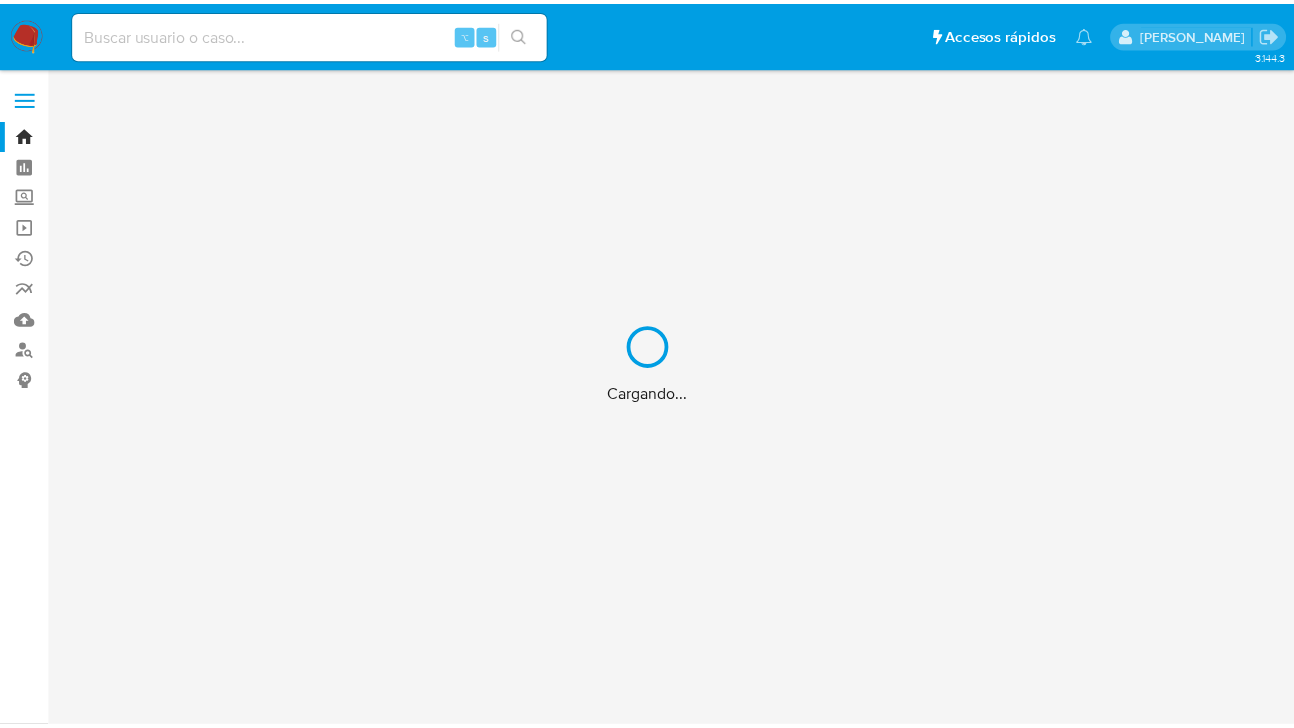 scroll, scrollTop: 0, scrollLeft: 0, axis: both 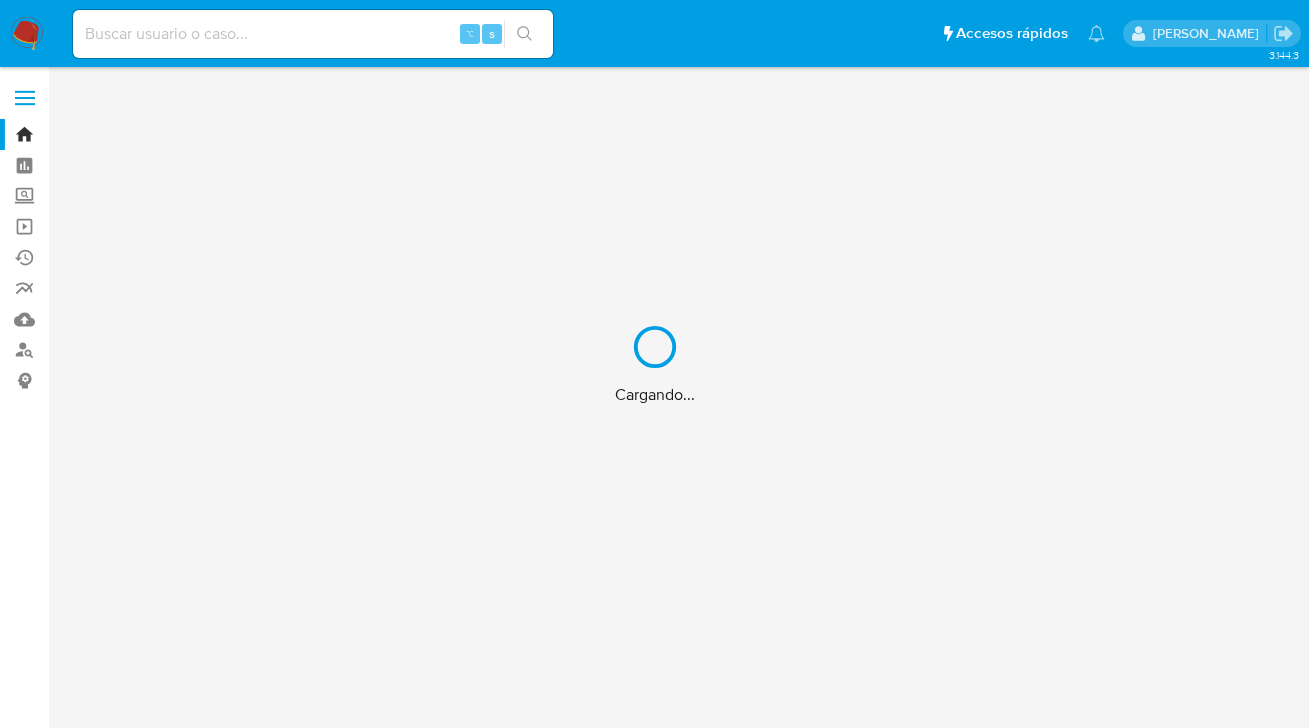 click on "Cargando..." at bounding box center [654, 364] 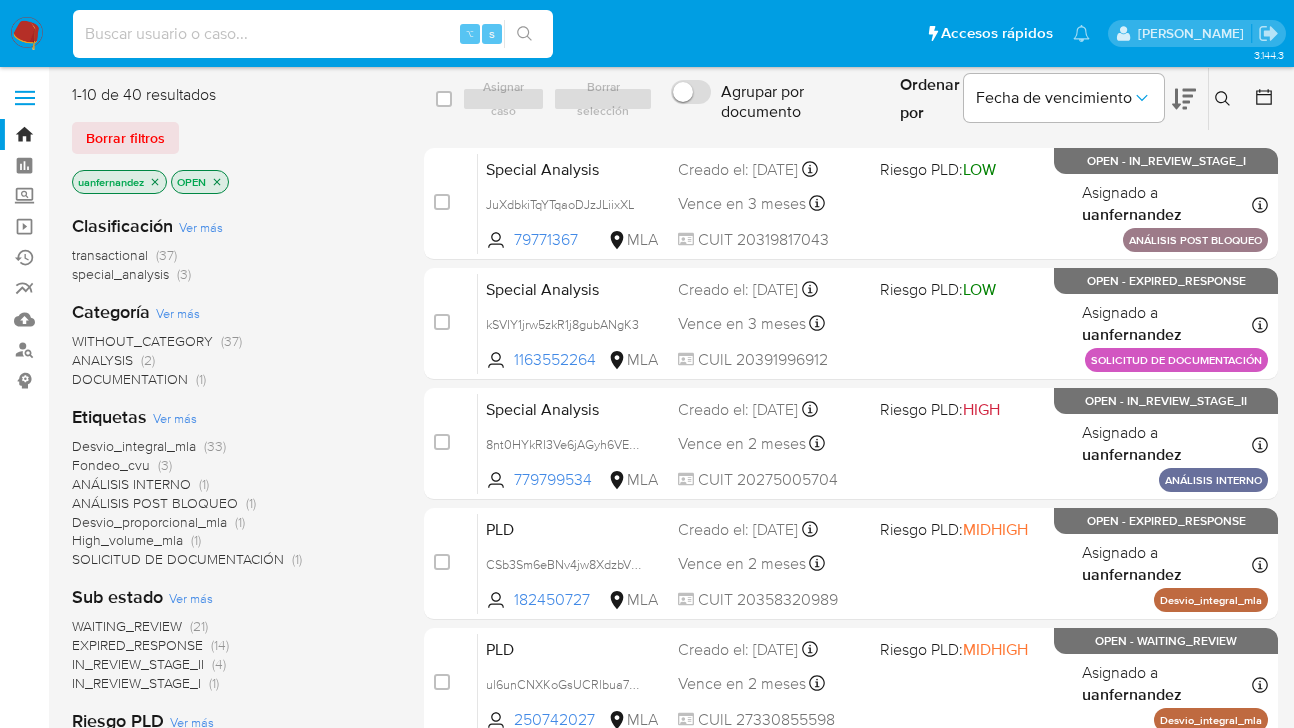 click at bounding box center [313, 34] 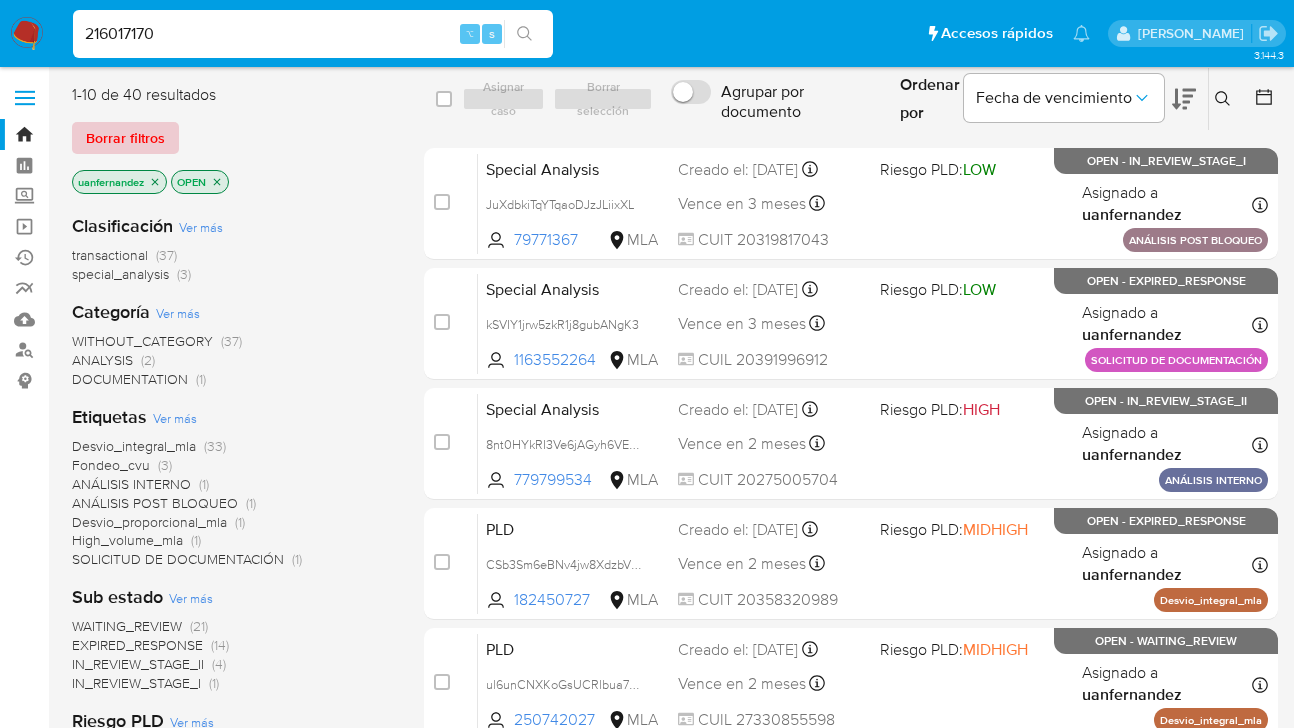 type on "216017170" 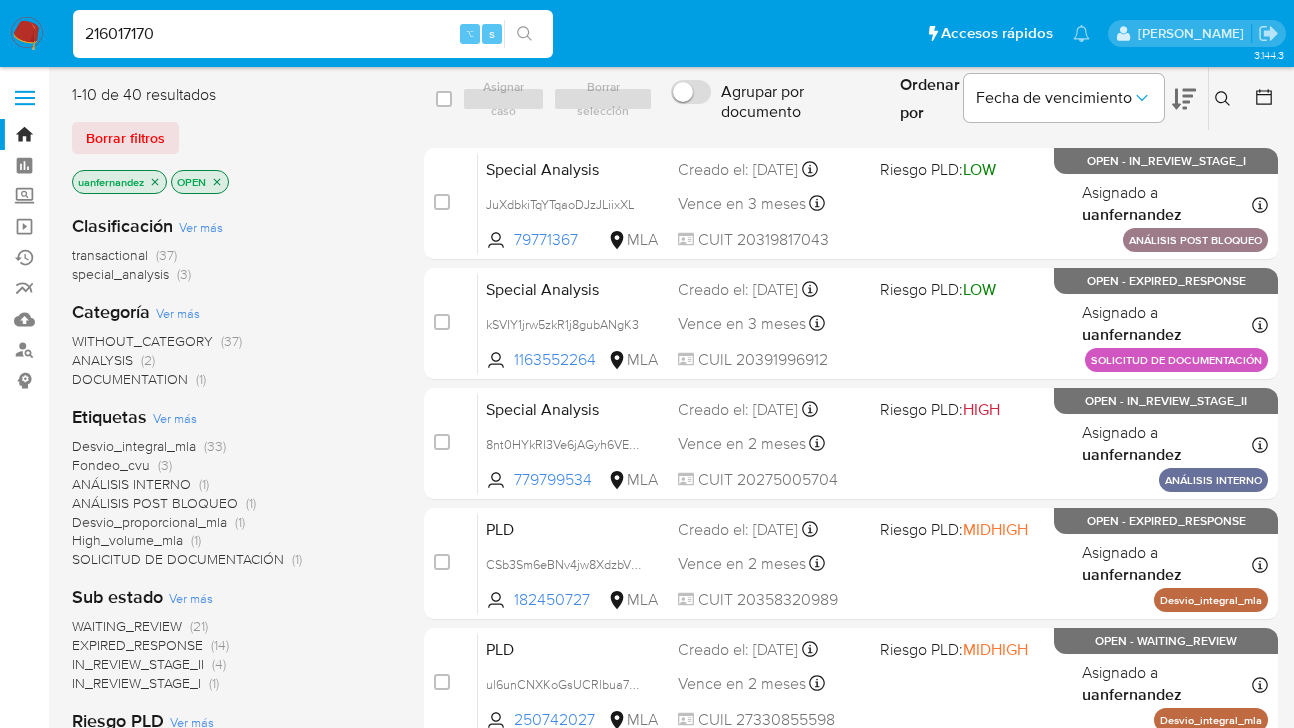 click on "Borrar filtros" at bounding box center [125, 138] 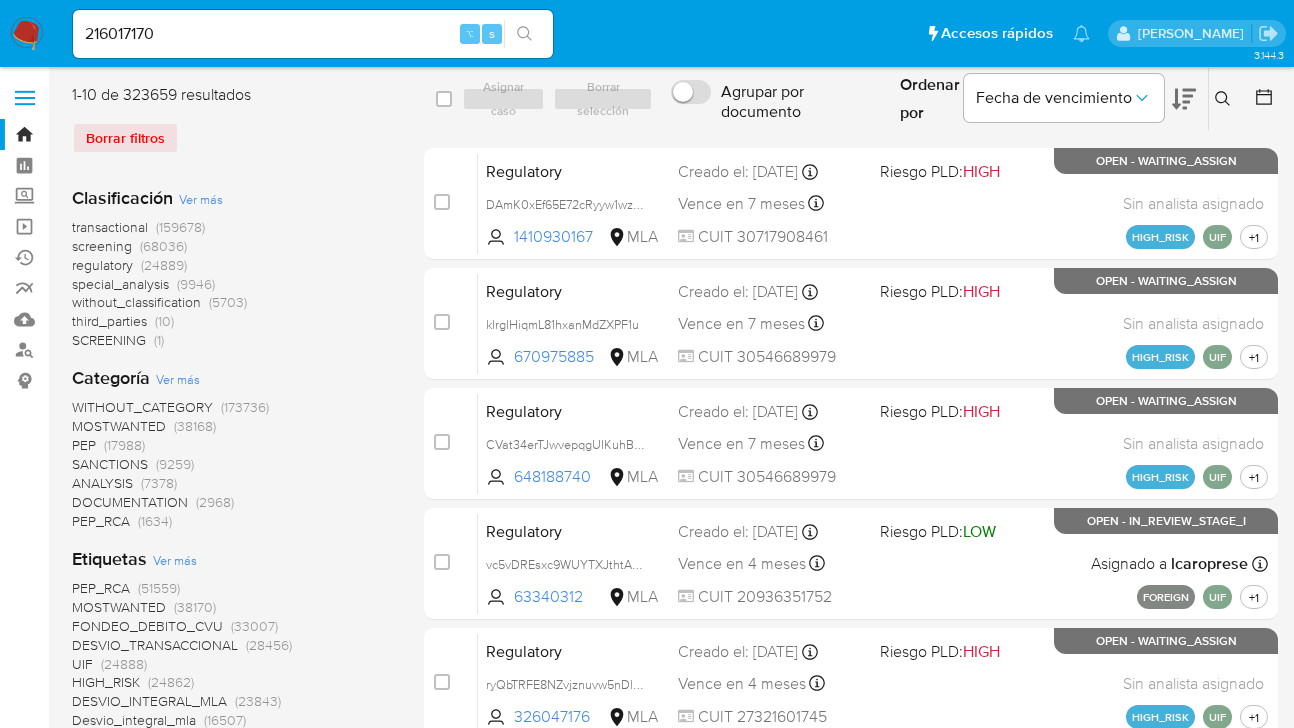 click on "Borrar filtros" at bounding box center (232, 138) 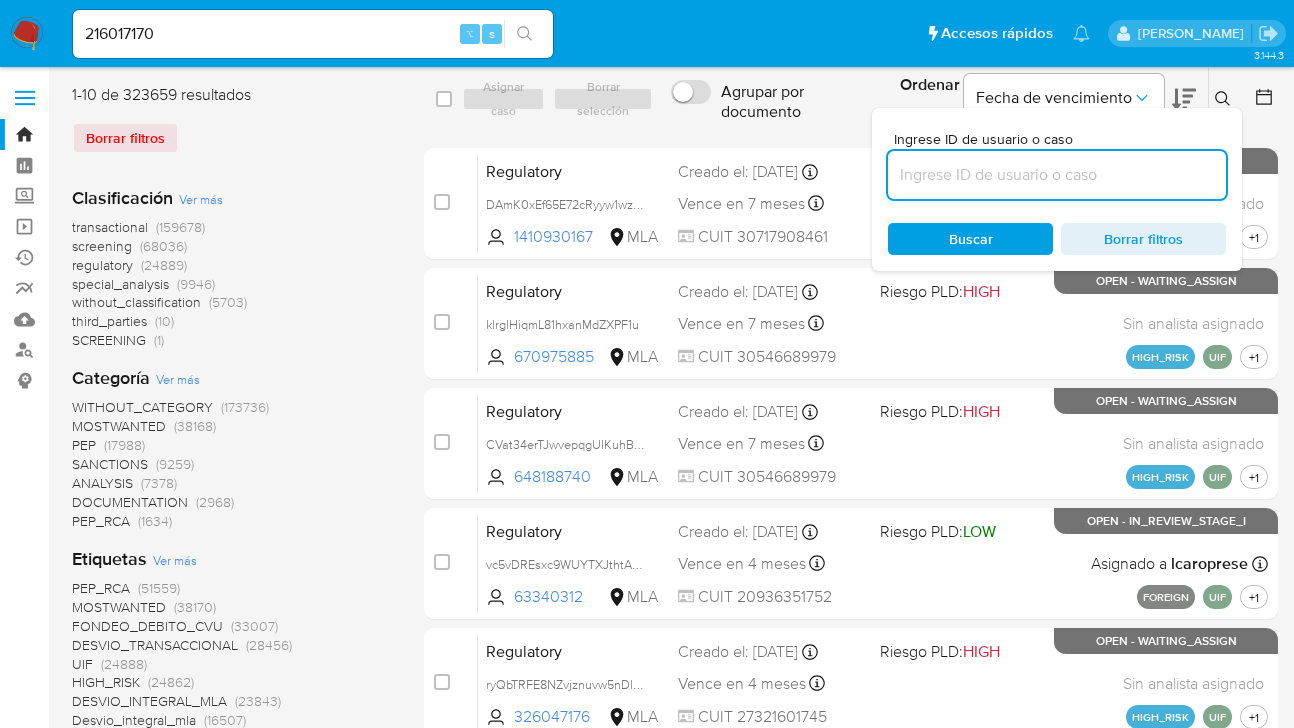 click at bounding box center [1057, 175] 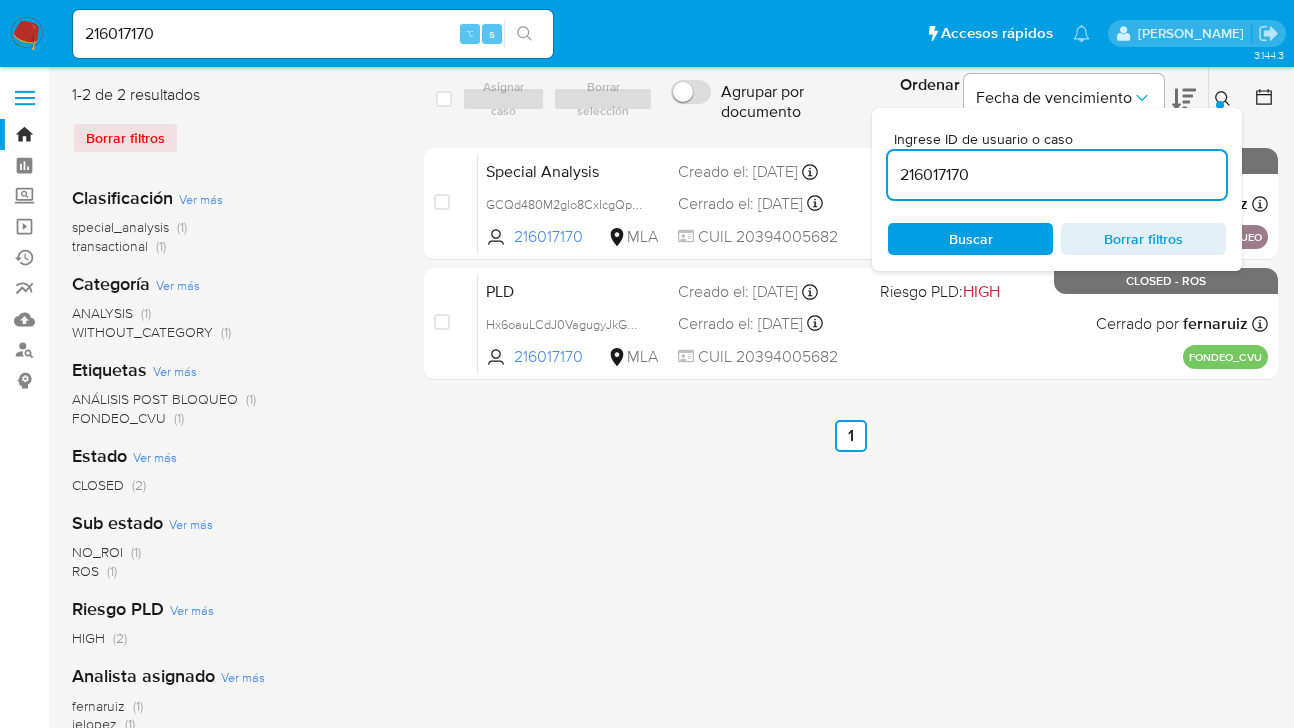 click 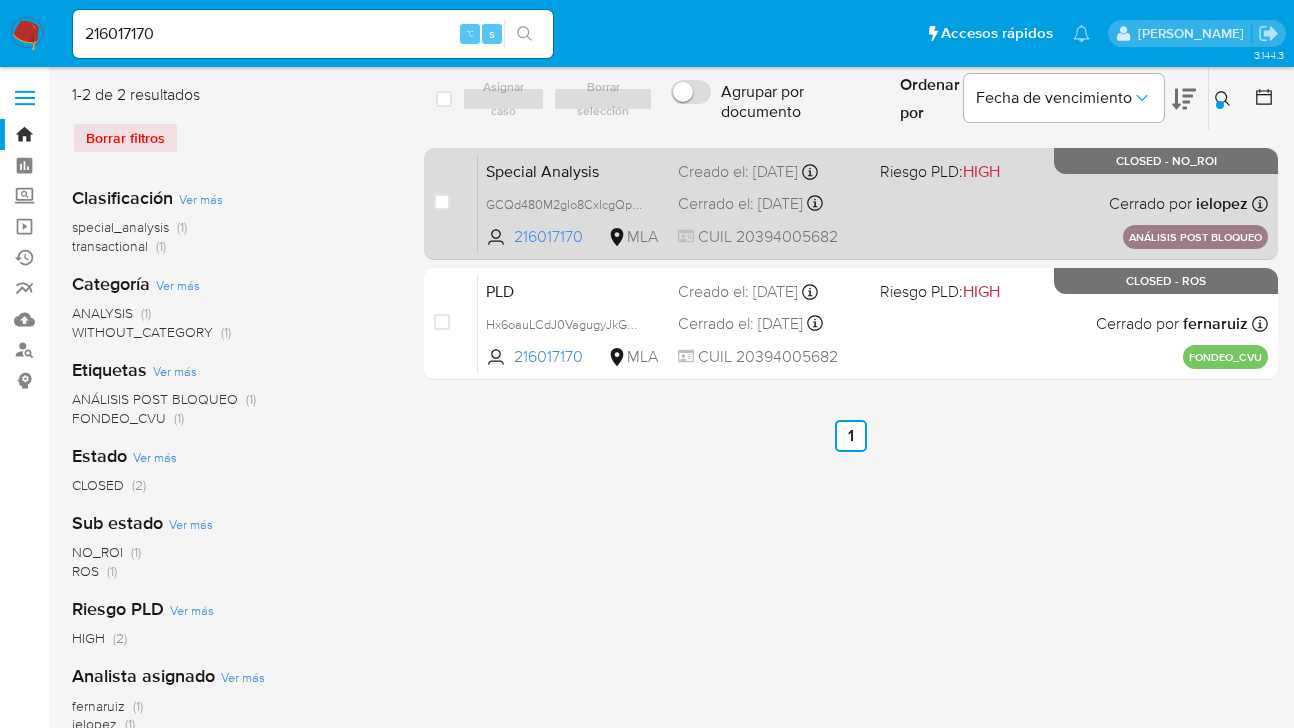 click on "Special Analysis GCQd480M2glo8CxIcgQpKbqi 216017170 MLA Riesgo PLD:  HIGH Creado el: 09/06/2025   Creado el: 09/06/2025 09:06:47 Cerrado el: 10/06/2025   Cerrado el: 10/06/2025 10:10:27 CUIL   20394005682 Cerrado por   ielopez   Asignado el: 09/06/2025 09:06:47 ANÁLISIS POST BLOQUEO CLOSED - NO_ROI" at bounding box center [873, 203] 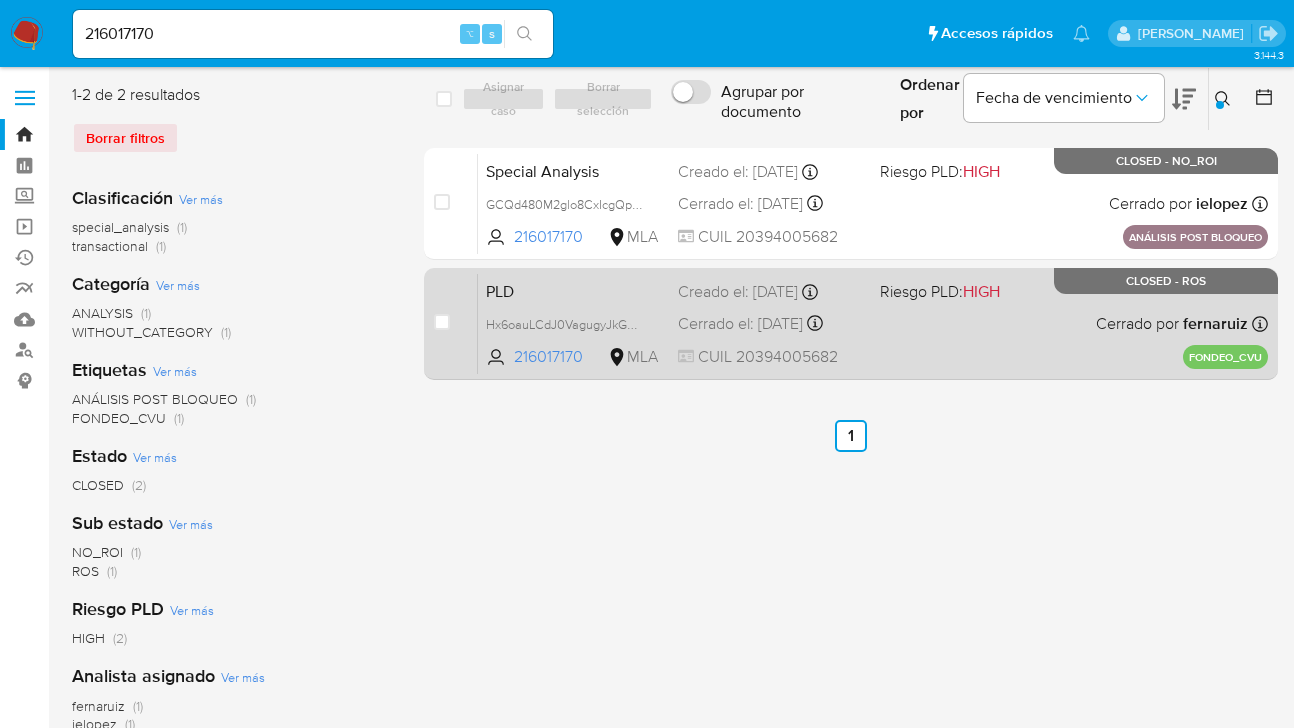 click on "PLD Hx6oauLCdJ0VagugyJkGUt6E 216017170 MLA Riesgo PLD:  HIGH Creado el: 12/01/2024   Creado el: 12/01/2024 06:12:07 Cerrado el: 09/05/2024   Cerrado el: 09/05/2024 07:35:28 CUIL   20394005682 Cerrado por   fernaruiz   Asignado el: 23/04/2024 09:53:19 FONDEO_CVU CLOSED - ROS" at bounding box center (873, 323) 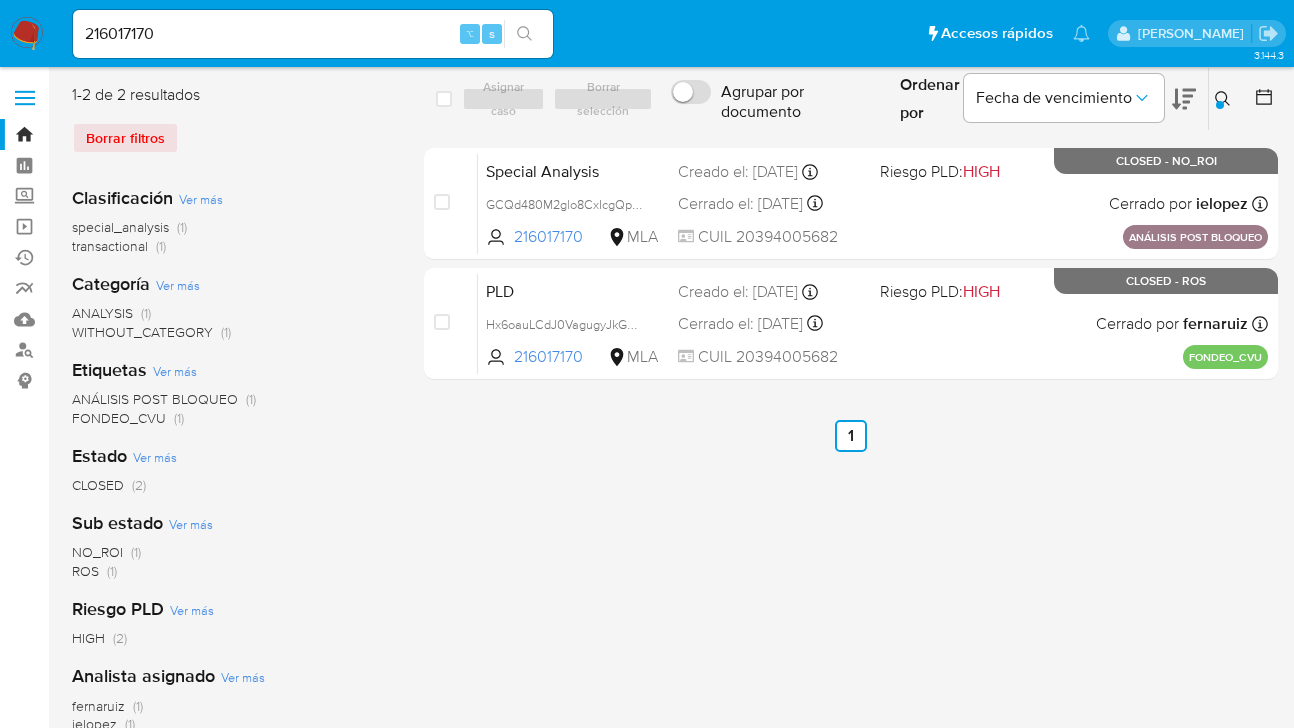 click at bounding box center [1225, 99] 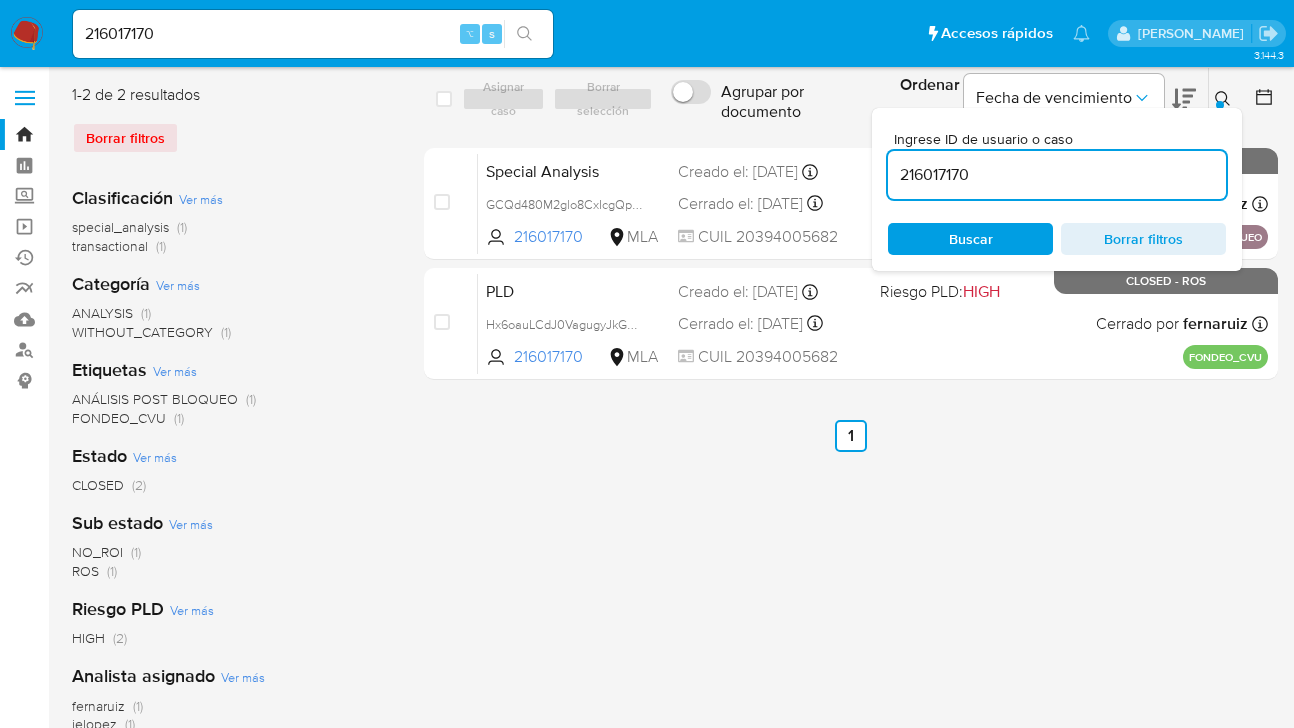 drag, startPoint x: 1012, startPoint y: 179, endPoint x: 896, endPoint y: 163, distance: 117.09825 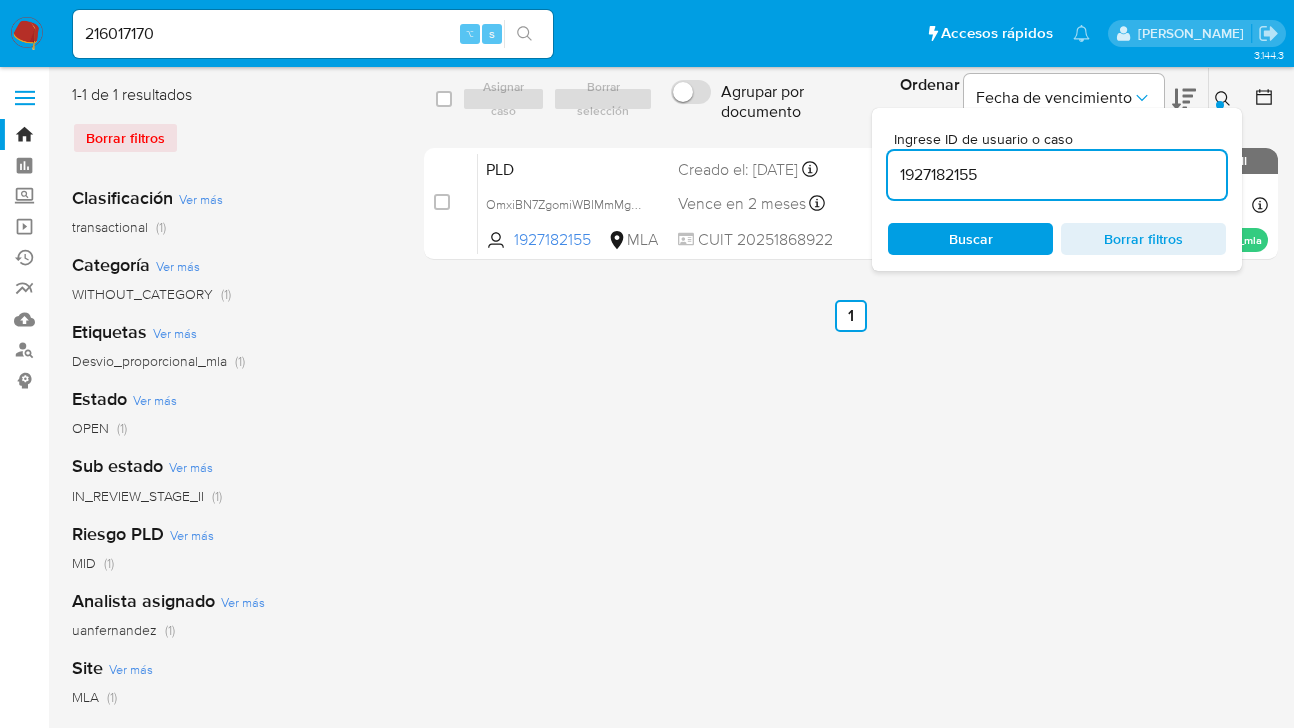 click 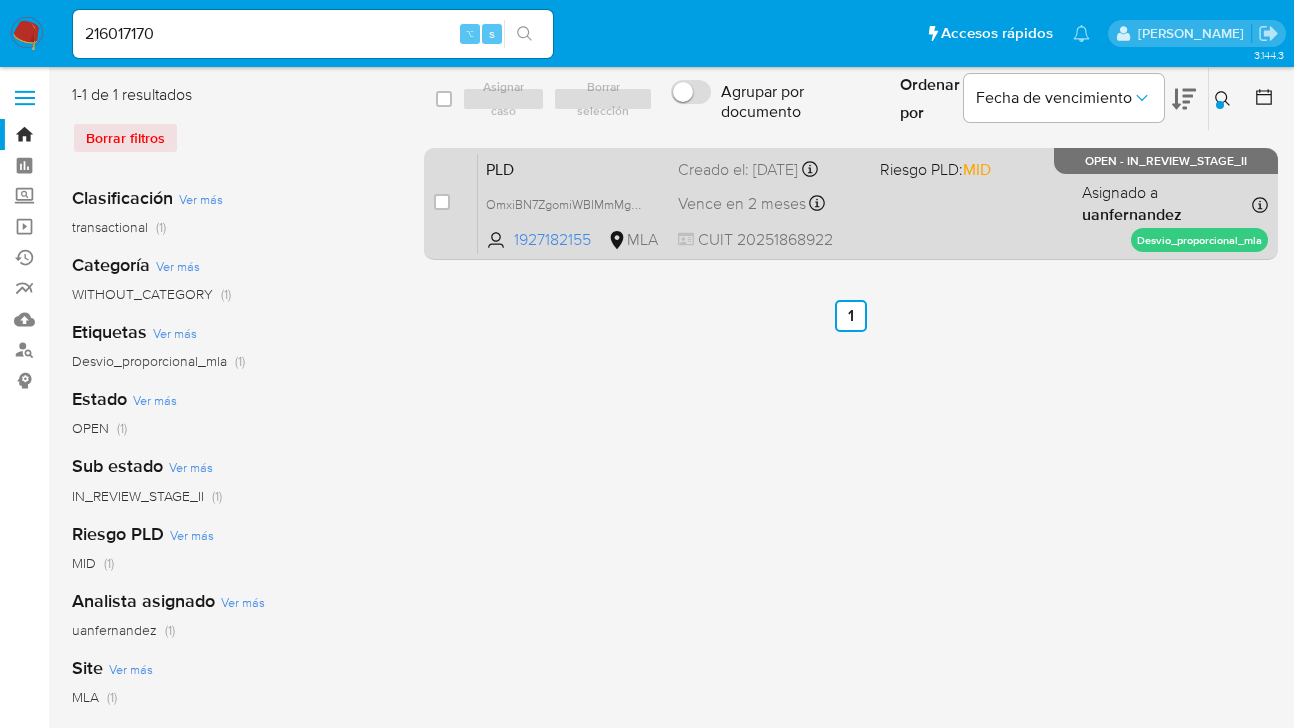 click on "PLD OmxiBN7ZgomiWBIMmMgm4U49 1927182155 MLA Riesgo PLD:  MID Creado el: 12/06/2025   Creado el: 12/06/2025 03:27:04 Vence en 2 meses   Vence el 10/09/2025 03:27:04 CUIT   20251868922 Asignado a   uanfernandez   Asignado el: 18/06/2025 14:21:59 Desvio_proporcional_mla OPEN - IN_REVIEW_STAGE_II" at bounding box center (873, 203) 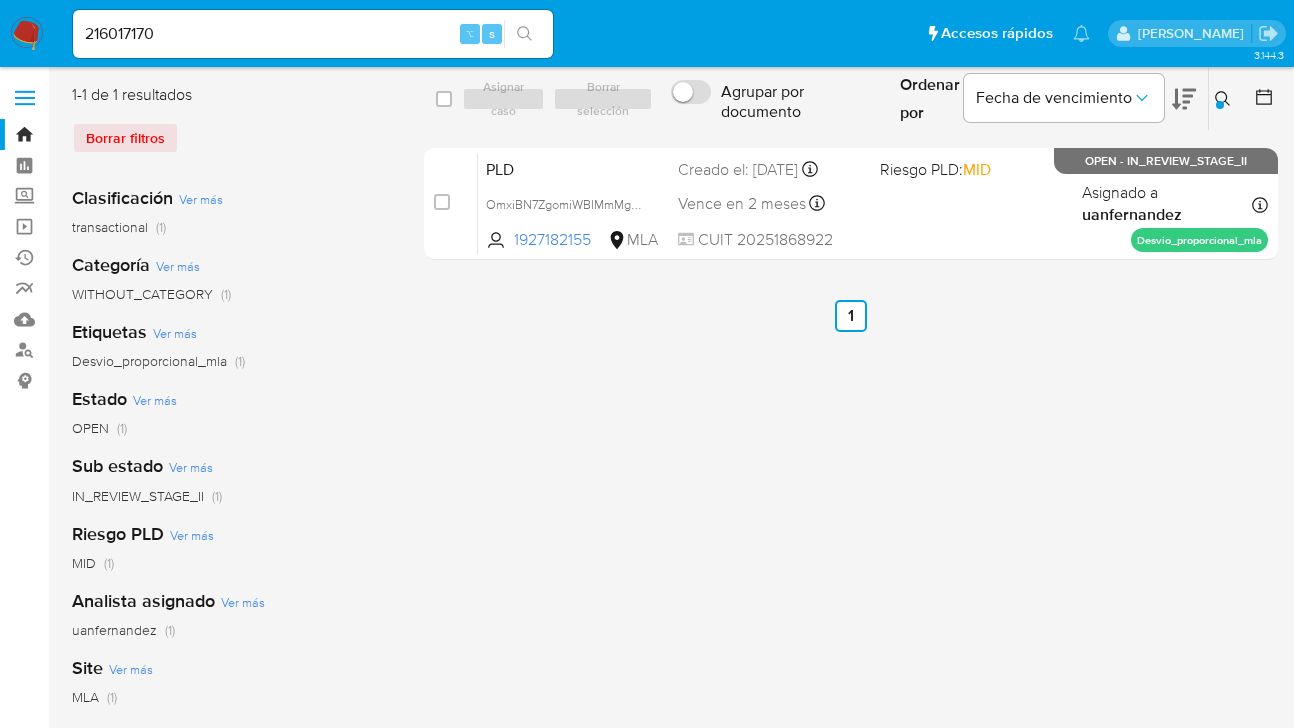 click 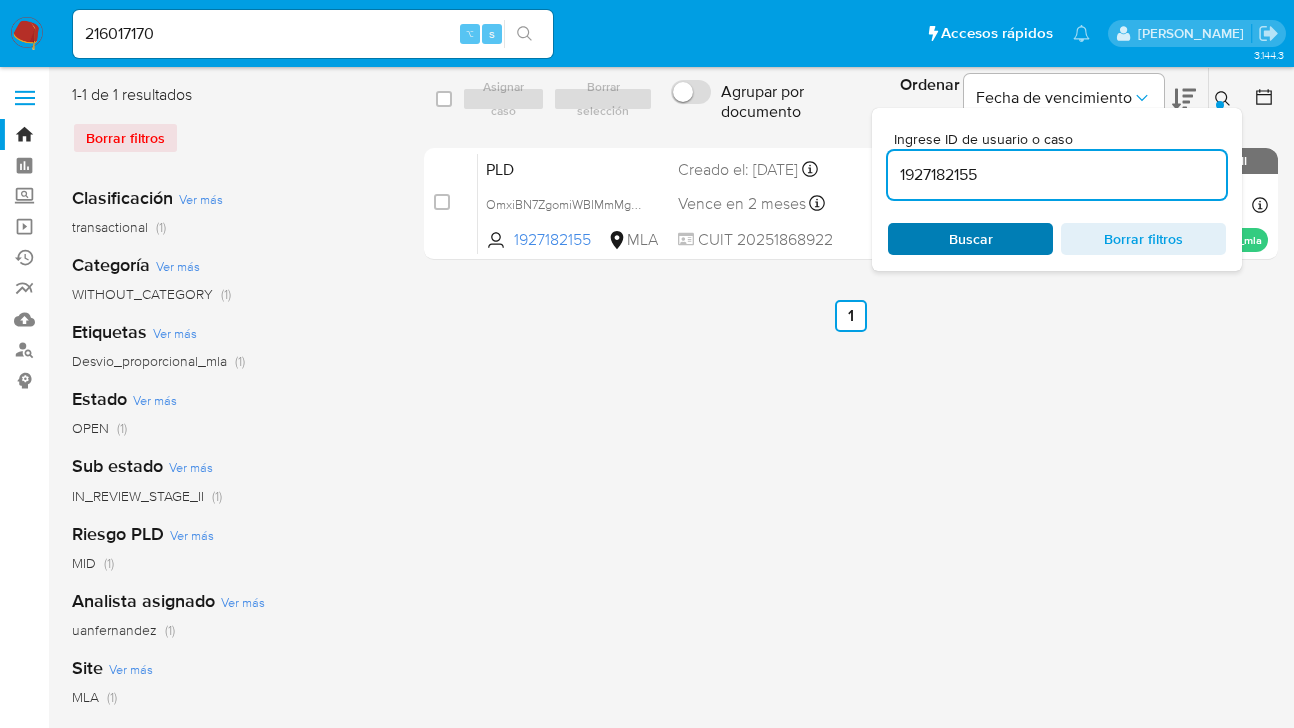 click on "Buscar" at bounding box center (970, 239) 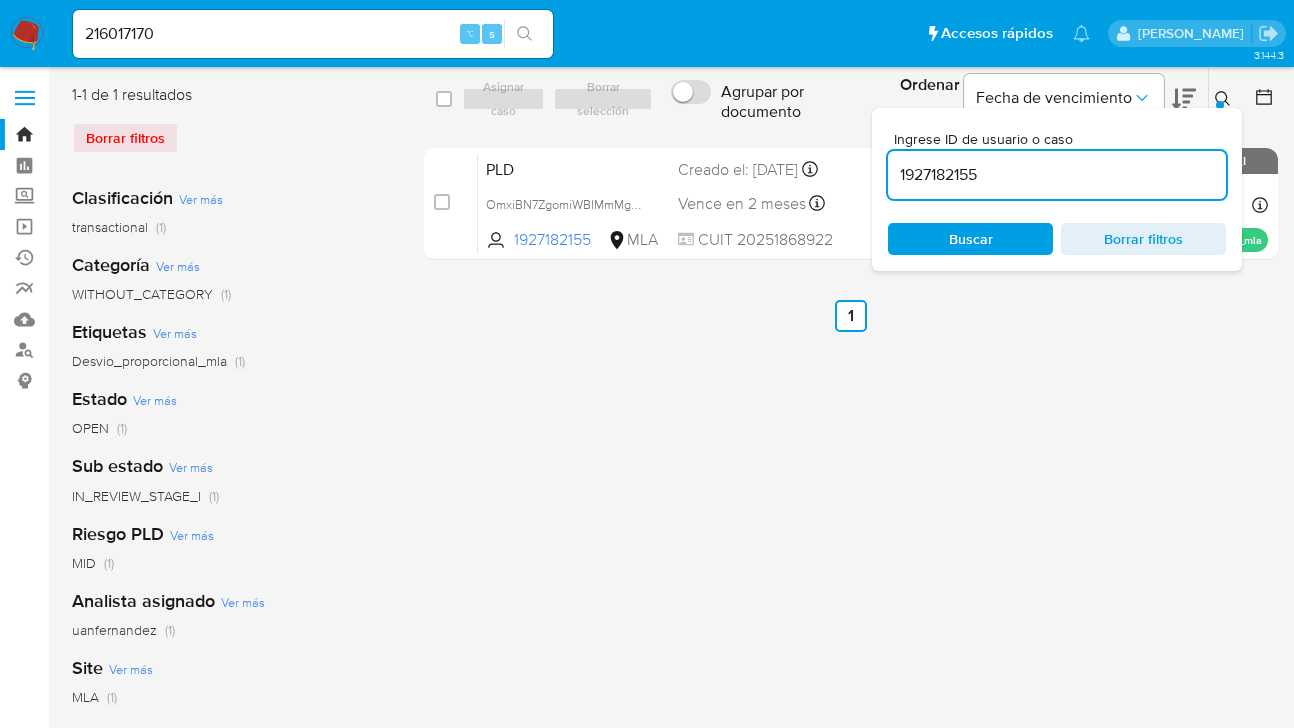 click 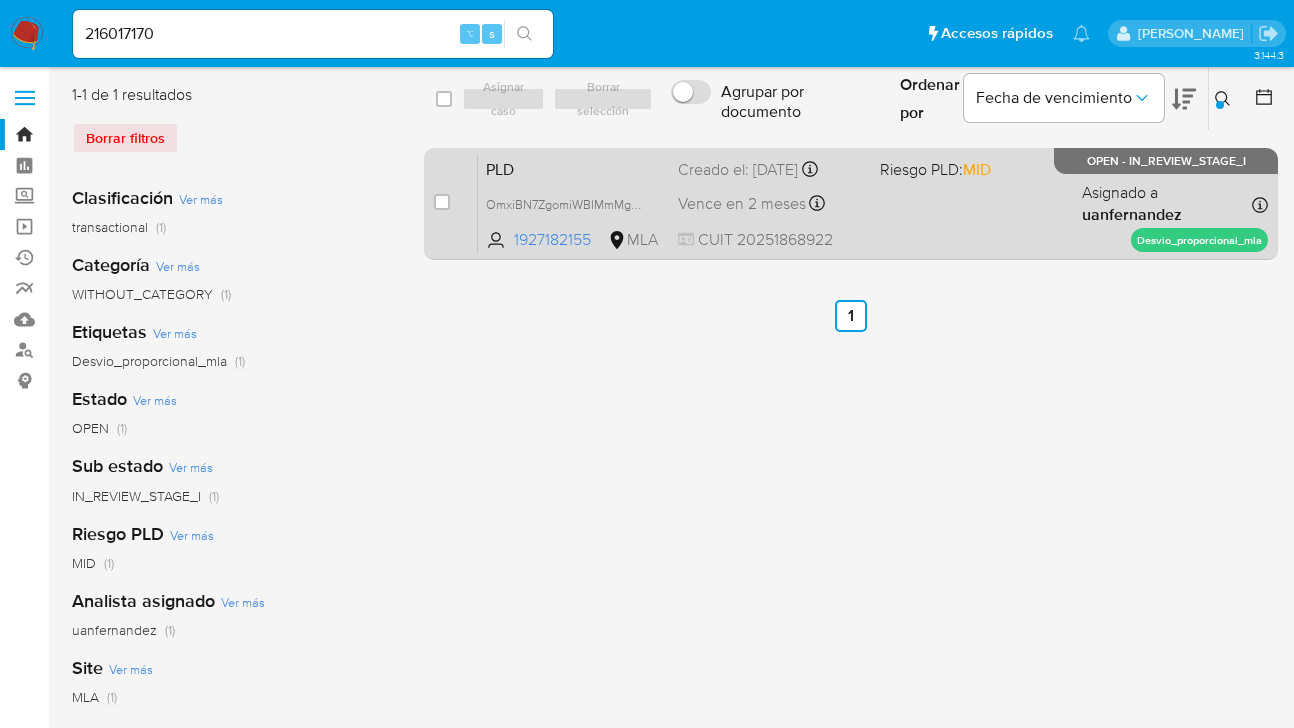 click on "PLD OmxiBN7ZgomiWBIMmMgm4U49 1927182155 MLA Riesgo PLD:  MID Creado el: 12/06/2025   Creado el: 12/06/2025 03:27:04 Vence en 2 meses   Vence el 10/09/2025 03:27:04 CUIT   20251868922 Asignado a   uanfernandez   Asignado el: 18/06/2025 14:21:59 Desvio_proporcional_mla OPEN - IN_REVIEW_STAGE_I" at bounding box center [873, 203] 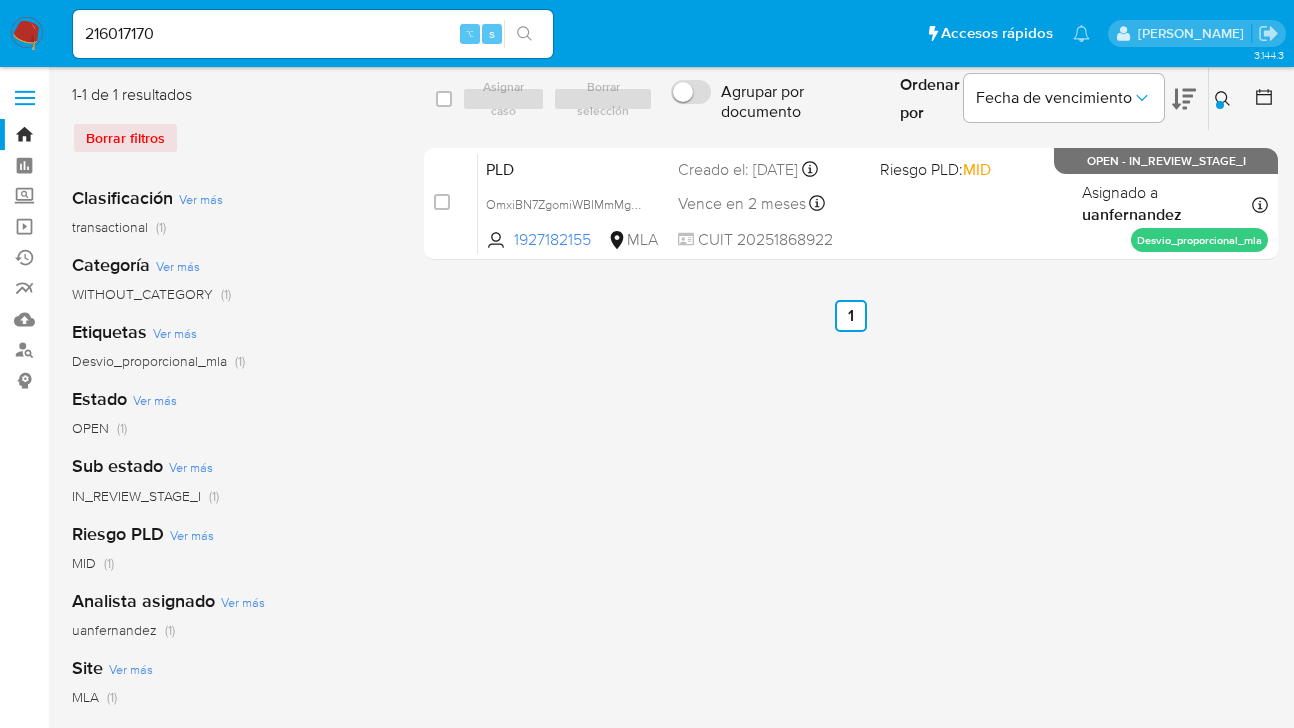drag, startPoint x: 1223, startPoint y: 97, endPoint x: 1211, endPoint y: 108, distance: 16.27882 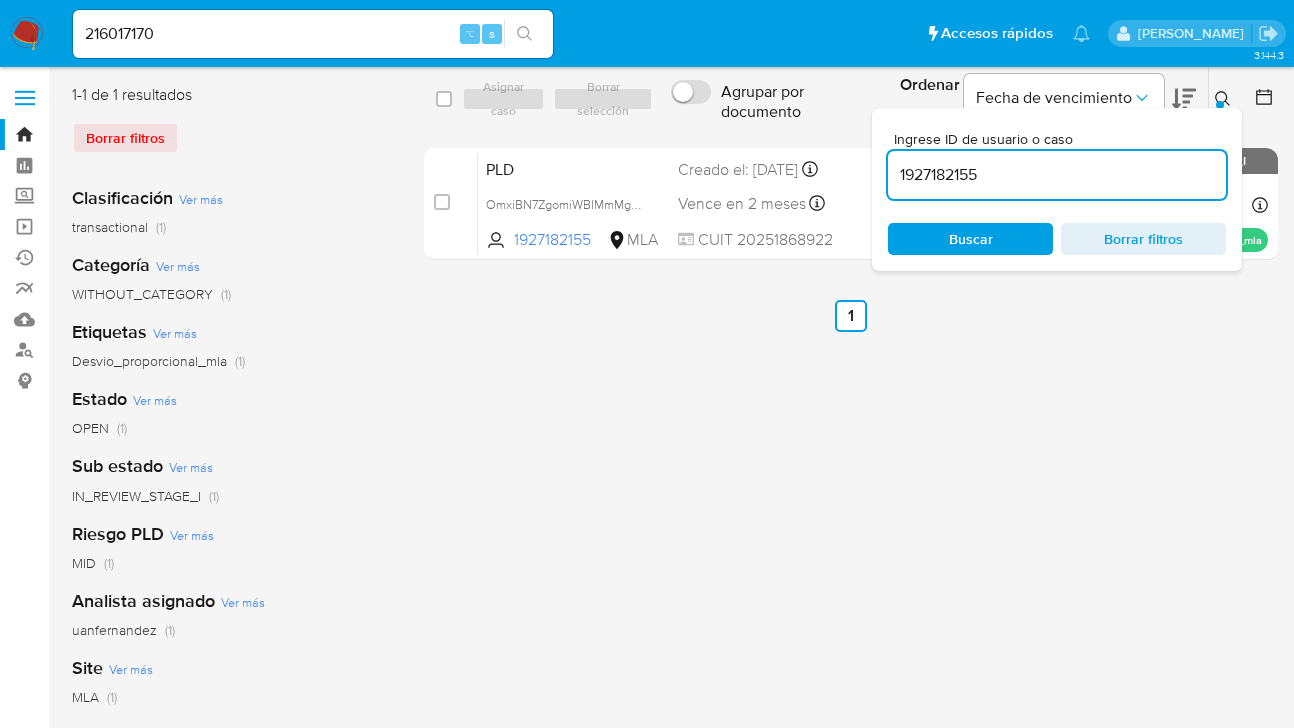 drag, startPoint x: 972, startPoint y: 242, endPoint x: 1124, endPoint y: 185, distance: 162.33607 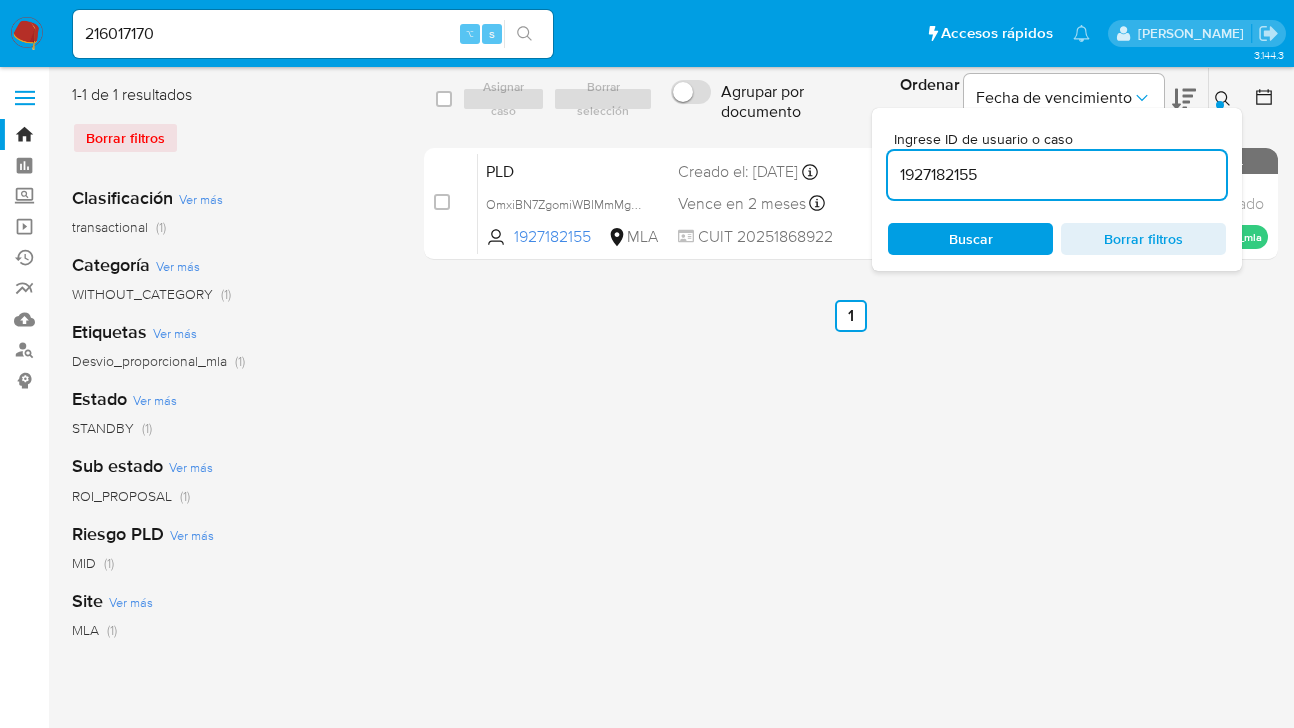 click 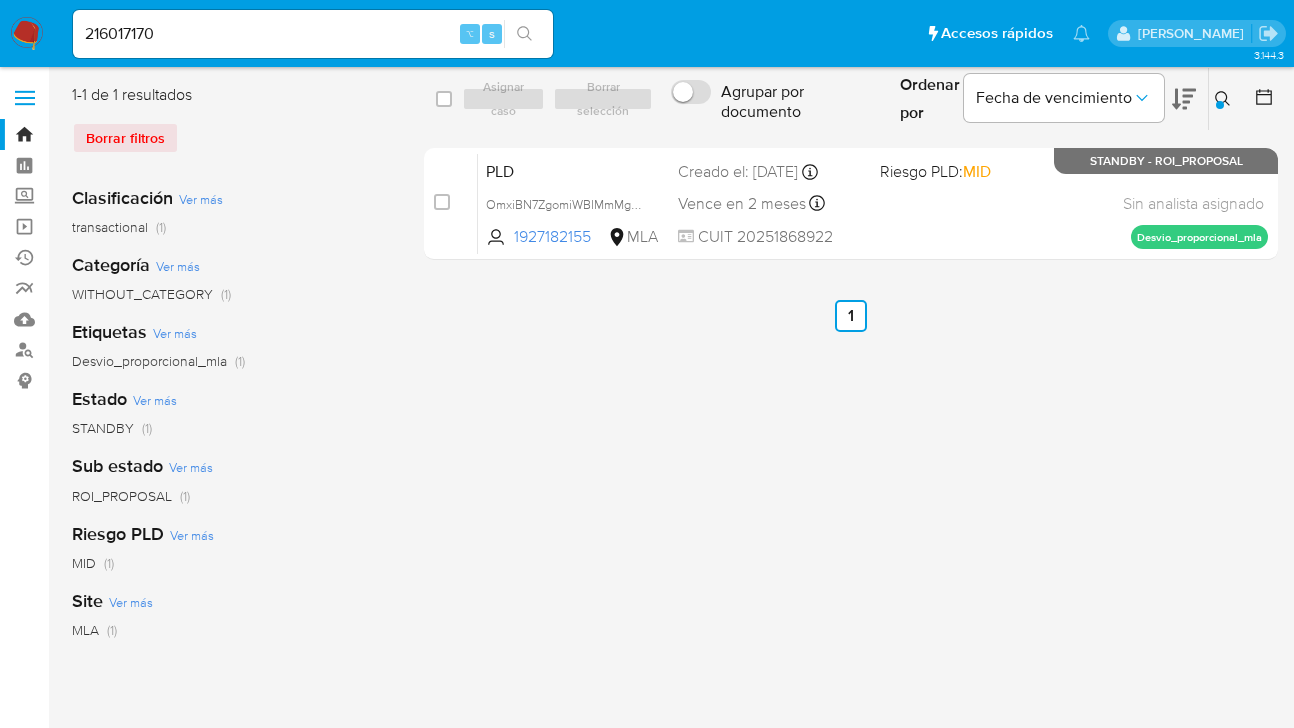 click 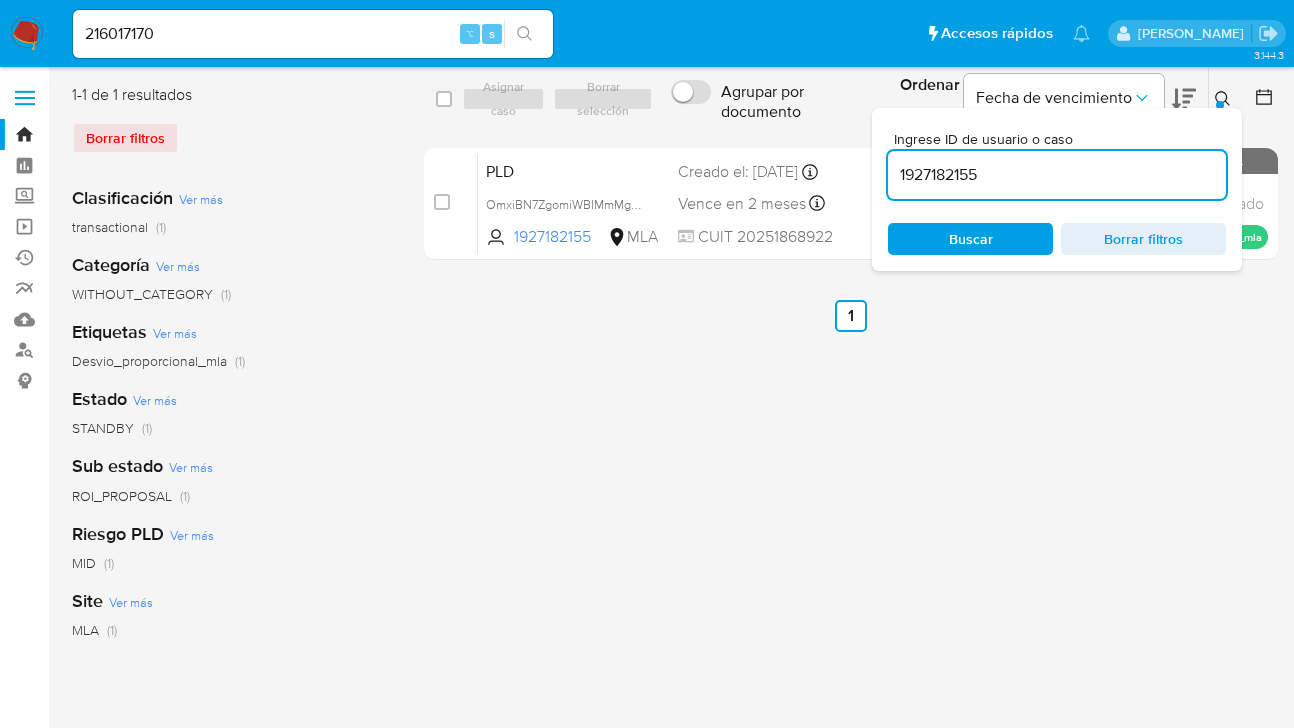 drag, startPoint x: 973, startPoint y: 165, endPoint x: 902, endPoint y: 163, distance: 71.02816 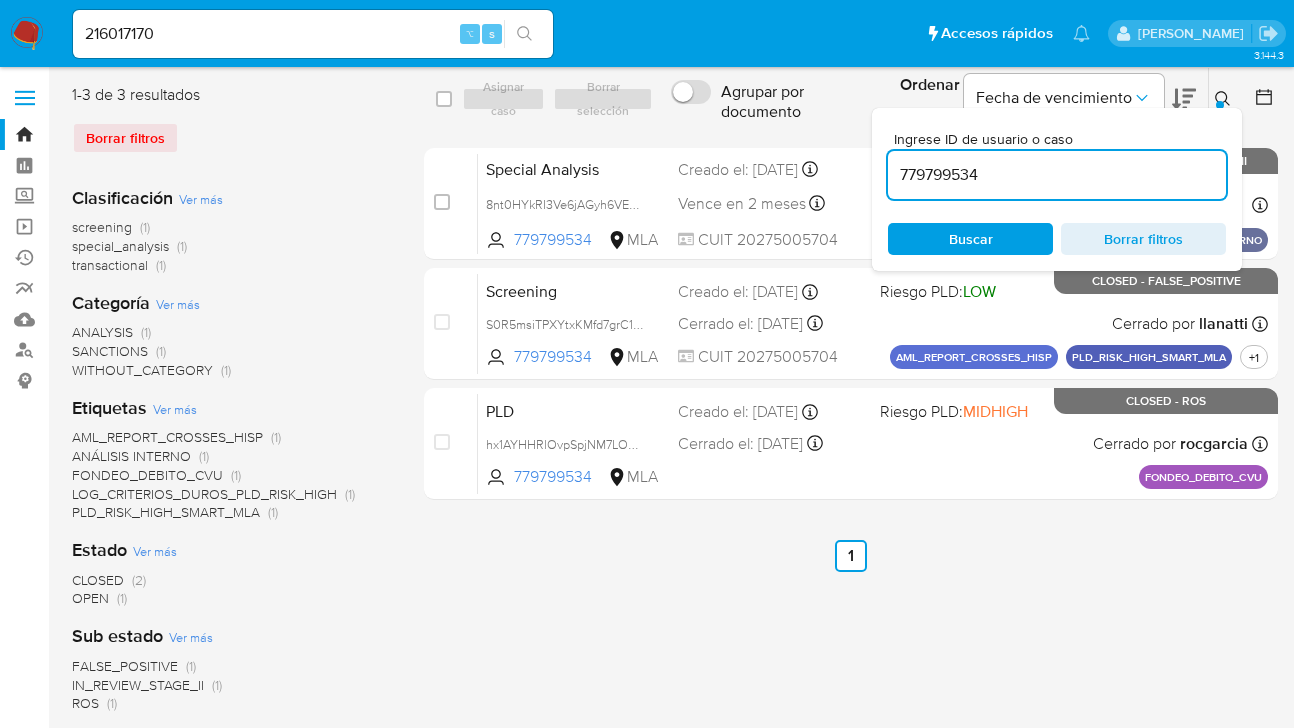 click 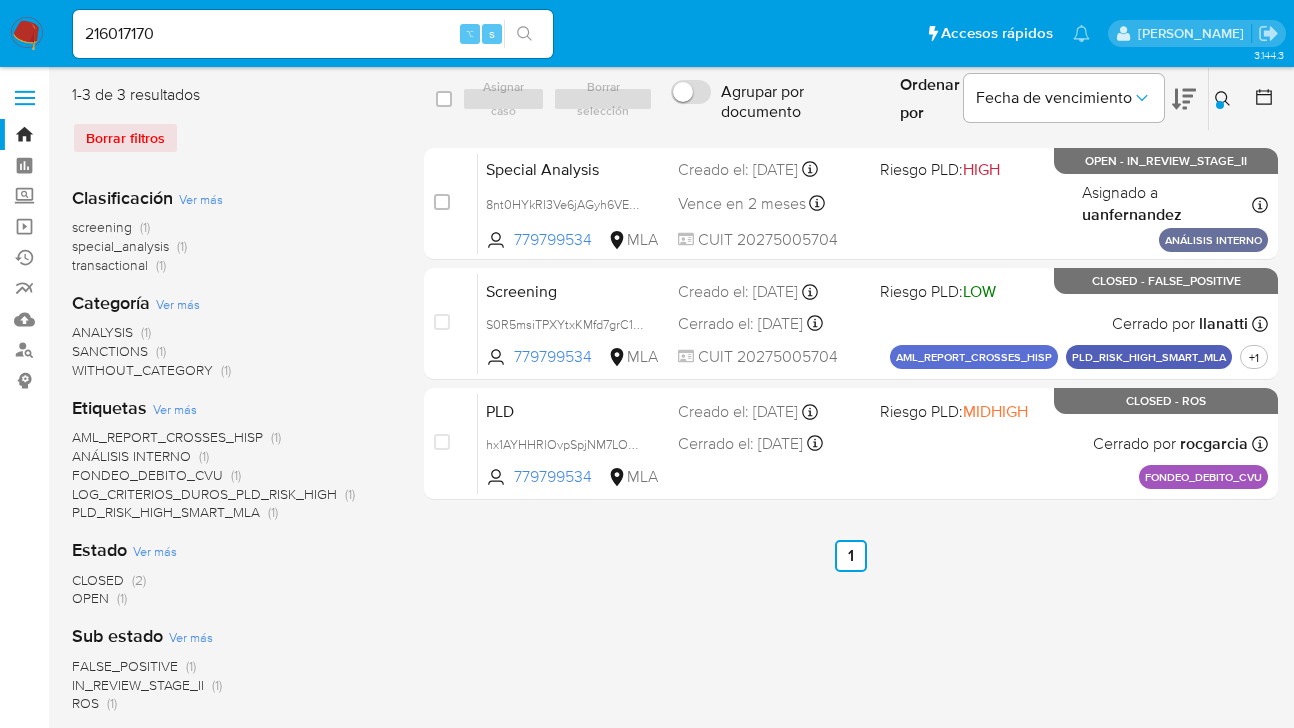 click 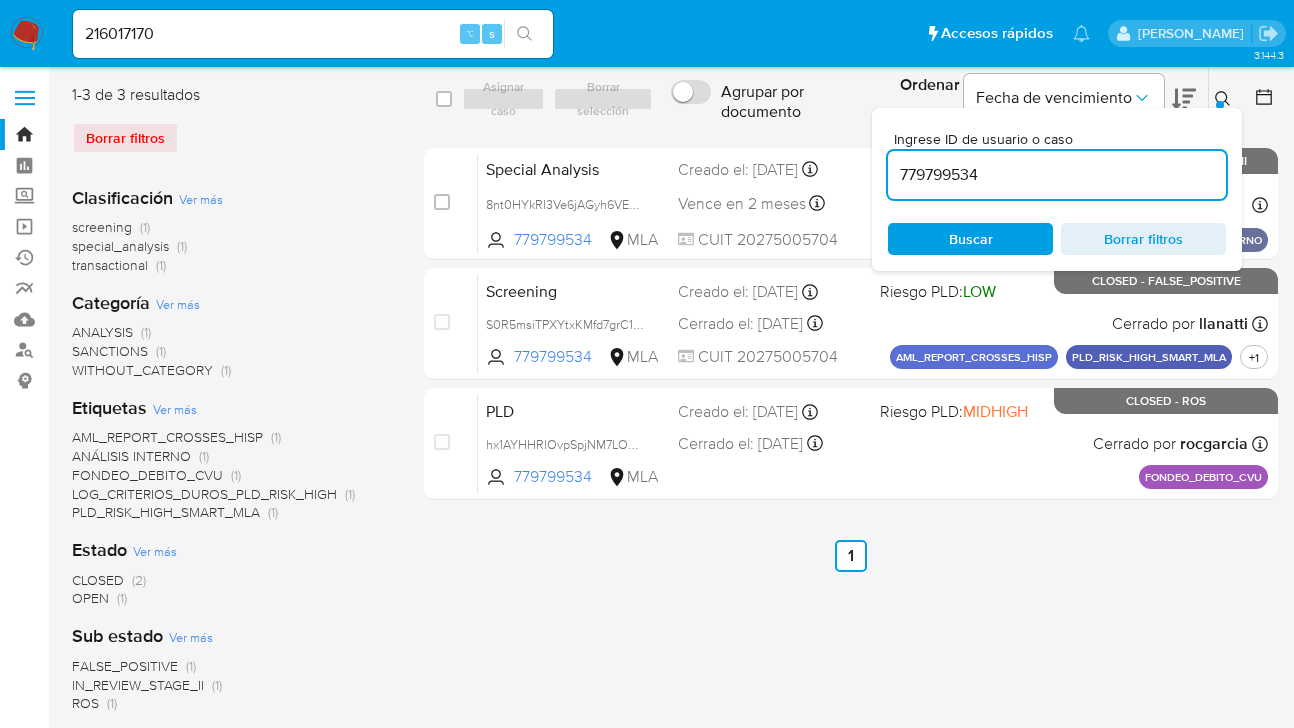 scroll, scrollTop: 0, scrollLeft: 0, axis: both 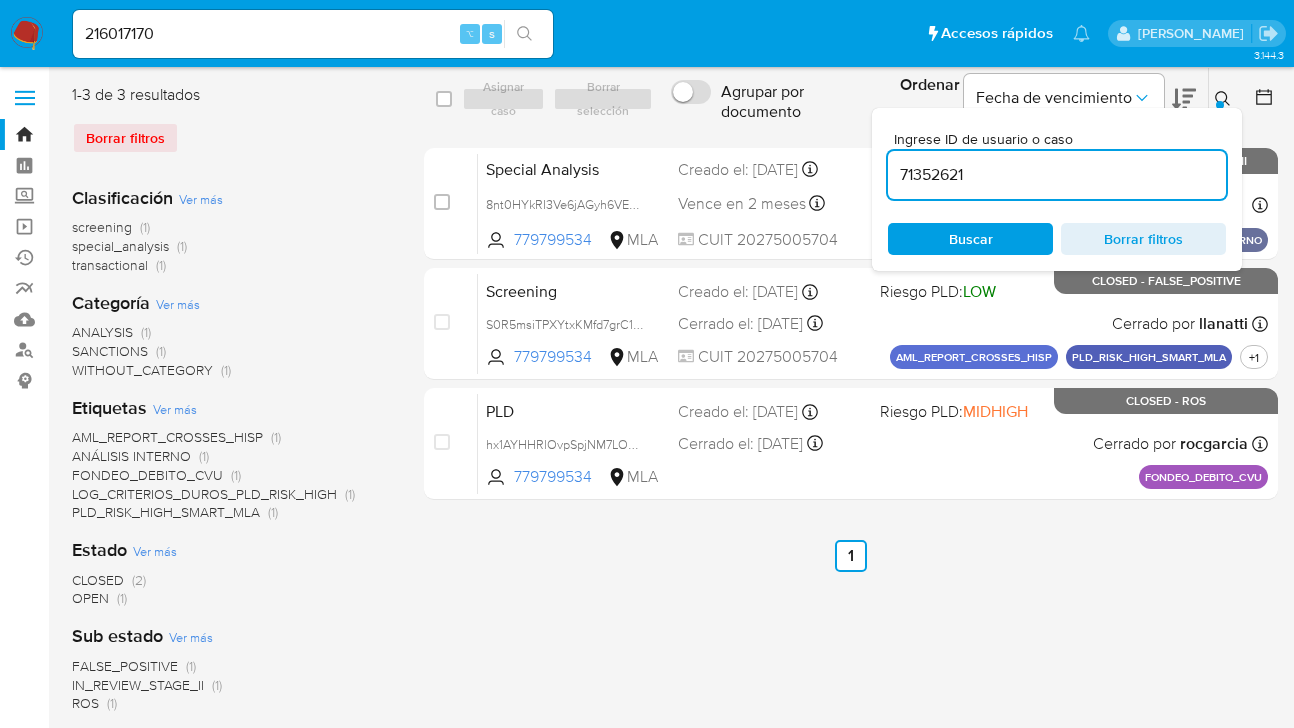 type on "71352621" 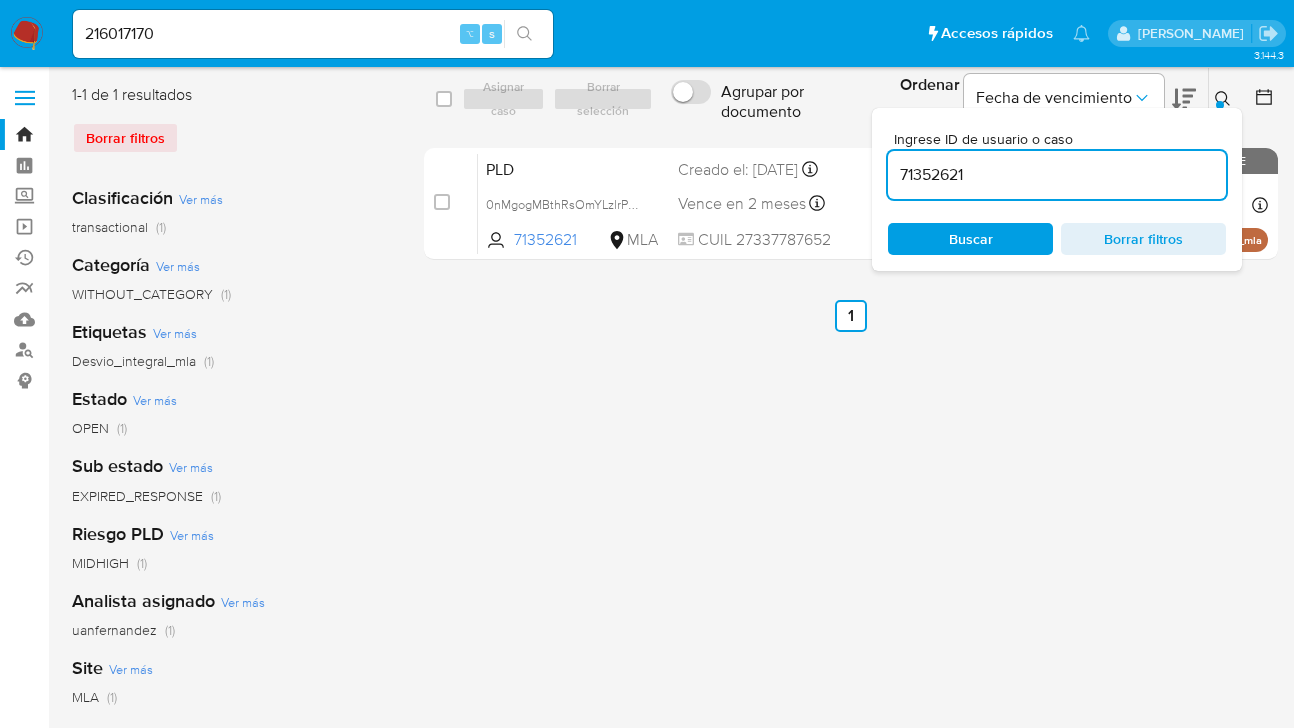 click 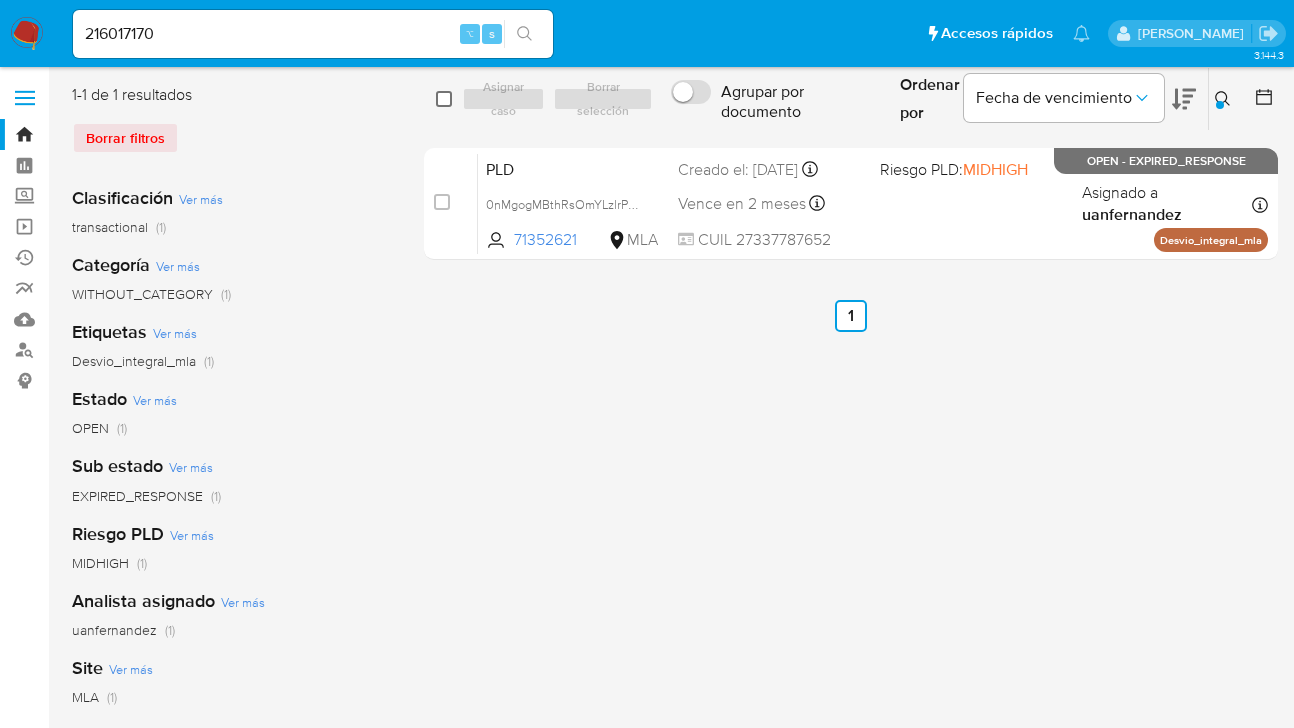 click at bounding box center (444, 99) 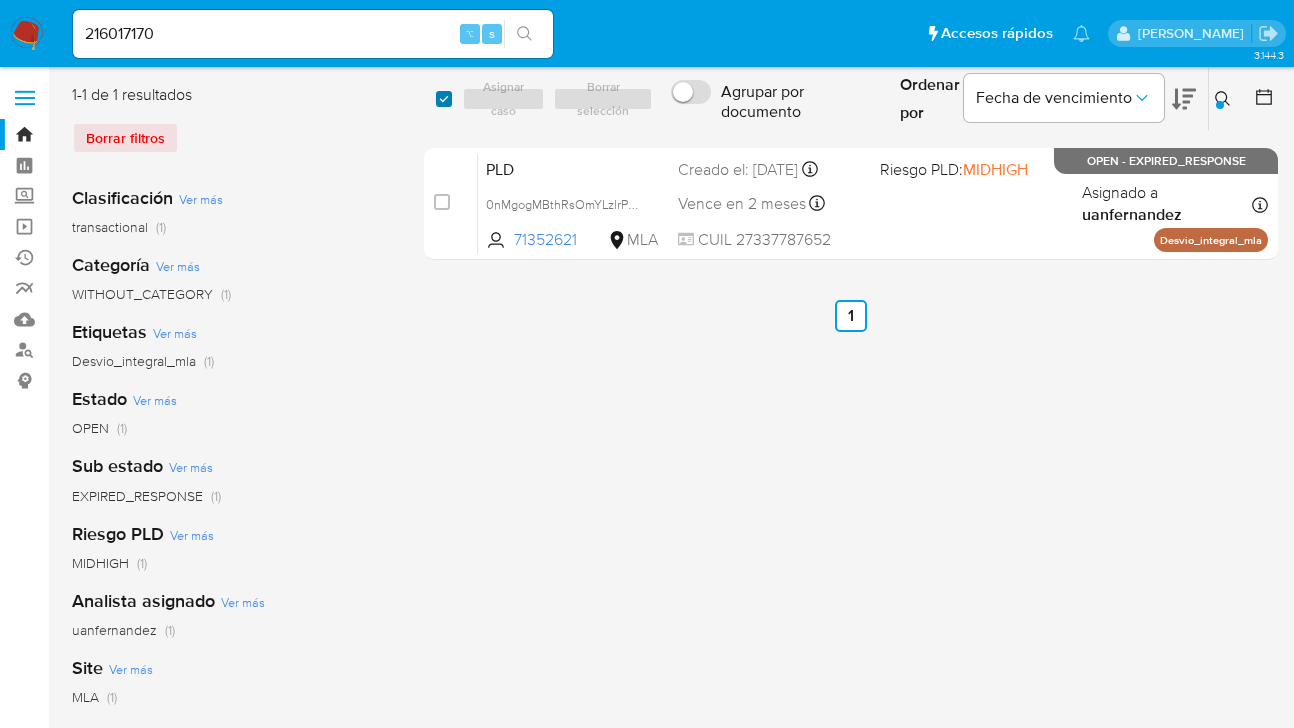 checkbox on "true" 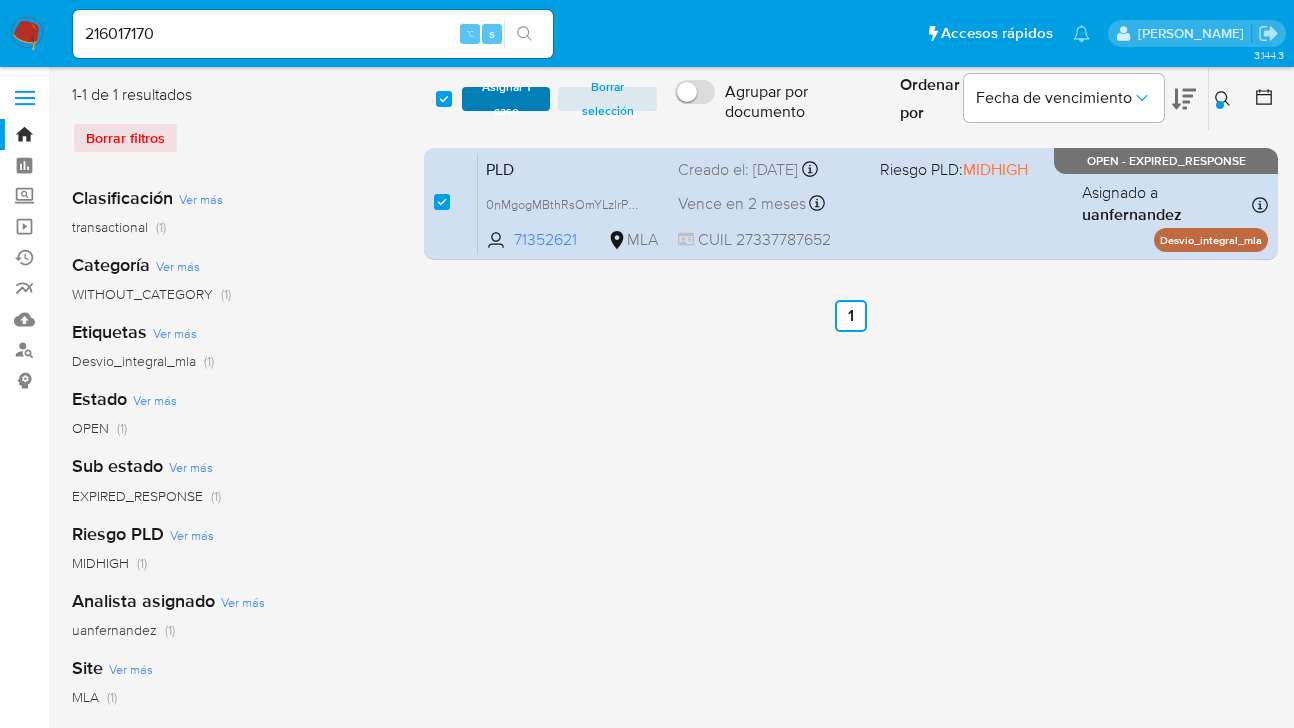 click on "Asignar 1 caso" at bounding box center [506, 99] 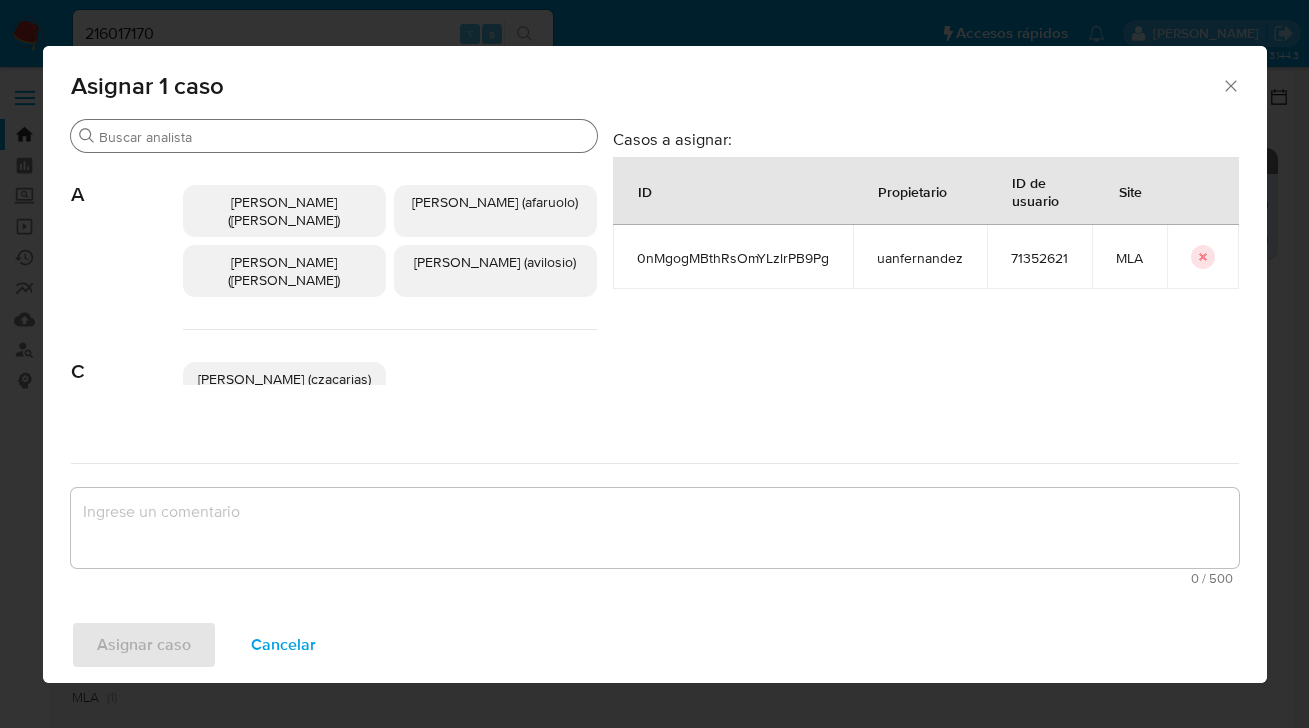 click on "Buscar" at bounding box center (344, 137) 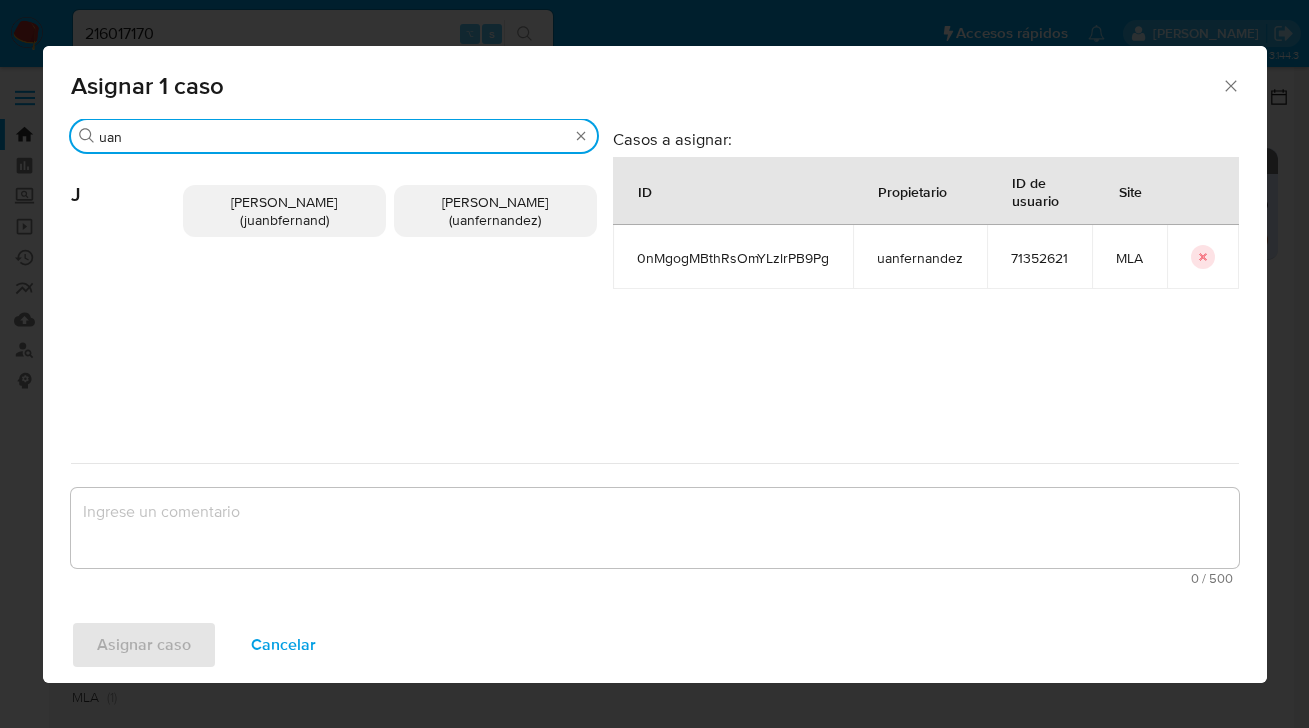 type on "uan" 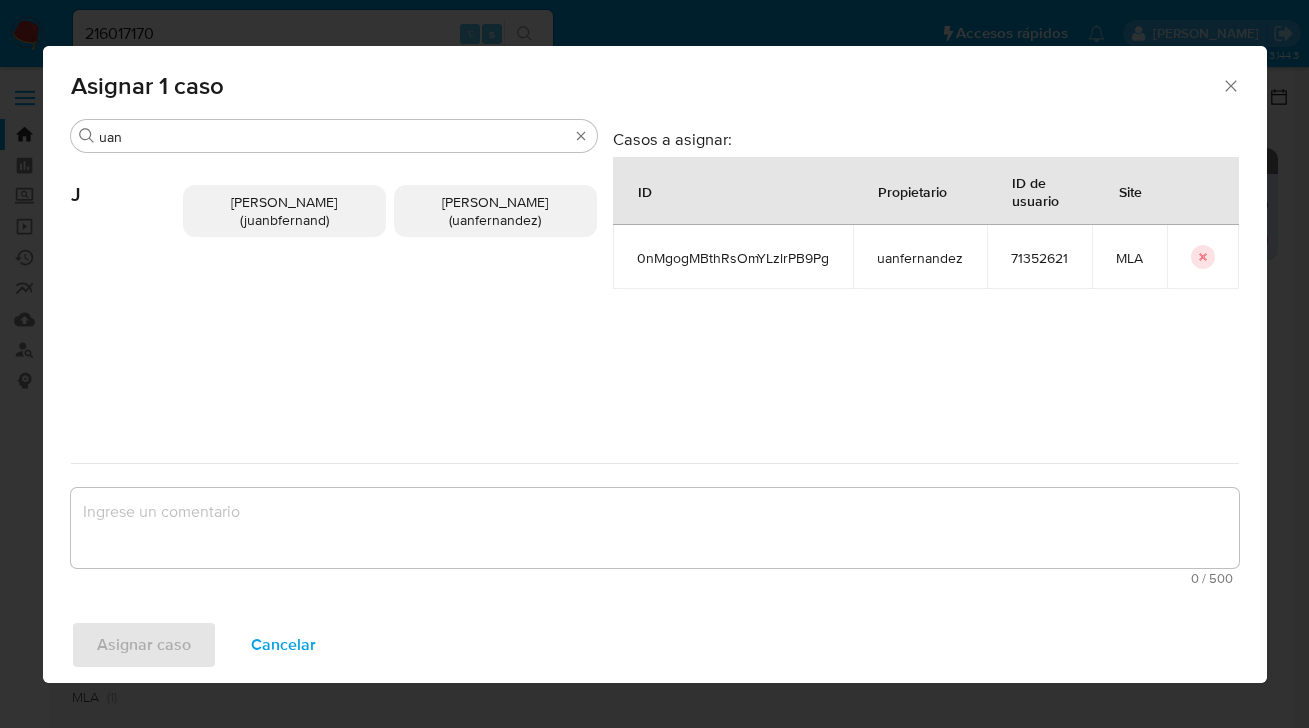click on "Juan Pablo Fernandez (uanfernandez)" at bounding box center [495, 211] 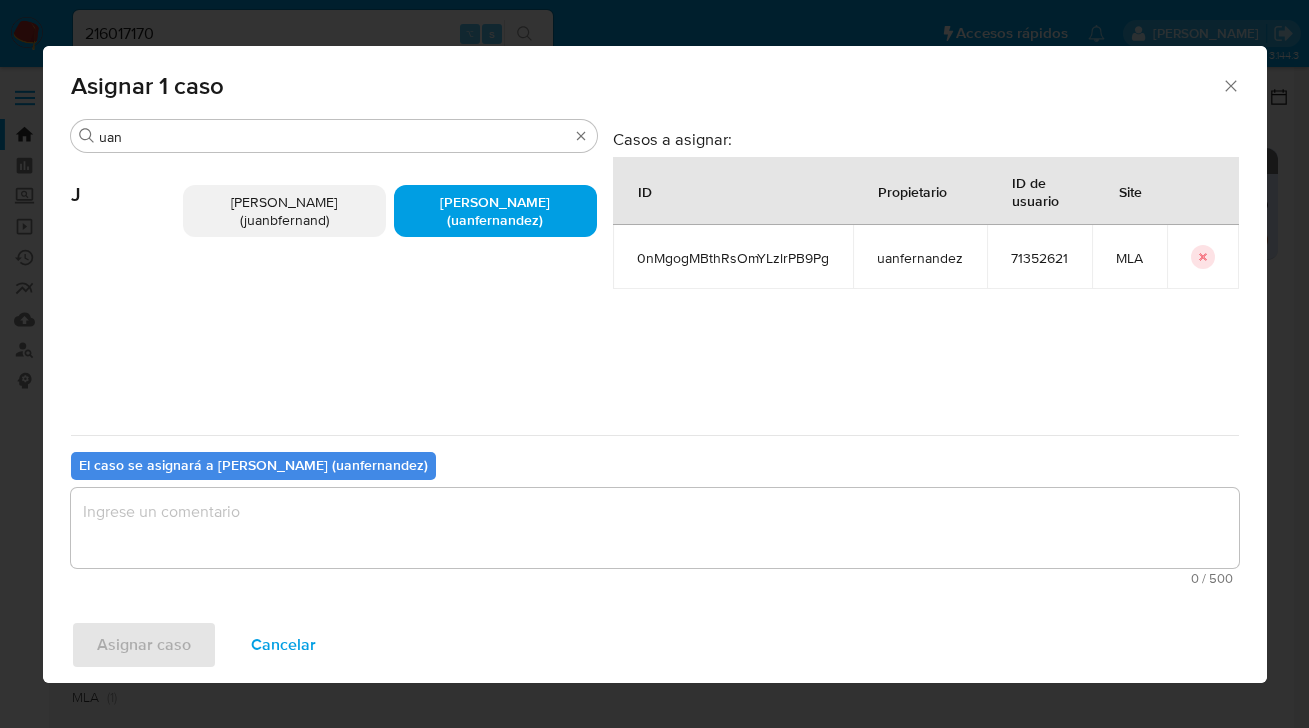 click at bounding box center (655, 528) 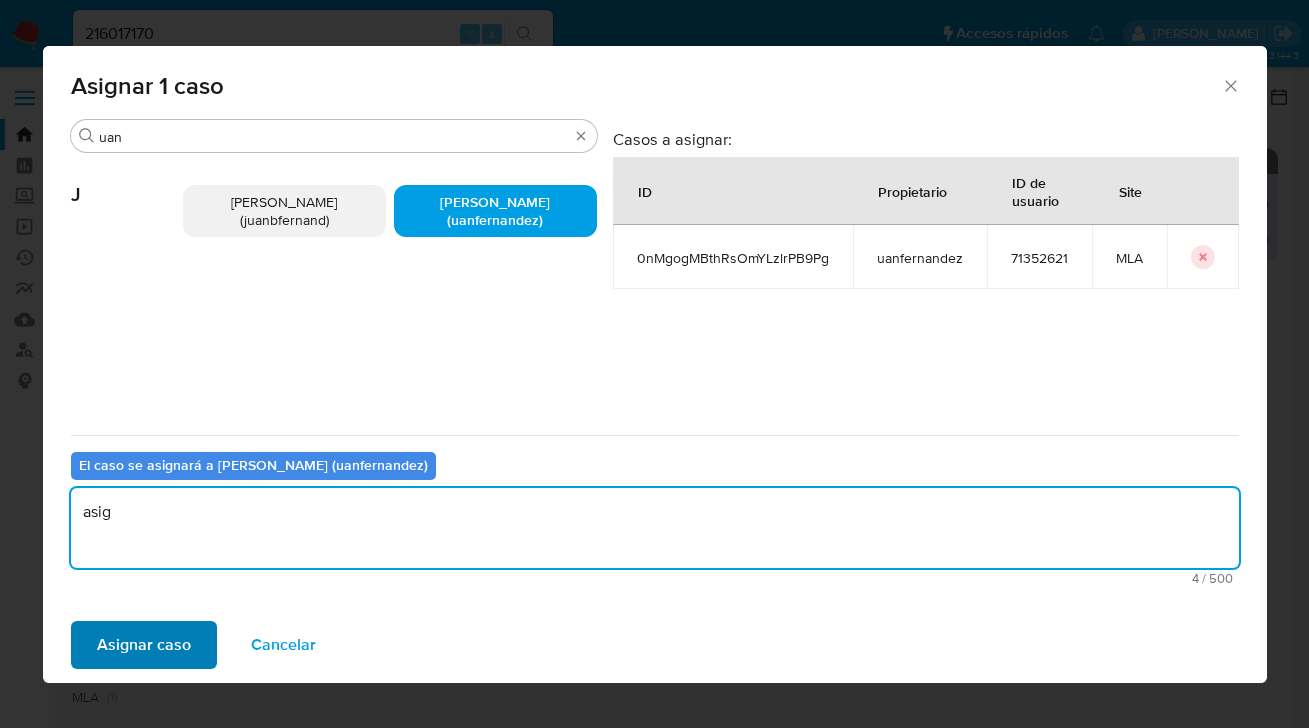 type on "asig" 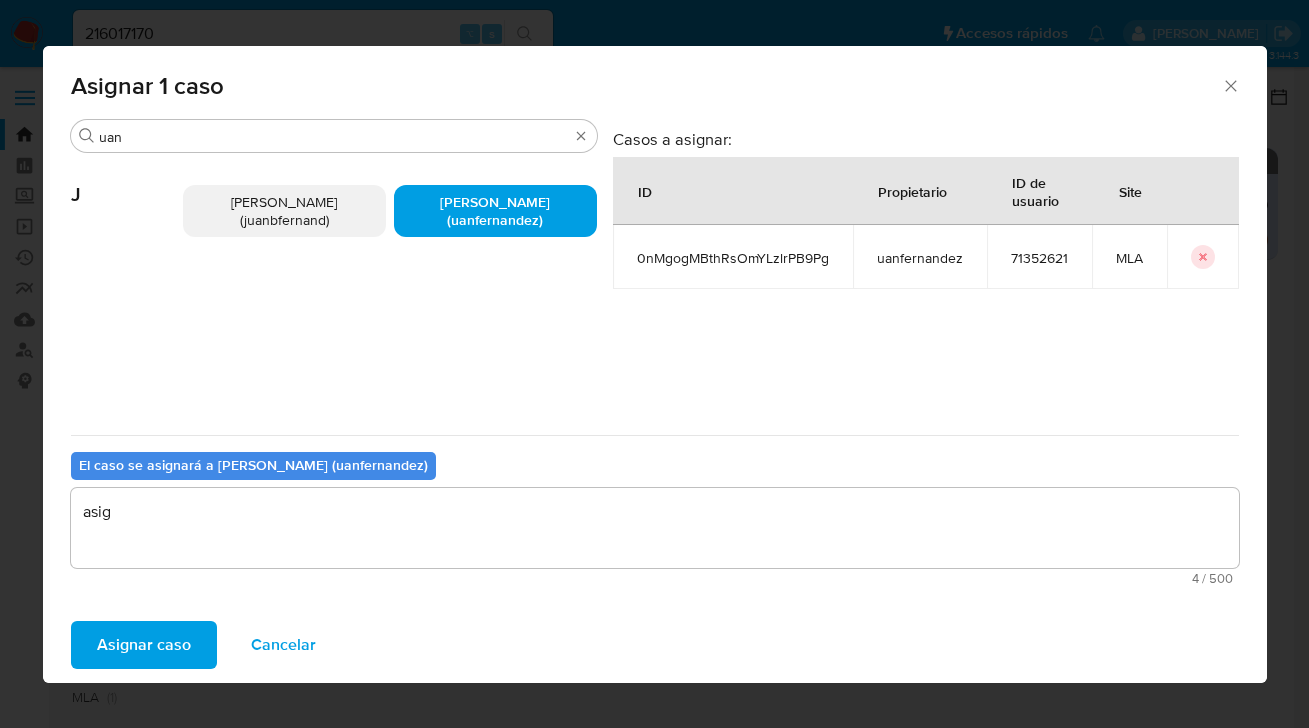 click on "Asignar caso" at bounding box center [144, 645] 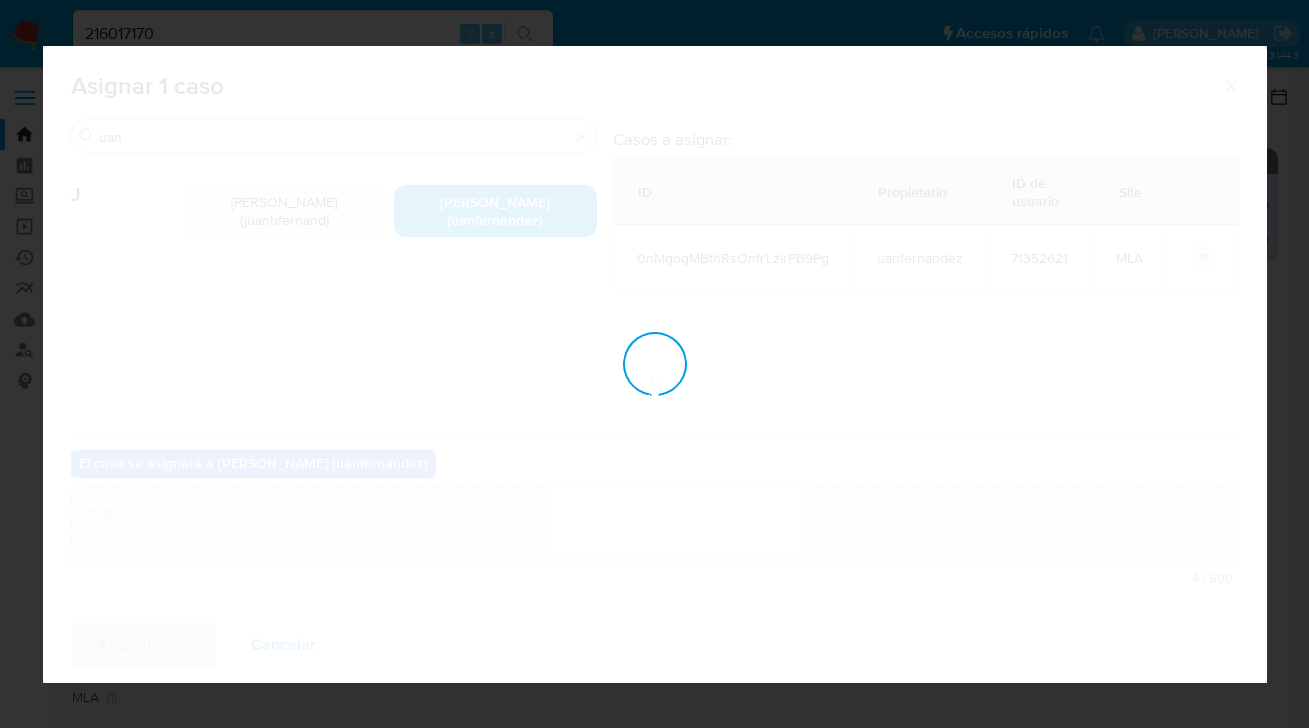 type 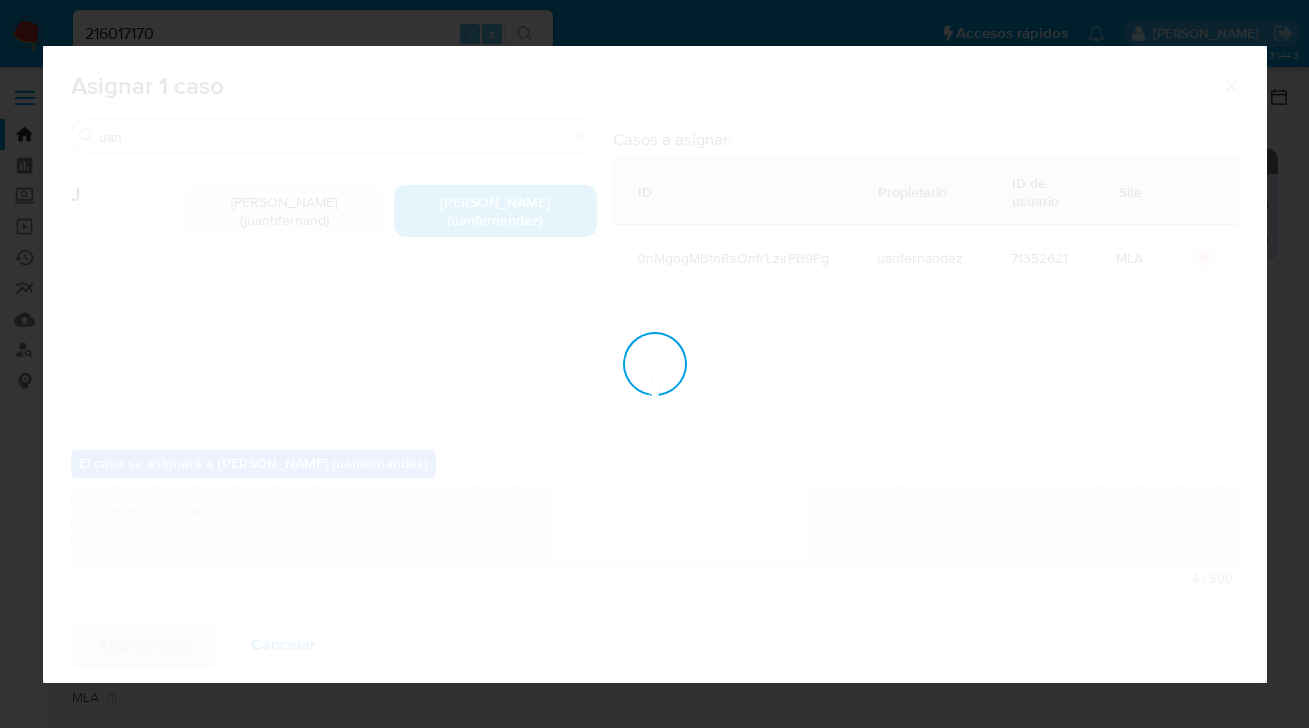 checkbox on "false" 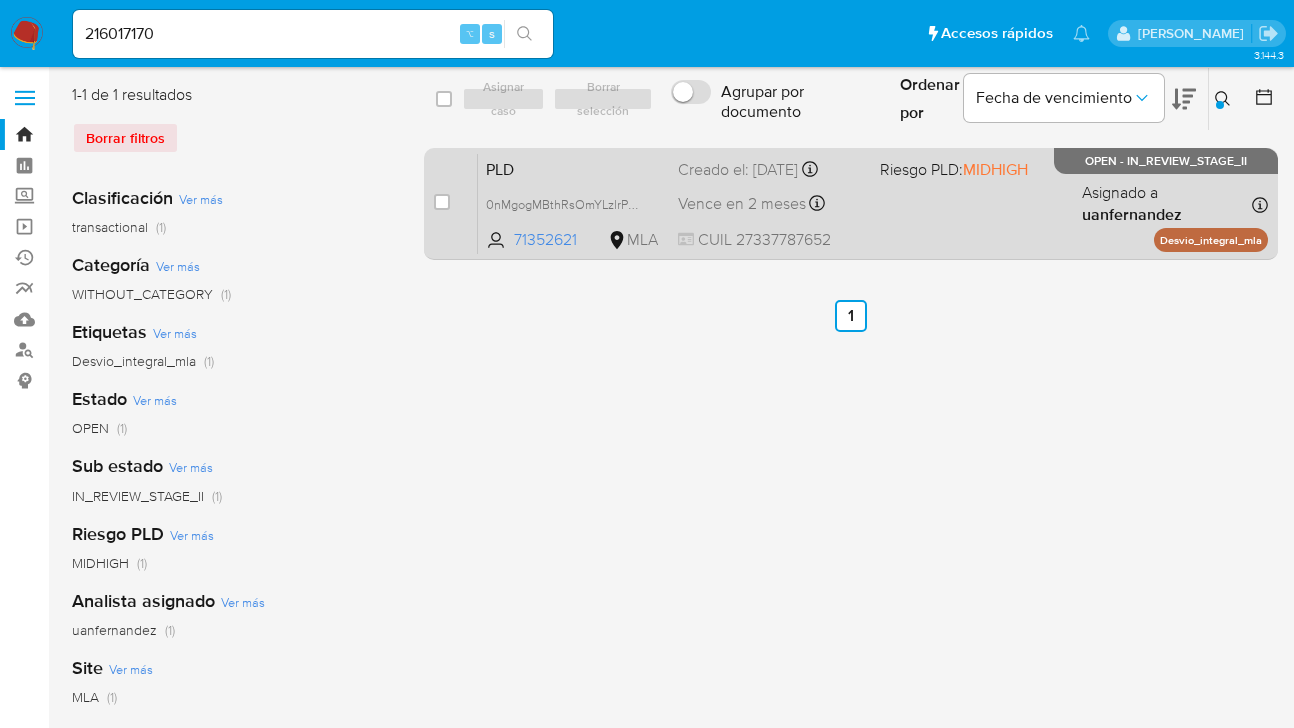 click on "PLD 0nMgogMBthRsOmYLzlrPB9Pg 71352621 MLA Riesgo PLD:  MIDHIGH Creado el: 12/06/2025   Creado el: 12/06/2025 03:03:49 Vence en 2 meses   Vence el 10/09/2025 03:03:50 CUIL   27337787652 Asignado a   uanfernandez   Asignado el: 18/06/2025 14:17:20 Desvio_integral_mla OPEN - IN_REVIEW_STAGE_II" at bounding box center [873, 203] 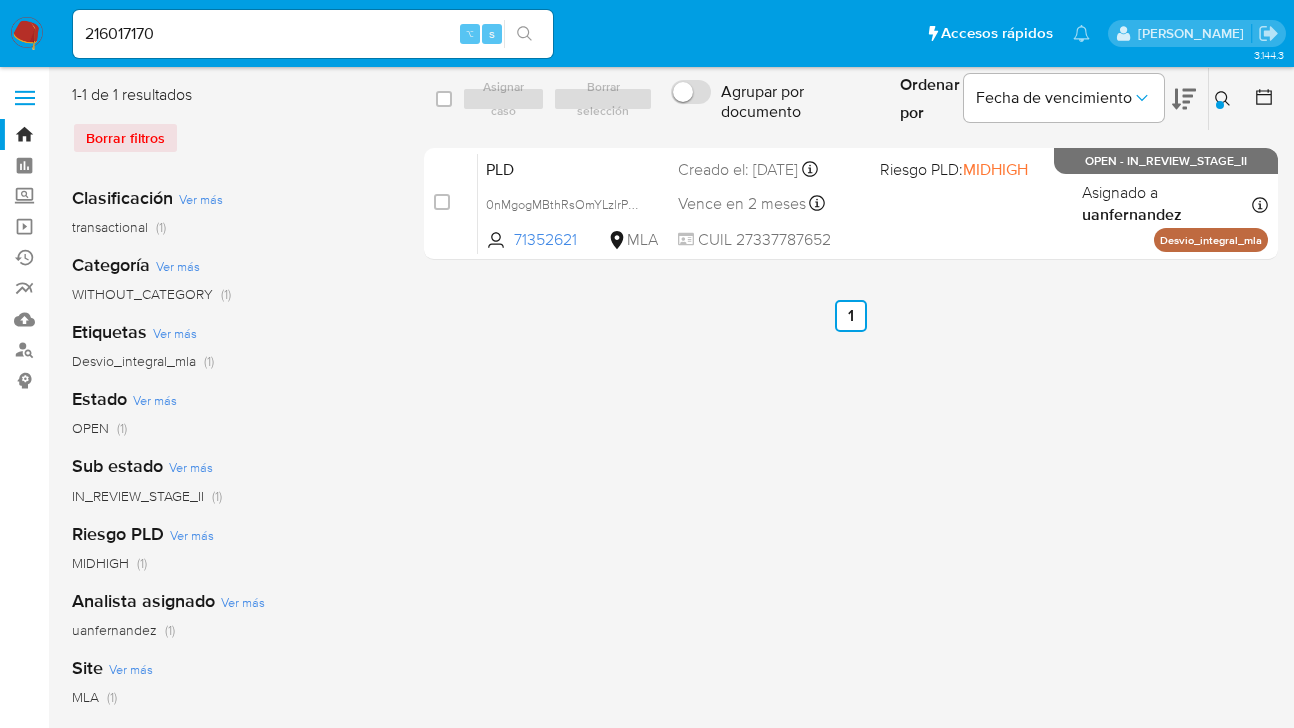 drag, startPoint x: 1216, startPoint y: 95, endPoint x: 1196, endPoint y: 119, distance: 31.241 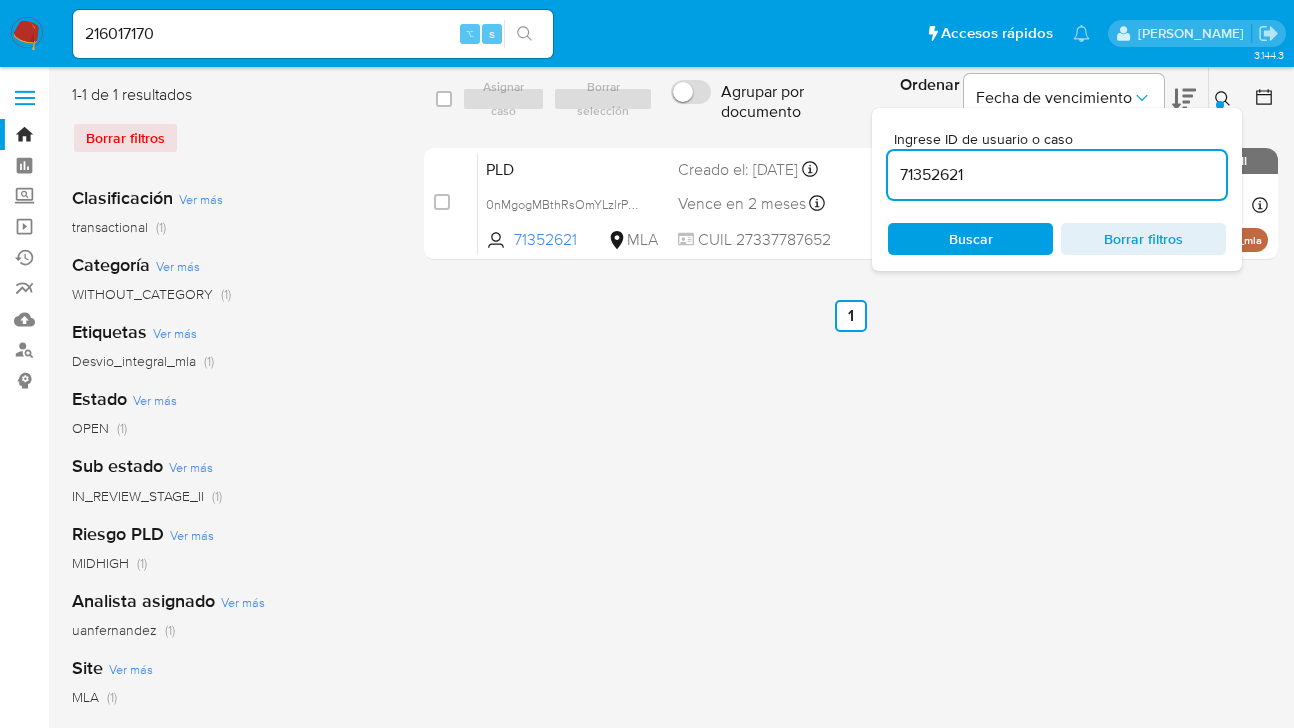 scroll, scrollTop: 0, scrollLeft: 0, axis: both 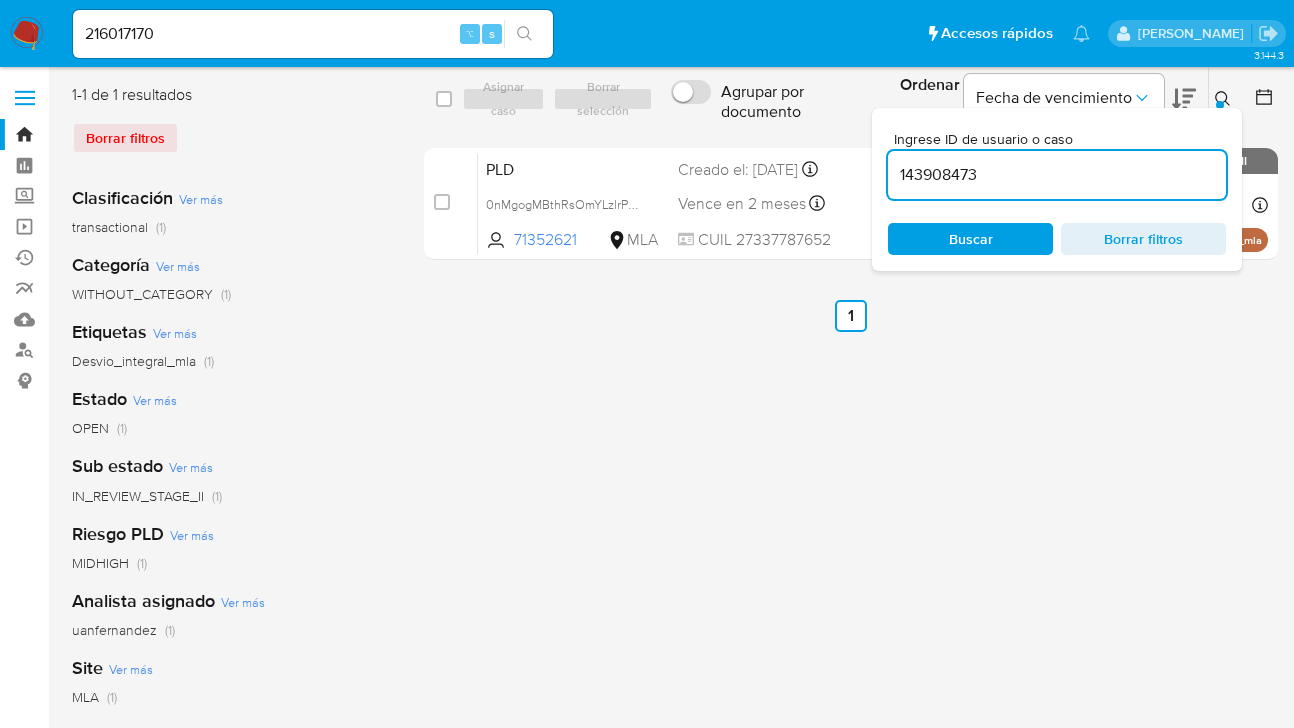 type on "143908473" 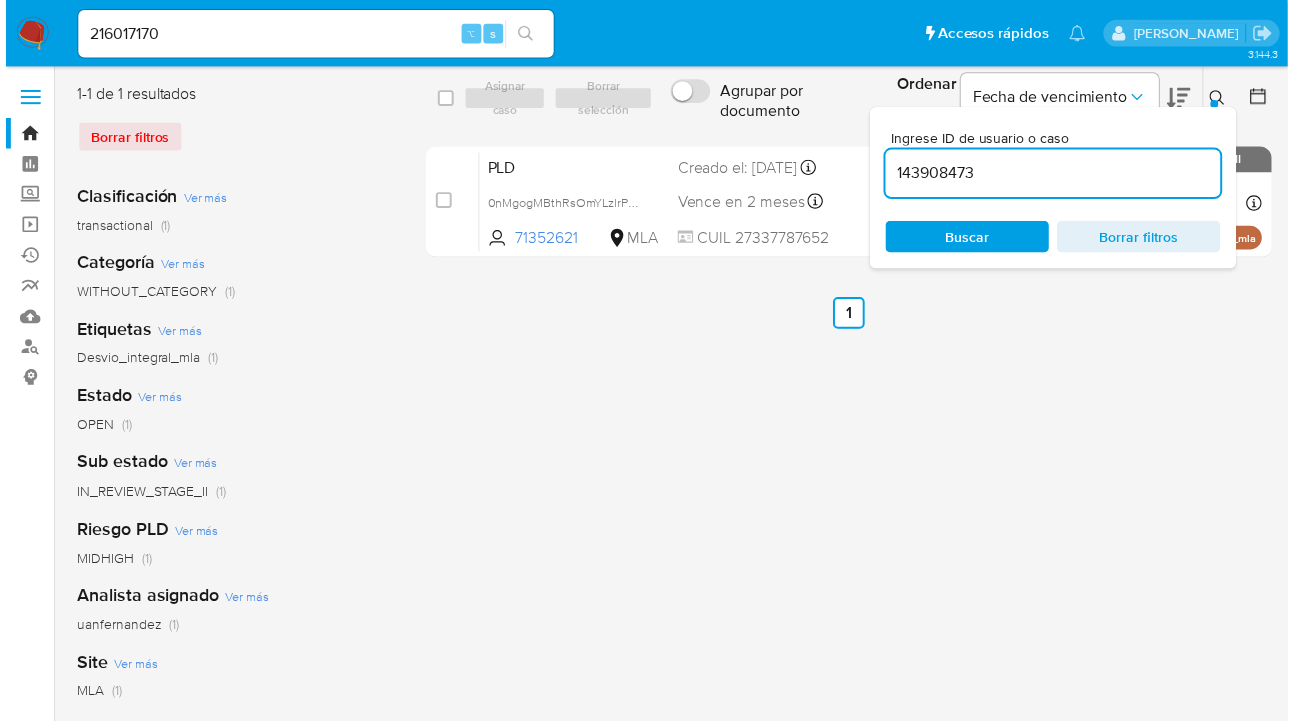 scroll, scrollTop: 0, scrollLeft: 0, axis: both 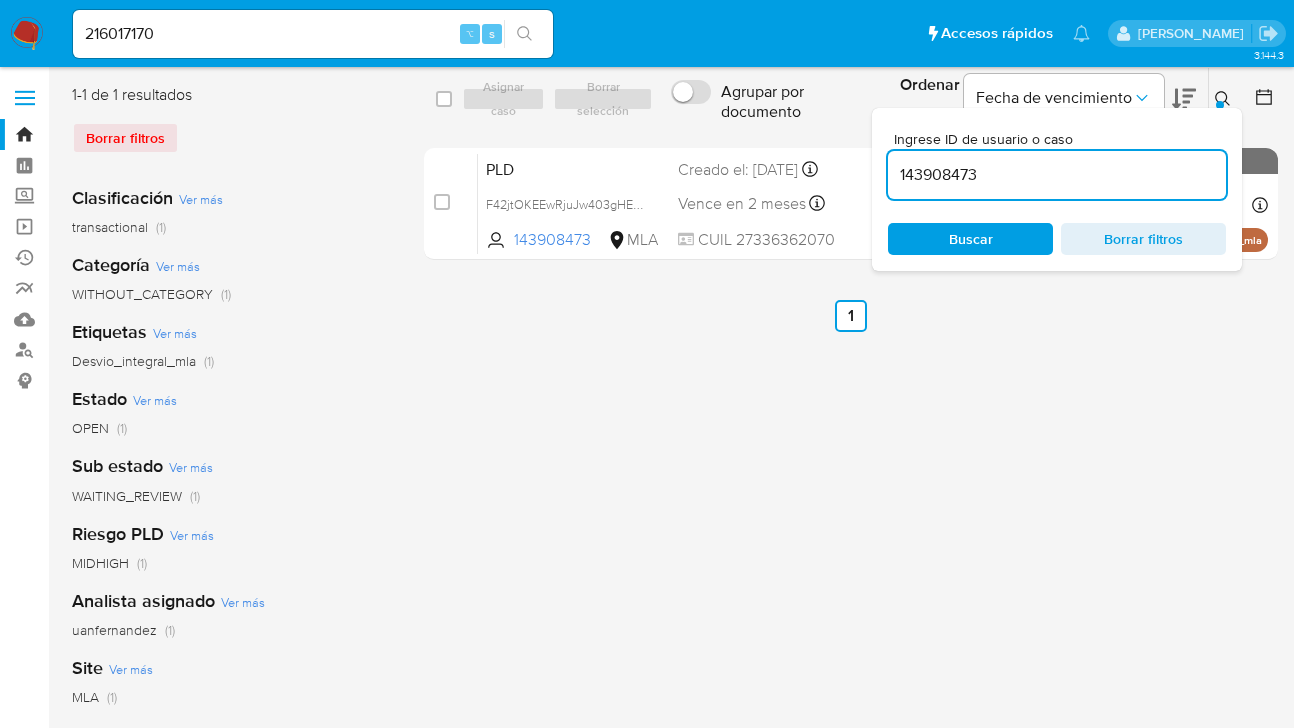 click at bounding box center (1220, 105) 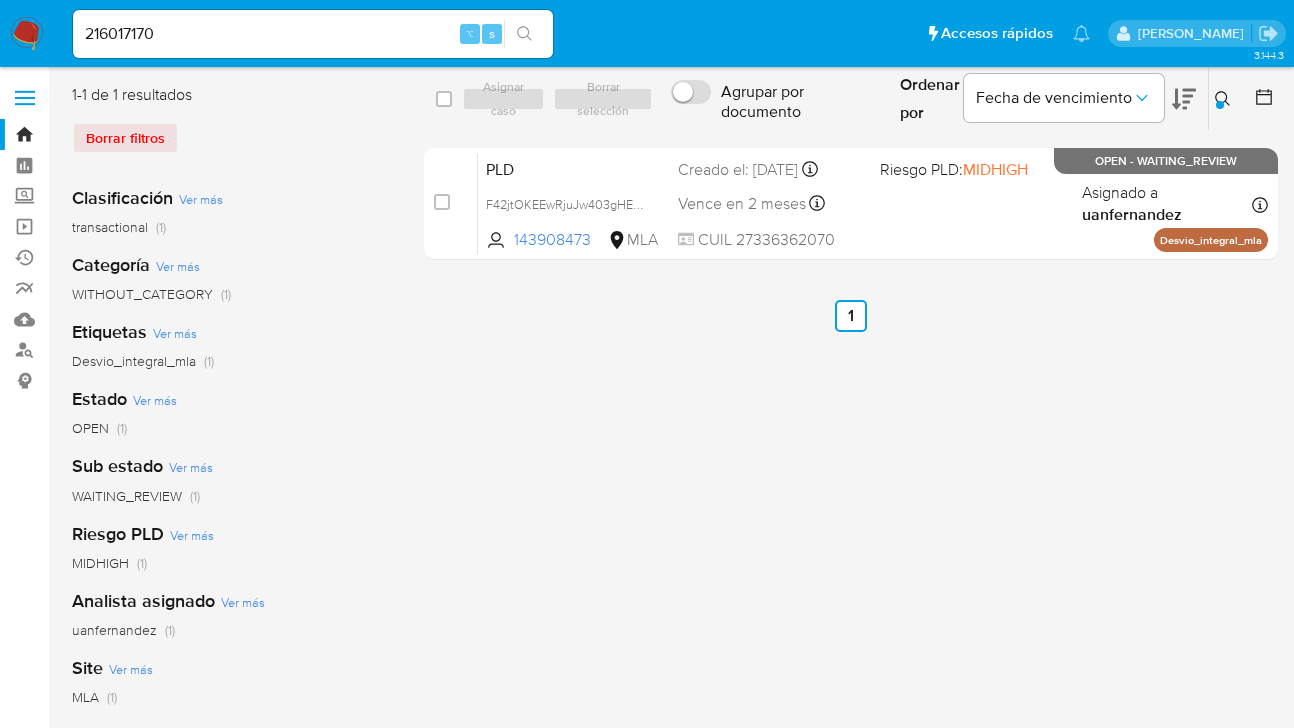 click at bounding box center (444, 99) 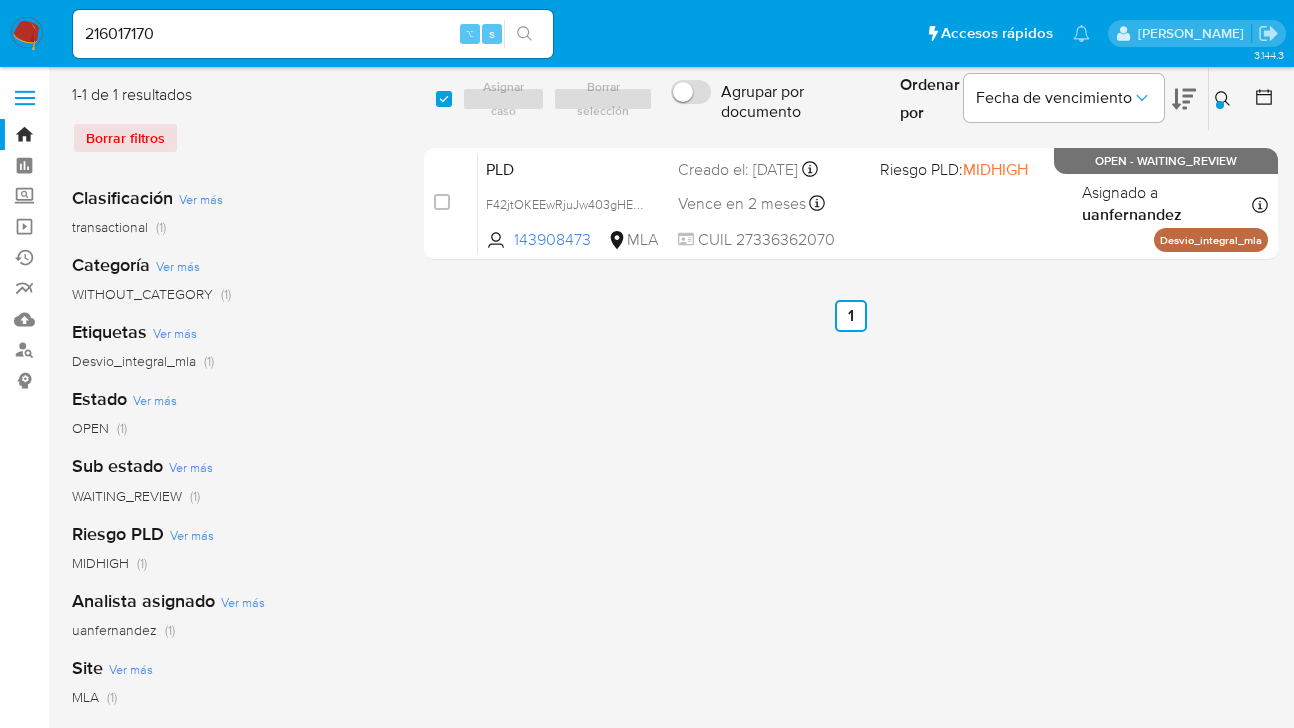 checkbox on "true" 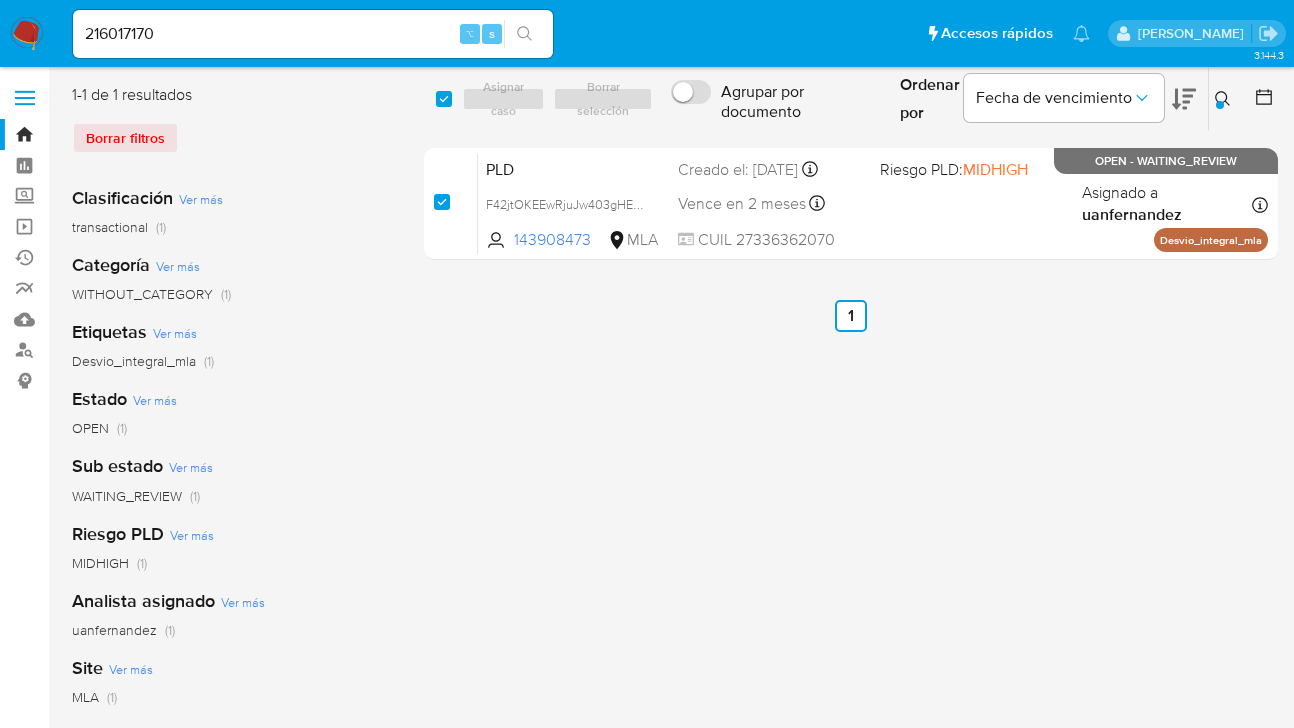 checkbox on "true" 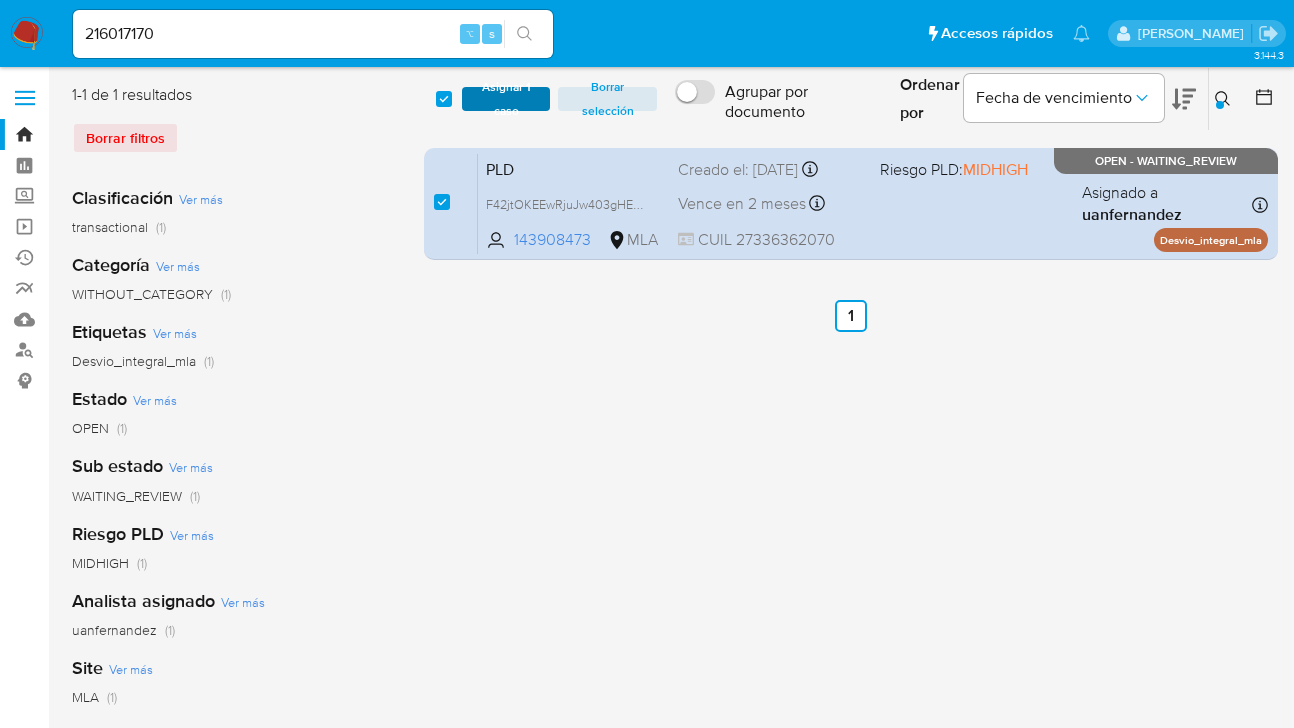 click on "Asignar 1 caso" at bounding box center [506, 99] 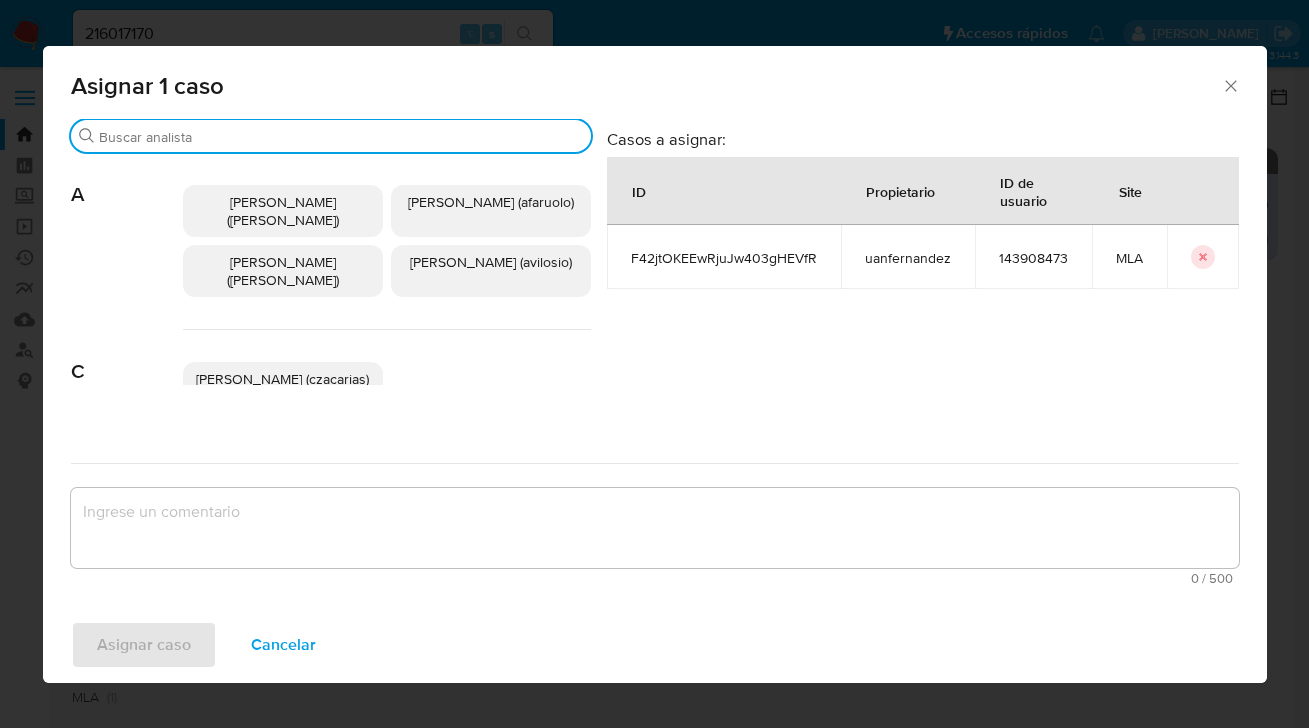 click on "Buscar" at bounding box center [341, 137] 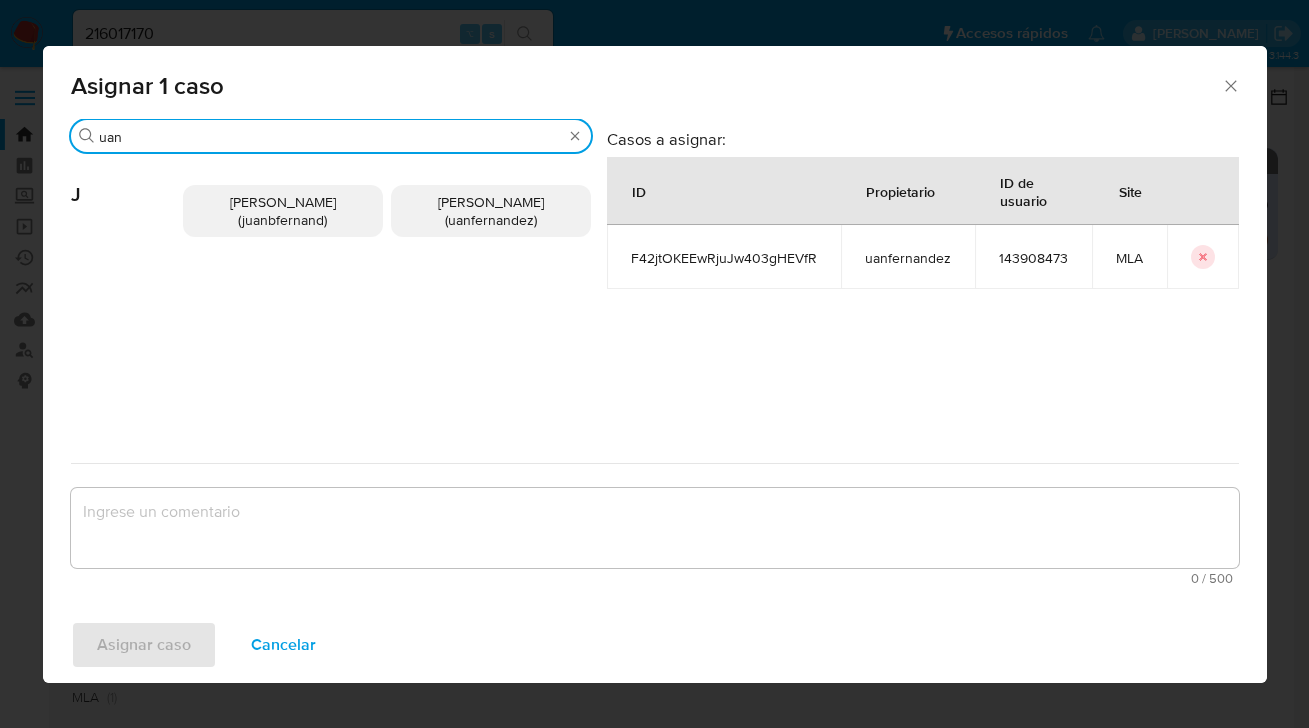 type on "uan" 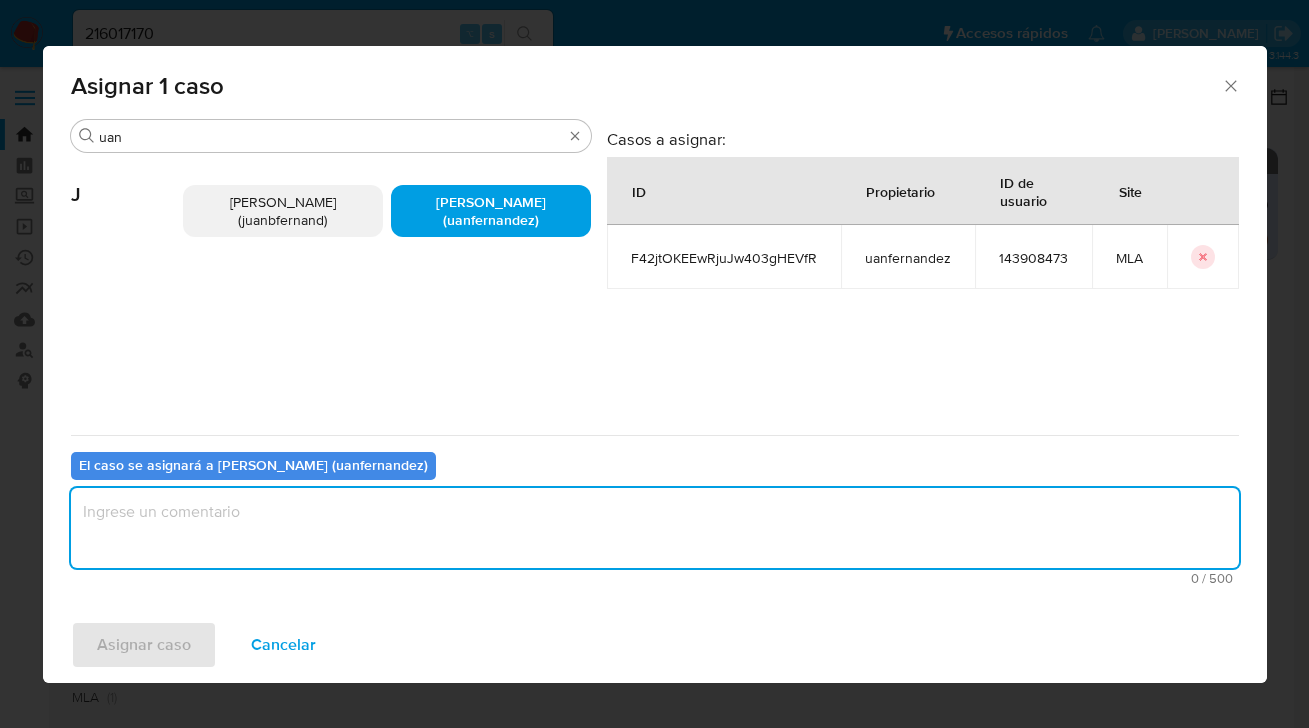 drag, startPoint x: 340, startPoint y: 550, endPoint x: 320, endPoint y: 543, distance: 21.189621 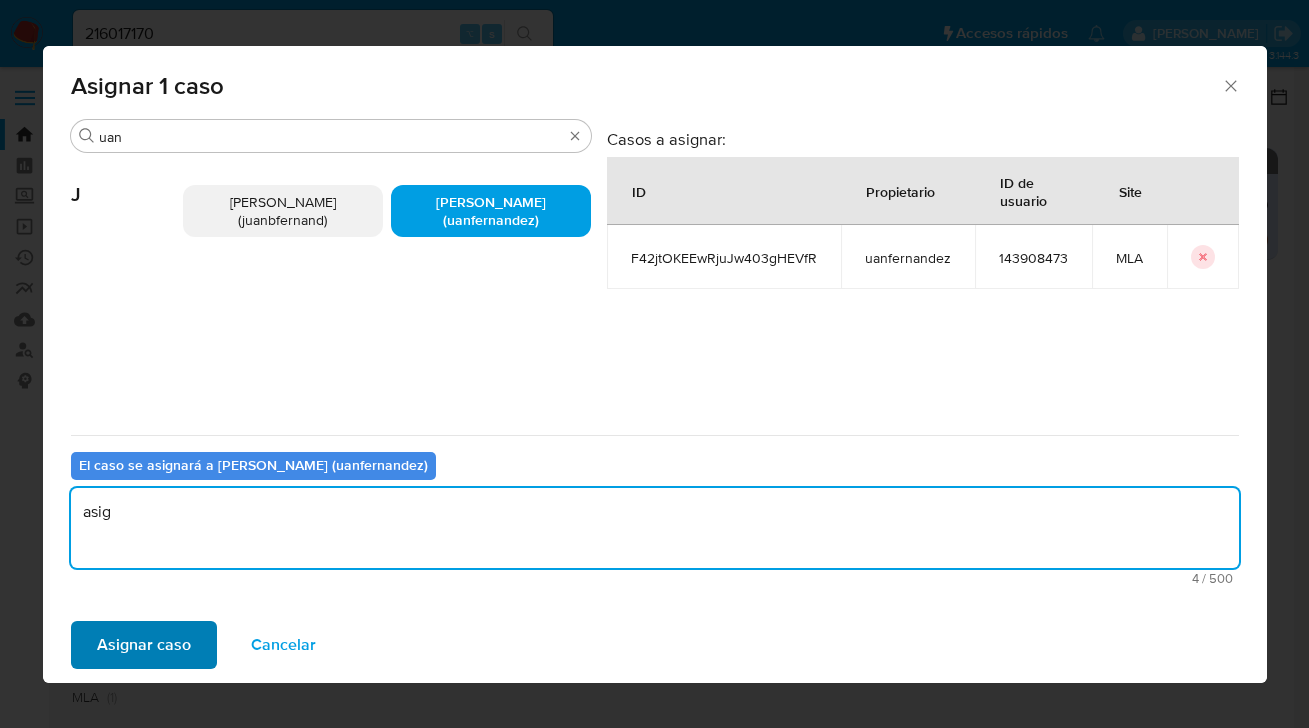 type on "asig" 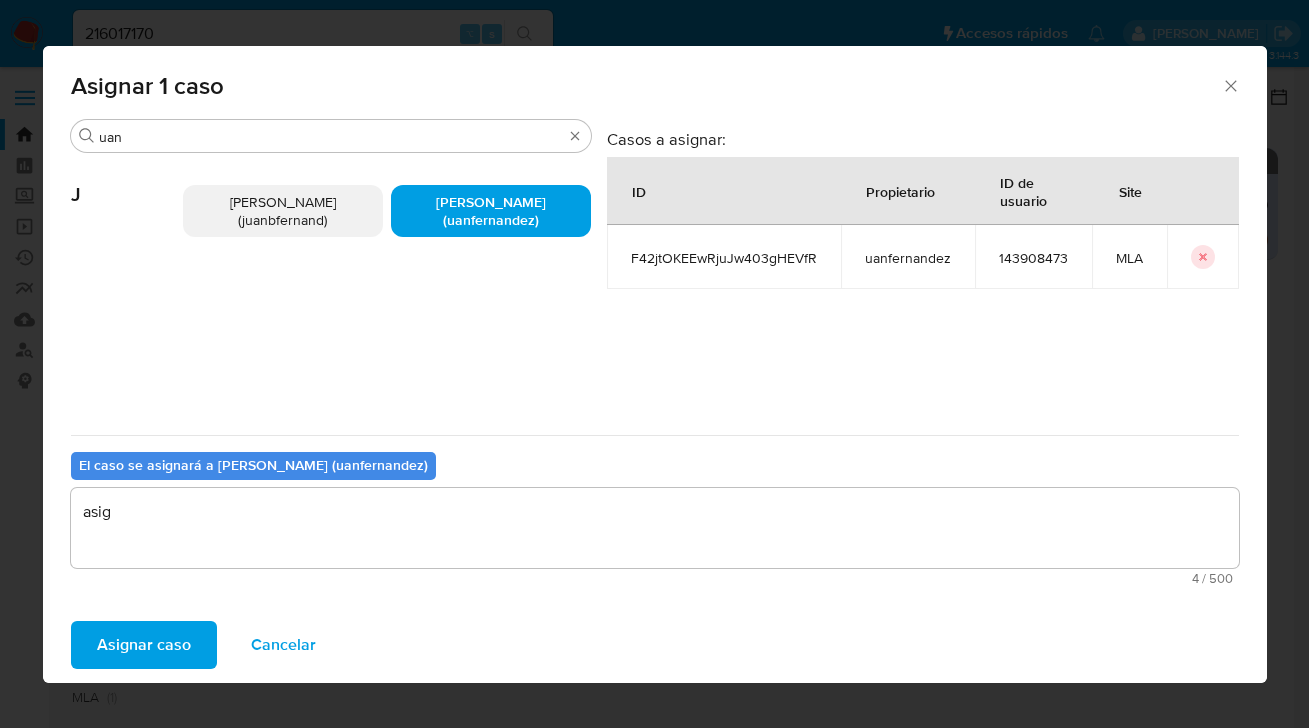 click on "Asignar caso" at bounding box center [144, 645] 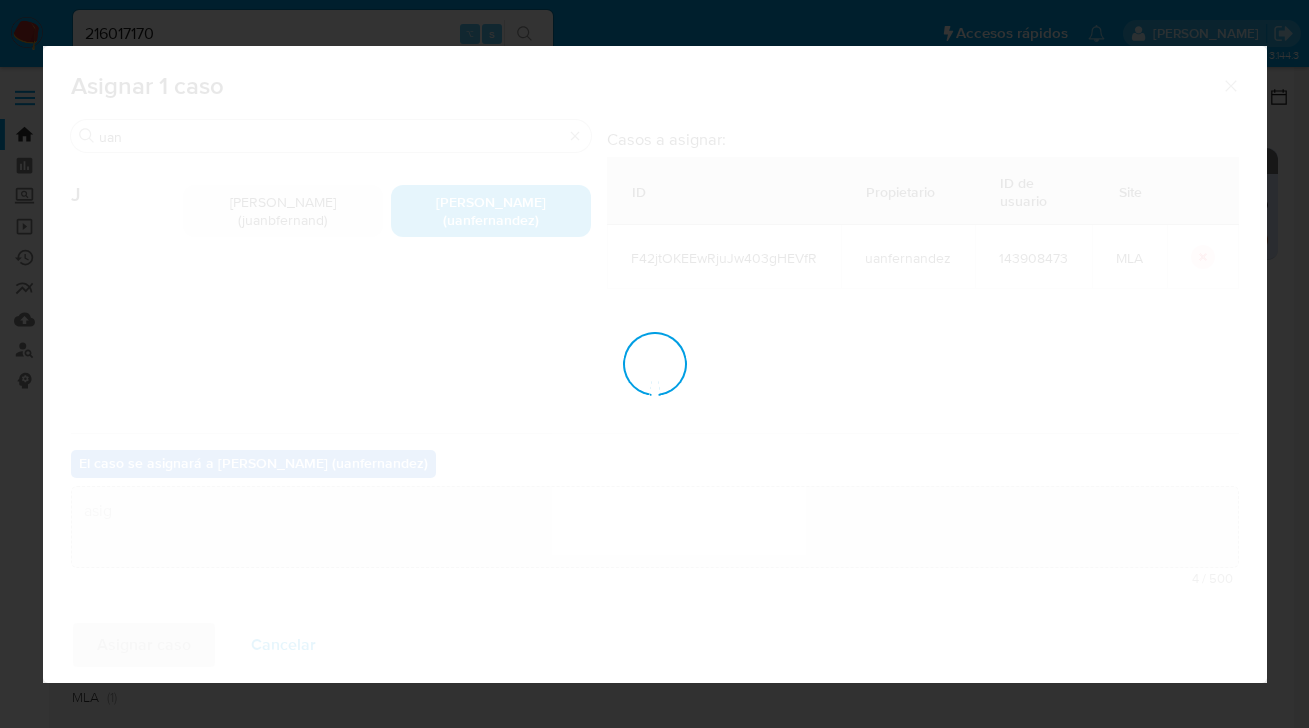type 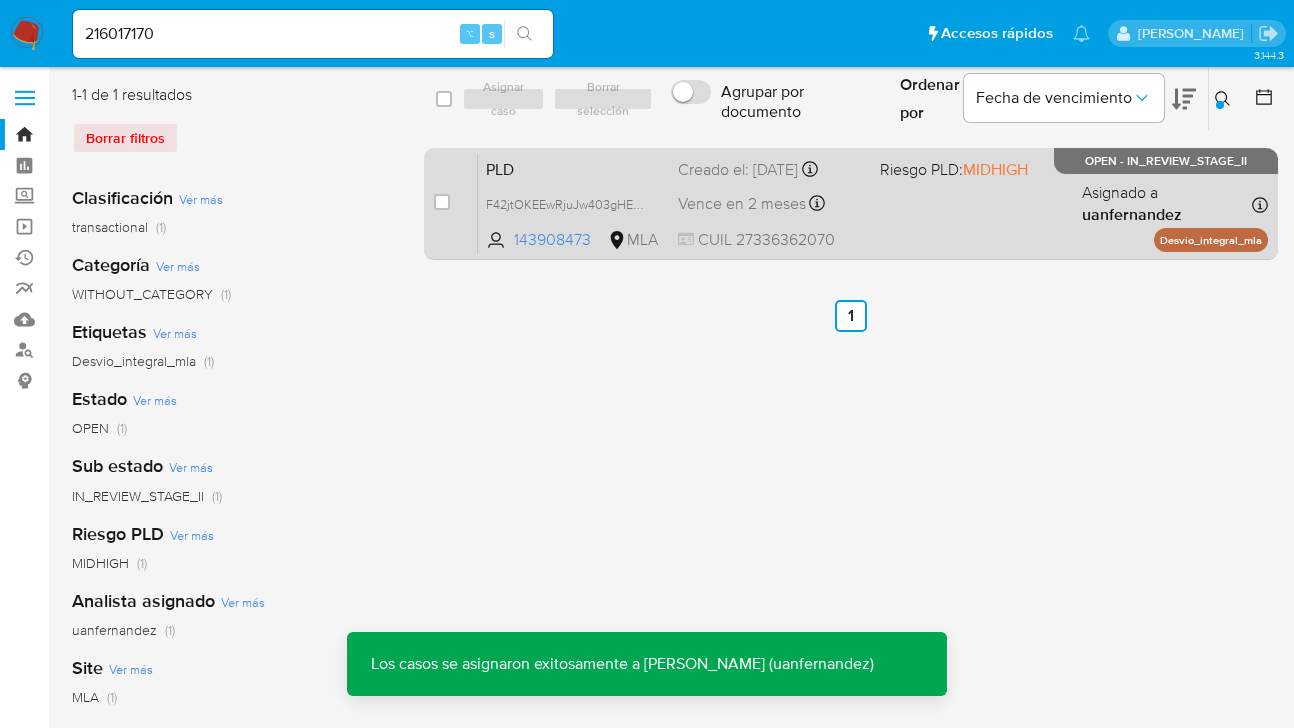 click on "PLD F42jtOKEEwRjuJw403gHEVfR 143908473 MLA Riesgo PLD:  MIDHIGH Creado el: 12/06/2025   Creado el: 12/06/2025 03:20:27 Vence en 2 meses   Vence el 10/09/2025 03:20:27 CUIL   27336362070 Asignado a   uanfernandez   Asignado el: 18/06/2025 14:17:20 Desvio_integral_mla OPEN - IN_REVIEW_STAGE_II" at bounding box center (873, 203) 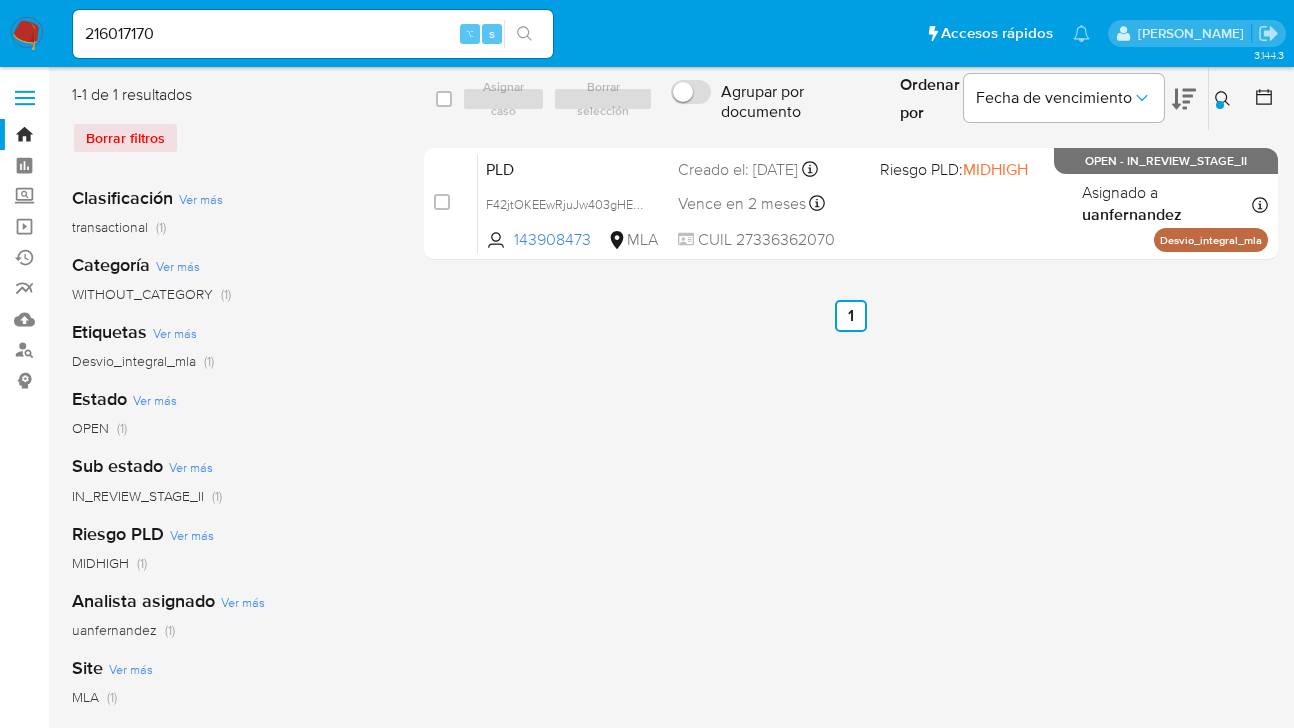 click 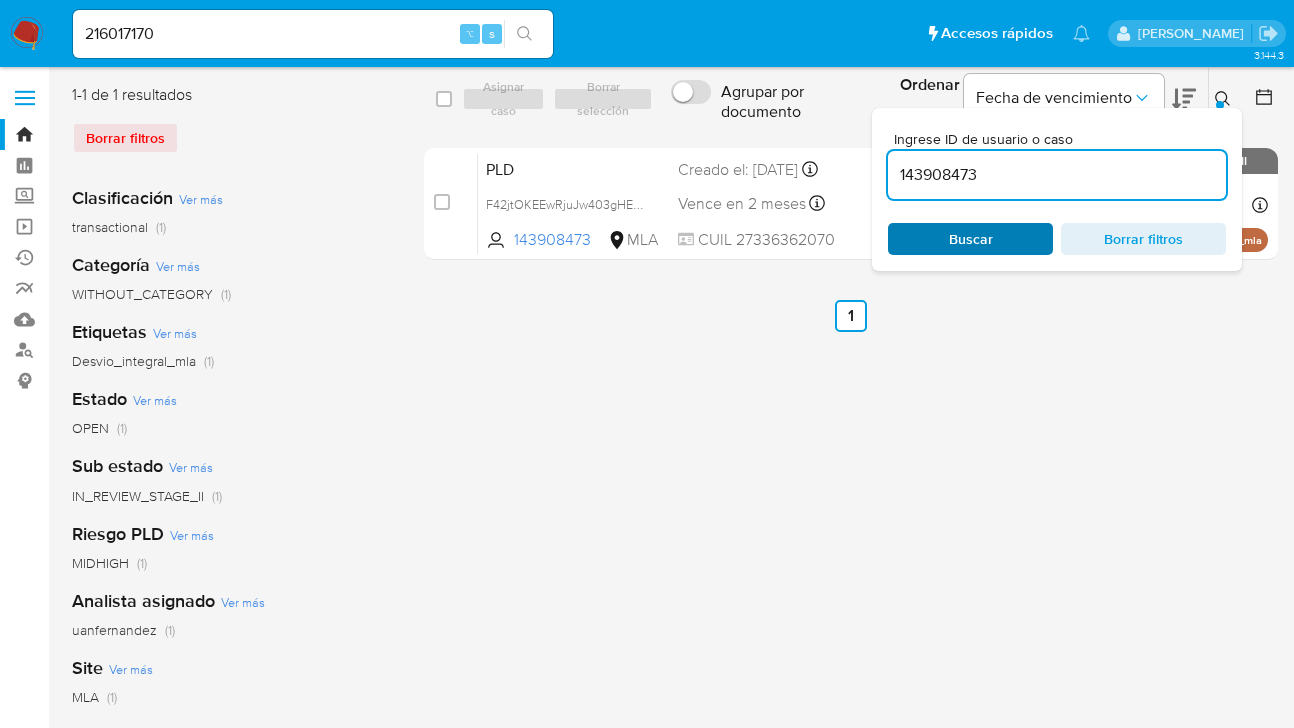 click on "Buscar" at bounding box center (971, 239) 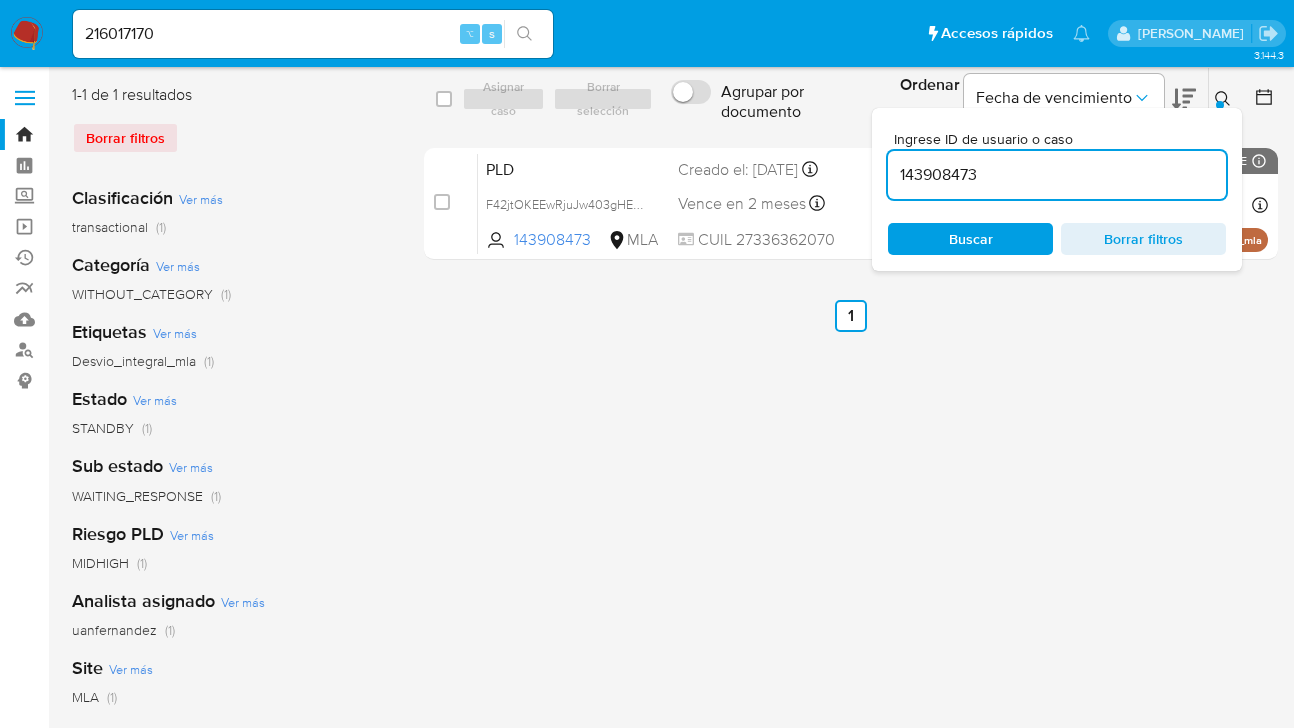 click at bounding box center [1225, 99] 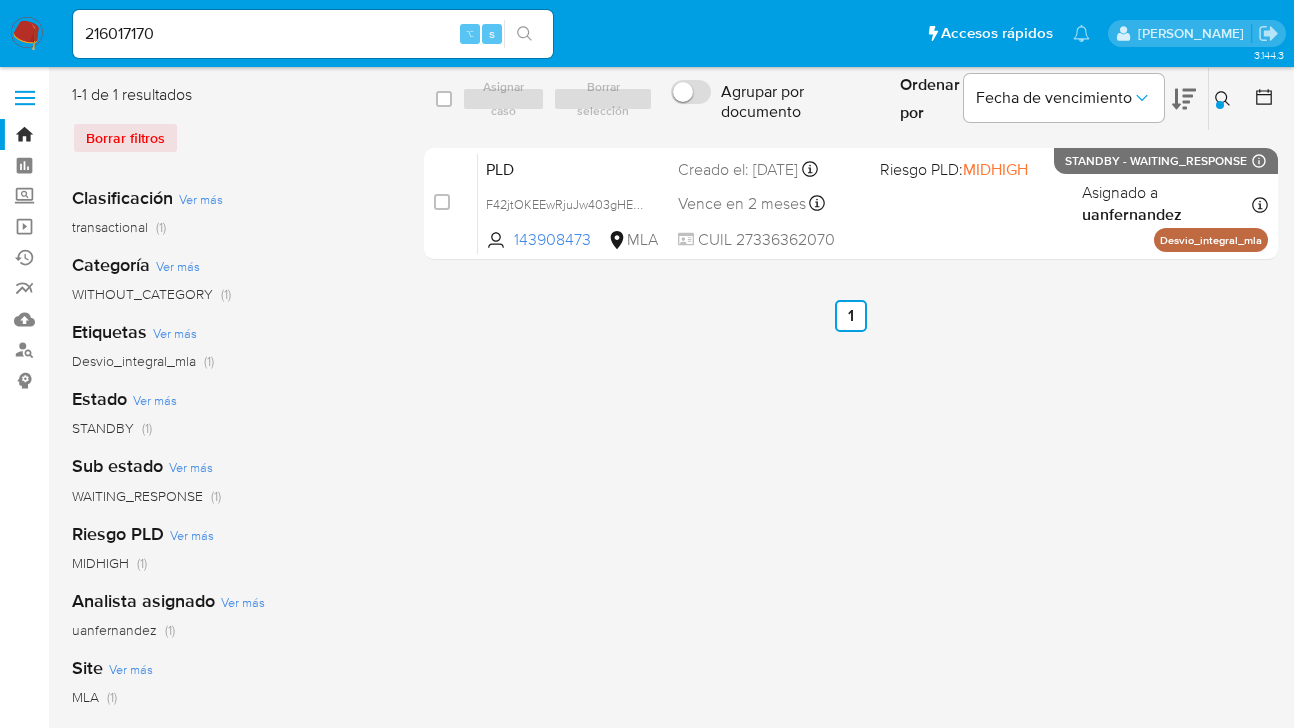 click at bounding box center [1260, 99] 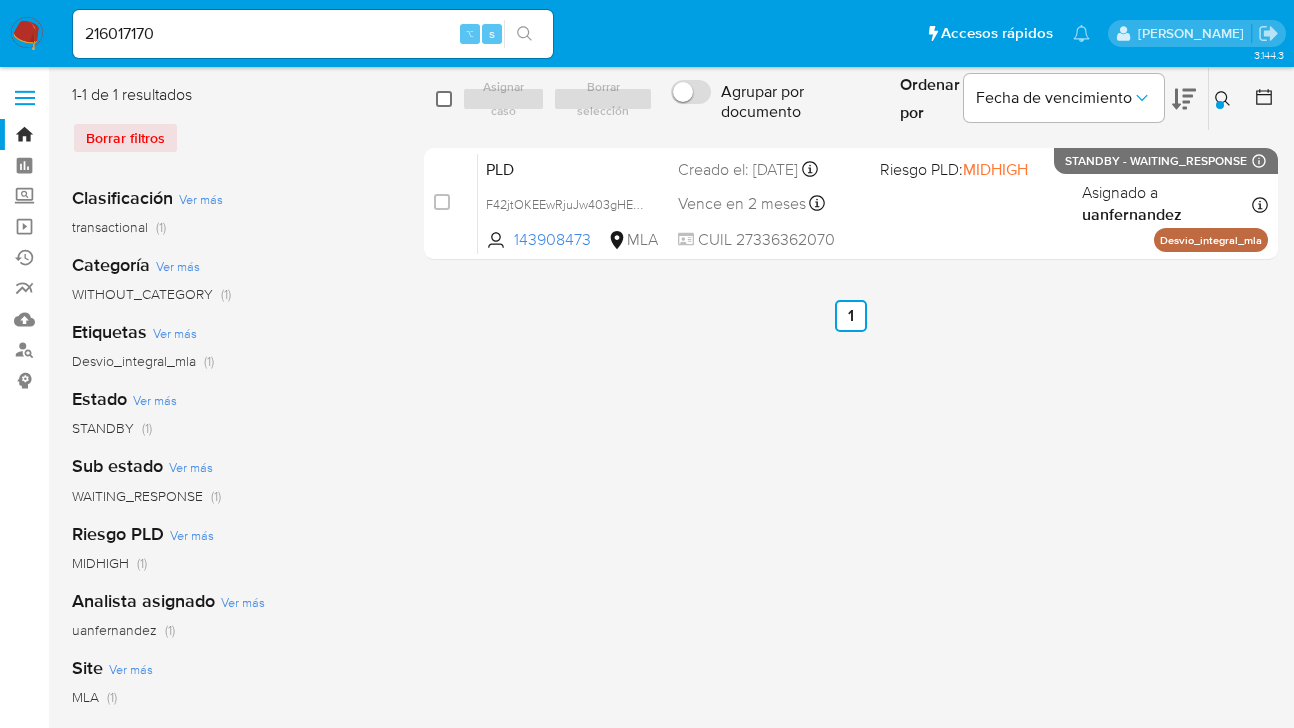click at bounding box center (444, 99) 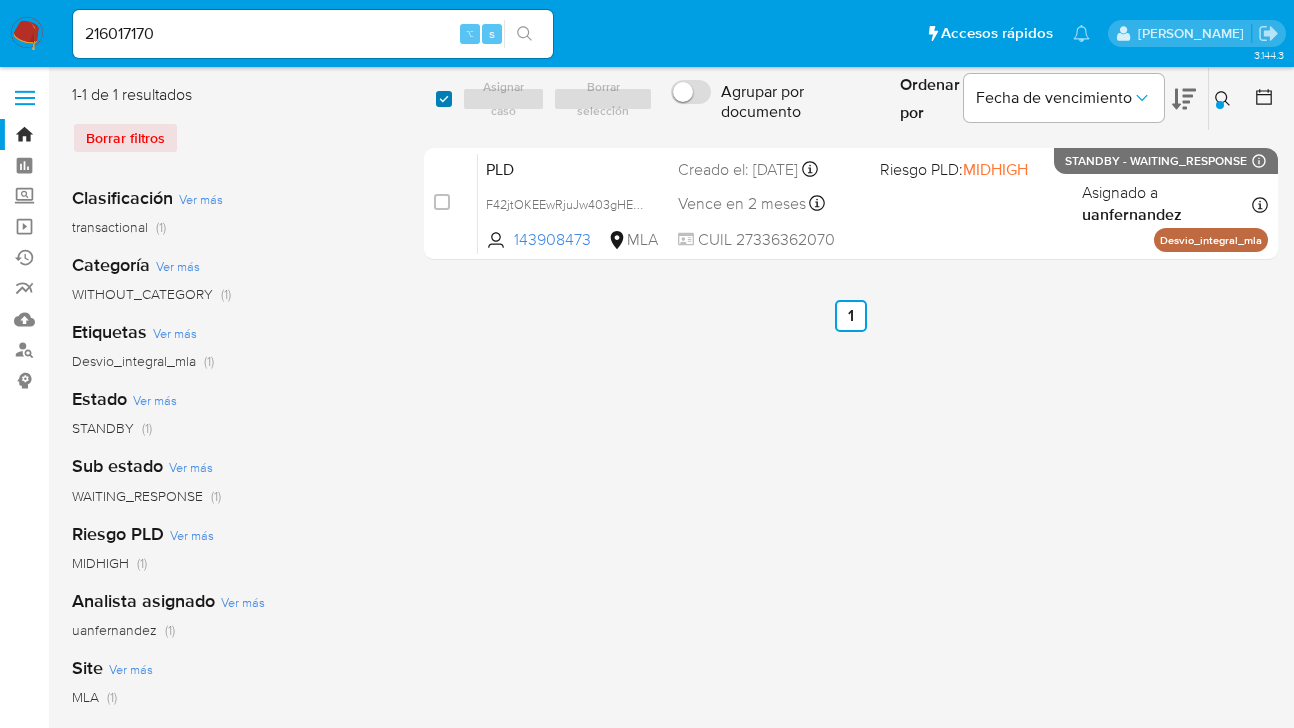 checkbox on "true" 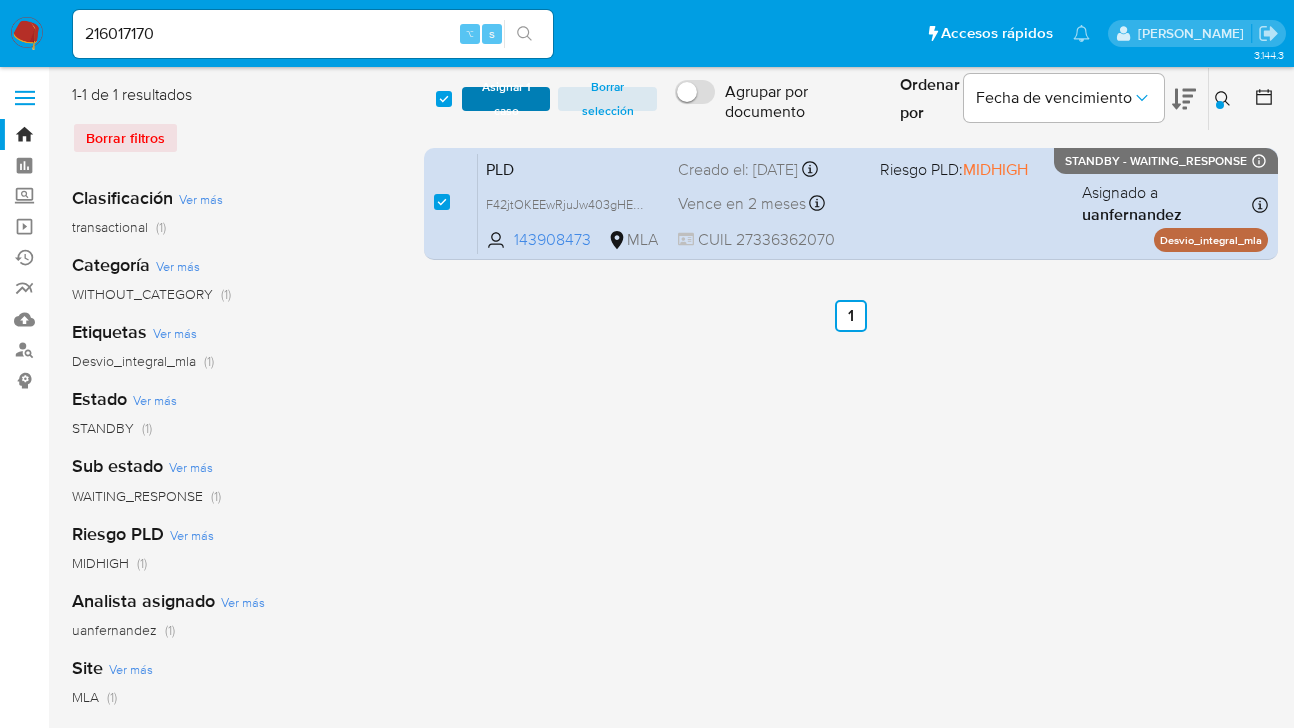 click on "Asignar 1 caso" at bounding box center [506, 99] 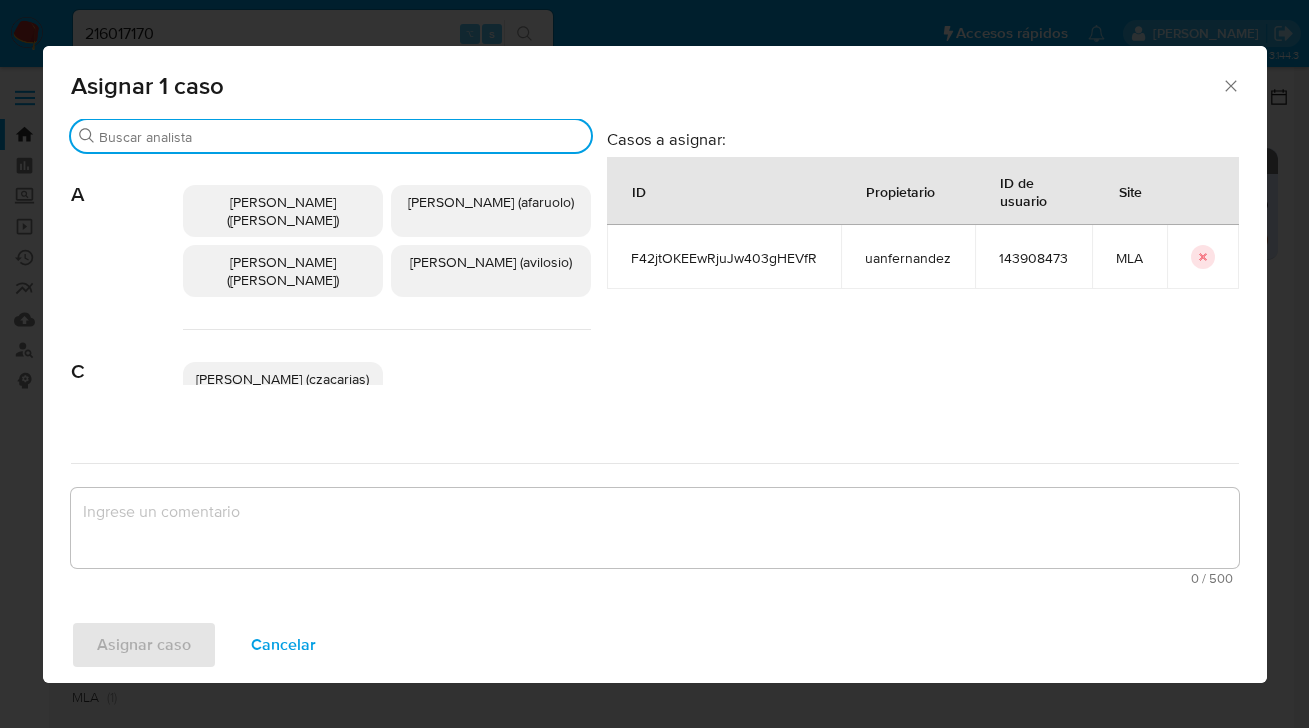 click on "Buscar" at bounding box center [341, 137] 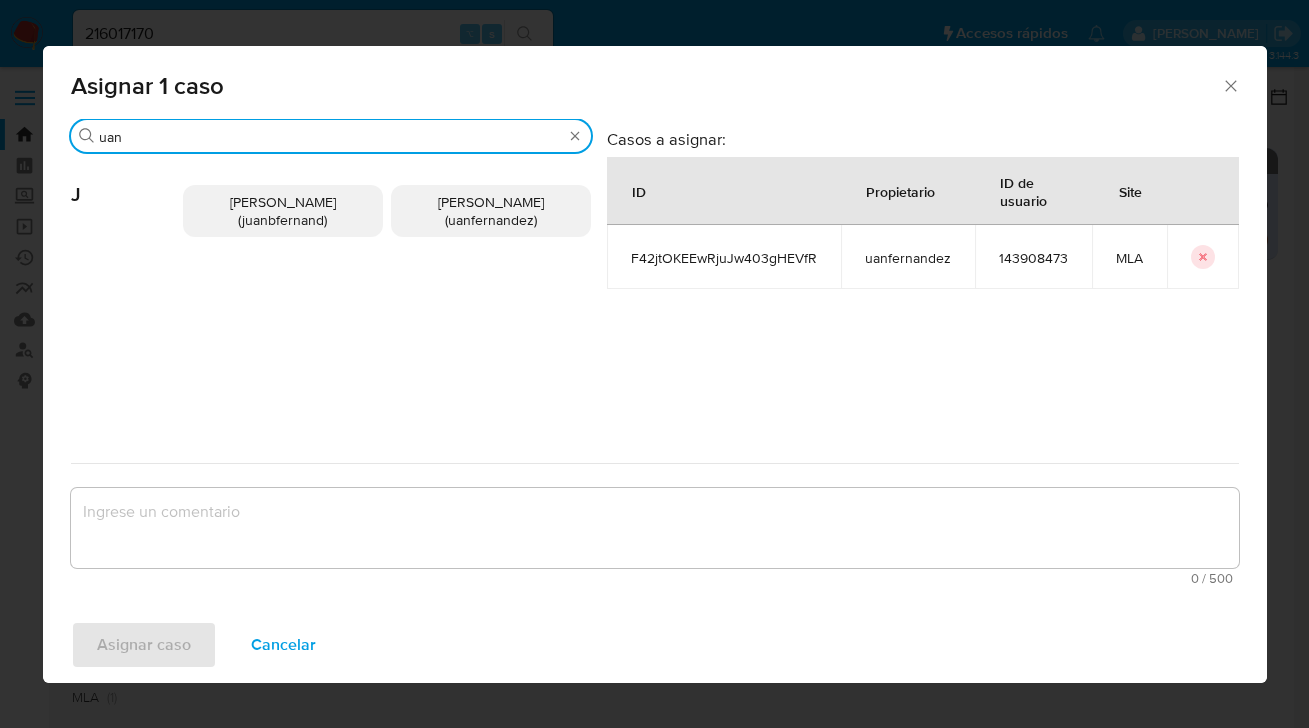 type on "uan" 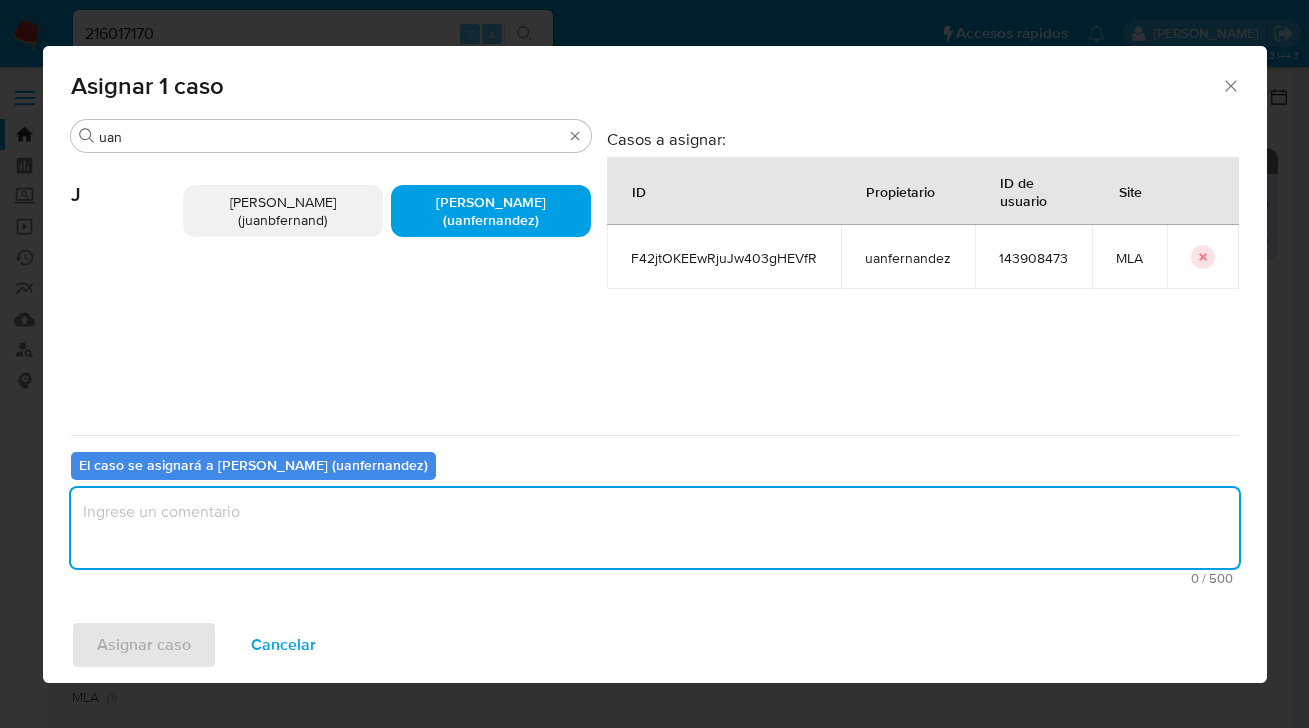 click at bounding box center [655, 528] 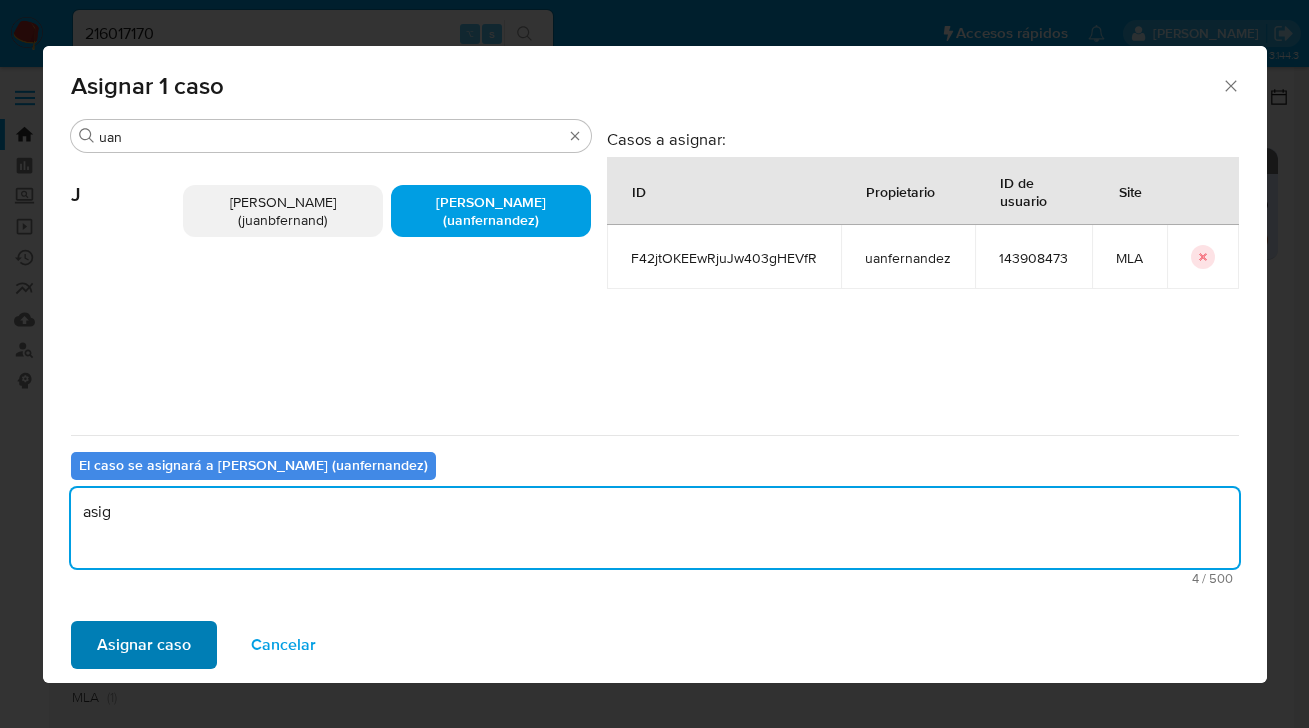 type on "asig" 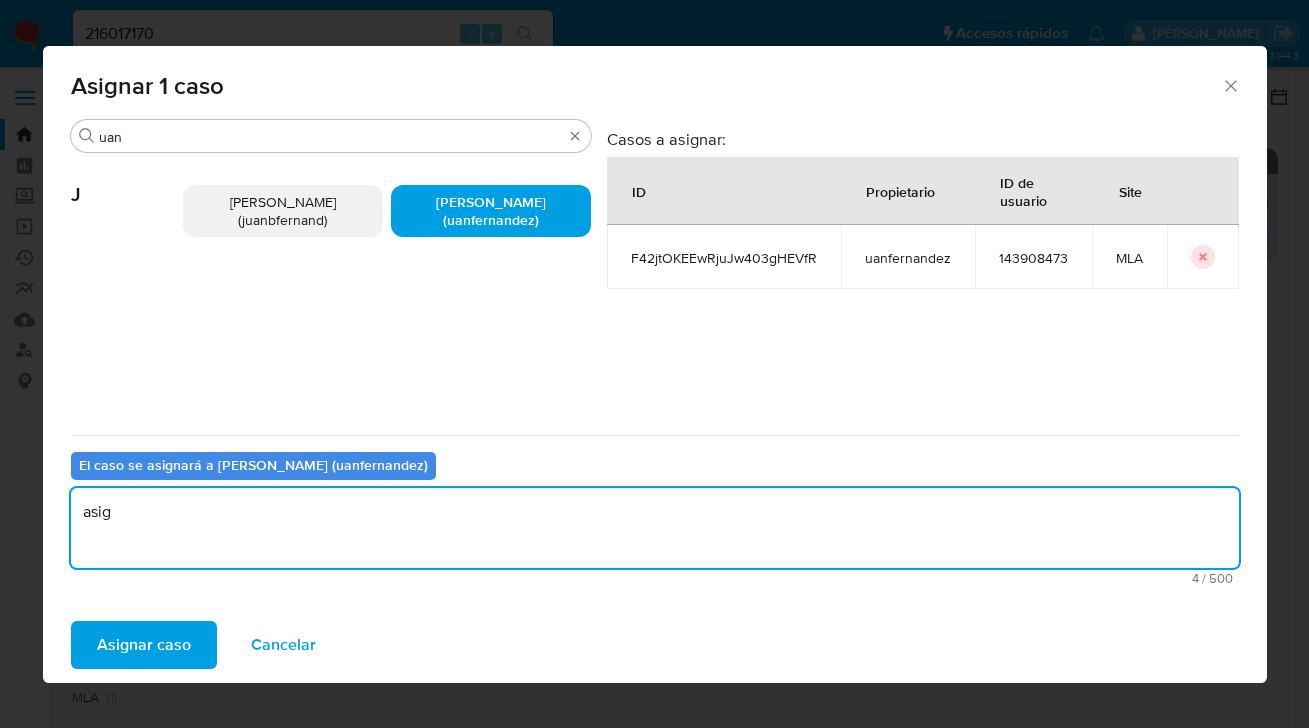 click on "Asignar caso" at bounding box center [144, 645] 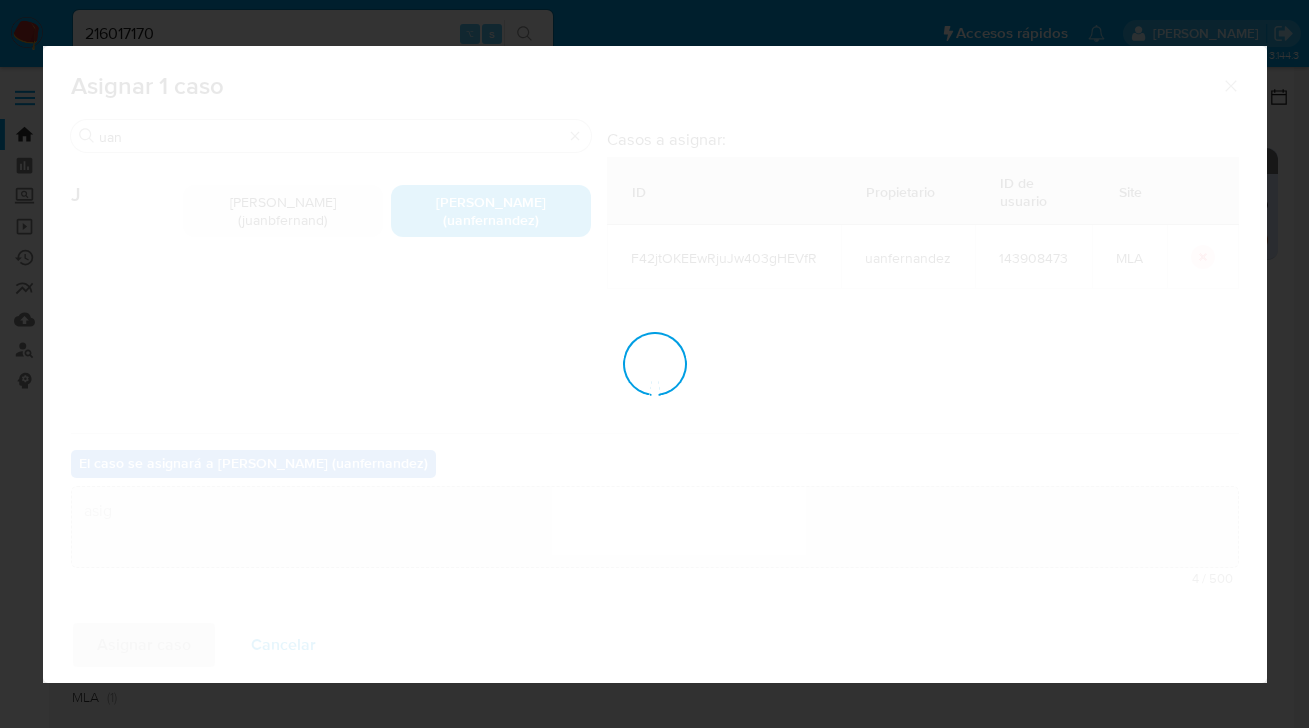 type 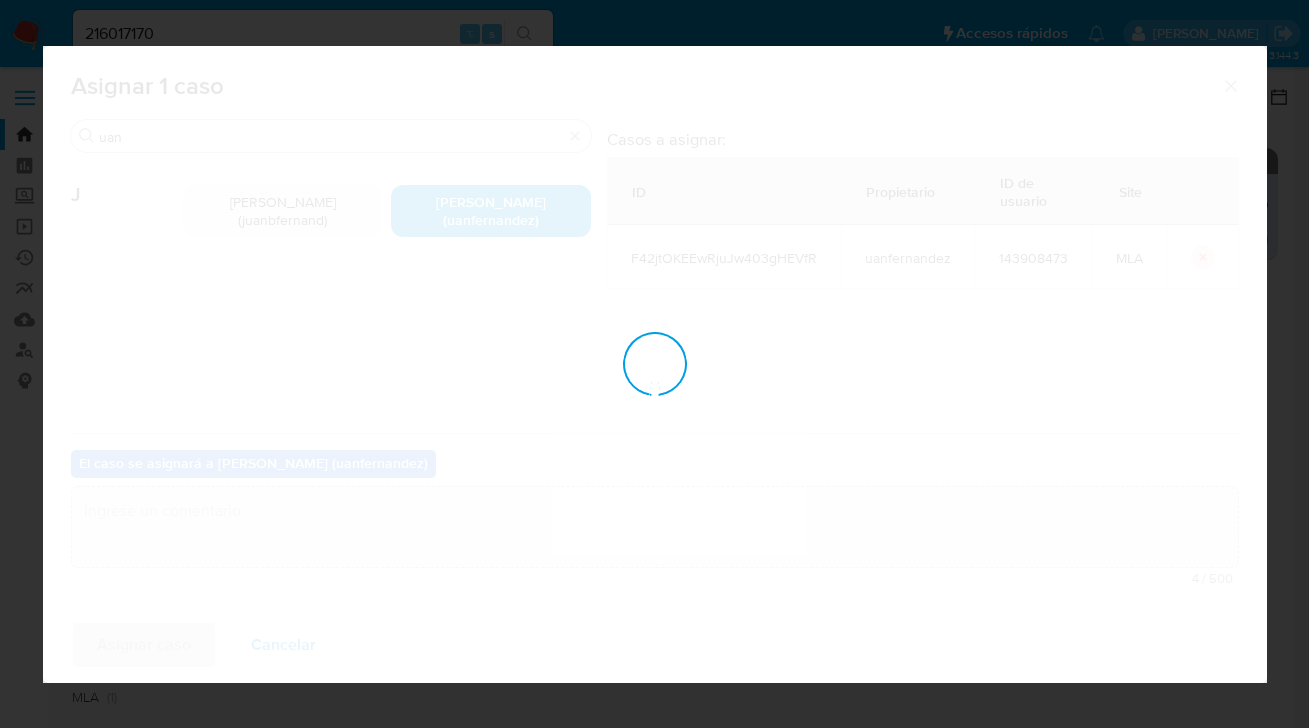 checkbox on "false" 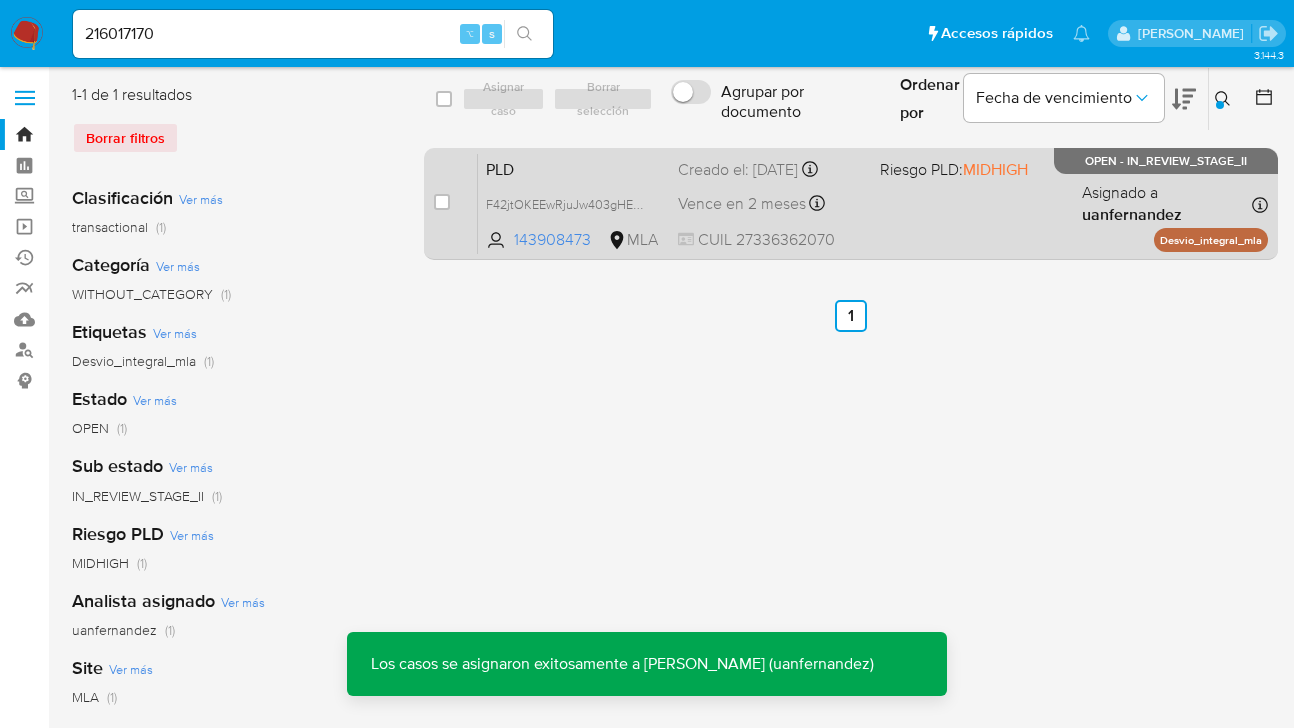 click on "PLD F42jtOKEEwRjuJw403gHEVfR 143908473 MLA Riesgo PLD:  MIDHIGH Creado el: 12/06/2025   Creado el: 12/06/2025 03:20:27 Vence en 2 meses   Vence el 10/09/2025 03:20:27 CUIL   27336362070 Asignado a   uanfernandez   Asignado el: 18/06/2025 14:17:20 Desvio_integral_mla OPEN - IN_REVIEW_STAGE_II" at bounding box center (873, 203) 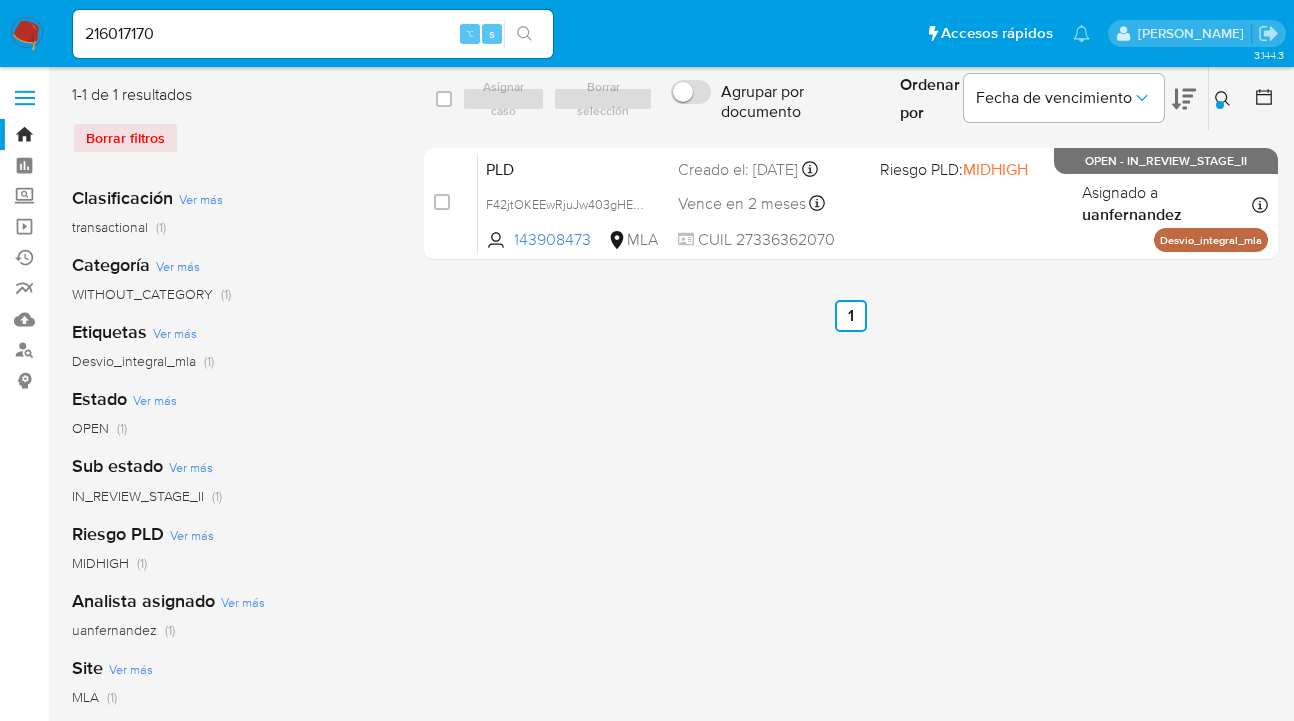 click 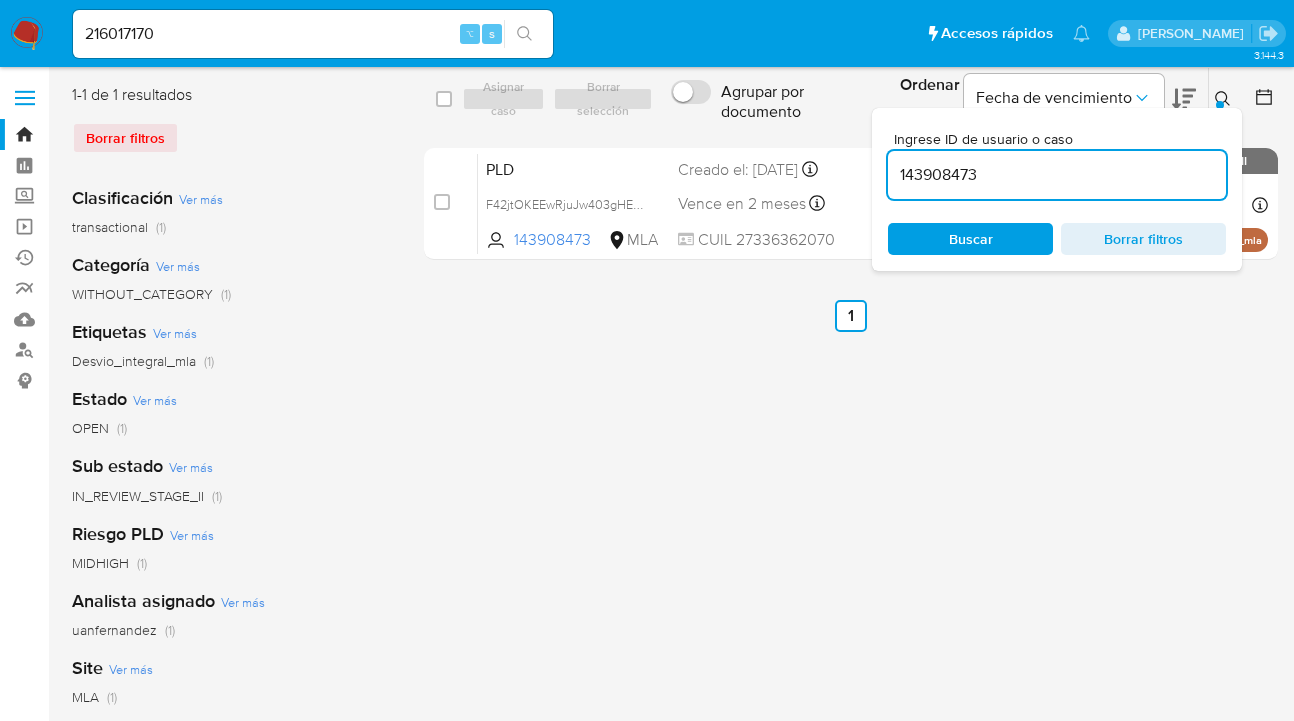 drag, startPoint x: 974, startPoint y: 178, endPoint x: 887, endPoint y: 173, distance: 87.14356 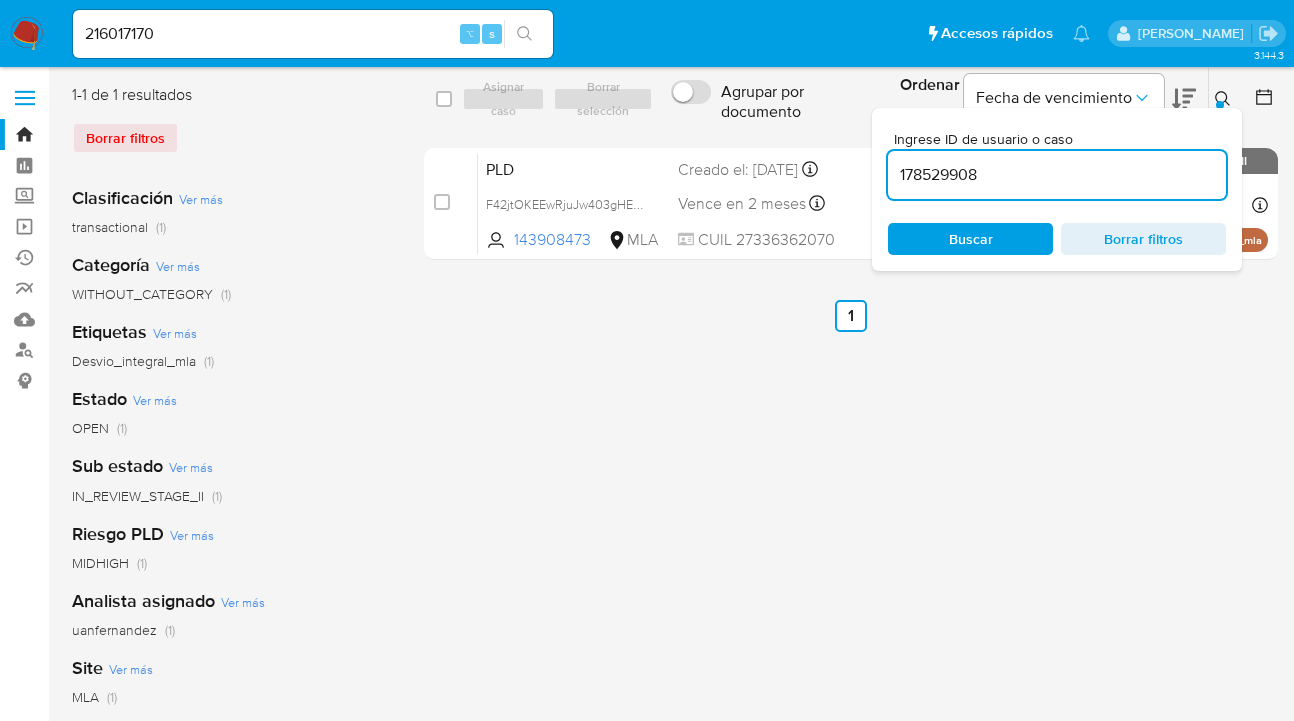 type on "178529908" 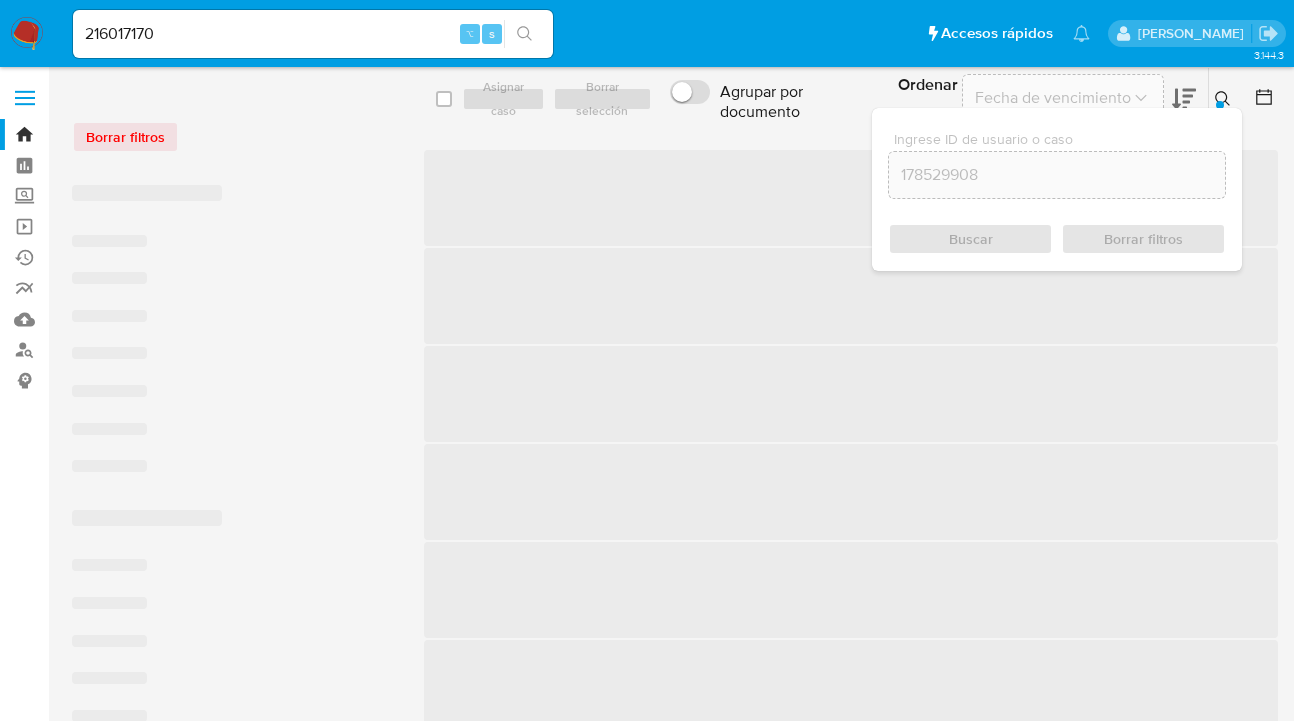 scroll, scrollTop: 0, scrollLeft: 0, axis: both 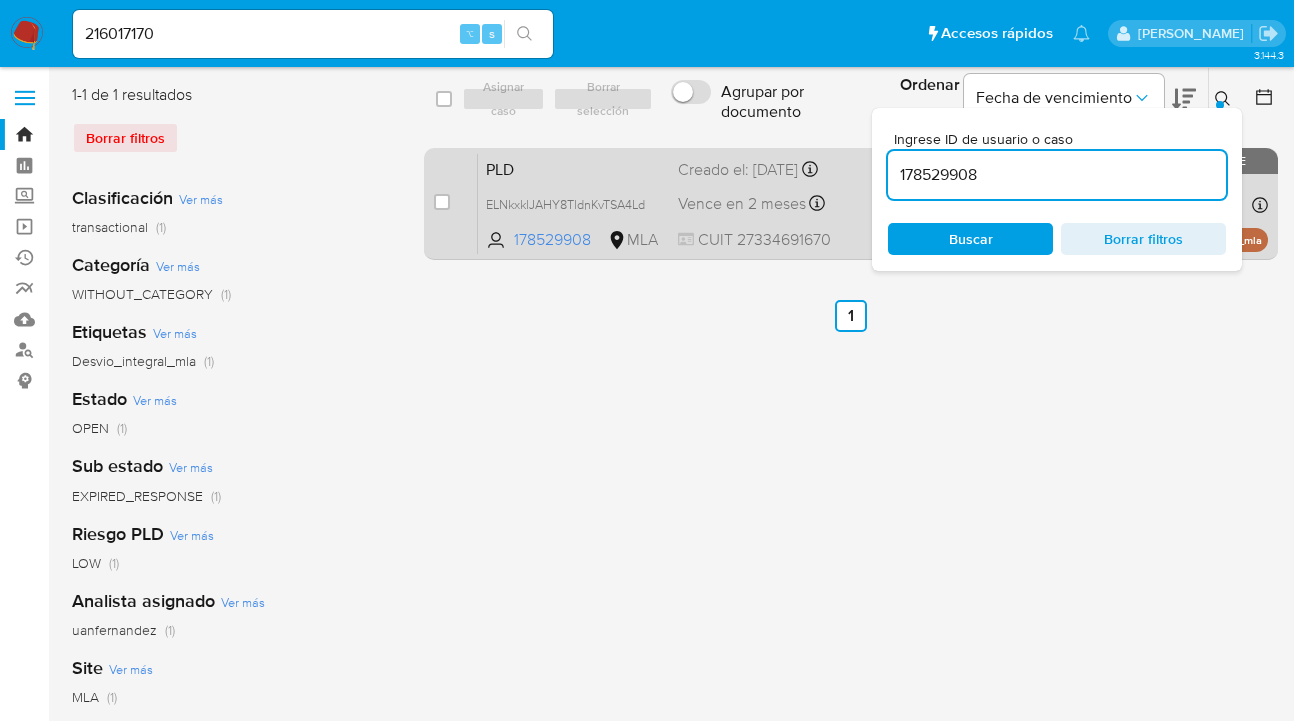 drag, startPoint x: 1223, startPoint y: 99, endPoint x: 1104, endPoint y: 204, distance: 158.70097 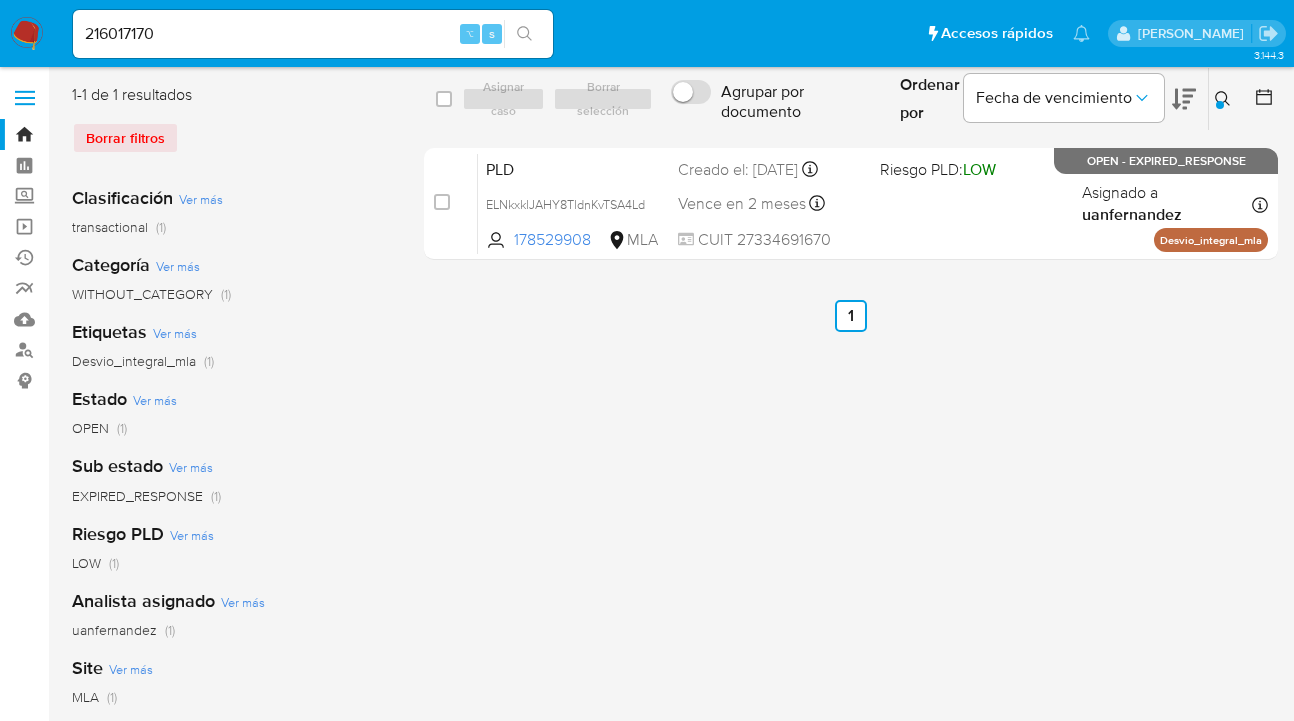 click at bounding box center [444, 99] 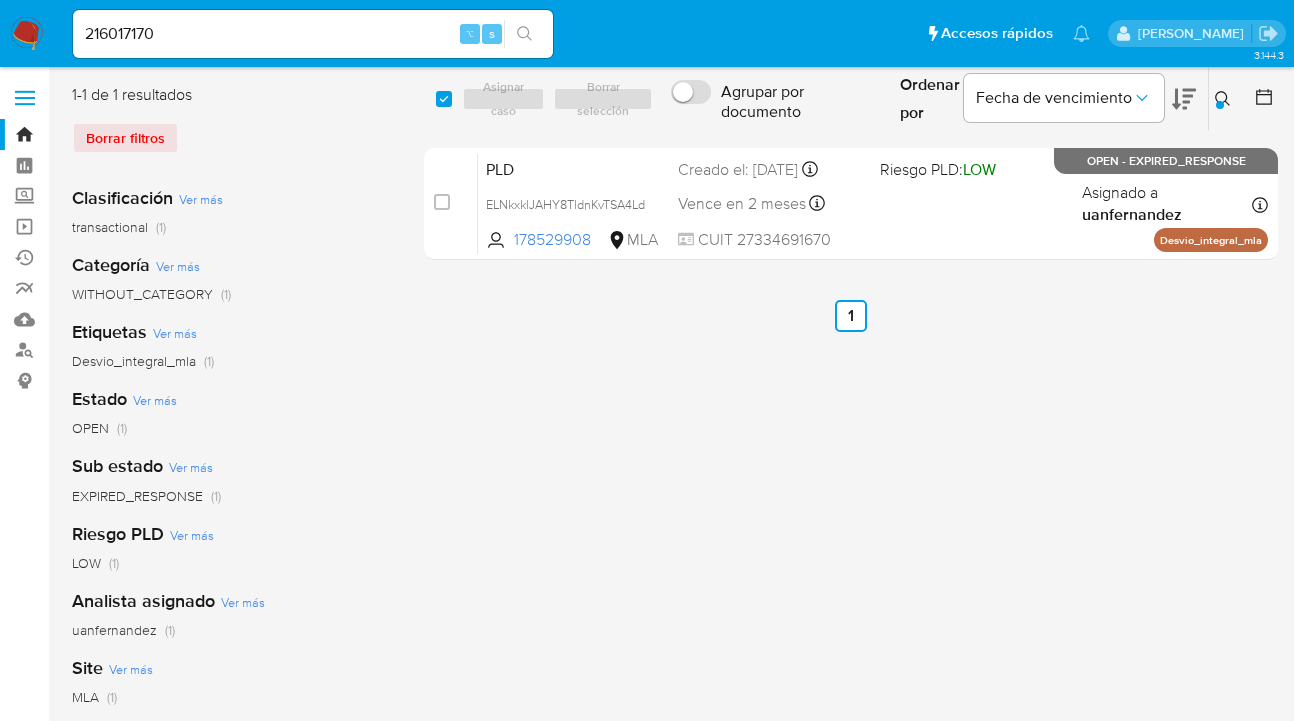 checkbox on "true" 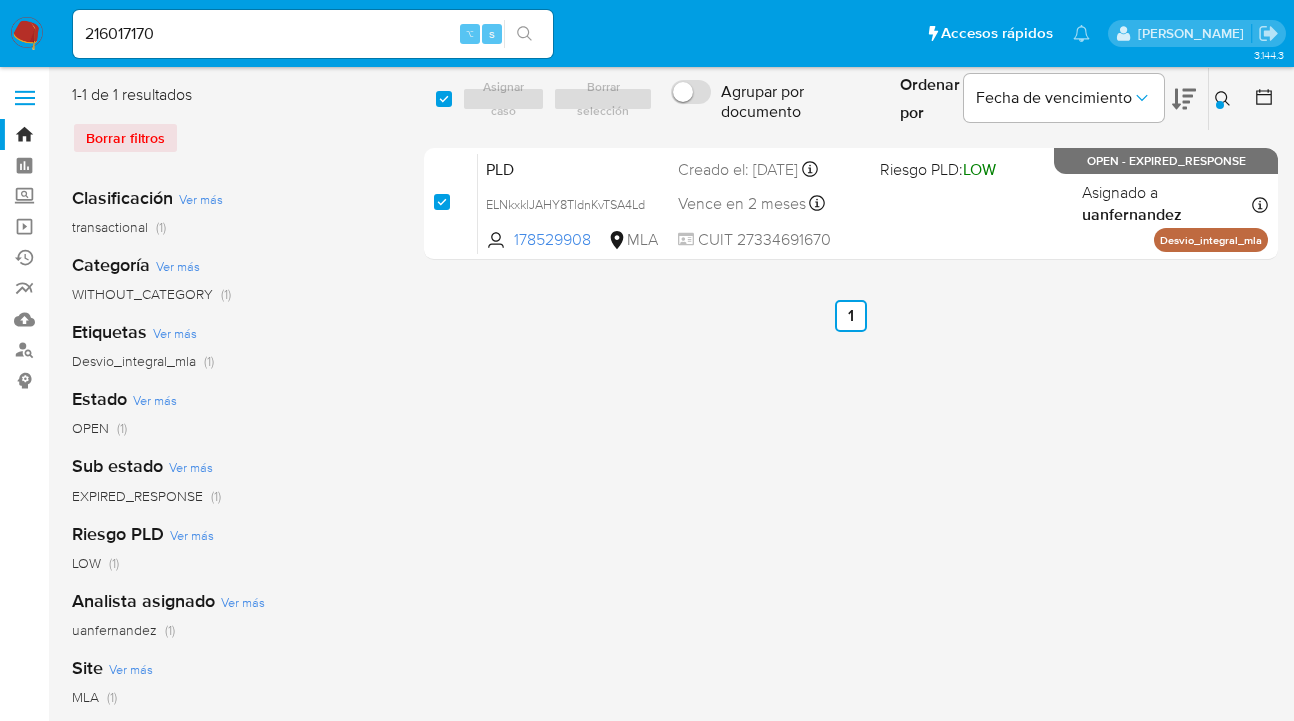 checkbox on "true" 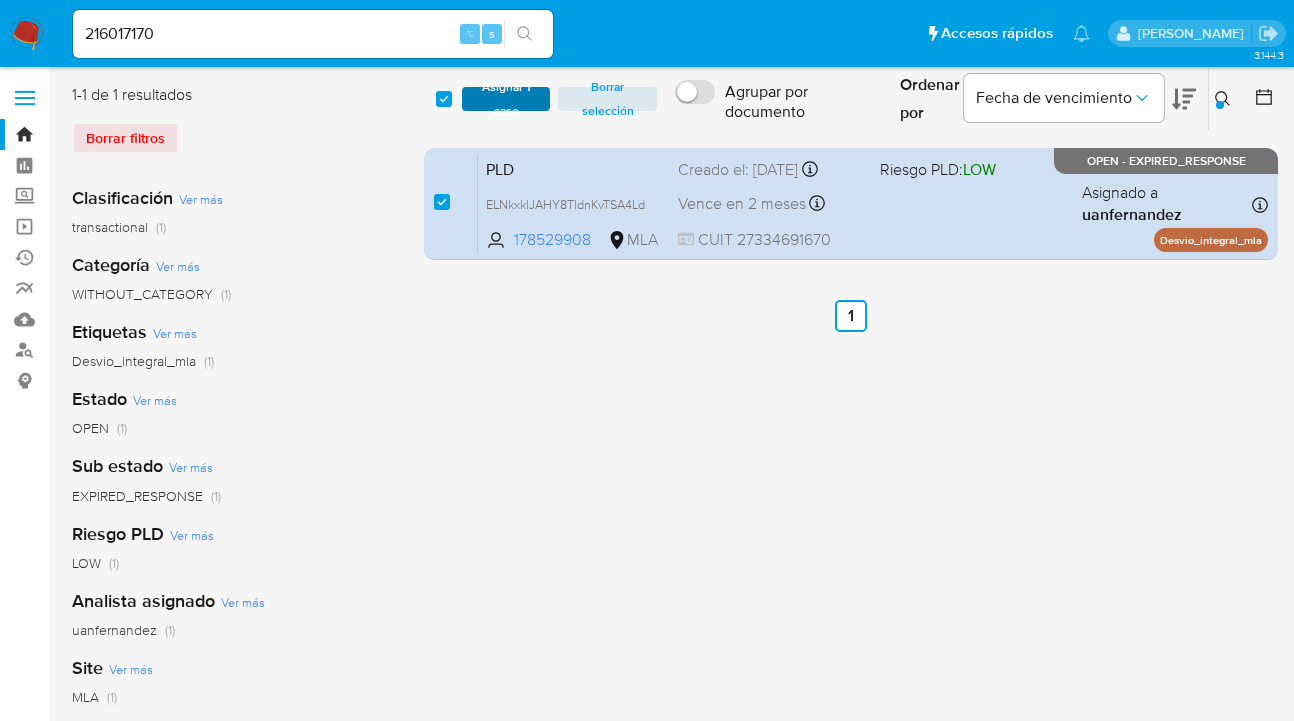 click on "Asignar 1 caso" at bounding box center [506, 99] 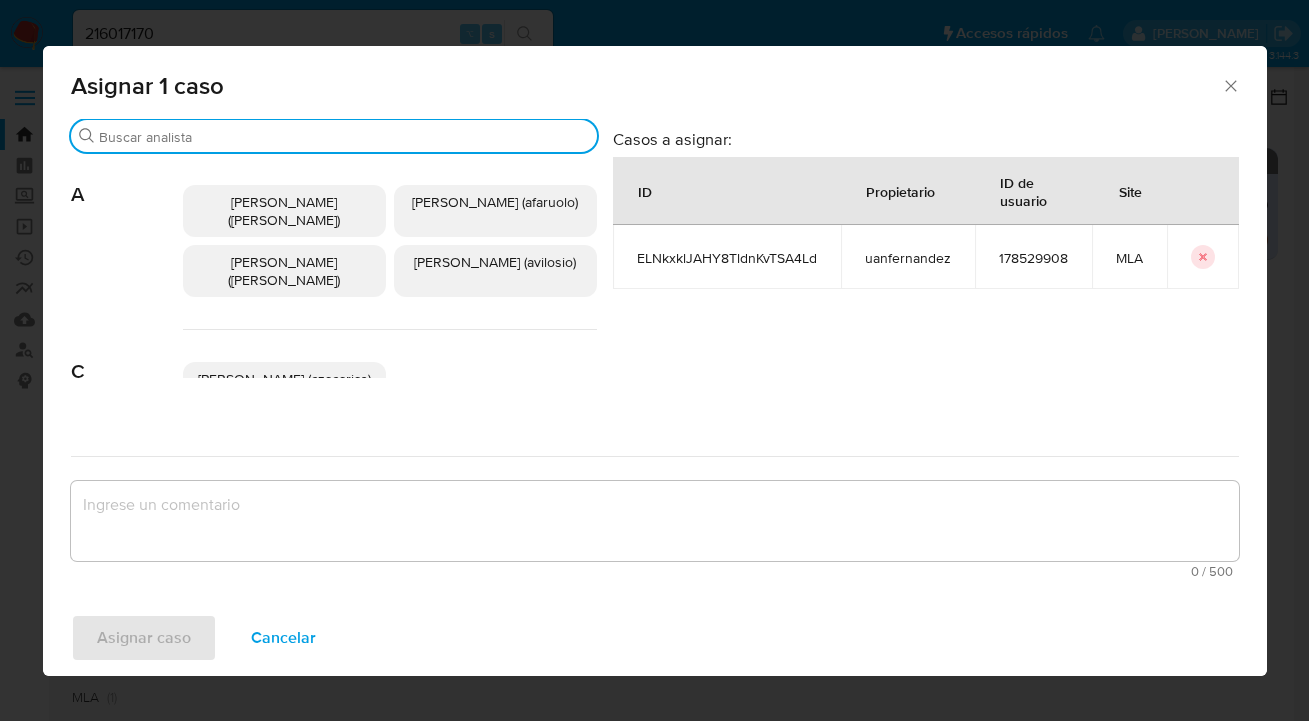 click on "Buscar" at bounding box center [344, 137] 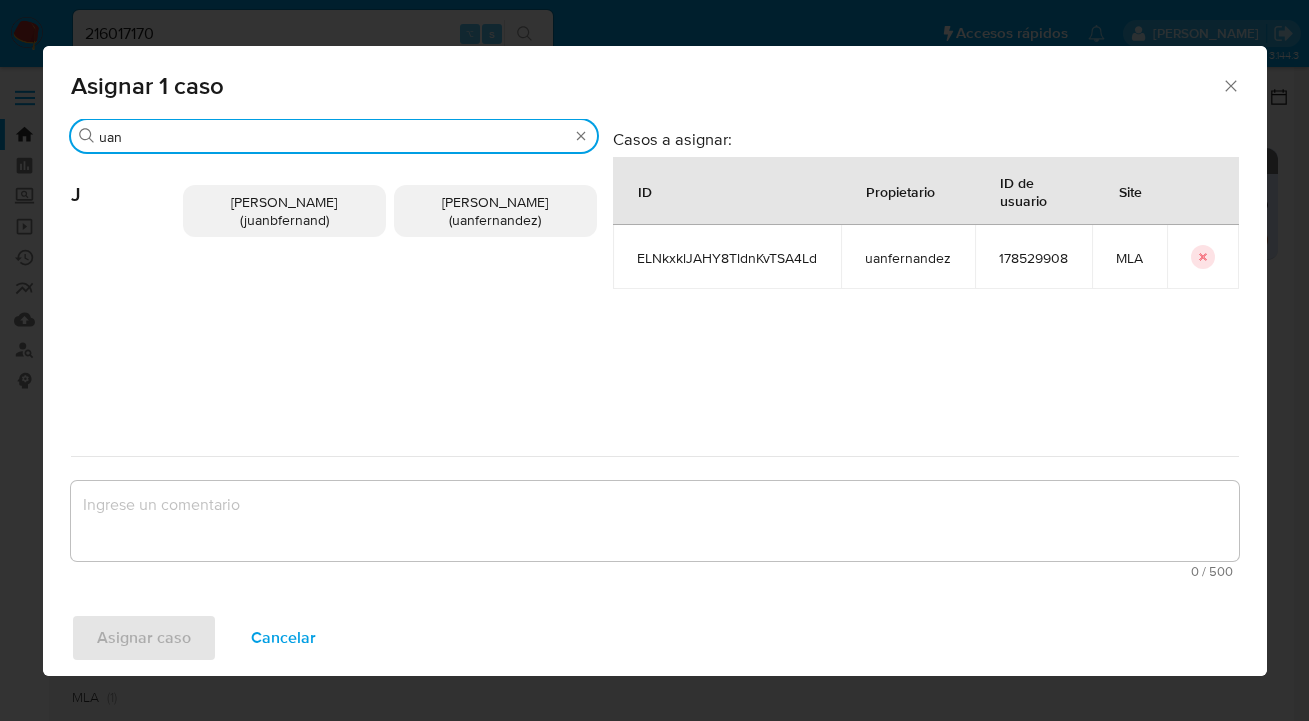 type on "uan" 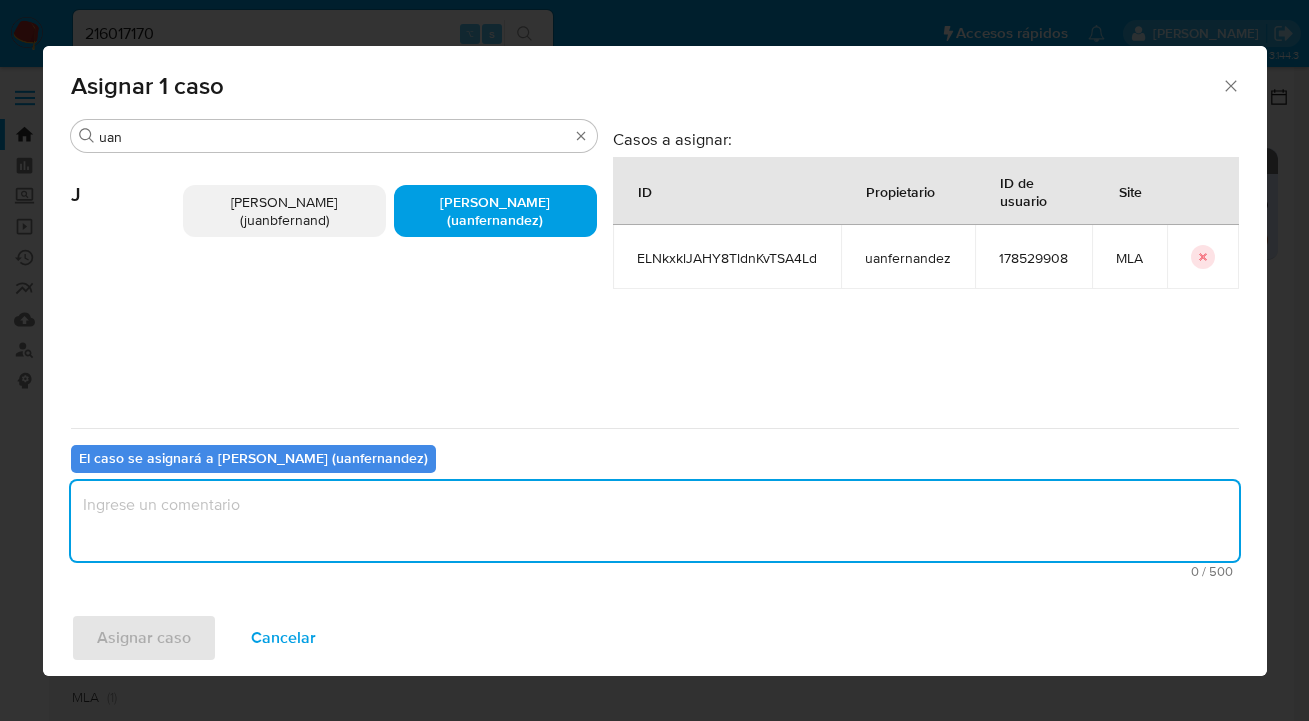 click at bounding box center (655, 521) 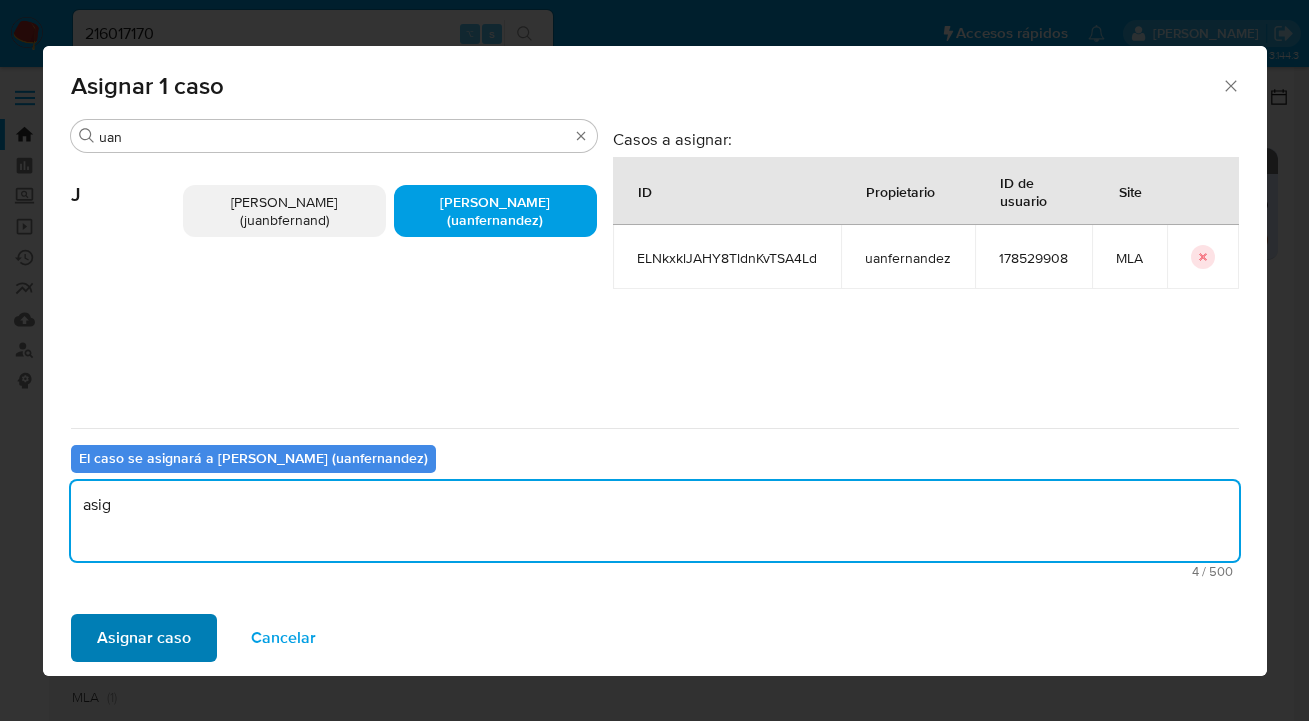 type on "asig" 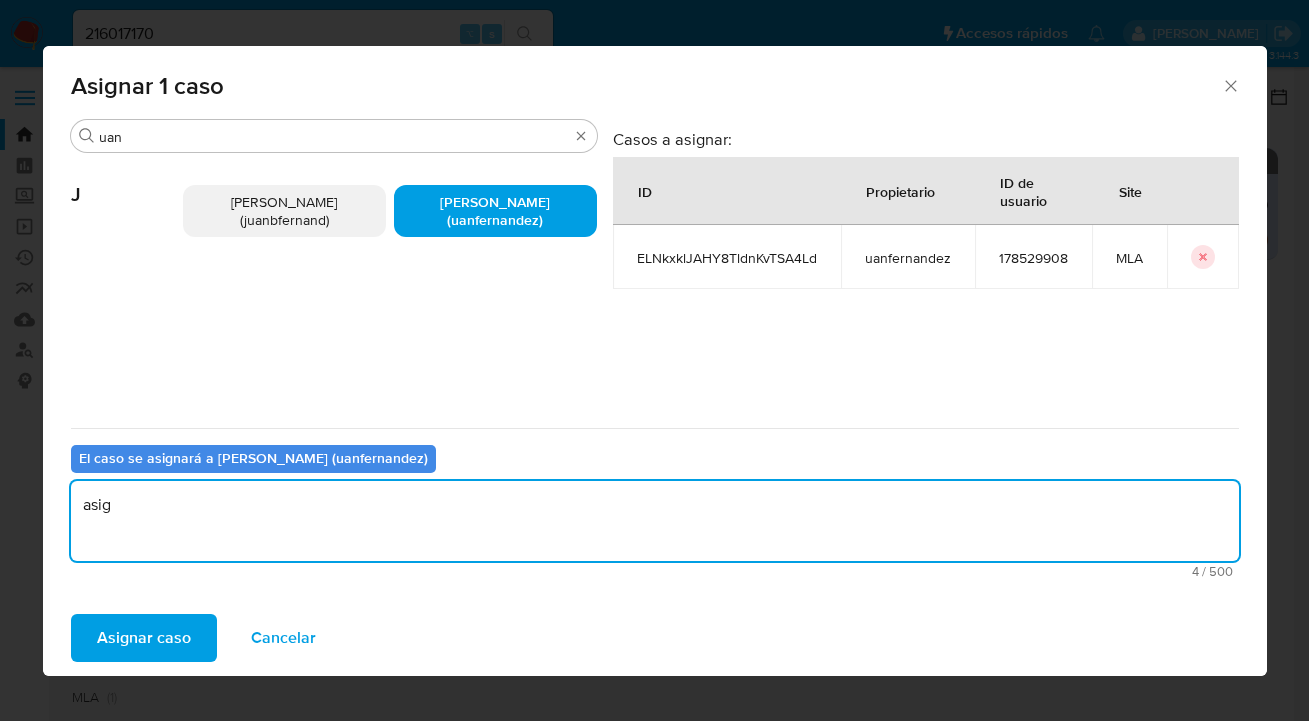 click on "Asignar caso" at bounding box center (144, 638) 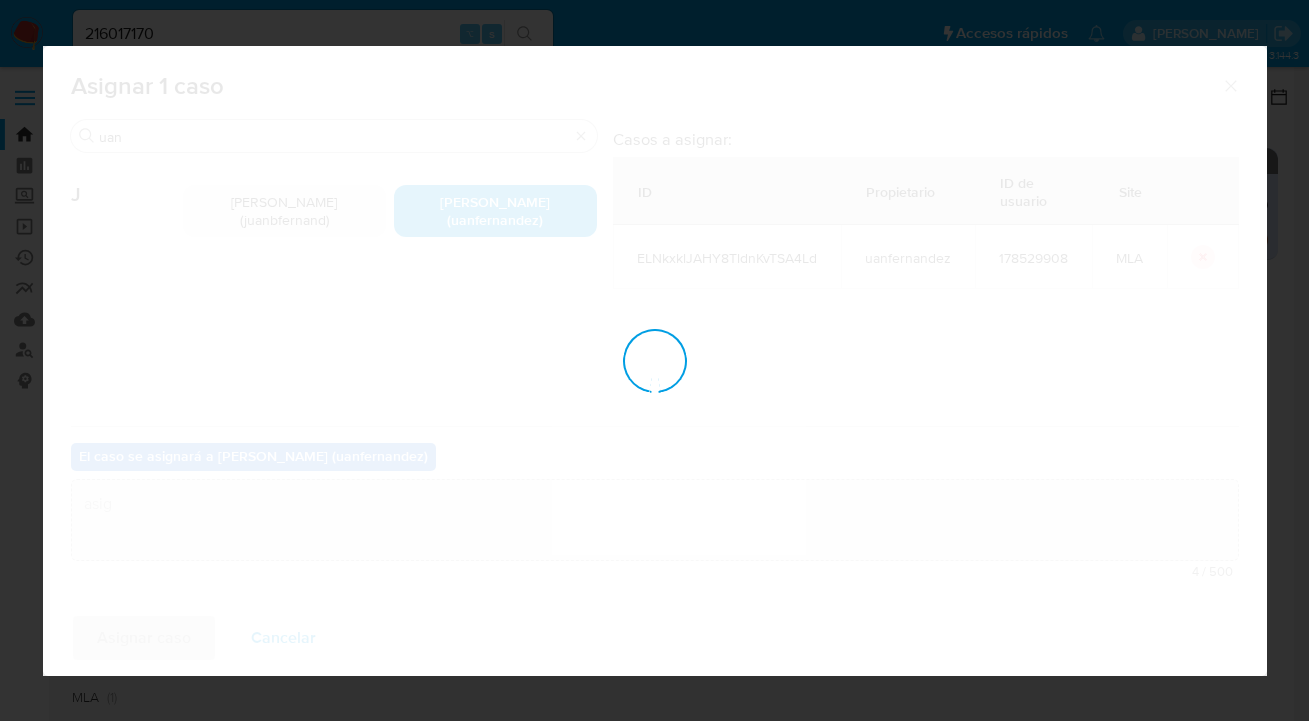 type 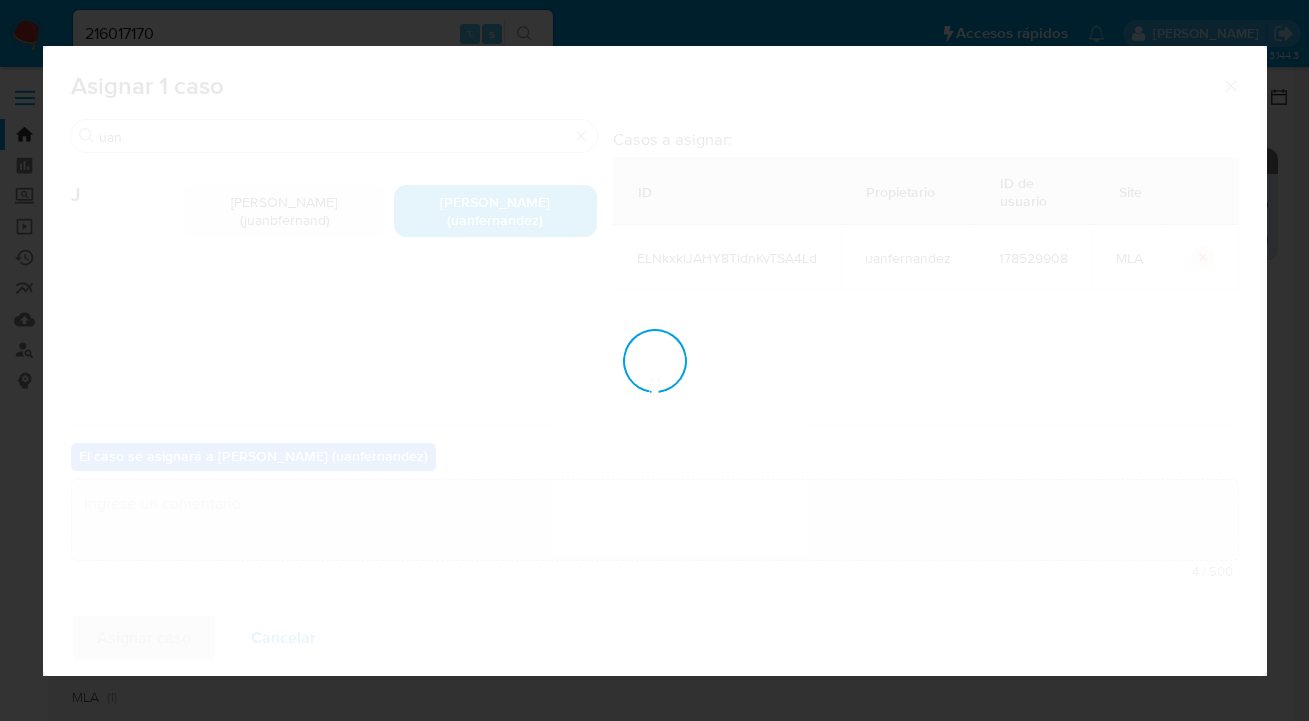 checkbox on "false" 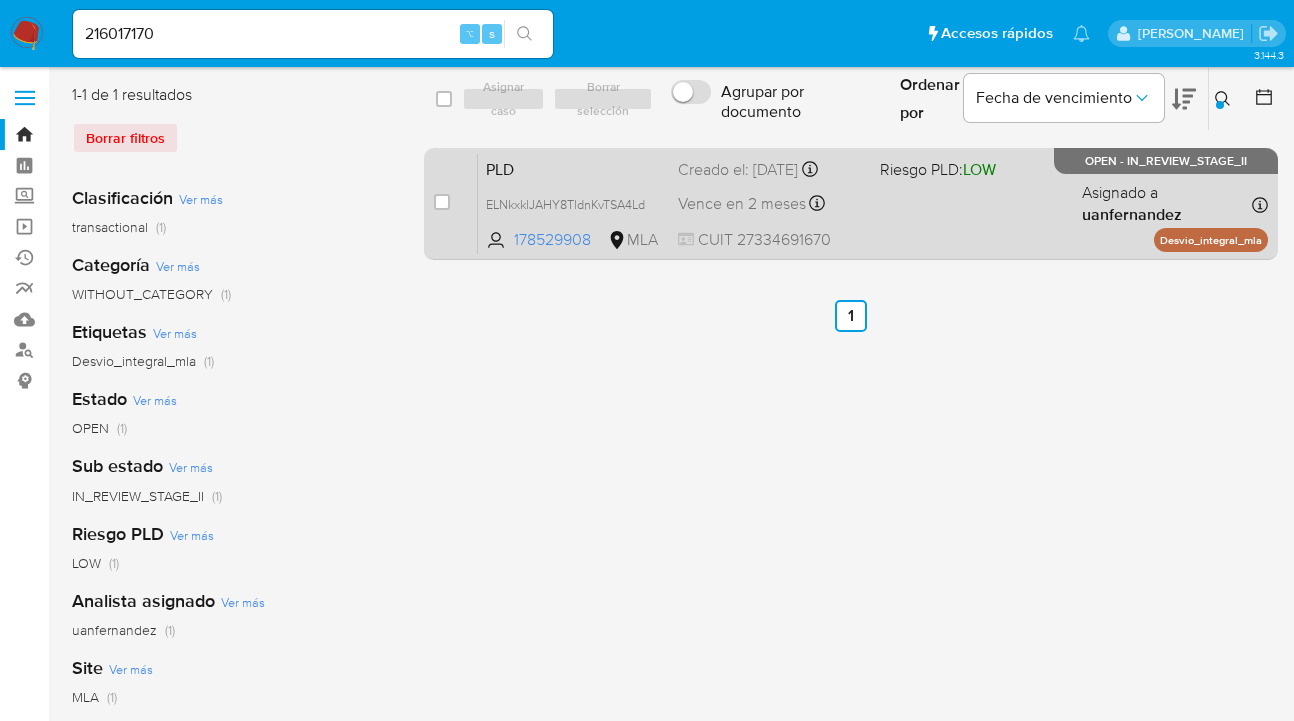 click on "PLD ELNkxklJAHY8TldnKvTSA4Ld 178529908 MLA Riesgo PLD:  LOW Creado el: 12/06/2025   Creado el: 12/06/2025 03:11:48 Vence en 2 meses   Vence el 10/09/2025 03:11:48 CUIT   27334691670 Asignado a   uanfernandez   Asignado el: 18/06/2025 14:17:21 Desvio_integral_mla OPEN - IN_REVIEW_STAGE_II" at bounding box center (873, 203) 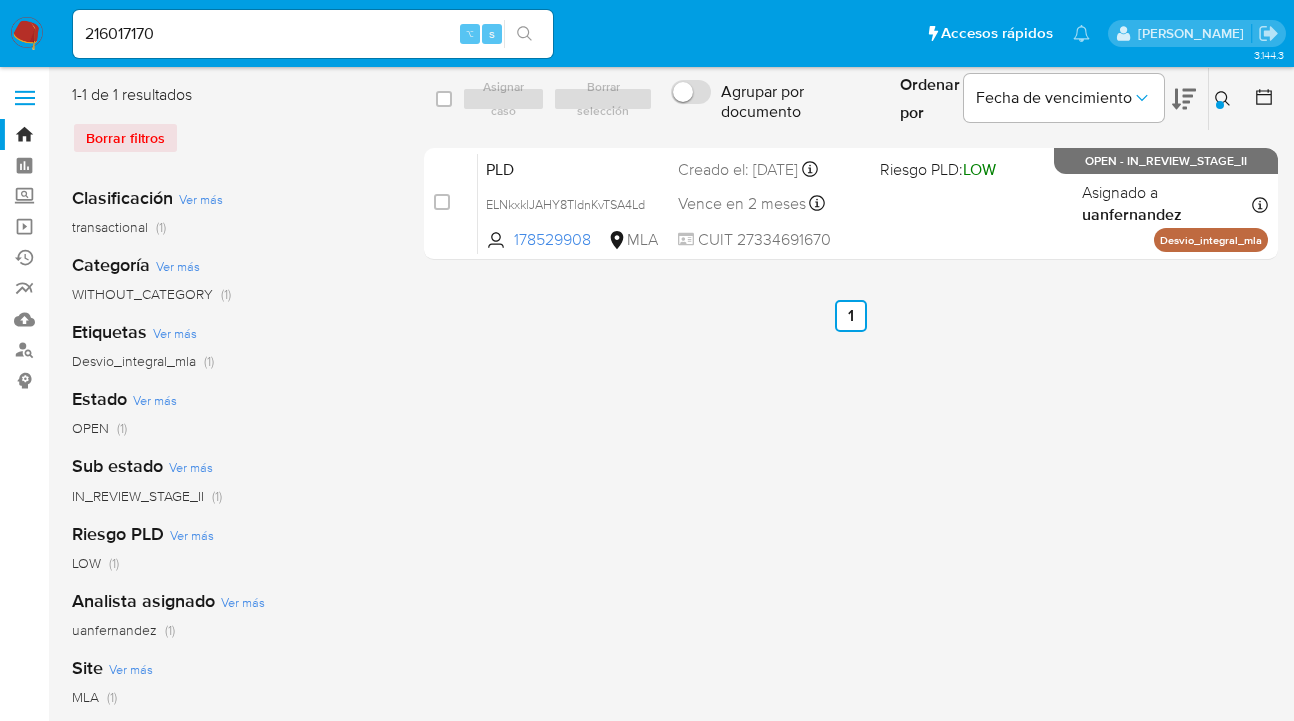 drag, startPoint x: 1224, startPoint y: 99, endPoint x: 1197, endPoint y: 129, distance: 40.36087 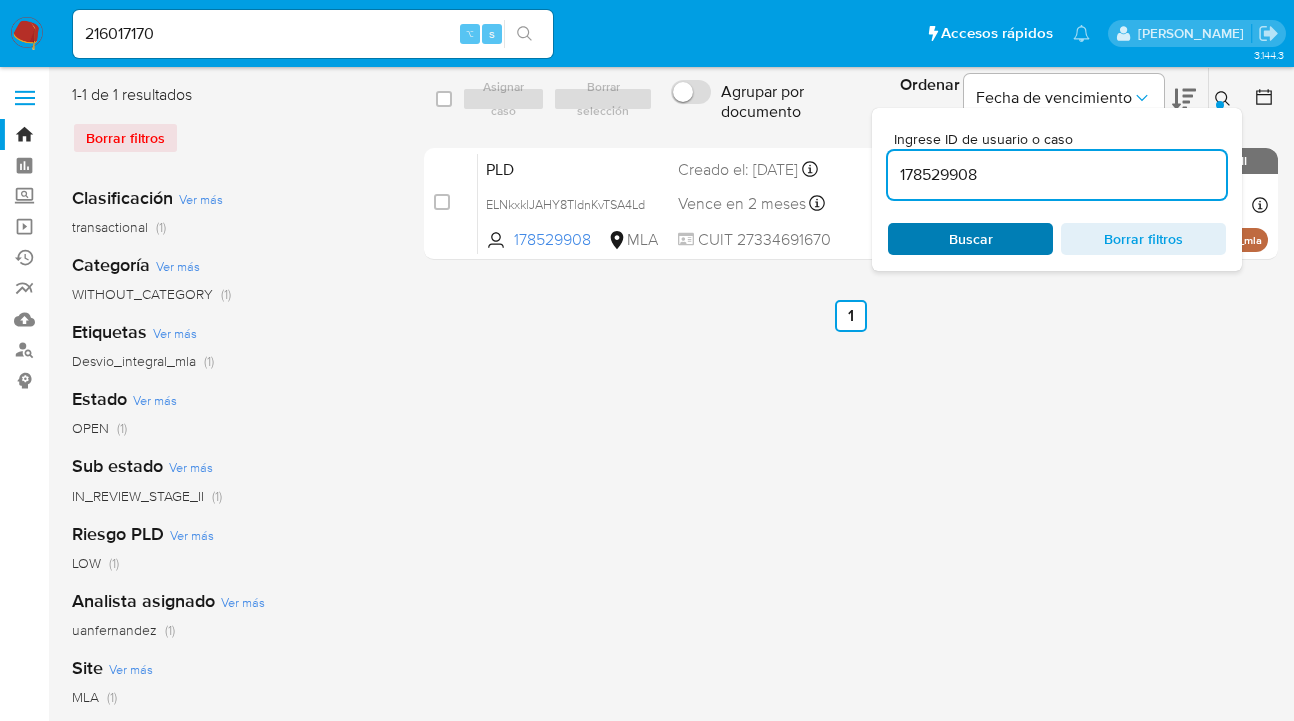 click on "Buscar" at bounding box center (970, 239) 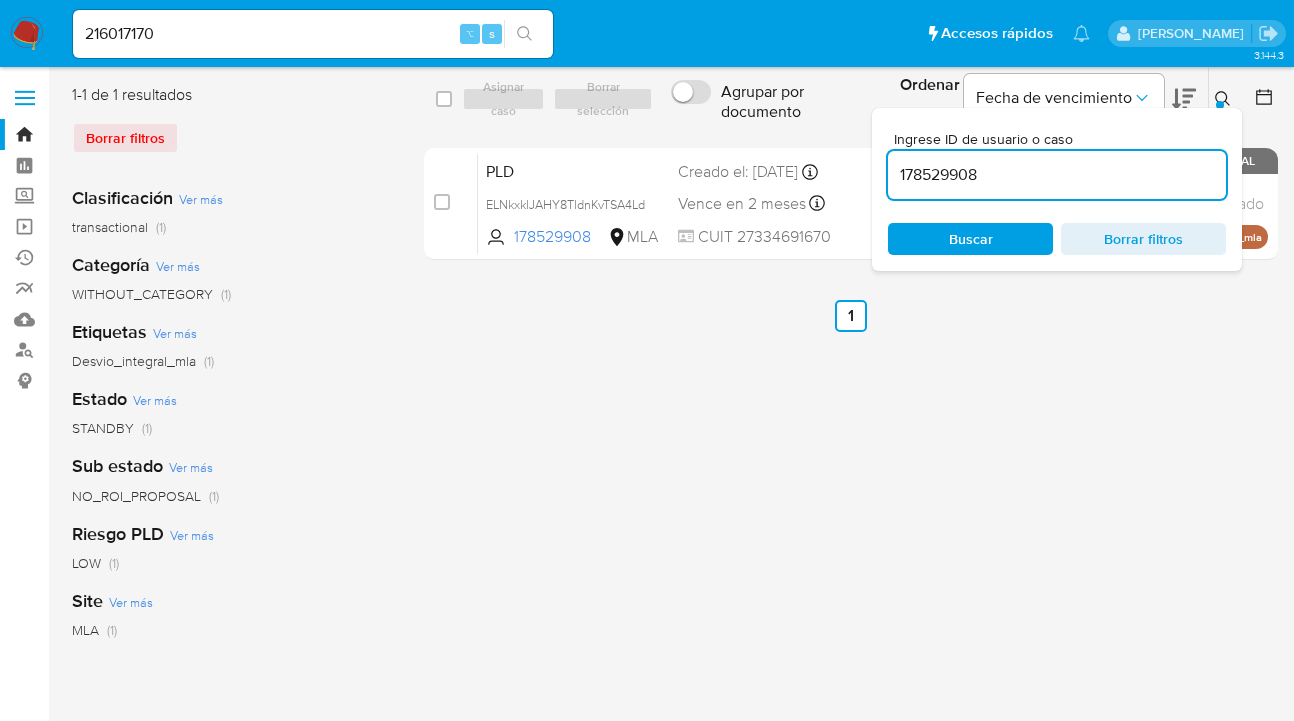 click 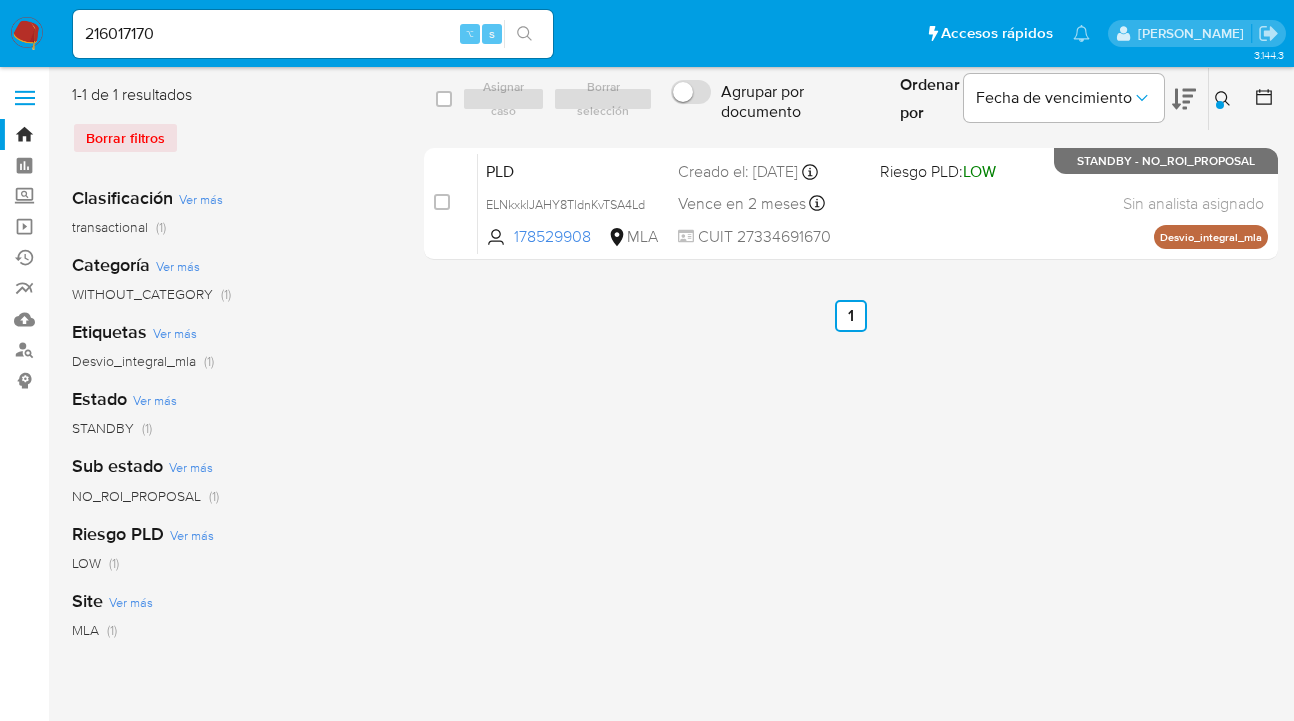 drag, startPoint x: 1221, startPoint y: 95, endPoint x: 1022, endPoint y: 172, distance: 213.3776 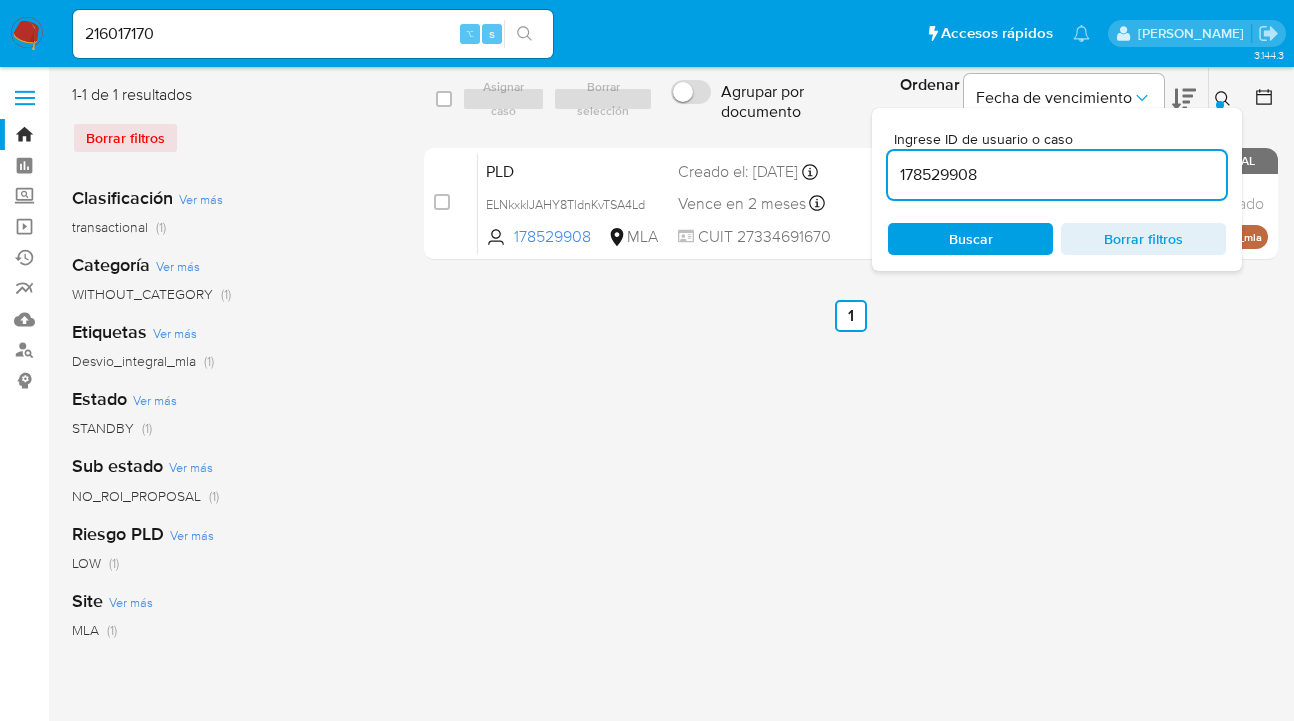 drag, startPoint x: 1006, startPoint y: 174, endPoint x: 912, endPoint y: 178, distance: 94.08507 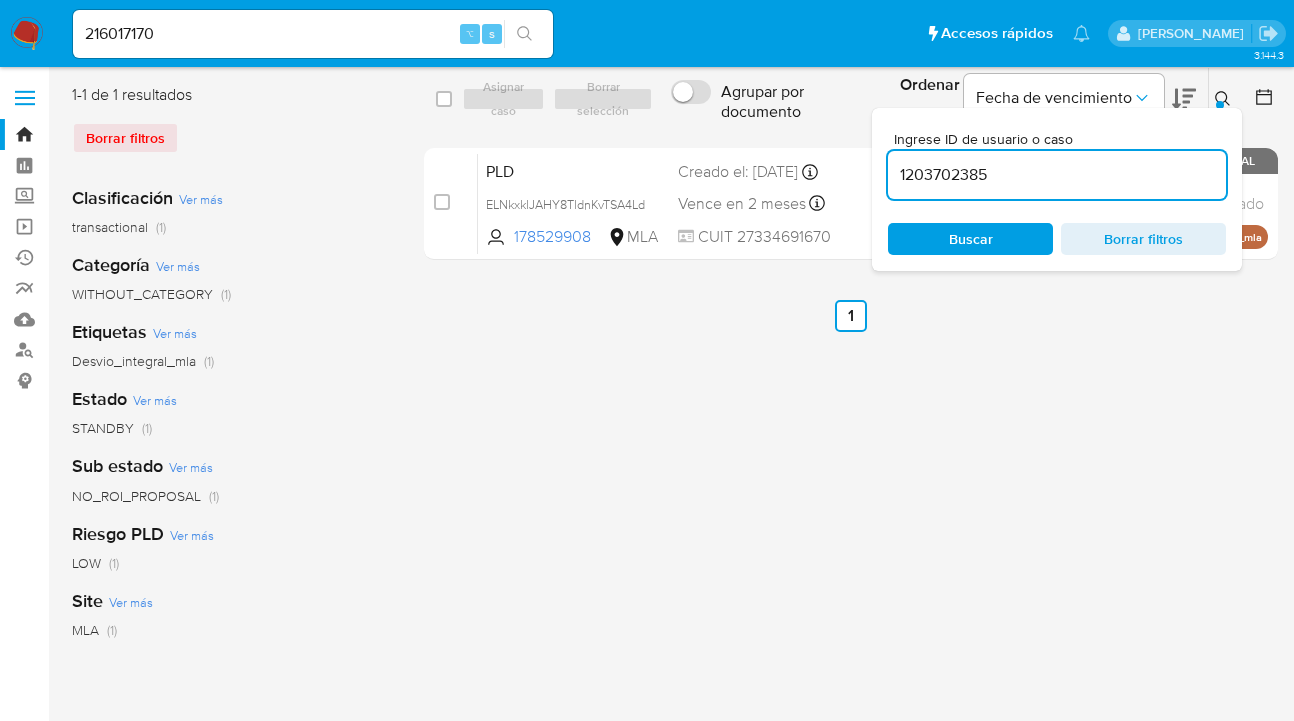 type on "1203702385" 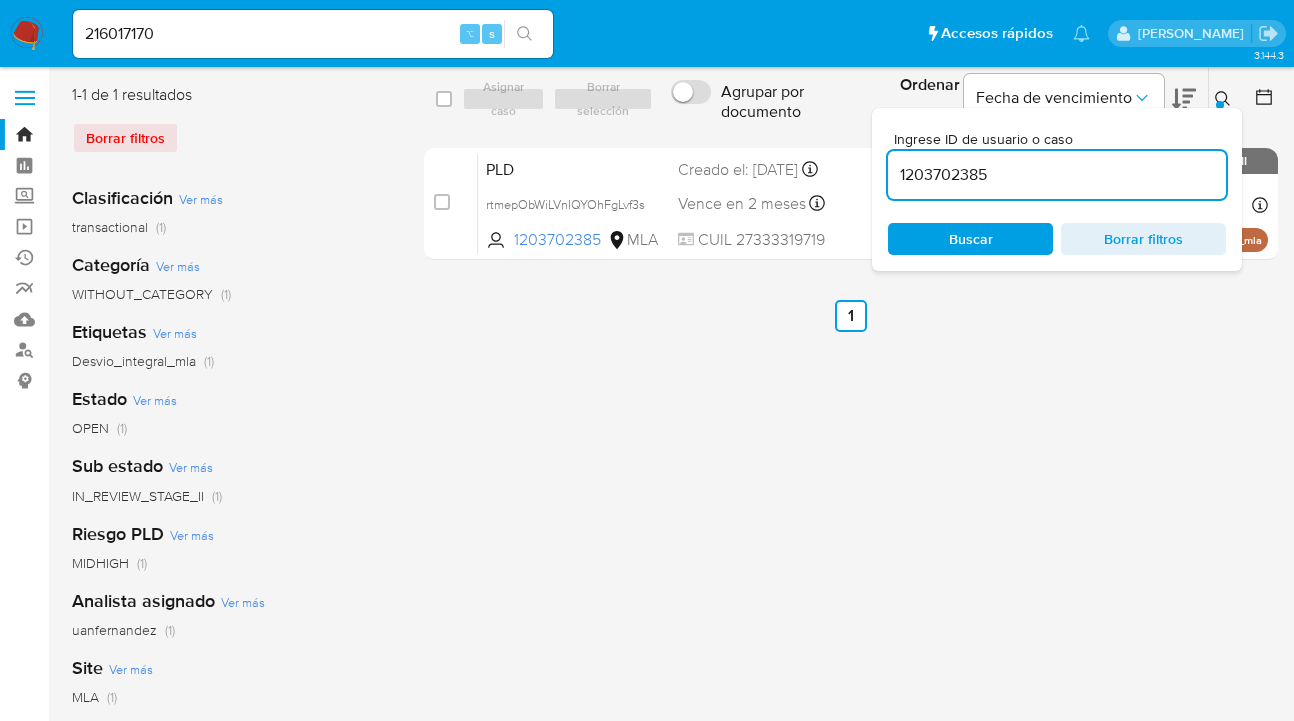 click 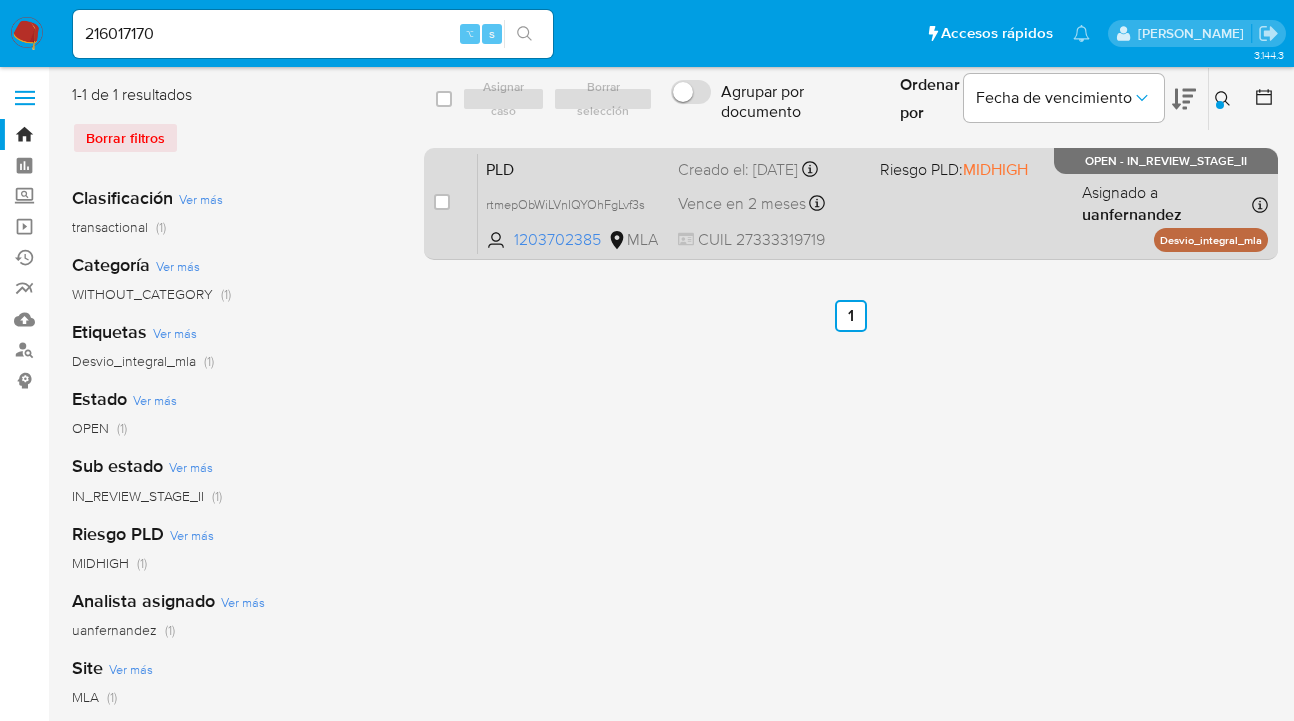 click on "PLD rtmepObWiLVnIQYOhFgLvf3s 1203702385 MLA Riesgo PLD:  MIDHIGH Creado el: 12/06/2025   Creado el: 12/06/2025 03:07:09 Vence en 2 meses   Vence el 10/09/2025 03:07:09 CUIL   27333319719 Asignado a   uanfernandez   Asignado el: 18/06/2025 14:17:21 Desvio_integral_mla OPEN - IN_REVIEW_STAGE_II" at bounding box center (873, 203) 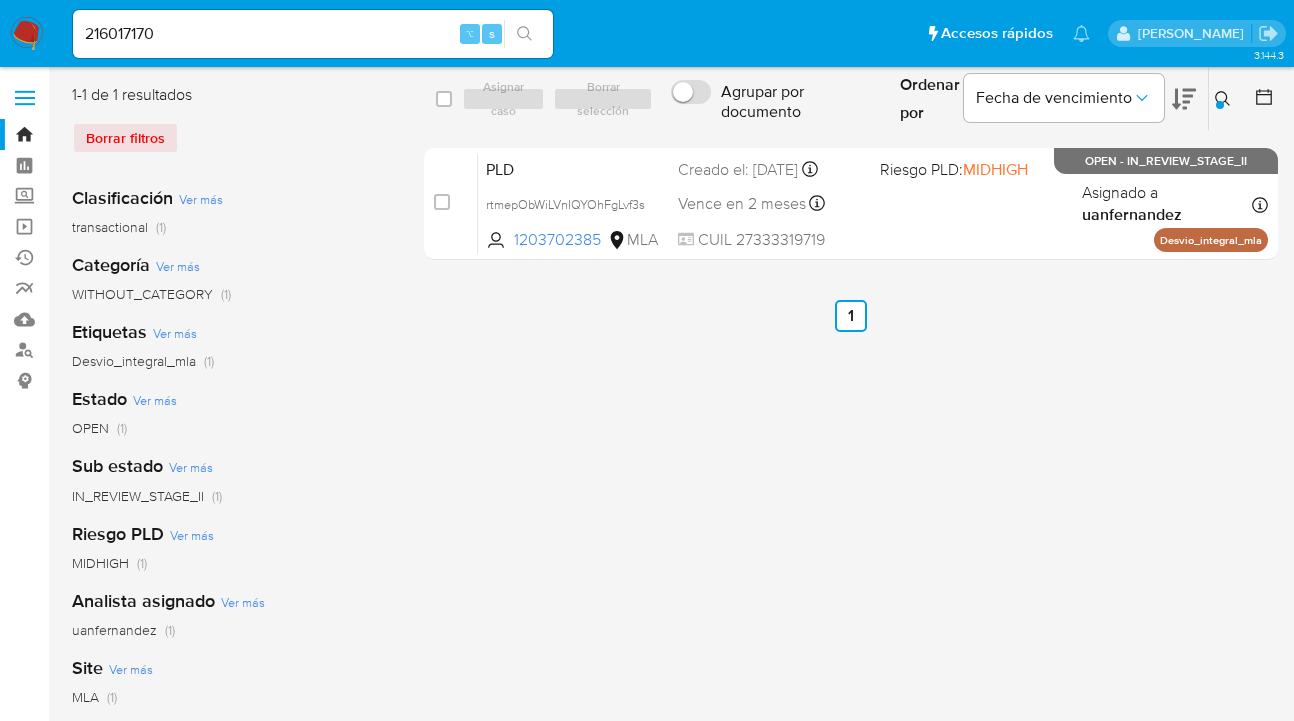 click at bounding box center (1225, 99) 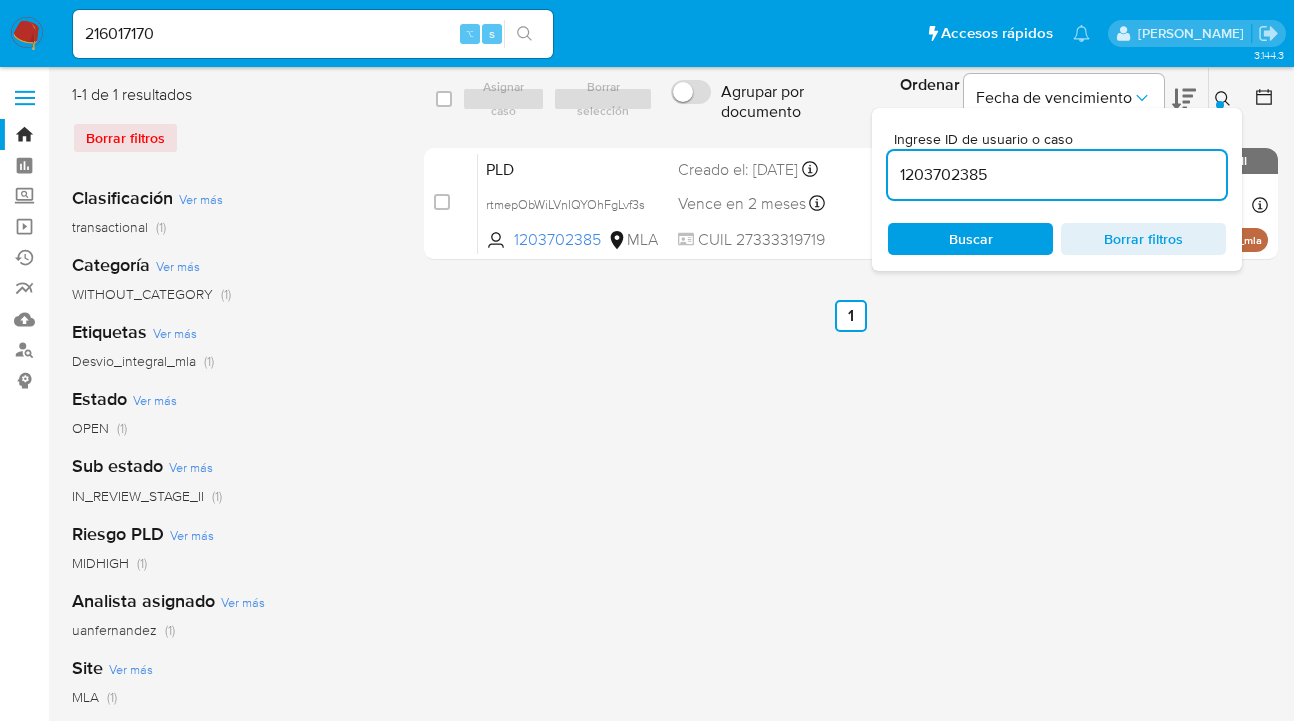 drag, startPoint x: 1010, startPoint y: 234, endPoint x: 1244, endPoint y: 119, distance: 260.73166 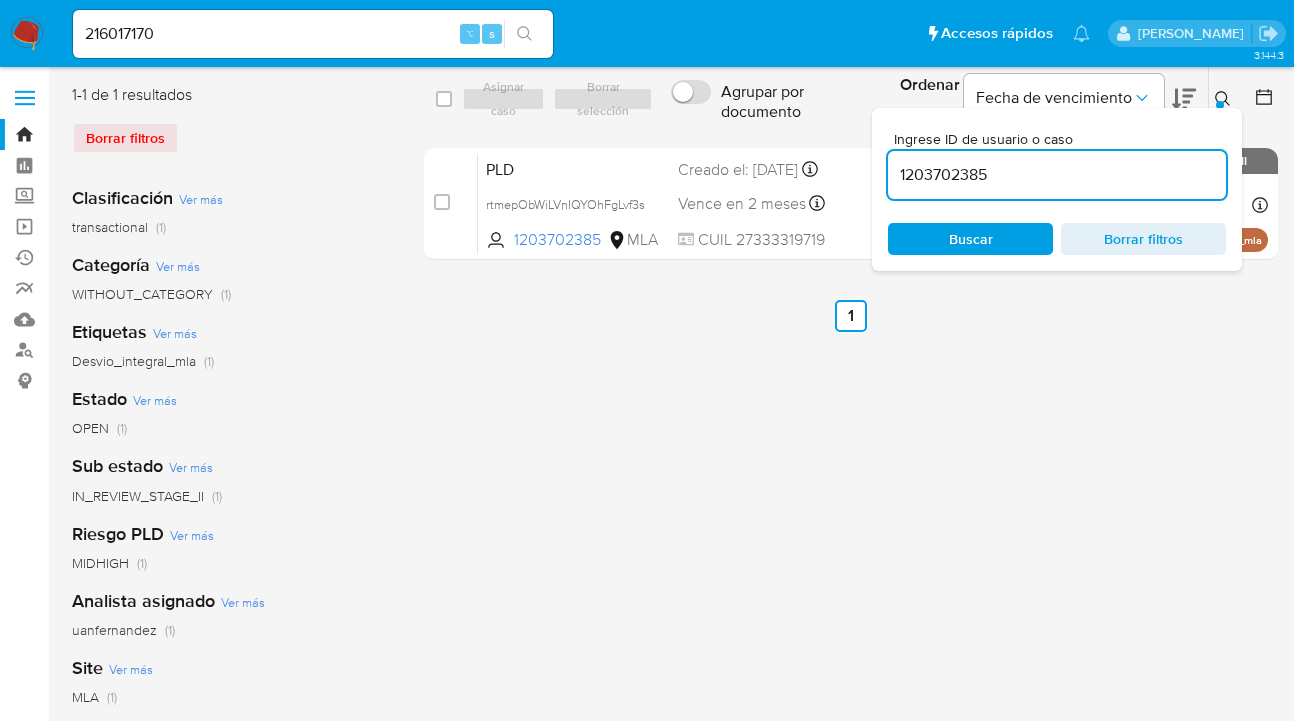 click at bounding box center [1225, 99] 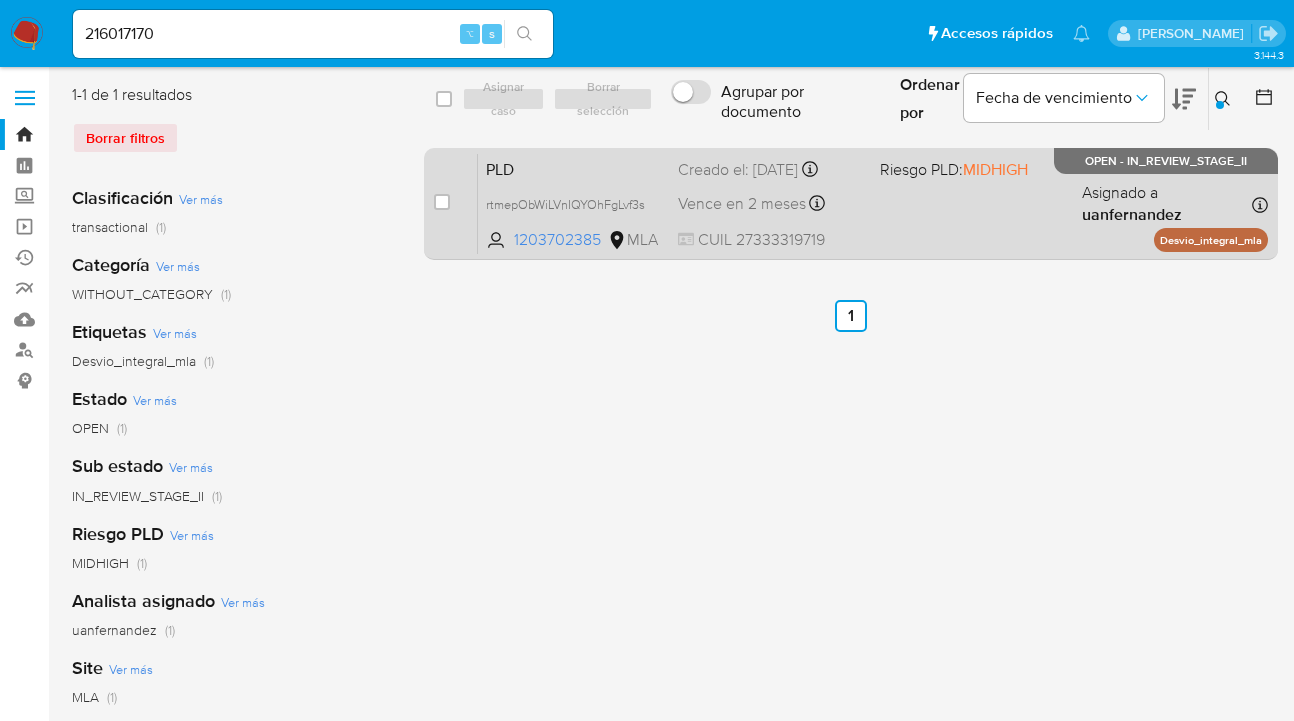 click on "PLD rtmepObWiLVnIQYOhFgLvf3s 1203702385 MLA Riesgo PLD:  MIDHIGH Creado el: 12/06/2025   Creado el: 12/06/2025 03:07:09 Vence en 2 meses   Vence el 10/09/2025 03:07:09 CUIL   27333319719 Asignado a   uanfernandez   Asignado el: 18/06/2025 14:17:21 Desvio_integral_mla OPEN - IN_REVIEW_STAGE_II" at bounding box center (873, 203) 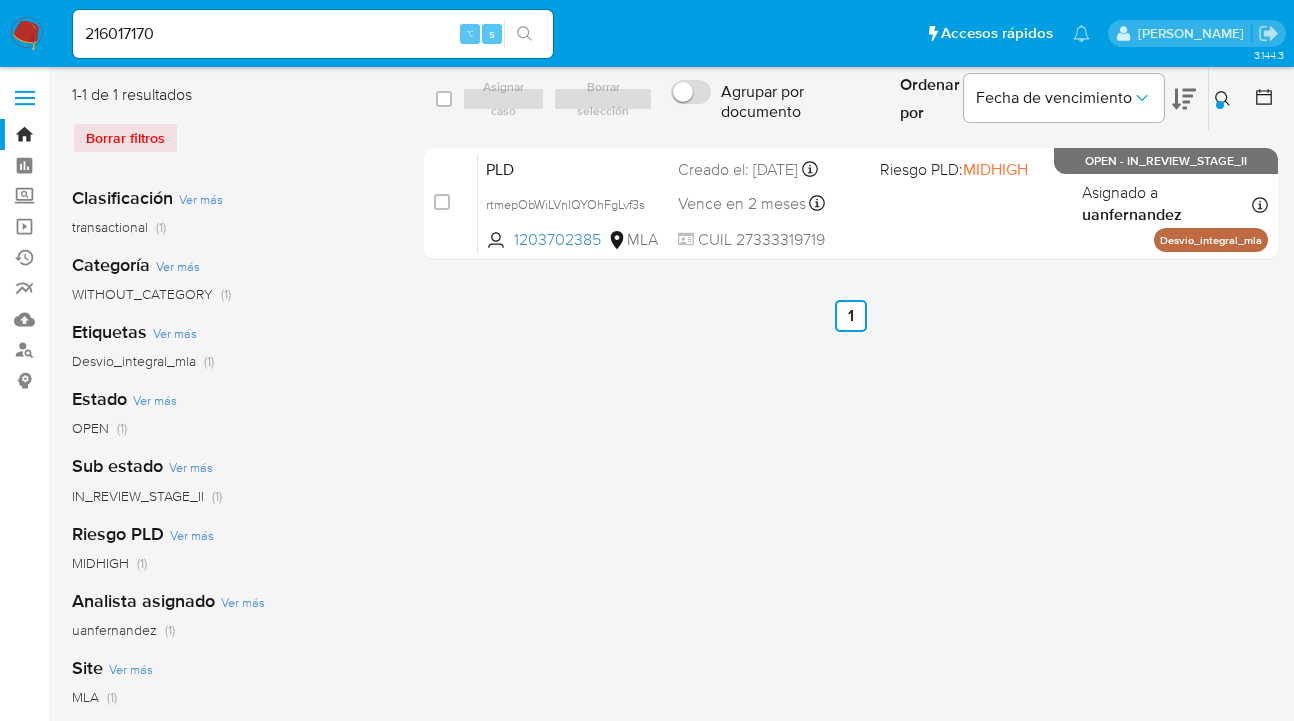 click 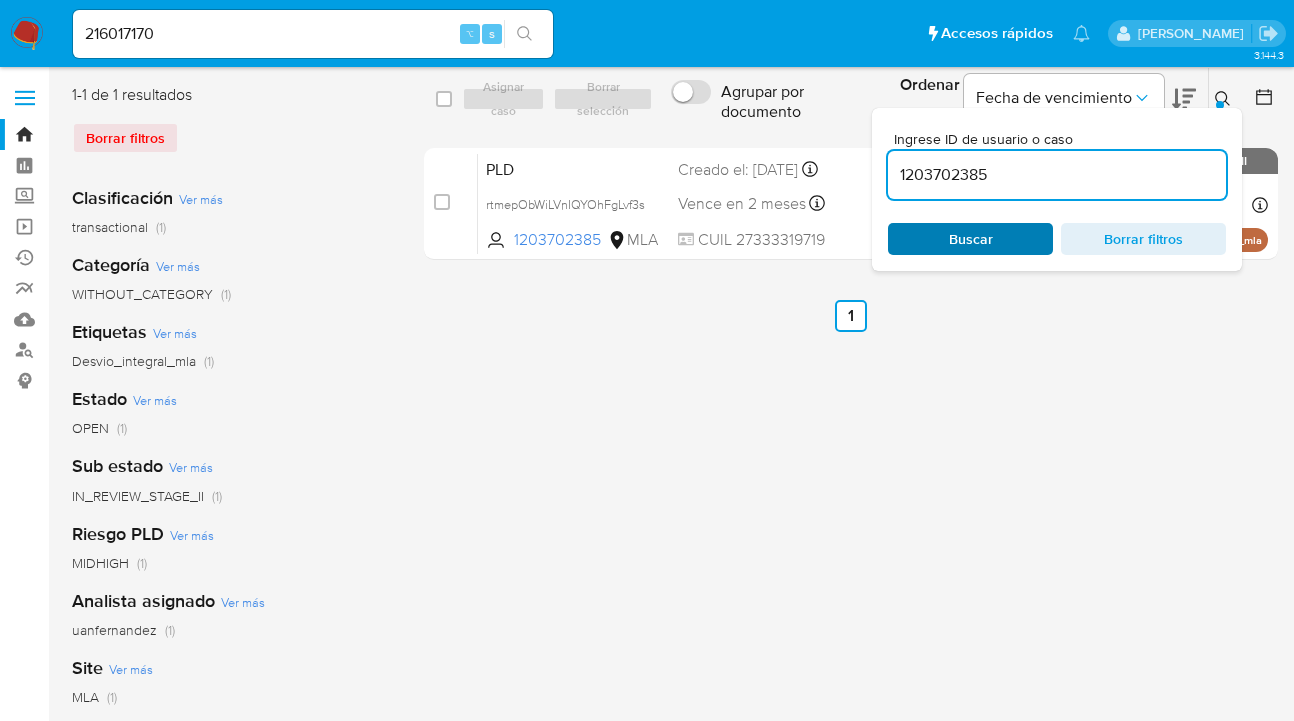 click on "Buscar" at bounding box center [970, 239] 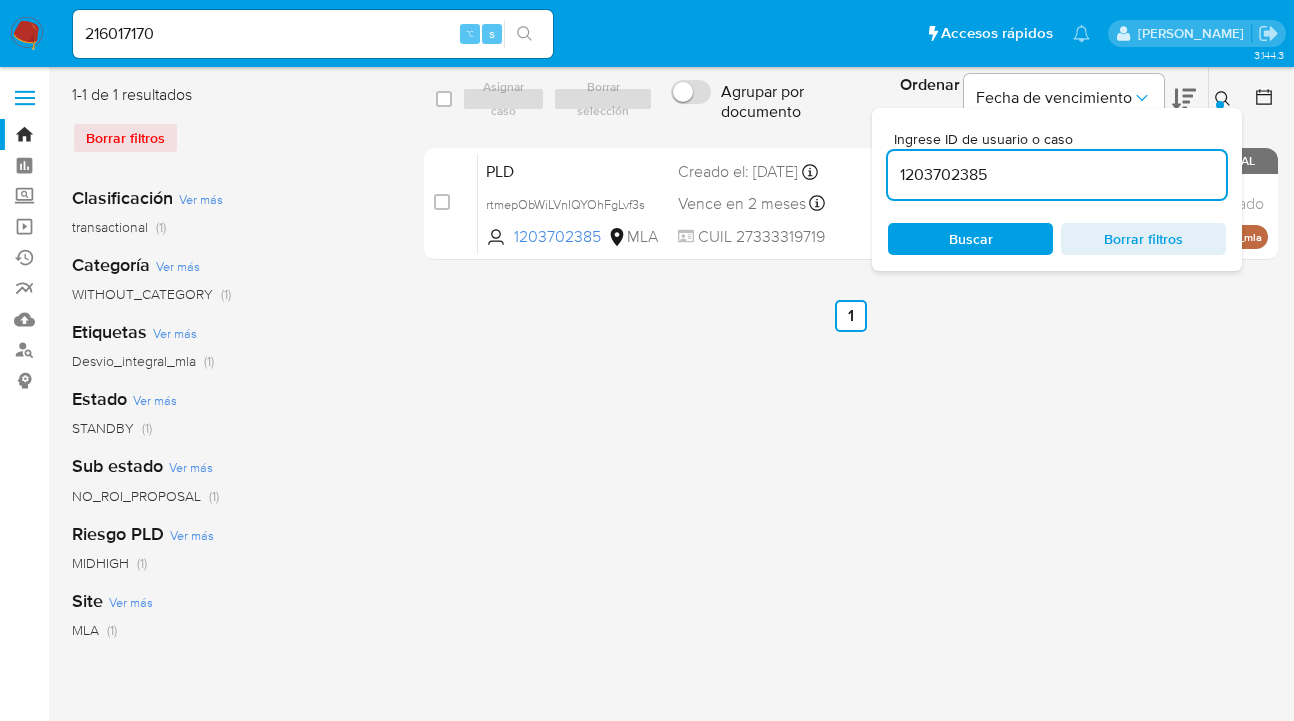 click 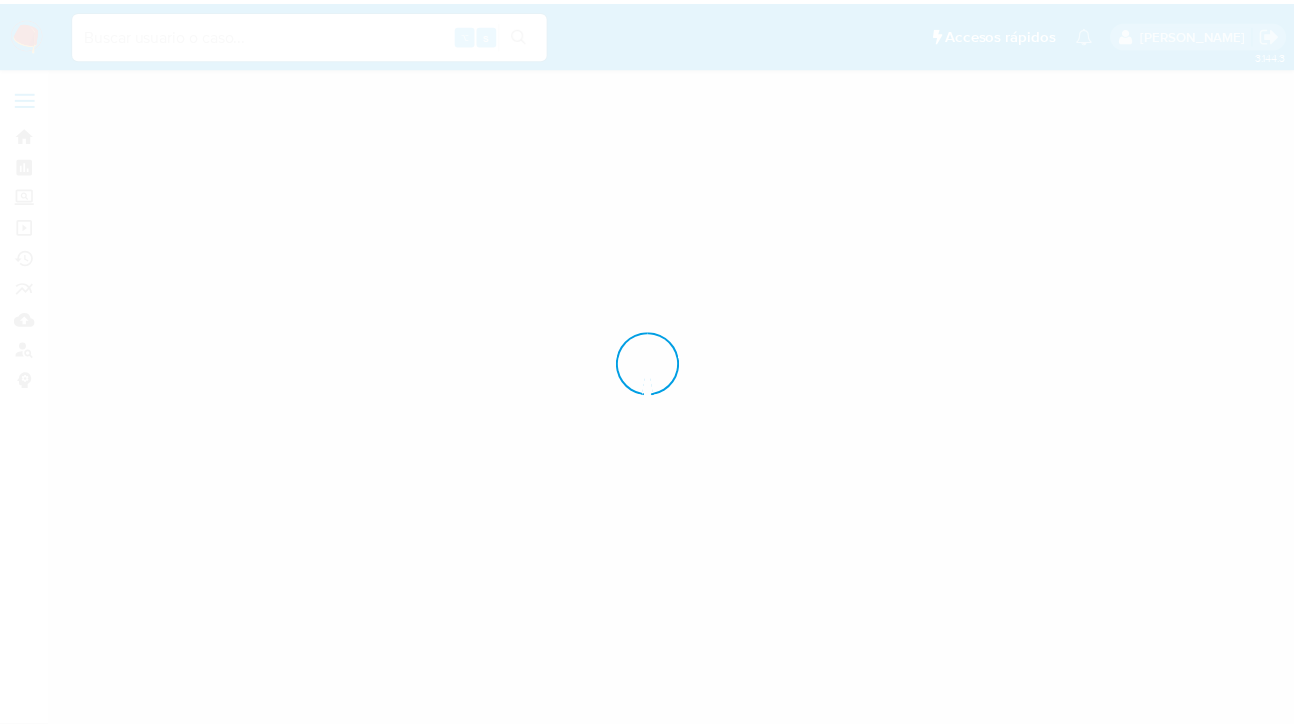 scroll, scrollTop: 0, scrollLeft: 0, axis: both 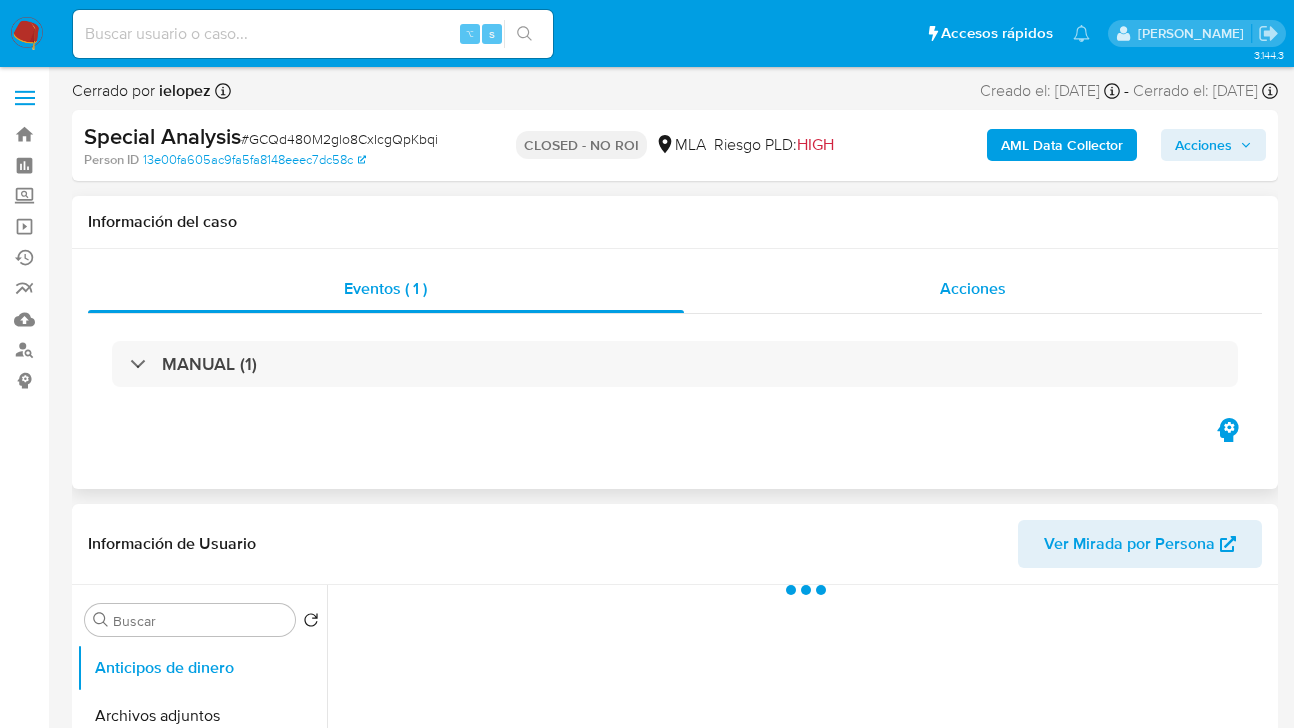 click on "Acciones" at bounding box center [973, 288] 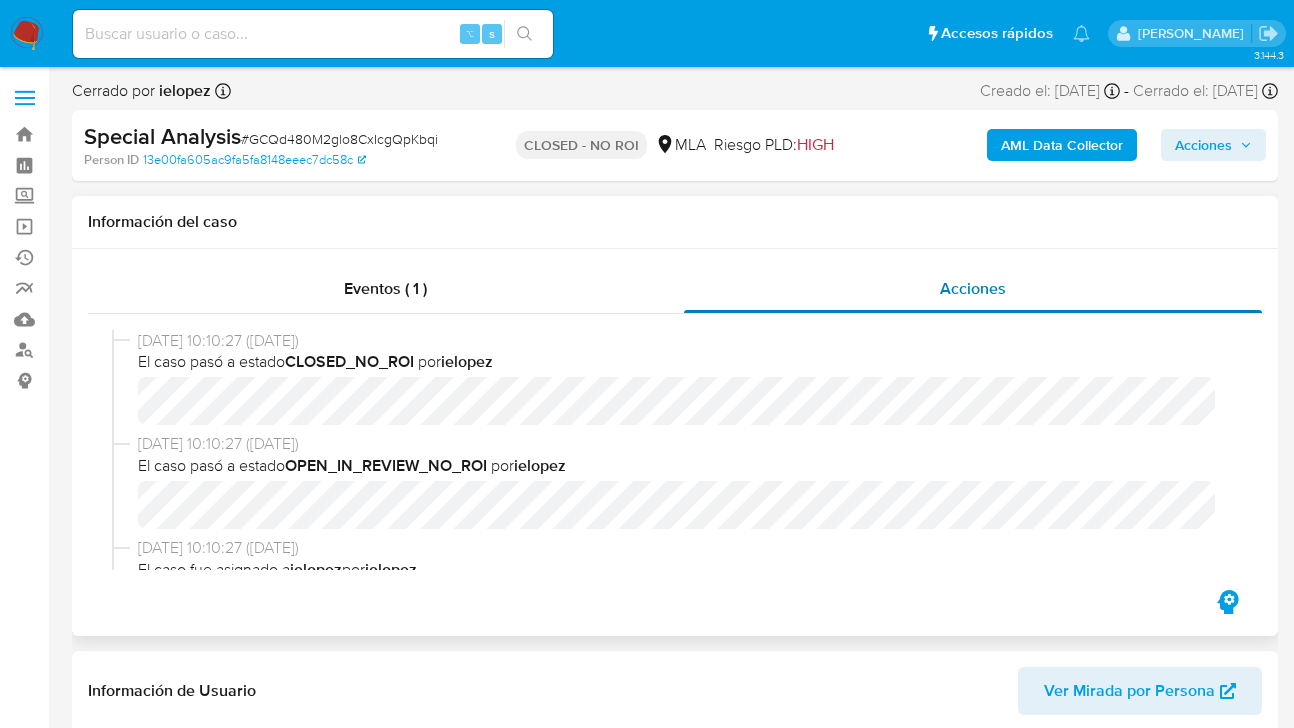 select on "10" 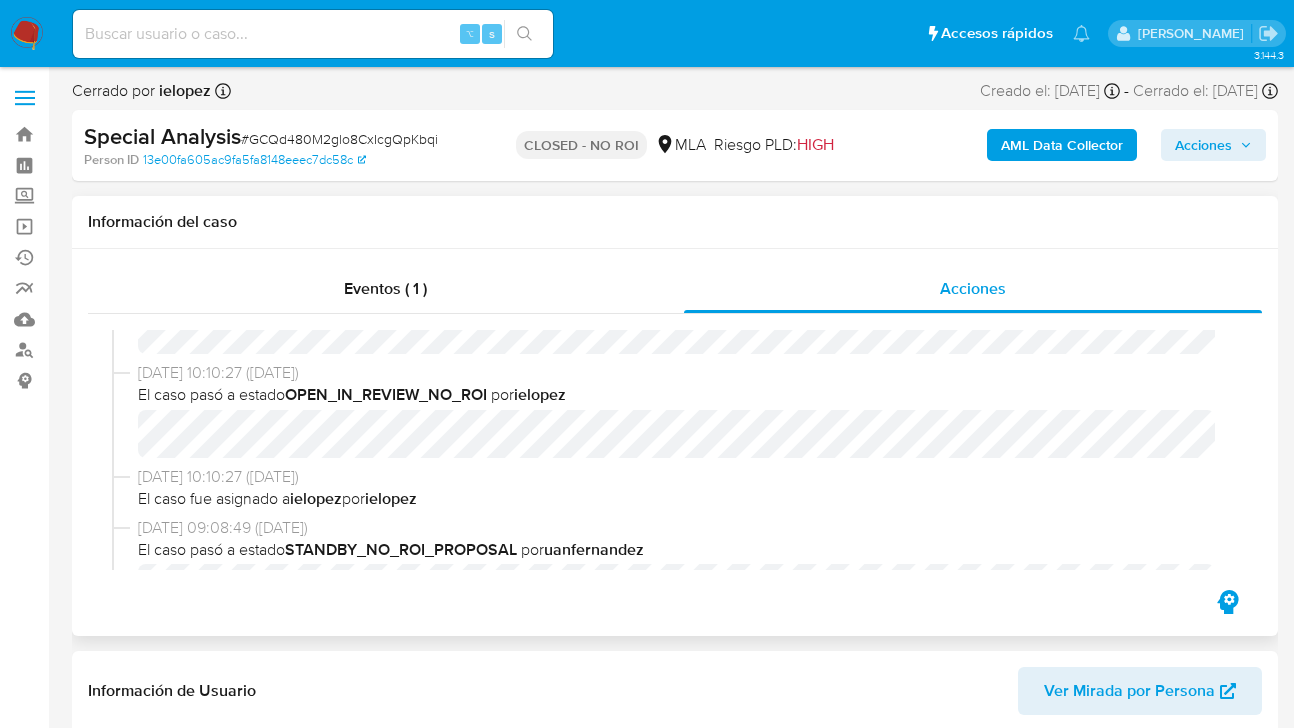 scroll, scrollTop: 168, scrollLeft: 0, axis: vertical 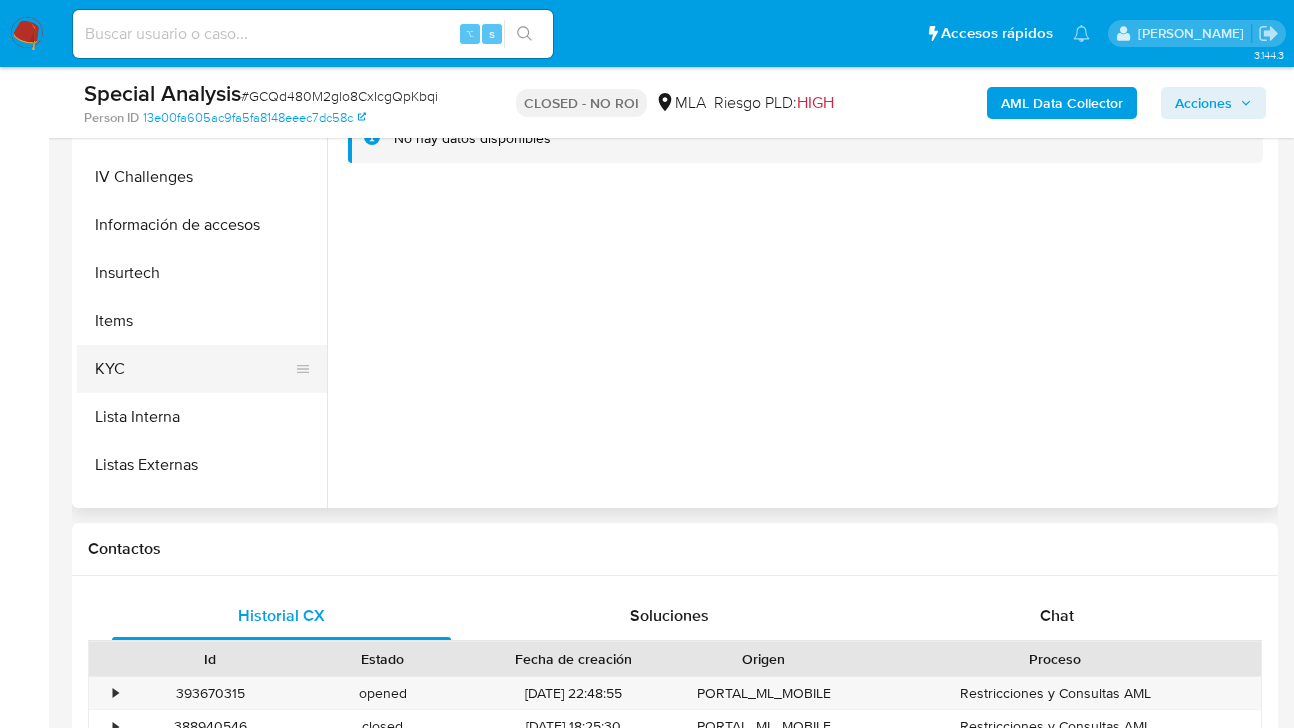 click on "KYC" at bounding box center (194, 369) 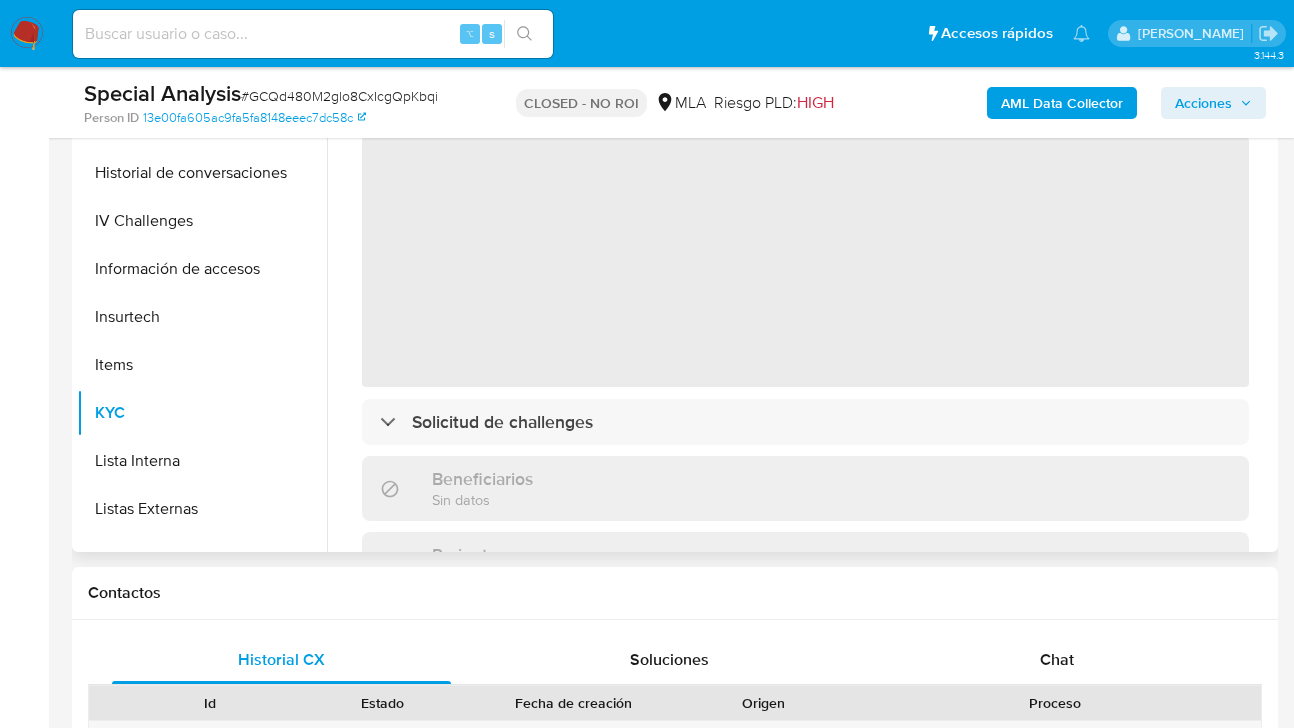 scroll, scrollTop: 591, scrollLeft: 0, axis: vertical 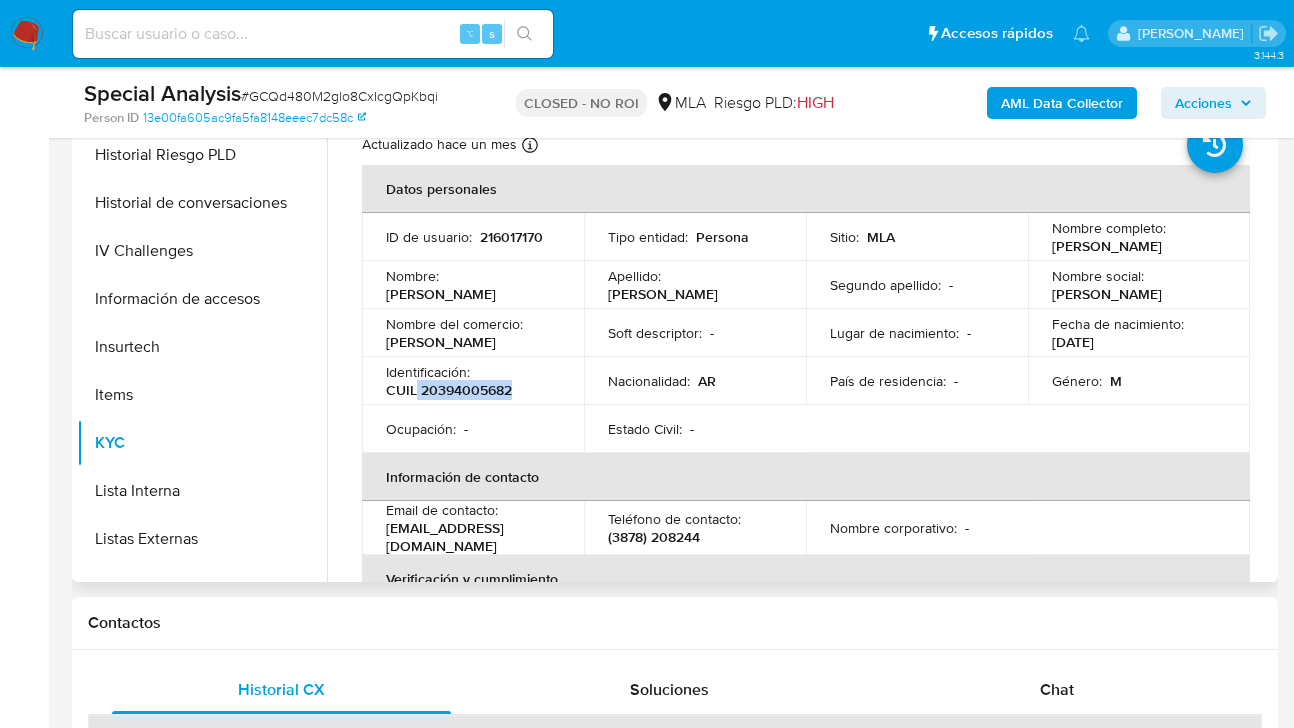 drag, startPoint x: 420, startPoint y: 398, endPoint x: 510, endPoint y: 396, distance: 90.02222 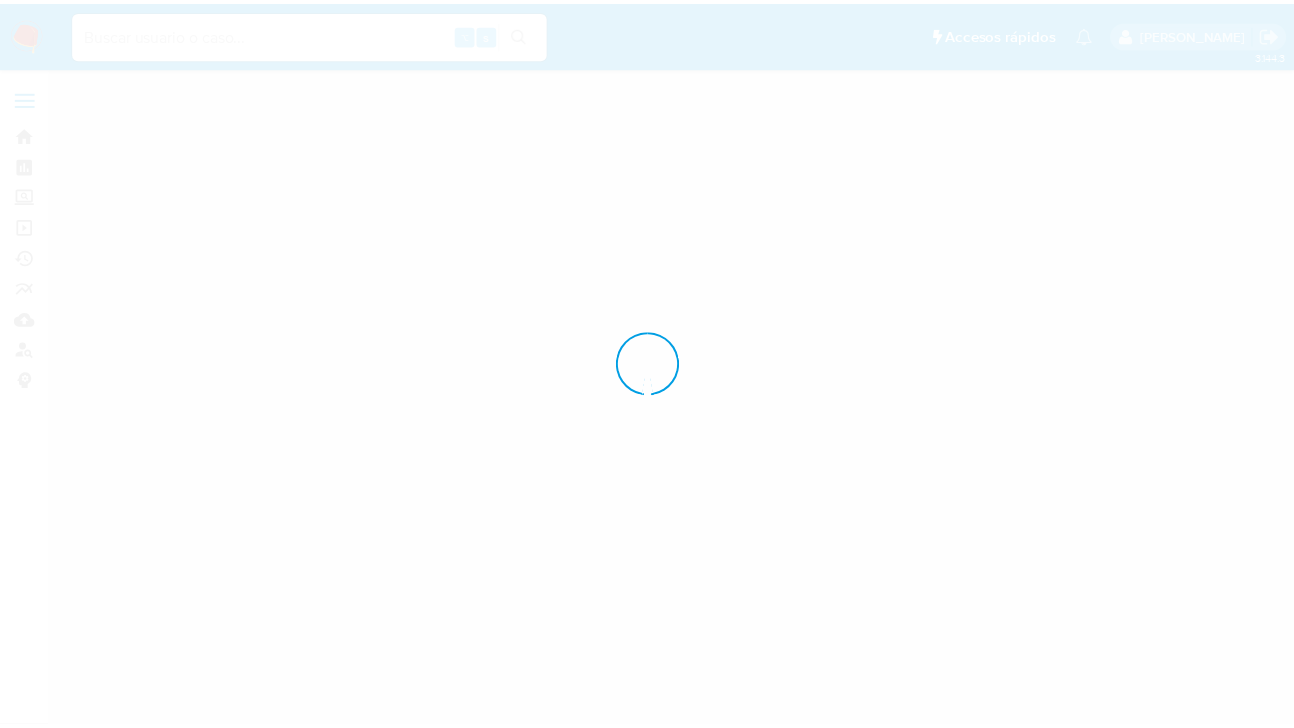 scroll, scrollTop: 0, scrollLeft: 0, axis: both 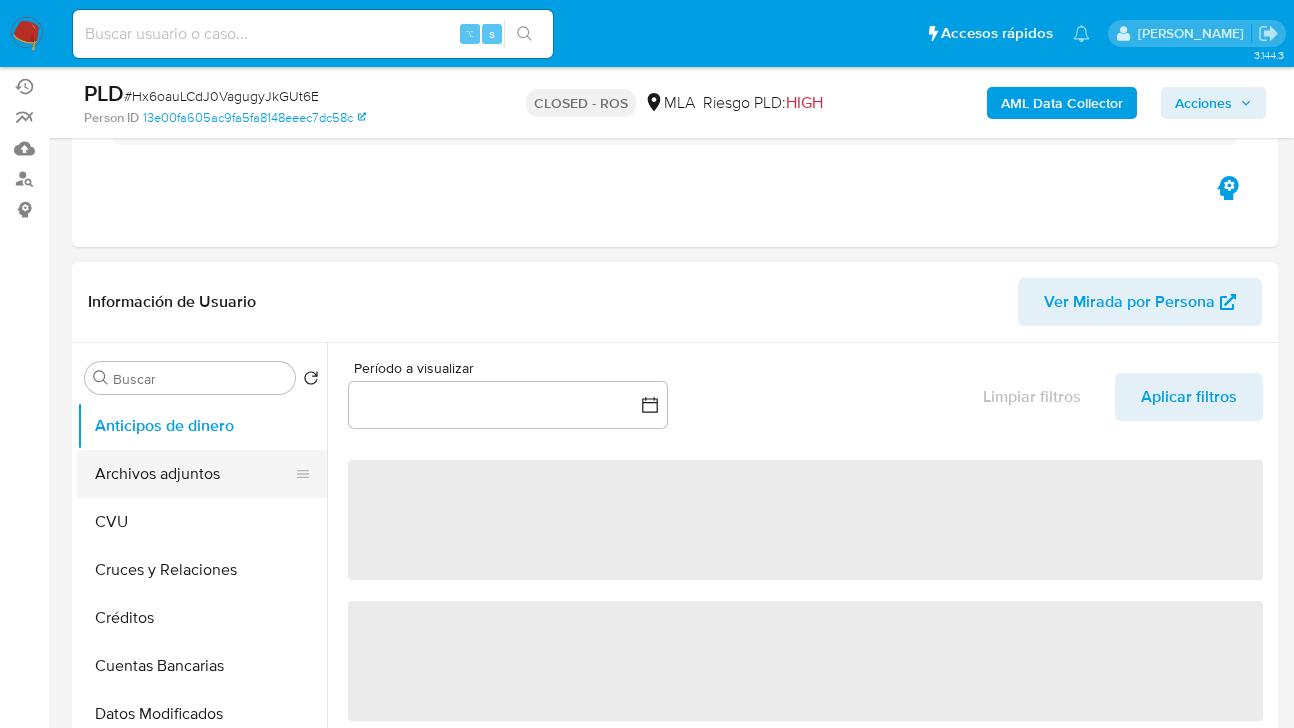 select on "10" 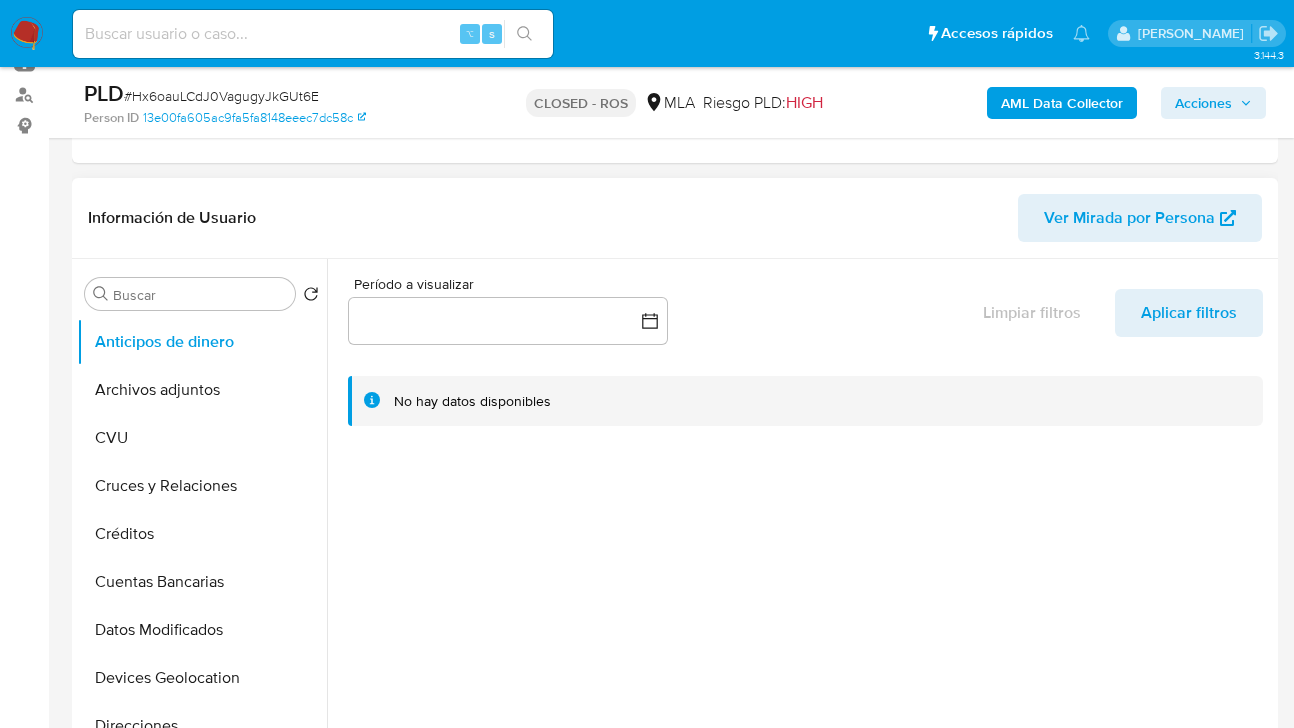scroll, scrollTop: 359, scrollLeft: 0, axis: vertical 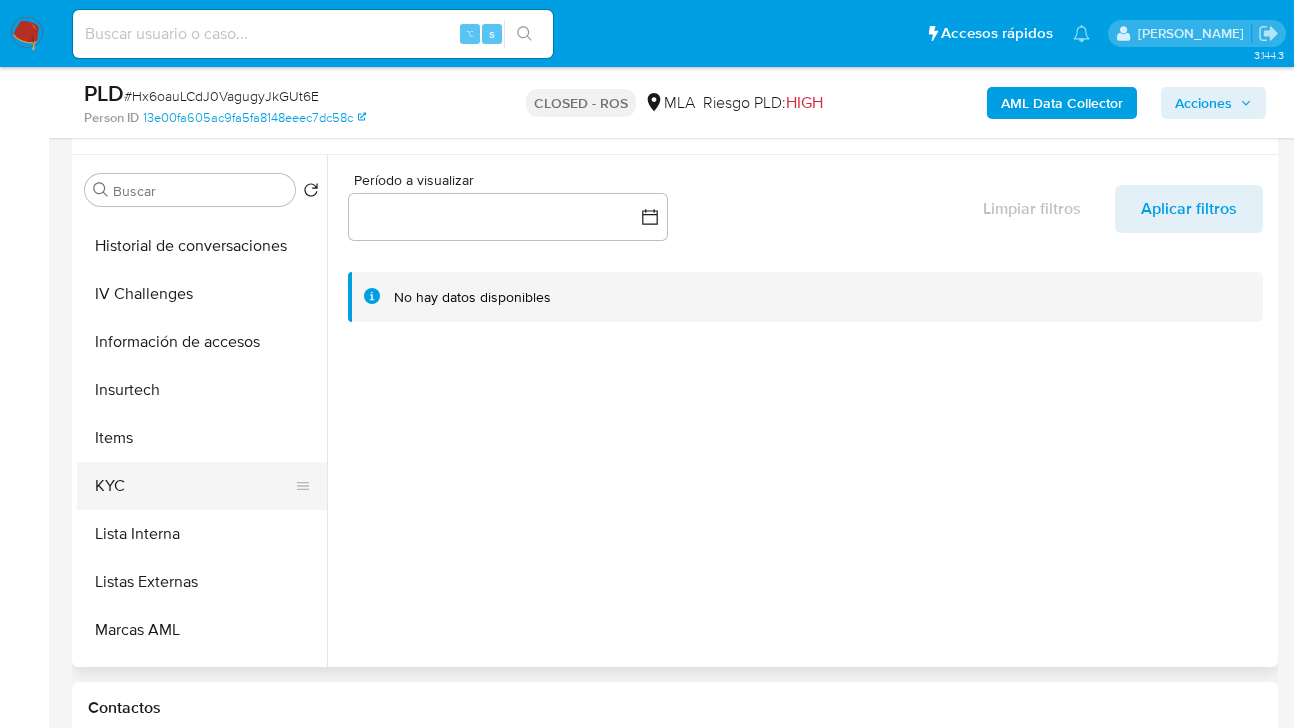 click on "KYC" at bounding box center (194, 486) 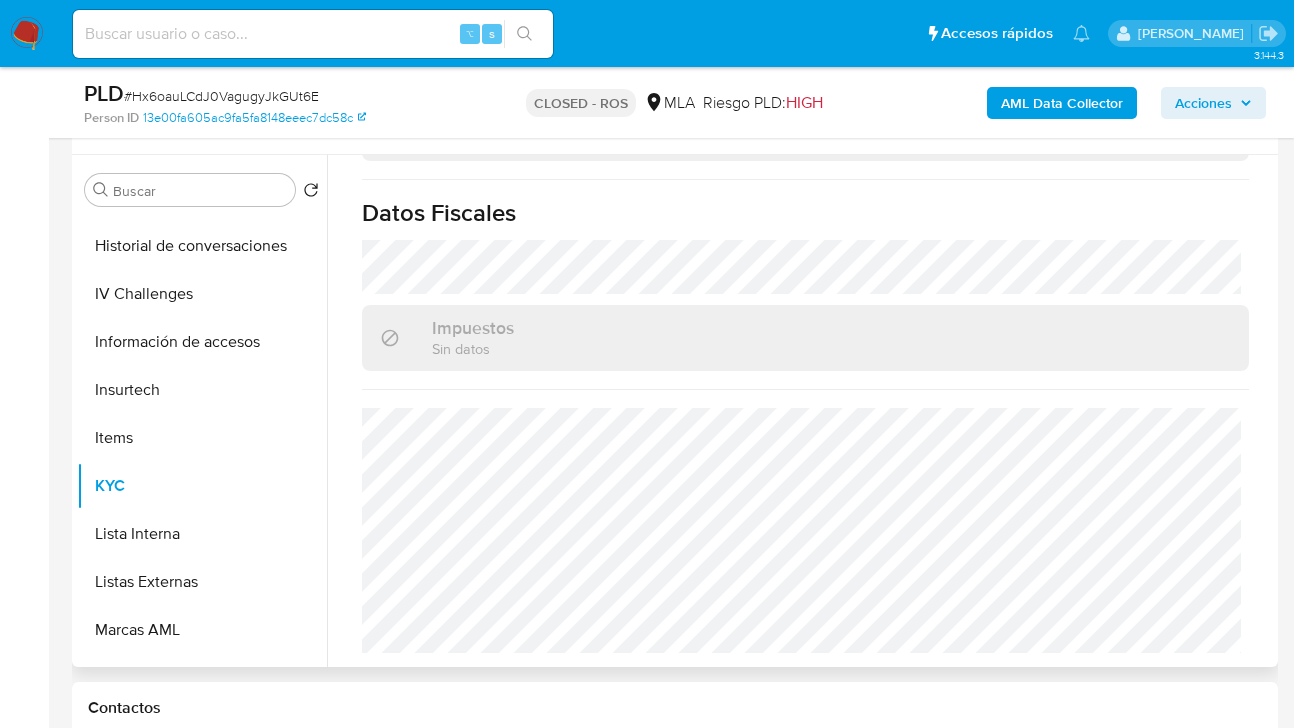 scroll, scrollTop: 1110, scrollLeft: 0, axis: vertical 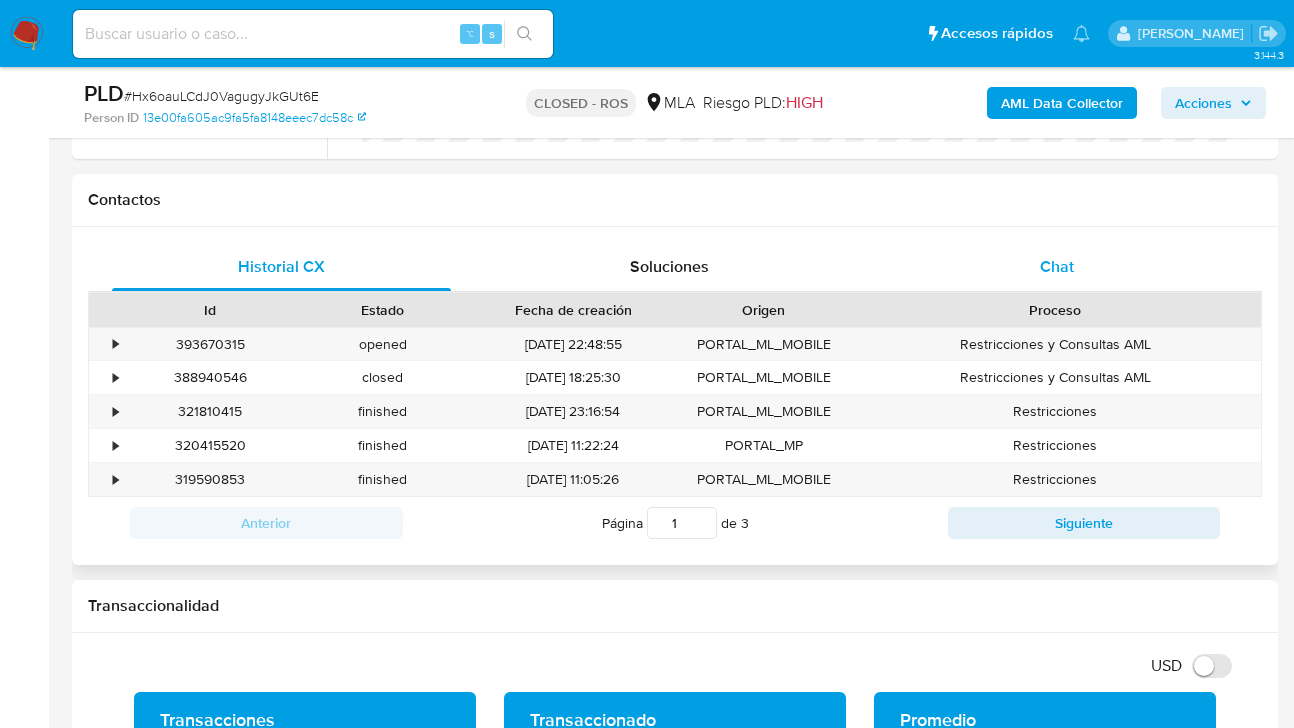 click on "Chat" at bounding box center [1057, 266] 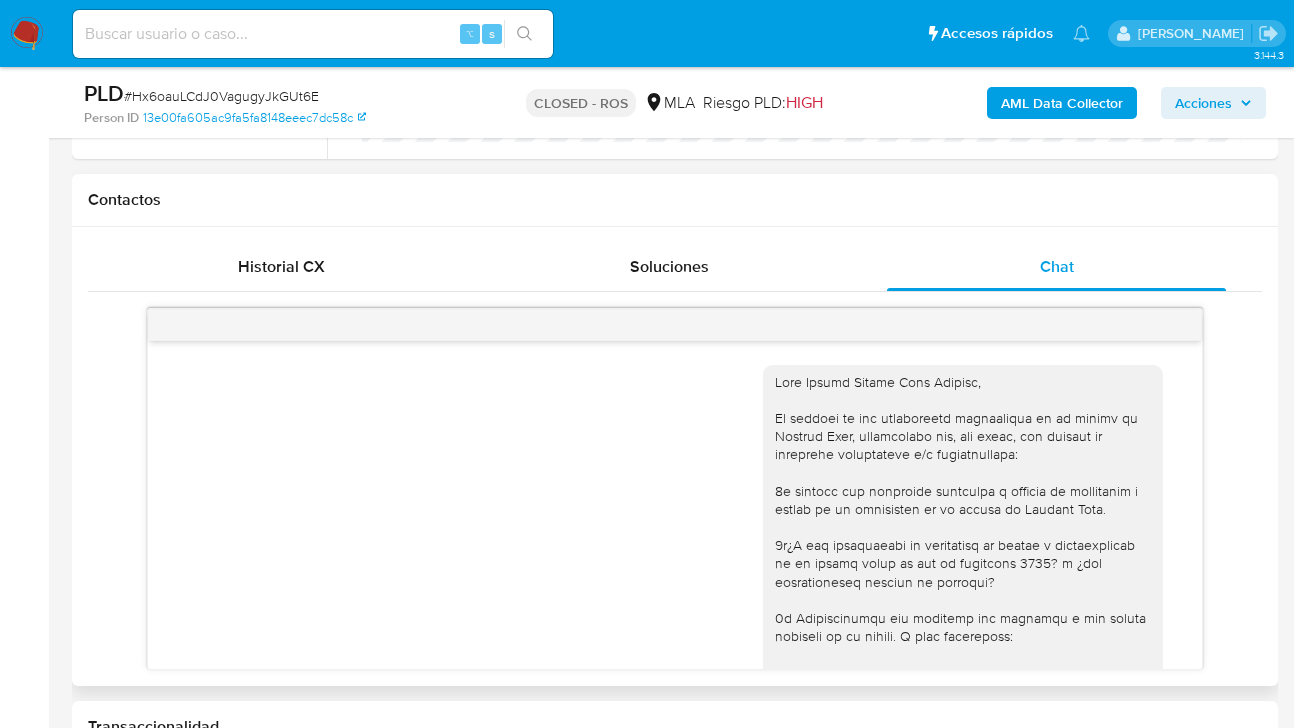 scroll, scrollTop: 1410, scrollLeft: 0, axis: vertical 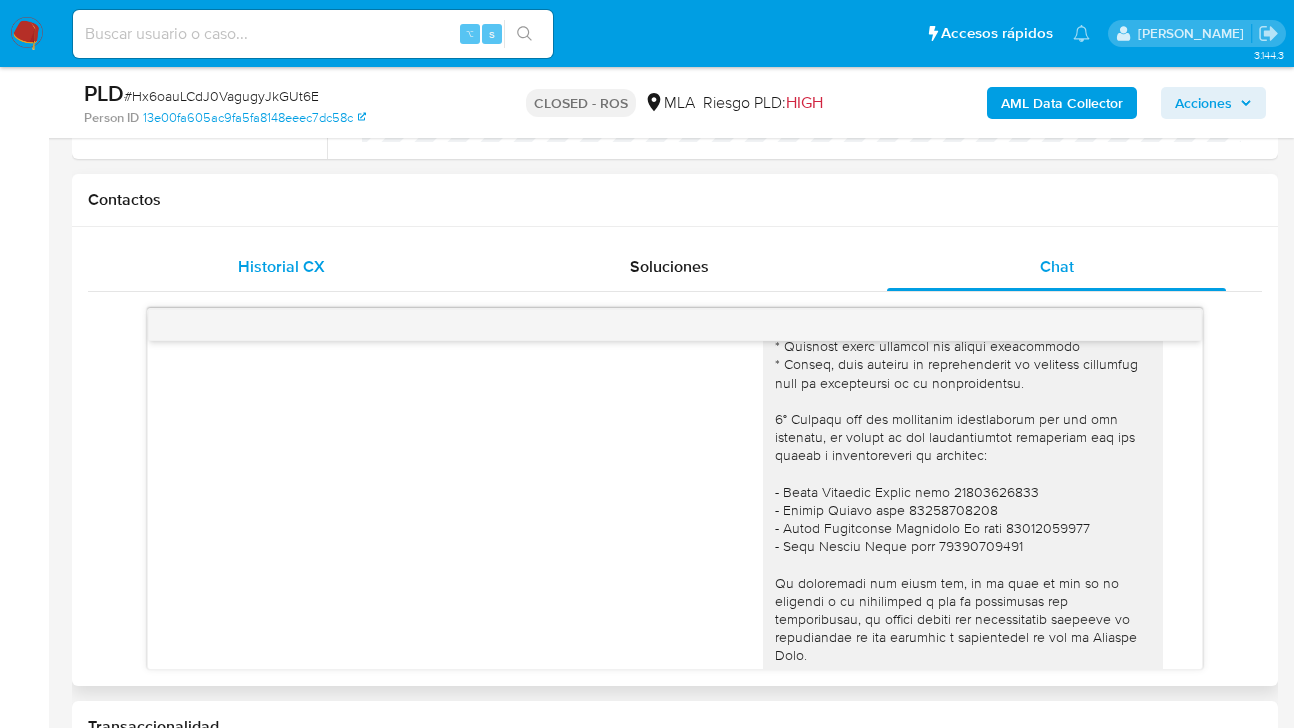 click on "Historial CX" at bounding box center [281, 266] 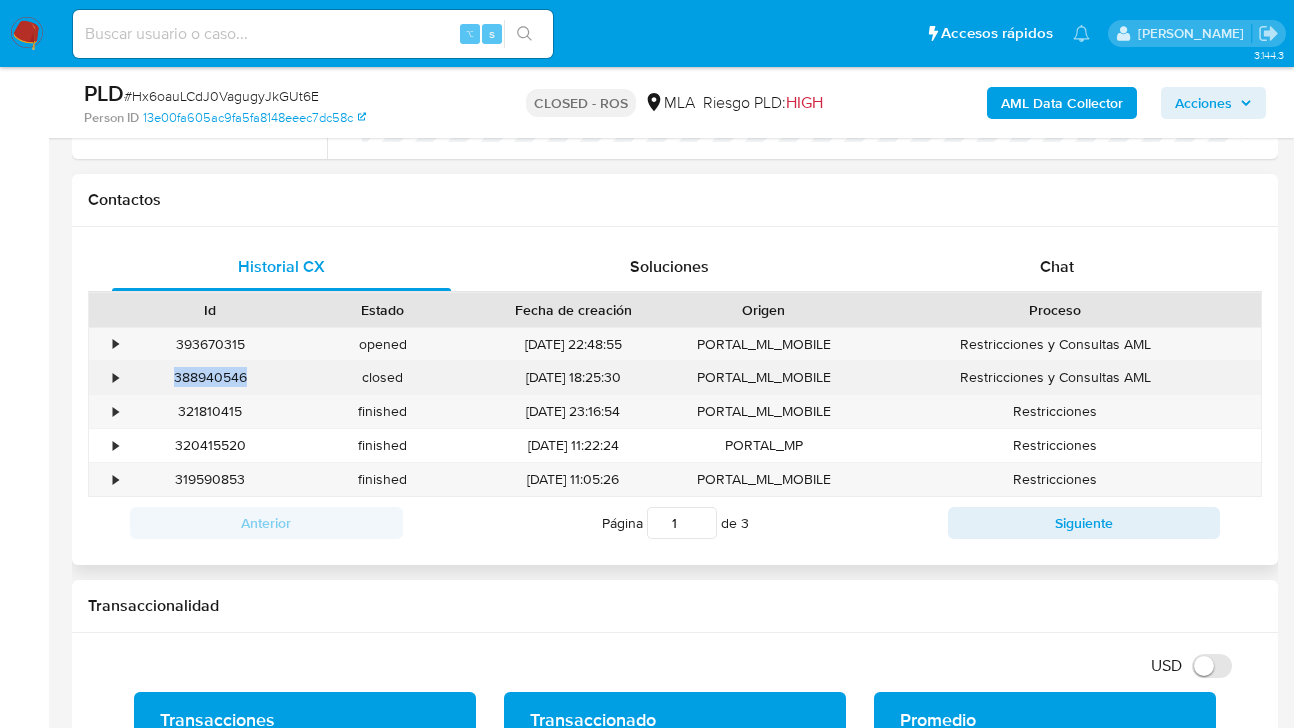 drag, startPoint x: 246, startPoint y: 377, endPoint x: 183, endPoint y: 385, distance: 63.505905 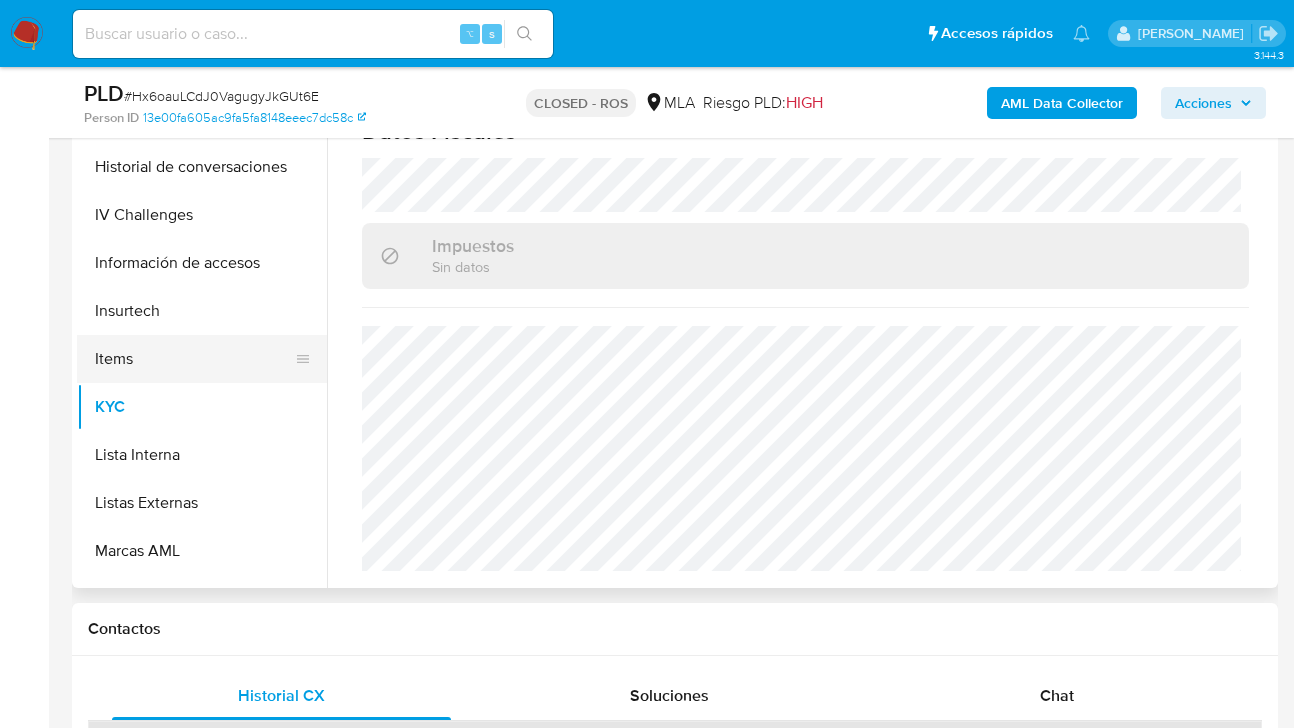 scroll, scrollTop: 423, scrollLeft: 0, axis: vertical 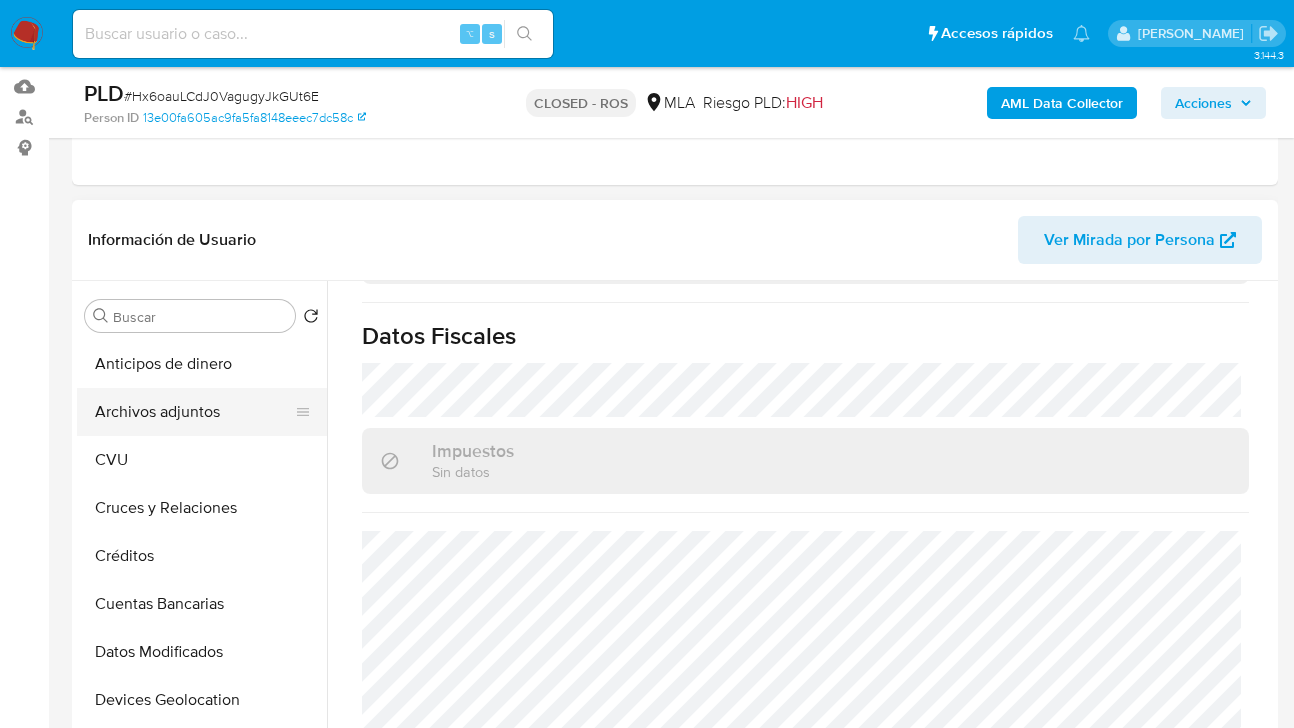 drag, startPoint x: 208, startPoint y: 417, endPoint x: 227, endPoint y: 422, distance: 19.646883 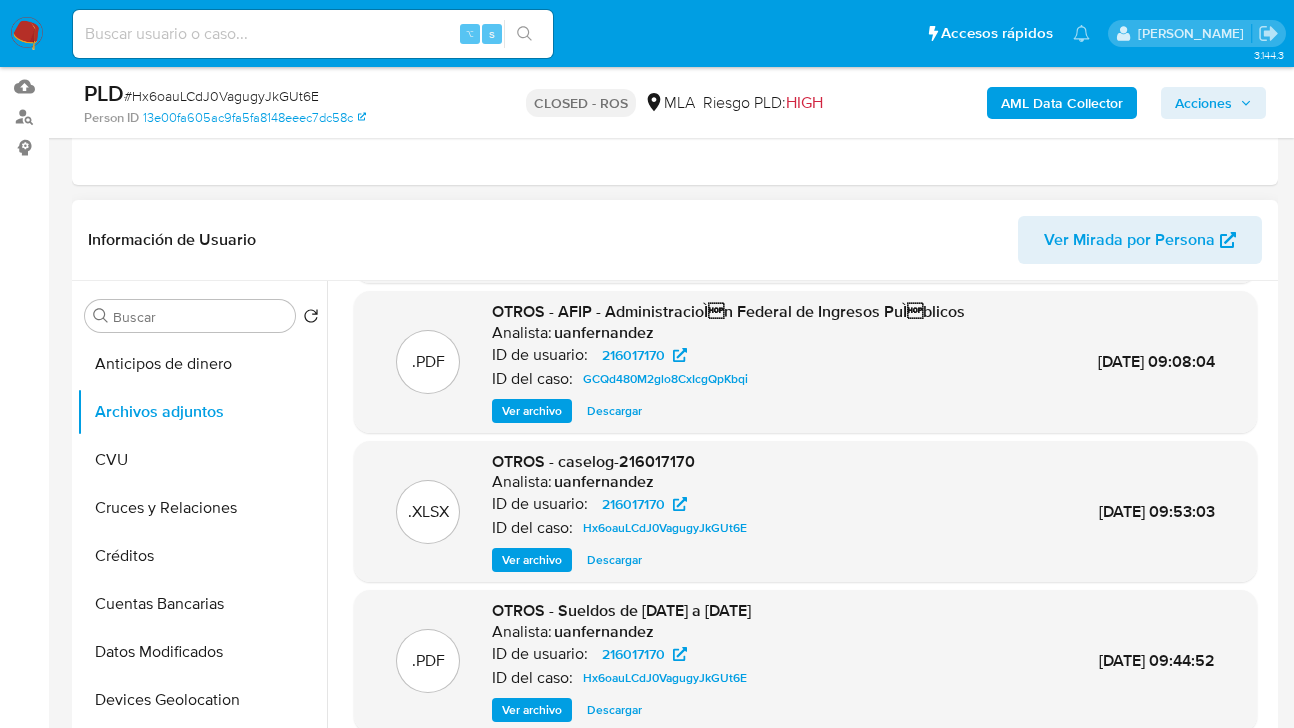 scroll, scrollTop: 168, scrollLeft: 0, axis: vertical 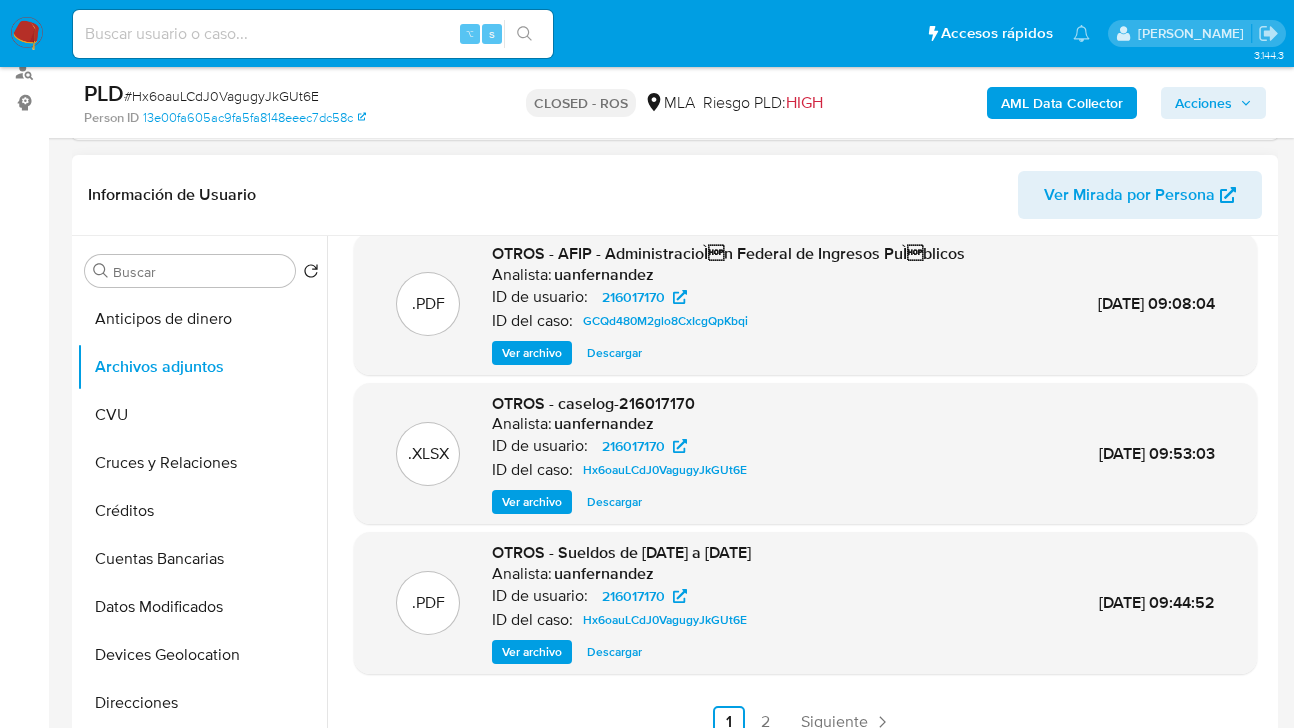 click on "Descargar" at bounding box center (614, 502) 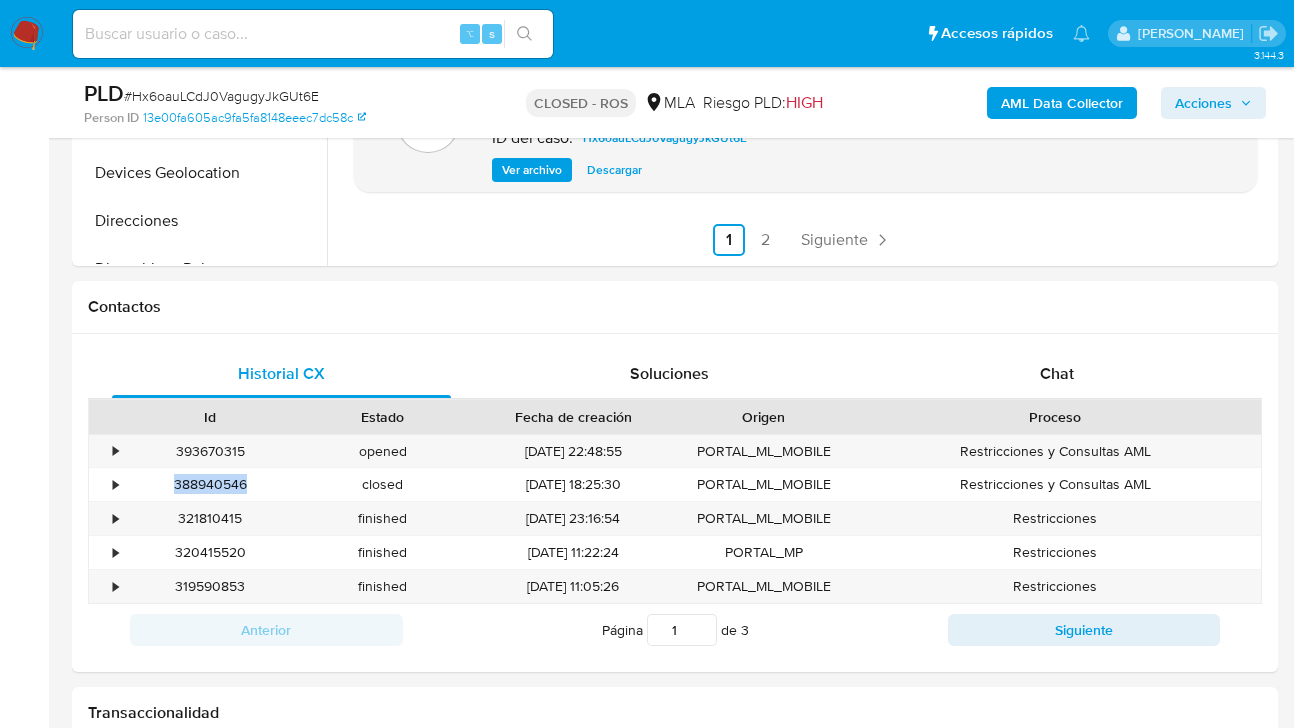 scroll, scrollTop: 661, scrollLeft: 0, axis: vertical 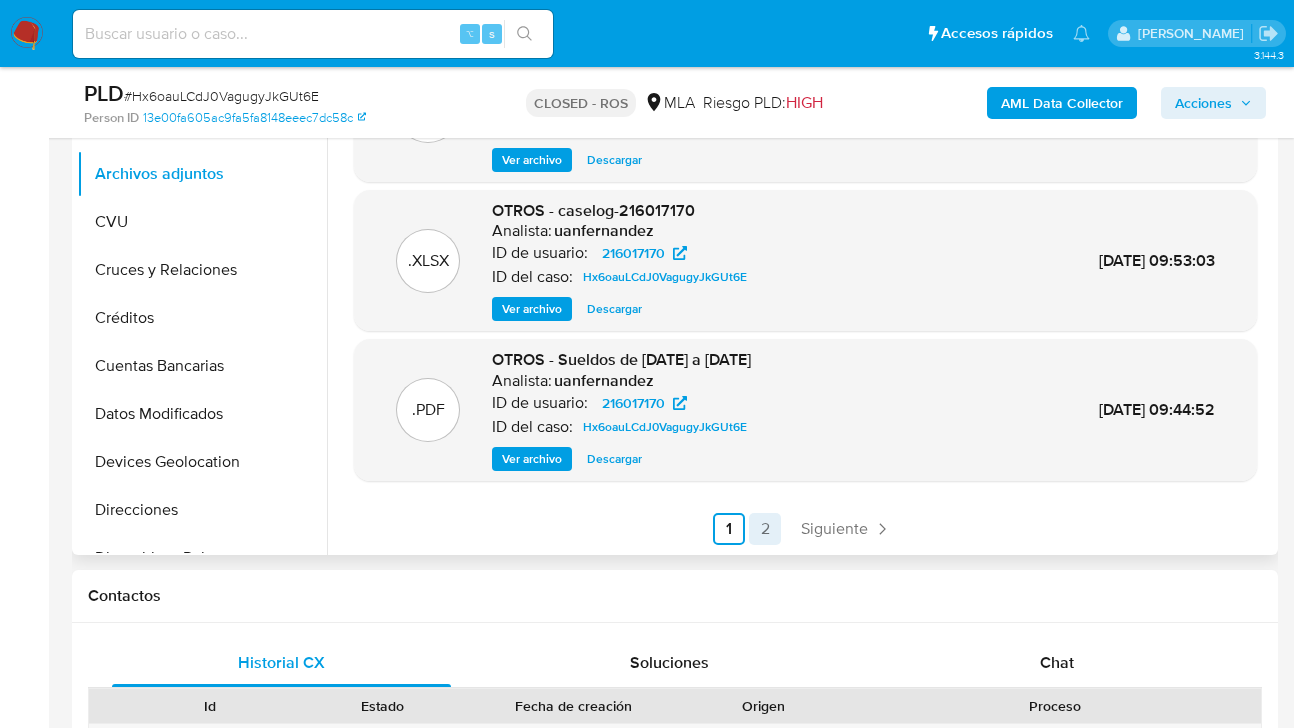 click on "2" at bounding box center (765, 529) 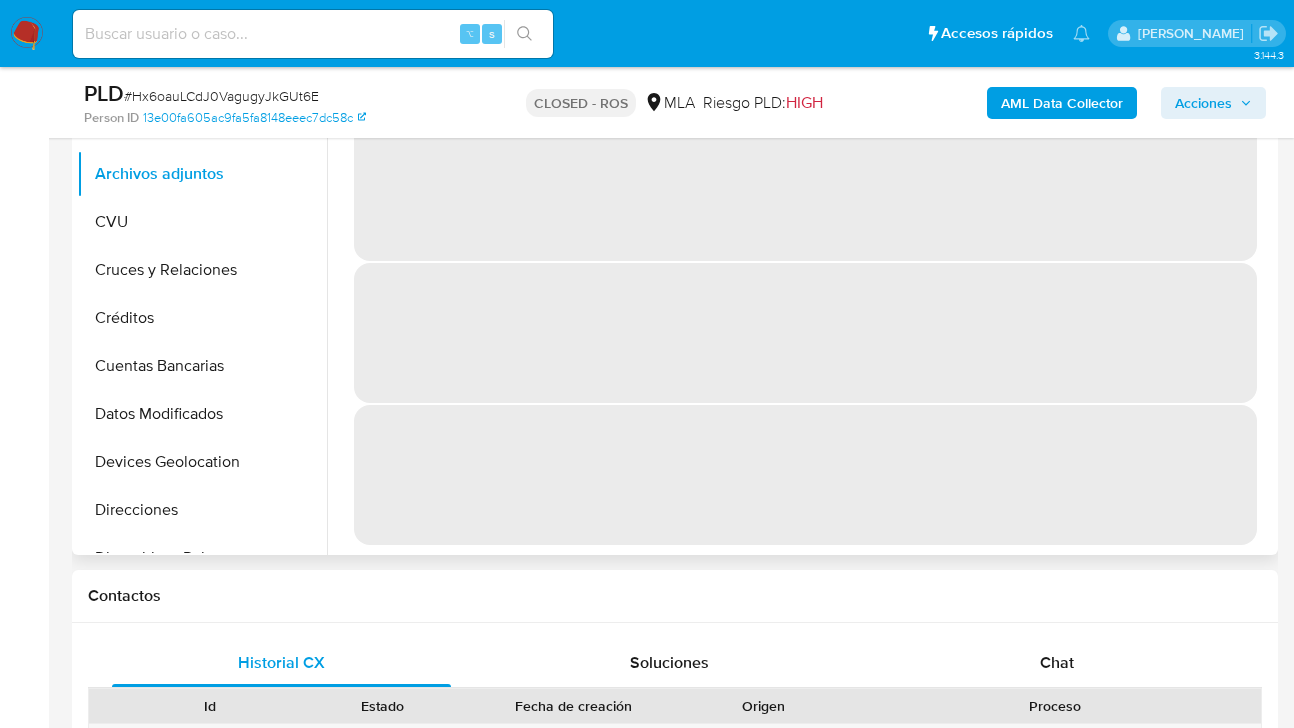 scroll, scrollTop: 0, scrollLeft: 0, axis: both 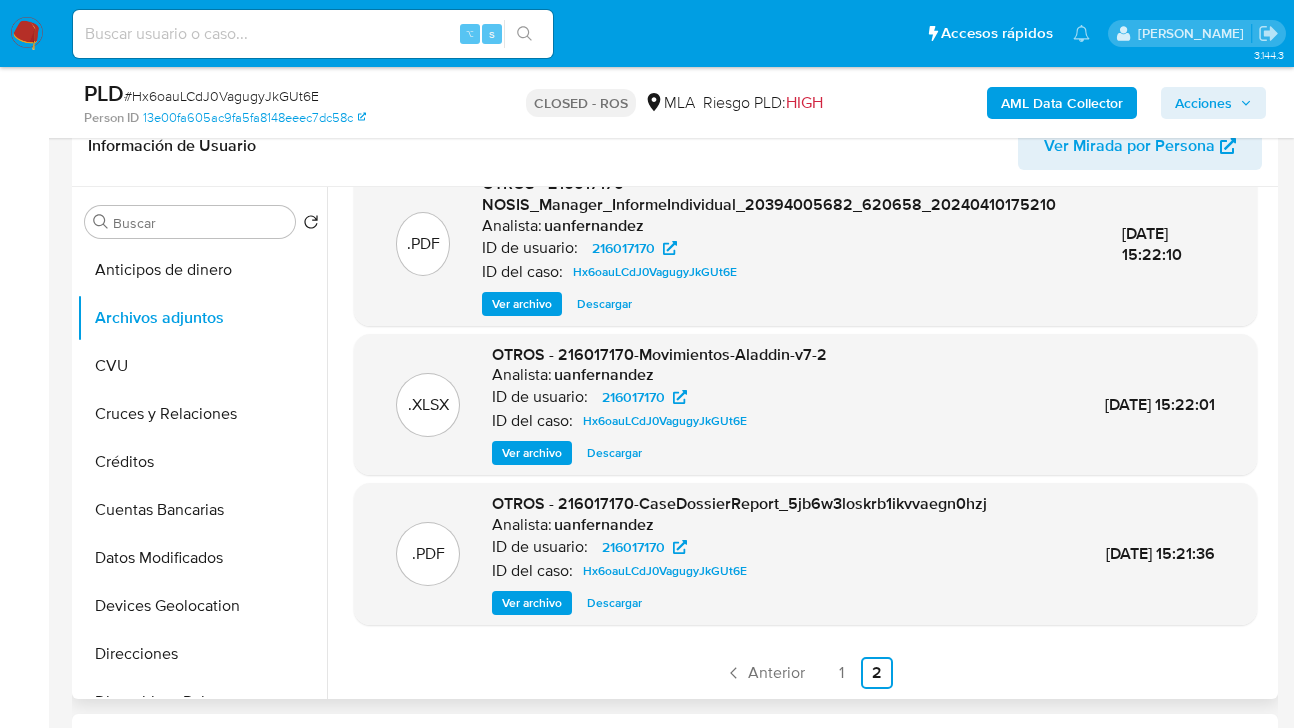 click on "Descargar" at bounding box center [614, 453] 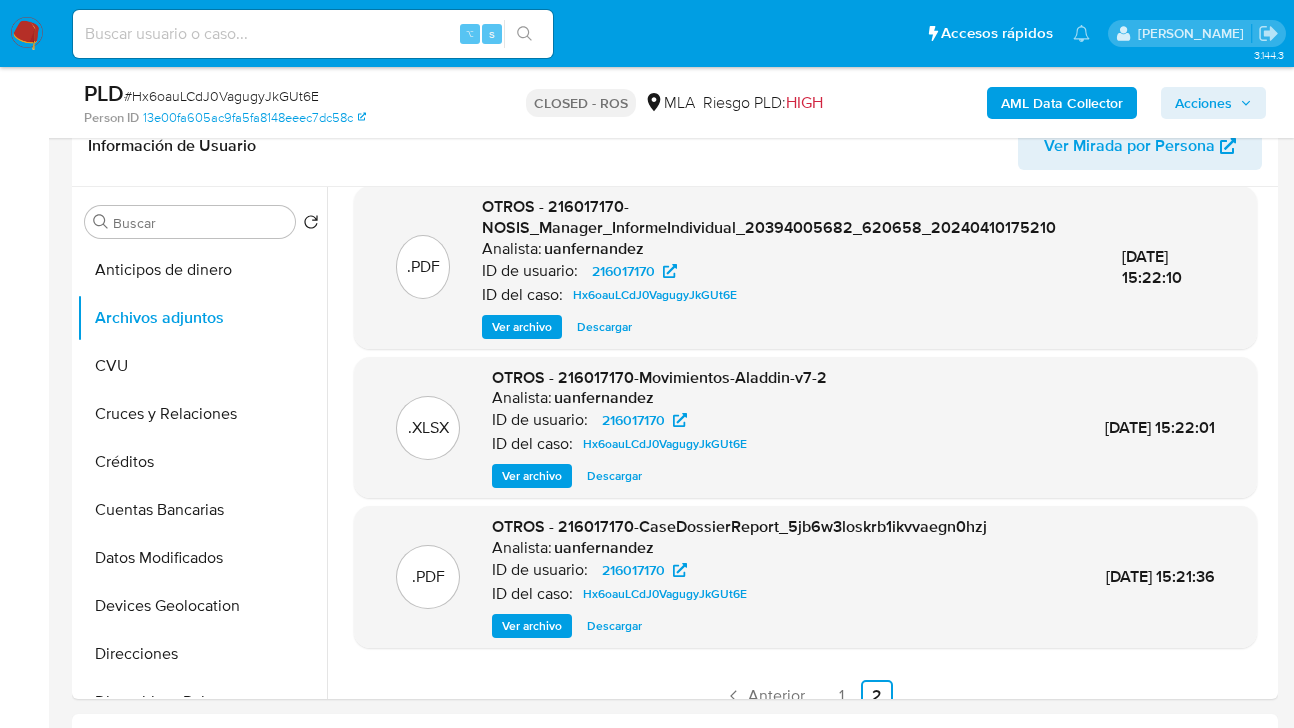 scroll, scrollTop: 0, scrollLeft: 0, axis: both 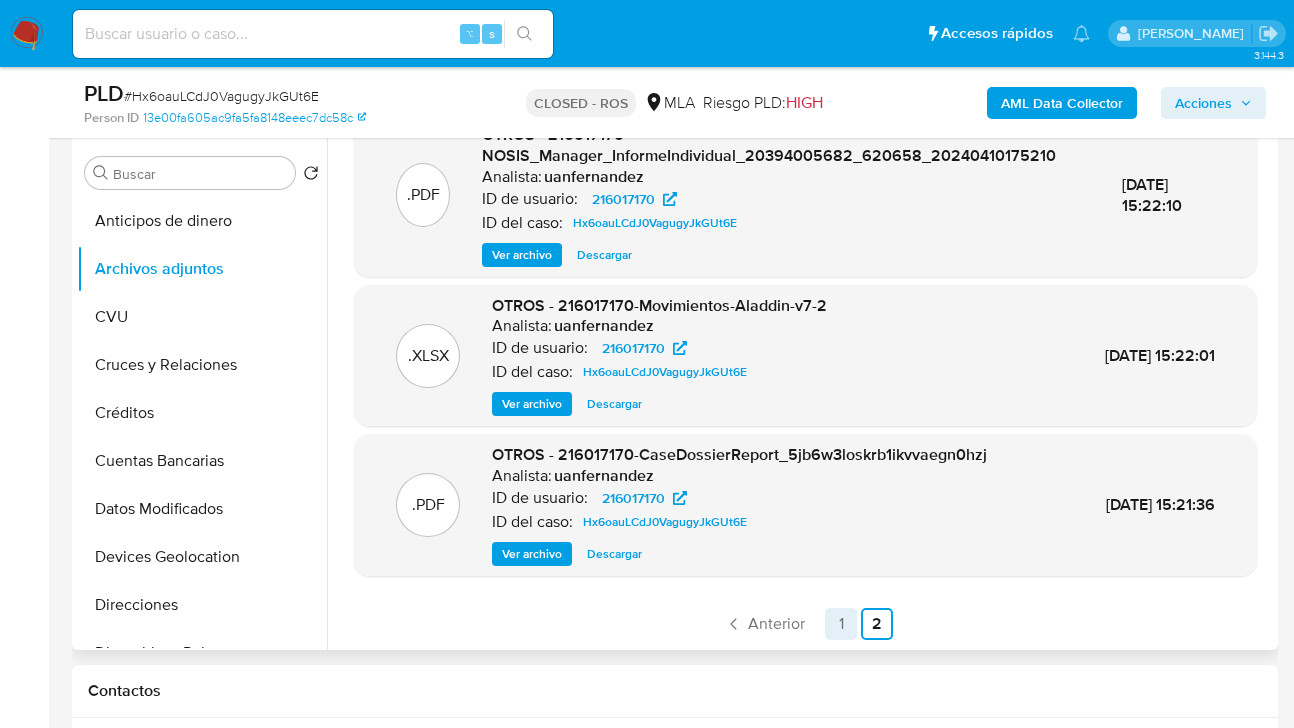 click on "1" at bounding box center [841, 624] 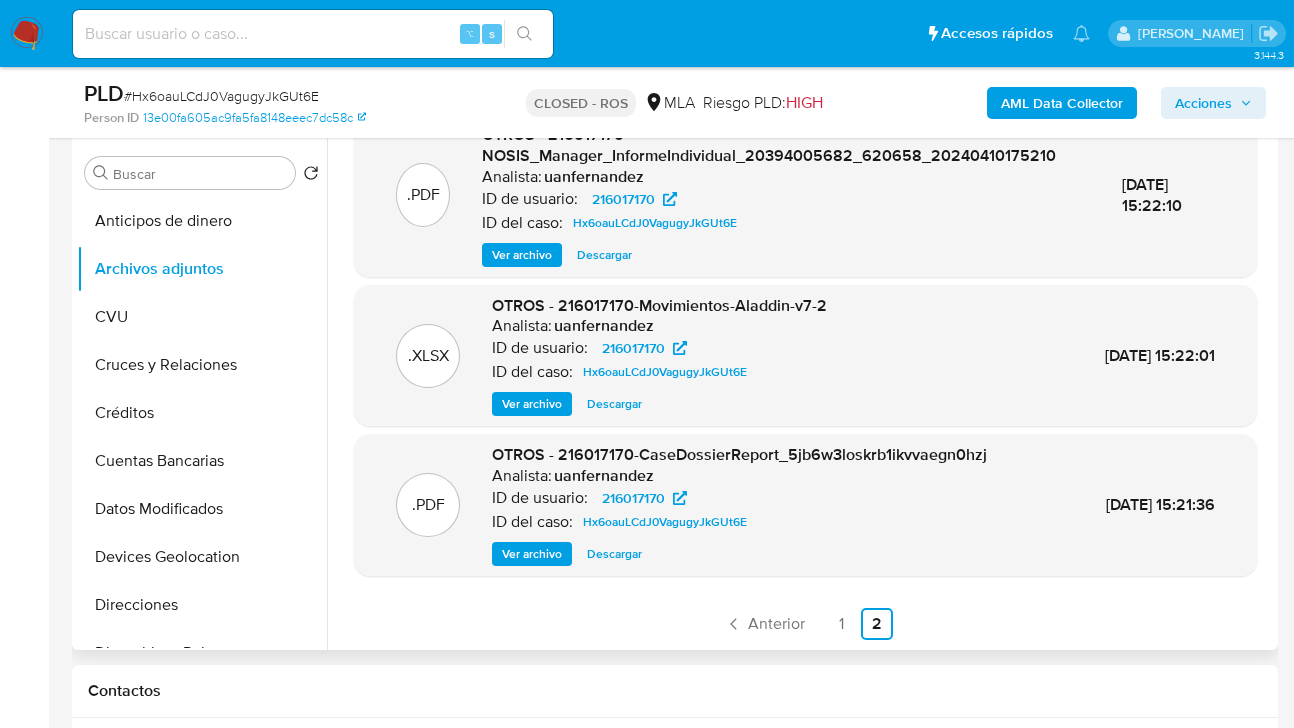 scroll, scrollTop: 0, scrollLeft: 0, axis: both 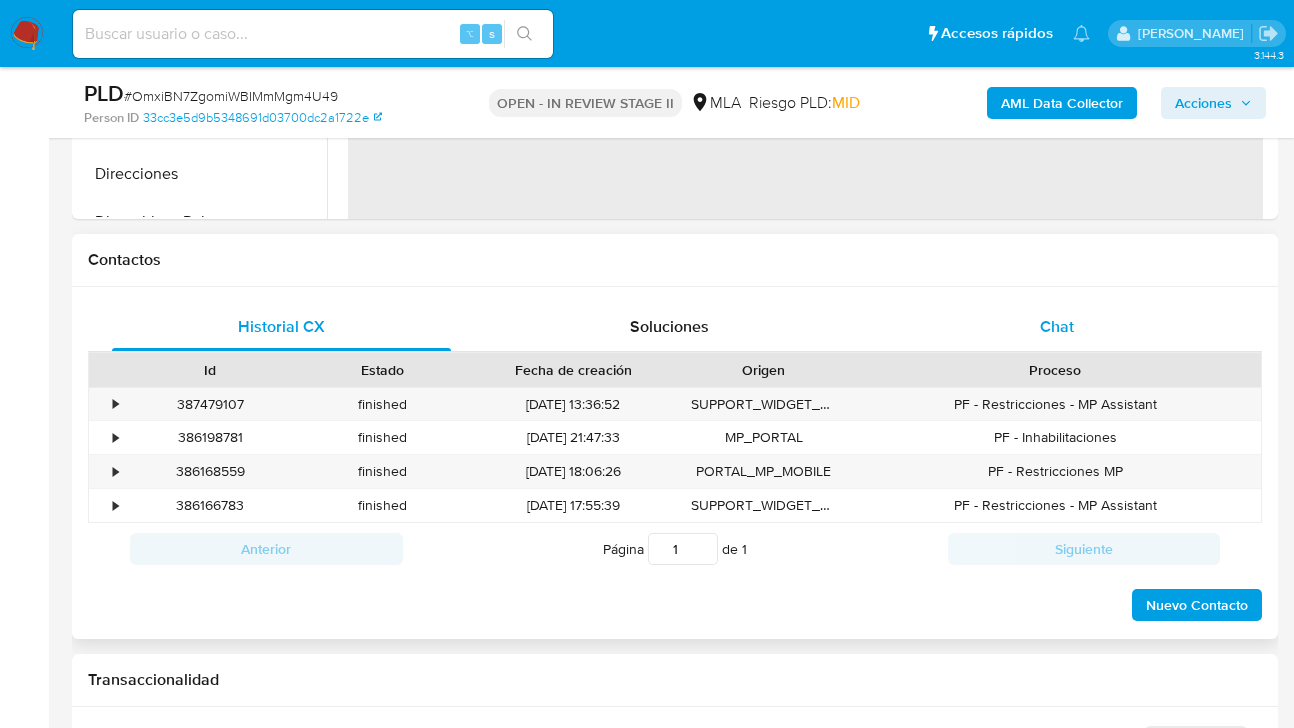 click on "Chat" at bounding box center [1057, 326] 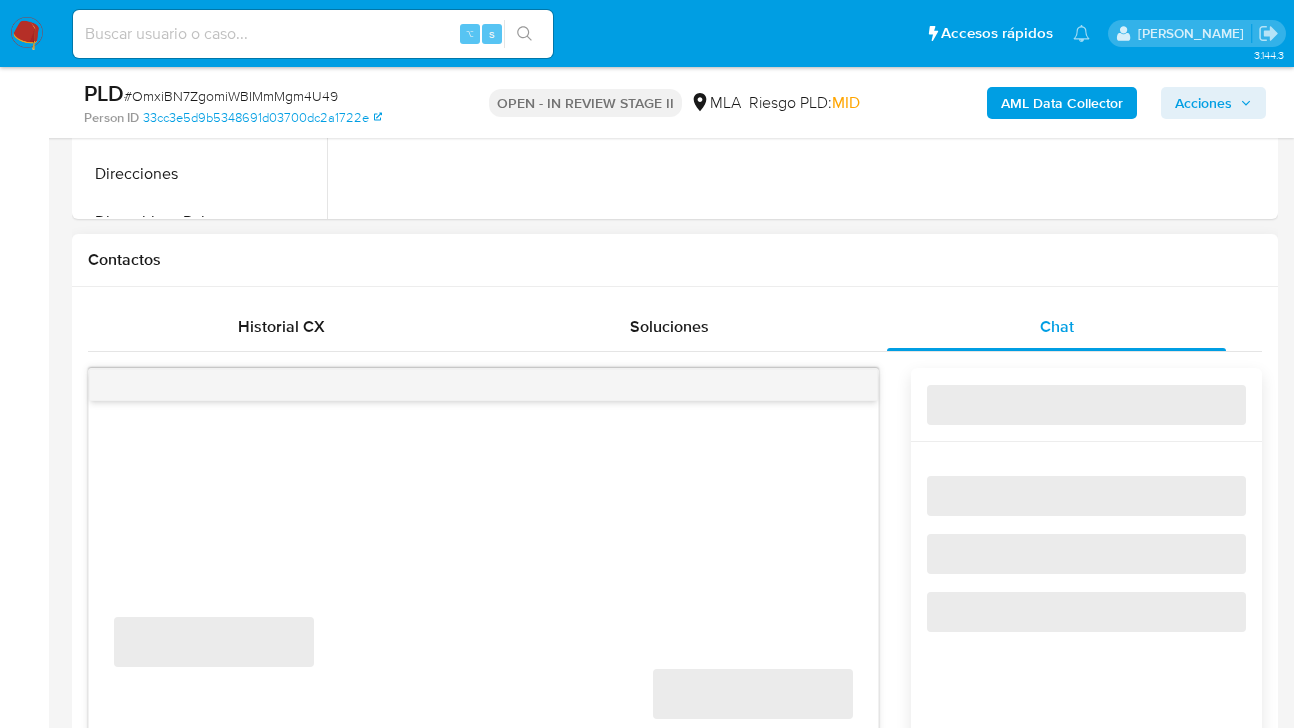 select on "10" 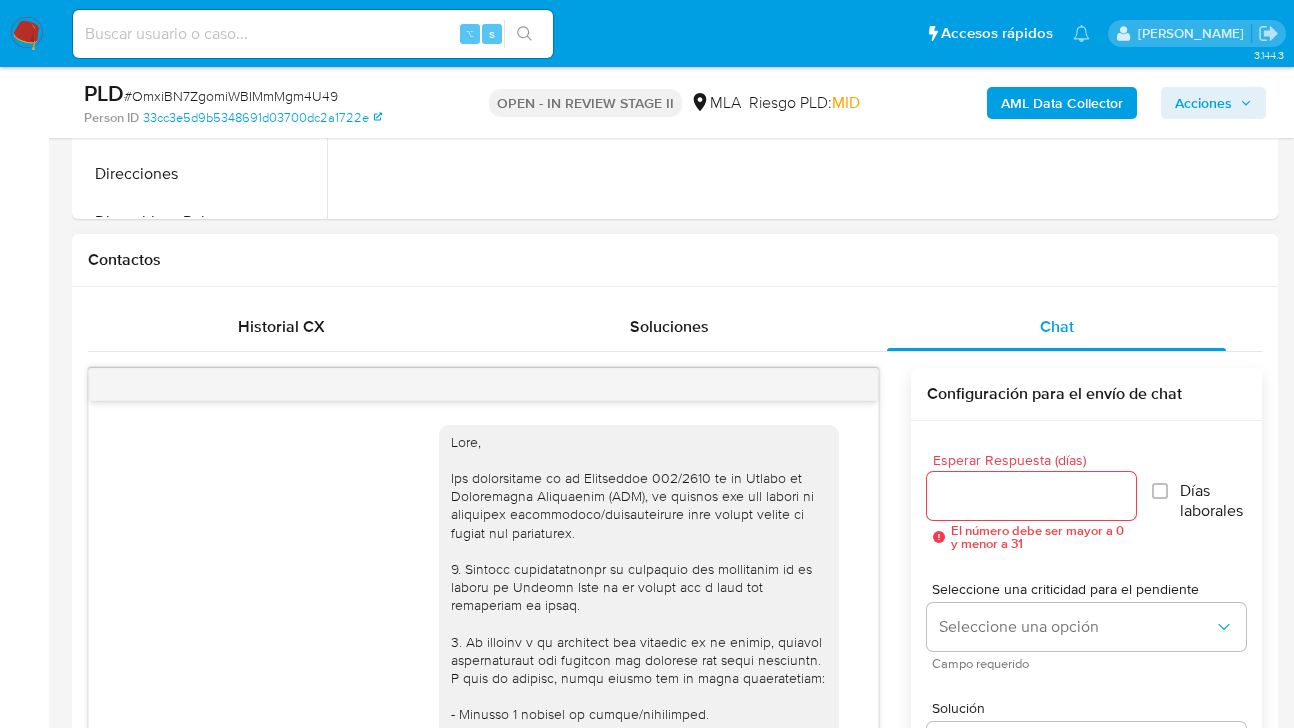 scroll, scrollTop: 2212, scrollLeft: 0, axis: vertical 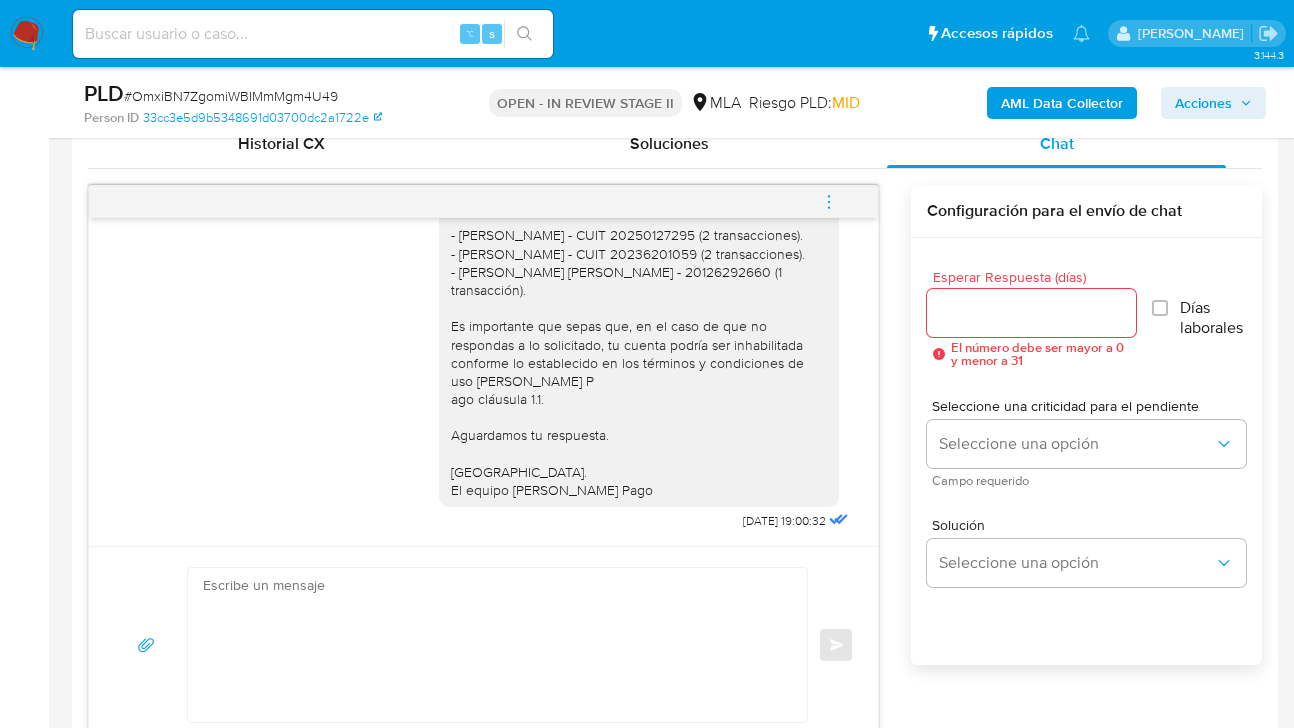 click at bounding box center [829, 202] 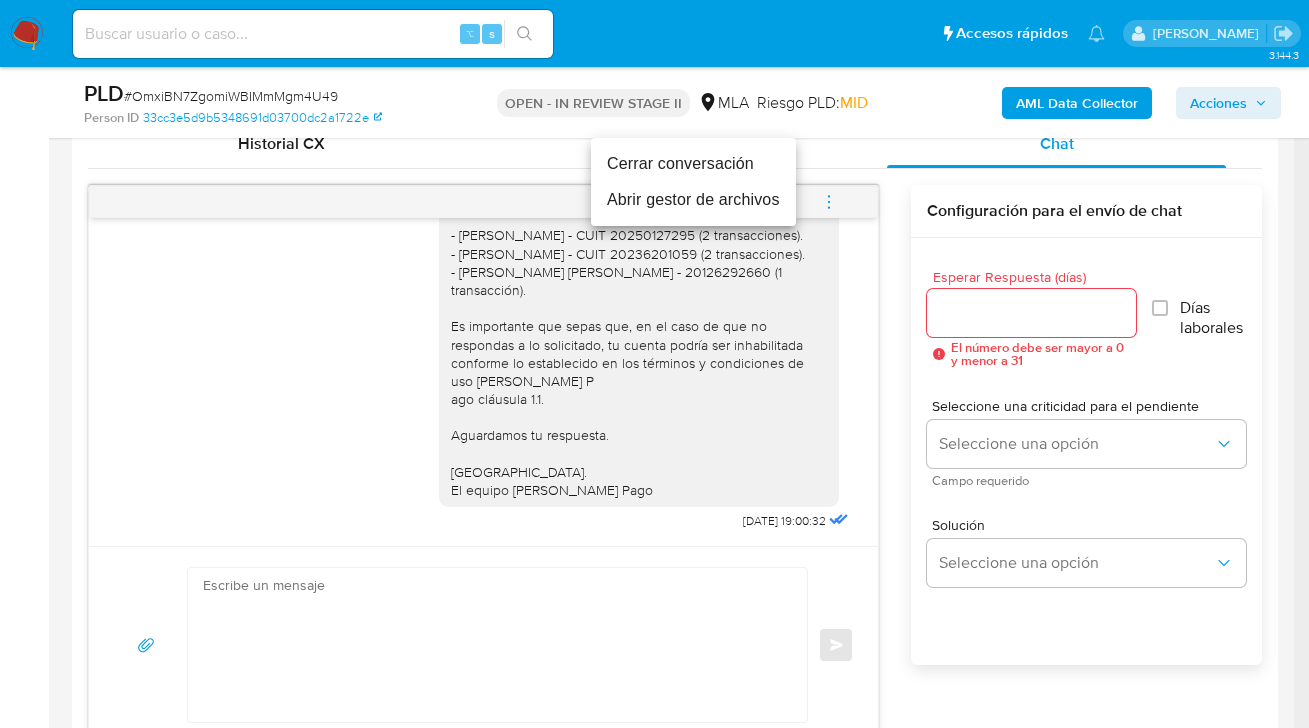 drag, startPoint x: 710, startPoint y: 166, endPoint x: 725, endPoint y: 174, distance: 17 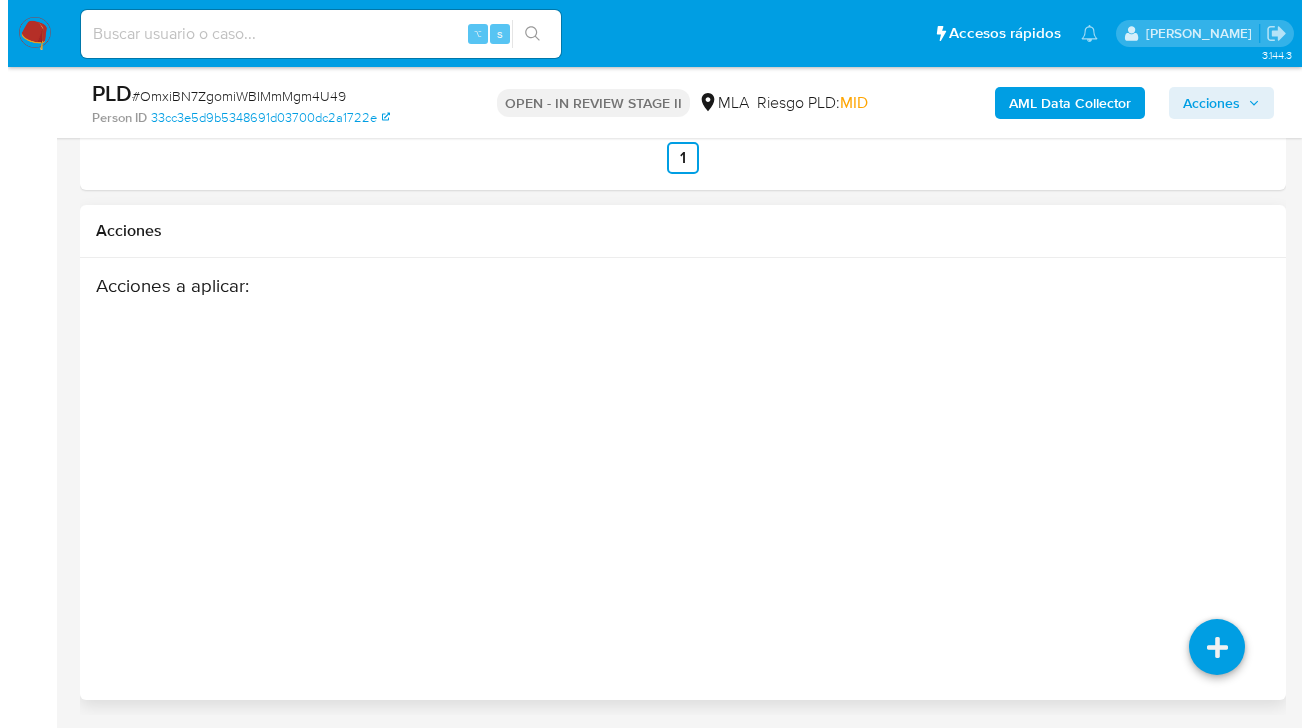 scroll, scrollTop: 3715, scrollLeft: 0, axis: vertical 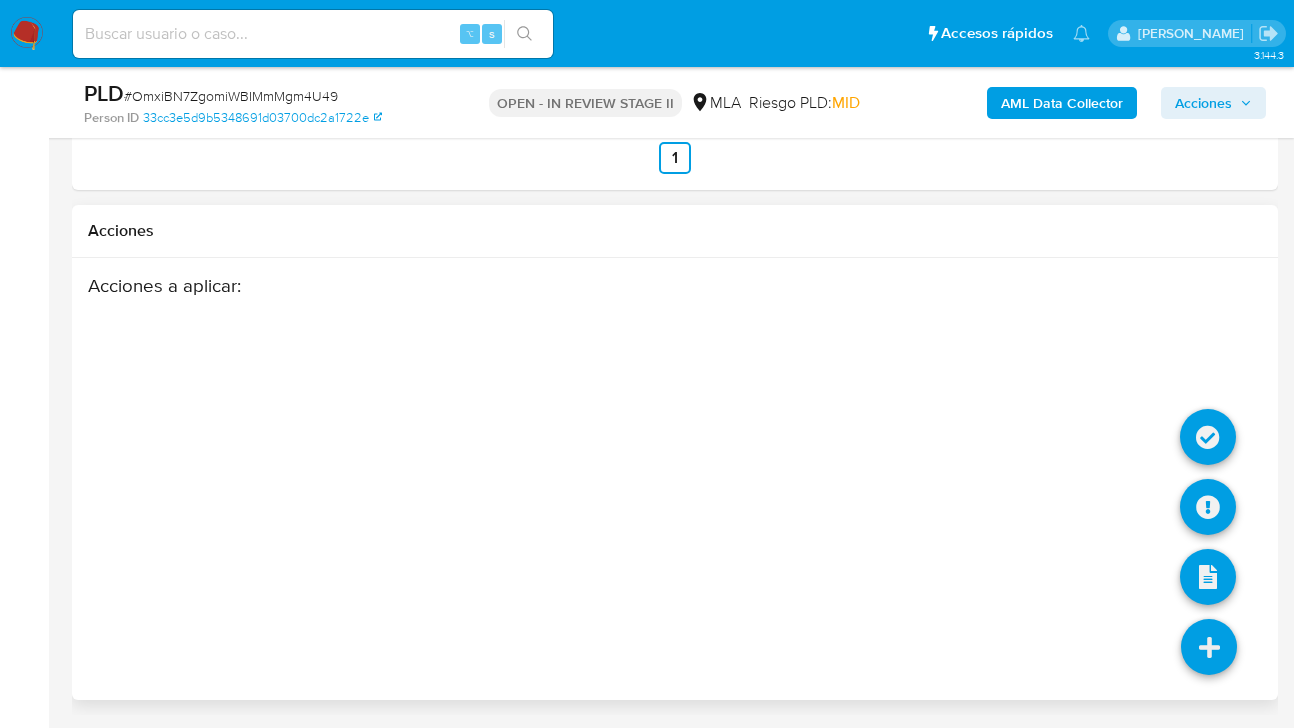 click at bounding box center (1209, 647) 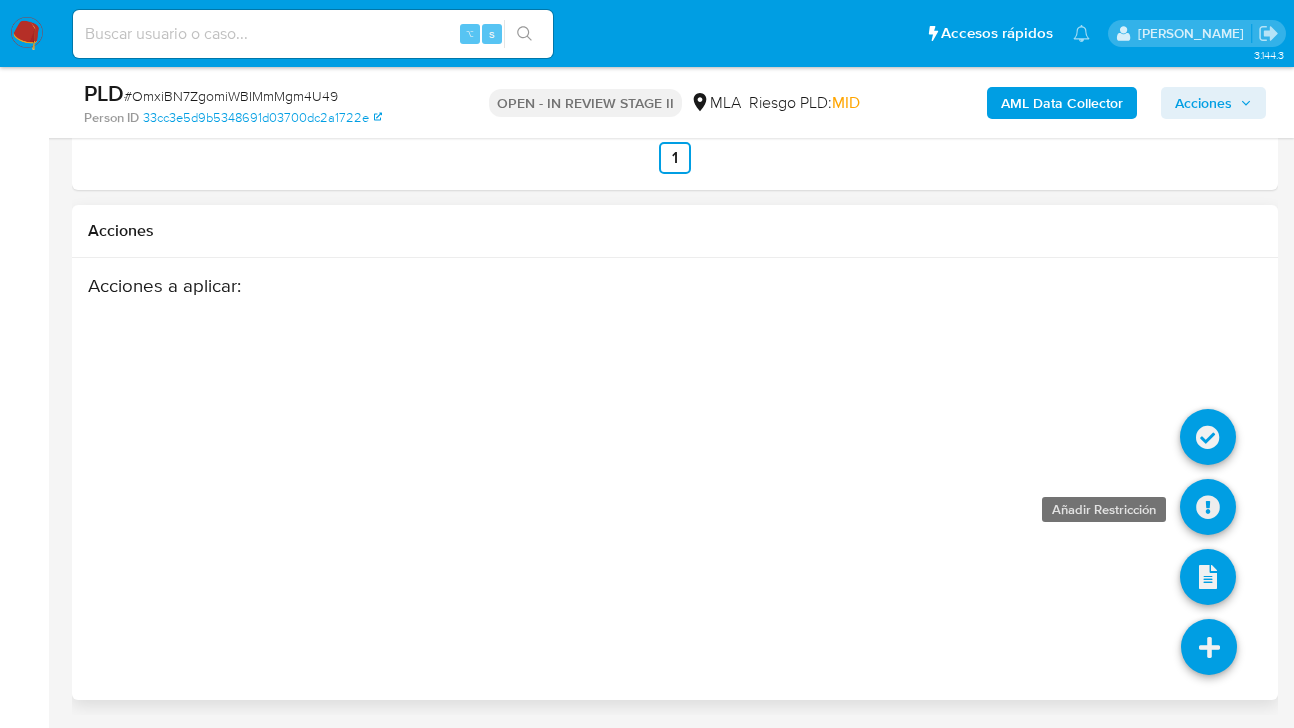 click at bounding box center [1208, 507] 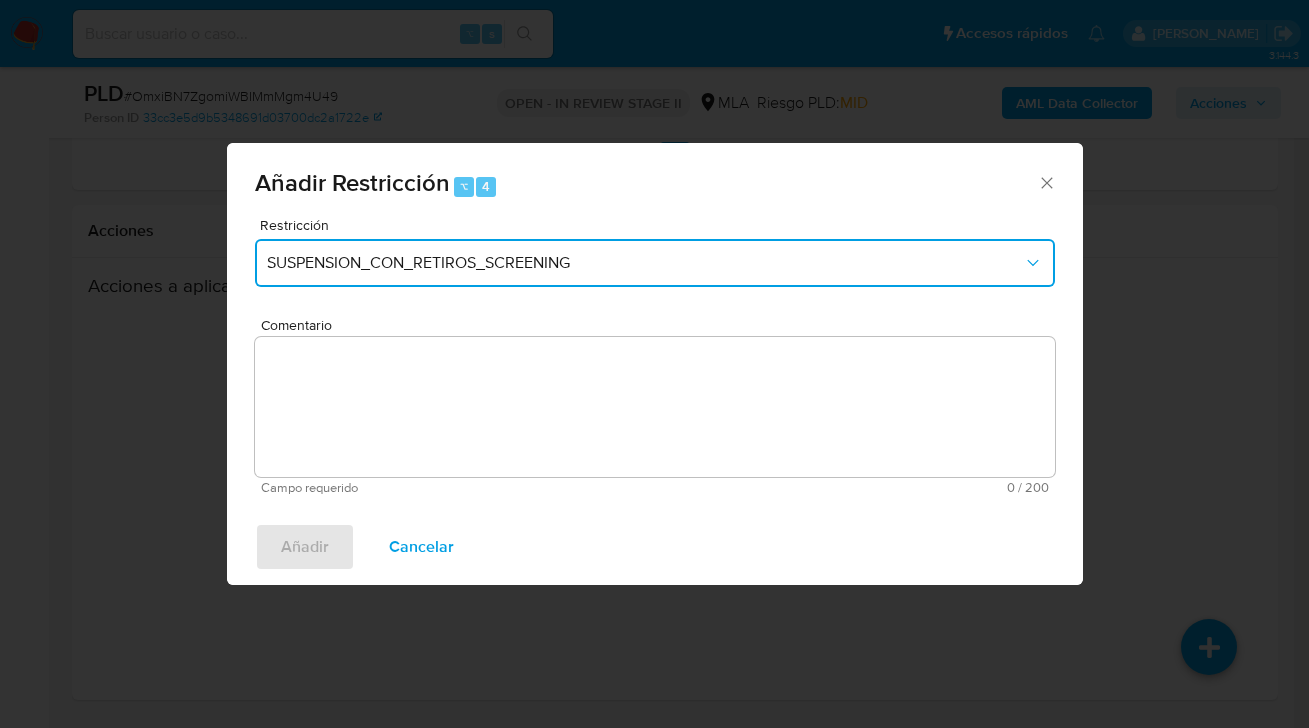 click on "SUSPENSION_CON_RETIROS_SCREENING" at bounding box center [645, 263] 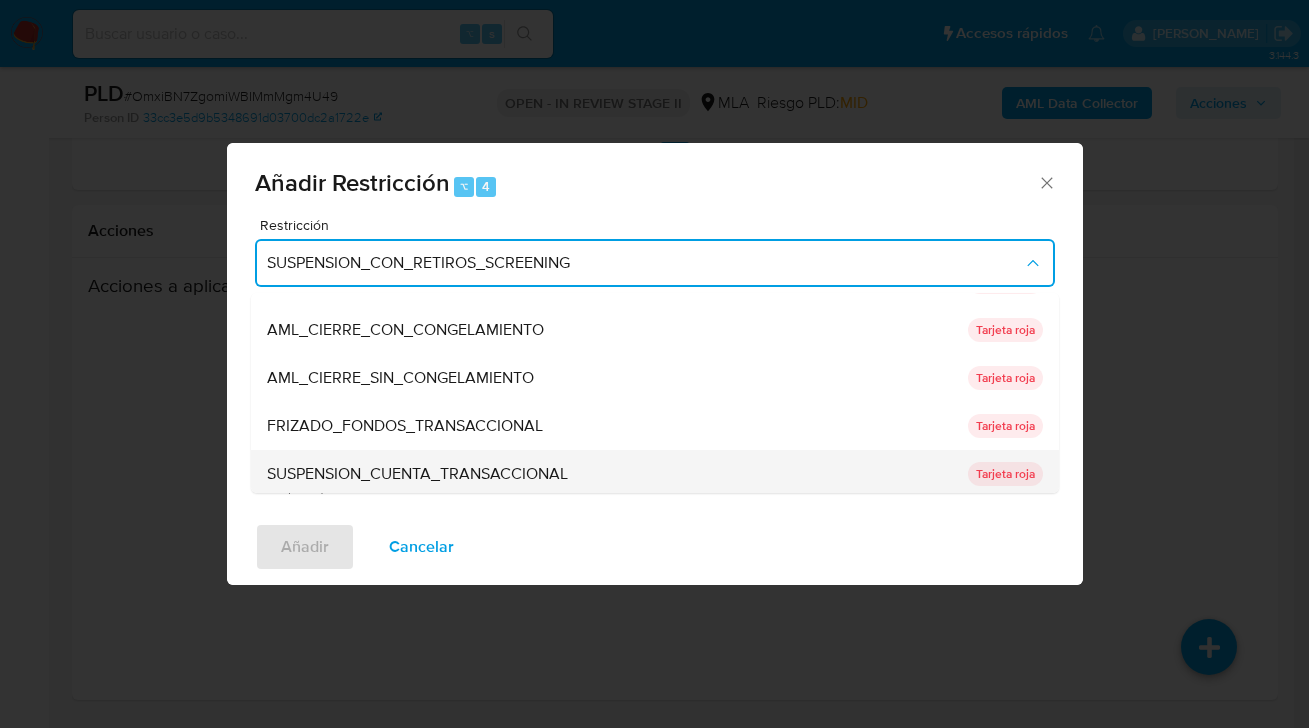 scroll, scrollTop: 136, scrollLeft: 0, axis: vertical 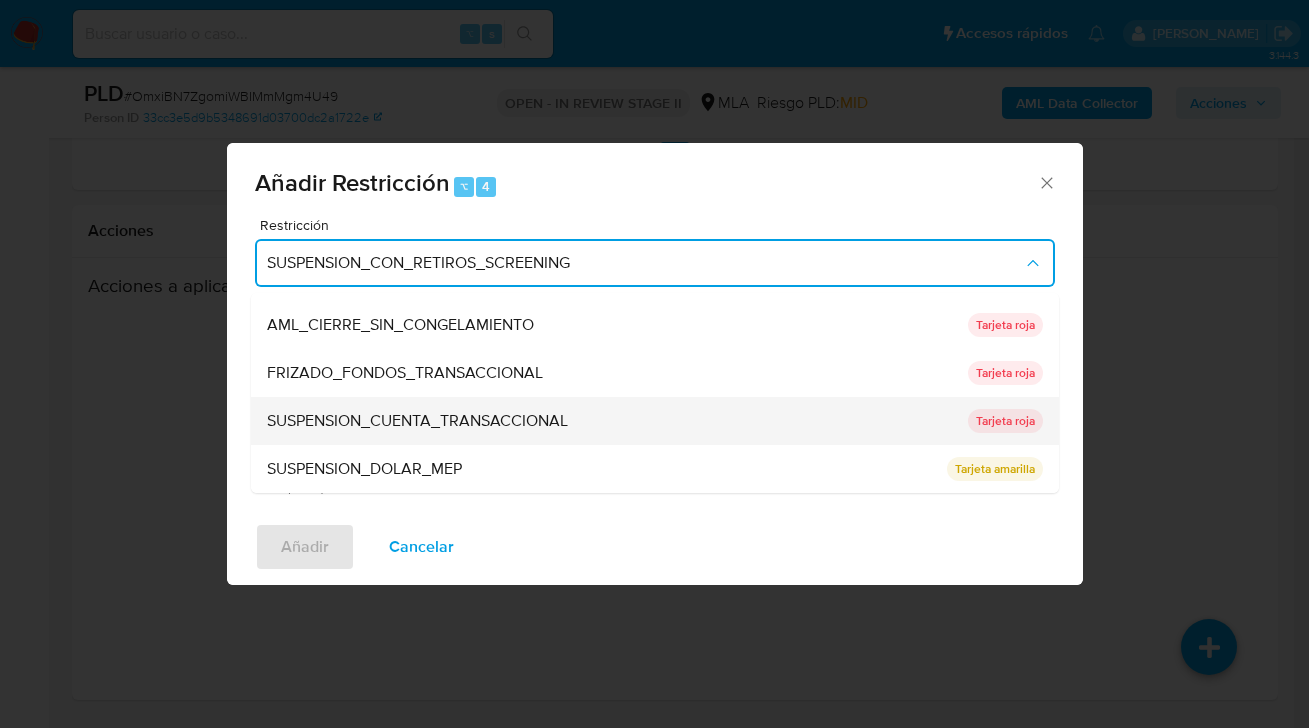 click on "SUSPENSION_CUENTA_TRANSACCIONAL" at bounding box center [417, 421] 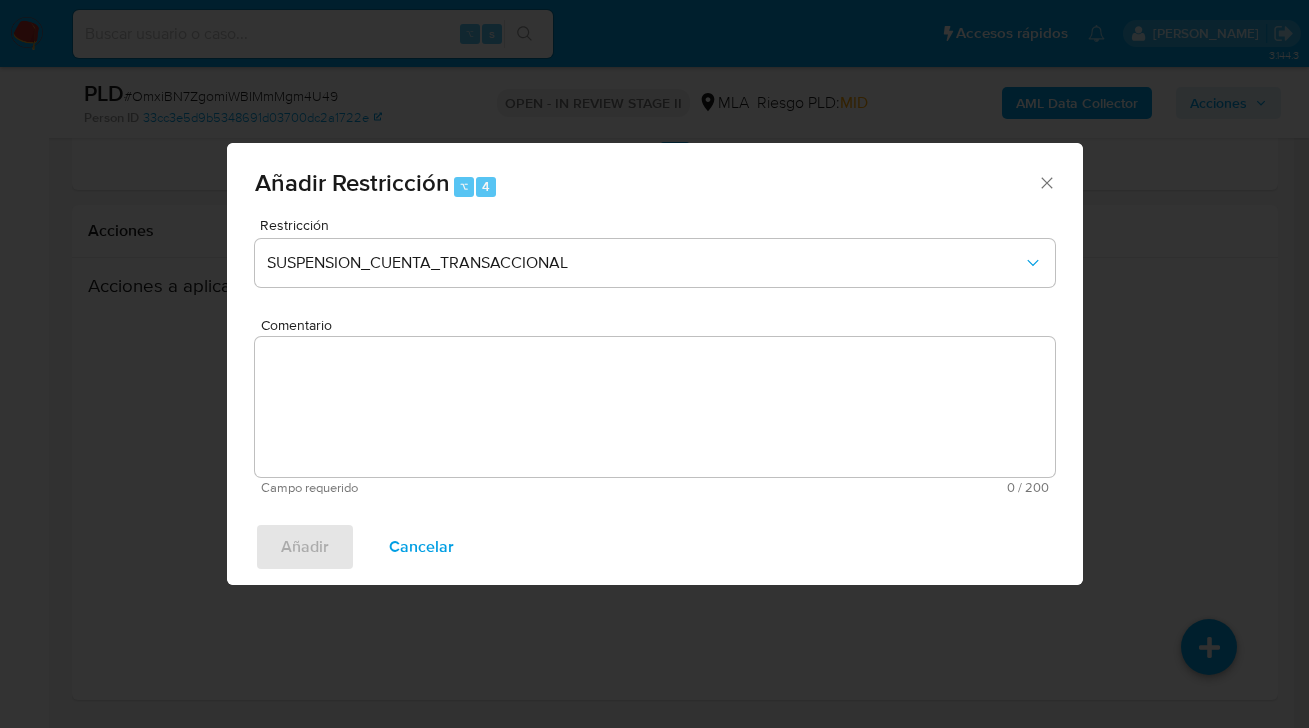click on "Comentario" at bounding box center [655, 407] 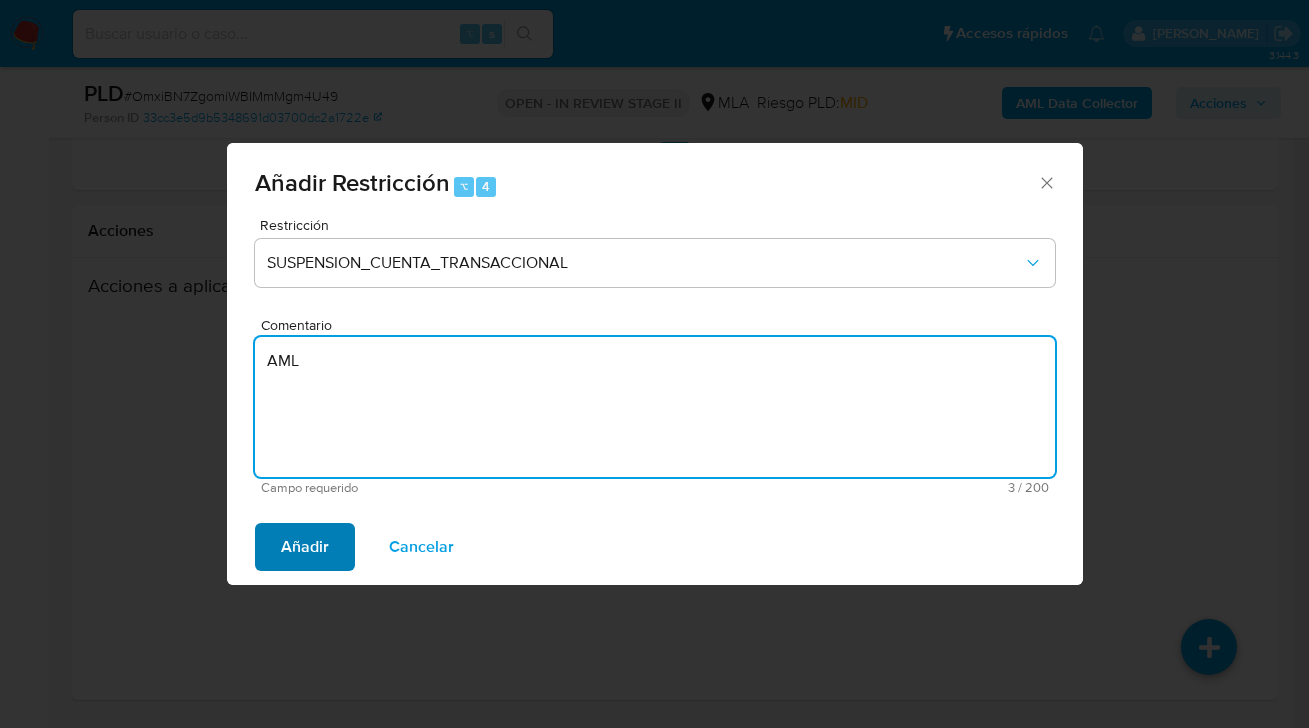 type on "AML" 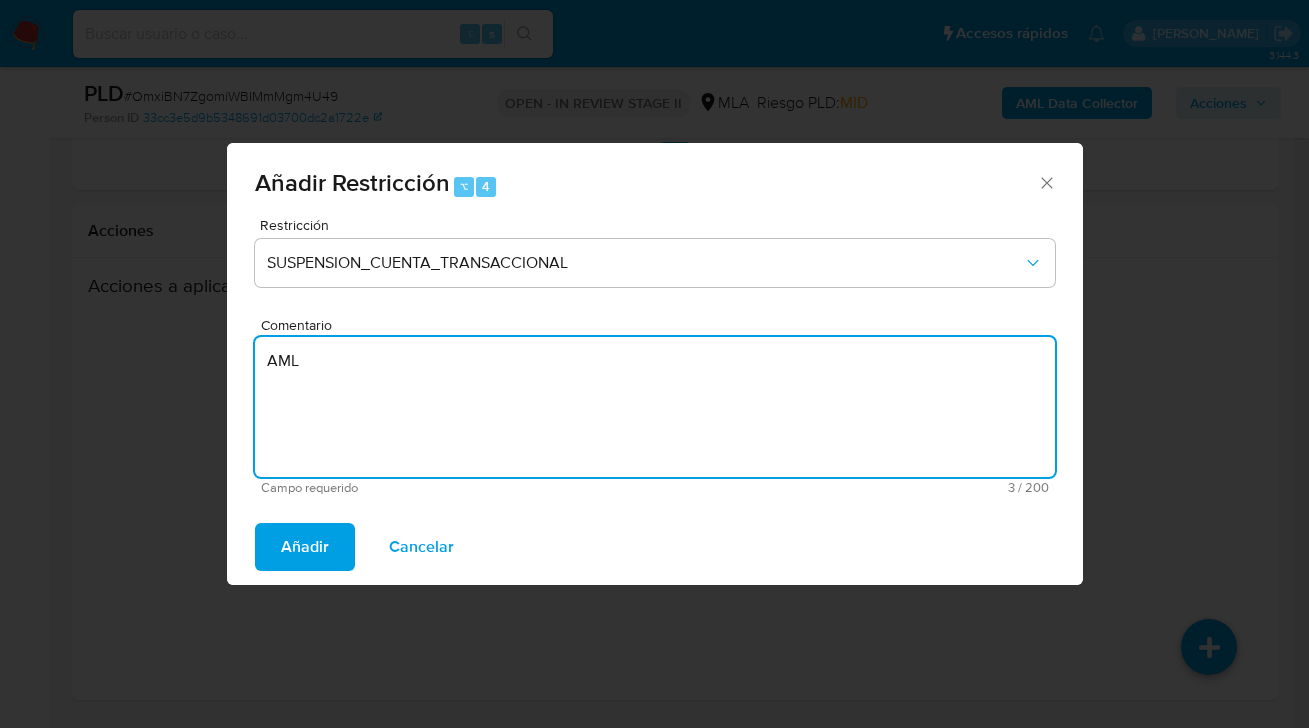 click on "Añadir" at bounding box center [305, 547] 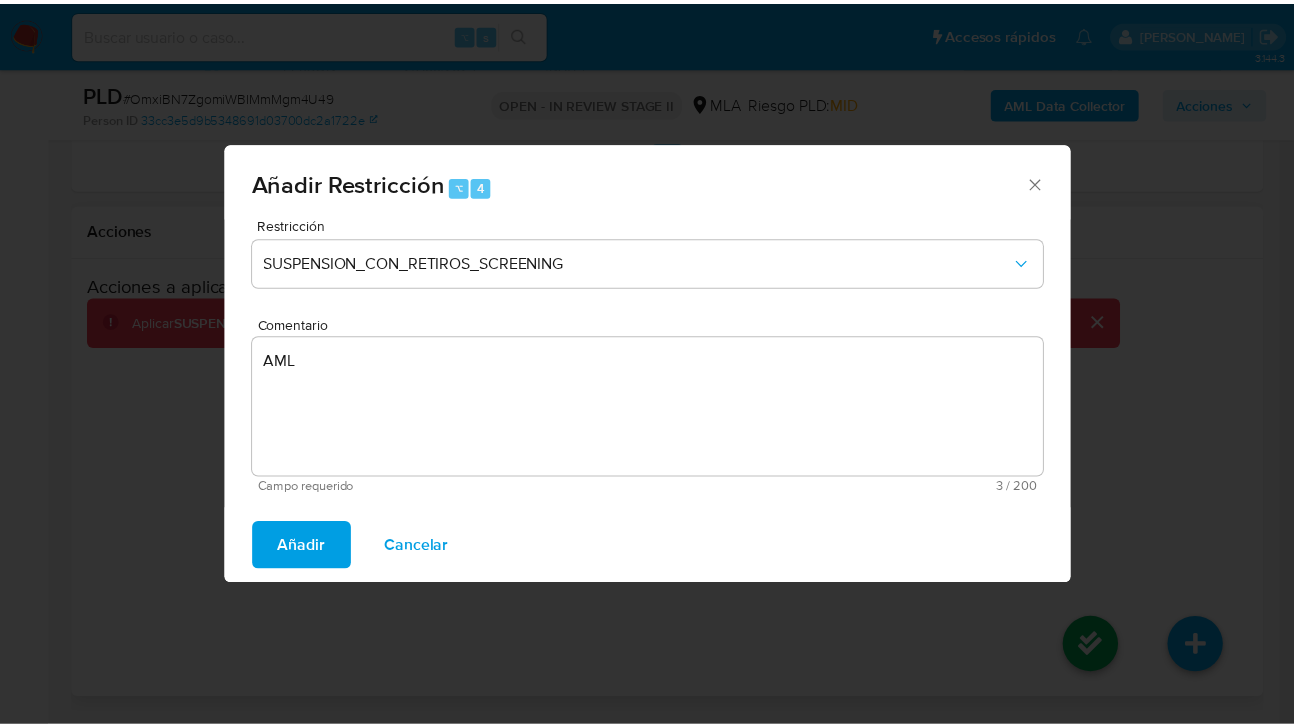 scroll, scrollTop: 3677, scrollLeft: 0, axis: vertical 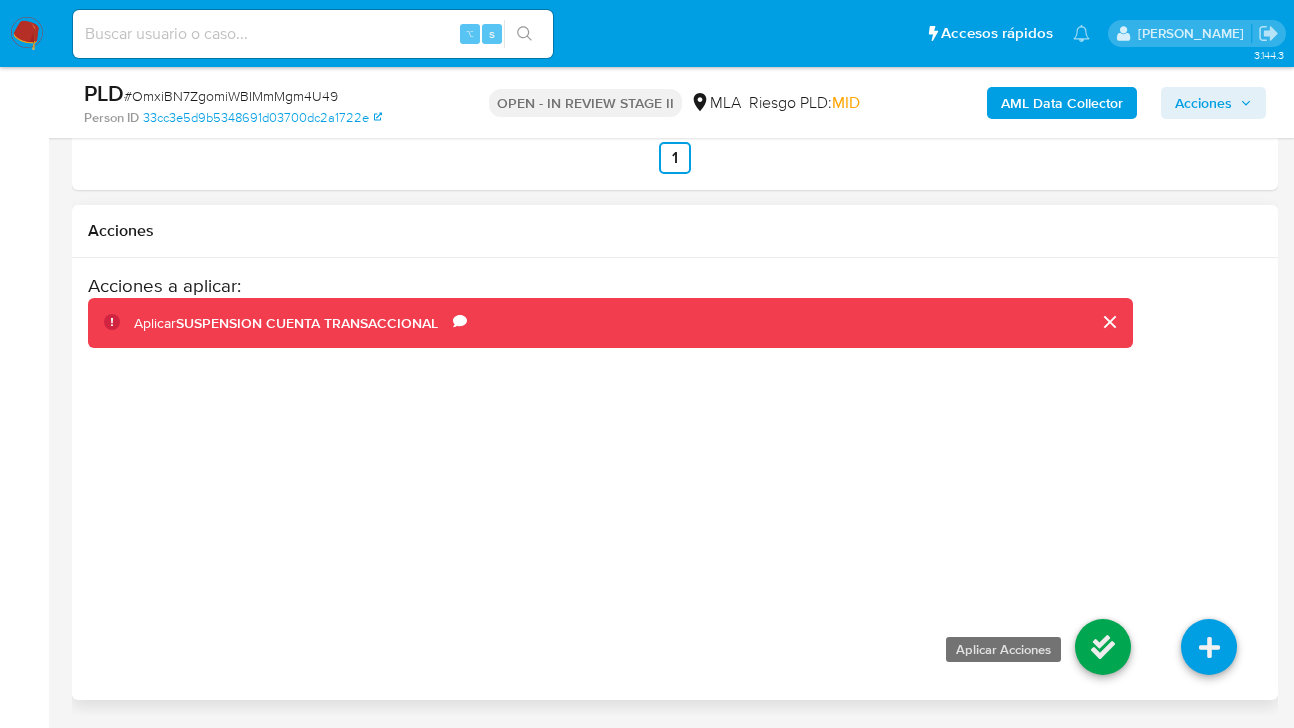click at bounding box center (1103, 647) 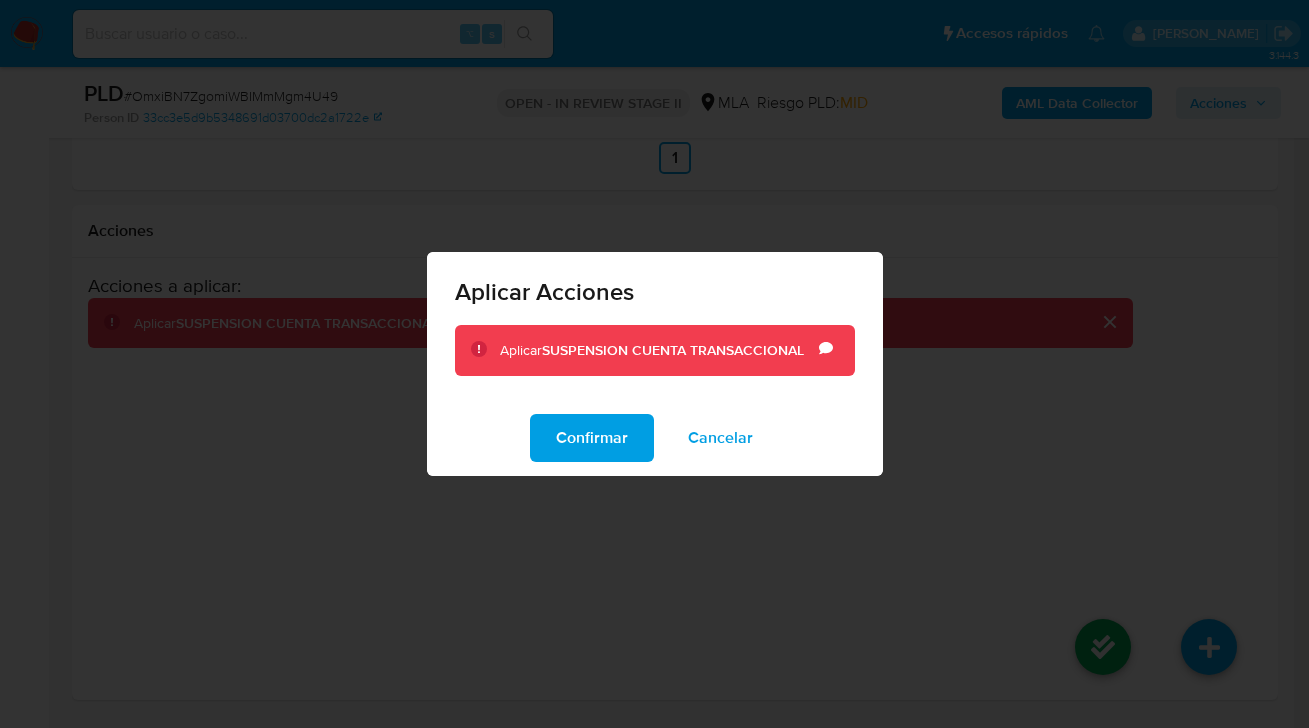 click on "Confirmar" at bounding box center (592, 438) 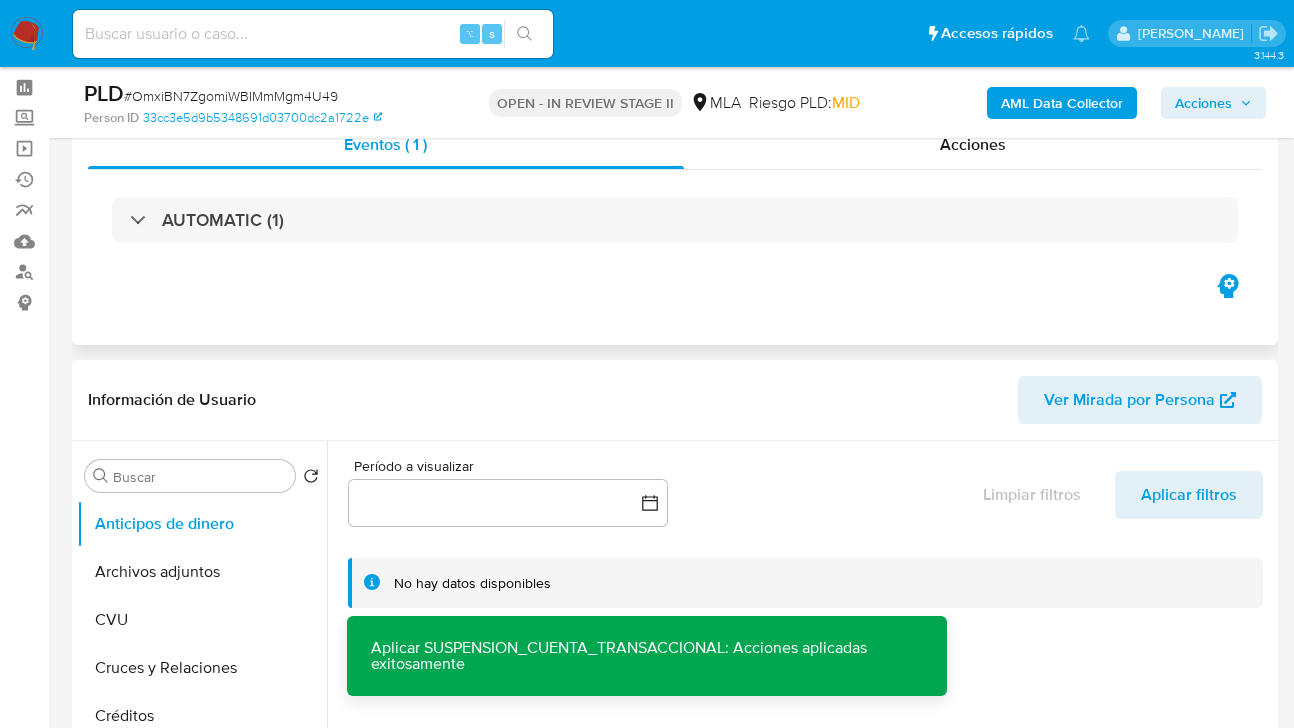 scroll, scrollTop: 0, scrollLeft: 0, axis: both 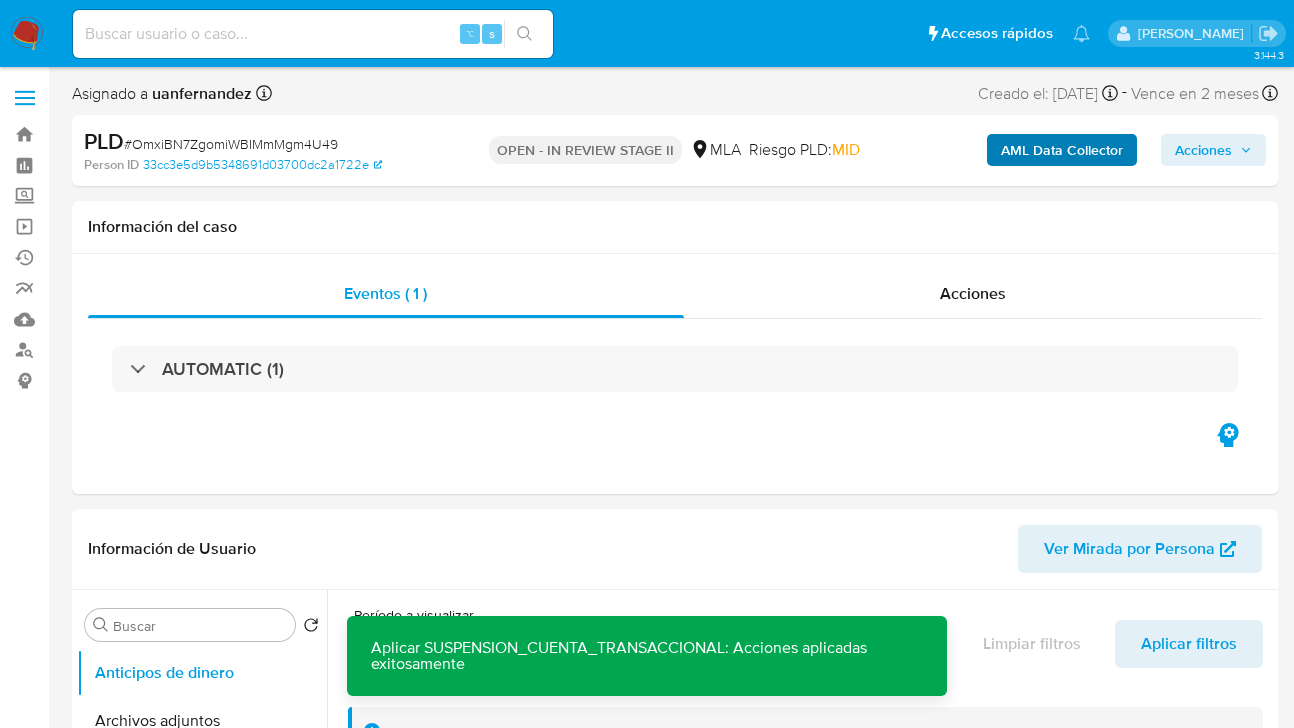 drag, startPoint x: 1211, startPoint y: 143, endPoint x: 1077, endPoint y: 164, distance: 135.63554 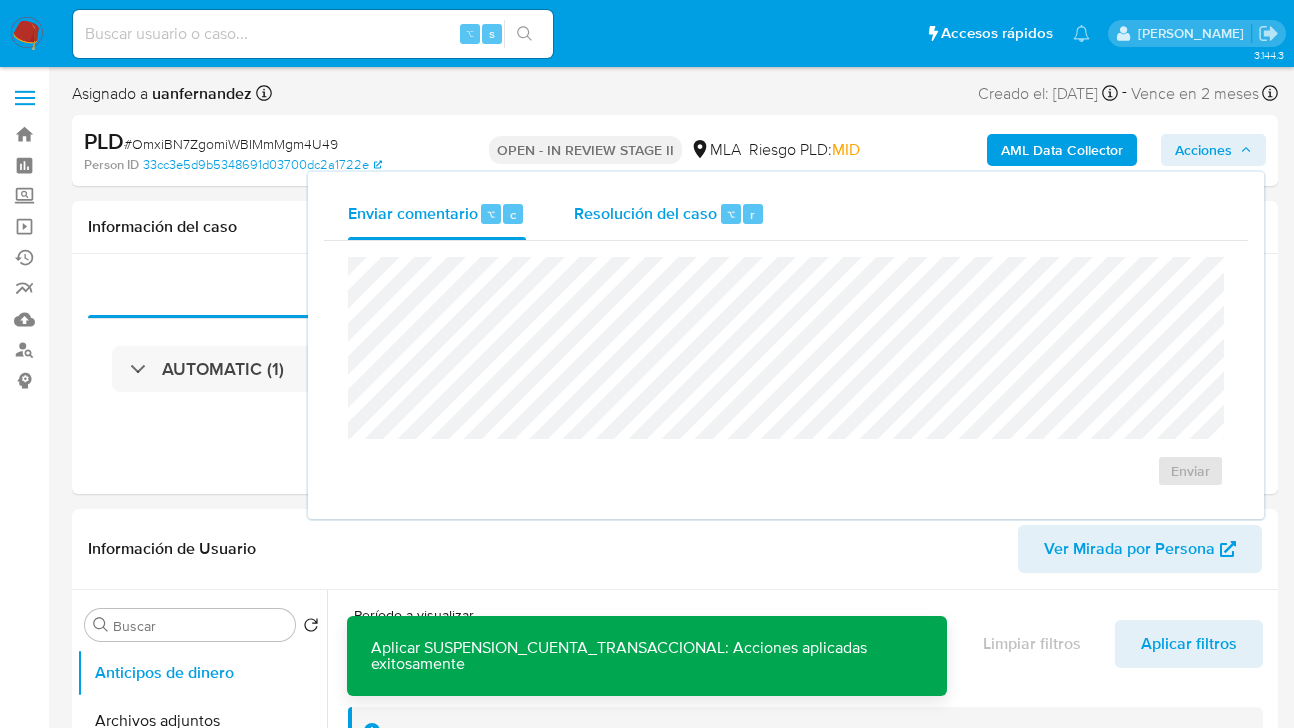click on "Resolución del caso" at bounding box center [645, 213] 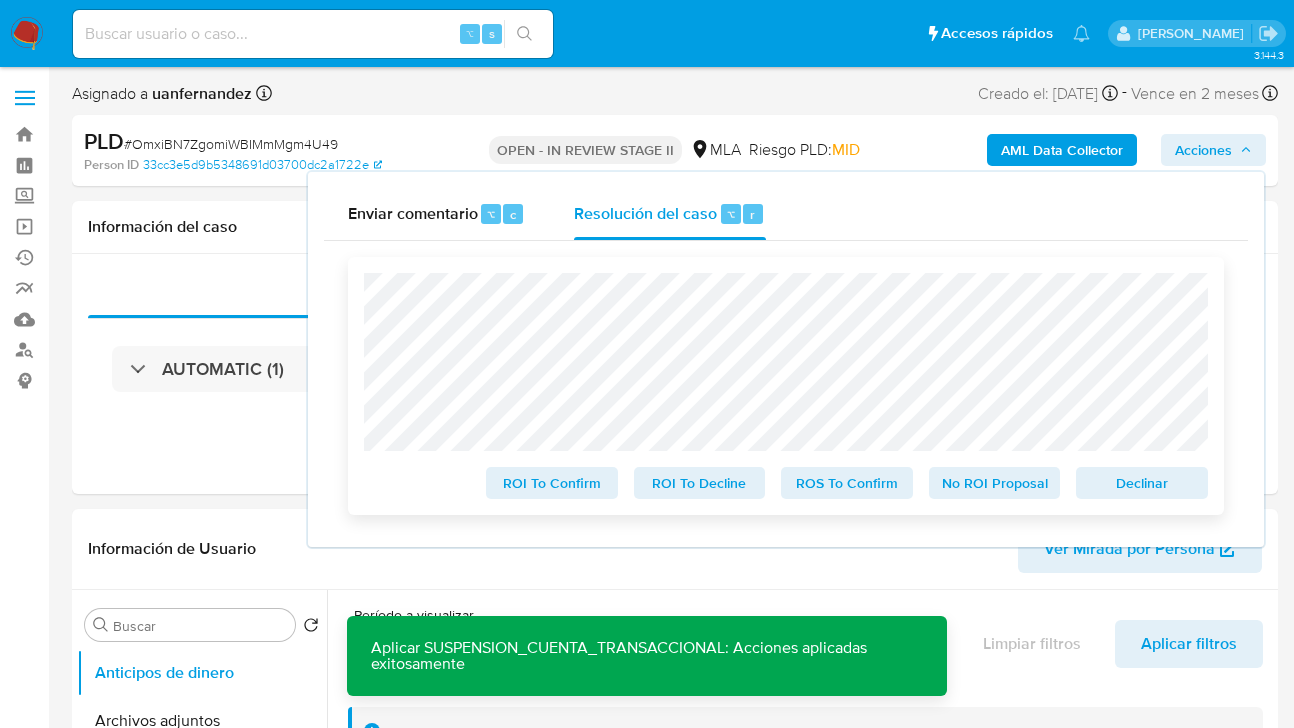 click on "Declinar" at bounding box center (1142, 483) 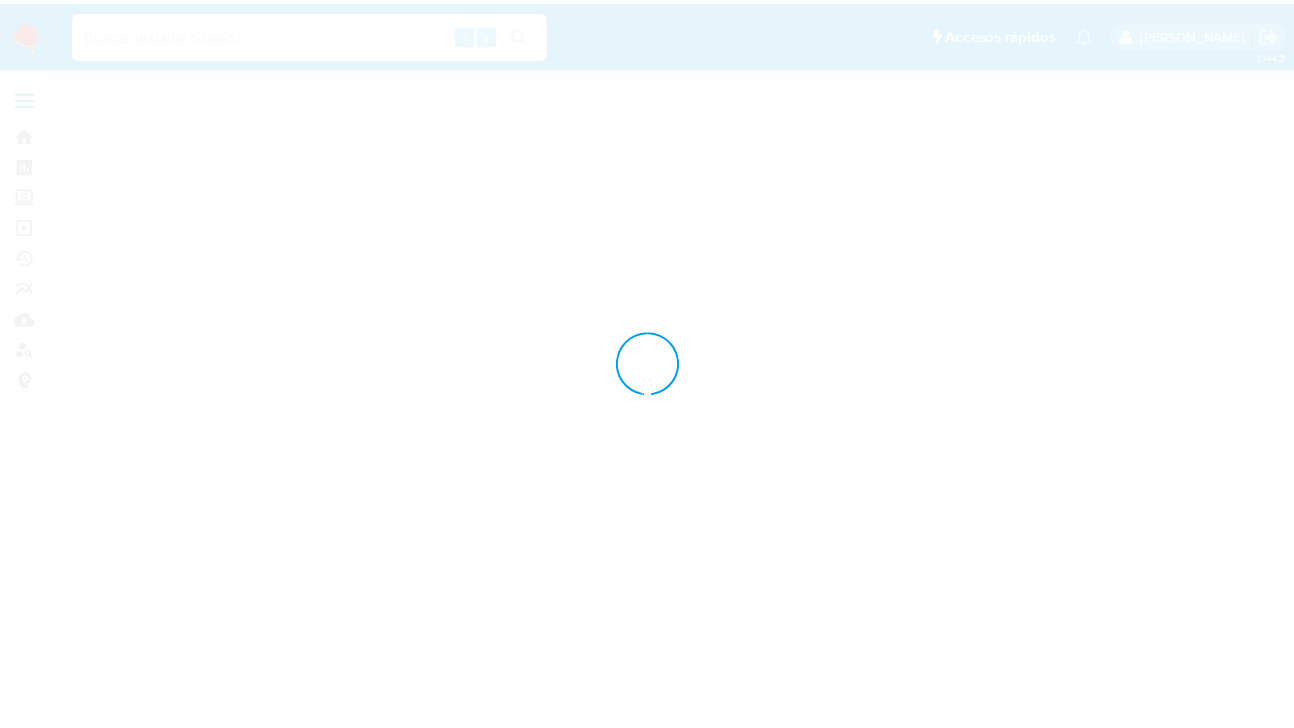 scroll, scrollTop: 0, scrollLeft: 0, axis: both 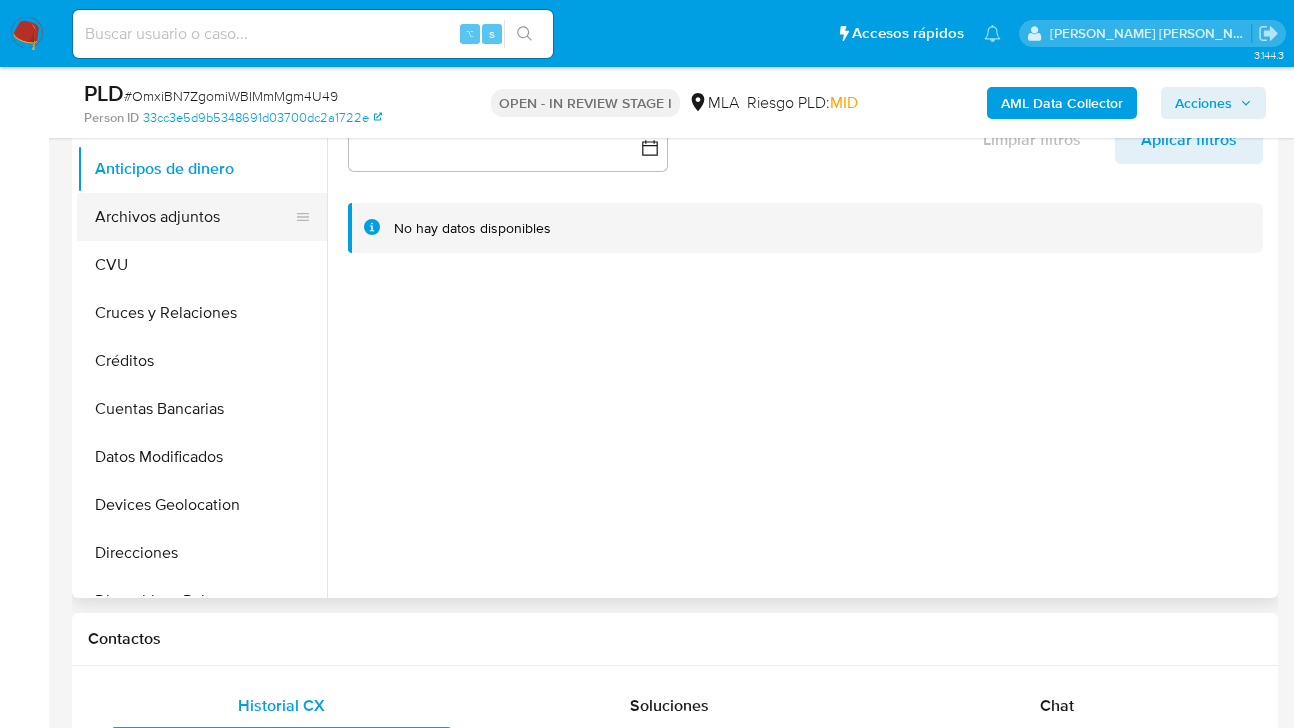 click on "Archivos adjuntos" at bounding box center [194, 217] 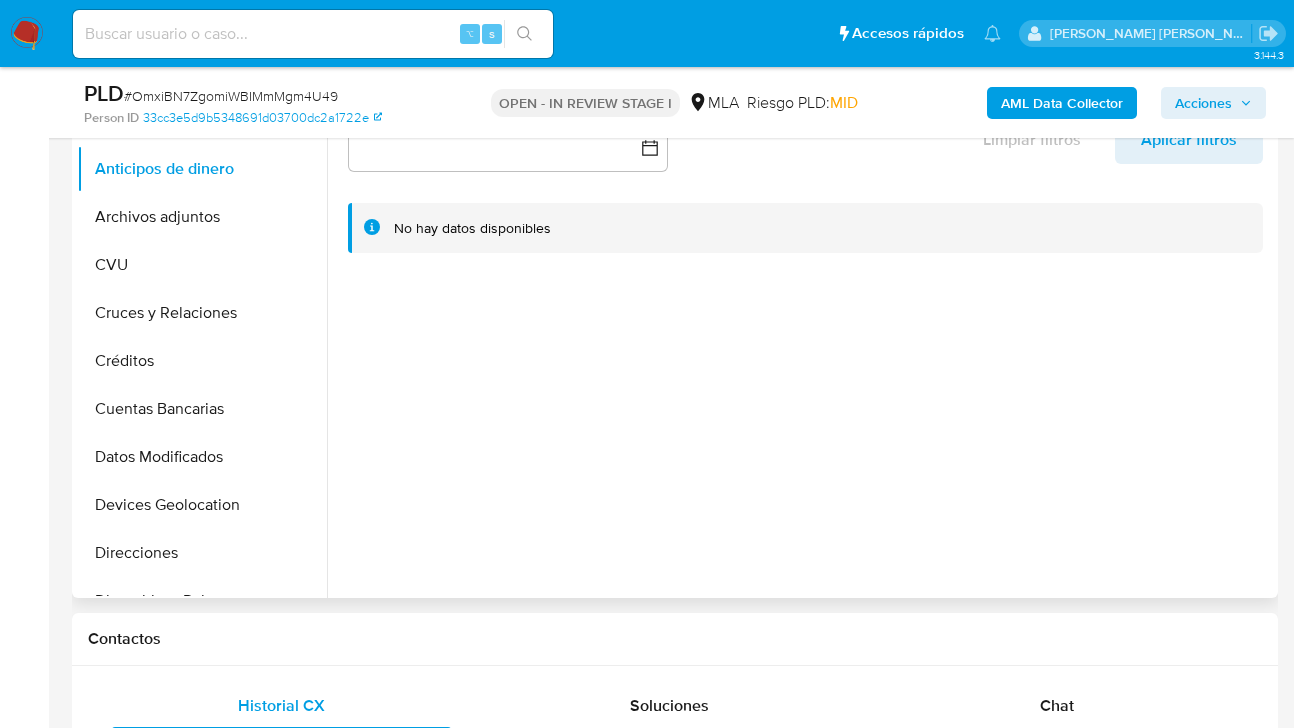 select on "10" 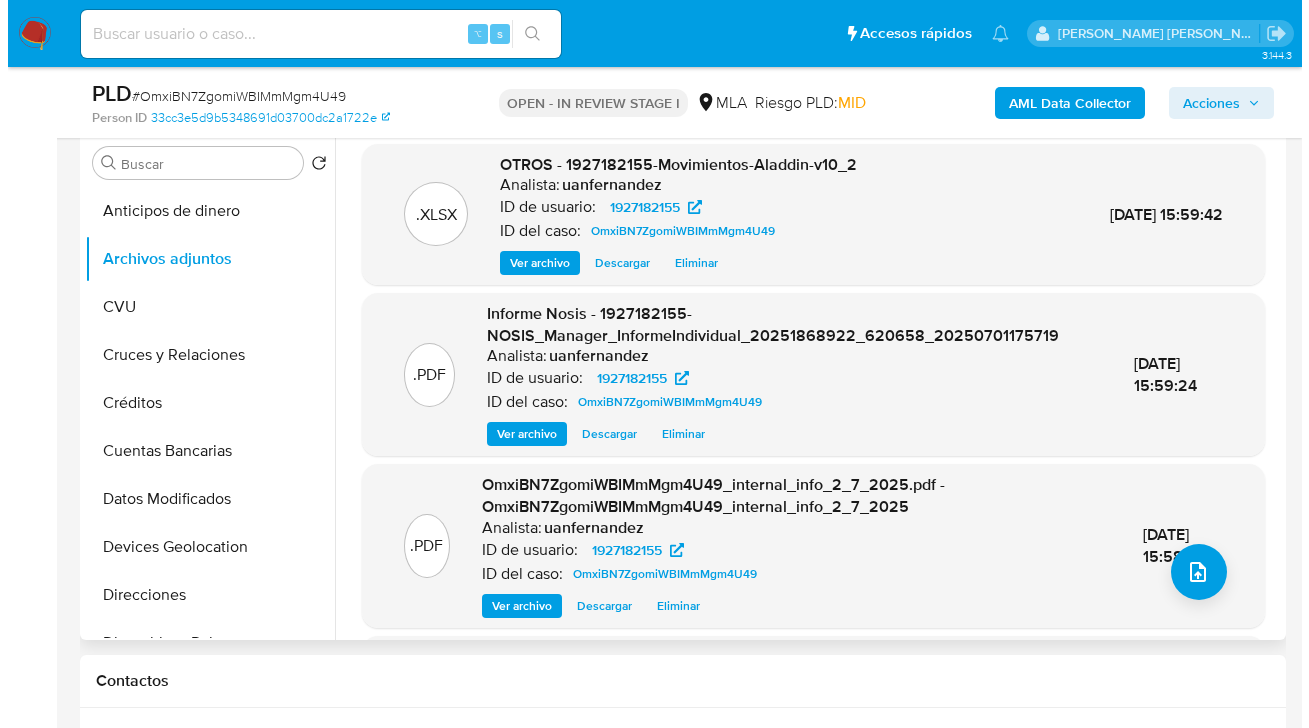 scroll, scrollTop: 353, scrollLeft: 0, axis: vertical 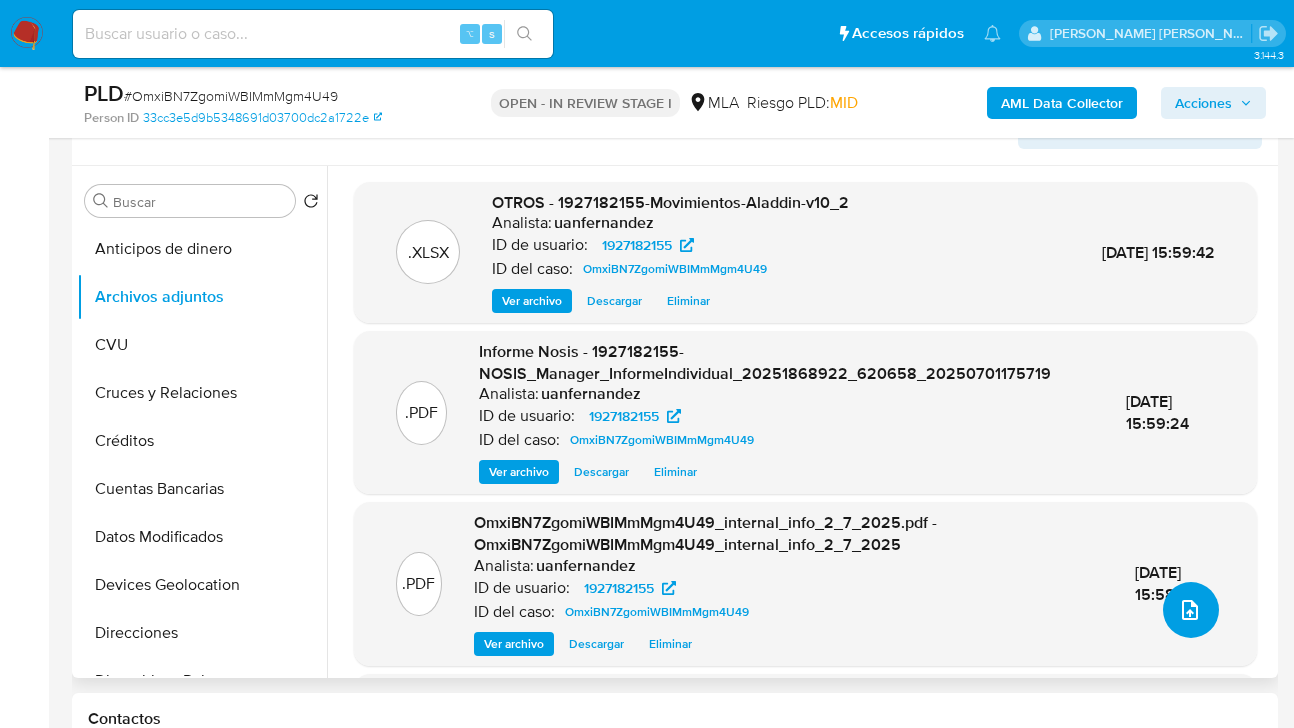 click 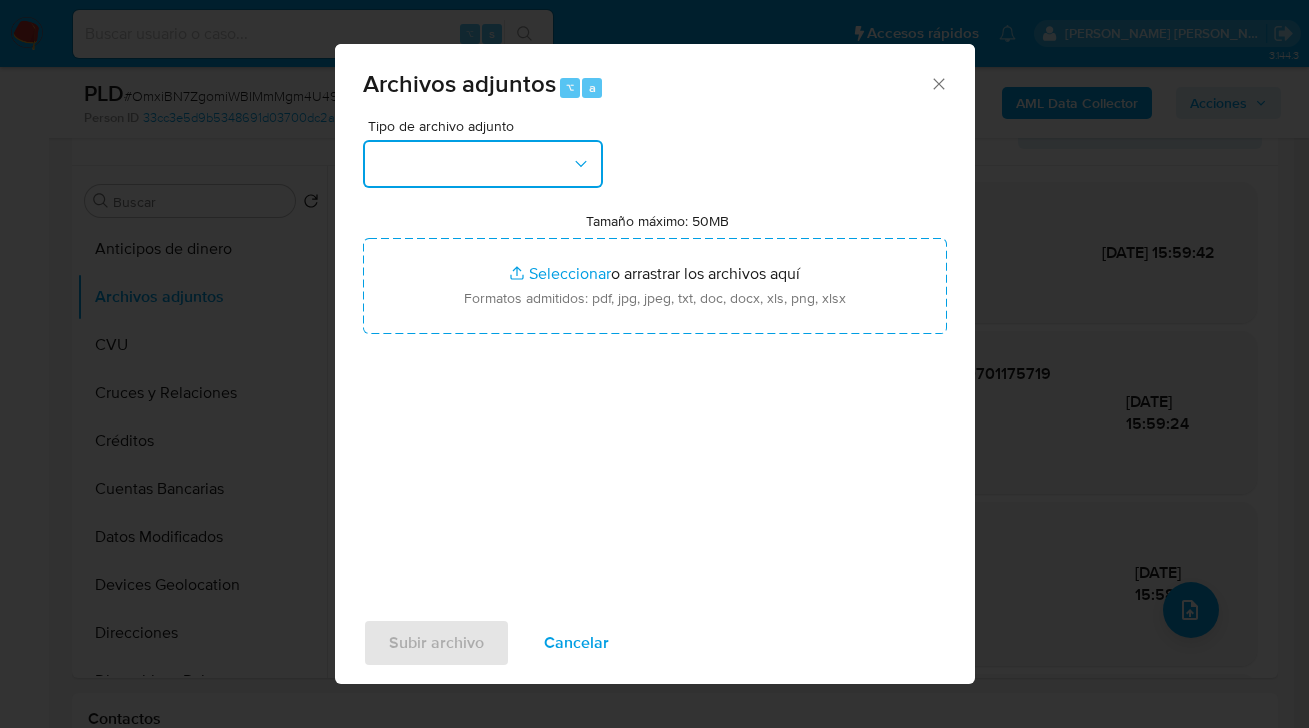 click at bounding box center (483, 164) 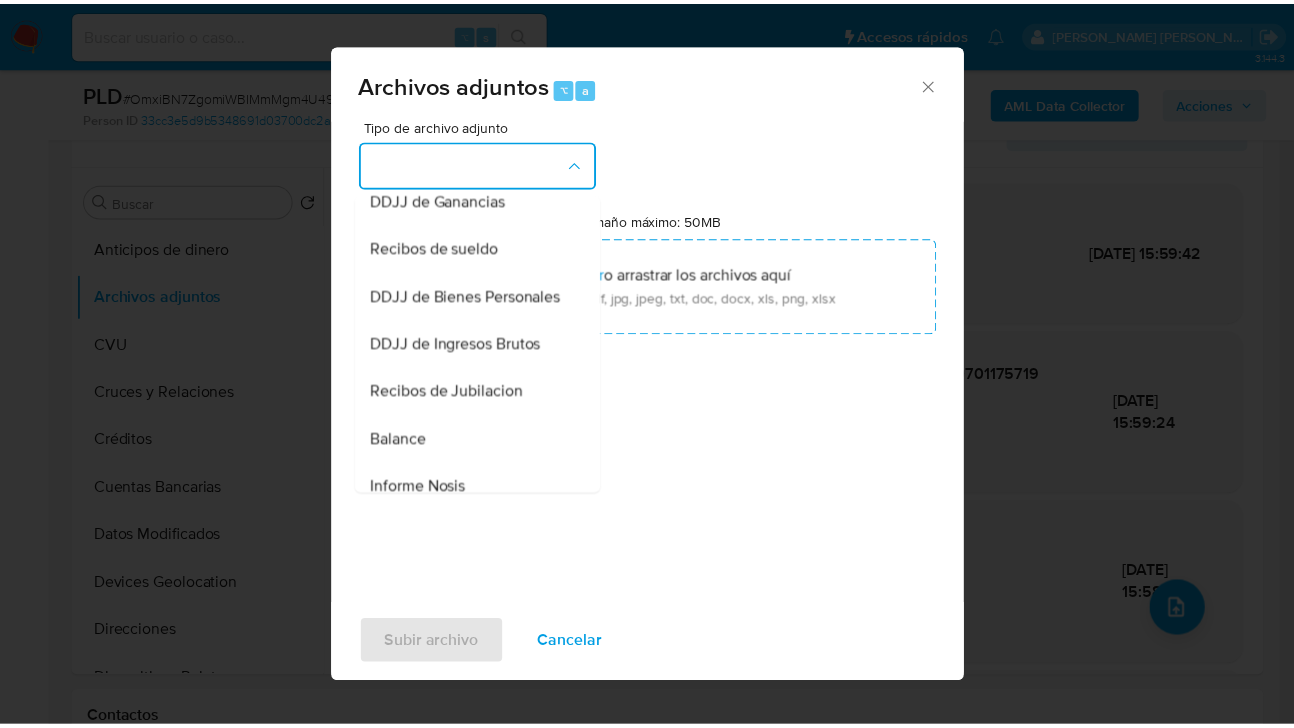 scroll, scrollTop: 432, scrollLeft: 0, axis: vertical 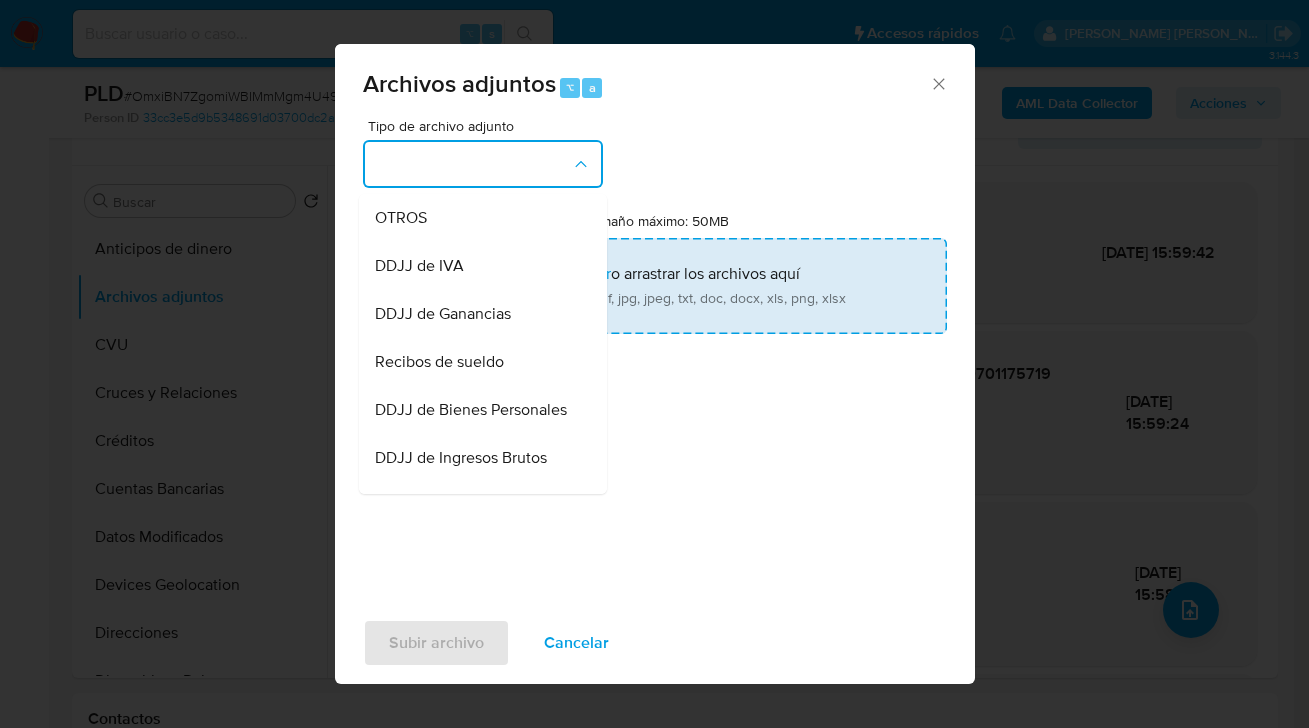 drag, startPoint x: 495, startPoint y: 236, endPoint x: 509, endPoint y: 243, distance: 15.652476 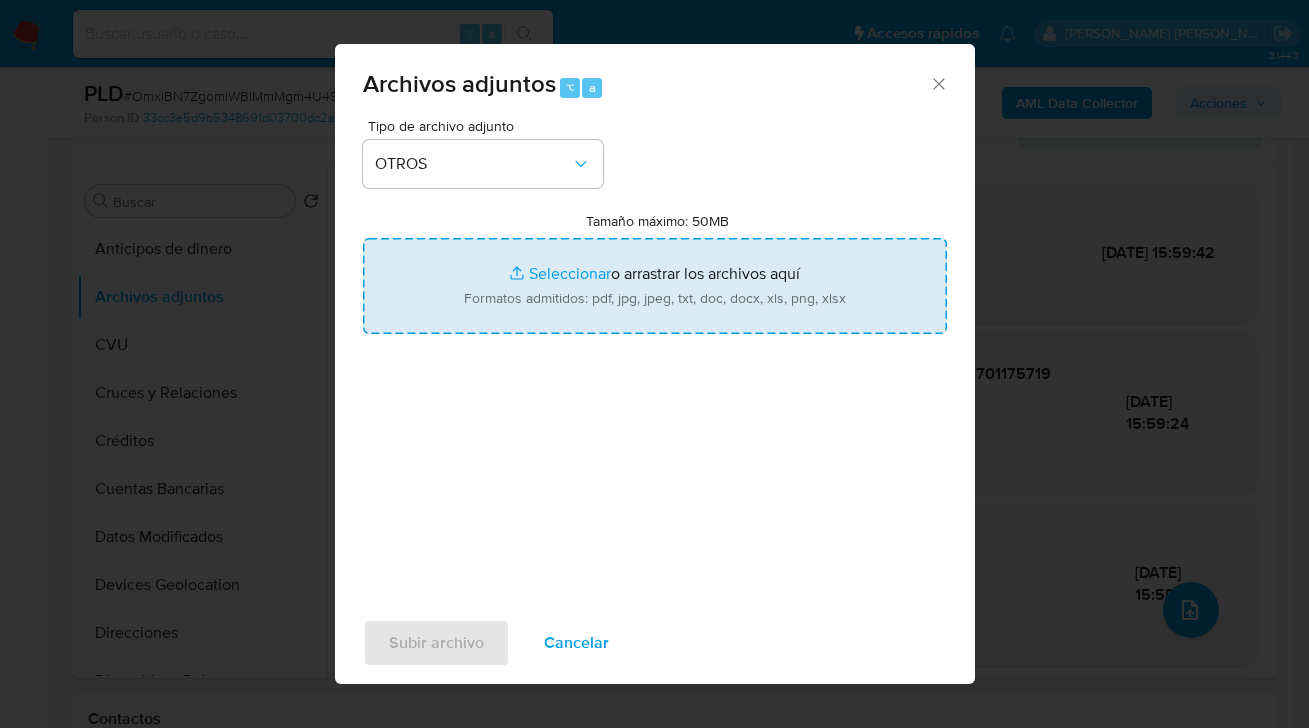 click on "Tamaño máximo: 50MB Seleccionar archivos" at bounding box center [655, 286] 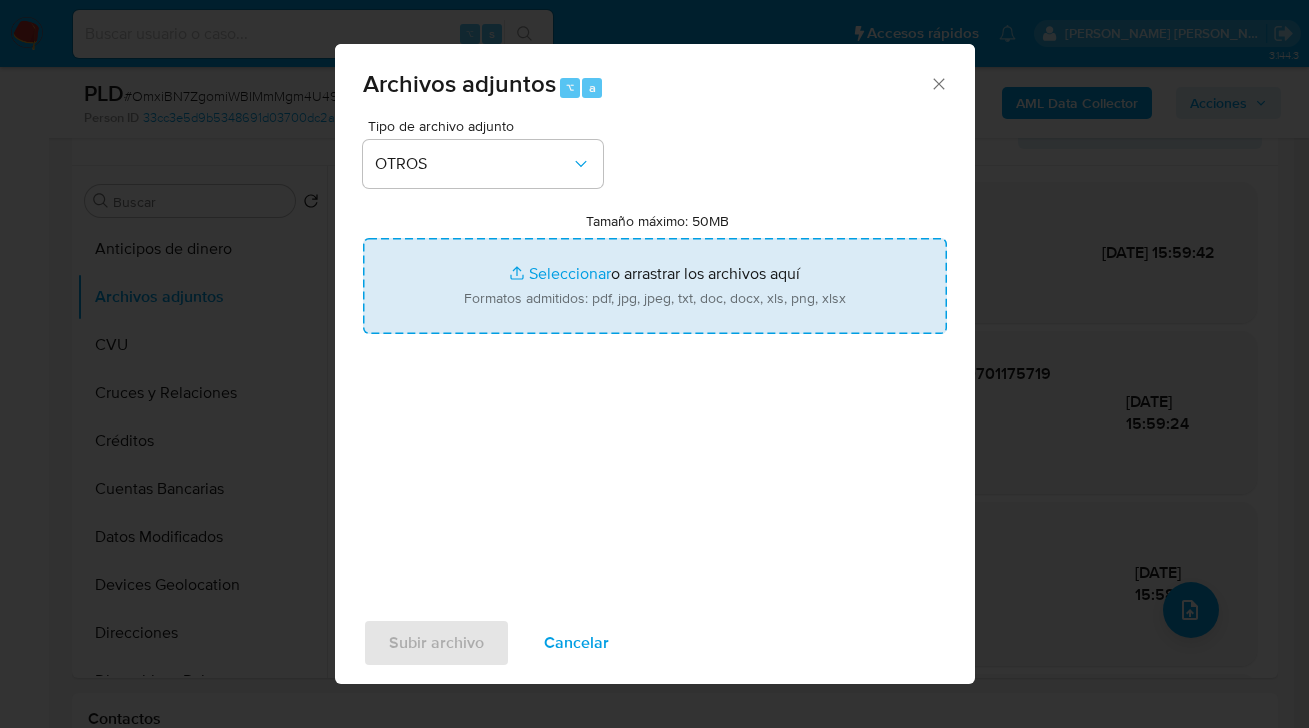 type on "C:\fakepath\1927182155-Caselog OmxiBN7ZgomiWBIMmMgm4U49_2025_06_19_07_38_21.docx" 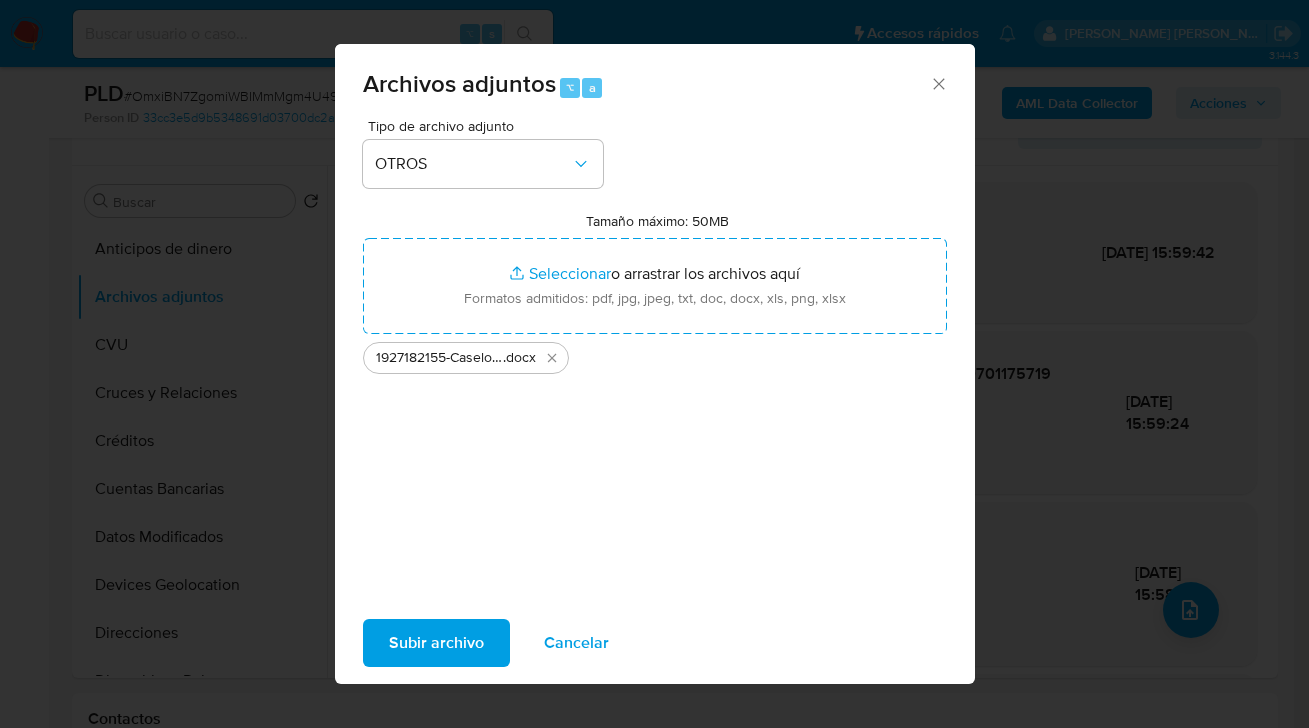 click on "Subir archivo" at bounding box center (436, 643) 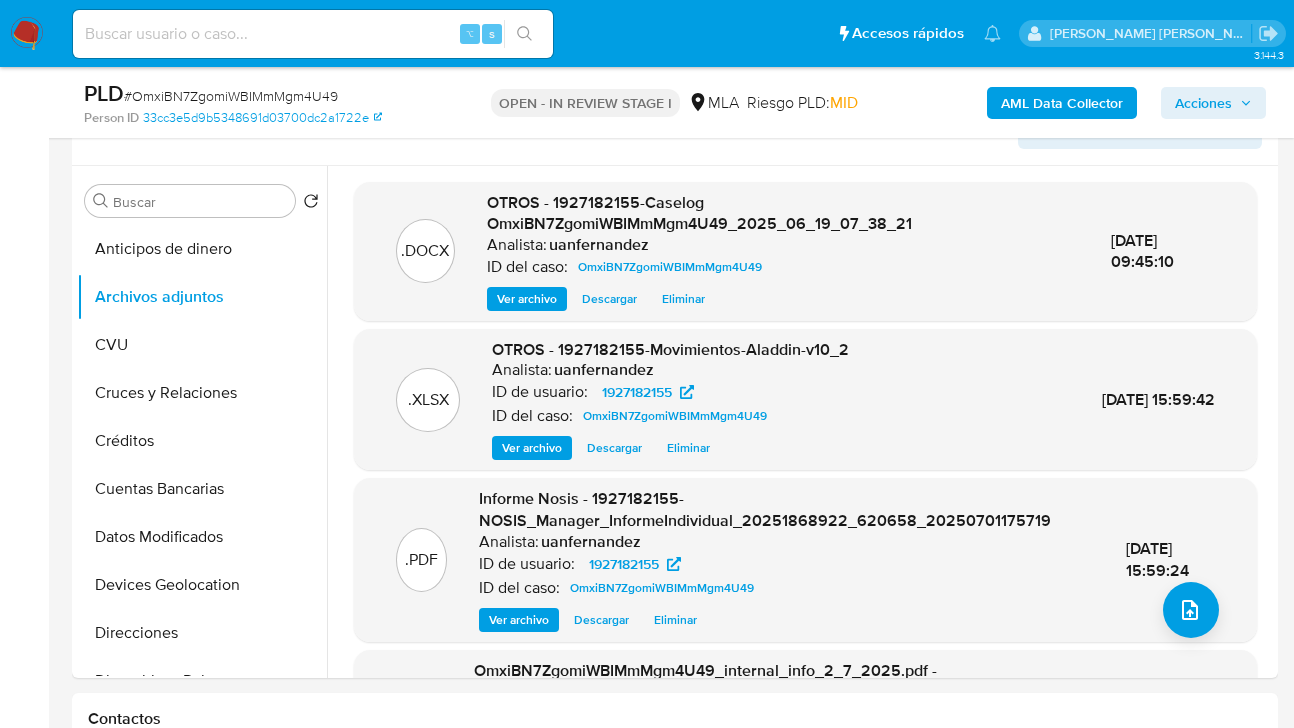 click on "Acciones" at bounding box center [1203, 103] 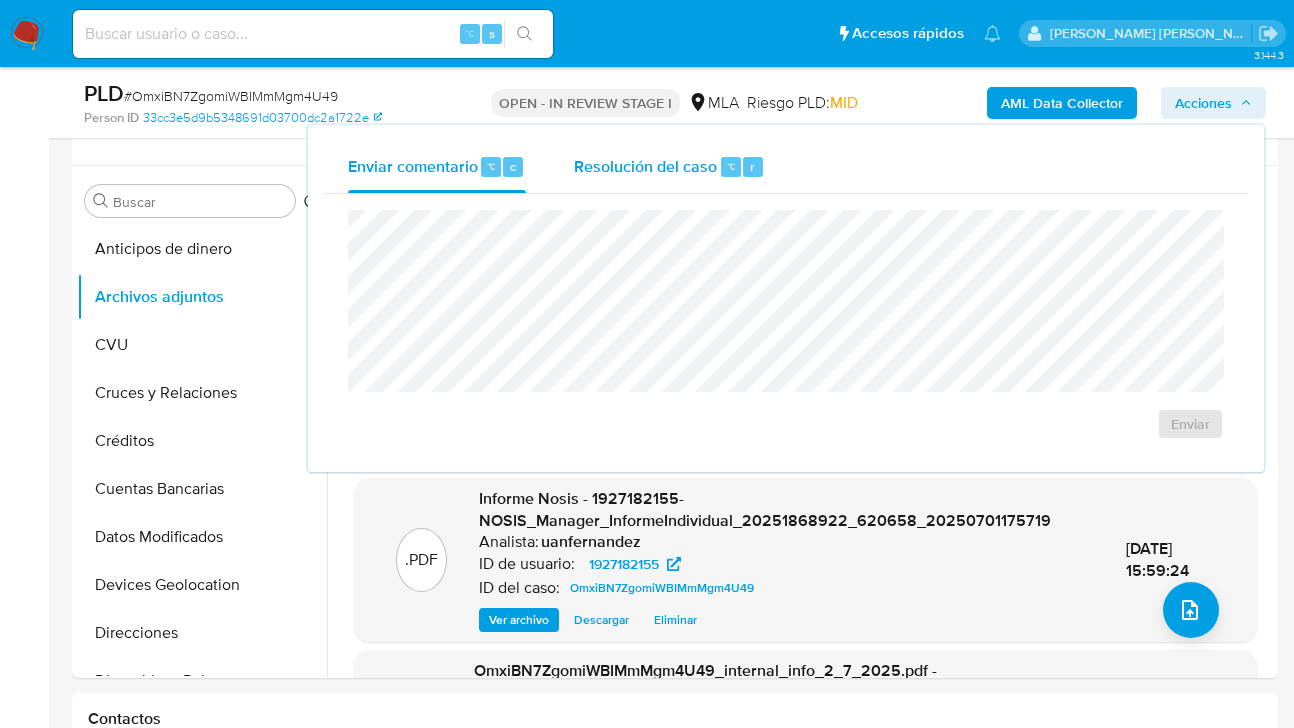 click on "Resolución del caso ⌥ r" at bounding box center [669, 167] 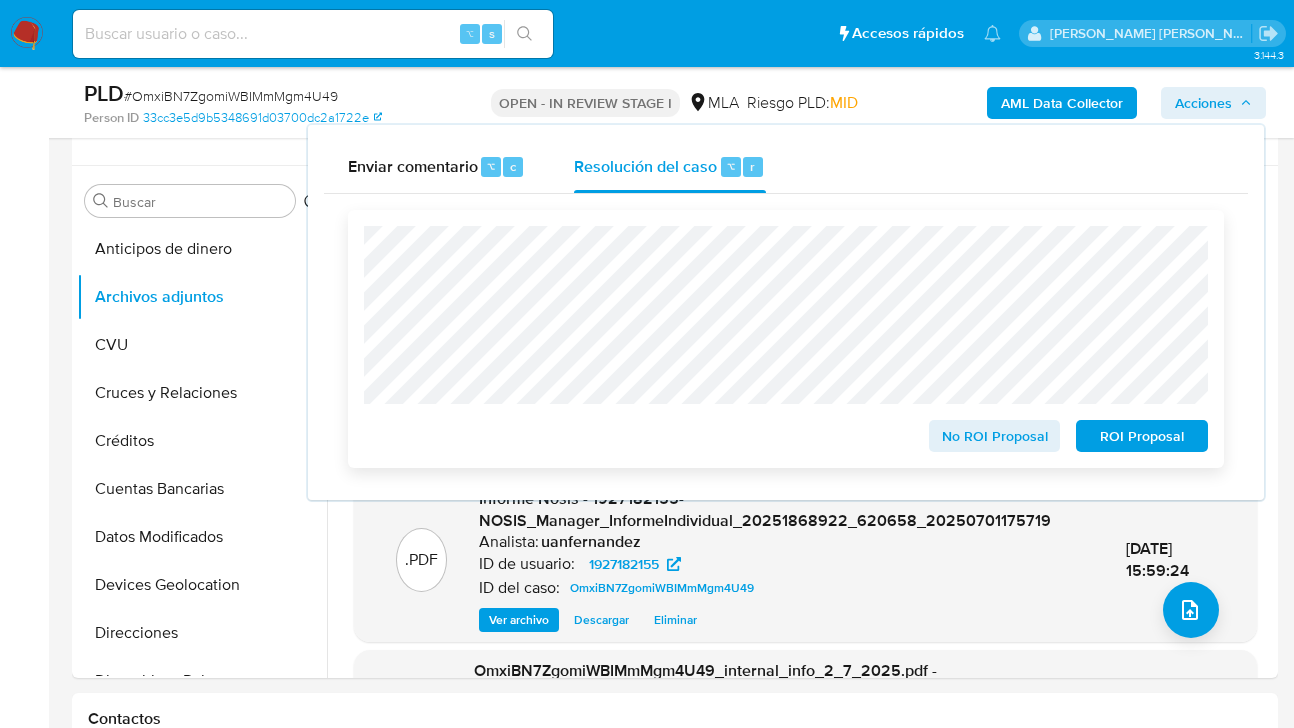 click on "ROI Proposal" at bounding box center (1142, 436) 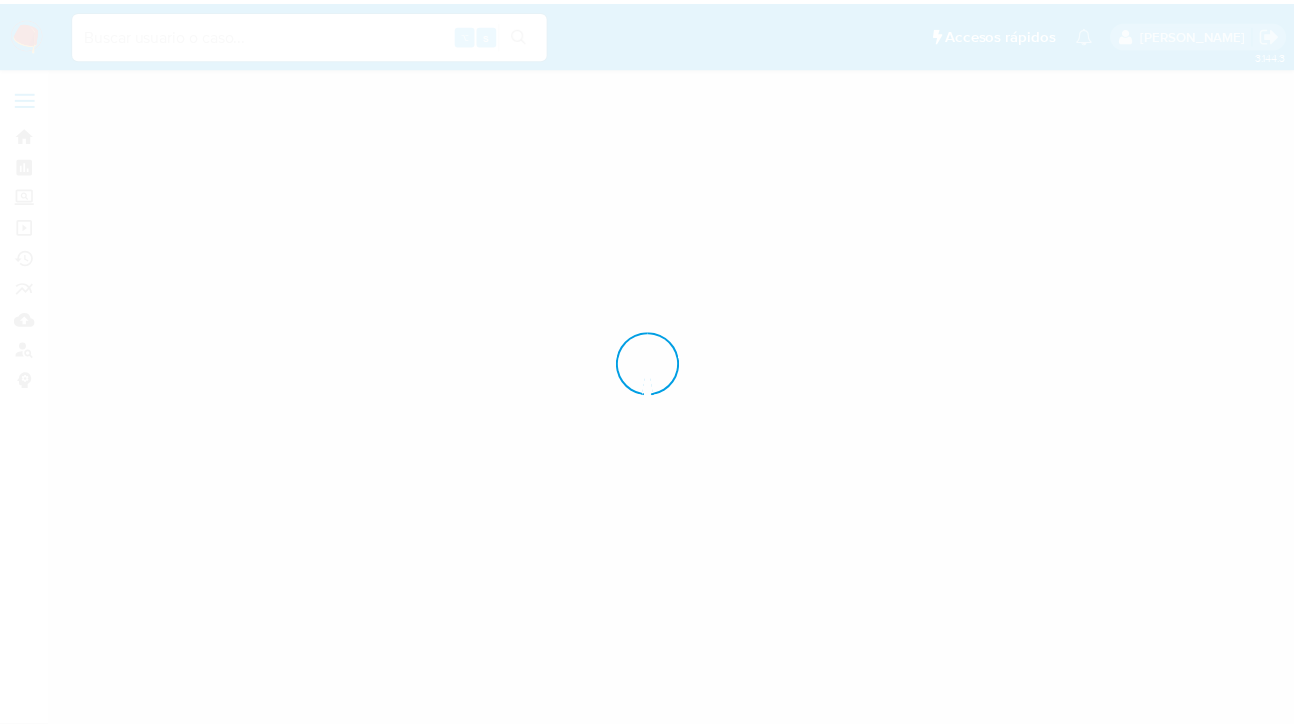 scroll, scrollTop: 0, scrollLeft: 0, axis: both 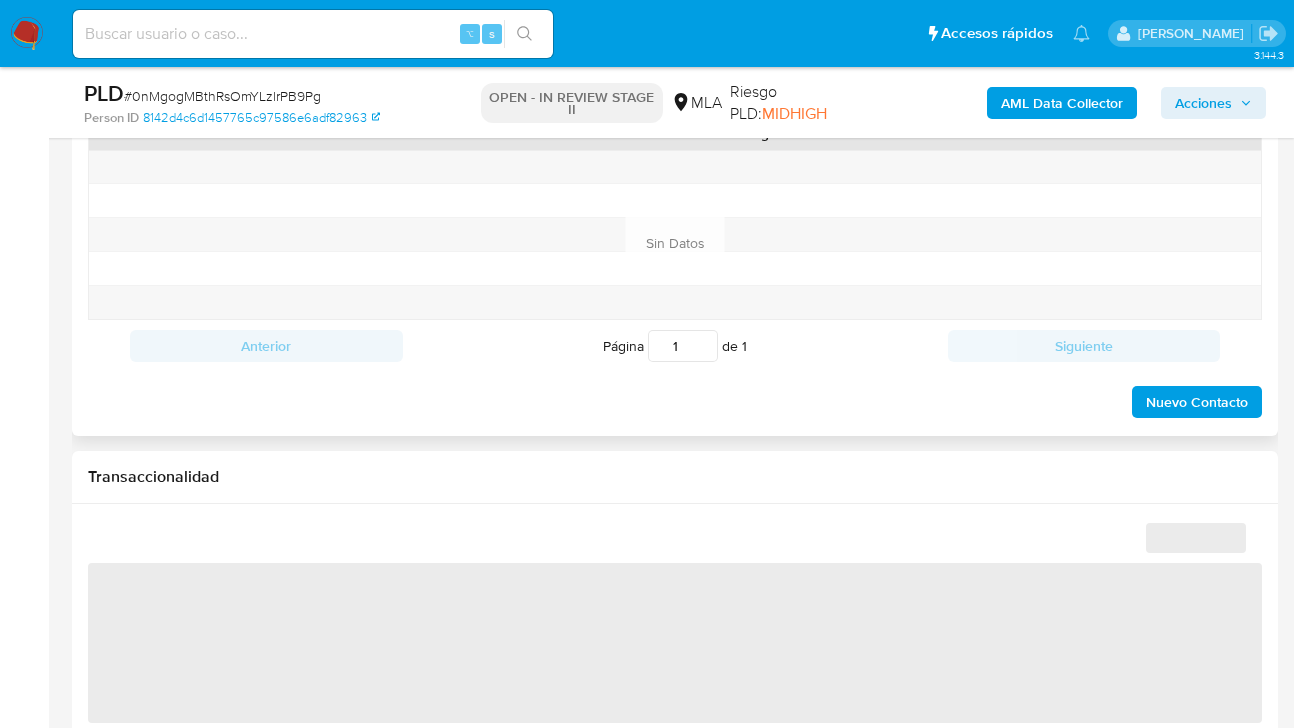 select on "10" 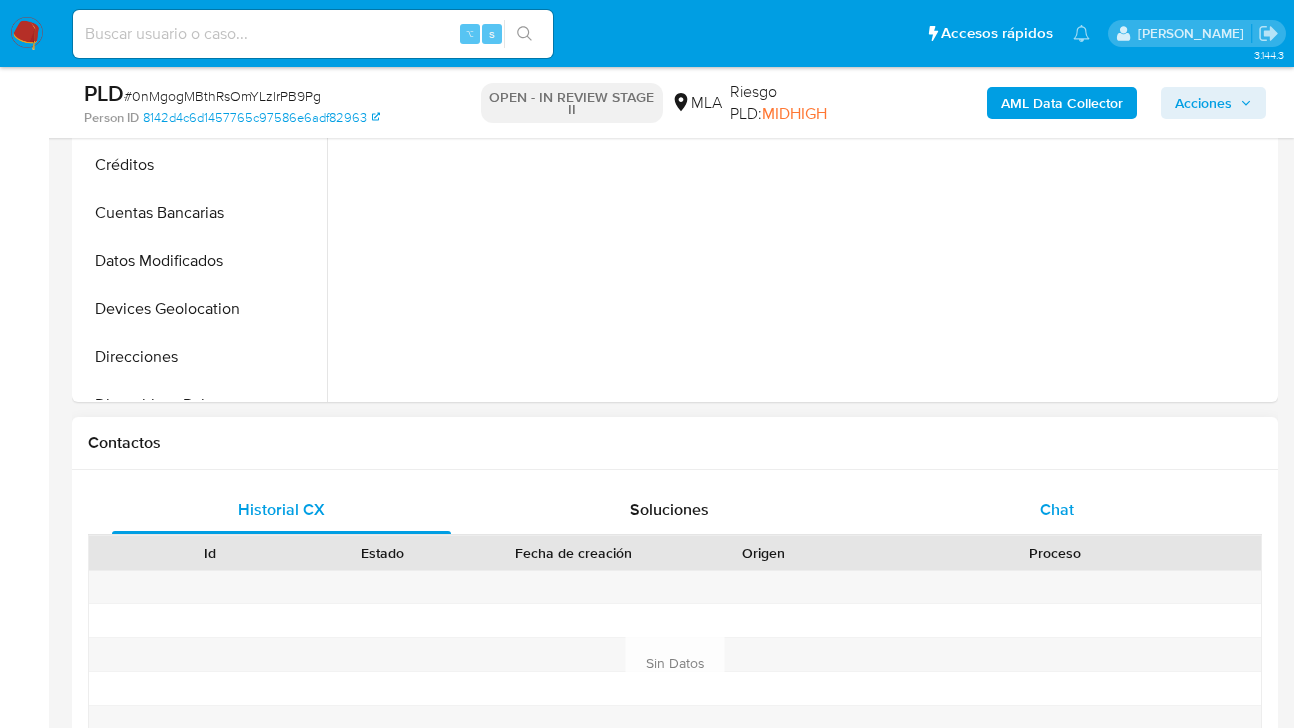 click on "Chat" at bounding box center (1056, 510) 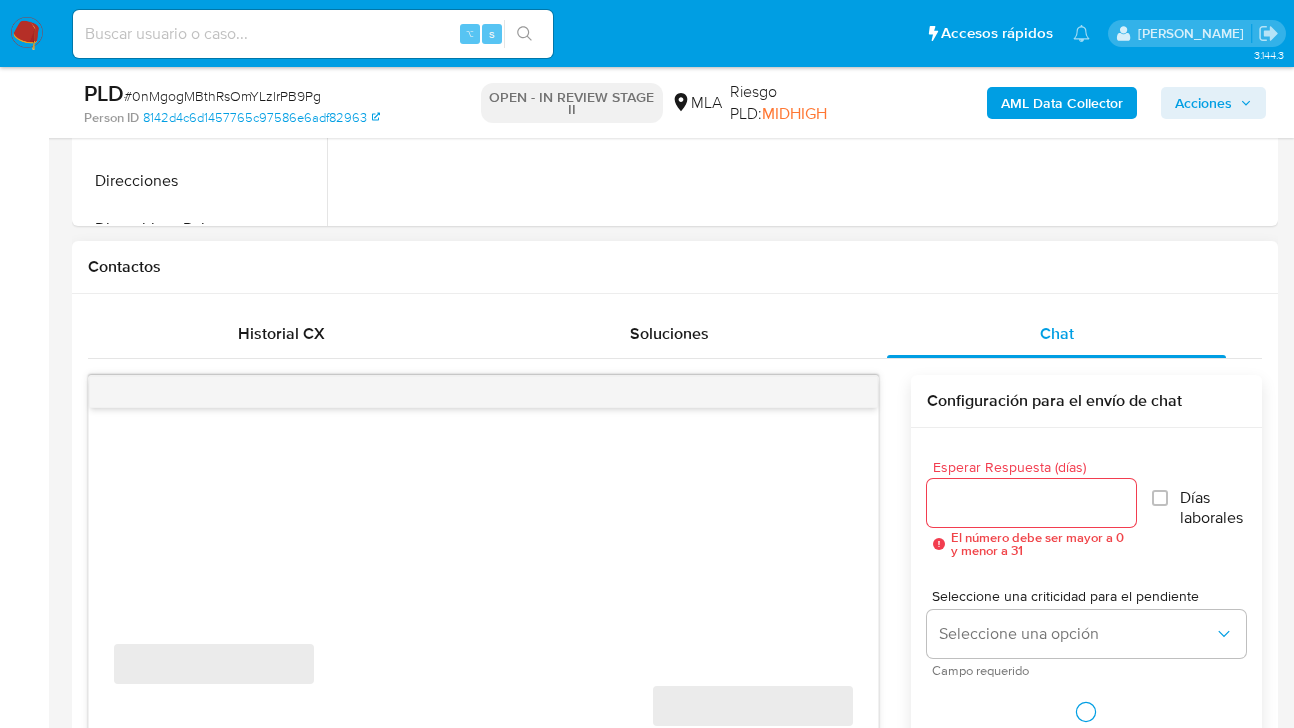 scroll, scrollTop: 836, scrollLeft: 0, axis: vertical 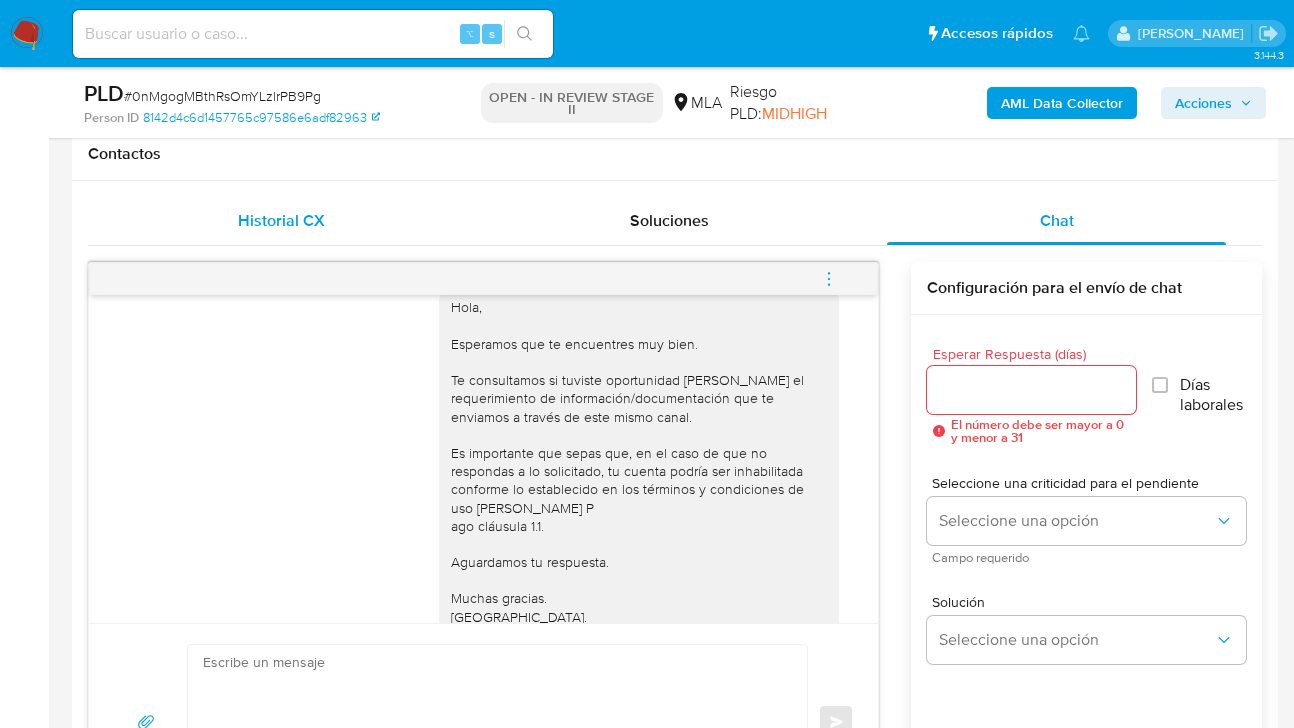 click on "Historial CX" at bounding box center (281, 220) 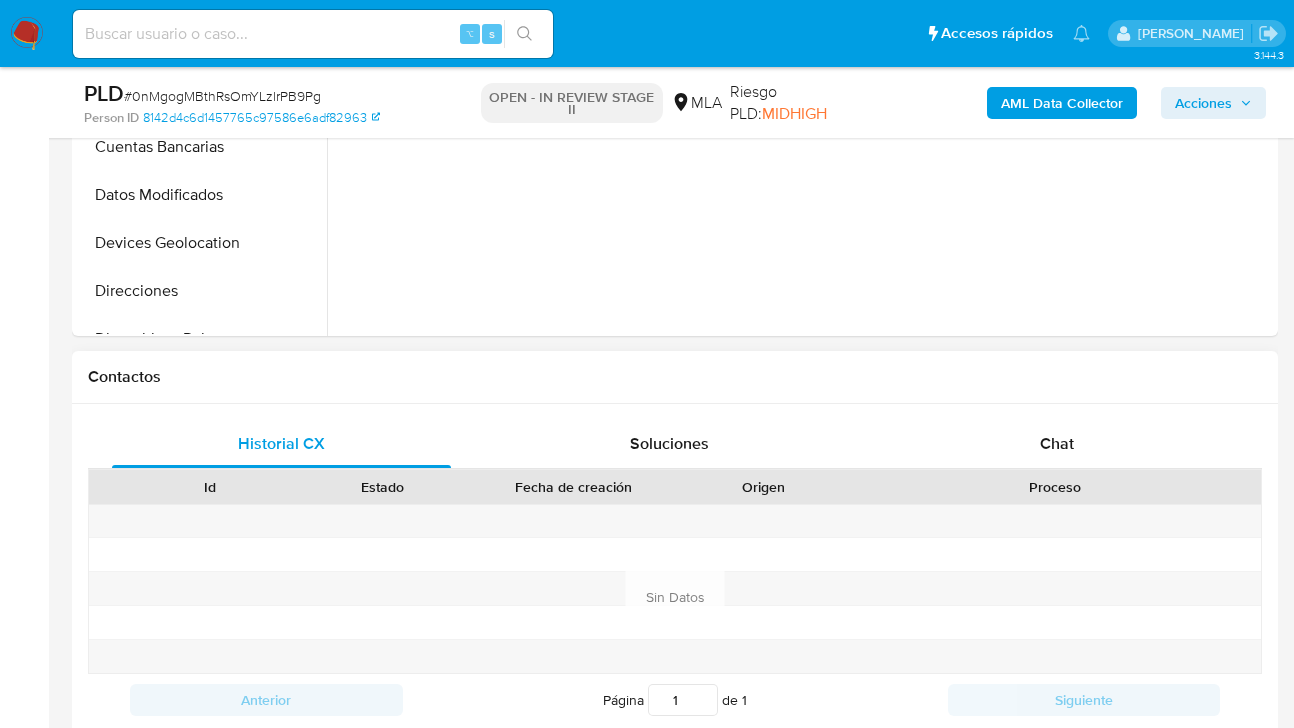 scroll, scrollTop: 932, scrollLeft: 0, axis: vertical 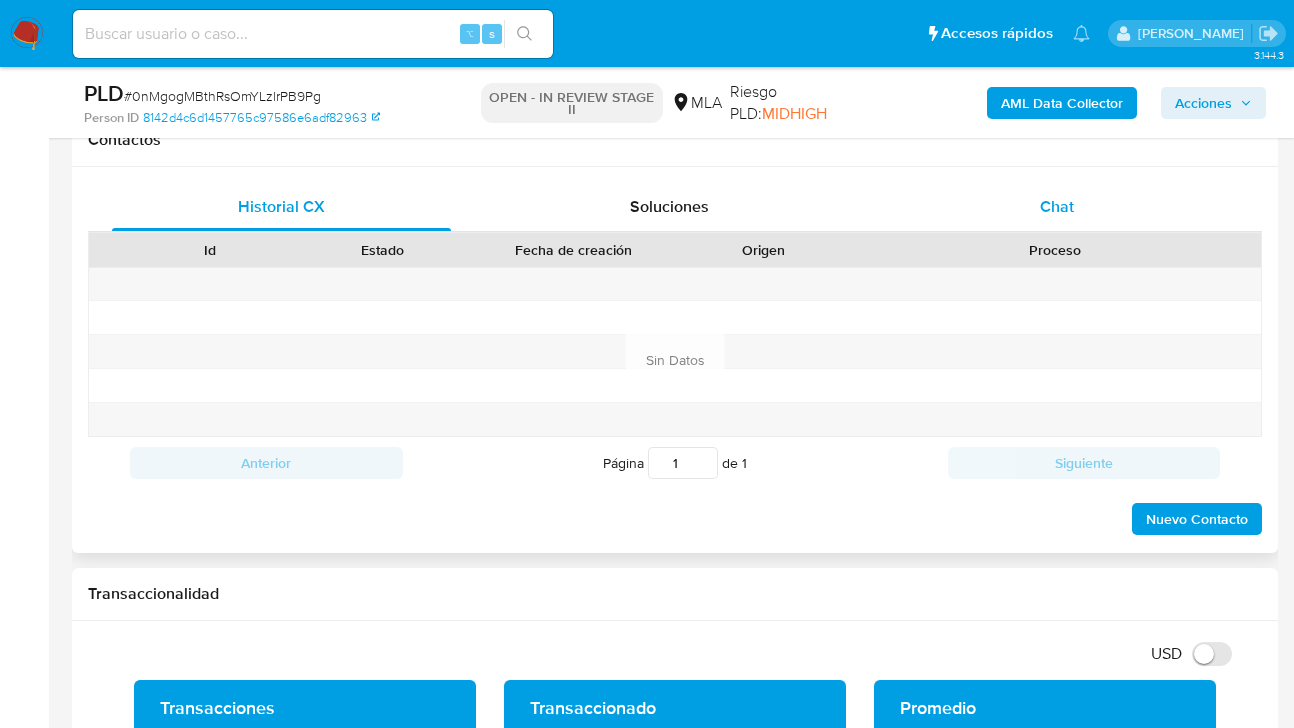 drag, startPoint x: 1044, startPoint y: 206, endPoint x: 899, endPoint y: 202, distance: 145.05516 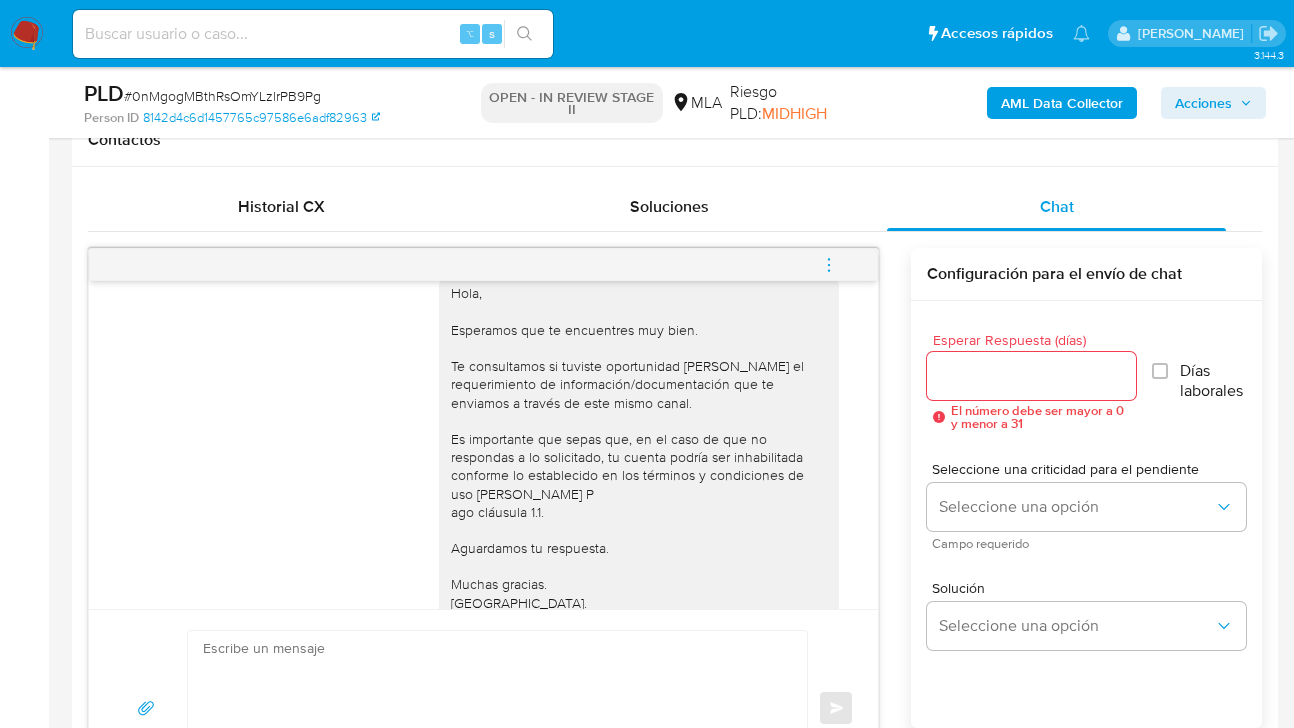 click 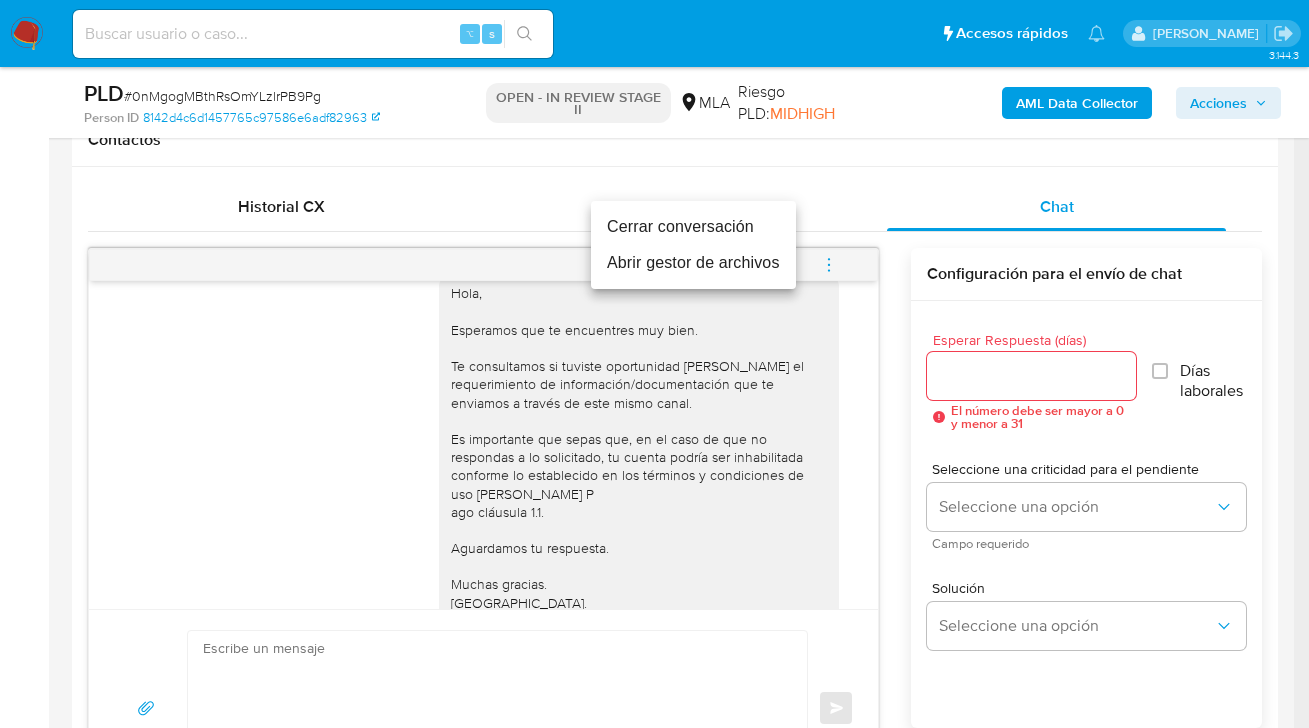 click on "Cerrar conversación" at bounding box center [693, 227] 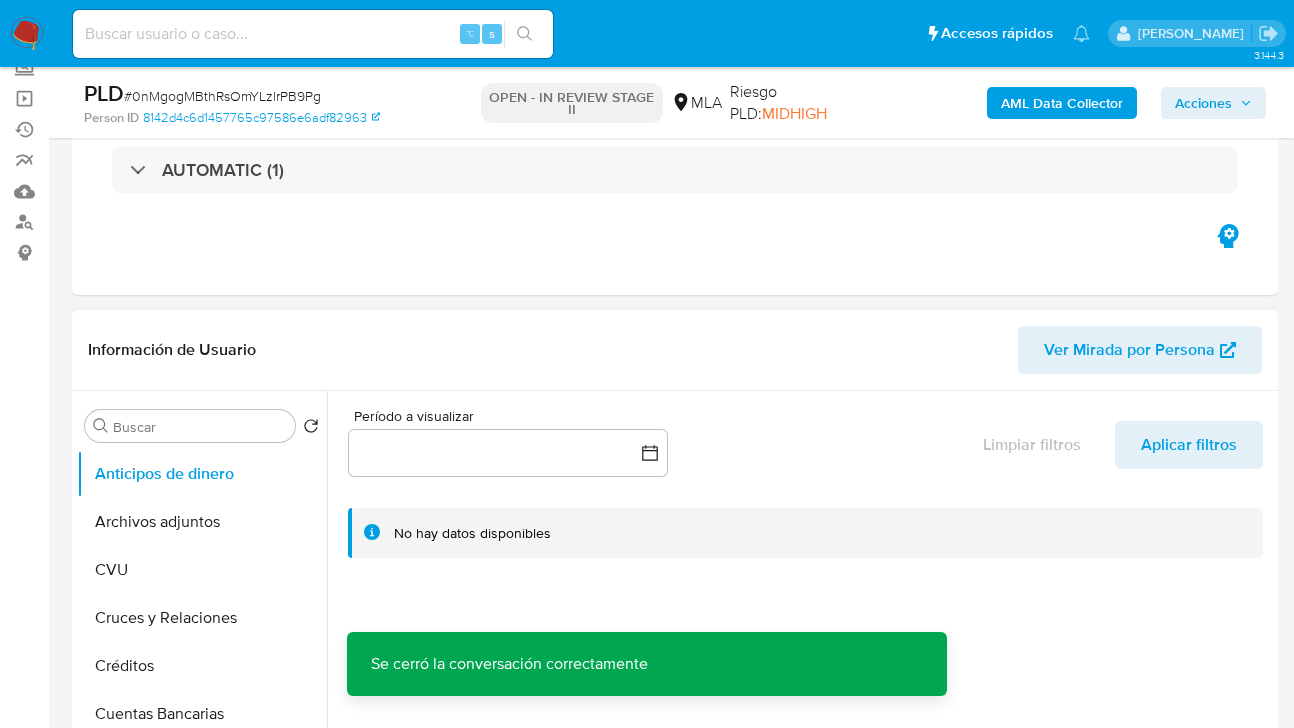 scroll, scrollTop: 148, scrollLeft: 0, axis: vertical 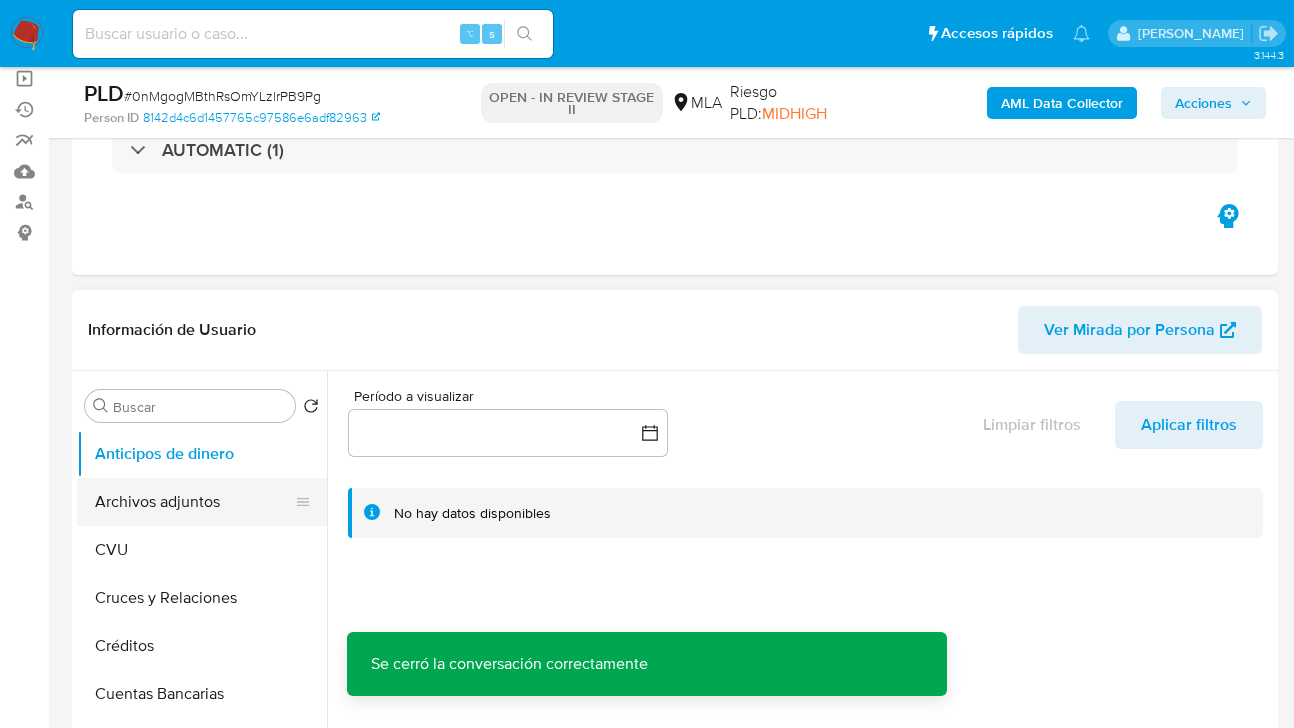 click on "Archivos adjuntos" at bounding box center [194, 502] 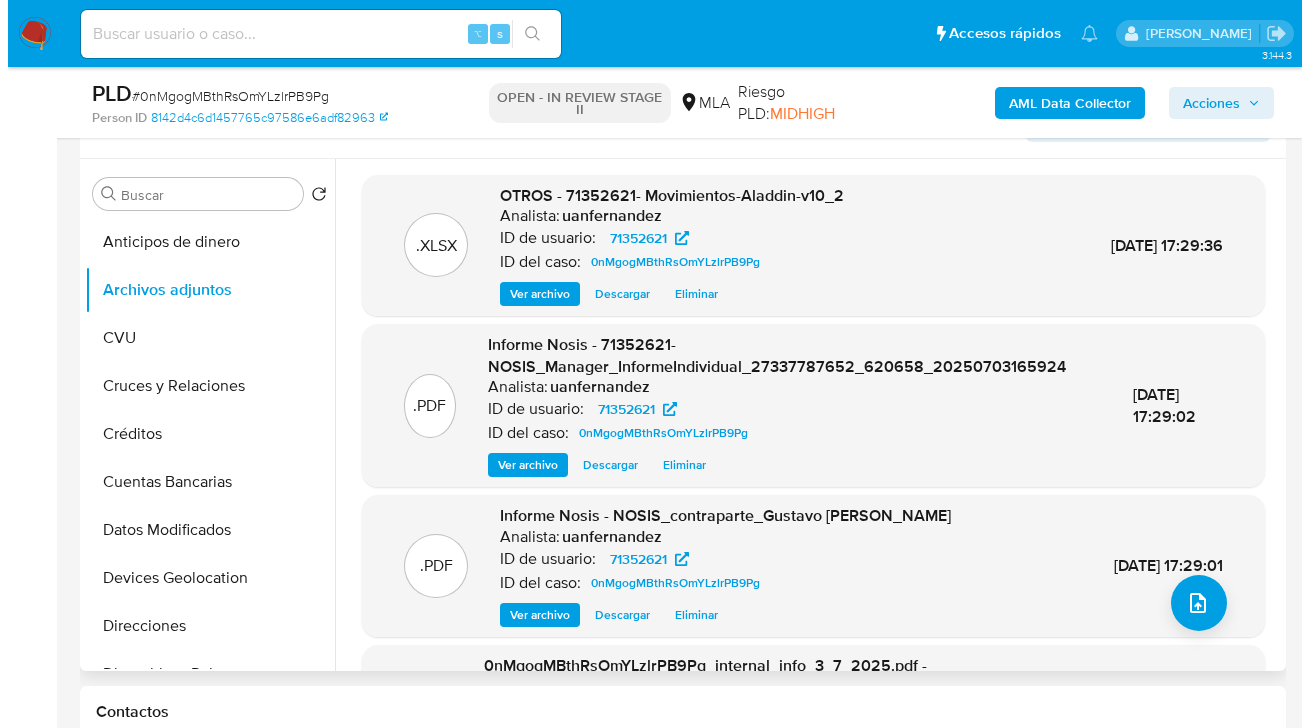 scroll, scrollTop: 367, scrollLeft: 0, axis: vertical 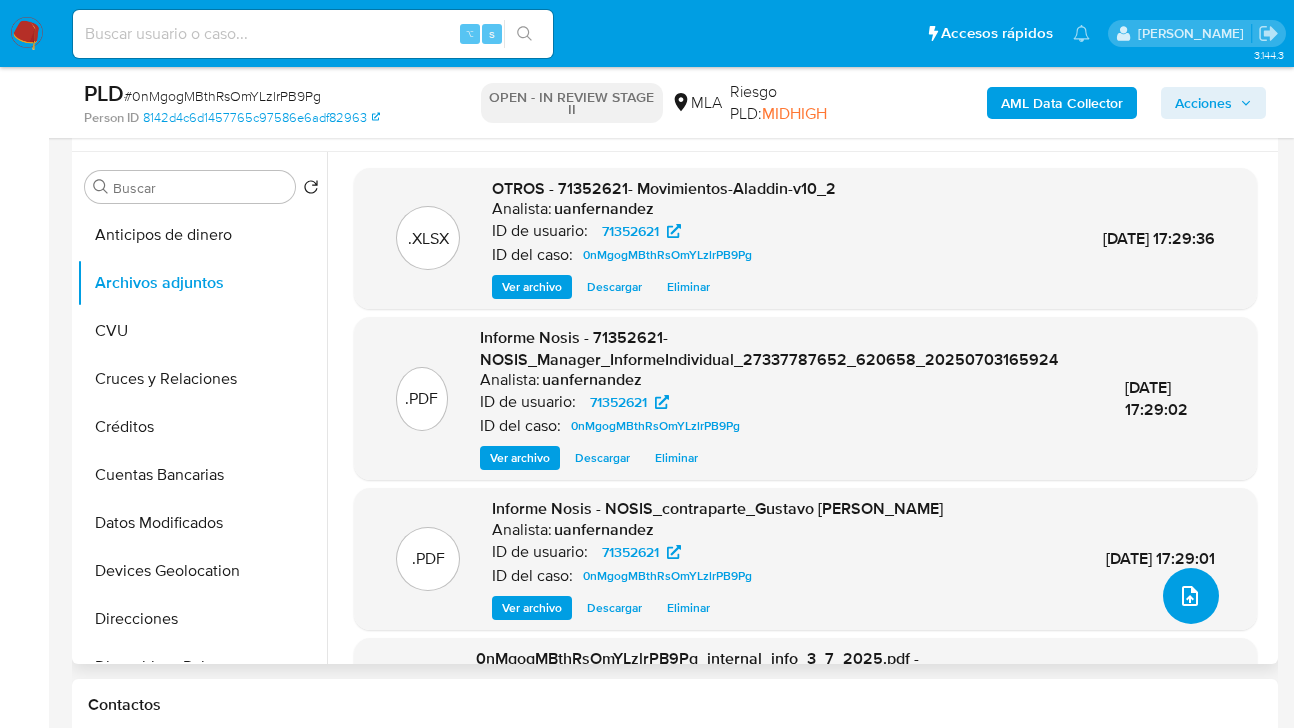 click 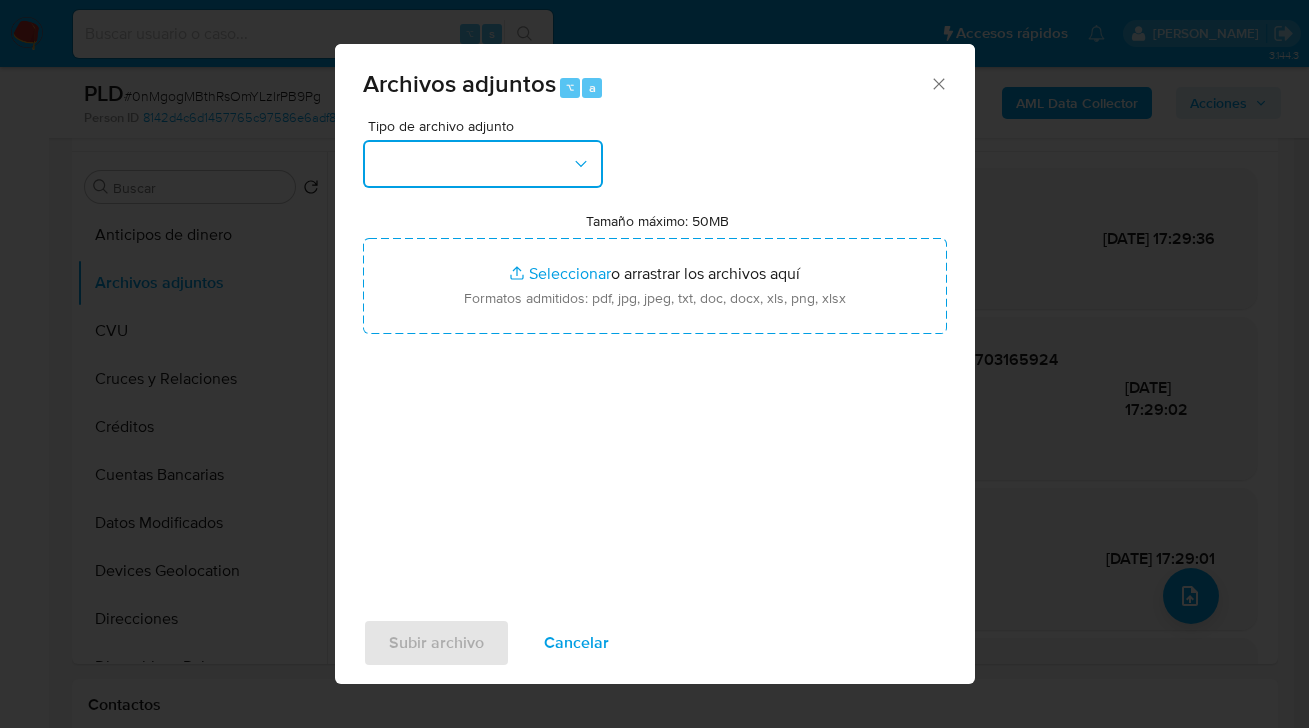 click 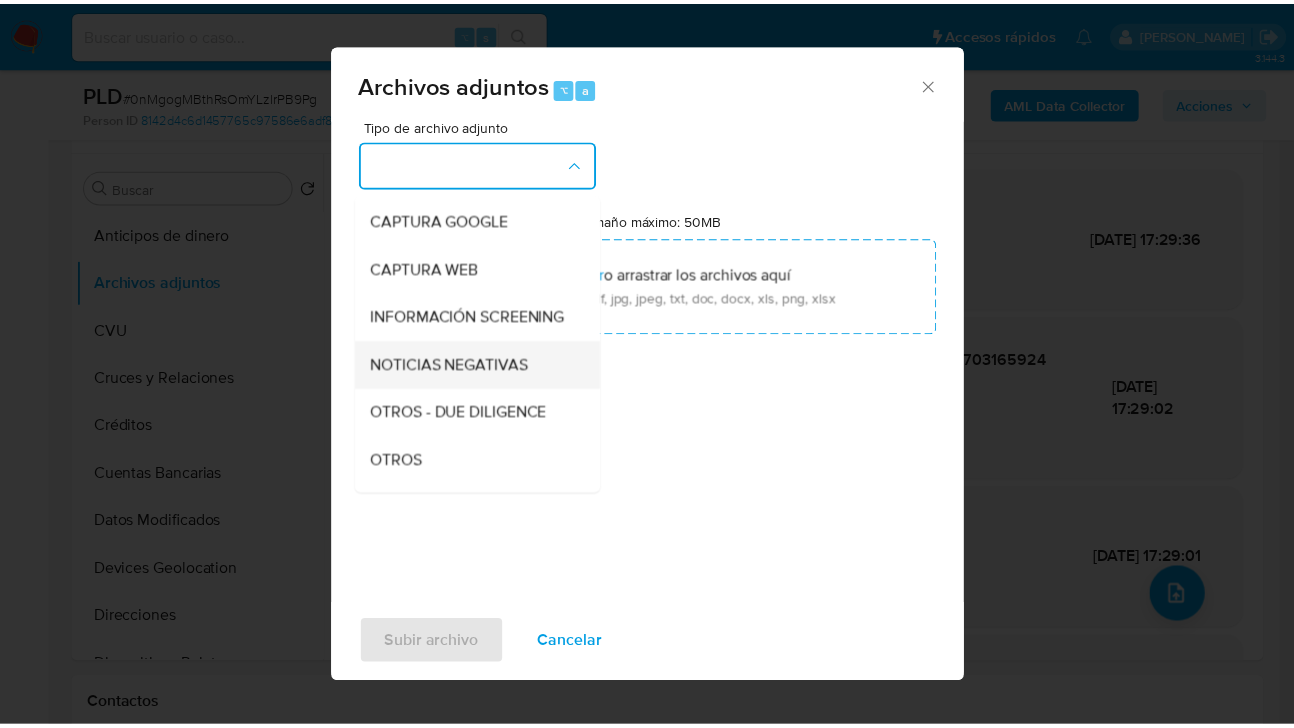 scroll, scrollTop: 230, scrollLeft: 0, axis: vertical 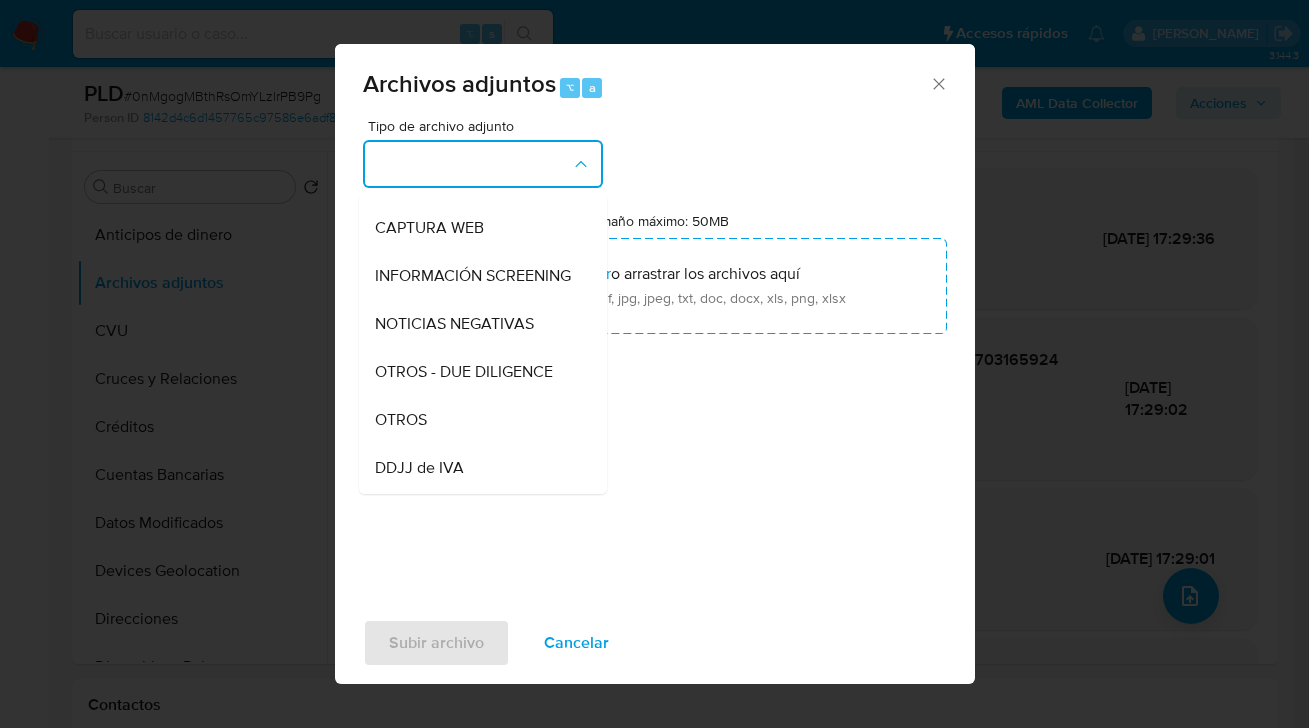 click on "OTROS" at bounding box center [477, 420] 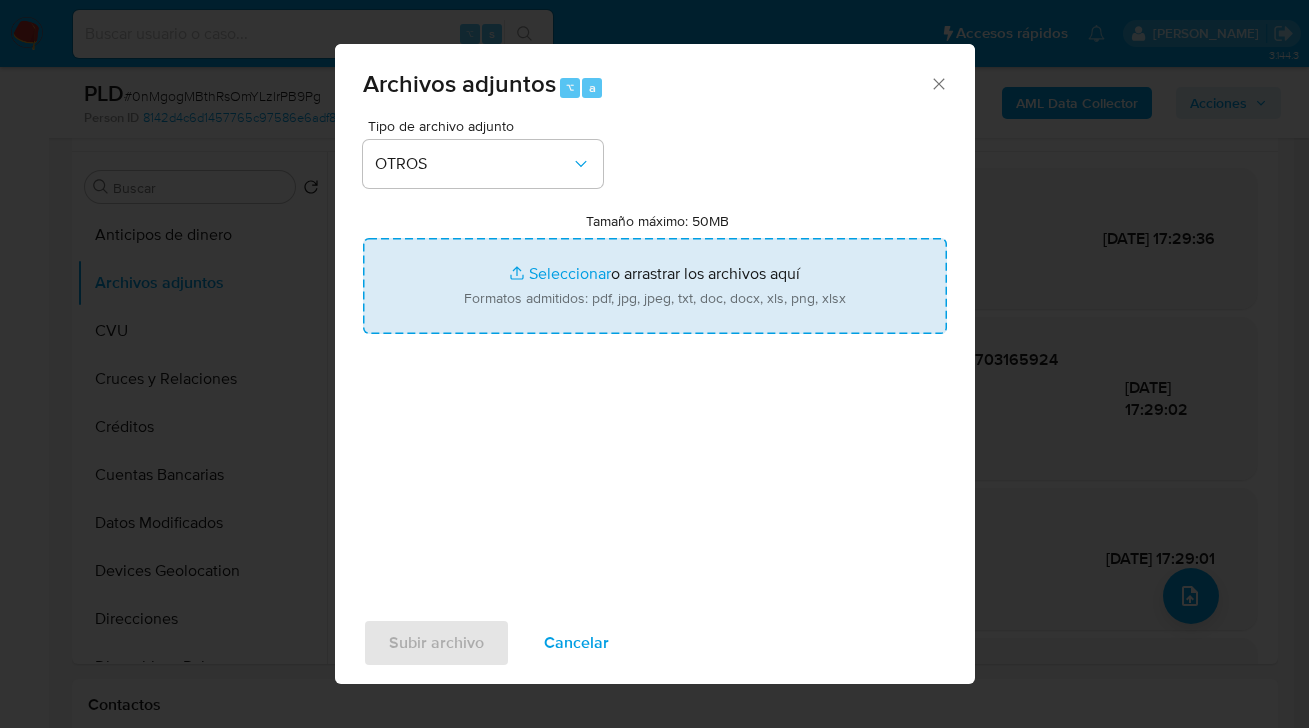 click on "Tamaño máximo: 50MB Seleccionar archivos" at bounding box center (655, 286) 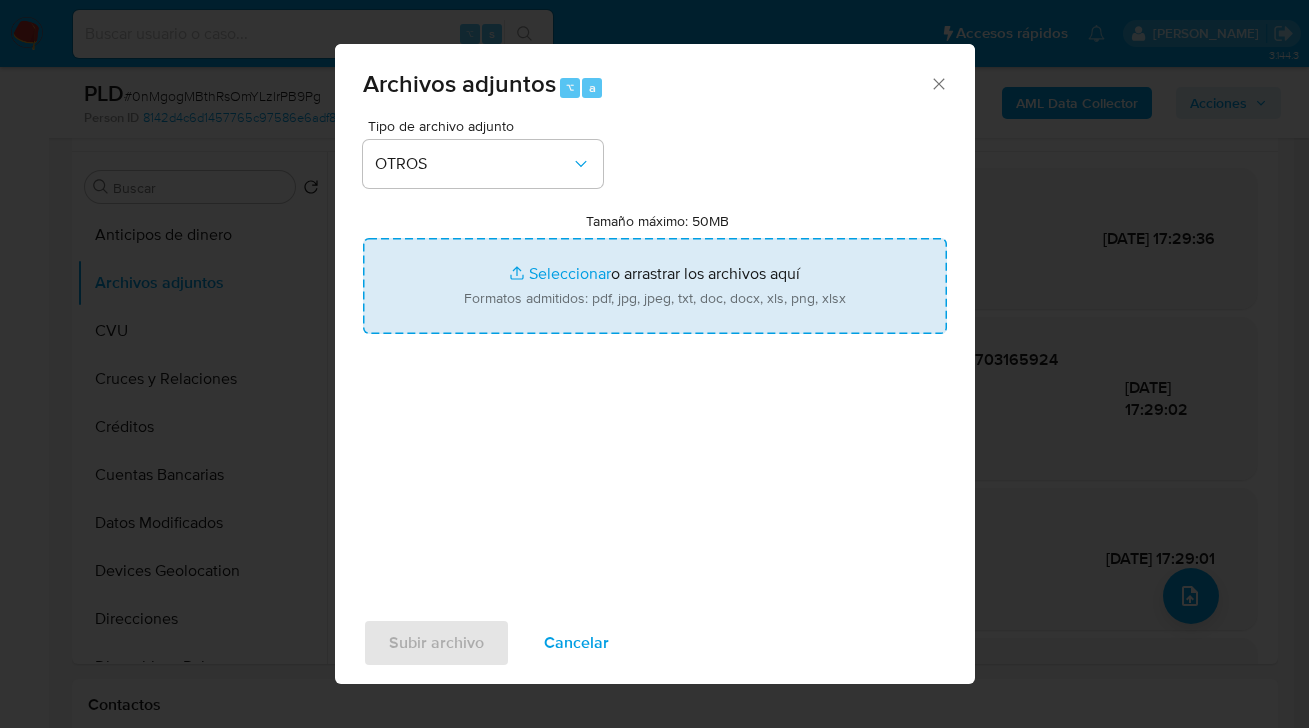type on "C:\fakepath\71352621 - analisis no roi Caselog 0nMgogMBthRsOmYLzlrPB9Pg.docx" 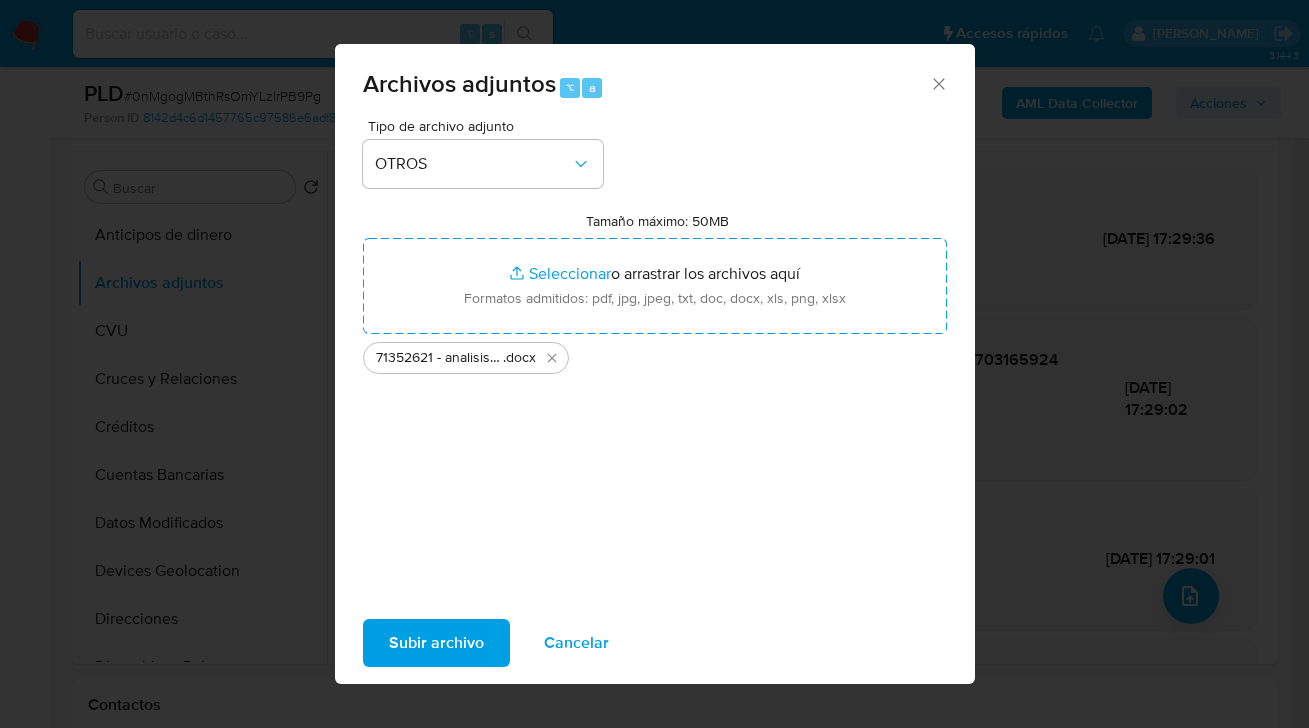 click on "Subir archivo" at bounding box center (436, 643) 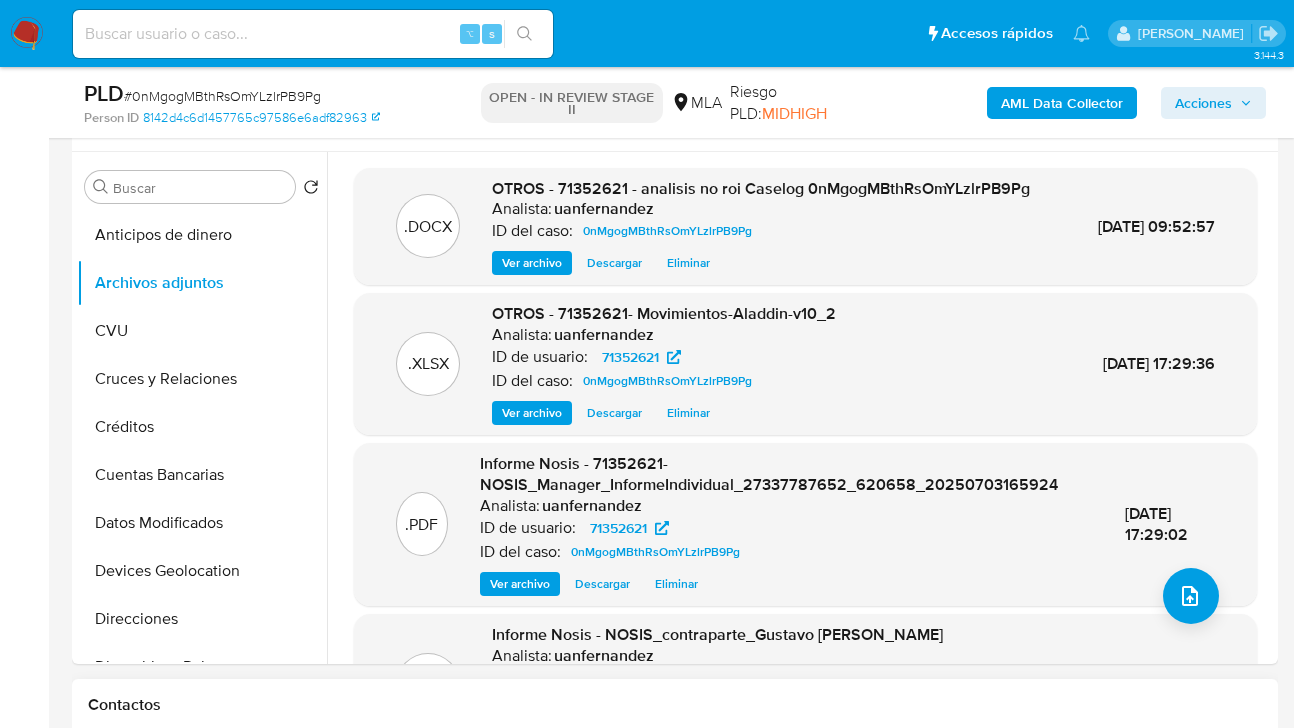 scroll, scrollTop: 187, scrollLeft: 0, axis: vertical 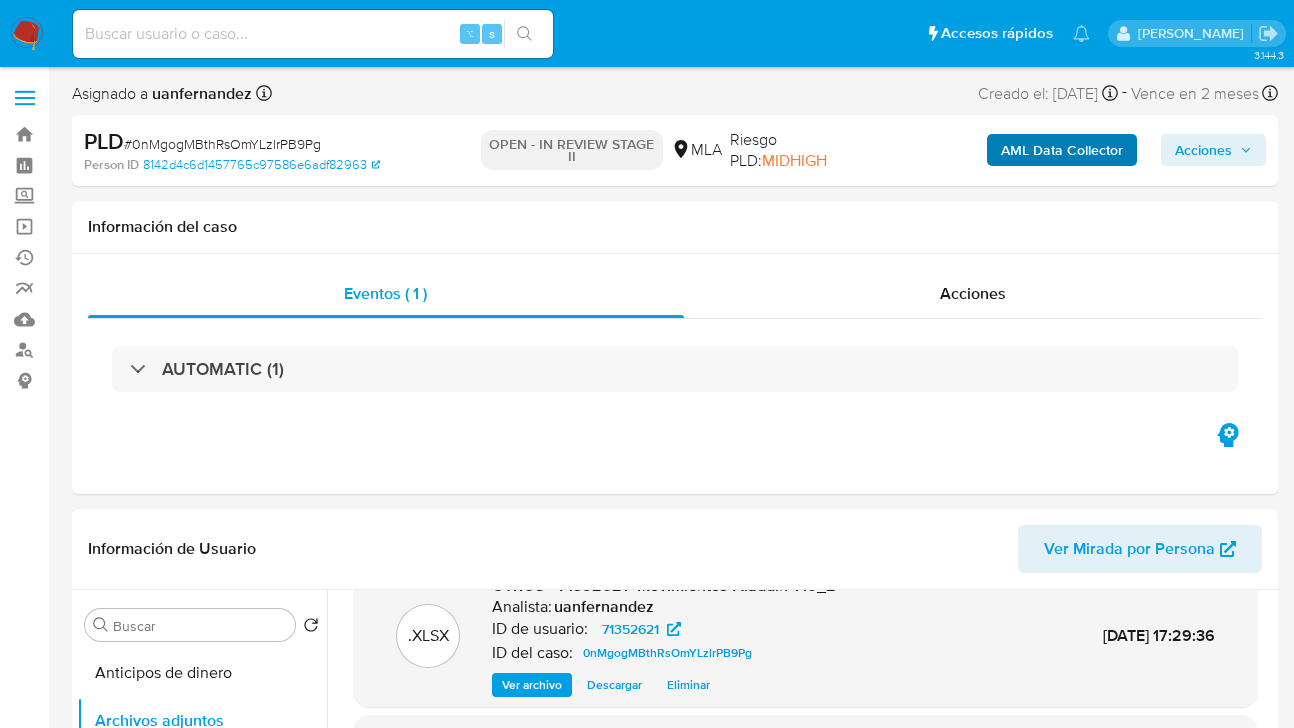 drag, startPoint x: 1197, startPoint y: 149, endPoint x: 1133, endPoint y: 161, distance: 65.11528 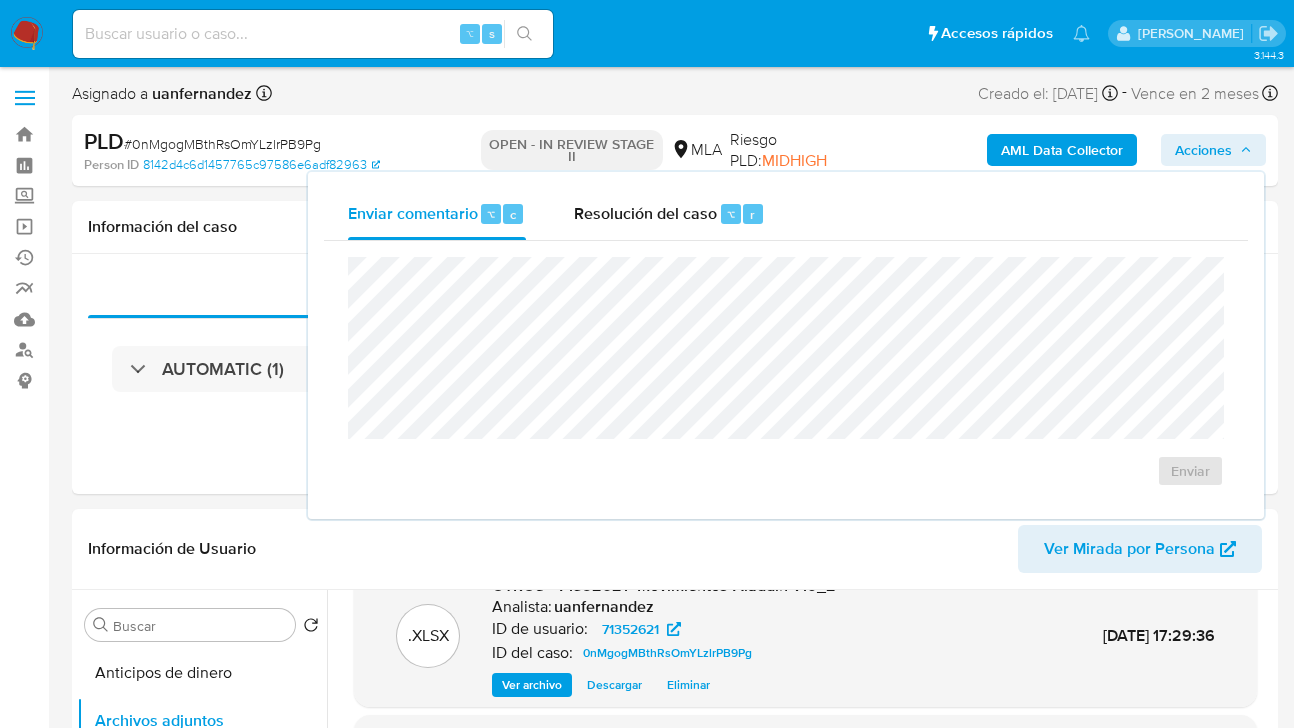 drag, startPoint x: 634, startPoint y: 230, endPoint x: 629, endPoint y: 252, distance: 22.561028 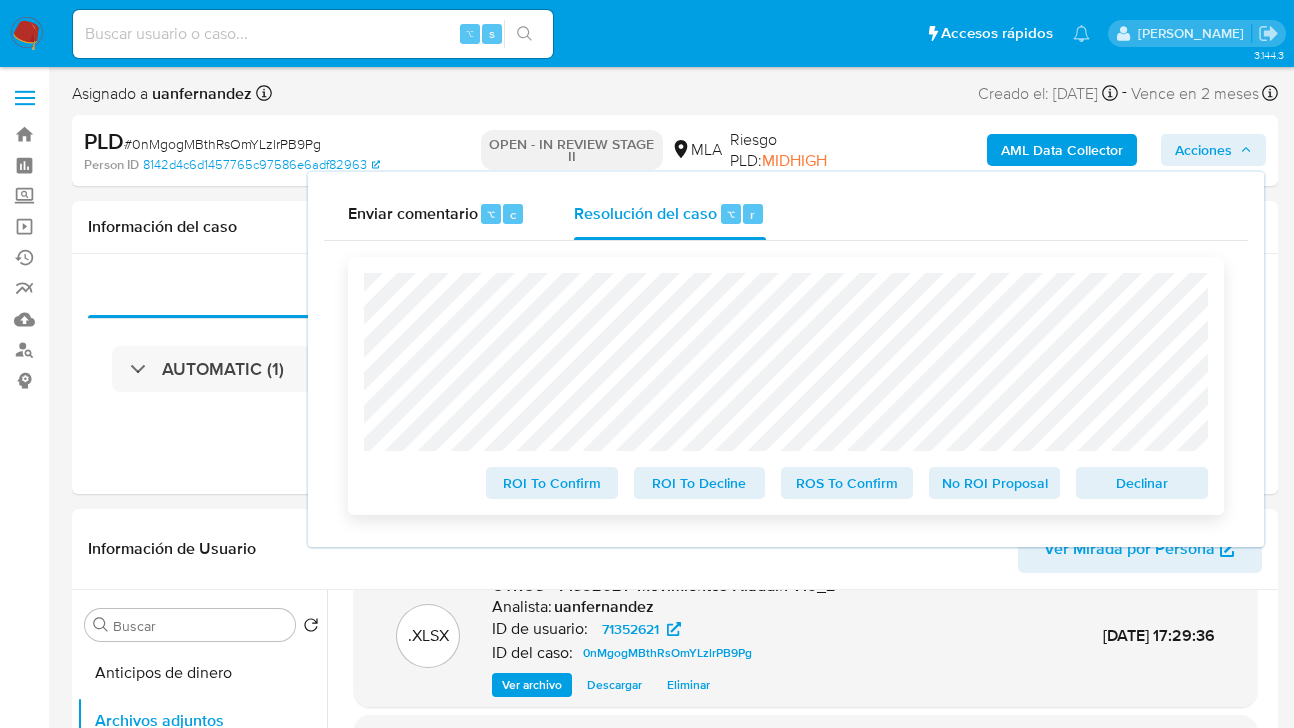 click on "No ROI Proposal" at bounding box center (995, 483) 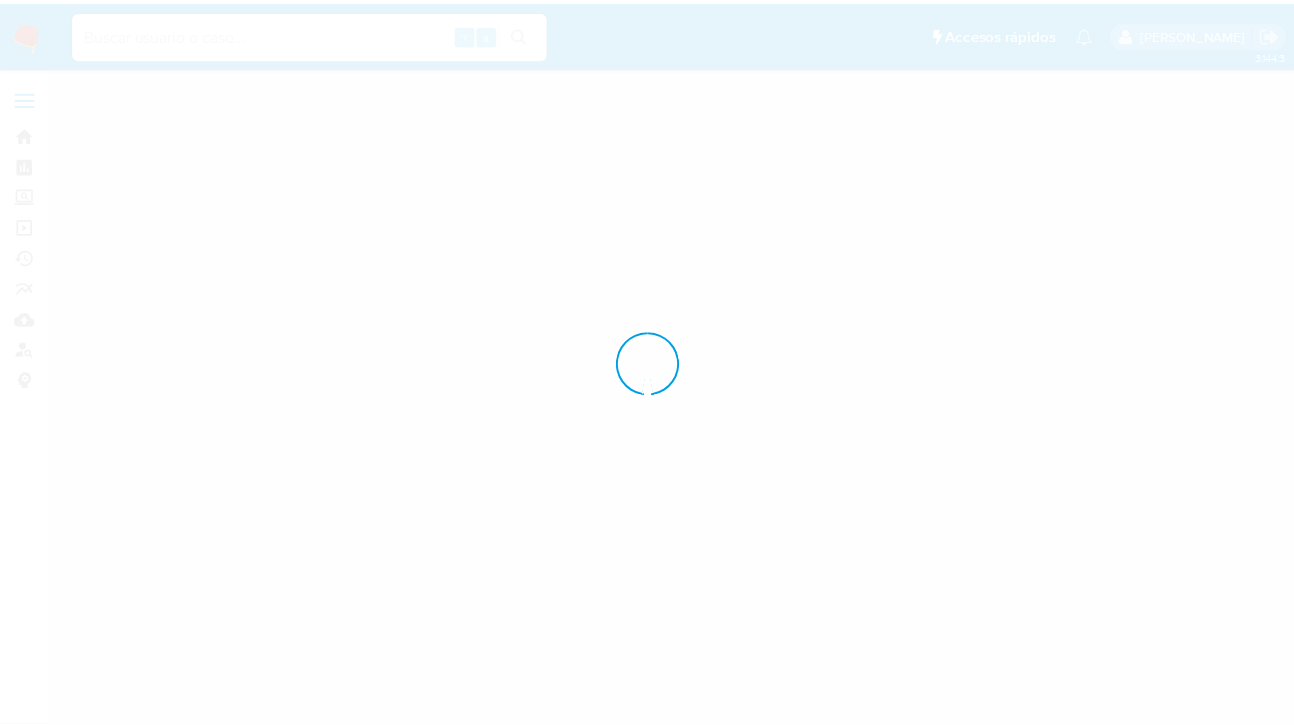 scroll, scrollTop: 0, scrollLeft: 0, axis: both 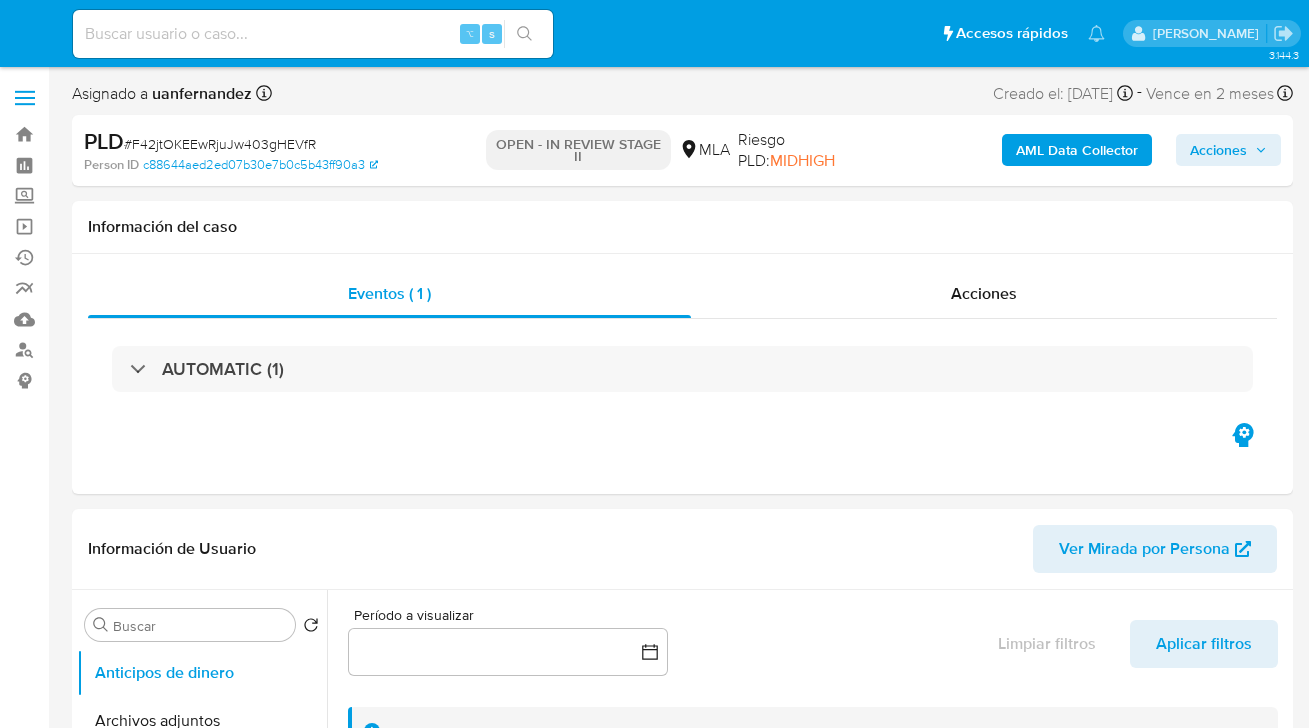 select on "10" 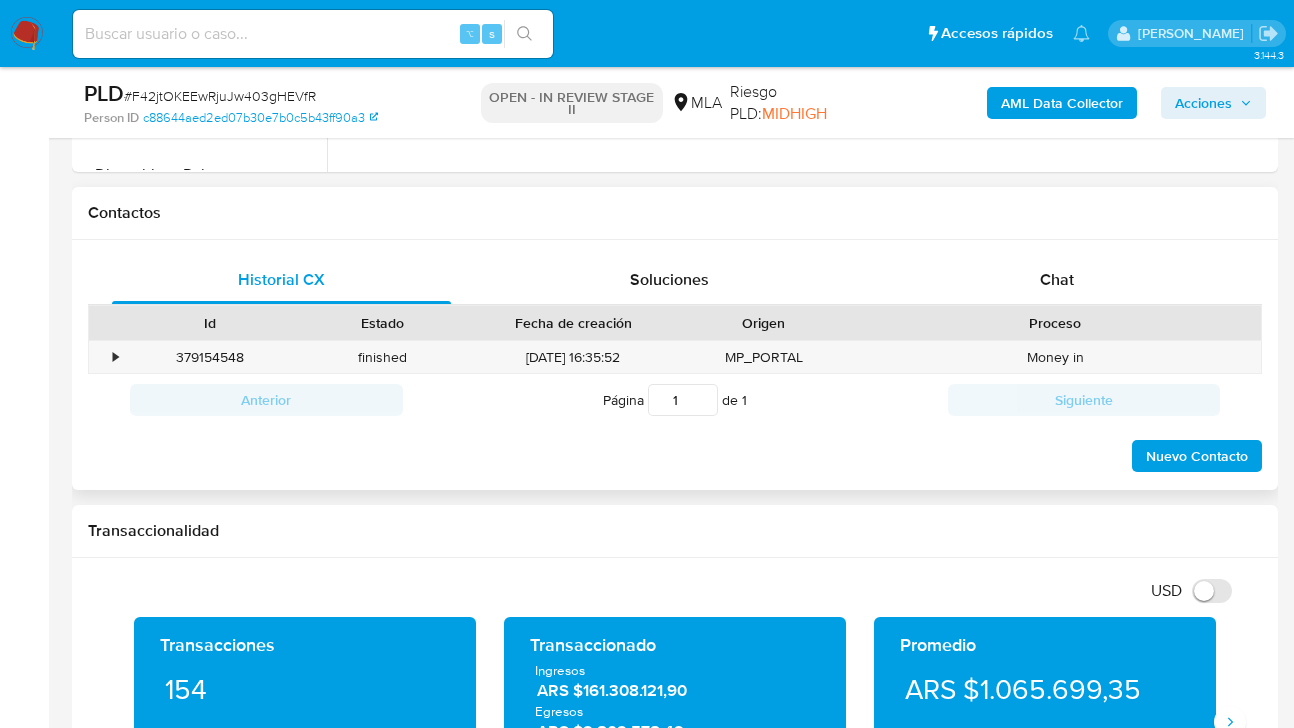 scroll, scrollTop: 839, scrollLeft: 0, axis: vertical 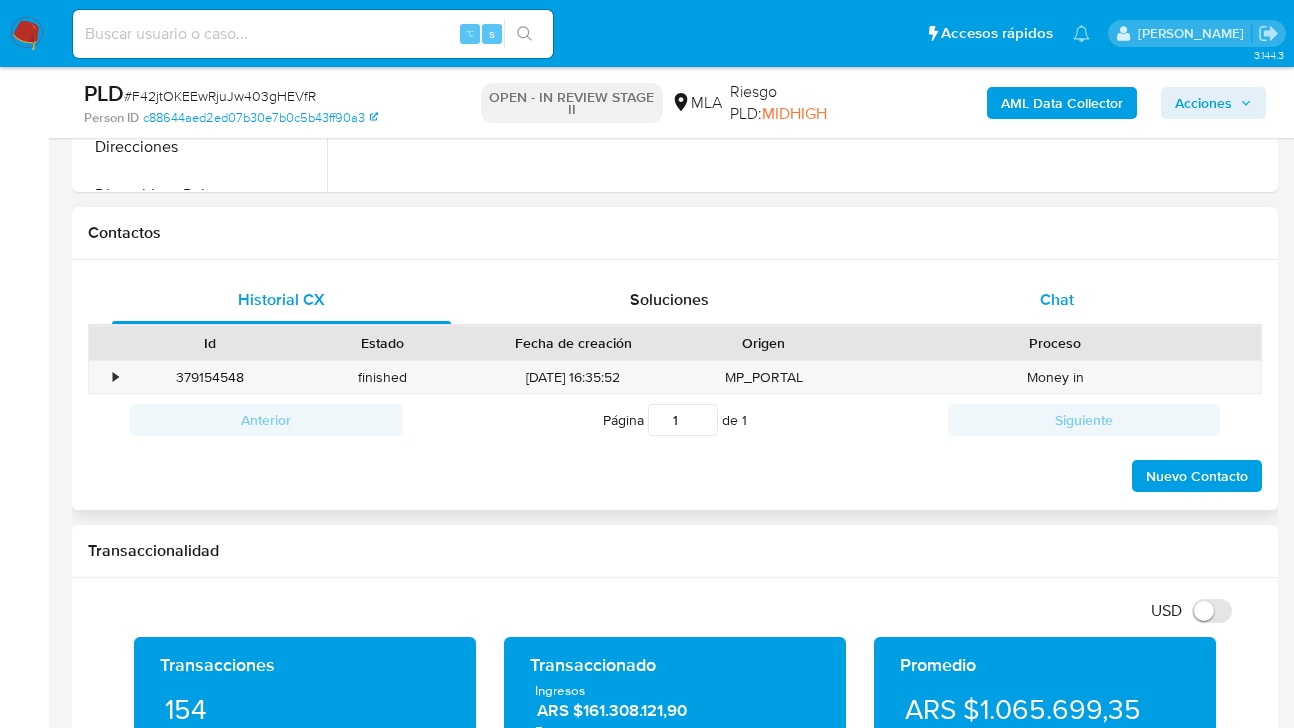 drag, startPoint x: 1068, startPoint y: 304, endPoint x: 1018, endPoint y: 298, distance: 50.358715 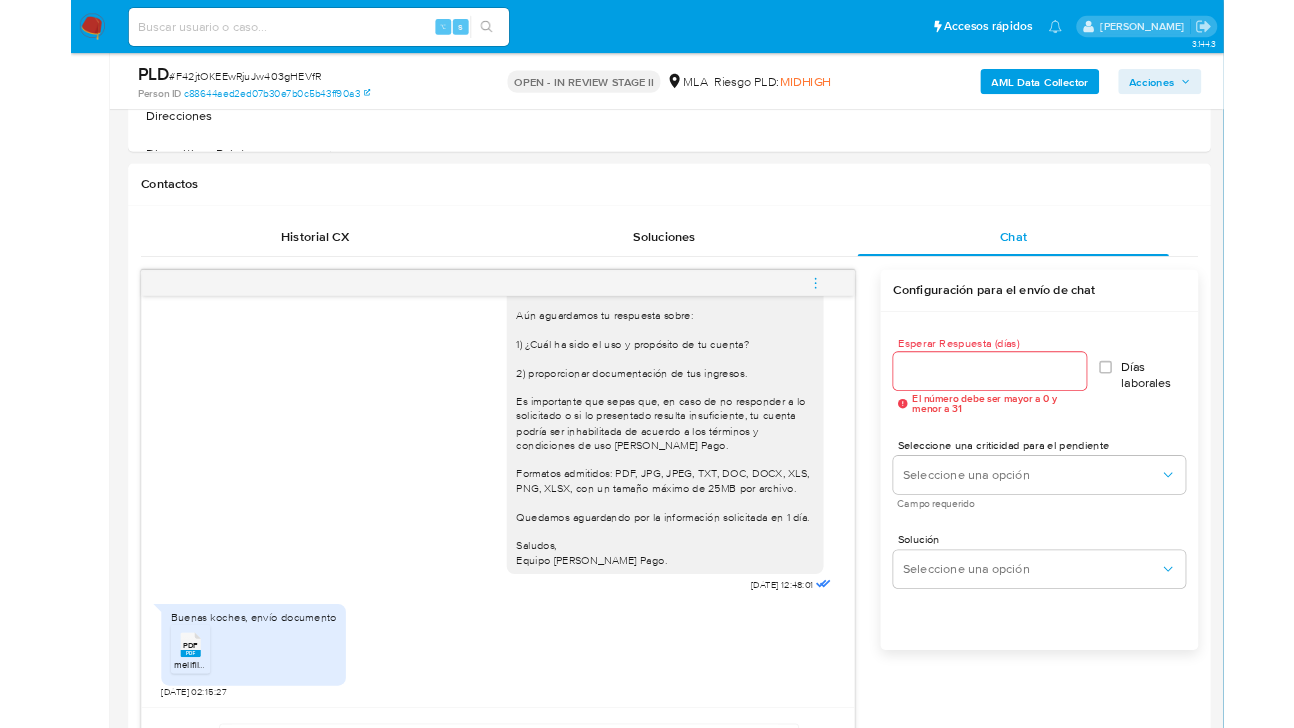 scroll, scrollTop: 1334, scrollLeft: 0, axis: vertical 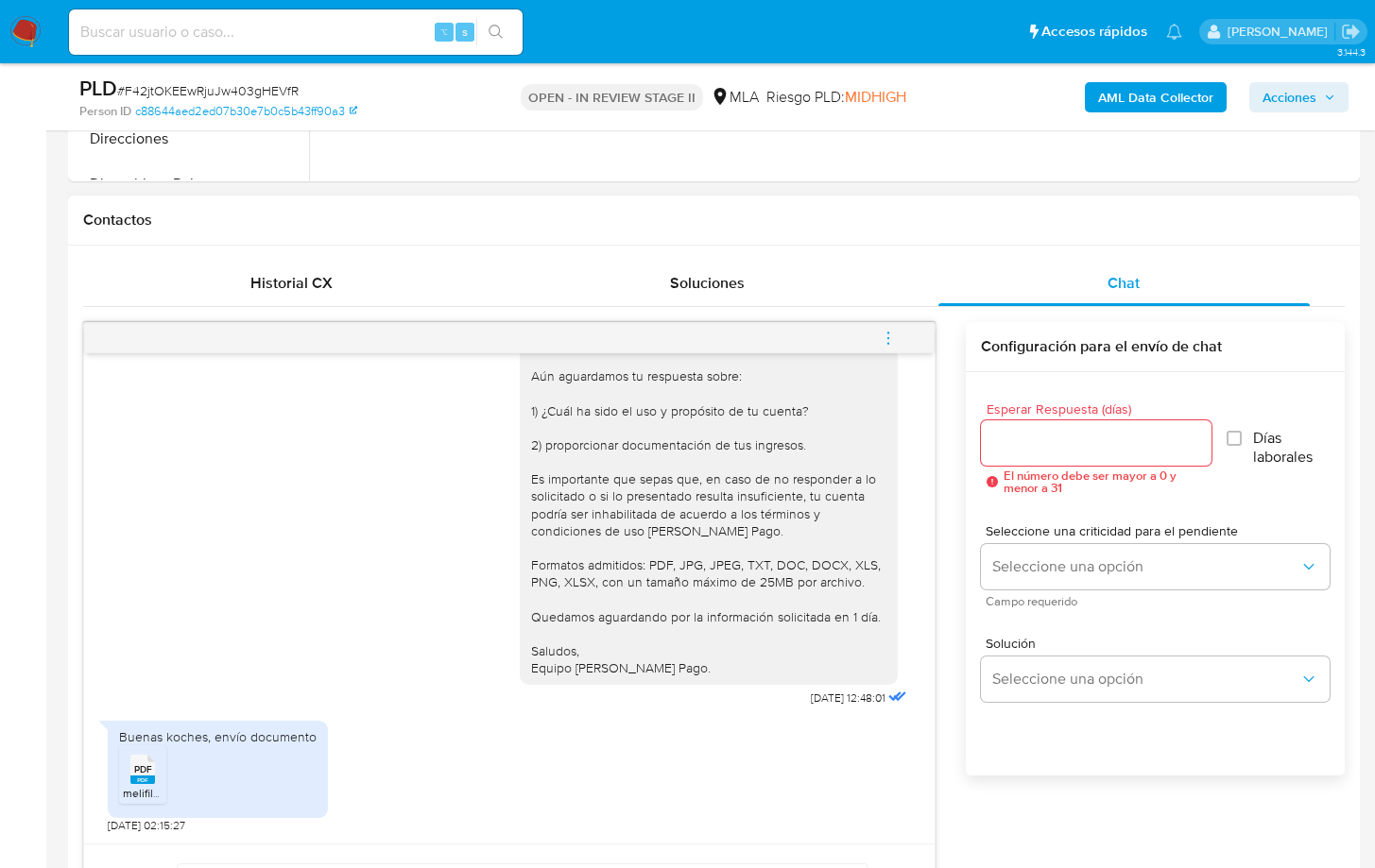 type 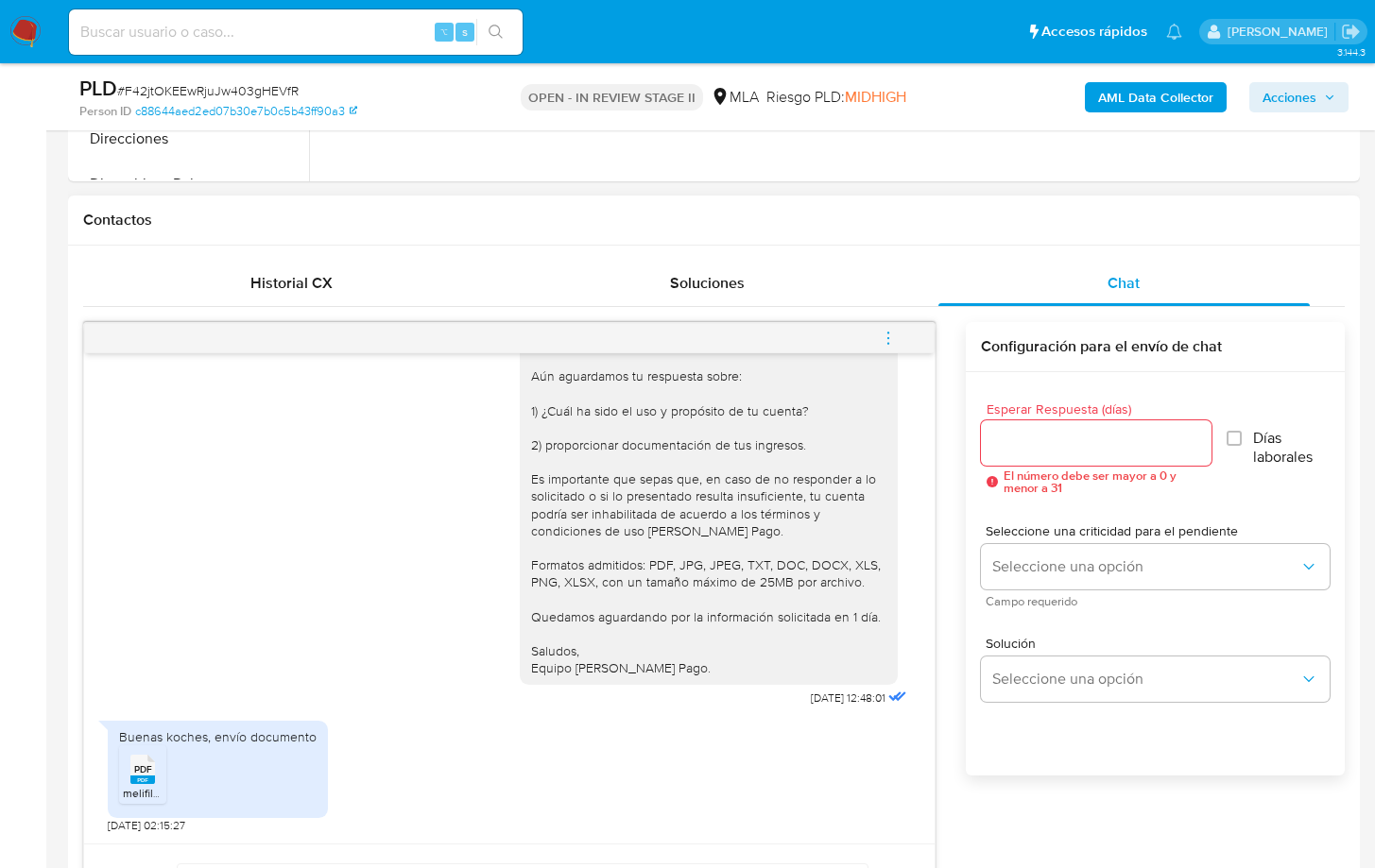 click 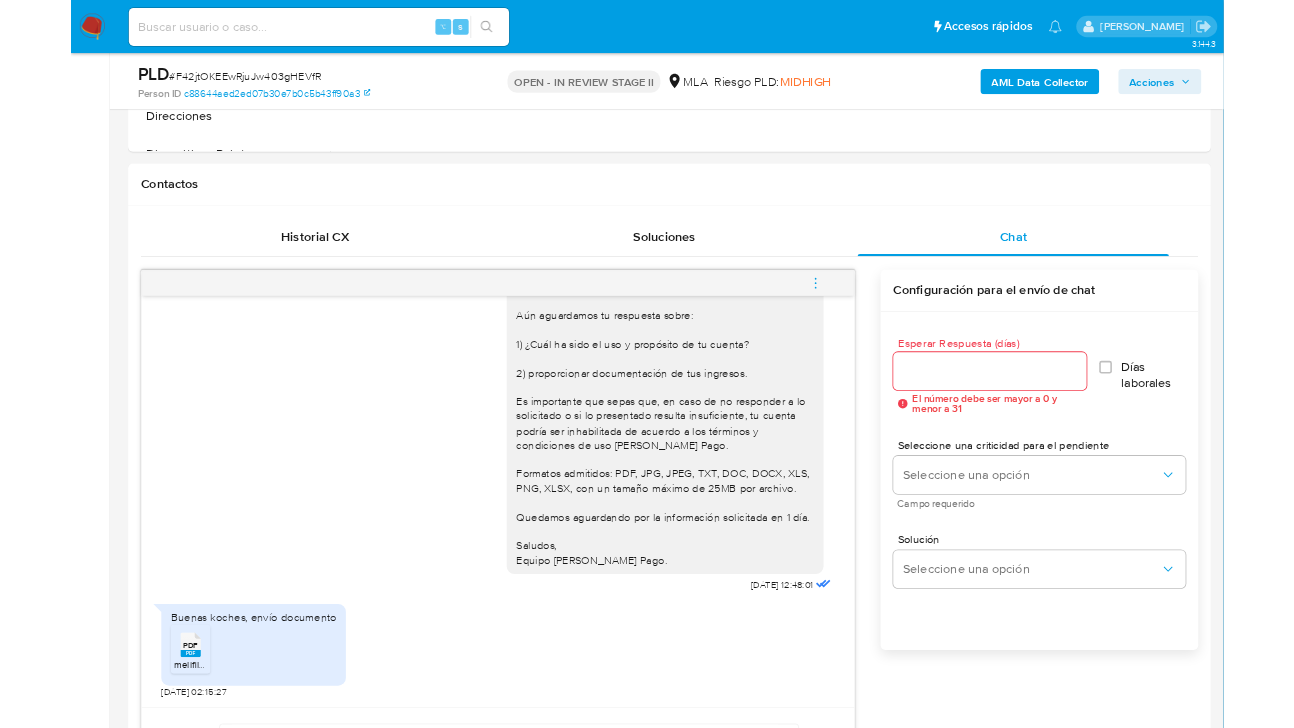 scroll, scrollTop: 1525, scrollLeft: 0, axis: vertical 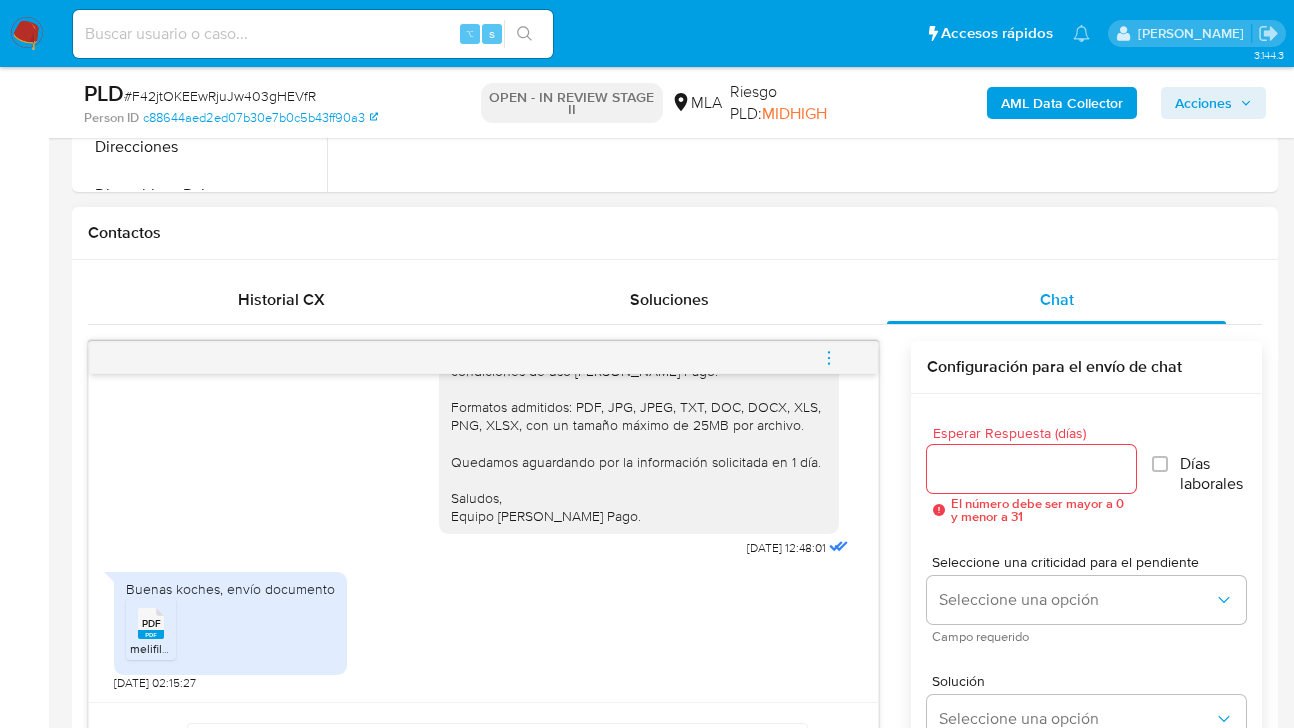 click on "Contactos" at bounding box center (675, 233) 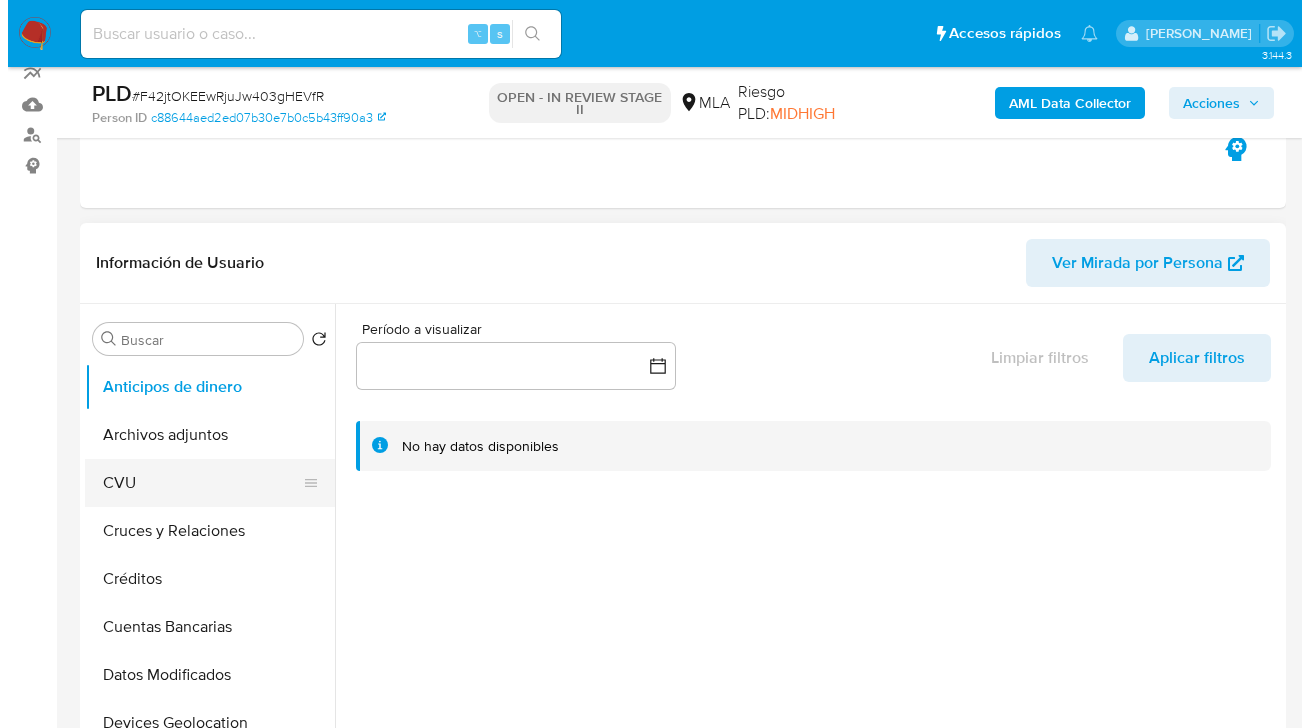 scroll, scrollTop: 283, scrollLeft: 0, axis: vertical 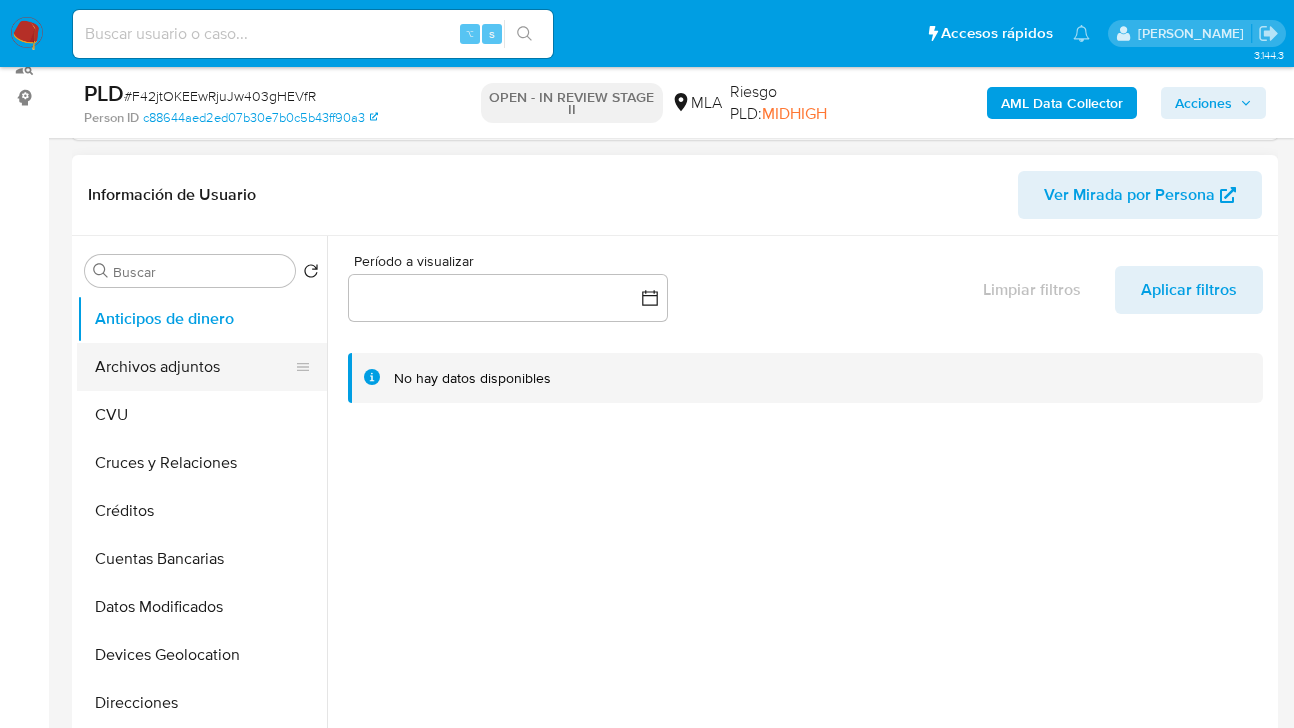 click on "Archivos adjuntos" at bounding box center [194, 367] 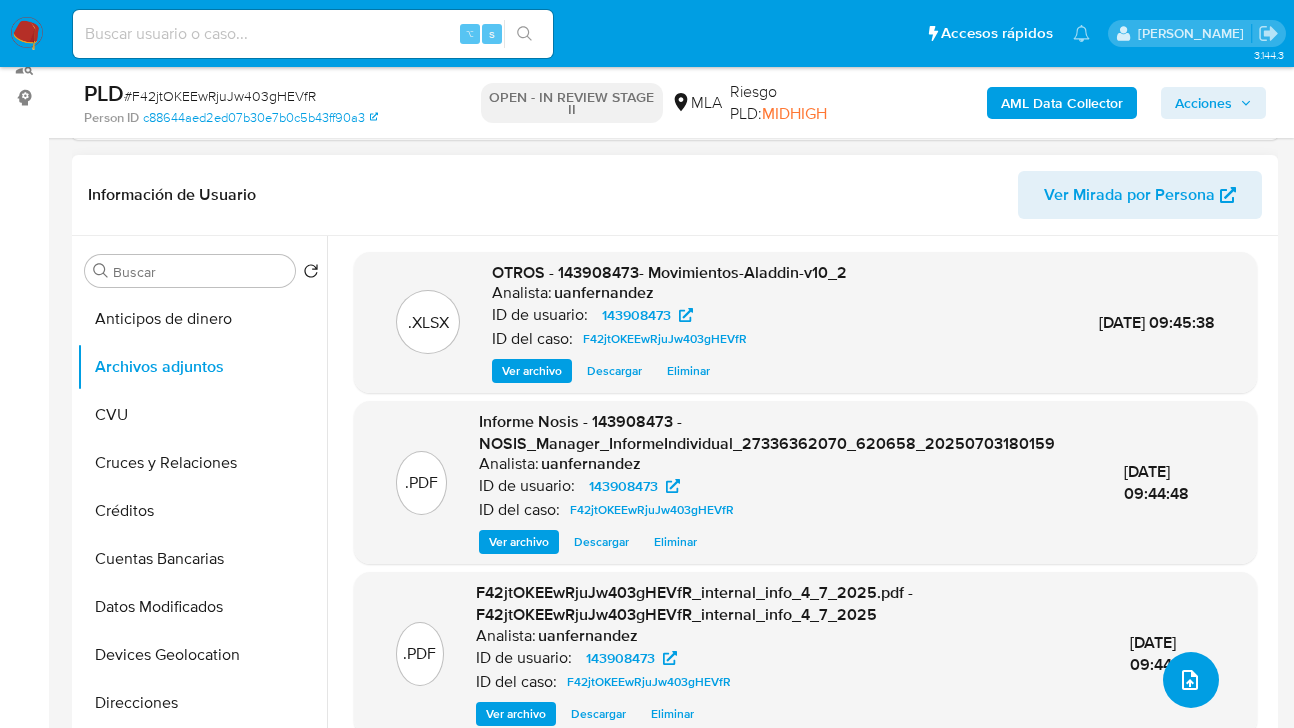 click 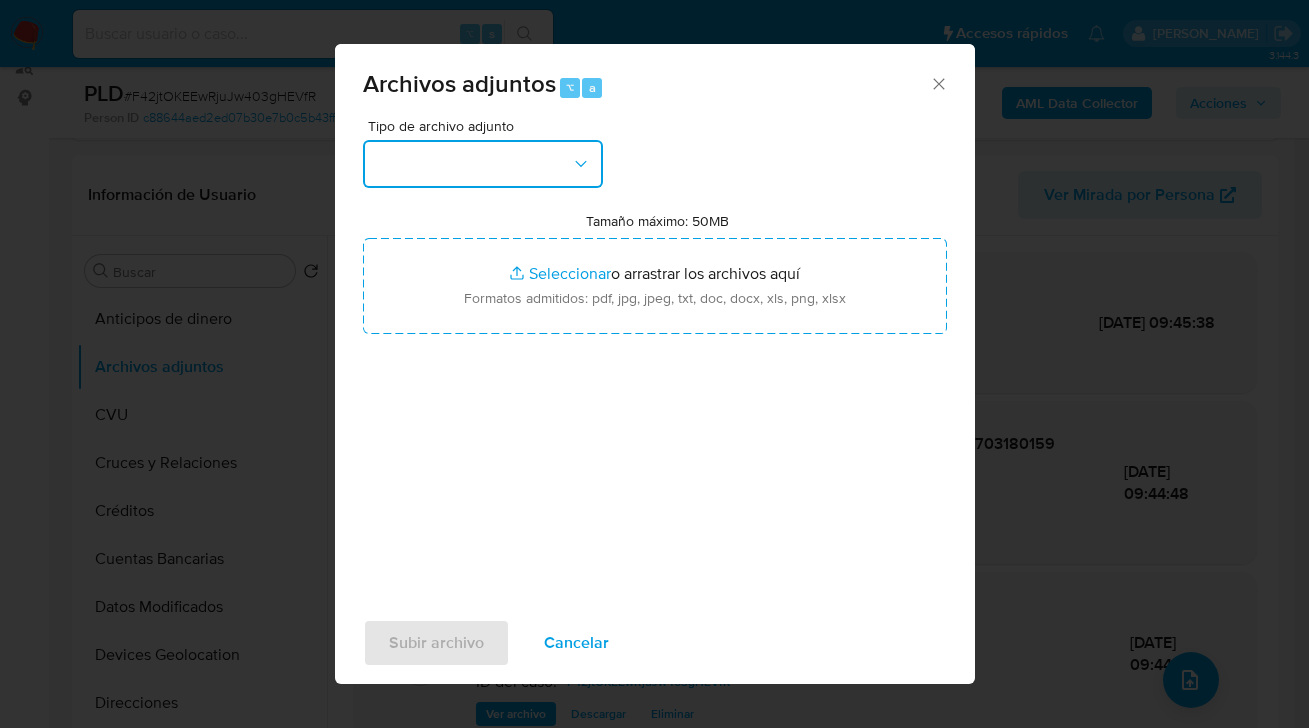 drag, startPoint x: 591, startPoint y: 163, endPoint x: 583, endPoint y: 170, distance: 10.630146 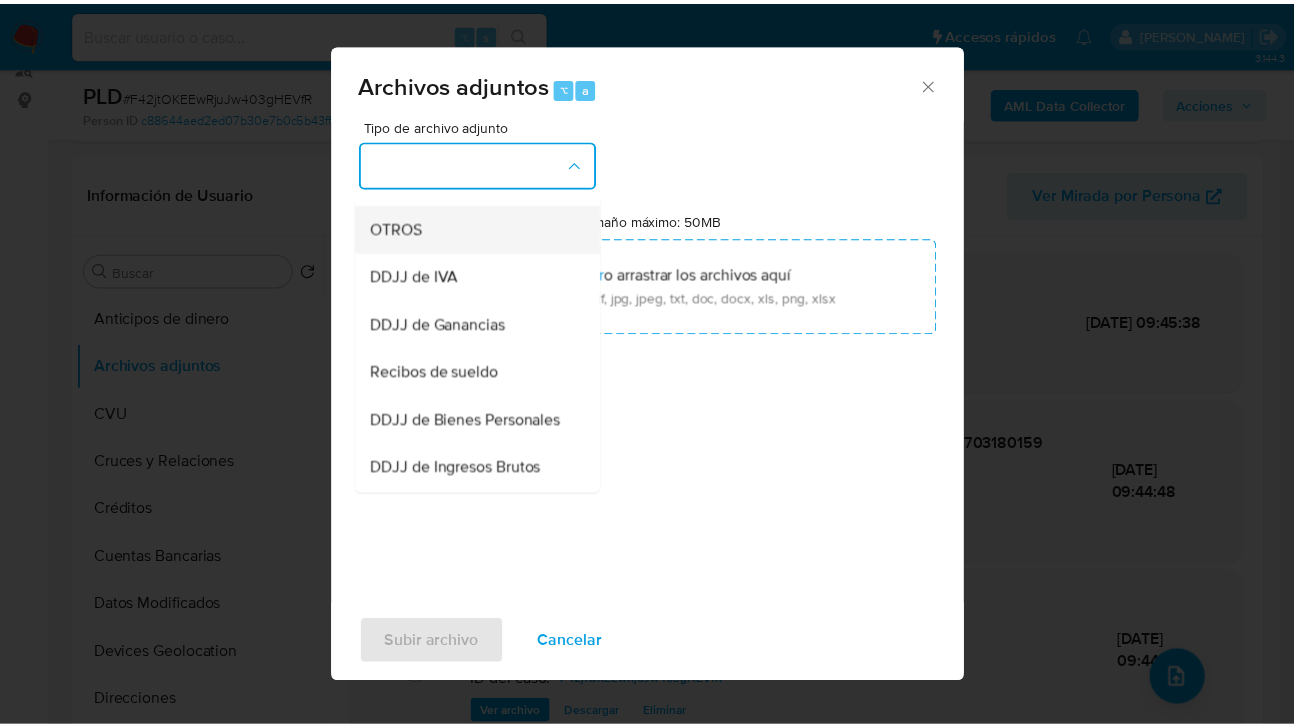 scroll, scrollTop: 422, scrollLeft: 0, axis: vertical 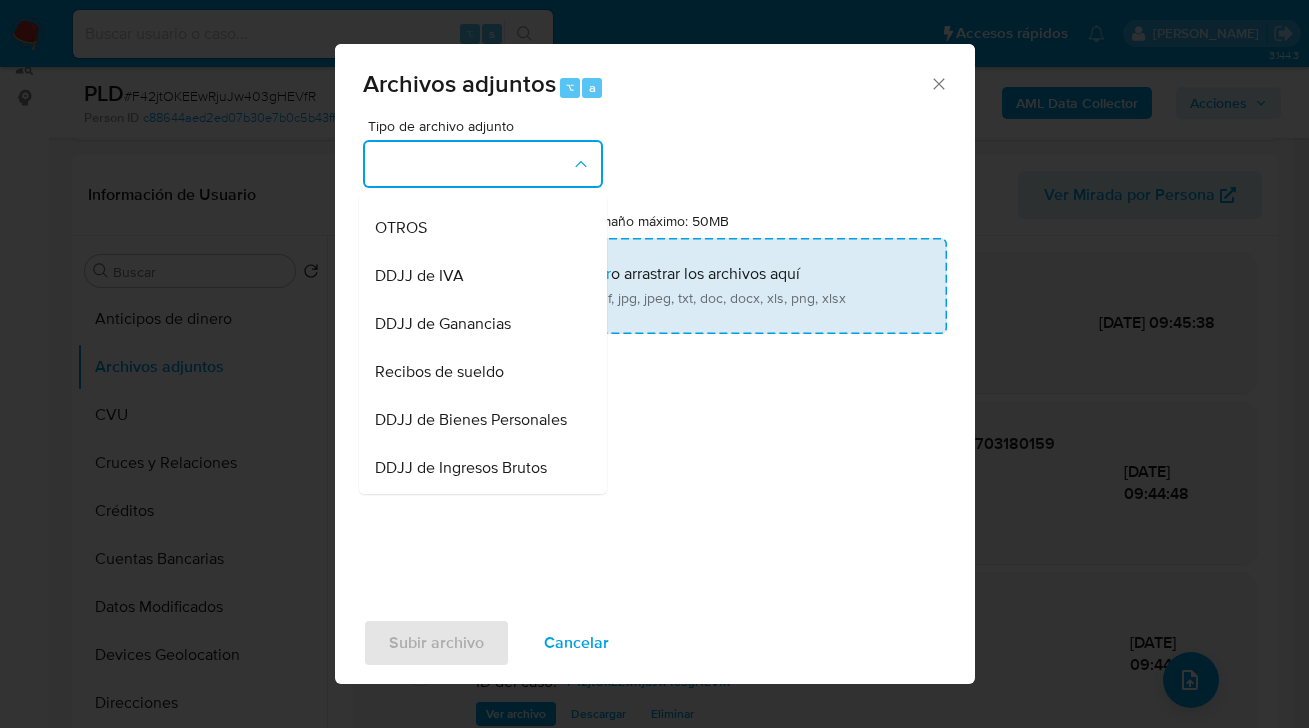 click on "OTROS" at bounding box center [477, 228] 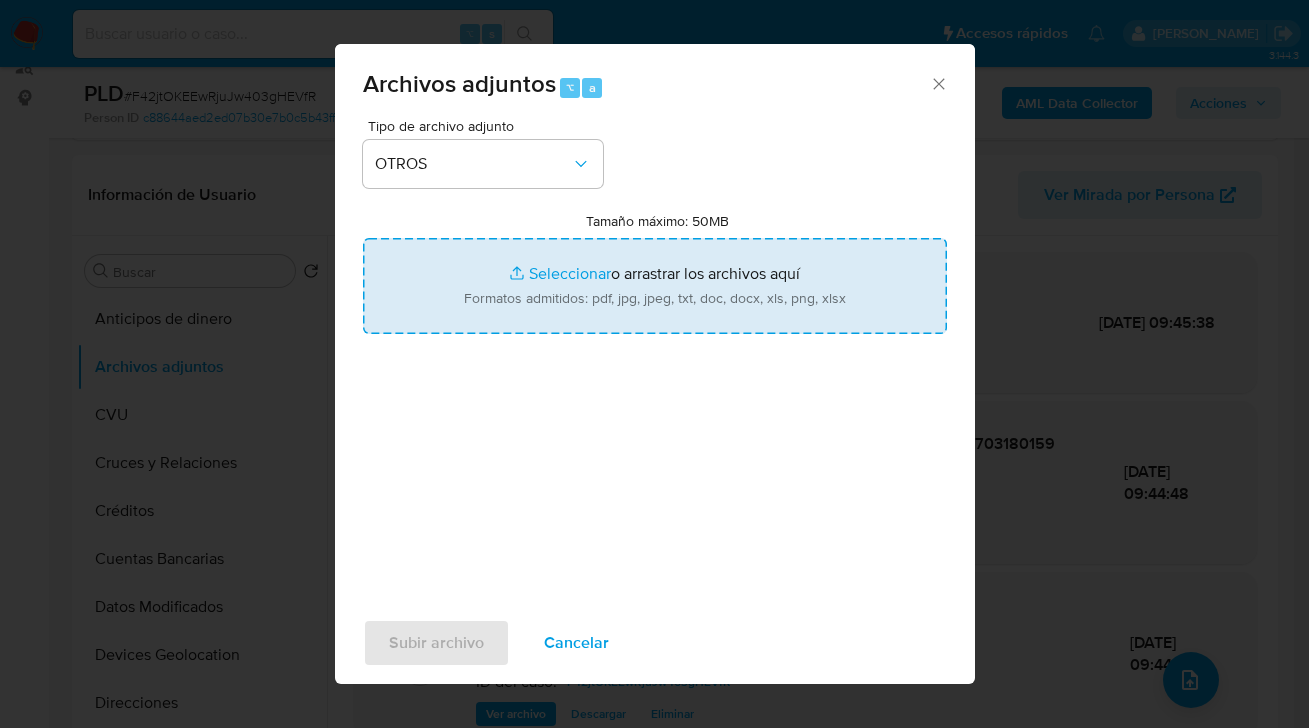 click on "Tamaño máximo: 50MB Seleccionar archivos" at bounding box center [655, 286] 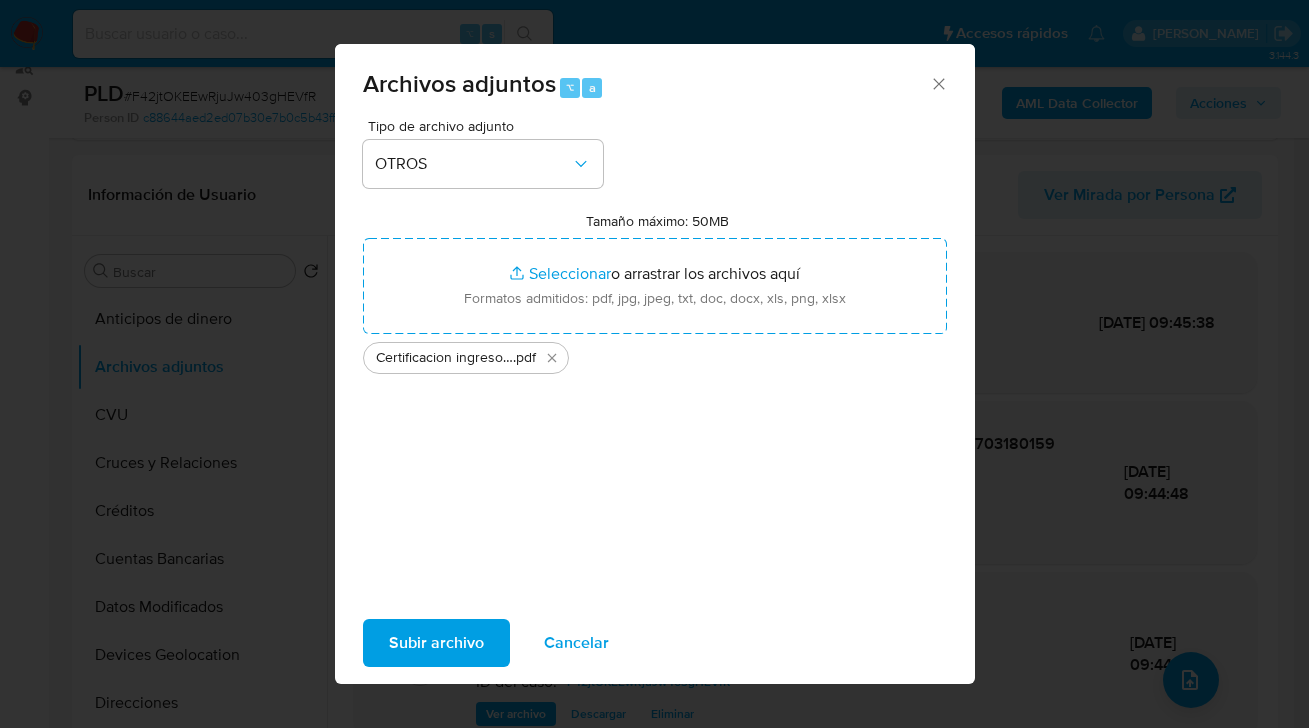 click on "Subir archivo" at bounding box center (436, 643) 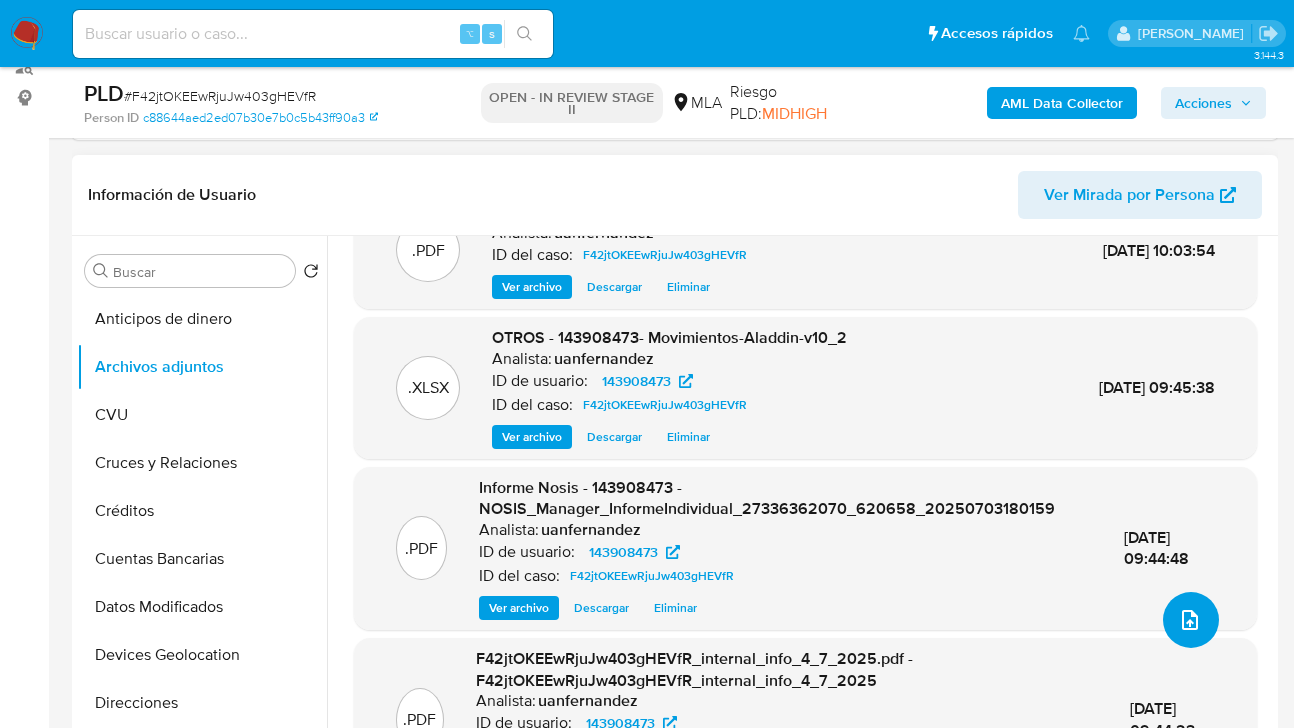 scroll, scrollTop: 131, scrollLeft: 0, axis: vertical 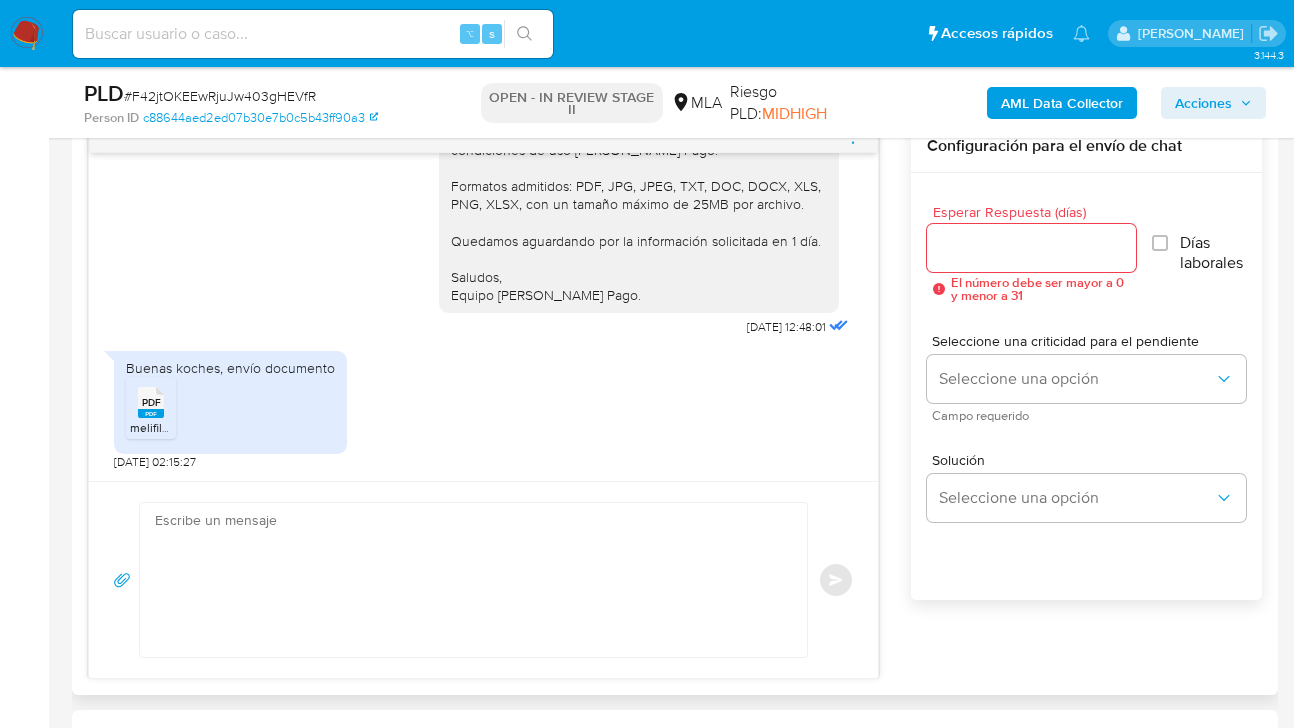 click at bounding box center [1031, 248] 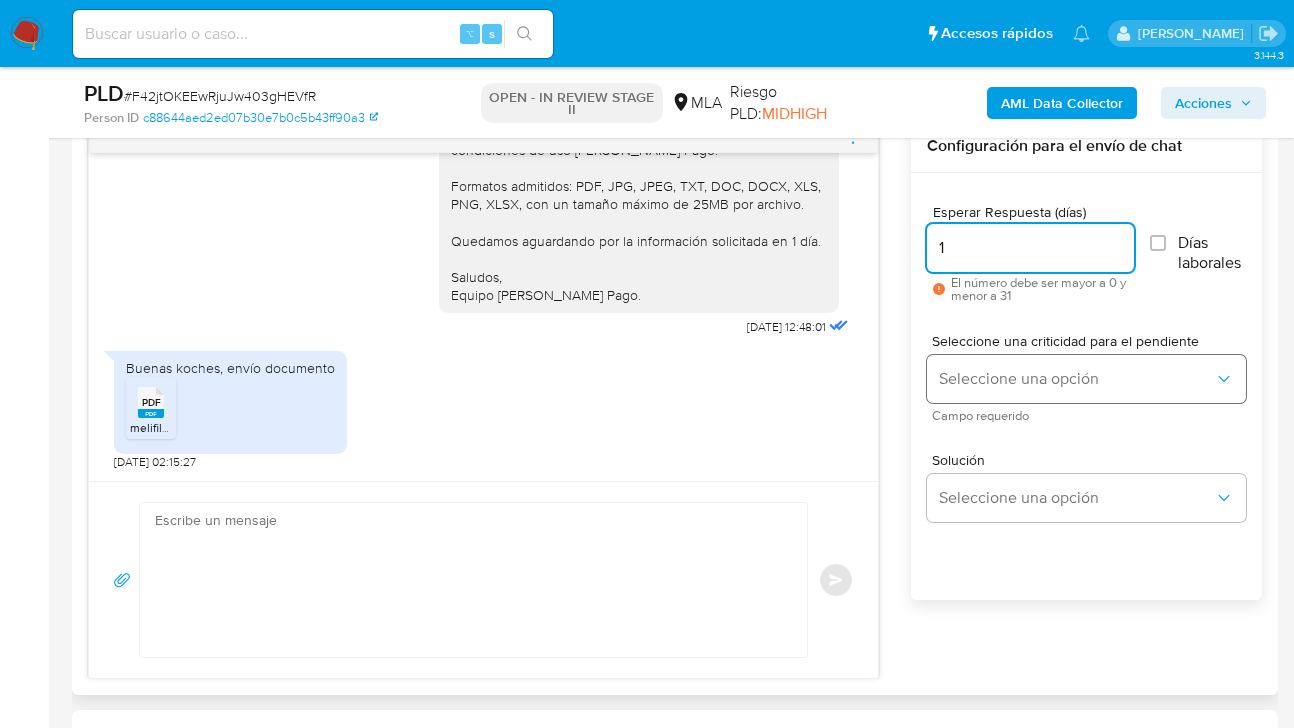 type on "1" 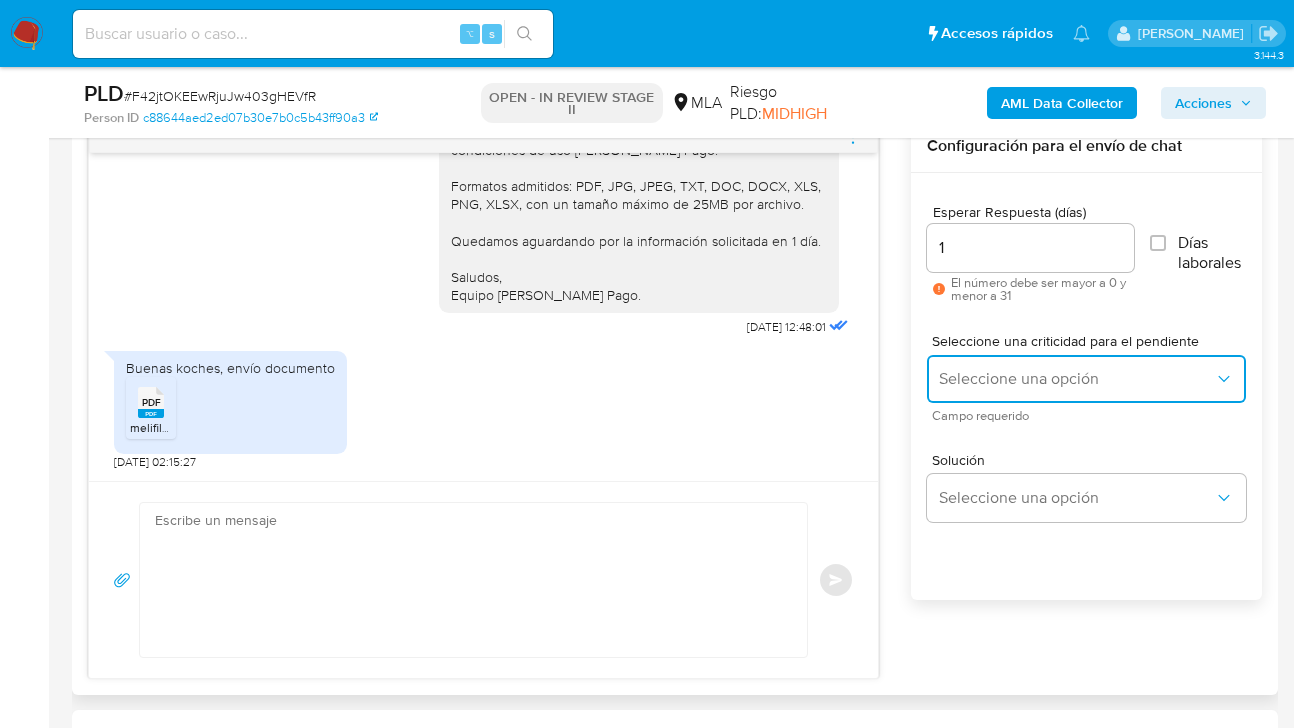 click on "Seleccione una opción" at bounding box center [1076, 379] 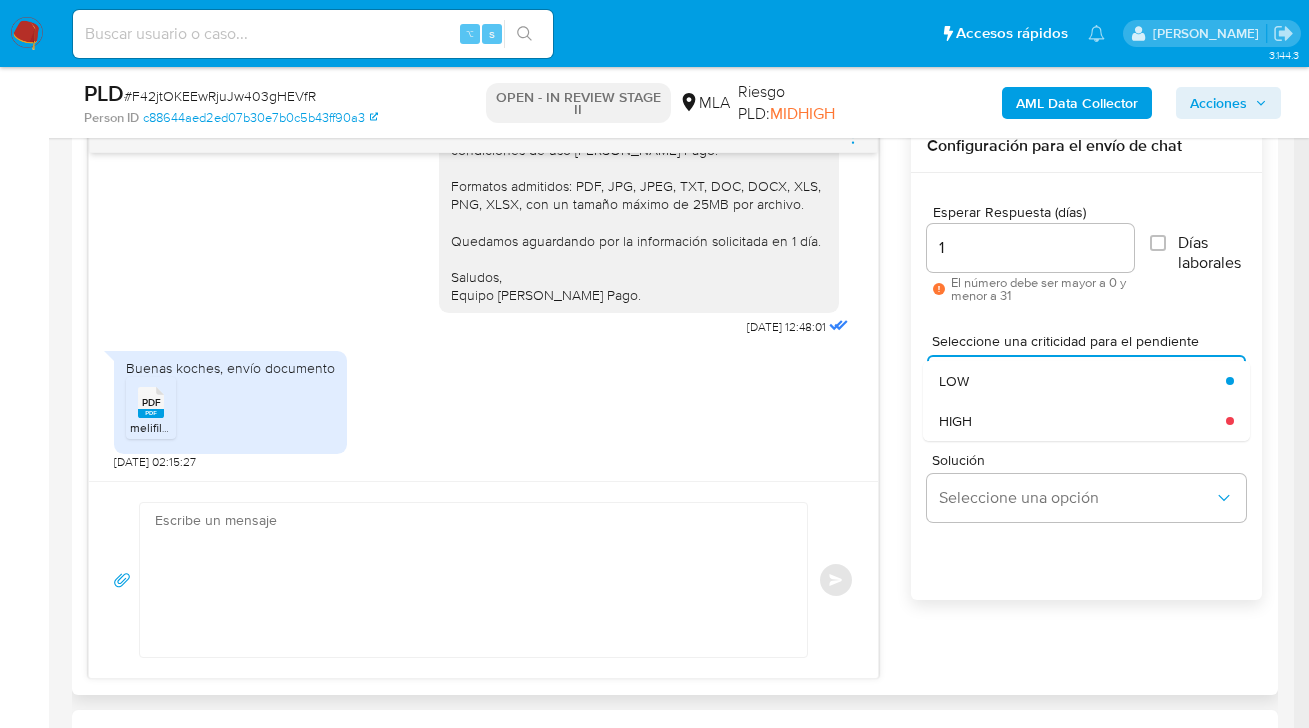 drag, startPoint x: 985, startPoint y: 378, endPoint x: 986, endPoint y: 456, distance: 78.00641 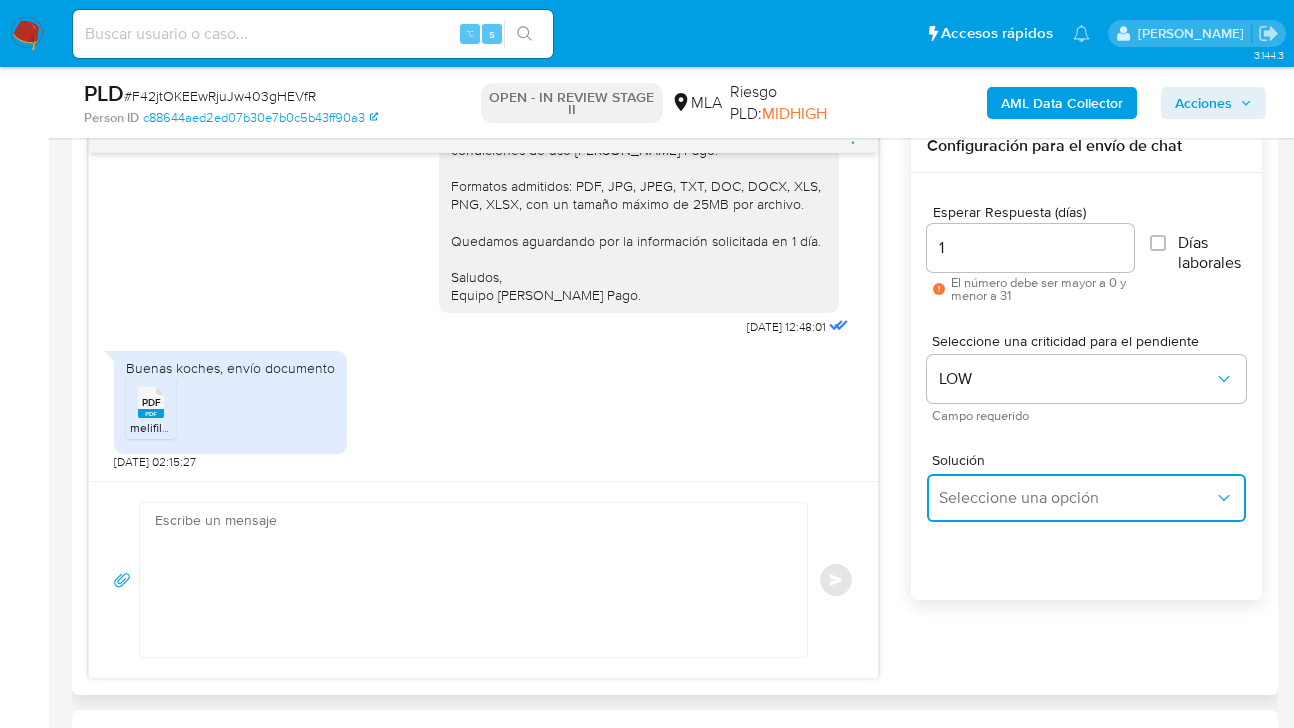 click on "Seleccione una opción" at bounding box center [1076, 498] 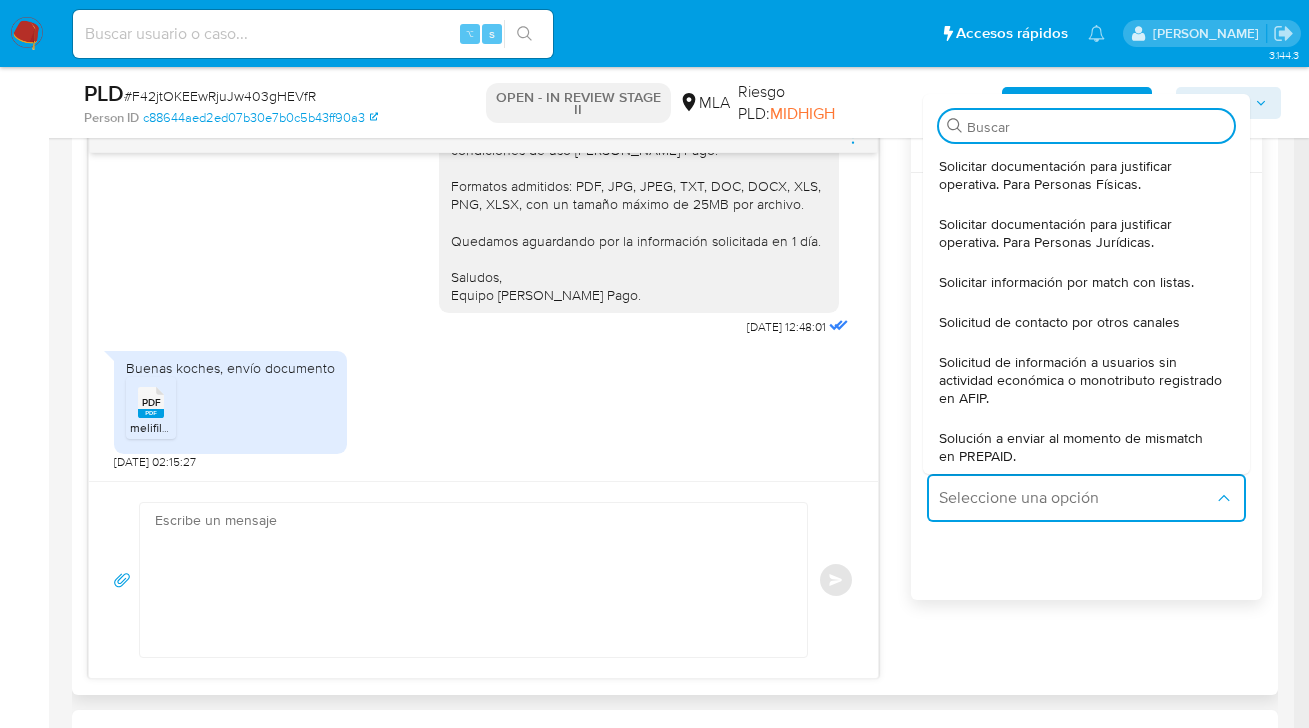 drag, startPoint x: 1015, startPoint y: 174, endPoint x: 946, endPoint y: 225, distance: 85.8021 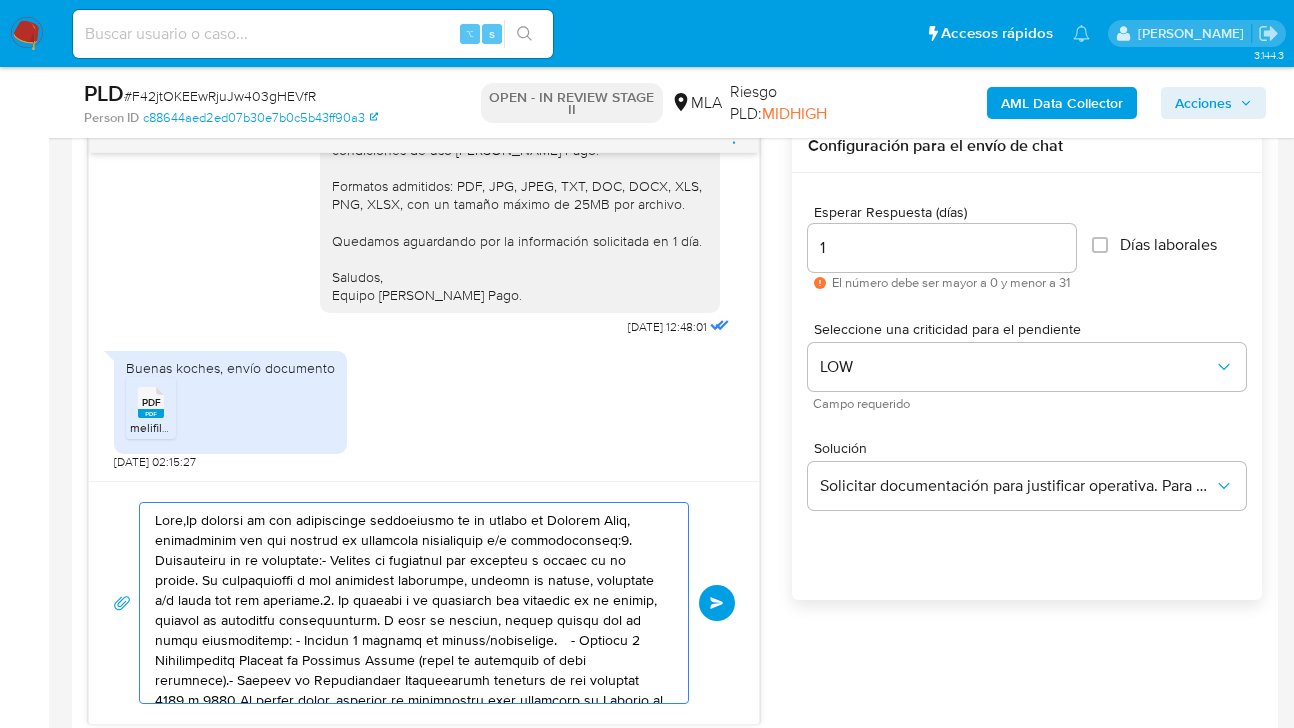 drag, startPoint x: 212, startPoint y: 612, endPoint x: -10, endPoint y: 545, distance: 231.89006 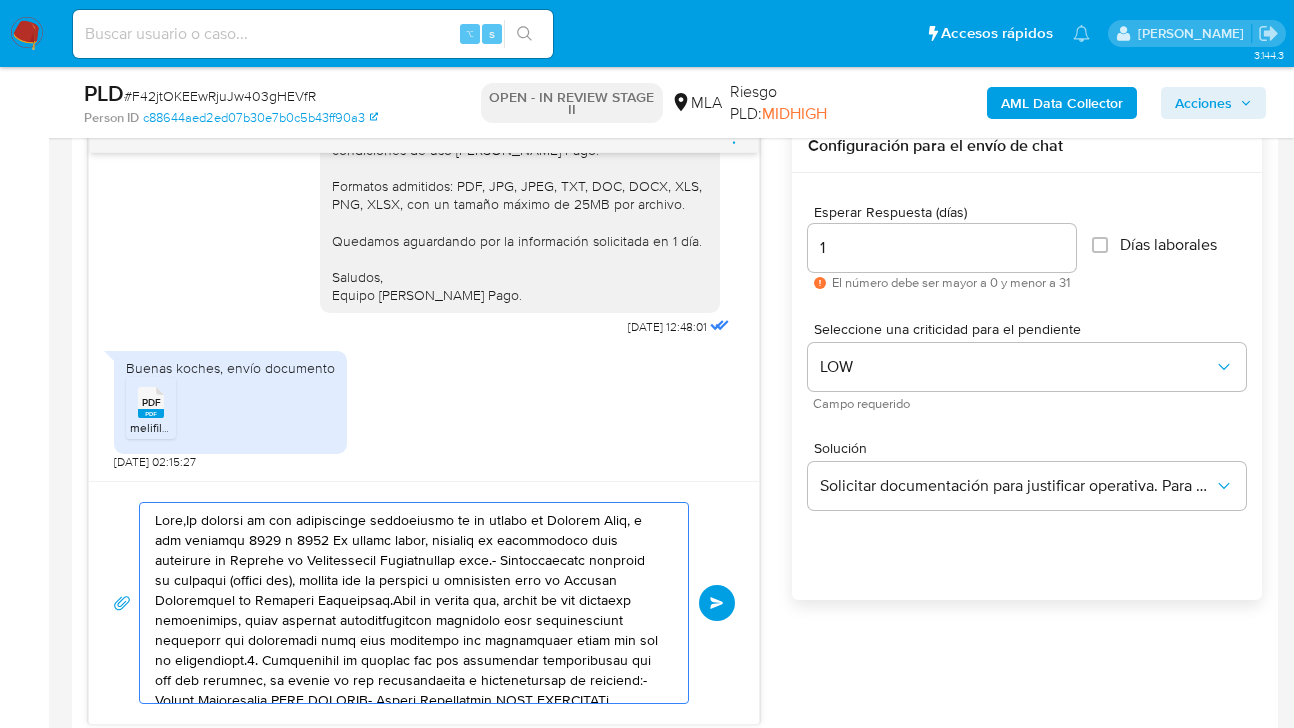 drag, startPoint x: 428, startPoint y: 629, endPoint x: 122, endPoint y: 536, distance: 319.82025 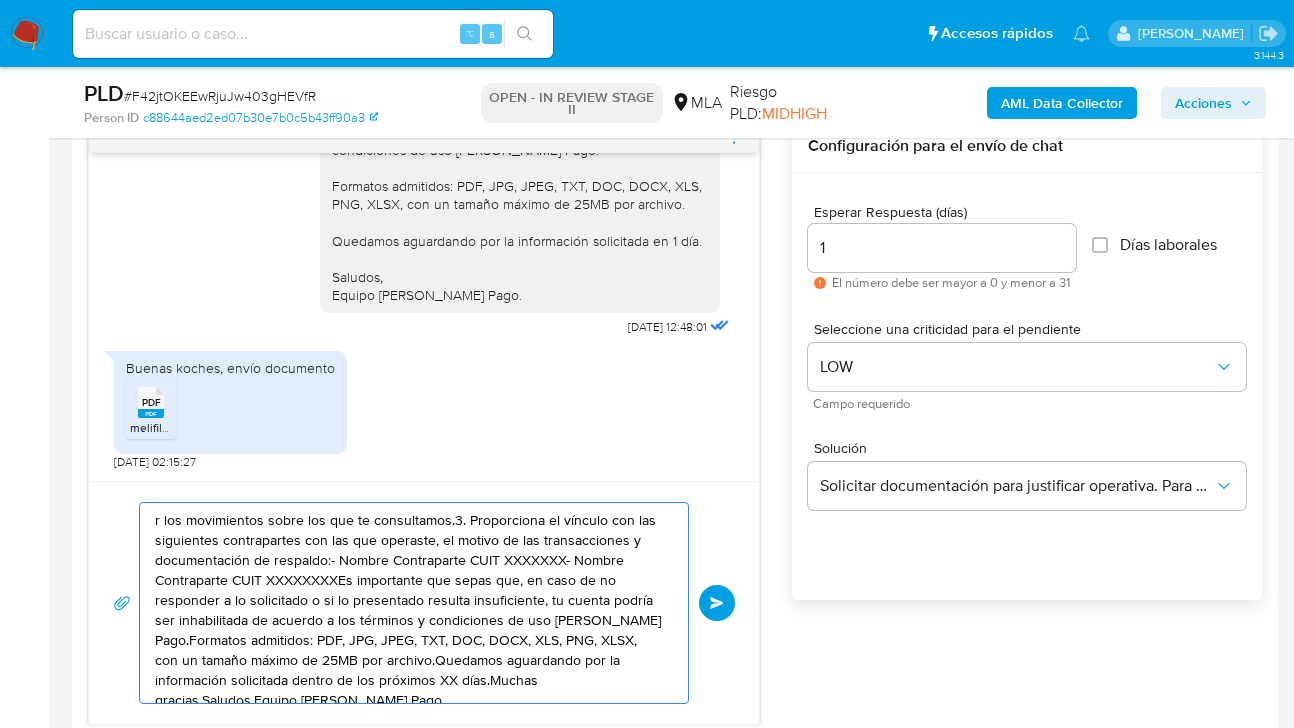 drag, startPoint x: 479, startPoint y: 613, endPoint x: 220, endPoint y: 530, distance: 271.97427 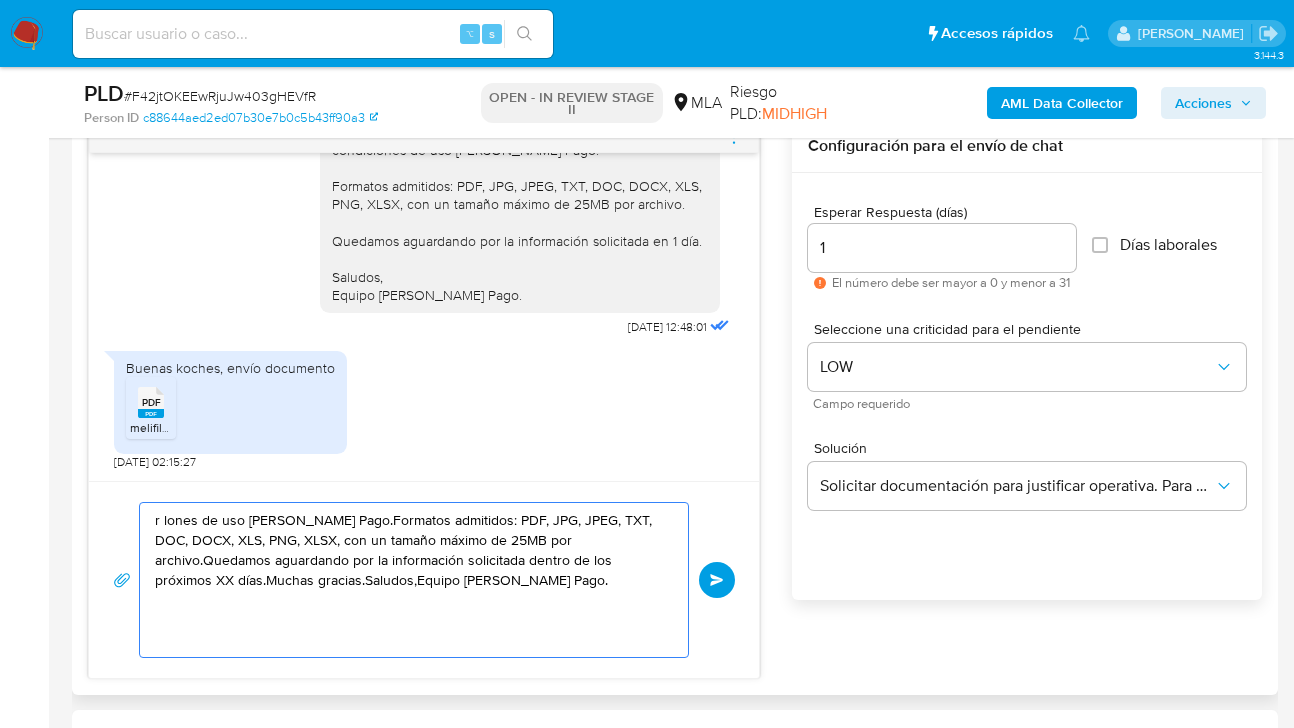 drag, startPoint x: 455, startPoint y: 574, endPoint x: 86, endPoint y: 528, distance: 371.85614 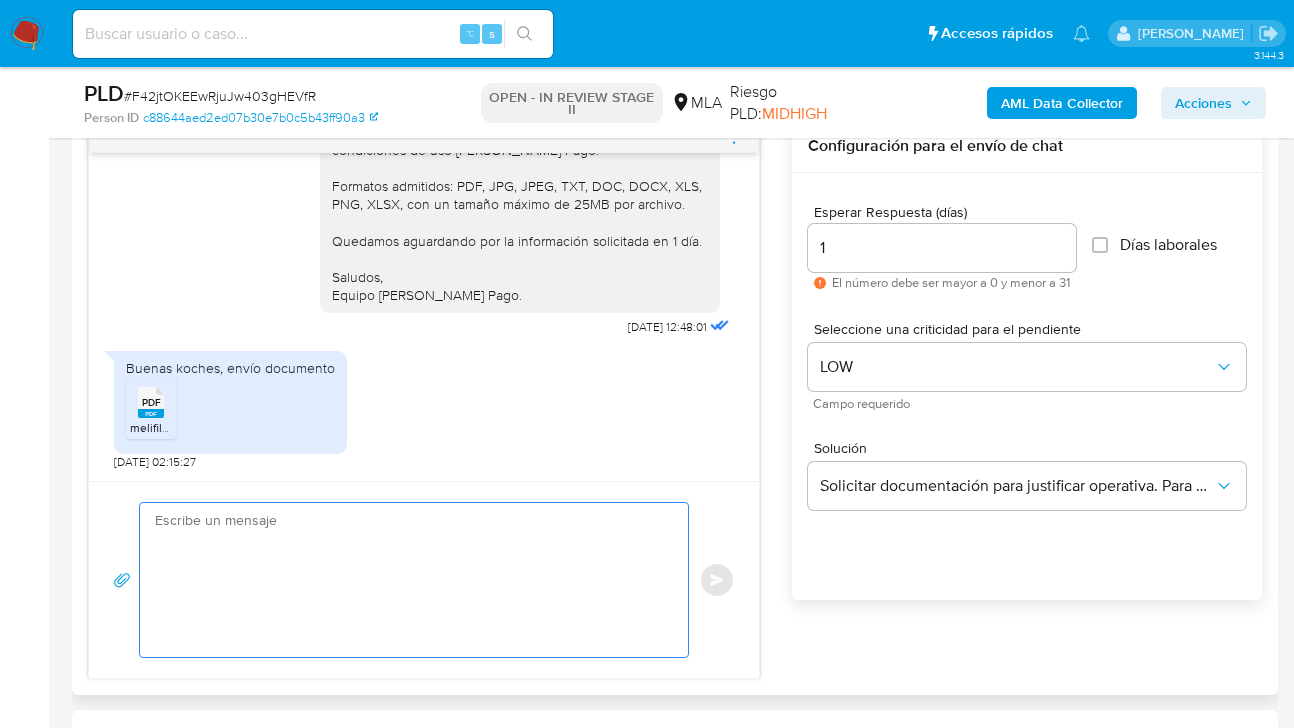 paste on "Hola,
¡Muchas gracias por tu respuesta! Confirmamos la recepción de la documentación.
Te informamos que estaremos analizando la misma y en caso de necesitar información adicional nos pondremos en contacto con vos nuevamente.
Saludos, Equipo de Mercado Pago." 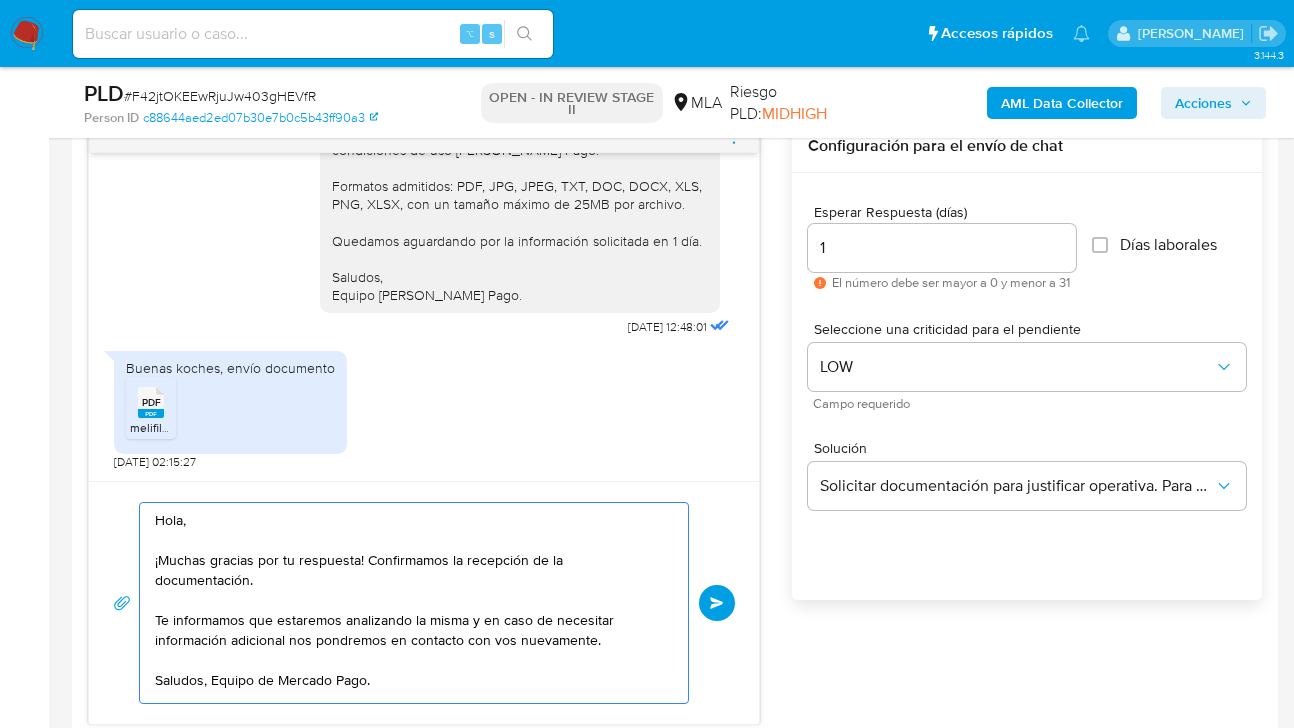 paste on "Hola,
¡Muchas gracias por tu respuesta! Confirmamos la recepción de la documentación.
Te informamos que estaremos analizando la misma y en caso de necesitar información adicional nos pondremos en contacto con vos nuevamente.
Saludos, Equipo de Mercado Pago." 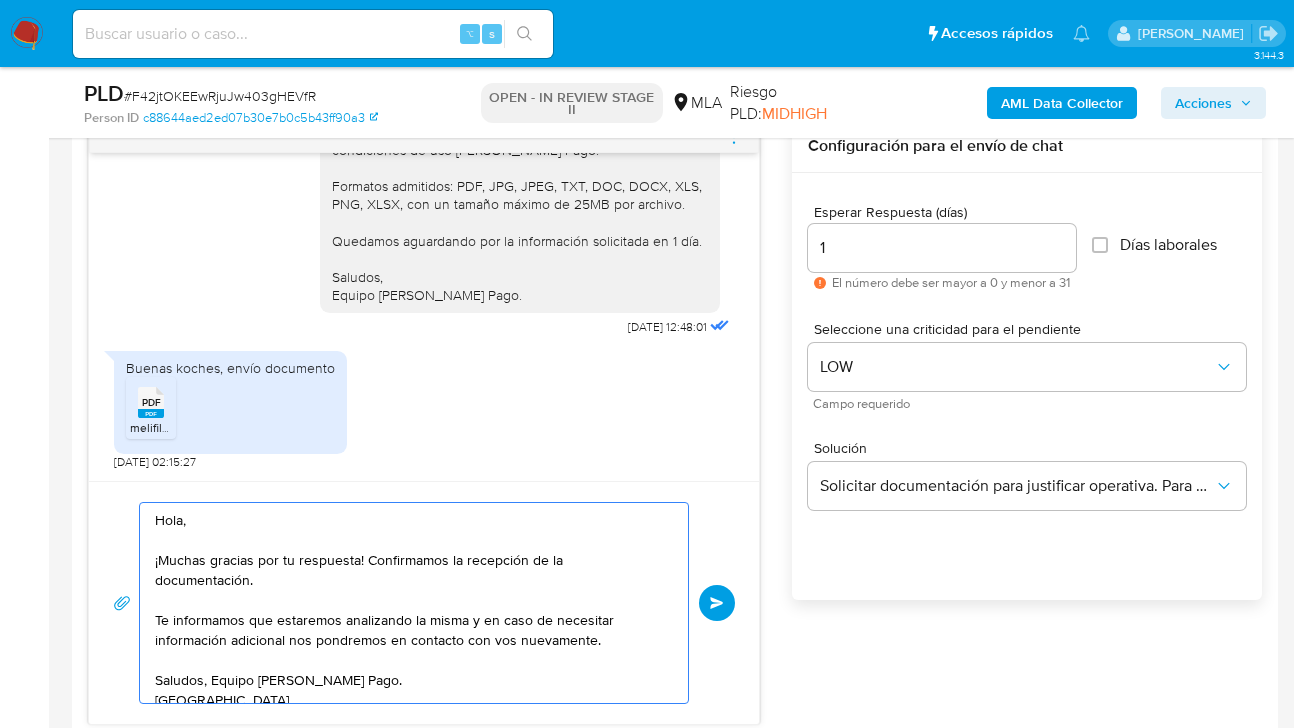 scroll, scrollTop: 187, scrollLeft: 0, axis: vertical 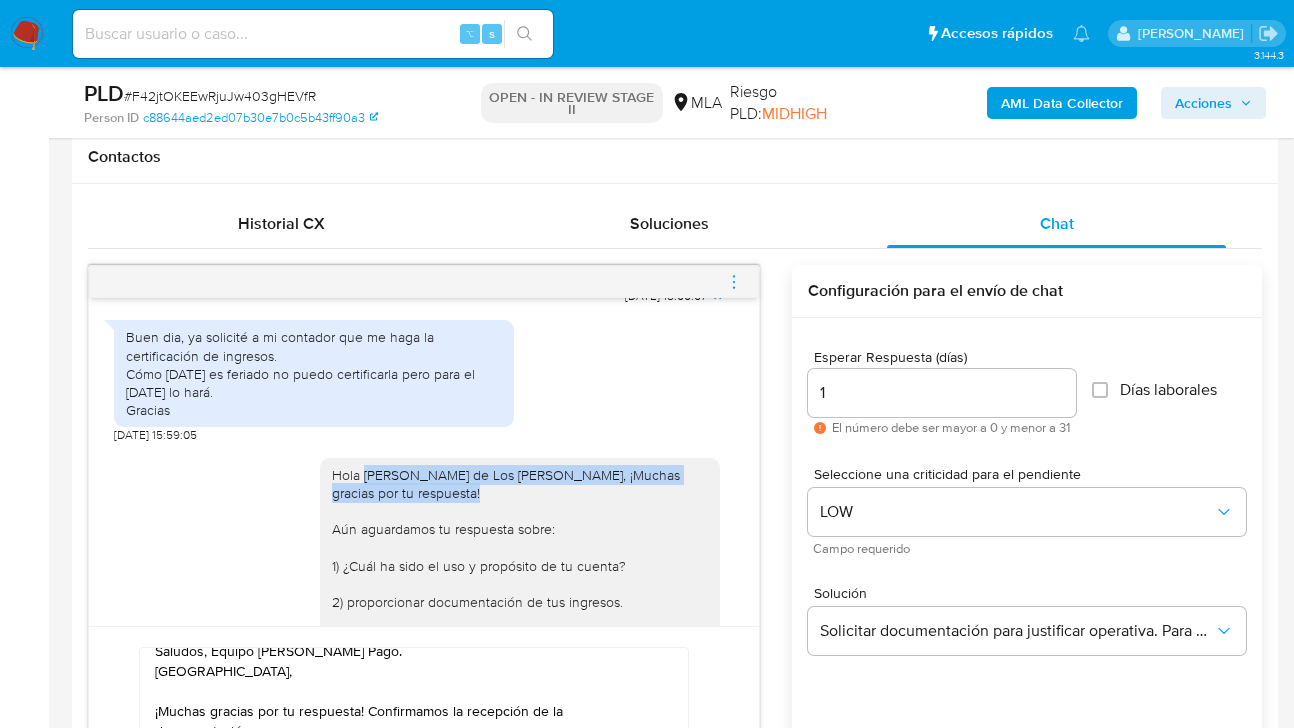 drag, startPoint x: 350, startPoint y: 514, endPoint x: 594, endPoint y: 542, distance: 245.6013 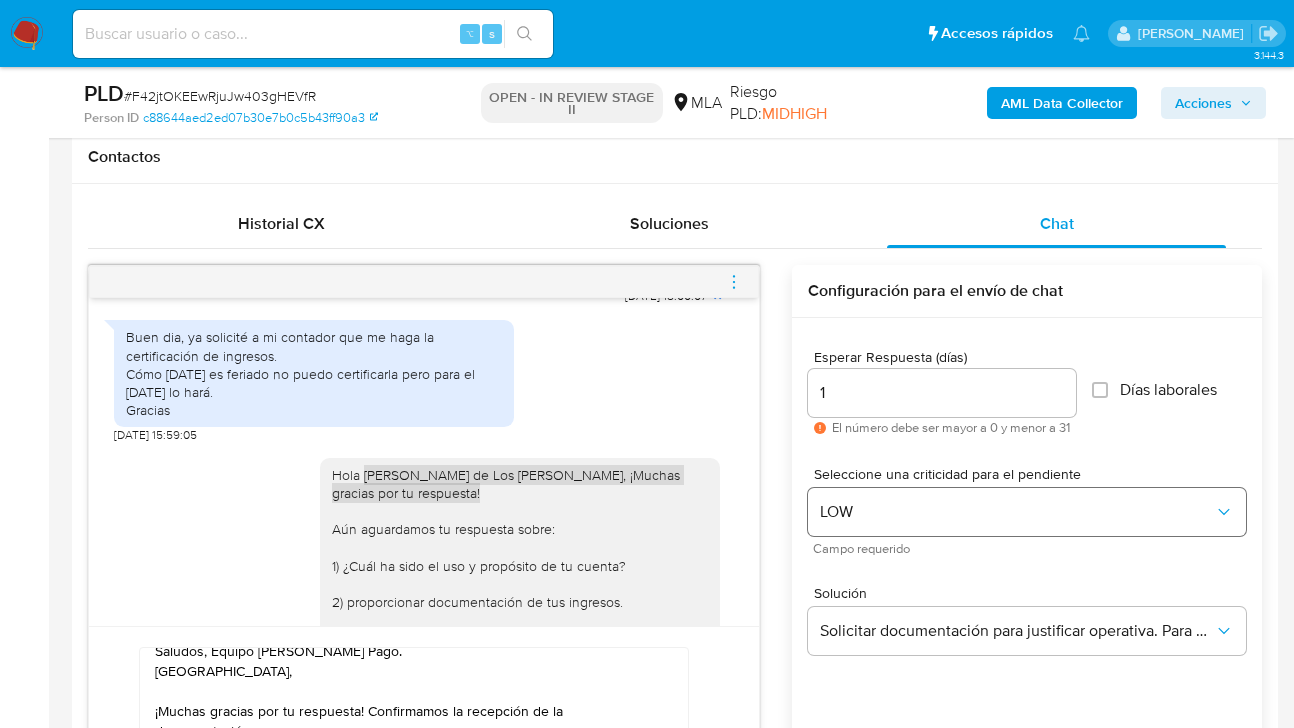 scroll, scrollTop: 347, scrollLeft: 0, axis: vertical 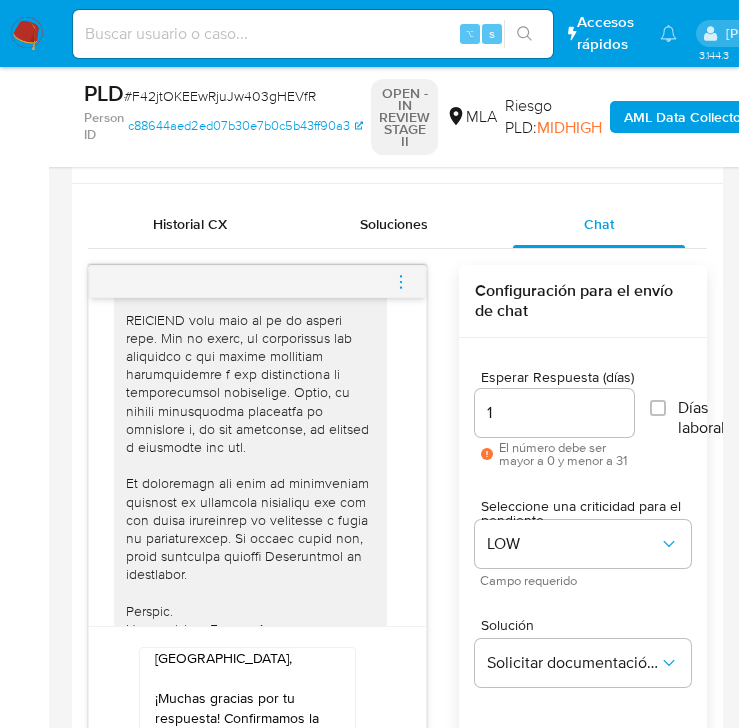 drag, startPoint x: 421, startPoint y: 187, endPoint x: 501, endPoint y: 162, distance: 83.81527 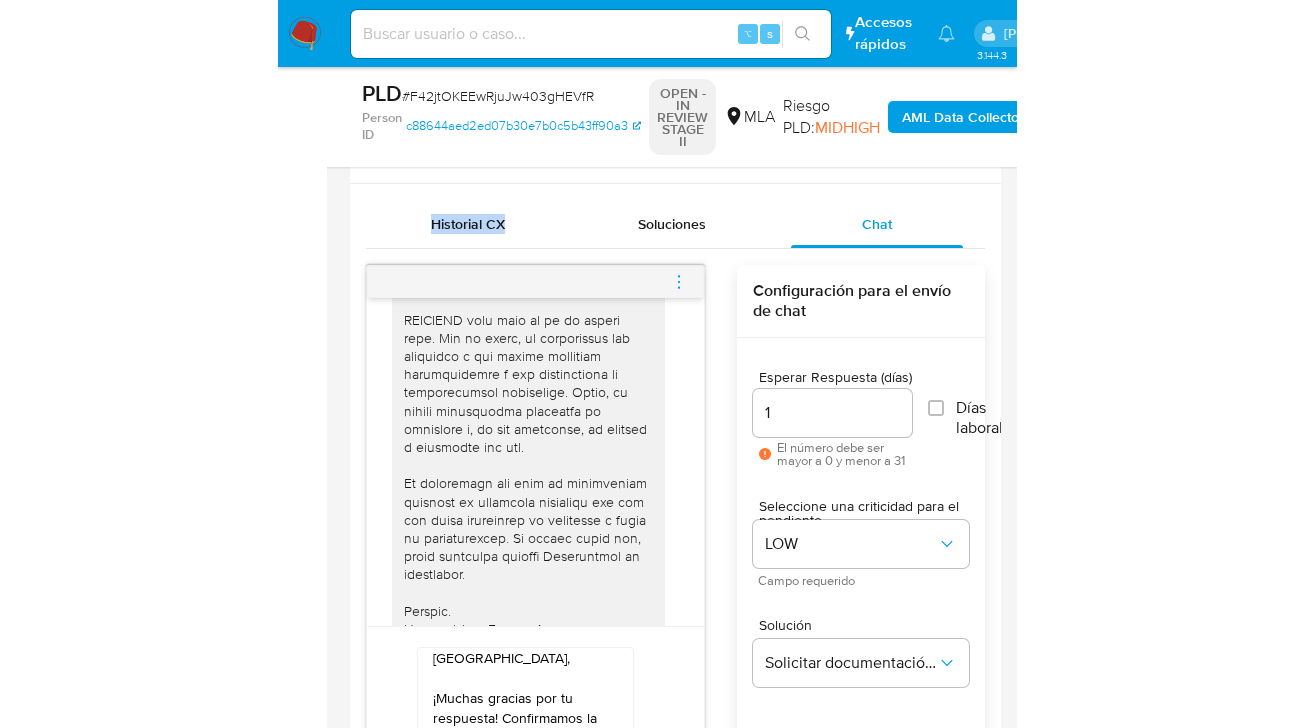 scroll, scrollTop: 187, scrollLeft: 0, axis: vertical 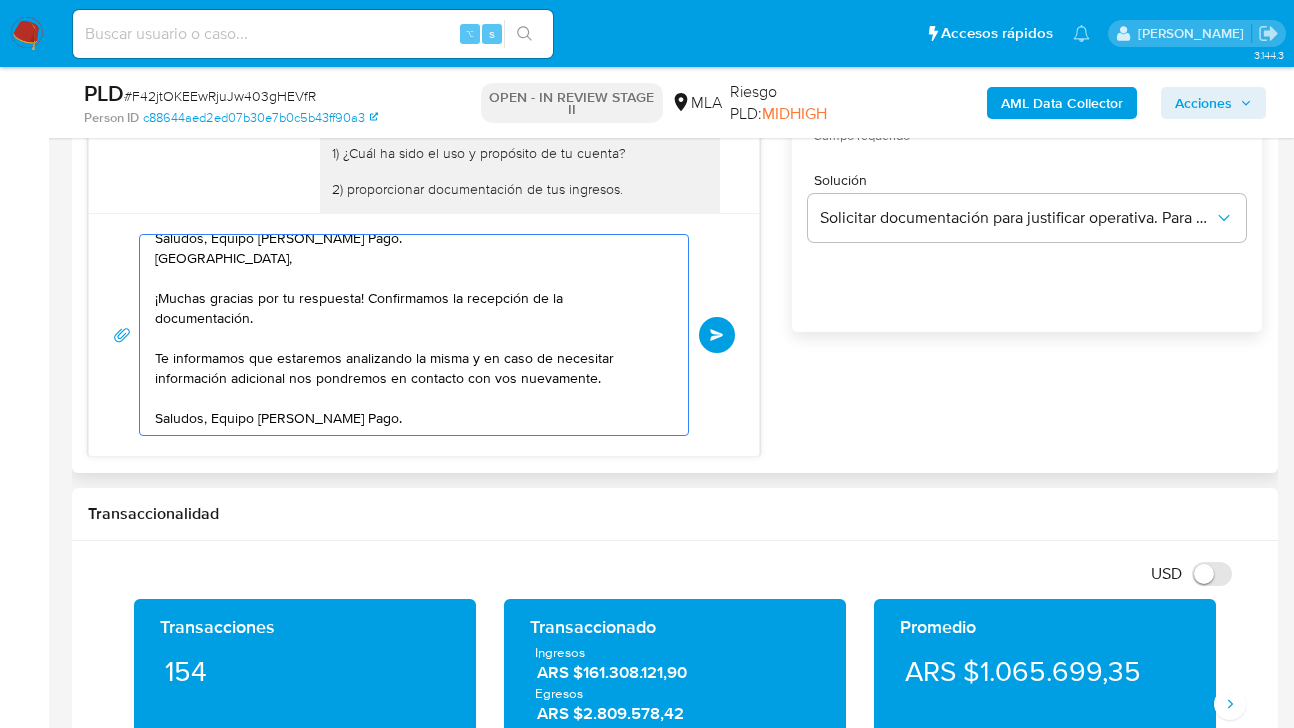 drag, startPoint x: 310, startPoint y: 333, endPoint x: 189, endPoint y: 294, distance: 127.12985 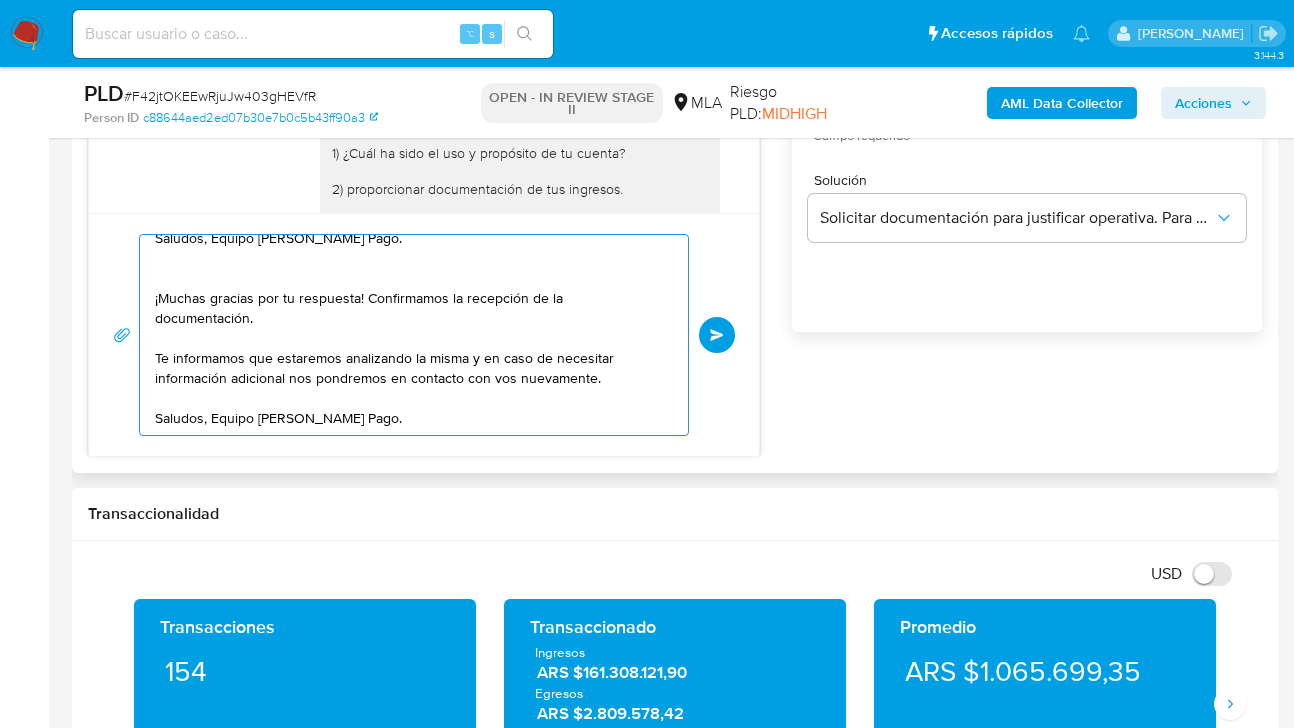 paste on "Hola,
¡Muchas gracias por tu respuesta! Confirmamos la recepción de la documentación.
Te informamos que estaremos analizando la misma y en caso de necesitar información adicional nos pondremos en contacto con vos nuevamente.
Saludos, Equipo de Mercado Pago." 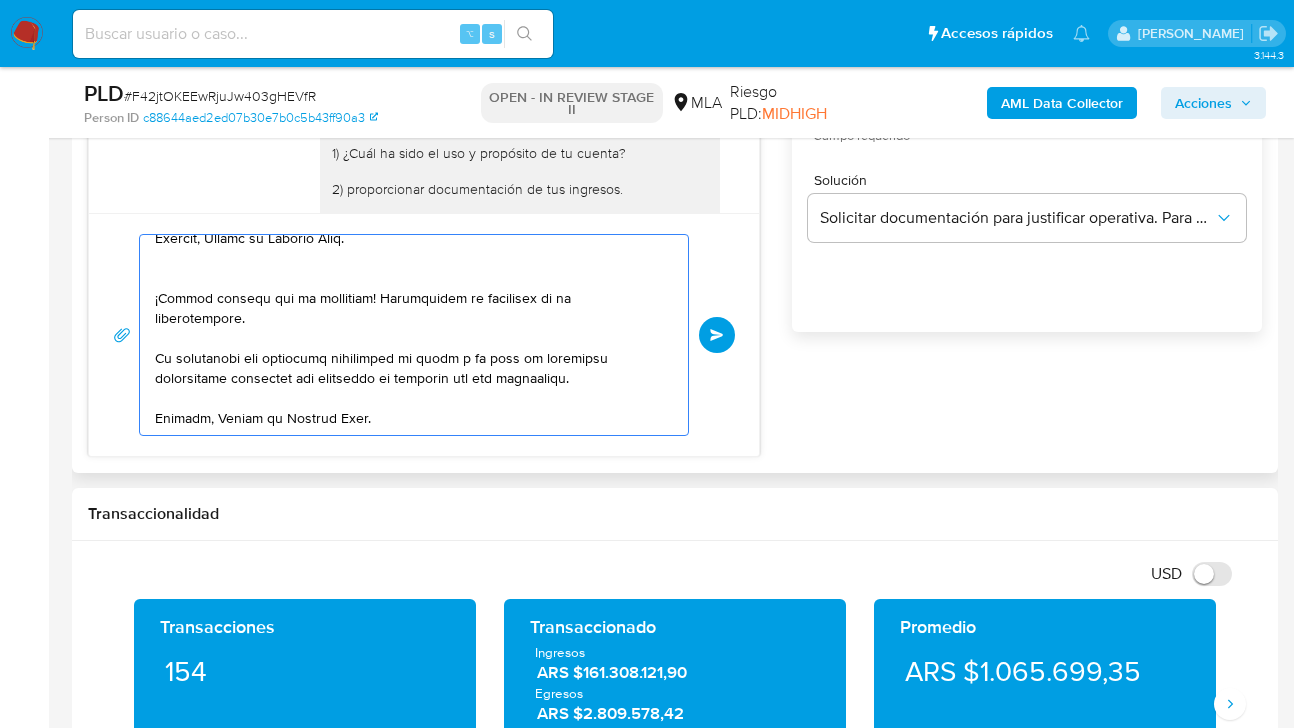 scroll, scrollTop: 137, scrollLeft: 0, axis: vertical 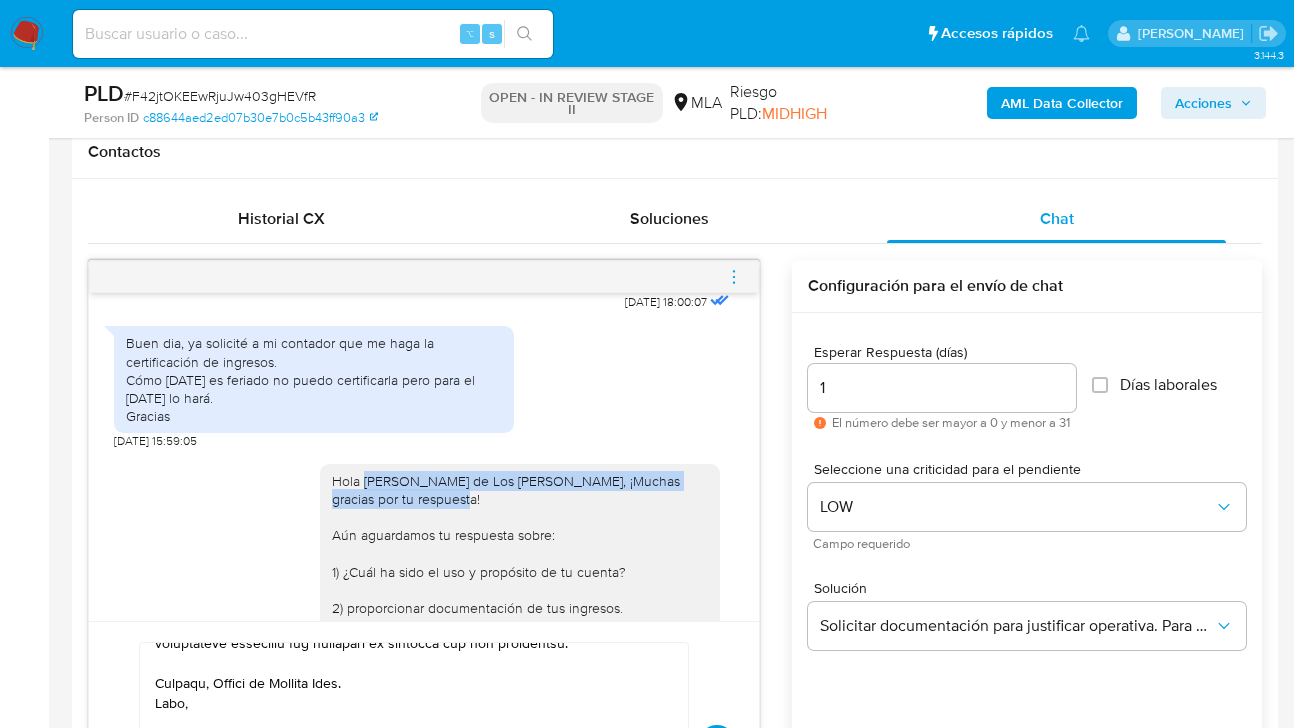 drag, startPoint x: 350, startPoint y: 518, endPoint x: 384, endPoint y: 531, distance: 36.40055 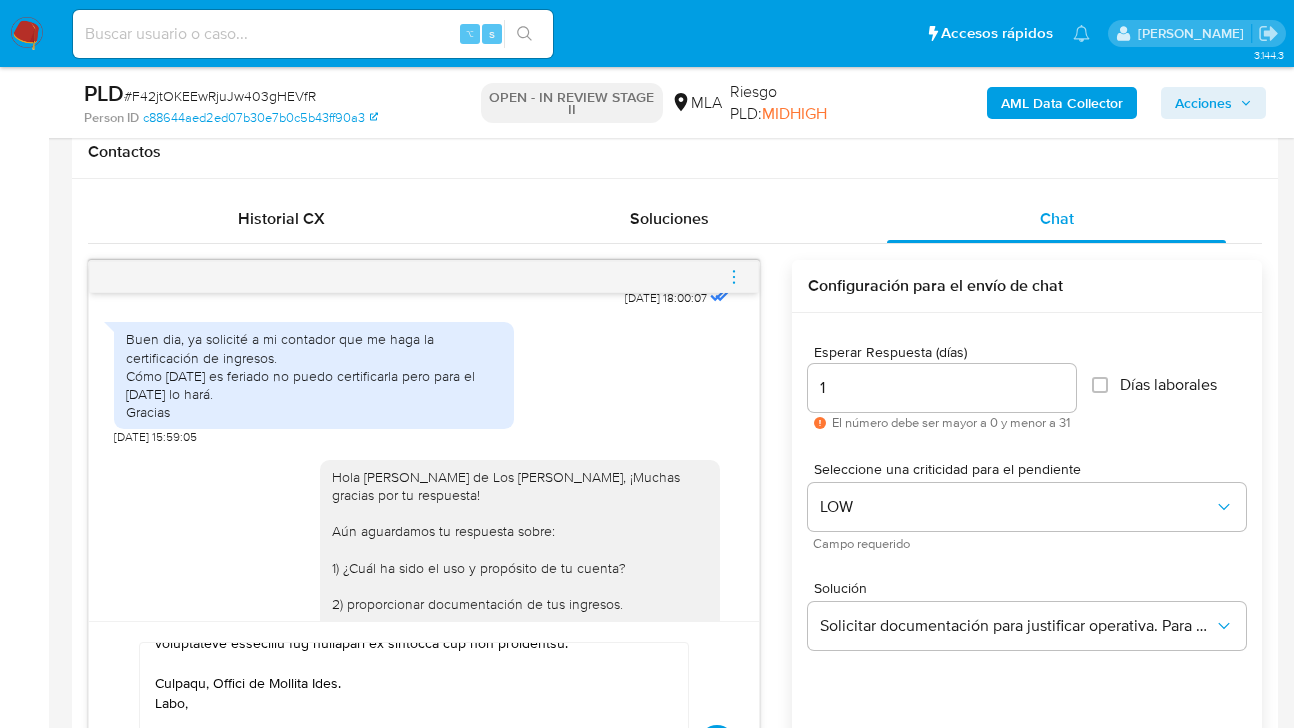 click on "Hola Patricia de Los Milagros Ramirez, ¡Muchas gracias por tu respuesta!
Aún aguardamos tu respuesta sobre:
1) ¿Cuál ha sido el uso y propósito de tu cuenta?
2) proporcionar documentación de tus ingresos.
Es importante que sepas que, en caso de no responder a lo solicitado o si lo presentado resulta insuficiente, tu cuenta podría ser inhabilitada de acuerdo a los términos y condiciones de uso de Mercado Pago.
Formatos admitidos: PDF, JPG, JPEG, TXT, DOC, DOCX, XLS, PNG, XLSX, con un tamaño máximo de 25MB por archivo.
Quedamos aguardando por la información solicitada en 1 día.
Saludos,
Equipo de Mercado Pago.
04/07/2025 12:48:01" at bounding box center [424, 666] 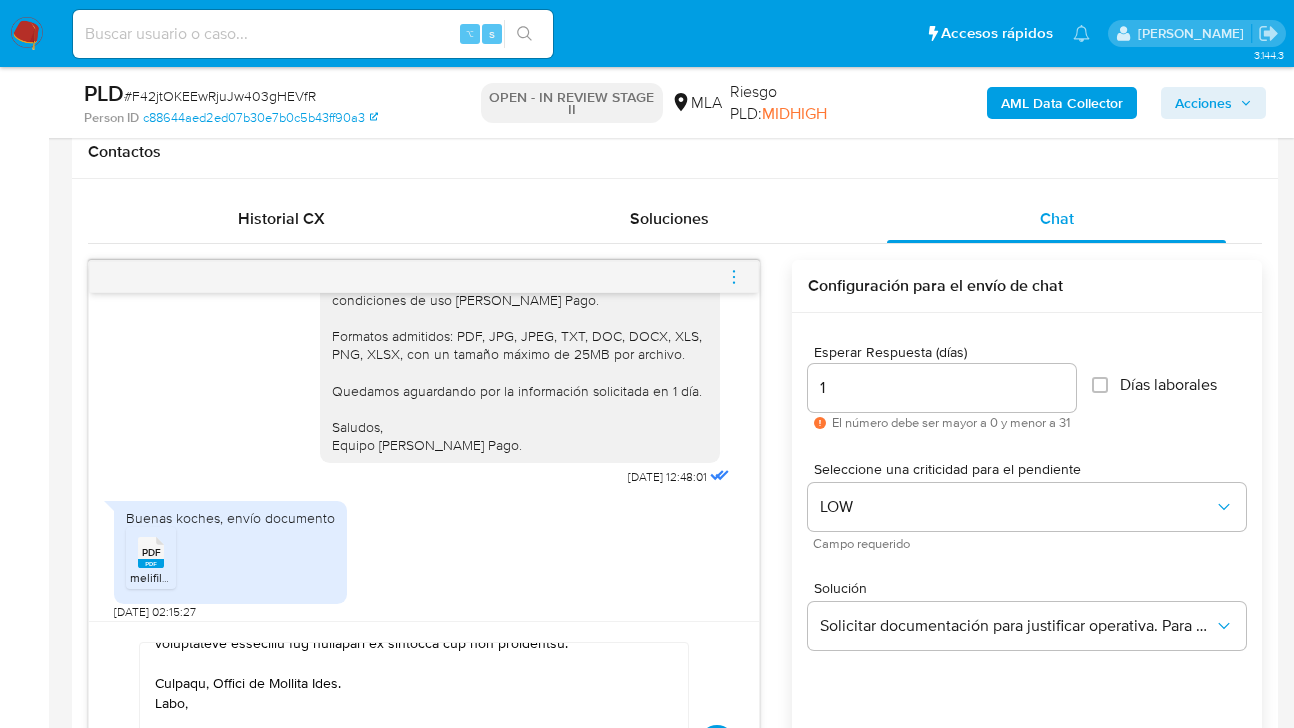 scroll, scrollTop: 1525, scrollLeft: 0, axis: vertical 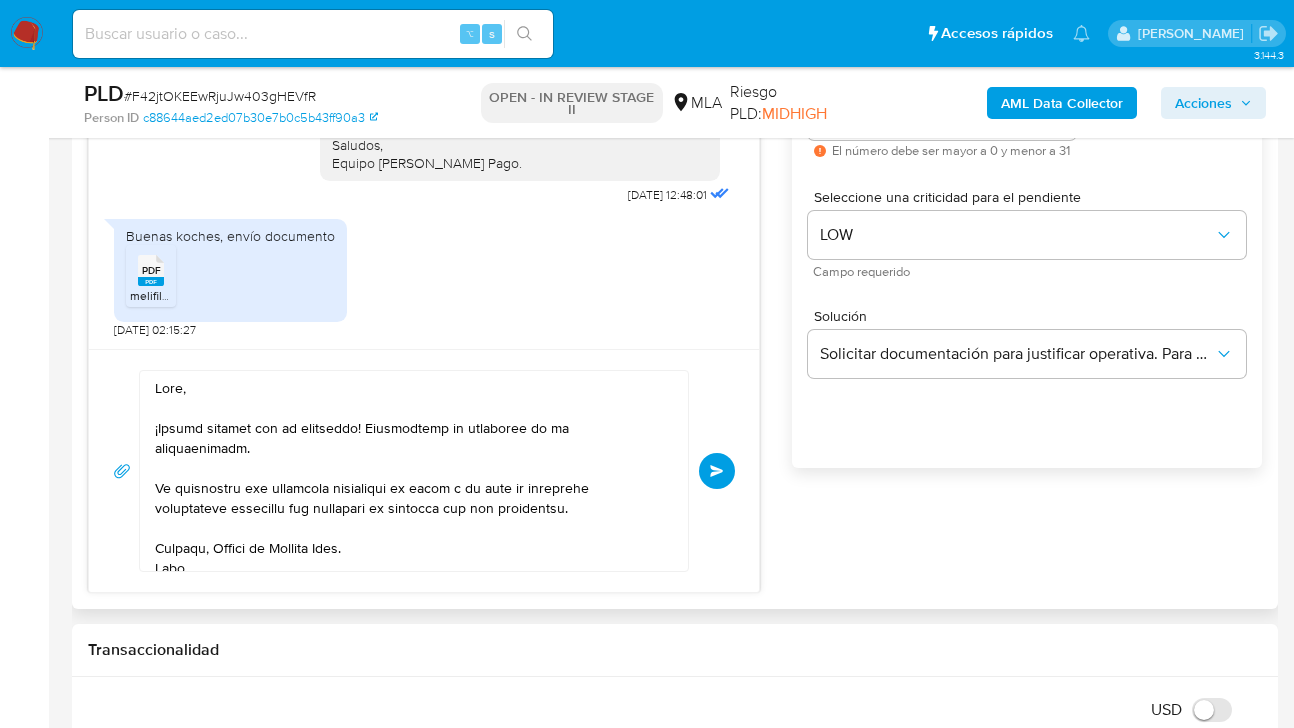 click at bounding box center (409, 471) 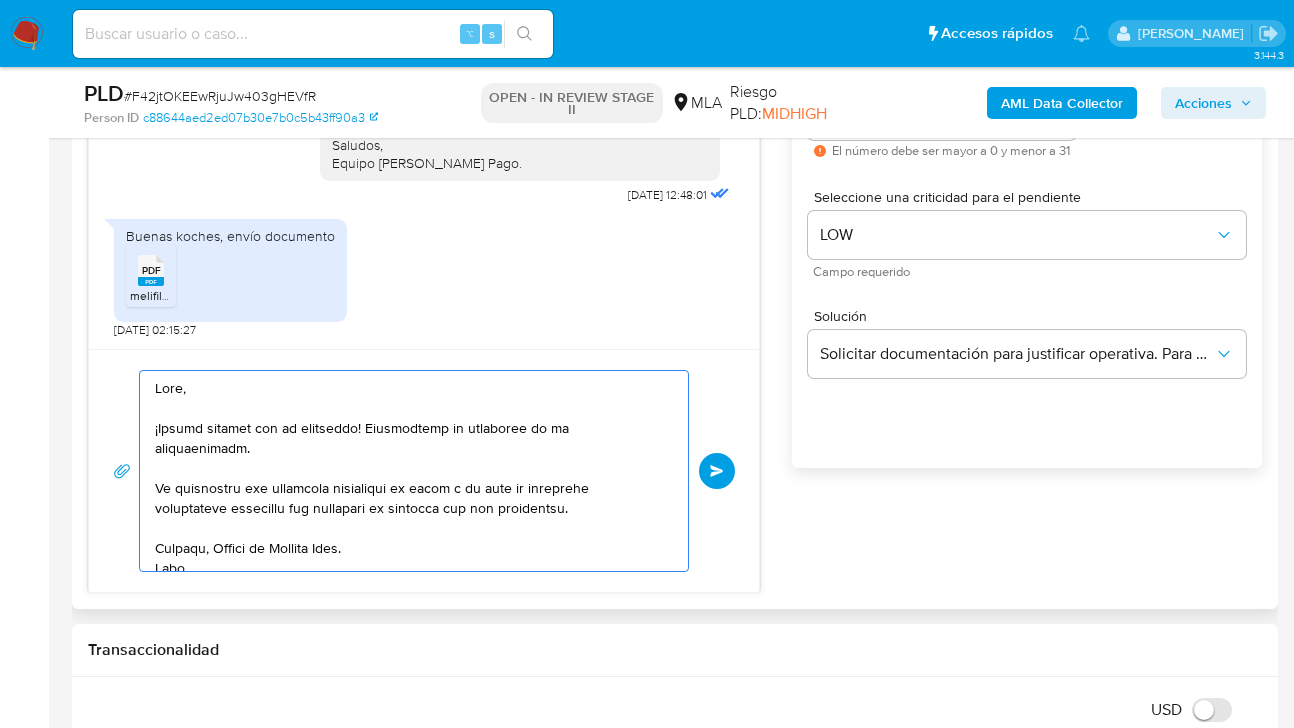 drag, startPoint x: 190, startPoint y: 395, endPoint x: 271, endPoint y: 396, distance: 81.00617 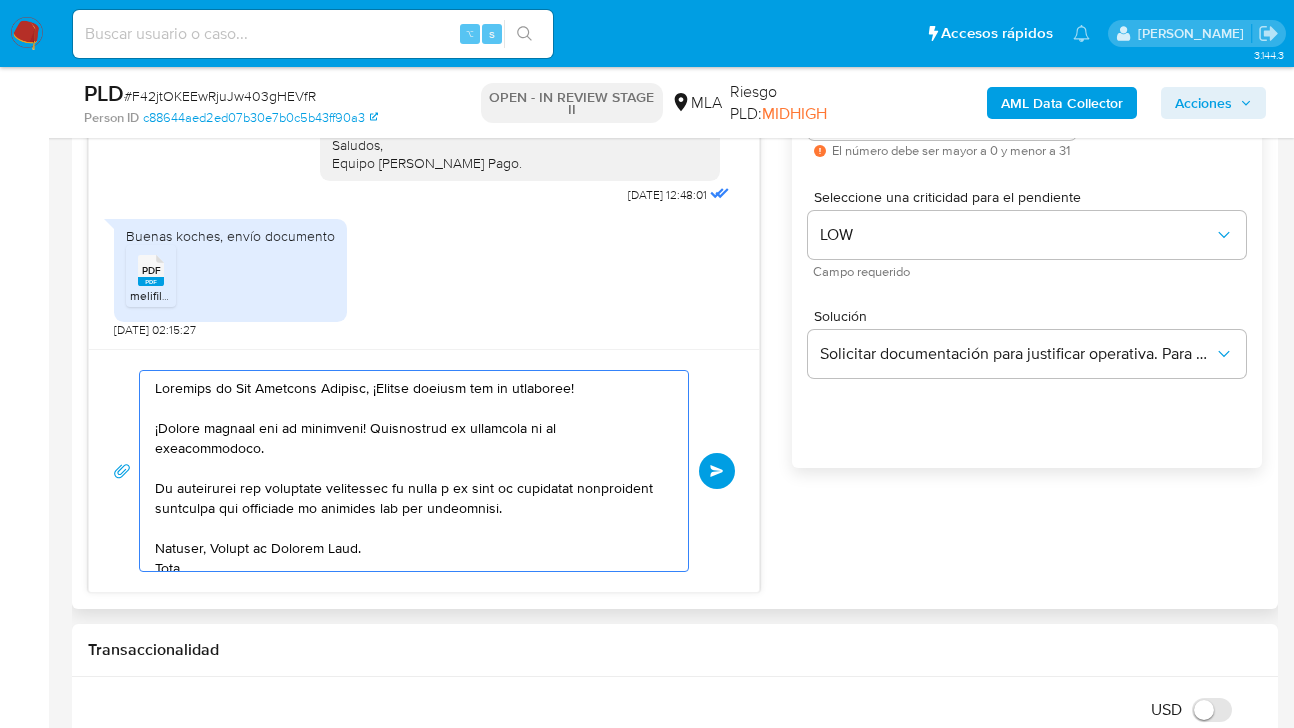 click at bounding box center (409, 471) 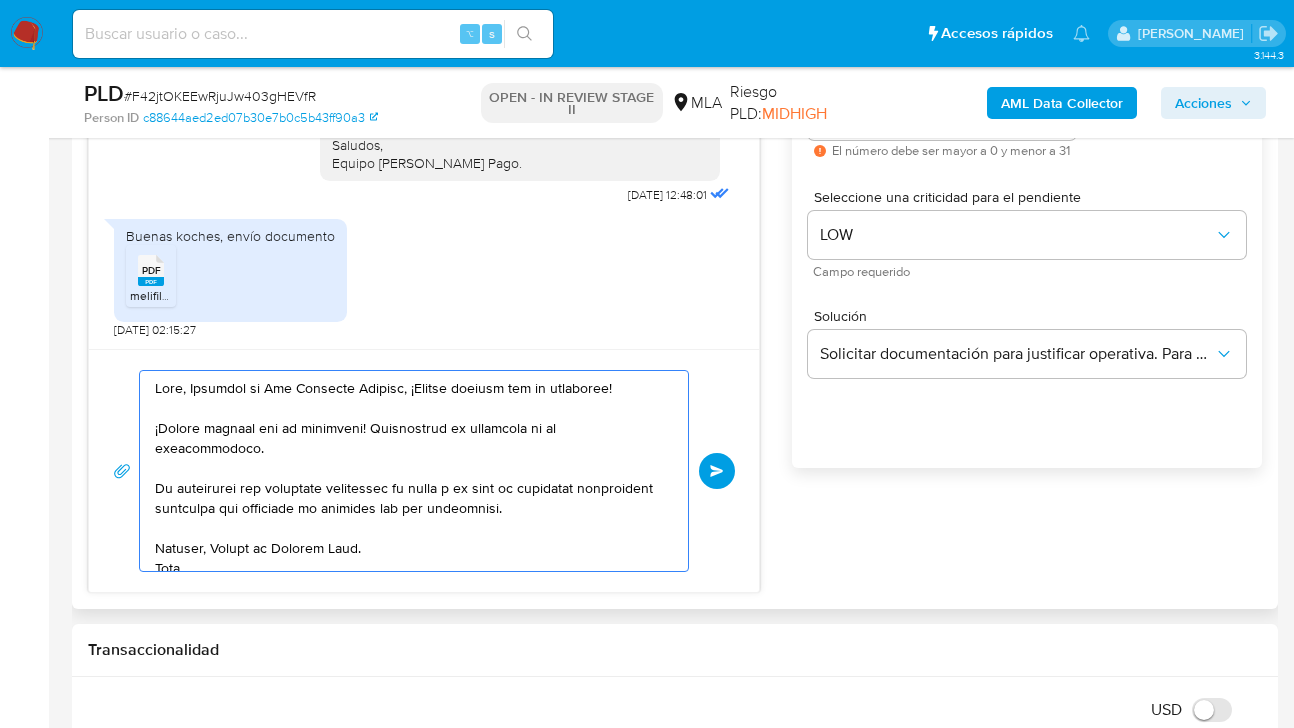 drag, startPoint x: 288, startPoint y: 455, endPoint x: 217, endPoint y: 441, distance: 72.36712 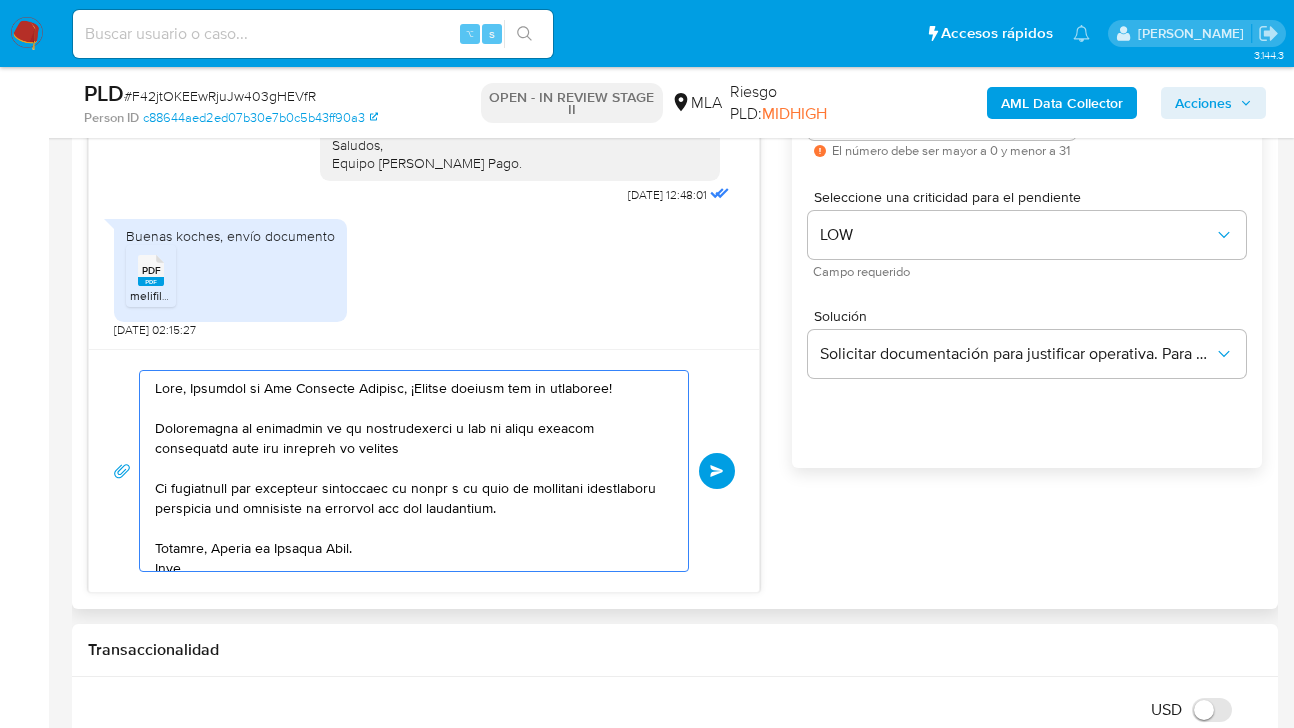 click at bounding box center (409, 471) 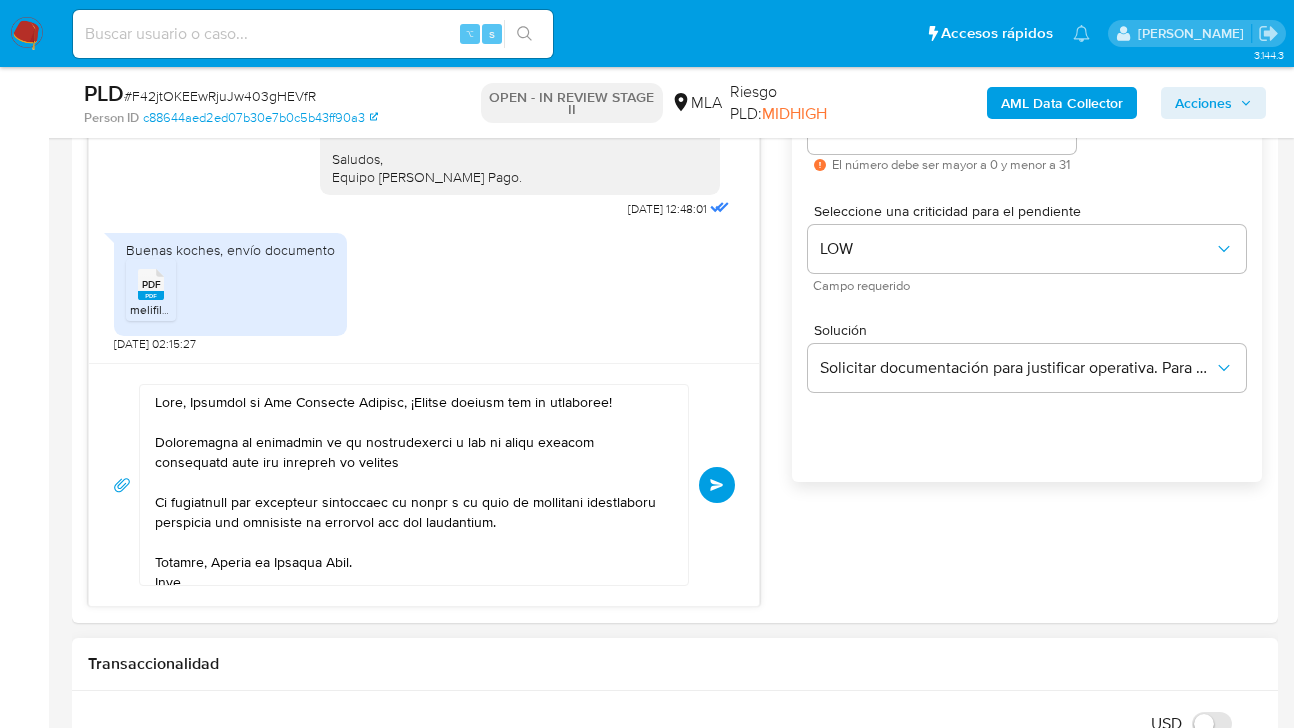 scroll, scrollTop: 1335, scrollLeft: 0, axis: vertical 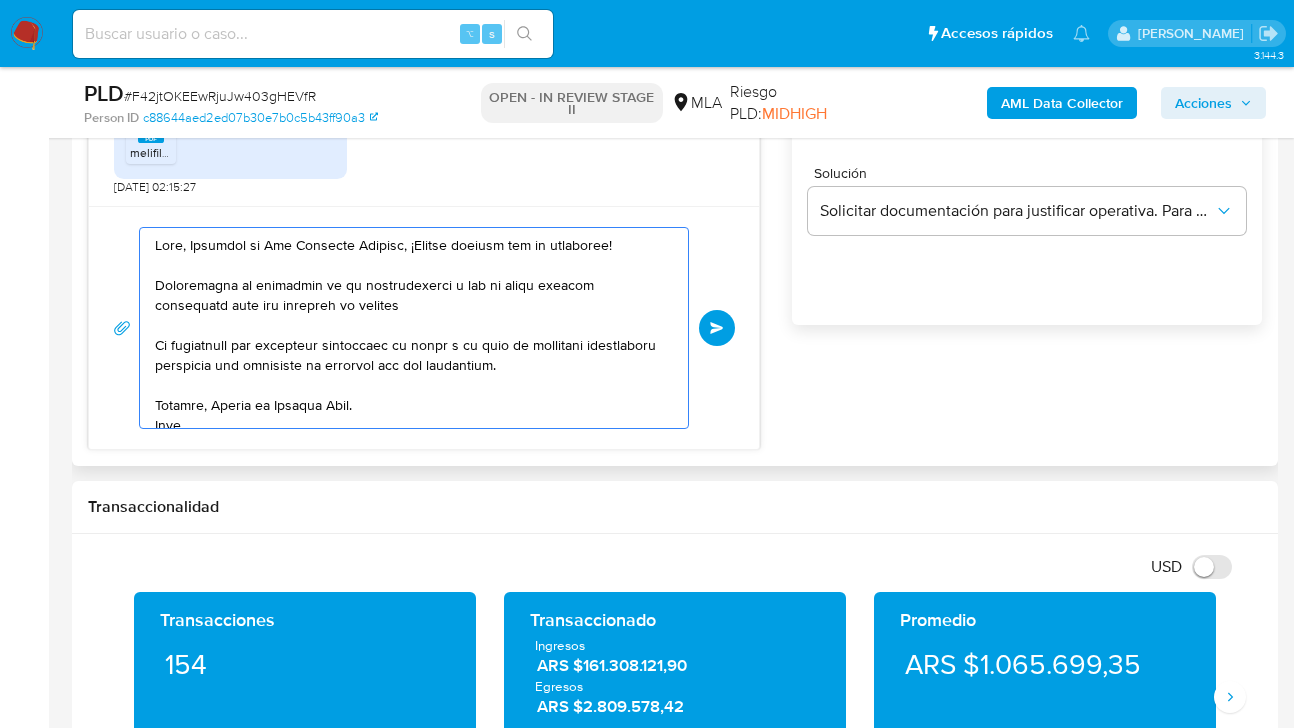 click at bounding box center [409, 328] 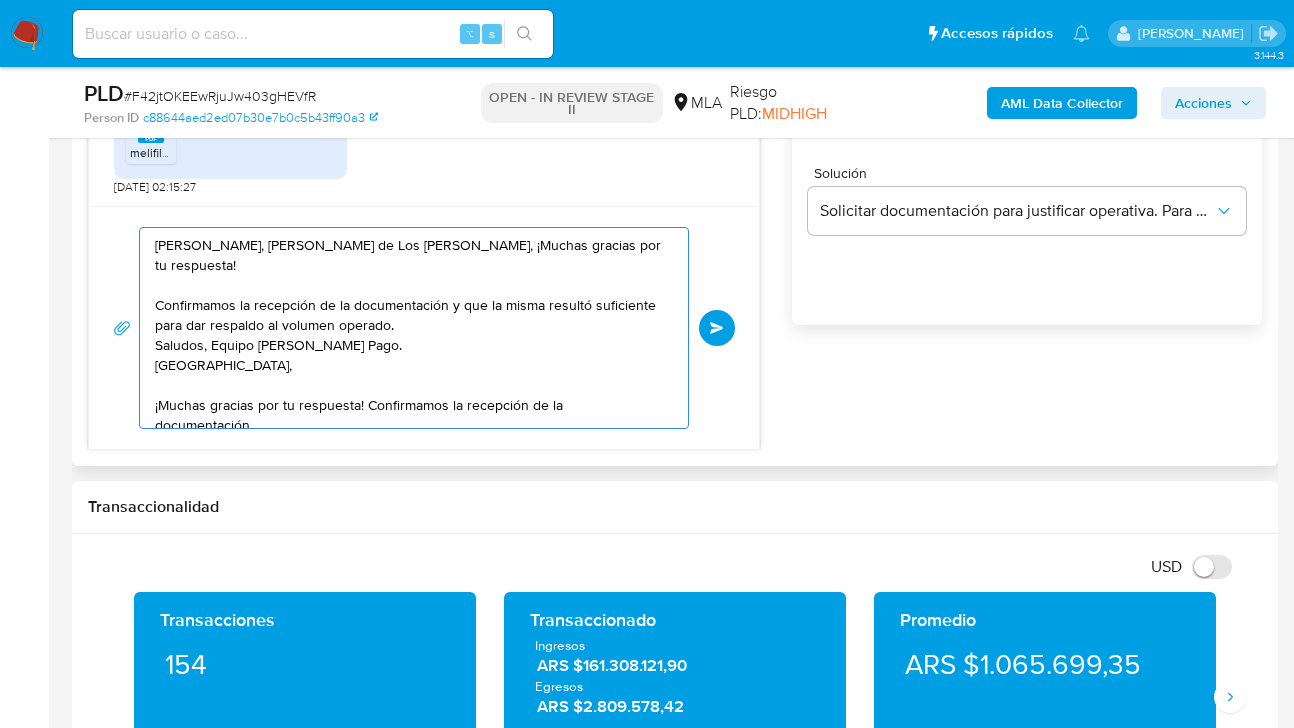click on "Hola, Patricia de Los Milagros Ramirez, ¡Muchas gracias por tu respuesta!
Confirmamos la recepción de la documentación y que la misma resultó suficiente para dar respaldo al volumen operado.
Saludos, Equipo de Mercado Pago.
Hola,
¡Muchas gracias por tu respuesta! Confirmamos la recepción de la documentación.
Te informamos que estaremos analizando la misma y en caso de necesitar información adicional nos pondremos en contacto con vos nuevamente.
Saludos, Equipo de Mercado Pago.
Hola,
¡Muchas gracias por tu respuesta! Confirmamos la recepción de la documentación.
Te informamos que estaremos analizando la misma y en caso de necesitar información adicional nos pondremos en contacto con vos nuevamente.
Saludos, Equipo de Mercado Pago.
¡Muchas gracias por tu respuesta! Confirmamos la recepción de la documentación.
Te informamos que estaremos analizando la misma y en caso de necesitar información adicional nos pondremos en contacto con vos nuevamente.
Saludos, Equipo de Mercado Pago." at bounding box center [409, 328] 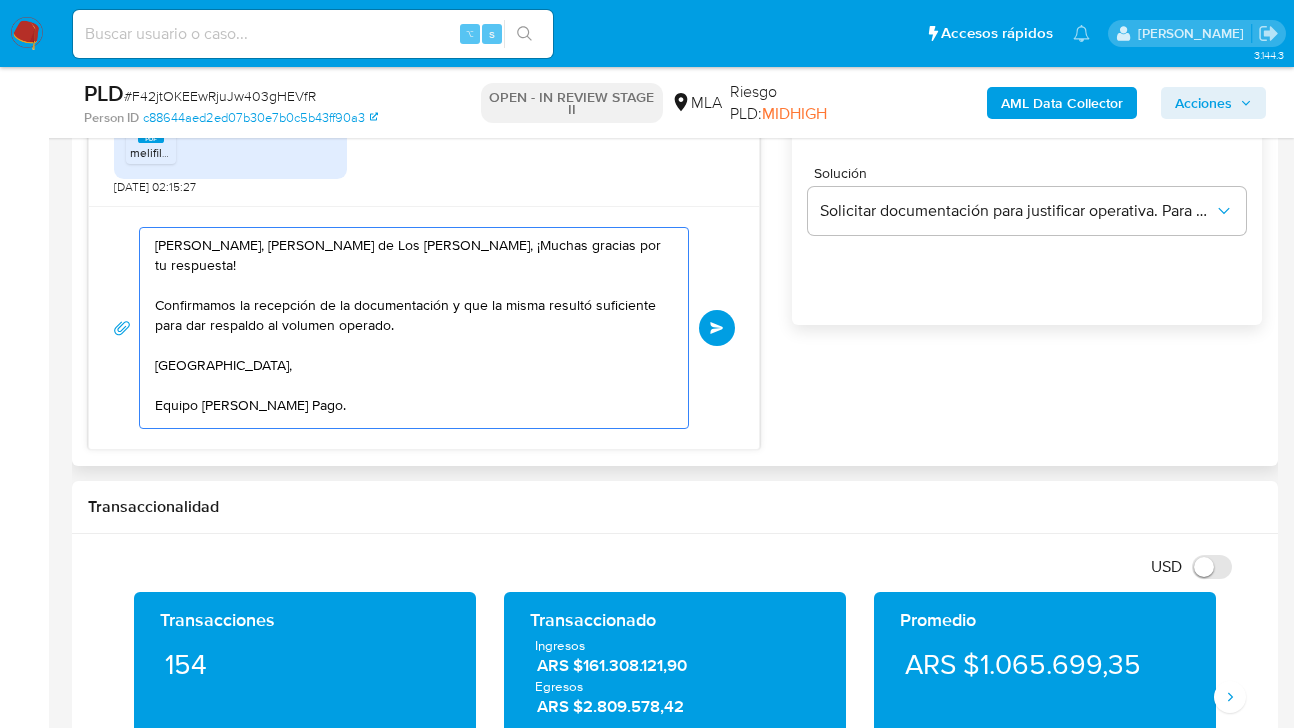scroll, scrollTop: 0, scrollLeft: 0, axis: both 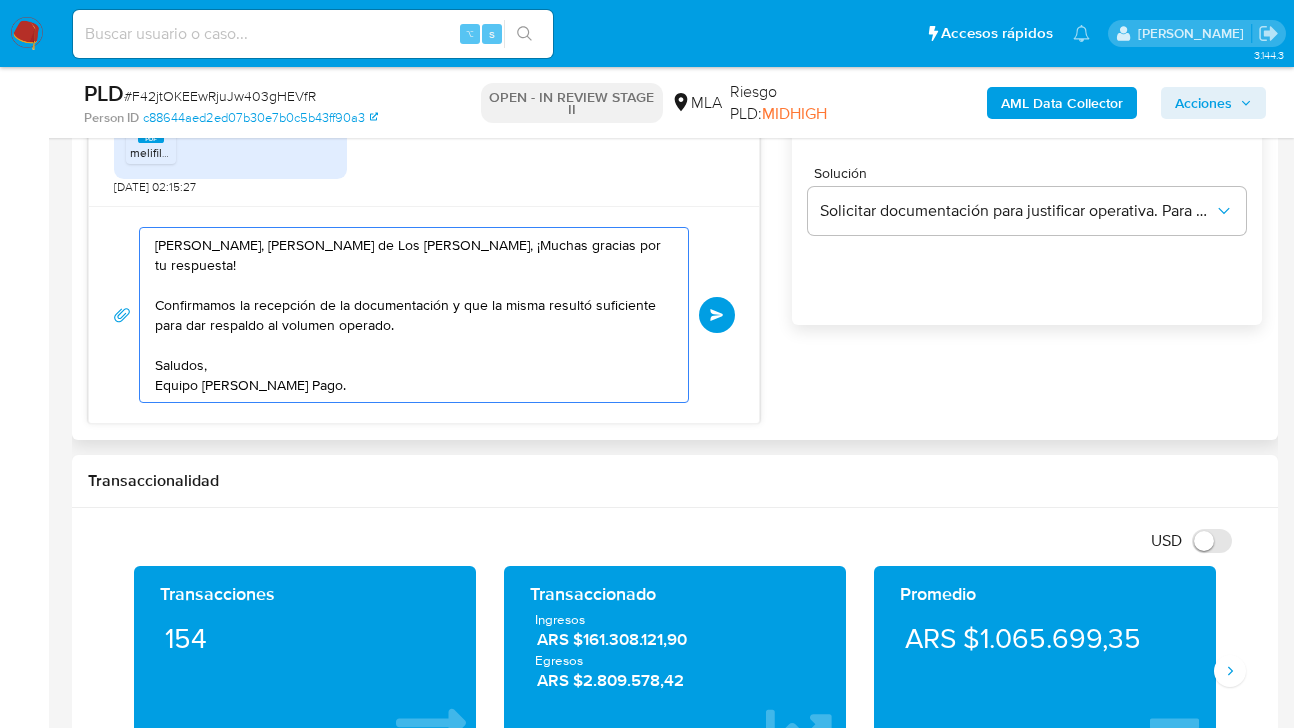click on "Hola, Patricia de Los Milagros Ramirez, ¡Muchas gracias por tu respuesta!
Confirmamos la recepción de la documentación y que la misma resultó suficiente para dar respaldo al volumen operado.
Saludos,
Equipo de Mercado Pago." at bounding box center [409, 315] 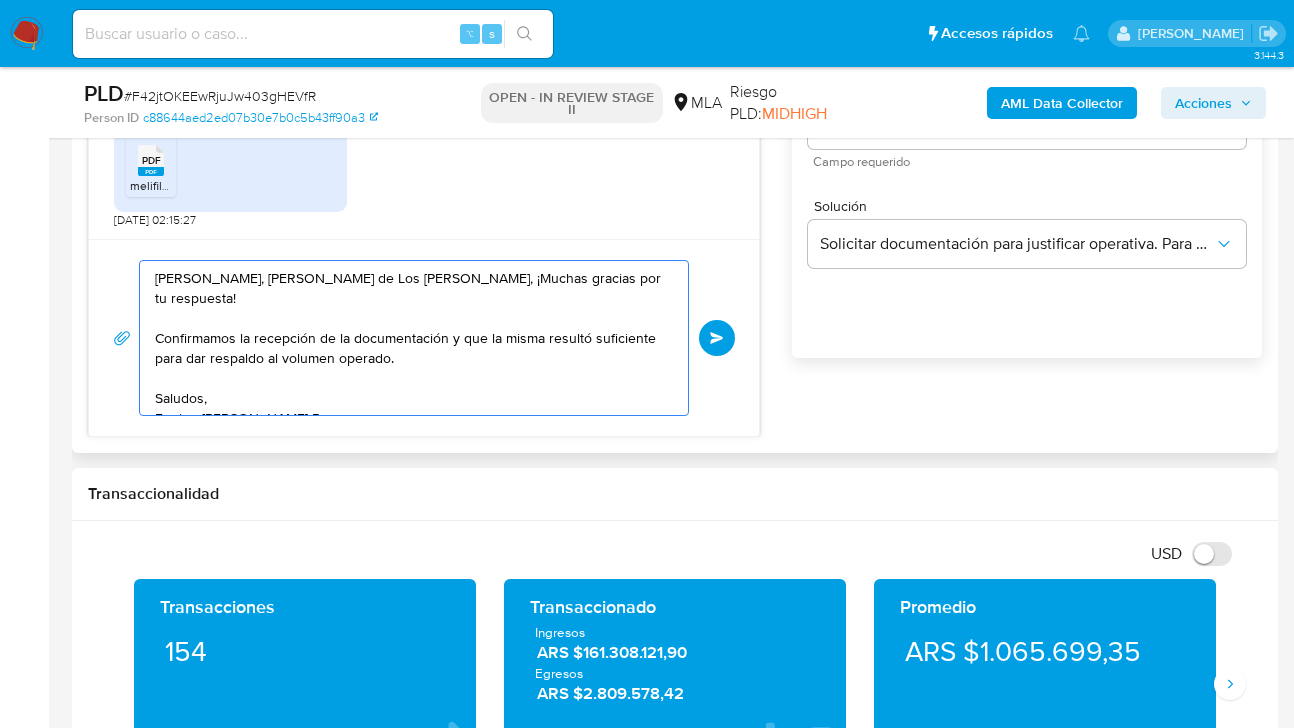 scroll, scrollTop: 1300, scrollLeft: 0, axis: vertical 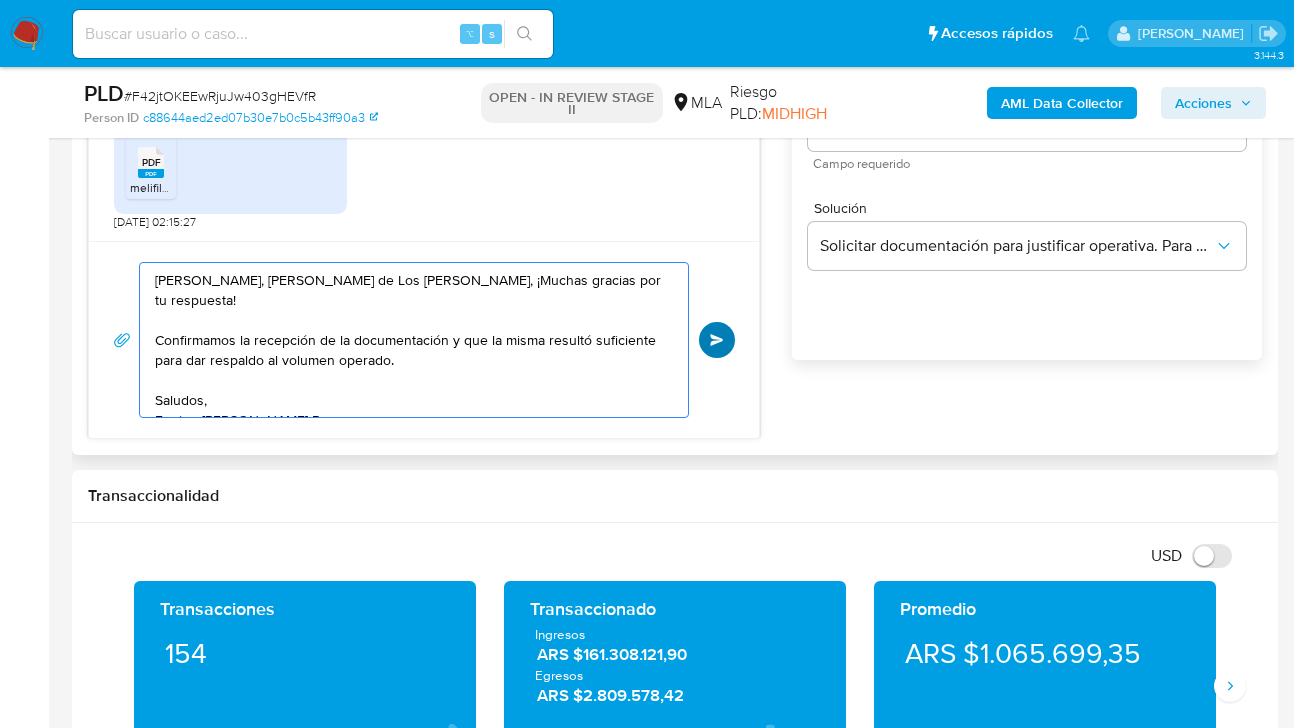 type on "Hola, Patricia de Los Milagros Ramirez, ¡Muchas gracias por tu respuesta!
Confirmamos la recepción de la documentación y que la misma resultó suficiente para dar respaldo al volumen operado.
Saludos,
Equipo de Mercado Pago." 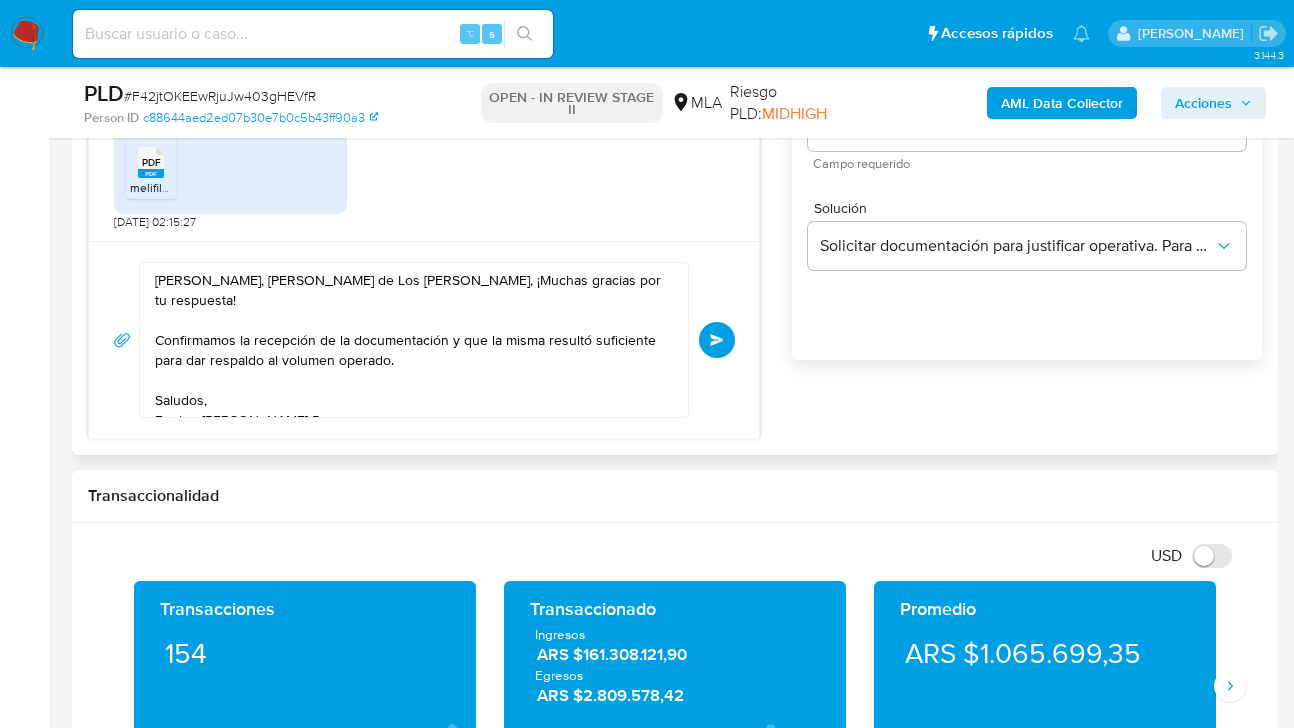 click on "Enviar" at bounding box center [717, 340] 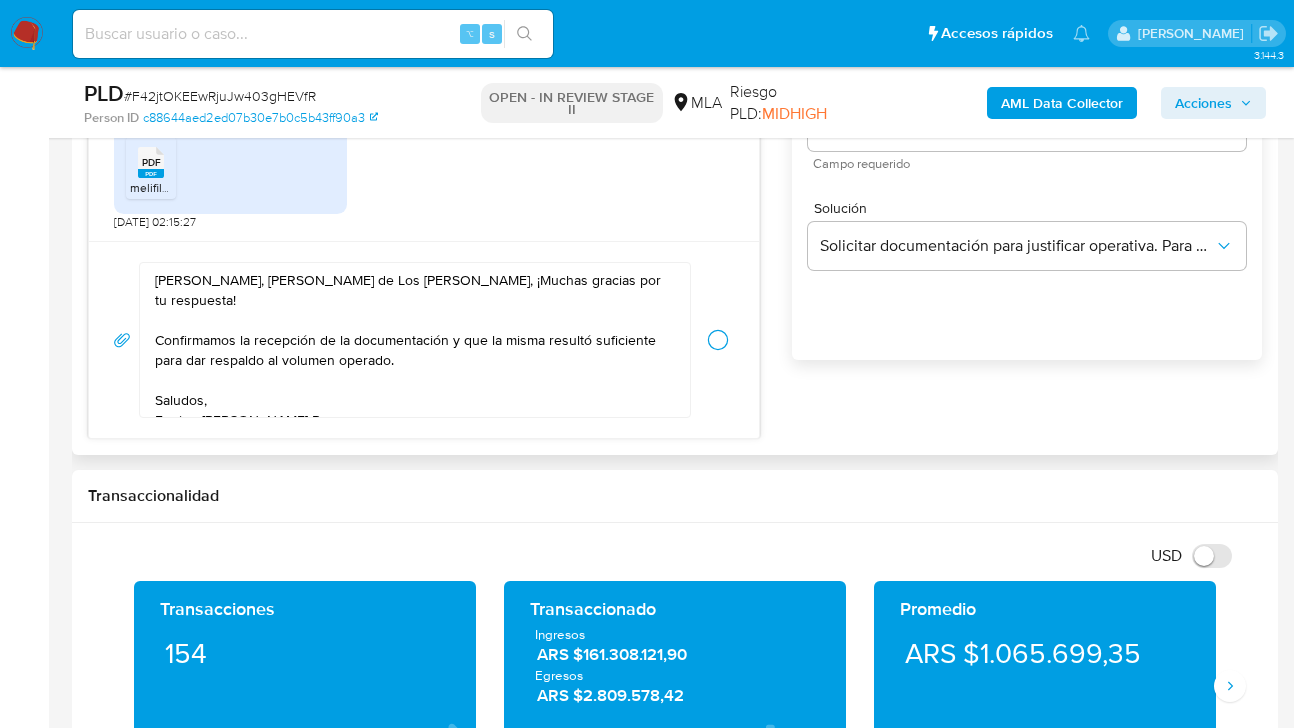 type 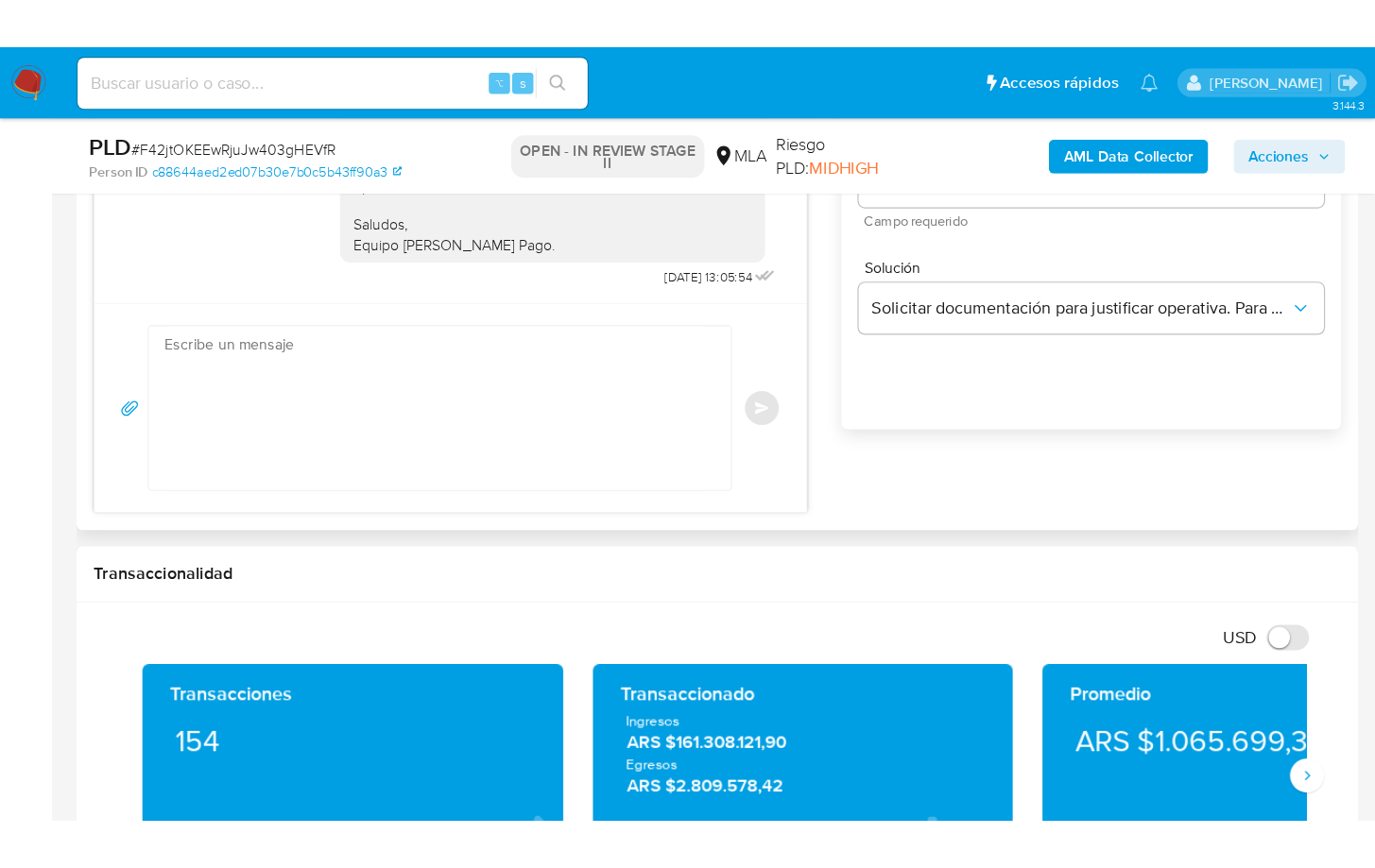 scroll, scrollTop: 1470, scrollLeft: 0, axis: vertical 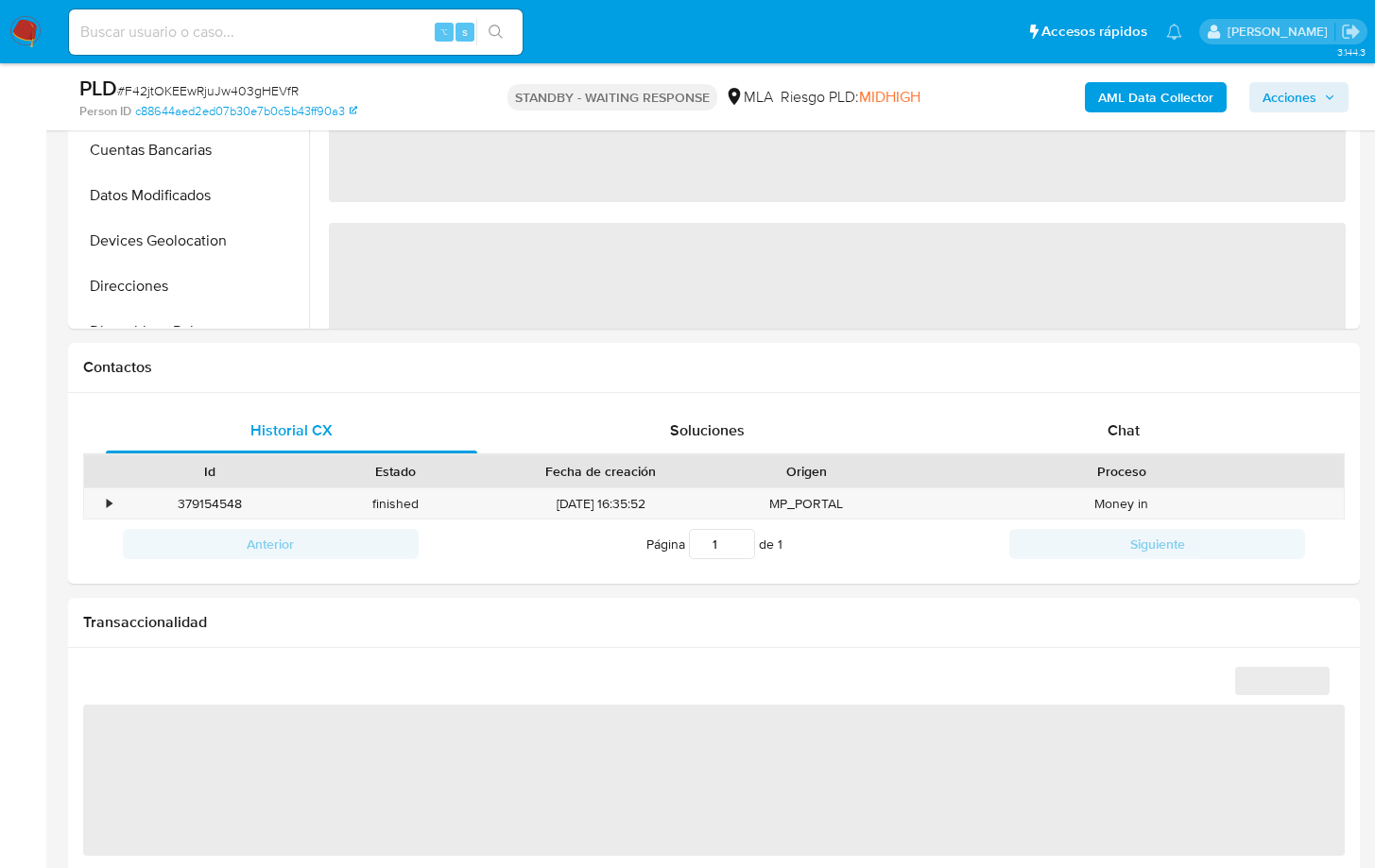 select on "10" 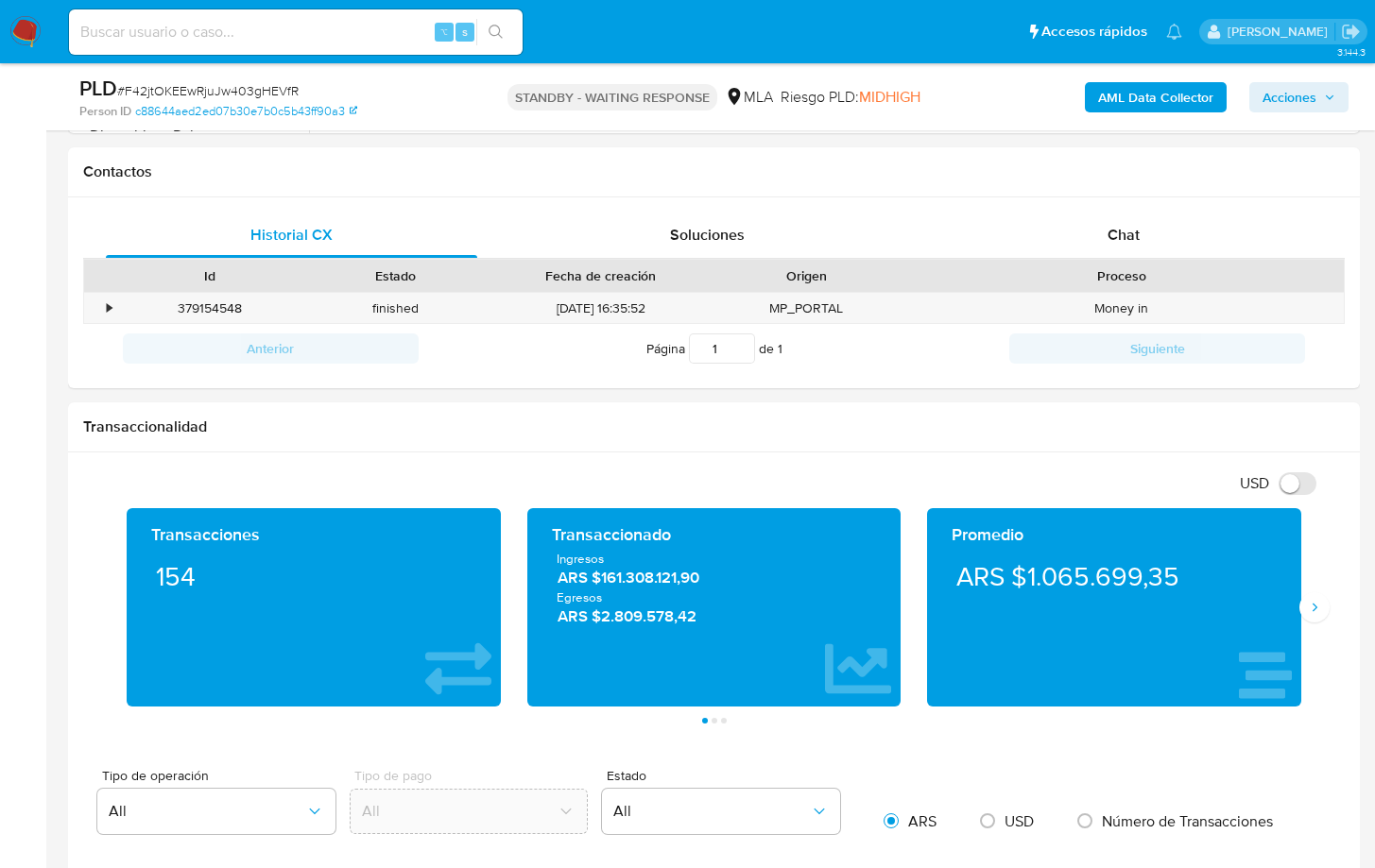 scroll, scrollTop: 842, scrollLeft: 0, axis: vertical 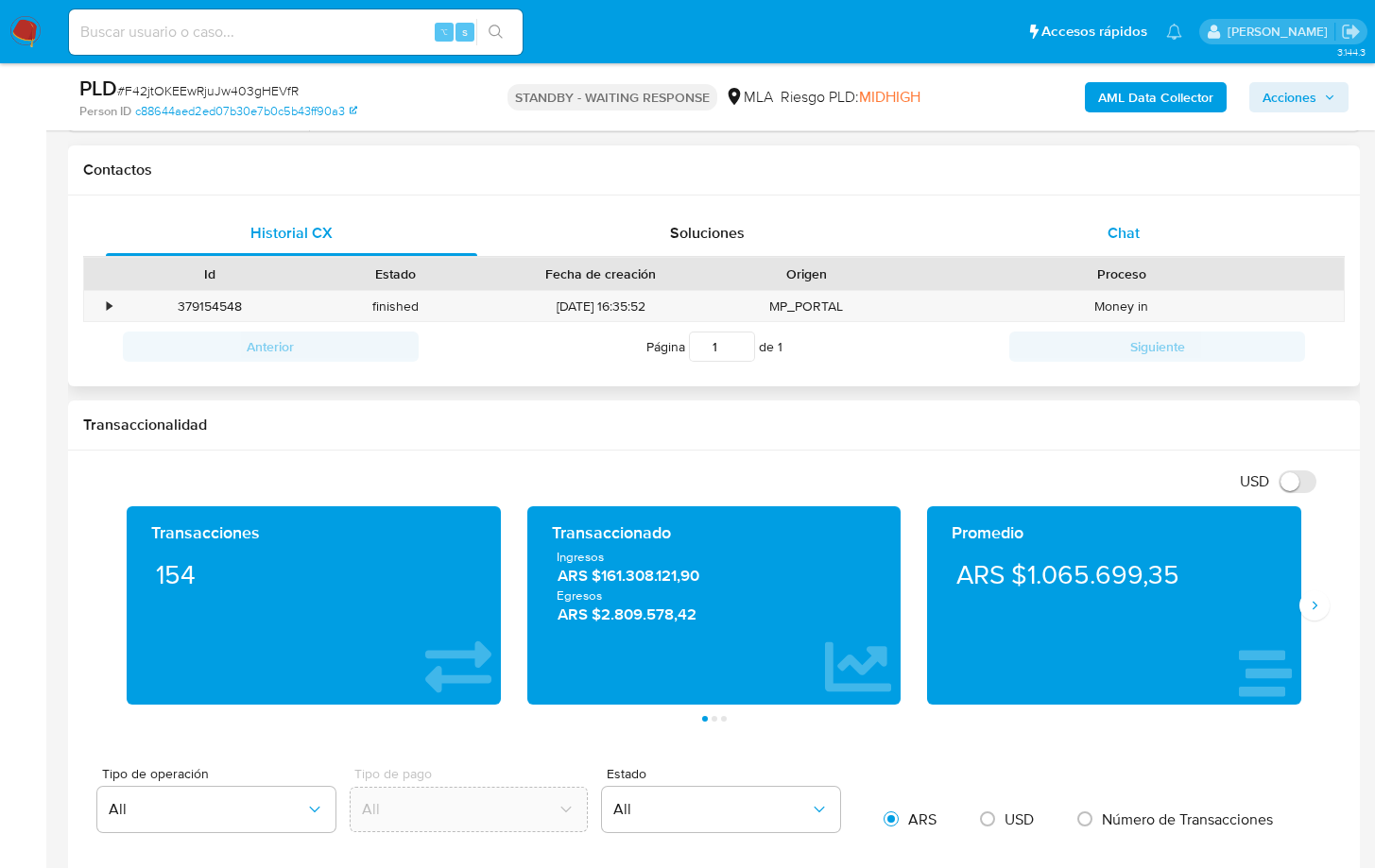 click on "Chat" at bounding box center [1124, 233] 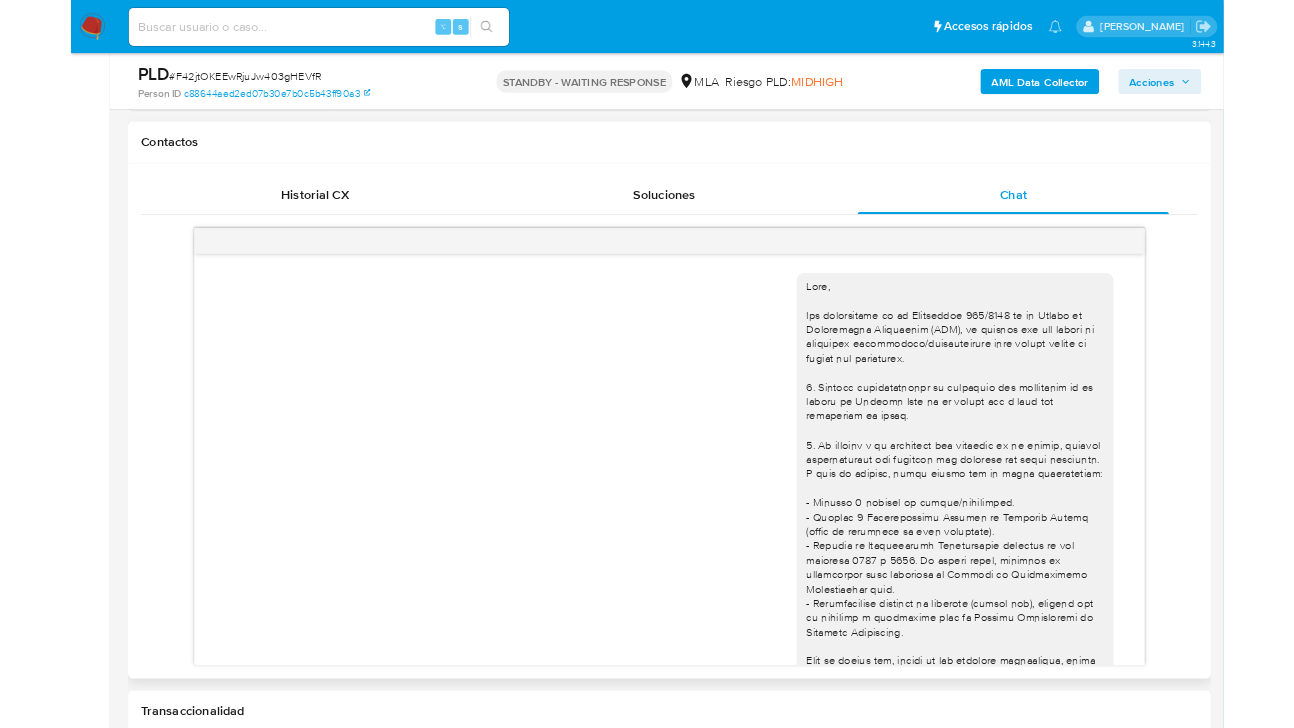 scroll, scrollTop: 1556, scrollLeft: 0, axis: vertical 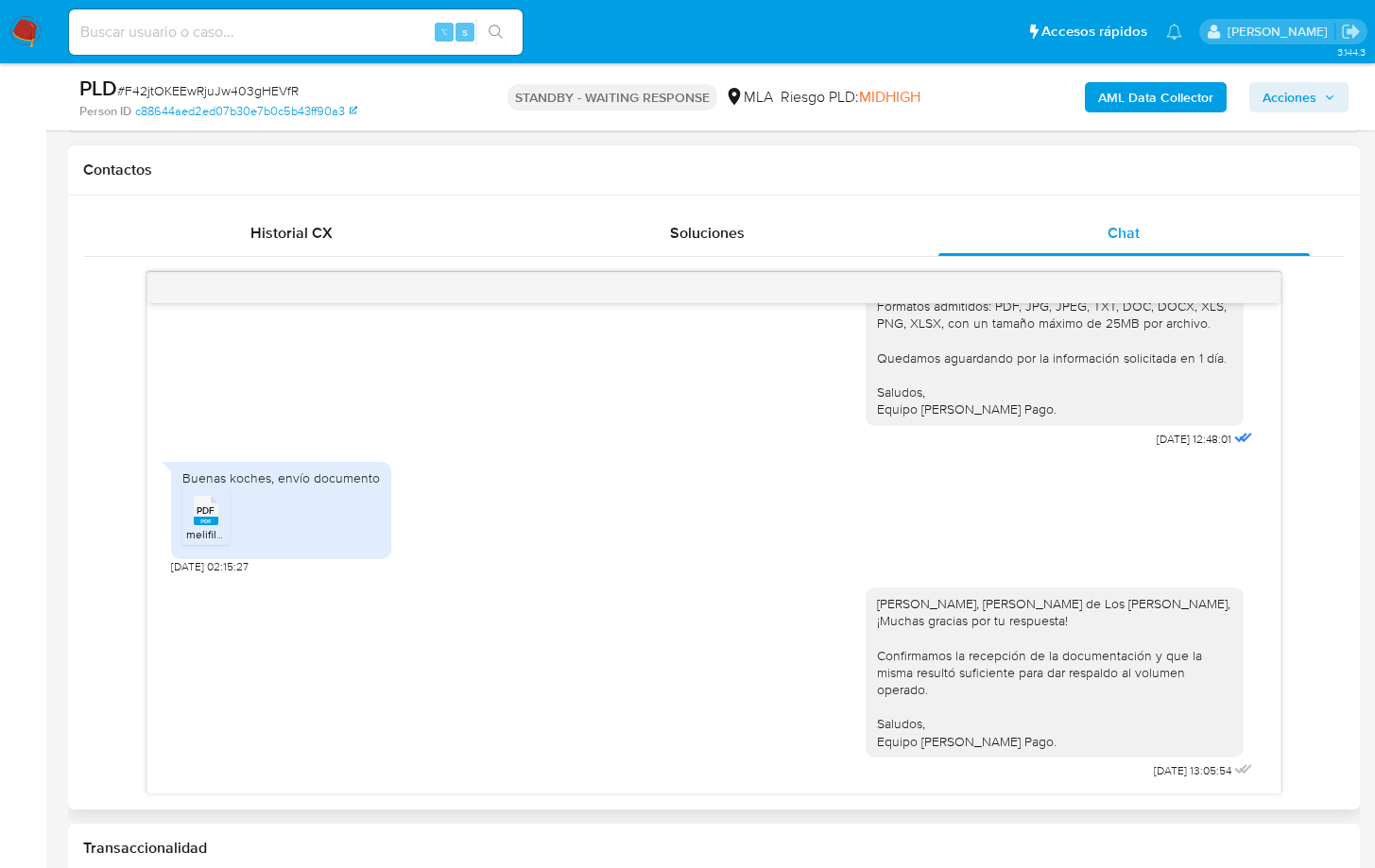 type 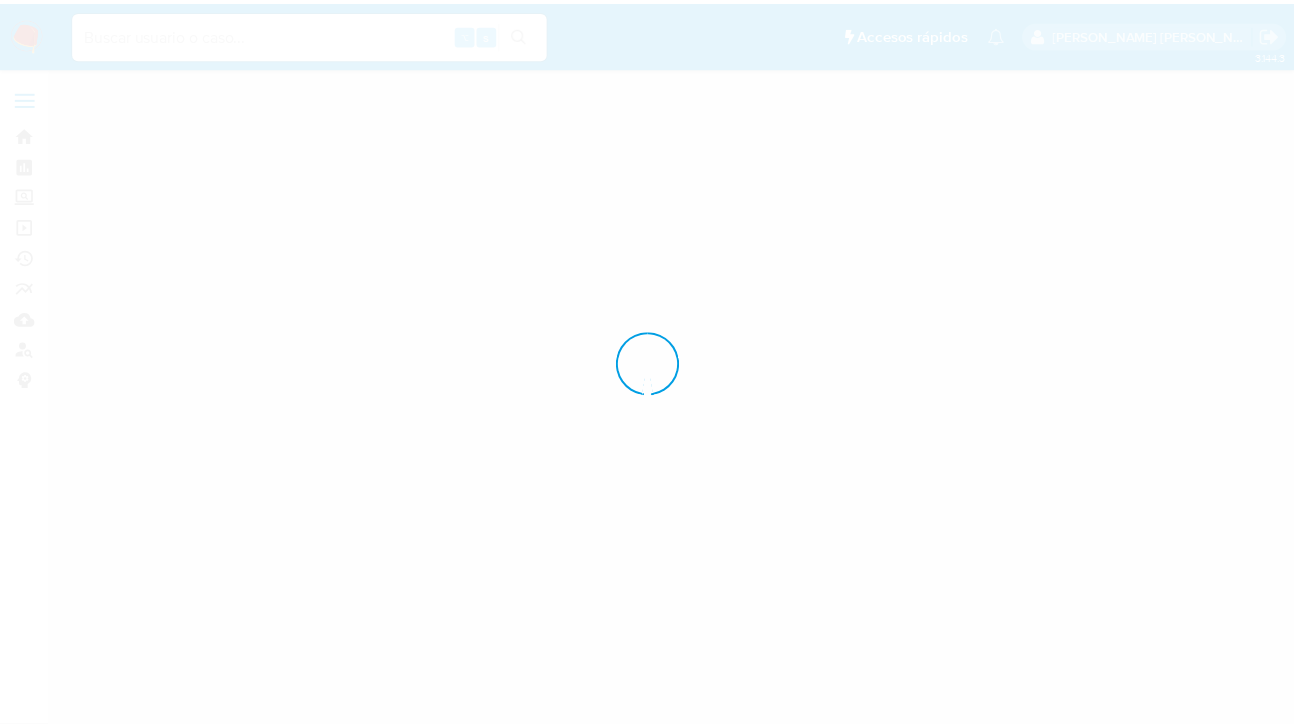 scroll, scrollTop: 0, scrollLeft: 0, axis: both 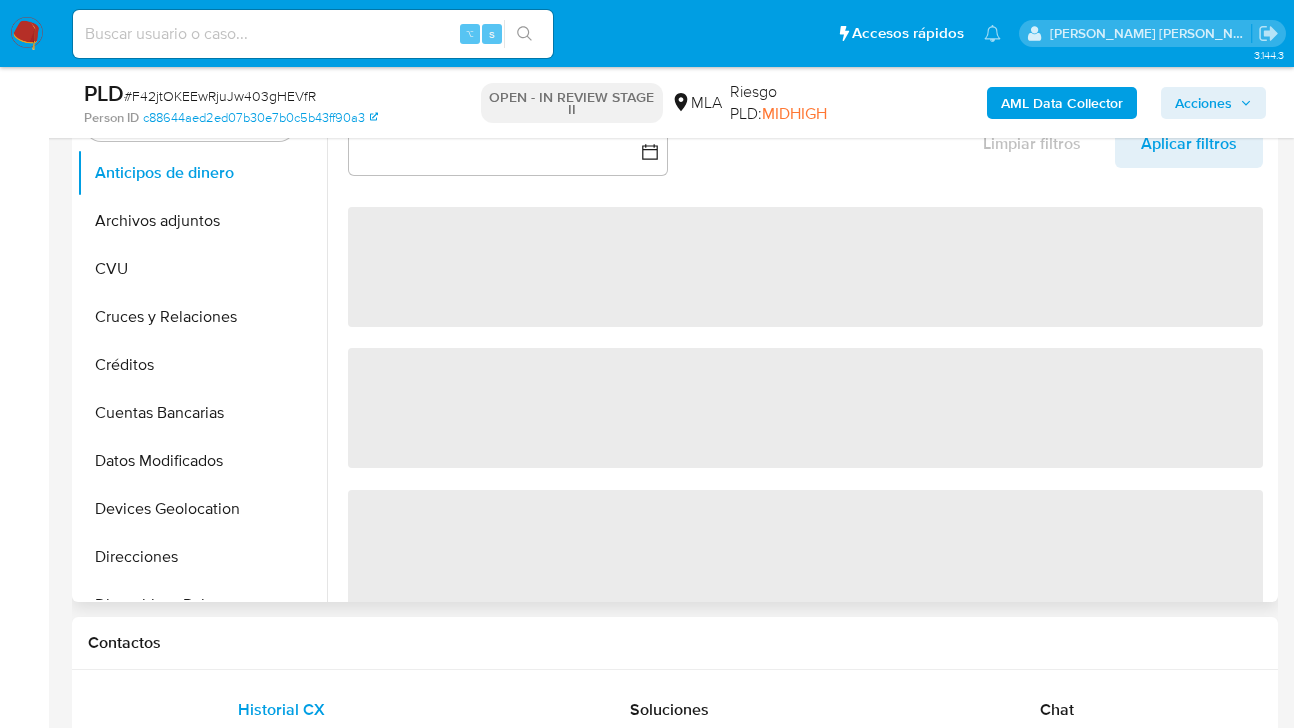 select on "10" 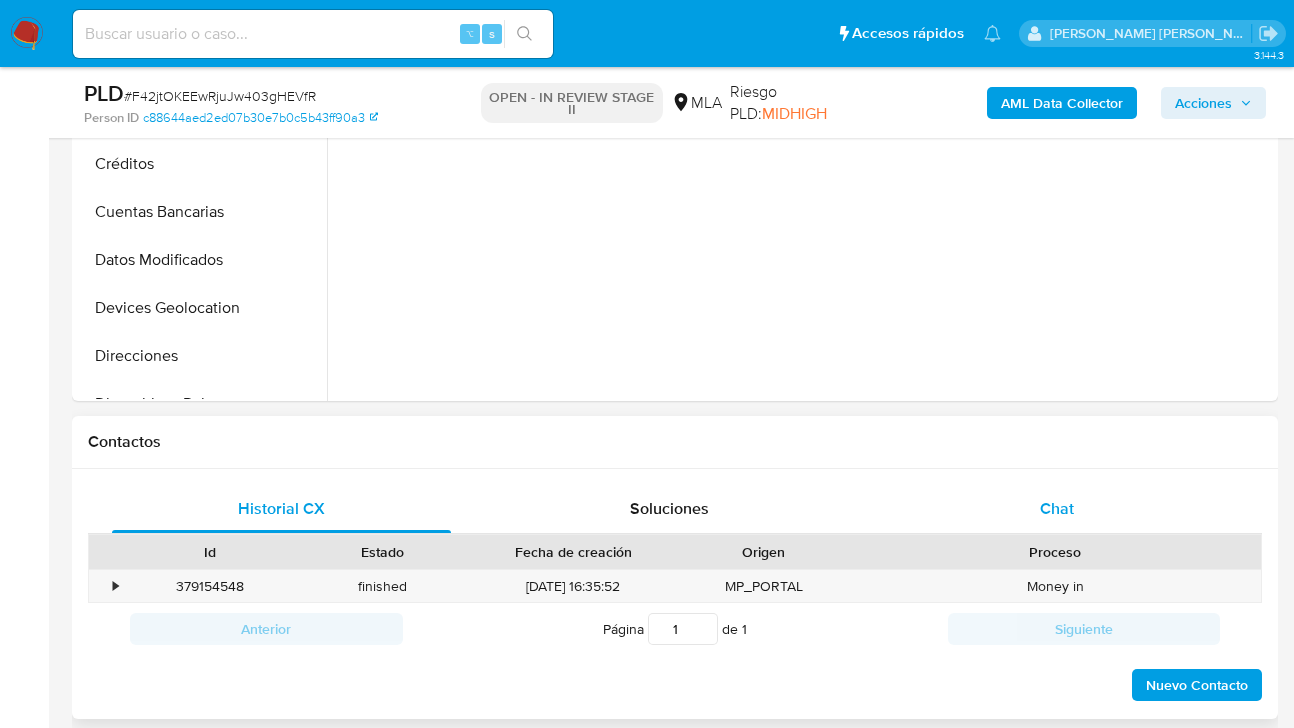 click on "Chat" at bounding box center (1056, 509) 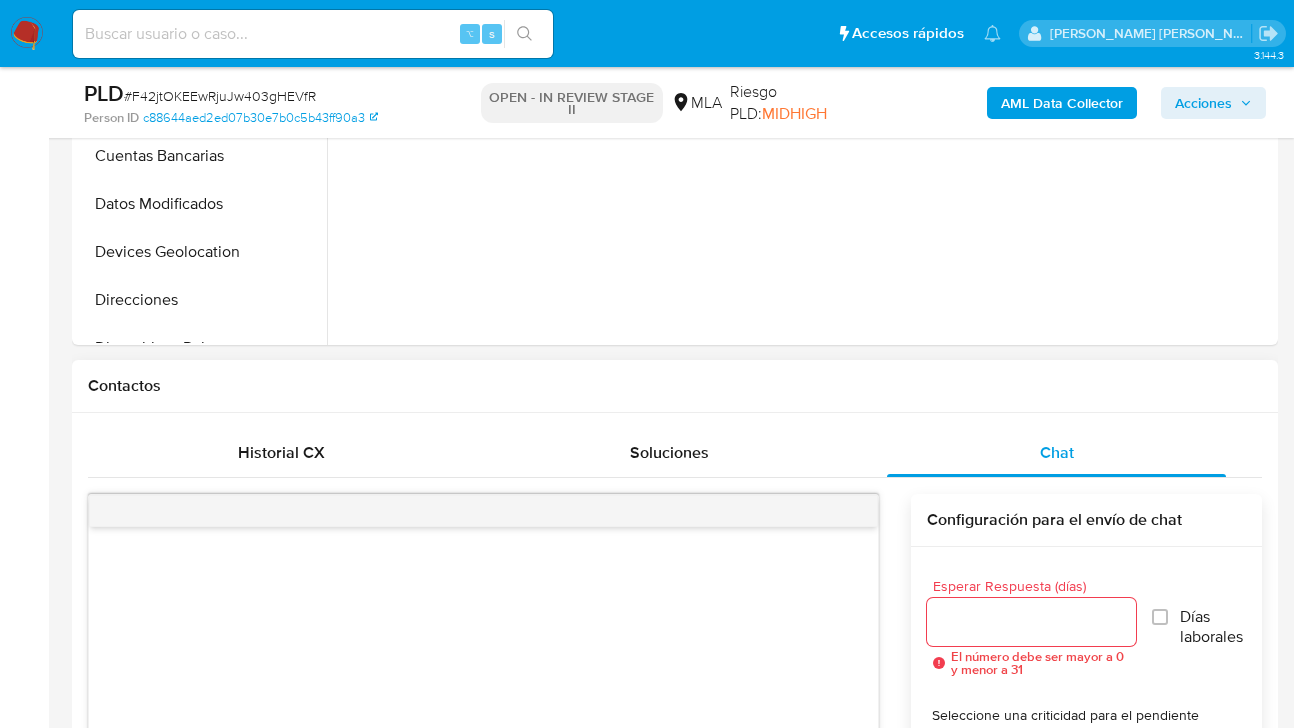 scroll, scrollTop: 798, scrollLeft: 0, axis: vertical 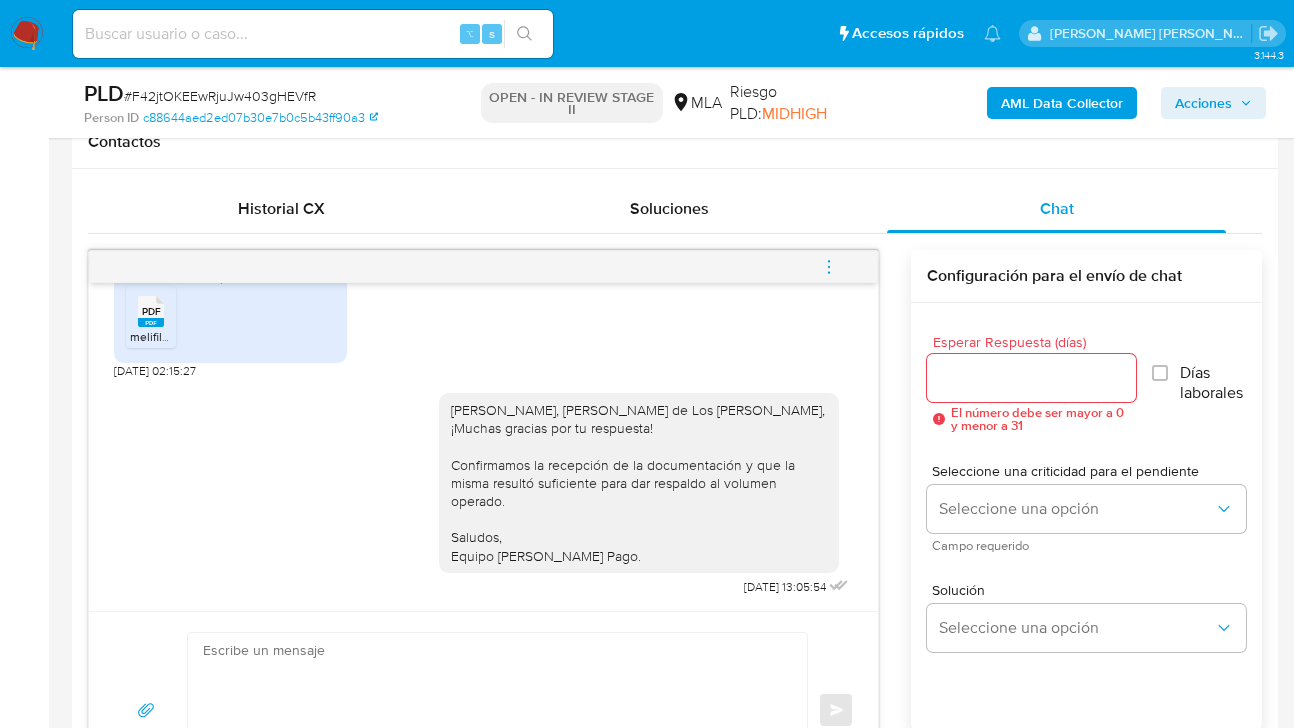 click 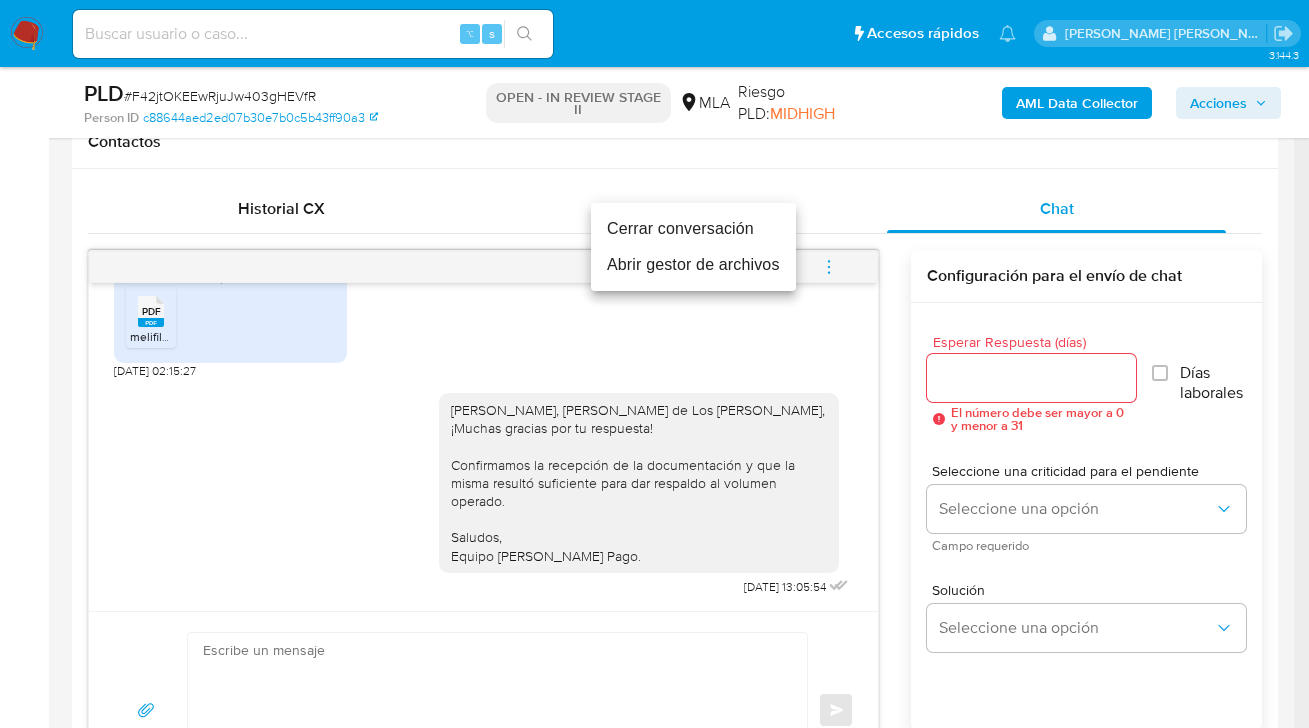 click on "Cerrar conversación" at bounding box center [693, 229] 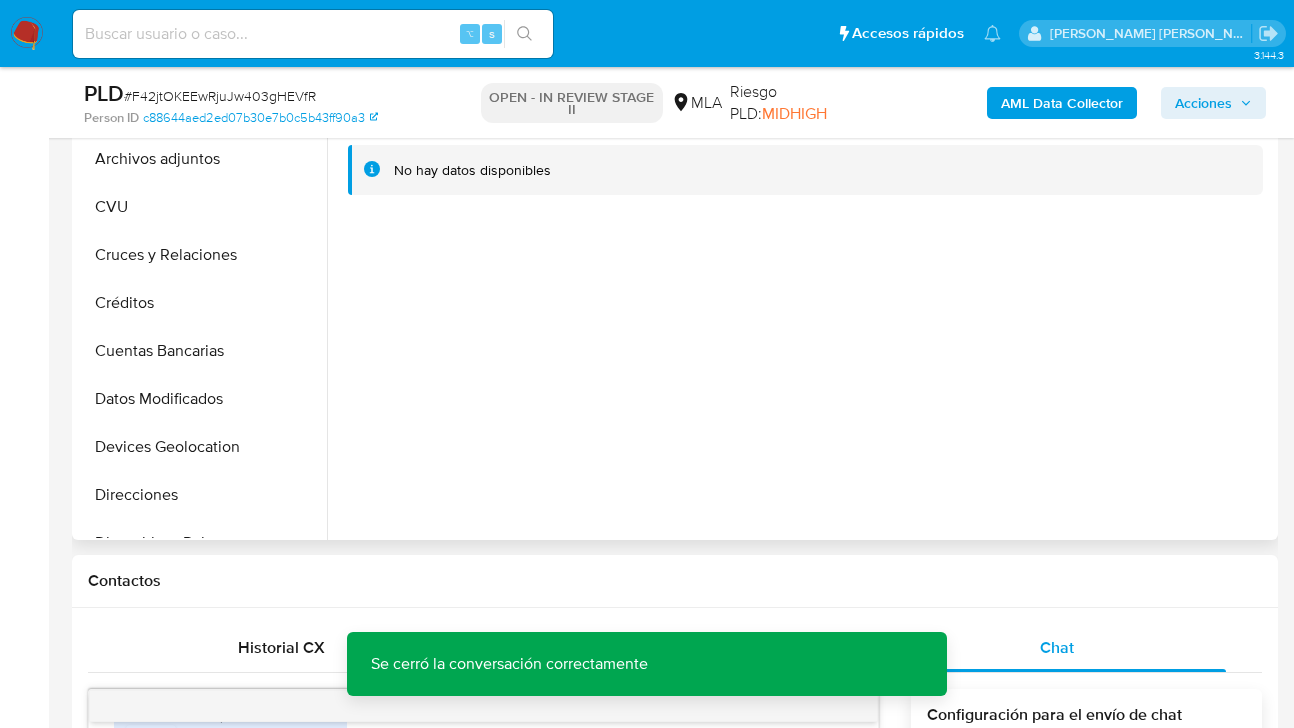 scroll, scrollTop: 193, scrollLeft: 0, axis: vertical 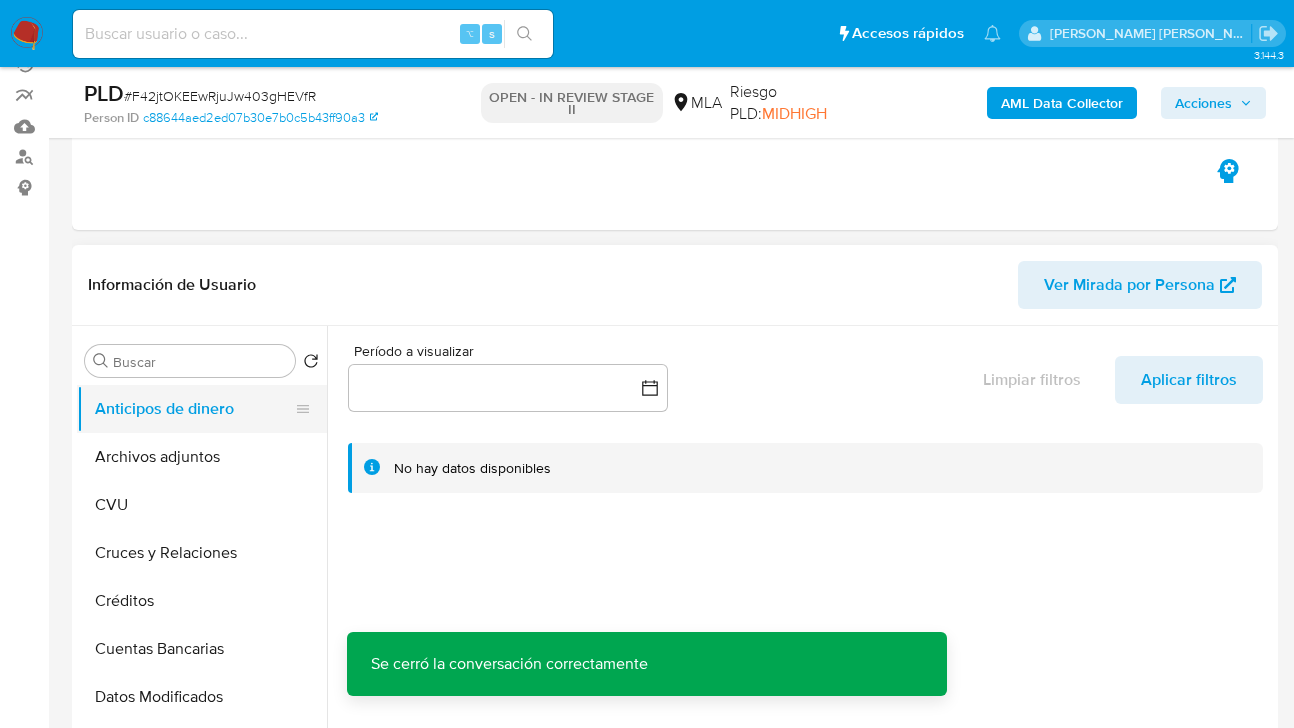 drag, startPoint x: 240, startPoint y: 452, endPoint x: 276, endPoint y: 431, distance: 41.677334 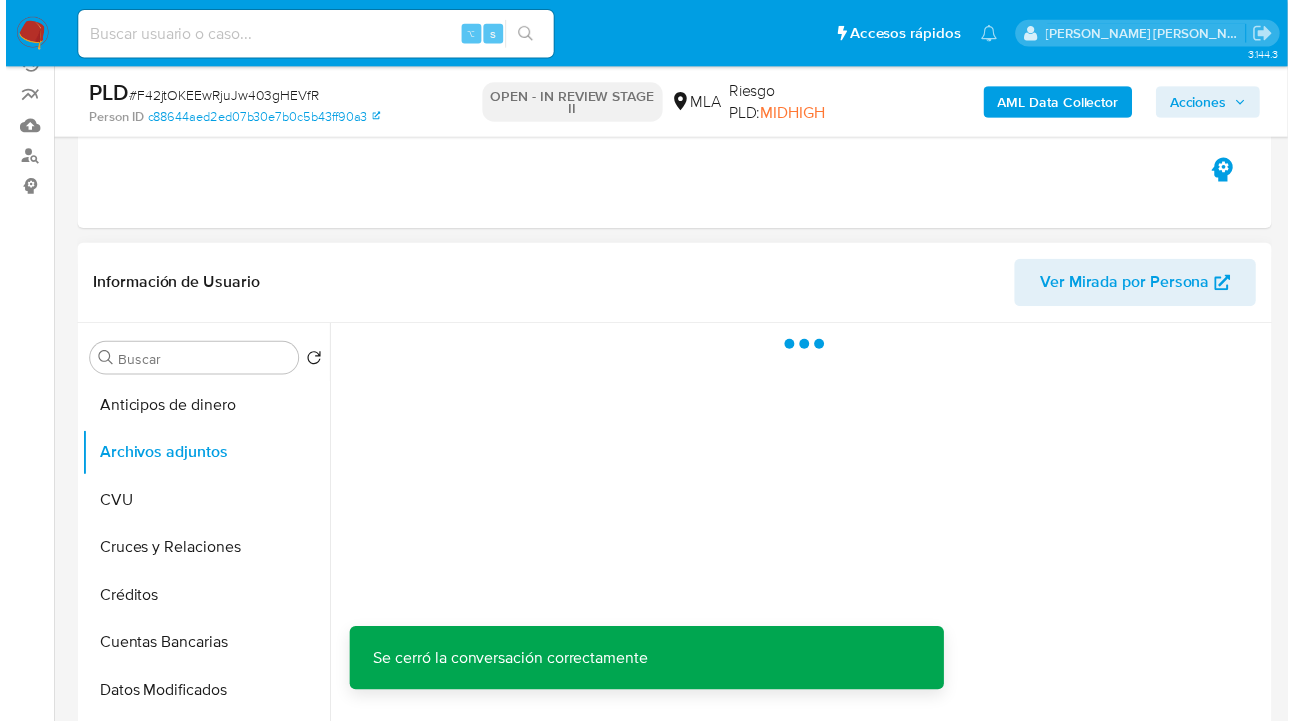 scroll, scrollTop: 225, scrollLeft: 0, axis: vertical 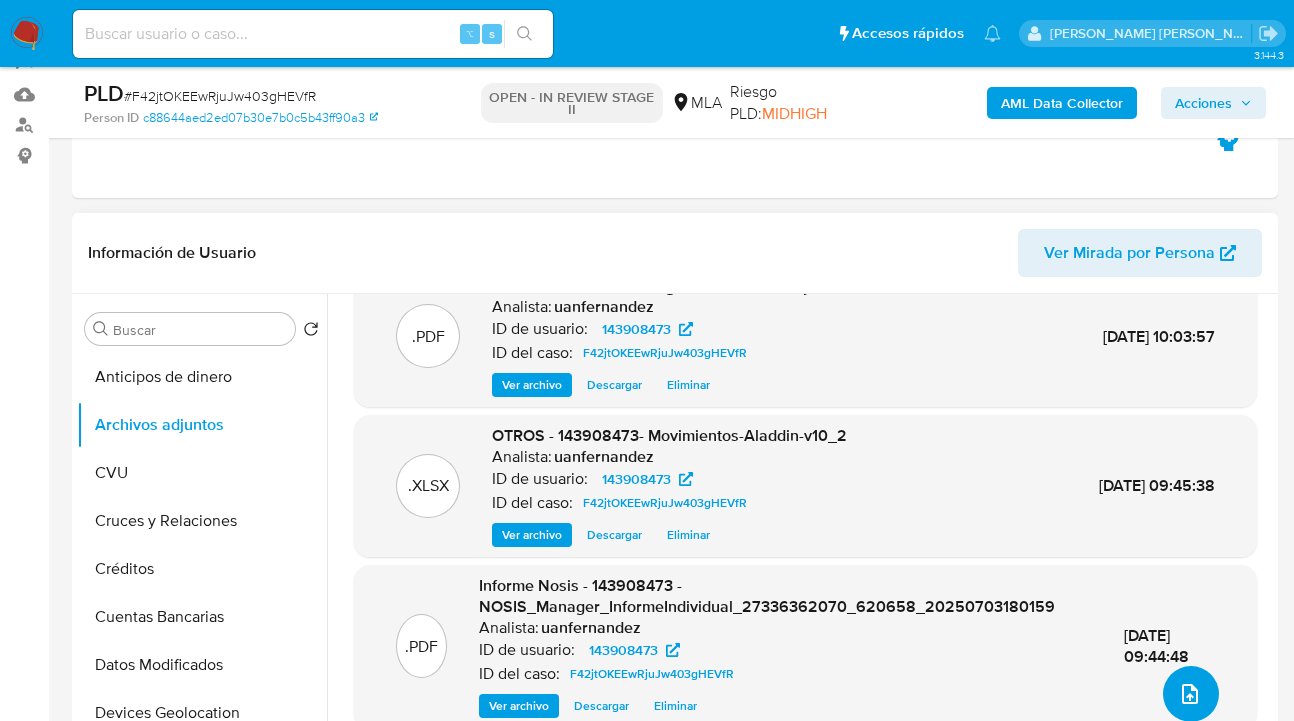 click 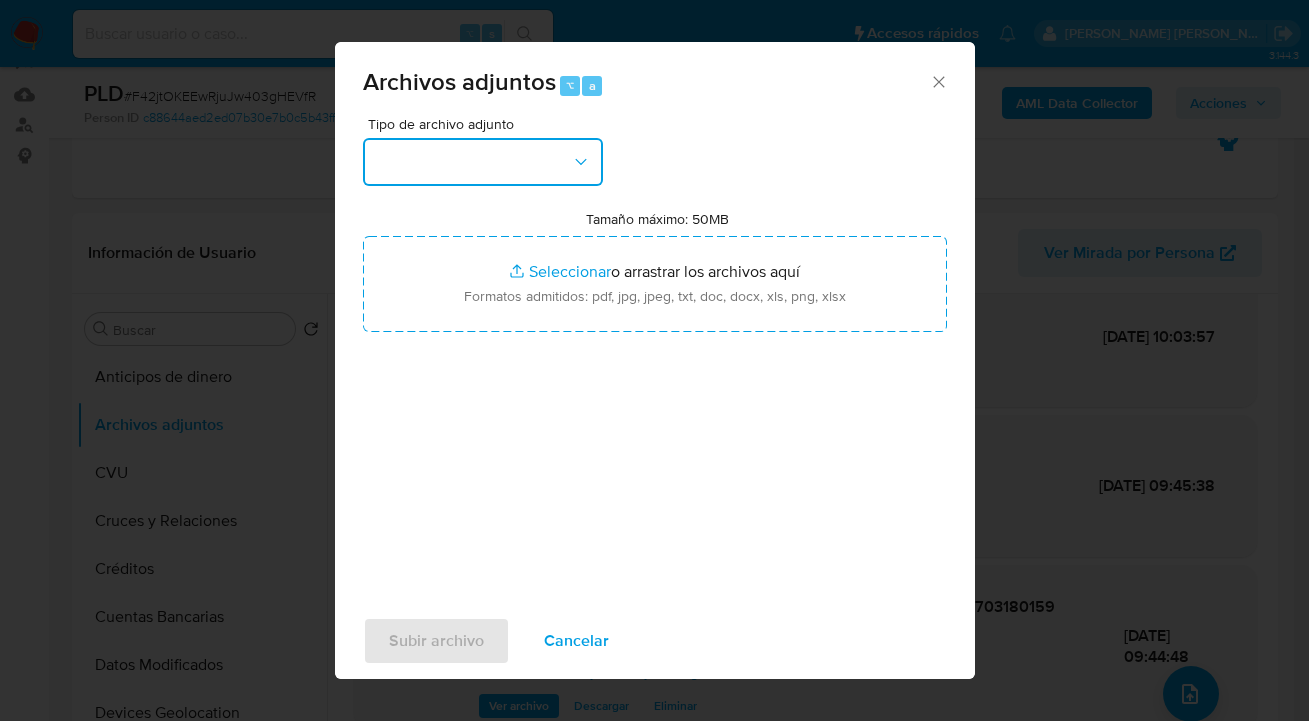 click at bounding box center [483, 162] 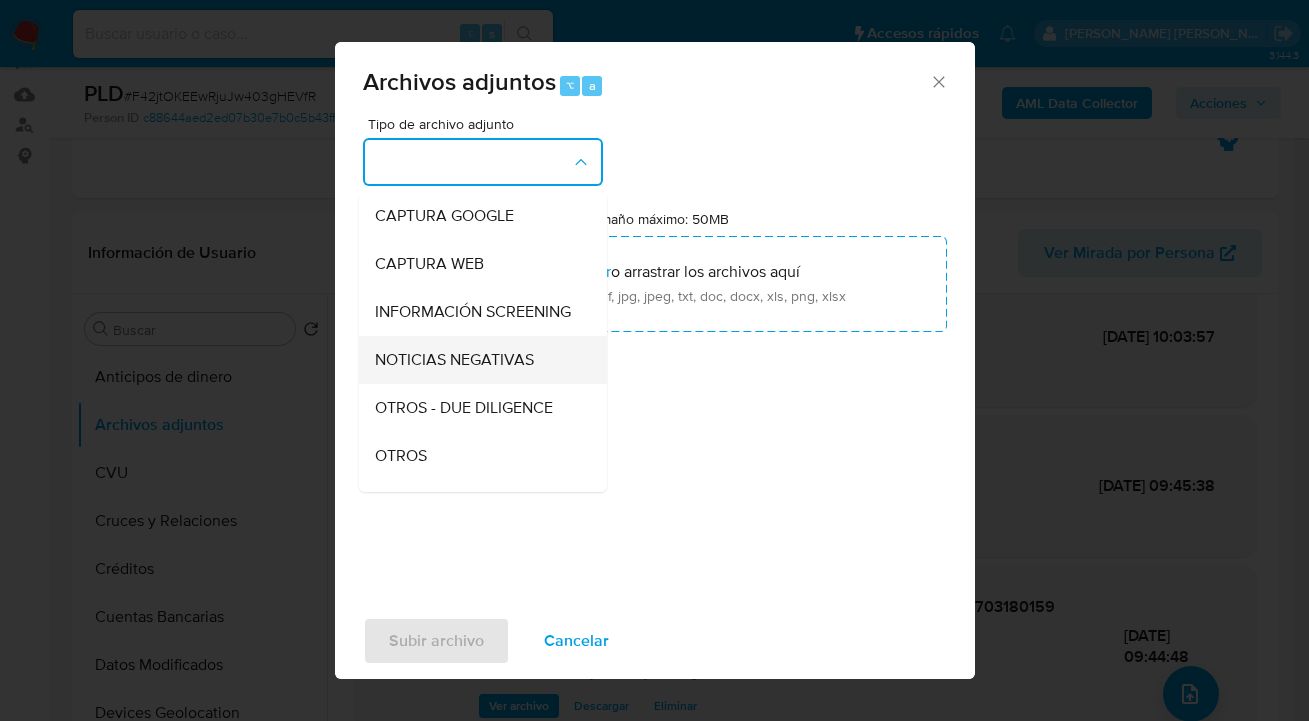 scroll, scrollTop: 231, scrollLeft: 0, axis: vertical 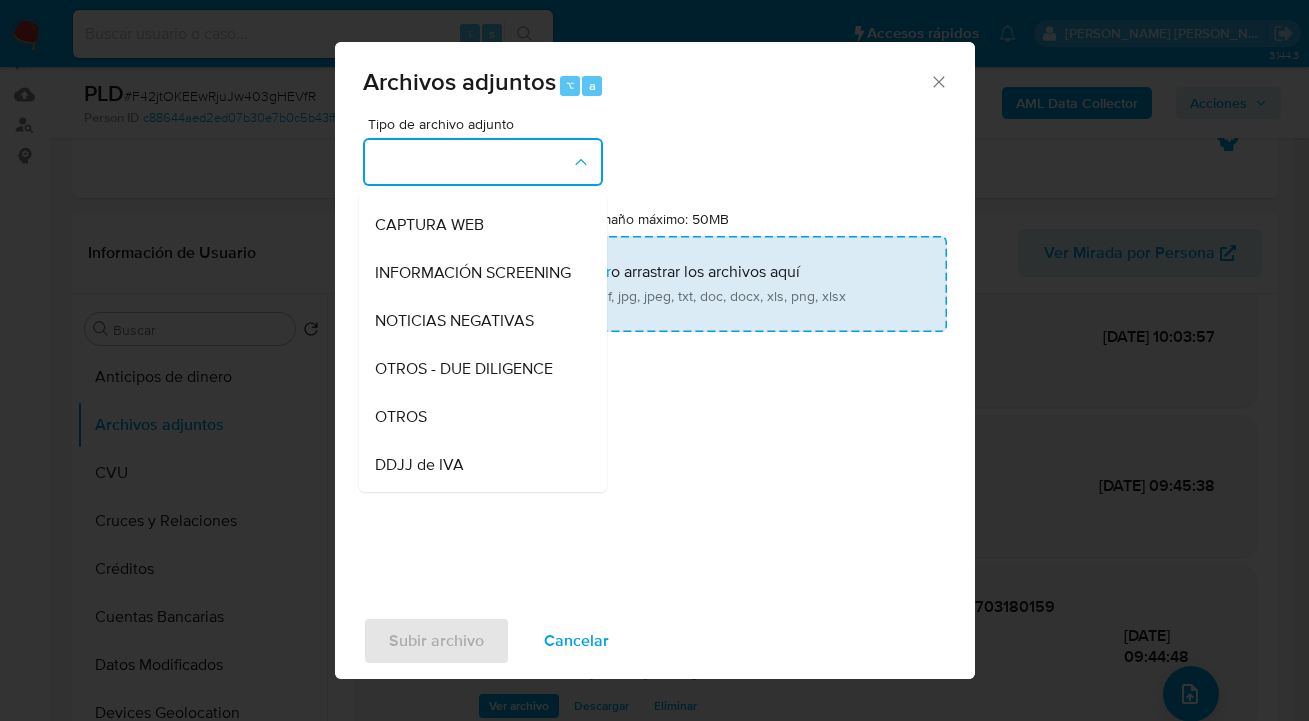 drag, startPoint x: 485, startPoint y: 440, endPoint x: 651, endPoint y: 280, distance: 230.55585 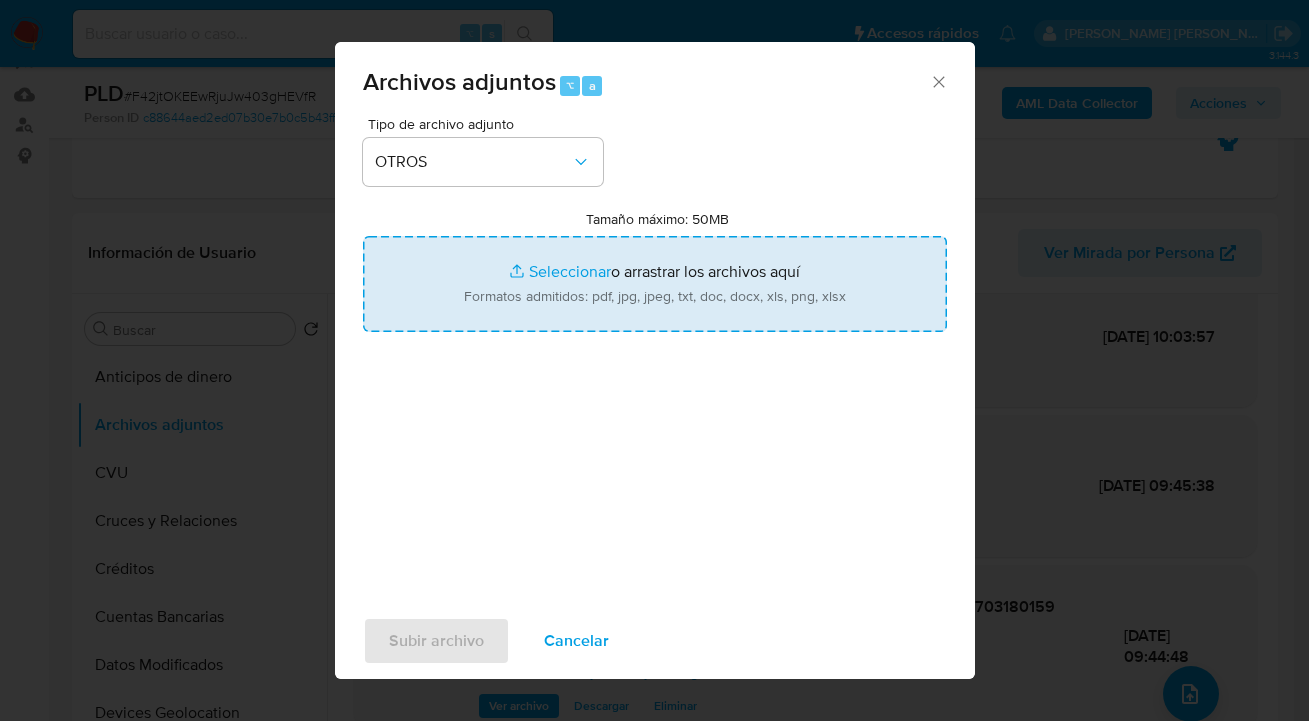 click on "Tamaño máximo: 50MB Seleccionar archivos" at bounding box center [655, 284] 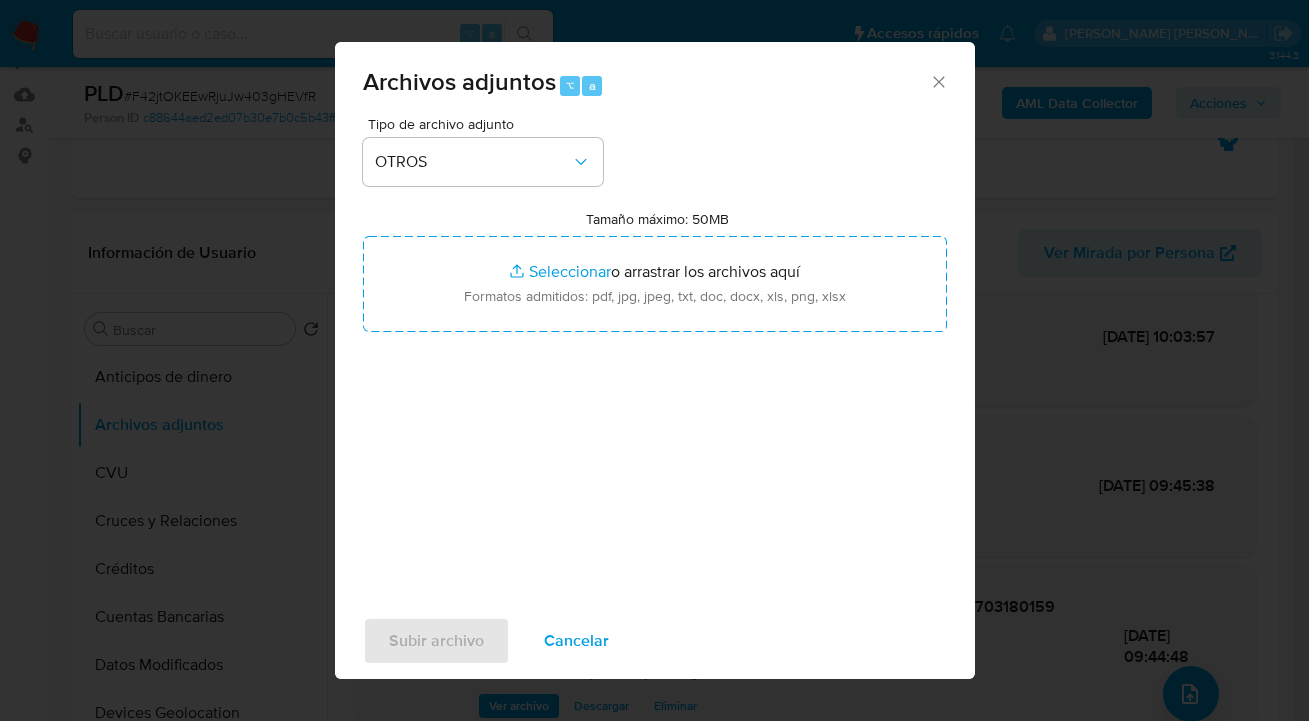 click on "Cancelar" at bounding box center [576, 641] 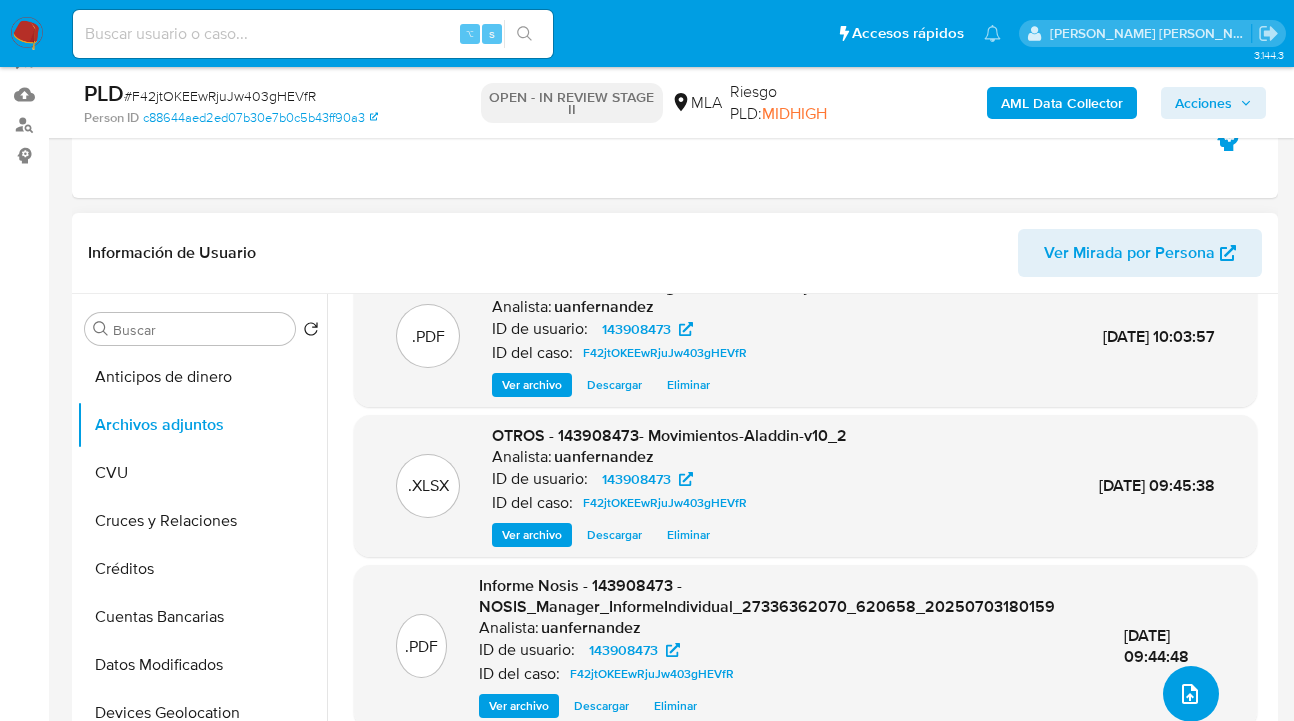 click at bounding box center [1191, 694] 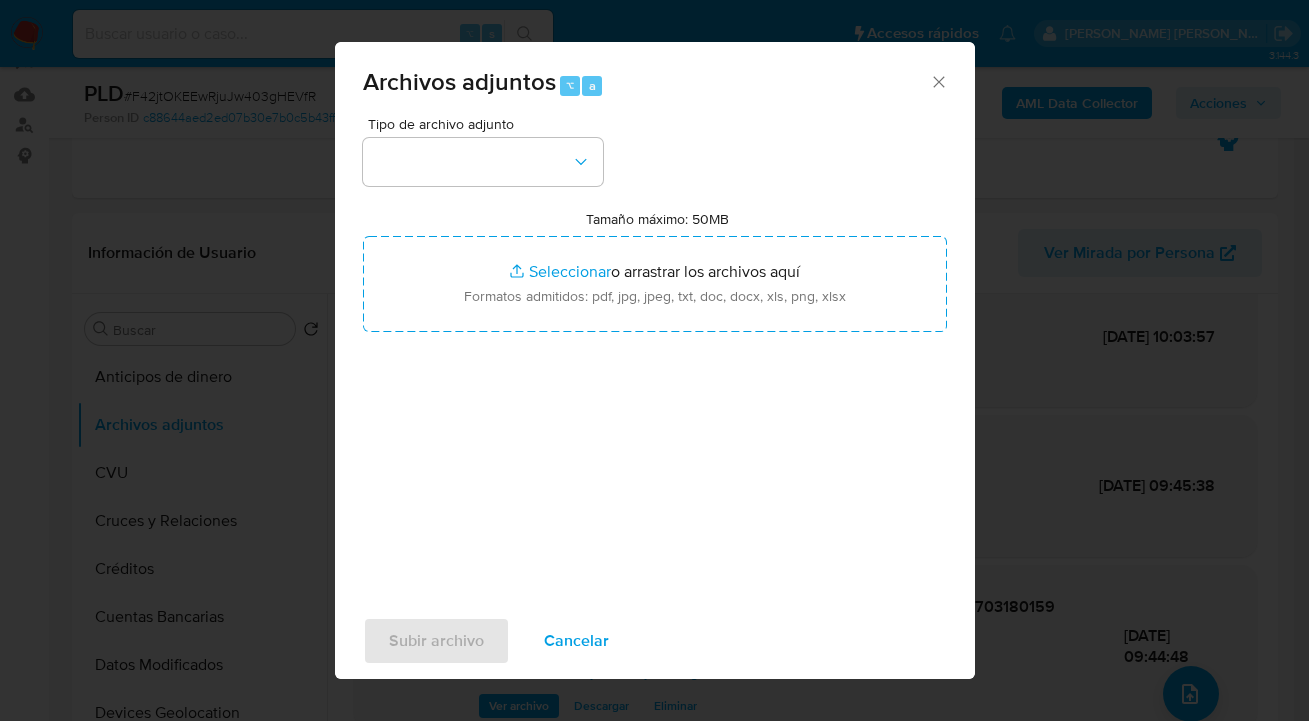drag, startPoint x: 603, startPoint y: 156, endPoint x: 552, endPoint y: 186, distance: 59.16925 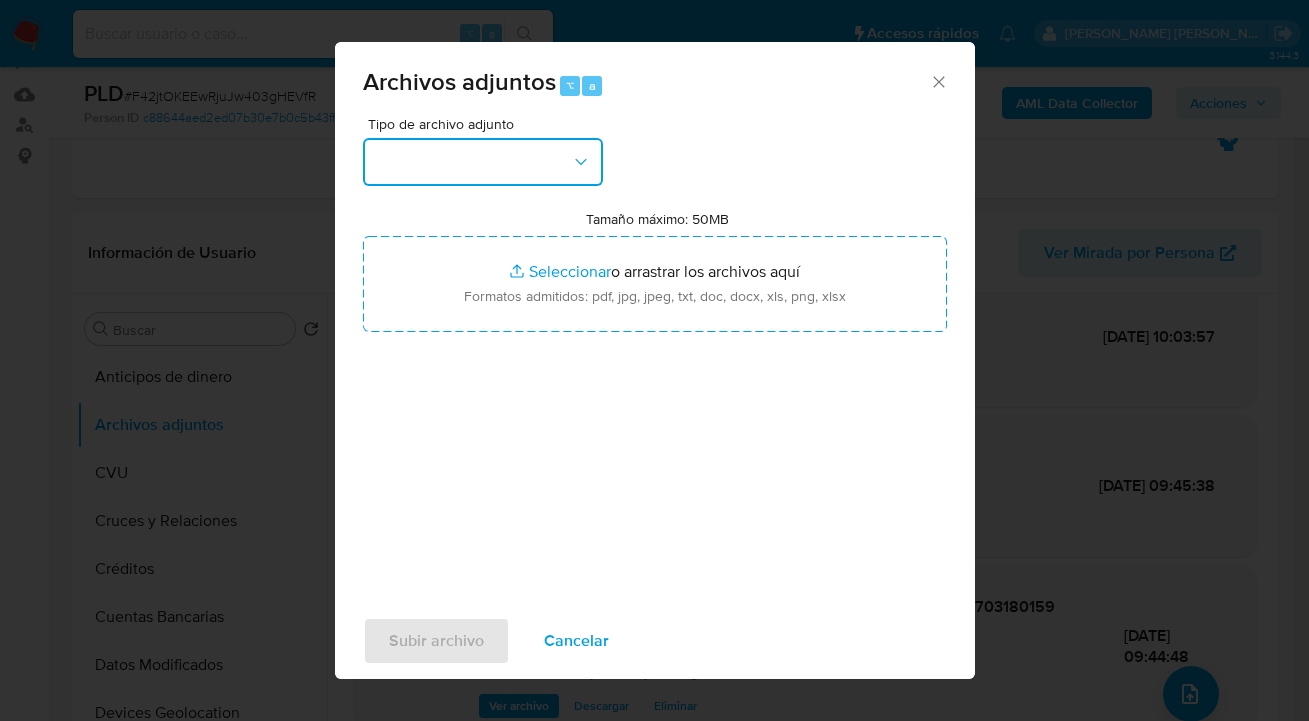 click at bounding box center [483, 162] 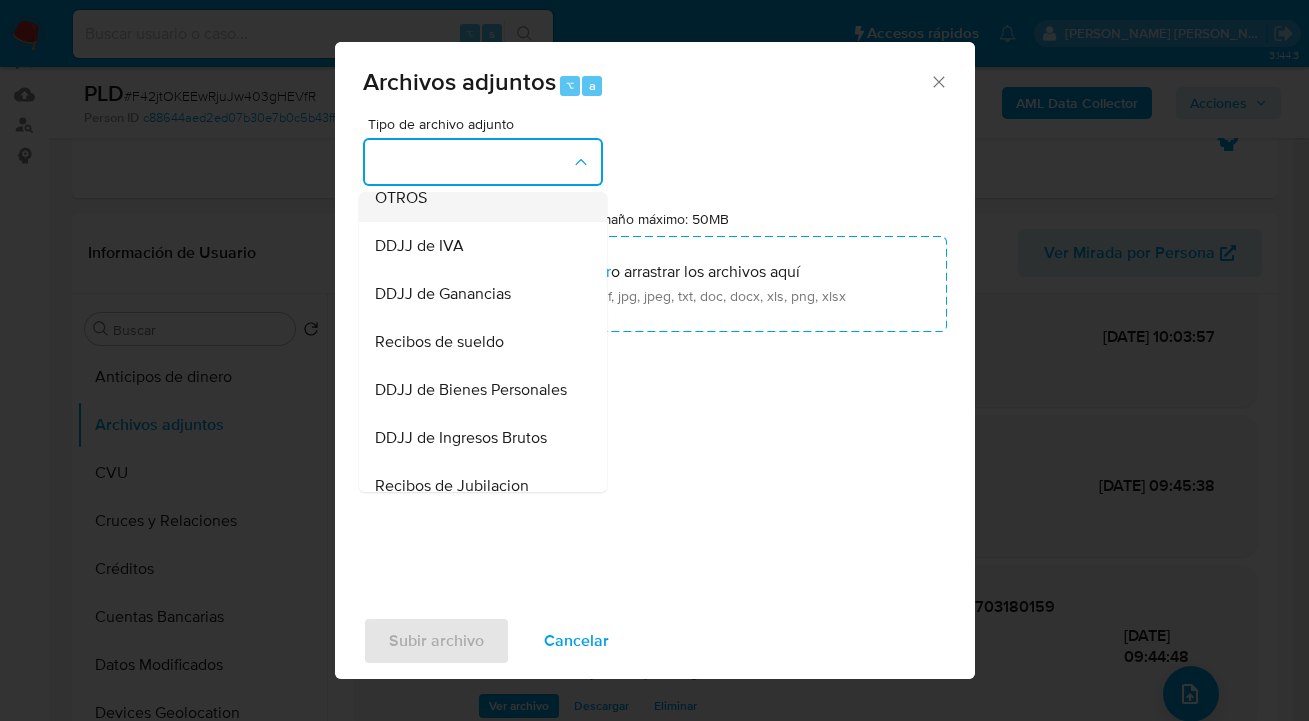 scroll, scrollTop: 411, scrollLeft: 0, axis: vertical 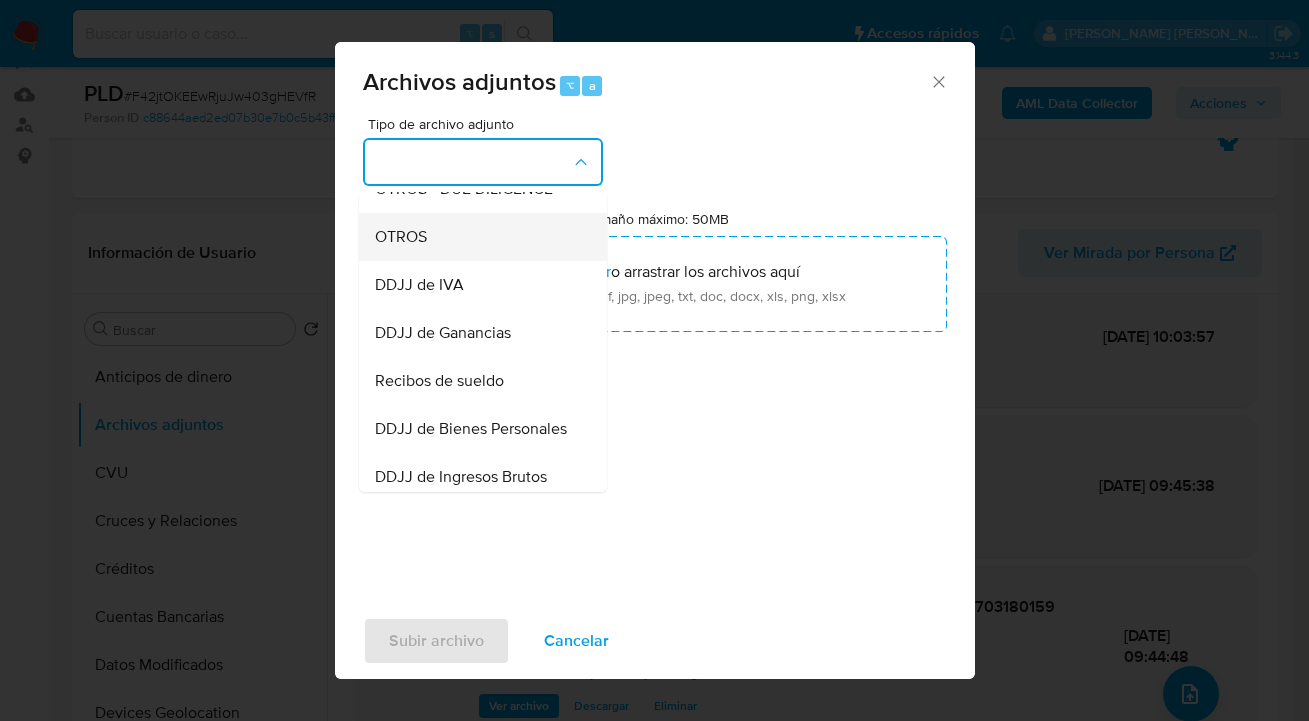 click on "OTROS" at bounding box center (477, 237) 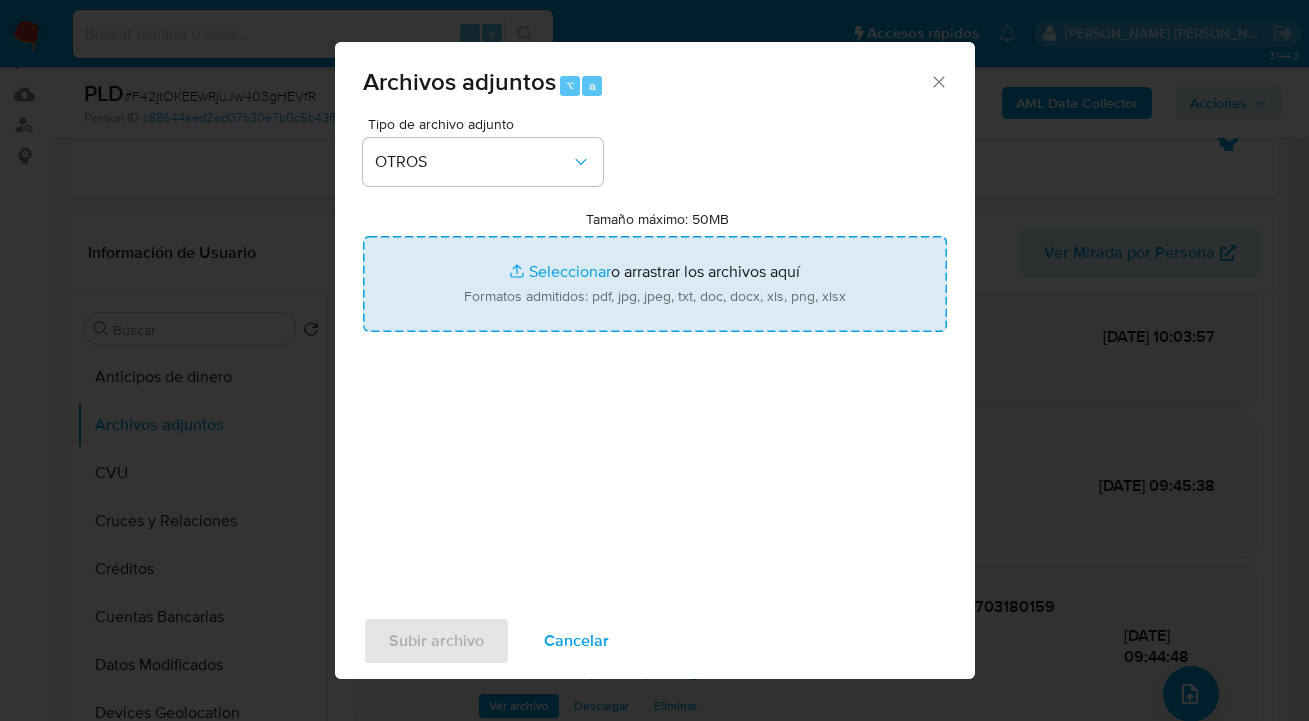 click on "Tamaño máximo: 50MB Seleccionar archivos" at bounding box center (655, 284) 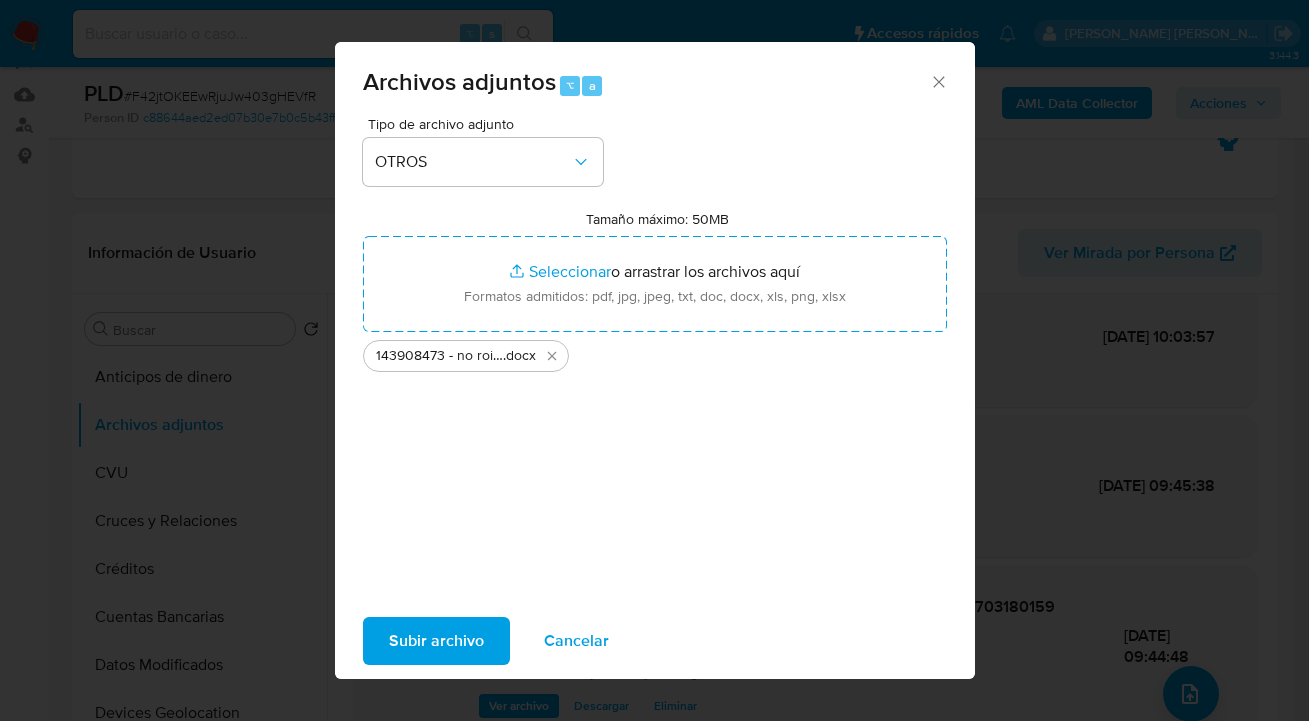 click on "Subir archivo" at bounding box center (436, 641) 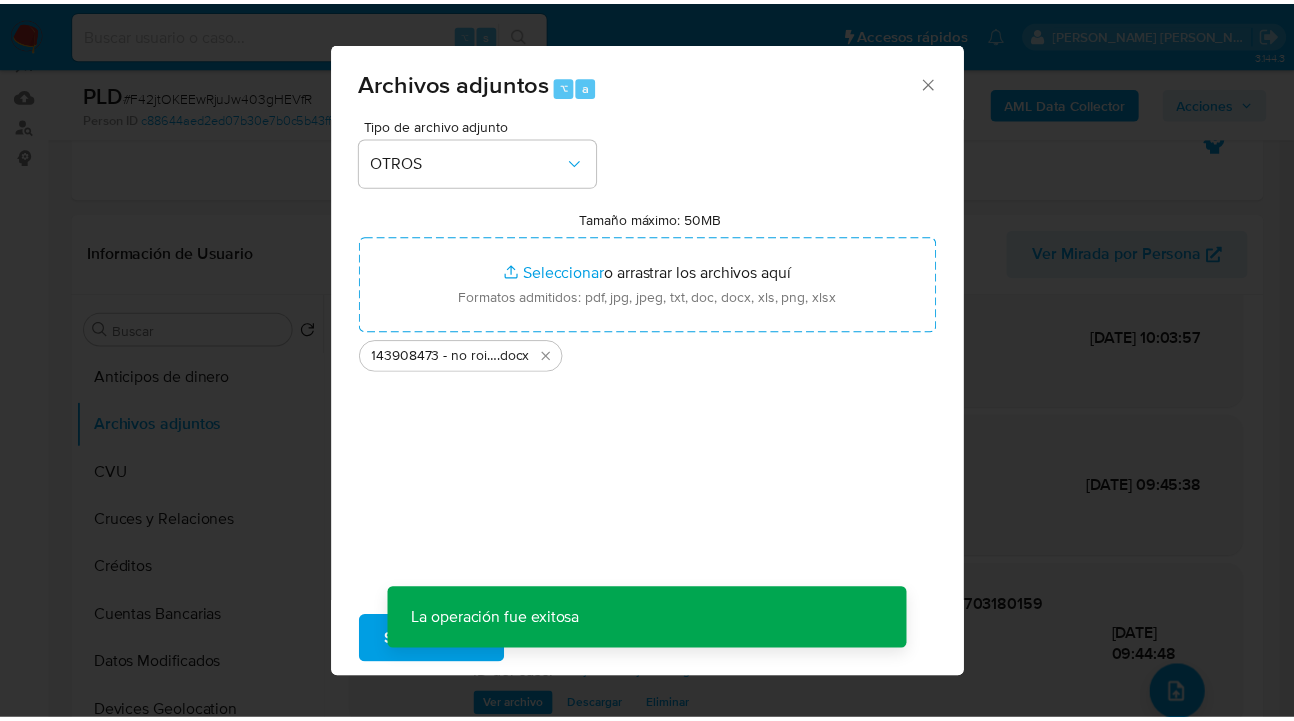 scroll, scrollTop: 187, scrollLeft: 0, axis: vertical 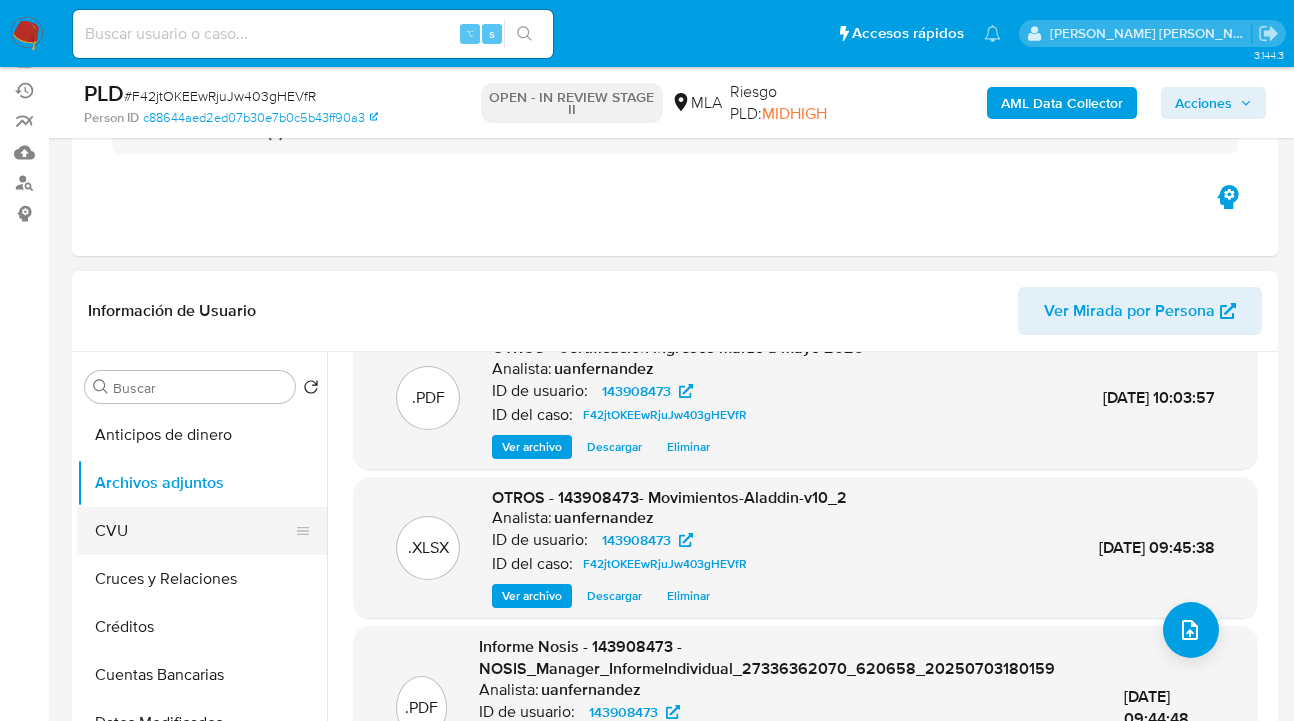 click on "CVU" at bounding box center (194, 531) 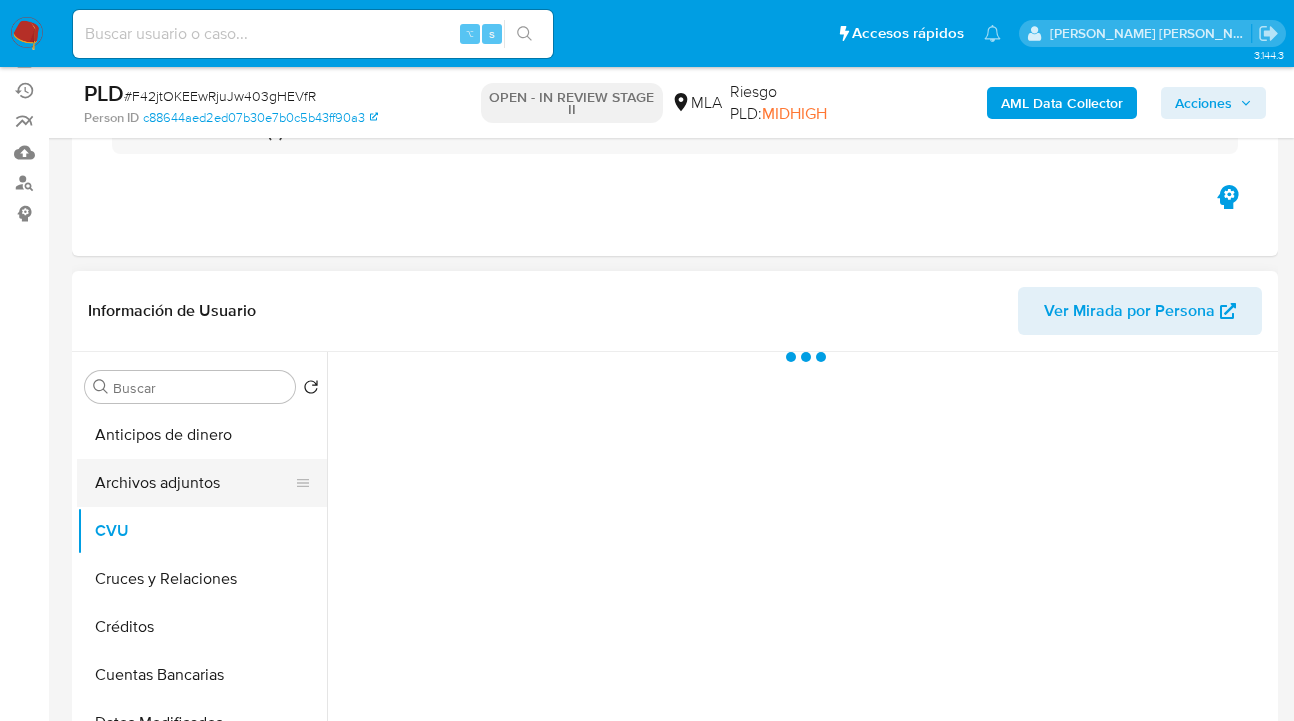 scroll, scrollTop: 0, scrollLeft: 0, axis: both 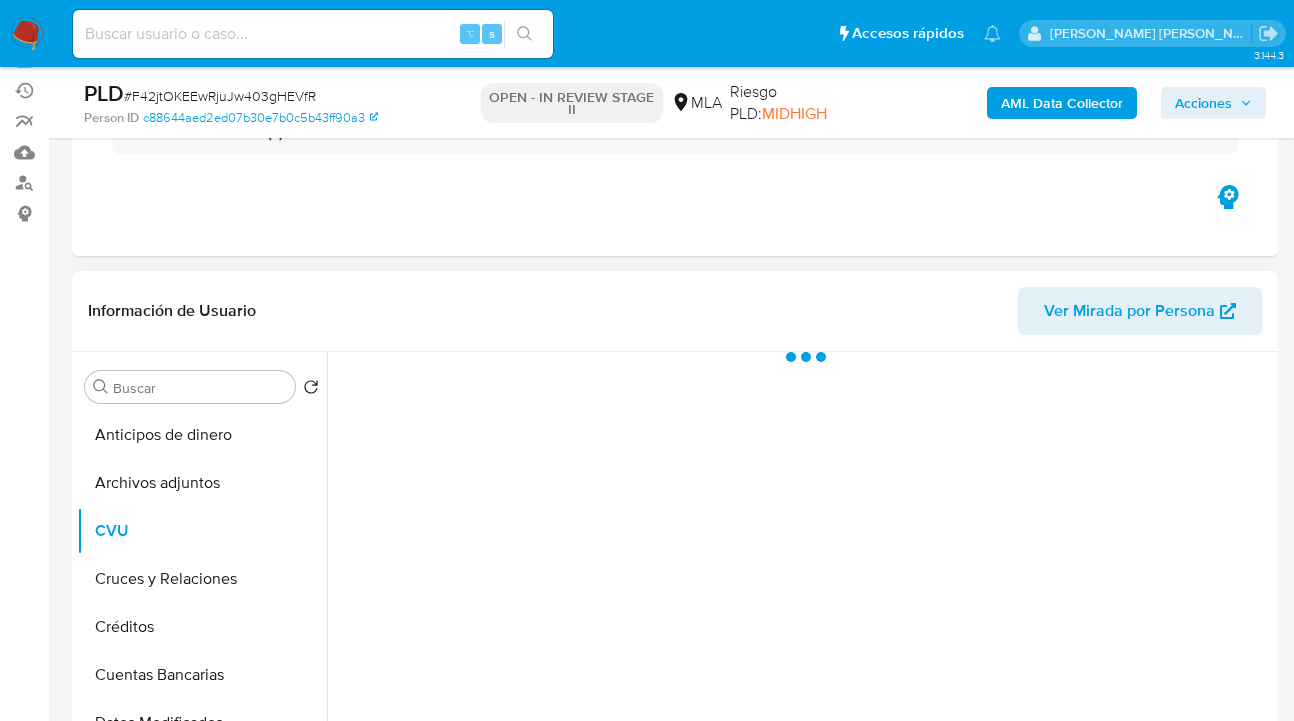 drag, startPoint x: 173, startPoint y: 477, endPoint x: 448, endPoint y: 417, distance: 281.46936 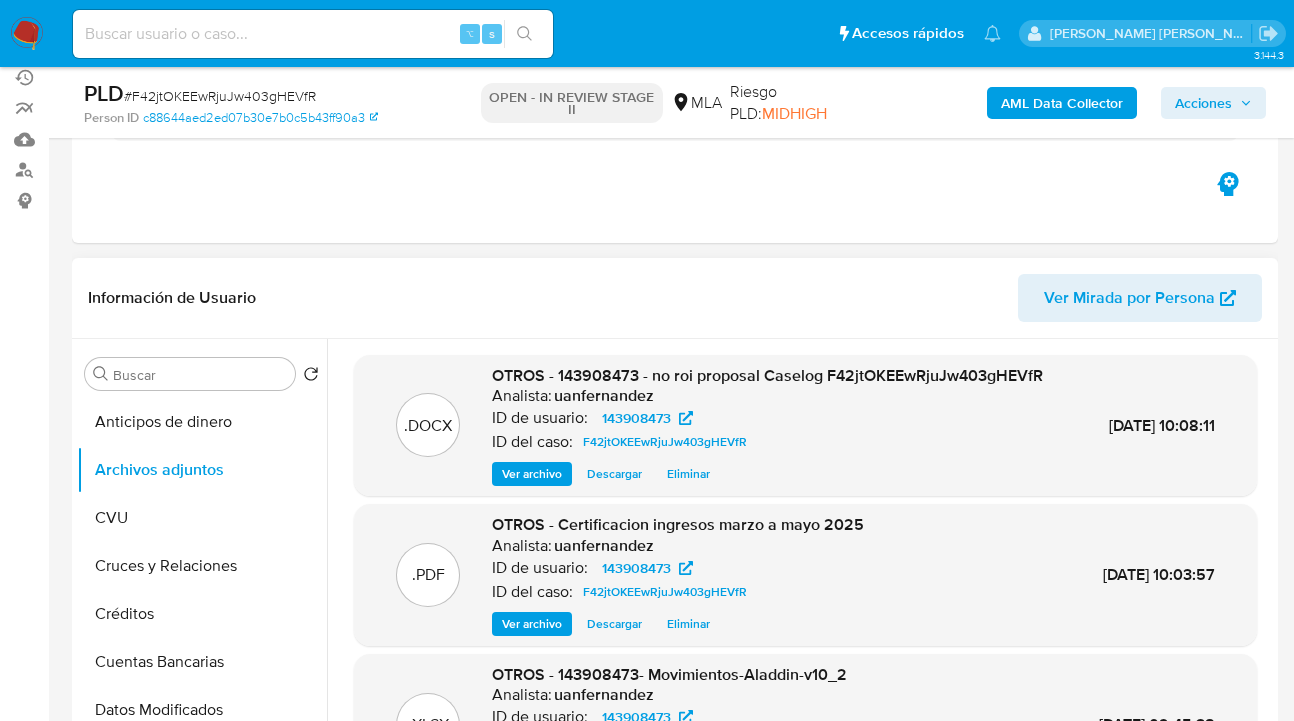scroll, scrollTop: 199, scrollLeft: 0, axis: vertical 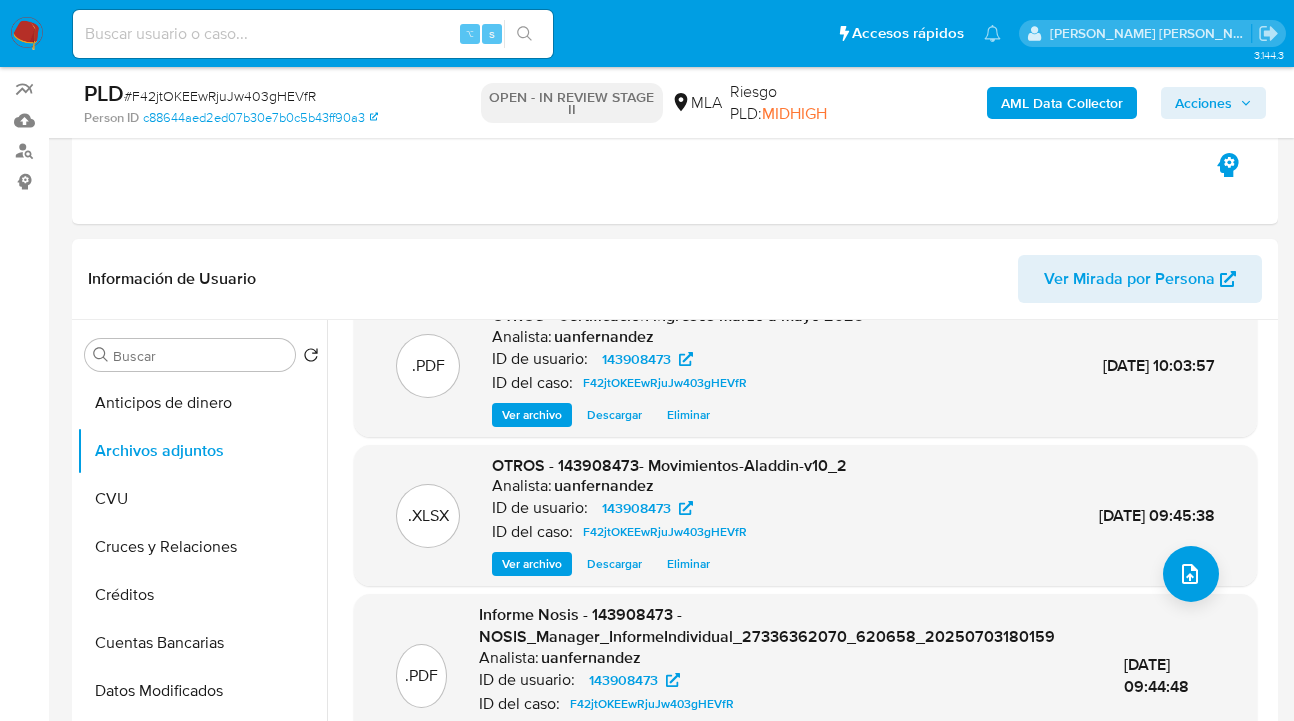 click on "Acciones" at bounding box center [1203, 103] 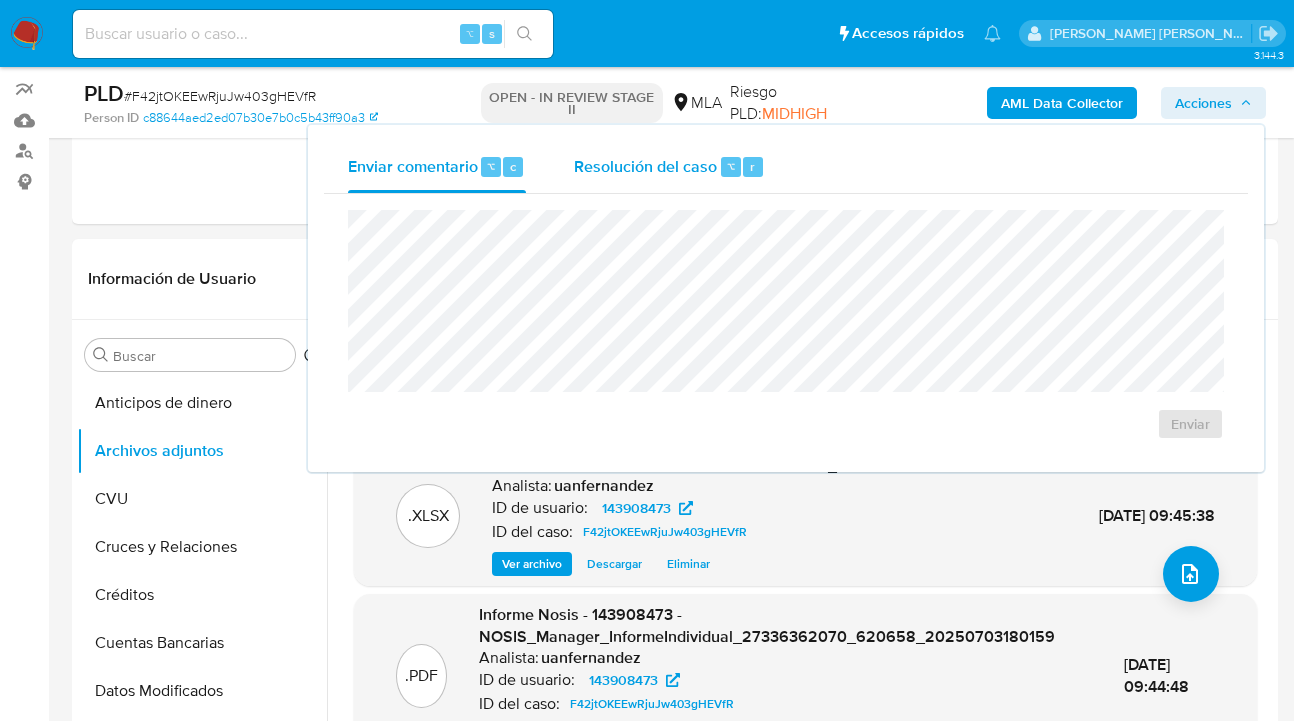 drag, startPoint x: 669, startPoint y: 172, endPoint x: 659, endPoint y: 183, distance: 14.866069 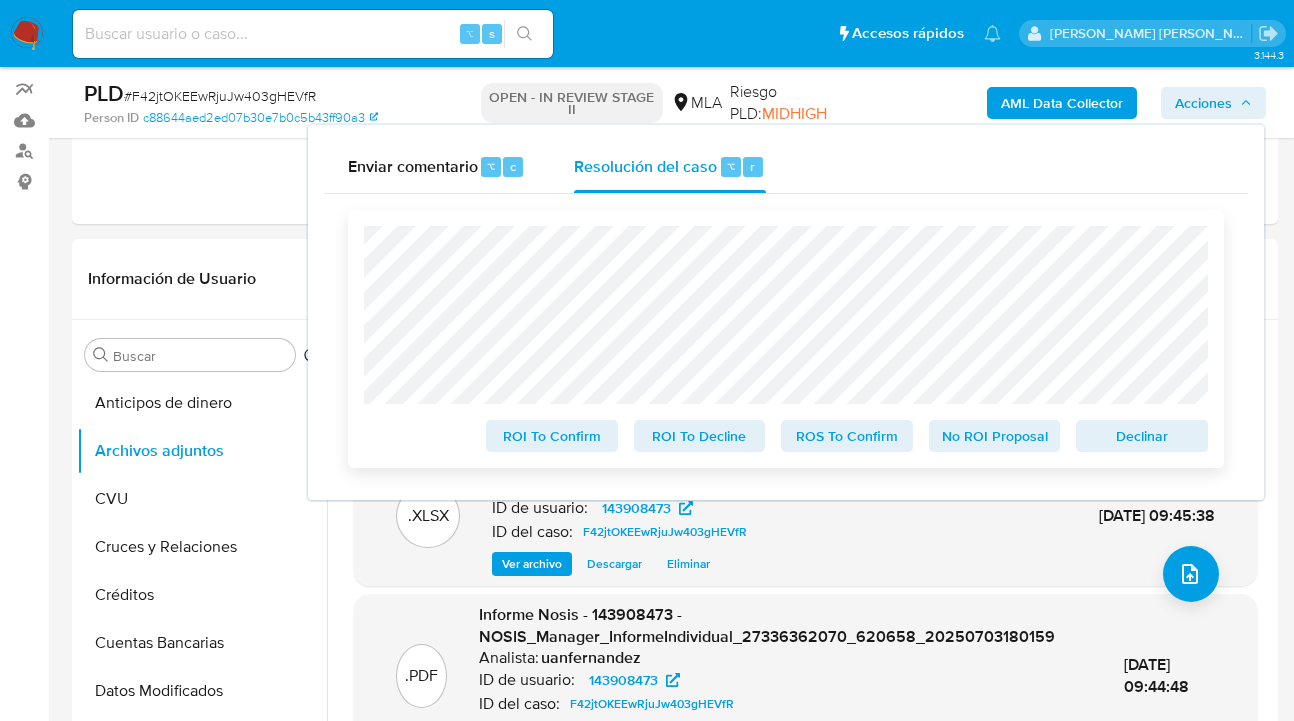 click on "No ROI Proposal" at bounding box center (995, 436) 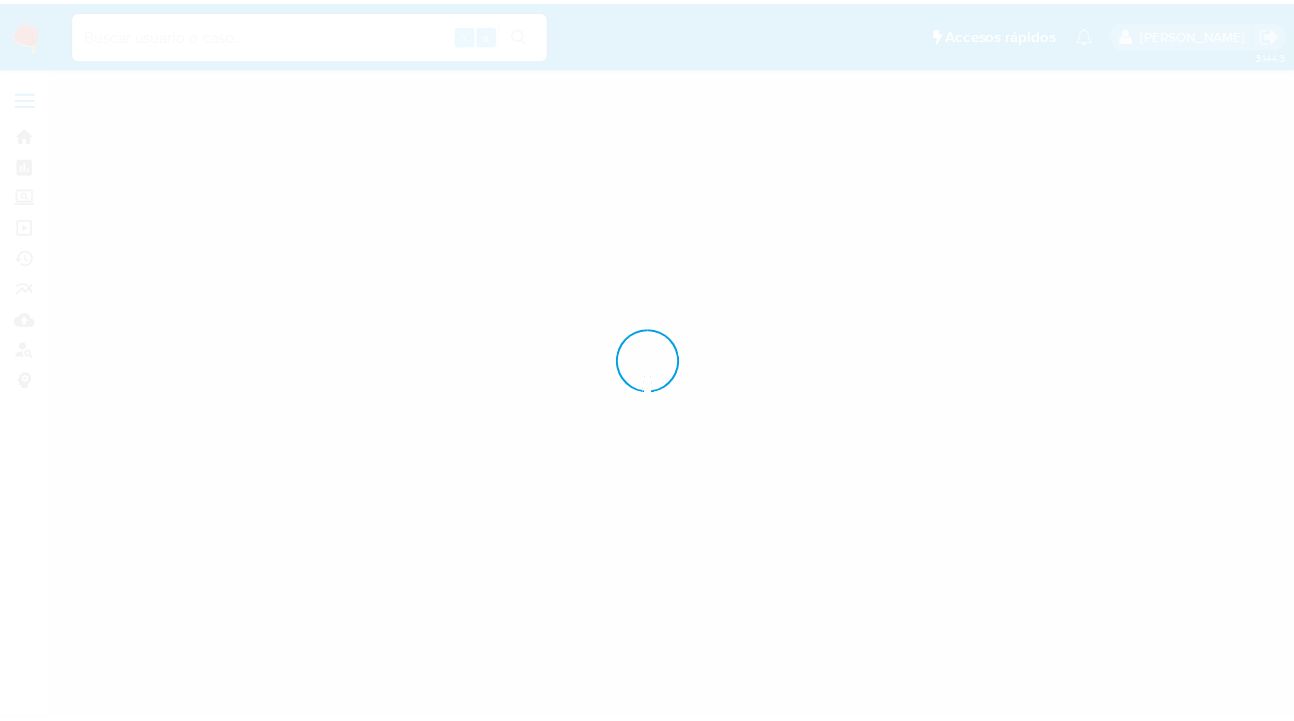 scroll, scrollTop: 0, scrollLeft: 0, axis: both 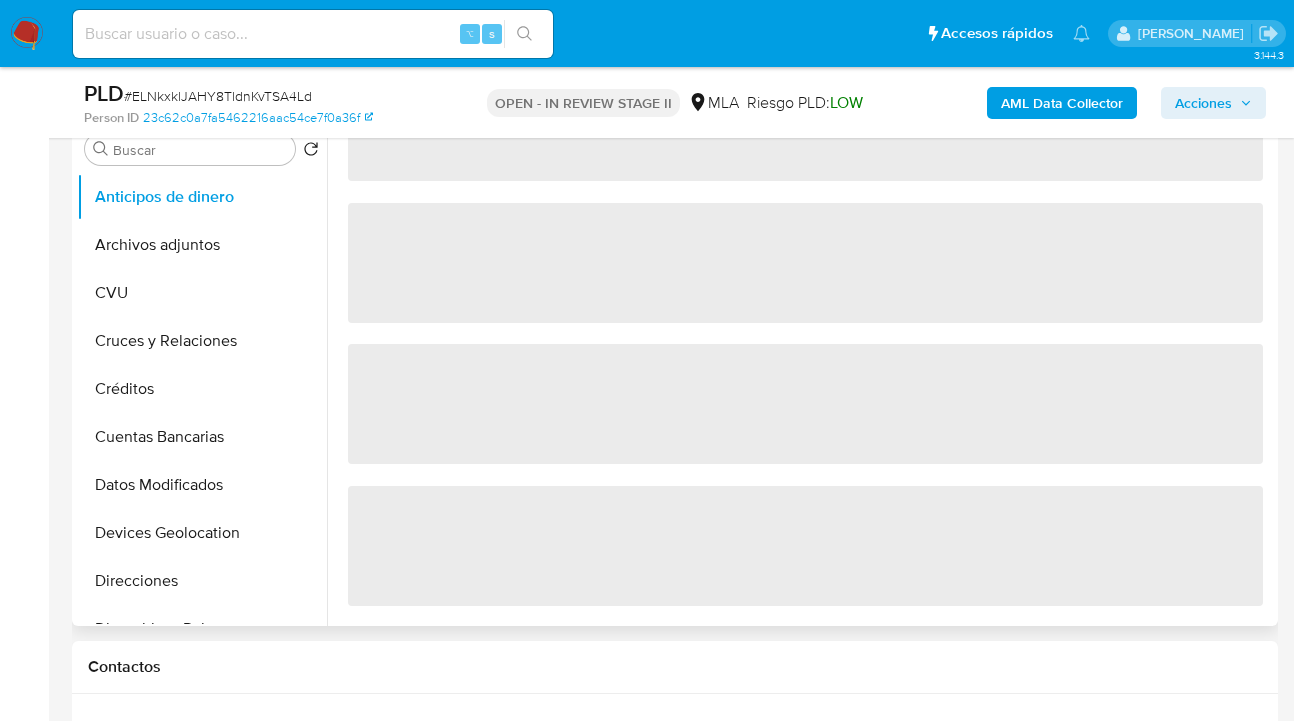 select on "10" 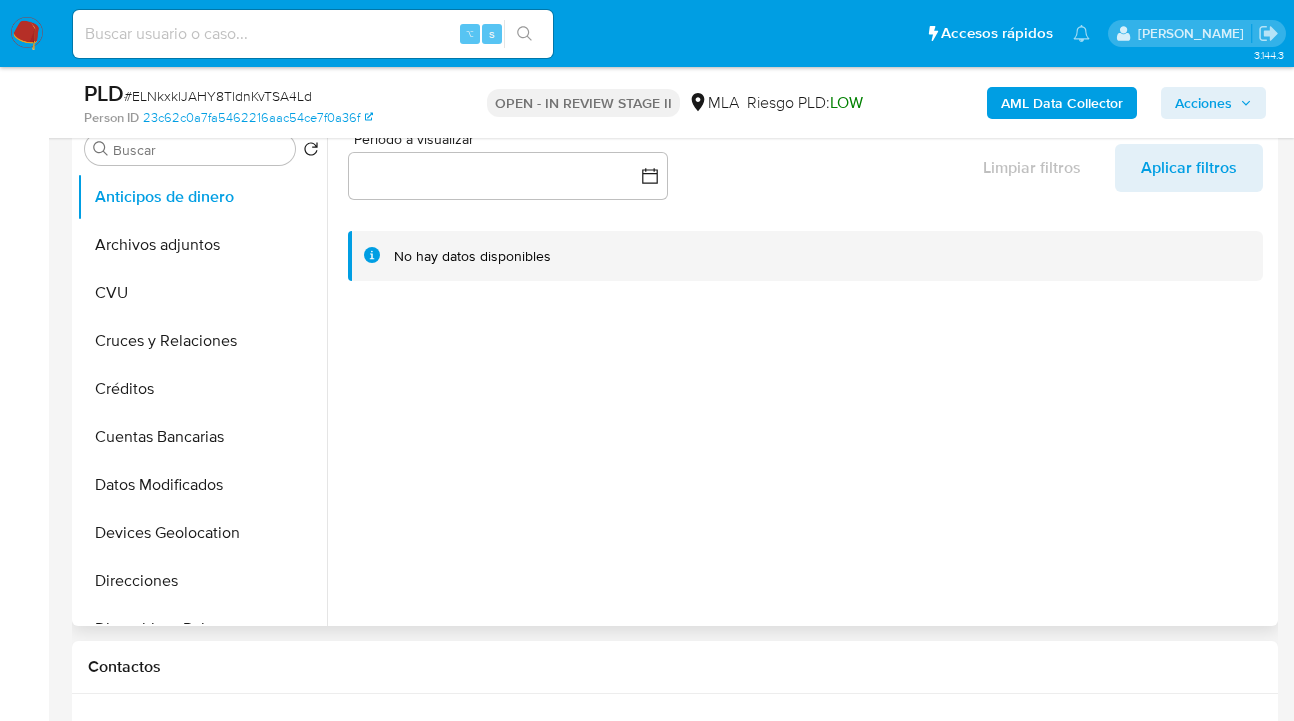 scroll, scrollTop: 0, scrollLeft: 0, axis: both 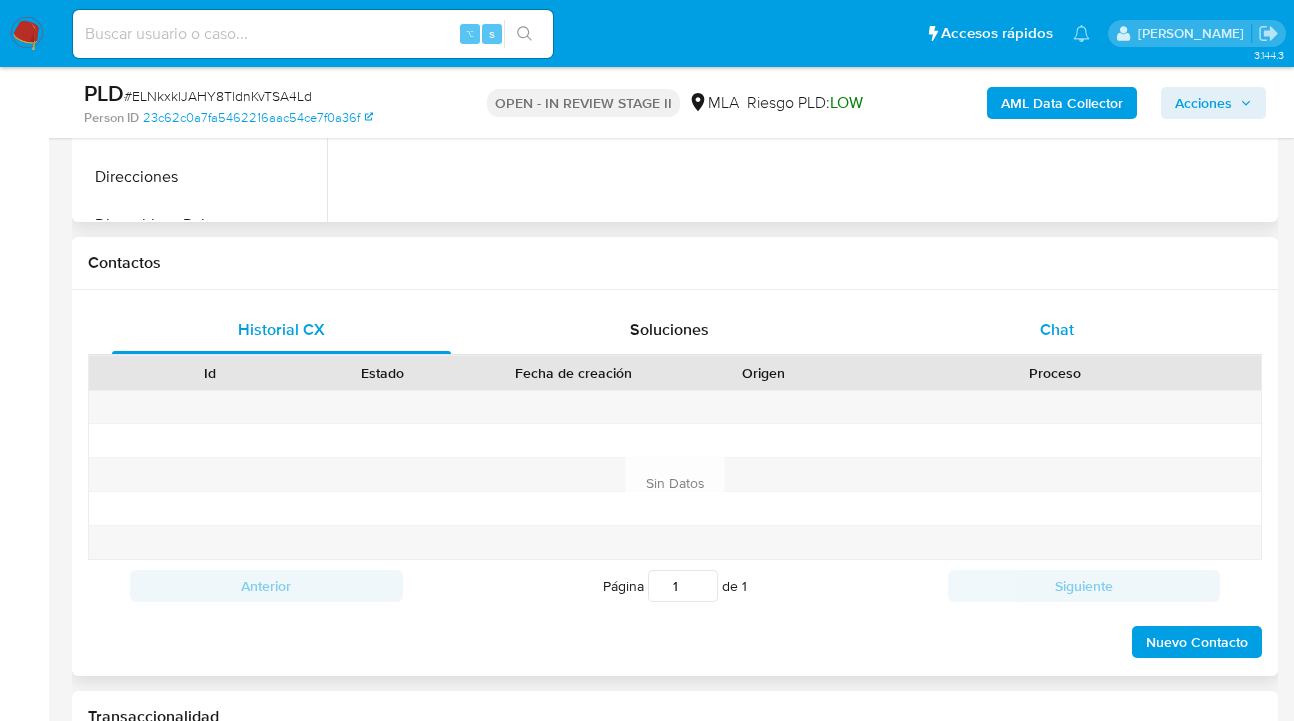 click on "Chat" at bounding box center [1056, 330] 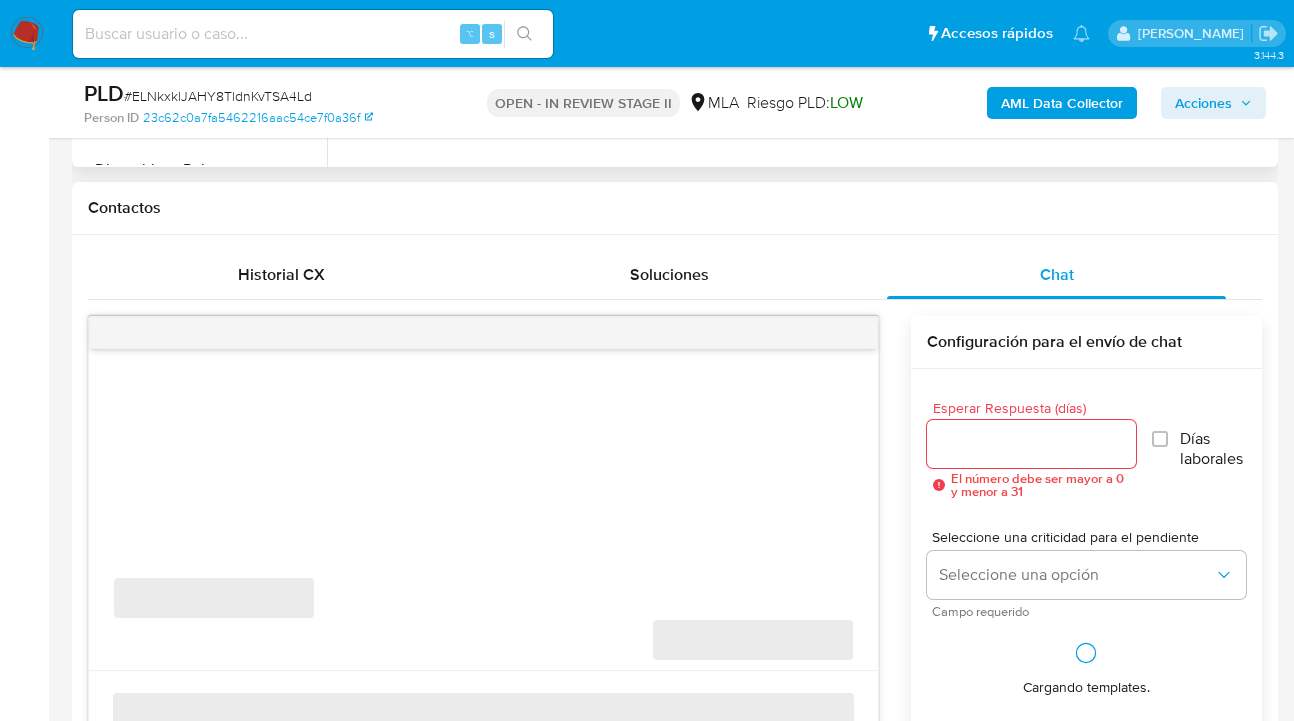 scroll, scrollTop: 968, scrollLeft: 0, axis: vertical 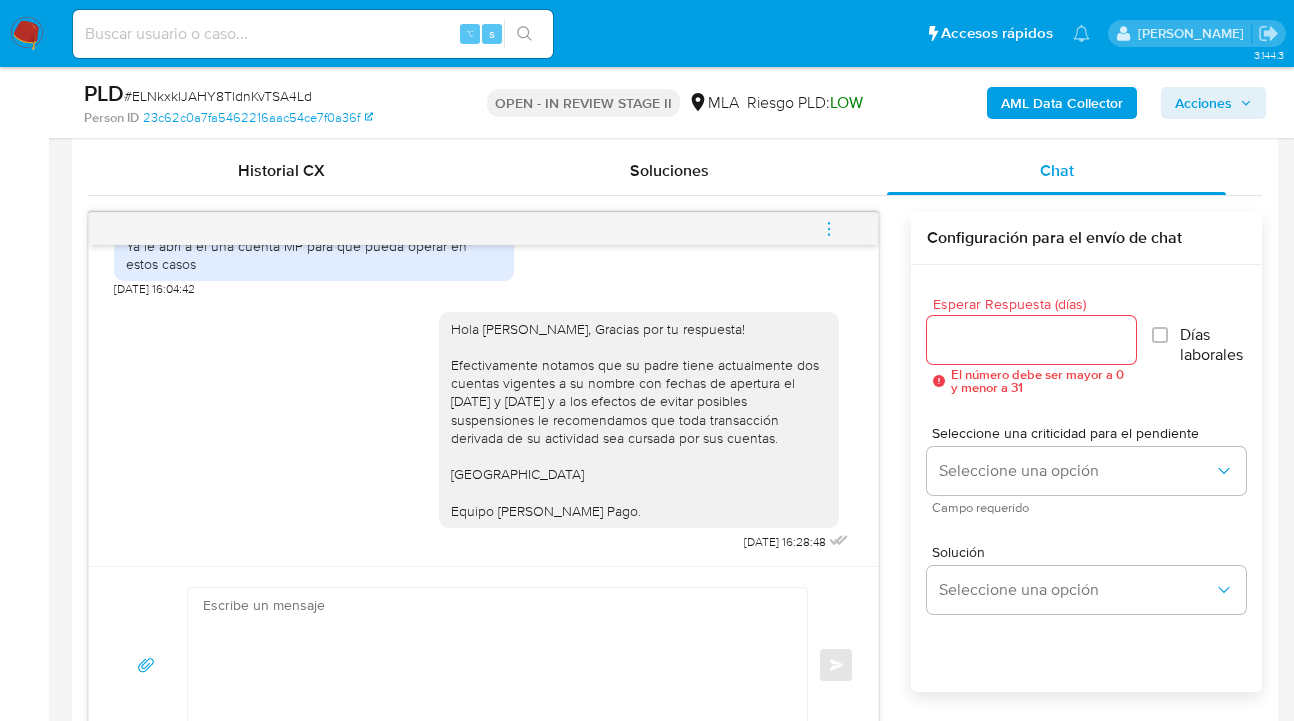 click 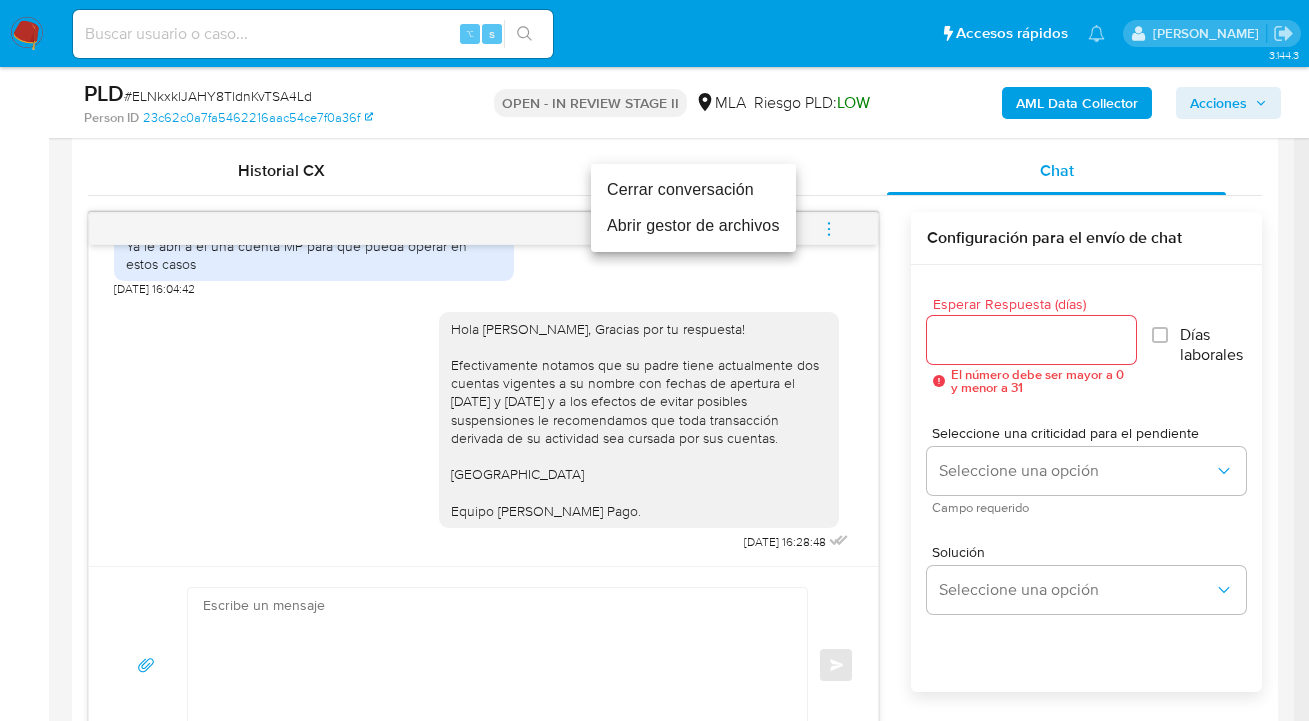 click on "Cerrar conversación" at bounding box center [693, 190] 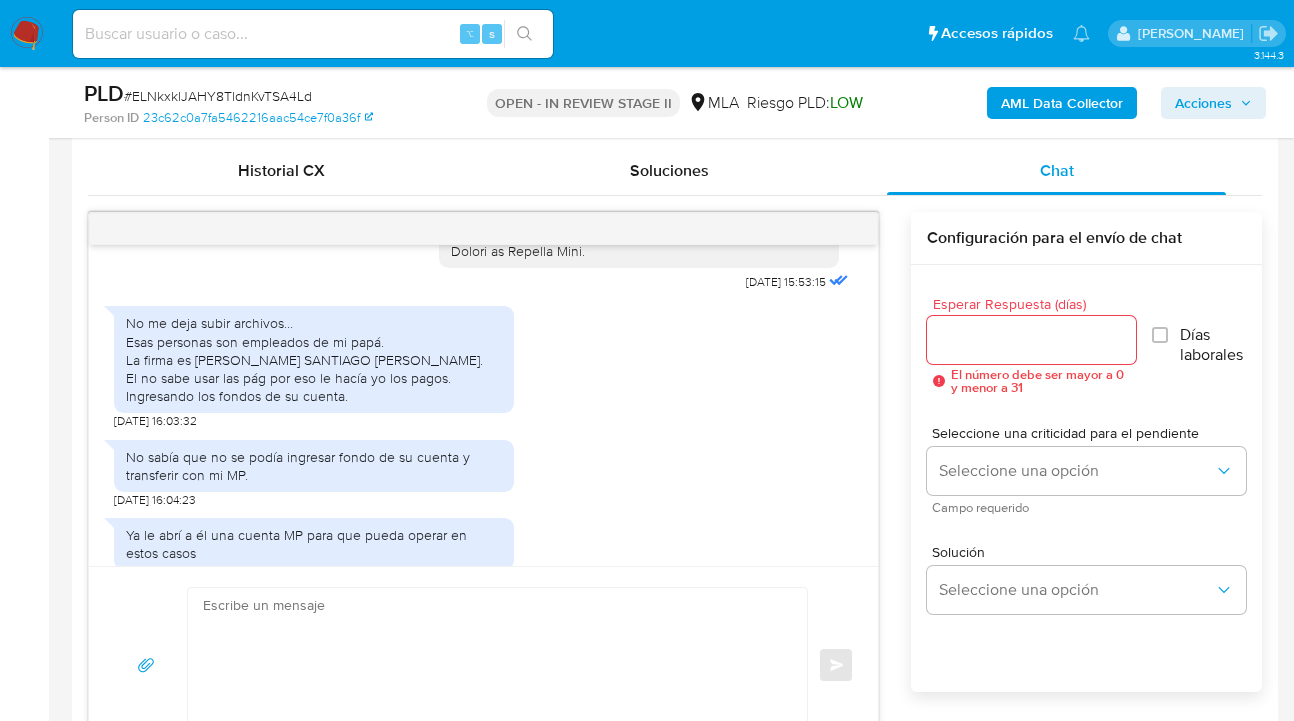 scroll, scrollTop: 2106, scrollLeft: 0, axis: vertical 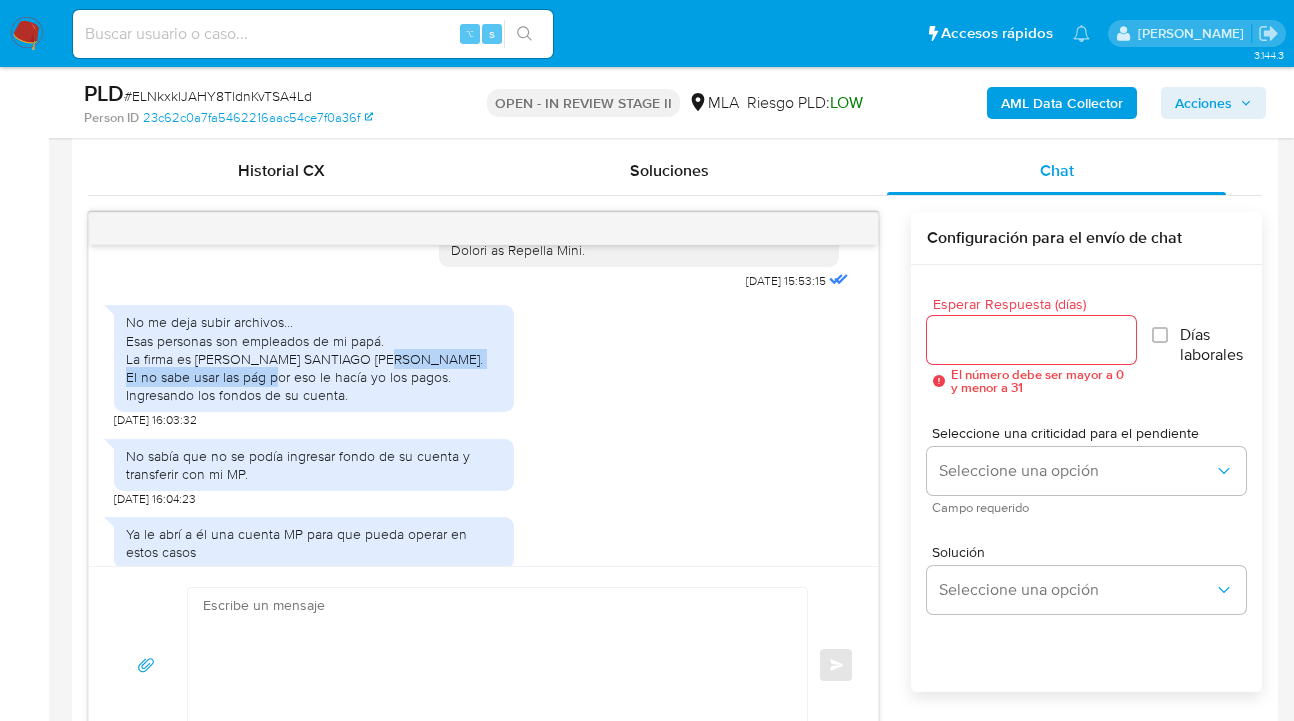 drag, startPoint x: 134, startPoint y: 397, endPoint x: 360, endPoint y: 404, distance: 226.10838 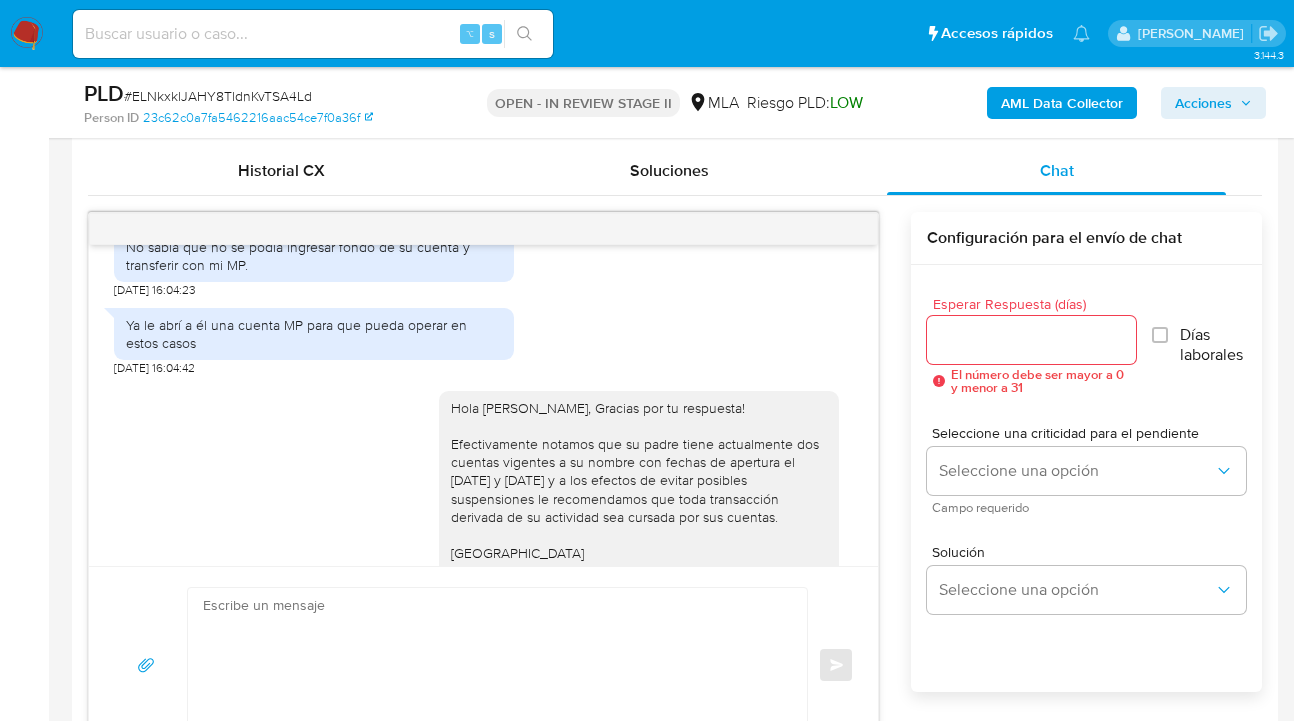 scroll, scrollTop: 2412, scrollLeft: 0, axis: vertical 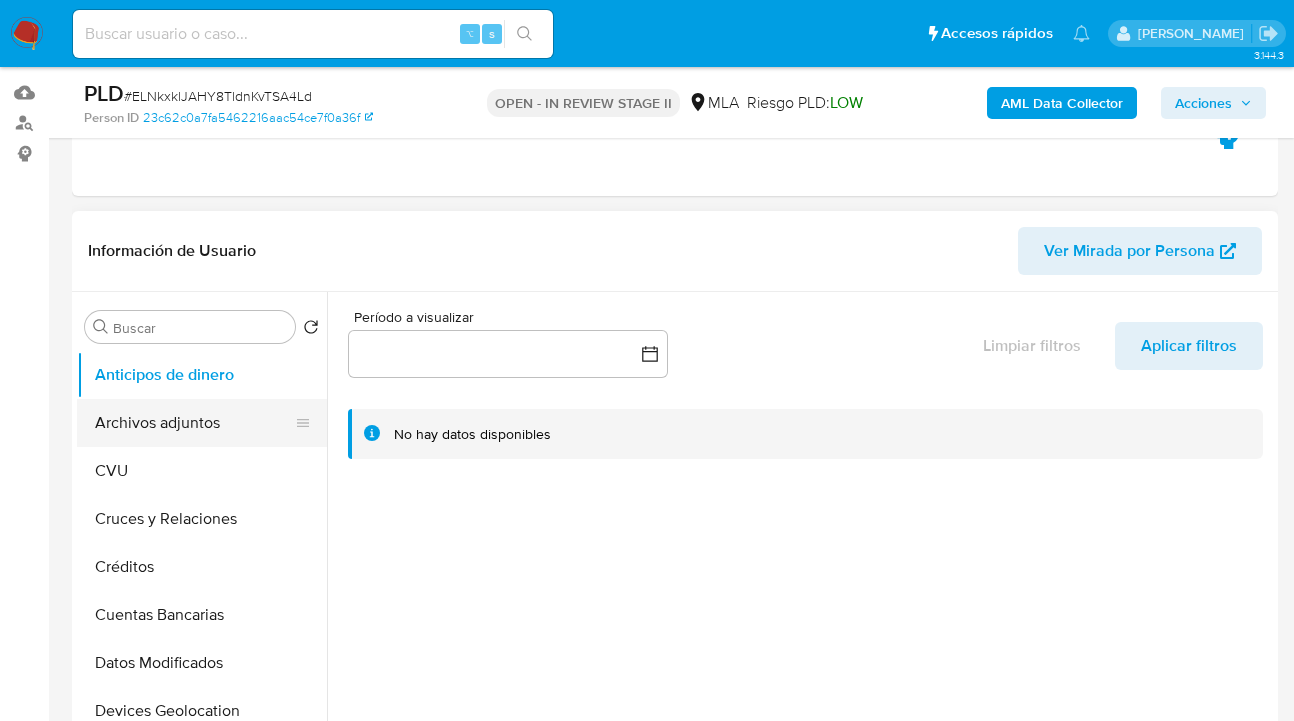 click on "Archivos adjuntos" at bounding box center (194, 423) 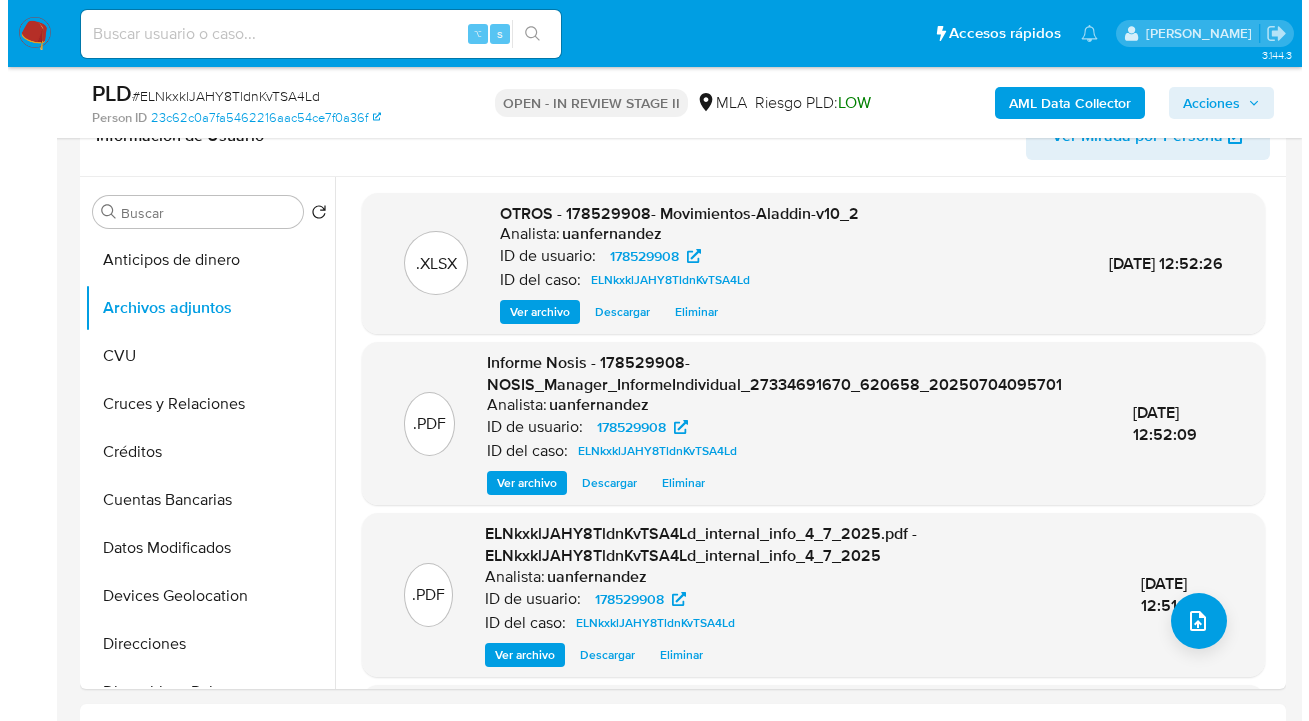 scroll, scrollTop: 351, scrollLeft: 0, axis: vertical 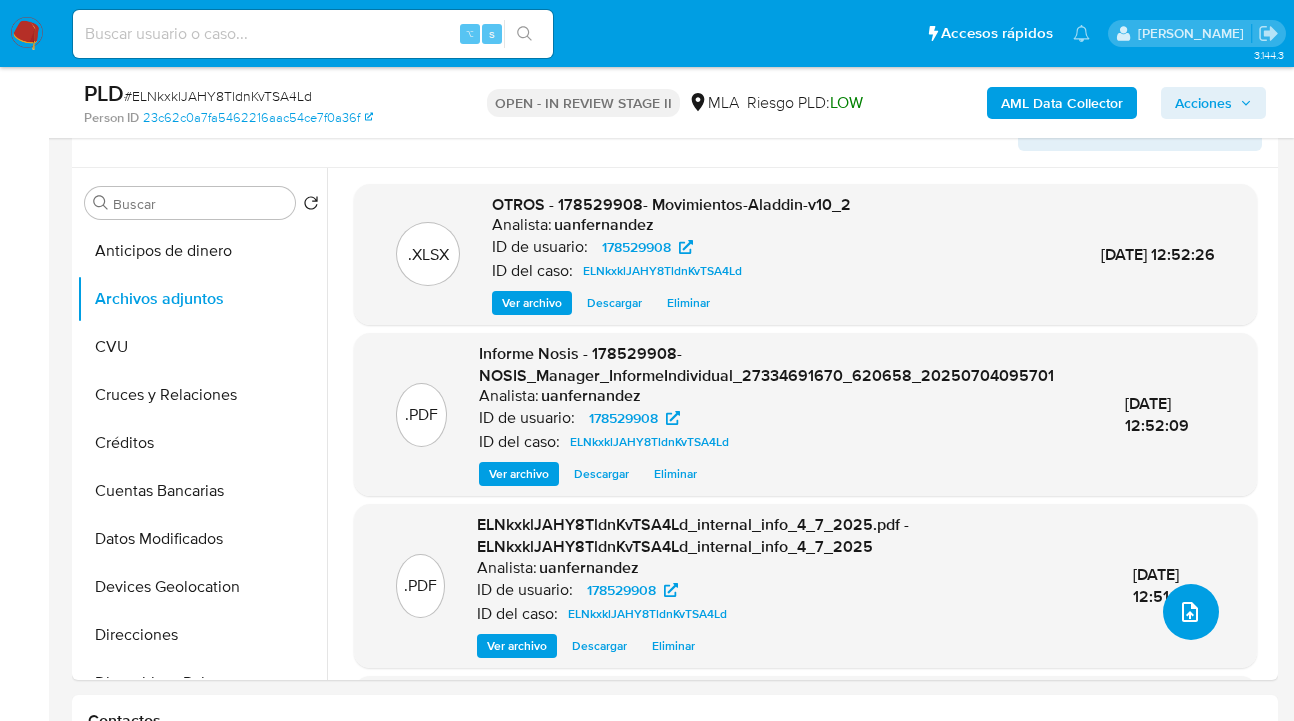 click 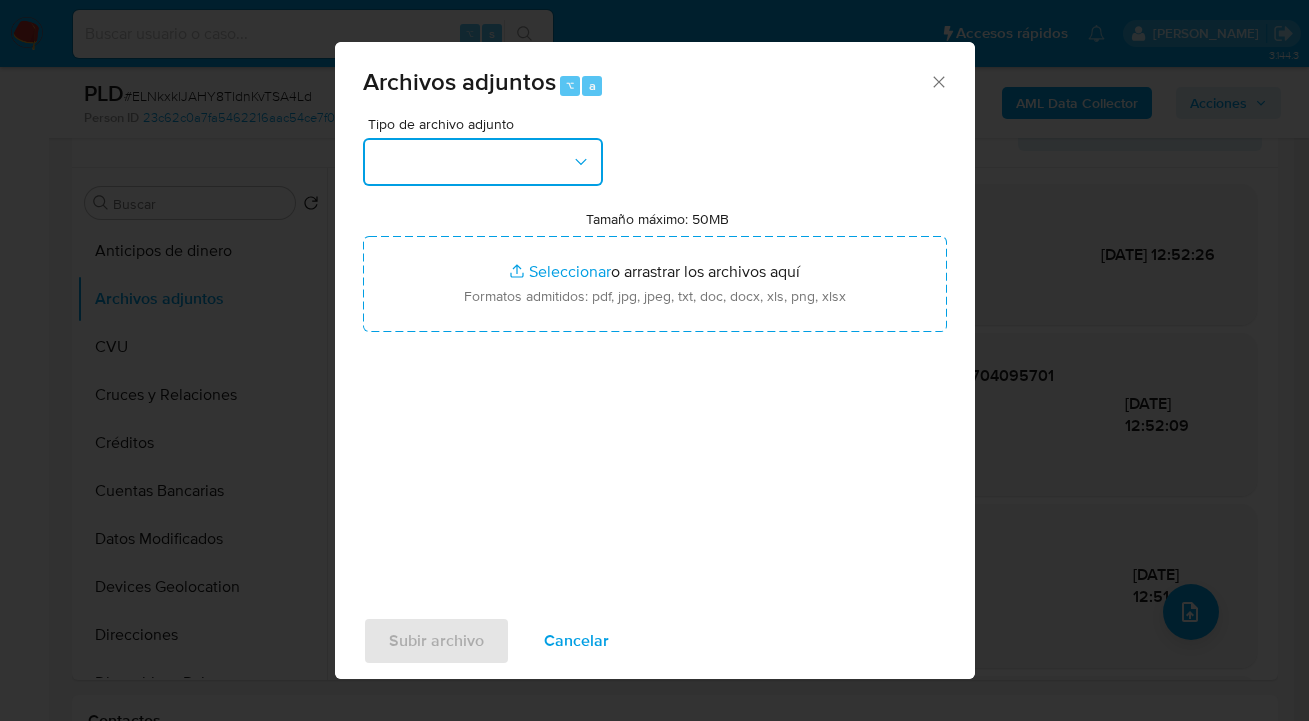 click 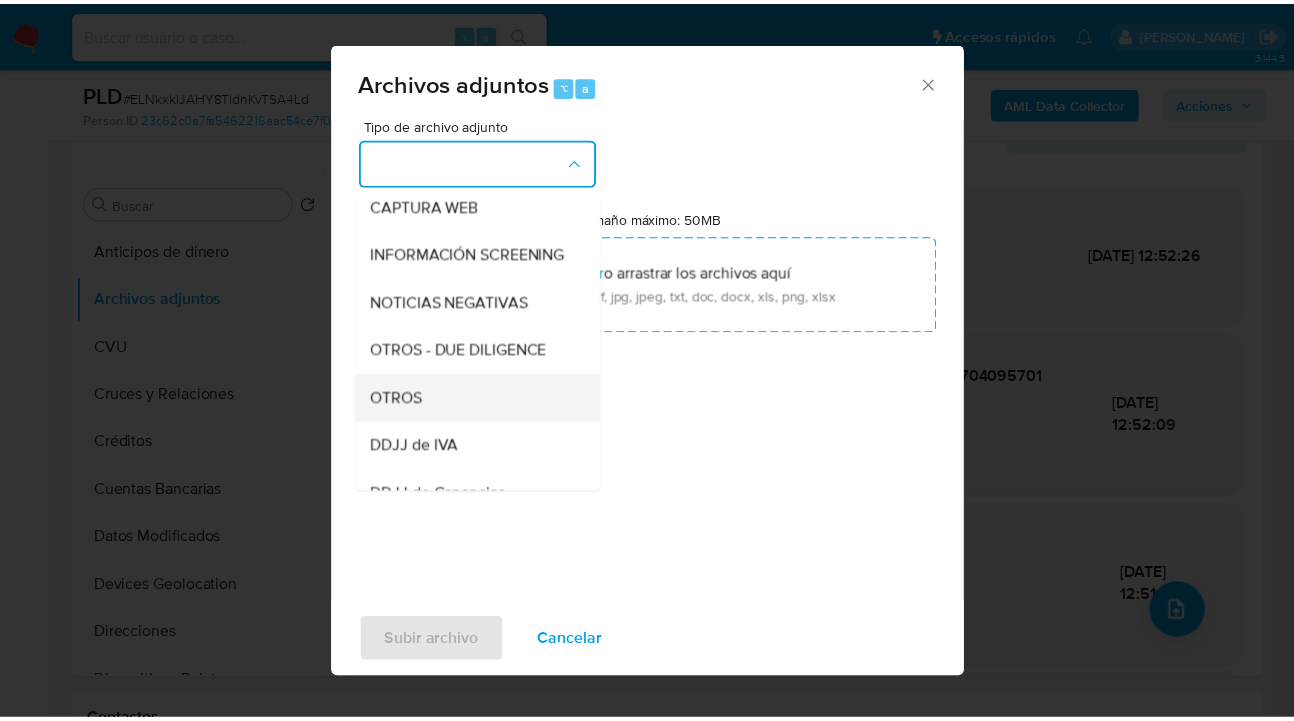 scroll, scrollTop: 270, scrollLeft: 0, axis: vertical 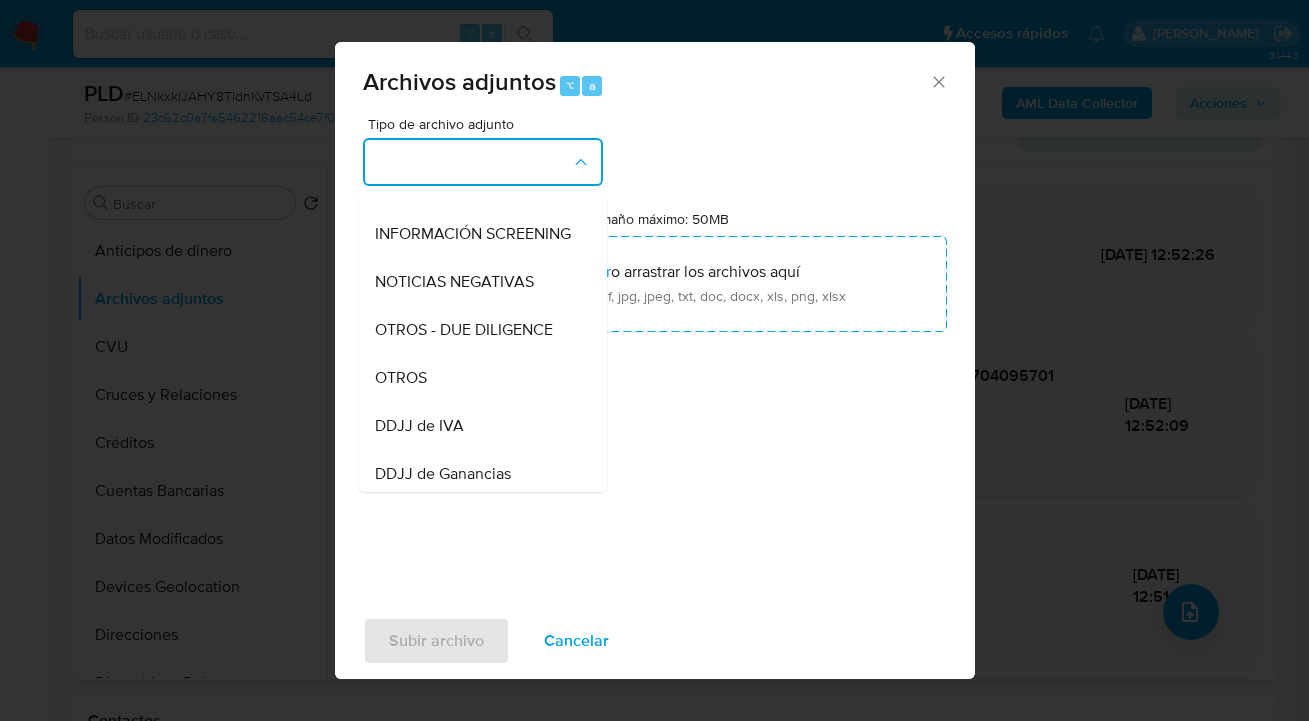 click on "OTROS" at bounding box center (477, 378) 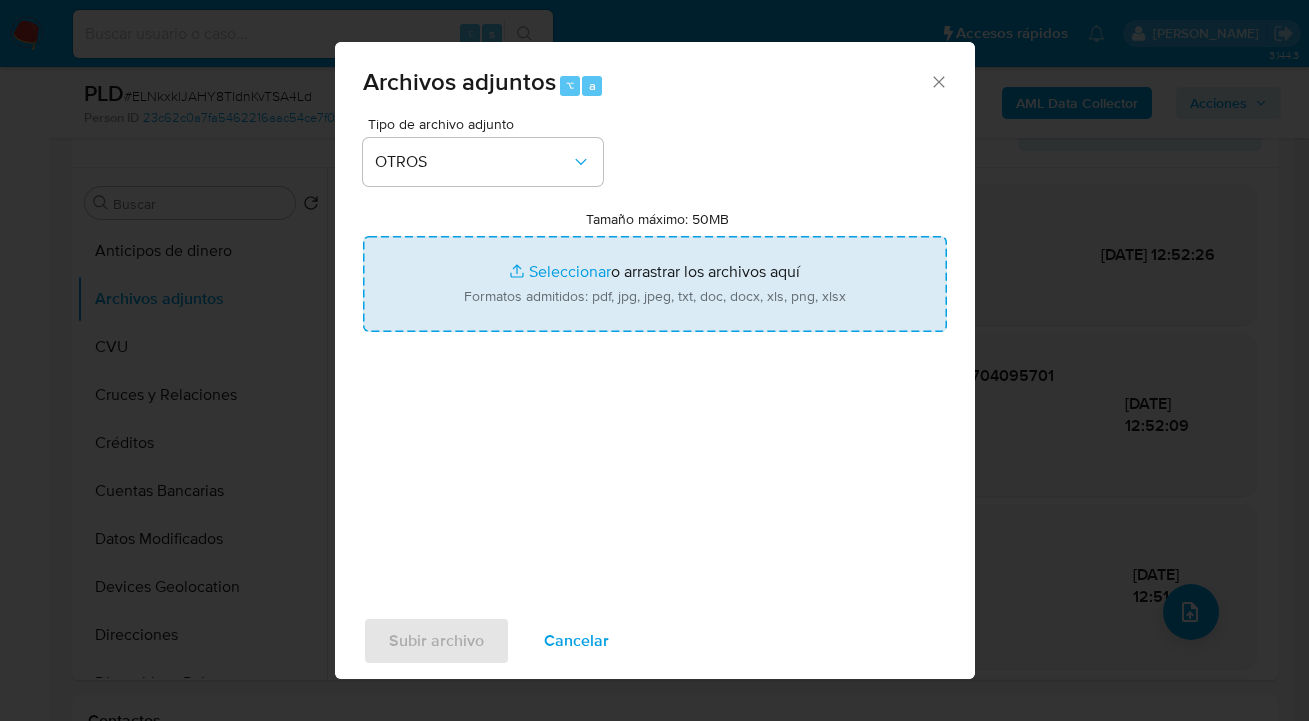 click on "Tamaño máximo: 50MB Seleccionar archivos" at bounding box center (655, 284) 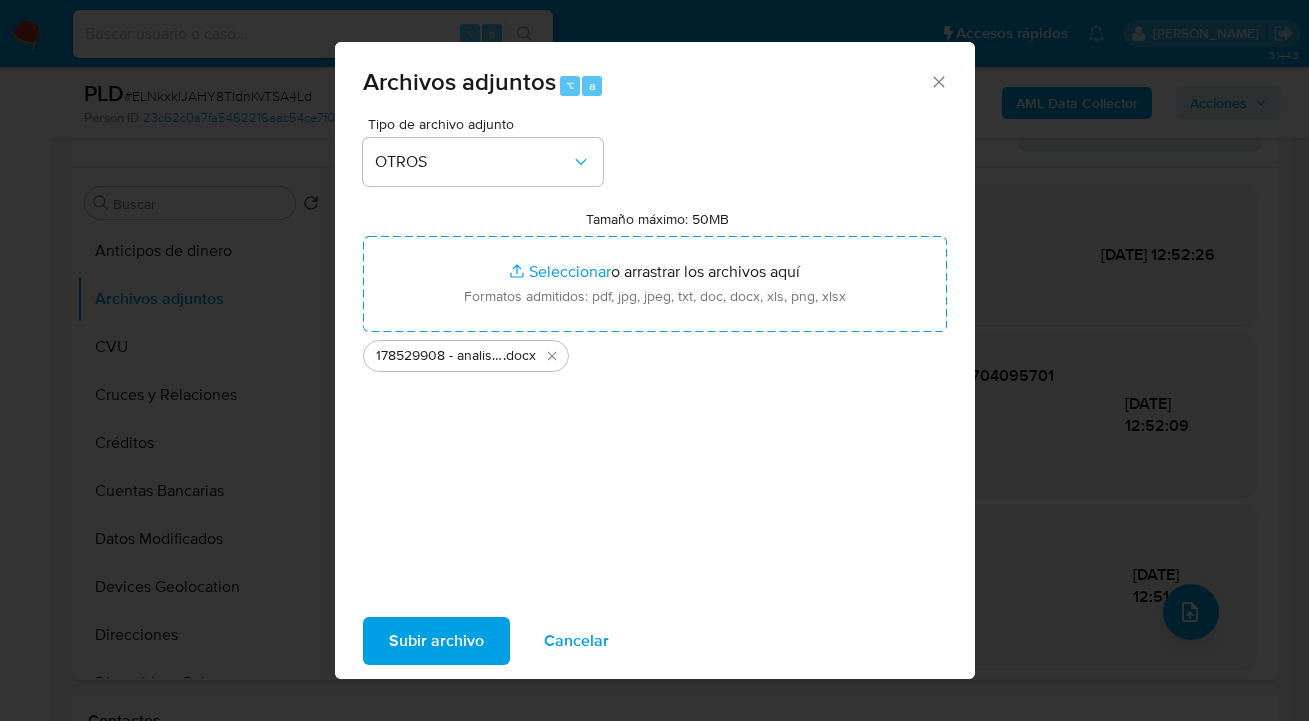 click on "Subir archivo" at bounding box center (436, 641) 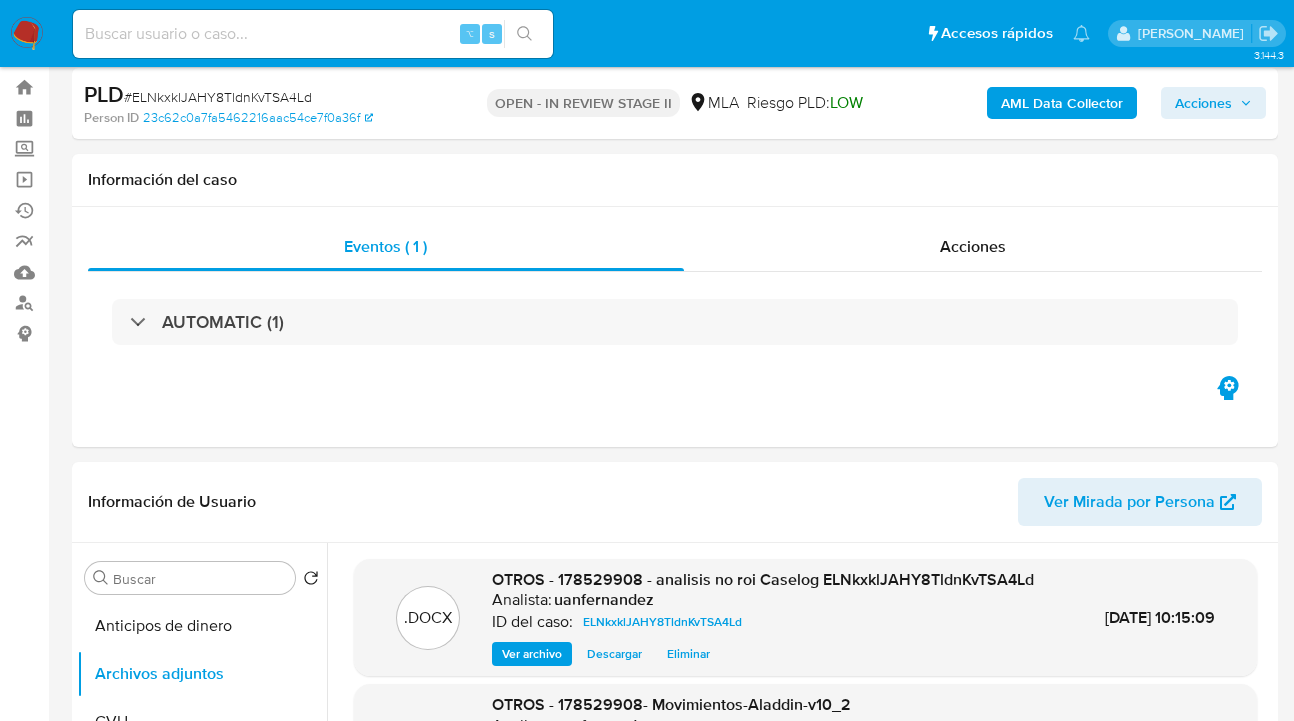 scroll, scrollTop: 0, scrollLeft: 0, axis: both 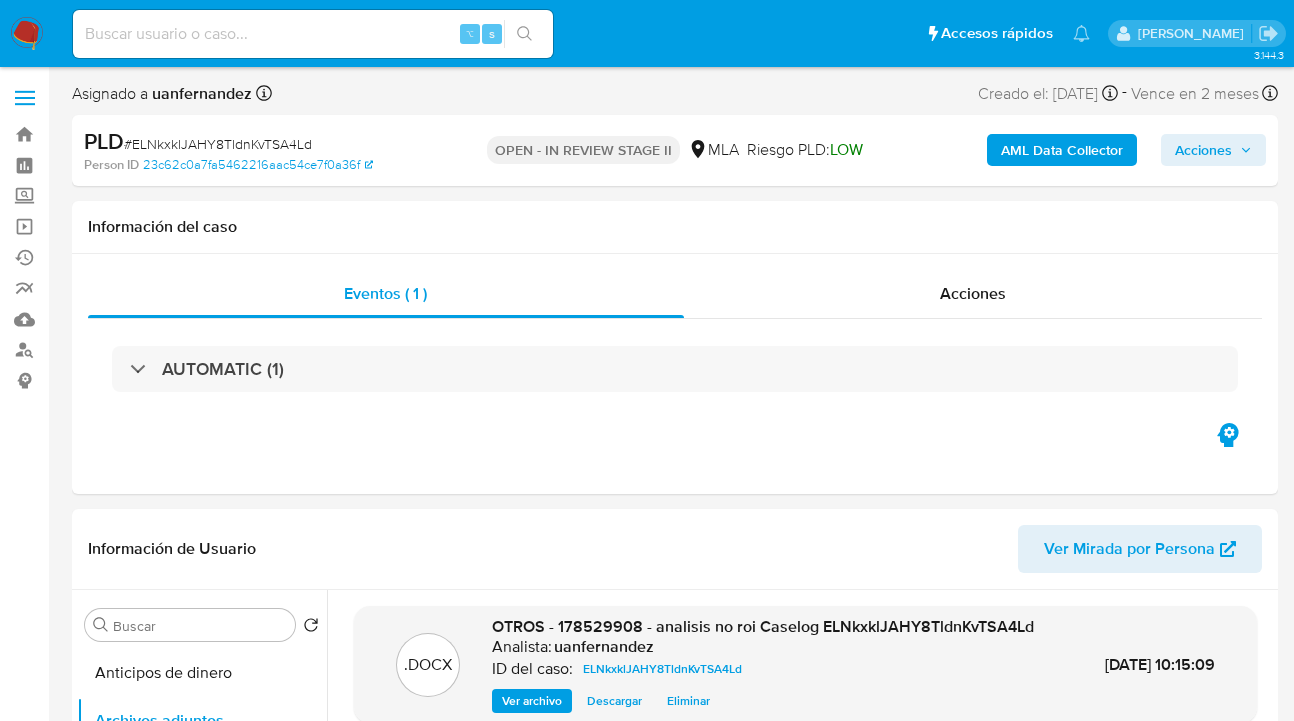 drag, startPoint x: 1246, startPoint y: 141, endPoint x: 1206, endPoint y: 151, distance: 41.231056 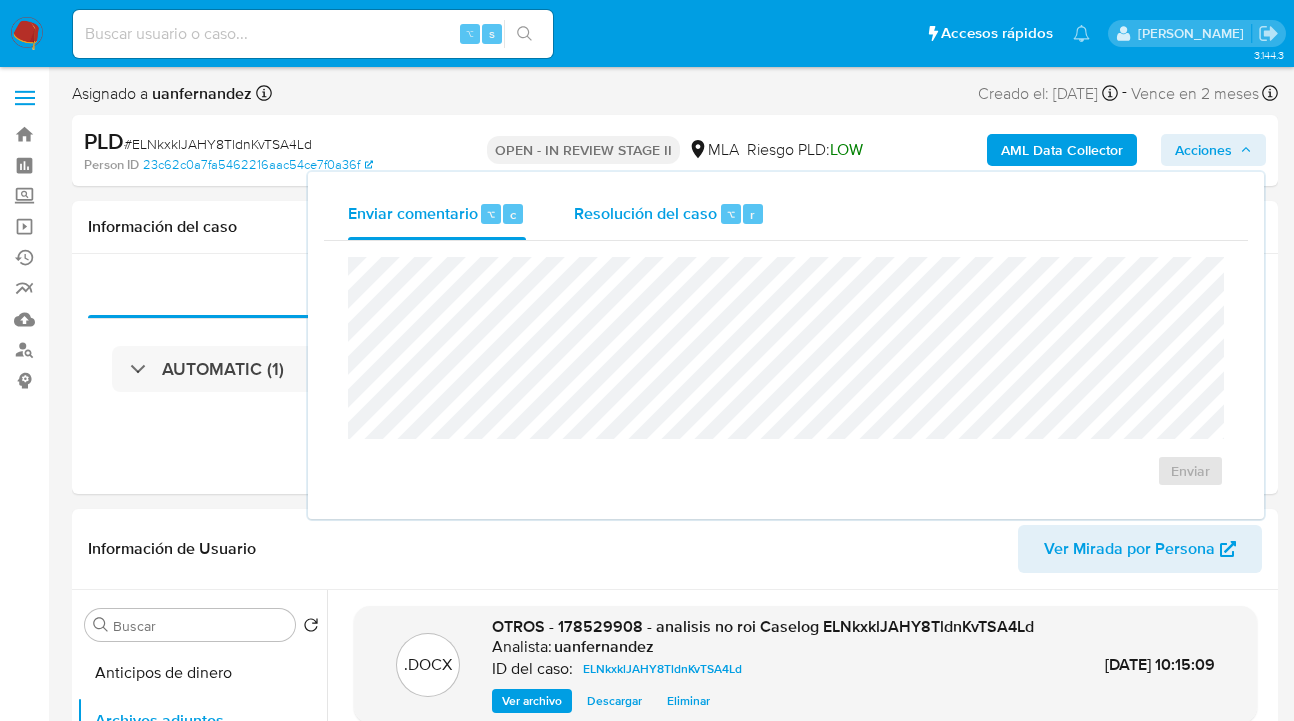 click on "Resolución del caso" at bounding box center (645, 213) 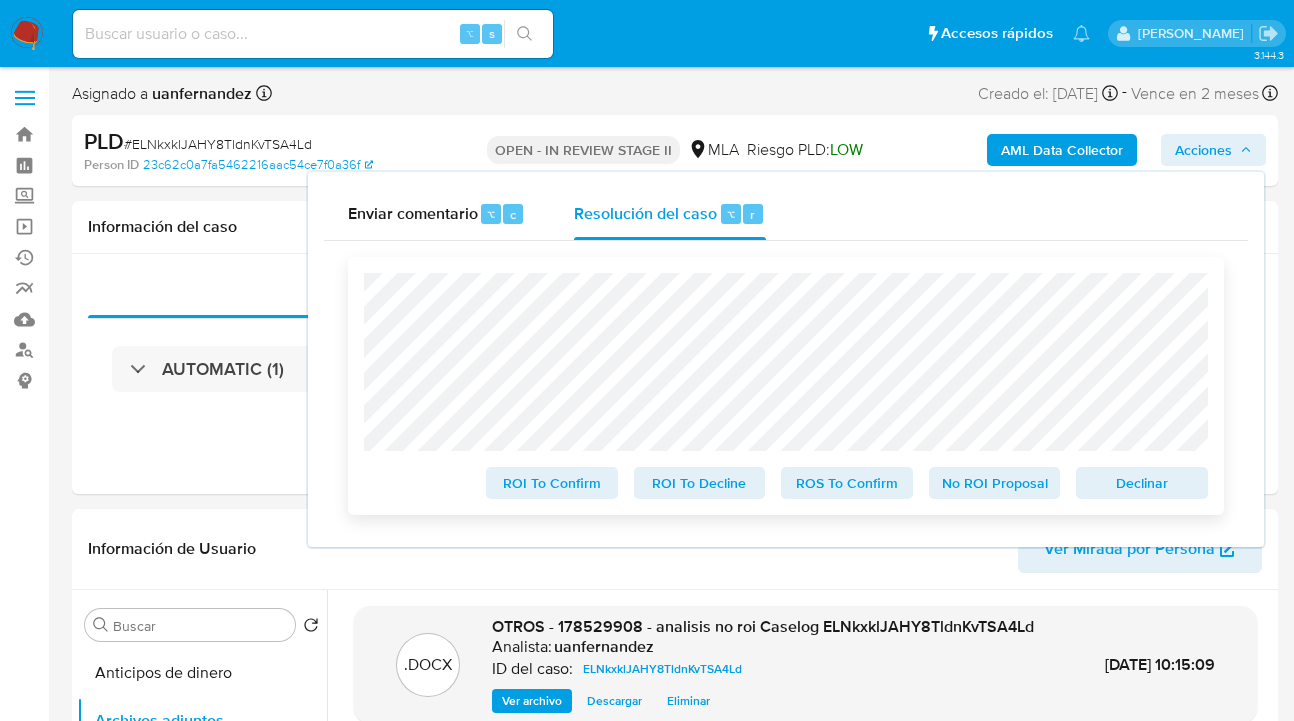 click on "No ROI Proposal" at bounding box center [995, 483] 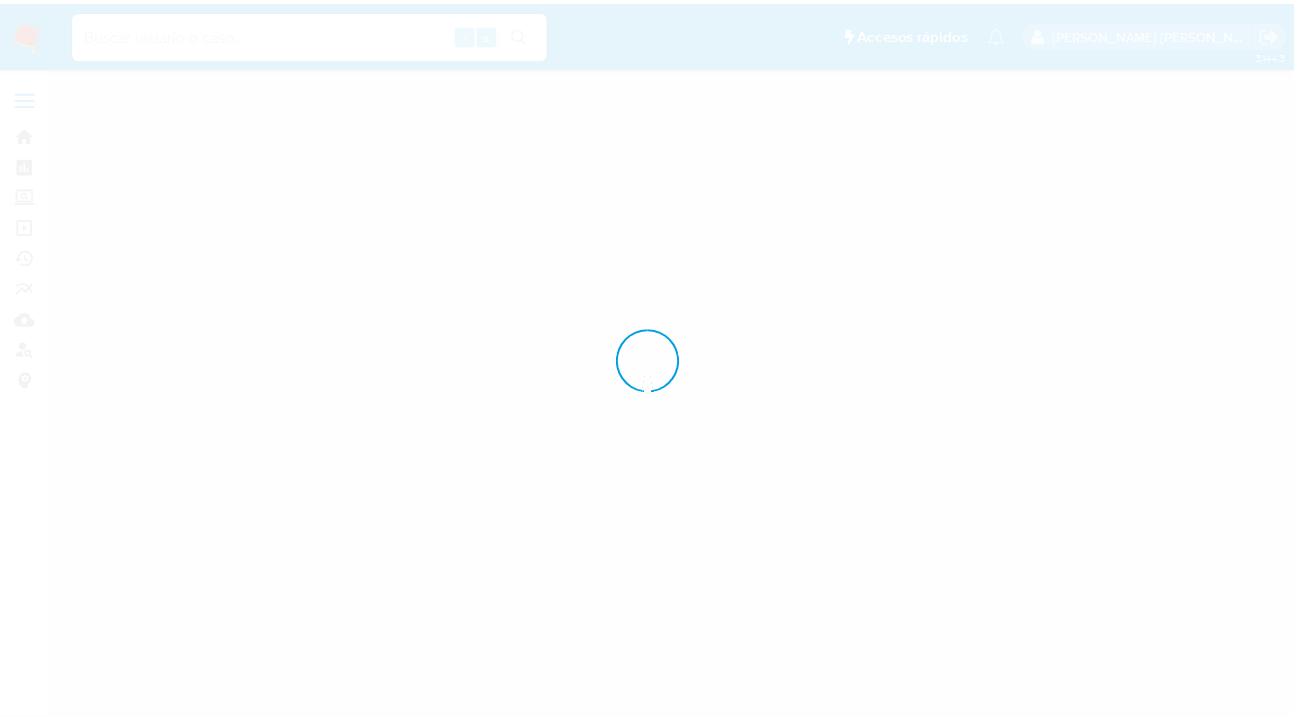 scroll, scrollTop: 0, scrollLeft: 0, axis: both 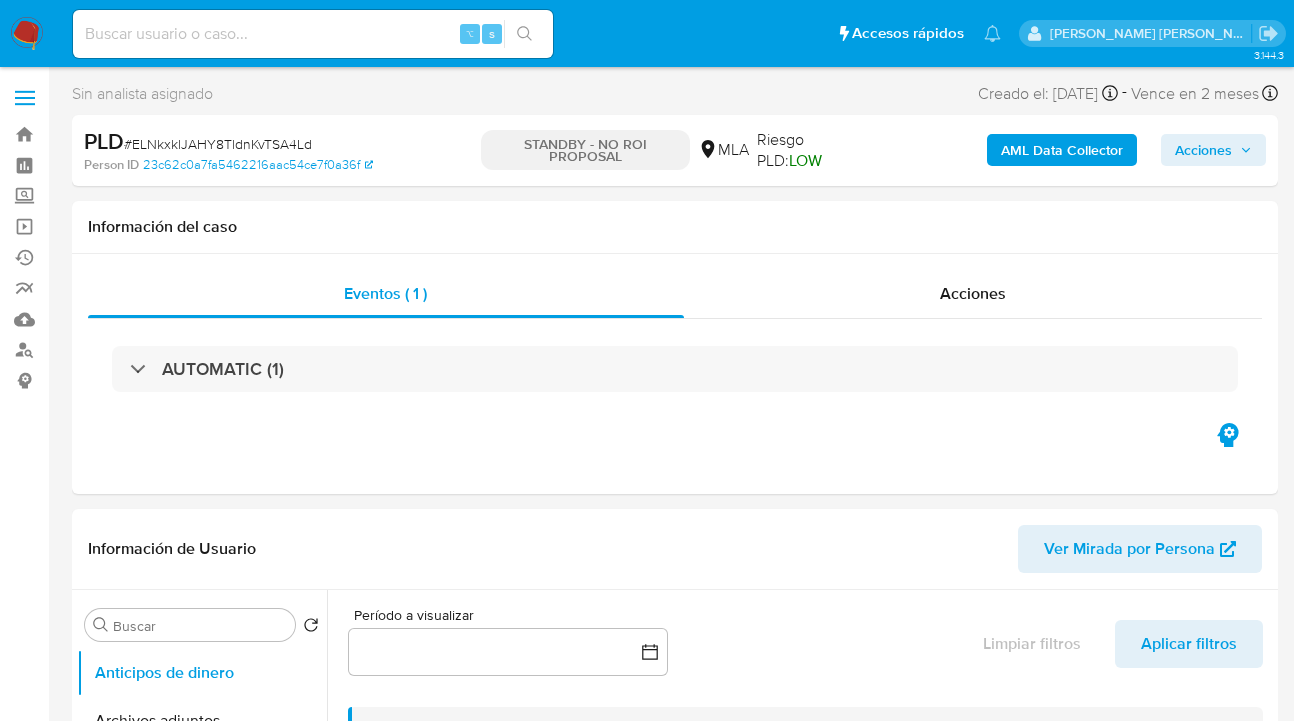 select on "10" 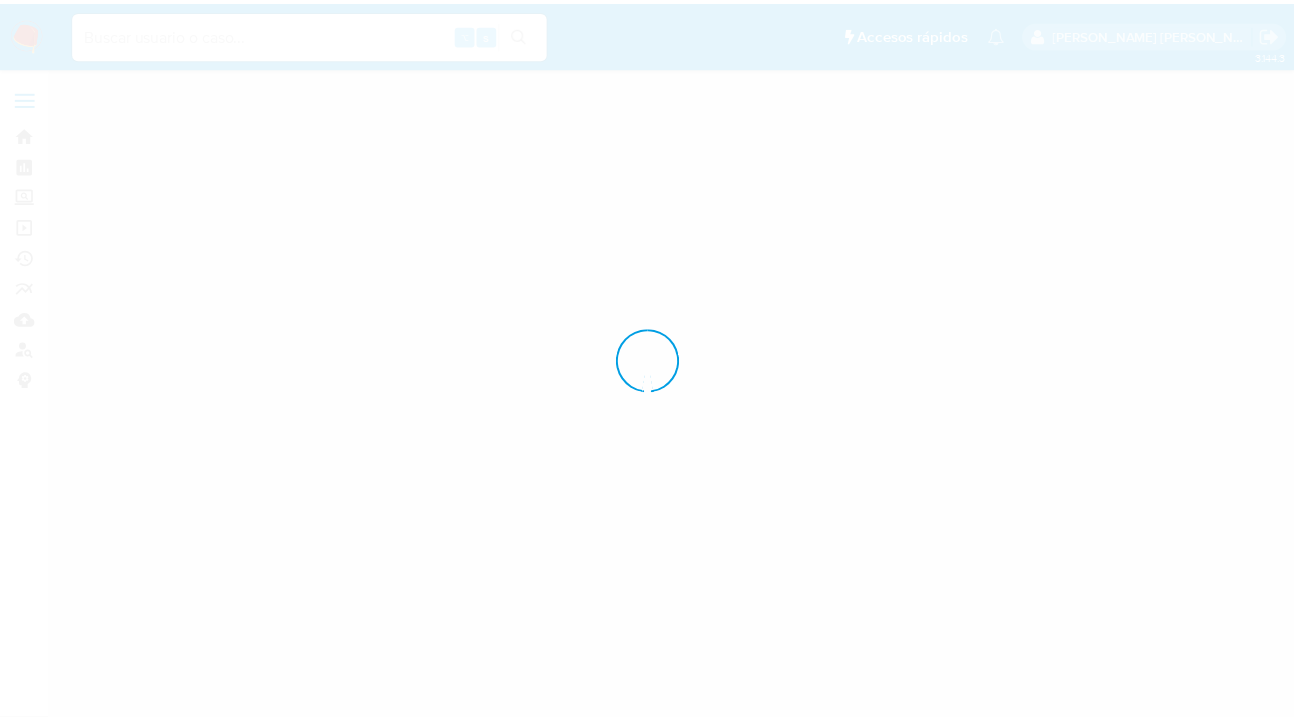 scroll, scrollTop: 0, scrollLeft: 0, axis: both 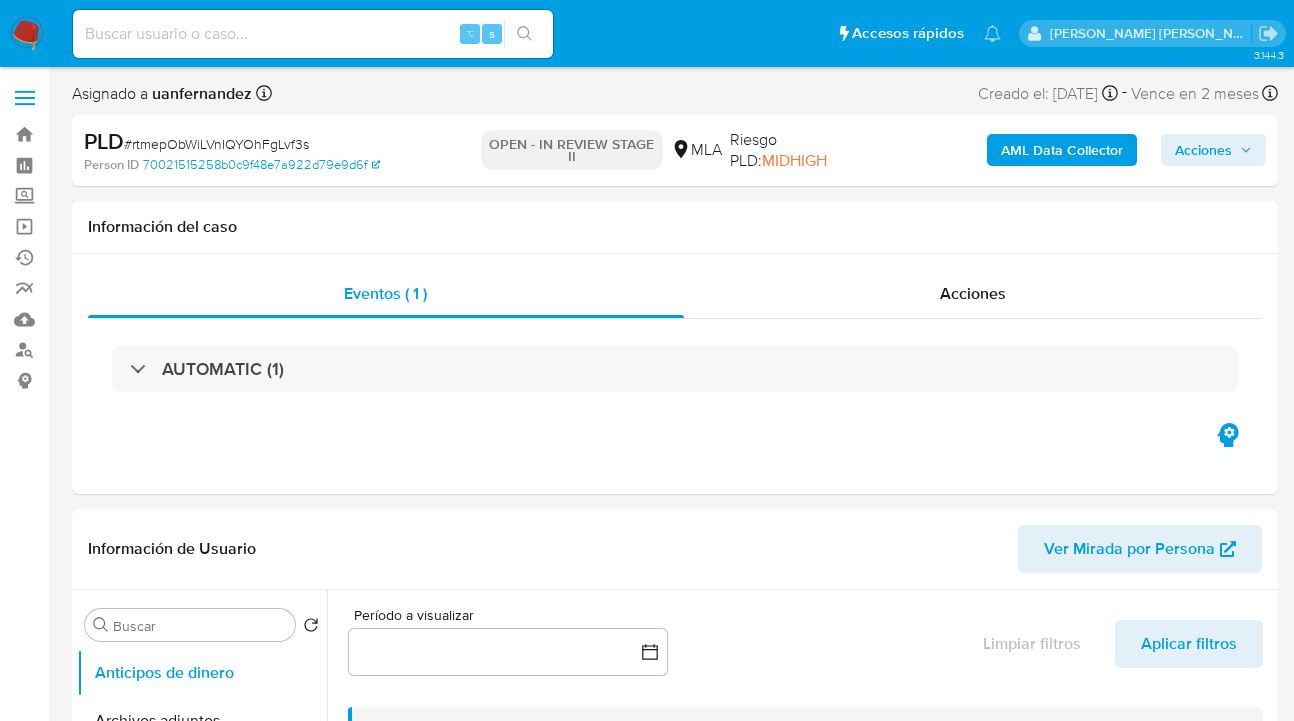 select on "10" 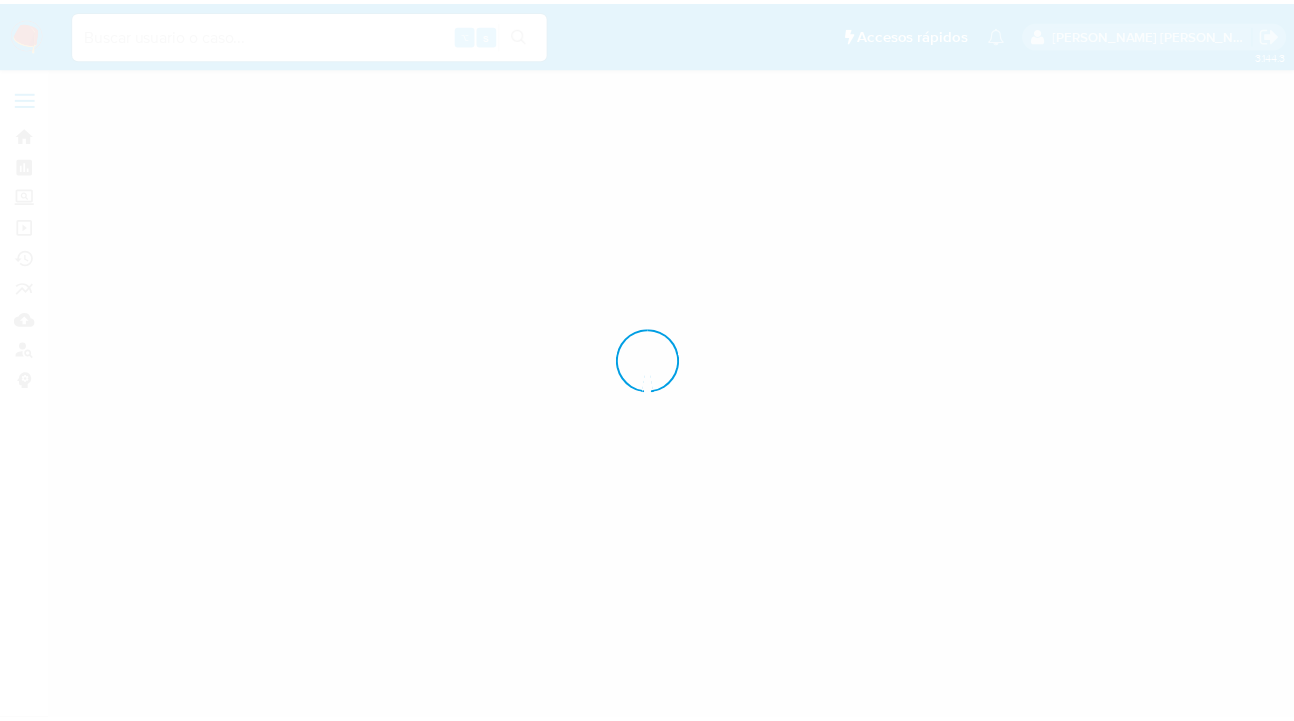 scroll, scrollTop: 0, scrollLeft: 0, axis: both 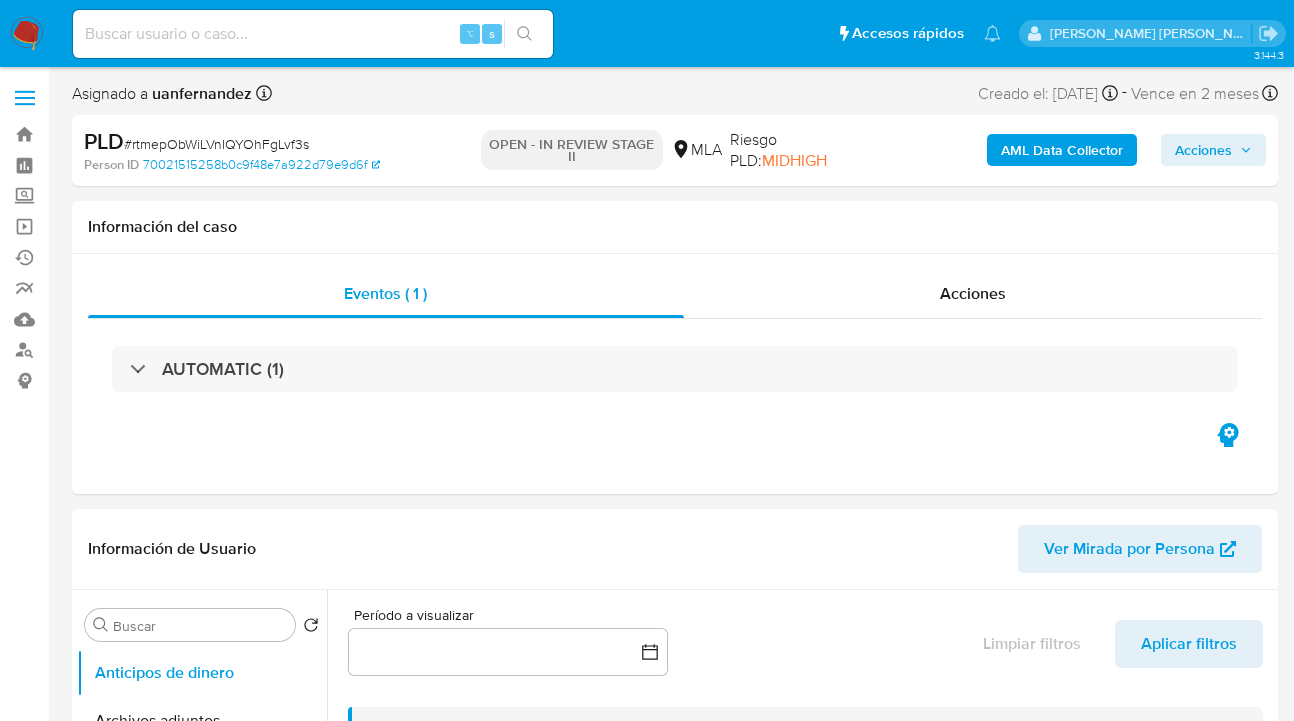 select on "10" 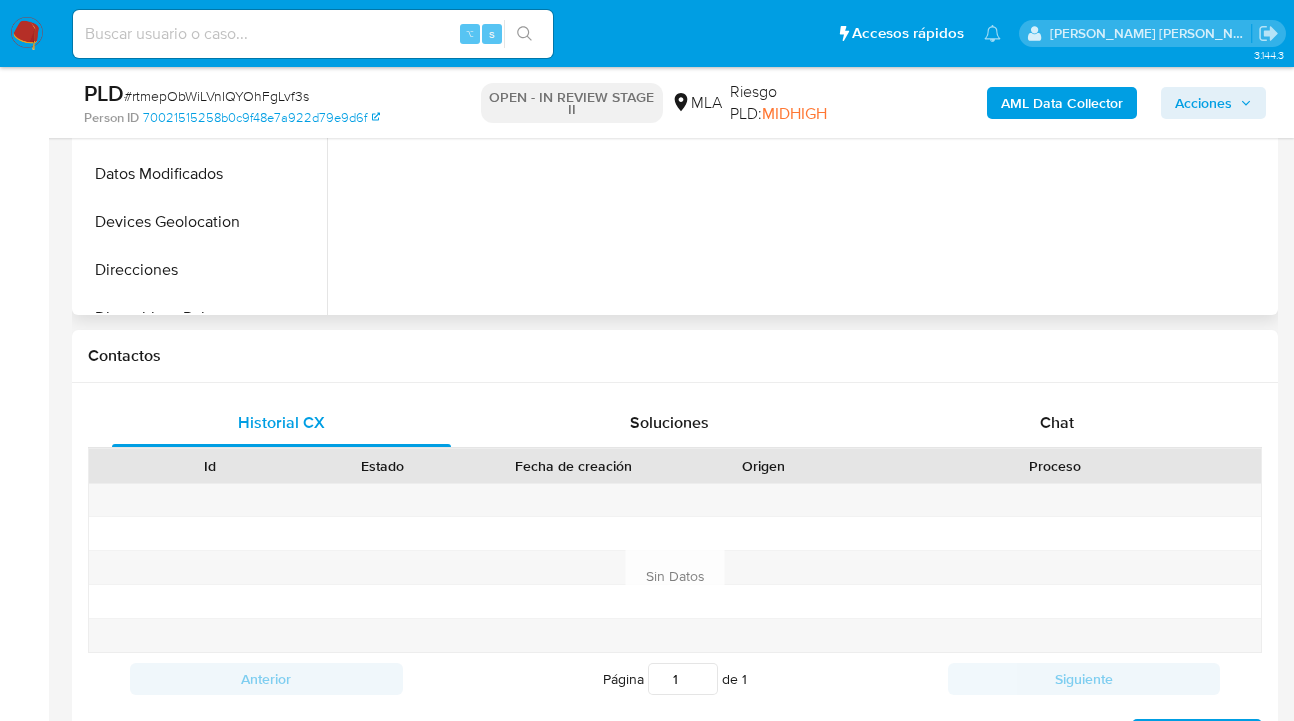 scroll, scrollTop: 636, scrollLeft: 0, axis: vertical 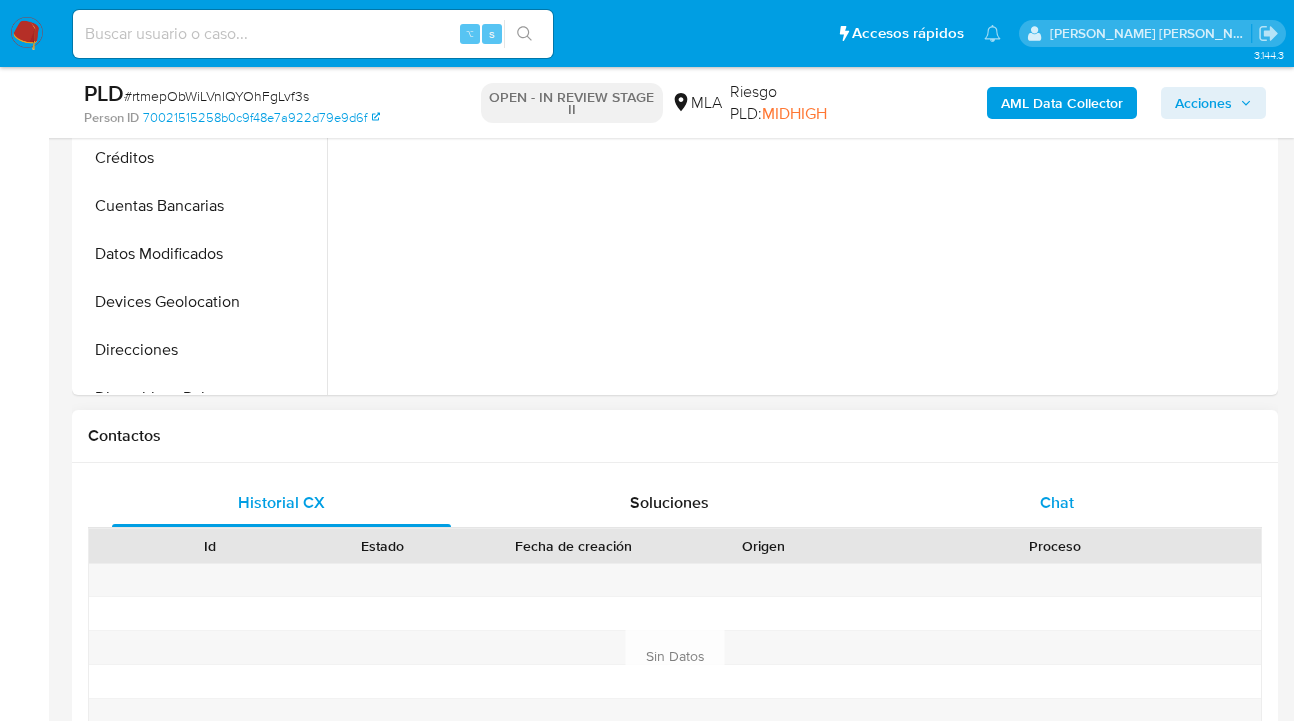 click on "Chat" at bounding box center [1057, 502] 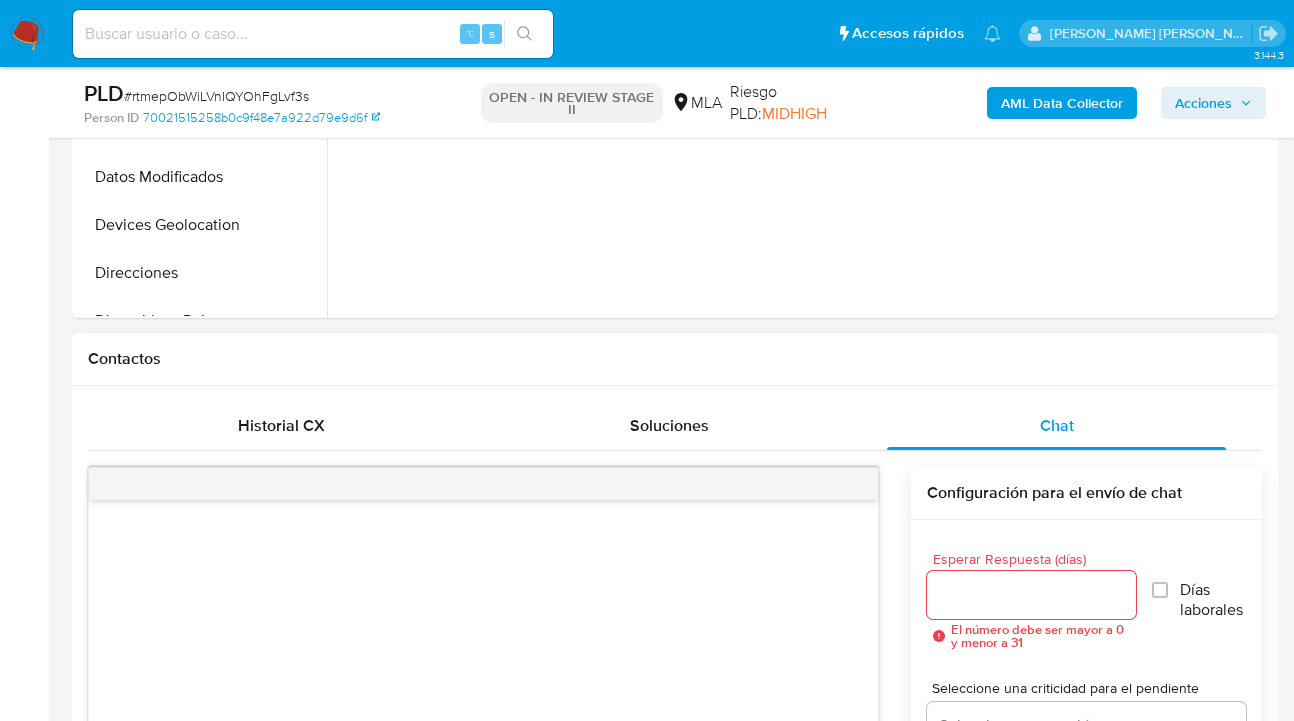 scroll, scrollTop: 831, scrollLeft: 0, axis: vertical 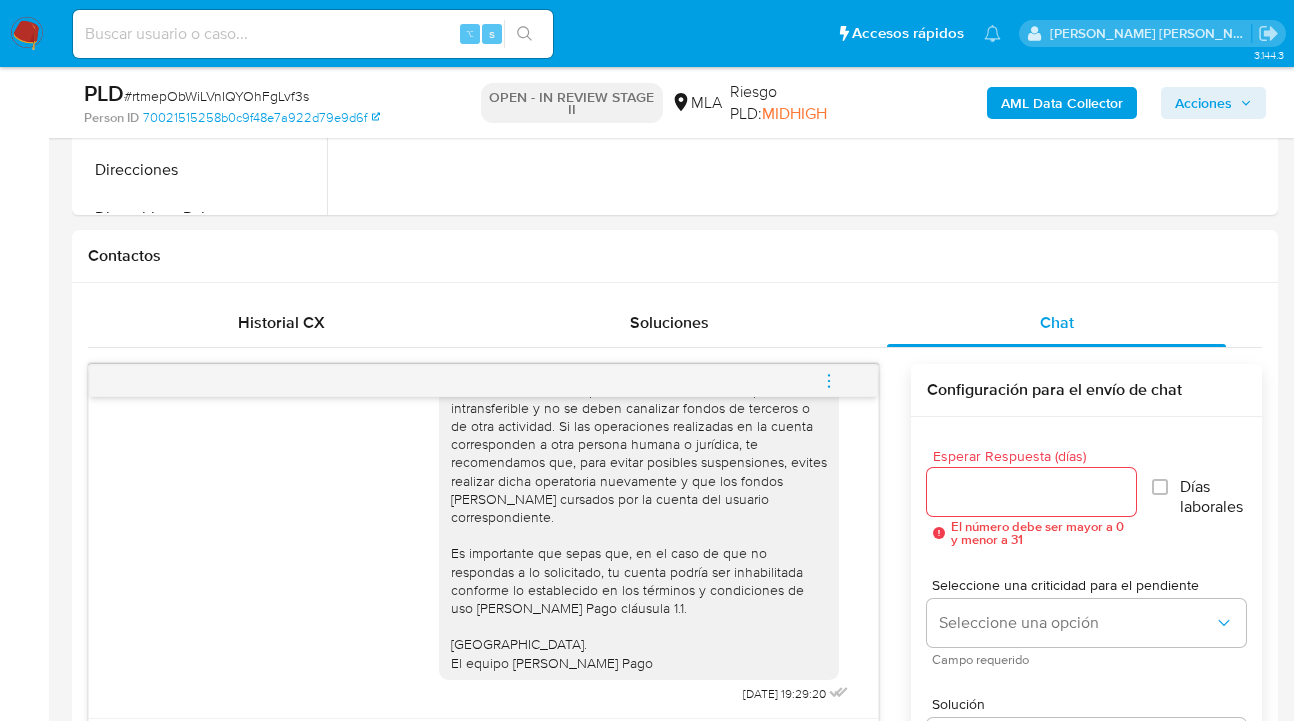 click at bounding box center (829, 381) 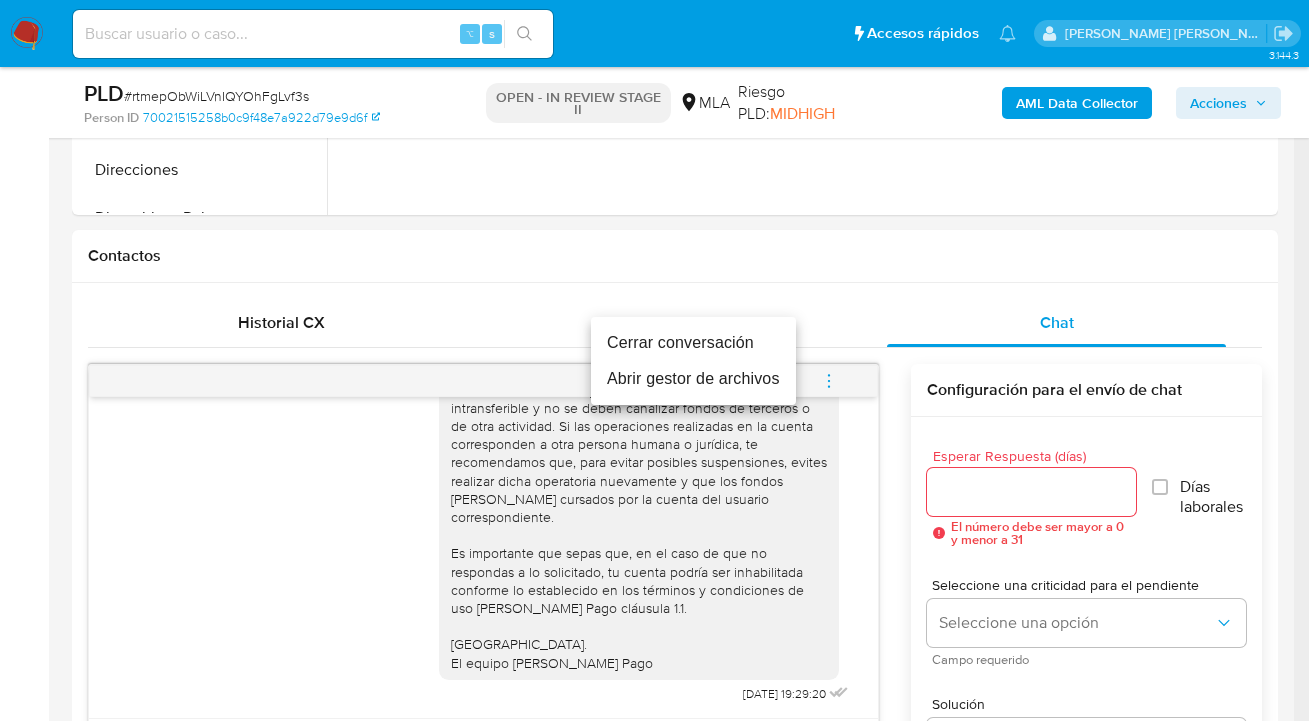 click on "Cerrar conversación" at bounding box center (693, 343) 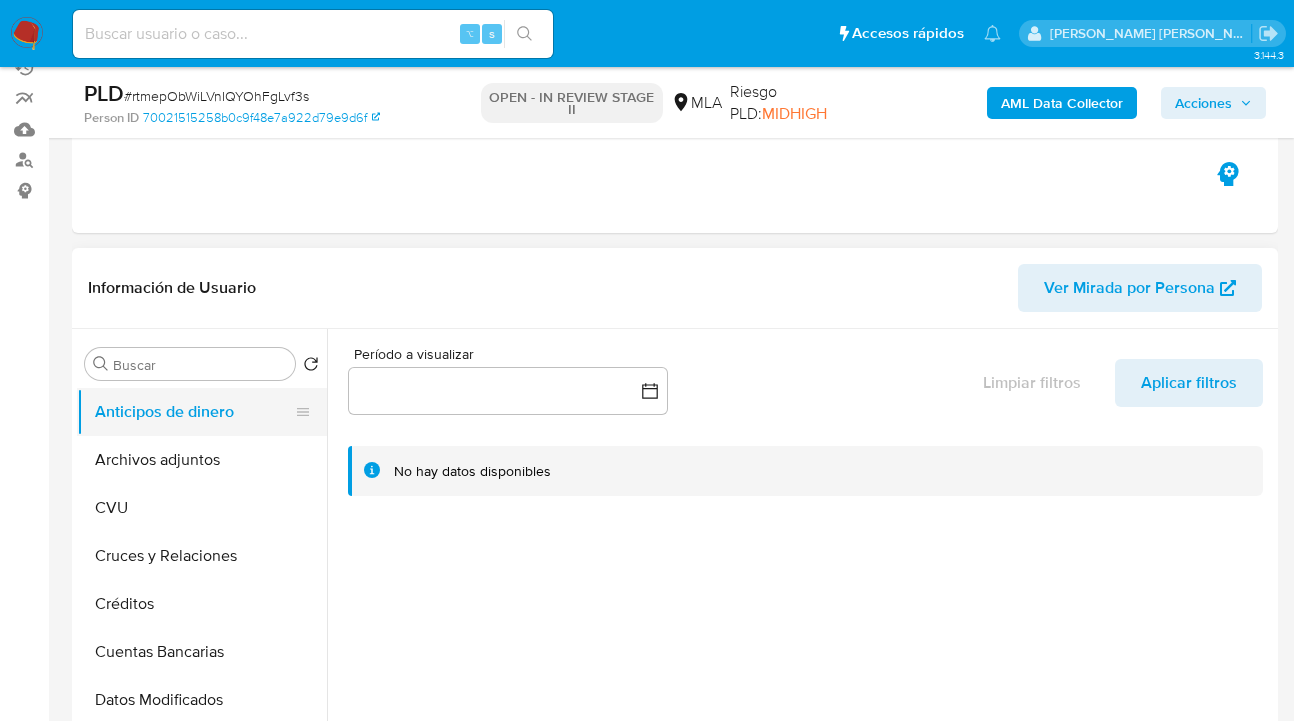 drag, startPoint x: 230, startPoint y: 440, endPoint x: 306, endPoint y: 398, distance: 86.833176 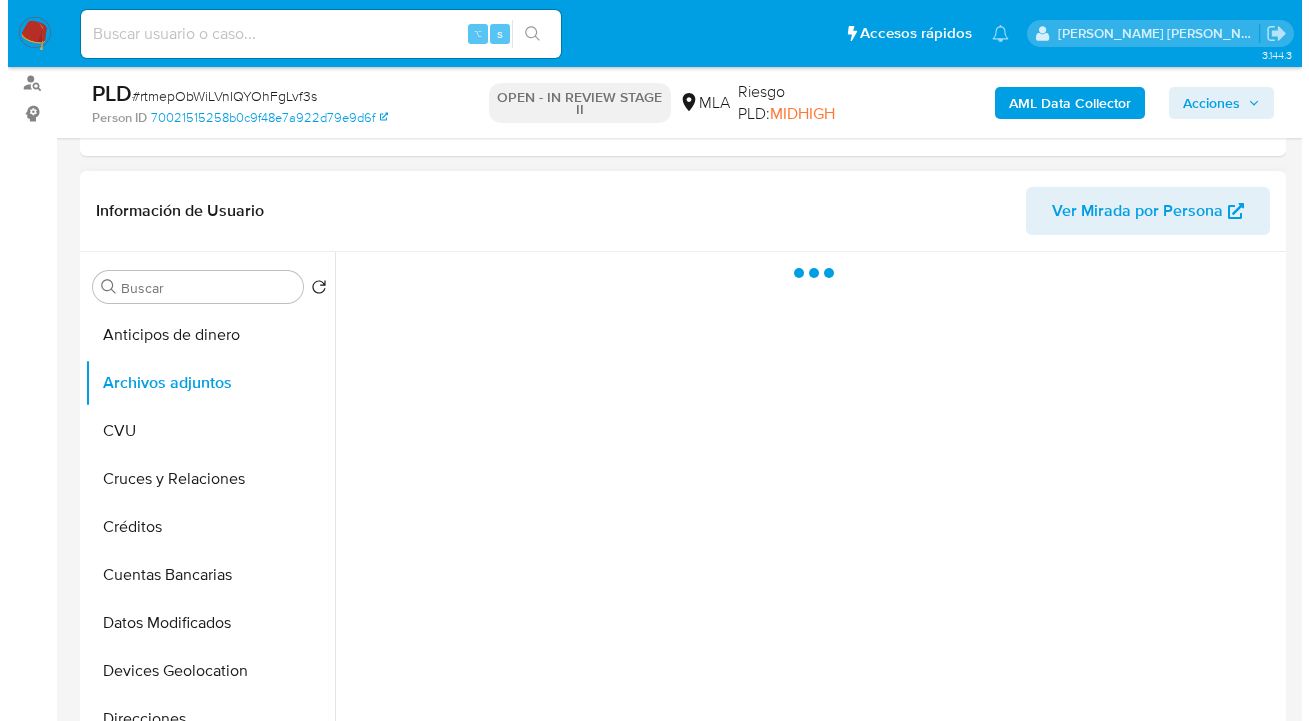 scroll, scrollTop: 362, scrollLeft: 0, axis: vertical 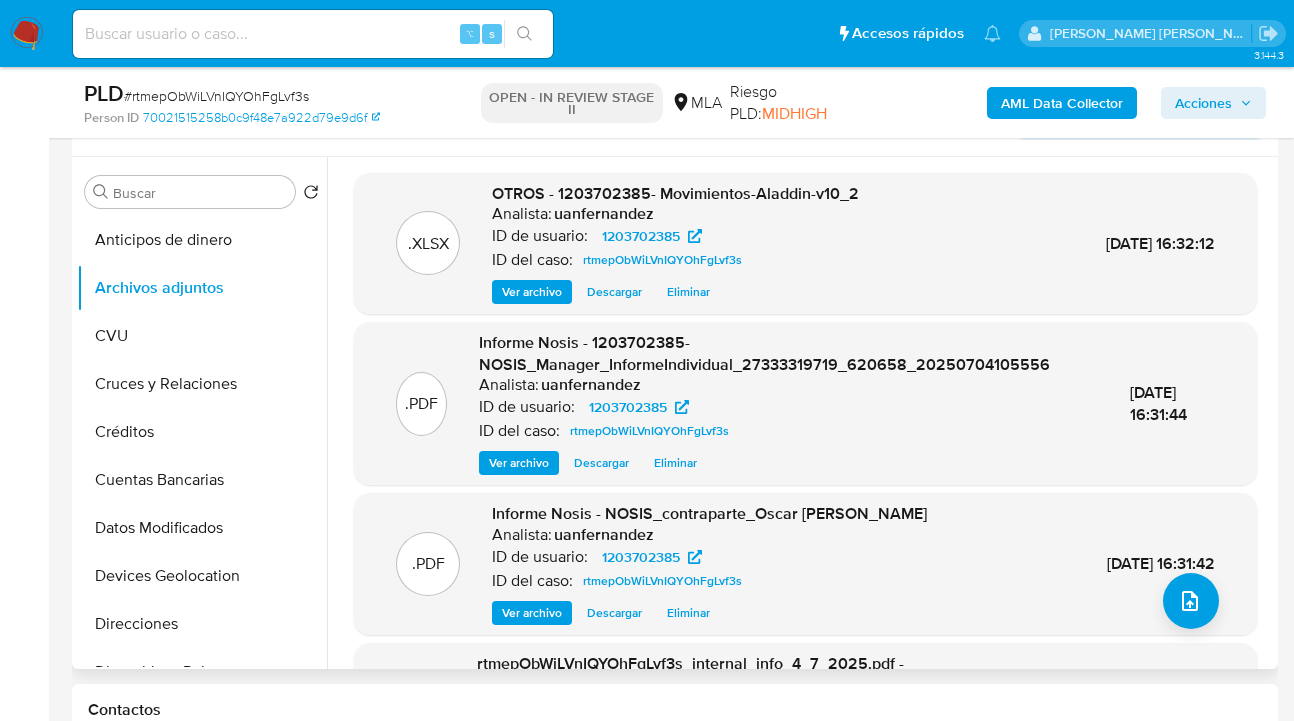 click on ".PDF Informe Nosis - NOSIS_contraparte_Oscar Alberto Poroyan  Analista: uanfernandez ID de usuario: 1203702385 ID del caso: rtmepObWiLVnIQYOhFgLvf3s Ver archivo Descargar Eliminar 04/Jul/2025 16:31:42" at bounding box center (805, 564) 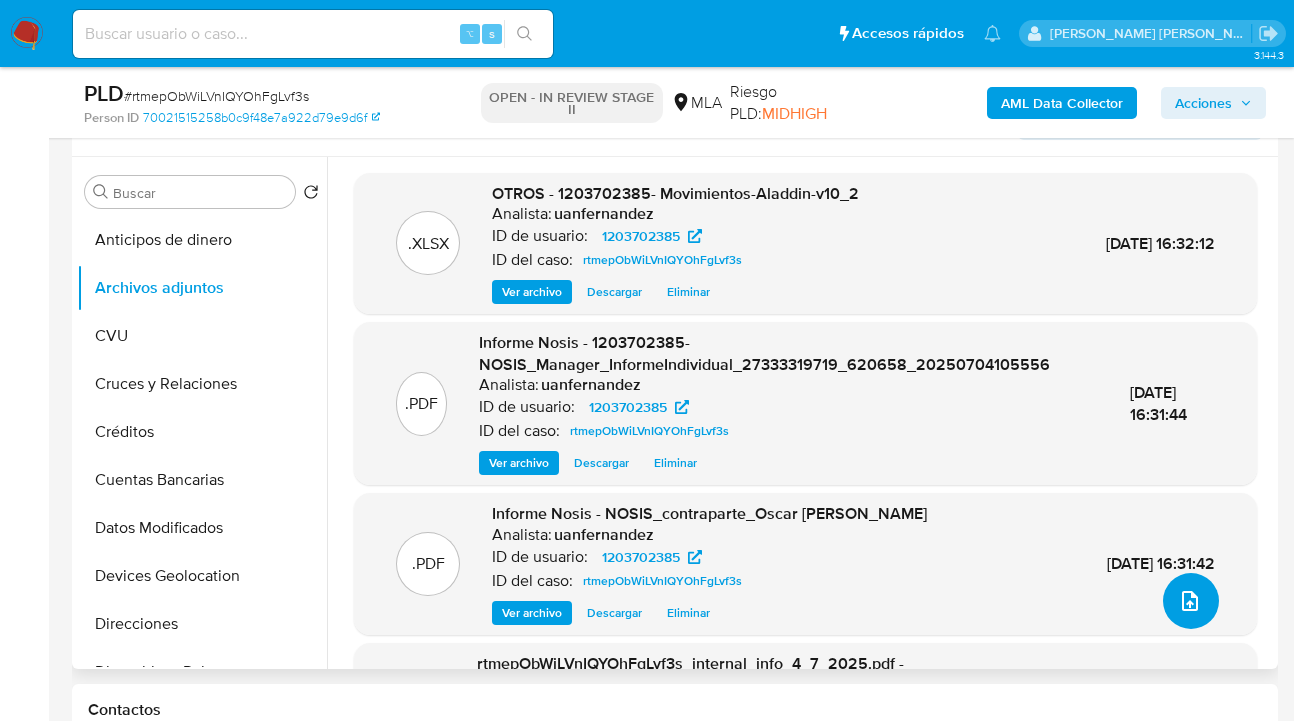 click 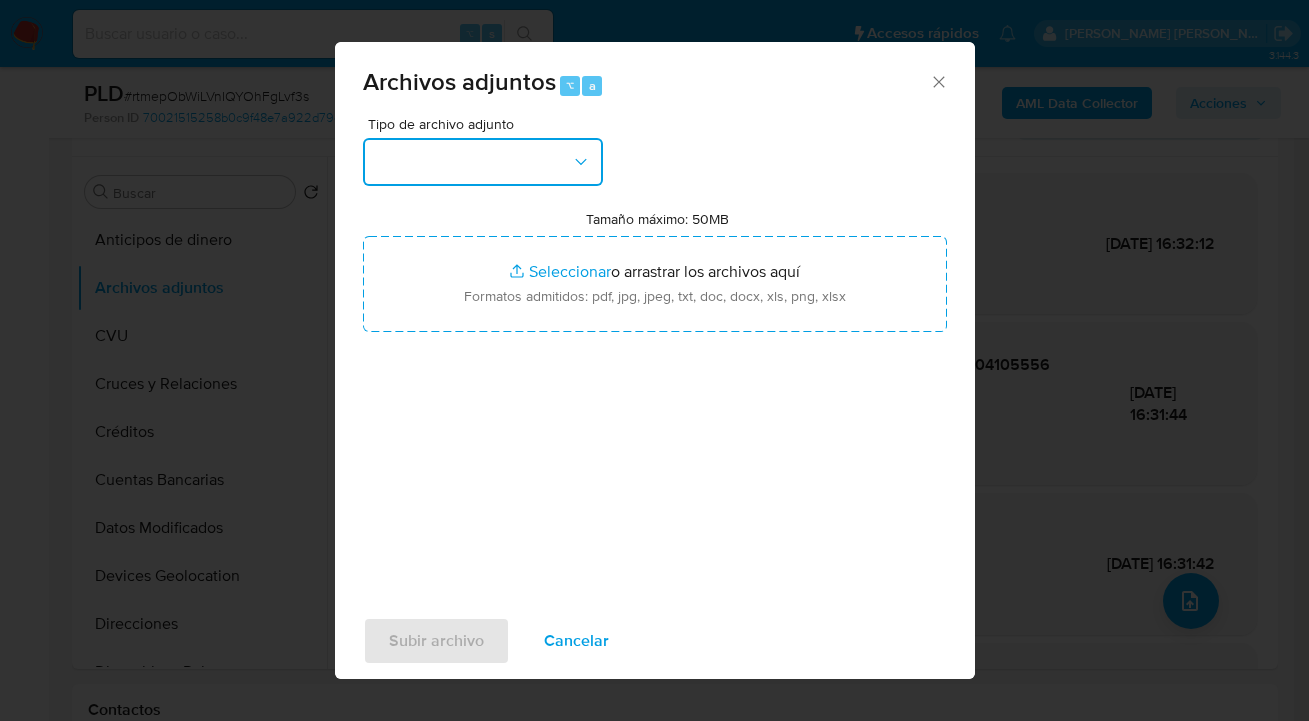click at bounding box center [483, 162] 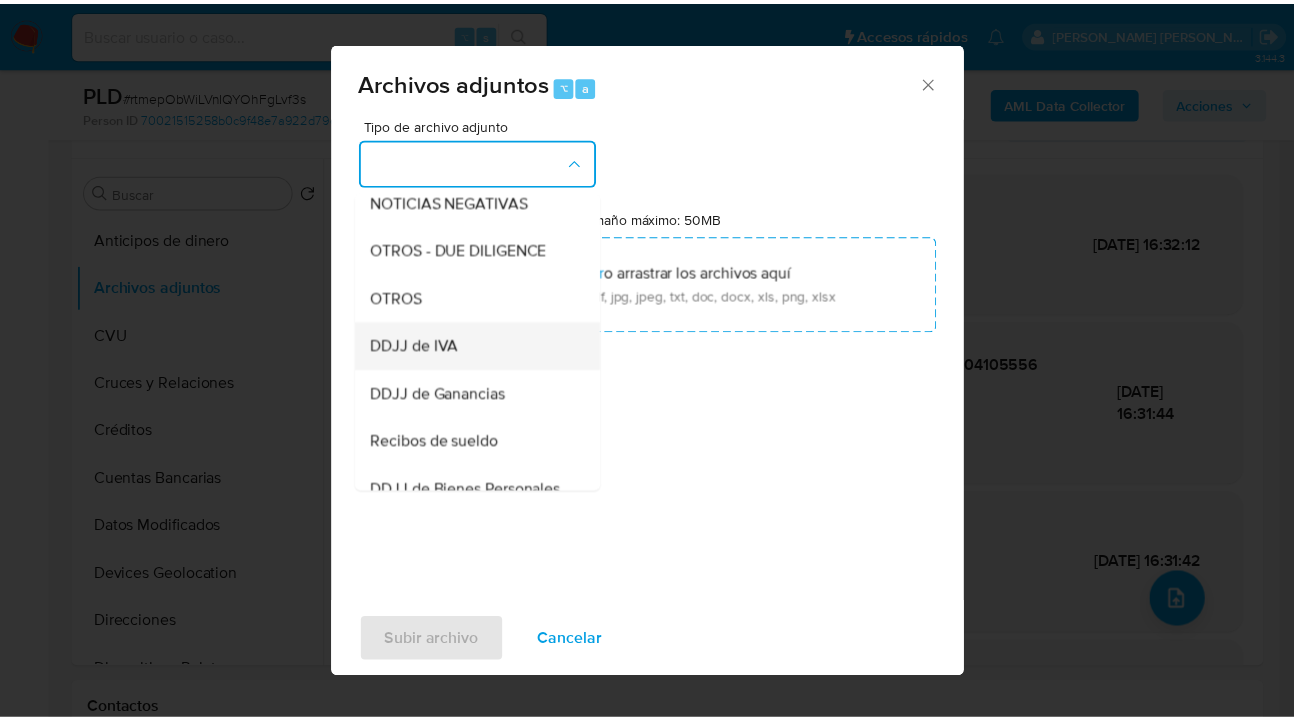 scroll, scrollTop: 351, scrollLeft: 0, axis: vertical 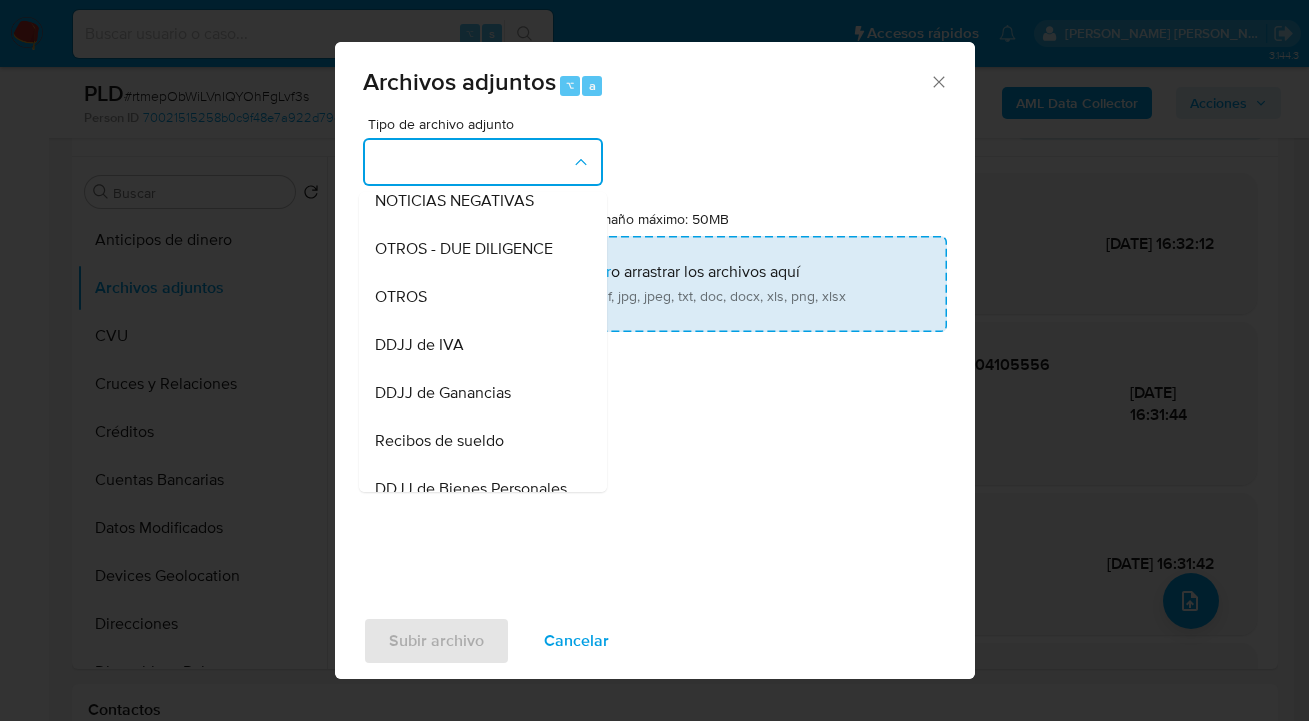 drag, startPoint x: 492, startPoint y: 307, endPoint x: 612, endPoint y: 296, distance: 120.50311 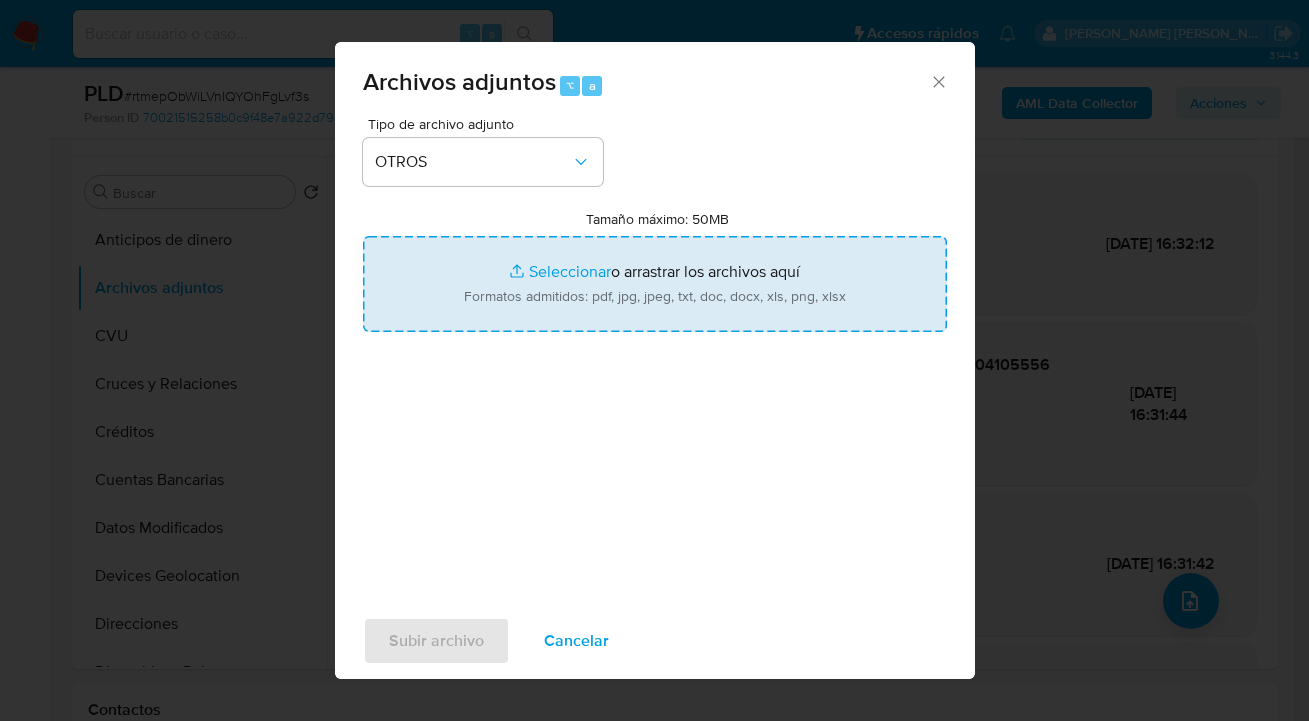 click on "Tamaño máximo: 50MB Seleccionar archivos" at bounding box center (655, 284) 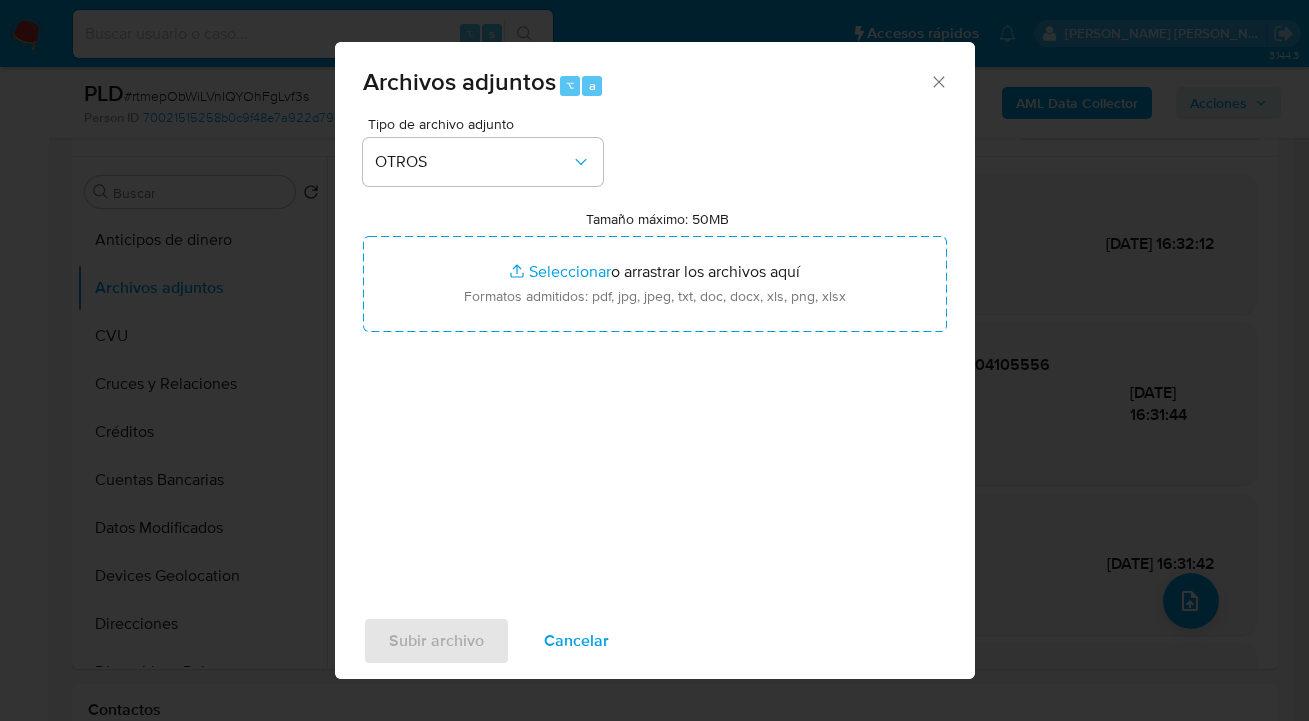 type on "C:\fakepath\1203702385 - analisis no roi Caselog rtmepObWiLVnIQYOhFgLvf3s.docx" 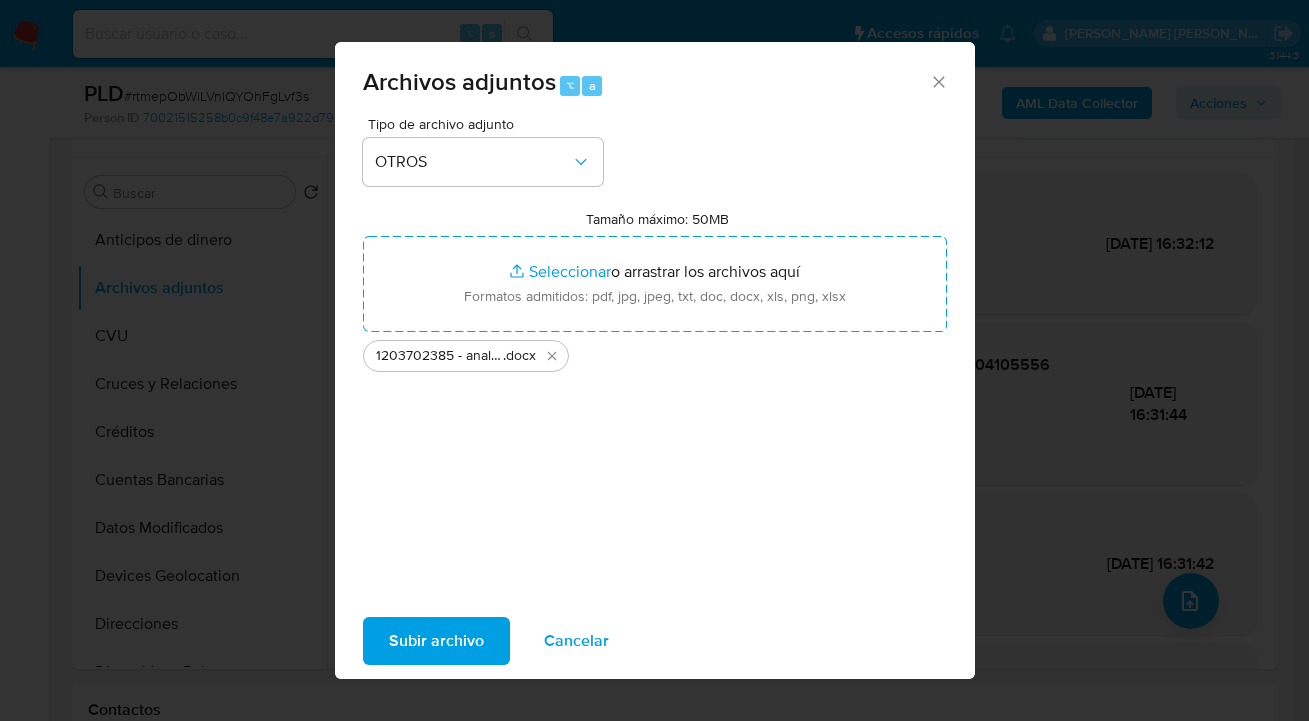 click on "Subir archivo" at bounding box center (436, 641) 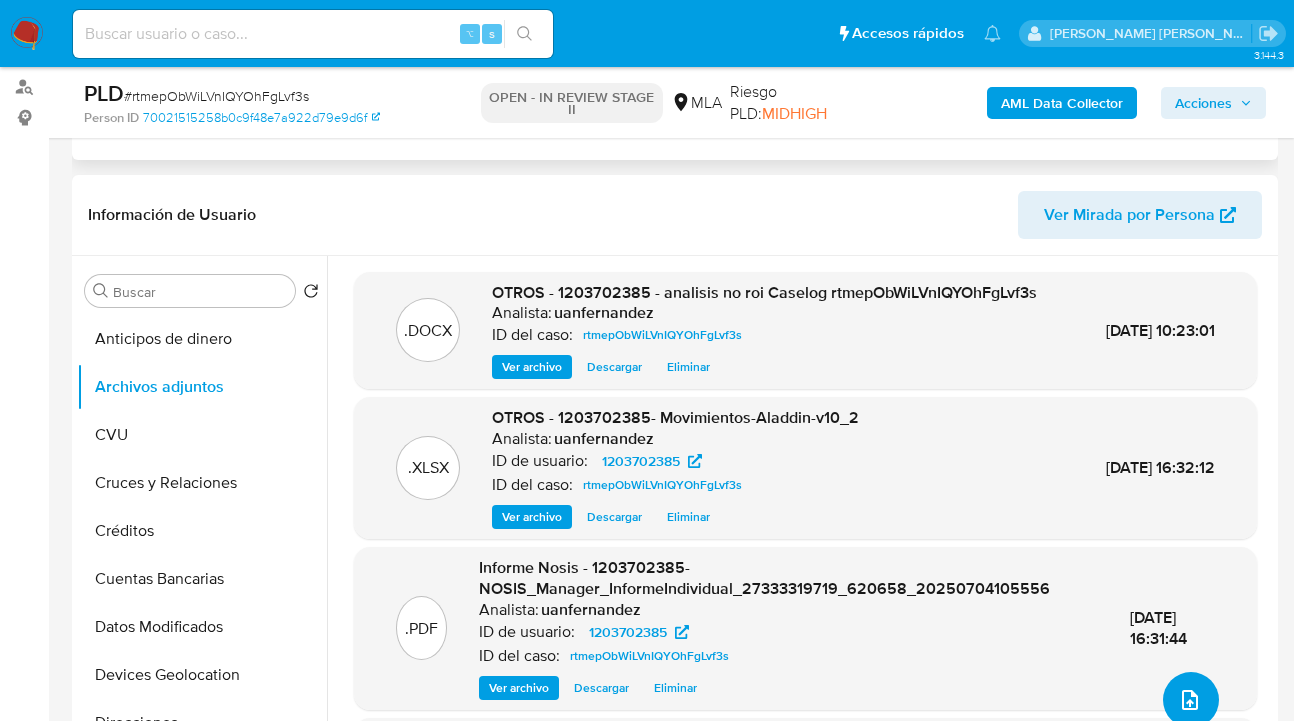 scroll, scrollTop: 178, scrollLeft: 0, axis: vertical 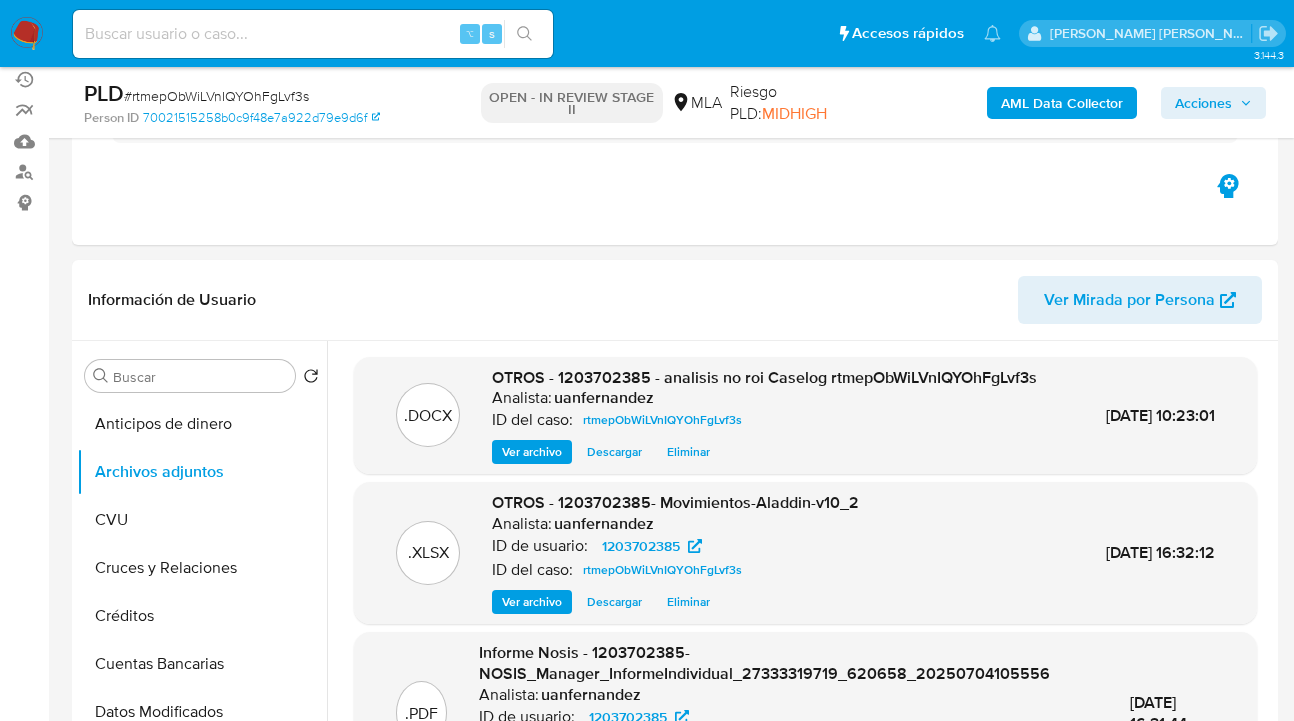drag, startPoint x: 1205, startPoint y: 97, endPoint x: 1195, endPoint y: 102, distance: 11.18034 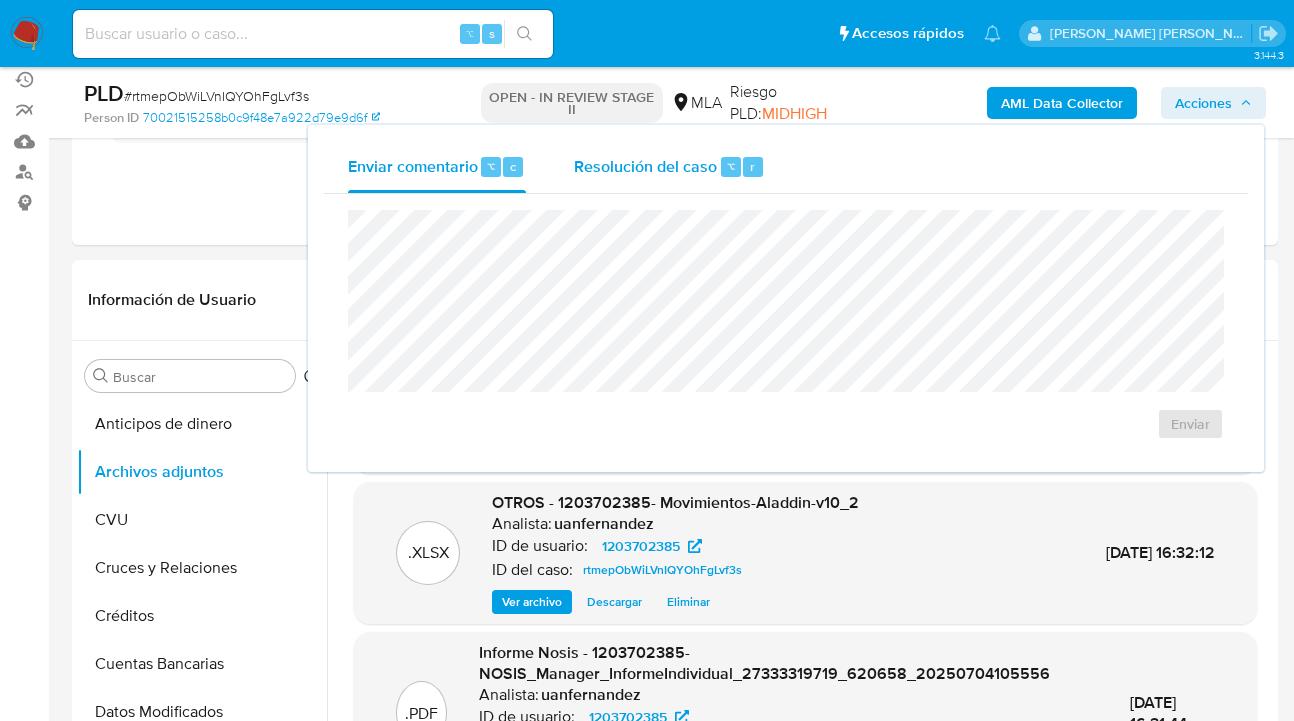 click on "Resolución del caso" at bounding box center (645, 165) 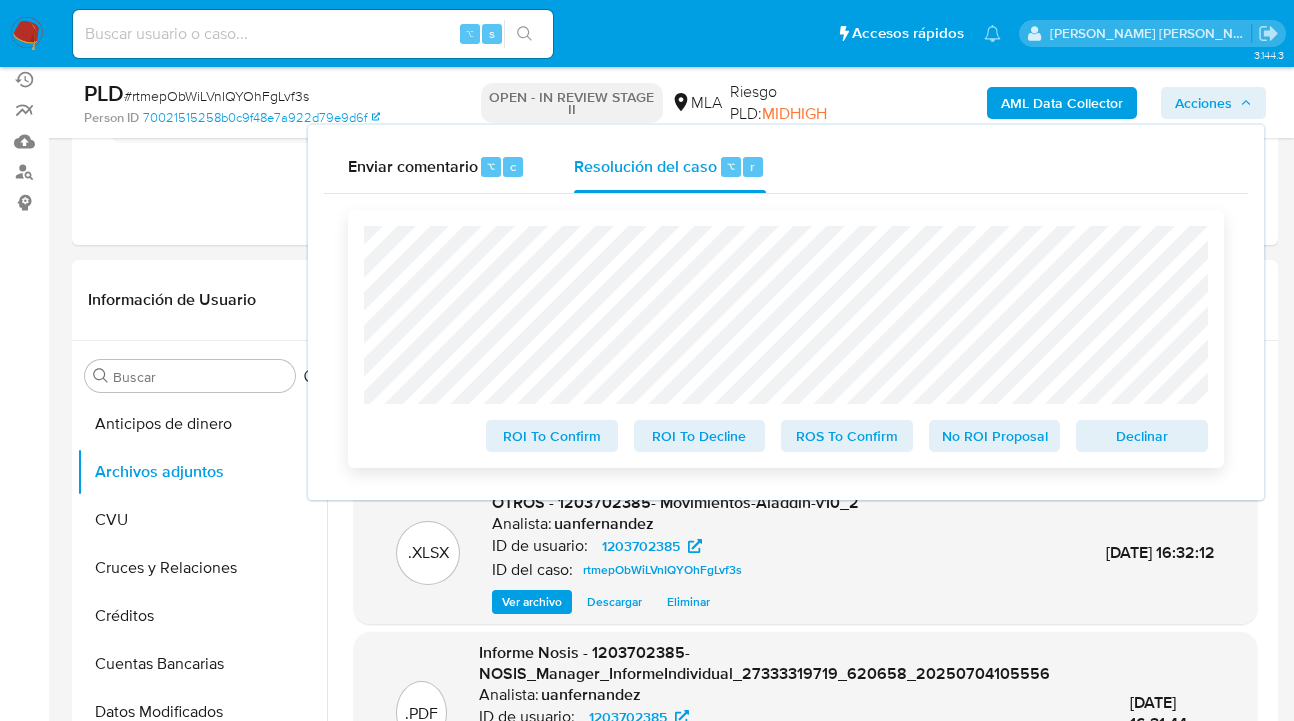 click on "No ROI Proposal" at bounding box center (995, 436) 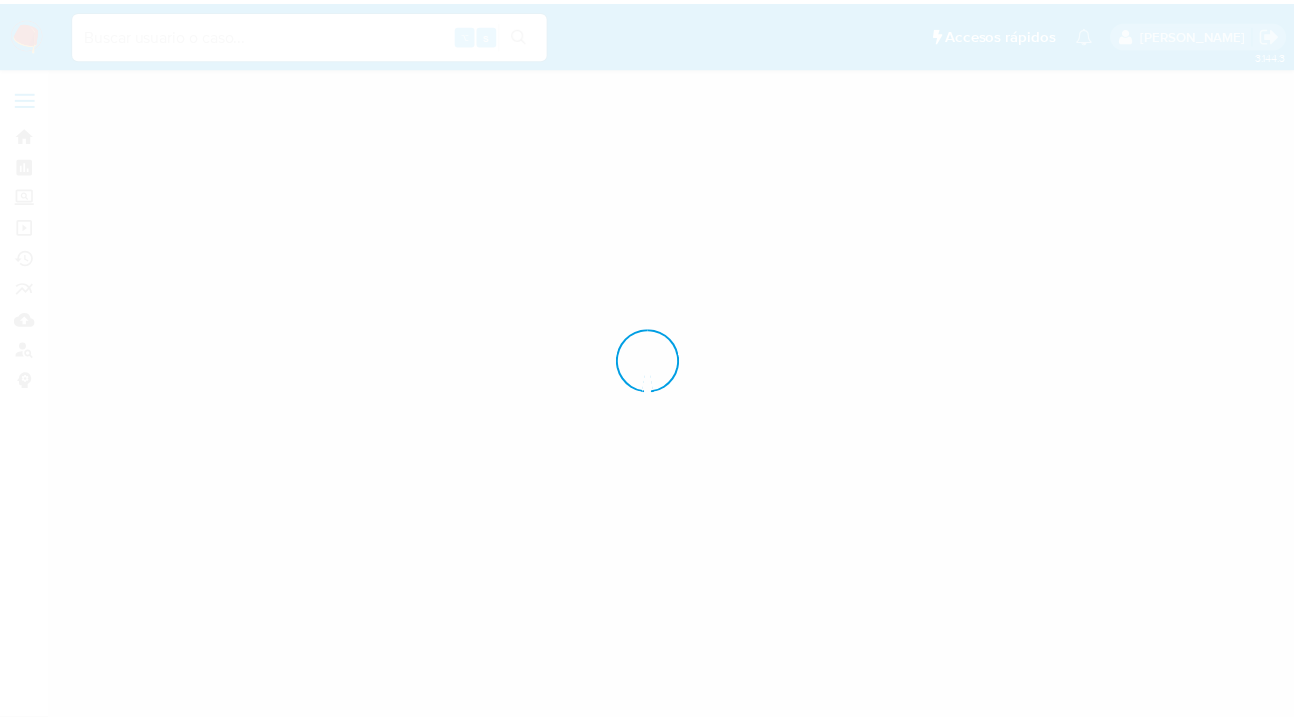 scroll, scrollTop: 0, scrollLeft: 0, axis: both 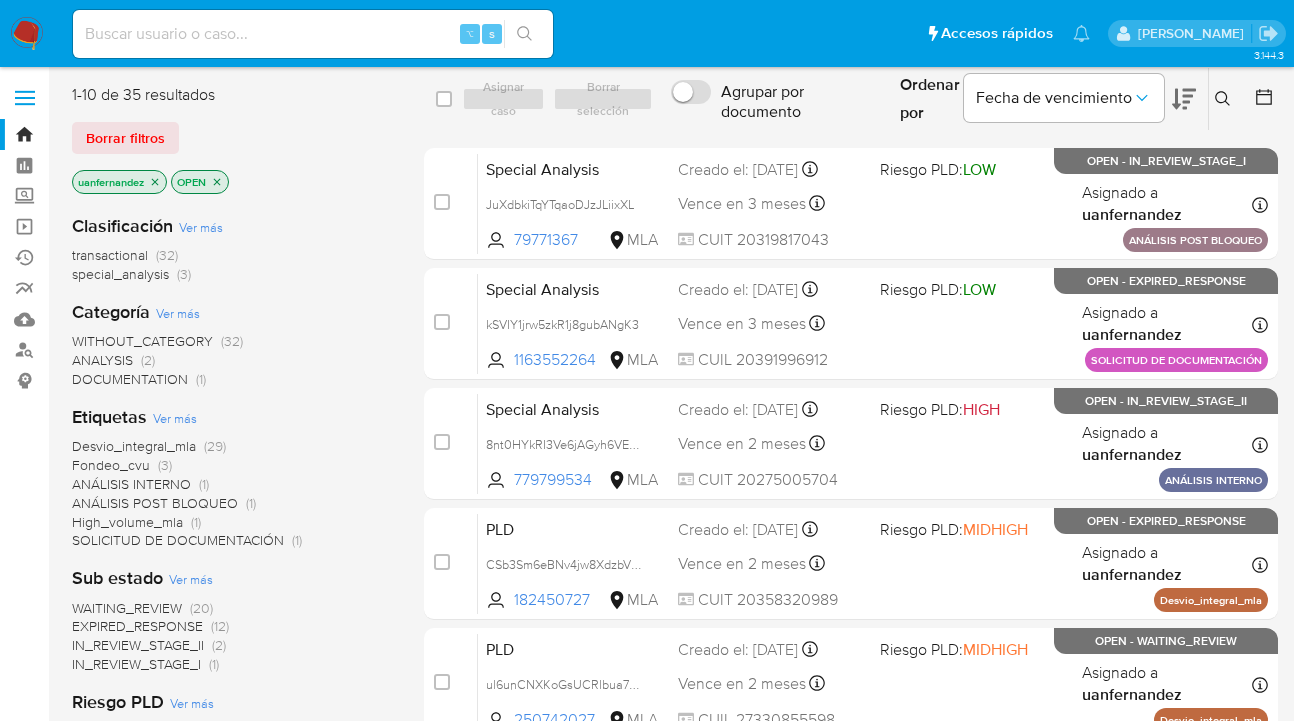 drag, startPoint x: 124, startPoint y: 129, endPoint x: 477, endPoint y: 120, distance: 353.11472 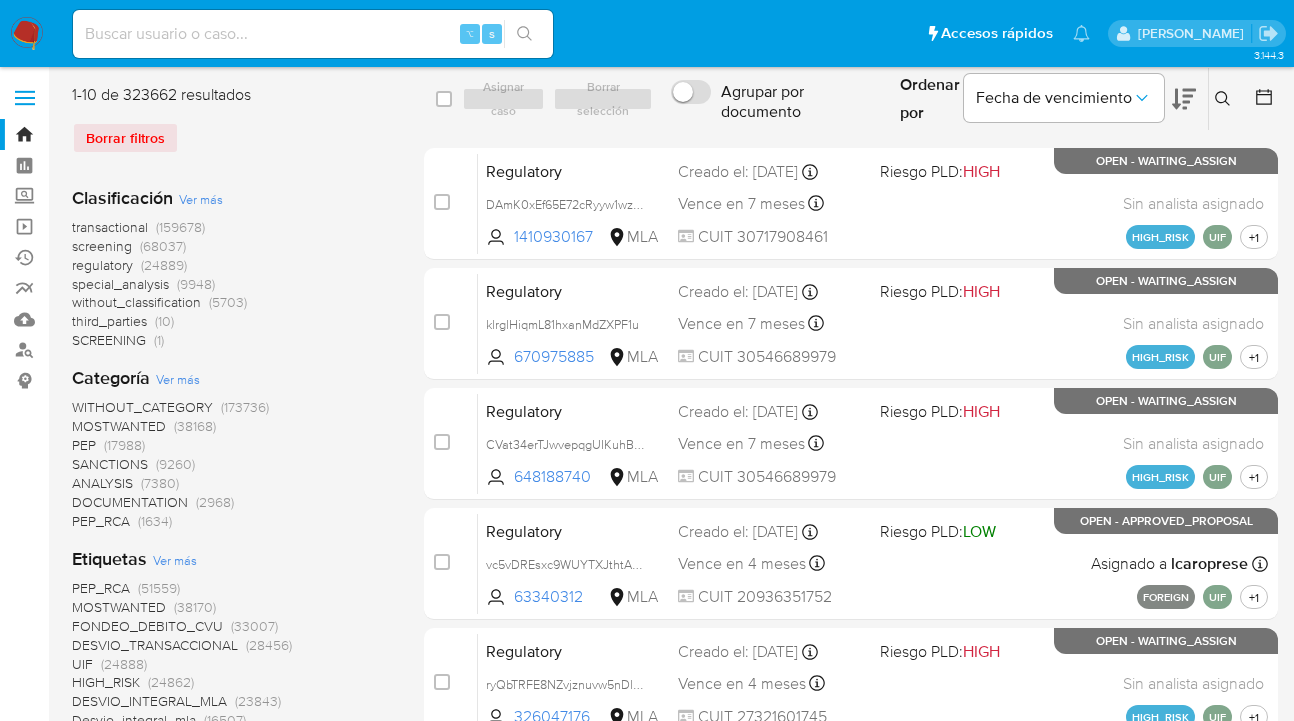 click 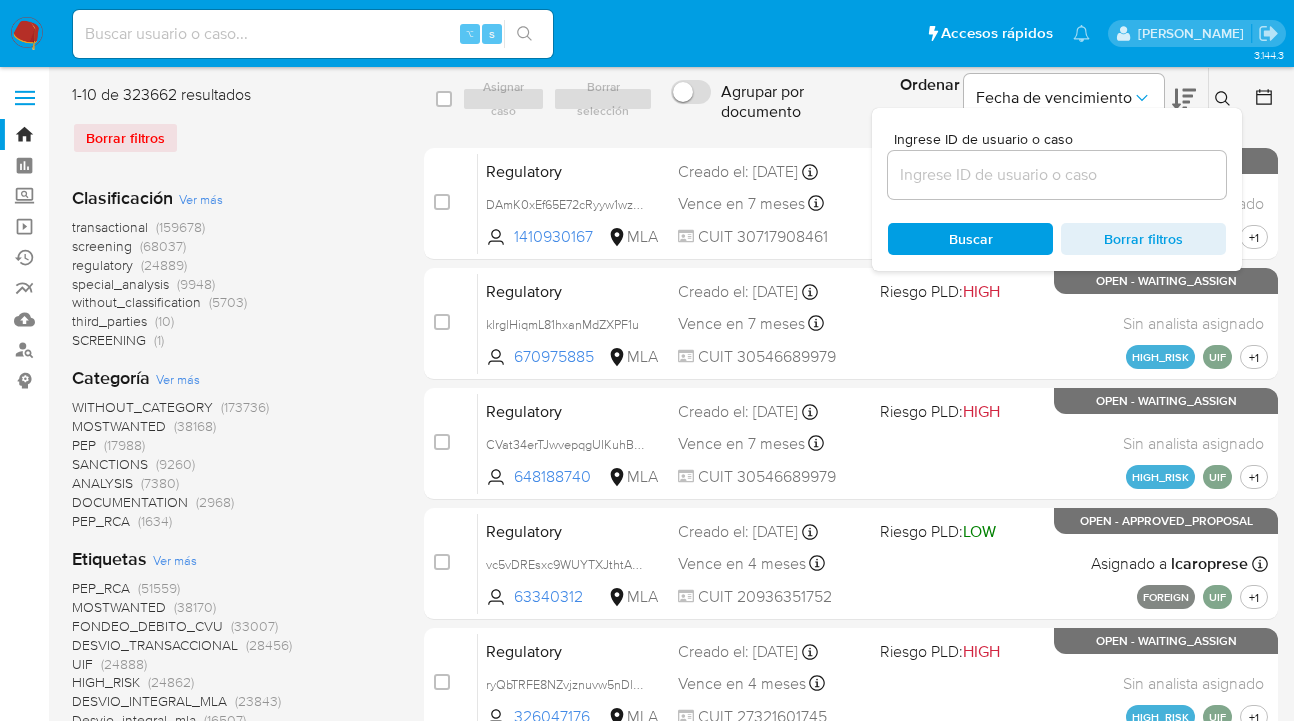 click at bounding box center [1057, 175] 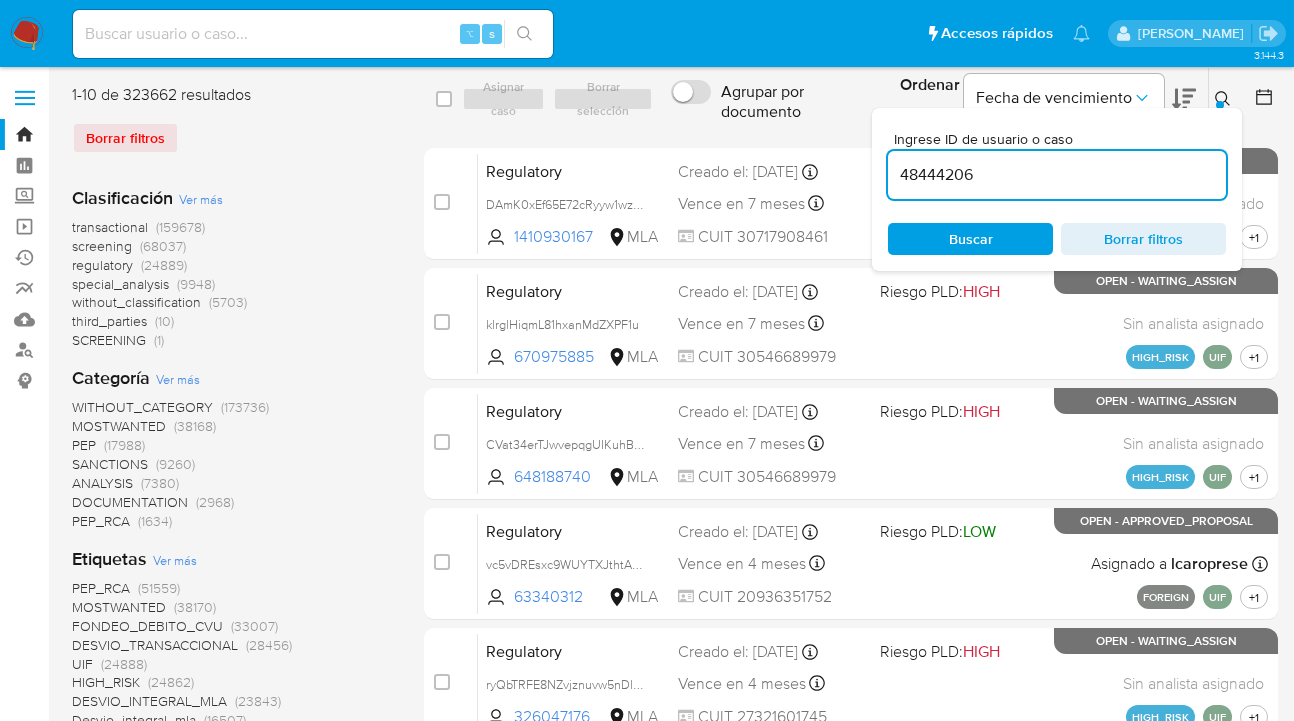 type on "48444206" 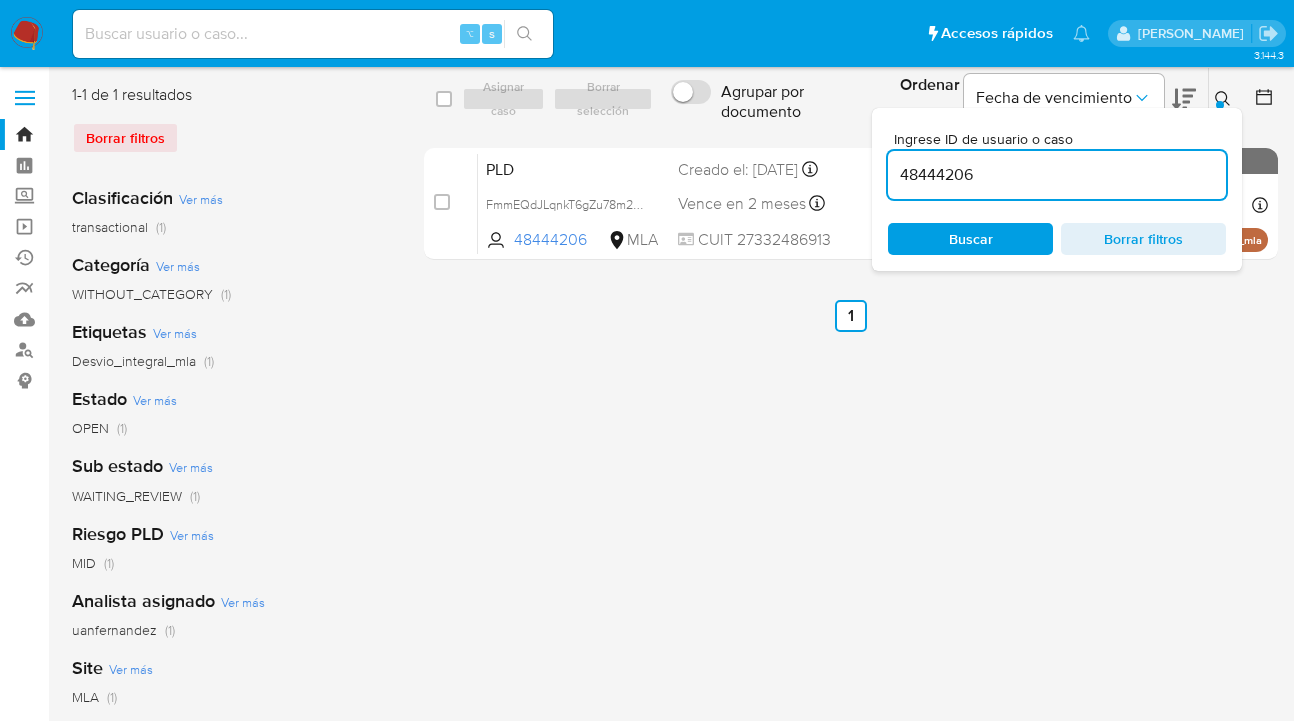 drag, startPoint x: 1220, startPoint y: 94, endPoint x: 1209, endPoint y: 102, distance: 13.601471 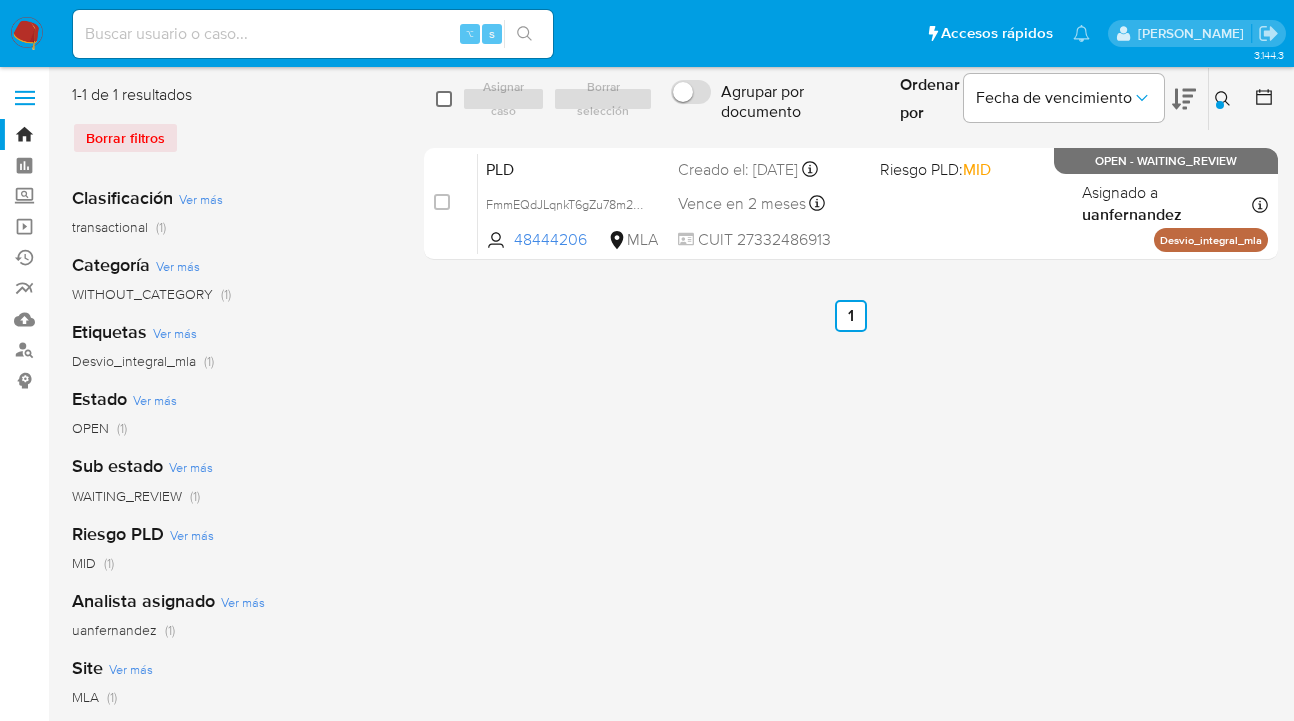 click at bounding box center (444, 99) 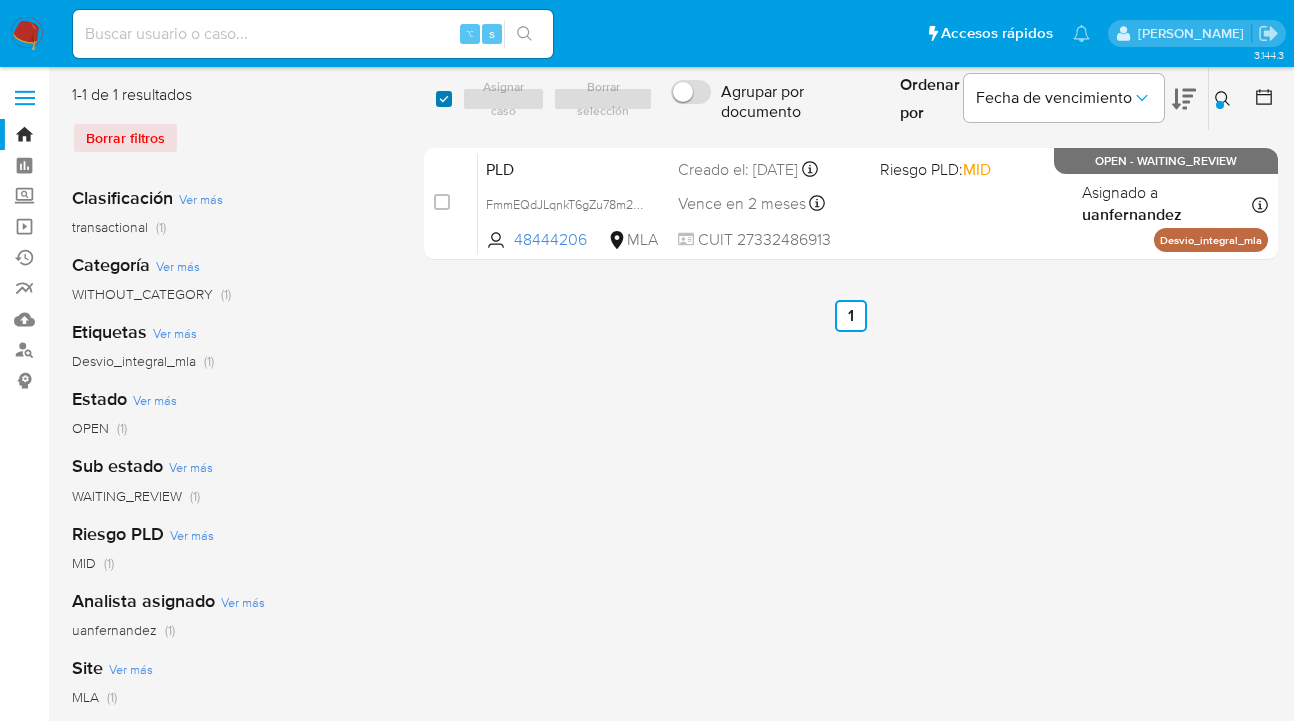 checkbox on "true" 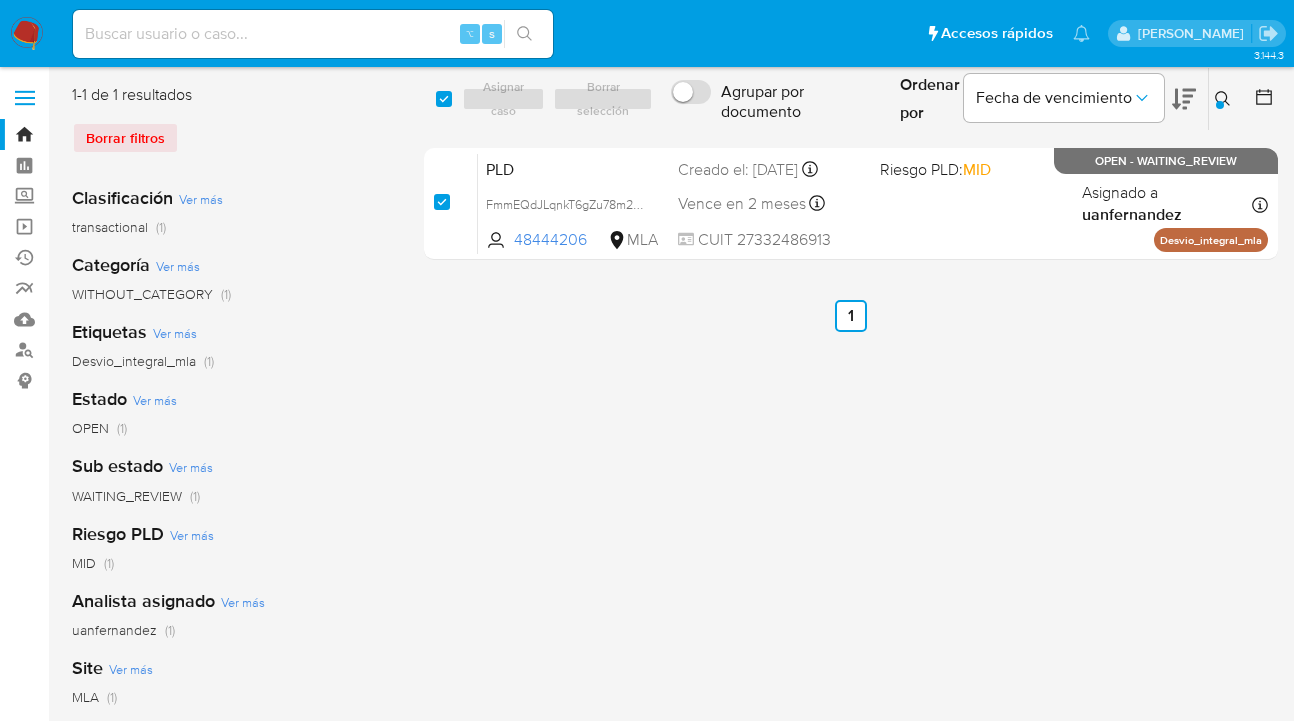 checkbox on "true" 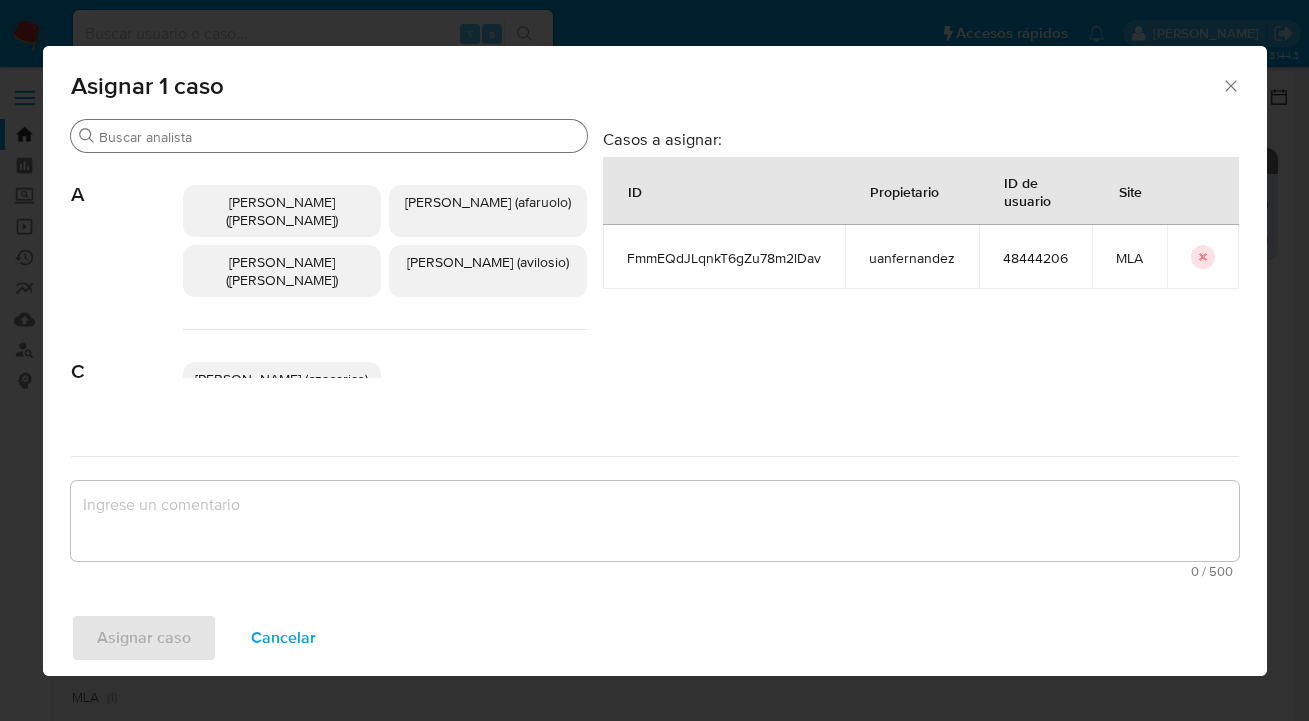 click on "Buscar" at bounding box center (339, 137) 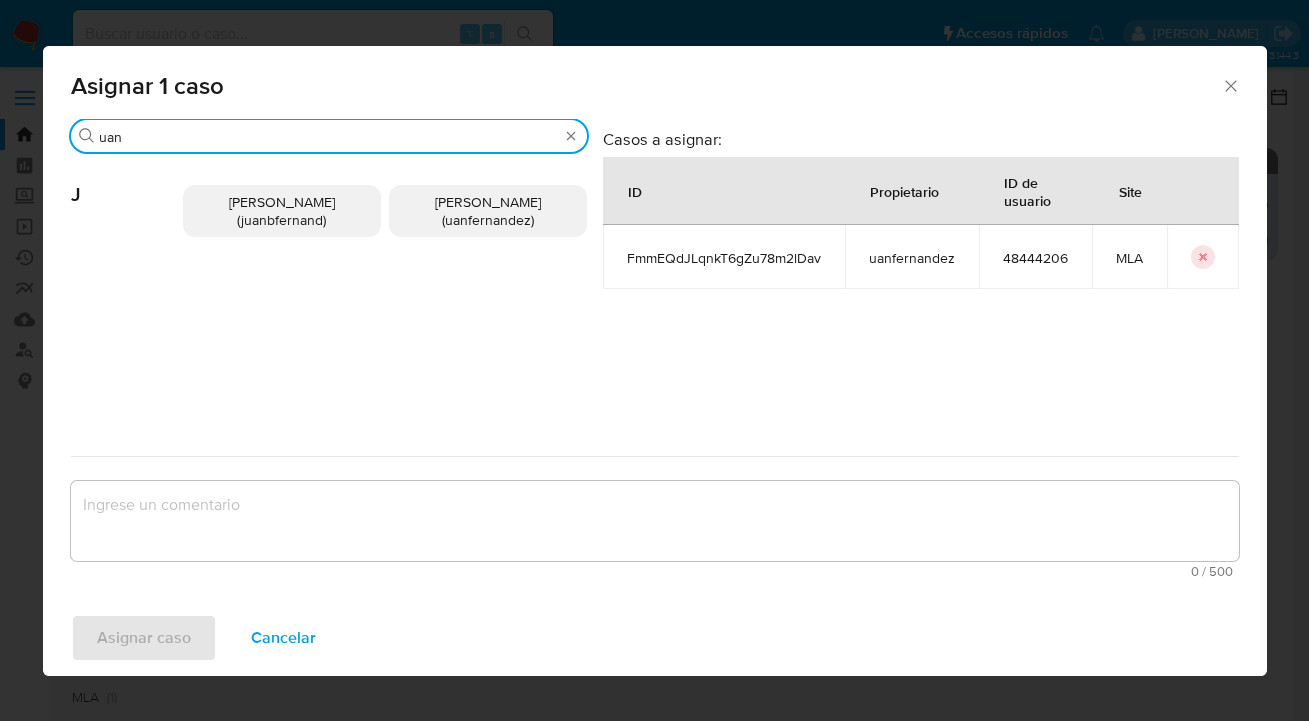type on "uan" 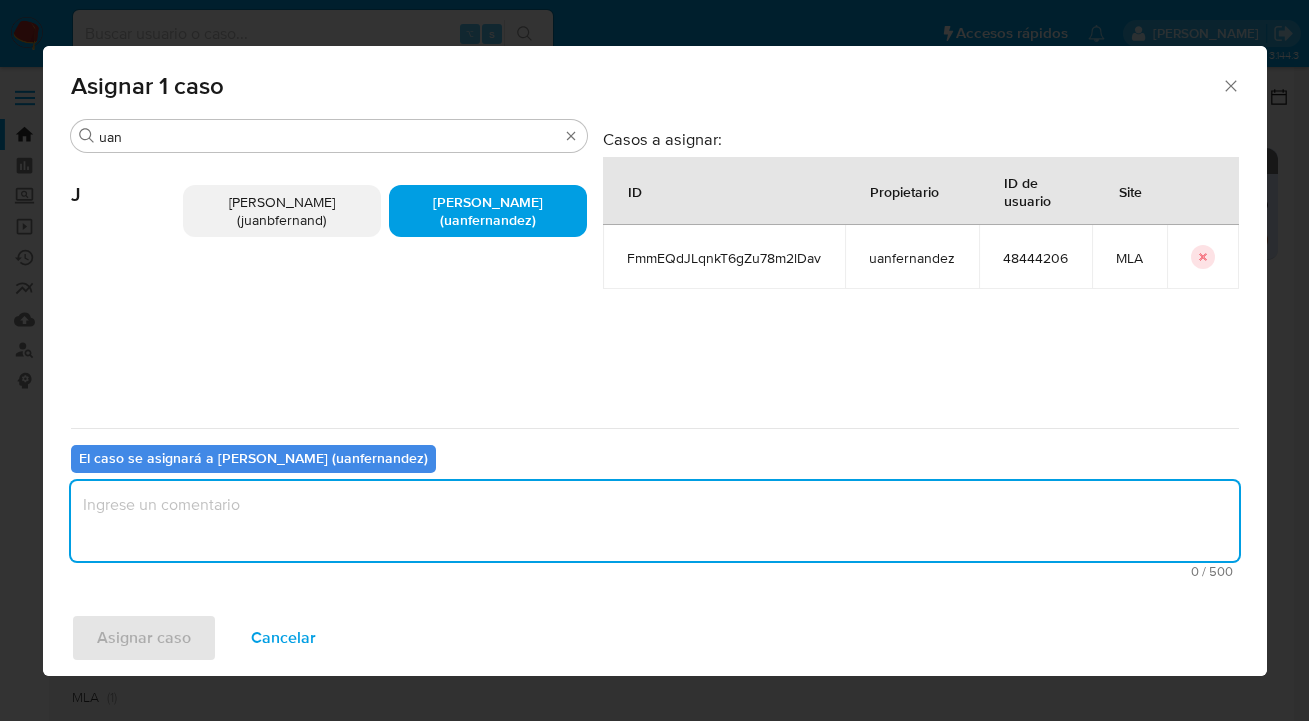 click at bounding box center (655, 521) 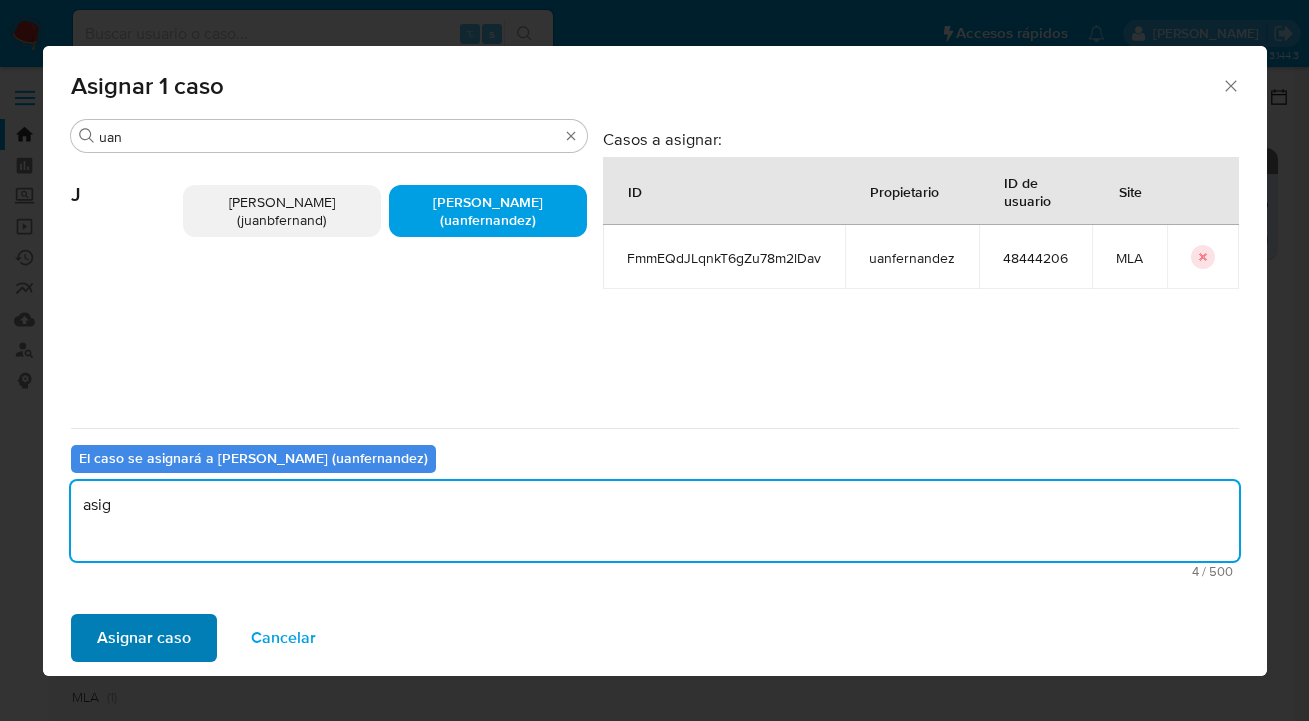 type on "asig" 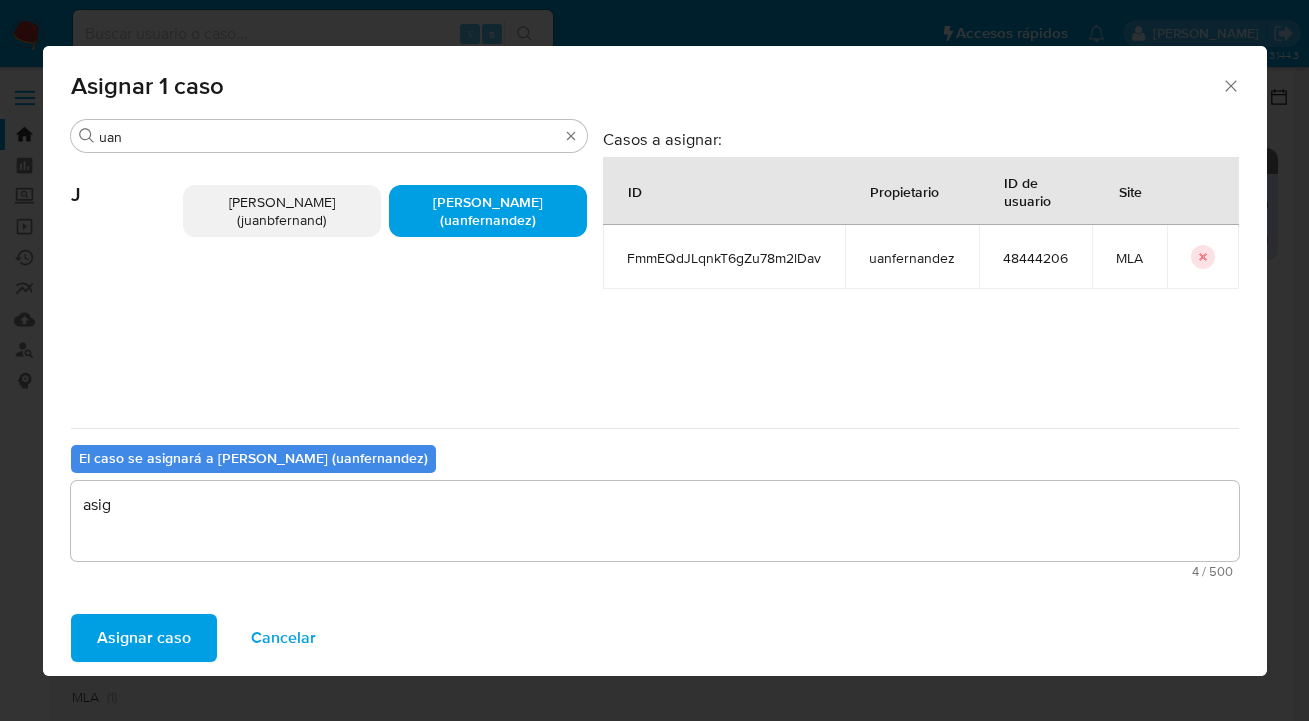 click on "Asignar caso" at bounding box center [144, 638] 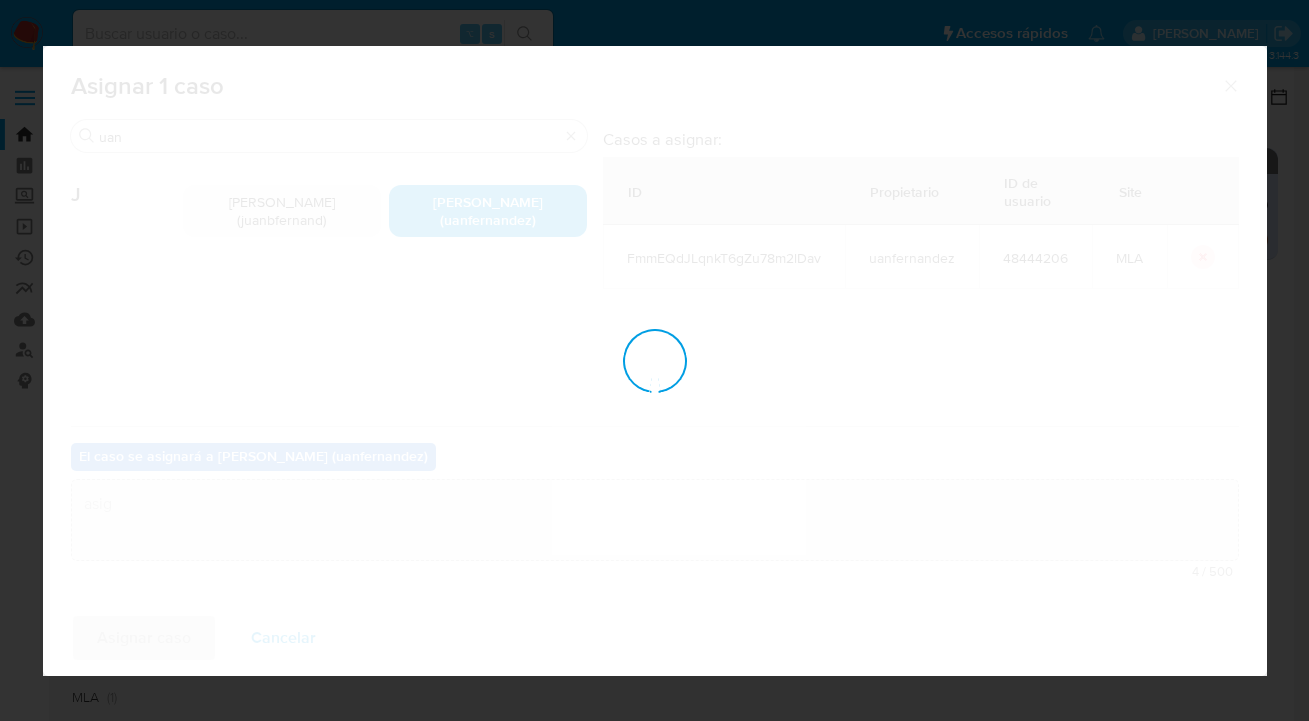 type 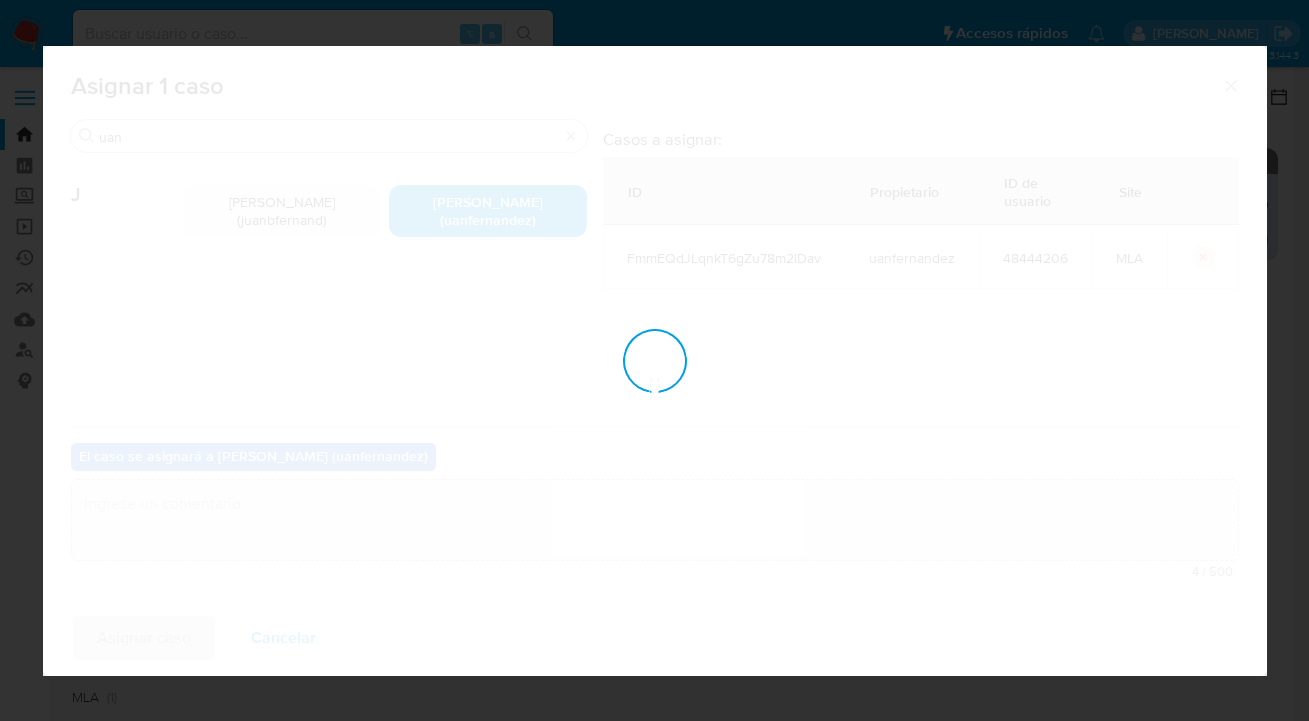 checkbox on "false" 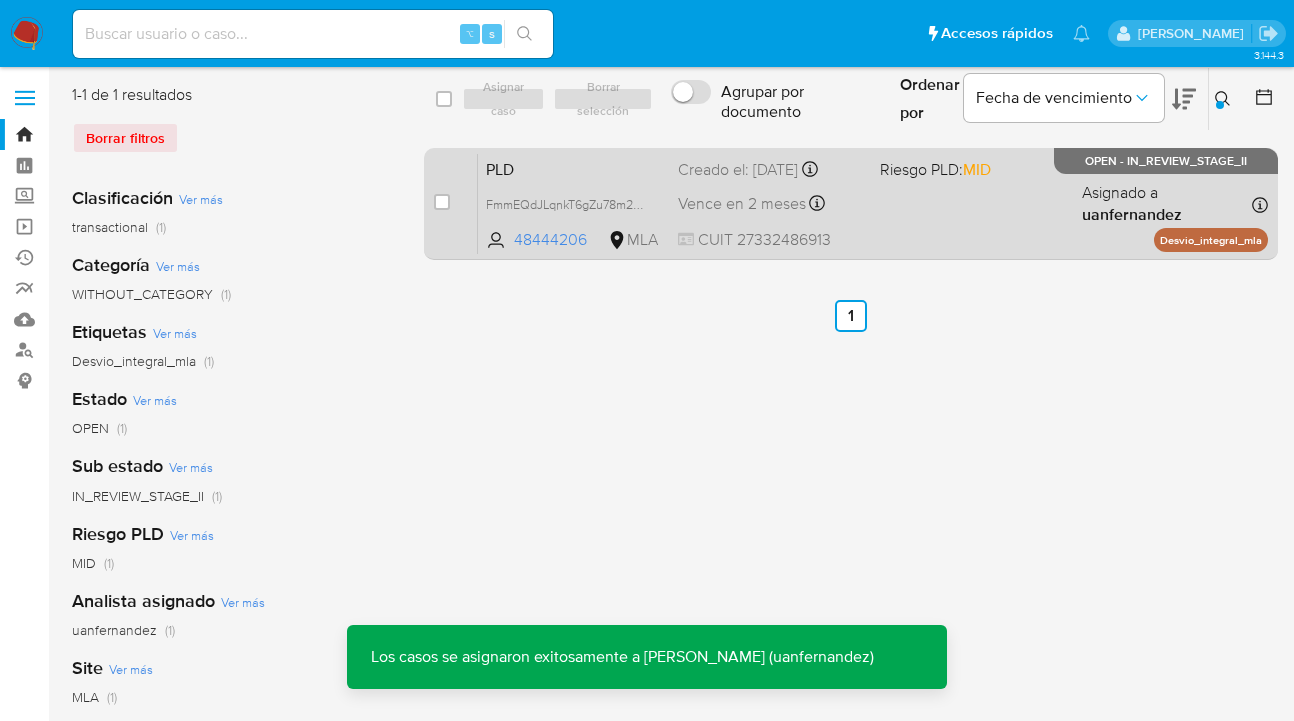 click on "PLD FmmEQdJLqnkT6gZu78m2lDav 48444206 MLA Riesgo PLD:  MID Creado el: [DATE]   Creado el: [DATE] 03:05:58 Vence en 2 meses   Vence el [DATE] 03:05:58 CUIT   27332486913 Asignado a   uanfernandez   Asignado el: [DATE] 14:17:22 Desvio_integral_mla OPEN - IN_REVIEW_STAGE_II" at bounding box center (873, 203) 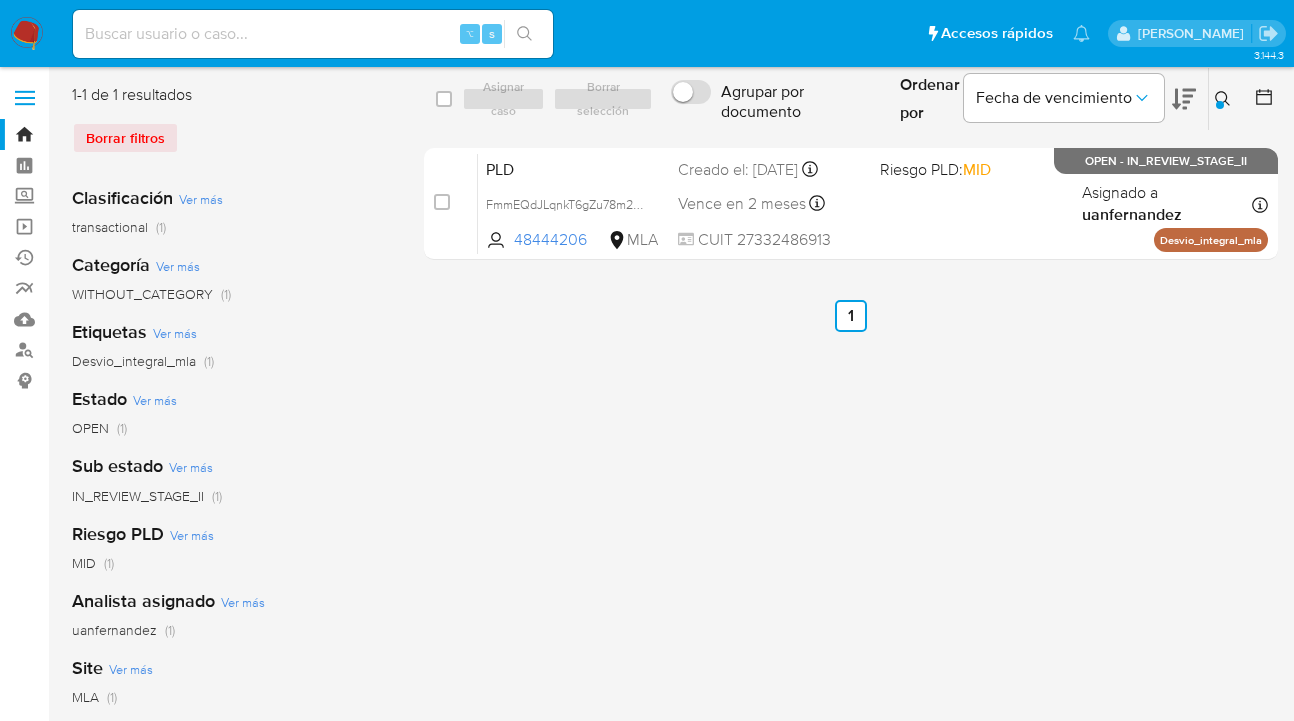 click 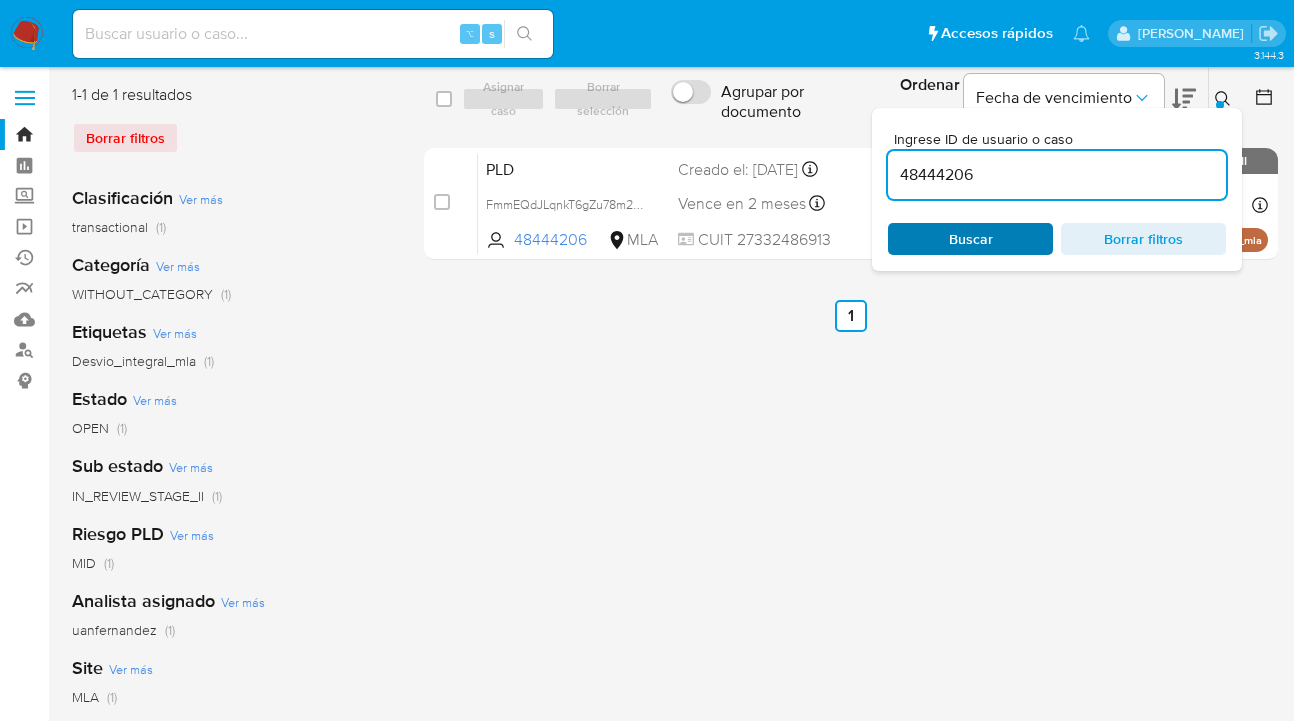 click on "Buscar" at bounding box center (970, 239) 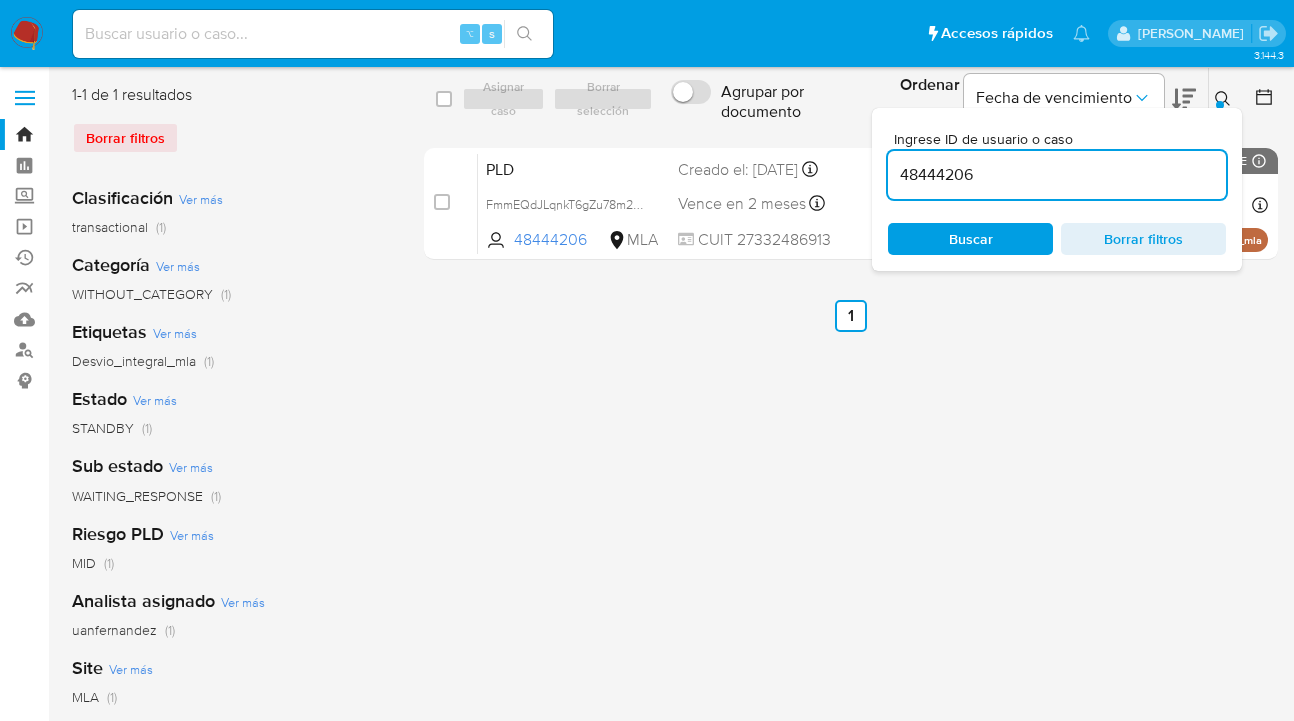 click 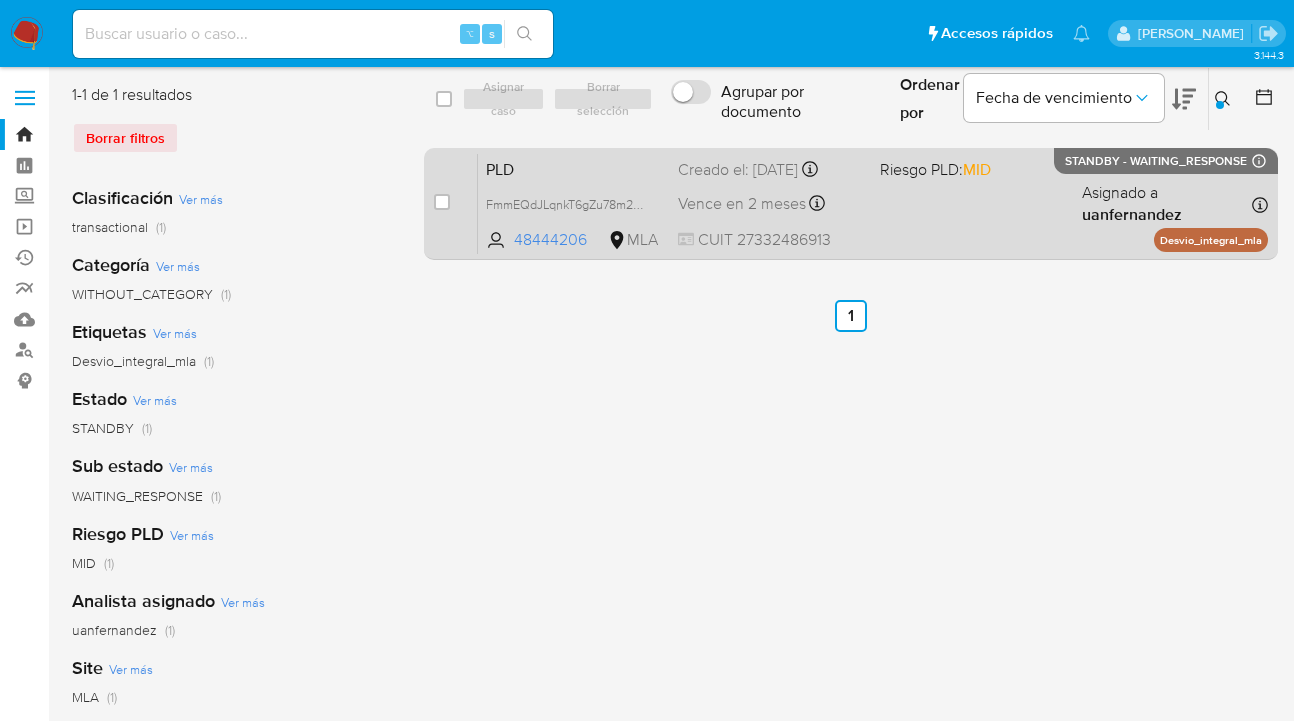 click on "PLD FmmEQdJLqnkT6gZu78m2lDav 48444206 MLA Riesgo PLD:  MID Creado el: 12/06/2025   Creado el: 12/06/2025 03:05:58 Vence en 2 meses   Vence el 10/09/2025 03:05:58 CUIT   27332486913 Asignado a   uanfernandez   Asignado el: 18/06/2025 14:17:22 Desvio_integral_mla STANDBY - WAITING_RESPONSE    Expiración: 08/07/2025 20:59:59 (en un día)" at bounding box center [873, 203] 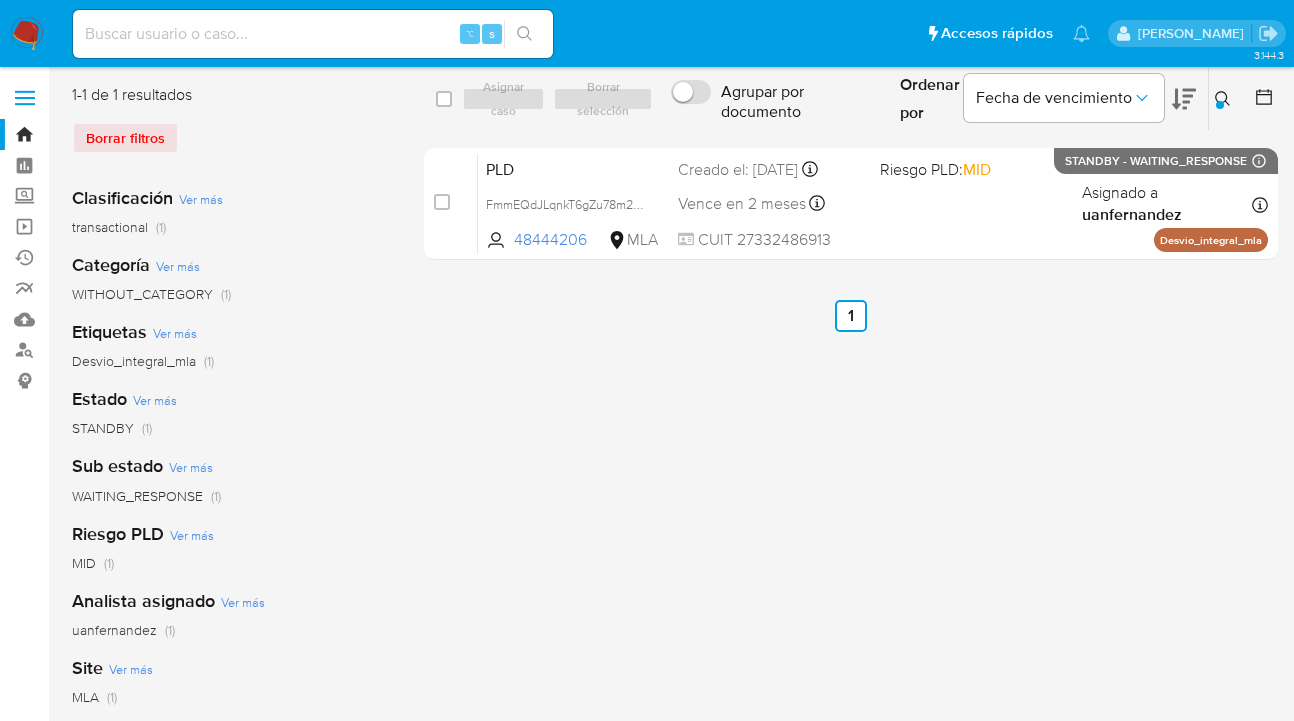 drag, startPoint x: 1230, startPoint y: 100, endPoint x: 1209, endPoint y: 105, distance: 21.587032 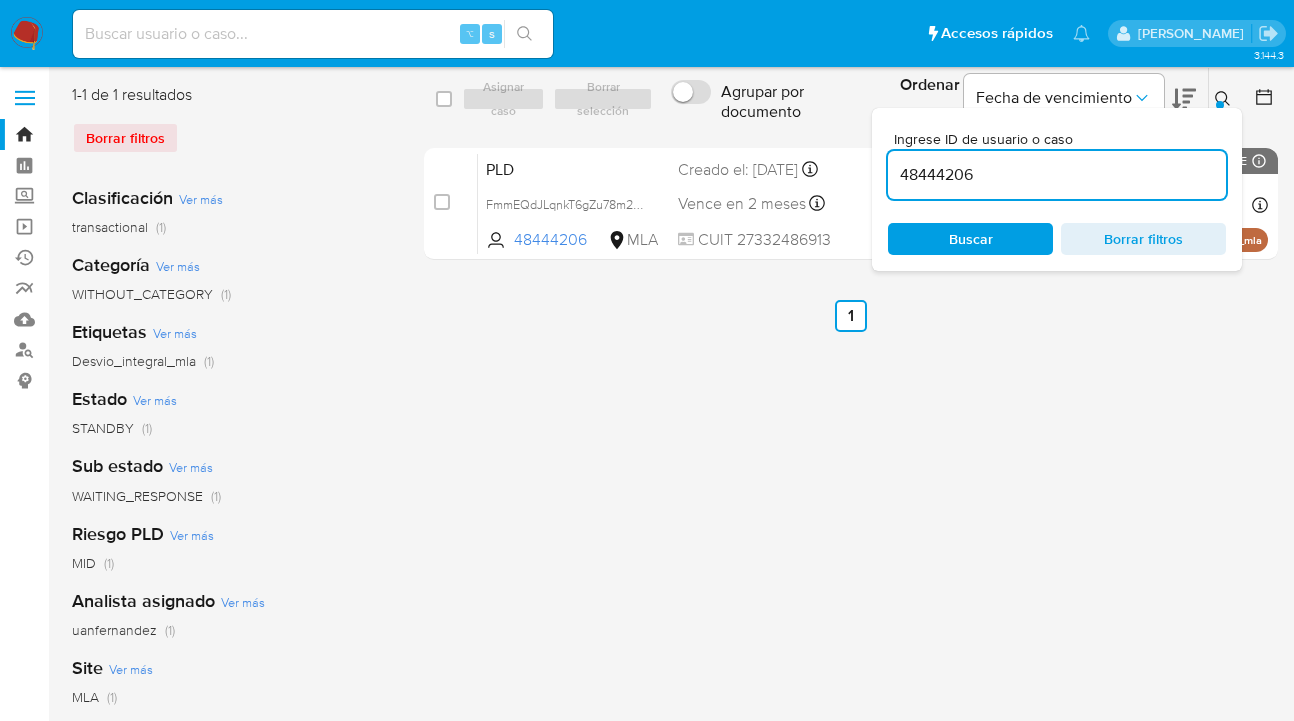 scroll, scrollTop: 0, scrollLeft: 0, axis: both 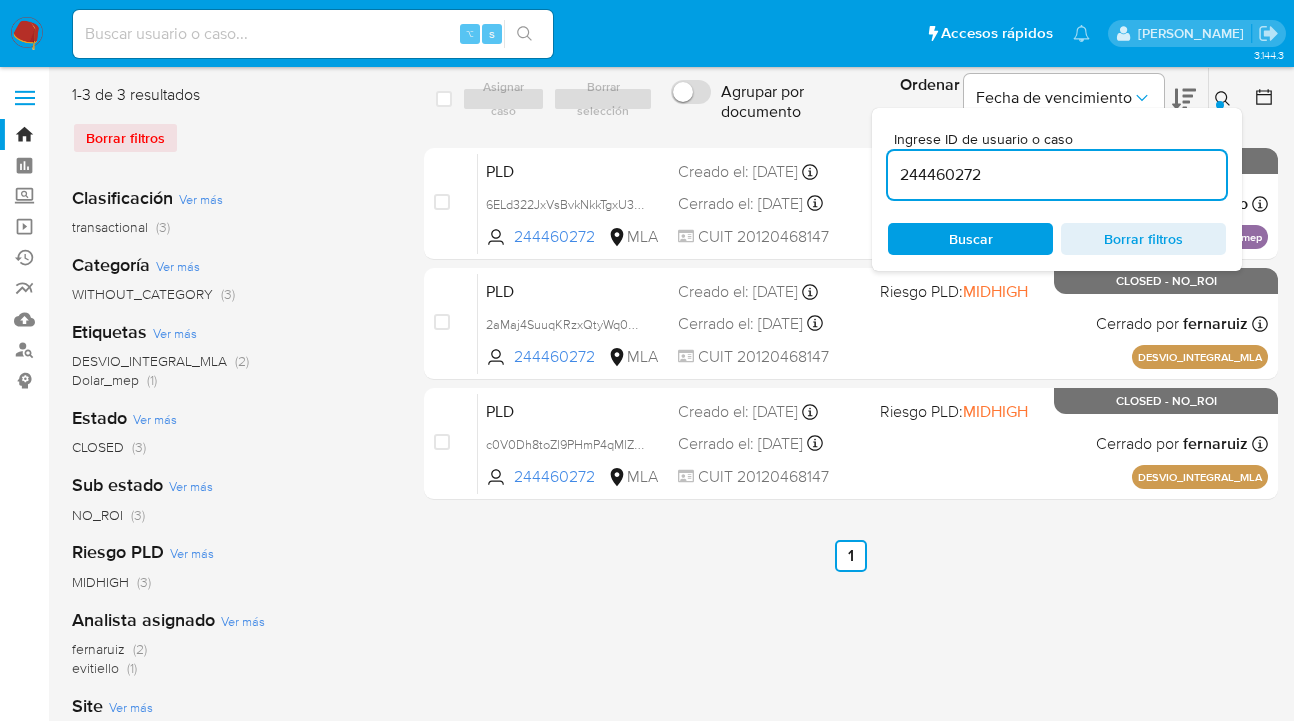 click 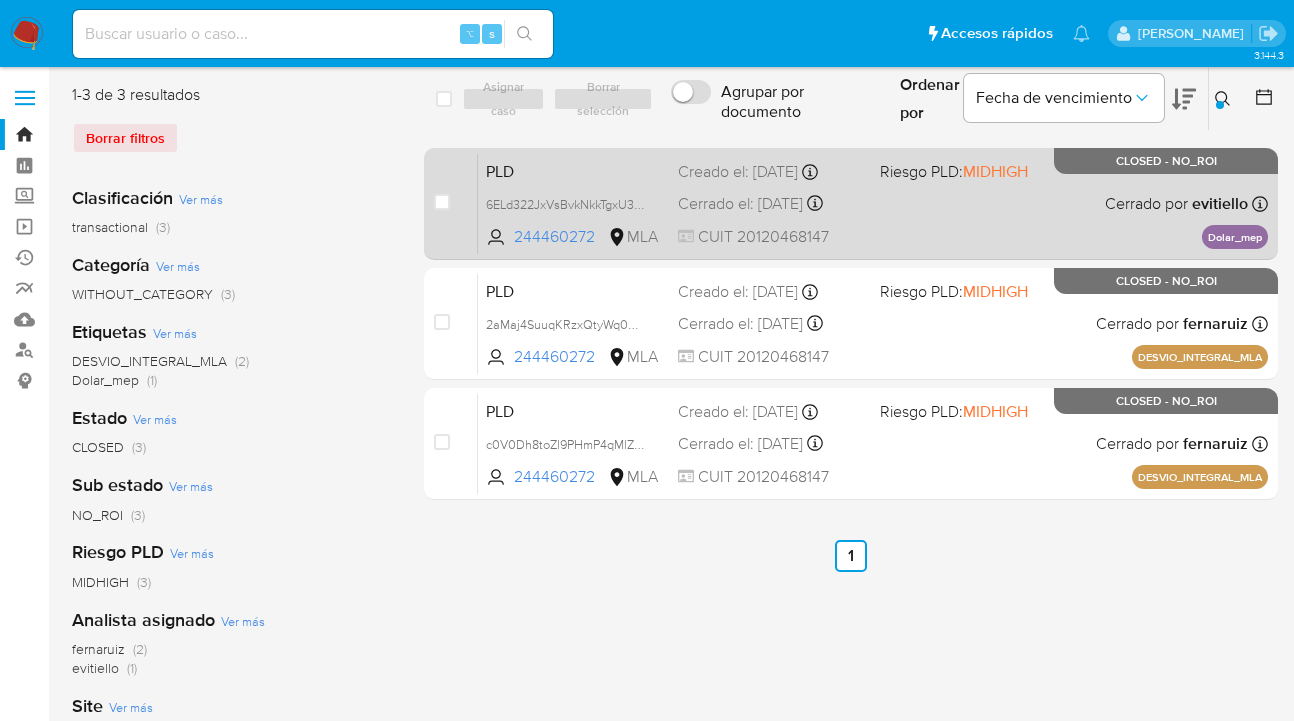 click on "PLD 6ELd322JxVsBvkNkkTgxU3my 244460272 MLA Riesgo PLD:  MIDHIGH Creado el: 12/03/2025   Creado el: 12/03/2025 09:41:38 Cerrado el: 27/05/2025   Cerrado el: 27/05/2025 17:05:20 CUIT   20120468147 Cerrado por   evitiello   Asignado el: 18/03/2025 12:30:07 Dolar_mep CLOSED - NO_ROI" at bounding box center [873, 203] 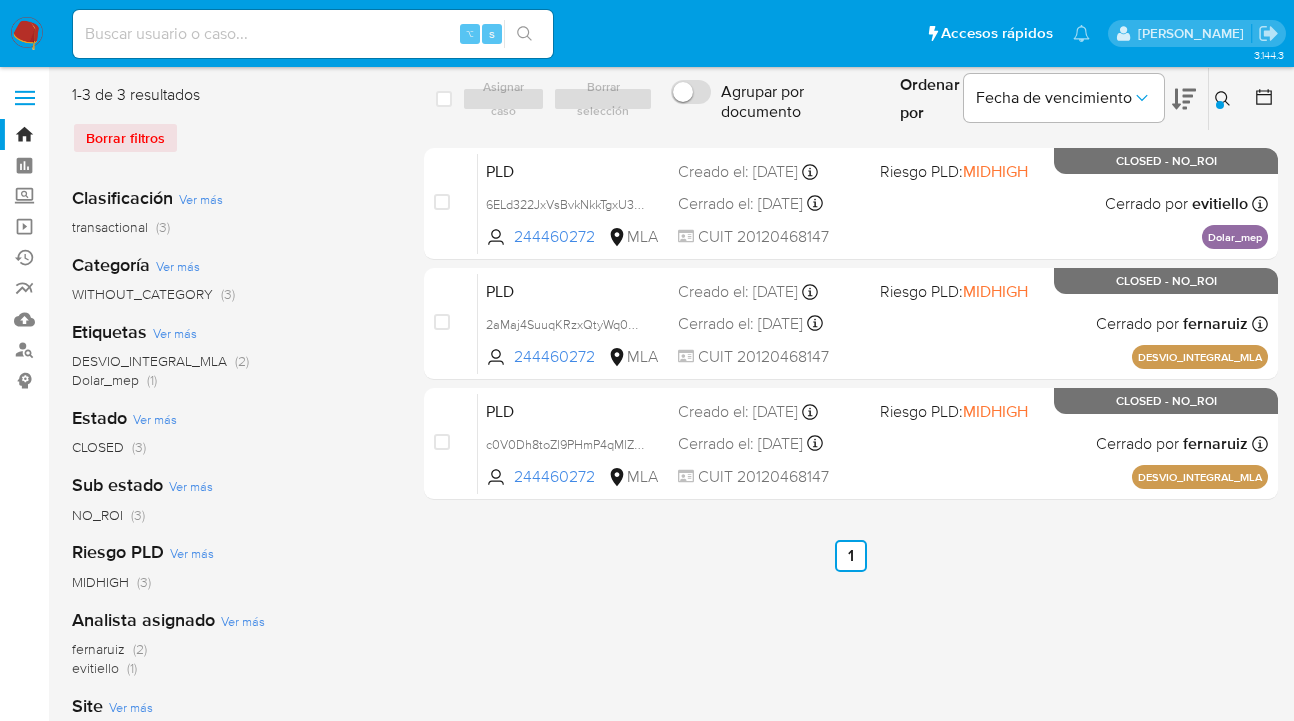 click 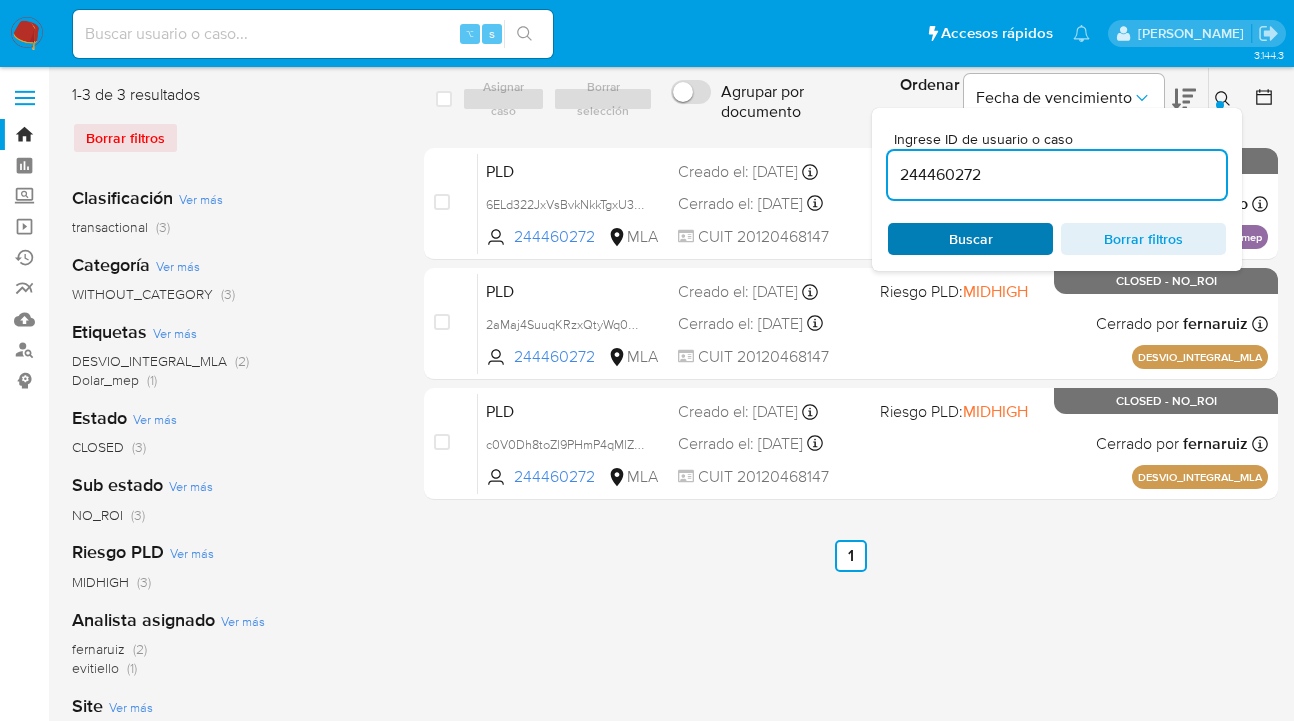 click on "Buscar" at bounding box center [970, 239] 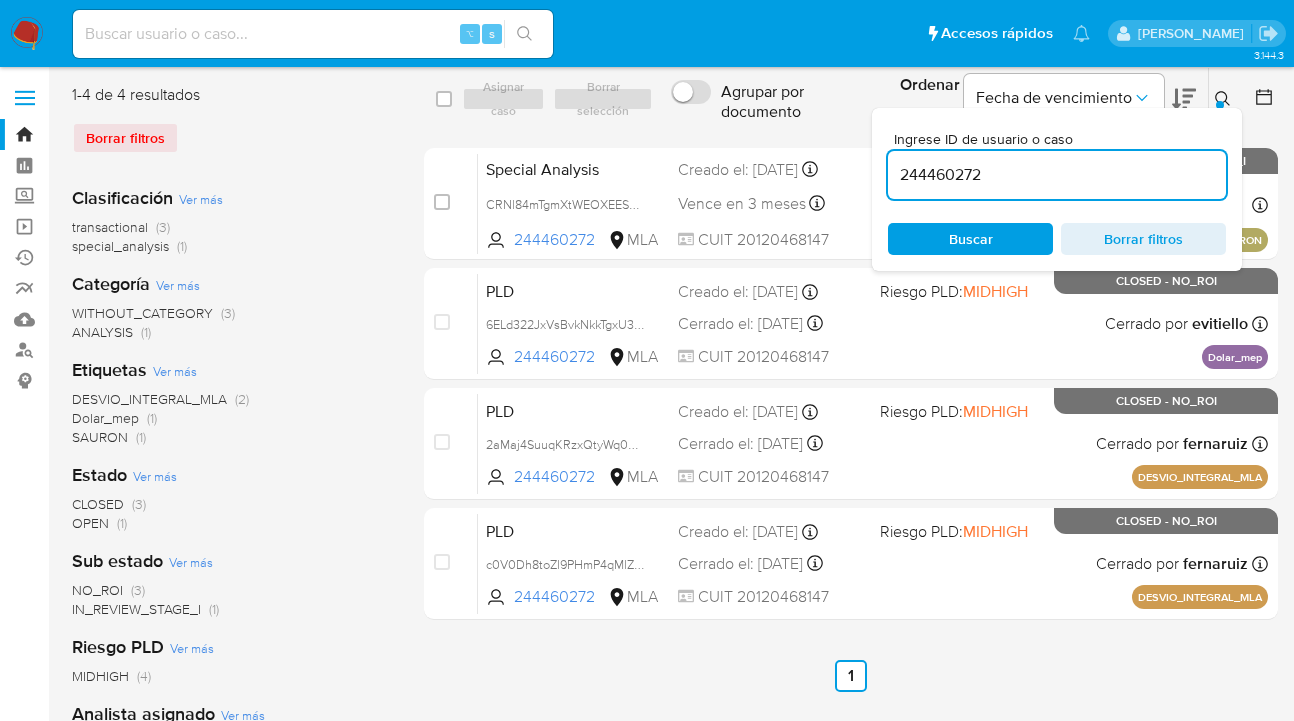 click 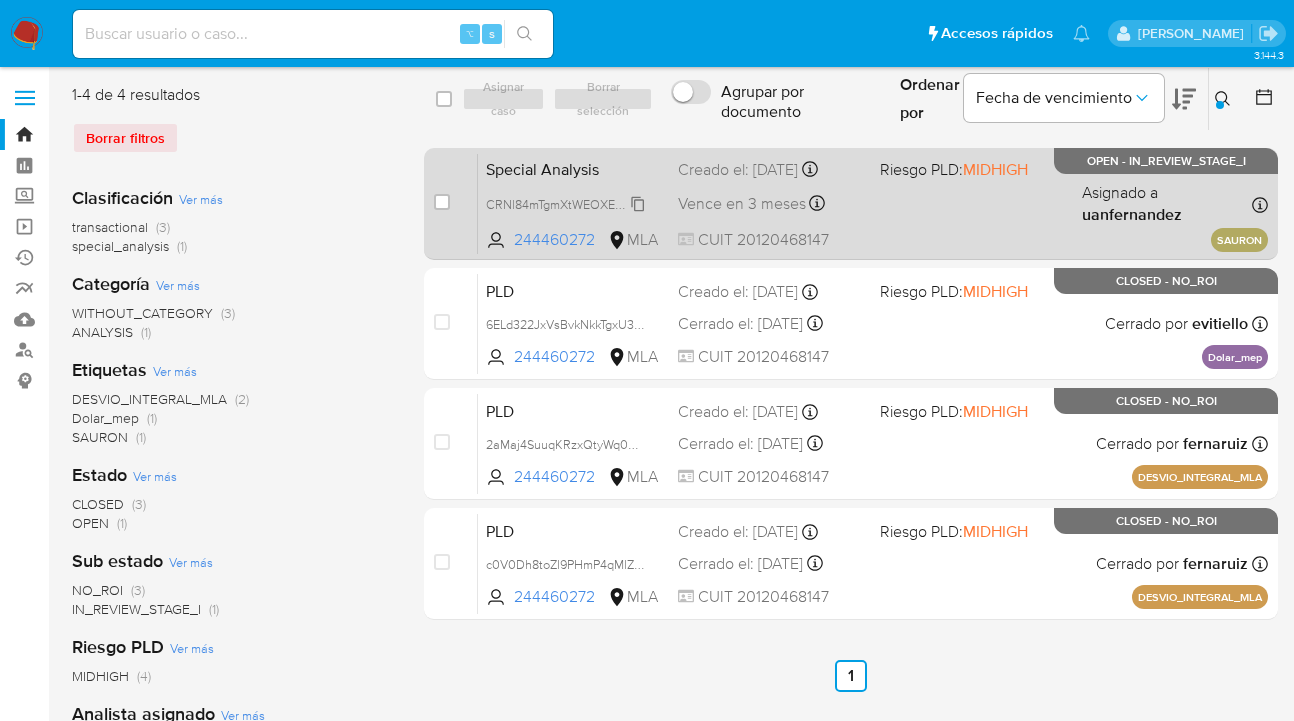 click on "CRNl84mTgmXtWEOXEES4hrCK" at bounding box center (575, 203) 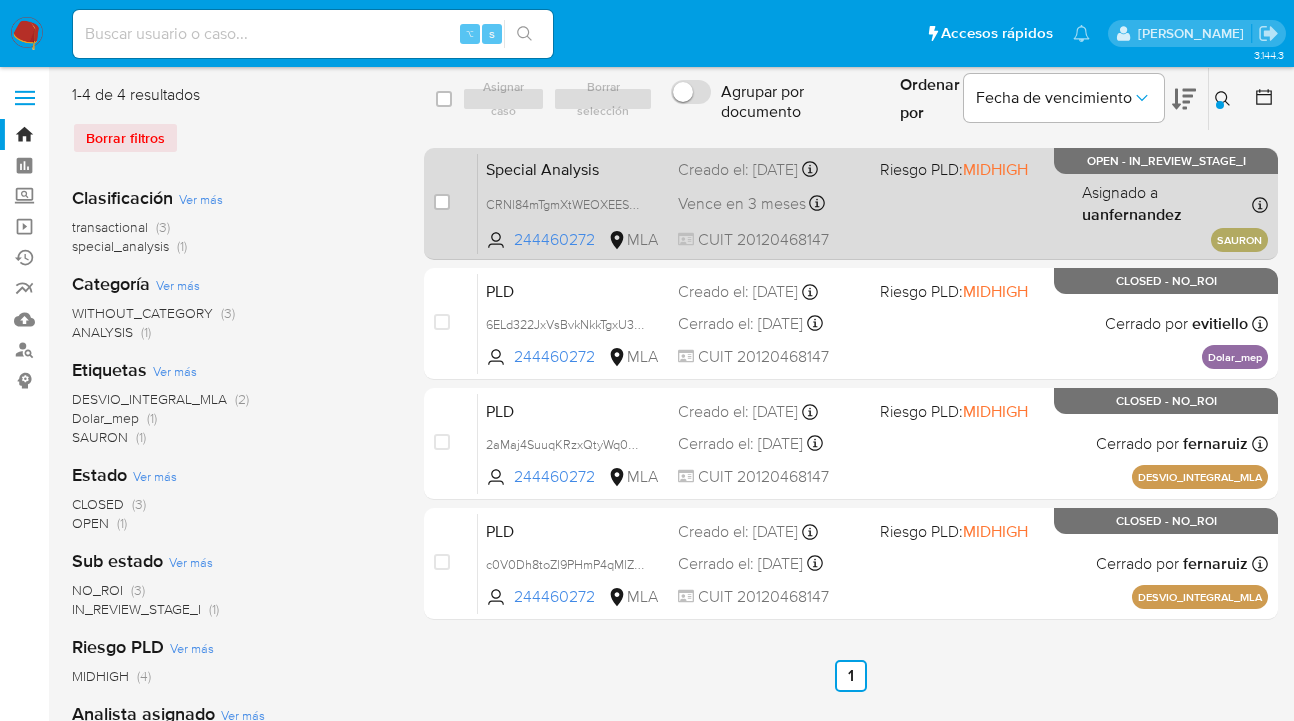 click on "Special Analysis CRNl84mTgmXtWEOXEES4hrCK 244460272 MLA Riesgo PLD:  MIDHIGH Creado el: 07/07/2025   Creado el: 07/07/2025 11:09:30 Vence en 3 meses   Vence el 05/10/2025 11:09:31 CUIT   20120468147 Asignado a   uanfernandez   Asignado el: 07/07/2025 11:09:30 SAURON OPEN - IN_REVIEW_STAGE_I" at bounding box center (873, 203) 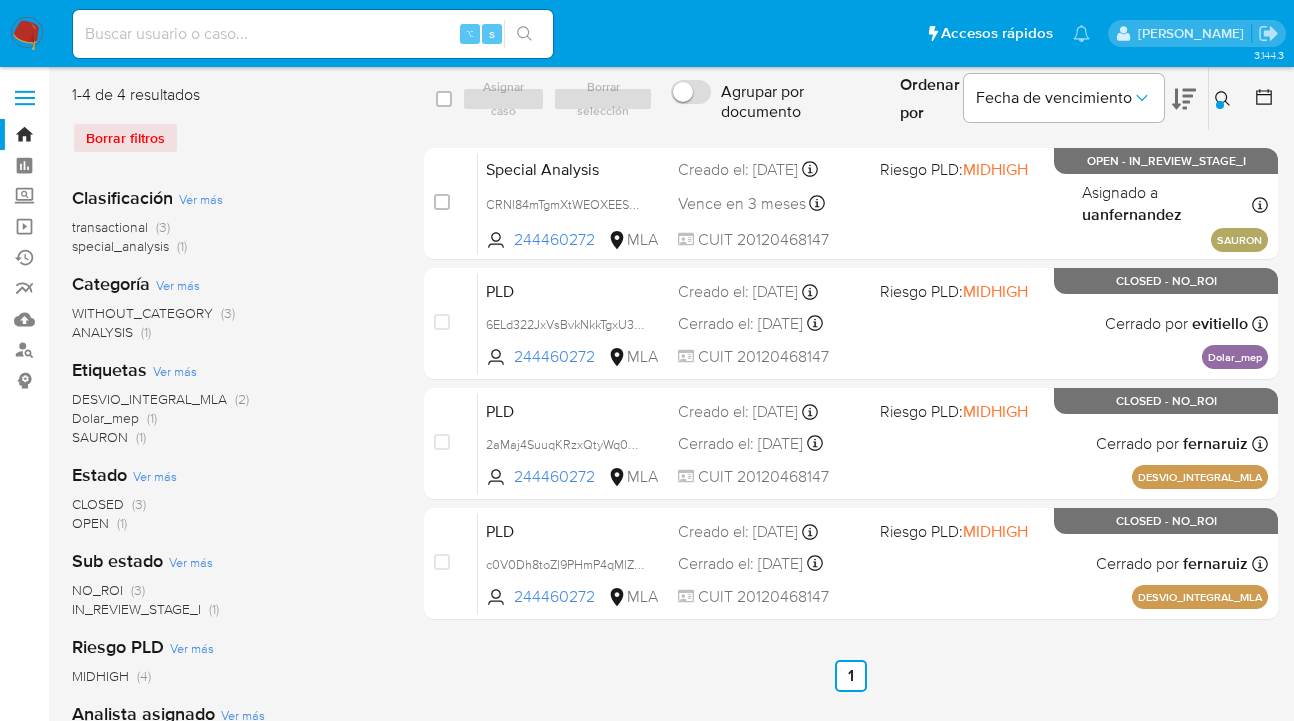 click at bounding box center [1220, 105] 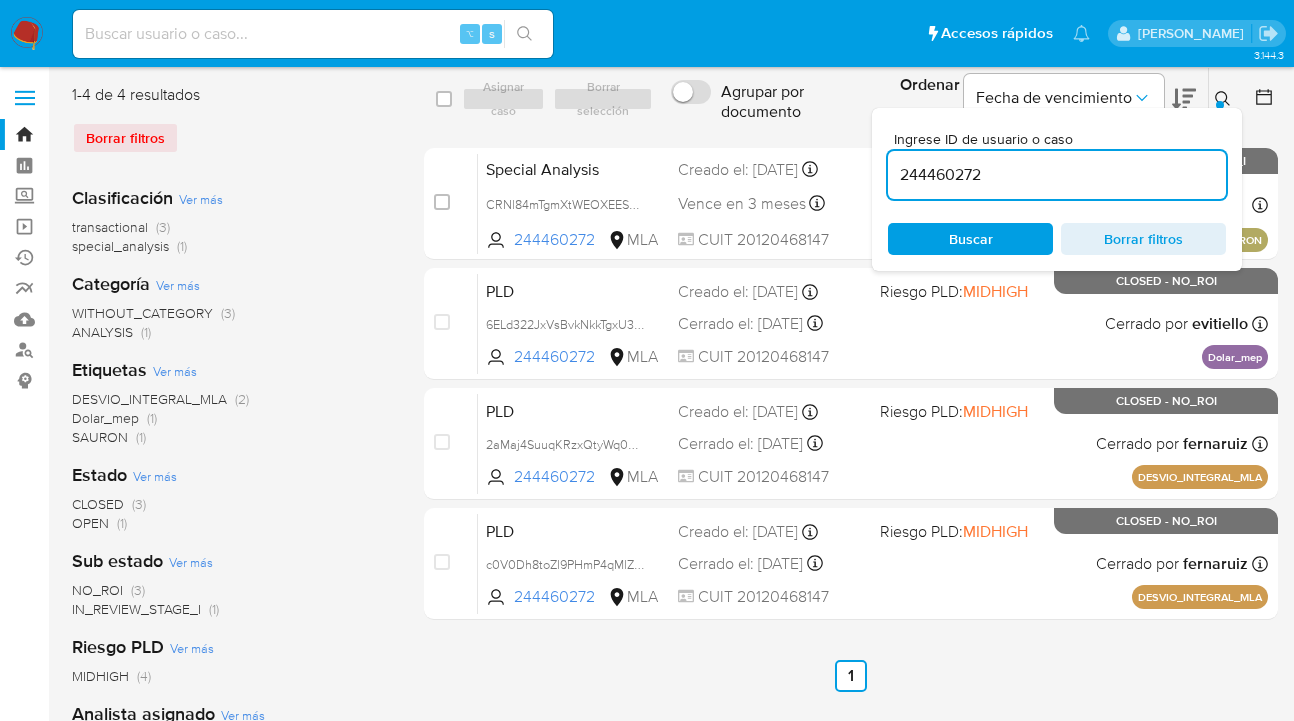 scroll, scrollTop: 0, scrollLeft: 0, axis: both 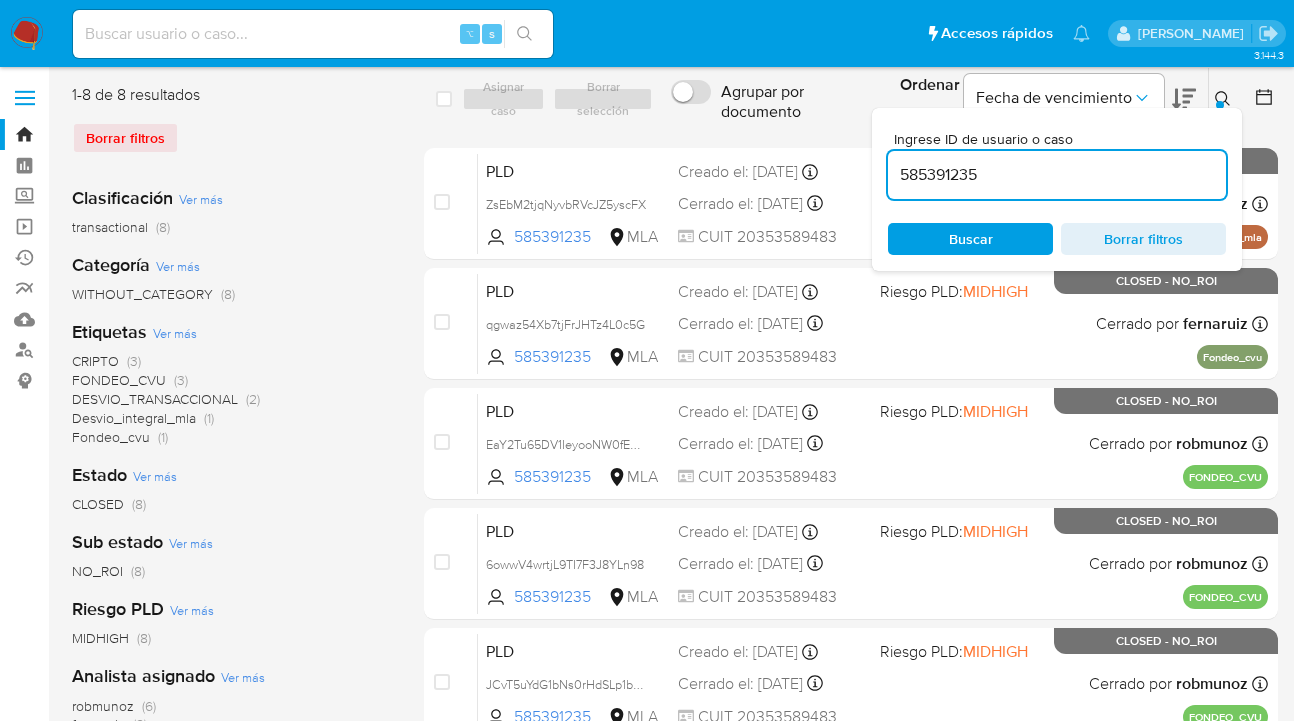 click 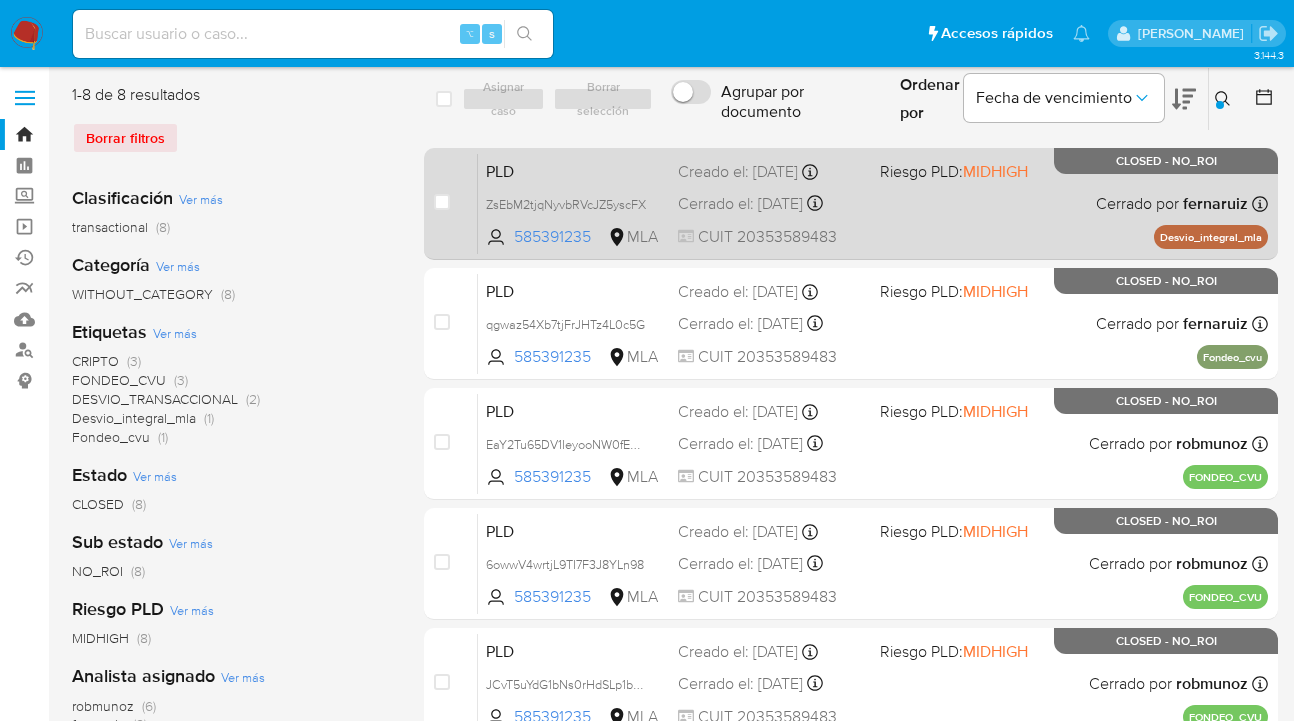 click on "PLD ZsEbM2tjqNyvbRVcJZ5yscFX 585391235 MLA Riesgo PLD:  MIDHIGH Creado el: 14/08/2024   Creado el: 14/08/2024 10:33:48 Cerrado el: 29/10/2024   Cerrado el: 29/10/2024 17:45:07 CUIT   20353589483 Cerrado por   fernaruiz   Asignado el: 14/08/2024 22:36:46 Desvio_integral_mla CLOSED - NO_ROI" at bounding box center [873, 203] 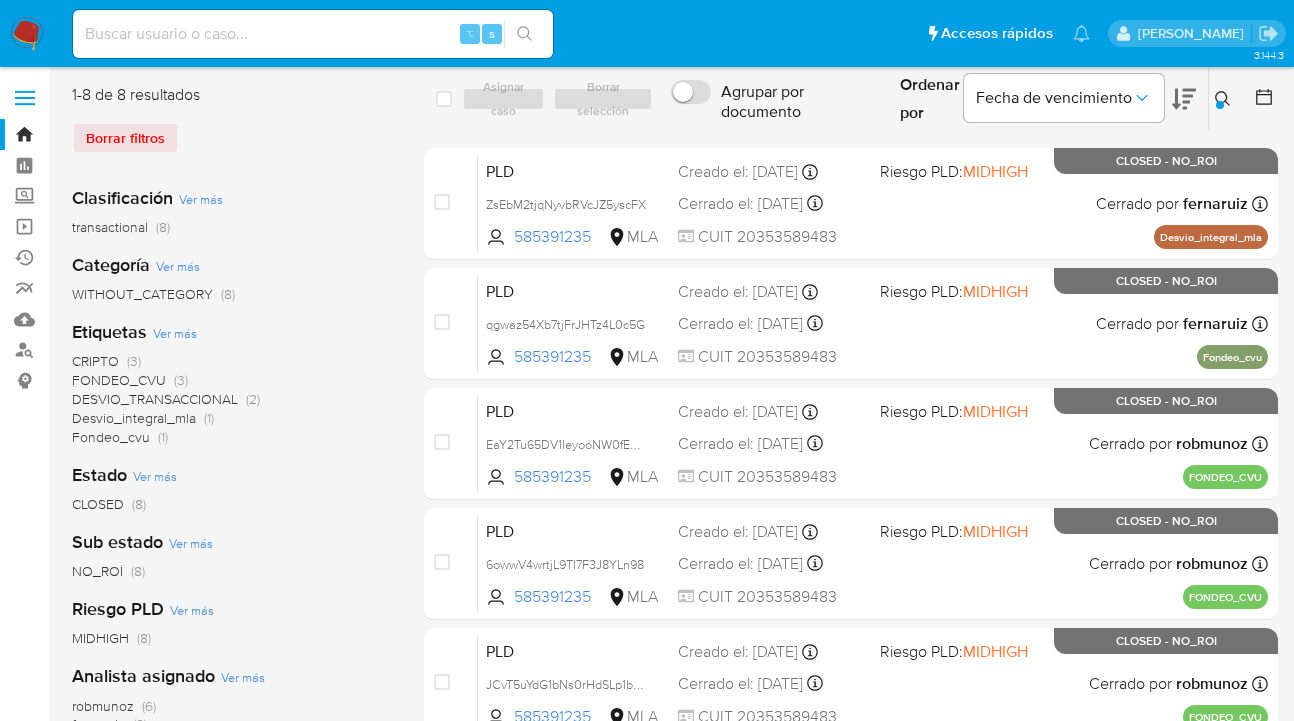 click 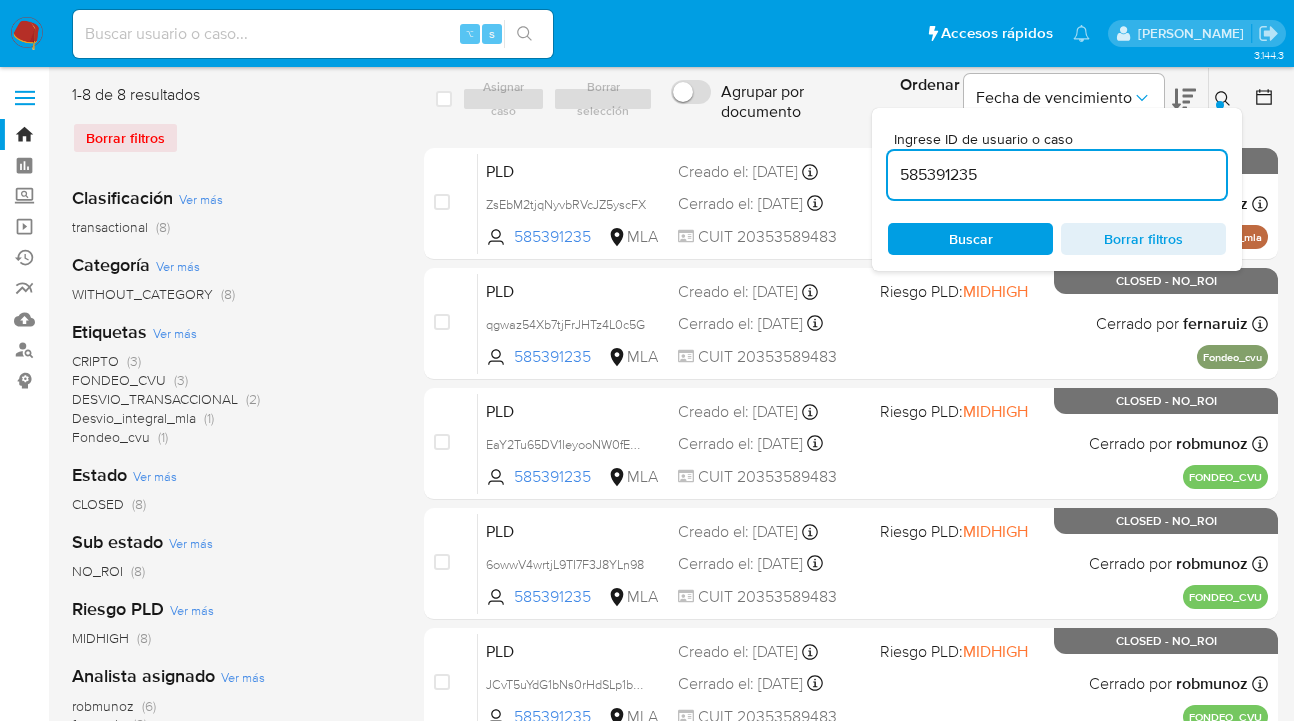 drag, startPoint x: 977, startPoint y: 241, endPoint x: 1121, endPoint y: 176, distance: 157.99051 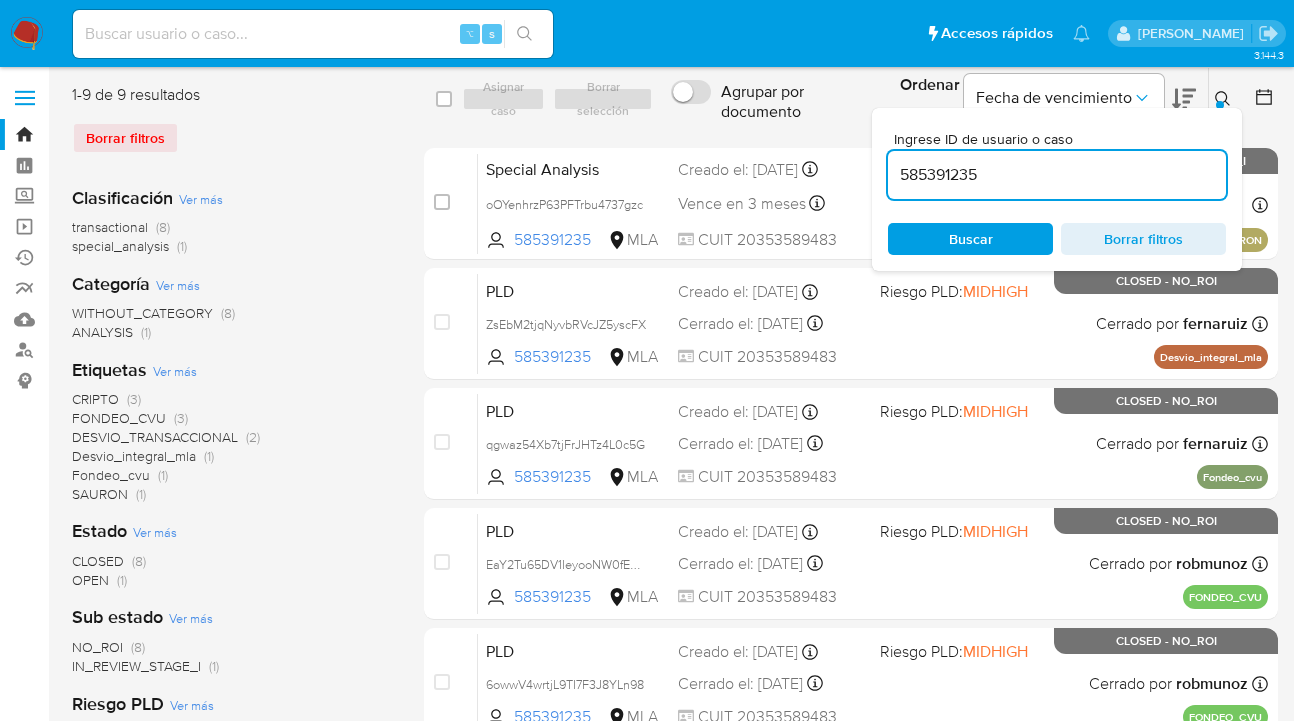click 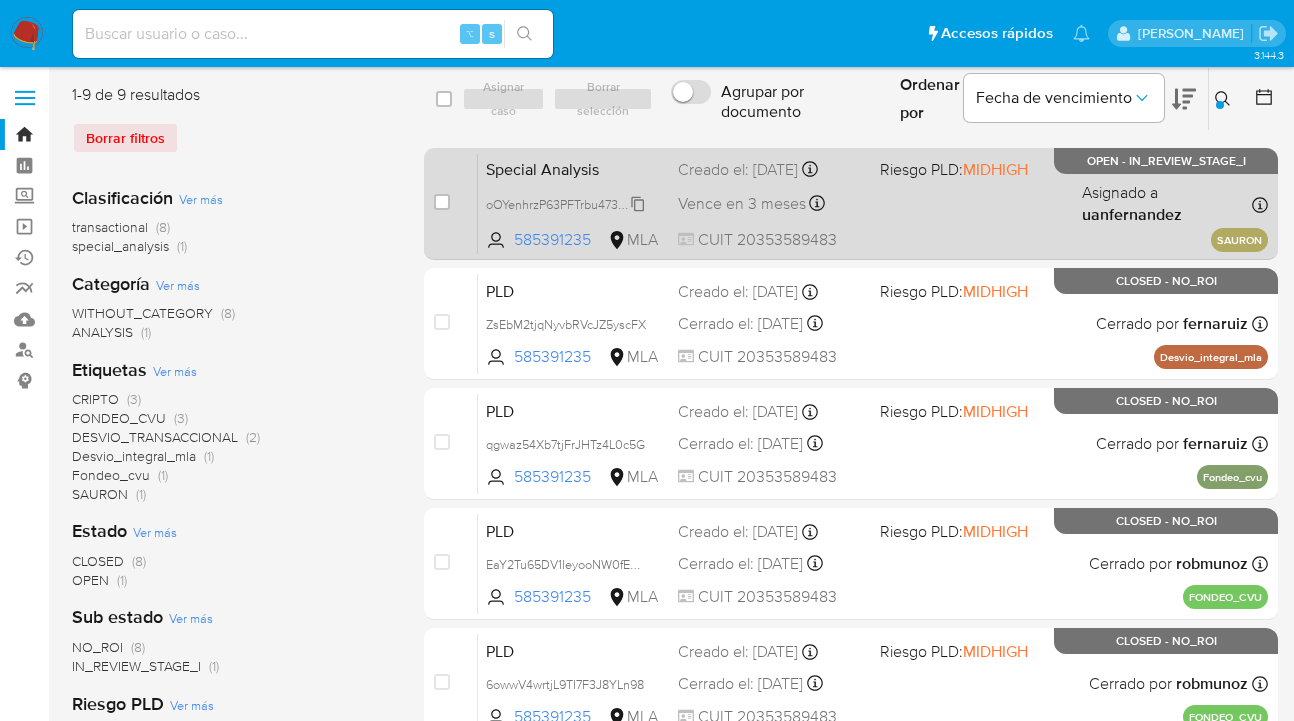 click on "oOYenhrzP63PFTrbu4737gzc" at bounding box center [564, 203] 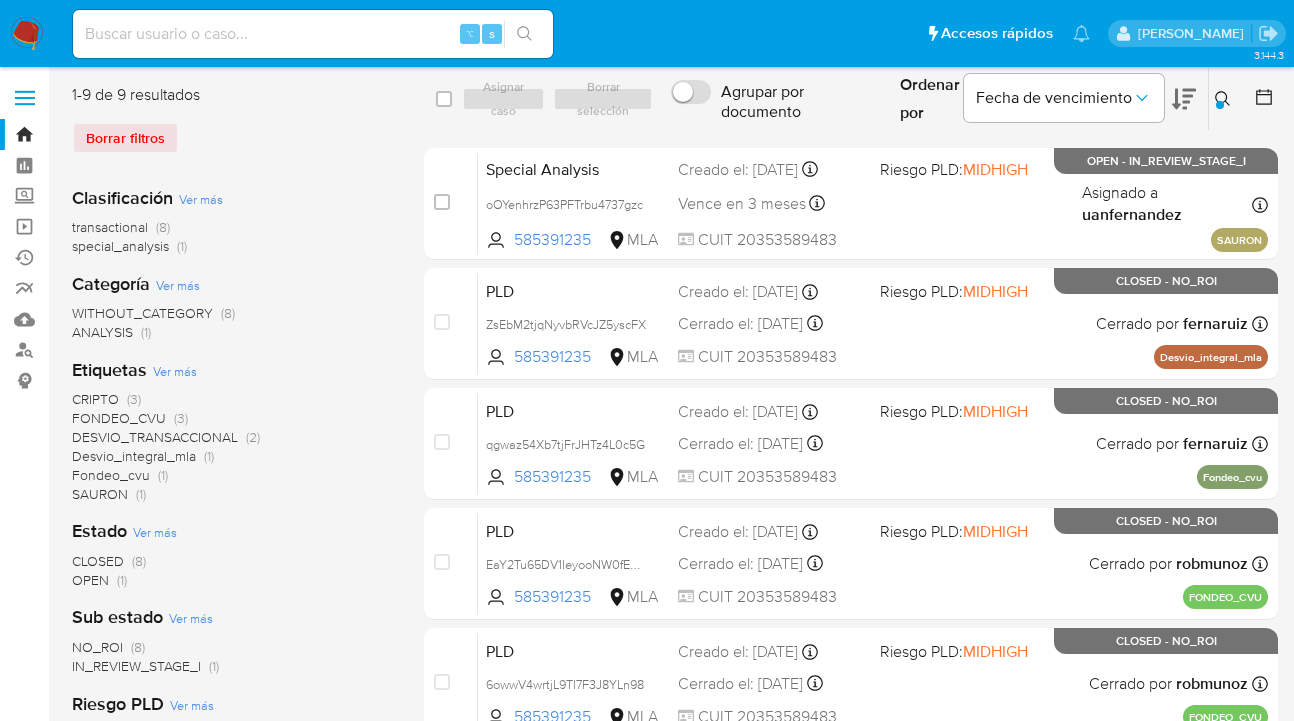 click 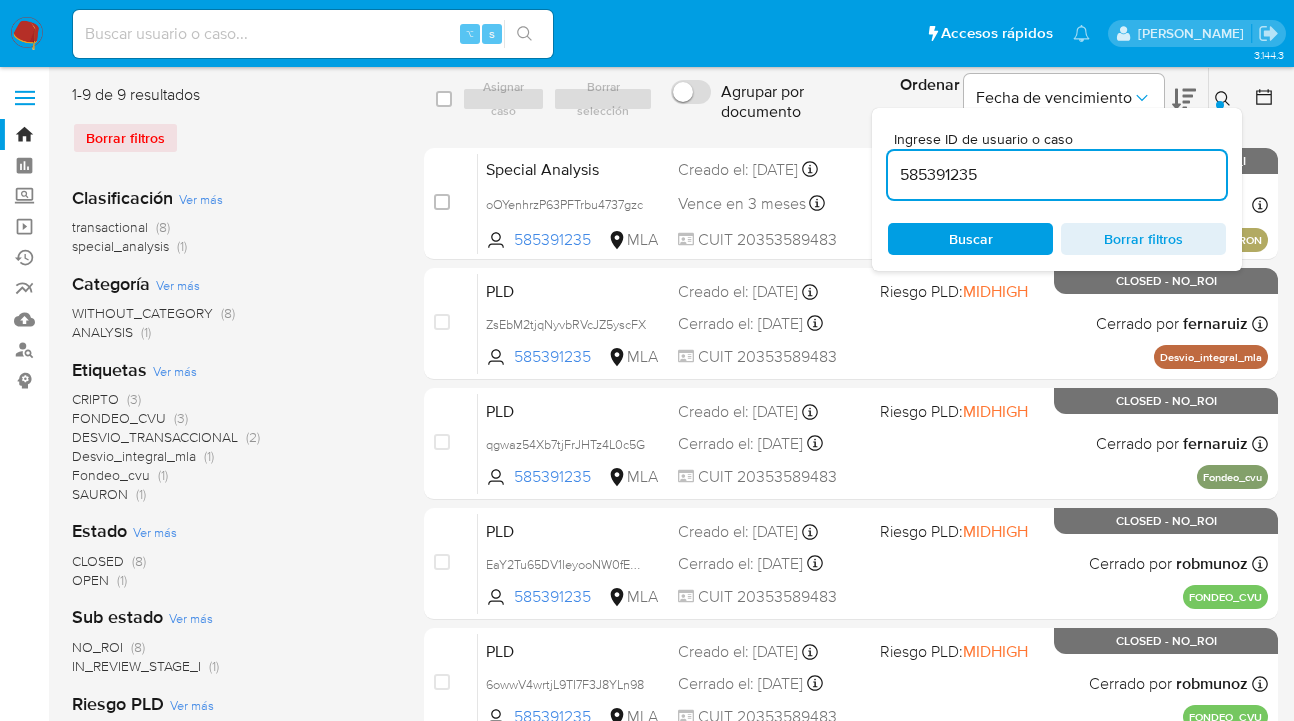 scroll, scrollTop: 0, scrollLeft: 0, axis: both 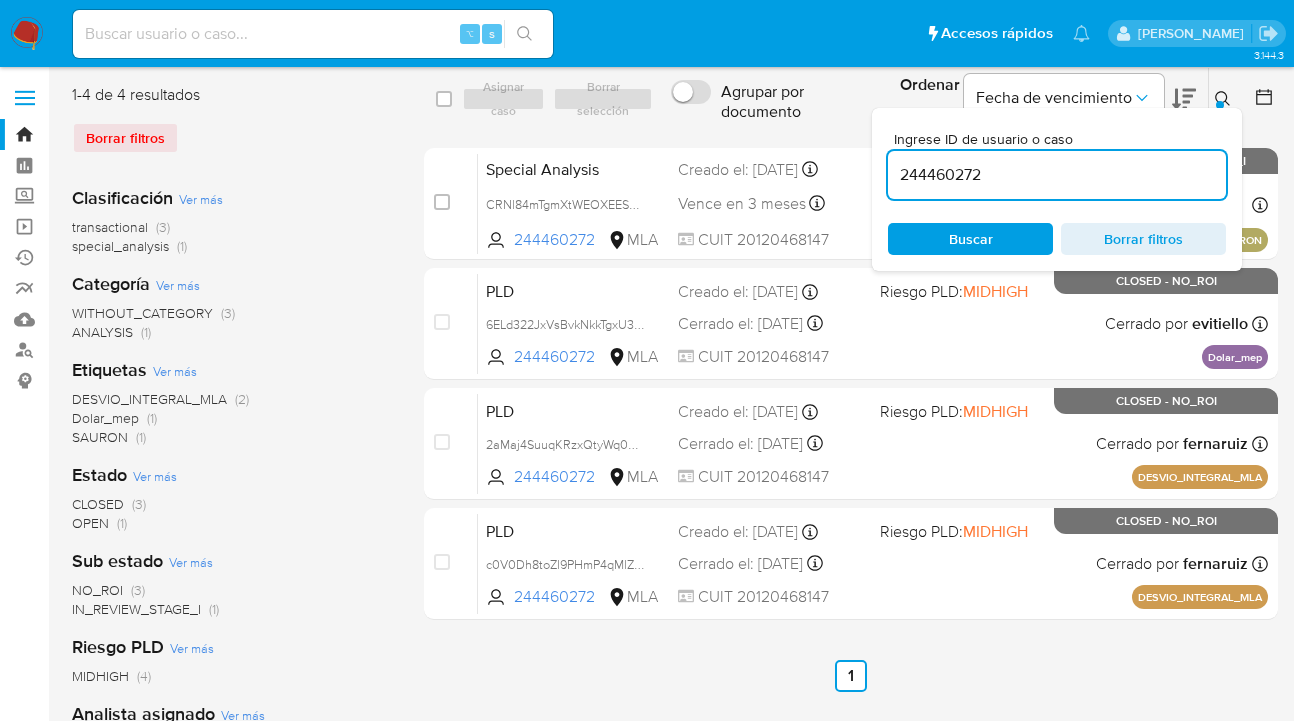 click 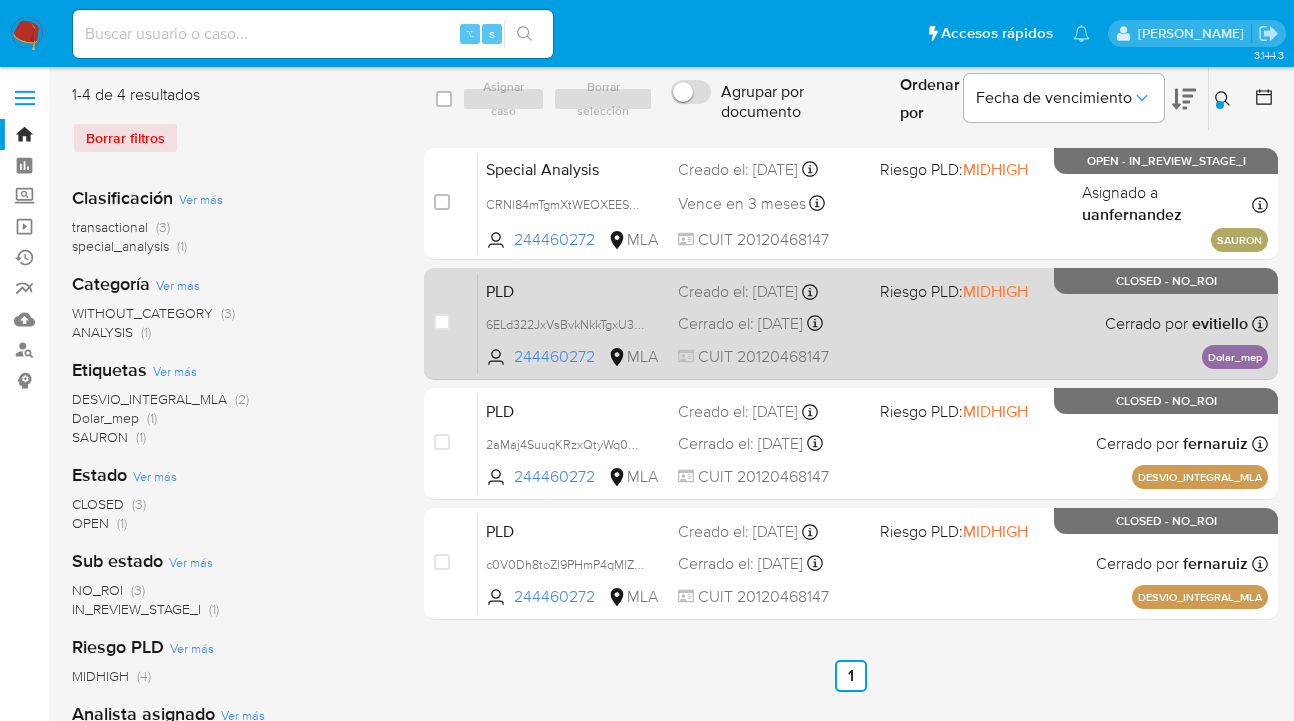 click on "PLD 6ELd322JxVsBvkNkkTgxU3my 244460272 MLA Riesgo PLD:  MIDHIGH Creado el: 12/03/2025   Creado el: 12/03/2025 09:41:38 Cerrado el: 27/05/2025   Cerrado el: 27/05/2025 17:05:20 CUIT   20120468147 Cerrado por   evitiello   Asignado el: 18/03/2025 12:30:07 Dolar_mep CLOSED - NO_ROI" at bounding box center [873, 323] 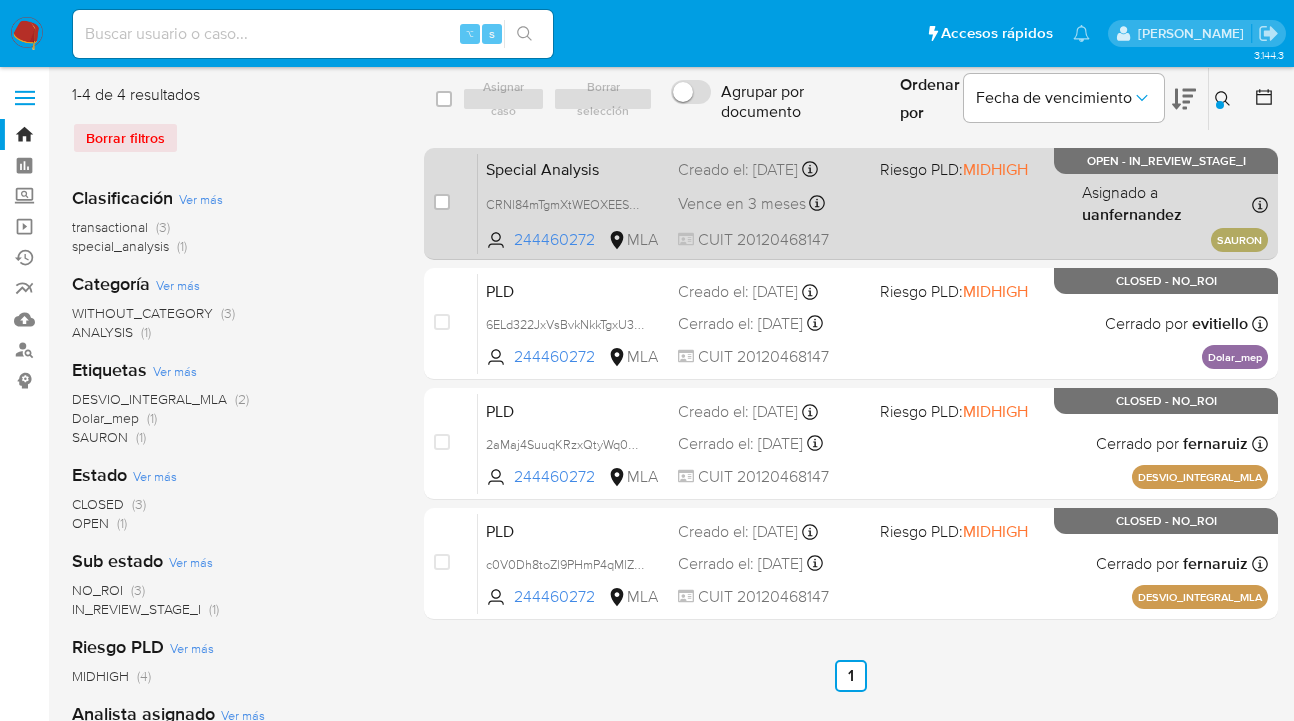 click on "Special Analysis CRNl84mTgmXtWEOXEES4hrCK 244460272 MLA Riesgo PLD:  MIDHIGH Creado el: 07/07/2025   Creado el: 07/07/2025 11:09:30 Vence en 3 meses   Vence el 05/10/2025 11:09:31 CUIT   20120468147 Asignado a   uanfernandez   Asignado el: 07/07/2025 11:09:30 SAURON OPEN - IN_REVIEW_STAGE_I" at bounding box center [873, 203] 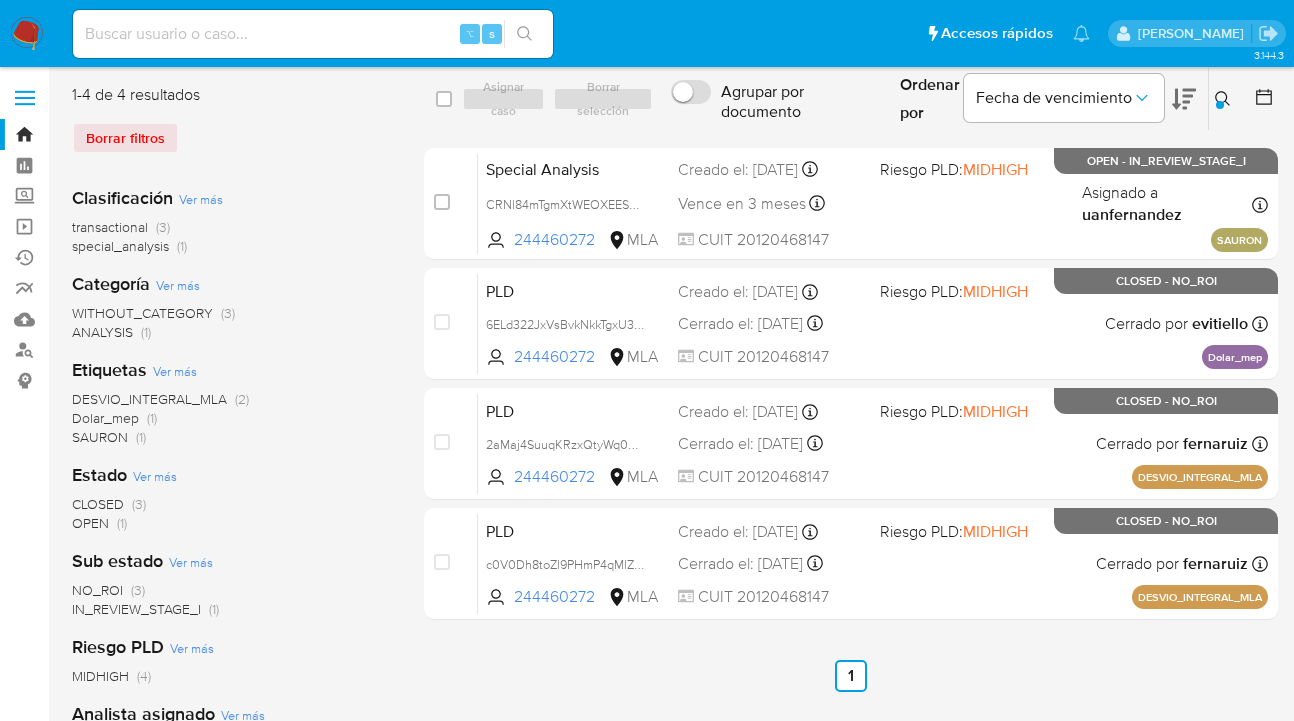 drag, startPoint x: 1218, startPoint y: 101, endPoint x: 1099, endPoint y: 174, distance: 139.60658 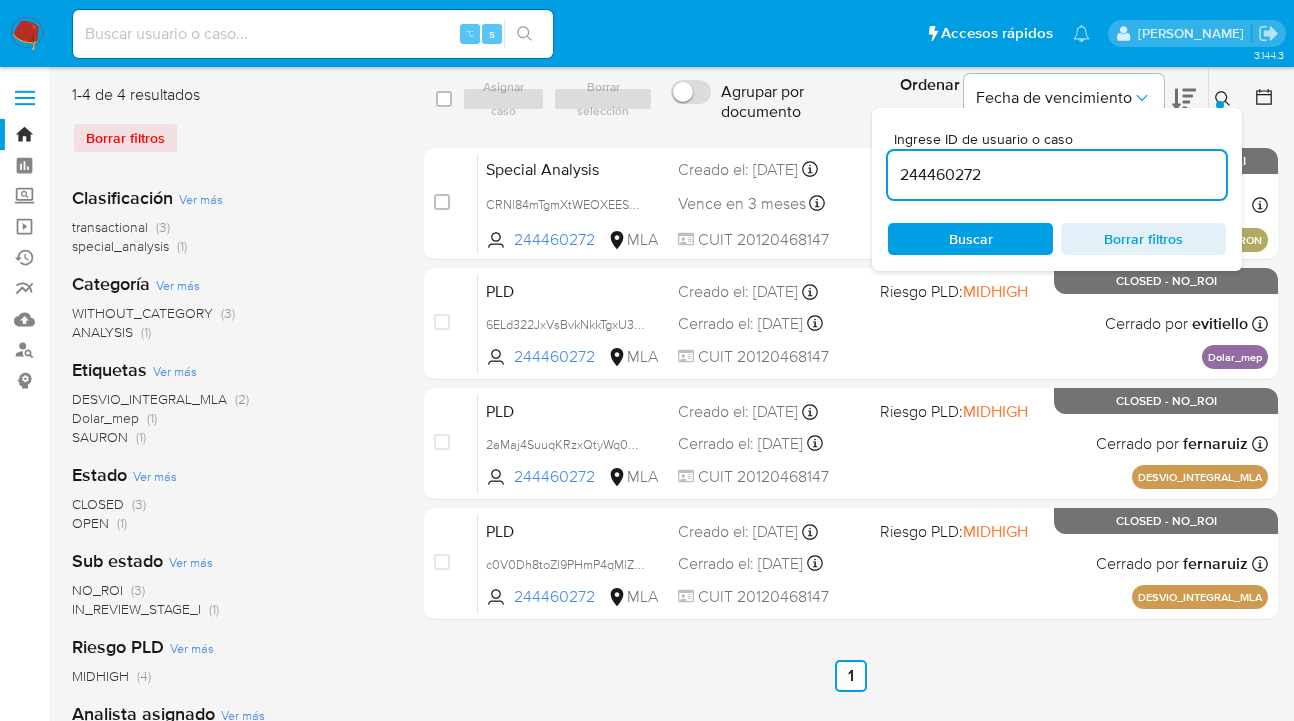 scroll, scrollTop: 0, scrollLeft: 0, axis: both 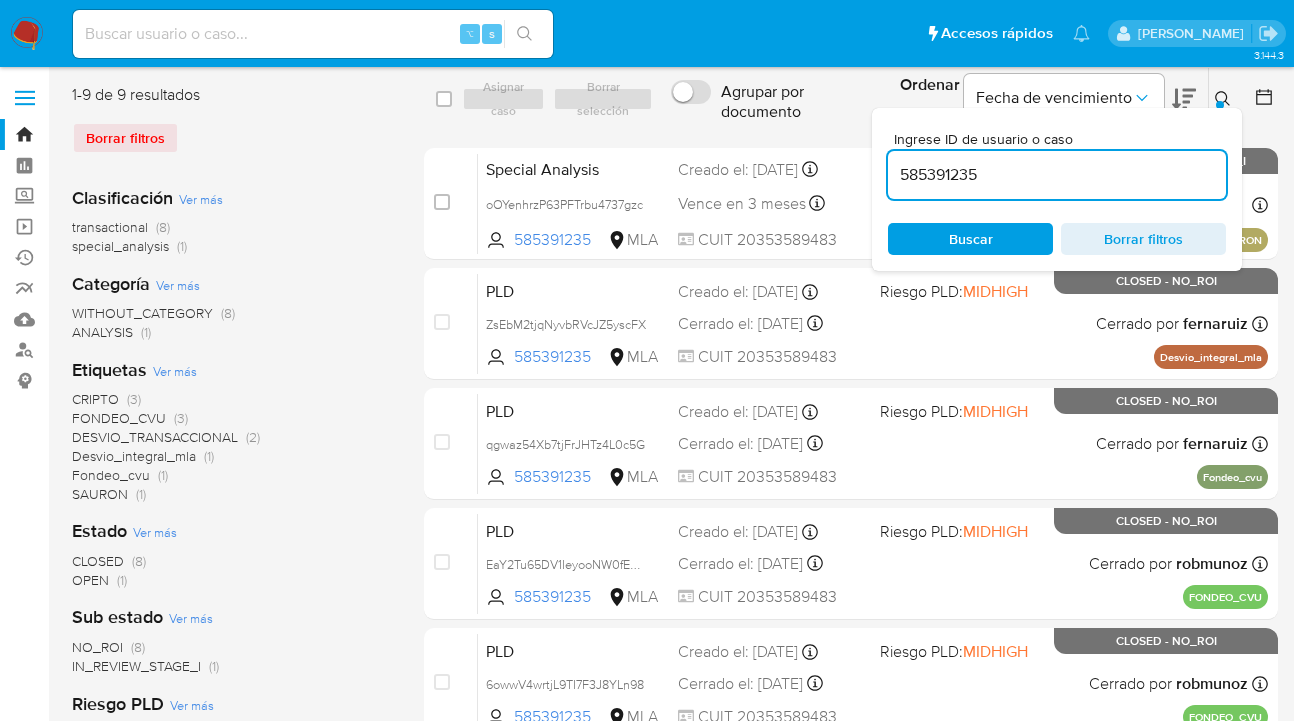 drag, startPoint x: 1221, startPoint y: 98, endPoint x: 1107, endPoint y: 144, distance: 122.93088 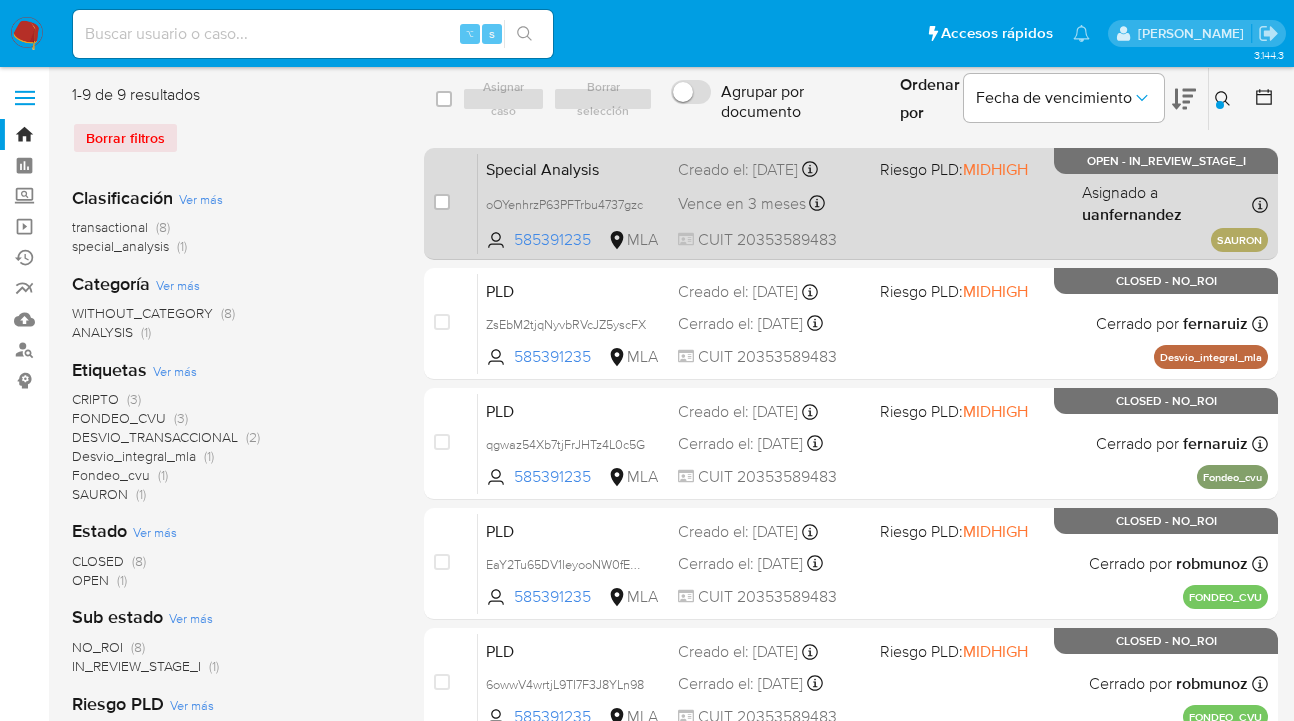 click on "Special Analysis oOYenhrzP63PFTrbu4737gzc 585391235 MLA Riesgo PLD:  MIDHIGH Creado el: 07/07/2025   Creado el: 07/07/2025 11:11:50 Vence en 3 meses   Vence el 05/10/2025 11:11:50 CUIT   20353589483 Asignado a   uanfernandez   Asignado el: 07/07/2025 11:11:50 SAURON OPEN - IN_REVIEW_STAGE_I" at bounding box center [873, 203] 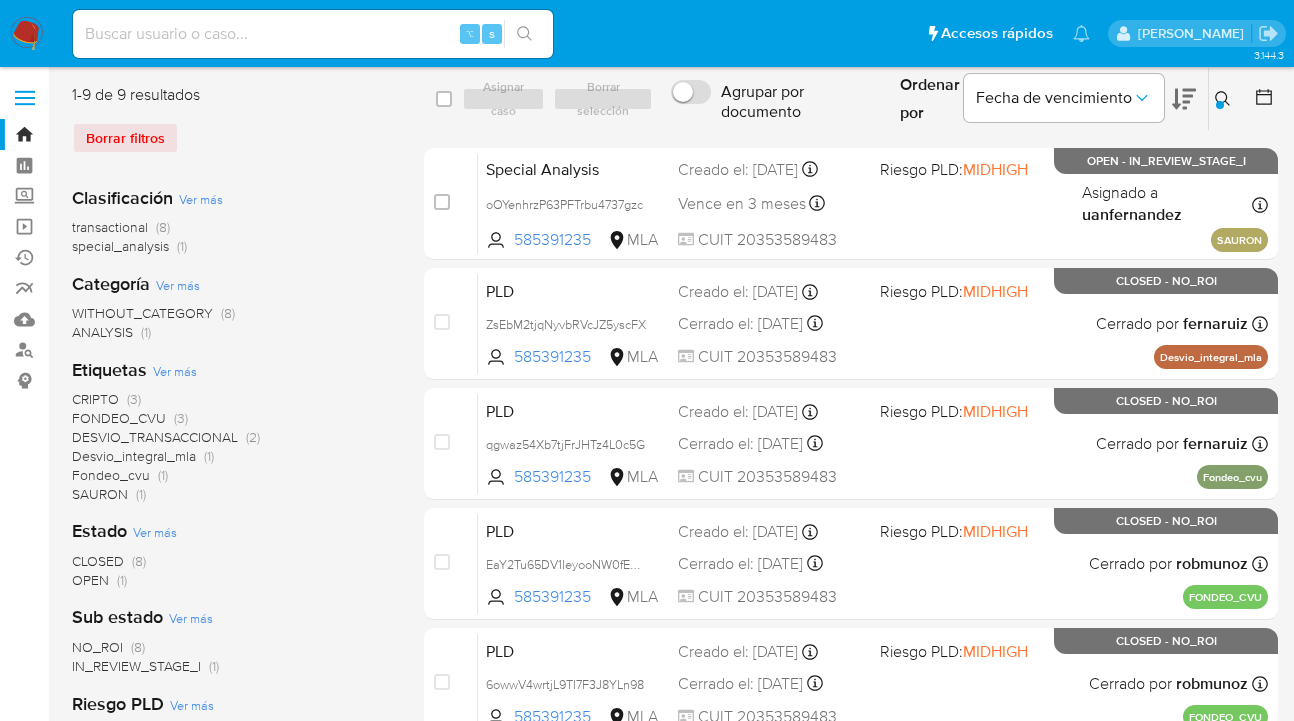 drag, startPoint x: 128, startPoint y: 138, endPoint x: 266, endPoint y: 159, distance: 139.58868 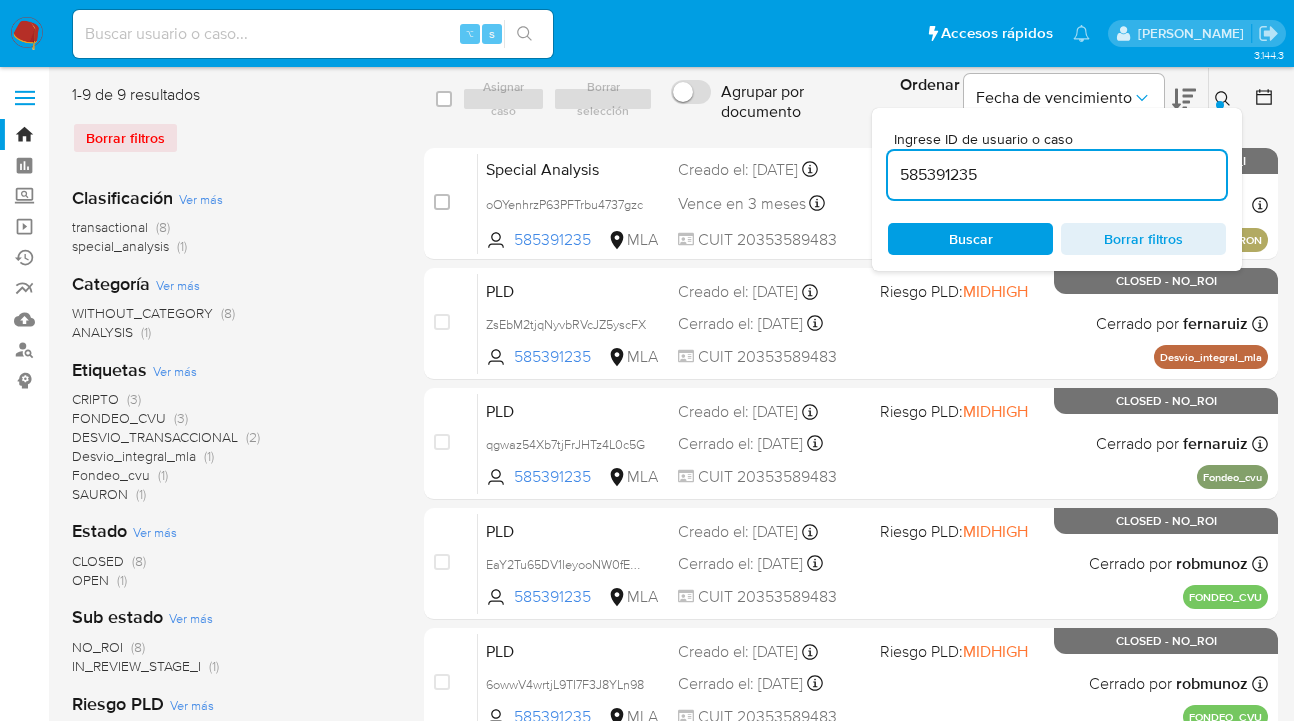click on "585391235" at bounding box center [1057, 175] 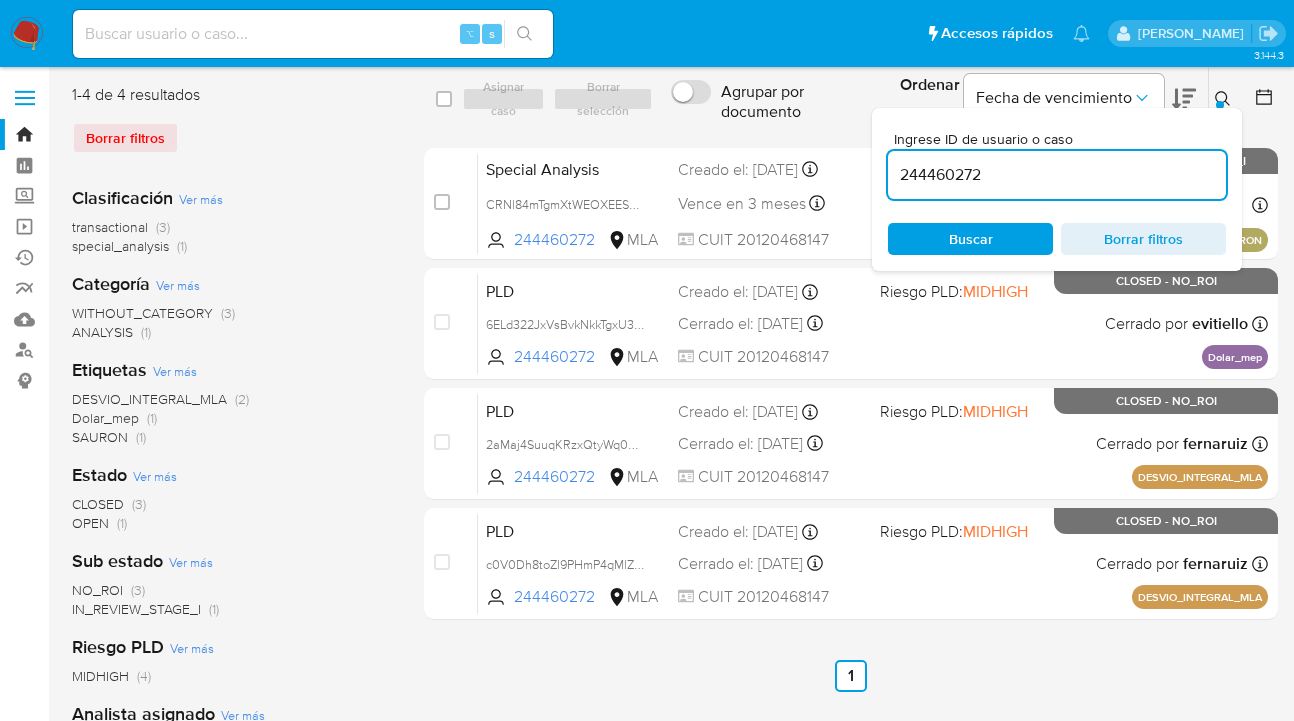 click 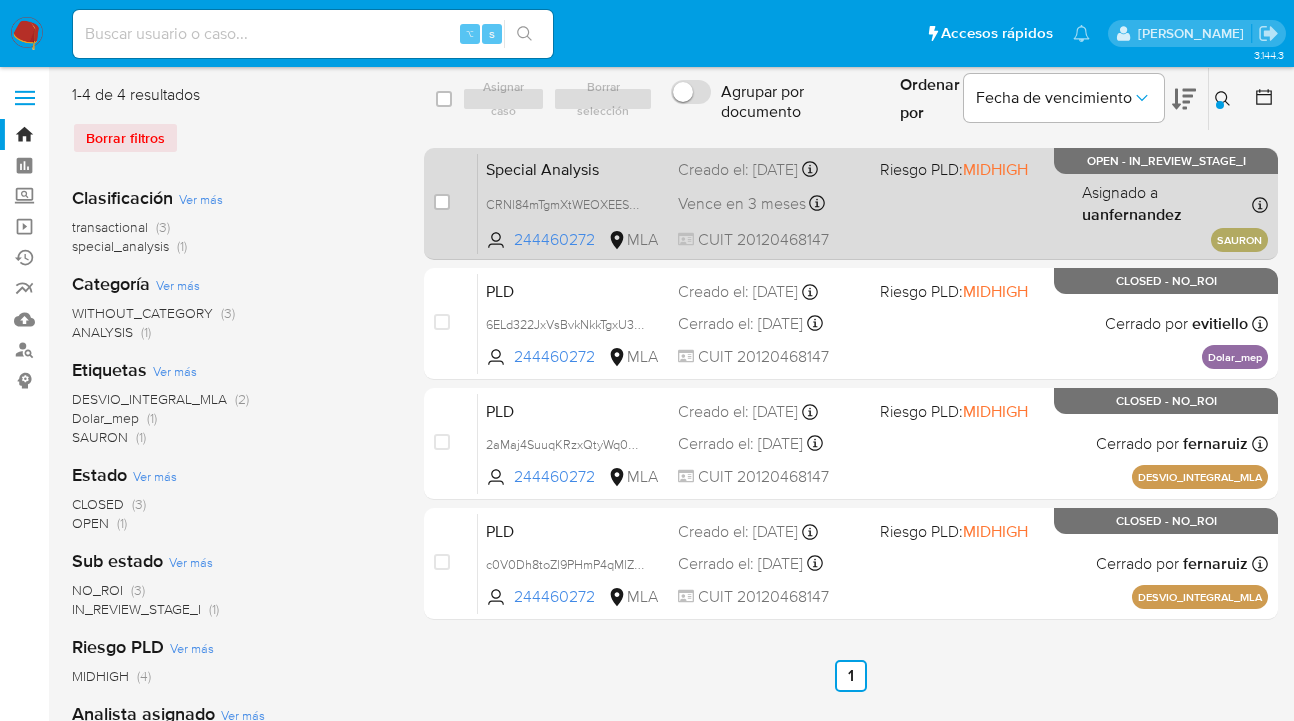 click on "Special Analysis CRNl84mTgmXtWEOXEES4hrCK 244460272 MLA Riesgo PLD:  MIDHIGH Creado el: 07/07/2025   Creado el: 07/07/2025 11:09:30 Vence en 3 meses   Vence el 05/10/2025 11:09:31 CUIT   20120468147 Asignado a   uanfernandez   Asignado el: 07/07/2025 11:09:30 SAURON OPEN - IN_REVIEW_STAGE_I" at bounding box center (873, 203) 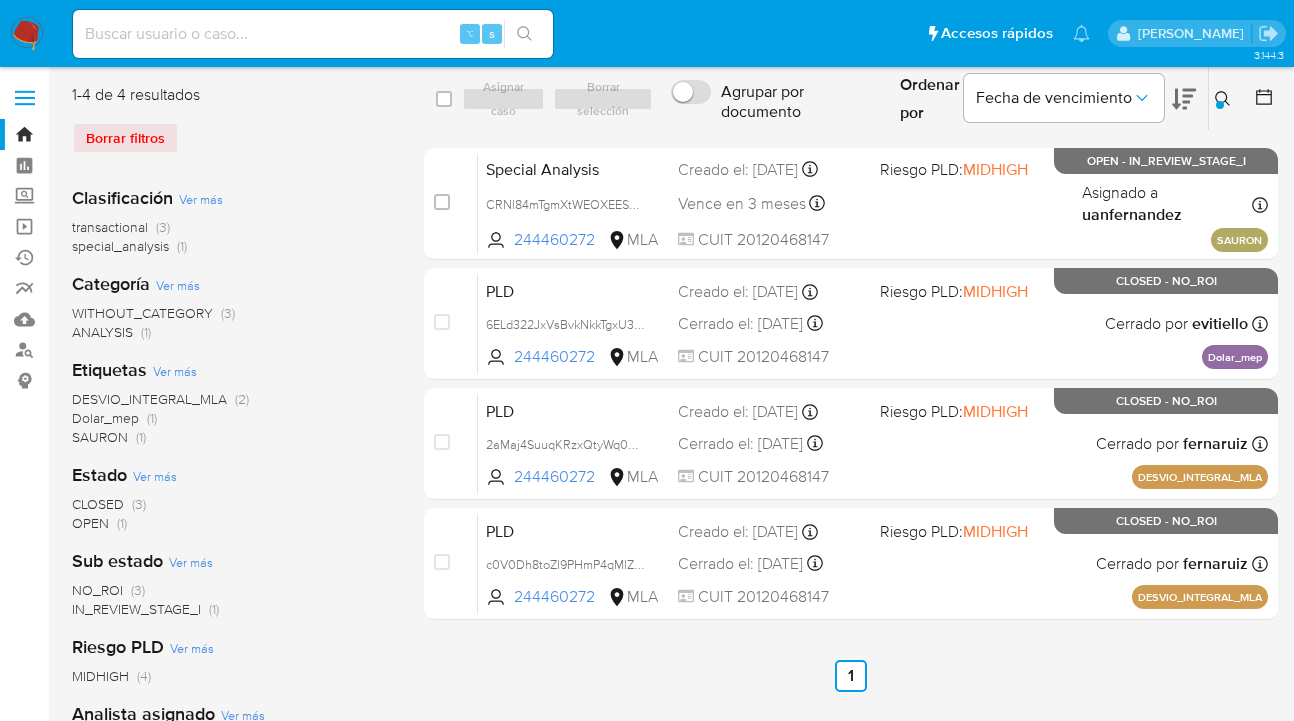 drag, startPoint x: 1222, startPoint y: 91, endPoint x: 1209, endPoint y: 105, distance: 19.104973 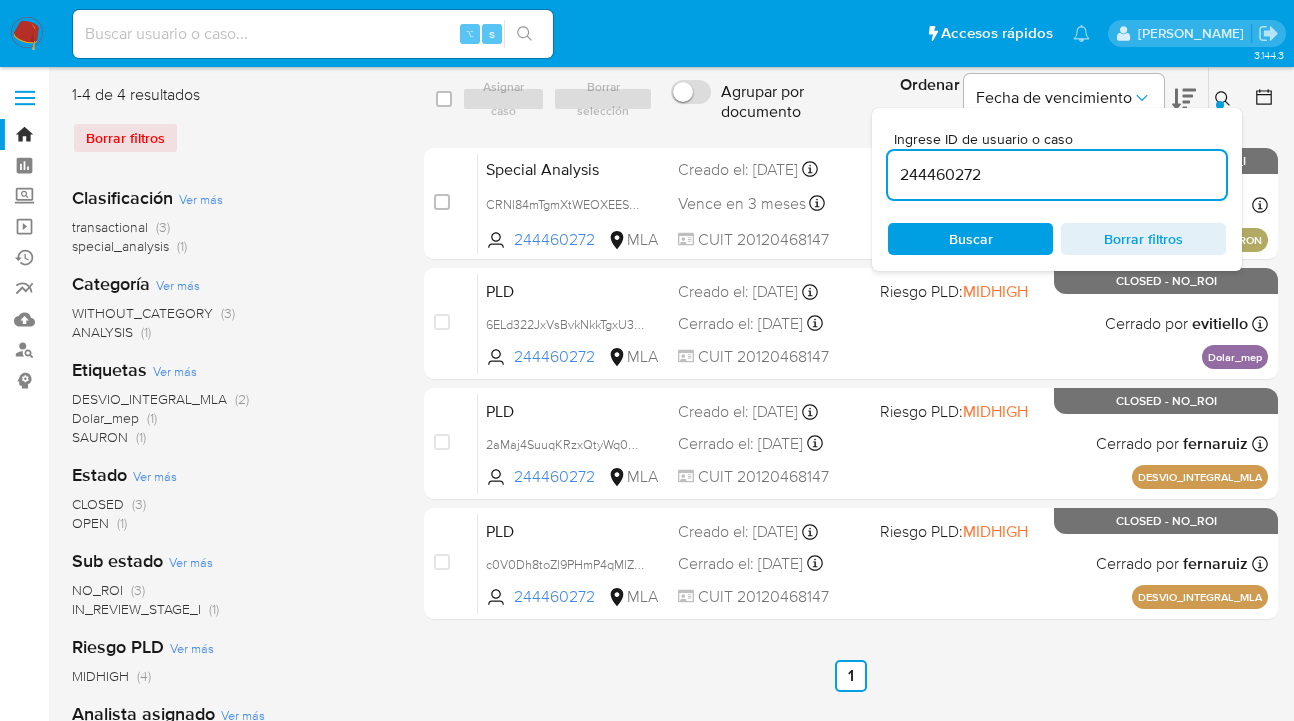 scroll, scrollTop: 0, scrollLeft: 0, axis: both 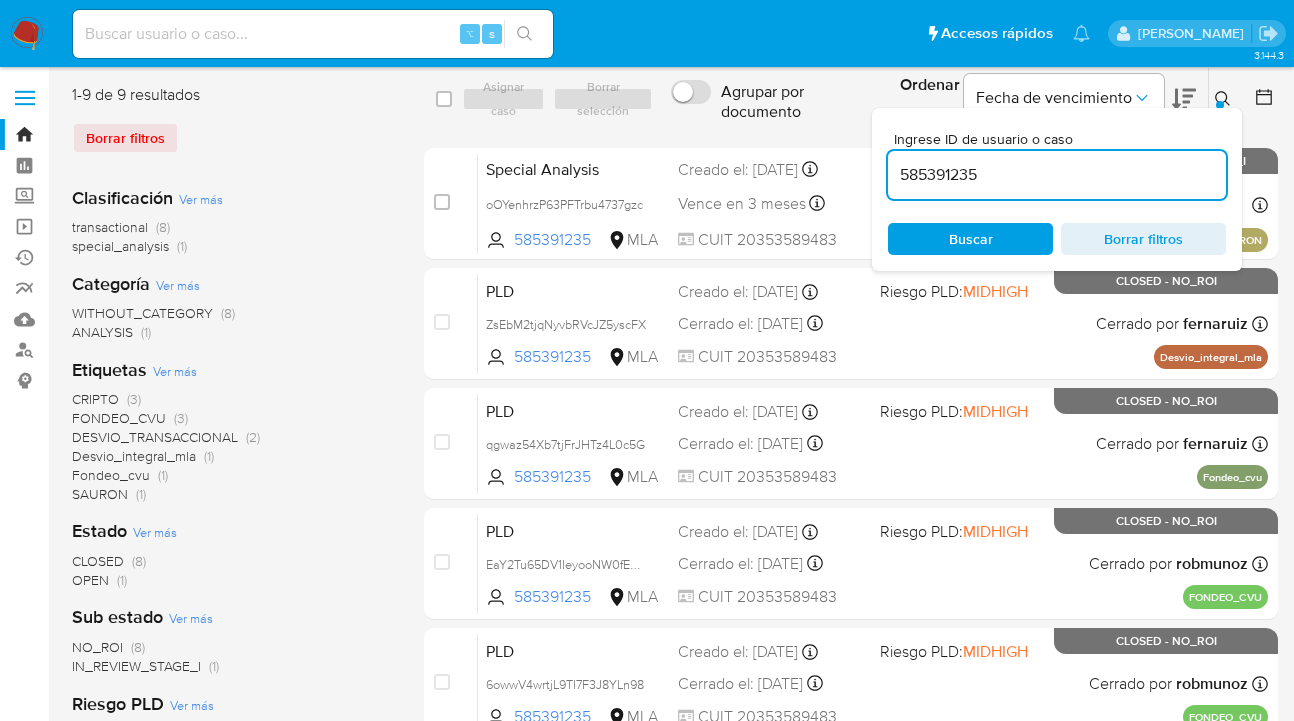 click 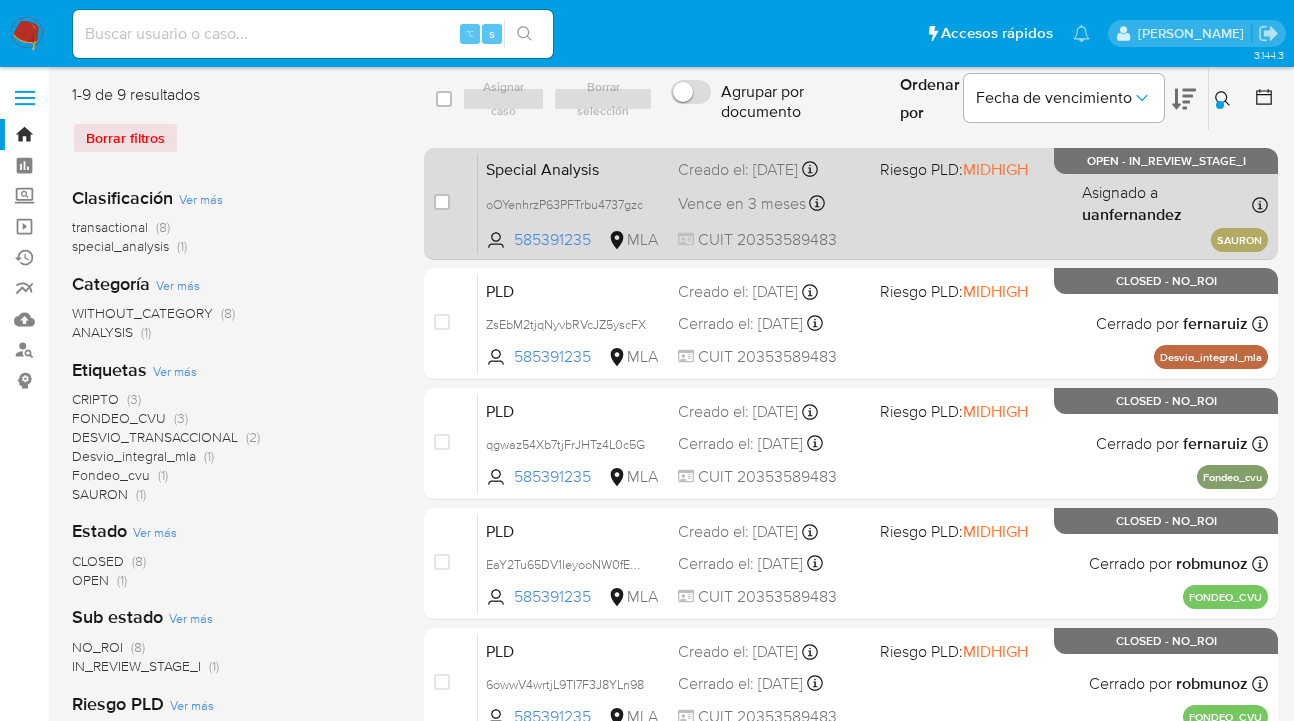 click on "Special Analysis oOYenhrzP63PFTrbu4737gzc 585391235 MLA Riesgo PLD:  MIDHIGH Creado el: 07/07/2025   Creado el: 07/07/2025 11:11:50 Vence en 3 meses   Vence el 05/10/2025 11:11:50 CUIT   20353589483 Asignado a   uanfernandez   Asignado el: 07/07/2025 11:11:50 SAURON OPEN - IN_REVIEW_STAGE_I" at bounding box center [873, 203] 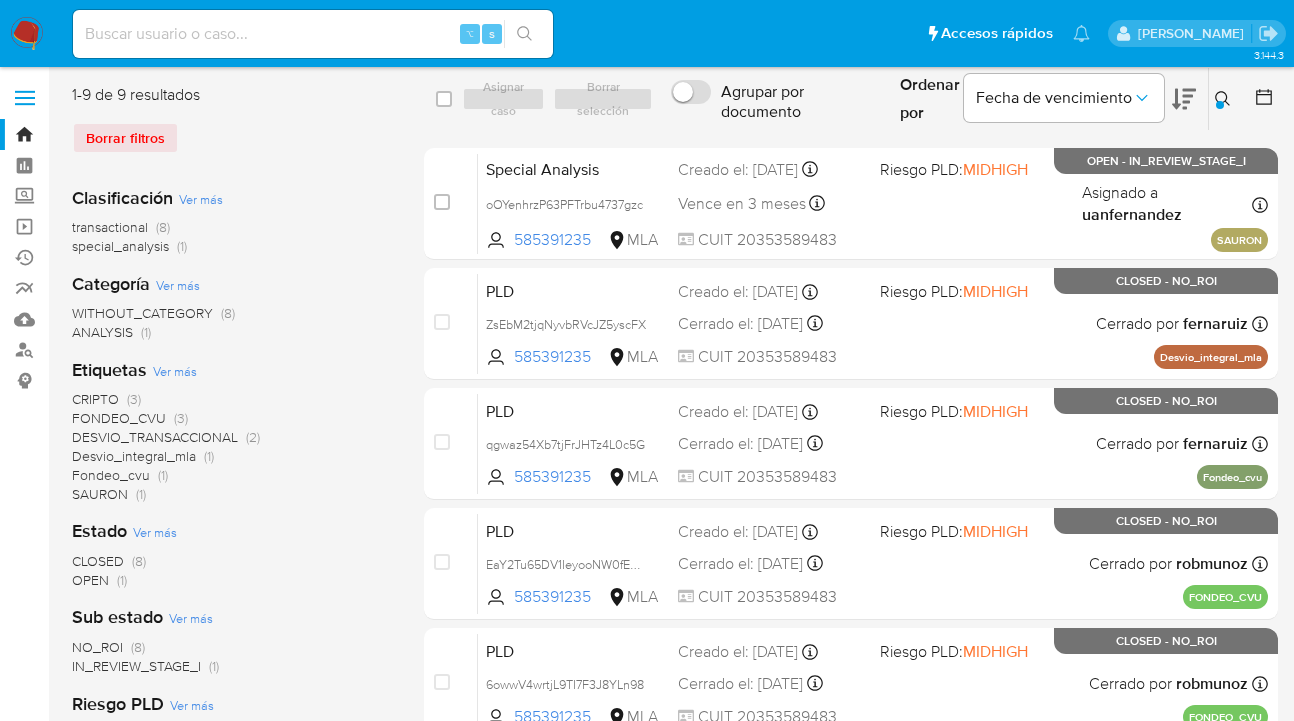 click 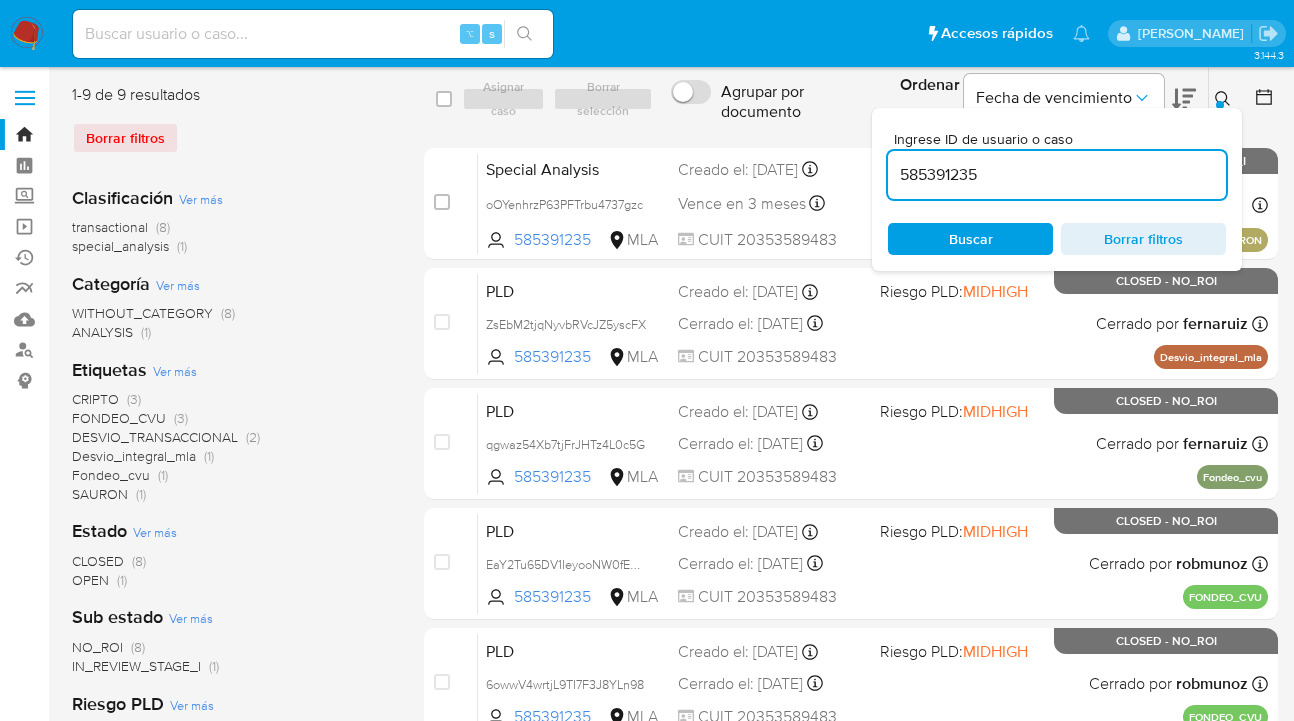 drag, startPoint x: 993, startPoint y: 167, endPoint x: 897, endPoint y: 171, distance: 96.0833 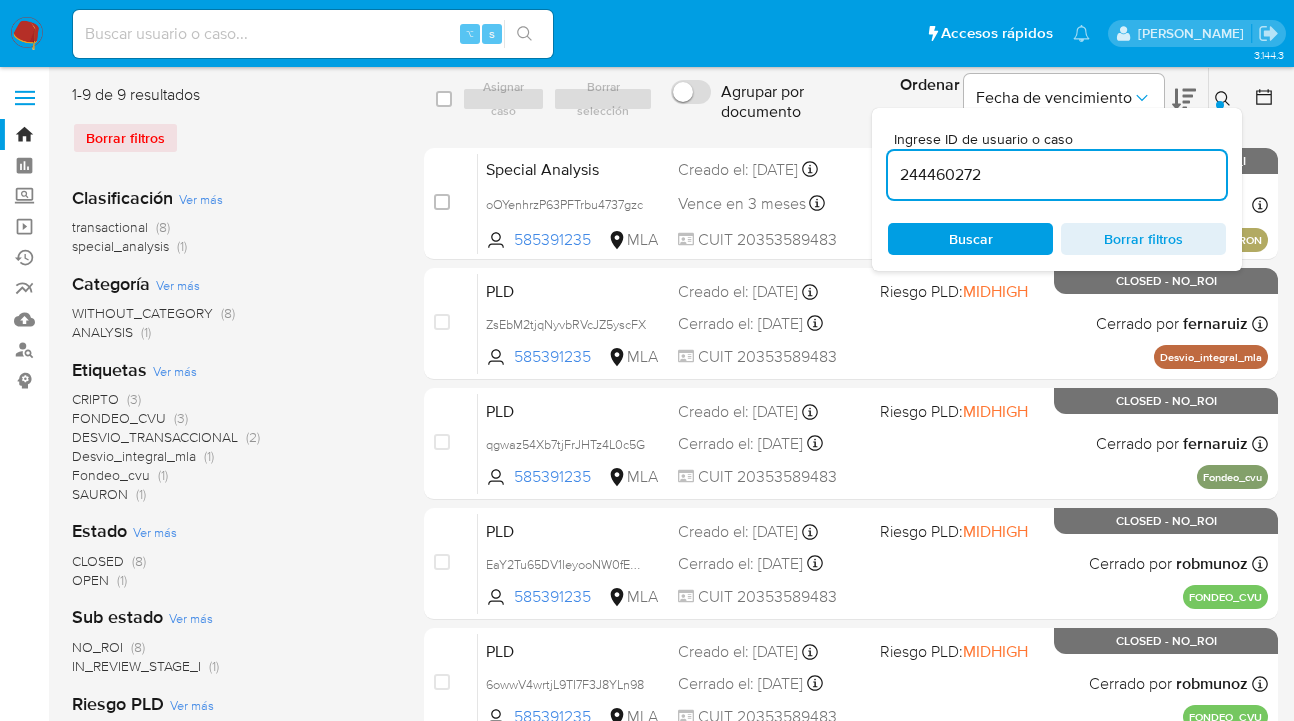 type on "244460272" 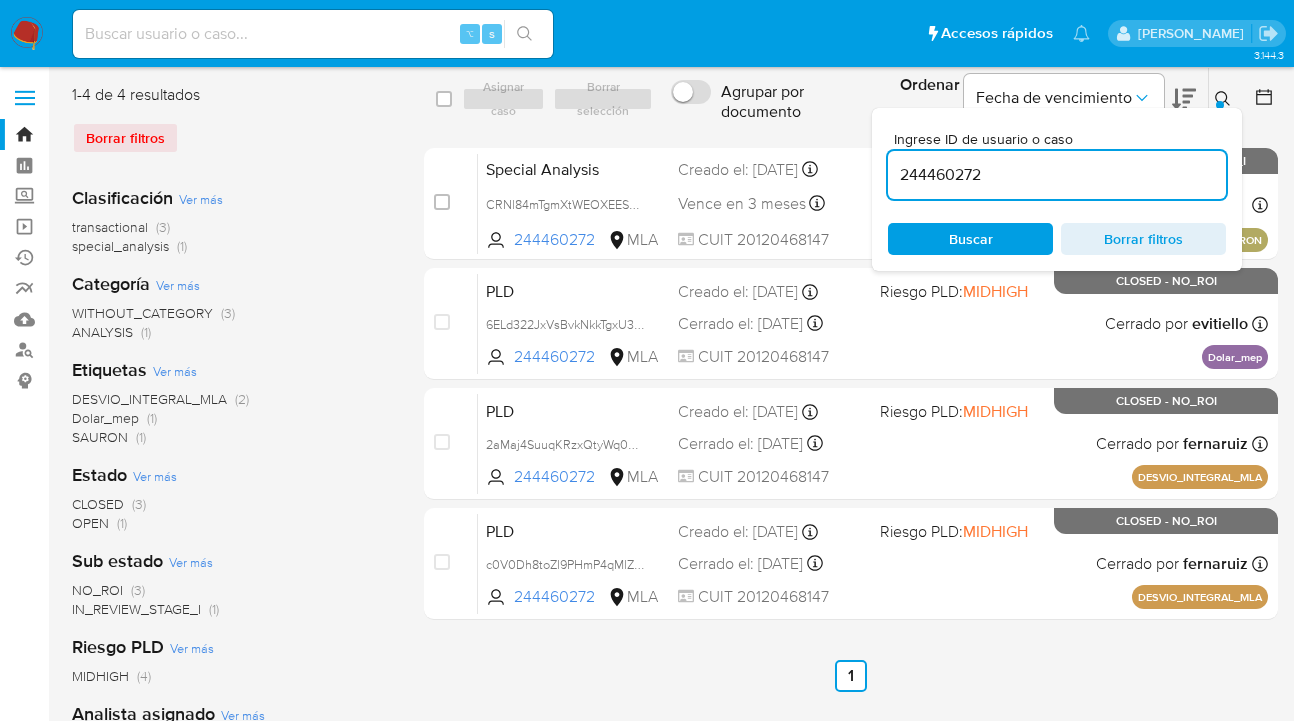 click at bounding box center (1225, 99) 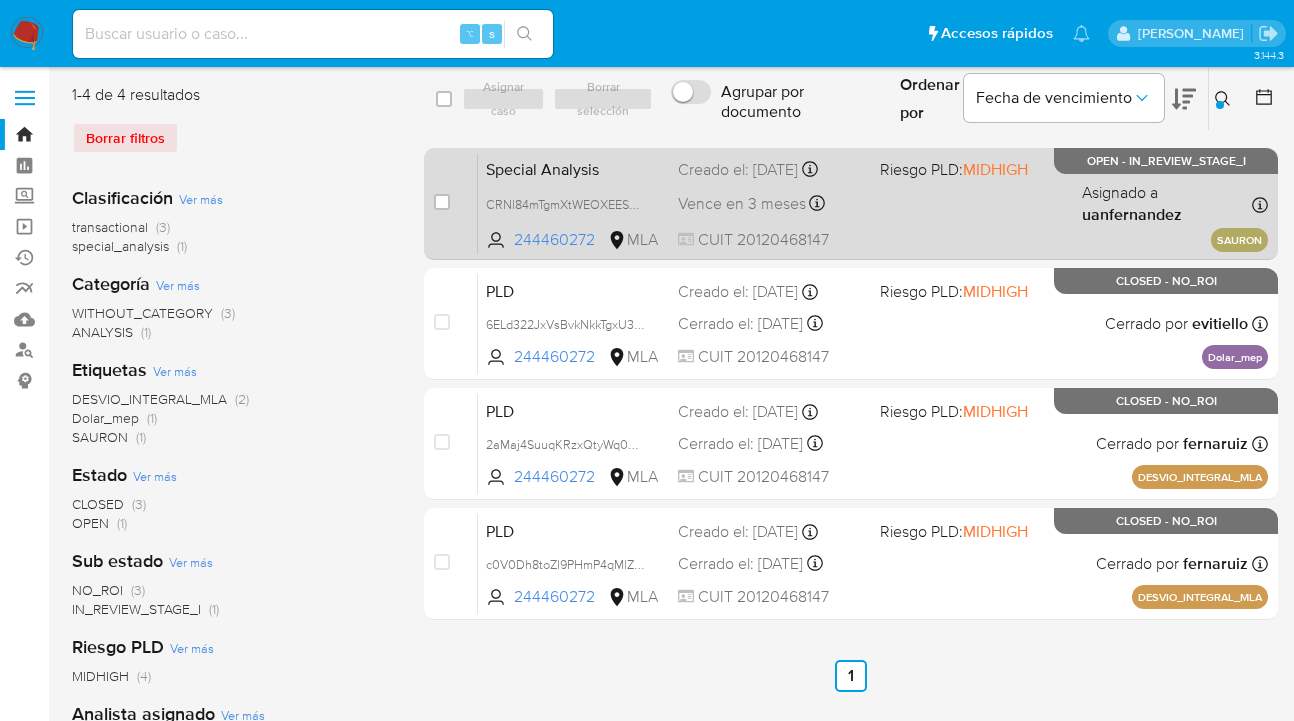 click on "Special Analysis CRNl84mTgmXtWEOXEES4hrCK 244460272 MLA Riesgo PLD:  MIDHIGH Creado el: 07/07/2025   Creado el: 07/07/2025 11:09:30 Vence en 3 meses   Vence el 05/10/2025 11:09:31 CUIT   20120468147 Asignado a   uanfernandez   Asignado el: 07/07/2025 11:09:30 SAURON OPEN - IN_REVIEW_STAGE_I" at bounding box center (873, 203) 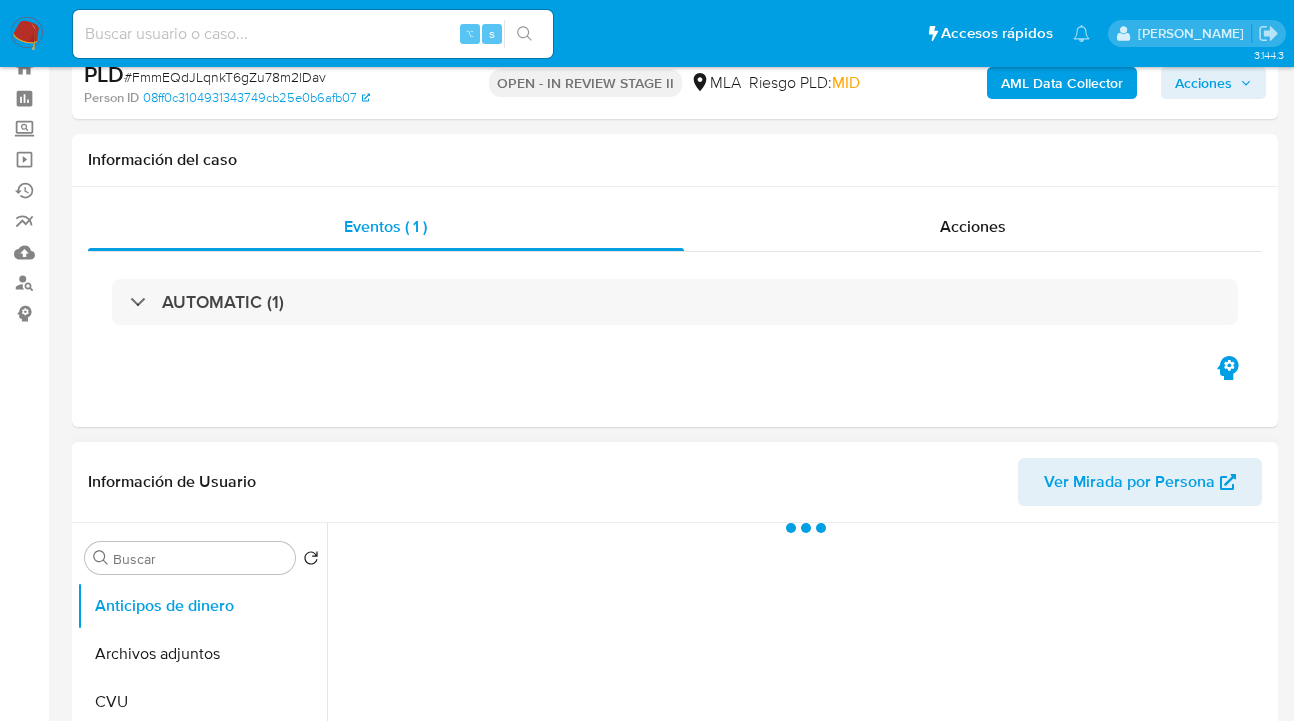scroll, scrollTop: 393, scrollLeft: 0, axis: vertical 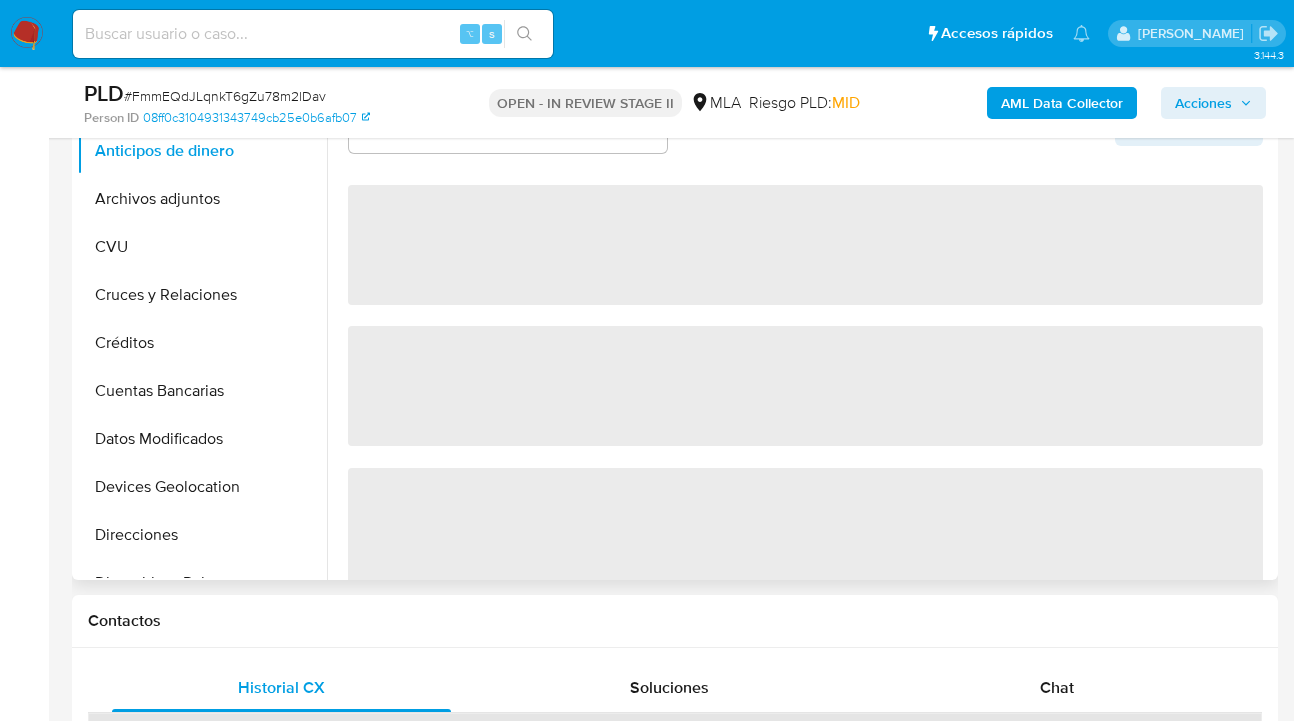 select on "10" 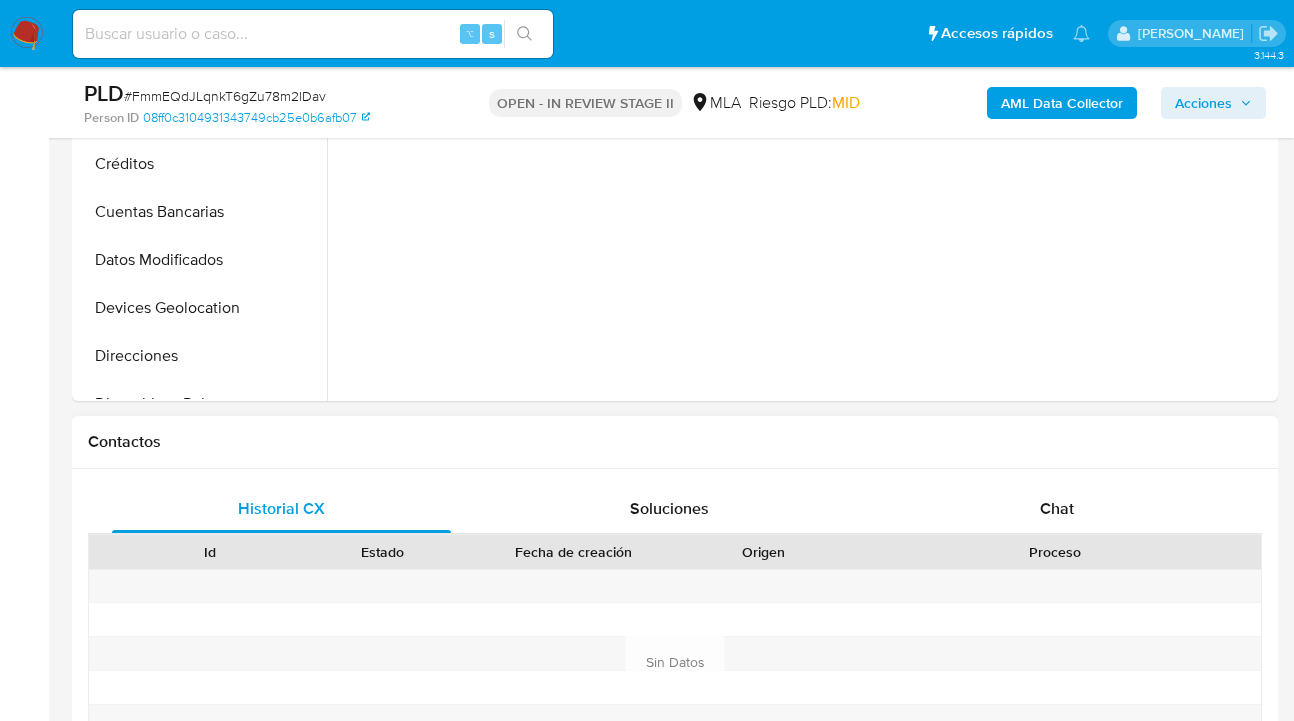 scroll, scrollTop: 727, scrollLeft: 0, axis: vertical 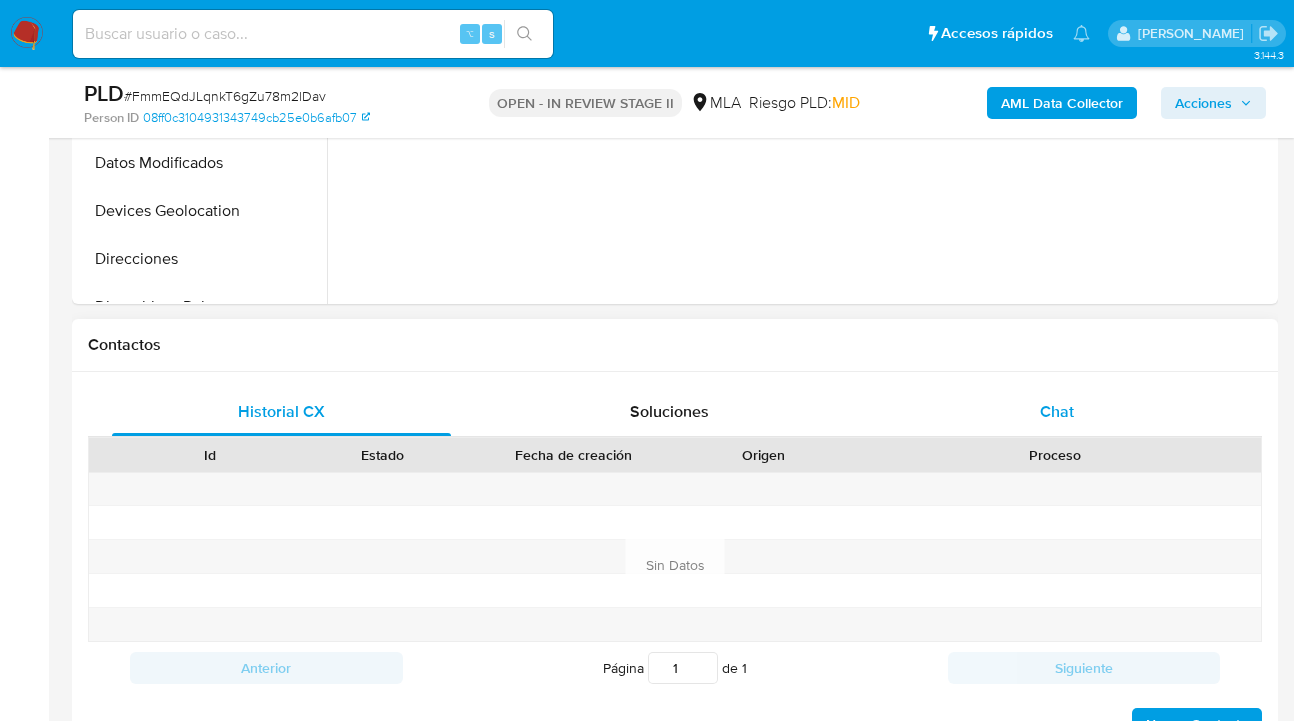 click on "Chat" at bounding box center (1057, 411) 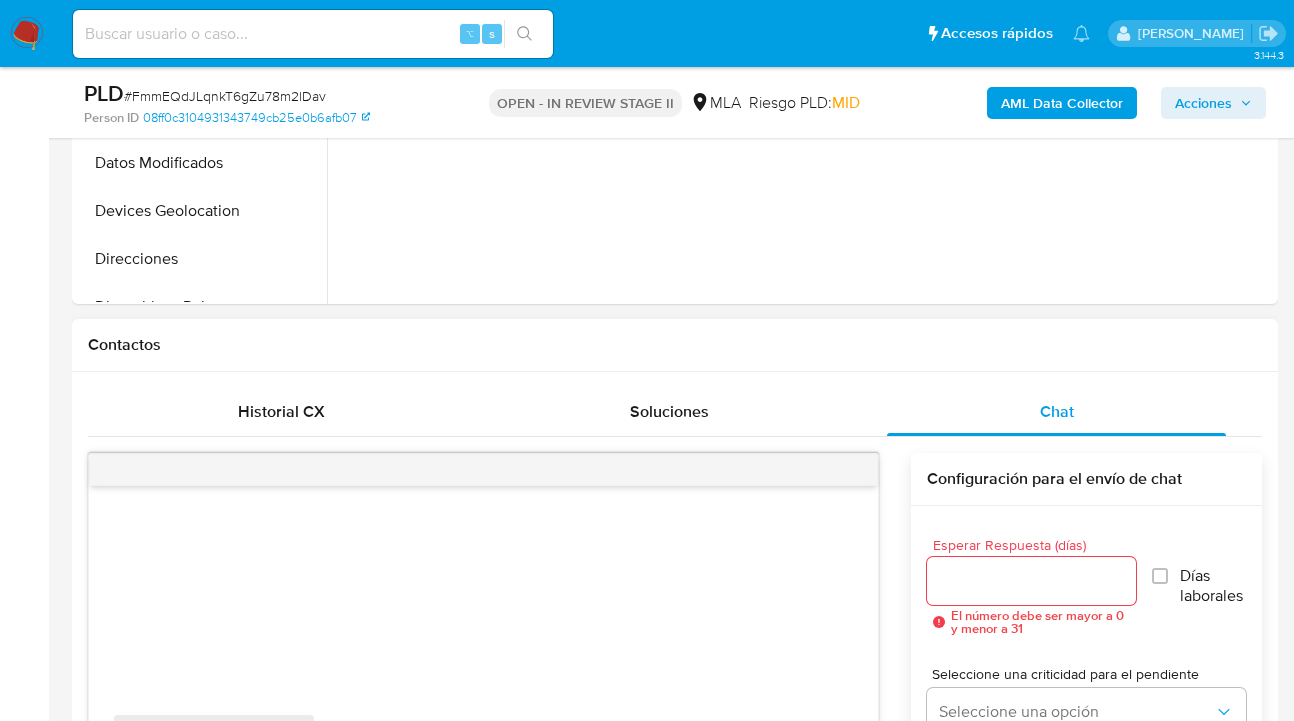 scroll, scrollTop: 923, scrollLeft: 0, axis: vertical 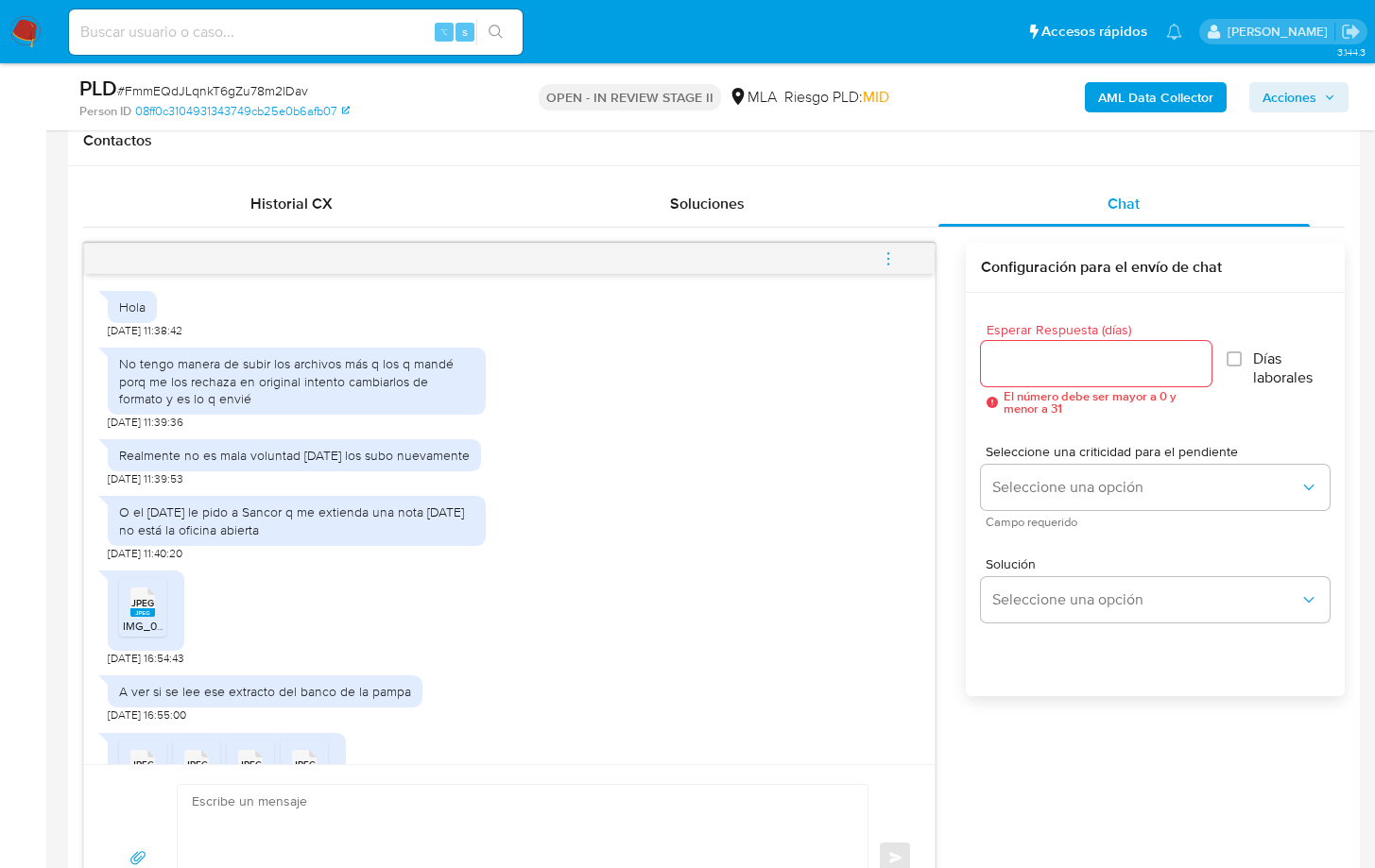 click on "JPEG" at bounding box center [143, 603] 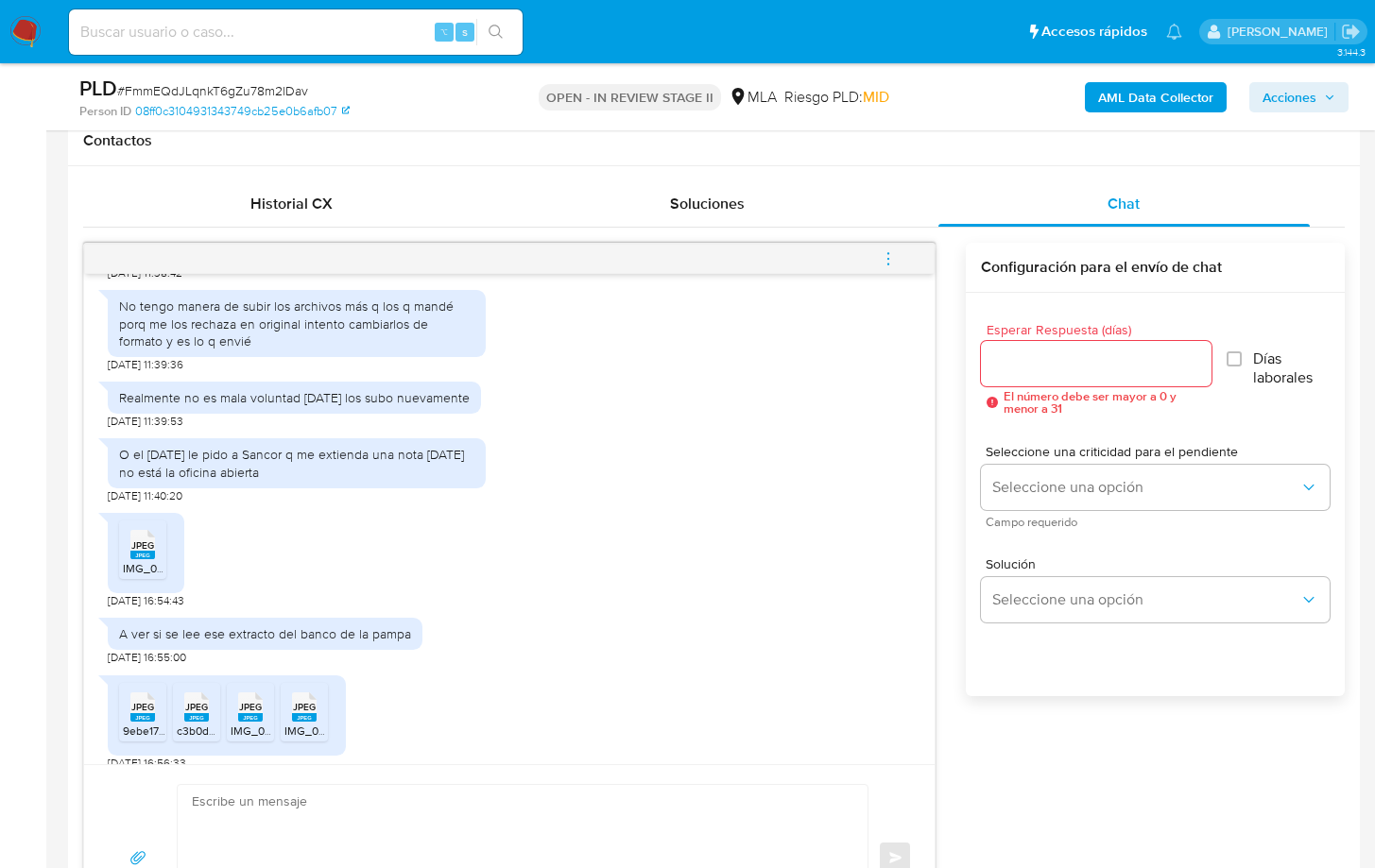 scroll, scrollTop: 2663, scrollLeft: 0, axis: vertical 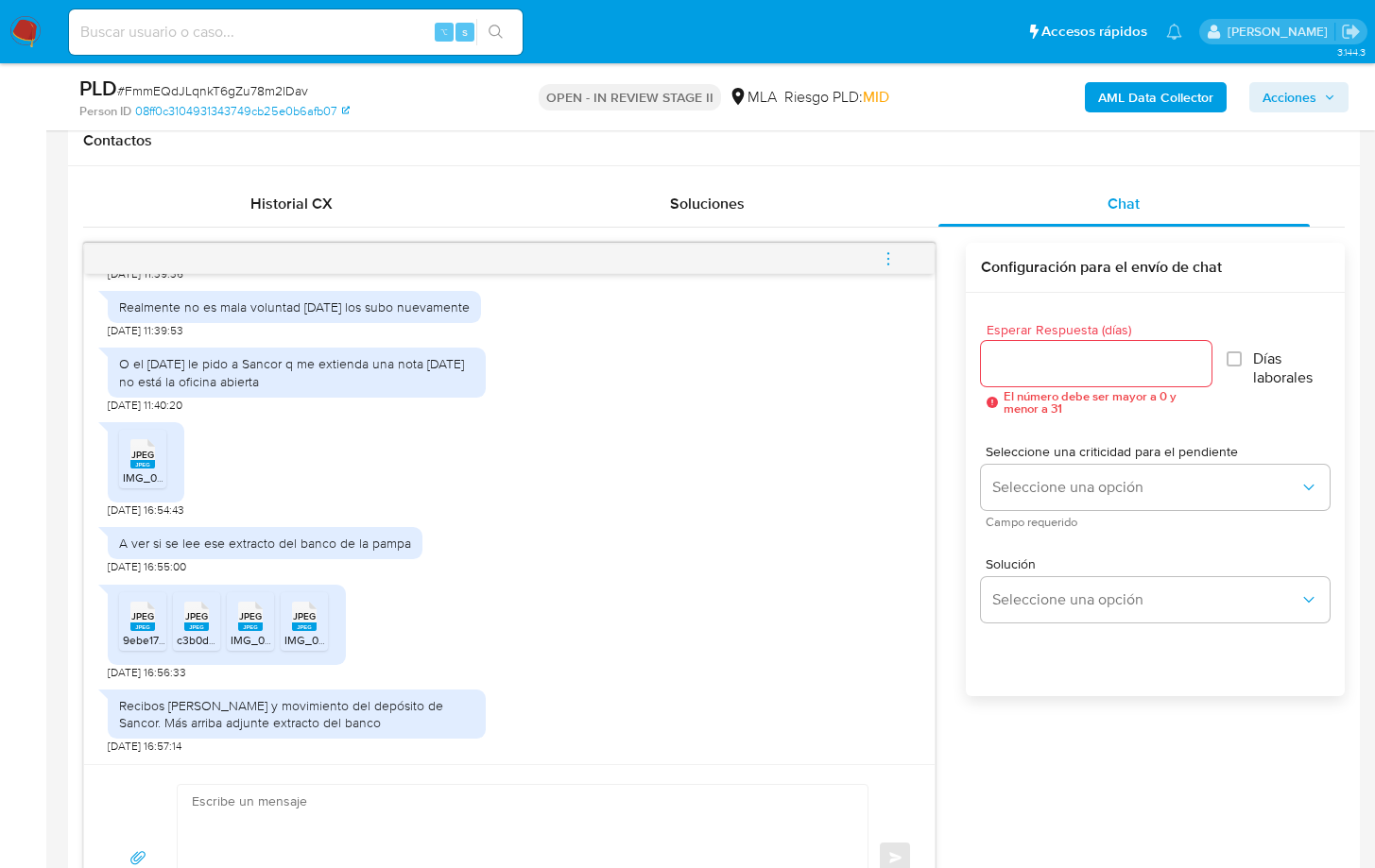click on "JPEG" at bounding box center [143, 616] 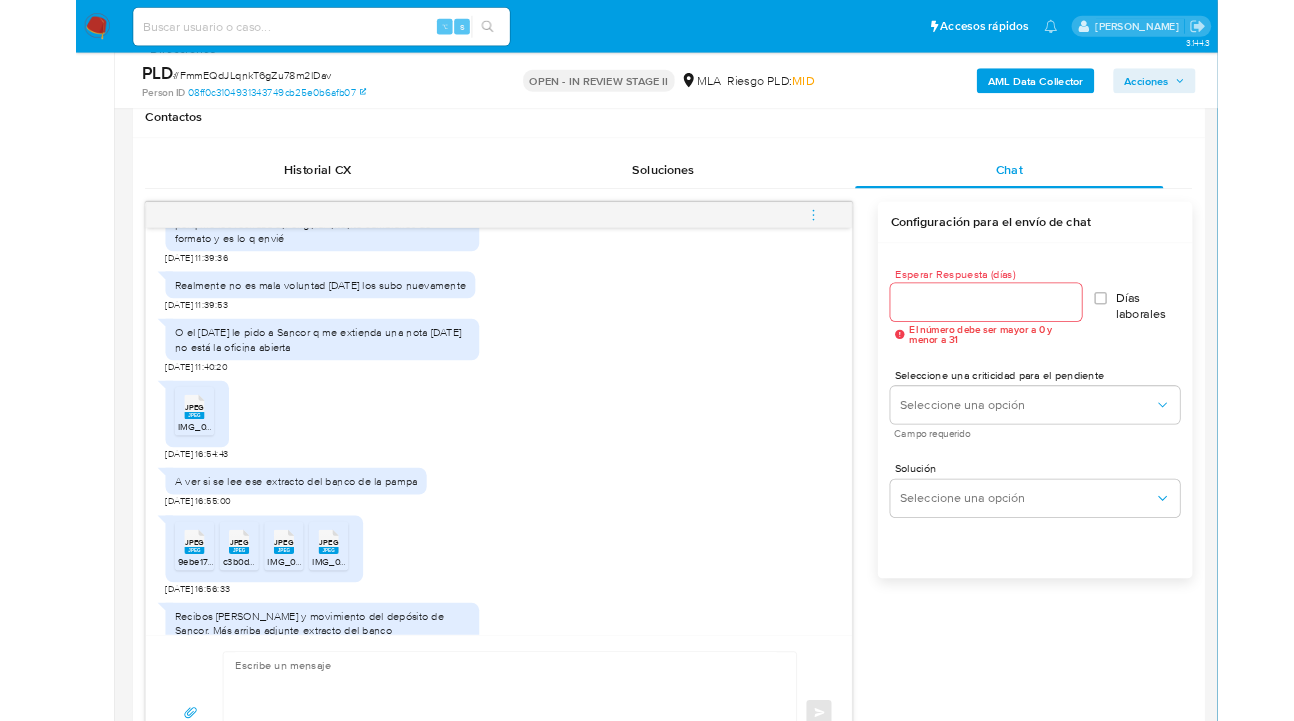 scroll, scrollTop: 2738, scrollLeft: 0, axis: vertical 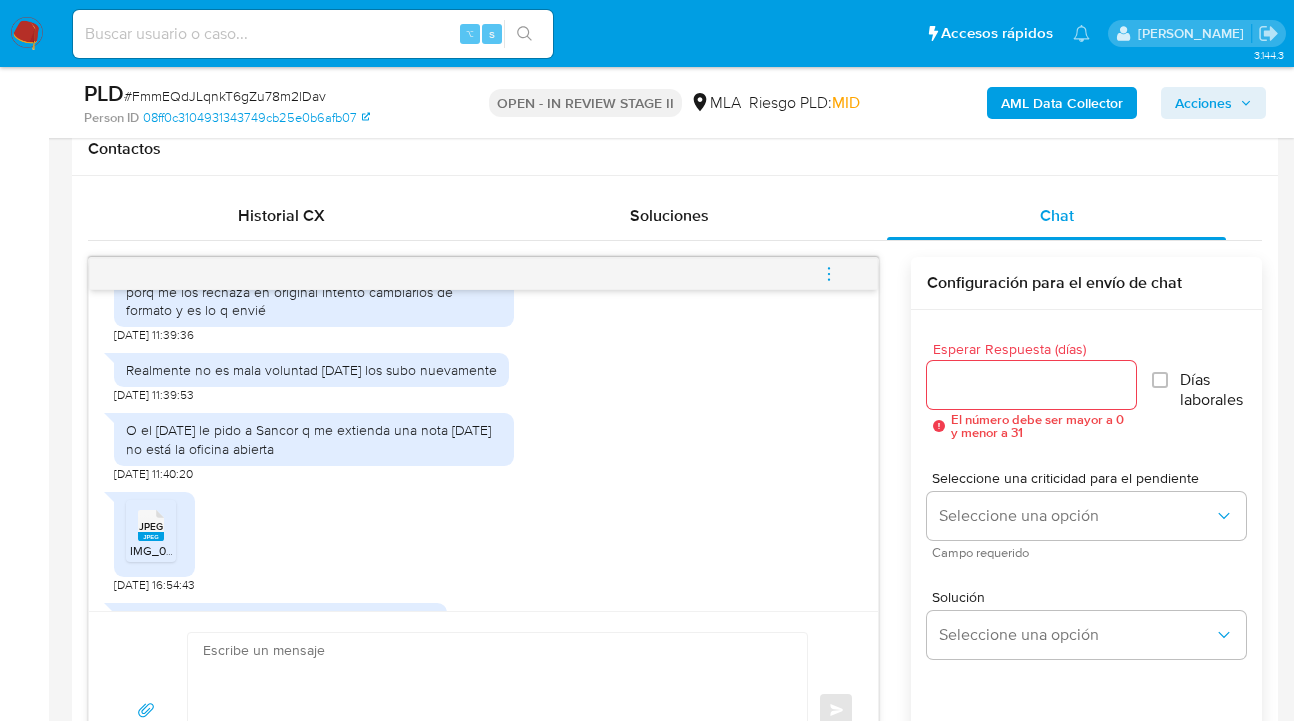 click on "Esperar Respuesta (días)" at bounding box center (1031, 385) 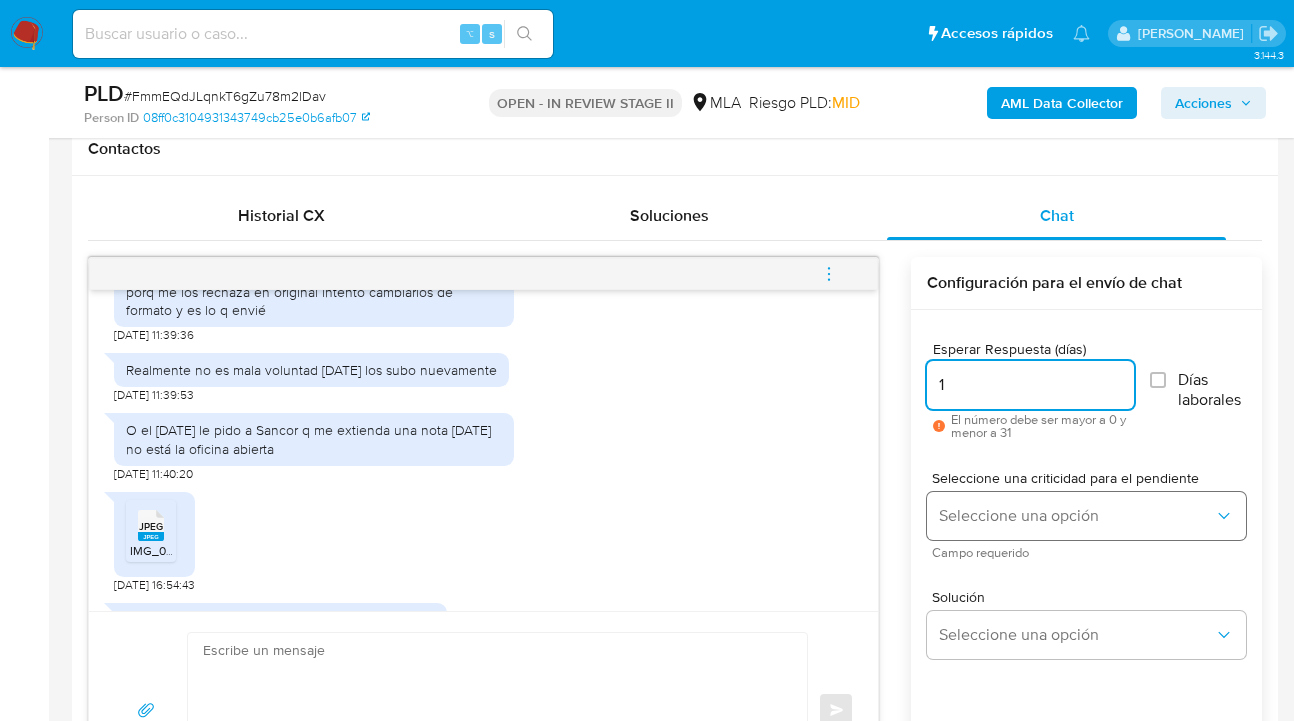 type on "1" 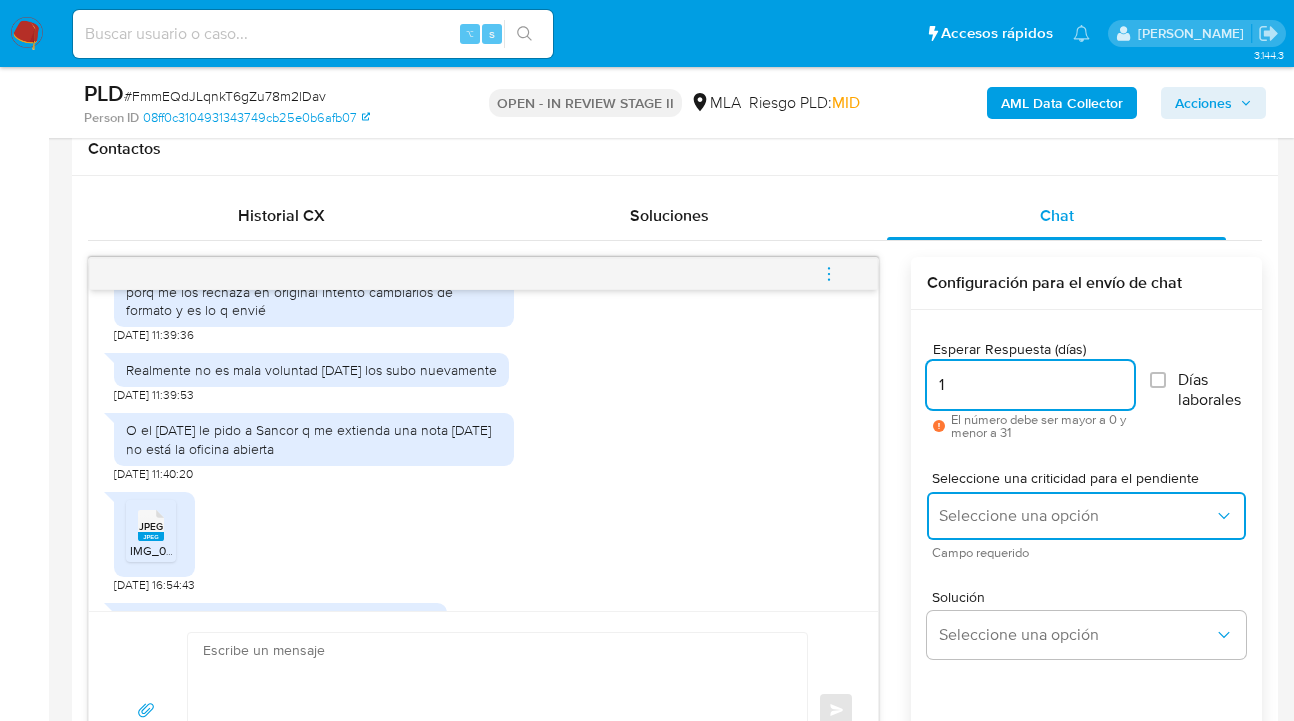 click on "Seleccione una opción" at bounding box center (1086, 516) 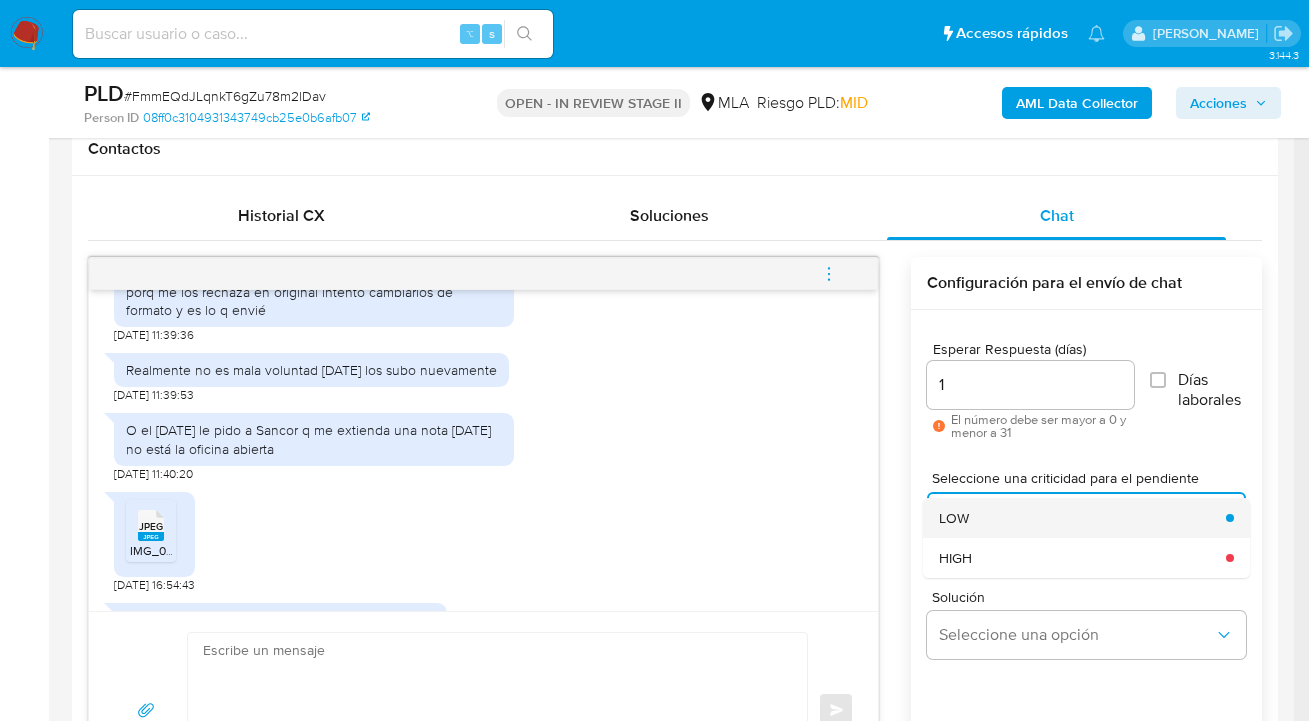 click on "LOW" at bounding box center (1076, 518) 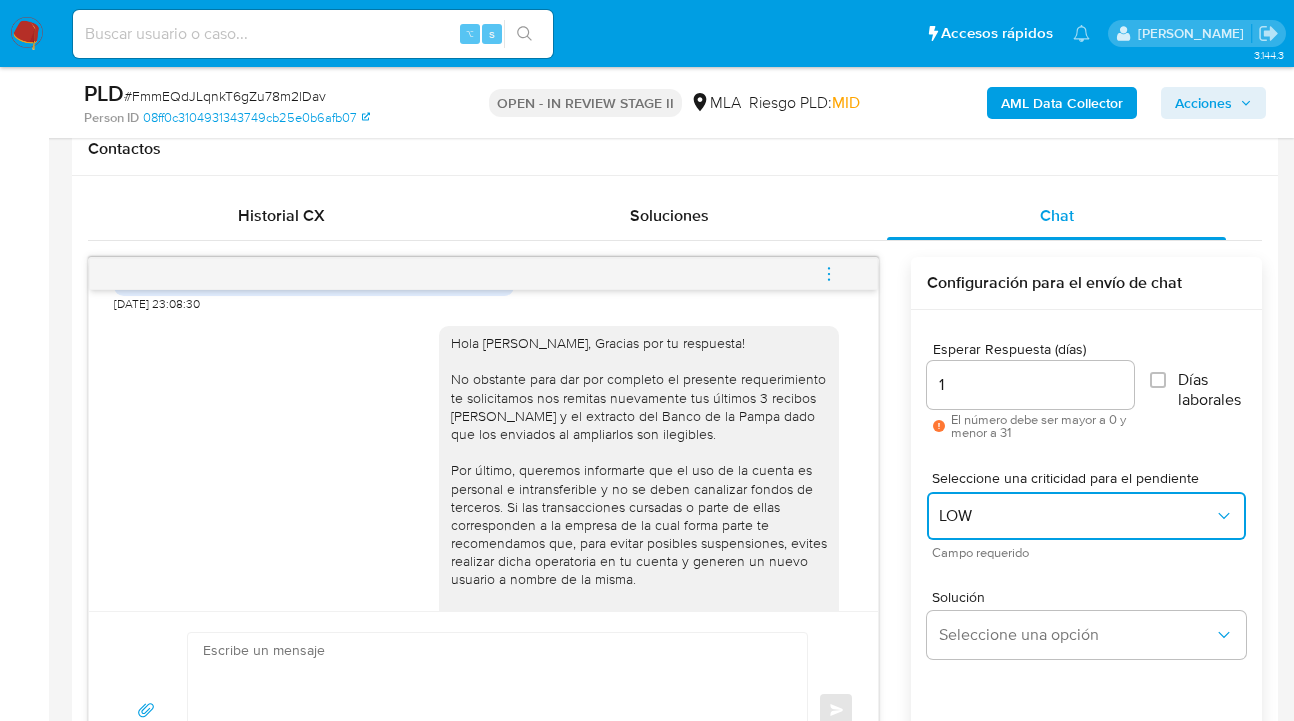 scroll, scrollTop: 2154, scrollLeft: 0, axis: vertical 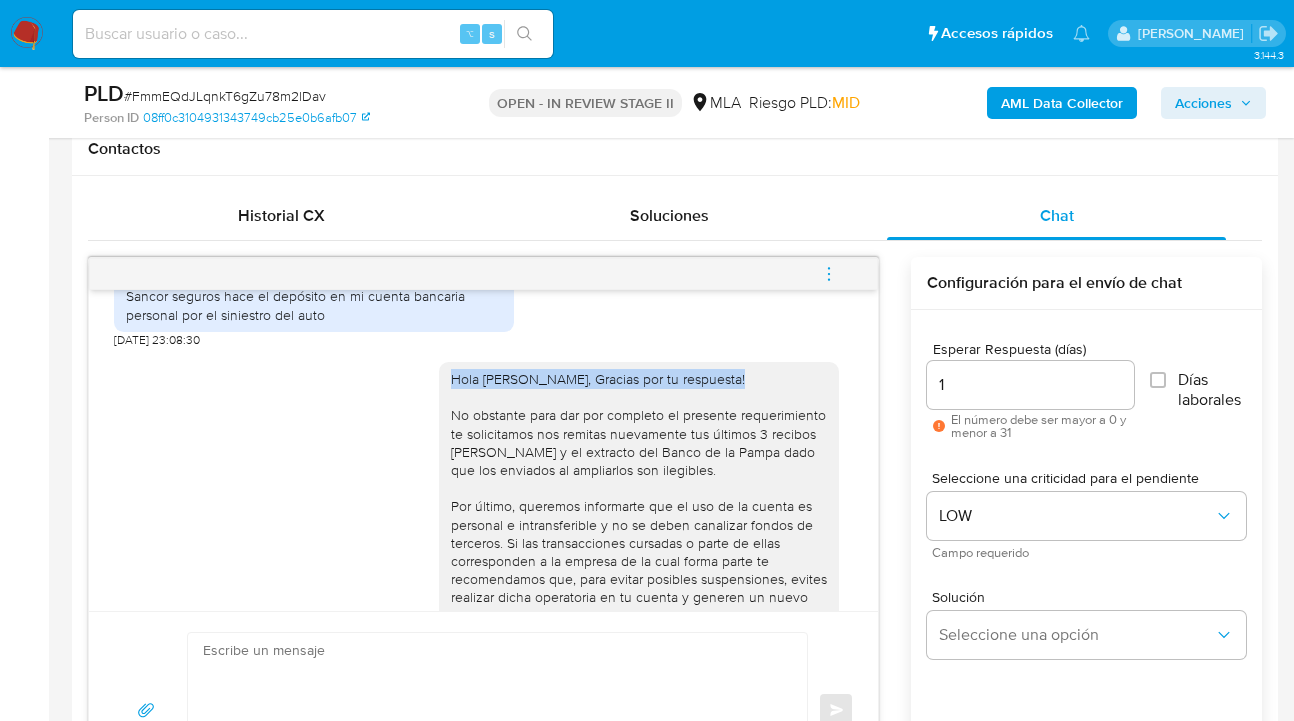 drag, startPoint x: 437, startPoint y: 417, endPoint x: 587, endPoint y: 435, distance: 151.07614 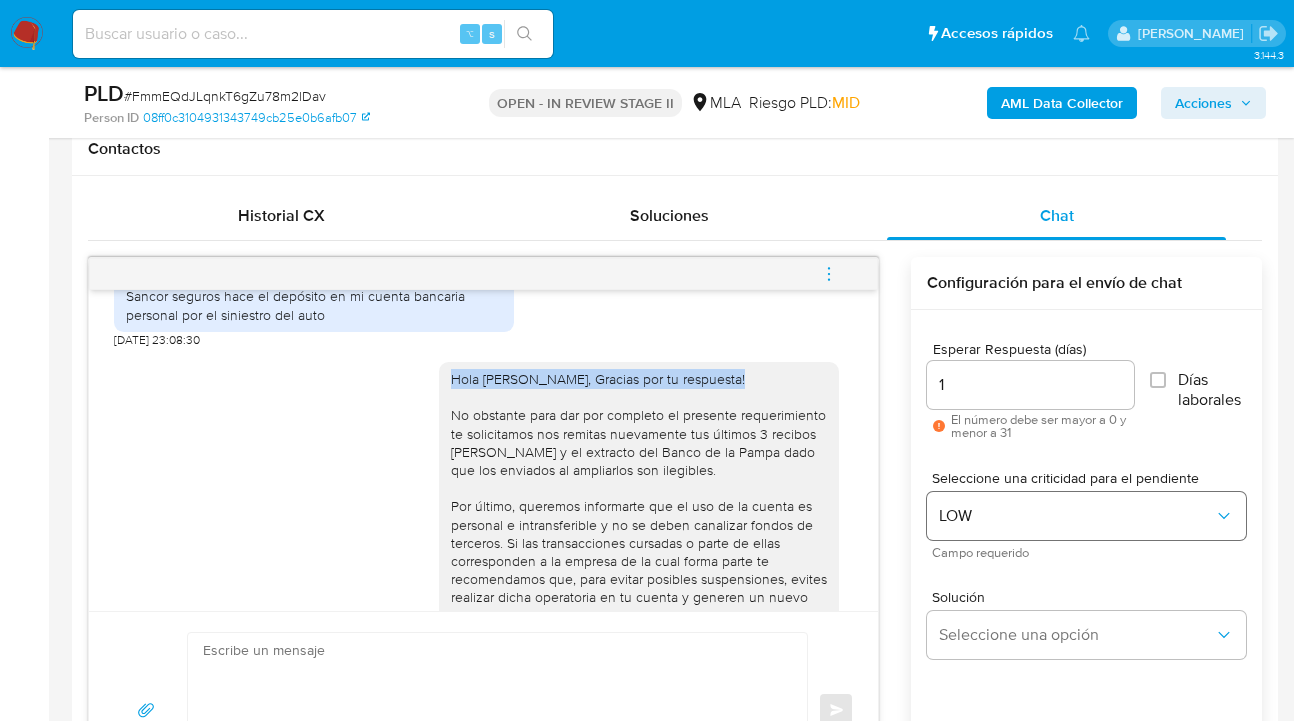 copy on "Hola Cintia Viani, Gracias por tu respuesta!" 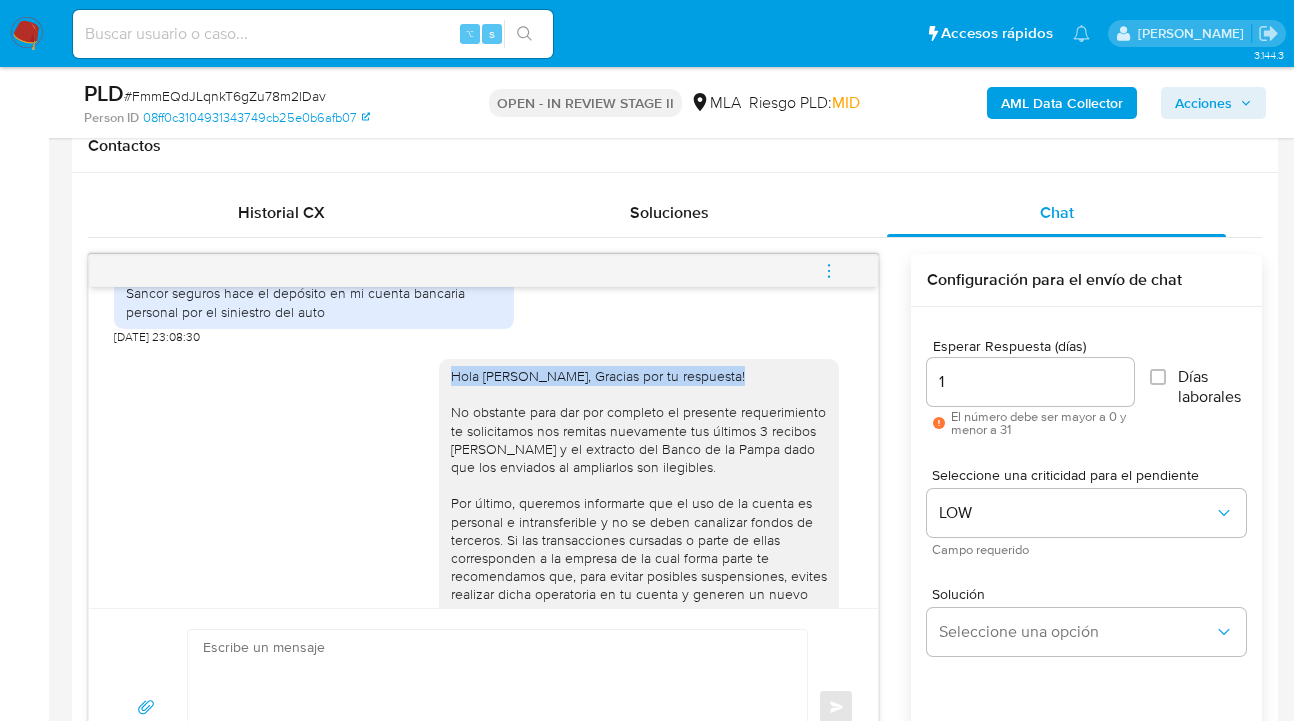 scroll, scrollTop: 1260, scrollLeft: 0, axis: vertical 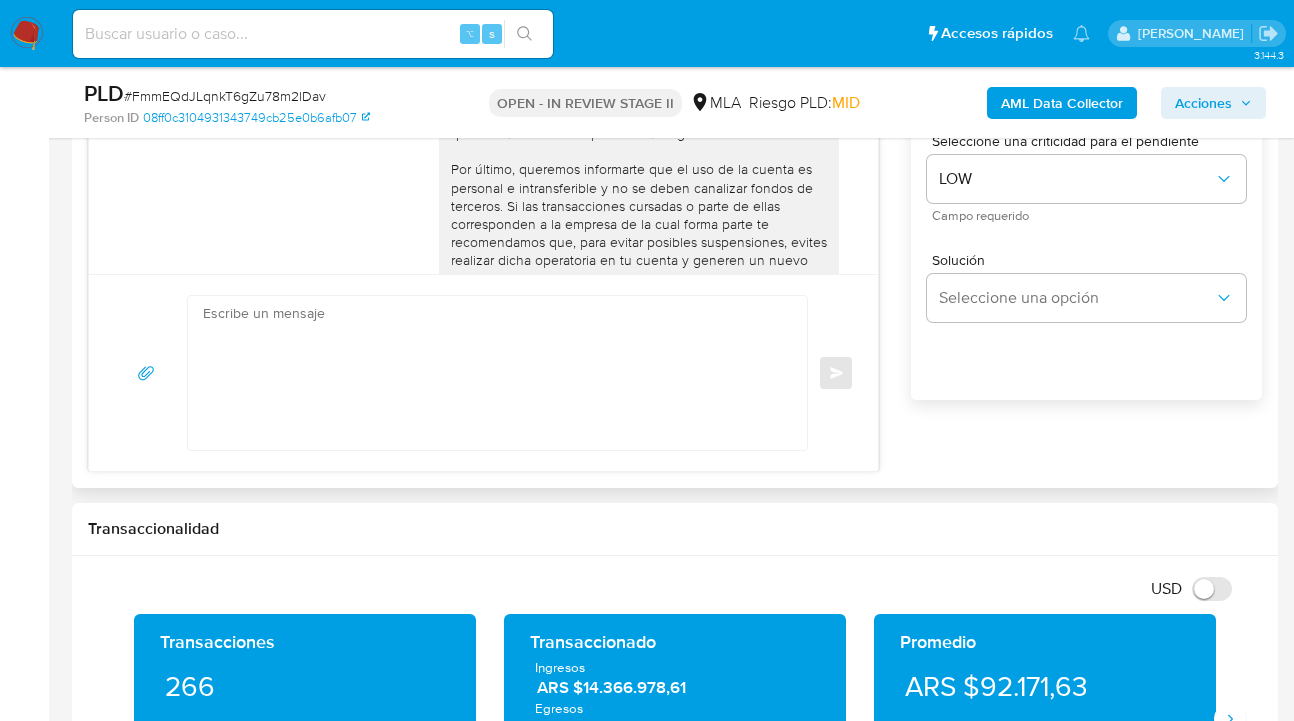 click at bounding box center (492, 373) 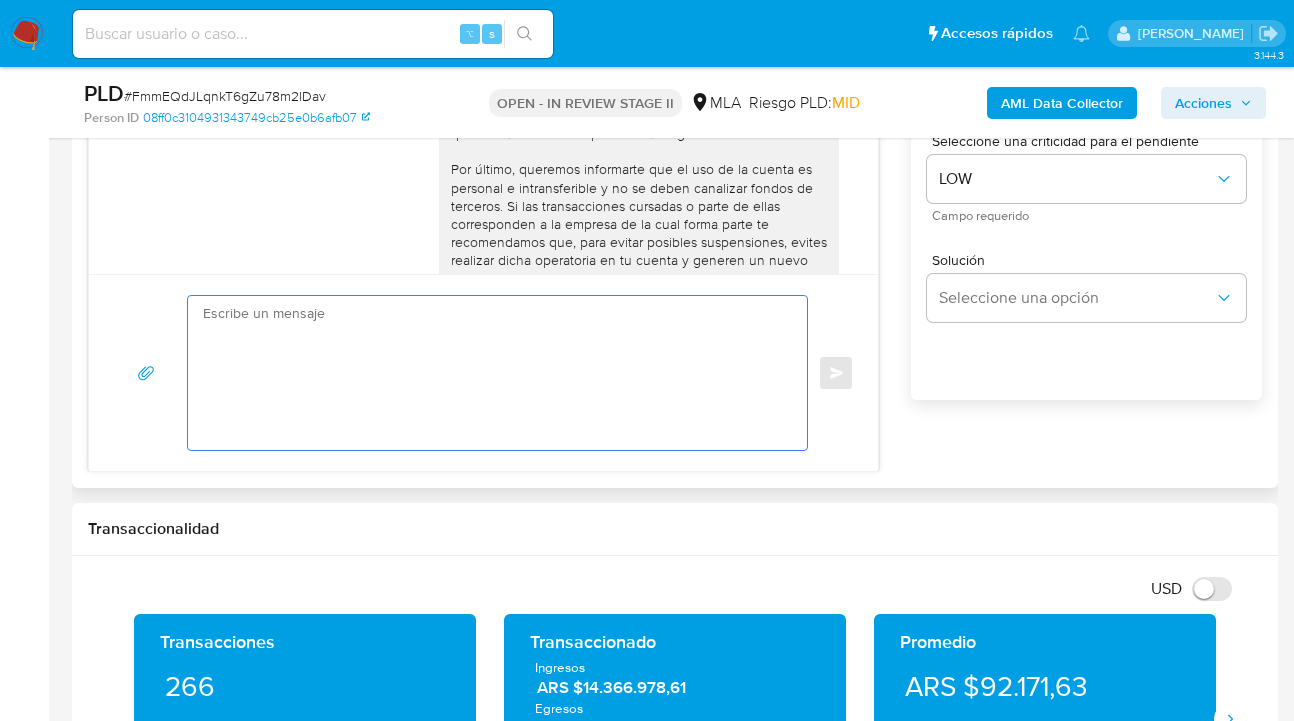 scroll, scrollTop: 3017, scrollLeft: 0, axis: vertical 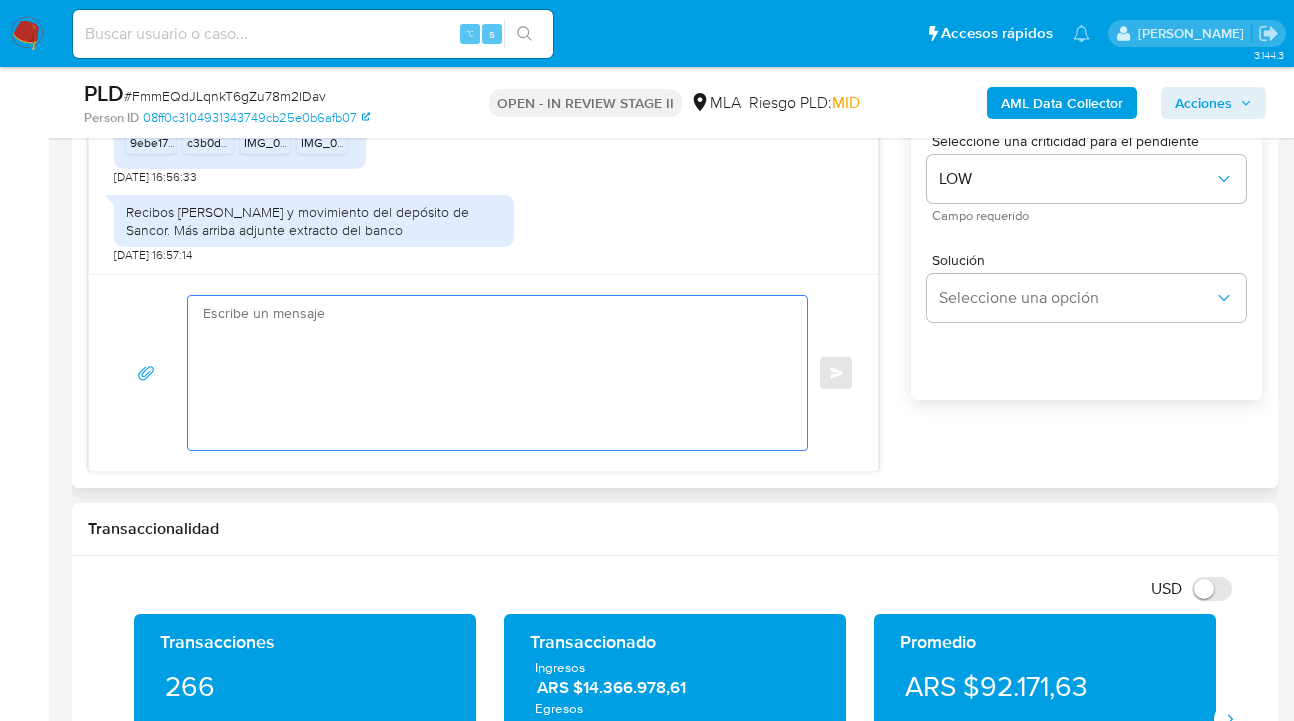 paste on "Hola Cintia Viani, Gracias por tu respuesta!" 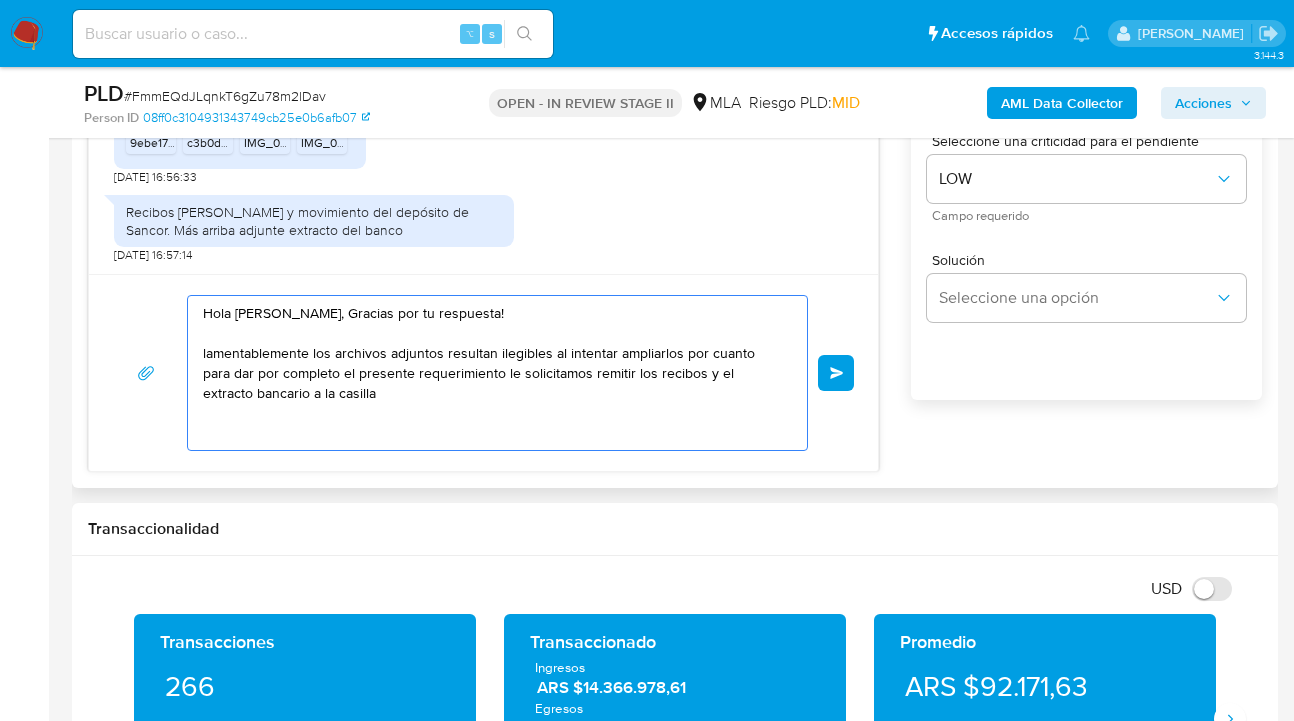 paste on "documentacion@mercadopago.com.ar" 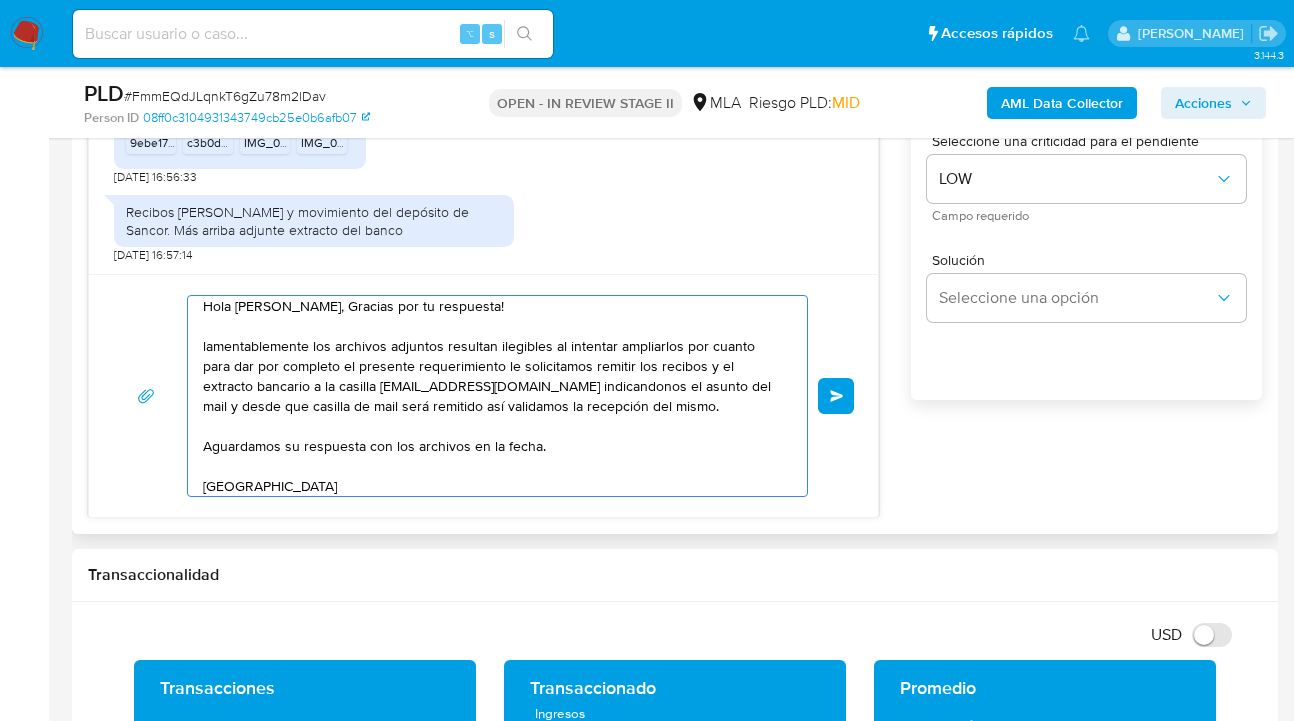 scroll, scrollTop: 27, scrollLeft: 0, axis: vertical 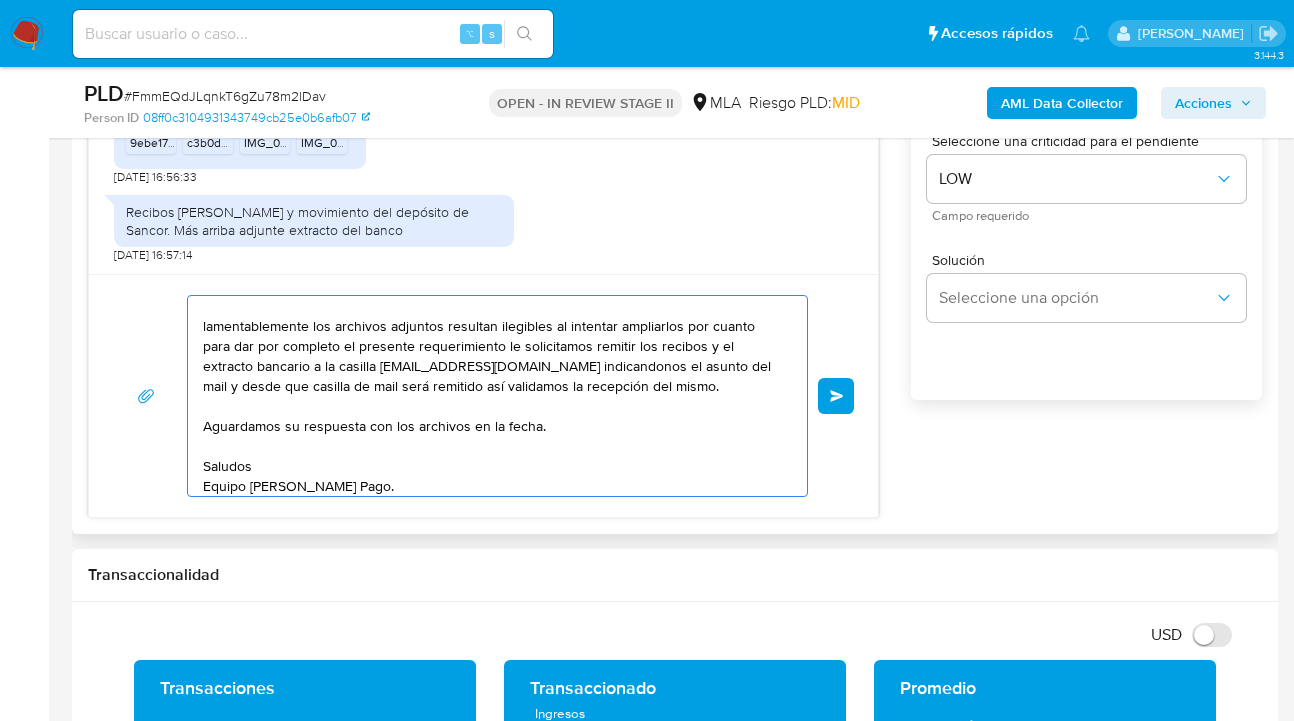 click on "Hola Cintia Viani, Gracias por tu respuesta!
lamentablemente los archivos adjuntos resultan ilegibles al intentar ampliarlos por cuanto para dar por completo el presente requerimiento le solicitamos remitir los recibos y el extracto bancario a la casilla documentacion@mercadopago.com.ar indicandonos el asunto del mail y desde que casilla de mail será remitido así validamos la recepción del mismo.
Aguardamos su respuesta con los archivos en la fecha.
Saludos
Equipo de Mercado Pago." at bounding box center (492, 396) 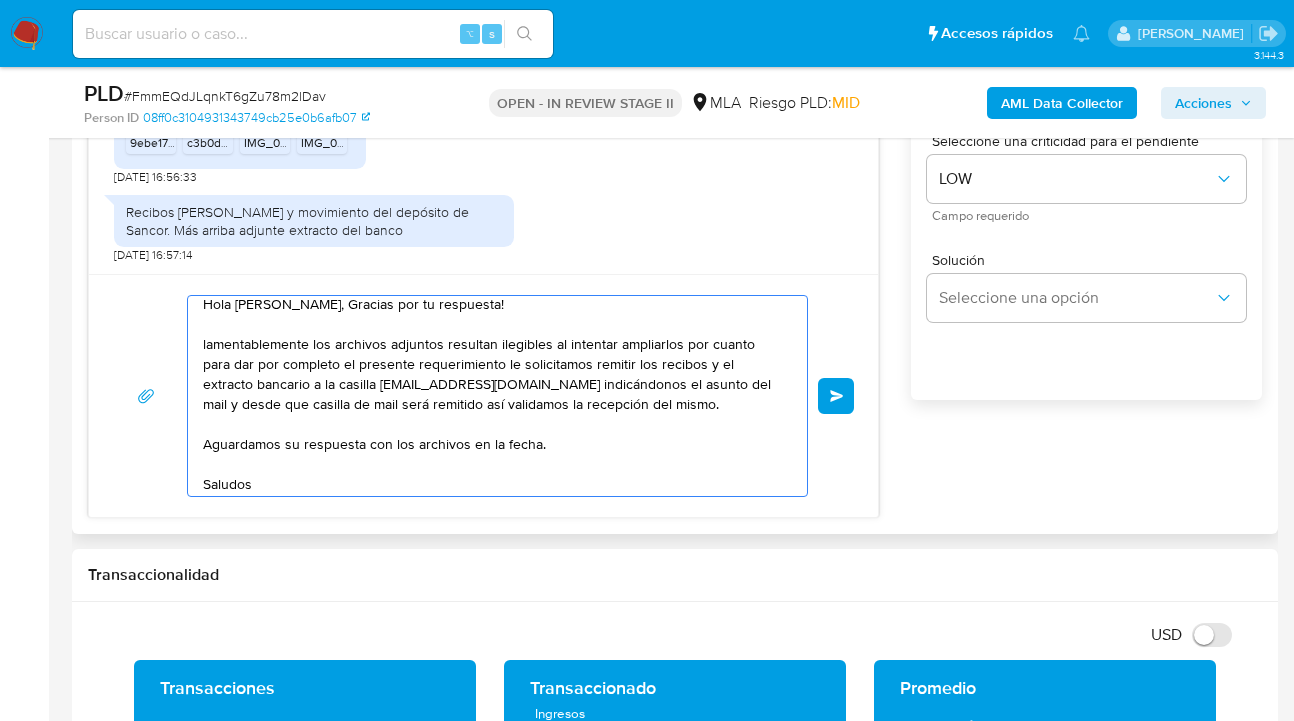 scroll, scrollTop: 0, scrollLeft: 0, axis: both 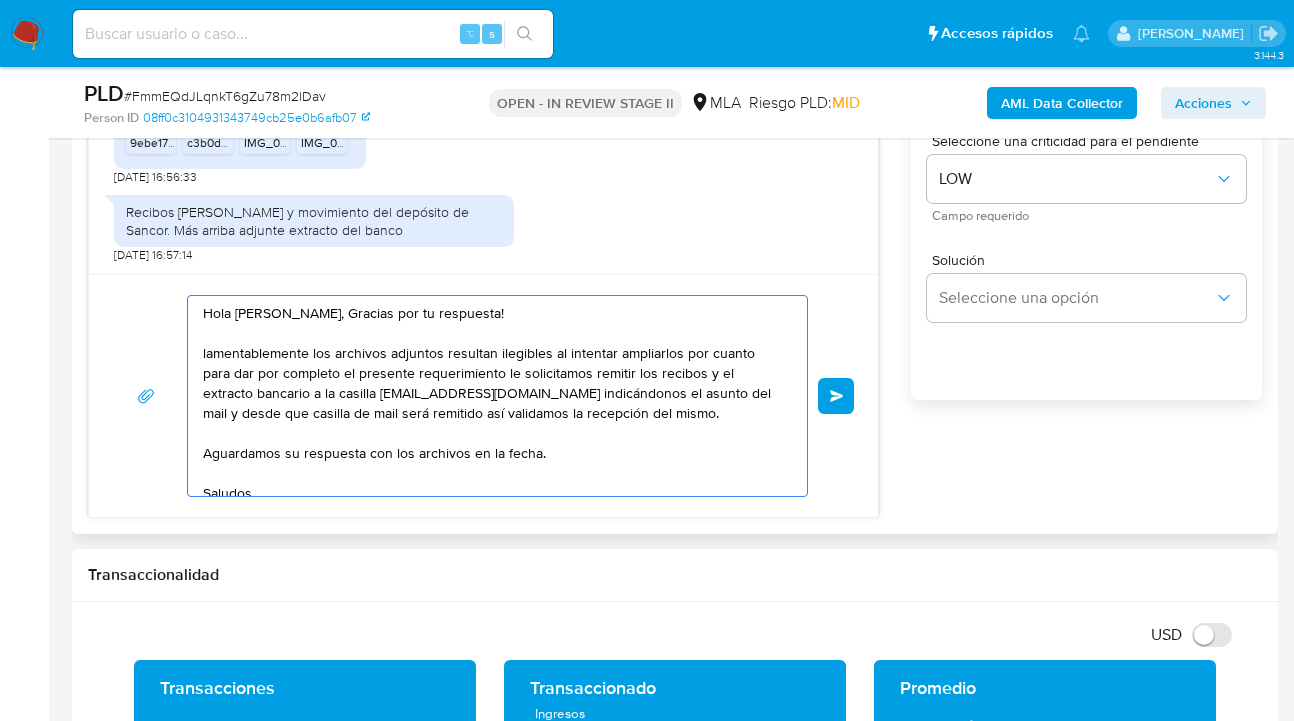drag, startPoint x: 450, startPoint y: 353, endPoint x: 452, endPoint y: 369, distance: 16.124516 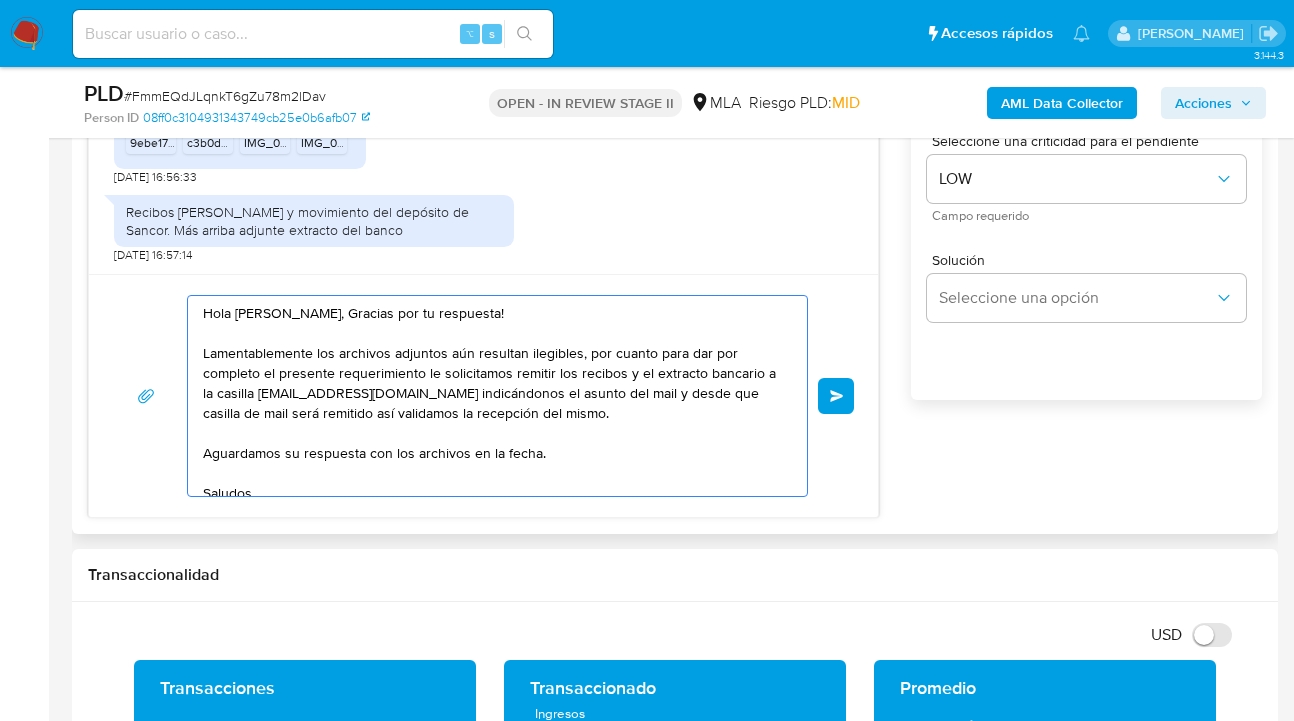 drag, startPoint x: 446, startPoint y: 365, endPoint x: 460, endPoint y: 416, distance: 52.886673 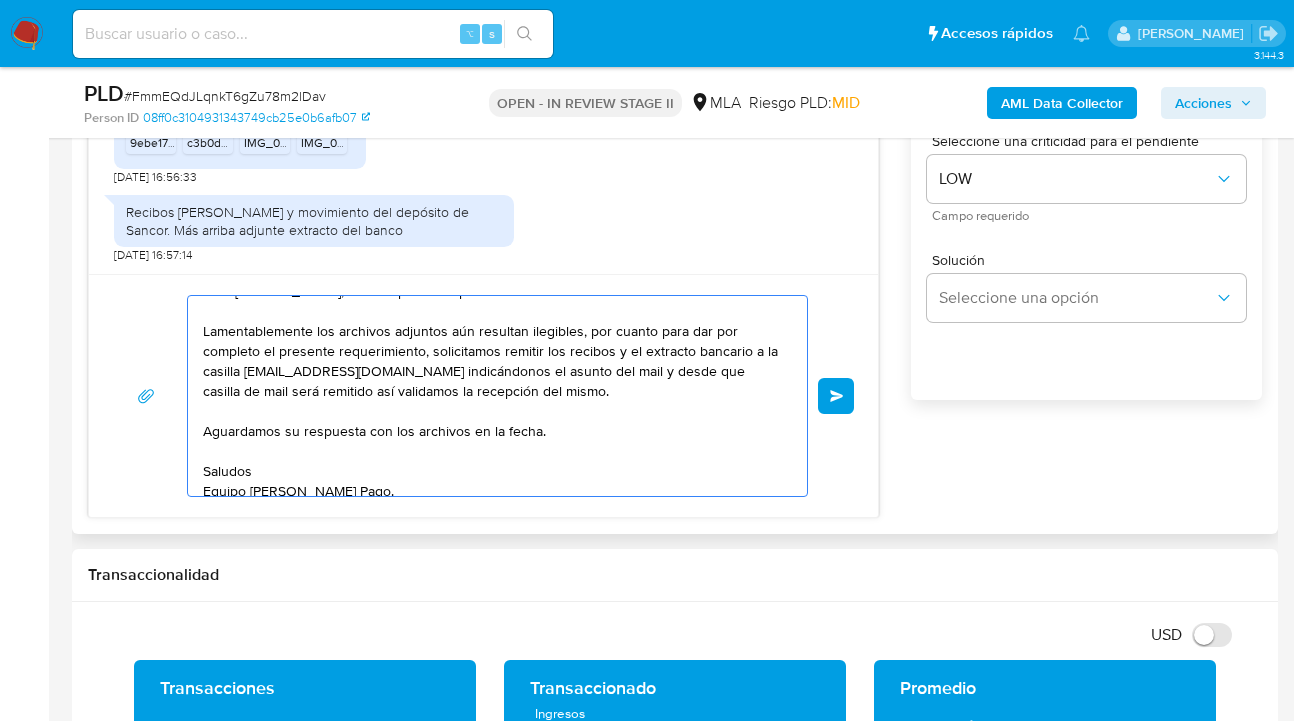 scroll, scrollTop: 34, scrollLeft: 0, axis: vertical 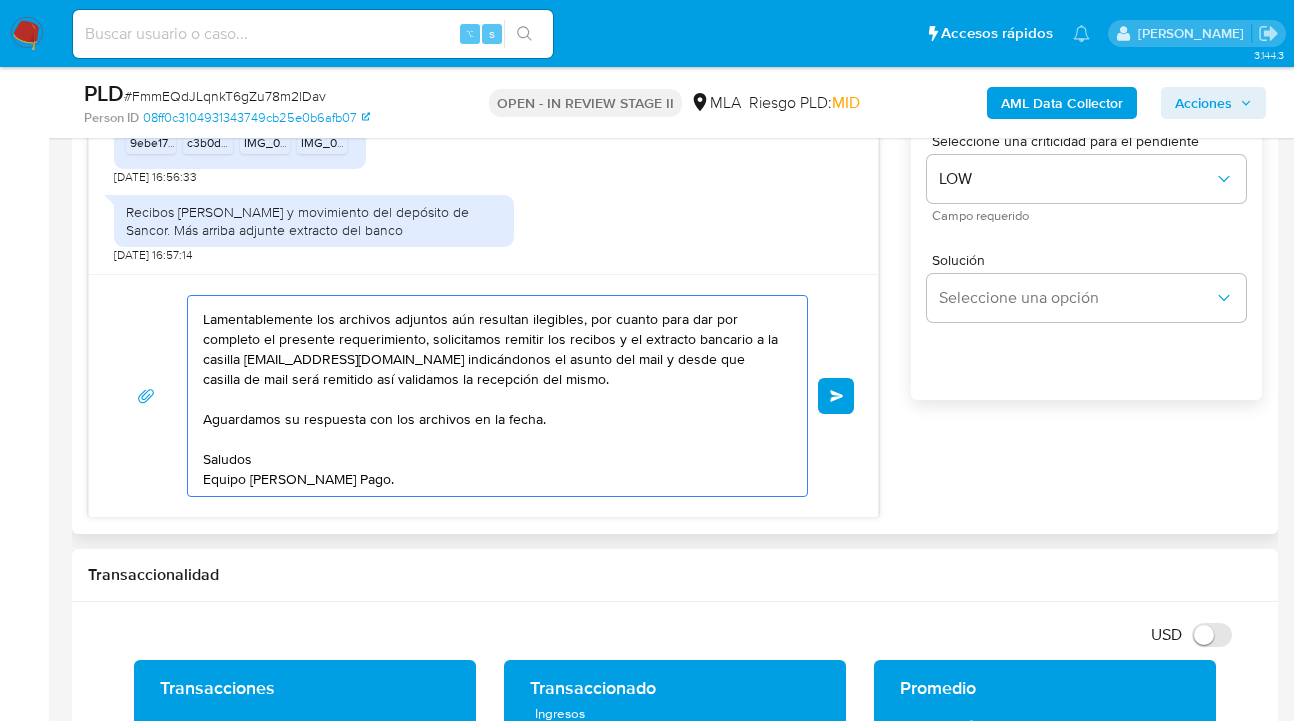 drag, startPoint x: 254, startPoint y: 361, endPoint x: 281, endPoint y: 390, distance: 39.623226 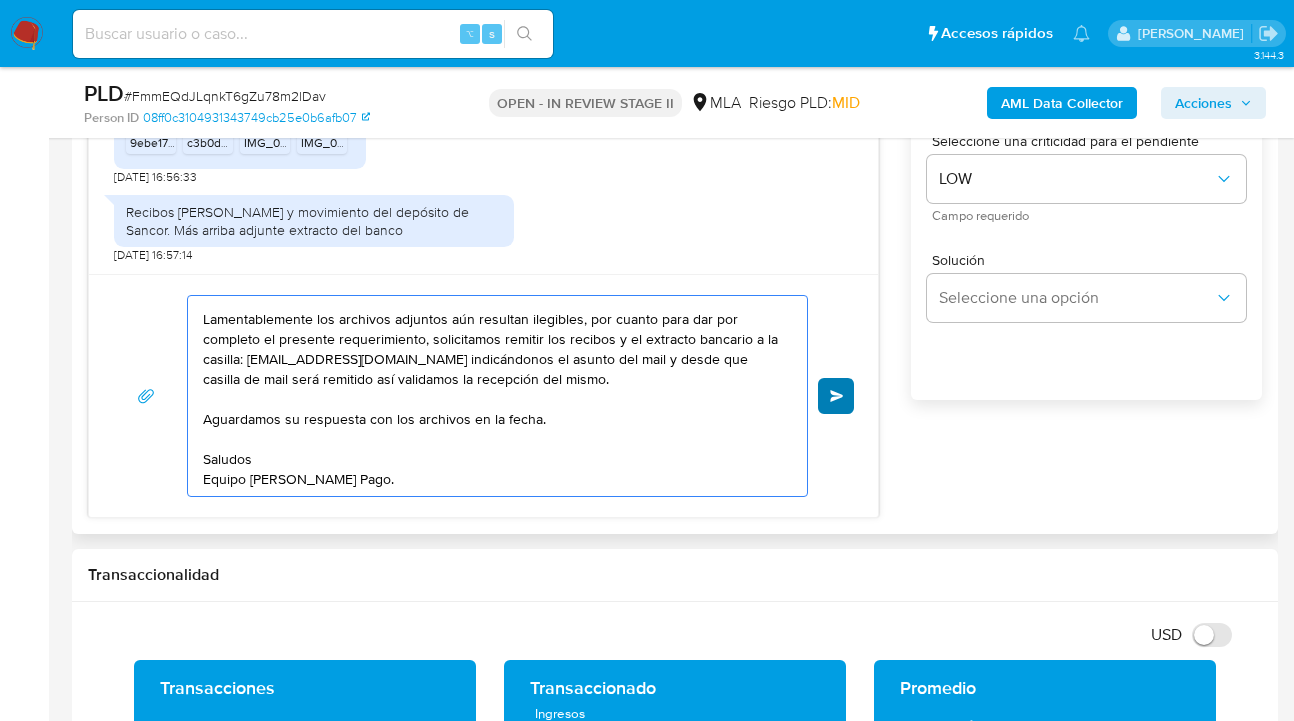 type on "Hola Cintia Viani, Gracias por tu respuesta!
Lamentablemente los archivos adjuntos aún resultan ilegibles, por cuanto para dar por completo el presente requerimiento, solicitamos remitir los recibos y el extracto bancario a la casilla: documentacion@mercadopago.com.ar indicándonos el asunto del mail y desde que casilla de mail será remitido así validamos la recepción del mismo.
Aguardamos su respuesta con los archivos en la fecha.
Saludos
Equipo de Mercado Pago." 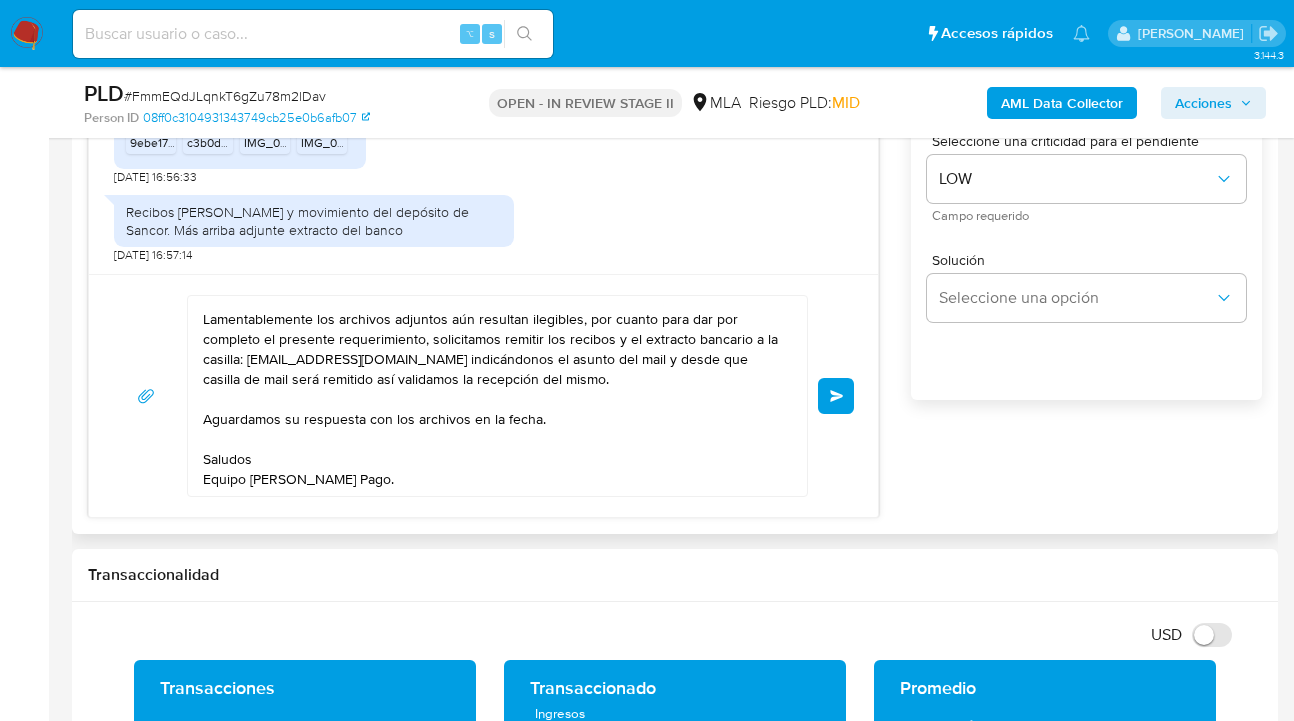 drag, startPoint x: 839, startPoint y: 392, endPoint x: 864, endPoint y: 402, distance: 26.925823 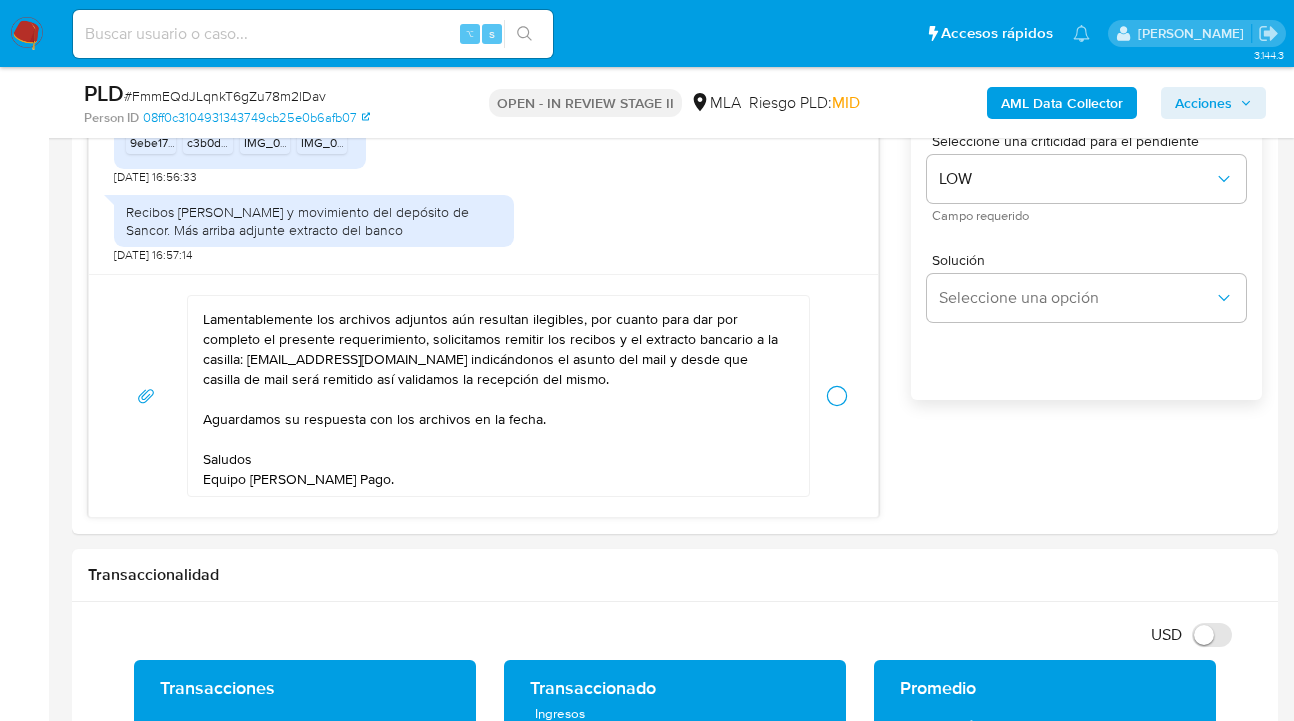 type 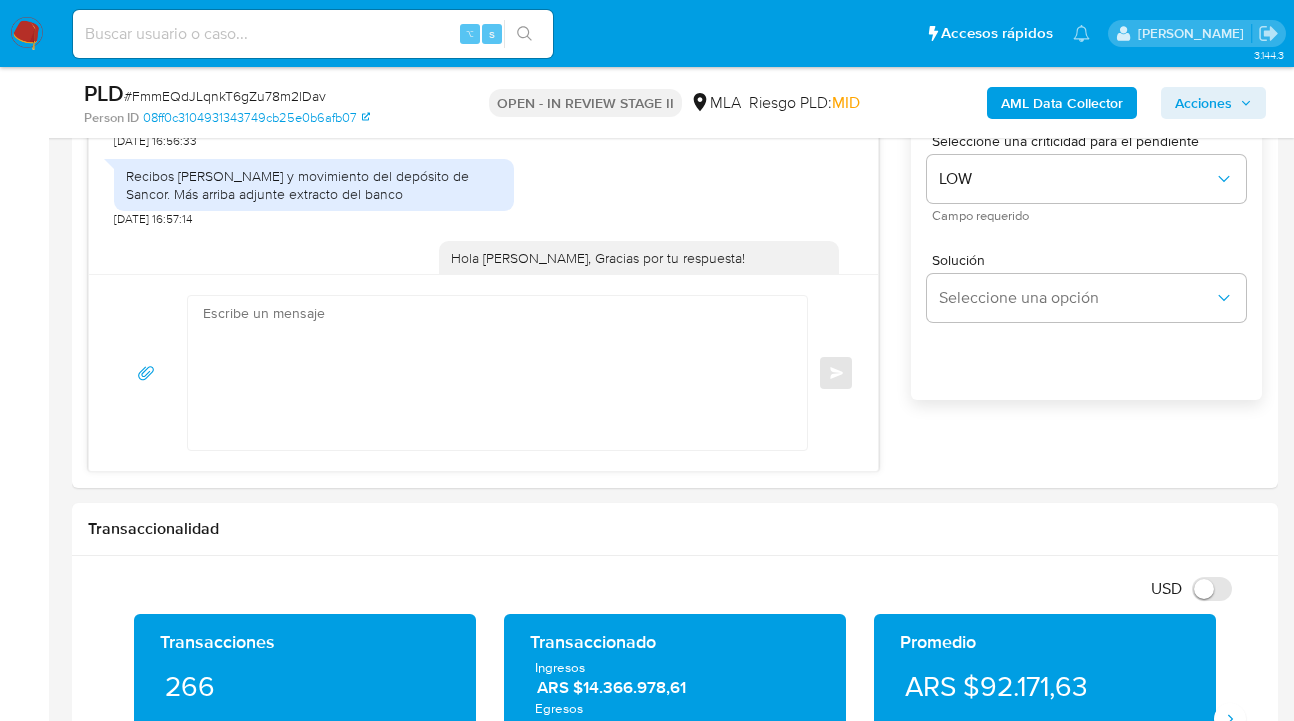 scroll, scrollTop: 3311, scrollLeft: 0, axis: vertical 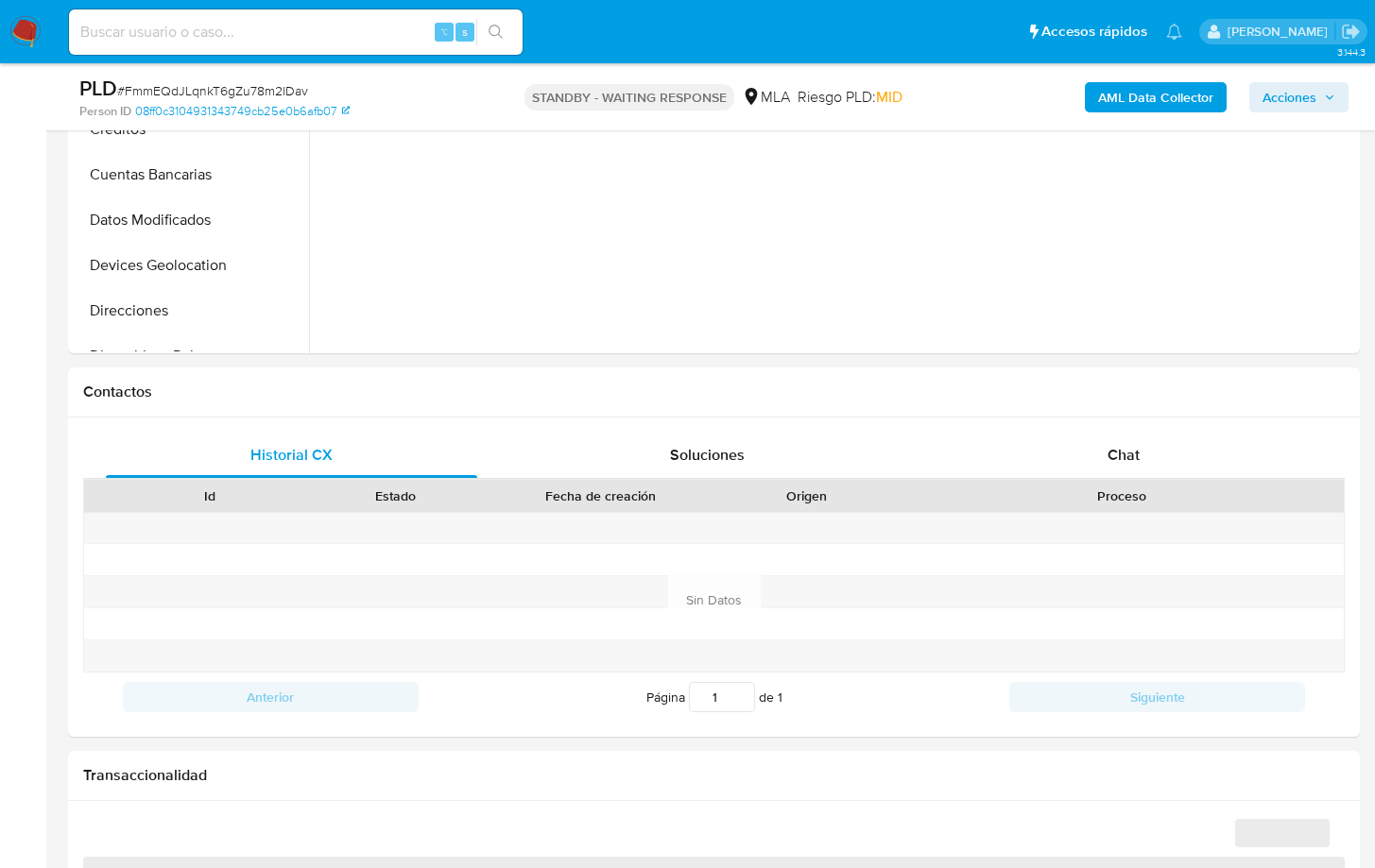 select on "10" 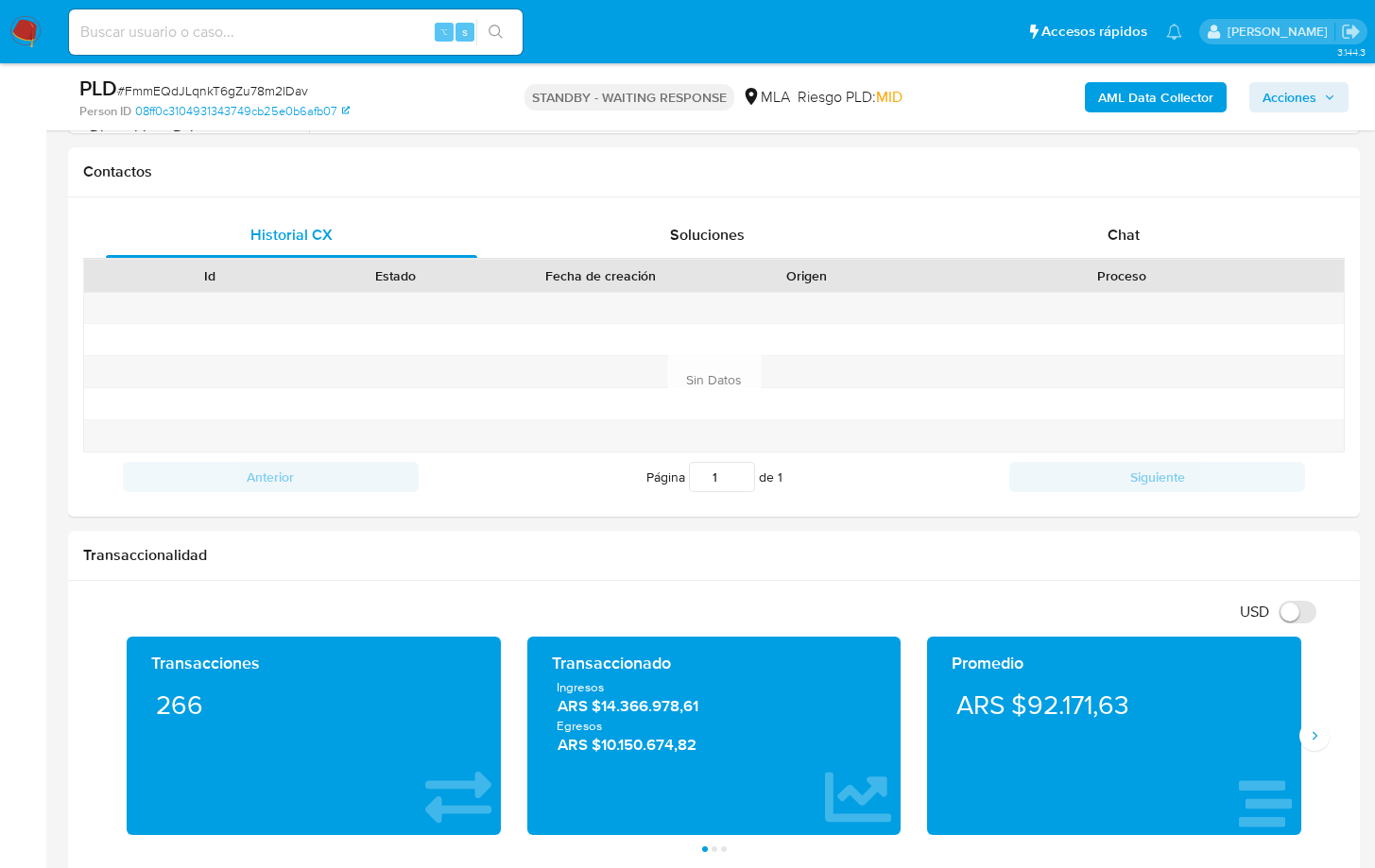 scroll, scrollTop: 849, scrollLeft: 0, axis: vertical 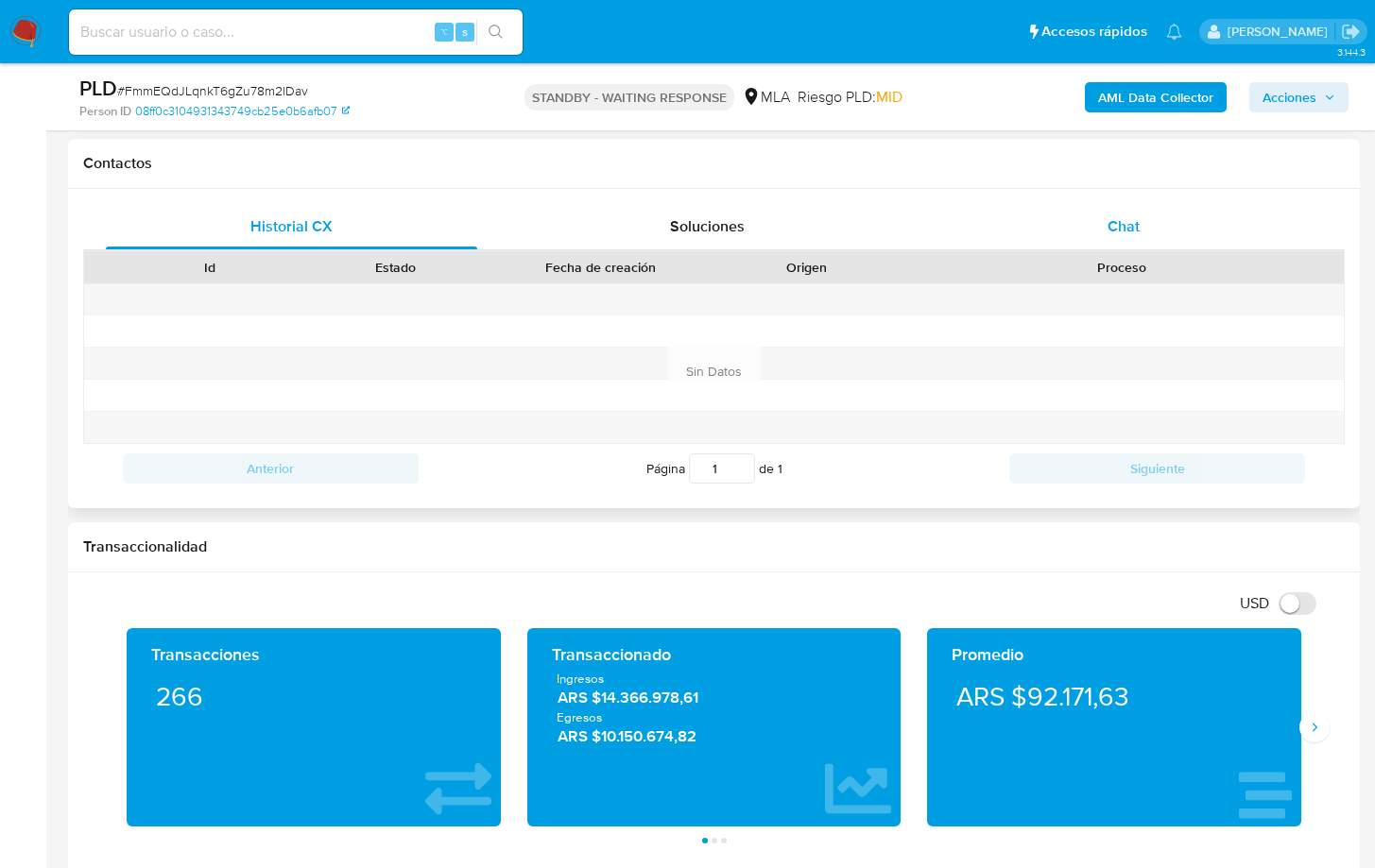 click on "Chat" at bounding box center [1124, 226] 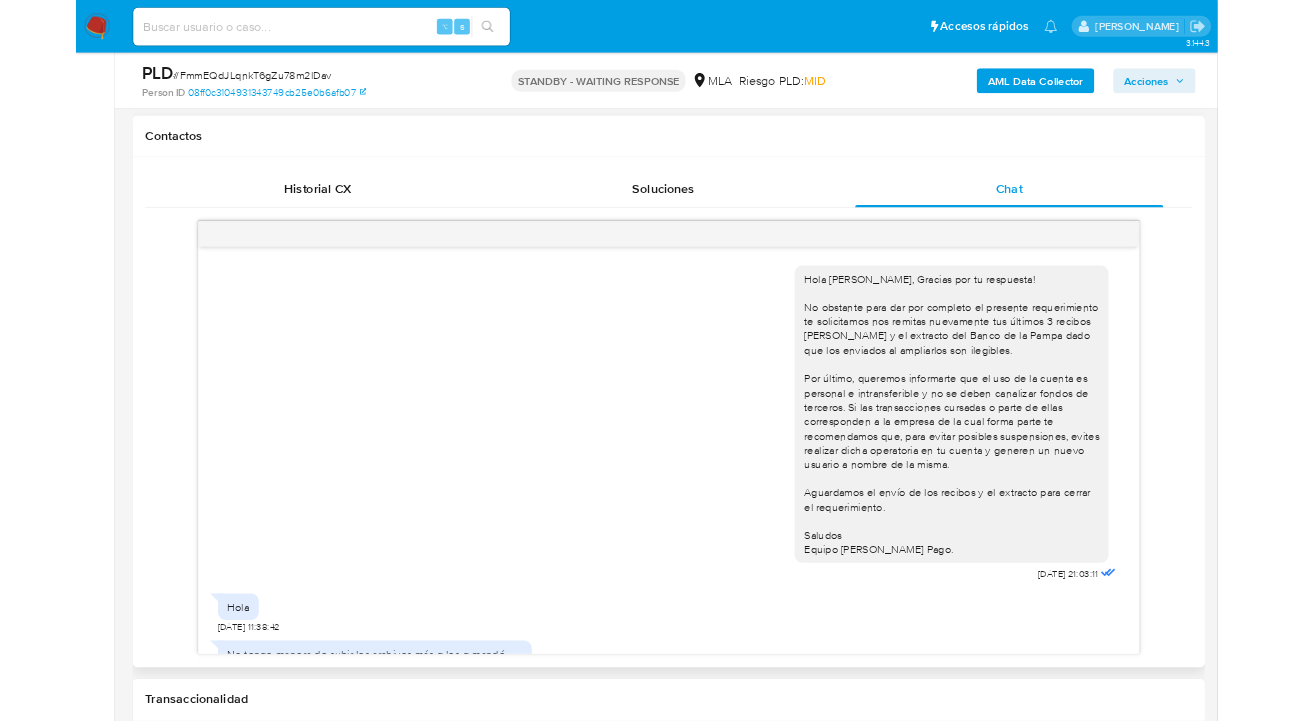 scroll, scrollTop: 874, scrollLeft: 0, axis: vertical 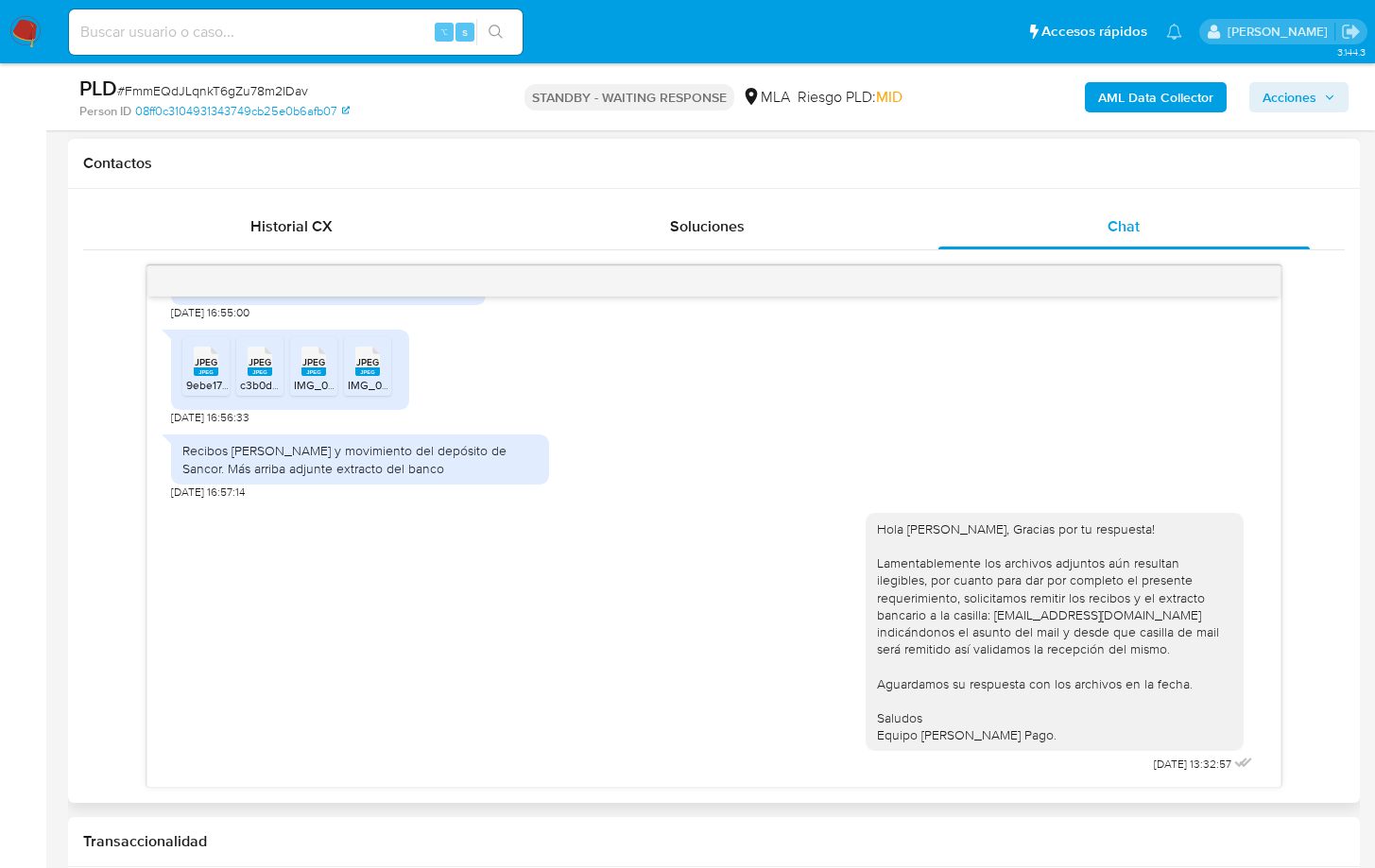 type 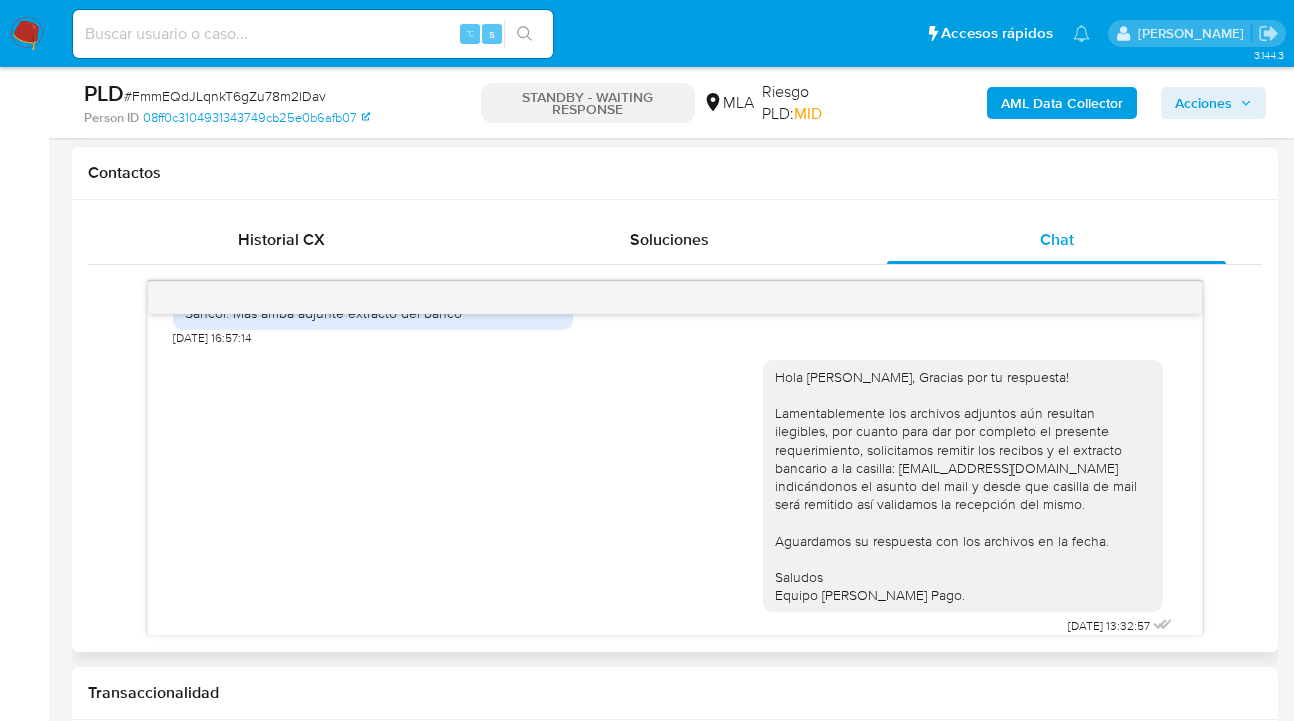 scroll, scrollTop: 1072, scrollLeft: 0, axis: vertical 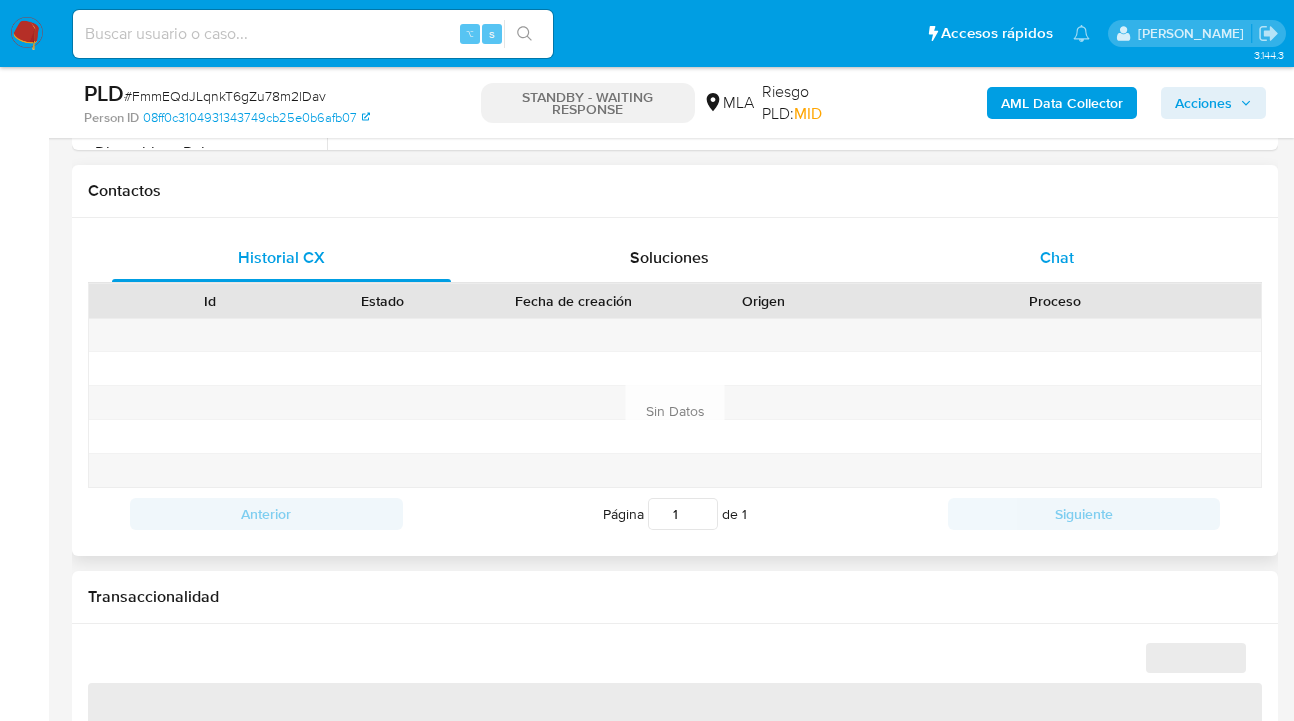 select on "10" 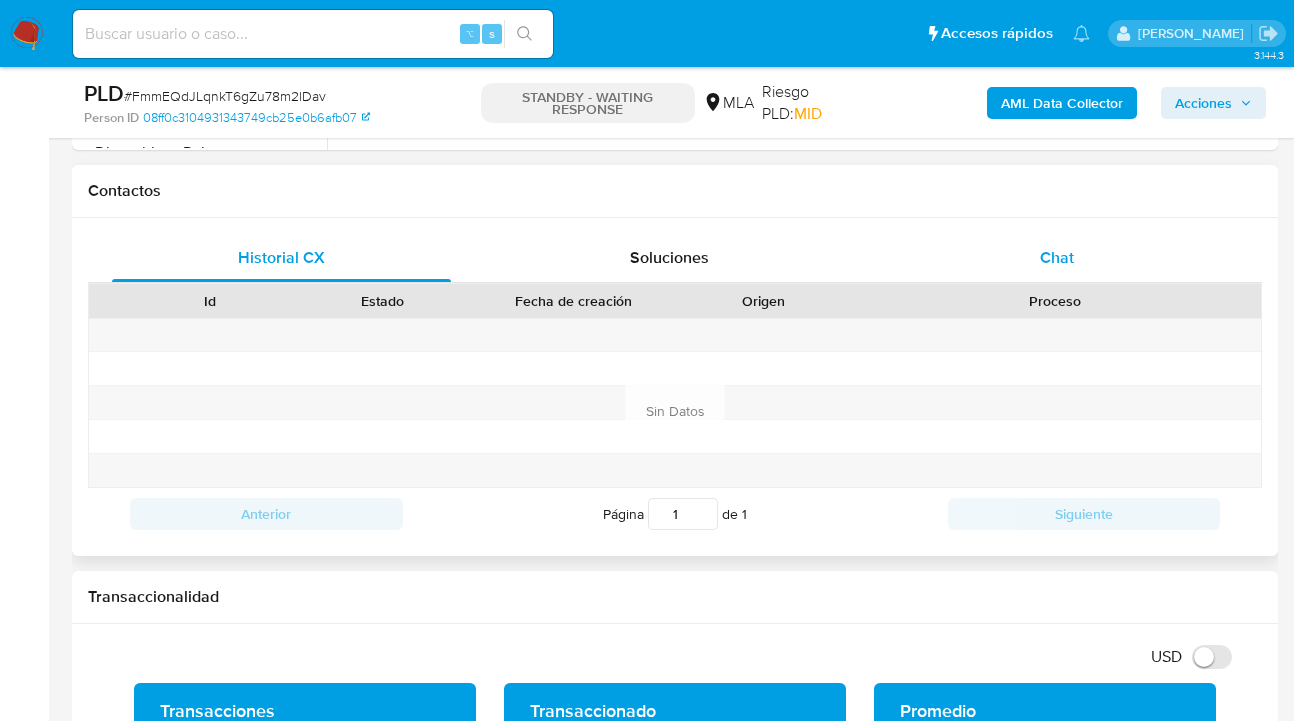 click on "Chat" at bounding box center [1056, 258] 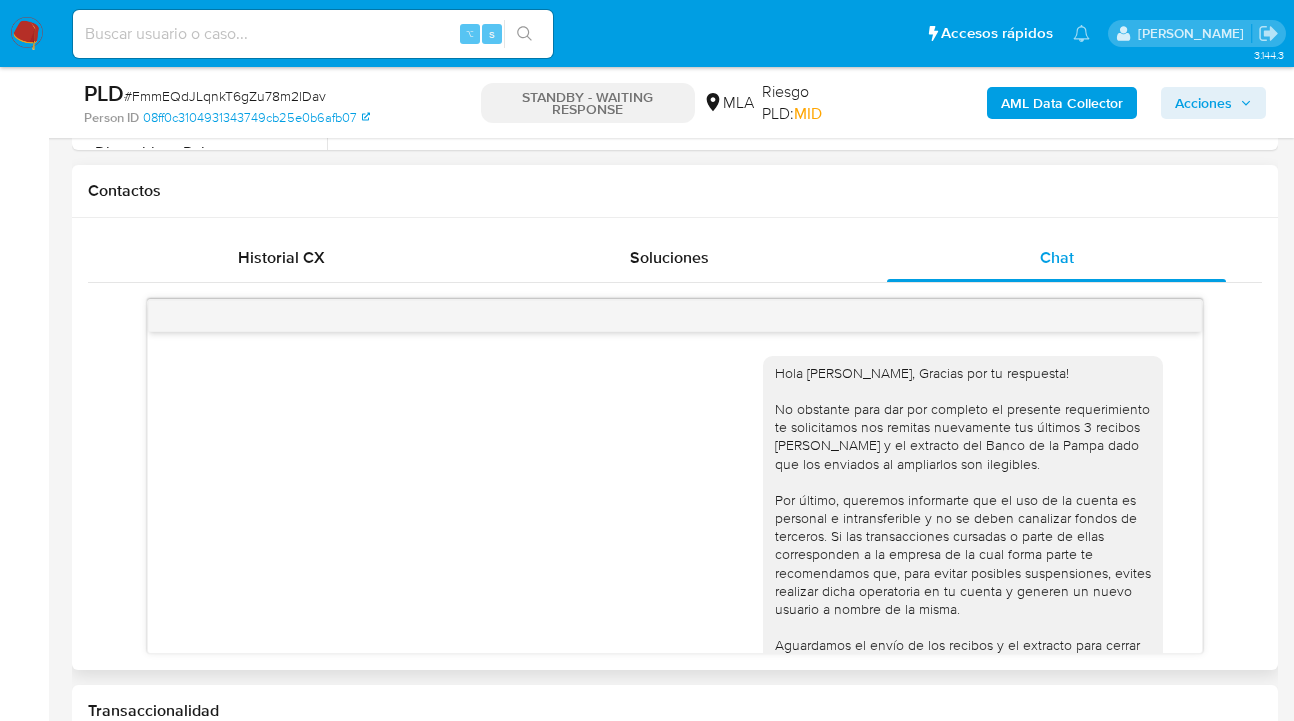 scroll, scrollTop: 1072, scrollLeft: 0, axis: vertical 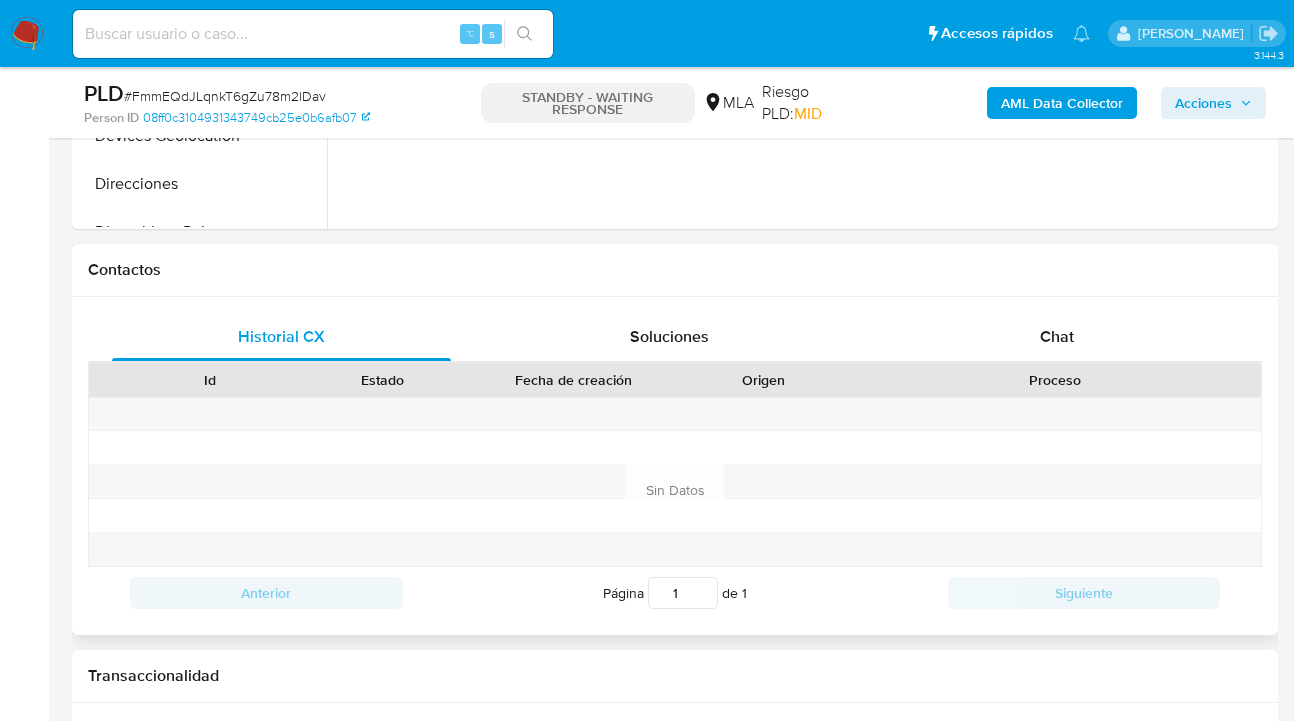 drag, startPoint x: 1056, startPoint y: 341, endPoint x: 1031, endPoint y: 310, distance: 39.824615 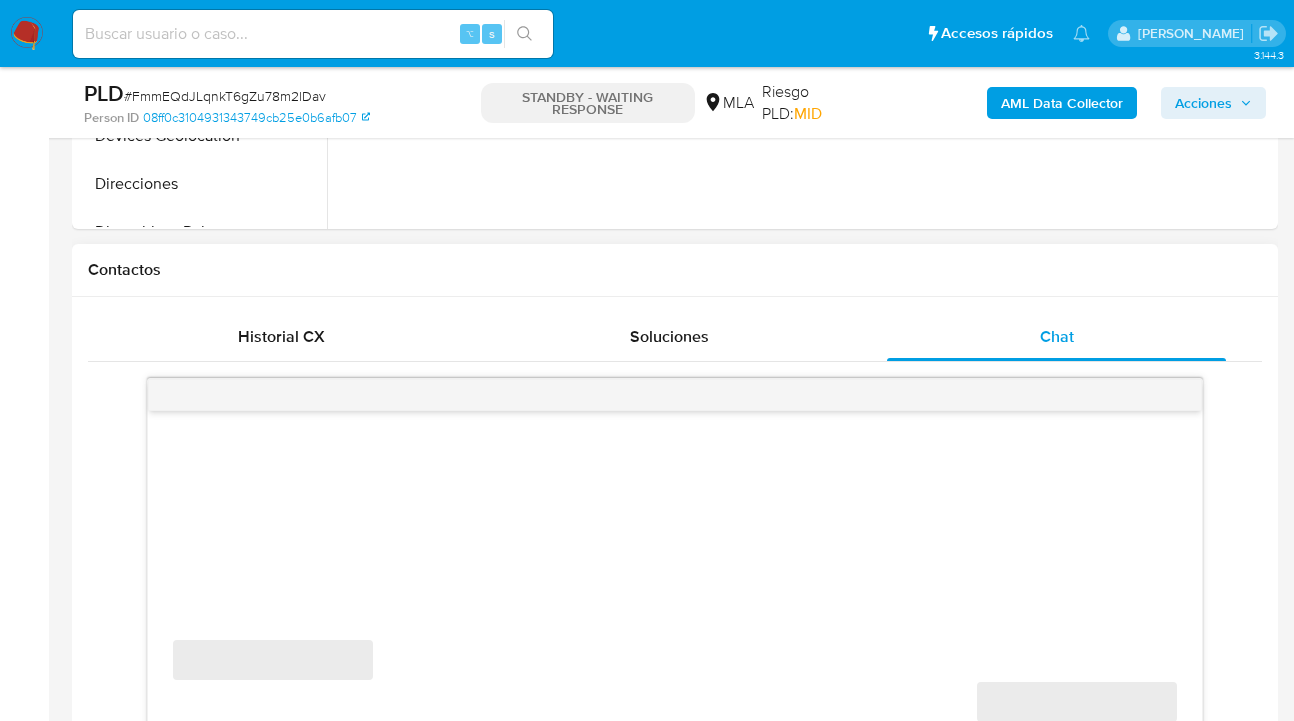 scroll, scrollTop: 1003, scrollLeft: 0, axis: vertical 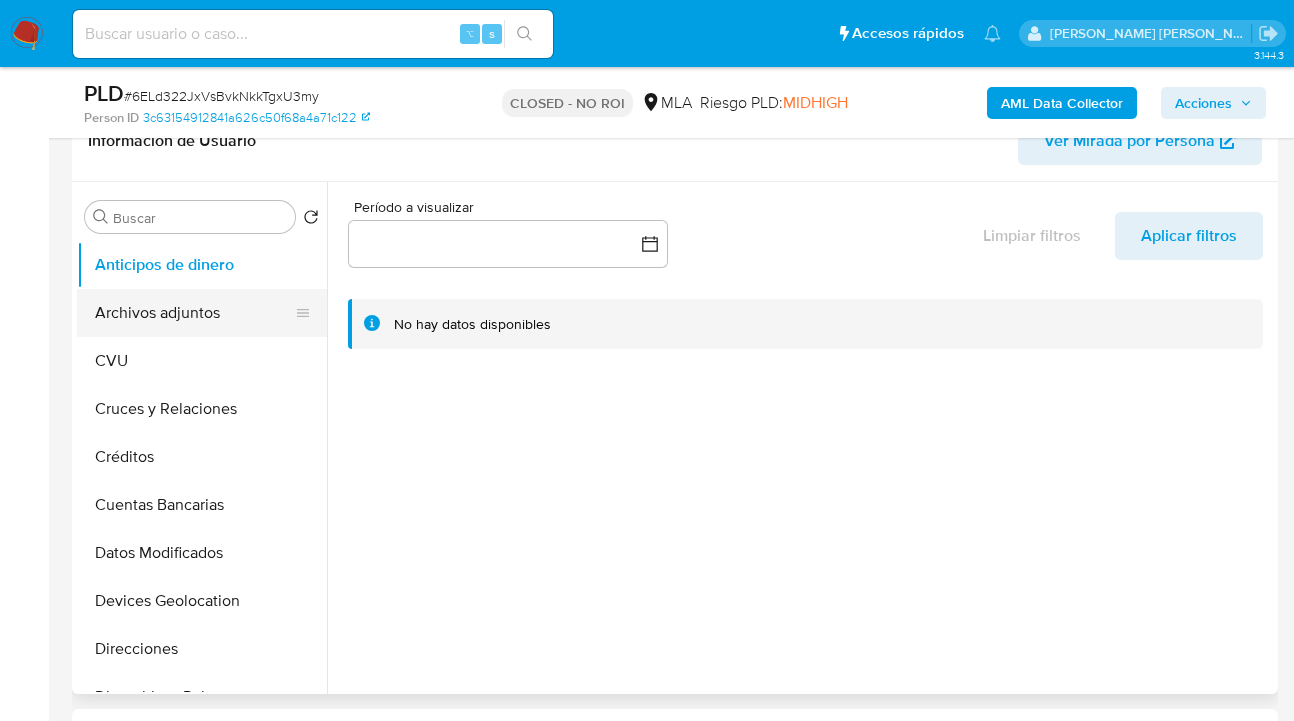 select on "10" 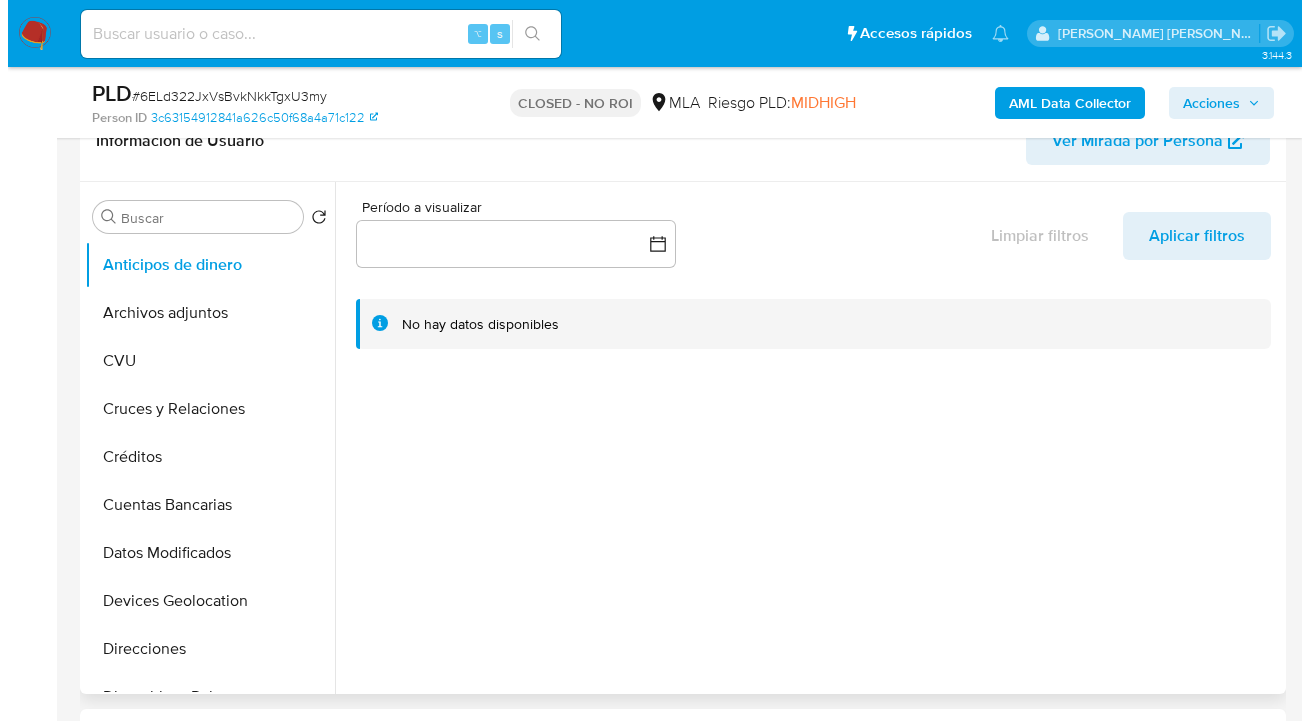 scroll, scrollTop: 317, scrollLeft: 0, axis: vertical 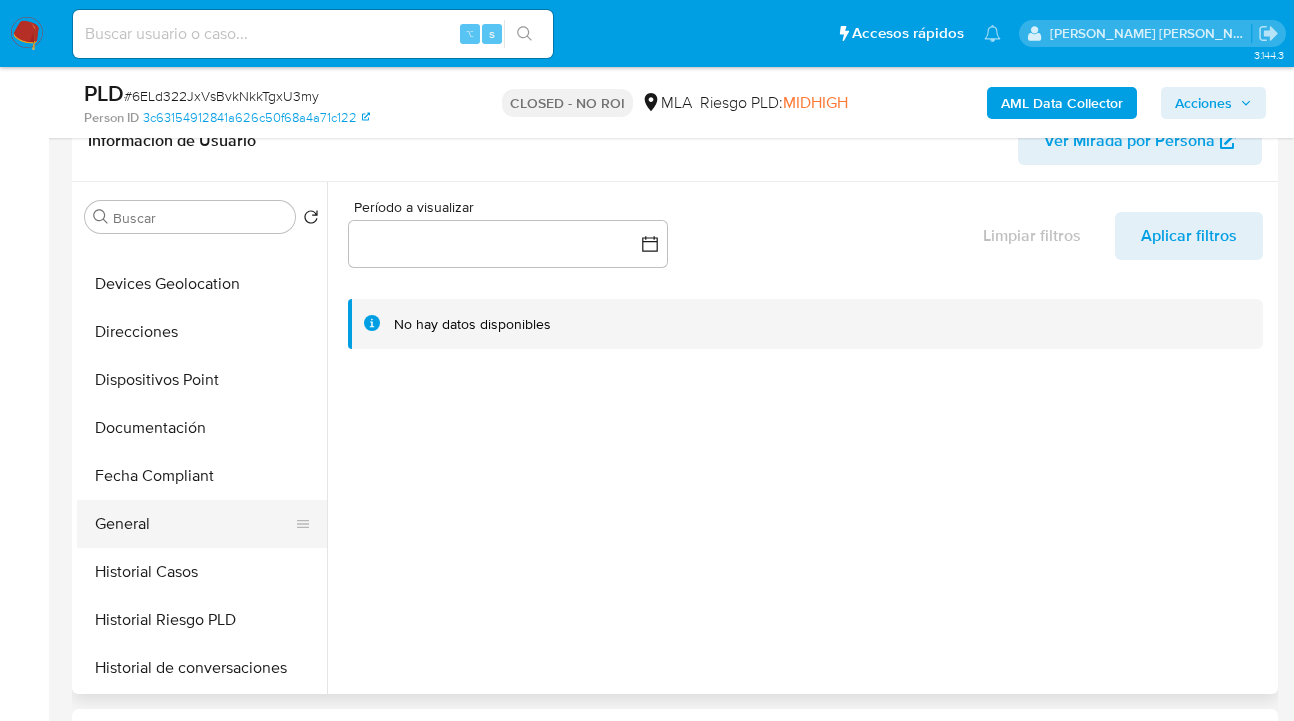 click on "General" at bounding box center (194, 524) 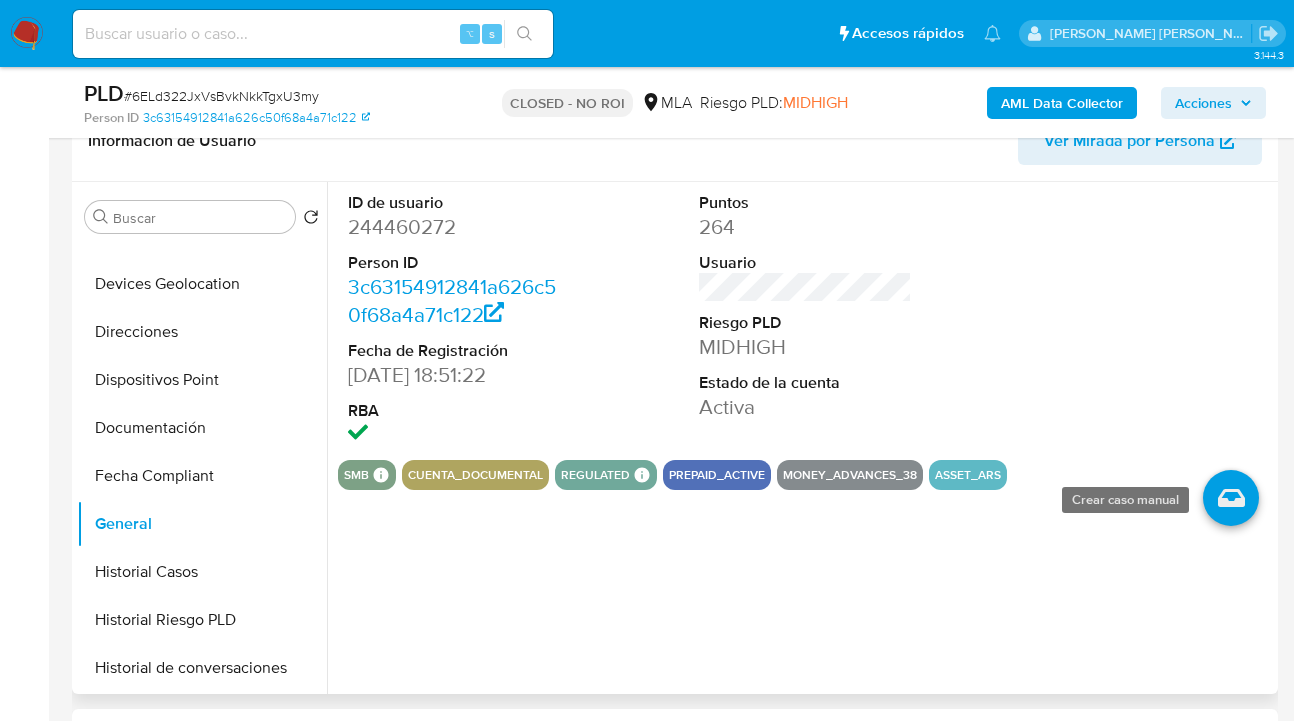 click at bounding box center [1231, 498] 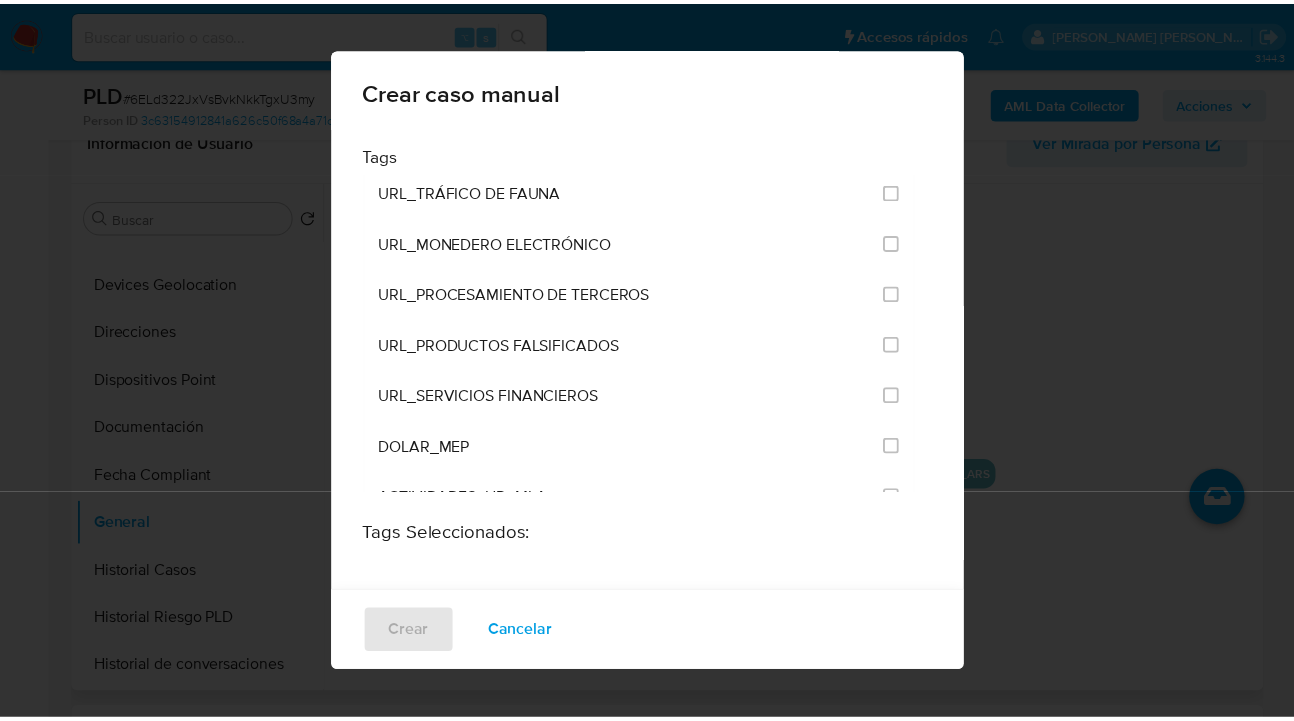 scroll, scrollTop: 4522, scrollLeft: 0, axis: vertical 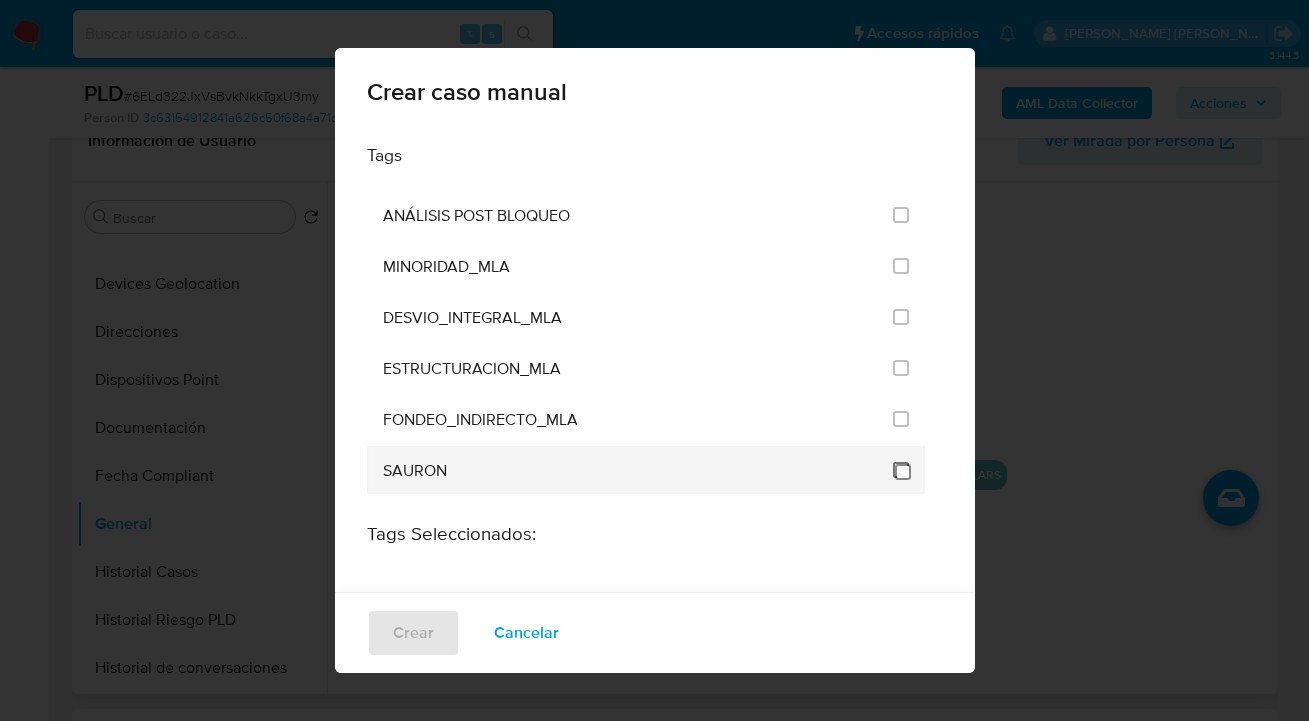click at bounding box center (901, 470) 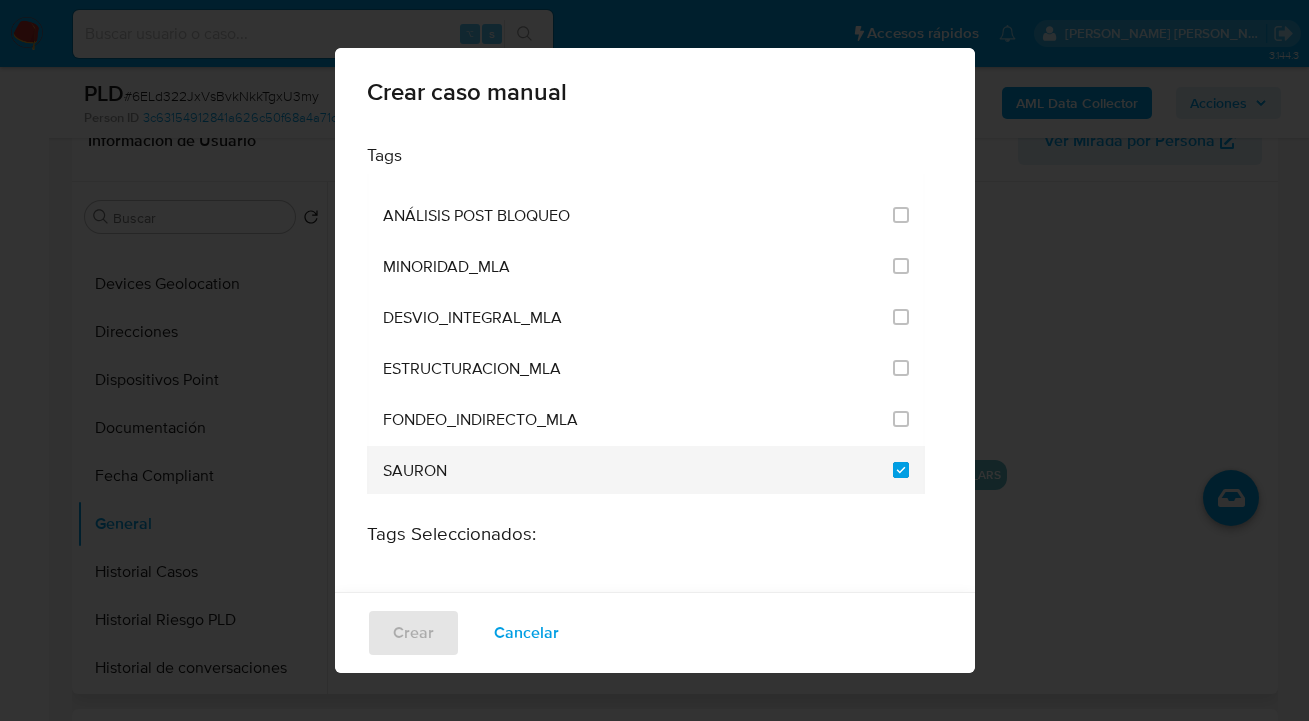 checkbox on "true" 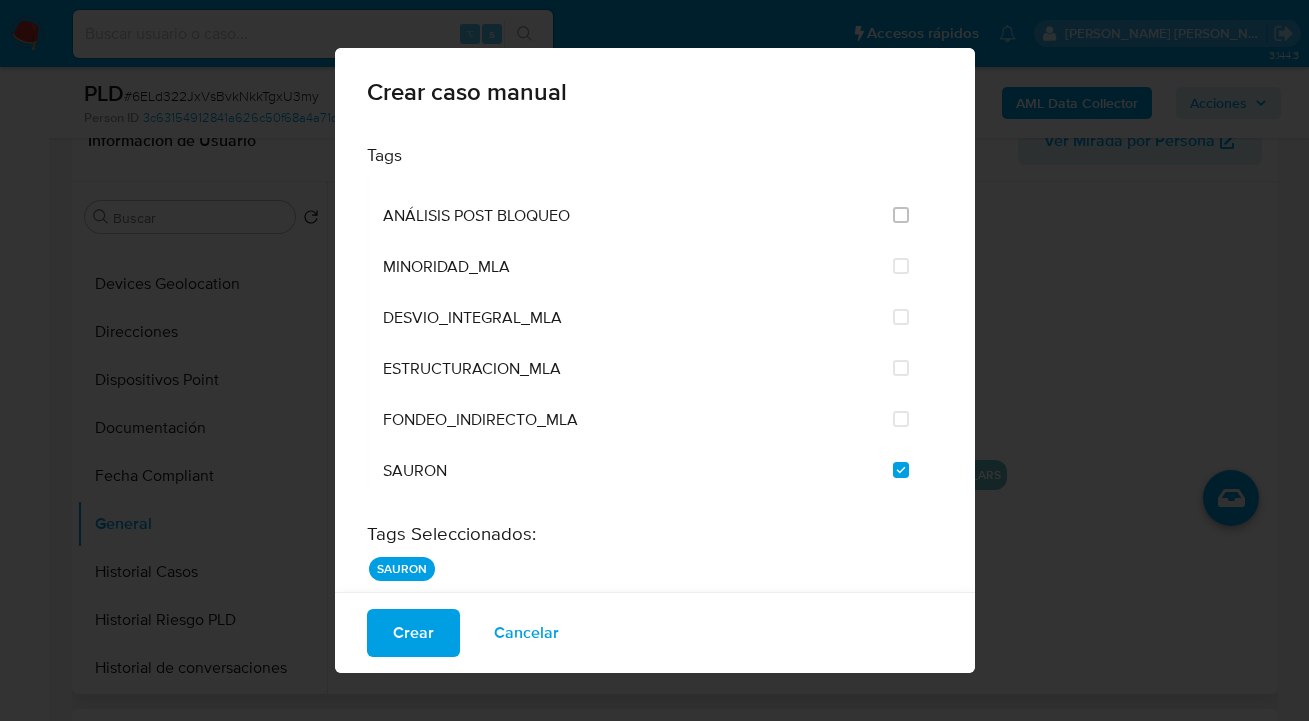 click on "Crear" at bounding box center [413, 633] 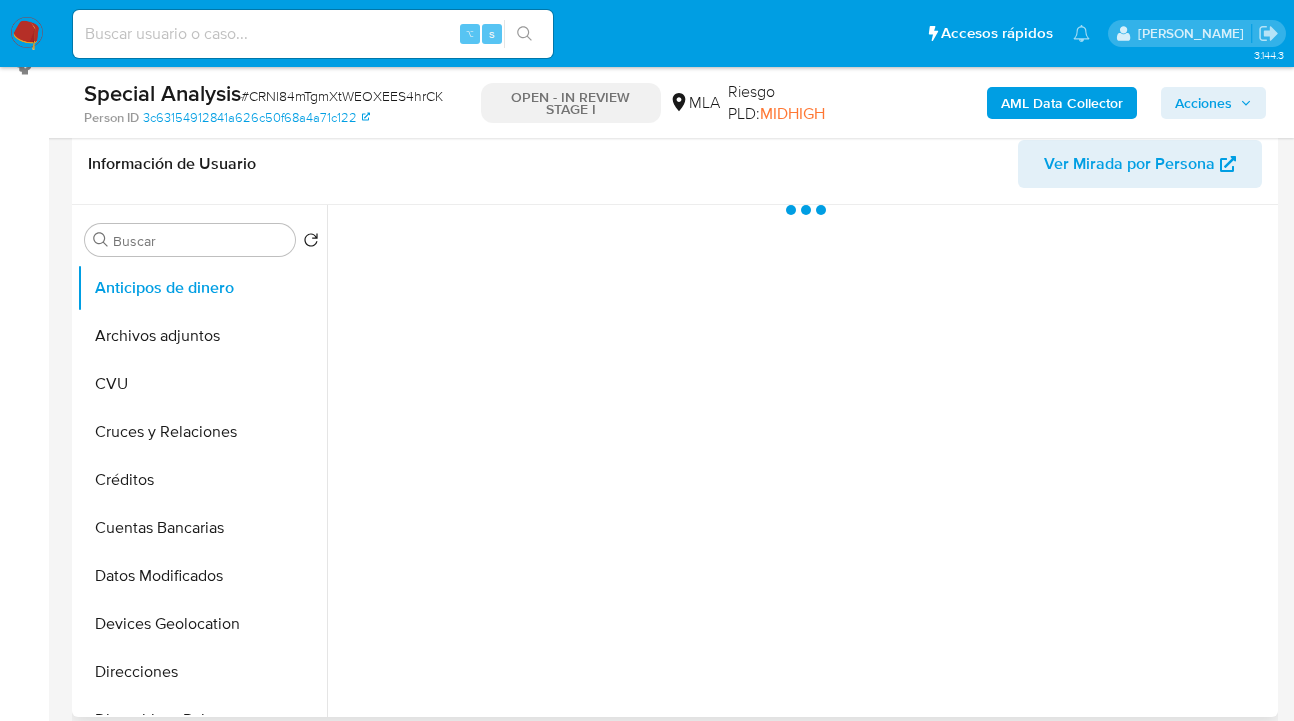 scroll, scrollTop: 372, scrollLeft: 0, axis: vertical 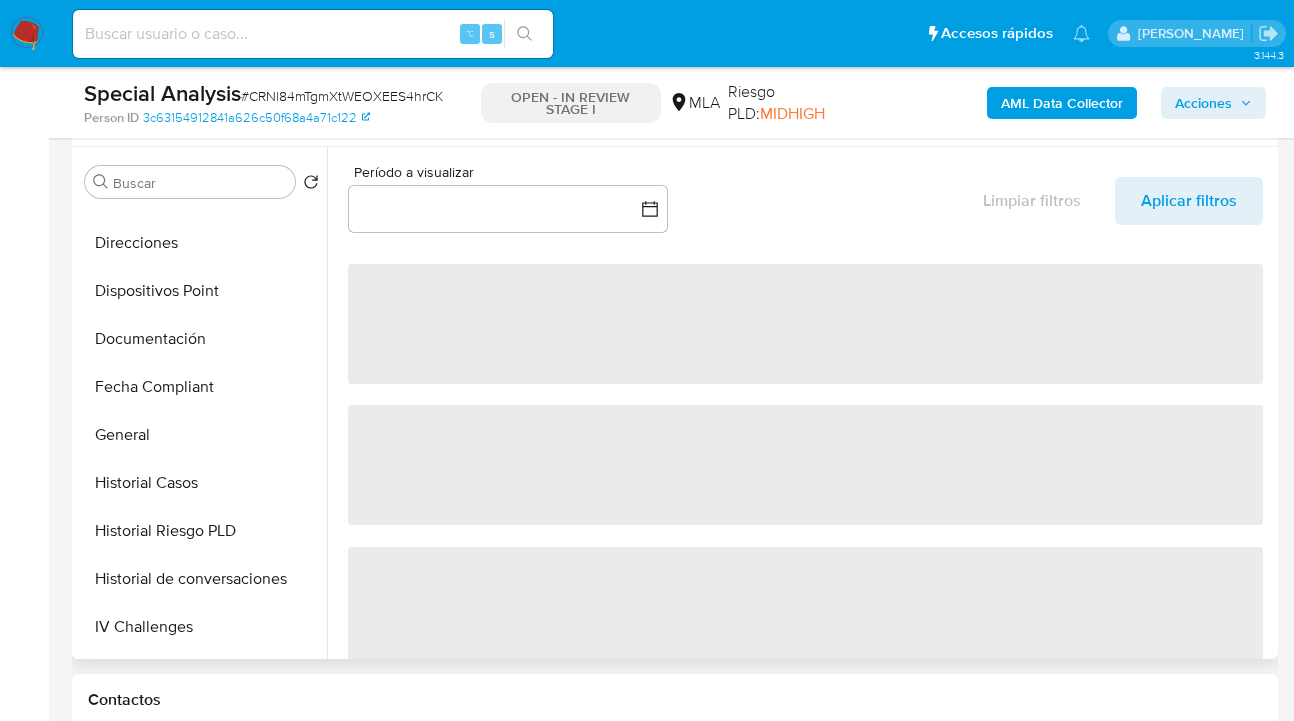 select on "10" 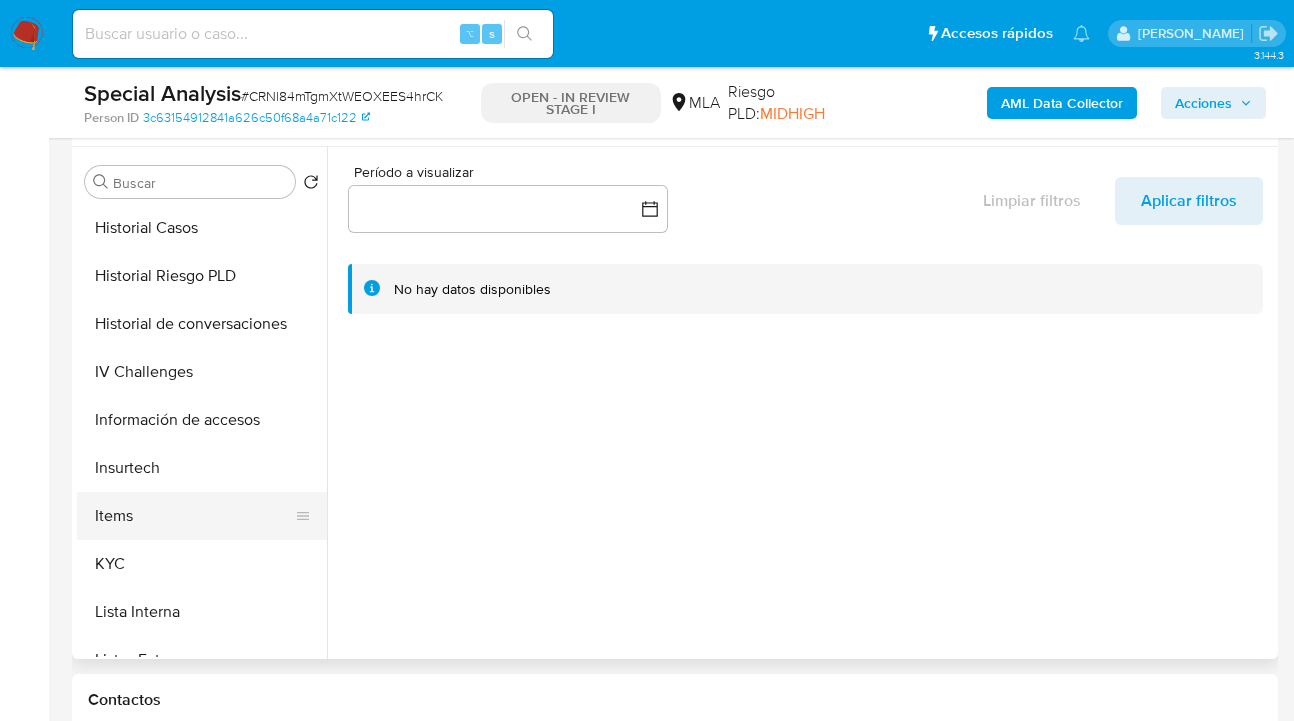 scroll, scrollTop: 627, scrollLeft: 0, axis: vertical 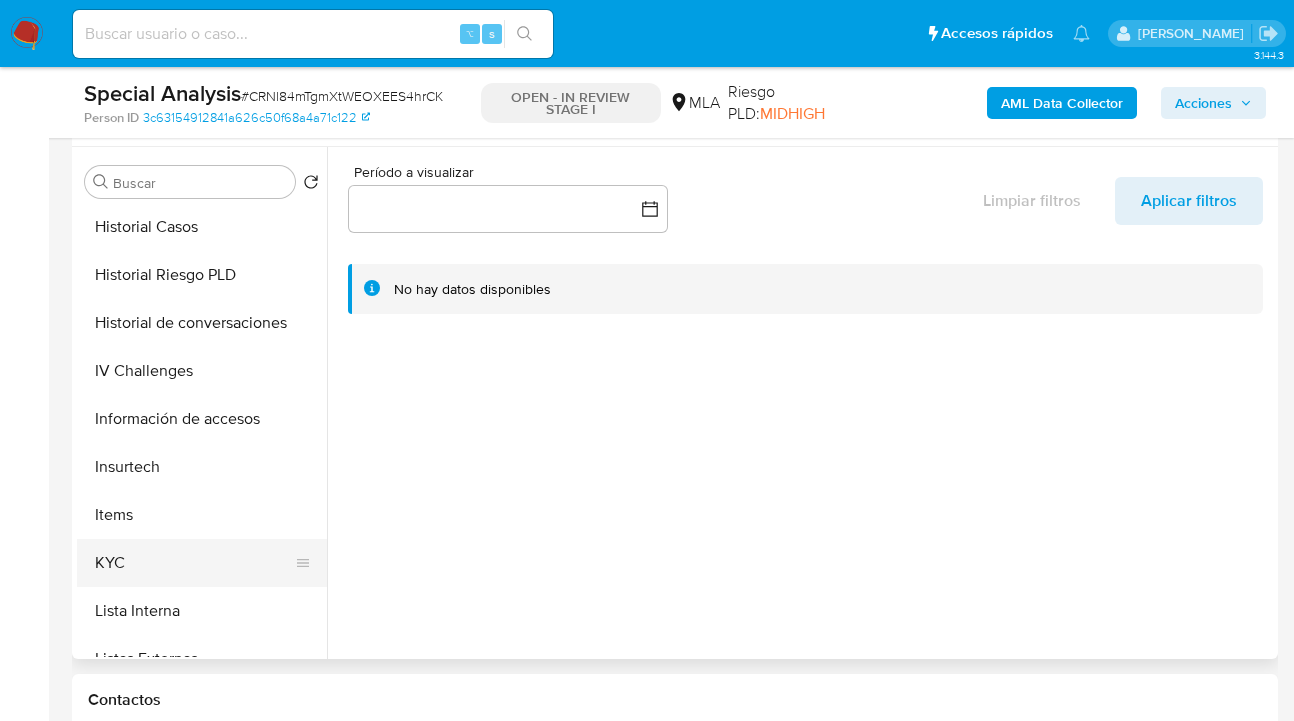 click on "KYC" at bounding box center [194, 563] 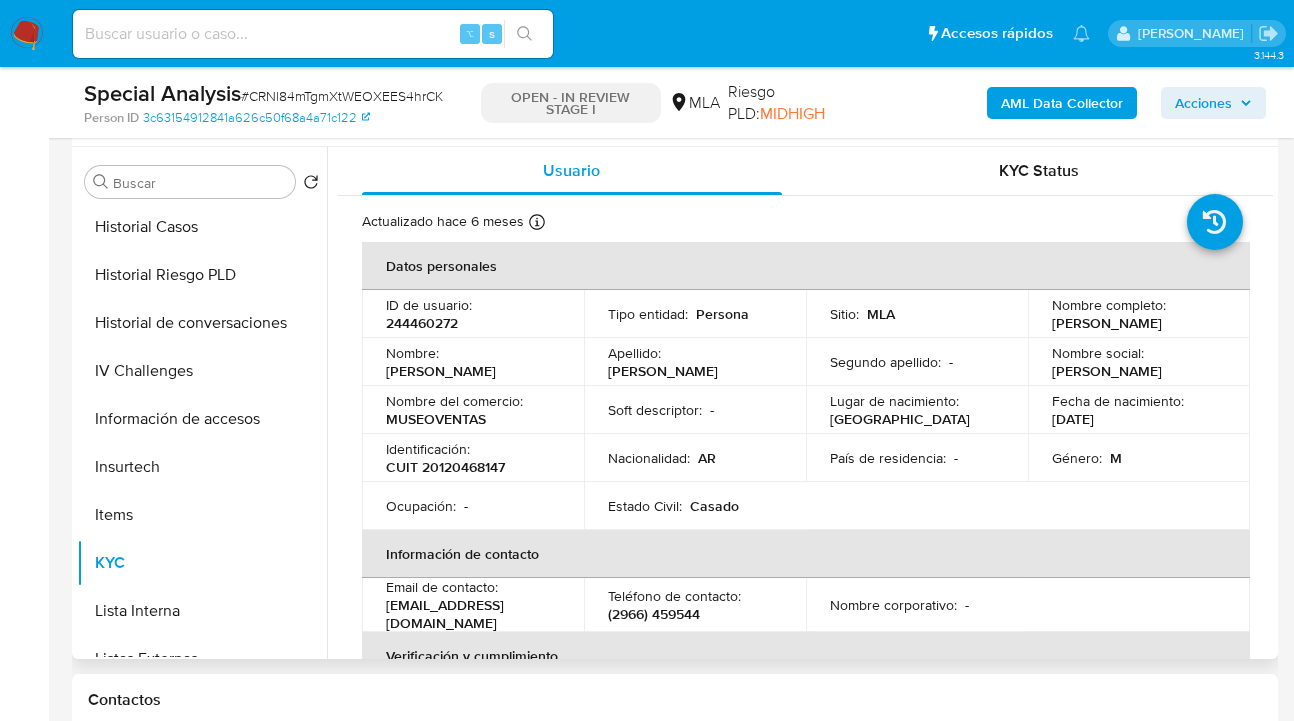 drag, startPoint x: 1046, startPoint y: 315, endPoint x: 1170, endPoint y: 328, distance: 124.67959 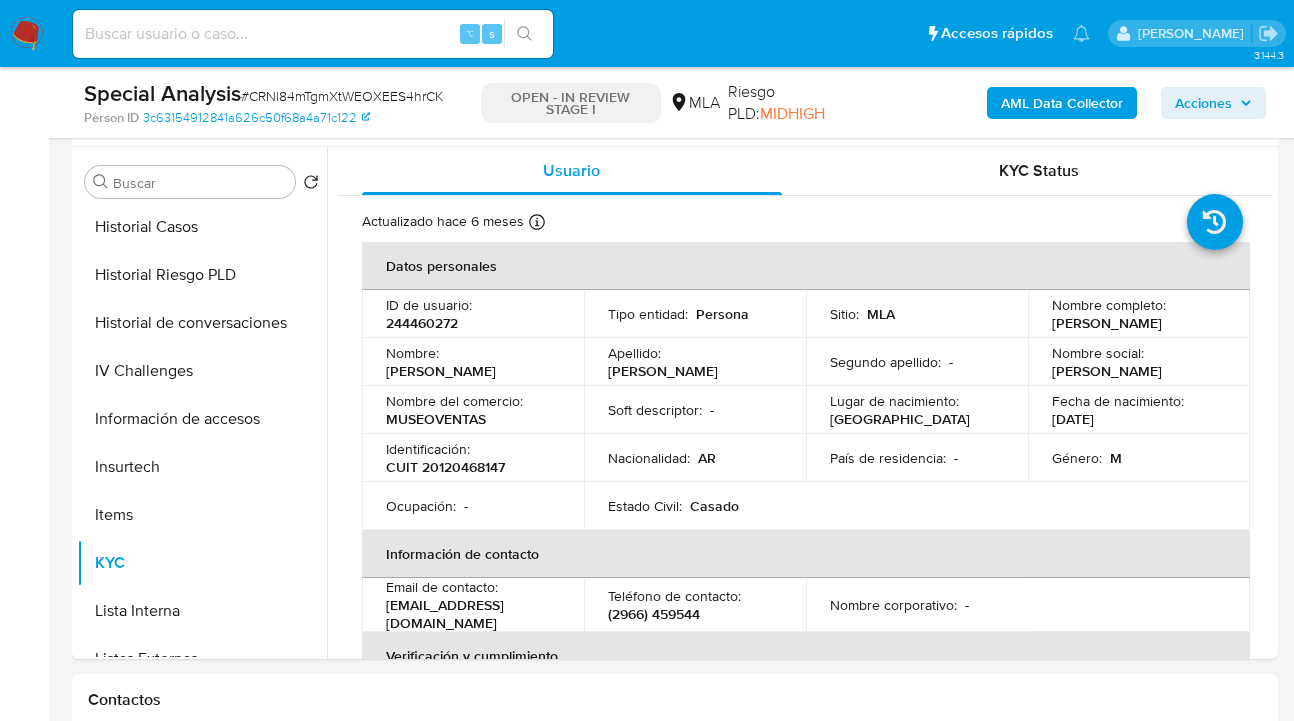 copy on "Pascual Daniel Scardaccione" 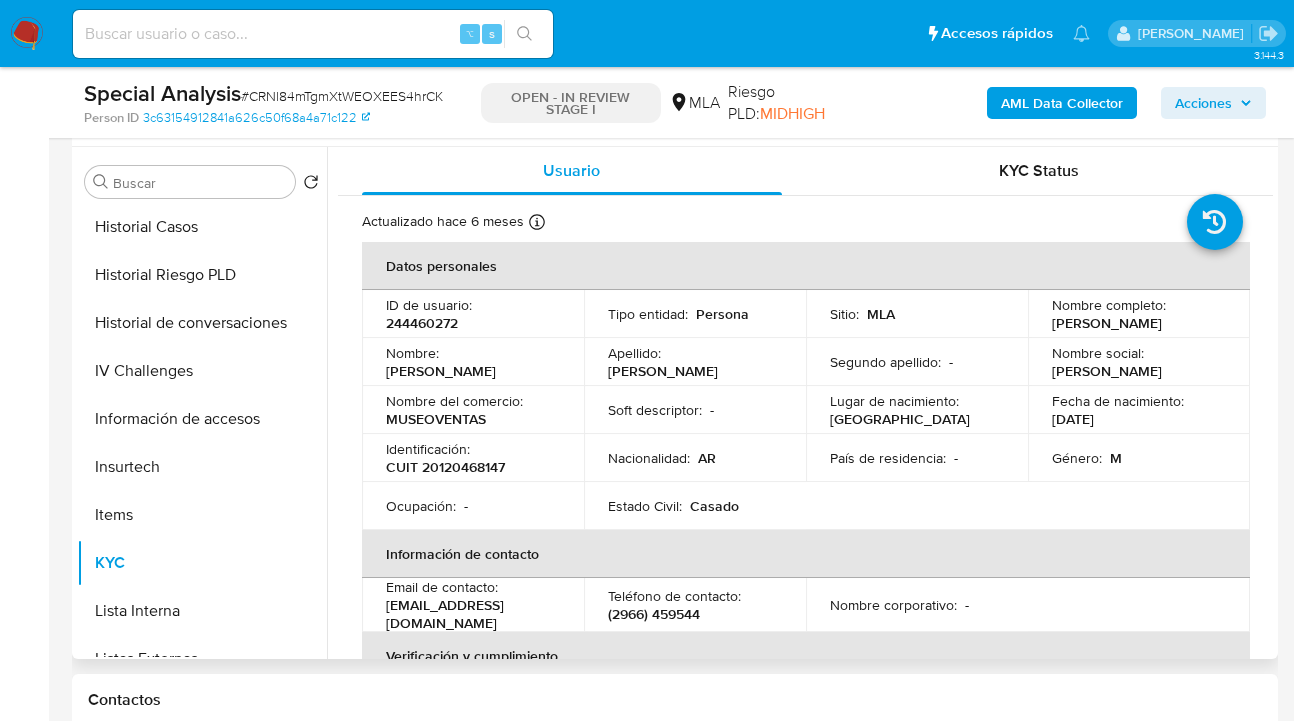 click on "CUIT 20120468147" at bounding box center [445, 467] 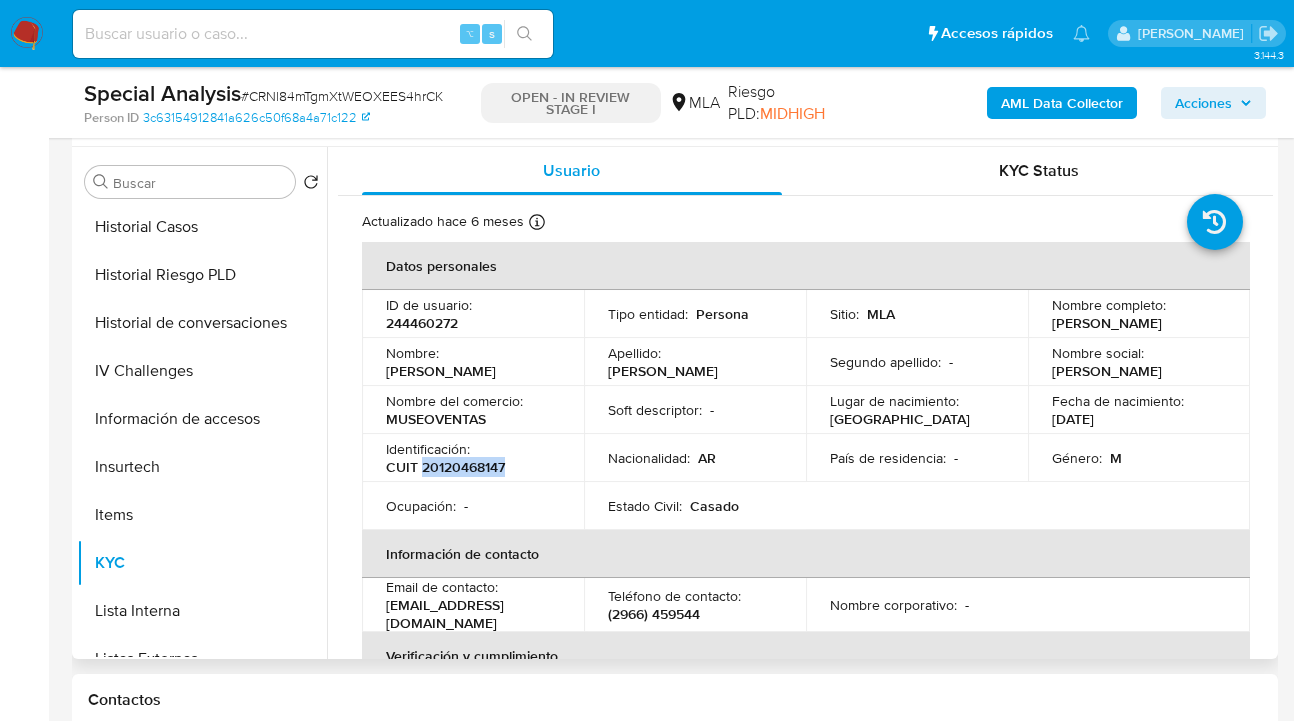 drag, startPoint x: 423, startPoint y: 480, endPoint x: 502, endPoint y: 475, distance: 79.15807 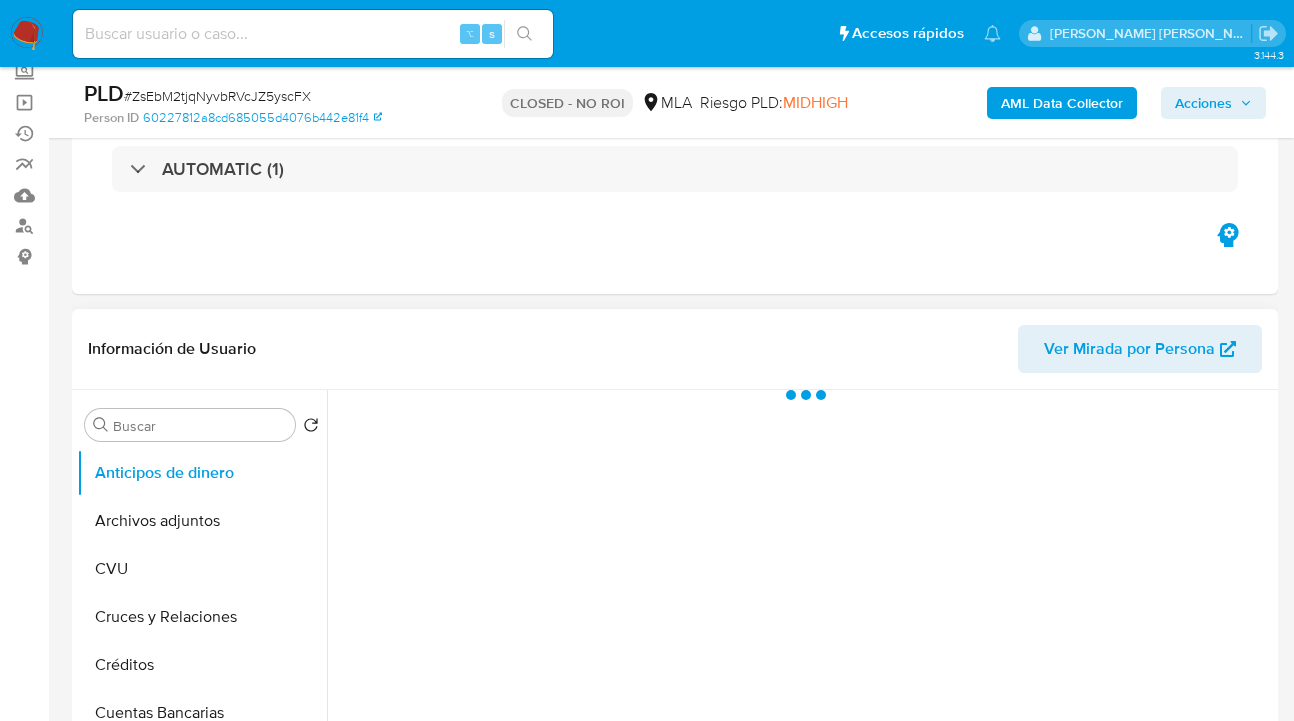 scroll, scrollTop: 381, scrollLeft: 0, axis: vertical 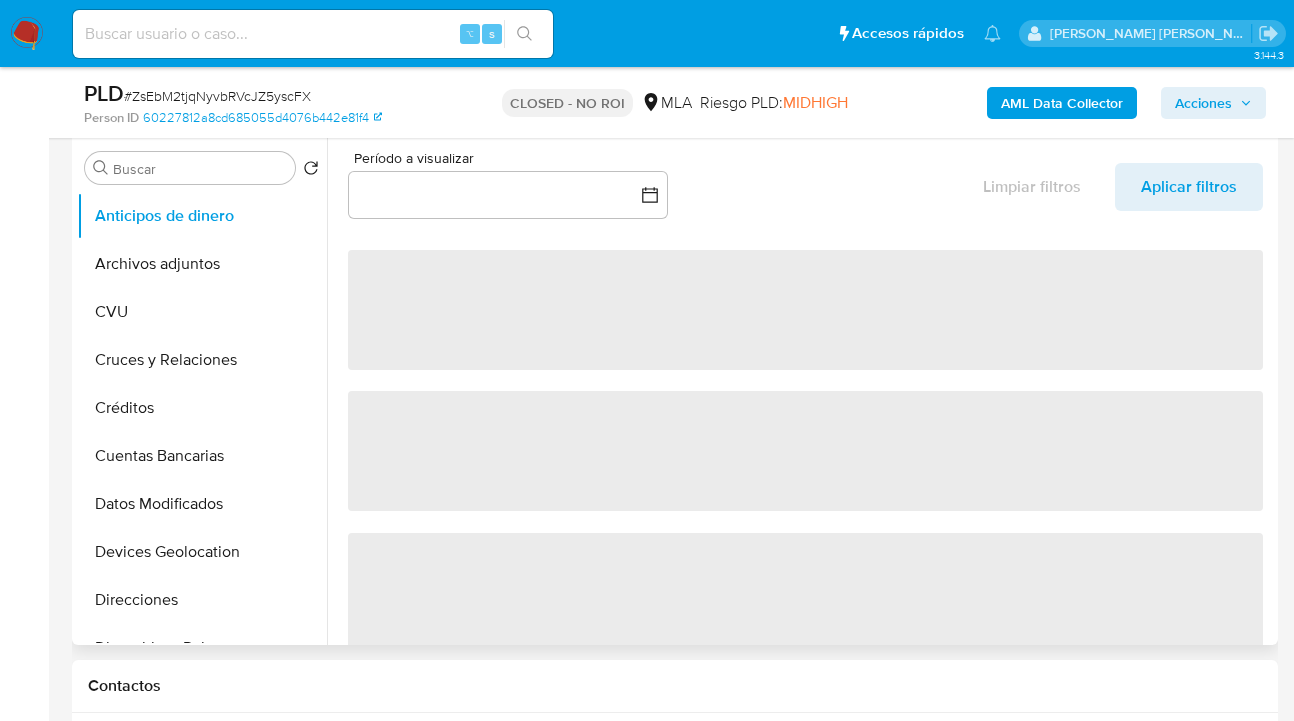 select on "10" 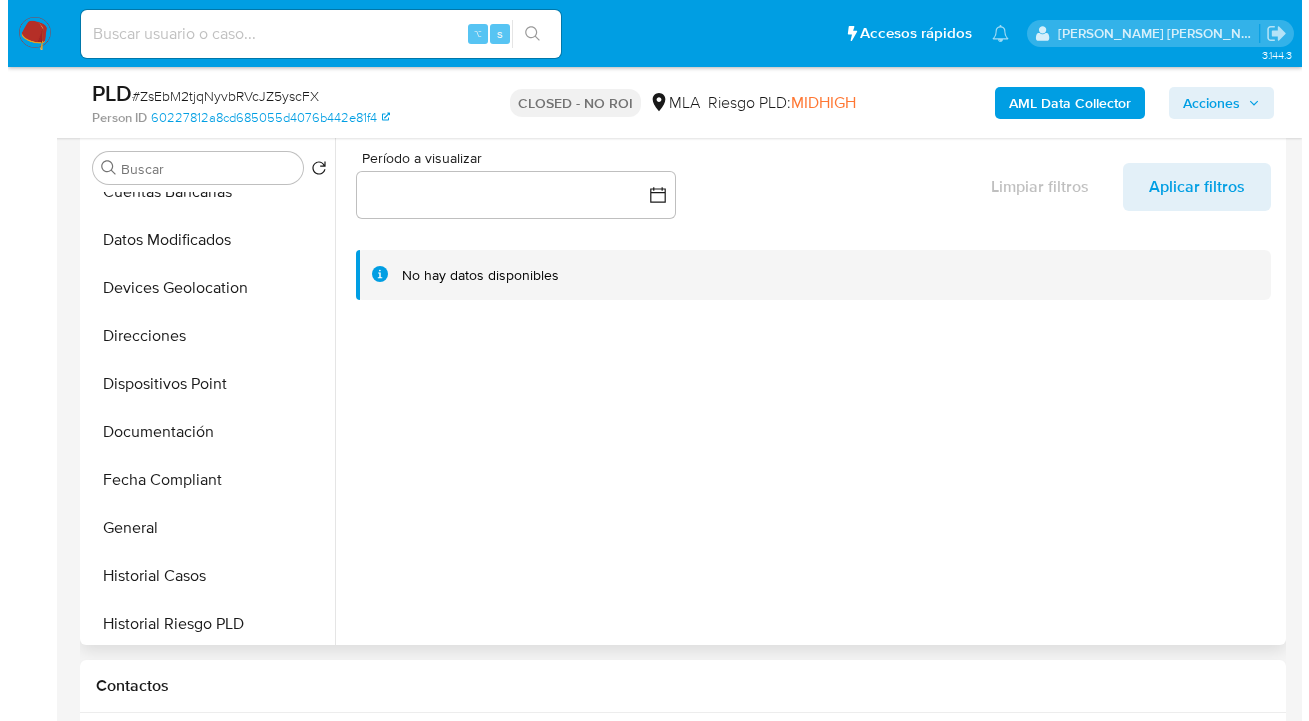 scroll, scrollTop: 265, scrollLeft: 0, axis: vertical 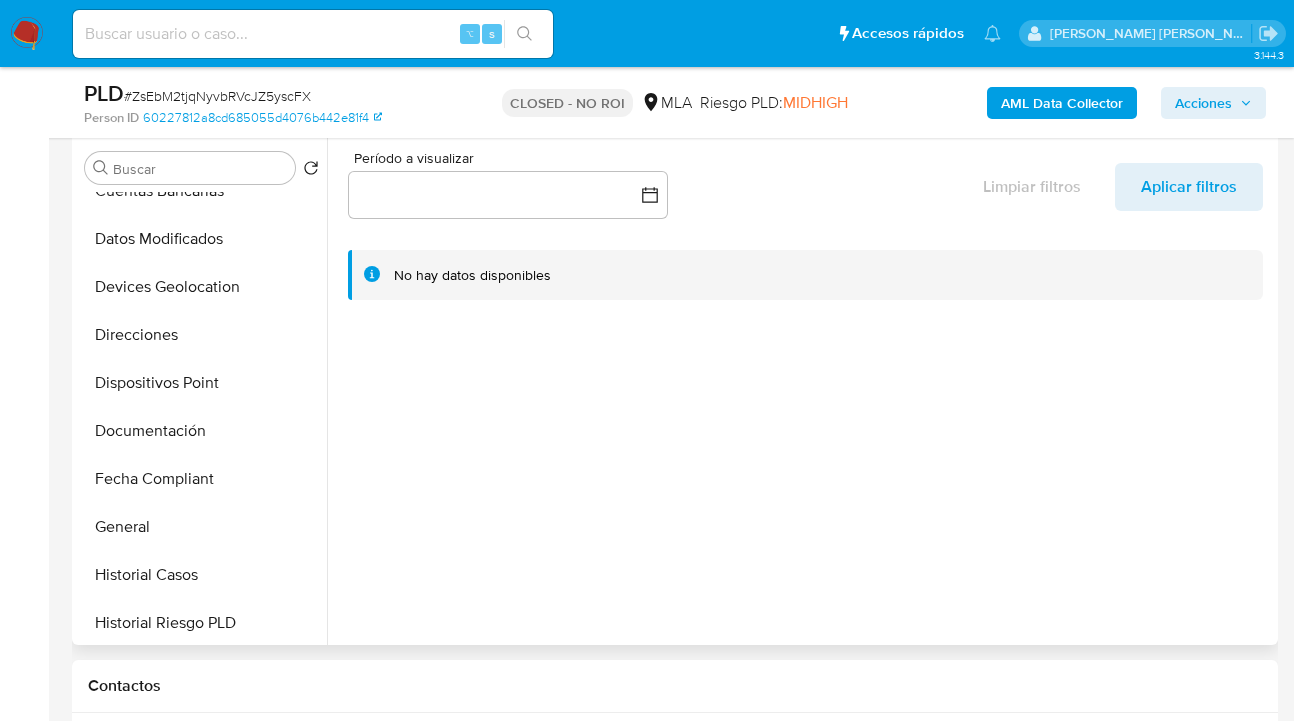 drag, startPoint x: 244, startPoint y: 537, endPoint x: 536, endPoint y: 522, distance: 292.385 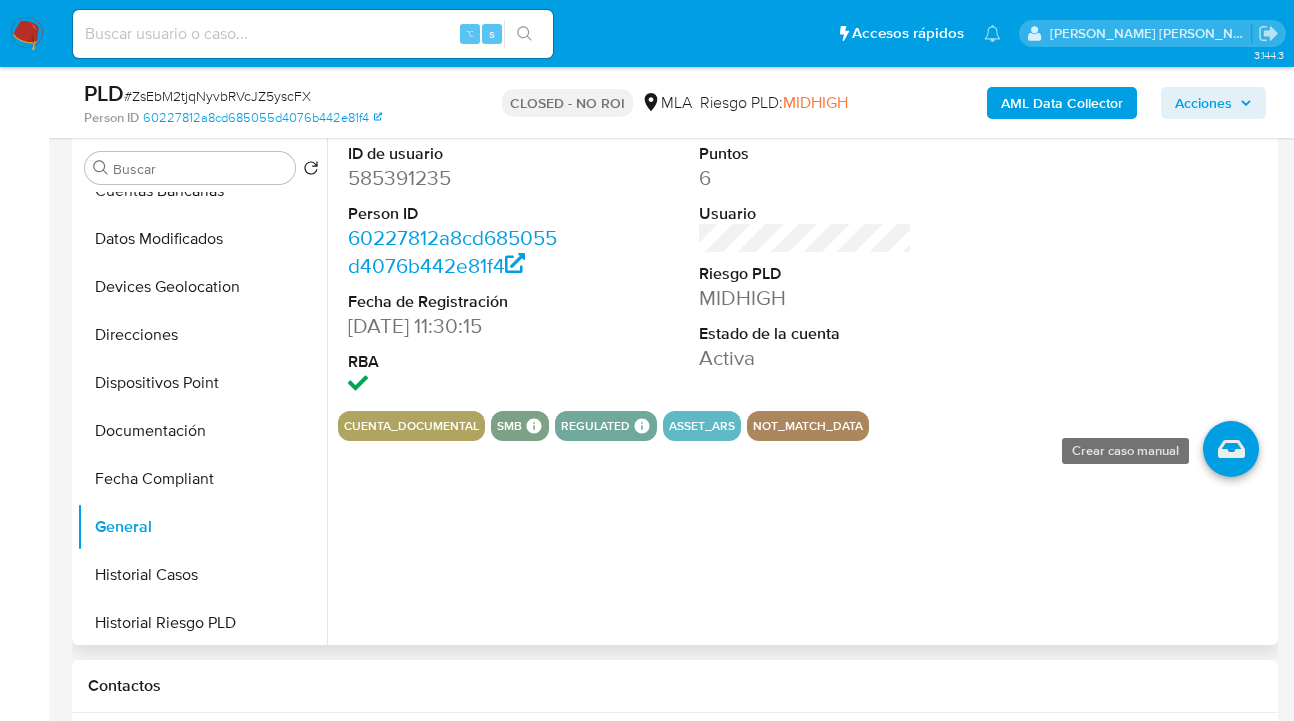 click at bounding box center [1231, 449] 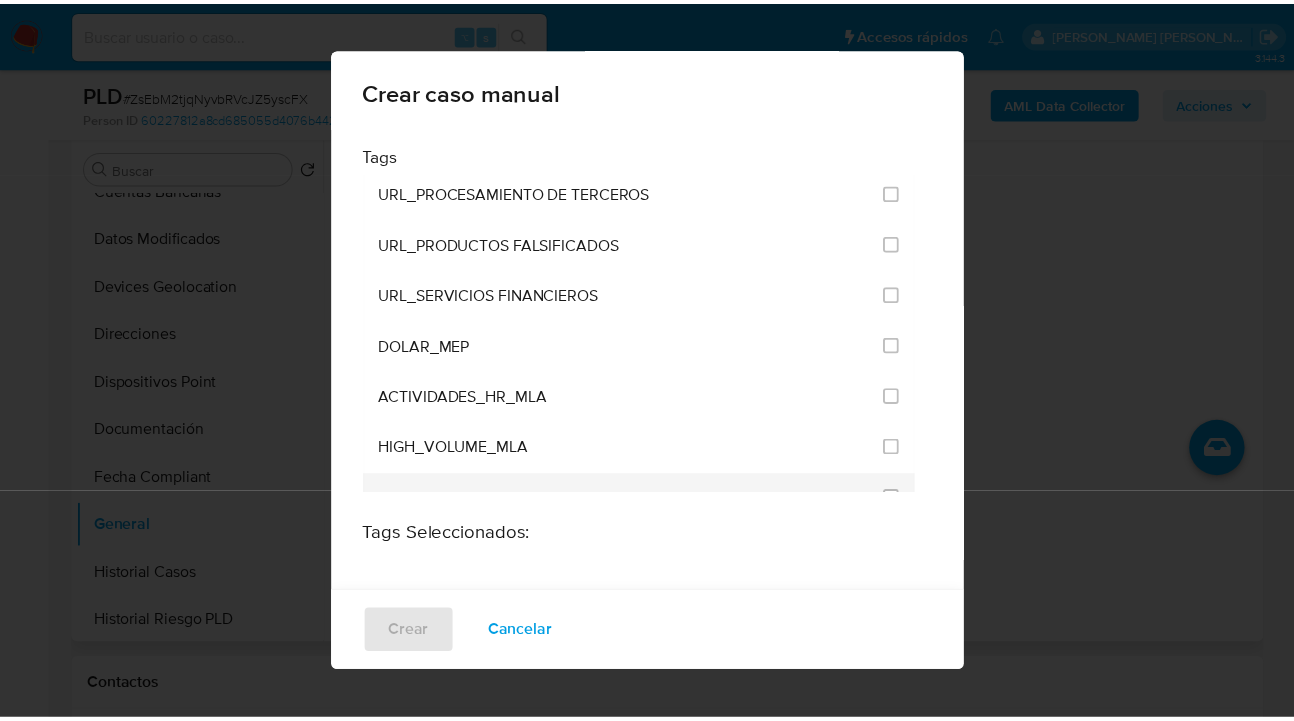 scroll, scrollTop: 4472, scrollLeft: 0, axis: vertical 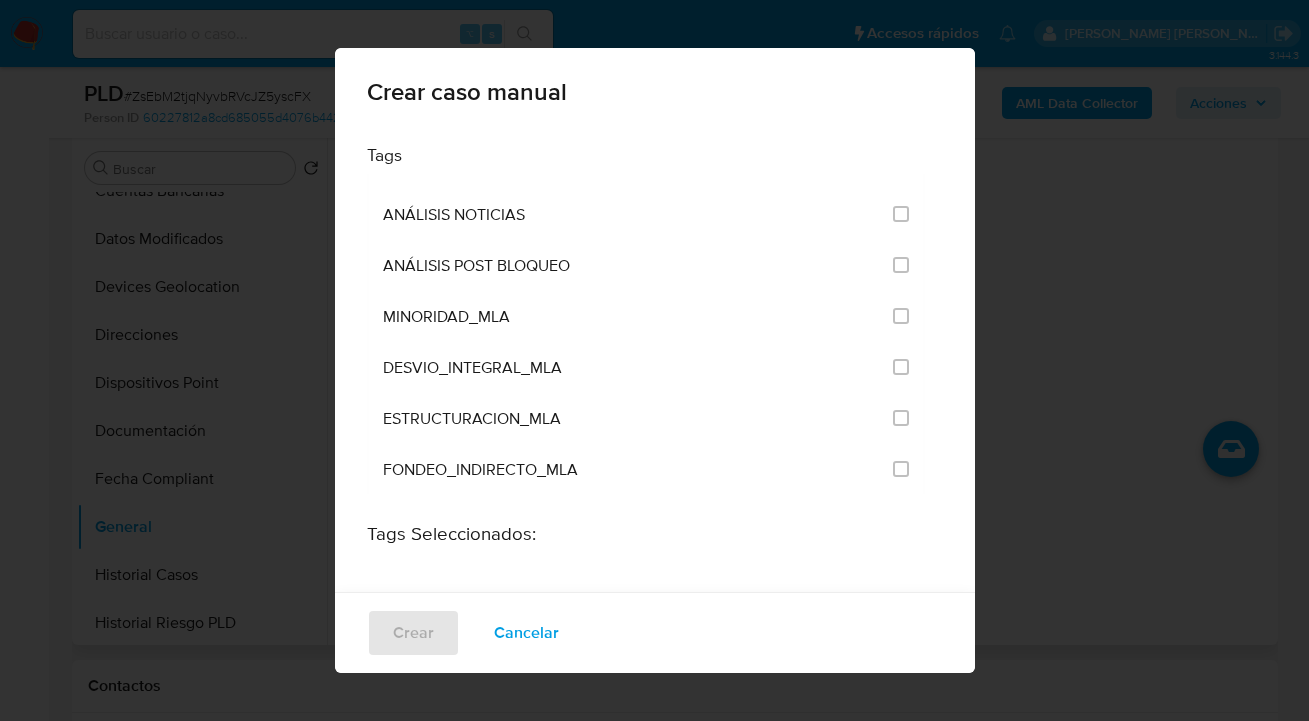 click at bounding box center (901, 520) 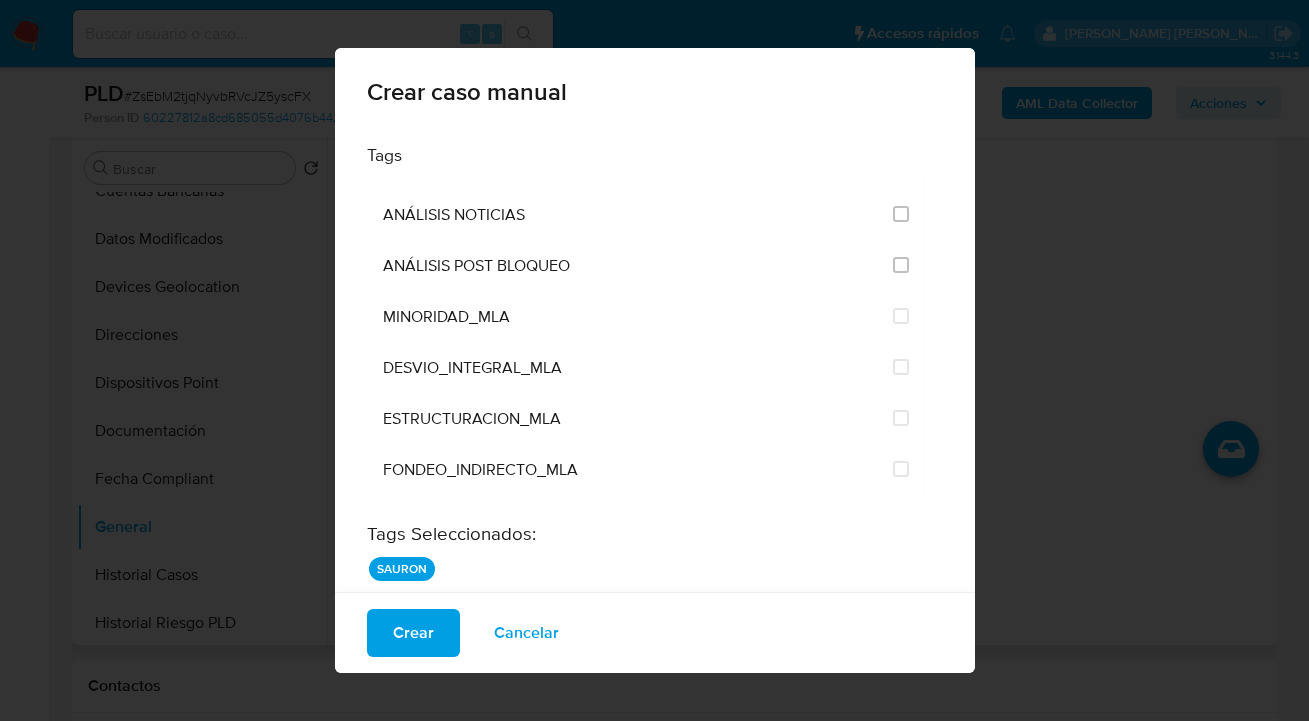 click on "Crear" at bounding box center (413, 633) 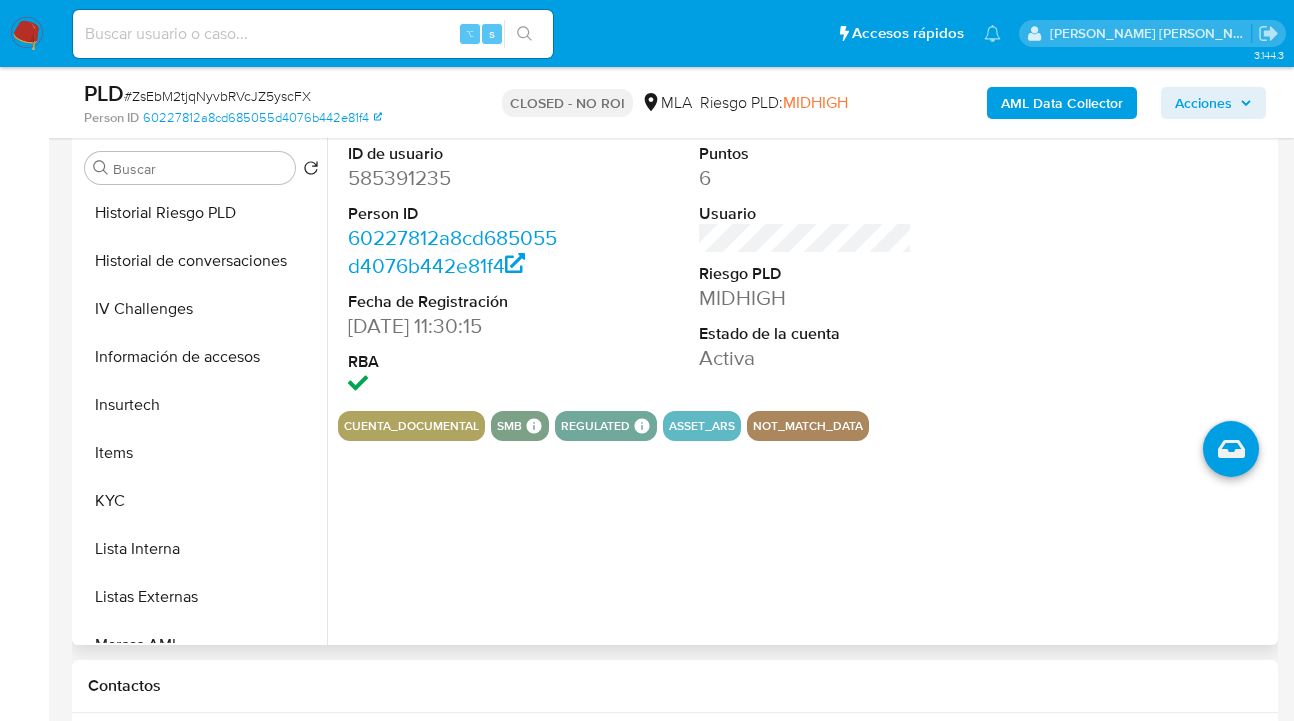 scroll, scrollTop: 678, scrollLeft: 0, axis: vertical 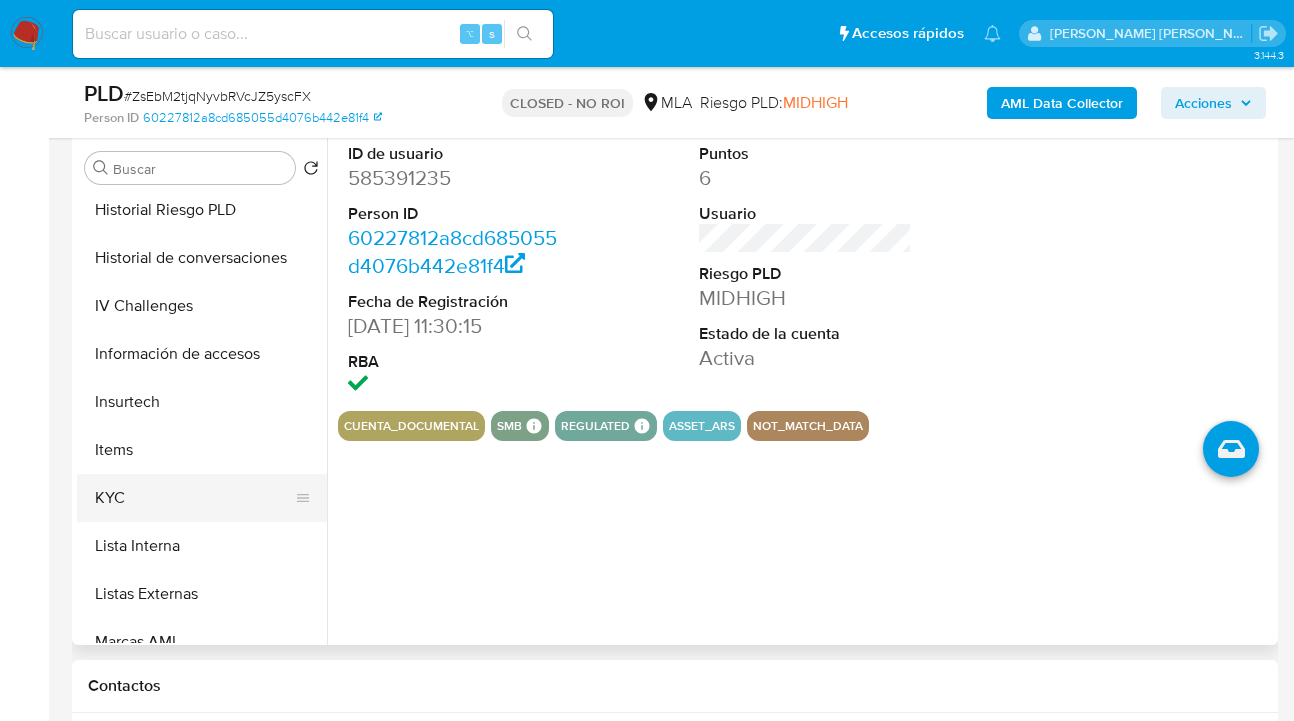 click on "KYC" at bounding box center [194, 498] 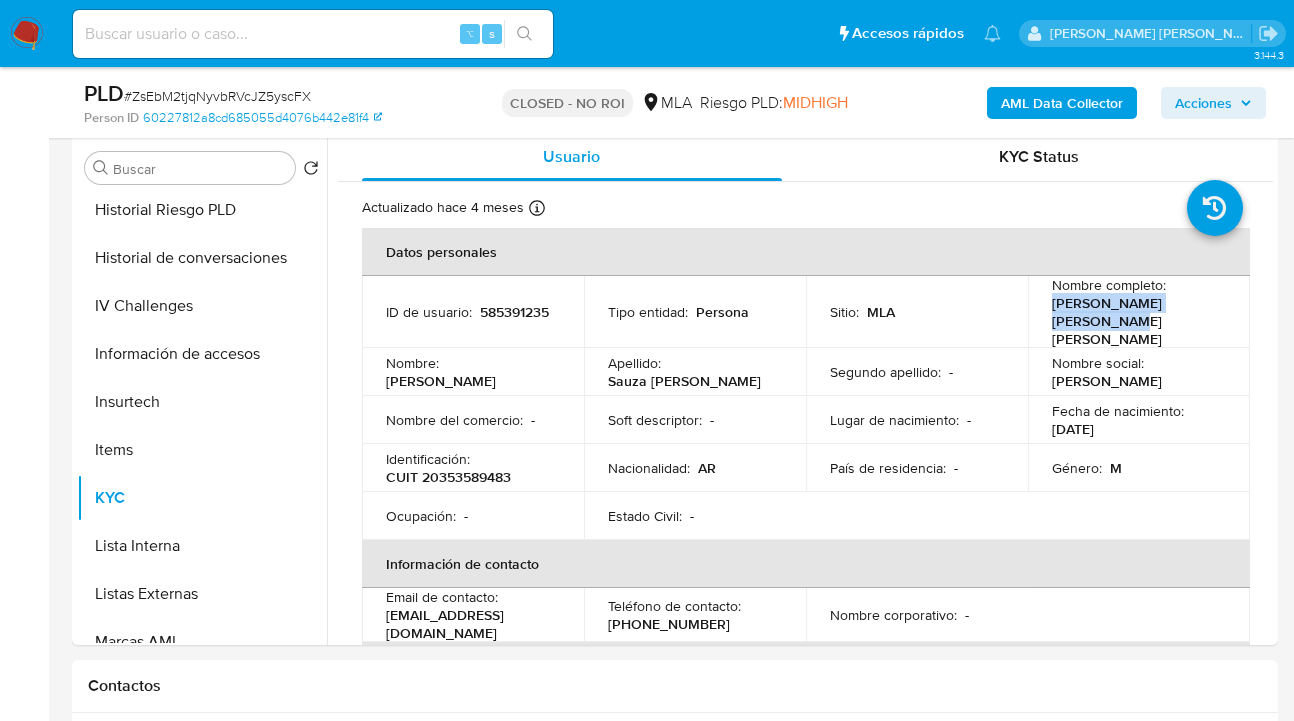 drag, startPoint x: 1046, startPoint y: 304, endPoint x: 1159, endPoint y: 373, distance: 132.40091 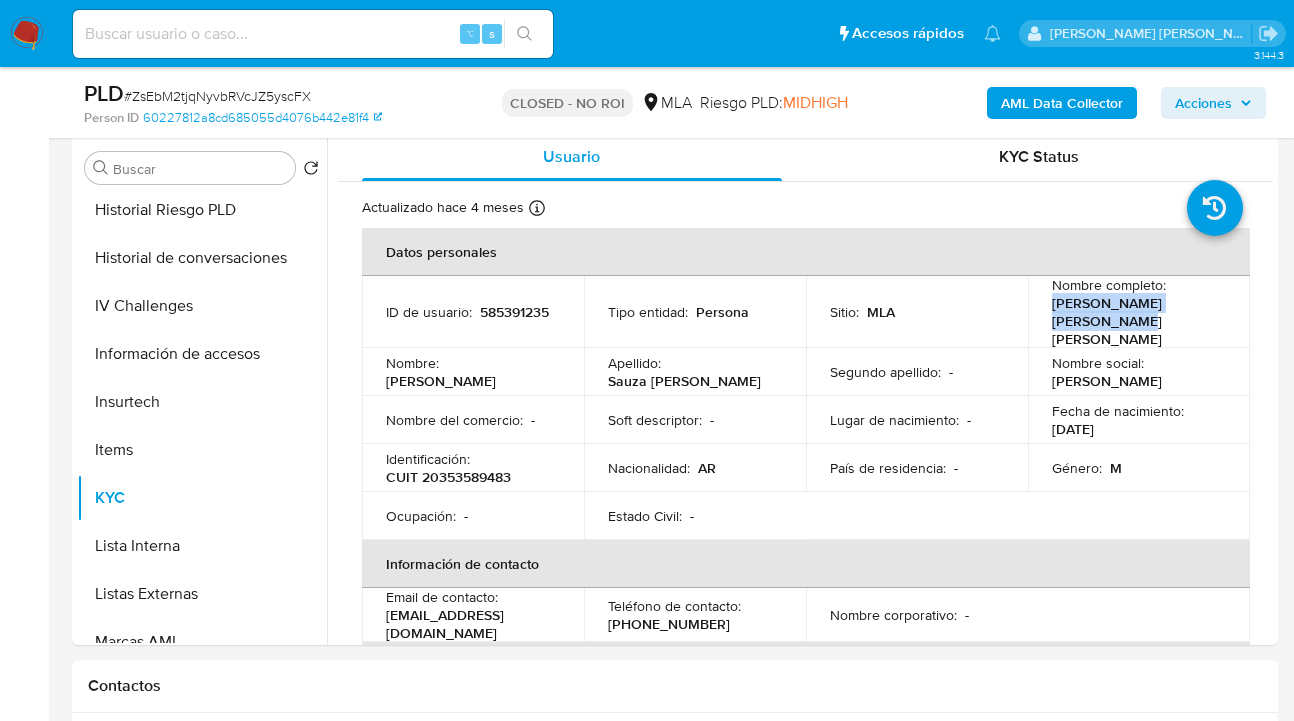 copy on "Marco Antonio Sauza Chavez" 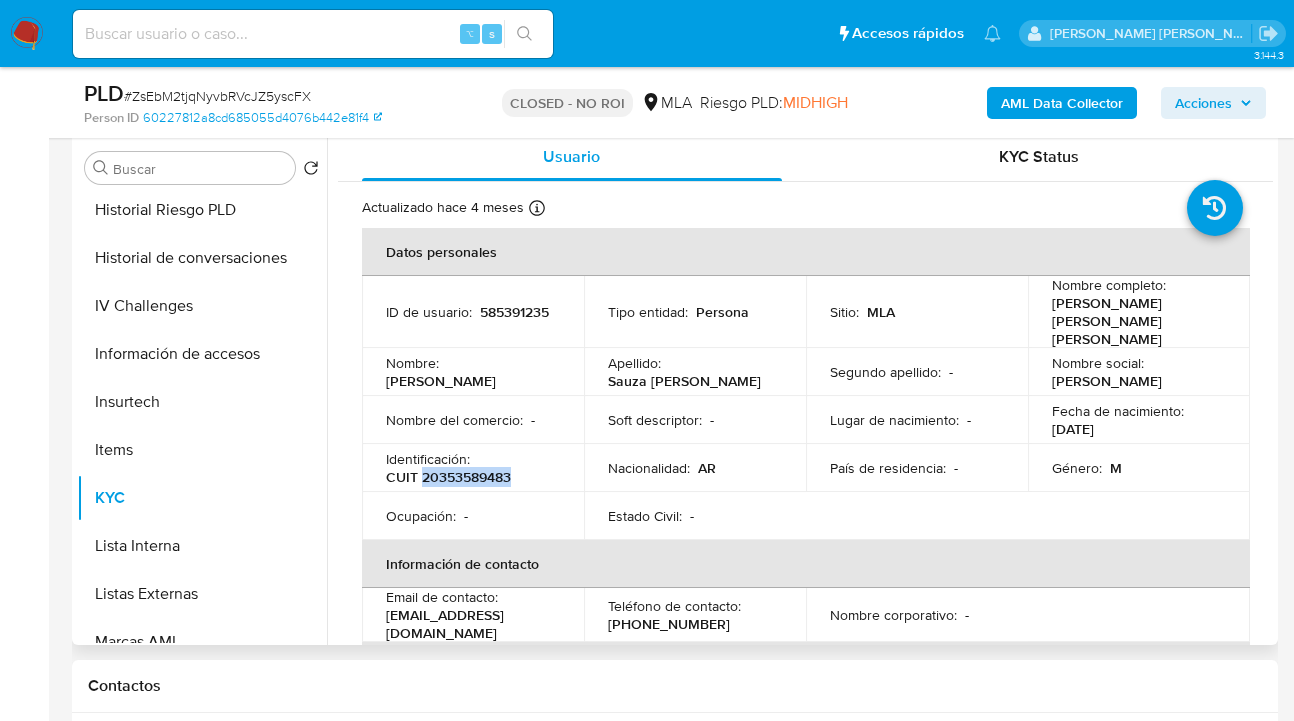 drag, startPoint x: 422, startPoint y: 458, endPoint x: 510, endPoint y: 466, distance: 88.362885 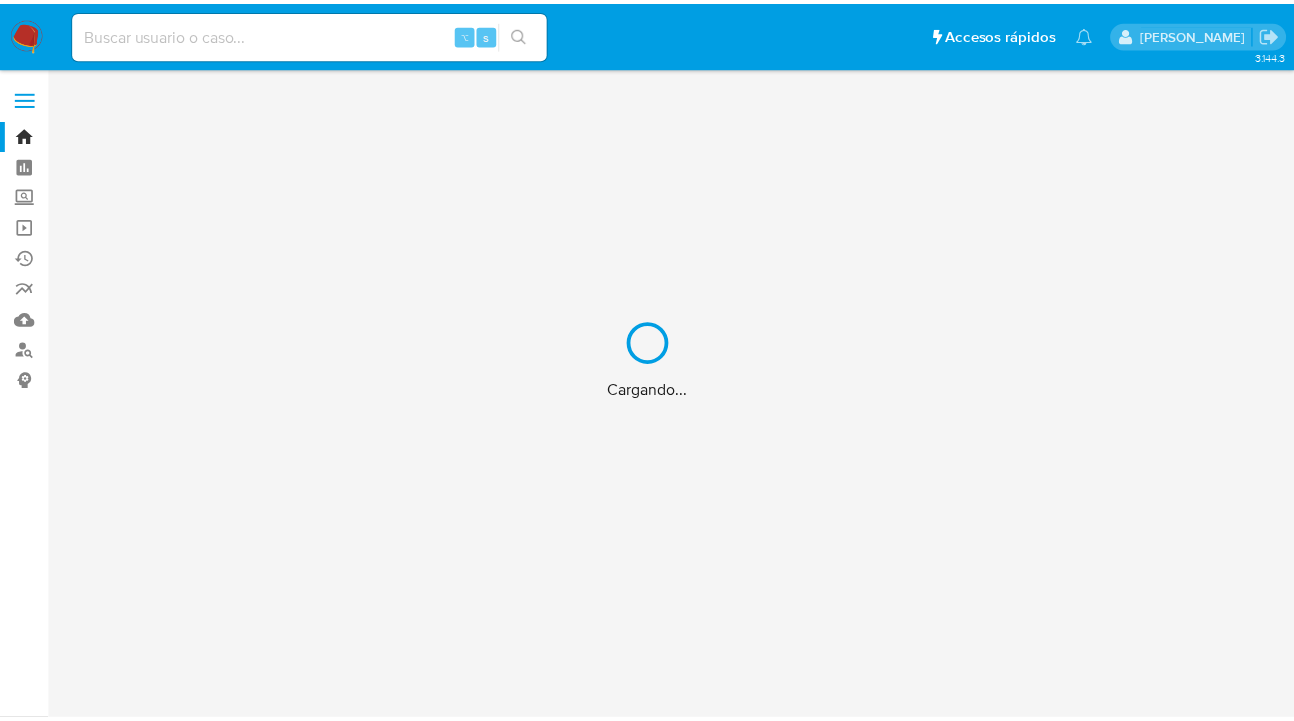 scroll, scrollTop: 0, scrollLeft: 0, axis: both 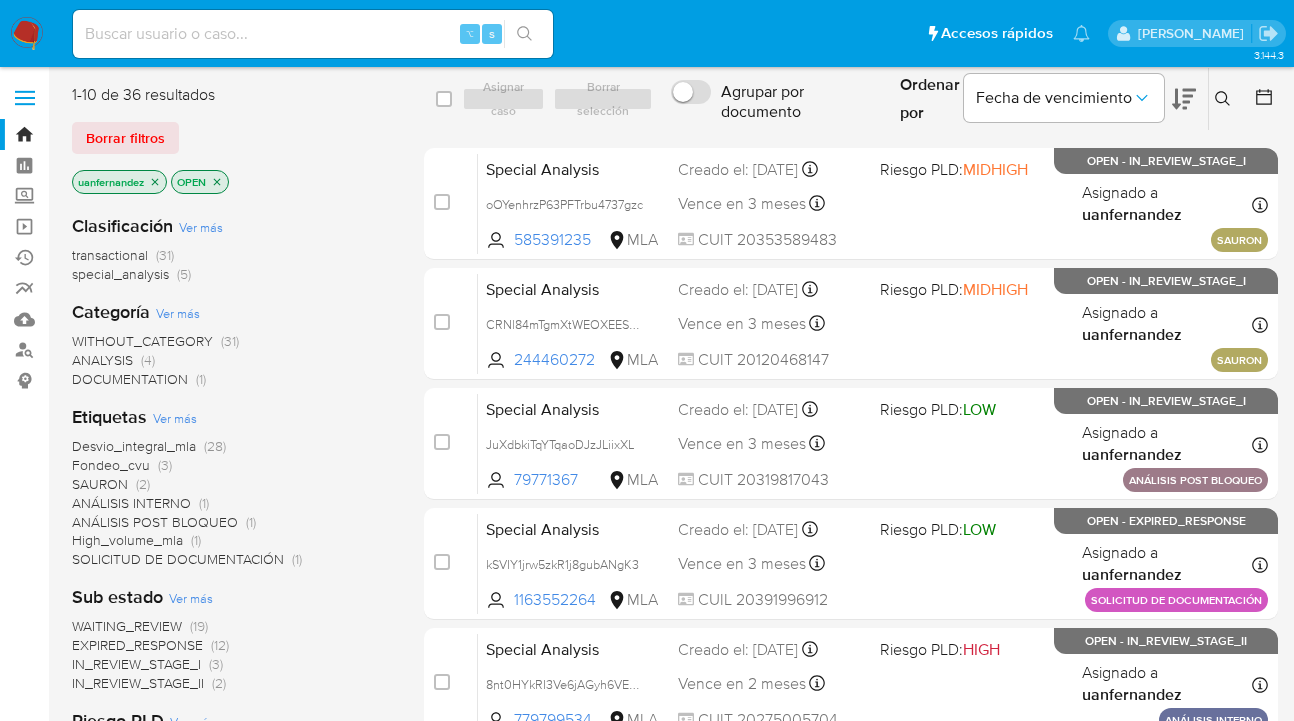 drag, startPoint x: 108, startPoint y: 130, endPoint x: 296, endPoint y: 114, distance: 188.67963 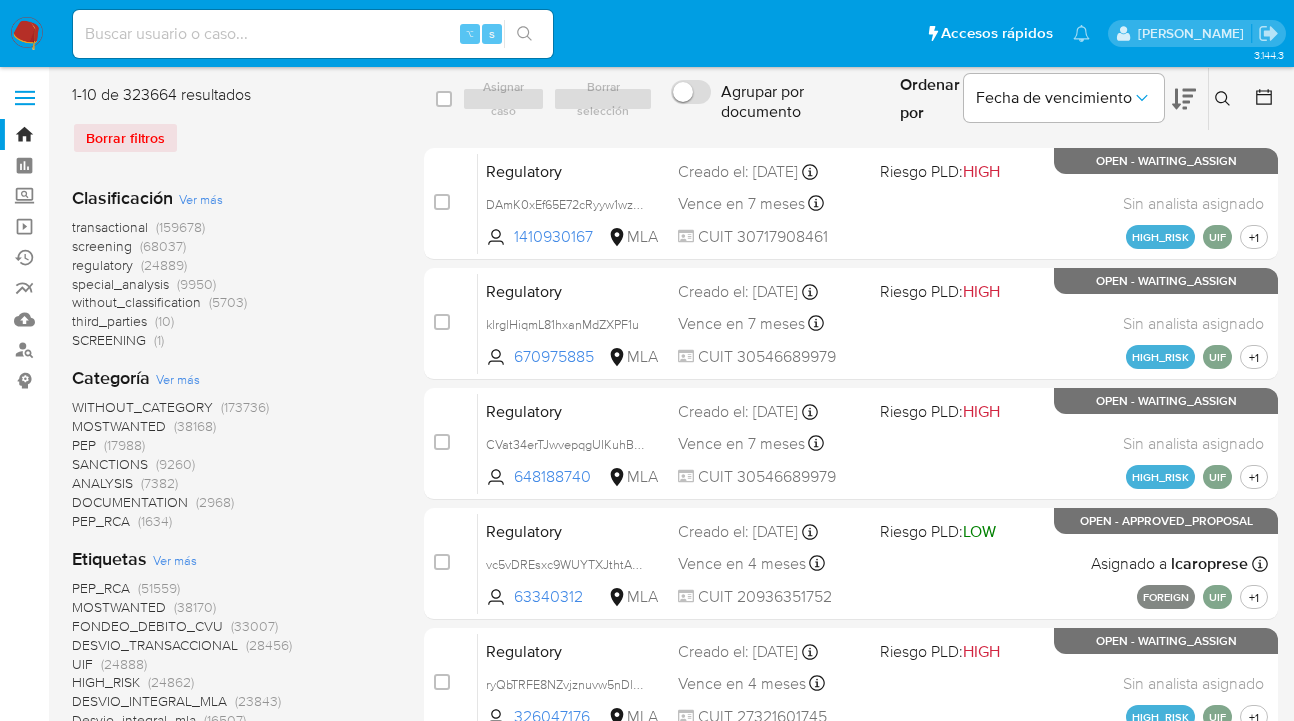 click 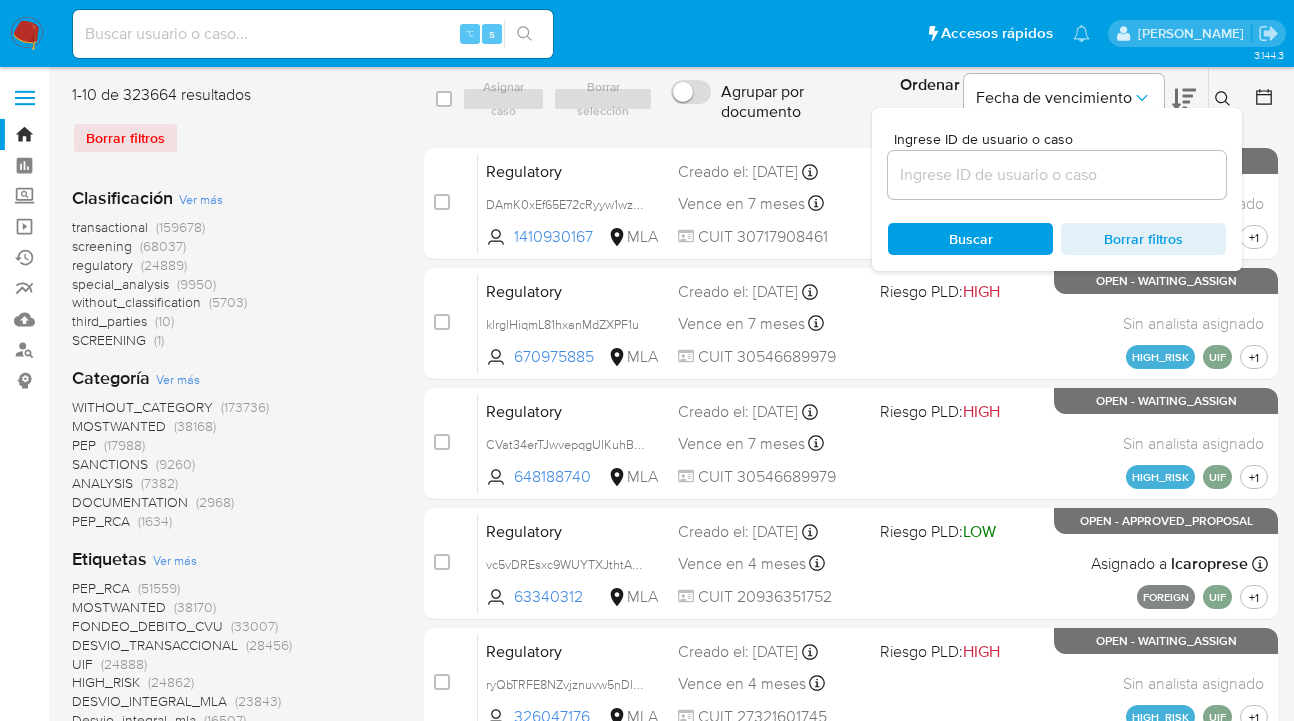 click at bounding box center (1057, 175) 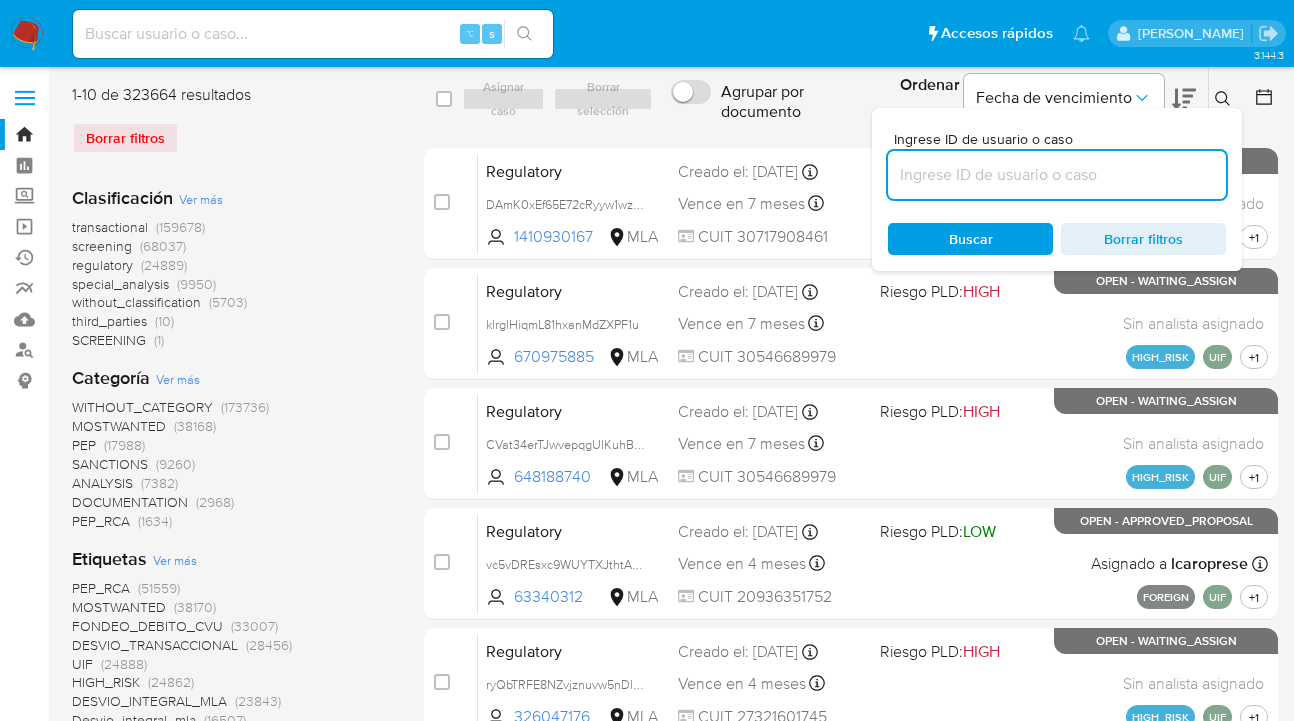 click at bounding box center [1057, 175] 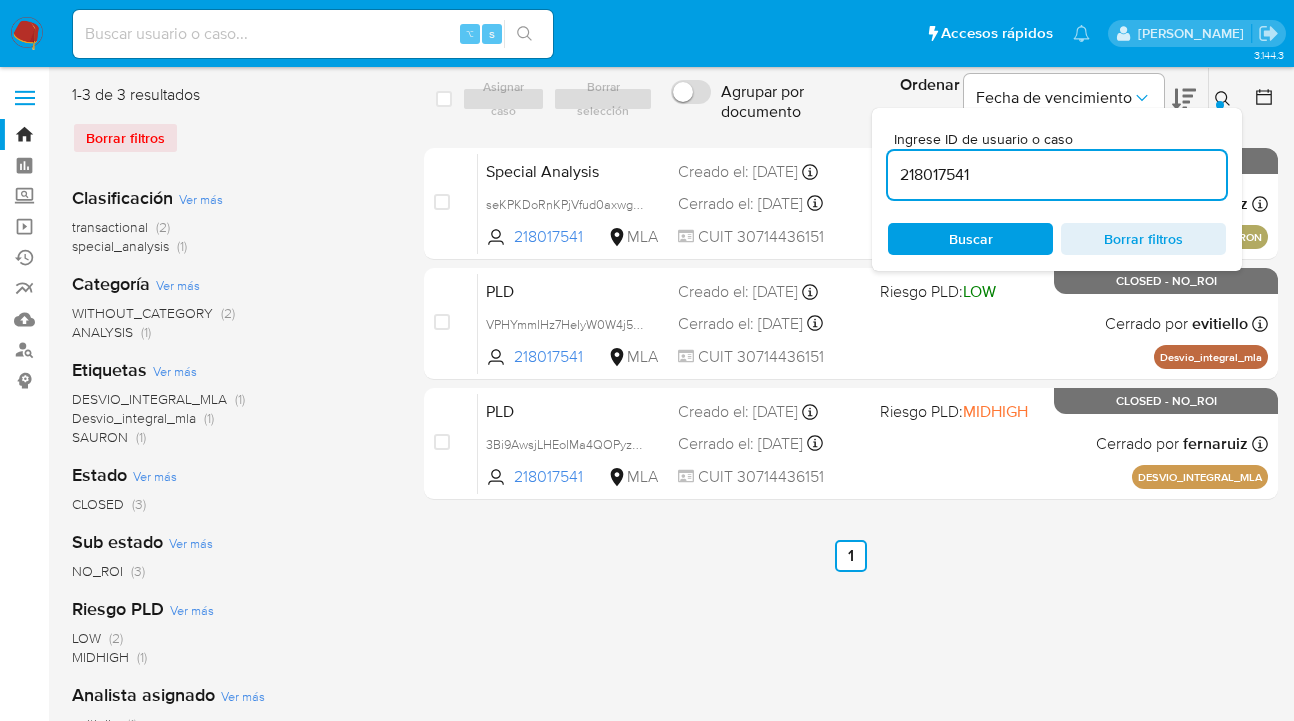 click 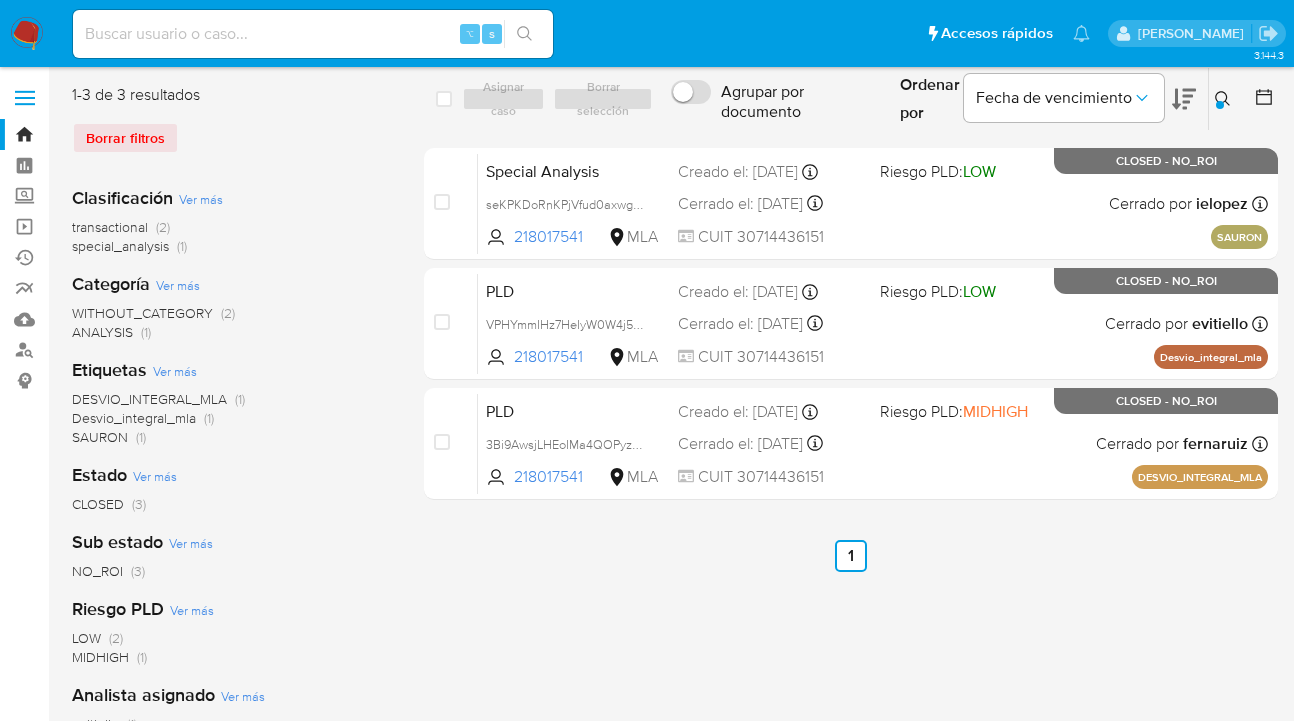 click at bounding box center (1225, 99) 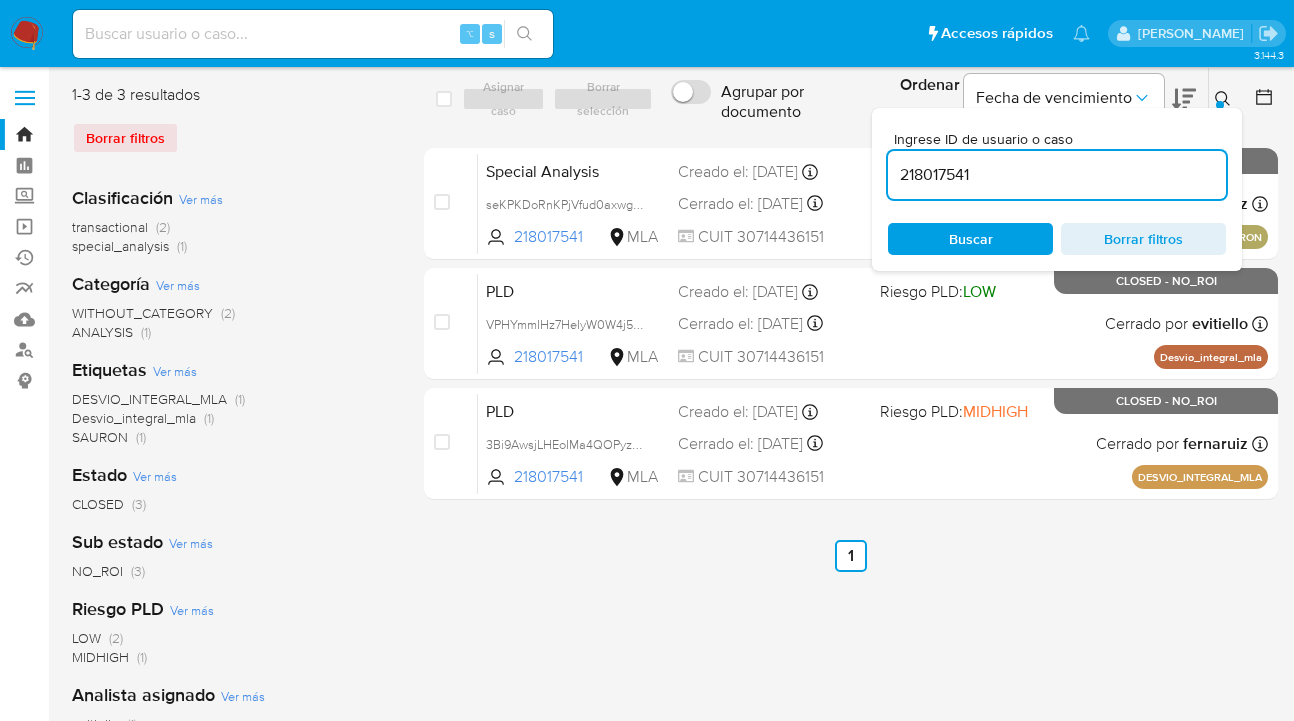 scroll, scrollTop: 0, scrollLeft: 0, axis: both 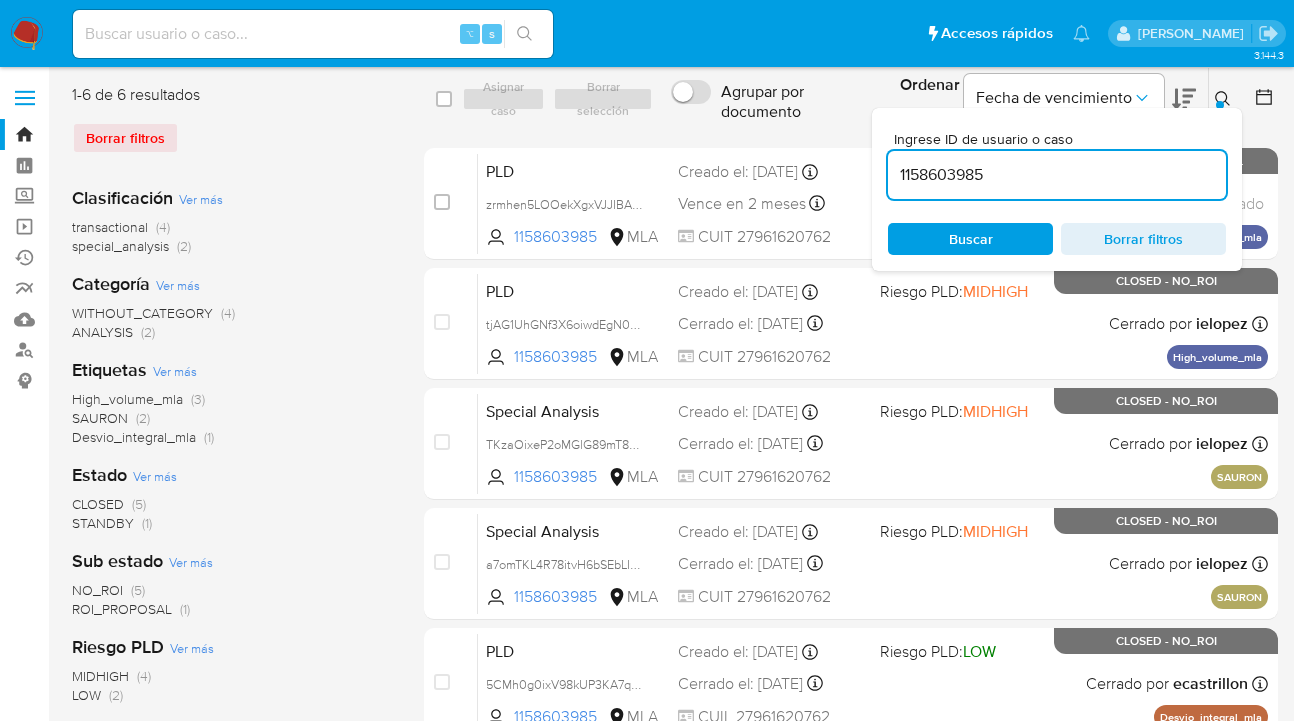 click 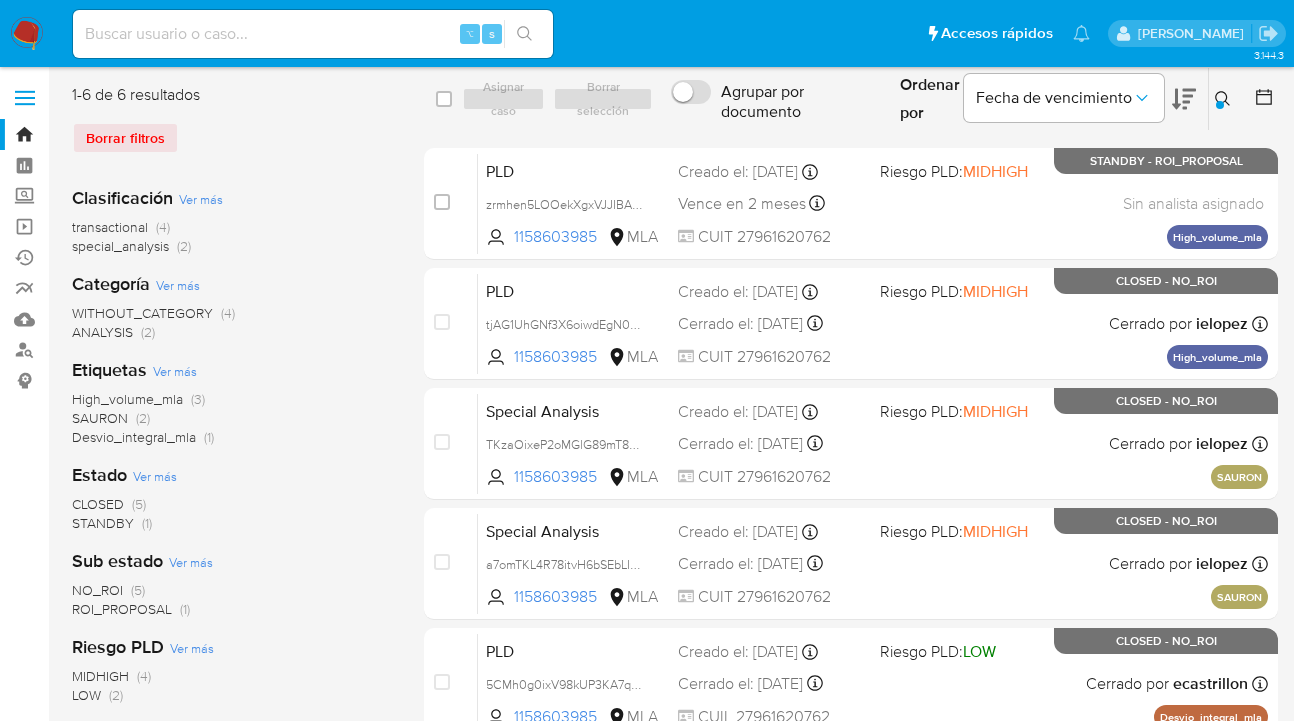 drag, startPoint x: 1220, startPoint y: 94, endPoint x: 1103, endPoint y: 149, distance: 129.28264 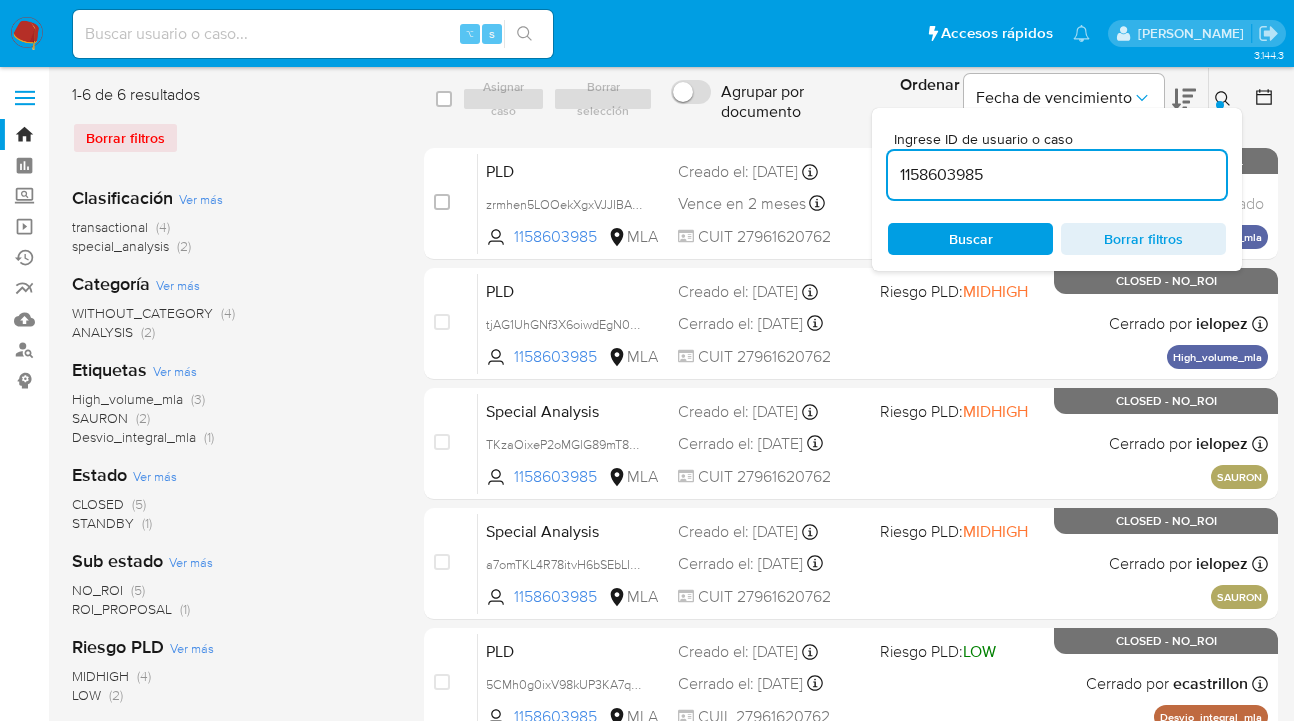 scroll, scrollTop: 0, scrollLeft: 0, axis: both 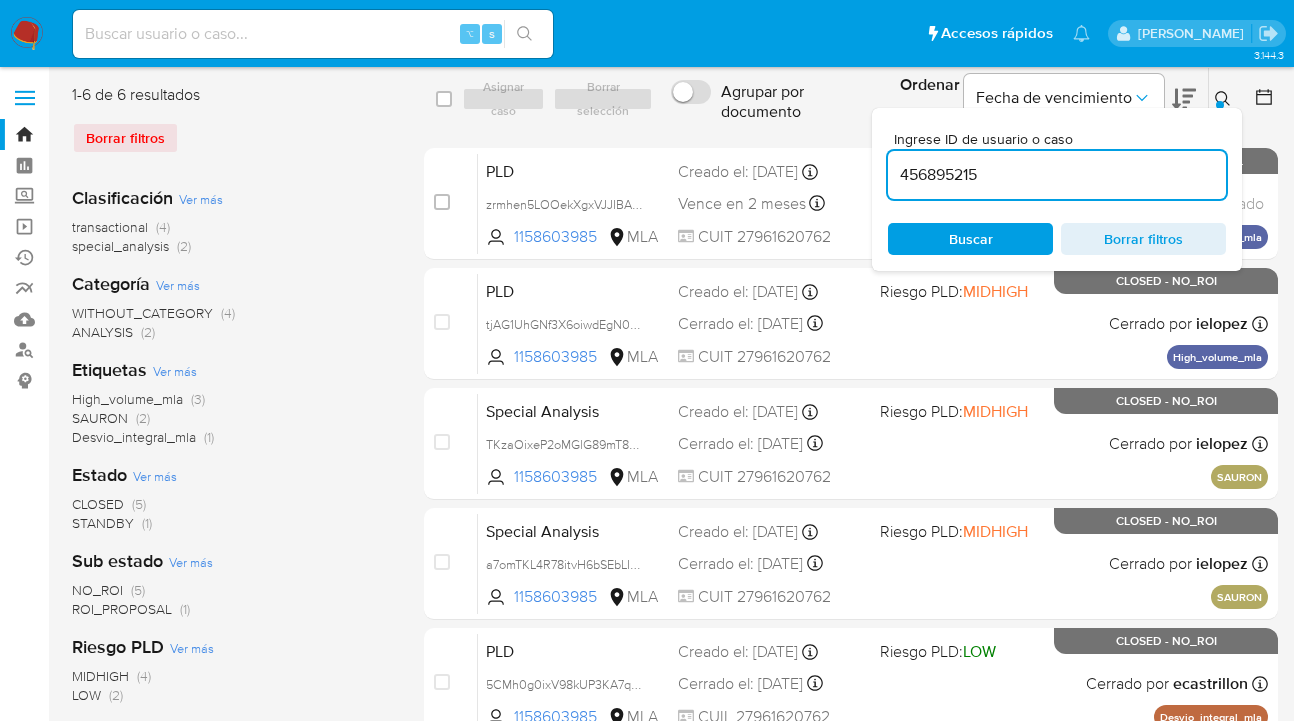 type on "456895215" 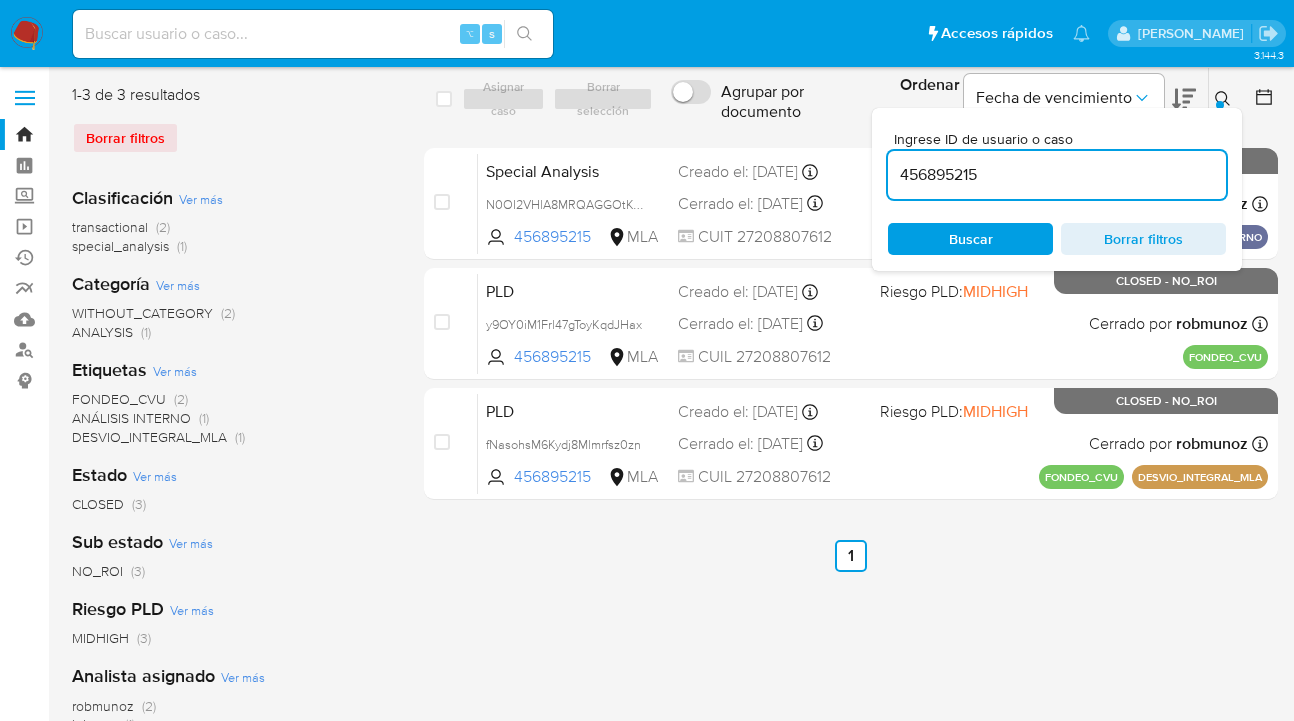 click 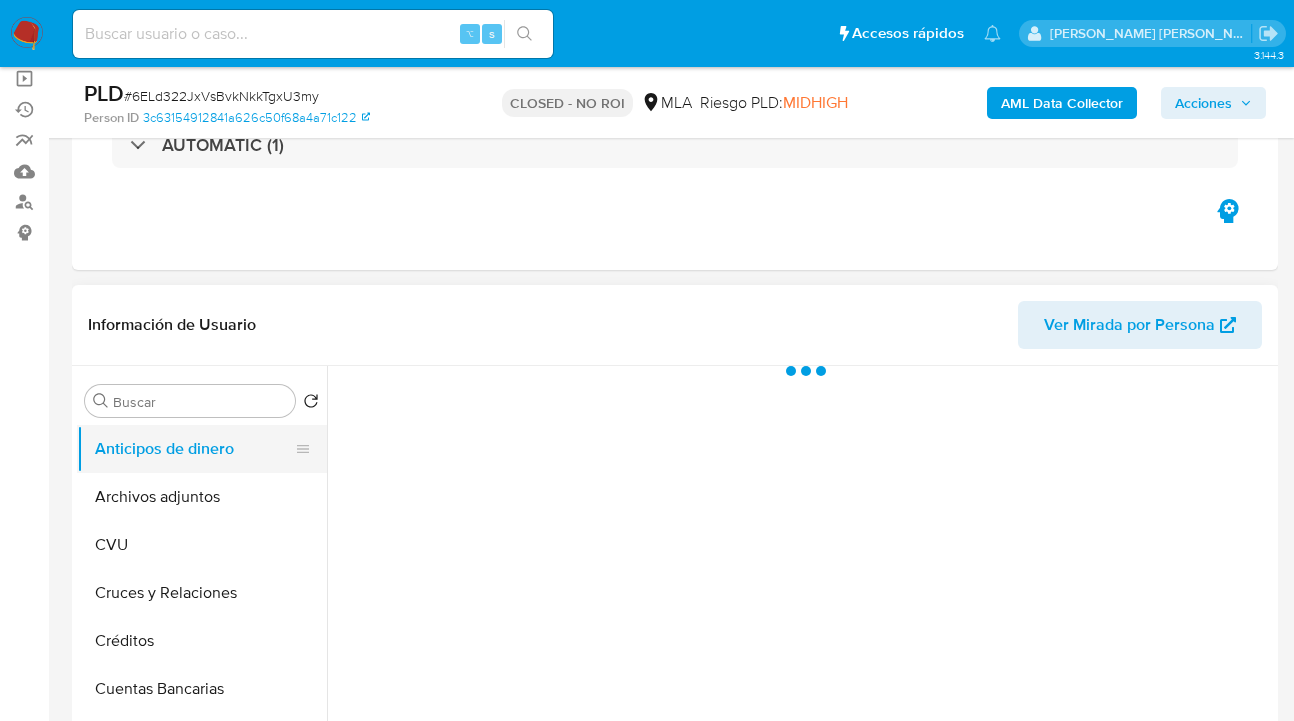 scroll, scrollTop: 189, scrollLeft: 0, axis: vertical 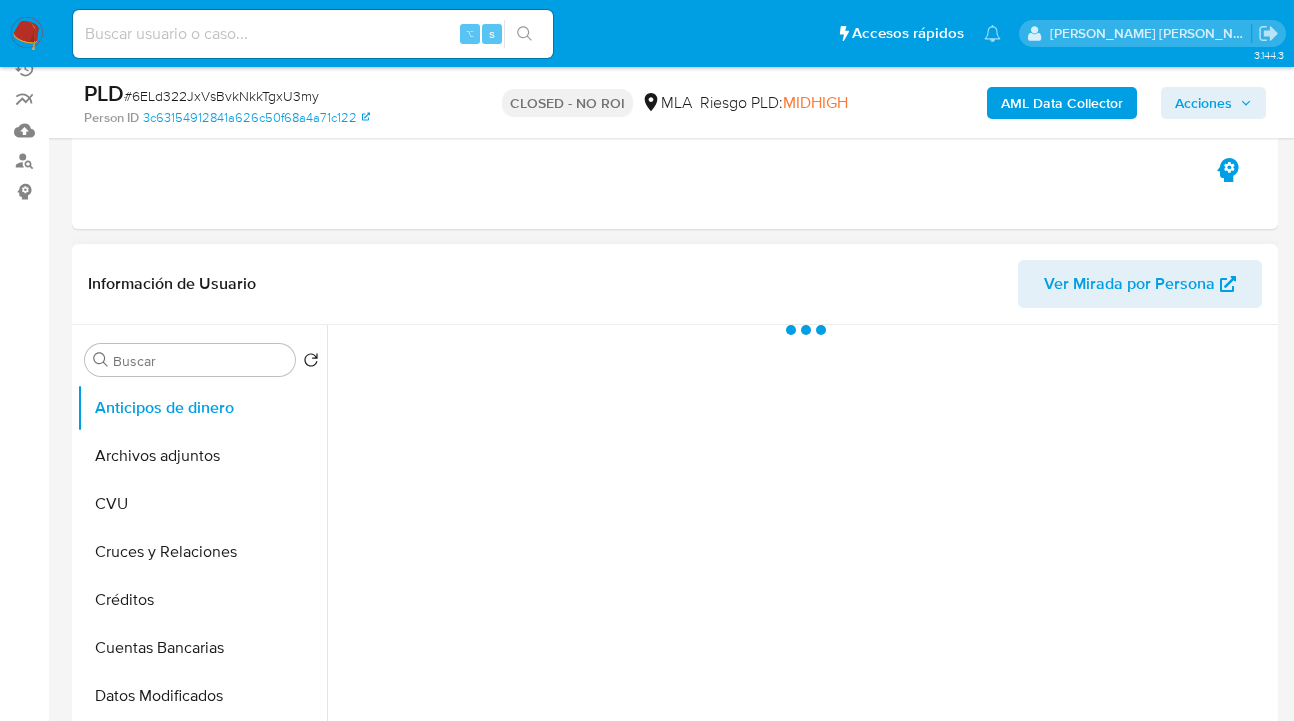 drag, startPoint x: 210, startPoint y: 451, endPoint x: 409, endPoint y: 333, distance: 231.3547 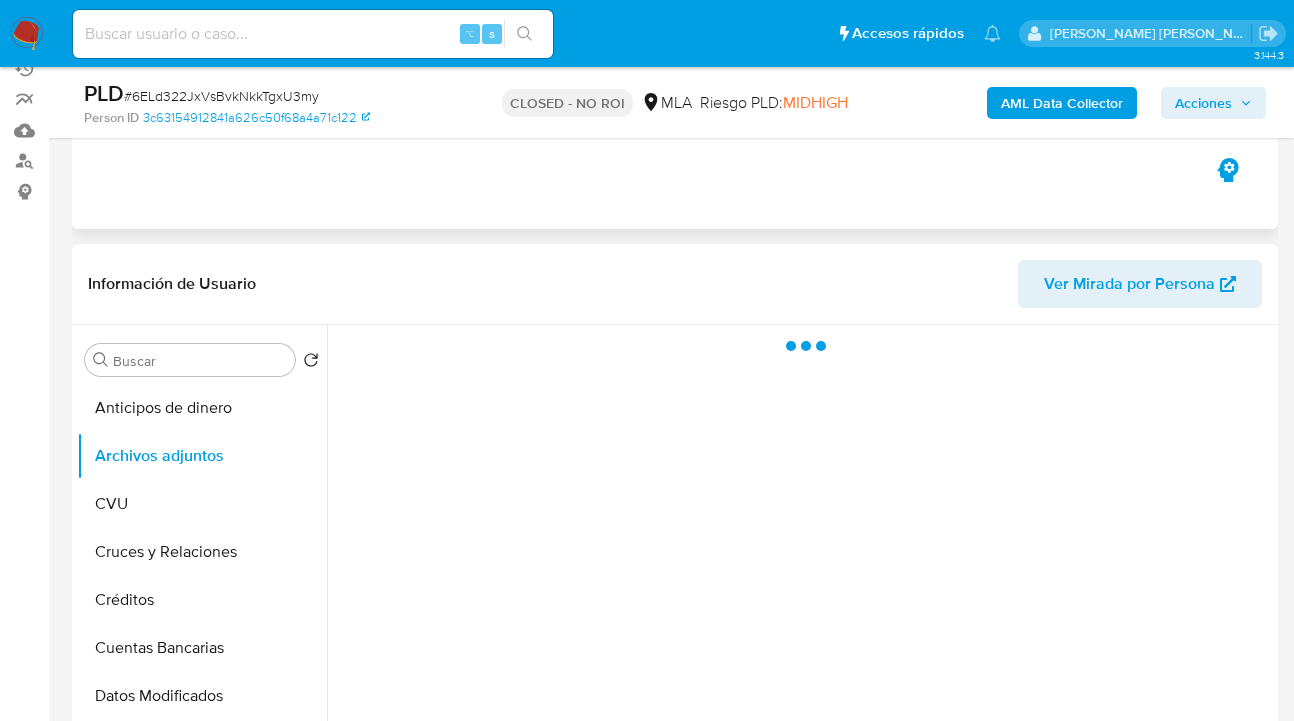 select on "10" 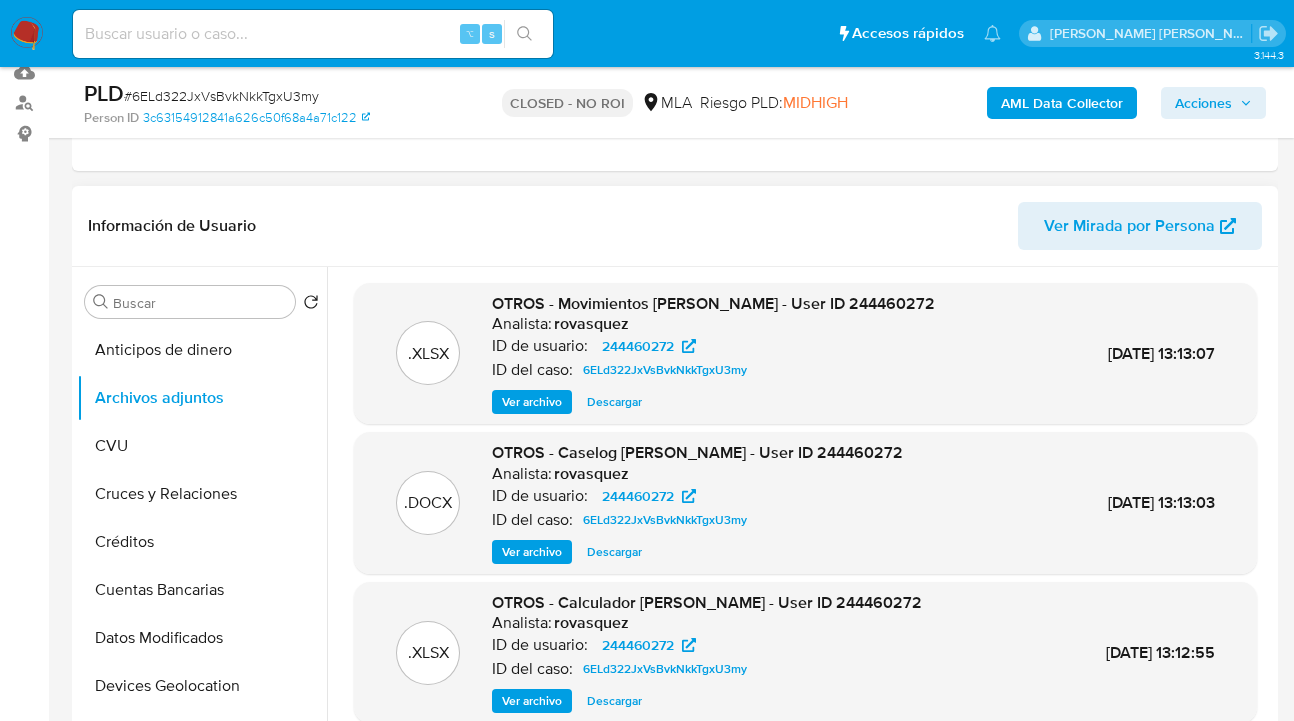 scroll, scrollTop: 247, scrollLeft: 0, axis: vertical 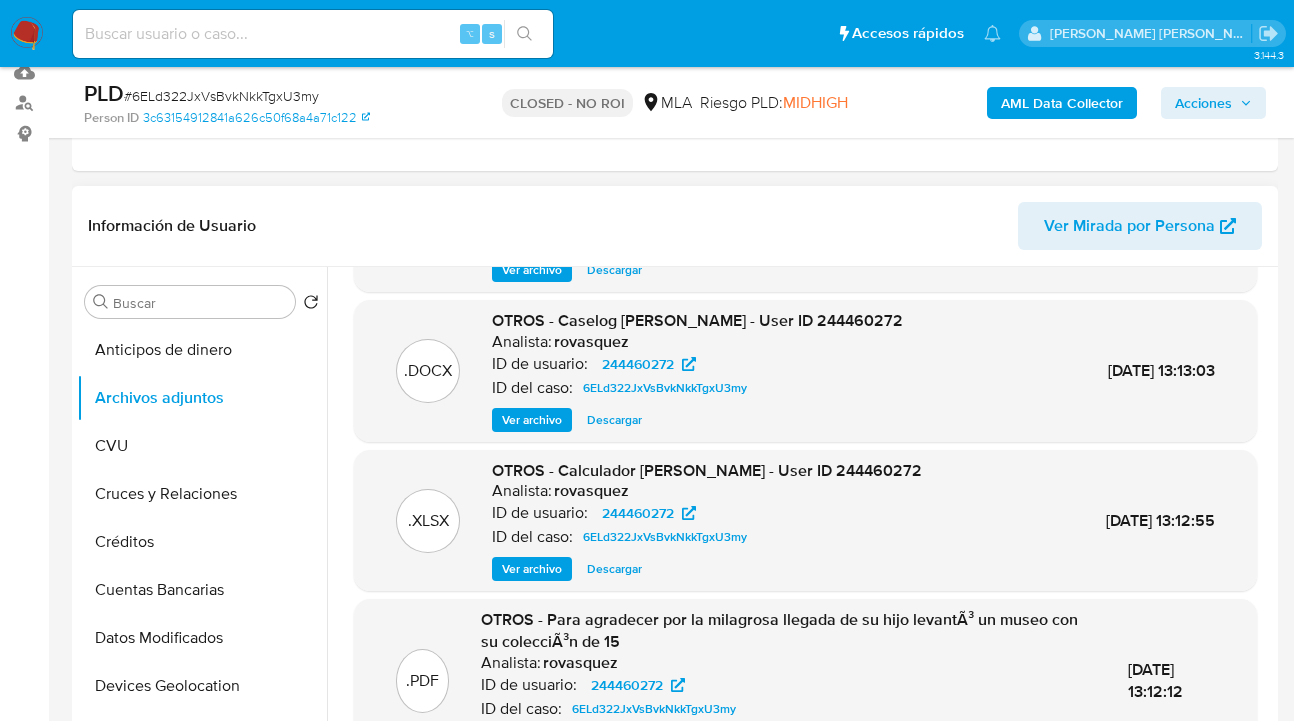 click on "Ver archivo" at bounding box center (532, 420) 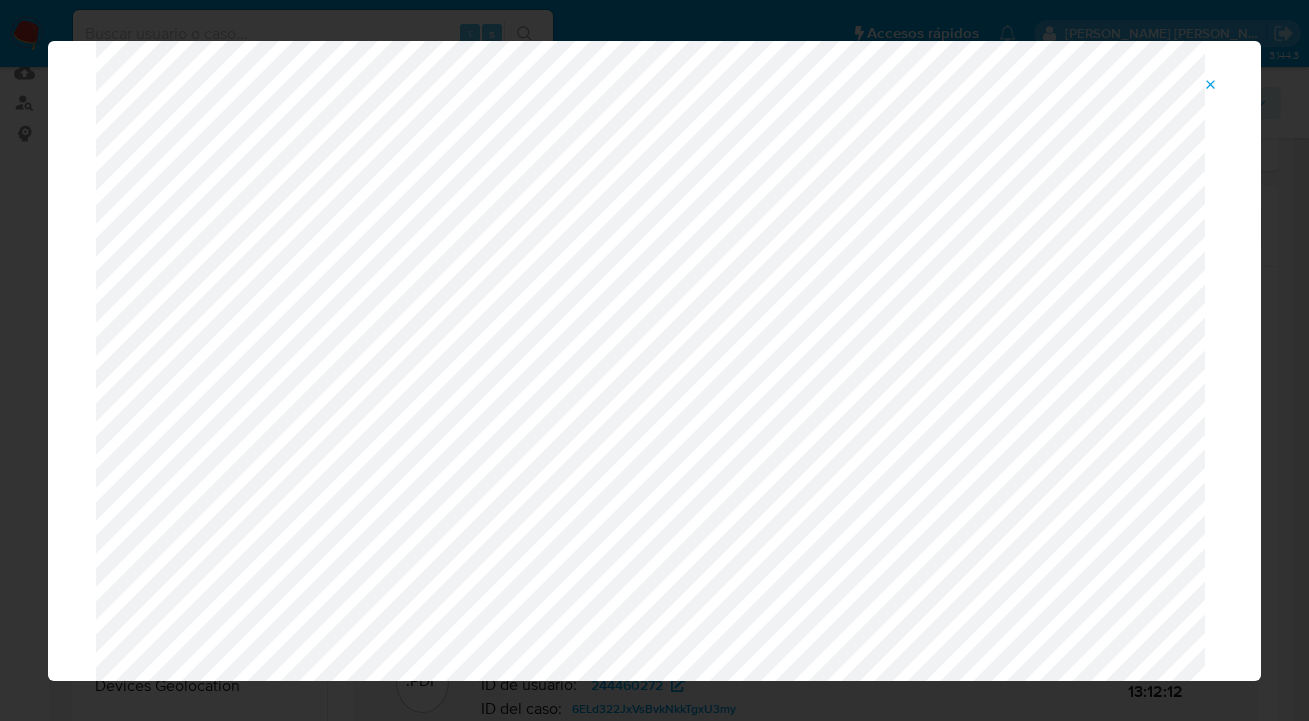 scroll, scrollTop: 0, scrollLeft: 0, axis: both 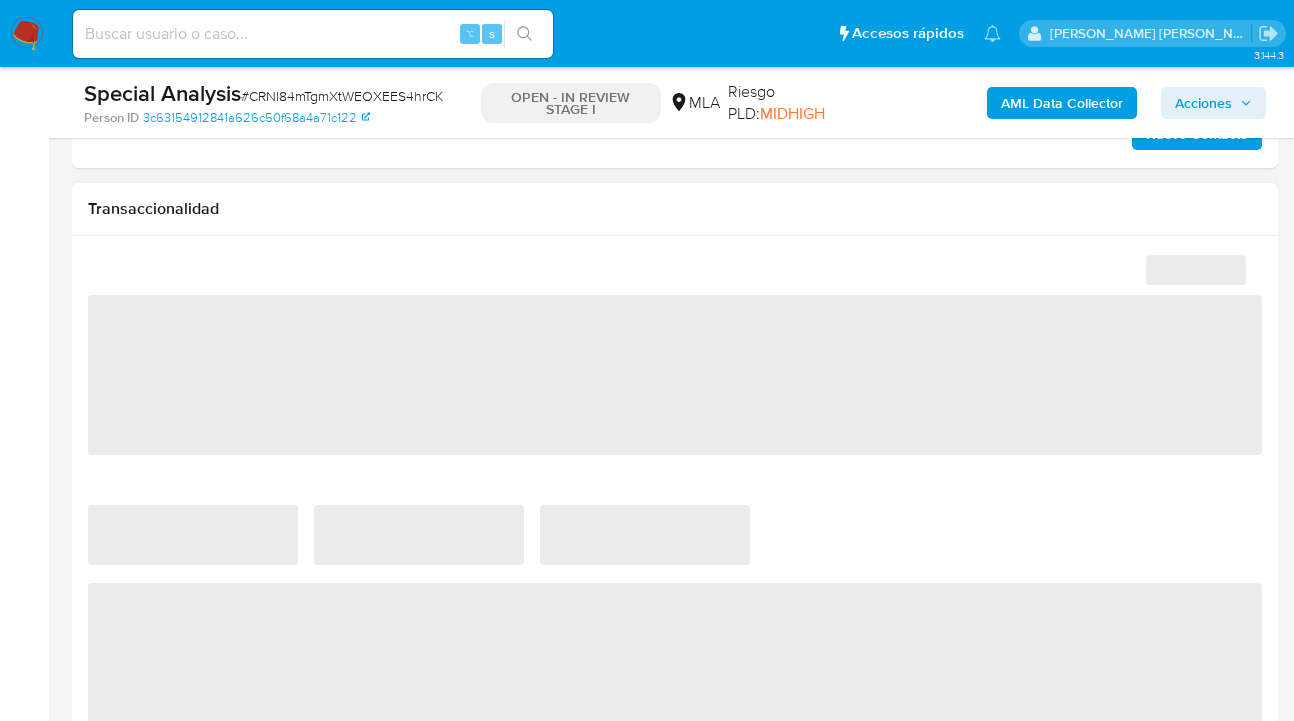 select on "10" 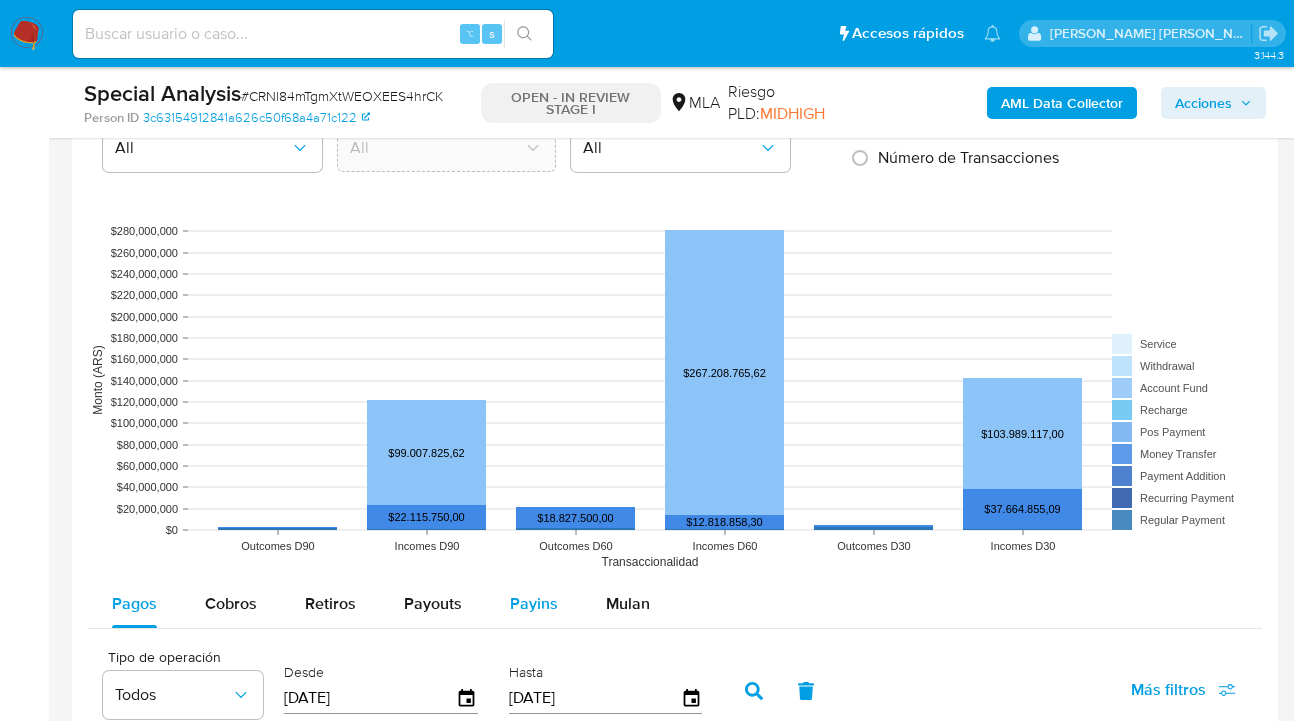scroll, scrollTop: 1980, scrollLeft: 0, axis: vertical 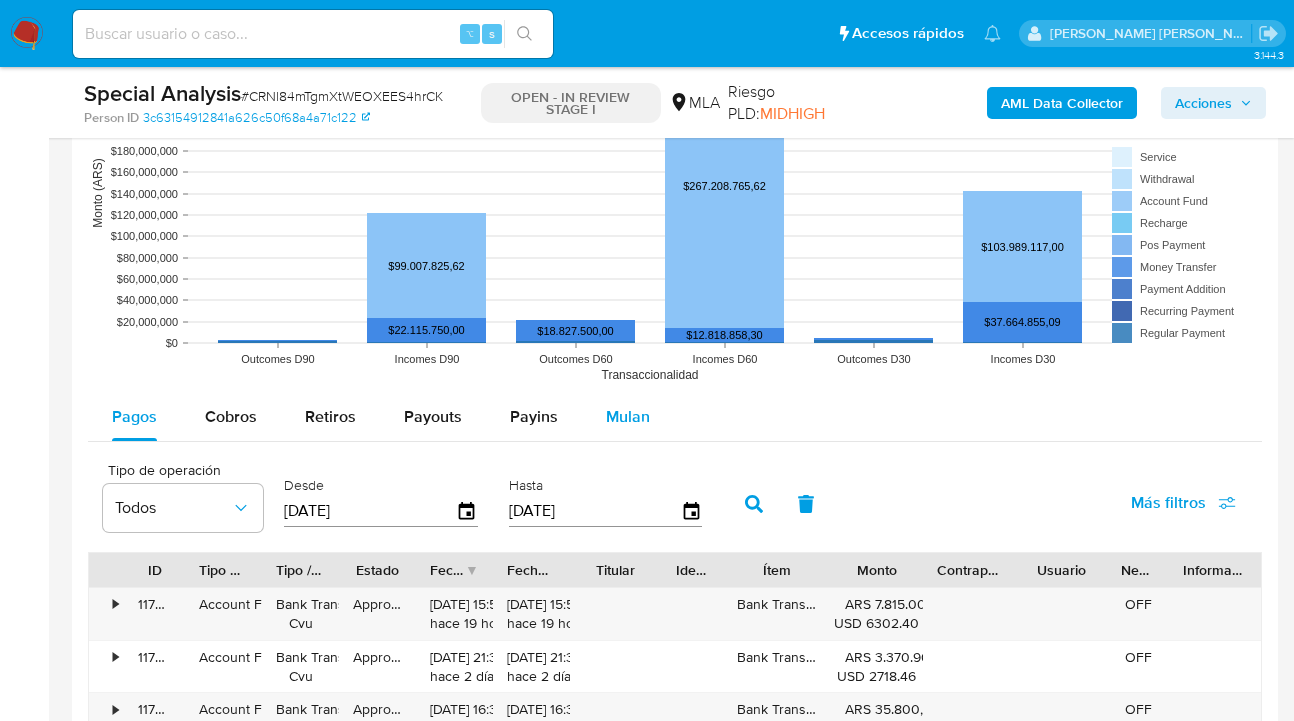click on "Mulan" at bounding box center (628, 416) 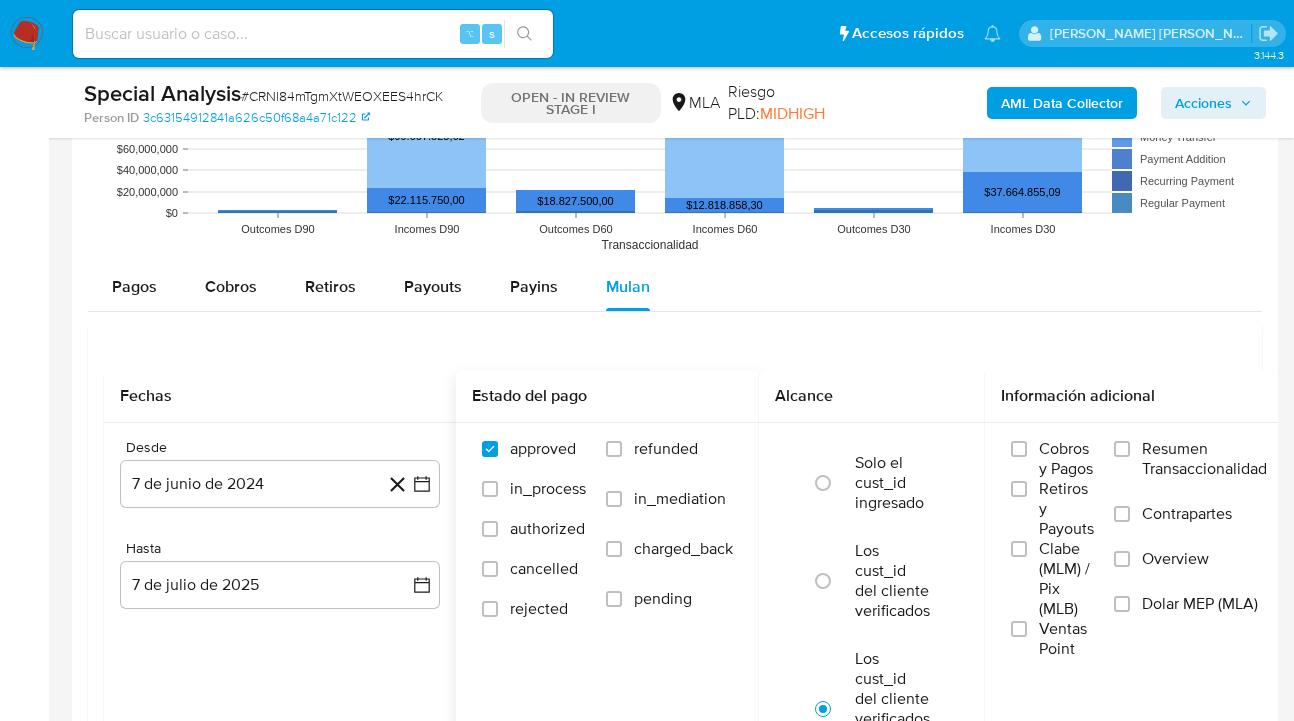 scroll, scrollTop: 2352, scrollLeft: 0, axis: vertical 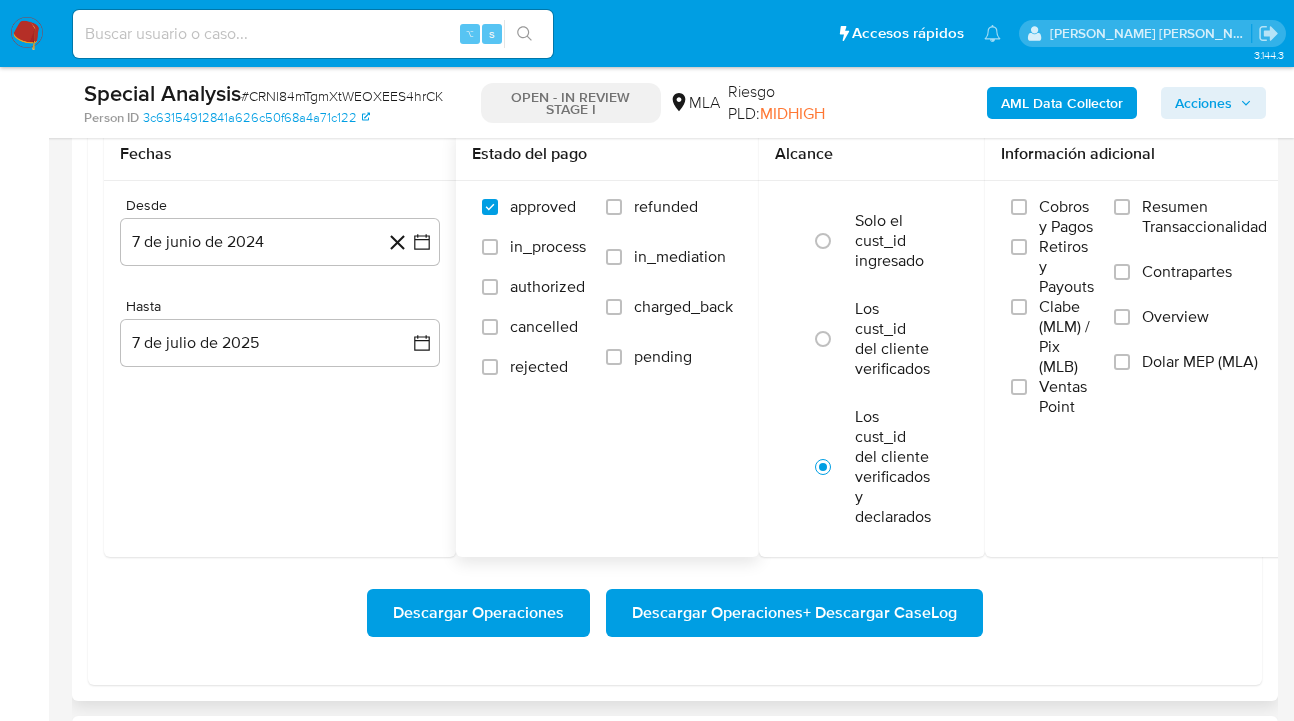 drag, startPoint x: 613, startPoint y: 211, endPoint x: 733, endPoint y: 246, distance: 125 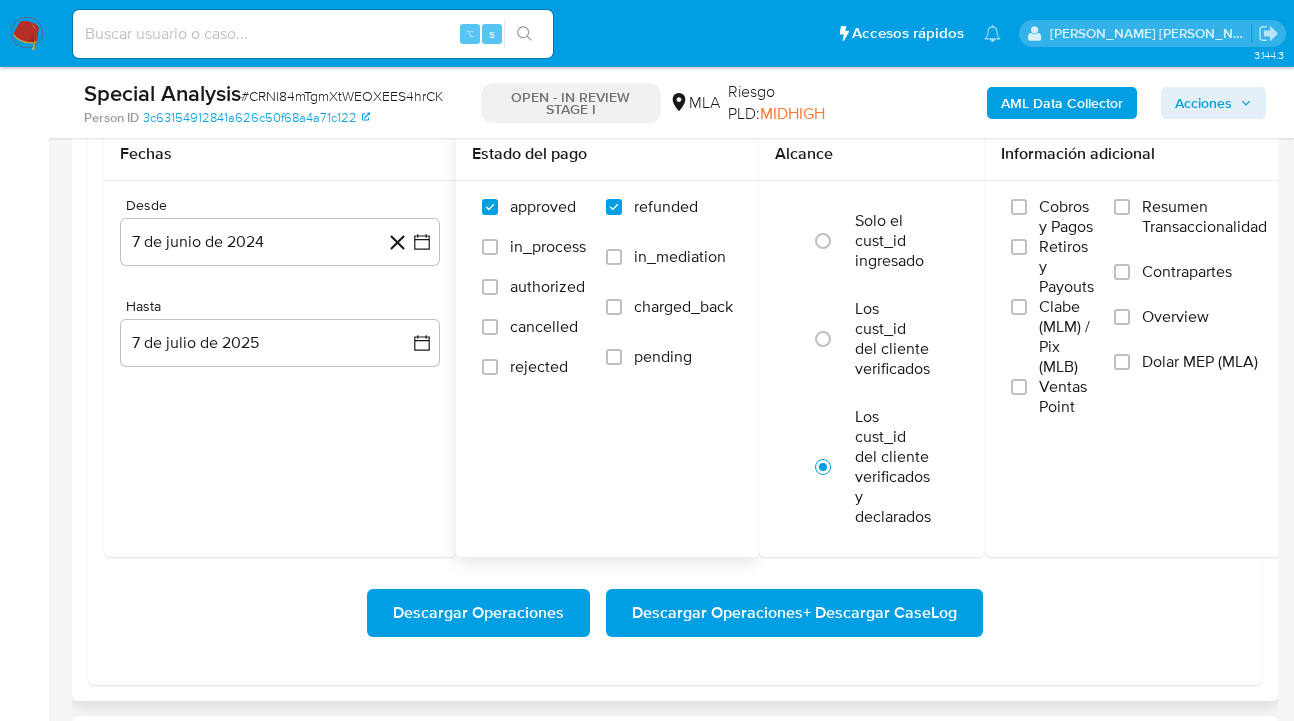 checkbox on "true" 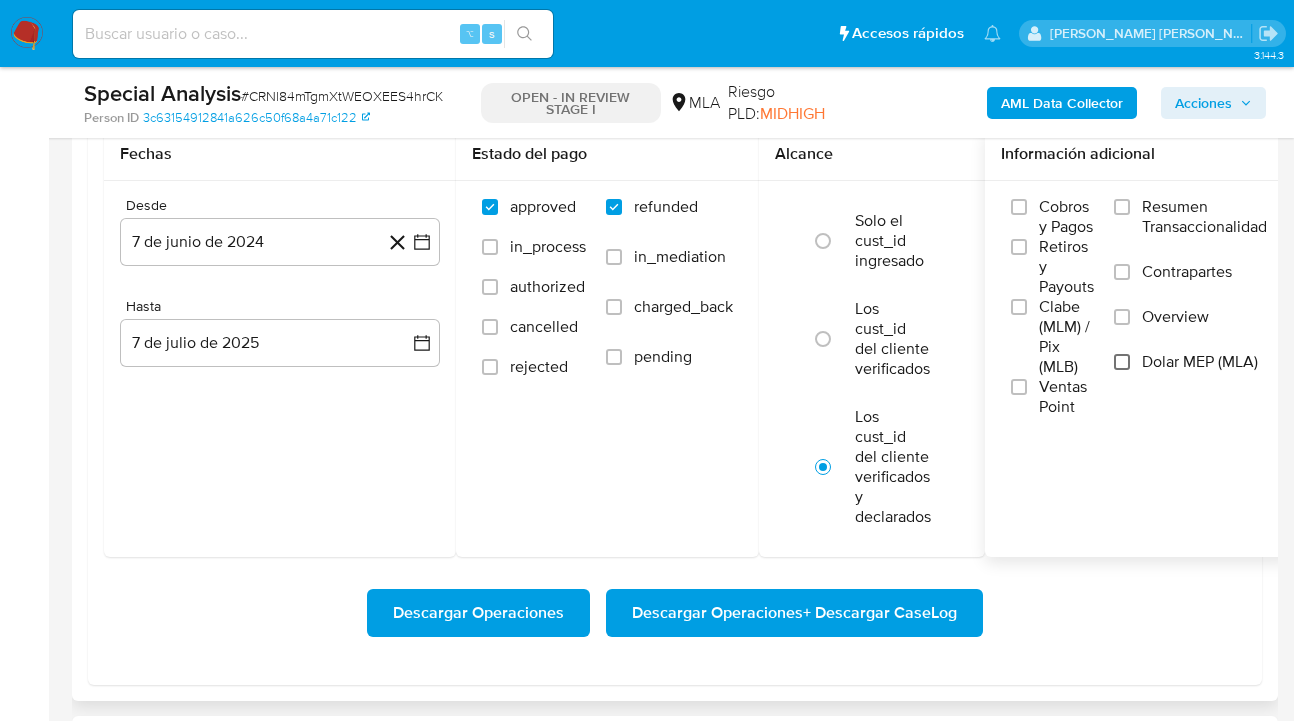 click on "Dolar MEP (MLA)" at bounding box center [1122, 362] 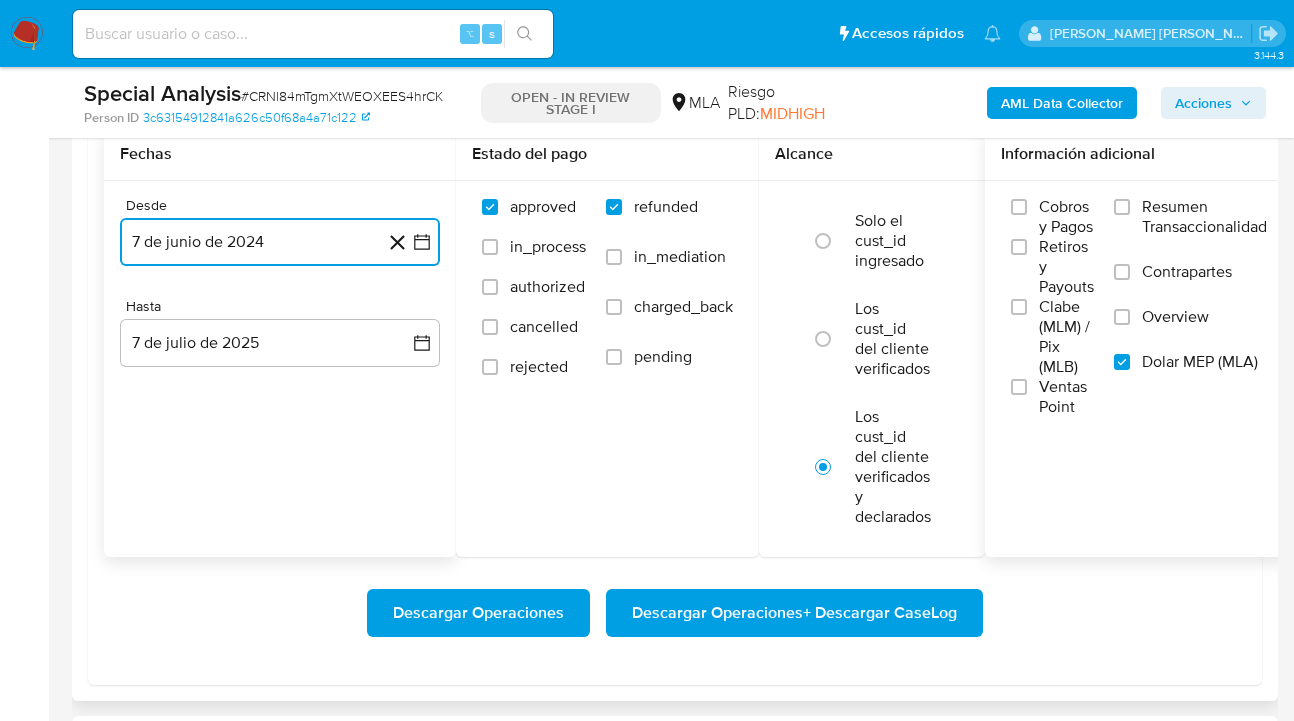 click on "7 de junio de 2024" at bounding box center (280, 242) 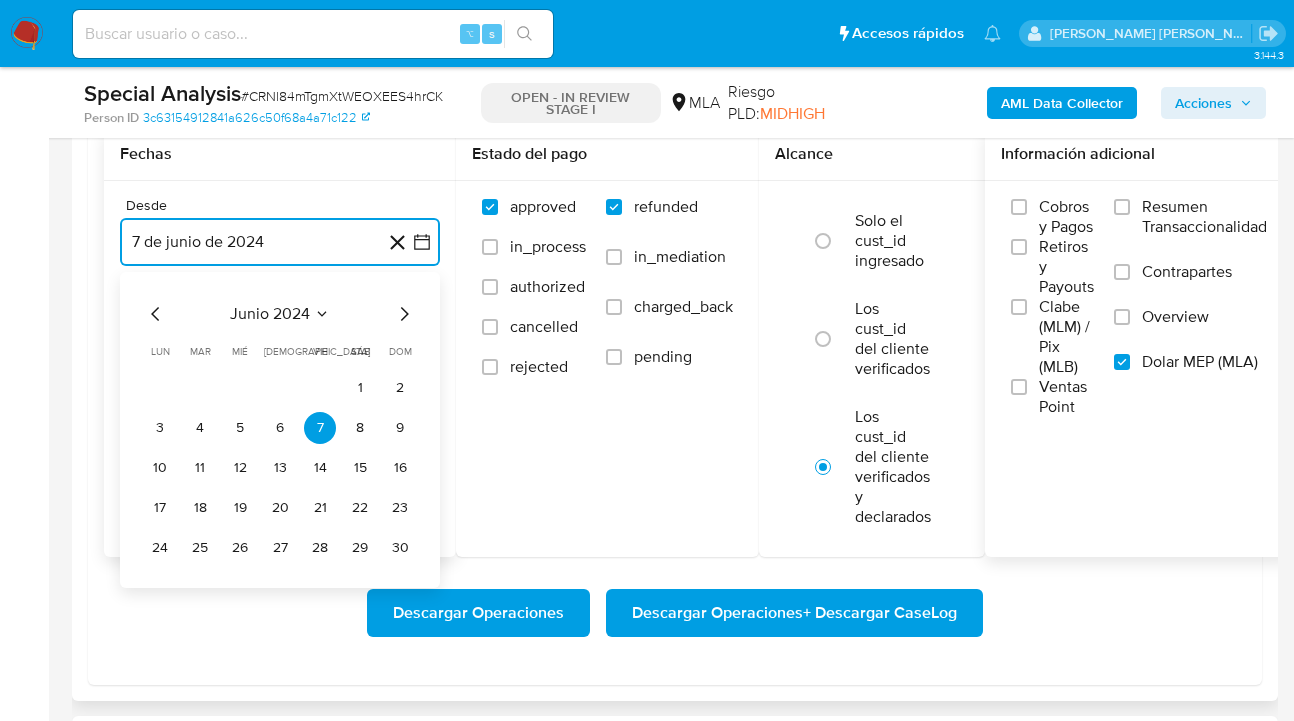 click 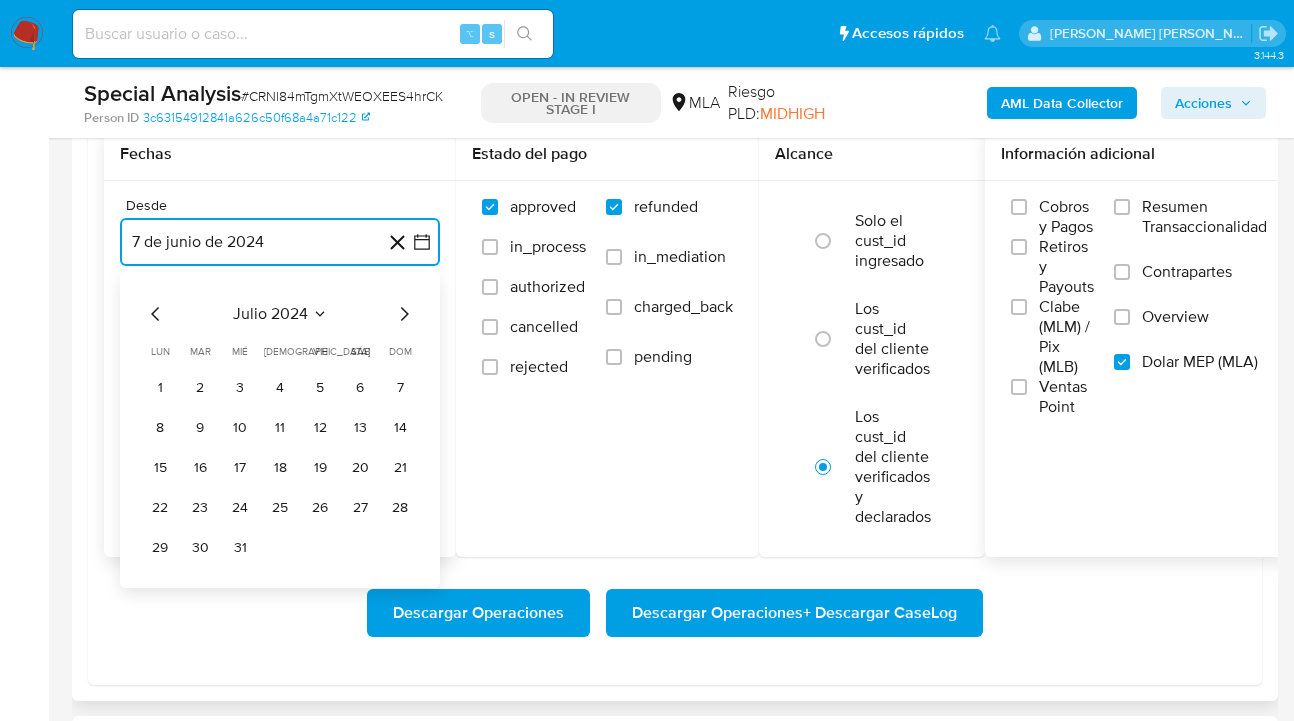 click 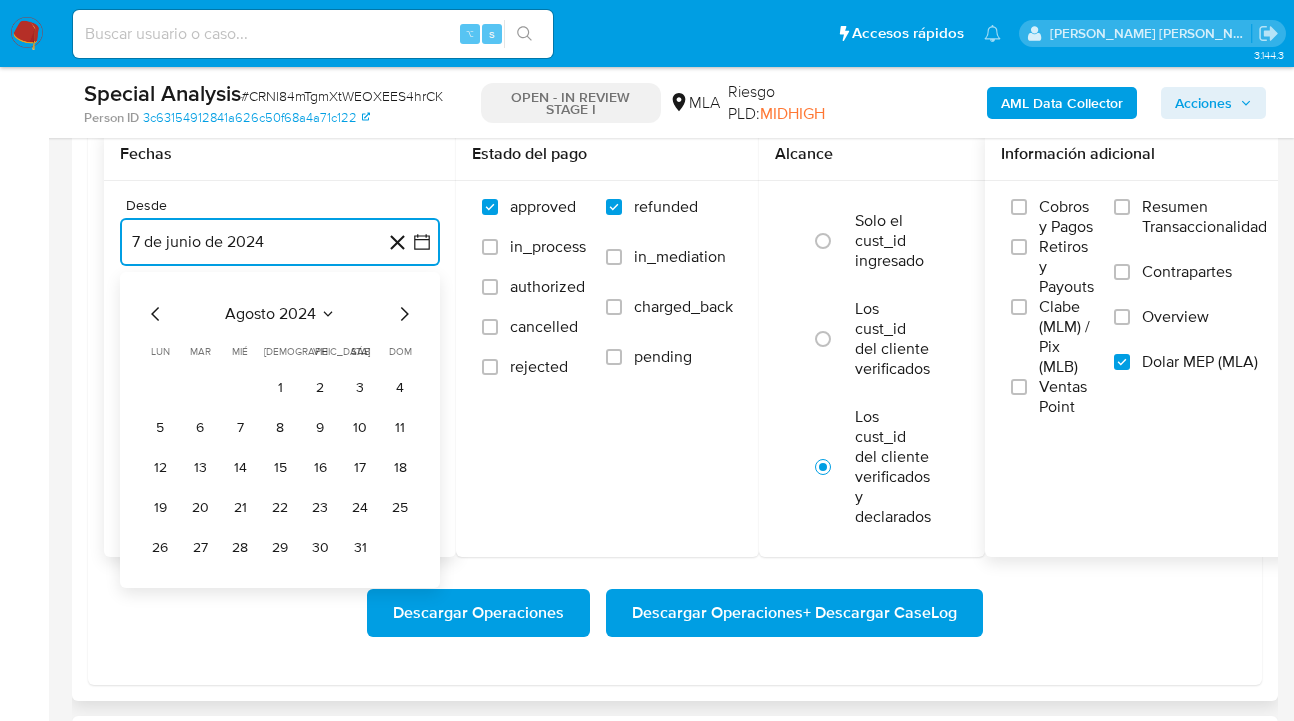 click 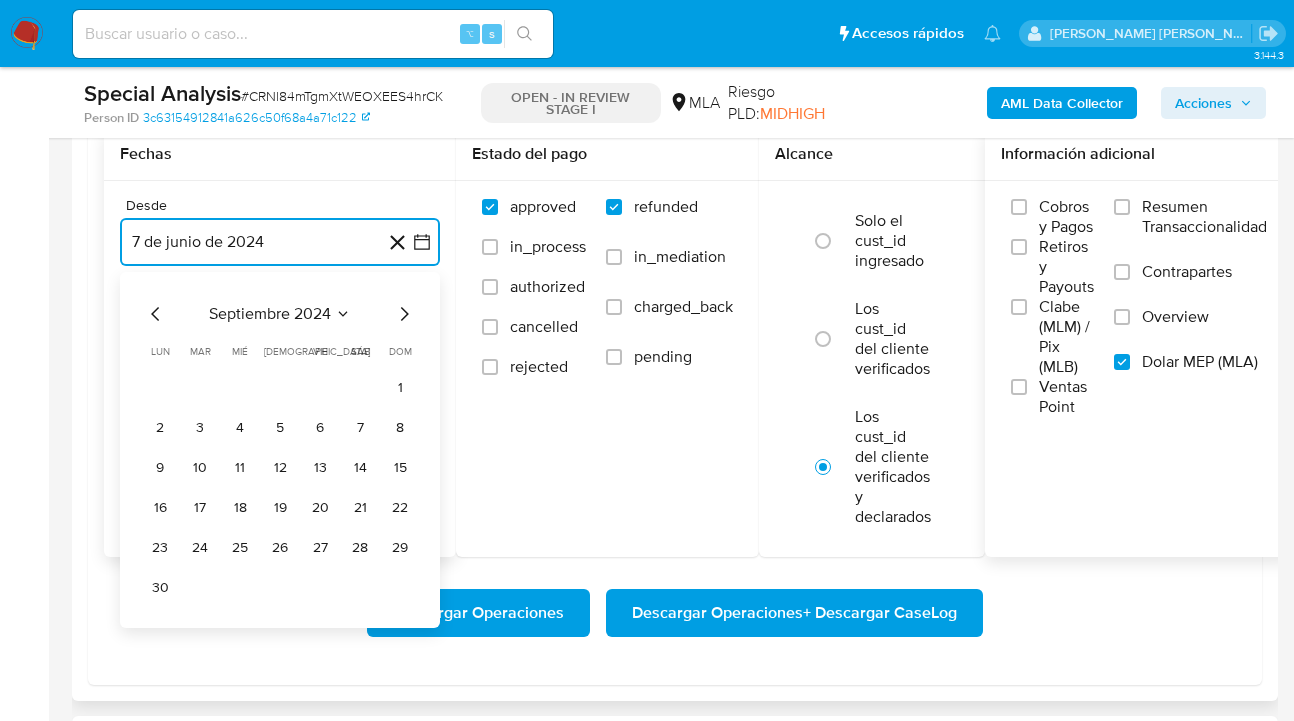 click 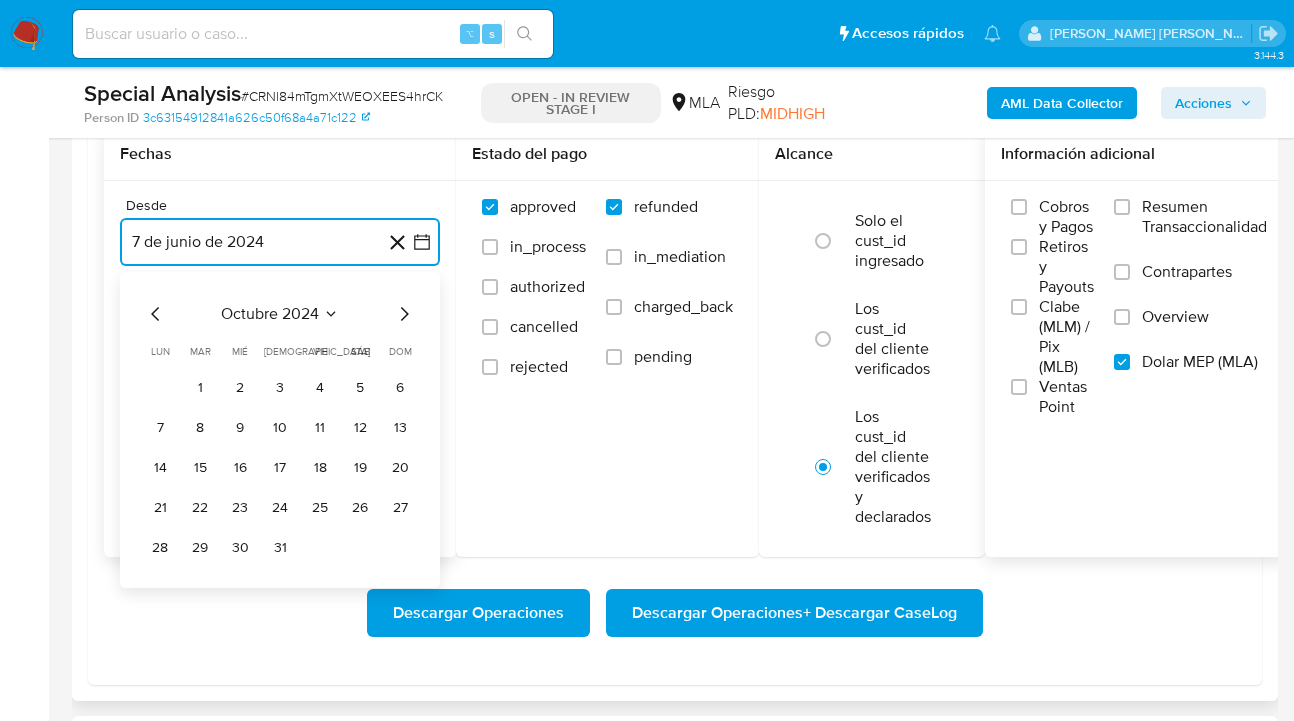 click 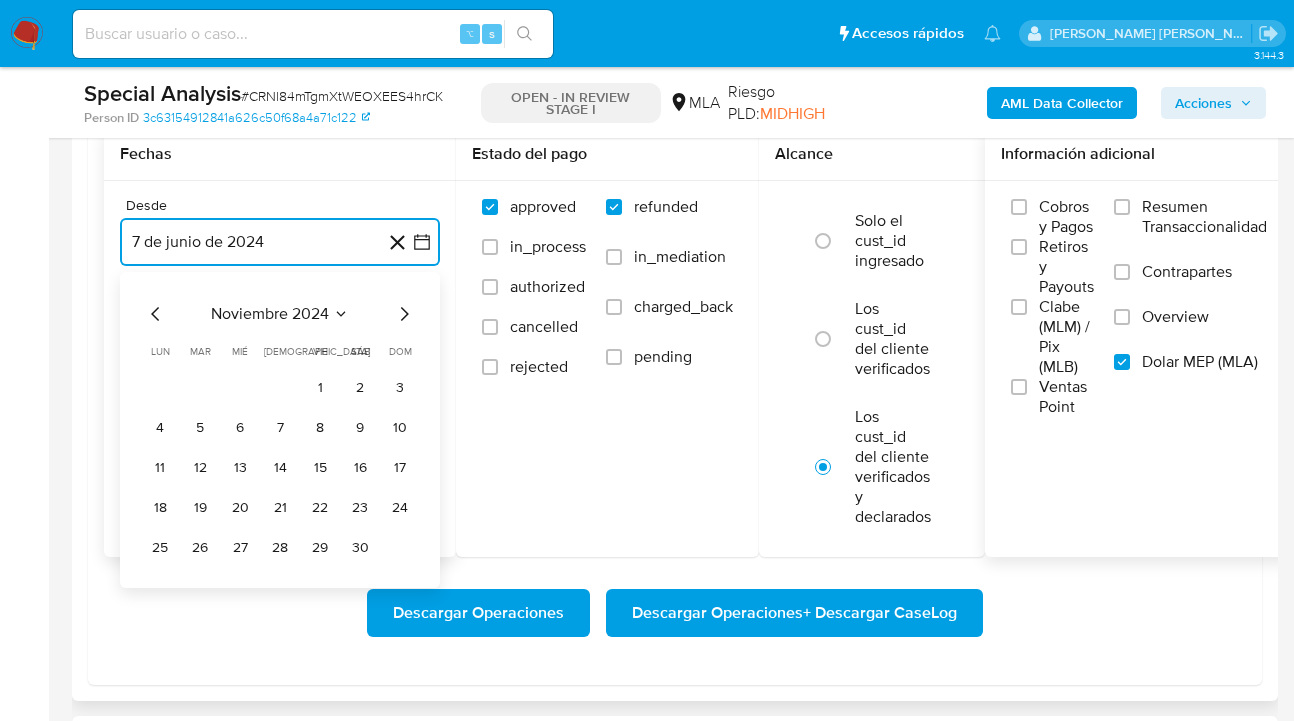 click 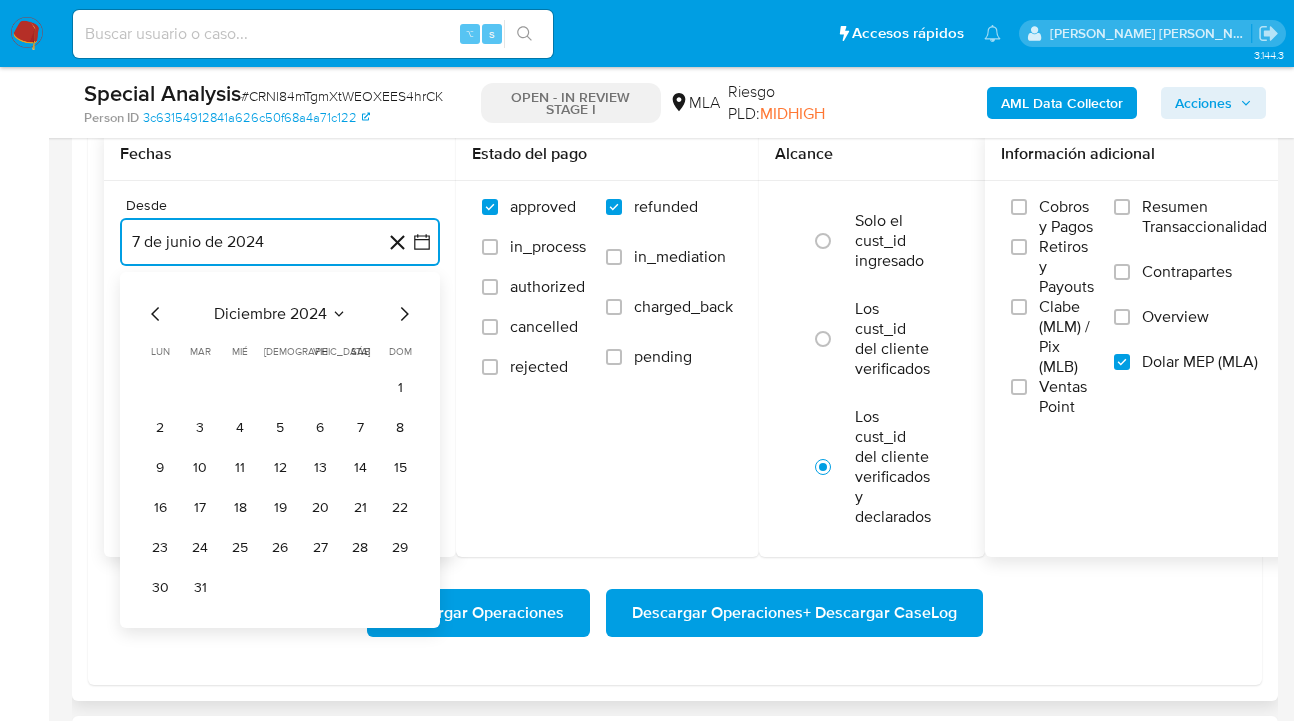 click 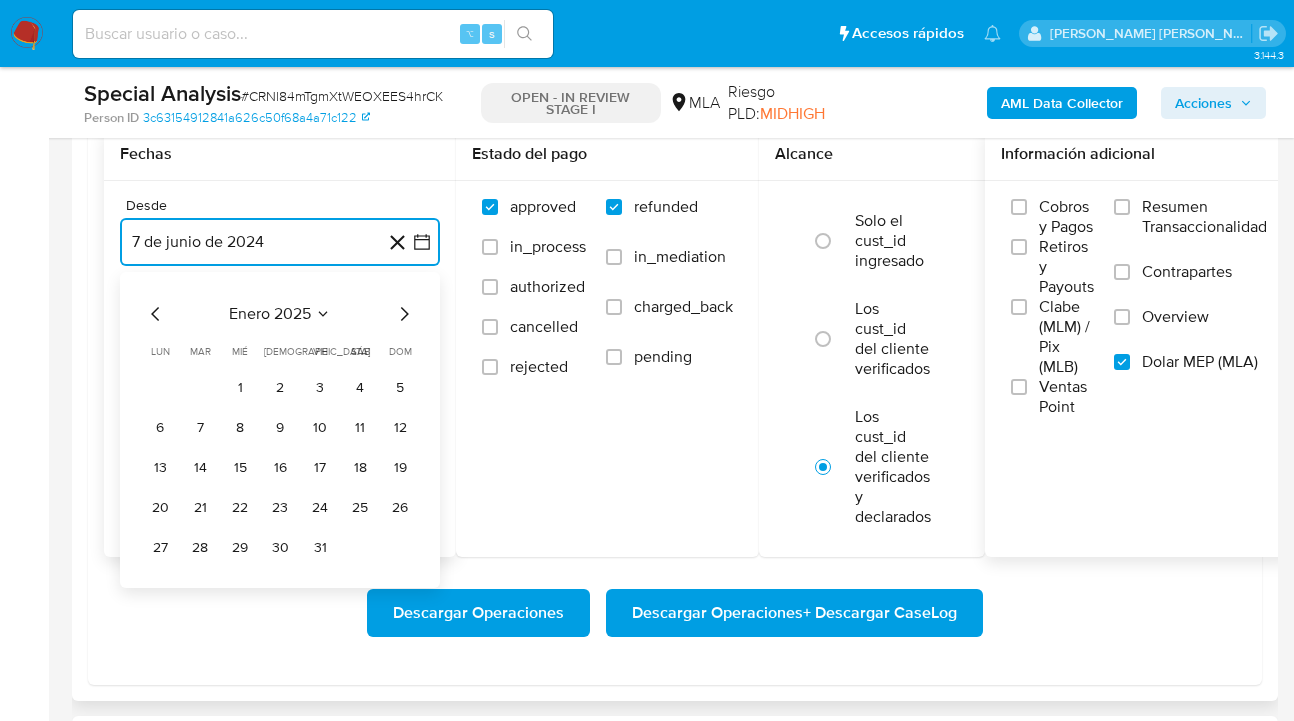 click 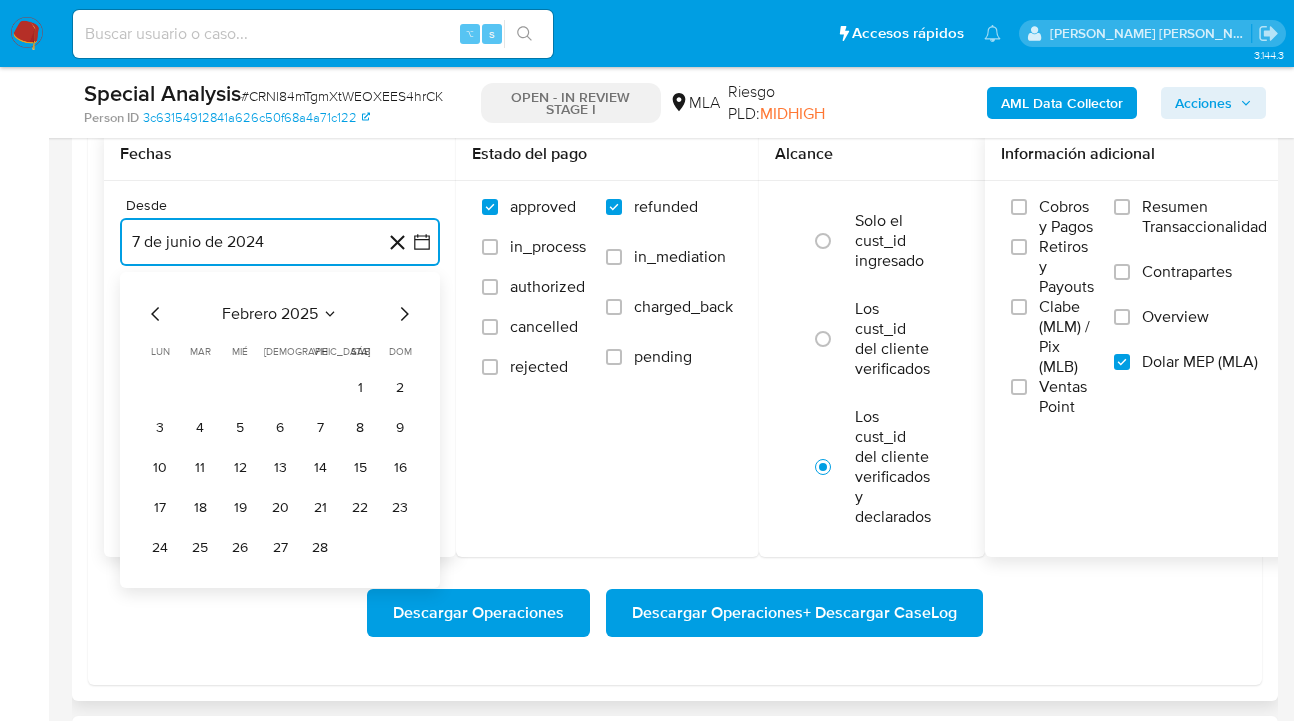 click 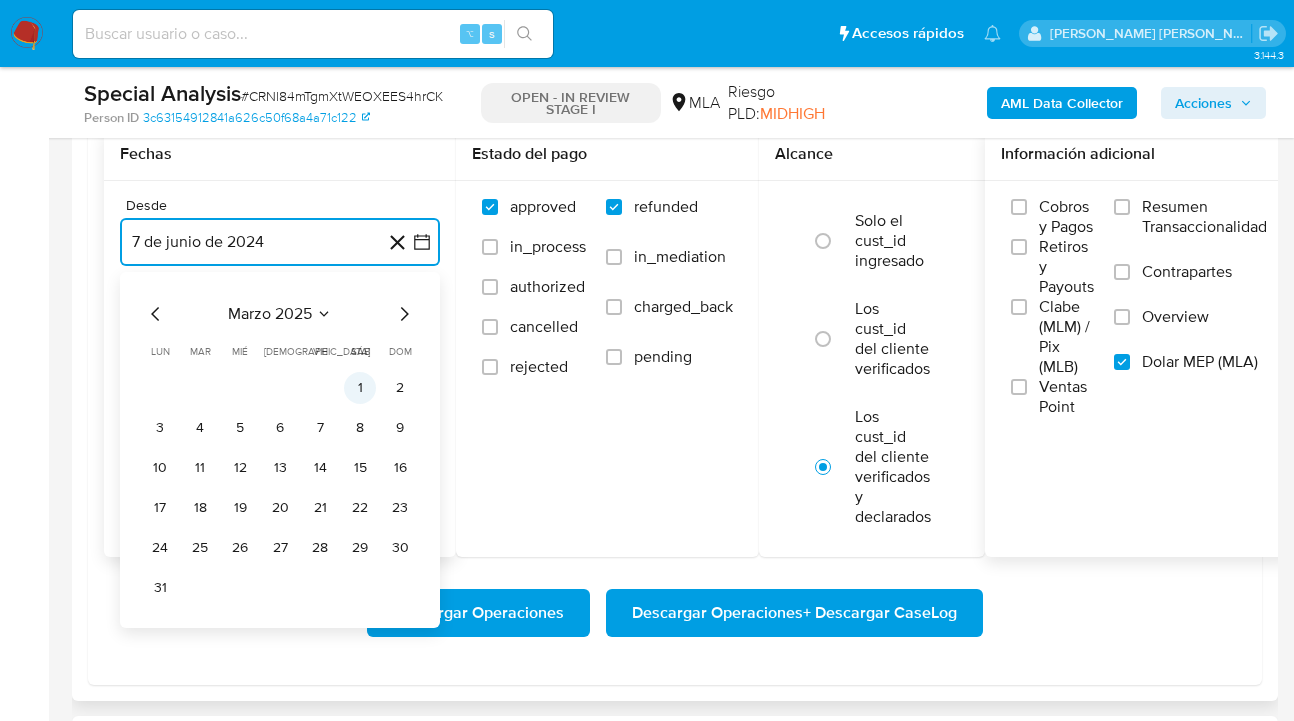 click on "1" at bounding box center [360, 388] 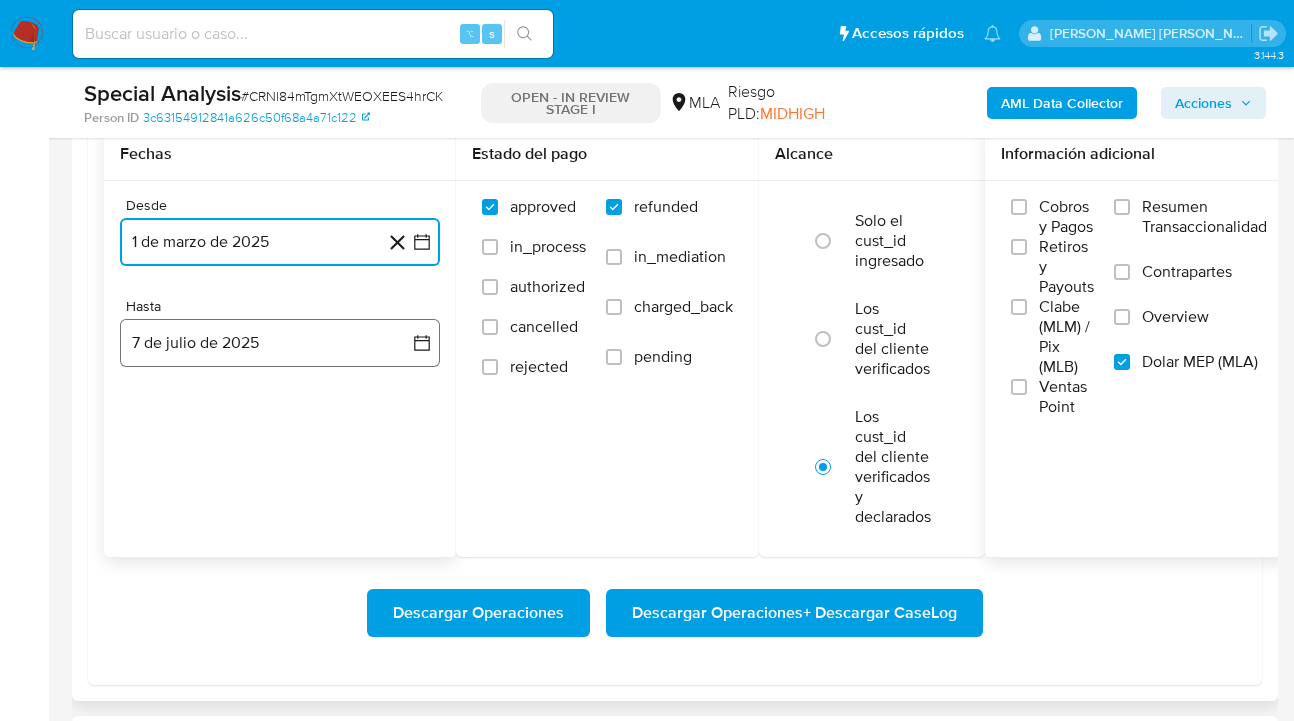 click on "7 de julio de 2025" at bounding box center [280, 343] 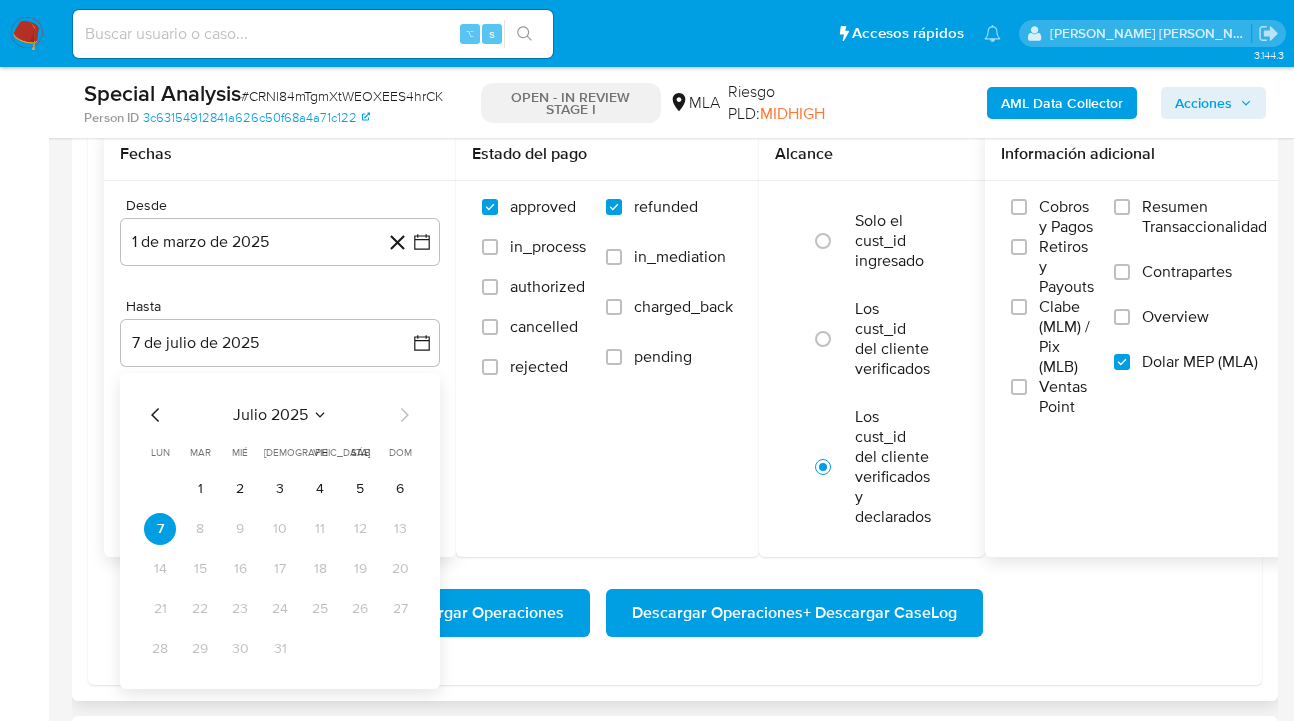 click on "julio 2025 julio 2025 lun lunes mar martes mié miércoles jue jueves vie viernes sáb sábado dom domingo 1 2 3 4 5 6 7 8 9 10 11 12 13 14 15 16 17 18 19 20 21 22 23 24 25 26 27 28 29 30 31" at bounding box center [280, 531] 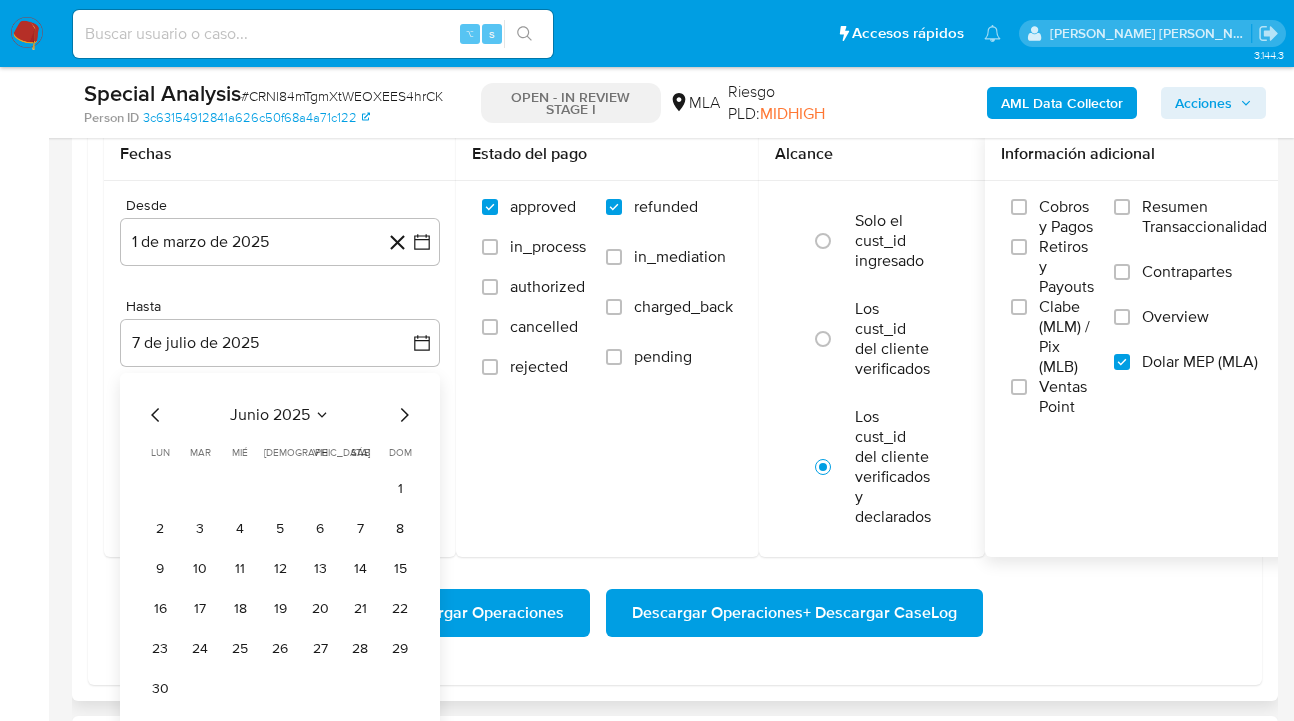 click on "30" at bounding box center (160, 689) 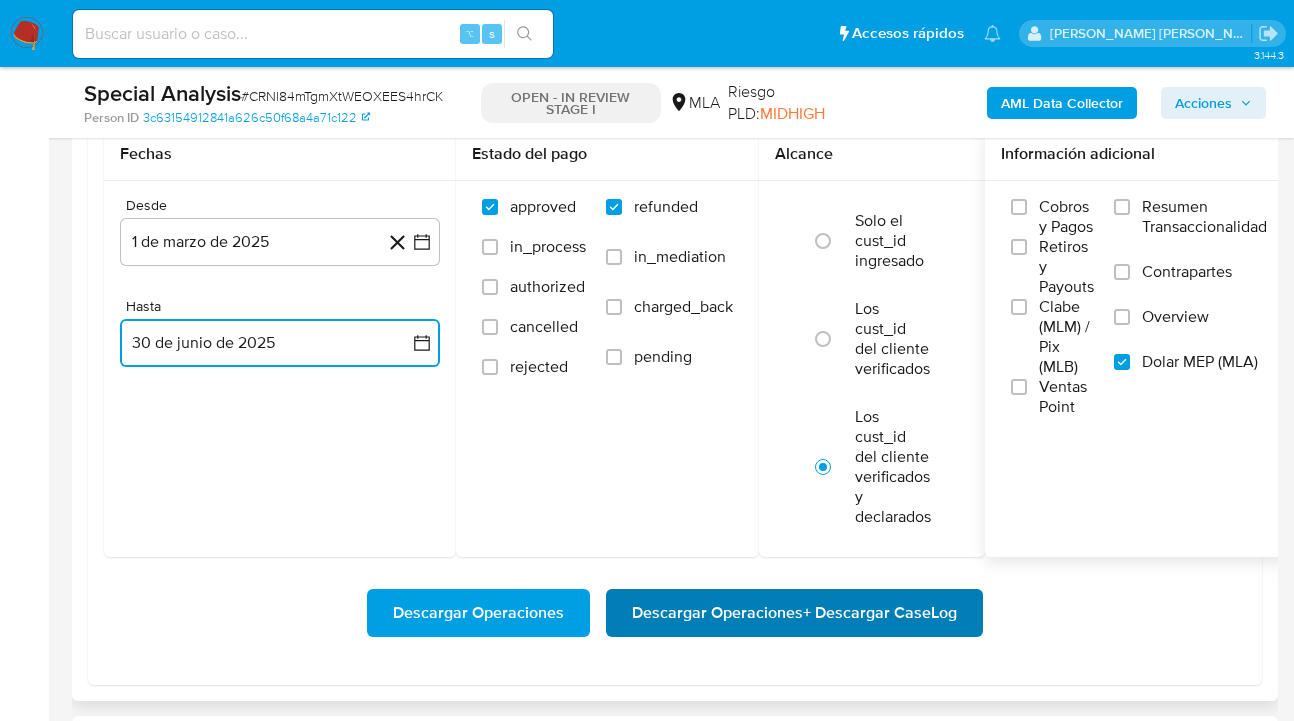 click on "Descargar Operaciones  +   Descargar CaseLog" at bounding box center (794, 613) 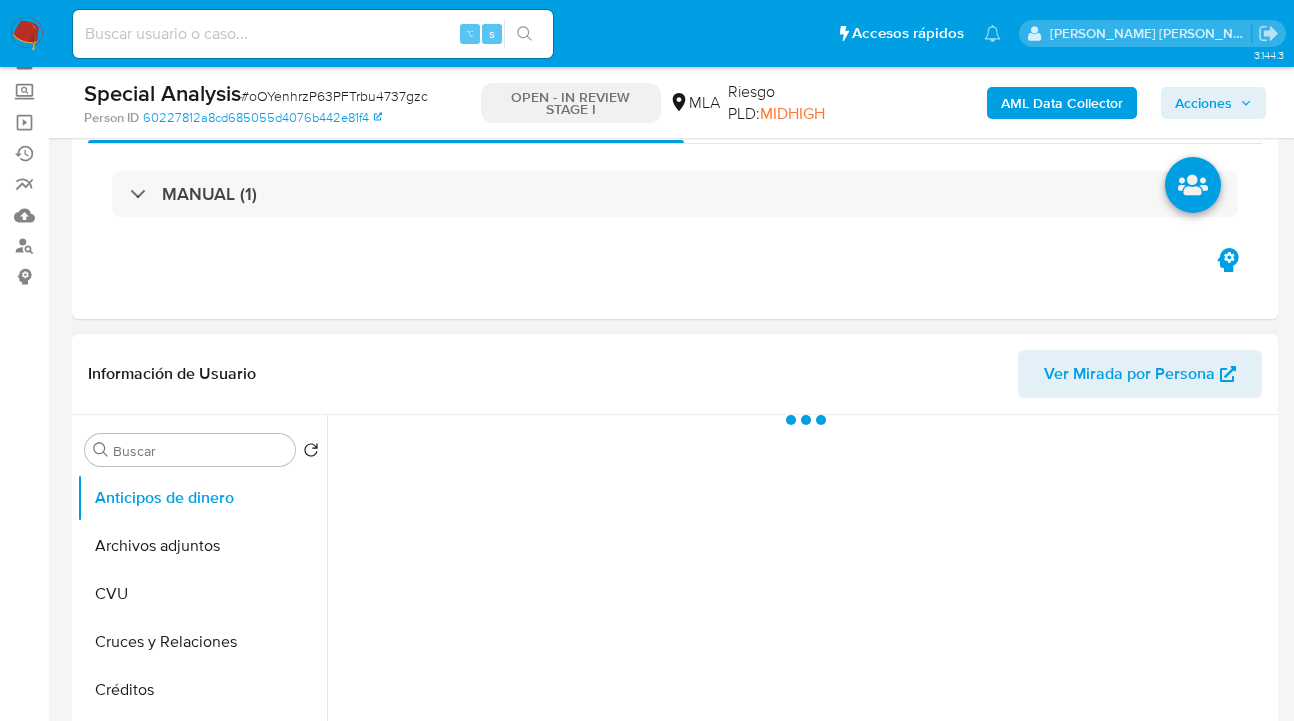 scroll, scrollTop: 365, scrollLeft: 0, axis: vertical 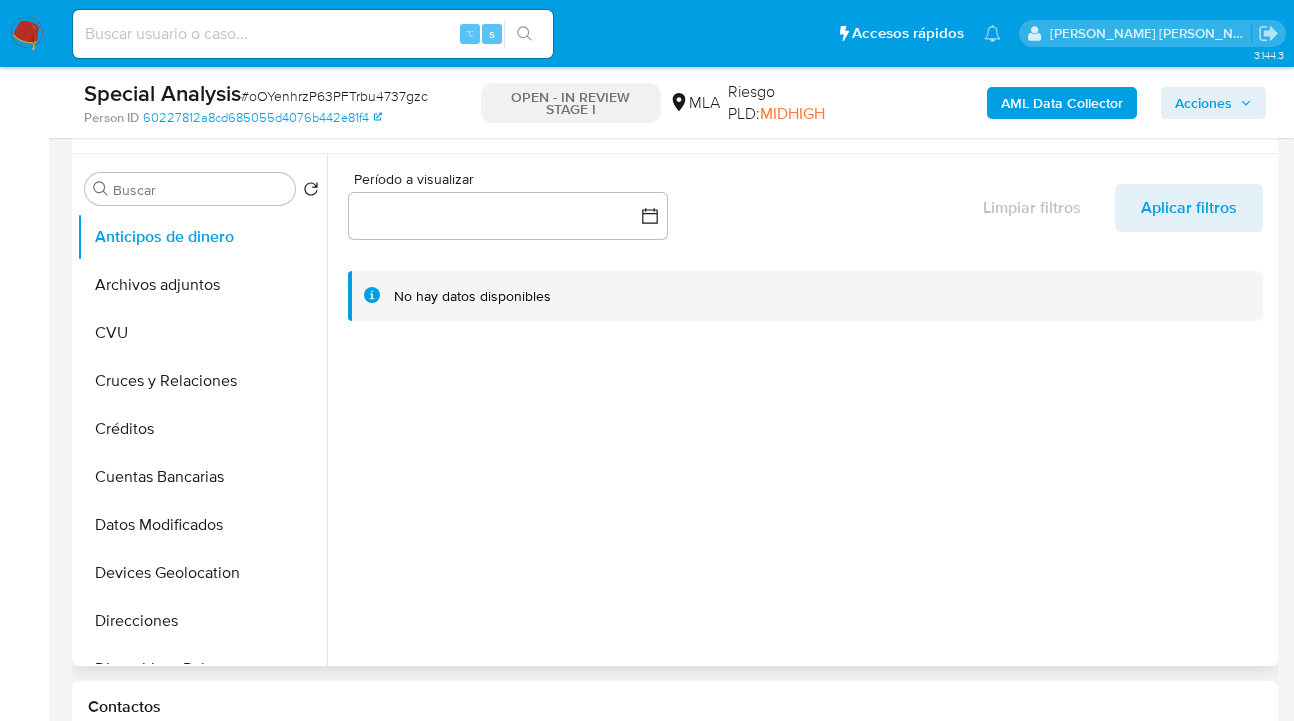select on "10" 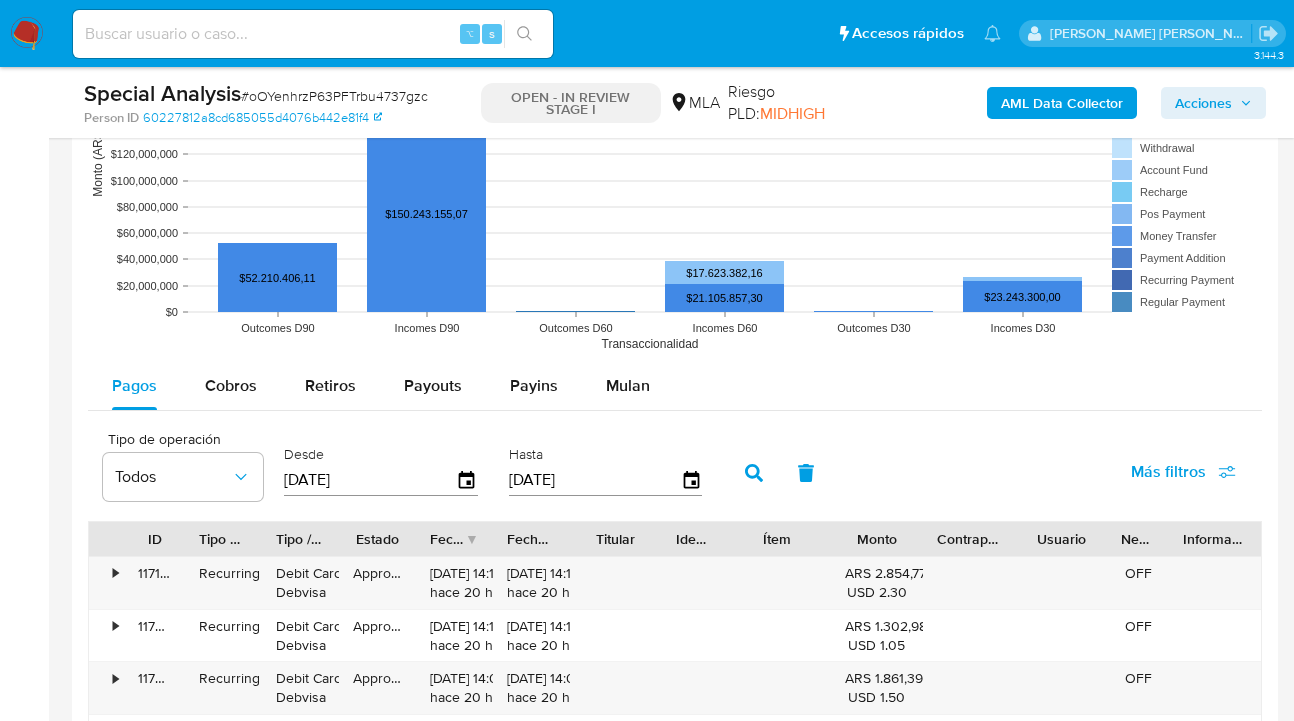 scroll, scrollTop: 2128, scrollLeft: 0, axis: vertical 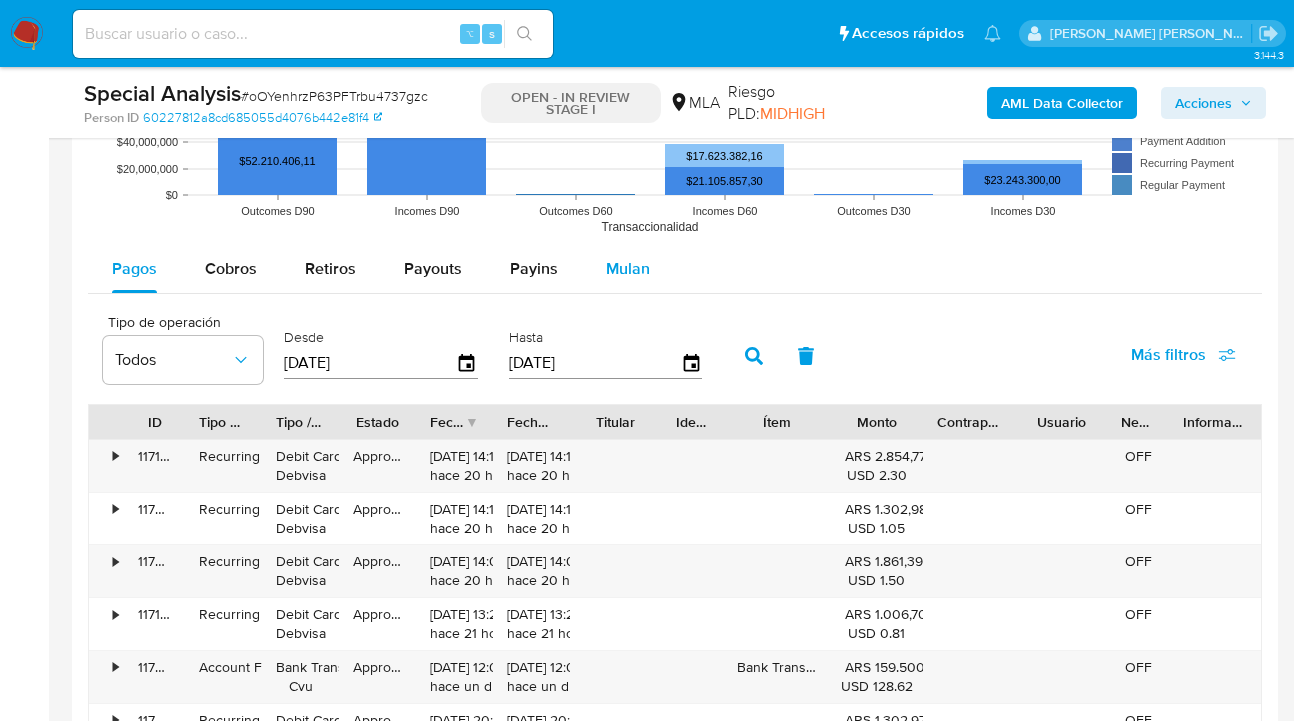 drag, startPoint x: 622, startPoint y: 265, endPoint x: 633, endPoint y: 271, distance: 12.529964 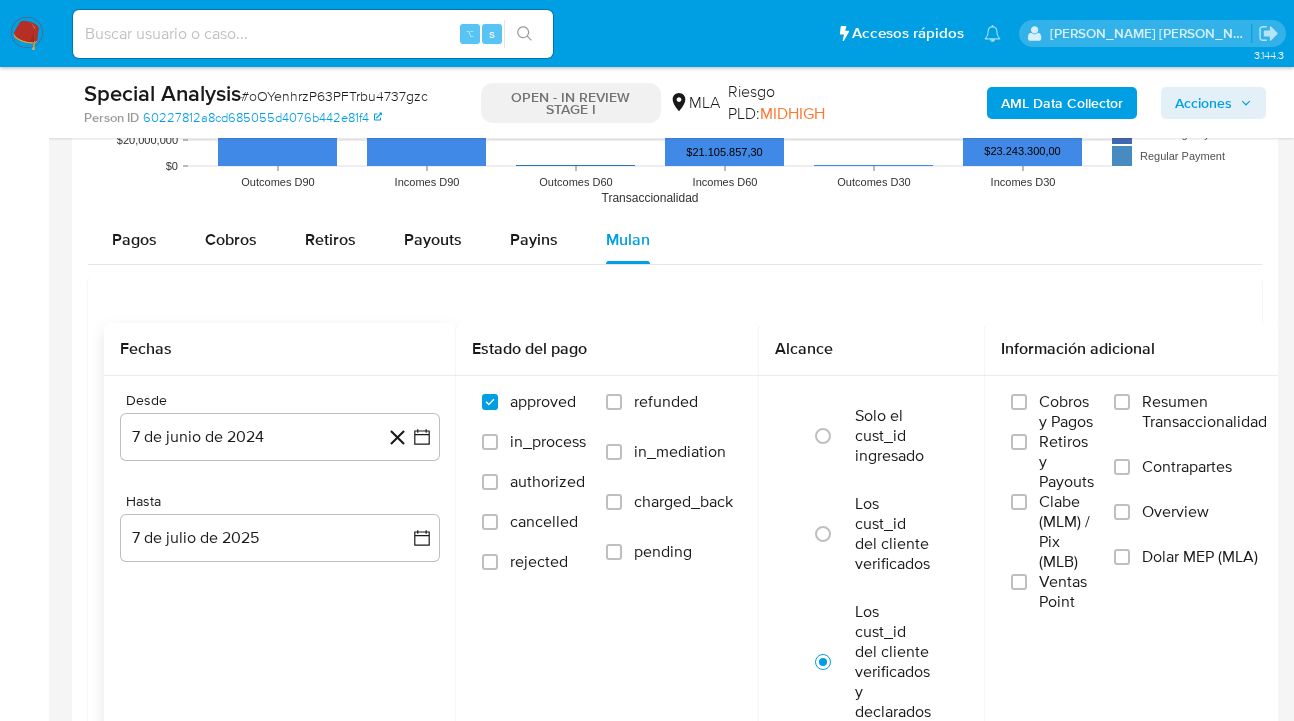 scroll, scrollTop: 2172, scrollLeft: 0, axis: vertical 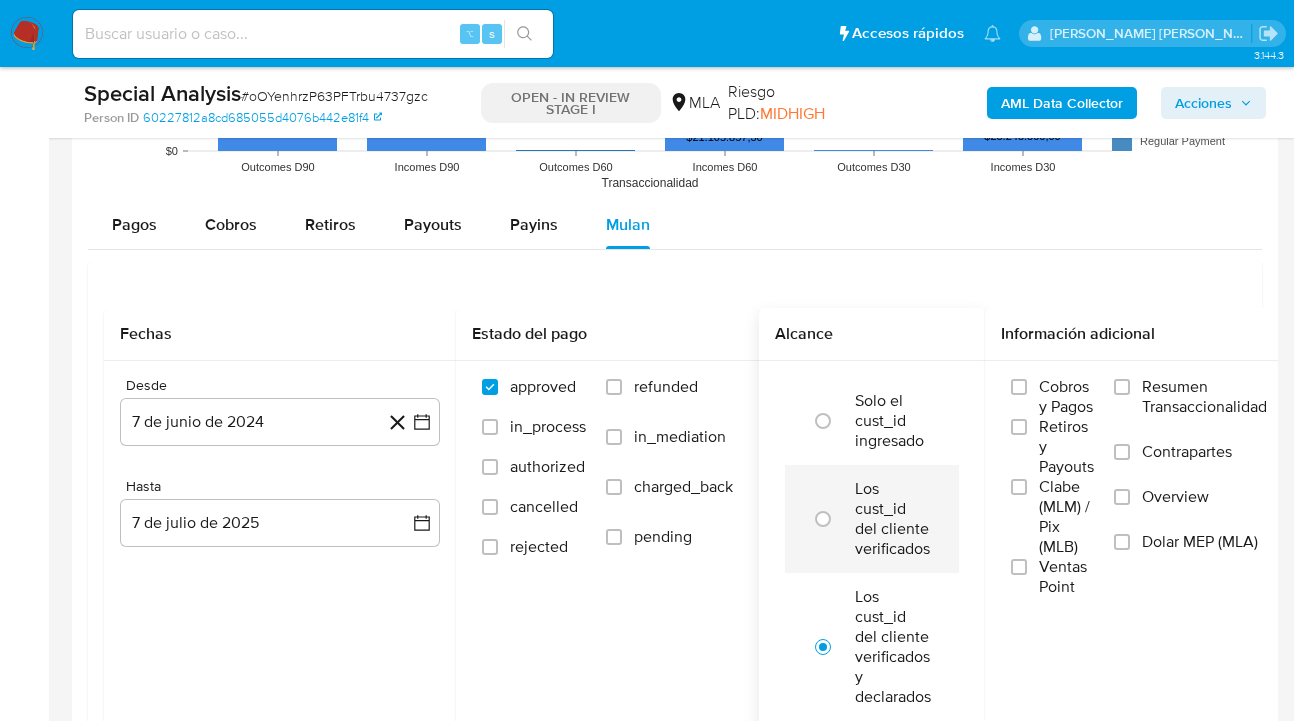 drag, startPoint x: 617, startPoint y: 390, endPoint x: 840, endPoint y: 499, distance: 248.21362 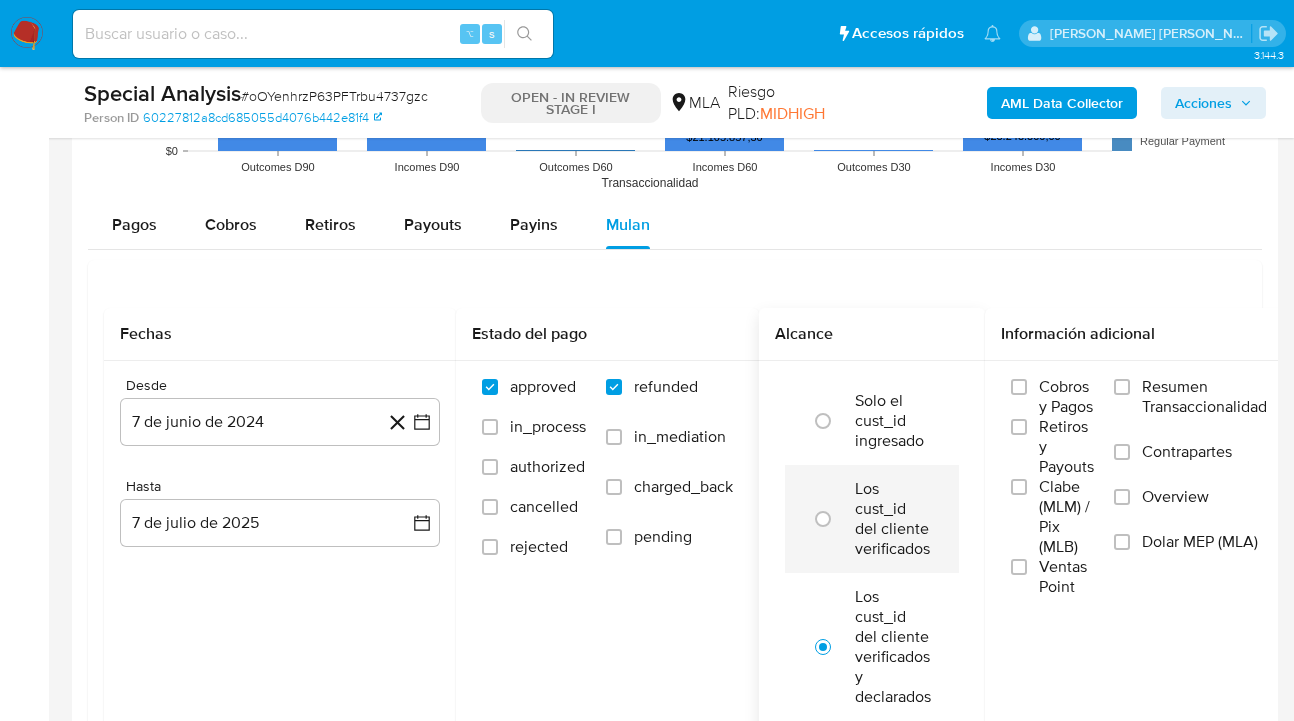 checkbox on "true" 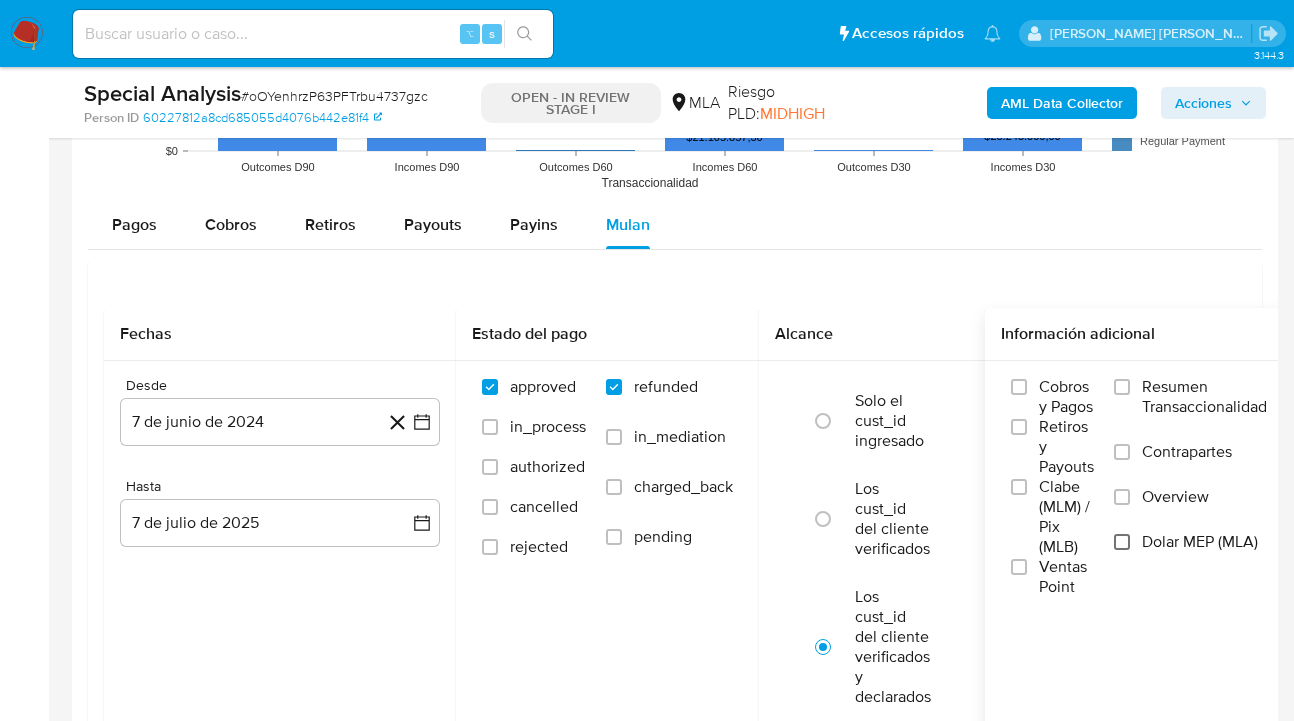 click on "Dolar MEP (MLA)" at bounding box center (1122, 542) 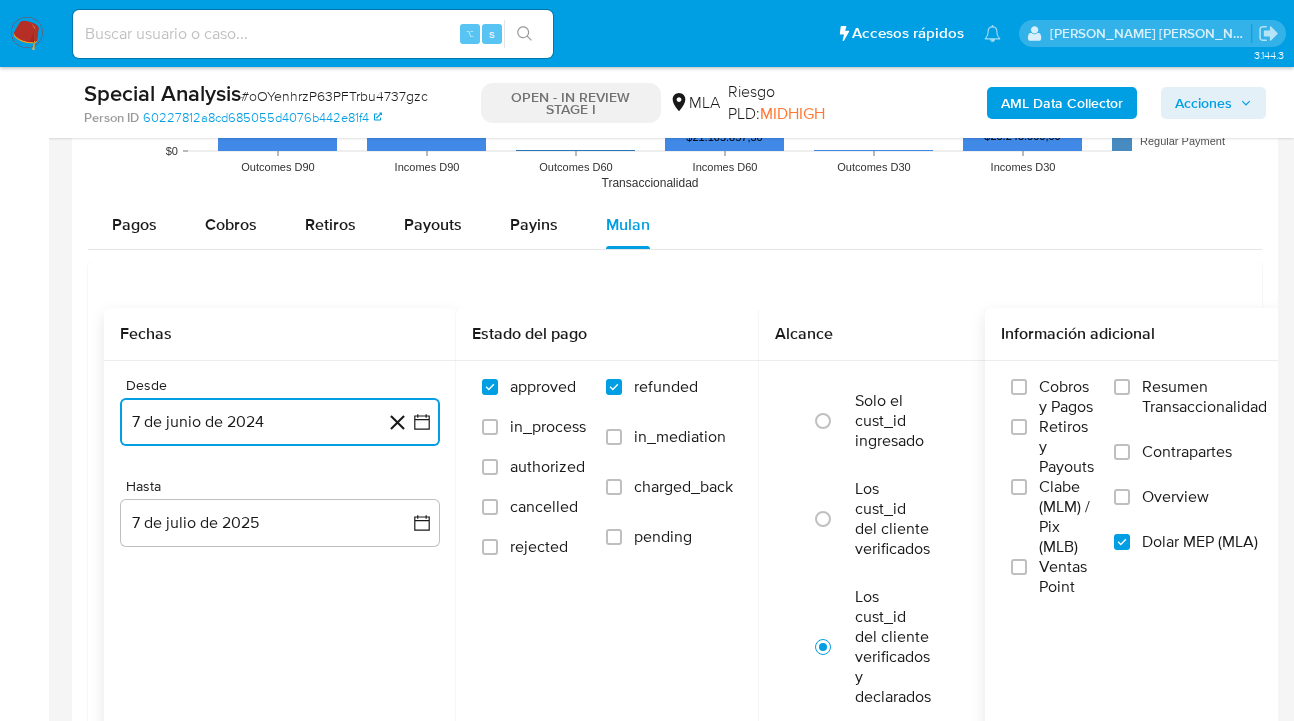 click on "7 de junio de 2024" at bounding box center [280, 422] 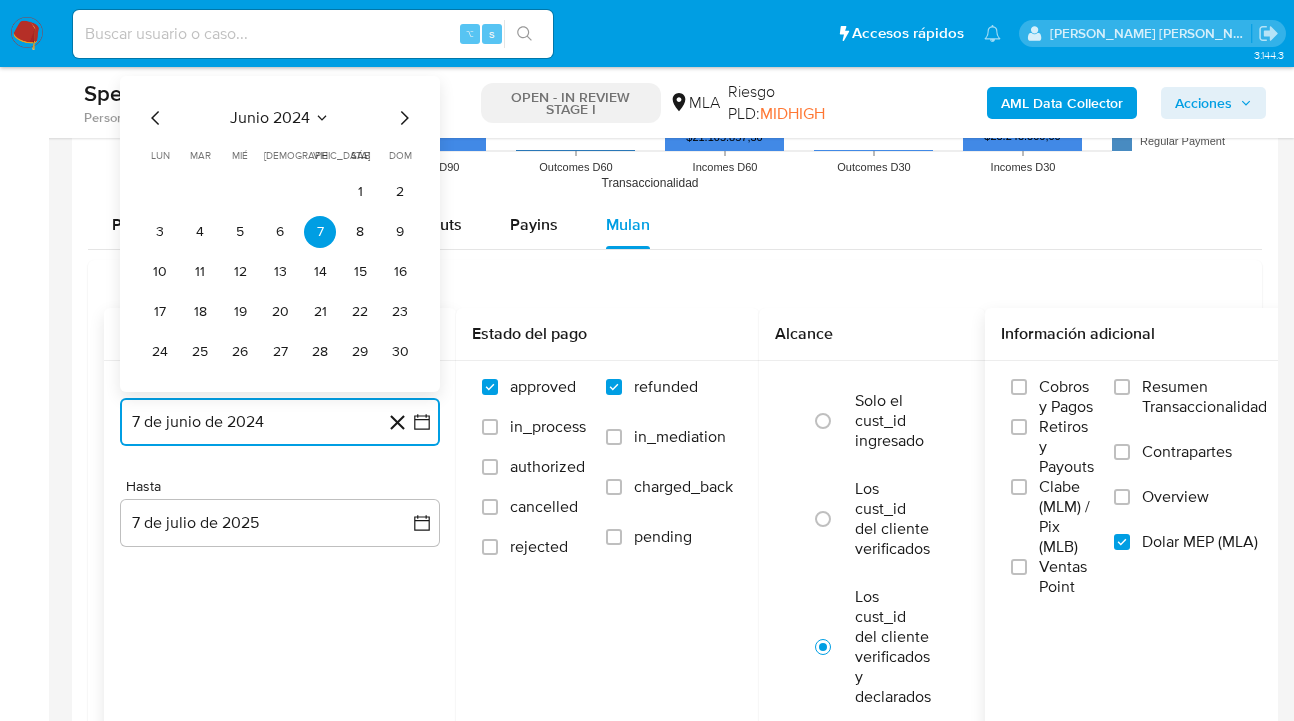 click 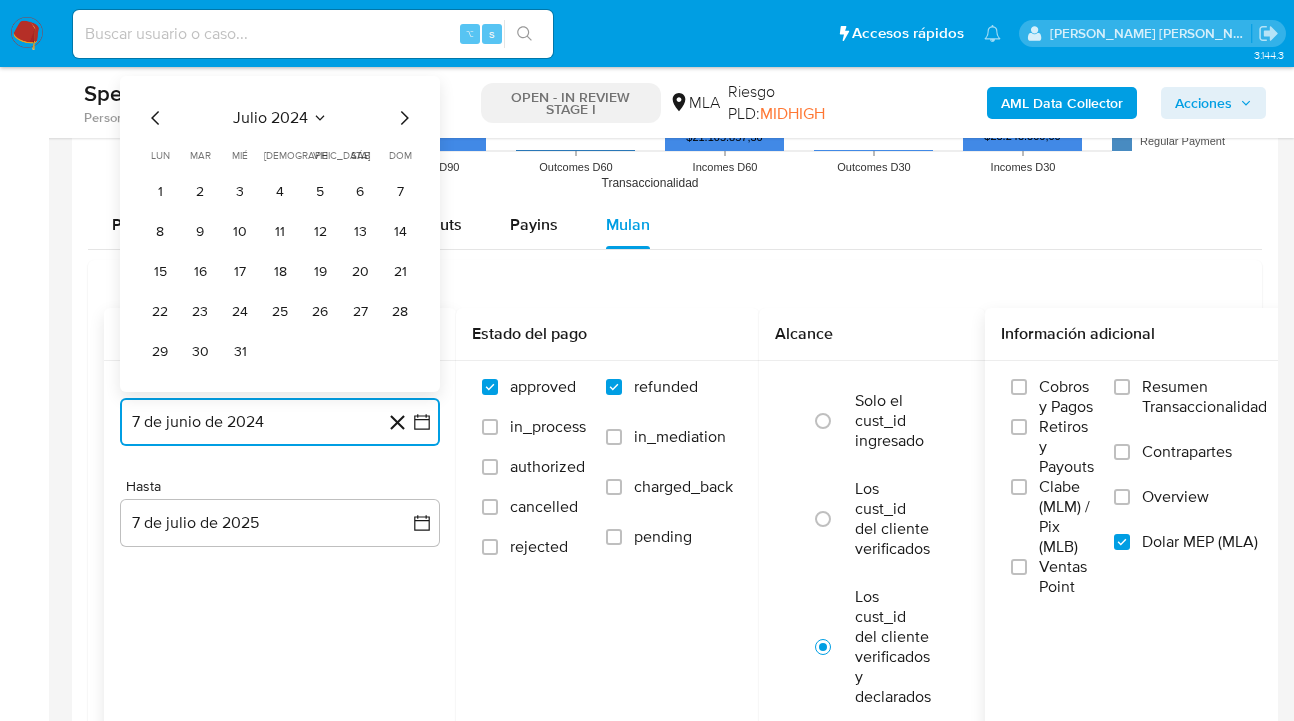 click 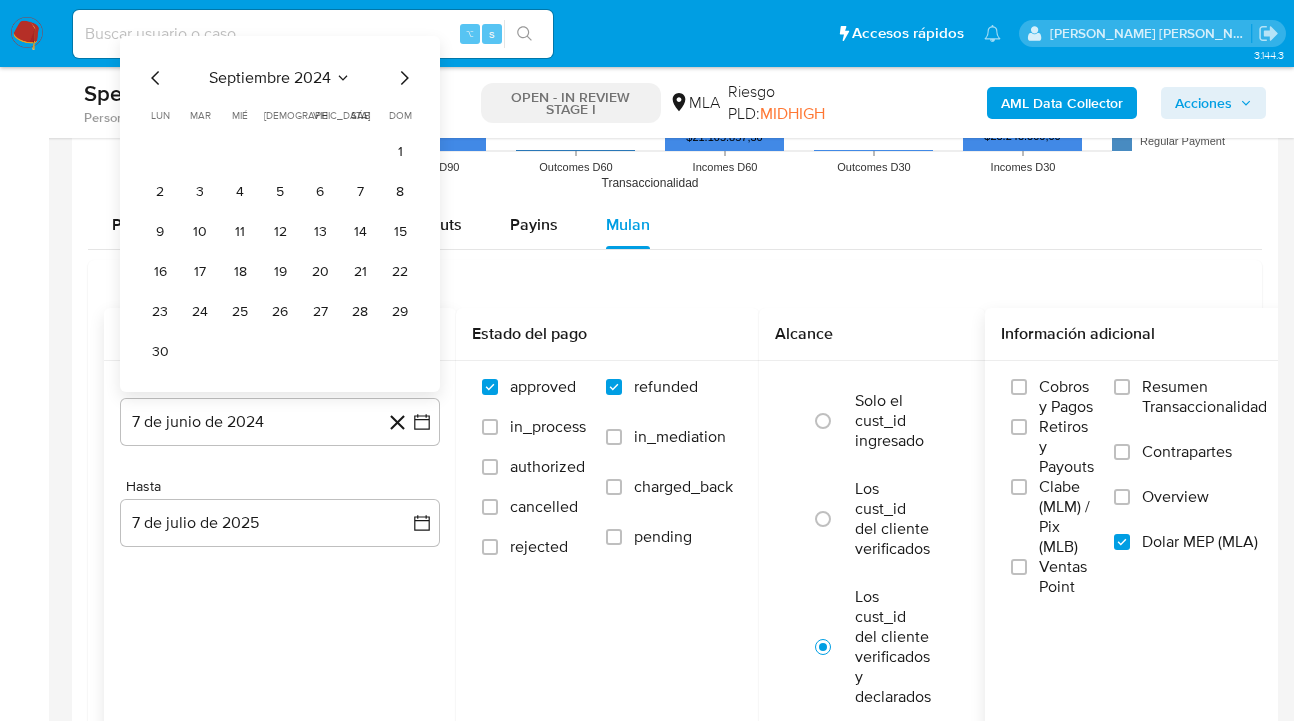 click on "dom domingo" at bounding box center (400, 116) 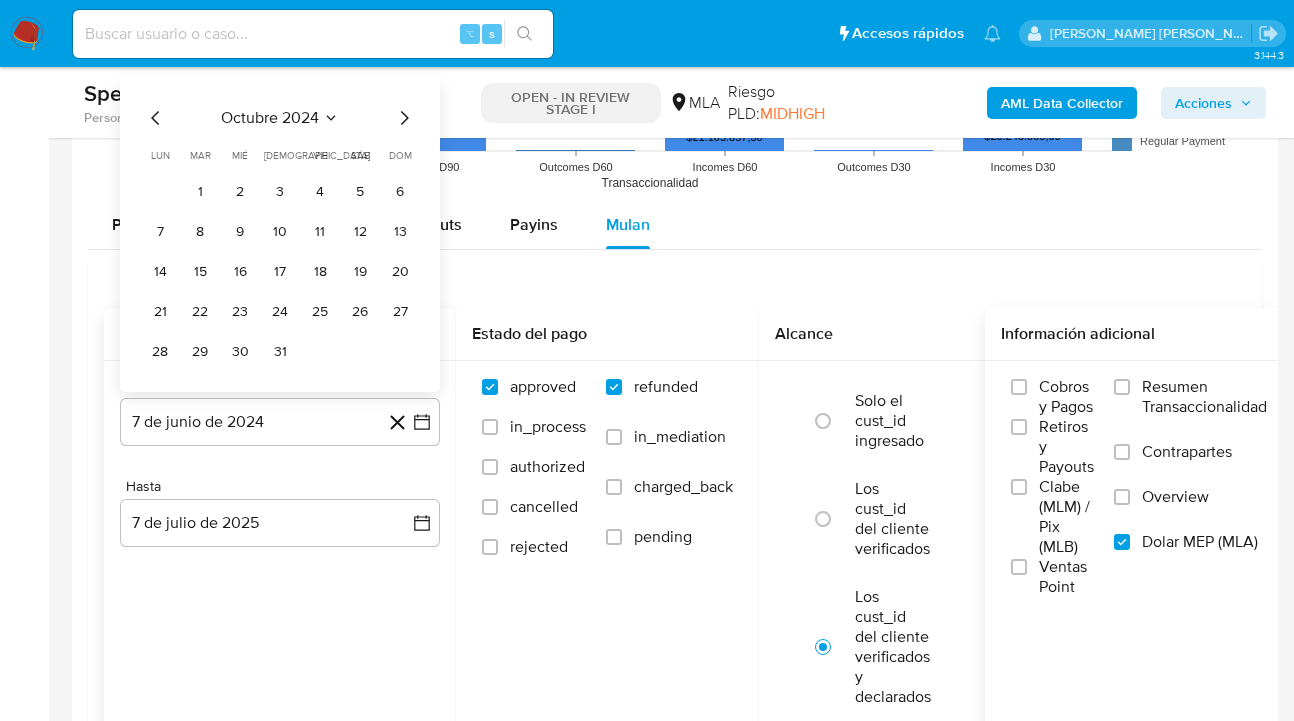 click 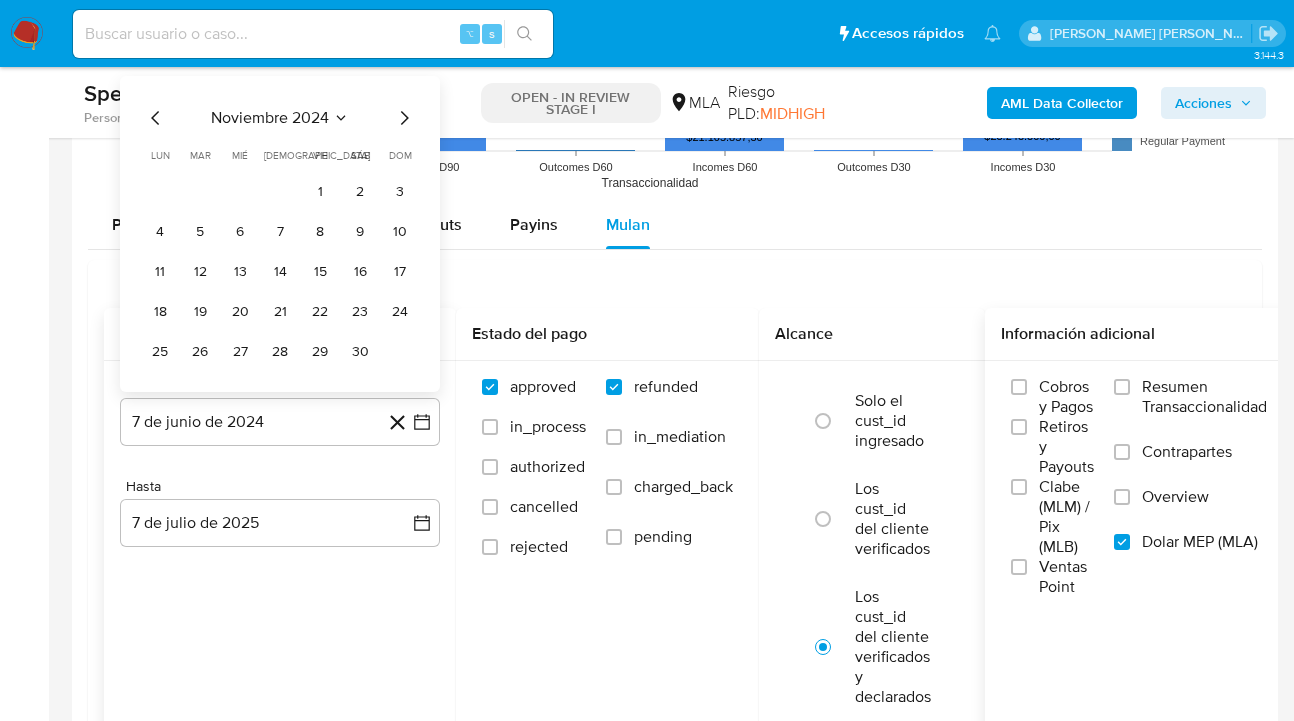 click 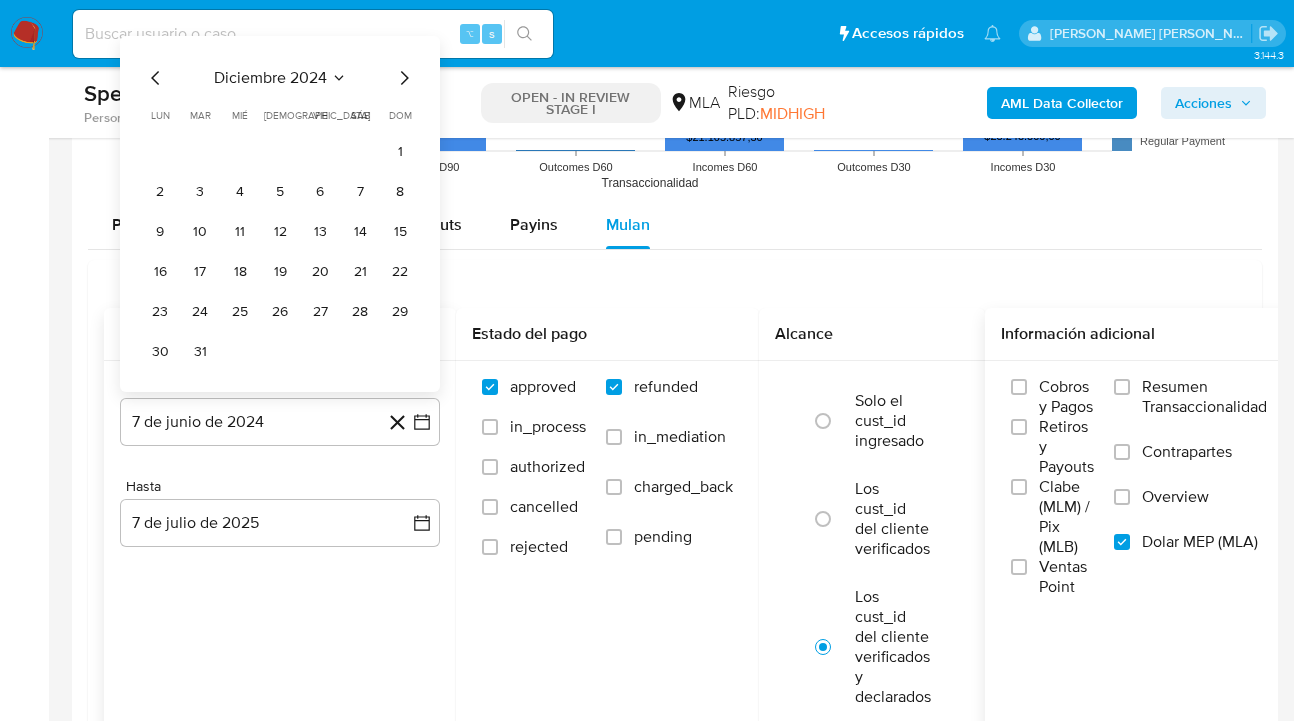 click 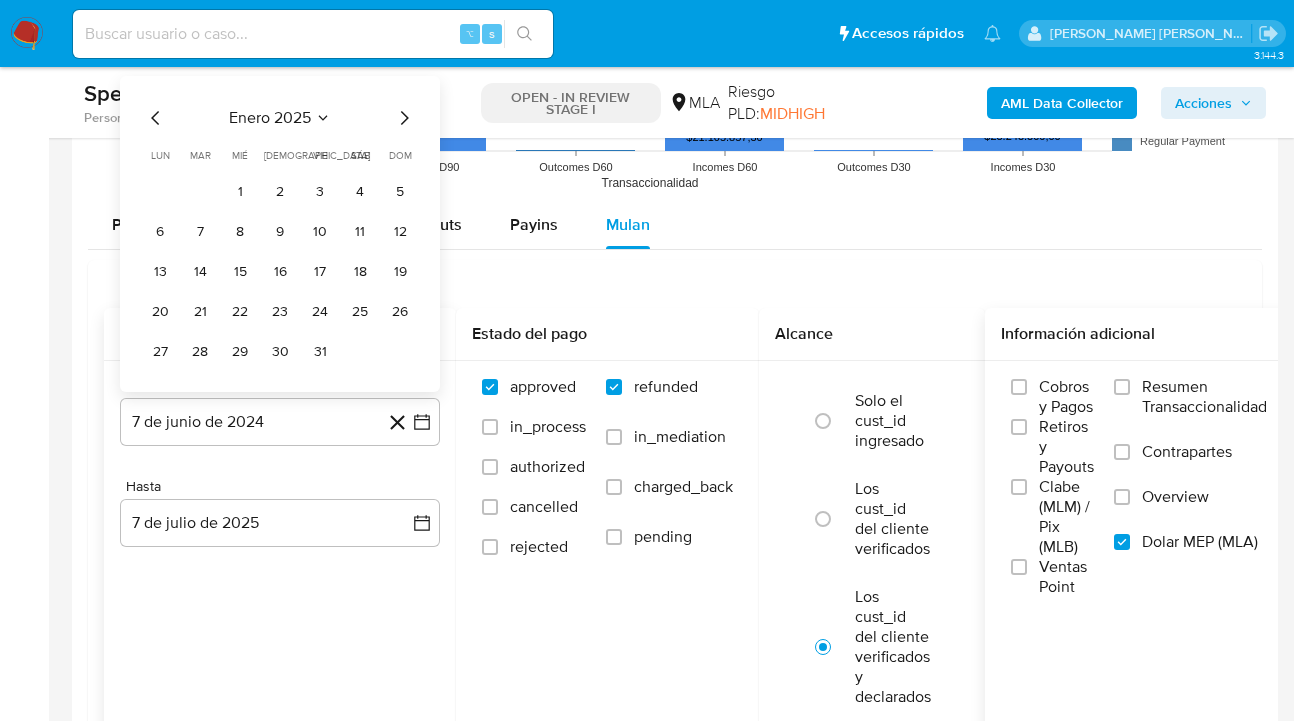 click 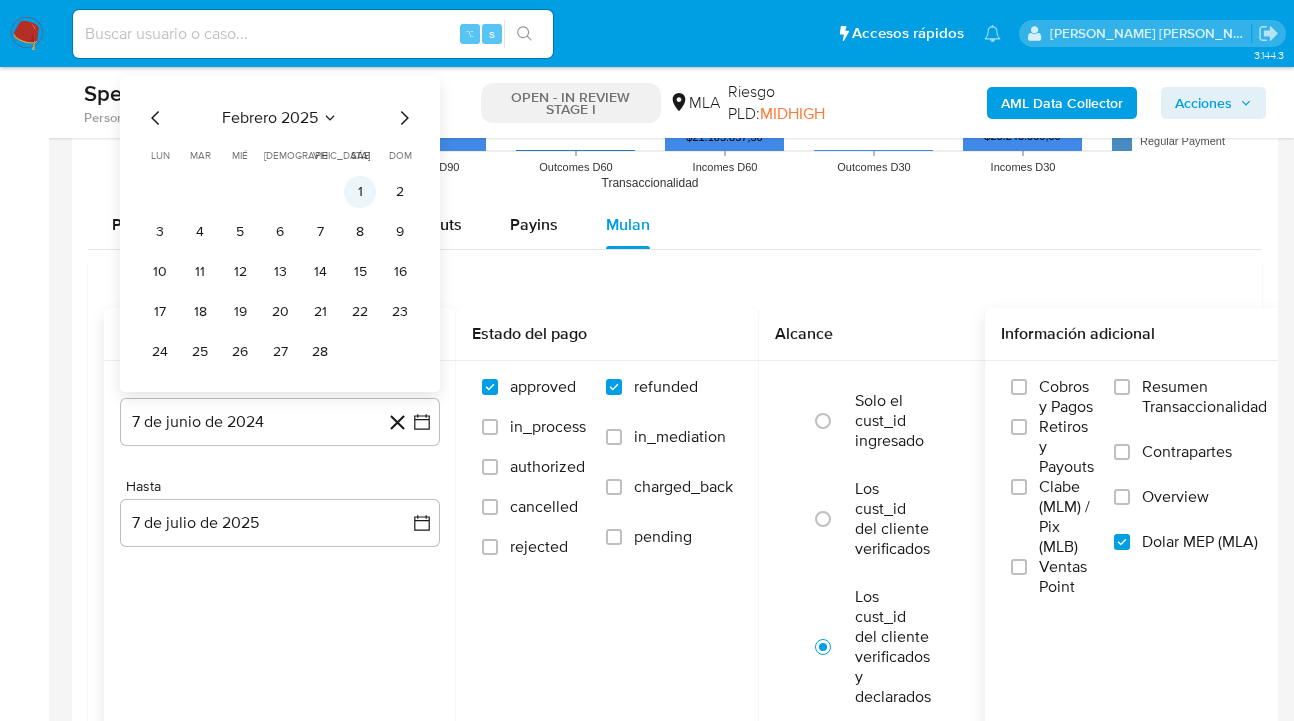 click on "1" at bounding box center [360, 192] 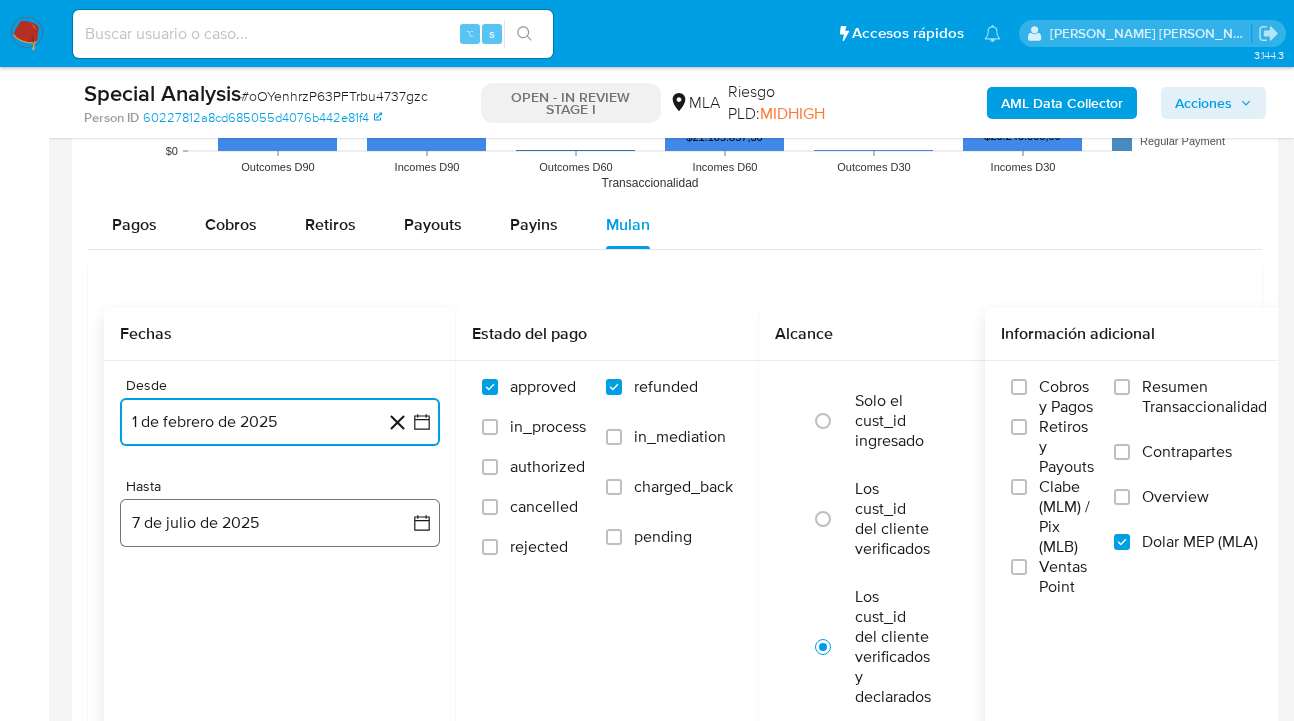 click on "7 de julio de 2025" at bounding box center (280, 523) 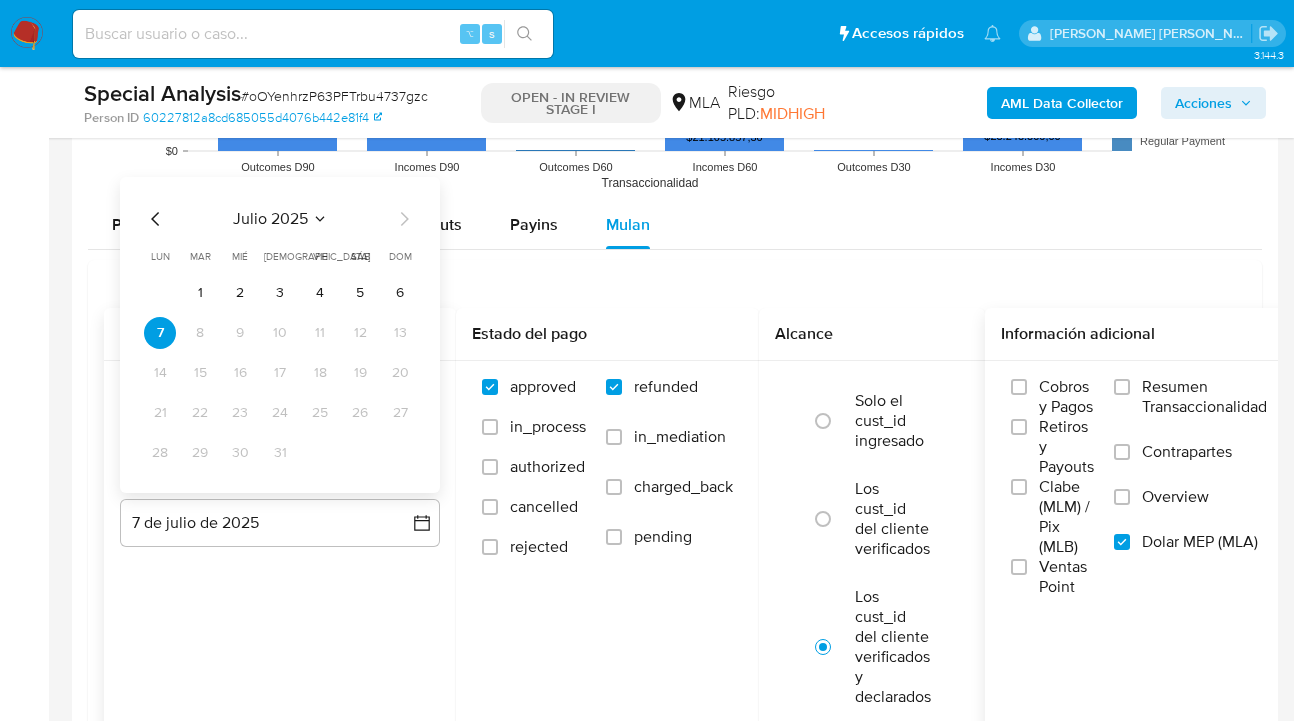 click 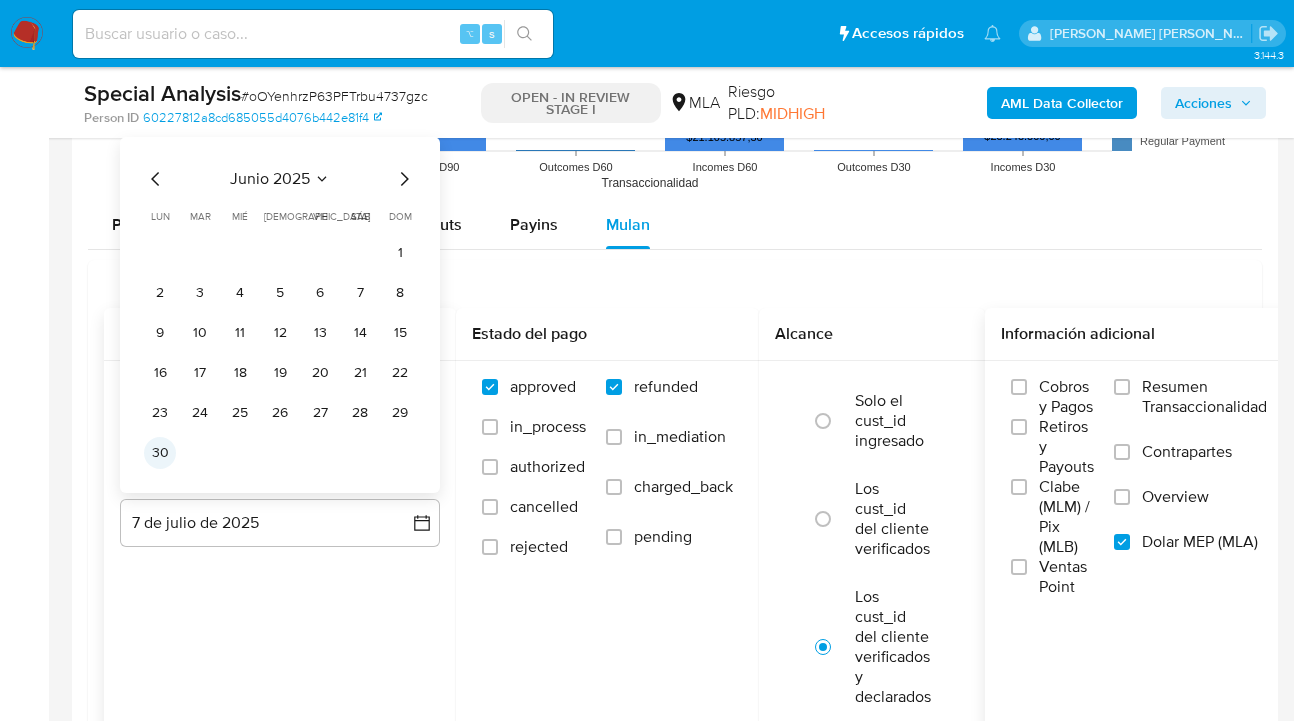 click on "30" at bounding box center (160, 453) 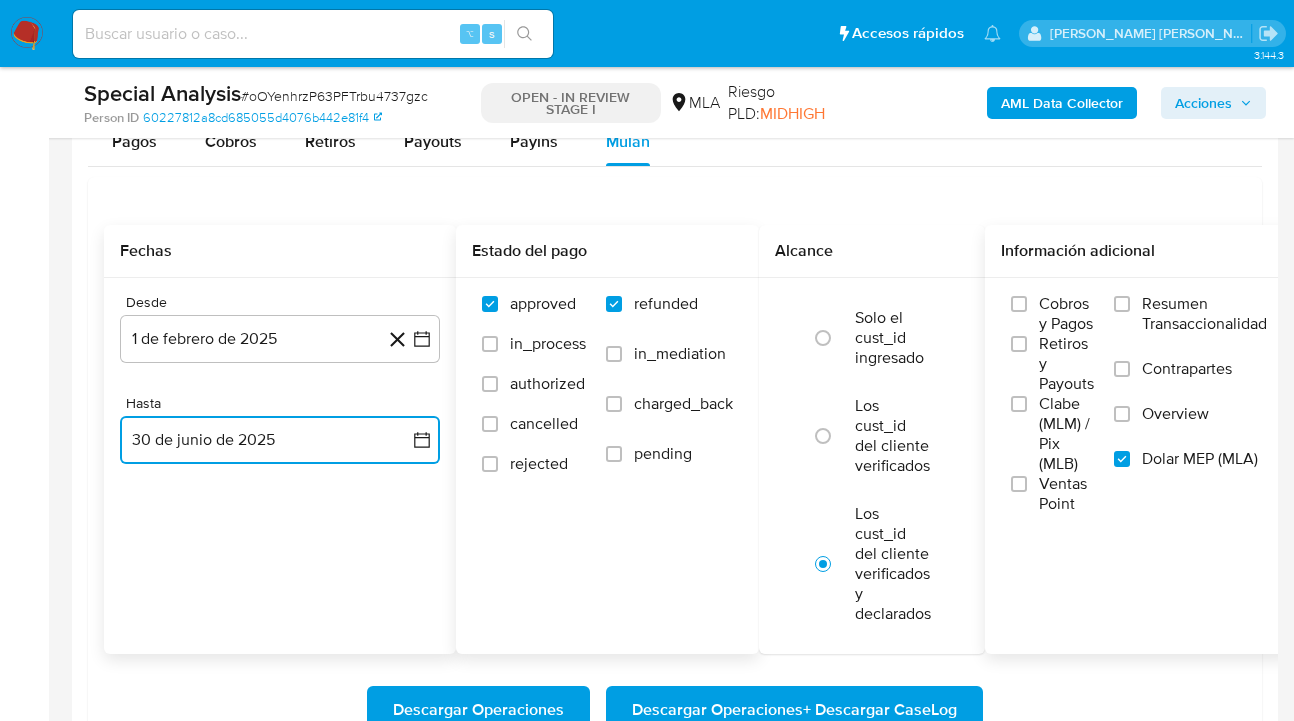 scroll, scrollTop: 2332, scrollLeft: 0, axis: vertical 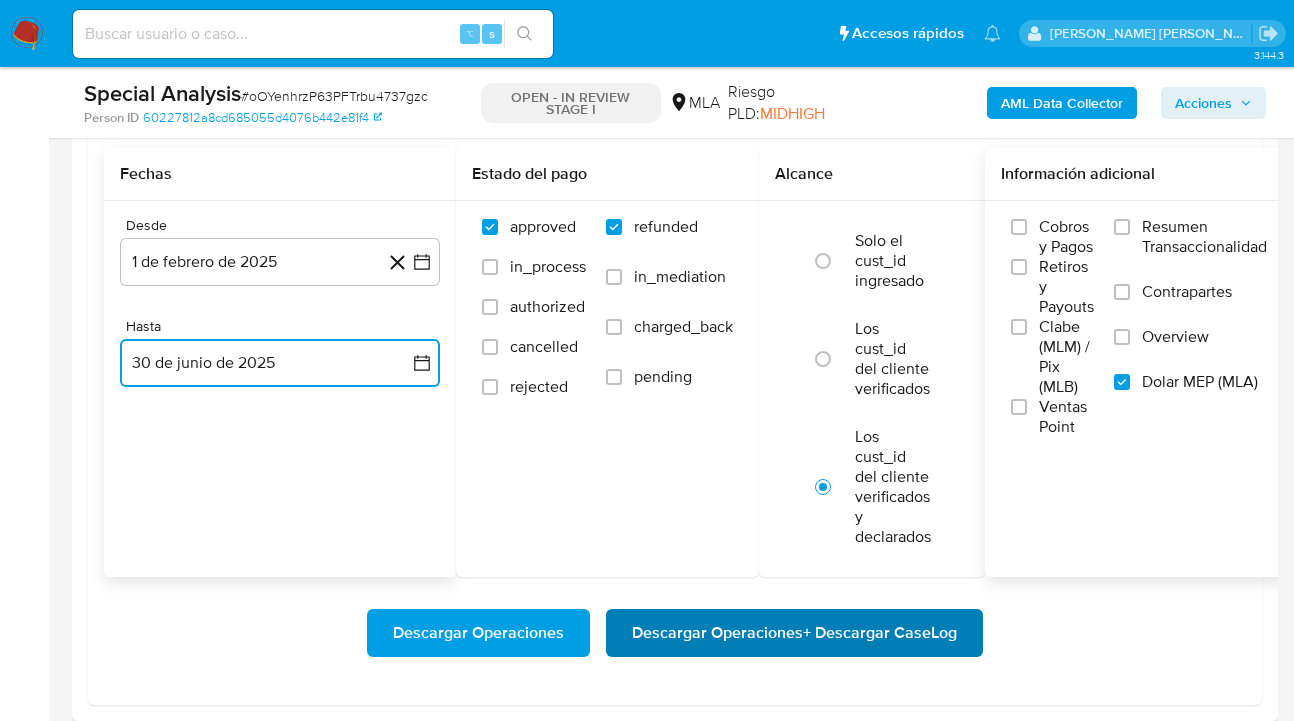 click on "Descargar Operaciones  +   Descargar CaseLog" at bounding box center (794, 633) 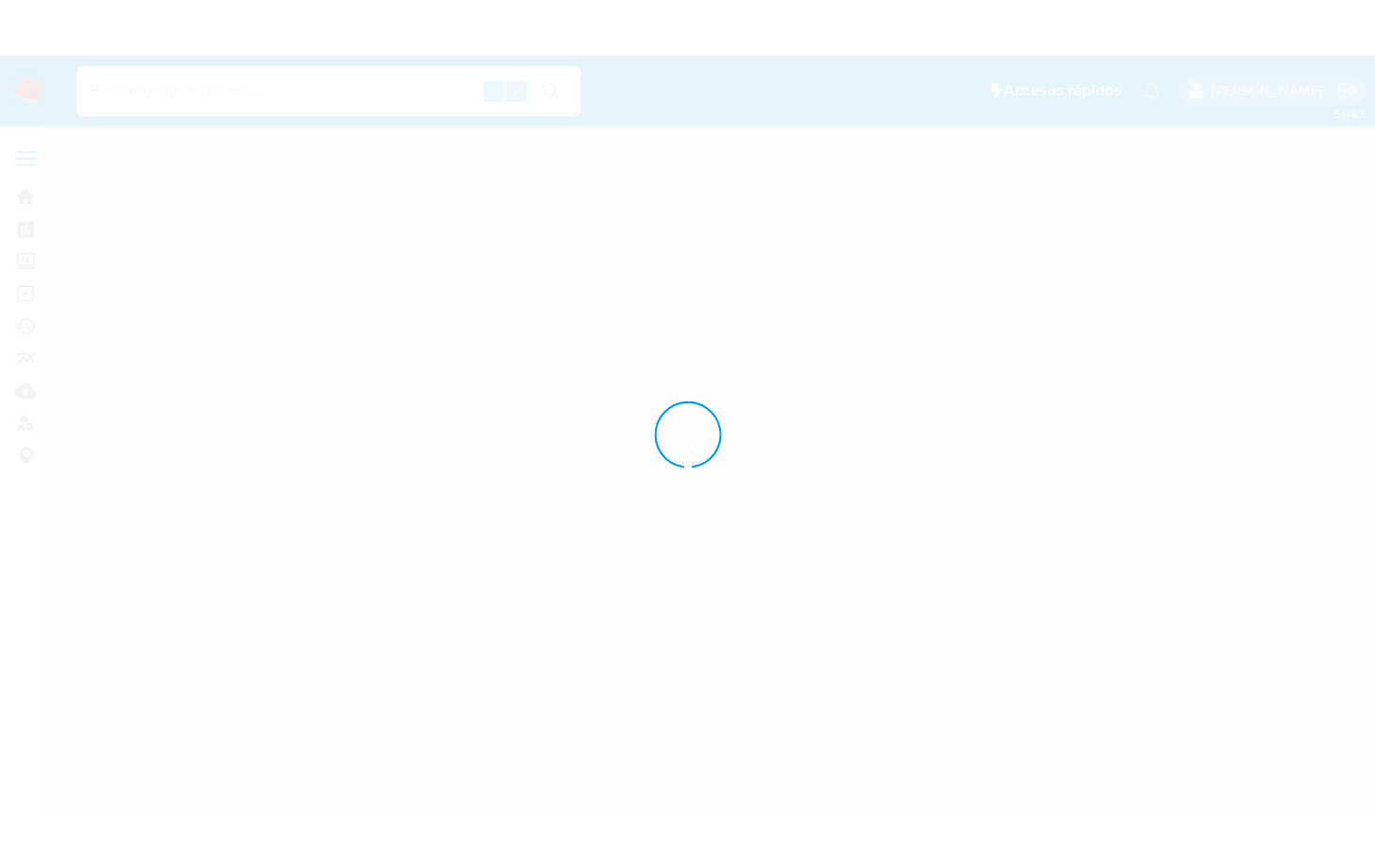 scroll, scrollTop: 0, scrollLeft: 0, axis: both 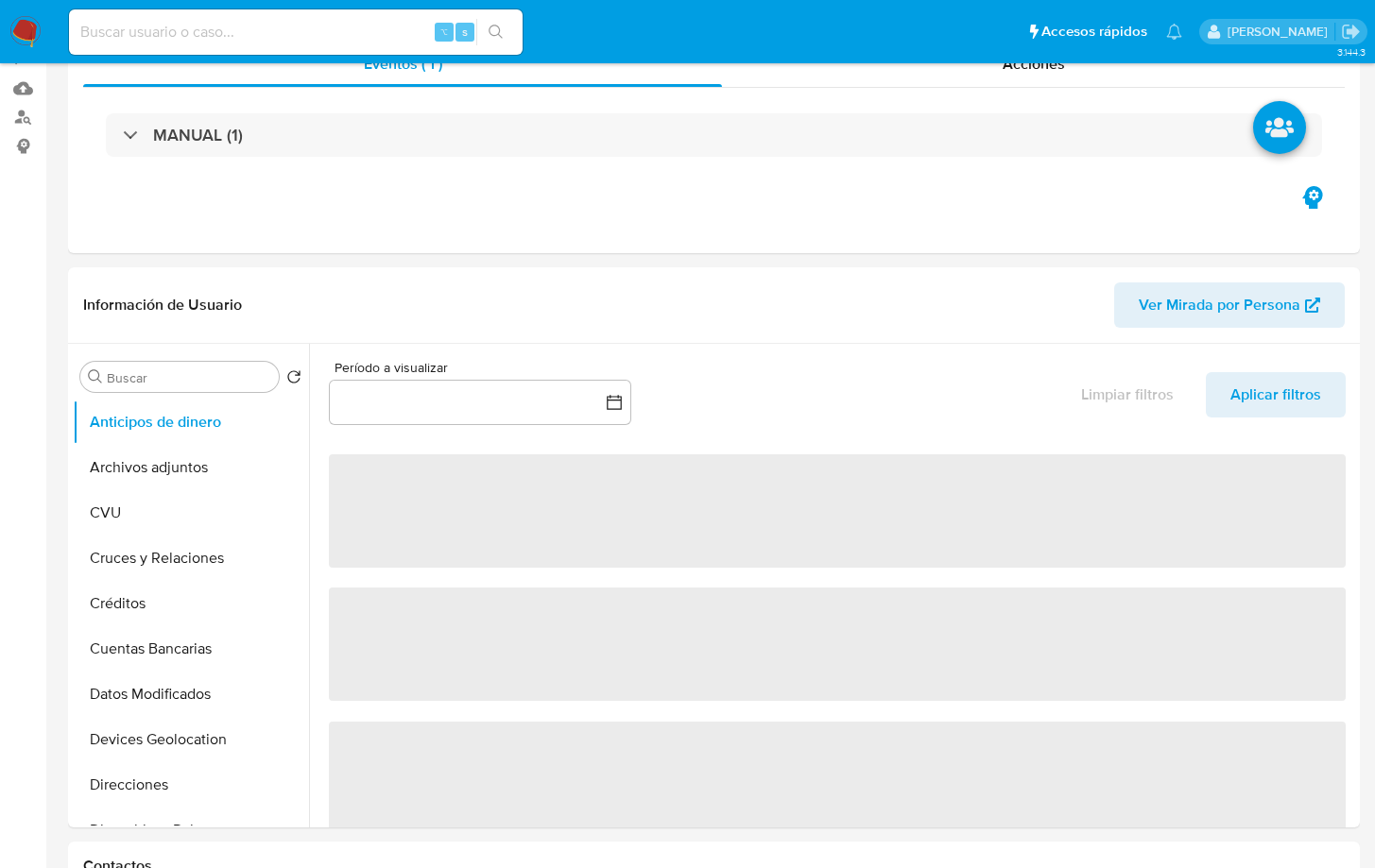 select on "10" 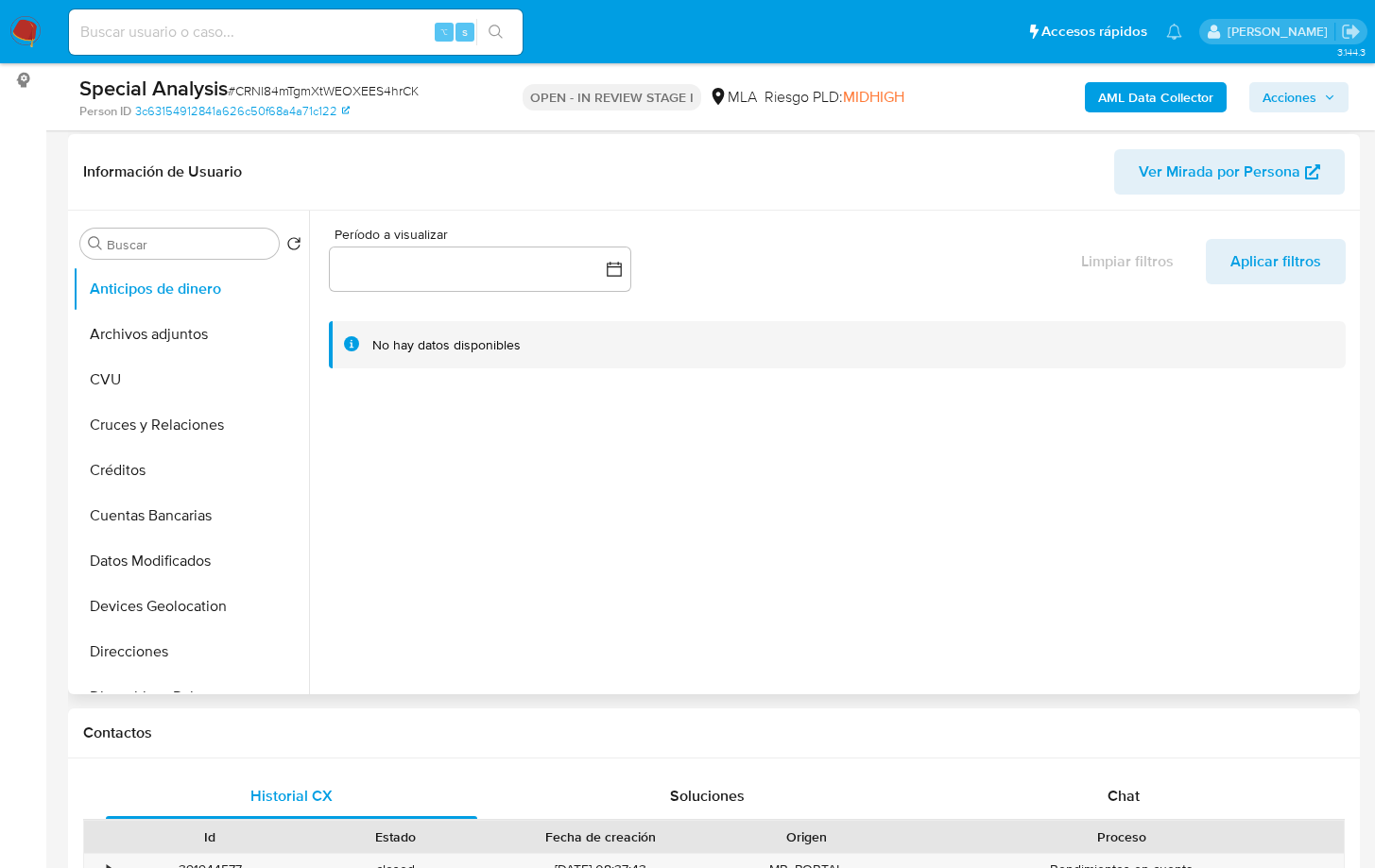 scroll, scrollTop: 278, scrollLeft: 0, axis: vertical 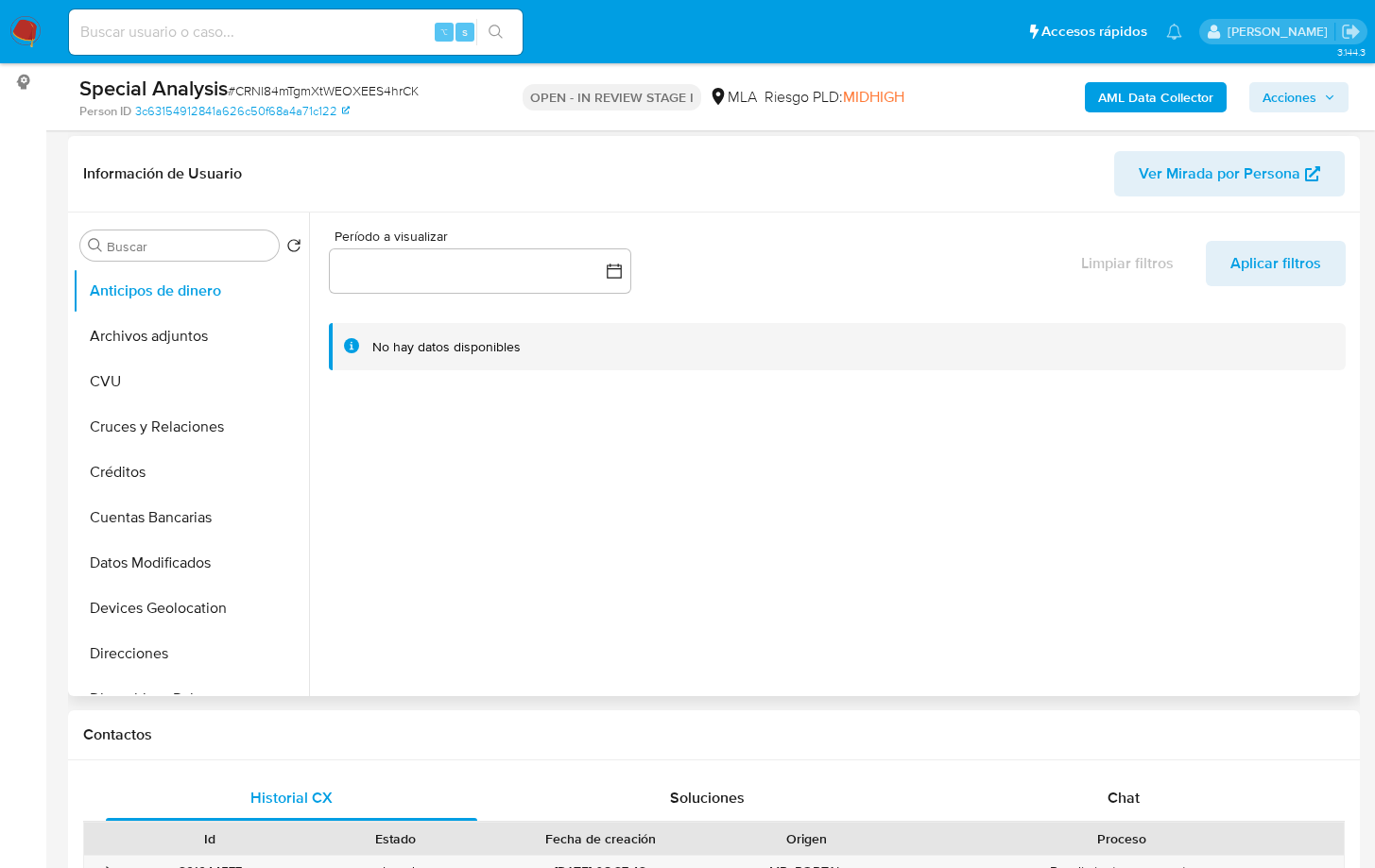 drag, startPoint x: 308, startPoint y: 354, endPoint x: 303, endPoint y: 463, distance: 109.11462 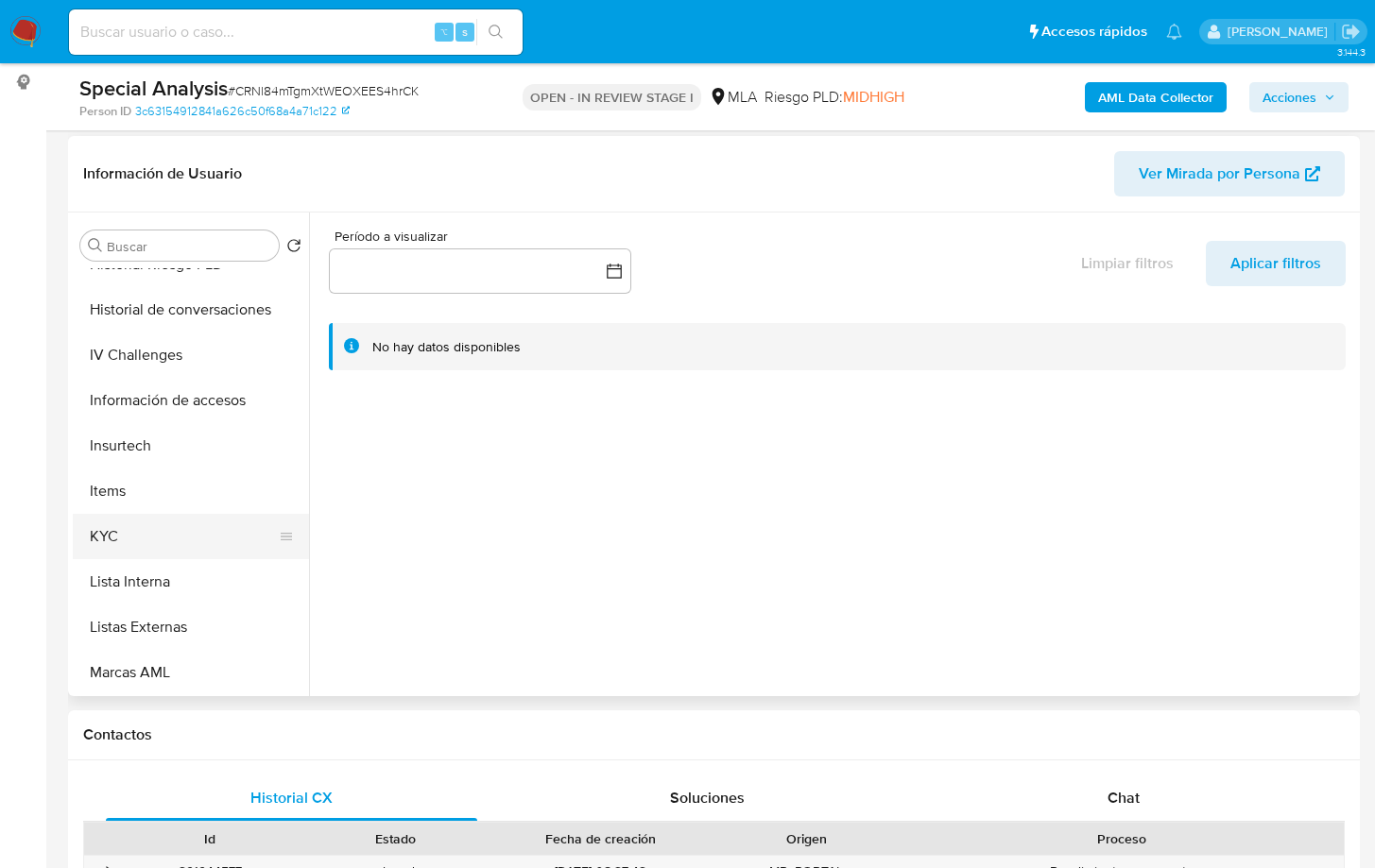 scroll, scrollTop: 658, scrollLeft: 0, axis: vertical 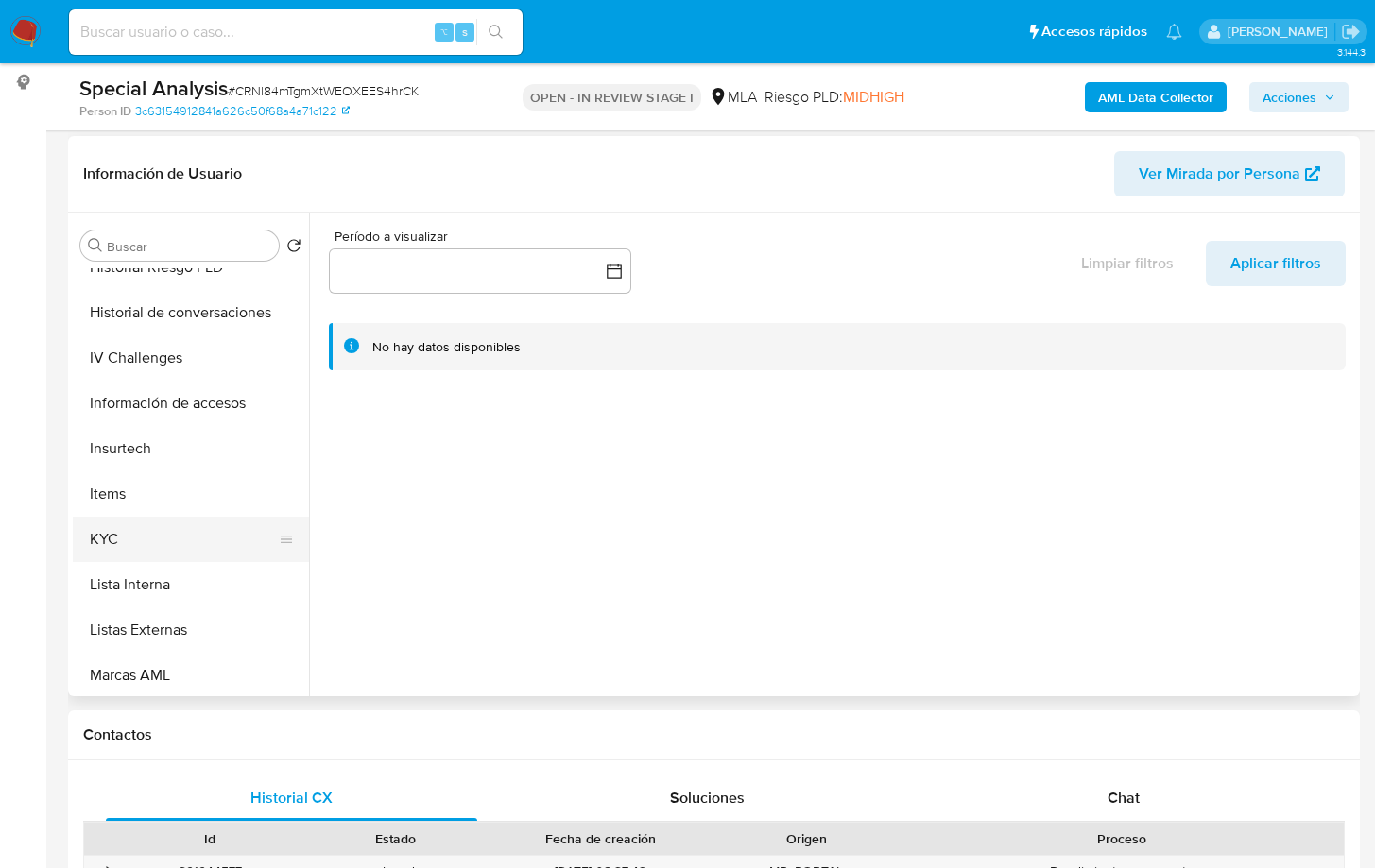 drag, startPoint x: 230, startPoint y: 506, endPoint x: 226, endPoint y: 529, distance: 23.34524 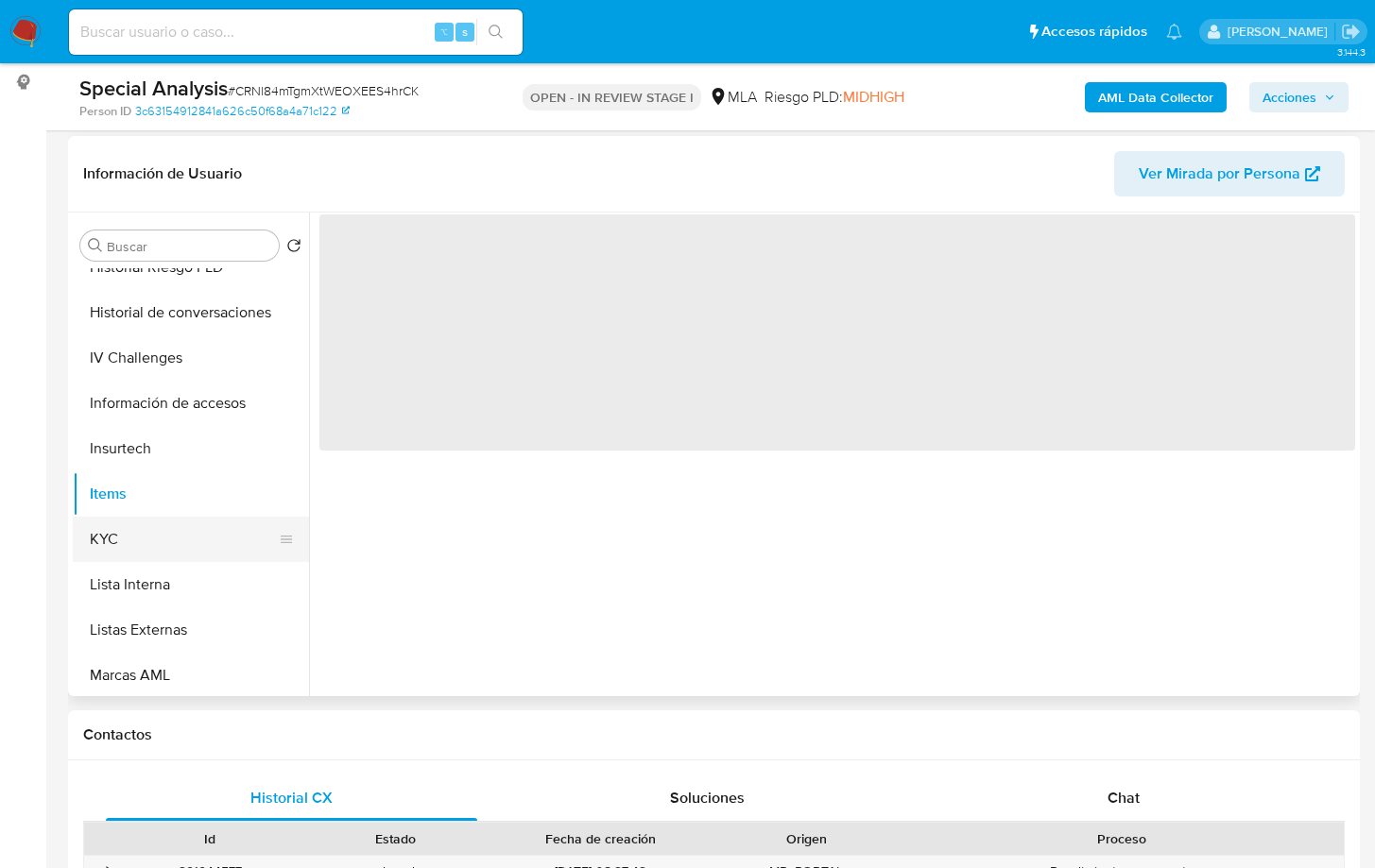 click on "KYC" at bounding box center [183, 539] 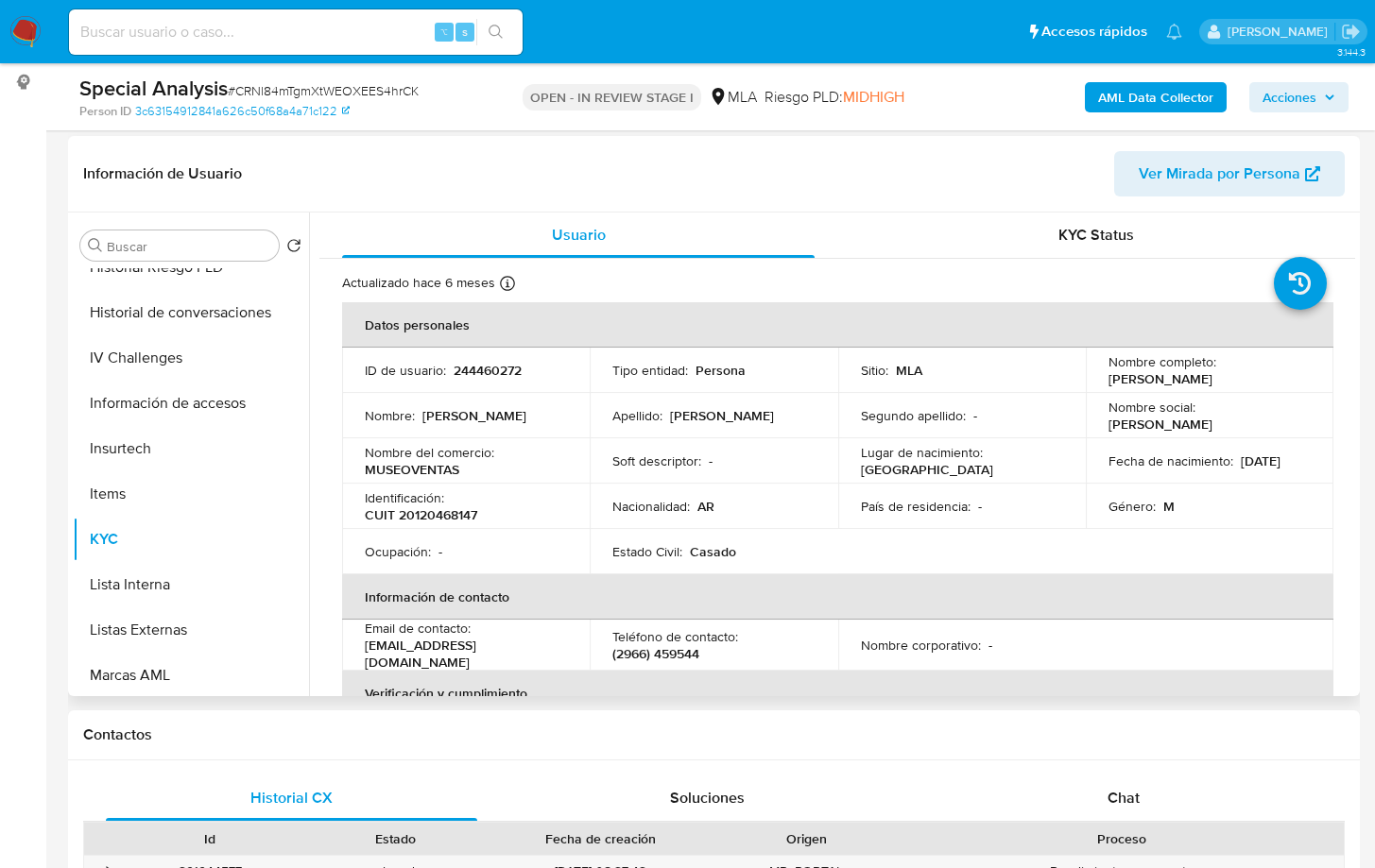 type 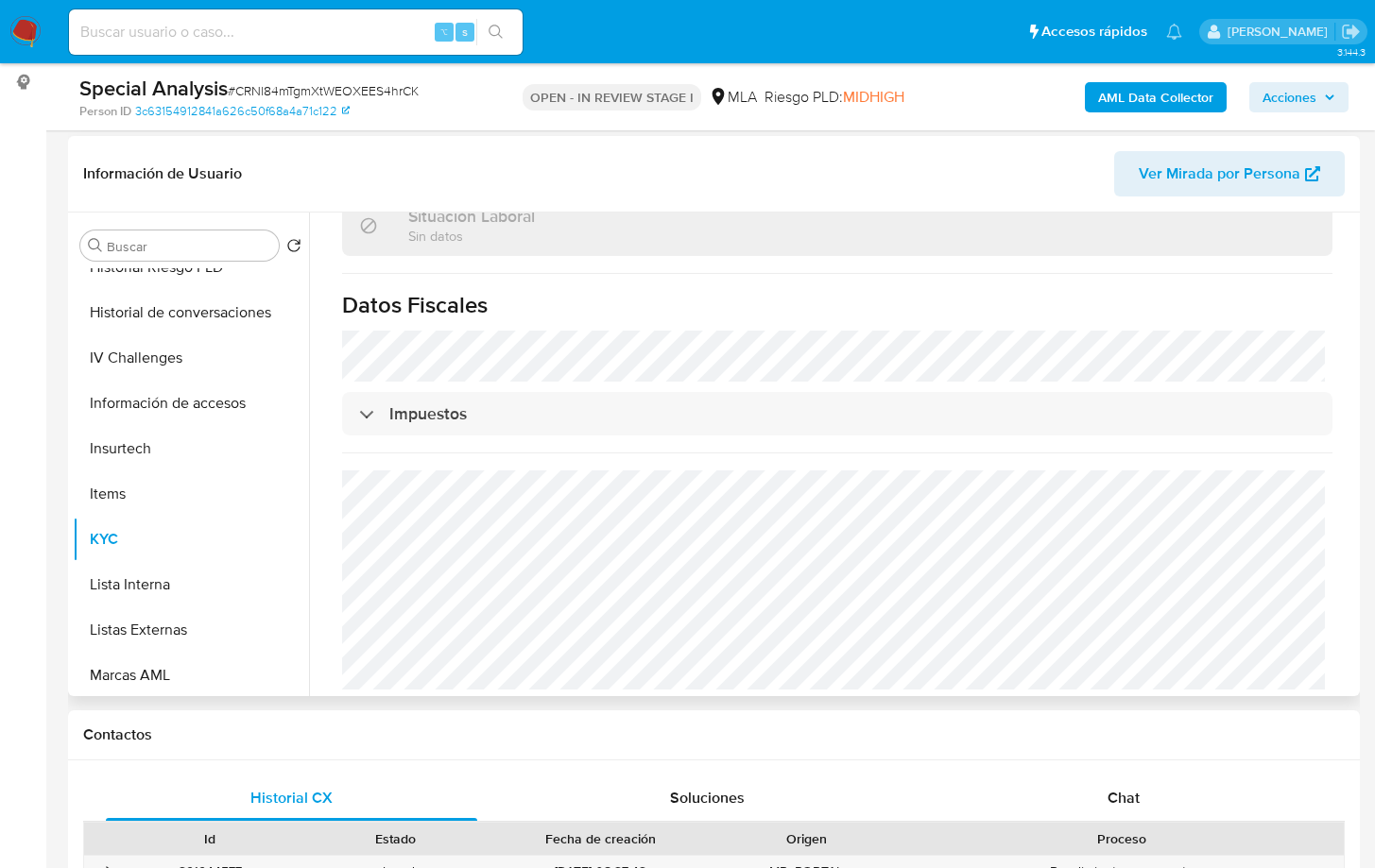 scroll, scrollTop: 1011, scrollLeft: 0, axis: vertical 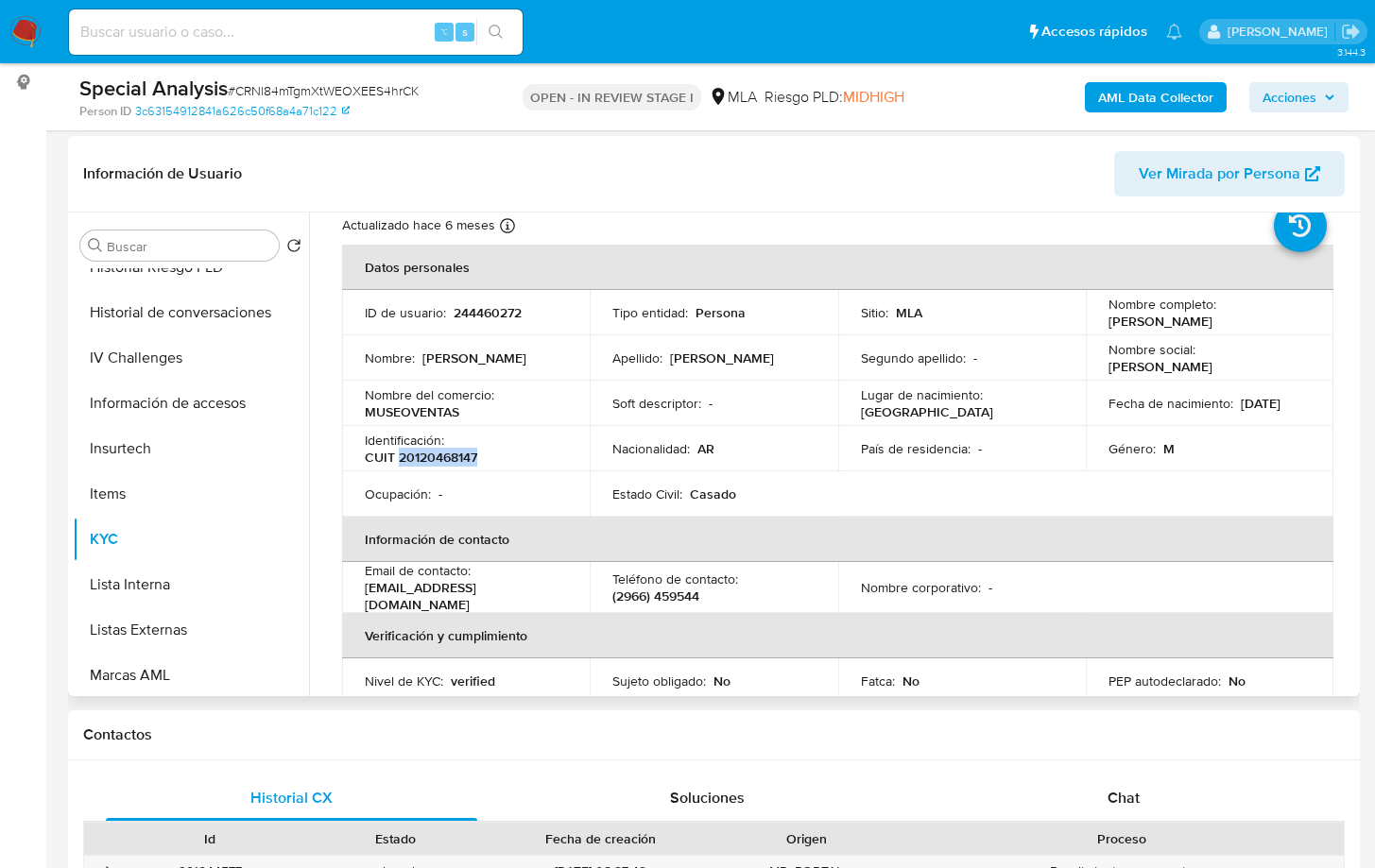 drag, startPoint x: 400, startPoint y: 454, endPoint x: 476, endPoint y: 466, distance: 76.94154 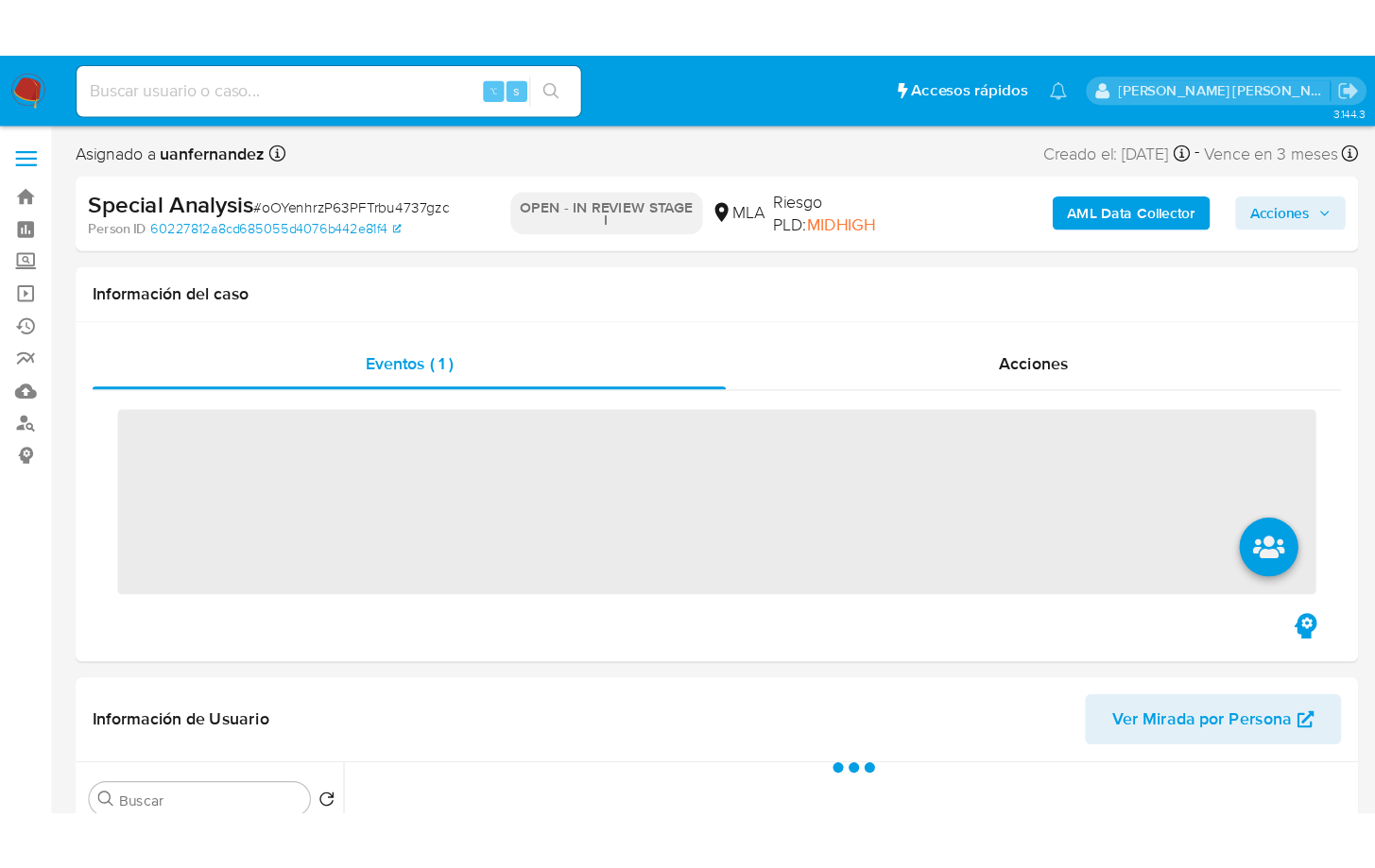 scroll, scrollTop: 0, scrollLeft: 0, axis: both 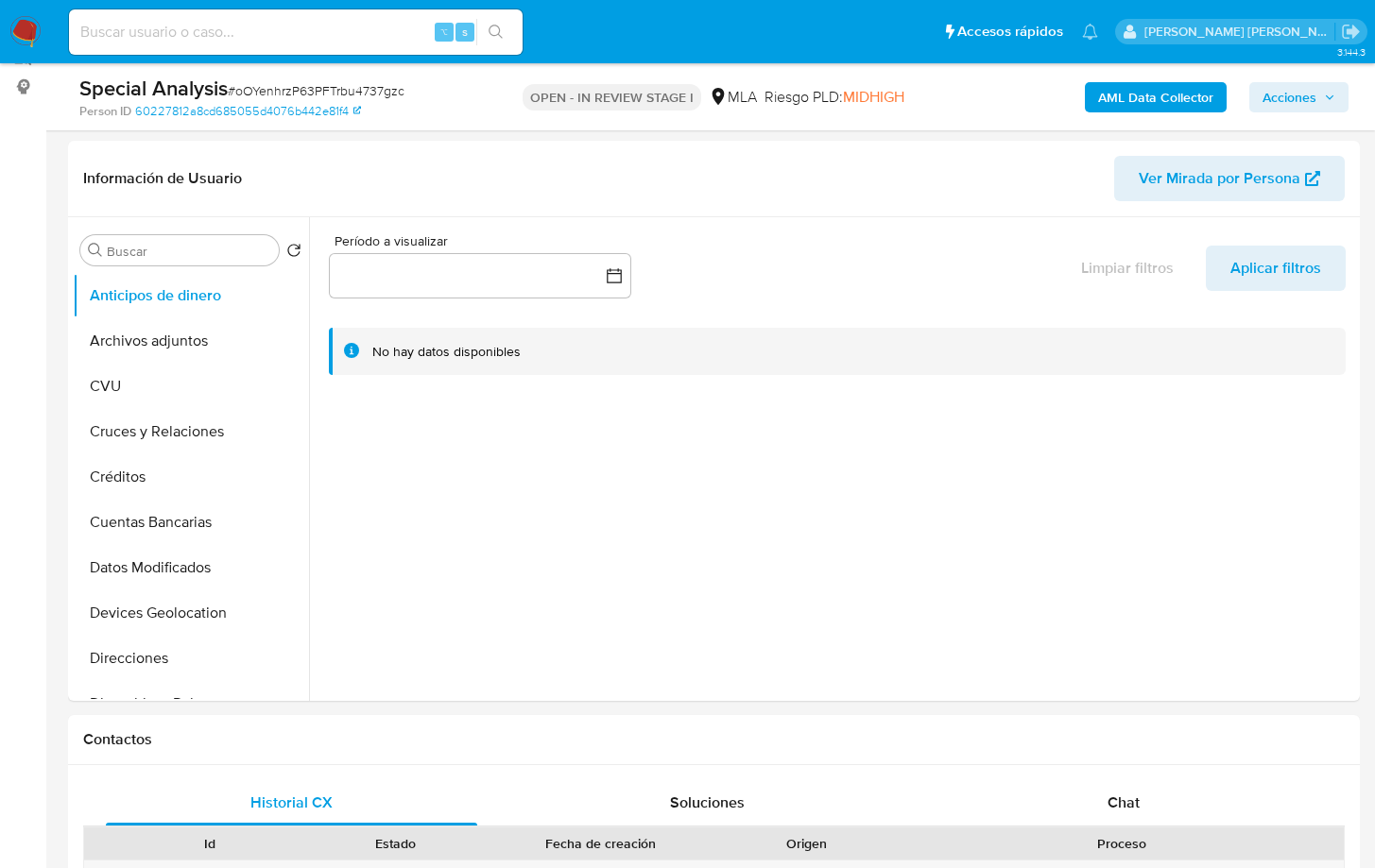 select on "10" 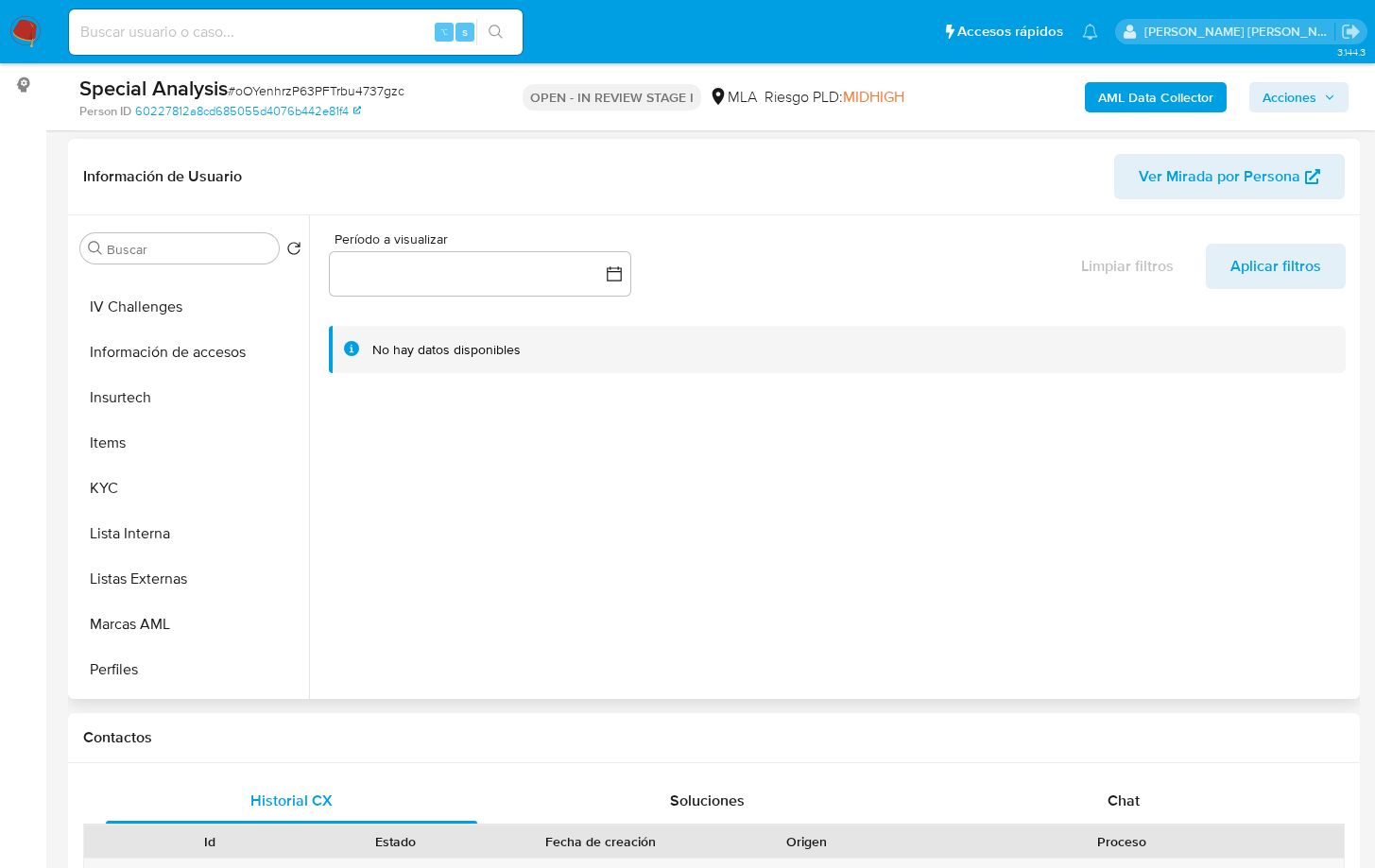 scroll, scrollTop: 715, scrollLeft: 0, axis: vertical 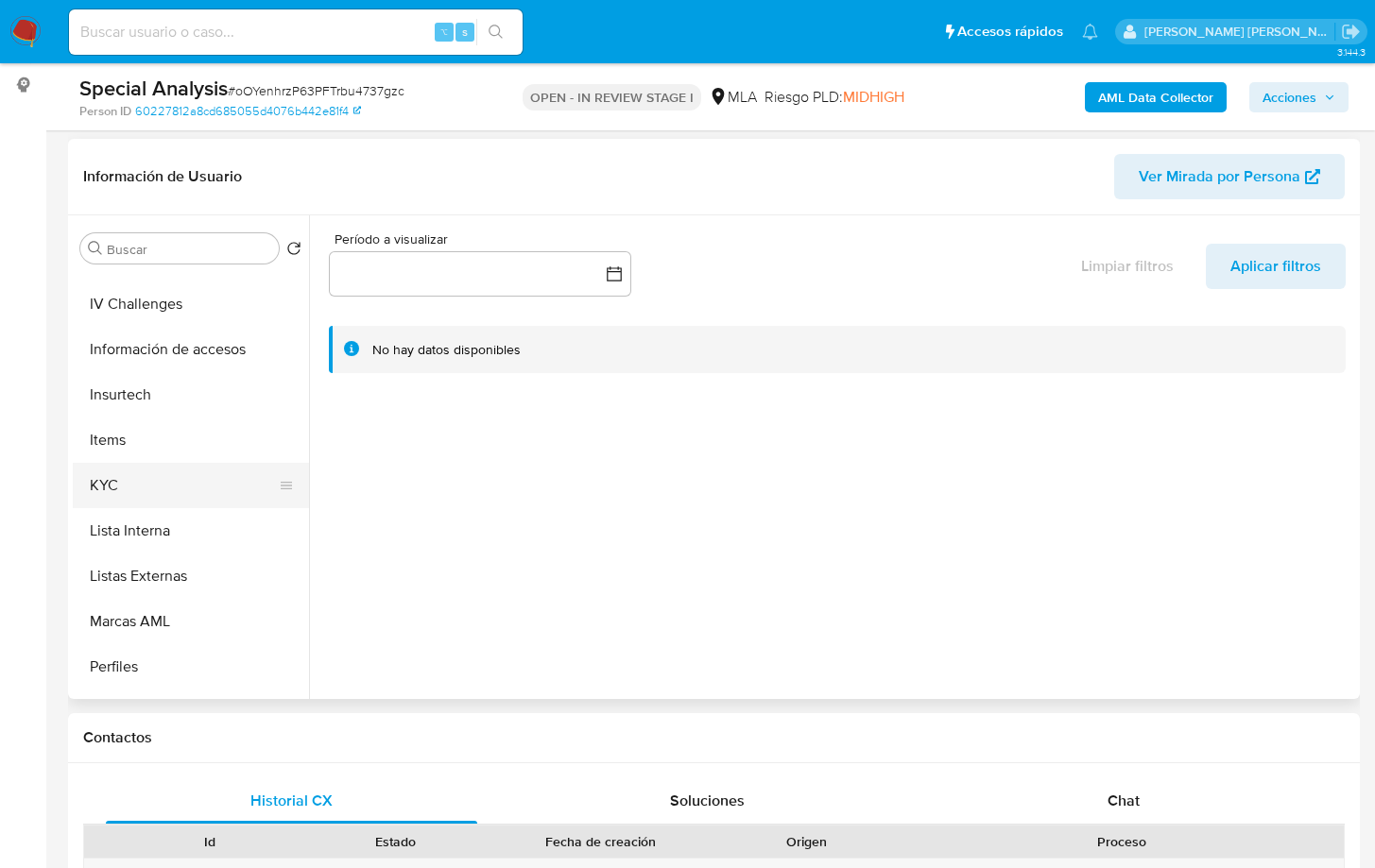 drag, startPoint x: 224, startPoint y: 480, endPoint x: 238, endPoint y: 480, distance: 14 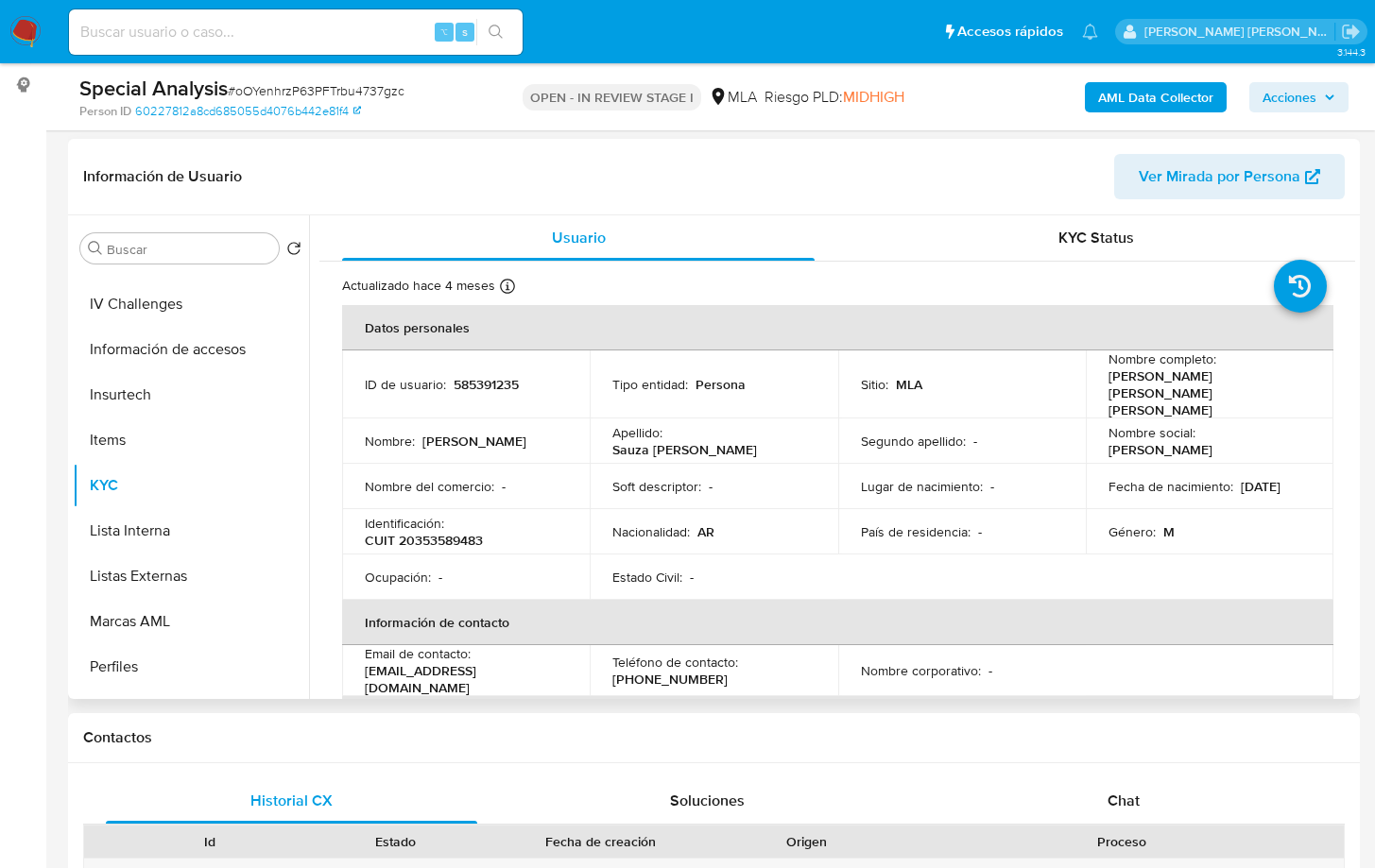 type 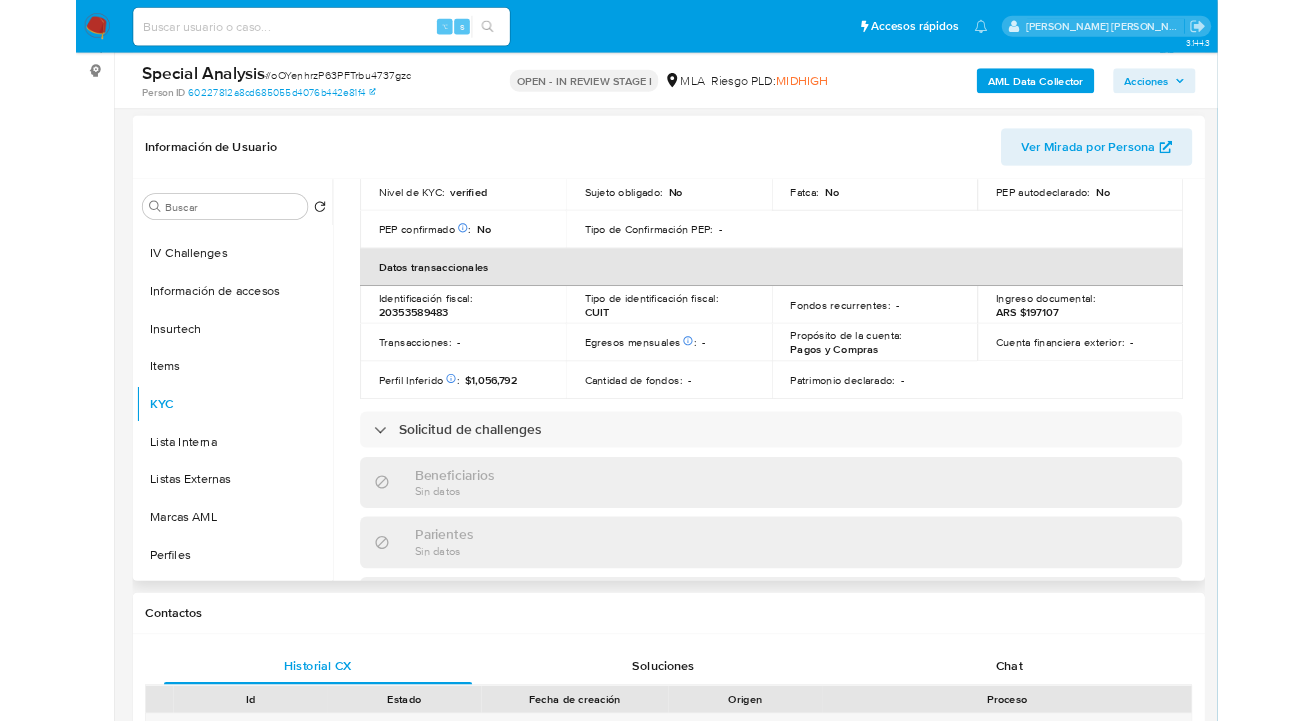 scroll, scrollTop: 1032, scrollLeft: 0, axis: vertical 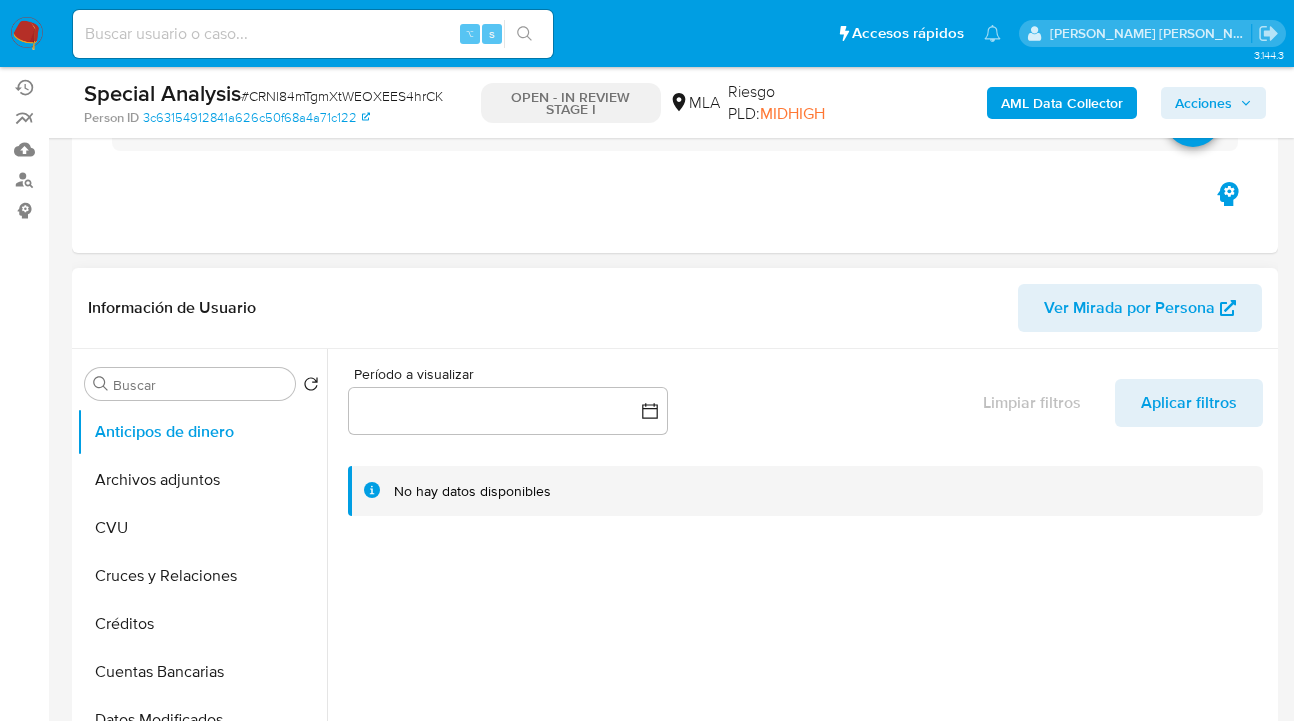 select on "10" 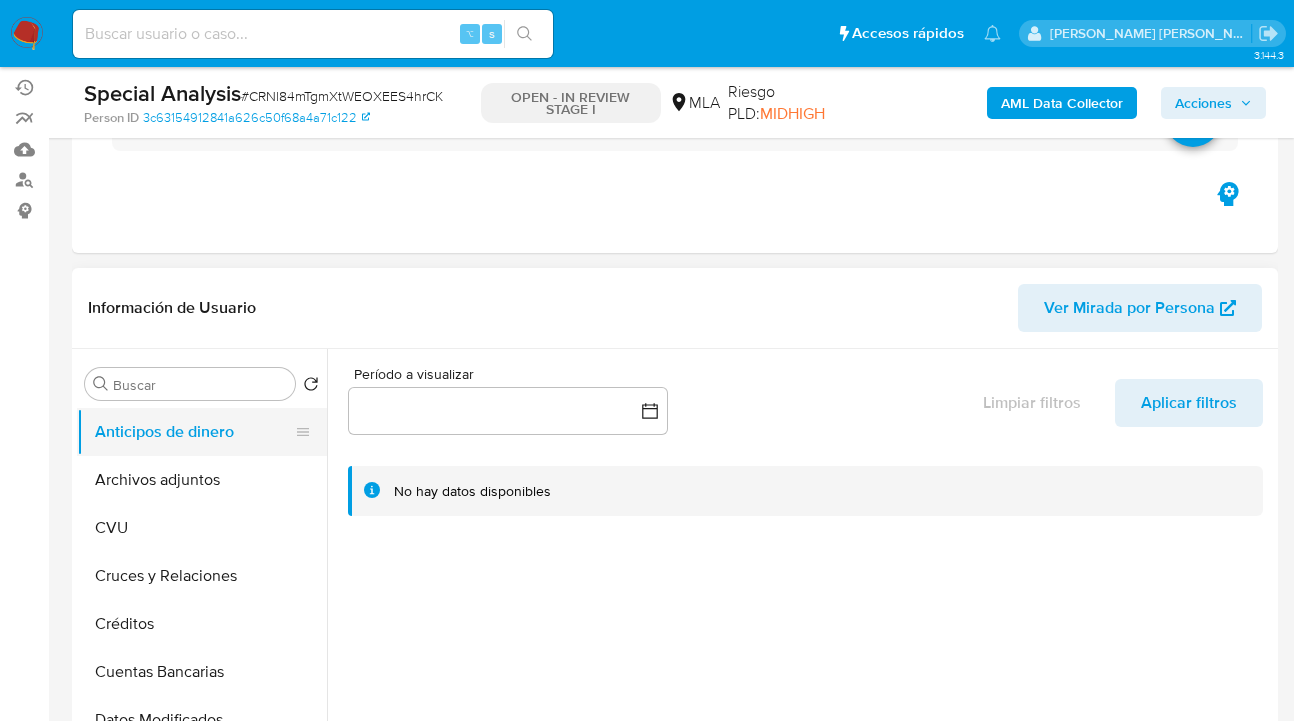 scroll, scrollTop: 202, scrollLeft: 0, axis: vertical 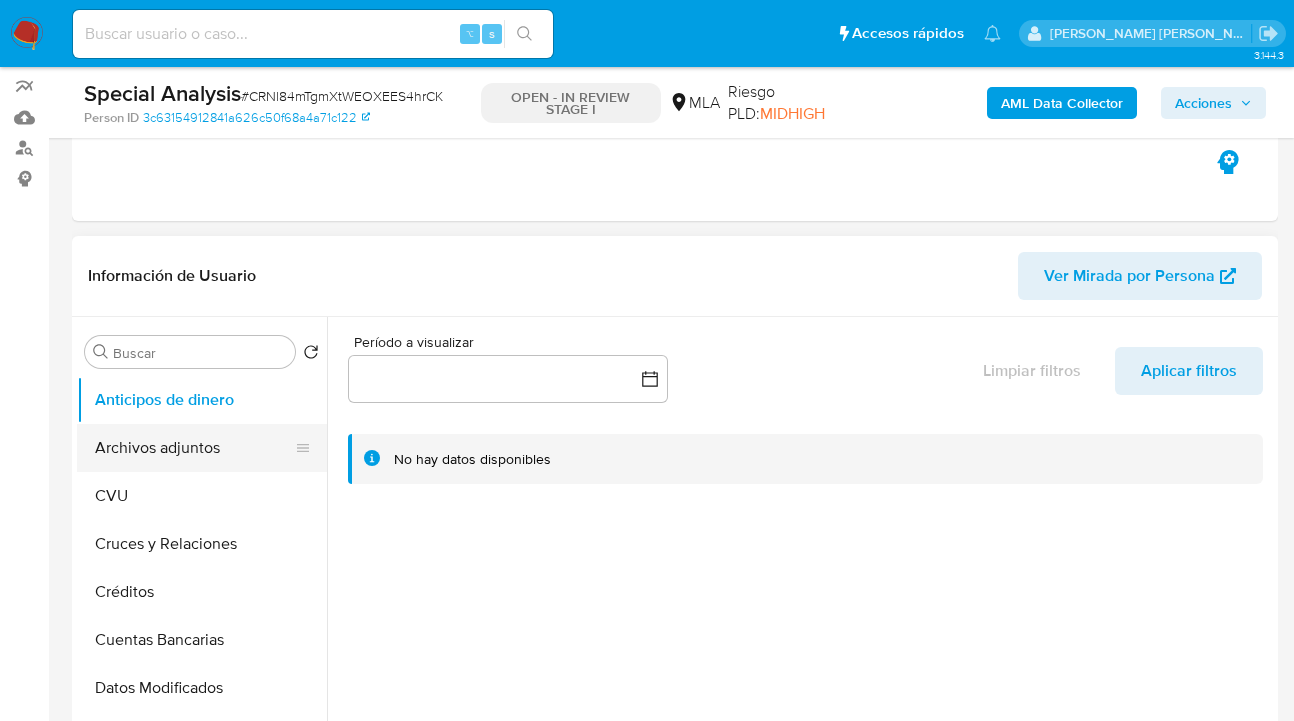 drag, startPoint x: 201, startPoint y: 484, endPoint x: 195, endPoint y: 466, distance: 18.973665 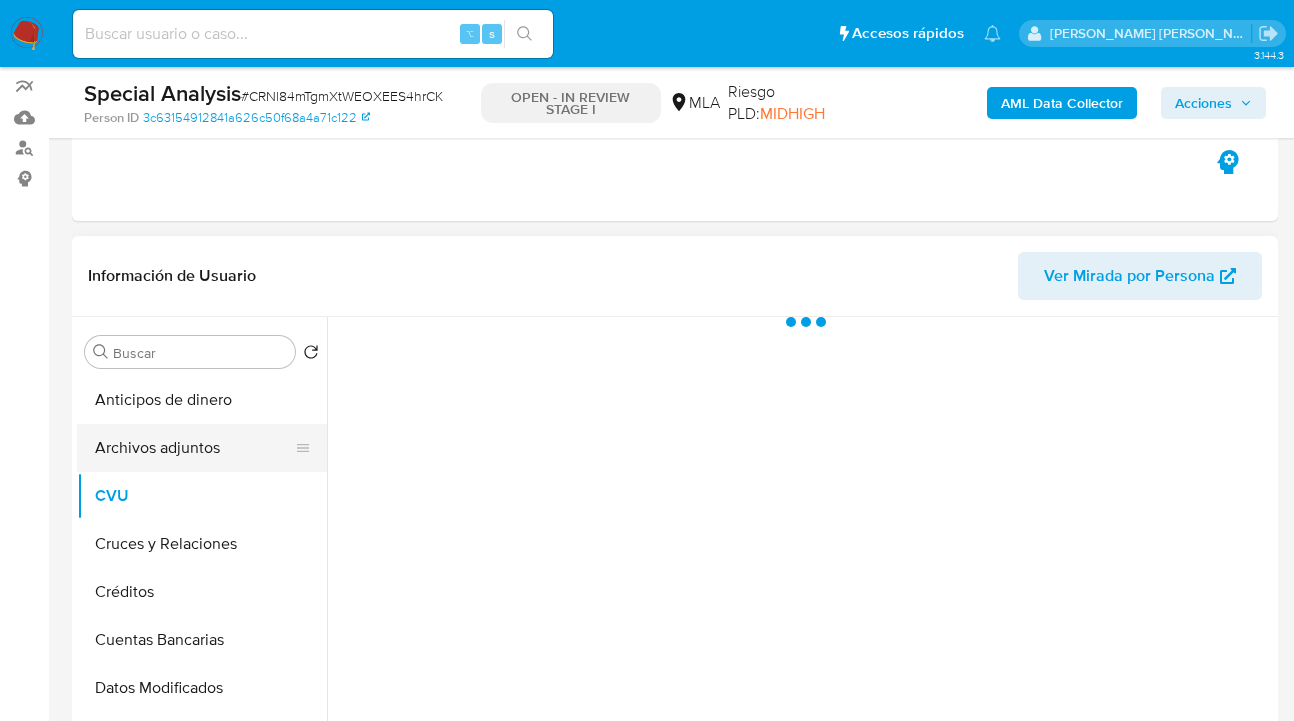 click on "Archivos adjuntos" at bounding box center (194, 448) 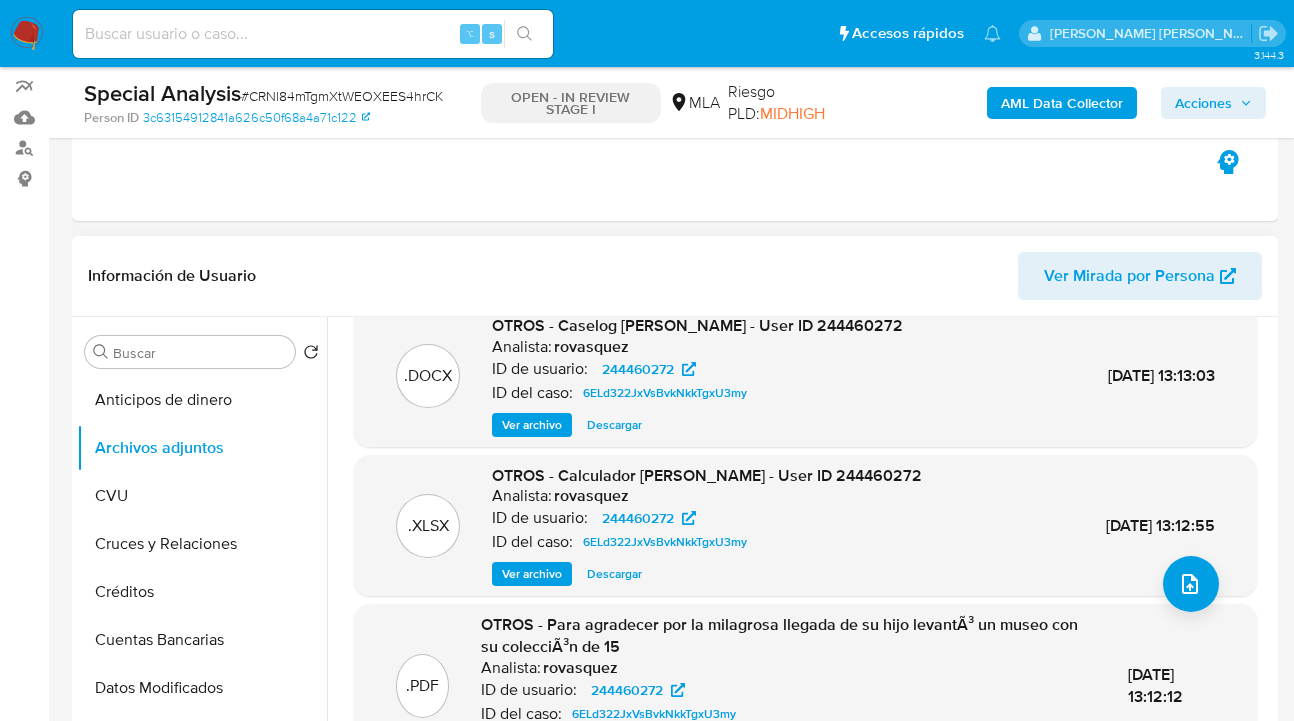 scroll, scrollTop: 190, scrollLeft: 0, axis: vertical 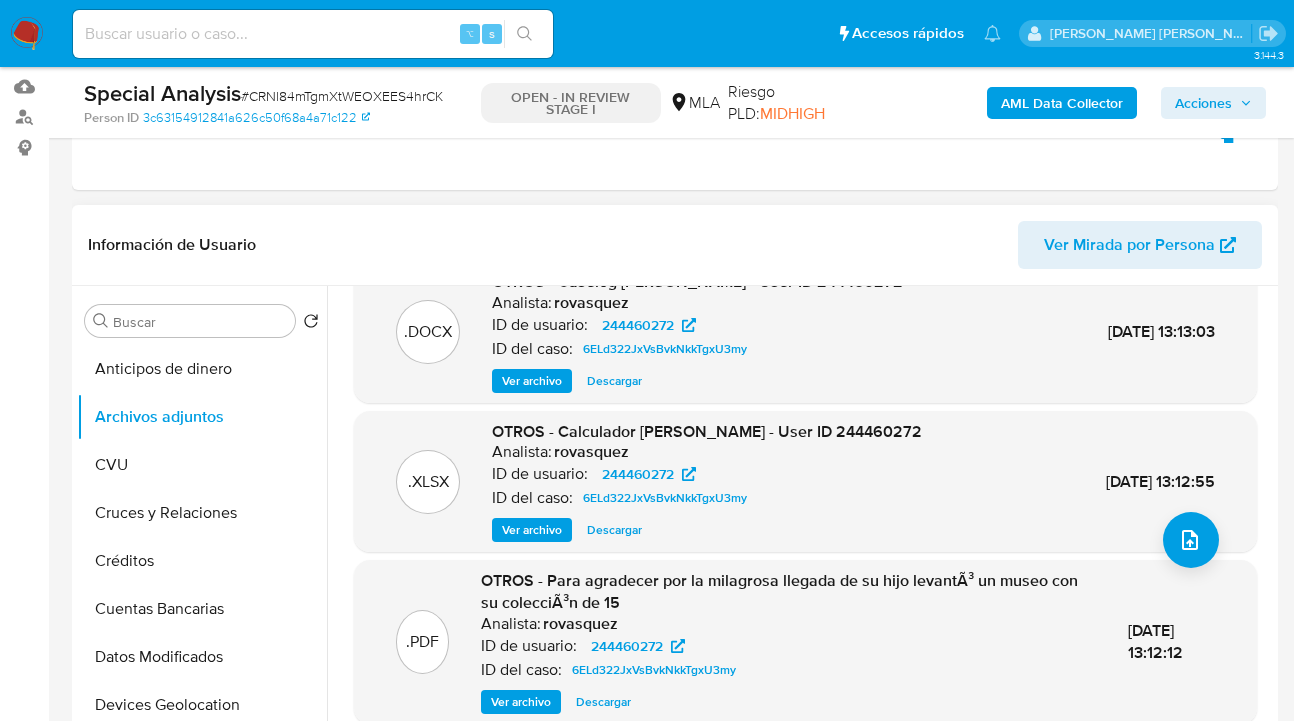 click on "Descargar" at bounding box center [614, 530] 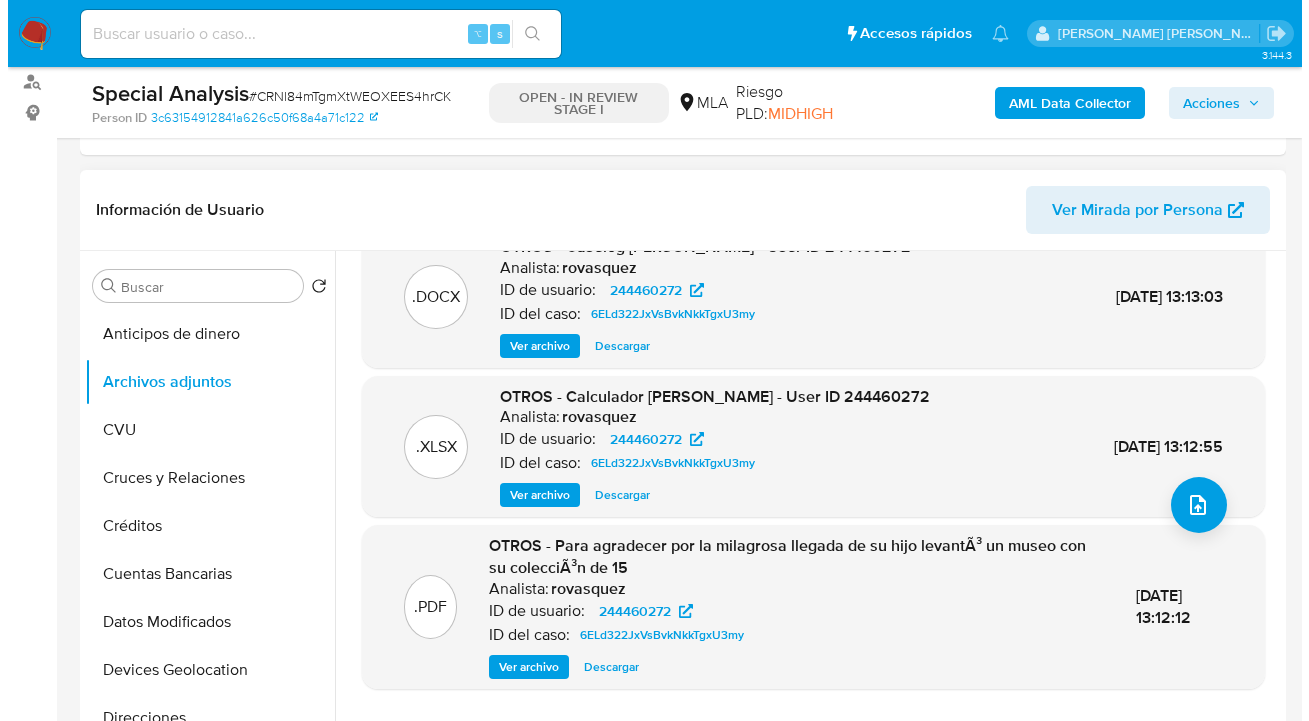 scroll, scrollTop: 421, scrollLeft: 0, axis: vertical 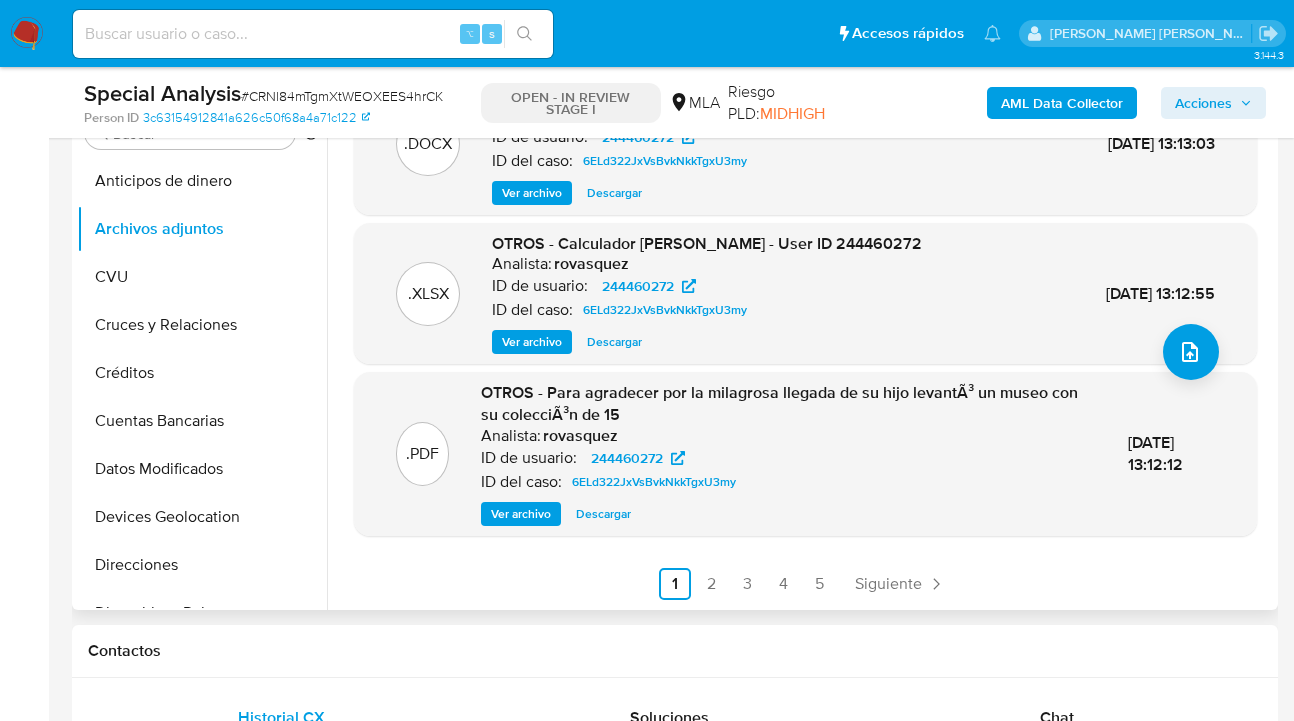 click on "ID de usuario: 244460272" at bounding box center (788, 458) 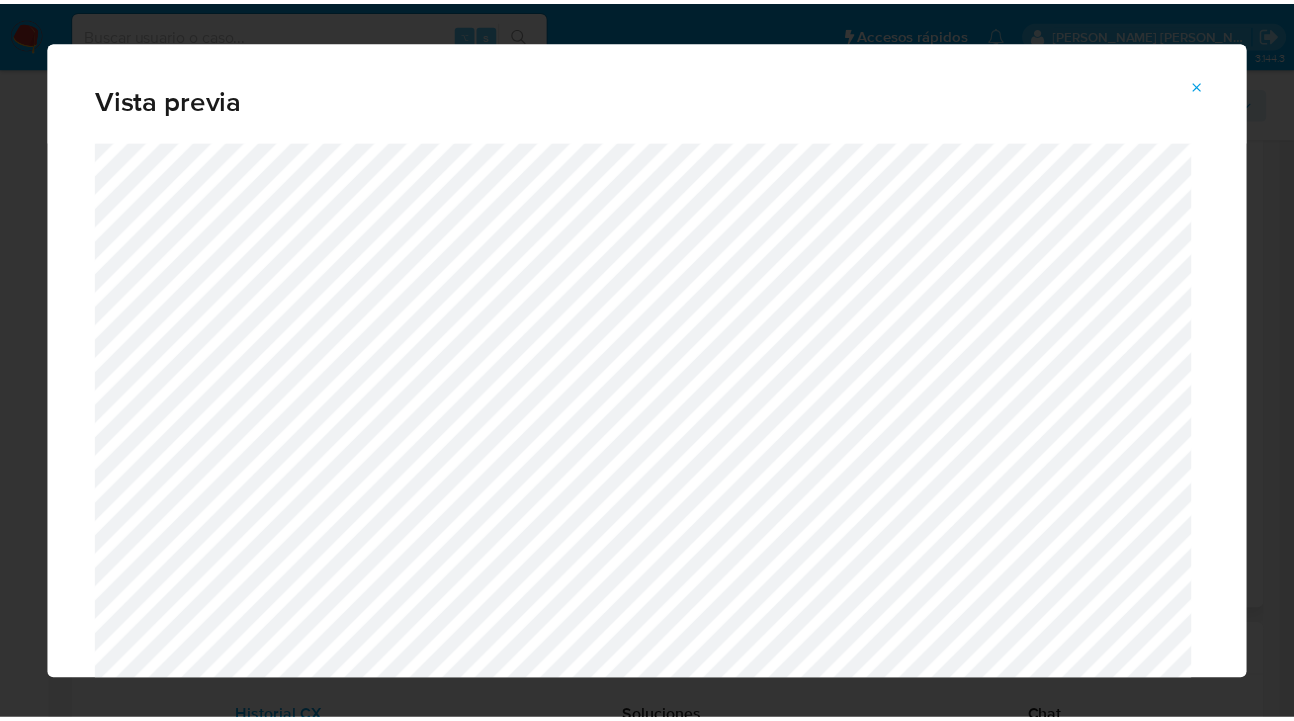 scroll, scrollTop: 24, scrollLeft: 0, axis: vertical 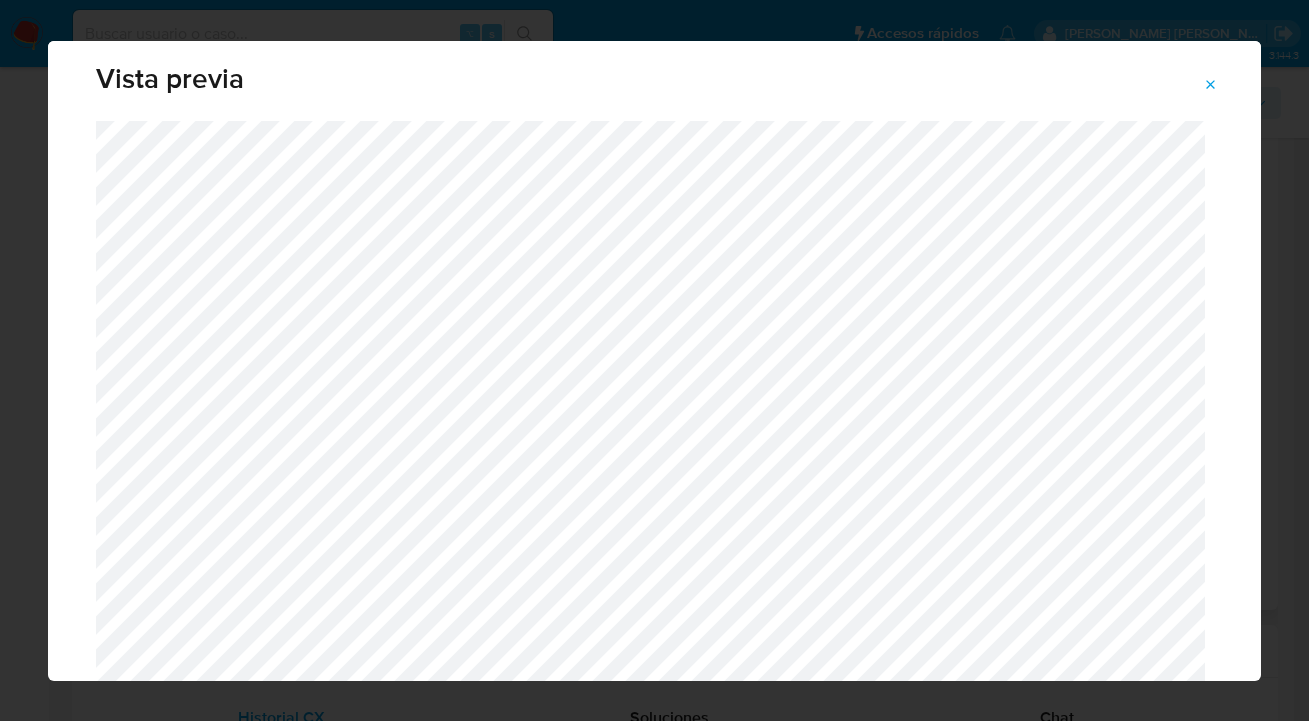 click 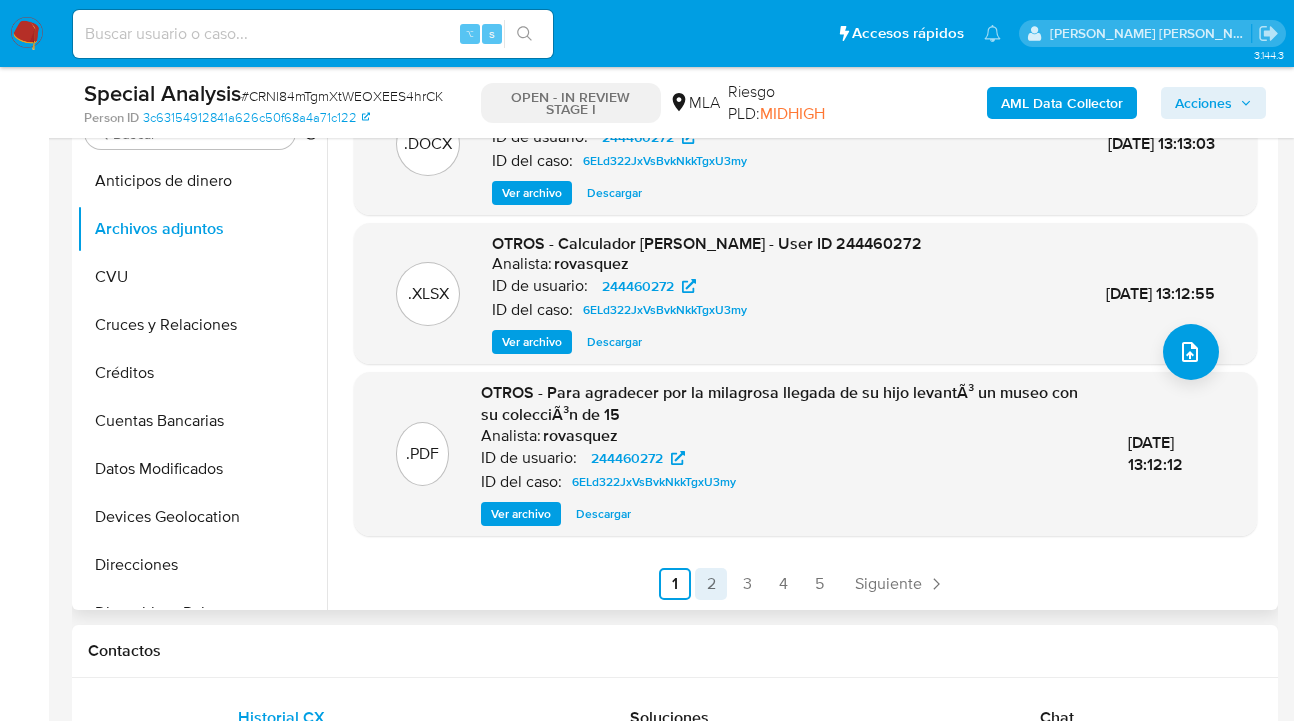 click on "2" at bounding box center (711, 584) 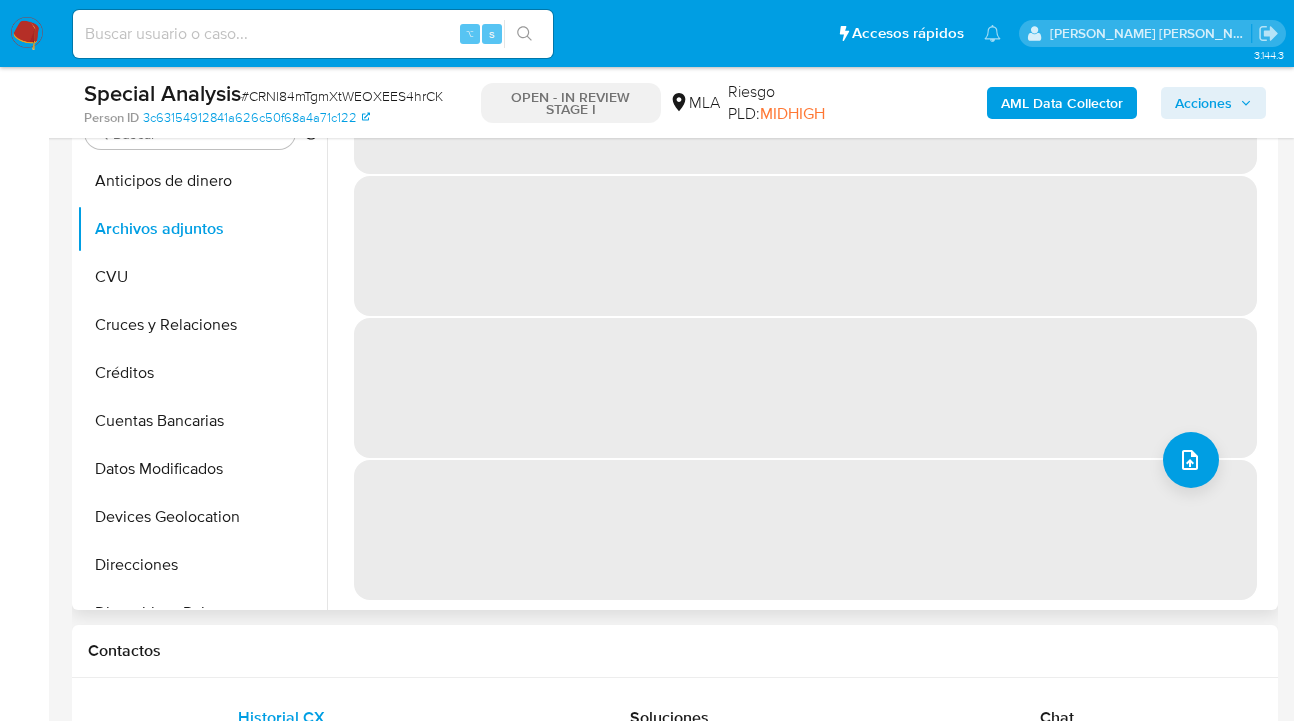 scroll, scrollTop: 0, scrollLeft: 0, axis: both 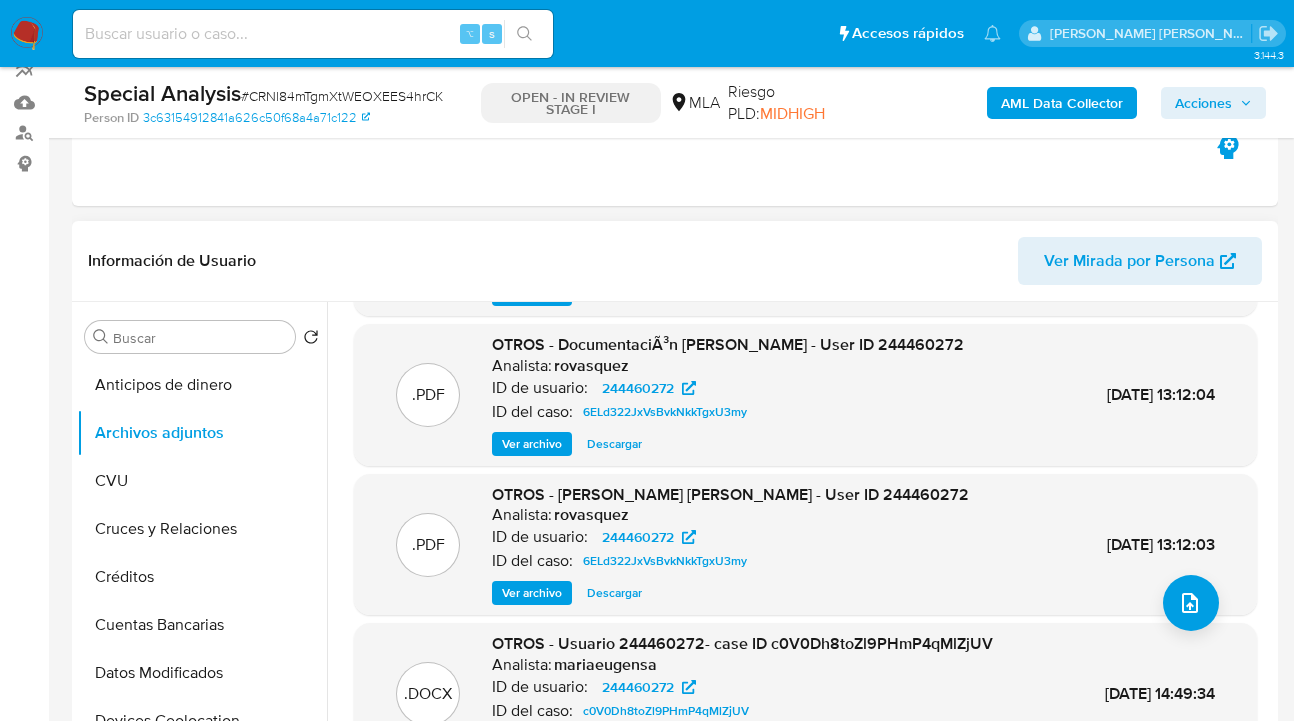 click on "Descargar" at bounding box center [614, 444] 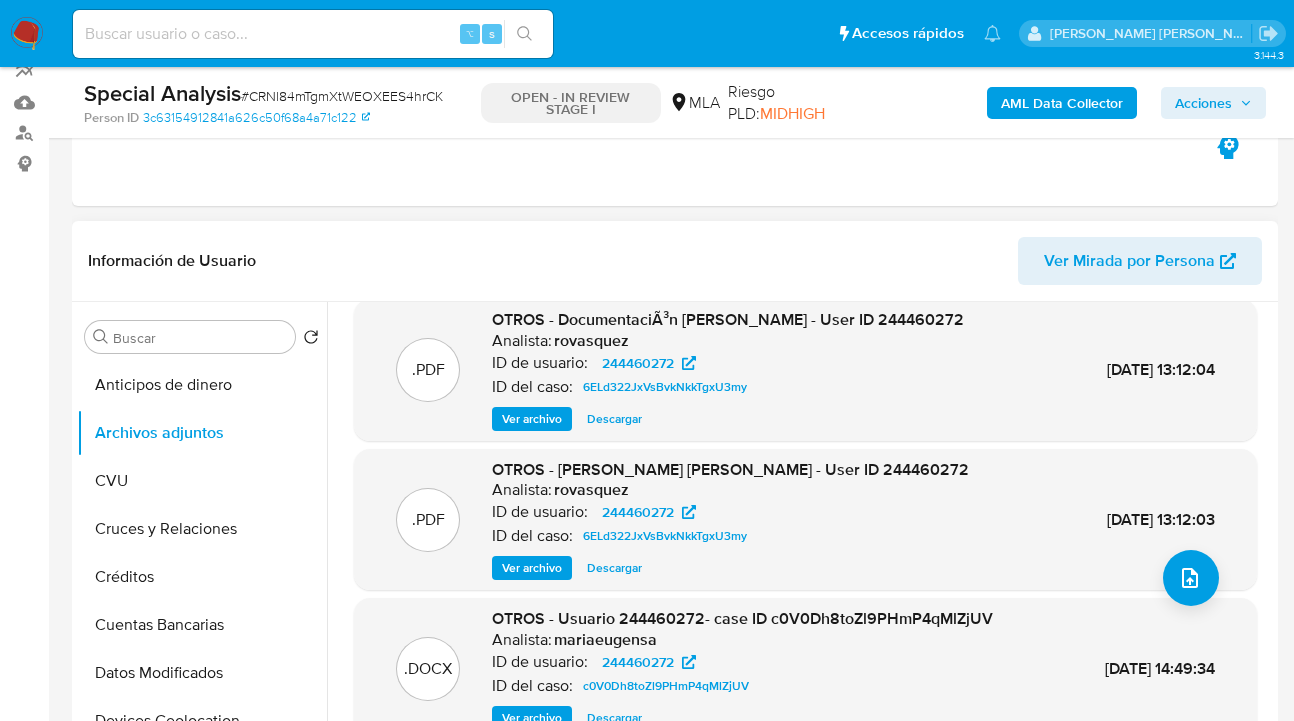 scroll, scrollTop: 190, scrollLeft: 0, axis: vertical 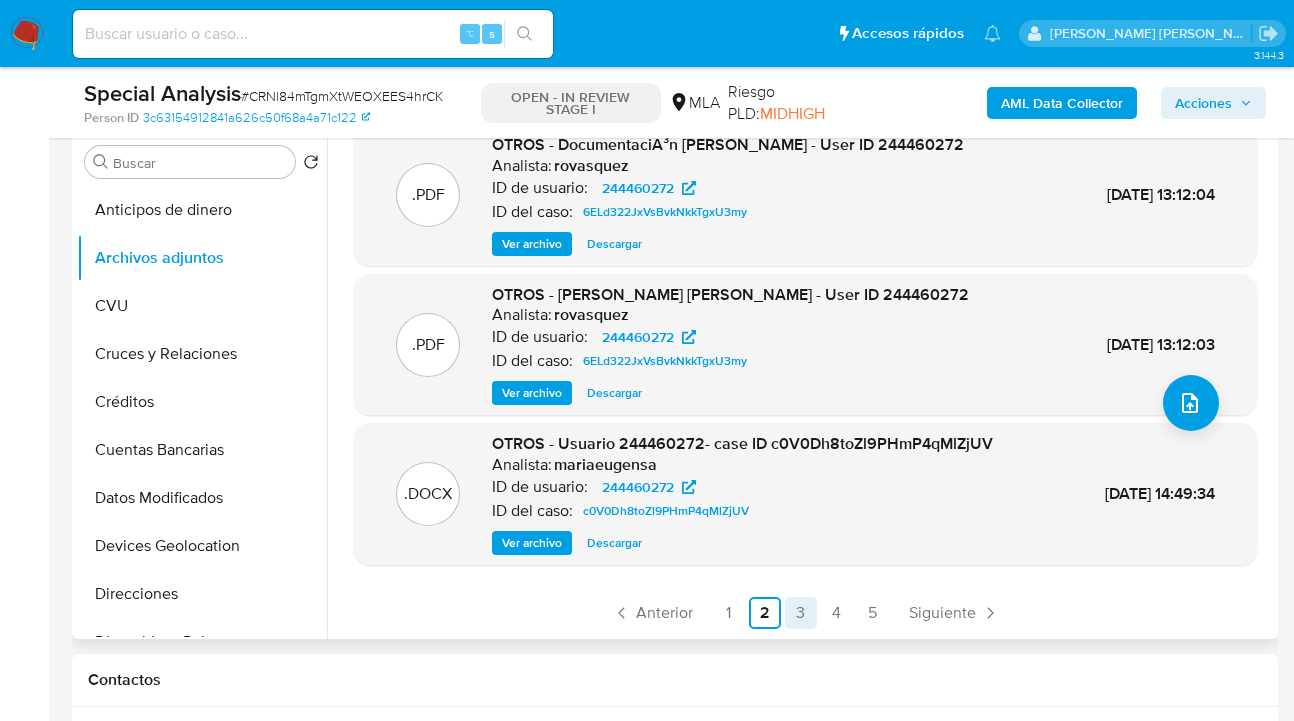 click on "3" at bounding box center [801, 613] 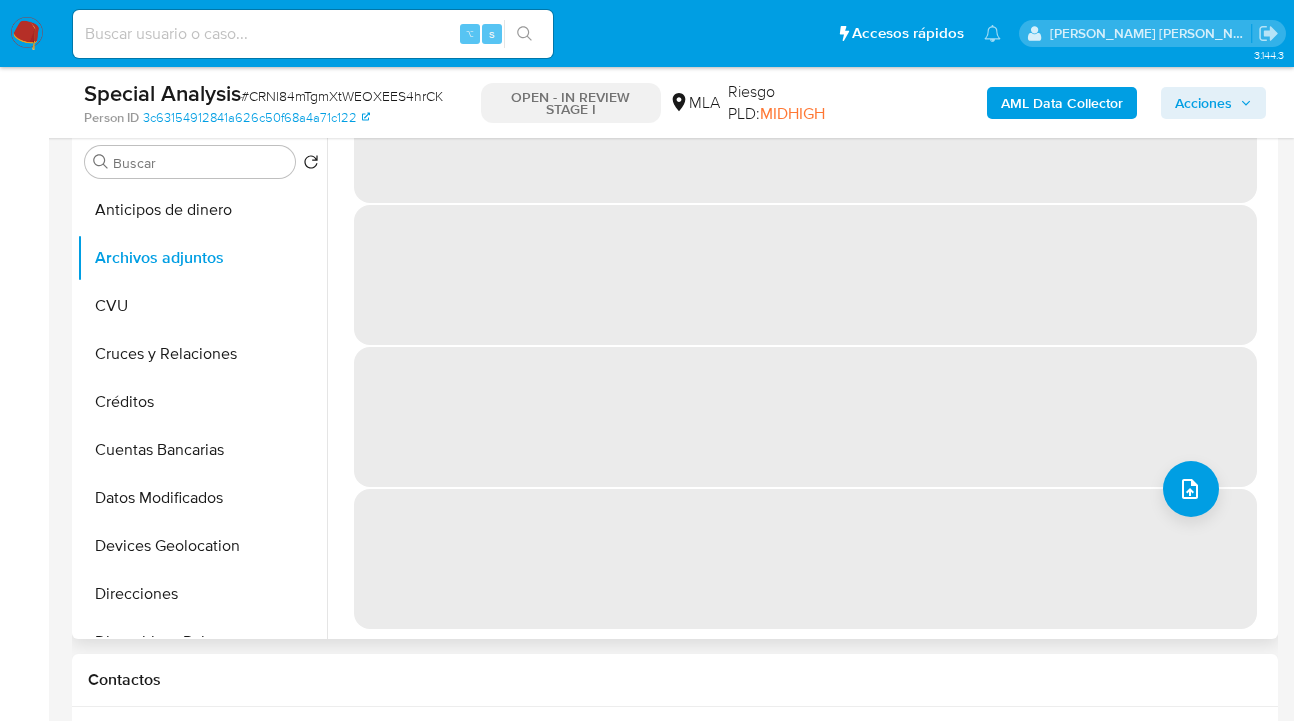 scroll, scrollTop: 0, scrollLeft: 0, axis: both 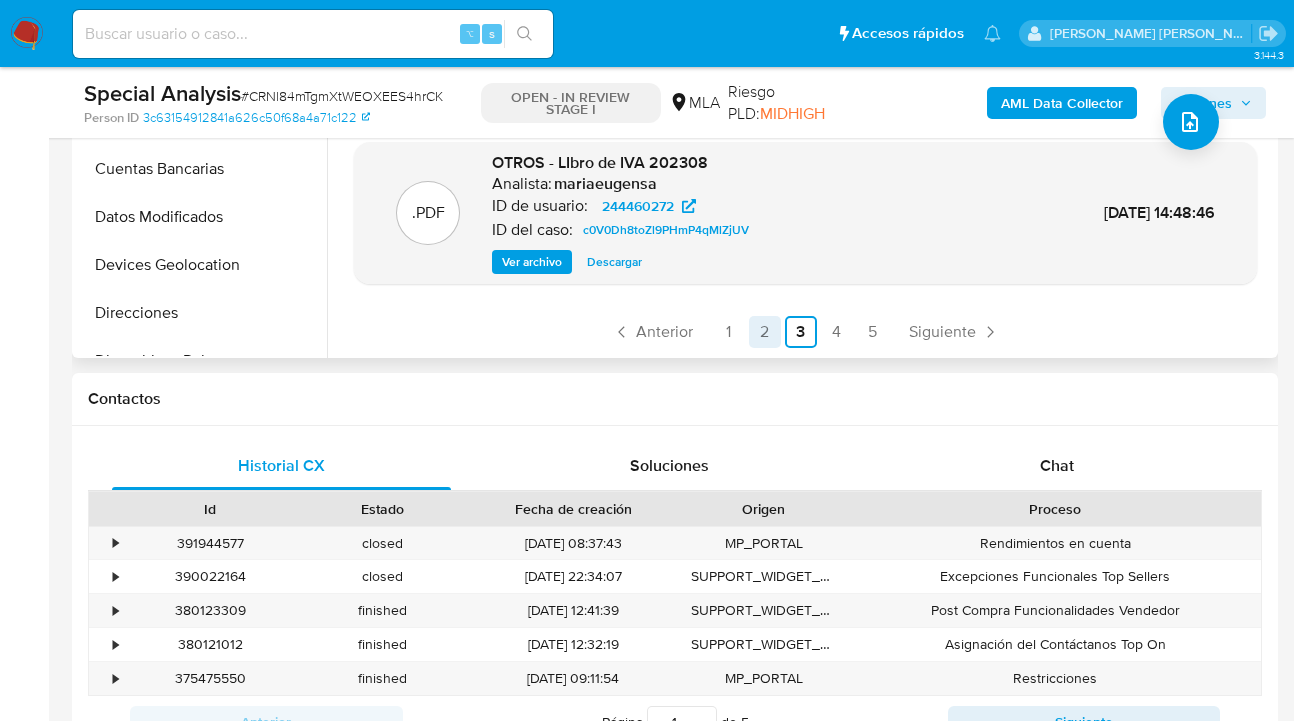 click on "1" at bounding box center (729, 332) 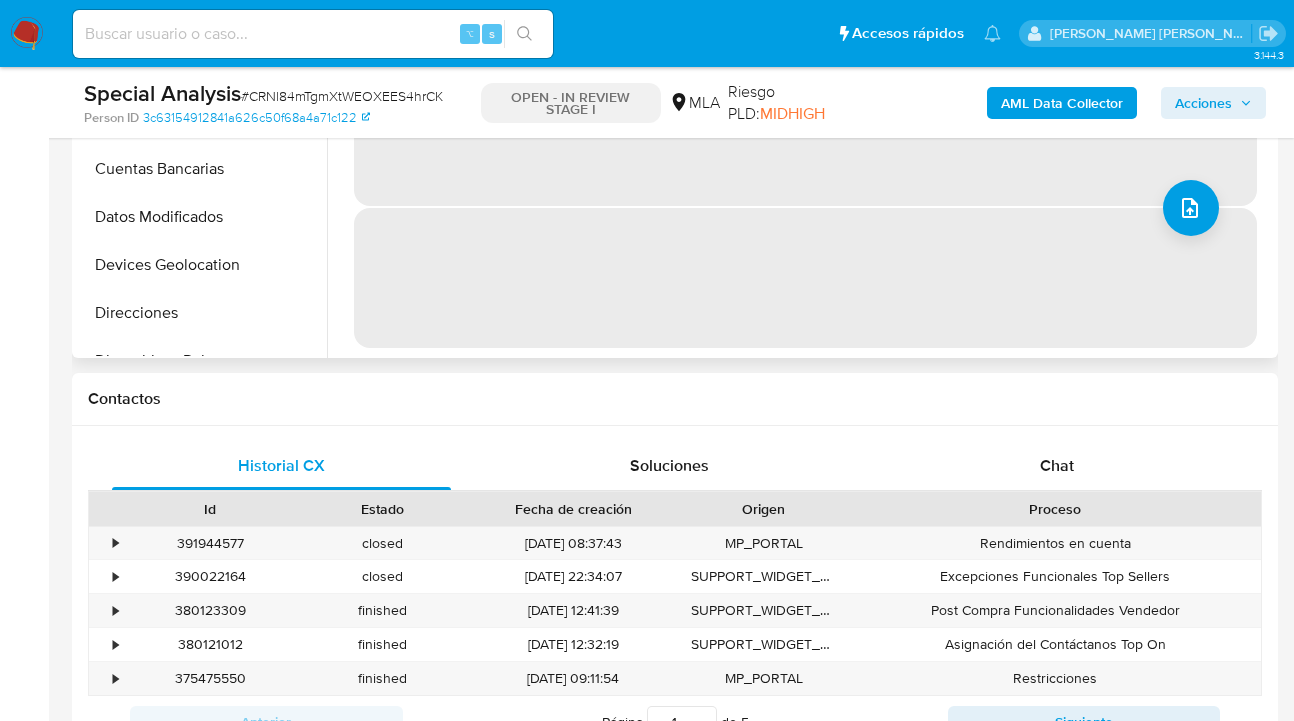scroll, scrollTop: 0, scrollLeft: 0, axis: both 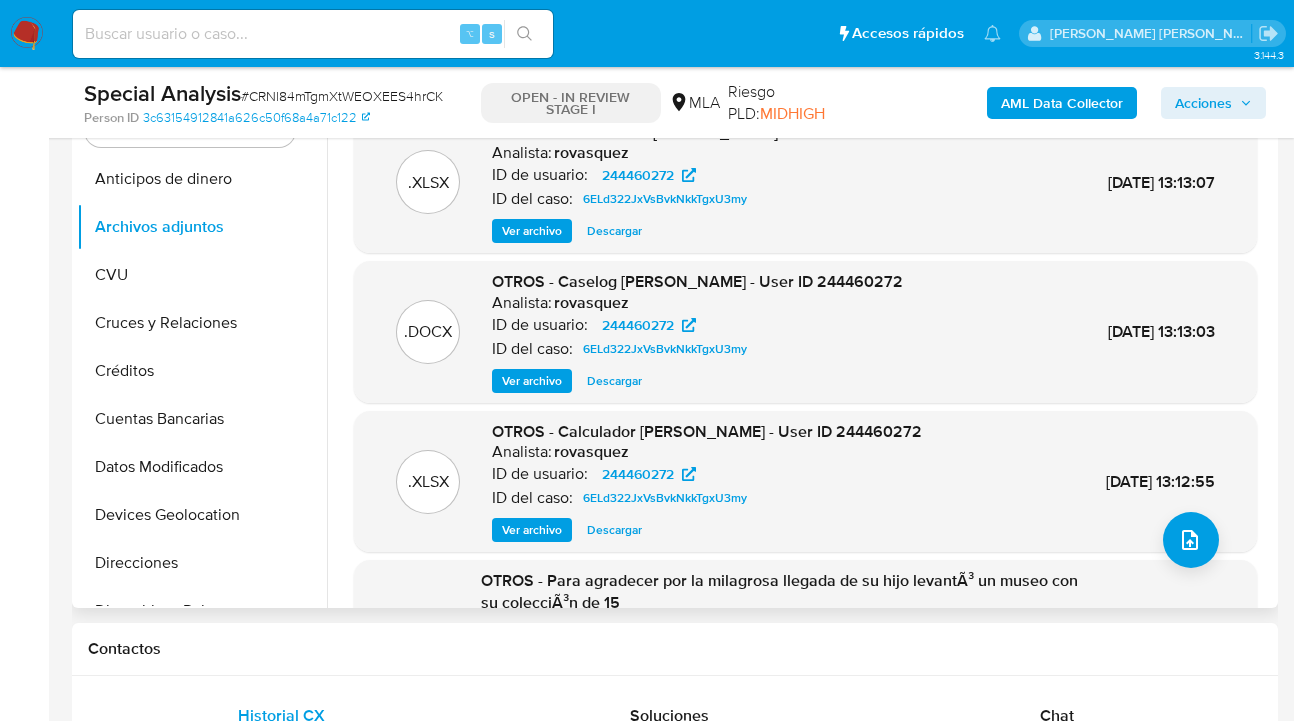 click on "Descargar" at bounding box center (614, 381) 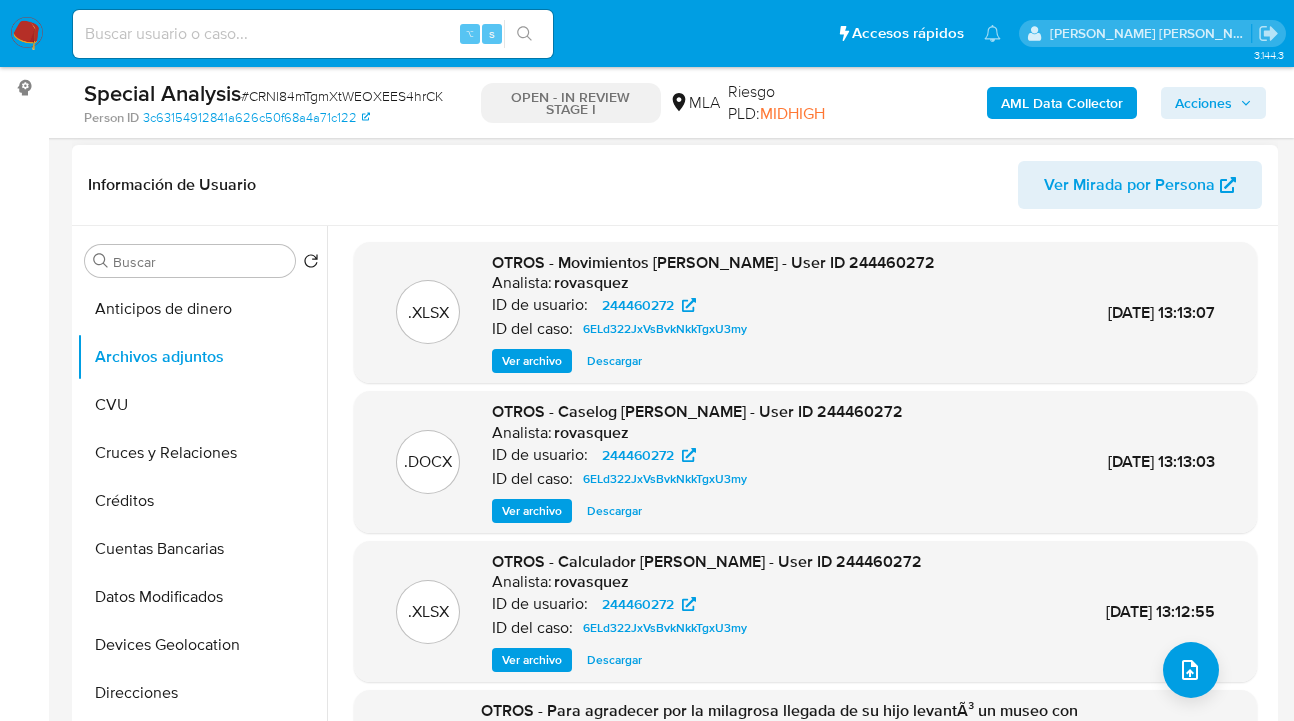 scroll, scrollTop: 359, scrollLeft: 0, axis: vertical 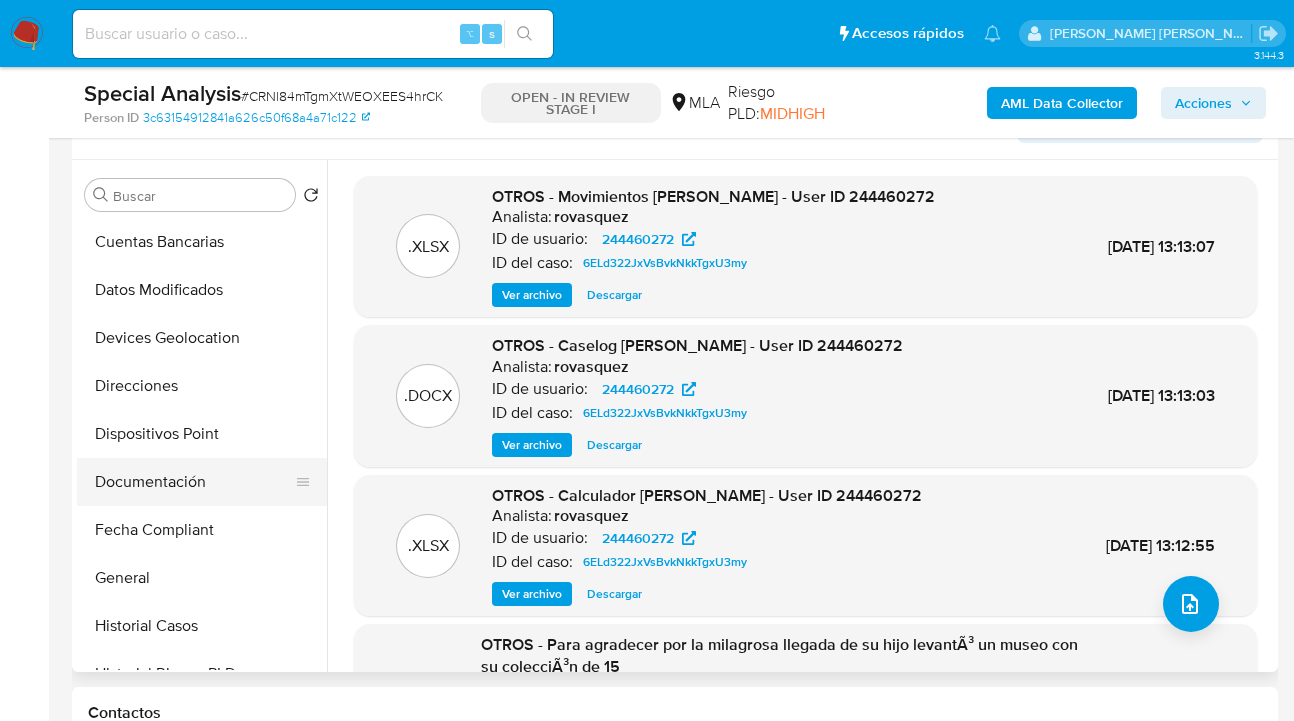click on "Documentación" at bounding box center [194, 482] 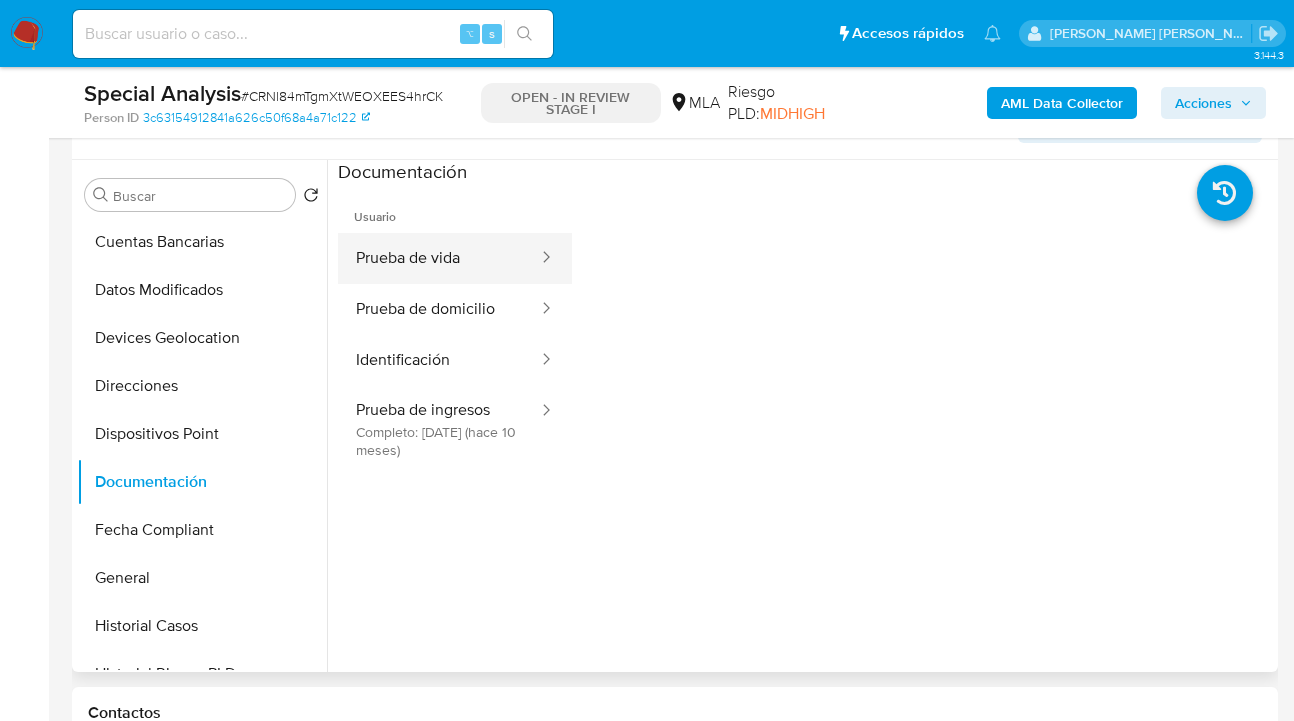 click on "Prueba de vida" at bounding box center (439, 258) 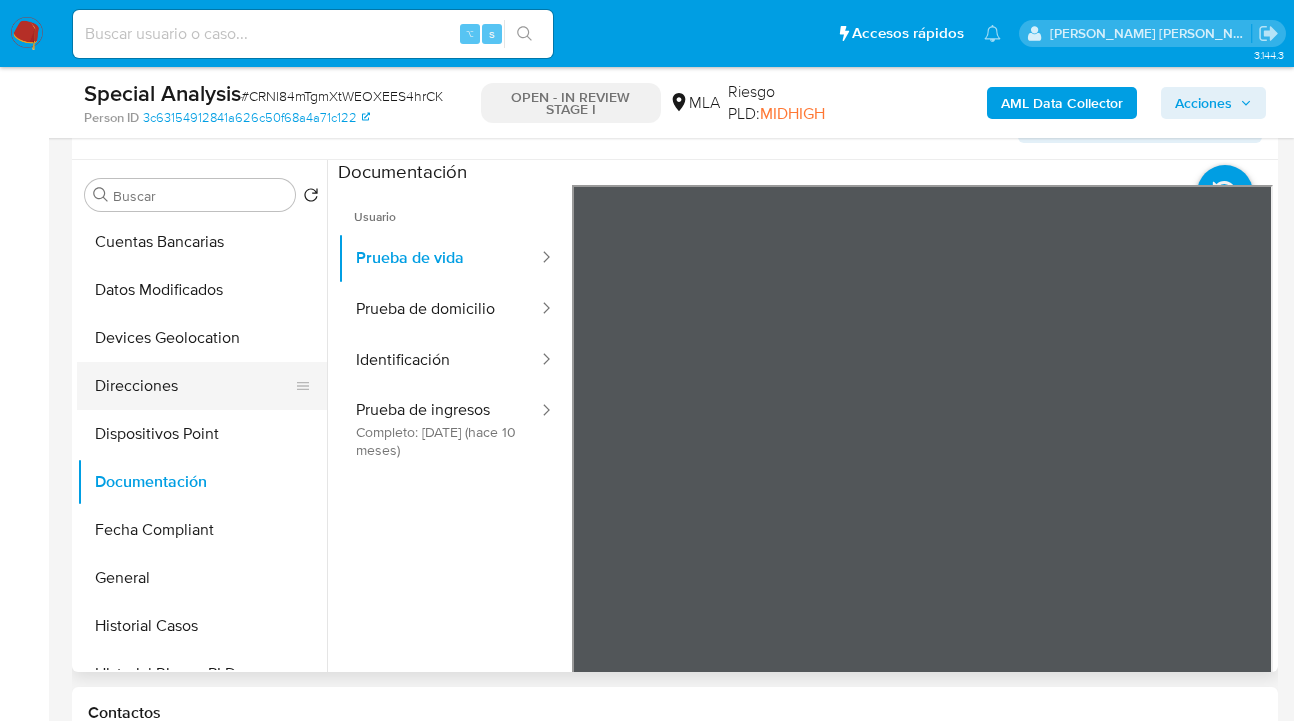 click on "Direcciones" at bounding box center (194, 386) 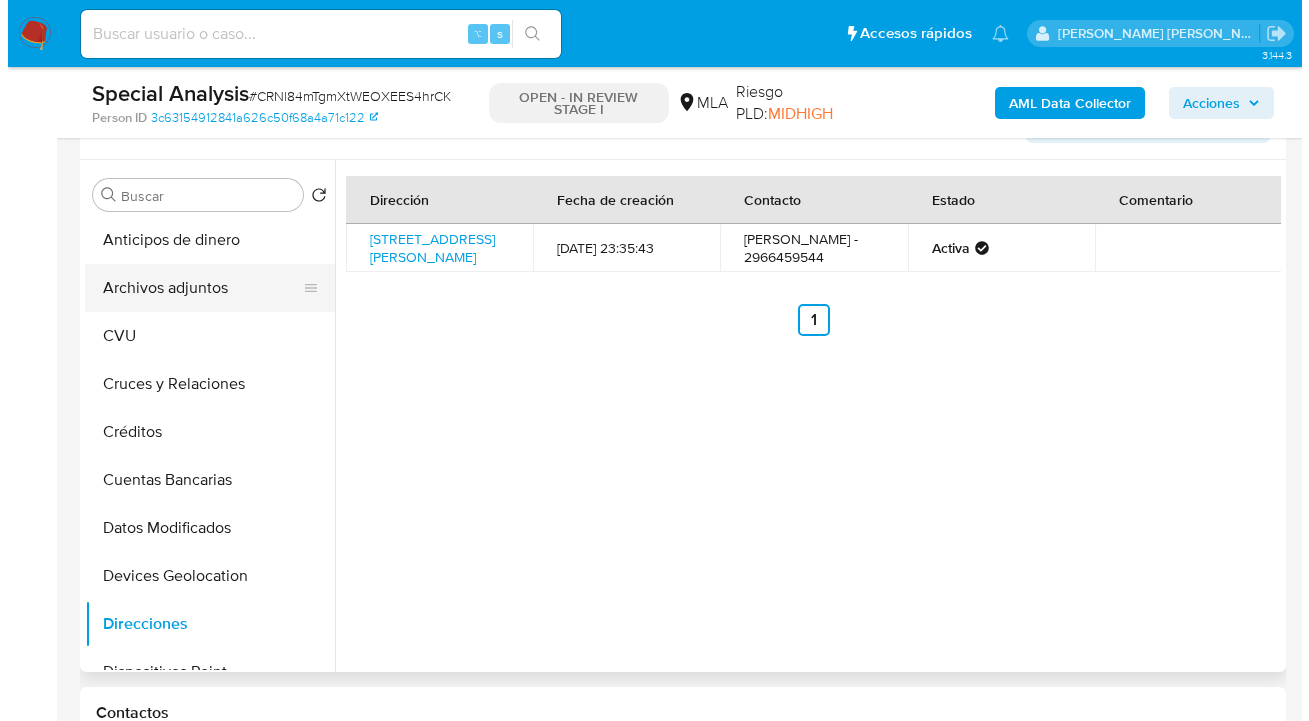 scroll, scrollTop: 0, scrollLeft: 0, axis: both 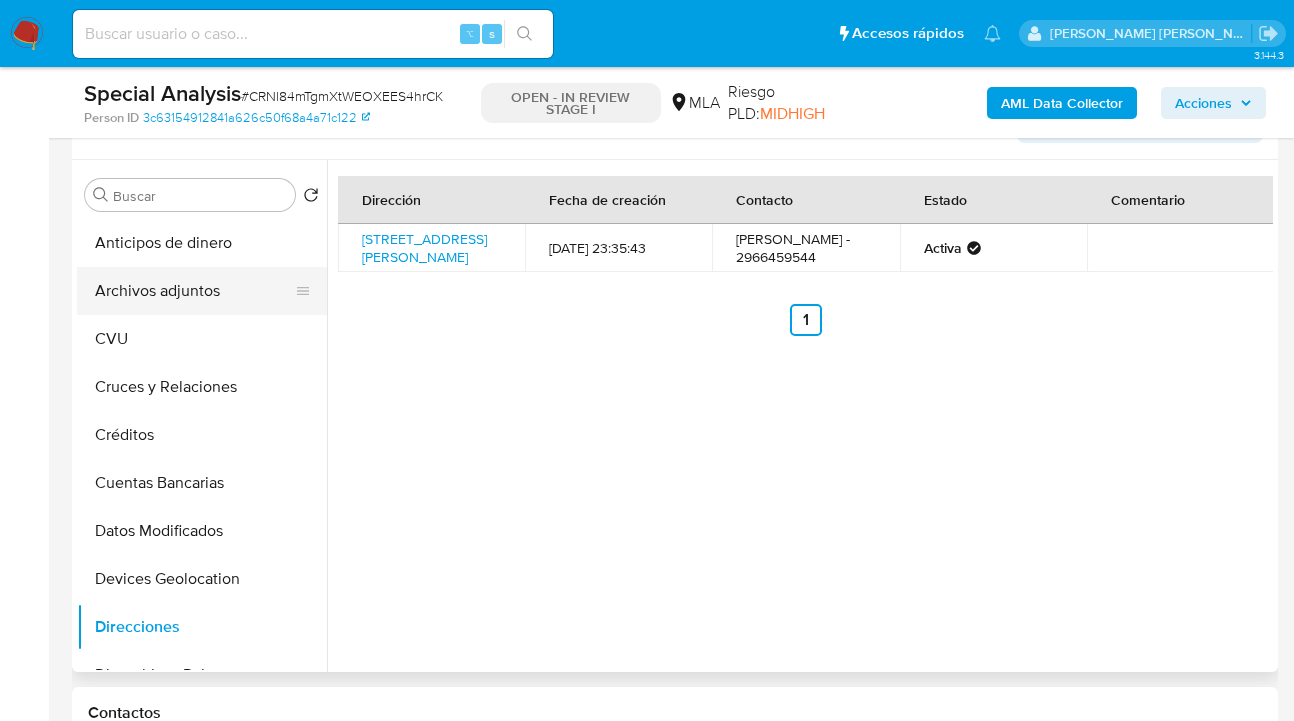 click on "Archivos adjuntos" at bounding box center [194, 291] 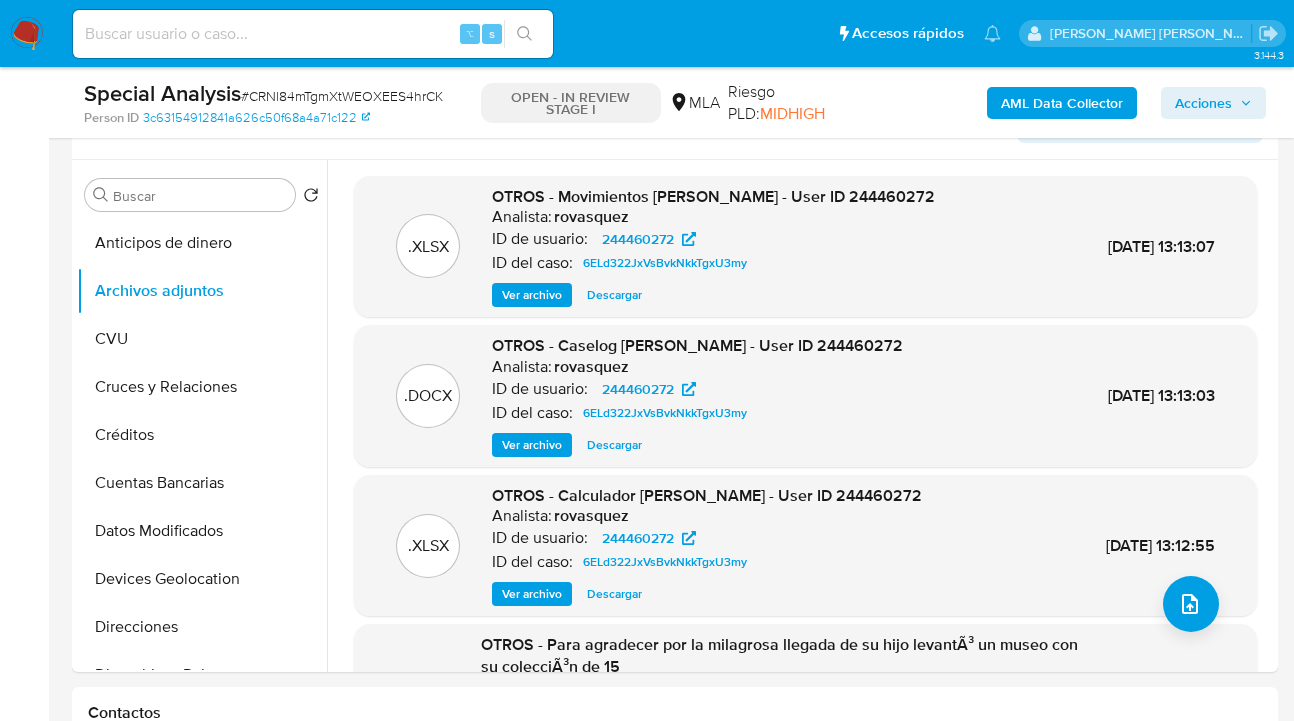 click on "AML Data Collector" at bounding box center [1062, 103] 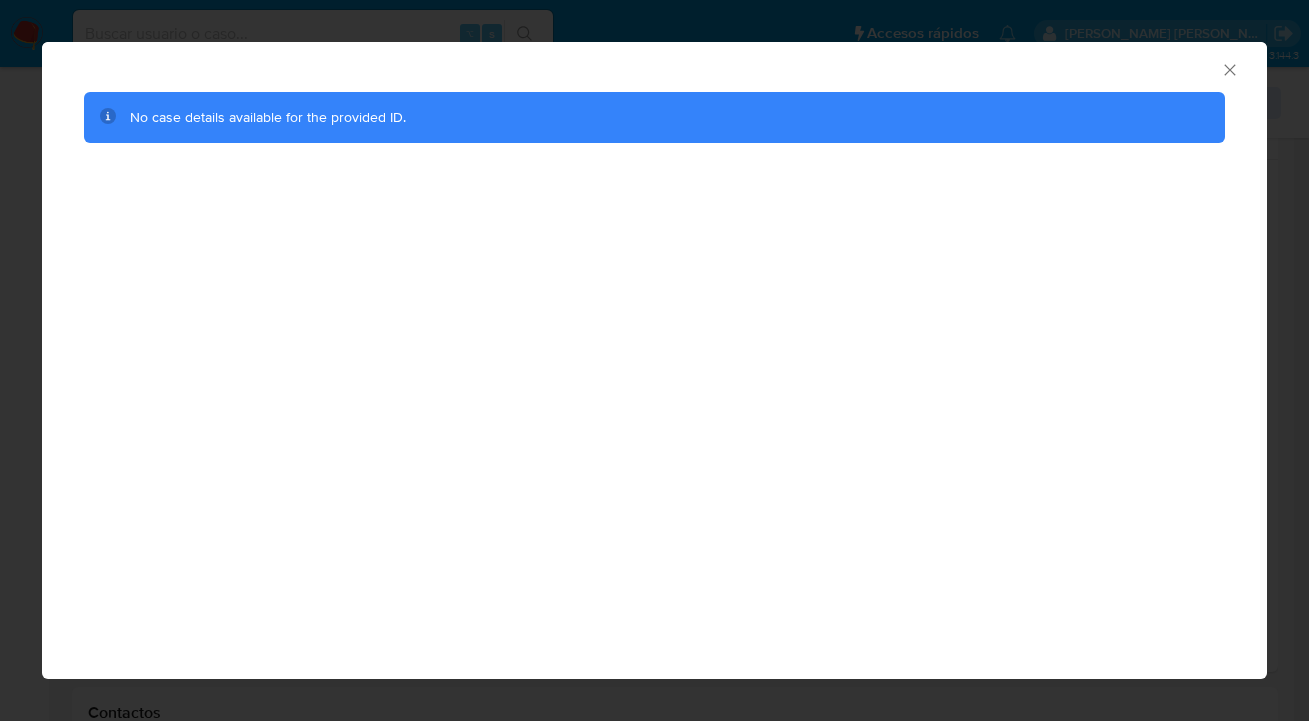 click 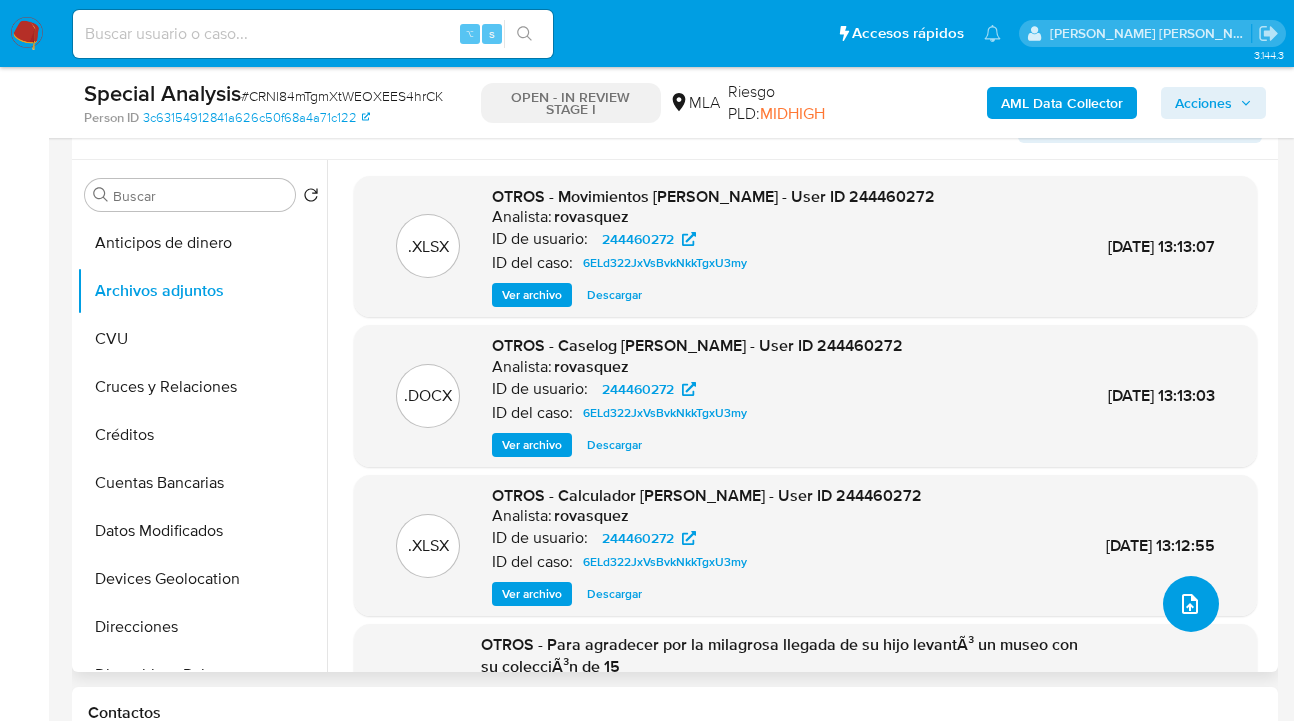 click 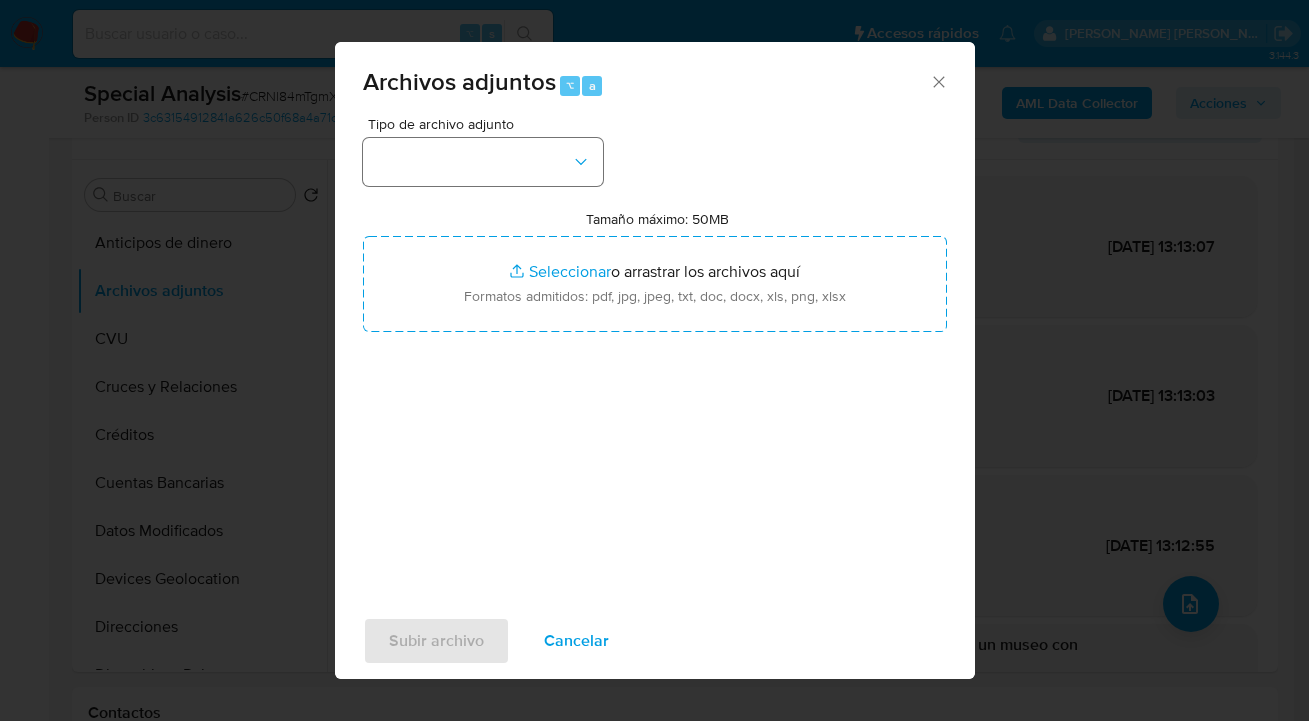 drag, startPoint x: 616, startPoint y: 150, endPoint x: 587, endPoint y: 164, distance: 32.202484 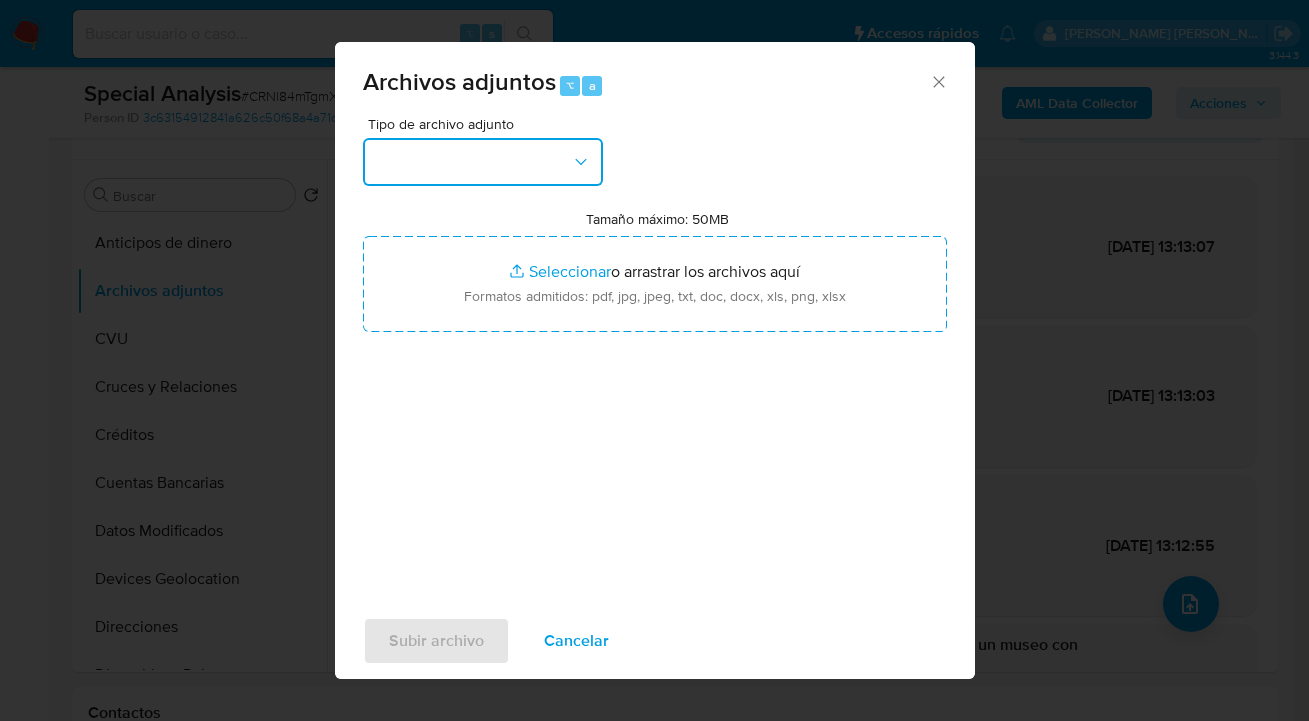 click 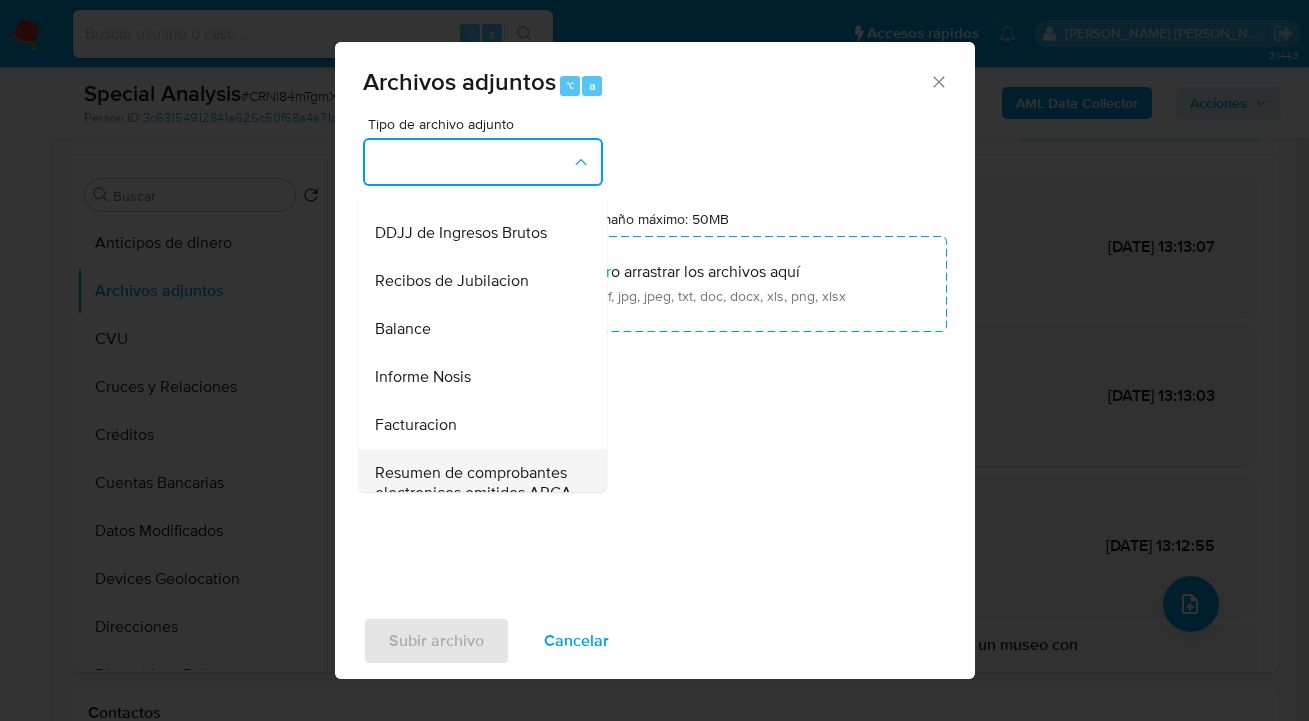 scroll, scrollTop: 808, scrollLeft: 0, axis: vertical 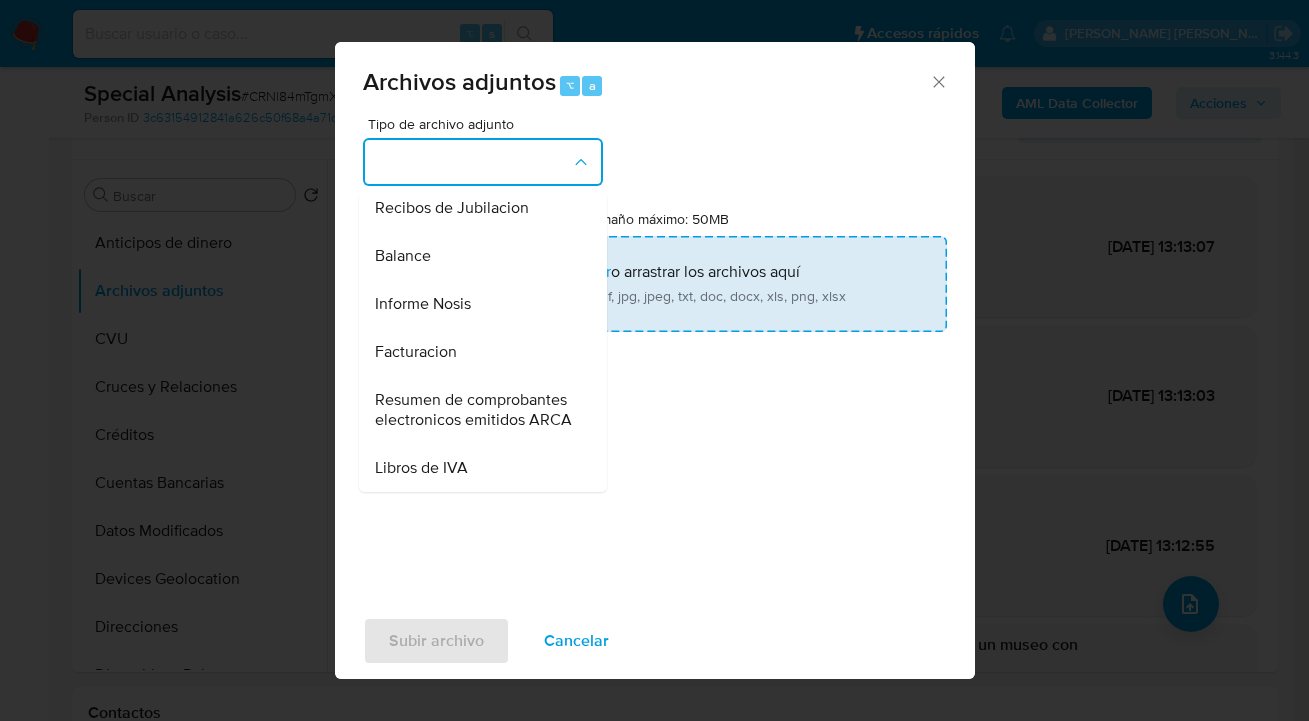 drag, startPoint x: 491, startPoint y: 263, endPoint x: 548, endPoint y: 263, distance: 57 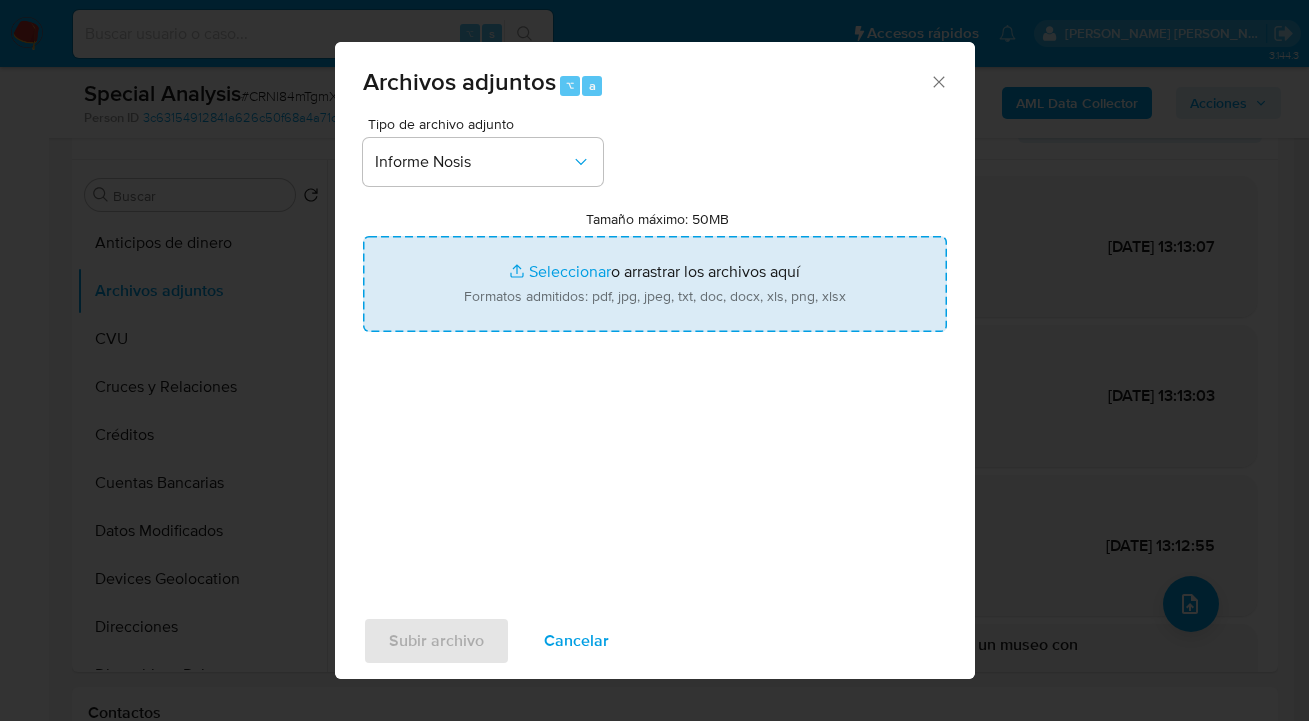 click on "Tamaño máximo: 50MB Seleccionar archivos" at bounding box center (655, 284) 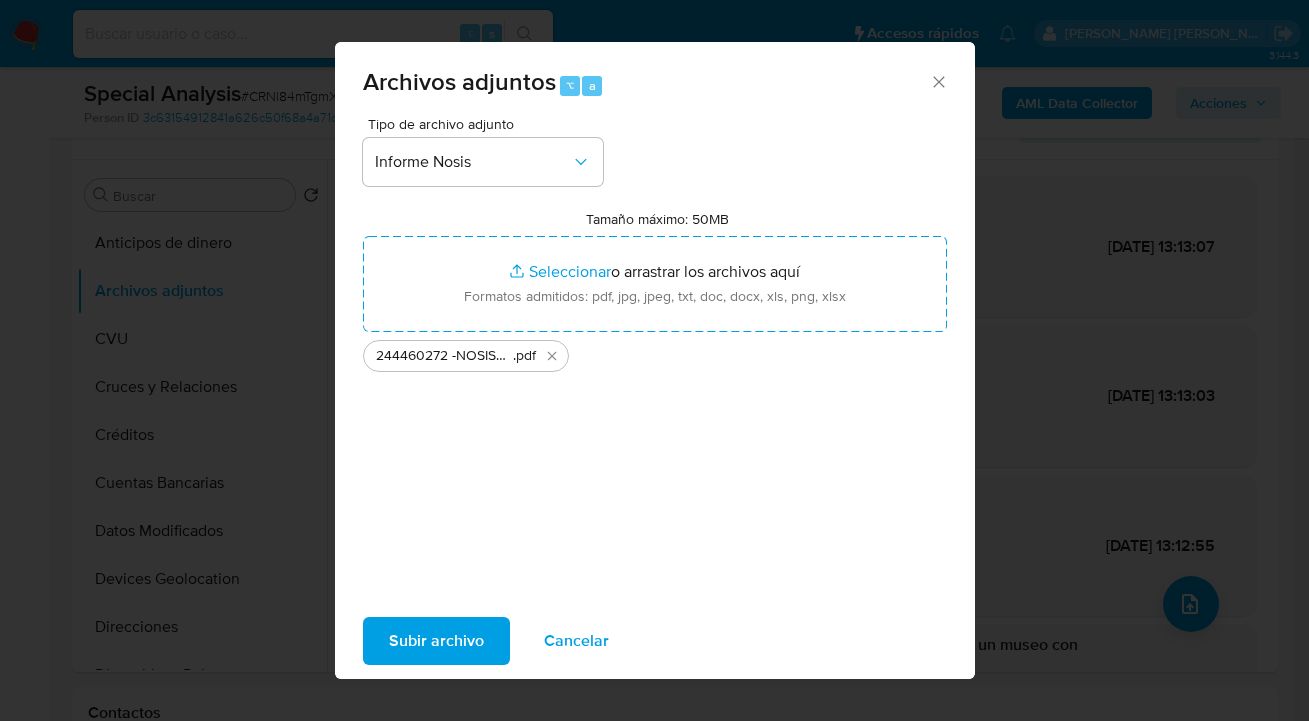 click on "Subir archivo" at bounding box center (436, 641) 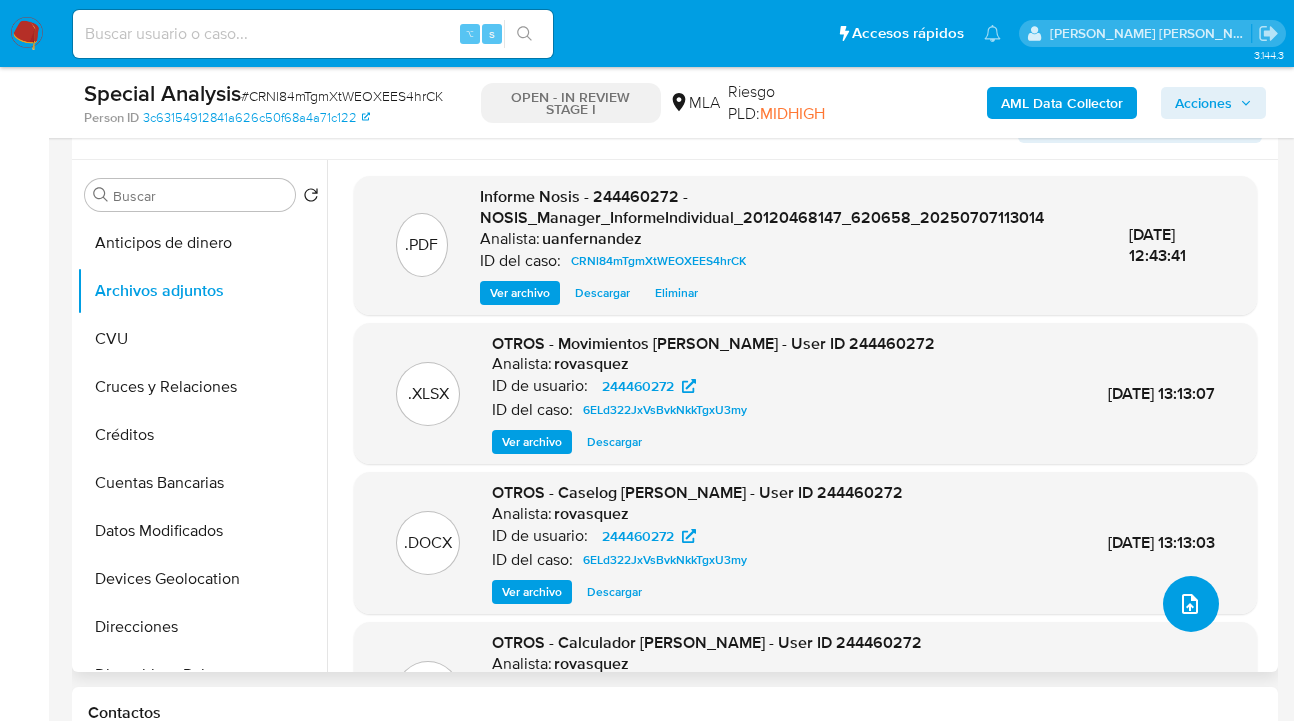 click 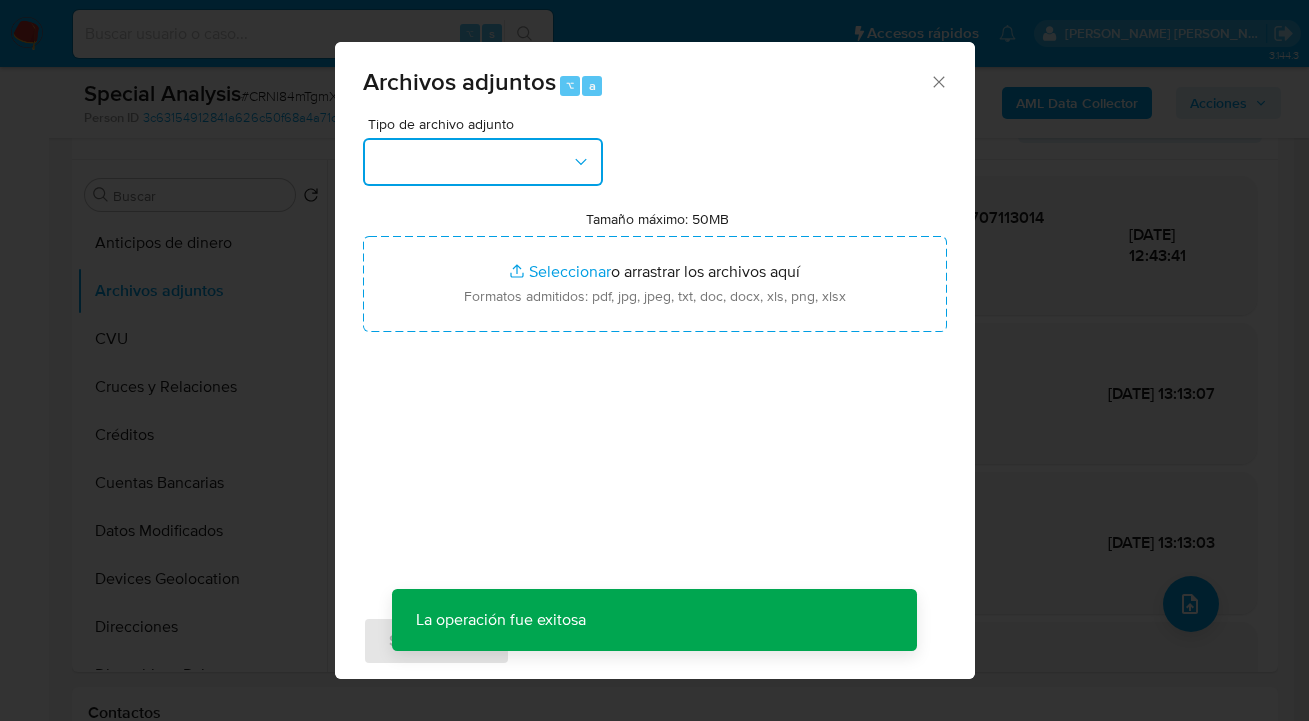 drag, startPoint x: 584, startPoint y: 162, endPoint x: 585, endPoint y: 174, distance: 12.0415945 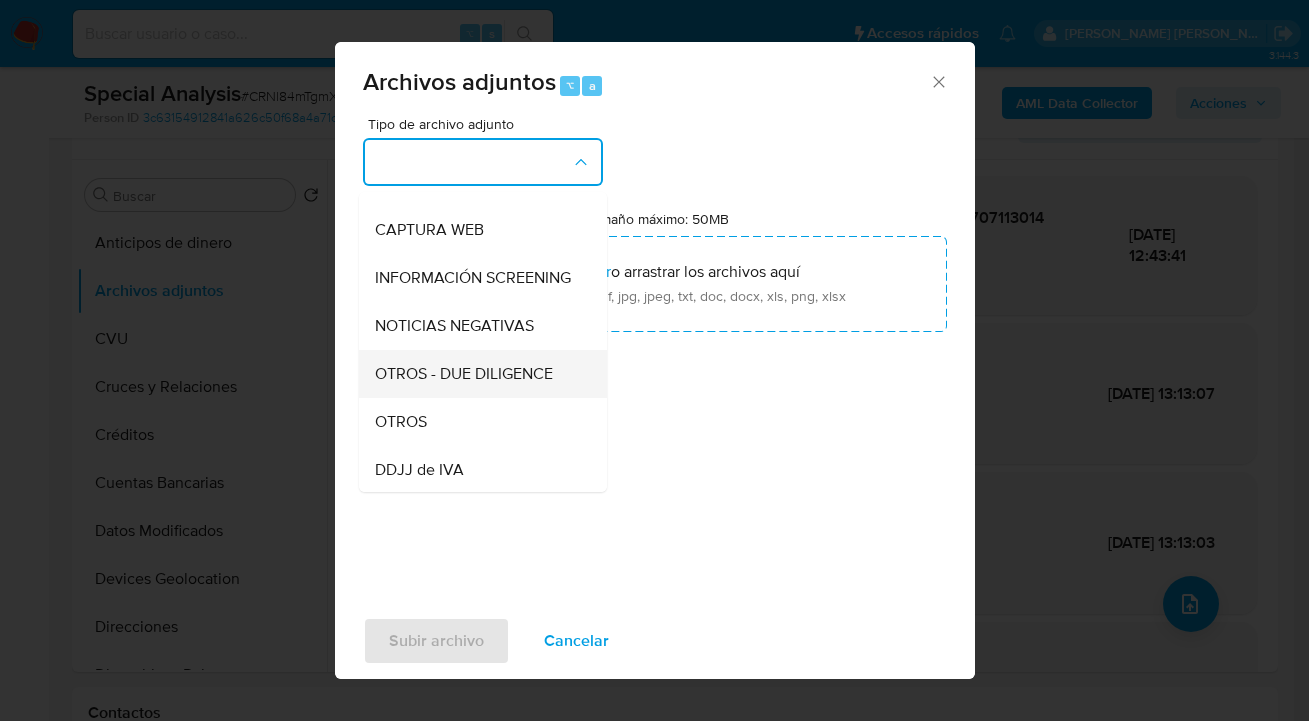 scroll, scrollTop: 227, scrollLeft: 0, axis: vertical 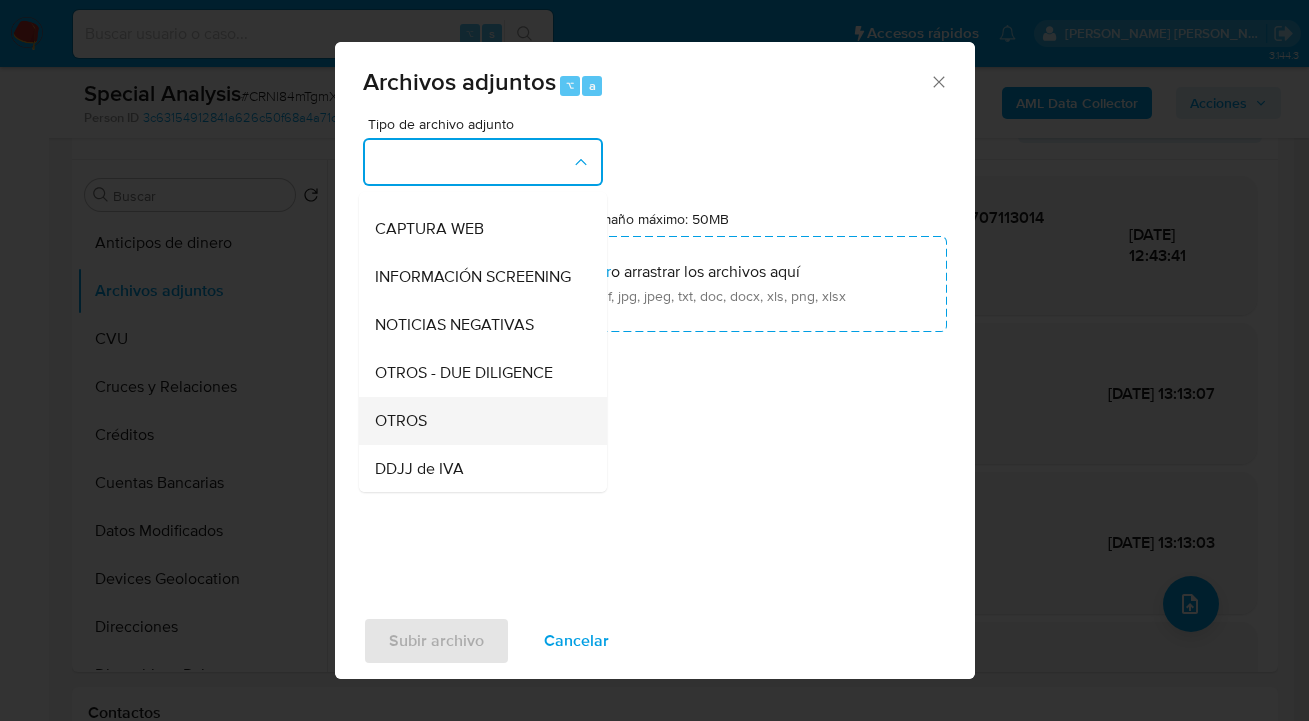 click on "OTROS" at bounding box center (477, 421) 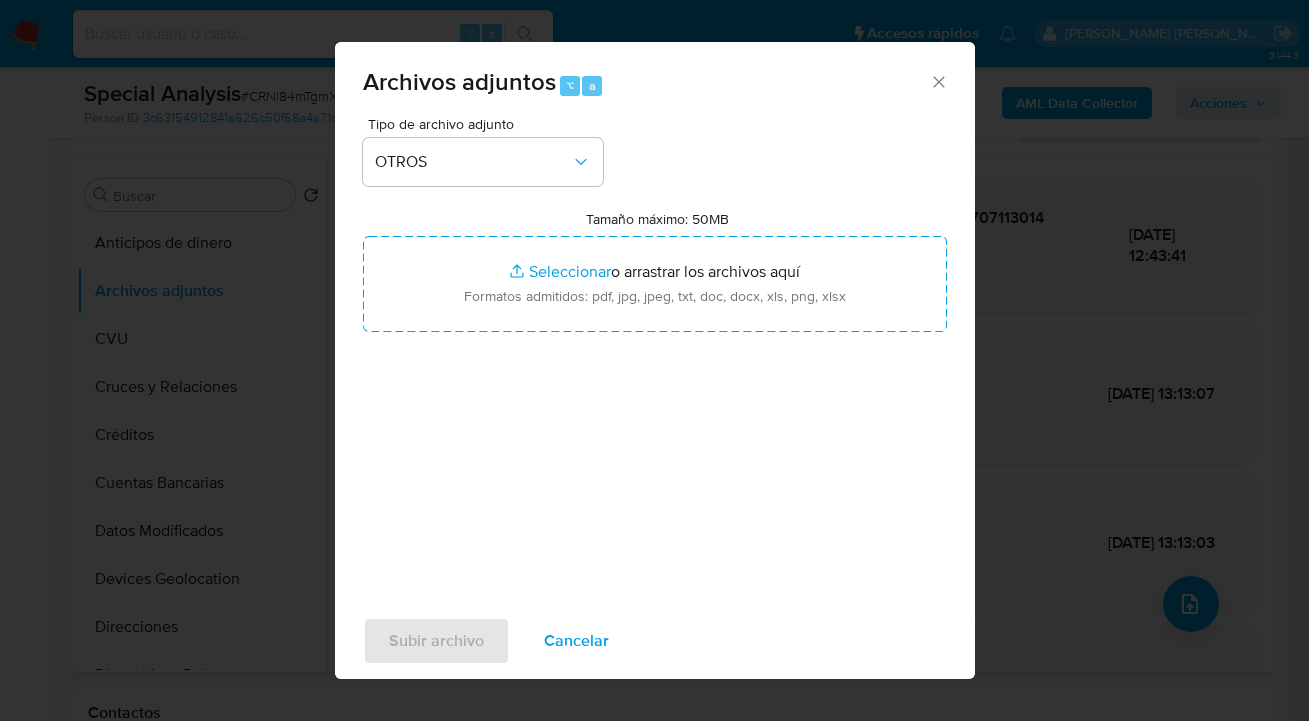 click on "Tipo de archivo adjunto OTROS Tamaño máximo: 50MB Seleccionar archivos Seleccionar  o arrastrar los archivos aquí Formatos admitidos: pdf, jpg, jpeg, txt, doc, docx, xls, png, xlsx" at bounding box center (655, 353) 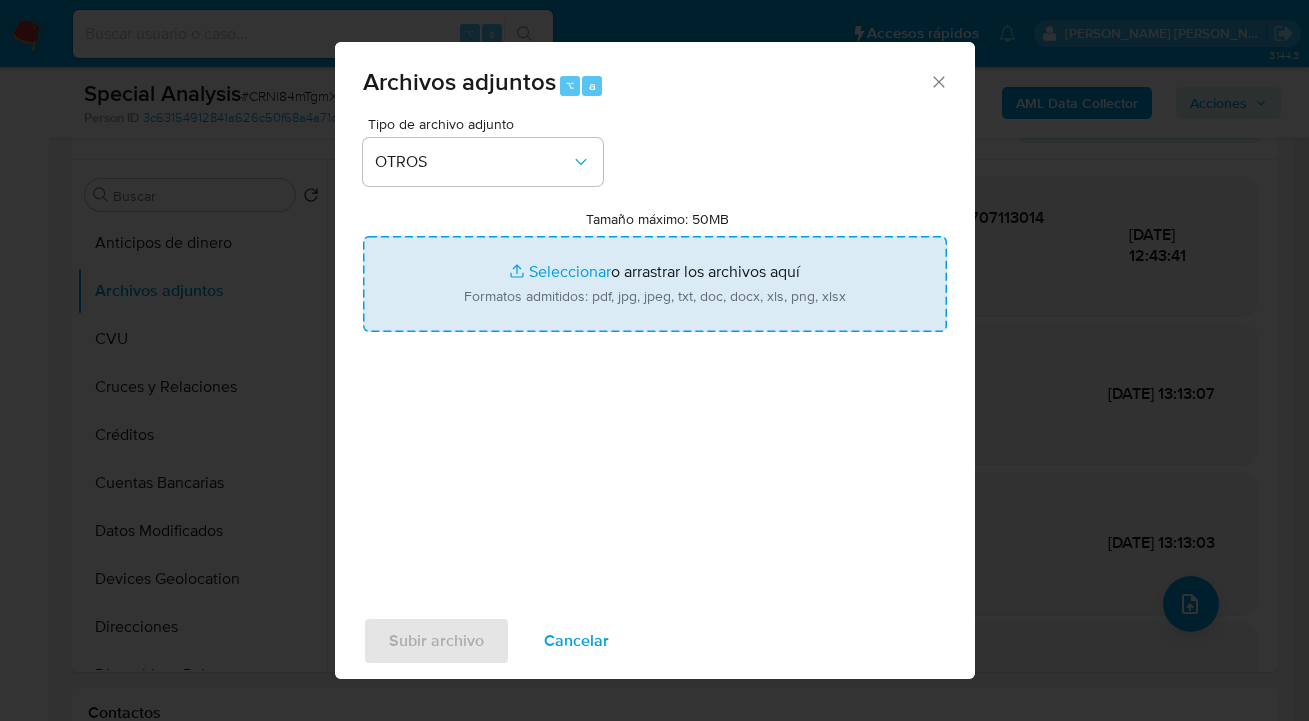 click on "Tamaño máximo: 50MB Seleccionar archivos" at bounding box center [655, 284] 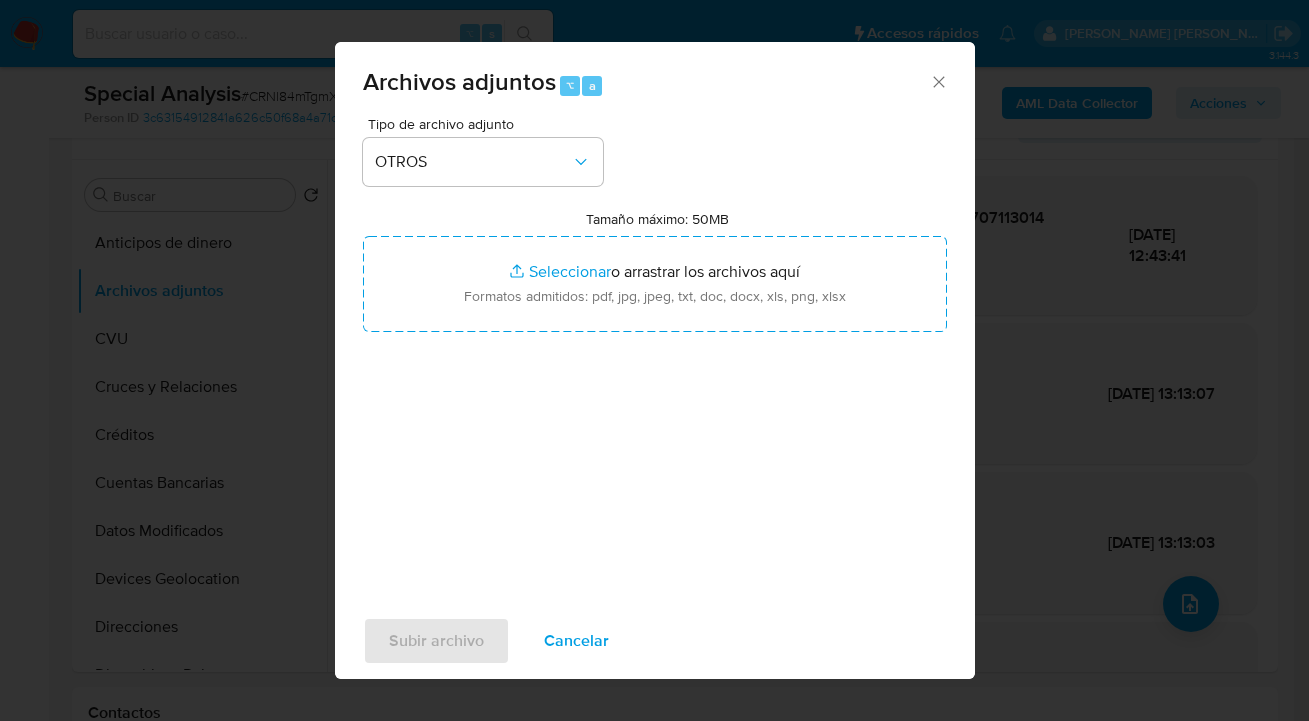 type on "C:\fakepath\244460272- Movimientos a Junio 2025.xlsx" 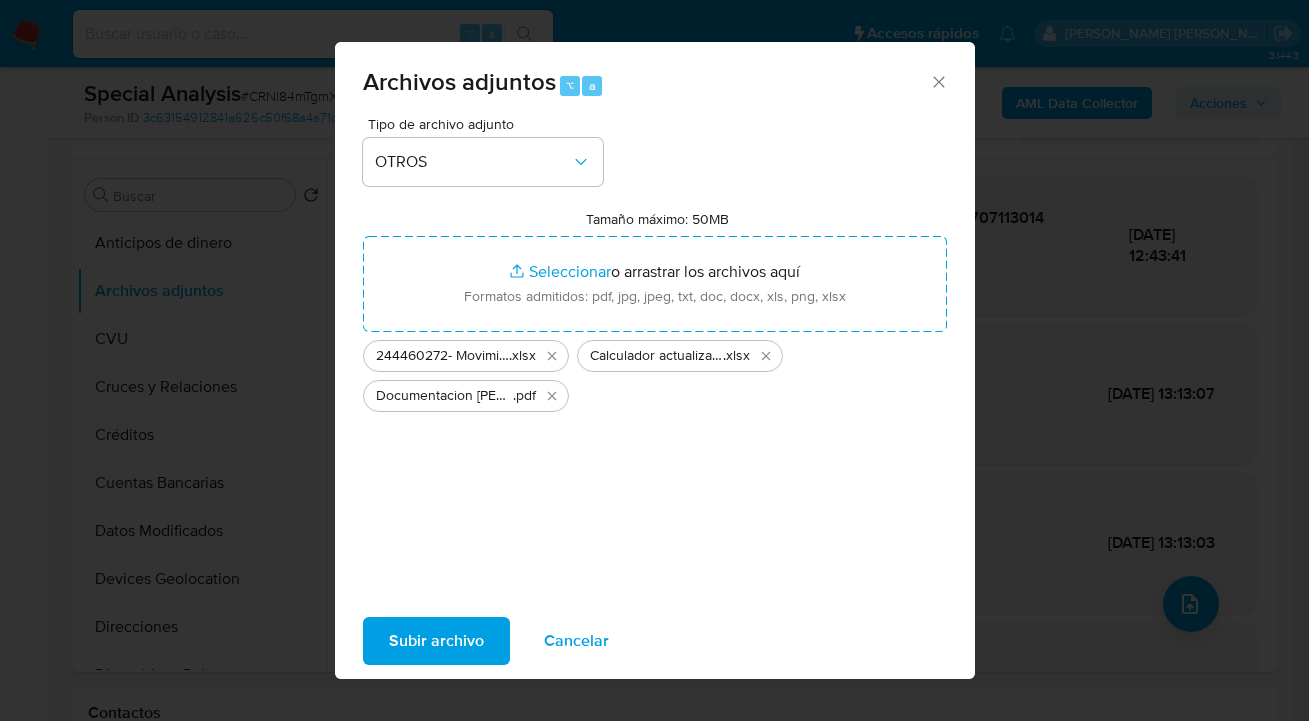 click on "Subir archivo" at bounding box center [436, 641] 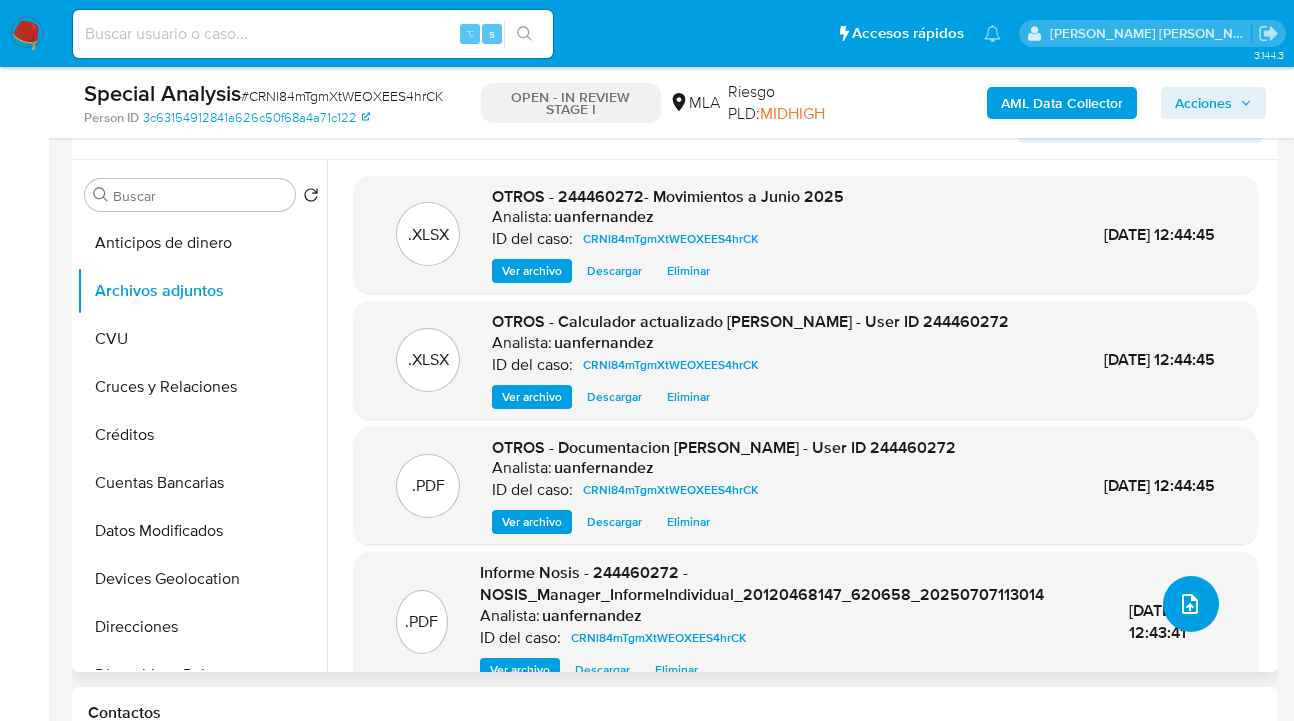 click at bounding box center [1191, 604] 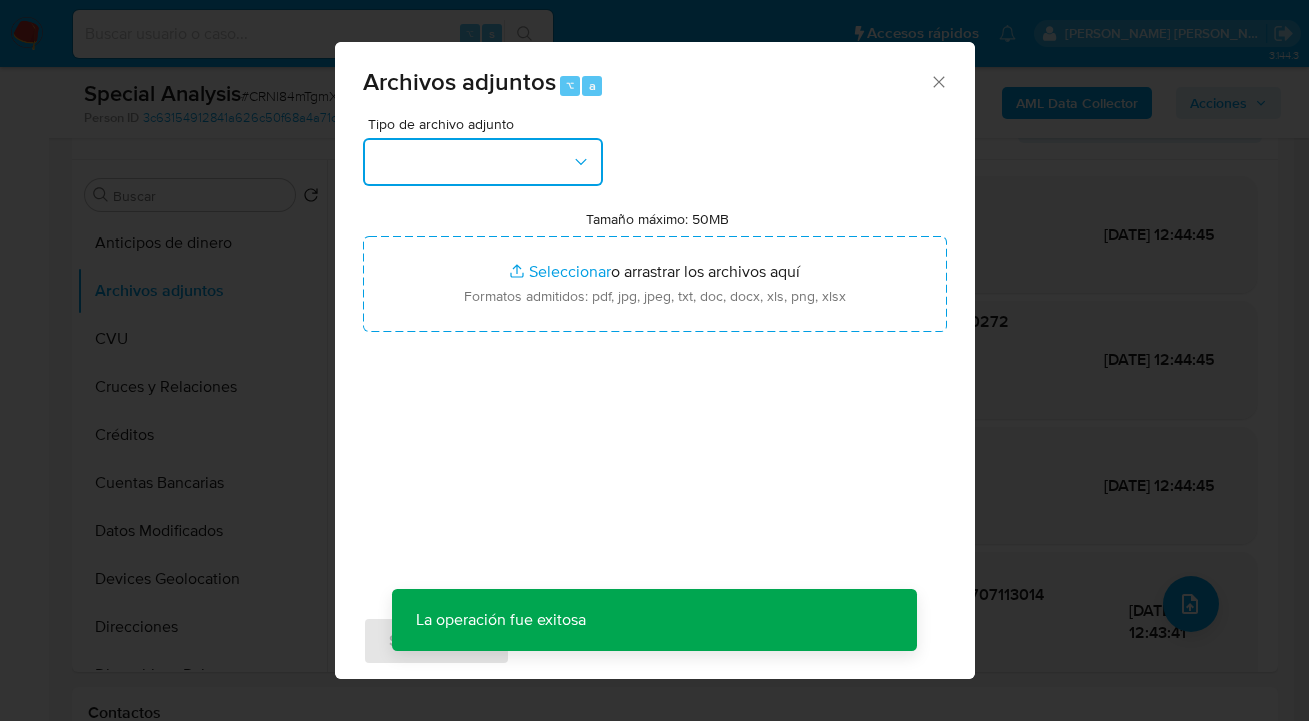 click at bounding box center (483, 162) 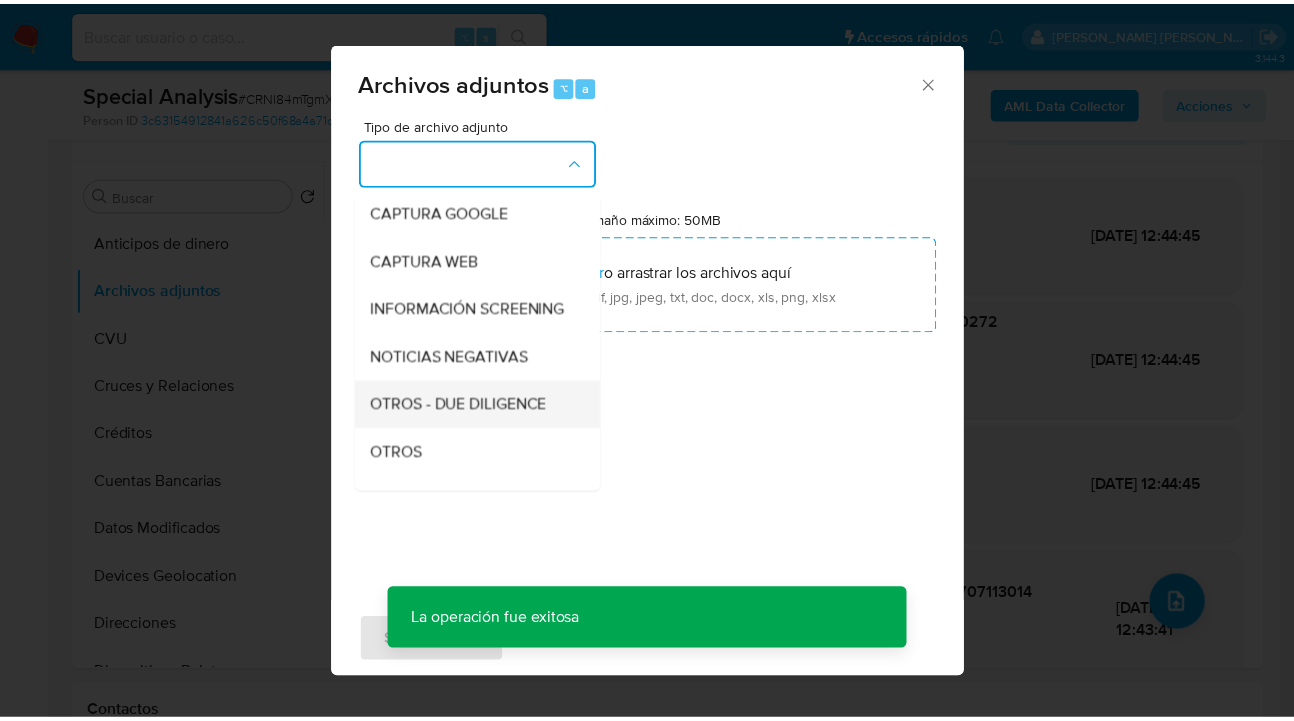 scroll, scrollTop: 216, scrollLeft: 0, axis: vertical 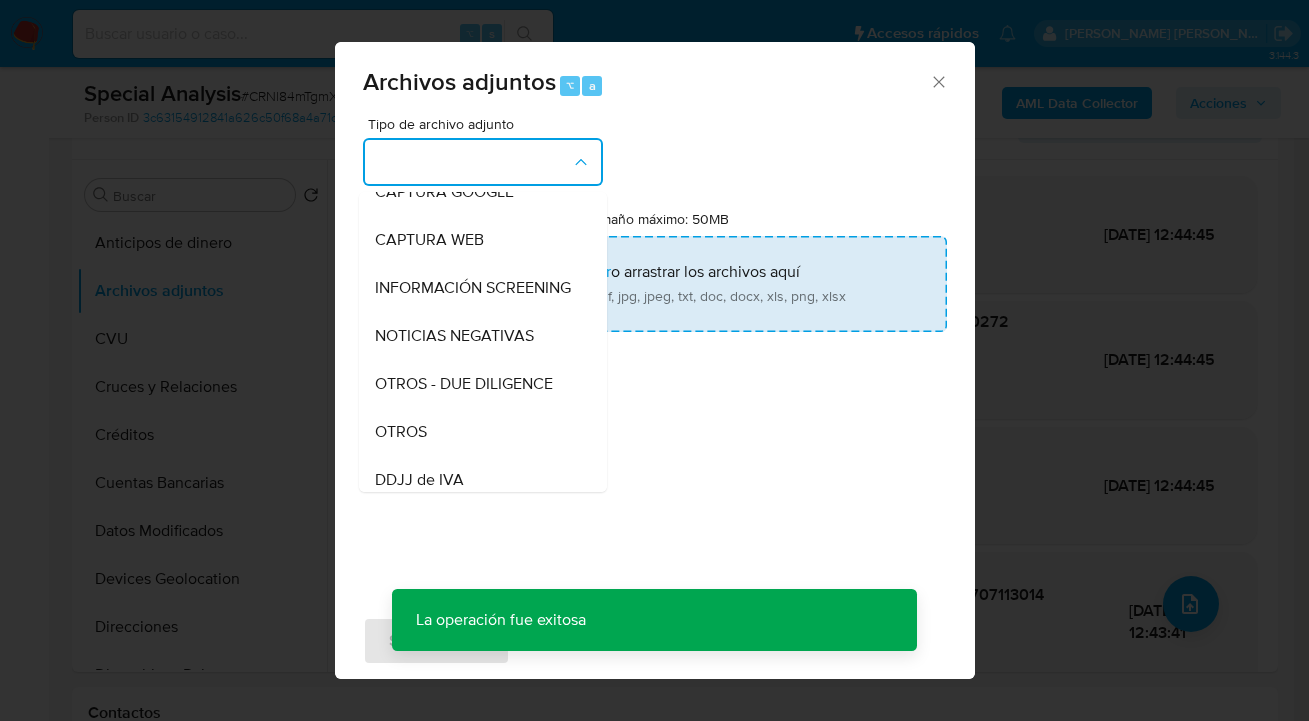 drag, startPoint x: 479, startPoint y: 432, endPoint x: 602, endPoint y: 320, distance: 166.35204 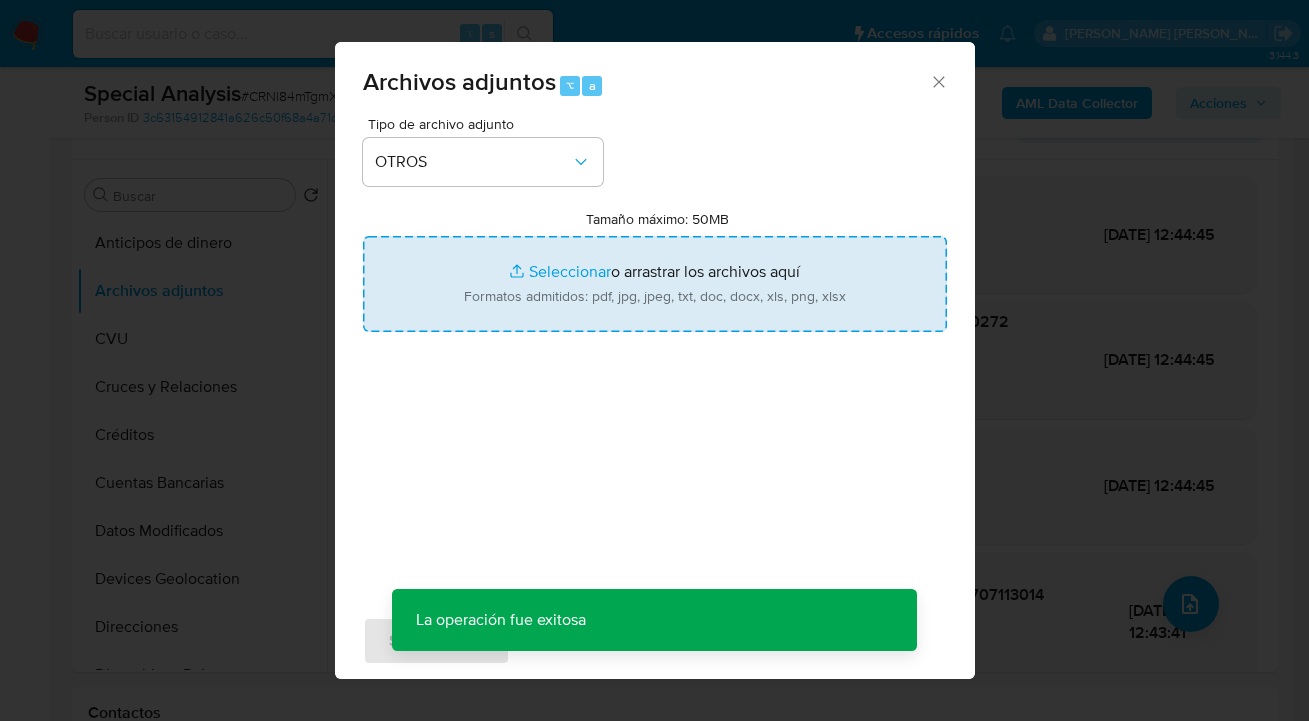 click on "Tamaño máximo: 50MB Seleccionar archivos" at bounding box center [655, 284] 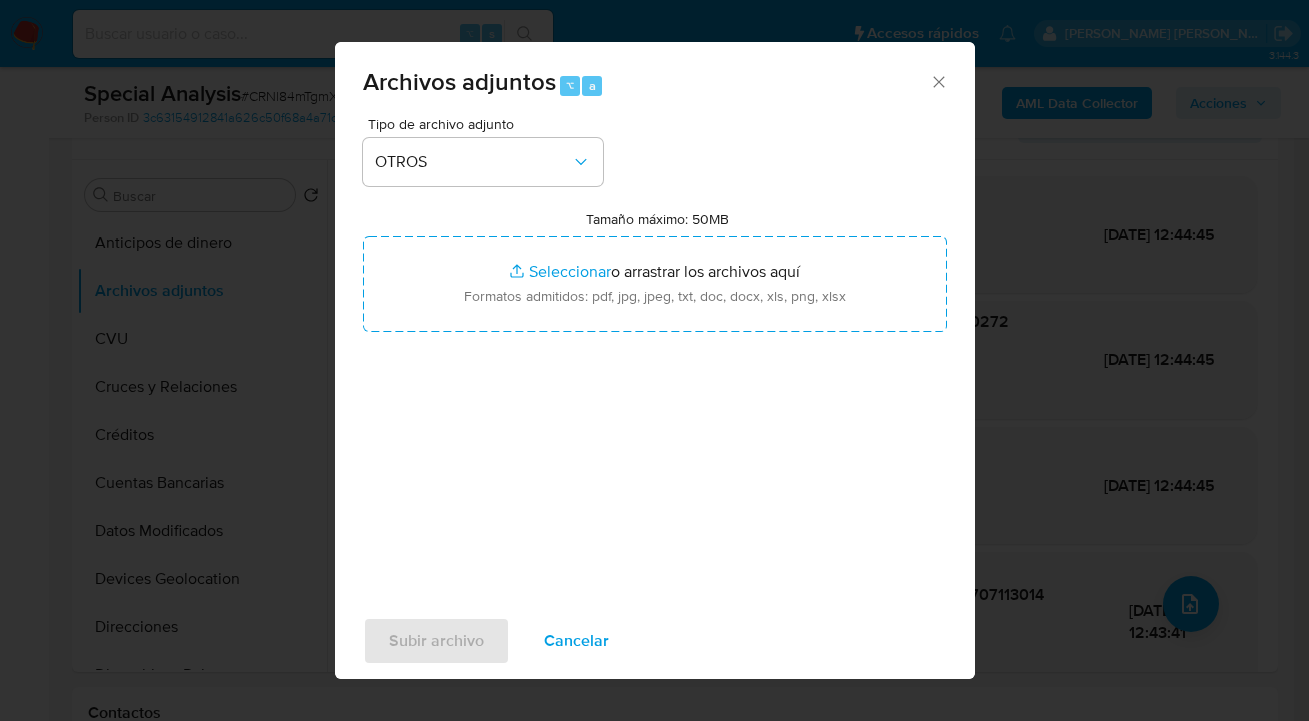 type on "C:\fakepath\244460272 - analisis no roi Caselog CRNl84mTgmXtWEOXEES4hrCK.docx" 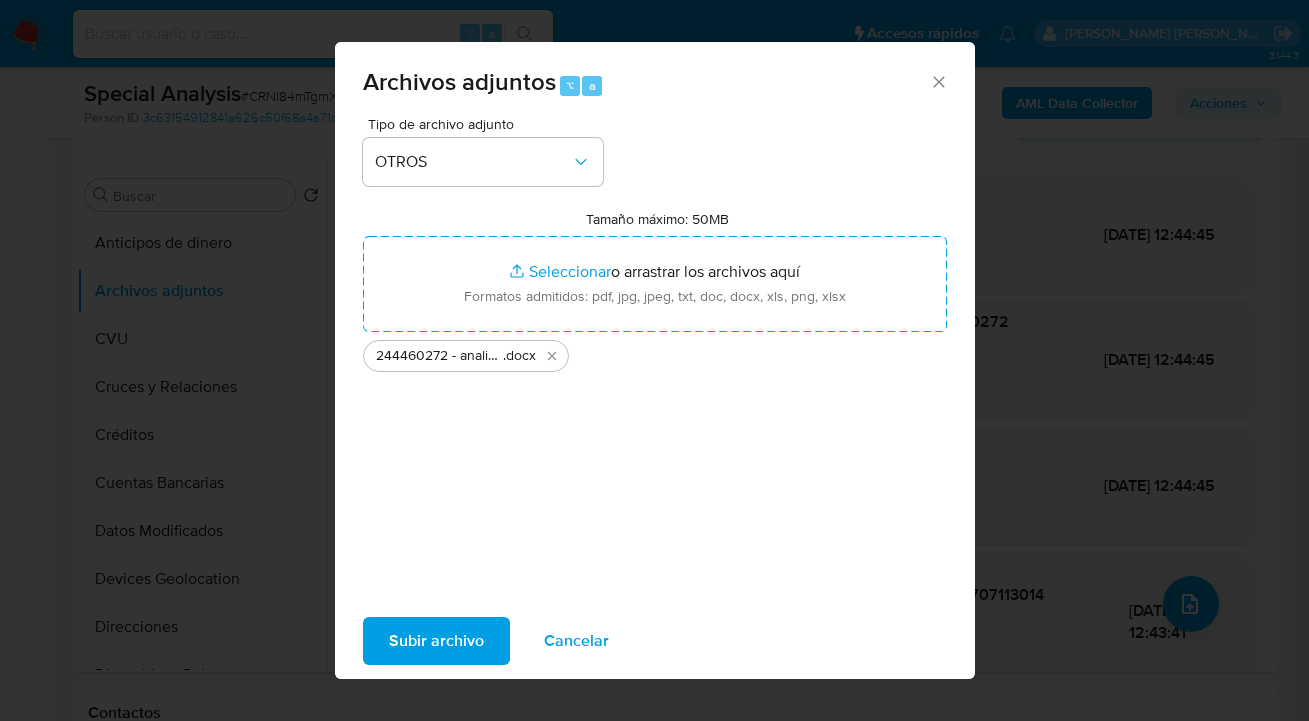 click on "Subir archivo" at bounding box center [436, 641] 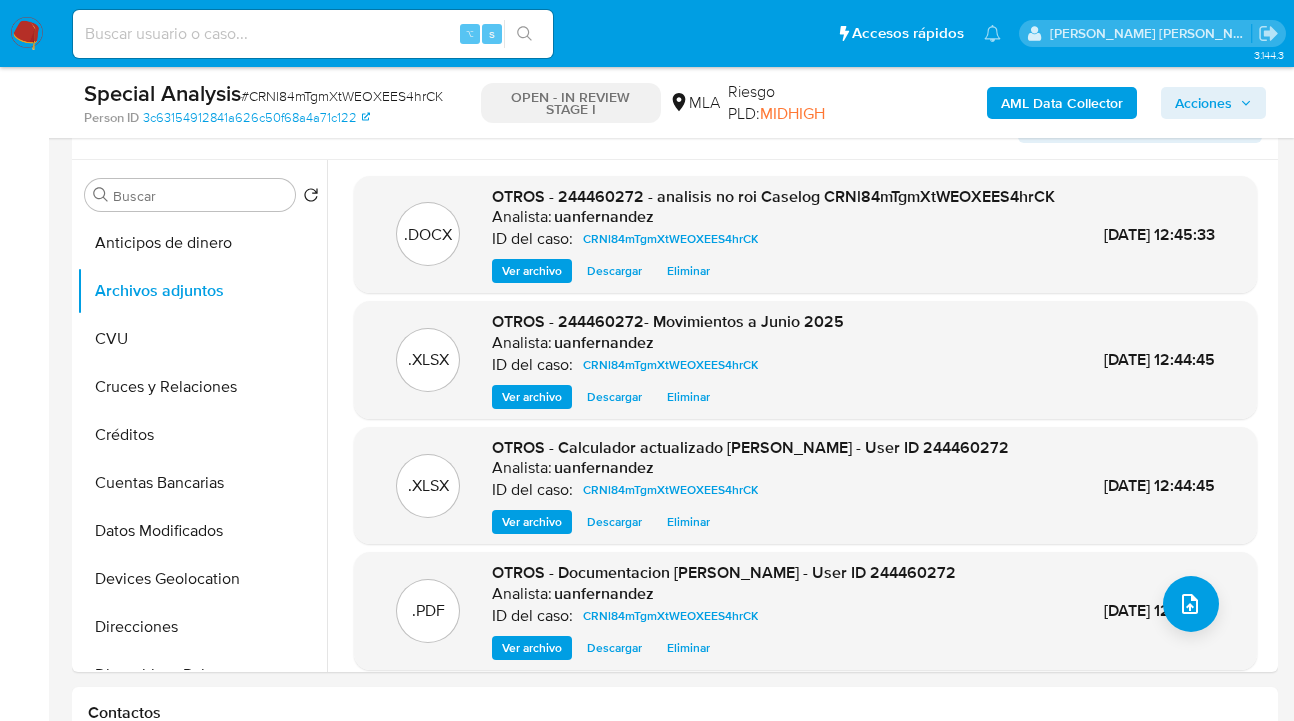 click on "Acciones" at bounding box center (1203, 103) 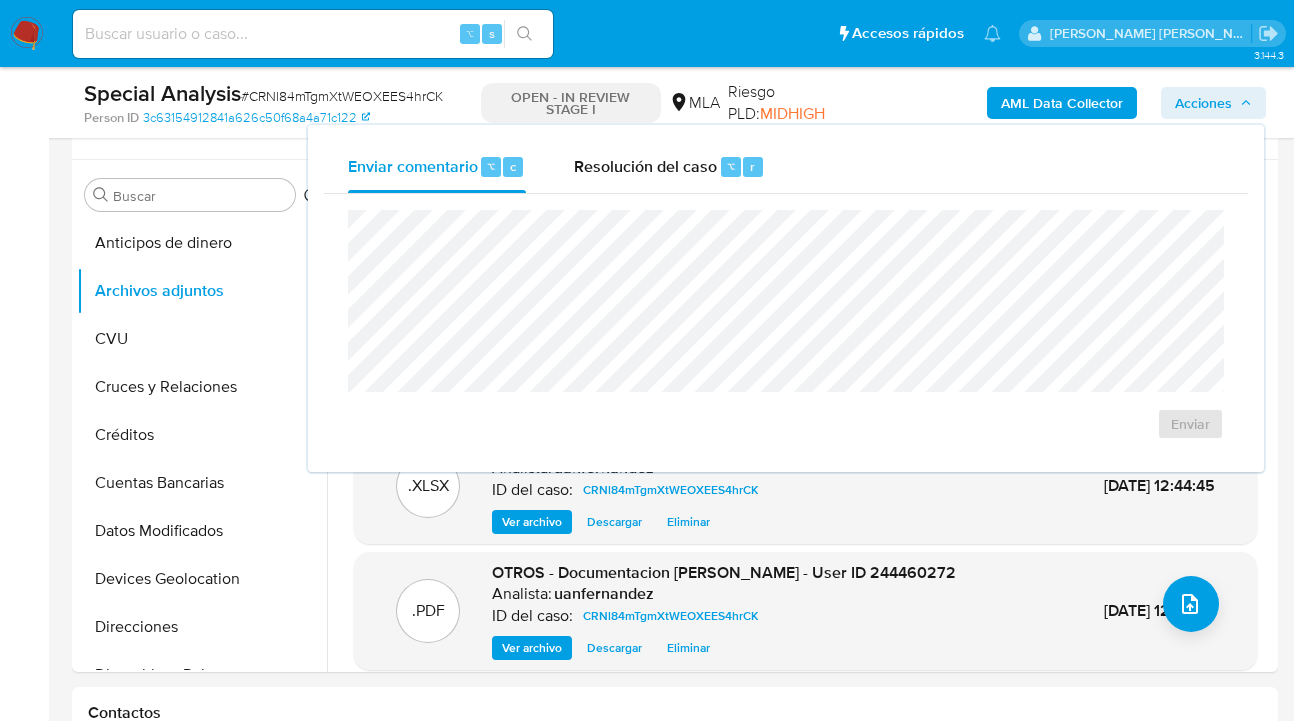 click on "Resolución del caso" at bounding box center (645, 165) 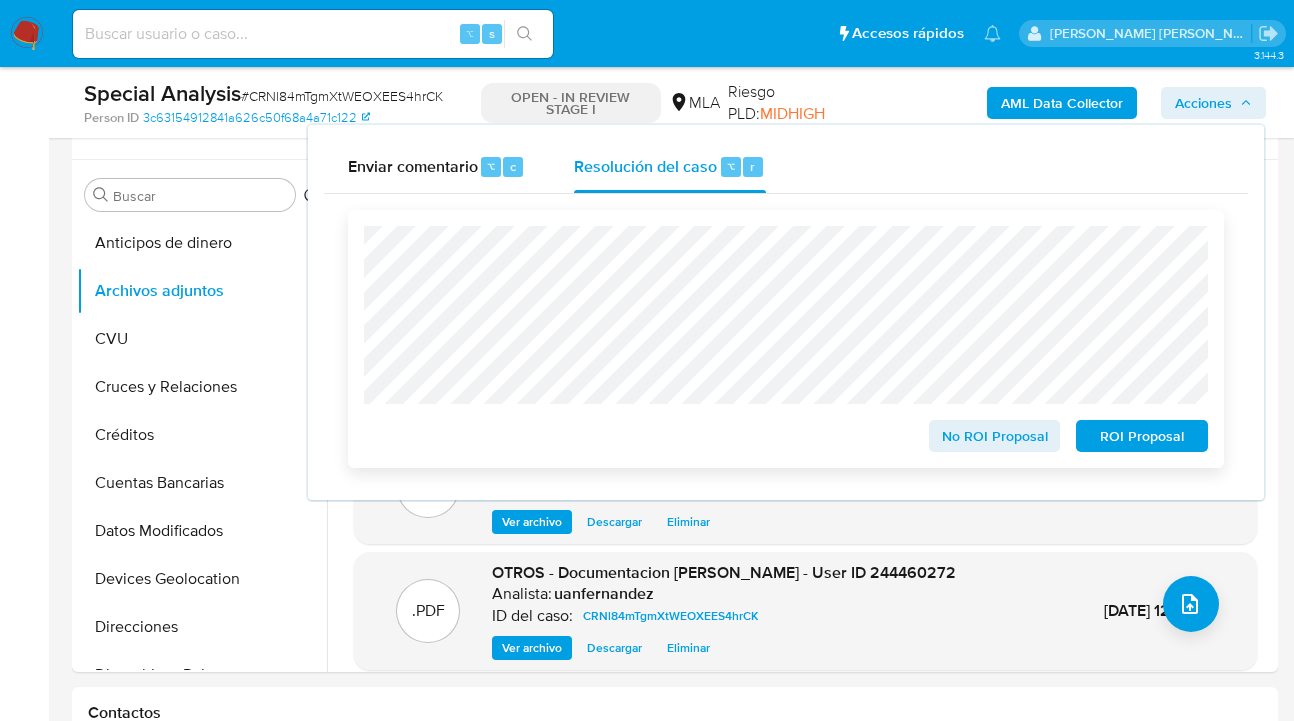 click on "No ROI Proposal" at bounding box center [995, 436] 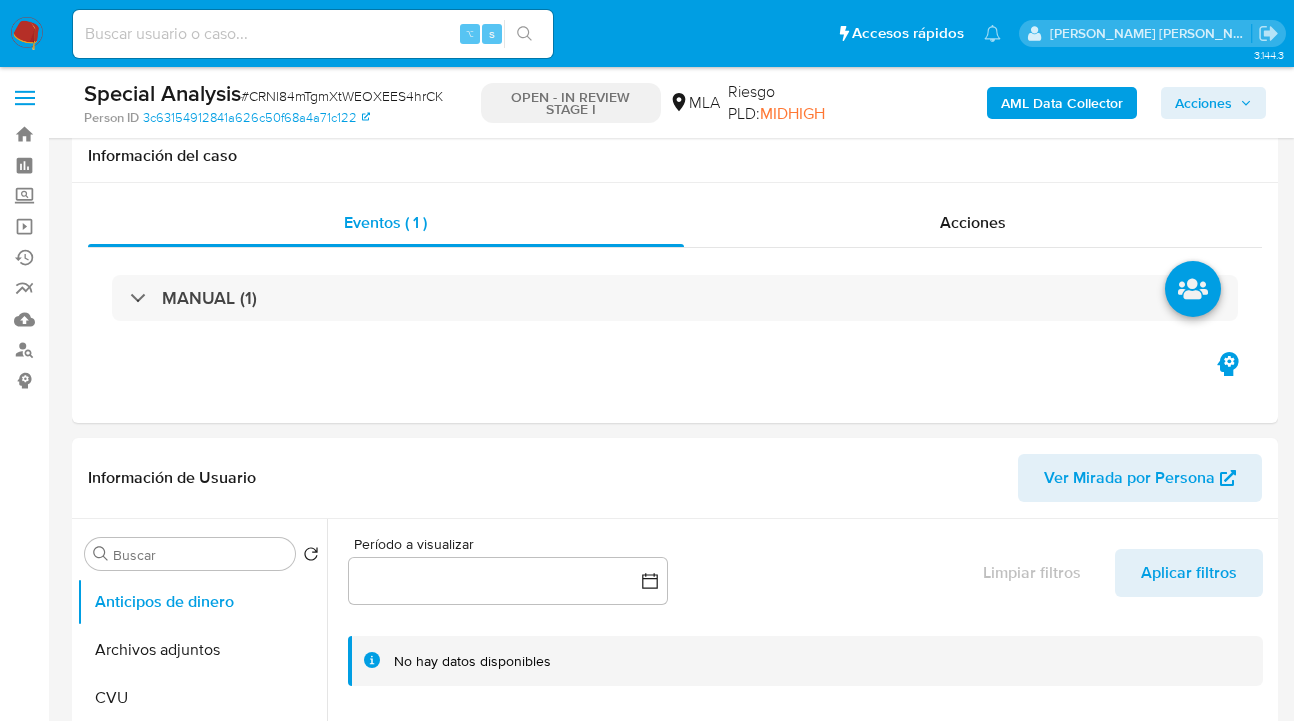scroll, scrollTop: 2352, scrollLeft: 0, axis: vertical 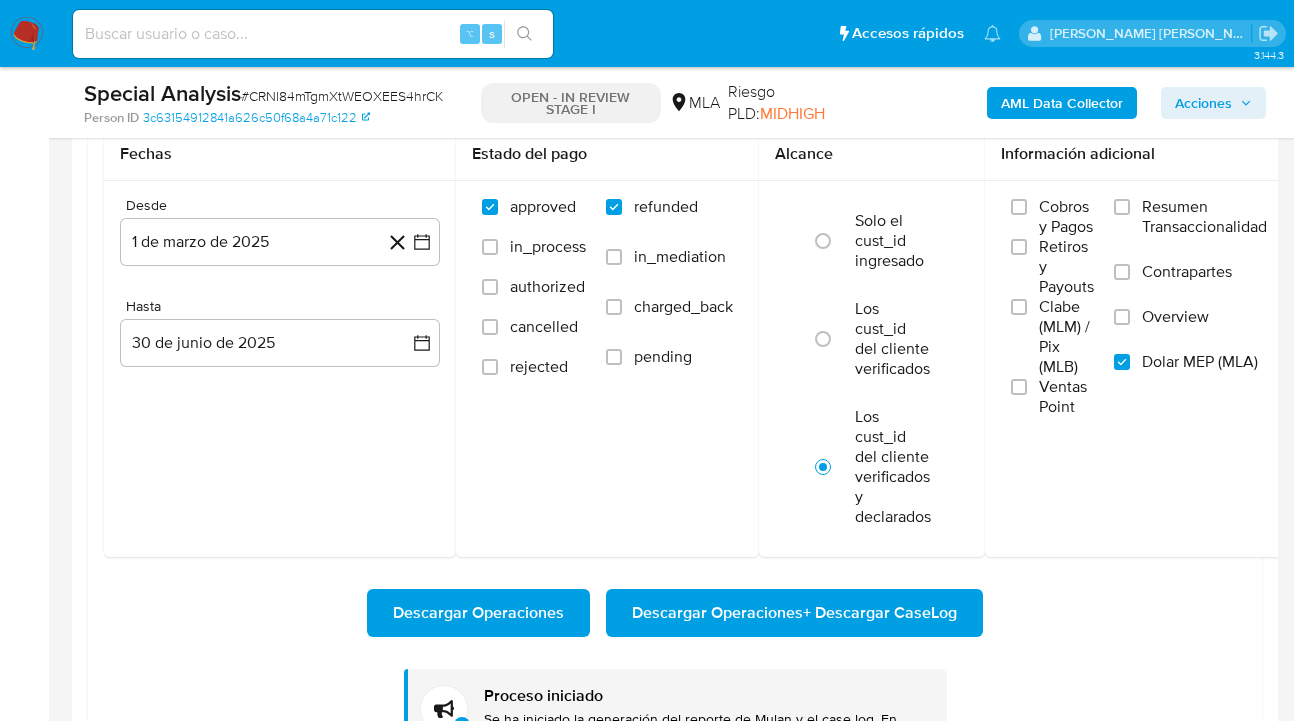 click at bounding box center (27, 34) 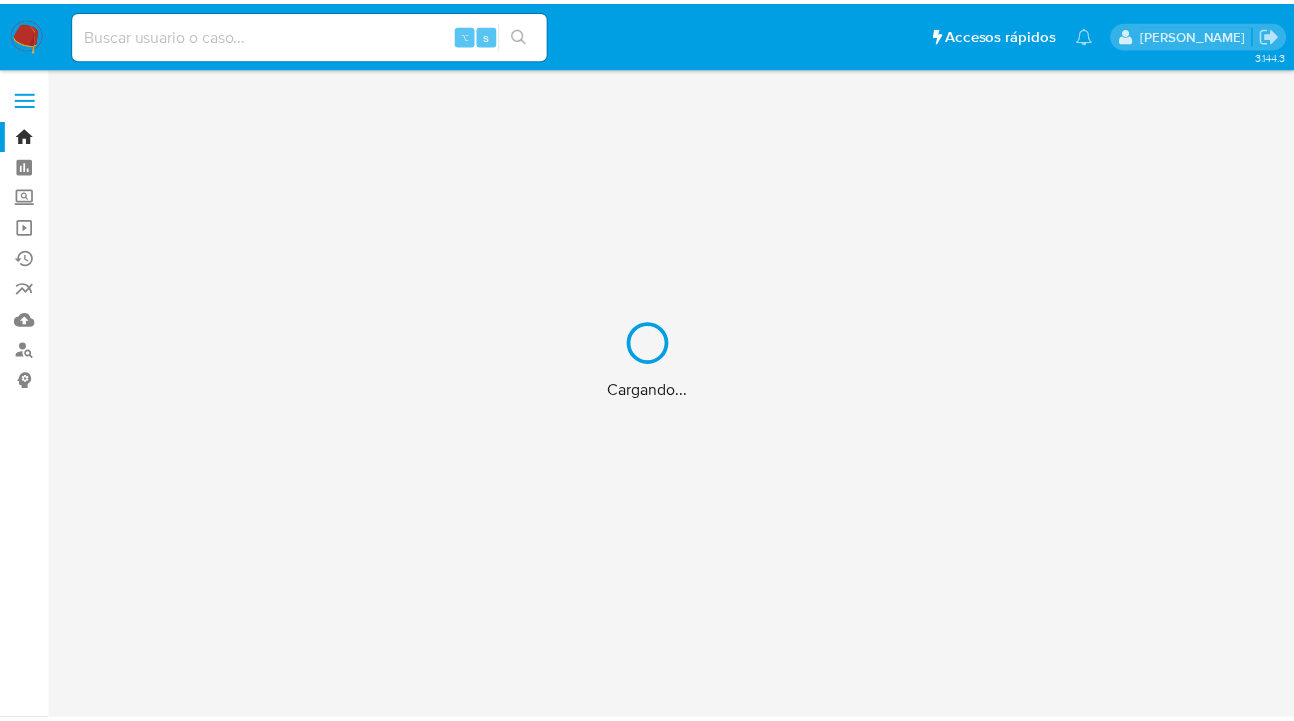 scroll, scrollTop: 0, scrollLeft: 0, axis: both 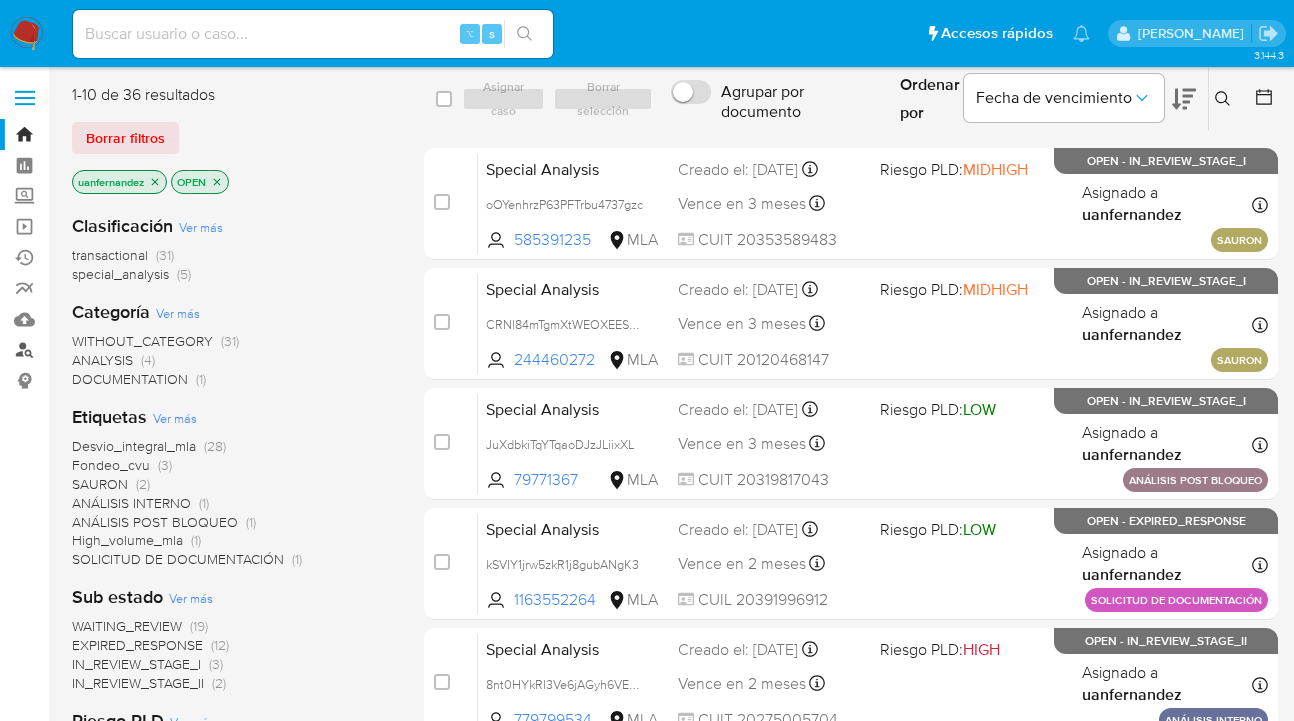 click on "Buscador de personas" at bounding box center [119, 350] 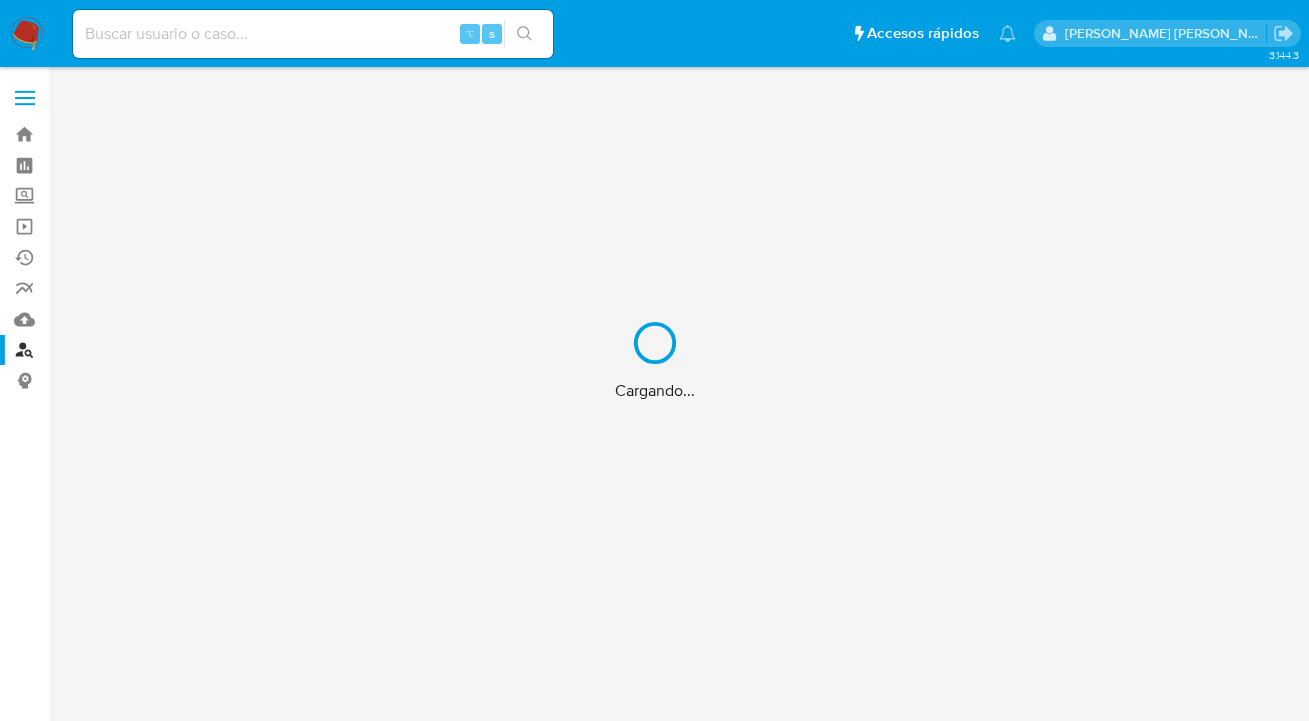 scroll, scrollTop: 0, scrollLeft: 0, axis: both 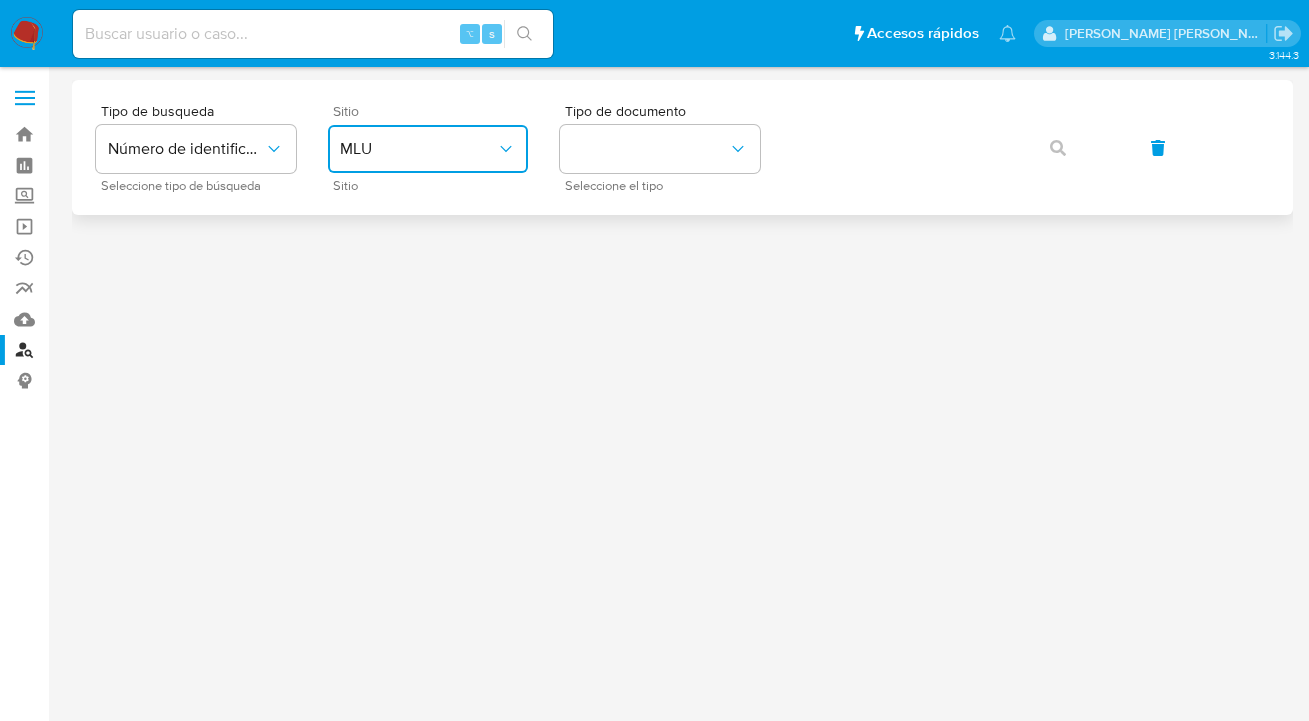click on "MLU" at bounding box center [428, 149] 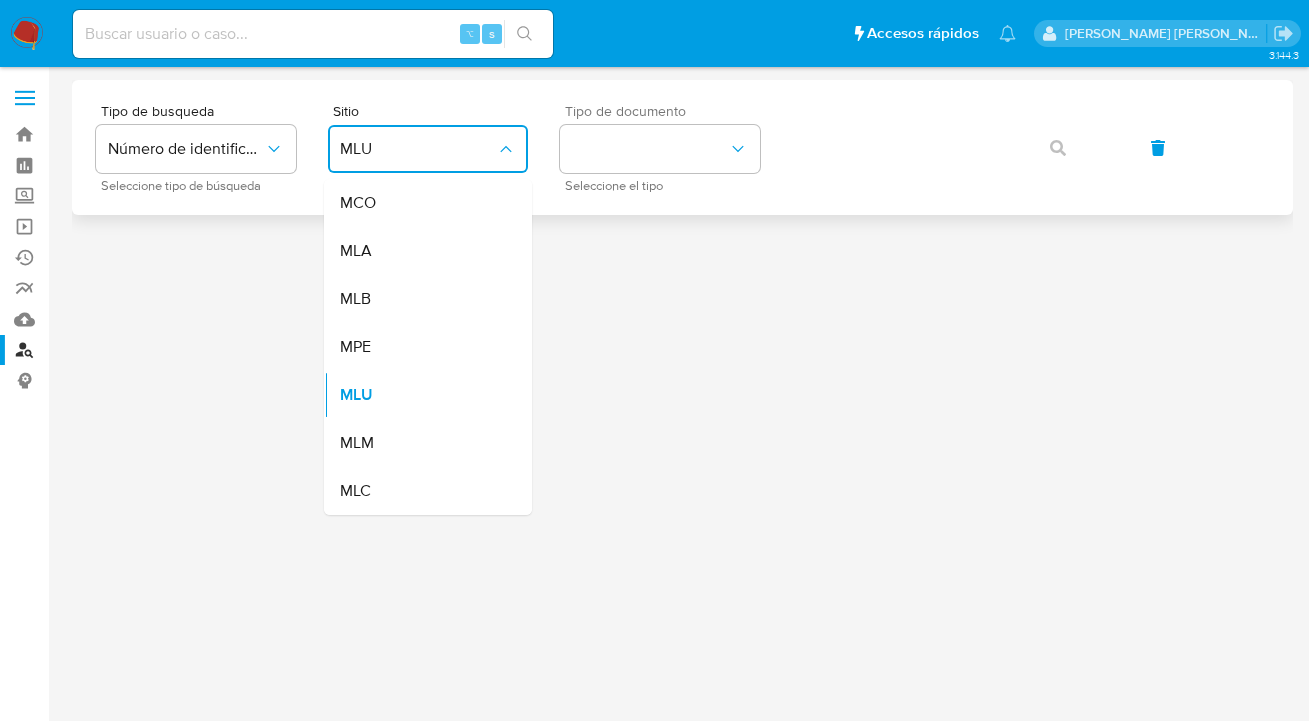 drag, startPoint x: 428, startPoint y: 243, endPoint x: 563, endPoint y: 183, distance: 147.73286 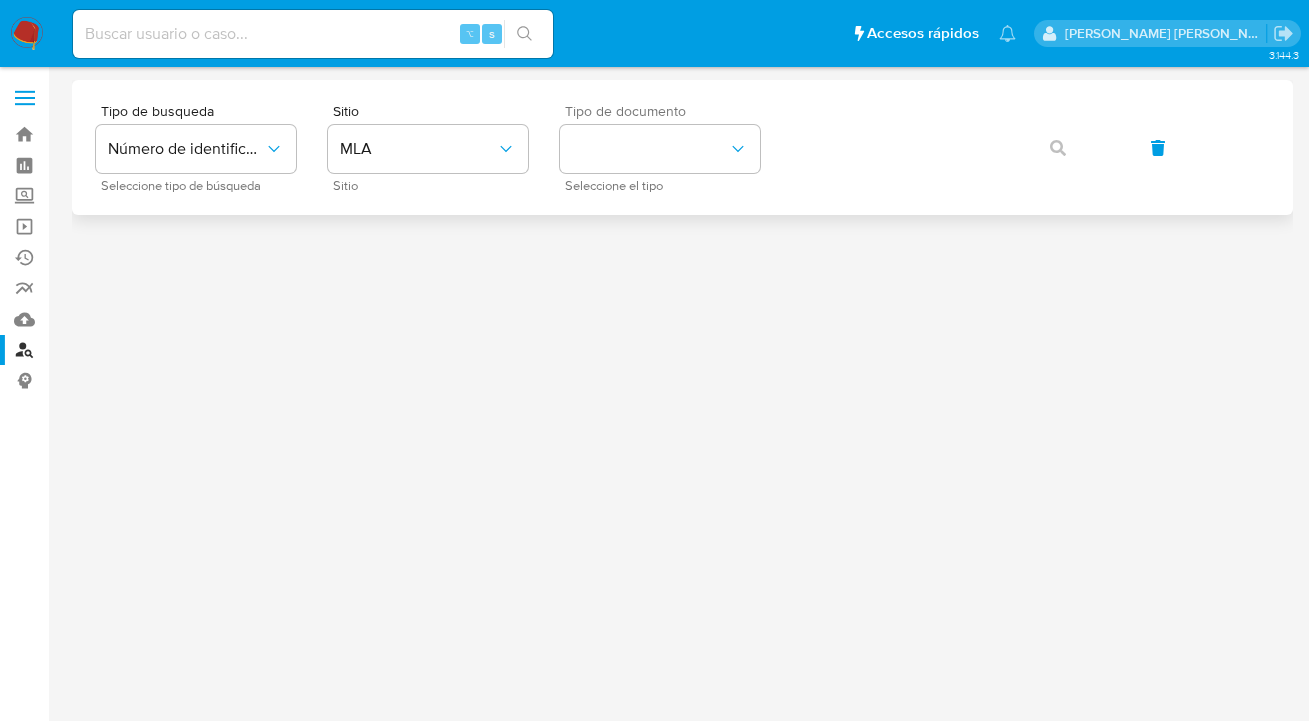 click on "Tipo de documento Seleccione el tipo" at bounding box center [660, 147] 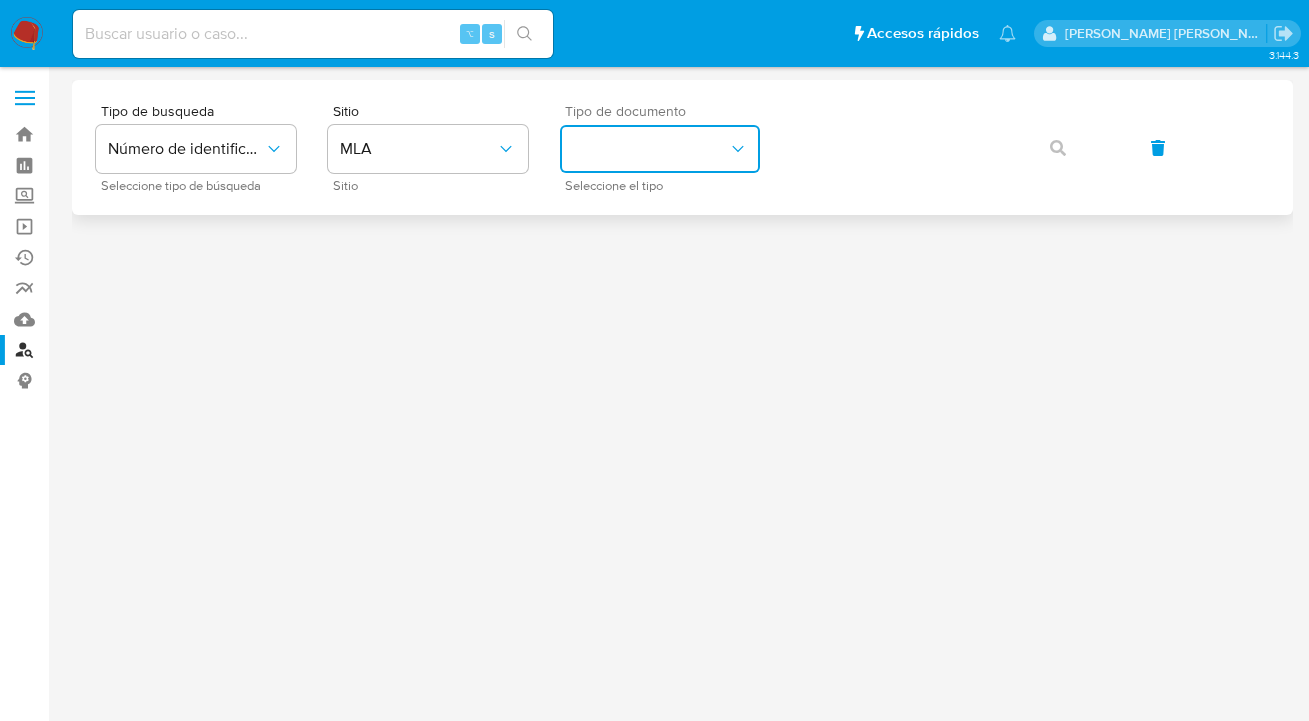 click at bounding box center (660, 149) 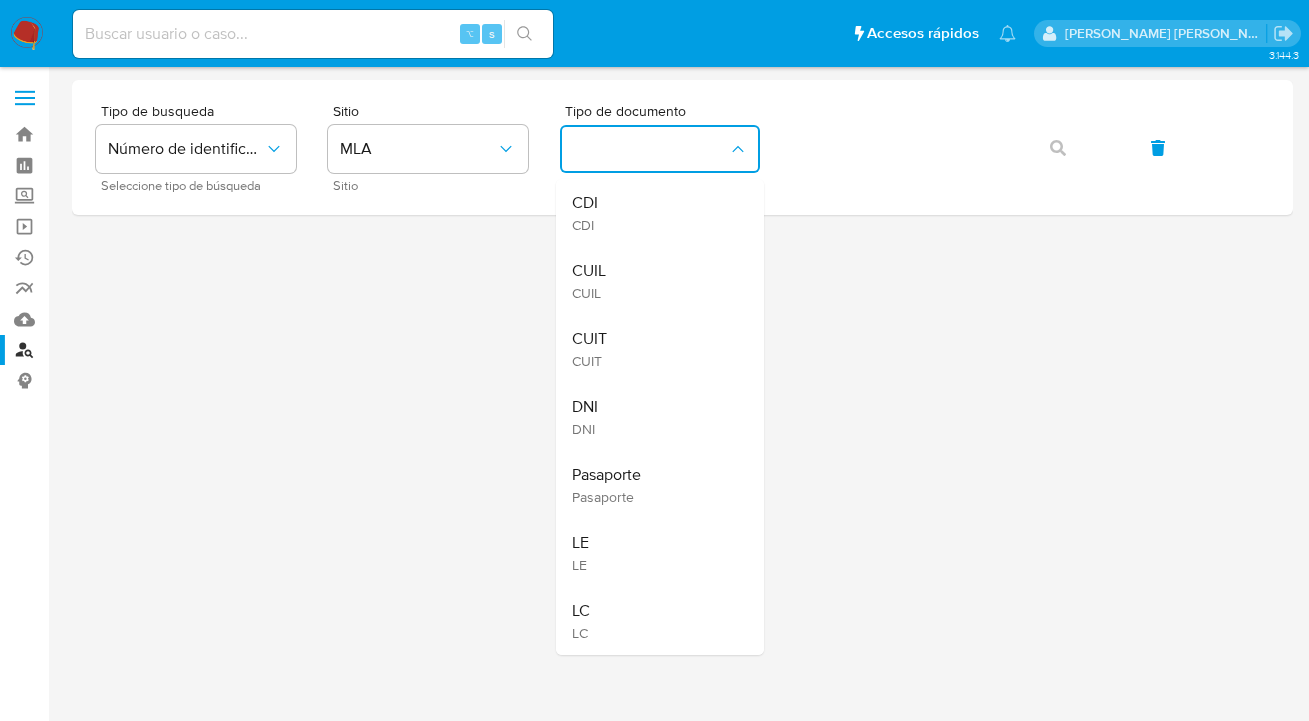 click on "CUIT CUIT" at bounding box center [654, 349] 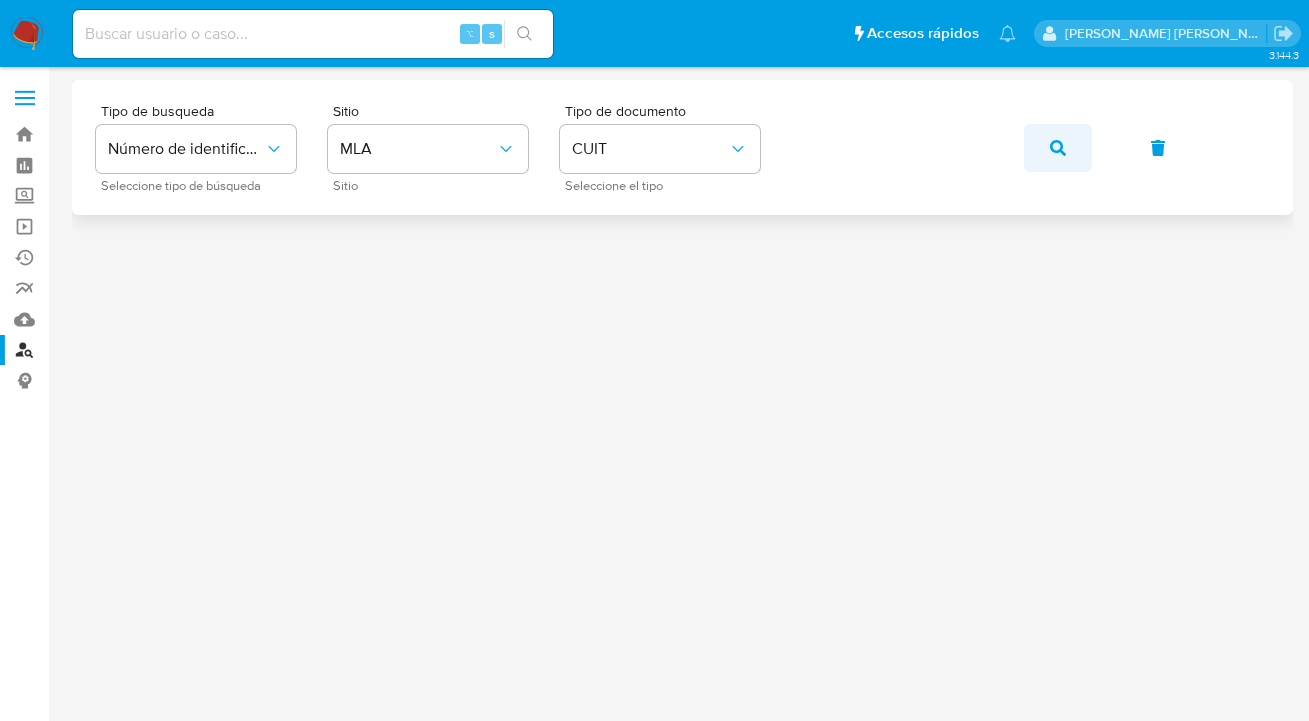 click 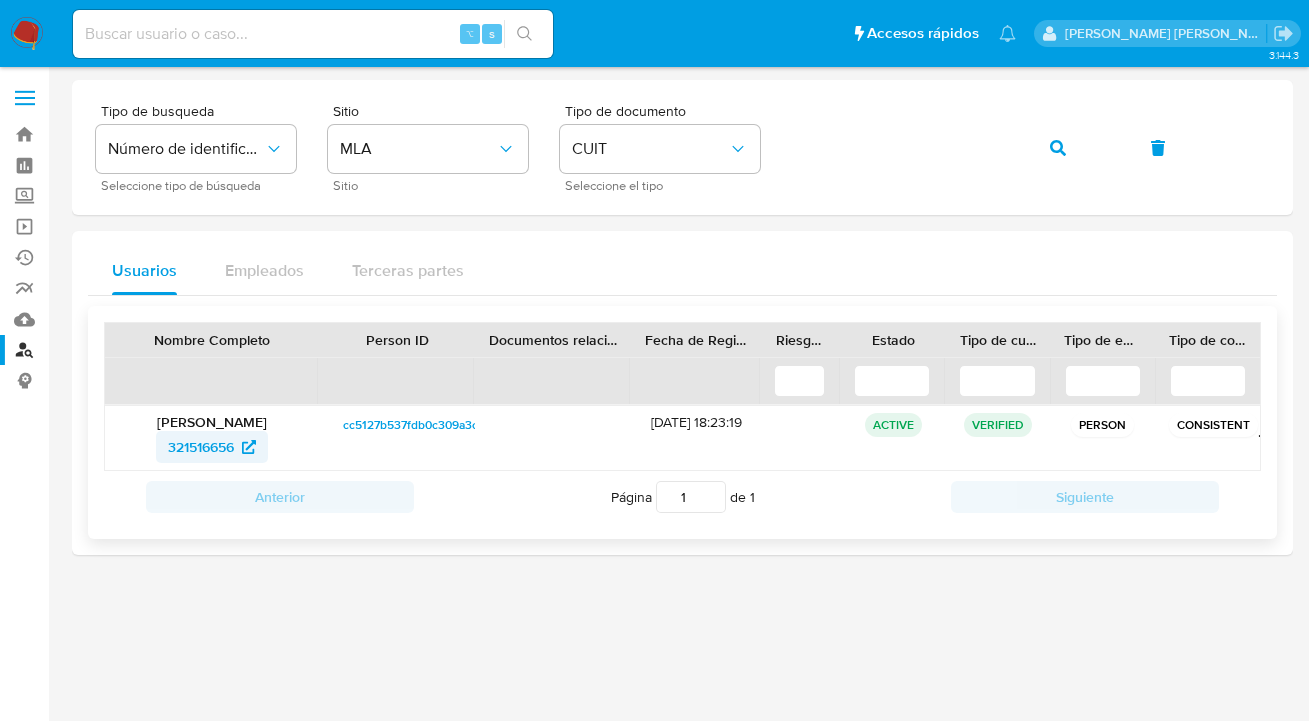 click on "321516656" at bounding box center [201, 447] 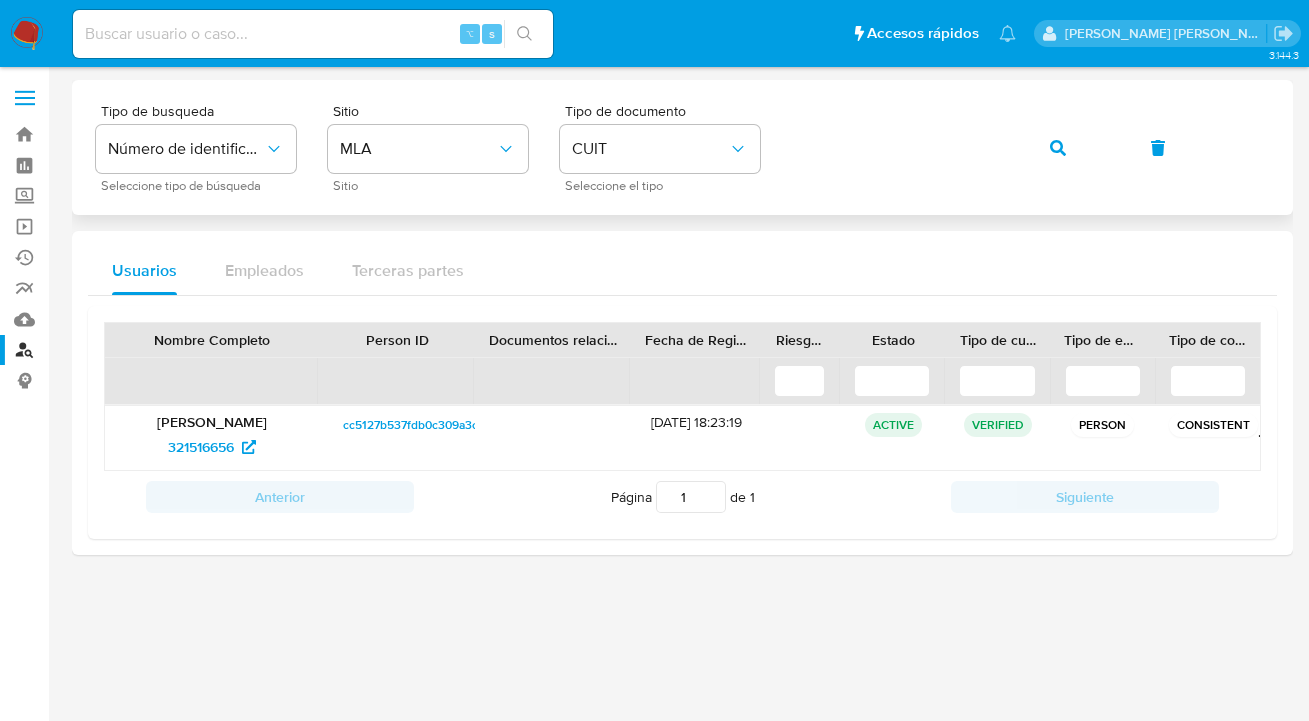 click on "Tipo de busqueda Número de identificación Seleccione tipo de búsqueda Sitio MLA Sitio Tipo de documento CUIT Seleccione el tipo" at bounding box center [682, 147] 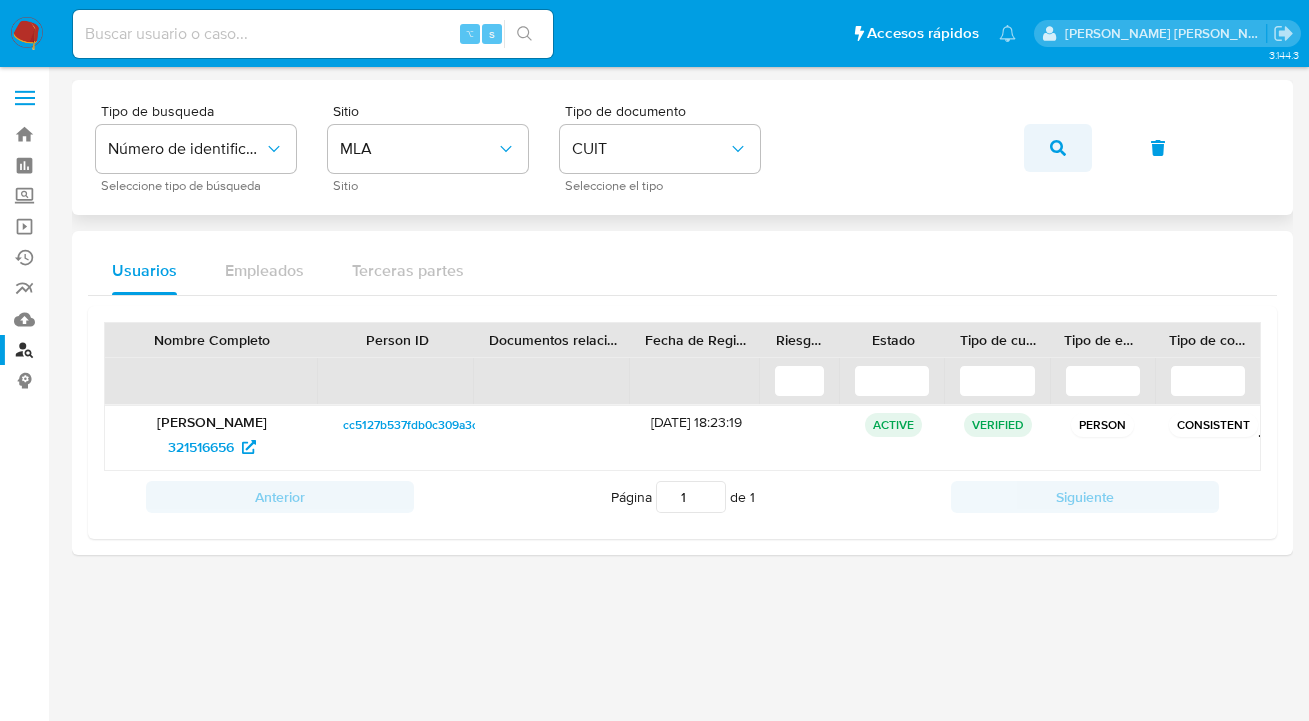 click 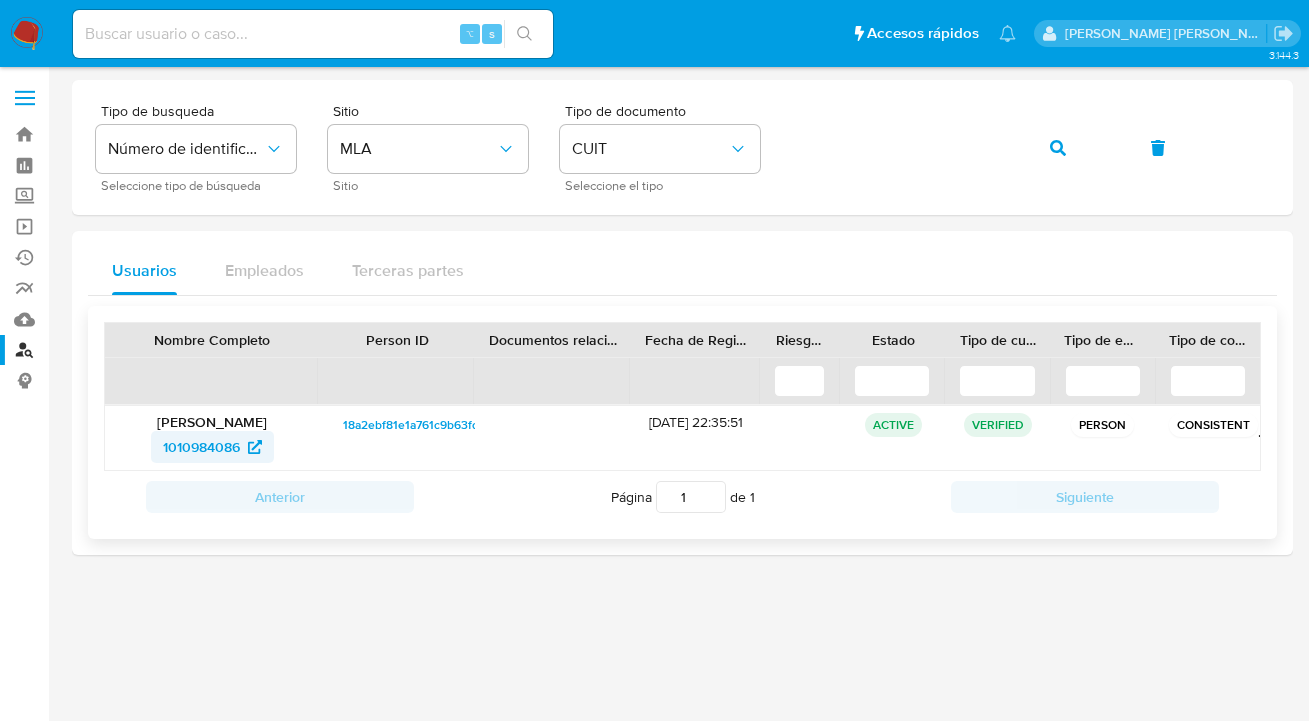 click on "1010984086" at bounding box center (201, 447) 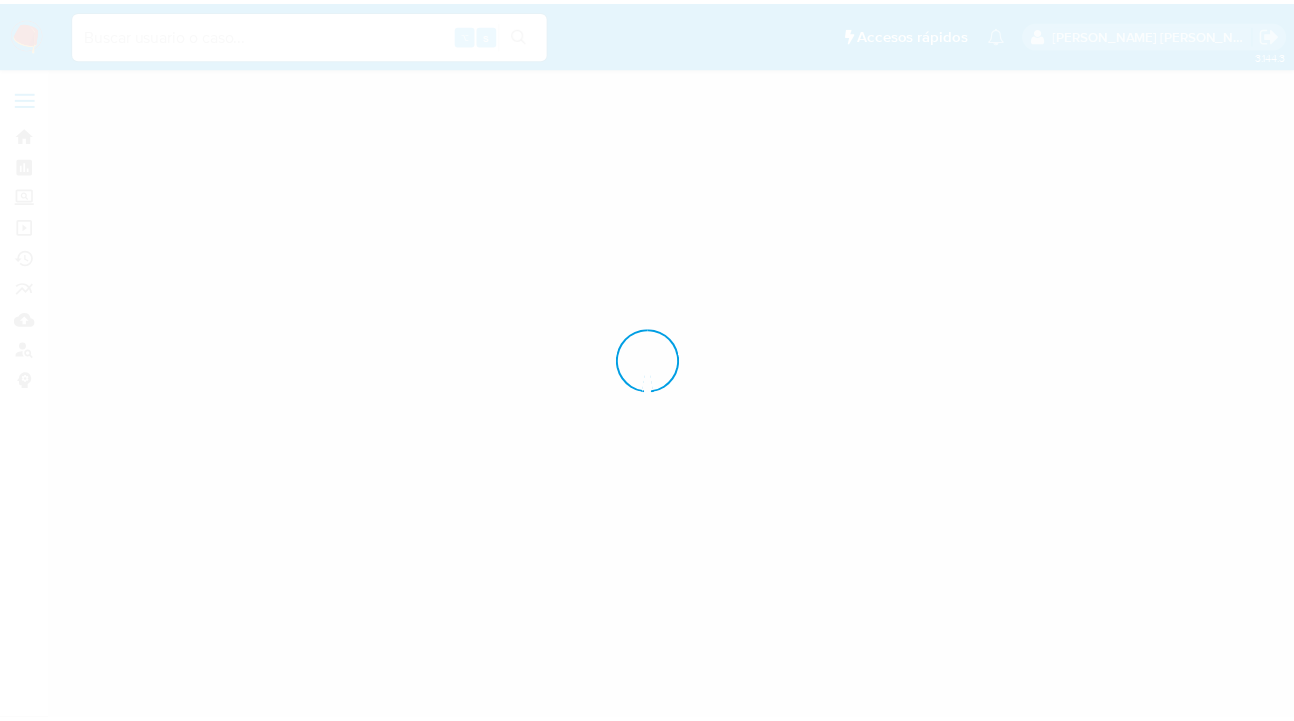scroll, scrollTop: 0, scrollLeft: 0, axis: both 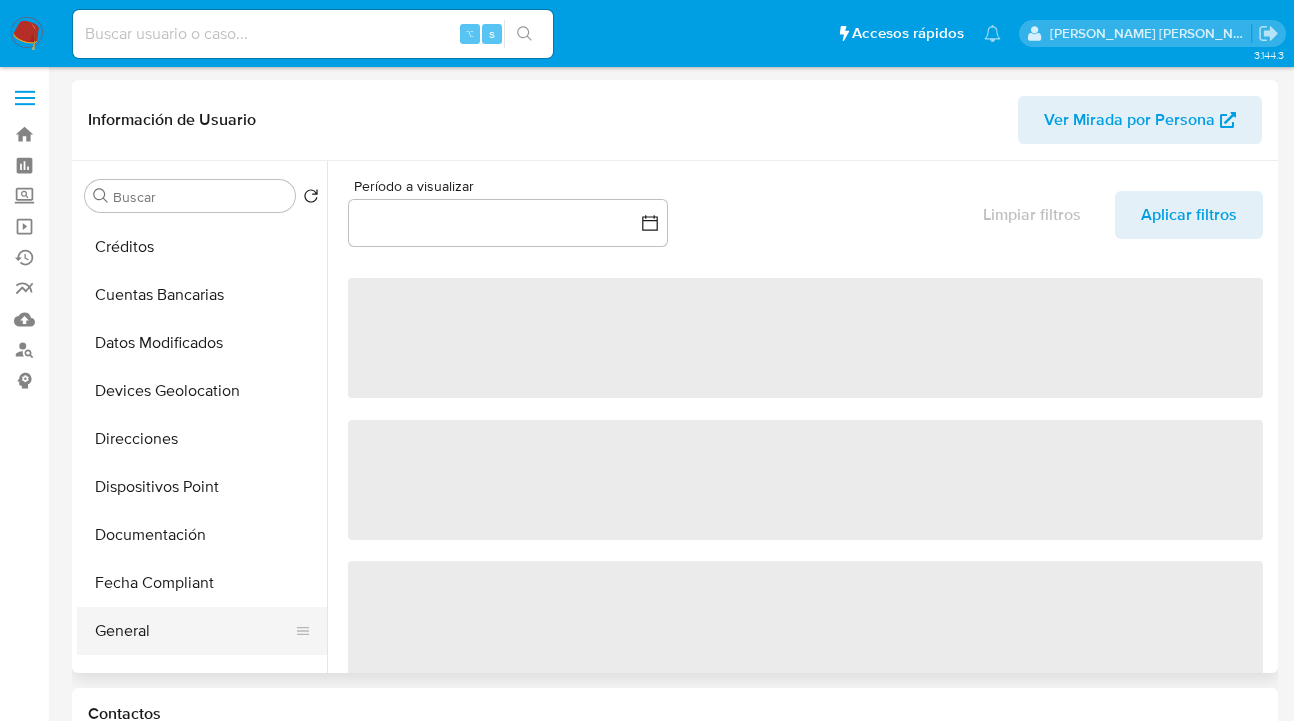select on "10" 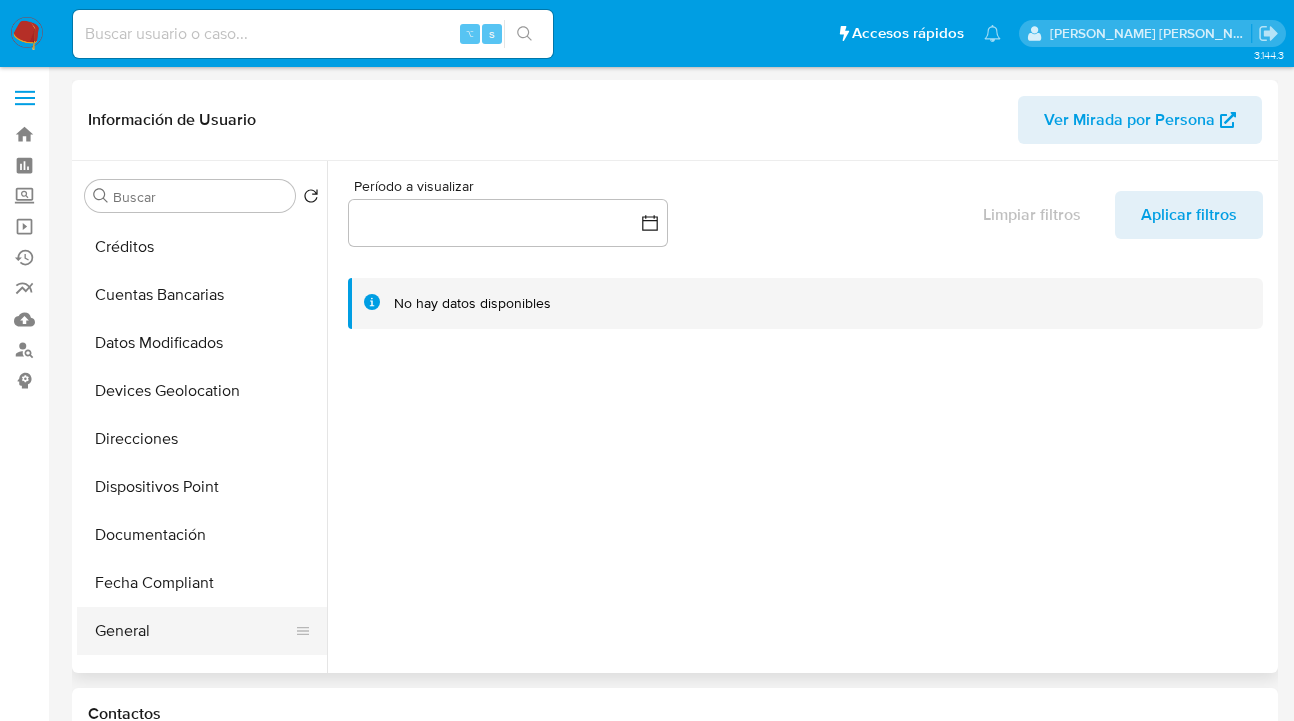 drag, startPoint x: 196, startPoint y: 619, endPoint x: 230, endPoint y: 581, distance: 50.990196 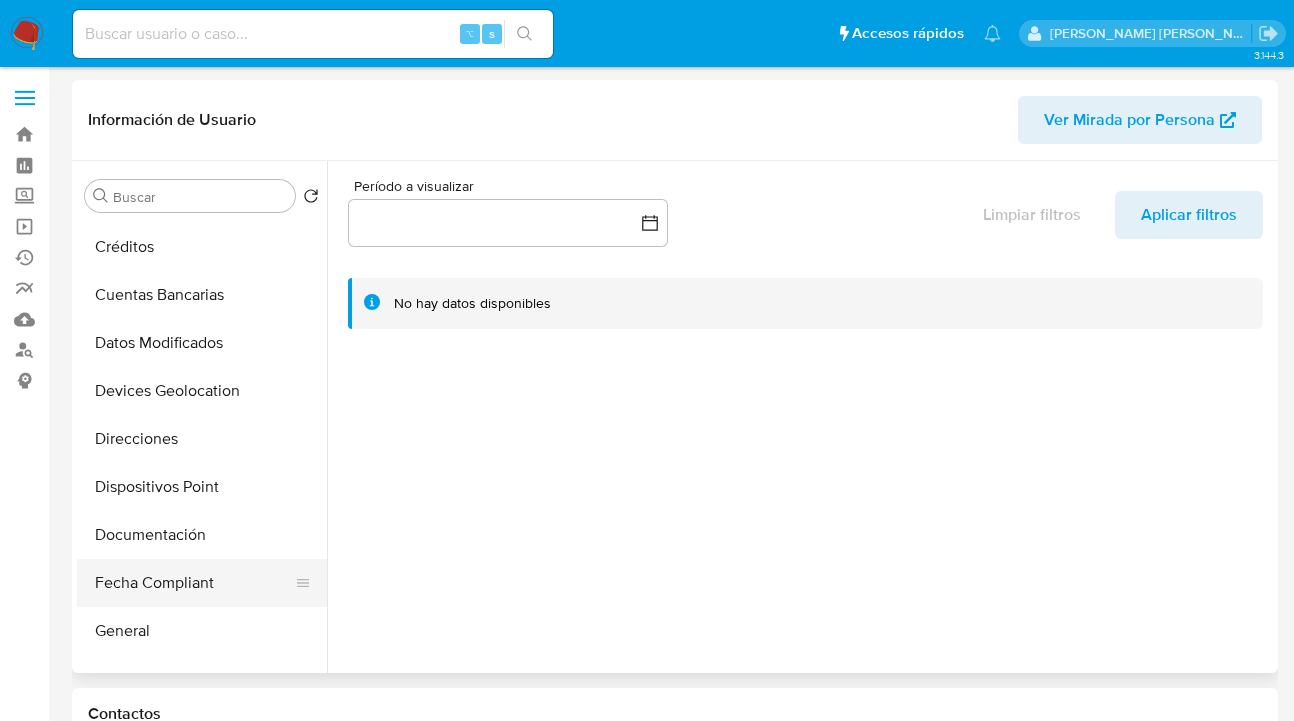 click on "General" at bounding box center [202, 631] 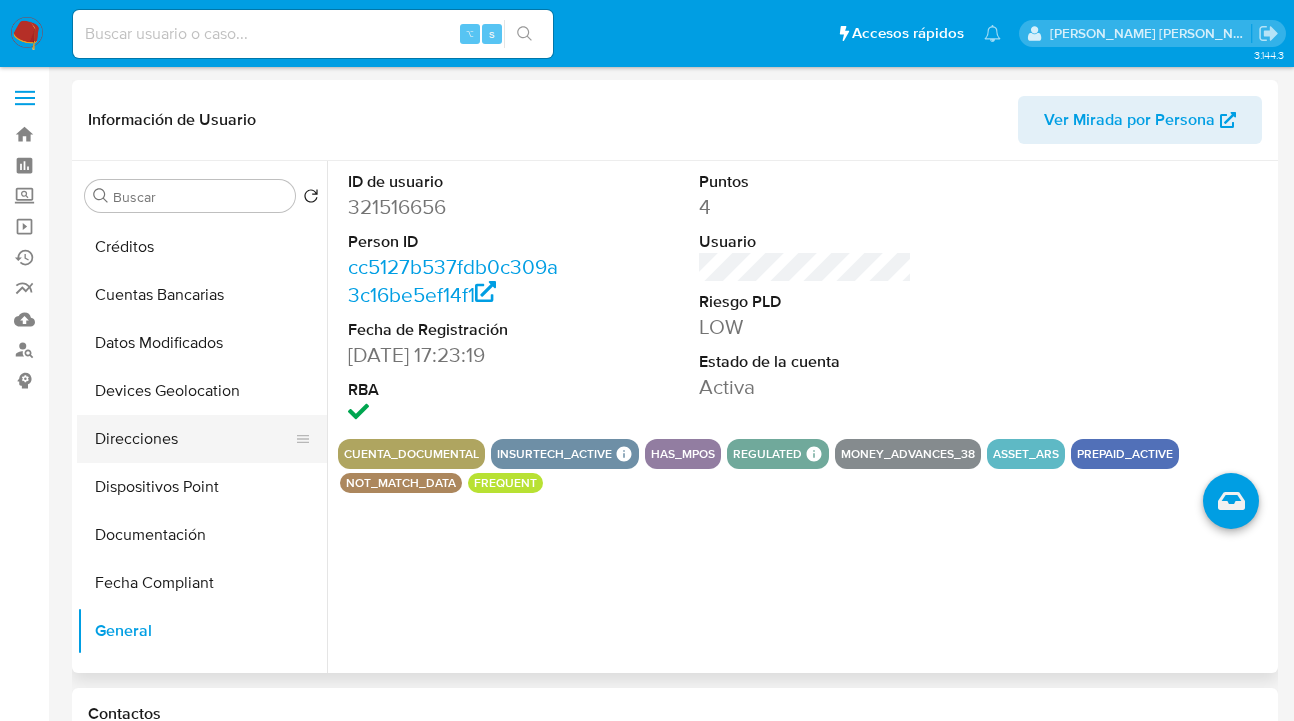 drag, startPoint x: 199, startPoint y: 445, endPoint x: 218, endPoint y: 444, distance: 19.026299 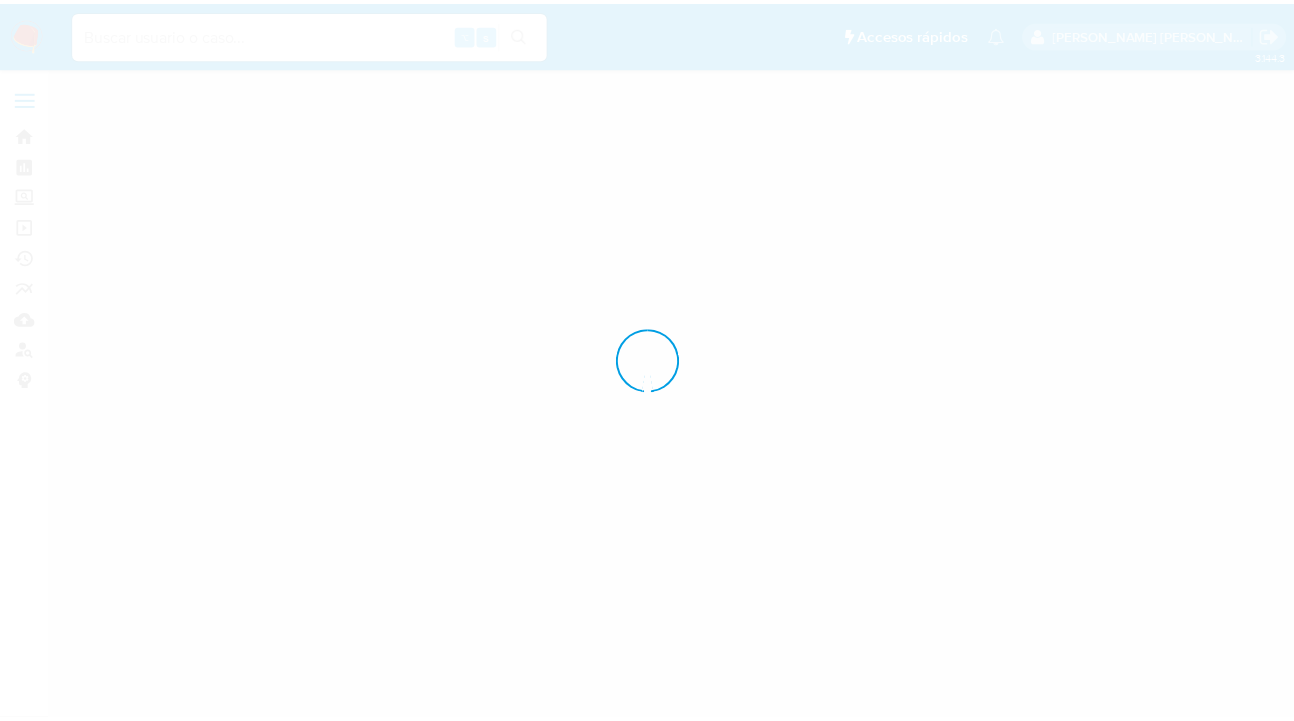 scroll, scrollTop: 0, scrollLeft: 0, axis: both 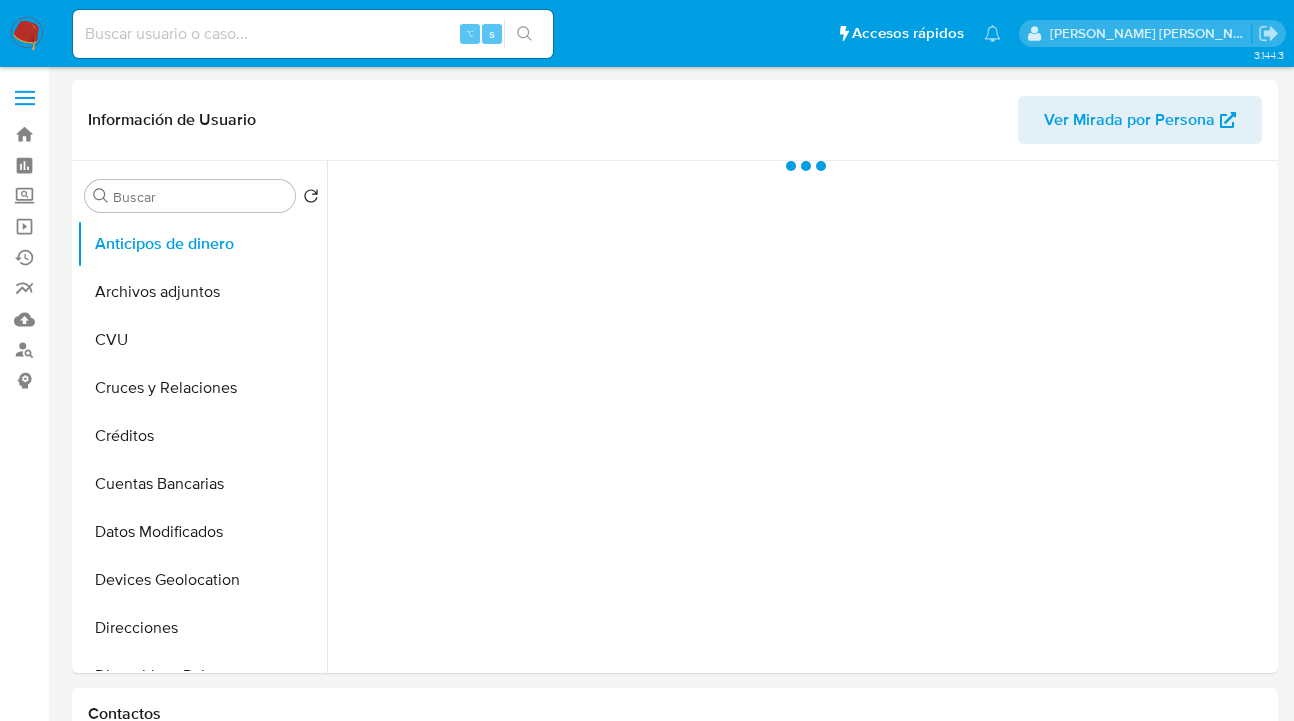 select on "10" 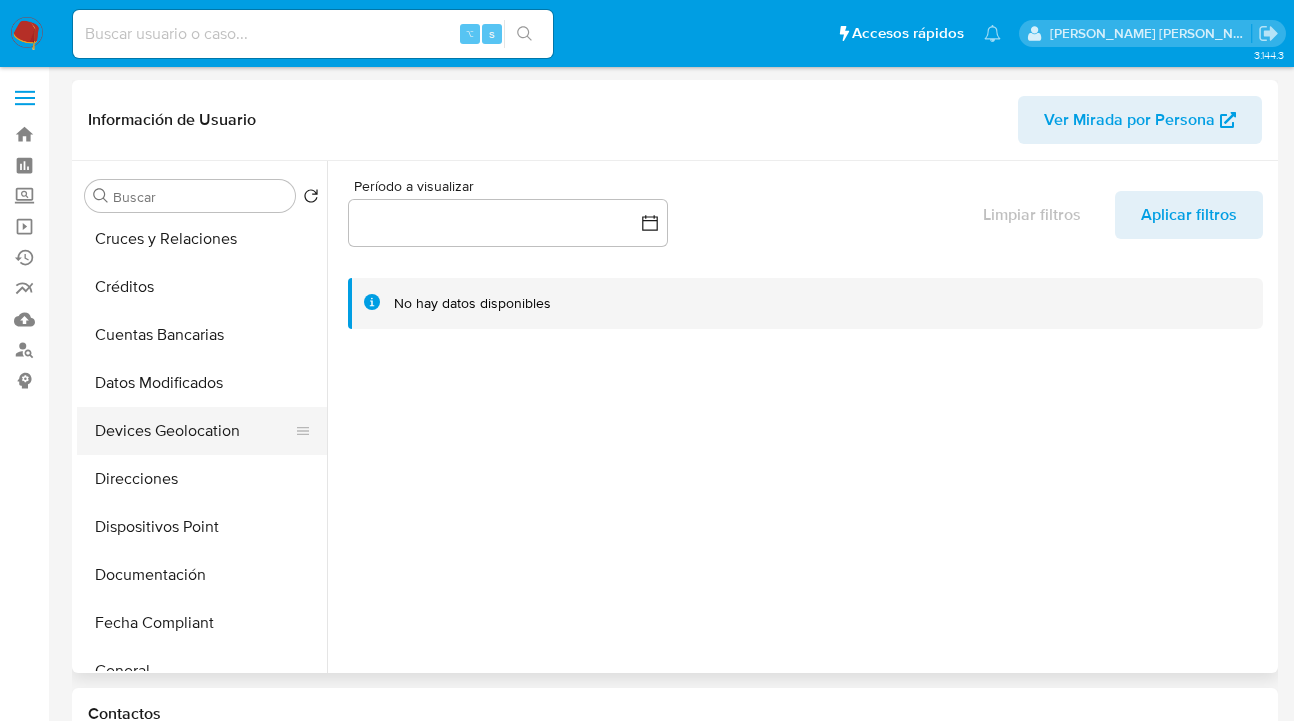 scroll, scrollTop: 150, scrollLeft: 0, axis: vertical 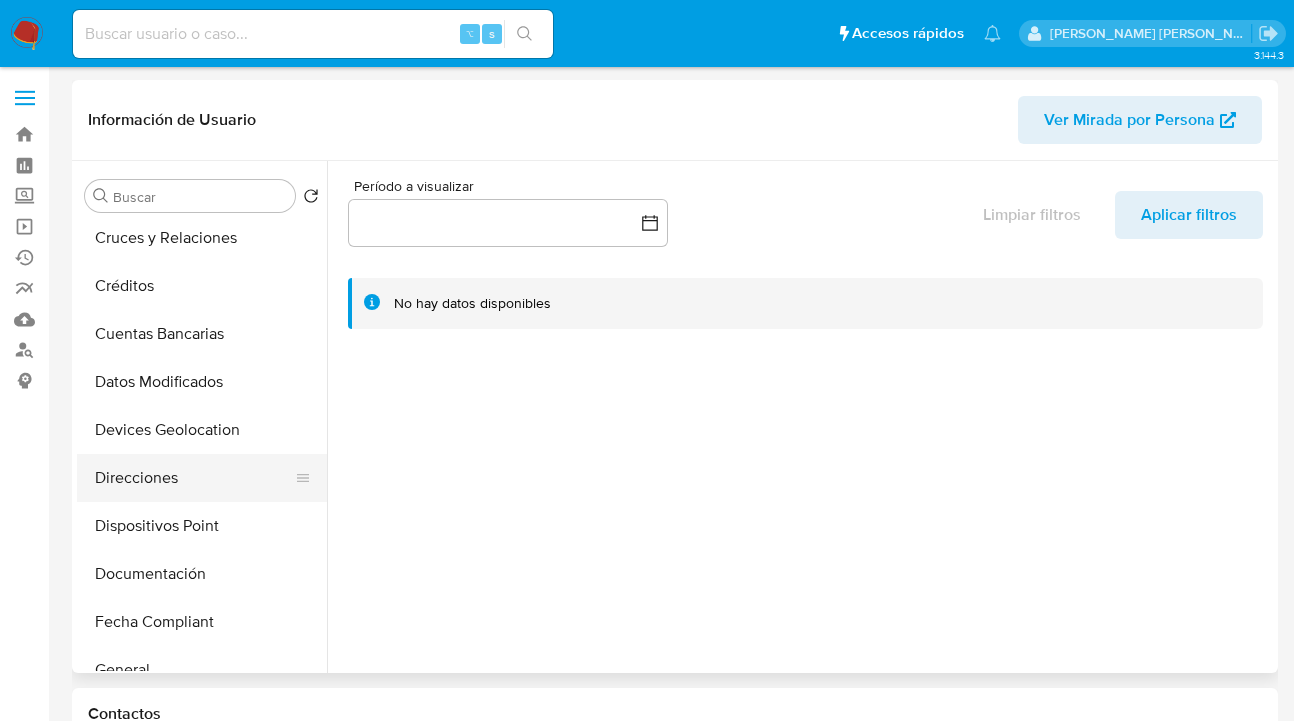click on "Direcciones" at bounding box center (194, 478) 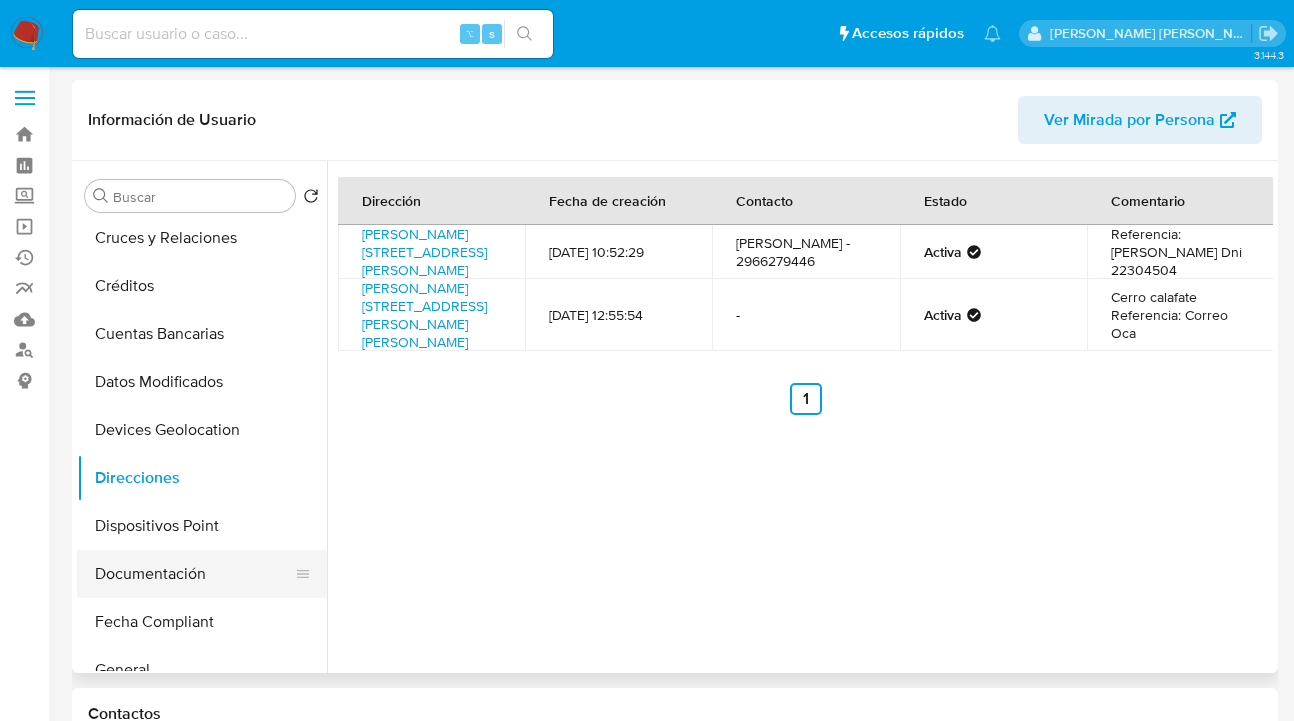 click on "Documentación" at bounding box center (194, 574) 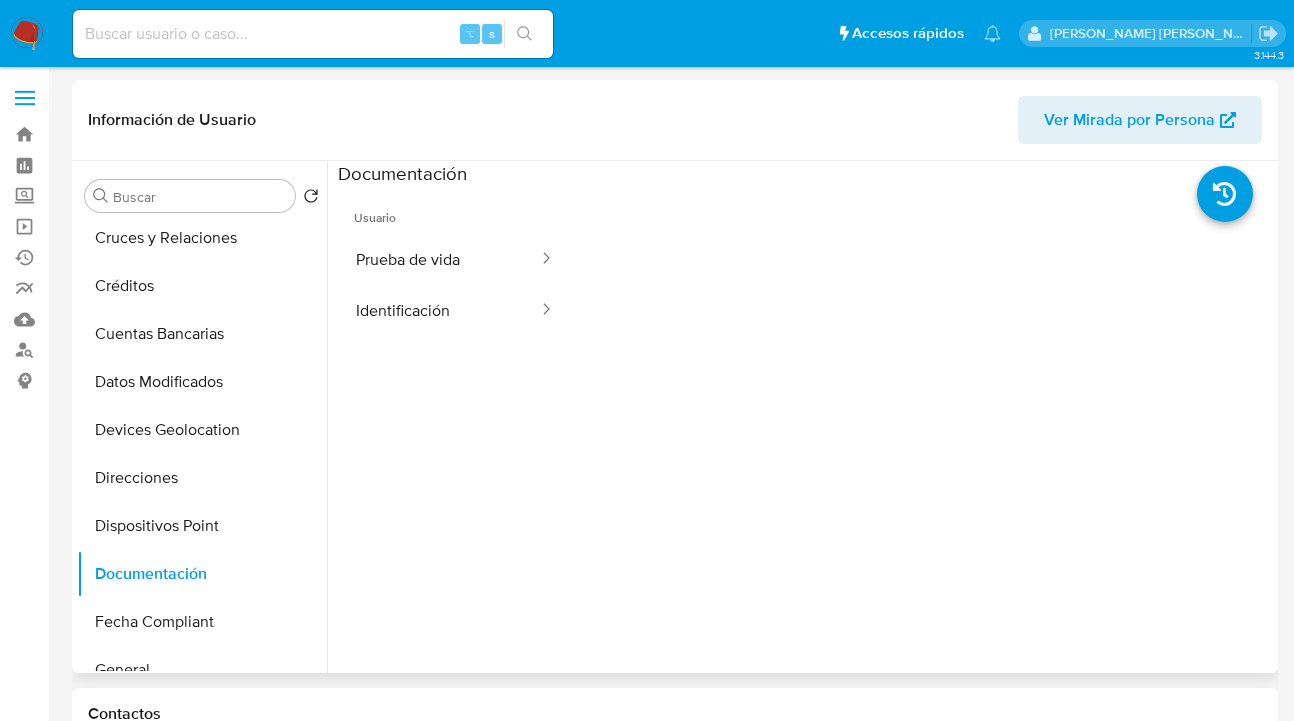 click on "Usuario" at bounding box center (455, 210) 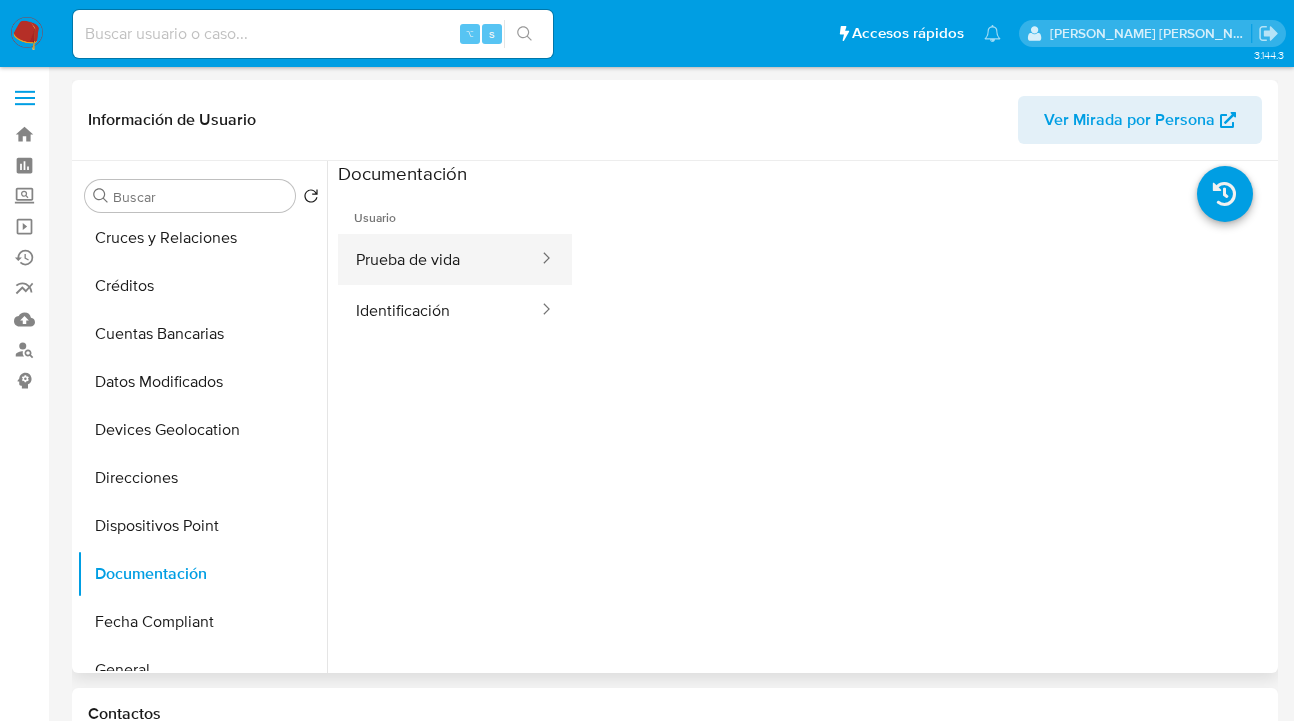 click on "Prueba de vida" at bounding box center (439, 259) 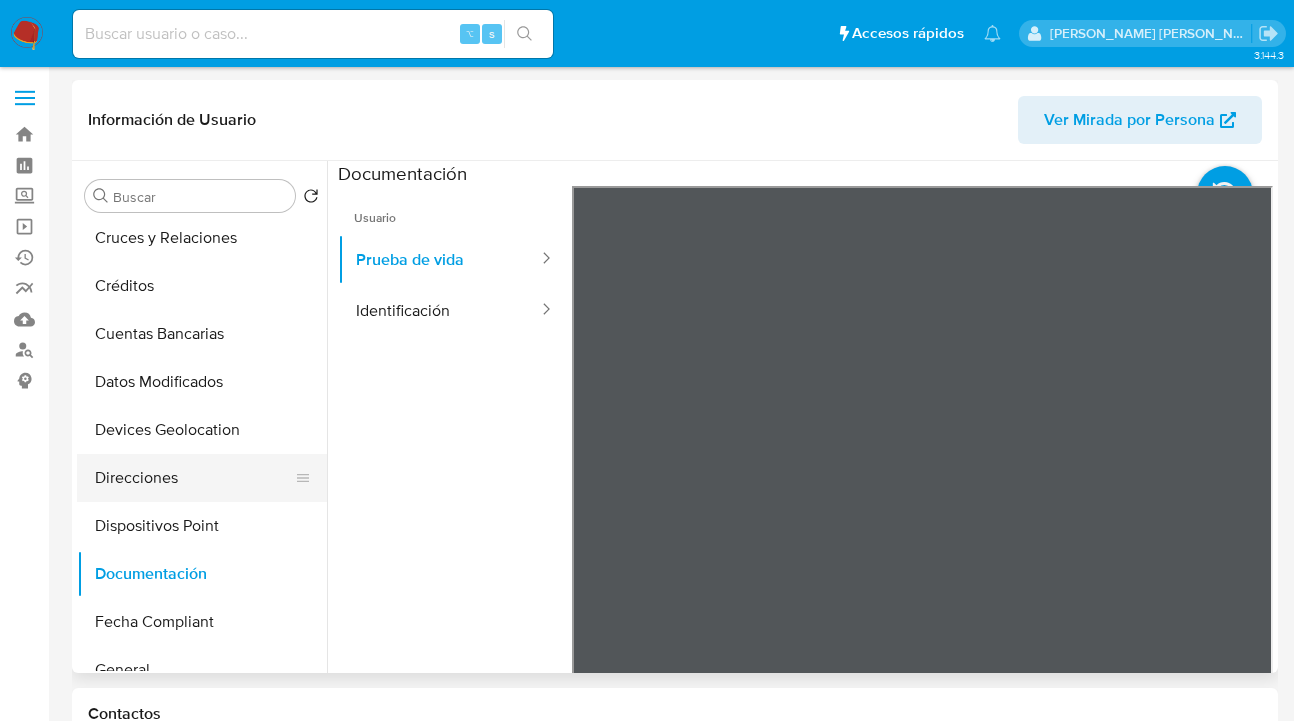 click on "Direcciones" at bounding box center [194, 478] 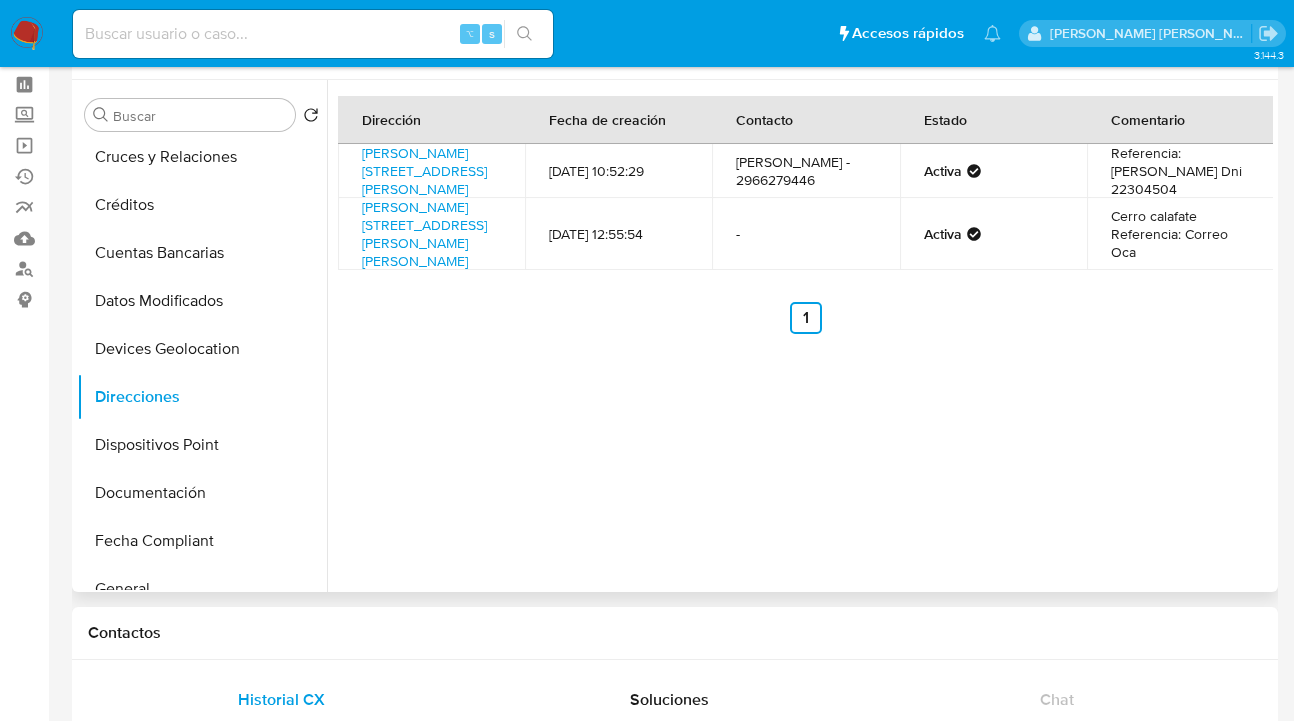 scroll, scrollTop: 113, scrollLeft: 0, axis: vertical 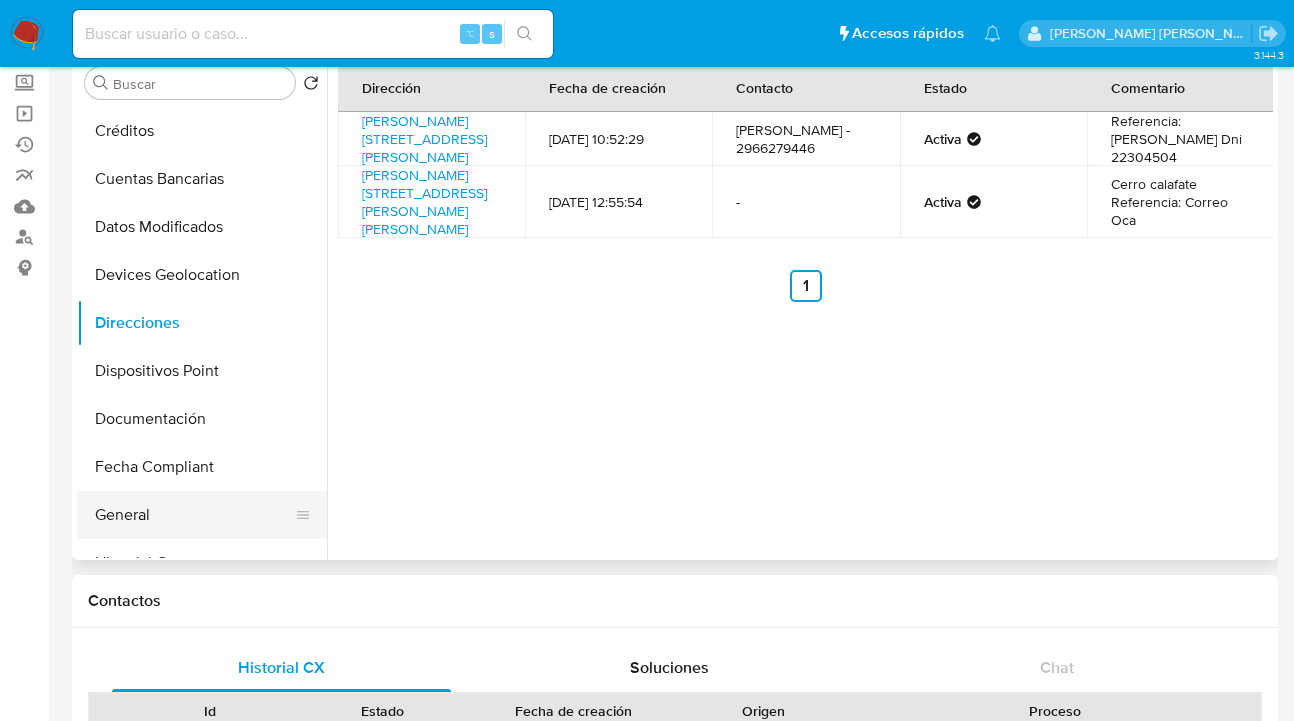 drag, startPoint x: 200, startPoint y: 507, endPoint x: 227, endPoint y: 502, distance: 27.45906 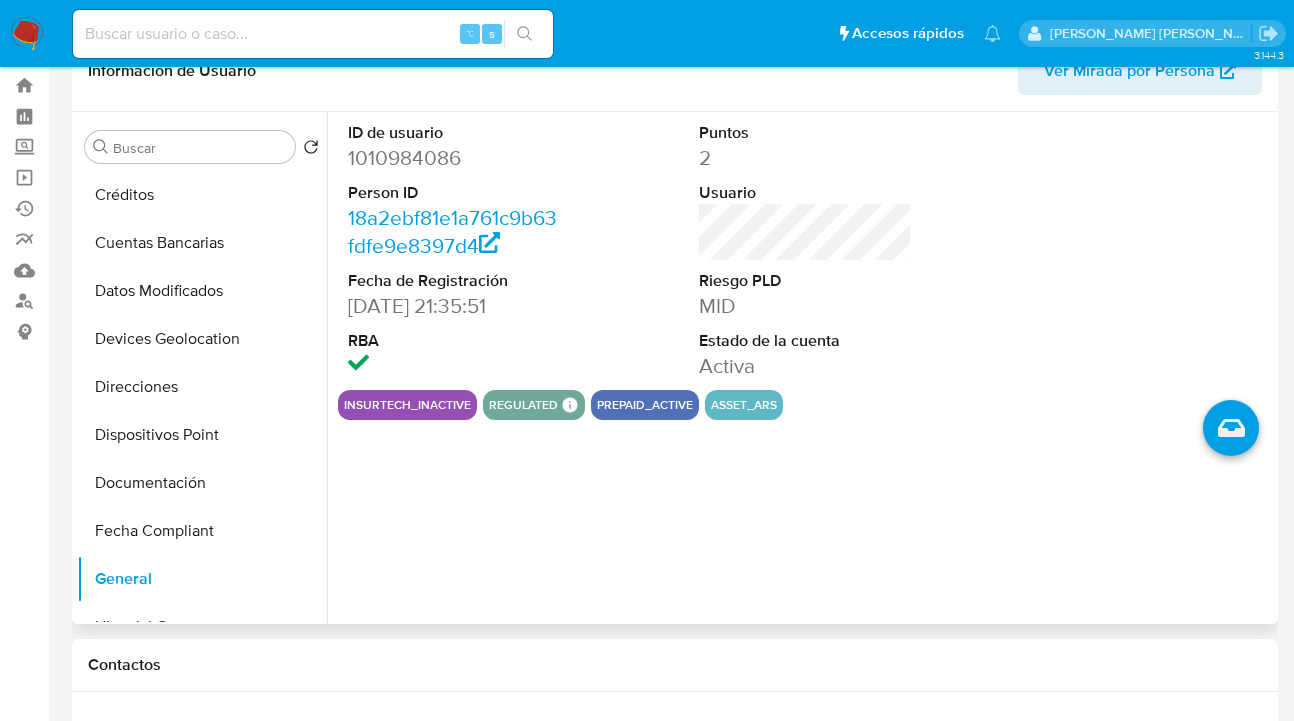 scroll, scrollTop: 0, scrollLeft: 0, axis: both 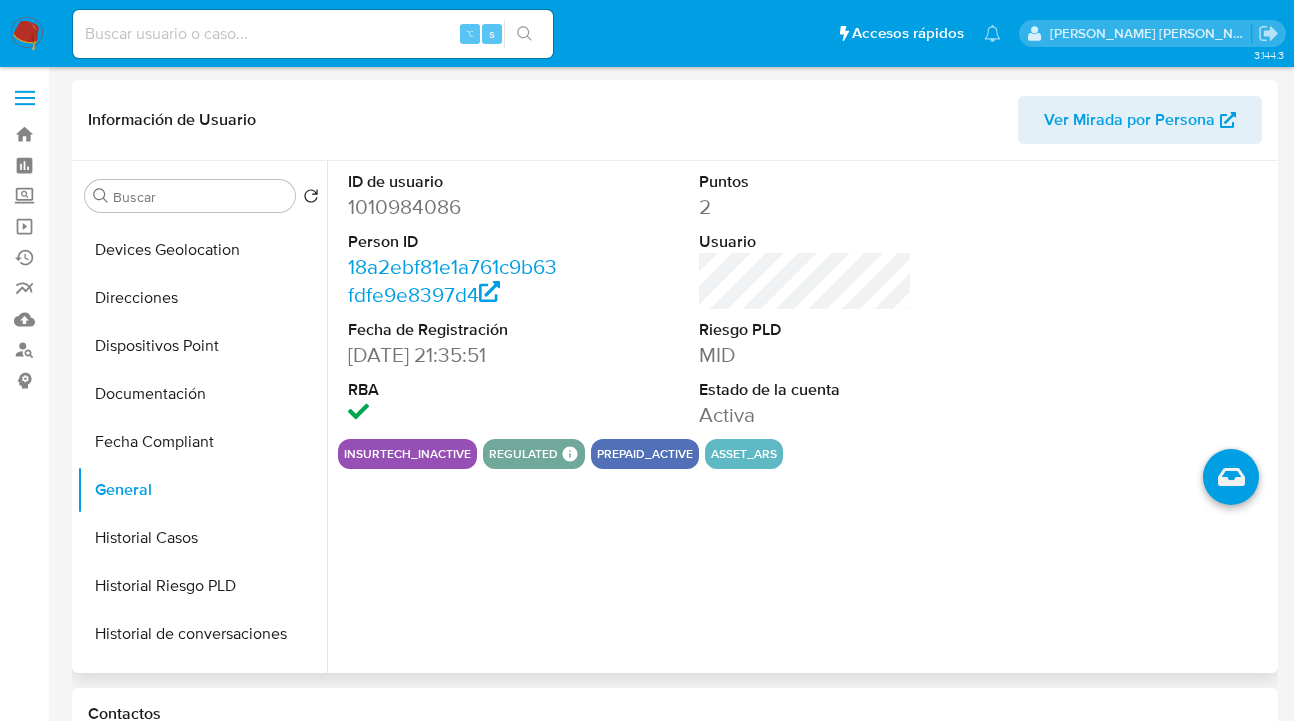 drag, startPoint x: 208, startPoint y: 529, endPoint x: 449, endPoint y: 524, distance: 241.05186 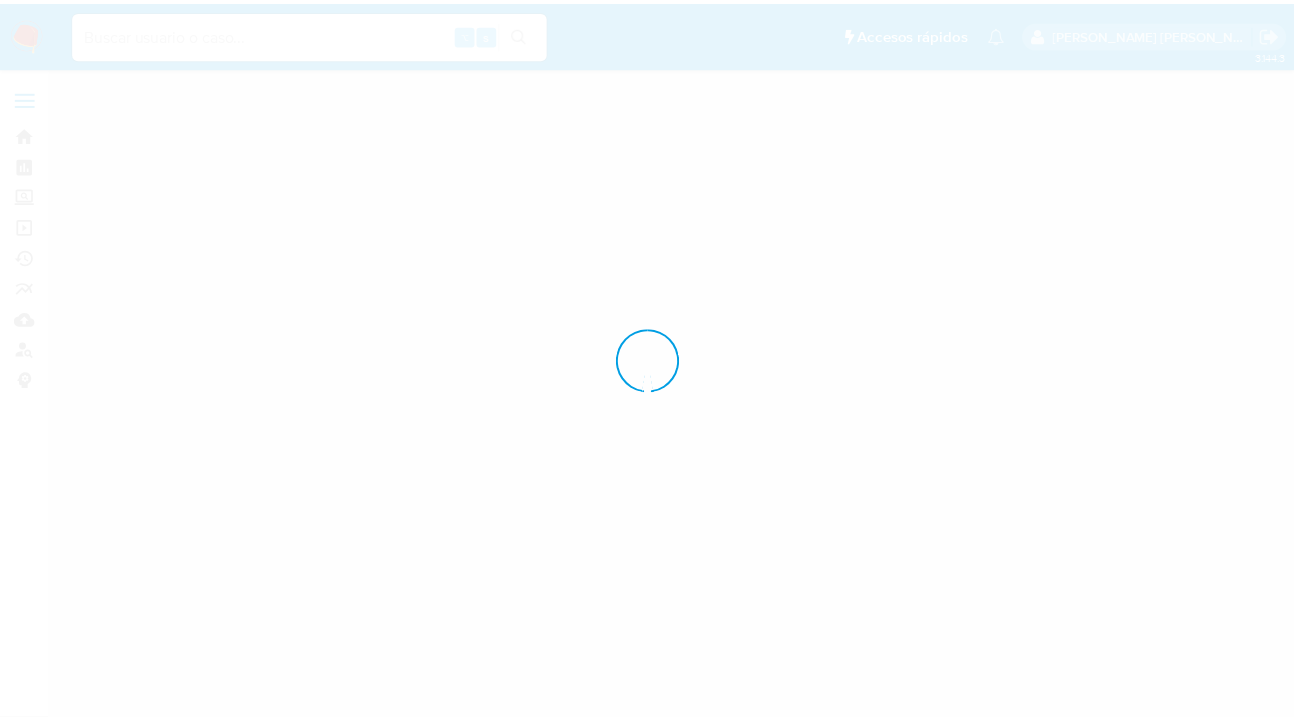 scroll, scrollTop: 0, scrollLeft: 0, axis: both 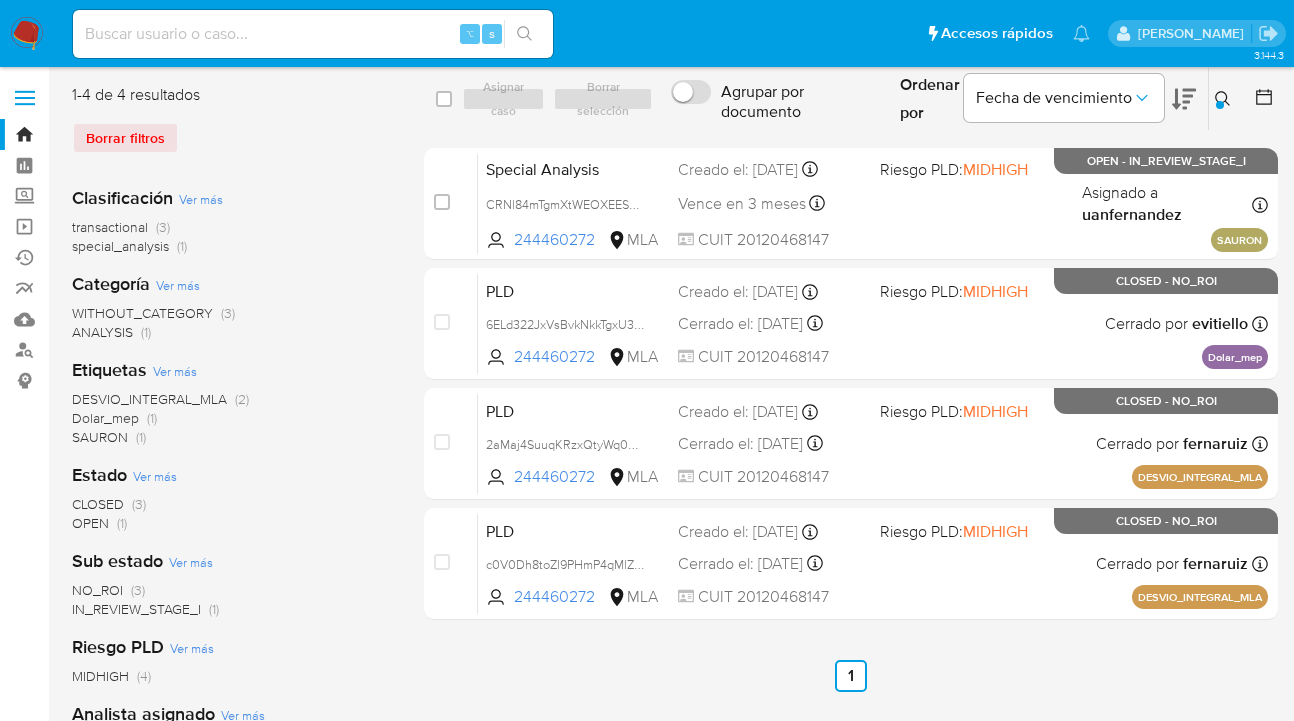 click 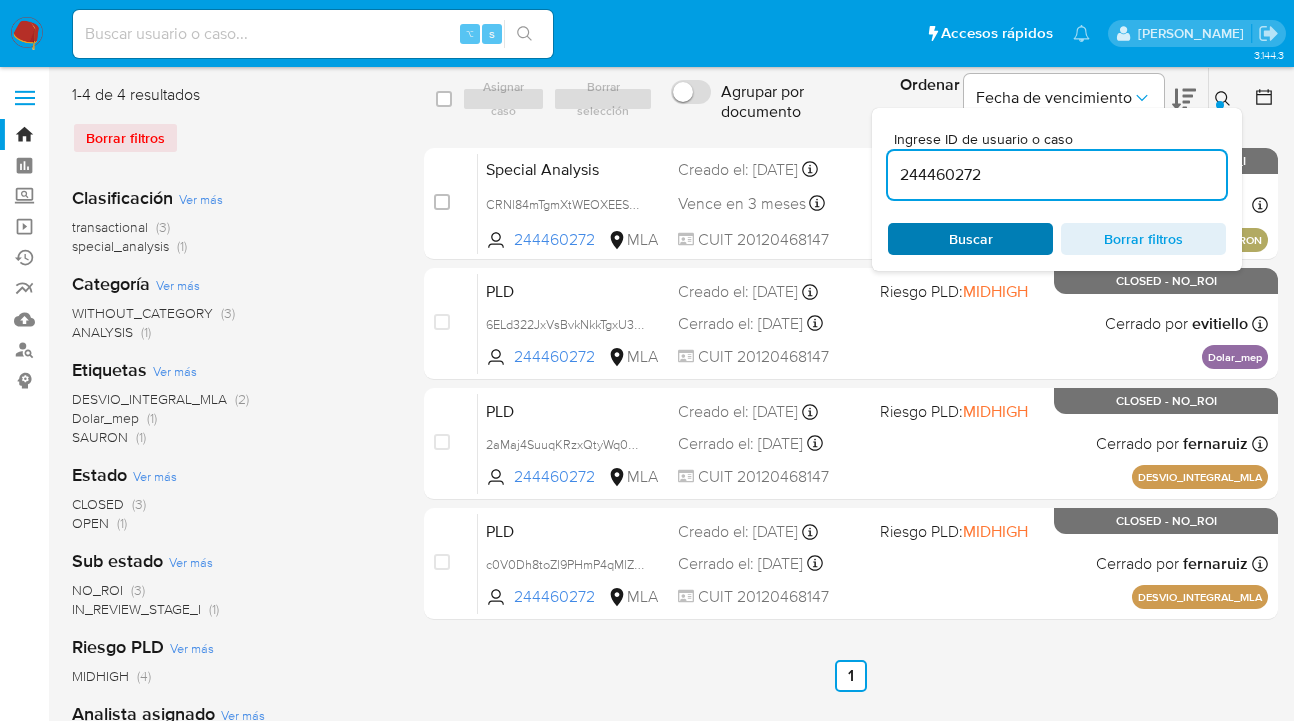 click on "Buscar" at bounding box center (970, 239) 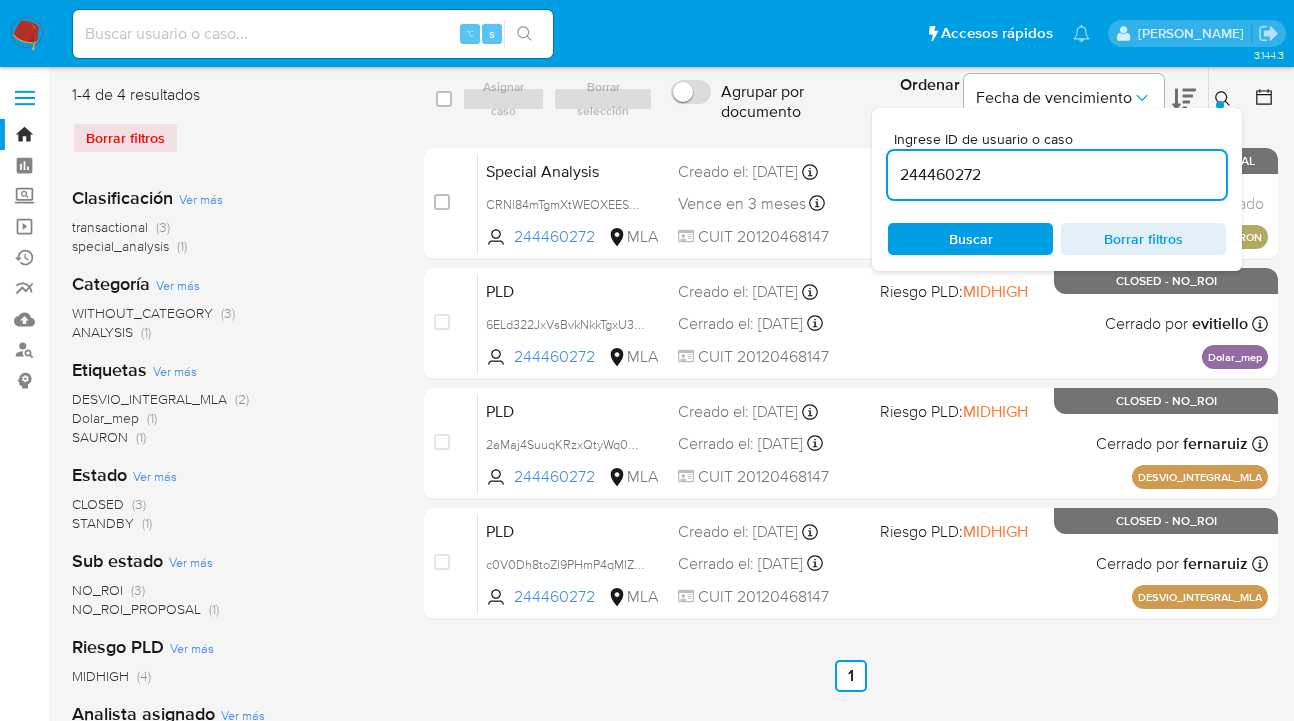 click at bounding box center (1225, 99) 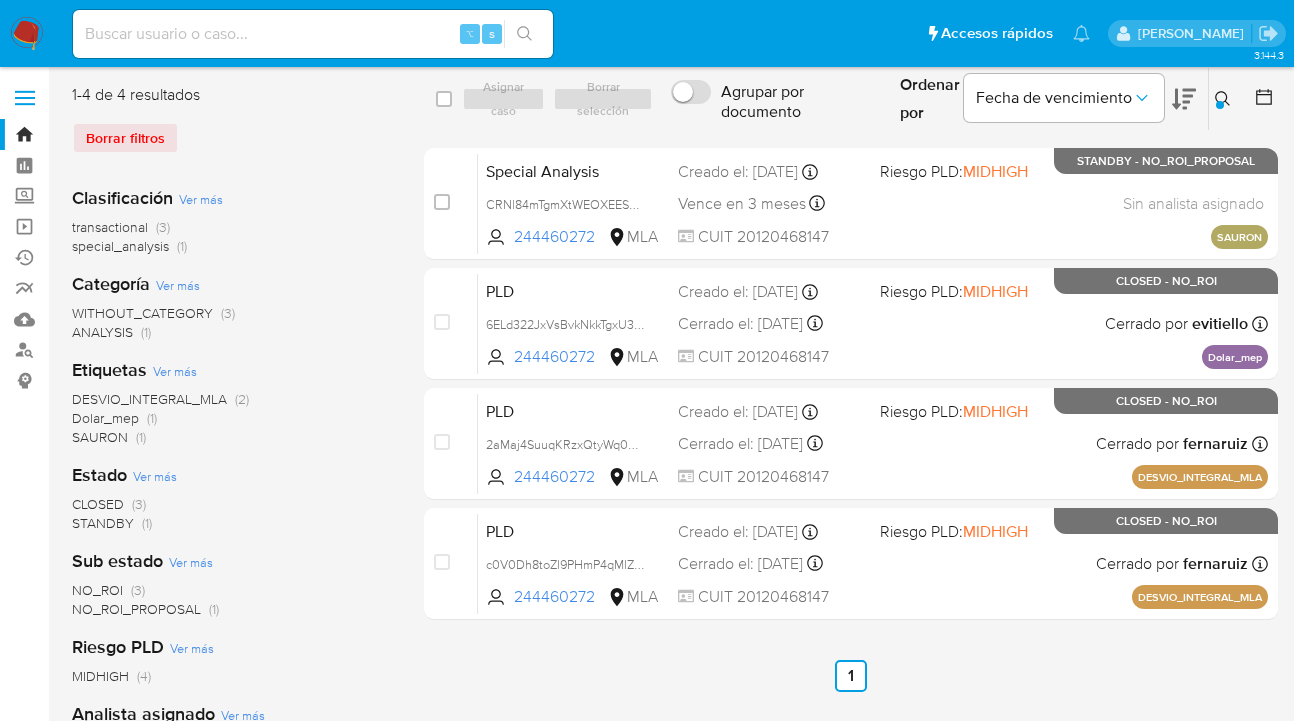 click 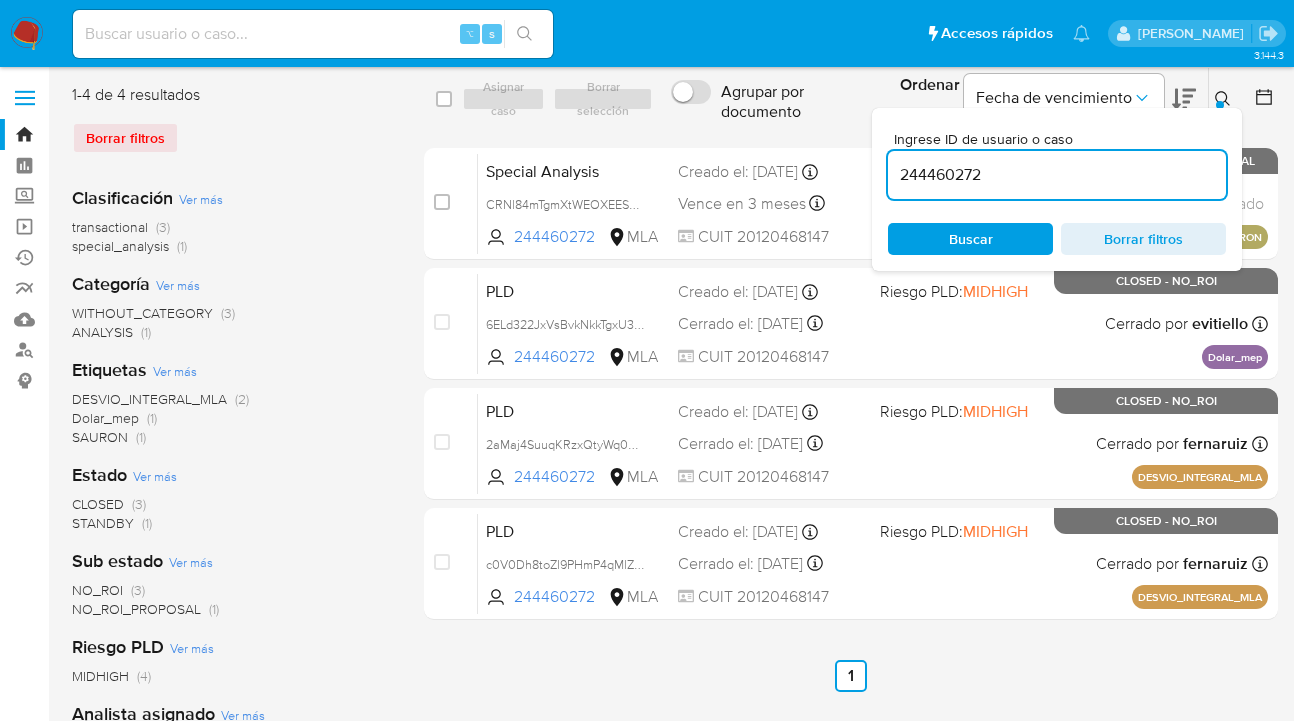 drag, startPoint x: 994, startPoint y: 177, endPoint x: 883, endPoint y: 173, distance: 111.07205 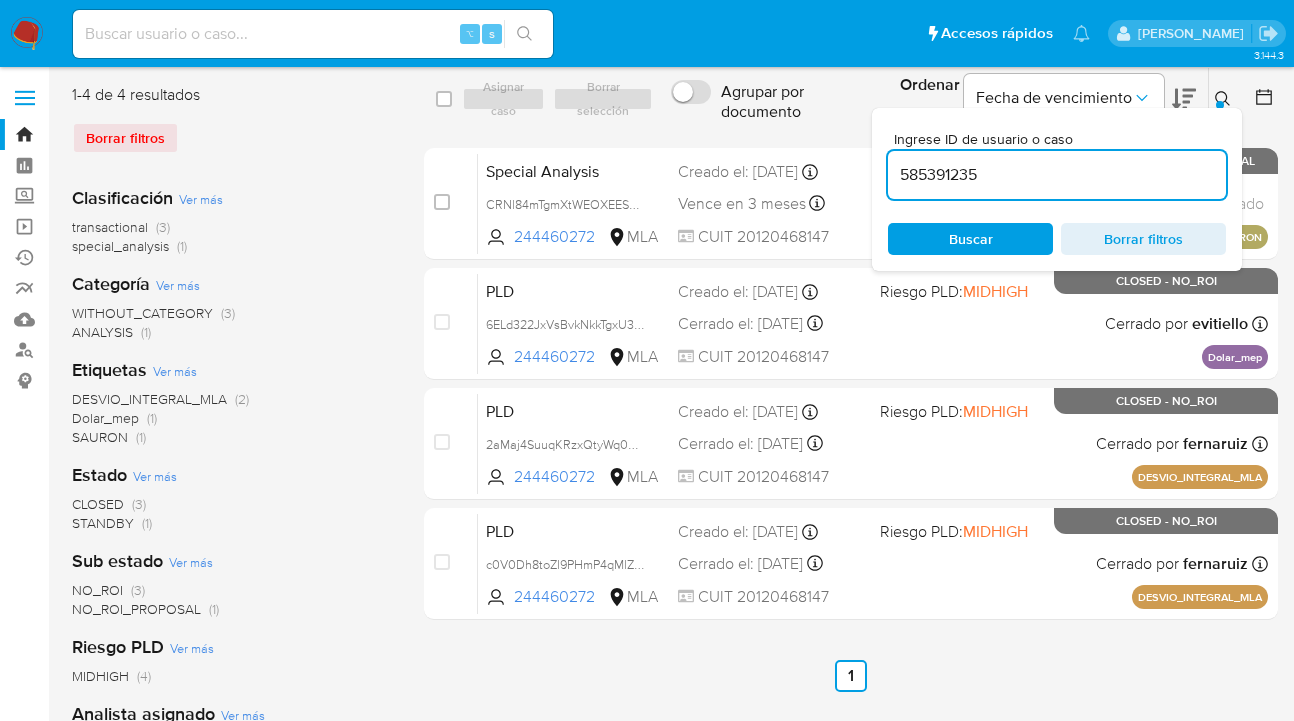 type on "585391235" 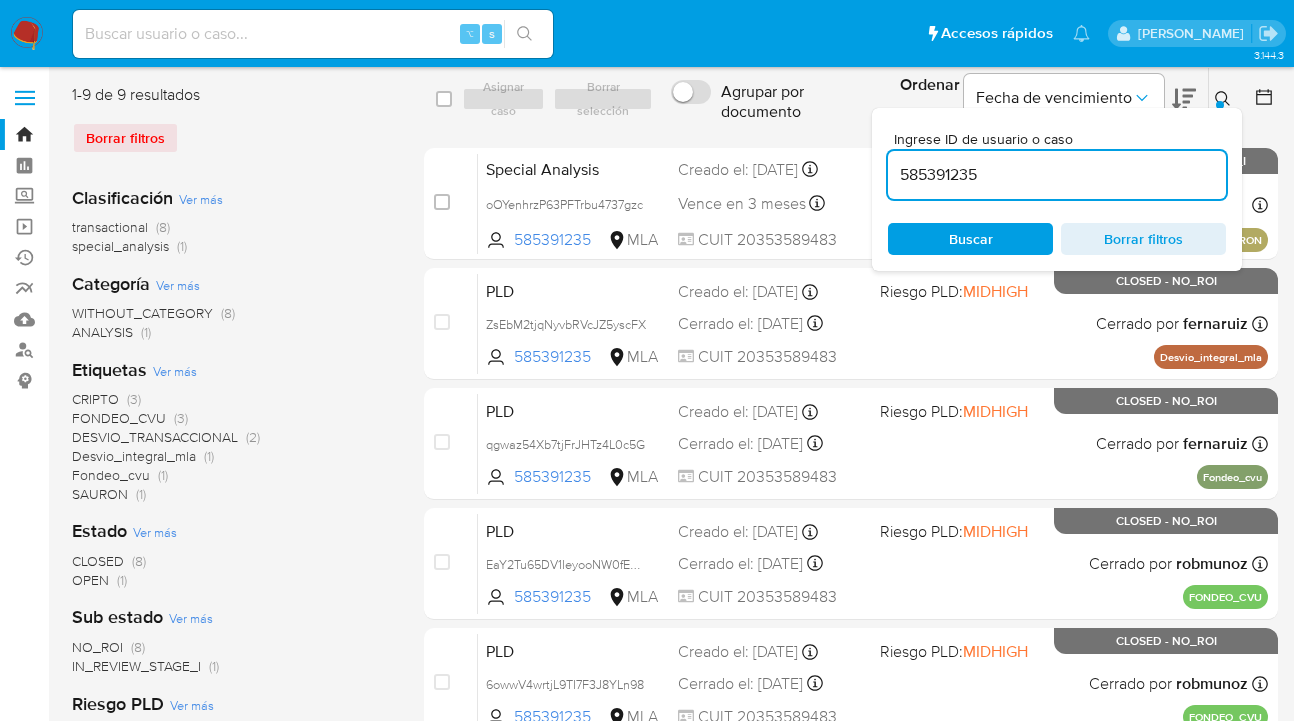 click 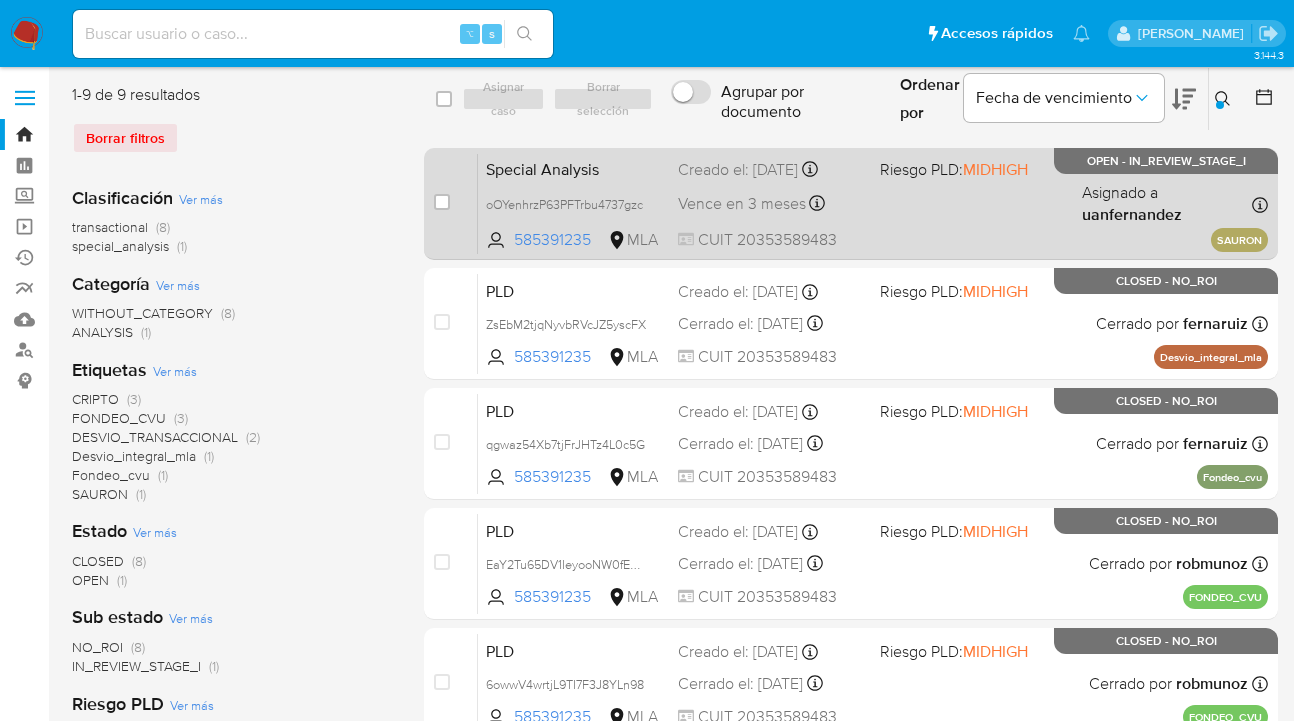 click on "Special Analysis oOYenhrzP63PFTrbu4737gzc 585391235 MLA Riesgo PLD:  MIDHIGH Creado el: 07/07/2025   Creado el: 07/07/2025 11:11:50 Vence en 3 meses   Vence el 05/10/2025 11:11:50 CUIT   20353589483 Asignado a   uanfernandez   Asignado el: 07/07/2025 11:11:50 SAURON OPEN - IN_REVIEW_STAGE_I" at bounding box center (873, 203) 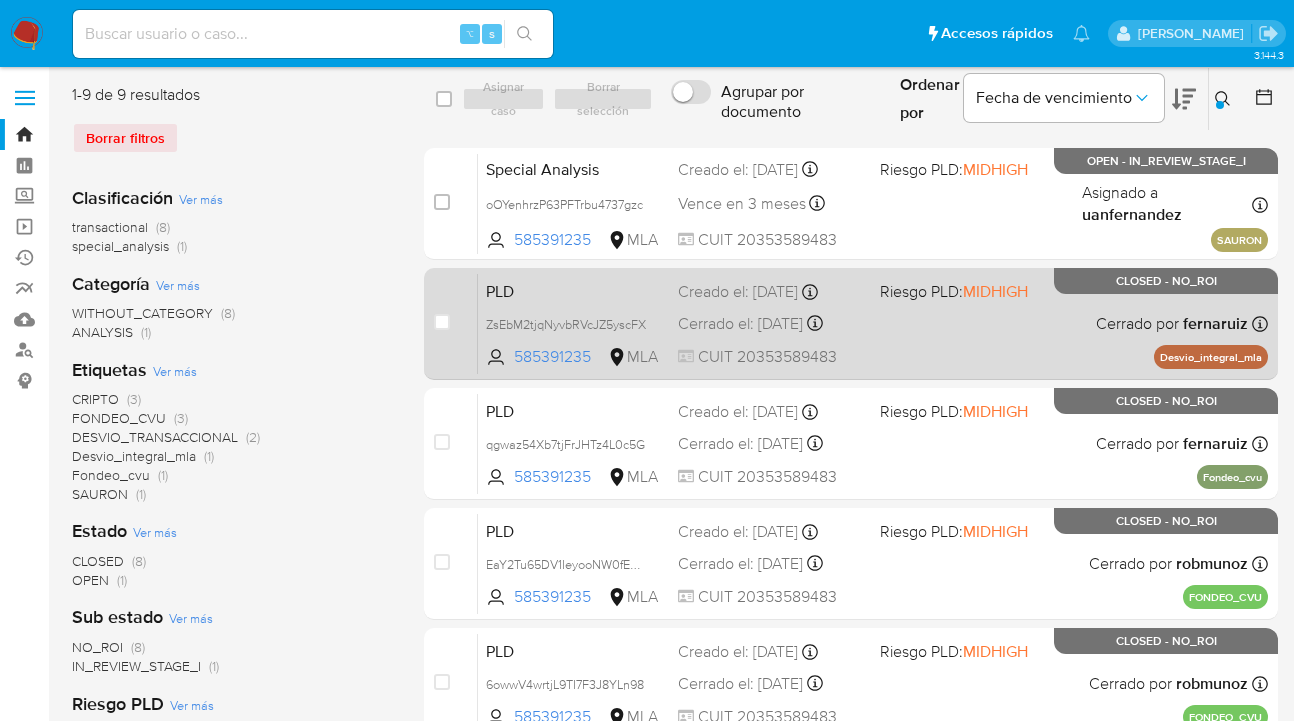 click on "PLD ZsEbM2tjqNyvbRVcJZ5yscFX 585391235 MLA Riesgo PLD:  MIDHIGH Creado el: 14/08/2024   Creado el: 14/08/2024 10:33:48 Cerrado el: 29/10/2024   Cerrado el: 29/10/2024 17:45:07 CUIT   20353589483 Cerrado por   fernaruiz   Asignado el: 14/08/2024 22:36:46 Desvio_integral_mla CLOSED - NO_ROI" at bounding box center (873, 323) 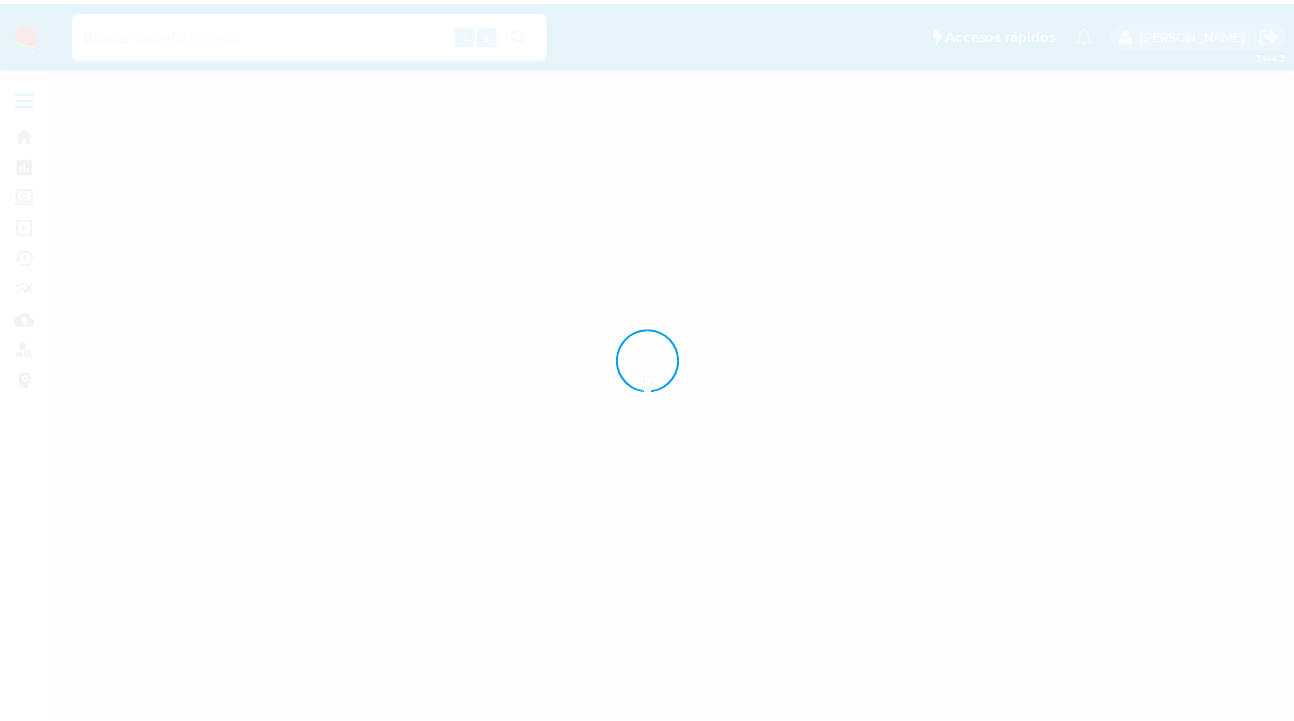scroll, scrollTop: 0, scrollLeft: 0, axis: both 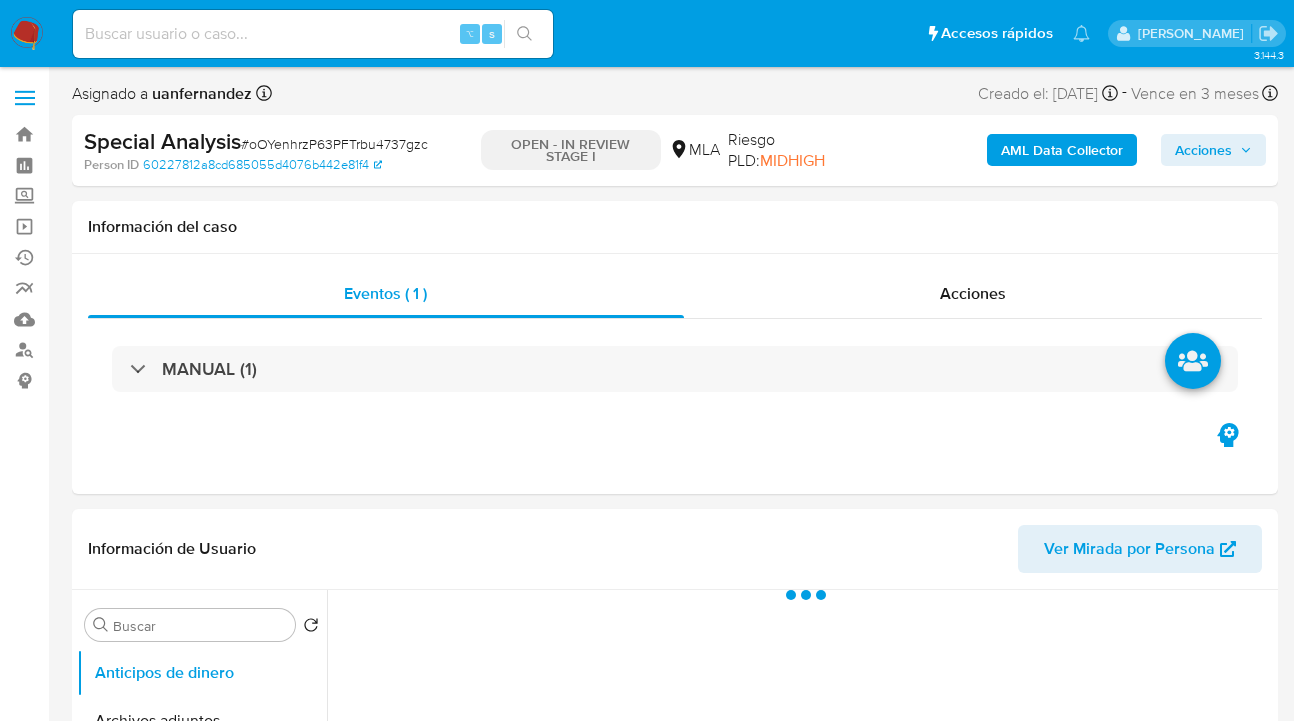 select on "10" 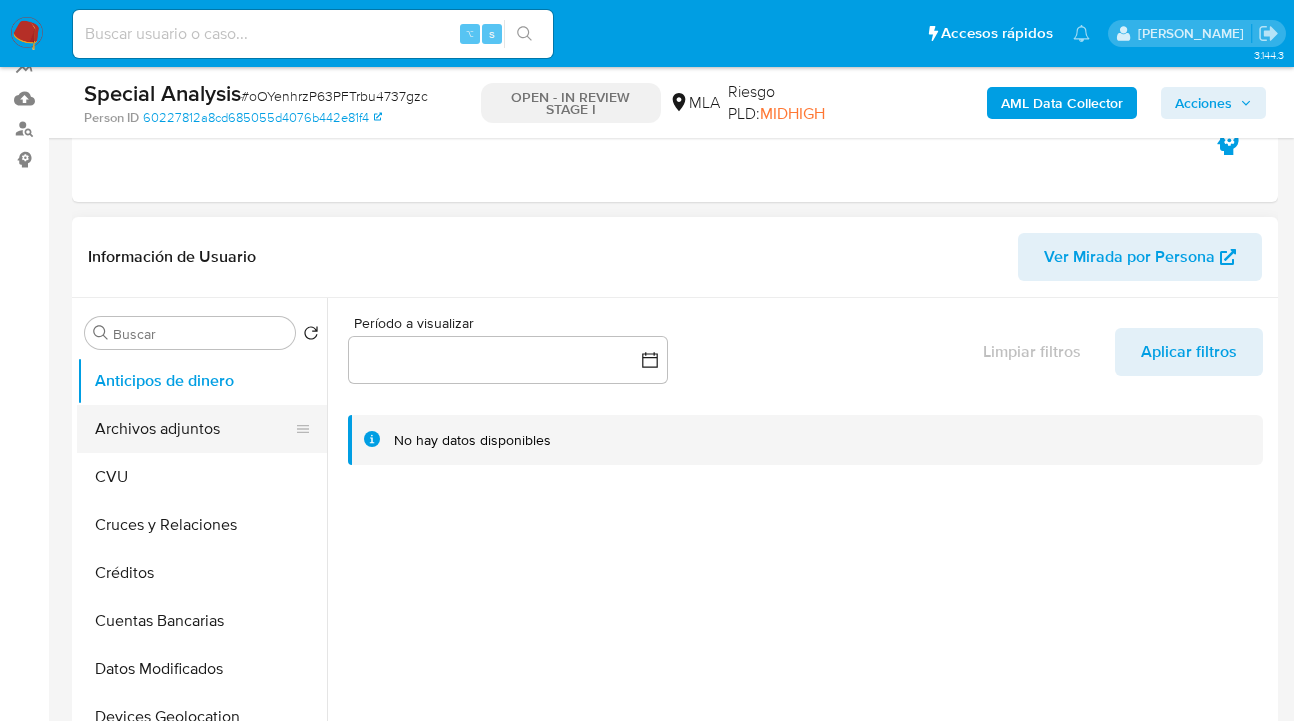 scroll, scrollTop: 222, scrollLeft: 0, axis: vertical 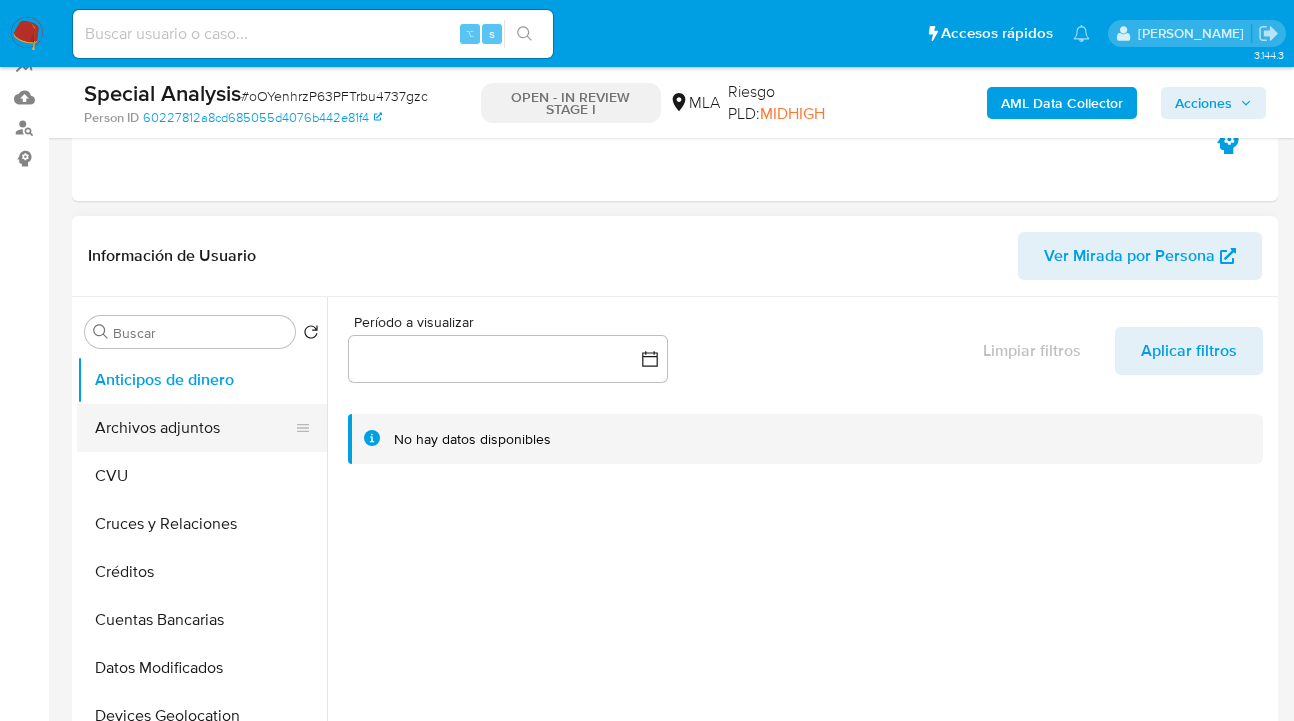 click on "Archivos adjuntos" at bounding box center (194, 428) 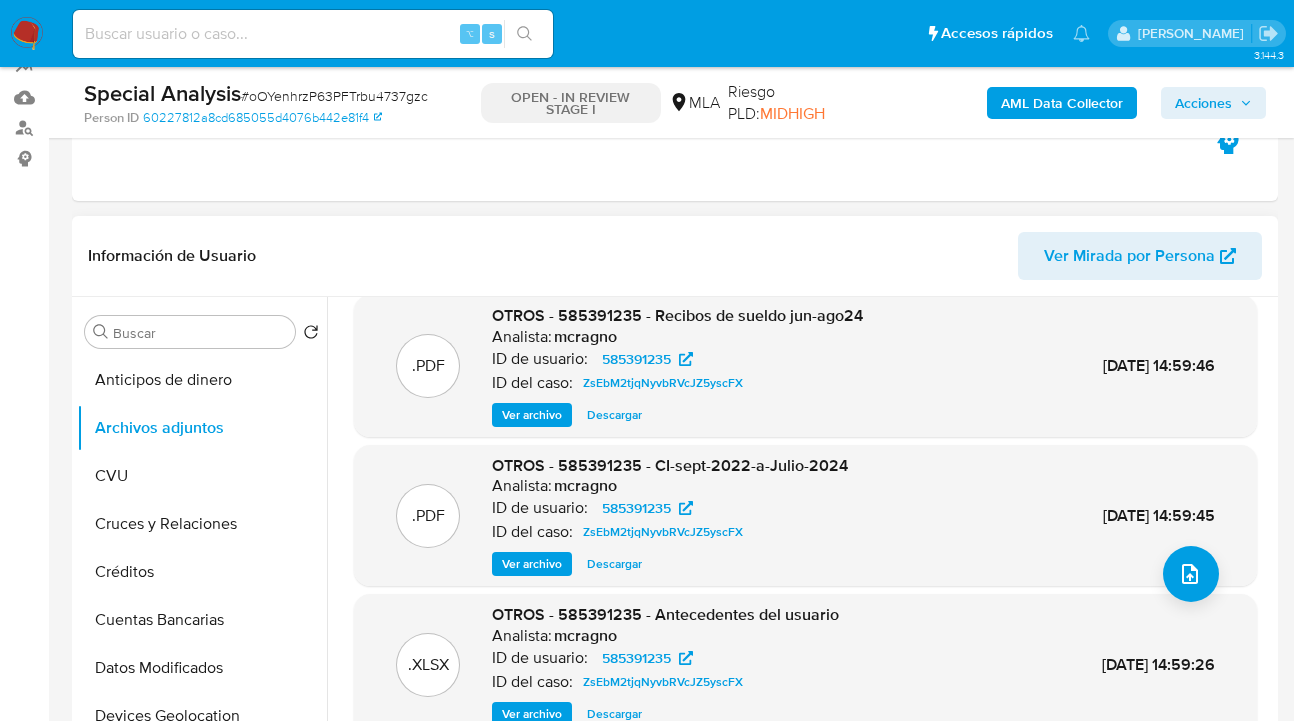 scroll, scrollTop: 168, scrollLeft: 0, axis: vertical 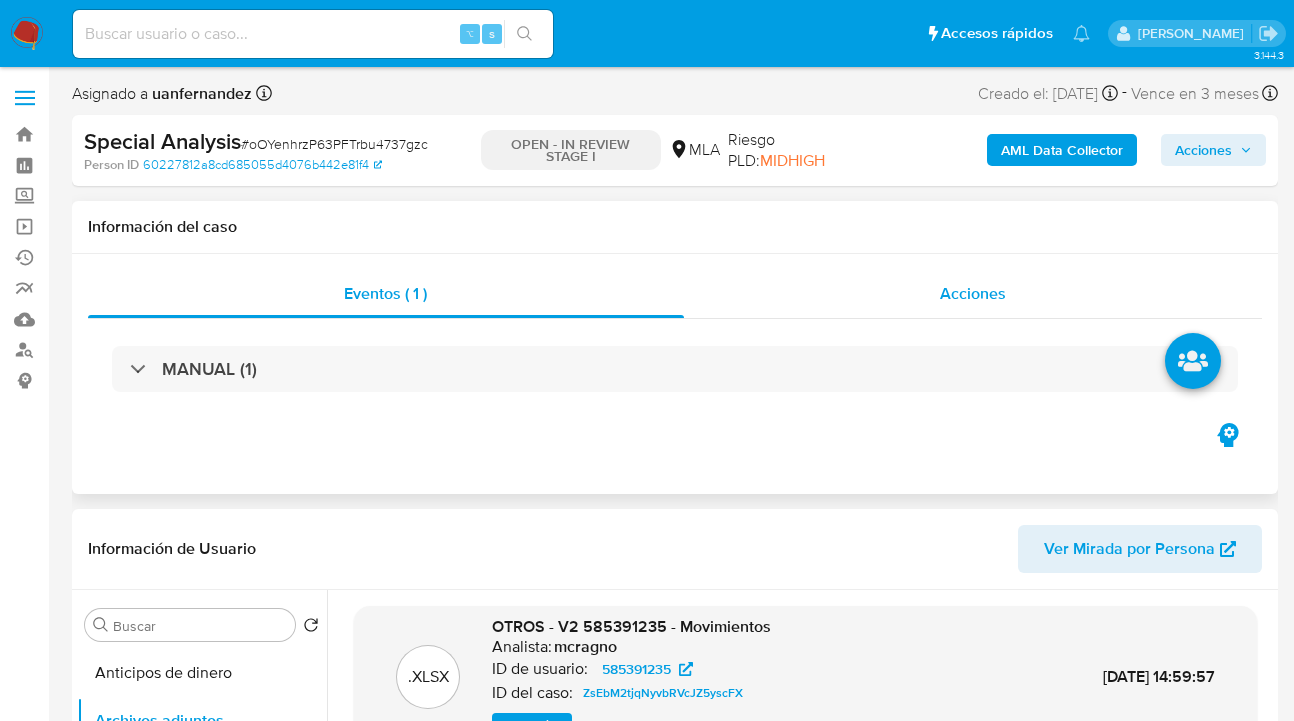 drag, startPoint x: 1015, startPoint y: 291, endPoint x: 988, endPoint y: 299, distance: 28.160255 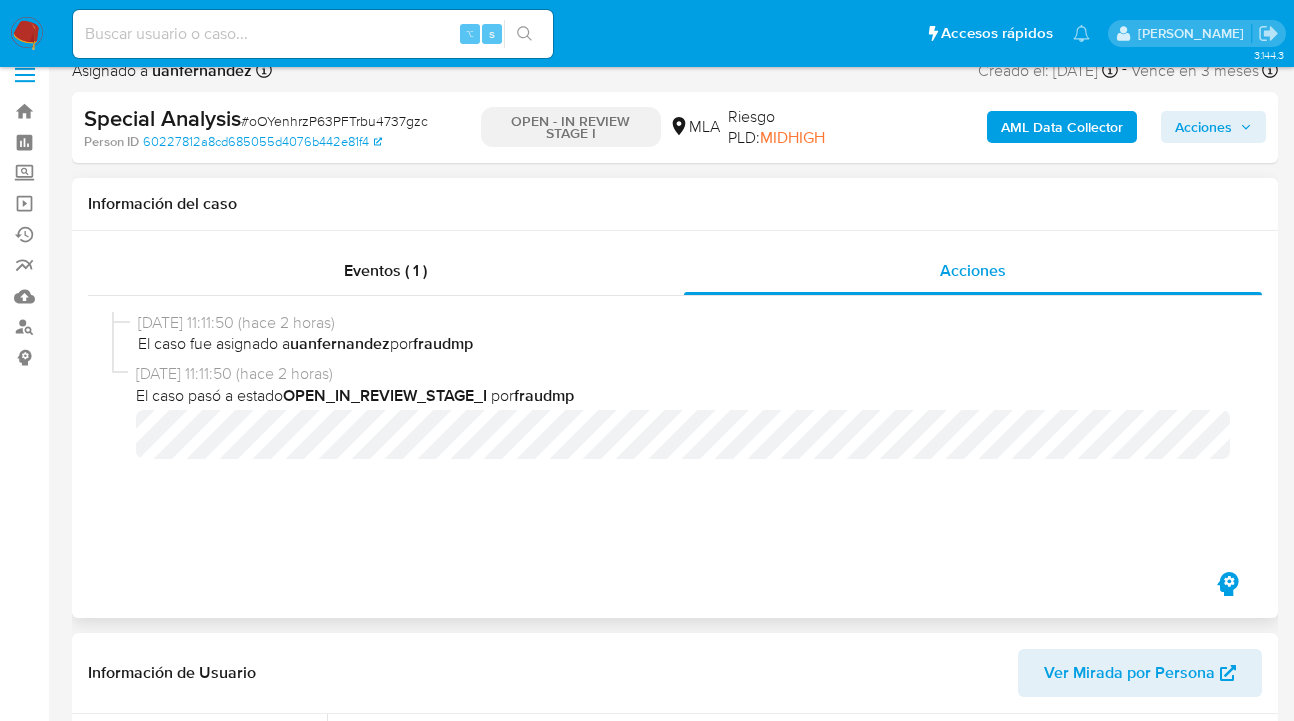 scroll, scrollTop: 24, scrollLeft: 0, axis: vertical 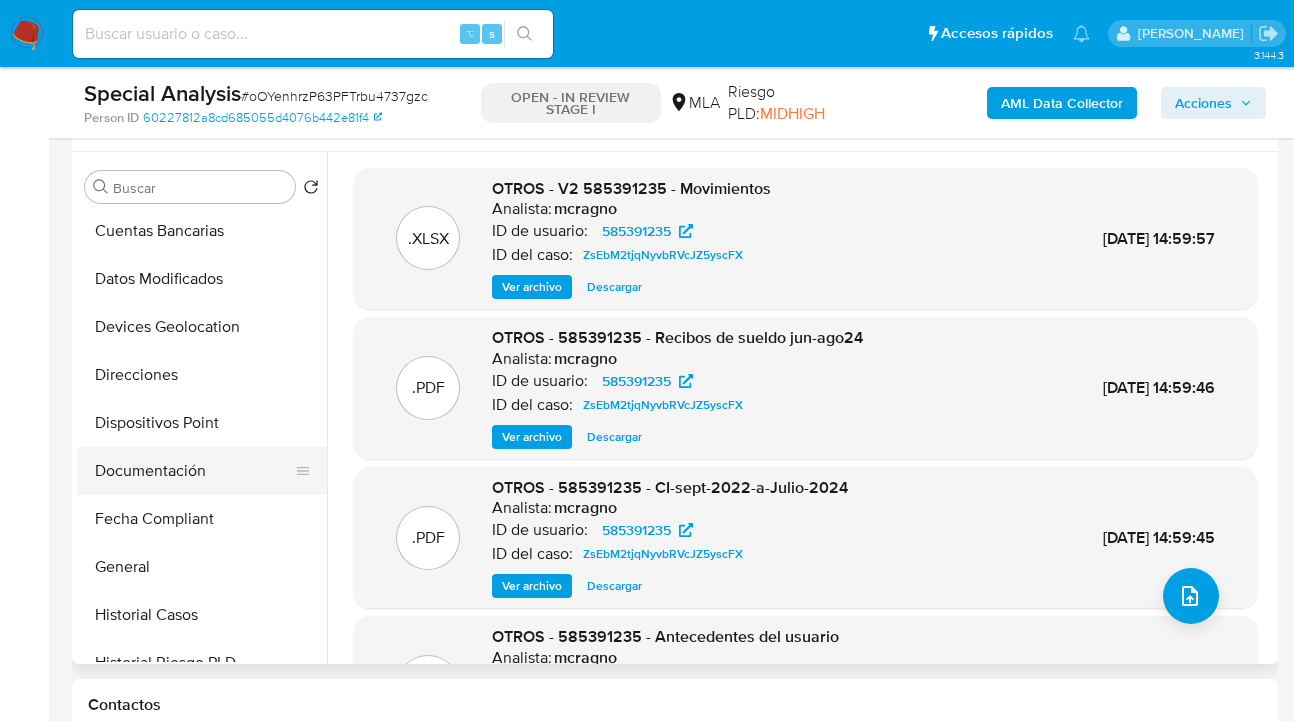 click on "Documentación" at bounding box center [194, 471] 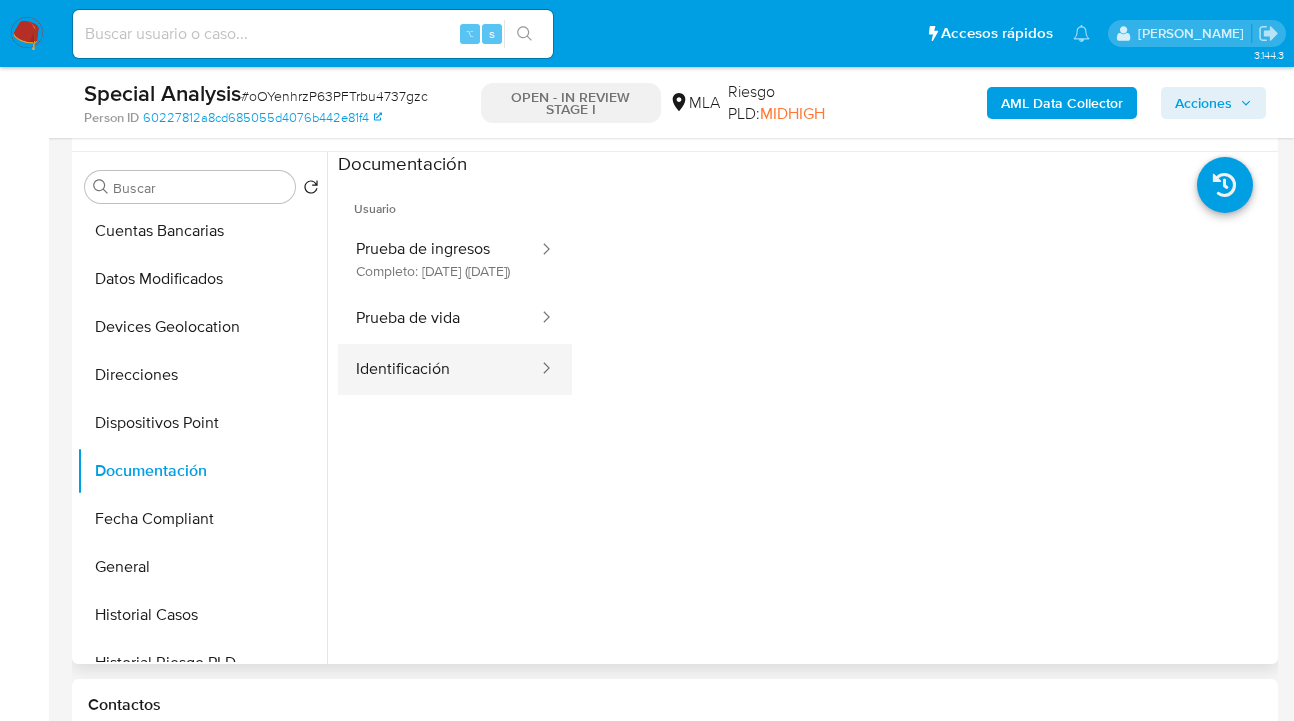 click on "Identificación" at bounding box center [439, 369] 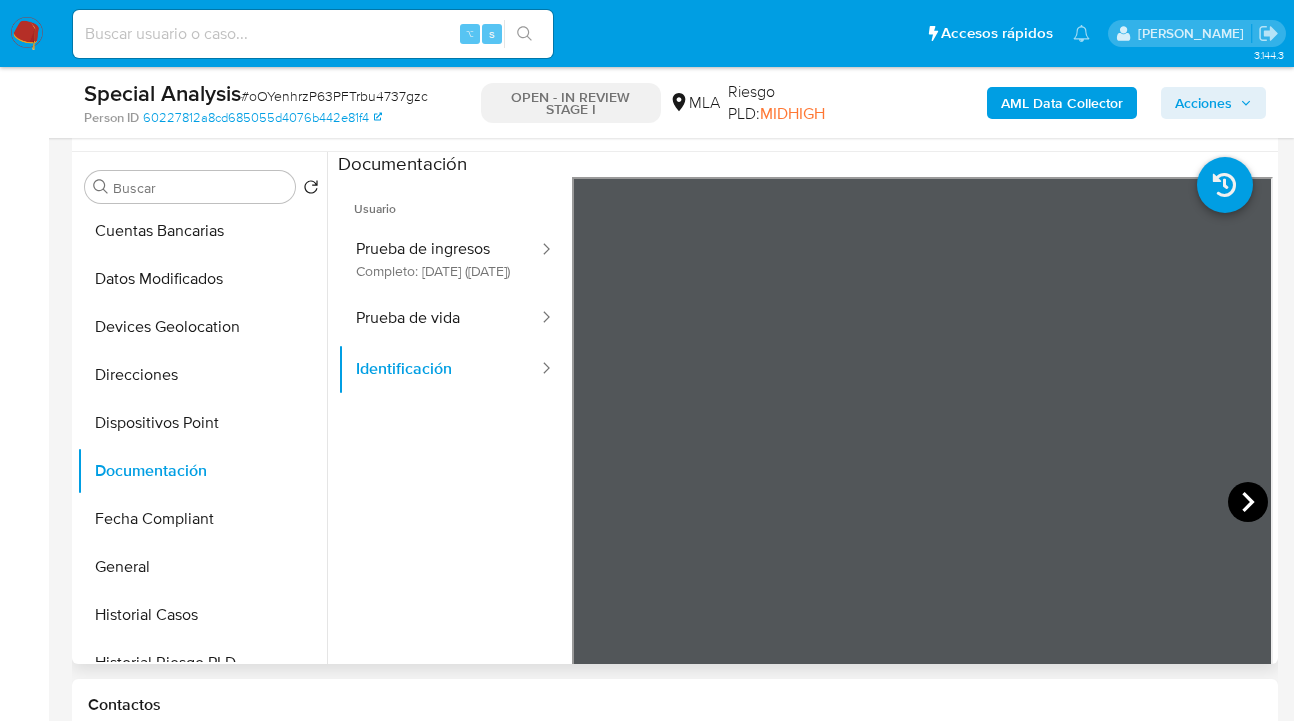 click 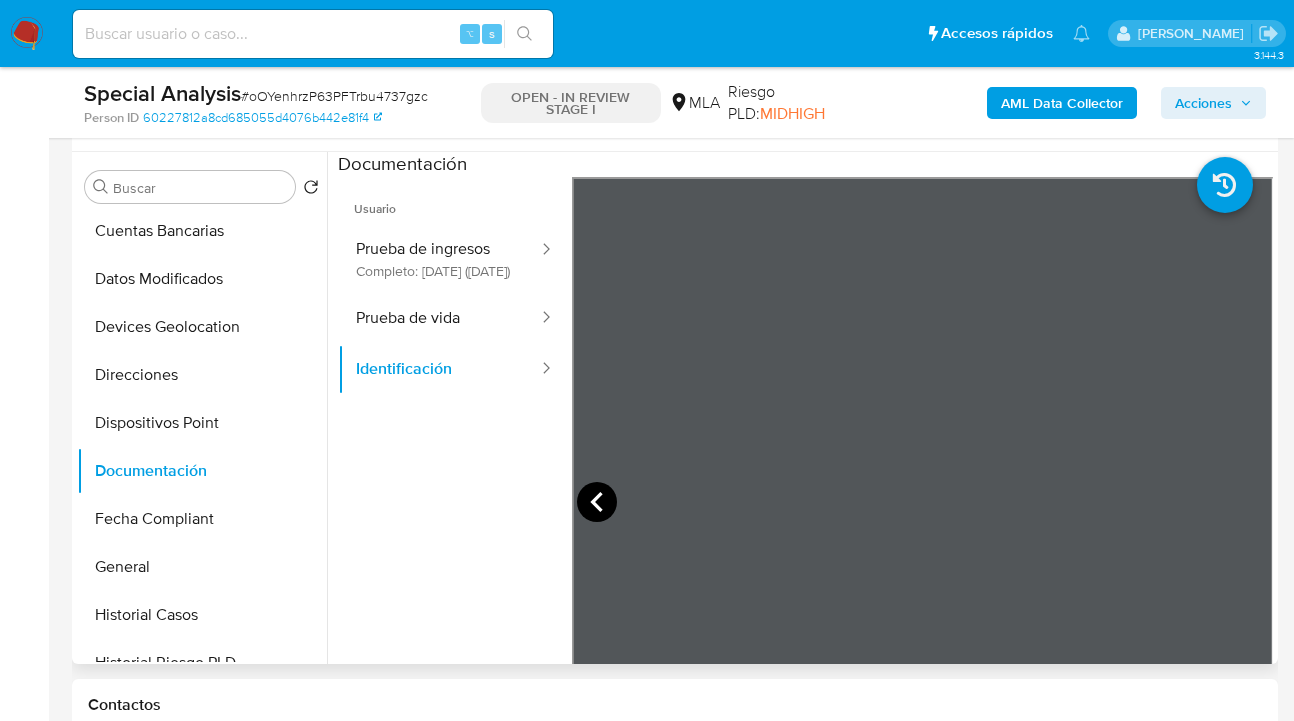 click 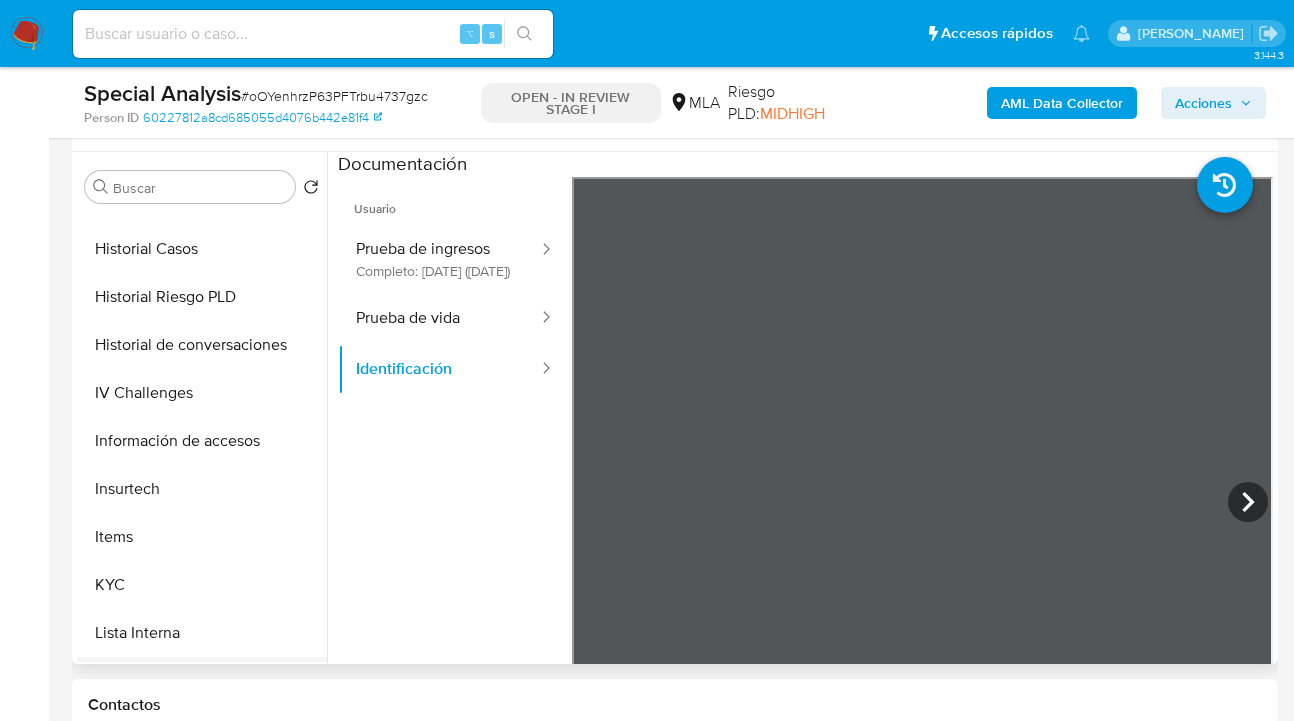 scroll, scrollTop: 727, scrollLeft: 0, axis: vertical 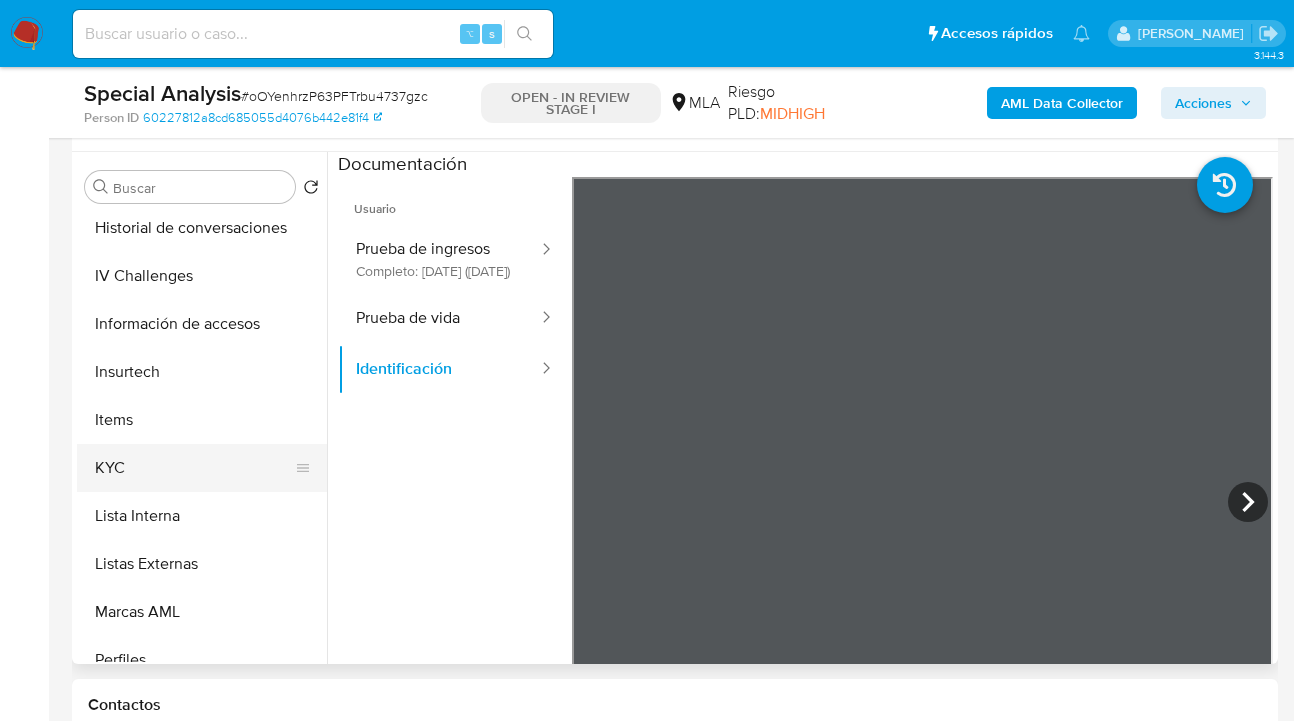 drag, startPoint x: 183, startPoint y: 459, endPoint x: 219, endPoint y: 460, distance: 36.013885 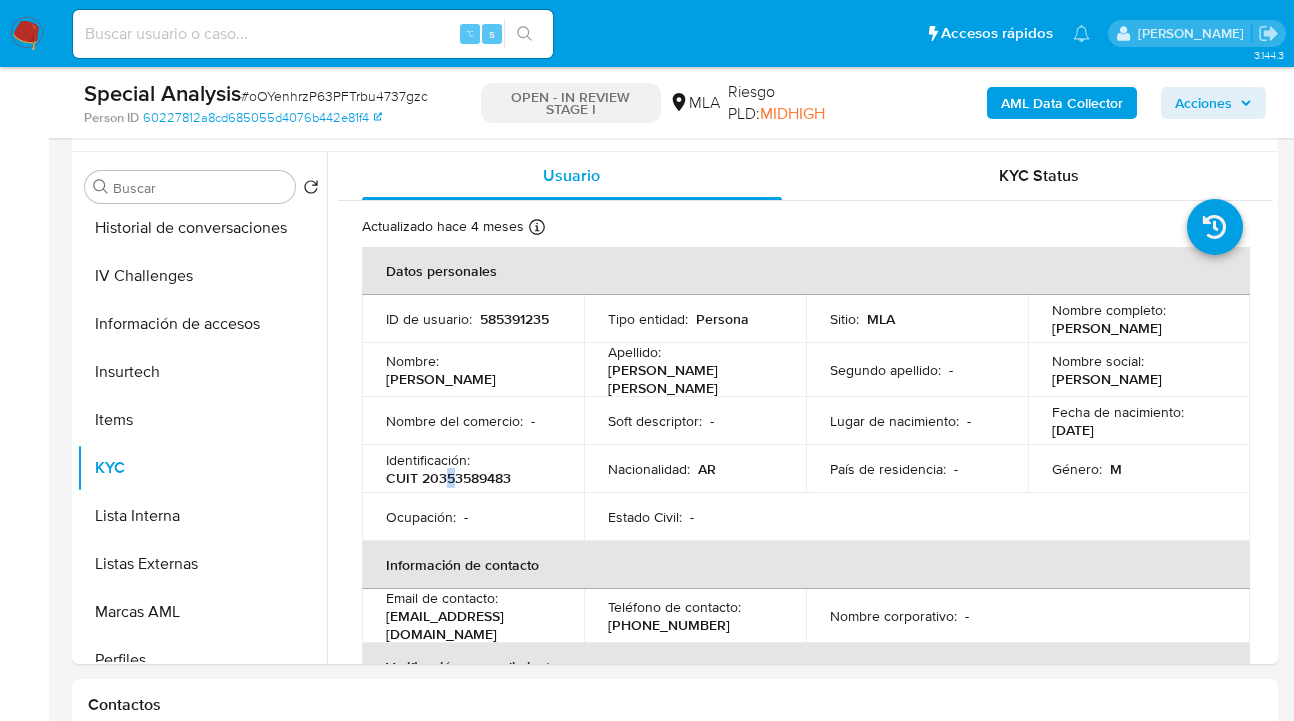 click on "CUIT 20353589483" at bounding box center (448, 478) 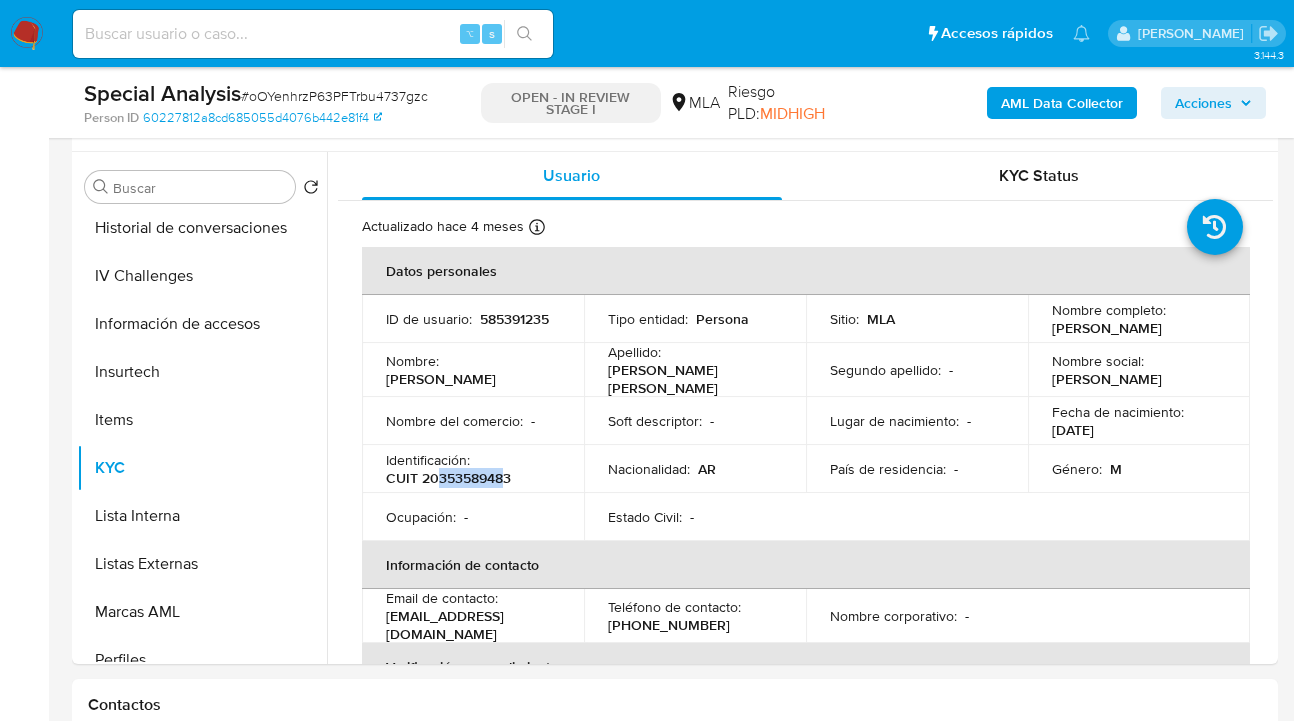 drag, startPoint x: 439, startPoint y: 473, endPoint x: 499, endPoint y: 482, distance: 60.671246 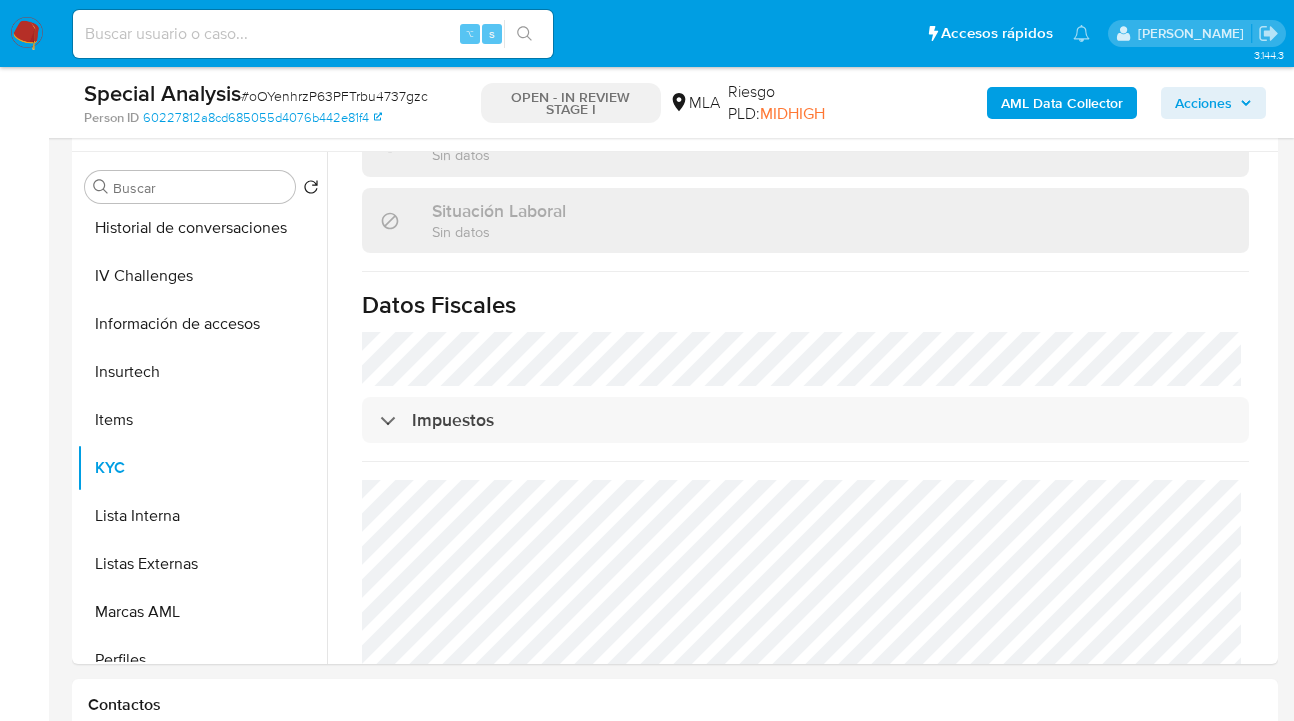 scroll, scrollTop: 1090, scrollLeft: 0, axis: vertical 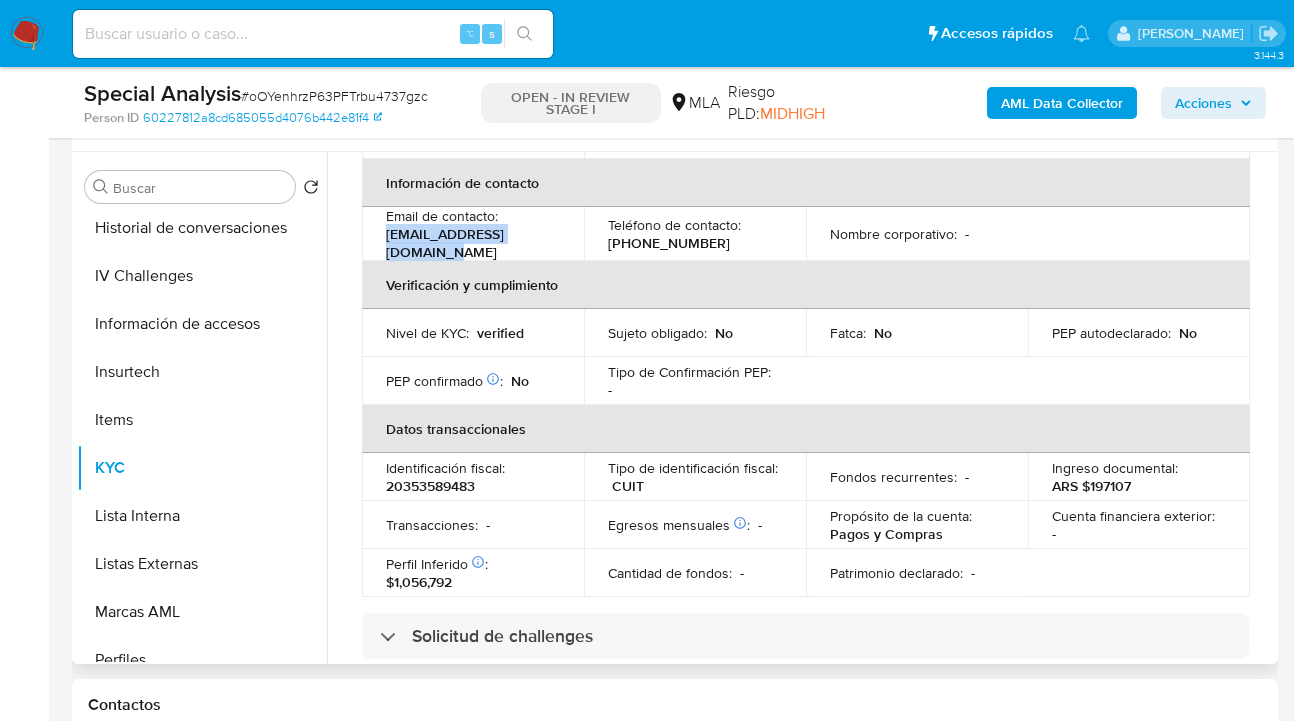 drag, startPoint x: 544, startPoint y: 230, endPoint x: 389, endPoint y: 240, distance: 155.32225 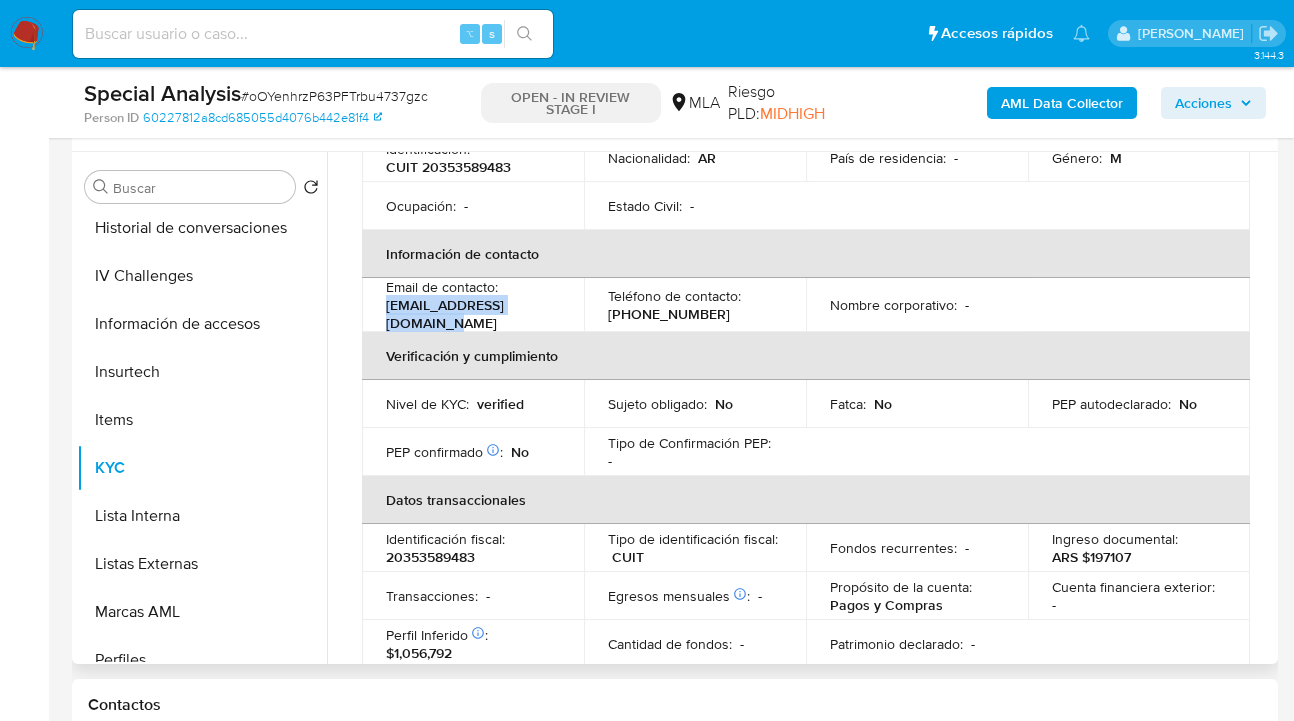 scroll, scrollTop: 212, scrollLeft: 0, axis: vertical 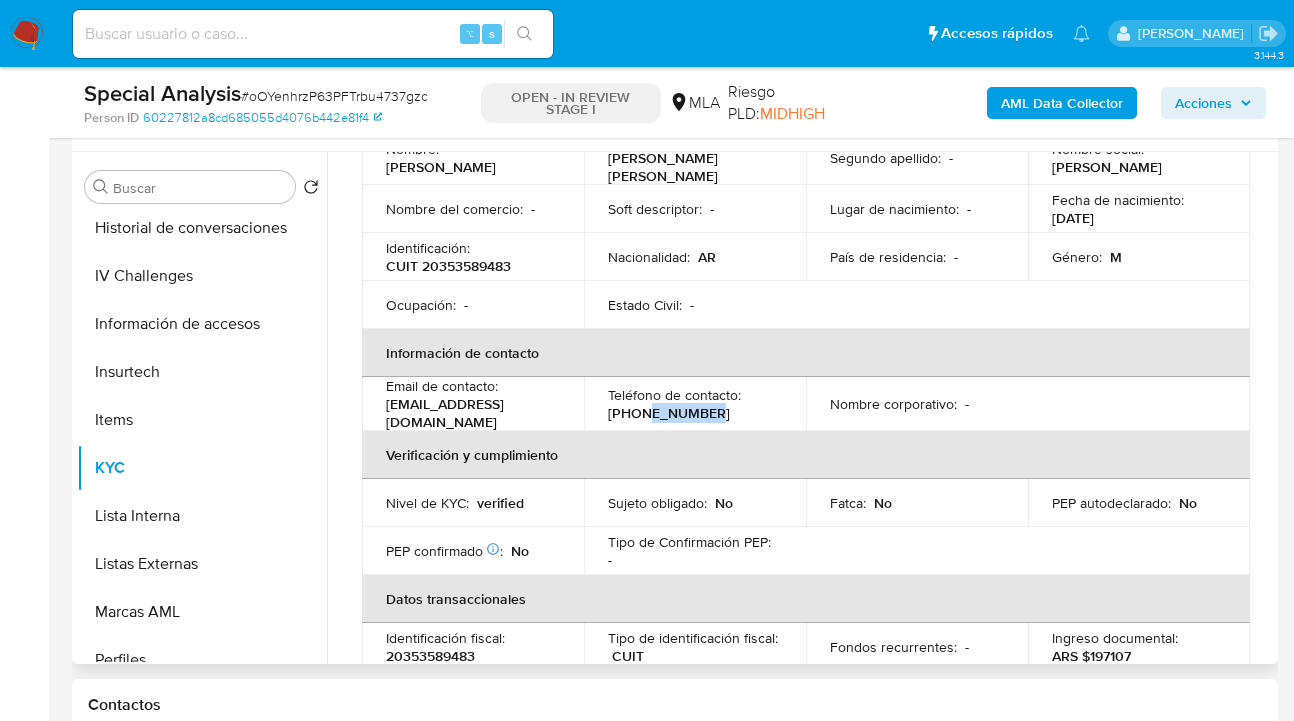 drag, startPoint x: 672, startPoint y: 410, endPoint x: 628, endPoint y: 407, distance: 44.102154 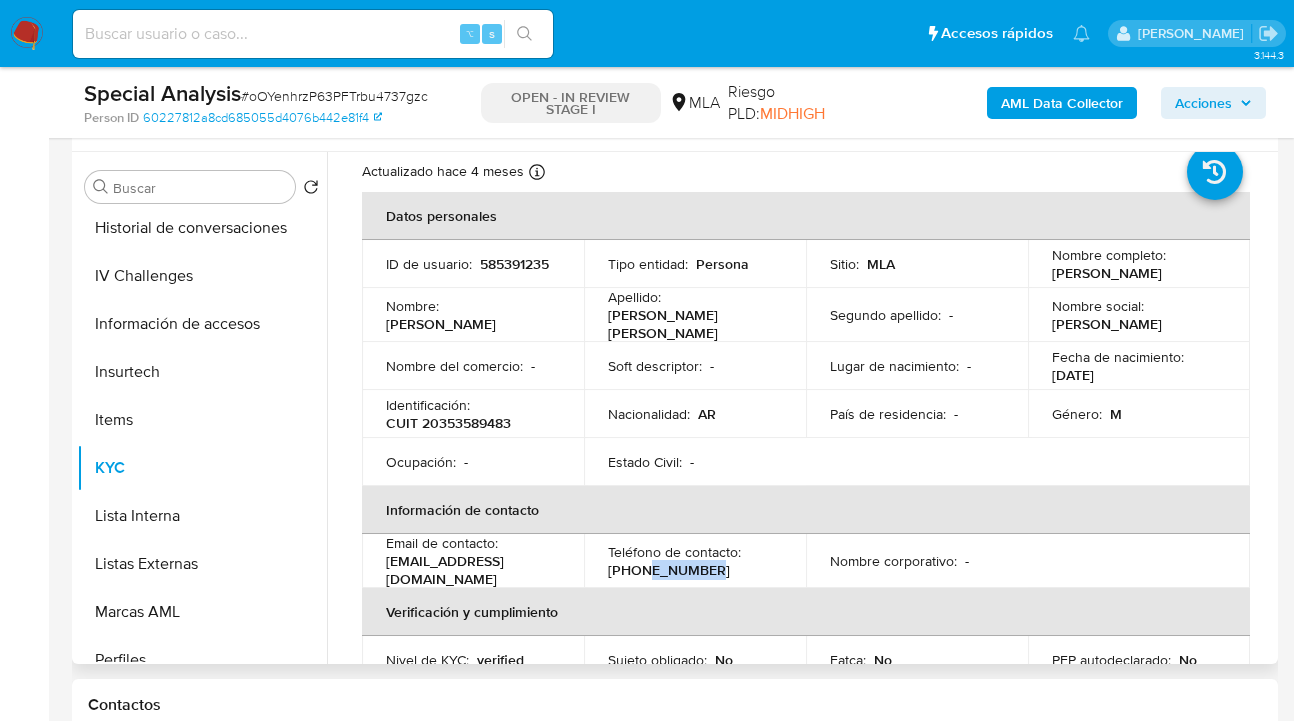 scroll, scrollTop: 175, scrollLeft: 0, axis: vertical 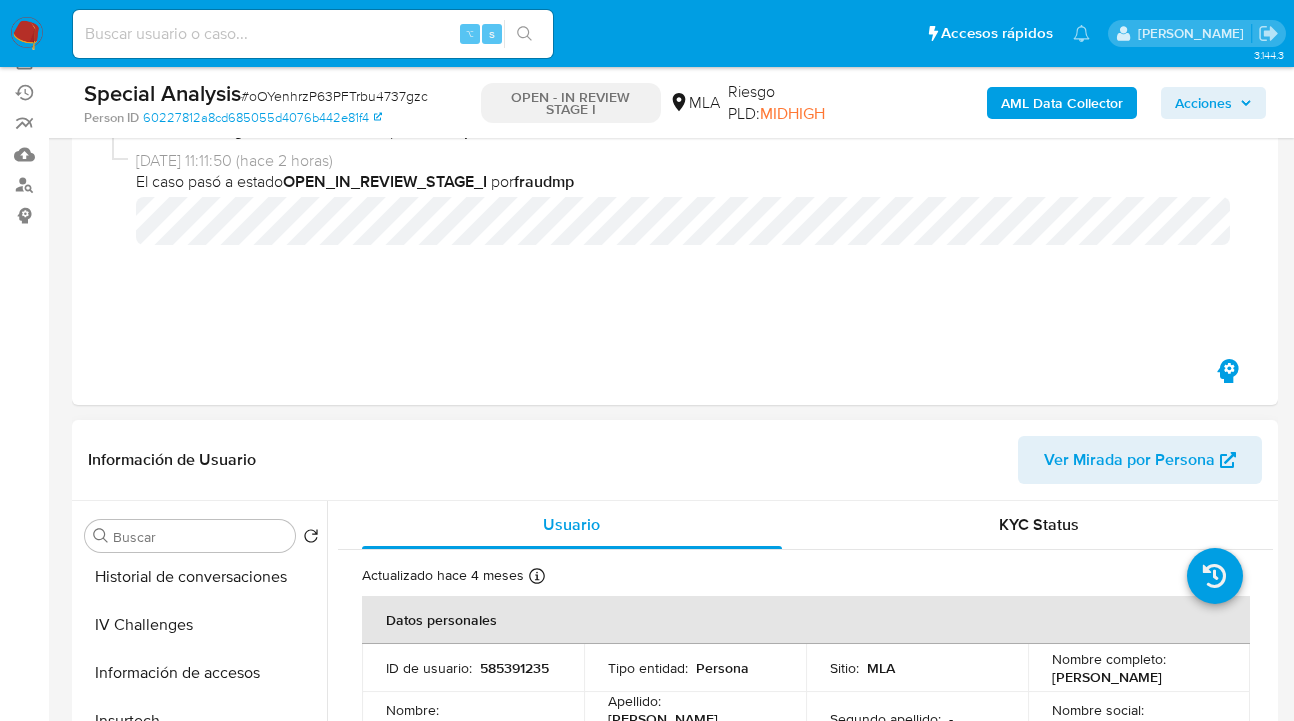 click on "Ver Mirada por Persona" at bounding box center (1129, 460) 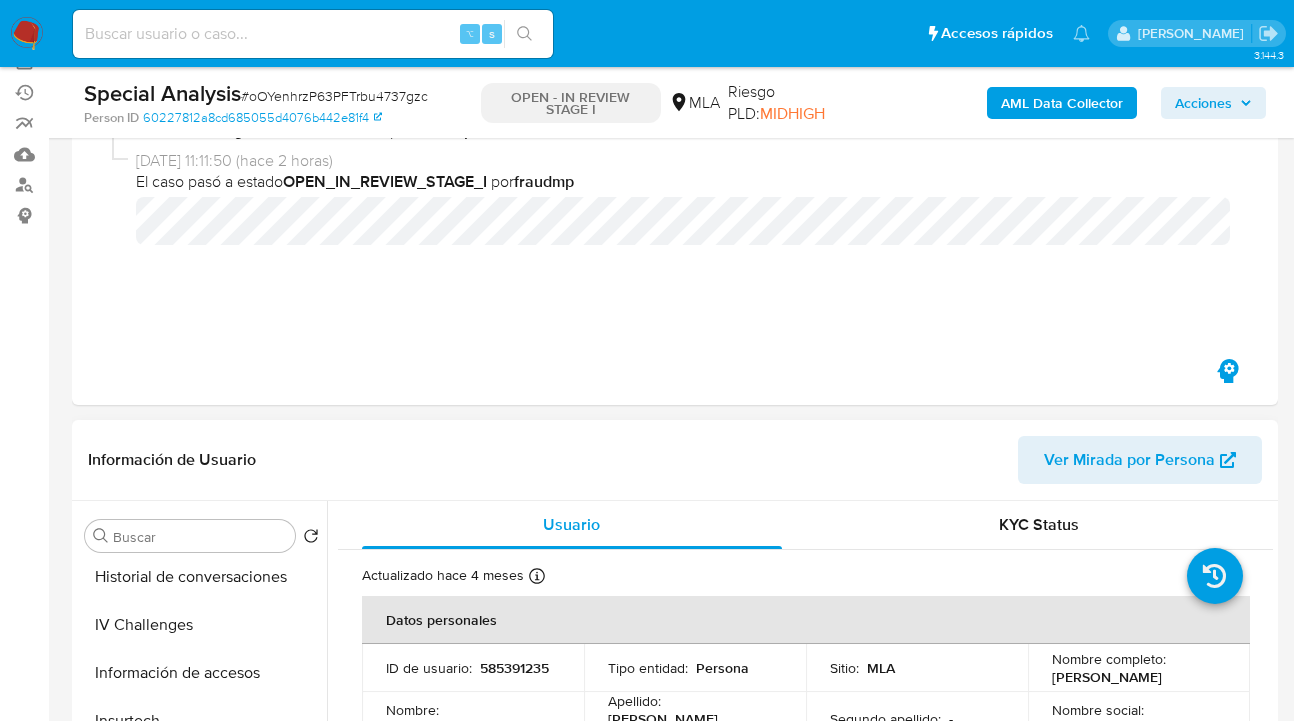 click on "Ver Mirada por Persona" at bounding box center [1129, 460] 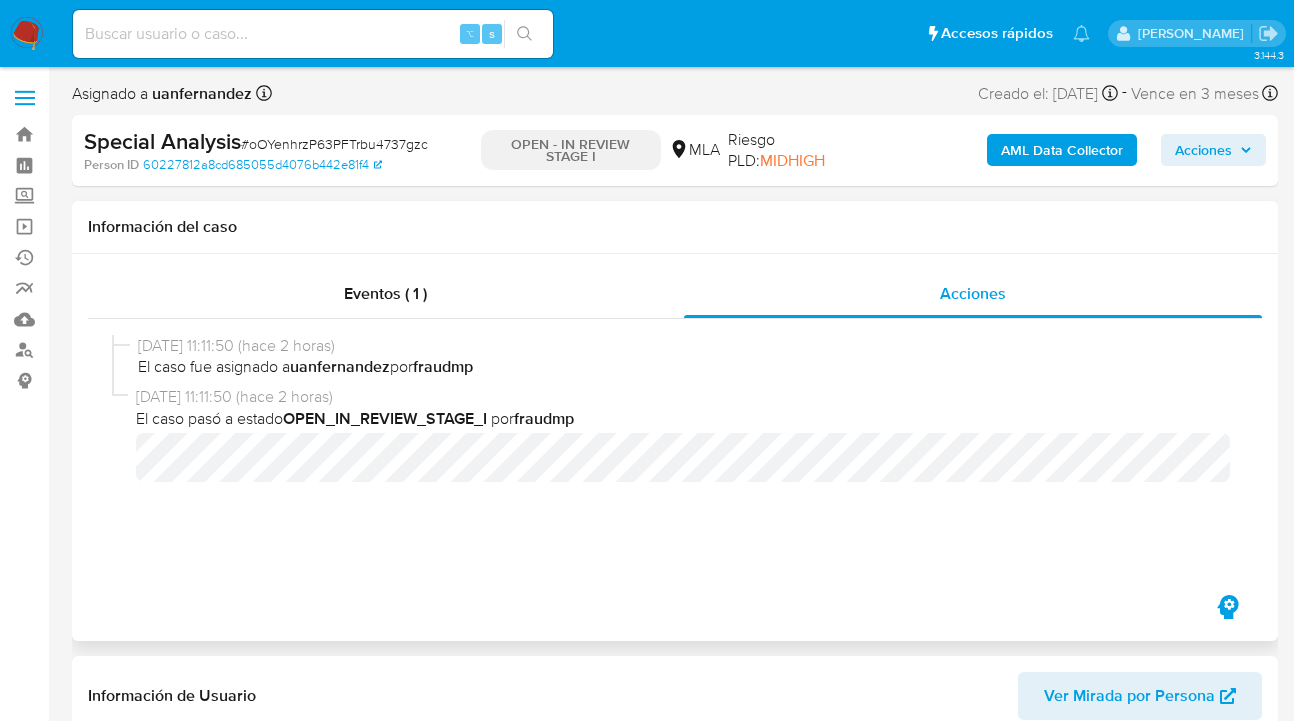 scroll, scrollTop: 435, scrollLeft: 0, axis: vertical 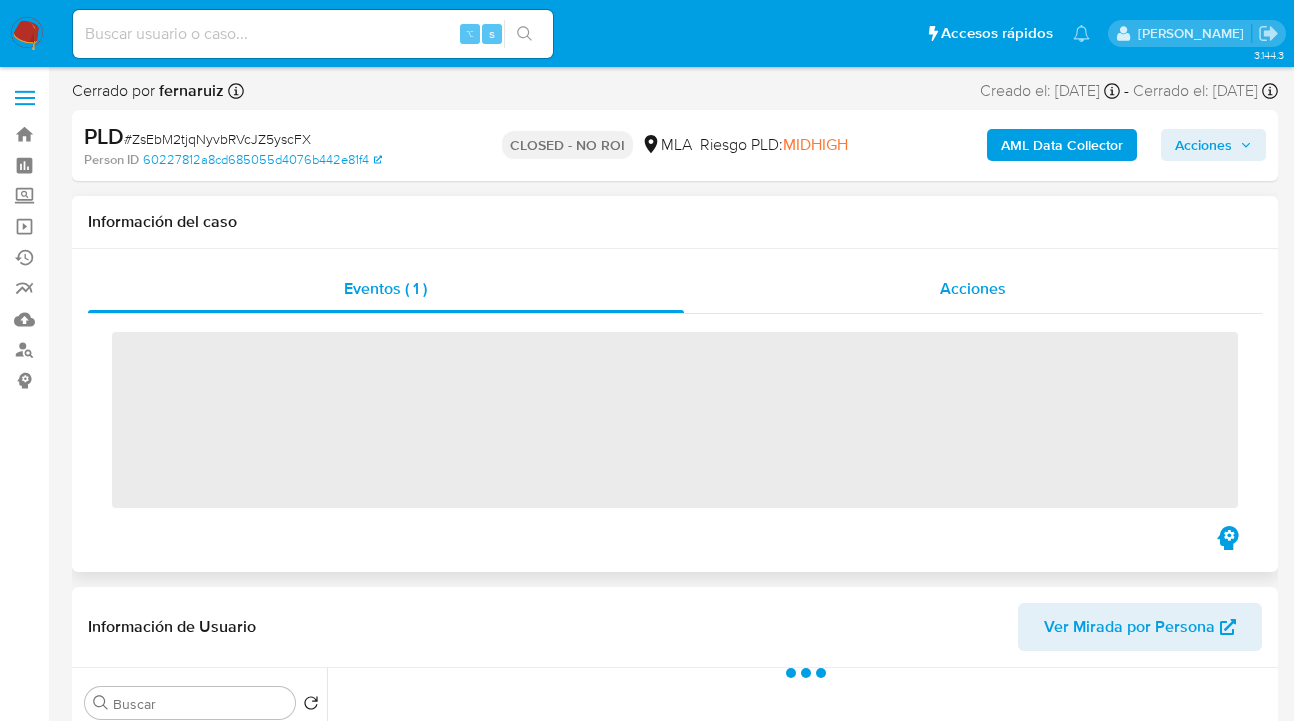 click on "Acciones" at bounding box center [973, 288] 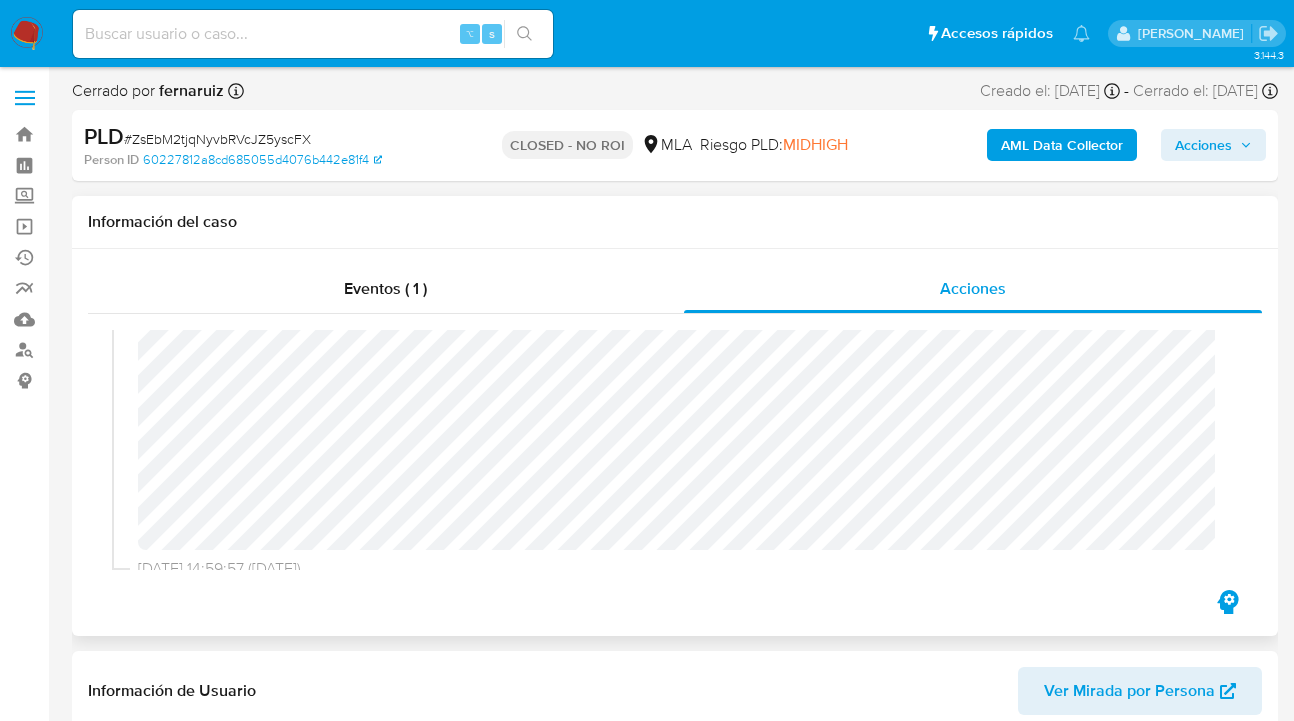 scroll, scrollTop: 426, scrollLeft: 0, axis: vertical 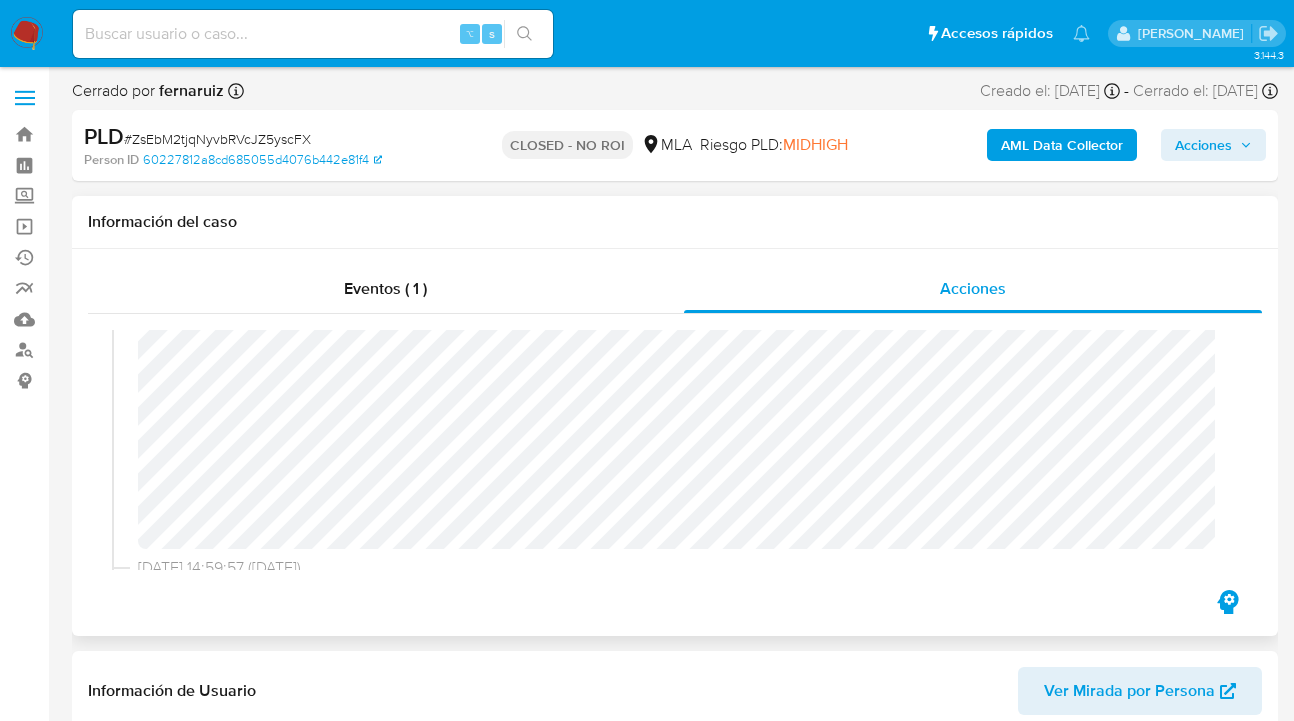 select on "10" 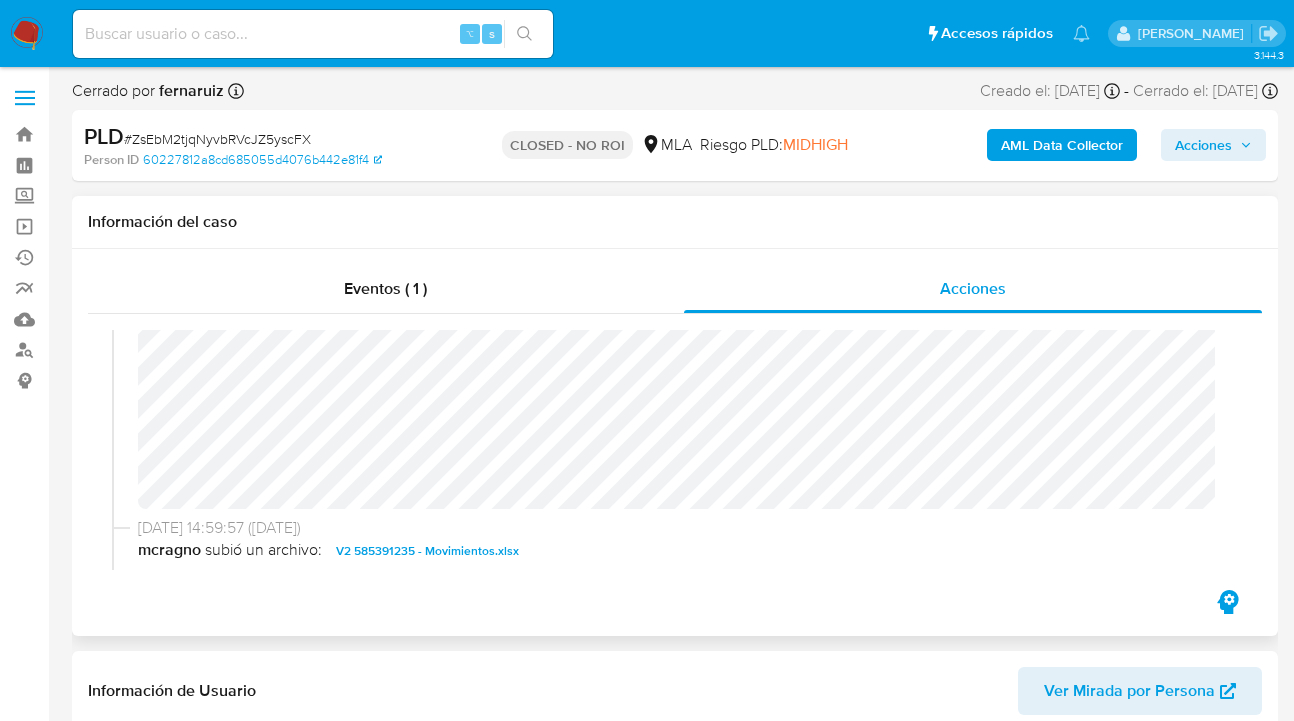 scroll, scrollTop: 465, scrollLeft: 0, axis: vertical 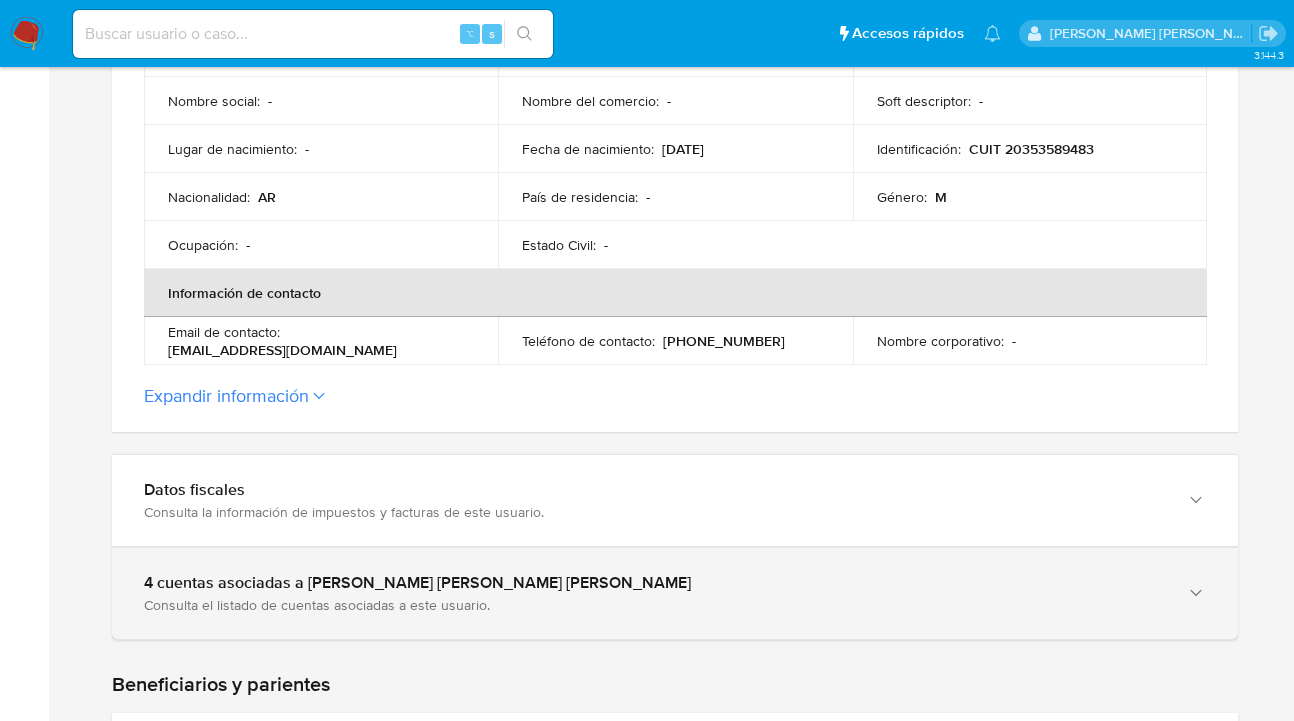 click 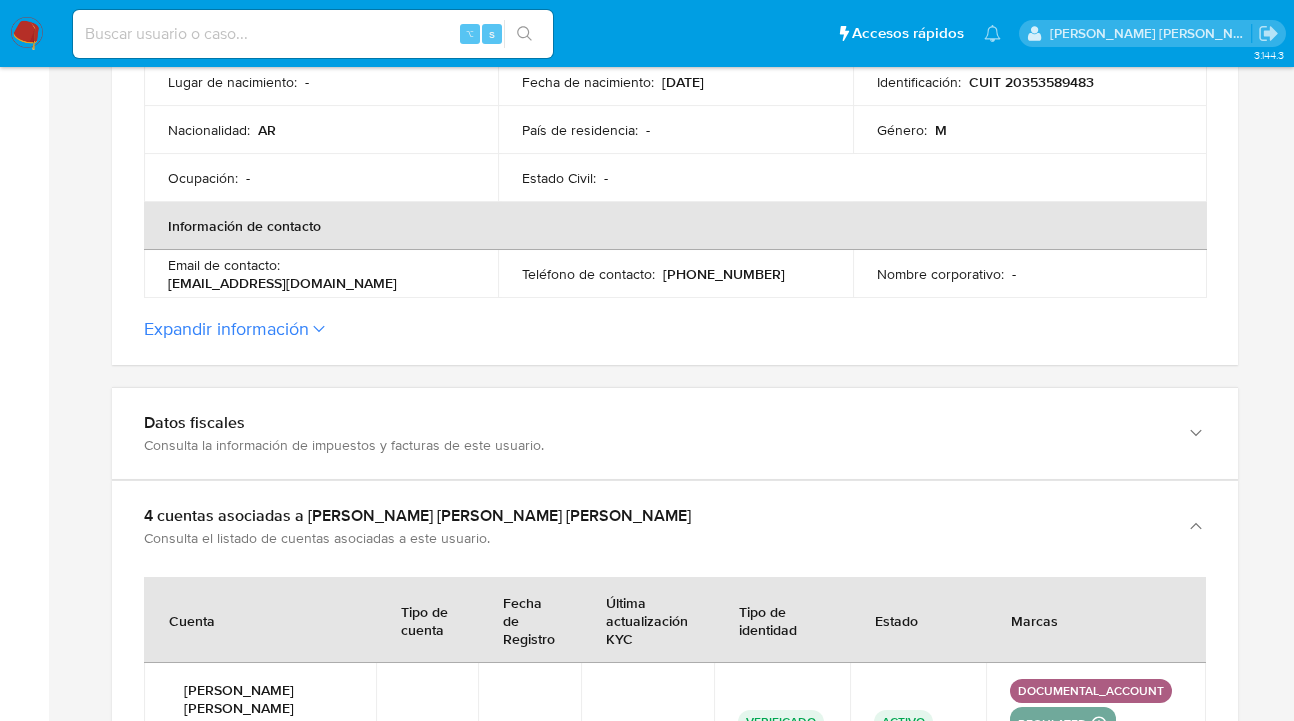 scroll, scrollTop: 931, scrollLeft: 0, axis: vertical 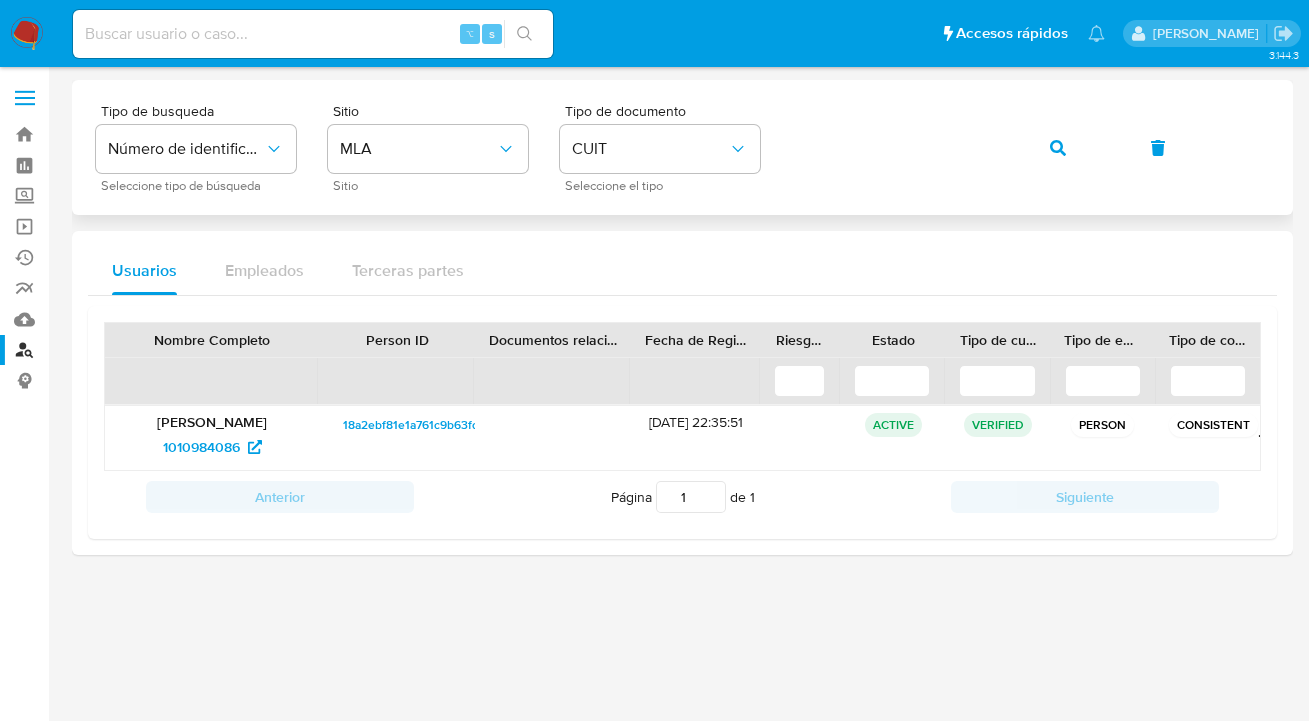 click on "Tipo de busqueda Número de identificación Seleccione tipo de búsqueda Sitio MLA Sitio Tipo de documento CUIT Seleccione el tipo" at bounding box center (682, 147) 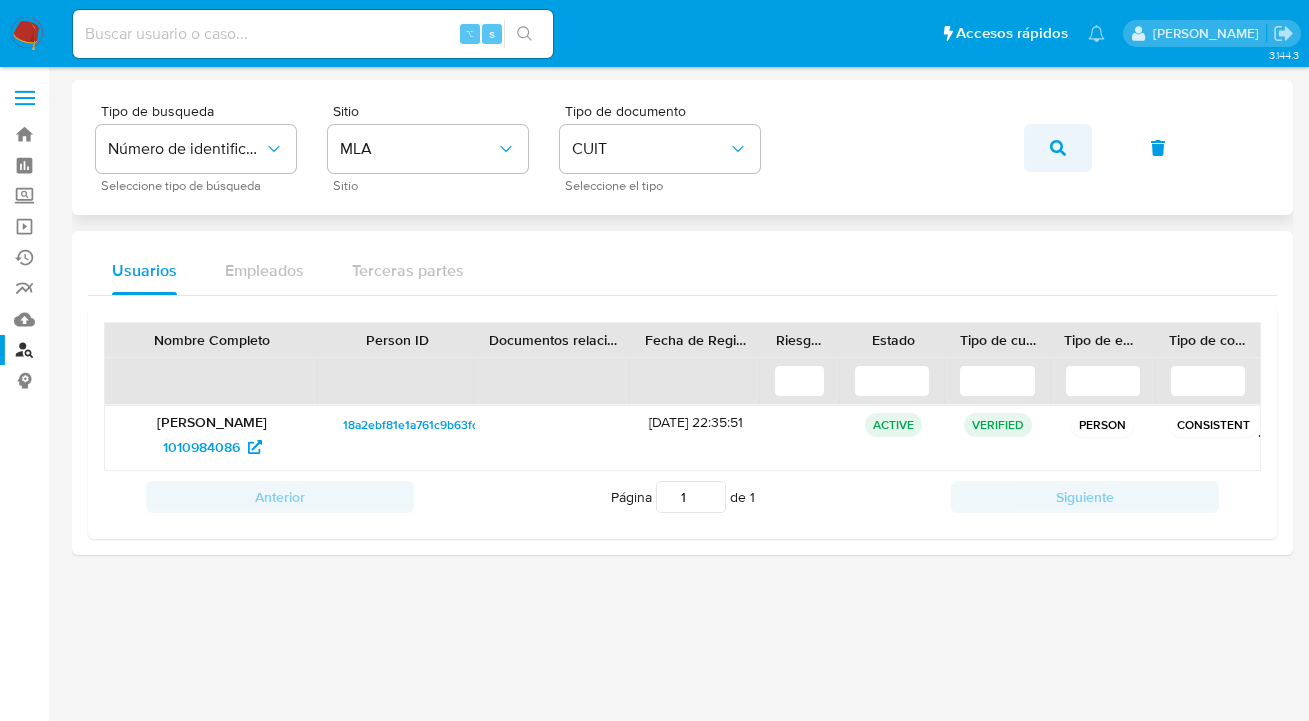 click 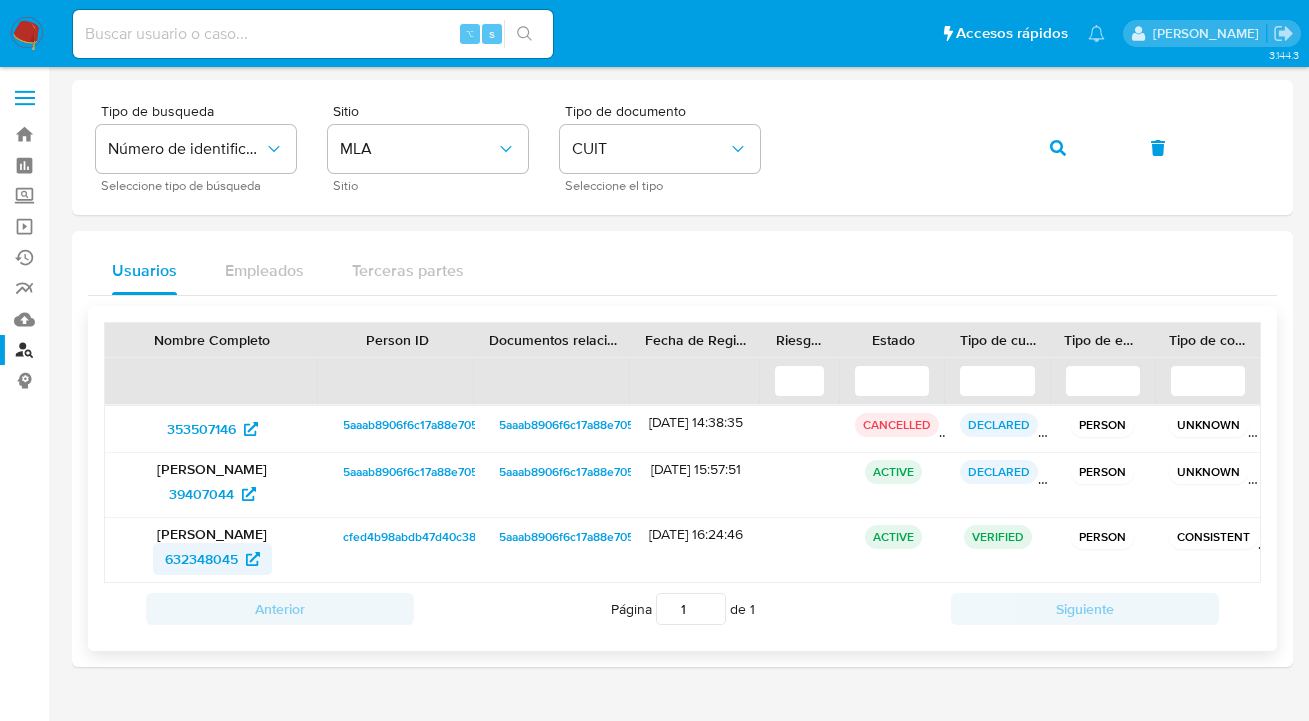 click on "632348045" at bounding box center [201, 559] 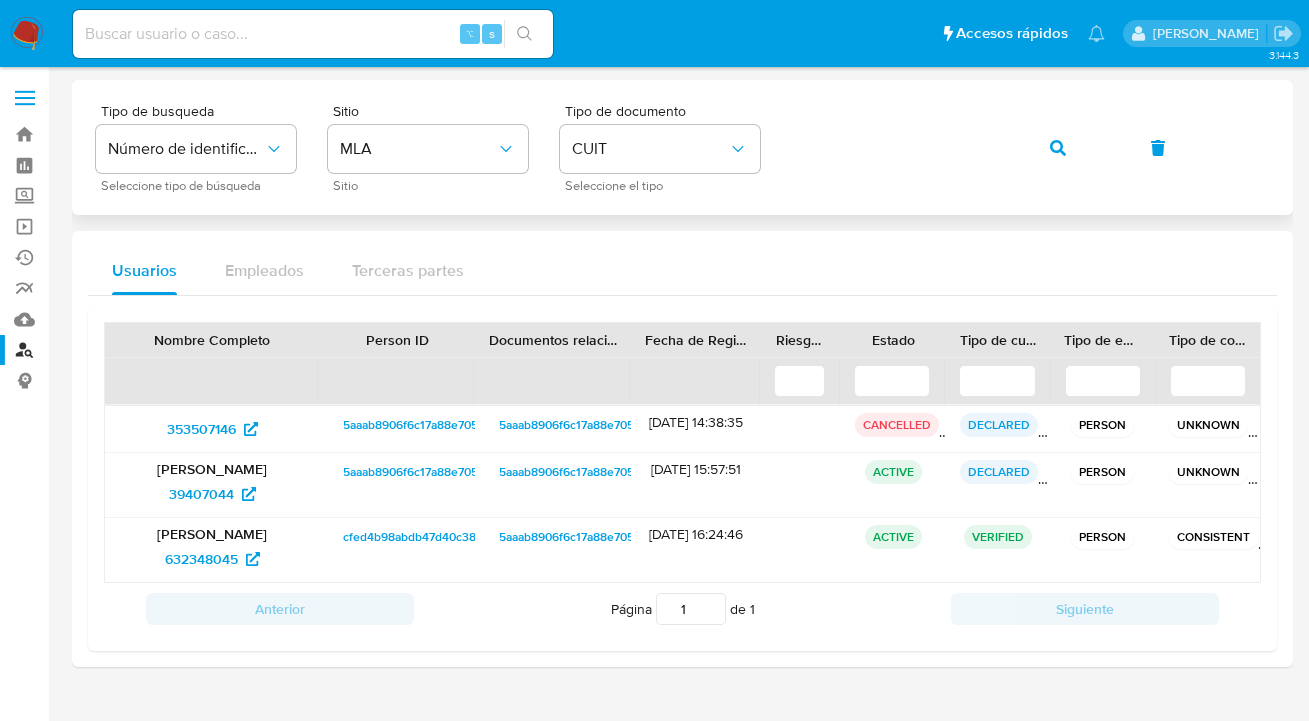 click on "Tipo de busqueda Número de identificación Seleccione tipo de búsqueda Sitio MLA Sitio Tipo de documento CUIT Seleccione el tipo" at bounding box center (682, 147) 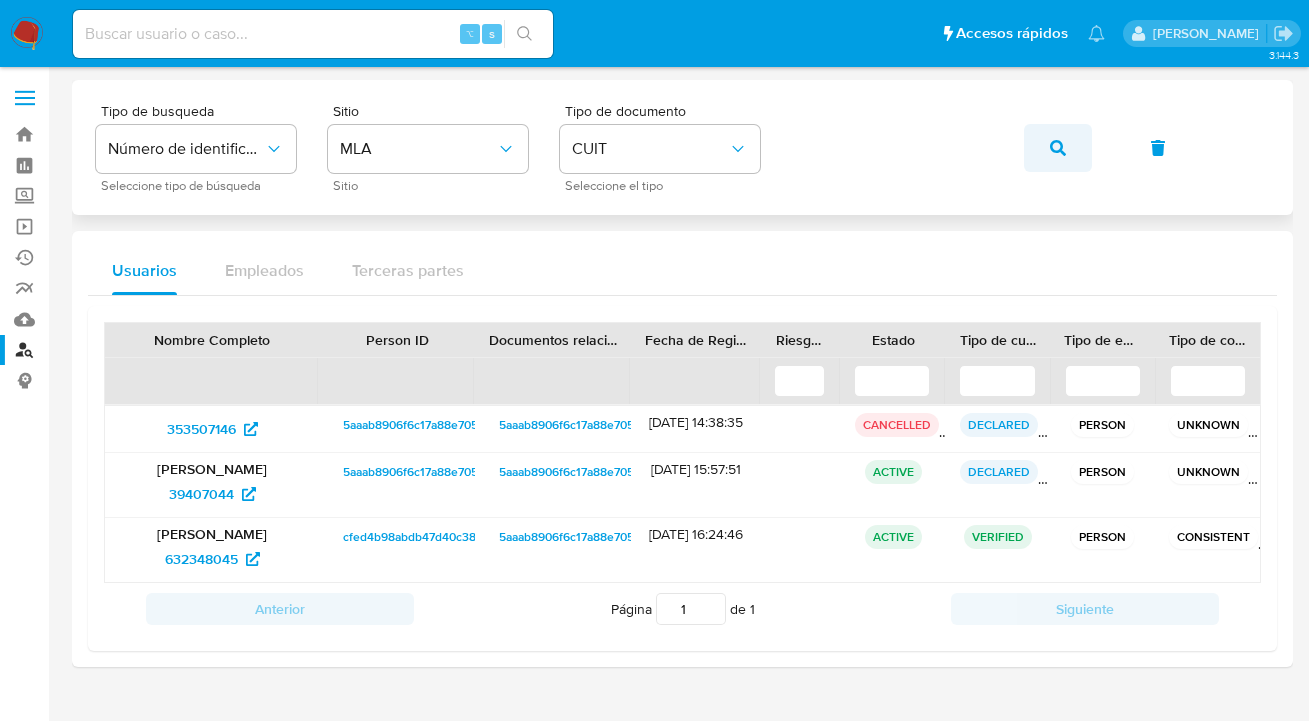 click 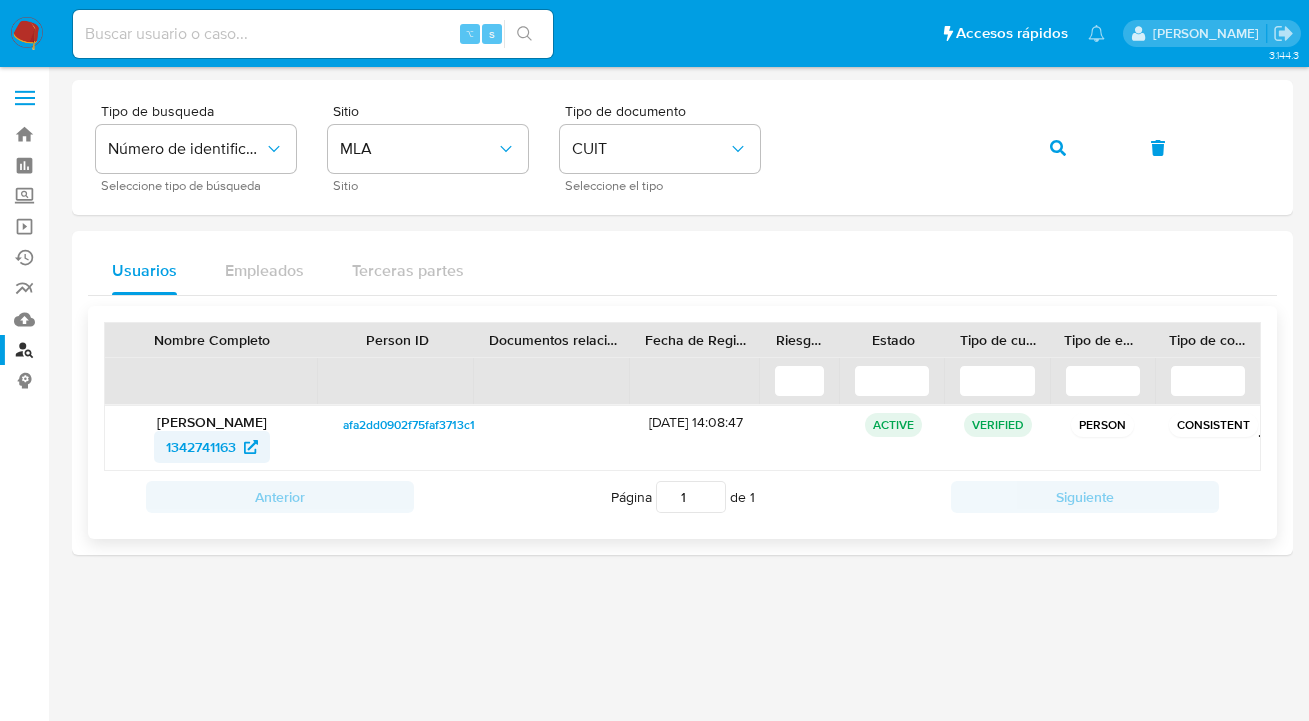 click on "1342741163" at bounding box center (201, 447) 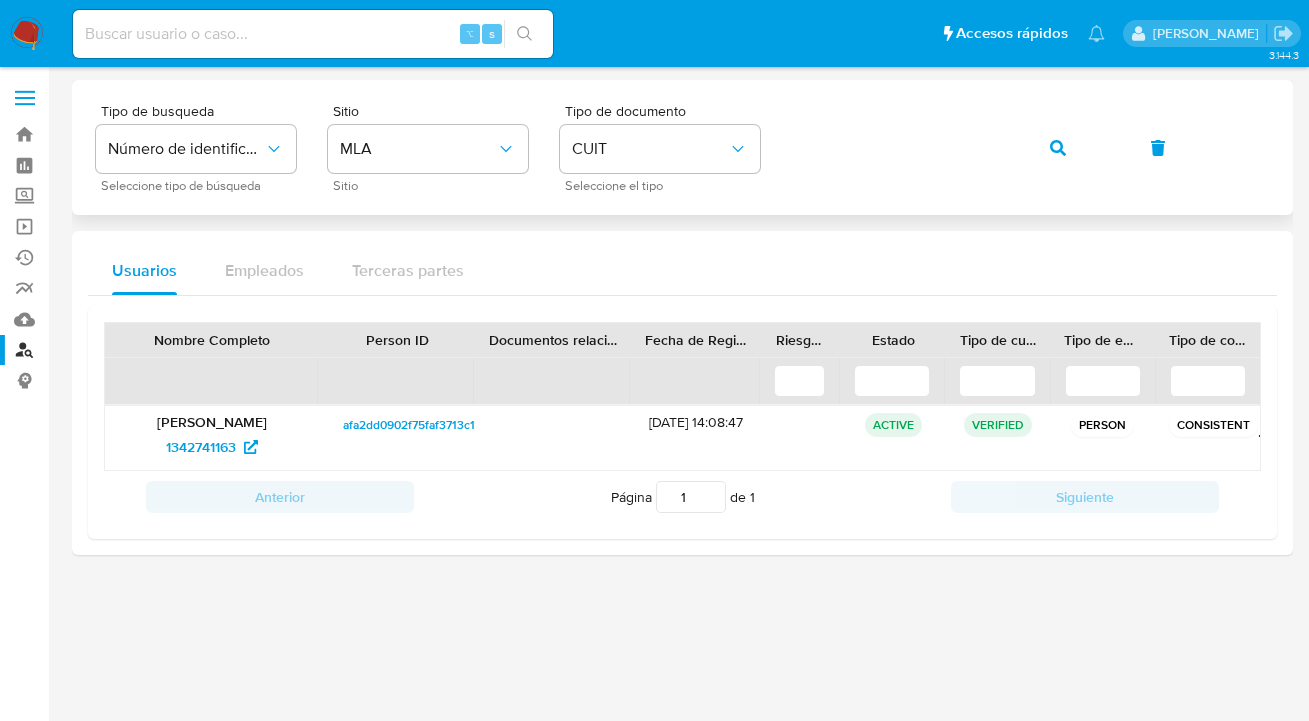 click on "Tipo de busqueda Número de identificación Seleccione tipo de búsqueda Sitio MLA Sitio Tipo de documento CUIT Seleccione el tipo" at bounding box center (682, 147) 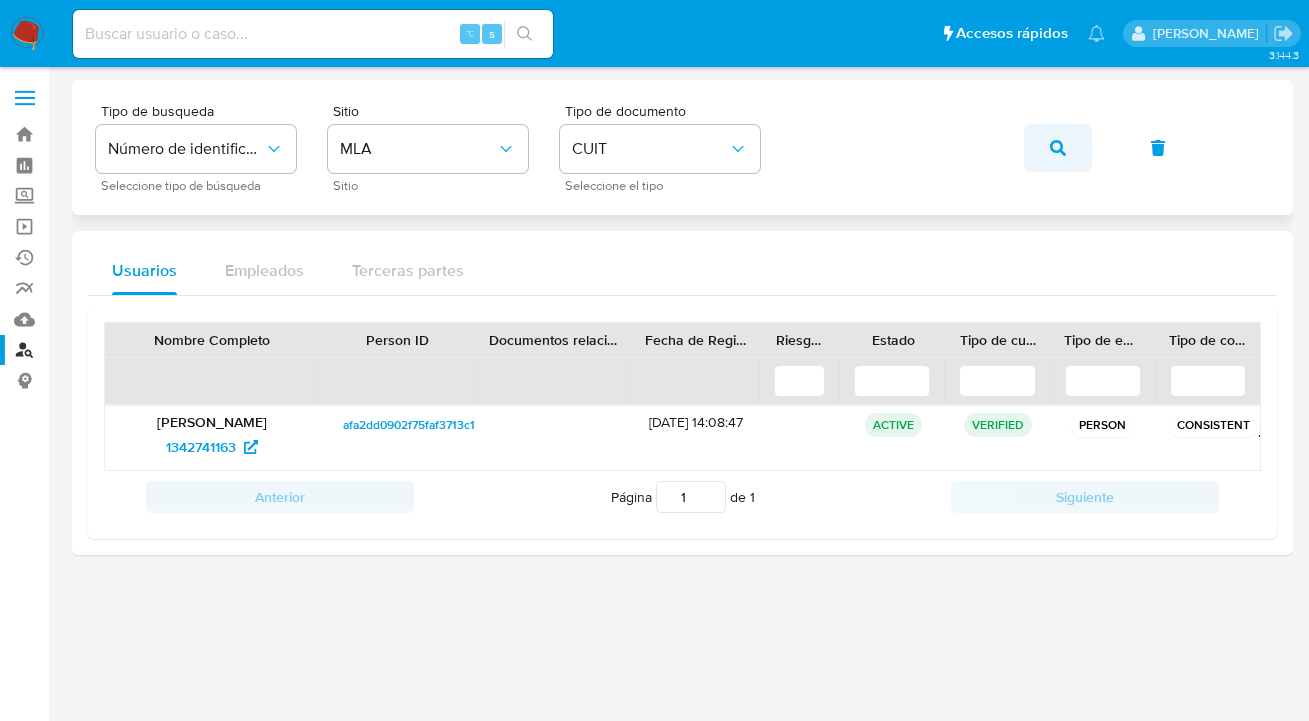 click 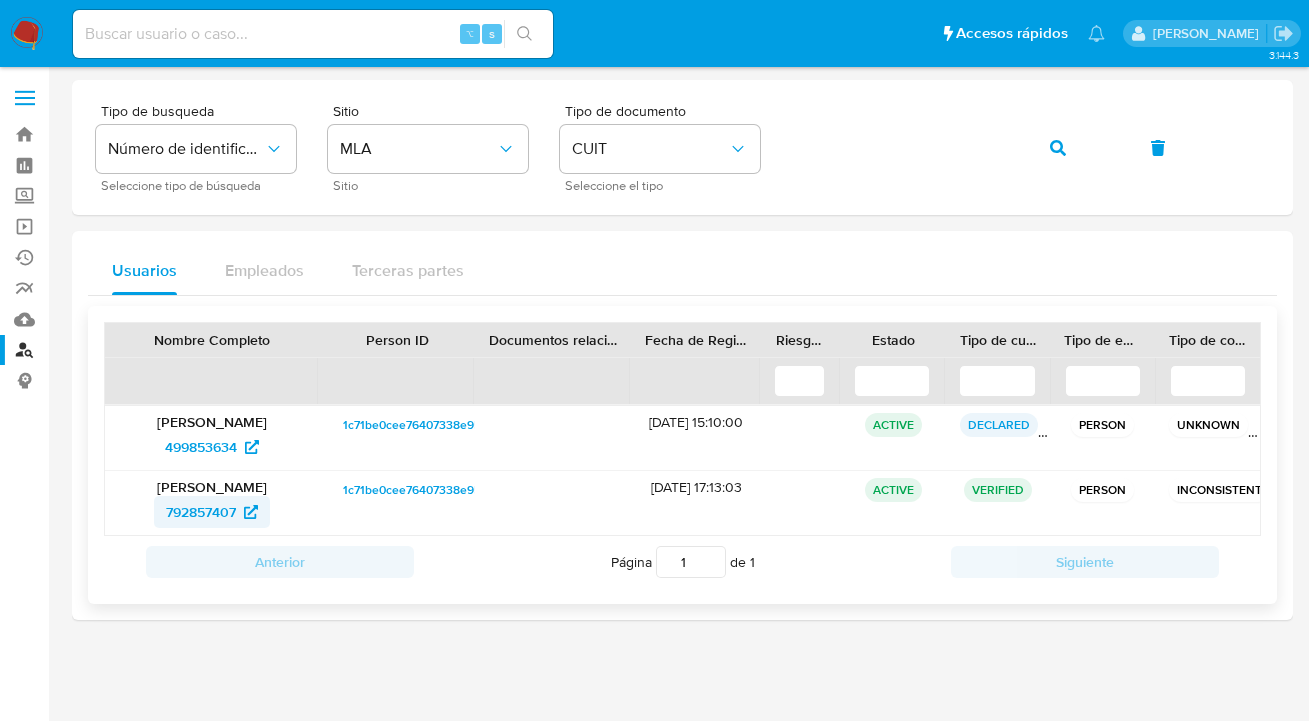 click on "792857407" at bounding box center (201, 512) 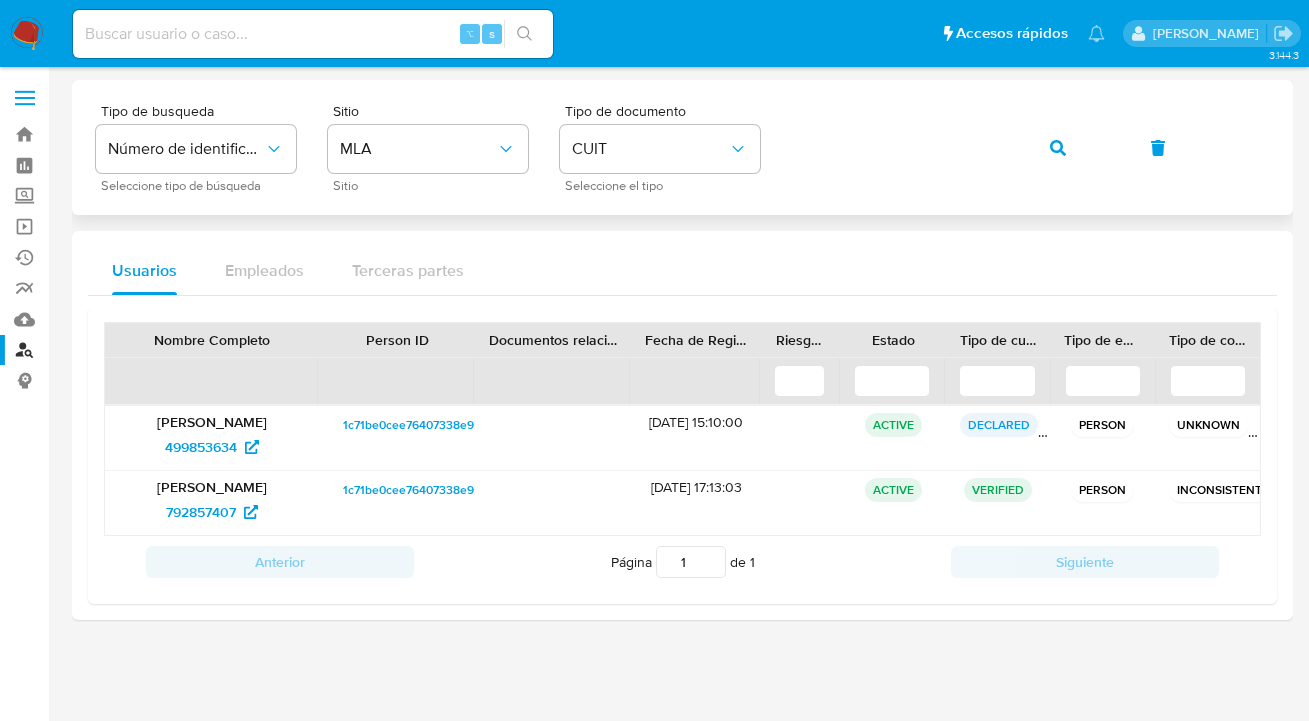 click on "Tipo de busqueda Número de identificación Seleccione tipo de búsqueda Sitio MLA Sitio Tipo de documento CUIT Seleccione el tipo" at bounding box center [682, 147] 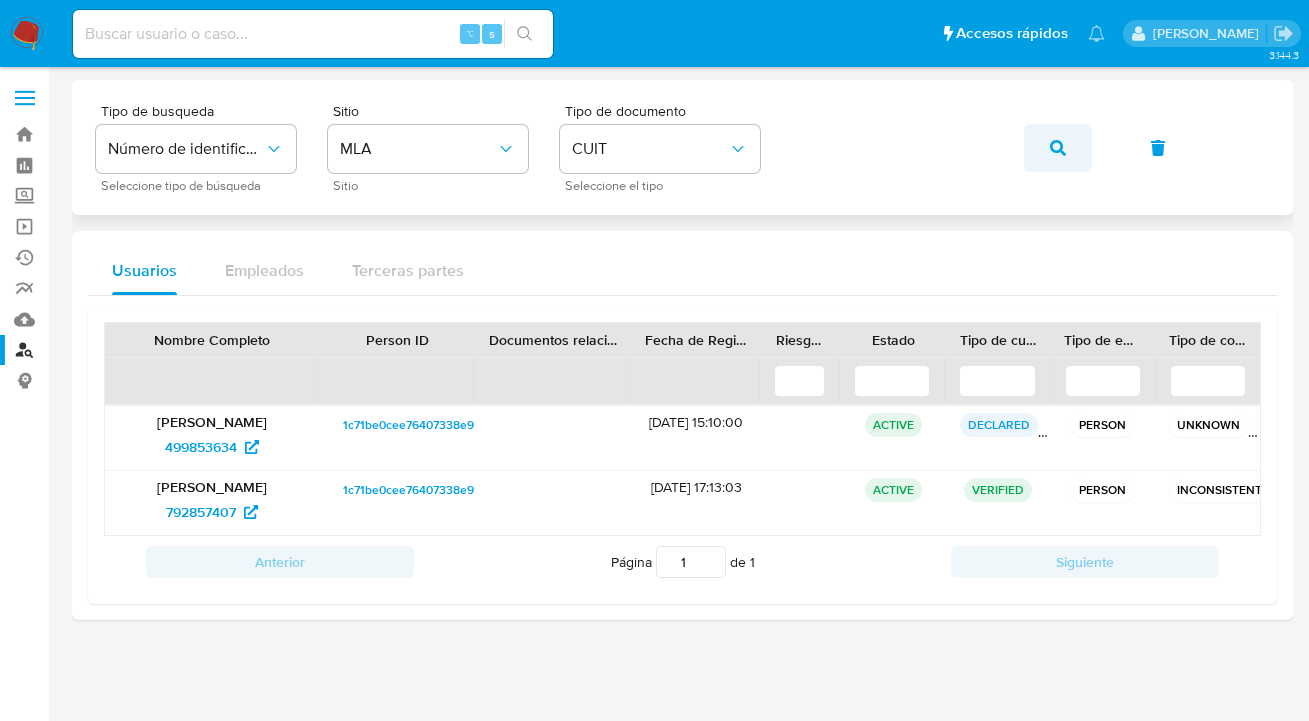 click at bounding box center [1058, 148] 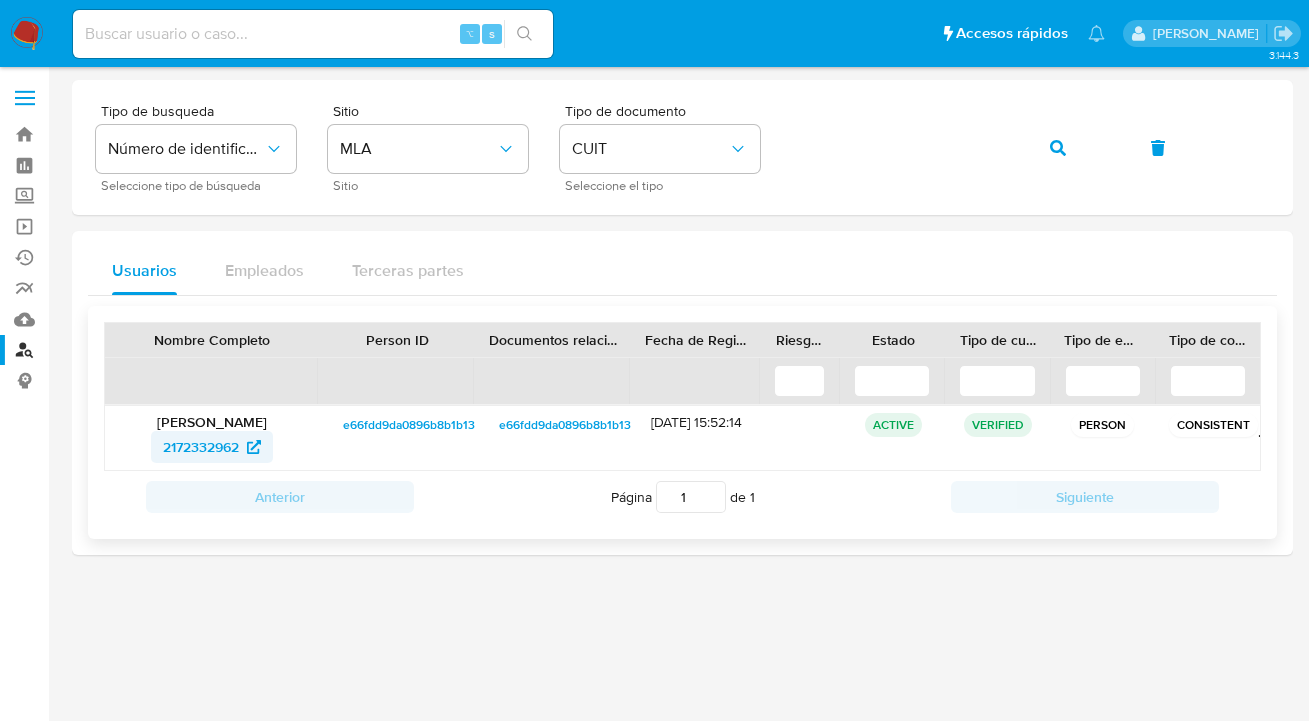 click on "2172332962" at bounding box center (201, 447) 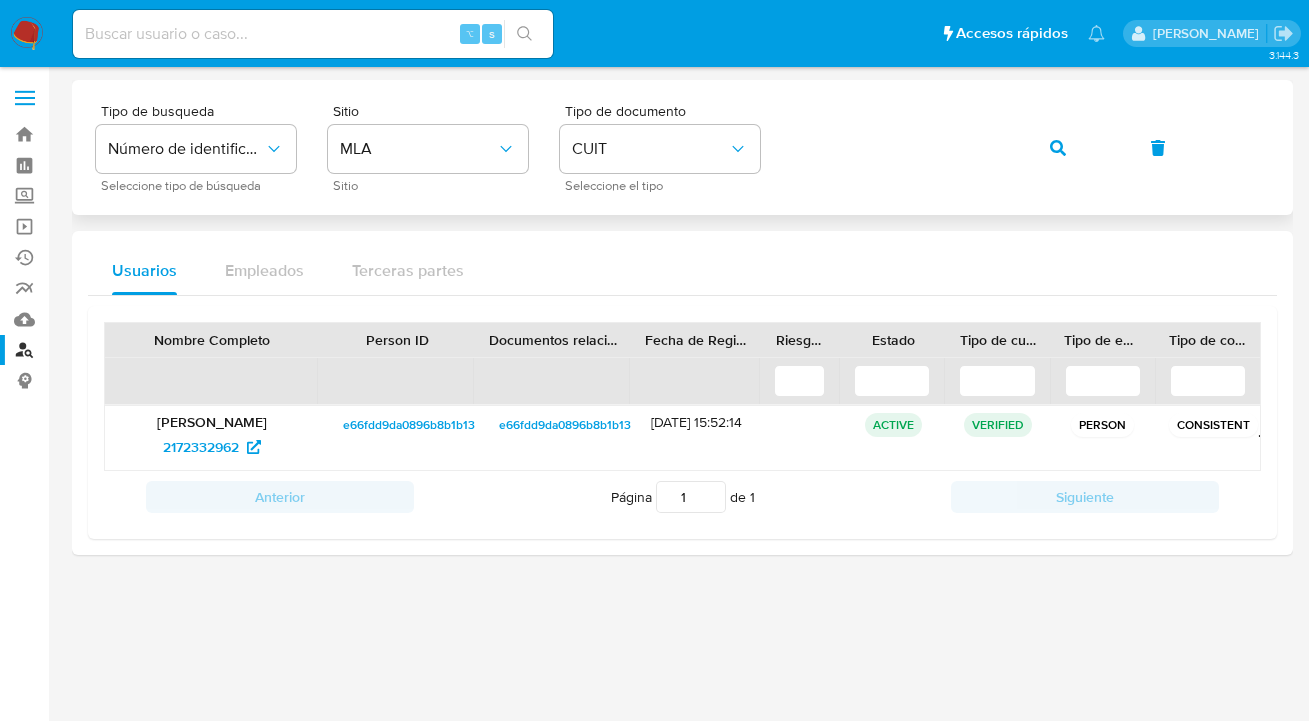 click on "Tipo de busqueda Número de identificación Seleccione tipo de búsqueda Sitio MLA Sitio Tipo de documento CUIT Seleccione el tipo" at bounding box center [682, 147] 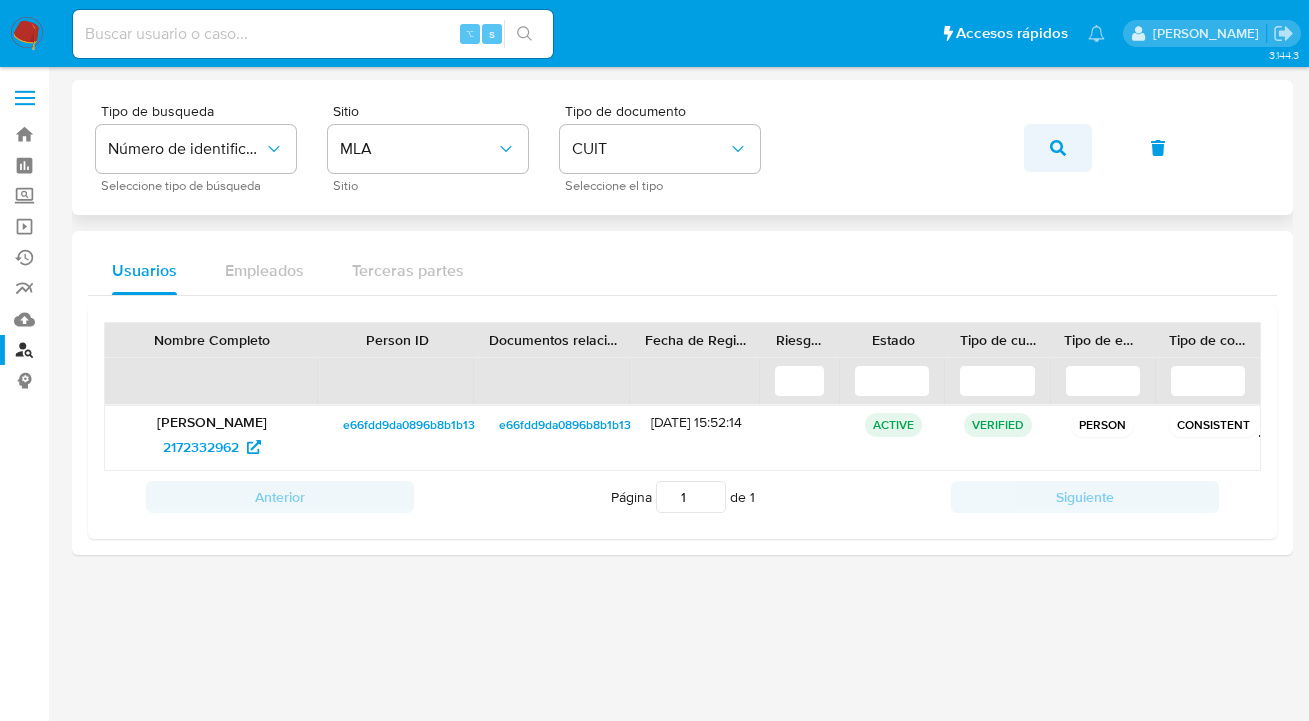 click at bounding box center (1058, 148) 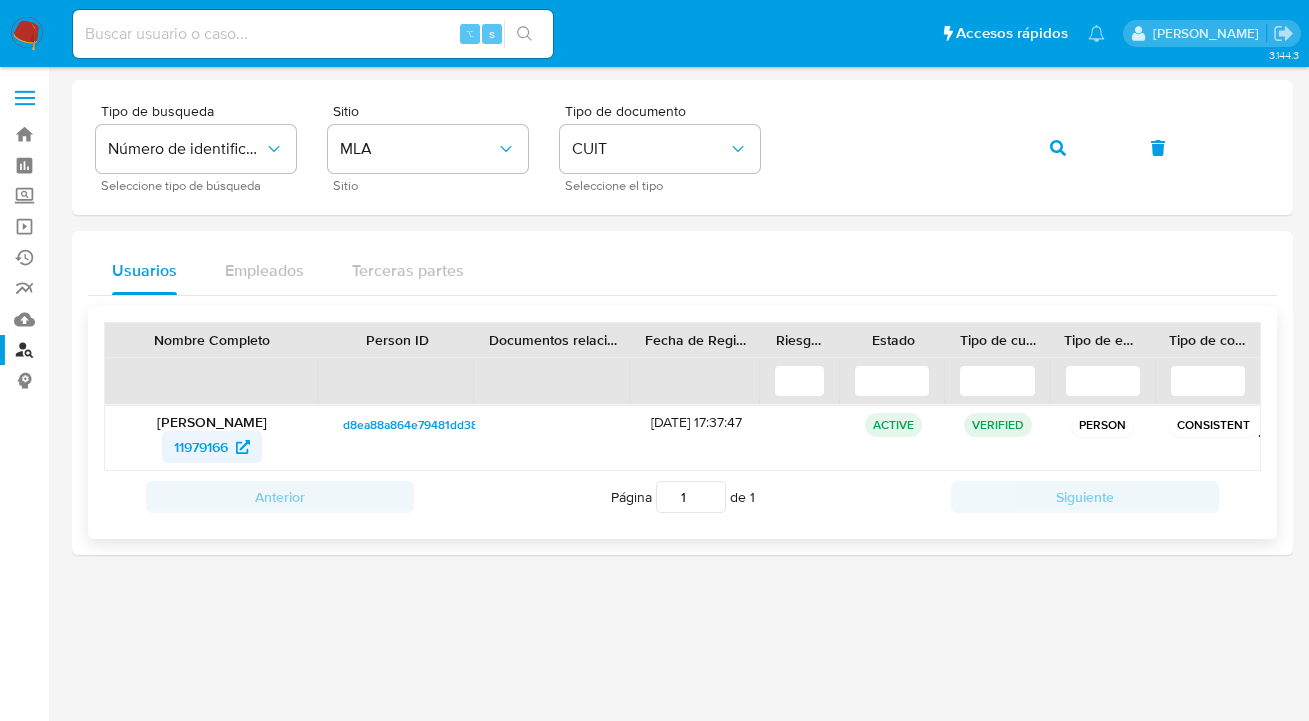 click on "11979166" at bounding box center [201, 447] 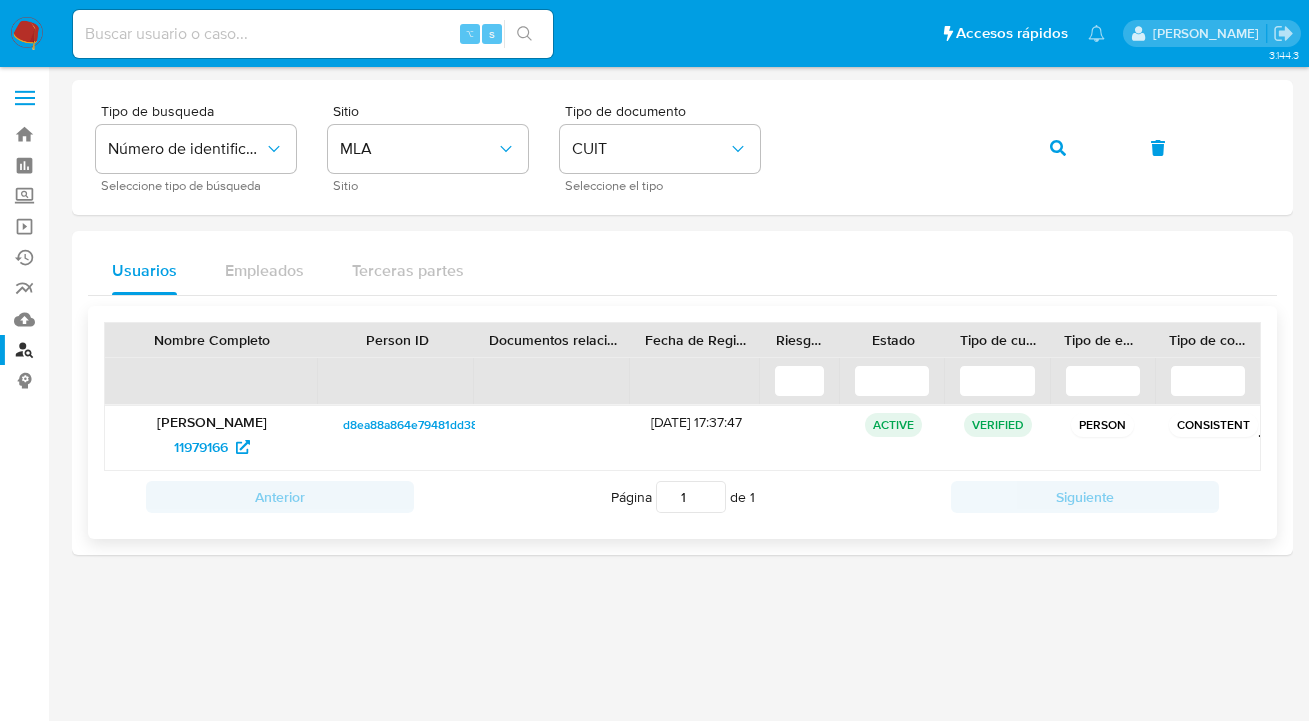 click on "Nombre Completo Person ID Documentos relacionados Fecha de Registro Riesgo PLD Estado Tipo de cuenta Tipo de entidad Tipo de consistencia Elian Roy Peinado 11979166 d8ea88a864e79481dd38ec8740d53728 27/04/2012 17:37:47 ACTIVE VERIFIED PERSON CONSISTENT Anterior Página   1   de   1 Siguiente Cargando..." at bounding box center [682, 422] 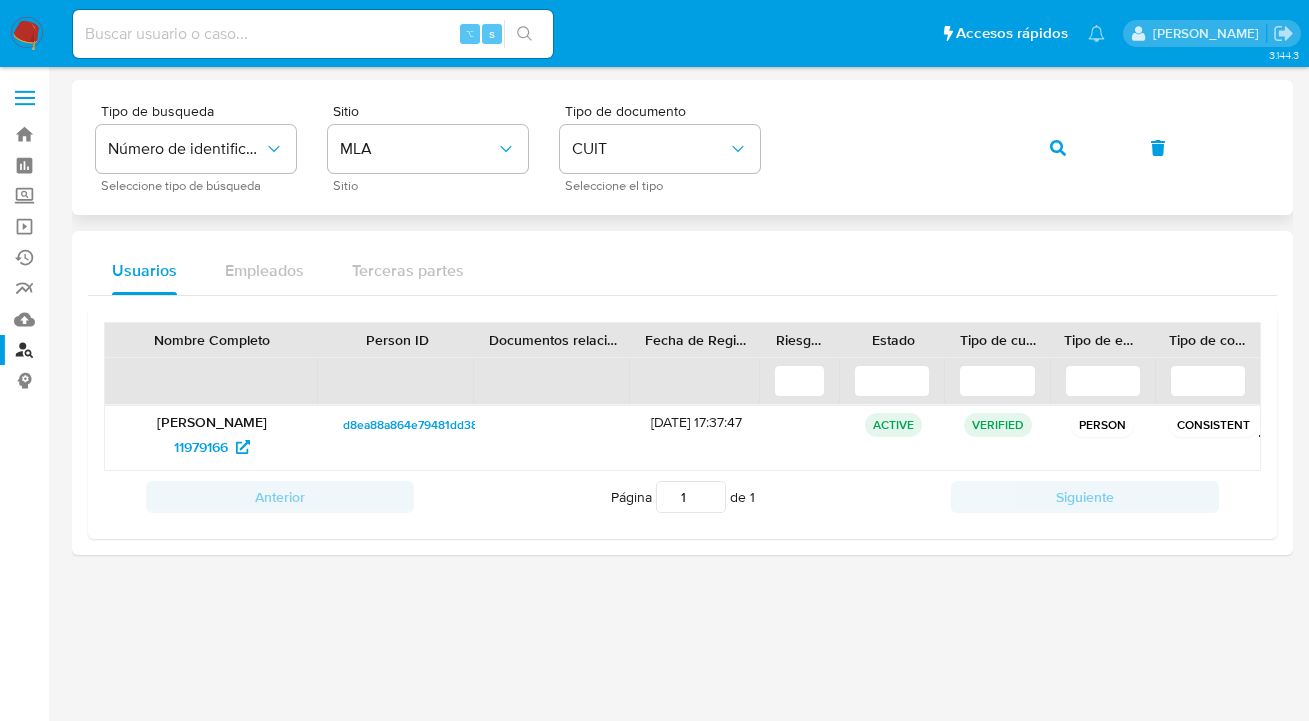 click on "Tipo de busqueda Número de identificación Seleccione tipo de búsqueda Sitio MLA Sitio Tipo de documento CUIT Seleccione el tipo" at bounding box center (682, 147) 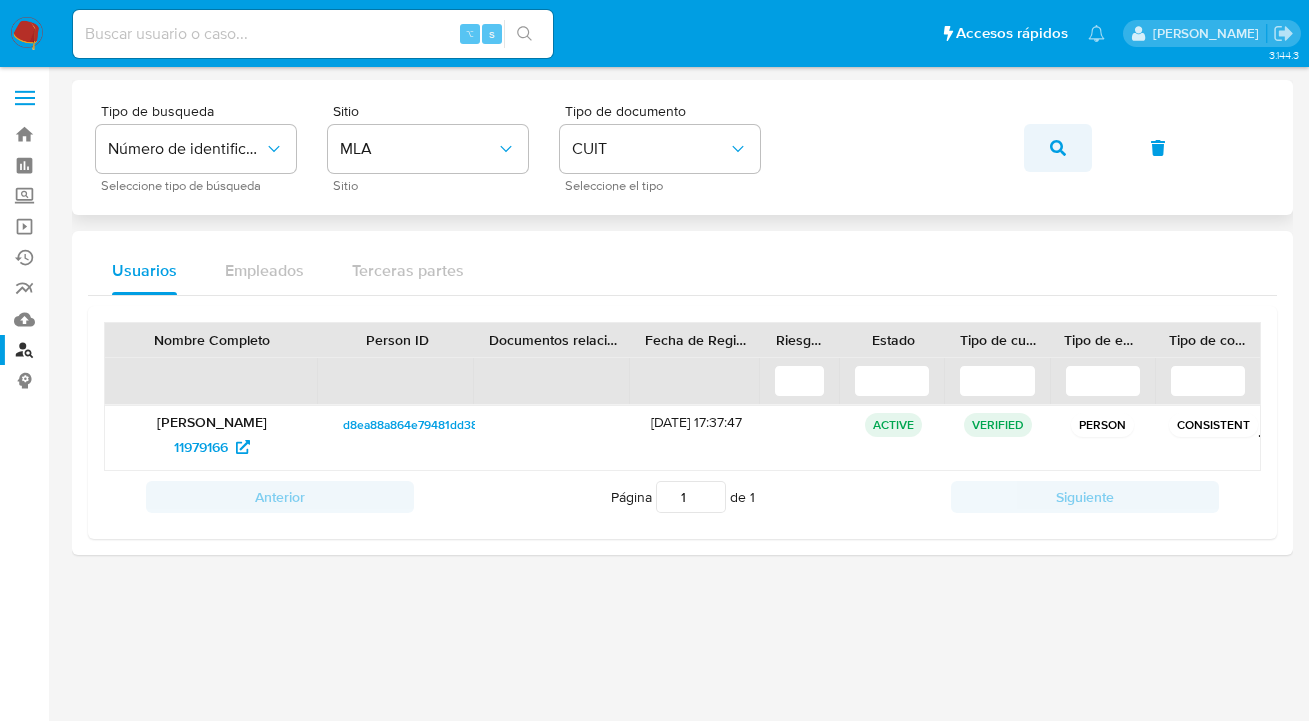 click 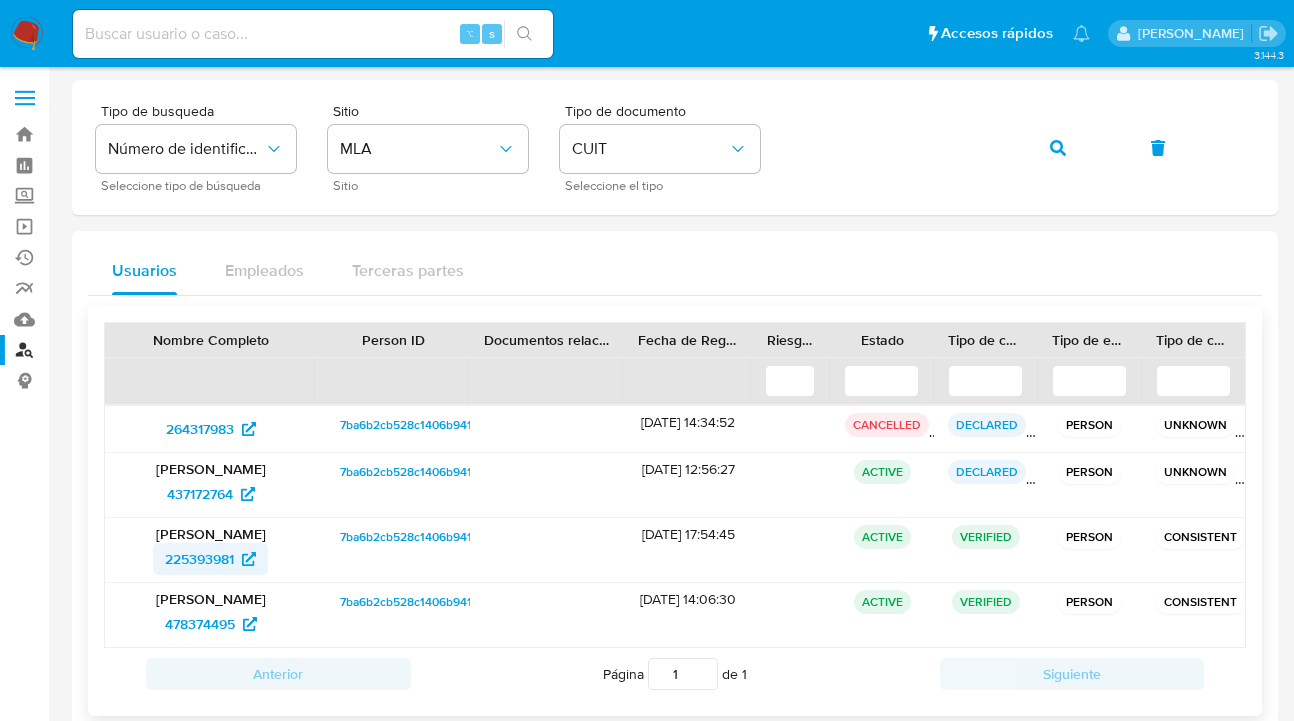 click on "225393981" at bounding box center [199, 559] 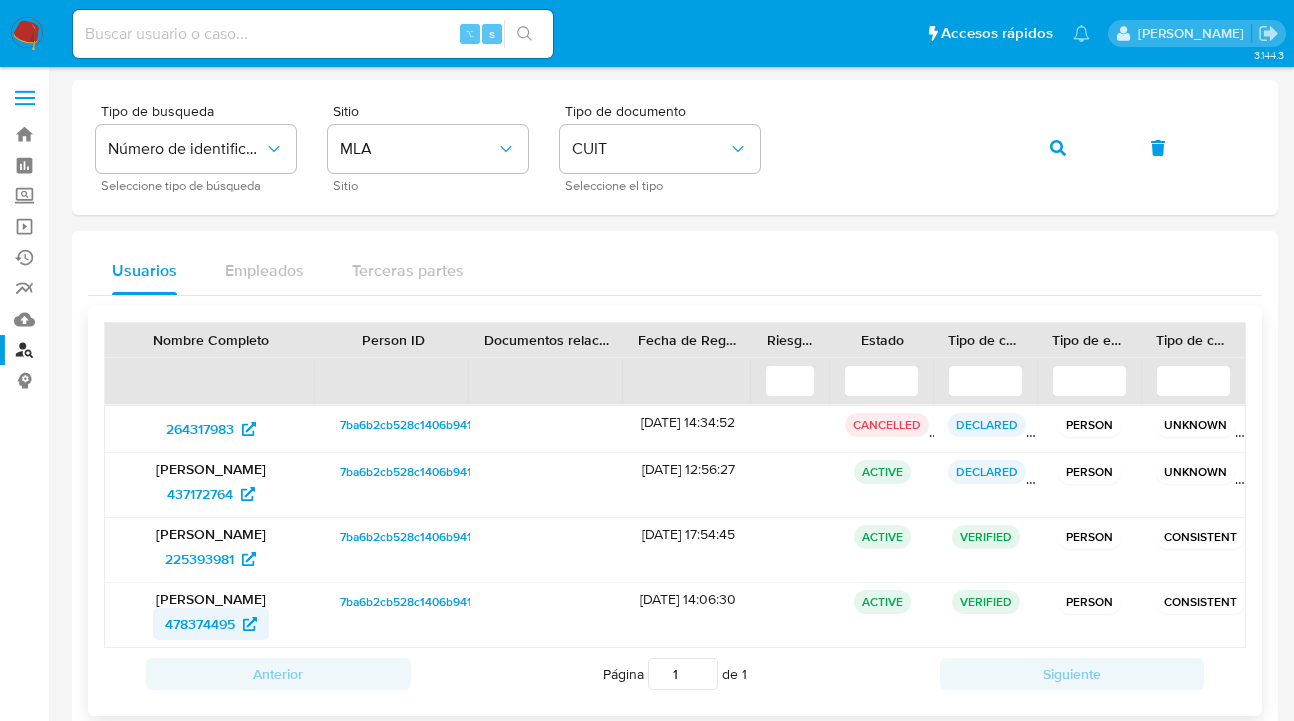 click on "478374495" at bounding box center (200, 624) 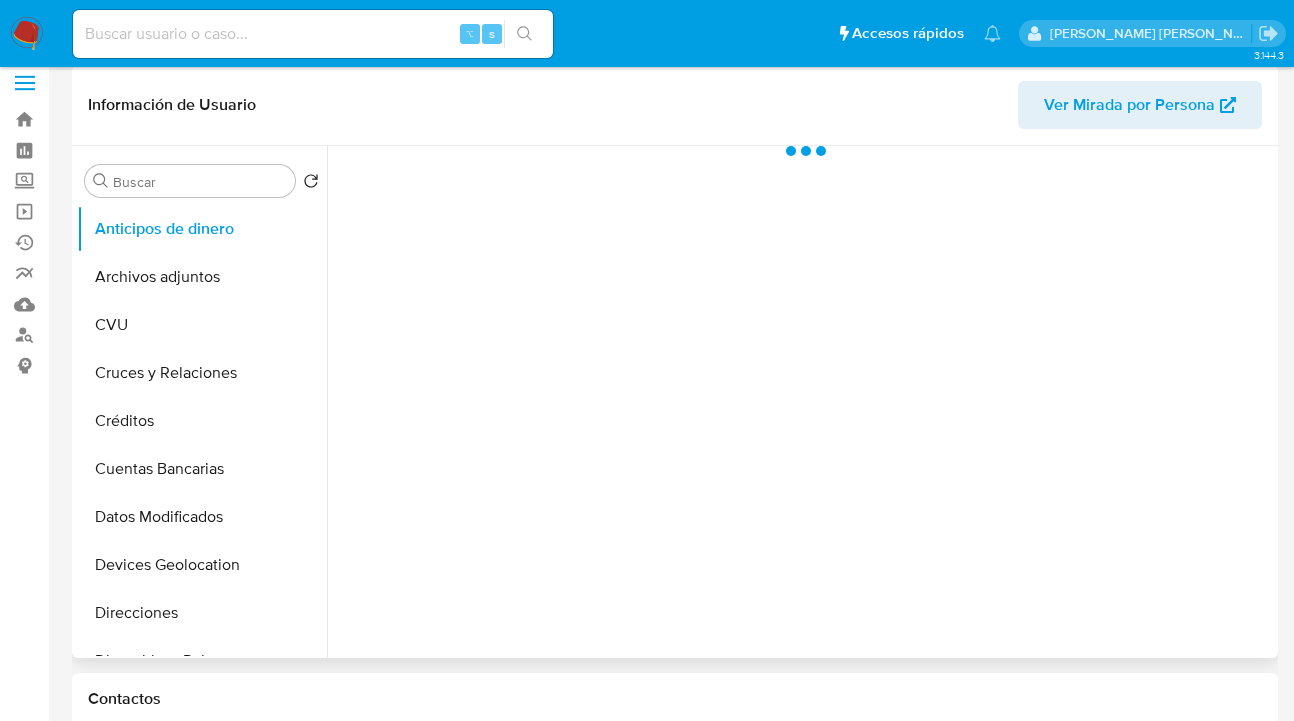 scroll, scrollTop: 34, scrollLeft: 0, axis: vertical 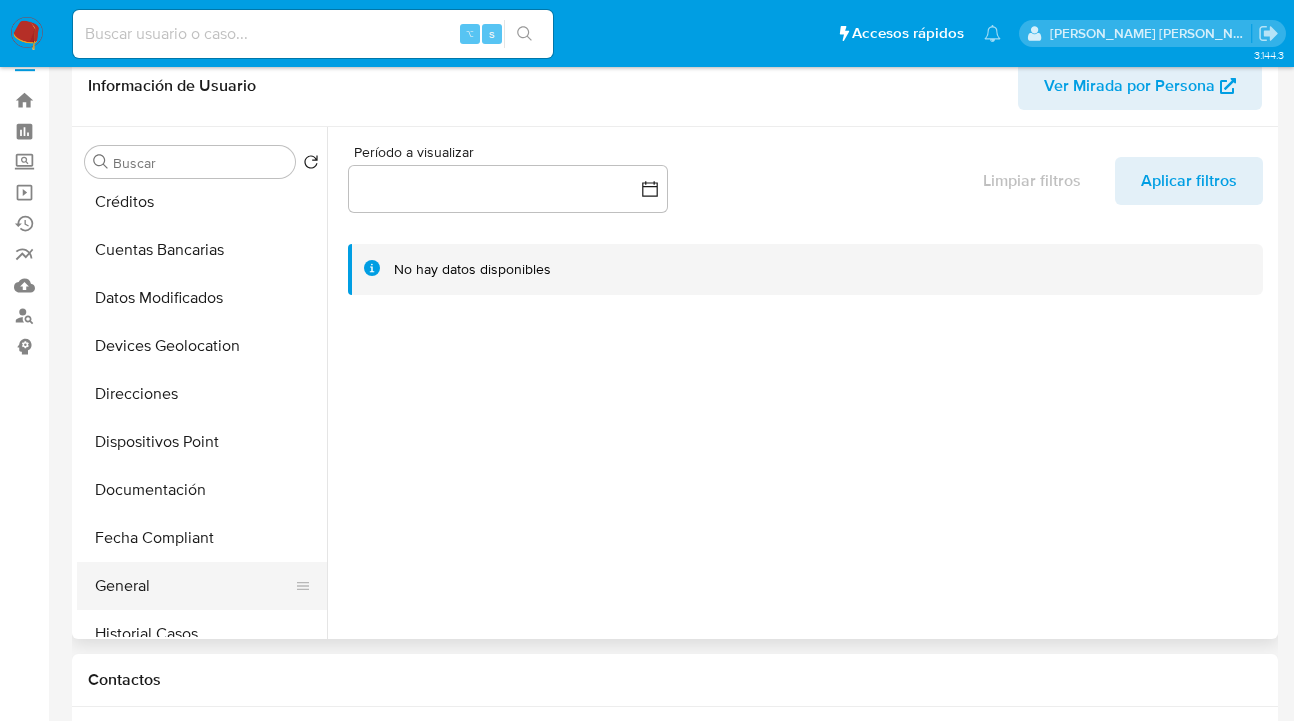 select on "10" 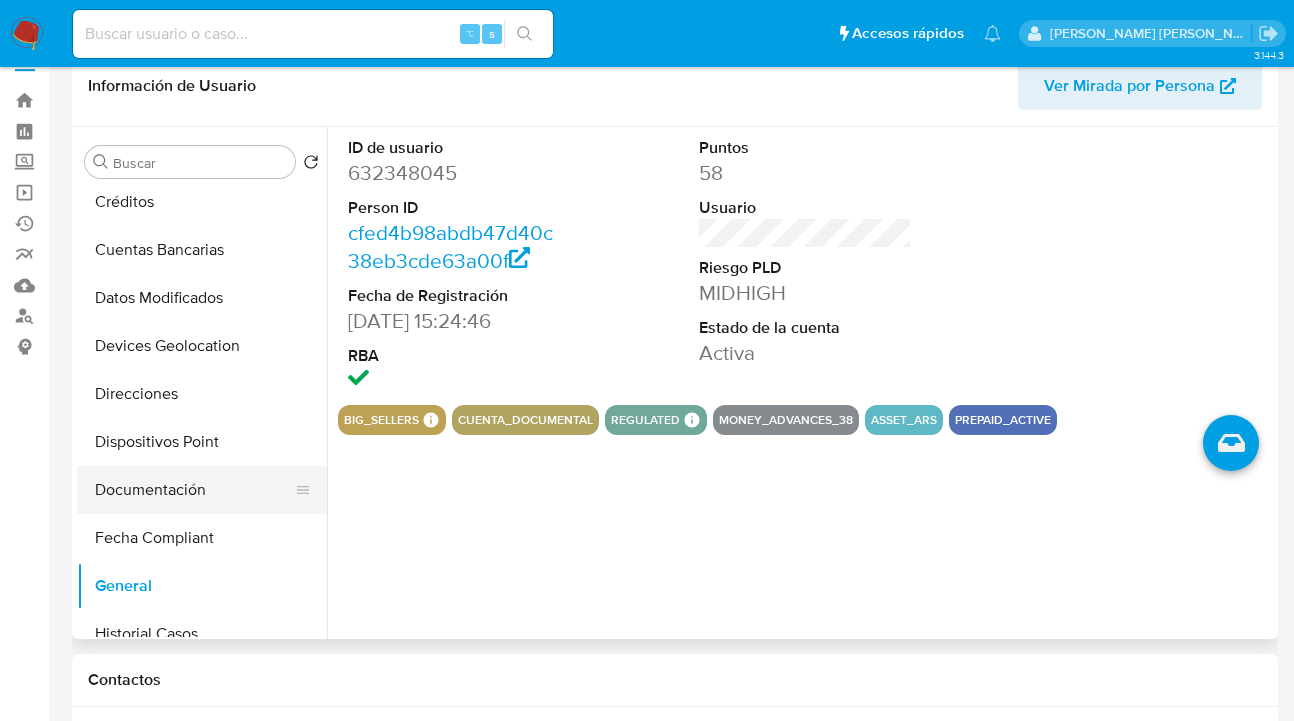click on "Documentación" at bounding box center [194, 490] 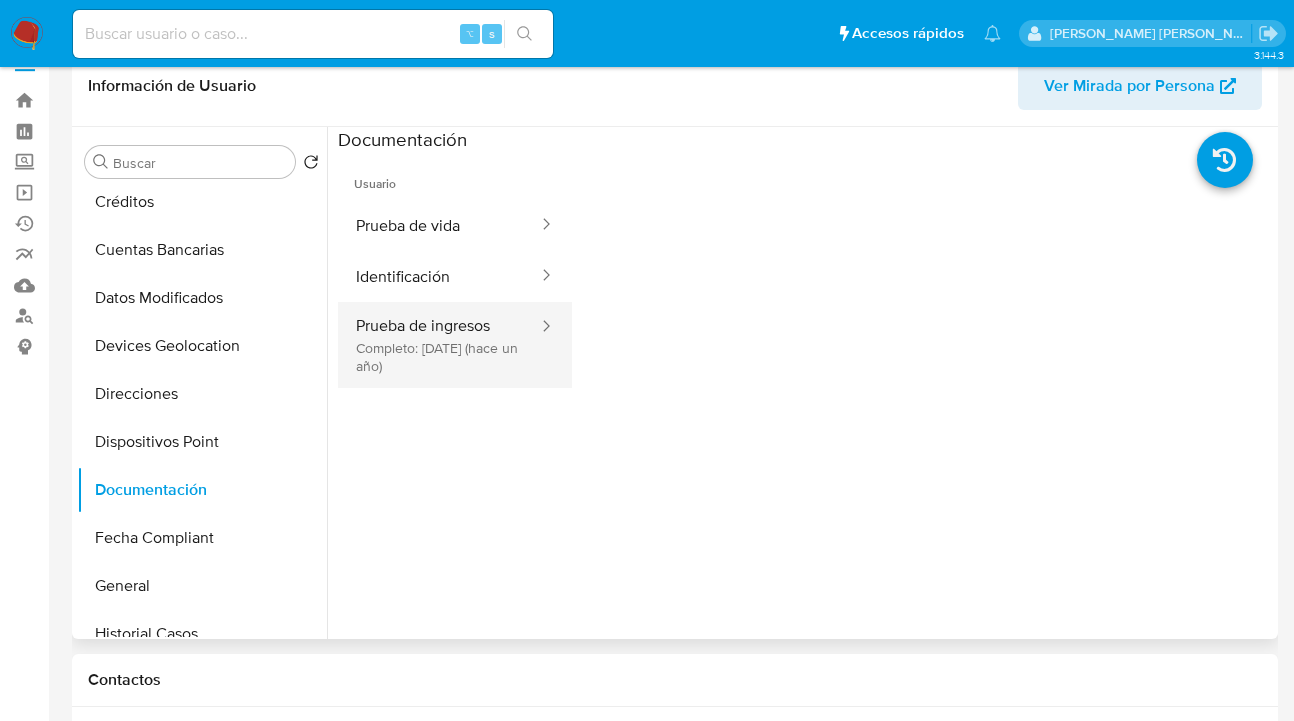 click on "Prueba de ingresos Completo: [DATE] (hace un año)" at bounding box center [439, 345] 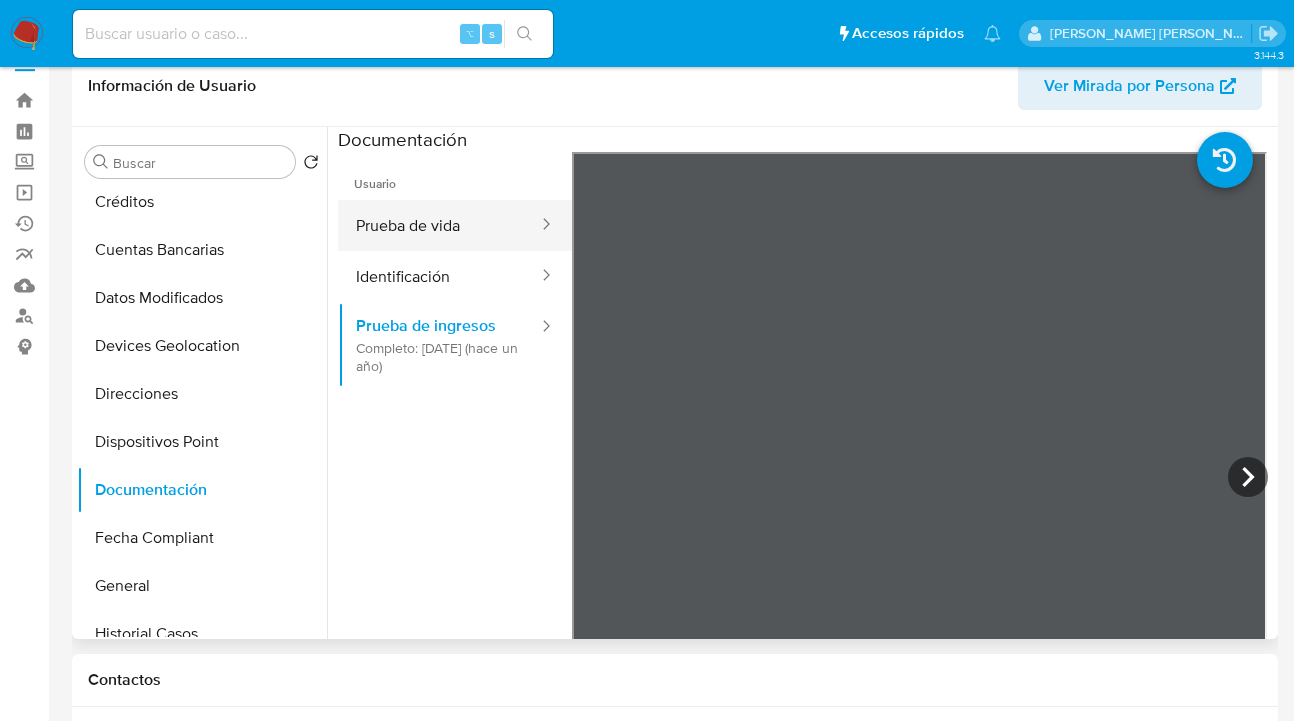 scroll, scrollTop: 0, scrollLeft: 0, axis: both 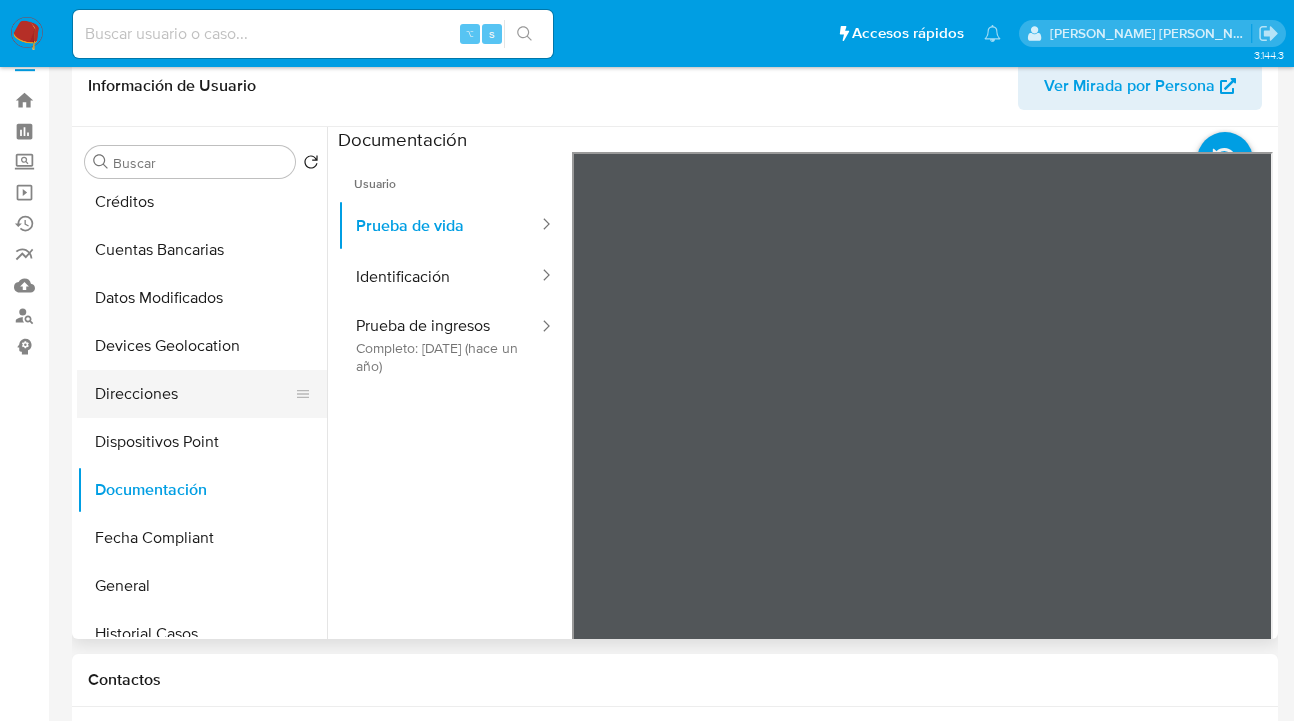 click on "Direcciones" at bounding box center (194, 394) 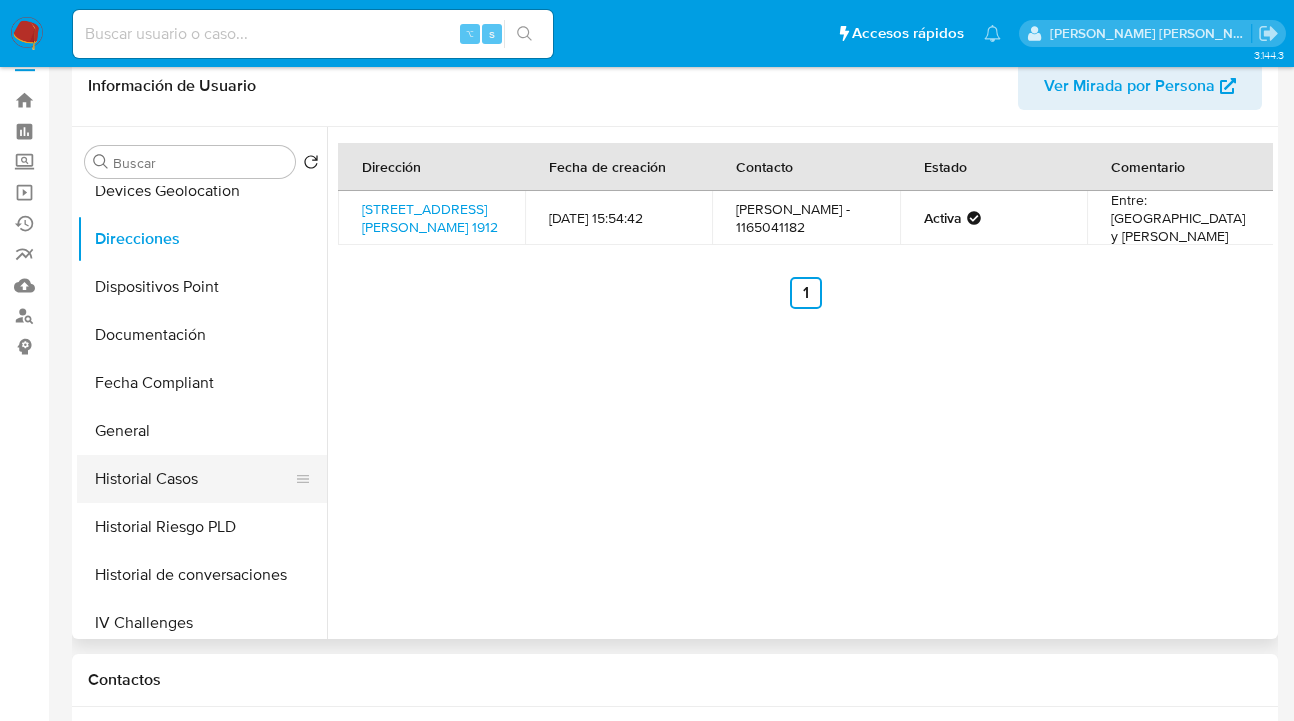 scroll, scrollTop: 356, scrollLeft: 0, axis: vertical 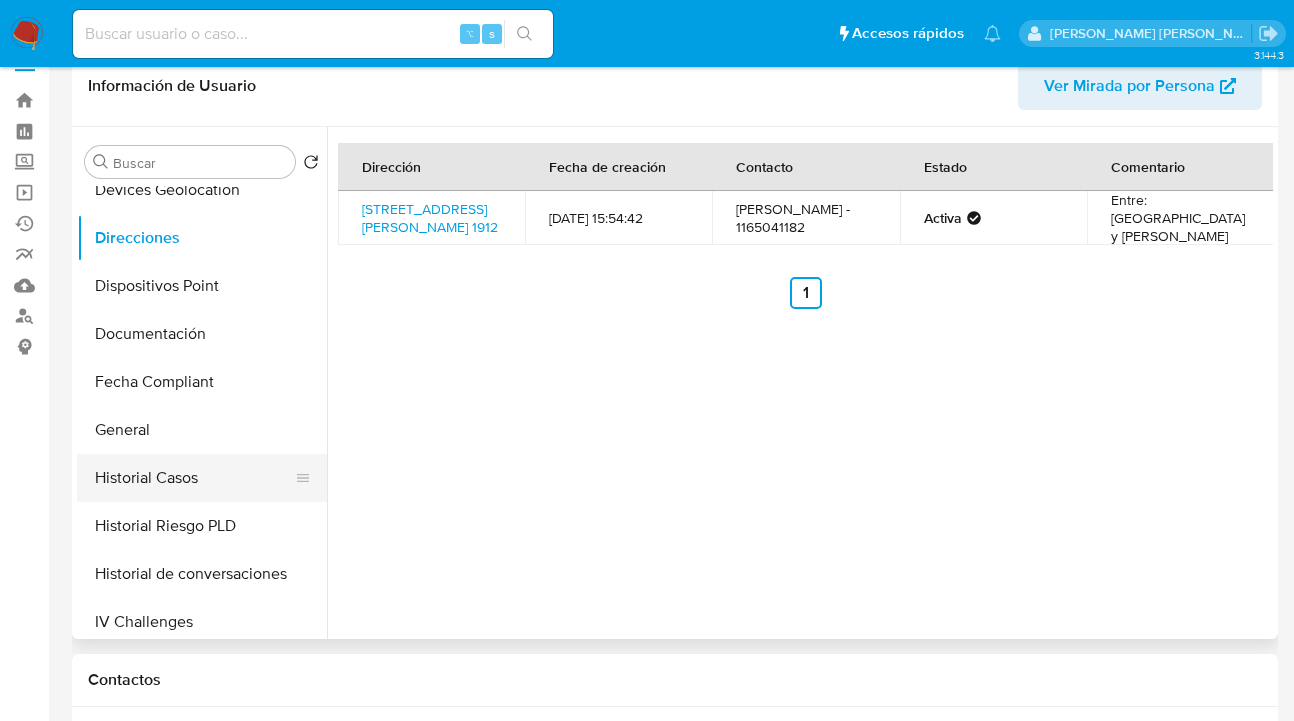 click on "Historial Casos" at bounding box center [194, 478] 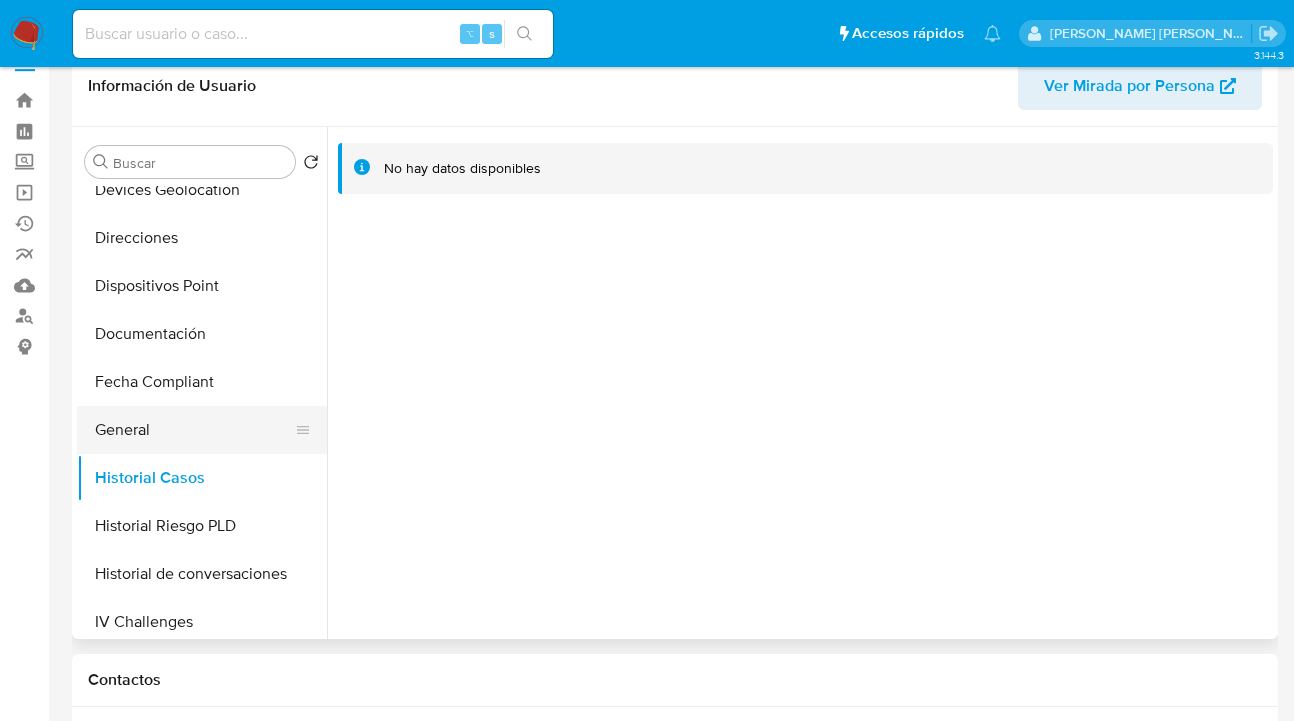 click on "General" at bounding box center [194, 430] 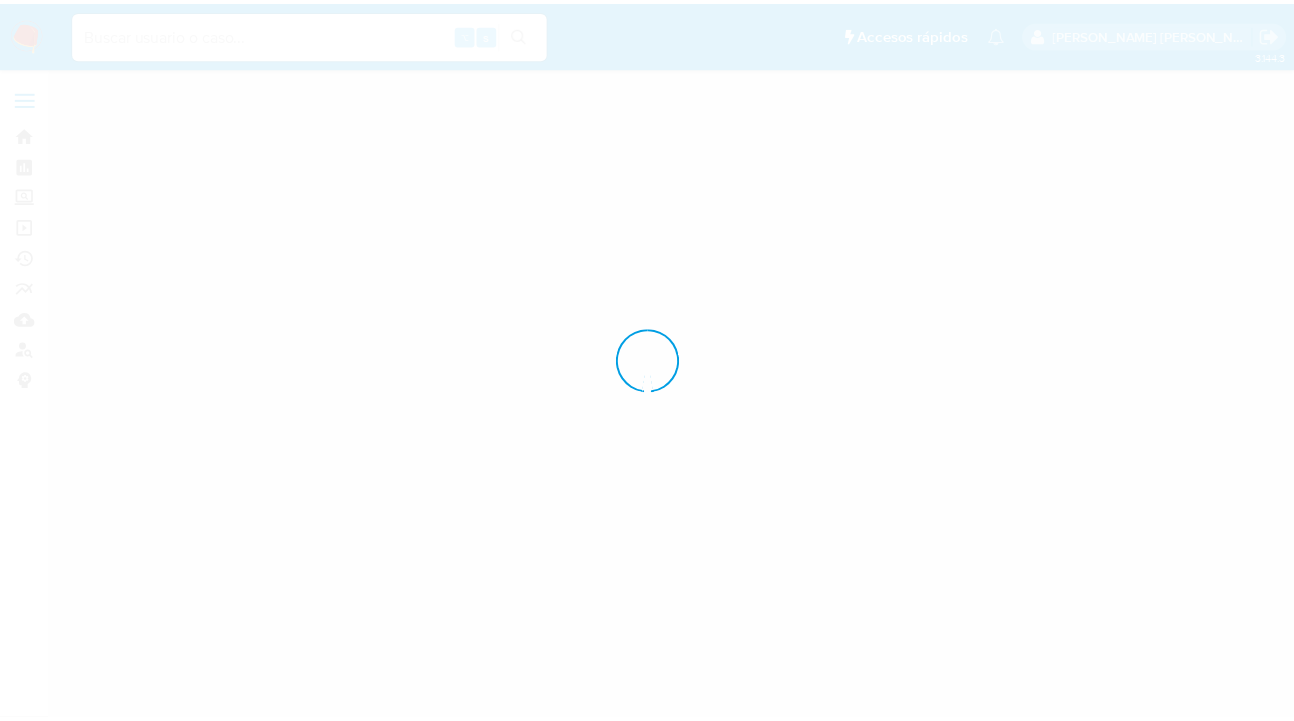 scroll, scrollTop: 0, scrollLeft: 0, axis: both 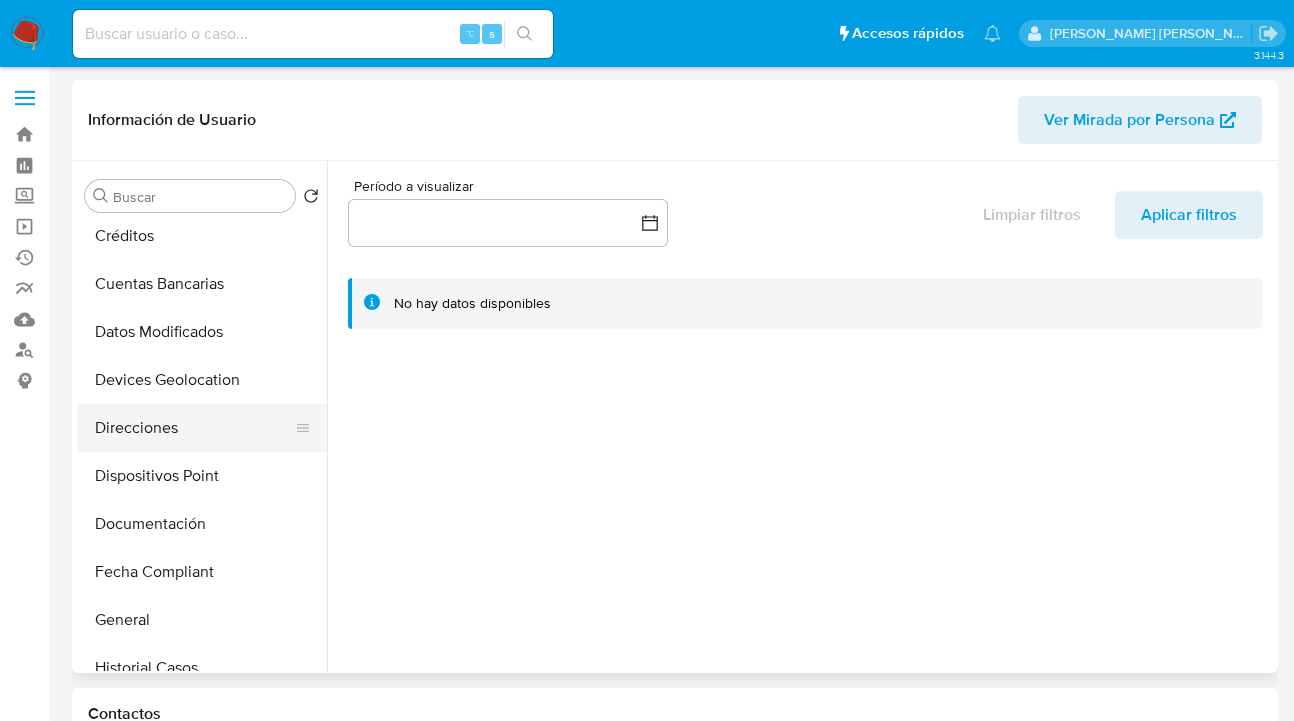 click on "Direcciones" 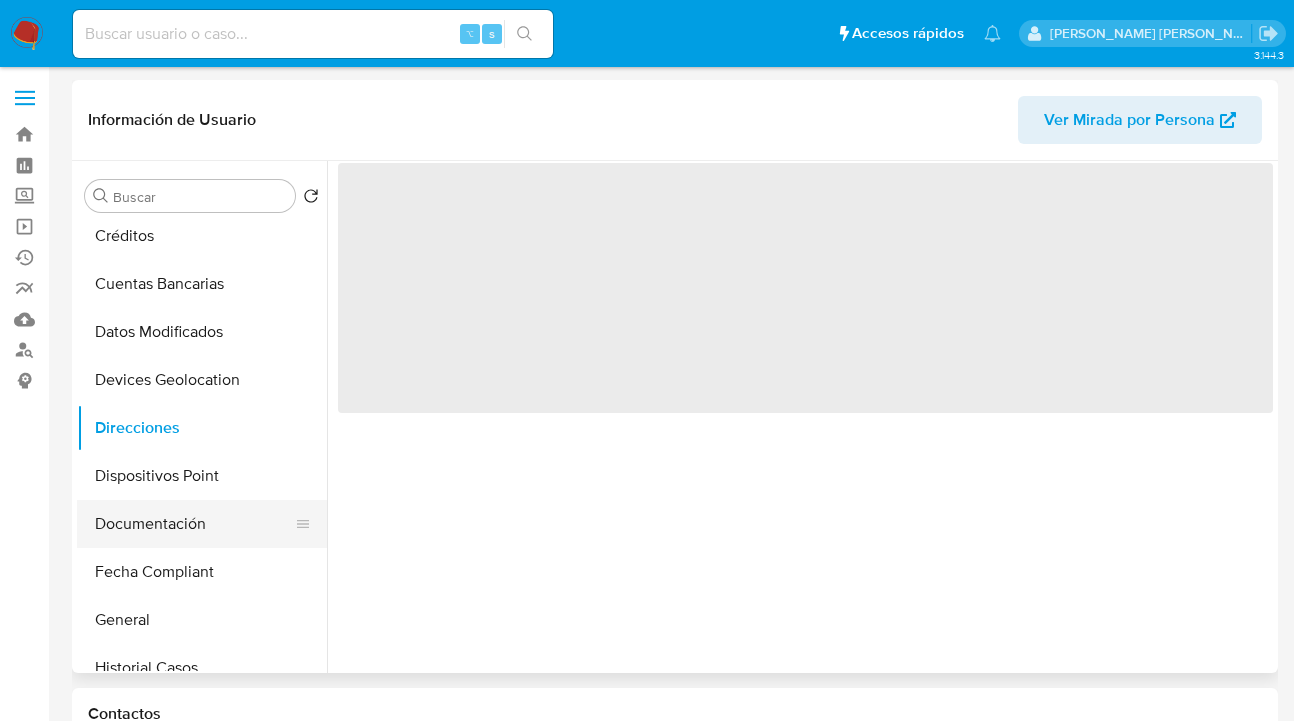 select on "10" 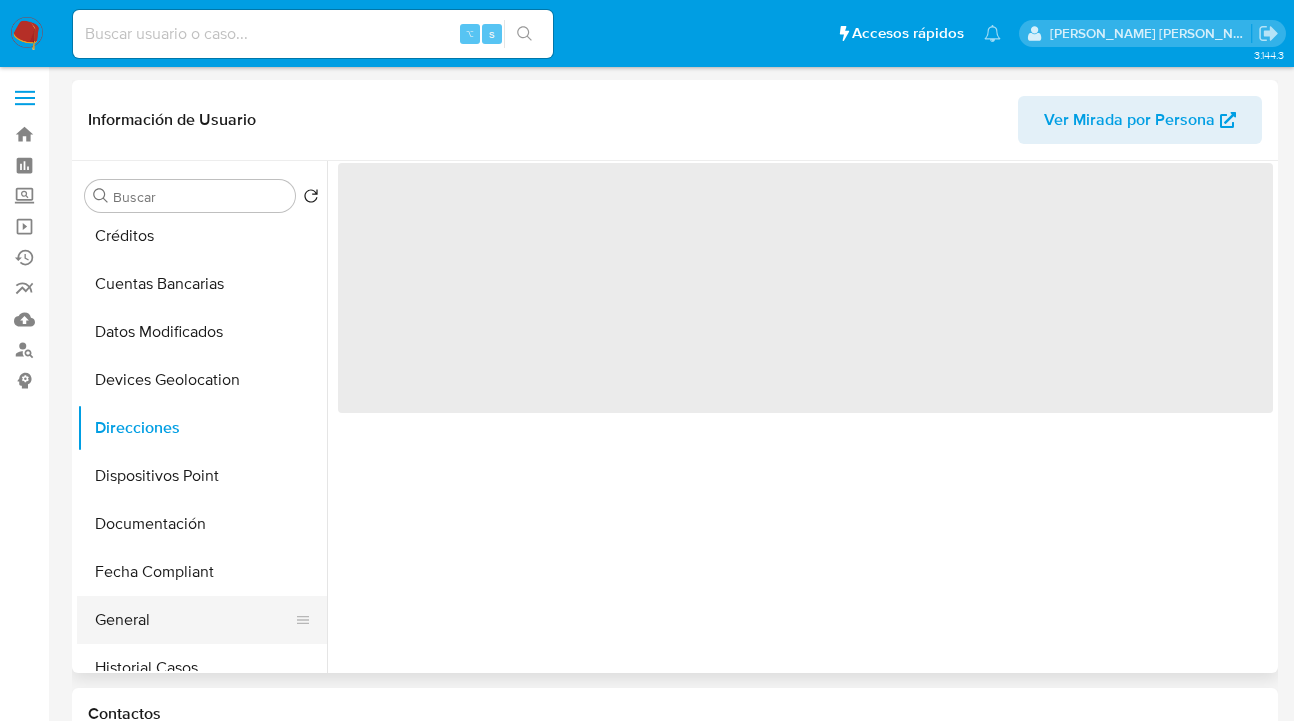 click on "General" 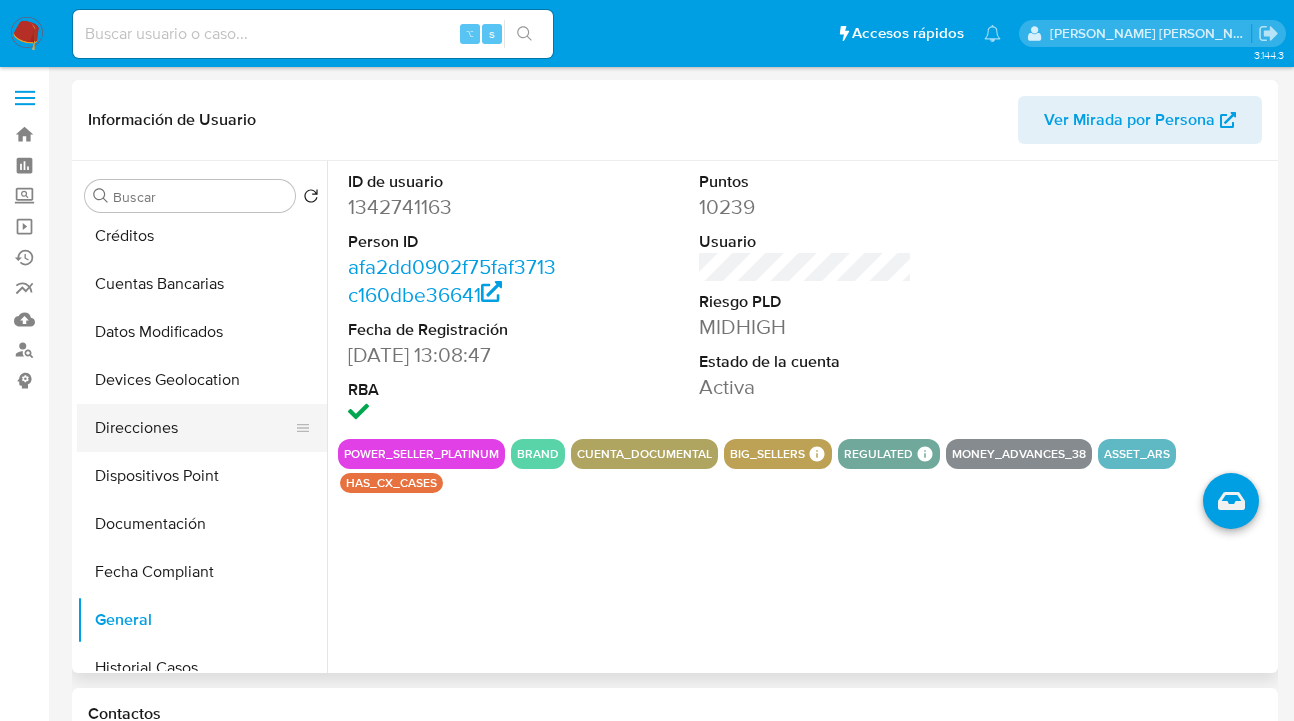 click on "Anticipos de dinero Archivos adjuntos CVU Cruces y Relaciones Créditos Cuentas Bancarias Datos Modificados Devices Geolocation Direcciones Dispositivos Point Documentación Fecha Compliant General Historial Casos Historial Riesgo PLD Historial de conversaciones IV Challenges Información de accesos Insurtech Items KYC Lista Interna Listas Externas Marcas AML Perfiles Restricciones Nuevo Mundo Tarjetas Inversiones" 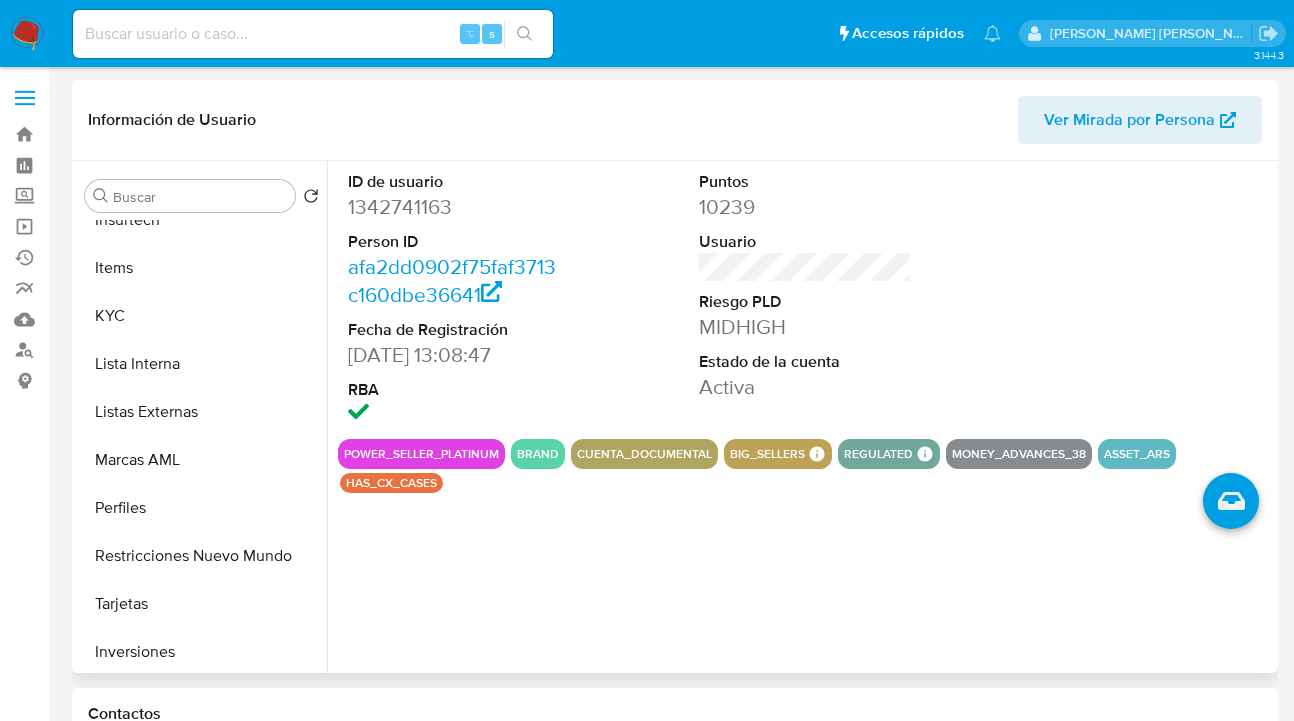scroll, scrollTop: 893, scrollLeft: 0, axis: vertical 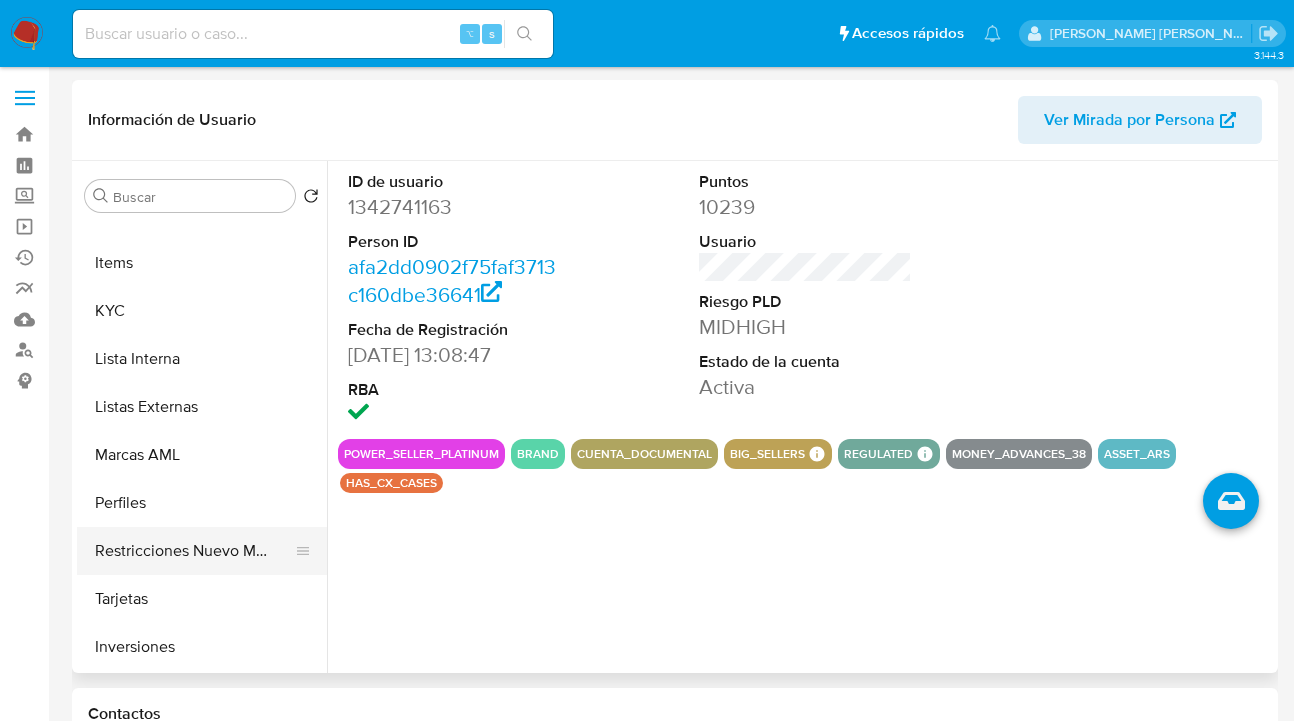 click on "Restricciones Nuevo Mundo" 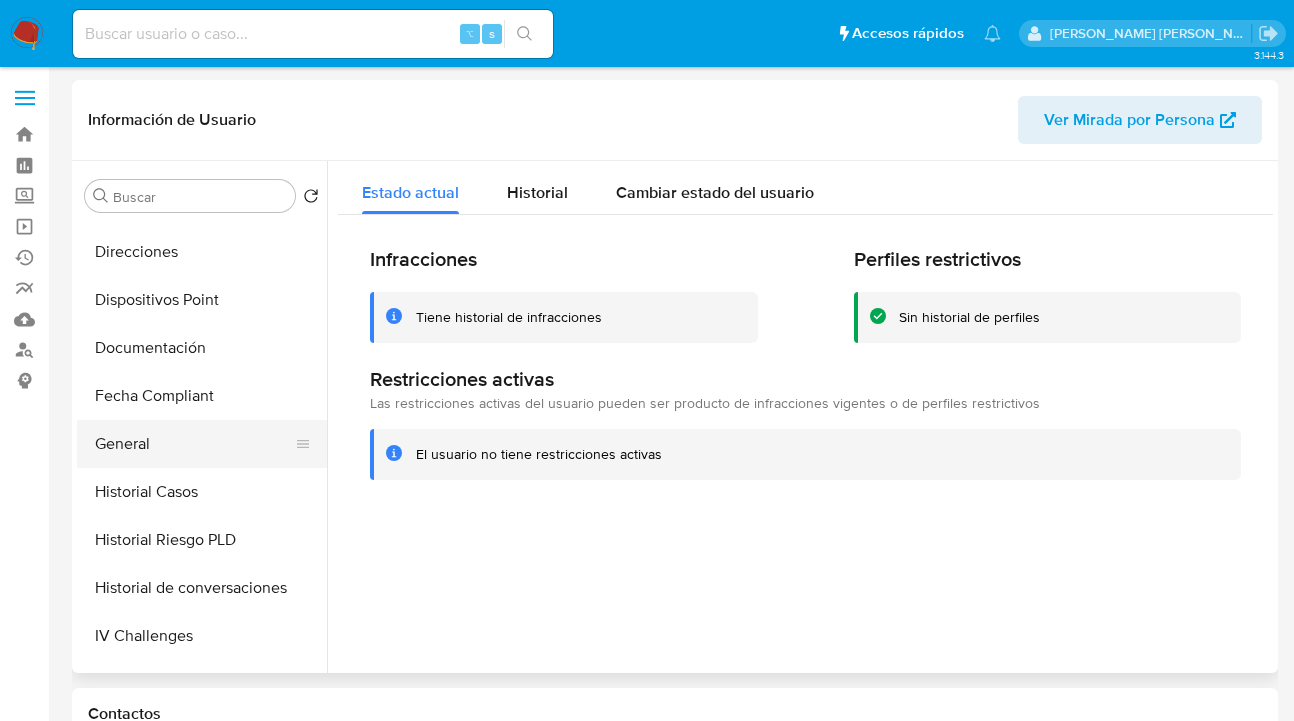 scroll, scrollTop: 377, scrollLeft: 0, axis: vertical 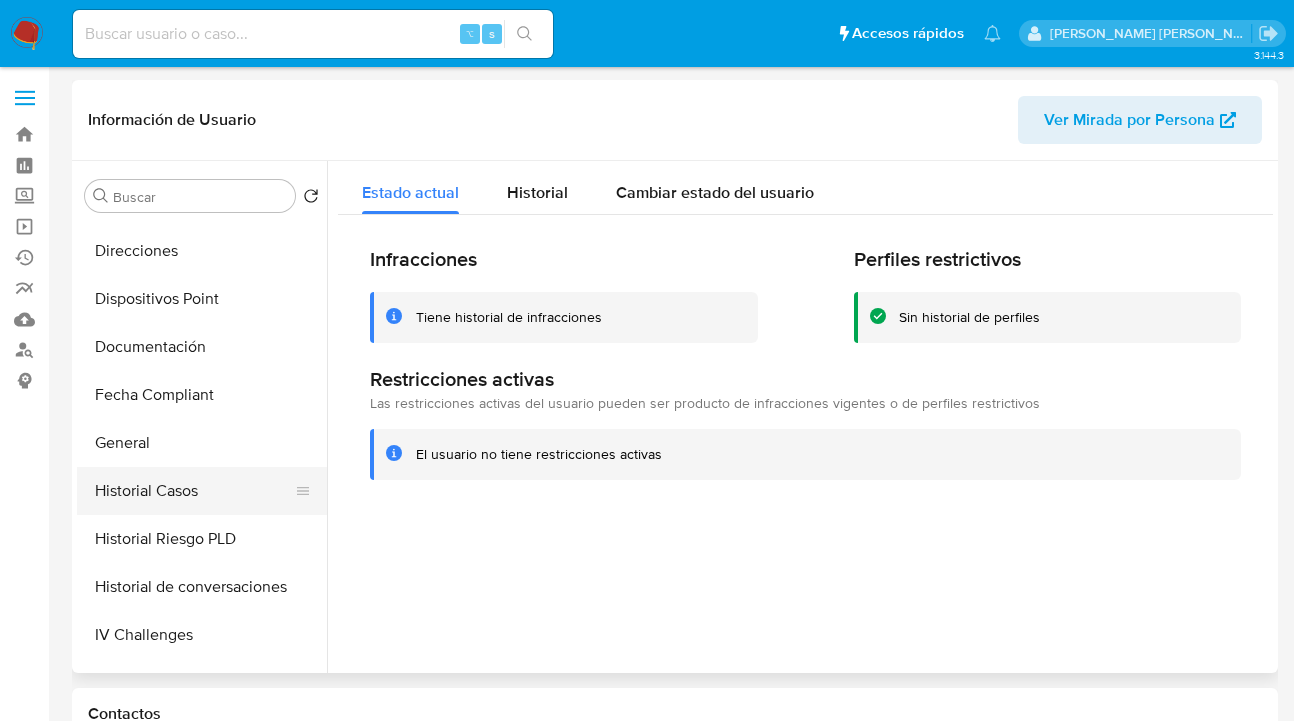 click on "Historial Casos" 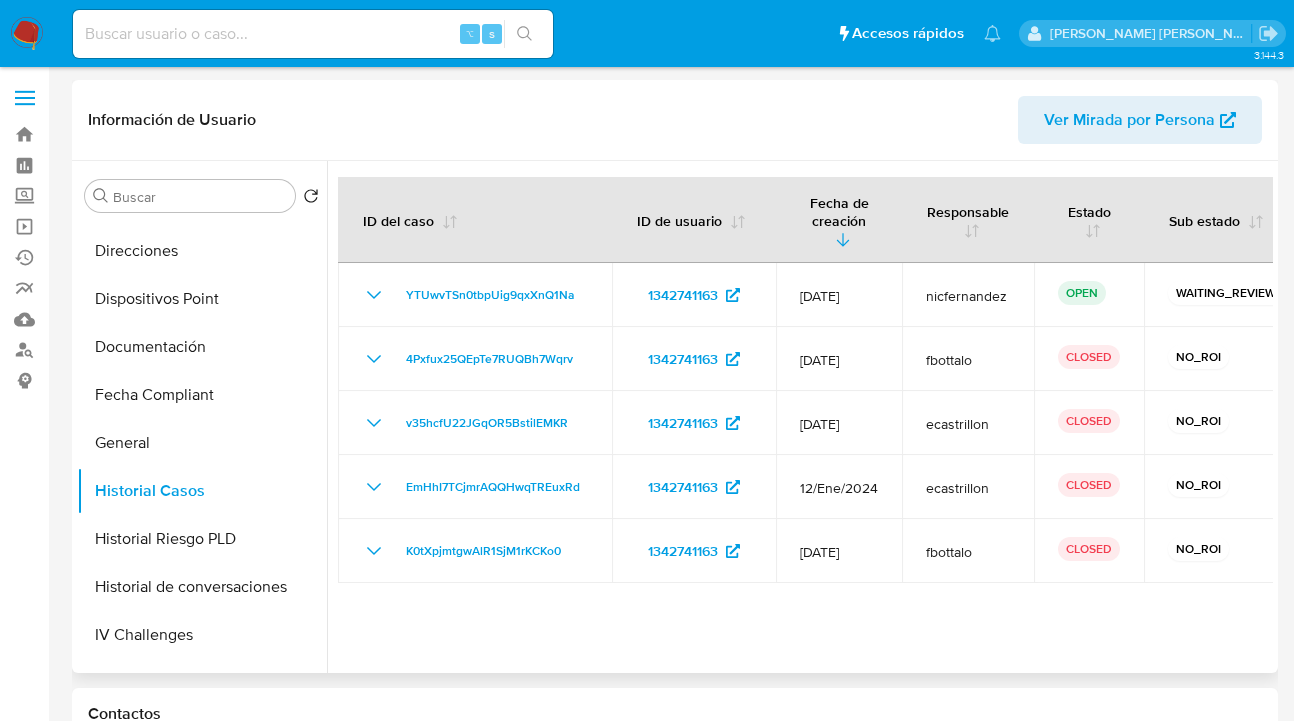scroll, scrollTop: 0, scrollLeft: 0, axis: both 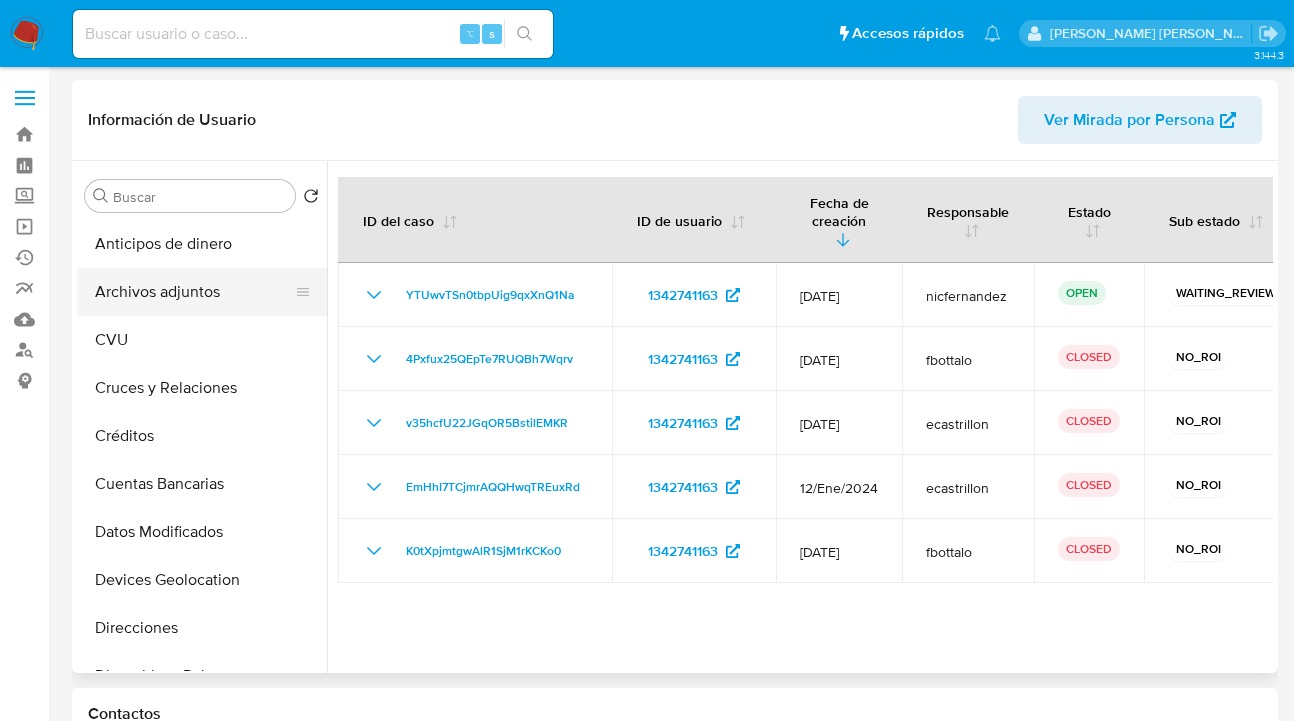 click on "Archivos adjuntos" 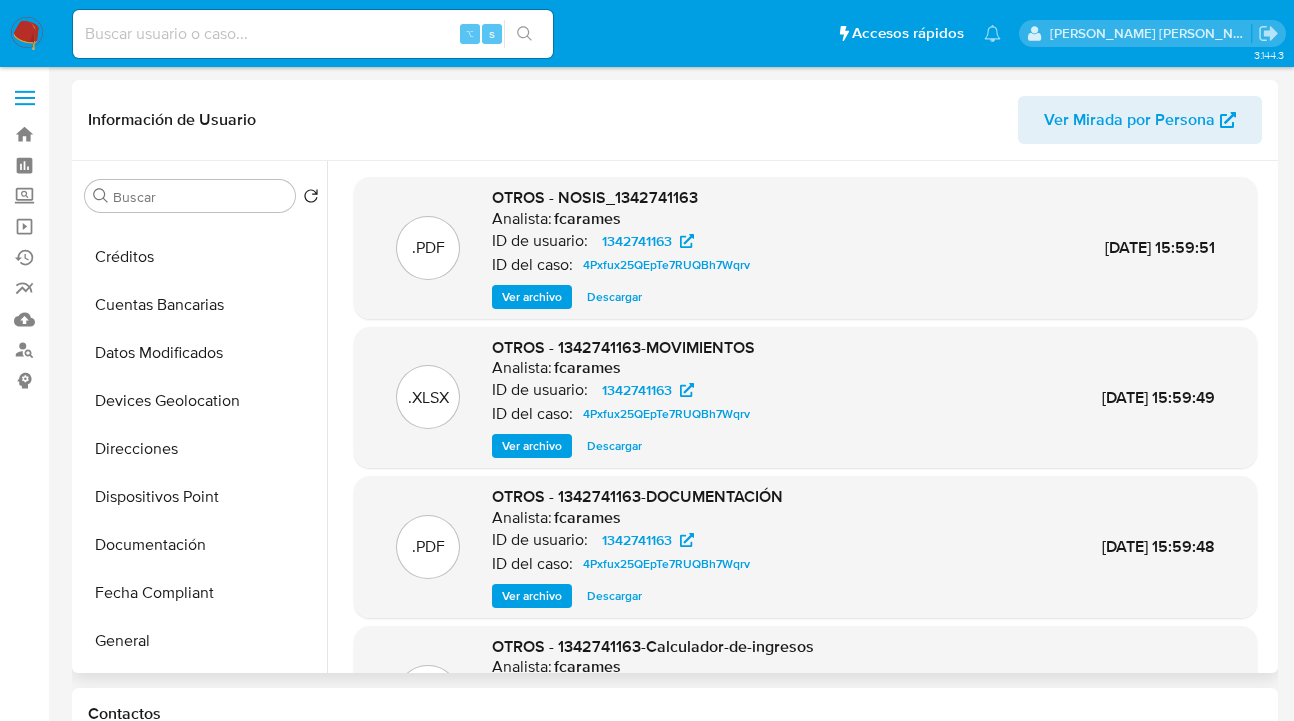 scroll, scrollTop: 0, scrollLeft: 0, axis: both 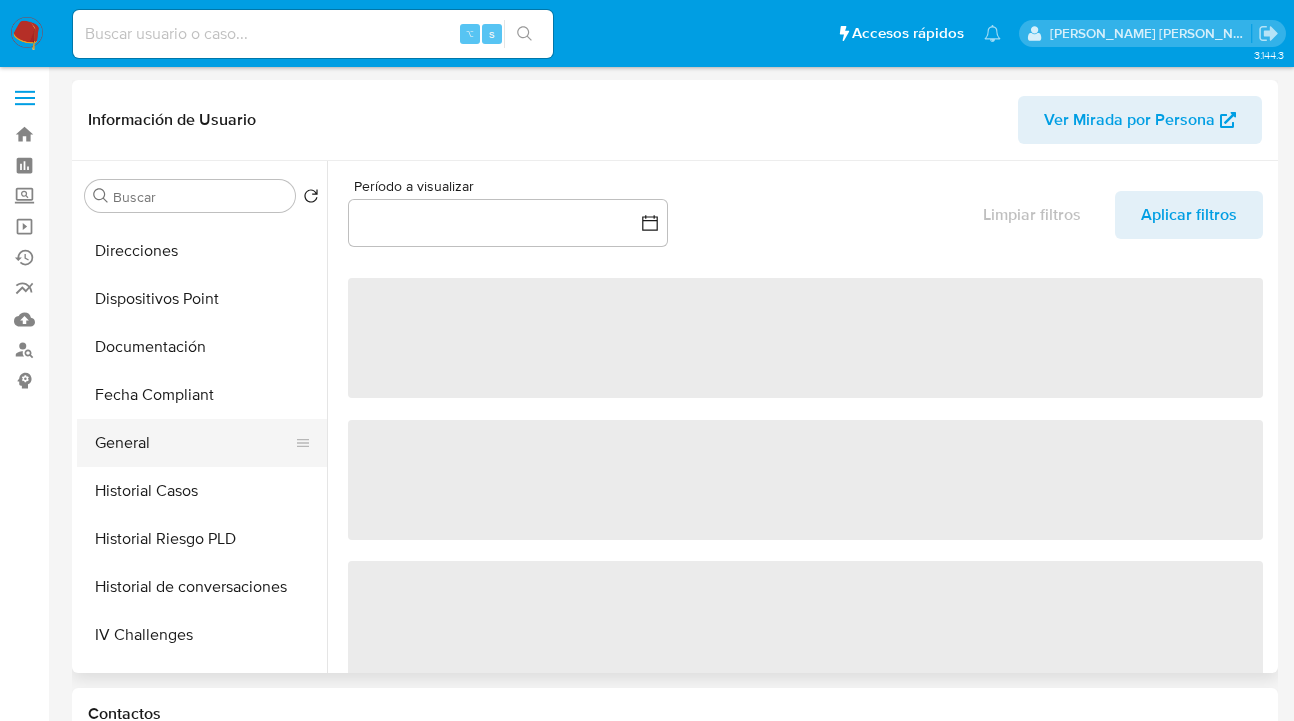 drag, startPoint x: 166, startPoint y: 437, endPoint x: 228, endPoint y: 430, distance: 62.39391 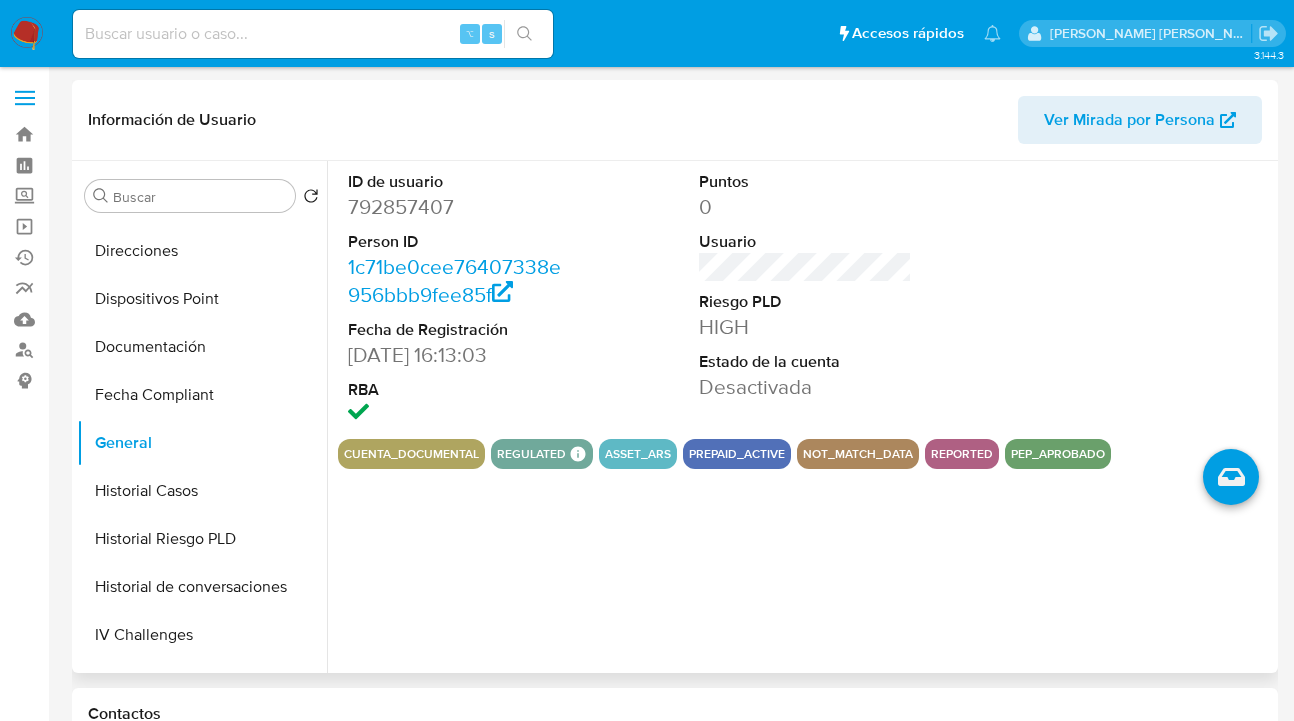 scroll, scrollTop: 569, scrollLeft: 0, axis: vertical 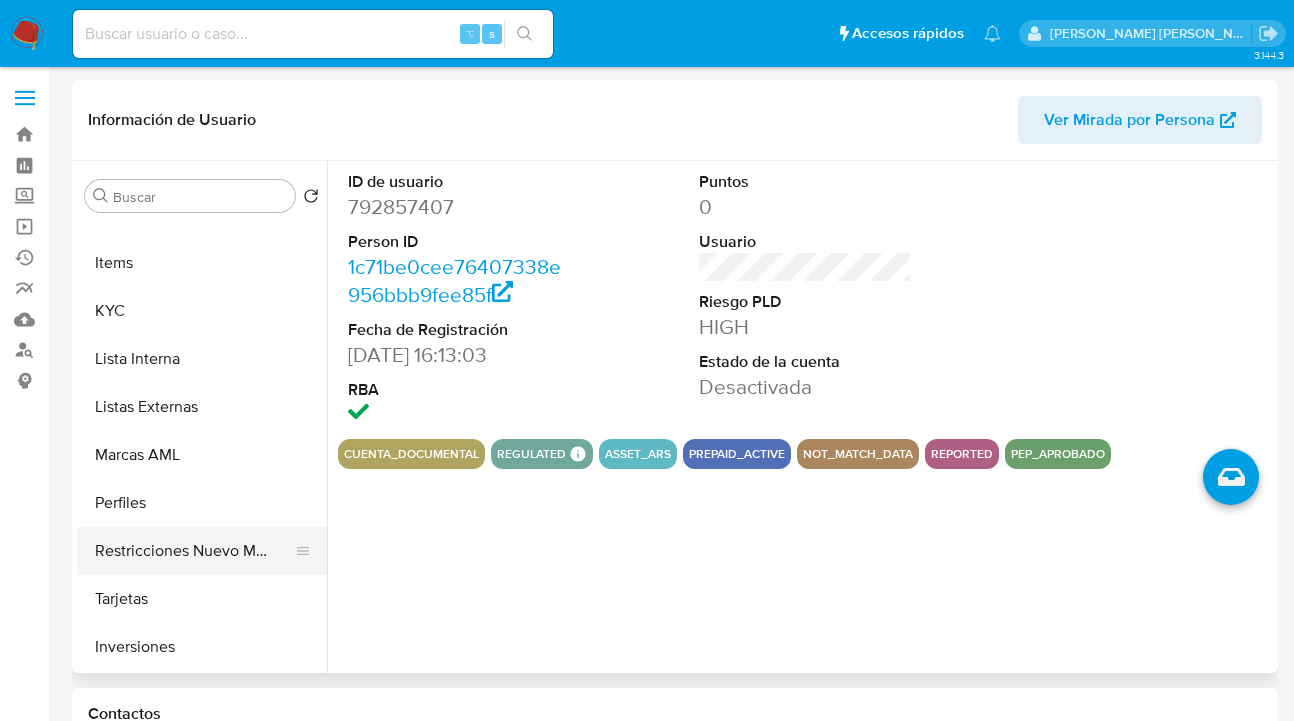 click on "Restricciones Nuevo Mundo" at bounding box center (194, 551) 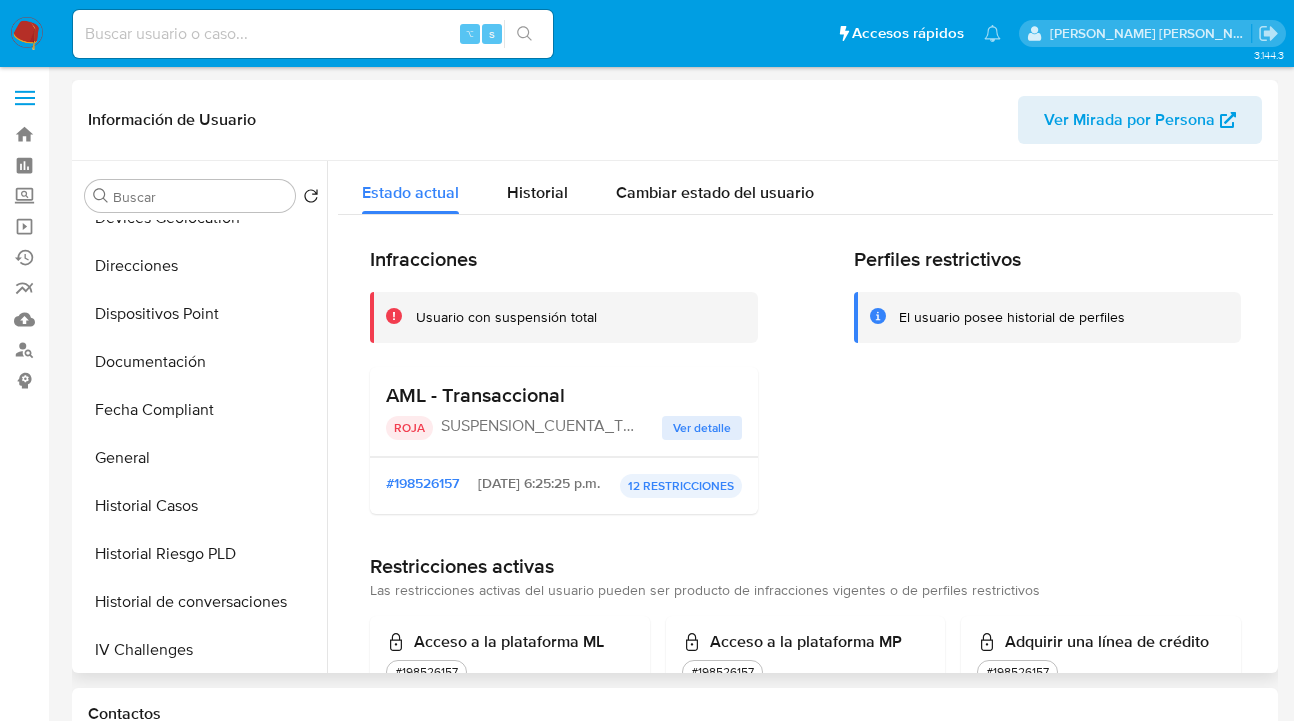 scroll, scrollTop: 364, scrollLeft: 0, axis: vertical 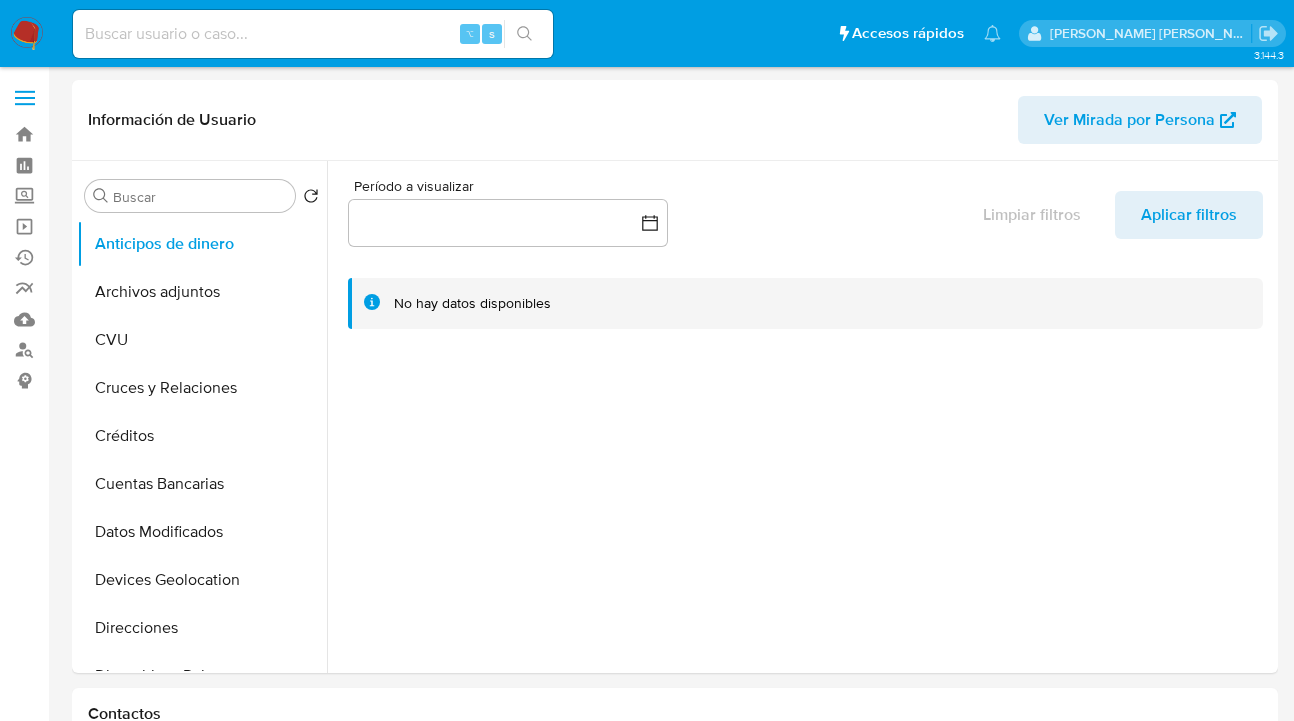 select on "10" 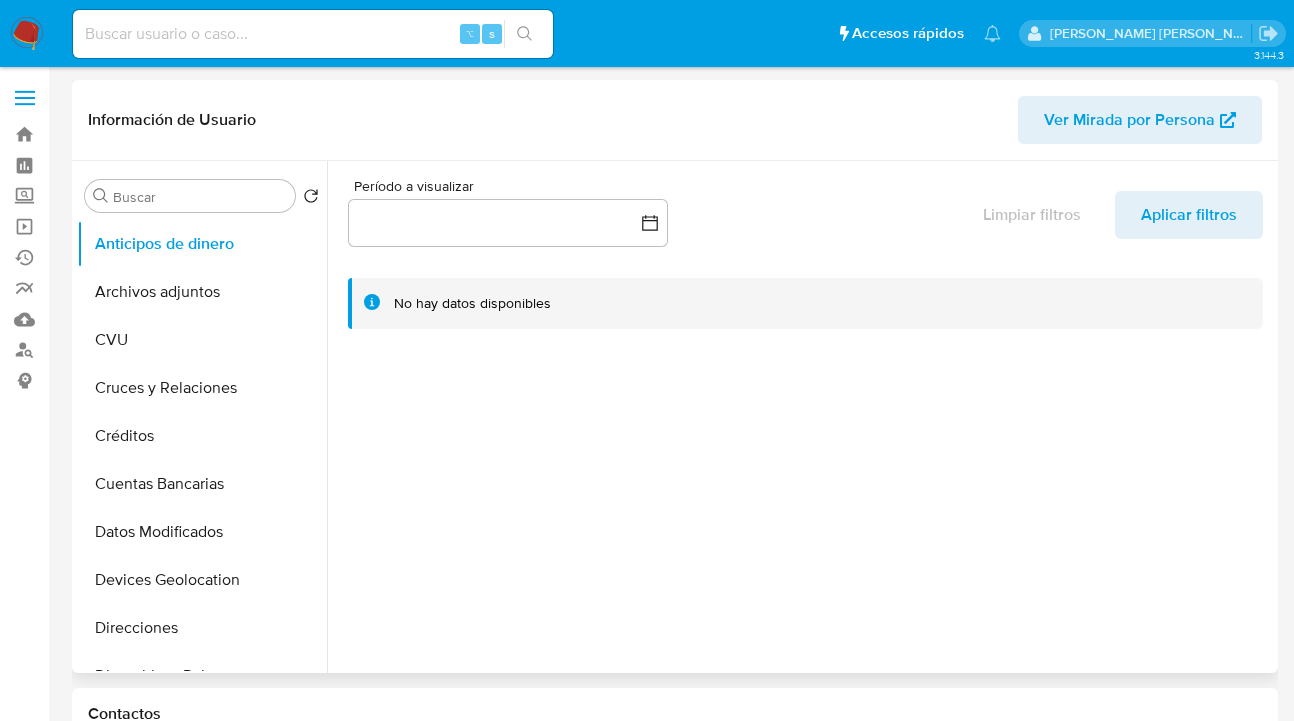 scroll, scrollTop: 305, scrollLeft: 0, axis: vertical 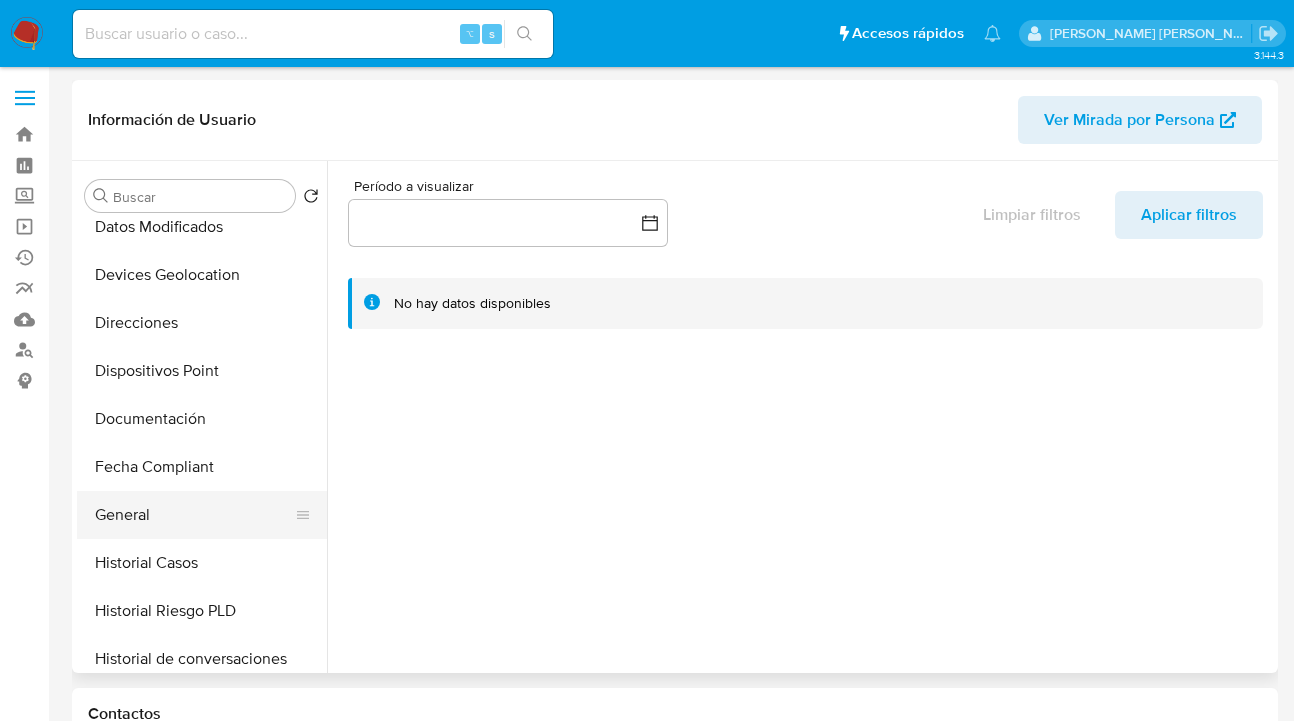 drag, startPoint x: 181, startPoint y: 509, endPoint x: 216, endPoint y: 499, distance: 36.40055 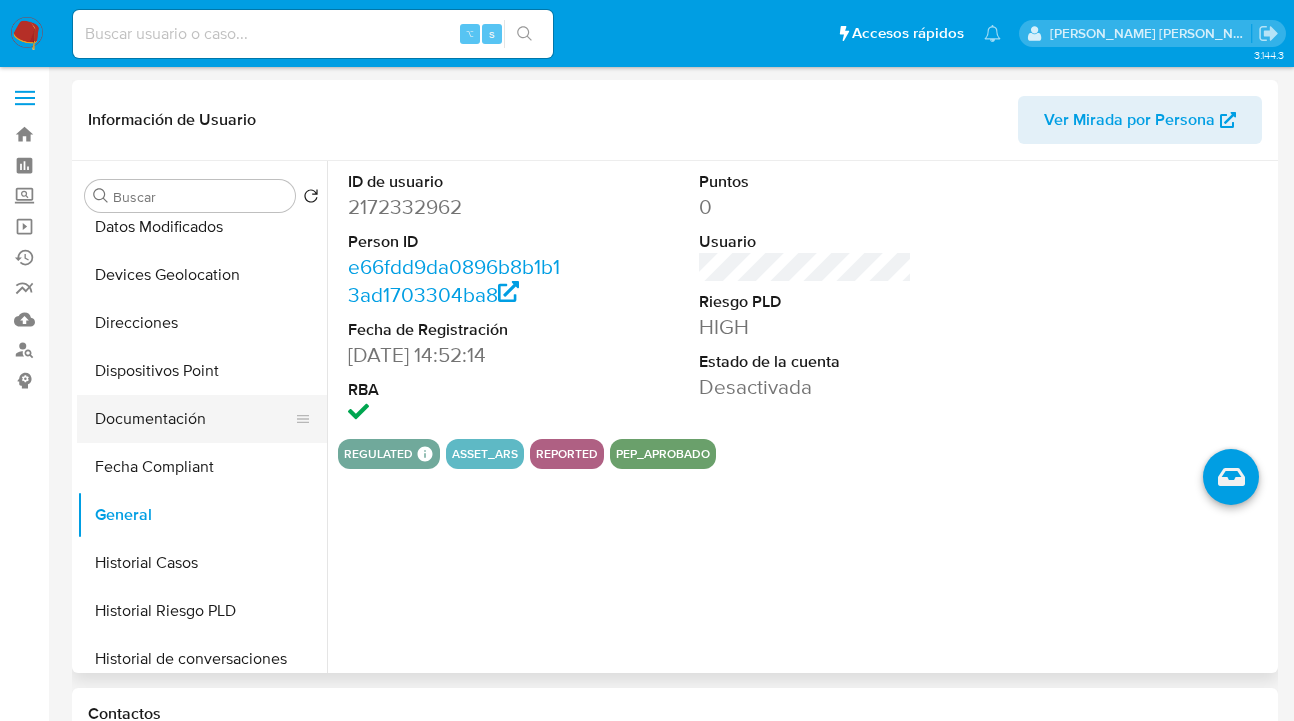 click on "Documentación" at bounding box center [194, 419] 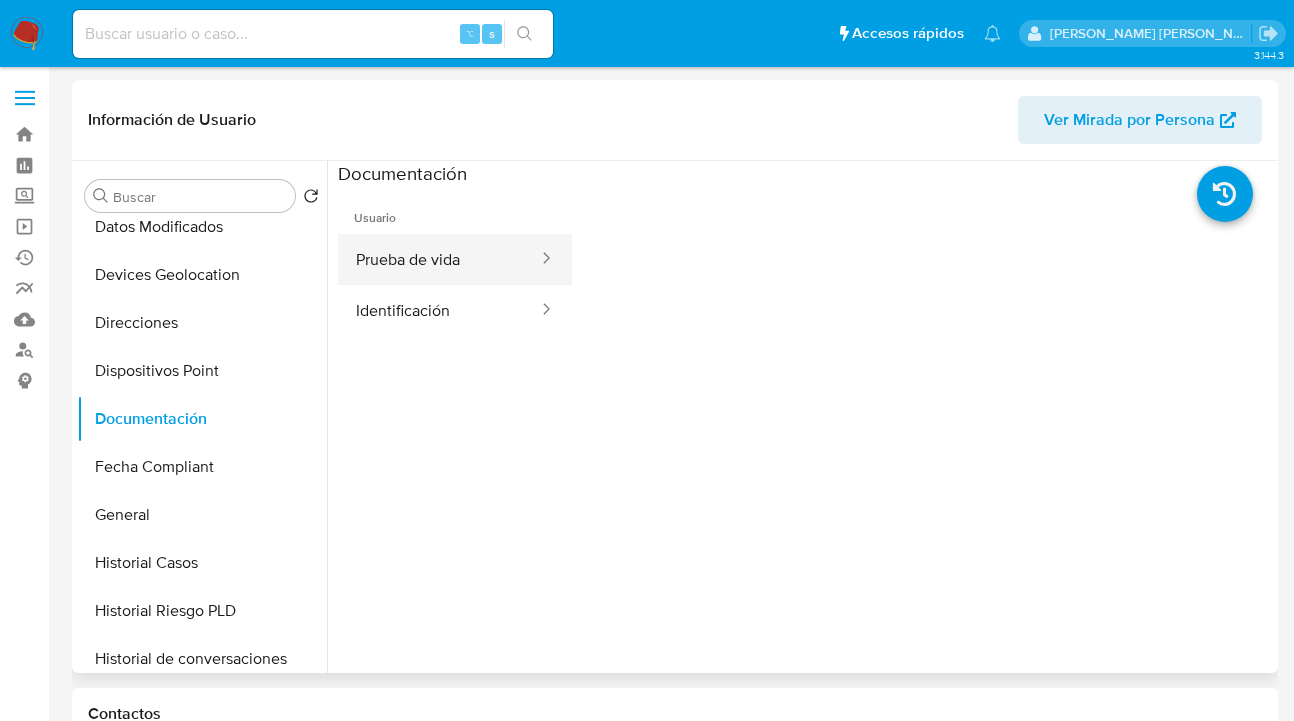 click on "Prueba de vida" at bounding box center [439, 259] 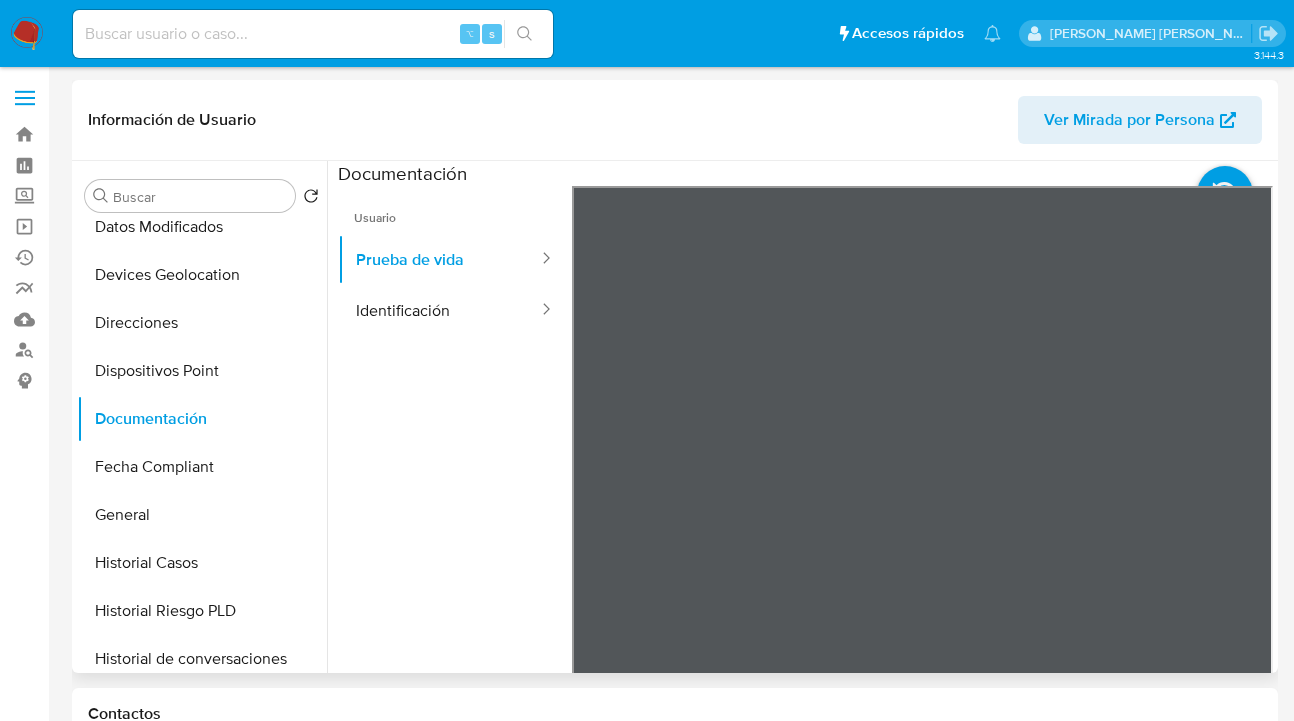 scroll, scrollTop: 146, scrollLeft: 0, axis: vertical 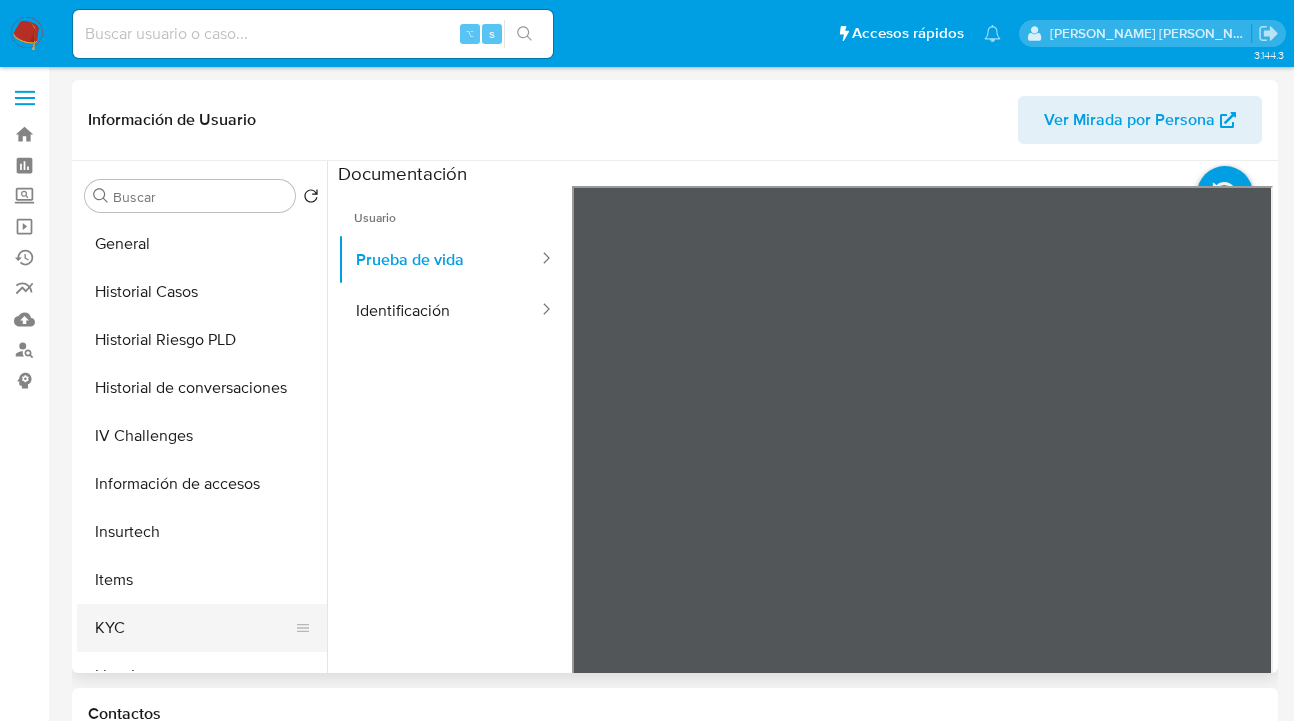 click on "KYC" at bounding box center [194, 628] 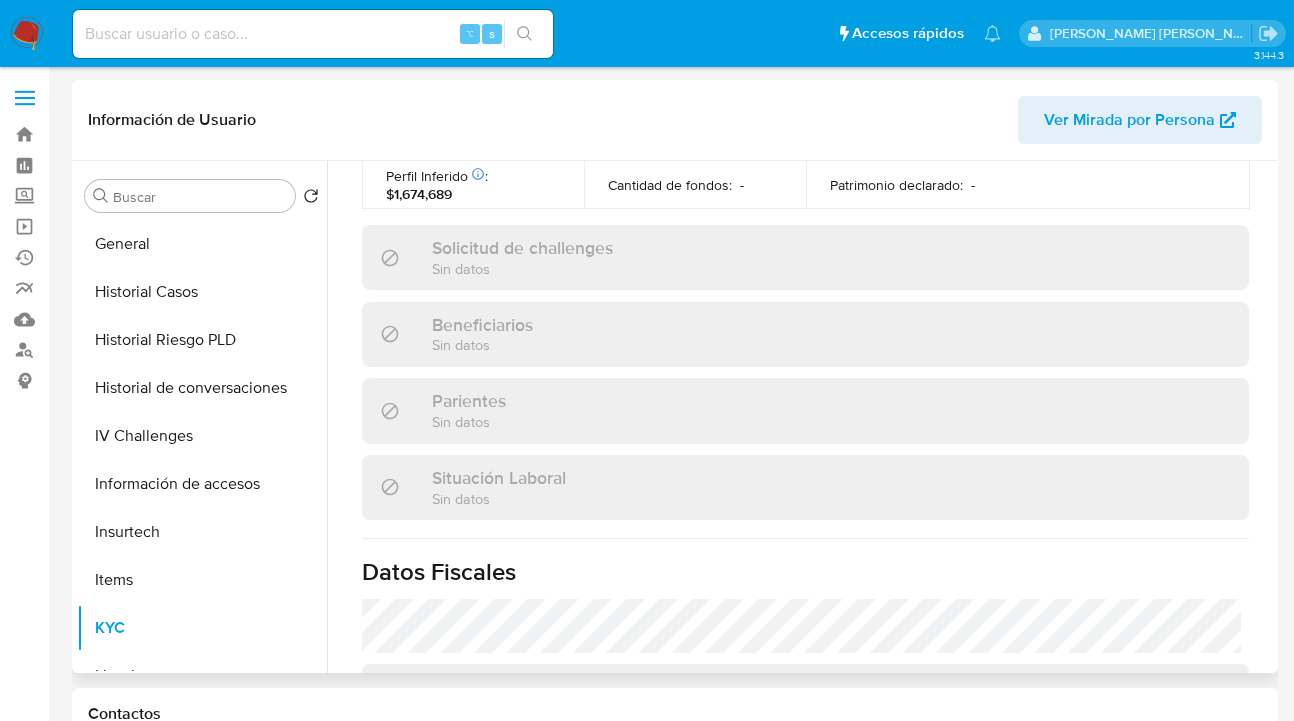 scroll, scrollTop: 1123, scrollLeft: 0, axis: vertical 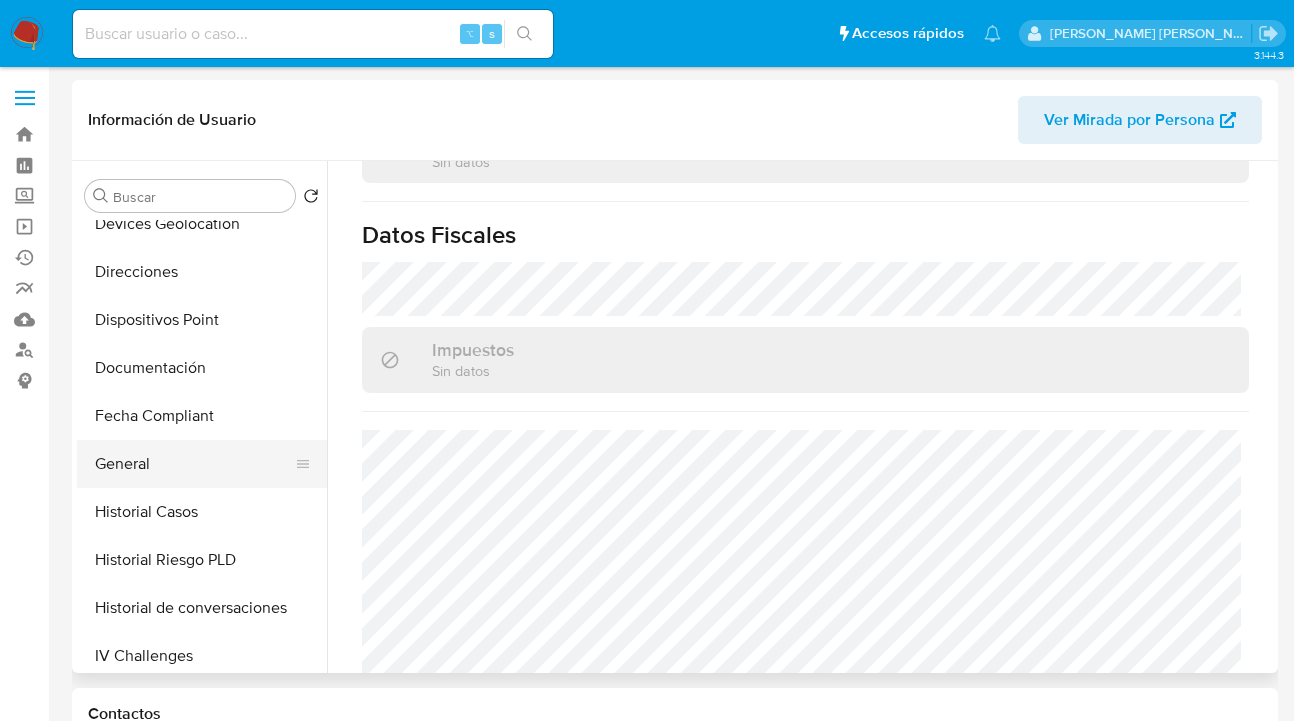 click on "General" at bounding box center (194, 464) 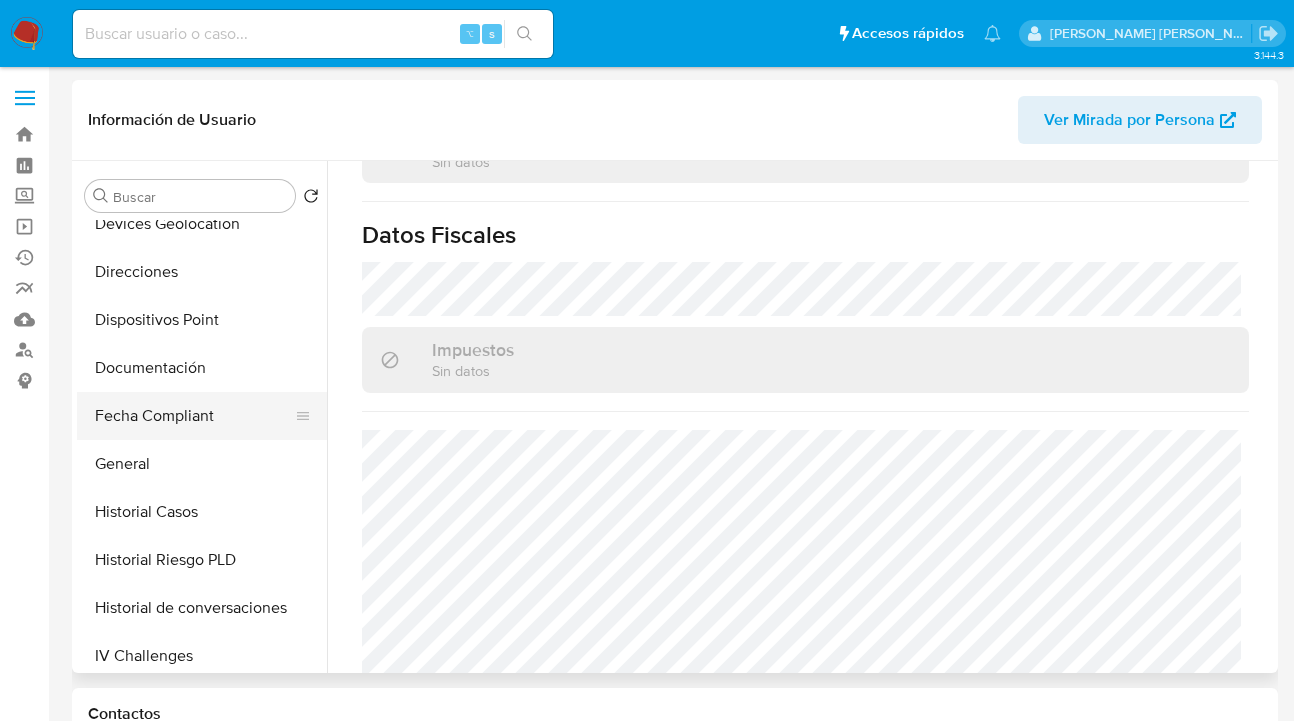 scroll, scrollTop: 0, scrollLeft: 0, axis: both 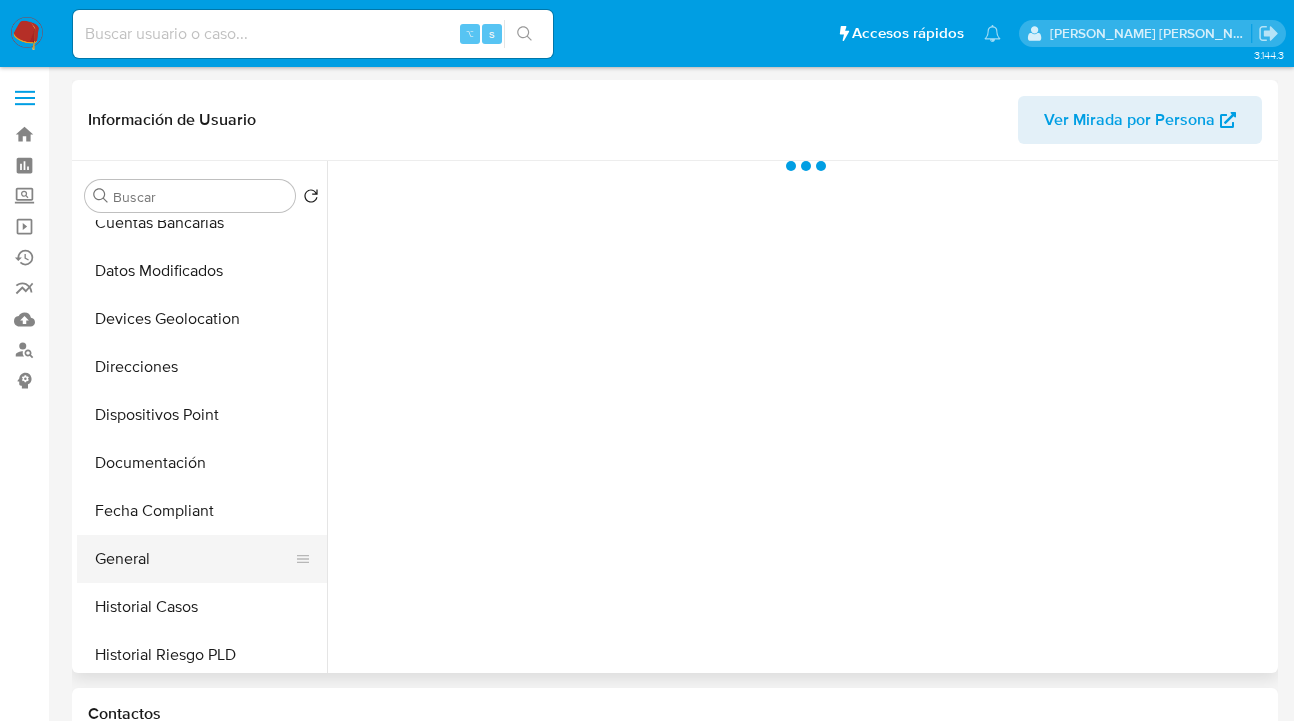 click on "General" at bounding box center (194, 559) 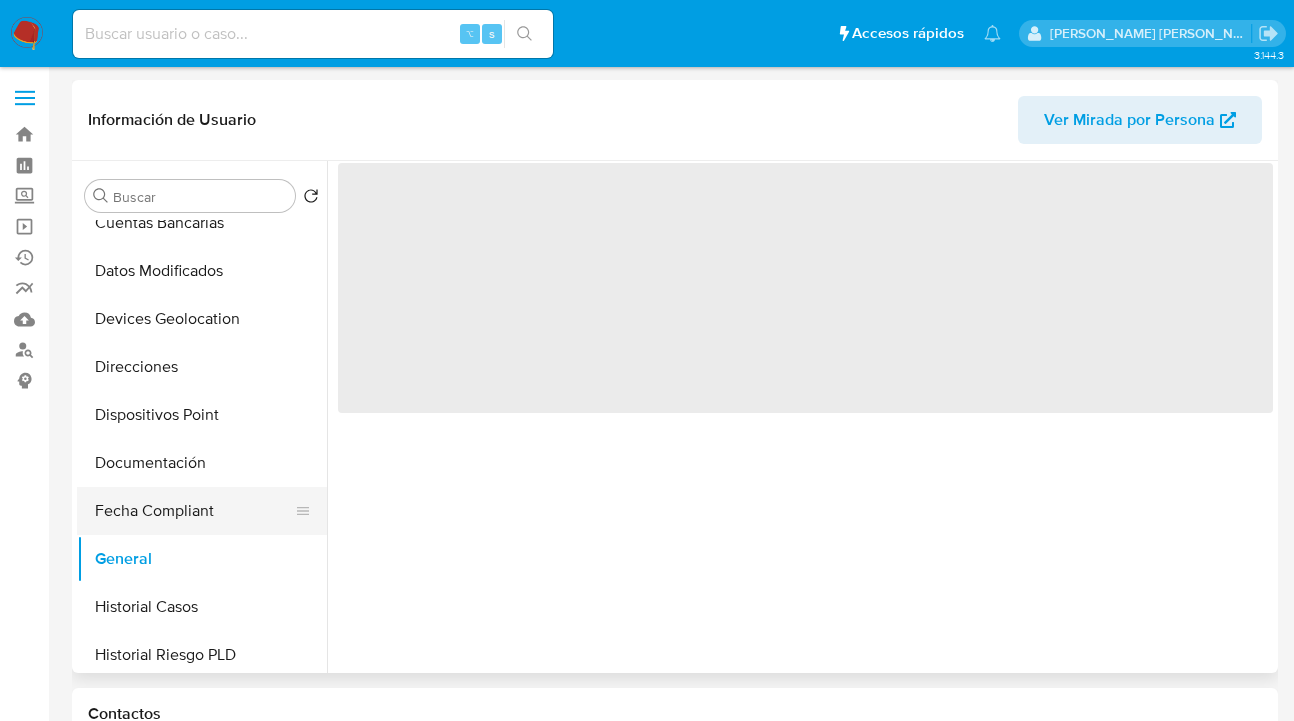 select on "10" 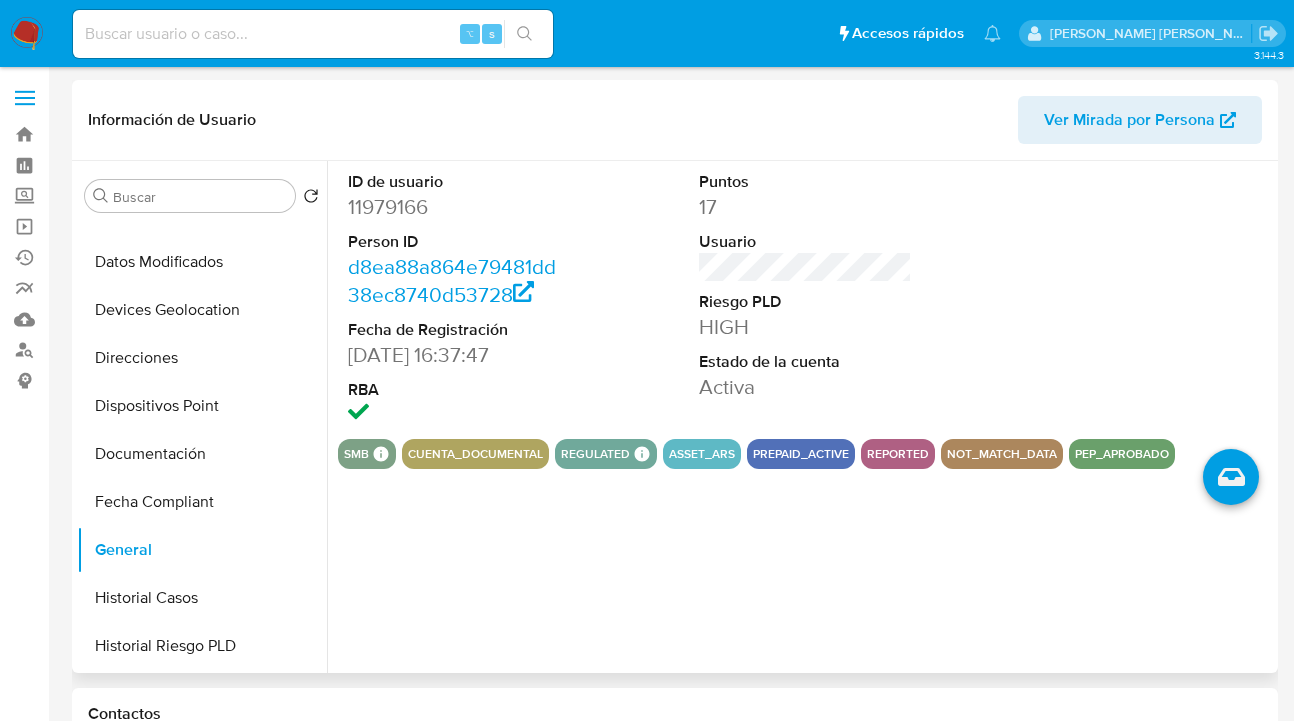 scroll, scrollTop: 271, scrollLeft: 0, axis: vertical 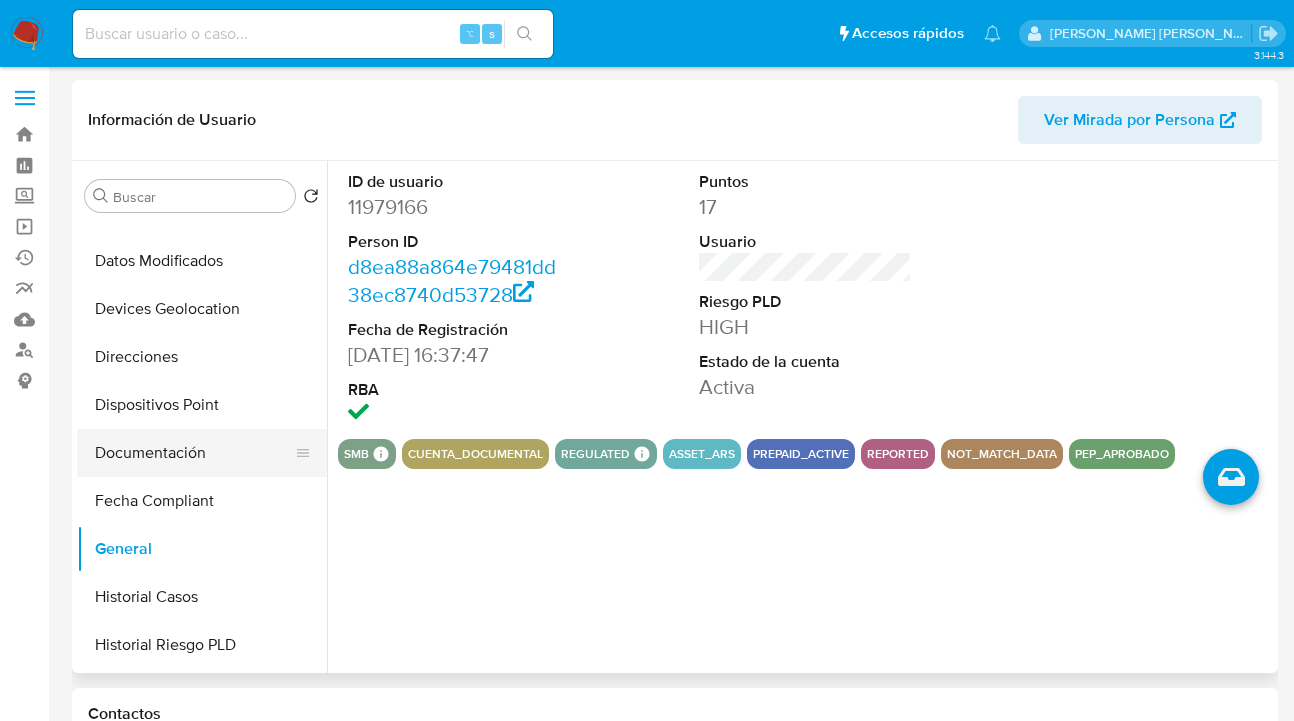 click on "Documentación" at bounding box center [194, 453] 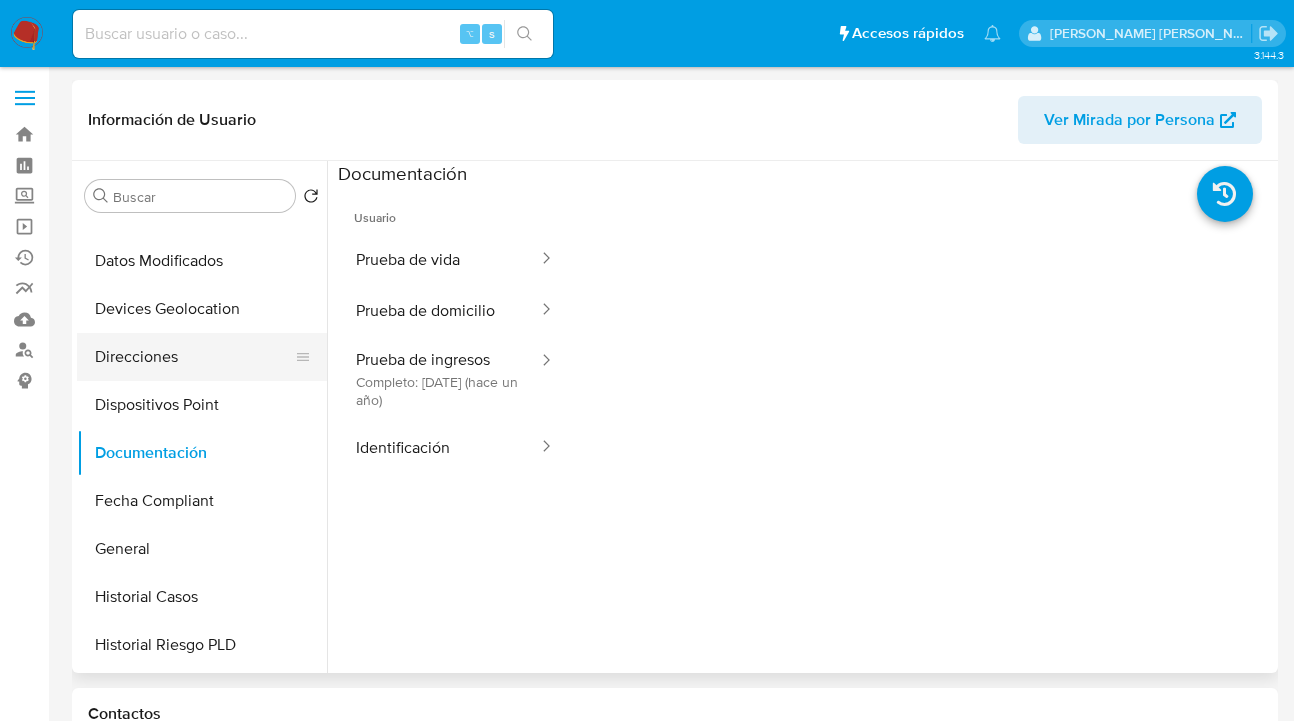 click on "Direcciones" at bounding box center [194, 357] 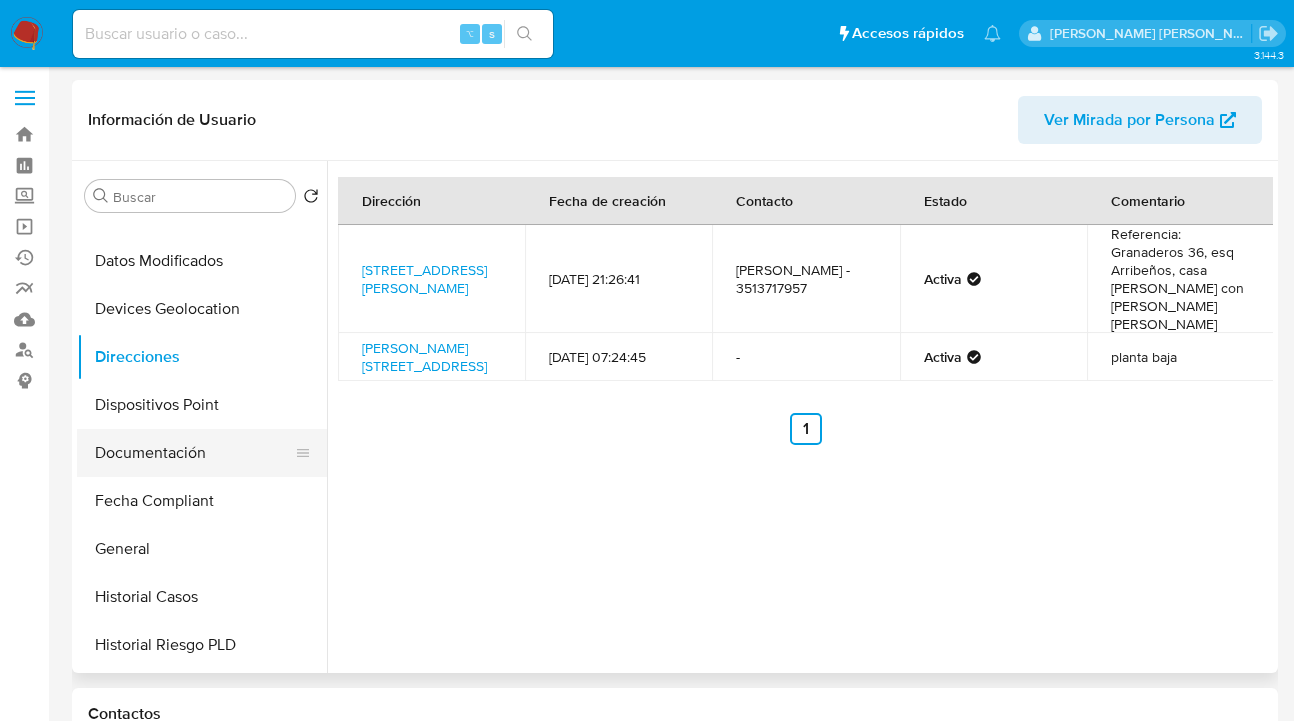 click on "Documentación" at bounding box center (194, 453) 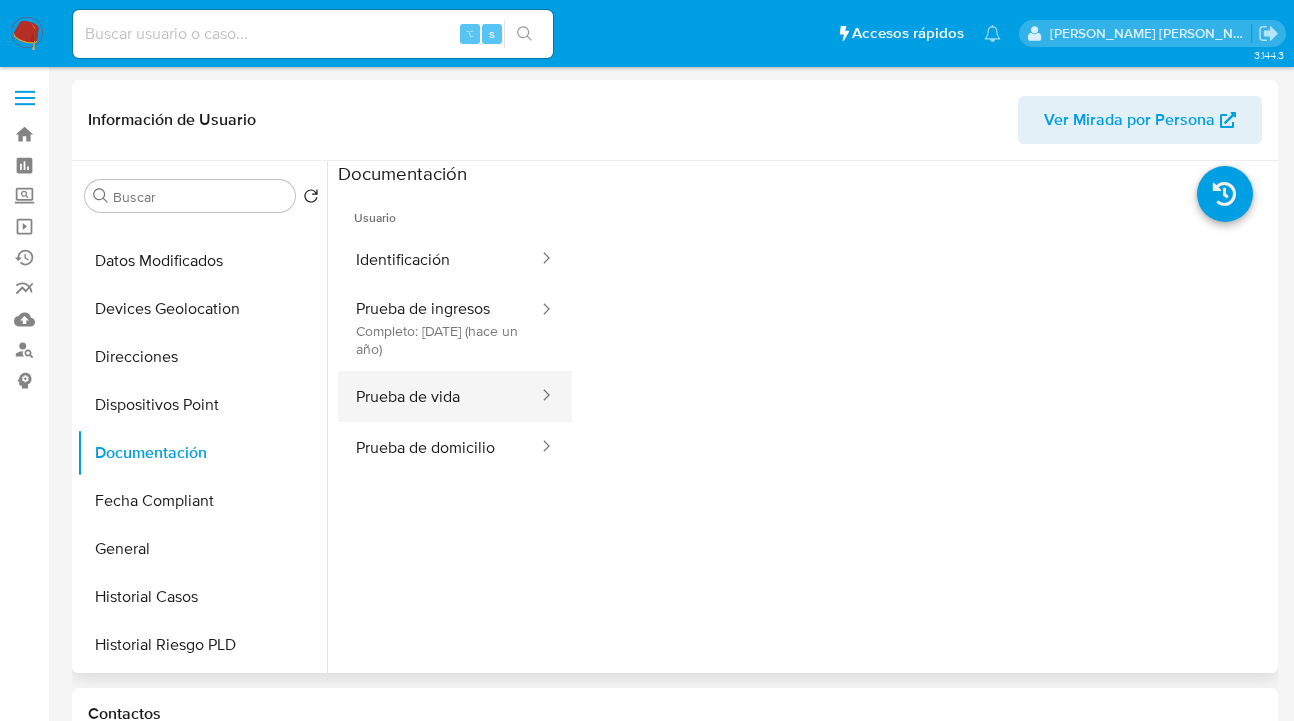 drag, startPoint x: 440, startPoint y: 391, endPoint x: 485, endPoint y: 381, distance: 46.09772 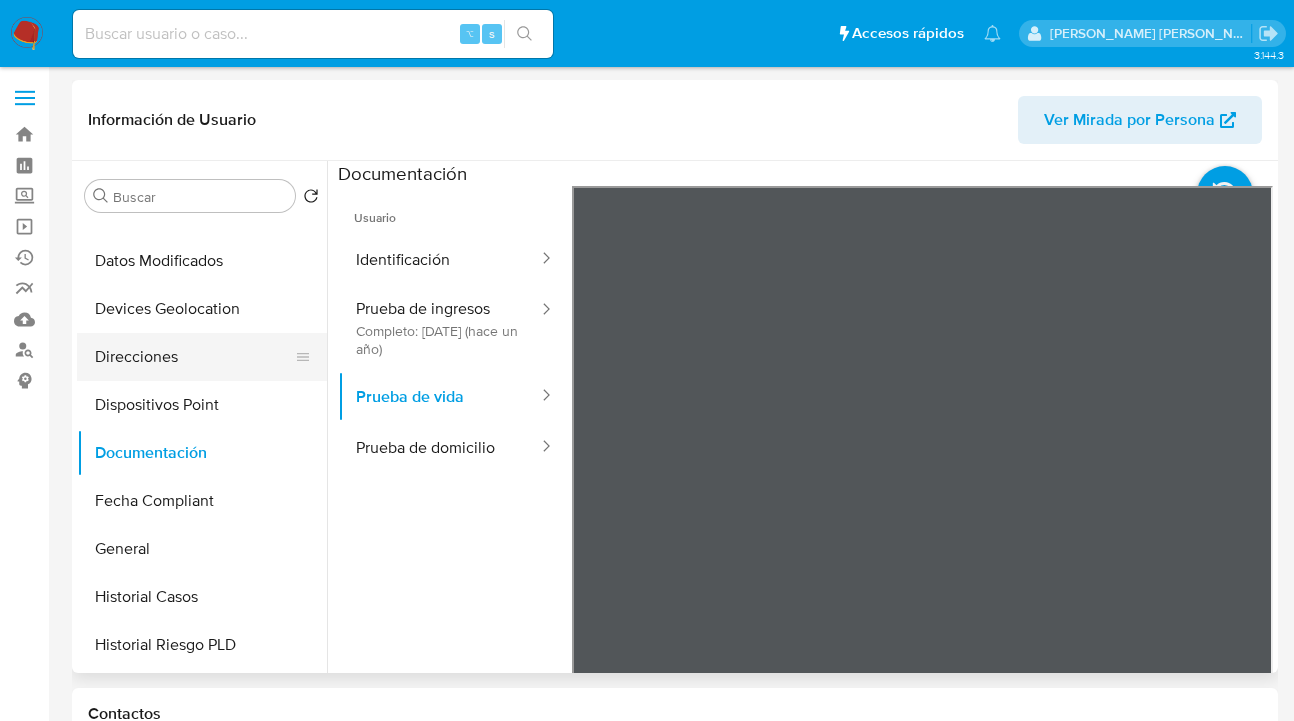 drag, startPoint x: 173, startPoint y: 348, endPoint x: 198, endPoint y: 347, distance: 25.019993 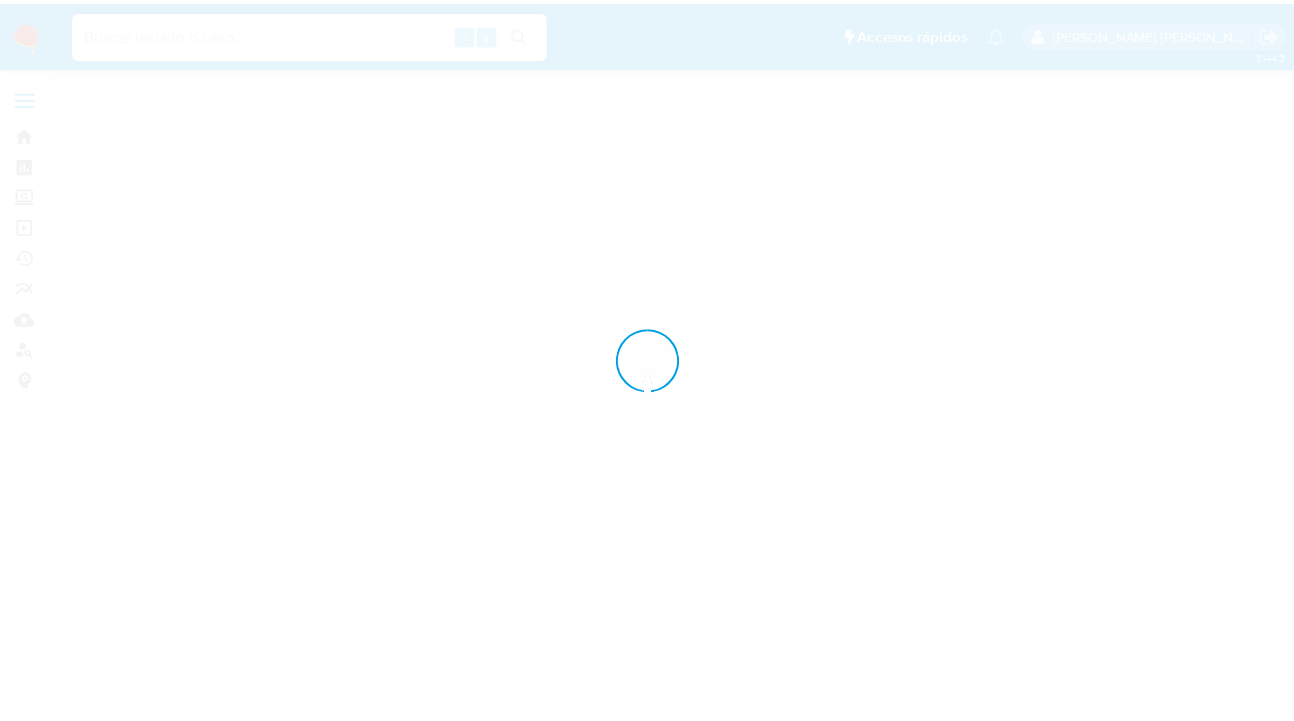 scroll, scrollTop: 0, scrollLeft: 0, axis: both 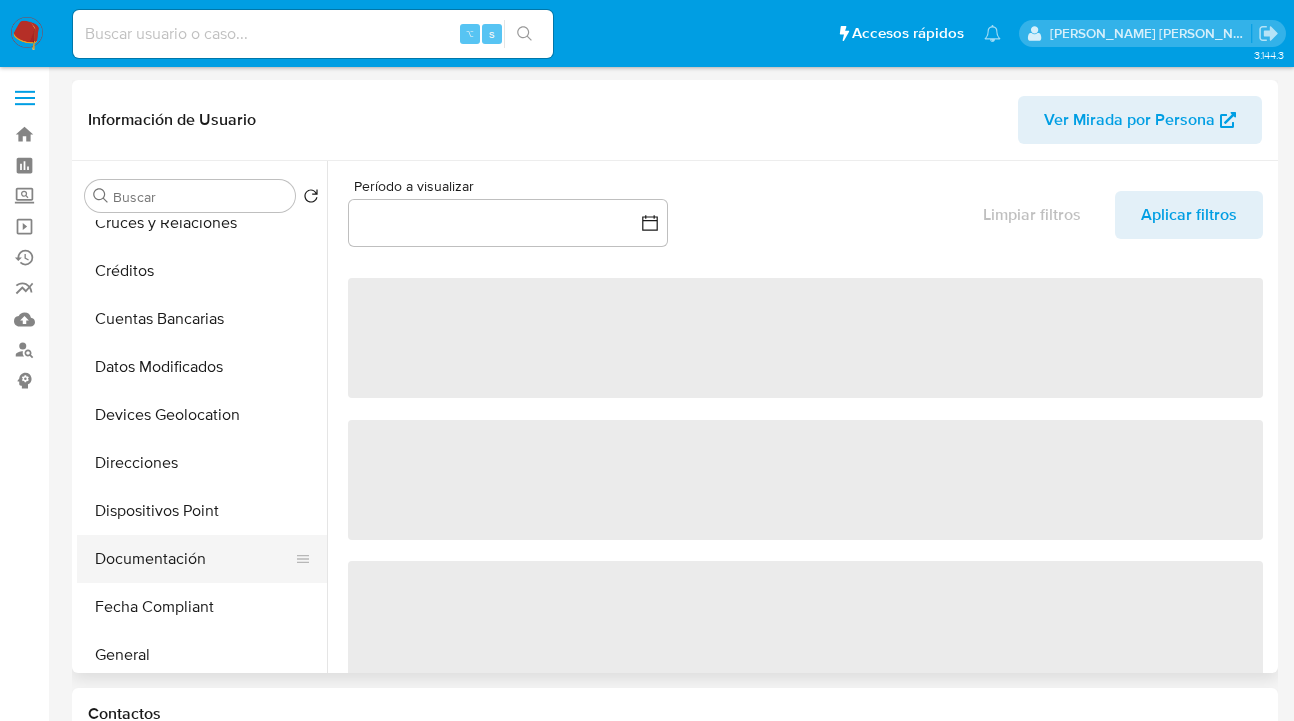 drag, startPoint x: 202, startPoint y: 642, endPoint x: 233, endPoint y: 561, distance: 86.72946 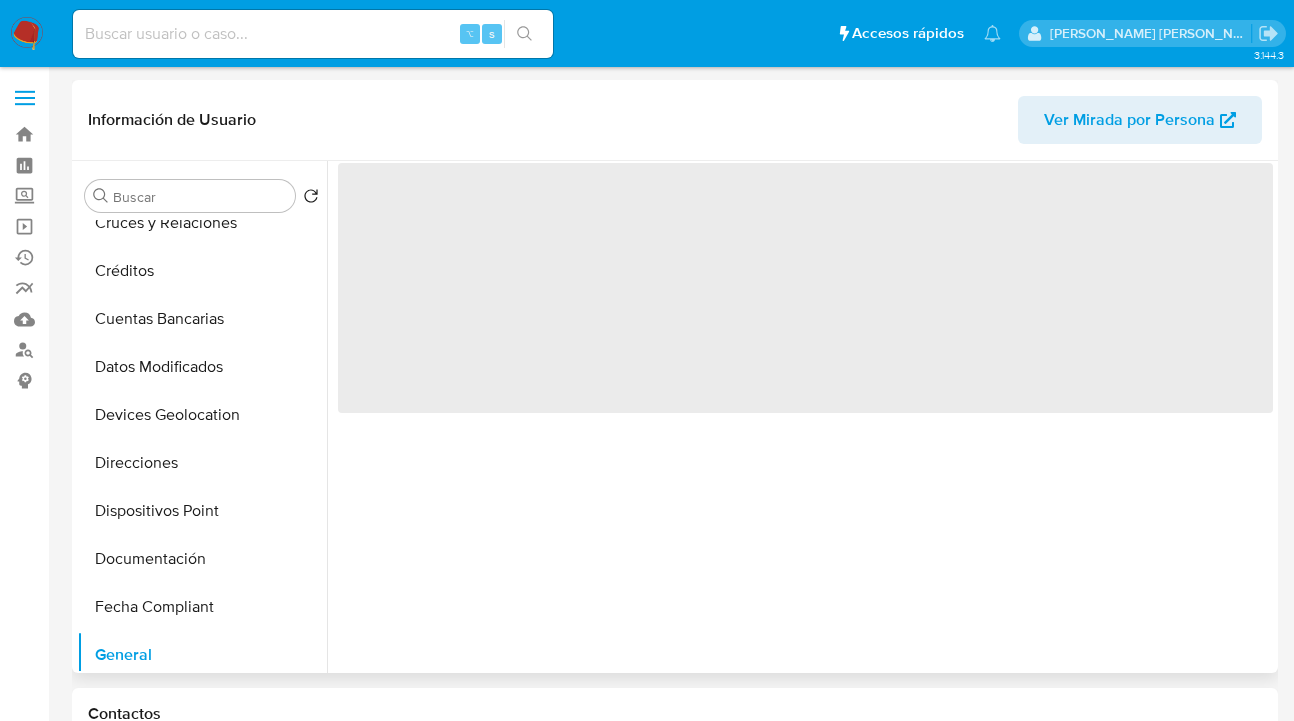 select on "10" 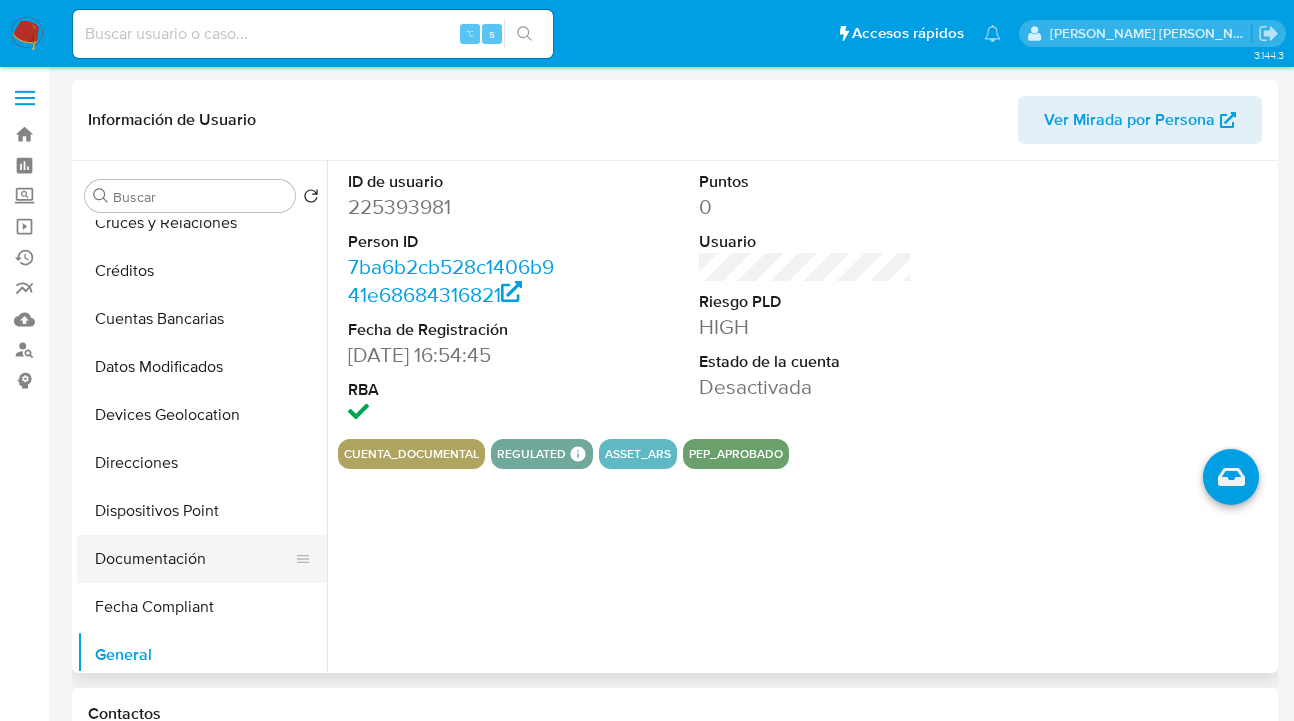 drag, startPoint x: 214, startPoint y: 553, endPoint x: 246, endPoint y: 547, distance: 32.55764 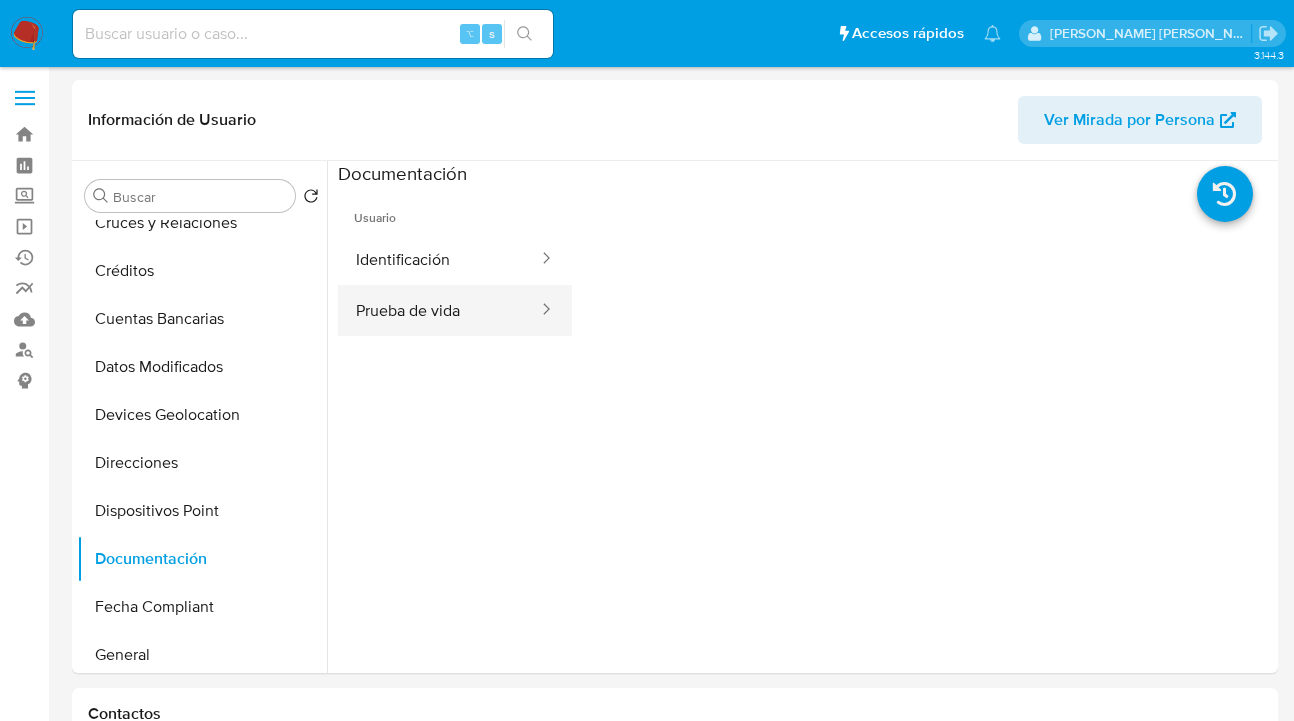 click on "Prueba de vida" at bounding box center [439, 310] 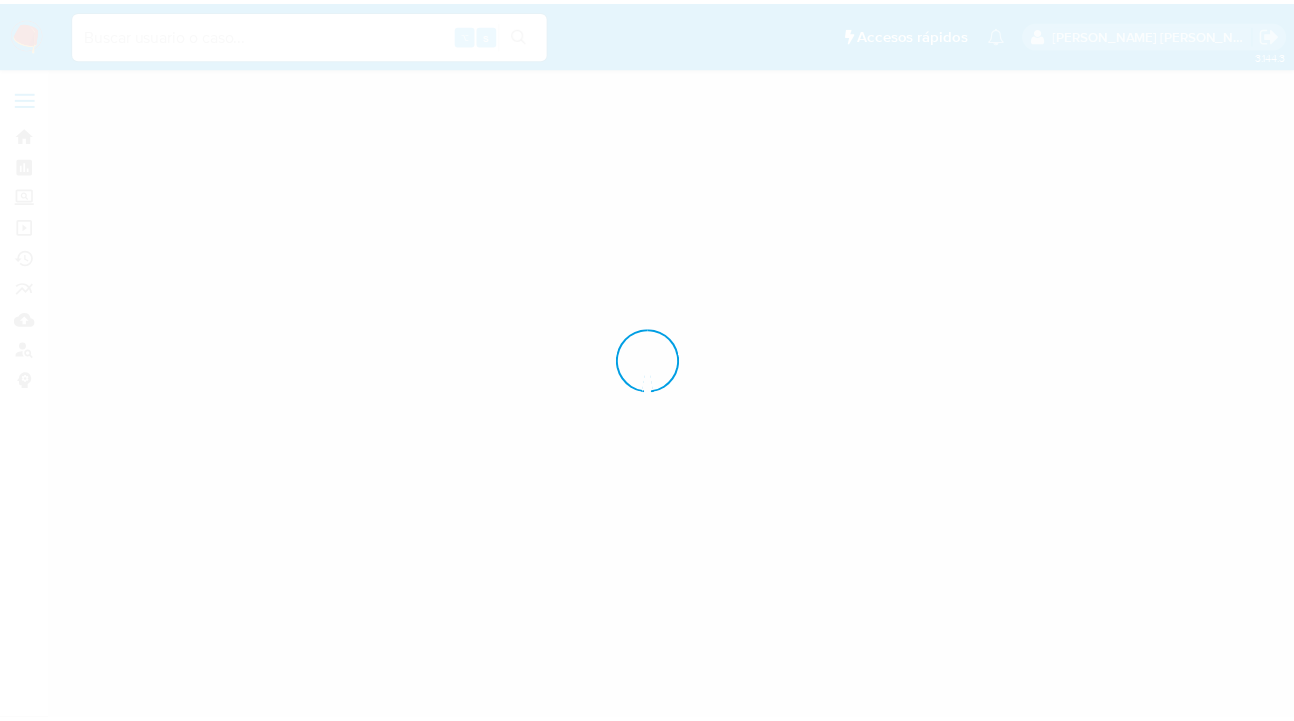 scroll, scrollTop: 0, scrollLeft: 0, axis: both 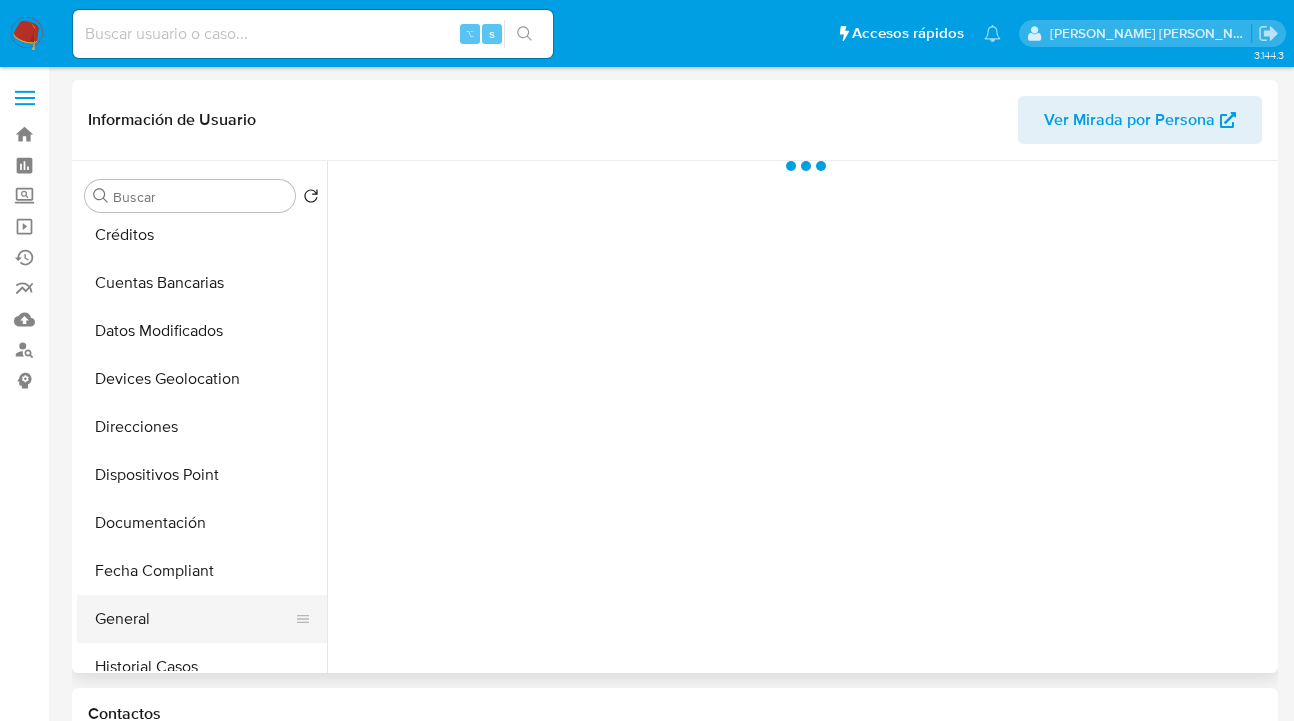 click on "General" at bounding box center (194, 619) 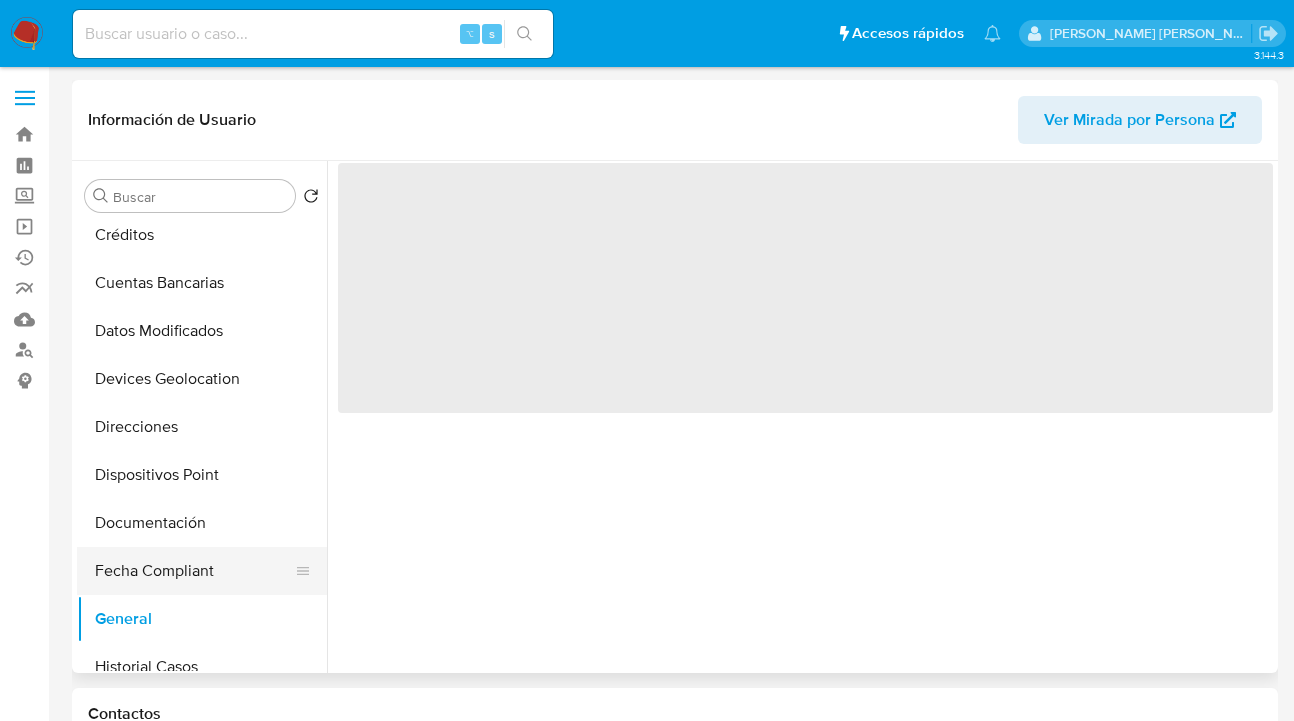 select on "10" 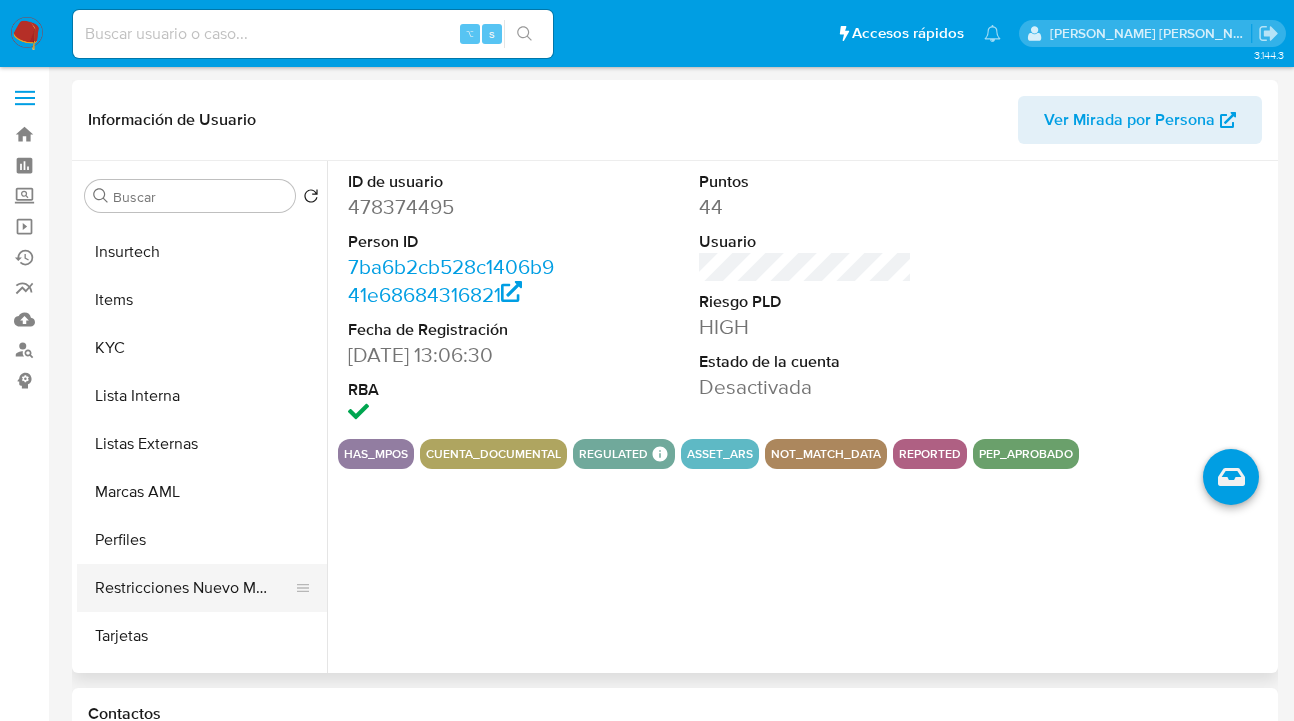 scroll, scrollTop: 893, scrollLeft: 0, axis: vertical 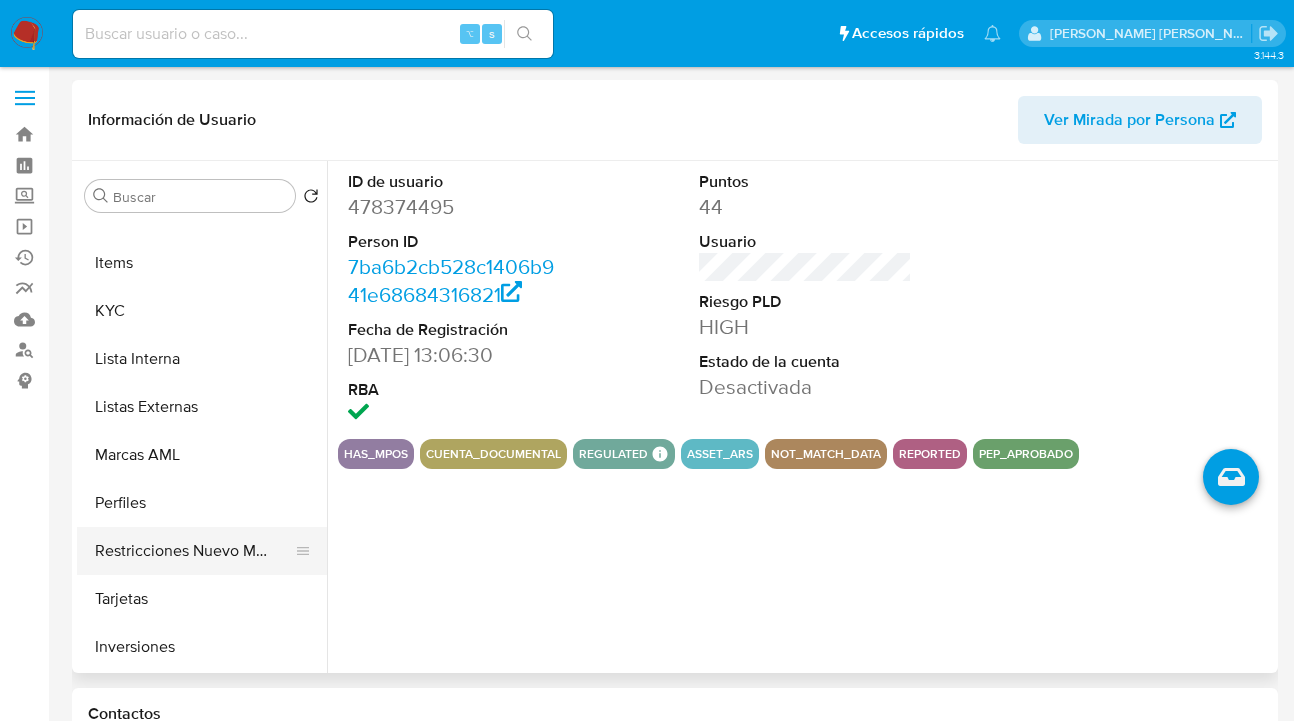 click on "Restricciones Nuevo Mundo" at bounding box center [194, 551] 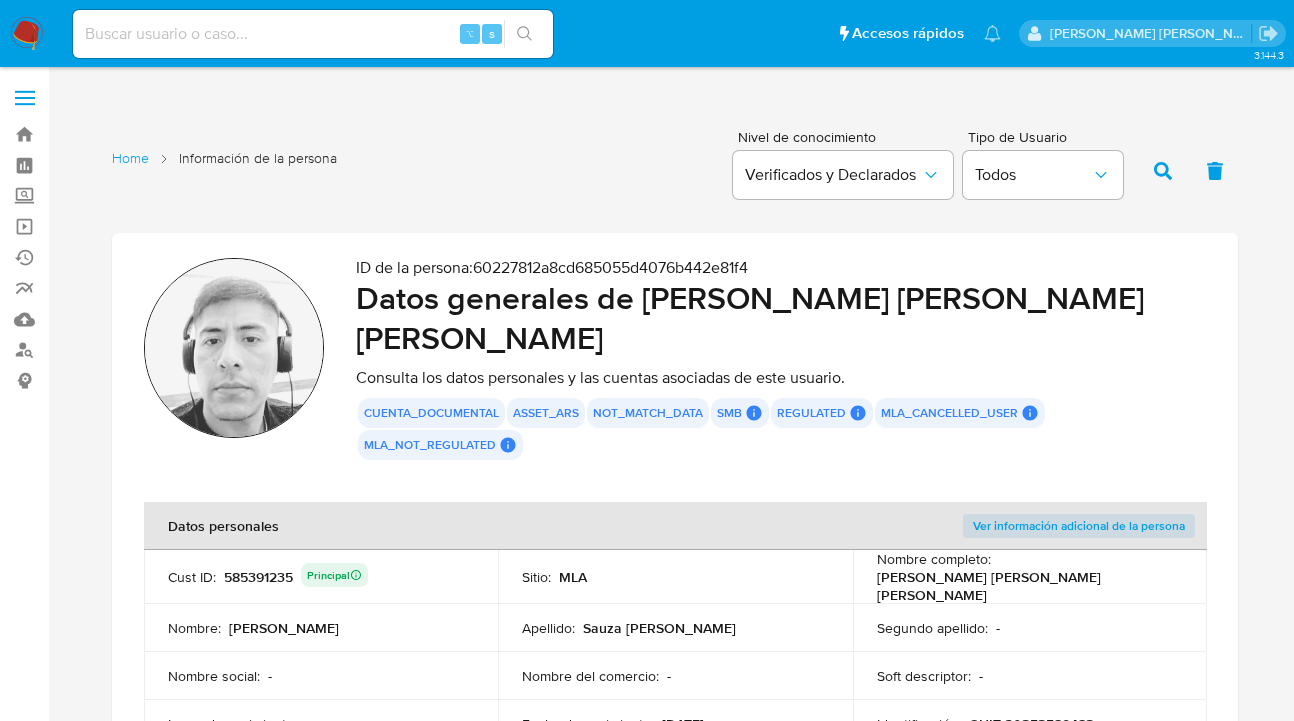 scroll, scrollTop: 699, scrollLeft: 0, axis: vertical 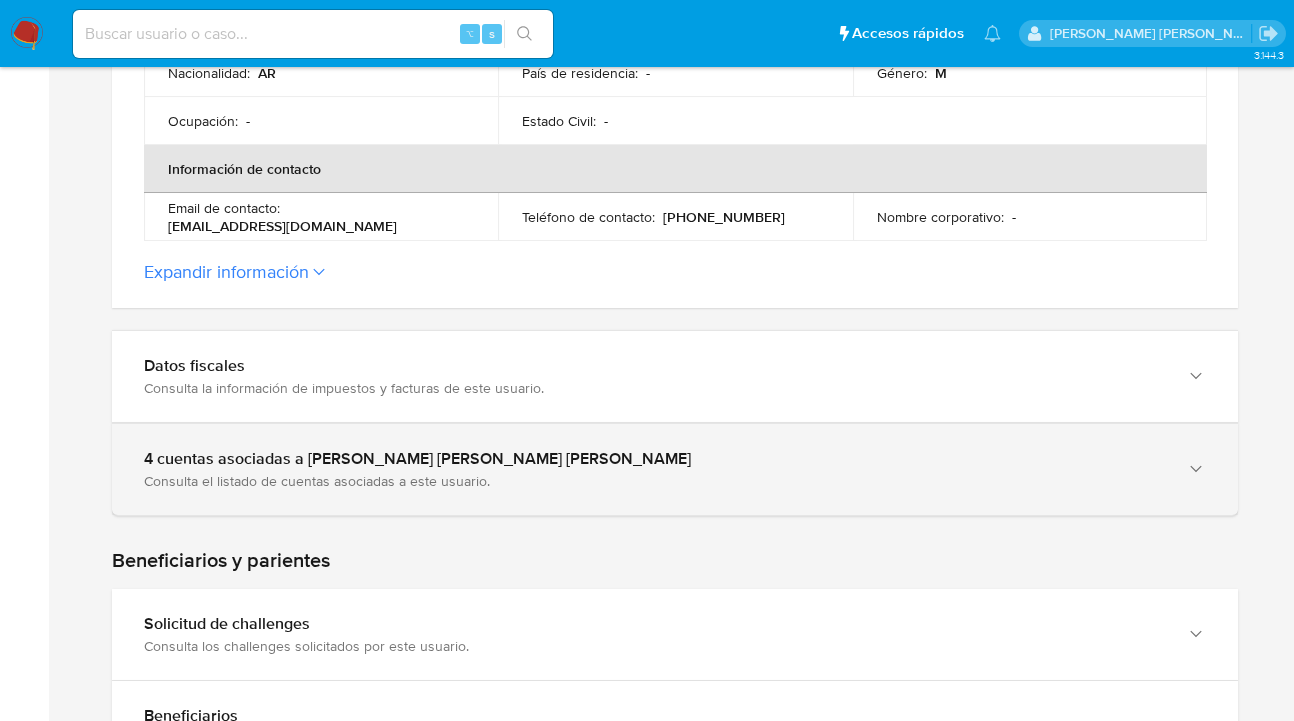 click 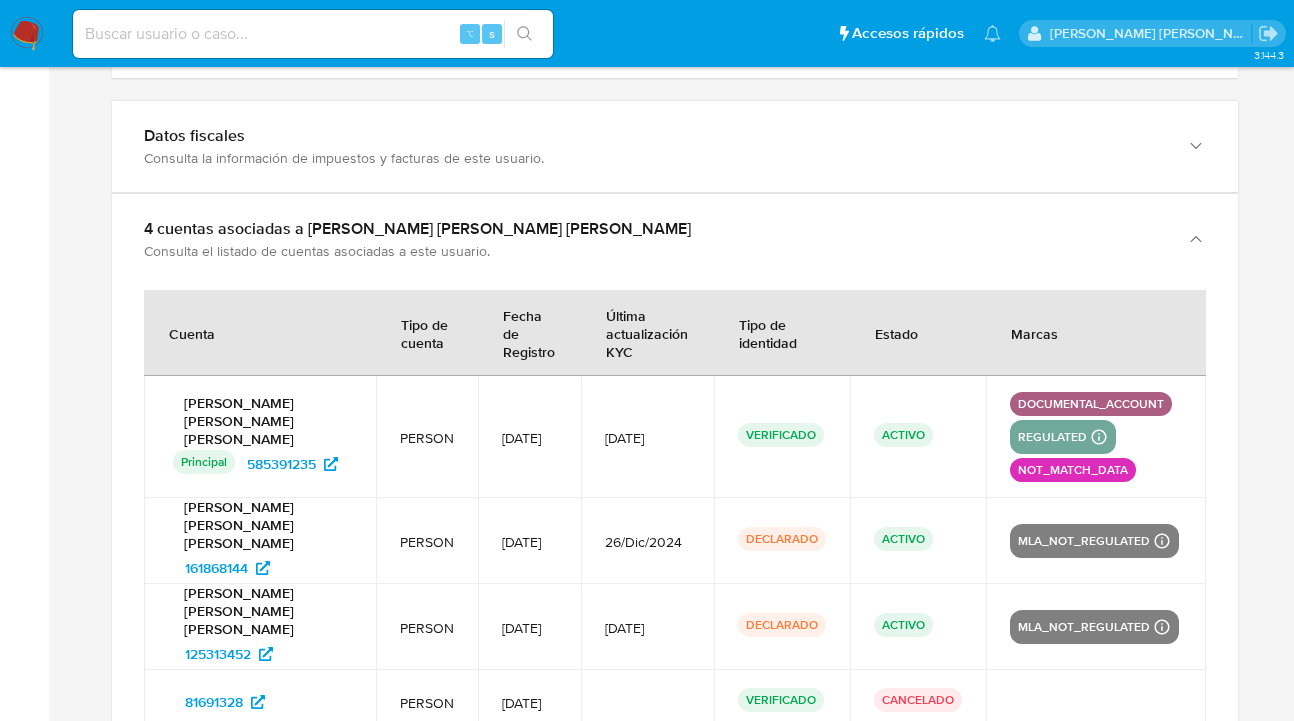 scroll, scrollTop: 1187, scrollLeft: 0, axis: vertical 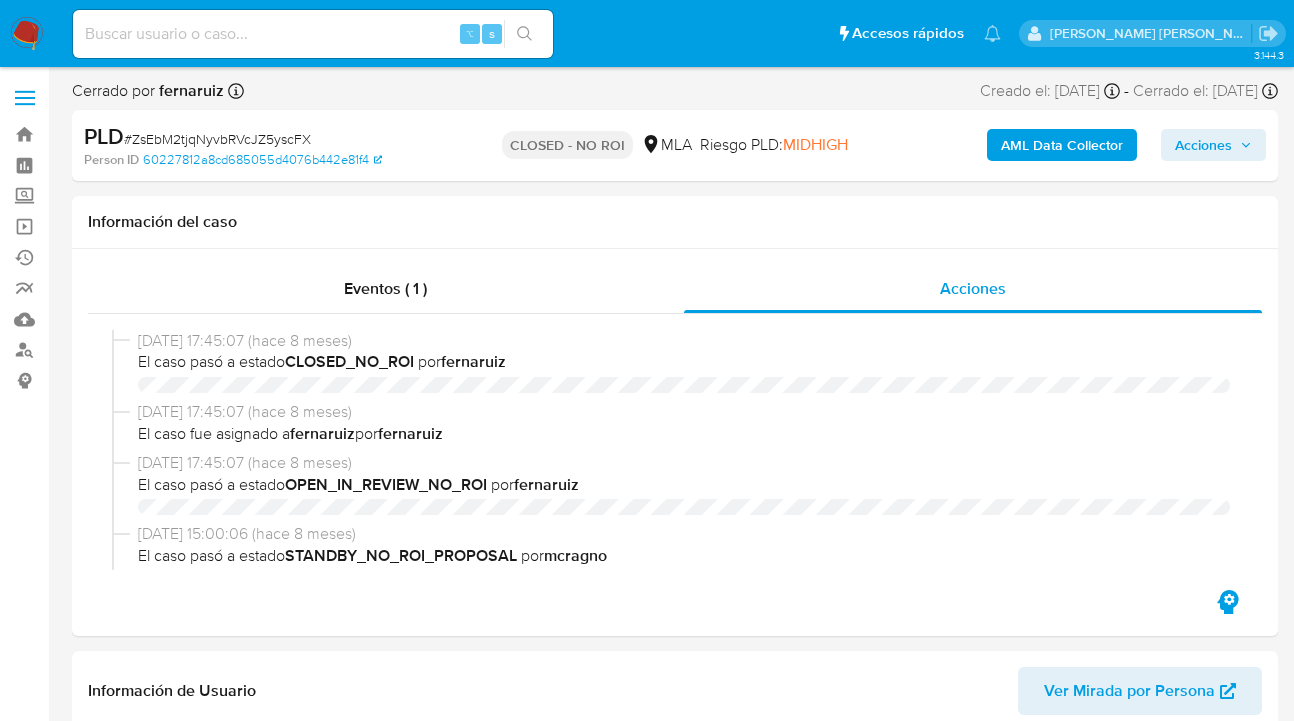 select on "10" 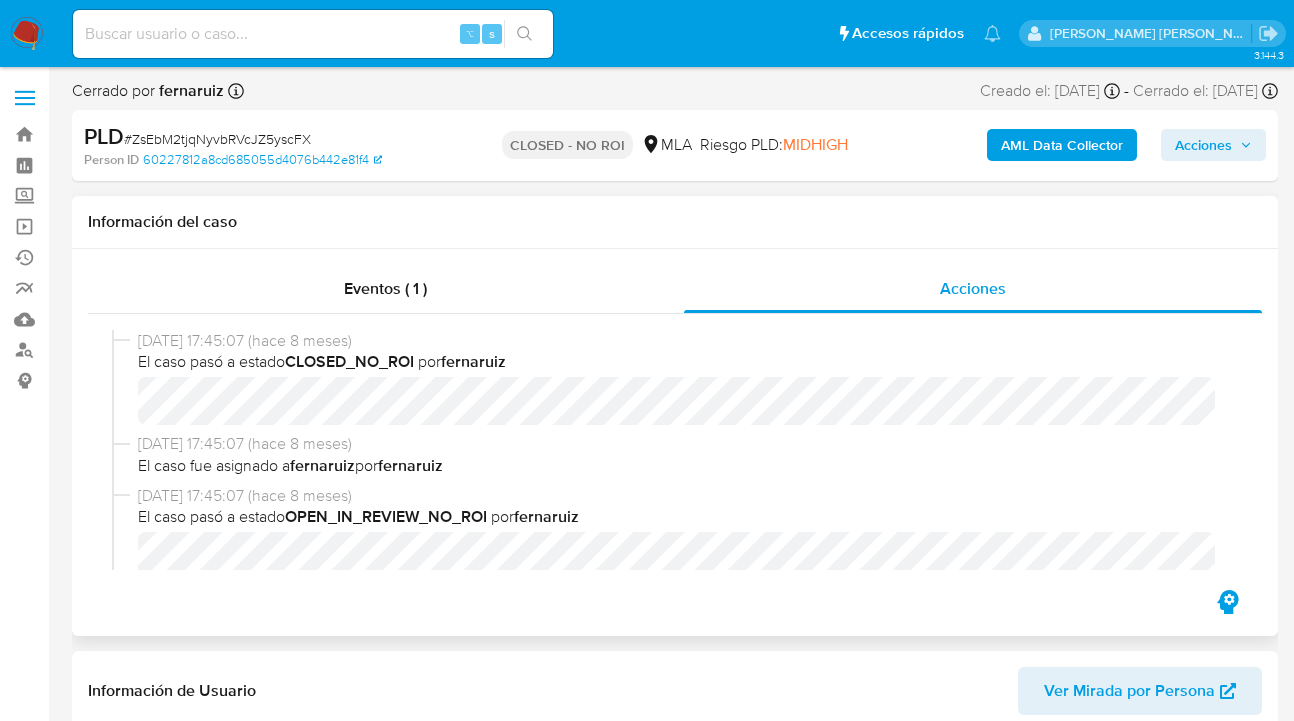 scroll, scrollTop: 0, scrollLeft: 0, axis: both 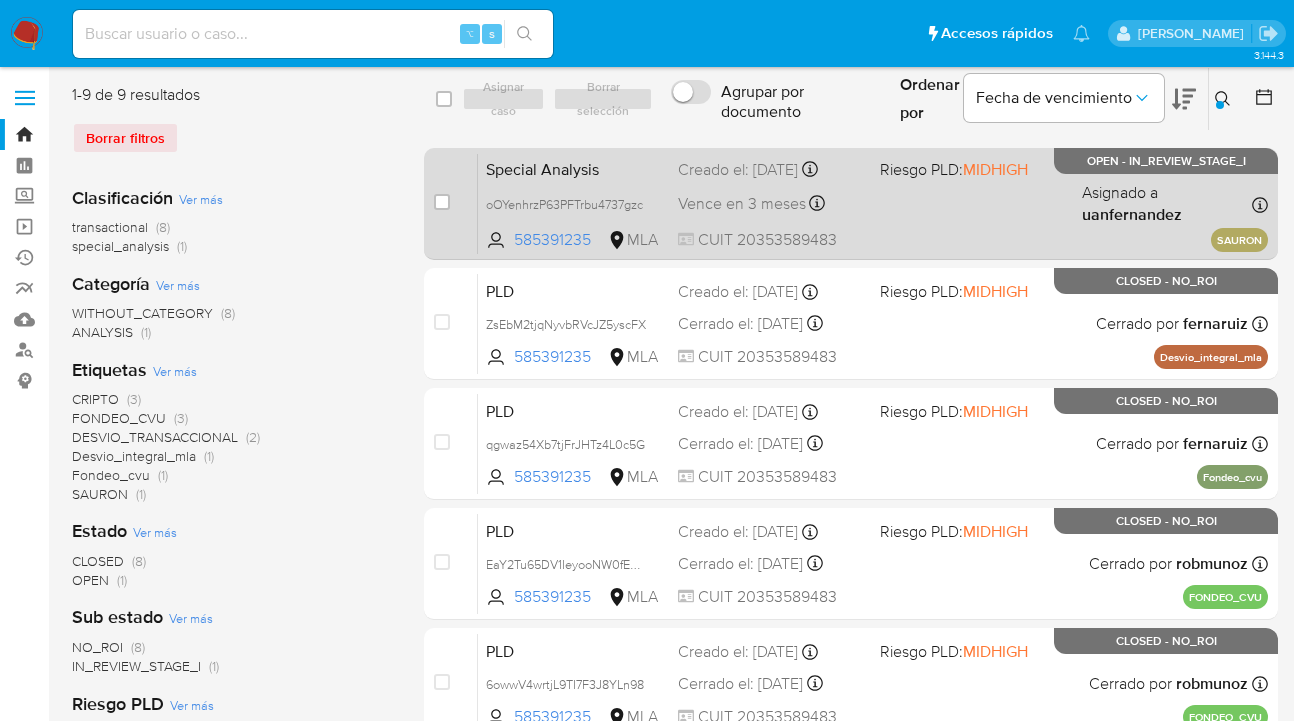 click on "Special Analysis oOYenhrzP63PFTrbu4737gzc 585391235 MLA Riesgo PLD:  MIDHIGH Creado el: 07/07/2025   Creado el: 07/07/2025 11:11:50 Vence en 3 meses   Vence el 05/10/2025 11:11:50 CUIT   20353589483 Asignado a   uanfernandez   Asignado el: 07/07/2025 11:11:50 SAURON OPEN - IN_REVIEW_STAGE_I" at bounding box center [873, 203] 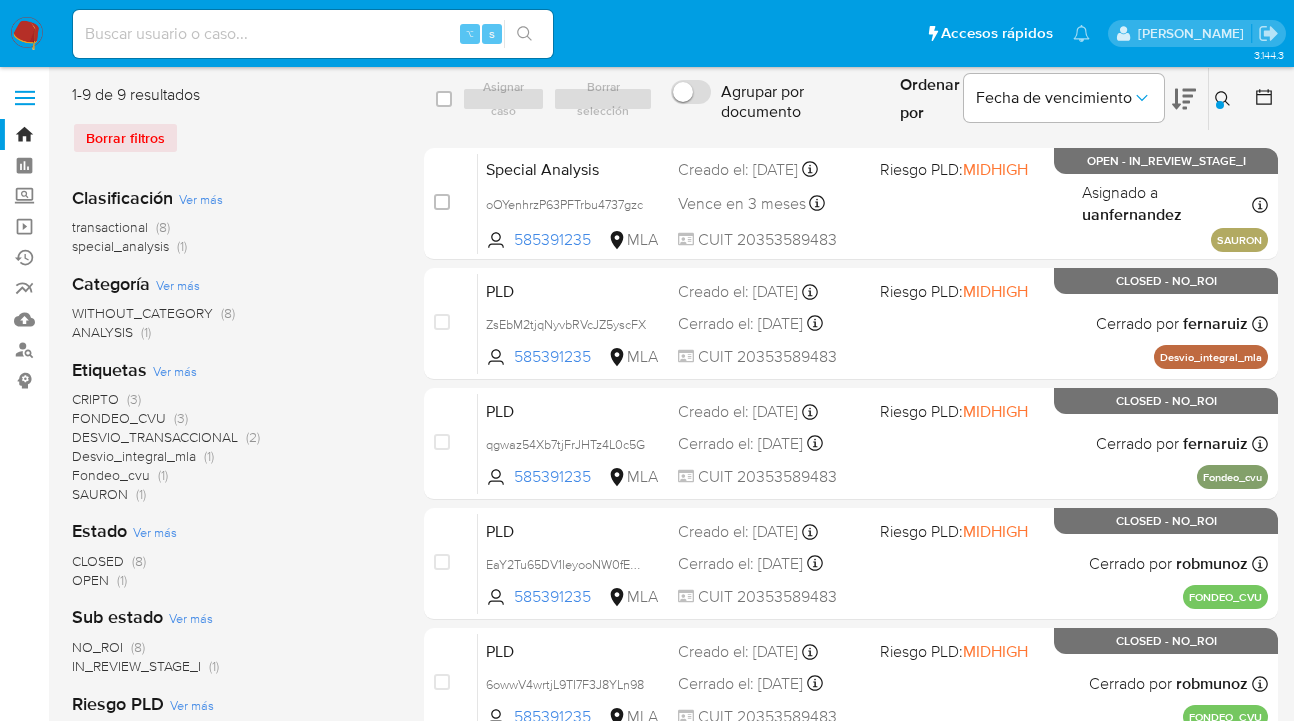 click 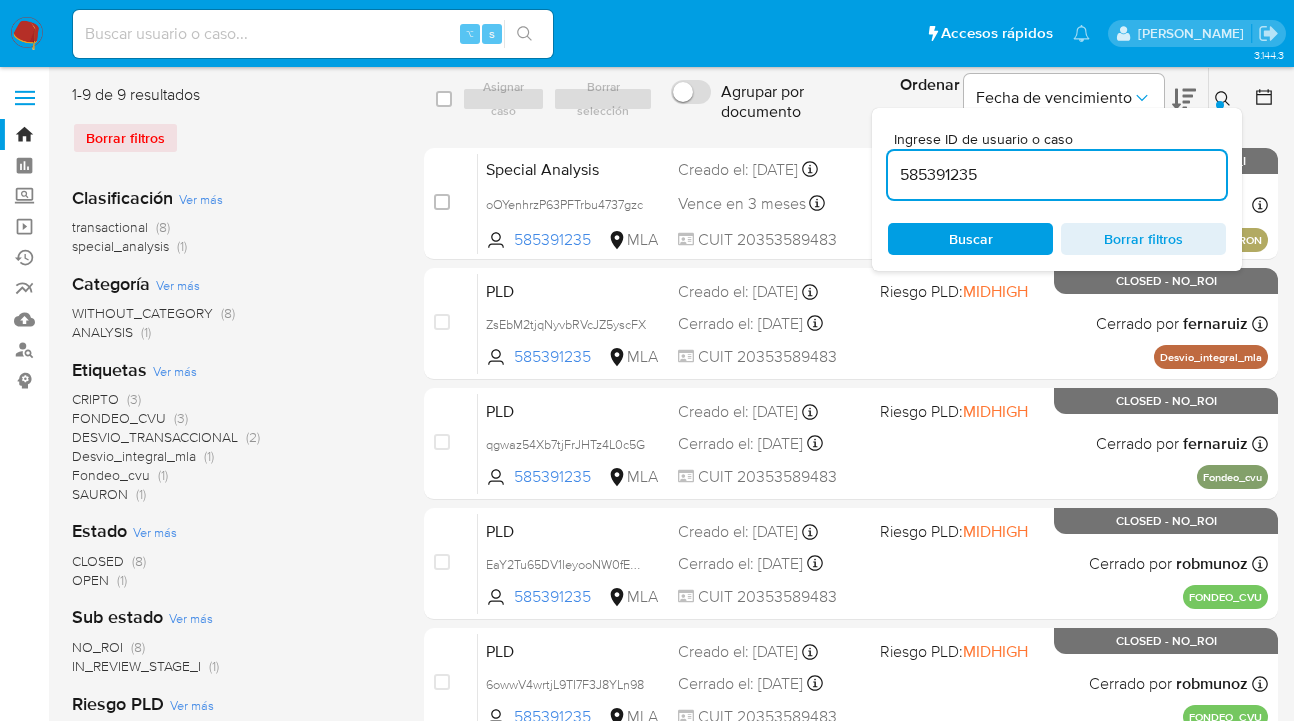 drag, startPoint x: 1043, startPoint y: 181, endPoint x: 875, endPoint y: 180, distance: 168.00298 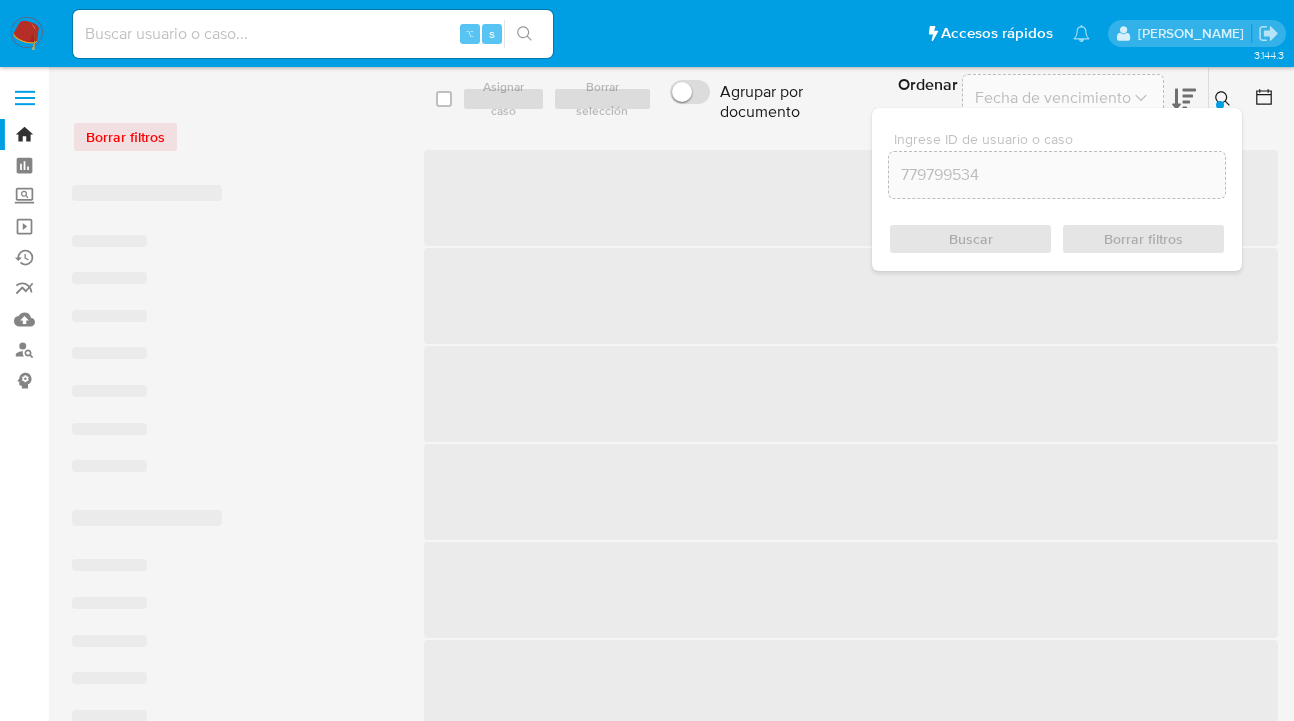 scroll, scrollTop: 0, scrollLeft: 0, axis: both 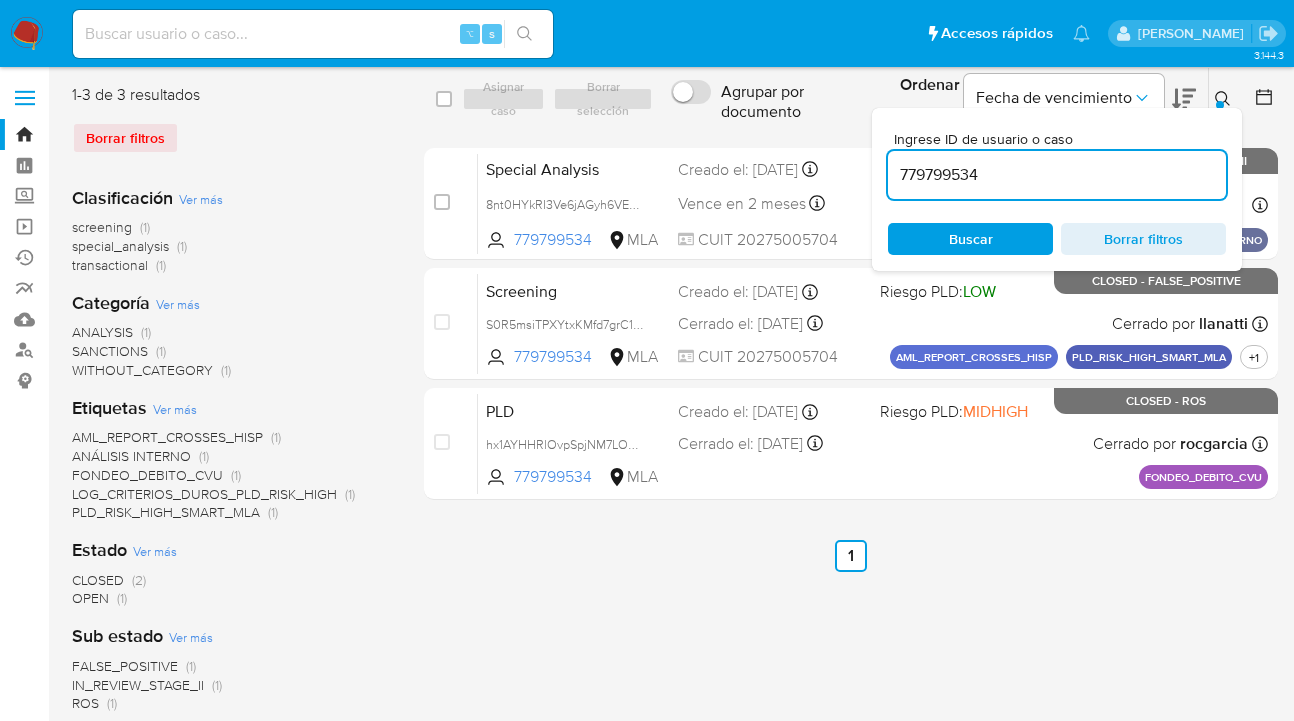 click 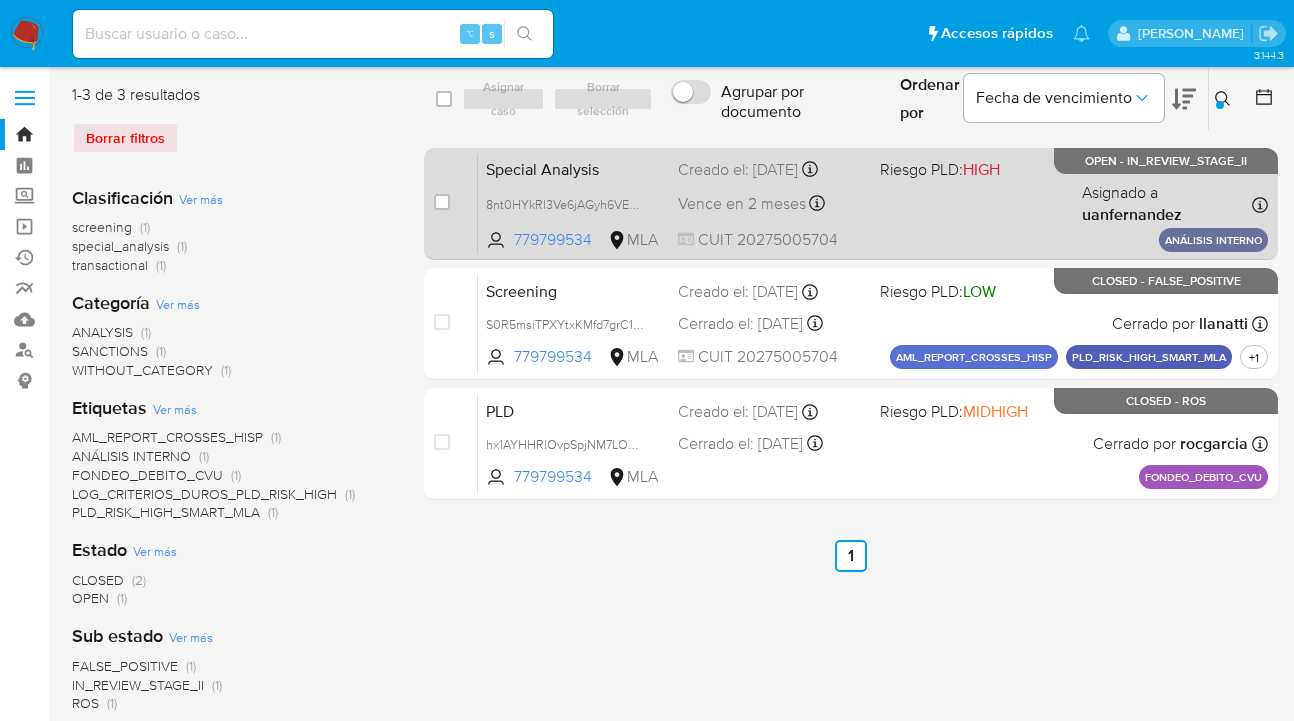 click on "Special Analysis 8nt0HYkRI3Ve6jAGyh6VEPm4 779799534 MLA Riesgo PLD:  HIGH Creado el: 24/06/2025   Creado el: 24/06/2025 10:39:33 Vence en 2 meses   Vence el 22/09/2025 10:39:33 CUIT   20275005704 Asignado a   uanfernandez   Asignado el: 24/06/2025 10:39:33 ANÁLISIS INTERNO OPEN - IN_REVIEW_STAGE_II" at bounding box center (873, 203) 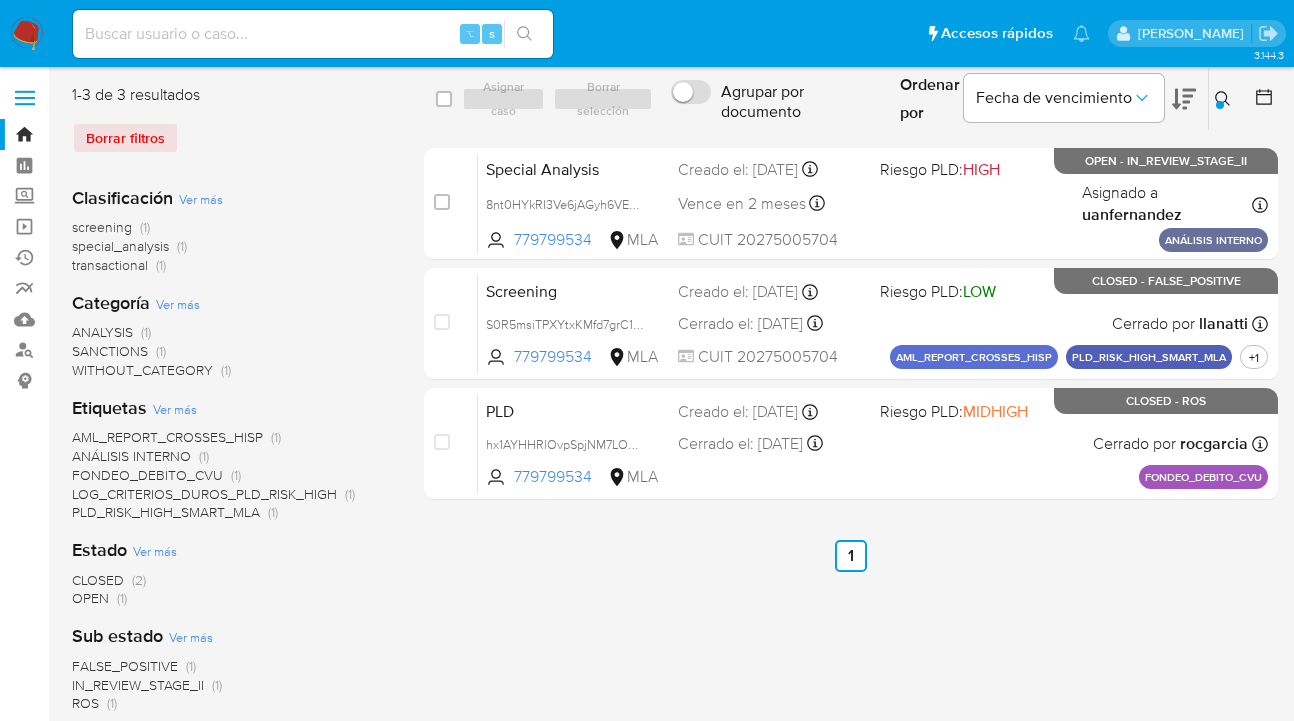 click 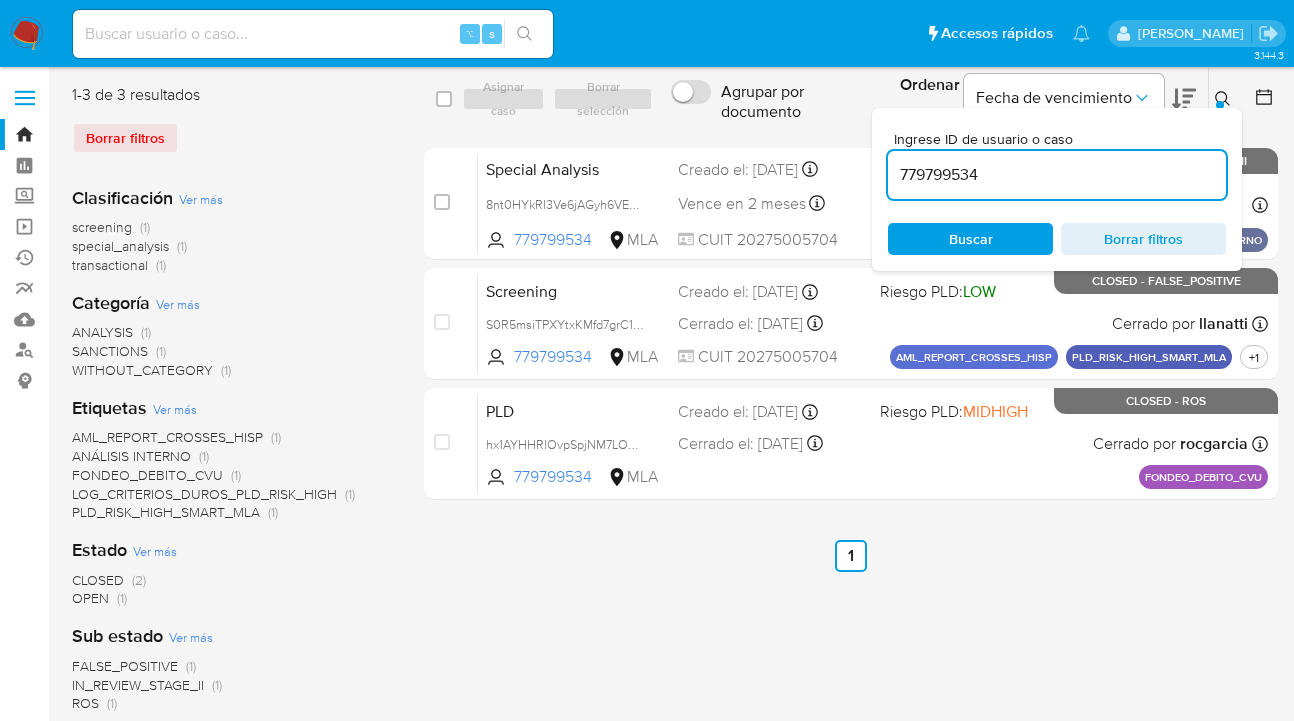 drag, startPoint x: 1040, startPoint y: 169, endPoint x: 881, endPoint y: 154, distance: 159.70598 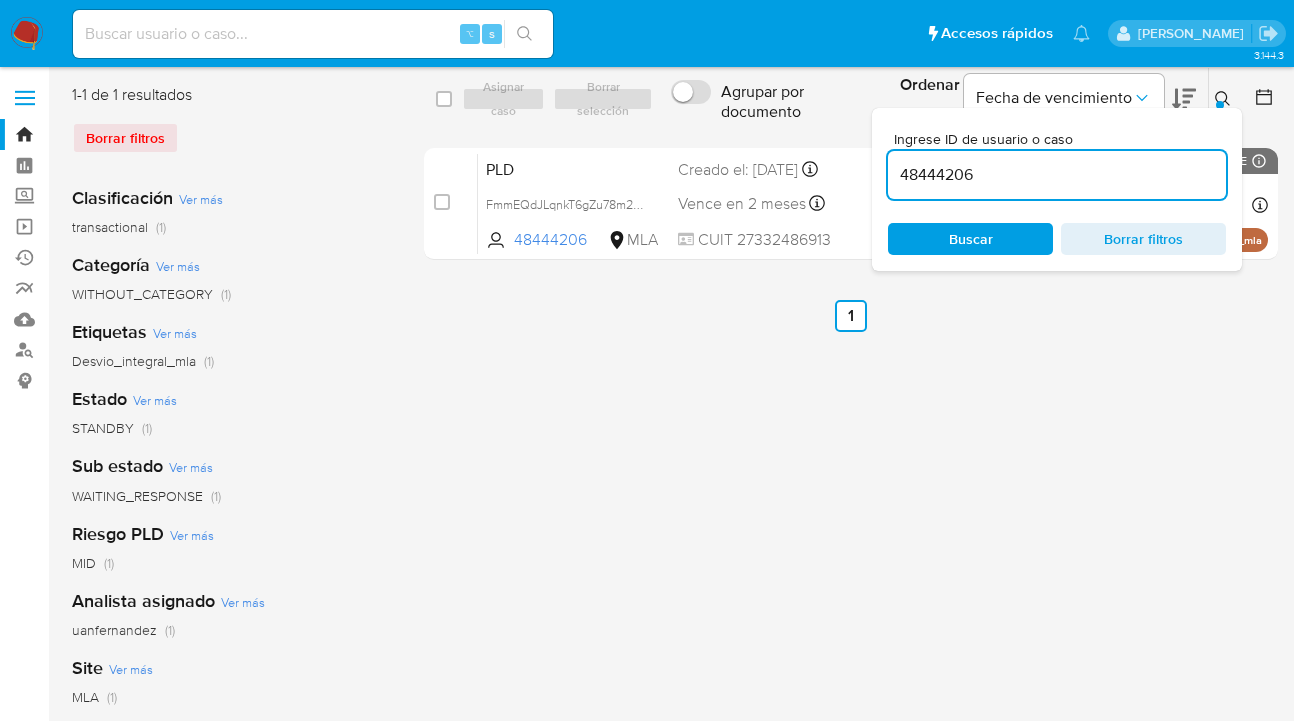 click 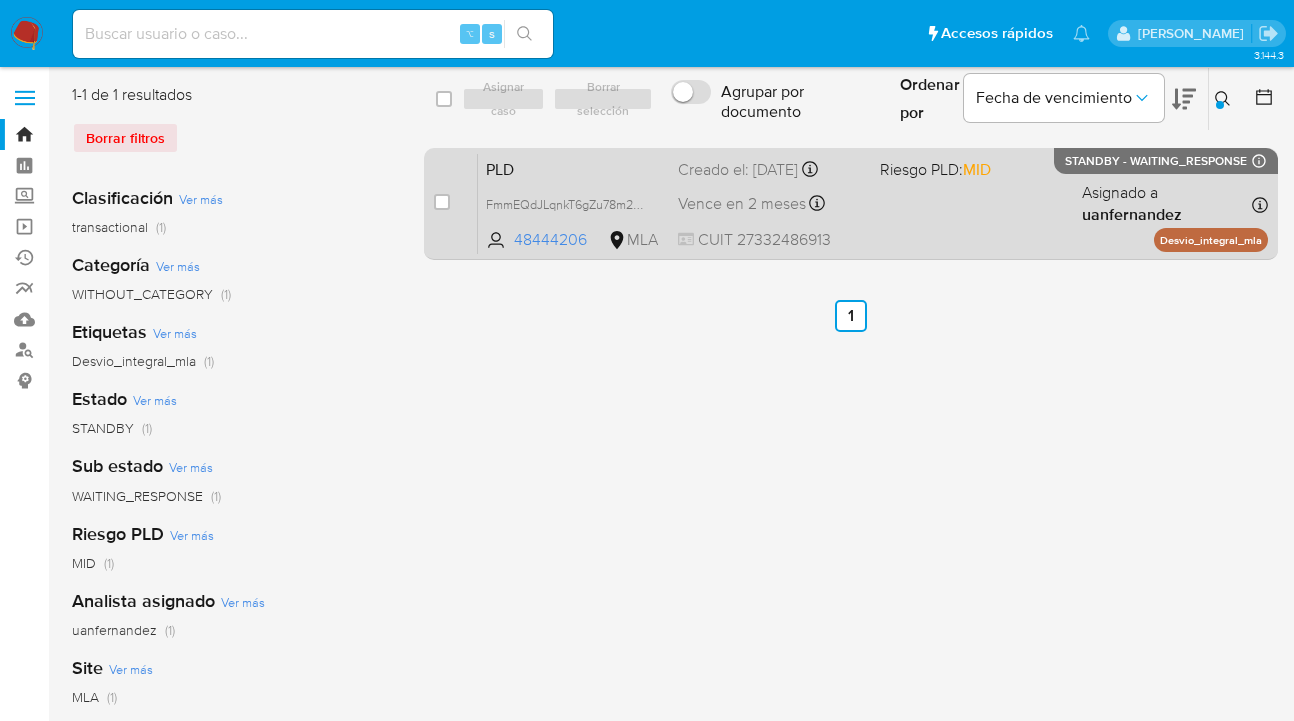 click on "PLD FmmEQdJLqnkT6gZu78m2lDav 48444206 MLA Riesgo PLD:  MID Creado el: 12/06/2025   Creado el: 12/06/2025 03:05:58 Vence en 2 meses   Vence el 10/09/2025 03:05:58 CUIT   27332486913 Asignado a   uanfernandez   Asignado el: 18/06/2025 14:17:22 Desvio_integral_mla STANDBY - WAITING_RESPONSE    Expiración: 08/07/2025 20:59:59 (en un día)" at bounding box center (873, 203) 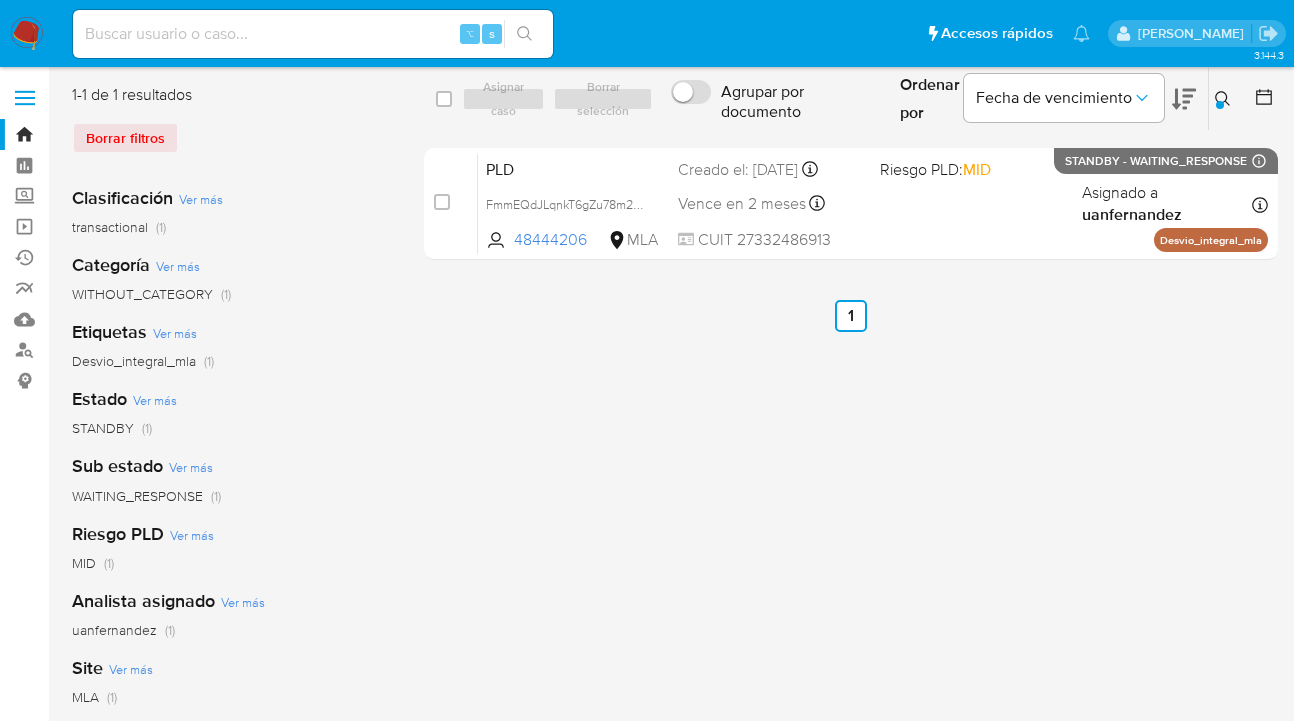 click 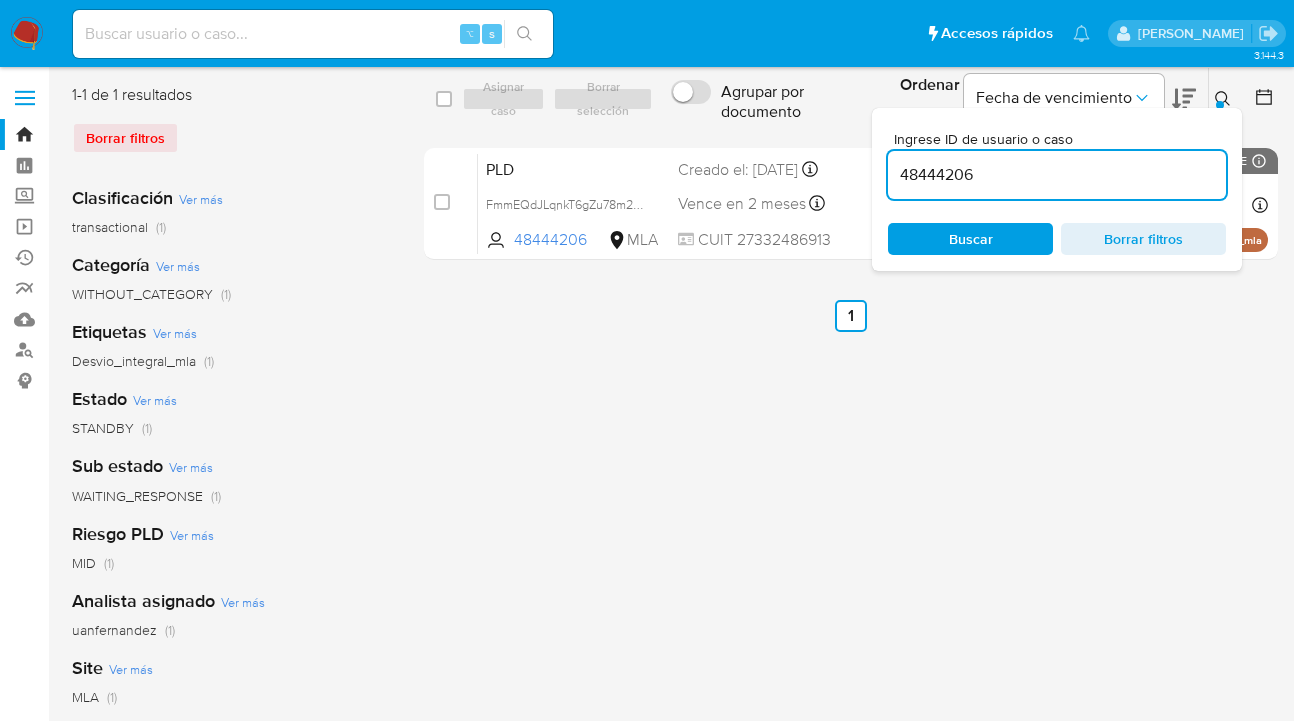 drag, startPoint x: 971, startPoint y: 171, endPoint x: 888, endPoint y: 166, distance: 83.15047 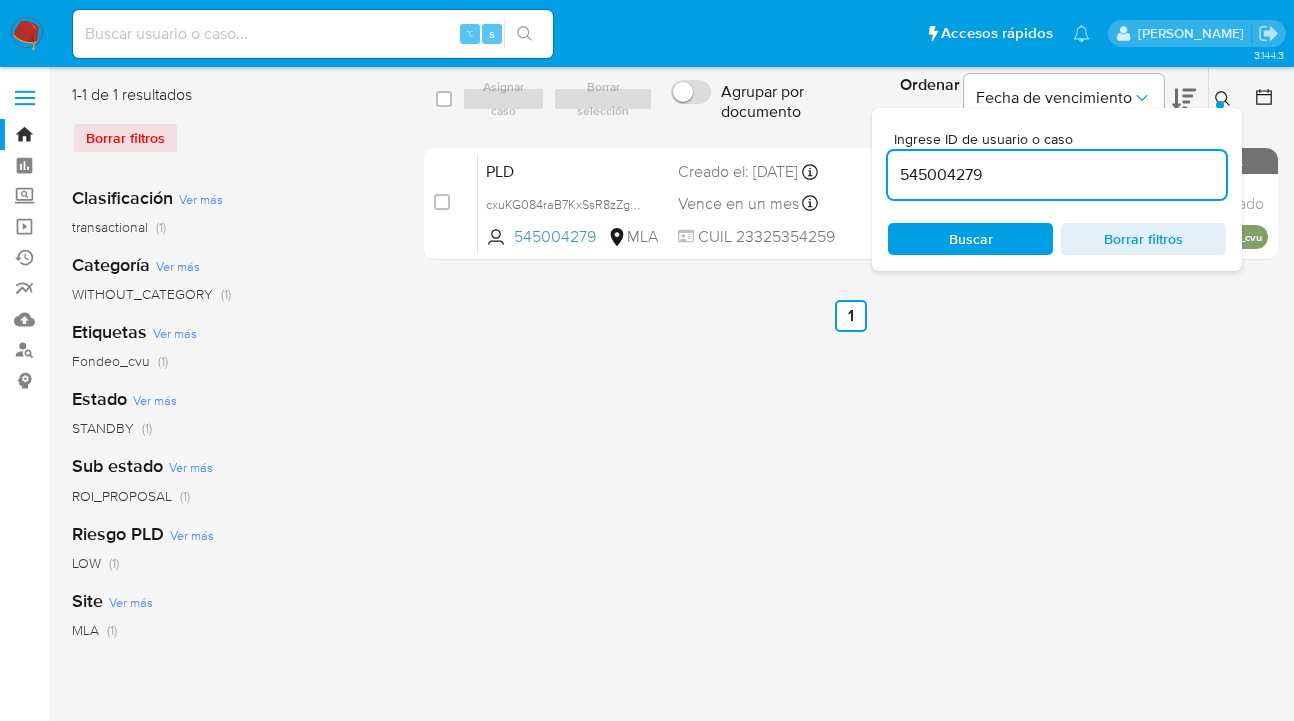 click 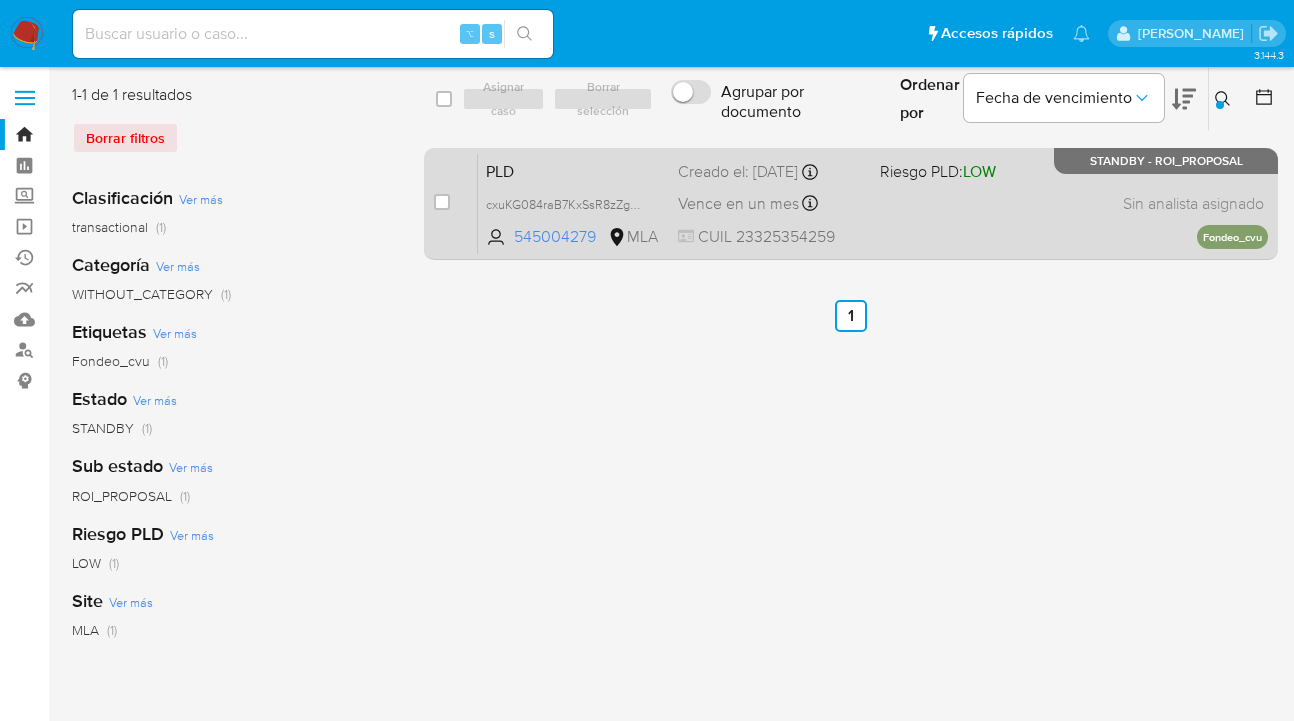 click on "PLD cxuKG084raB7KxSsR8zZgHJV 545004279 MLA Riesgo PLD:  LOW Creado el: 12/05/2025   Creado el: 12/05/2025 03:24:04 Vence en un mes   Vence el 10/08/2025 03:24:05 CUIL   23325354259 Sin analista asignado   Asignado el: 19/05/2025 09:22:56 Fondeo_cvu STANDBY - ROI_PROPOSAL" at bounding box center [873, 203] 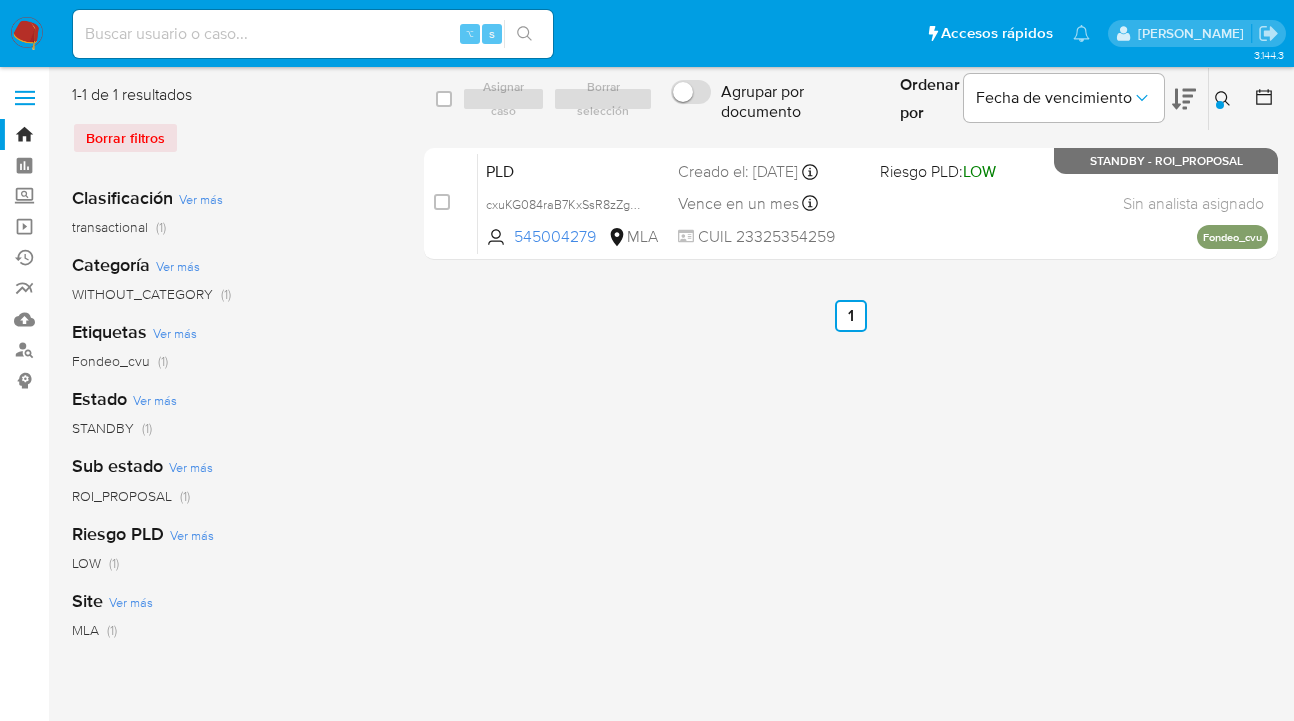 drag, startPoint x: 1230, startPoint y: 98, endPoint x: 1124, endPoint y: 163, distance: 124.34227 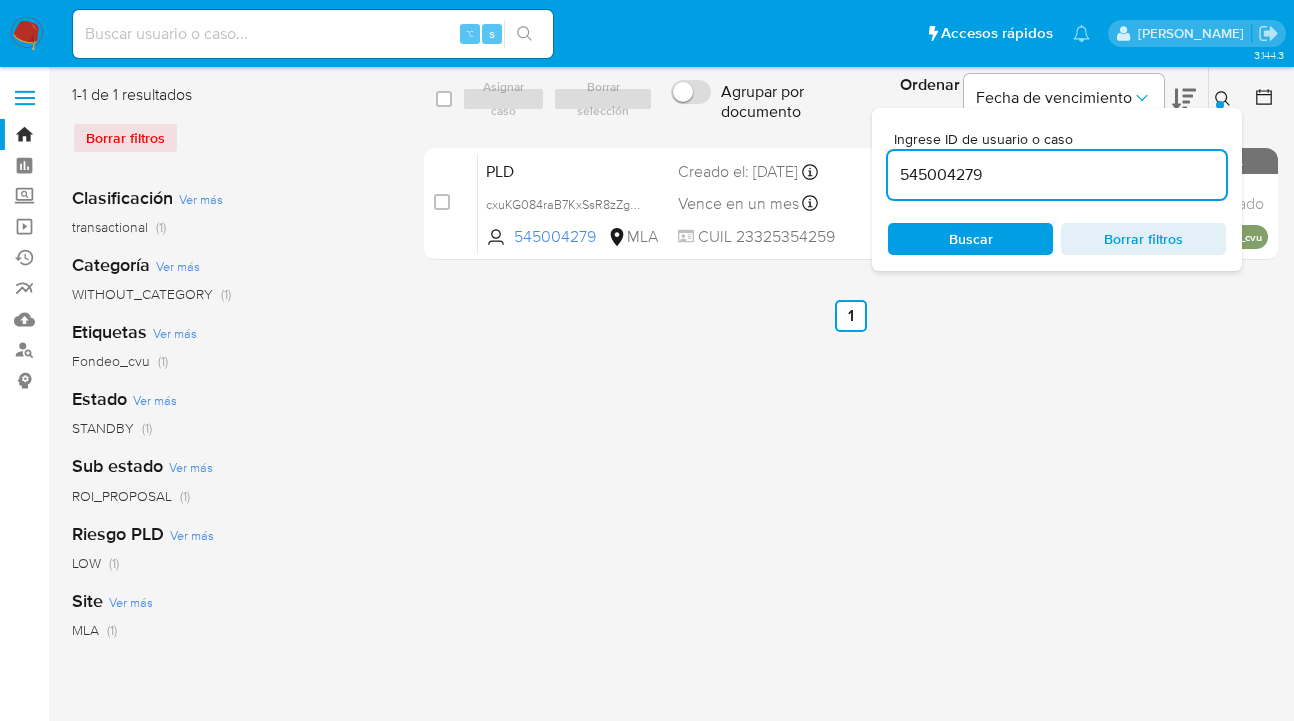drag, startPoint x: 1014, startPoint y: 189, endPoint x: 985, endPoint y: 173, distance: 33.12099 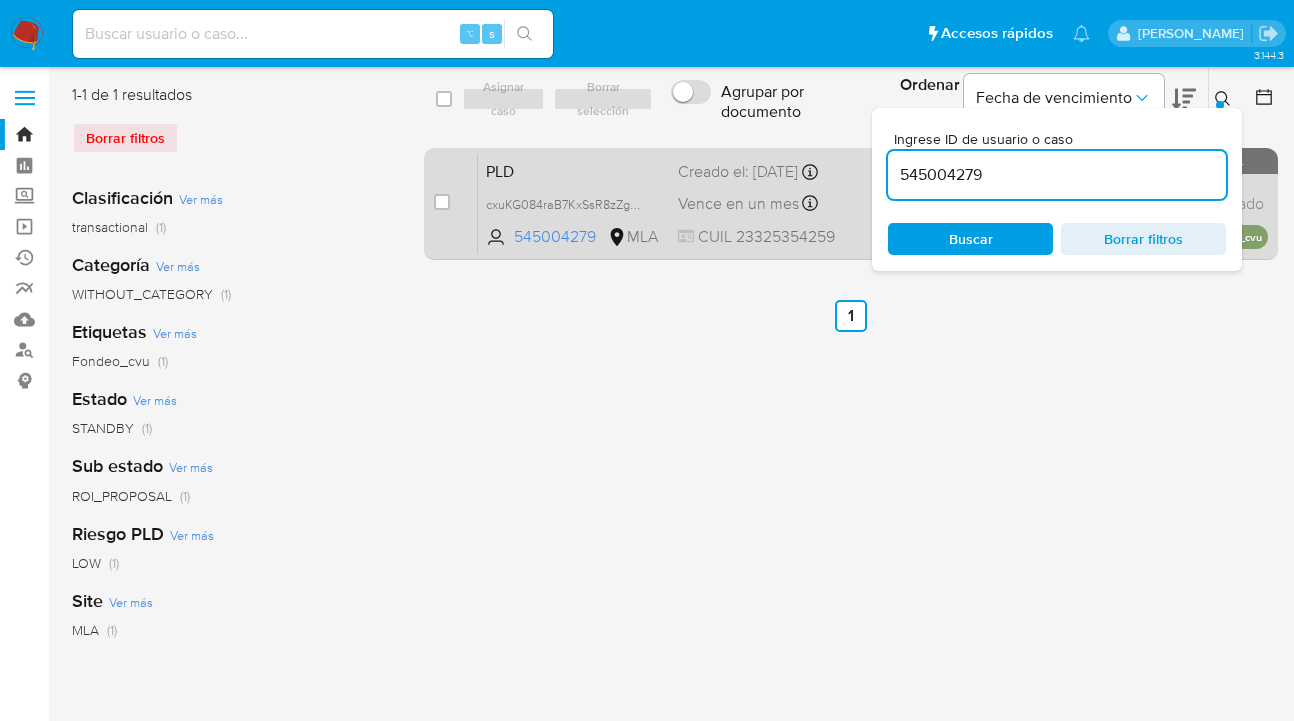 drag, startPoint x: 1001, startPoint y: 175, endPoint x: 864, endPoint y: 161, distance: 137.71347 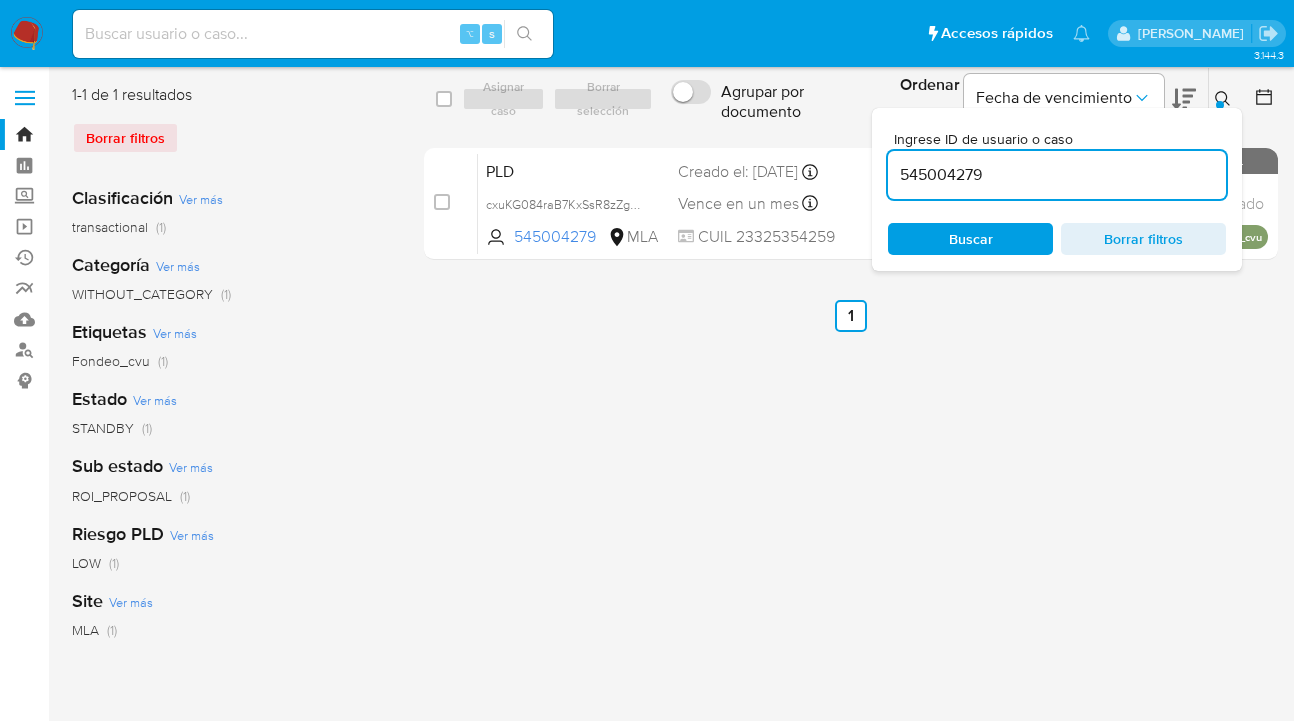 paste on "273094983" 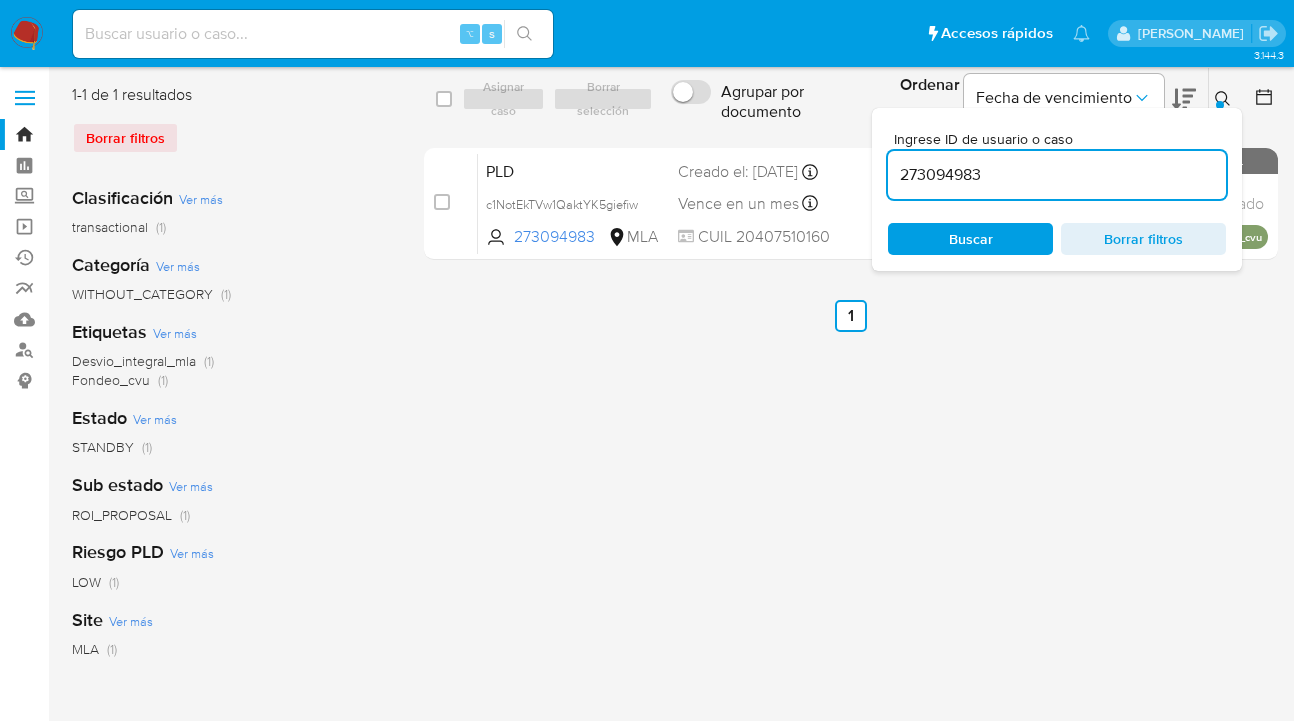 click 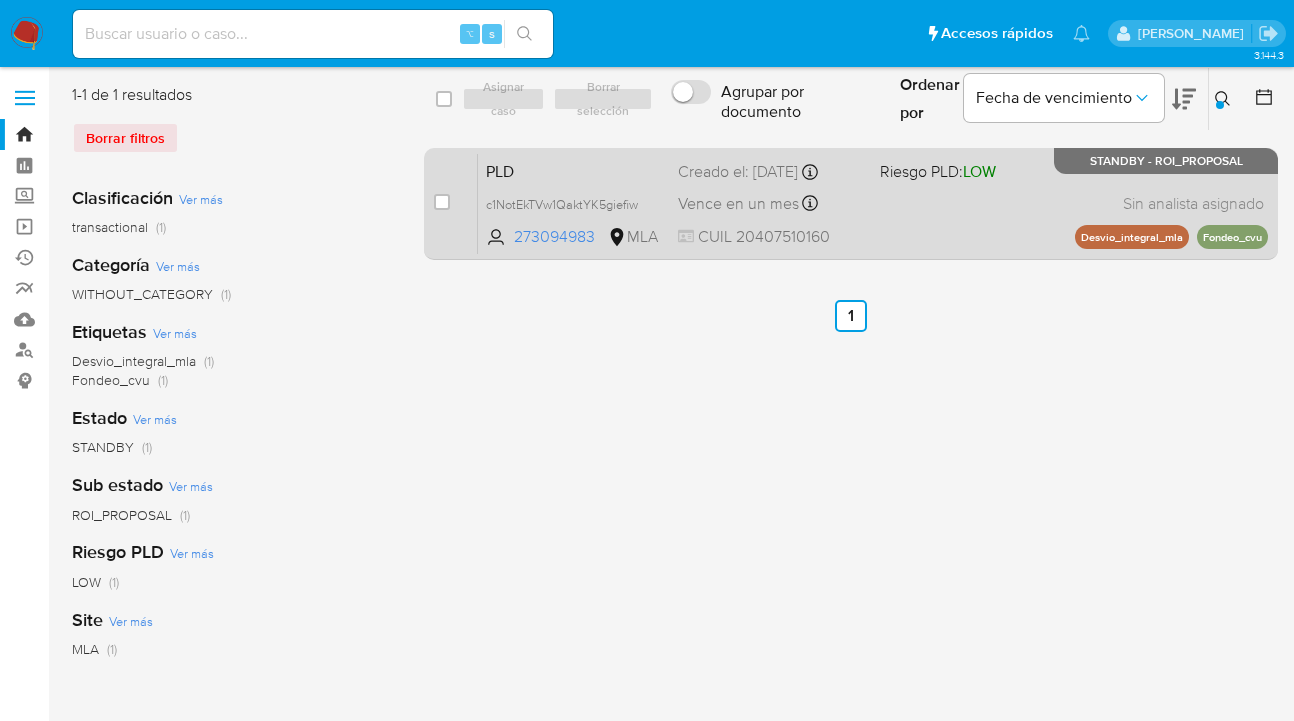 click on "PLD c1NotEkTVw1QaktYK5giefiw 273094983 MLA Riesgo PLD:  LOW Creado el: 12/05/2025   Creado el: 12/05/2025 03:06:03 Vence en un mes   Vence el 10/08/2025 03:06:04 CUIL   20407510160 Sin analista asignado   Asignado el: 19/05/2025 09:24:06 Desvio_integral_mla Fondeo_cvu STANDBY - ROI_PROPOSAL" at bounding box center (873, 203) 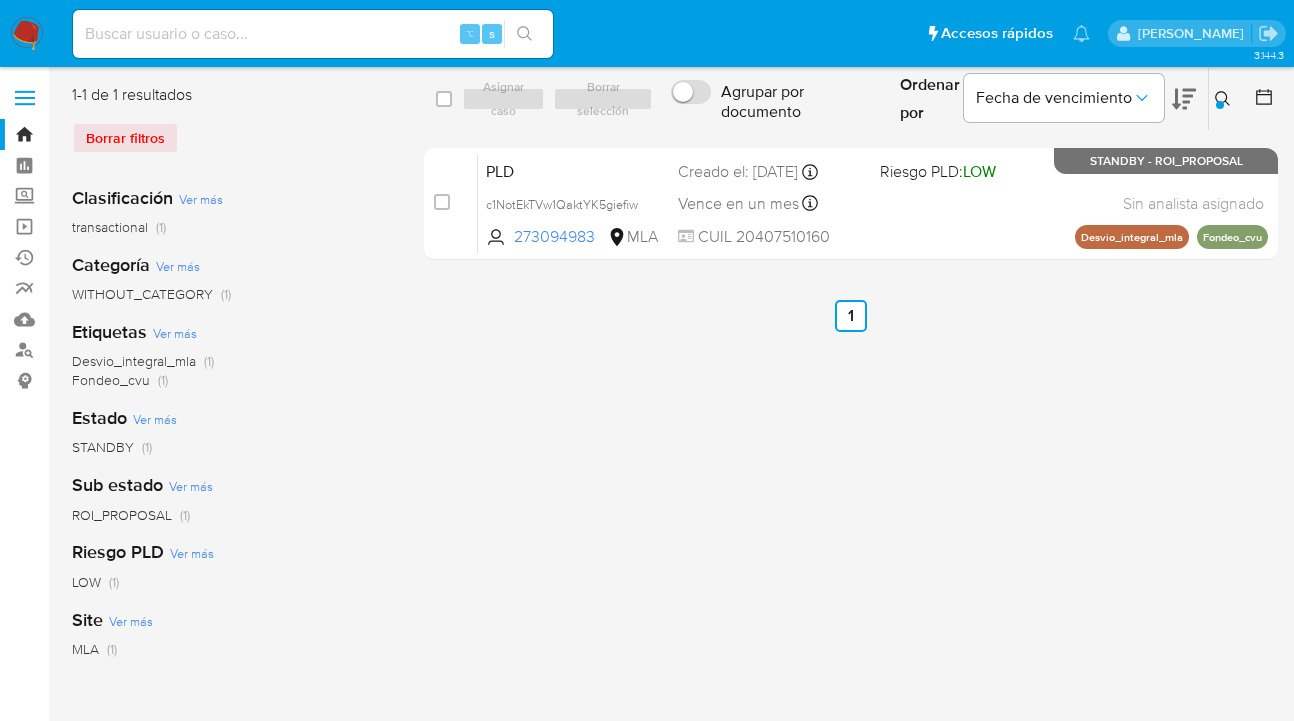 drag, startPoint x: 1223, startPoint y: 94, endPoint x: 1181, endPoint y: 123, distance: 51.0392 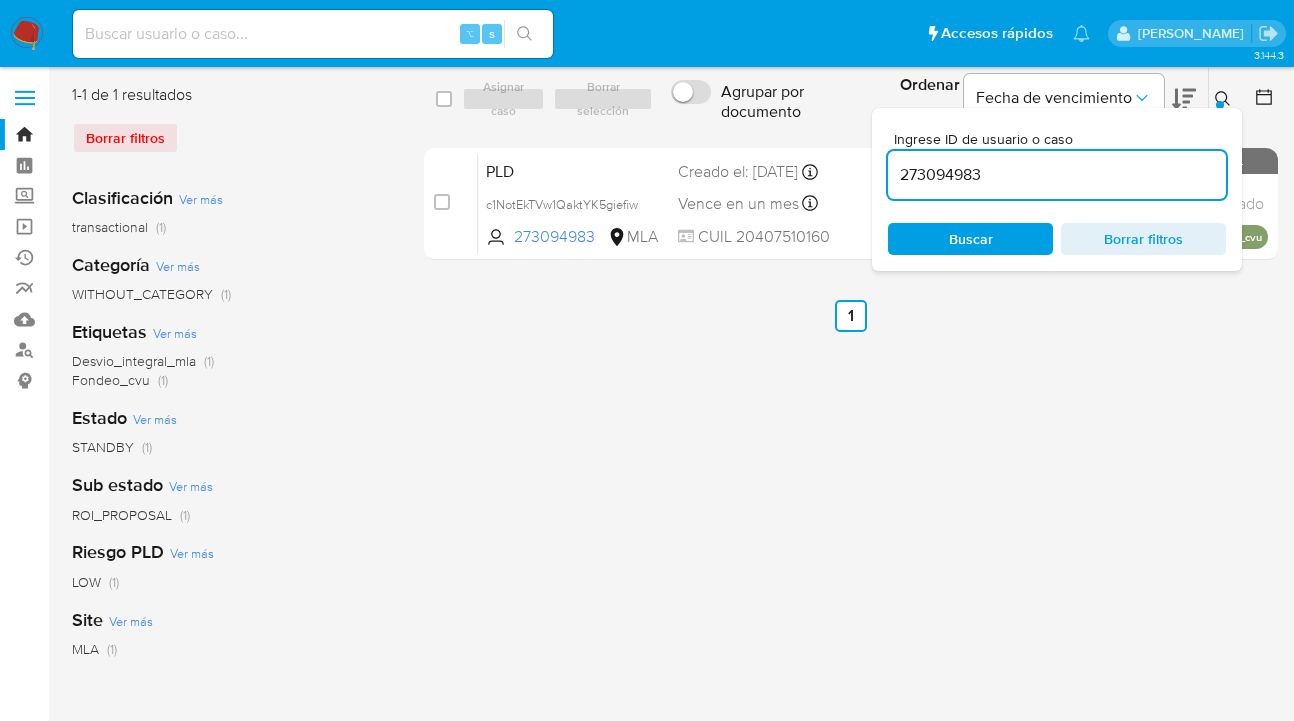 scroll, scrollTop: 0, scrollLeft: 0, axis: both 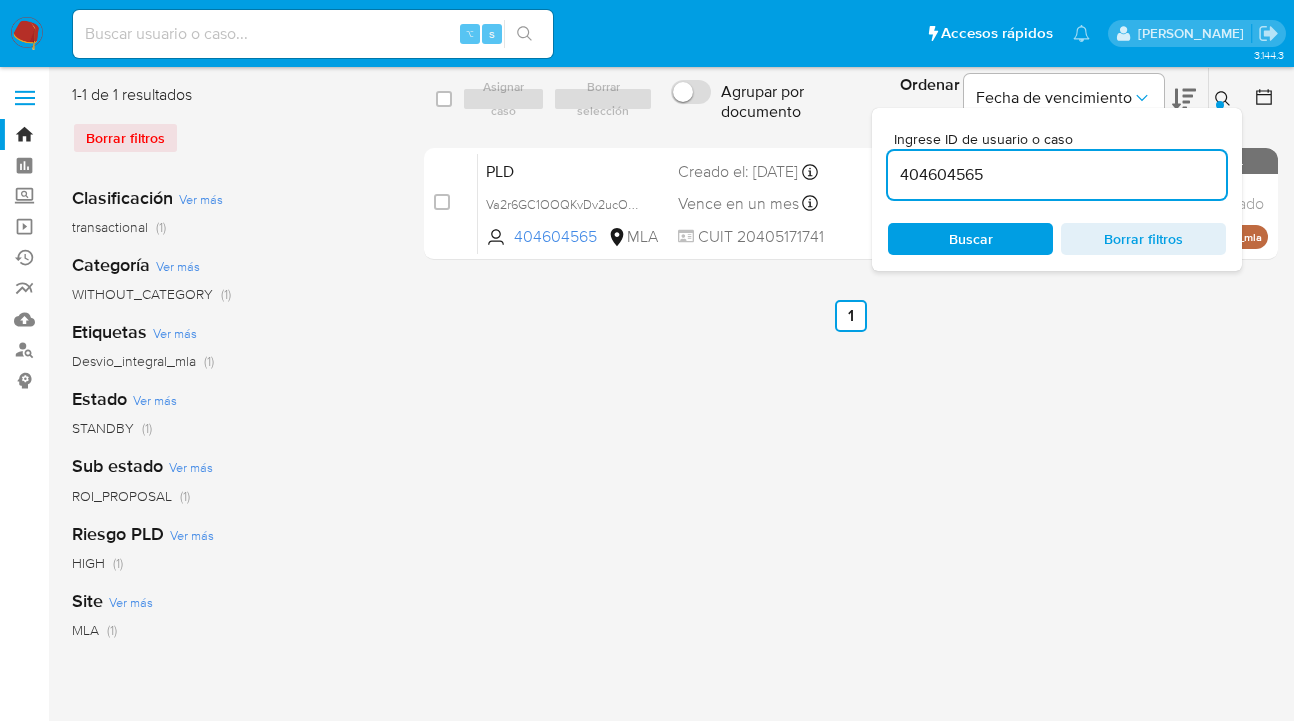 drag, startPoint x: 1224, startPoint y: 95, endPoint x: 1207, endPoint y: 102, distance: 18.384777 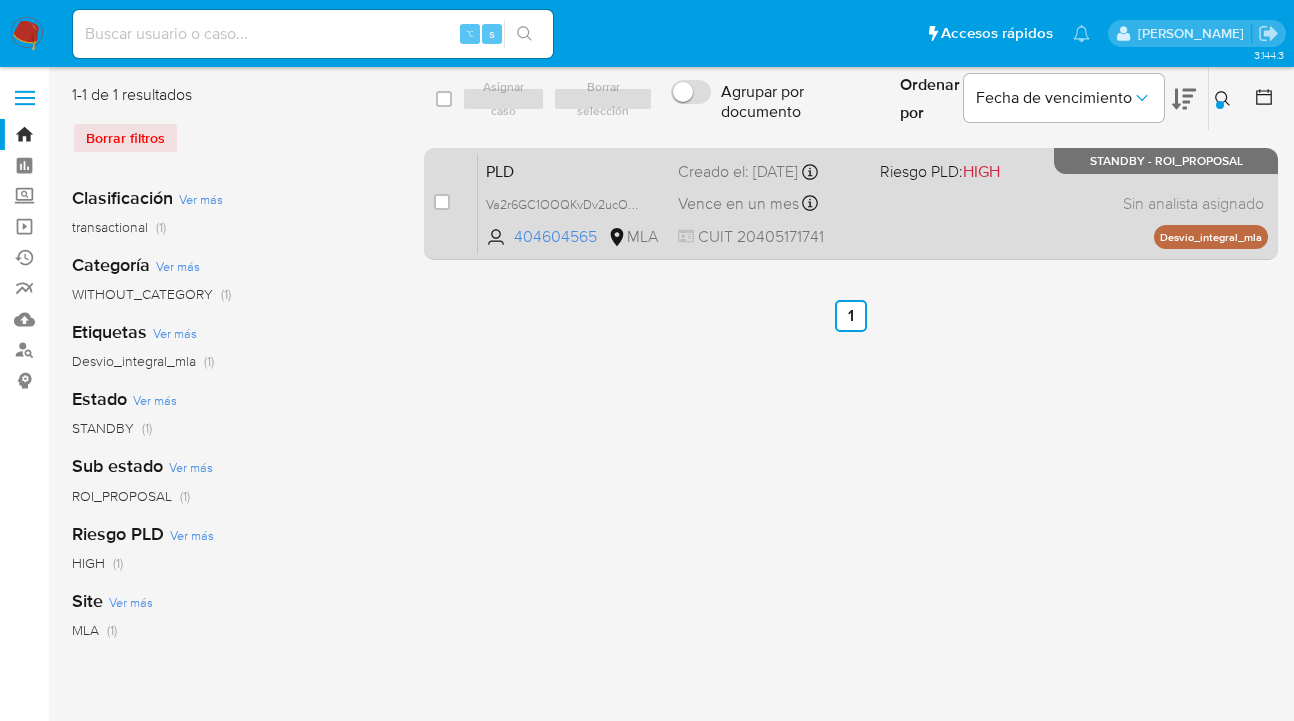 click on "PLD Va2r6GC1OOQKvDv2ucOAtUdf 404604565 MLA Riesgo PLD:  HIGH Creado el: 12/05/2025   Creado el: 12/05/2025 03:20:30 Vence en un mes   Vence el 10/08/2025 03:20:31 CUIT   20405171741 Sin analista asignado   Asignado el: 19/05/2025 09:24:08 Desvio_integral_mla STANDBY - ROI_PROPOSAL" at bounding box center [873, 203] 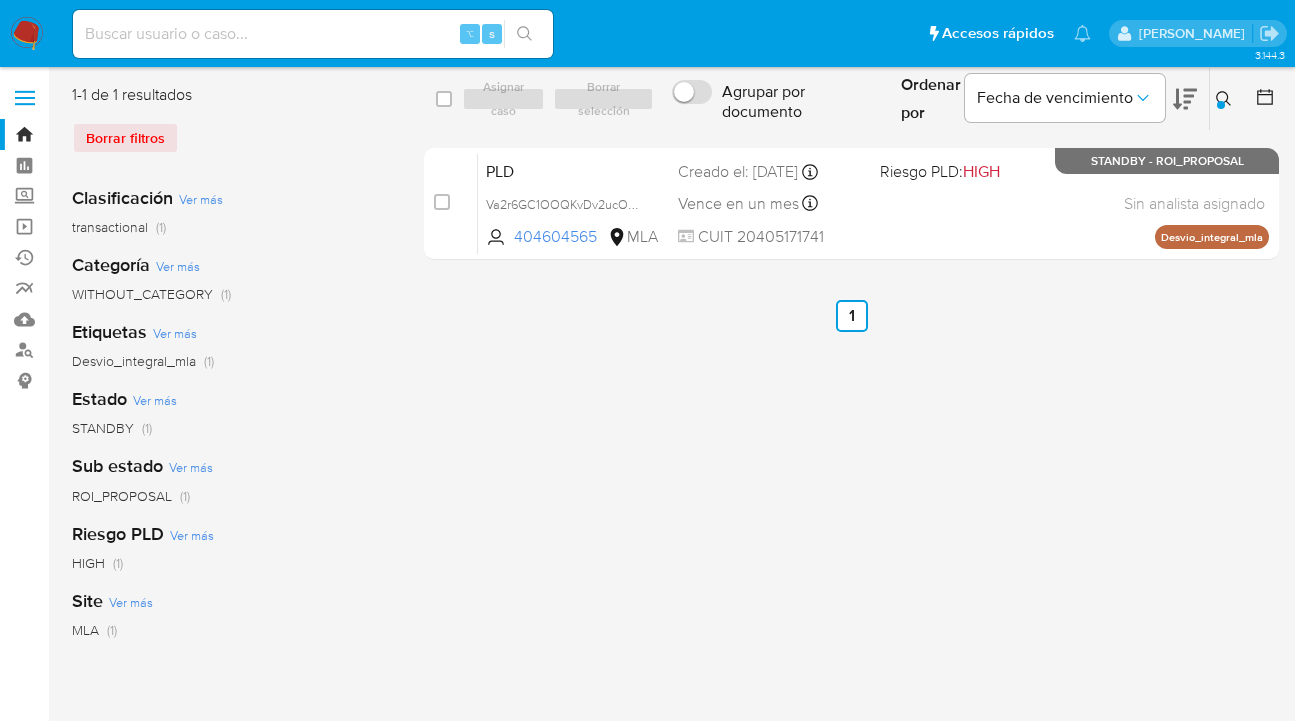 click 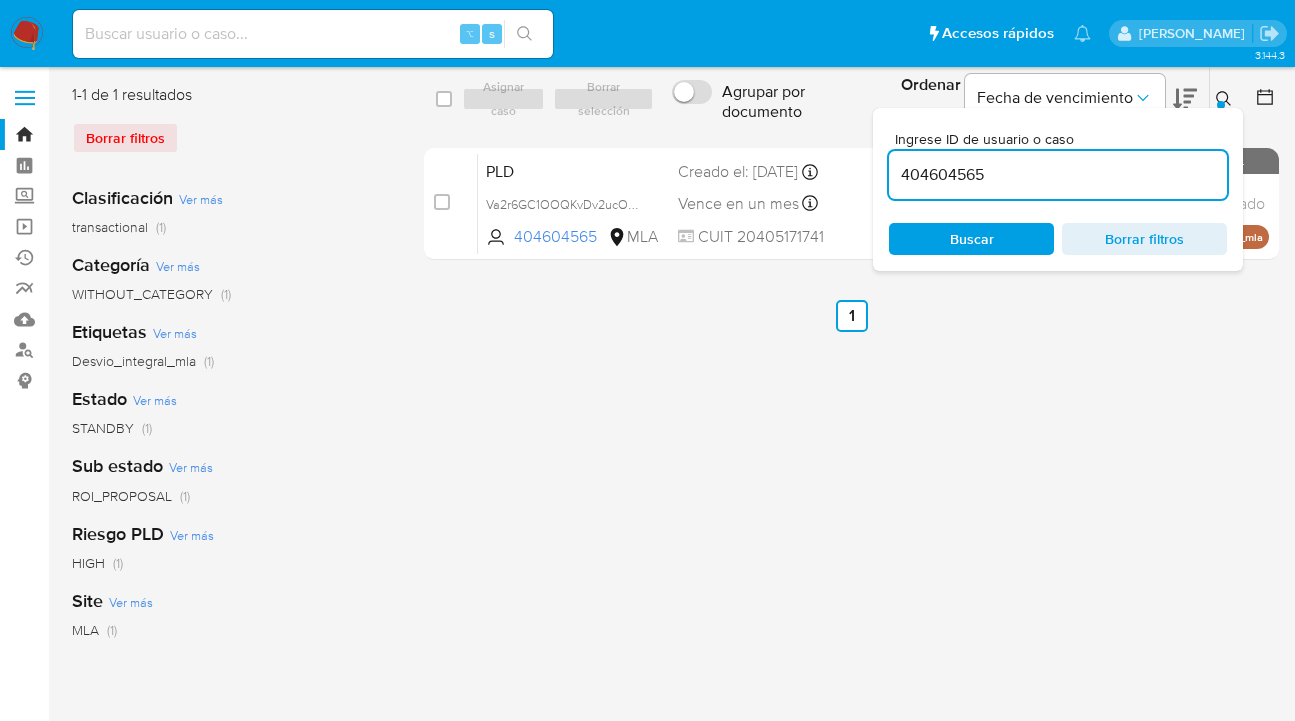 drag, startPoint x: 967, startPoint y: 194, endPoint x: 884, endPoint y: 167, distance: 87.28116 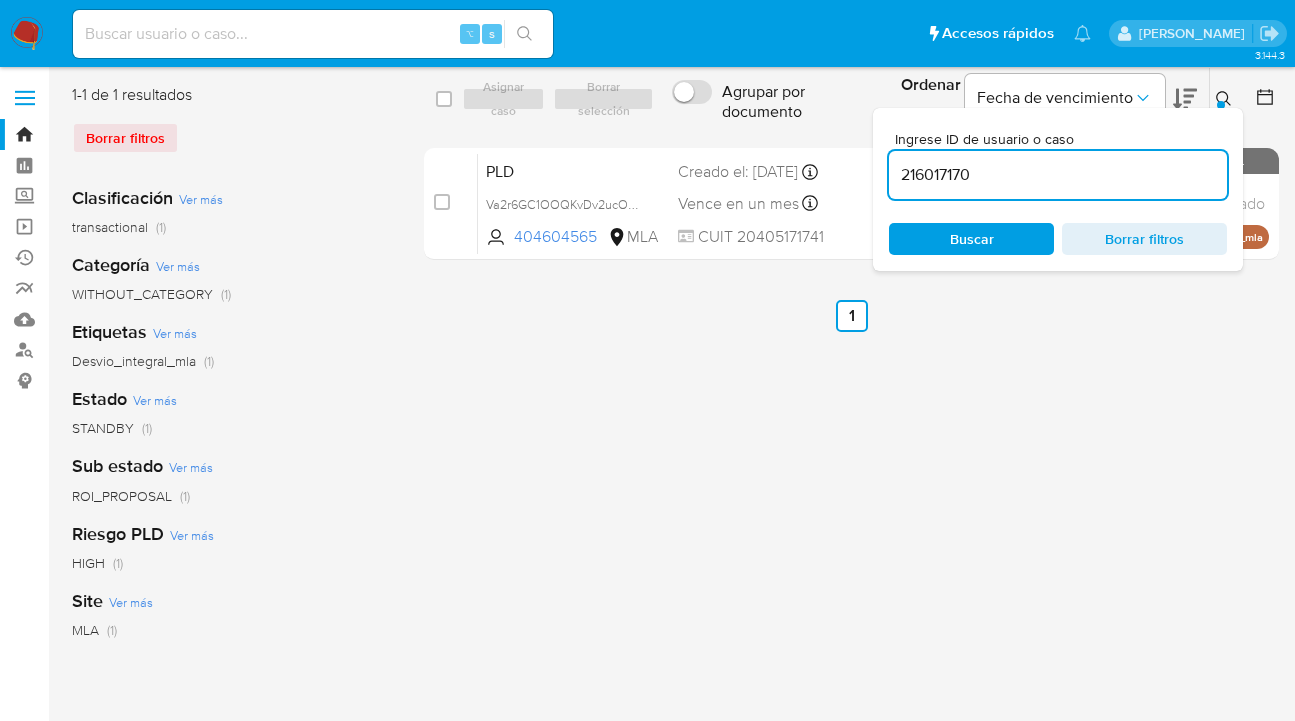 type on "216017170" 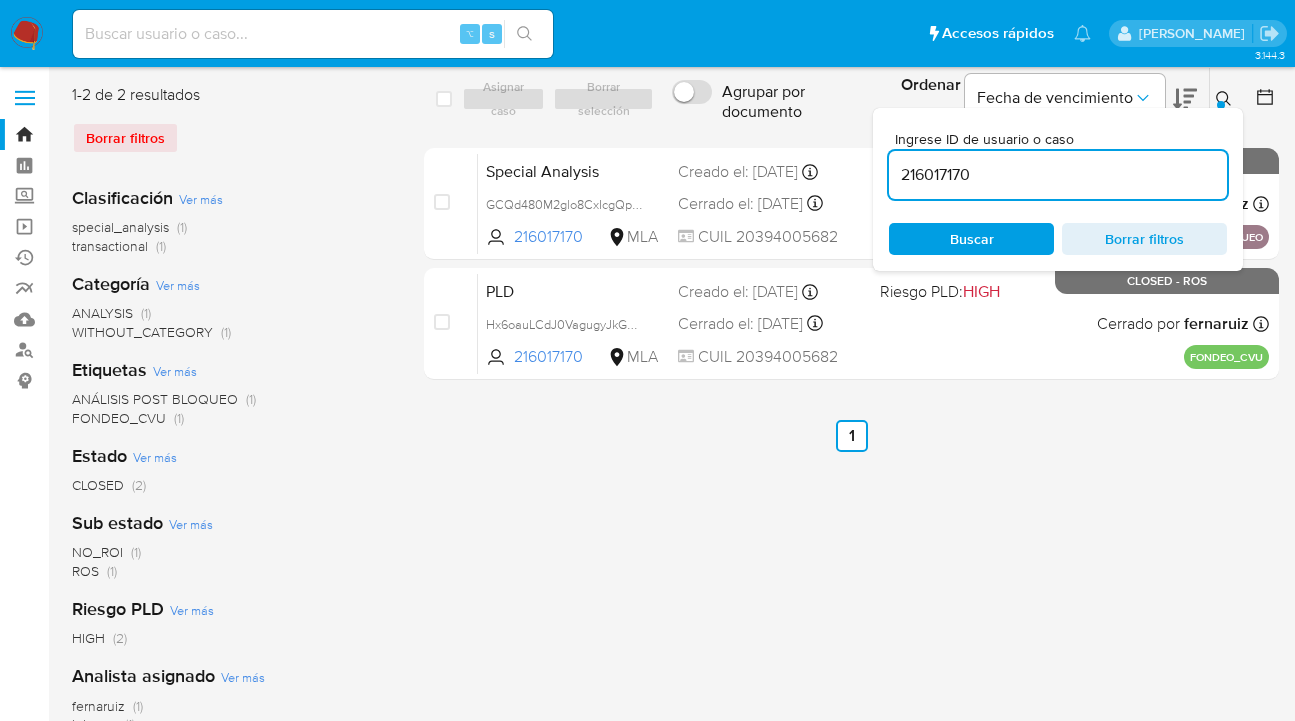 click 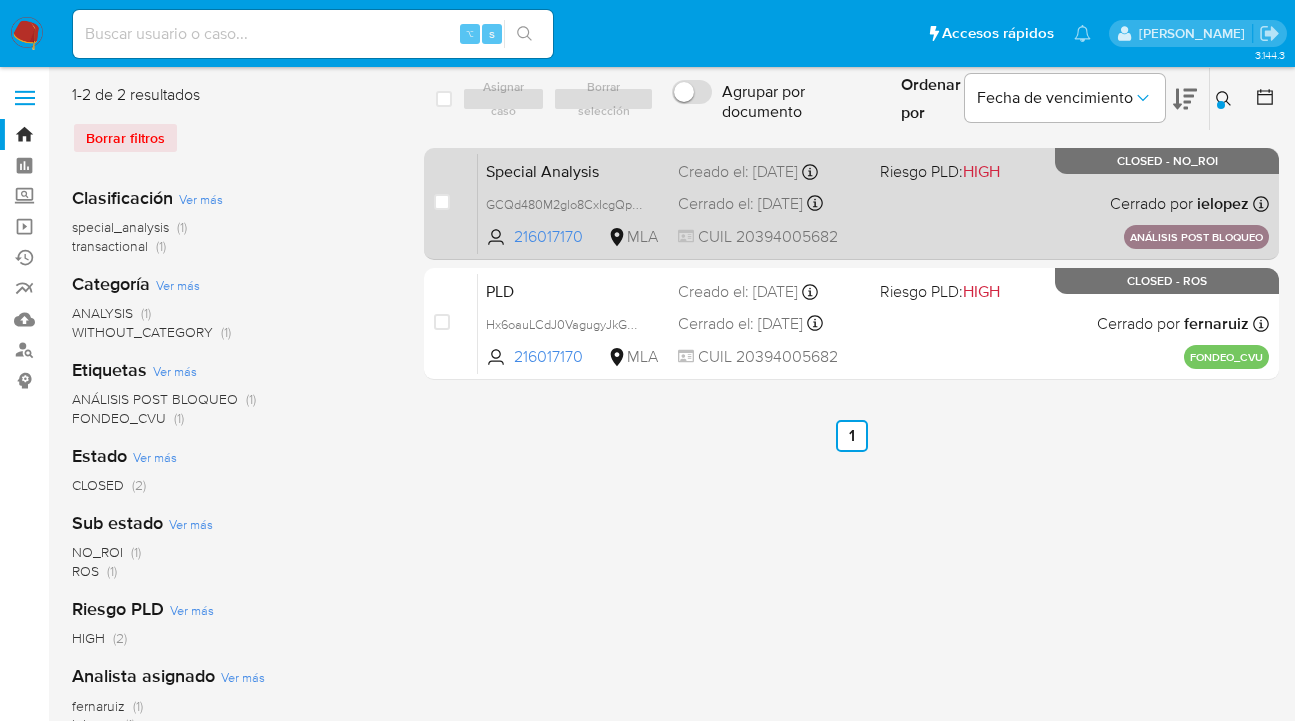 click on "Special Analysis GCQd480M2glo8CxIcgQpKbqi 216017170 MLA Riesgo PLD:  HIGH Creado el: 09/06/2025   Creado el: 09/06/2025 09:06:47 Cerrado el: 10/06/2025   Cerrado el: 10/06/2025 10:10:27 CUIL   20394005682 Cerrado por   ielopez   Asignado el: 09/06/2025 09:06:47 ANÁLISIS POST BLOQUEO CLOSED - NO_ROI" at bounding box center [873, 203] 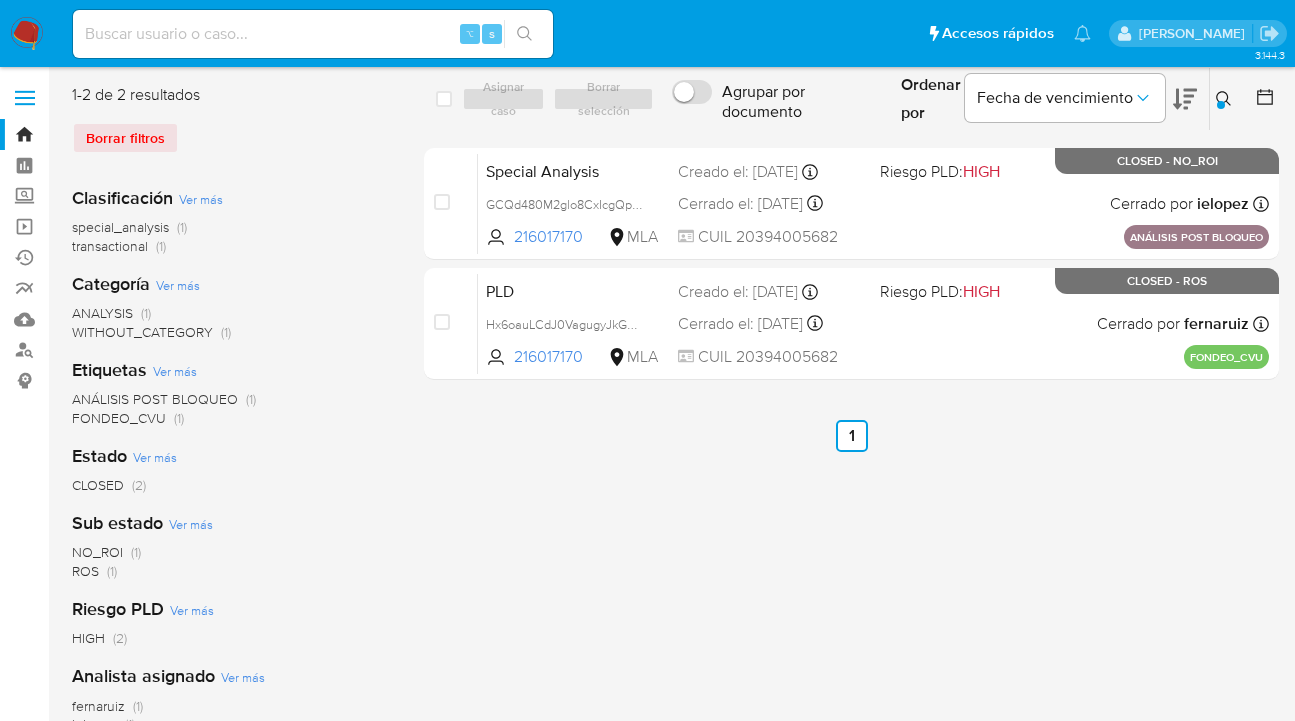 click 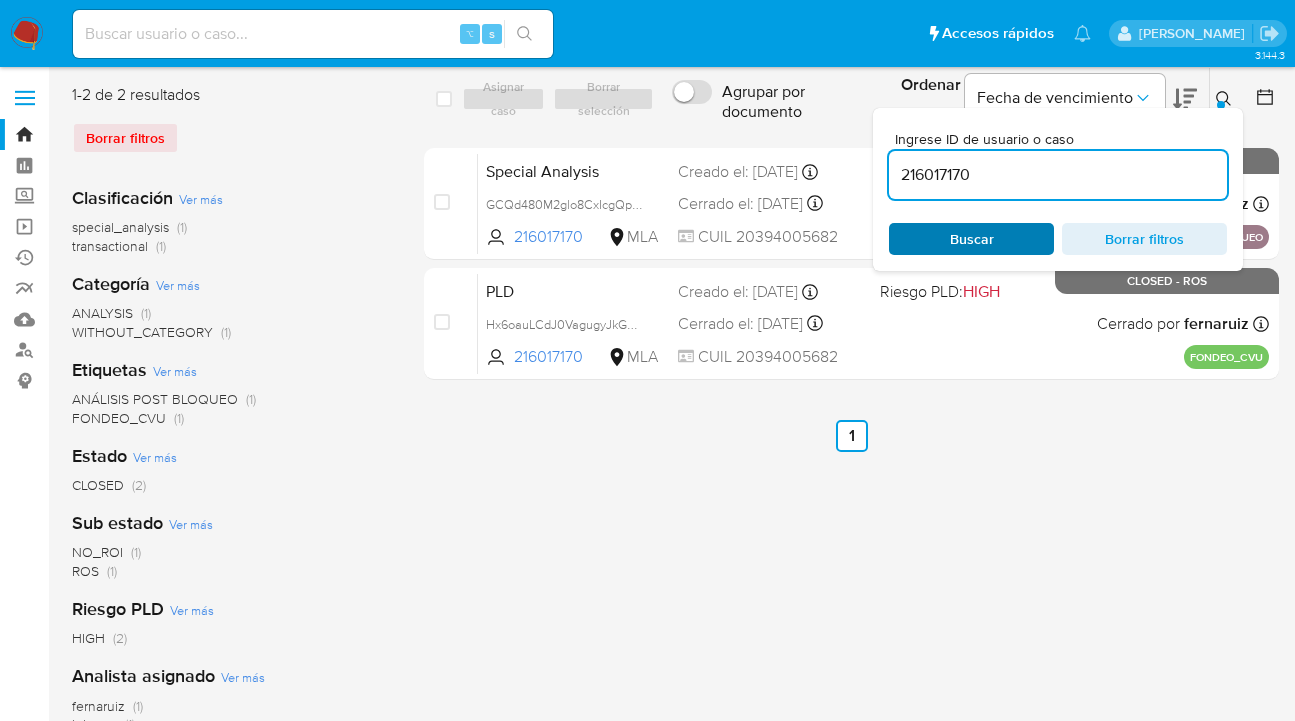 drag, startPoint x: 1006, startPoint y: 240, endPoint x: 1034, endPoint y: 224, distance: 32.24903 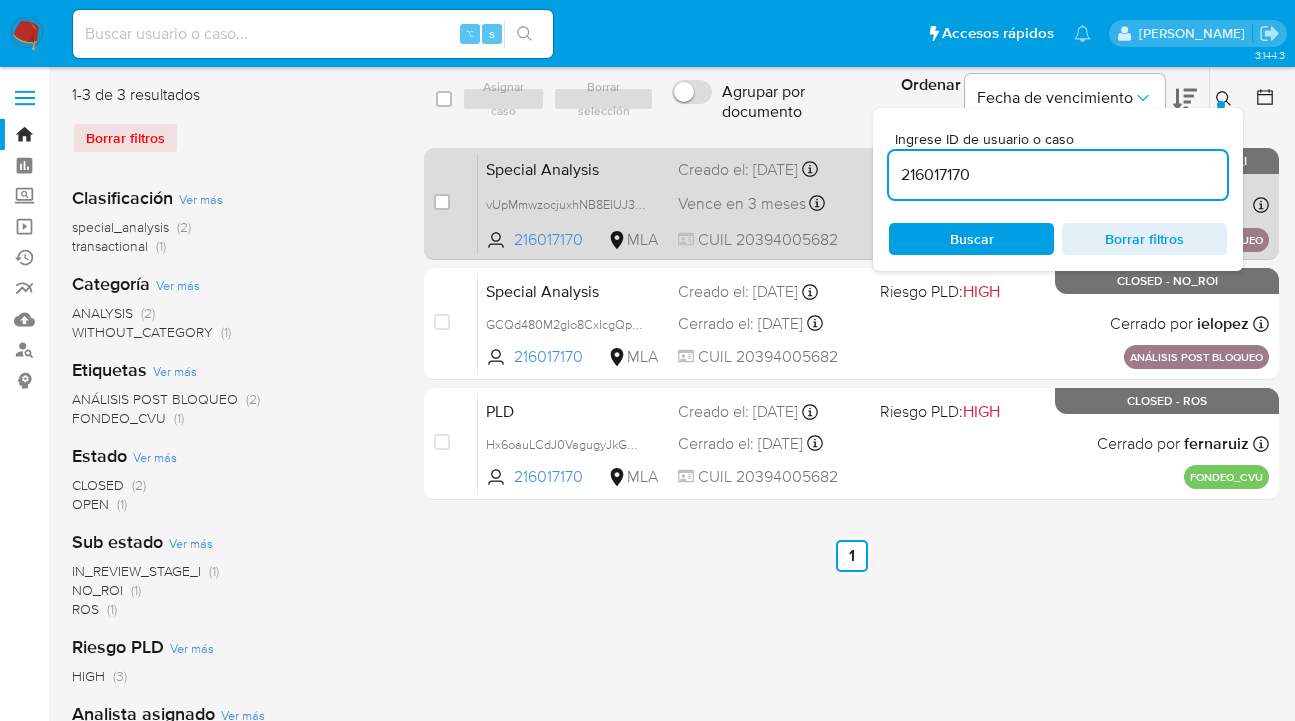 drag, startPoint x: 1222, startPoint y: 96, endPoint x: 1099, endPoint y: 151, distance: 134.73679 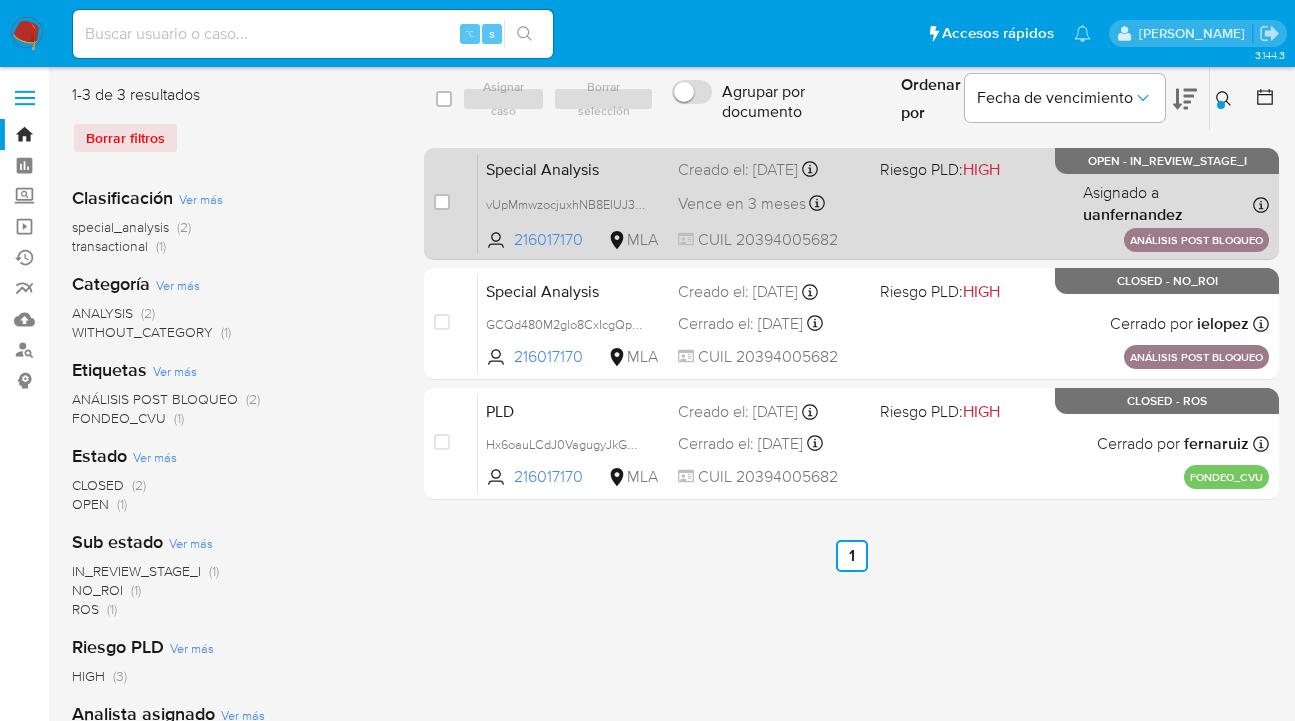 click on "Special Analysis vUpMmwzocjuxhNB8EIUJ3wqf 216017170 MLA Riesgo PLD:  HIGH Creado el: 07/07/2025   Creado el: 07/07/2025 14:34:02 Vence en 3 meses   Vence el 05/10/2025 14:34:02 CUIL   20394005682 Asignado a   uanfernandez   Asignado el: 07/07/2025 14:34:02 ANÁLISIS POST BLOQUEO OPEN - IN_REVIEW_STAGE_I" at bounding box center [873, 203] 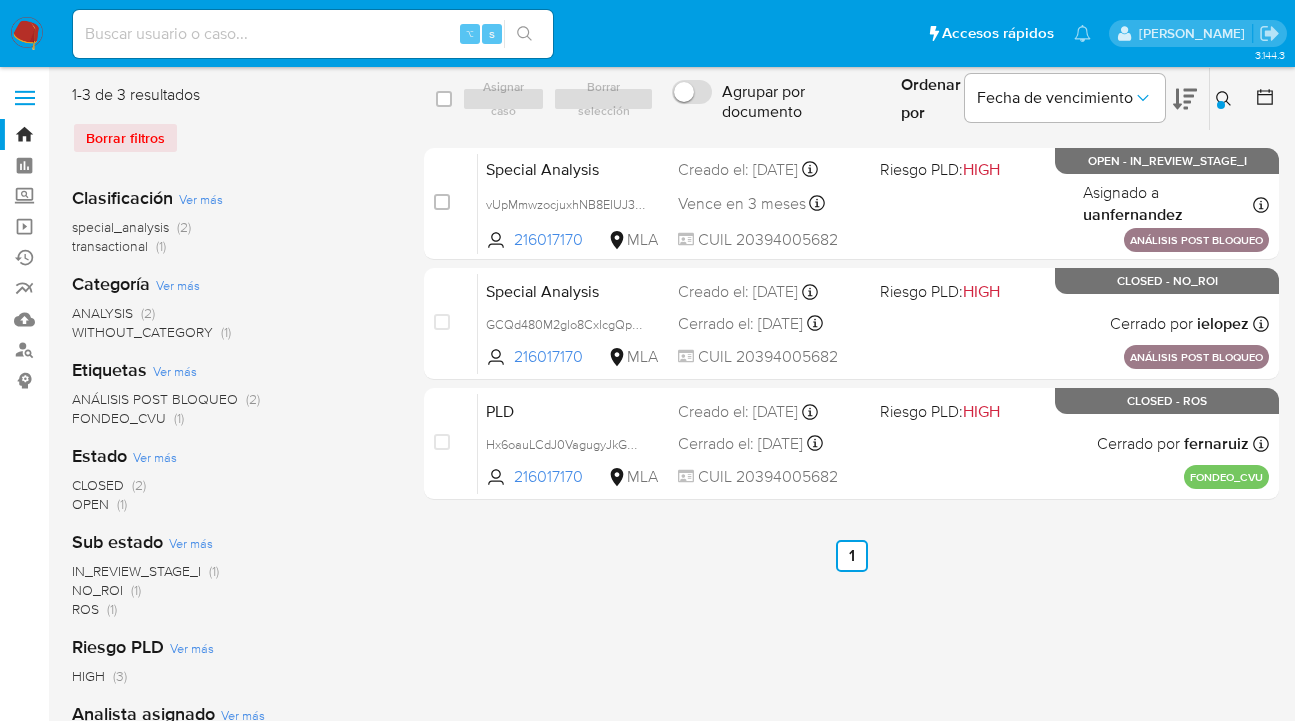 click 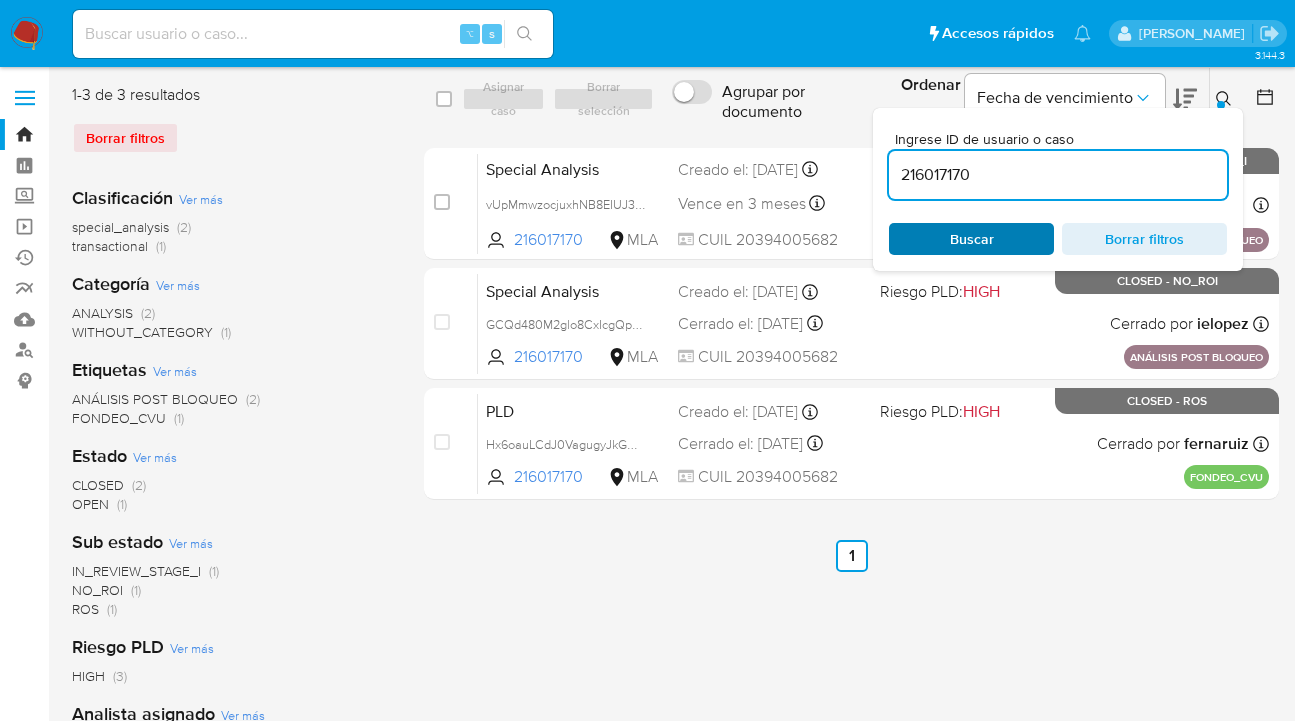 click on "Buscar" at bounding box center (971, 239) 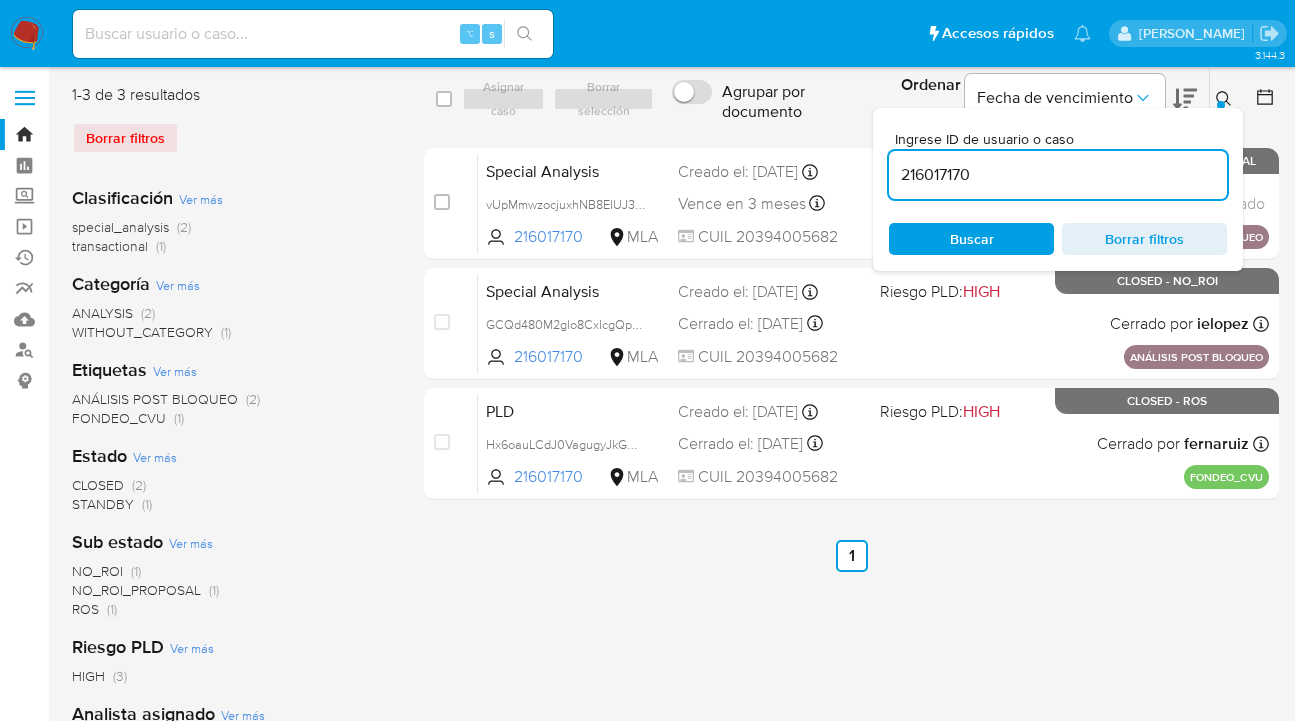 click 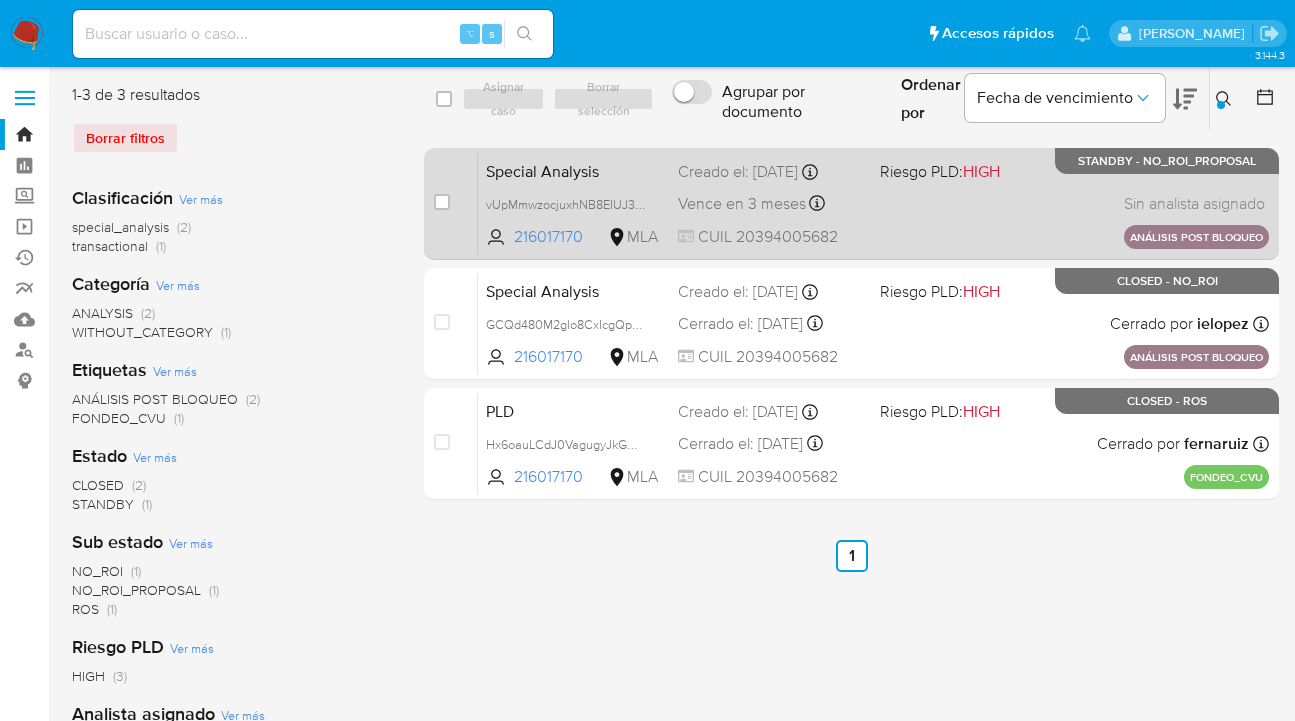 click on "Special Analysis vUpMmwzocjuxhNB8EIUJ3wqf 216017170 MLA Riesgo PLD:  HIGH Creado el: 07/07/2025   Creado el: 07/07/2025 14:34:02 Vence en 3 meses   Vence el 05/10/2025 14:34:02 CUIL   20394005682 Sin analista asignado   Asignado el: 07/07/2025 14:34:02 ANÁLISIS POST BLOQUEO STANDBY - NO_ROI_PROPOSAL" at bounding box center (873, 203) 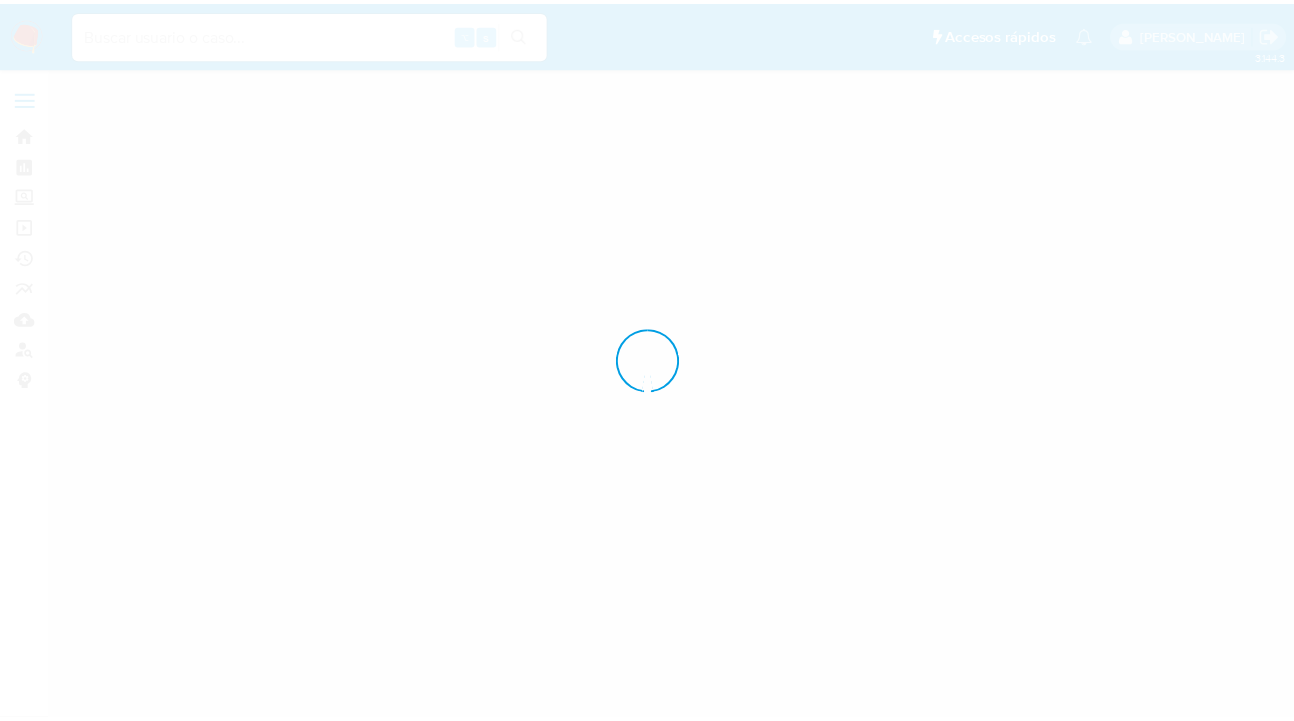 scroll, scrollTop: 0, scrollLeft: 0, axis: both 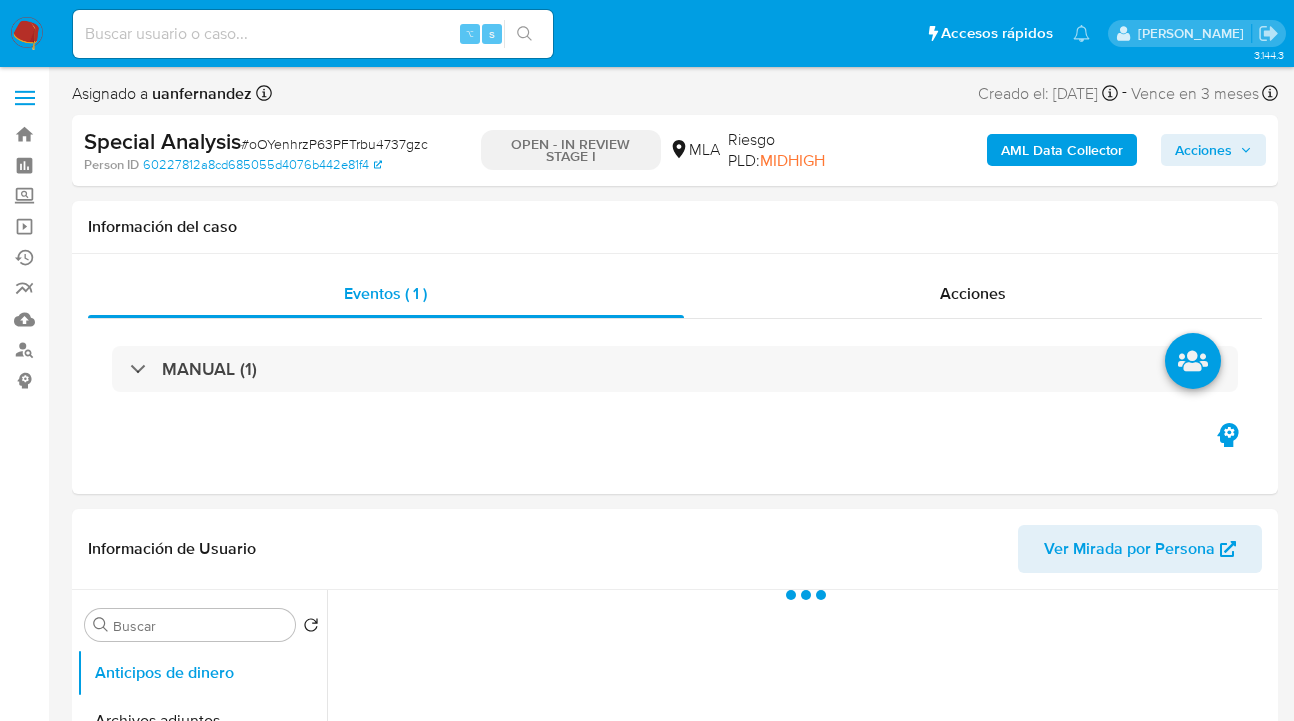 select on "10" 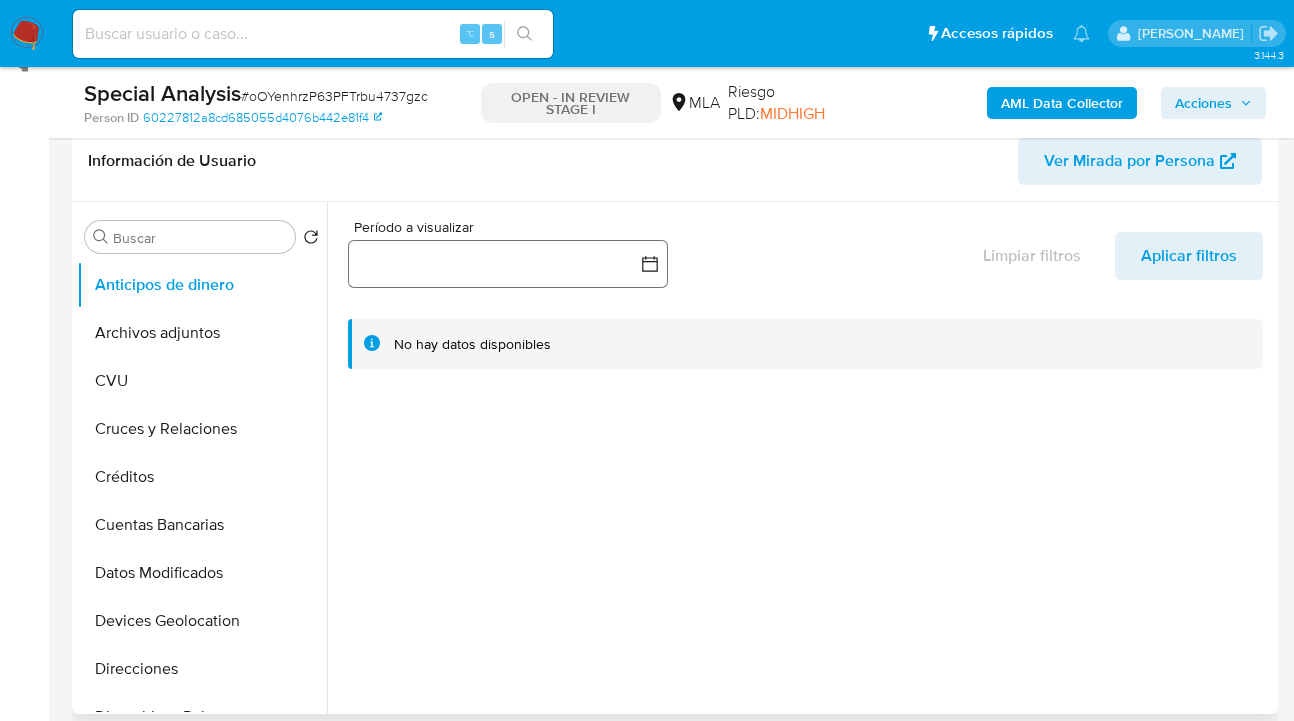 scroll, scrollTop: 214, scrollLeft: 0, axis: vertical 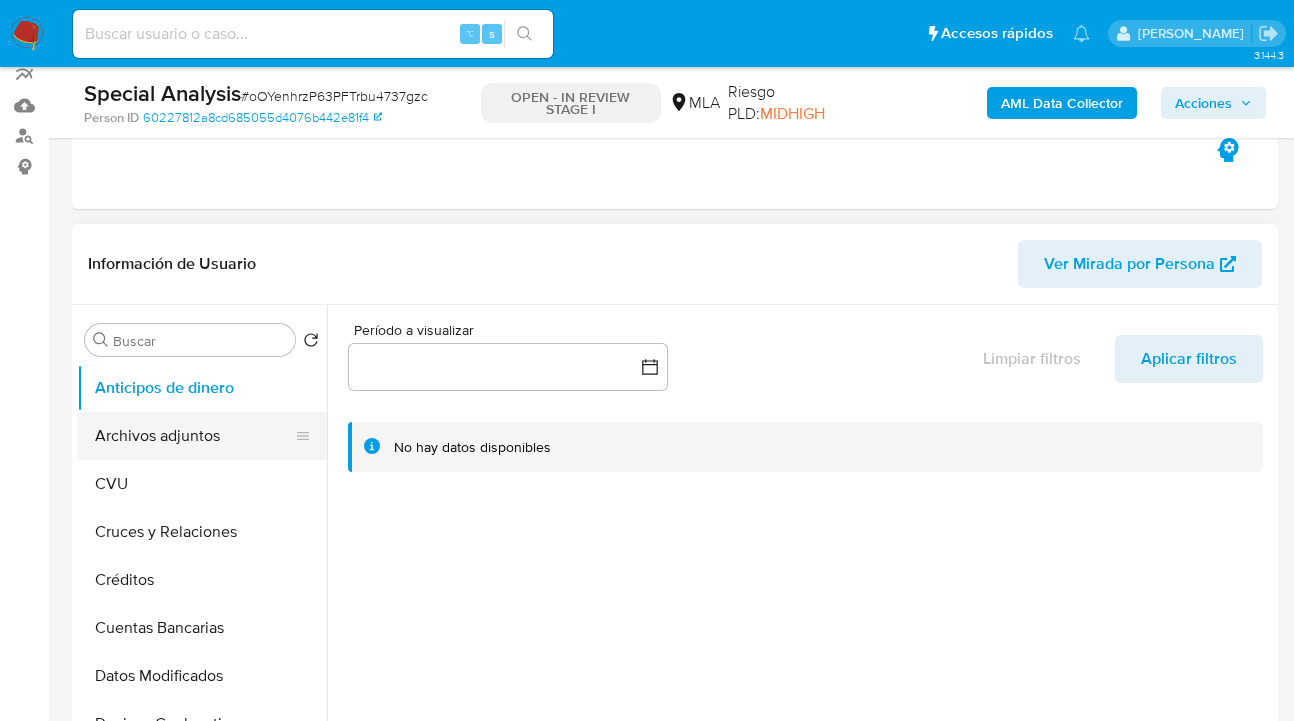 click on "Archivos adjuntos" at bounding box center (194, 436) 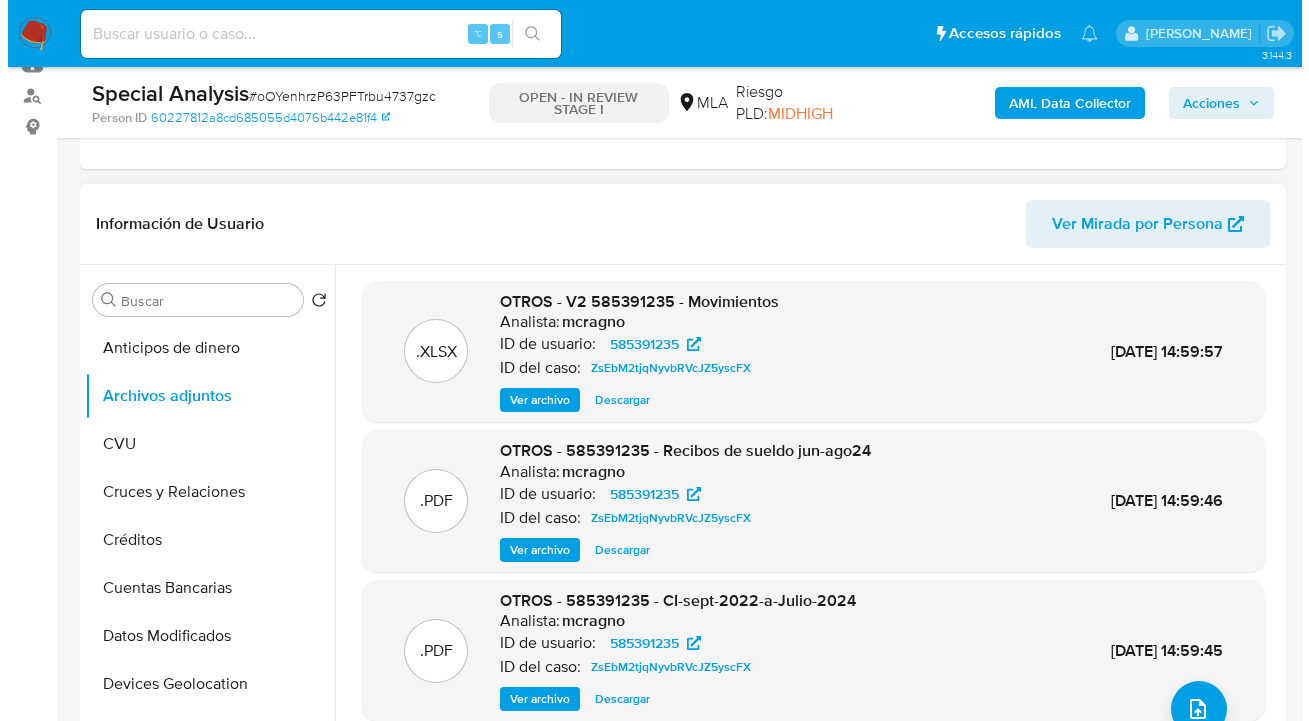 scroll, scrollTop: 271, scrollLeft: 0, axis: vertical 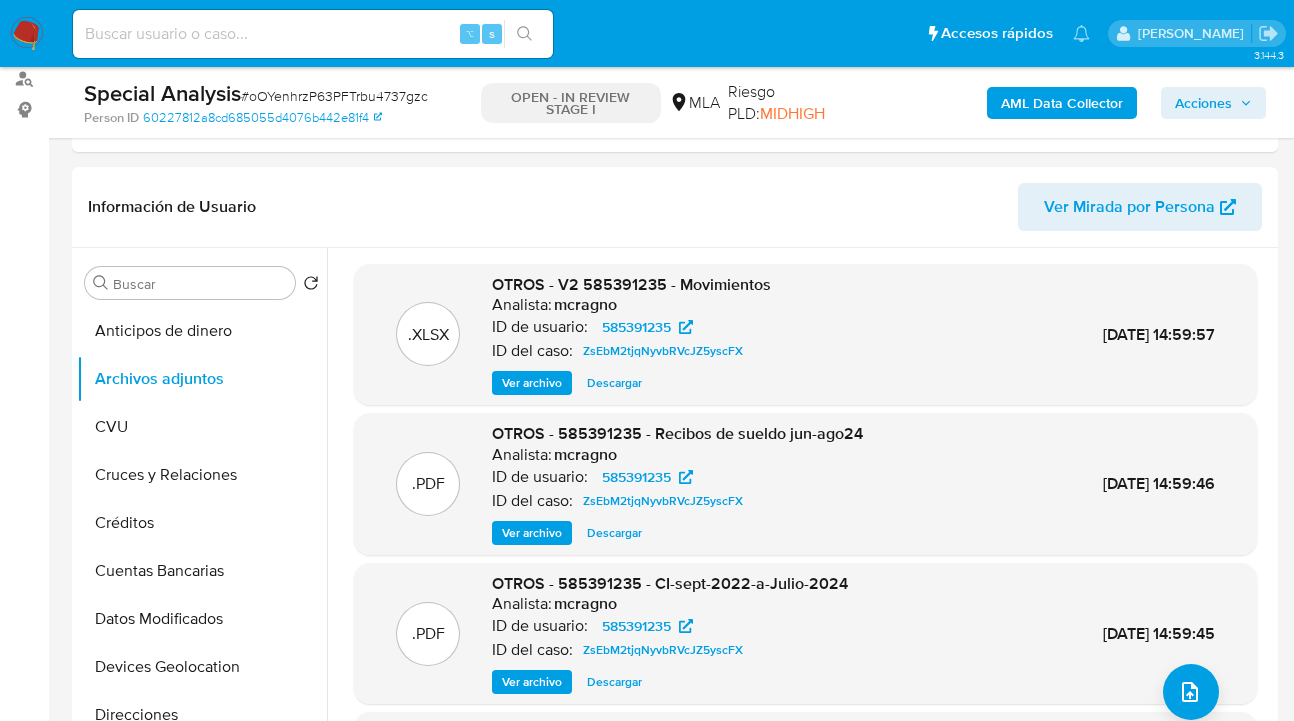 click on "AML Data Collector Acciones" at bounding box center [1071, 102] 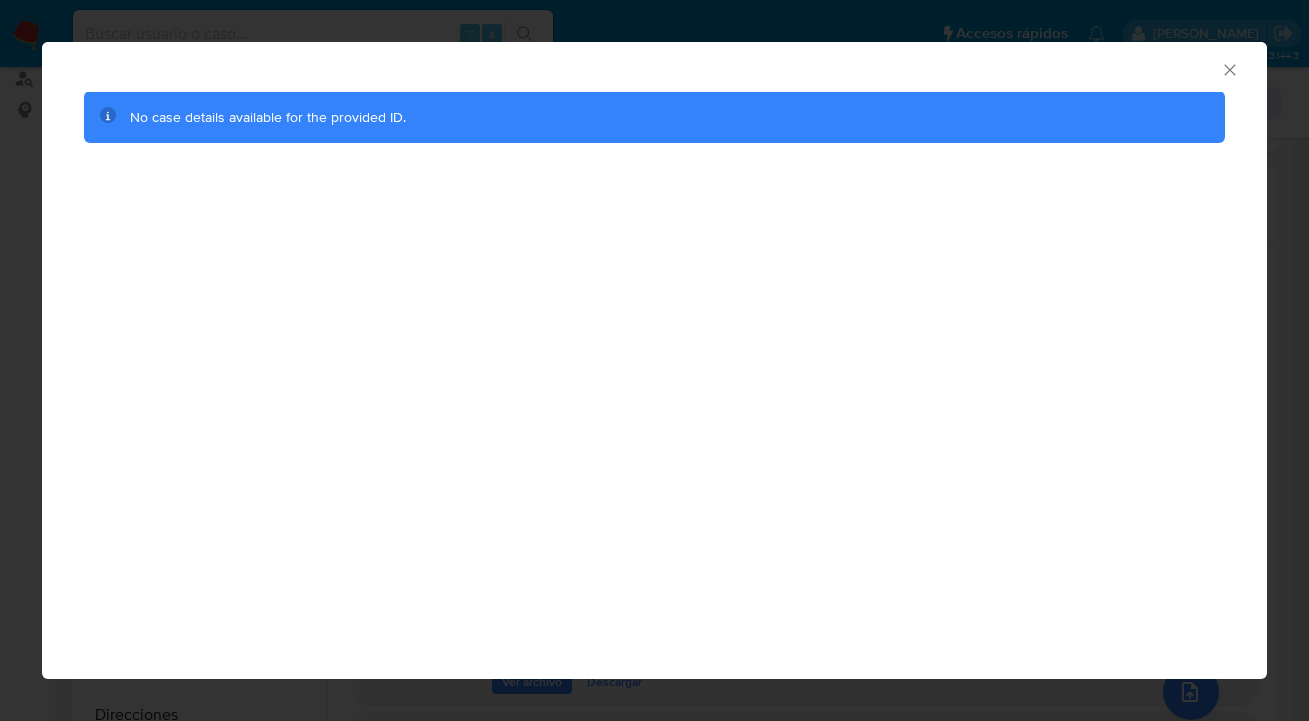 click 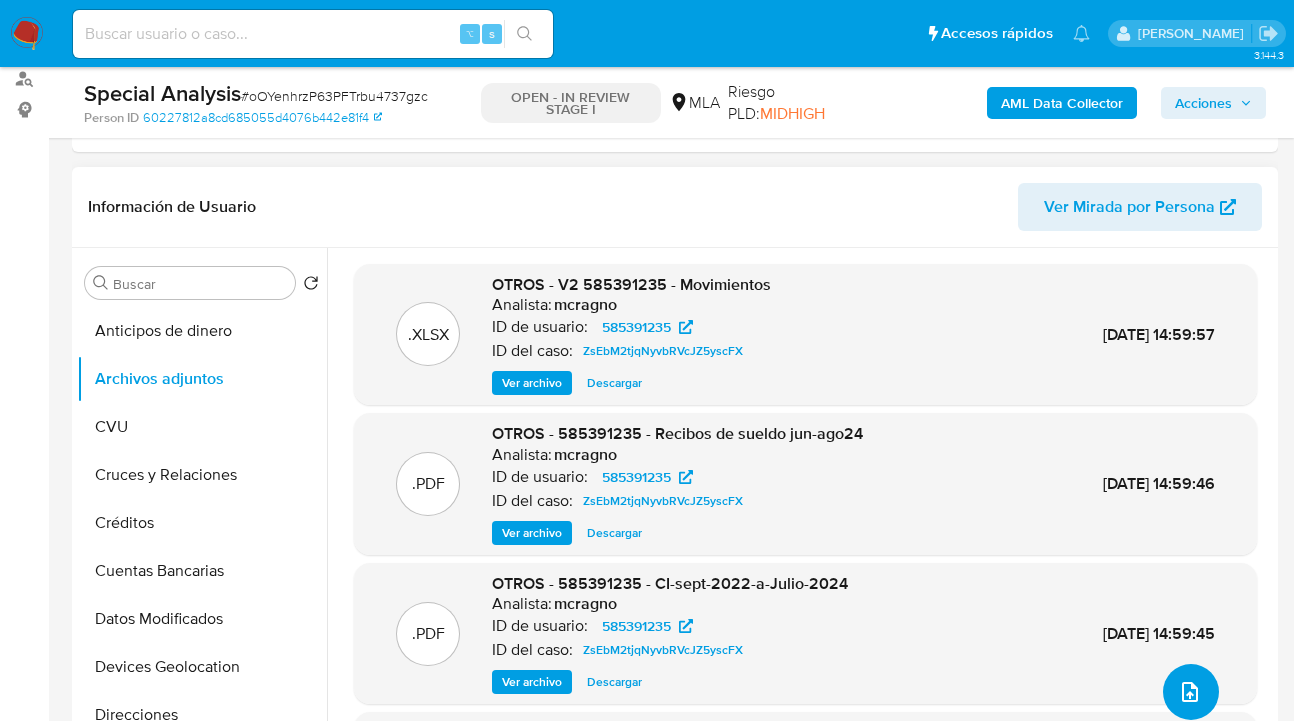 click 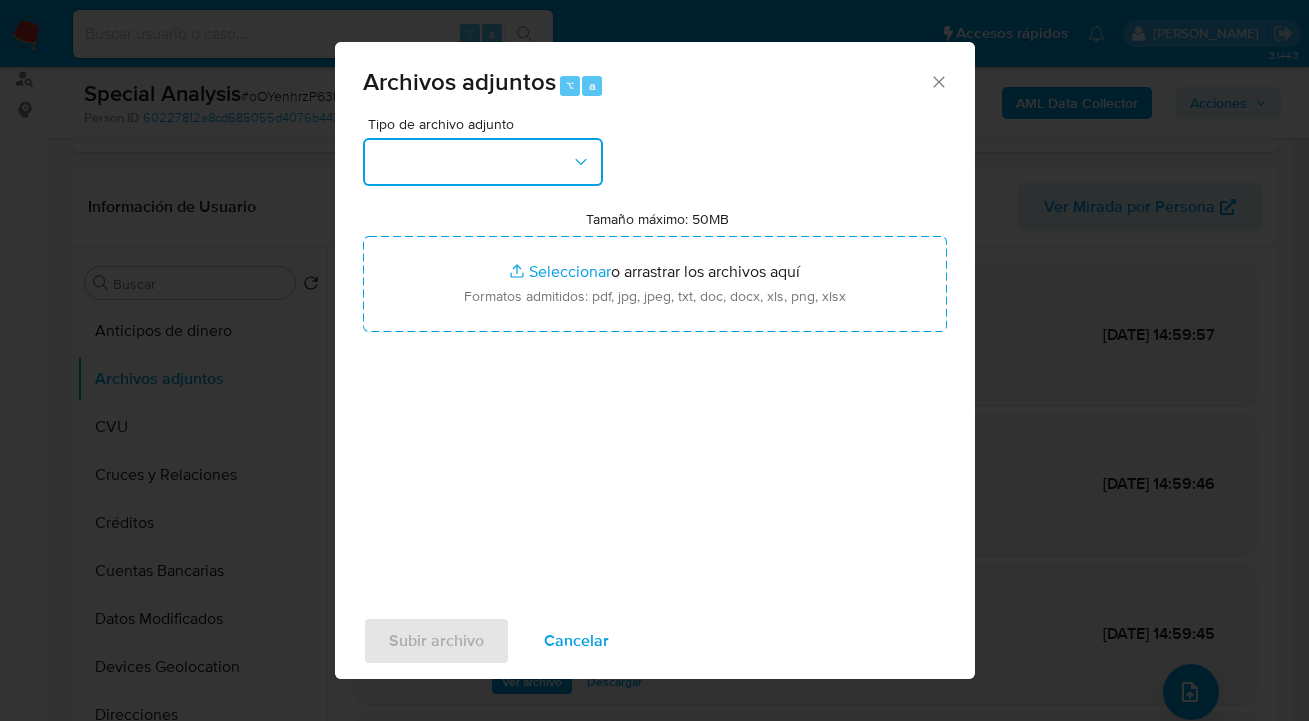 click 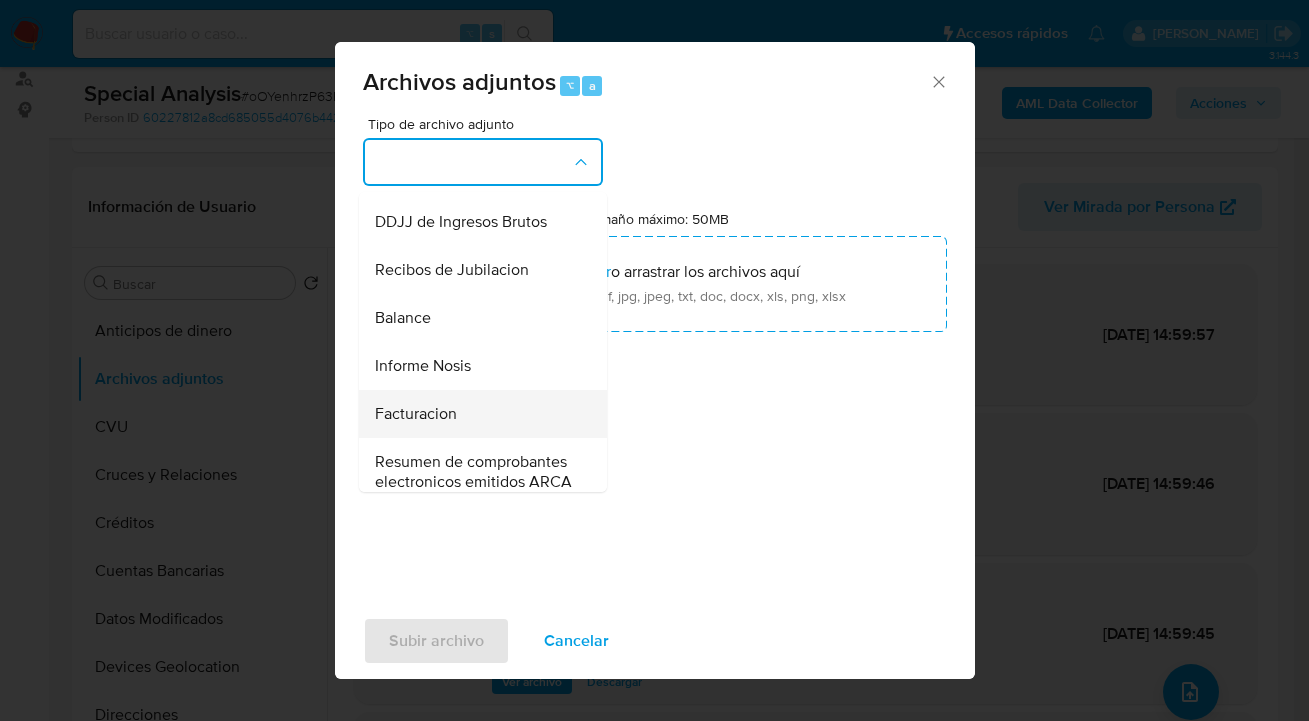scroll, scrollTop: 808, scrollLeft: 0, axis: vertical 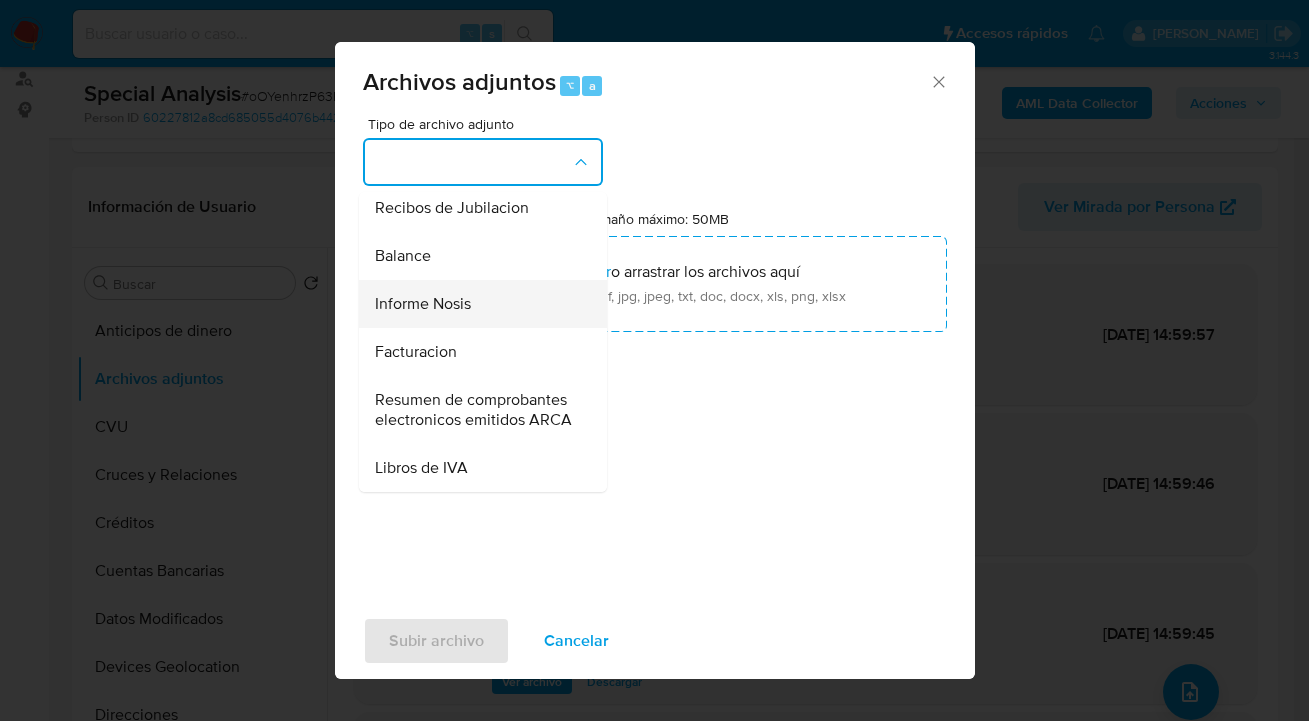 click on "Informe Nosis" at bounding box center [477, 304] 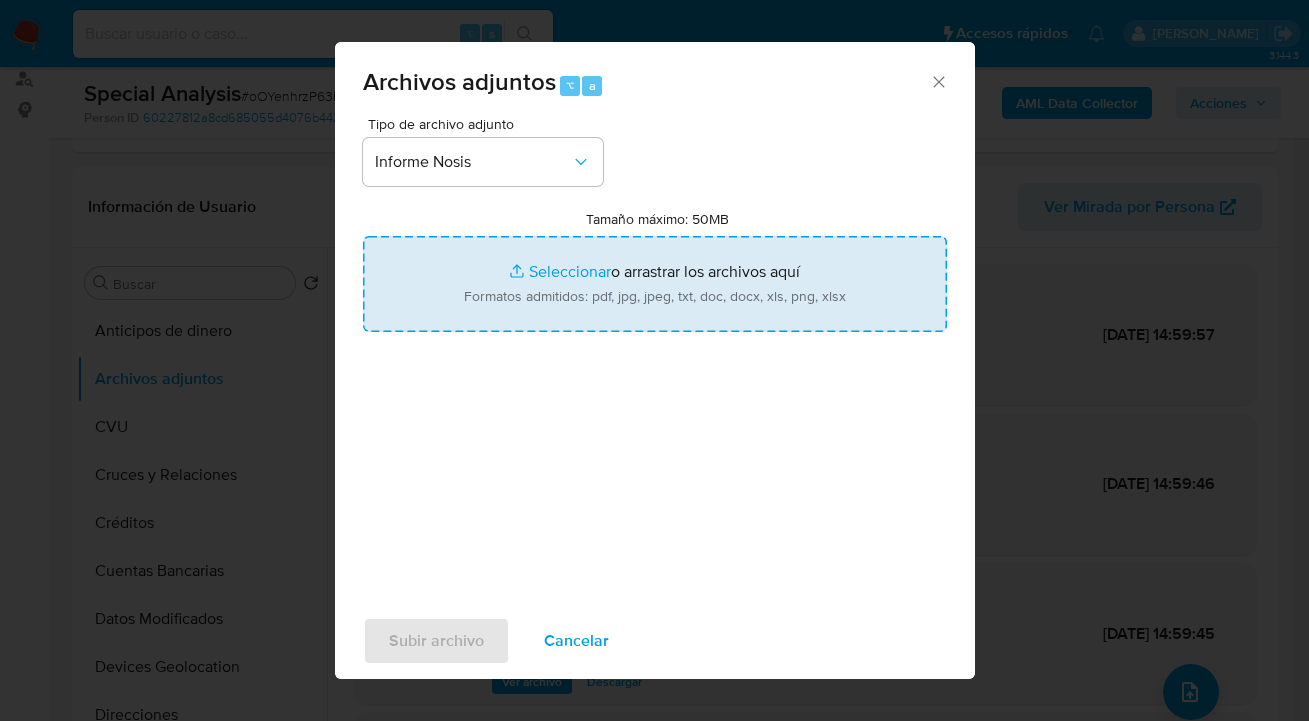click on "Tamaño máximo: 50MB Seleccionar archivos" at bounding box center [655, 284] 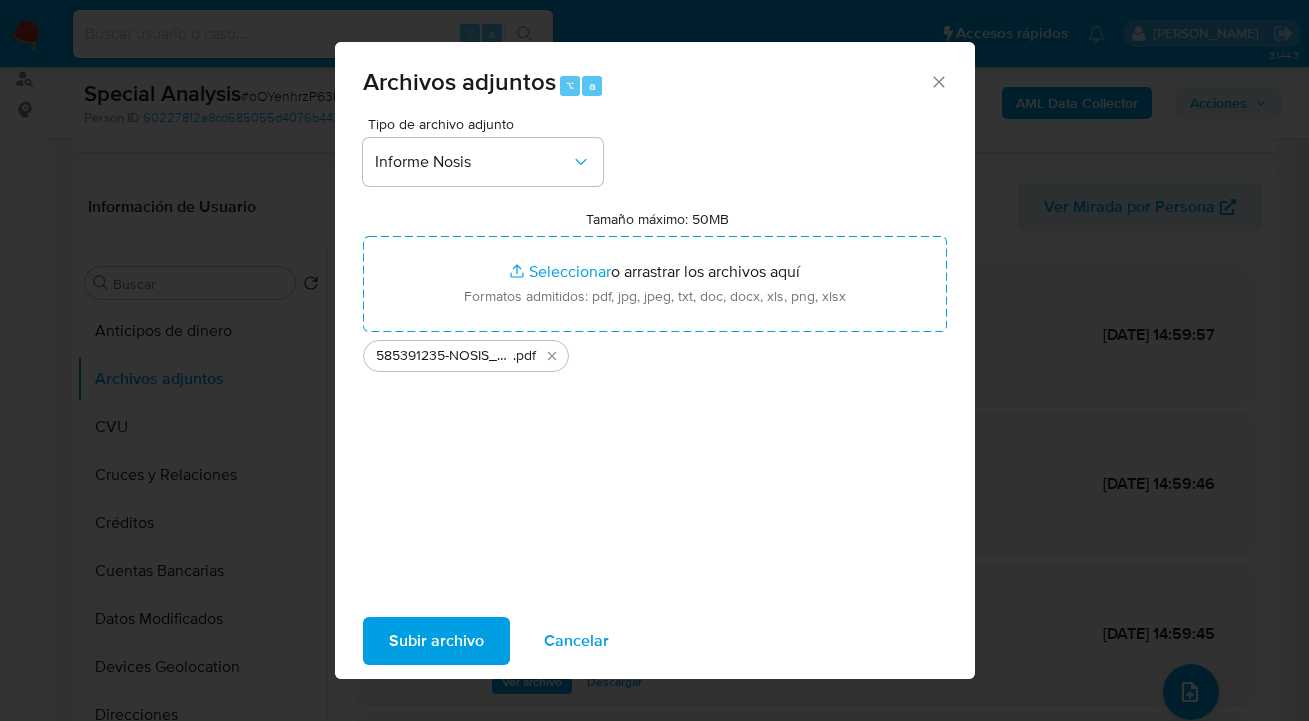 drag, startPoint x: 640, startPoint y: 294, endPoint x: 434, endPoint y: 648, distance: 409.57538 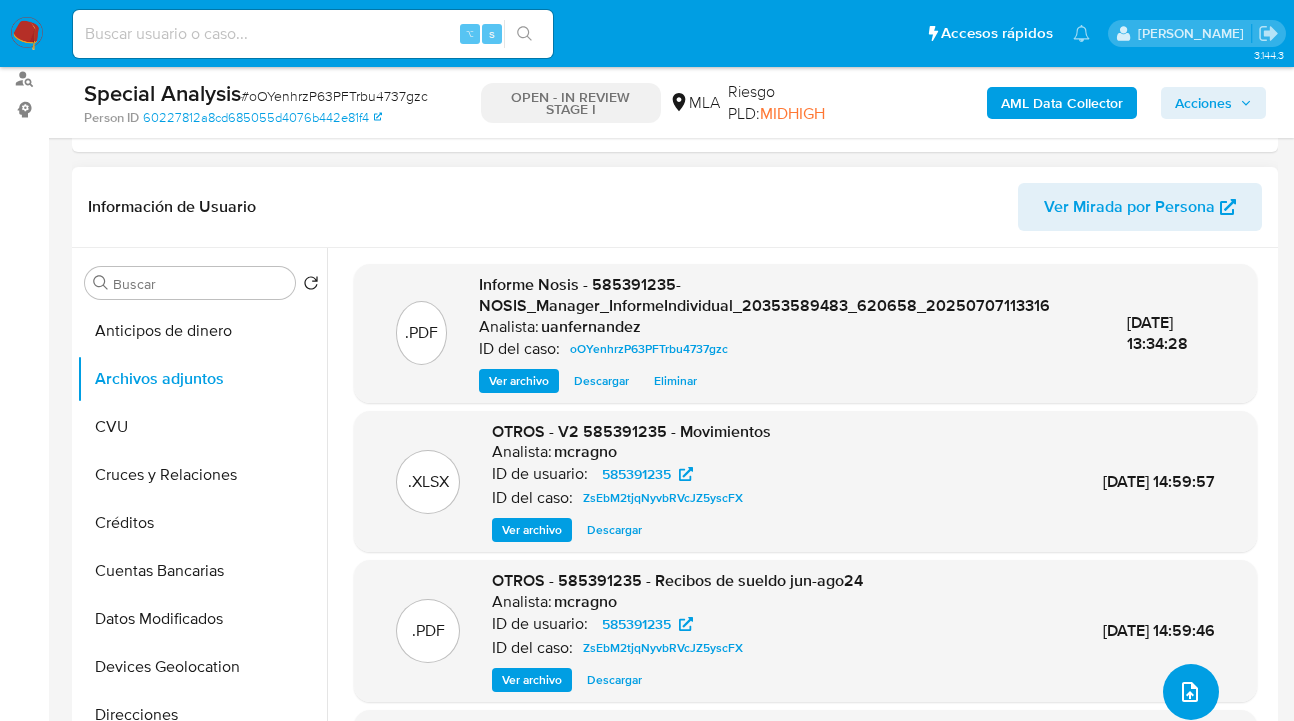 click at bounding box center (1191, 692) 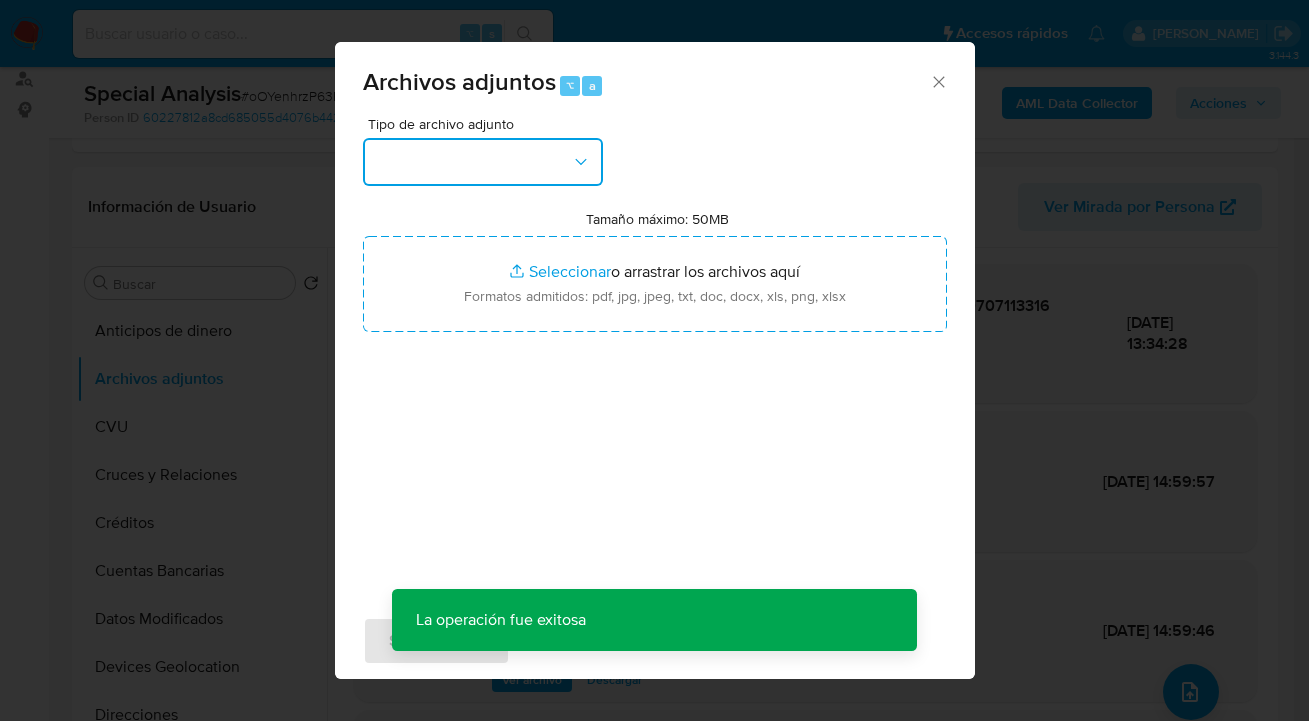 click 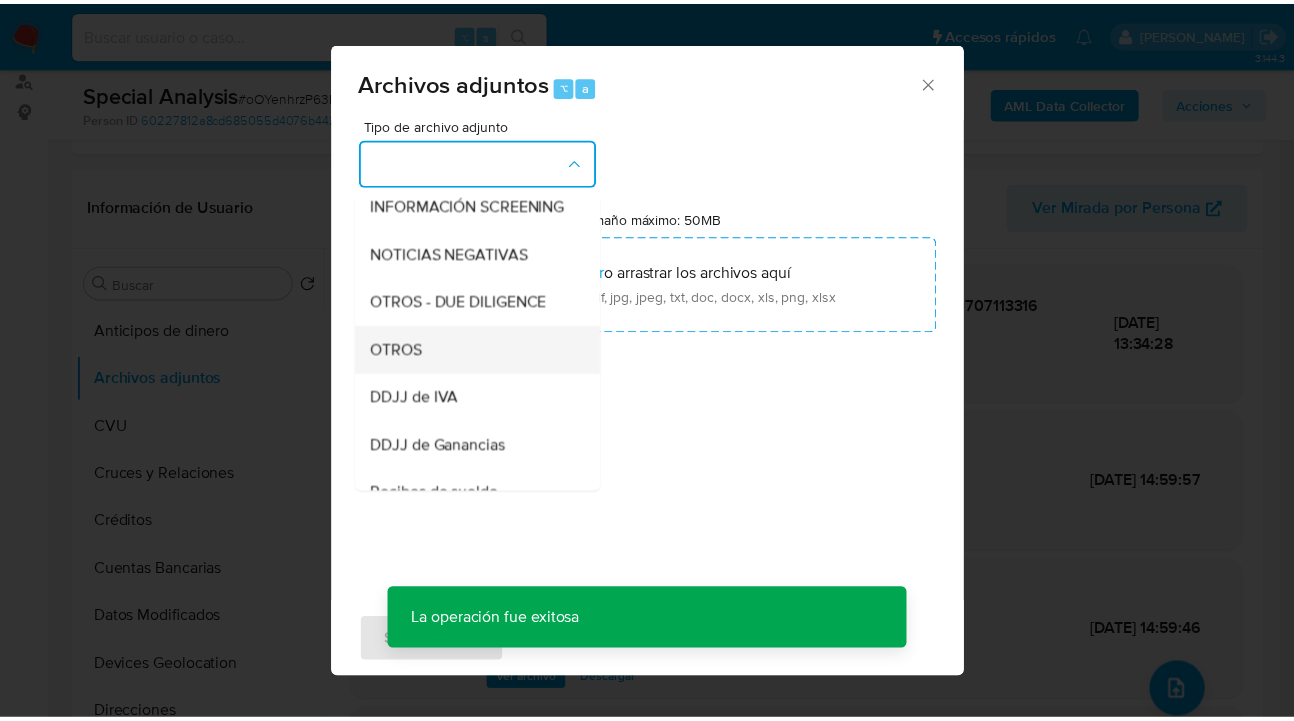 scroll, scrollTop: 300, scrollLeft: 0, axis: vertical 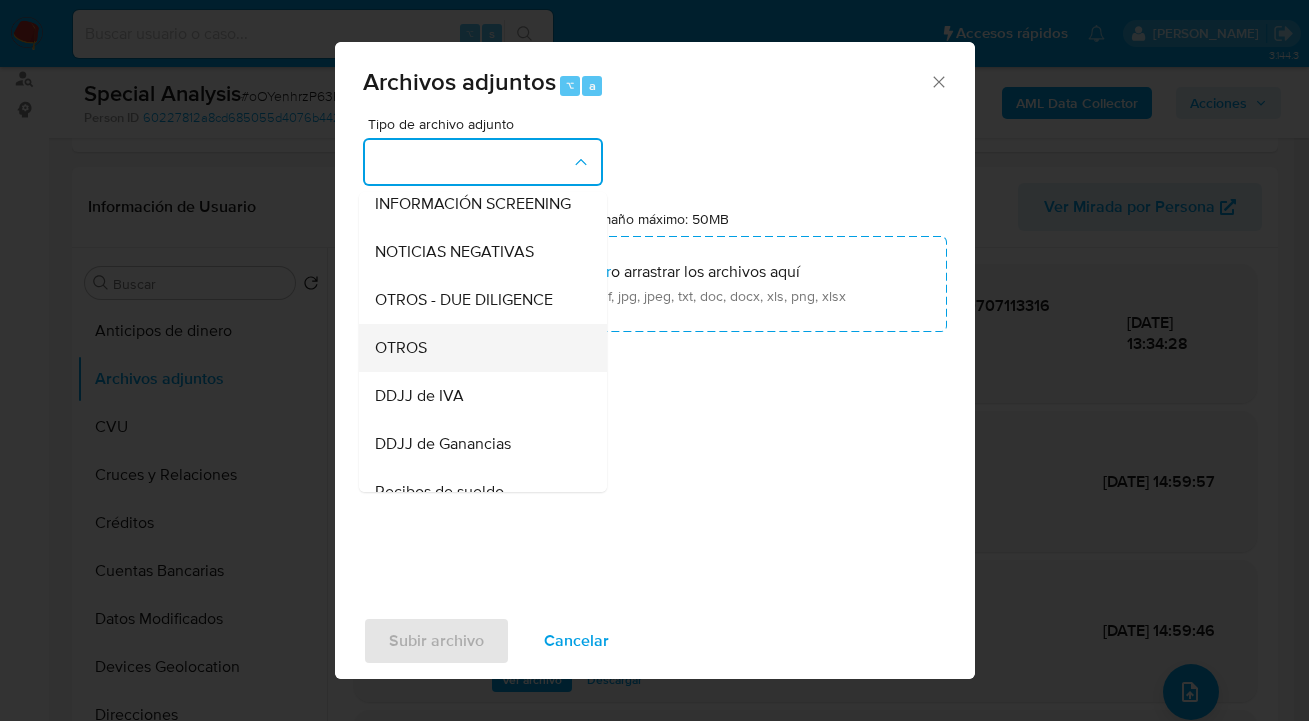 click on "OTROS" at bounding box center (477, 348) 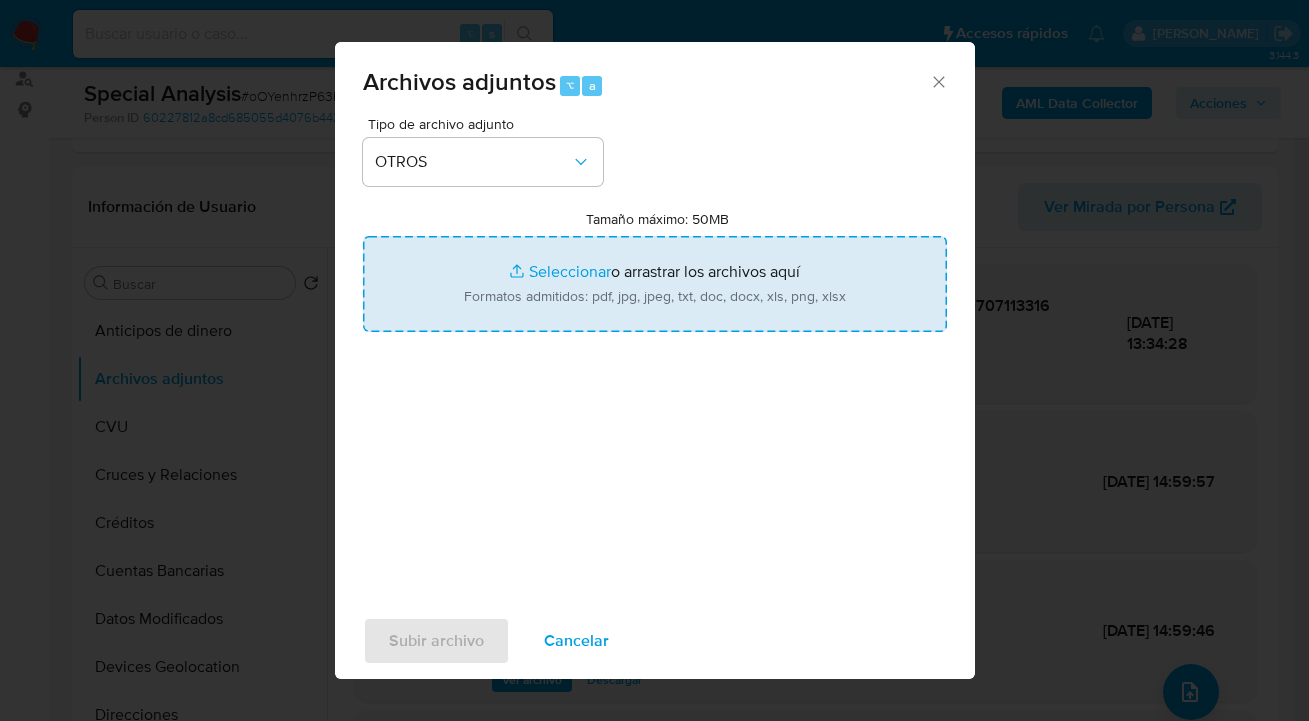 click on "Tamaño máximo: 50MB Seleccionar archivos" at bounding box center [655, 284] 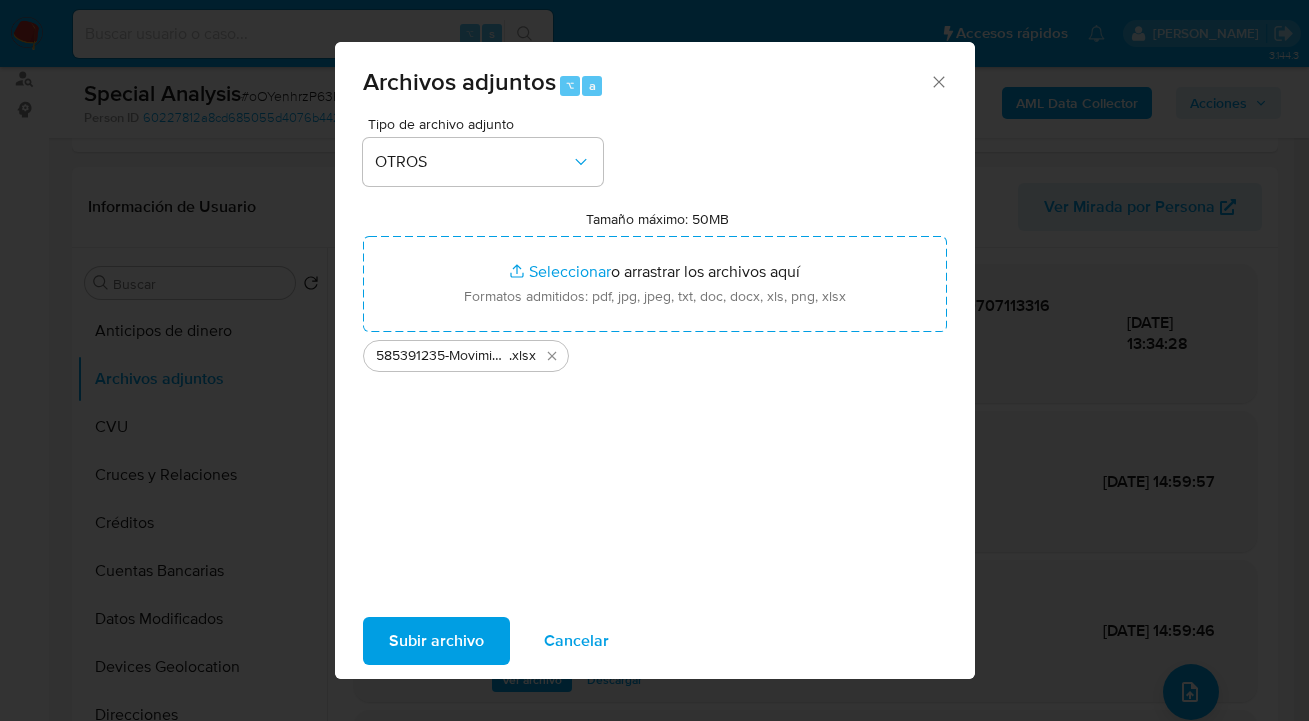 click on "Subir archivo" at bounding box center [436, 641] 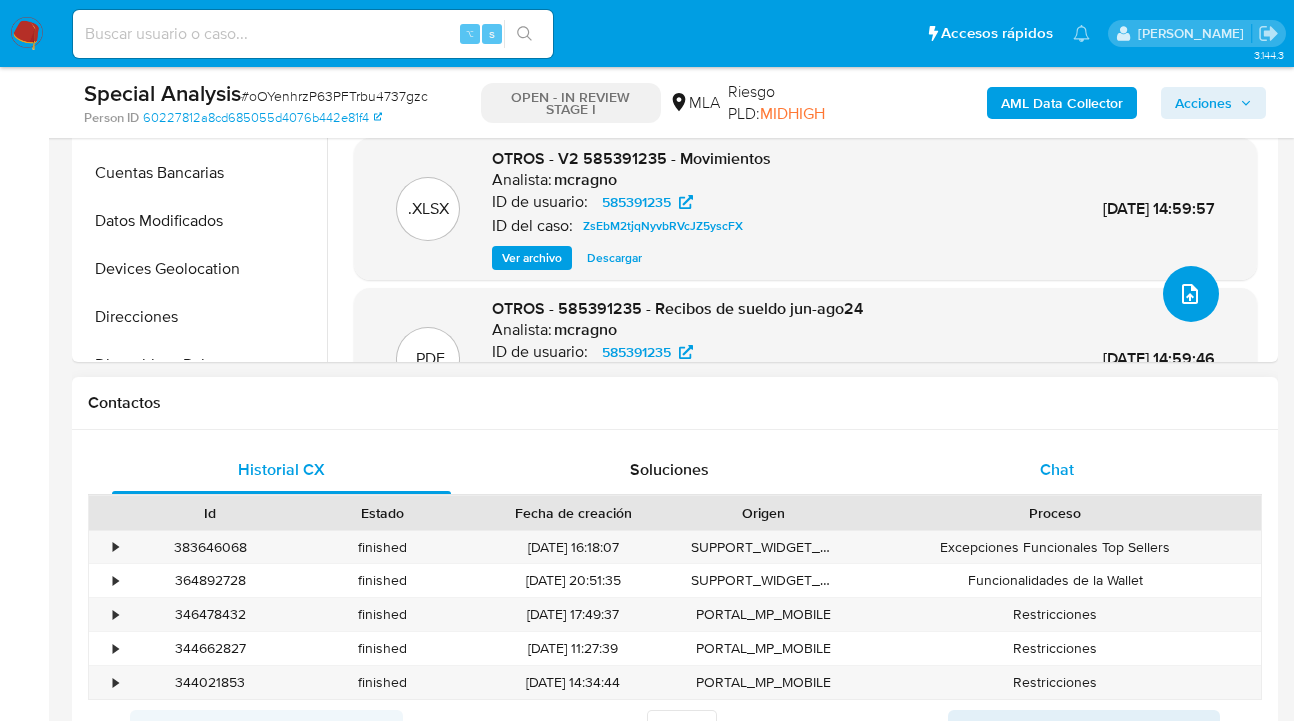 scroll, scrollTop: 693, scrollLeft: 0, axis: vertical 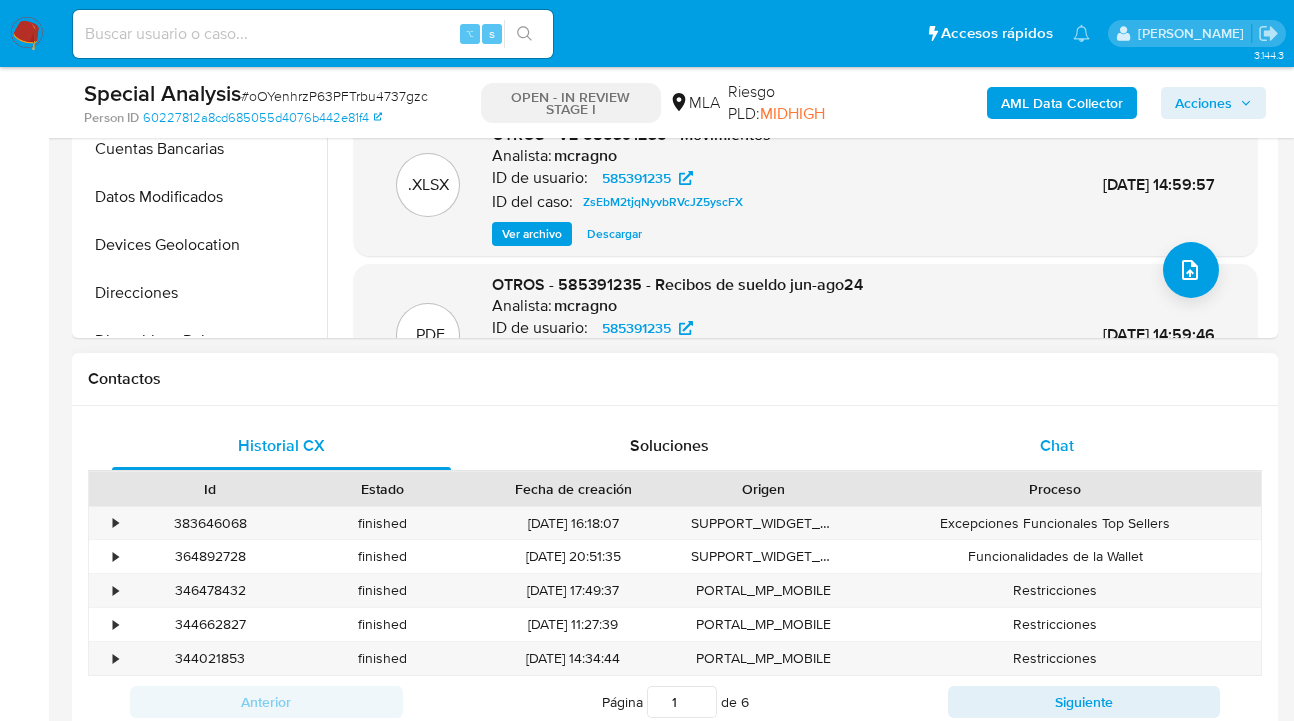 click on "Chat" at bounding box center (1057, 445) 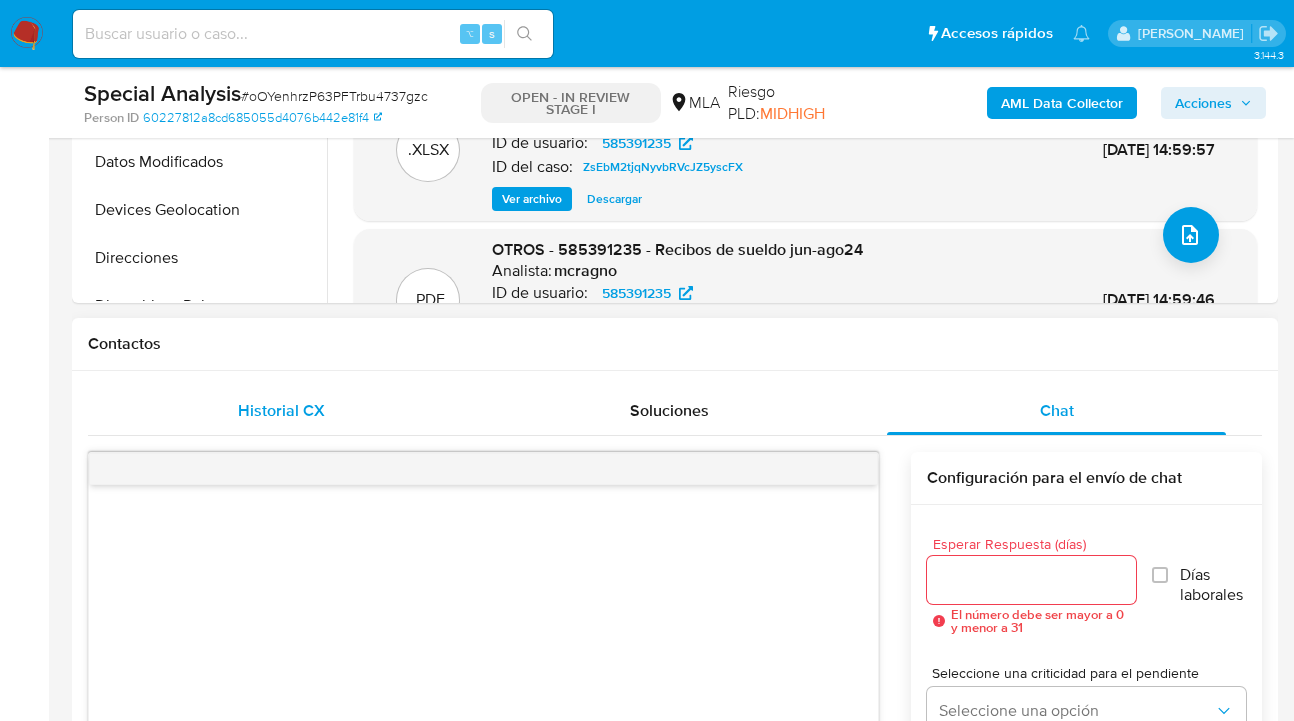 drag, startPoint x: 327, startPoint y: 415, endPoint x: 391, endPoint y: 388, distance: 69.46222 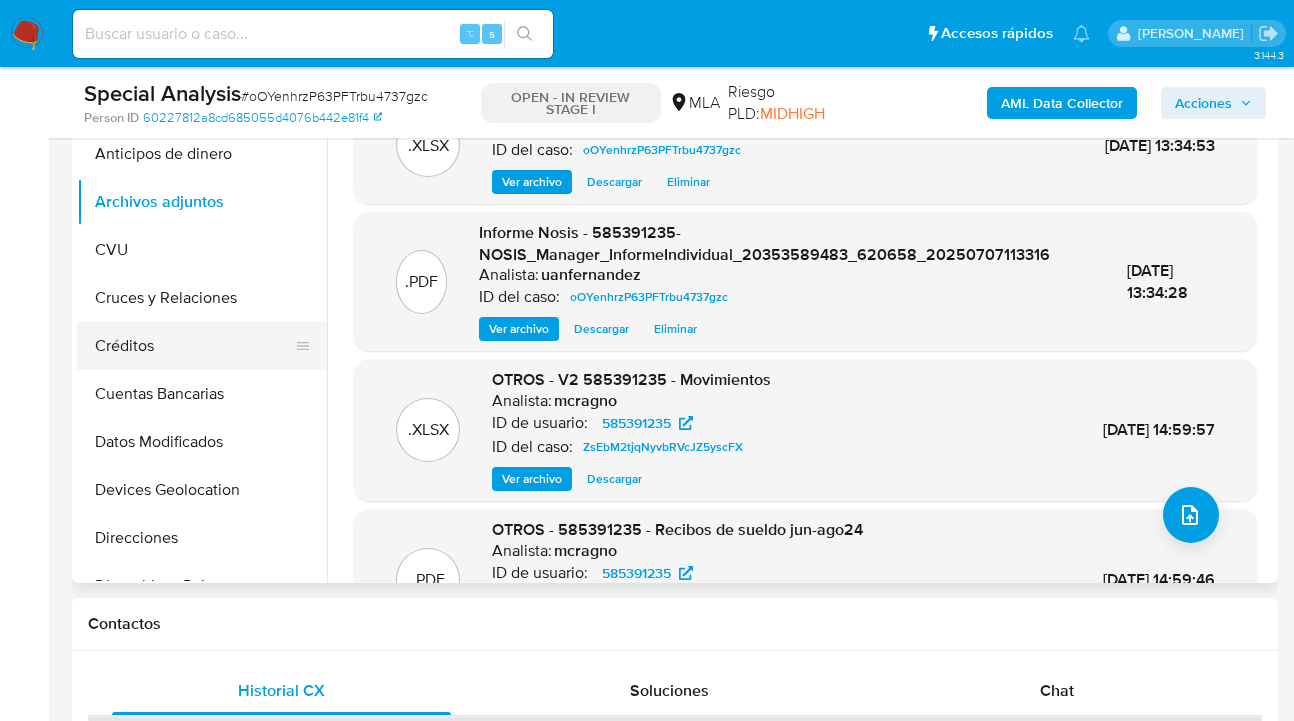 scroll, scrollTop: 426, scrollLeft: 0, axis: vertical 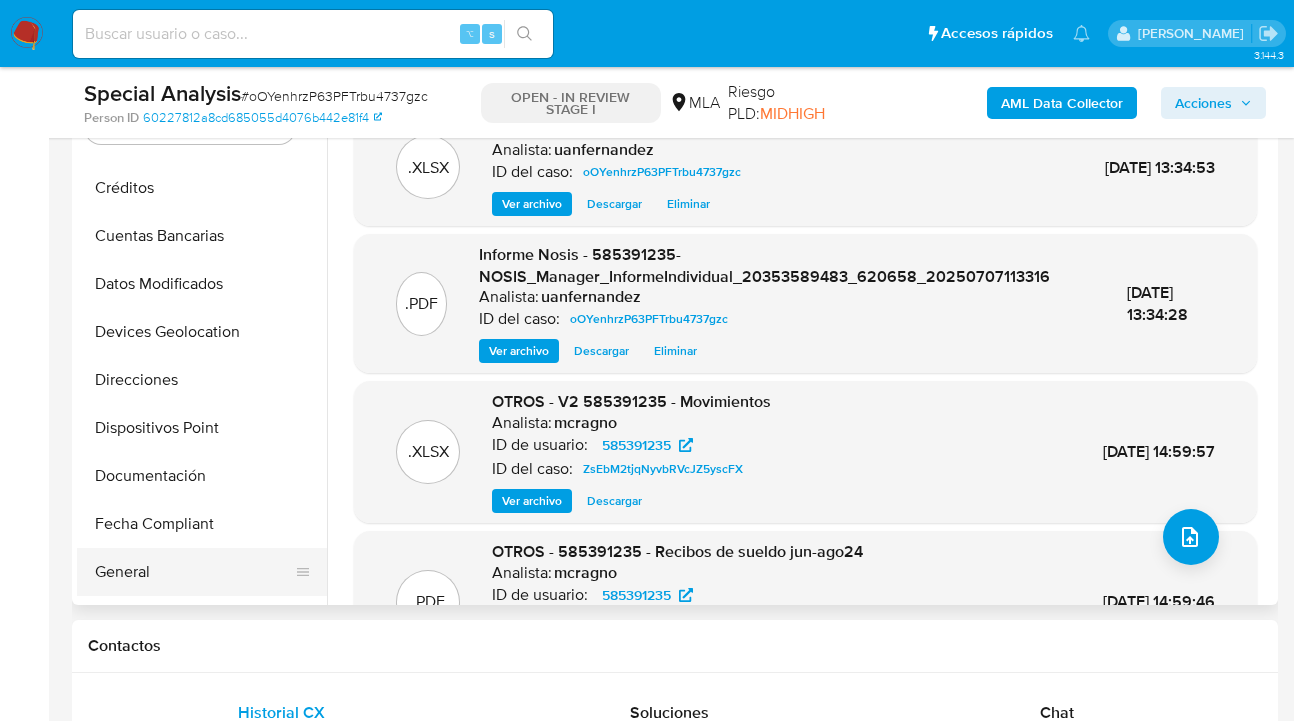 drag, startPoint x: 201, startPoint y: 569, endPoint x: 212, endPoint y: 549, distance: 22.825424 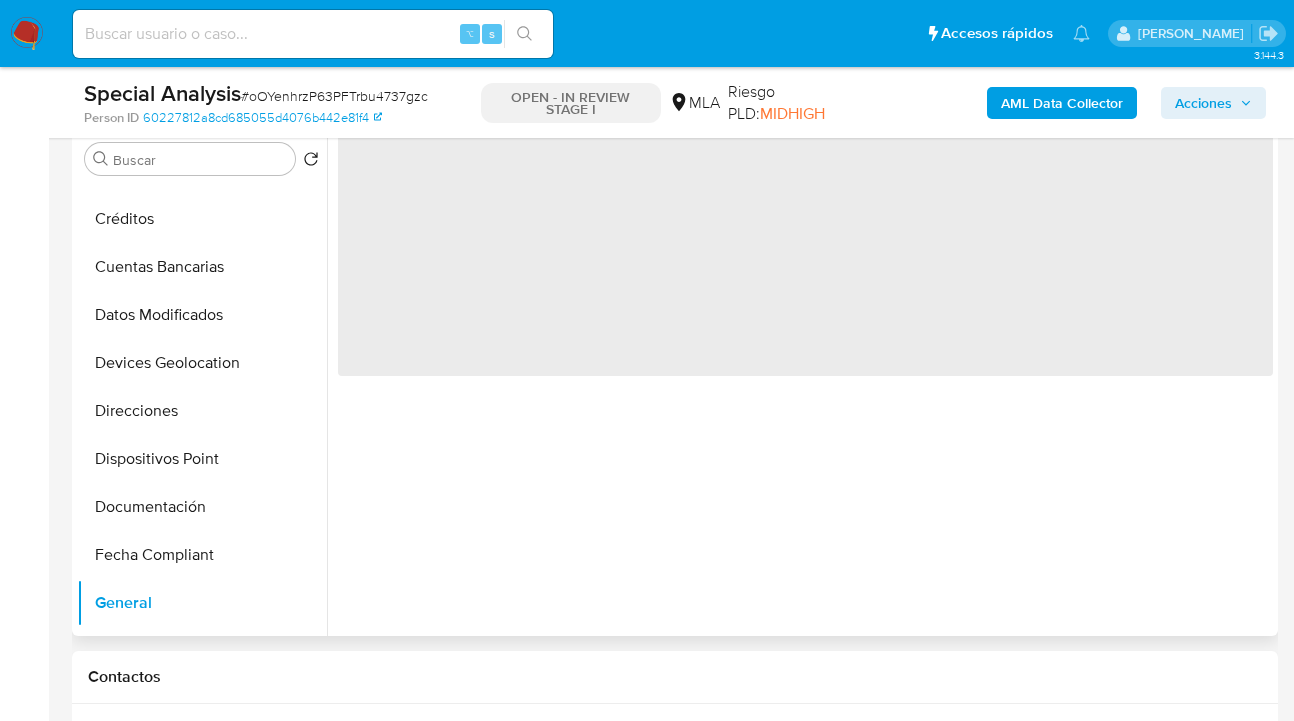 scroll, scrollTop: 382, scrollLeft: 0, axis: vertical 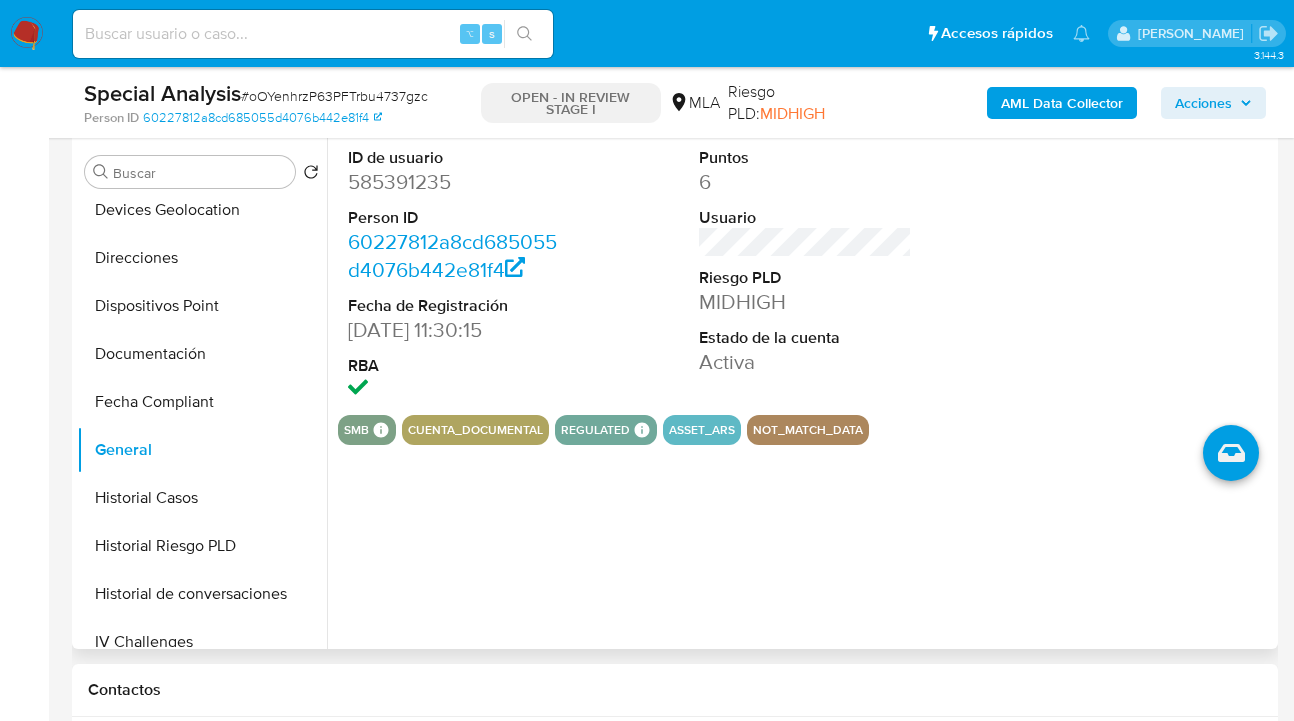 drag, startPoint x: 318, startPoint y: 364, endPoint x: 326, endPoint y: 384, distance: 21.540659 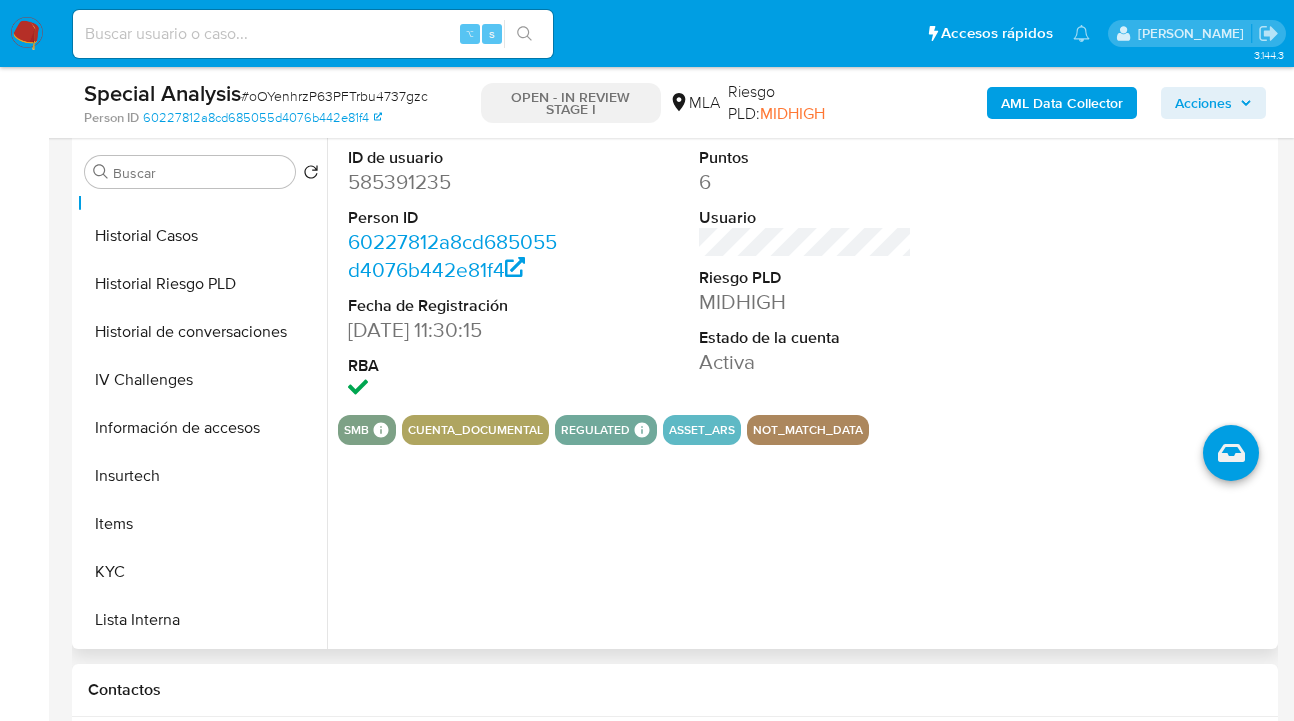 scroll, scrollTop: 713, scrollLeft: 0, axis: vertical 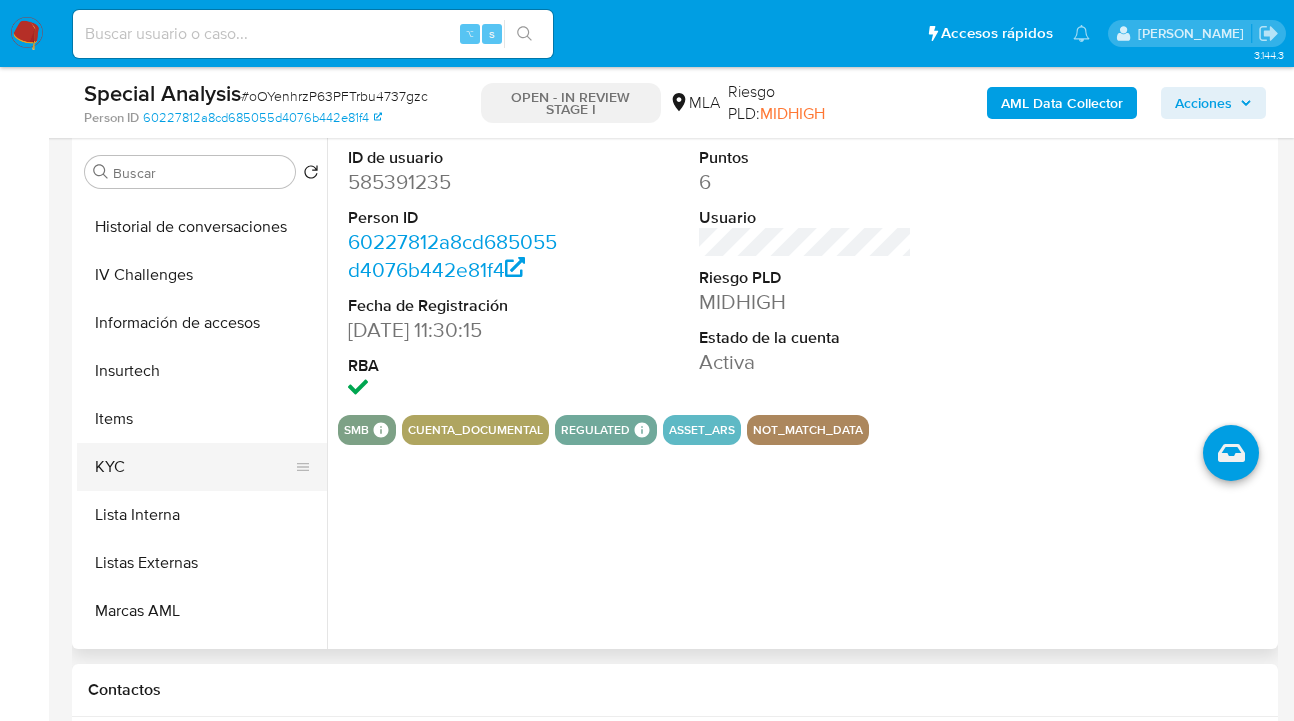 drag, startPoint x: 180, startPoint y: 459, endPoint x: 296, endPoint y: 466, distance: 116.21101 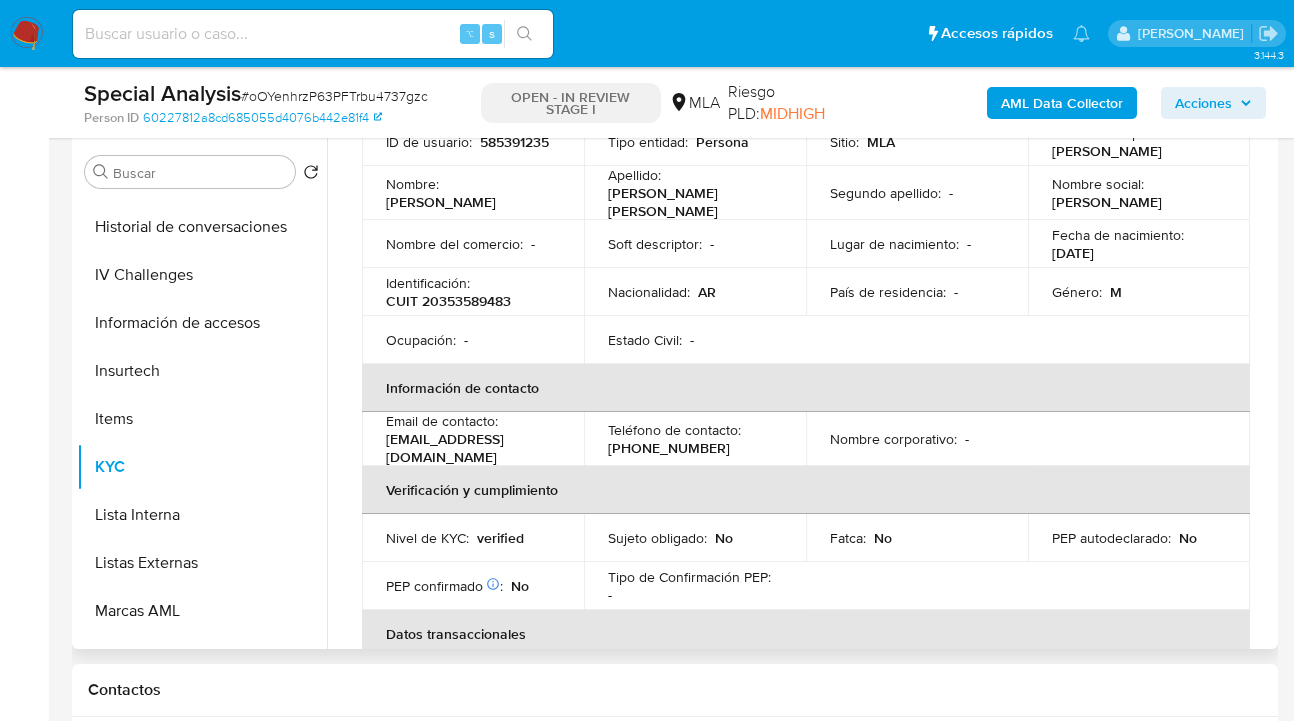 scroll, scrollTop: 350, scrollLeft: 0, axis: vertical 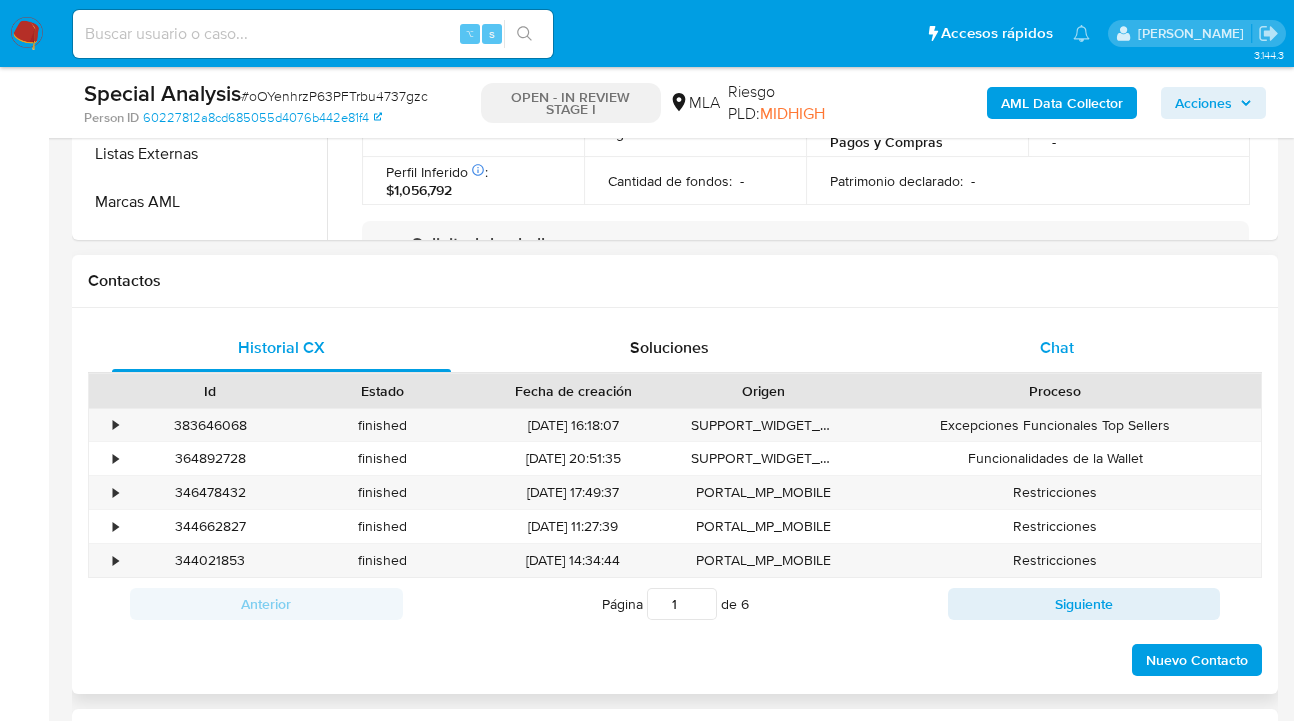 click on "Chat" at bounding box center (1057, 347) 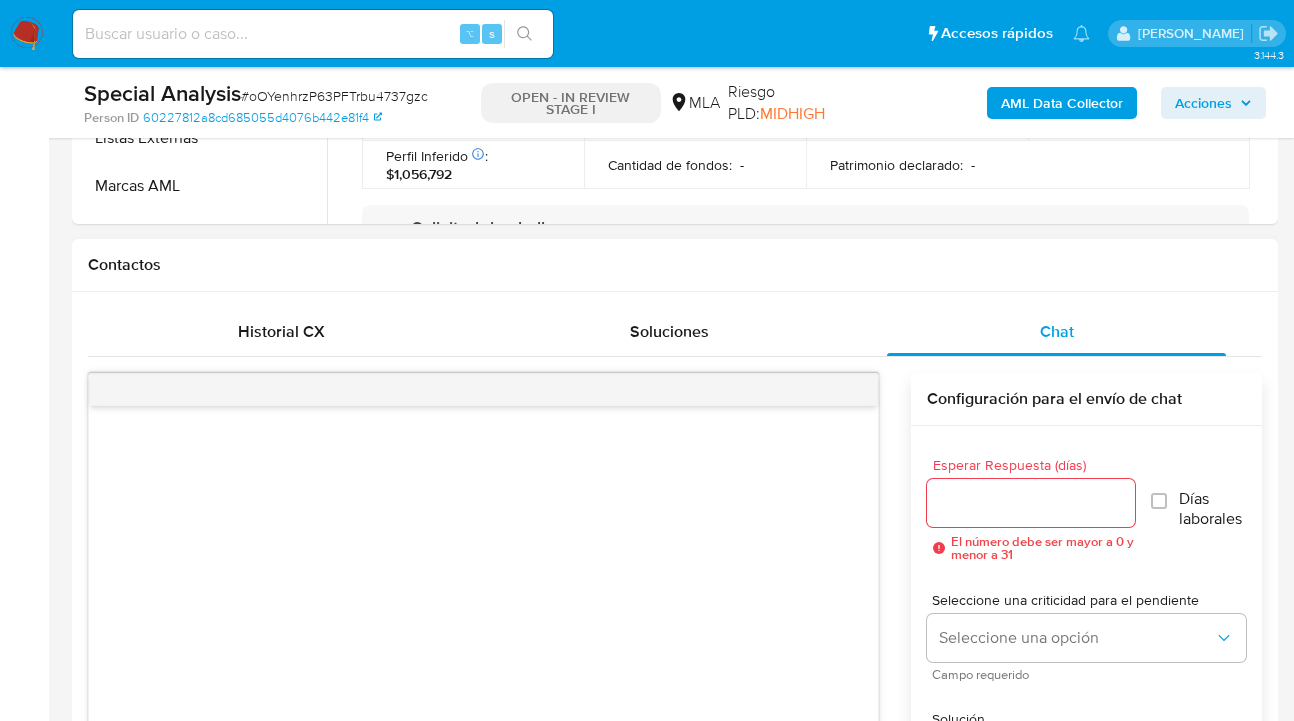 scroll, scrollTop: 826, scrollLeft: 0, axis: vertical 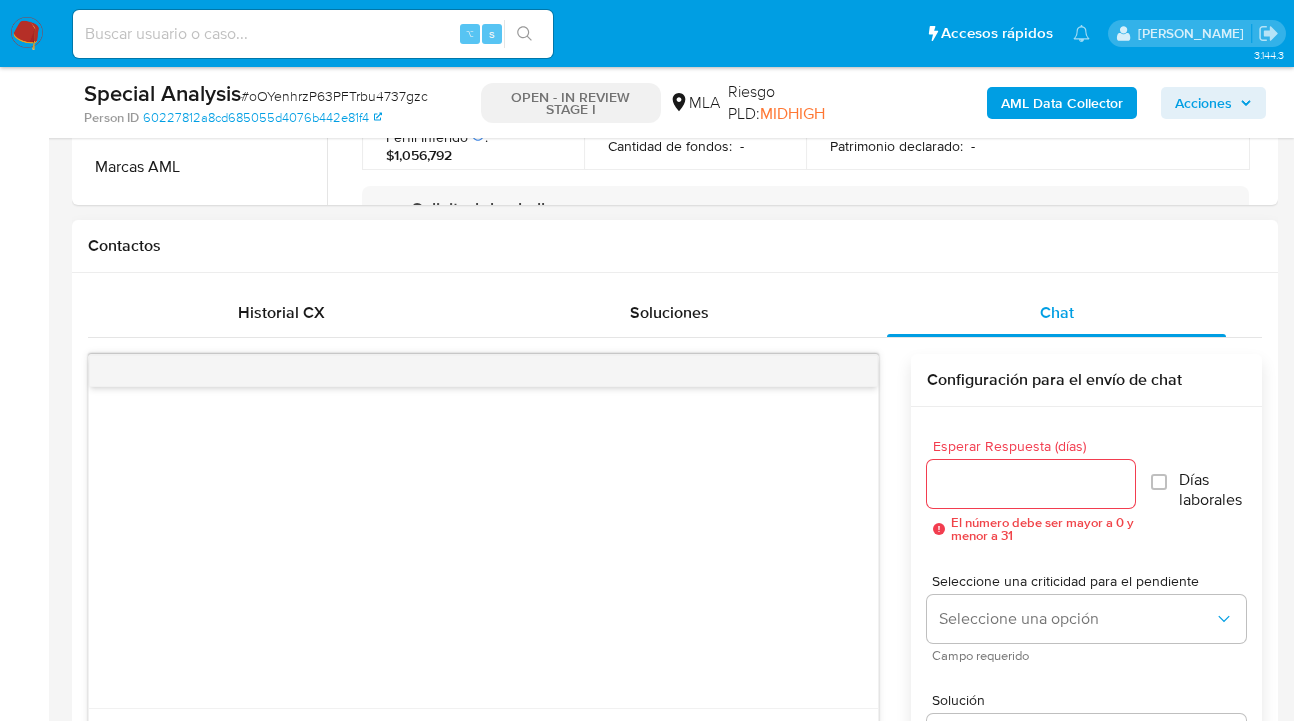 click at bounding box center [1031, 484] 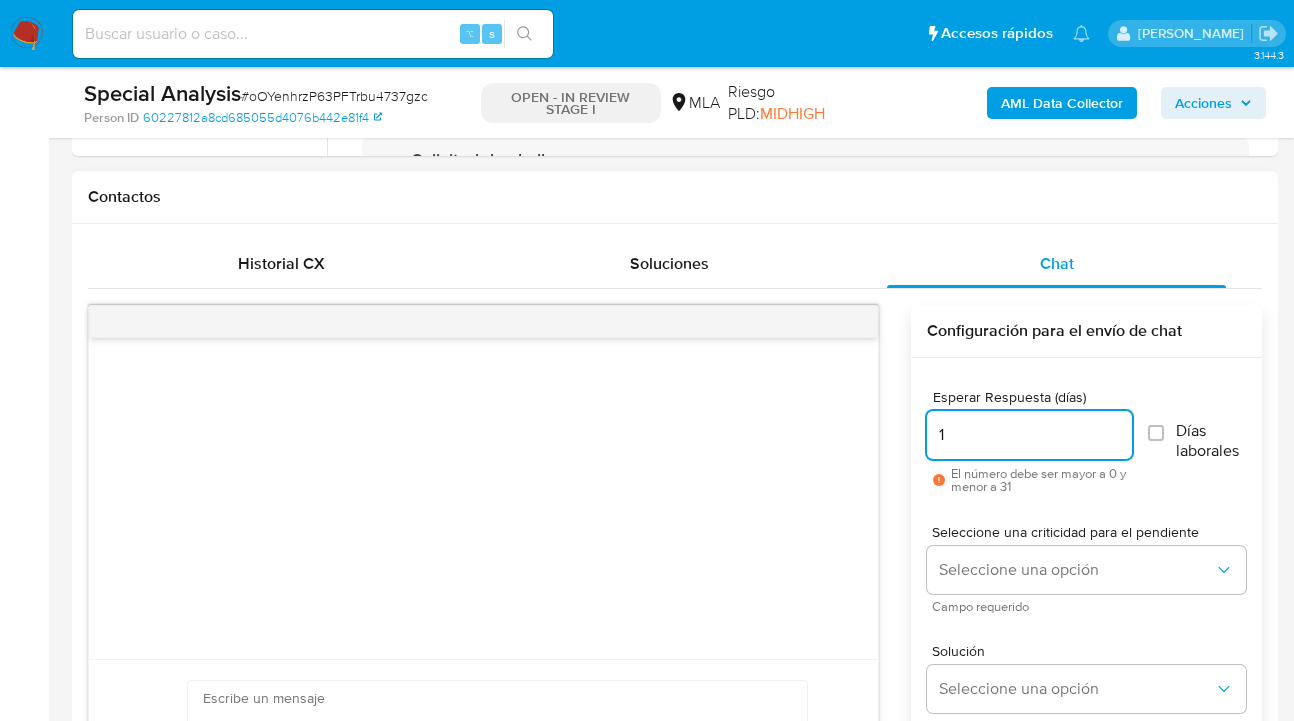 scroll, scrollTop: 985, scrollLeft: 0, axis: vertical 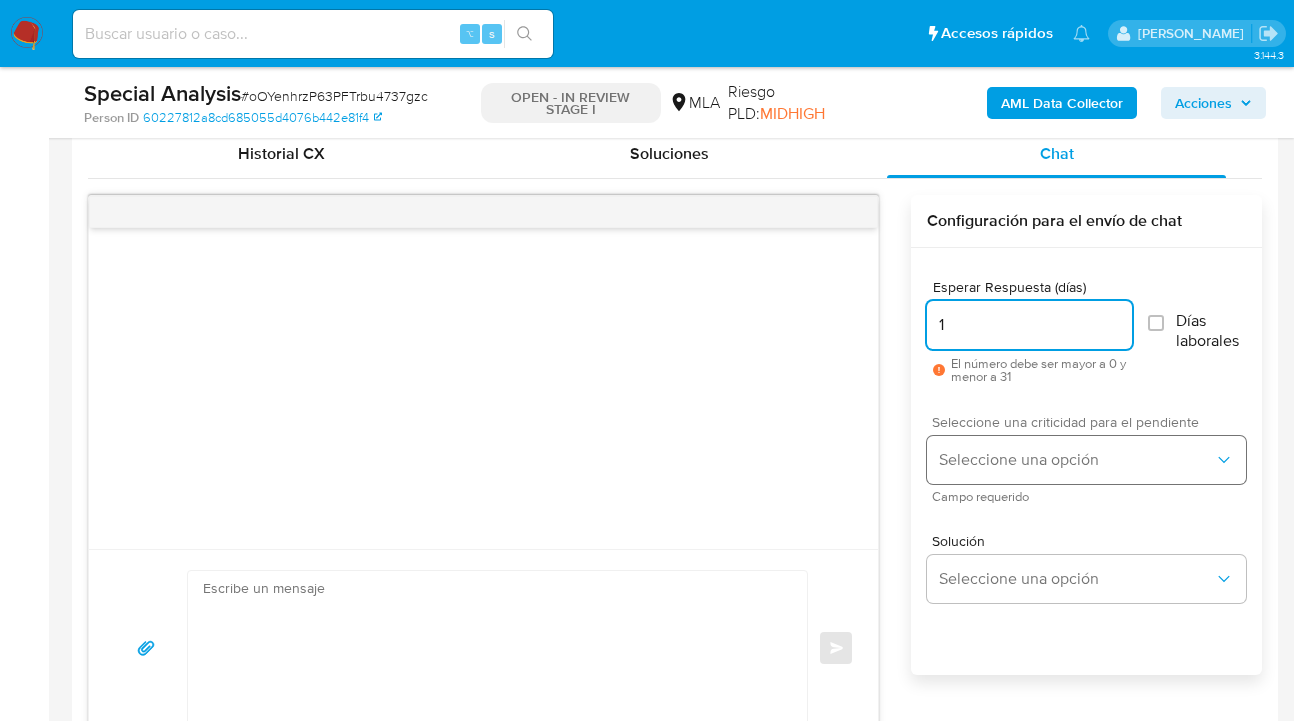 type on "1" 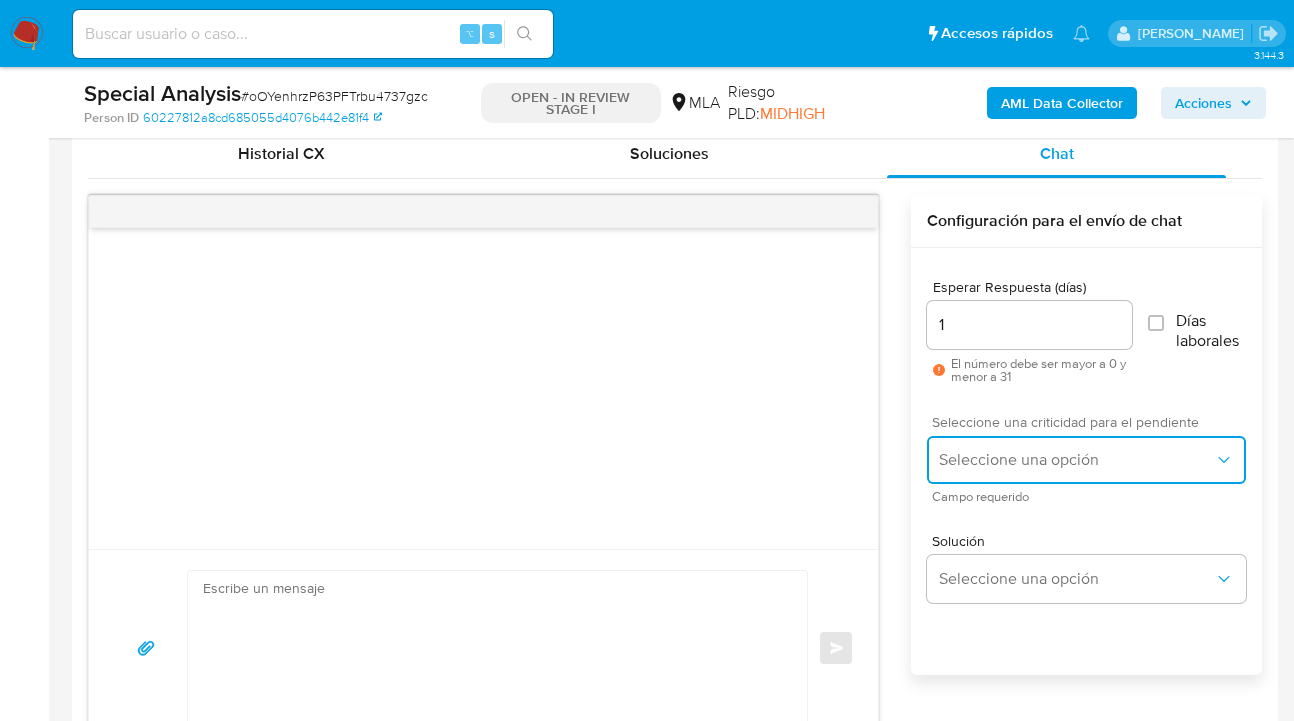click on "Seleccione una opción" at bounding box center [1076, 460] 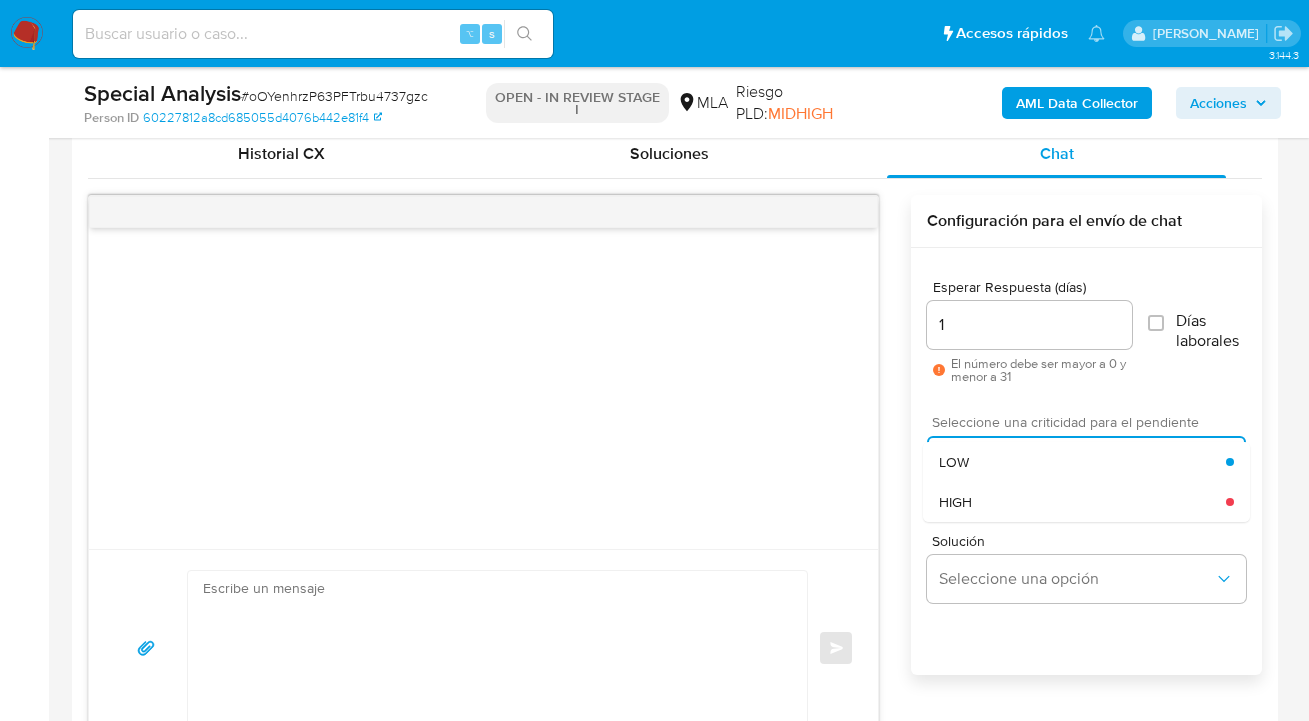 drag, startPoint x: 995, startPoint y: 471, endPoint x: 994, endPoint y: 490, distance: 19.026299 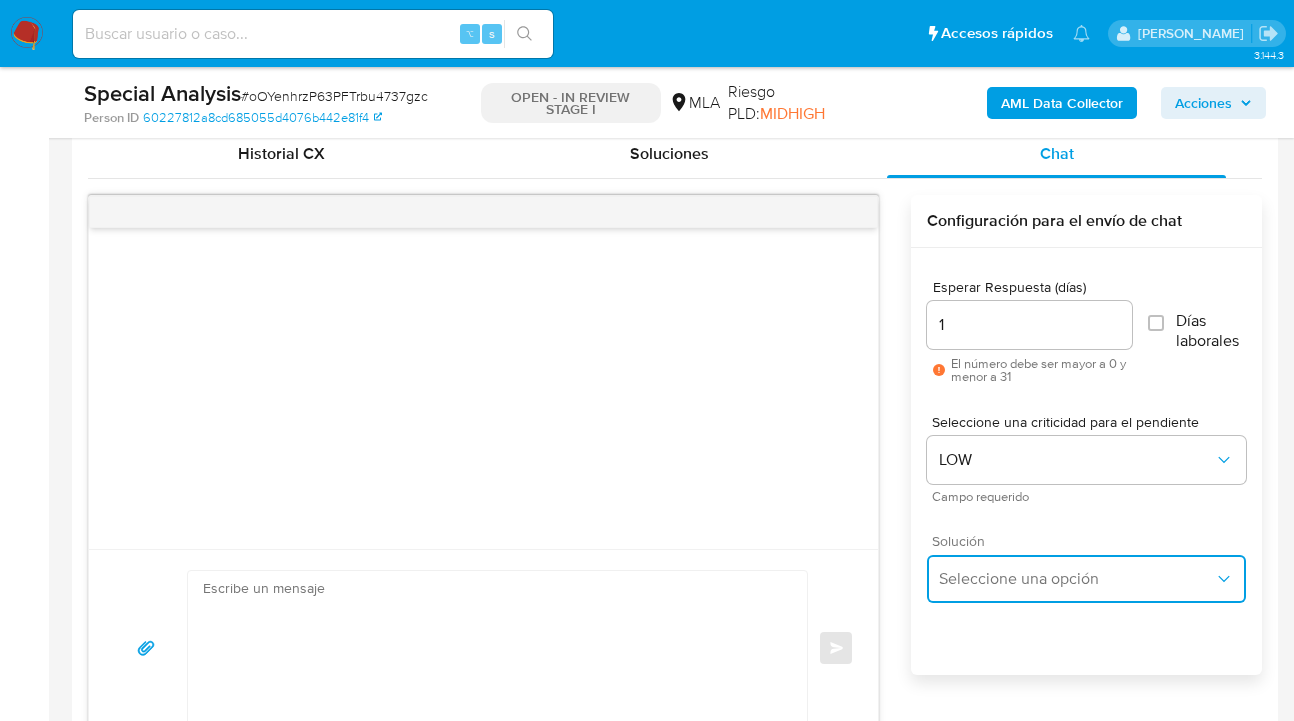 click on "Seleccione una opción" at bounding box center [1076, 579] 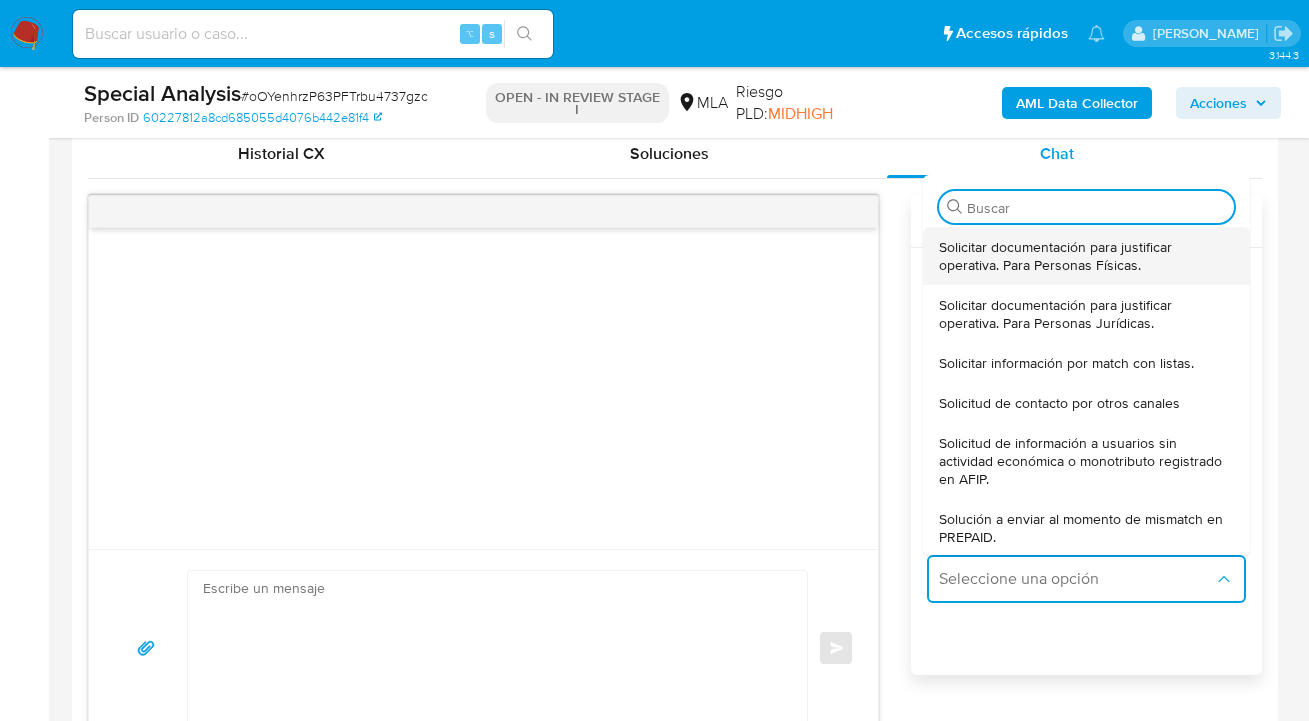 click on "Solicitar documentación para justificar operativa. Para Personas Físicas." at bounding box center [1086, 256] 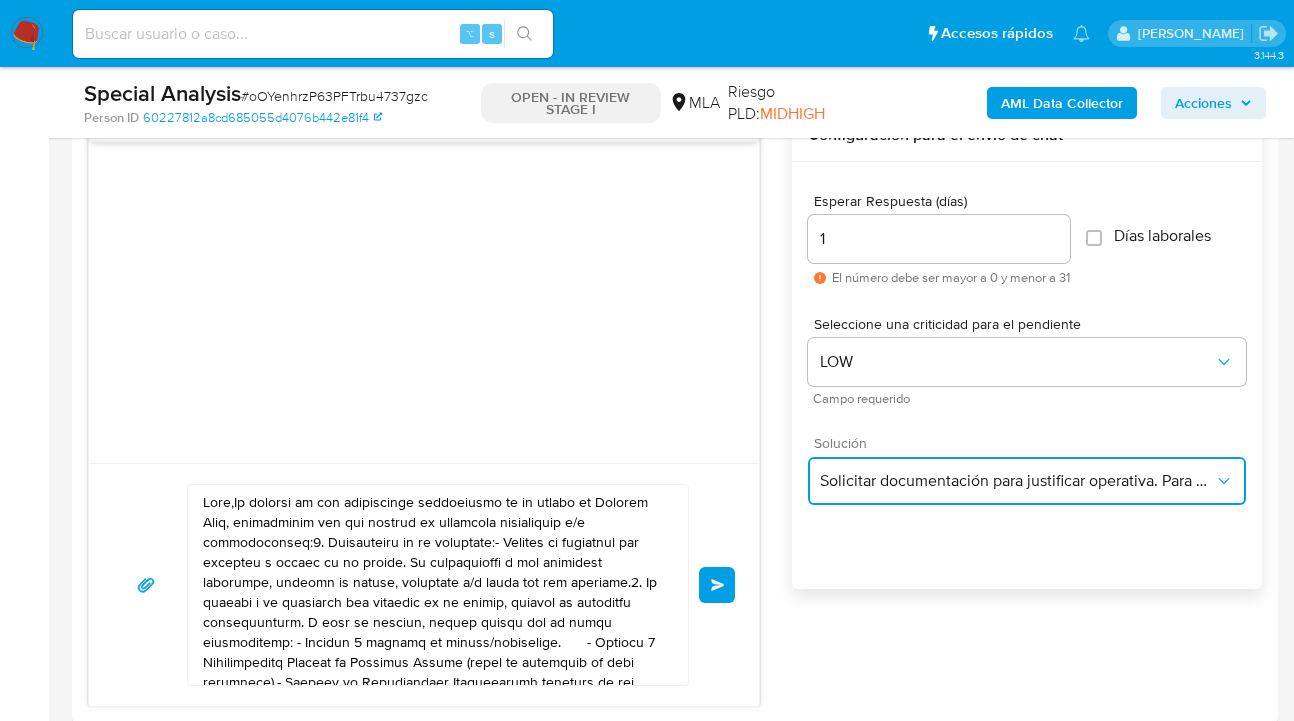 scroll, scrollTop: 1185, scrollLeft: 0, axis: vertical 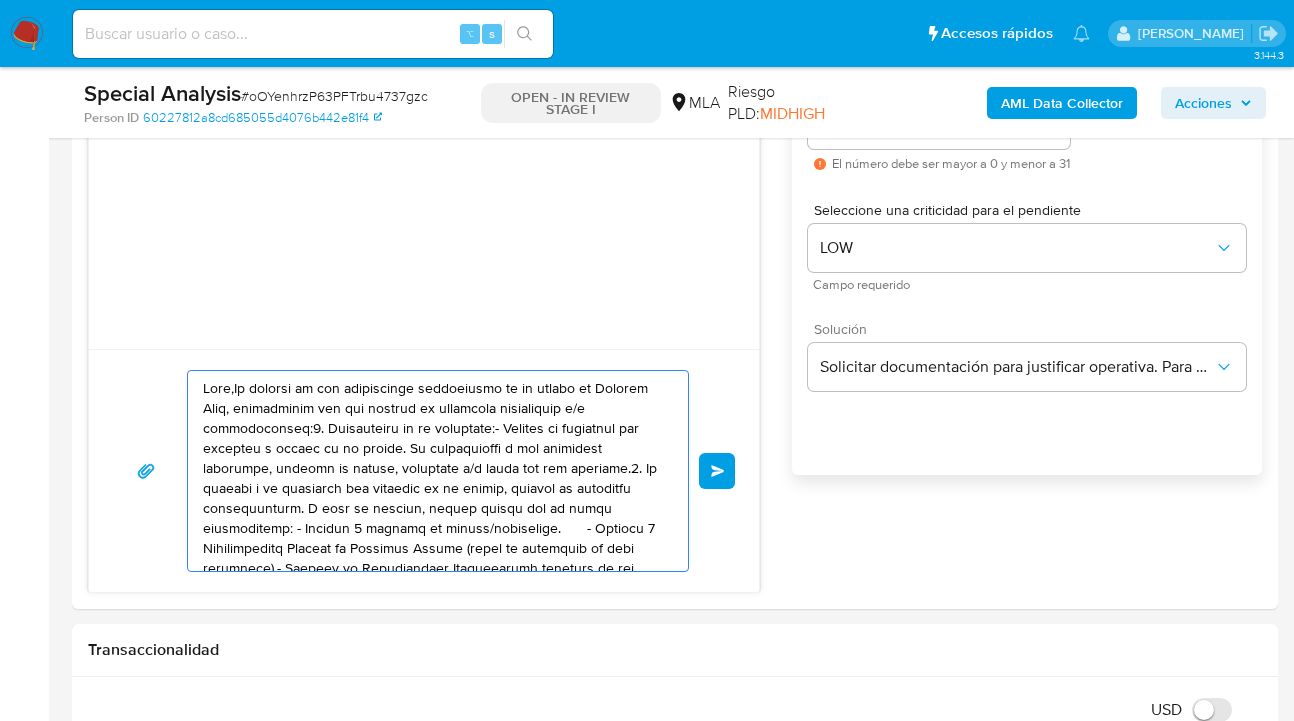 drag, startPoint x: 502, startPoint y: 531, endPoint x: 58, endPoint y: 361, distance: 475.43243 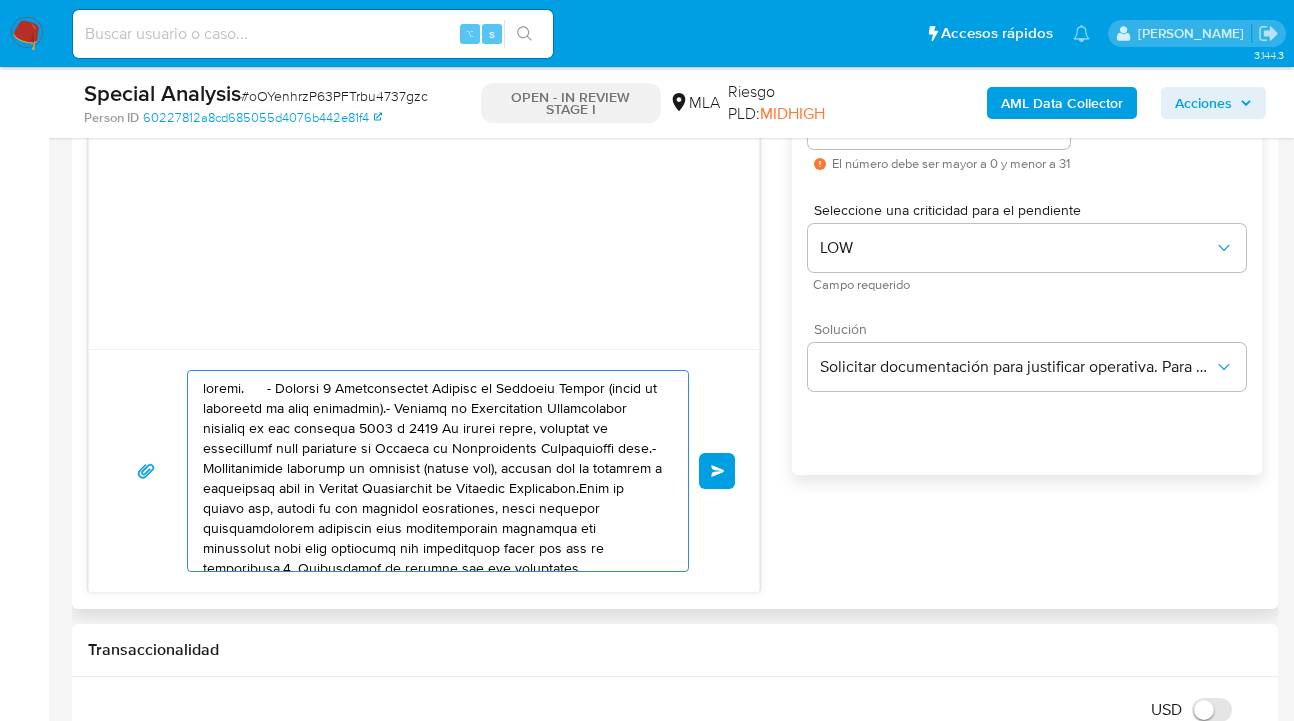 drag, startPoint x: 544, startPoint y: 541, endPoint x: 220, endPoint y: 371, distance: 365.8907 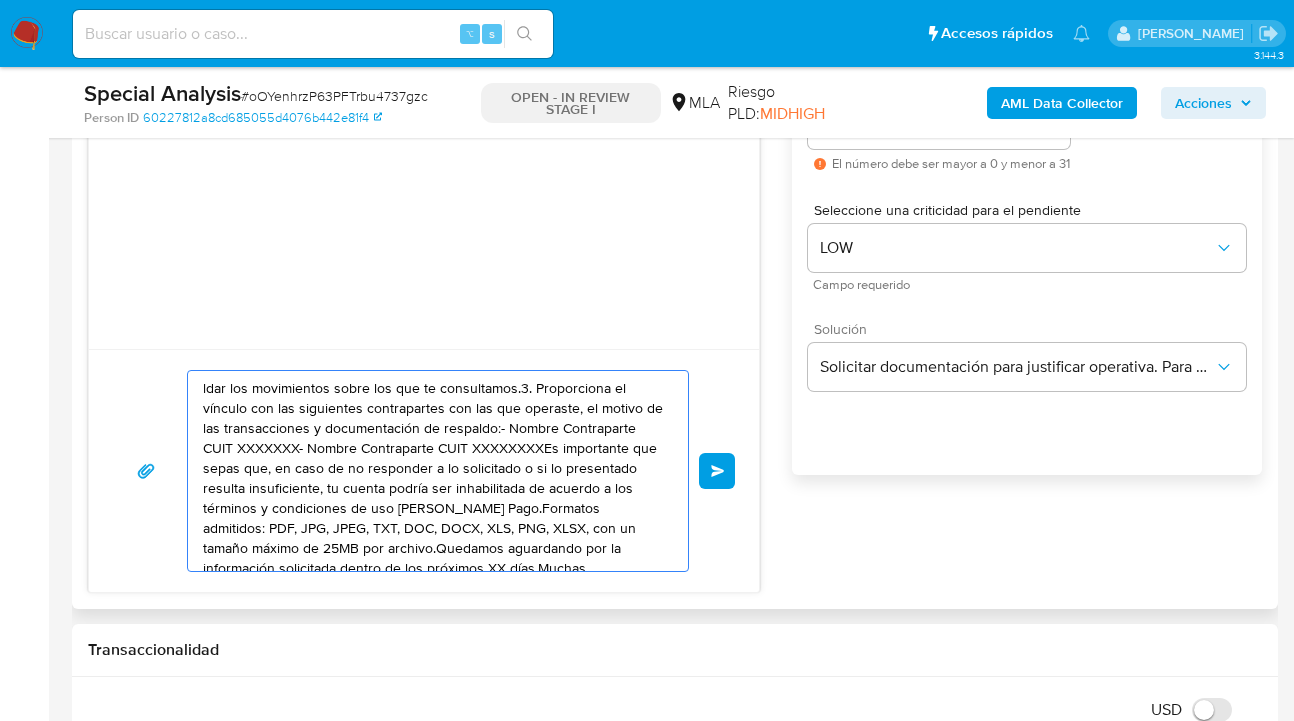 drag, startPoint x: 288, startPoint y: 421, endPoint x: 149, endPoint y: 357, distance: 153.02614 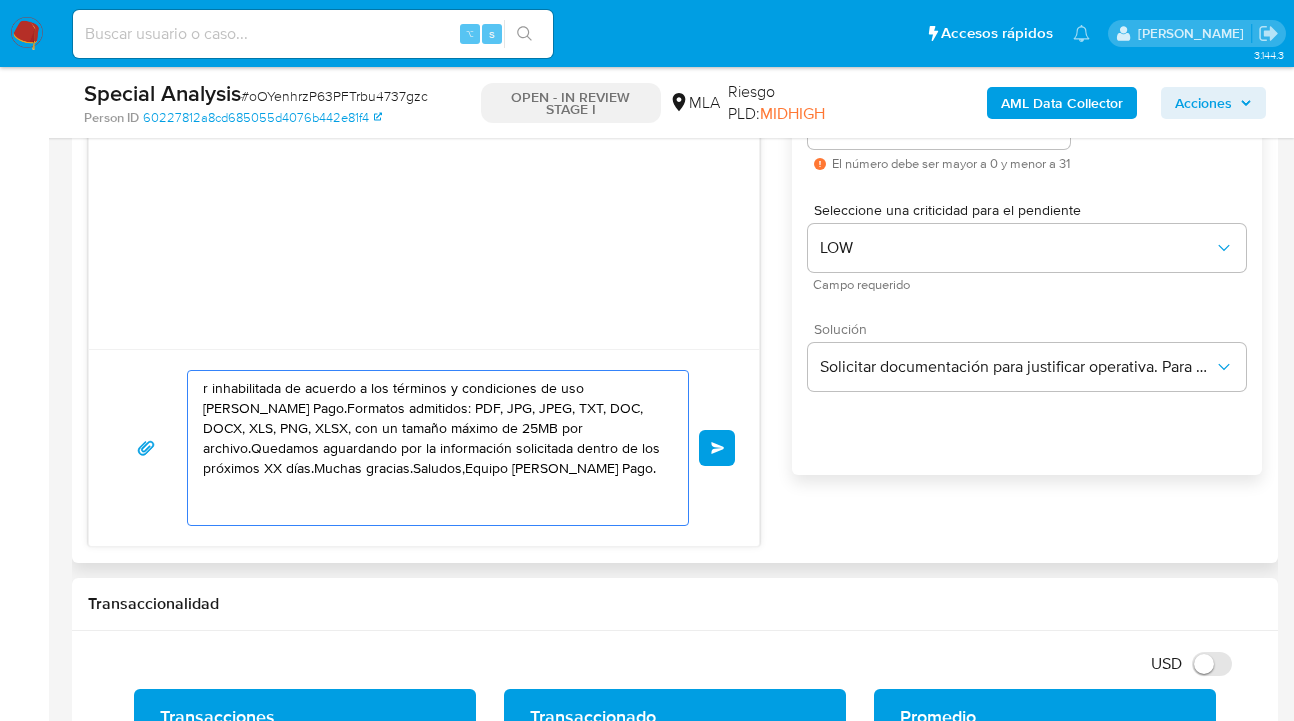 drag, startPoint x: 403, startPoint y: 484, endPoint x: 152, endPoint y: 376, distance: 273.24896 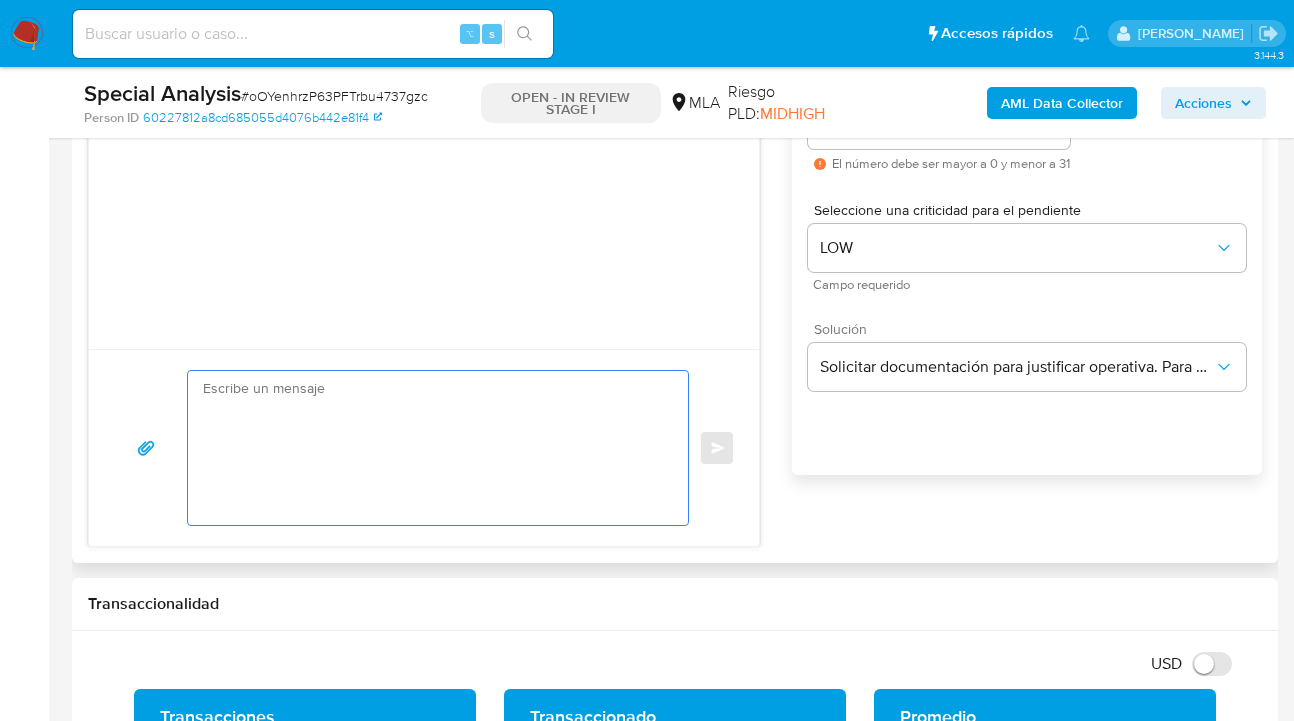 paste on "Hola ,
En función de las operaciones registradas en tu cuenta de Mercado Pago, necesitamos que nos brindes la siguiente información y/o documentación:
1. Descripción de la actividad:
- Detalla la actividad que realizas a través de tu cuenta. De corresponder a una actividad comercial, indicar el nombre, domicilio y/o sitio web del comercio.
2. De acuerdo a la actividad que realices en tu cuenta, adjunta la siguiente documentación. A modo de ejemplo, puedes enviar uno de estos comprobantes:
- Últimos 3 recibos de sueldo/jubilación.
- Últimas 6 Declaraciones Juradas de Ingresos Brutos (donde se visualice la base imponible).
- Resumen de Comprobantes Electrónicos emitidos de los períodos 2024 y 2025 Si tienes dudas, consulta el instructivo para descargar el Resumen de Comprobantes Electrónicos aquí.
- Certificación contable de ingresos (último año), firmada por un contador y legalizada ante el Consejo Profesional de Ciencias Económicas.
Tené en cuenta que, además de los ejemplos mencionados, podés adjun..." 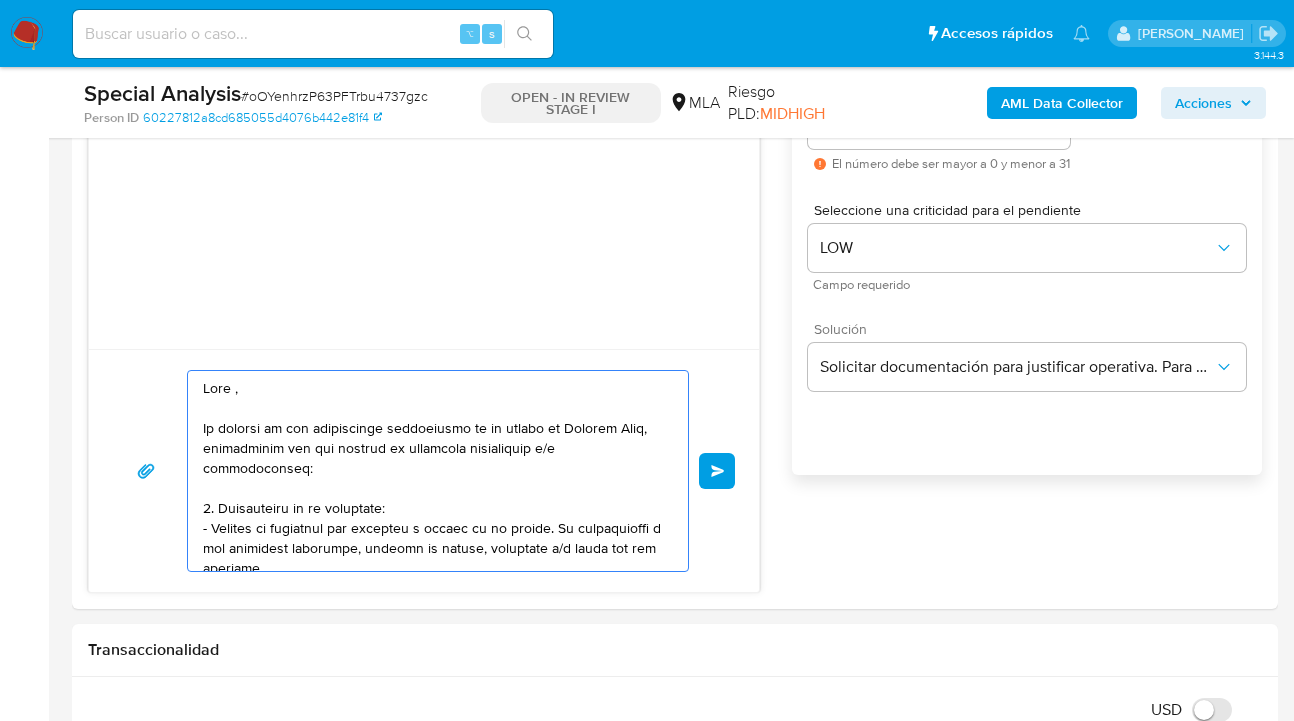 scroll, scrollTop: 1187, scrollLeft: 0, axis: vertical 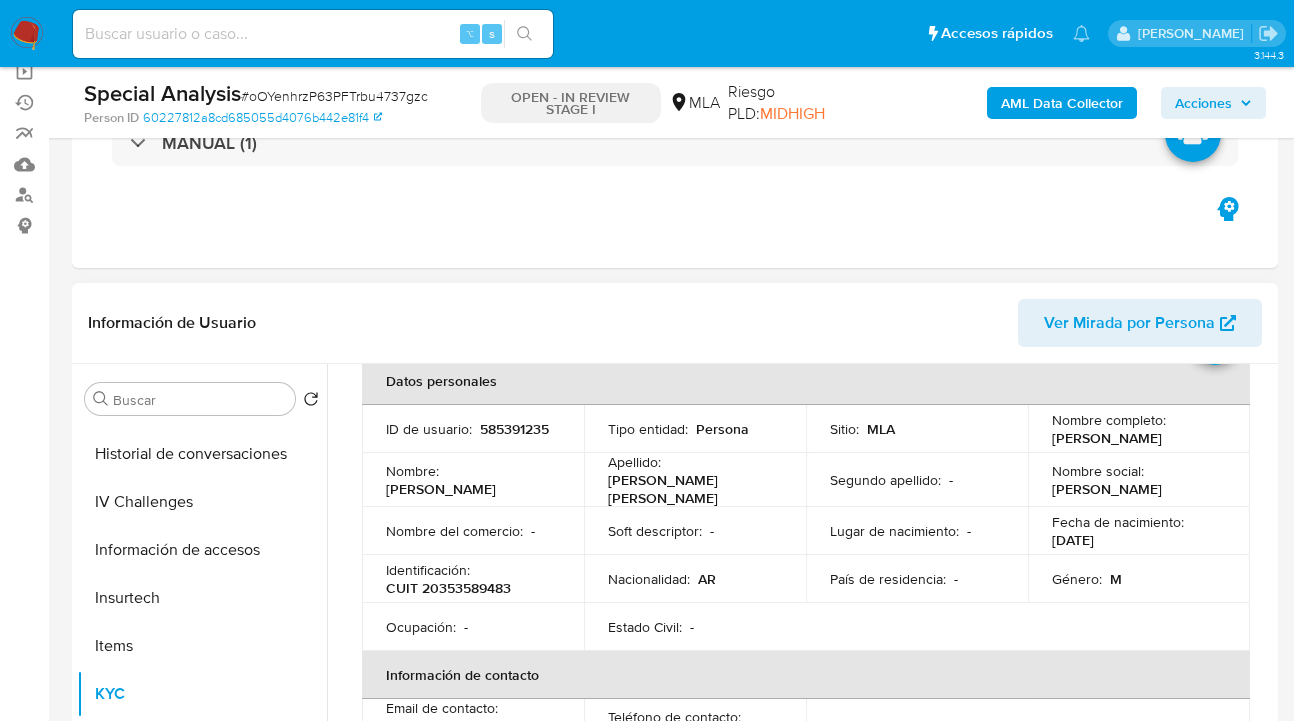 drag, startPoint x: 1054, startPoint y: 432, endPoint x: 1121, endPoint y: 448, distance: 68.88396 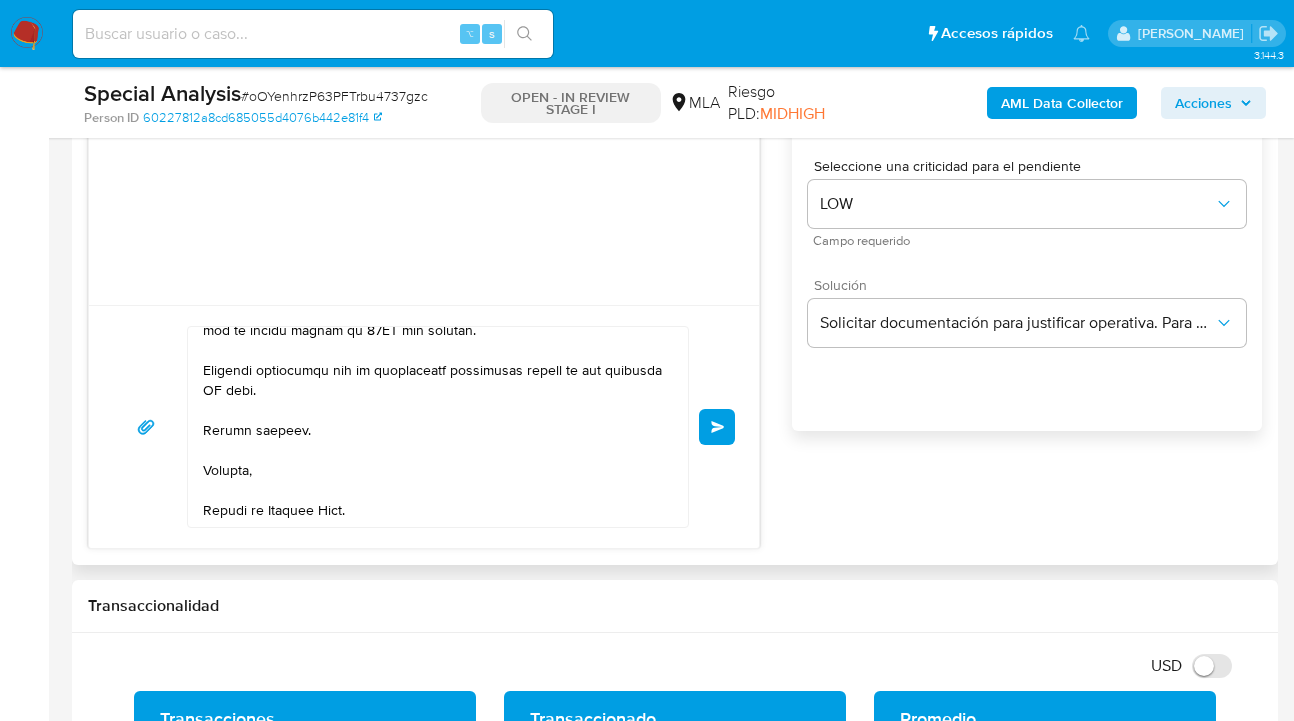 scroll, scrollTop: 1282, scrollLeft: 0, axis: vertical 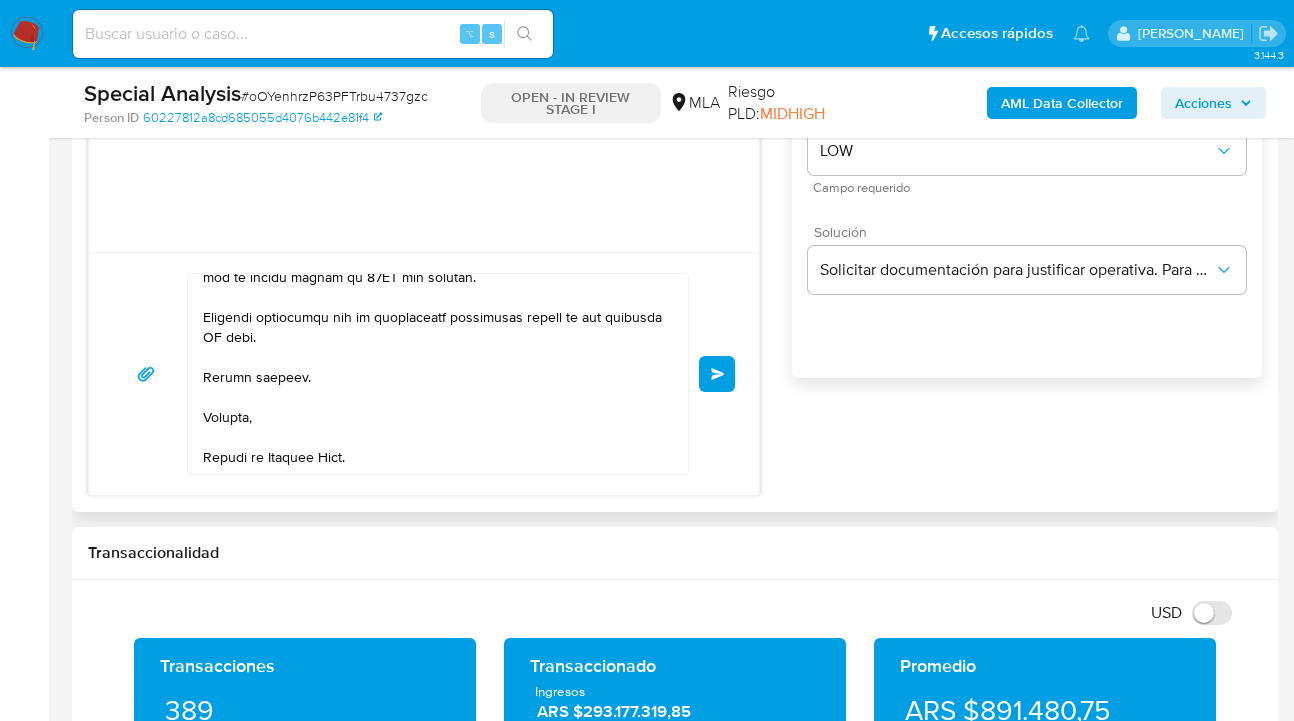 click at bounding box center [433, 374] 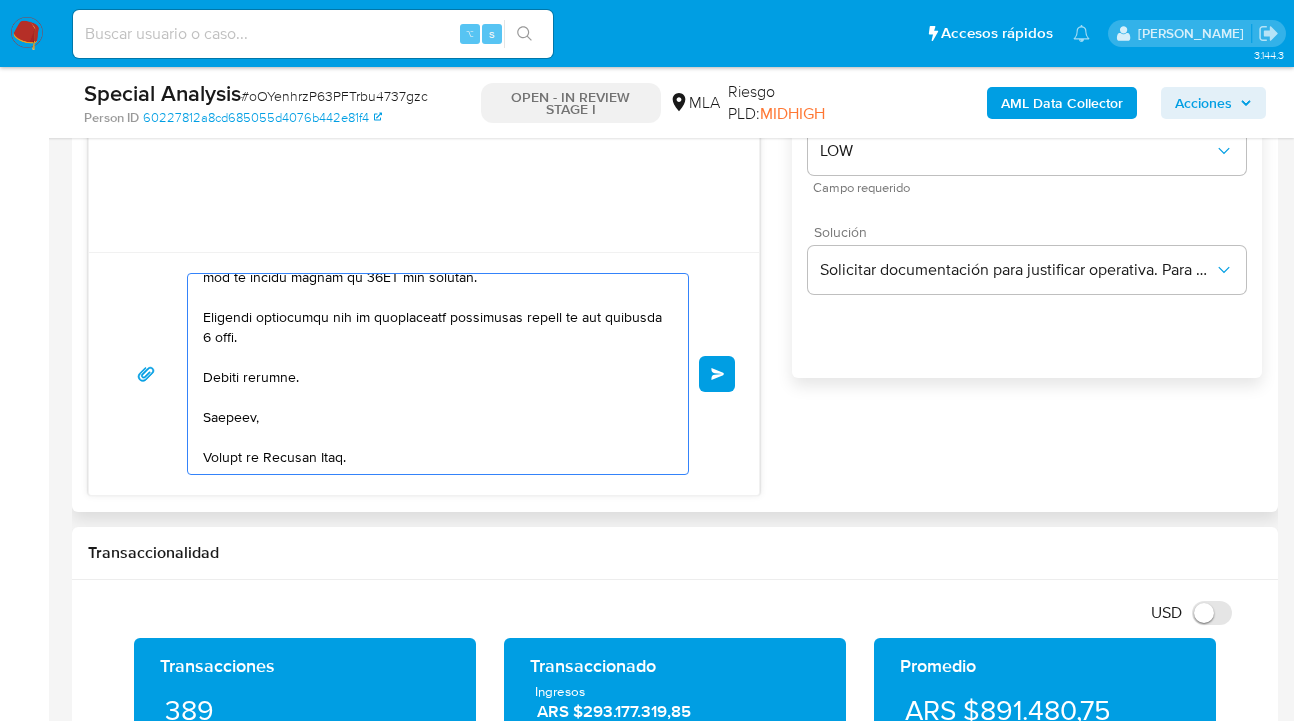 click at bounding box center [433, 374] 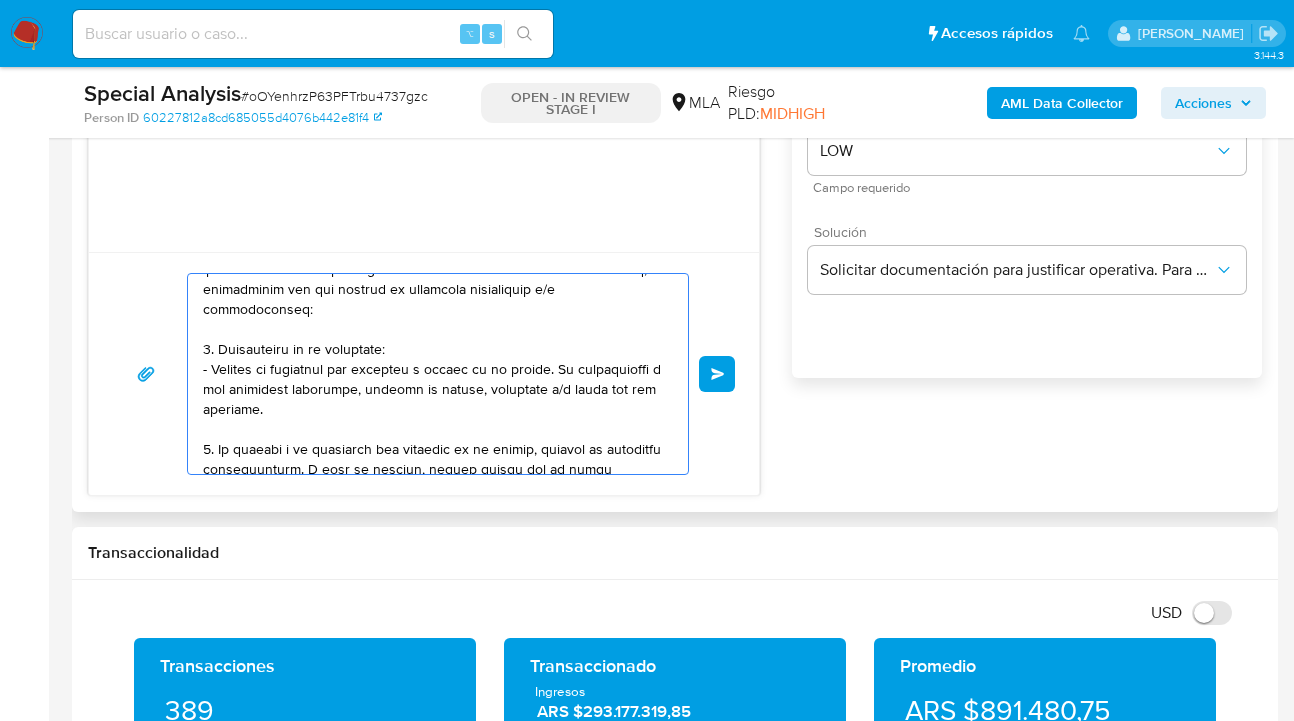 scroll, scrollTop: 0, scrollLeft: 0, axis: both 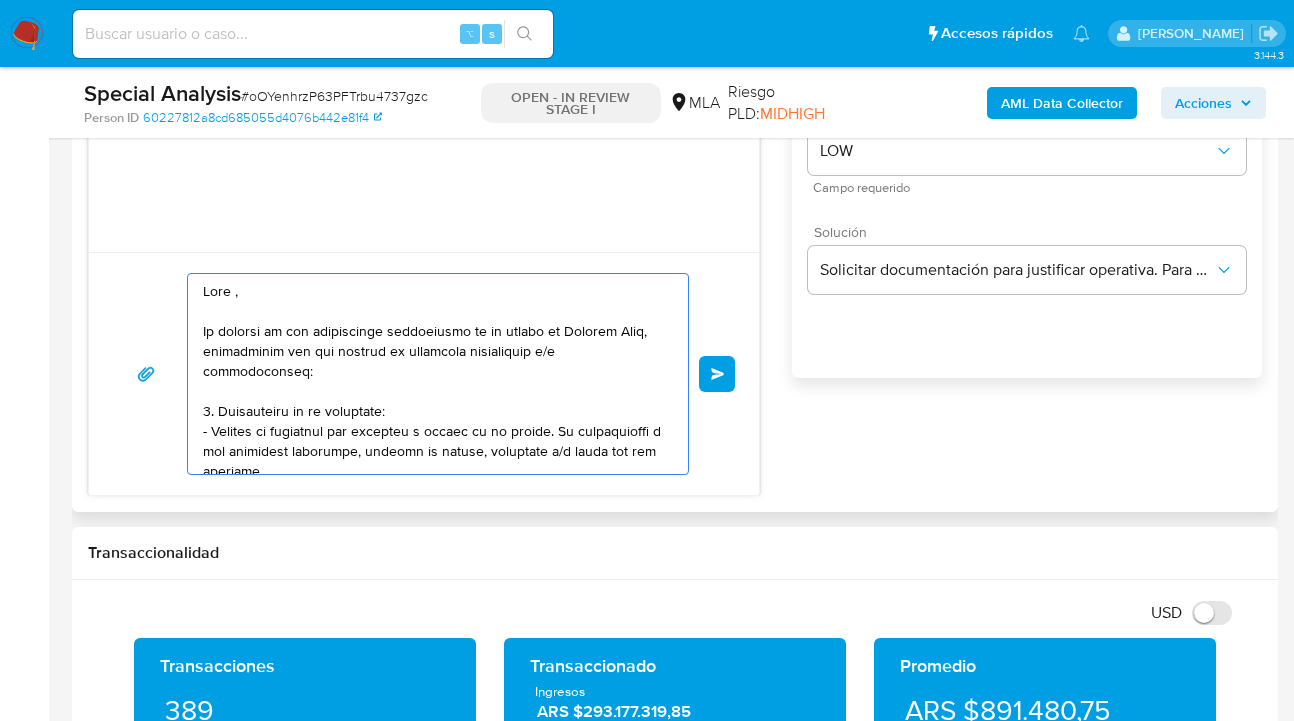 click at bounding box center (433, 374) 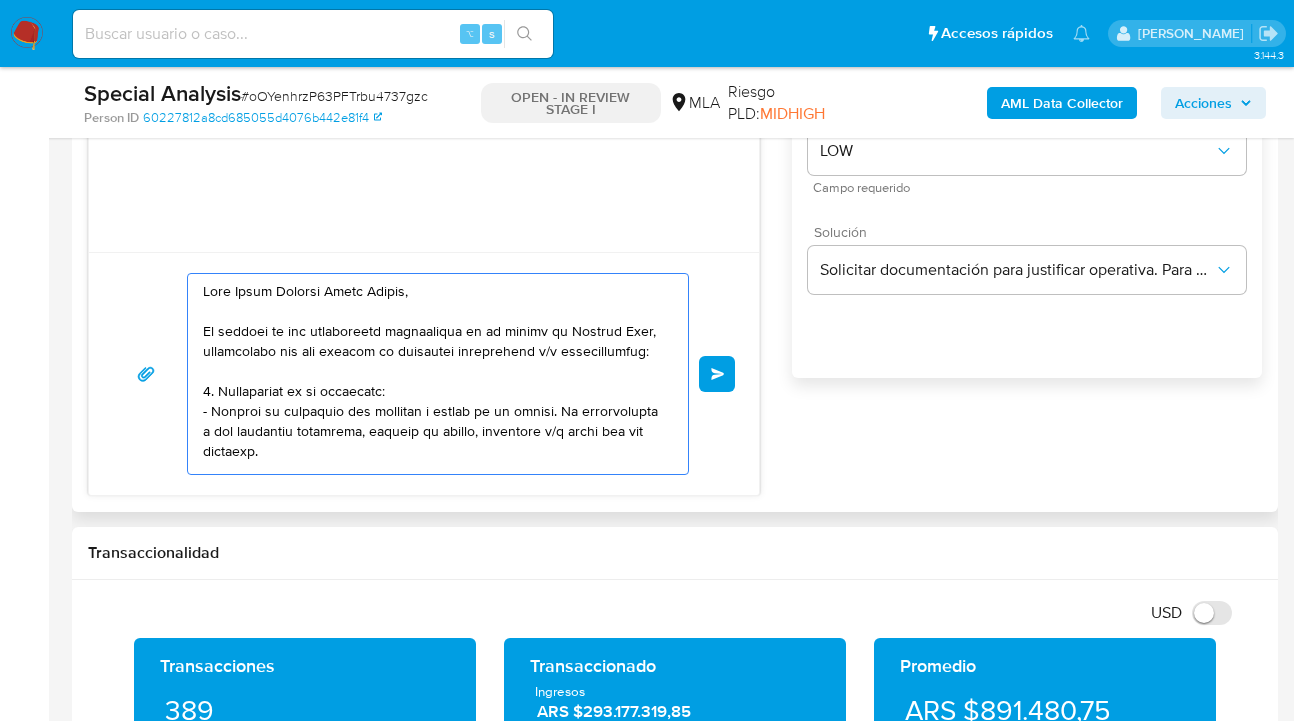click at bounding box center (433, 374) 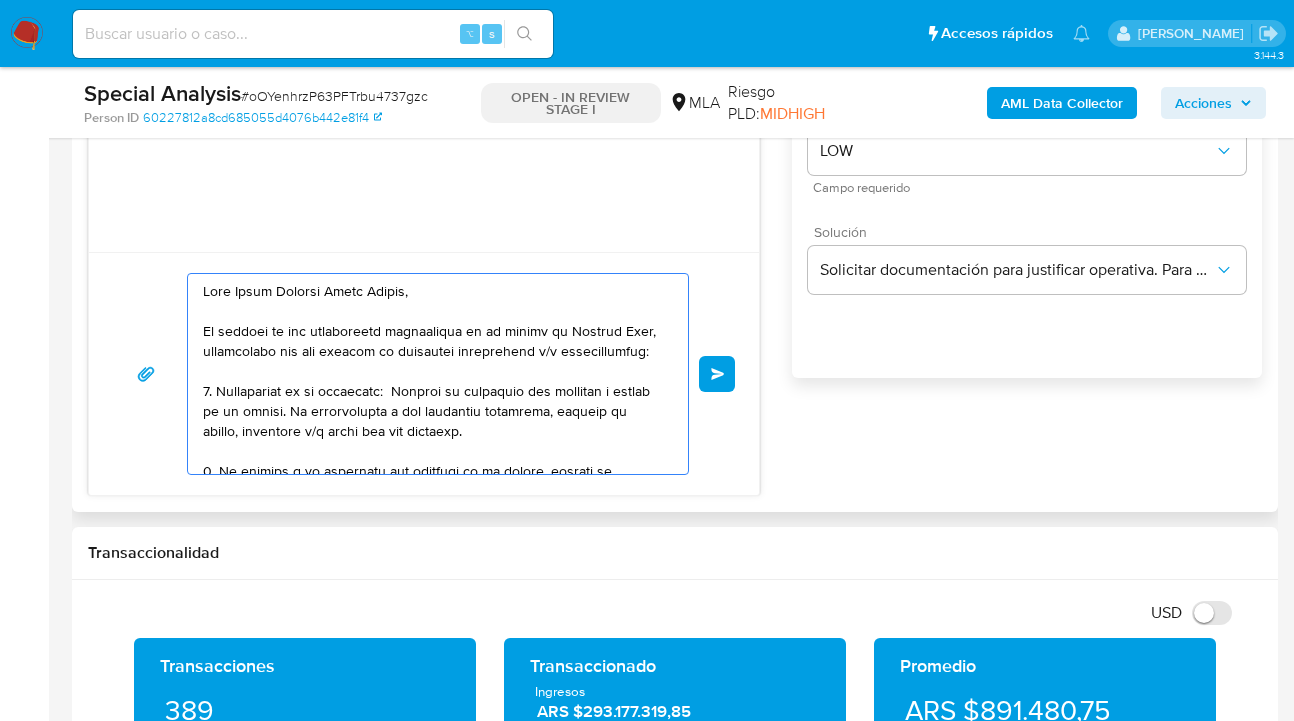 scroll, scrollTop: 41, scrollLeft: 0, axis: vertical 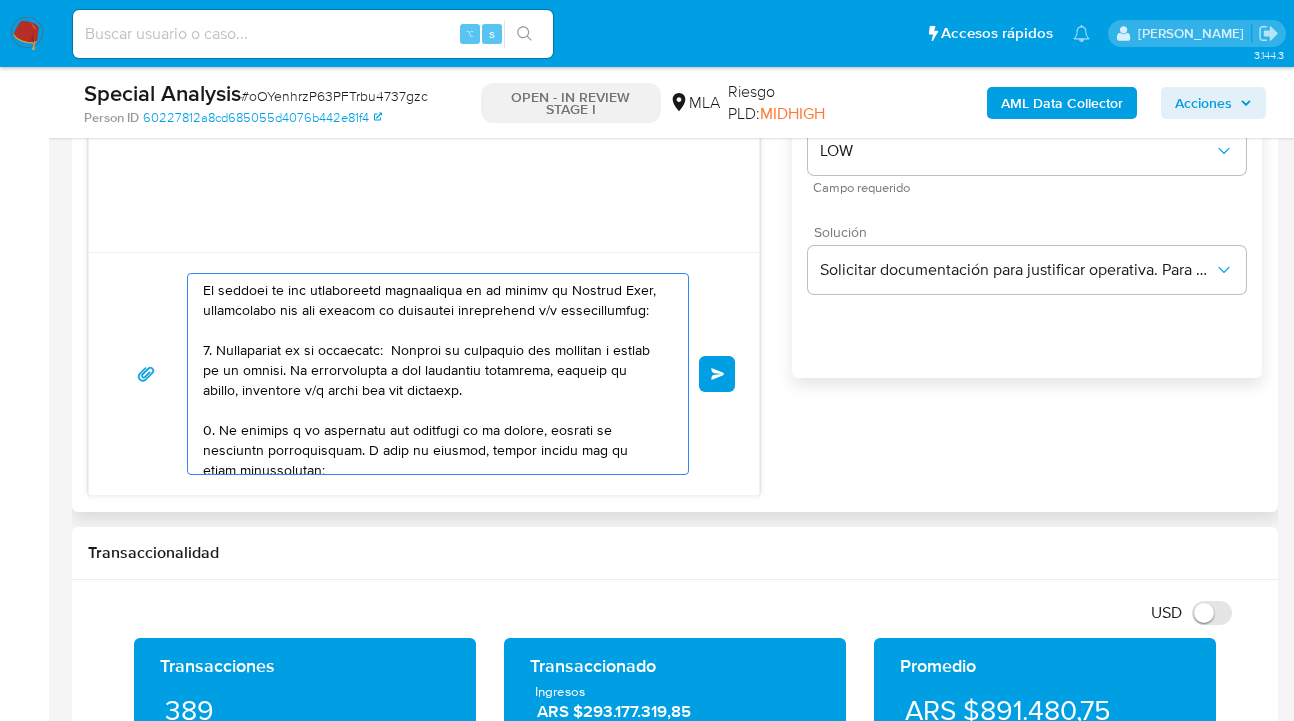 click at bounding box center (433, 374) 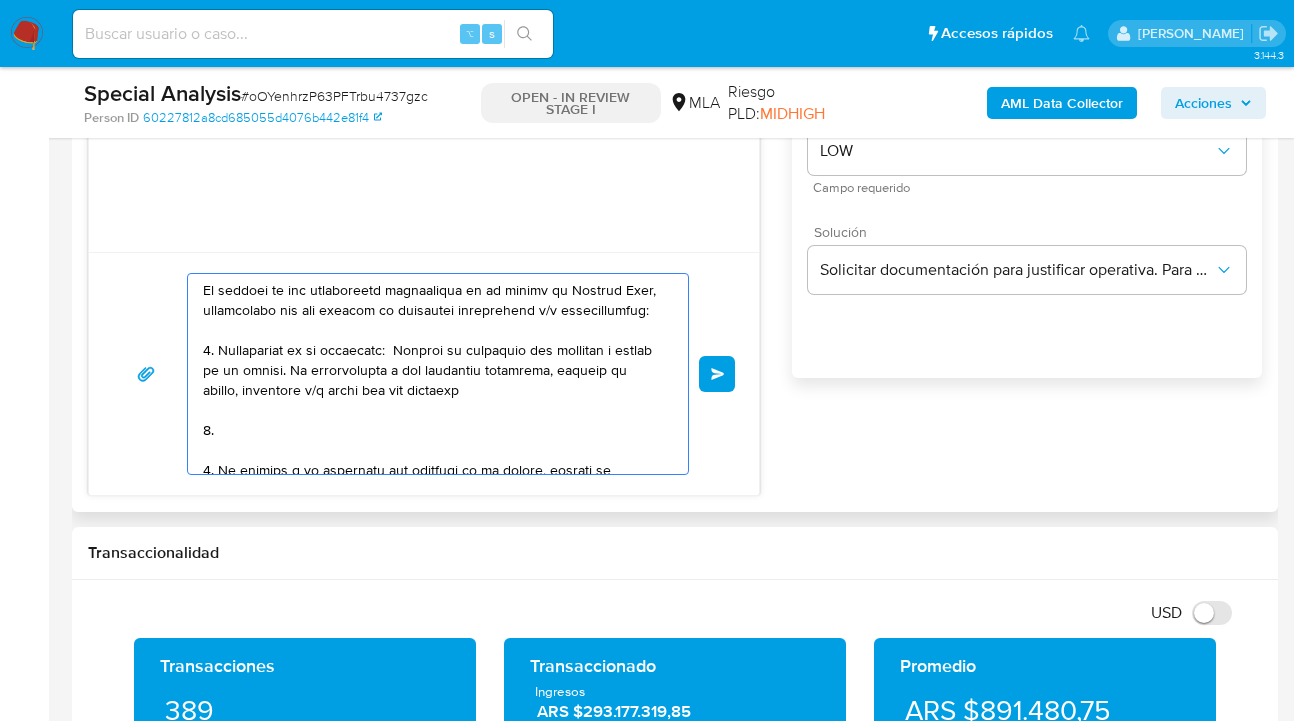paste on "¿A qué corresponde el incremento significativo de fondos en tu cuenta en el mes de mayo 2025? Y ¿Qué documentación permite su respaldo?" 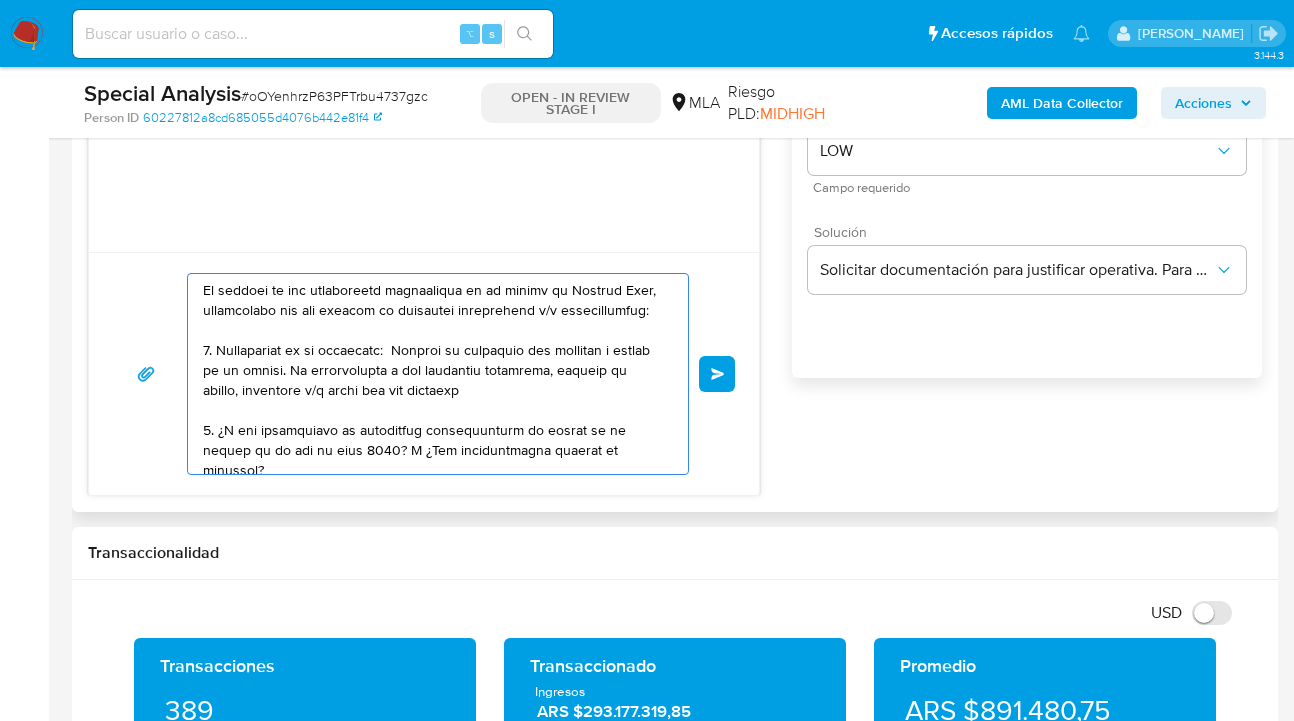 scroll, scrollTop: 67, scrollLeft: 0, axis: vertical 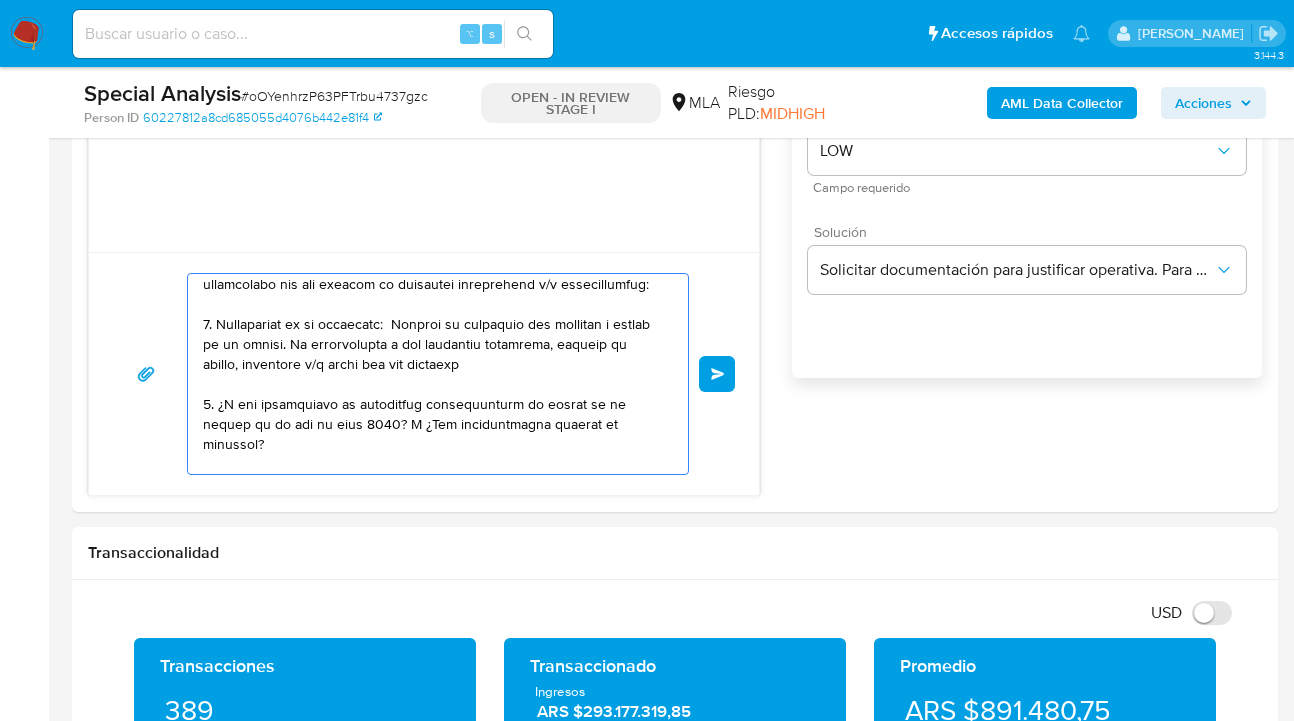 click at bounding box center [433, 374] 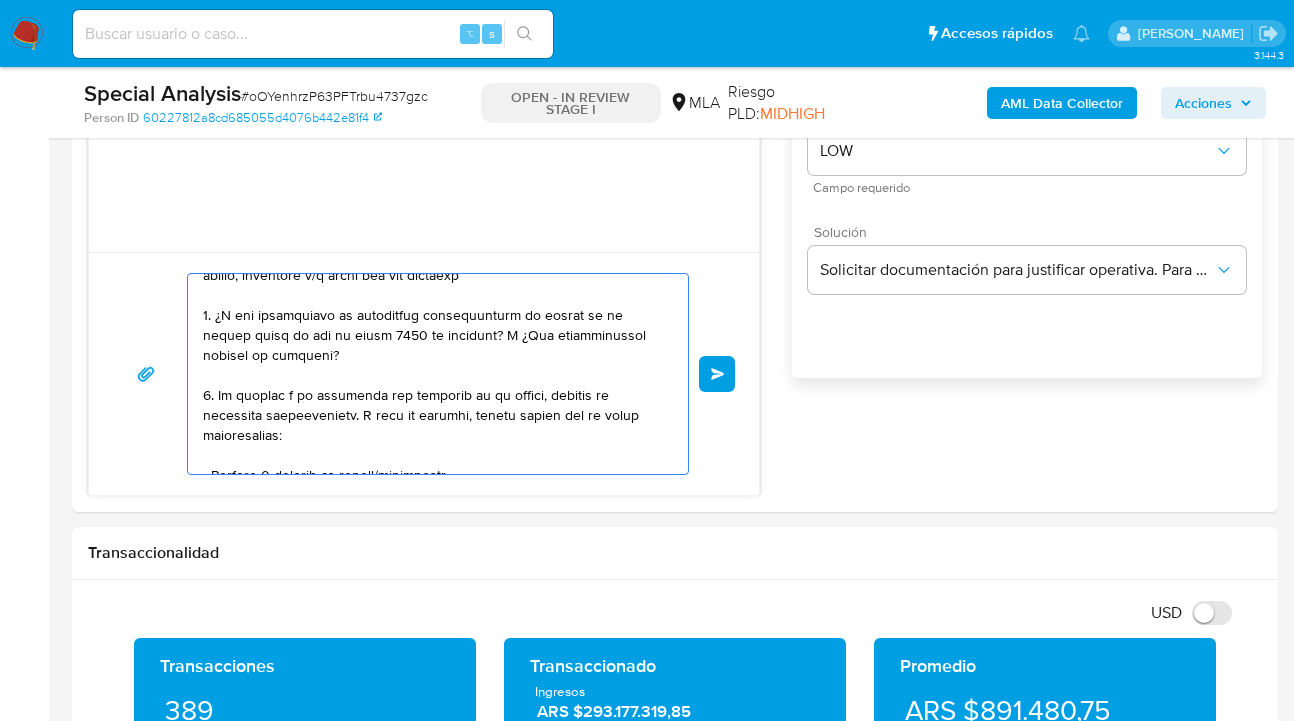 scroll, scrollTop: 177, scrollLeft: 0, axis: vertical 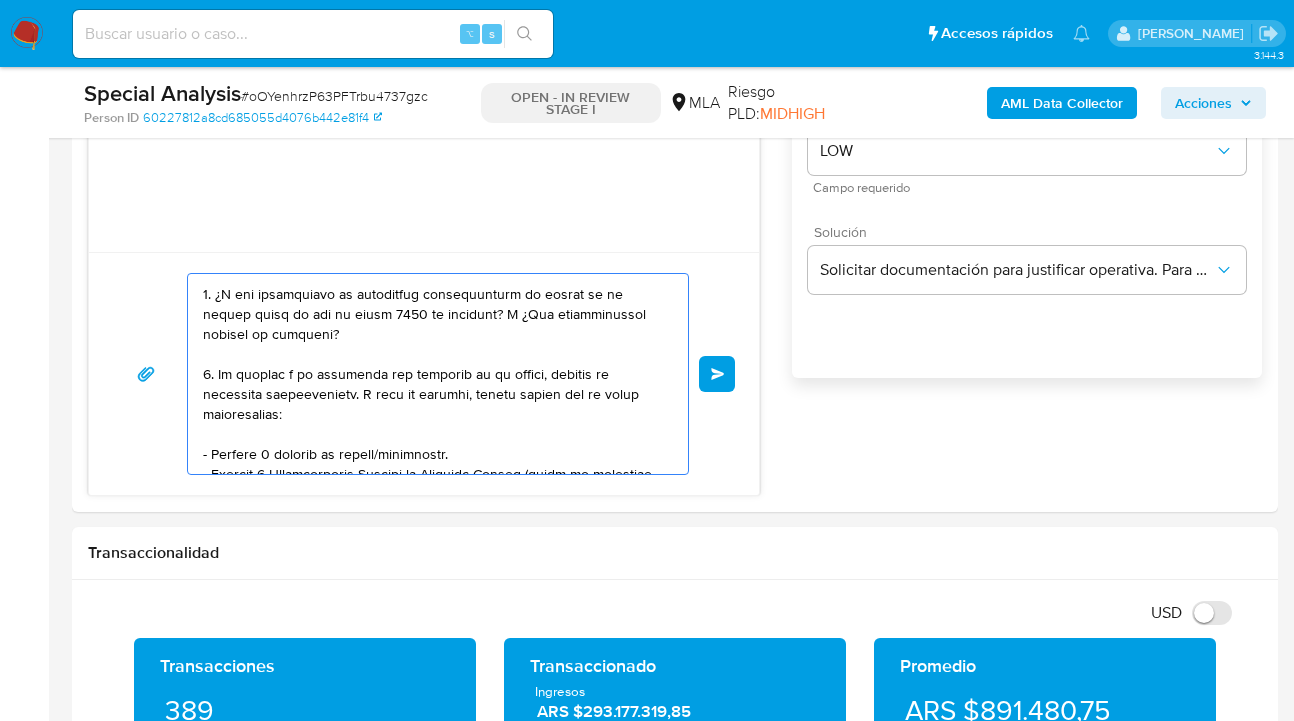 drag, startPoint x: 209, startPoint y: 392, endPoint x: 227, endPoint y: 418, distance: 31.622776 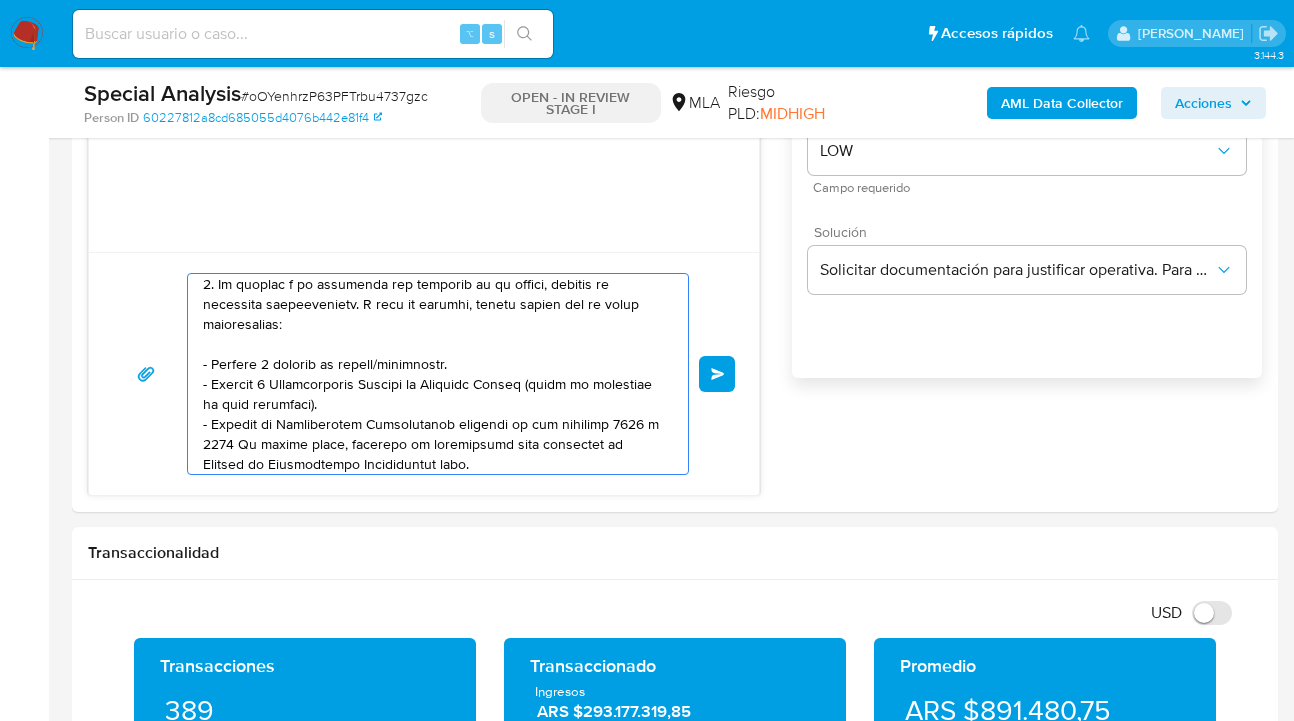 scroll, scrollTop: 281, scrollLeft: 0, axis: vertical 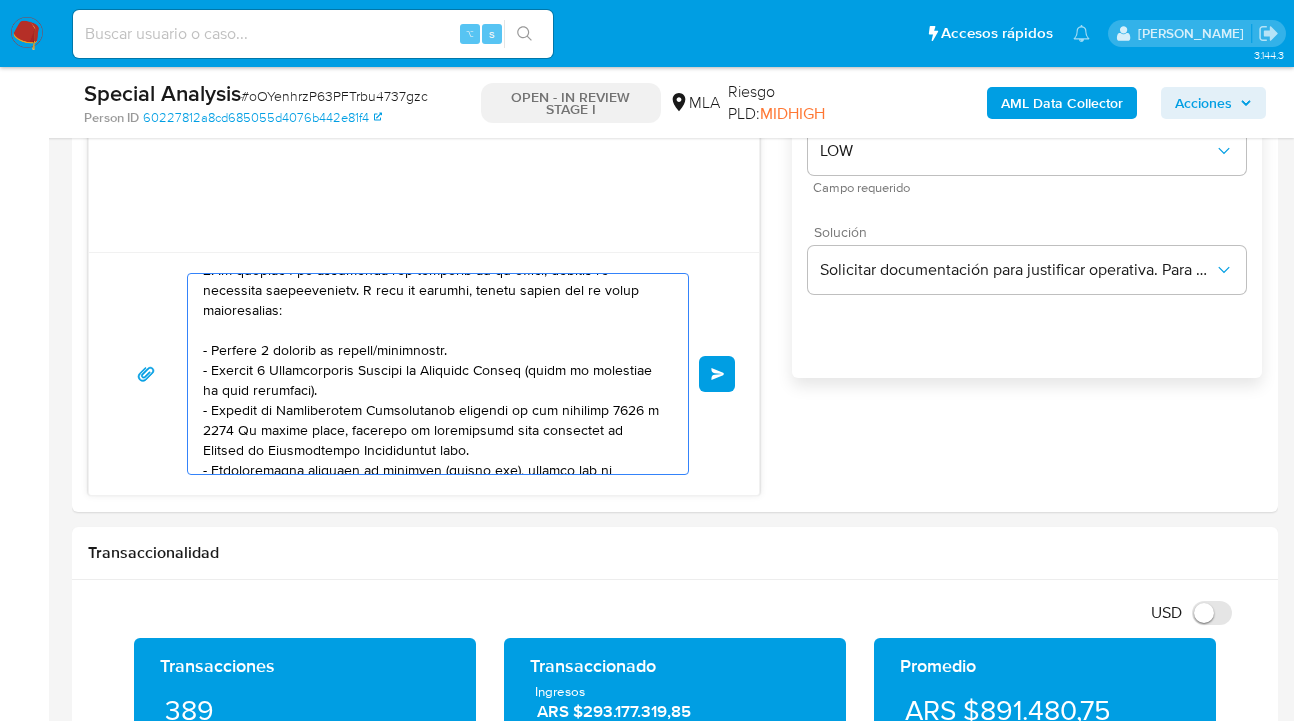 click at bounding box center [433, 374] 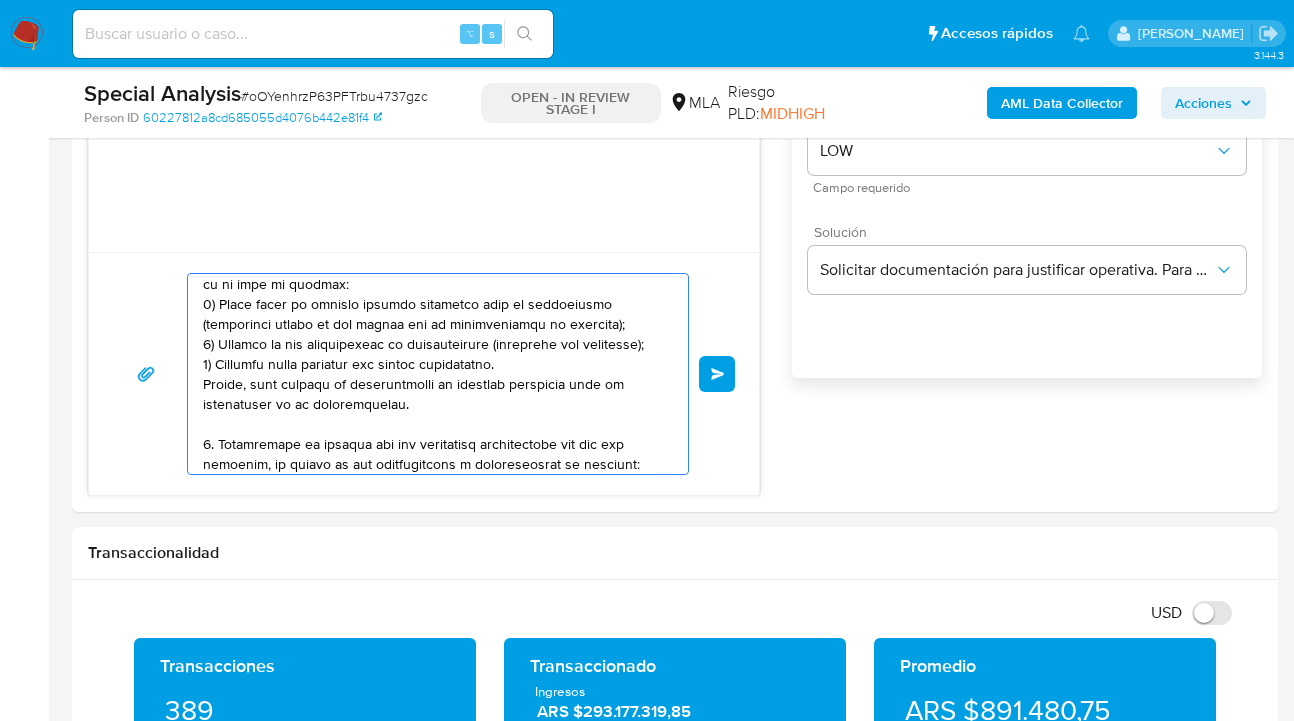 scroll, scrollTop: 427, scrollLeft: 0, axis: vertical 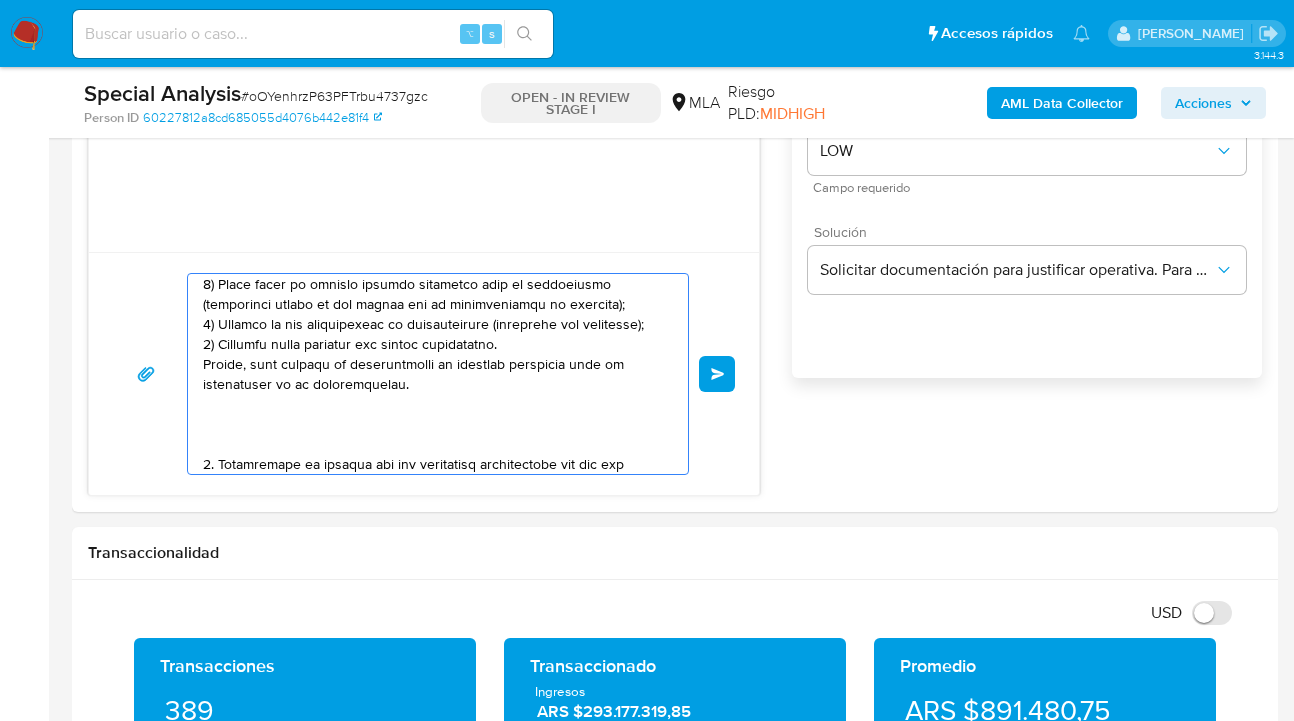 paste on "Tené en cuenta que, además de los ejemplos mencionados, podés adjuntar voluntariamente cualquier otra documentación adicional que consideres útil para respaldar los movimientos sobre los que te consultamos." 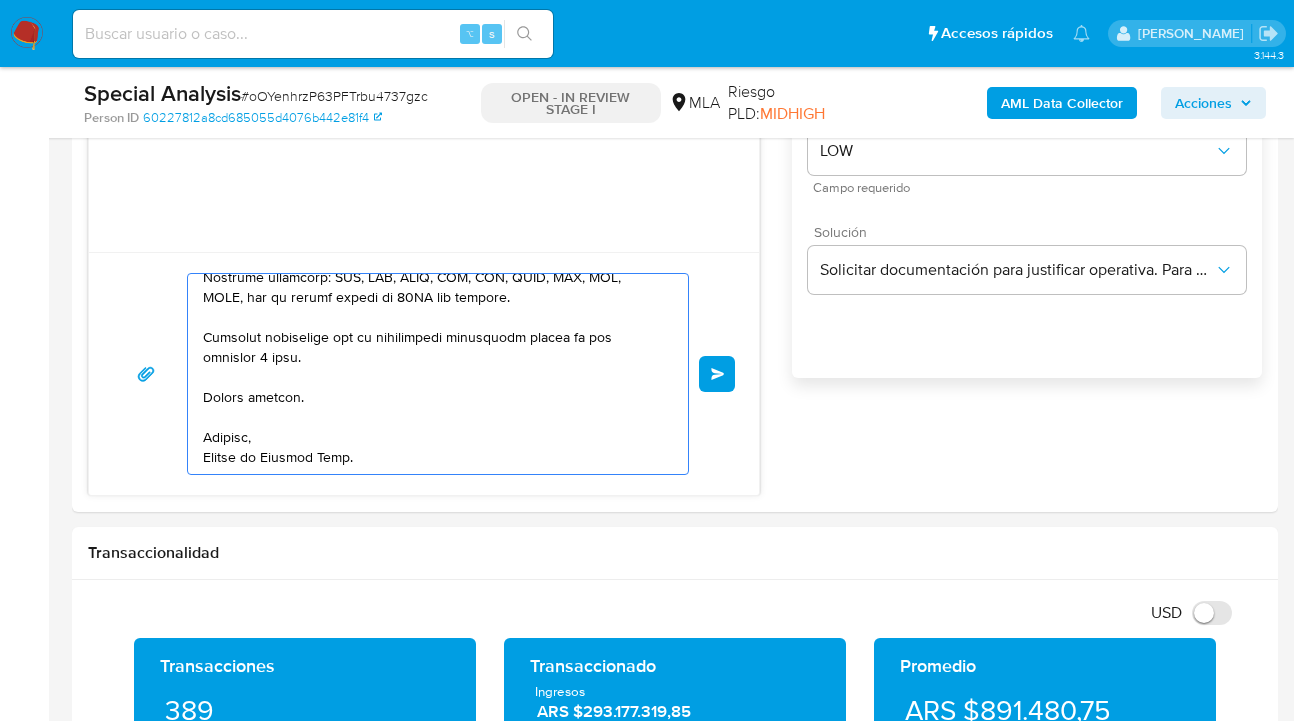 scroll, scrollTop: 814, scrollLeft: 0, axis: vertical 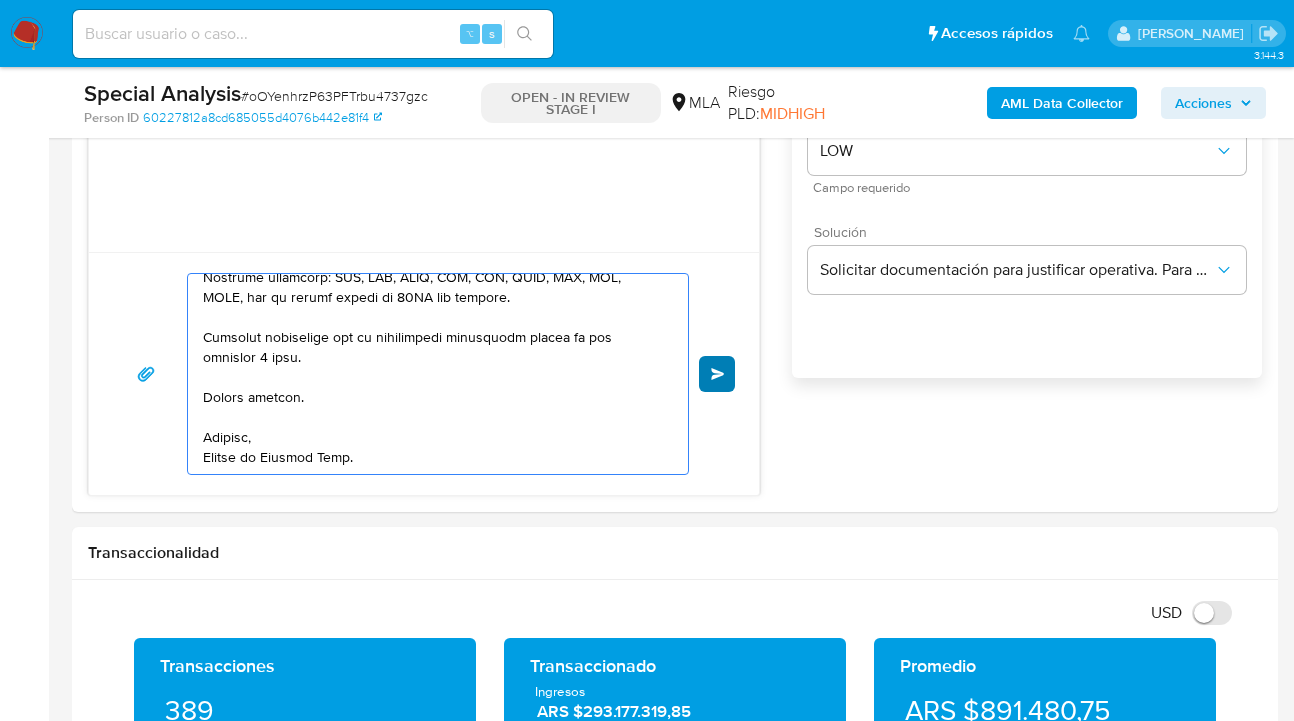 type on "Hola Marco Antonio Sauza Chavez,
En función de las operaciones registradas en tu cuenta de Mercado Pago, necesitamos que nos brindes la siguiente información y/o documentación:
1. Descripción de la actividad:  Detalla la actividad que realizas a través de tu cuenta. De corresponder a una actividad comercial, indicar el nombre, domicilio y/o sitio web del comercio
2. ¿A qué corresponde el incremento significativo de fondos en tu cuenta desde el mes de abril 2025 en adelante? Y ¿Qué documentación permite su respaldo?
3. De acuerdo a la actividad que realices en tu cuenta, adjunta la siguiente documentación. A modo de ejemplo, puedes enviar uno de estos comprobantes:
- Últimos 3 recibos de sueldo/jubilación.
- Certificación contable de ingresos legalizada ante el Consejo Profesional de Ciencias Económicas, que contemple los últimos 6 meses y en la cual se detalle:
1) Monto total de capital inicial destinado para el intercambio (detallando origen de los fondos con su documentación de respaldo);
2) Deta..." 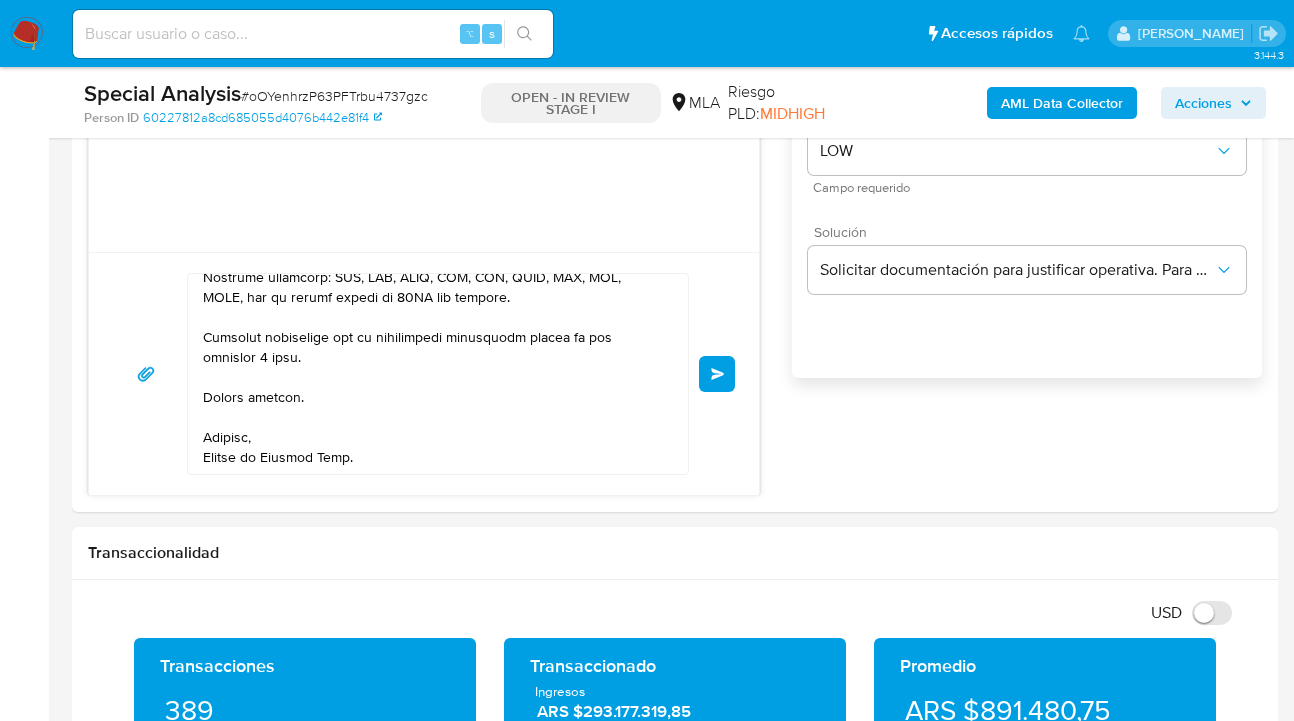 click on "Enviar" at bounding box center [718, 374] 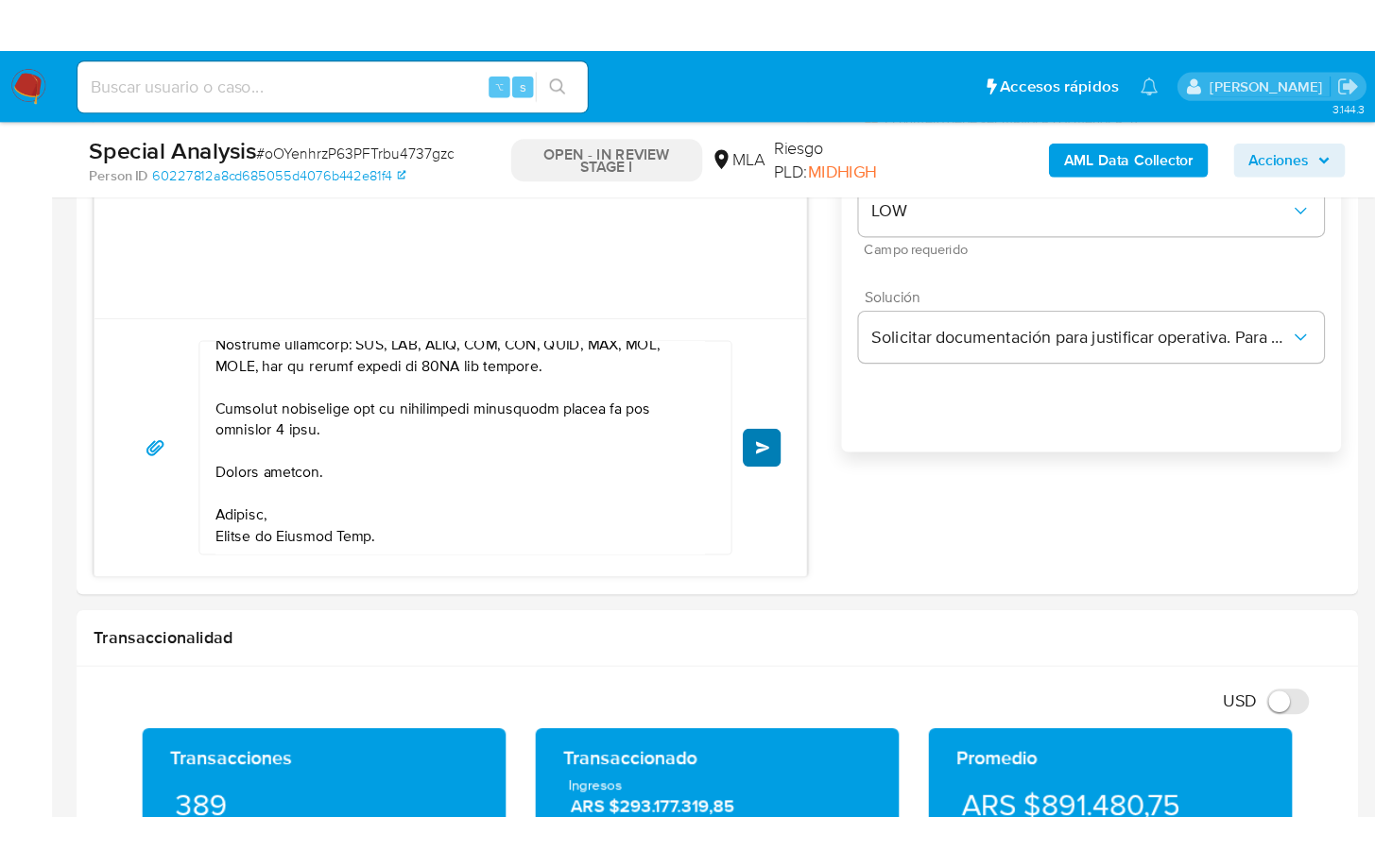 scroll, scrollTop: 750, scrollLeft: 0, axis: vertical 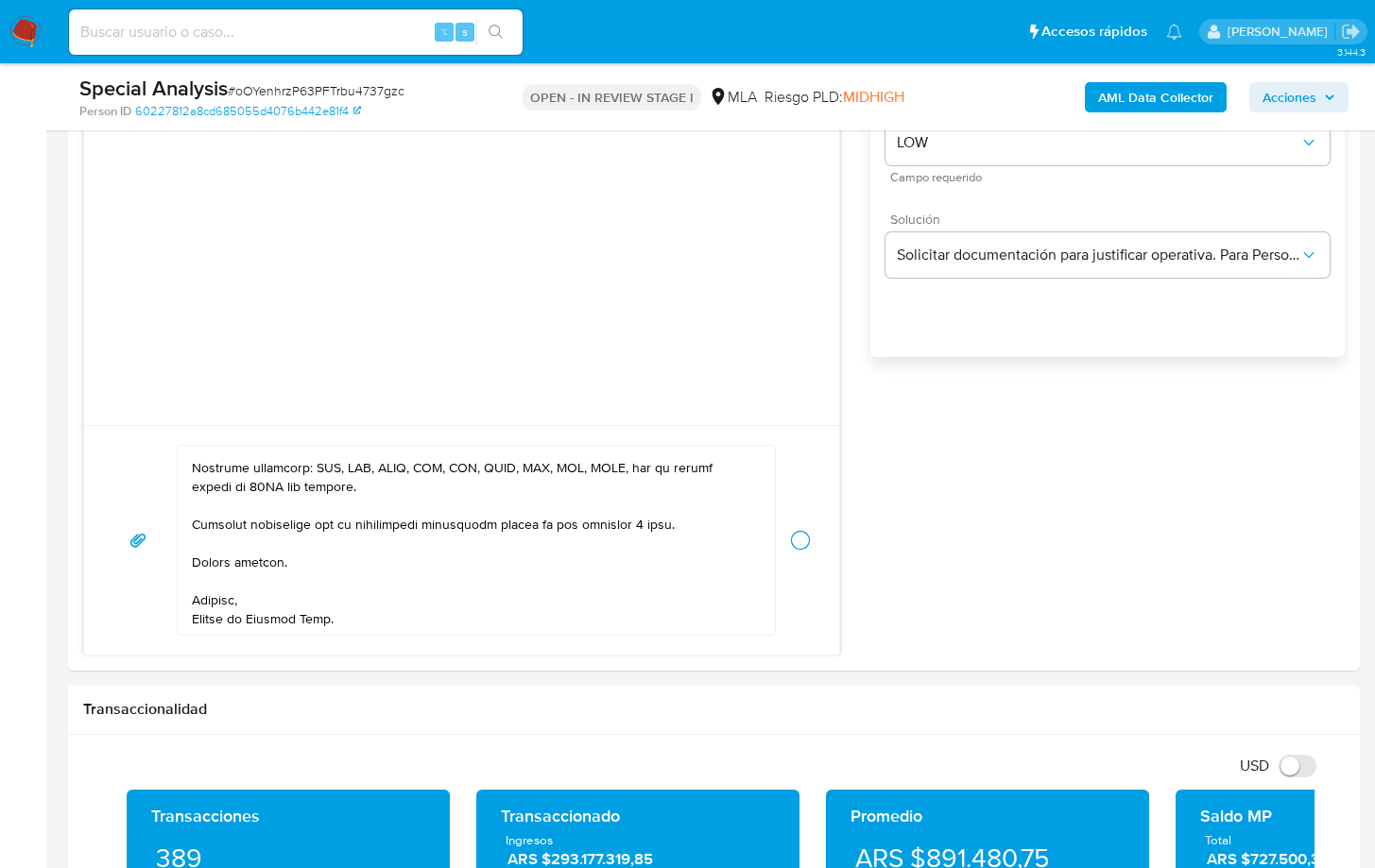 type 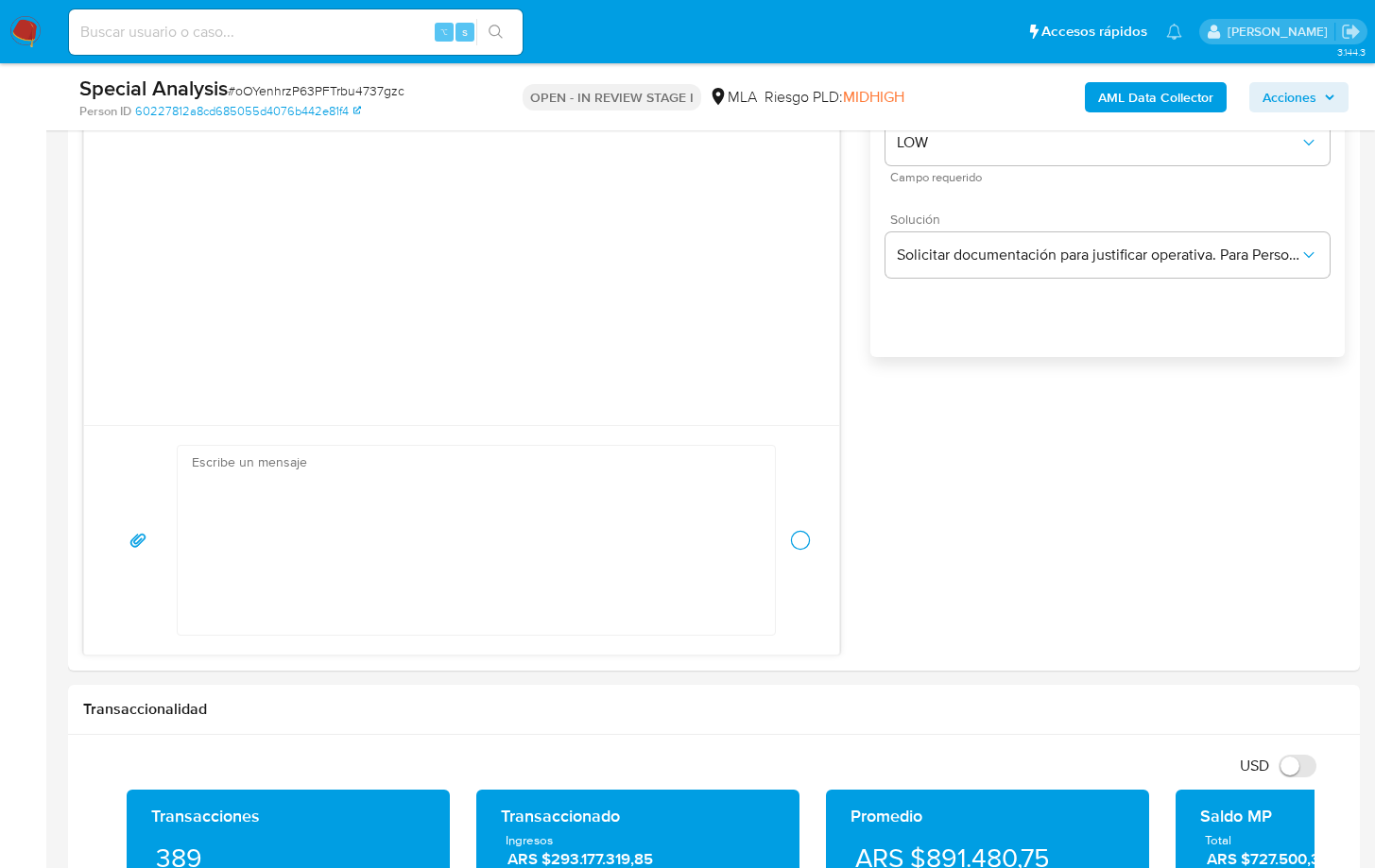 scroll, scrollTop: 0, scrollLeft: 0, axis: both 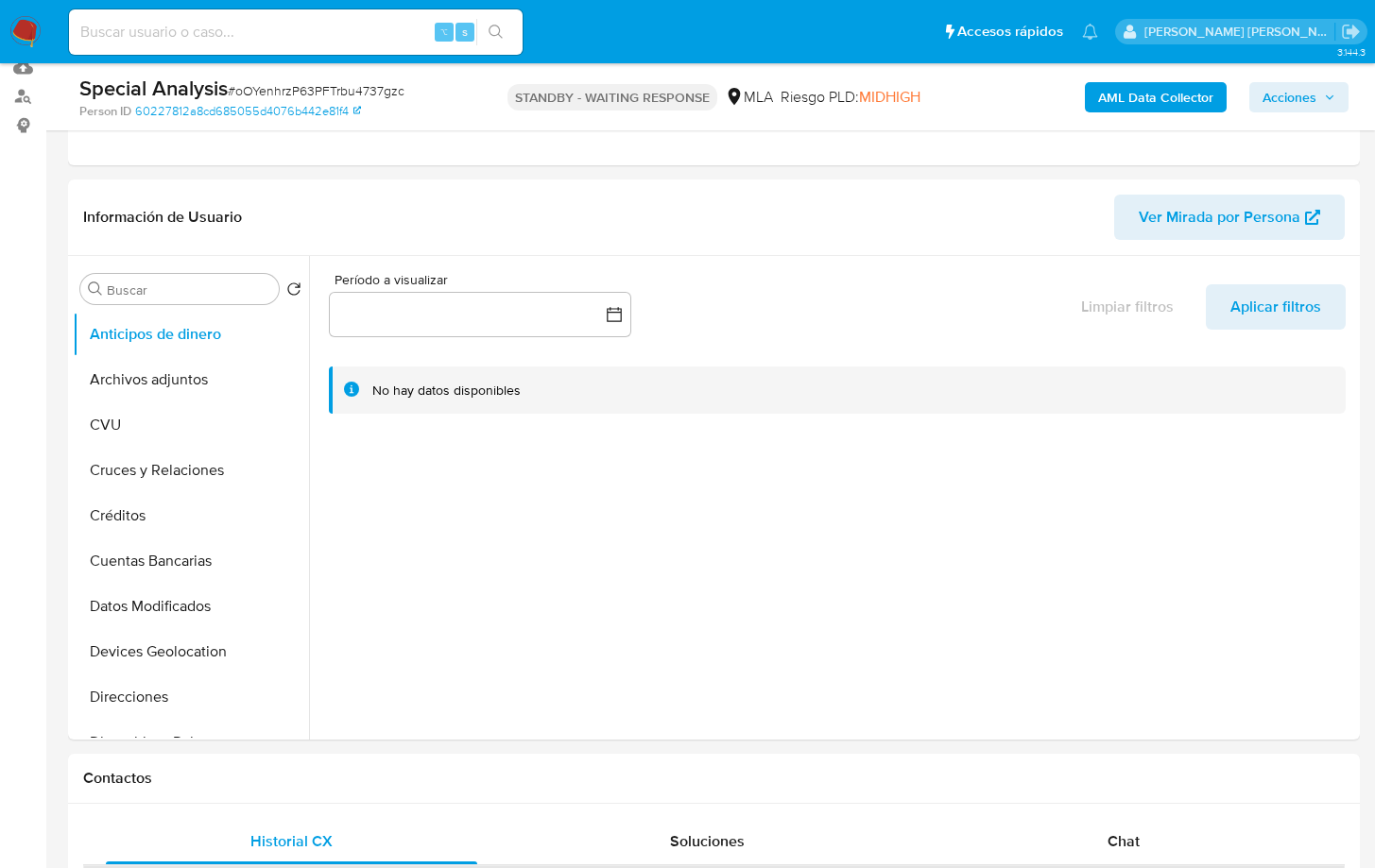 select on "10" 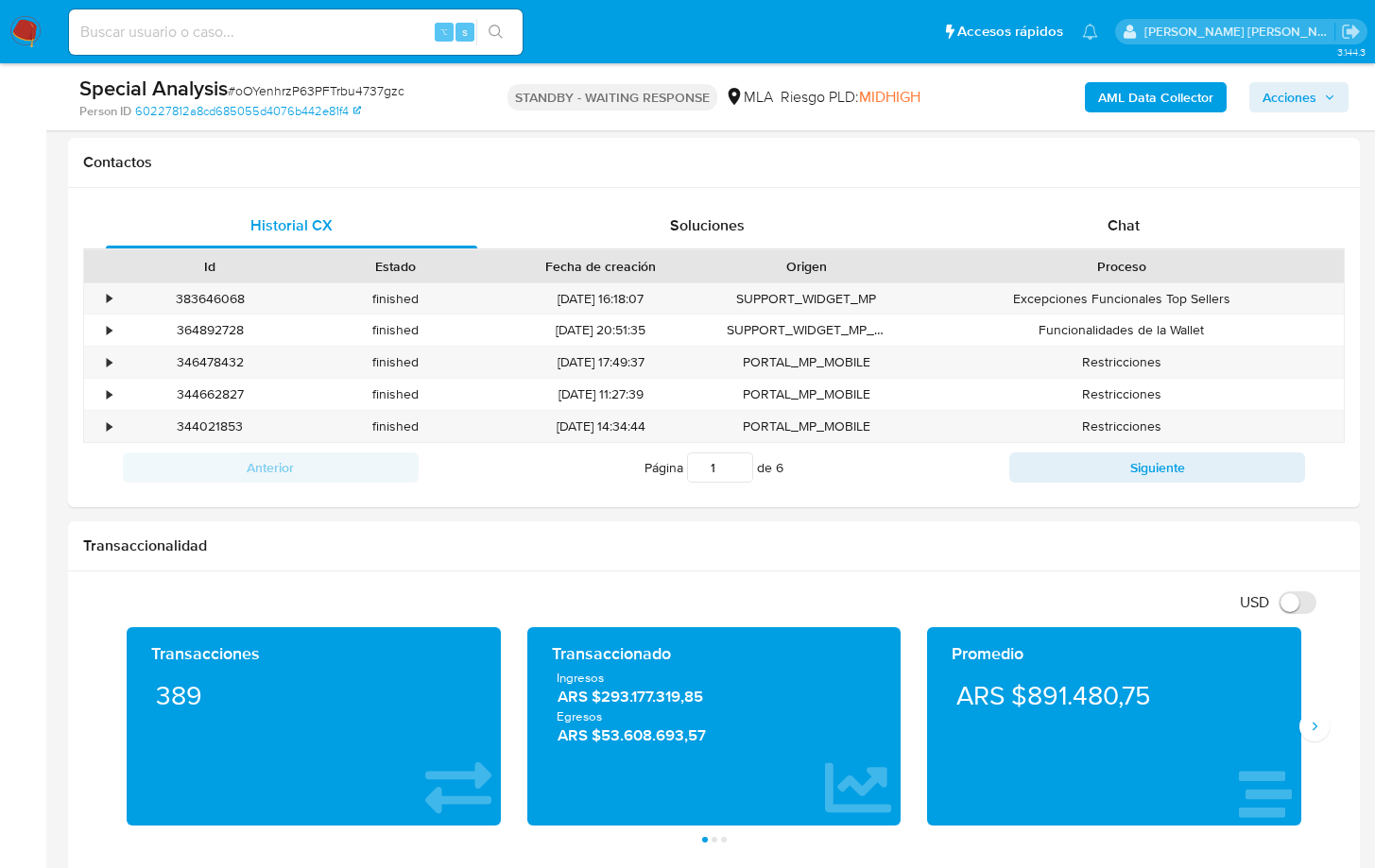 scroll, scrollTop: 854, scrollLeft: 0, axis: vertical 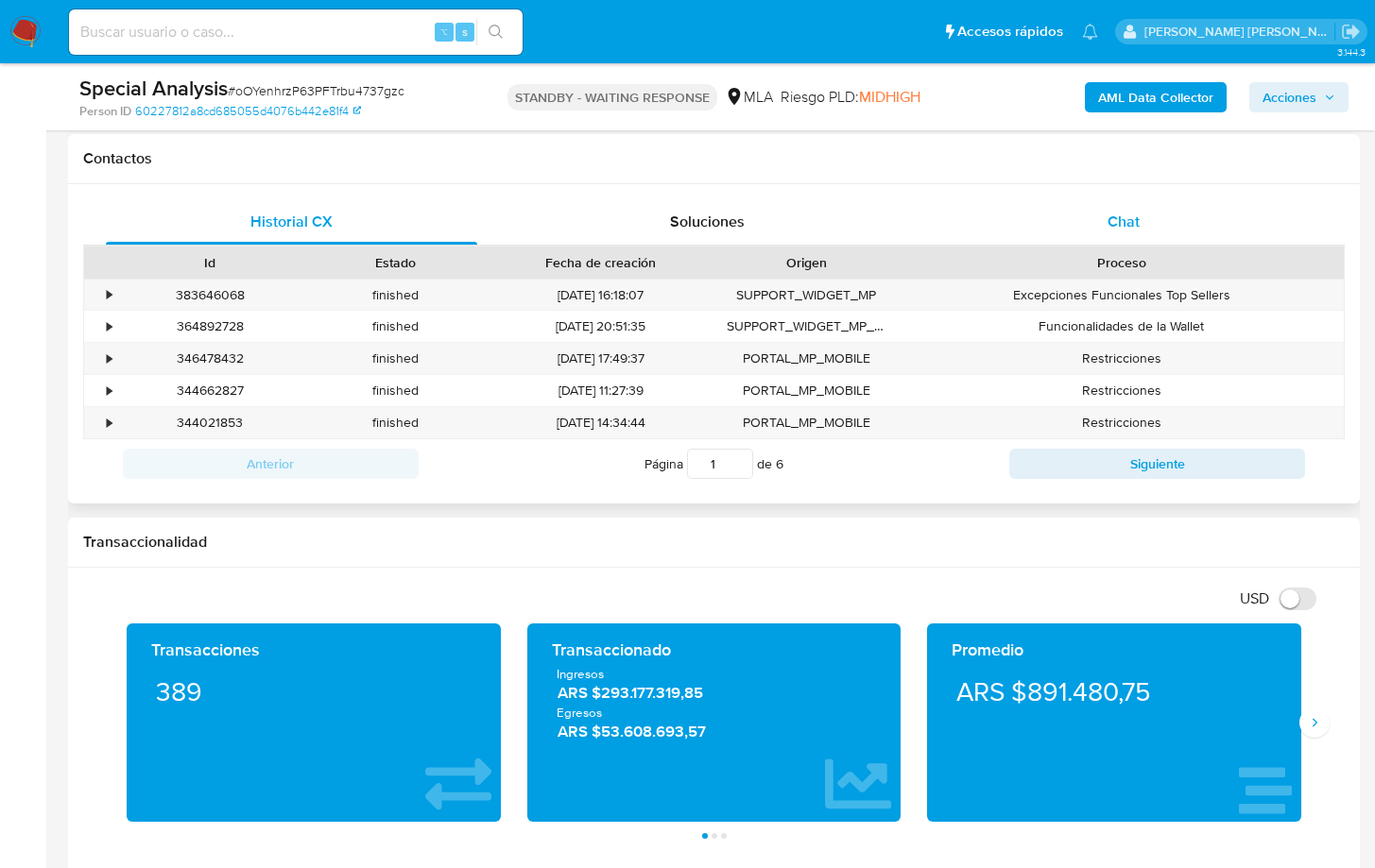 click on "Chat" at bounding box center [1124, 221] 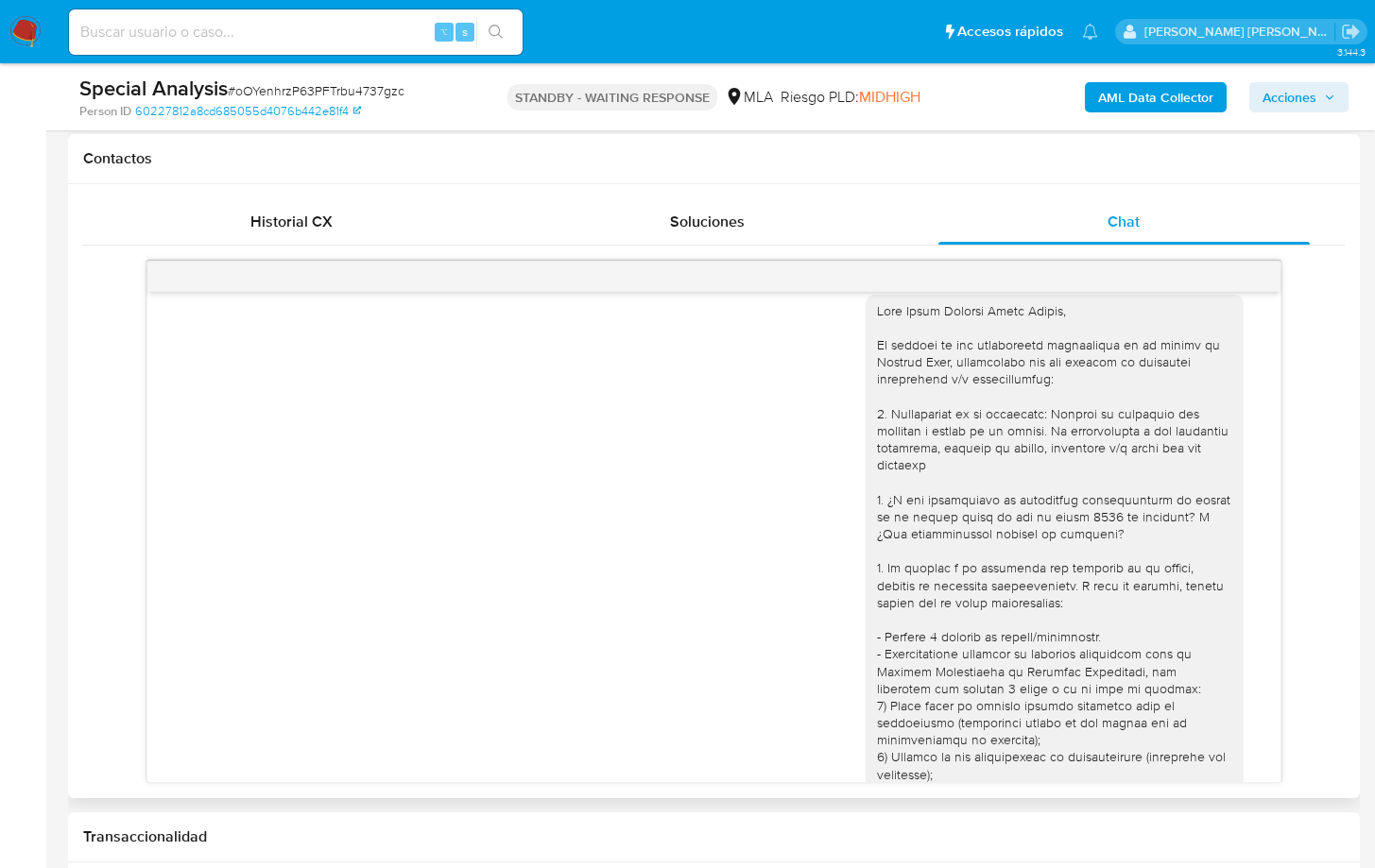 scroll, scrollTop: 22, scrollLeft: 0, axis: vertical 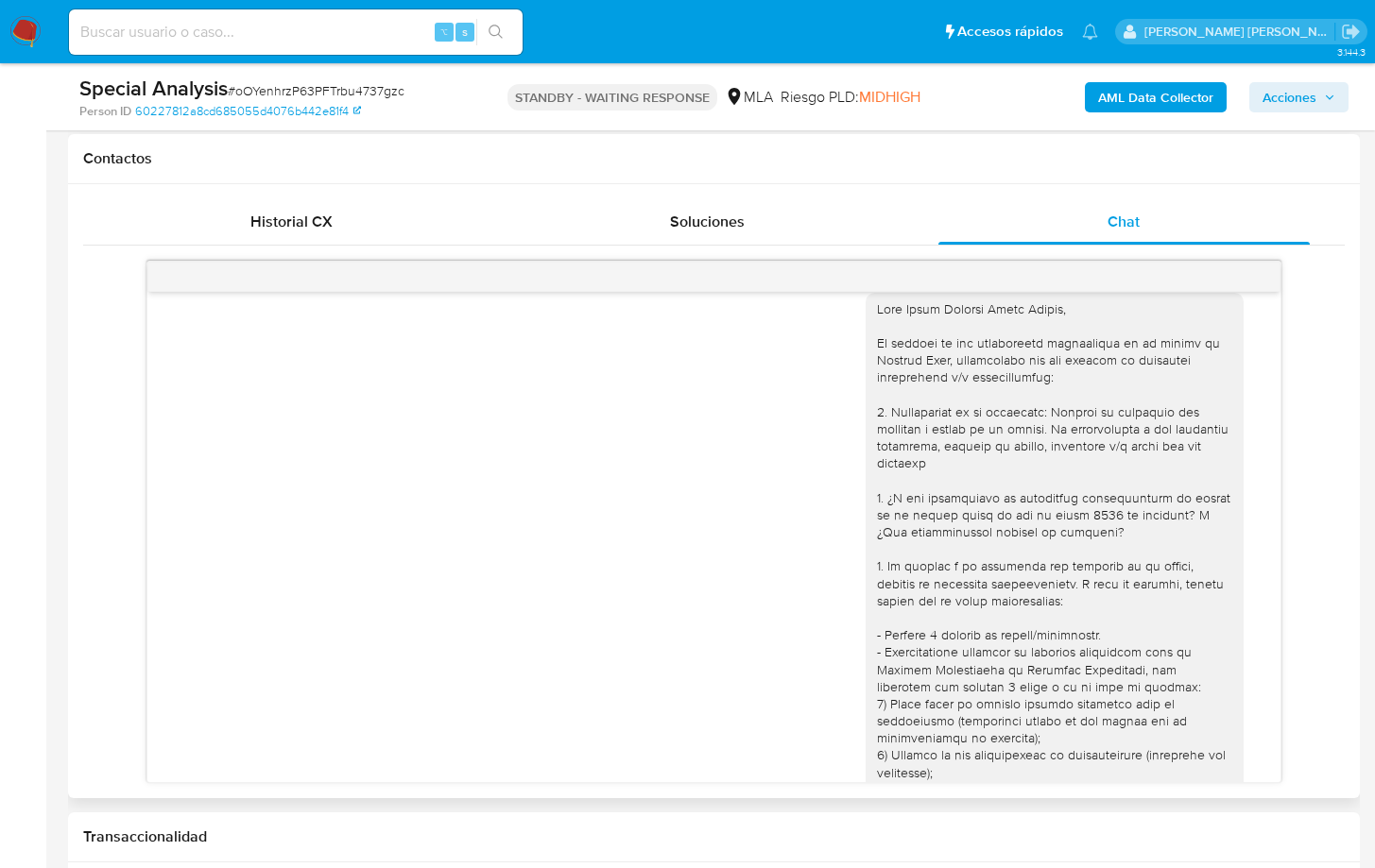 type 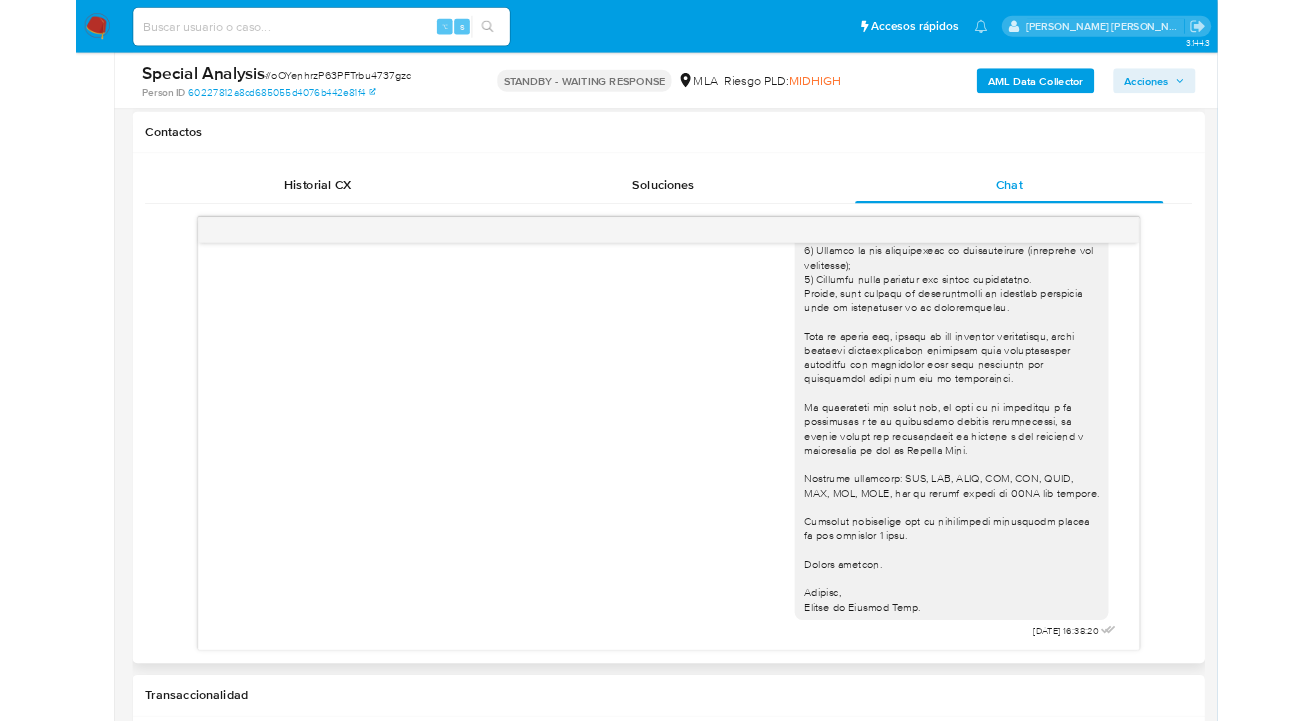 scroll, scrollTop: 505, scrollLeft: 0, axis: vertical 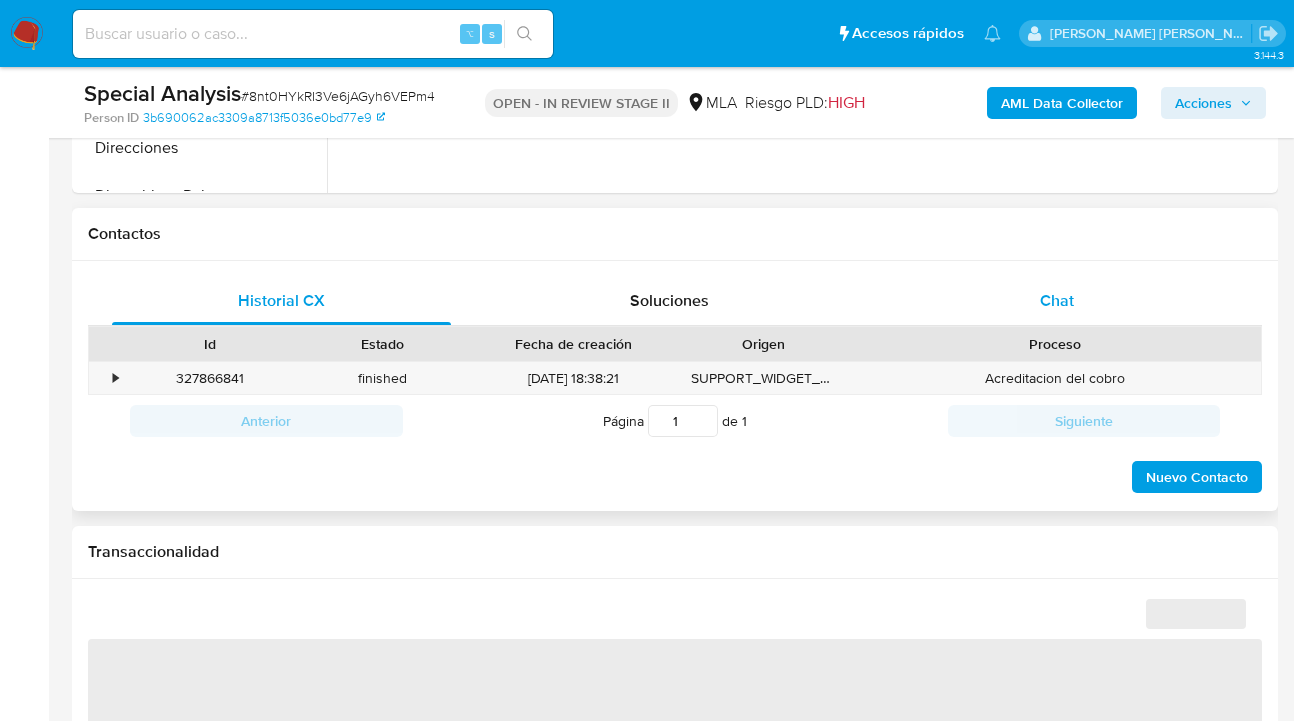 select on "10" 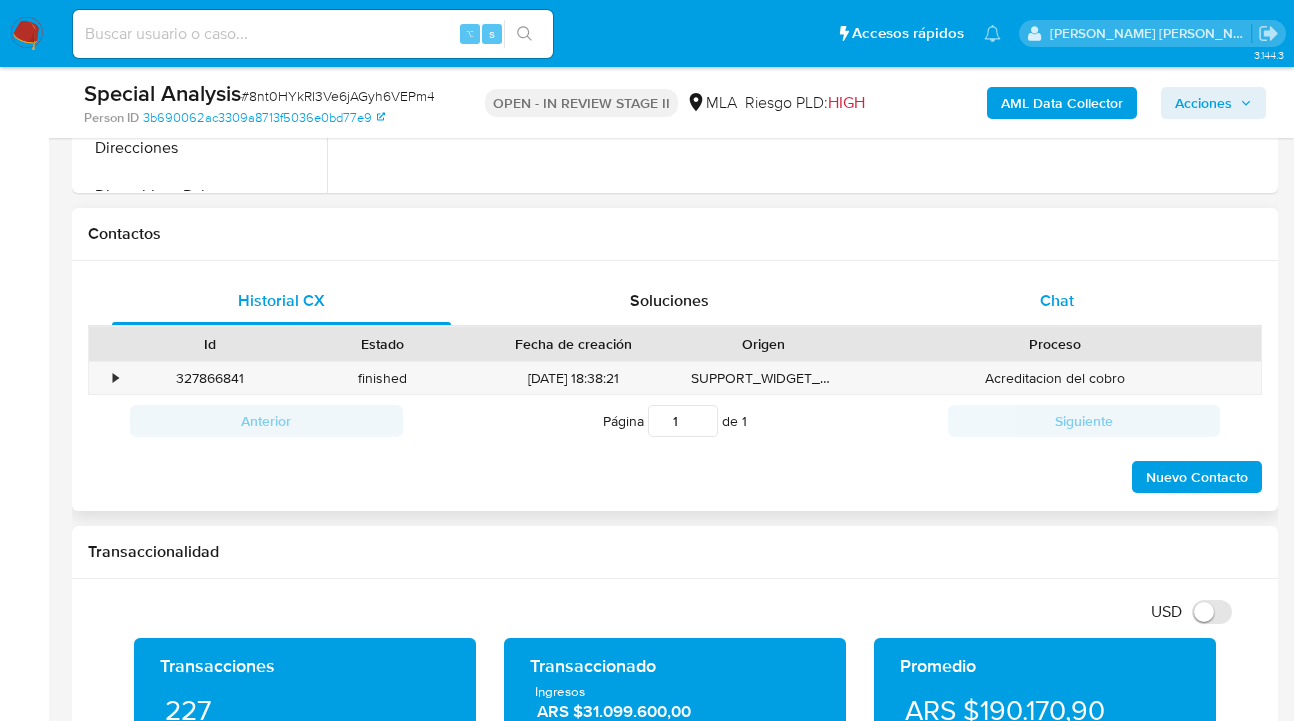 click on "Chat" at bounding box center (1057, 300) 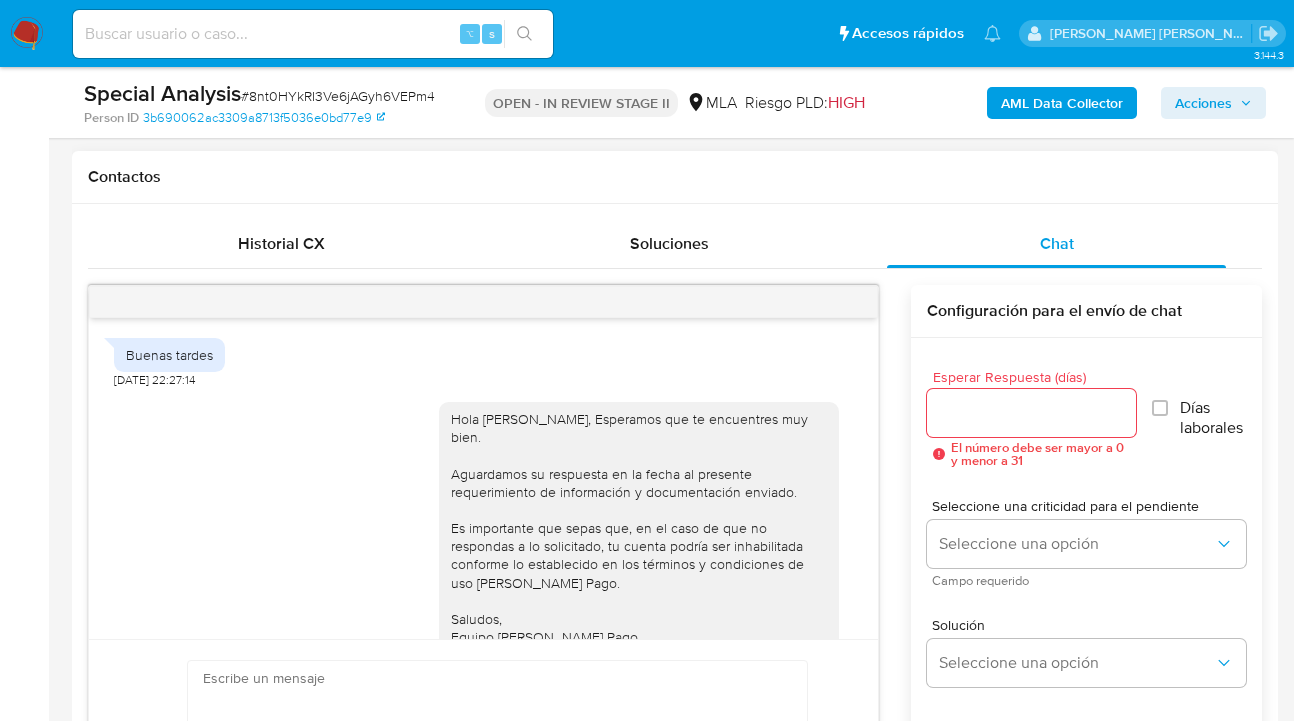scroll, scrollTop: 990, scrollLeft: 0, axis: vertical 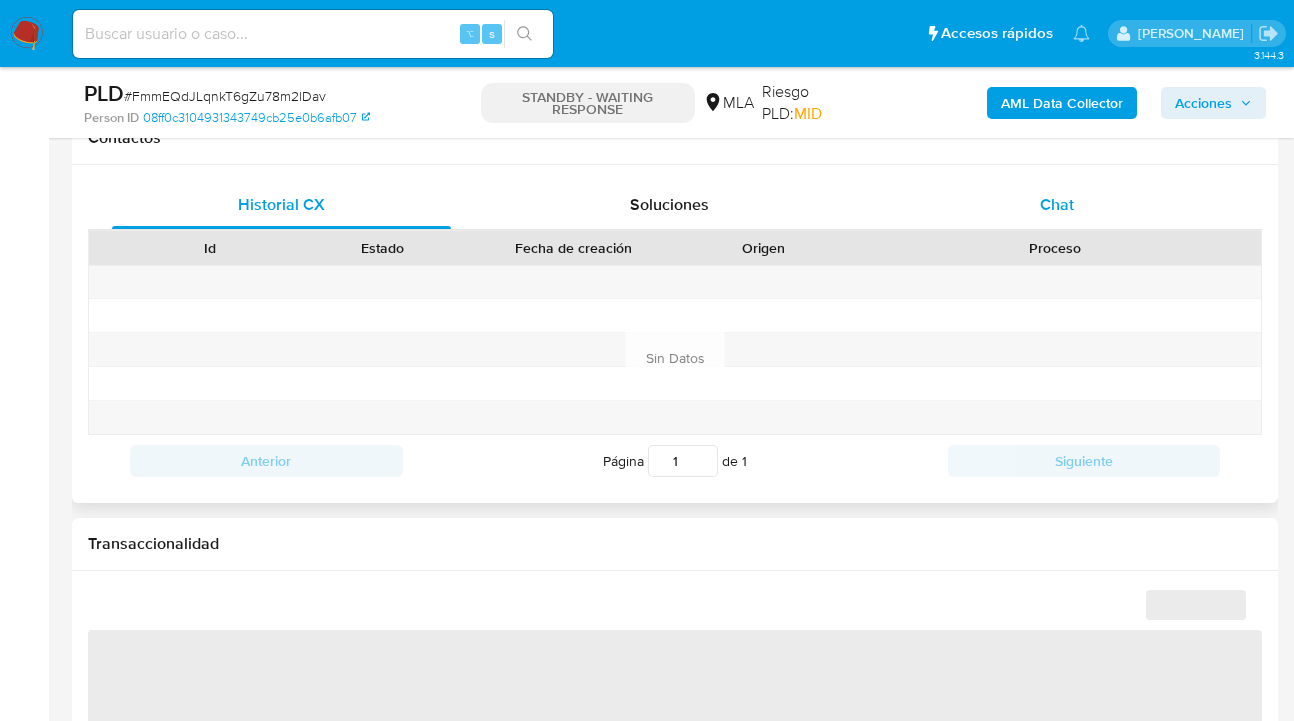 select on "10" 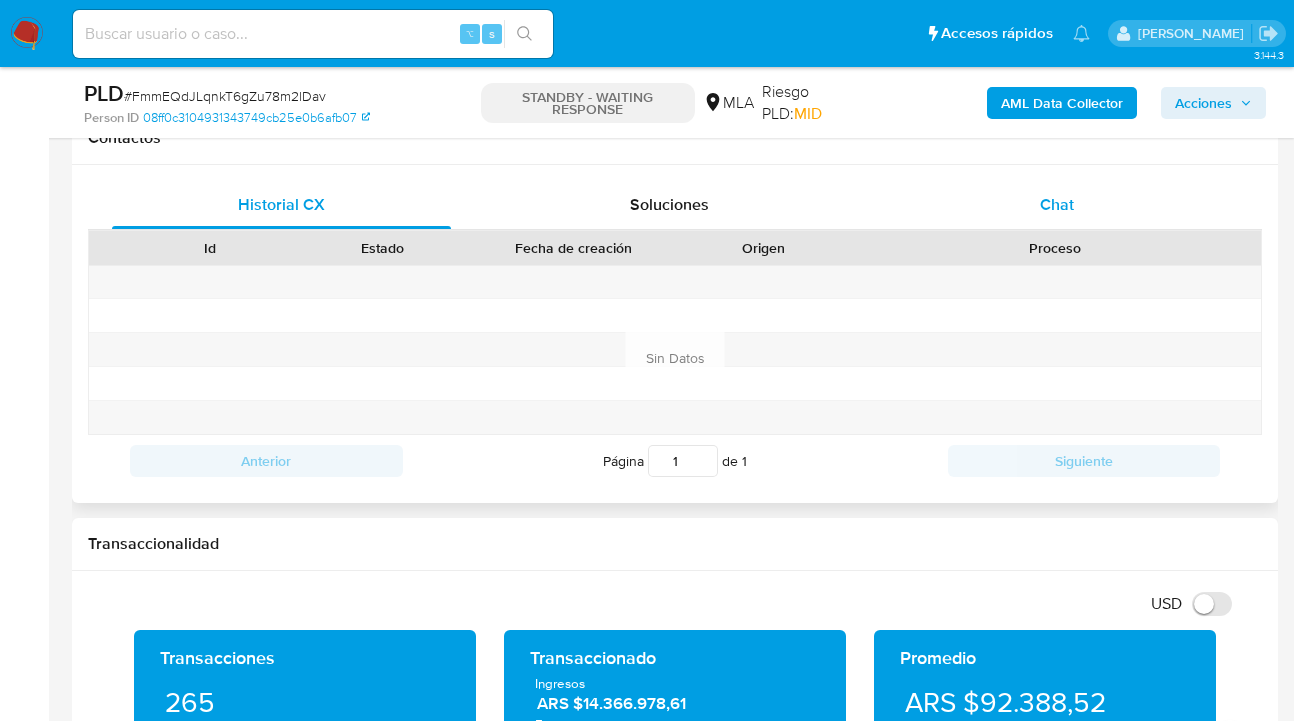 click on "Chat" at bounding box center [1056, 205] 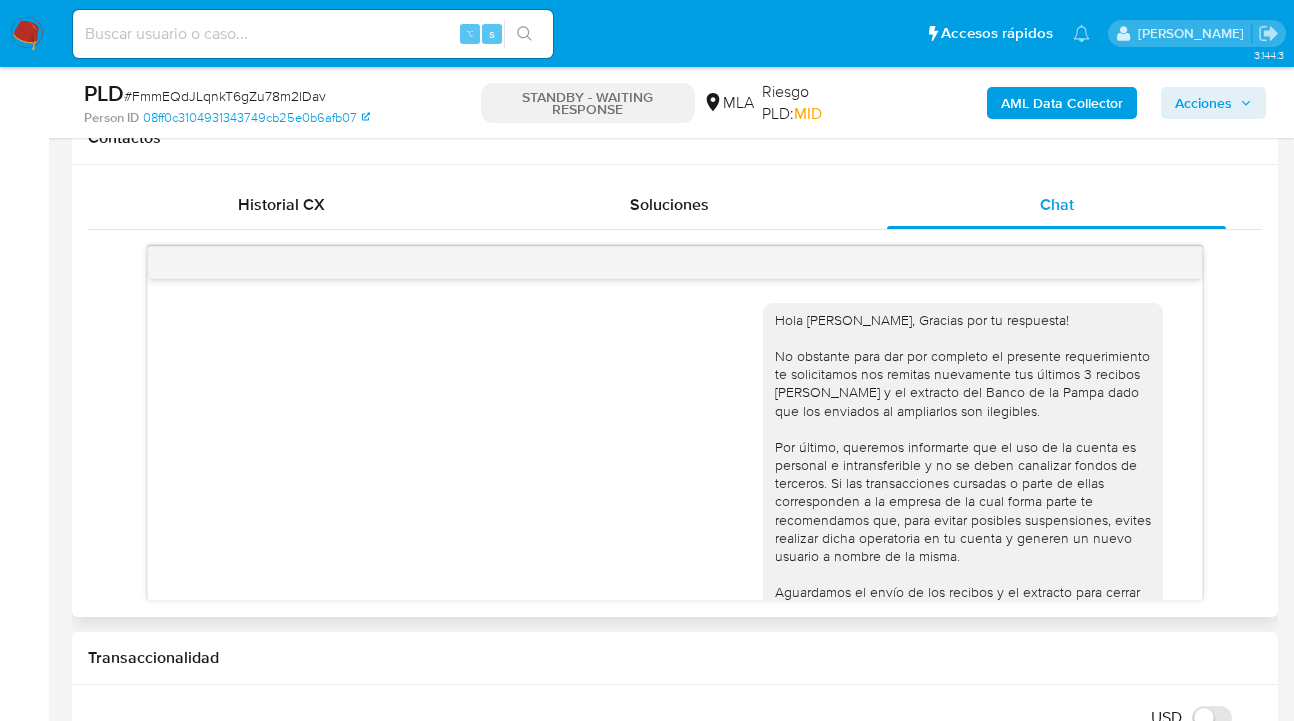 scroll, scrollTop: 1072, scrollLeft: 0, axis: vertical 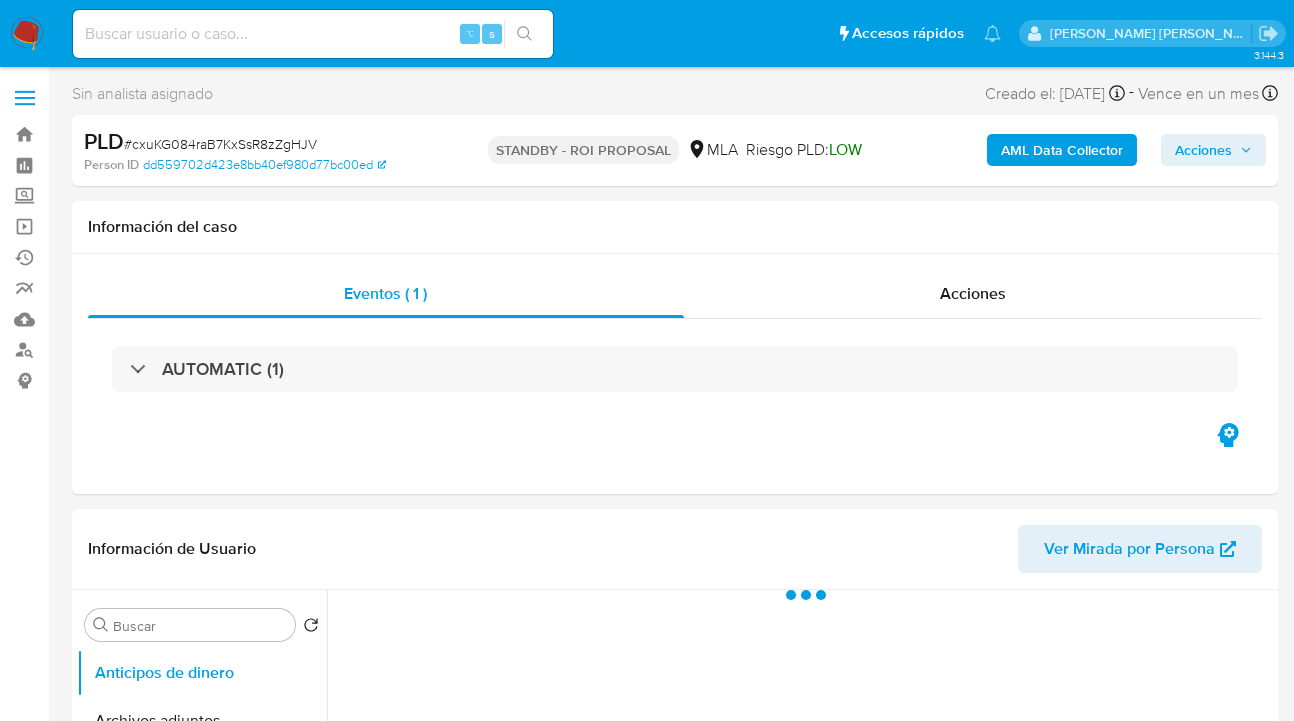 select on "10" 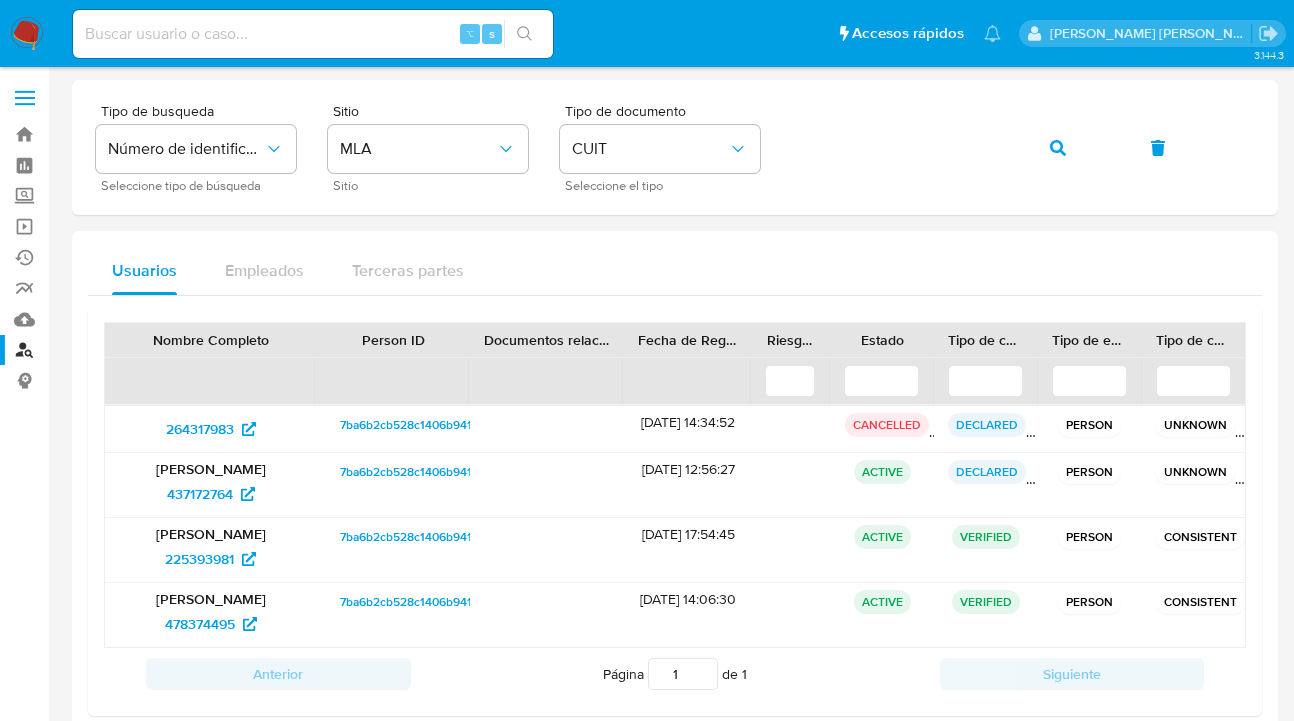 scroll, scrollTop: 0, scrollLeft: 0, axis: both 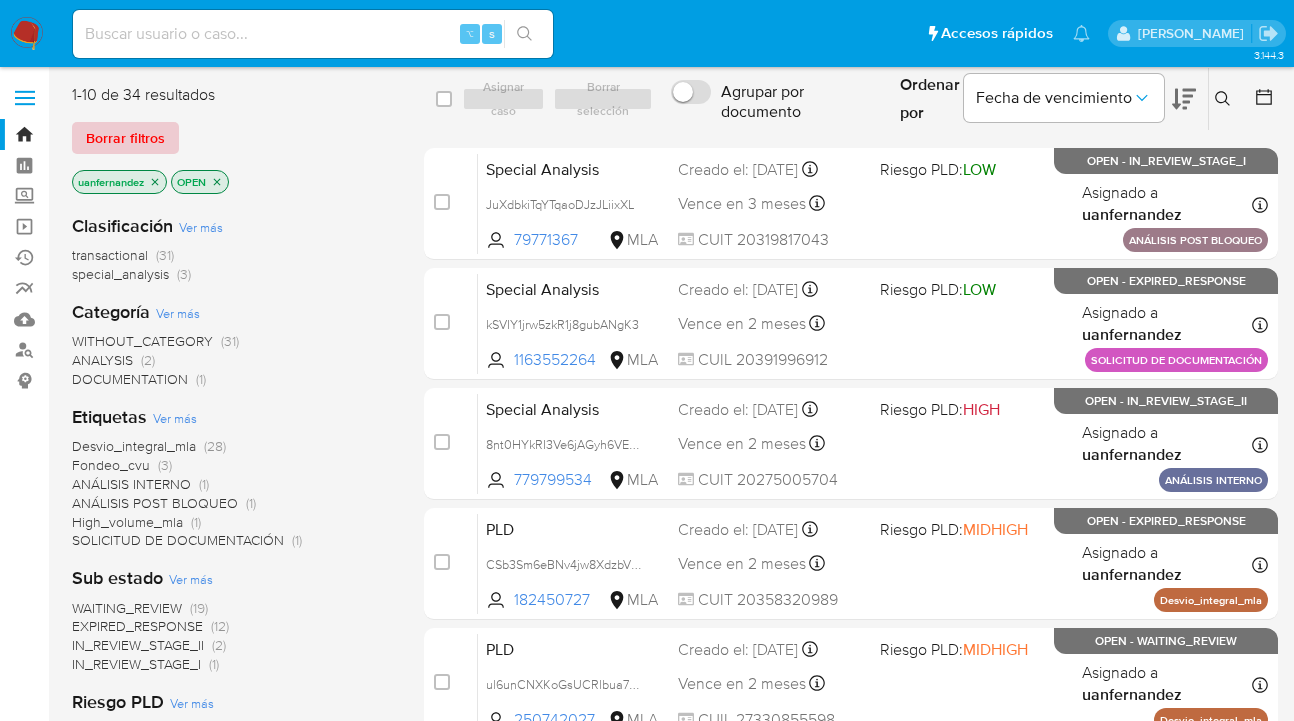 drag, startPoint x: 129, startPoint y: 142, endPoint x: 605, endPoint y: 125, distance: 476.30347 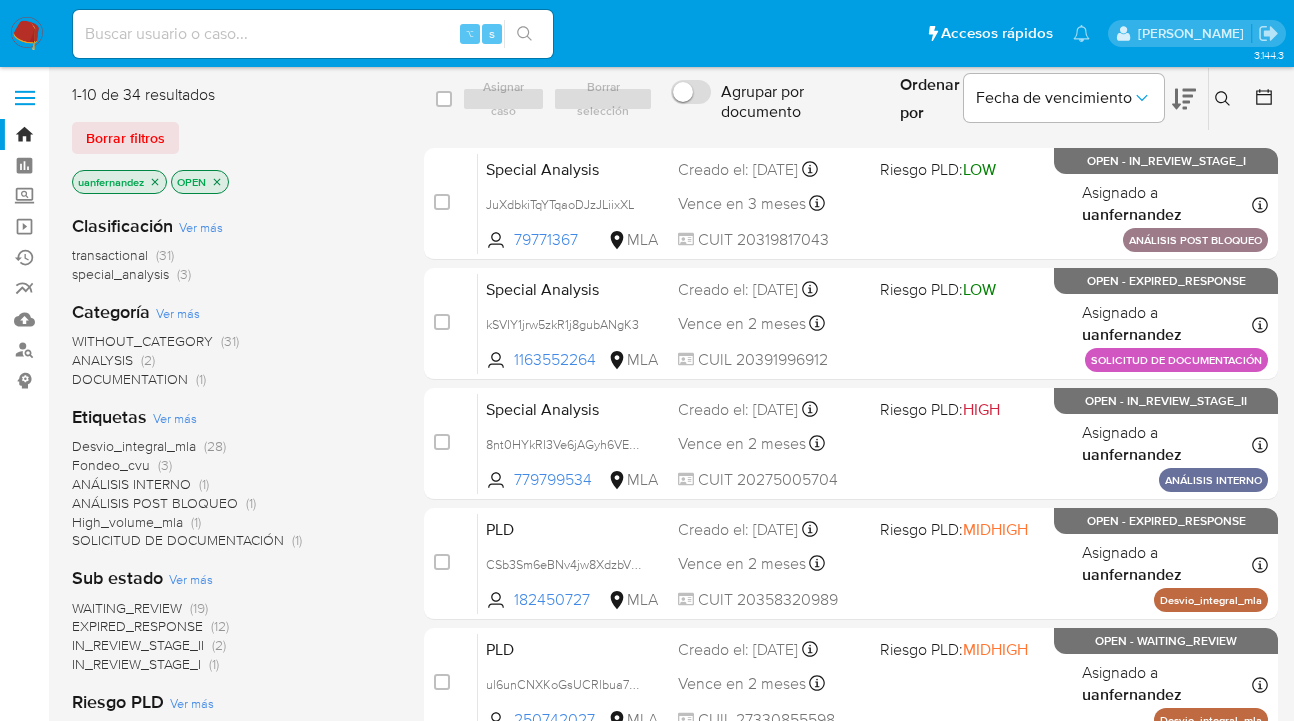 click on "Borrar filtros" at bounding box center [125, 138] 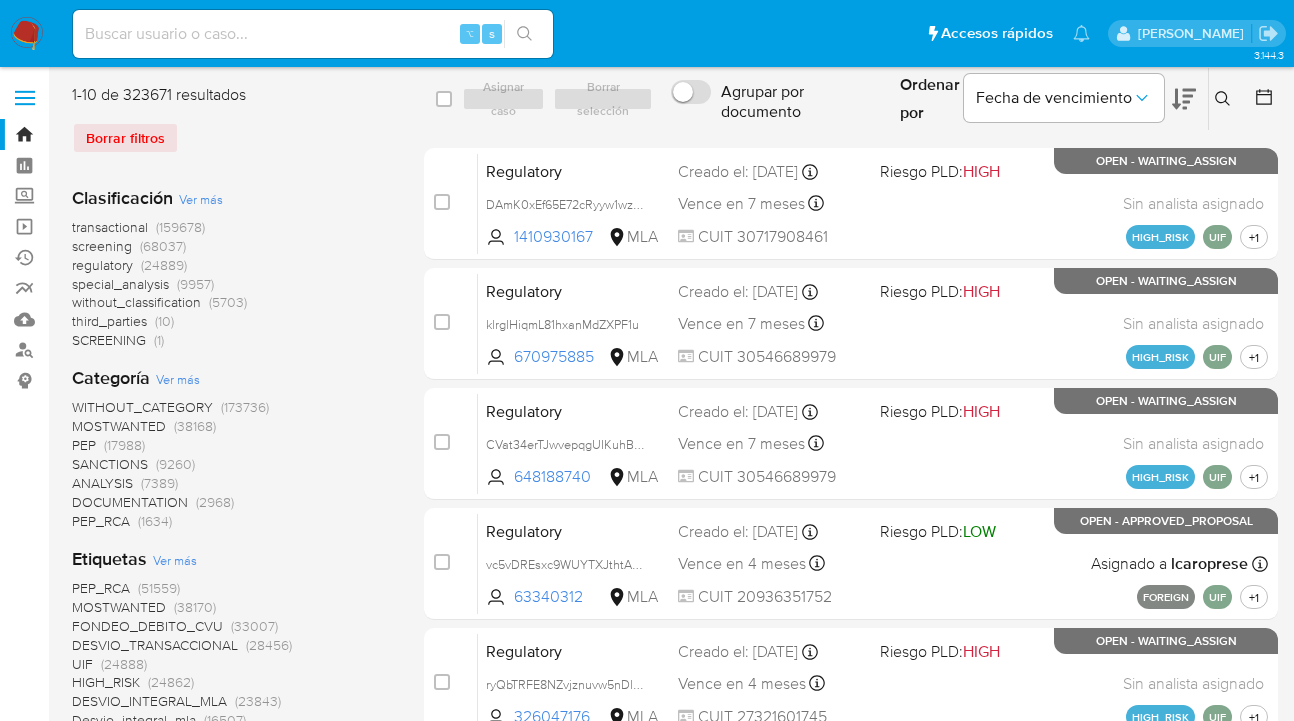 click 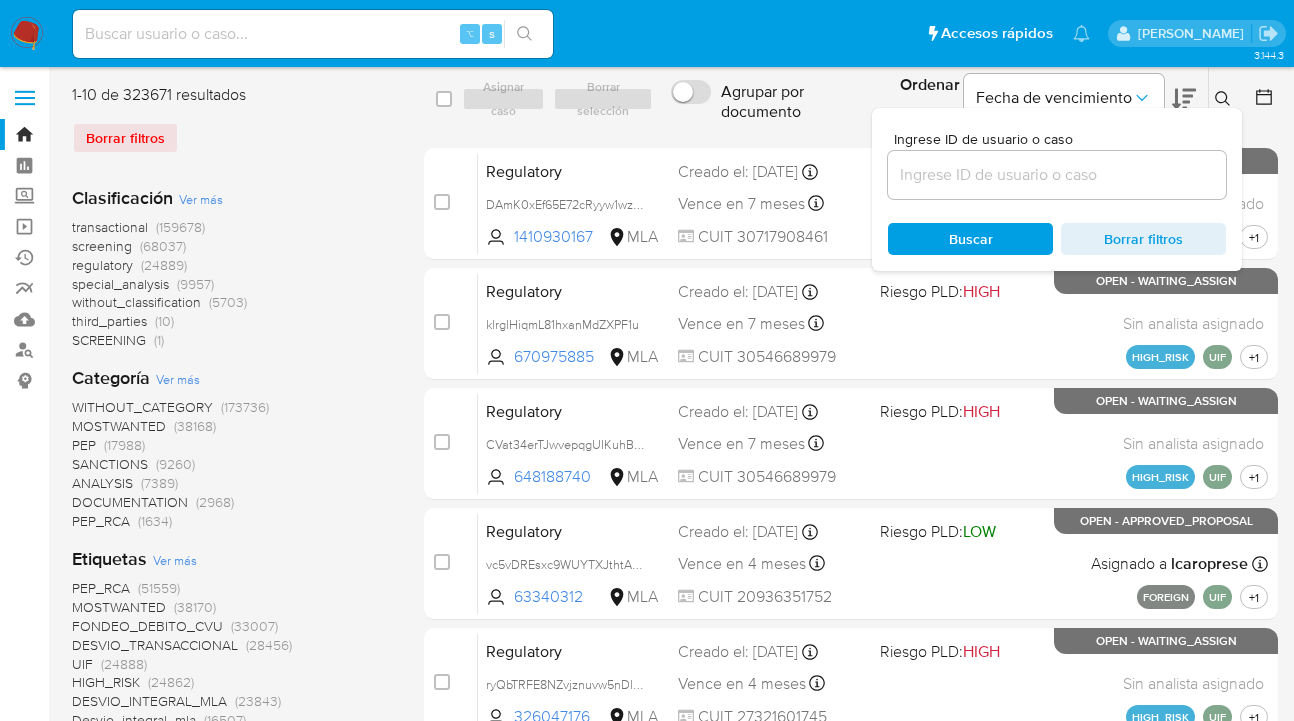 click at bounding box center [1057, 175] 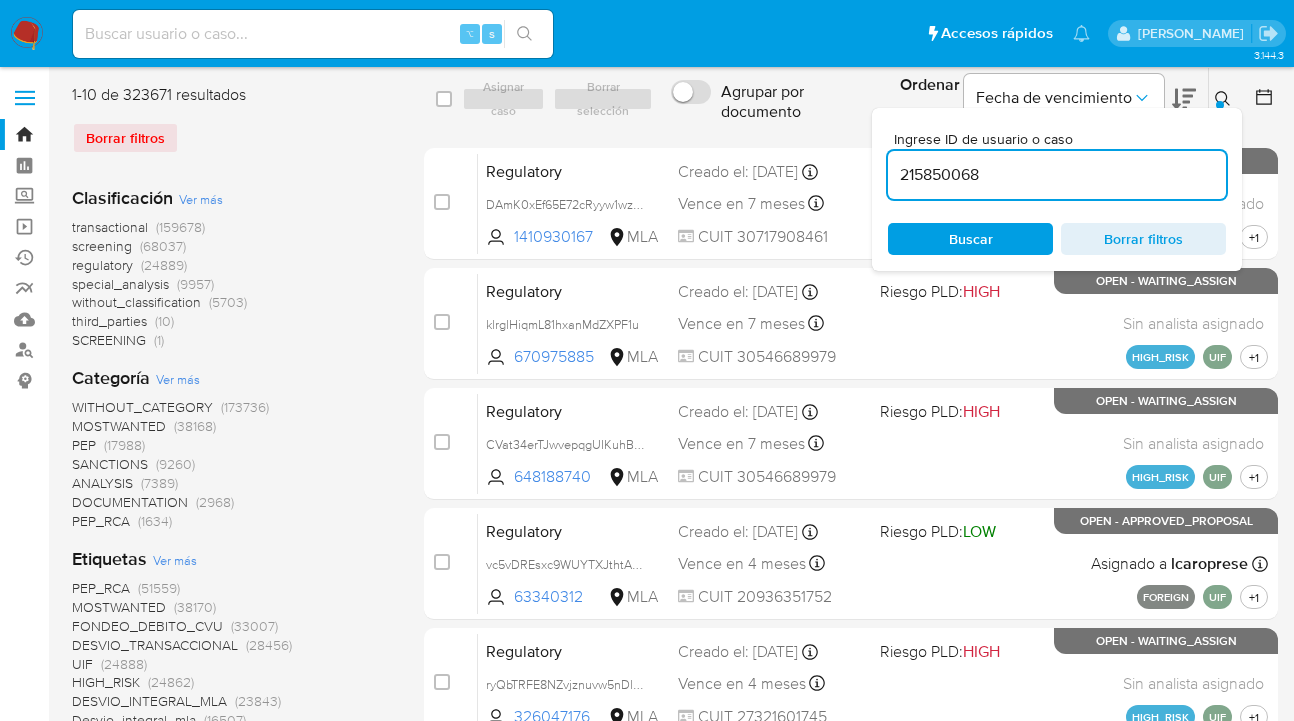type on "215850068" 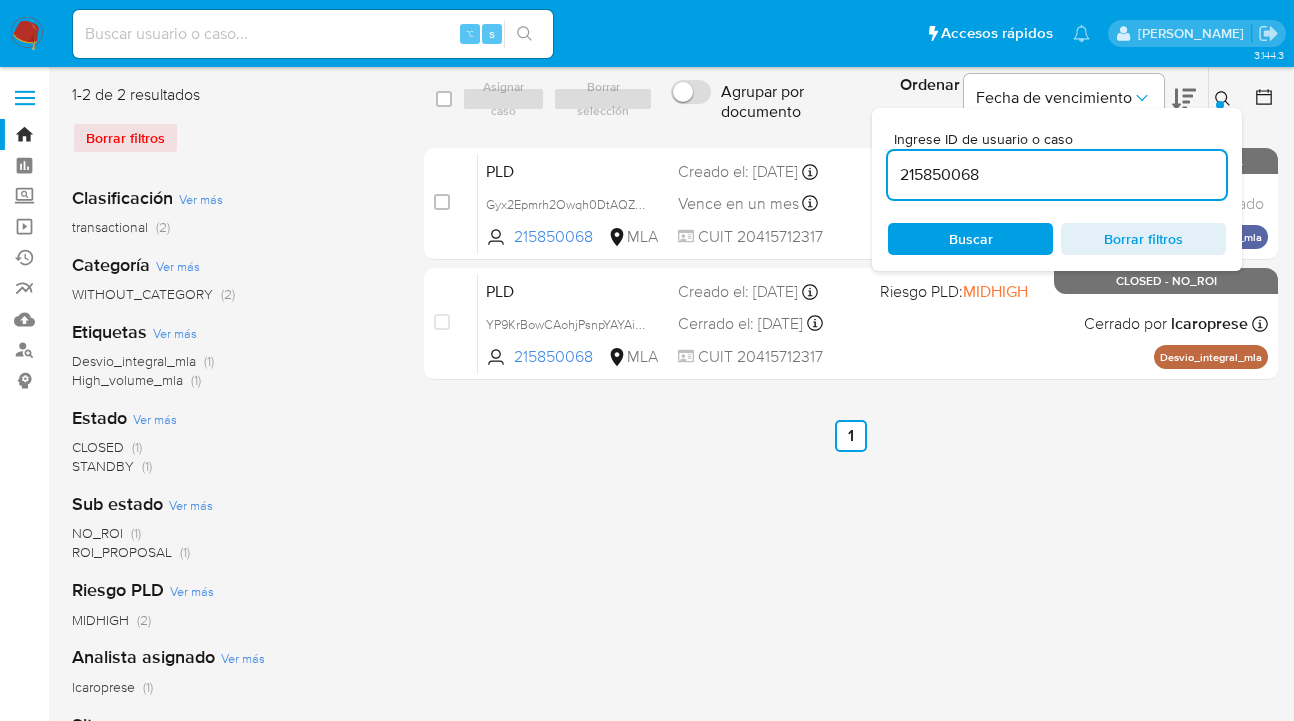 drag, startPoint x: 1219, startPoint y: 96, endPoint x: 1206, endPoint y: 108, distance: 17.691807 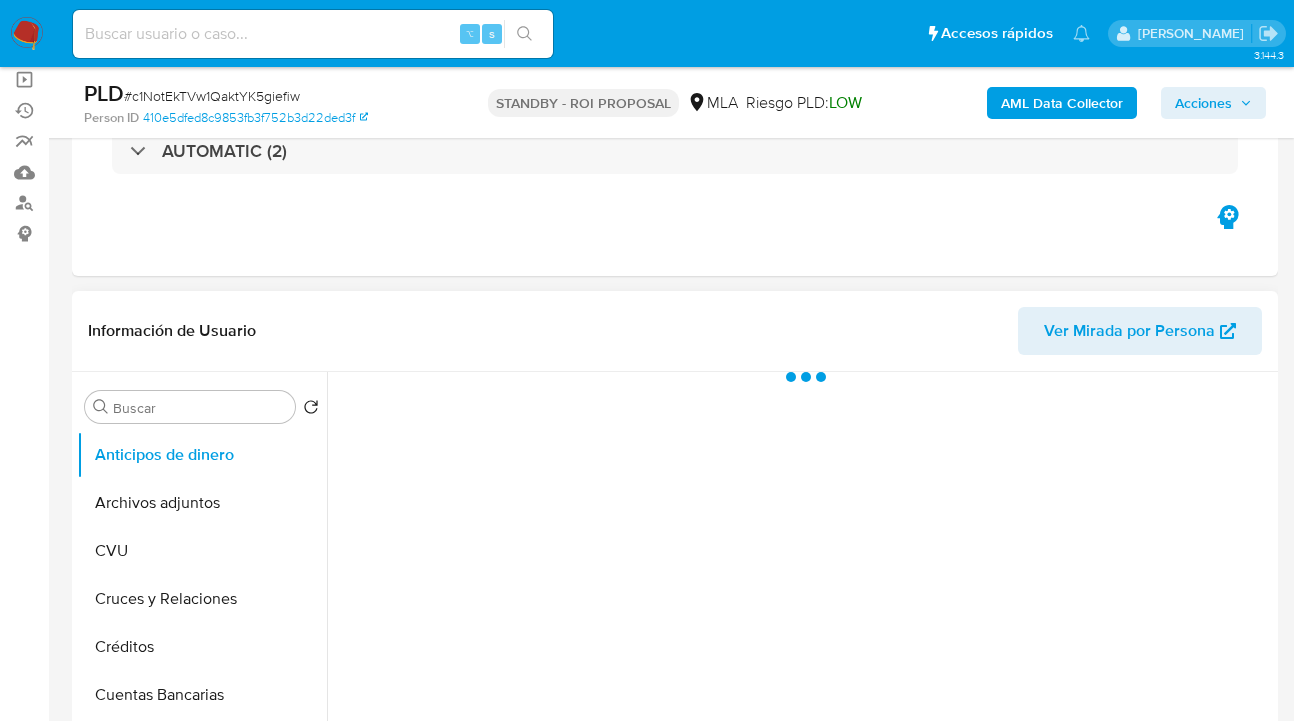 scroll, scrollTop: 150, scrollLeft: 0, axis: vertical 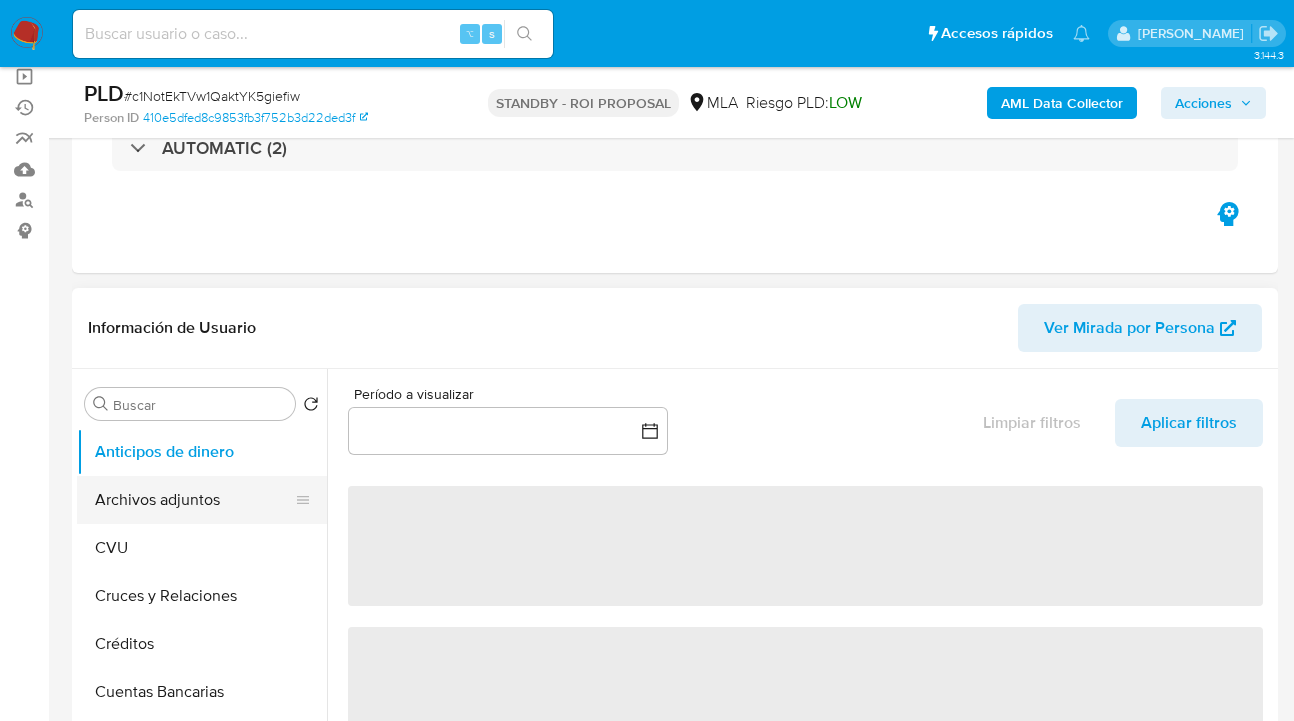 click on "Archivos adjuntos" at bounding box center [194, 500] 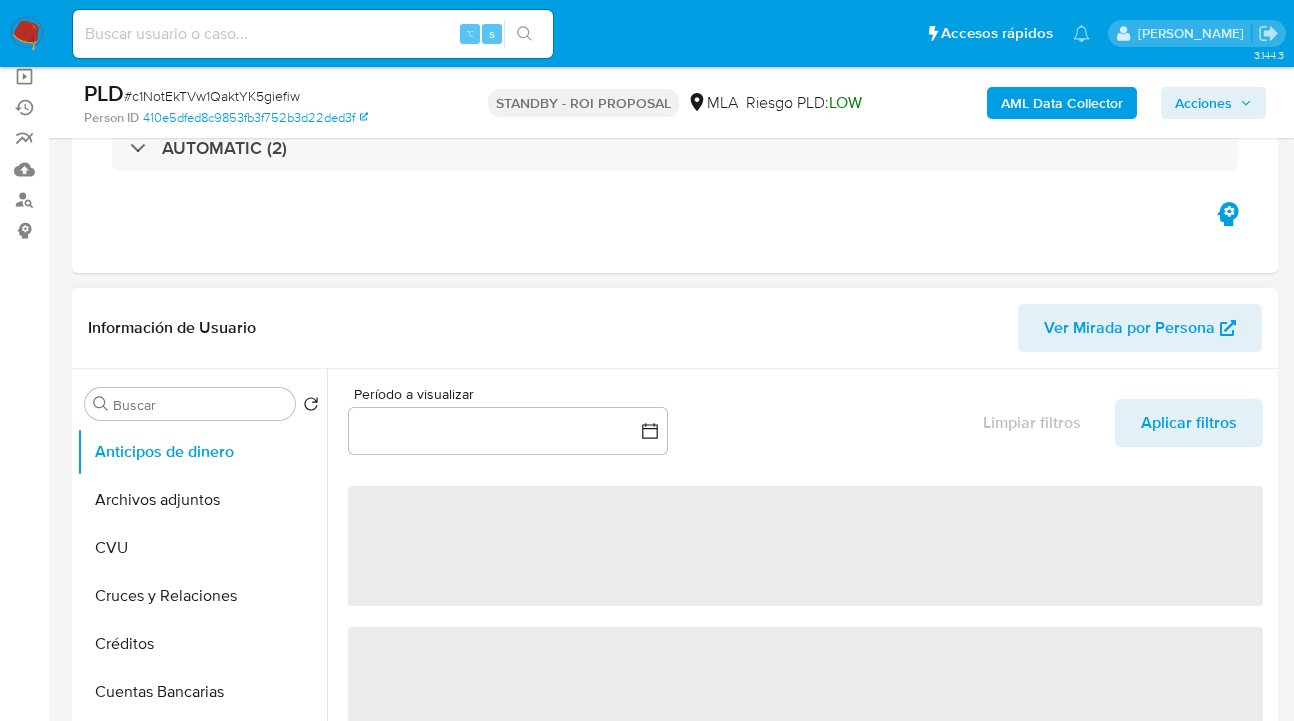 select on "10" 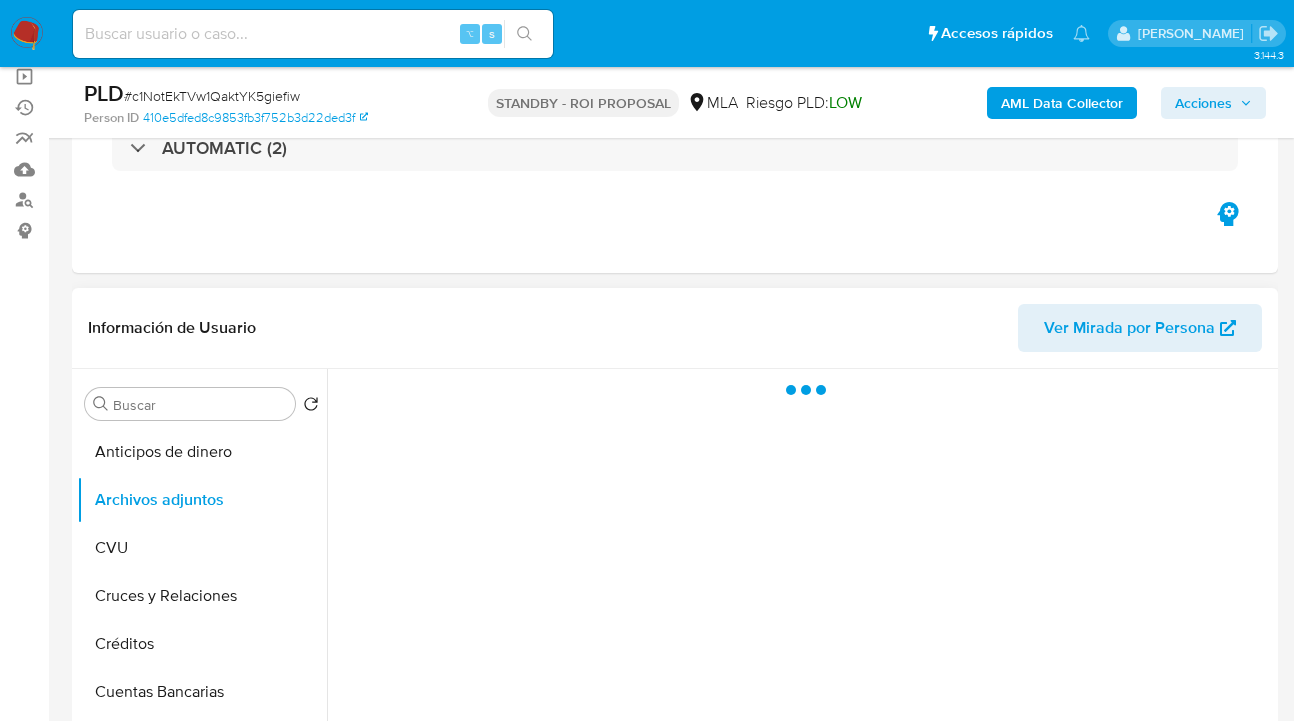 scroll, scrollTop: 348, scrollLeft: 0, axis: vertical 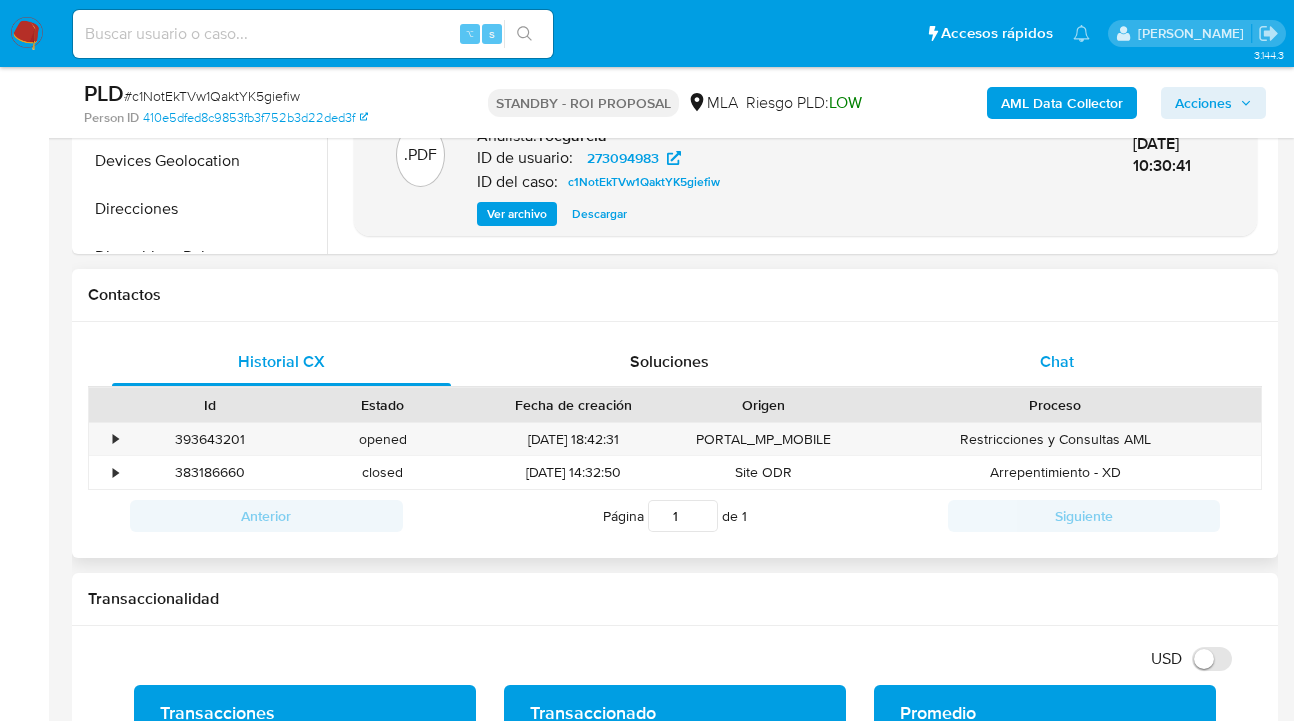 click on "Chat" at bounding box center [1056, 362] 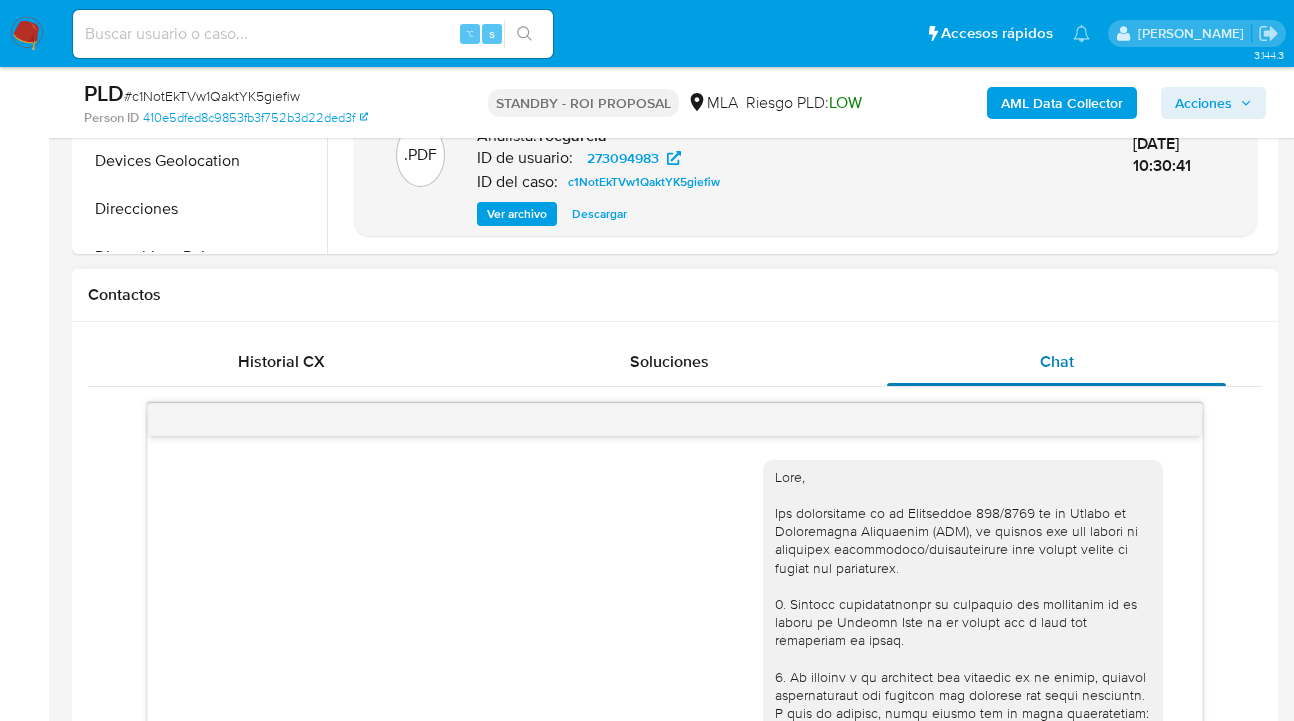 scroll, scrollTop: 2322, scrollLeft: 0, axis: vertical 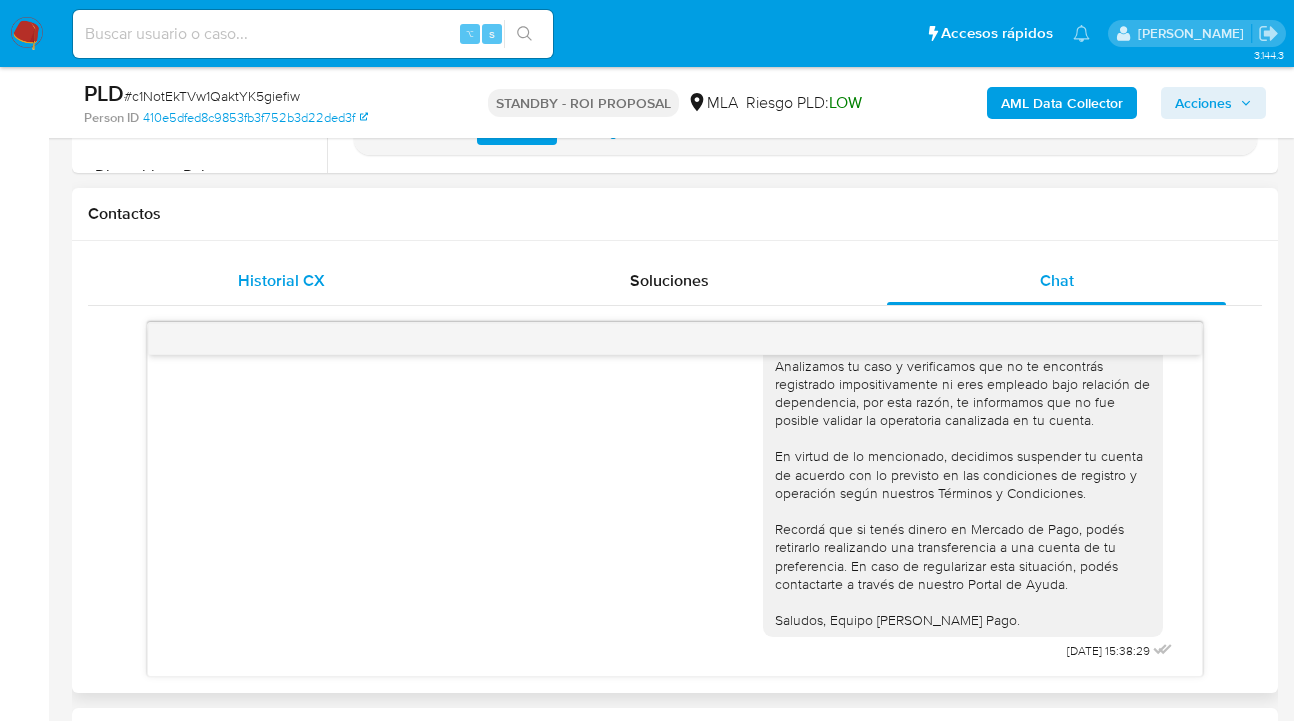 click on "Historial CX" at bounding box center [281, 281] 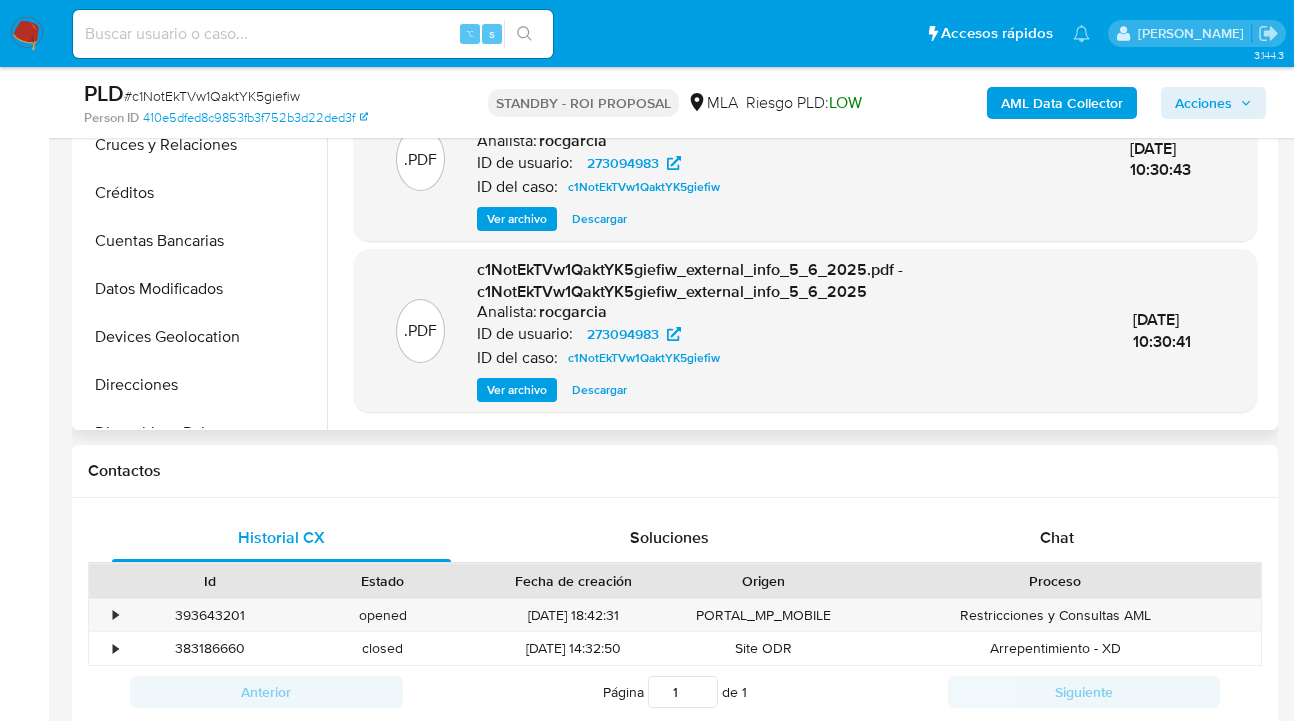 scroll, scrollTop: 437, scrollLeft: 0, axis: vertical 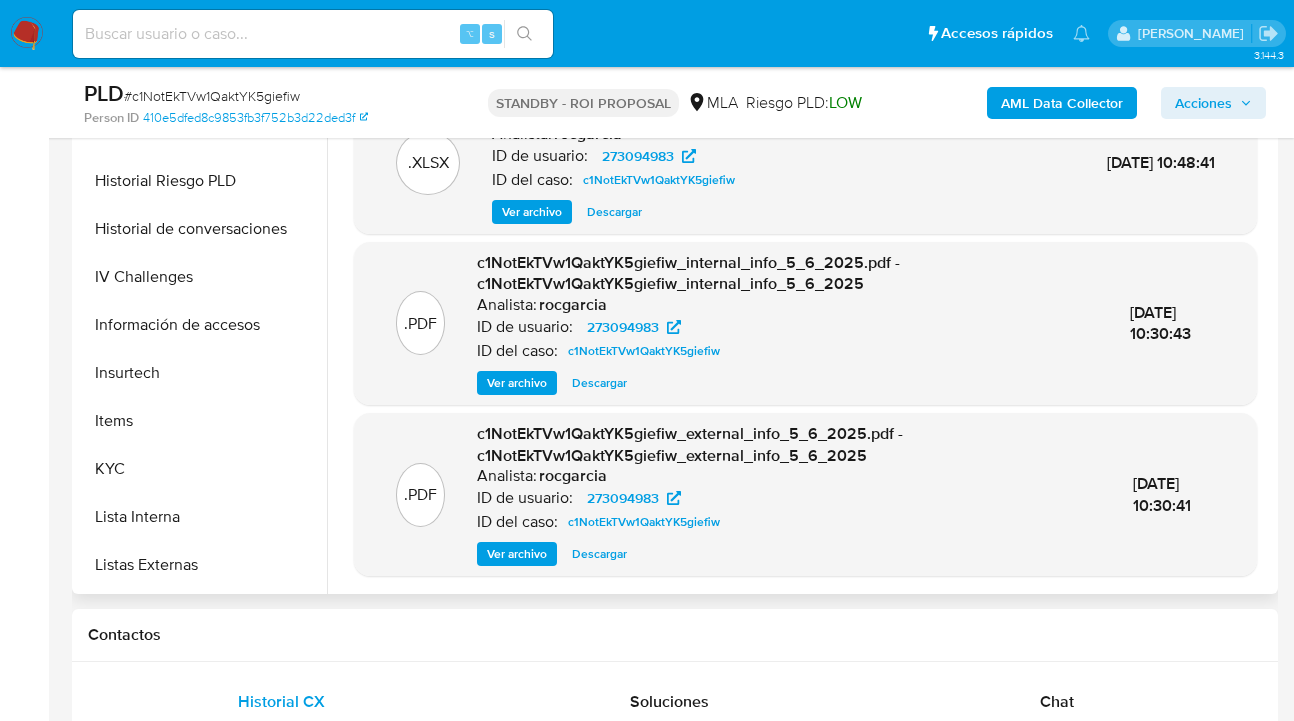 drag, startPoint x: 224, startPoint y: 471, endPoint x: 322, endPoint y: 450, distance: 100.22475 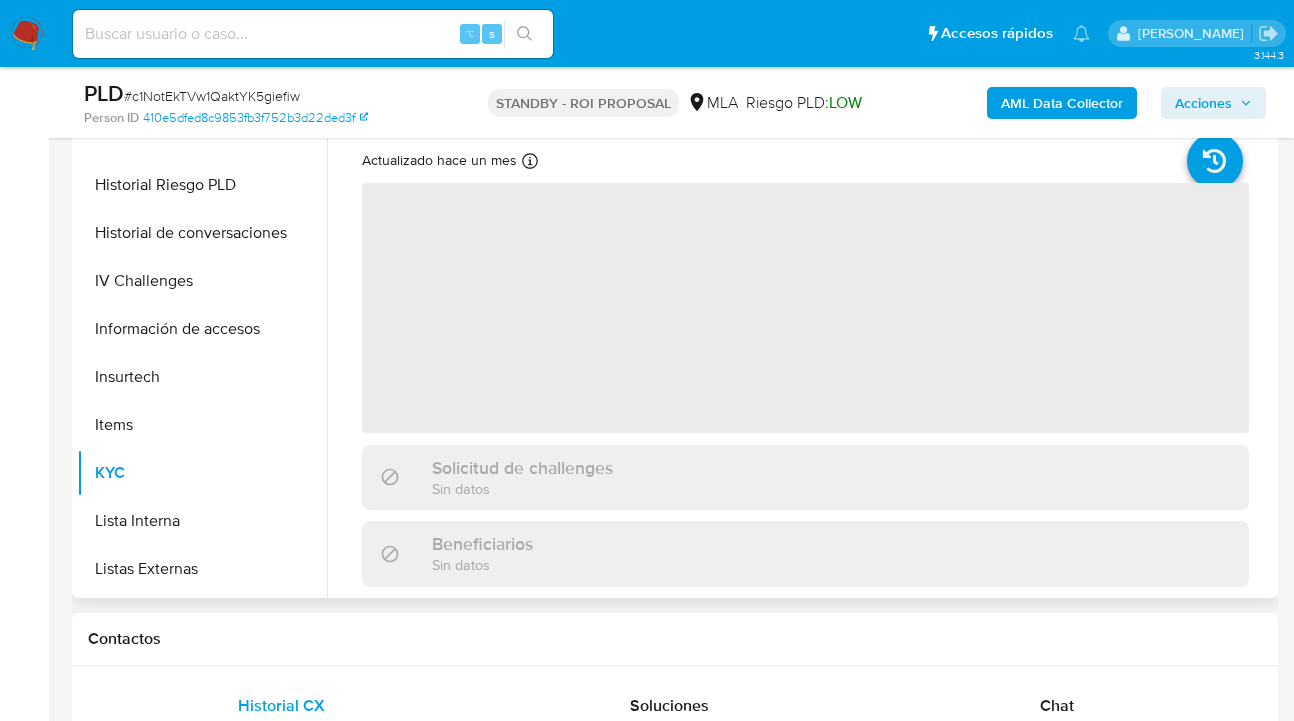 scroll, scrollTop: 433, scrollLeft: 0, axis: vertical 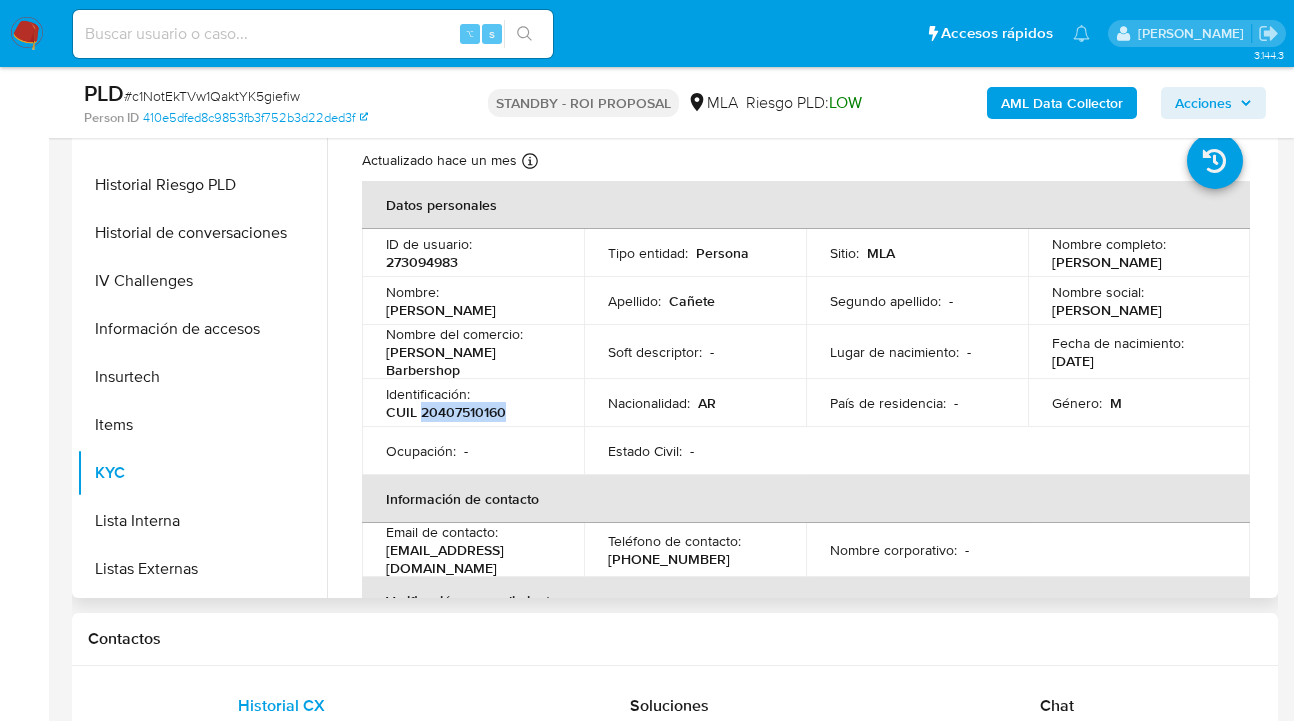 drag, startPoint x: 421, startPoint y: 408, endPoint x: 520, endPoint y: 417, distance: 99.40825 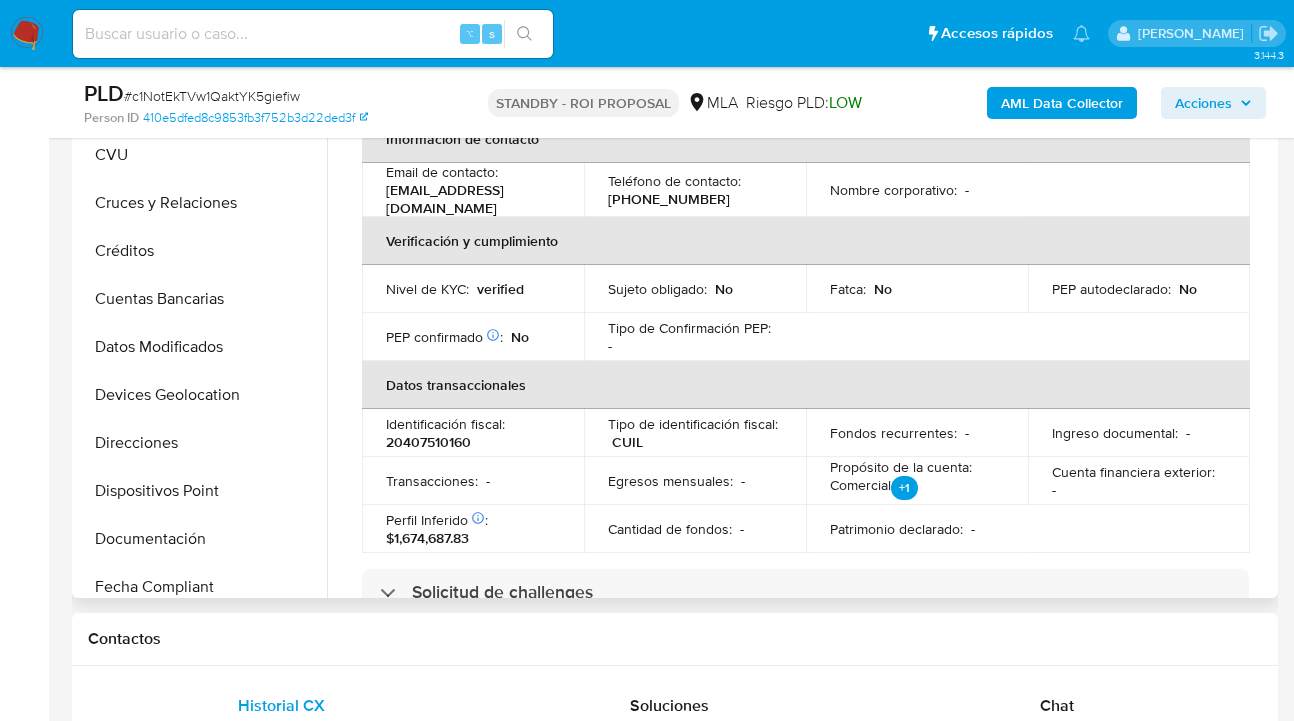 scroll, scrollTop: 0, scrollLeft: 0, axis: both 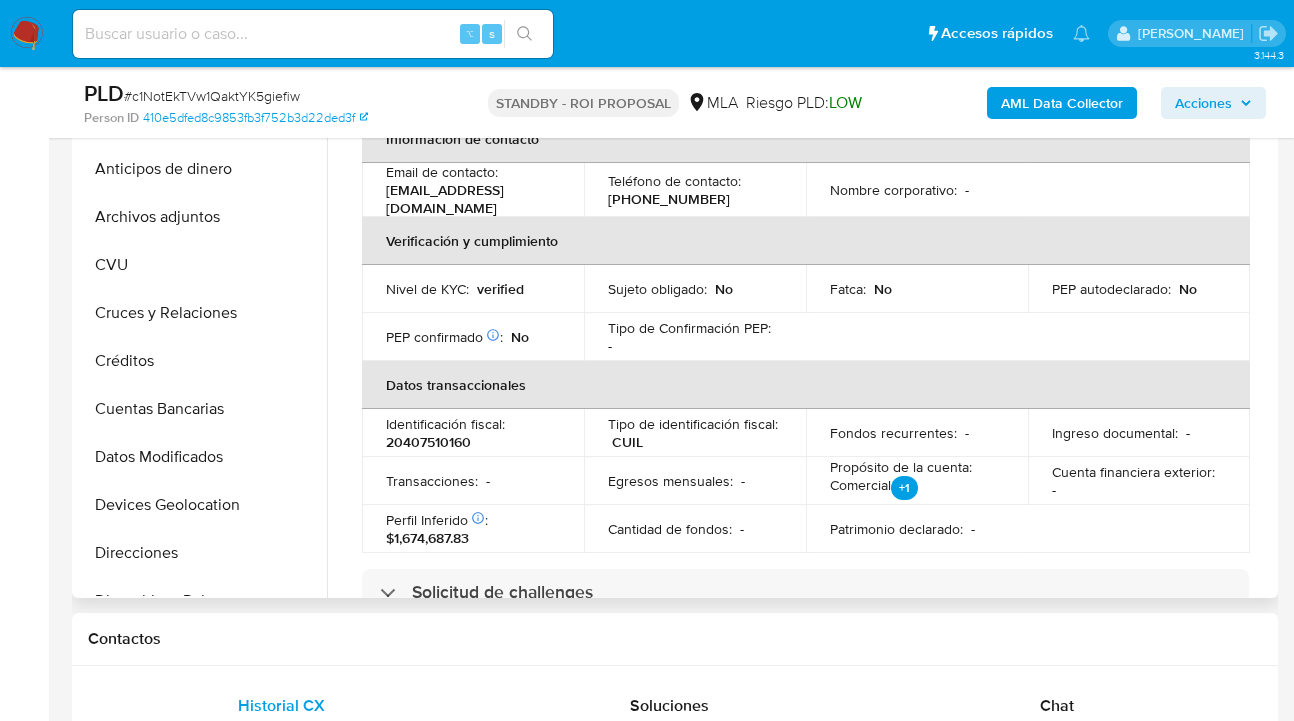 drag, startPoint x: 197, startPoint y: 230, endPoint x: 326, endPoint y: 235, distance: 129.09686 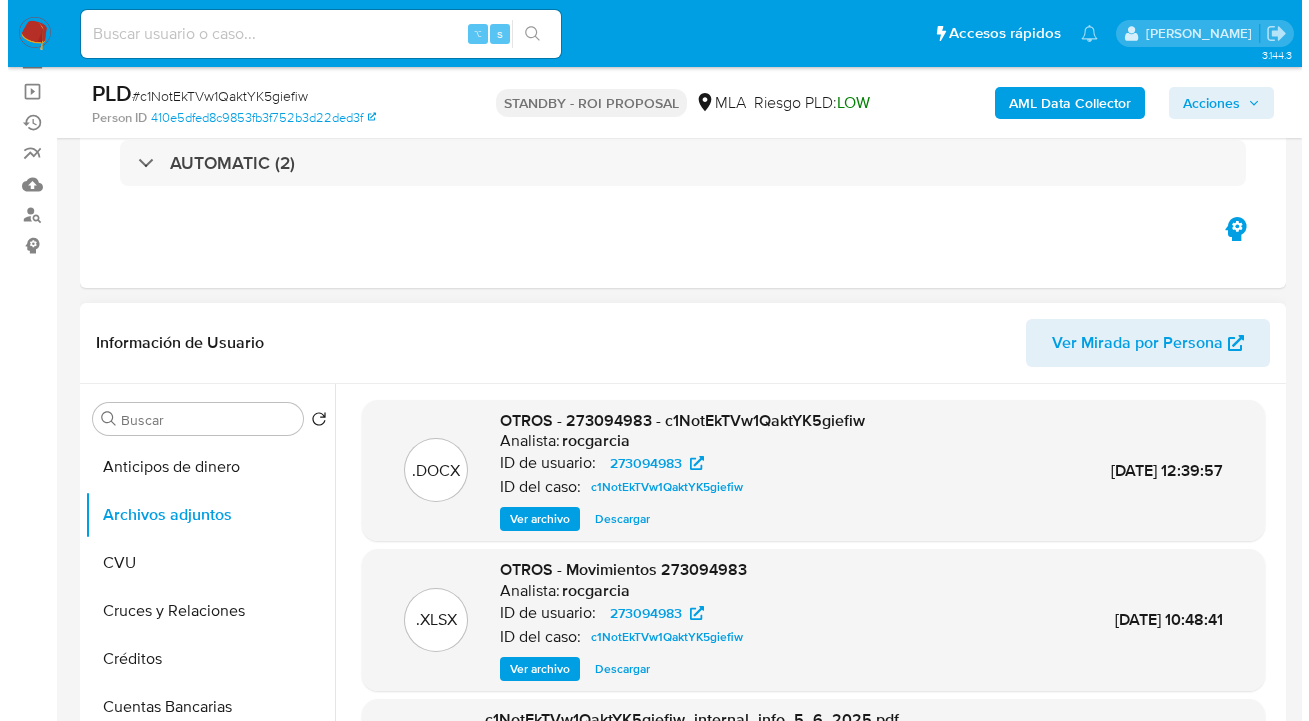 scroll, scrollTop: 140, scrollLeft: 0, axis: vertical 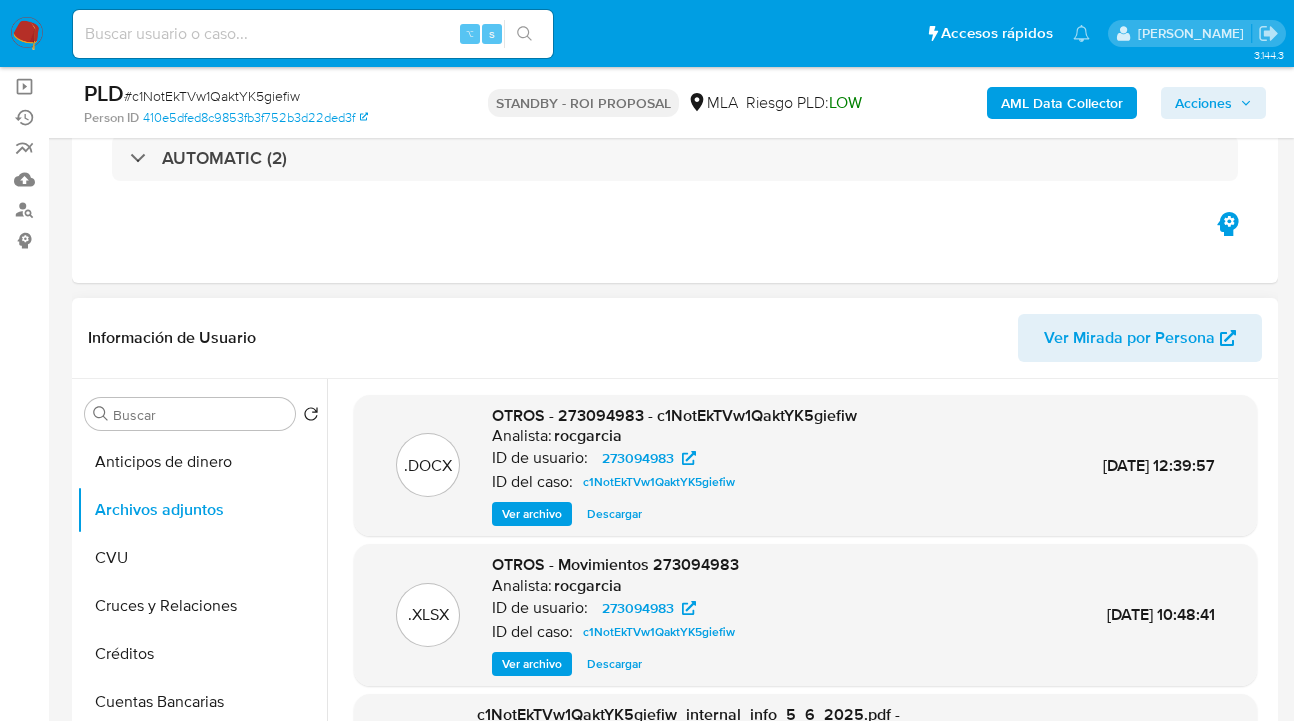click on "Ver archivo" at bounding box center (532, 514) 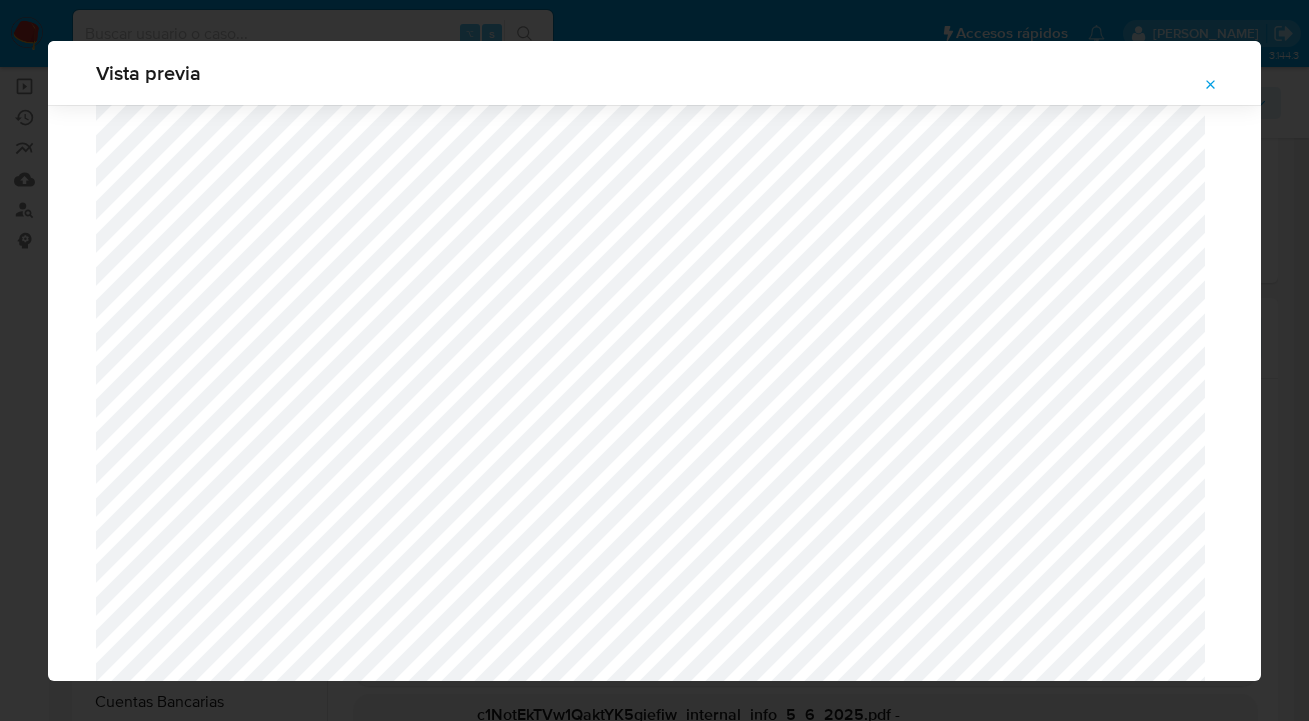 scroll, scrollTop: 1151, scrollLeft: 0, axis: vertical 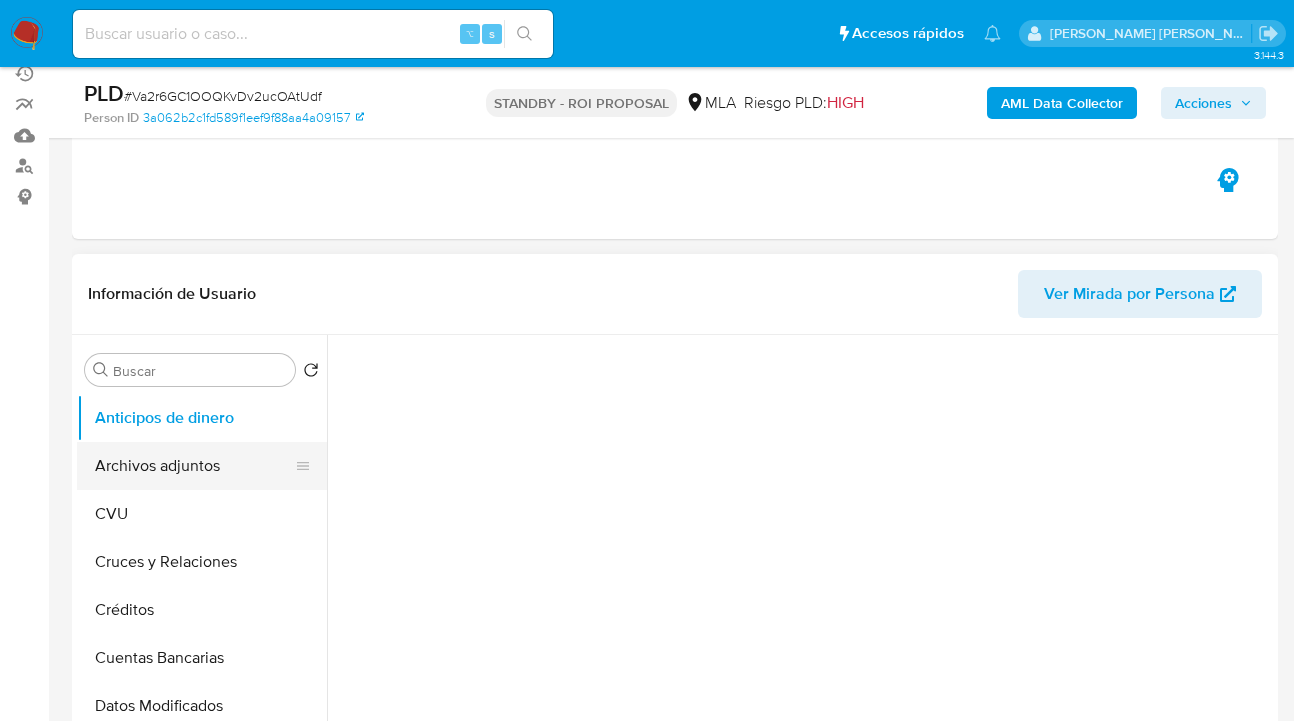 click on "Archivos adjuntos" at bounding box center (194, 466) 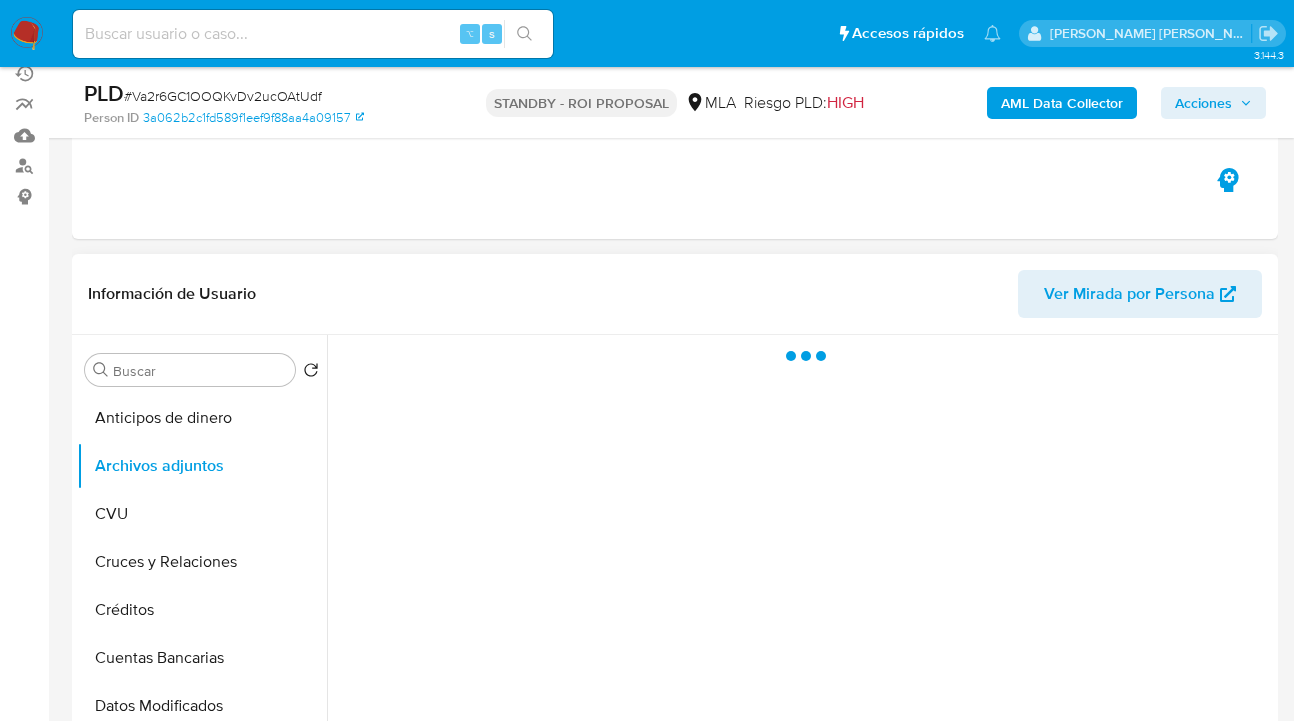 select on "10" 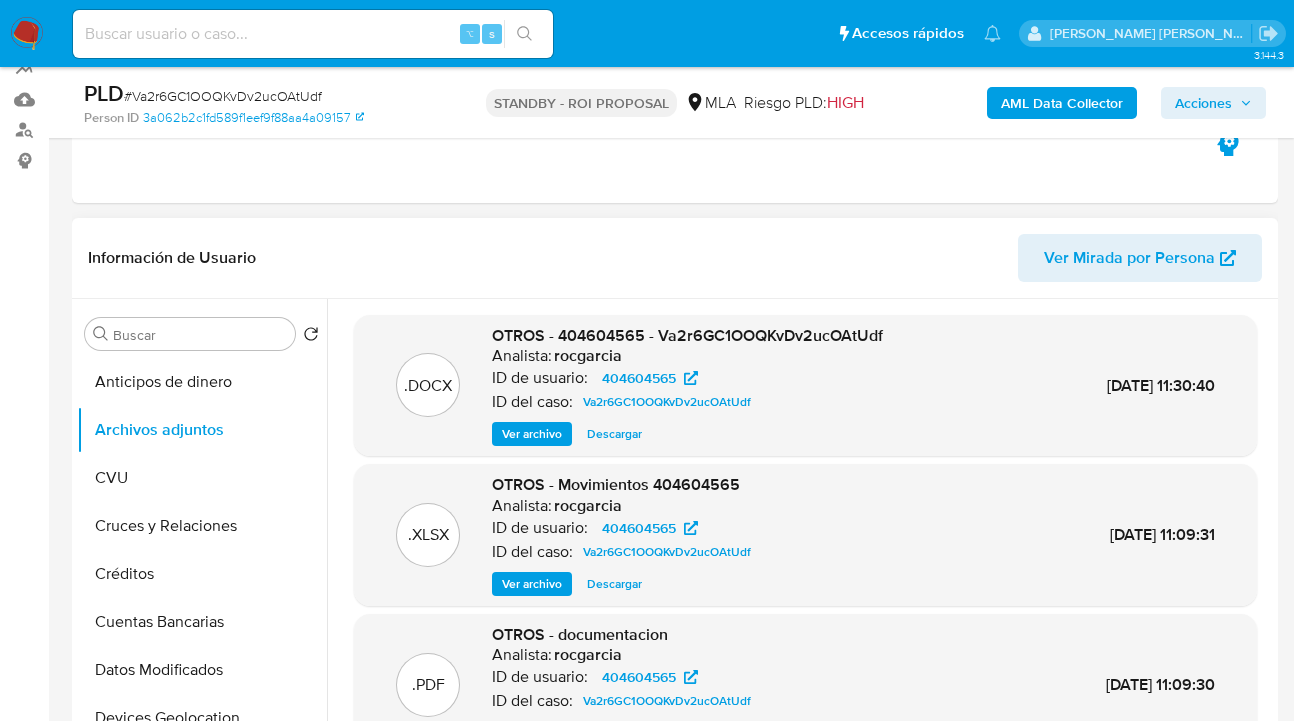 scroll, scrollTop: 222, scrollLeft: 0, axis: vertical 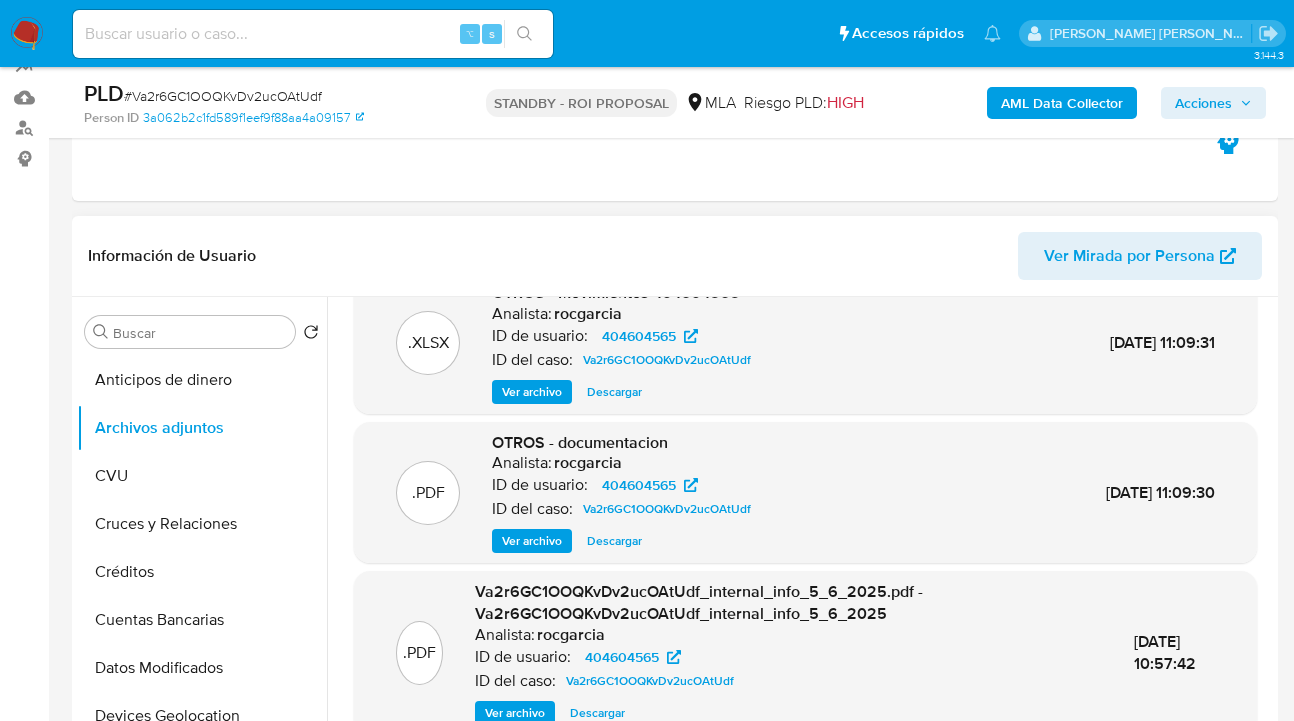click on "Ver archivo" at bounding box center [532, 541] 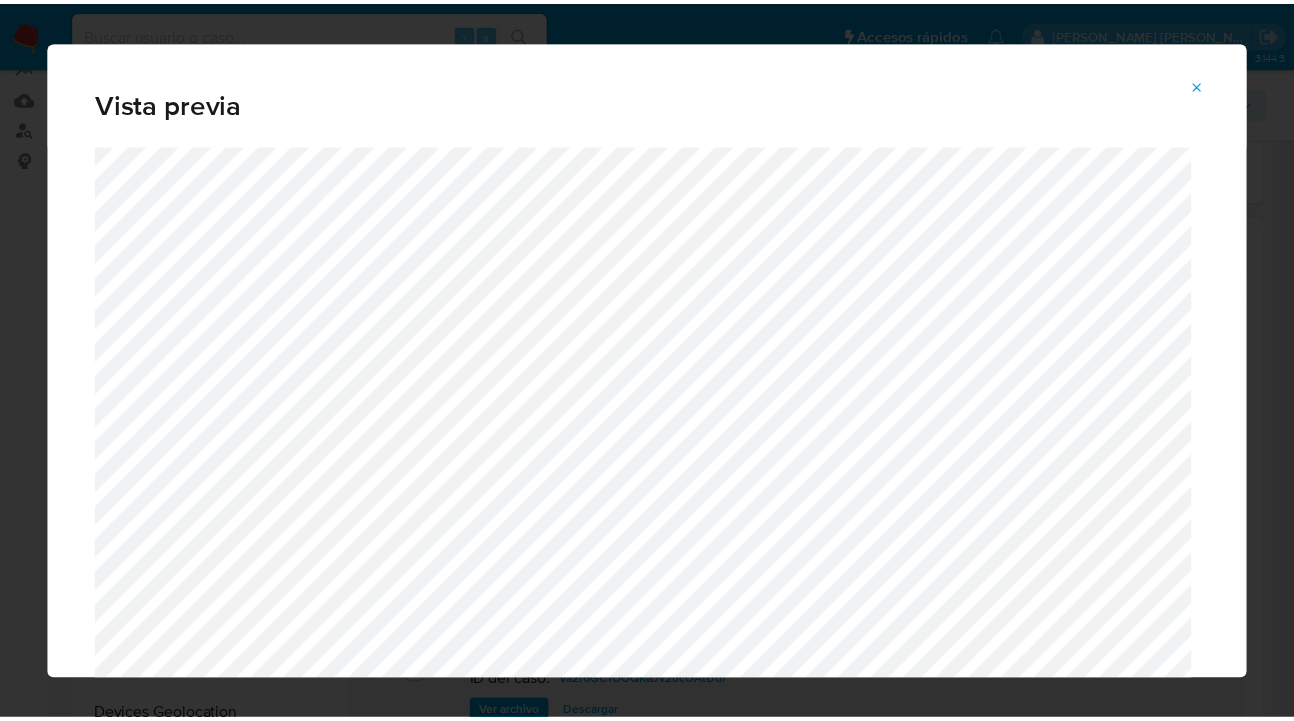 scroll, scrollTop: 24, scrollLeft: 0, axis: vertical 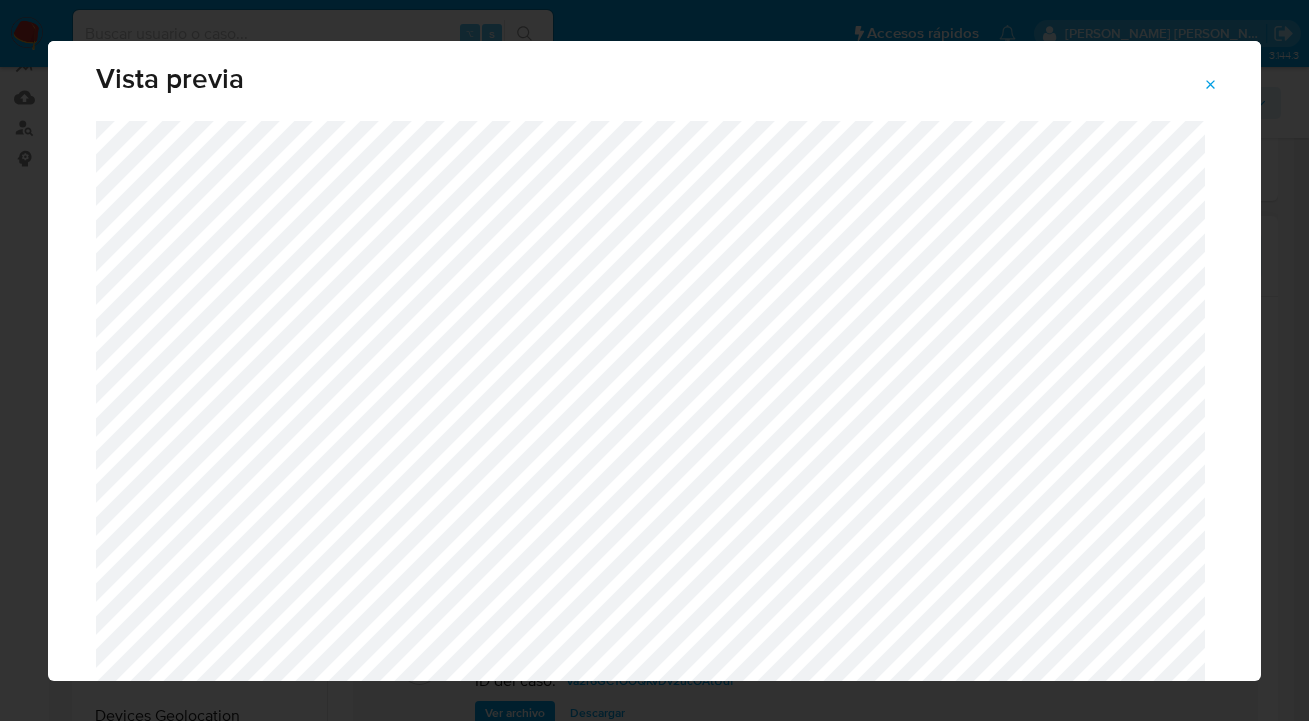 click 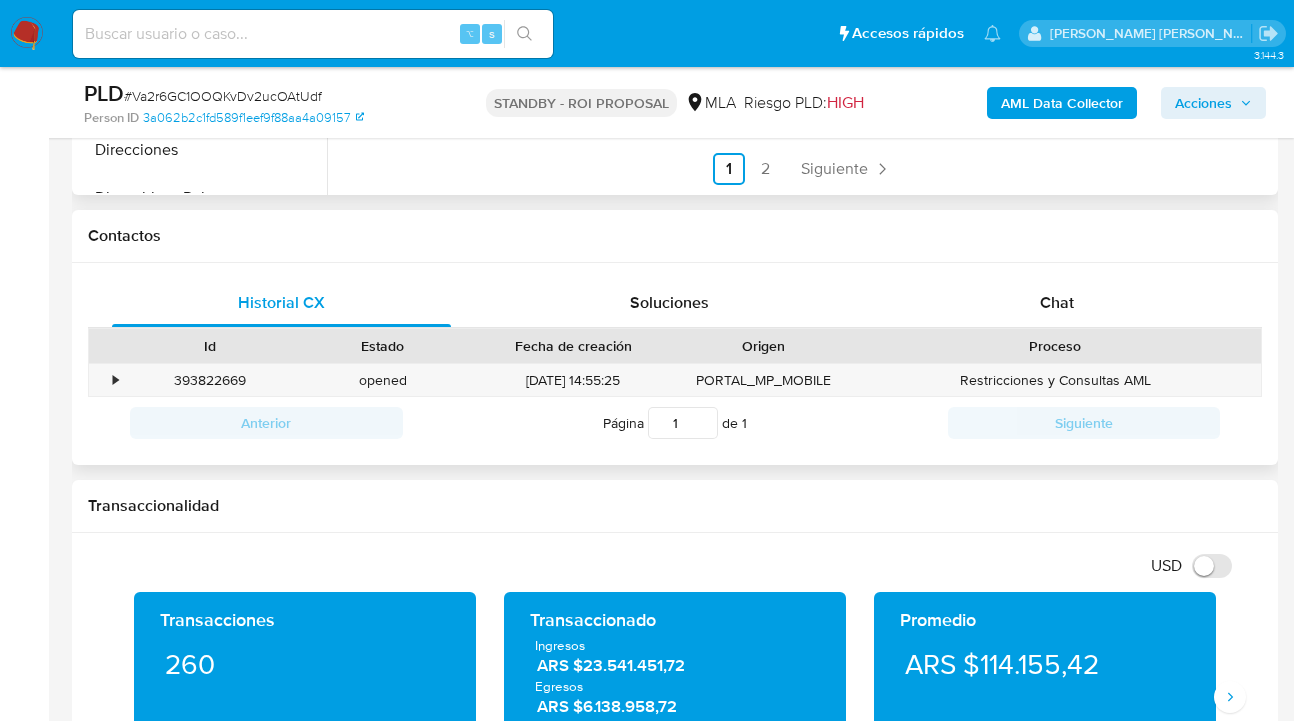 scroll, scrollTop: 423, scrollLeft: 0, axis: vertical 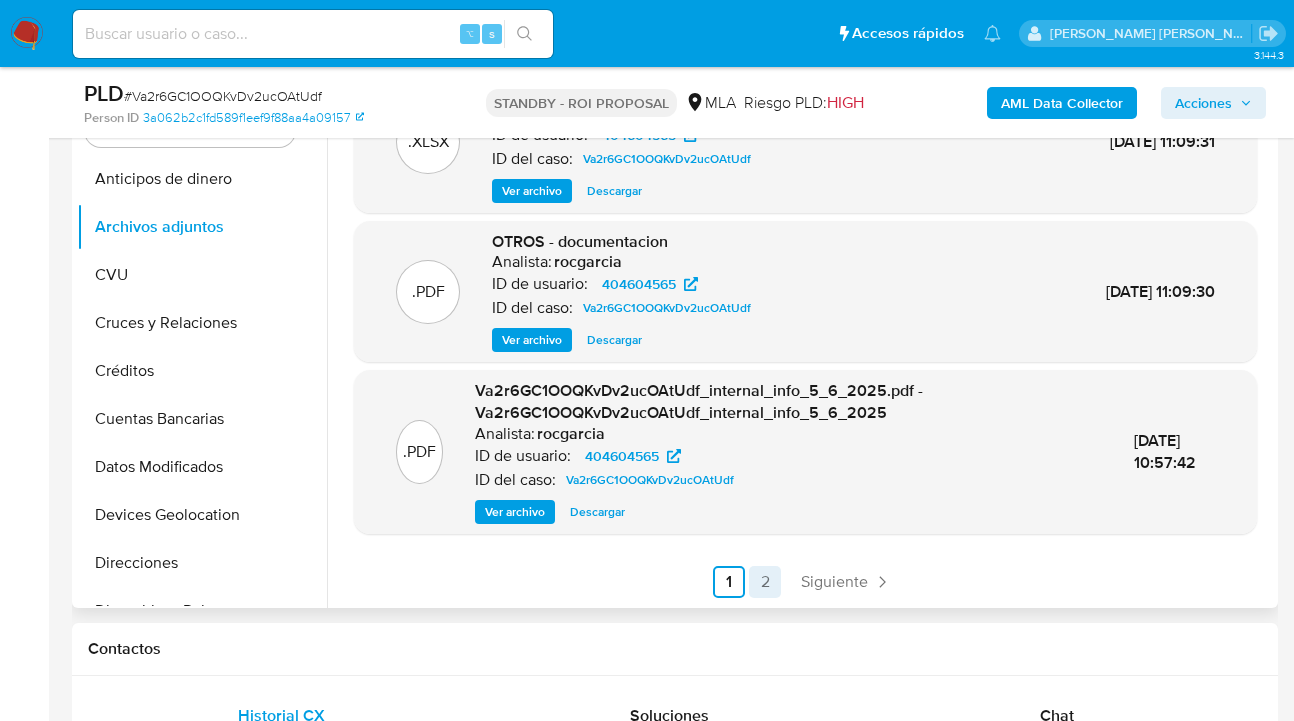 click on "2" at bounding box center [765, 582] 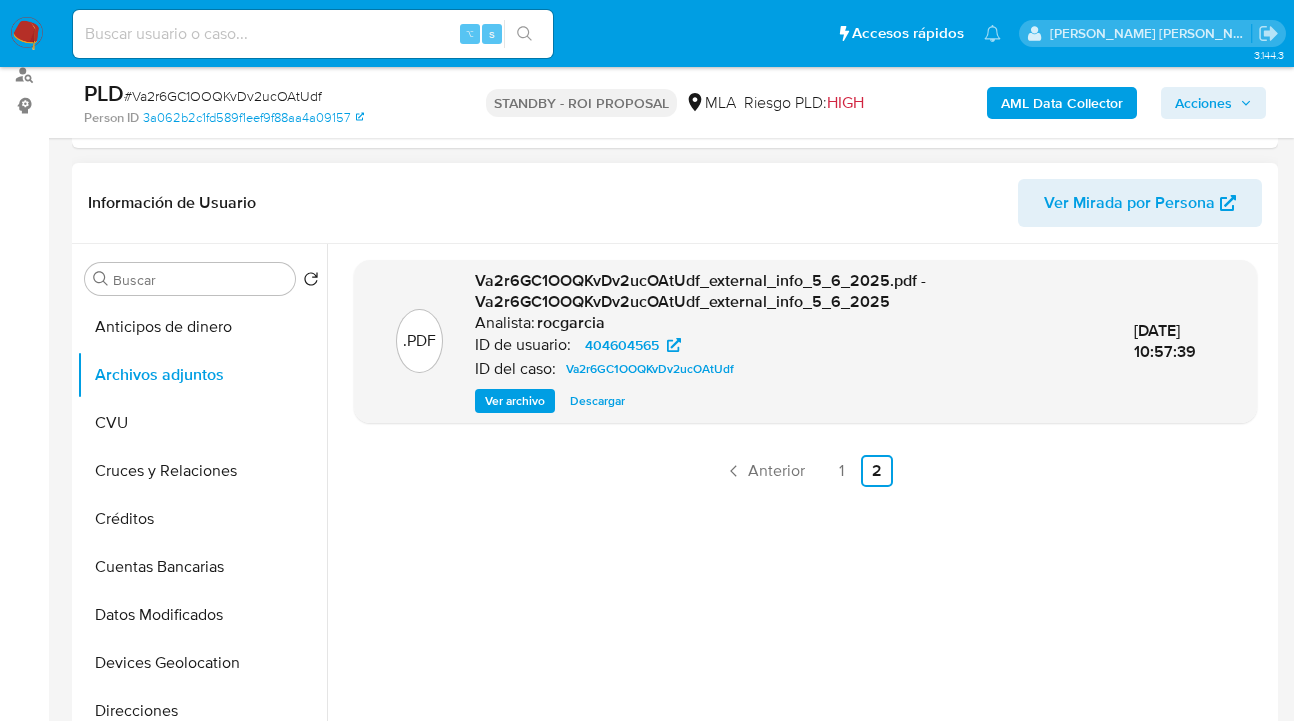 scroll, scrollTop: 203, scrollLeft: 0, axis: vertical 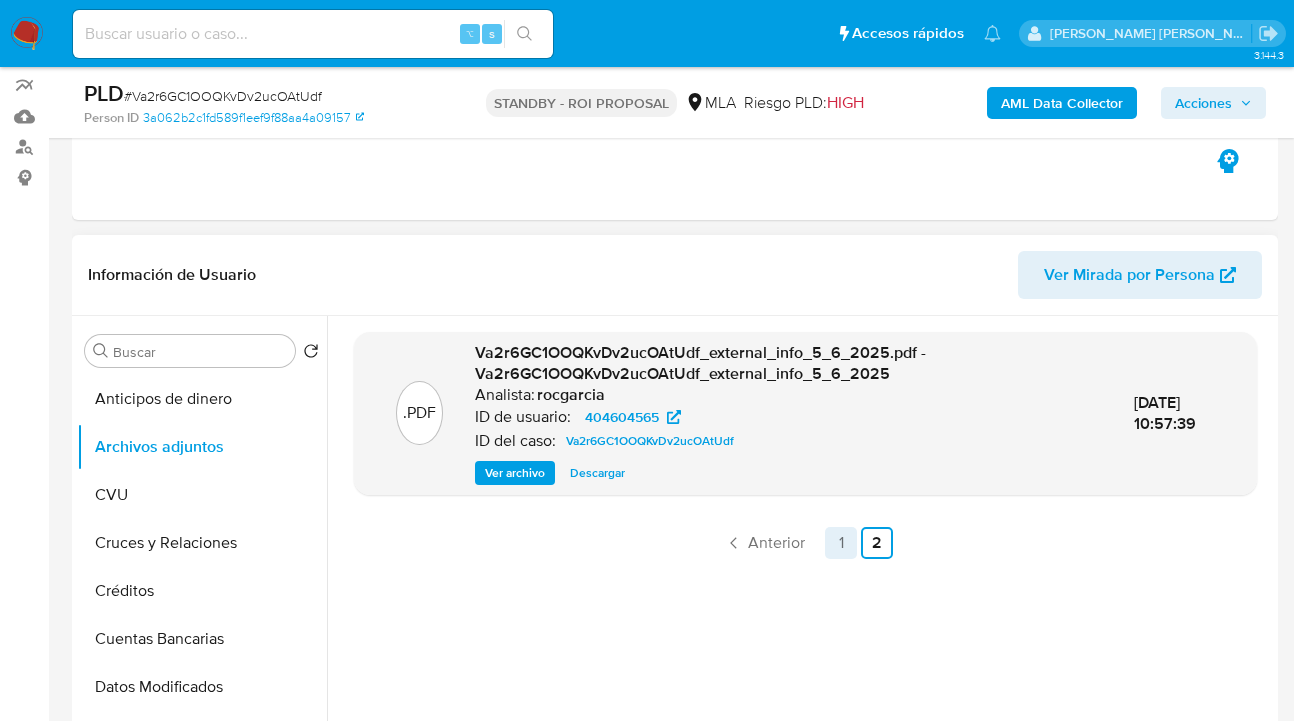 click on "1" at bounding box center [841, 543] 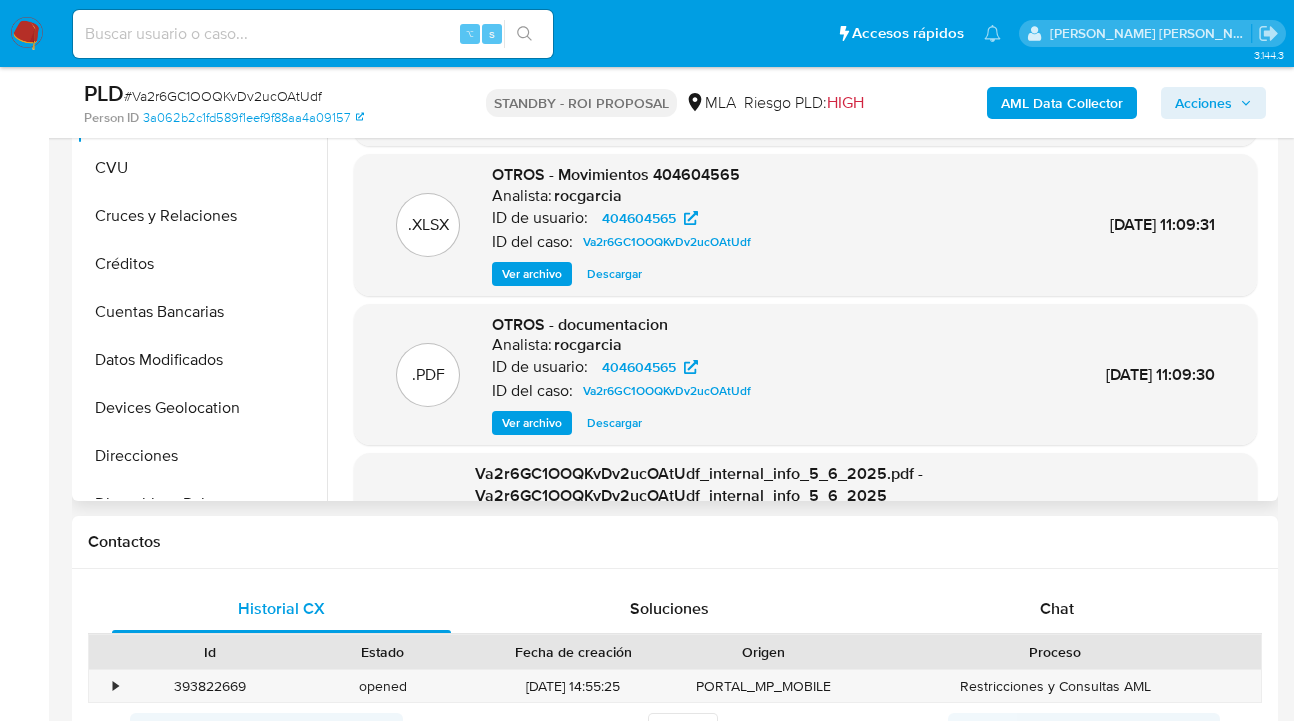 scroll, scrollTop: 426, scrollLeft: 0, axis: vertical 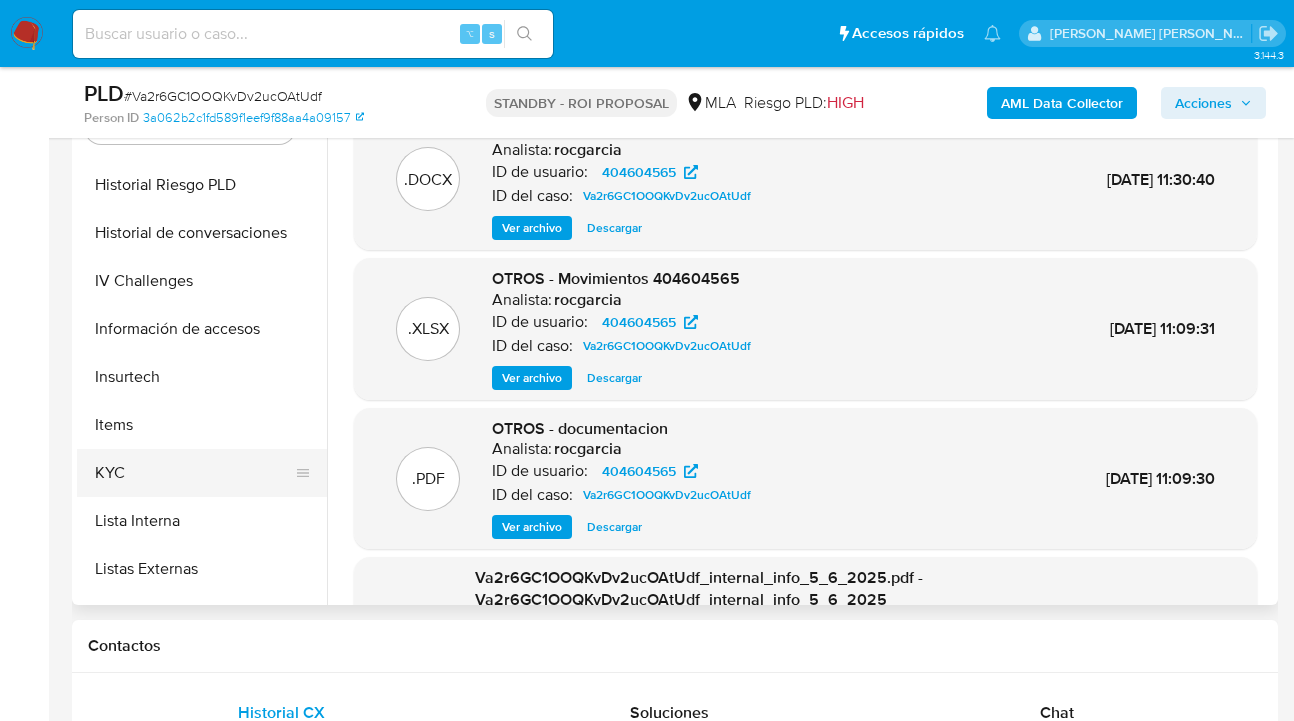 drag, startPoint x: 277, startPoint y: 462, endPoint x: 292, endPoint y: 465, distance: 15.297058 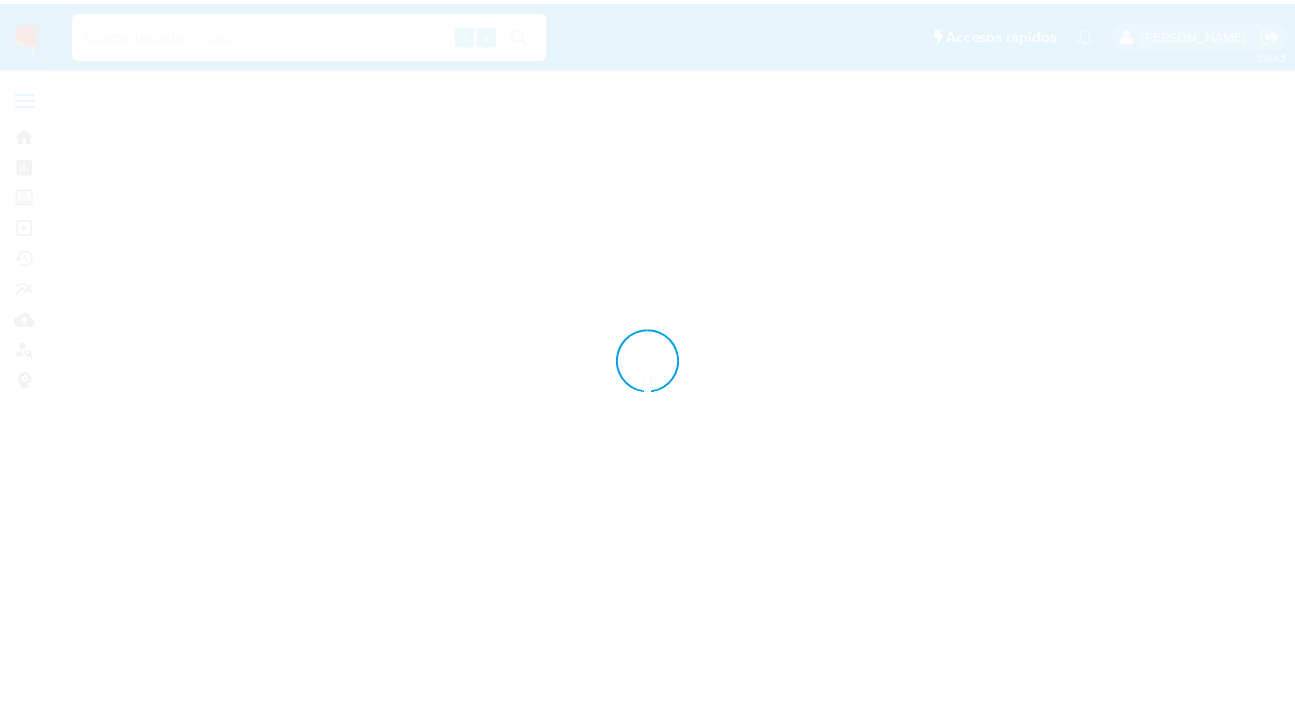 scroll, scrollTop: 0, scrollLeft: 0, axis: both 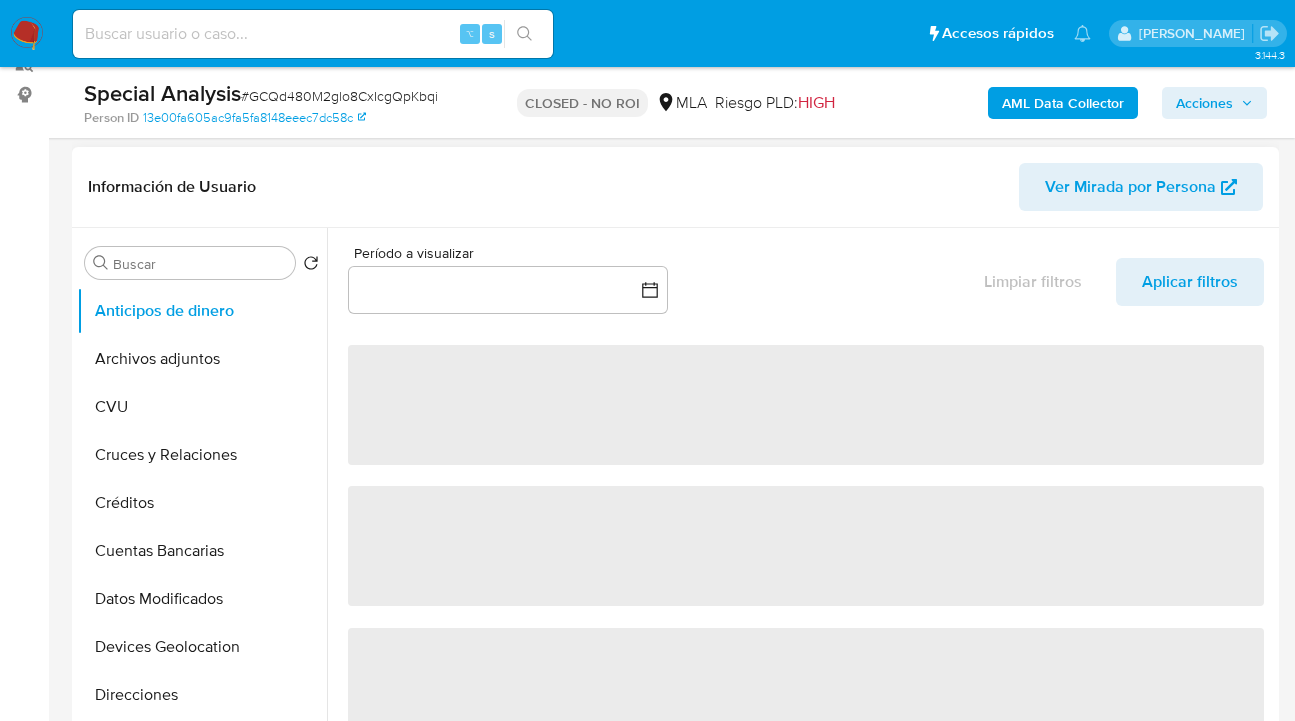 select on "10" 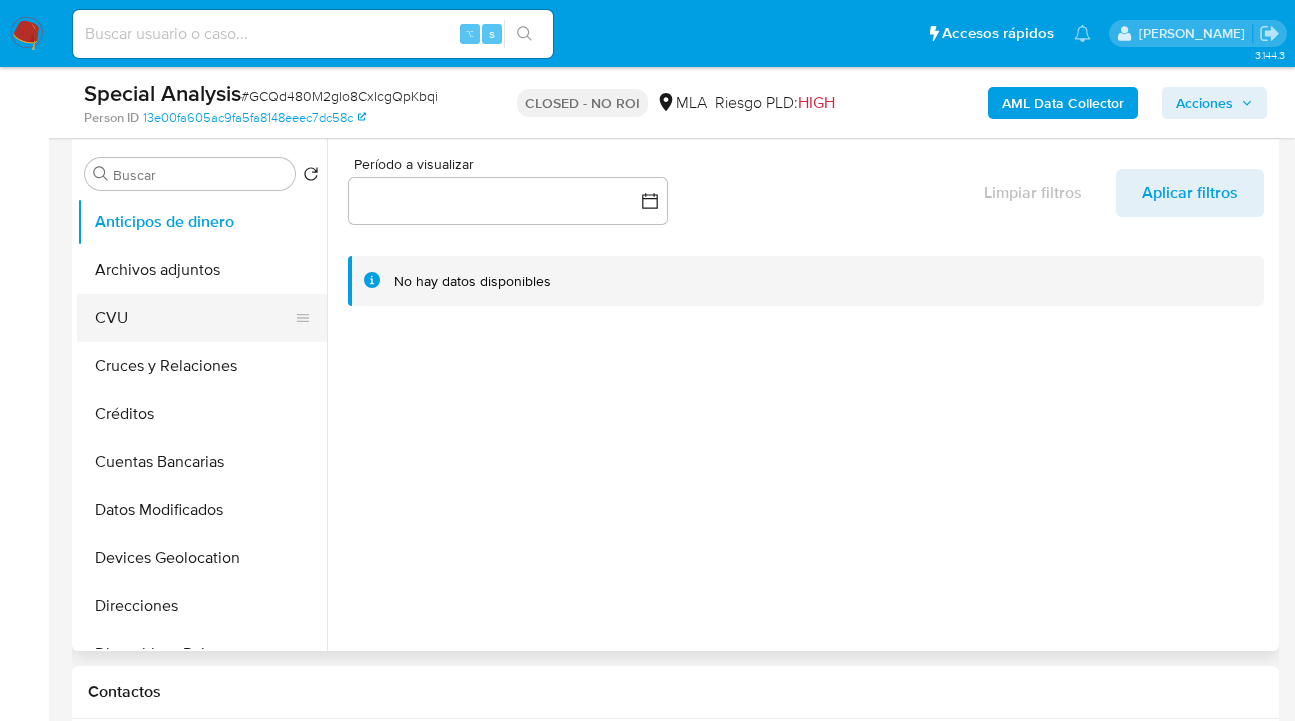 scroll, scrollTop: 392, scrollLeft: 0, axis: vertical 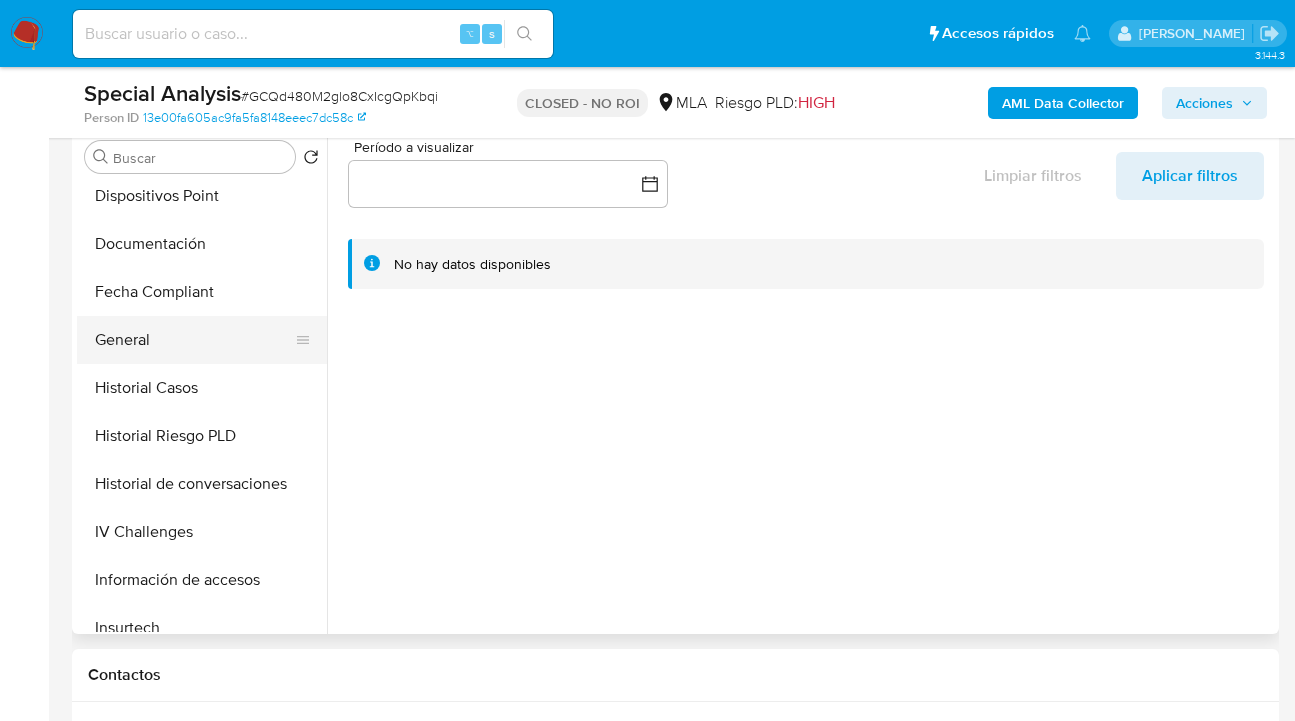 click on "General" at bounding box center (194, 340) 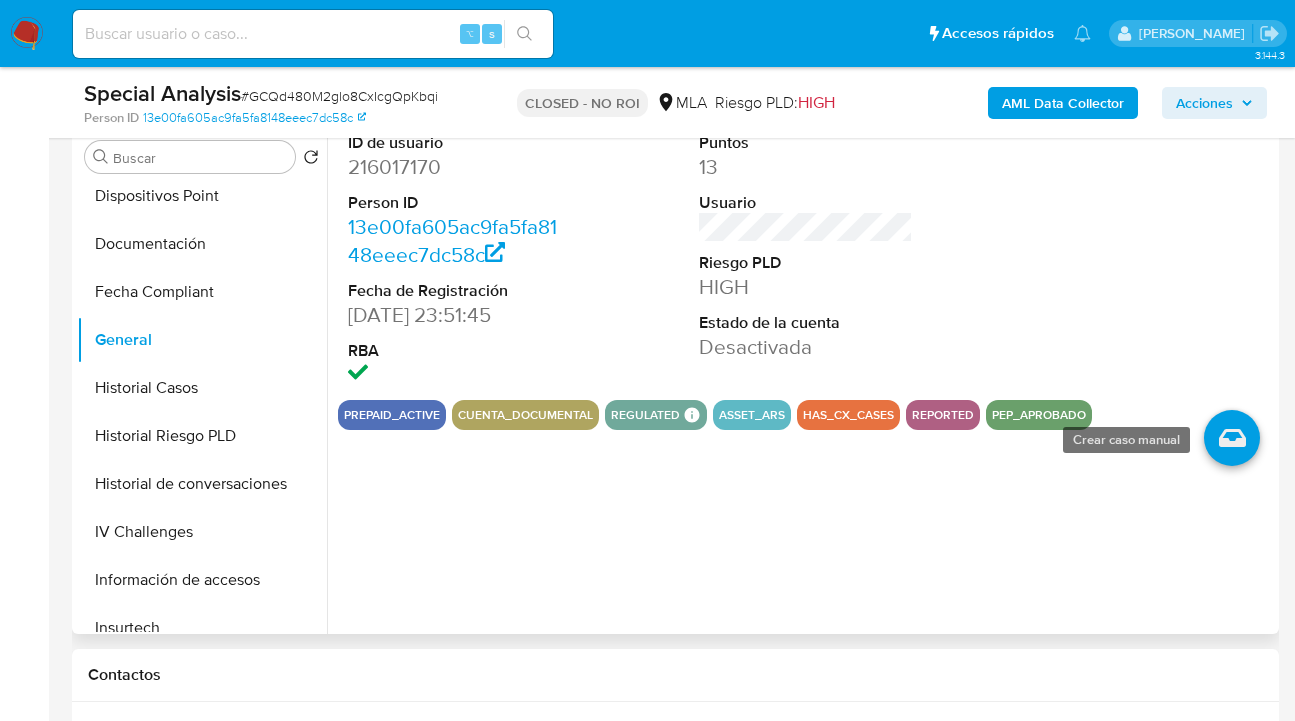click at bounding box center (1232, 438) 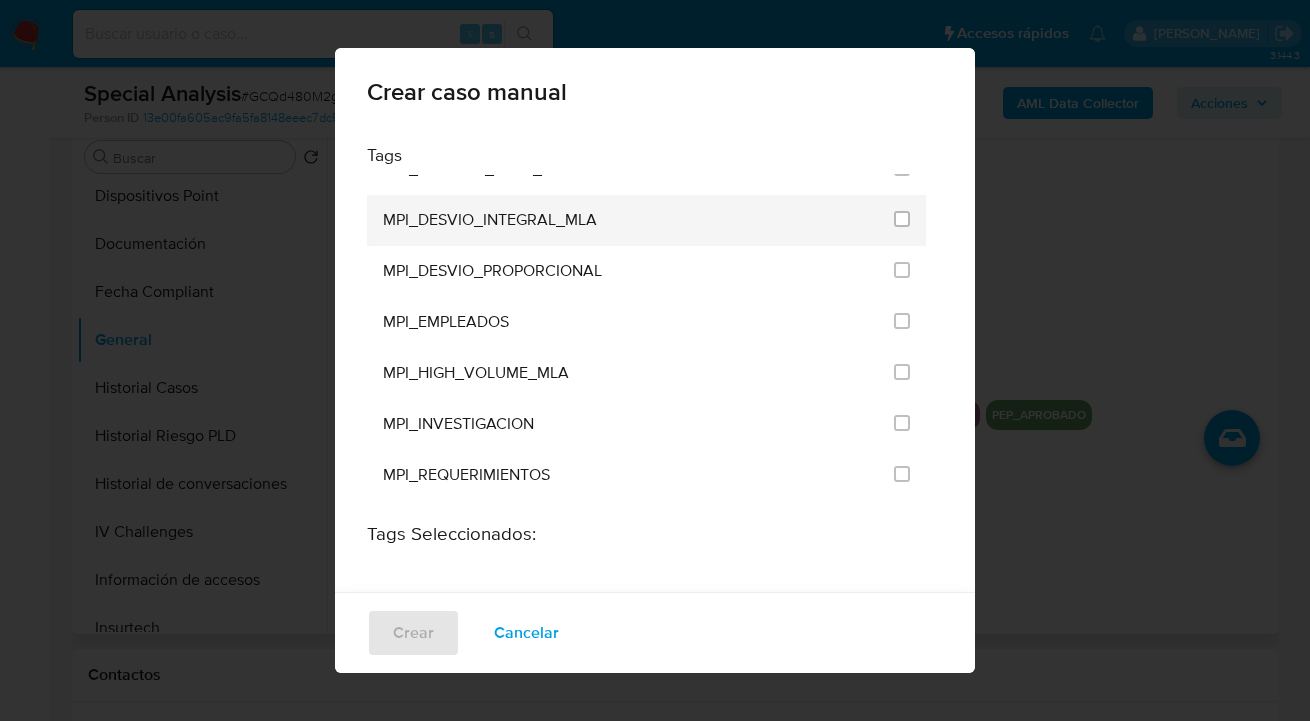 scroll, scrollTop: 4980, scrollLeft: 0, axis: vertical 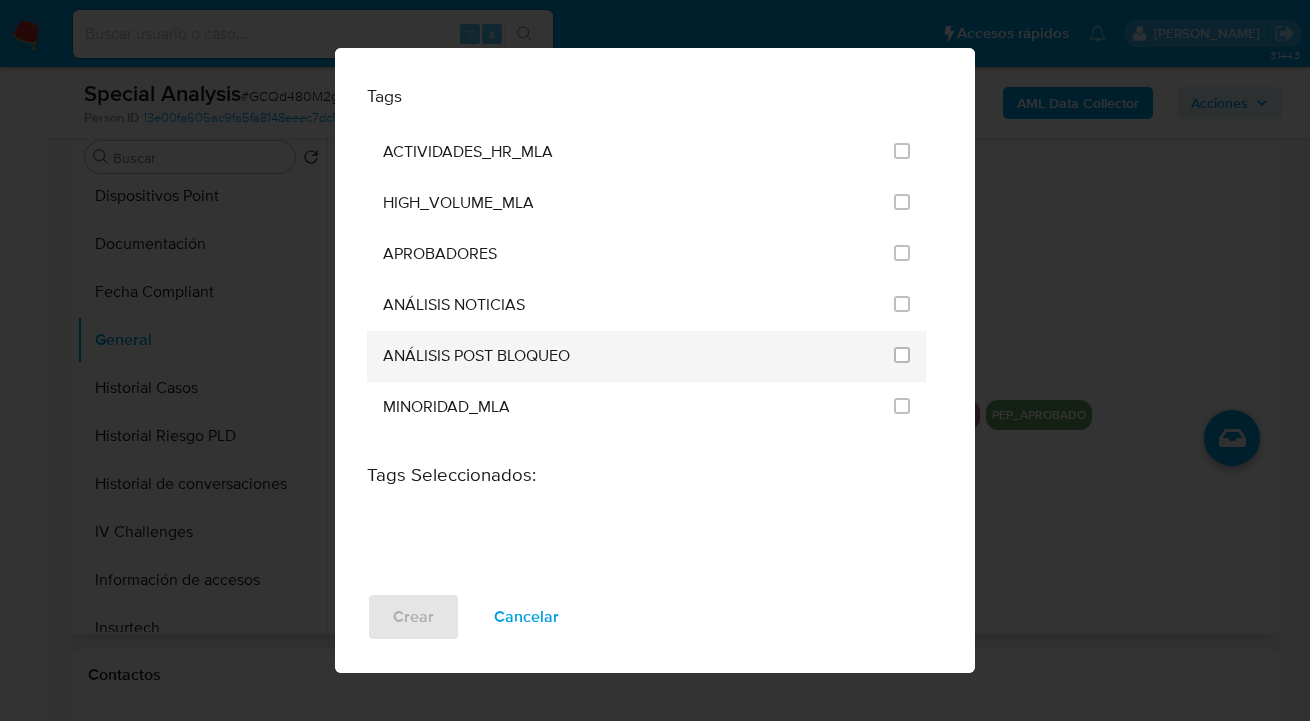 click on "ANÁLISIS POST BLOQUEO" at bounding box center (638, 356) 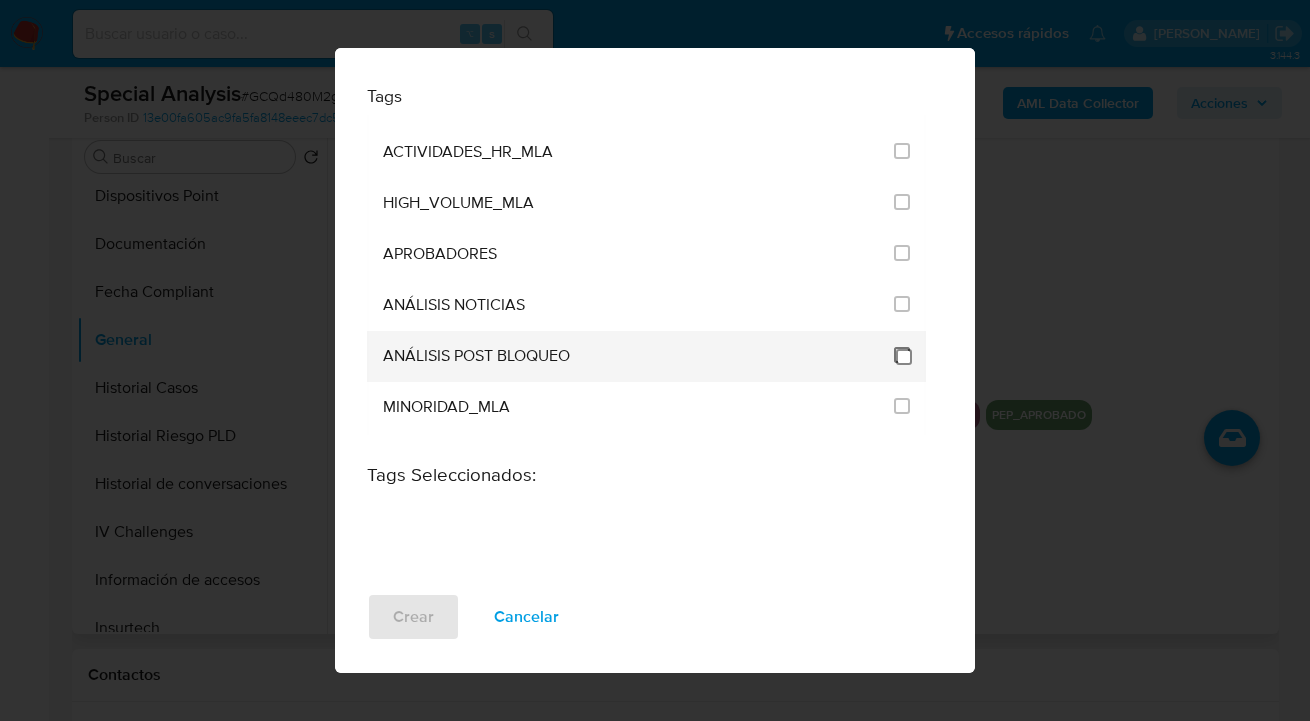 click at bounding box center [902, 355] 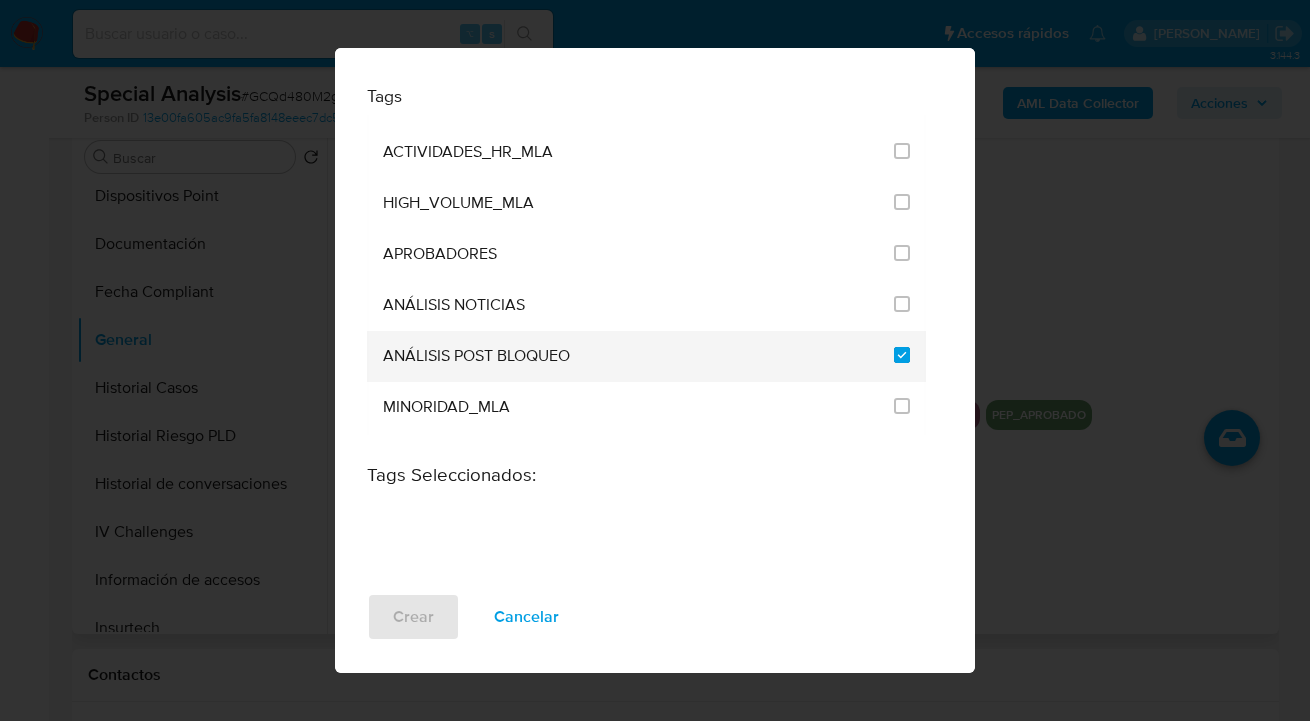 checkbox on "true" 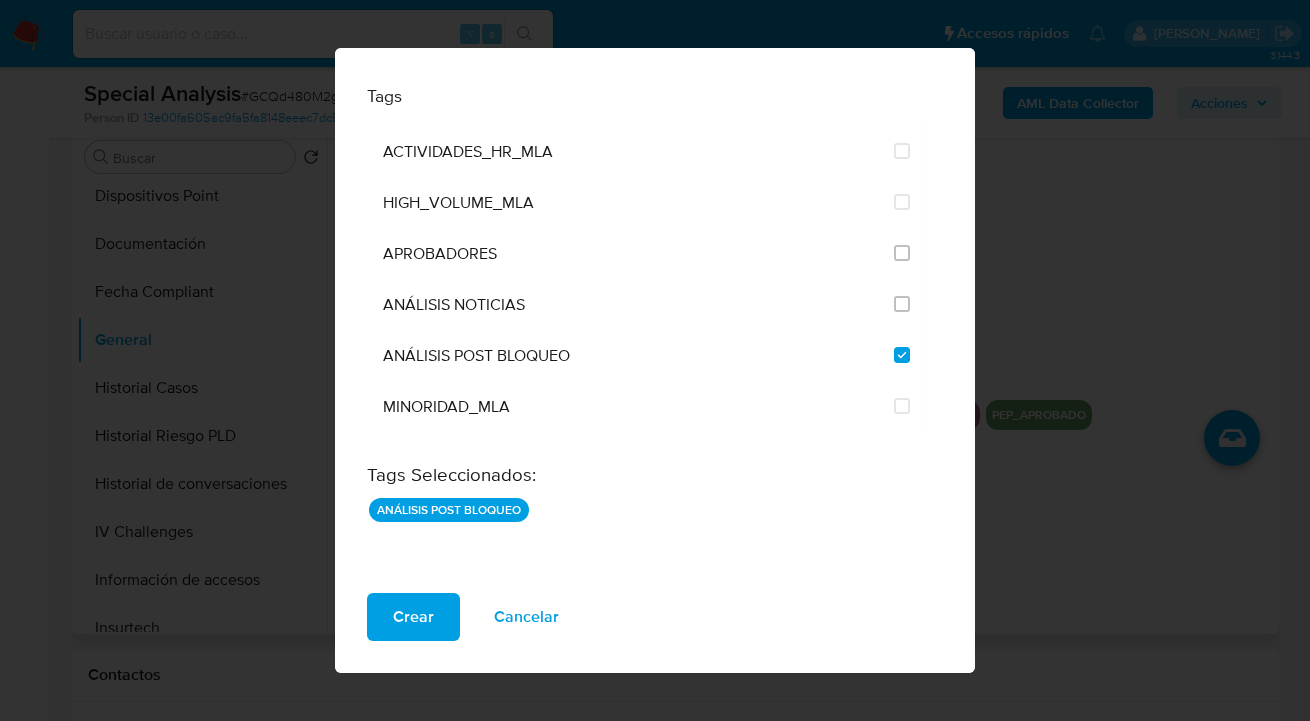 click on "Crear" at bounding box center (413, 617) 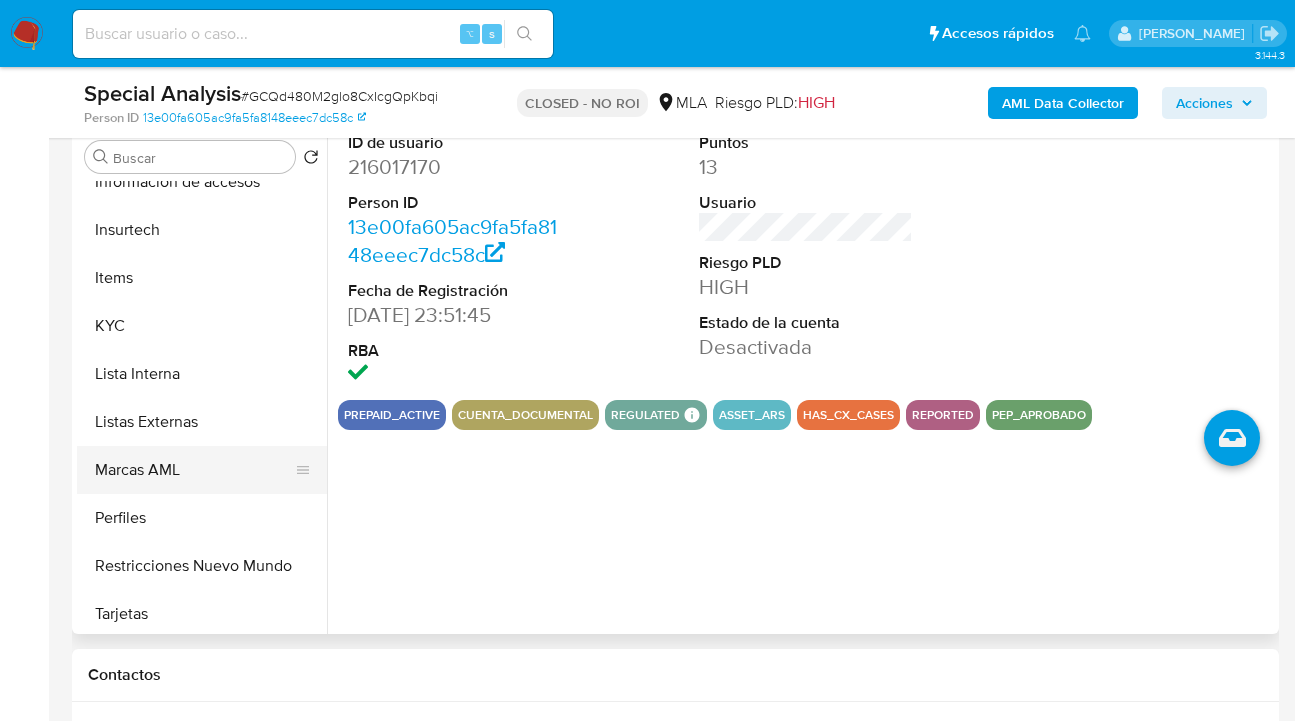 scroll, scrollTop: 835, scrollLeft: 0, axis: vertical 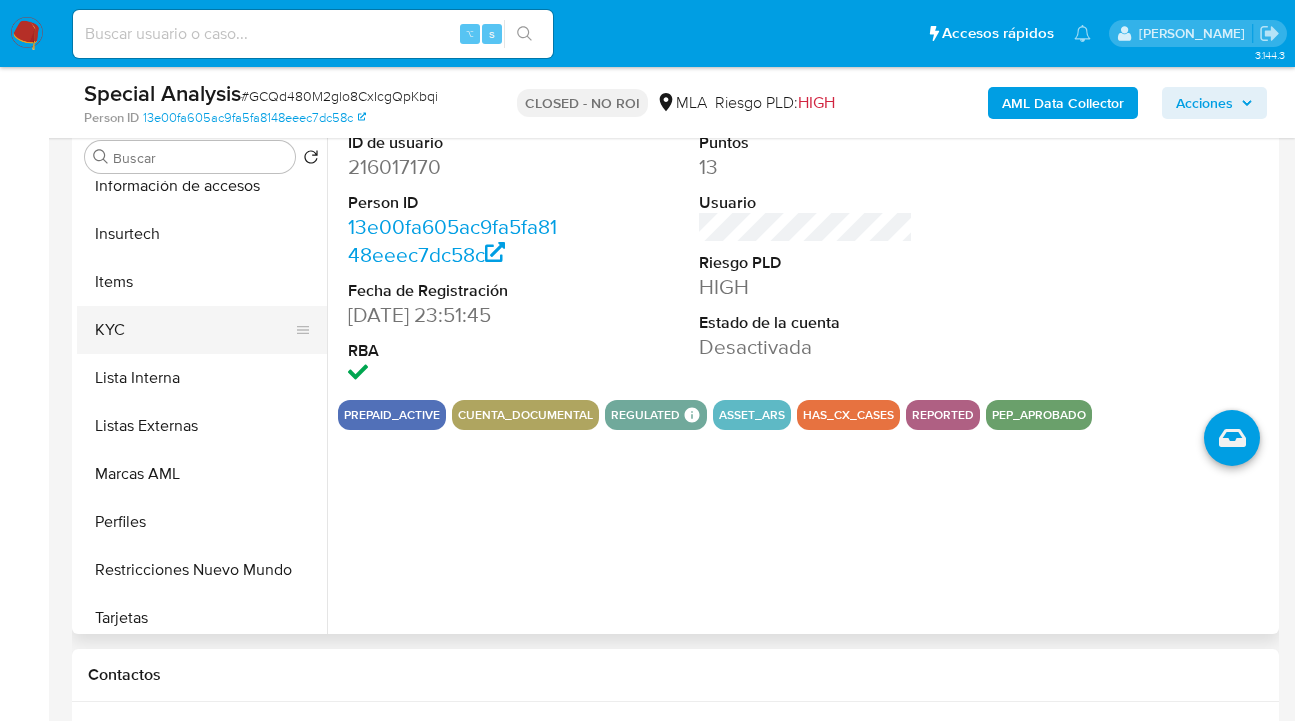 drag, startPoint x: 172, startPoint y: 301, endPoint x: 174, endPoint y: 326, distance: 25.079872 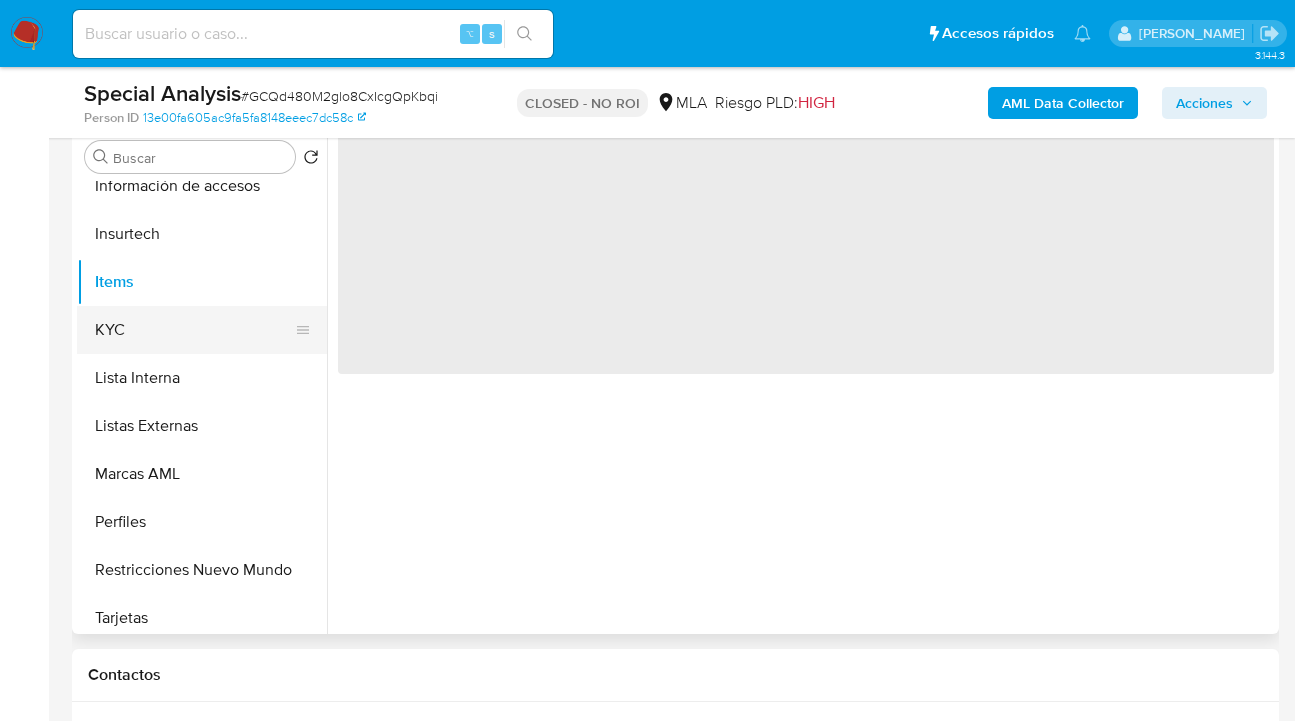 drag, startPoint x: 173, startPoint y: 328, endPoint x: 248, endPoint y: 342, distance: 76.29548 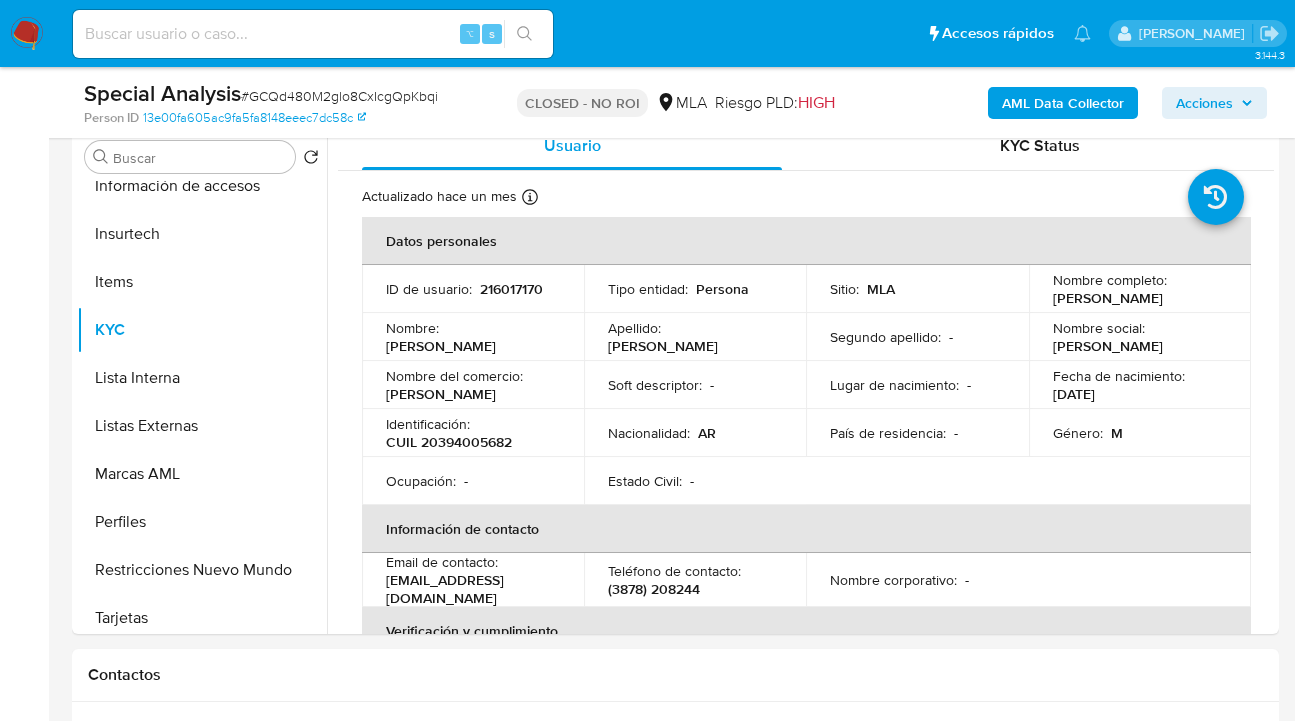 drag, startPoint x: 1047, startPoint y: 293, endPoint x: 1101, endPoint y: 311, distance: 56.920998 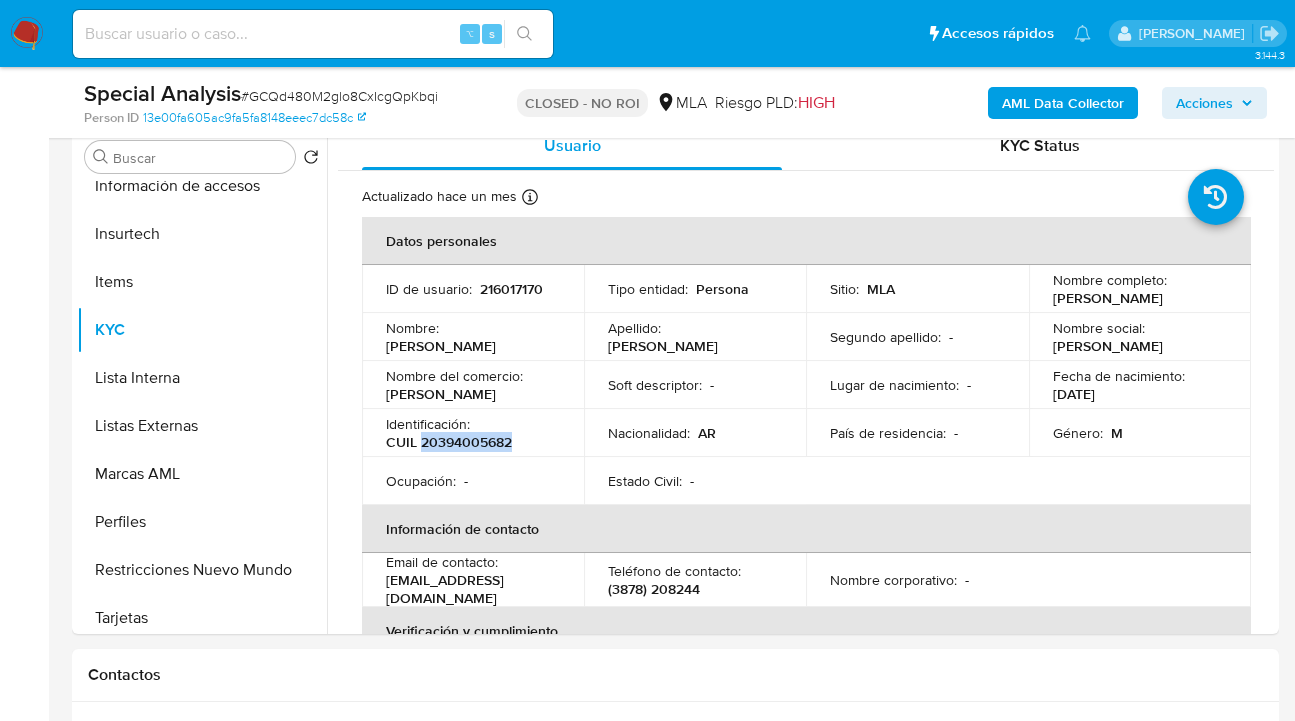 drag, startPoint x: 422, startPoint y: 448, endPoint x: 510, endPoint y: 446, distance: 88.02273 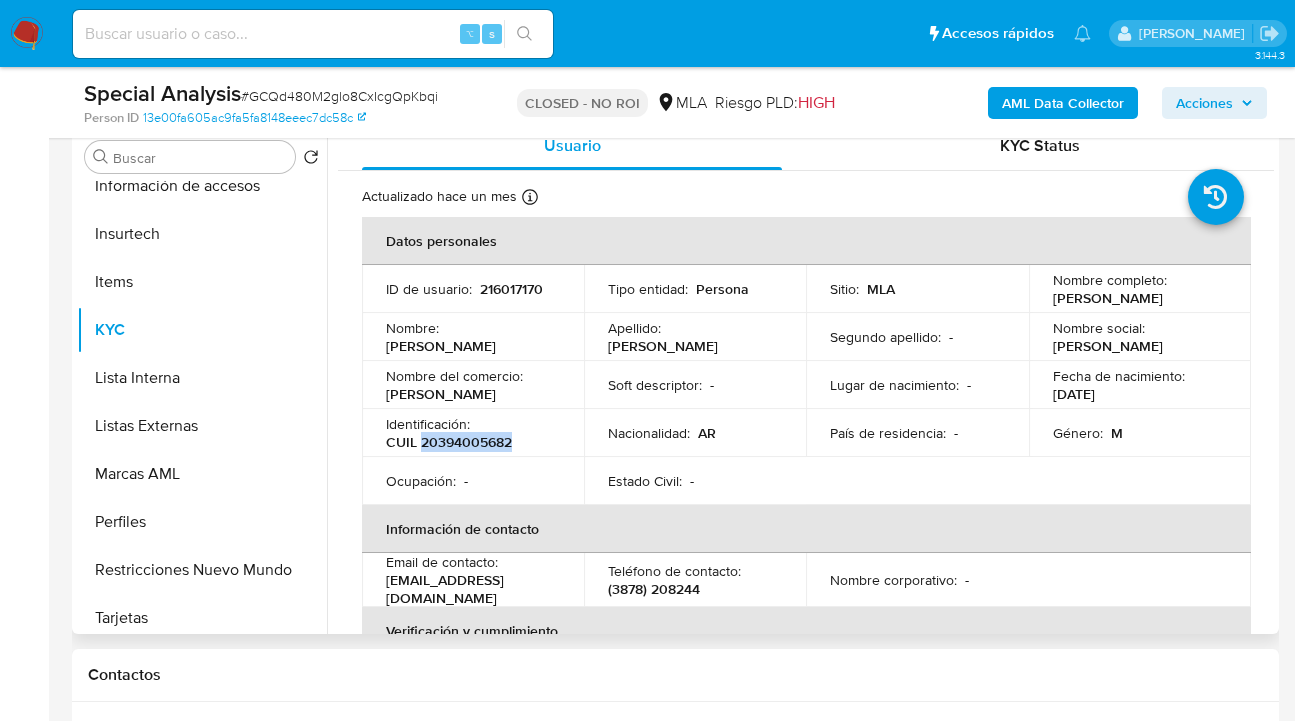 copy on "20394005682" 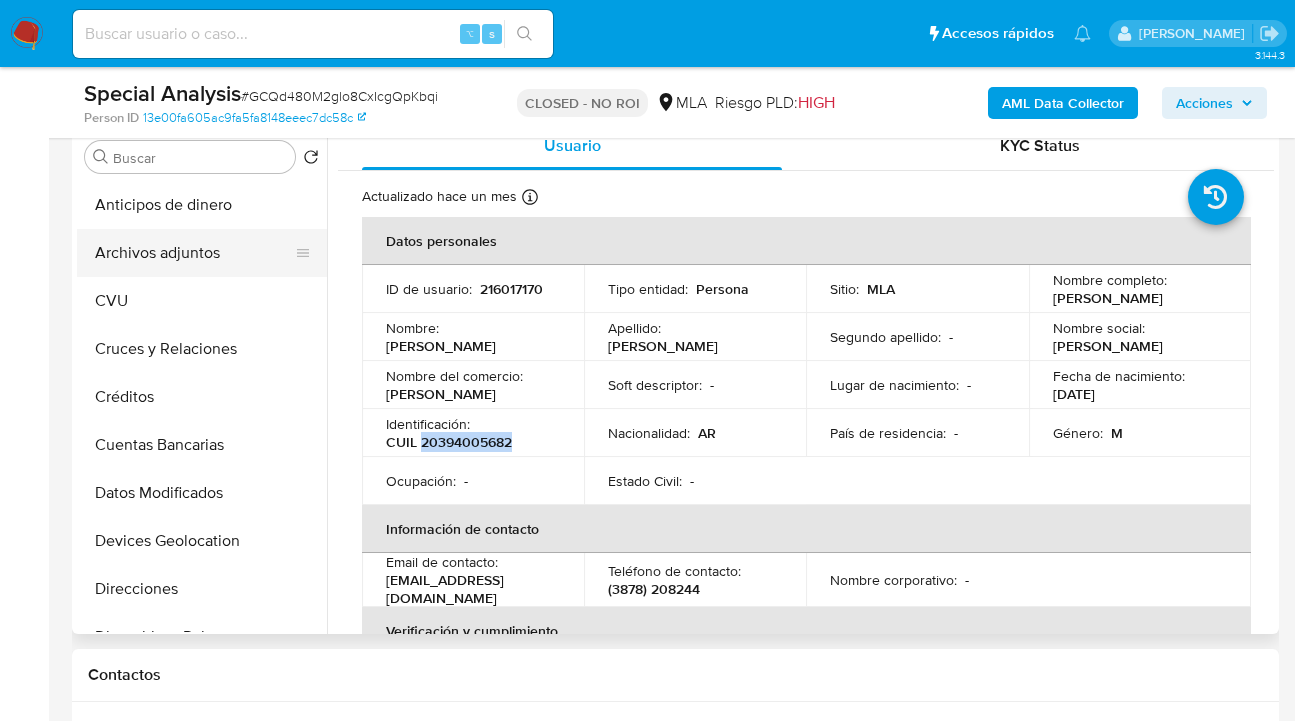 drag, startPoint x: 231, startPoint y: 254, endPoint x: 274, endPoint y: 261, distance: 43.56604 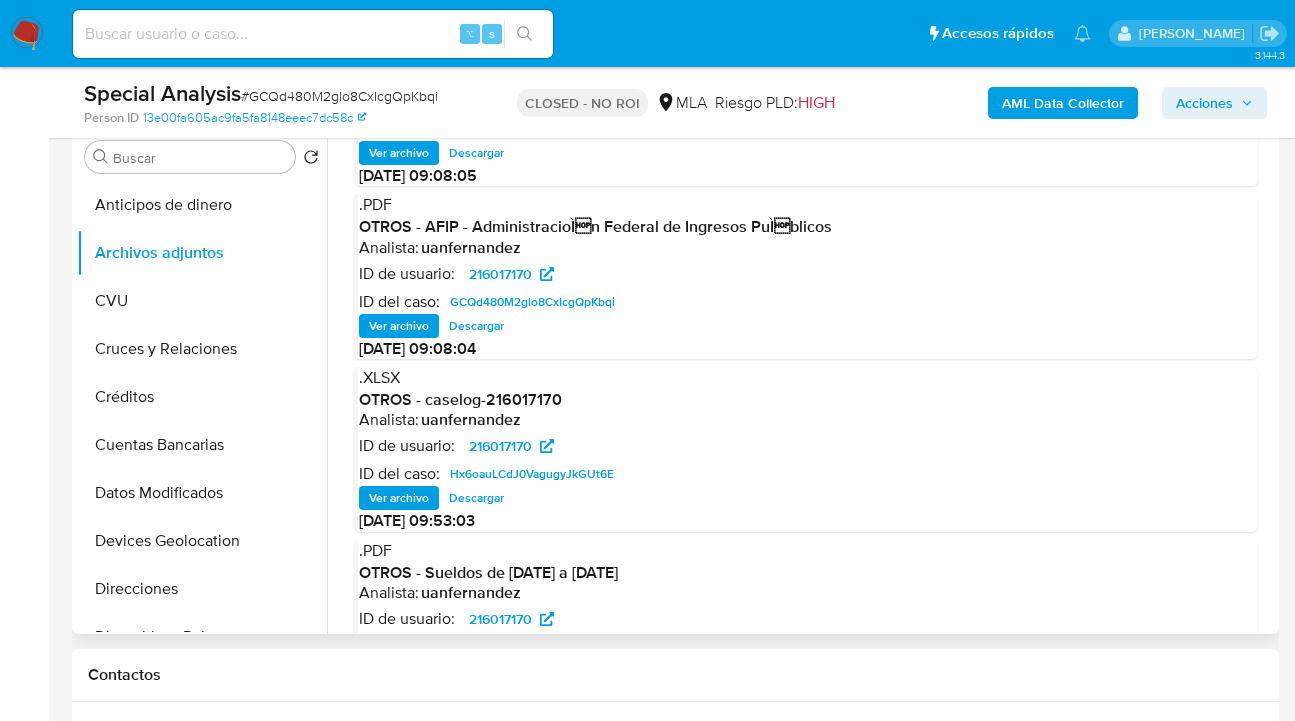 scroll, scrollTop: 68, scrollLeft: 0, axis: vertical 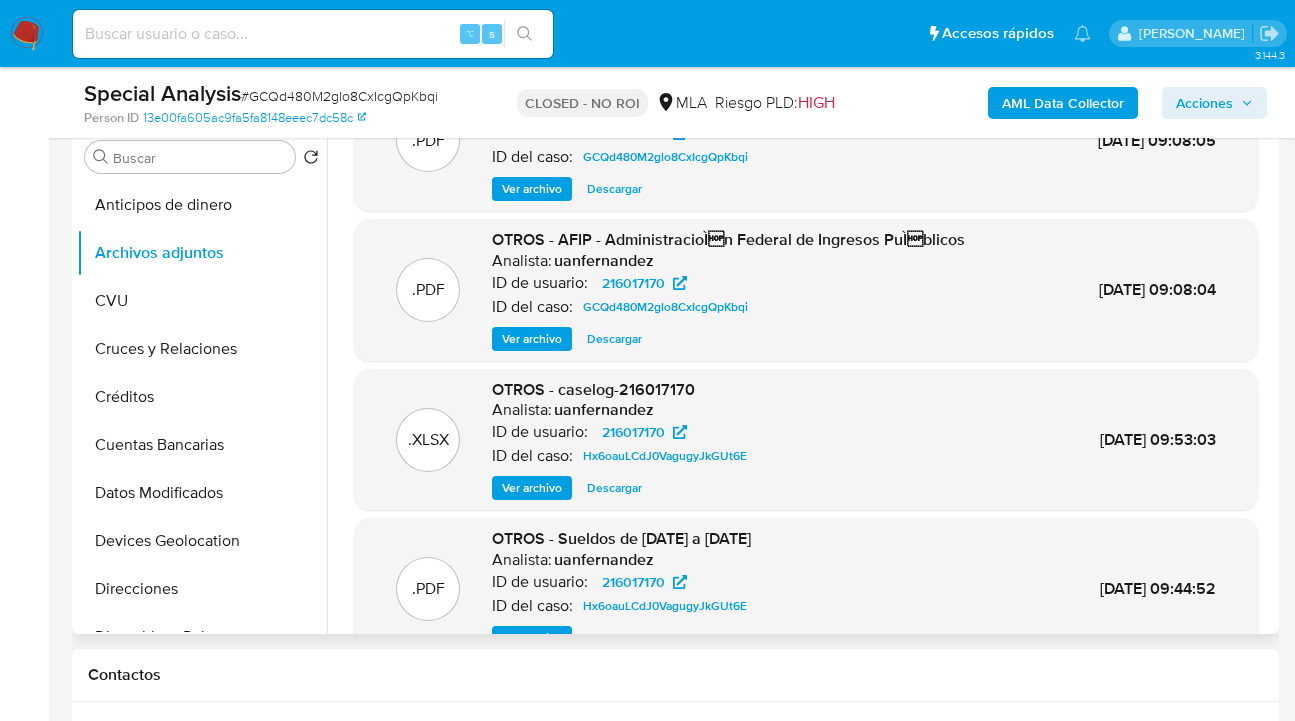 click on "Ver archivo" at bounding box center (532, 339) 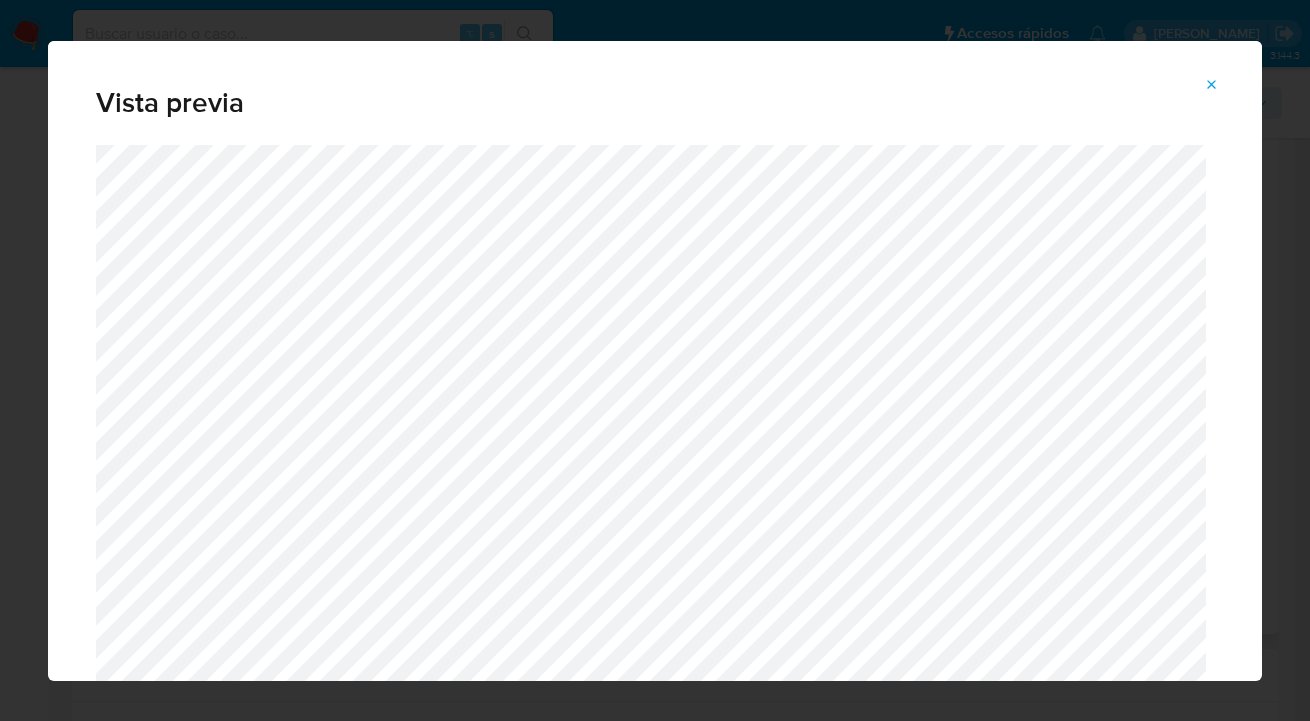 click 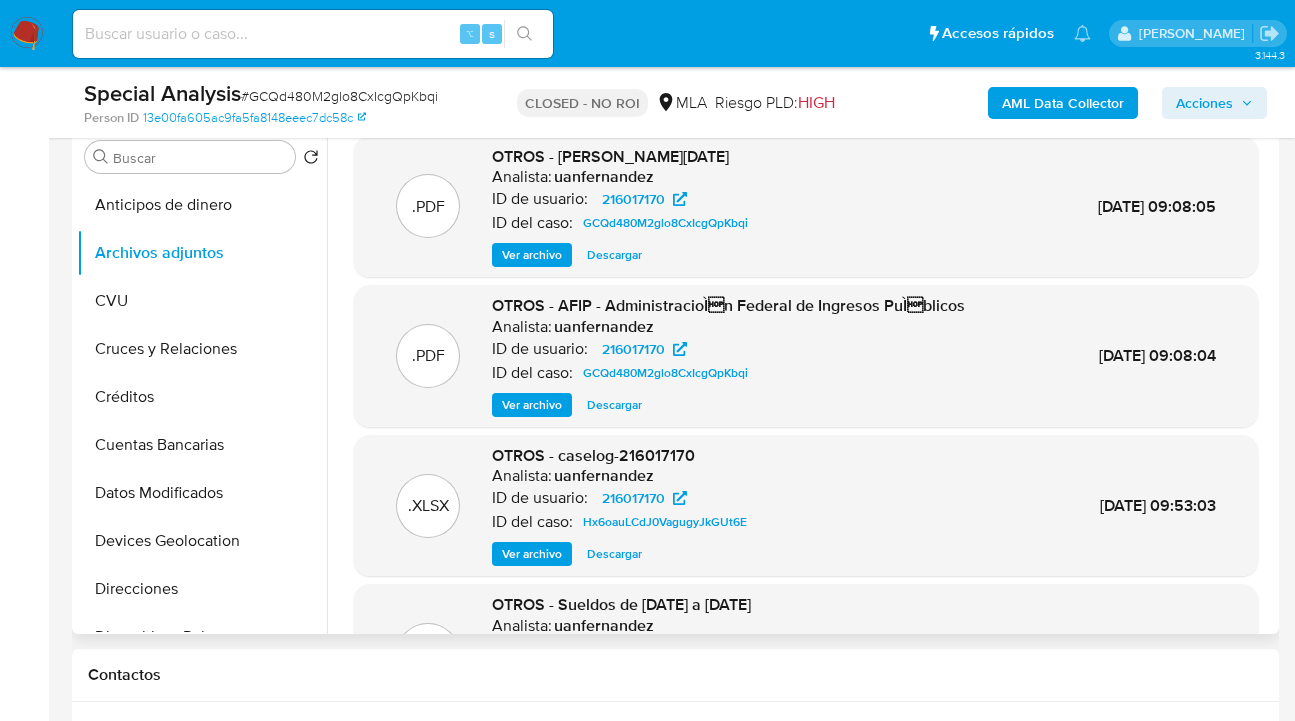 scroll, scrollTop: 0, scrollLeft: 0, axis: both 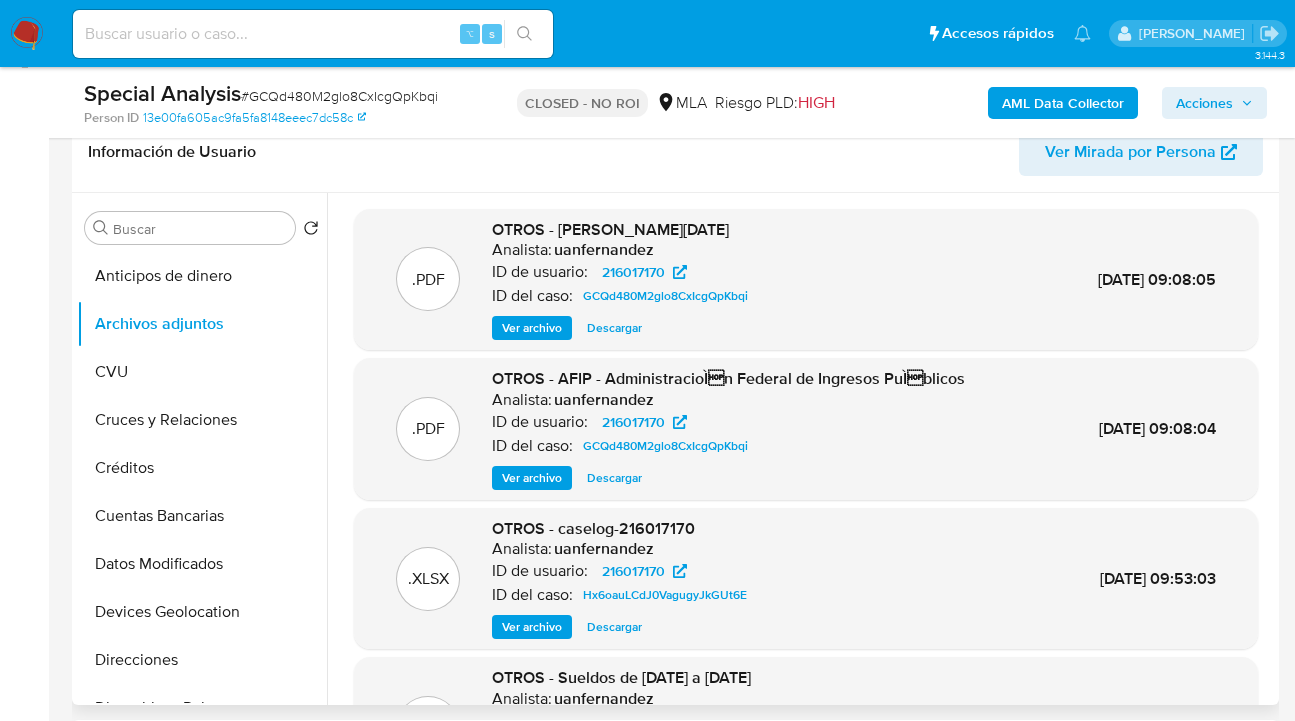 click on "Descargar" at bounding box center (614, 328) 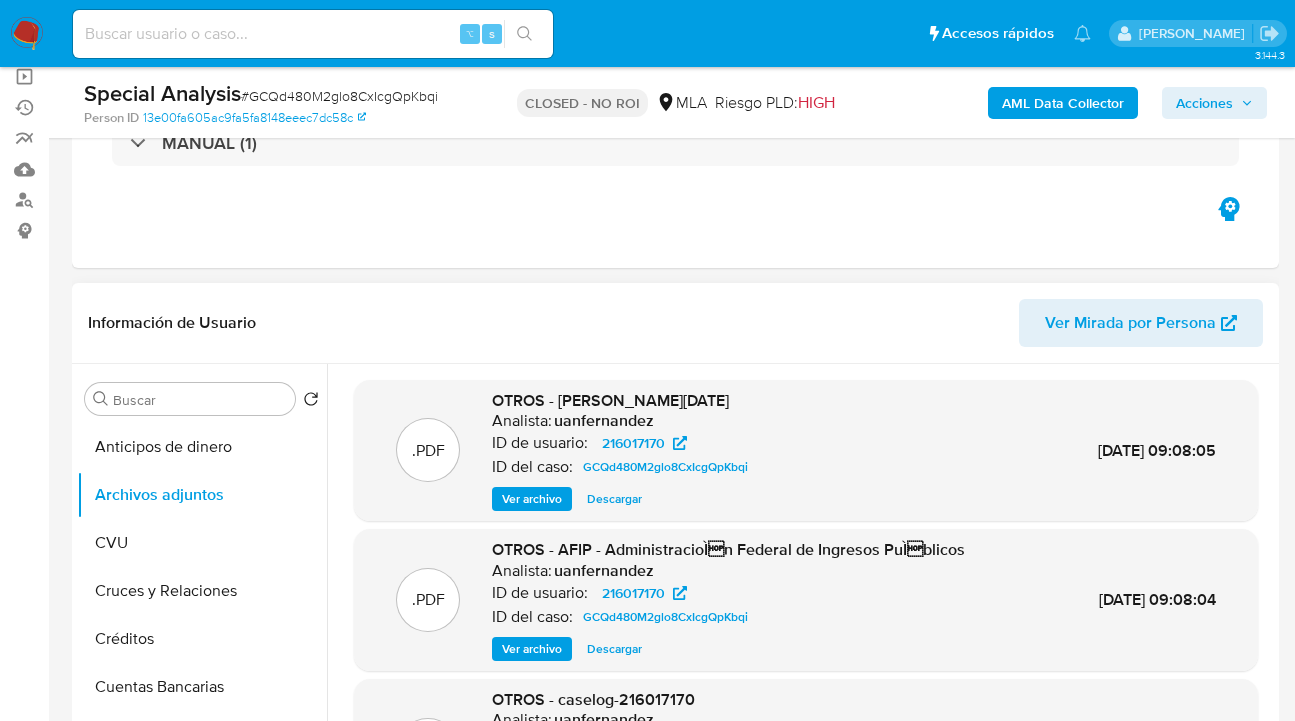 scroll, scrollTop: 178, scrollLeft: 0, axis: vertical 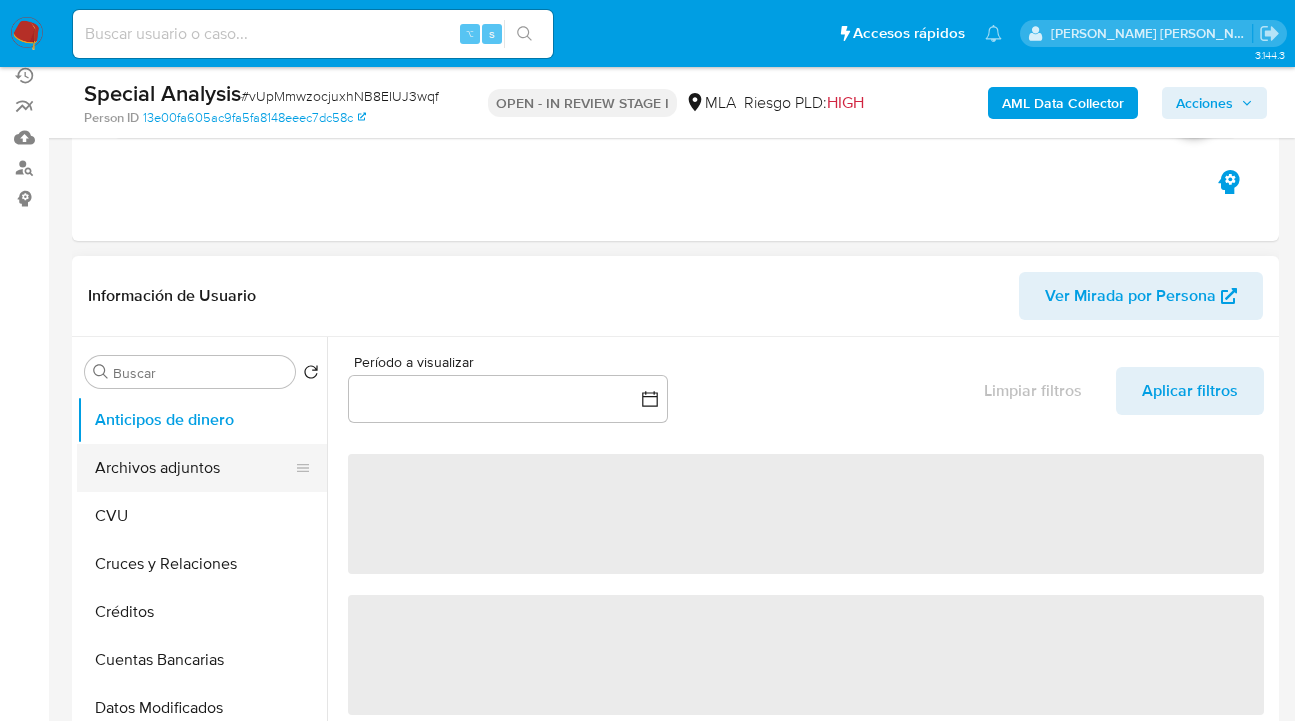 select on "10" 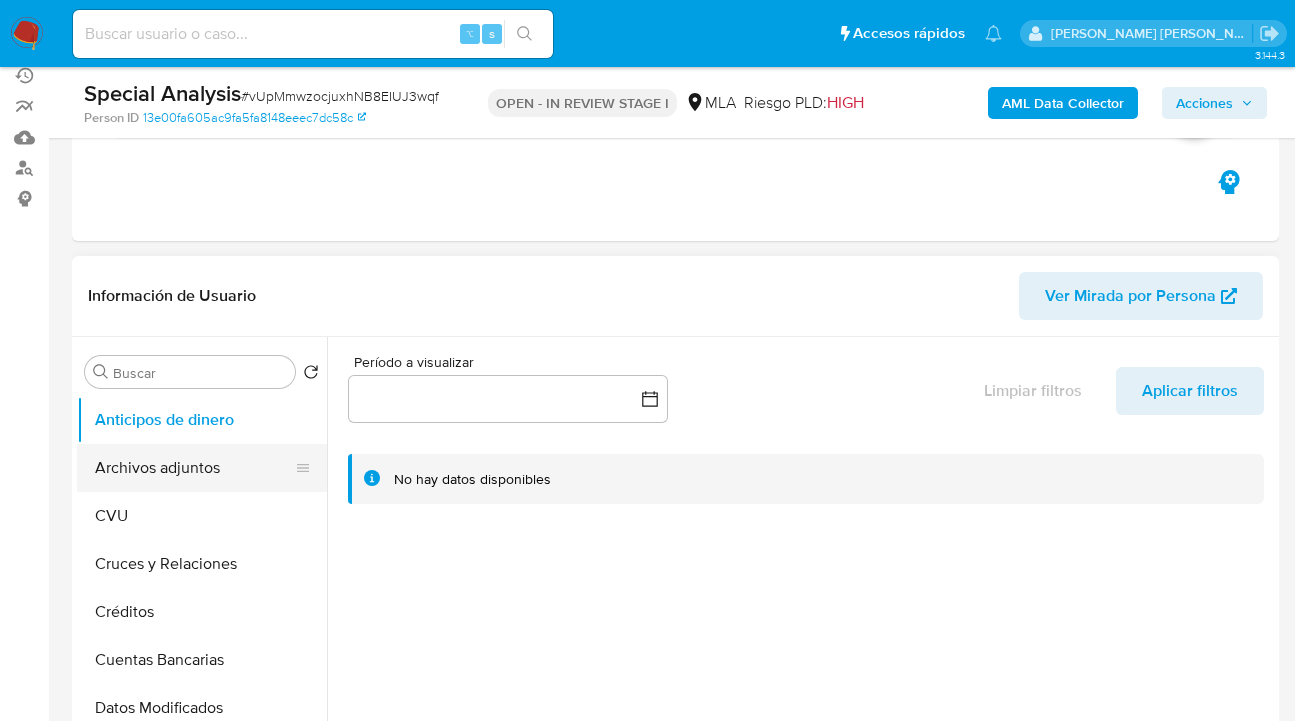 click on "Archivos adjuntos" at bounding box center (194, 468) 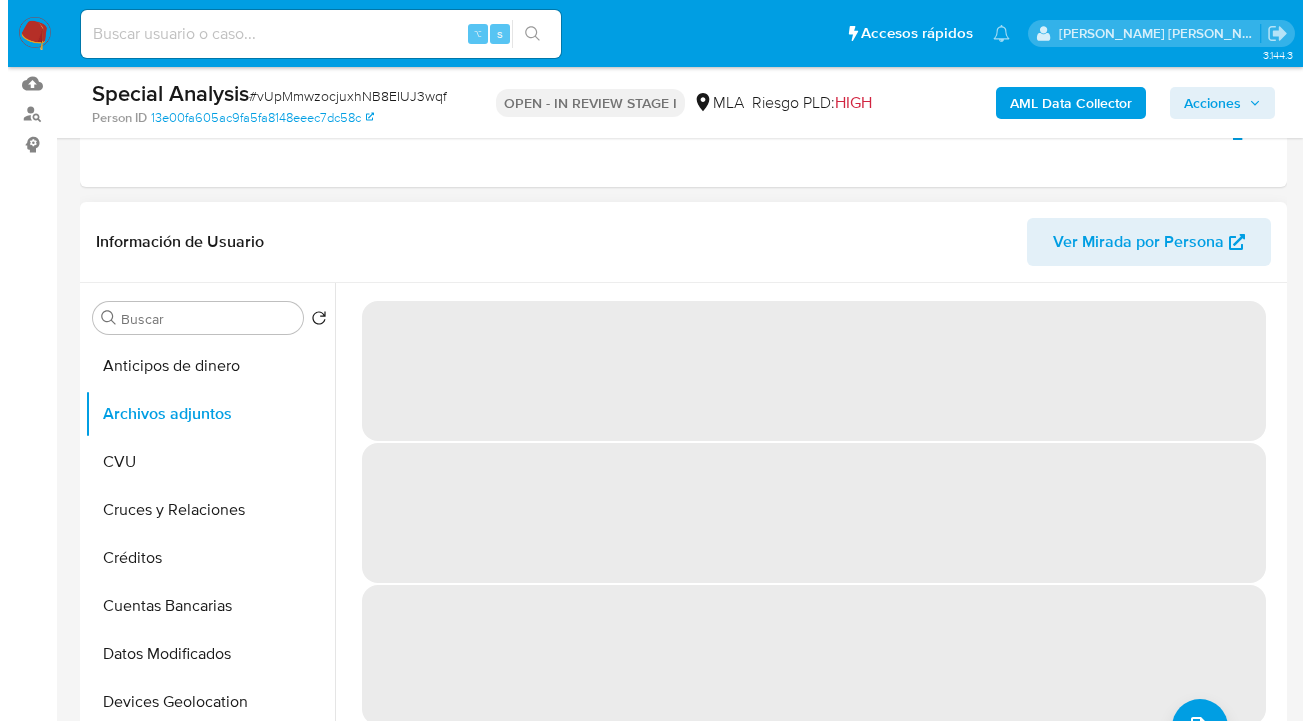 scroll, scrollTop: 260, scrollLeft: 0, axis: vertical 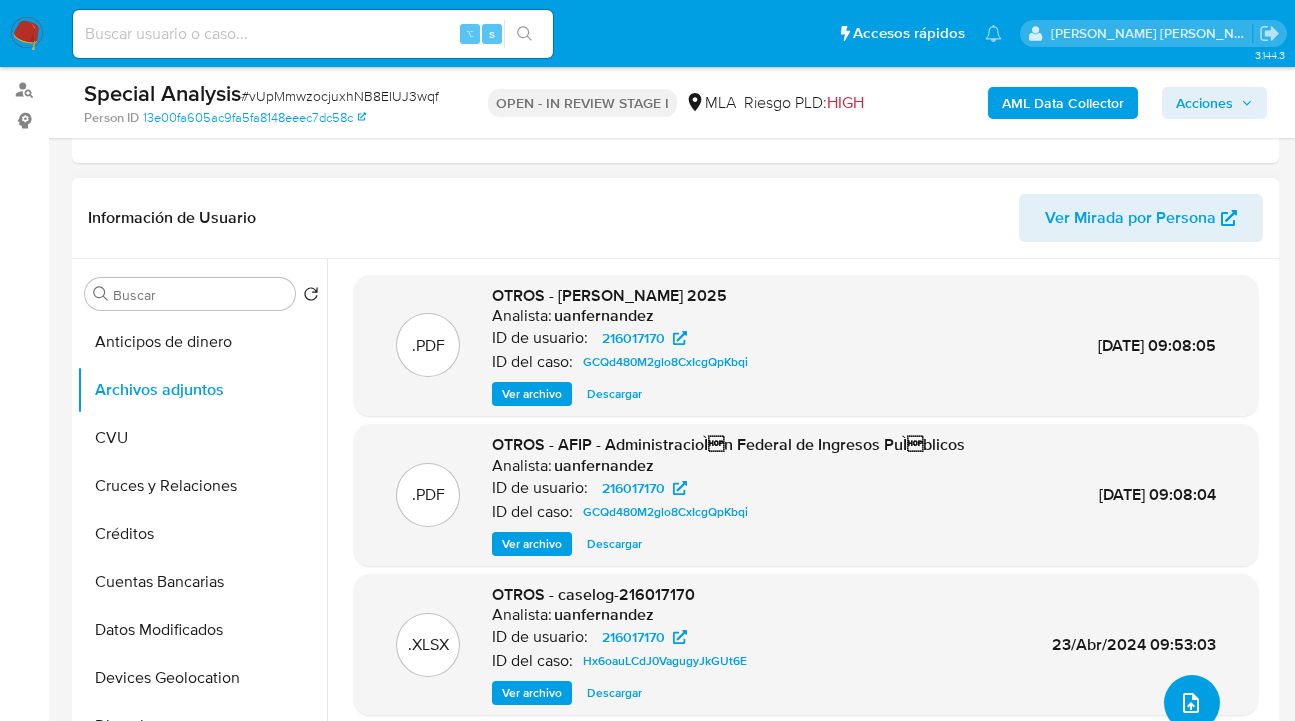 click at bounding box center [1192, 703] 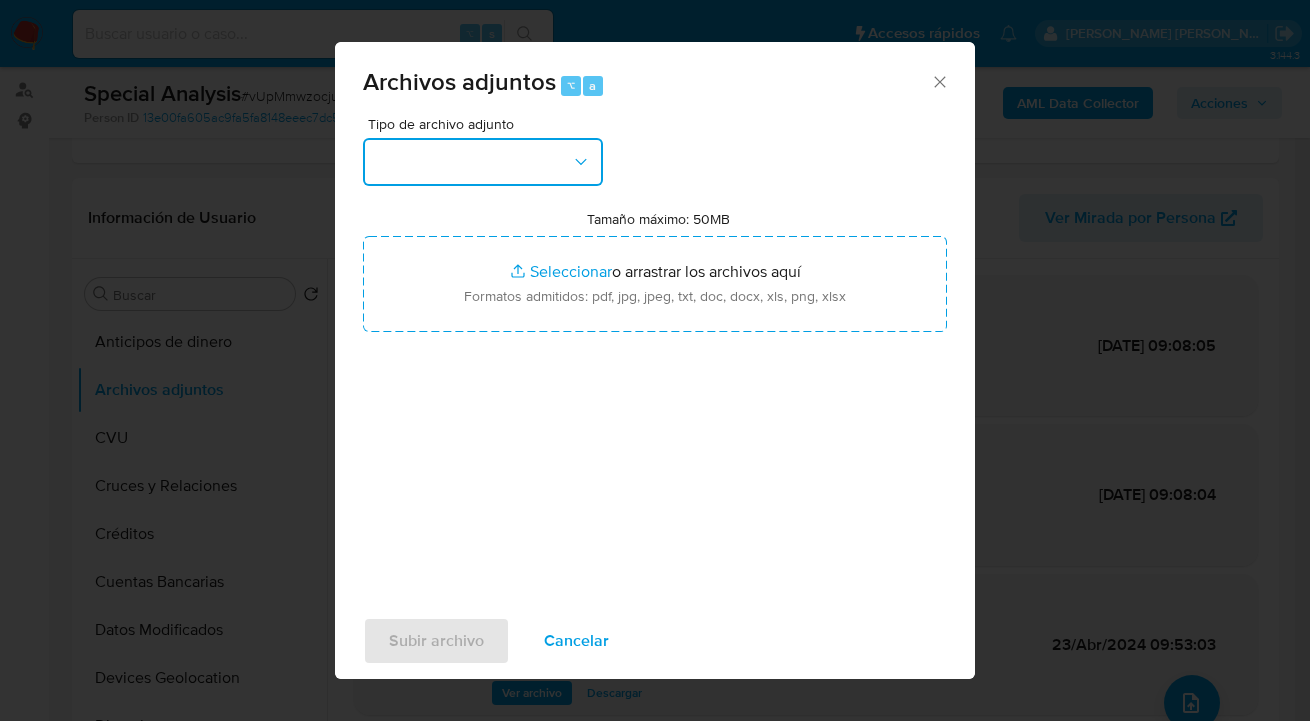 click at bounding box center (483, 162) 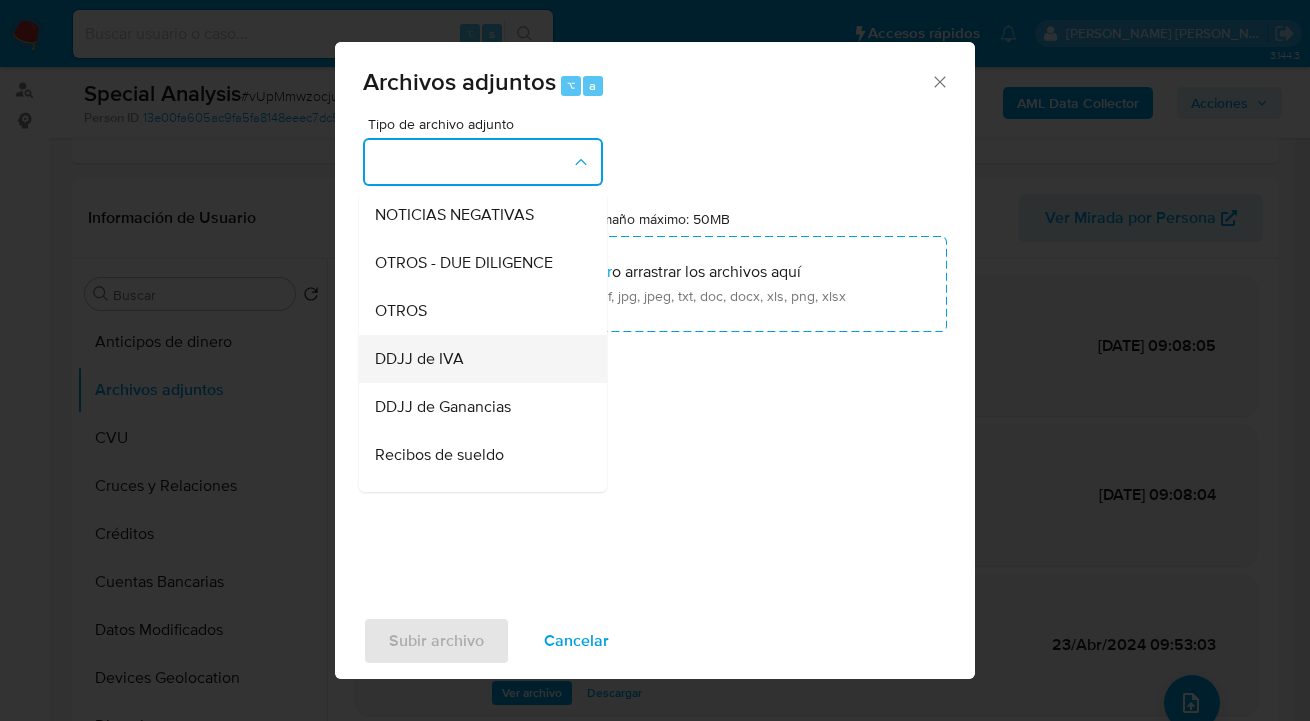 scroll, scrollTop: 495, scrollLeft: 0, axis: vertical 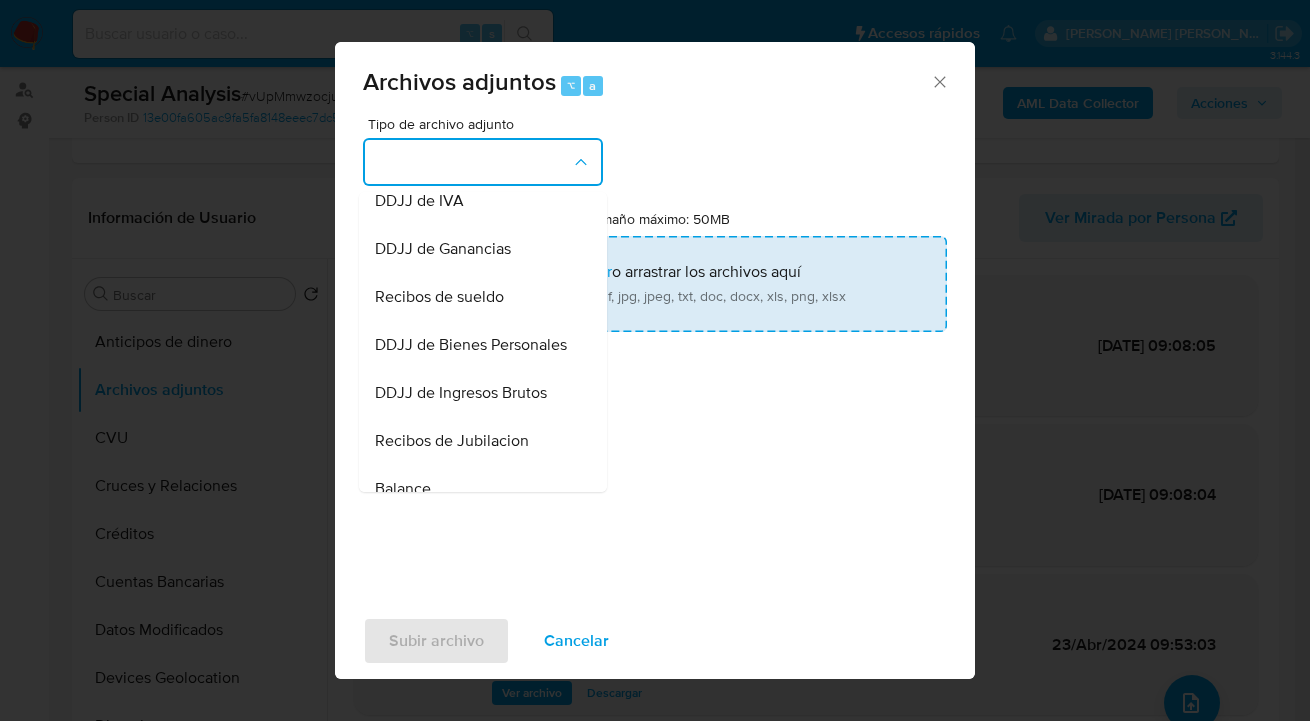 click on "Recibos de sueldo" at bounding box center [477, 297] 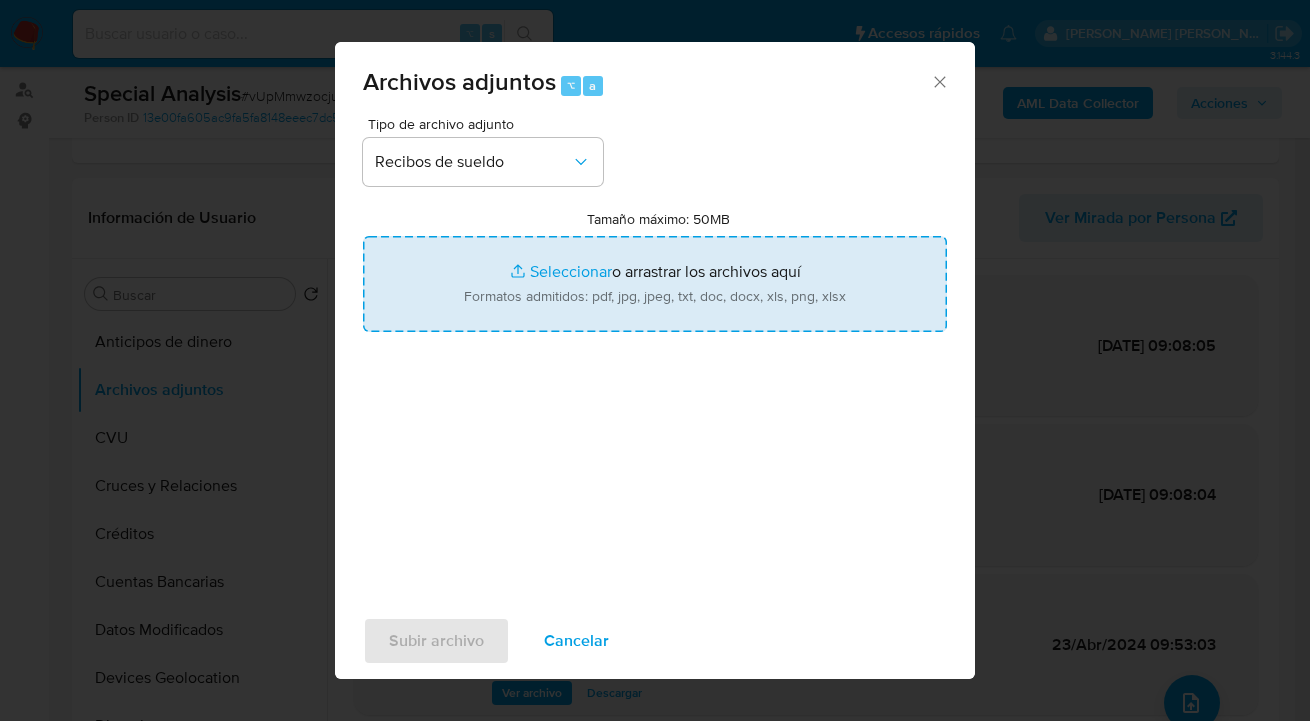 click on "Tamaño máximo: 50MB Seleccionar archivos" at bounding box center [655, 284] 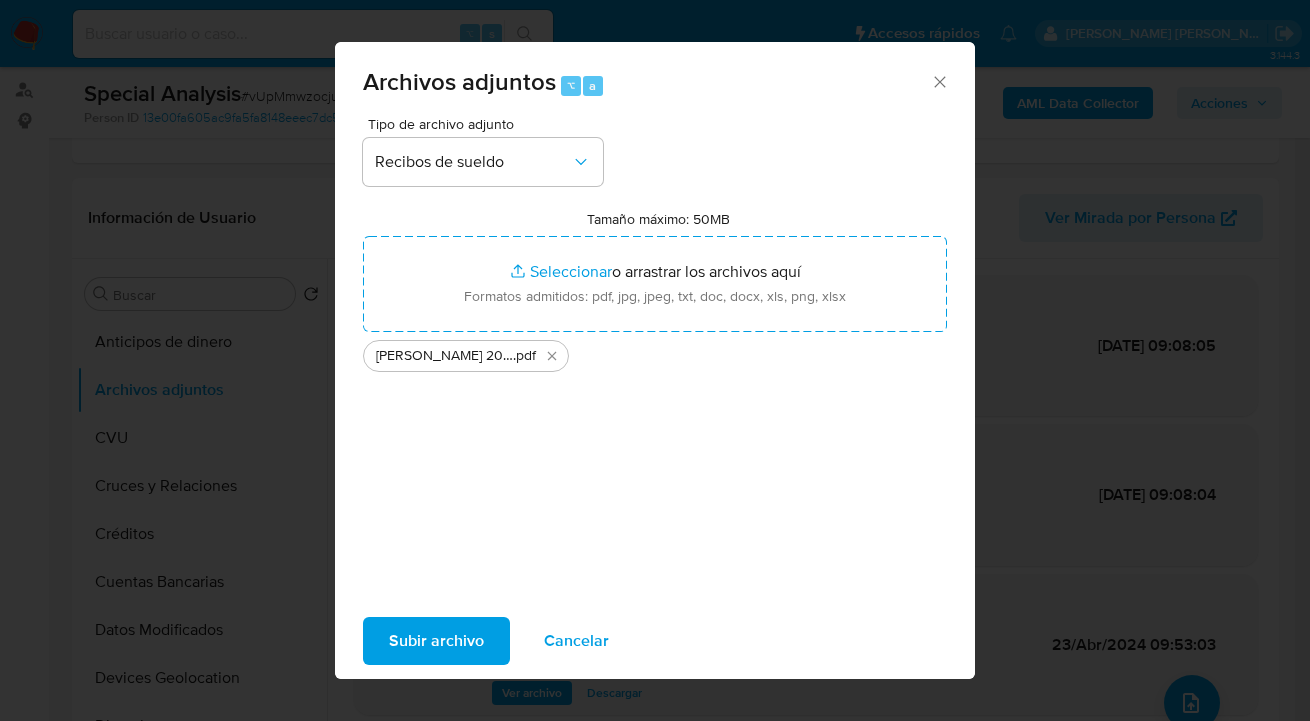 click on "Subir archivo" at bounding box center [436, 641] 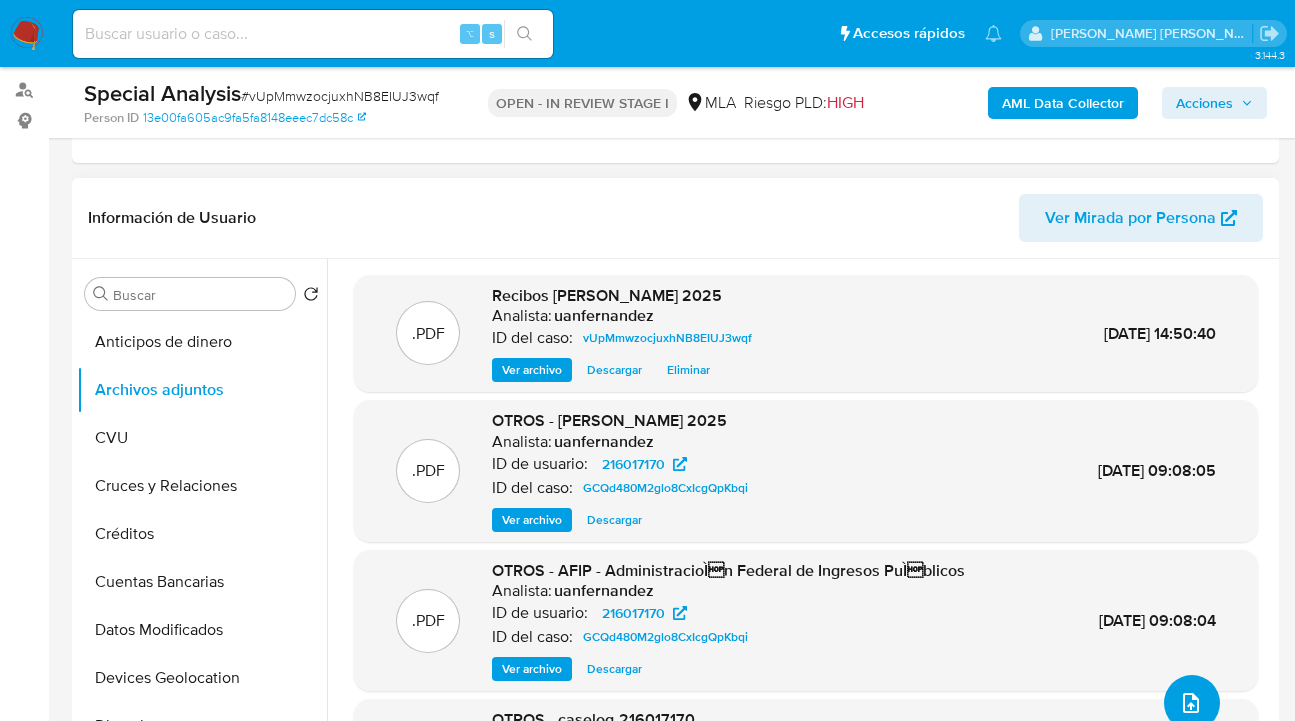 click 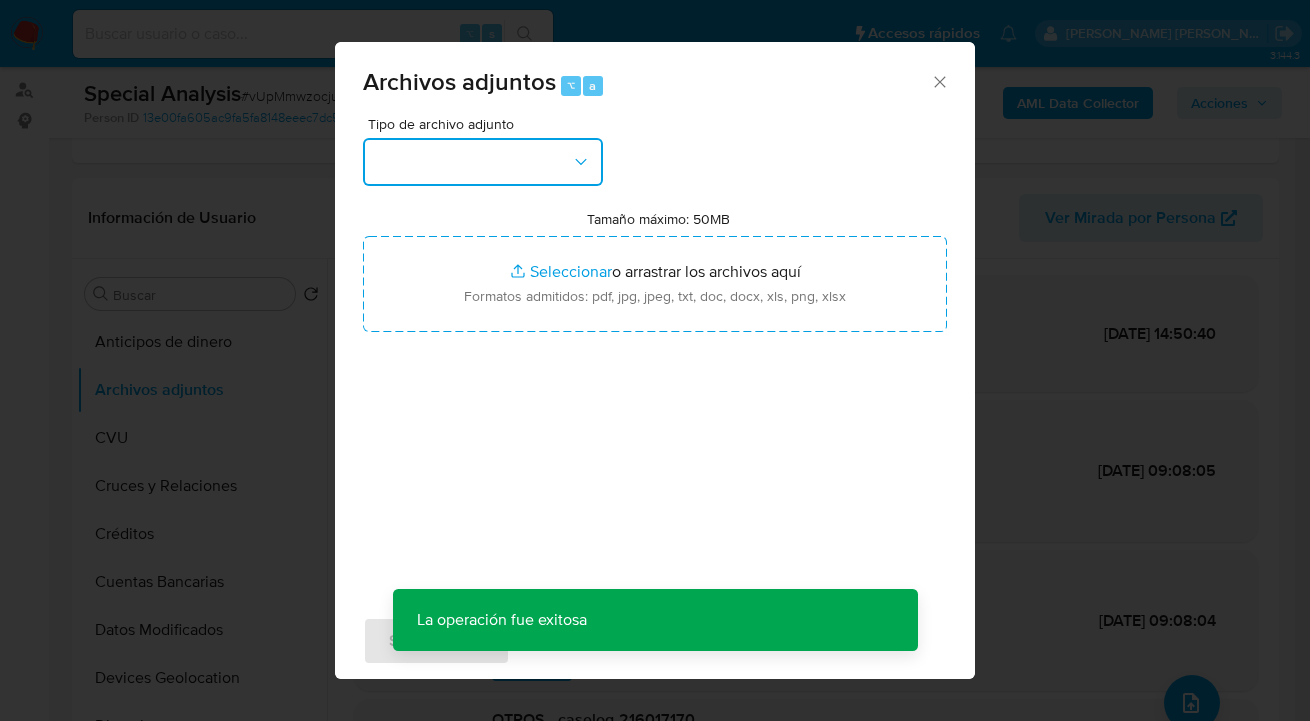 click 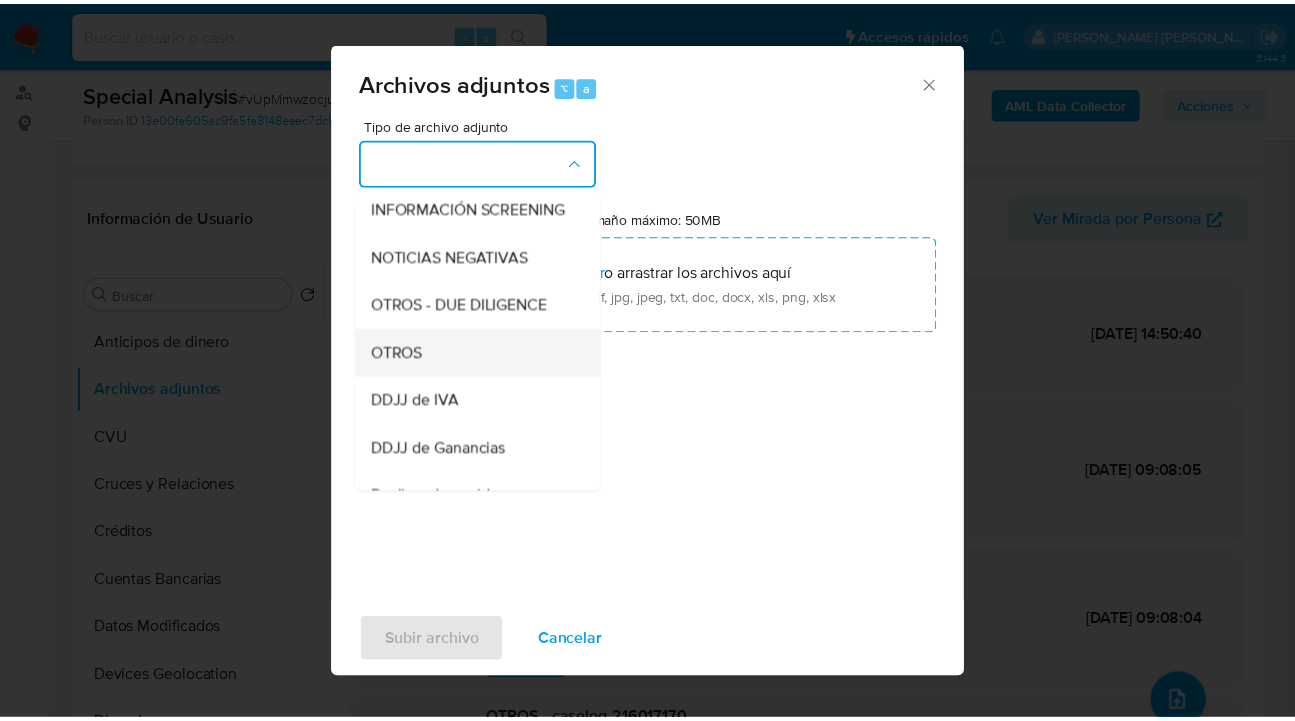 scroll, scrollTop: 336, scrollLeft: 0, axis: vertical 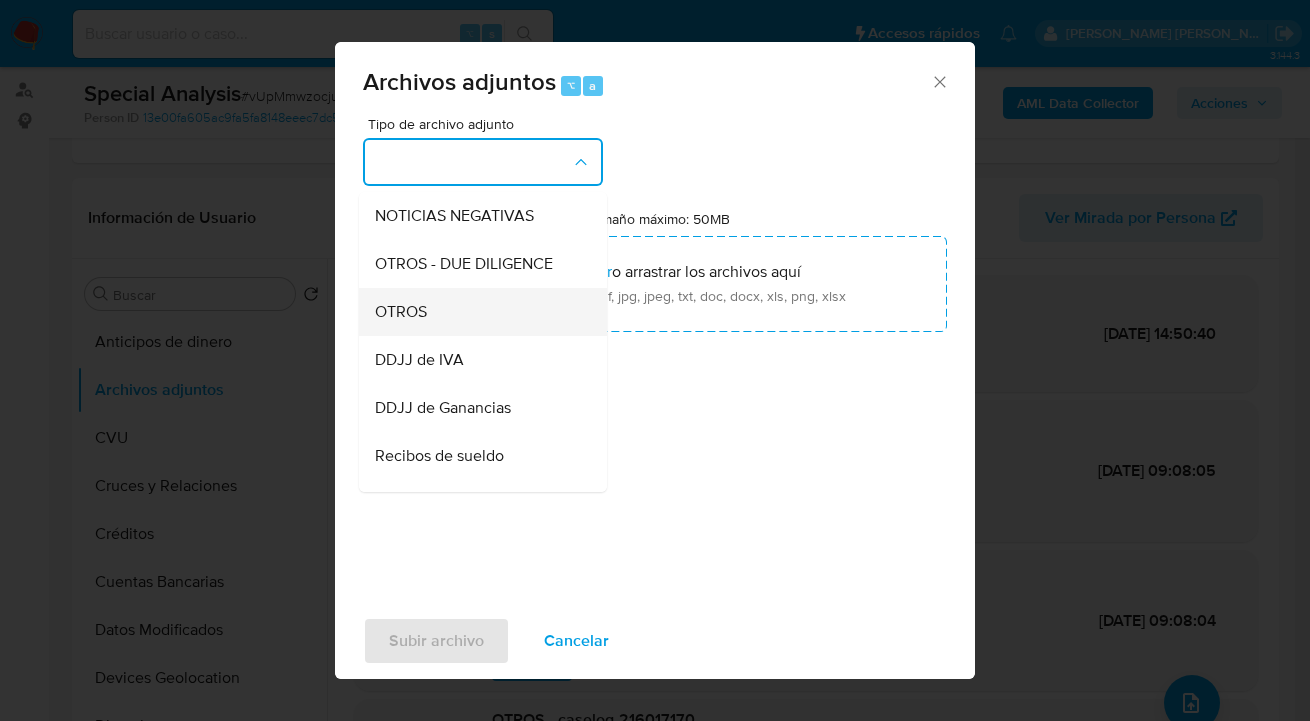 click on "OTROS" at bounding box center [477, 312] 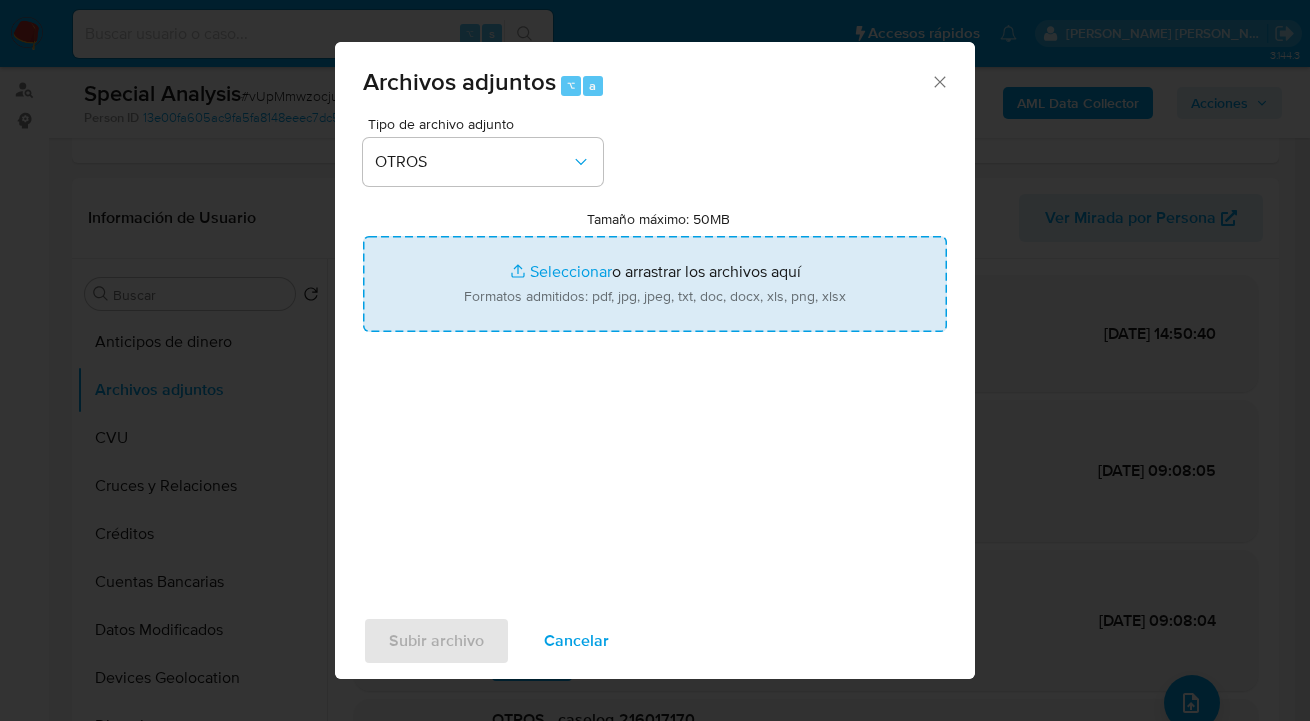 click on "Tamaño máximo: 50MB Seleccionar archivos" at bounding box center (655, 284) 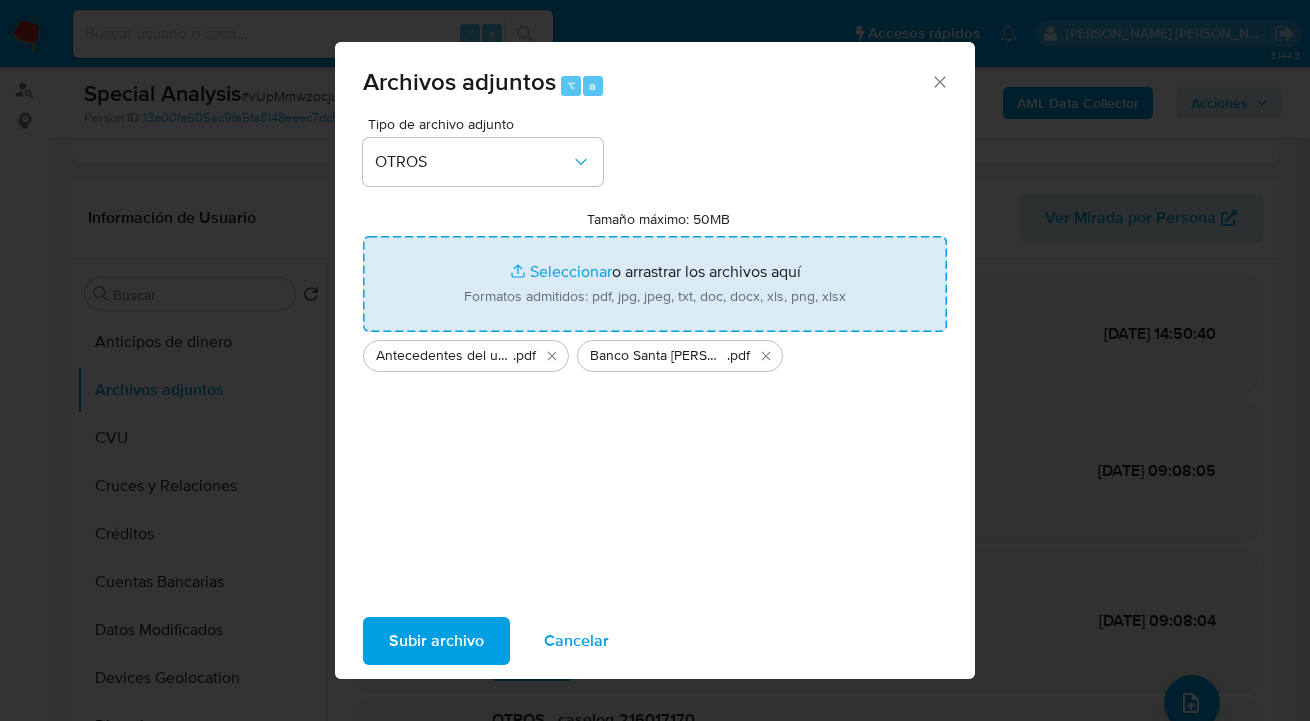 click on "Subir archivo" at bounding box center [436, 641] 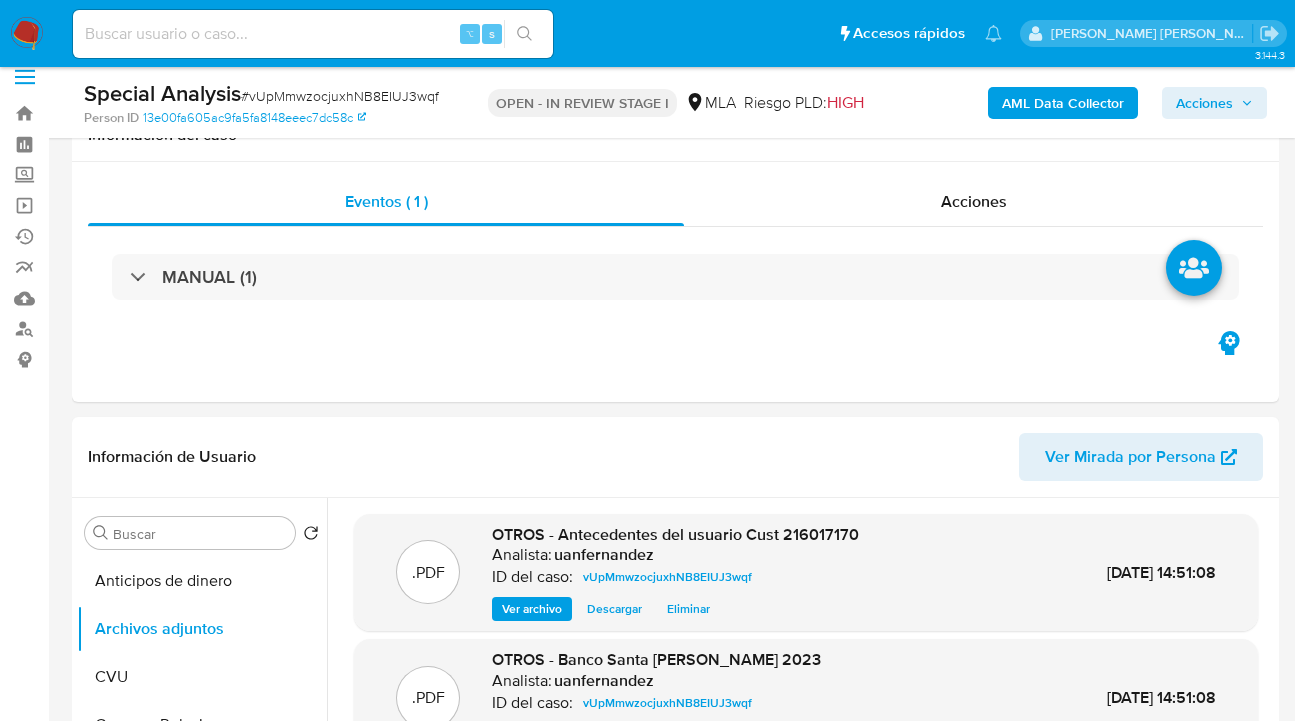scroll, scrollTop: 0, scrollLeft: 0, axis: both 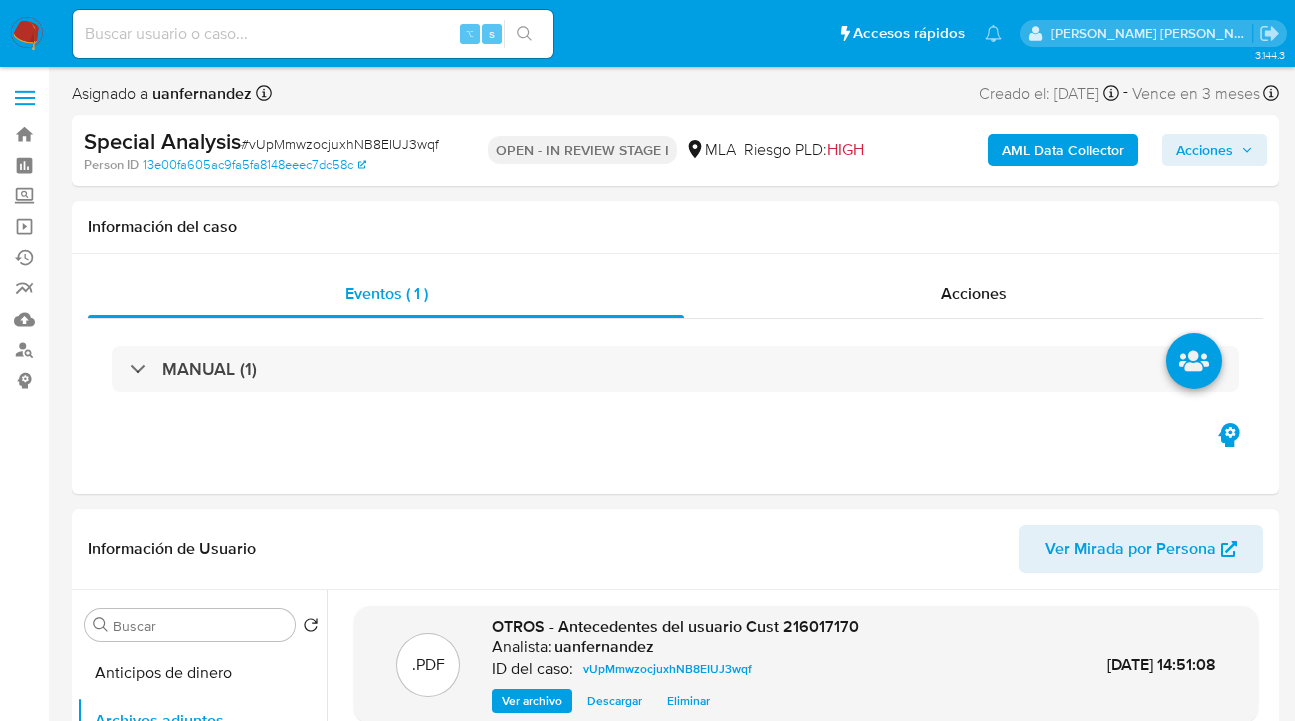 click on "Acciones" at bounding box center [1204, 150] 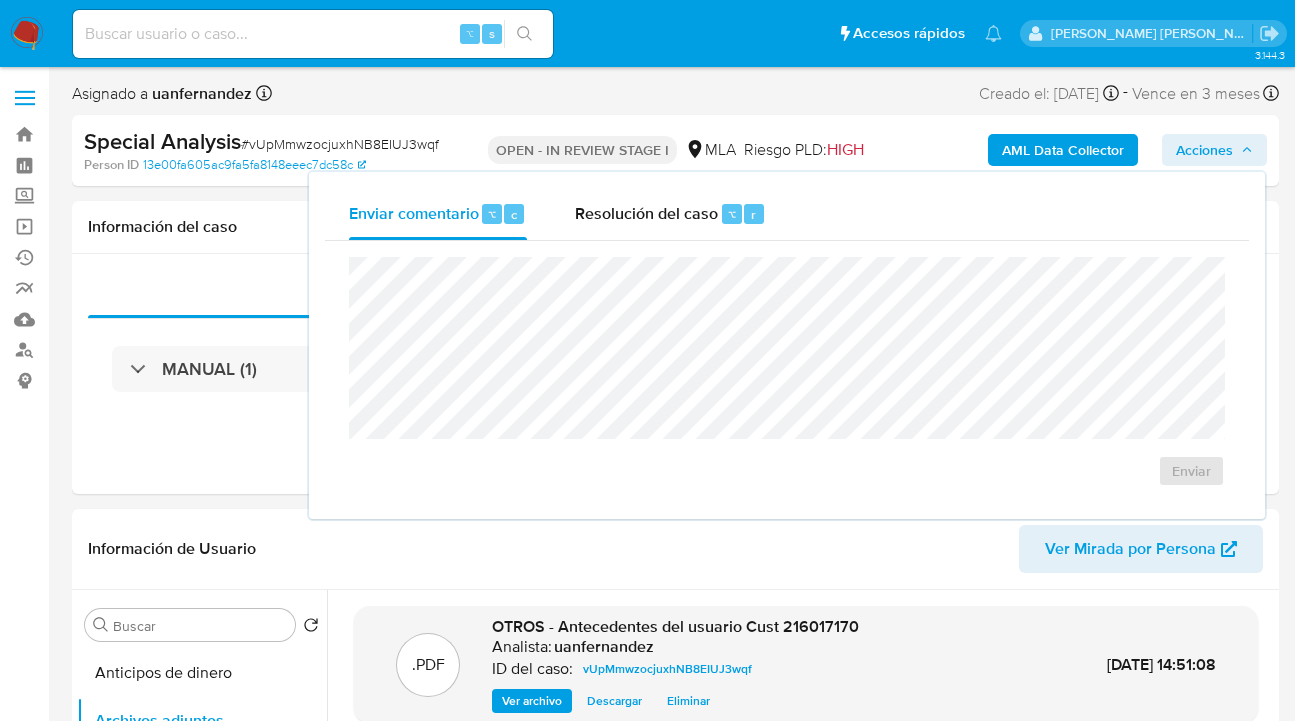 drag, startPoint x: 665, startPoint y: 225, endPoint x: 610, endPoint y: 251, distance: 60.835846 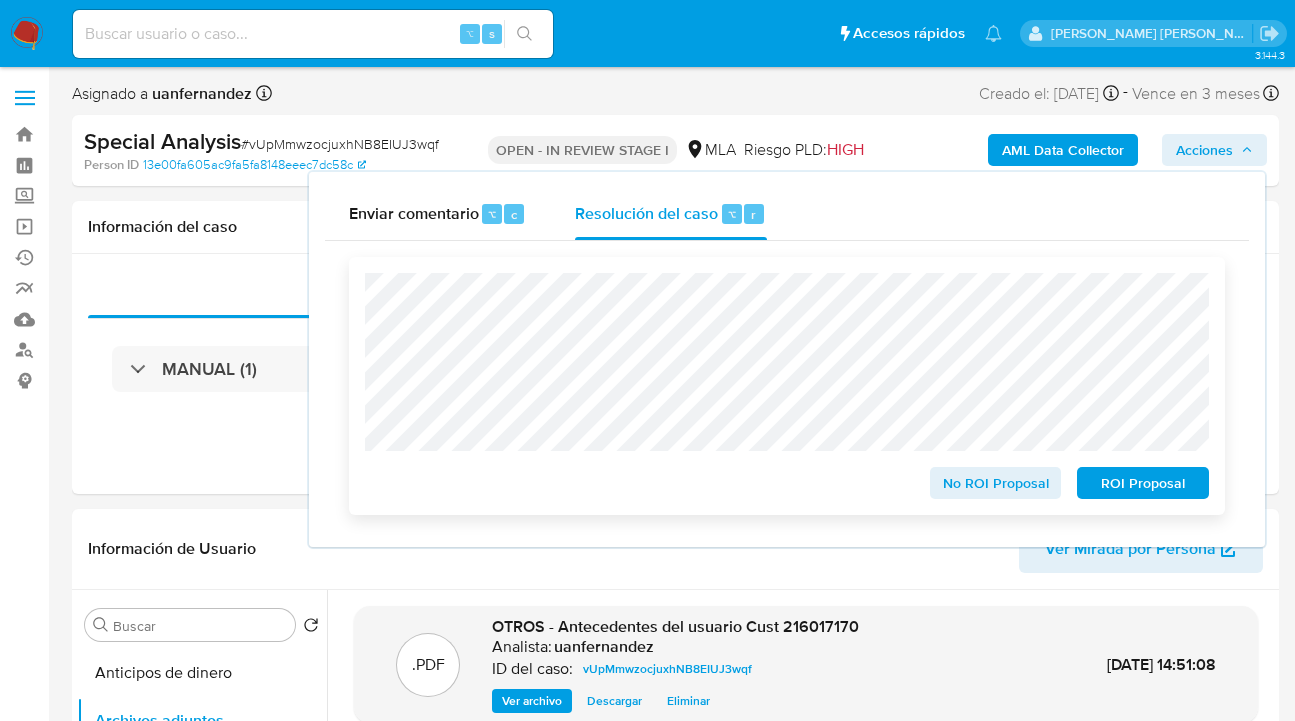 click on "No ROI Proposal ROI Proposal" at bounding box center [787, 386] 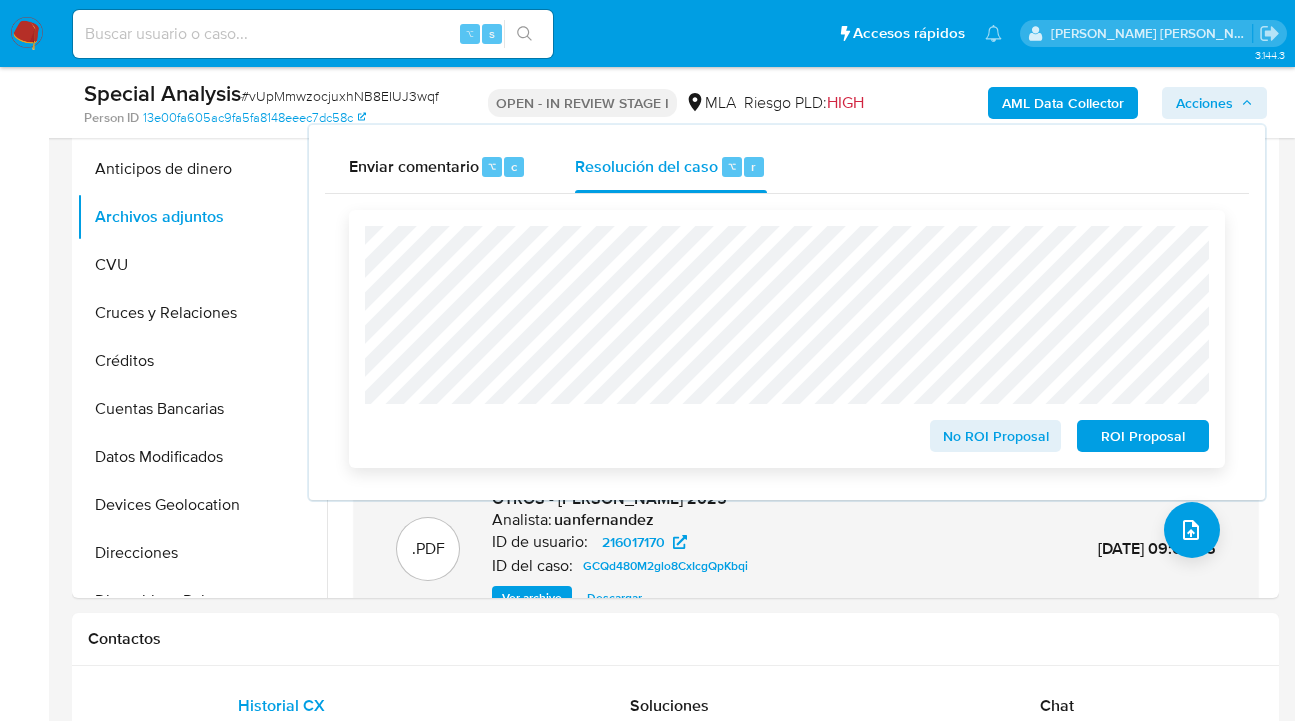 scroll, scrollTop: 814, scrollLeft: 0, axis: vertical 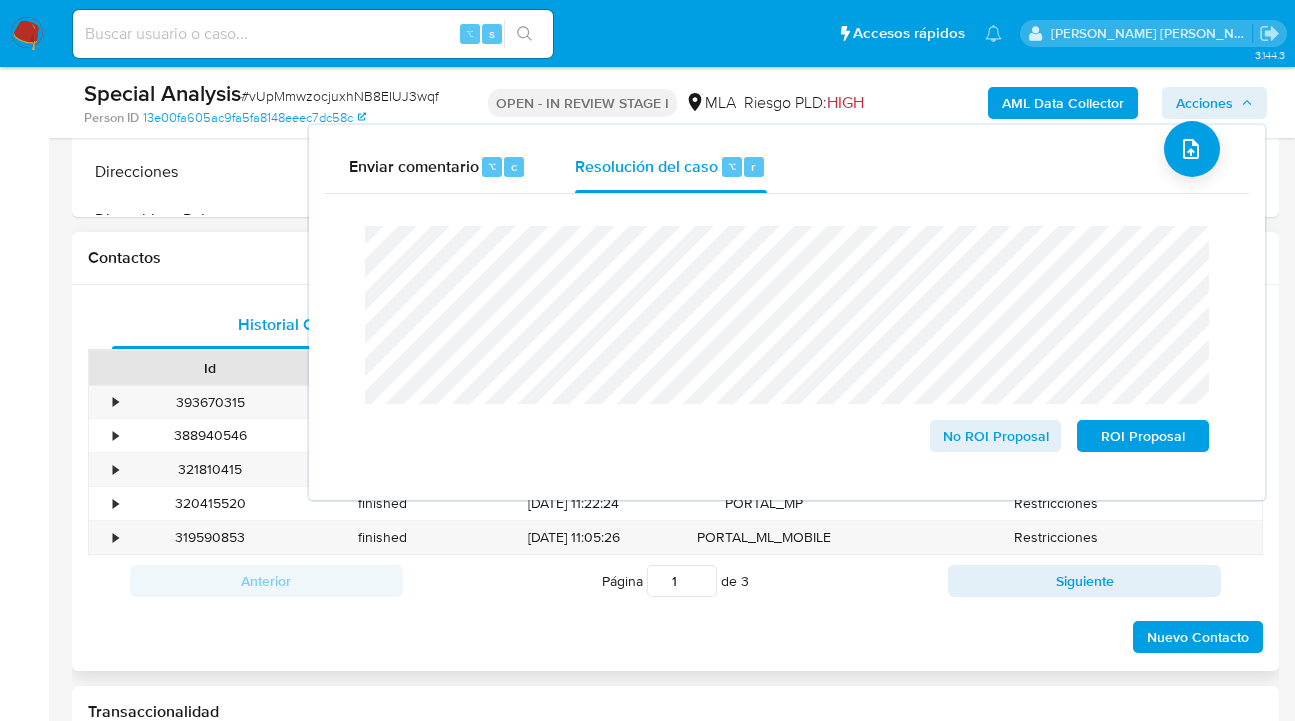 click on "Historial CX Soluciones Chat Id Estado Fecha de creación Origen Proceso • 393670315 opened 04/07/2025 22:48:55 PORTAL_ML_MOBILE Restricciones y Consultas AML • 388940546 closed 06/06/2025 18:25:30 PORTAL_ML_MOBILE Restricciones y Consultas AML • 321810415 finished 09/06/2024 23:16:54 PORTAL_ML_MOBILE Restricciones • 320415520 finished 03/06/2024 11:22:24 PORTAL_MP Restricciones • 319590853 finished 29/05/2024 11:05:26 PORTAL_ML_MOBILE Restricciones Anterior Página   1   de   3 Siguiente Cargando... Nuevo Contacto" at bounding box center [675, 478] 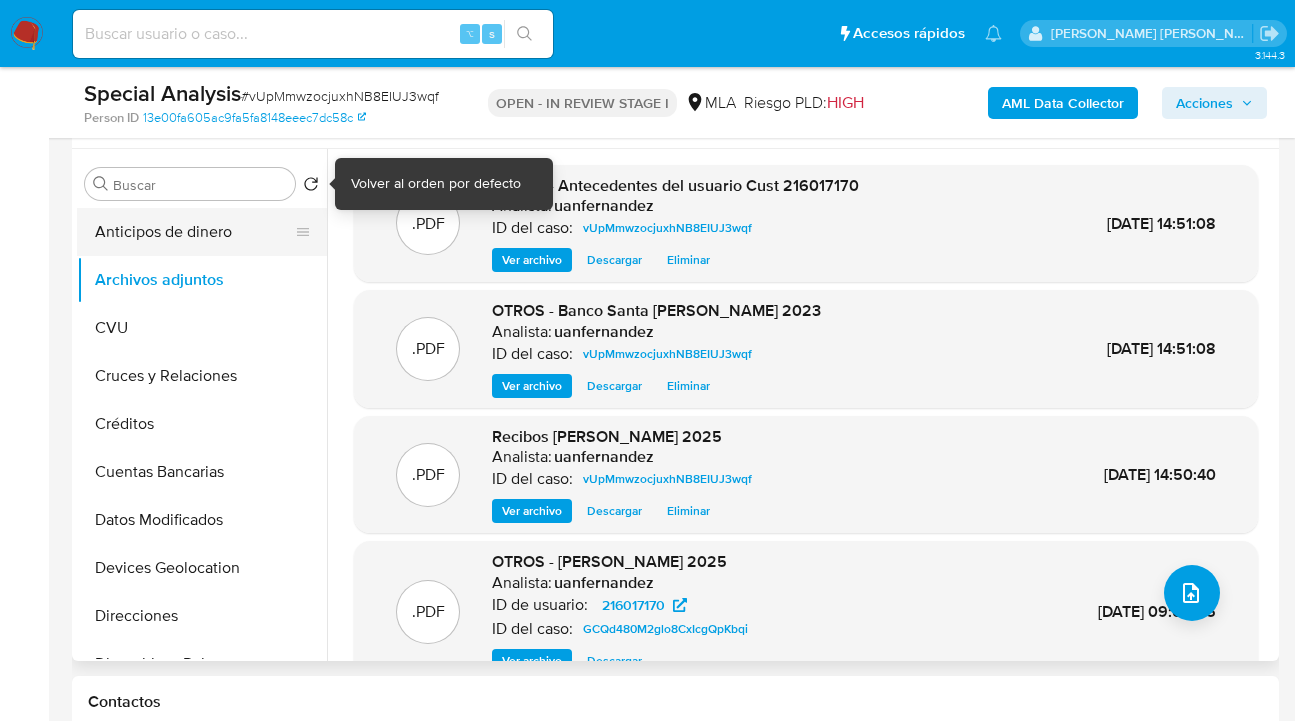 scroll, scrollTop: 389, scrollLeft: 0, axis: vertical 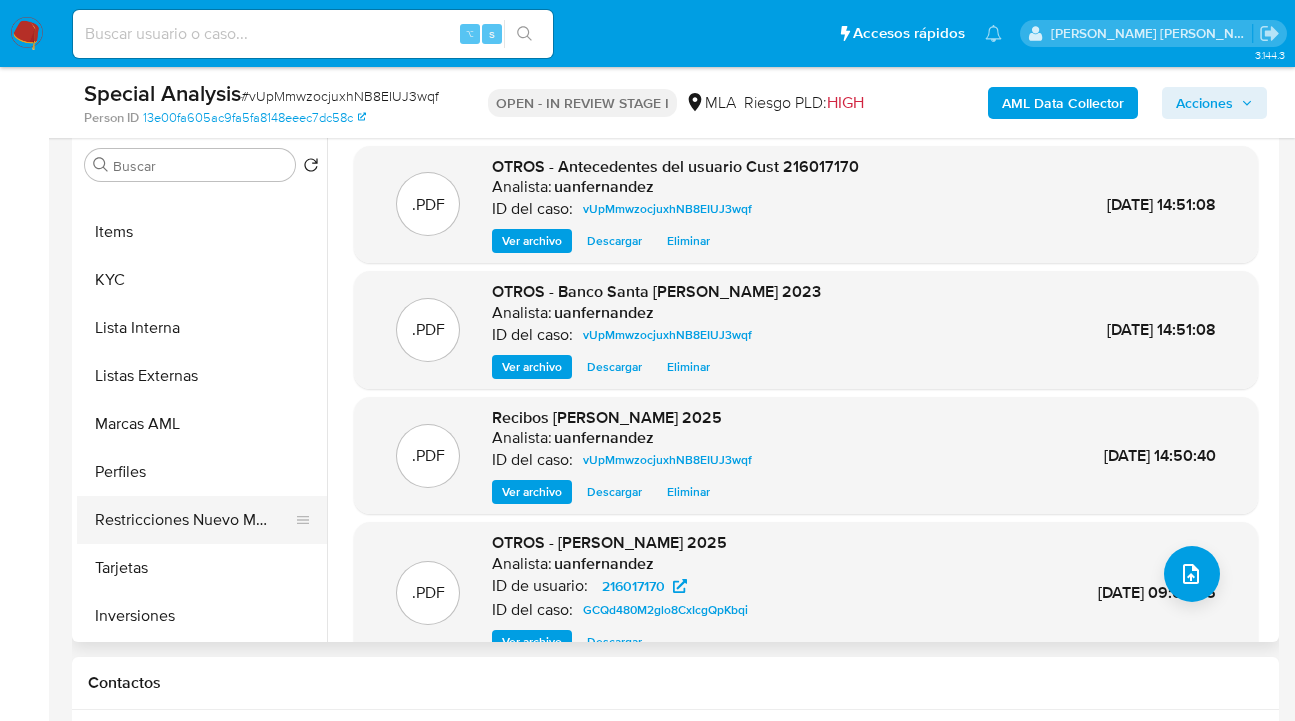 click on "Restricciones Nuevo Mundo" at bounding box center [194, 520] 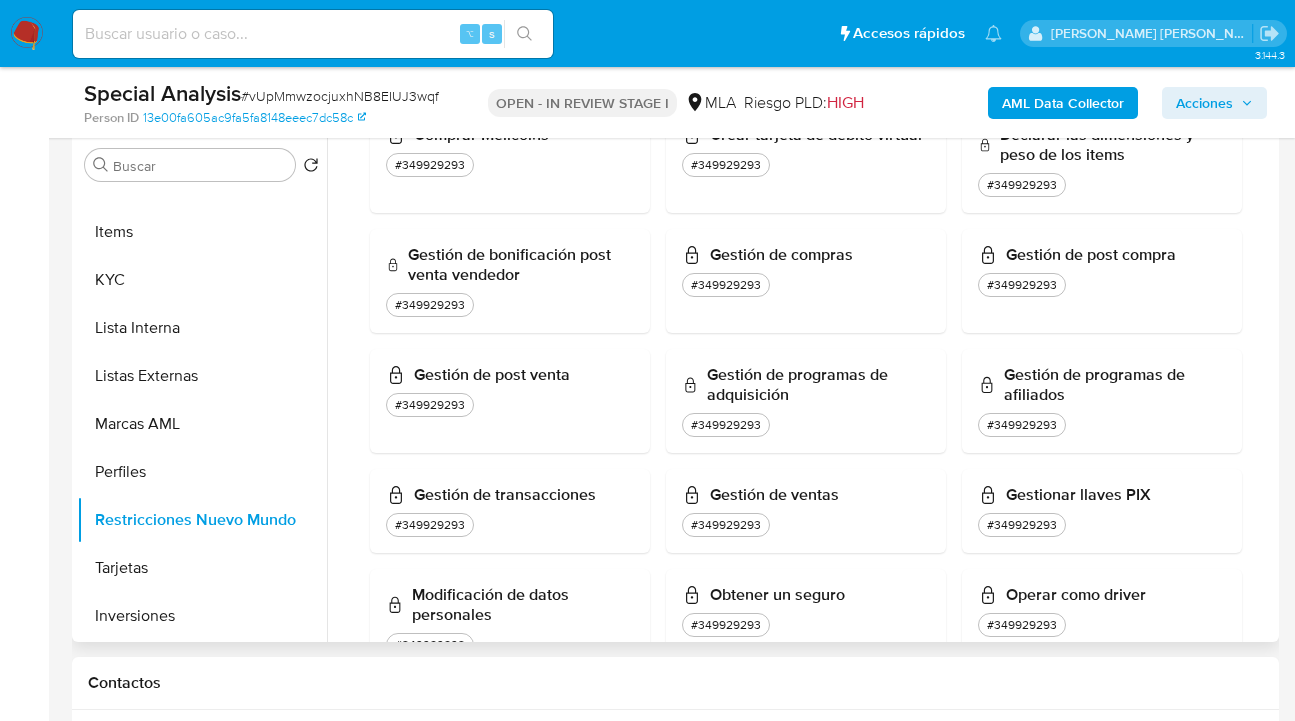 scroll, scrollTop: 1241, scrollLeft: 0, axis: vertical 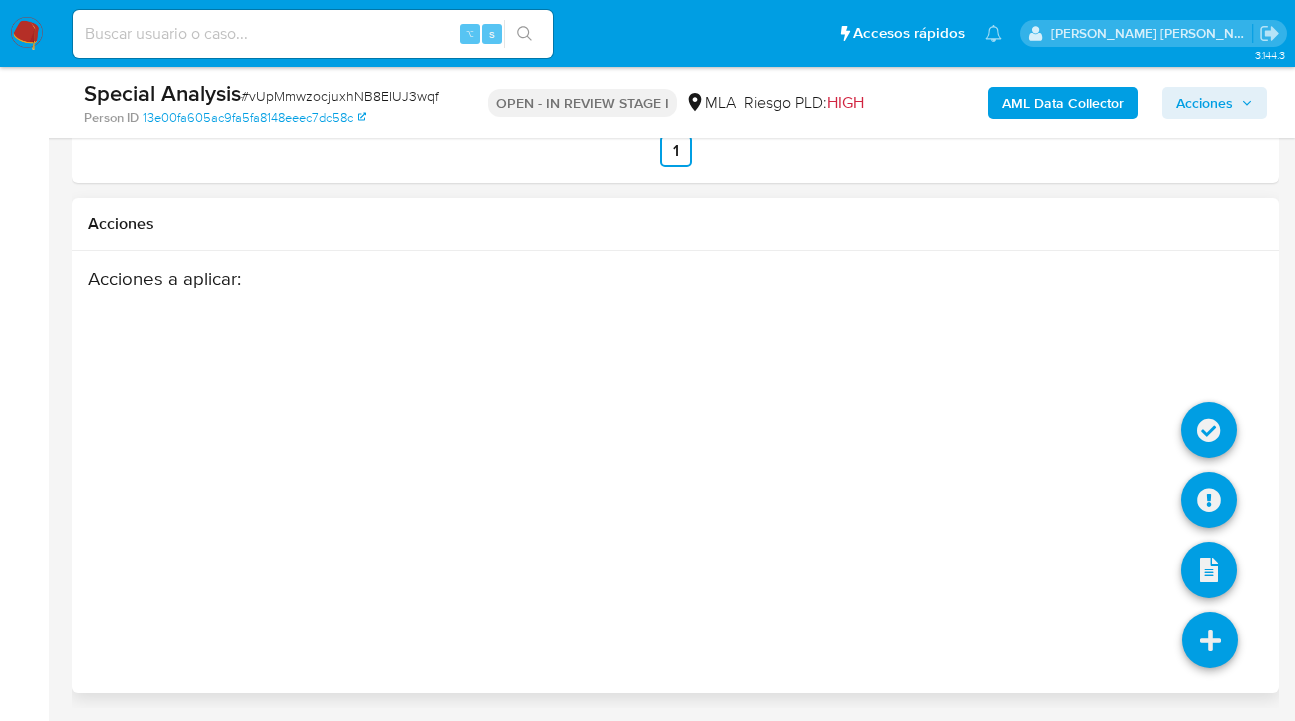 click at bounding box center [1210, 640] 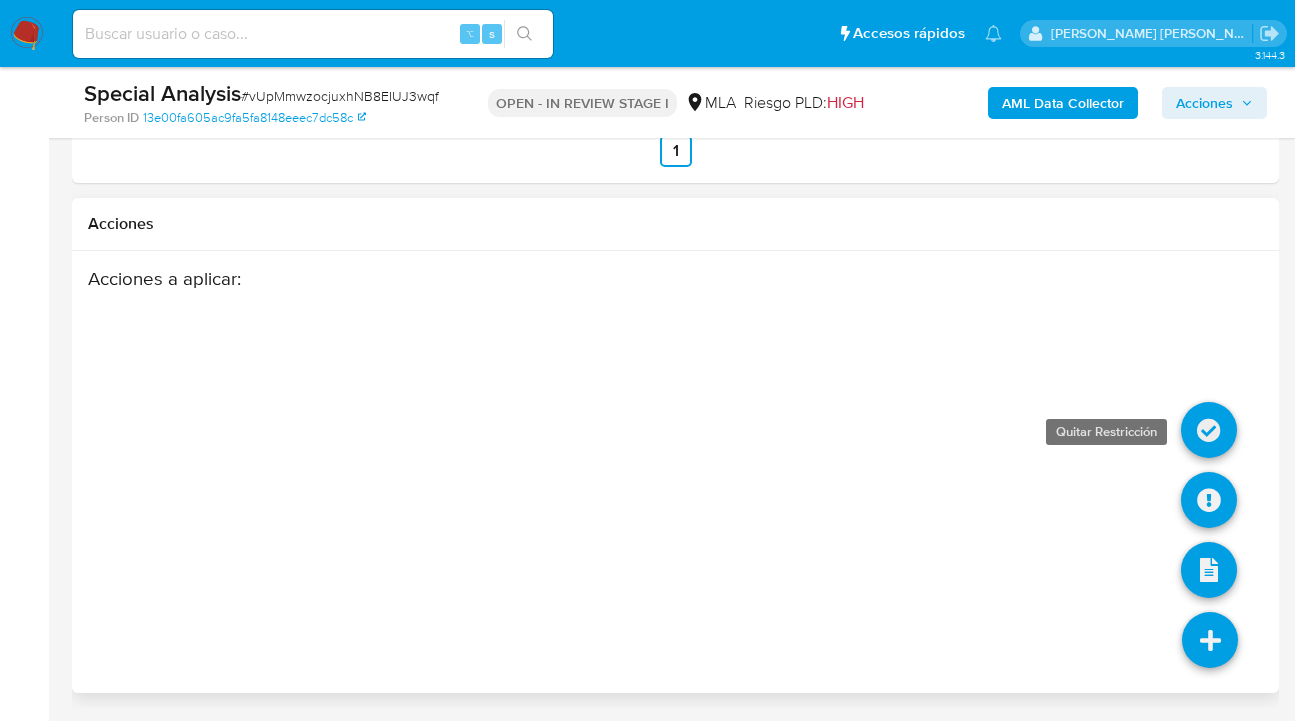 click at bounding box center (1209, 430) 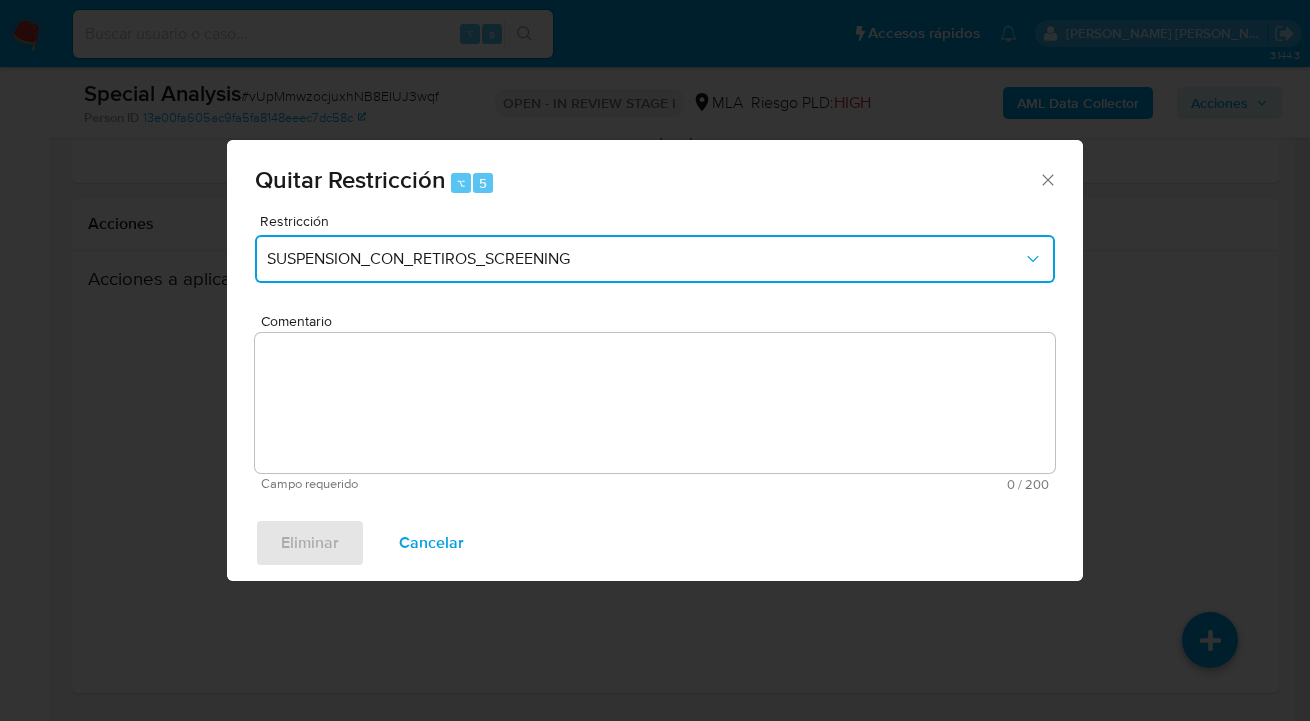 click on "SUSPENSION_CON_RETIROS_SCREENING" at bounding box center [645, 259] 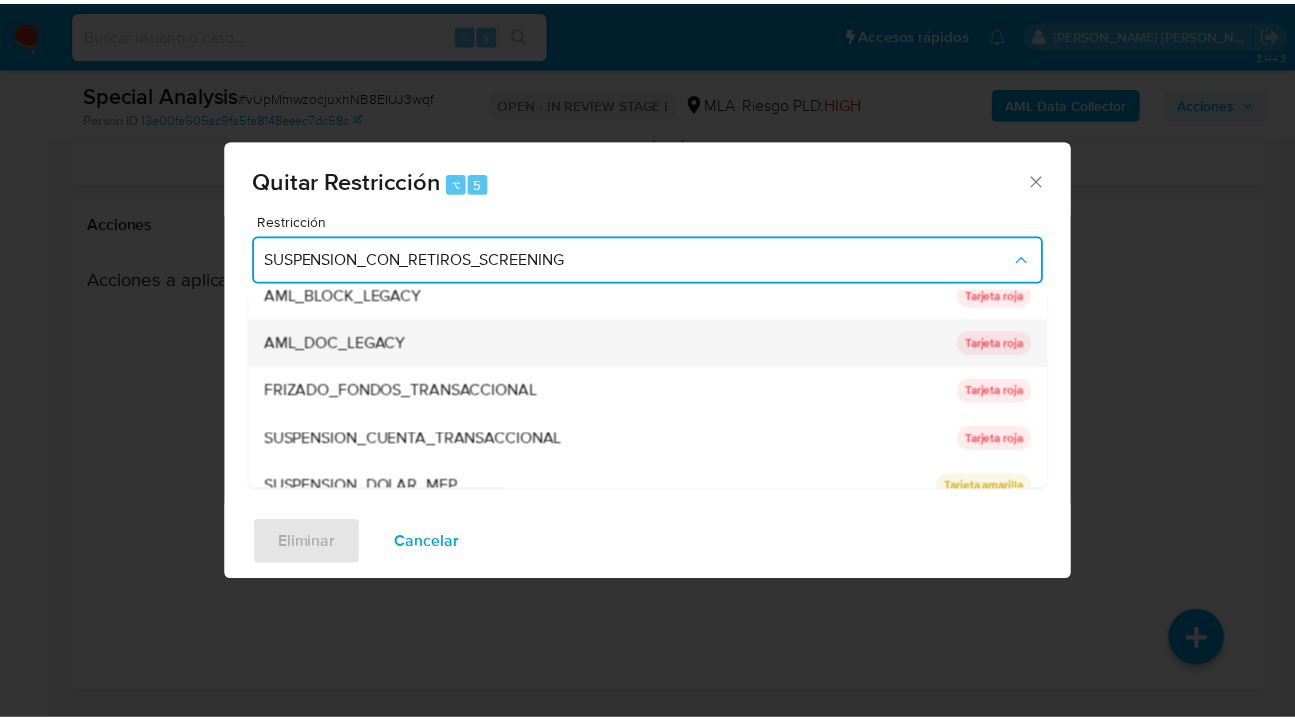scroll, scrollTop: 136, scrollLeft: 0, axis: vertical 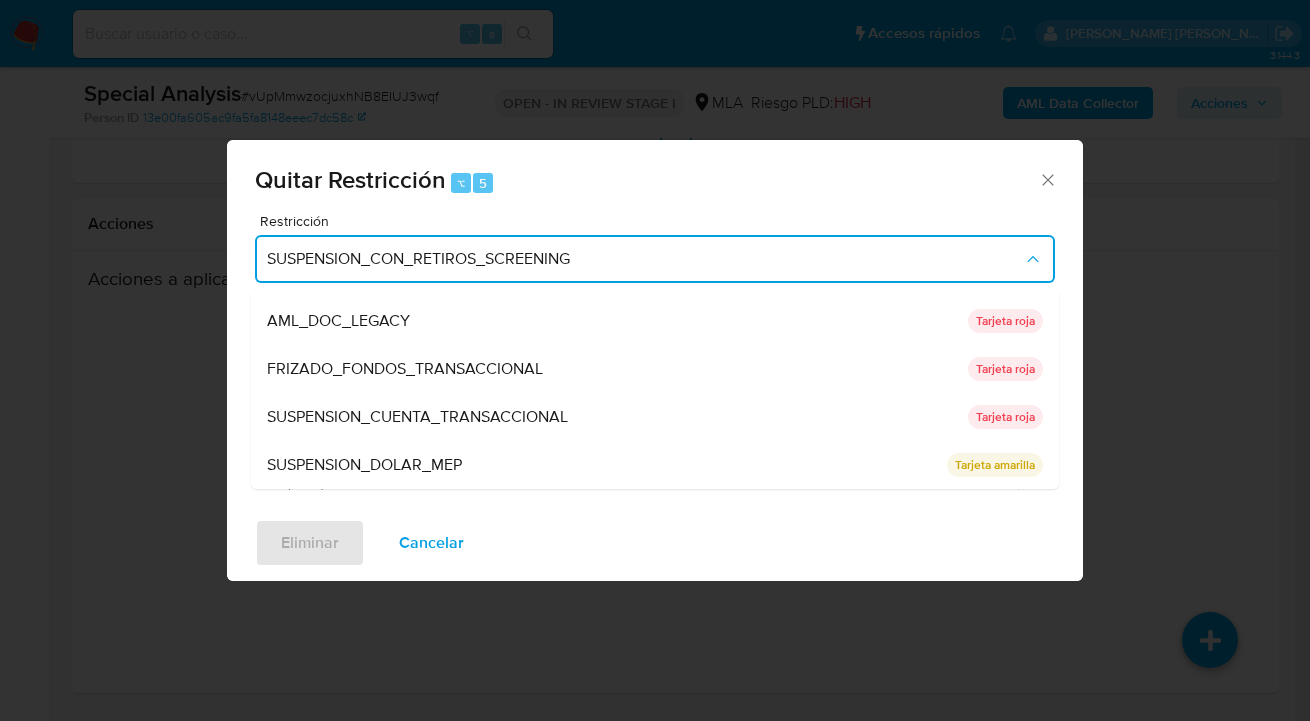 click on "SUSPENSION_CUENTA_TRANSACCIONAL" at bounding box center [417, 417] 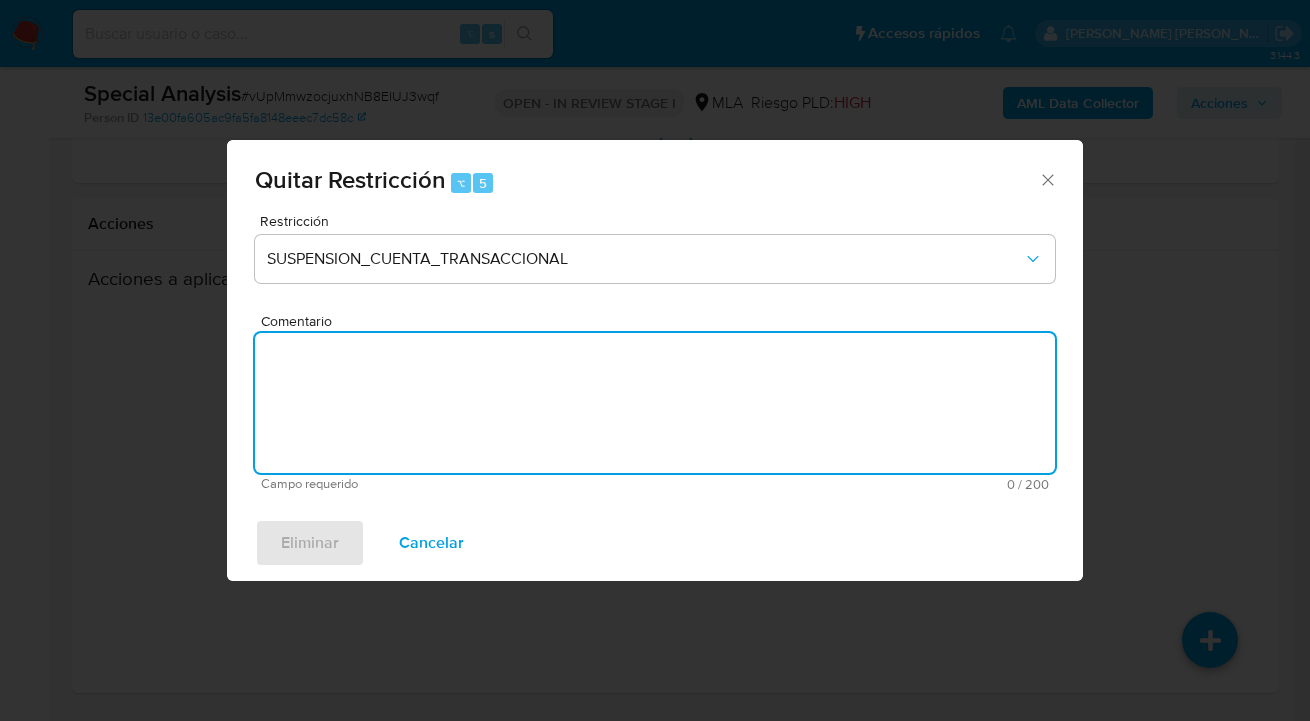click on "Comentario" at bounding box center [655, 403] 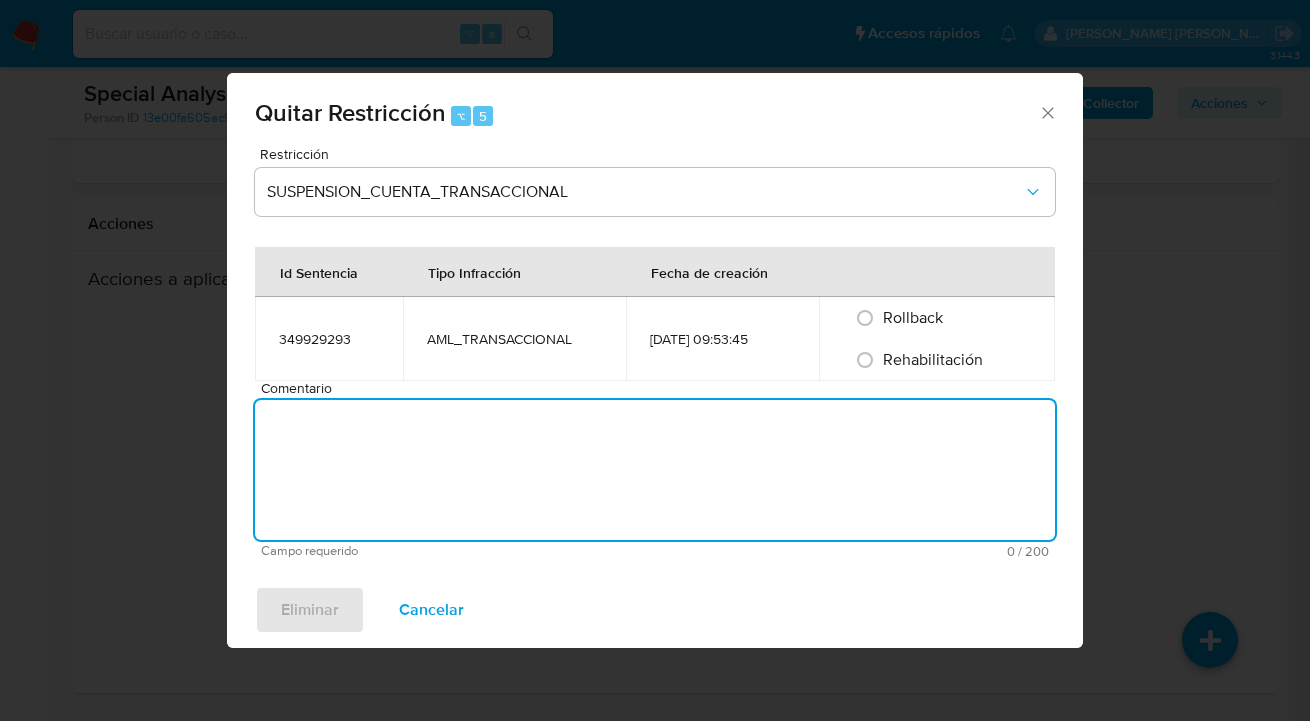 type on "a" 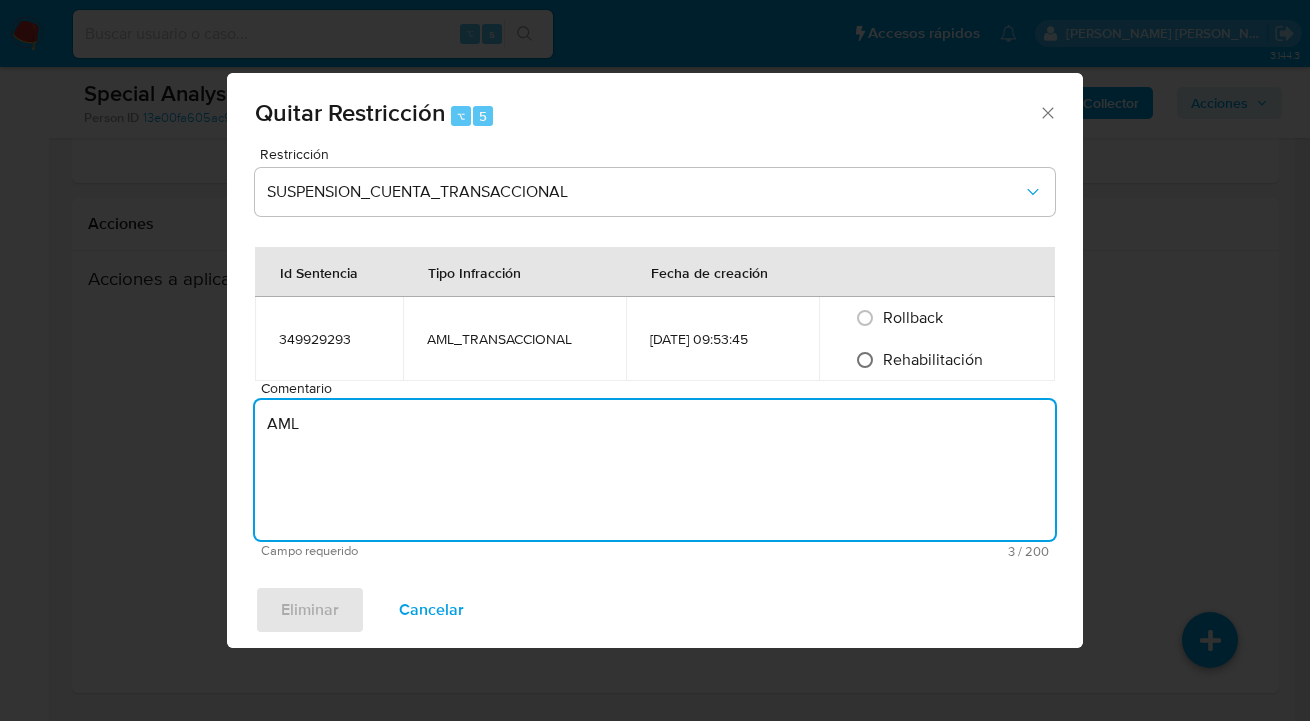 type on "AML" 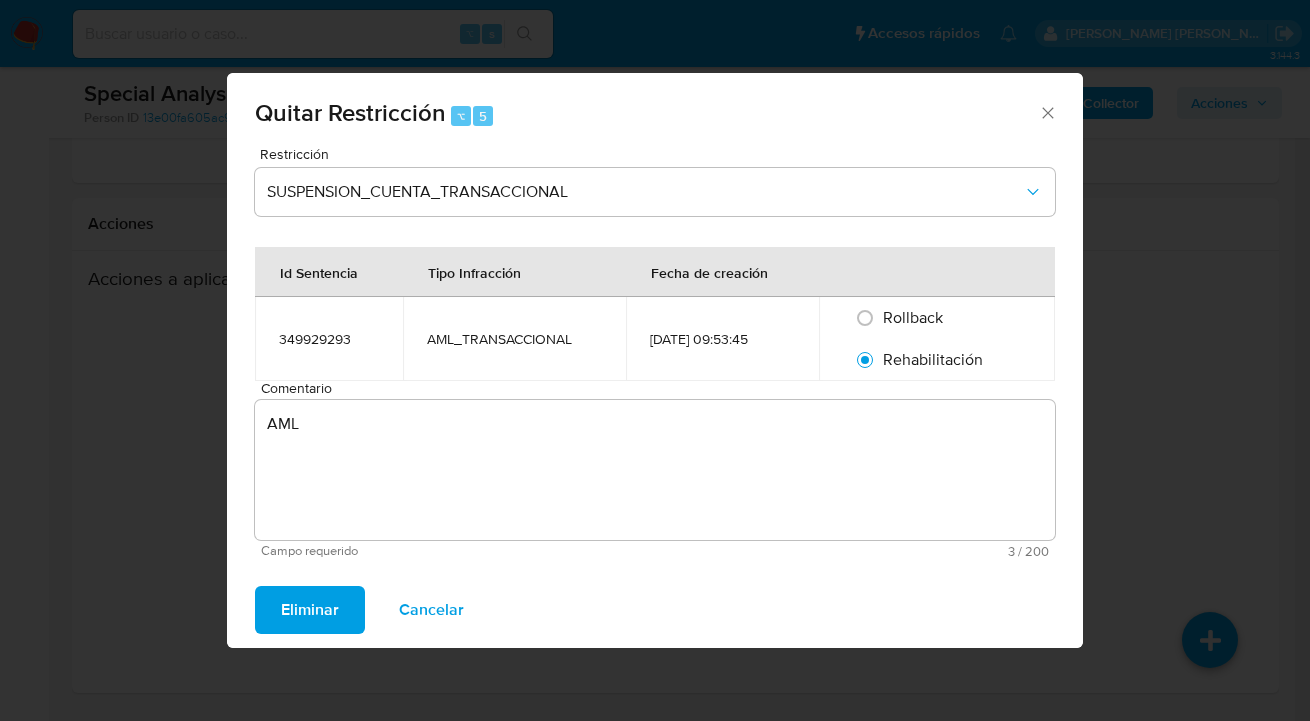 click on "Eliminar" at bounding box center [310, 610] 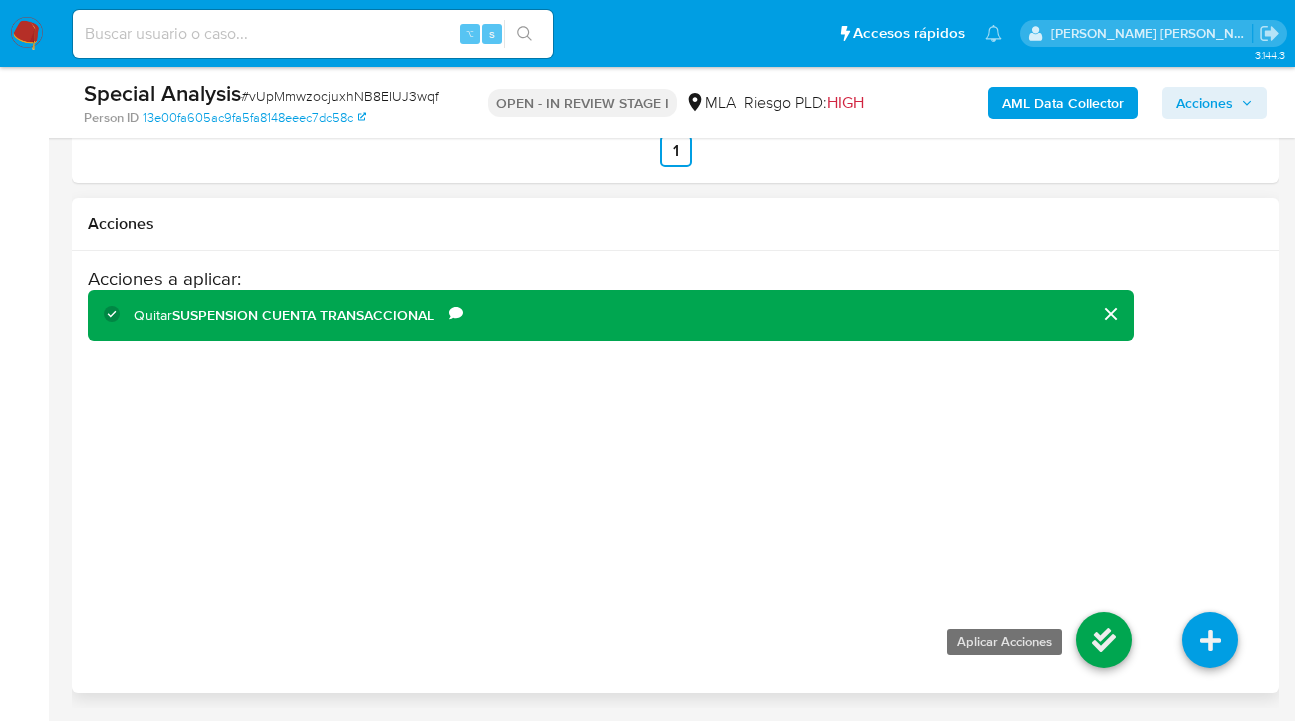 click at bounding box center (1104, 640) 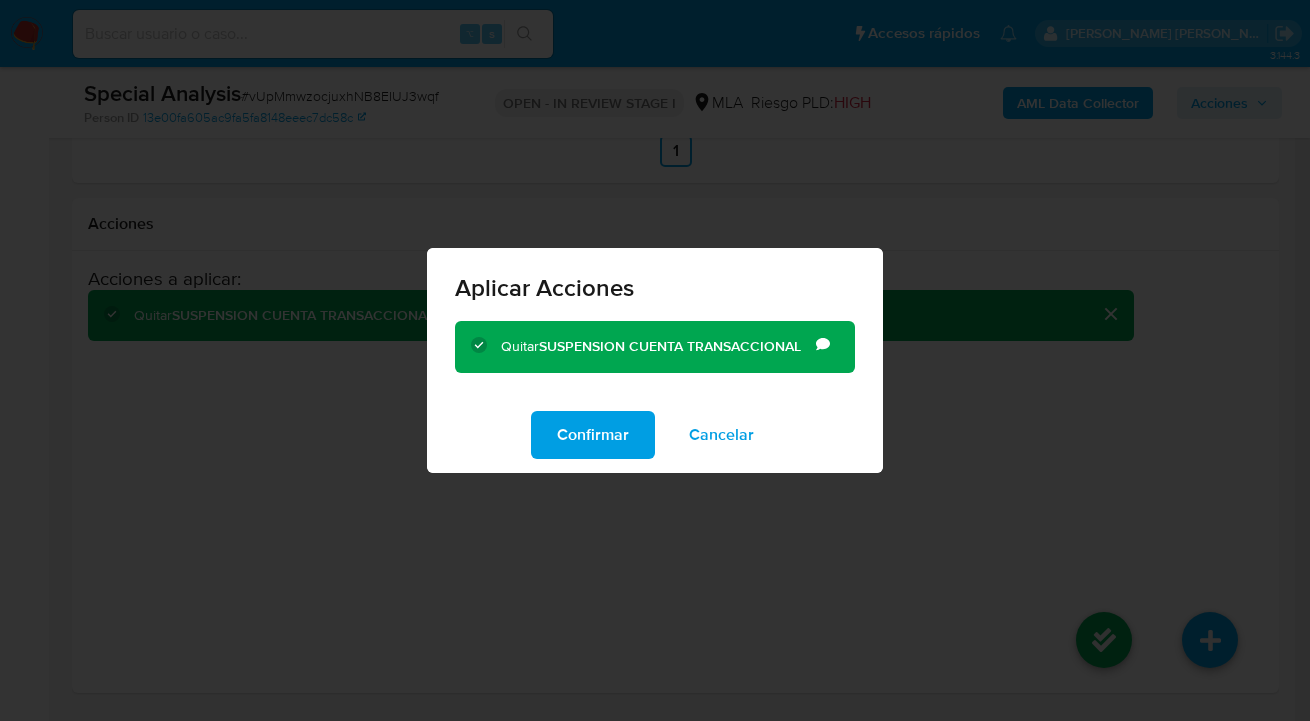 click on "Confirmar" at bounding box center [593, 435] 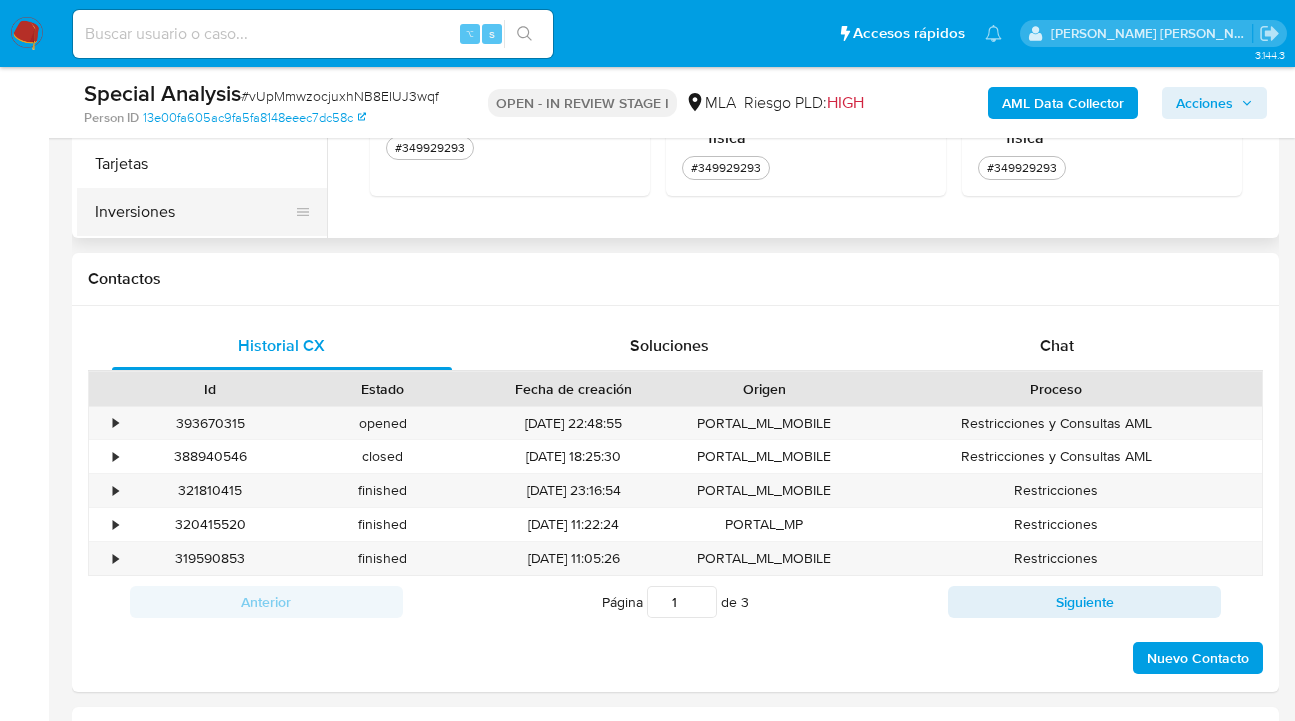 scroll, scrollTop: 619, scrollLeft: 0, axis: vertical 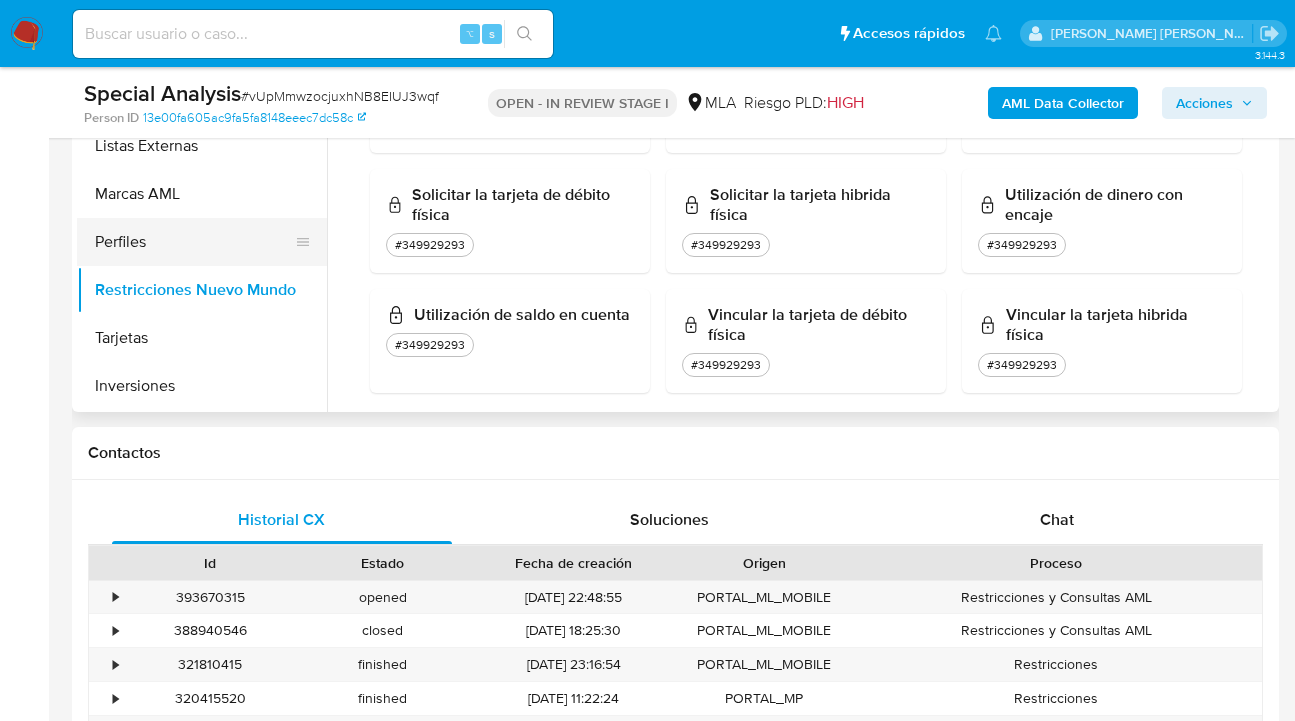 click on "Perfiles" at bounding box center [194, 242] 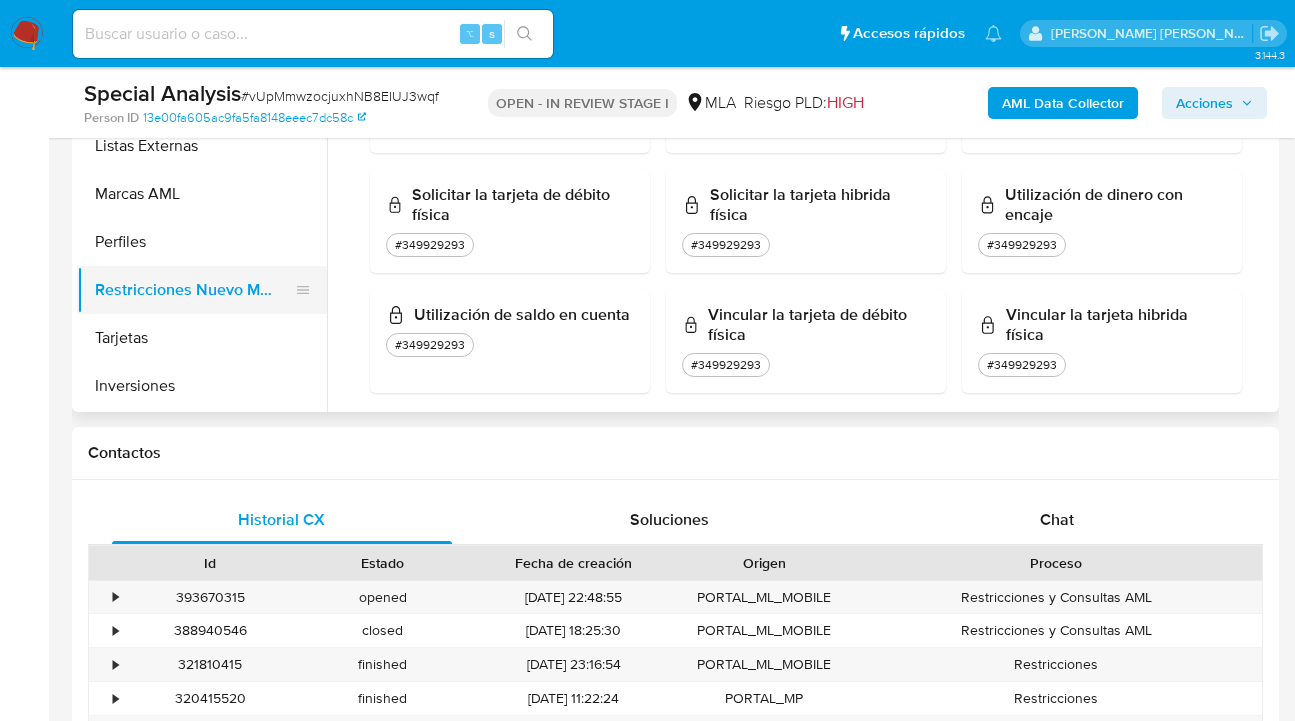 scroll, scrollTop: 0, scrollLeft: 0, axis: both 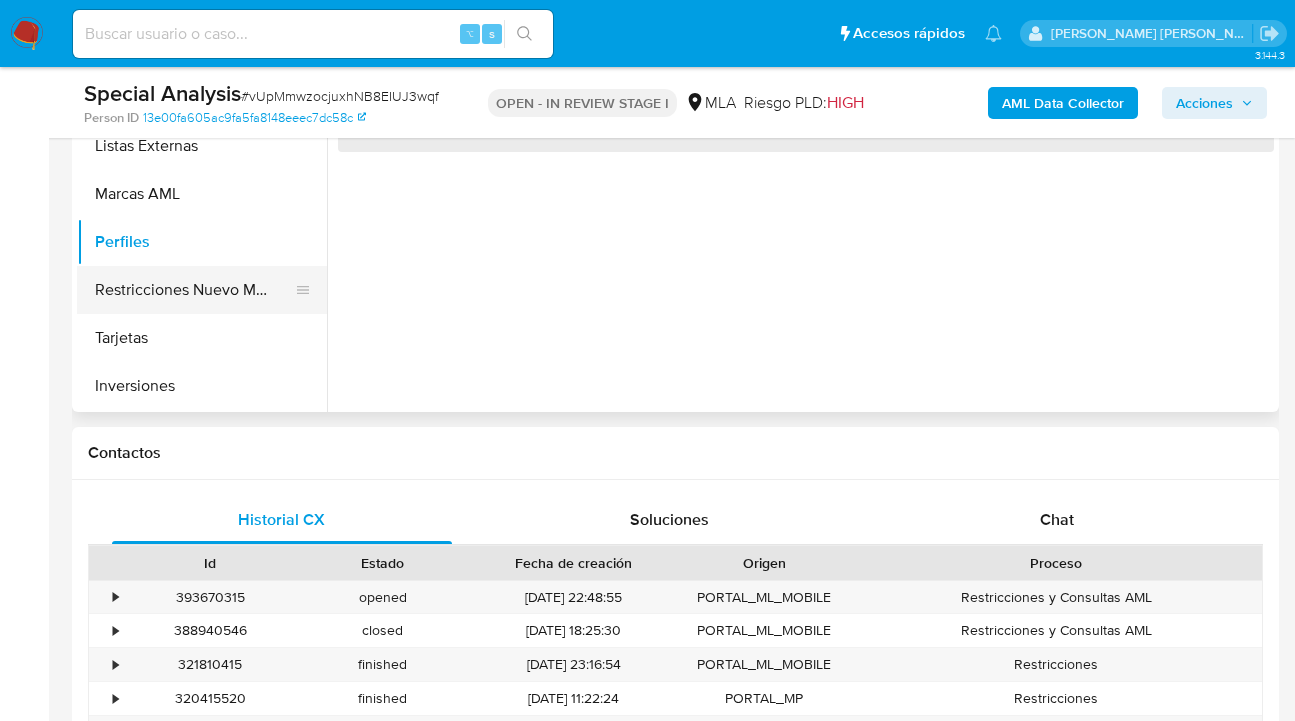 click on "Restricciones Nuevo Mundo" at bounding box center (194, 290) 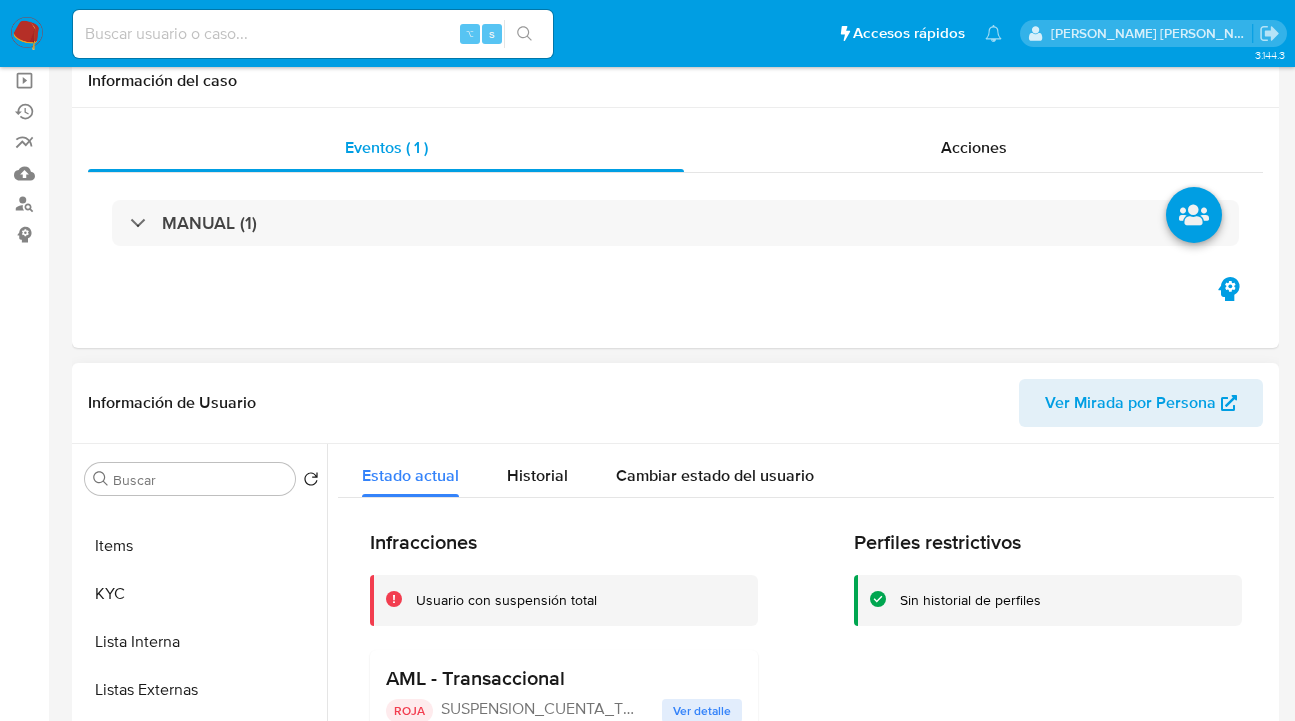 scroll, scrollTop: 0, scrollLeft: 0, axis: both 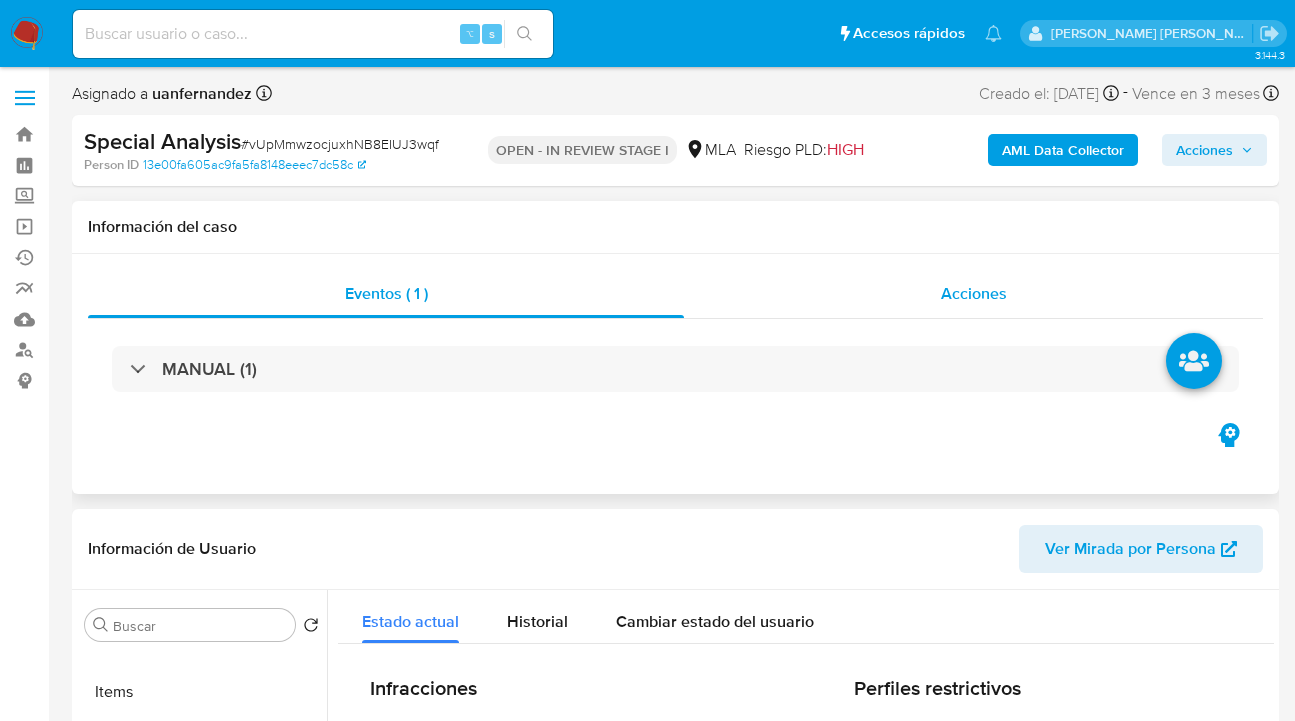 drag, startPoint x: 999, startPoint y: 304, endPoint x: 1010, endPoint y: 300, distance: 11.7046995 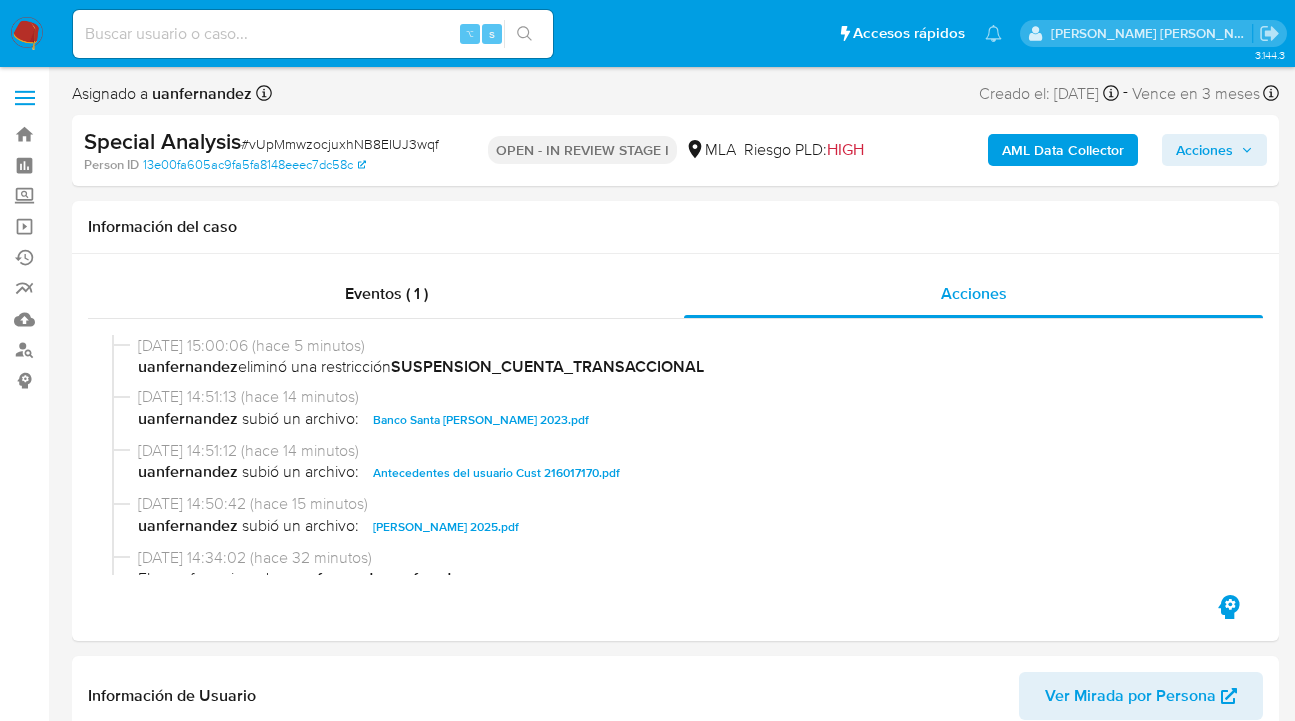 click on "Acciones" at bounding box center [1204, 150] 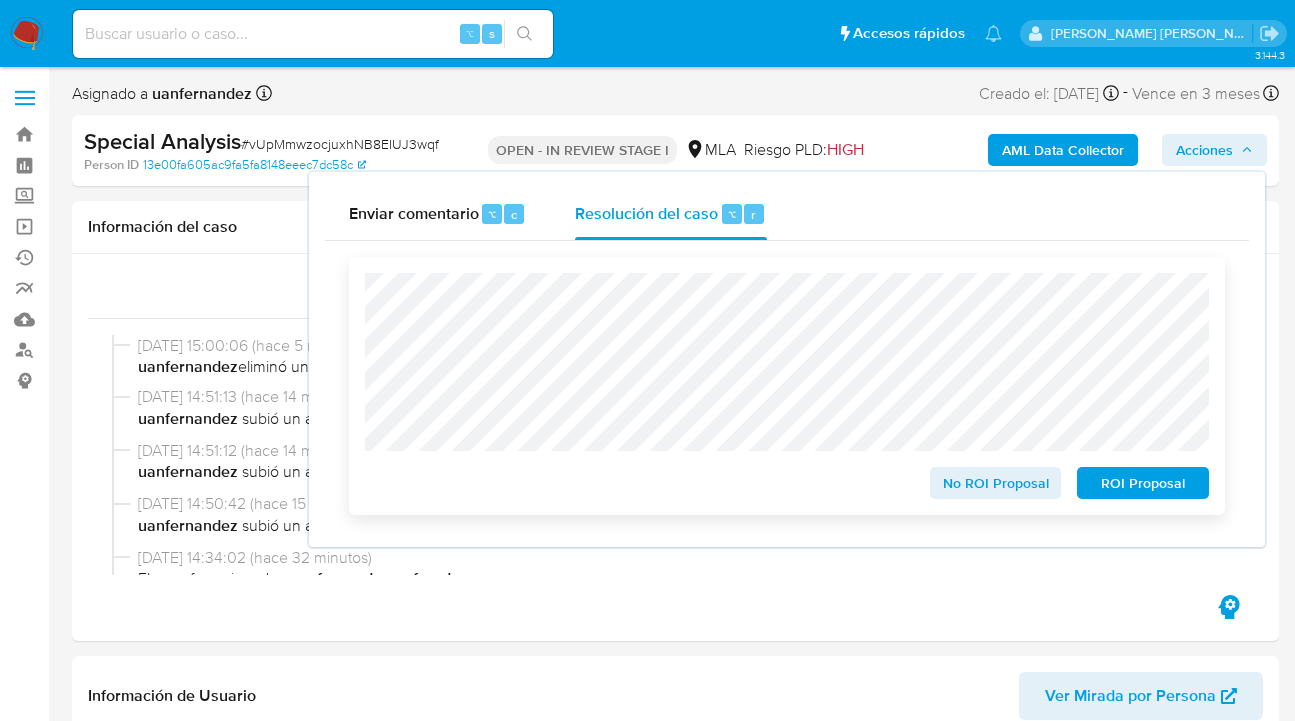 click on "No ROI Proposal" at bounding box center [996, 483] 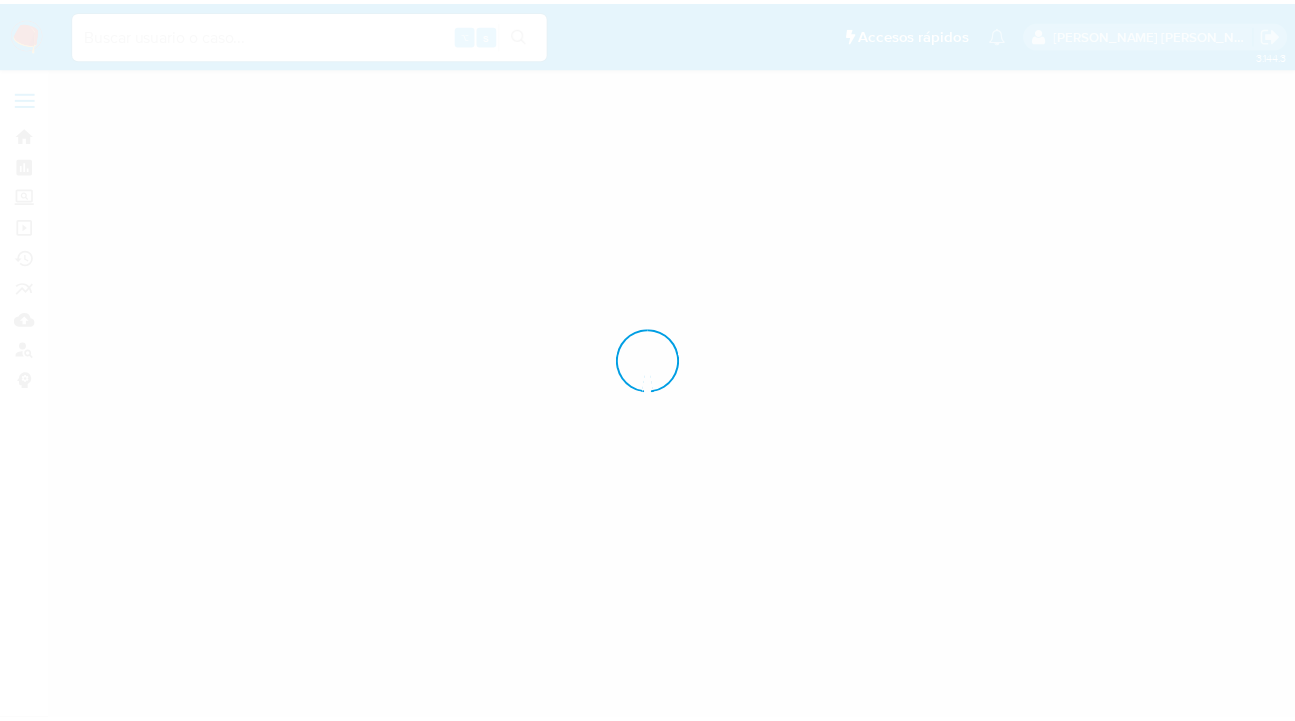 scroll, scrollTop: 0, scrollLeft: 0, axis: both 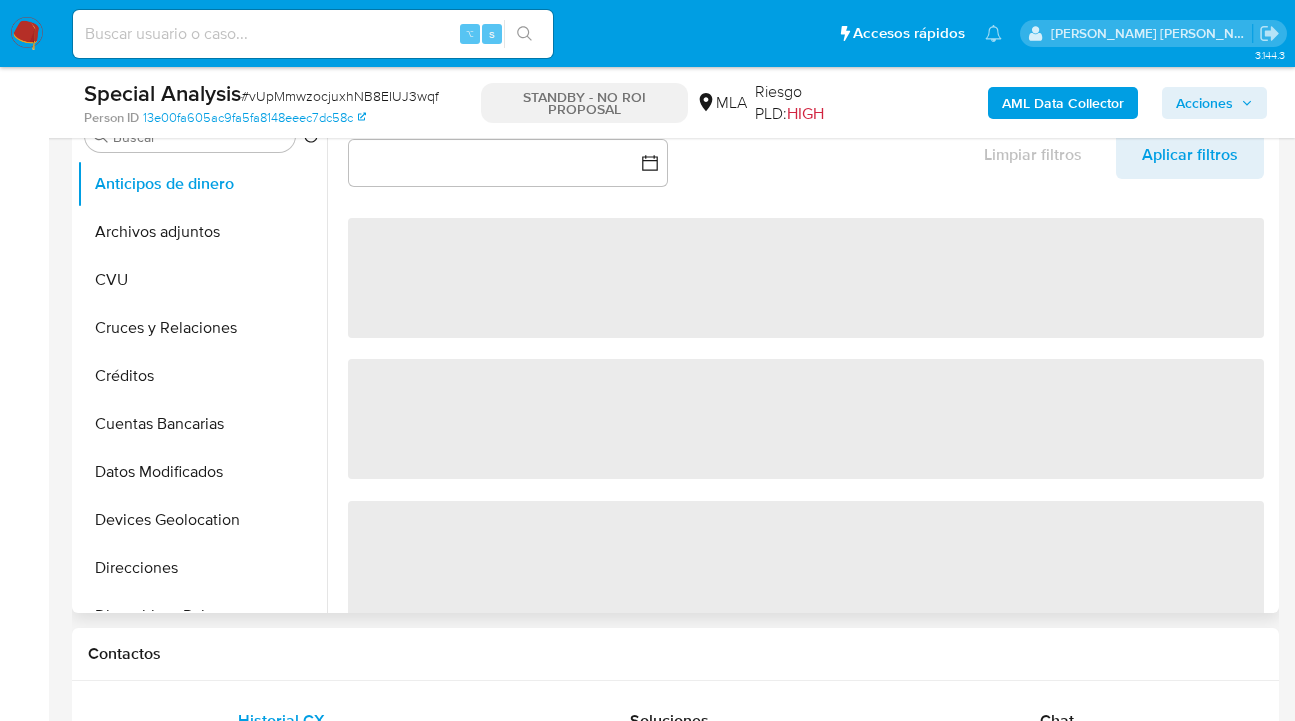select on "10" 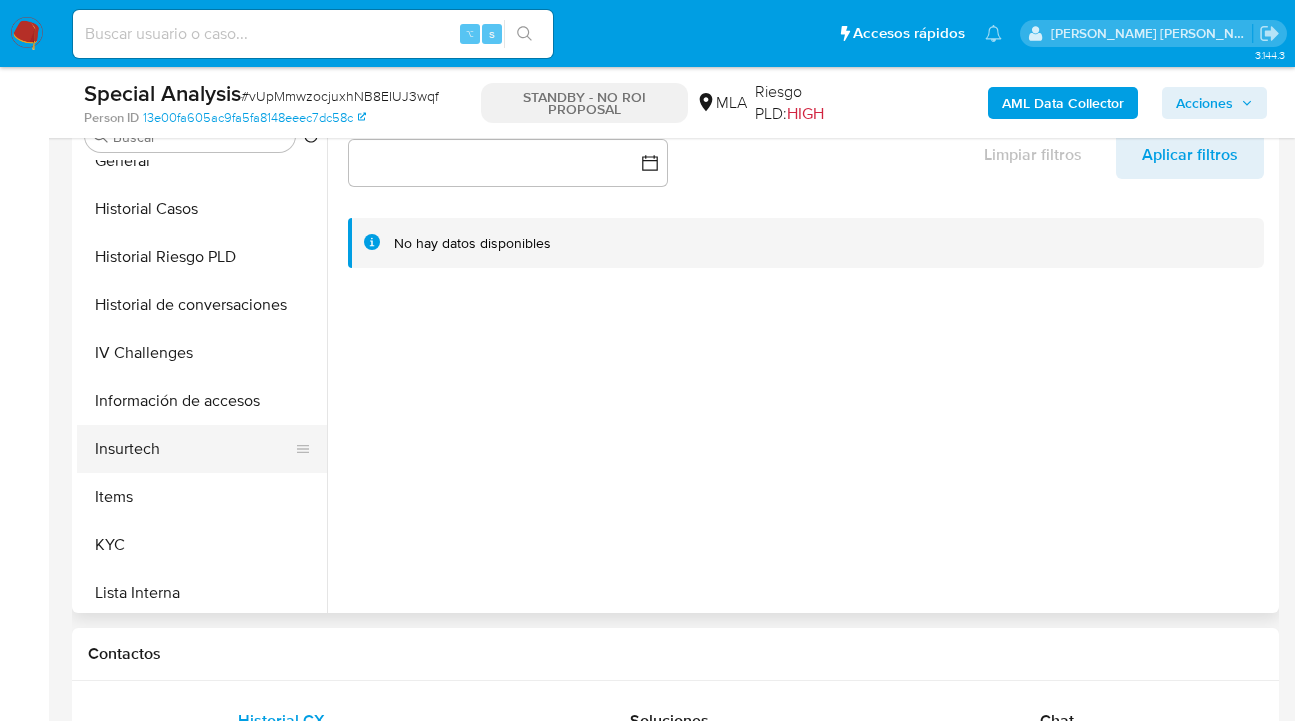 scroll, scrollTop: 893, scrollLeft: 0, axis: vertical 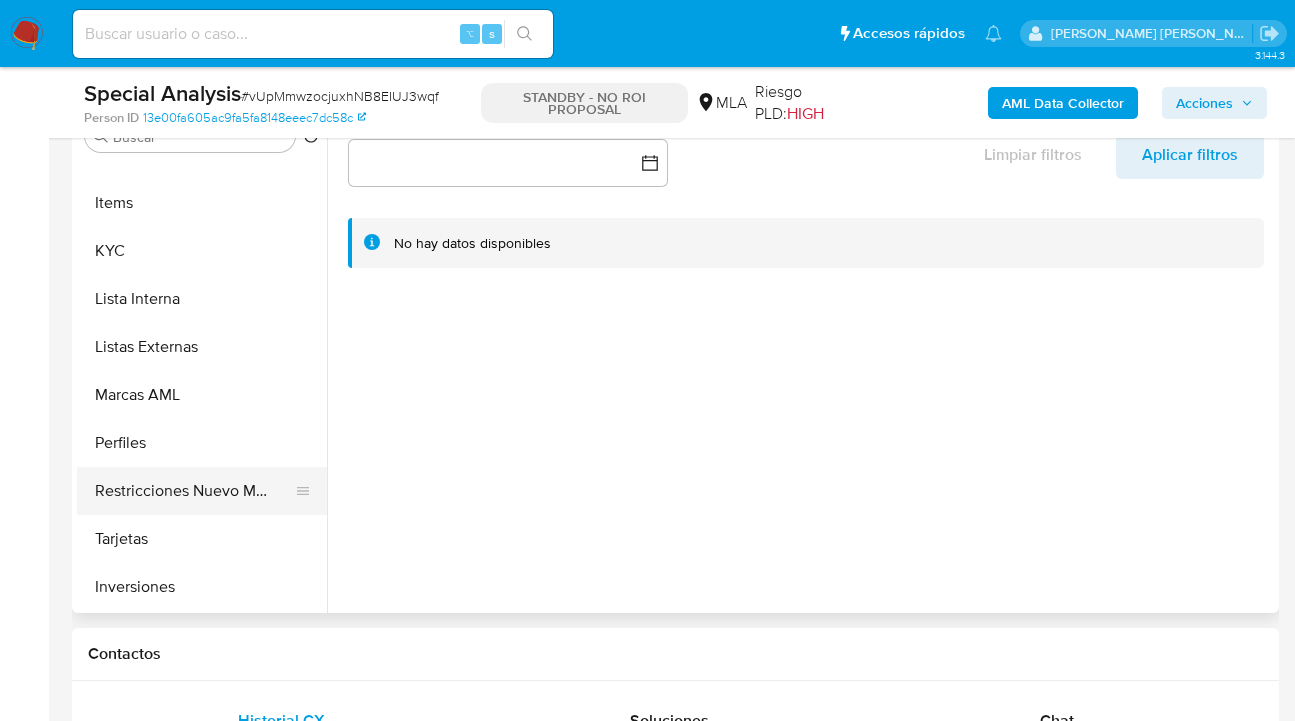 click on "Restricciones Nuevo Mundo" at bounding box center (194, 491) 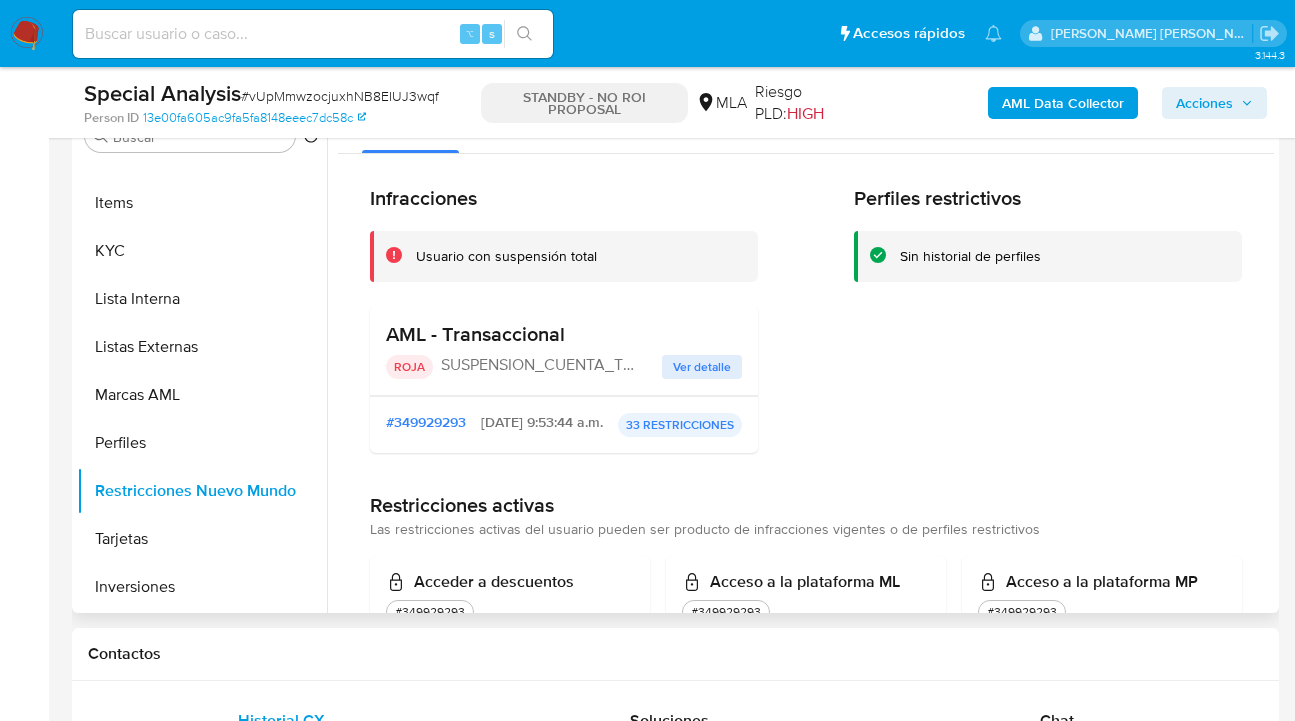 click on "Ver detalle" at bounding box center [702, 367] 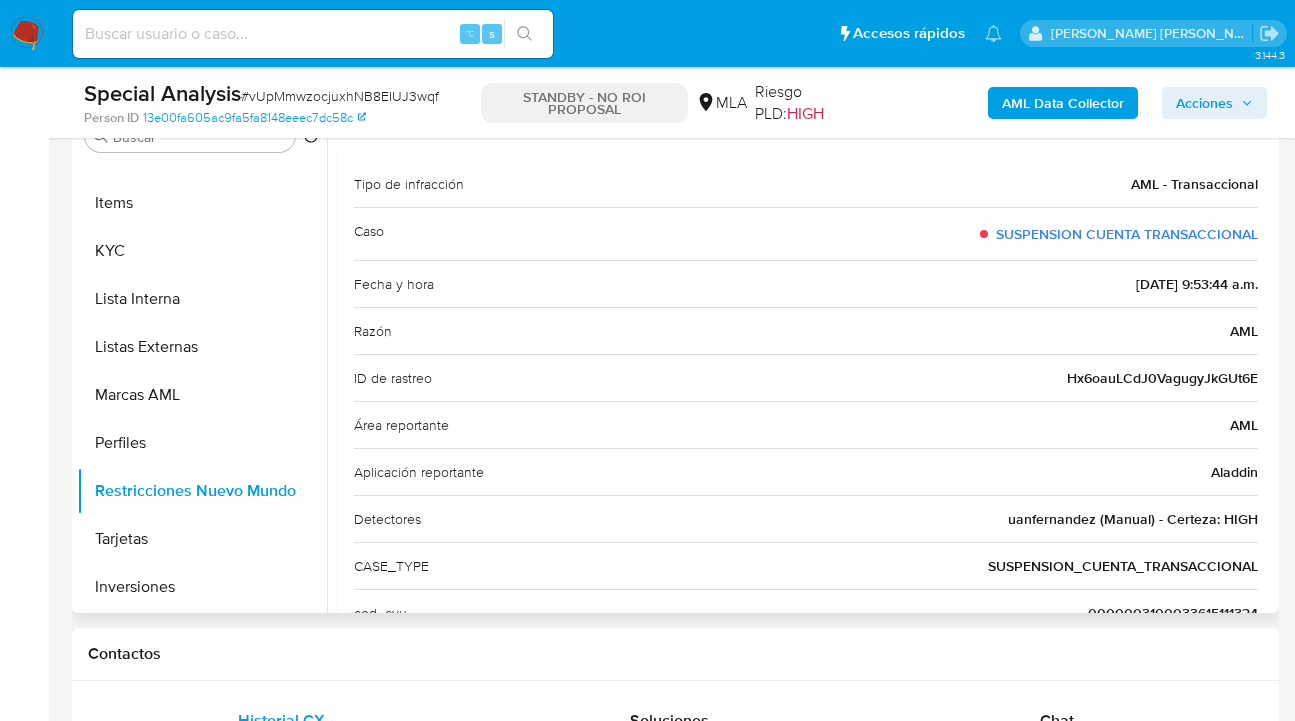 scroll, scrollTop: 0, scrollLeft: 0, axis: both 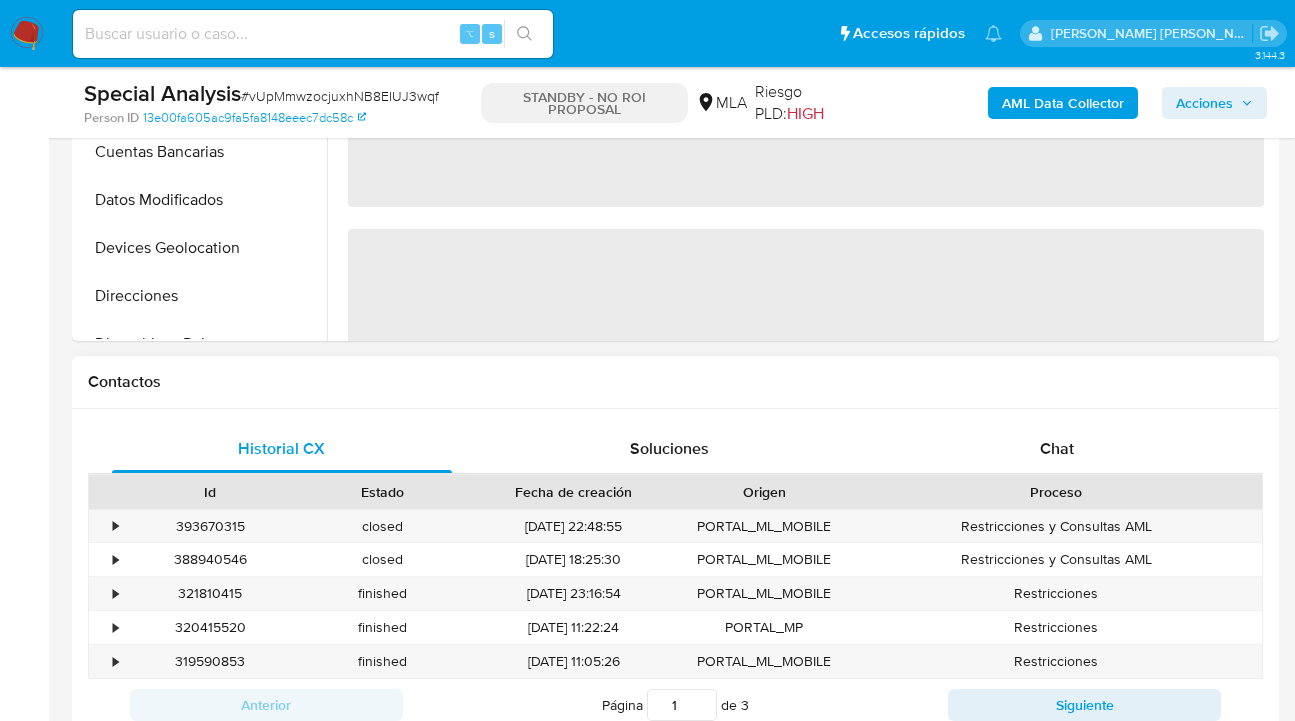 select on "10" 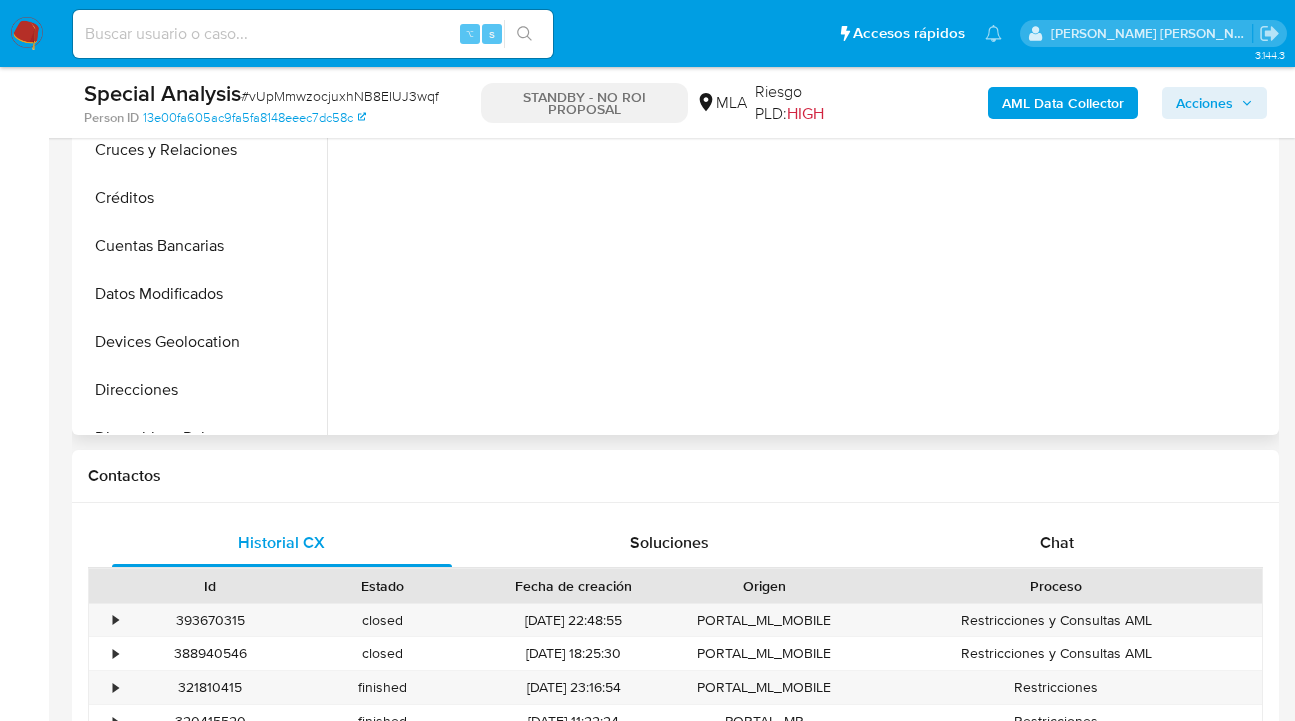 scroll, scrollTop: 505, scrollLeft: 0, axis: vertical 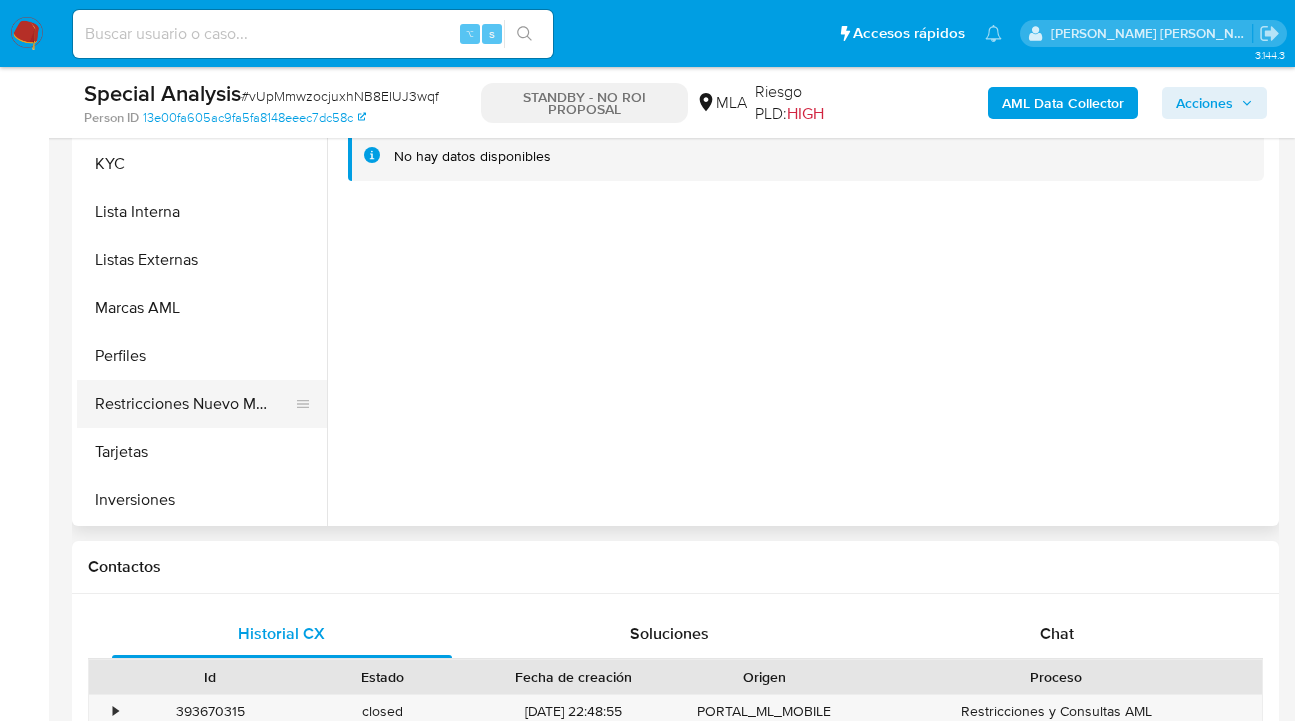 click on "Restricciones Nuevo Mundo" at bounding box center (194, 404) 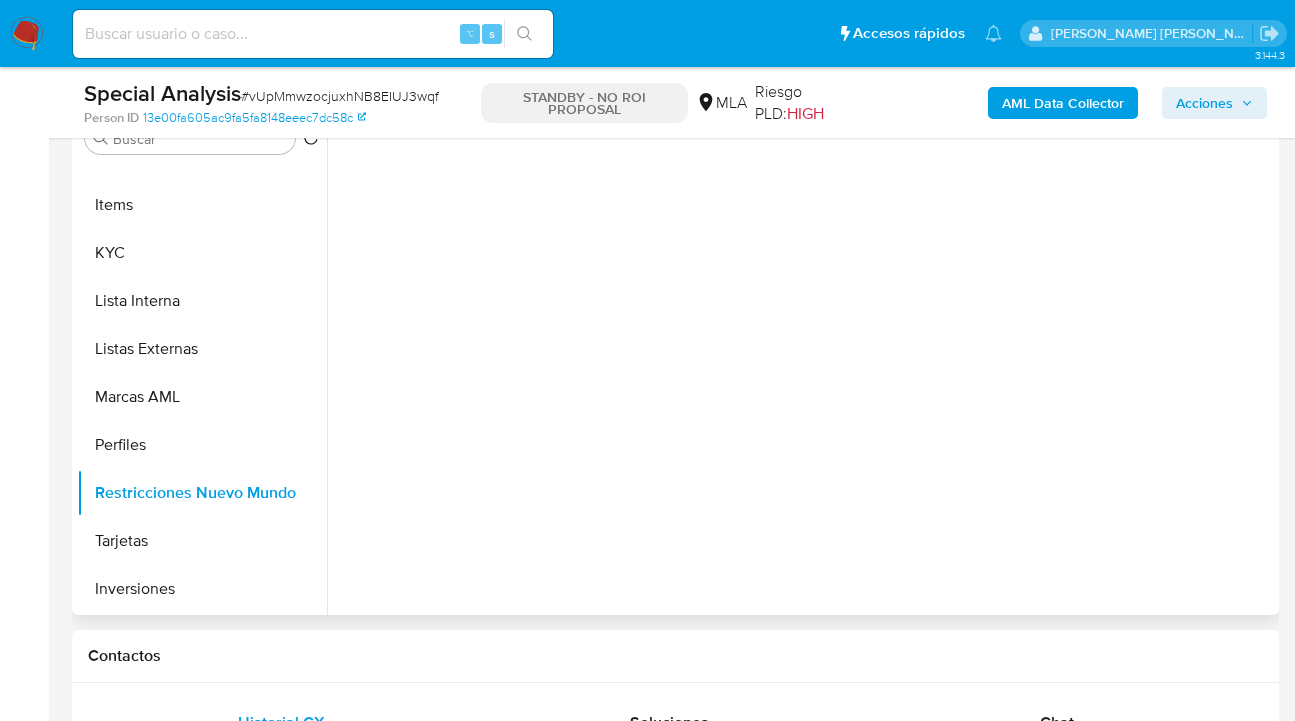 scroll, scrollTop: 329, scrollLeft: 0, axis: vertical 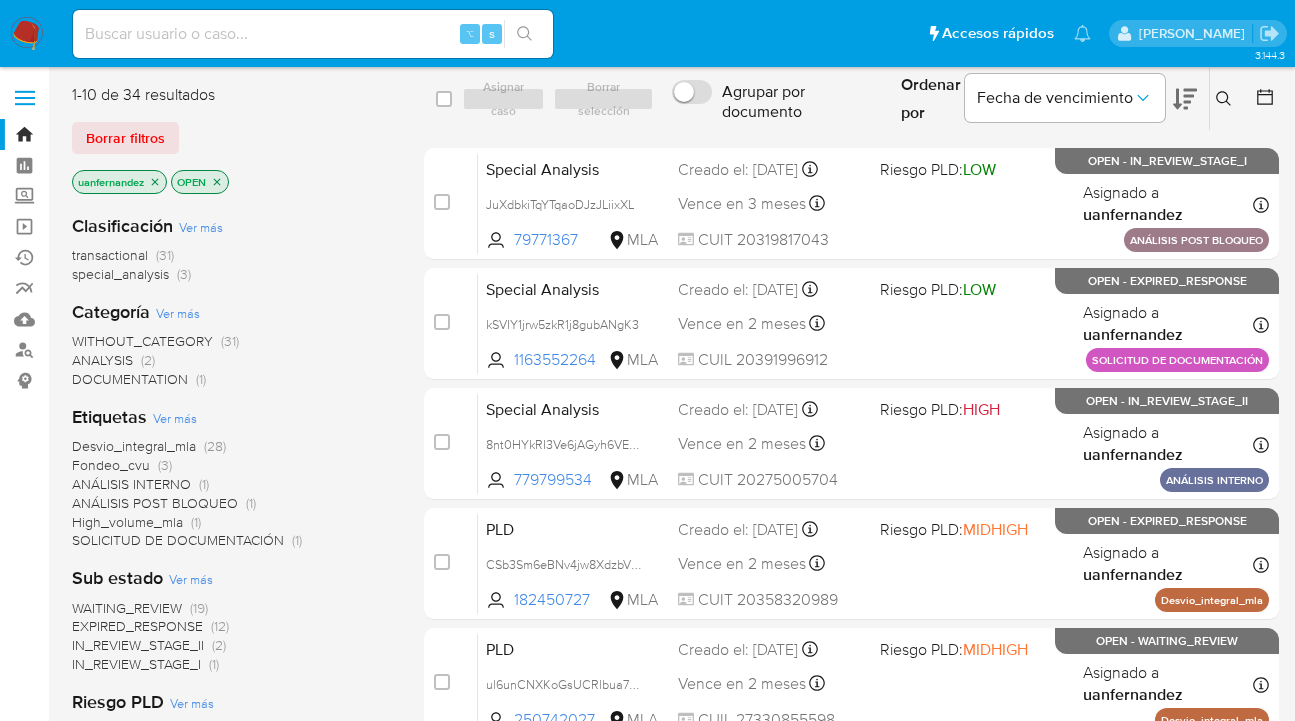 drag, startPoint x: 163, startPoint y: 144, endPoint x: 328, endPoint y: 123, distance: 166.331 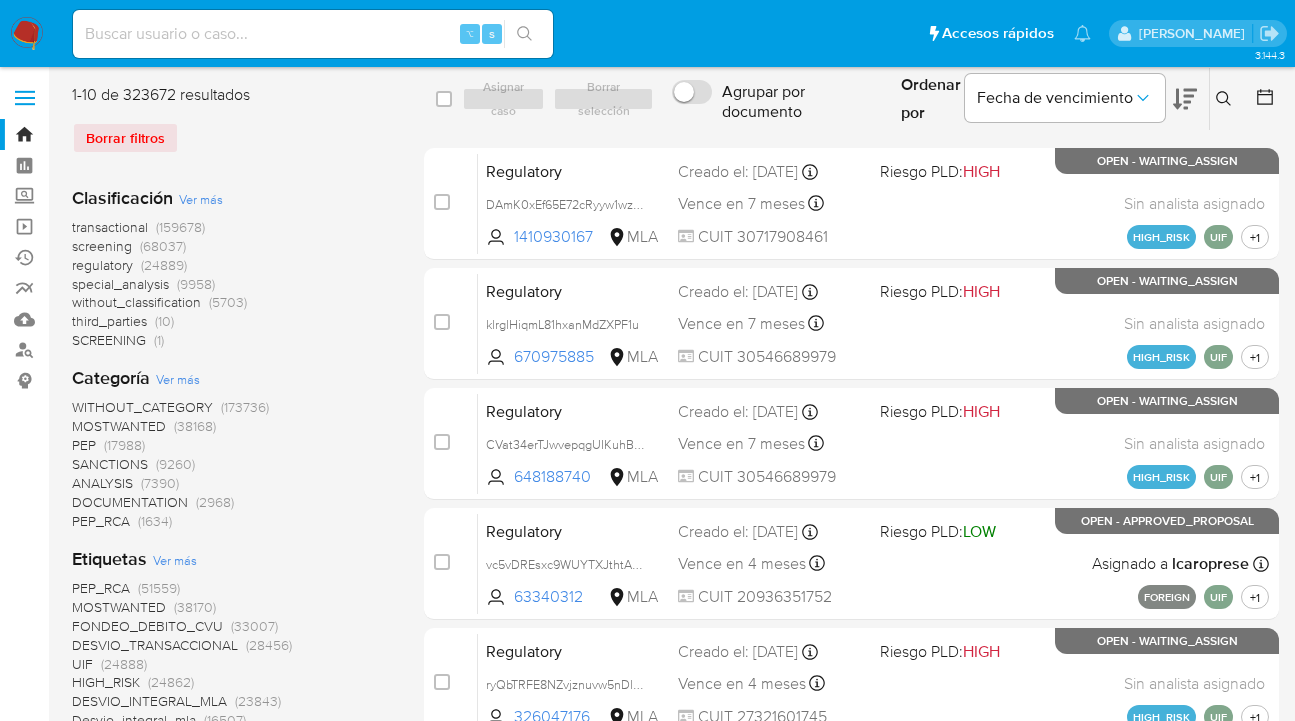 click 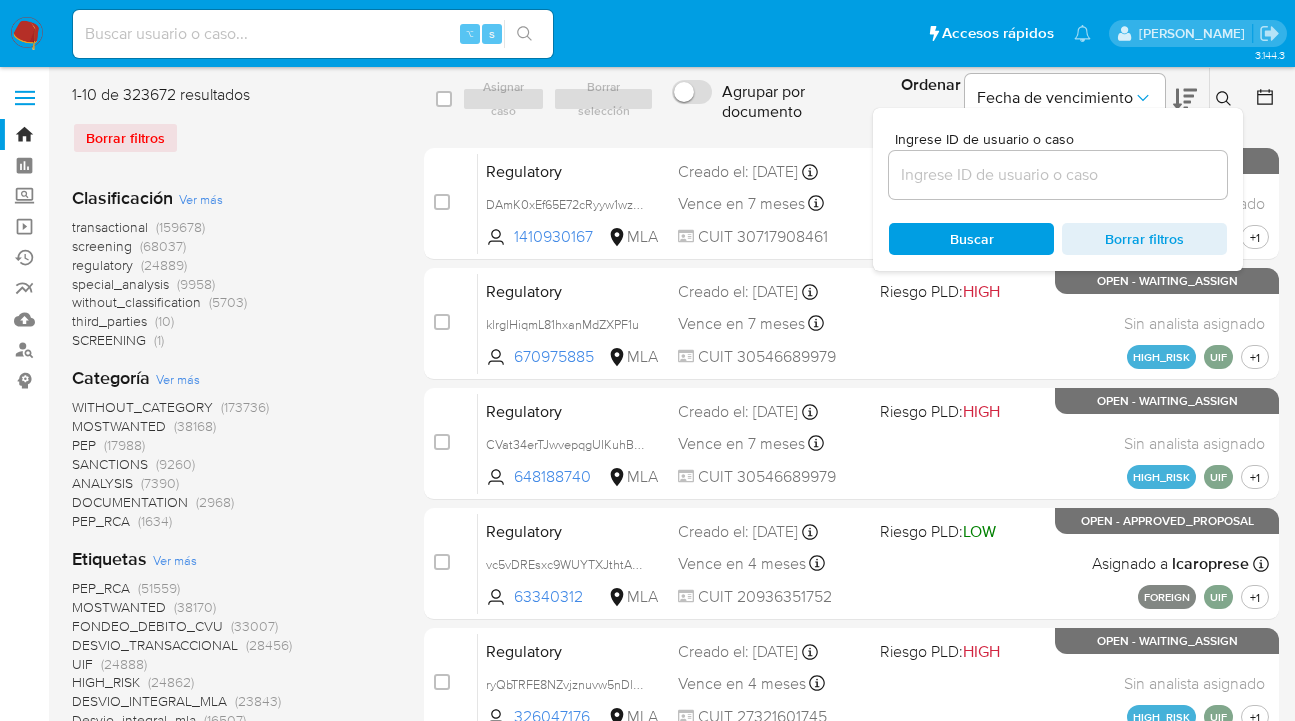 click at bounding box center [1058, 175] 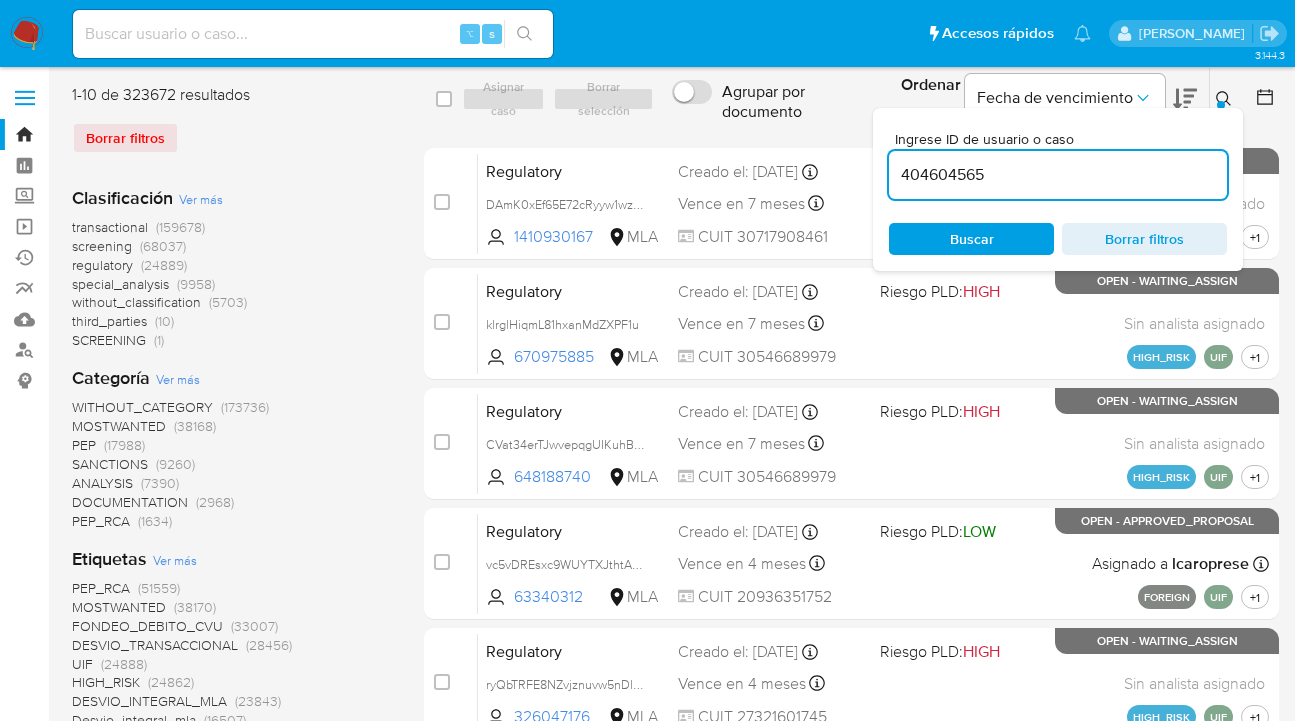 type on "404604565" 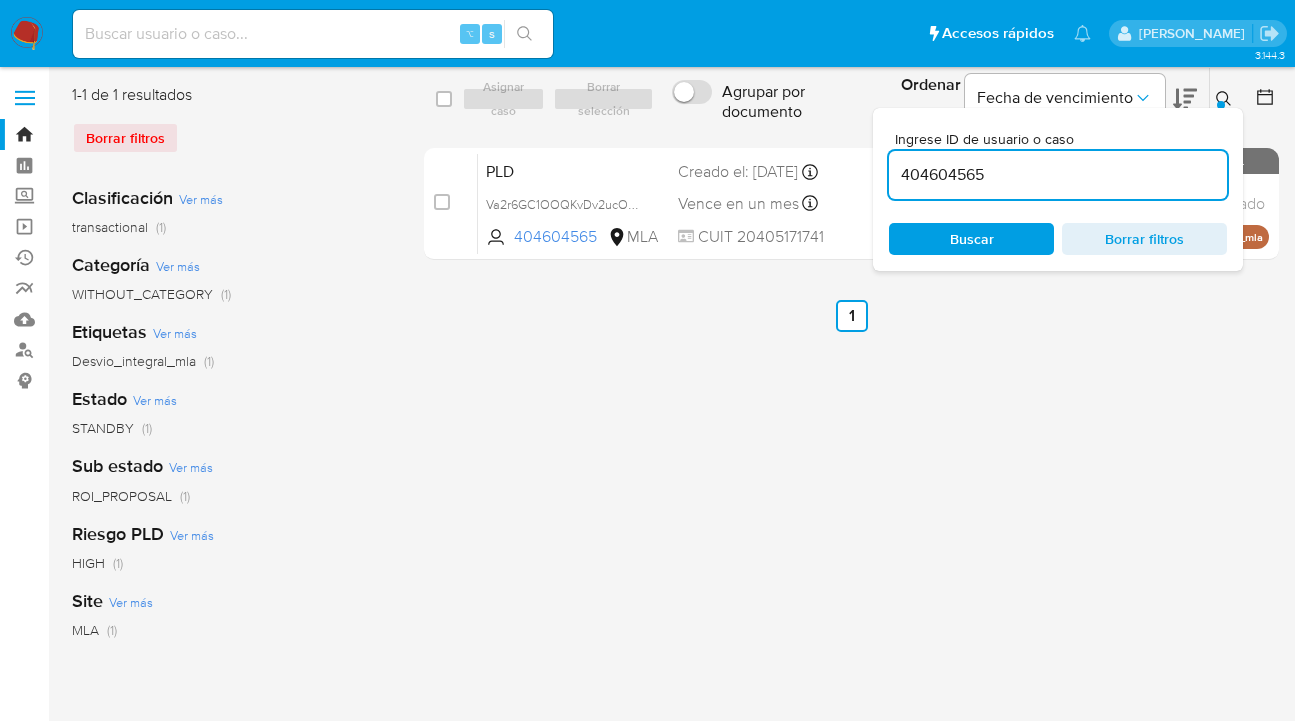 drag, startPoint x: 1221, startPoint y: 97, endPoint x: 1153, endPoint y: 143, distance: 82.0975 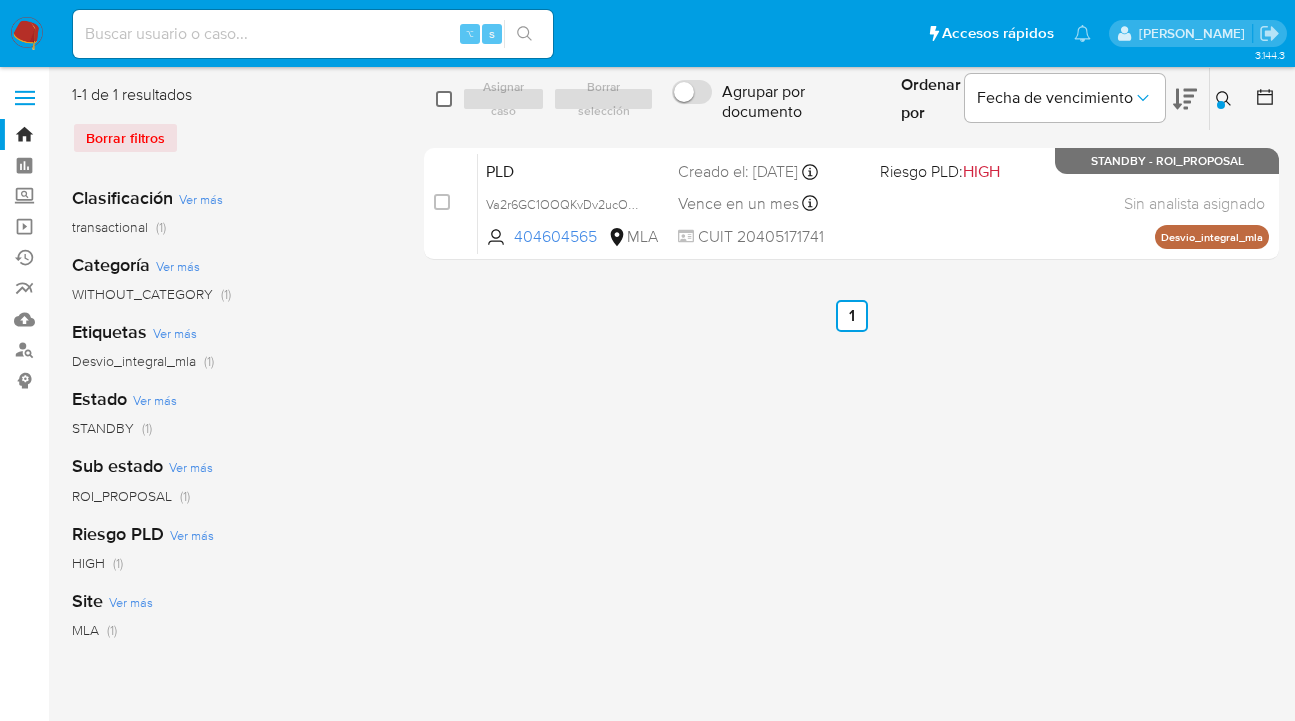 click at bounding box center (444, 99) 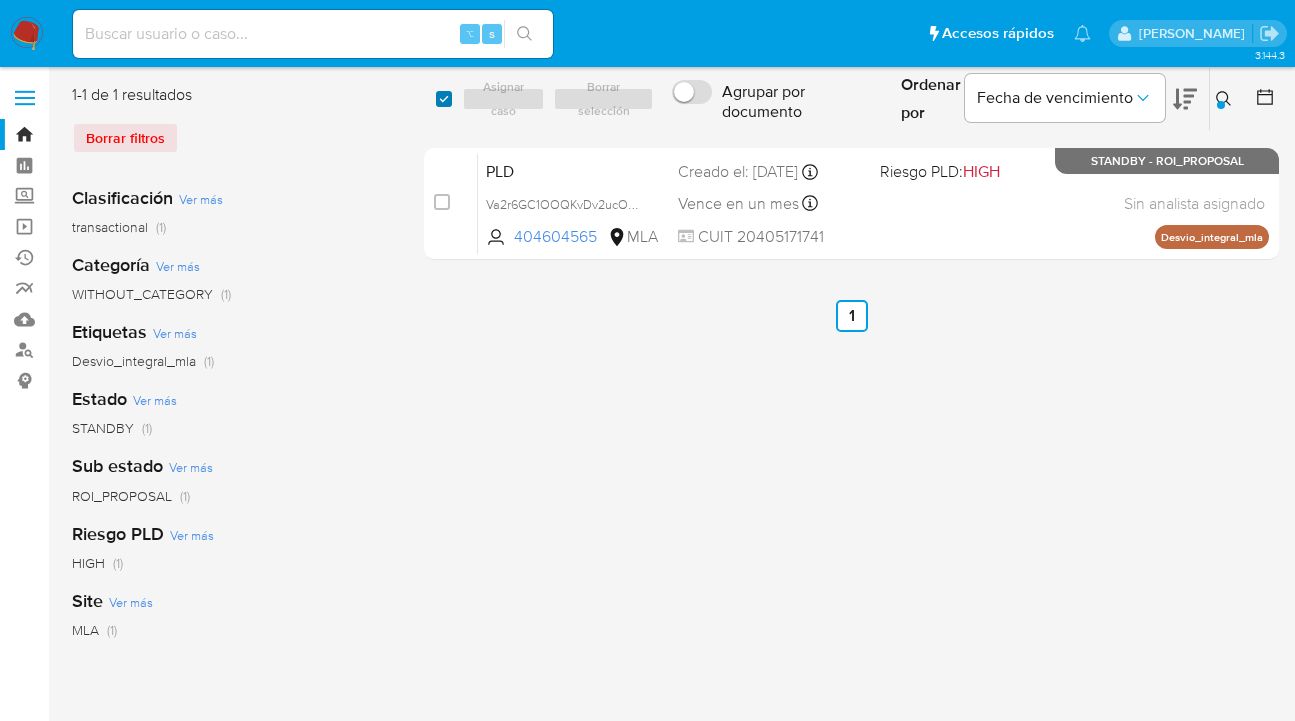 checkbox on "true" 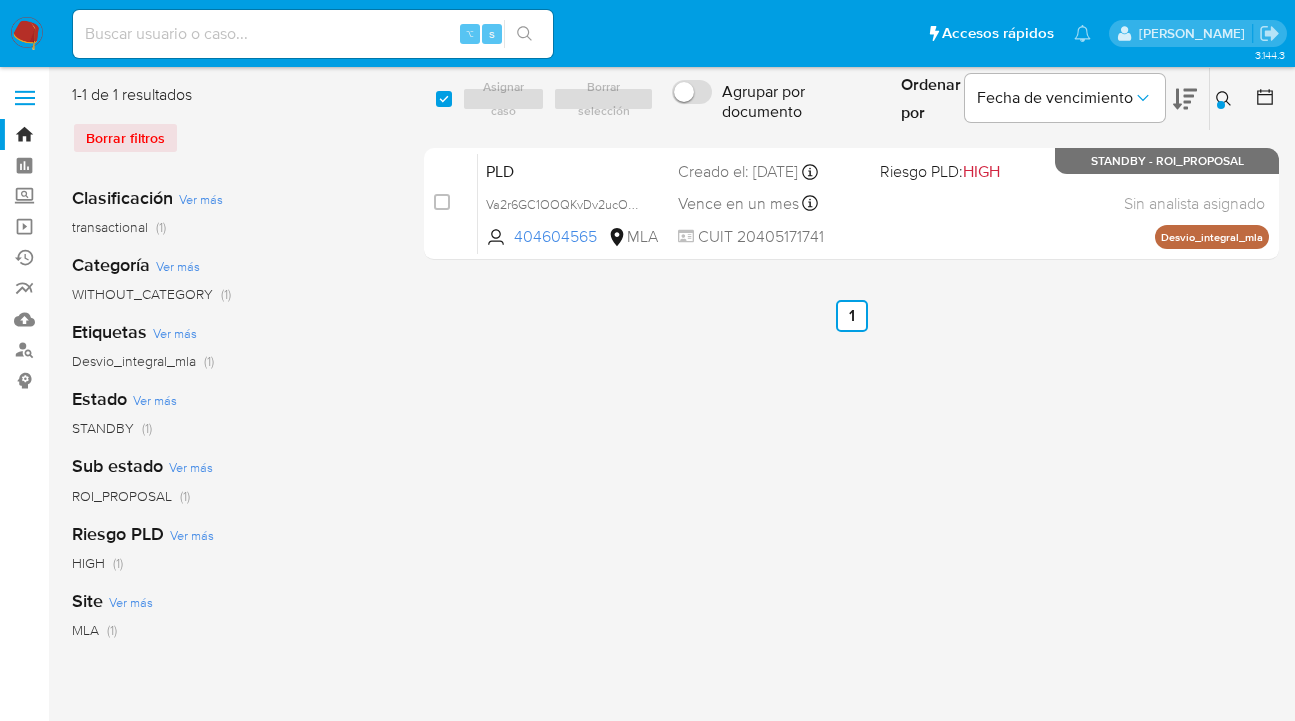 checkbox on "true" 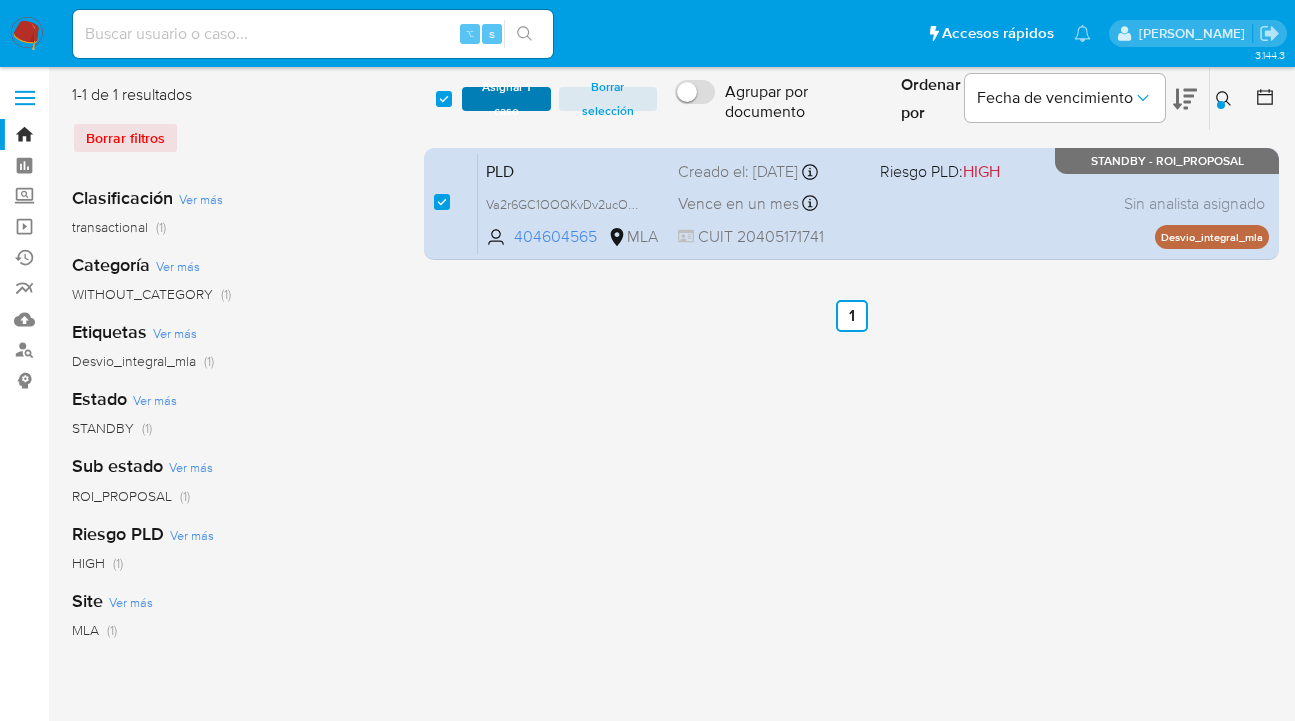 click on "Asignar 1 caso" at bounding box center (506, 99) 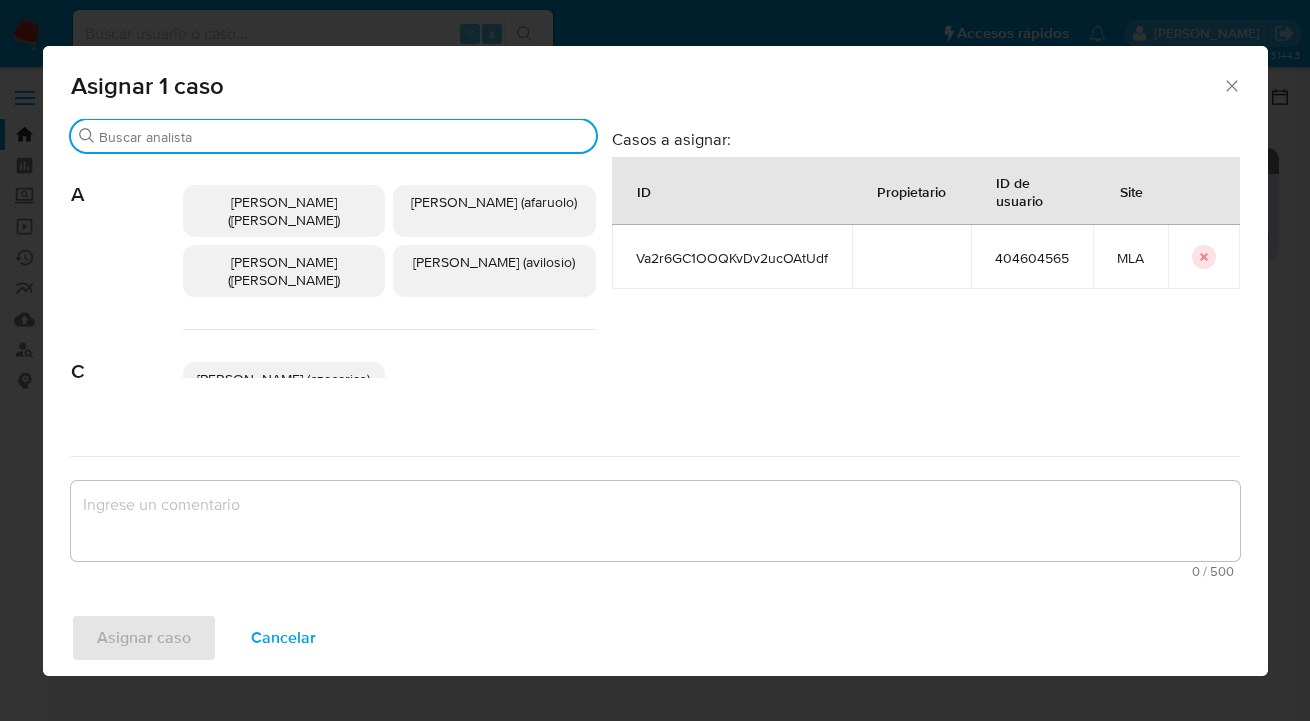 click on "Buscar" at bounding box center (343, 137) 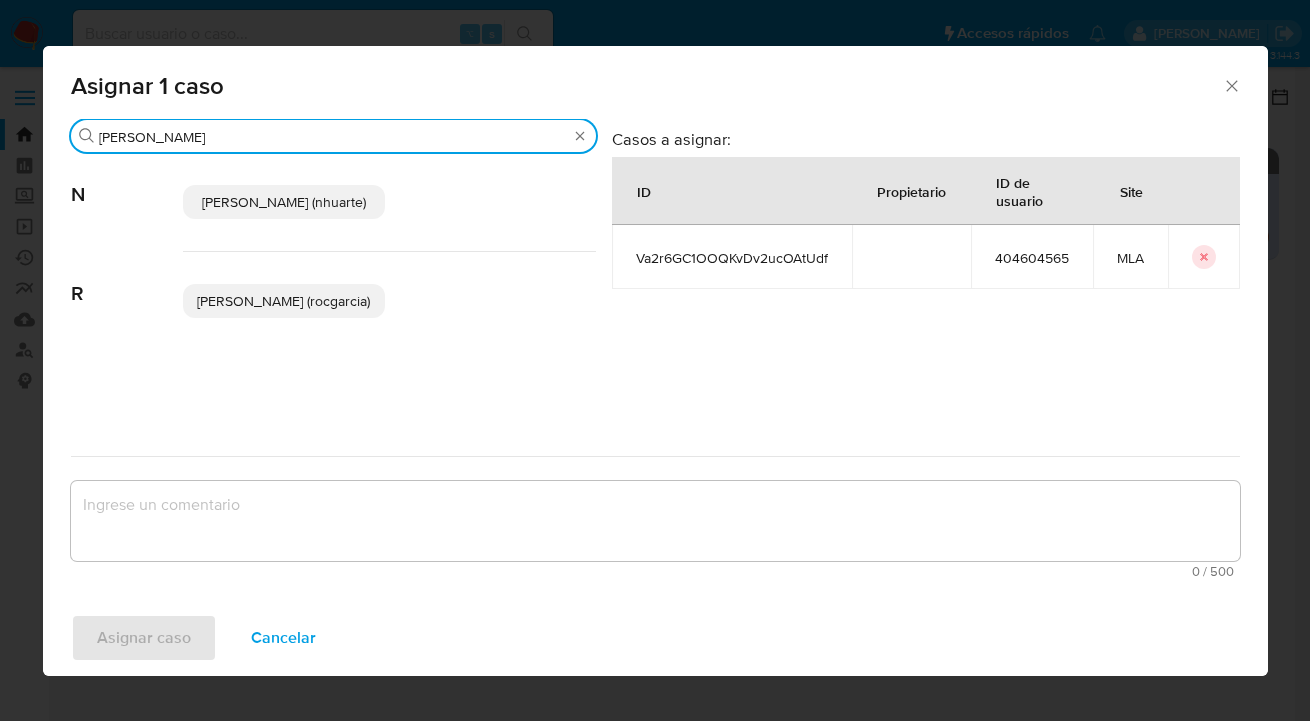 type on "[PERSON_NAME]" 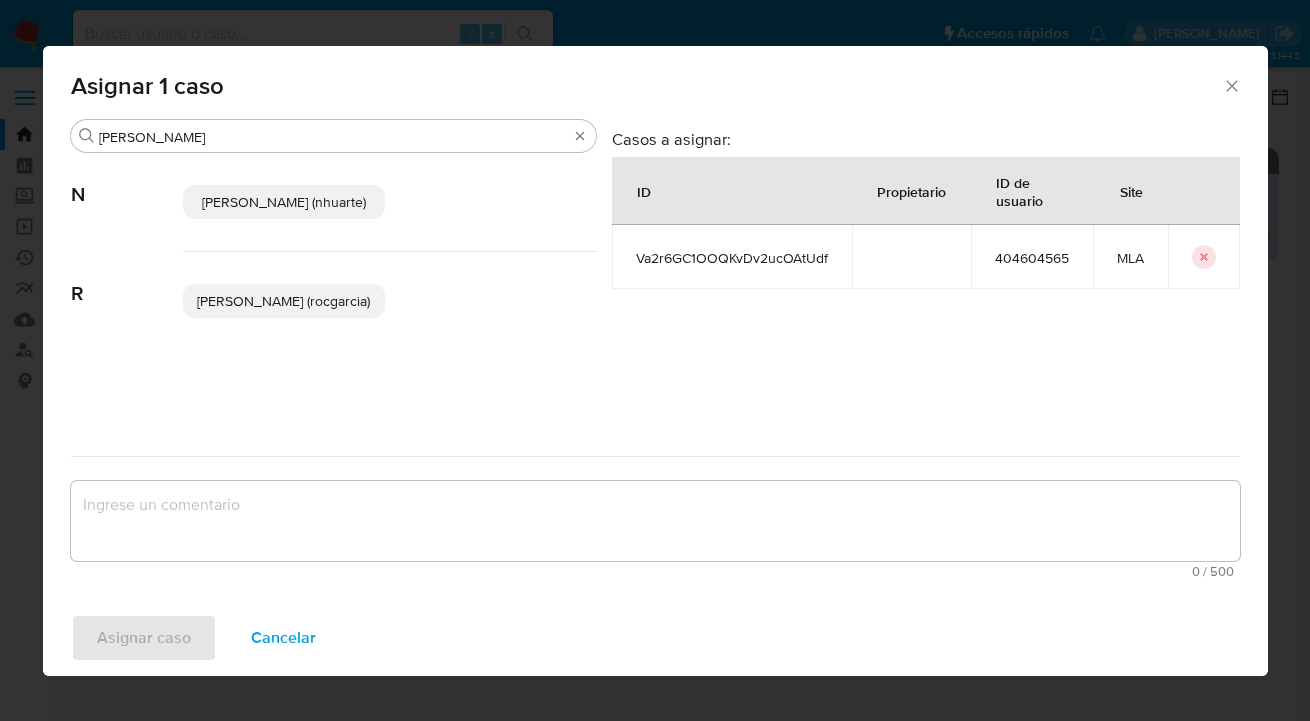 drag, startPoint x: 255, startPoint y: 304, endPoint x: 261, endPoint y: 363, distance: 59.3043 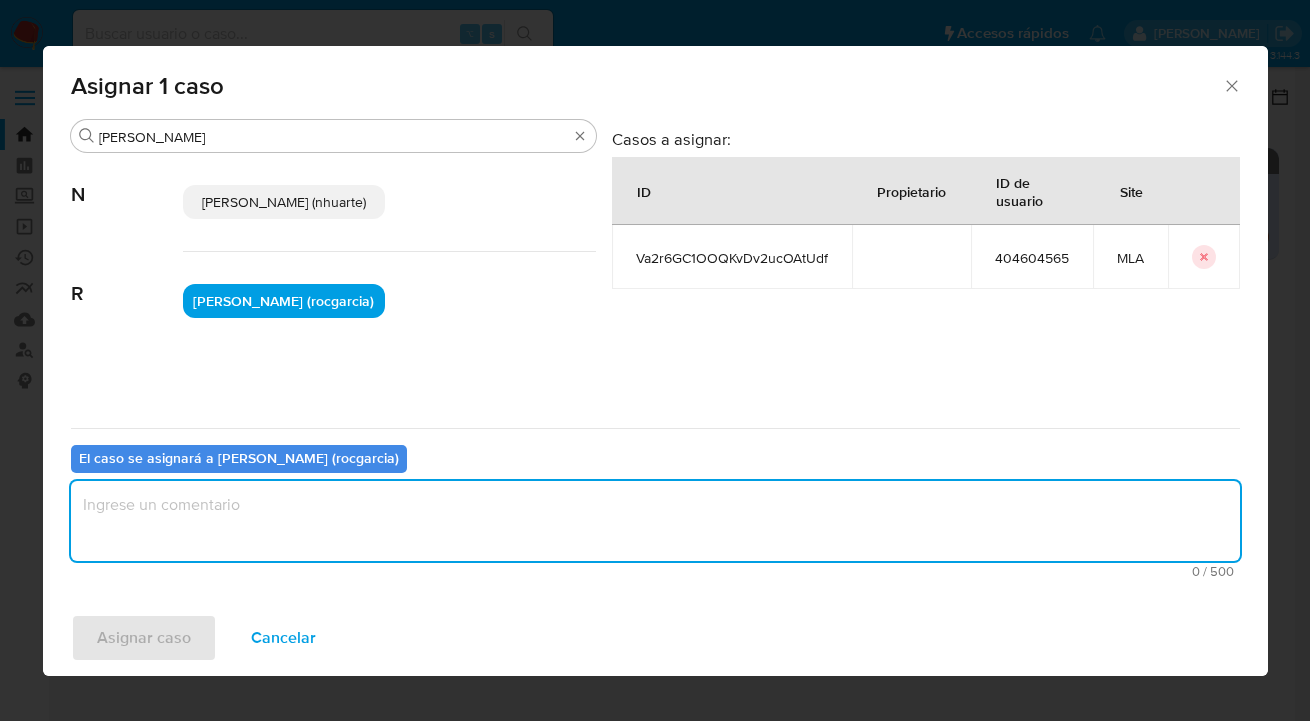 click at bounding box center (655, 521) 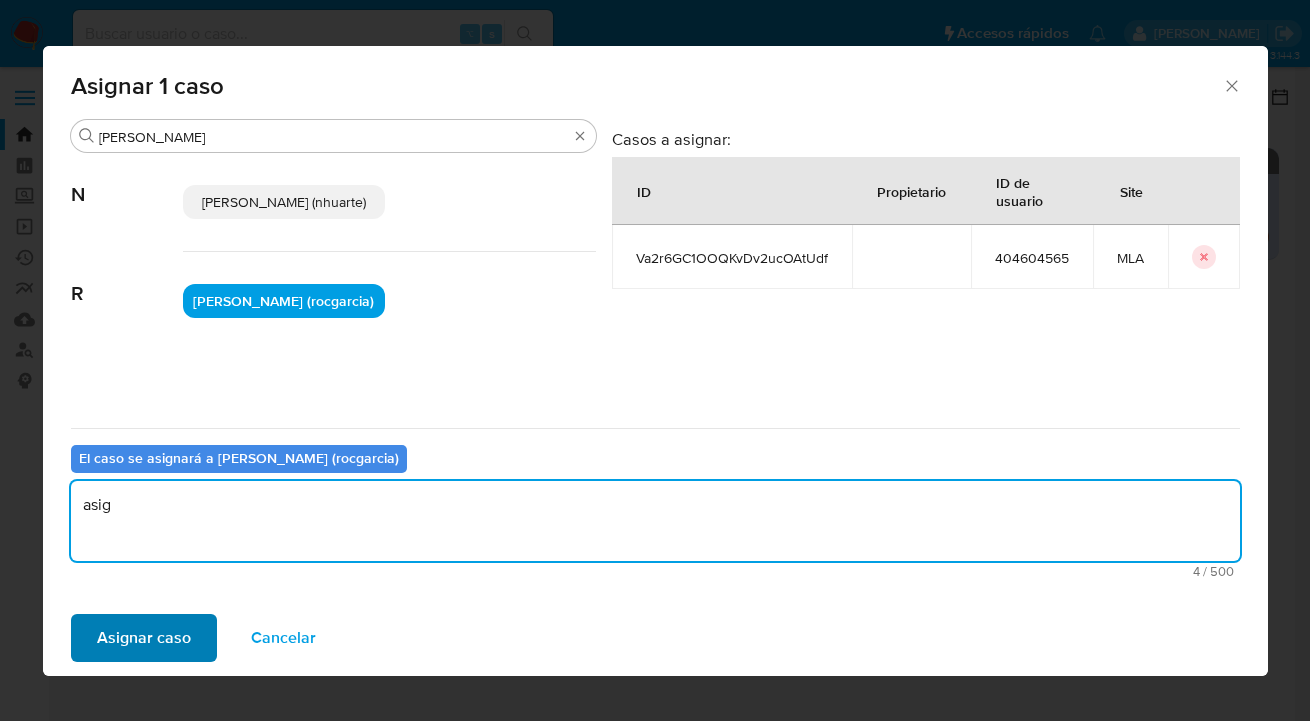 type on "asig" 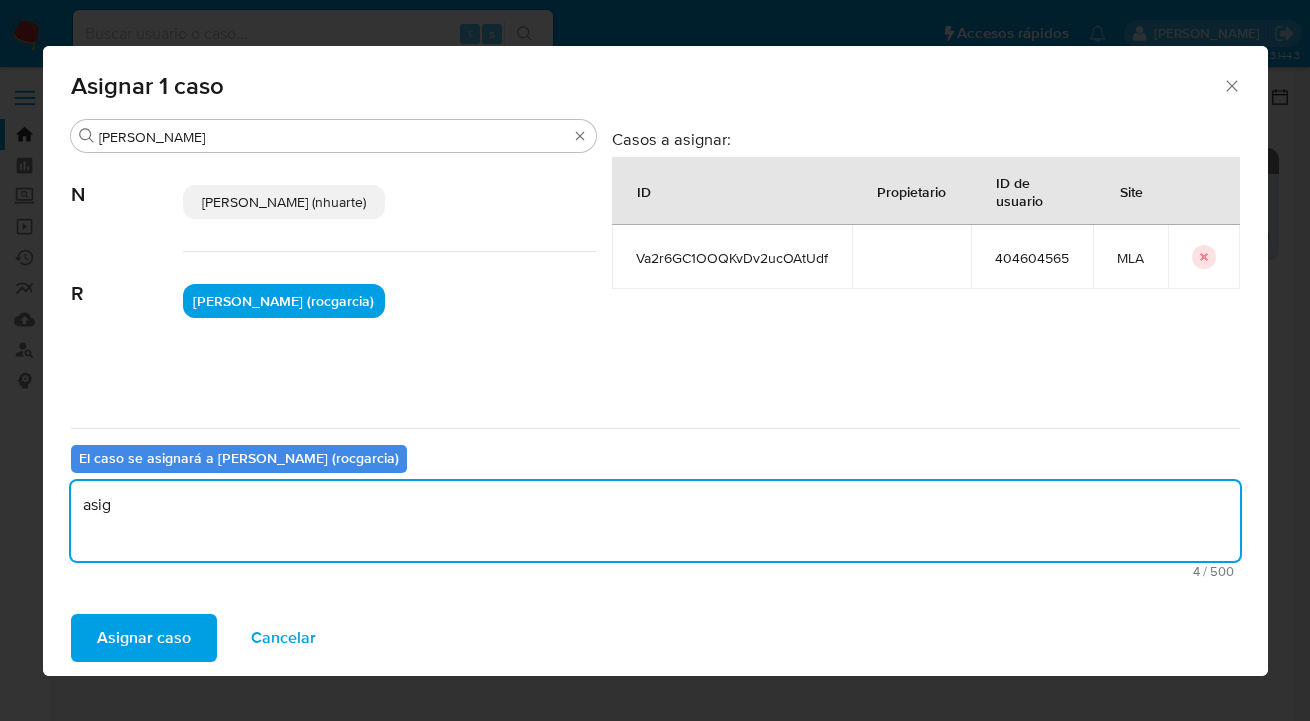 click on "Asignar caso" at bounding box center [144, 638] 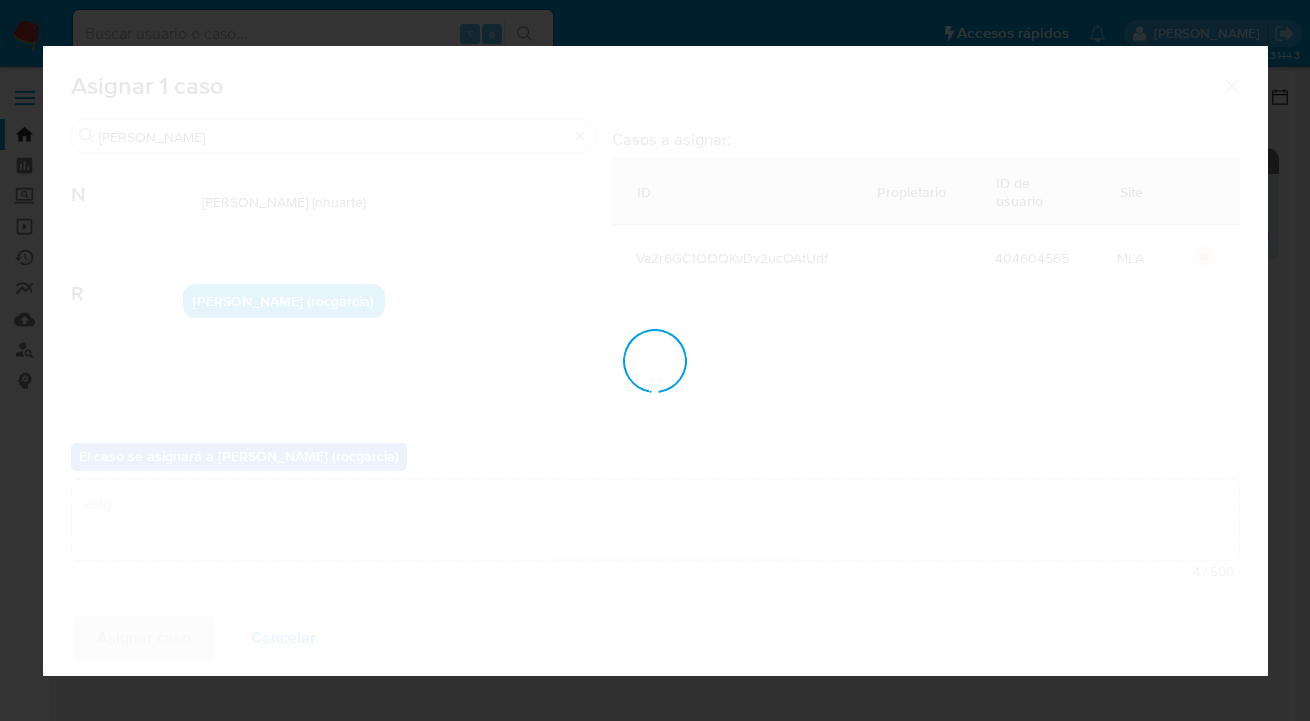 type 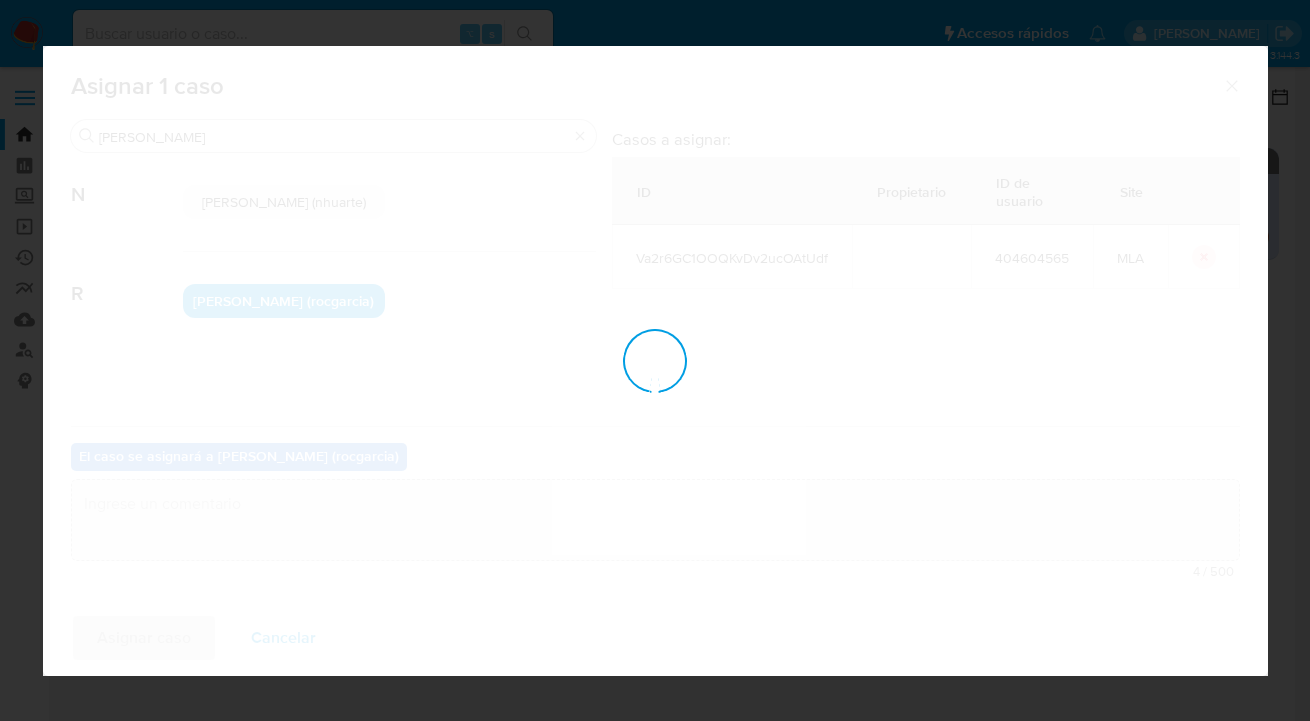 checkbox on "false" 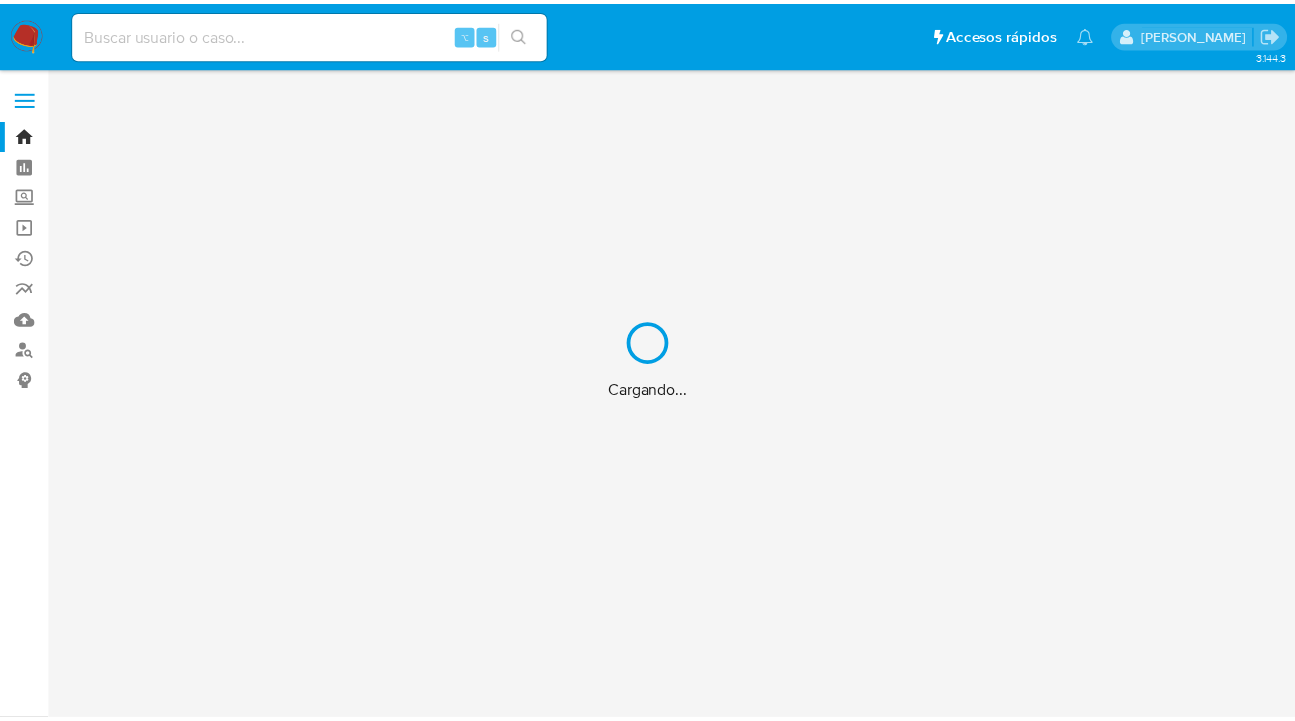 scroll, scrollTop: 0, scrollLeft: 0, axis: both 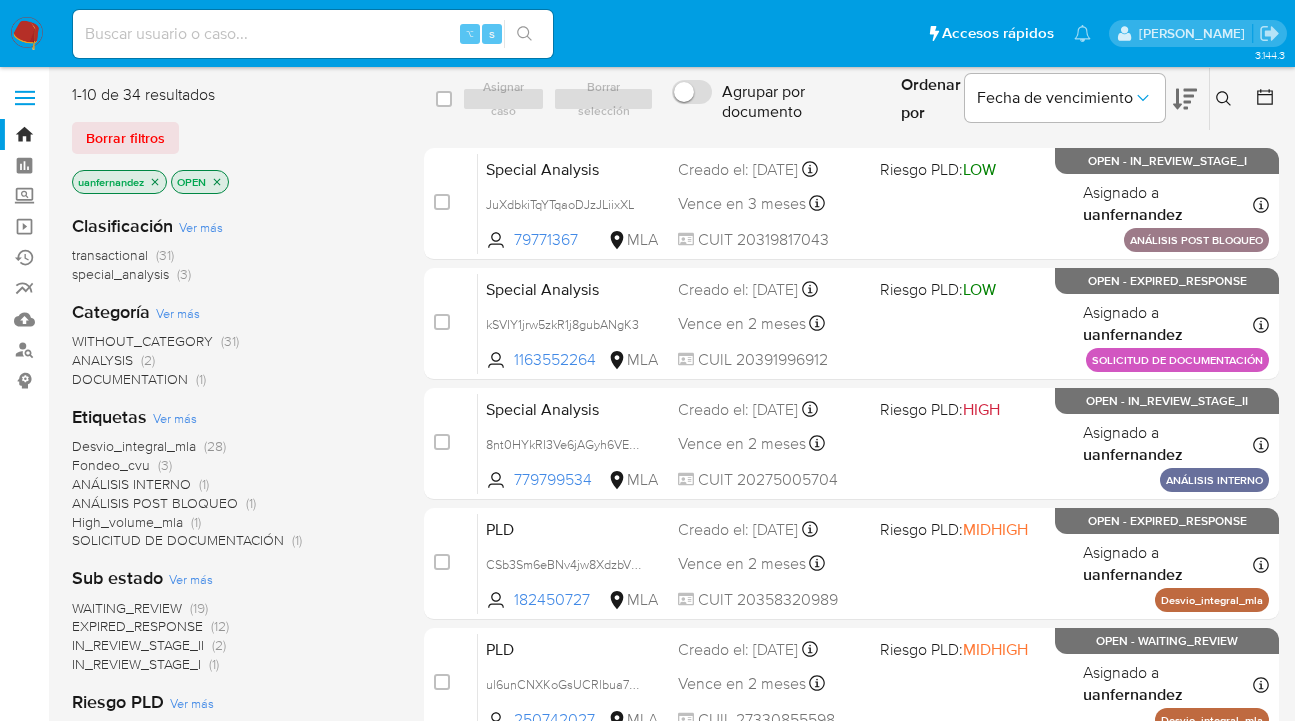 click on "Borrar filtros" at bounding box center [125, 138] 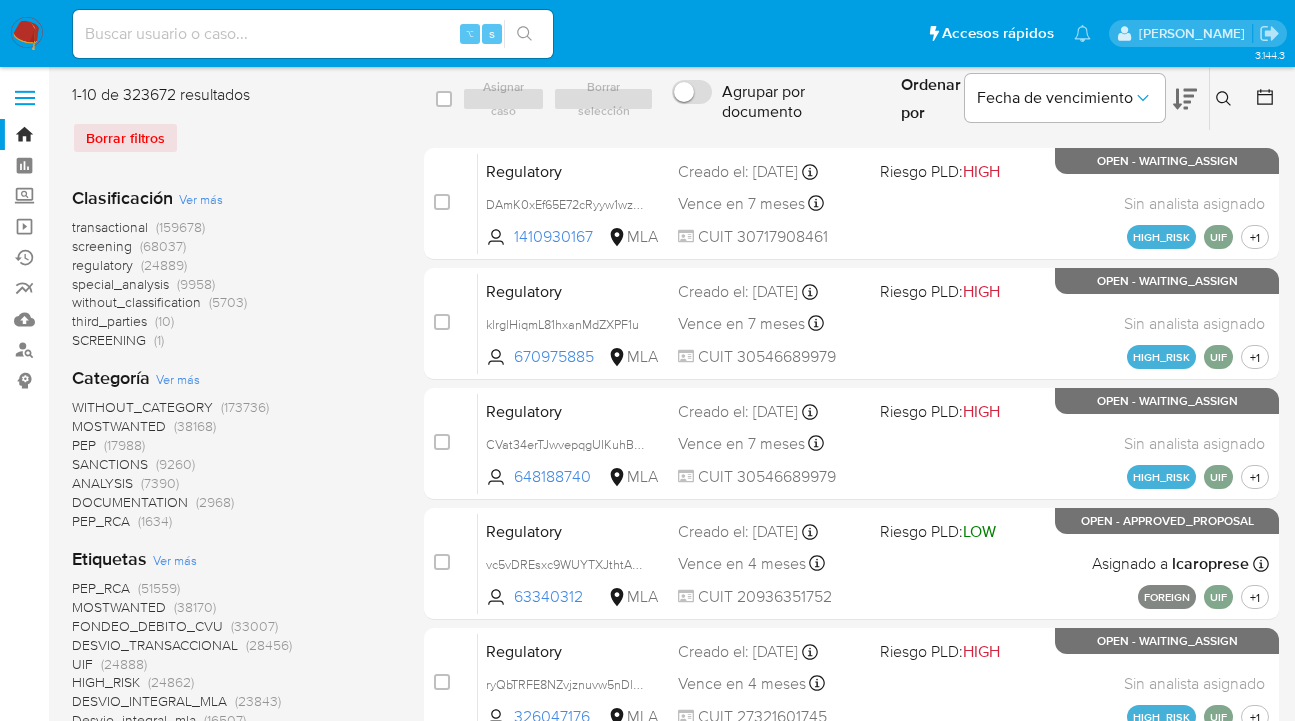 click 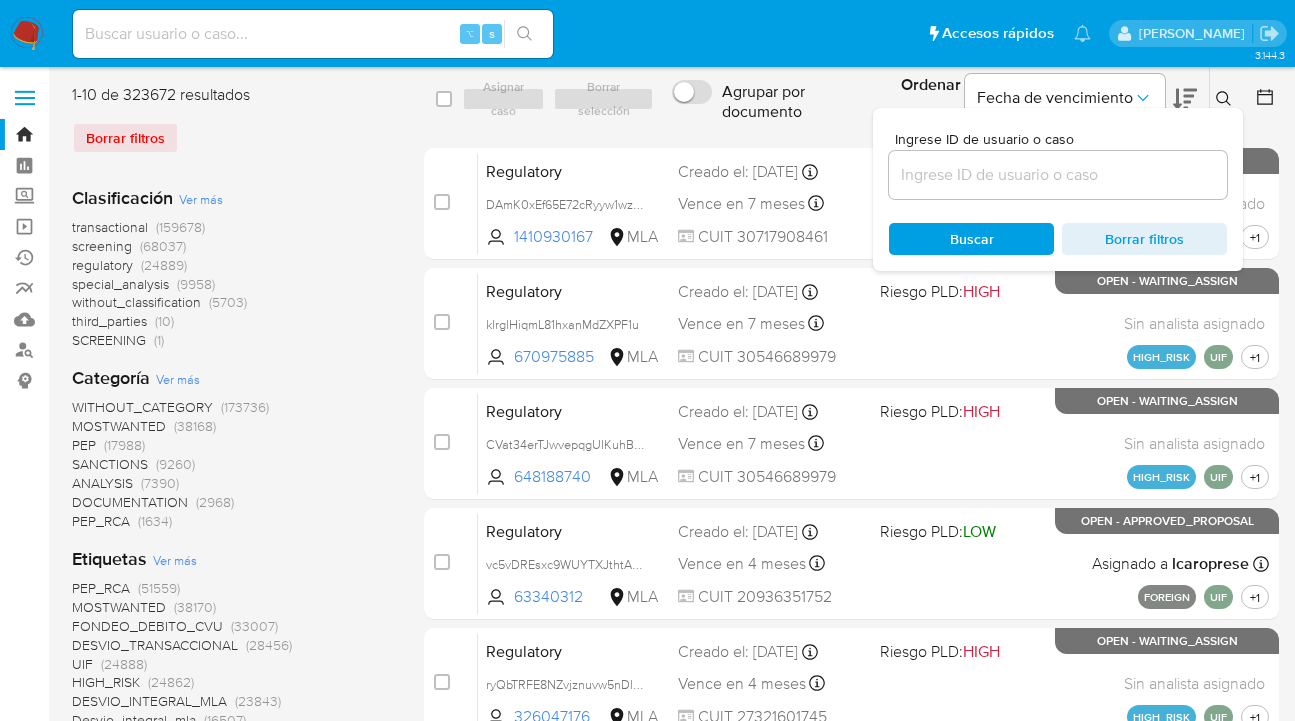click at bounding box center [1058, 175] 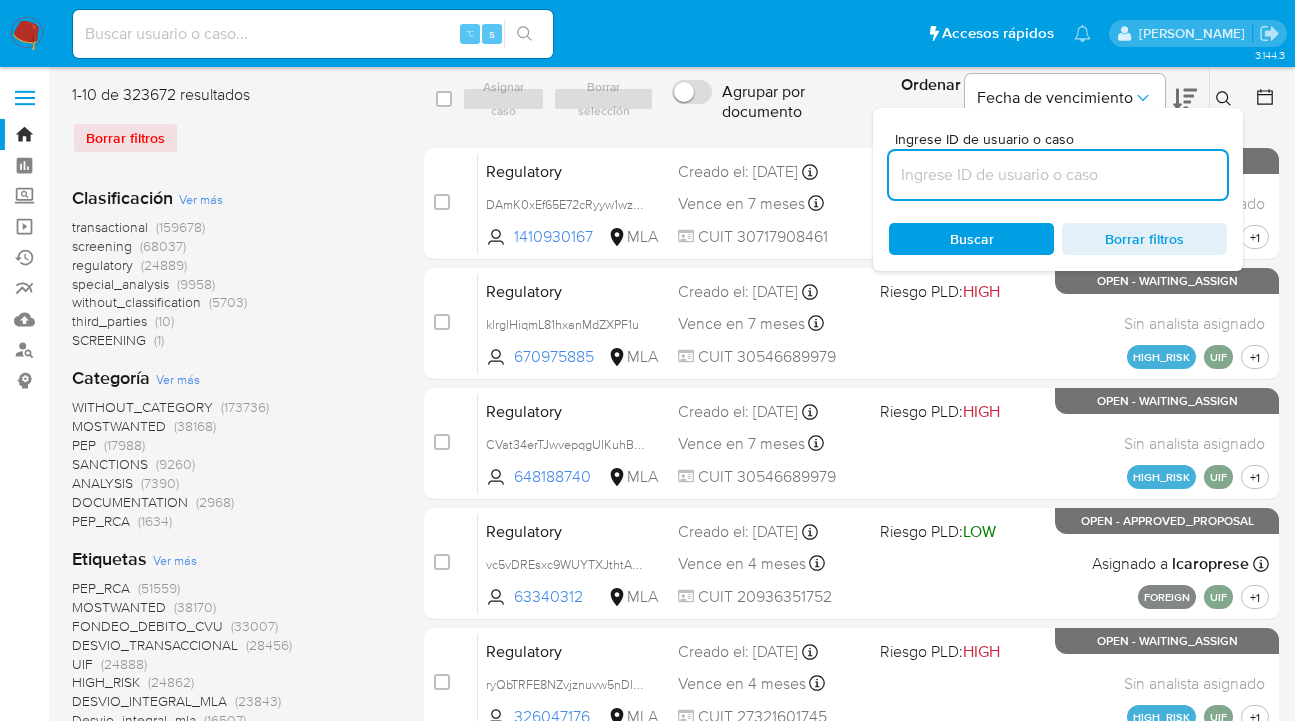 paste on "48444206" 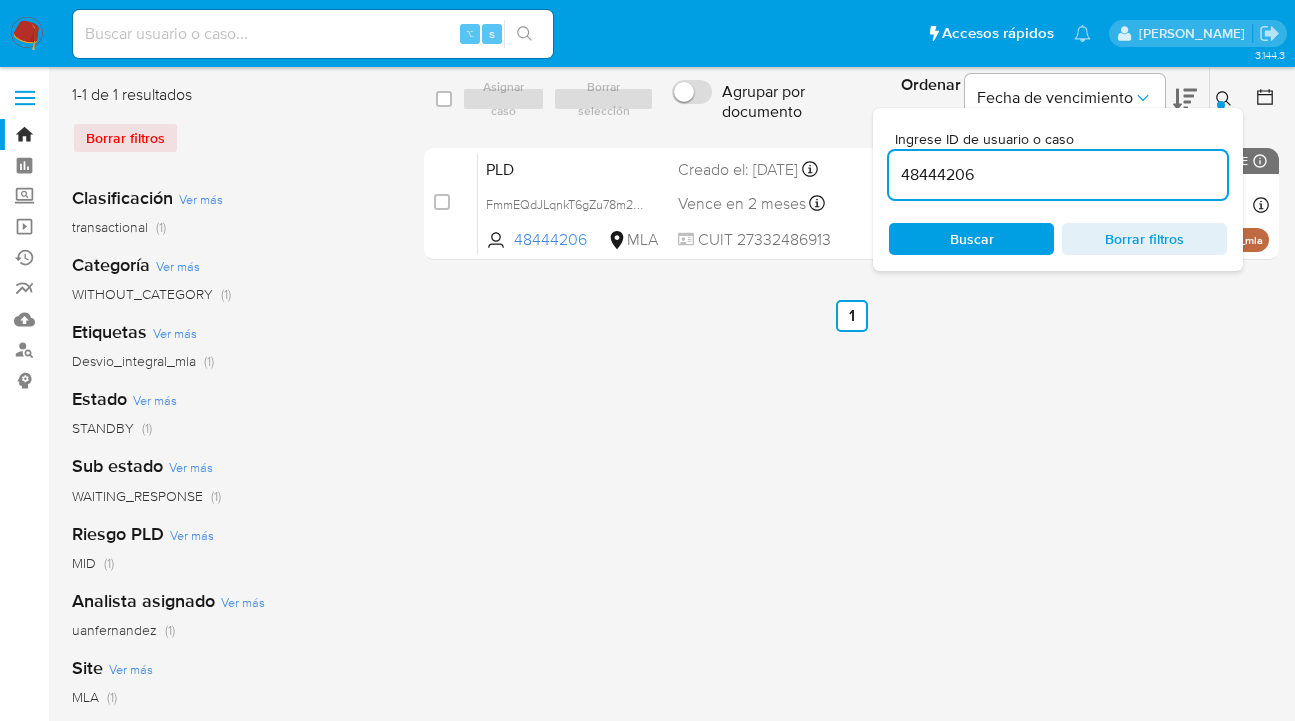 drag, startPoint x: 1221, startPoint y: 96, endPoint x: 1214, endPoint y: 105, distance: 11.401754 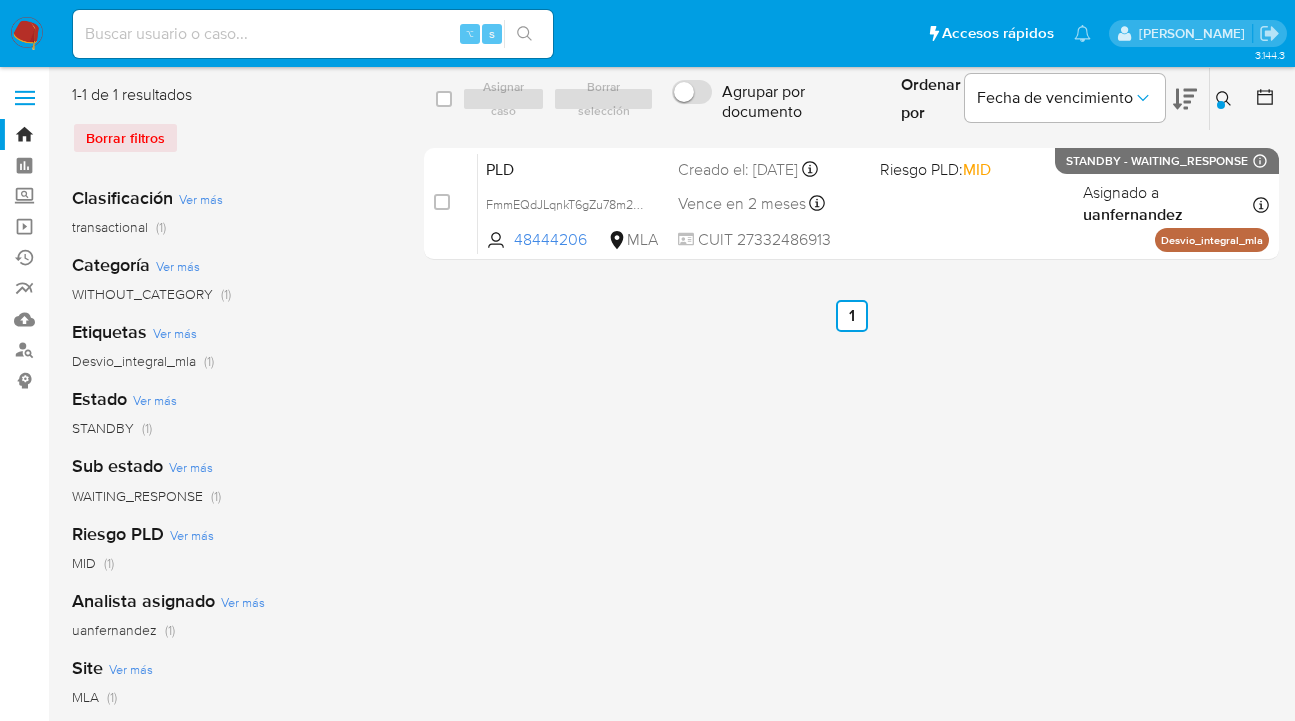 click 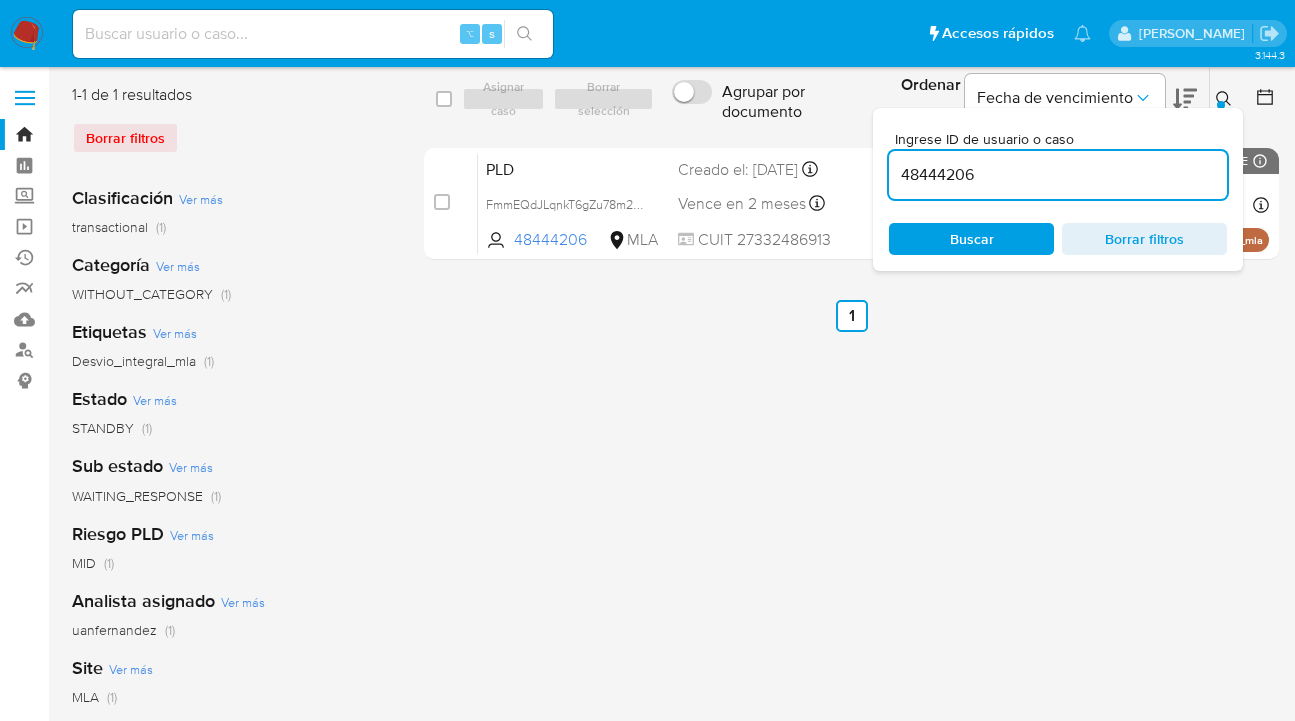 drag, startPoint x: 1017, startPoint y: 184, endPoint x: 893, endPoint y: 164, distance: 125.60255 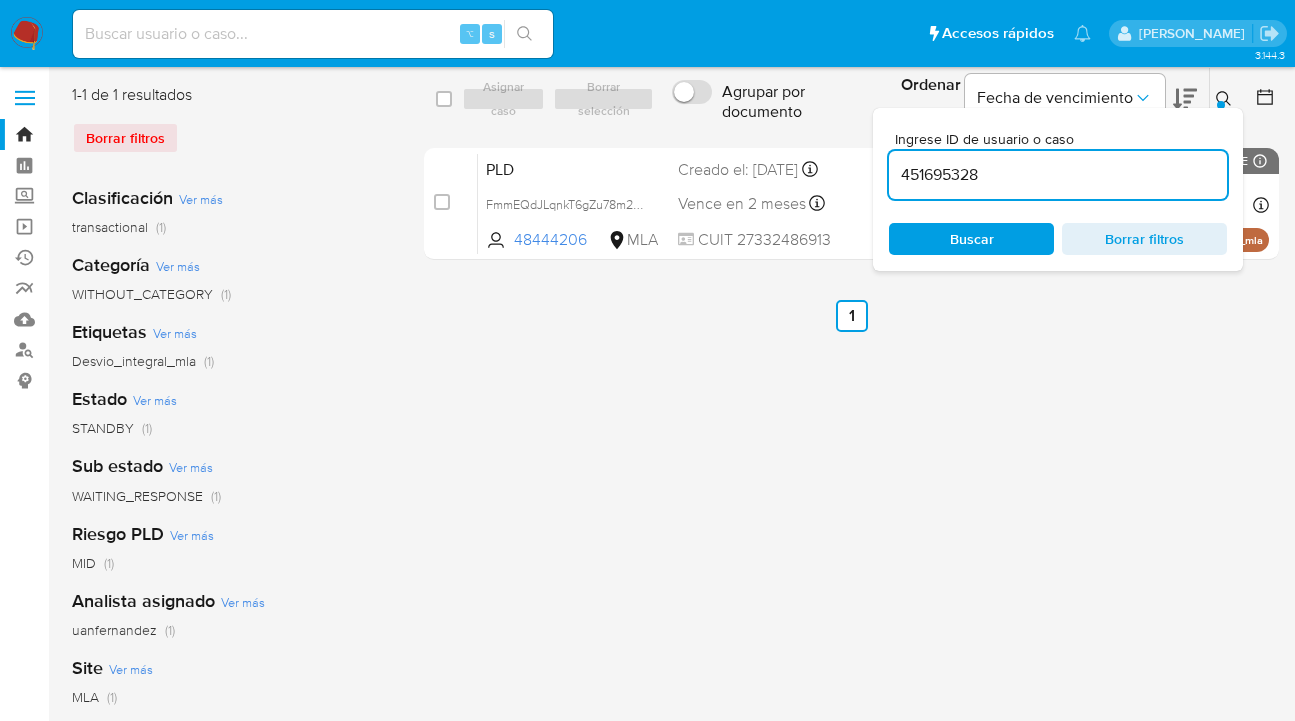 type on "451695328" 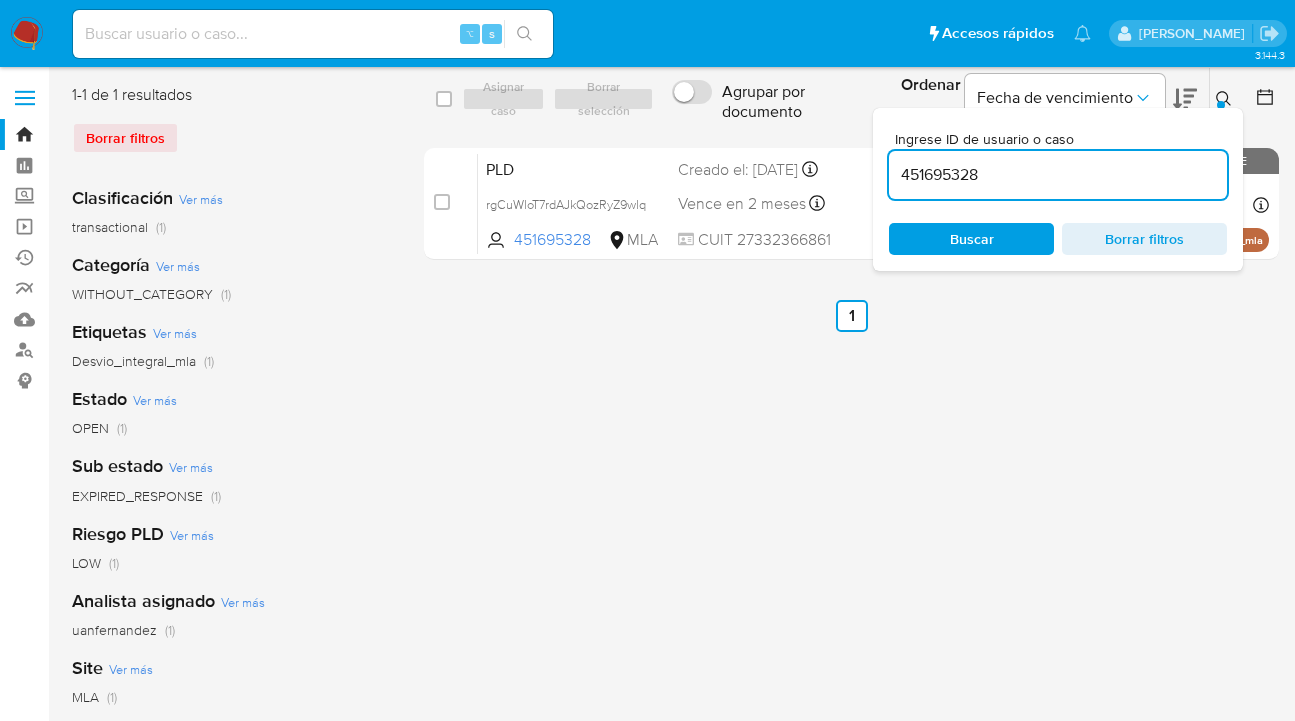 click 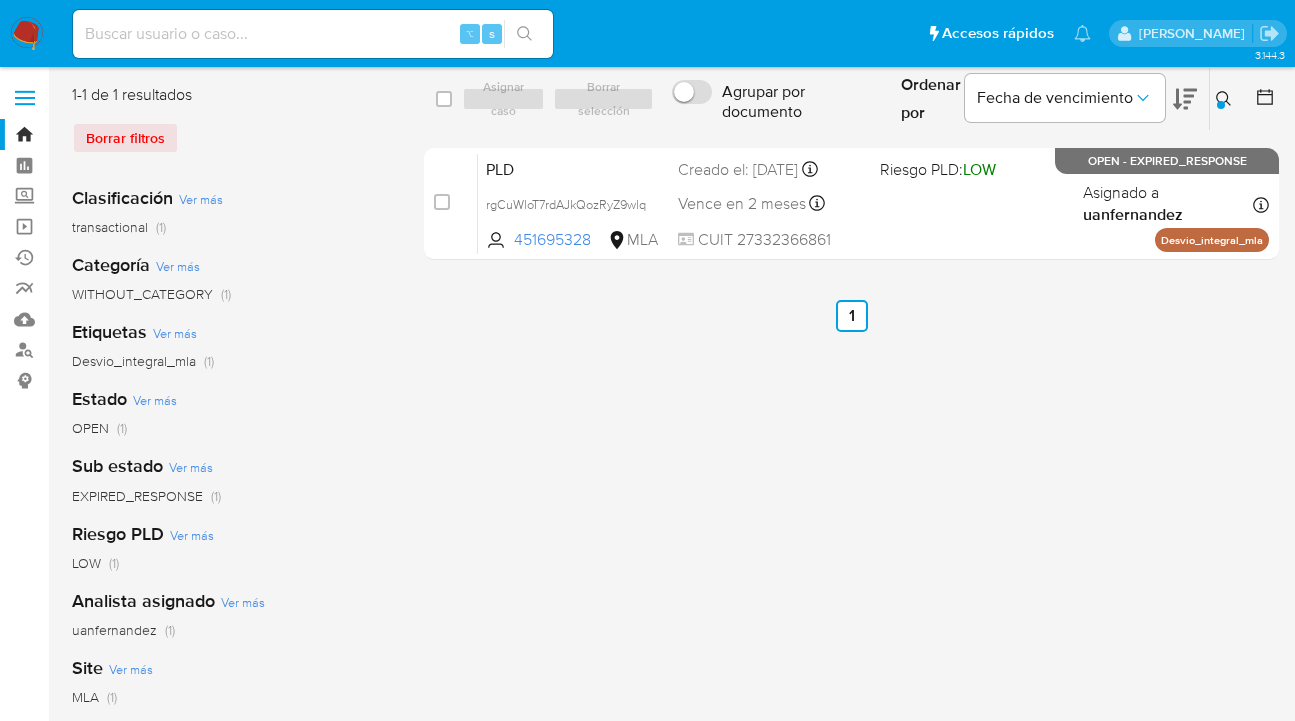 drag, startPoint x: 444, startPoint y: 99, endPoint x: 484, endPoint y: 98, distance: 40.012497 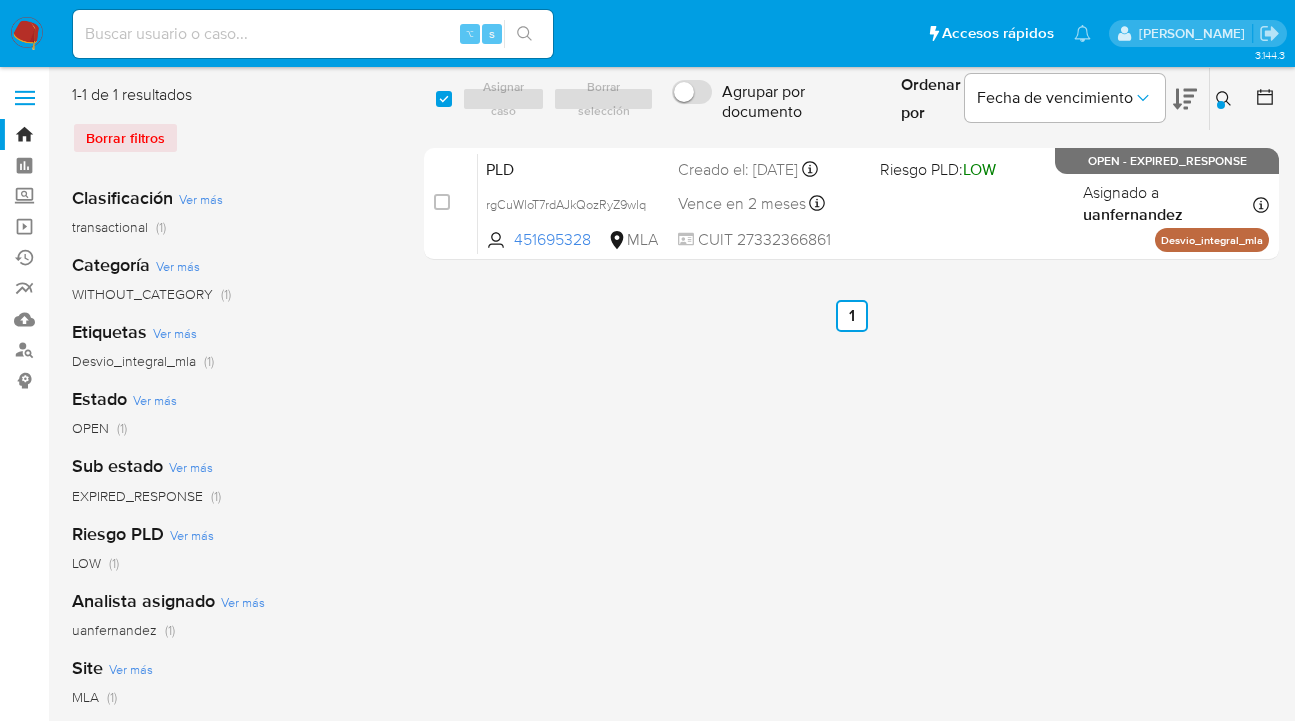 checkbox on "true" 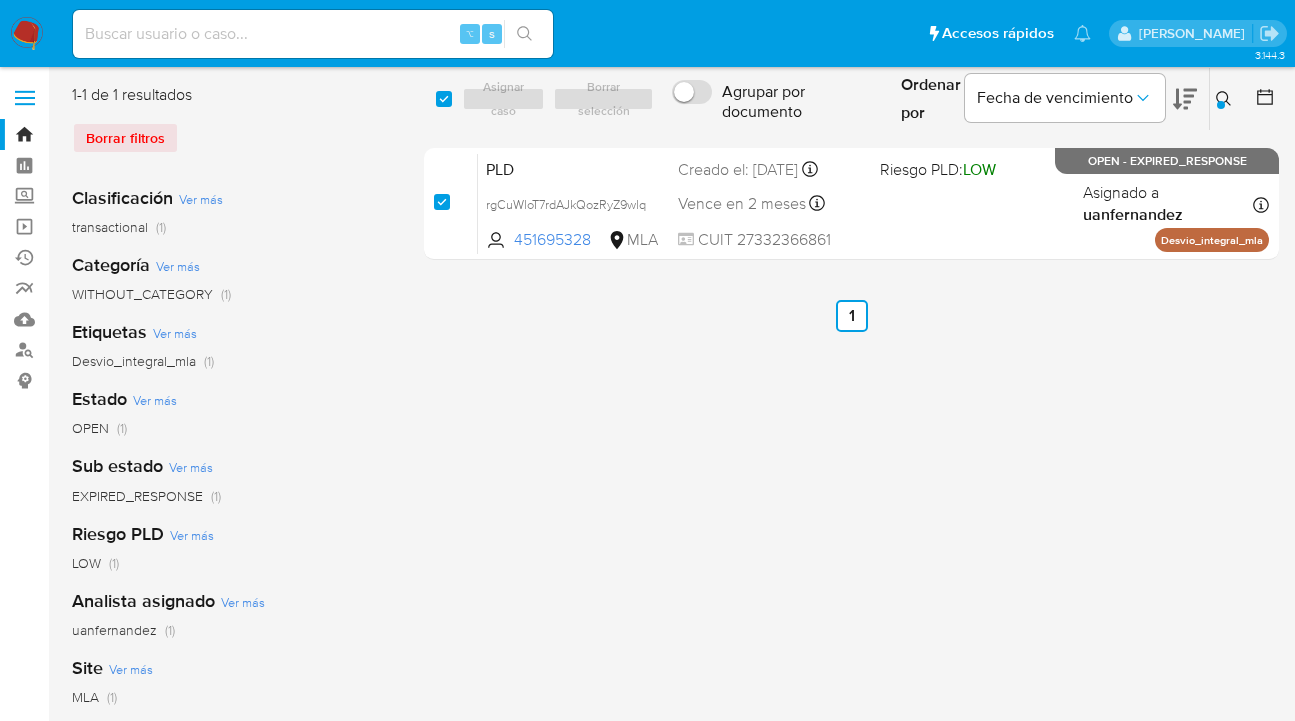 checkbox on "true" 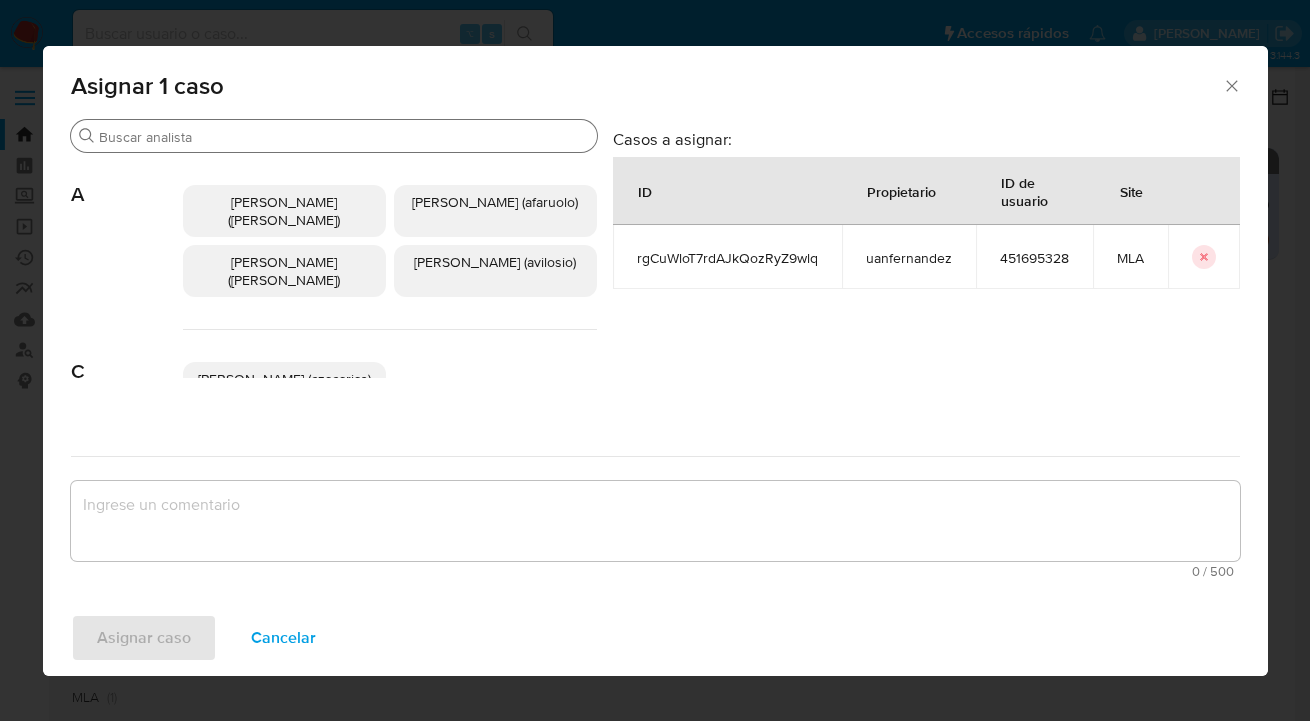 click on "Buscar" at bounding box center (344, 137) 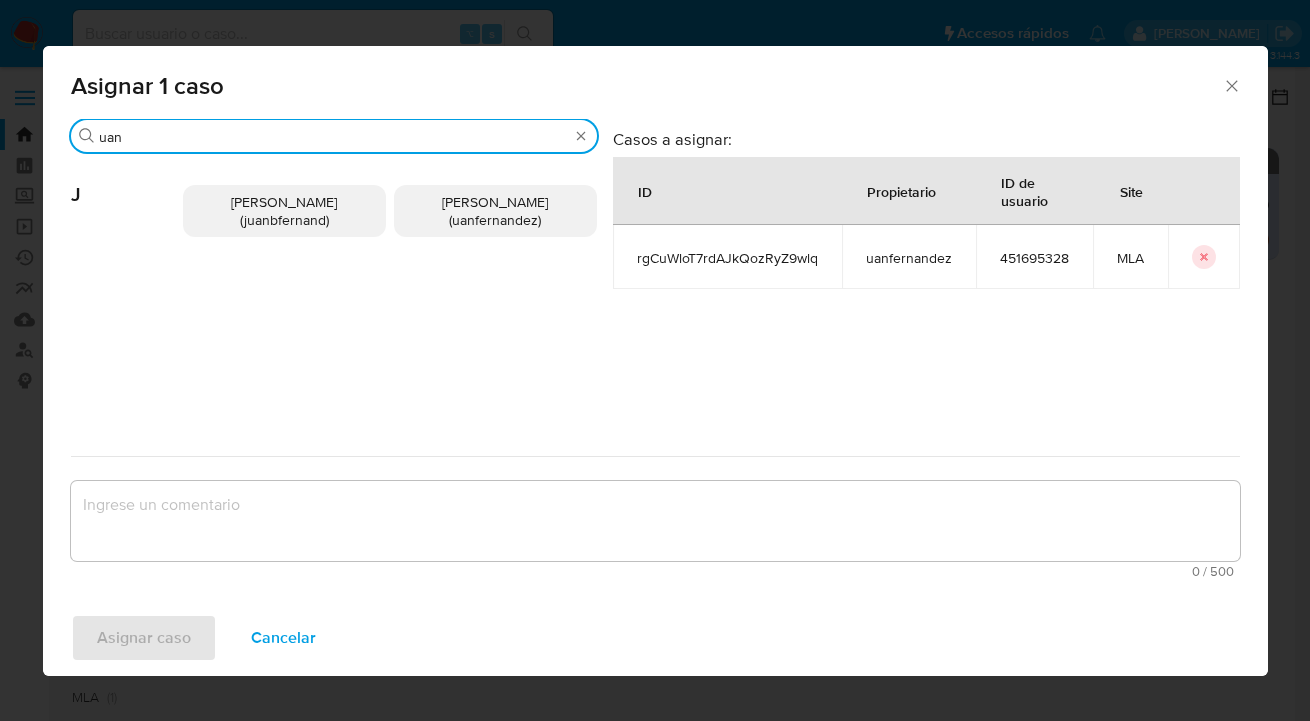 type on "uan" 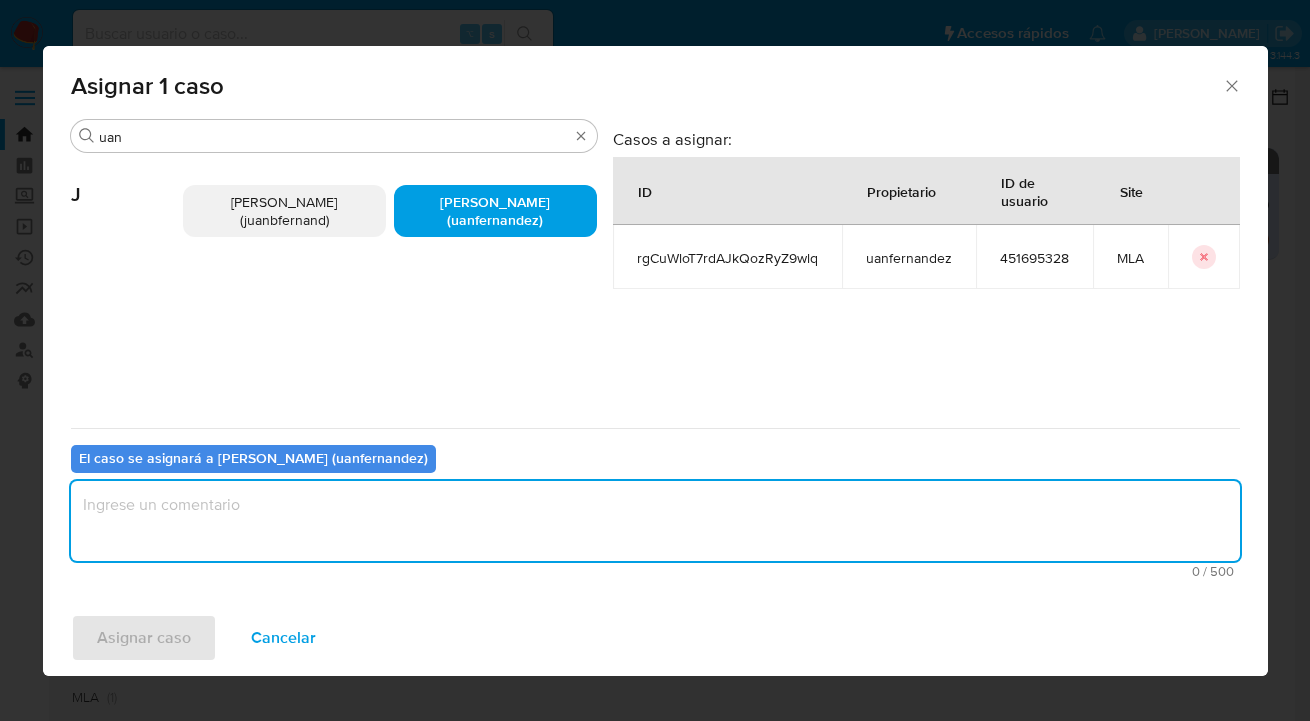 click at bounding box center [655, 521] 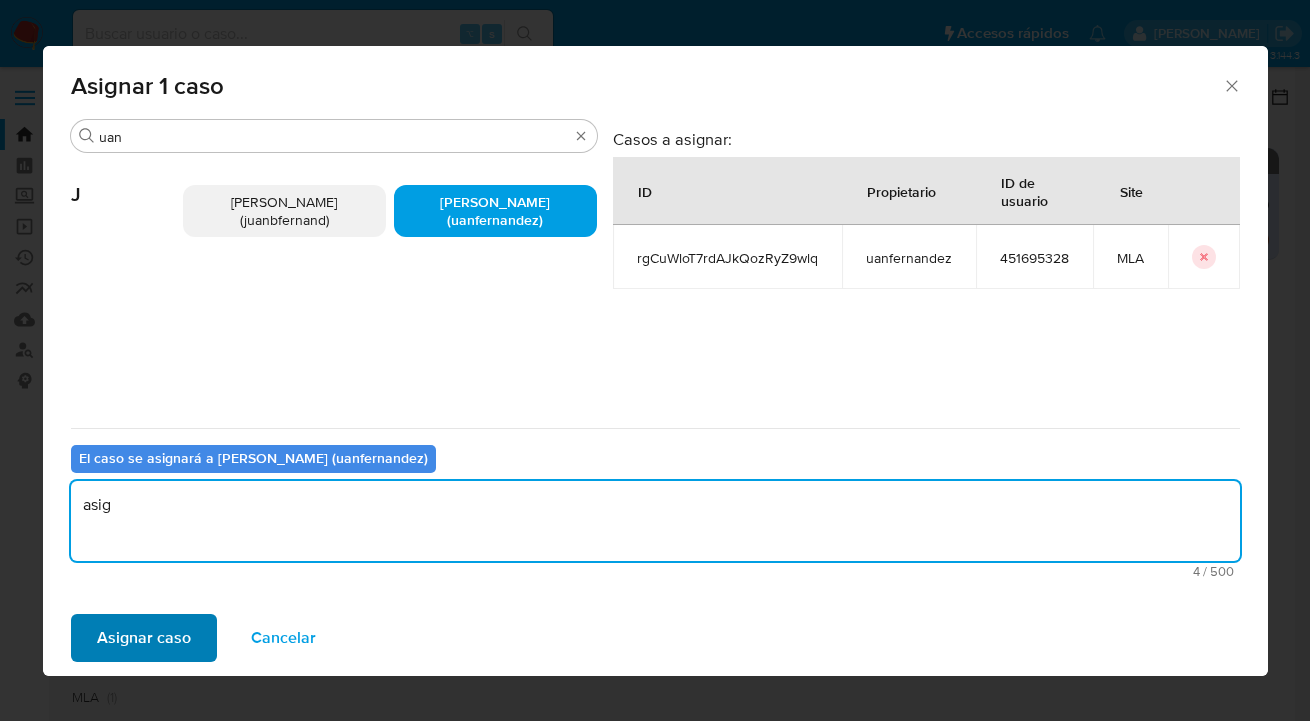 type on "asig" 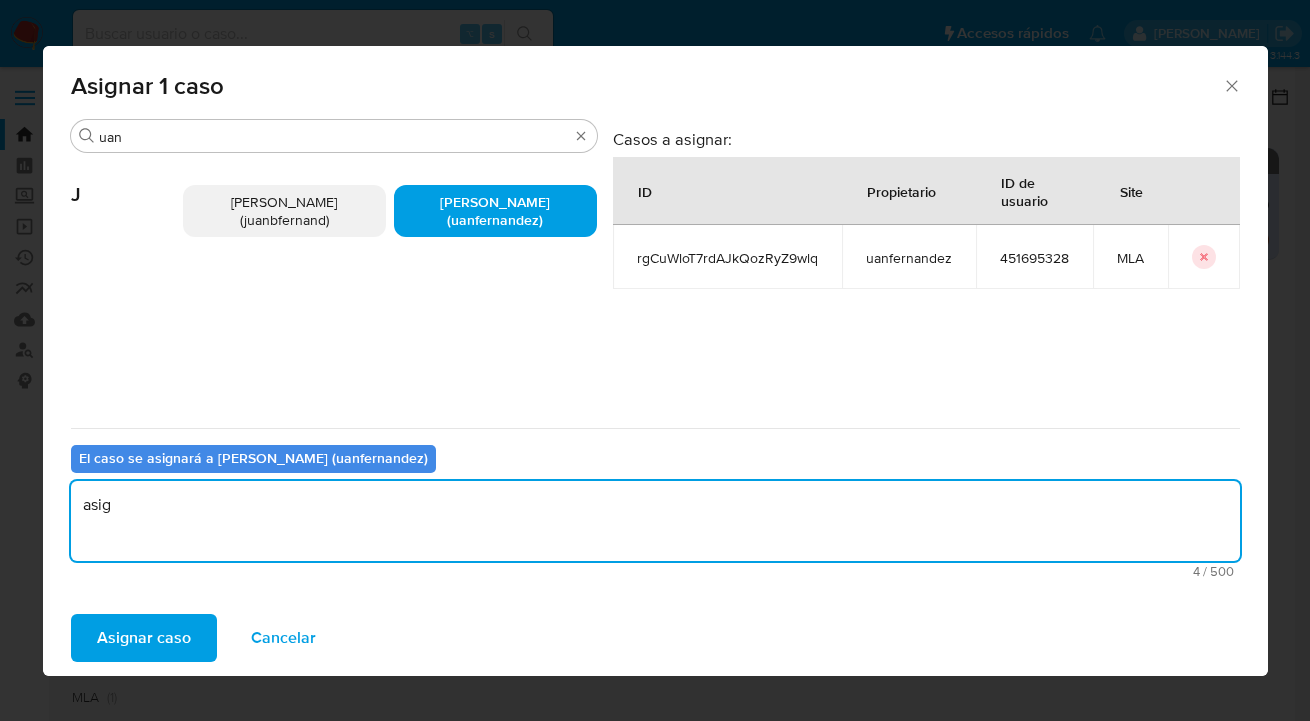 click on "Asignar caso" at bounding box center [144, 638] 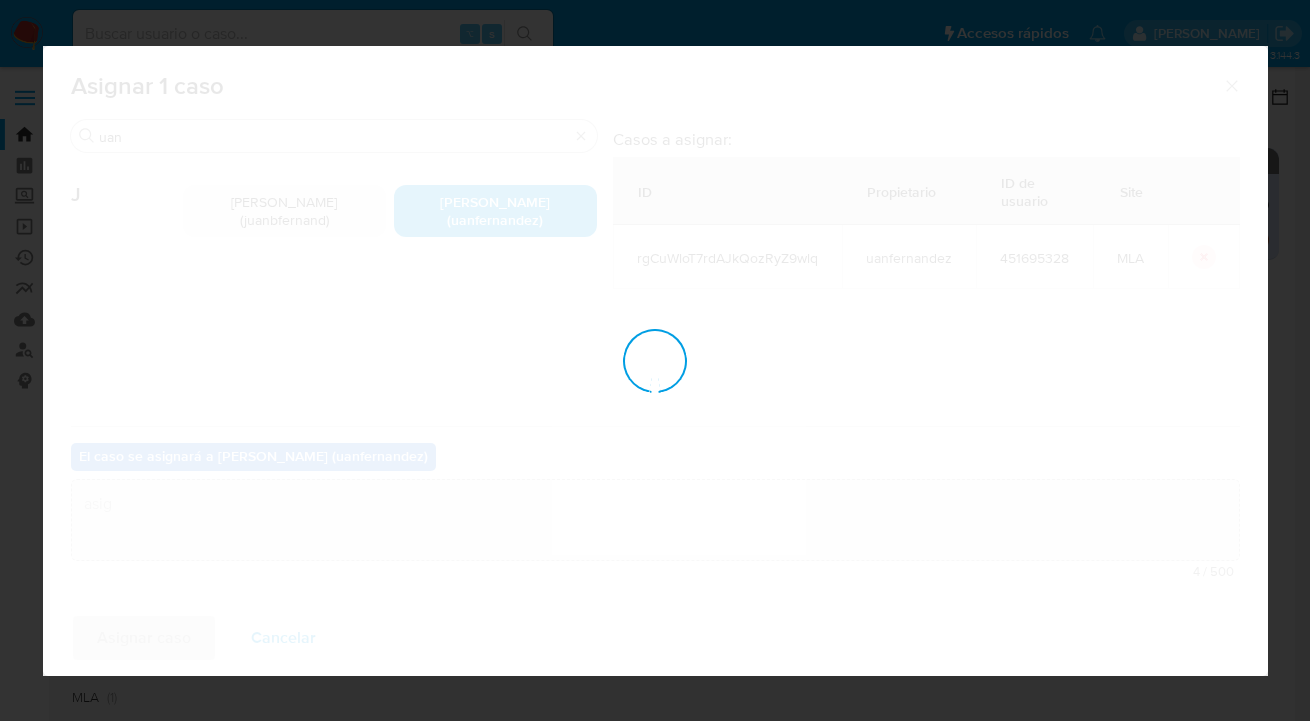 type 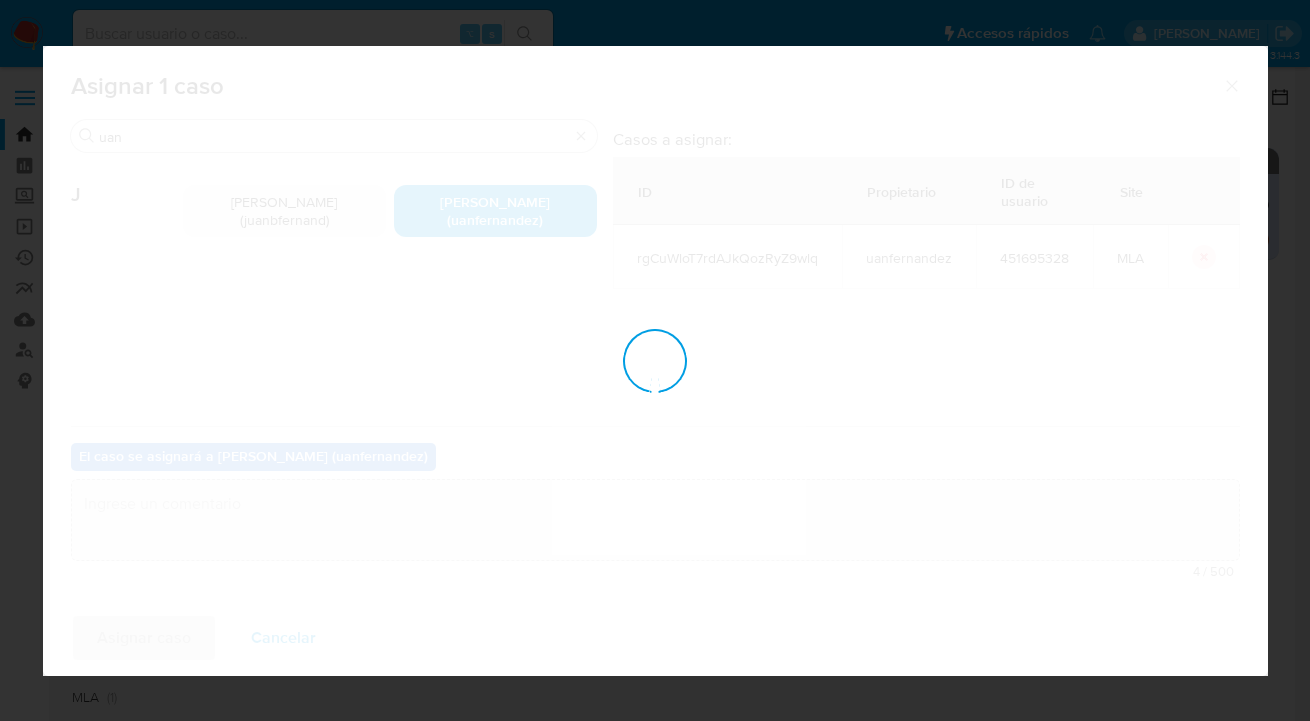 checkbox on "false" 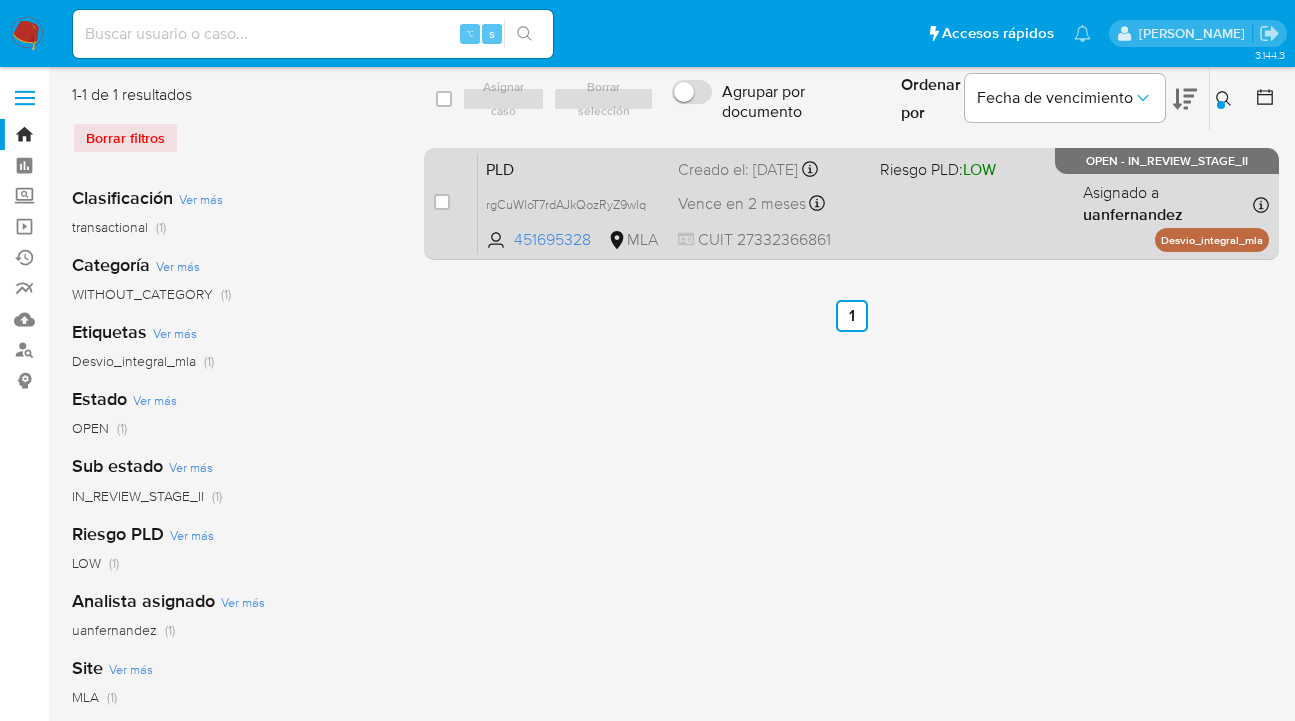 click on "PLD rgCuWloT7rdAJkQozRyZ9wlq 451695328 MLA Riesgo PLD:  LOW Creado el: 12/06/2025   Creado el: 12/06/2025 03:21:17 Vence en 2 meses   Vence el 10/09/2025 03:21:18 CUIT   27332366861 Asignado a   uanfernandez   Asignado el: 18/06/2025 14:17:22 Desvio_integral_mla OPEN - IN_REVIEW_STAGE_II" at bounding box center (873, 203) 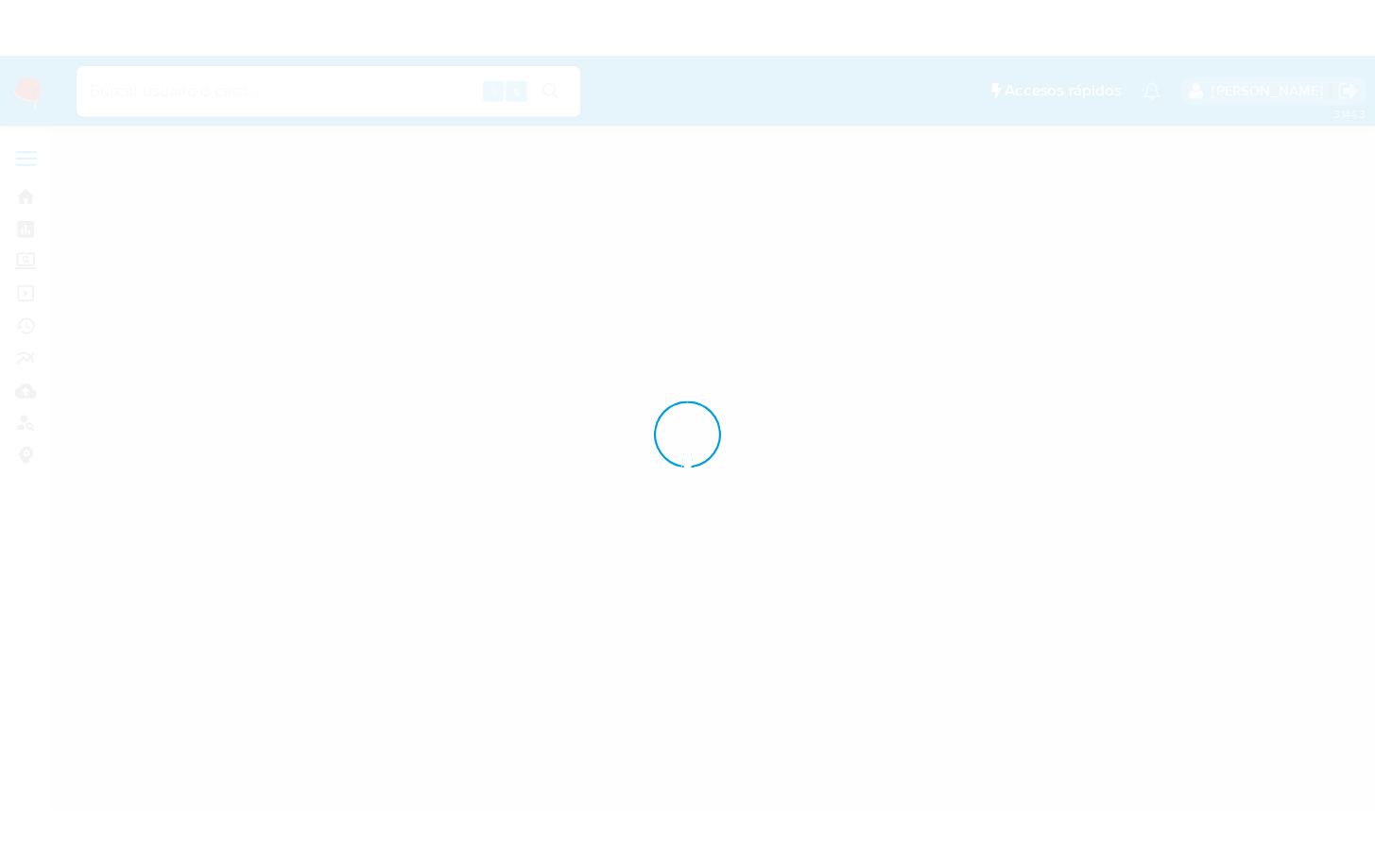 scroll, scrollTop: 0, scrollLeft: 0, axis: both 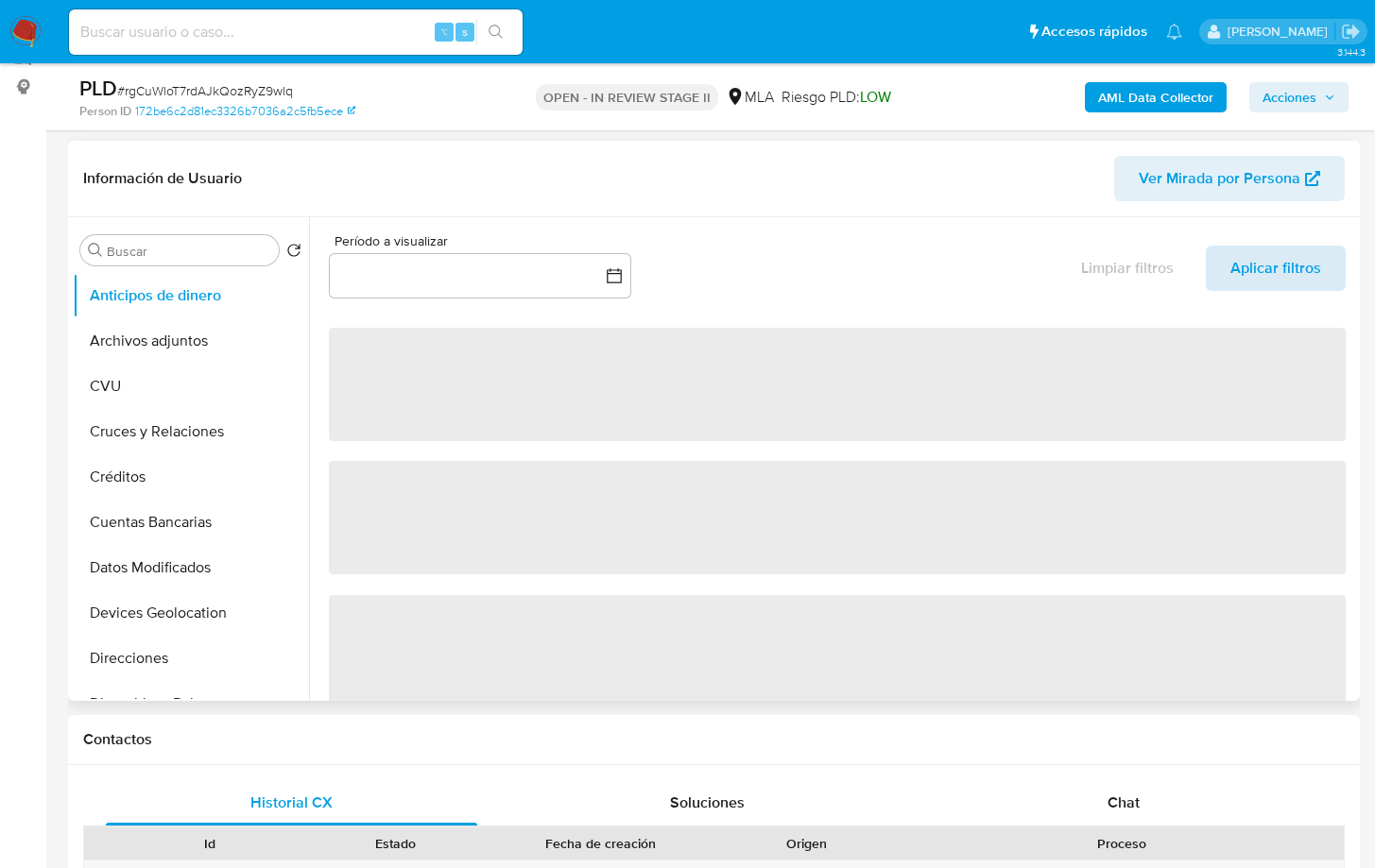 select on "10" 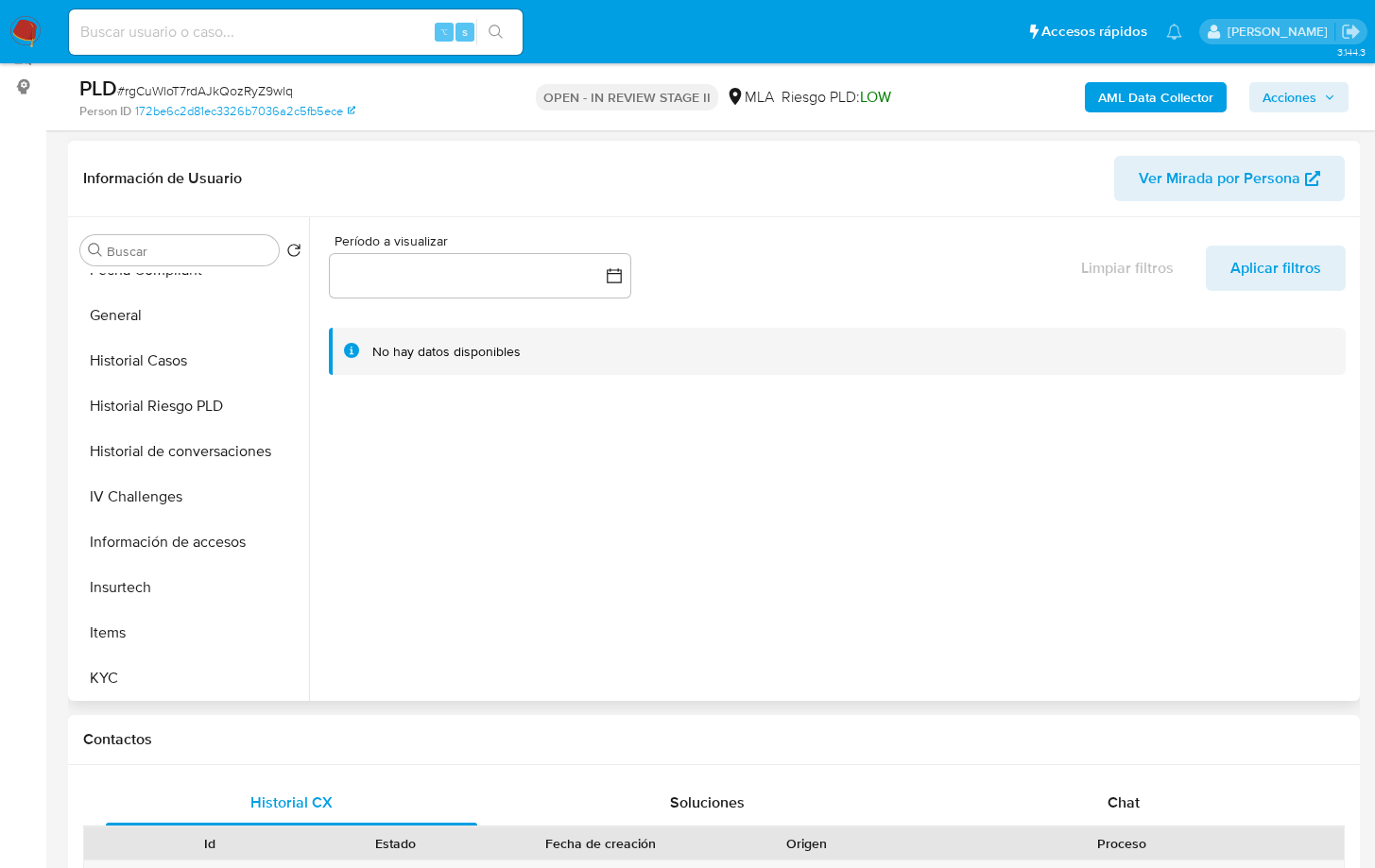 scroll, scrollTop: 548, scrollLeft: 0, axis: vertical 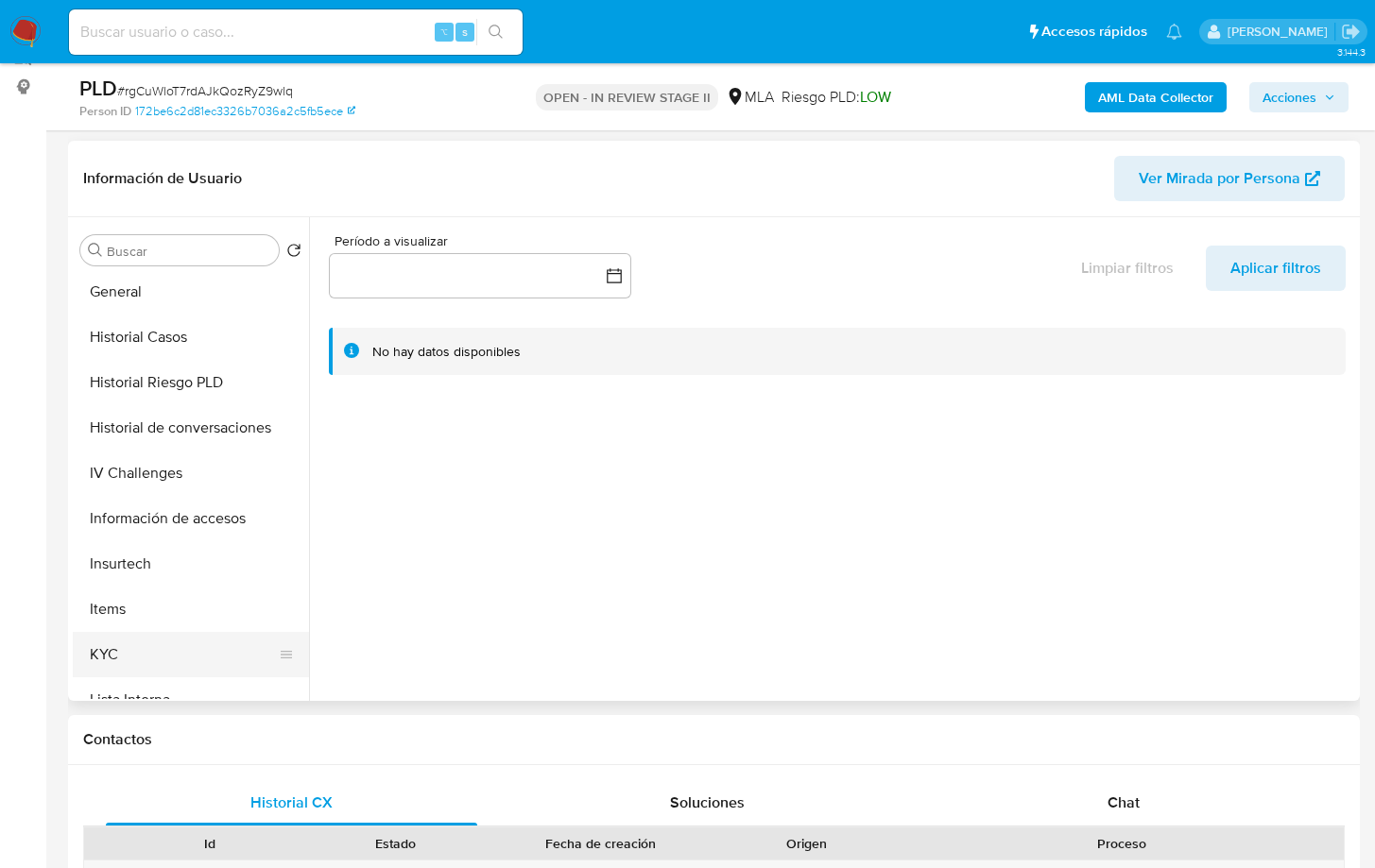 click on "KYC" at bounding box center (183, 655) 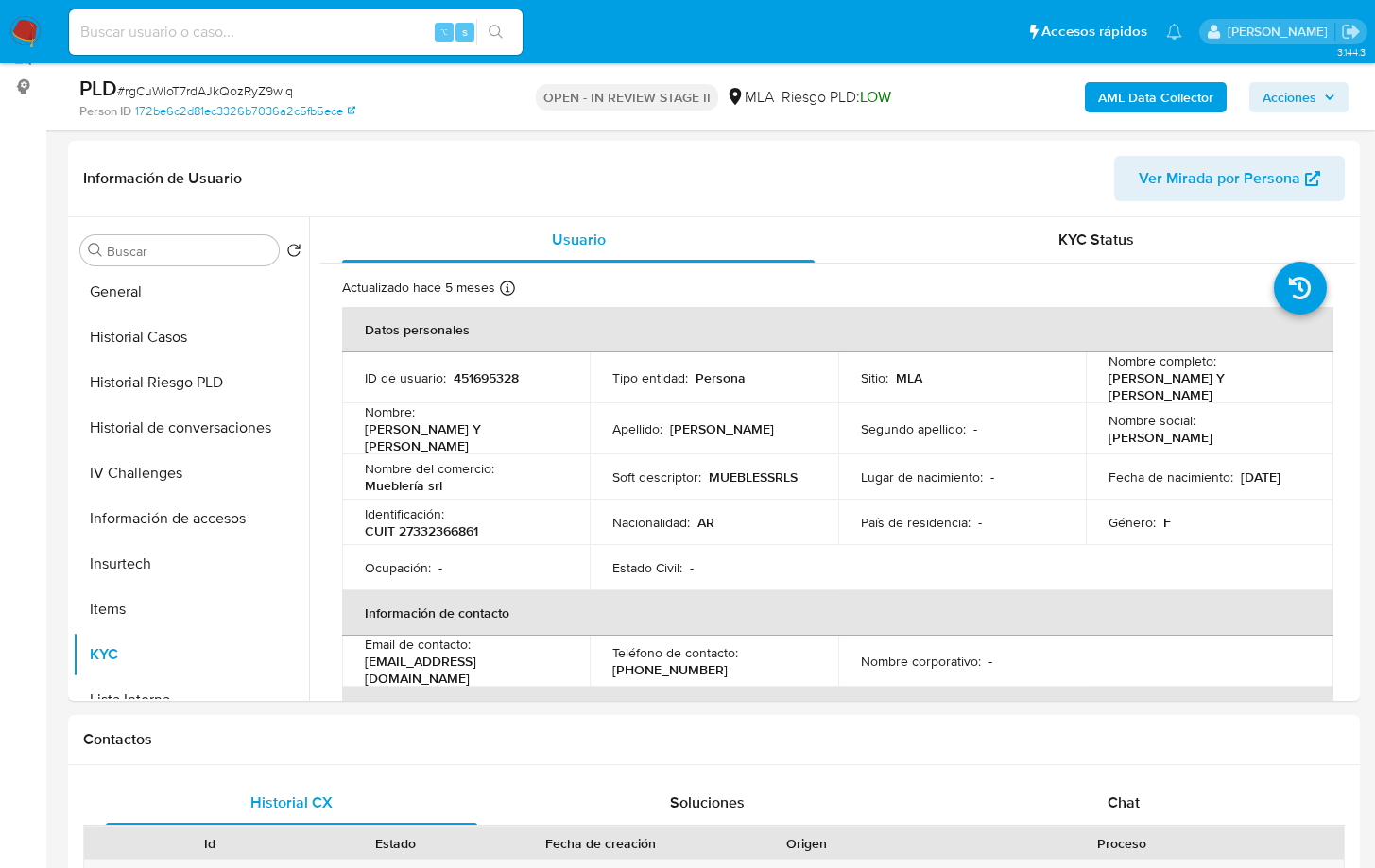 type 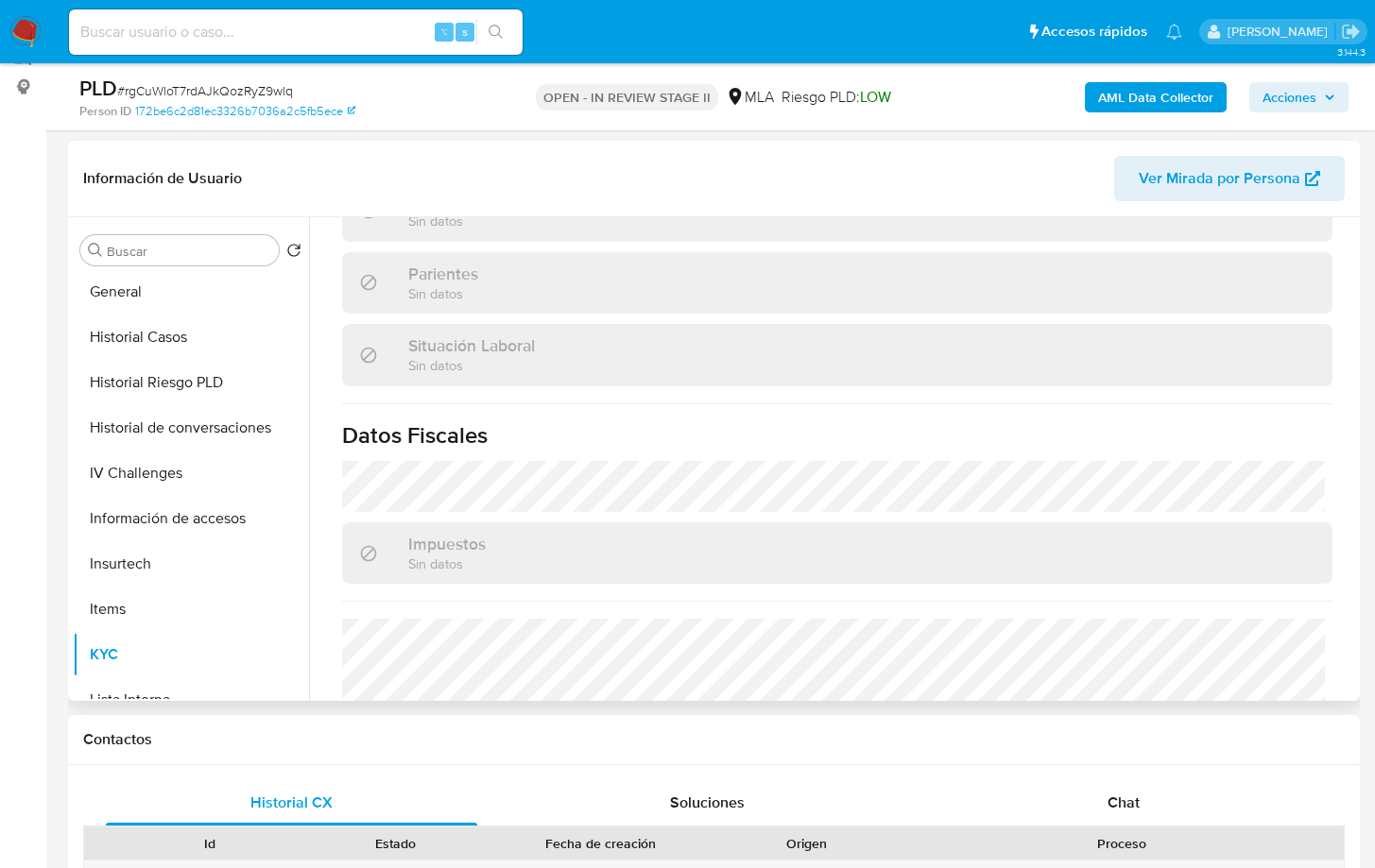 scroll, scrollTop: 1012, scrollLeft: 0, axis: vertical 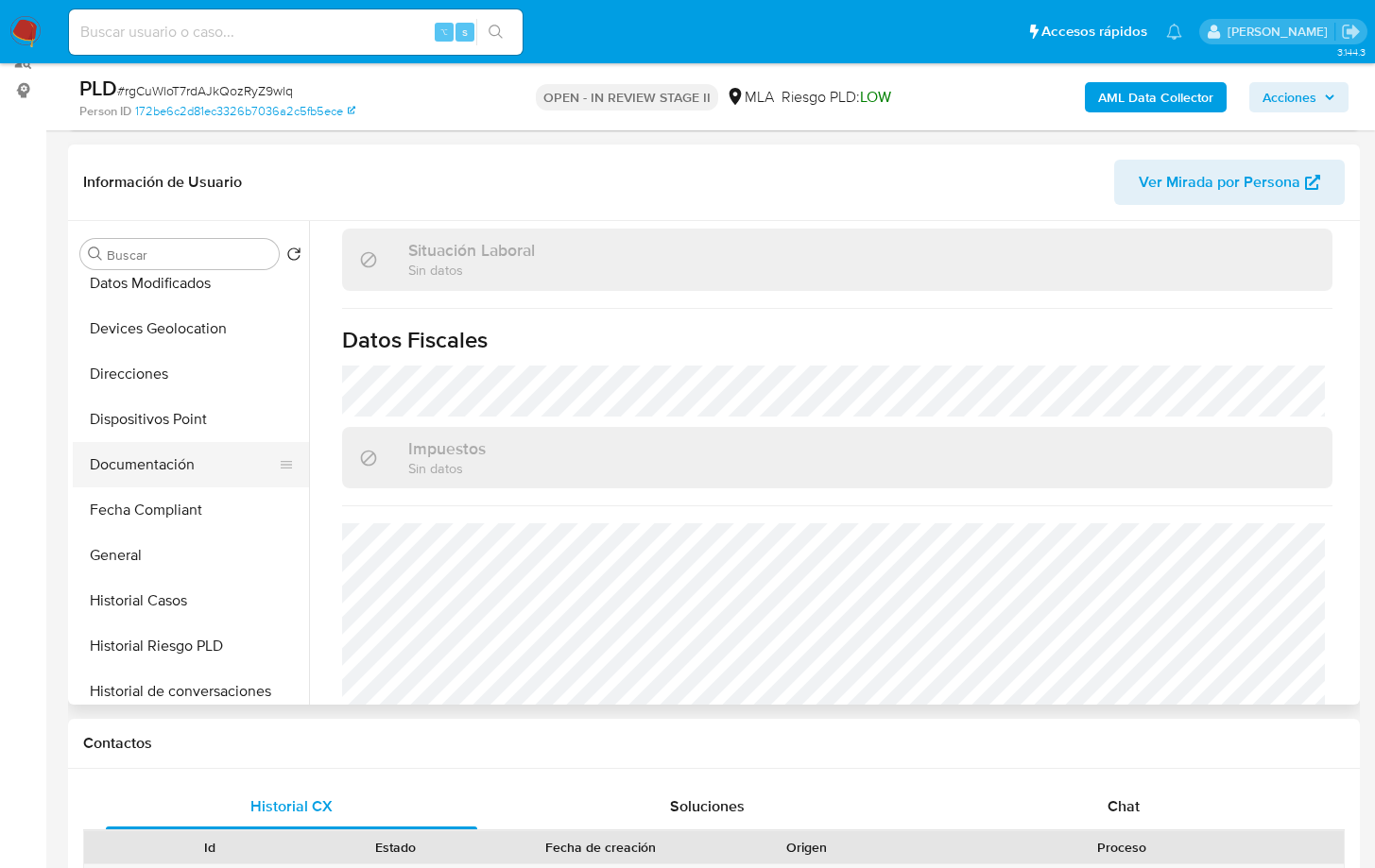 click on "Documentación" at bounding box center [183, 465] 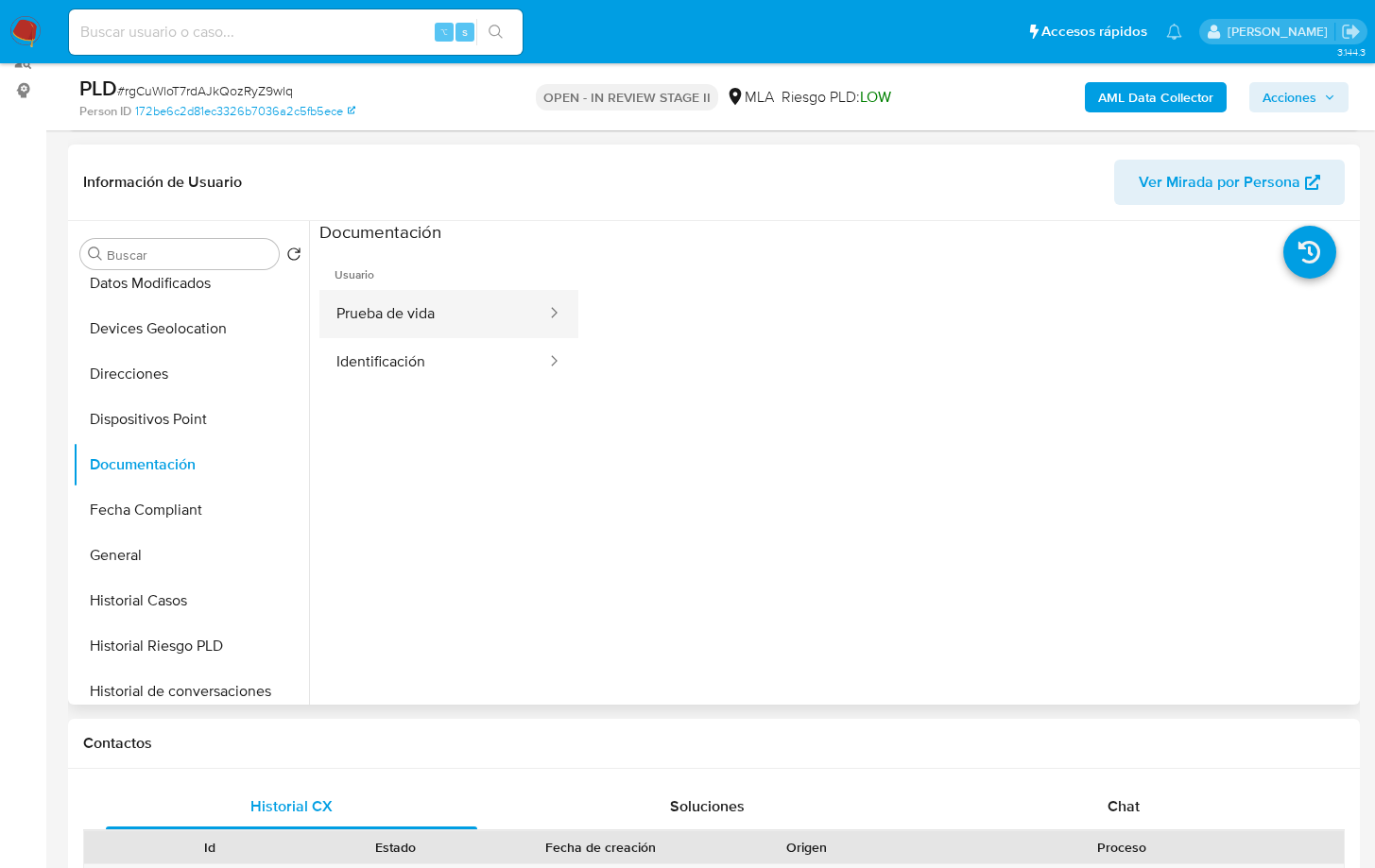 drag, startPoint x: 411, startPoint y: 304, endPoint x: 452, endPoint y: 308, distance: 41.19466 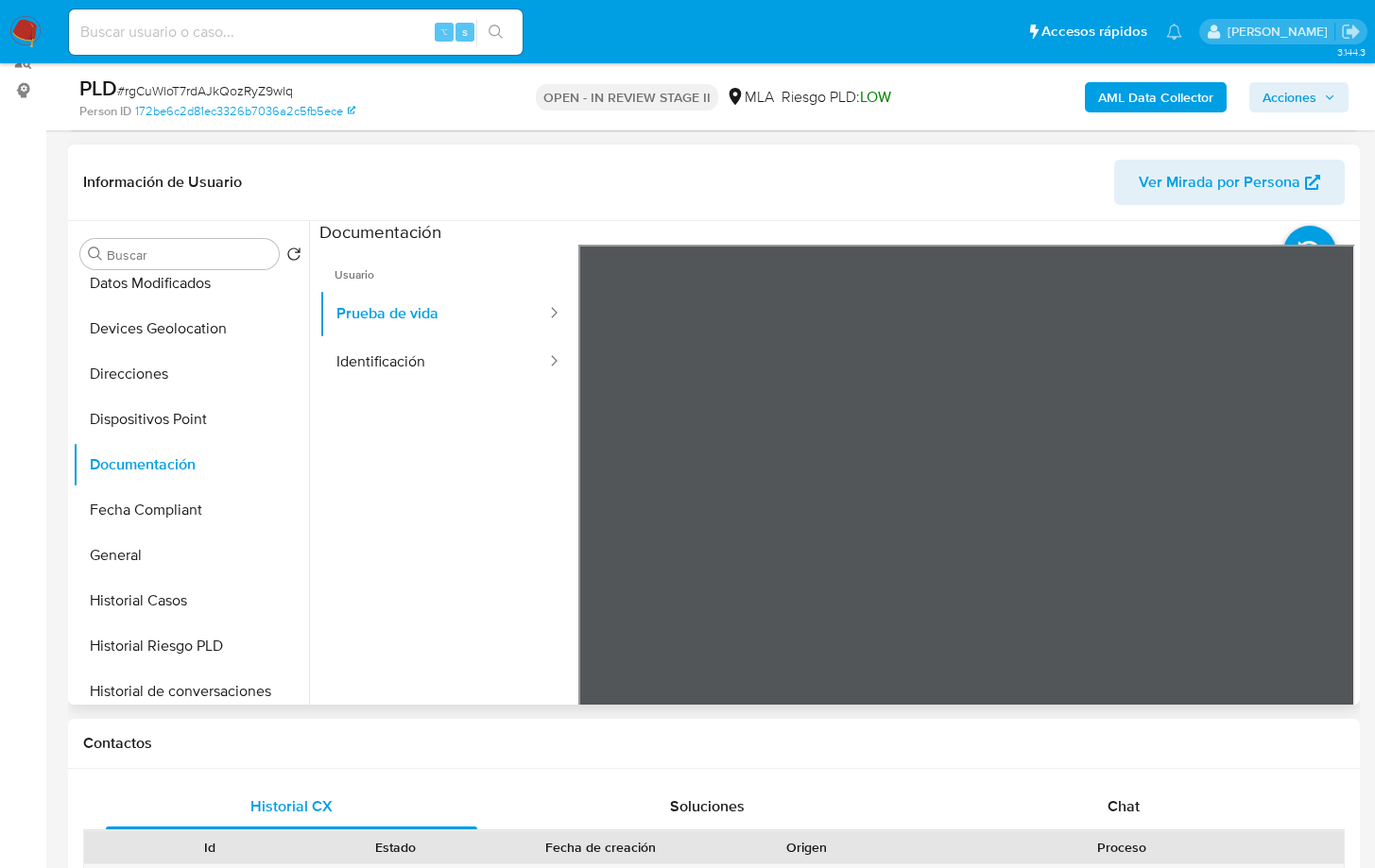 drag, startPoint x: 433, startPoint y: 357, endPoint x: 565, endPoint y: 349, distance: 132.2422 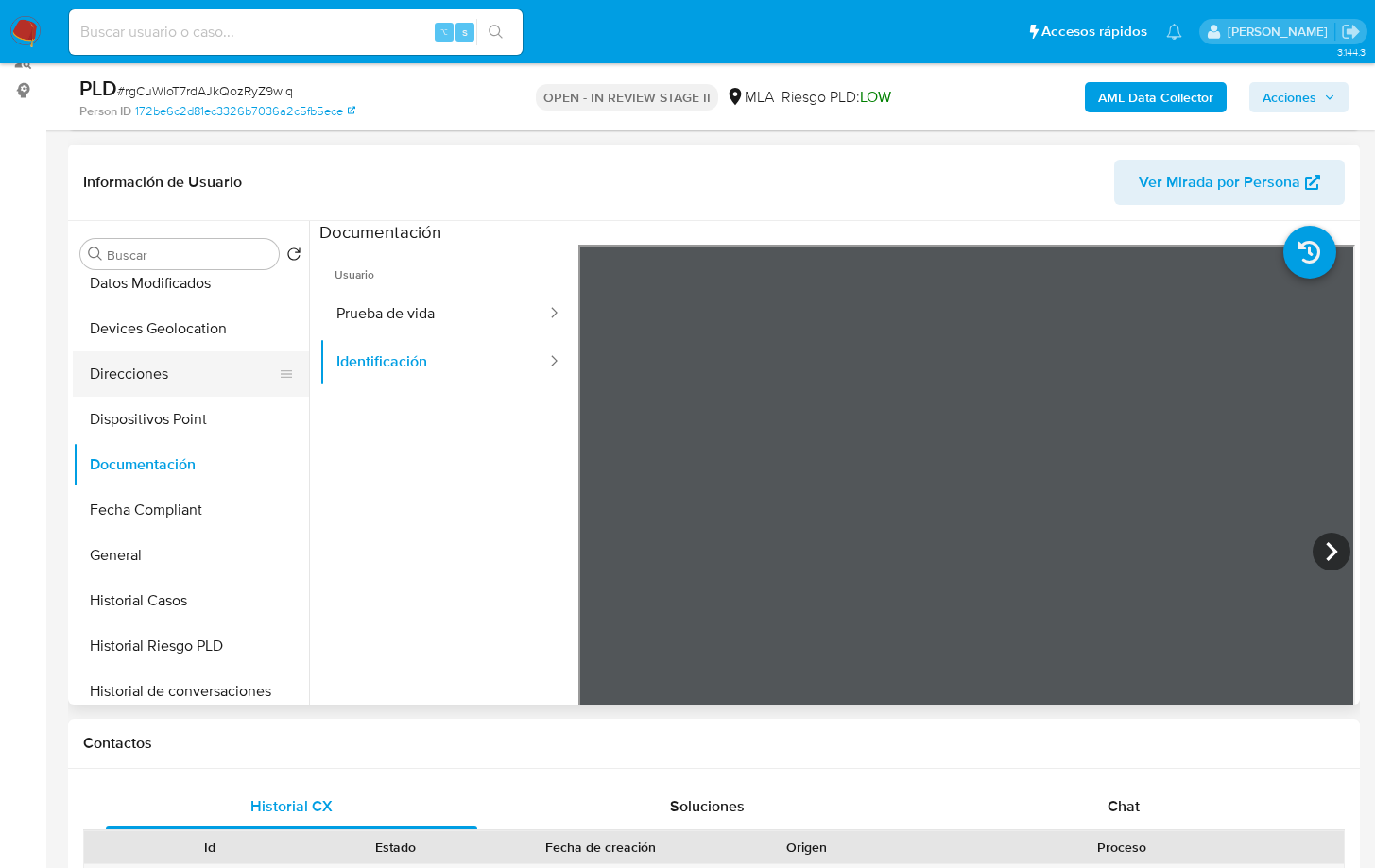 drag, startPoint x: 171, startPoint y: 373, endPoint x: 216, endPoint y: 368, distance: 45.276926 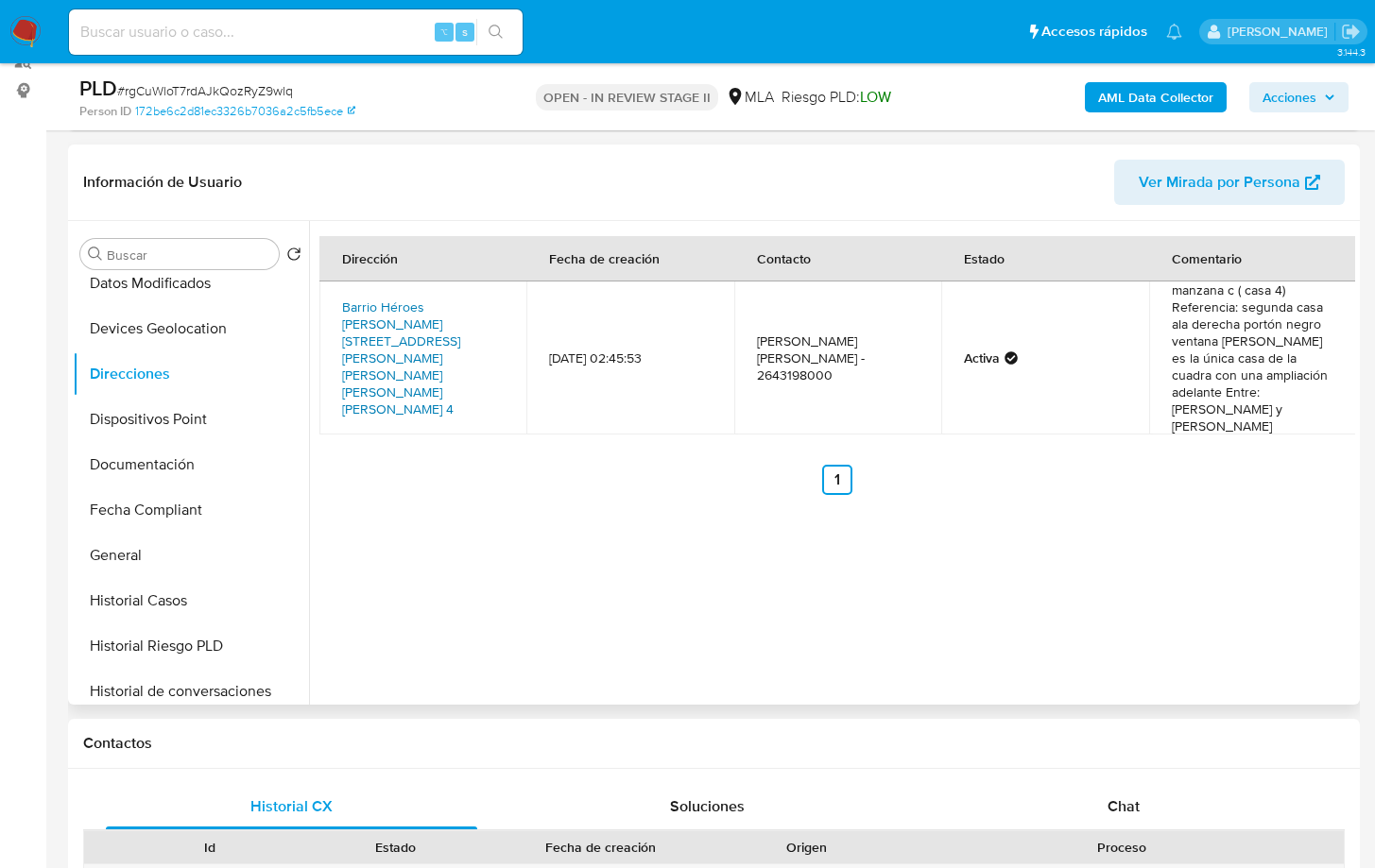 click on "Barrio Héroes De Belgrano Calle Jorge Salas Y Burgos 4, Santa Lucía, San Juan, 5411, Argentina 4" at bounding box center [401, 358] 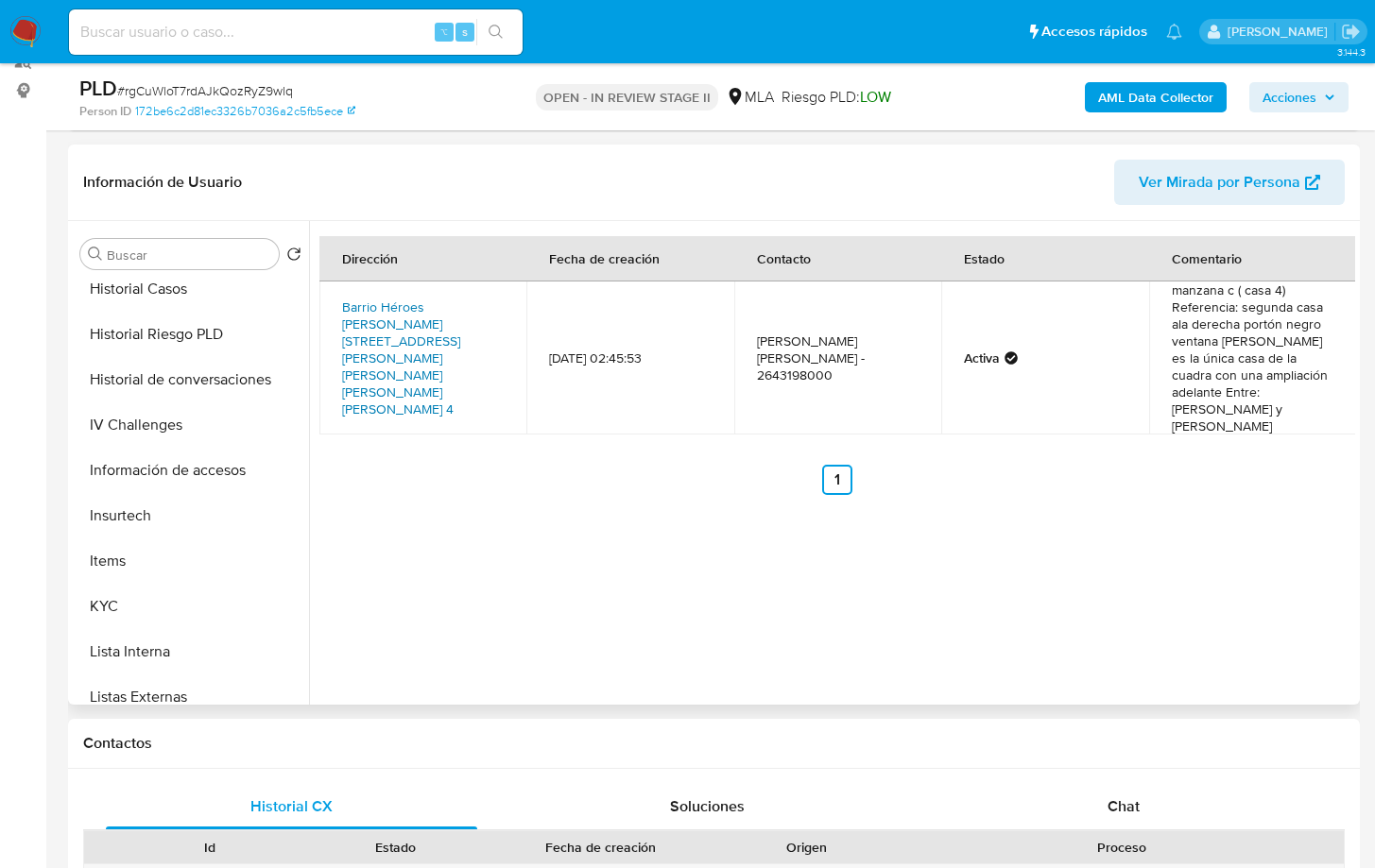 scroll, scrollTop: 601, scrollLeft: 0, axis: vertical 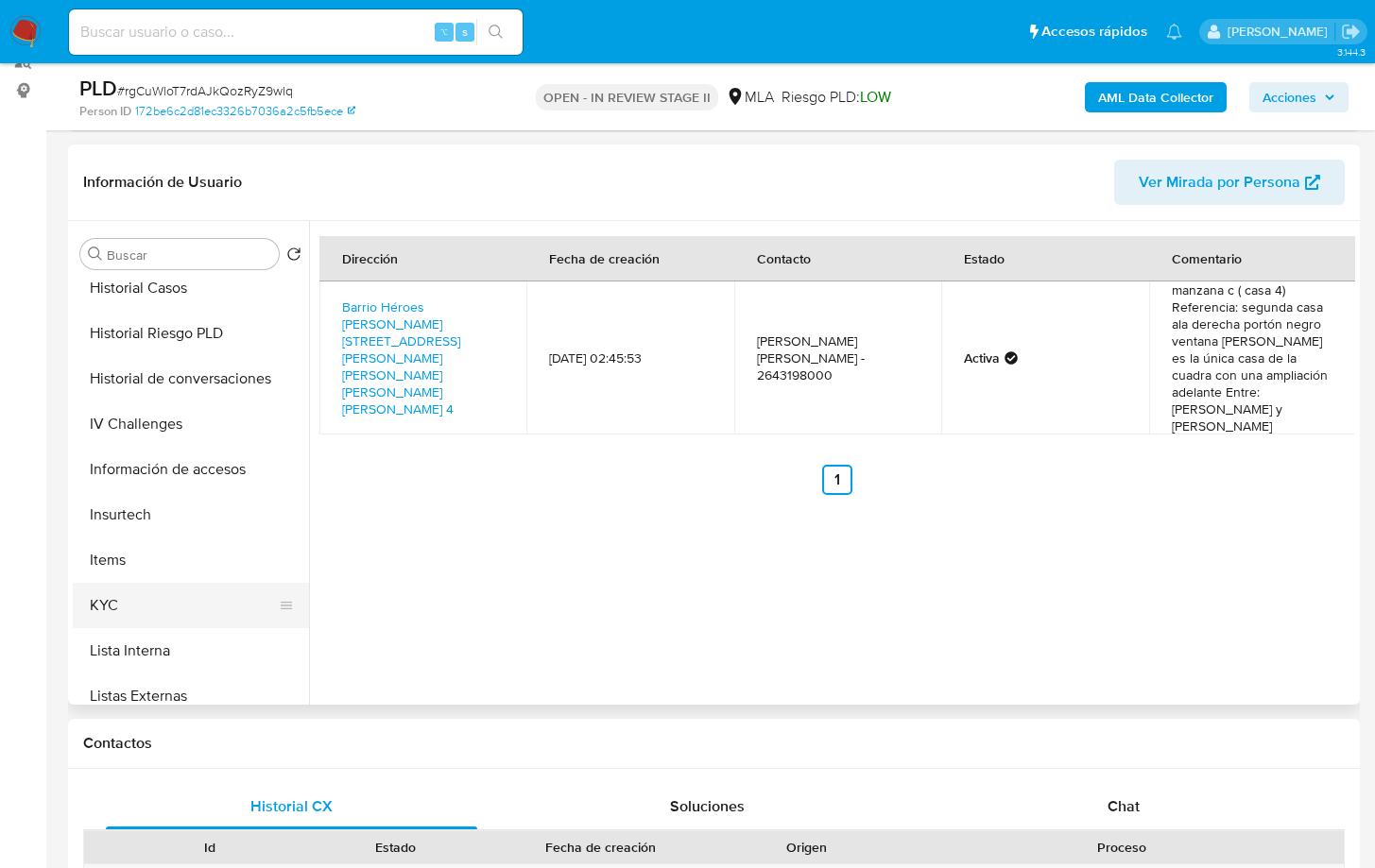 drag, startPoint x: 201, startPoint y: 610, endPoint x: 299, endPoint y: 614, distance: 98.081599 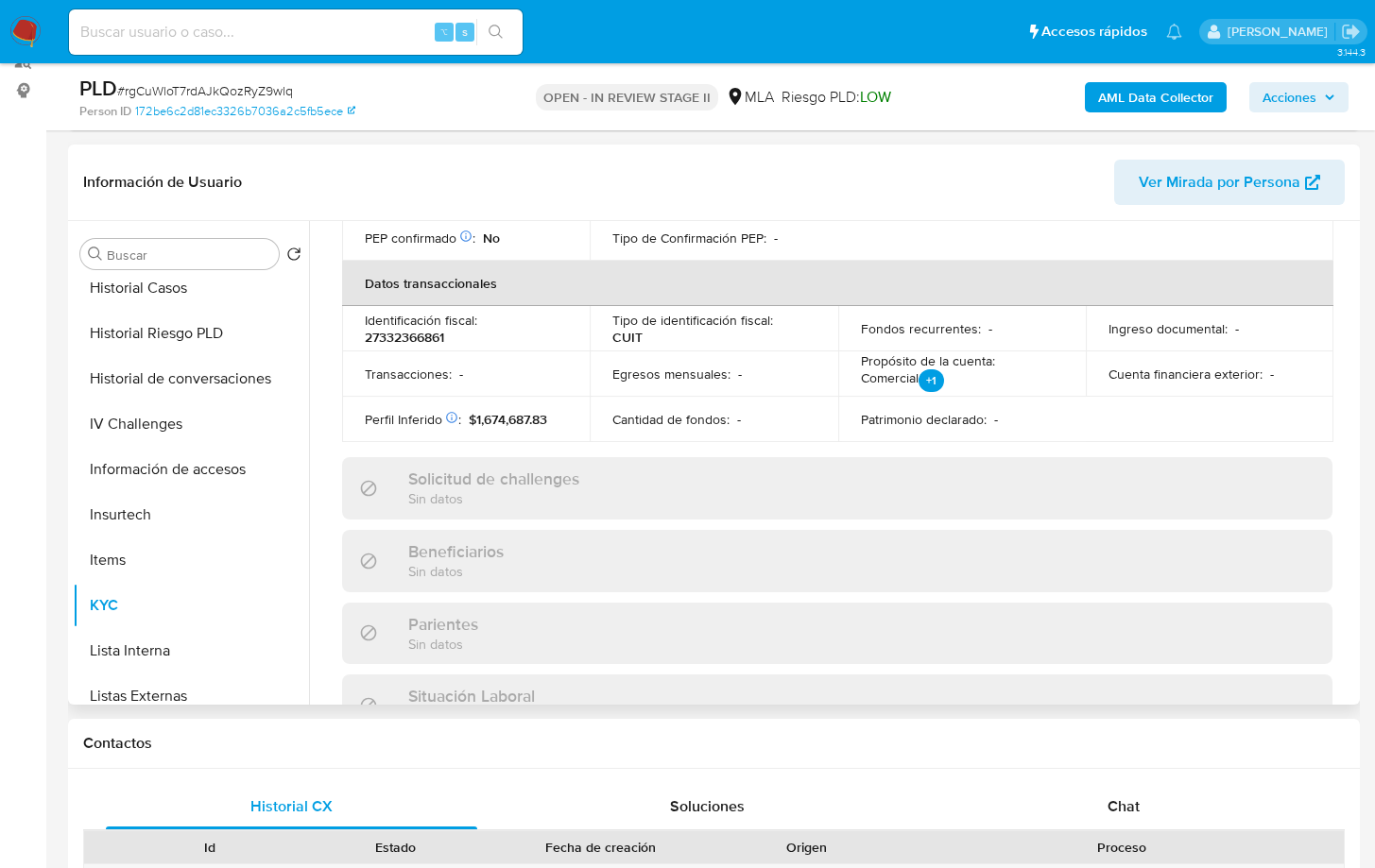 scroll, scrollTop: 1012, scrollLeft: 0, axis: vertical 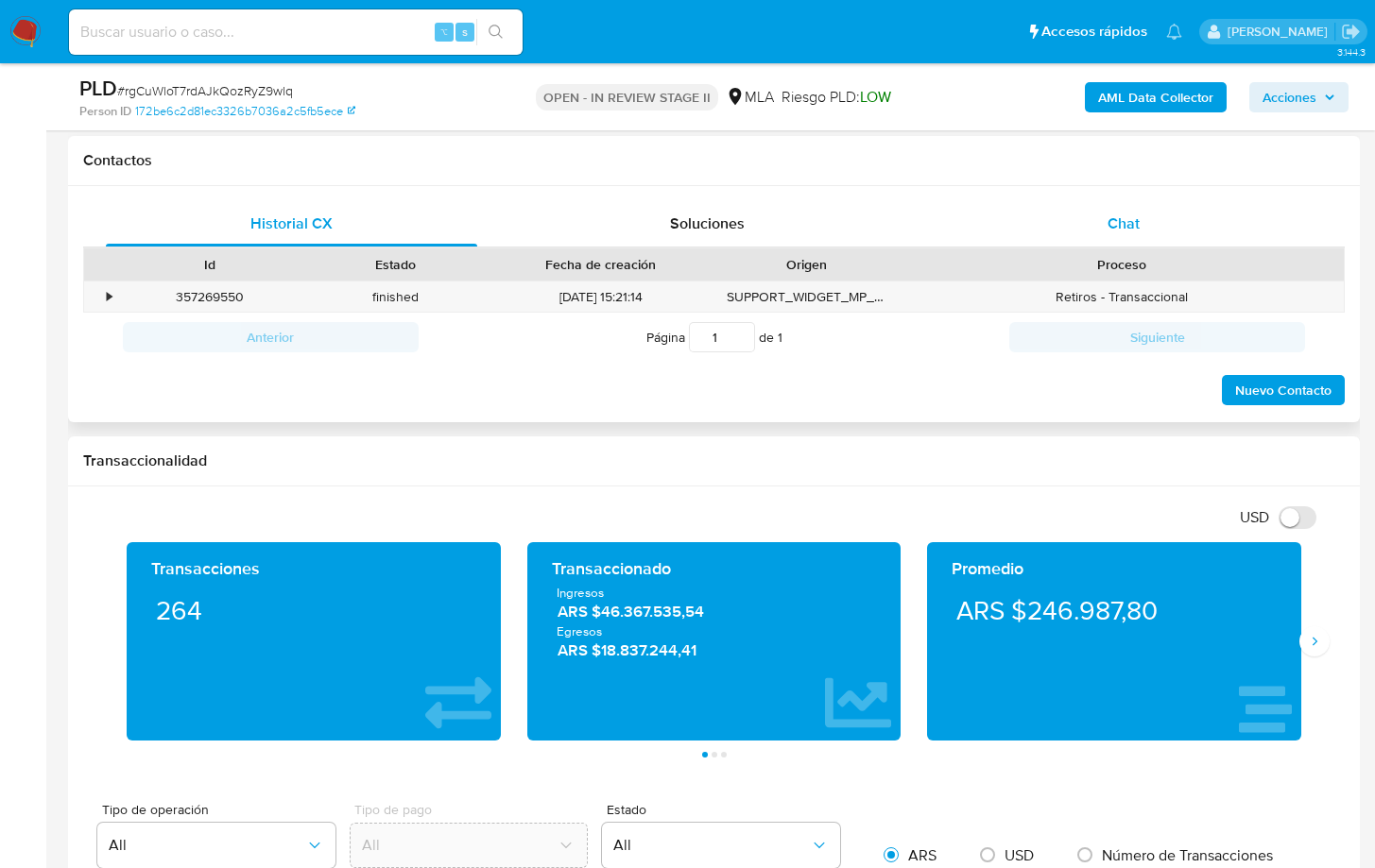 click on "Chat" at bounding box center (1124, 223) 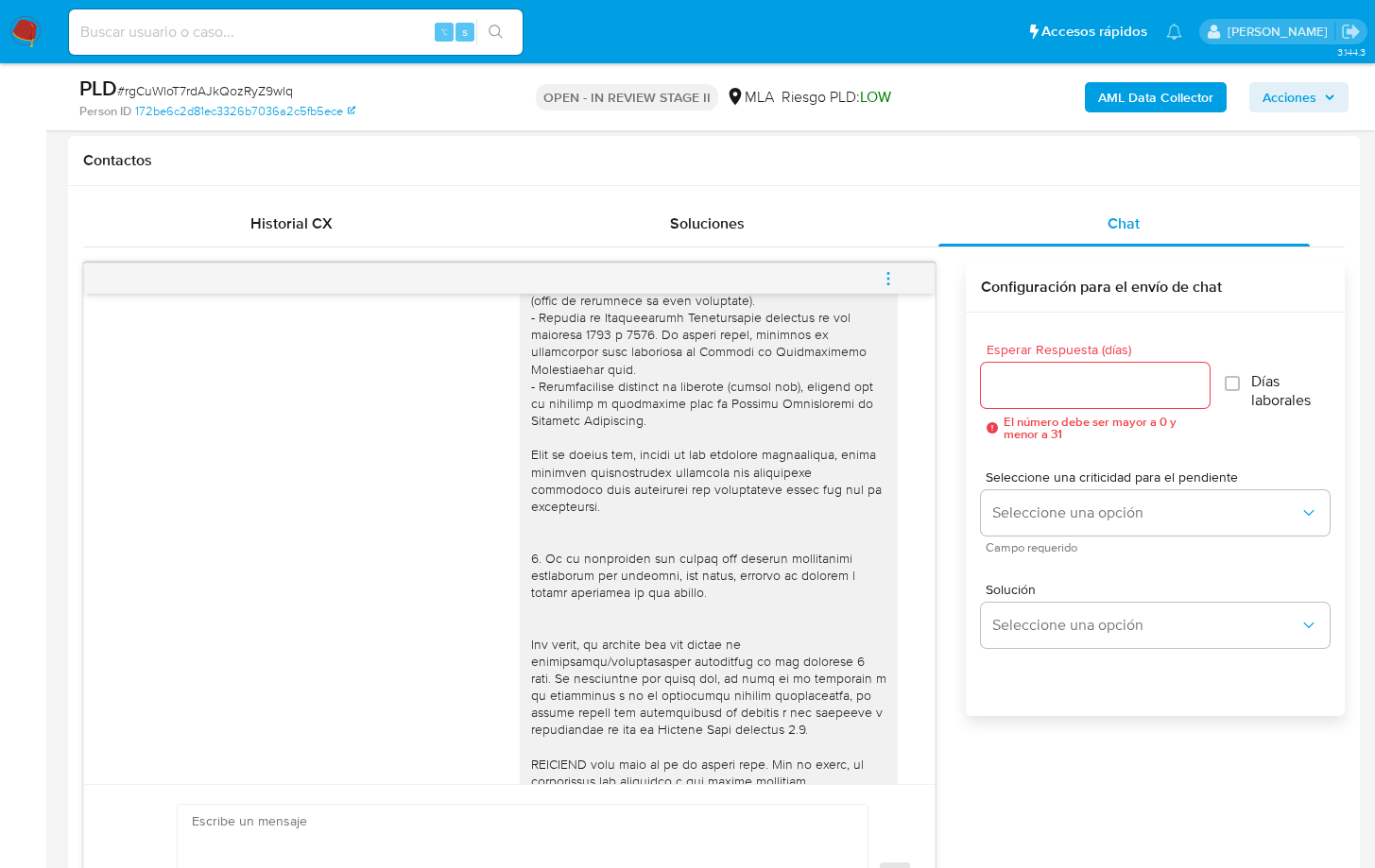 scroll, scrollTop: 0, scrollLeft: 0, axis: both 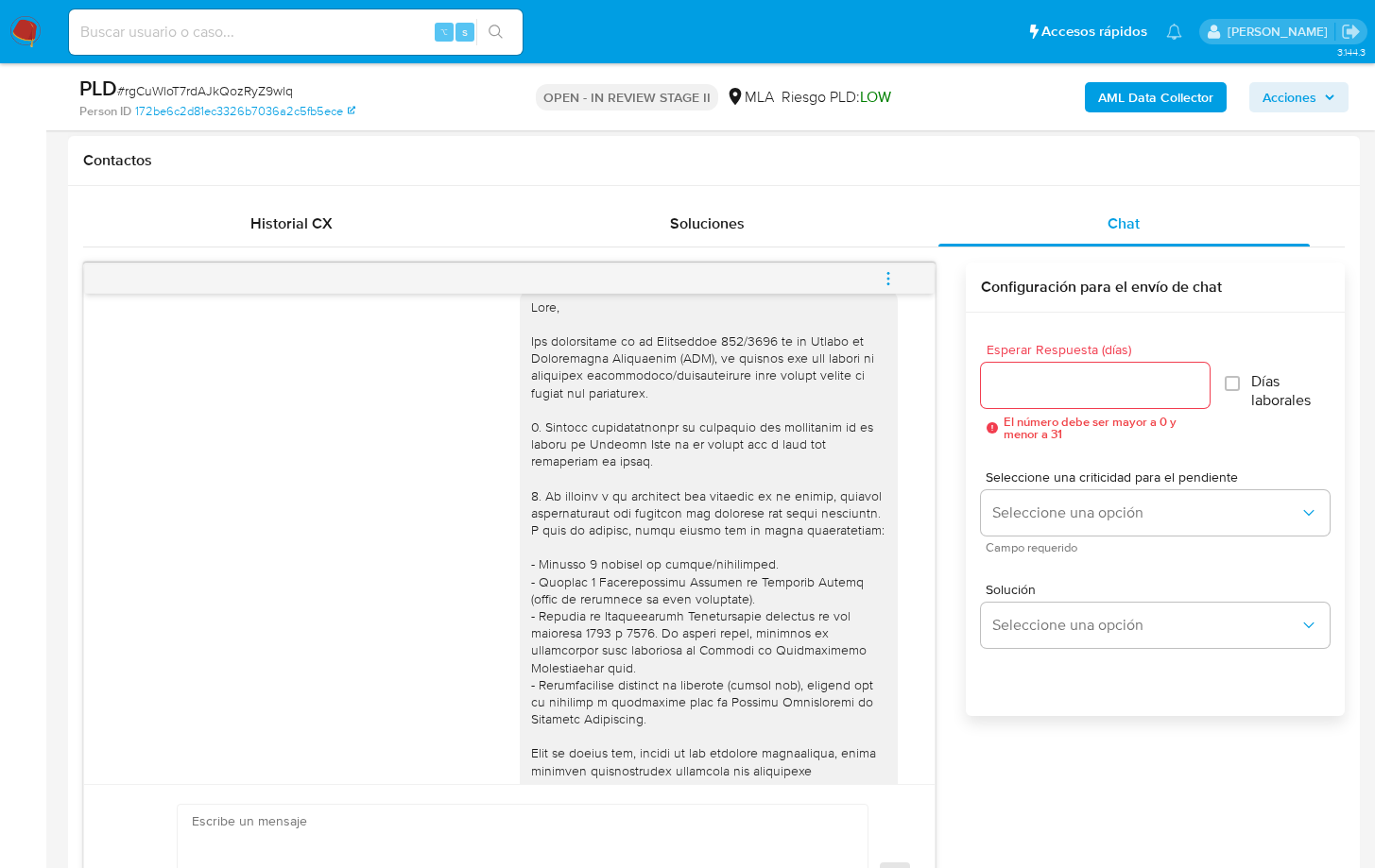 type 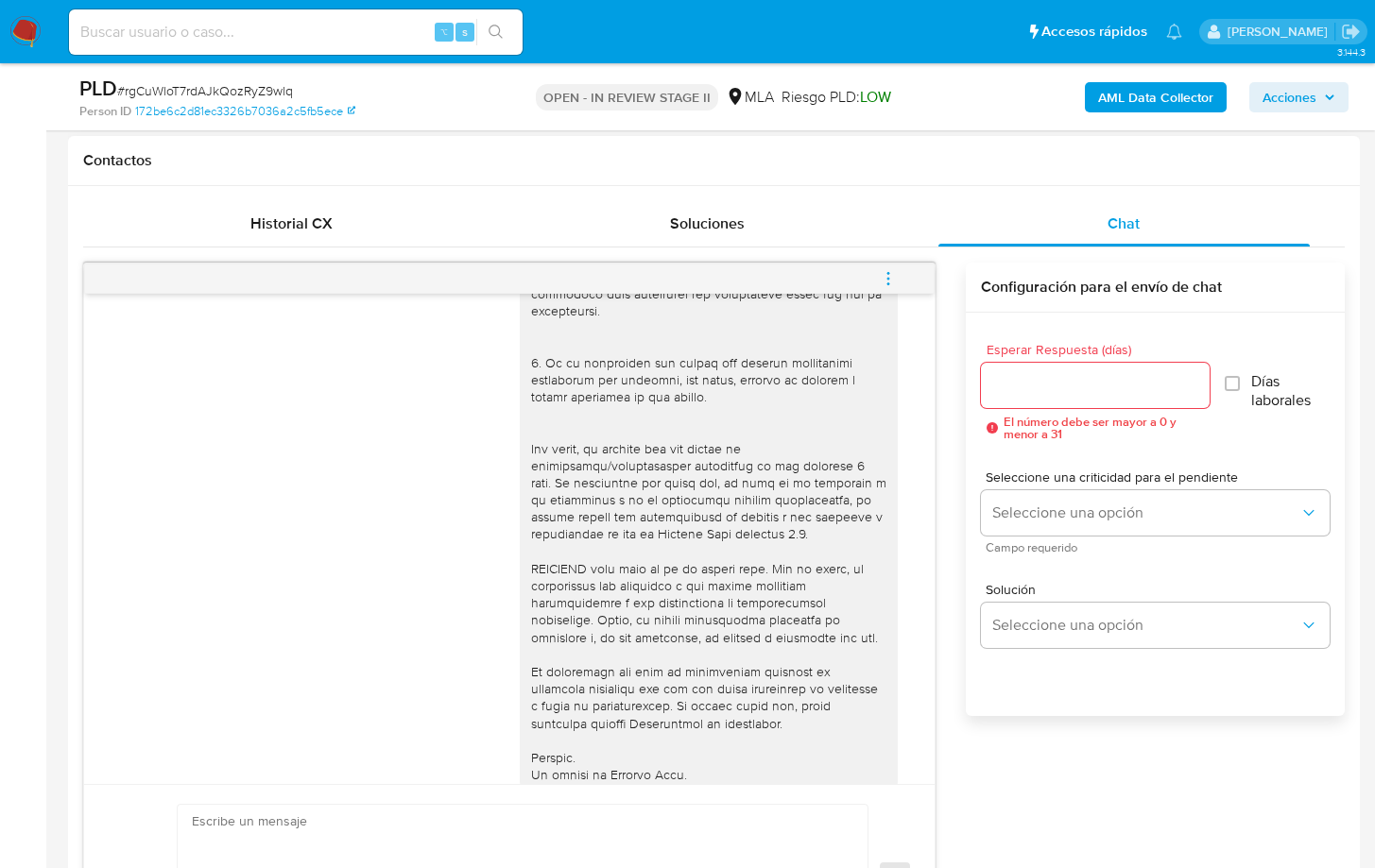 scroll, scrollTop: 513, scrollLeft: 0, axis: vertical 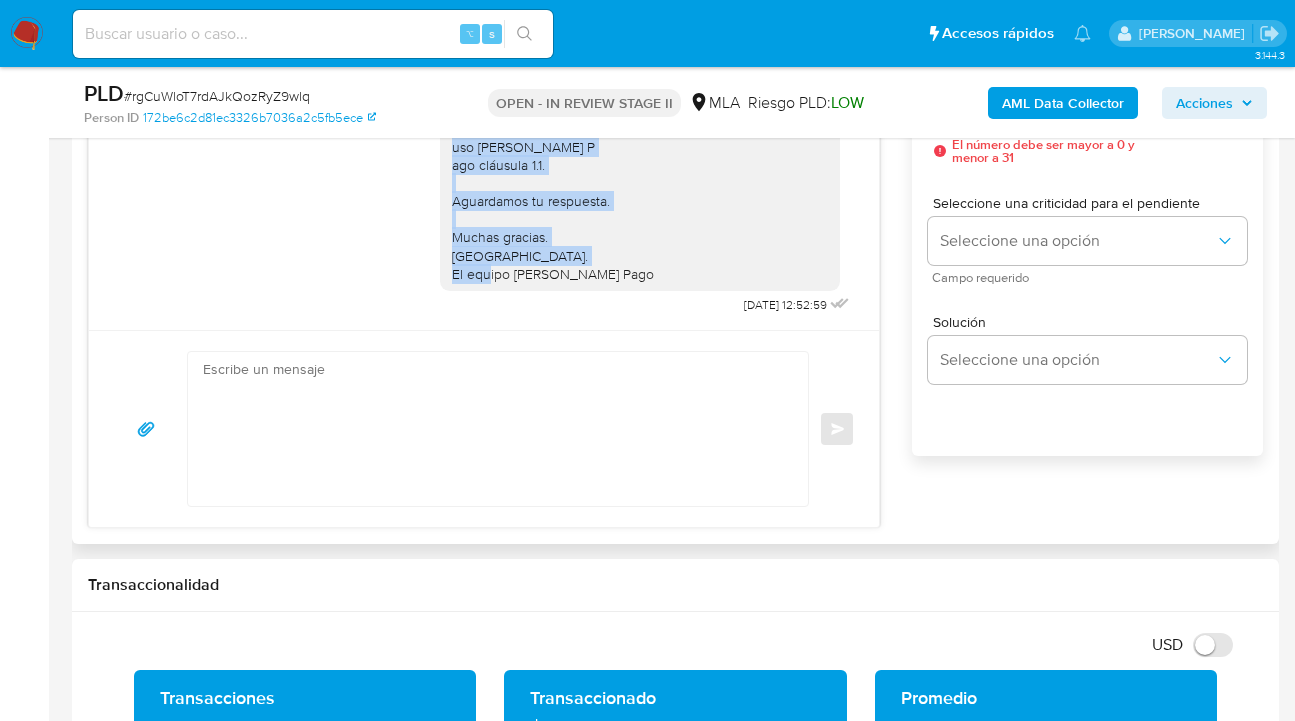 drag, startPoint x: 438, startPoint y: 264, endPoint x: 671, endPoint y: 257, distance: 233.10513 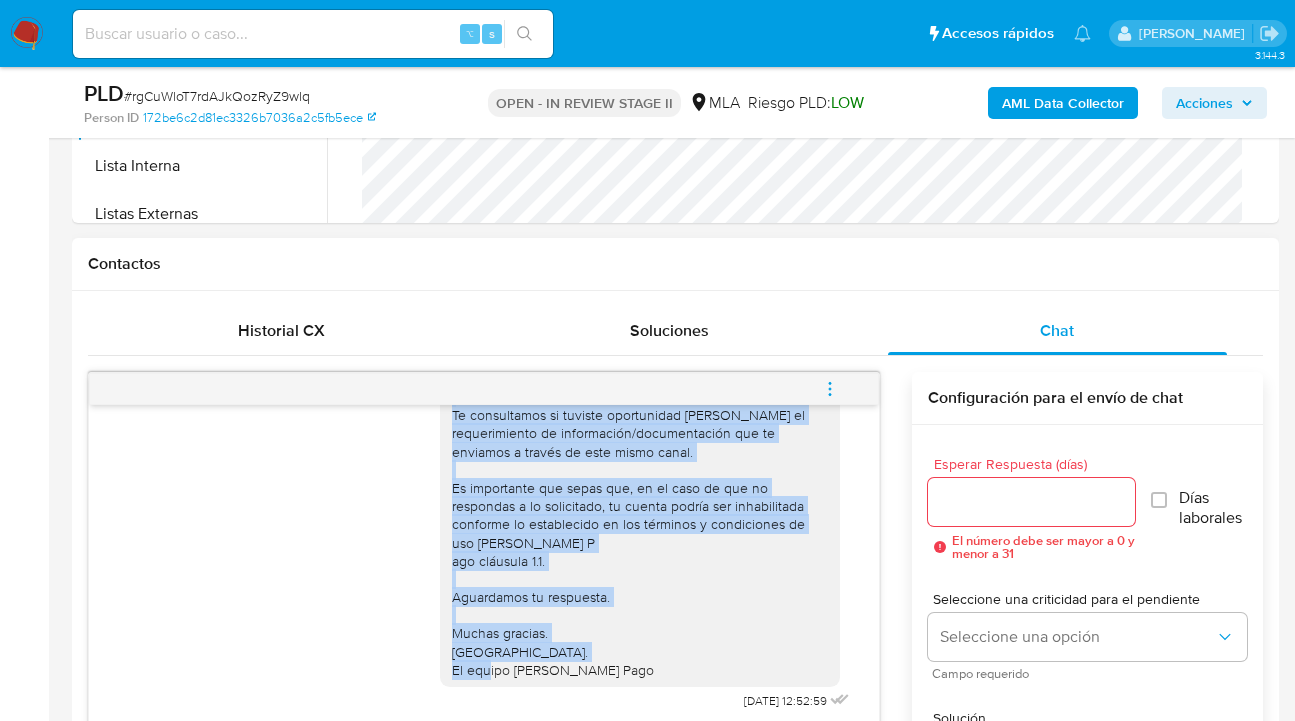 scroll, scrollTop: 809, scrollLeft: 0, axis: vertical 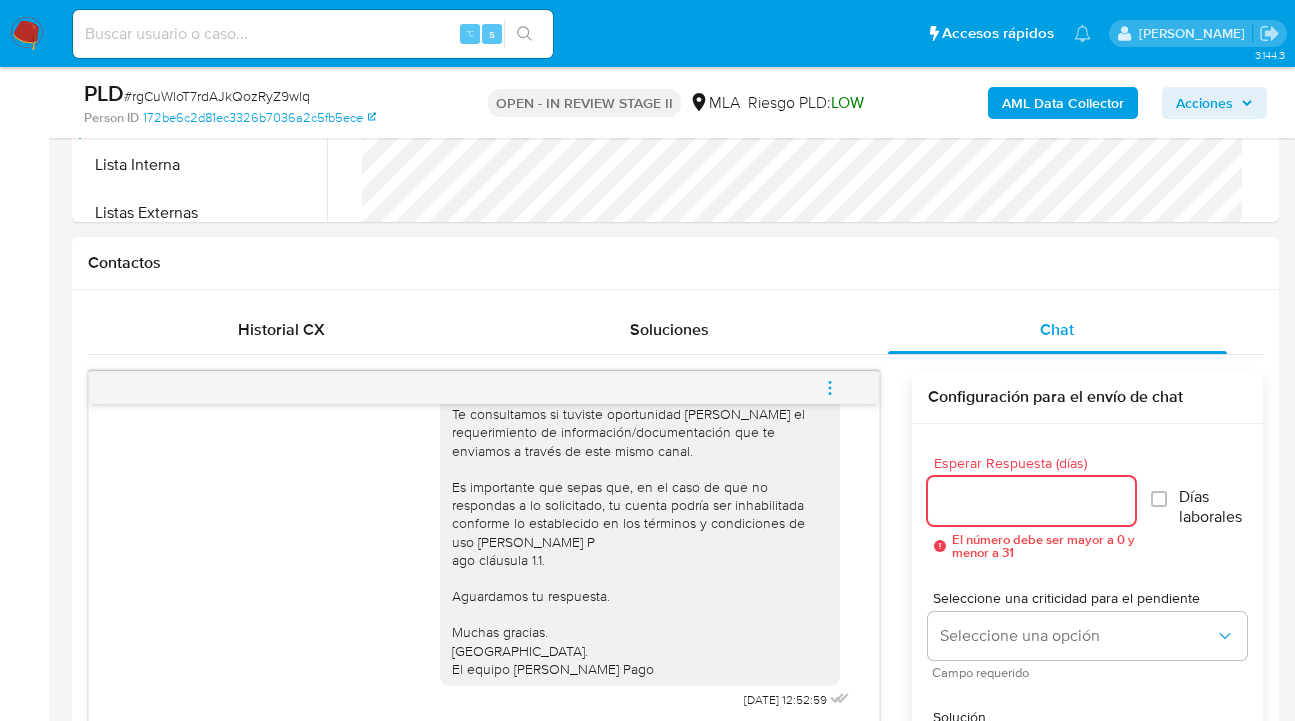 click on "Esperar Respuesta (días)" at bounding box center (1032, 501) 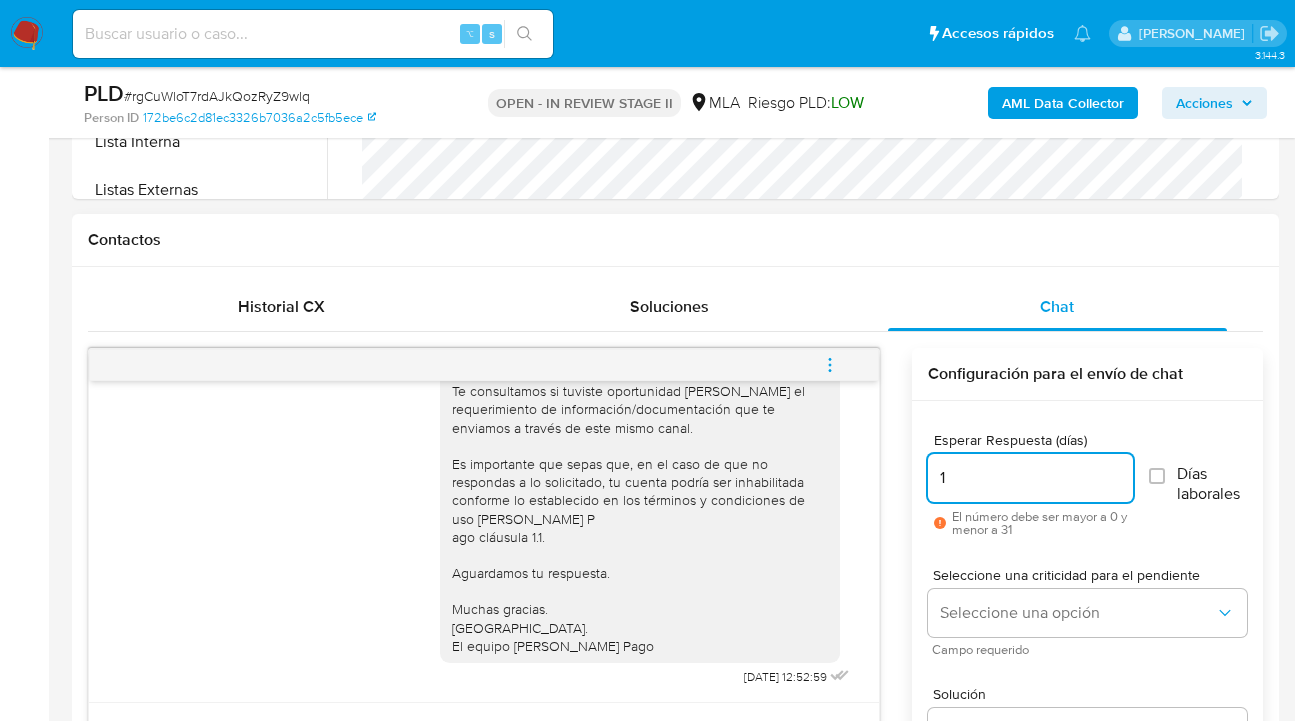 scroll, scrollTop: 943, scrollLeft: 0, axis: vertical 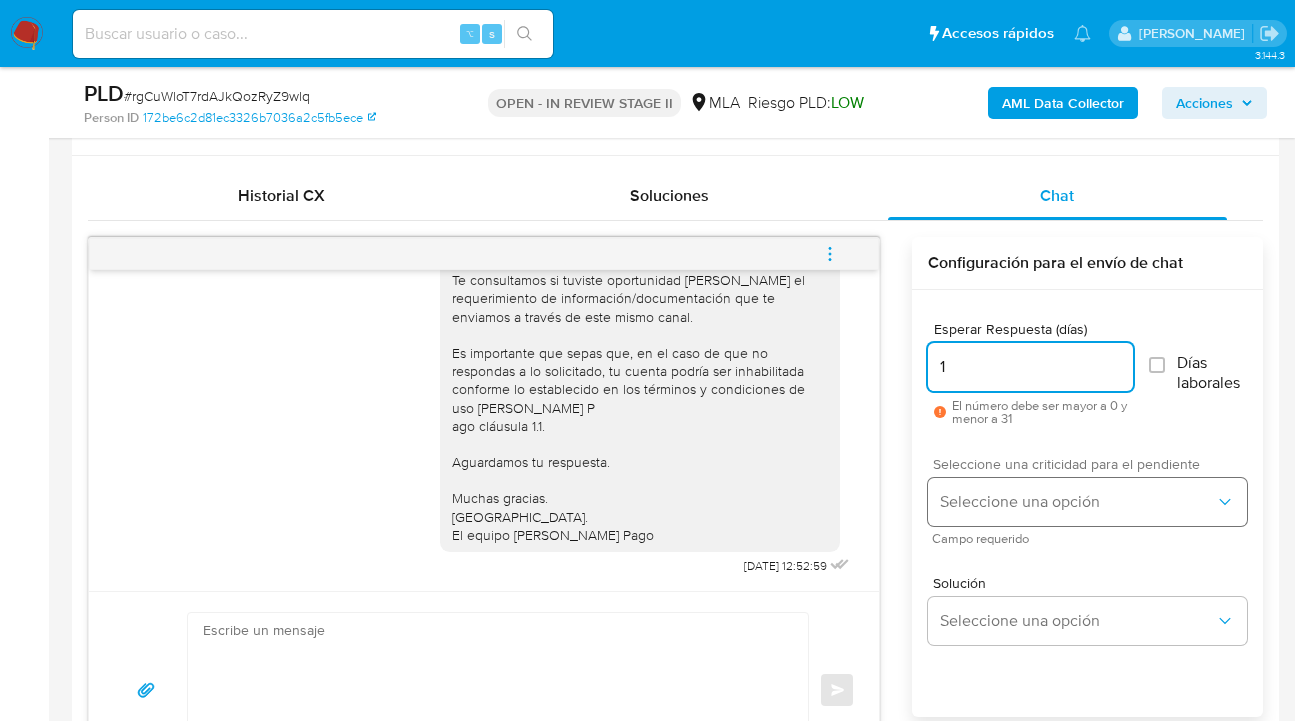 type on "1" 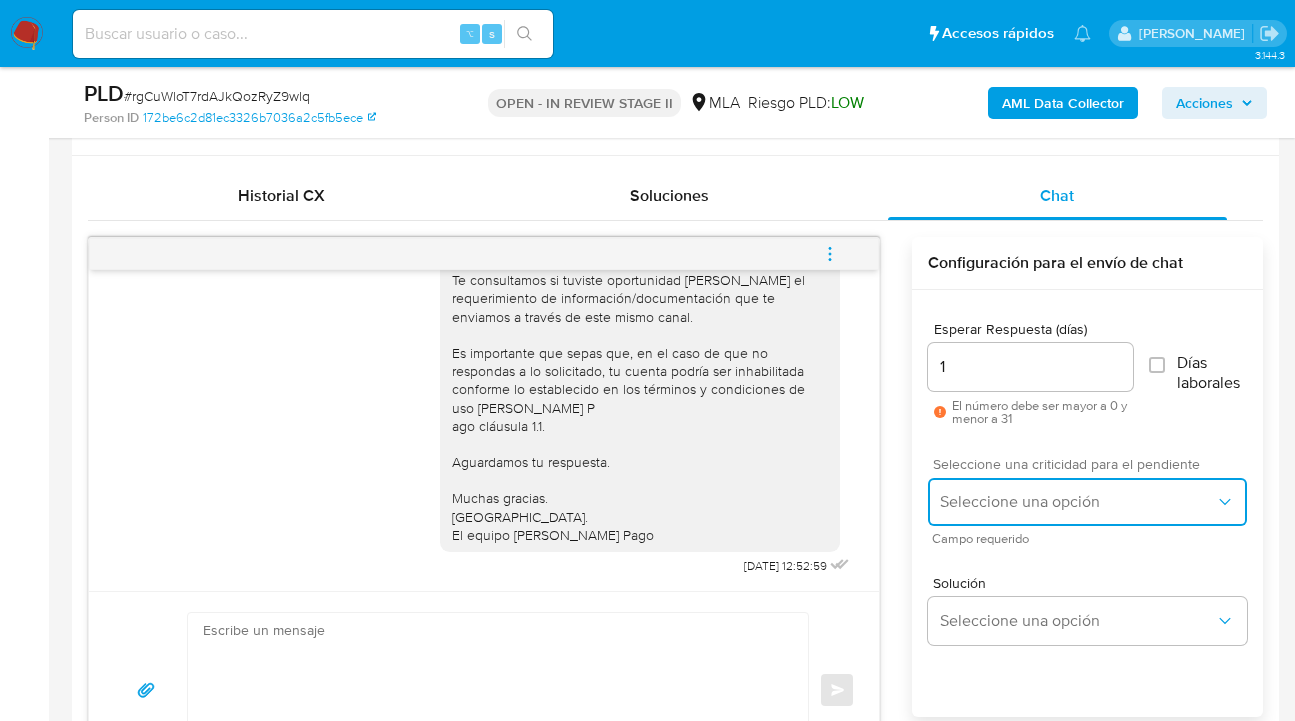 click on "Seleccione una opción" at bounding box center (1078, 502) 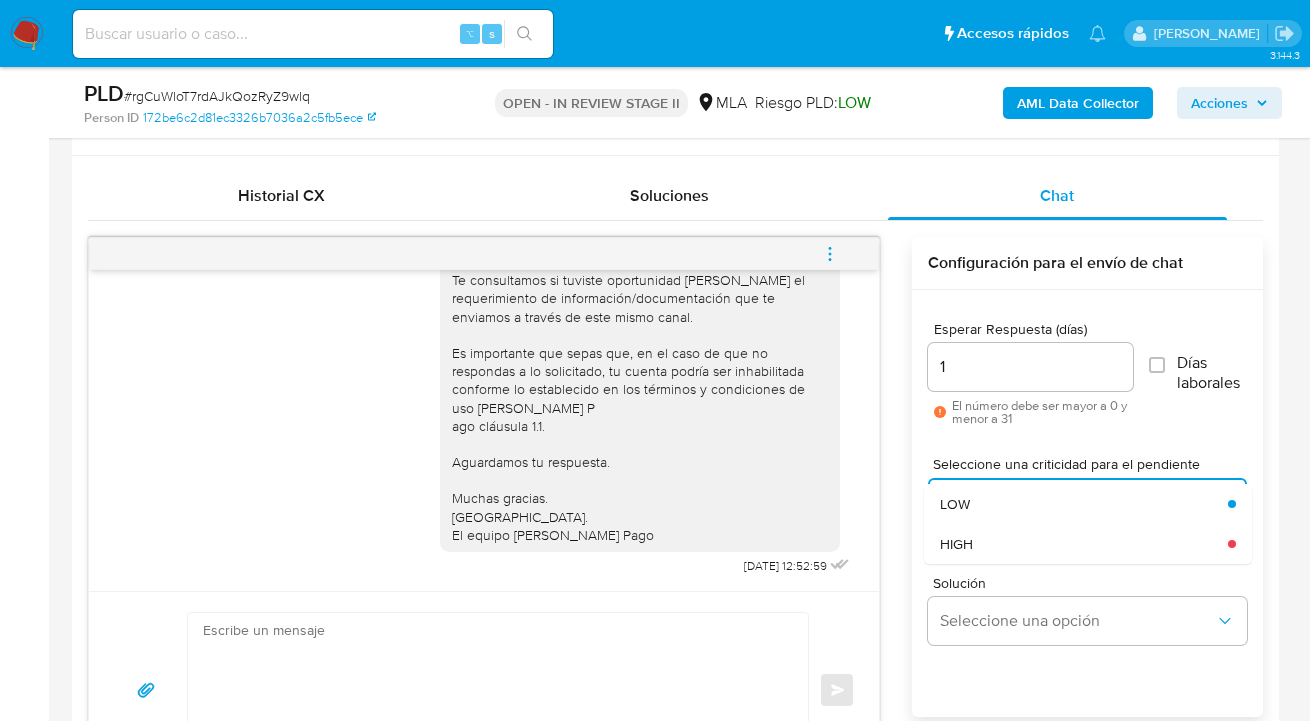 click on "HIGH" at bounding box center [1084, 544] 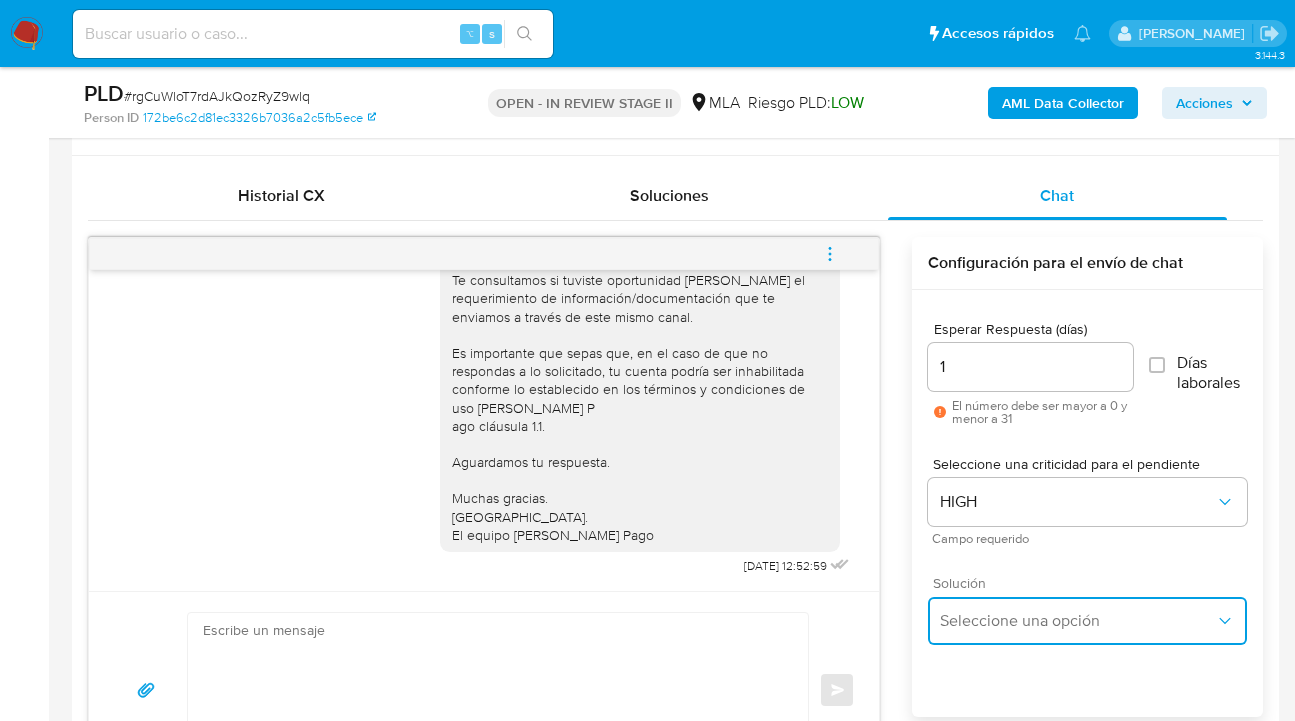 click on "Seleccione una opción" at bounding box center [1088, 621] 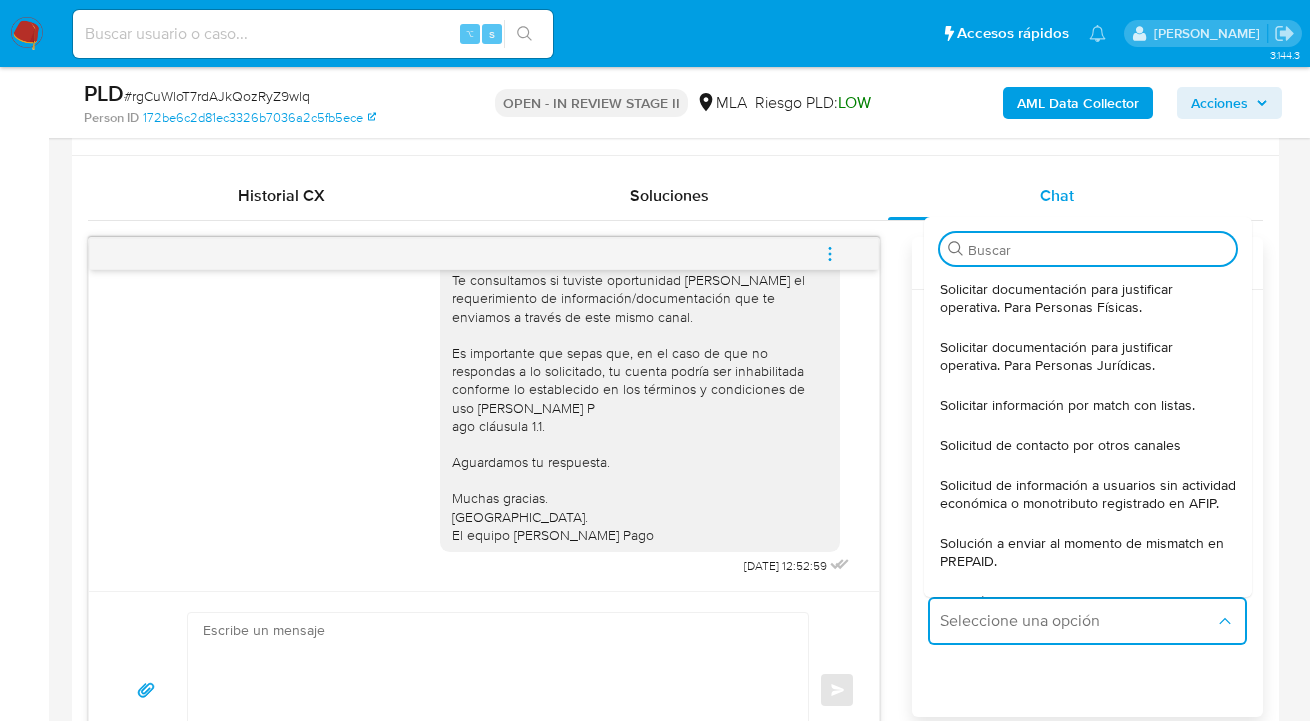 drag, startPoint x: 1004, startPoint y: 304, endPoint x: 918, endPoint y: 320, distance: 87.47571 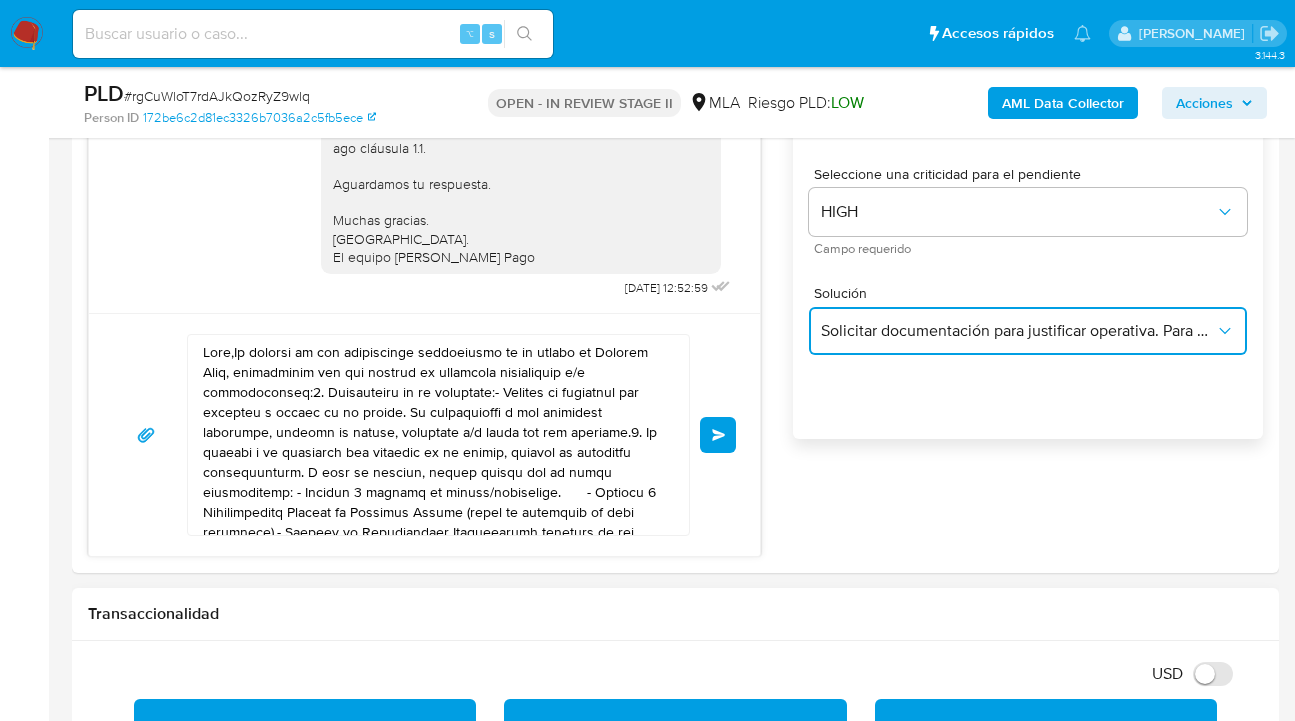 scroll, scrollTop: 1299, scrollLeft: 0, axis: vertical 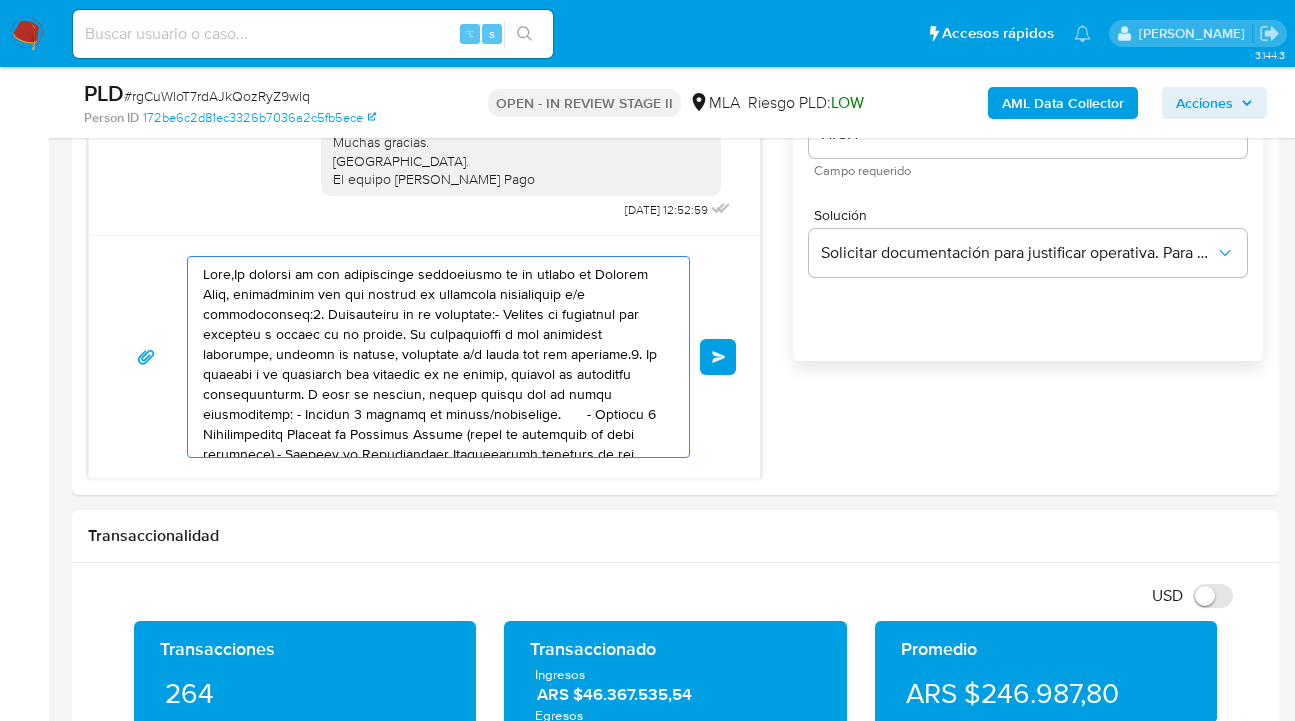 drag, startPoint x: 510, startPoint y: 446, endPoint x: 25, endPoint y: 199, distance: 544.2738 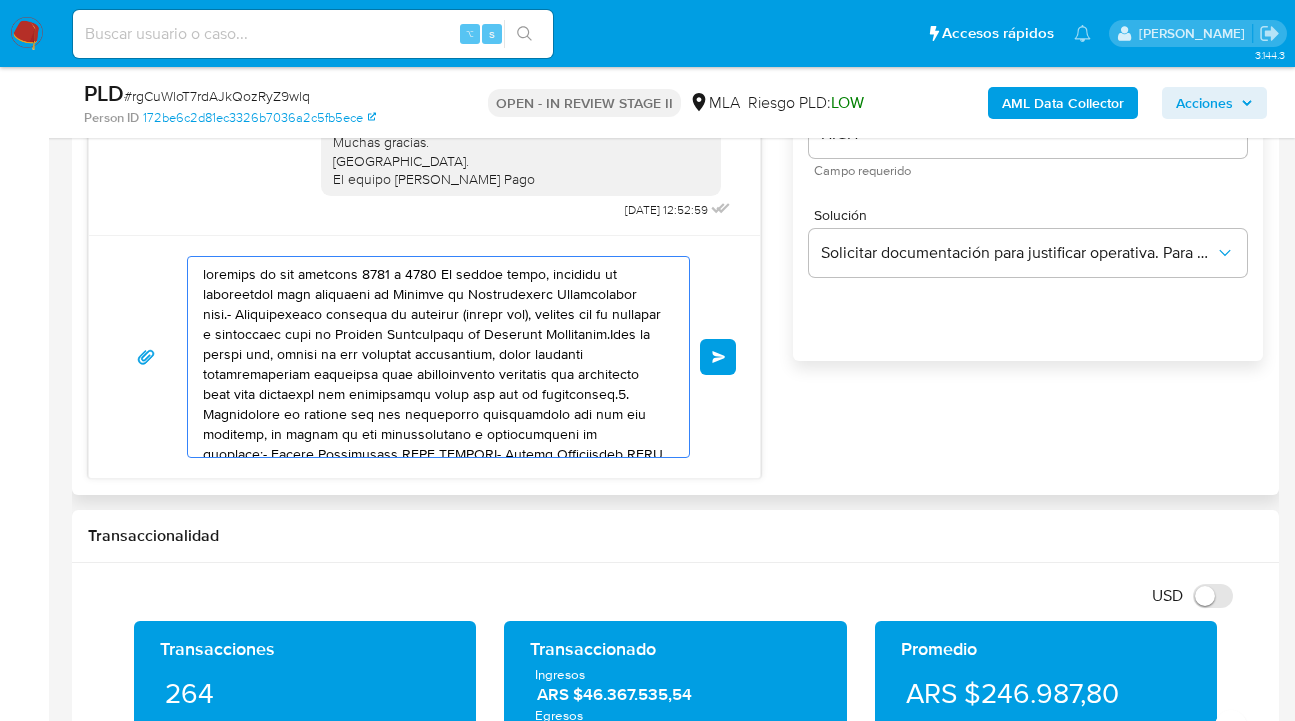 drag, startPoint x: 460, startPoint y: 418, endPoint x: 305, endPoint y: 348, distance: 170.07352 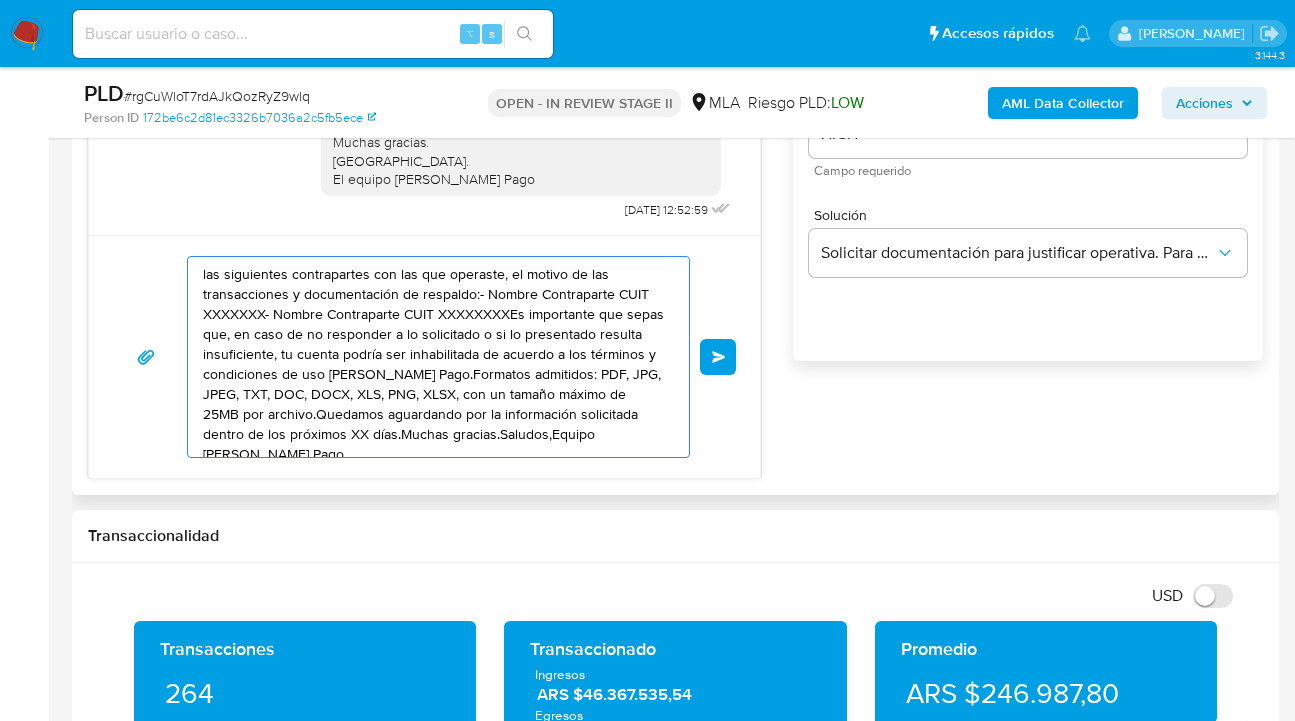 drag, startPoint x: 472, startPoint y: 394, endPoint x: 143, endPoint y: 267, distance: 352.66132 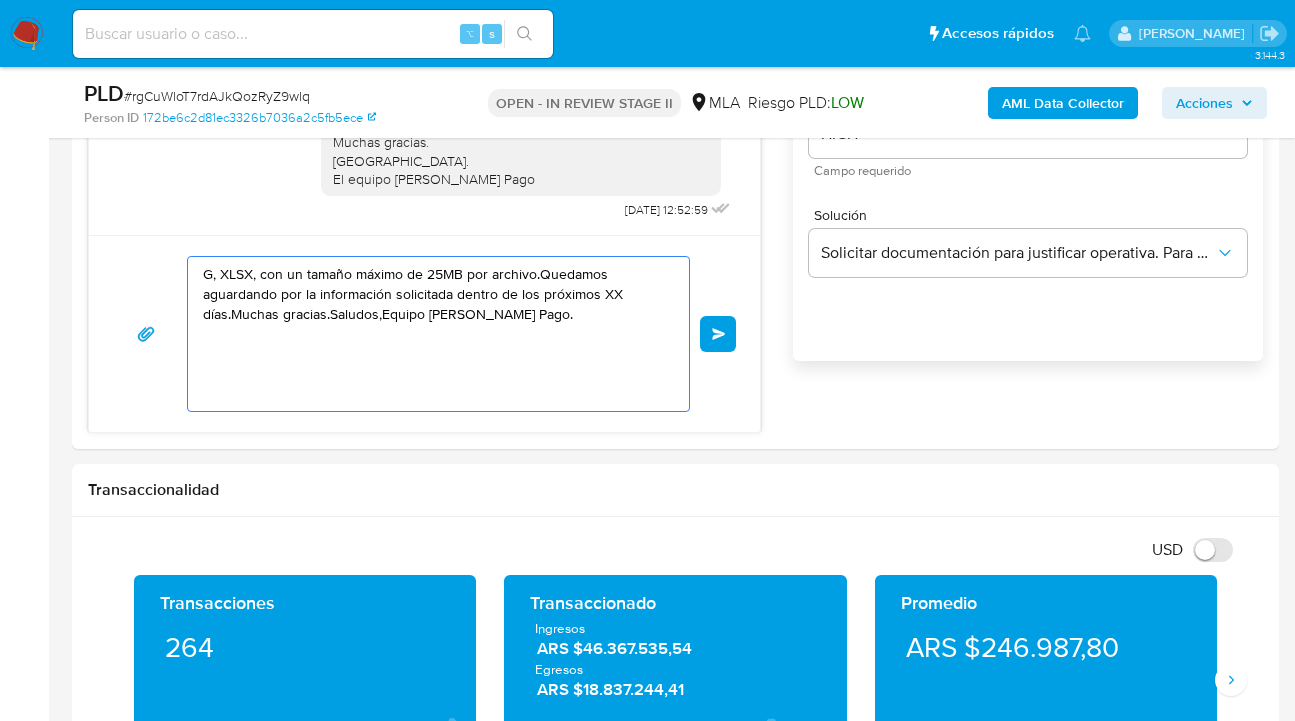 drag, startPoint x: 188, startPoint y: 311, endPoint x: 31, endPoint y: 206, distance: 188.87563 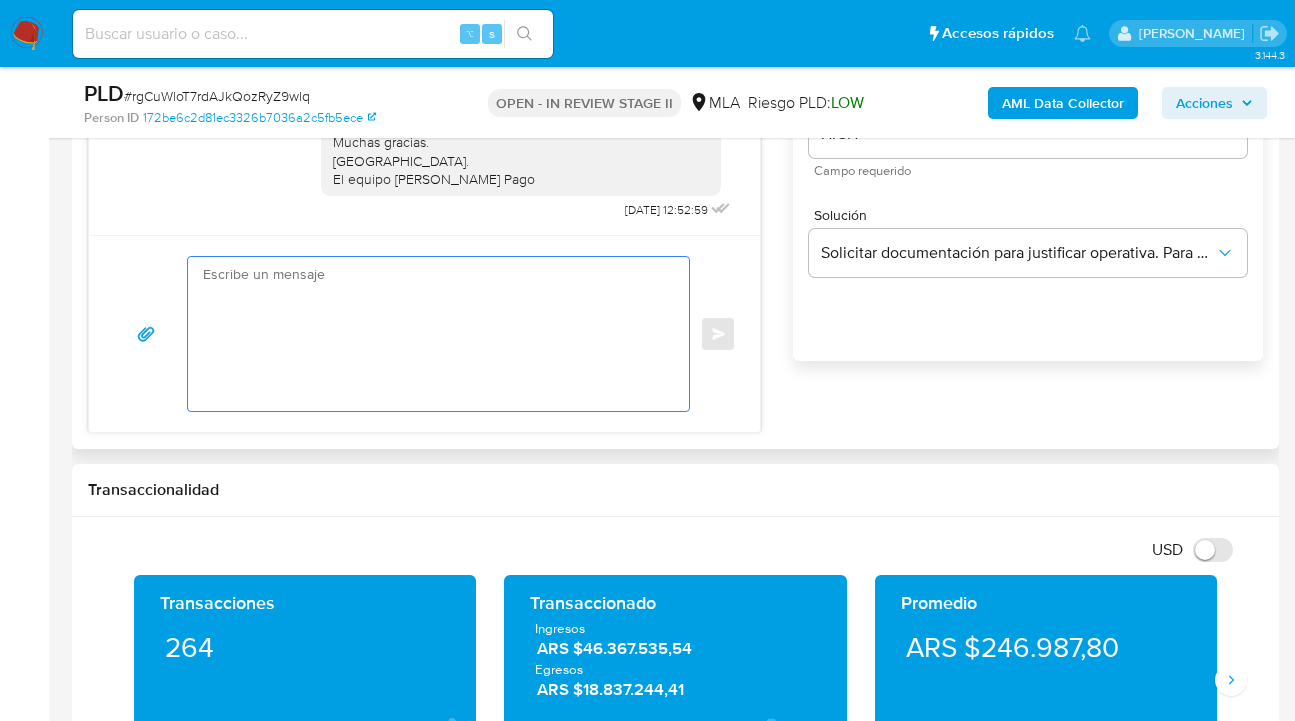 paste on "Hola,
Esperamos que te encuentres muy bien.
Te consultamos si tuviste oportunidad de leer el requerimiento de información/documentación que te enviamos a través de este mismo canal.
Es importante que sepas que, en el caso de que no respondas a lo solicitado, tu cuenta podría ser inhabilitada conforme lo establecido en los términos y condiciones de uso de Mercado P
ago cláusula 1.1.
Aguardamos tu respuesta.
Muchas gracias.
Saludos.
El equipo de Mercado Pago" 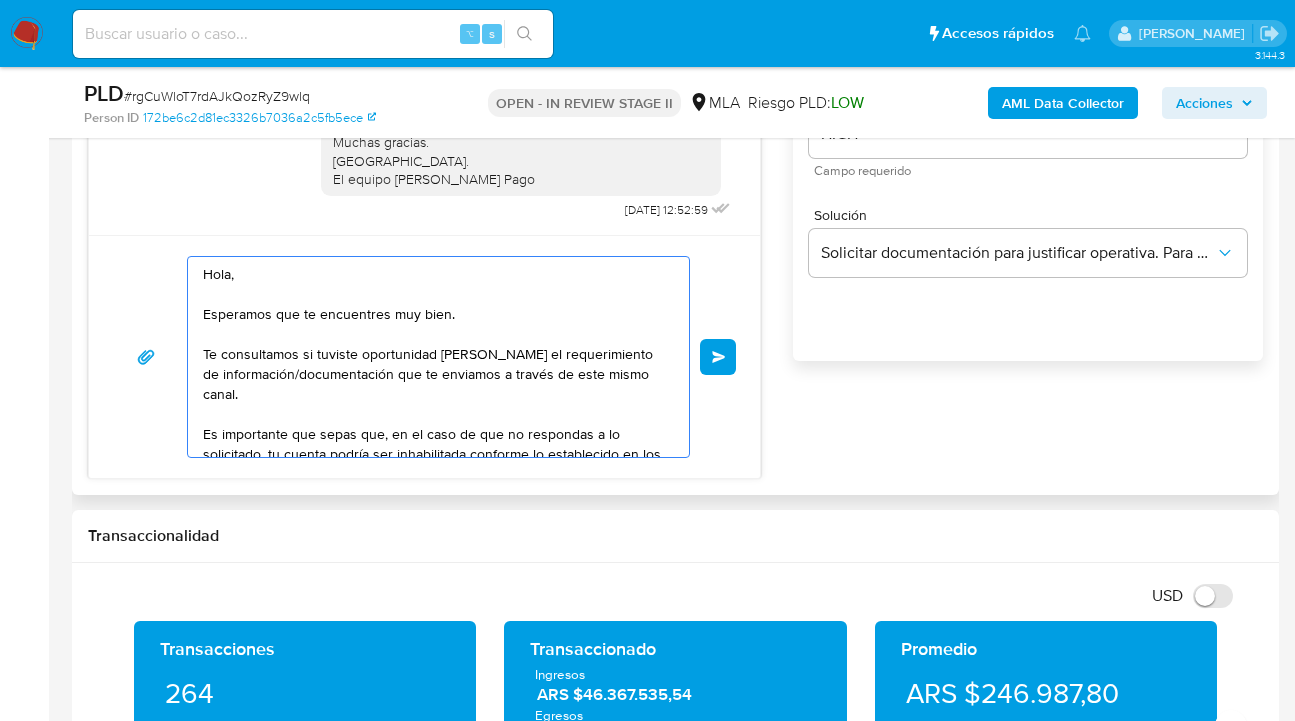 scroll, scrollTop: 167, scrollLeft: 0, axis: vertical 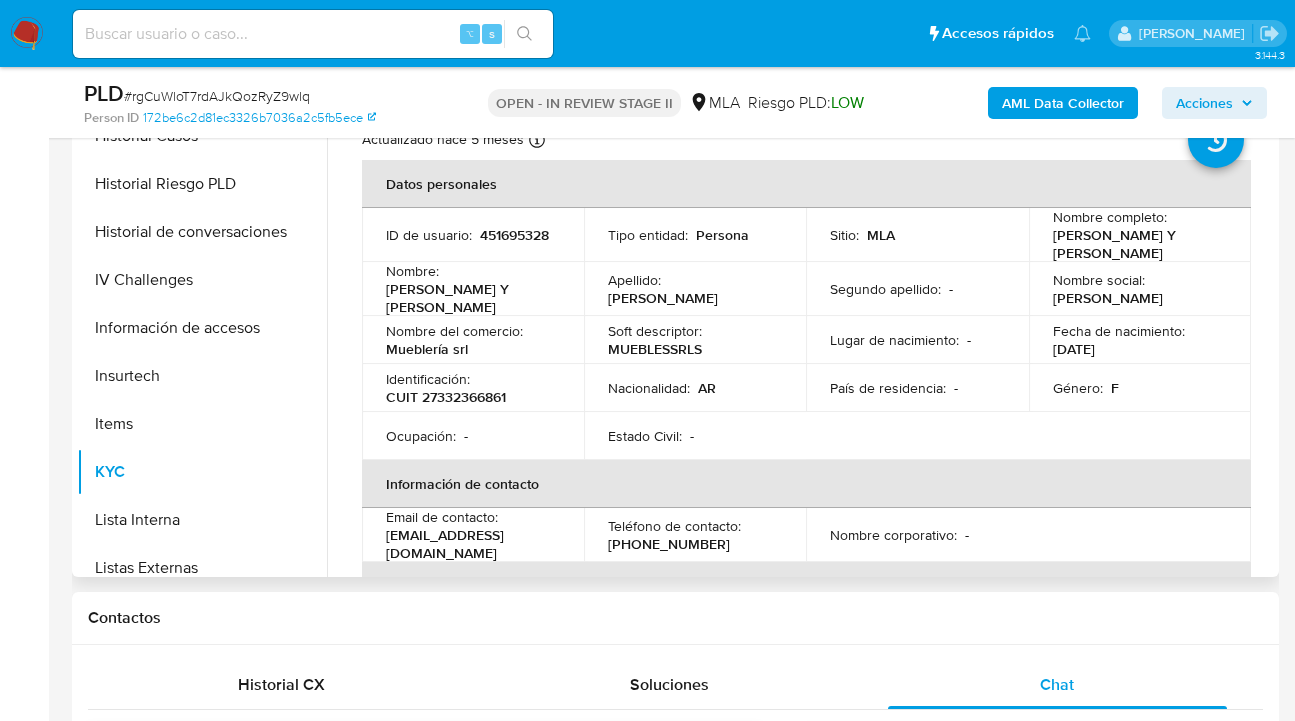 drag, startPoint x: 1046, startPoint y: 234, endPoint x: 1095, endPoint y: 251, distance: 51.86521 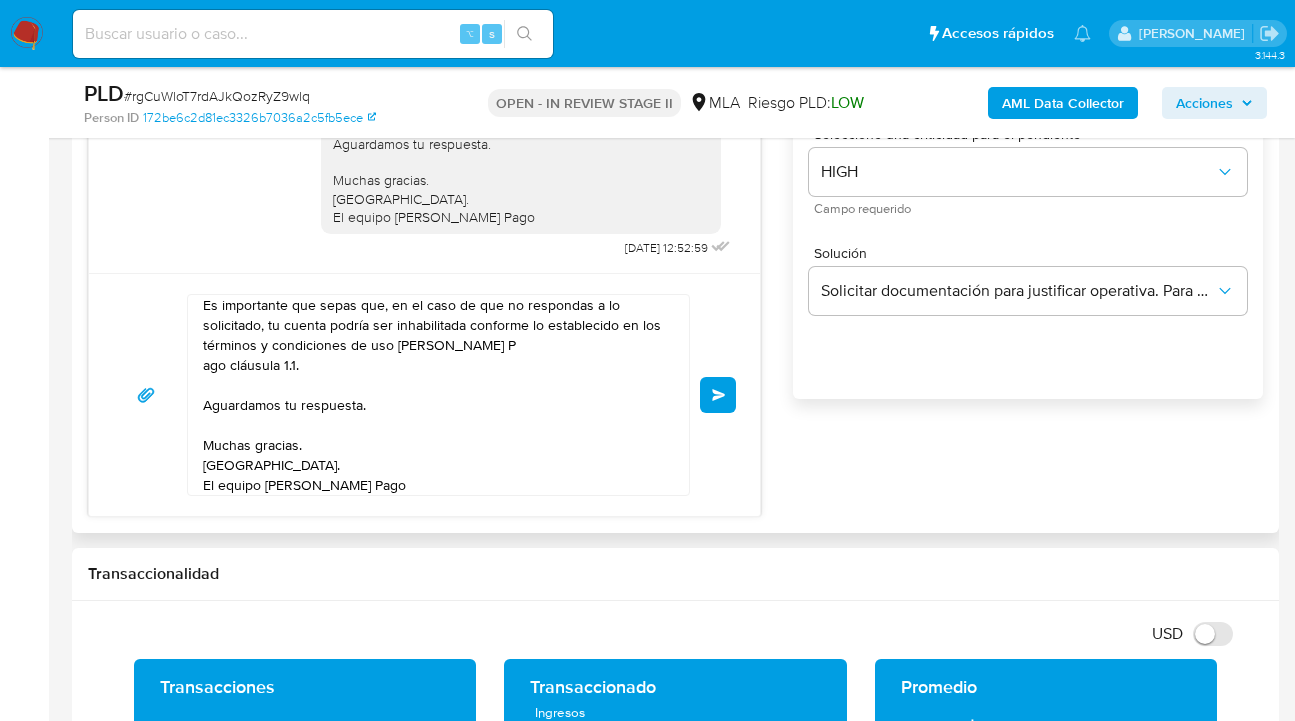 scroll, scrollTop: 1183, scrollLeft: 0, axis: vertical 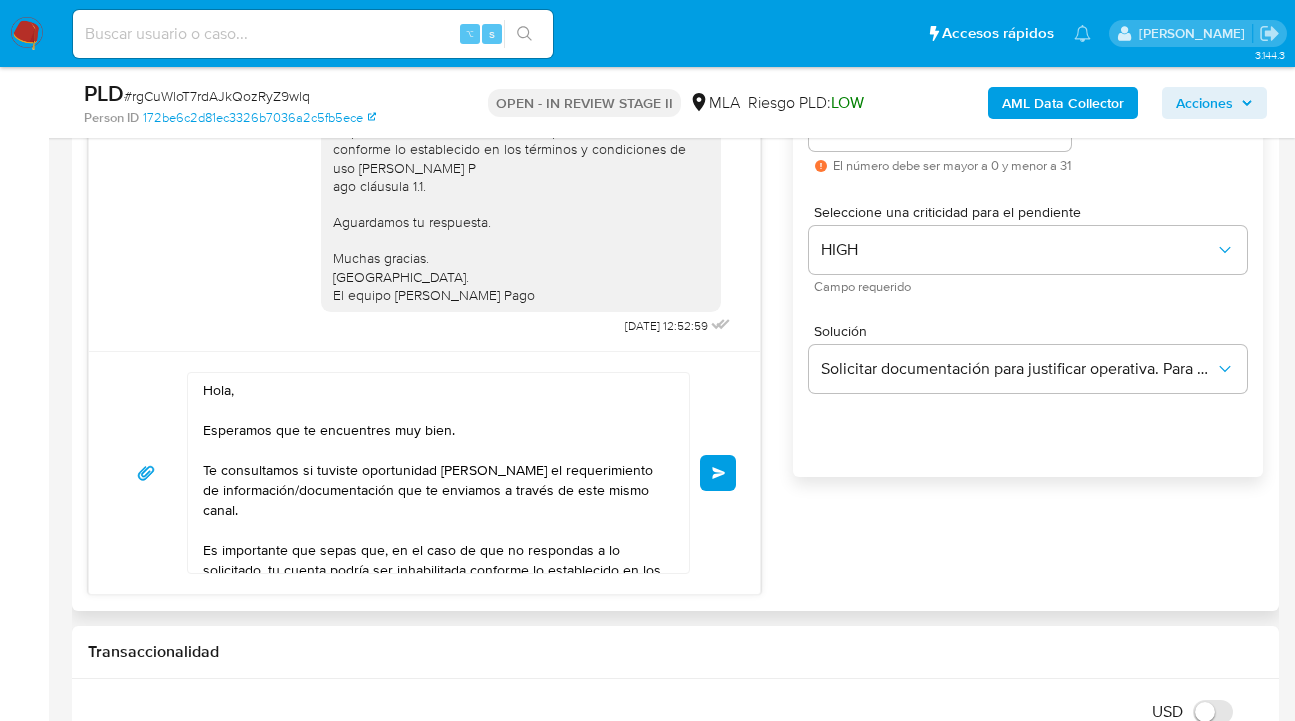 click on "Hola,
Esperamos que te encuentres muy bien.
Te consultamos si tuviste oportunidad de leer el requerimiento de información/documentación que te enviamos a través de este mismo canal.
Es importante que sepas que, en el caso de que no respondas a lo solicitado, tu cuenta podría ser inhabilitada conforme lo establecido en los términos y condiciones de uso de Mercado P
ago cláusula 1.1.
Aguardamos tu respuesta.
Muchas gracias.
Saludos.
El equipo de Mercado Pago" at bounding box center (433, 473) 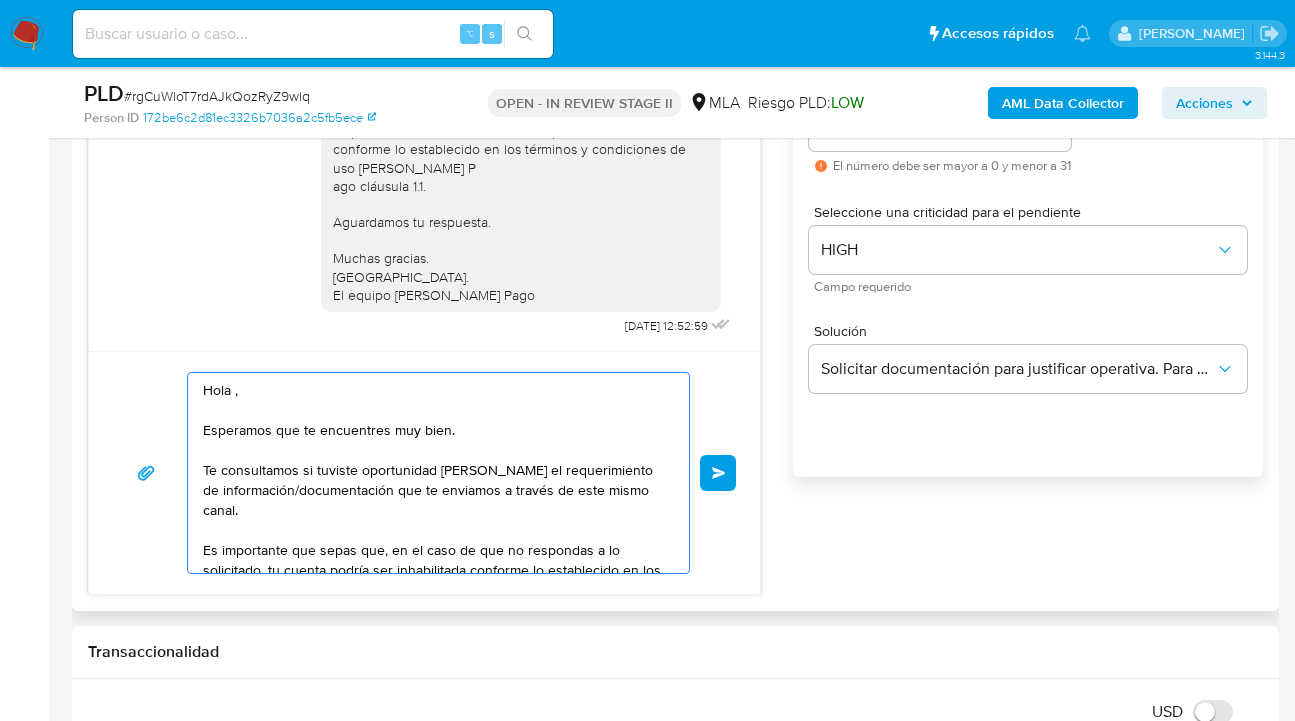 paste on "Marcela Y Anel Carrizo Atampis" 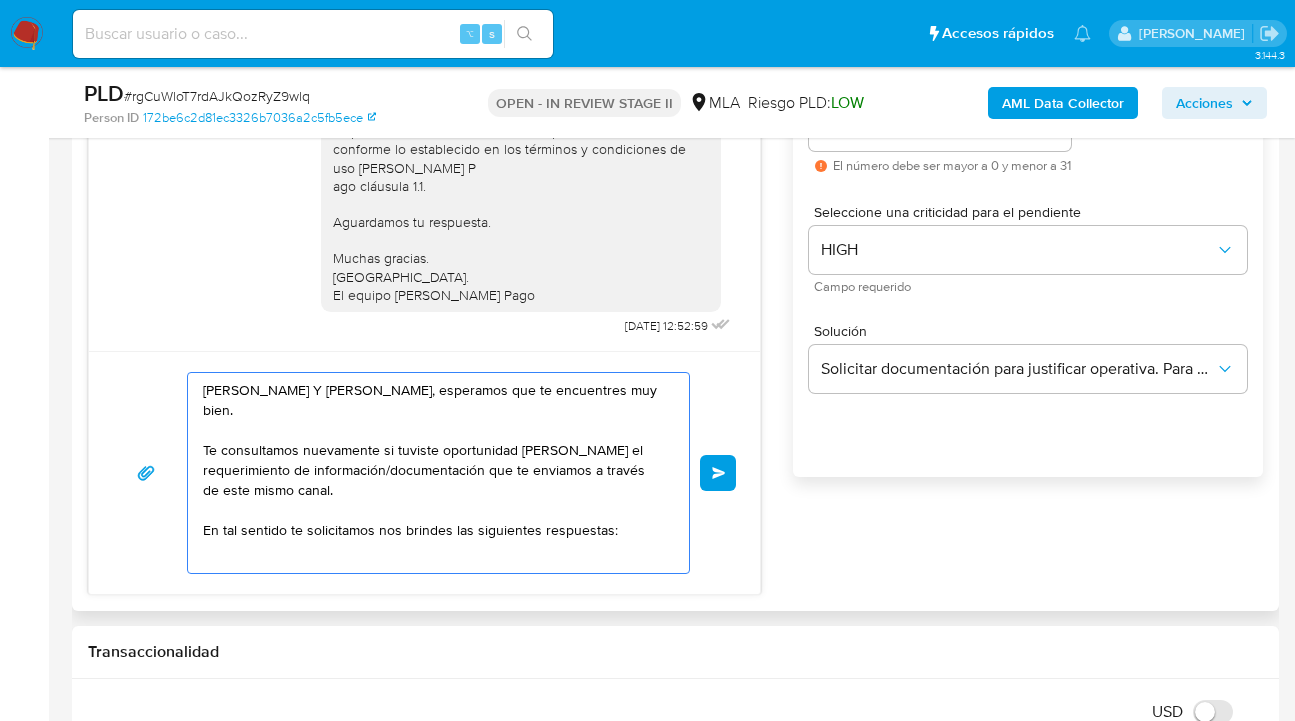 scroll, scrollTop: 7, scrollLeft: 0, axis: vertical 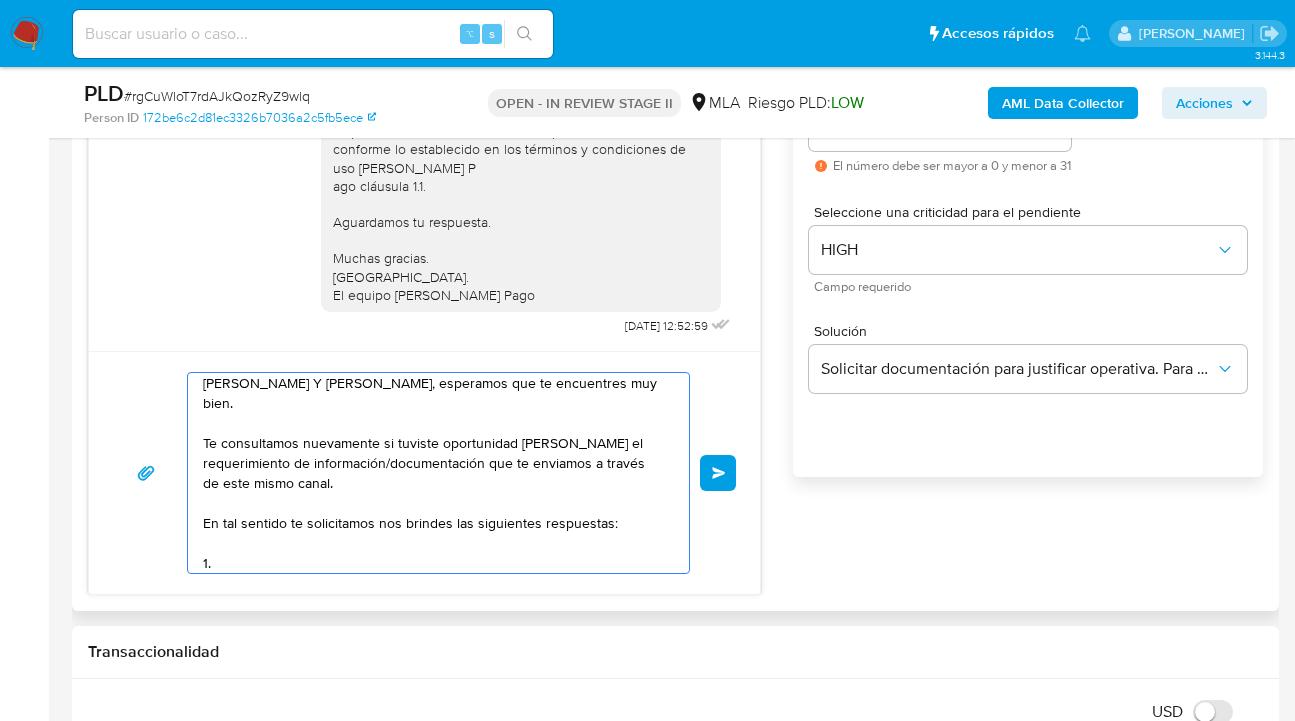 paste on "Descripción de la actividad:
- Detalla la actividad que realizas a través de tu cuenta. De corresponder a una actividad comercial, indicar el nombre, domicilio y/o sitio web del comercio." 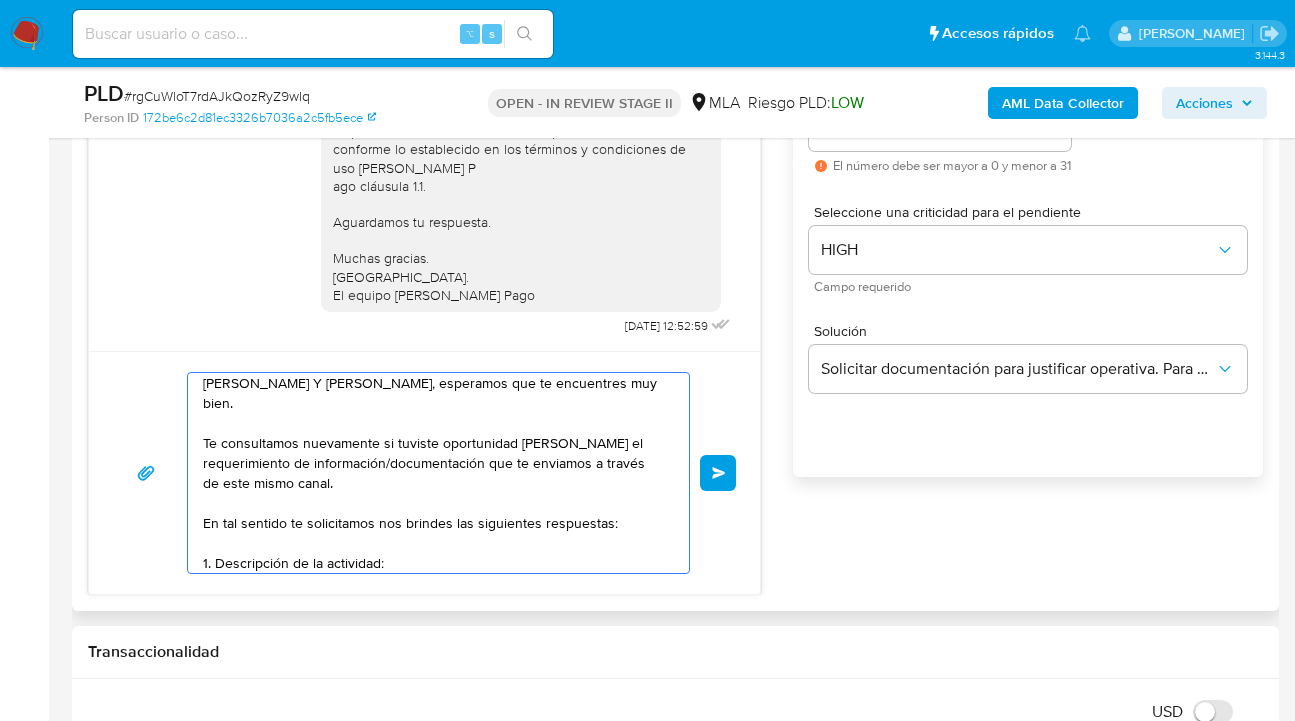 scroll, scrollTop: 87, scrollLeft: 0, axis: vertical 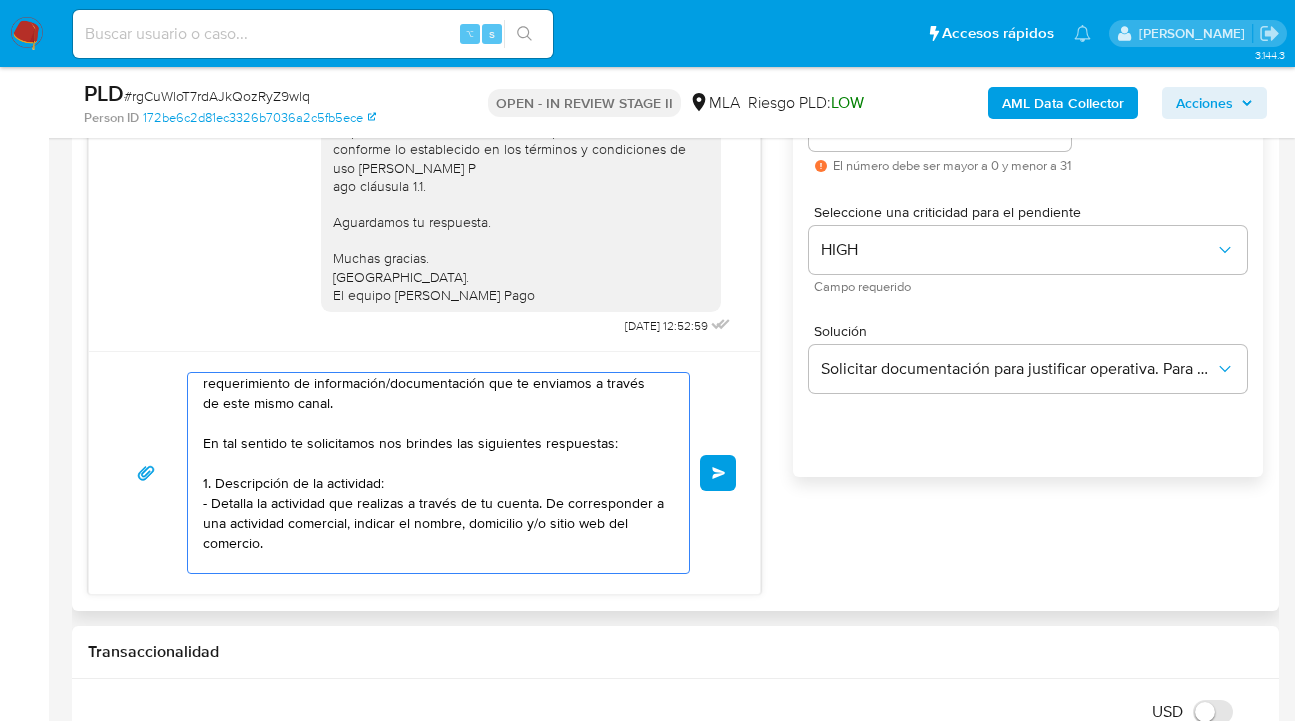 click on "Hola Marcela Y Anel Carrizo Atampis, esperamos que te encuentres muy bien.
Te consultamos nuevamente si tuviste oportunidad de leer el requerimiento de información/documentación que te enviamos a través de este mismo canal.
En tal sentido te solicitamos nos brindes las siguientes respuestas:
1. Descripción de la actividad:
- Detalla la actividad que realizas a través de tu cuenta. De corresponder a una actividad comercial, indicar el nombre, domicilio y/o sitio web del comercio.
Es importante que sepas que, en el caso de que no respondas a lo solicitado, tu cuenta podría ser inhabilitada conforme lo establecido en los términos y condiciones de uso de Mercado P
ago cláusula 1.1.
Aguardamos tu respuesta.
Muchas gracias.
Saludos.
El equipo de Mercado Pago" at bounding box center (433, 473) 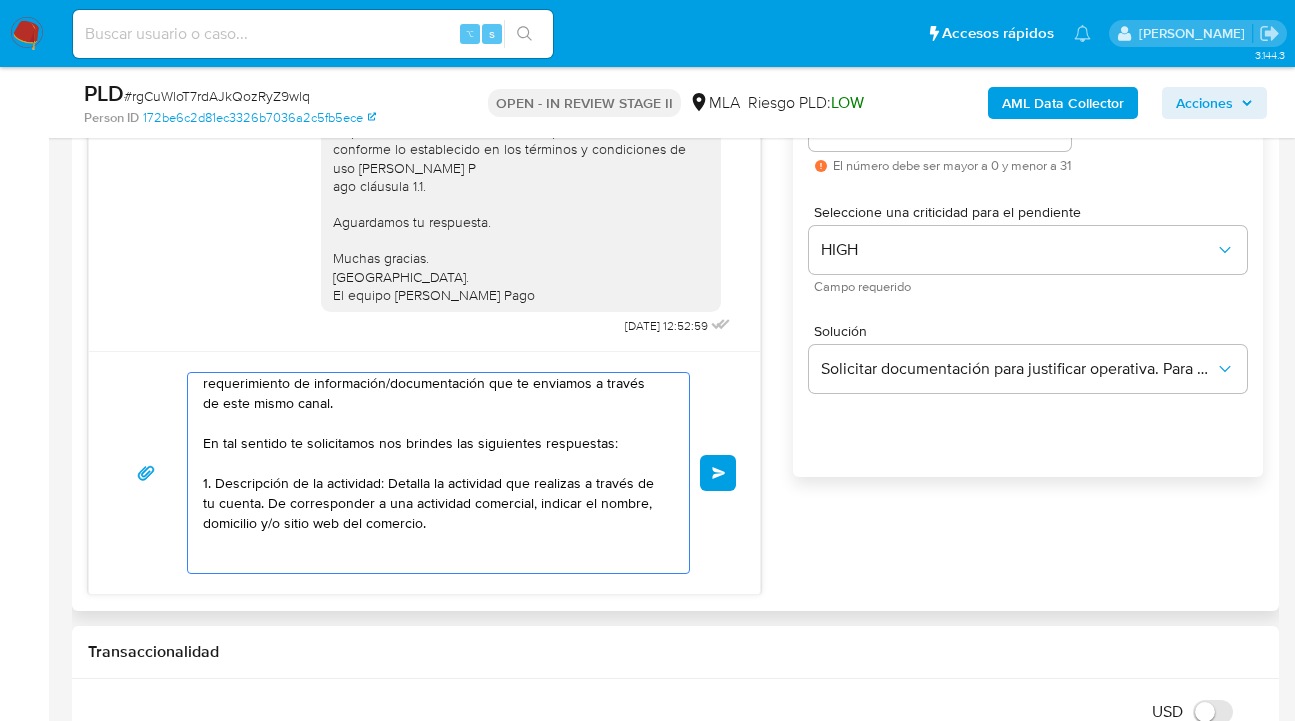 click on "Hola Marcela Y Anel Carrizo Atampis, esperamos que te encuentres muy bien.
Te consultamos nuevamente si tuviste oportunidad de leer el requerimiento de información/documentación que te enviamos a través de este mismo canal.
En tal sentido te solicitamos nos brindes las siguientes respuestas:
1. Descripción de la actividad: Detalla la actividad que realizas a través de tu cuenta. De corresponder a una actividad comercial, indicar el nombre, domicilio y/o sitio web del comercio.
Es importante que sepas que, en el caso de que no respondas a lo solicitado, tu cuenta podría ser inhabilitada conforme lo establecido en los términos y condiciones de uso de Mercado P
ago cláusula 1.1.
Aguardamos tu respuesta.
Muchas gracias.
Saludos.
El equipo de Mercado Pago" at bounding box center (433, 473) 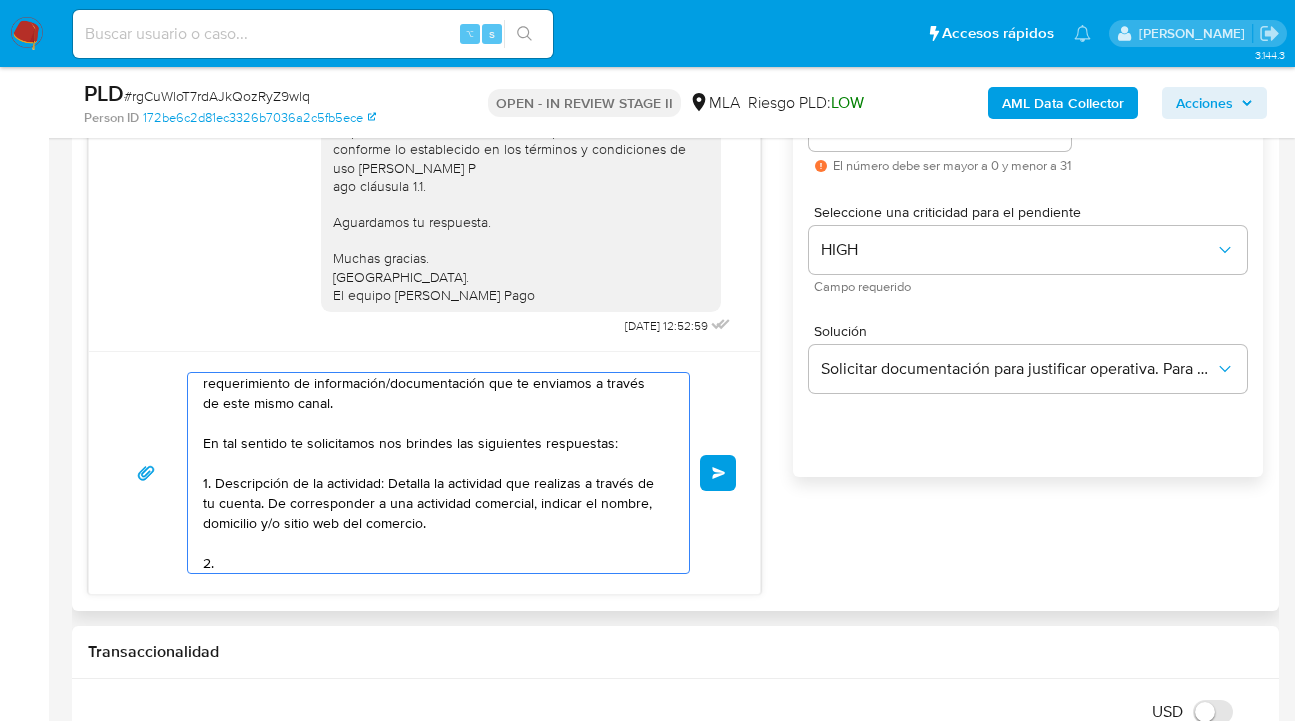 paste on "¿A qué corresponde el incremento significativo de fondos en tu cuenta en el mes de mayo 2025? Y ¿Qué documentación permite su respaldo?" 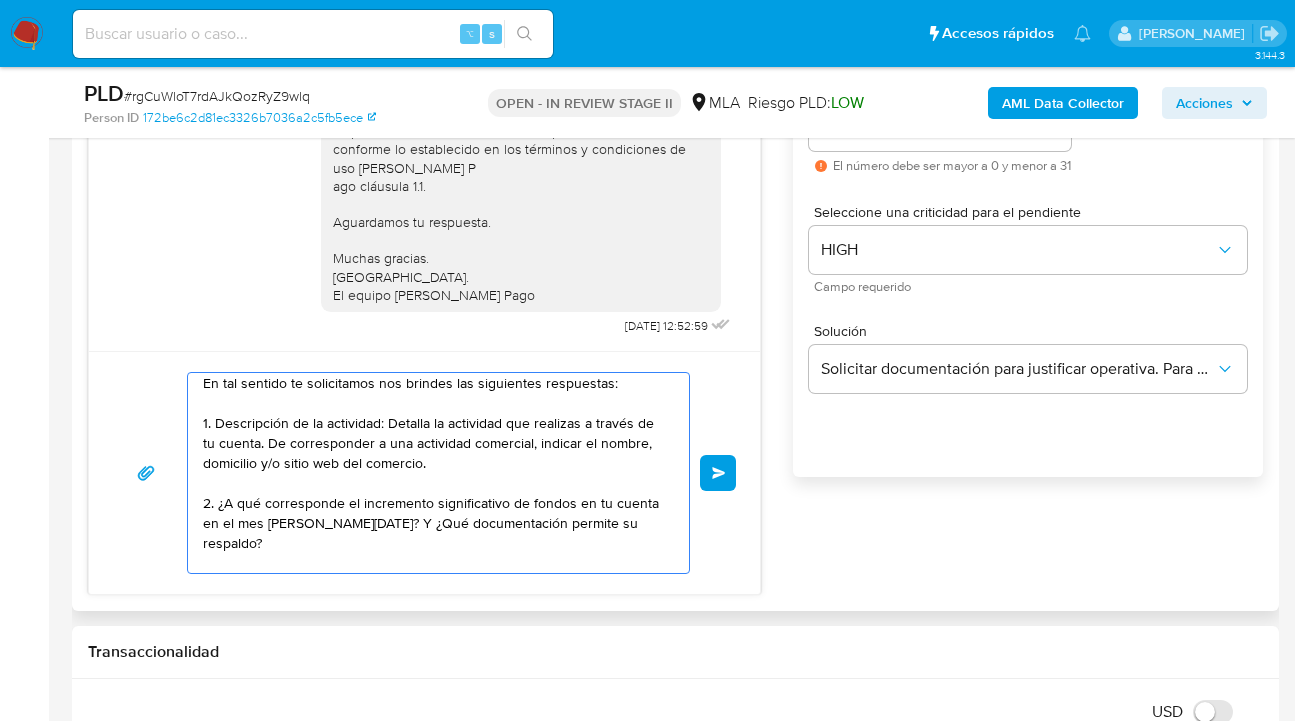 scroll, scrollTop: 167, scrollLeft: 0, axis: vertical 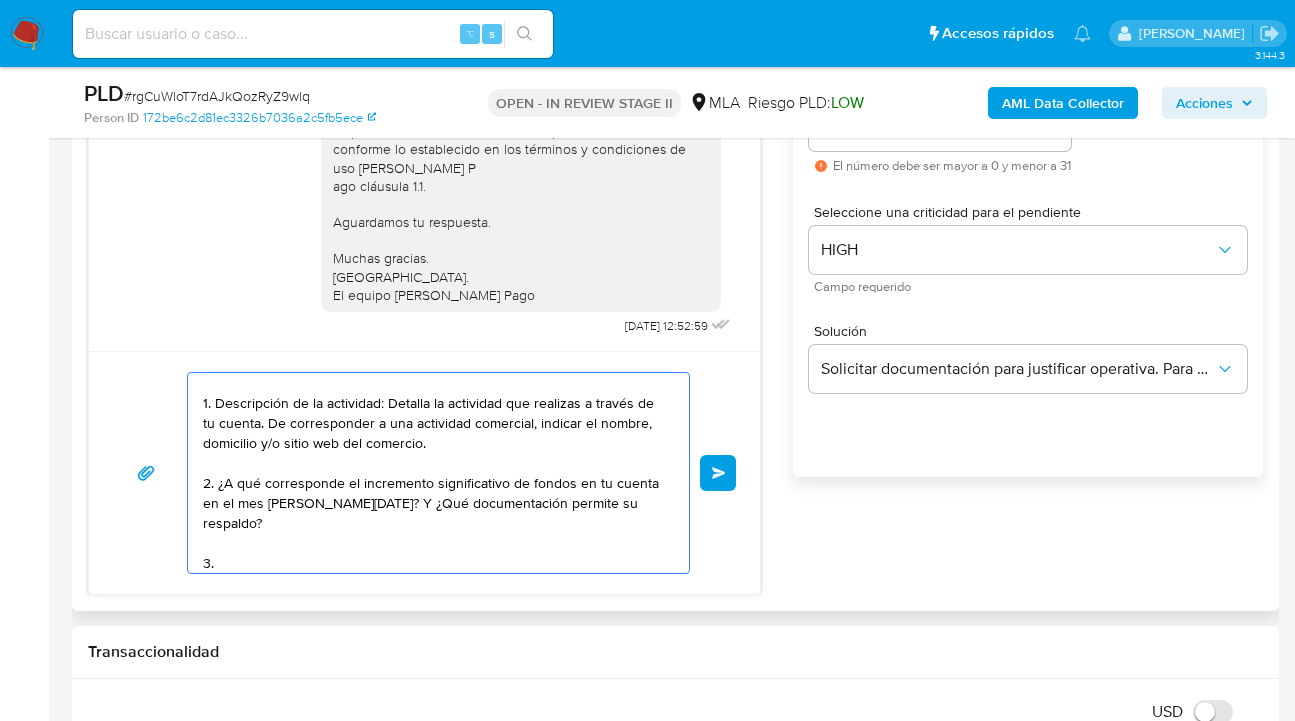click on "Hola Marcela Y Anel Carrizo Atampis, esperamos que te encuentres muy bien.
Te consultamos nuevamente si tuviste oportunidad de leer el requerimiento de información/documentación que te enviamos a través de este mismo canal.
En tal sentido te solicitamos nos brindes las siguientes respuestas:
1. Descripción de la actividad: Detalla la actividad que realizas a través de tu cuenta. De corresponder a una actividad comercial, indicar el nombre, domicilio y/o sitio web del comercio.
2. ¿A qué corresponde el incremento significativo de fondos en tu cuenta en el mes de mayo 2025? Y ¿Qué documentación permite su respaldo?
3.
Es importante que sepas que, en el caso de que no respondas a lo solicitado, tu cuenta podría ser inhabilitada conforme lo establecido en los términos y condiciones de uso de Mercado P
ago cláusula 1.1.
Aguardamos tu respuesta.
Muchas gracias.
Saludos.
El equipo de Mercado Pago" at bounding box center [433, 473] 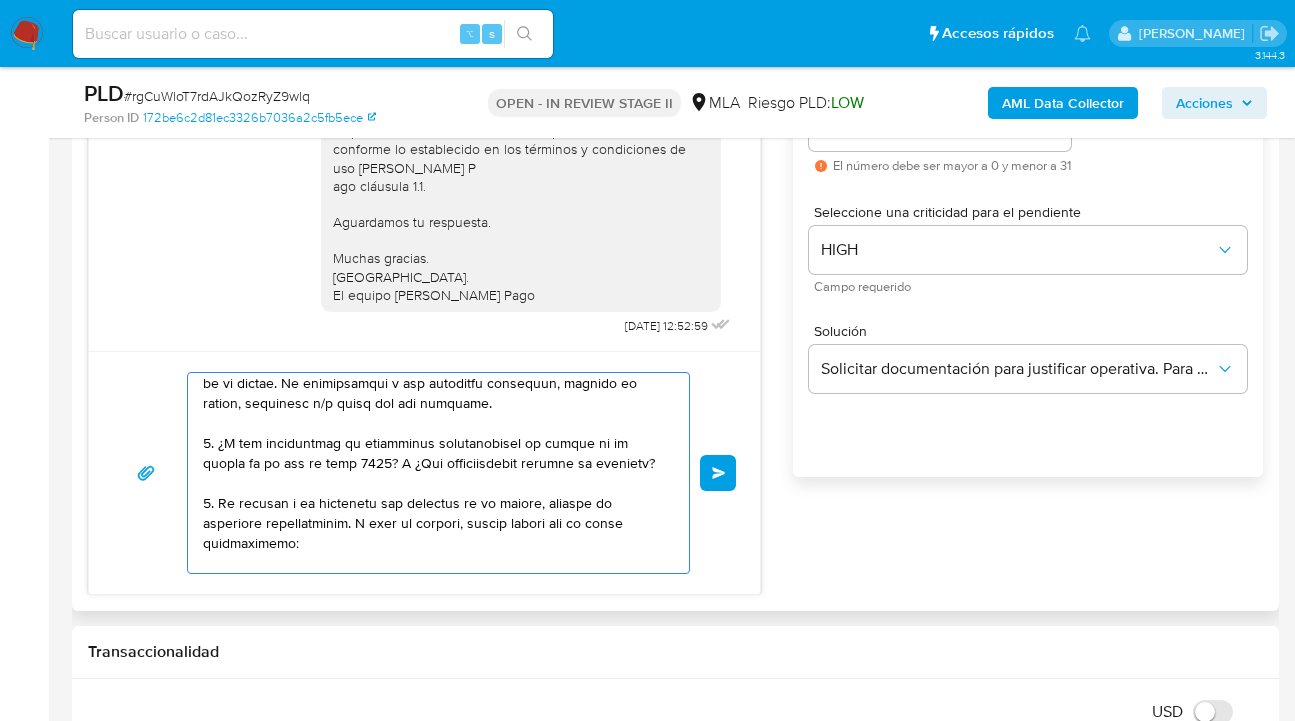scroll, scrollTop: 207, scrollLeft: 0, axis: vertical 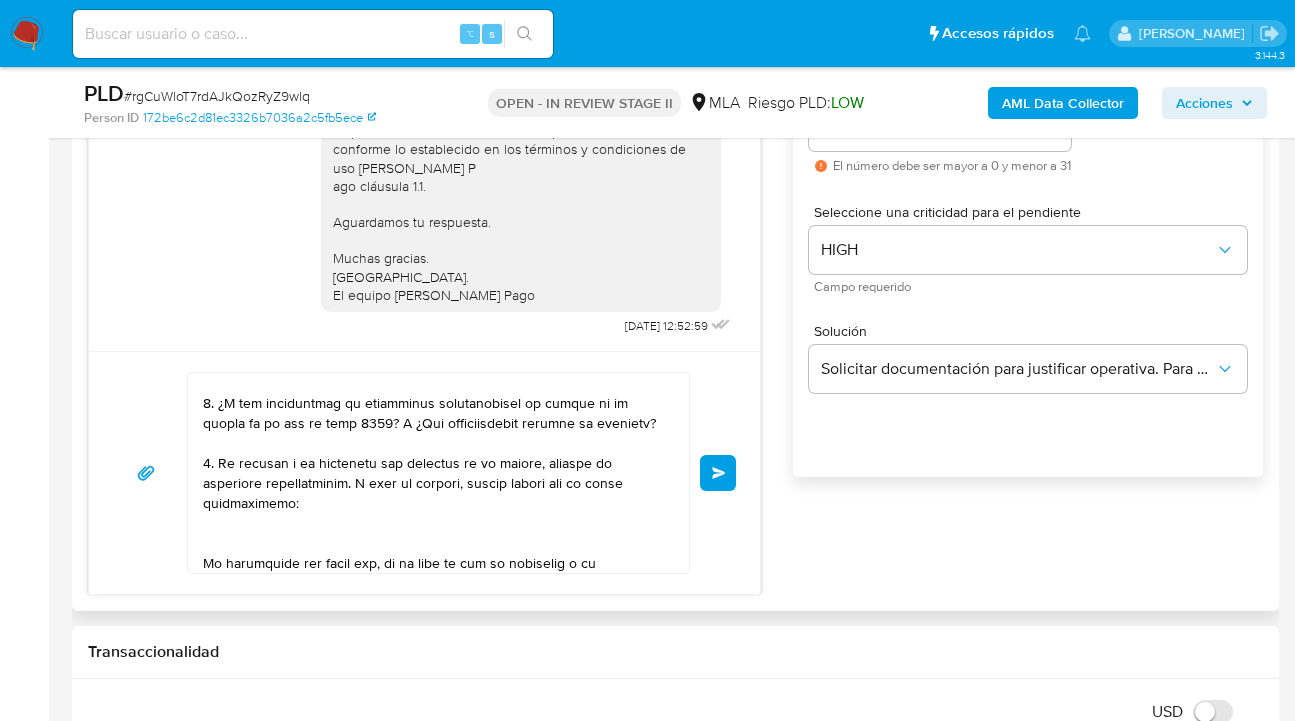 click at bounding box center [433, 473] 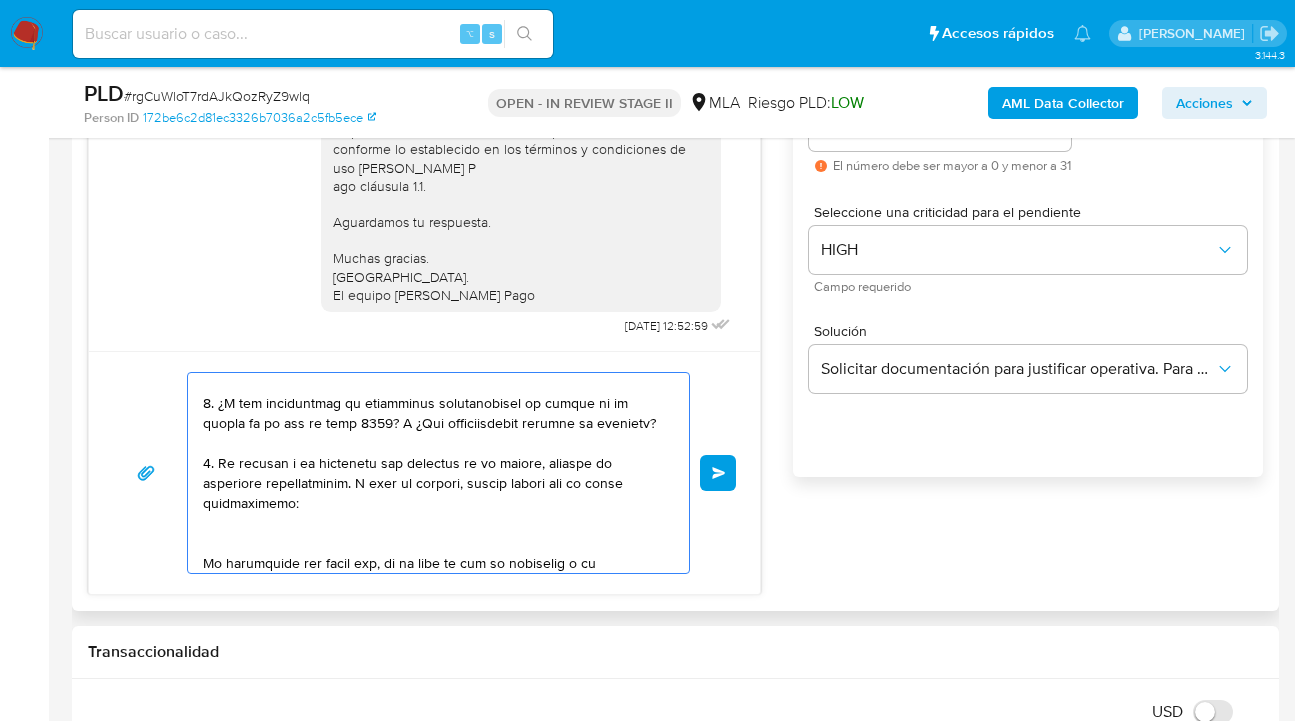 paste on "Resumen de Comprobantes Electrónicos emitidos de los períodos 2024 y 2025 Si tienes dudas, consulta el instructivo para descargar el Resumen de Comprobantes Electrónicos" 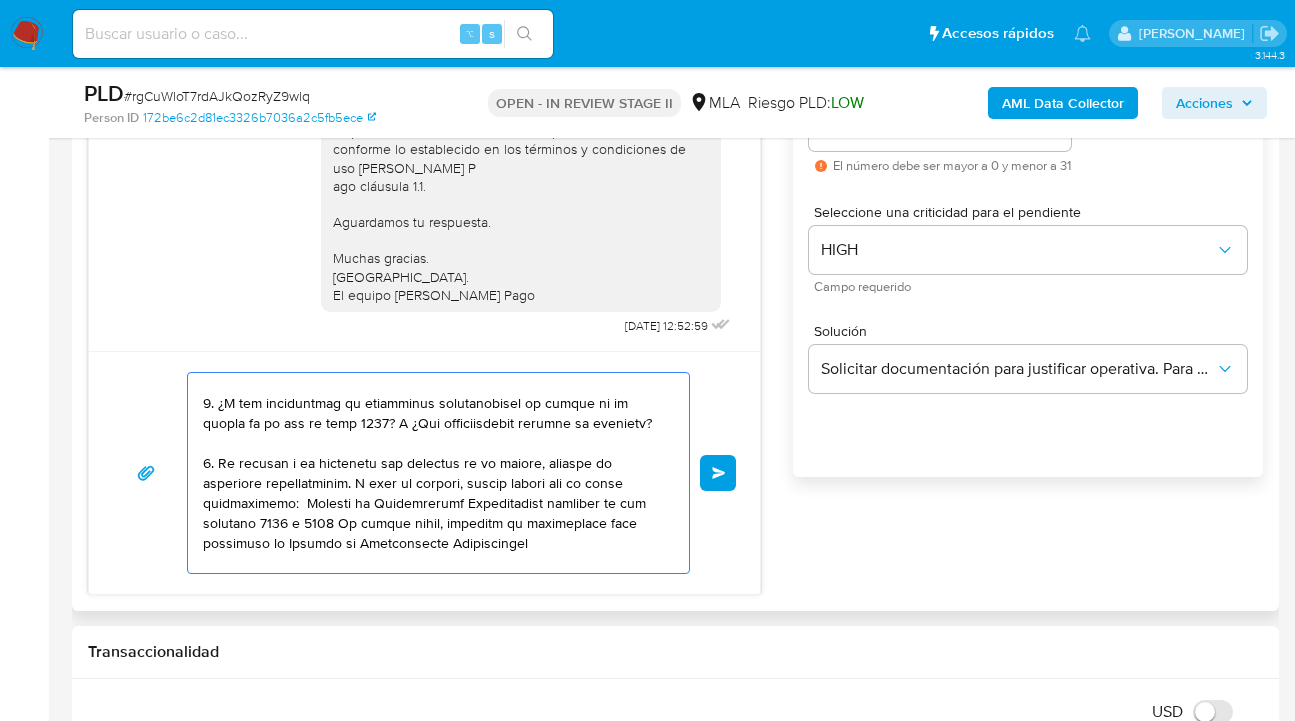 scroll, scrollTop: 247, scrollLeft: 0, axis: vertical 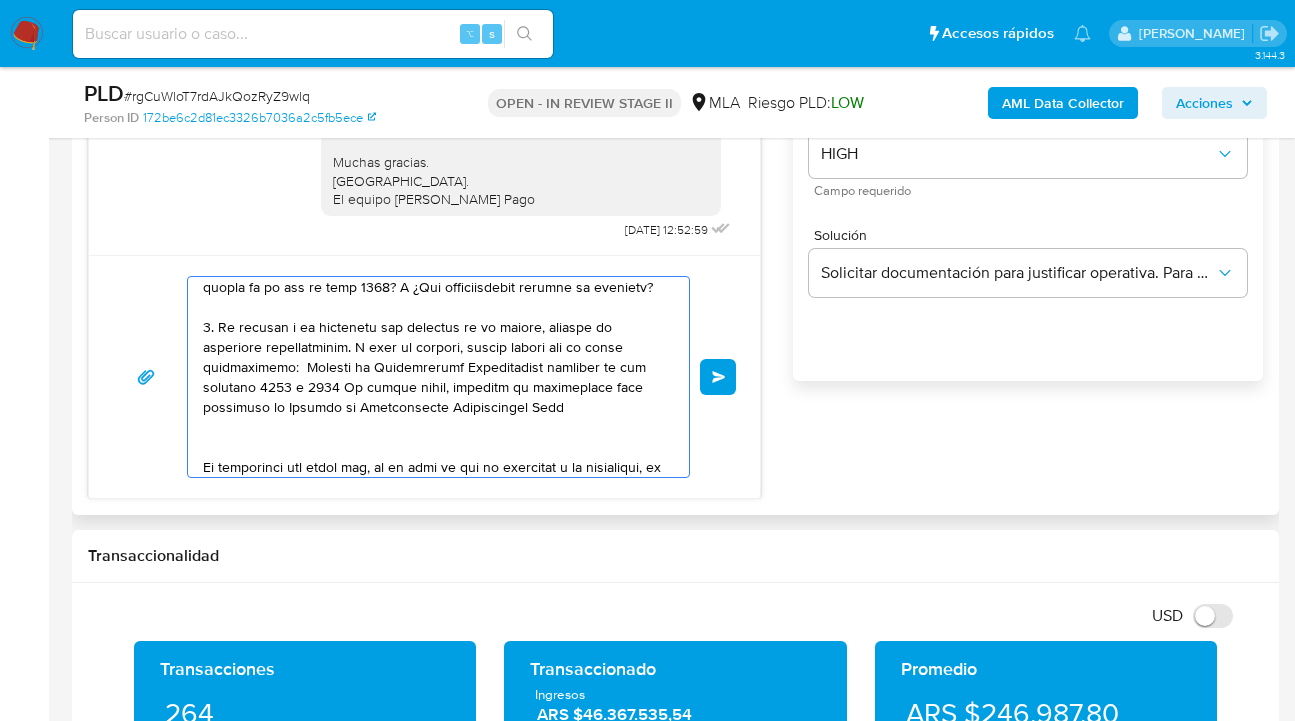 paste on "https://www.mercadopago.com.ar/ayuda/30181" 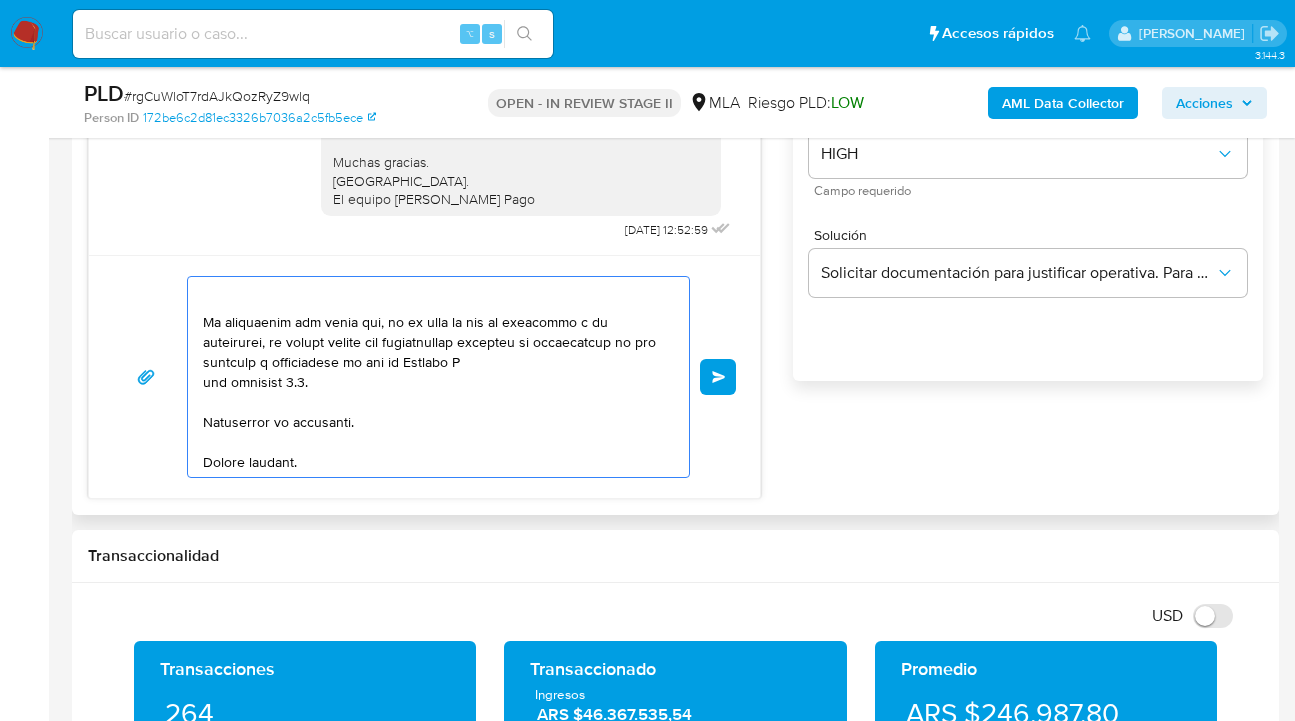 scroll, scrollTop: 472, scrollLeft: 0, axis: vertical 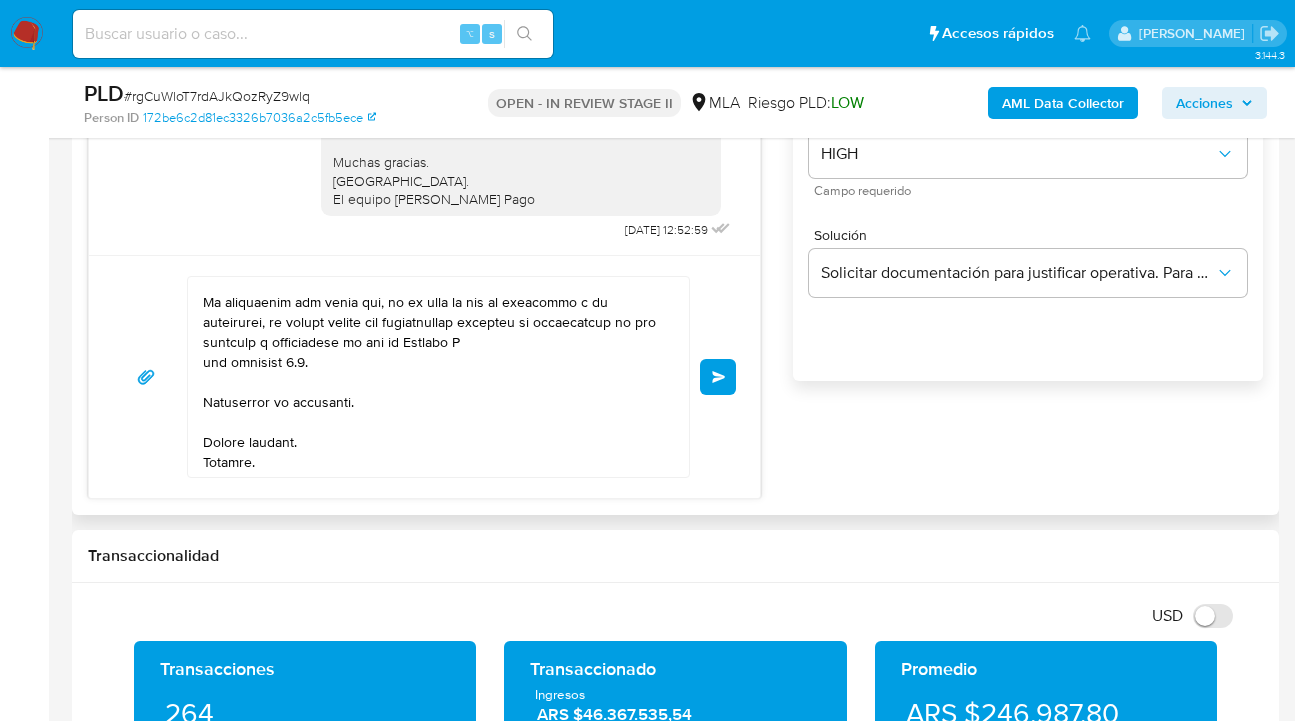 click at bounding box center [433, 377] 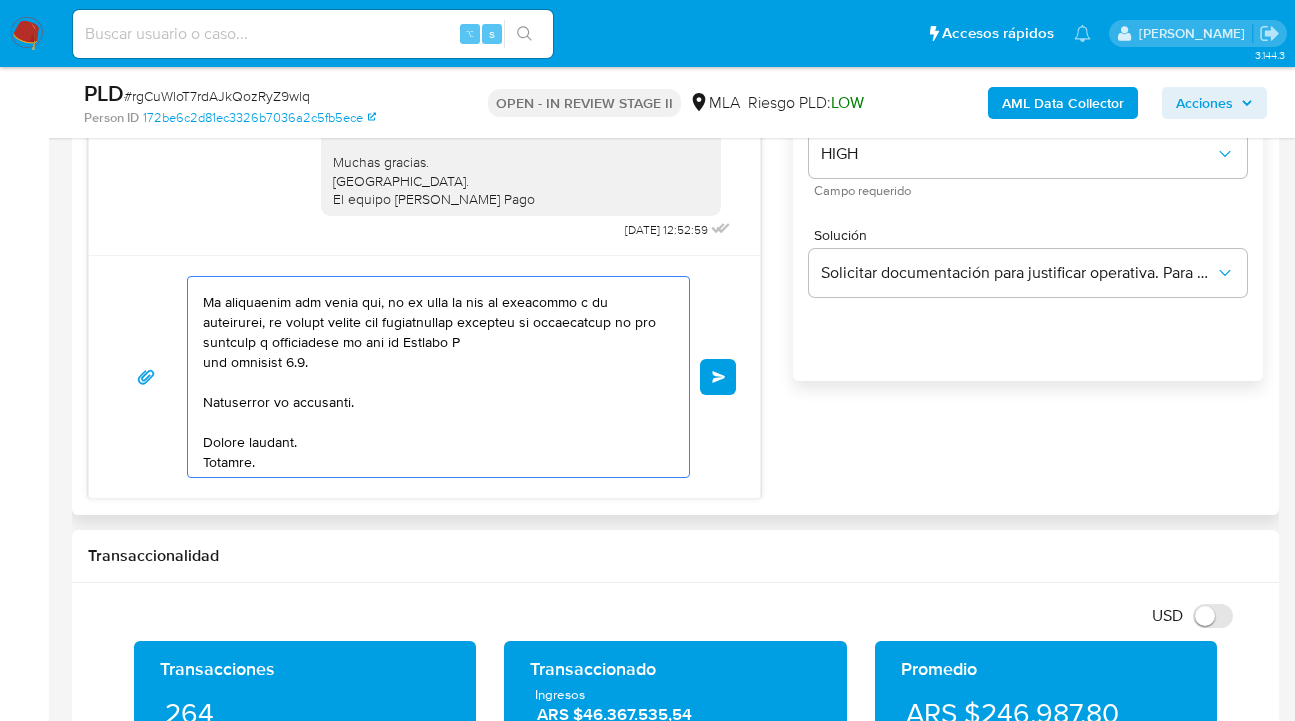 paste on "Proporciona el vínculo con las siguientes contrapartes con las que operaste, el motivo de las transacciones y documentación de respaldo:
-" 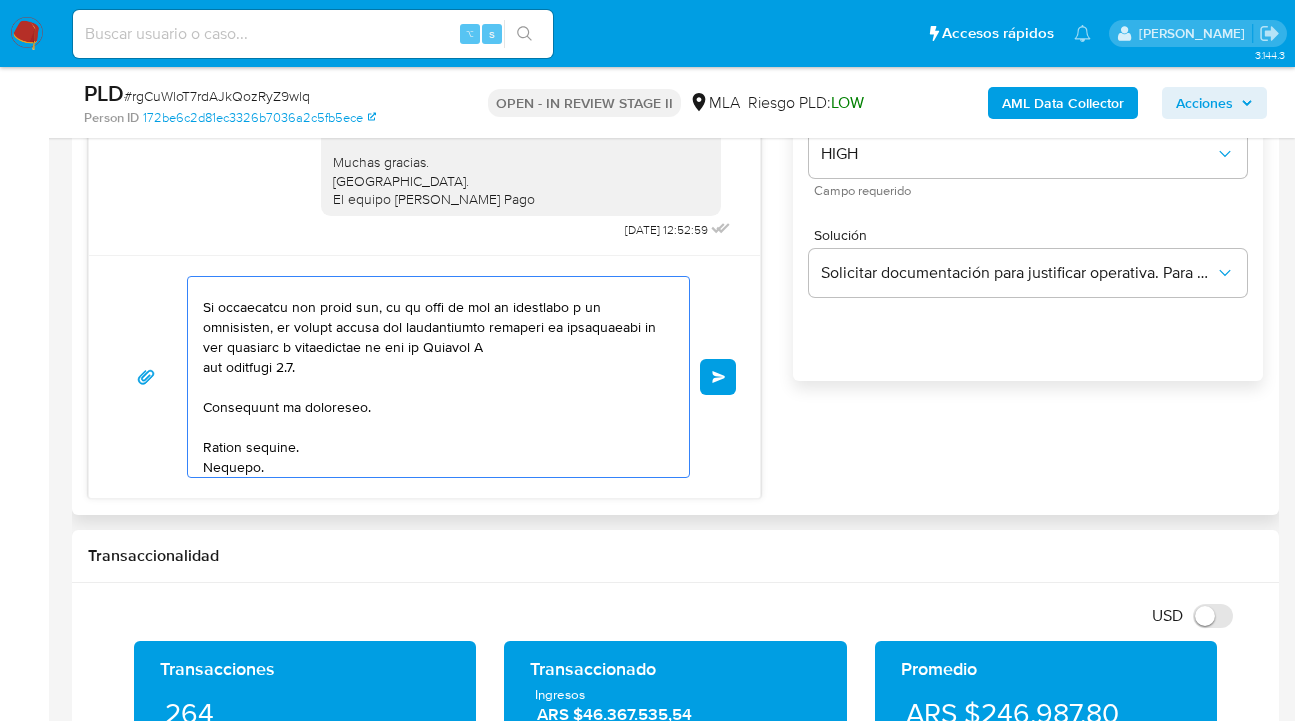 scroll, scrollTop: 507, scrollLeft: 0, axis: vertical 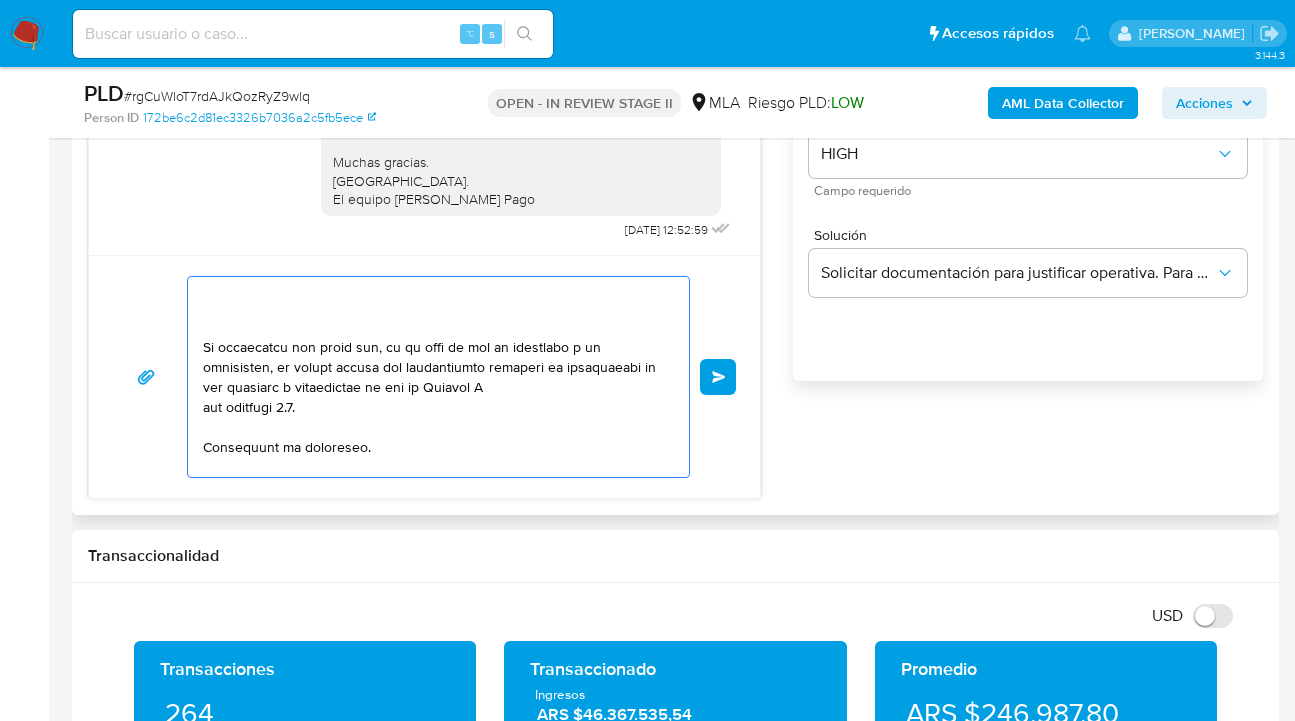 paste on "-" 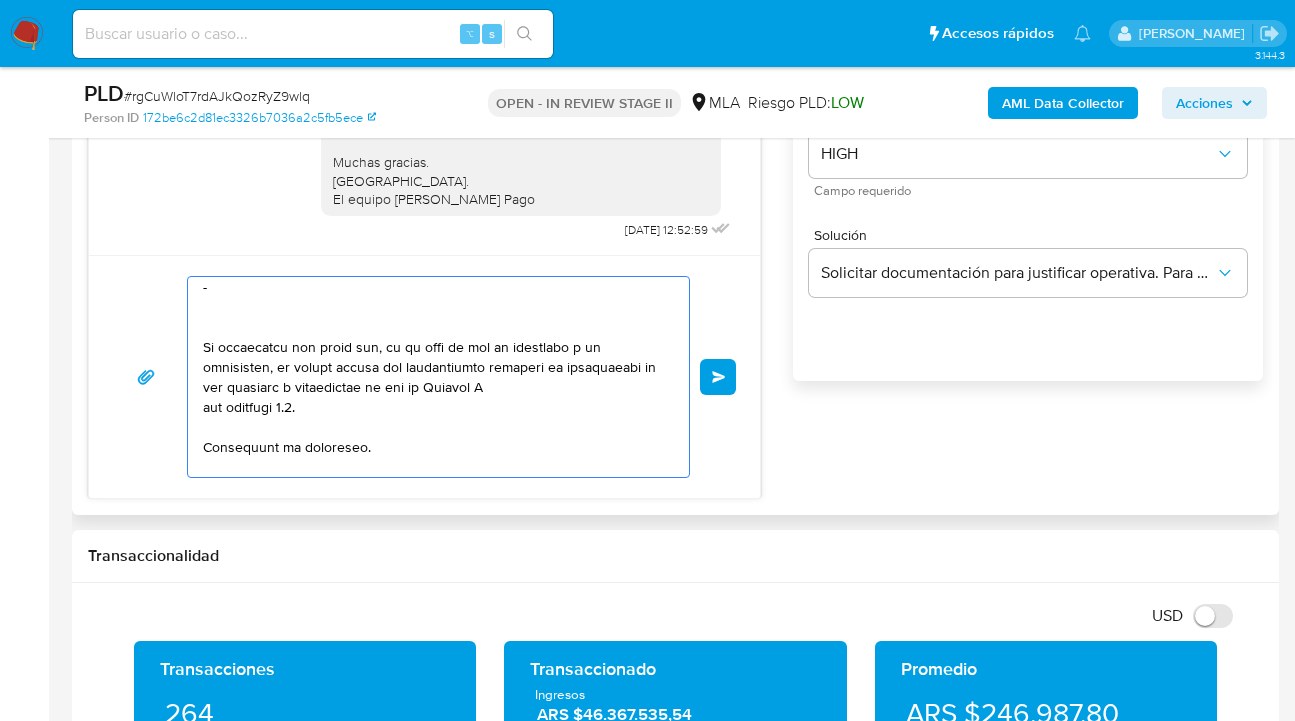 paste on "-" 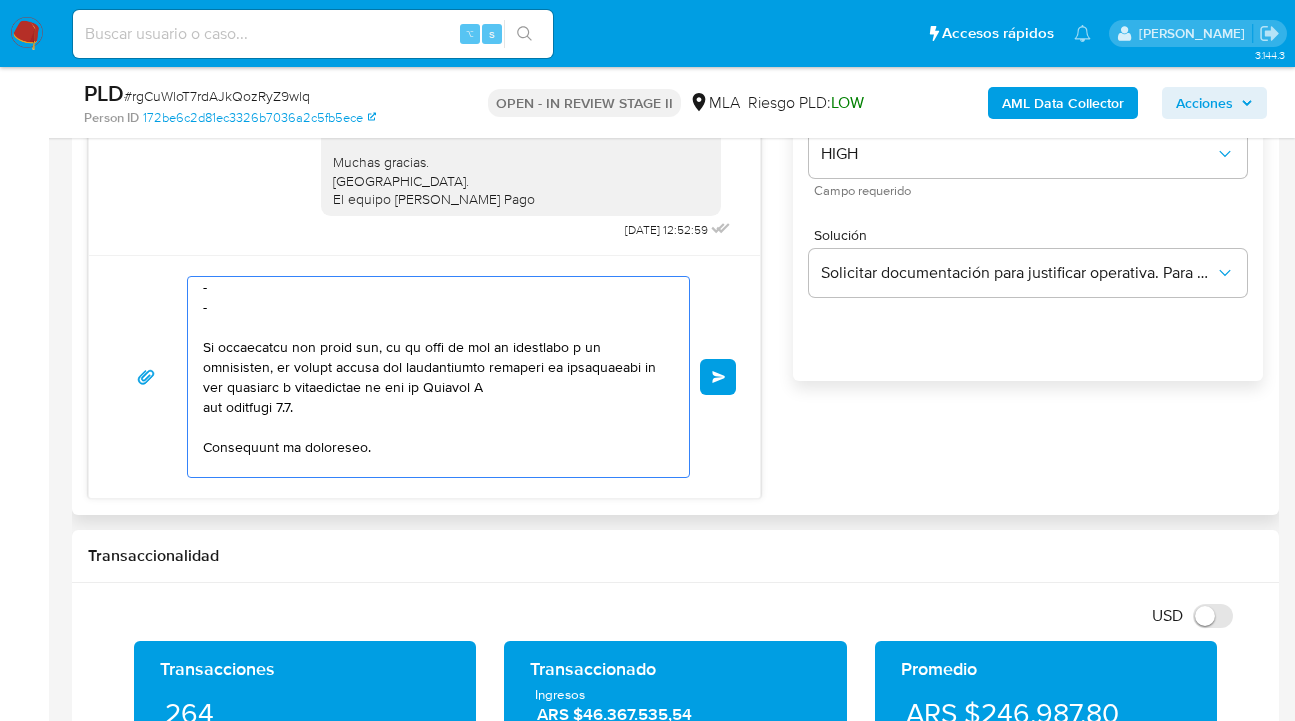 paste on "-" 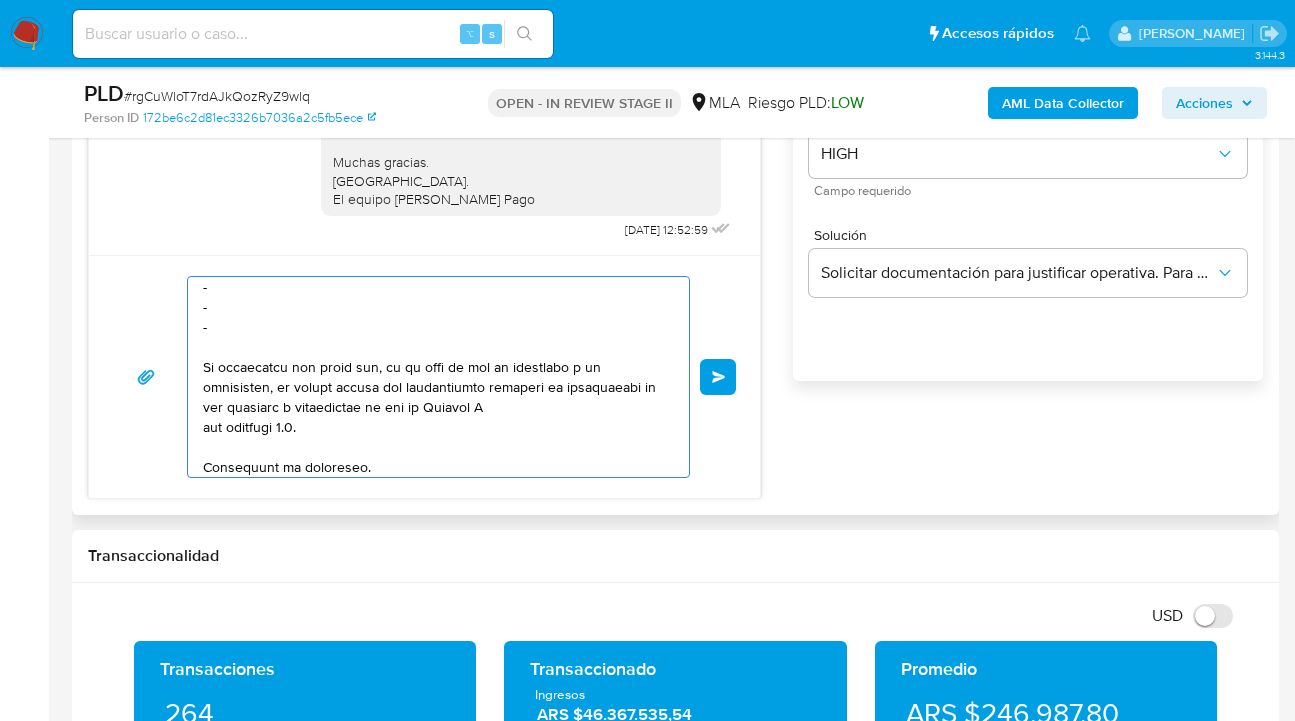 click at bounding box center (433, 377) 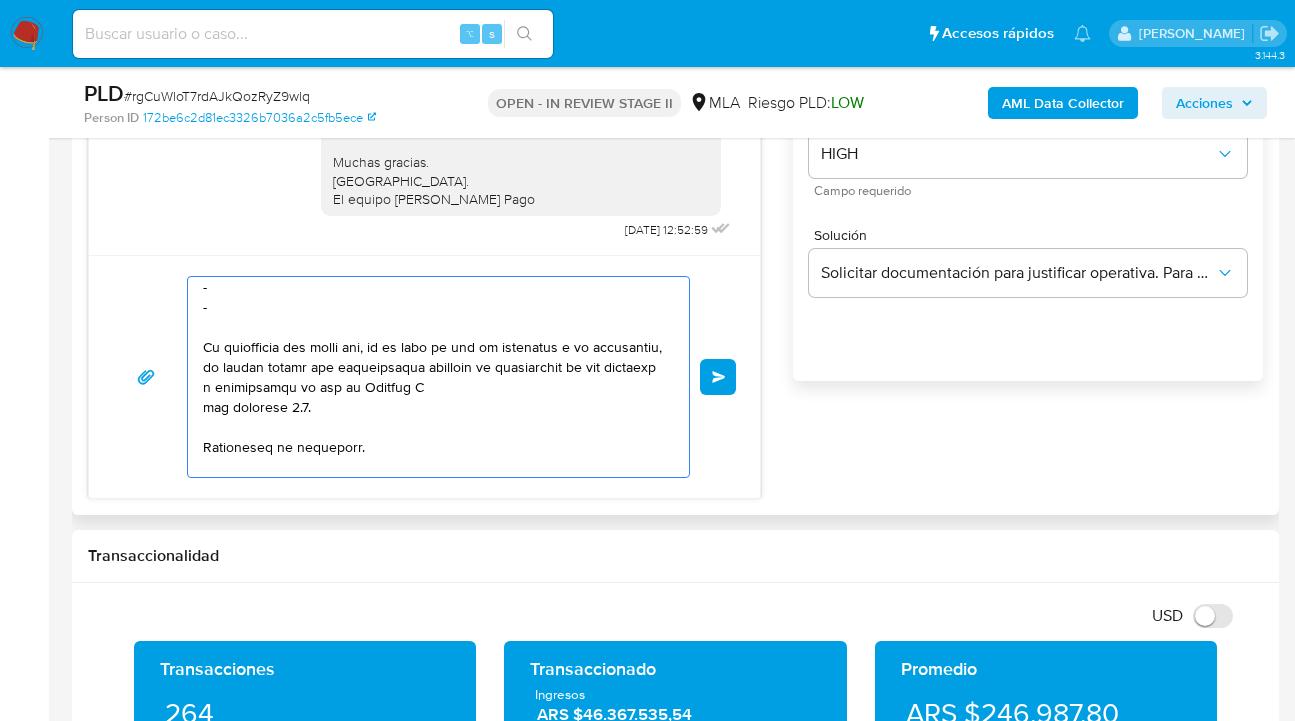 click at bounding box center [433, 377] 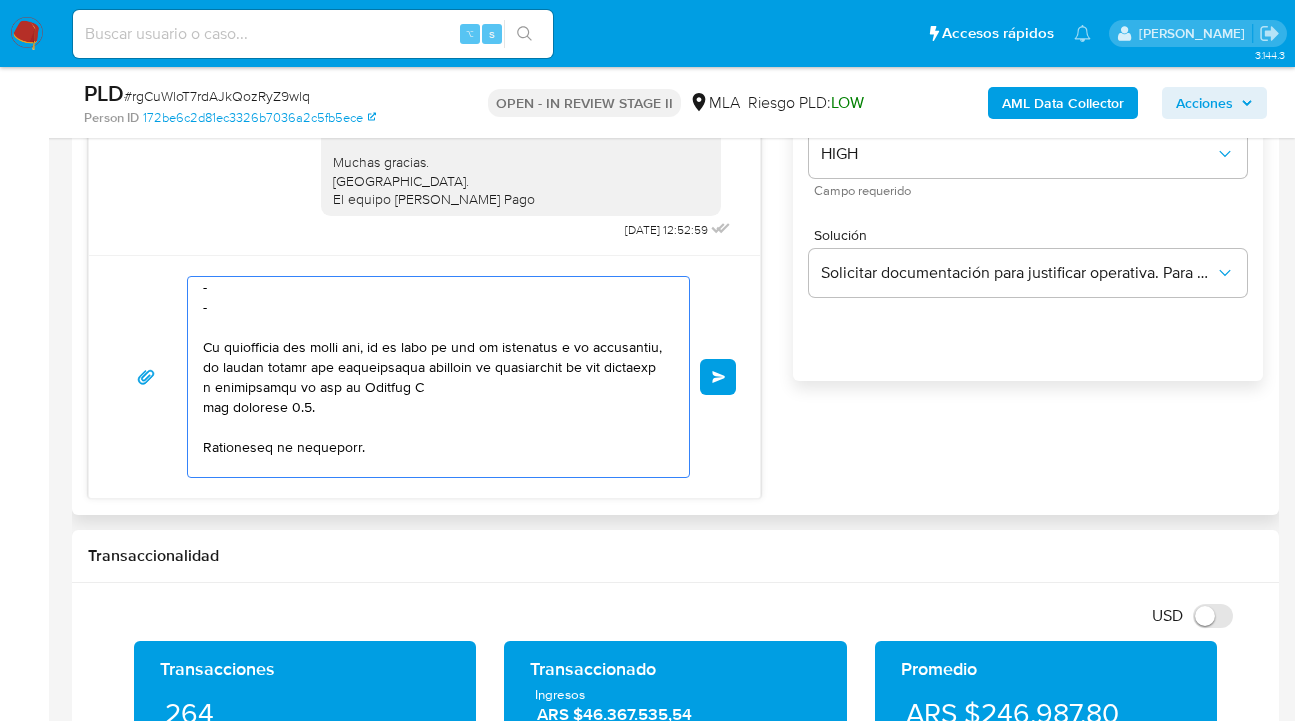 paste on "Hidalgo Molina, Alfredo Ariel - CUIT 20262879756" 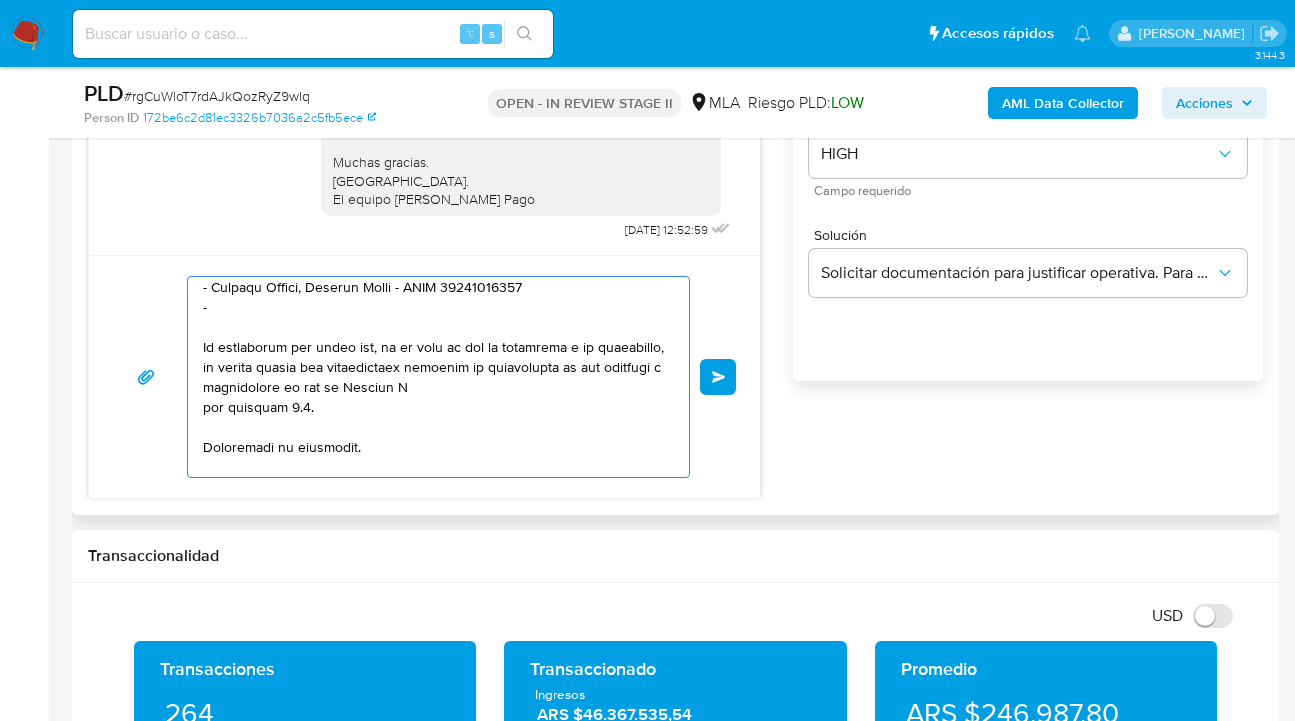 click at bounding box center [433, 377] 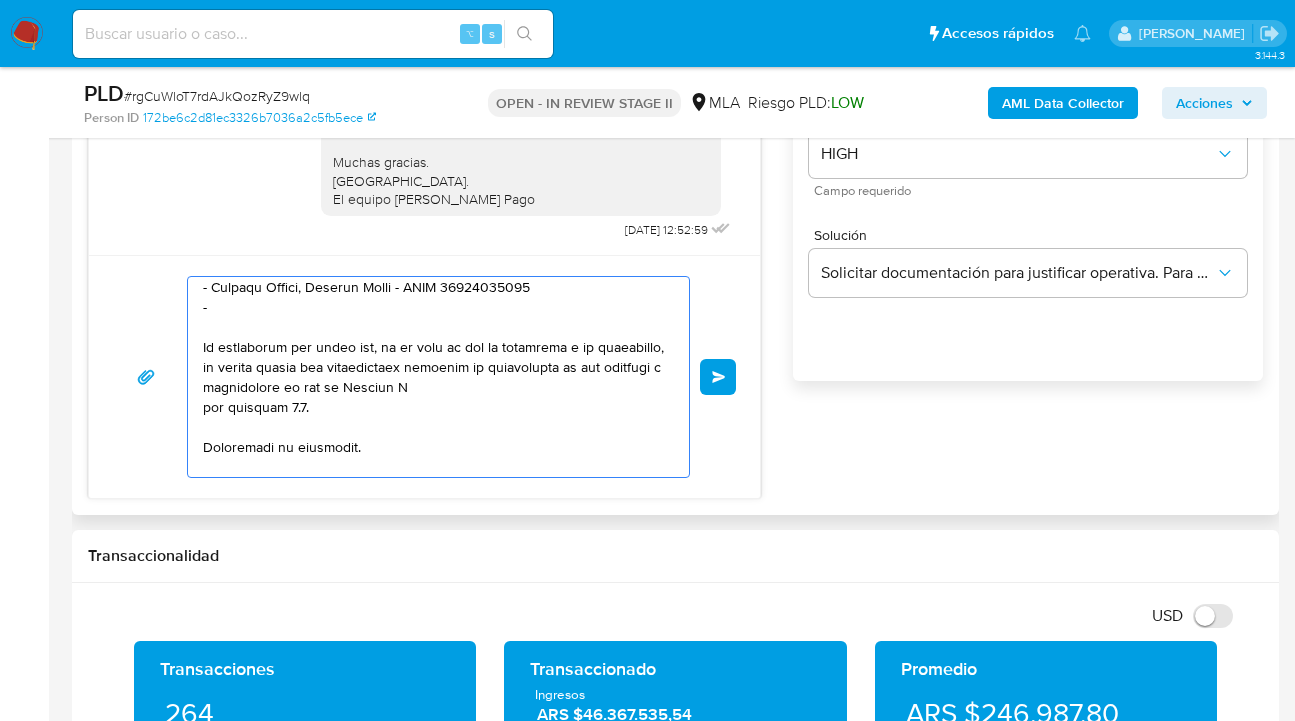 paste on "Yasmina Alejandra Hoyos Fernandez - CUIL 27953010661" 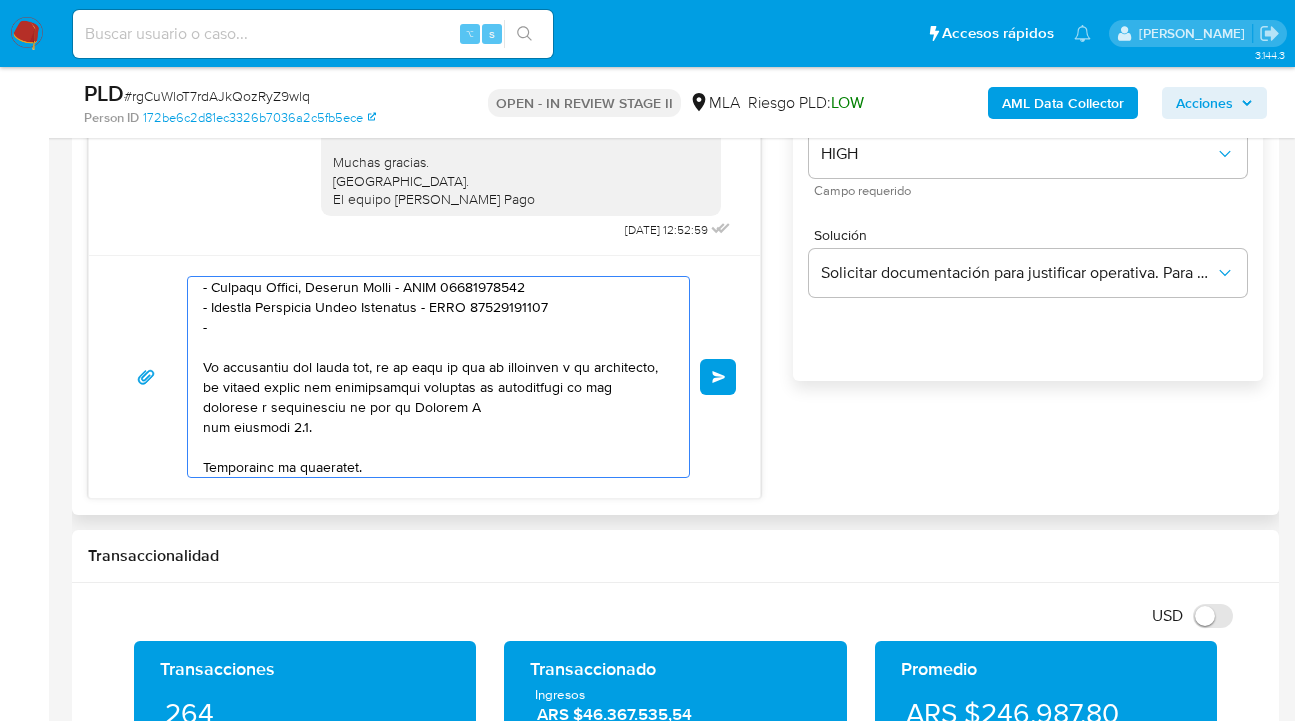 paste on "Raúl Gustavo Coro - CUIL 23431404729" 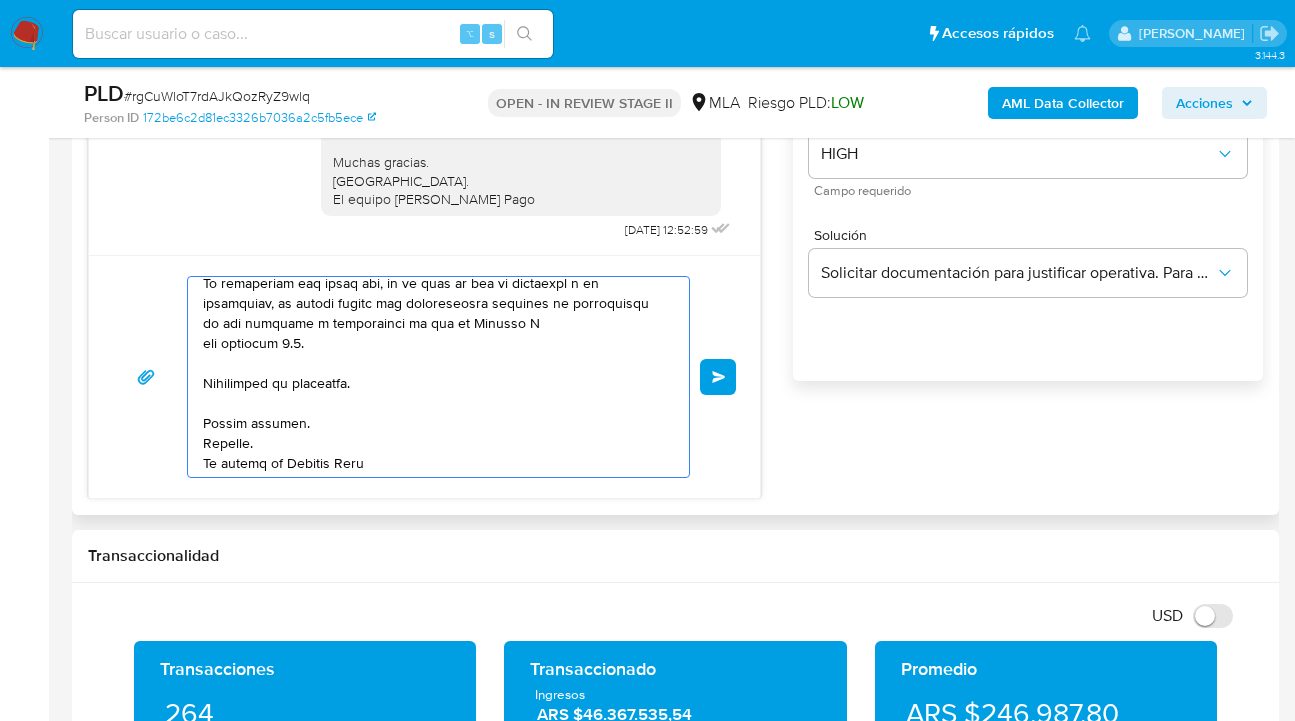 scroll, scrollTop: 593, scrollLeft: 0, axis: vertical 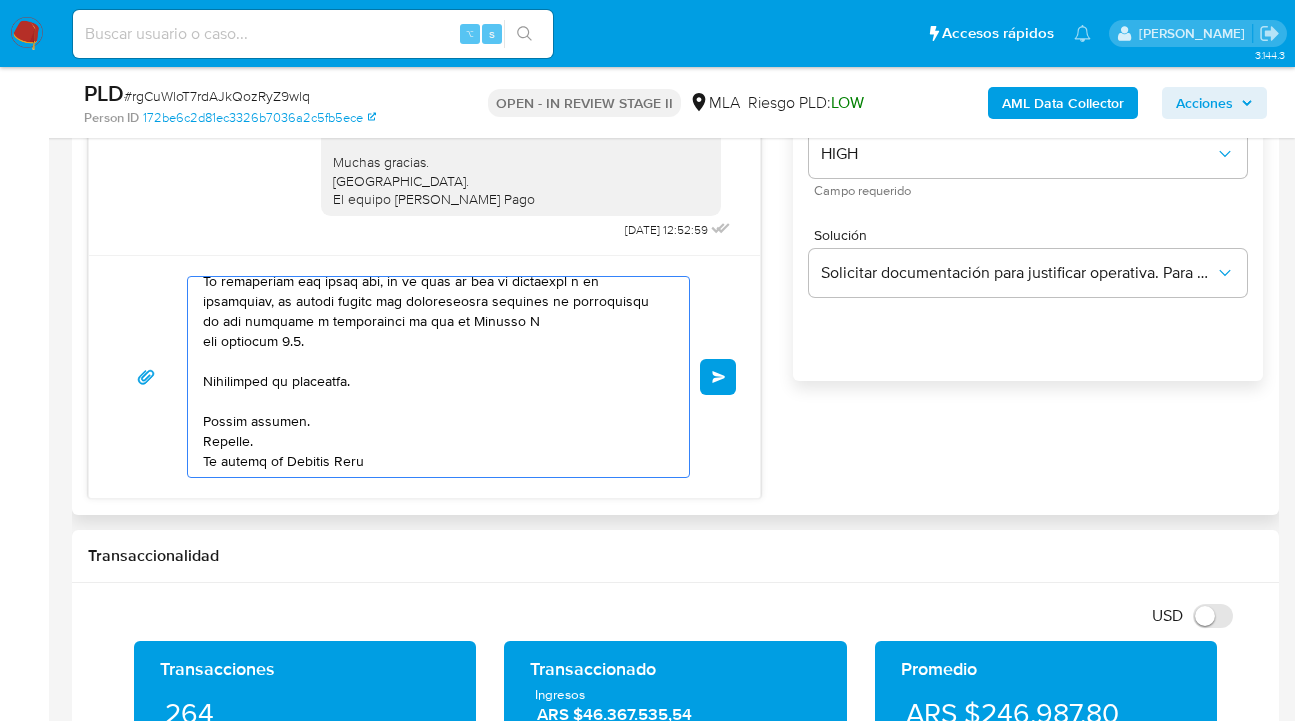 click at bounding box center [433, 377] 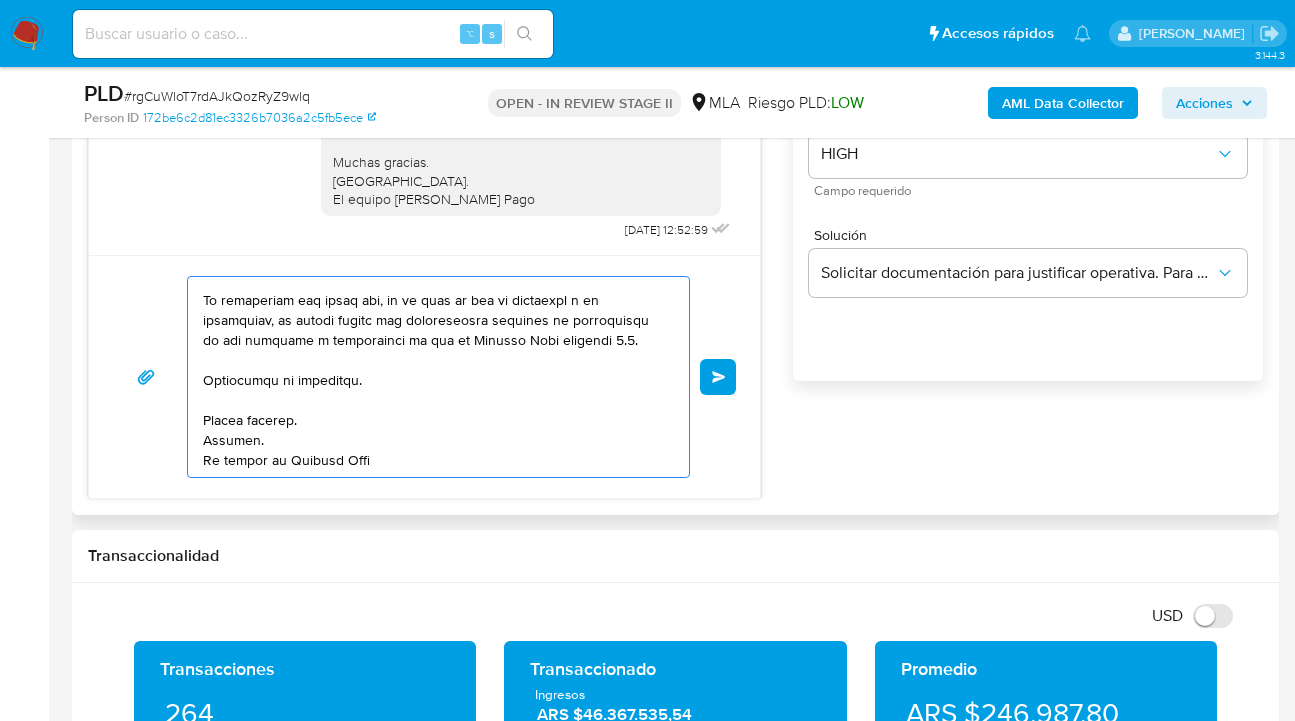 scroll, scrollTop: 634, scrollLeft: 0, axis: vertical 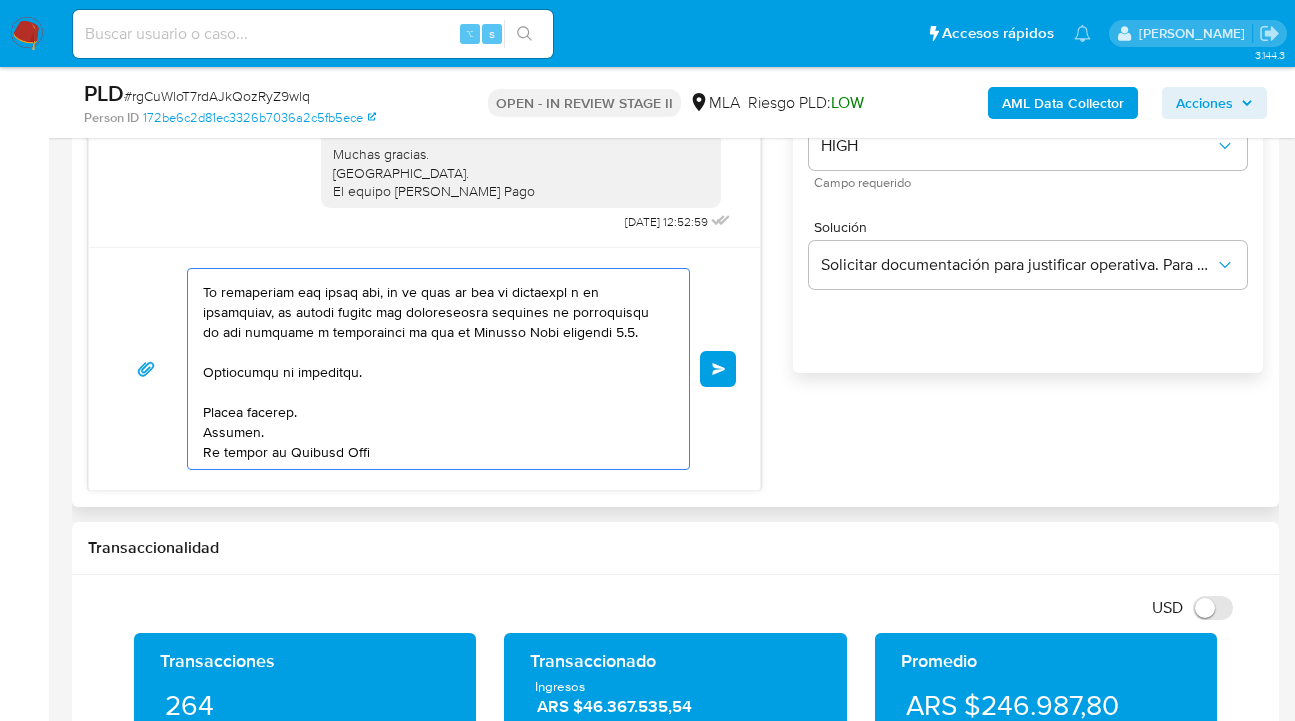 click at bounding box center (433, 369) 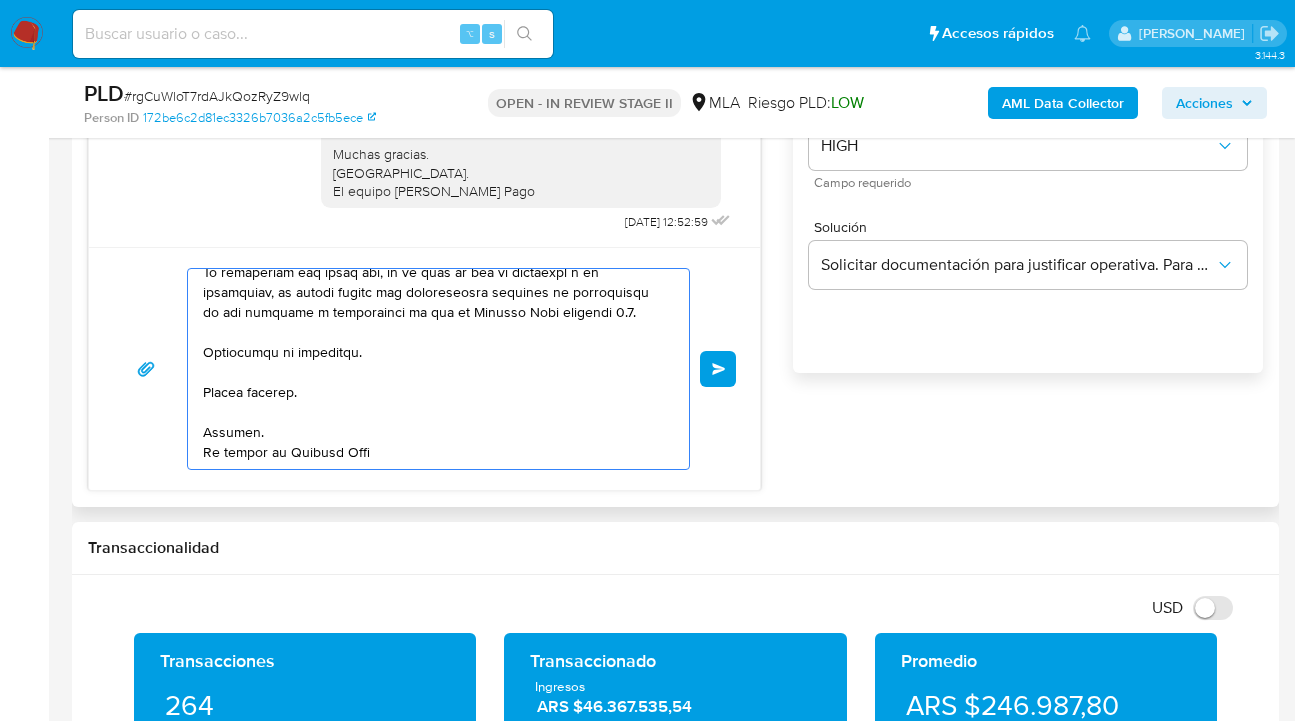 scroll, scrollTop: 654, scrollLeft: 0, axis: vertical 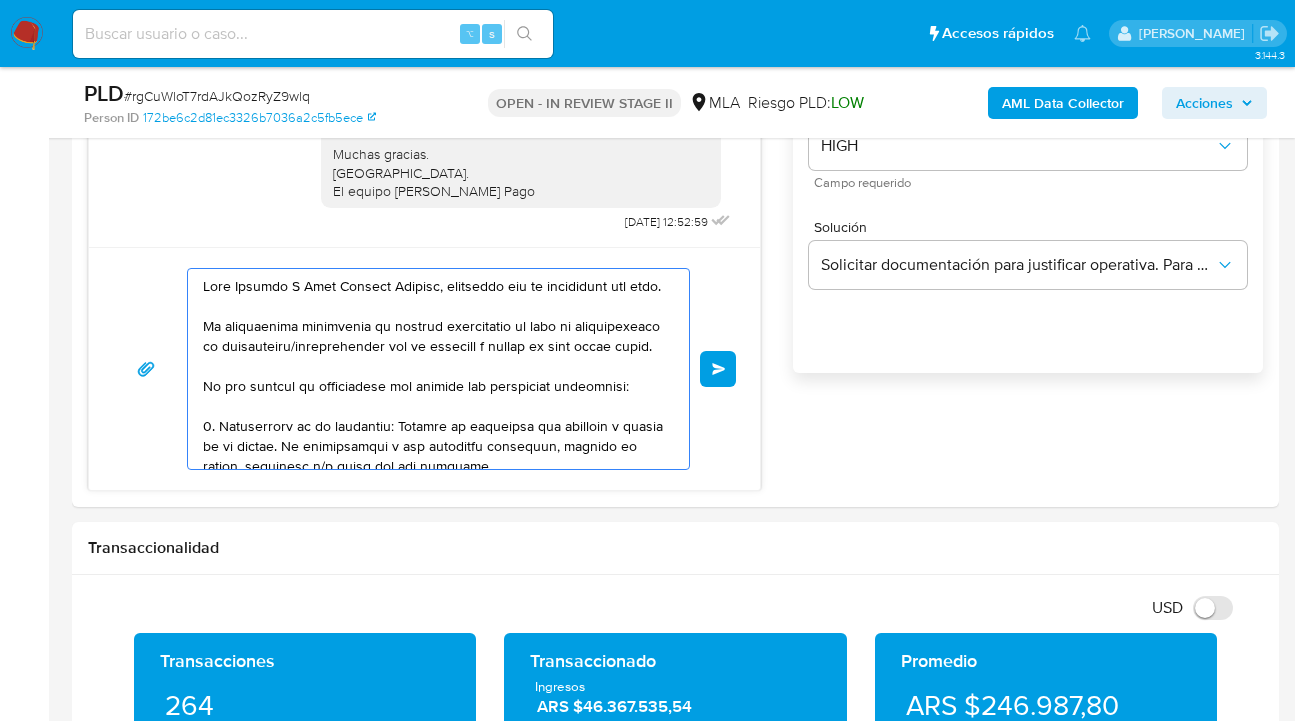 drag, startPoint x: 394, startPoint y: 453, endPoint x: 57, endPoint y: 187, distance: 429.33087 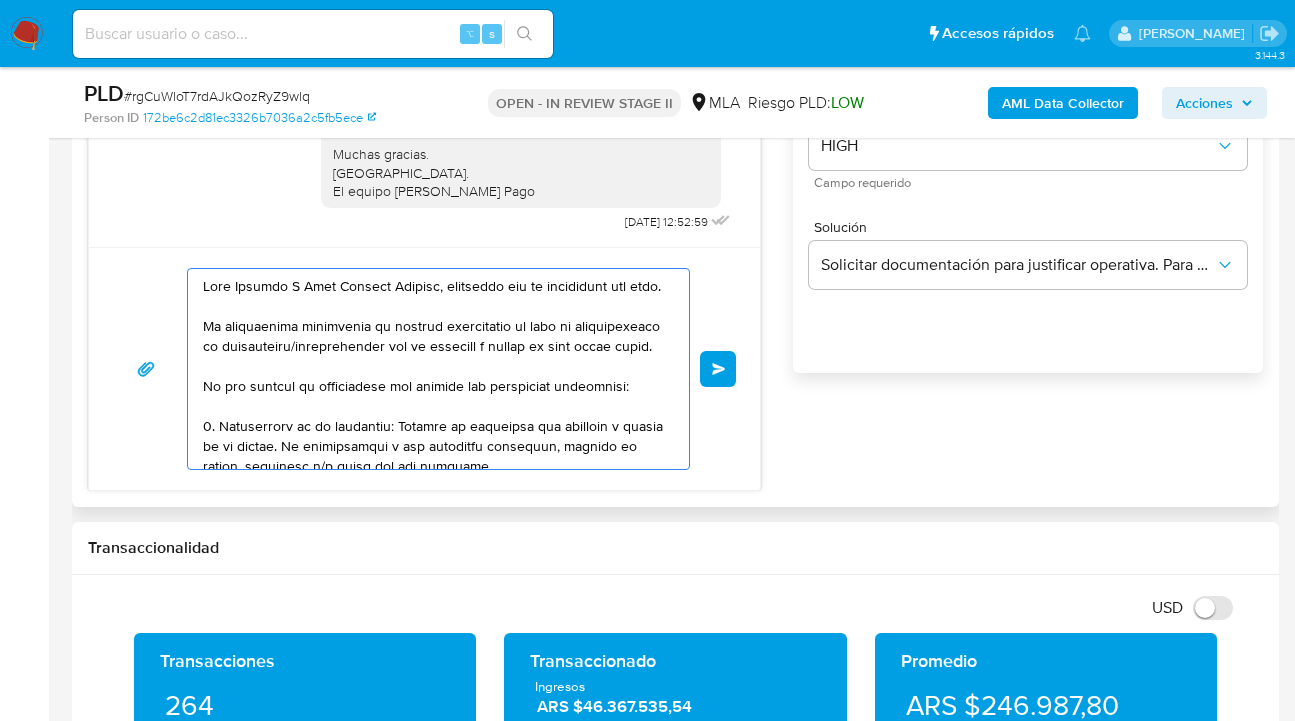 drag, startPoint x: 456, startPoint y: 292, endPoint x: 430, endPoint y: 342, distance: 56.35601 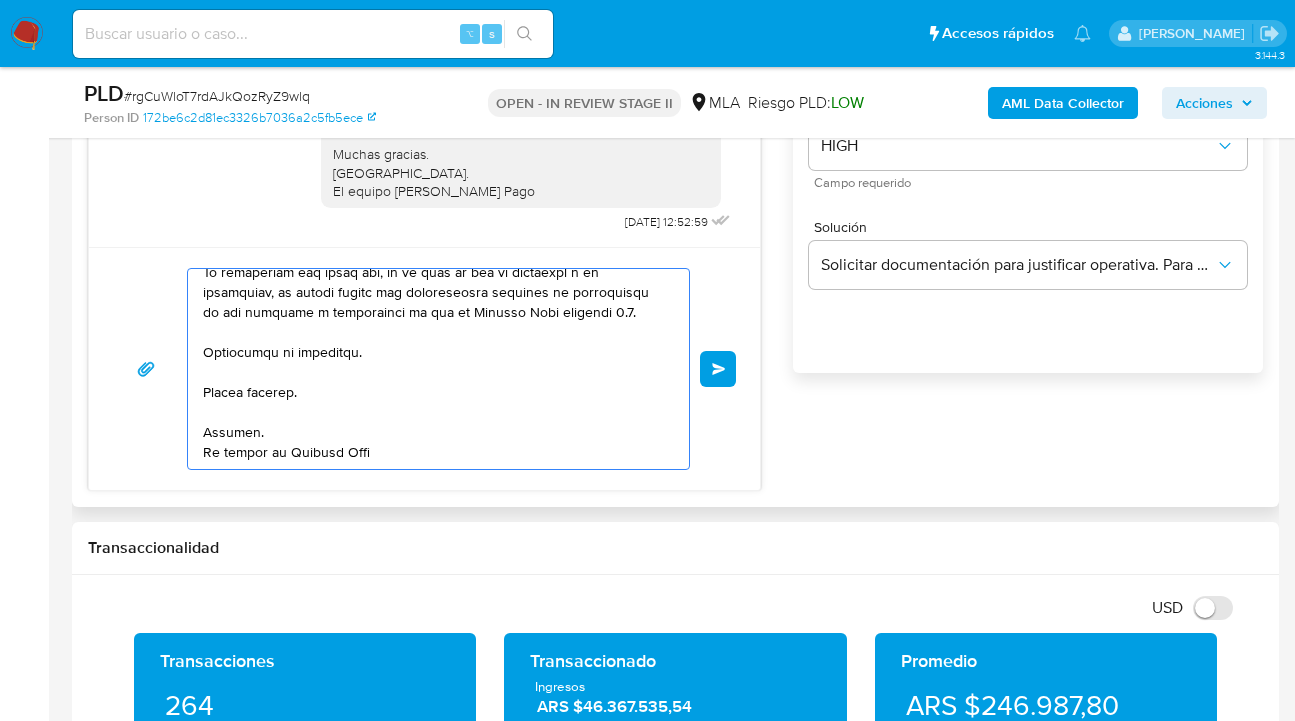scroll, scrollTop: 654, scrollLeft: 0, axis: vertical 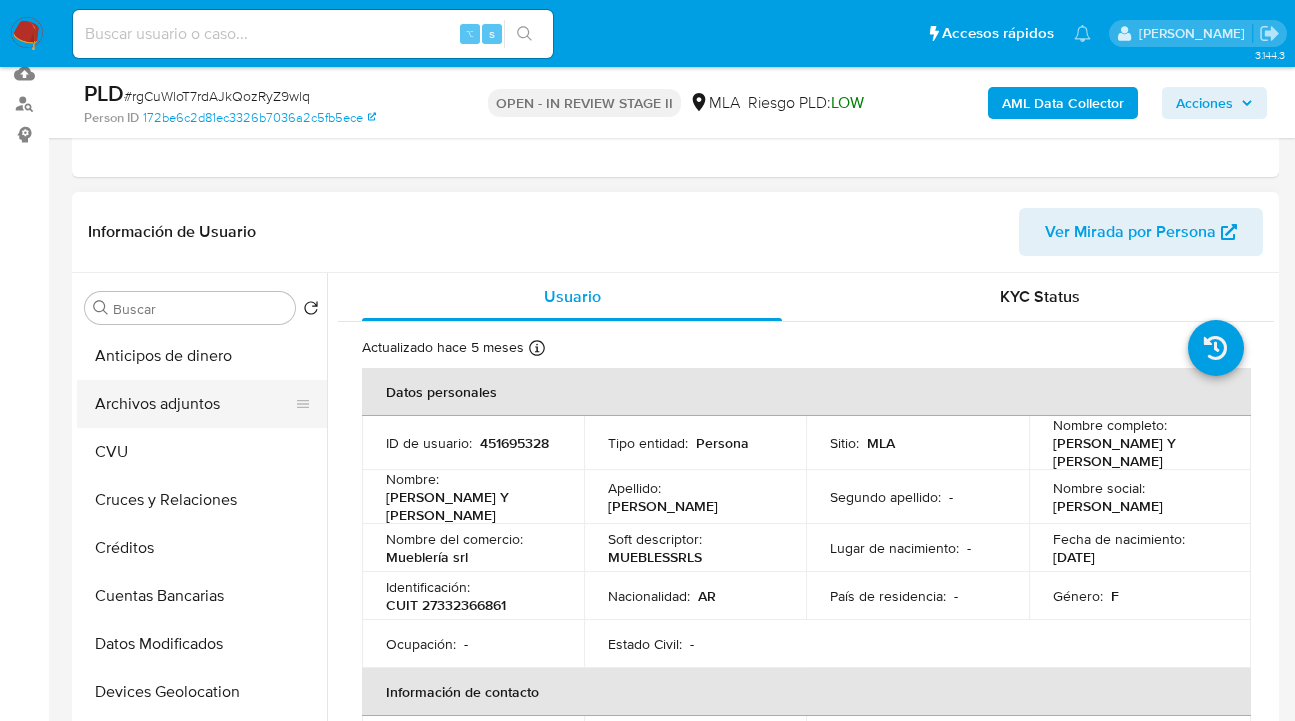 type on "Hola Marcela Y Anel Carrizo Atampis, esperamos que te encuentres muy bien.
Te consultamos nuevamente si tuviste oportunidad de leer el requerimiento de información/documentación que te enviamos a través de este mismo canal.
En tal sentido te solicitamos nos brindes las siguientes respuestas:
1. Descripción de la actividad: Detalla la actividad que realizas a través de tu cuenta. De corresponder a una actividad comercial, indicar el nombre, domicilio y/o sitio web del comercio.
2. ¿A qué corresponde el incremento significativo de fondos en tu cuenta en el mes de mayo 2025? Y ¿Qué documentación permite su respaldo?
3. De acuerdo a la actividad que realices en tu cuenta, adjunta la siguiente documentación. A modo de ejemplo, puedes enviar uno de estos comprobantes:  Resumen de Comprobantes Electrónicos emitidos de los períodos 2024 y 2025 Si tienes dudas, consulta el instructivo para descargar el Resumen de Comprobantes Electrónicos Aqui https://www.mercadopago.com.ar/ayuda/30181
4. Proporciona el vínc..." 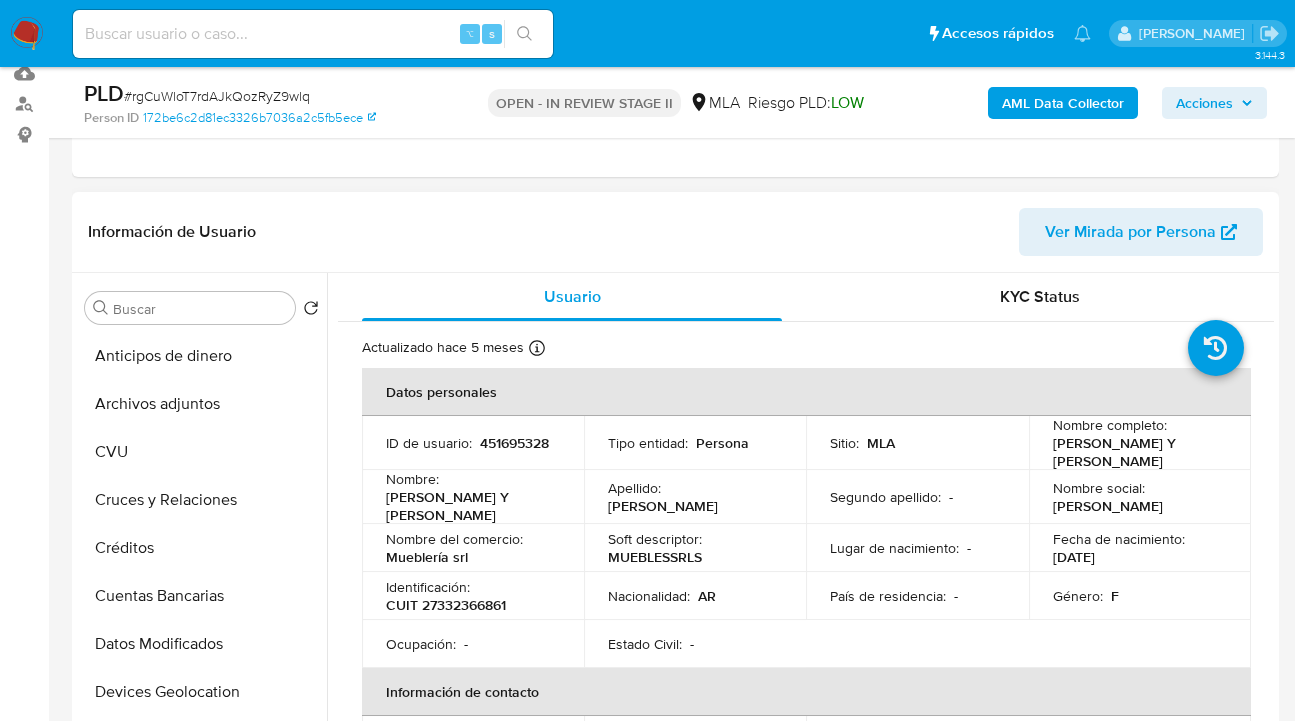 drag, startPoint x: 231, startPoint y: 403, endPoint x: 410, endPoint y: 412, distance: 179.22612 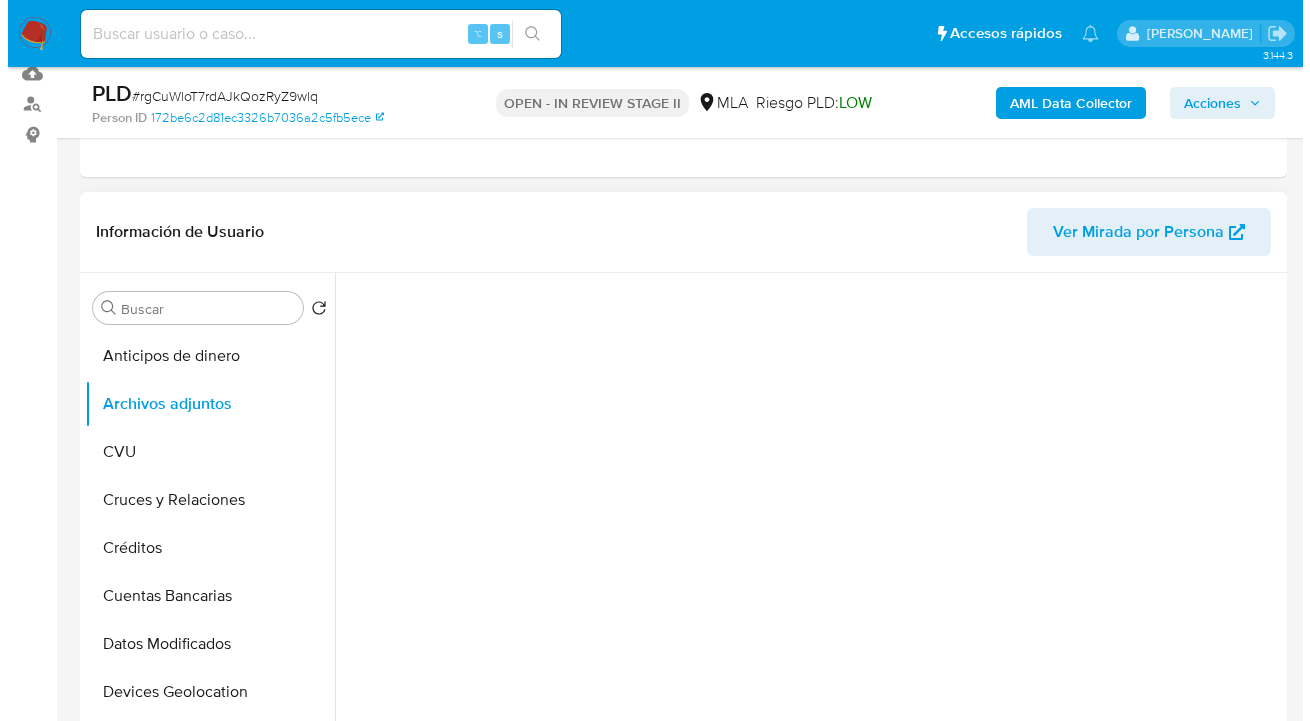 scroll, scrollTop: 594, scrollLeft: 0, axis: vertical 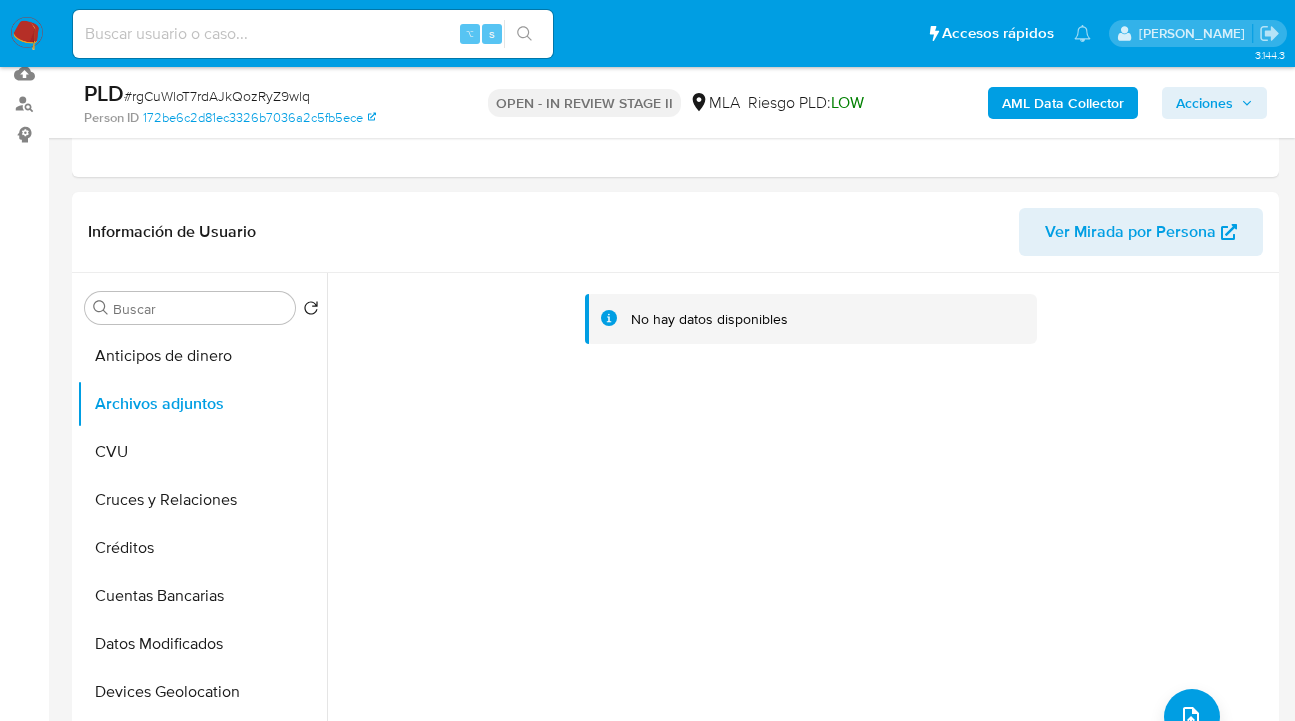 click on "AML Data Collector" at bounding box center (1063, 103) 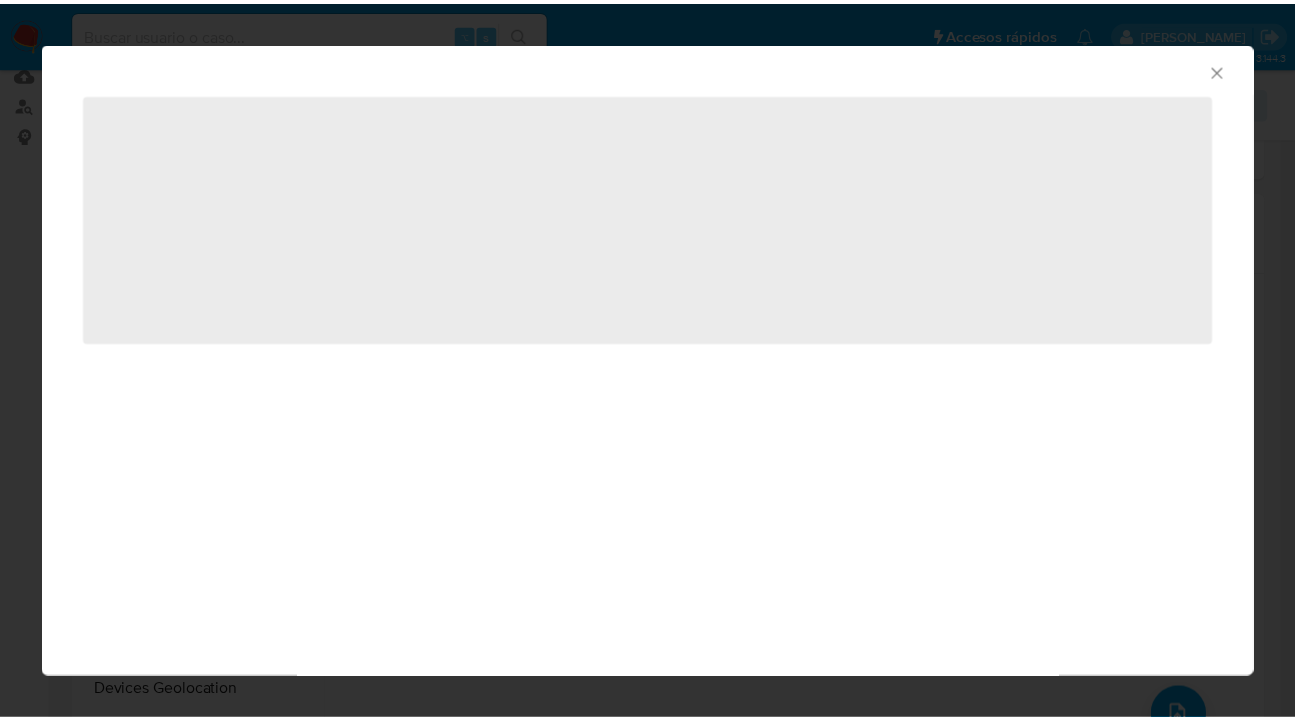 scroll, scrollTop: 654, scrollLeft: 0, axis: vertical 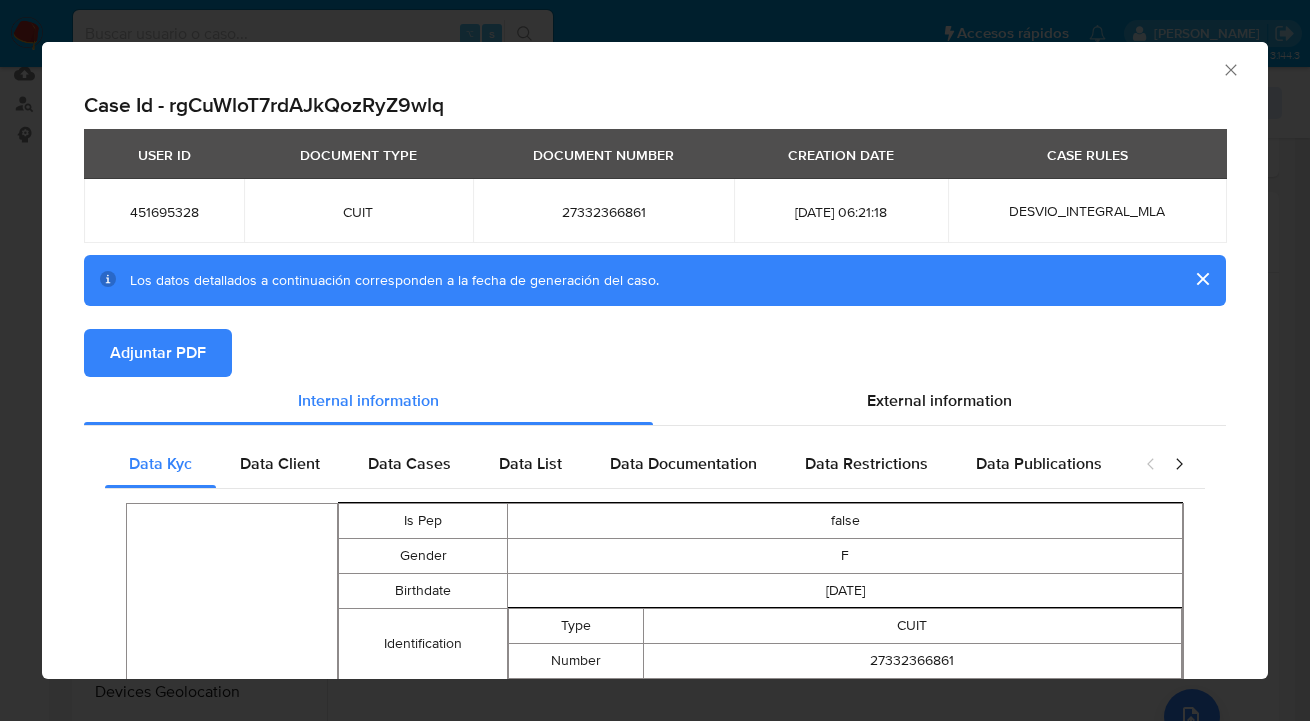 click on "Adjuntar PDF" at bounding box center (158, 353) 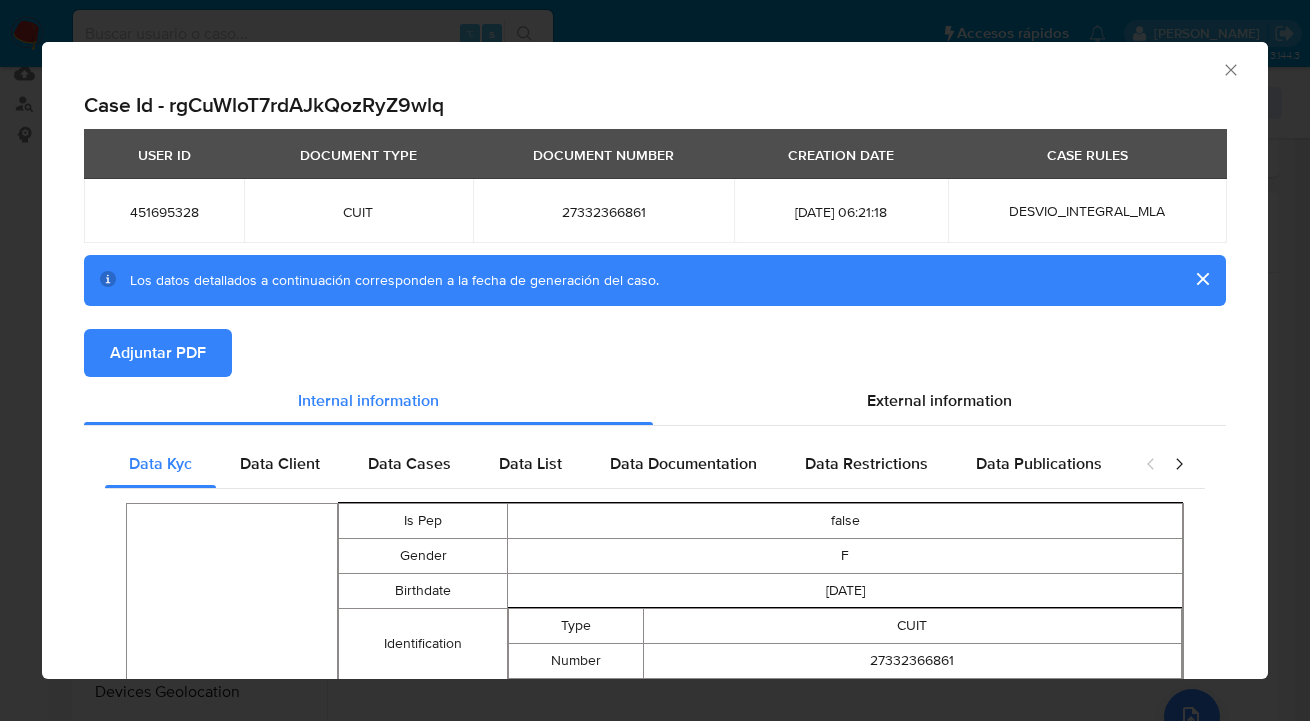 click 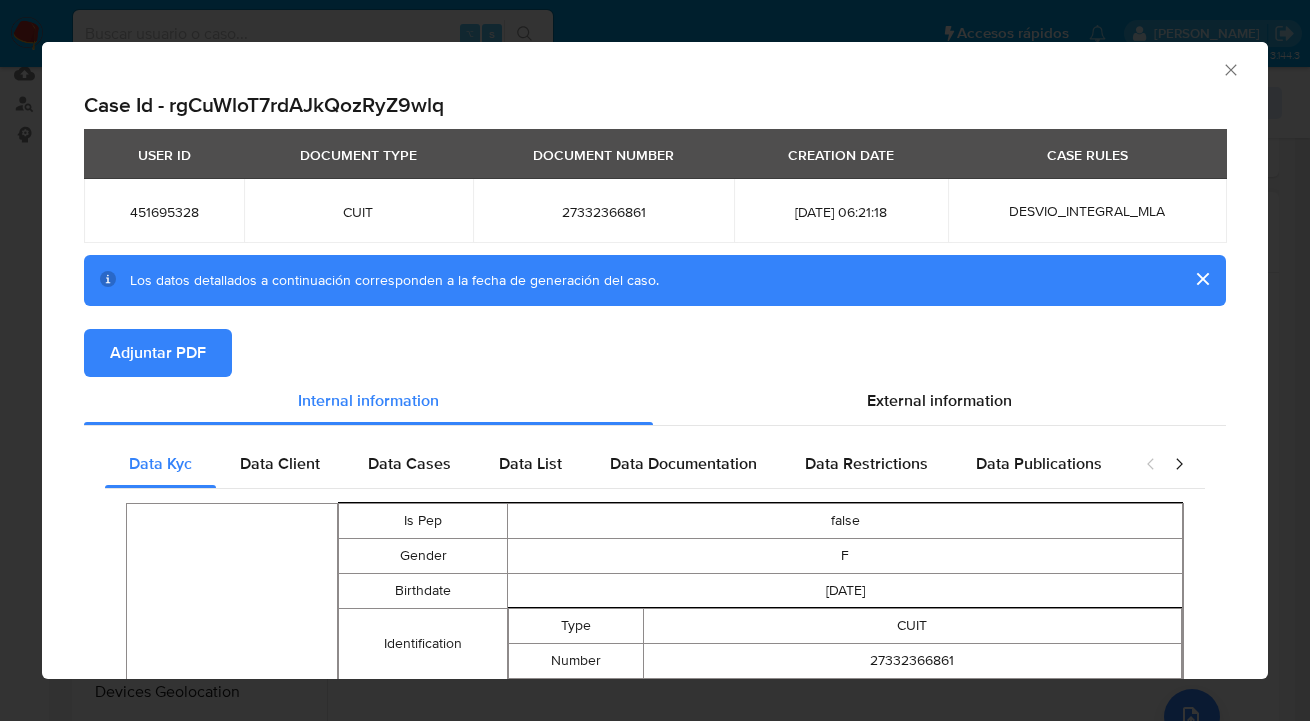 scroll, scrollTop: 594, scrollLeft: 0, axis: vertical 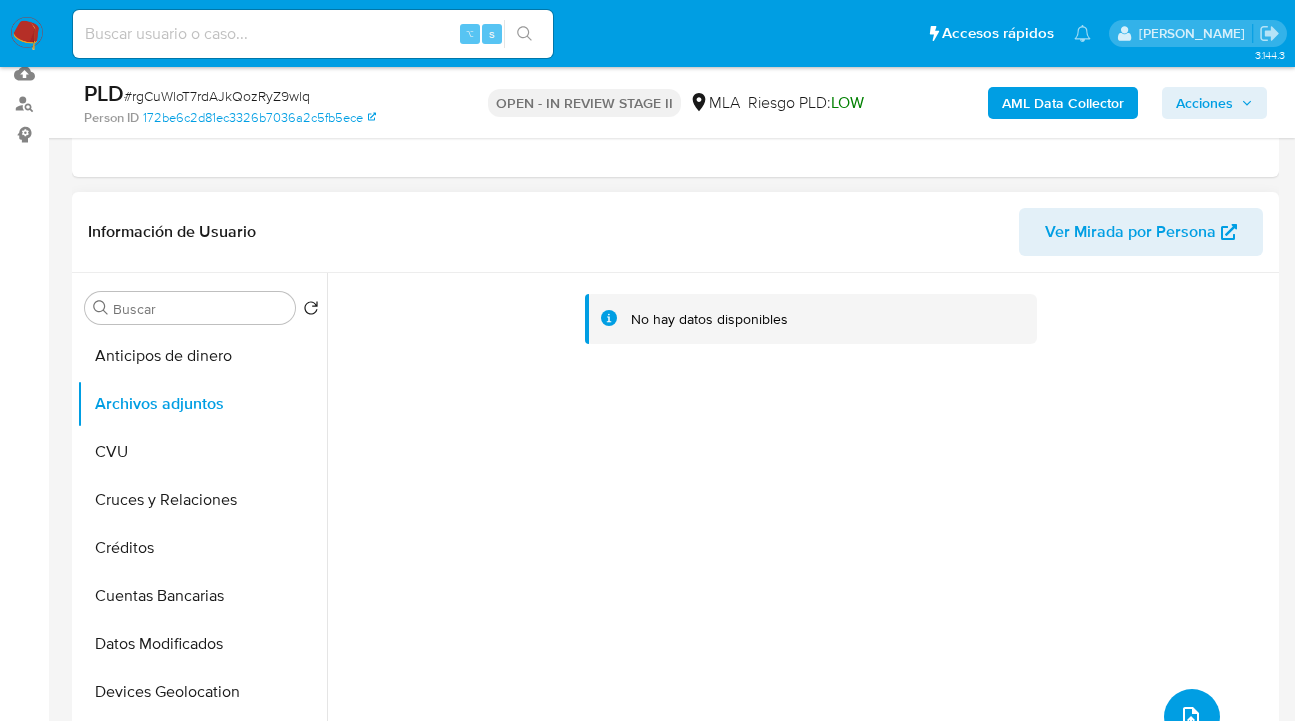 click at bounding box center [1192, 717] 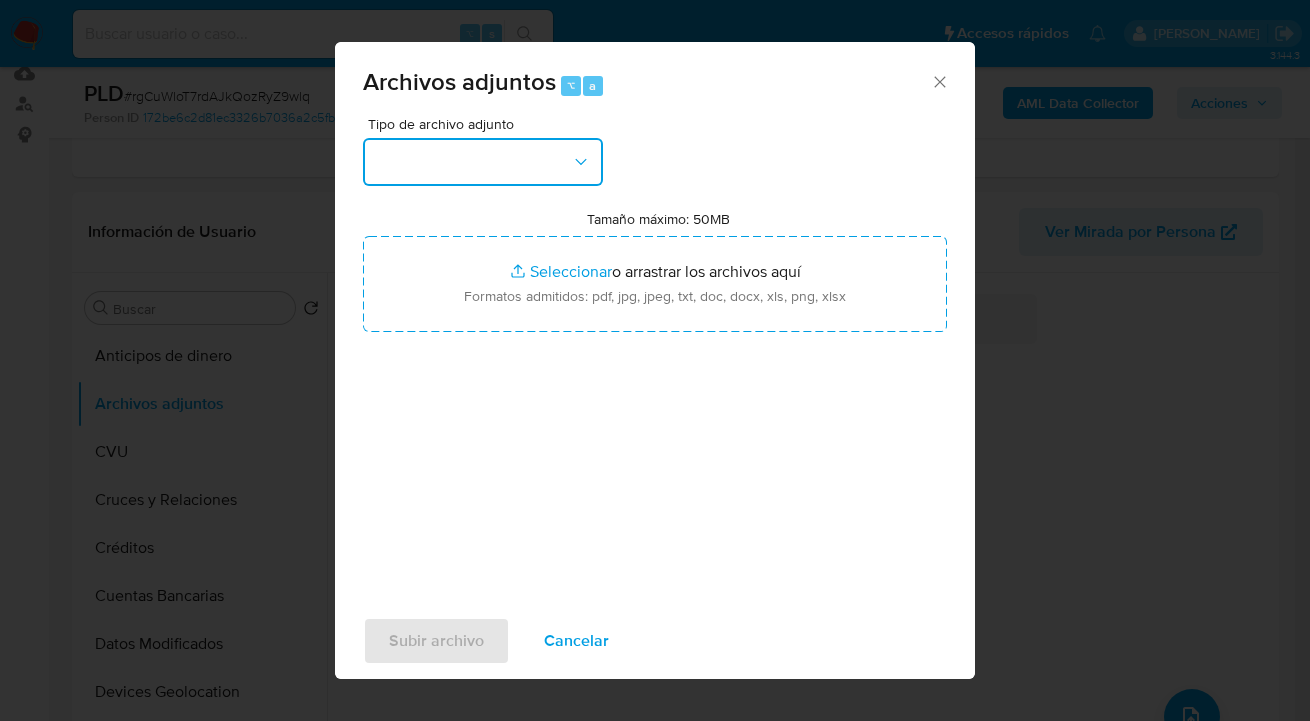 click at bounding box center (483, 162) 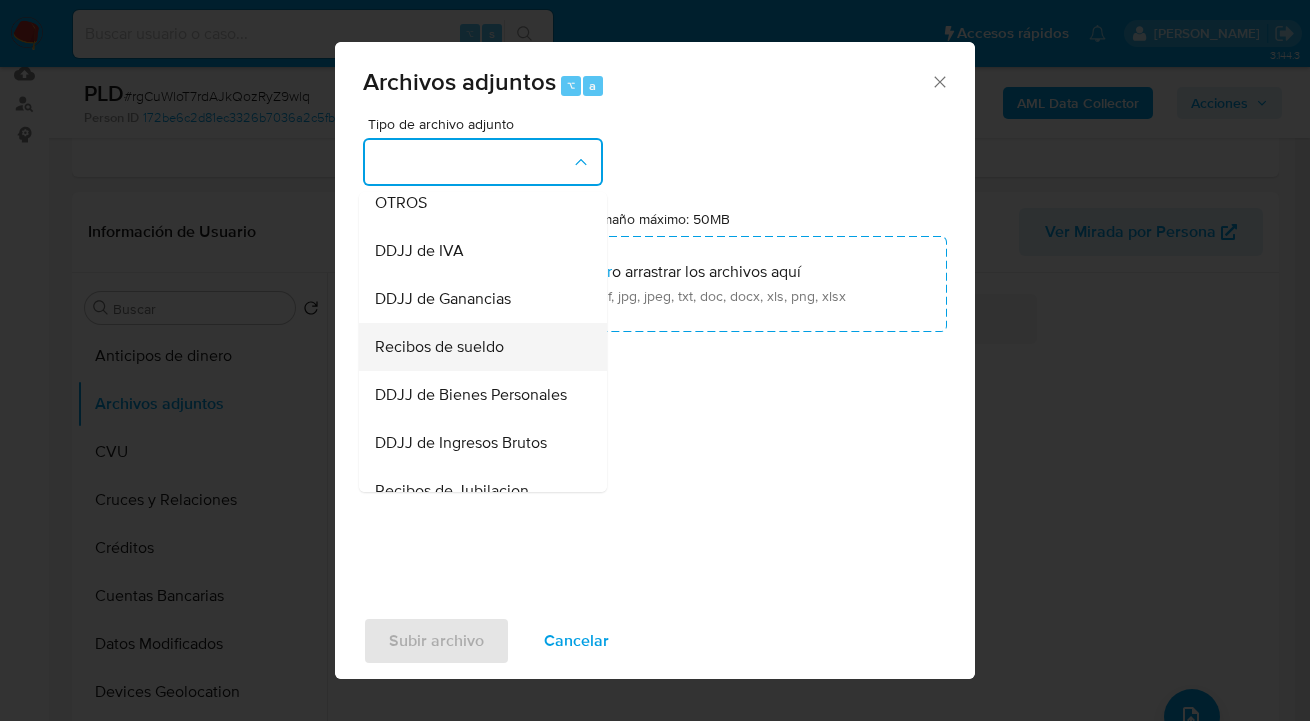scroll, scrollTop: 613, scrollLeft: 0, axis: vertical 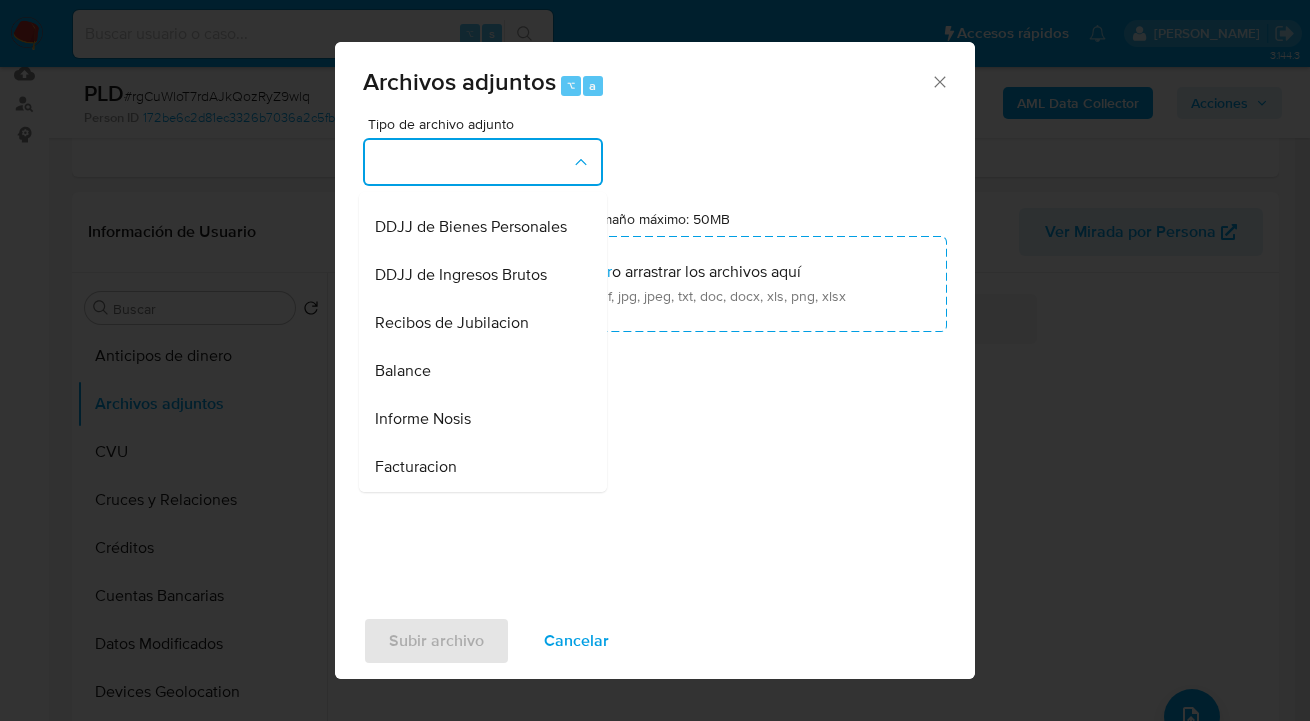 click on "Informe Nosis" at bounding box center (477, 419) 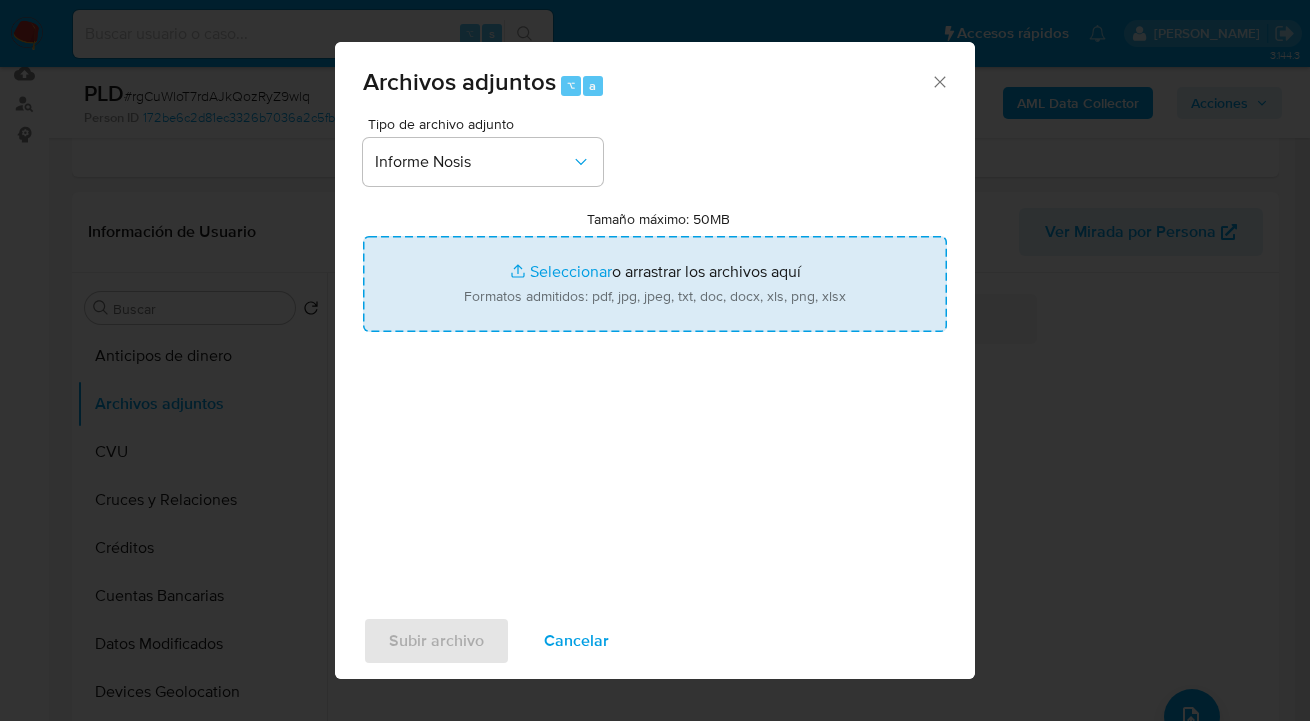click on "Tamaño máximo: 50MB Seleccionar archivos" at bounding box center [655, 284] 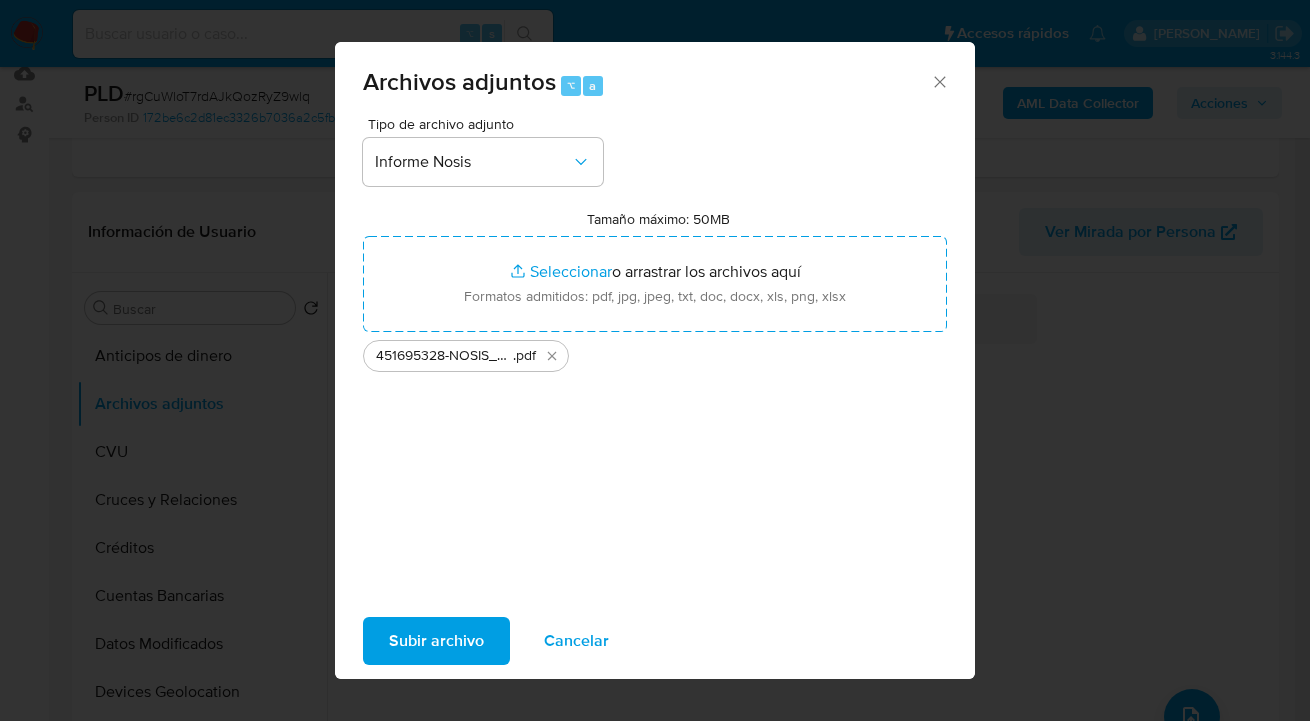 click on "Subir archivo" at bounding box center [436, 641] 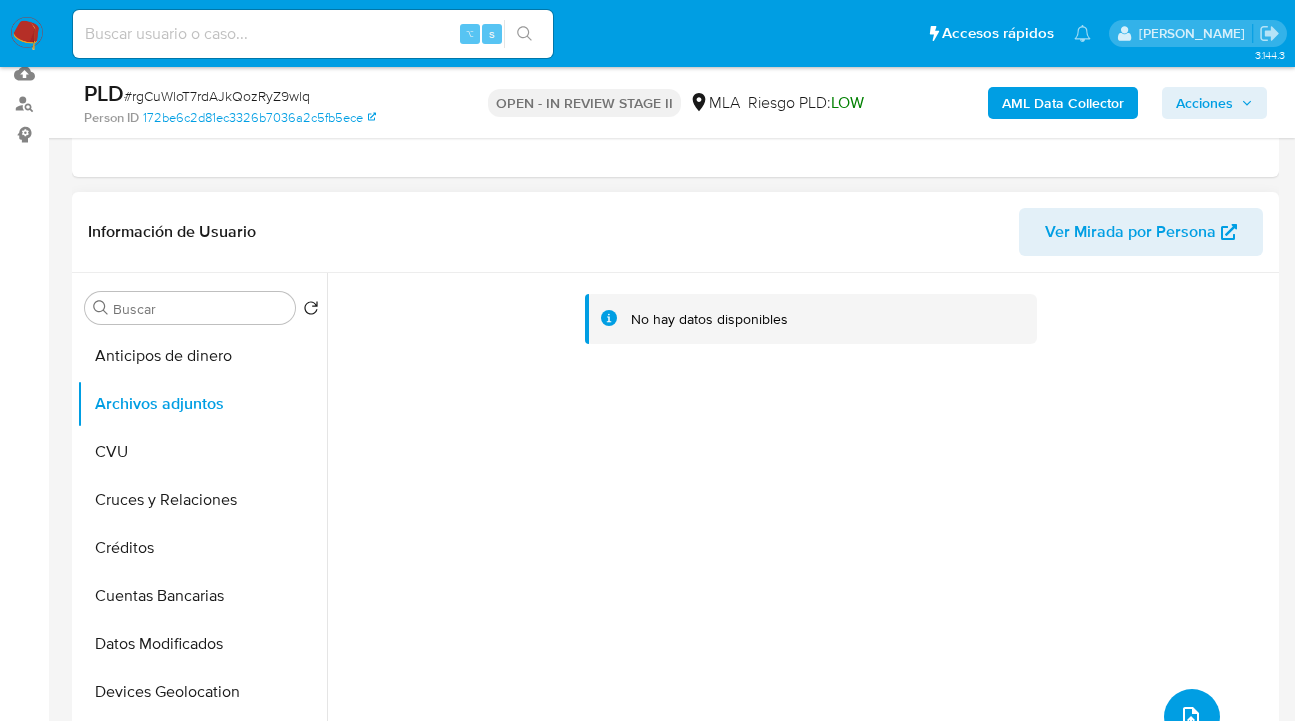 click at bounding box center [1192, 717] 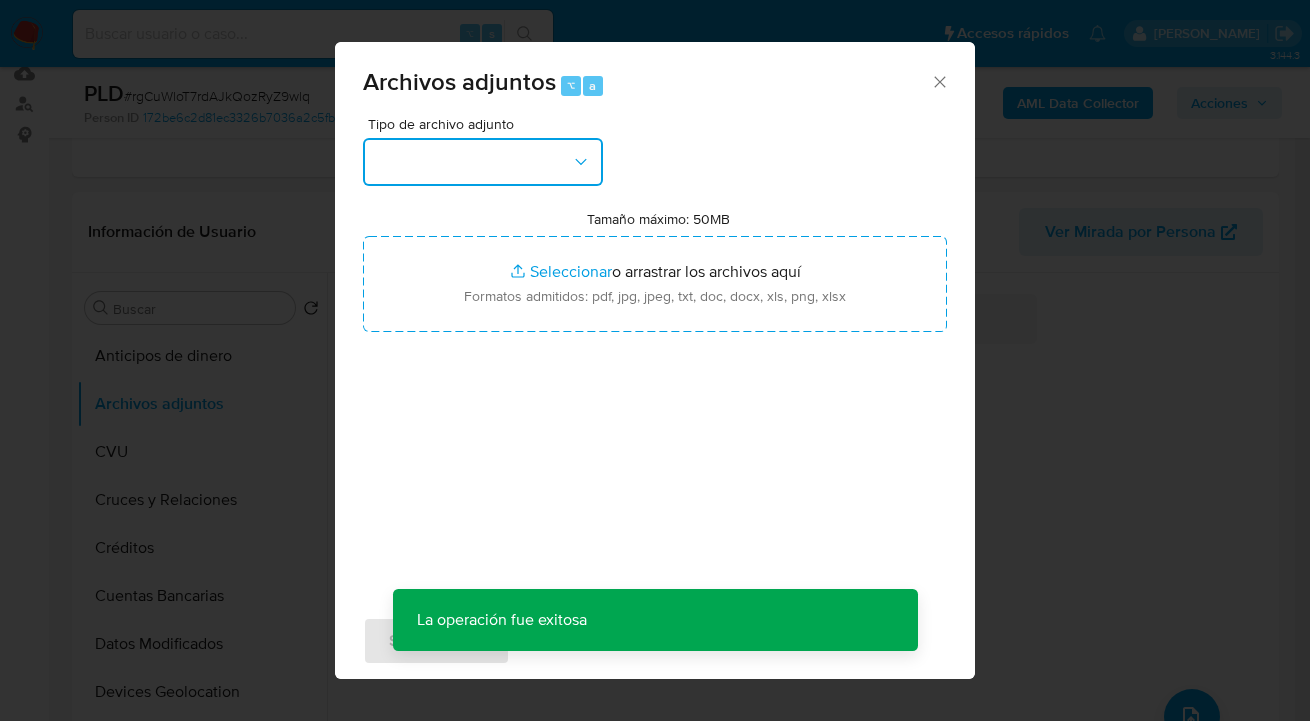 click 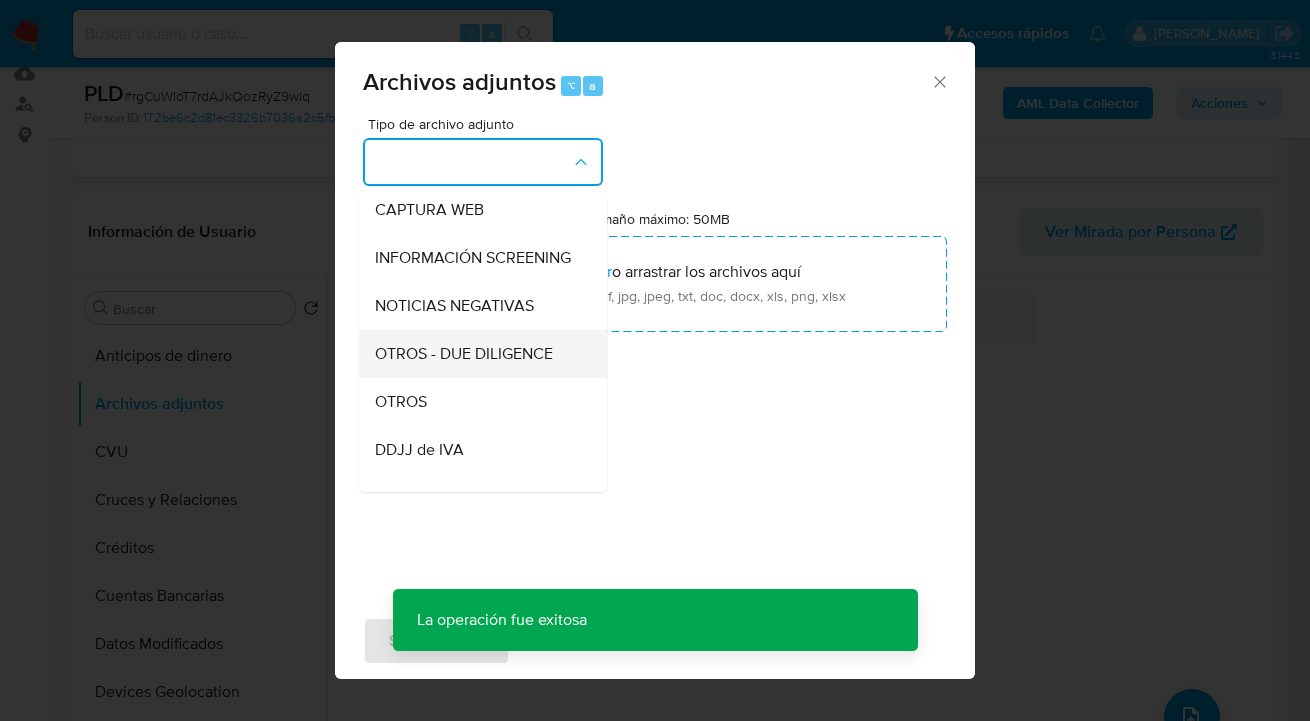 scroll, scrollTop: 252, scrollLeft: 0, axis: vertical 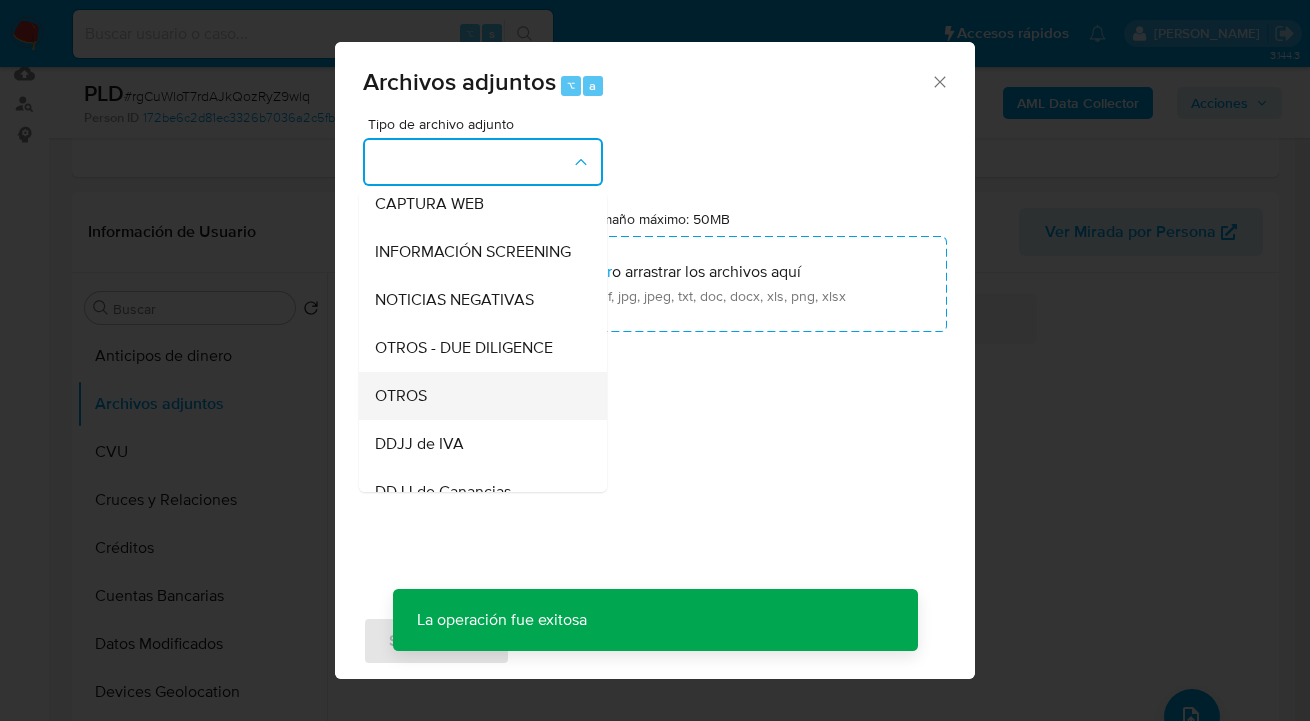 click on "OTROS" at bounding box center [477, 396] 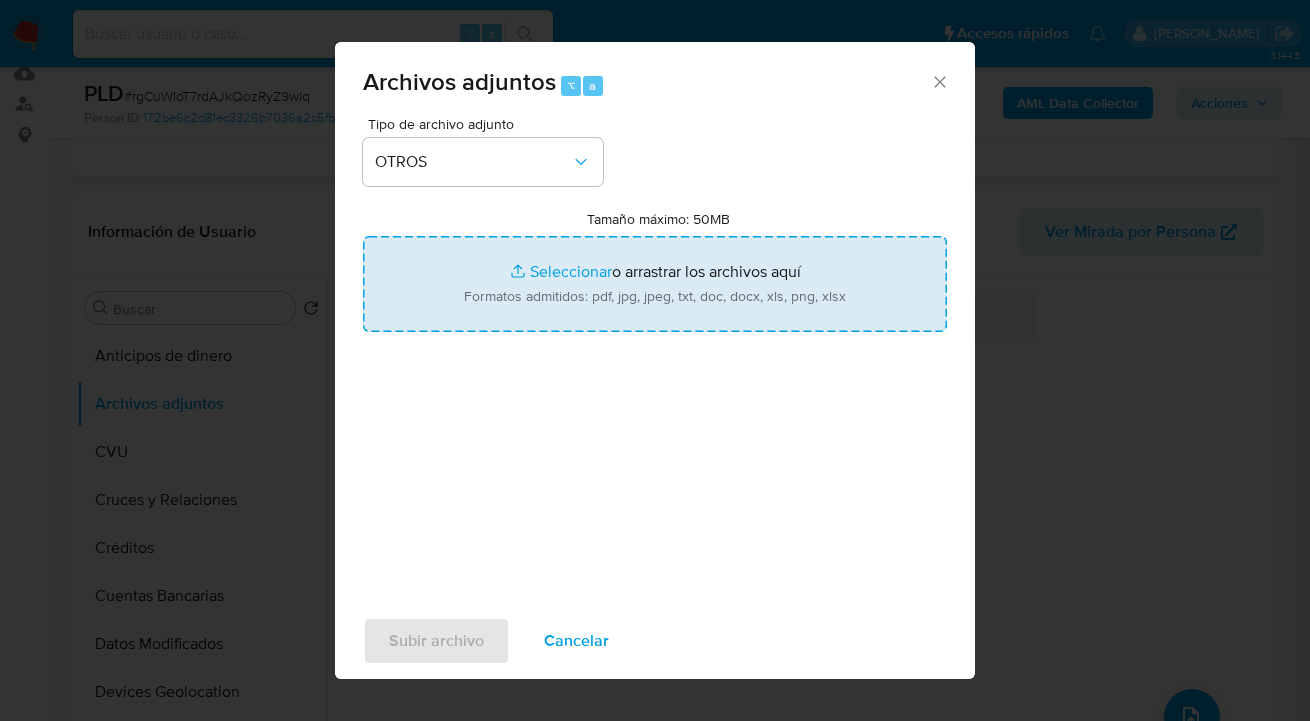 click on "Tamaño máximo: 50MB Seleccionar archivos" at bounding box center (655, 284) 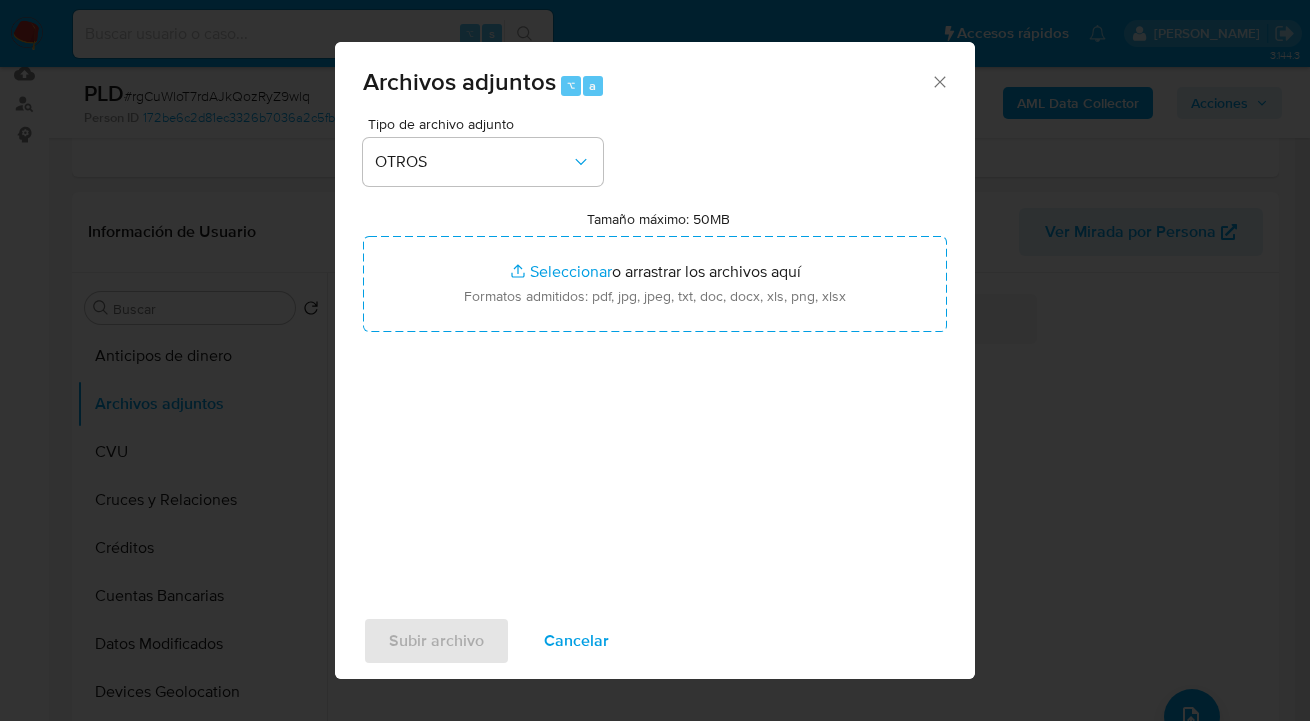 click on "Cancelar" at bounding box center [576, 641] 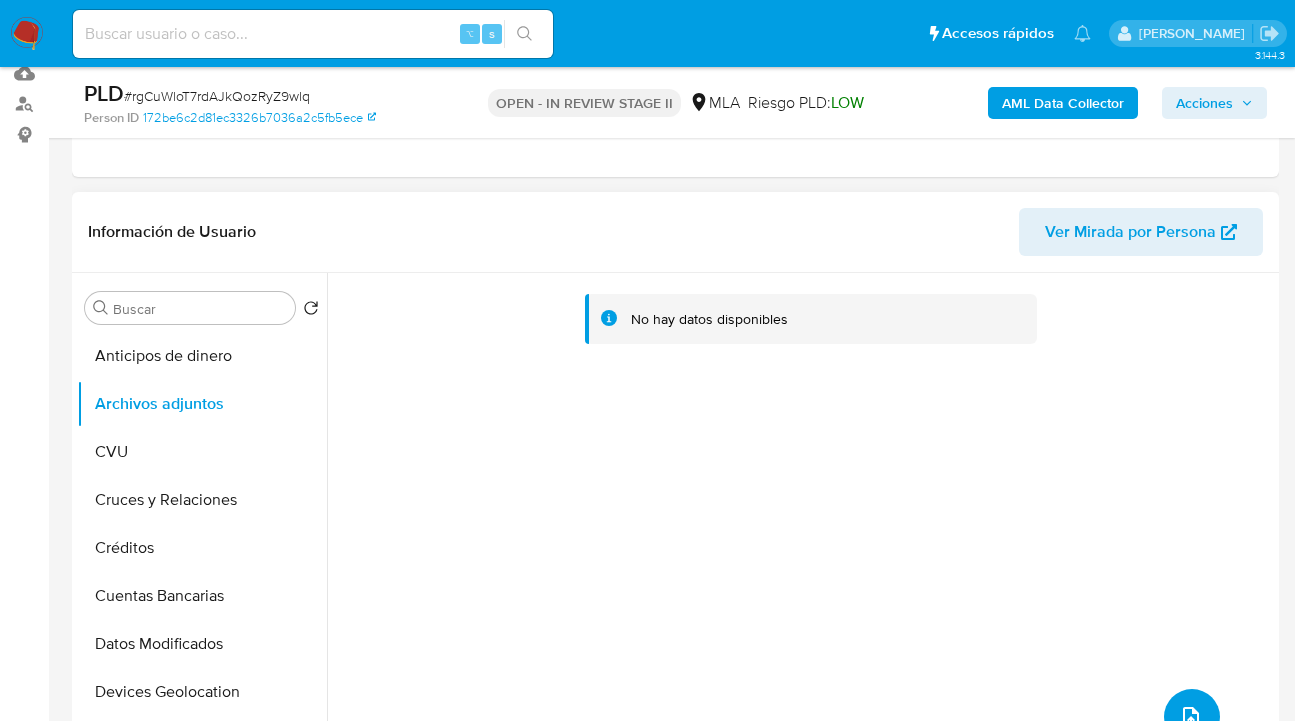 click at bounding box center (1191, 717) 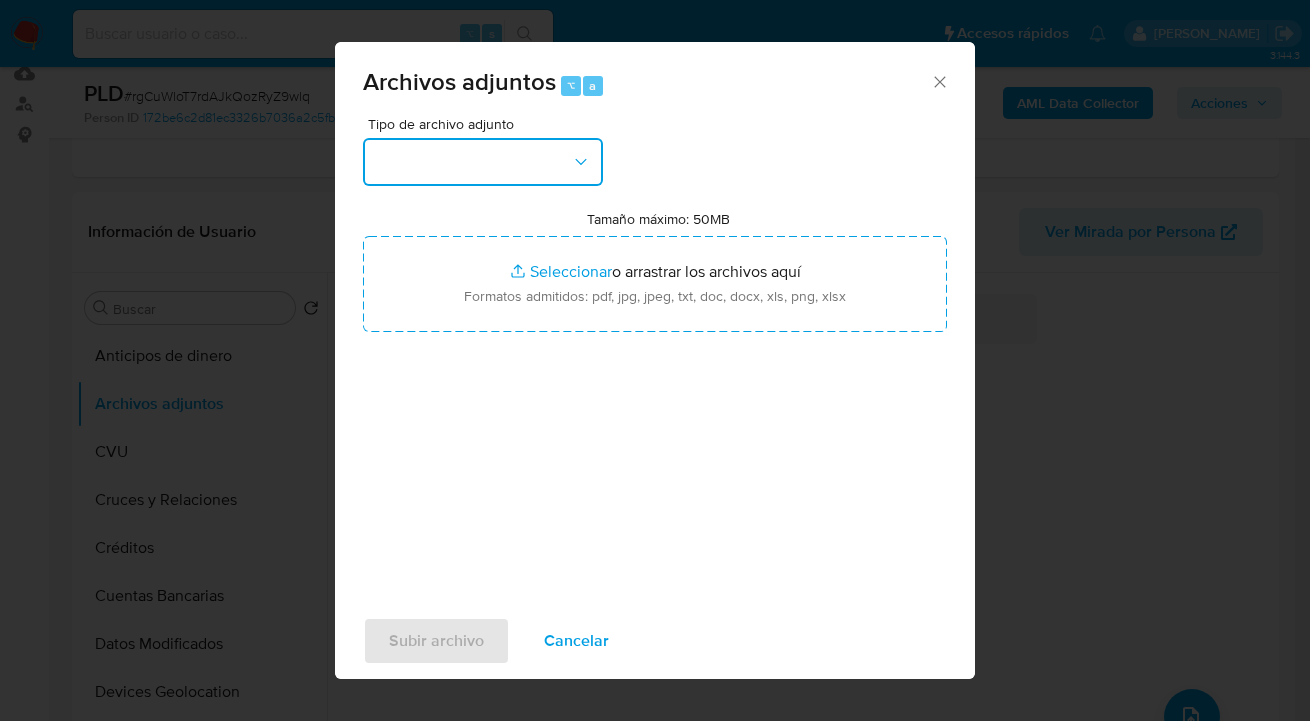 drag, startPoint x: 597, startPoint y: 171, endPoint x: 583, endPoint y: 184, distance: 19.104973 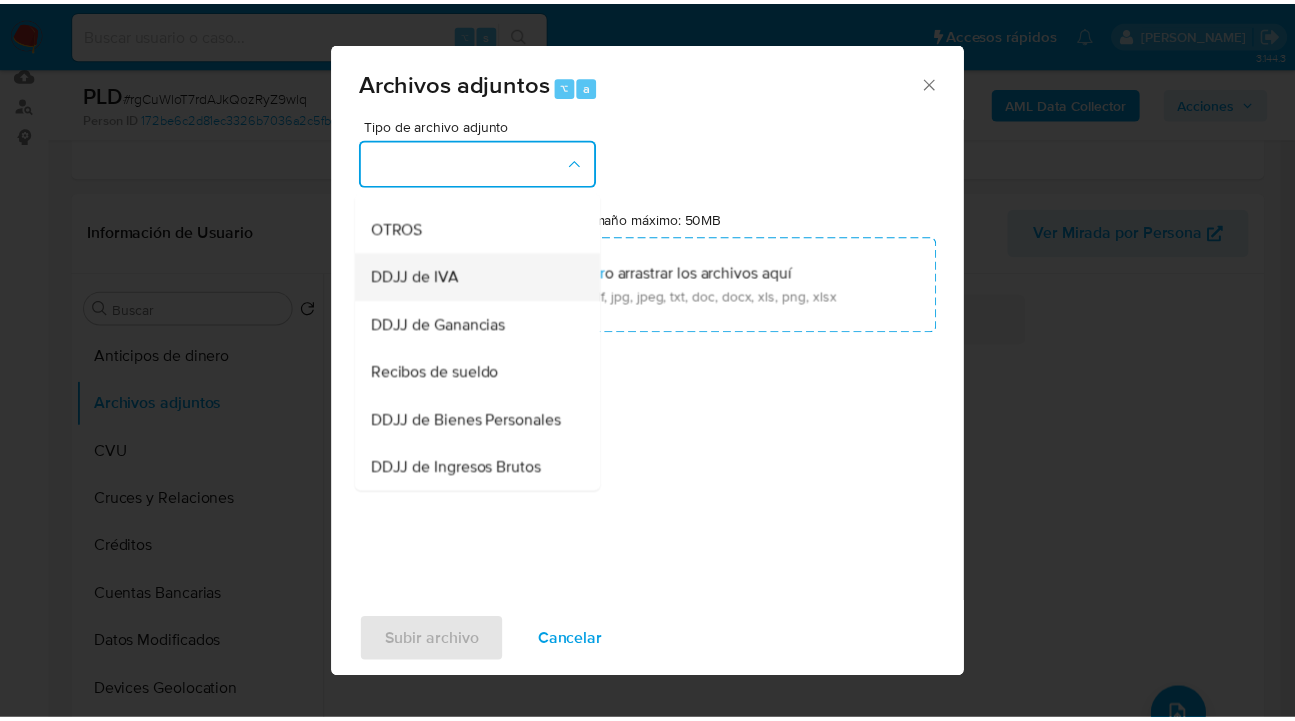 scroll, scrollTop: 416, scrollLeft: 0, axis: vertical 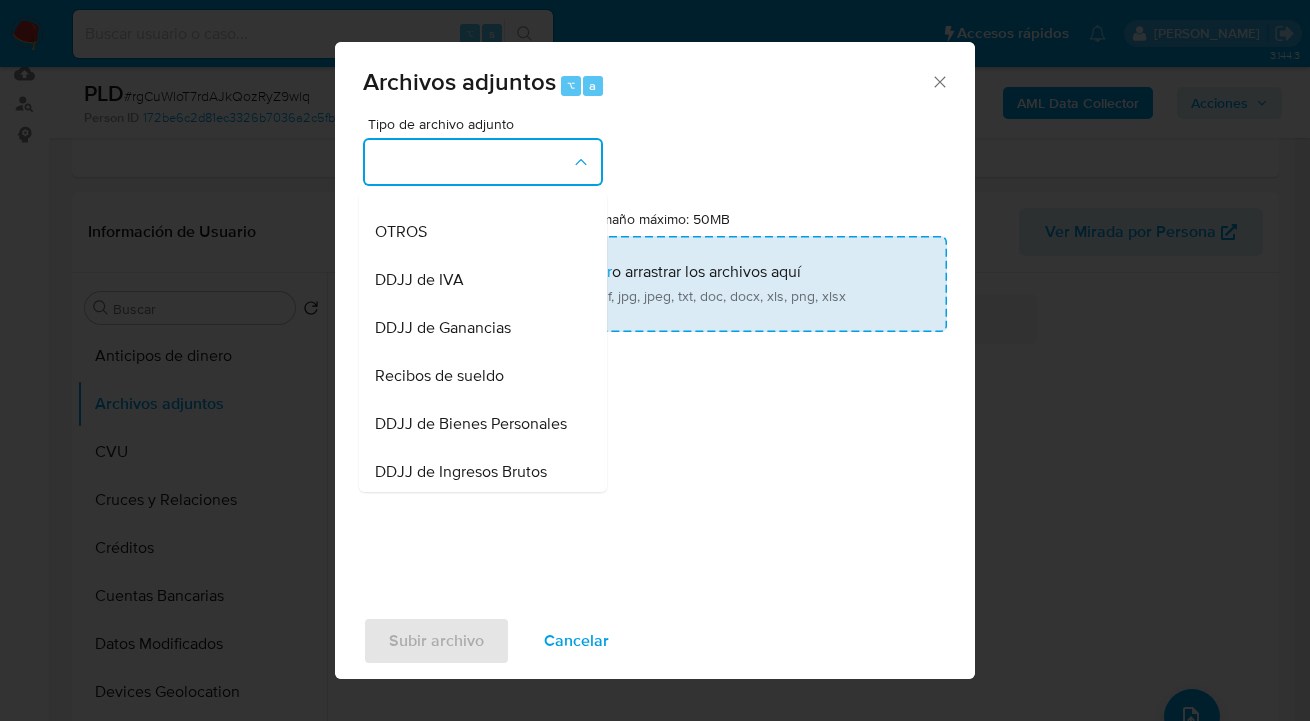 drag, startPoint x: 473, startPoint y: 254, endPoint x: 633, endPoint y: 274, distance: 161.24515 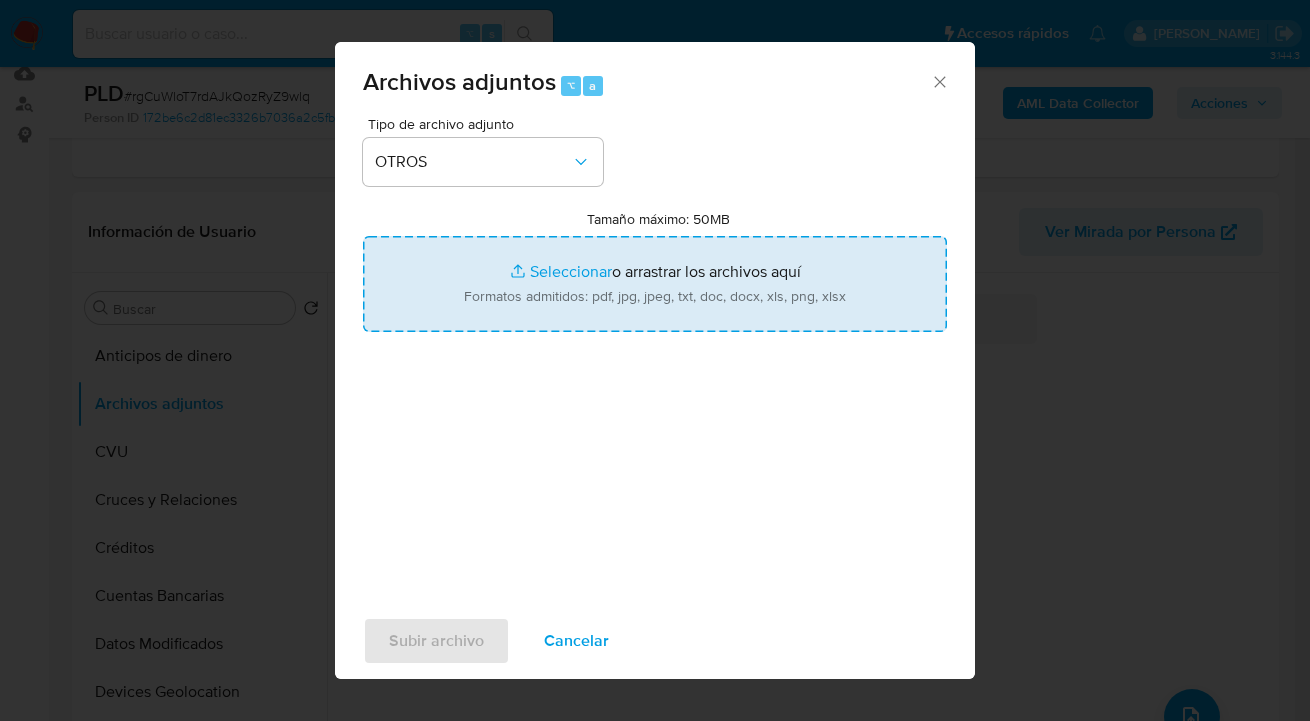 click on "Tamaño máximo: 50MB Seleccionar archivos" at bounding box center (655, 284) 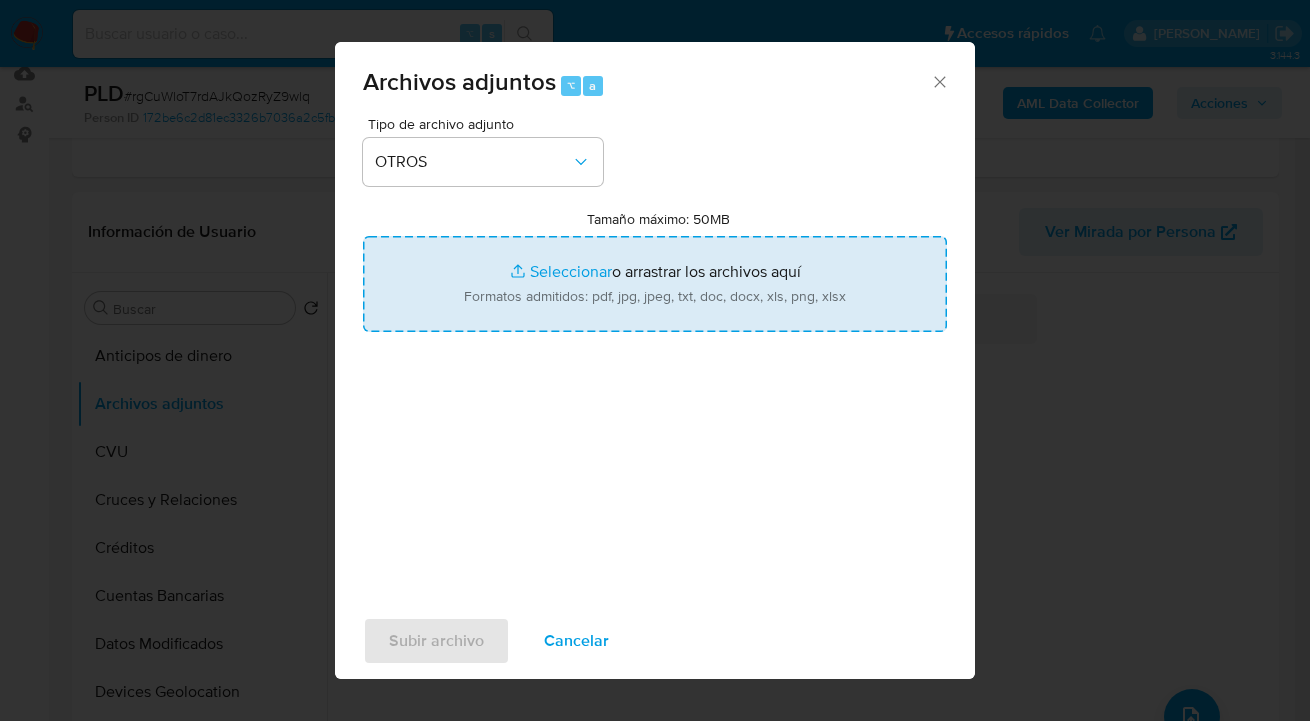 type on "C:\fakepath\451695328 - Movimientos-Aladdin-v10_2.xlsx" 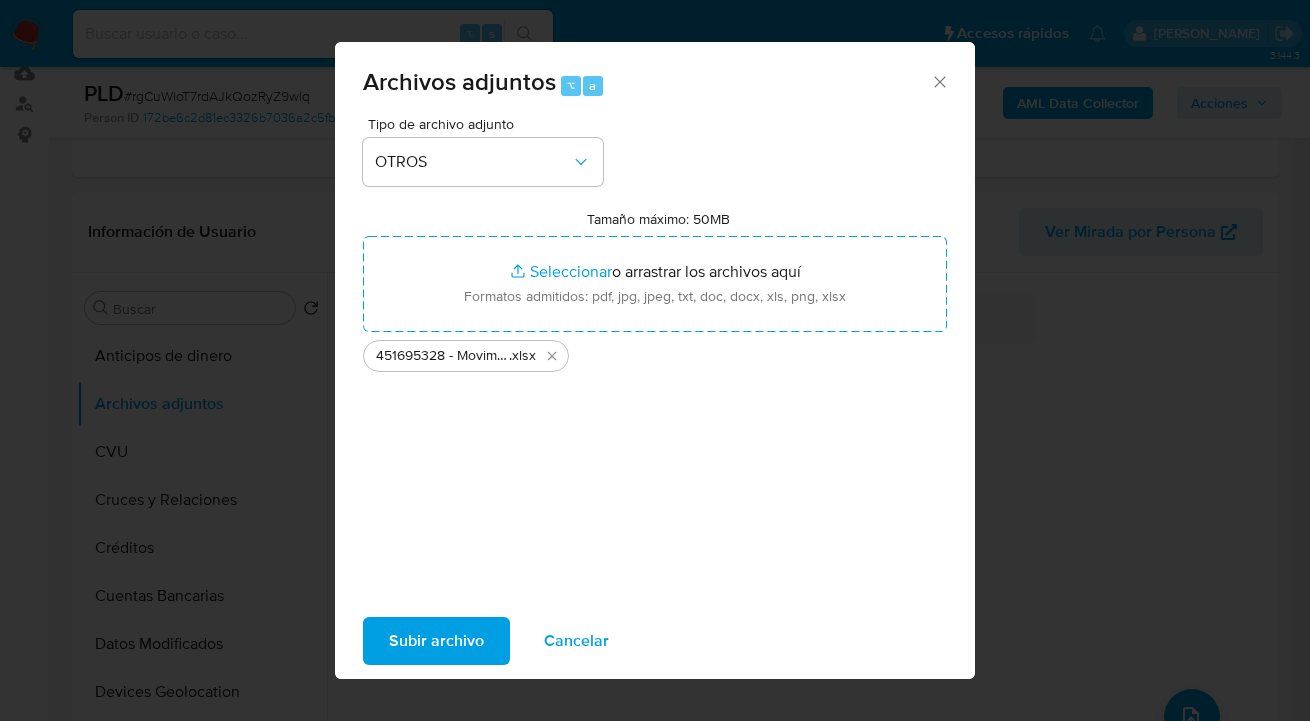 click on "Subir archivo" at bounding box center (436, 641) 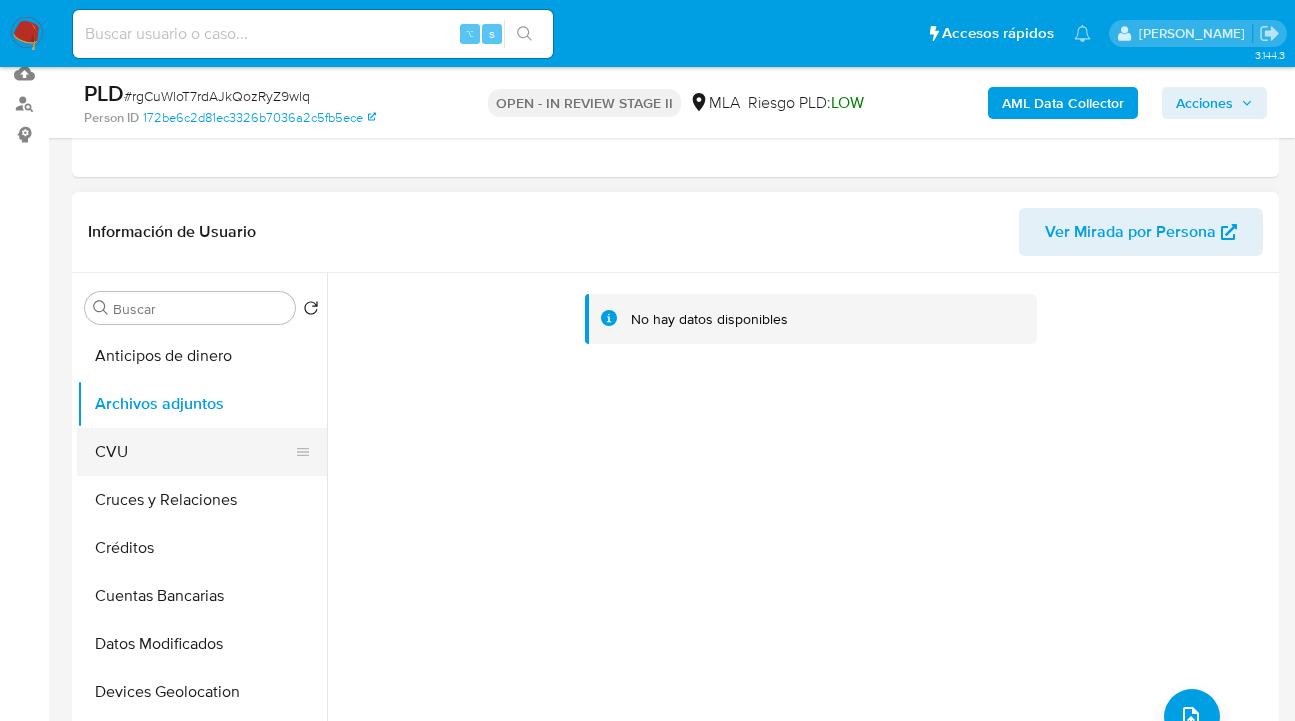 click on "Cruces y Relaciones" at bounding box center (202, 500) 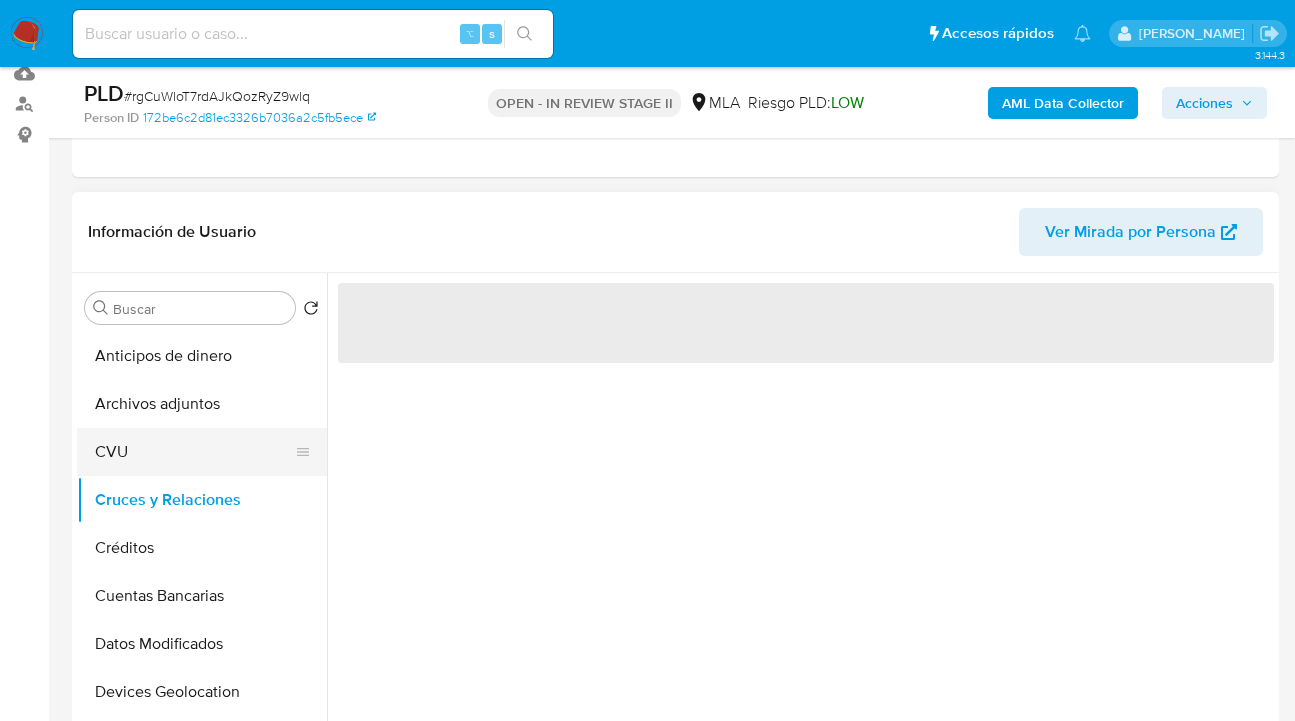 scroll, scrollTop: 654, scrollLeft: 0, axis: vertical 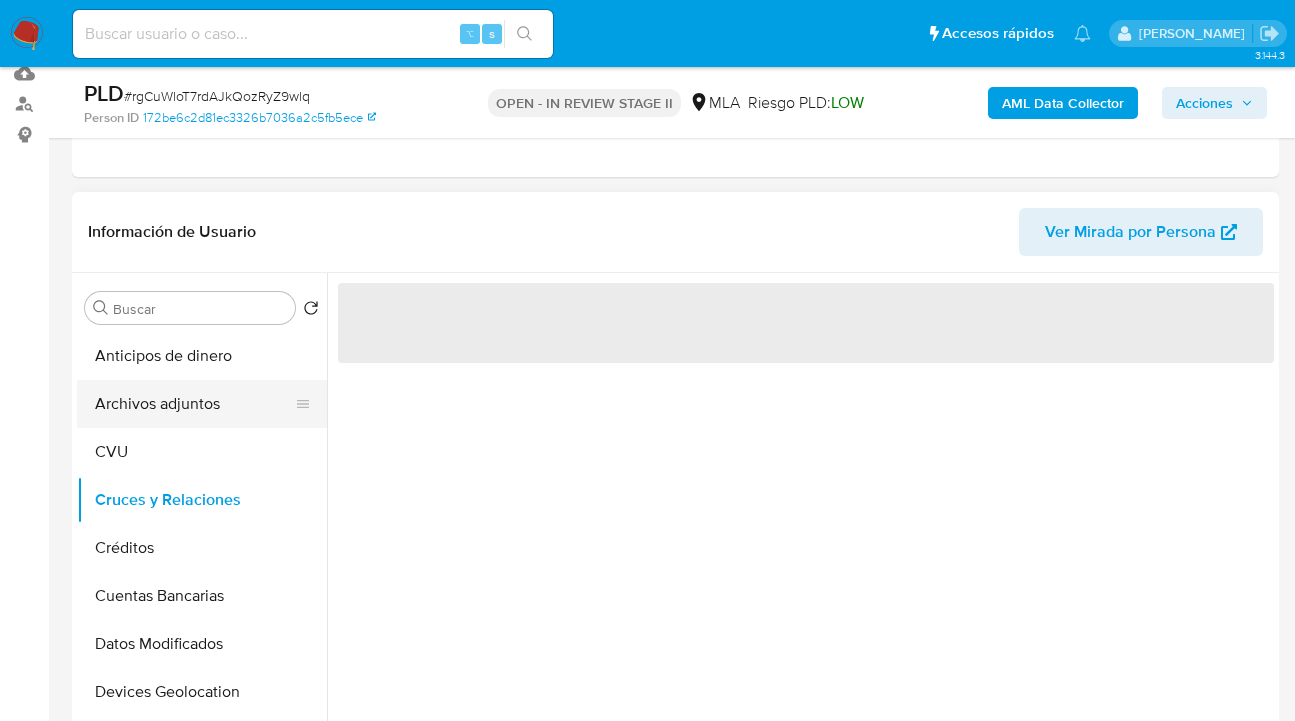 click on "Archivos adjuntos" at bounding box center (194, 404) 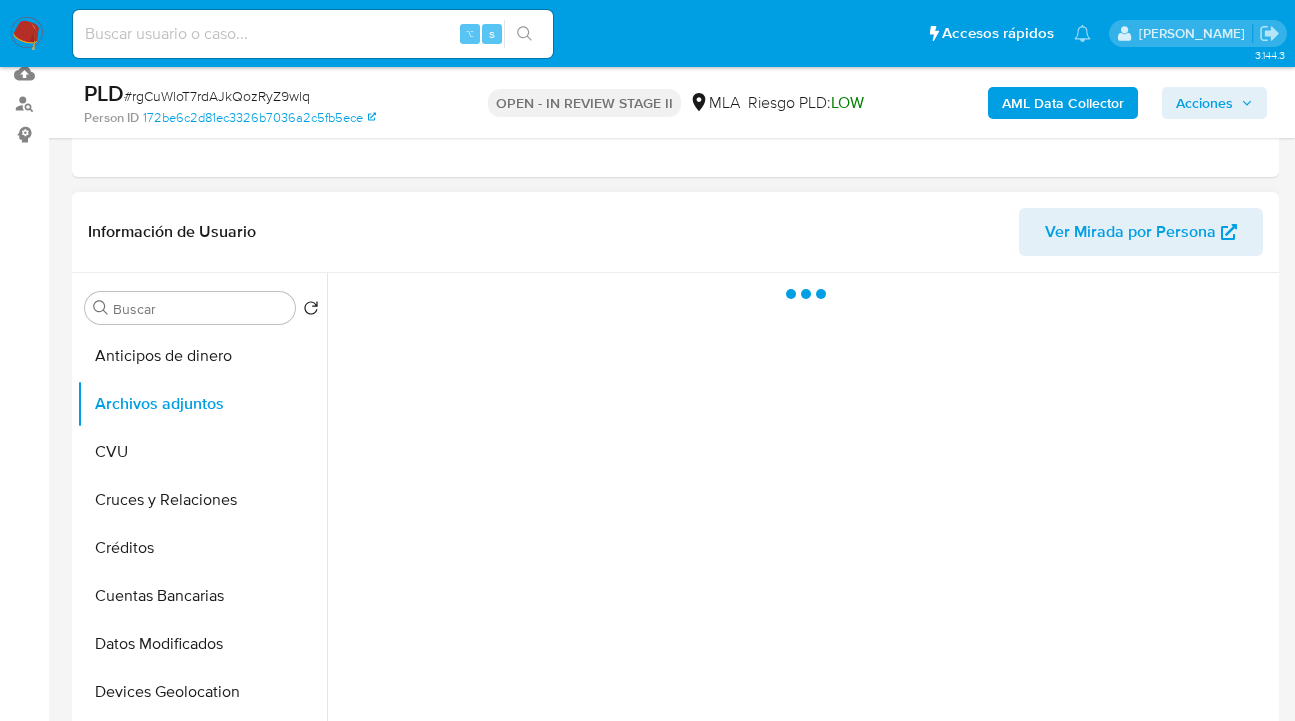 scroll, scrollTop: 594, scrollLeft: 0, axis: vertical 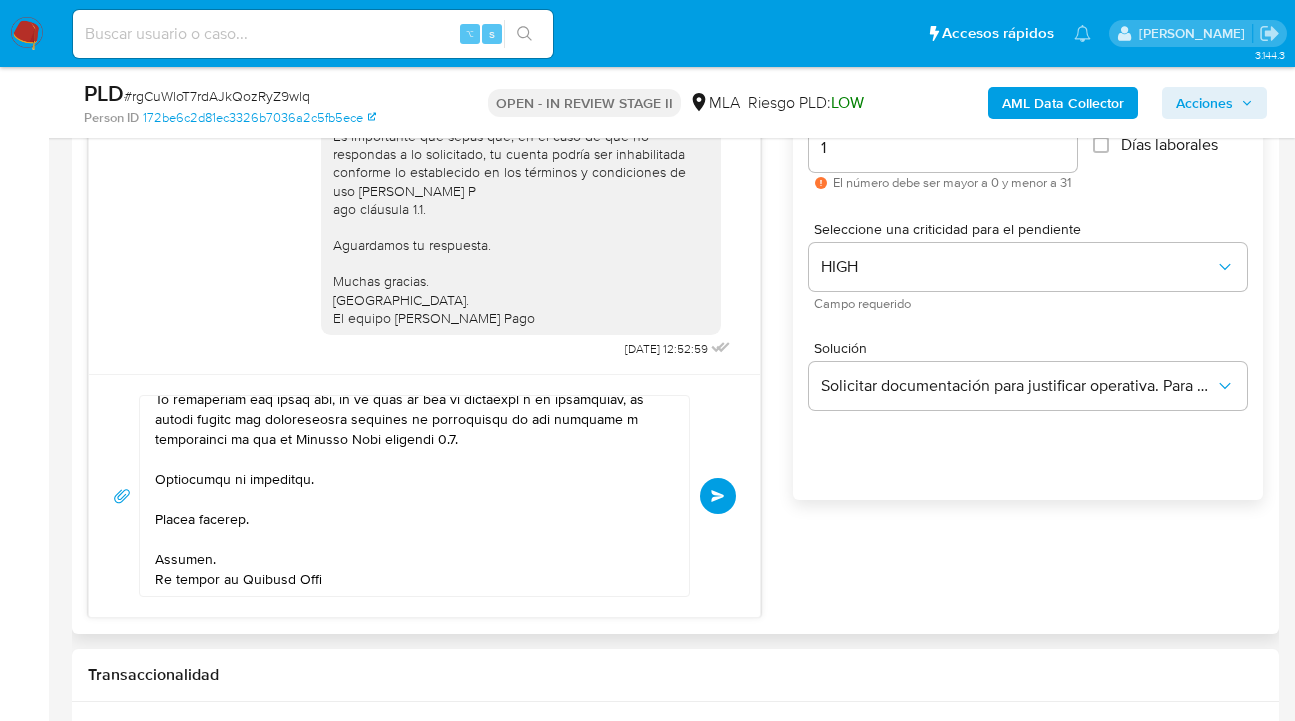 click on "Enviar" at bounding box center (718, 496) 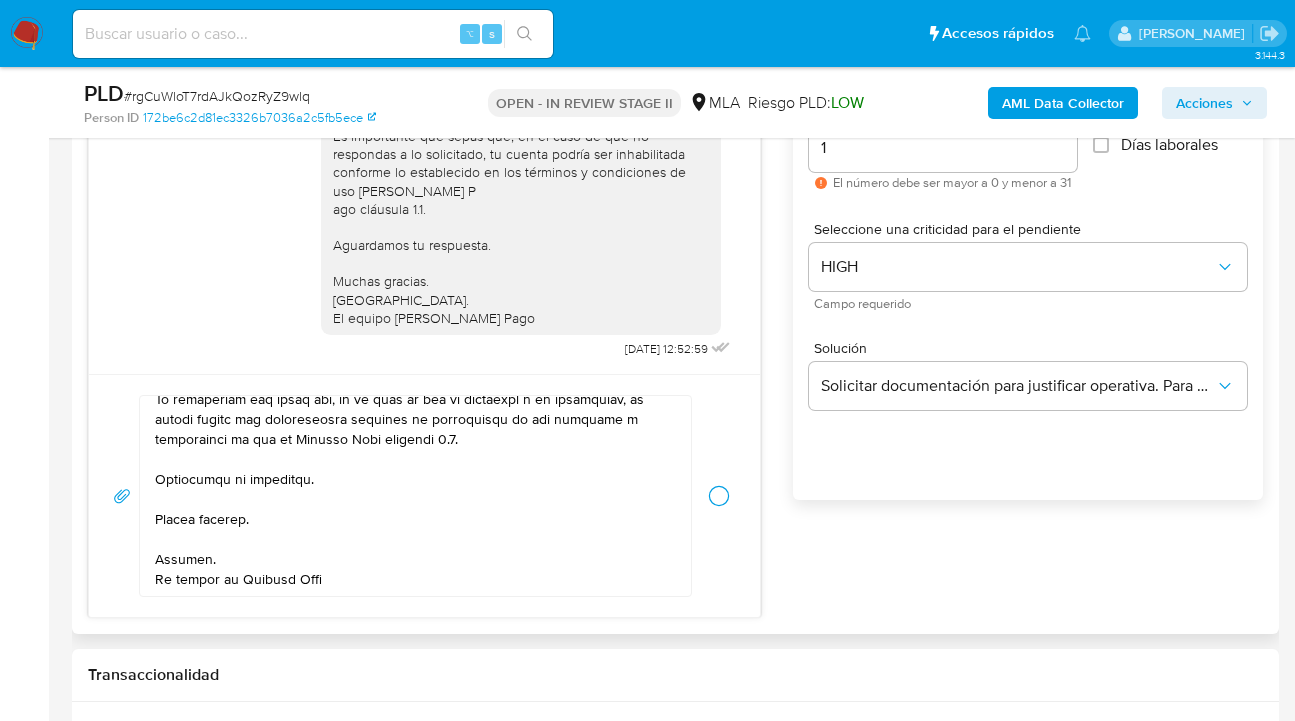 scroll, scrollTop: 574, scrollLeft: 0, axis: vertical 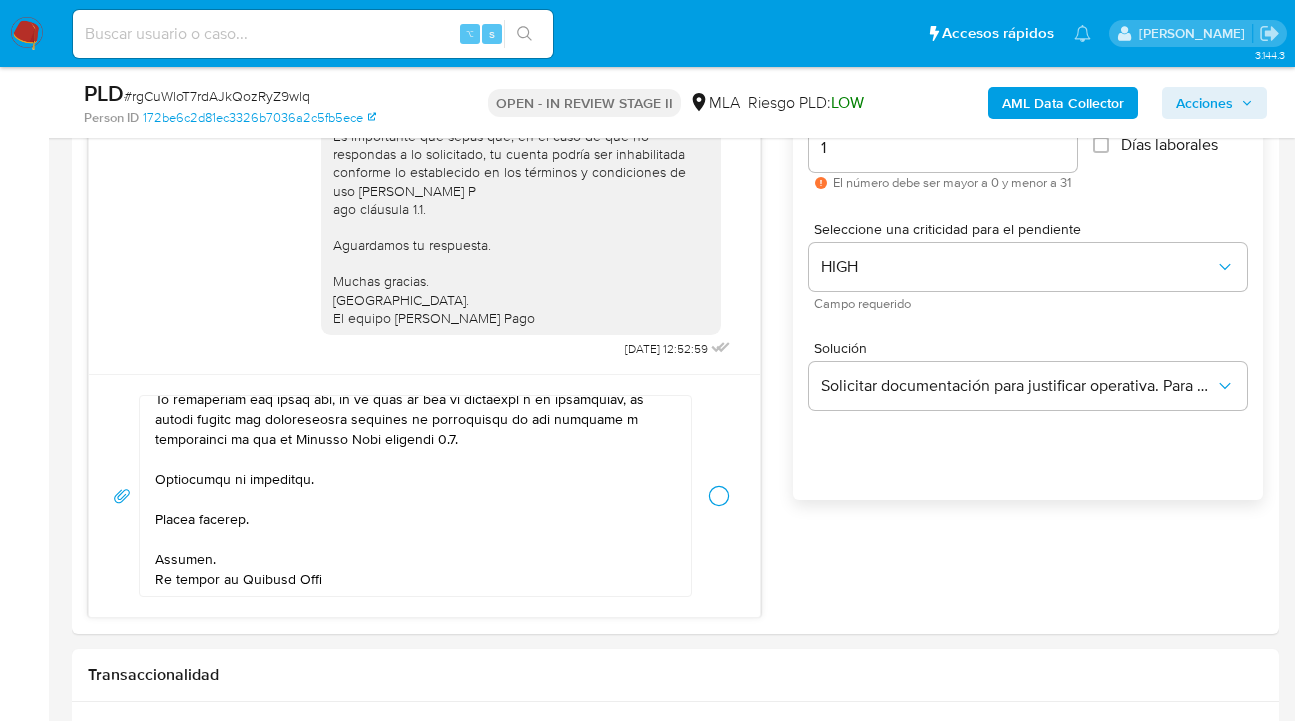 type 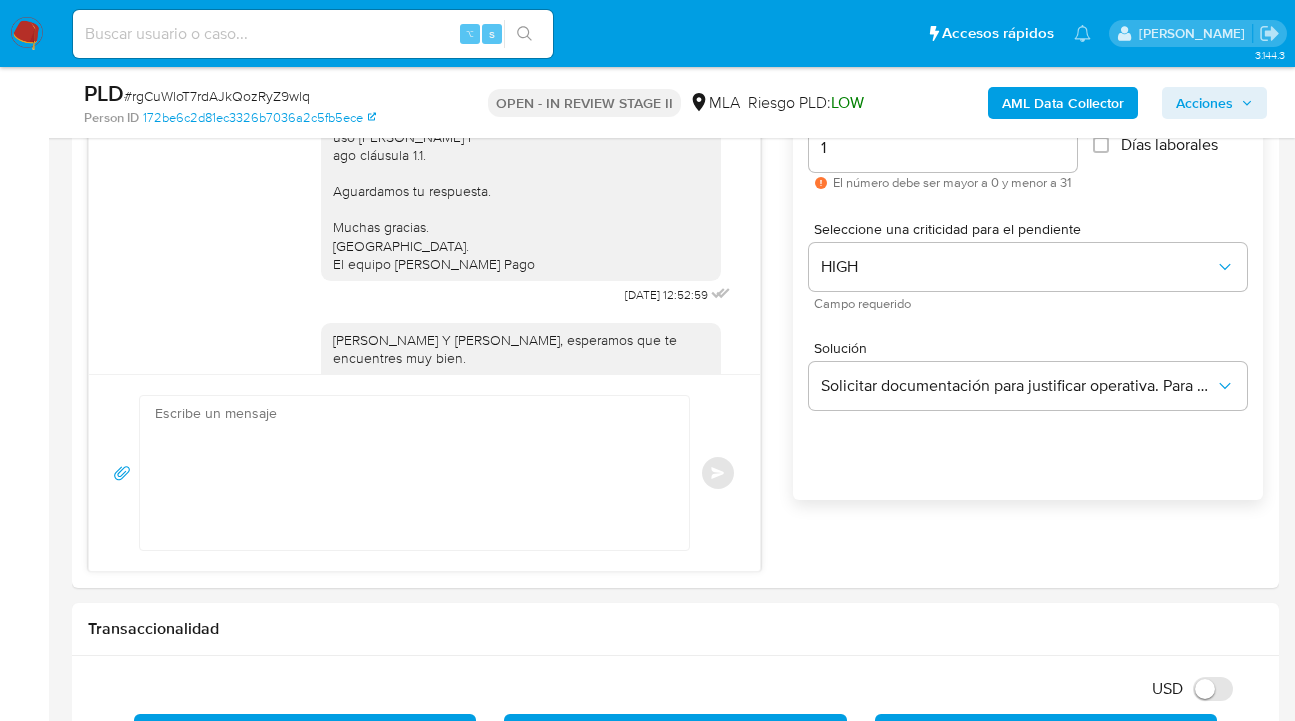 scroll, scrollTop: 2164, scrollLeft: 0, axis: vertical 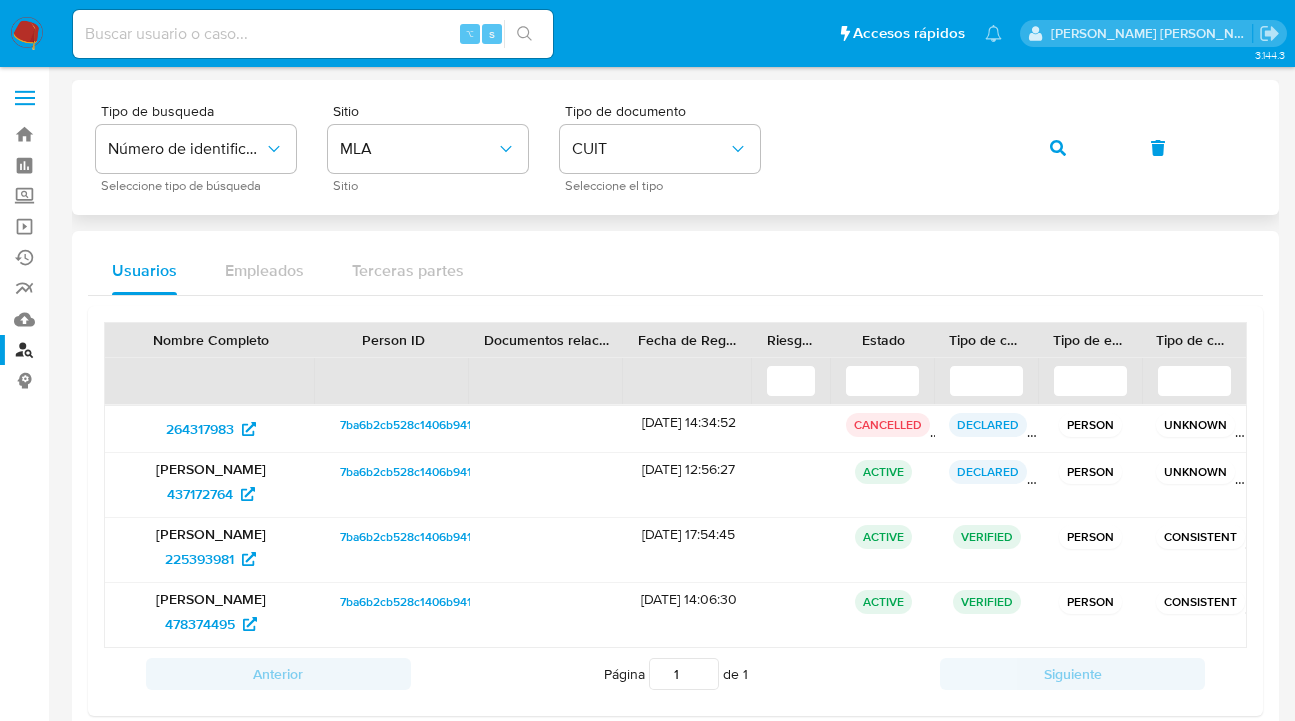 click on "Tipo de busqueda Número de identificación Seleccione tipo de búsqueda Sitio MLA Sitio Tipo de documento CUIT Seleccione el tipo" at bounding box center (675, 147) 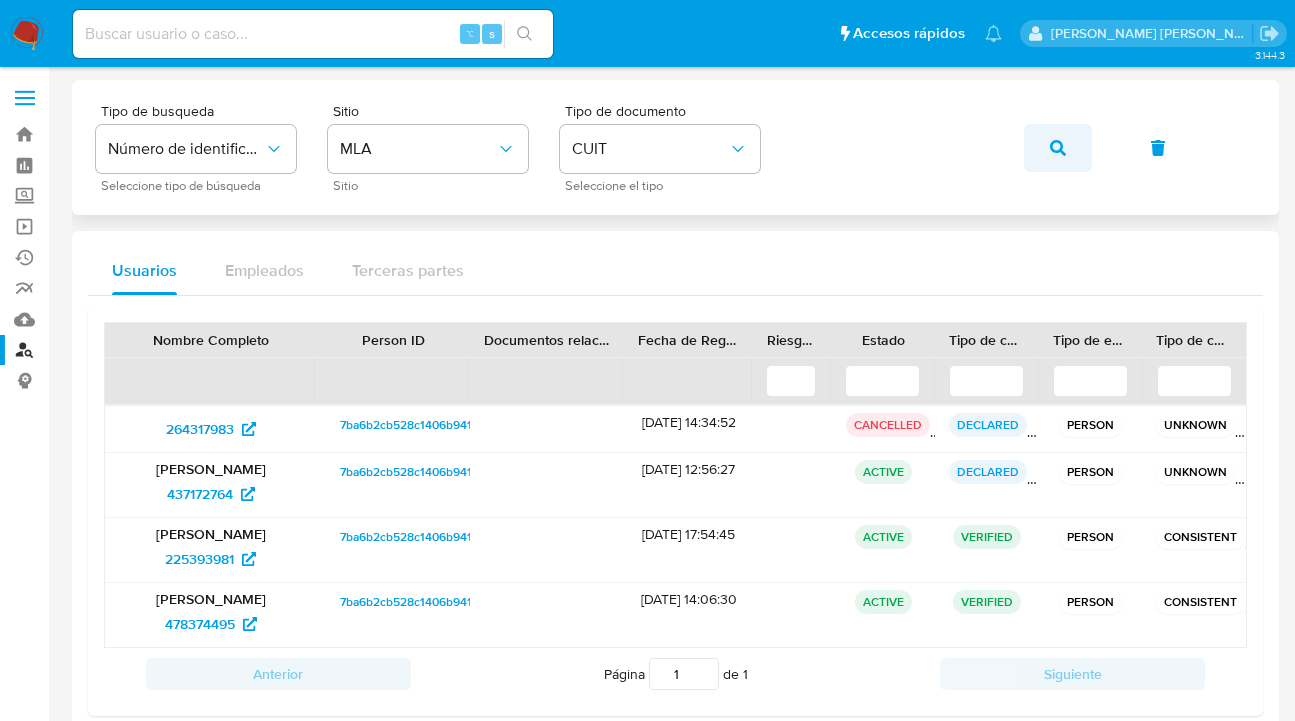 click 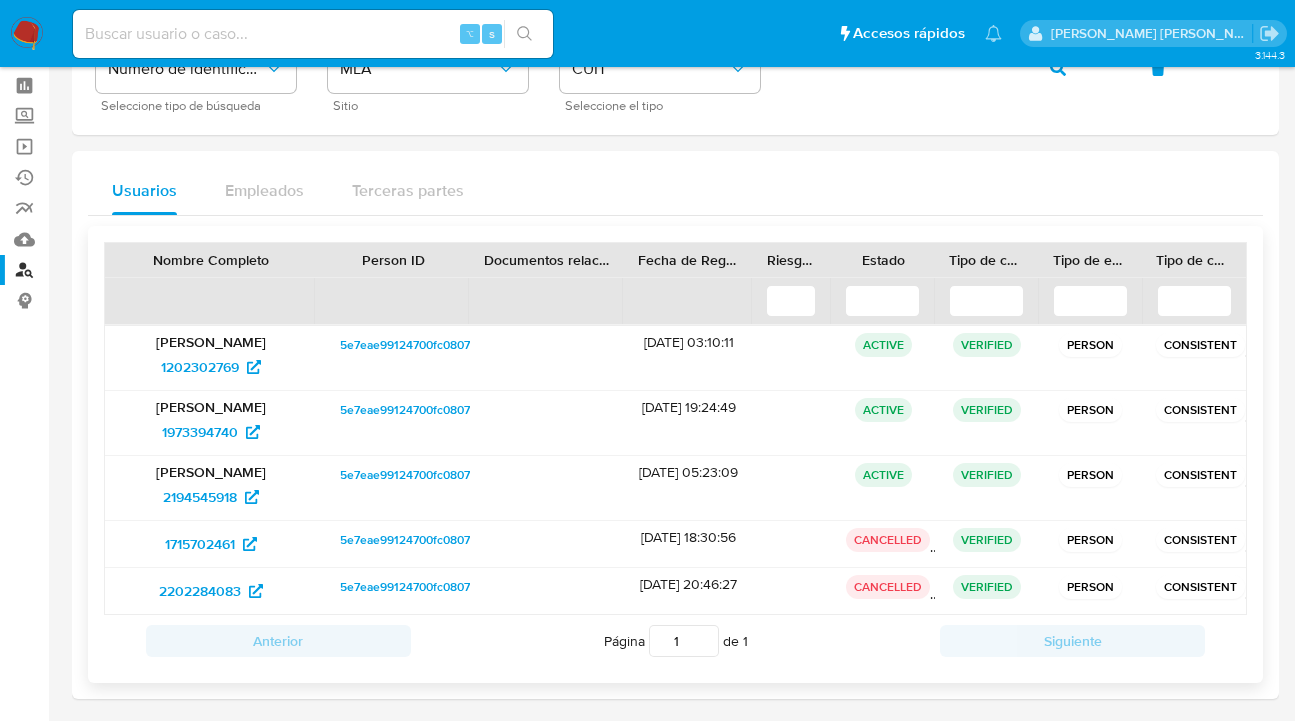 scroll, scrollTop: 87, scrollLeft: 0, axis: vertical 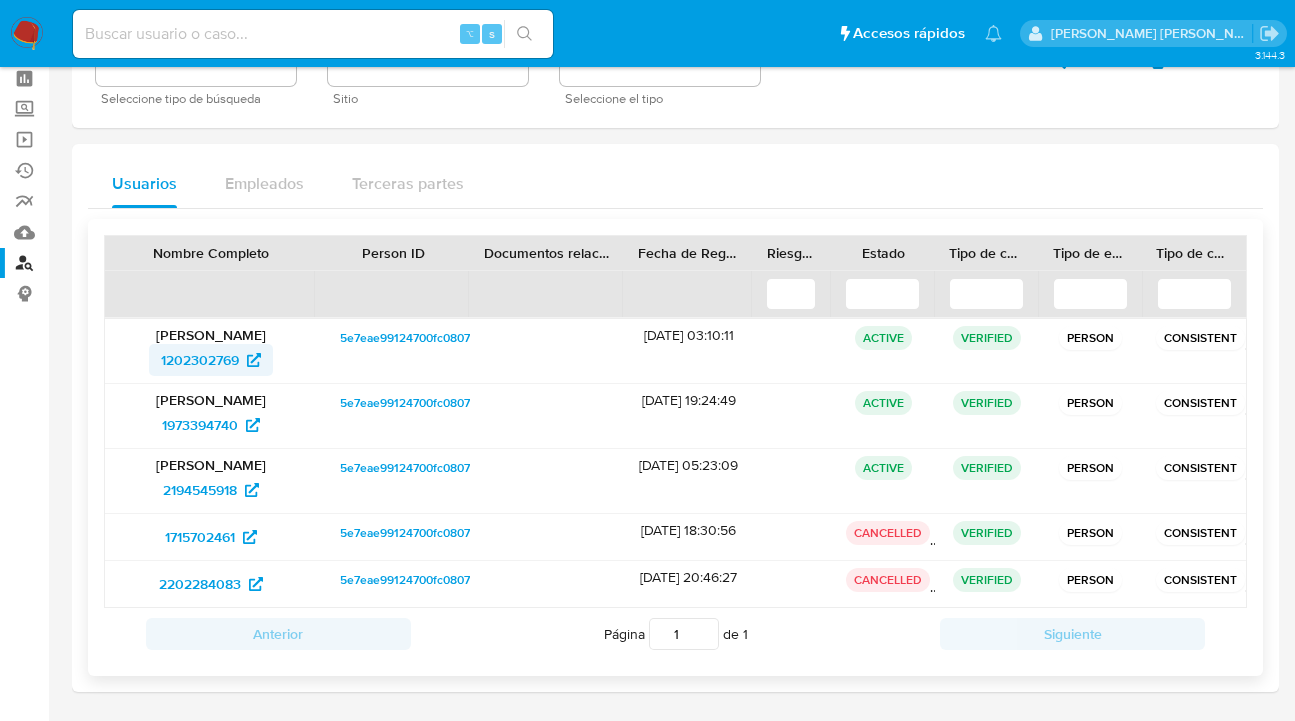 click on "1202302769" at bounding box center [200, 360] 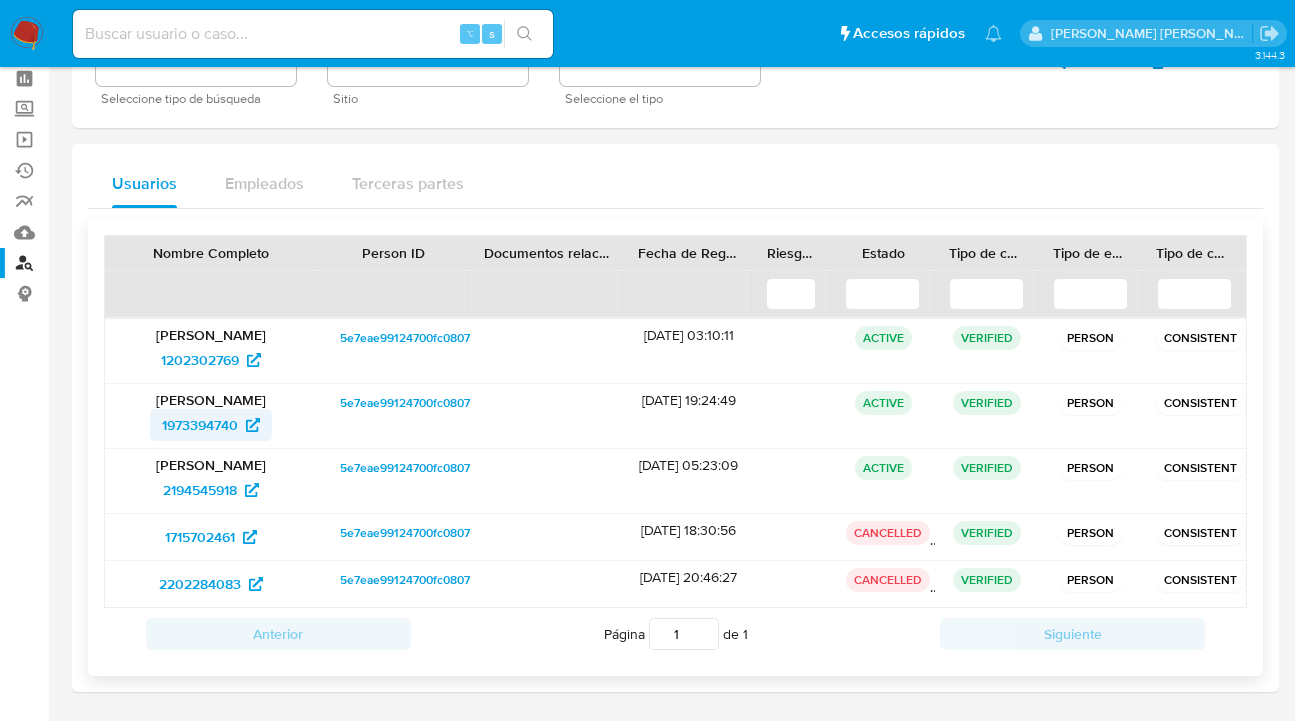 click on "1973394740" at bounding box center [200, 425] 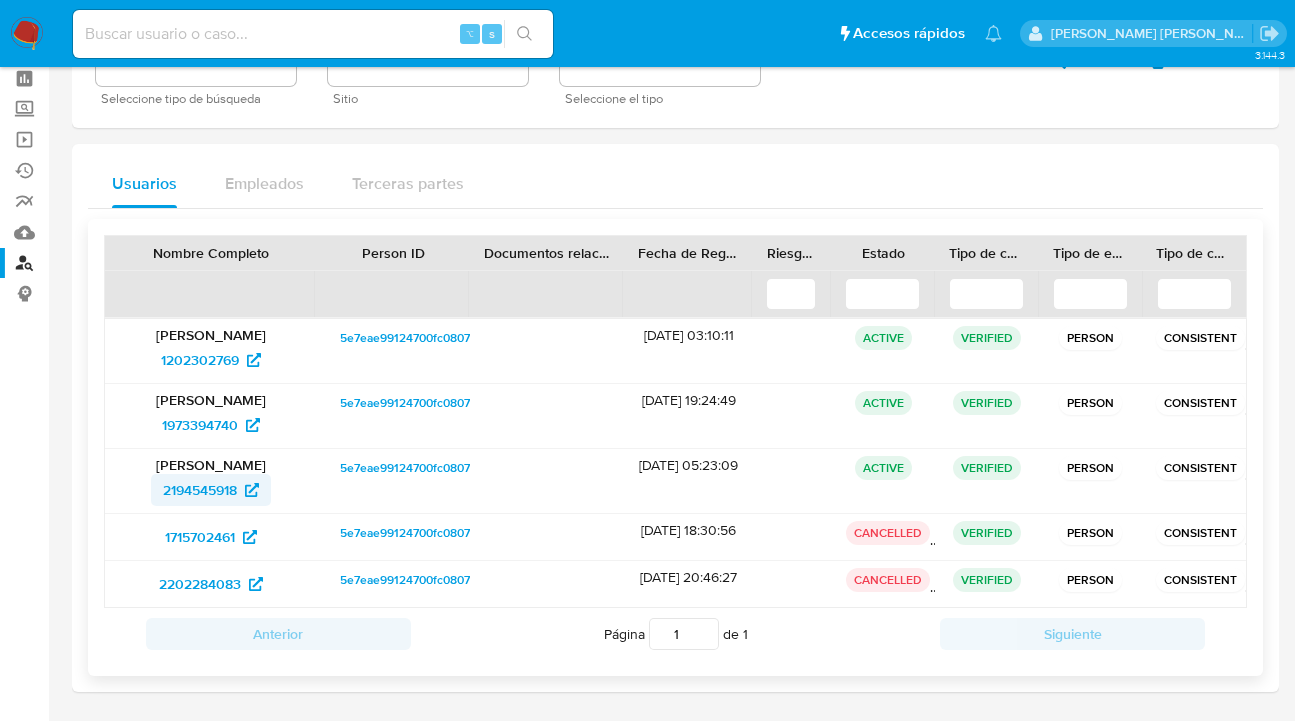 click on "2194545918" at bounding box center [200, 490] 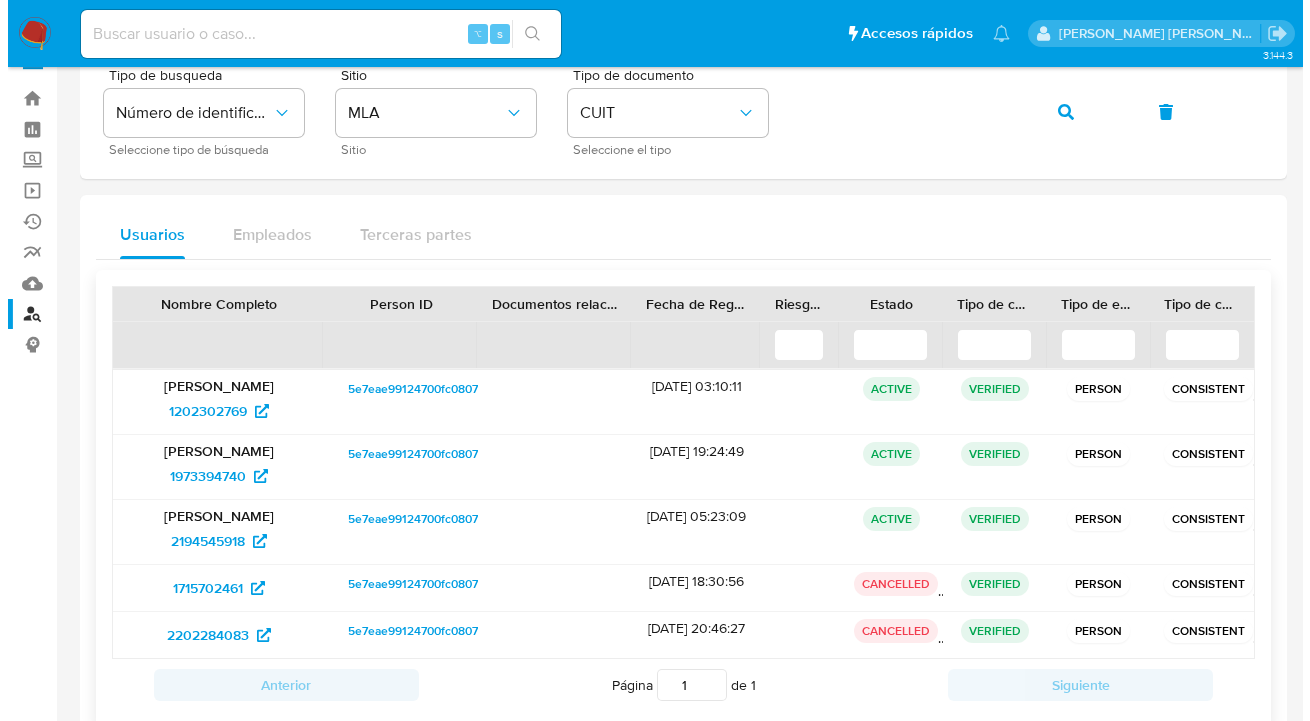 scroll, scrollTop: 0, scrollLeft: 0, axis: both 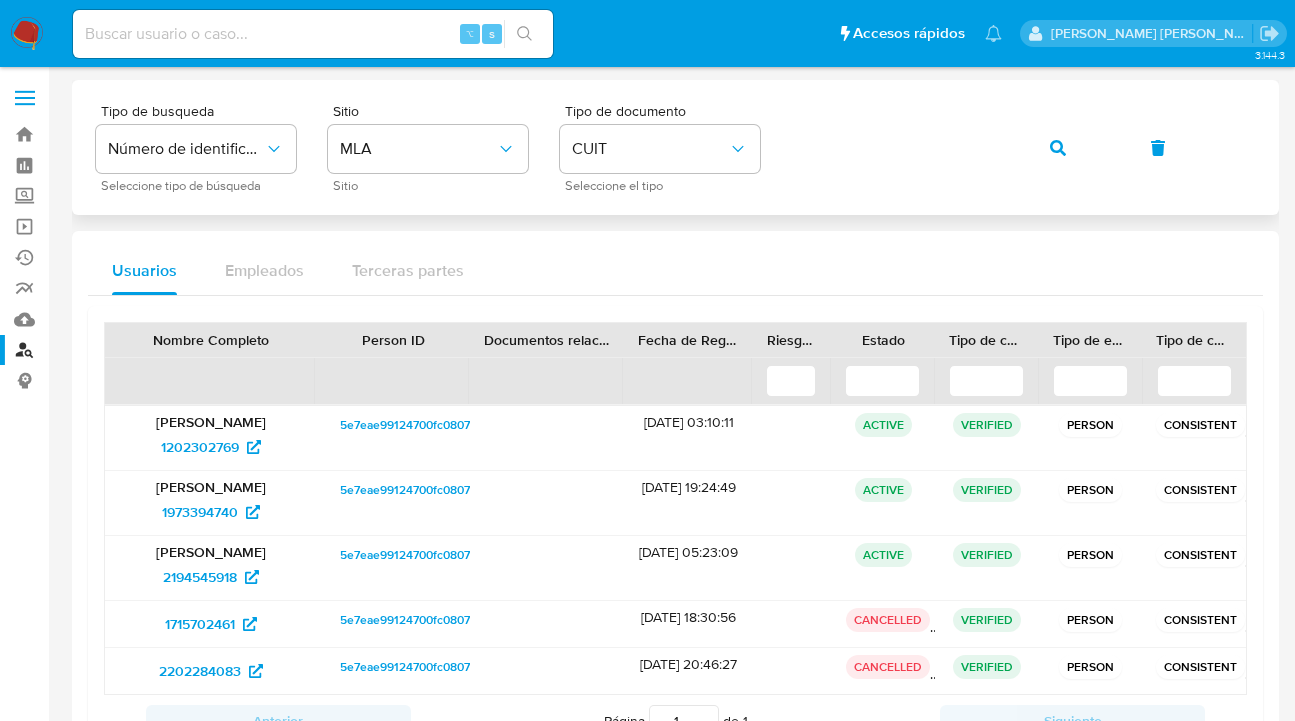 click at bounding box center (1058, 148) 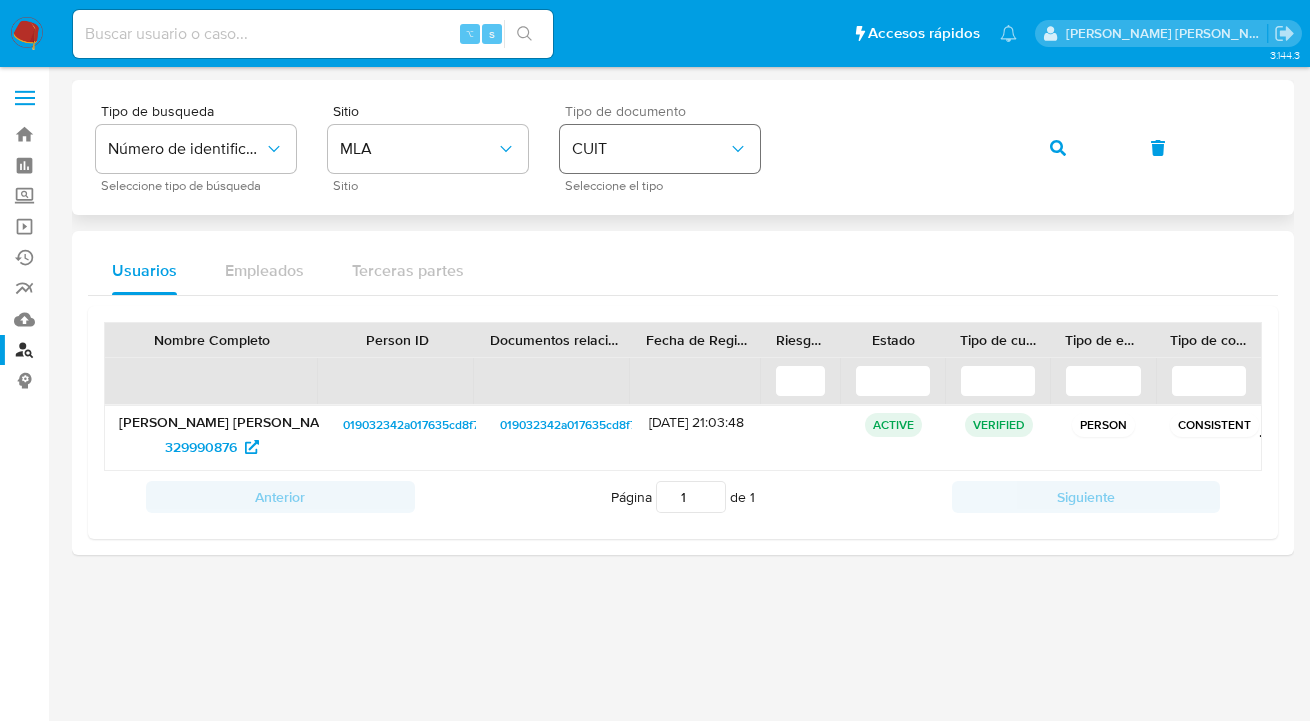click on "Tipo de busqueda Número de identificación Seleccione tipo de búsqueda Sitio MLA Sitio Tipo de documento CUIT Seleccione el tipo" at bounding box center [683, 147] 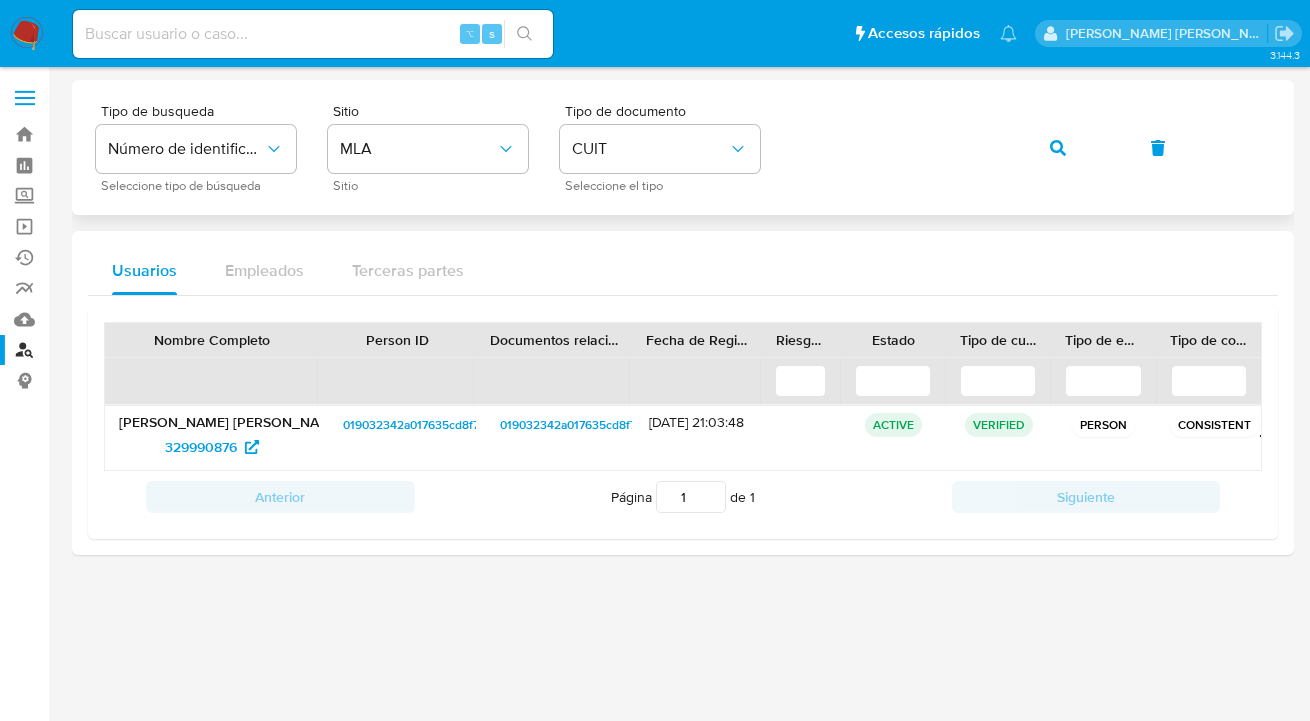 click at bounding box center (1058, 148) 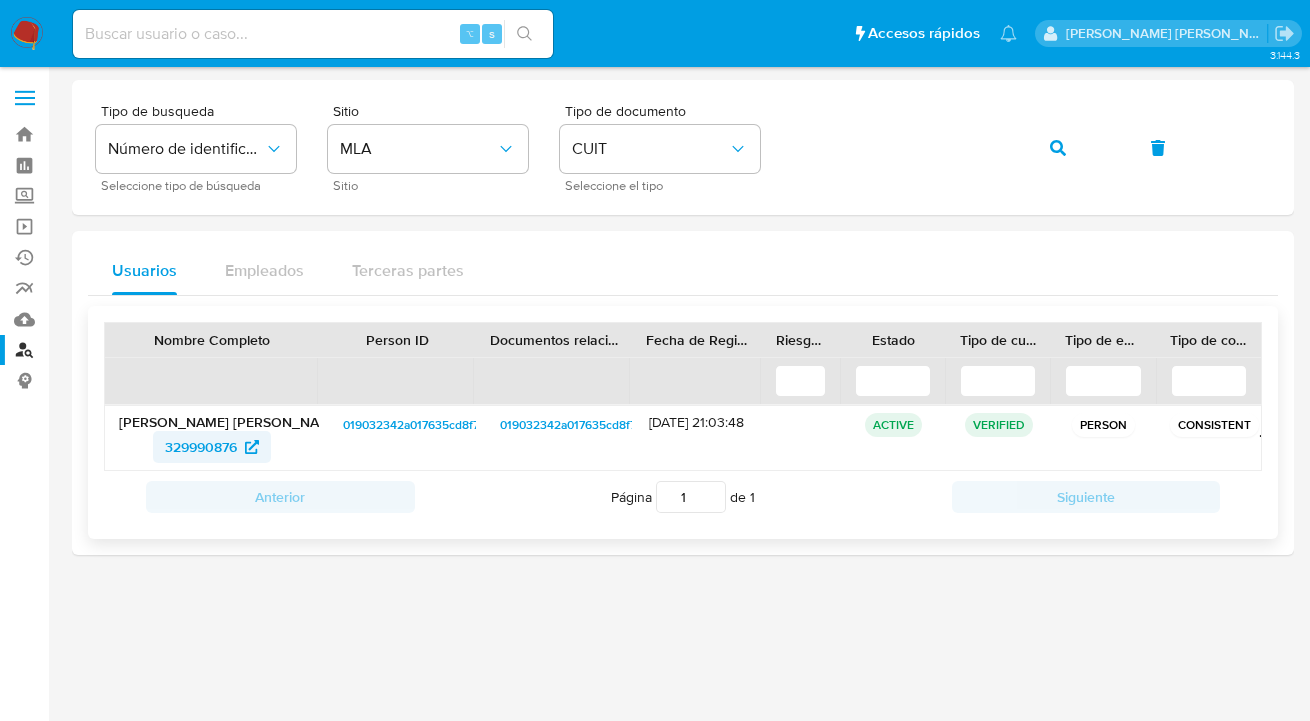 click on "329990876" at bounding box center (201, 447) 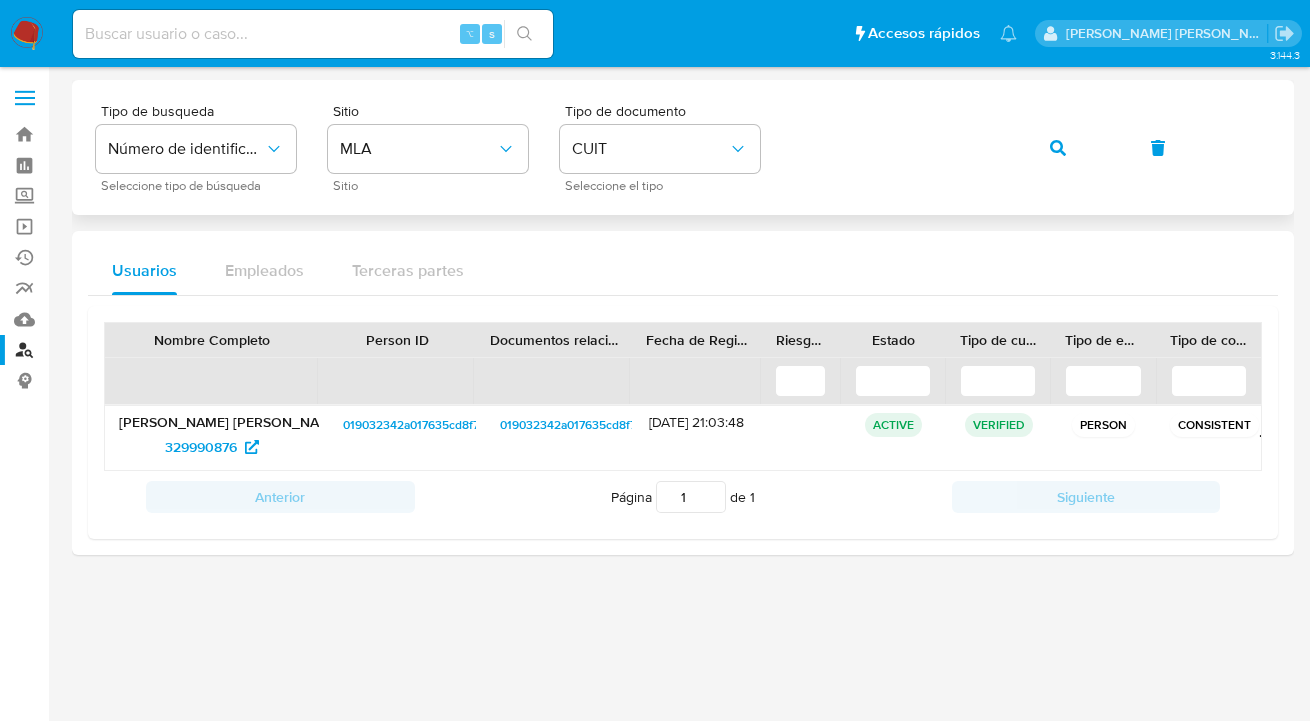 click on "Tipo de busqueda Número de identificación Seleccione tipo de búsqueda Sitio MLA Sitio Tipo de documento CUIT Seleccione el tipo" at bounding box center [683, 147] 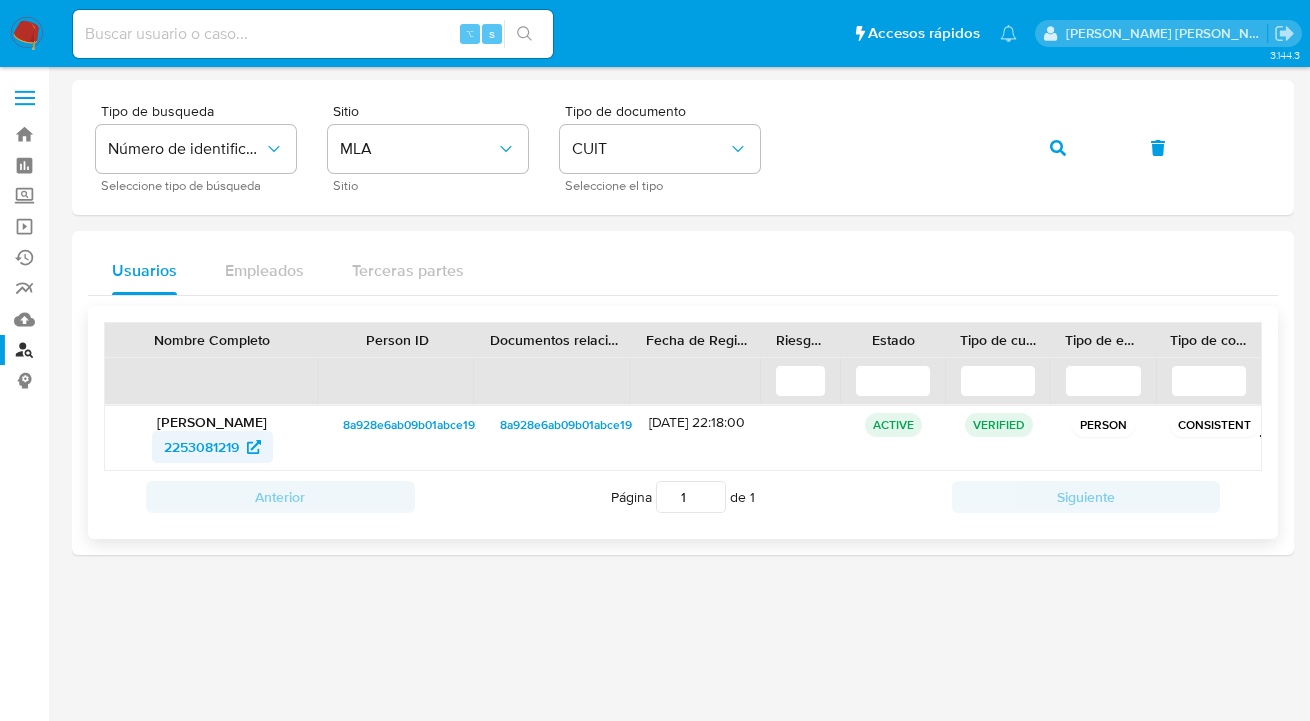 click on "2253081219" at bounding box center [201, 447] 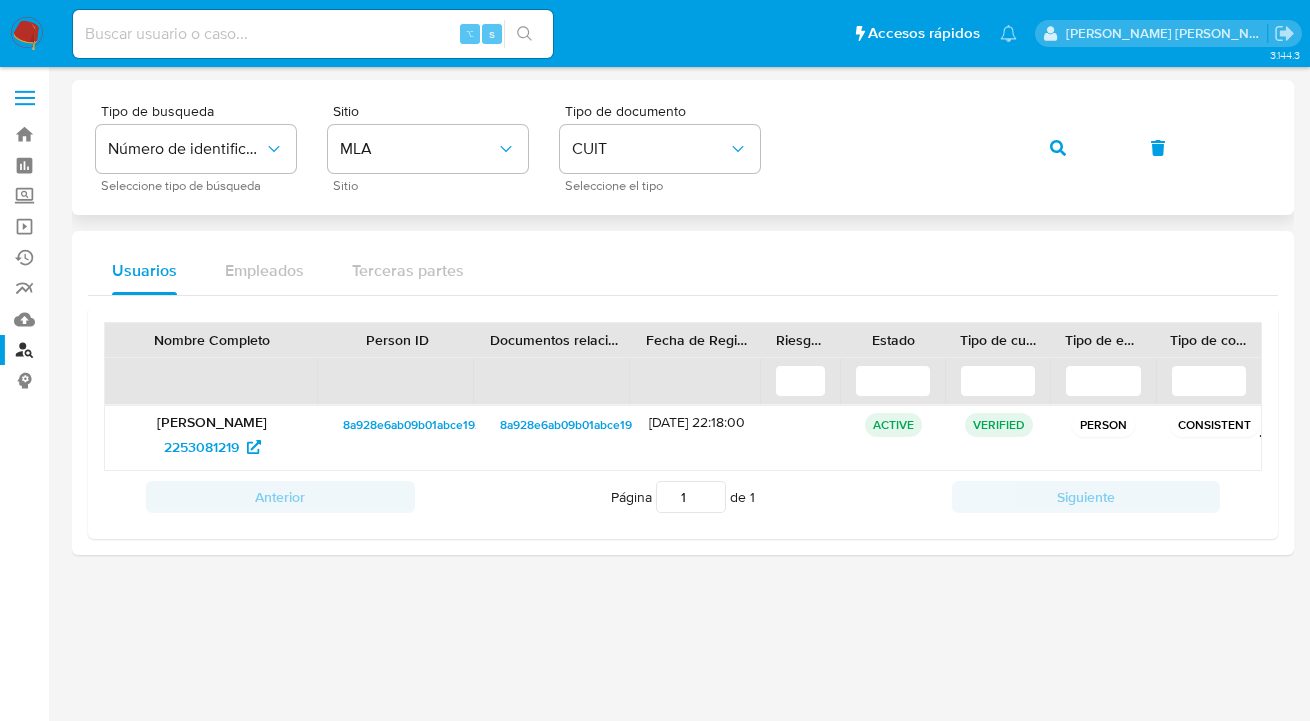 click on "Tipo de busqueda Número de identificación Seleccione tipo de búsqueda Sitio MLA Sitio Tipo de documento CUIT Seleccione el tipo" at bounding box center (683, 147) 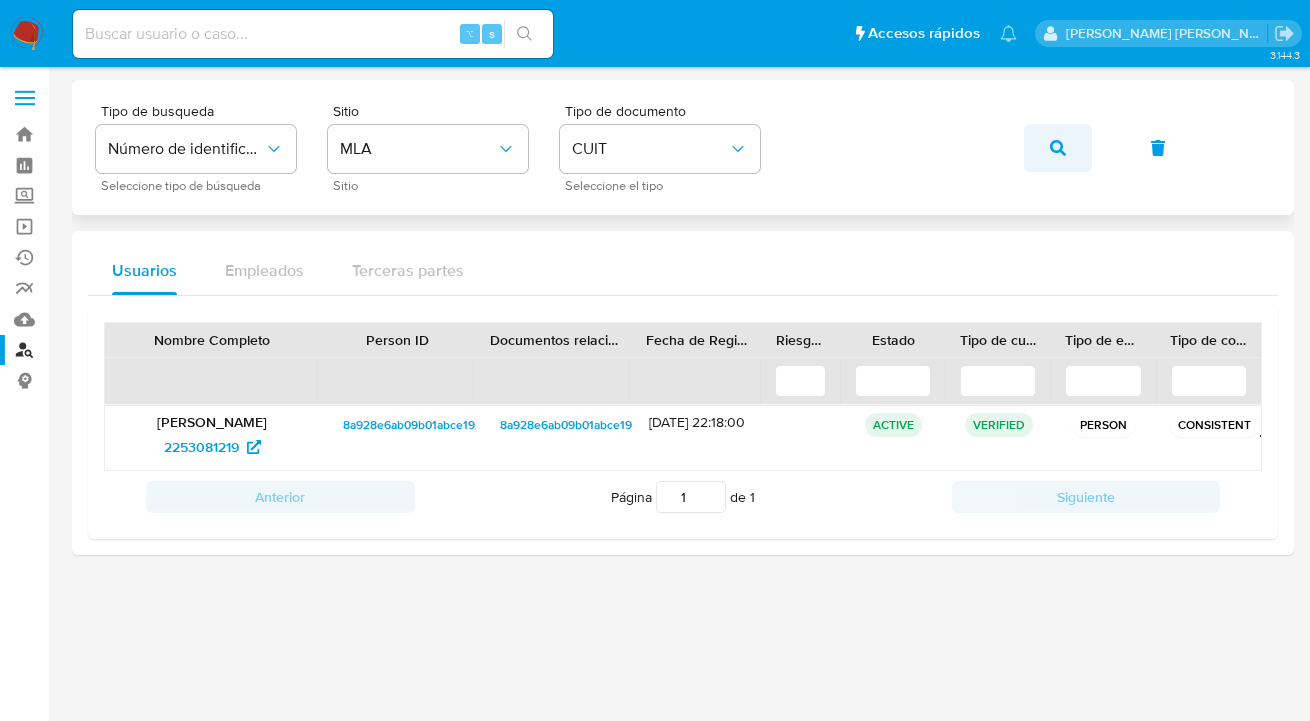 click at bounding box center (1058, 148) 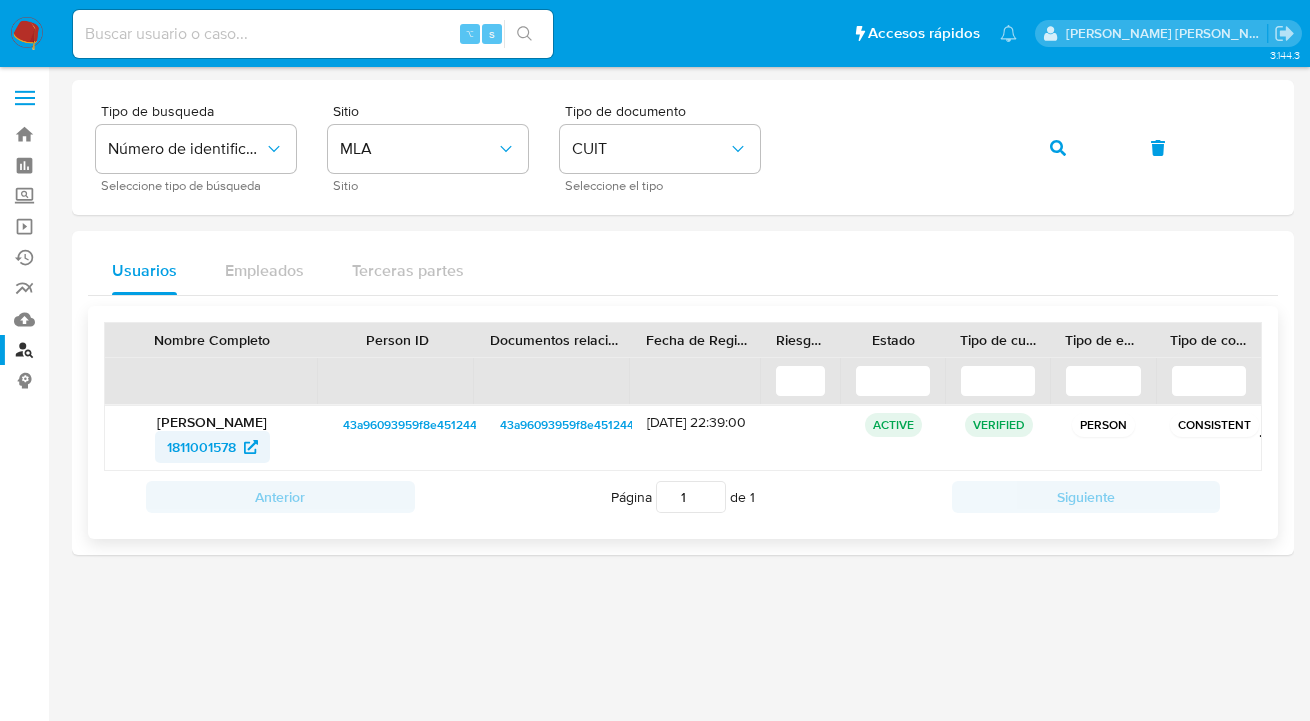 click on "1811001578" at bounding box center (201, 447) 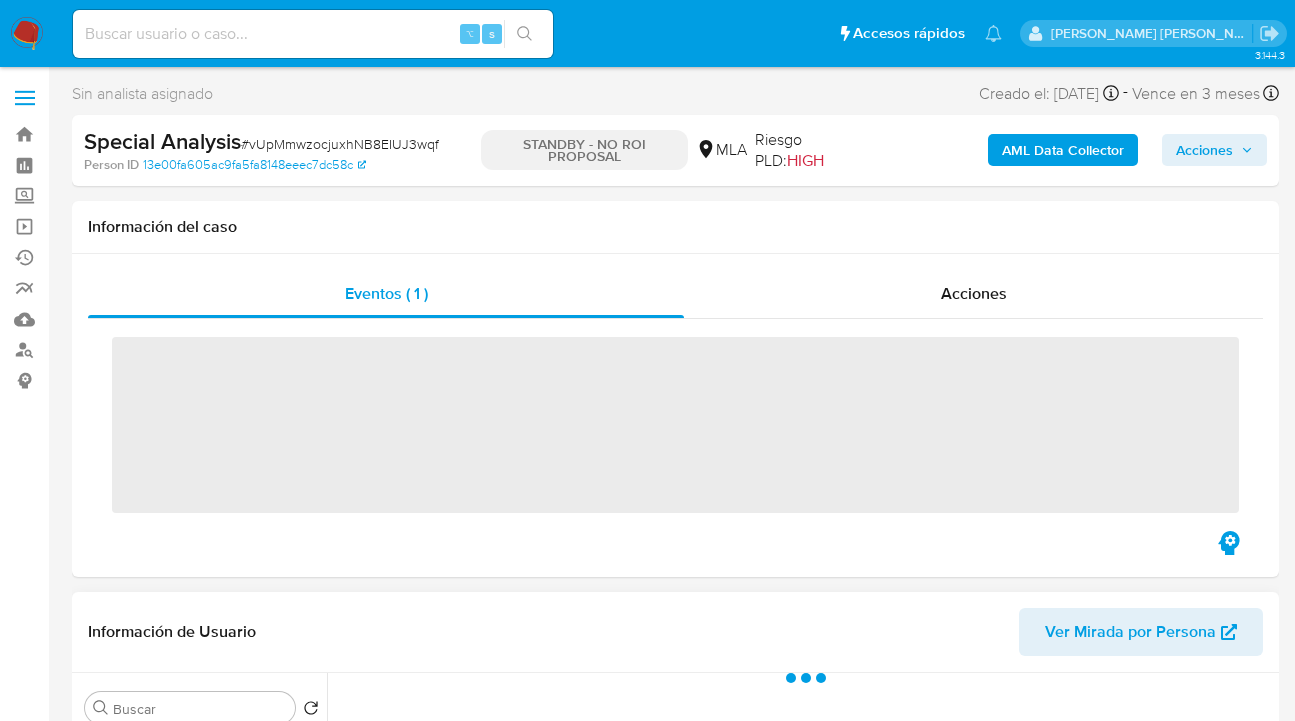 scroll, scrollTop: 425, scrollLeft: 0, axis: vertical 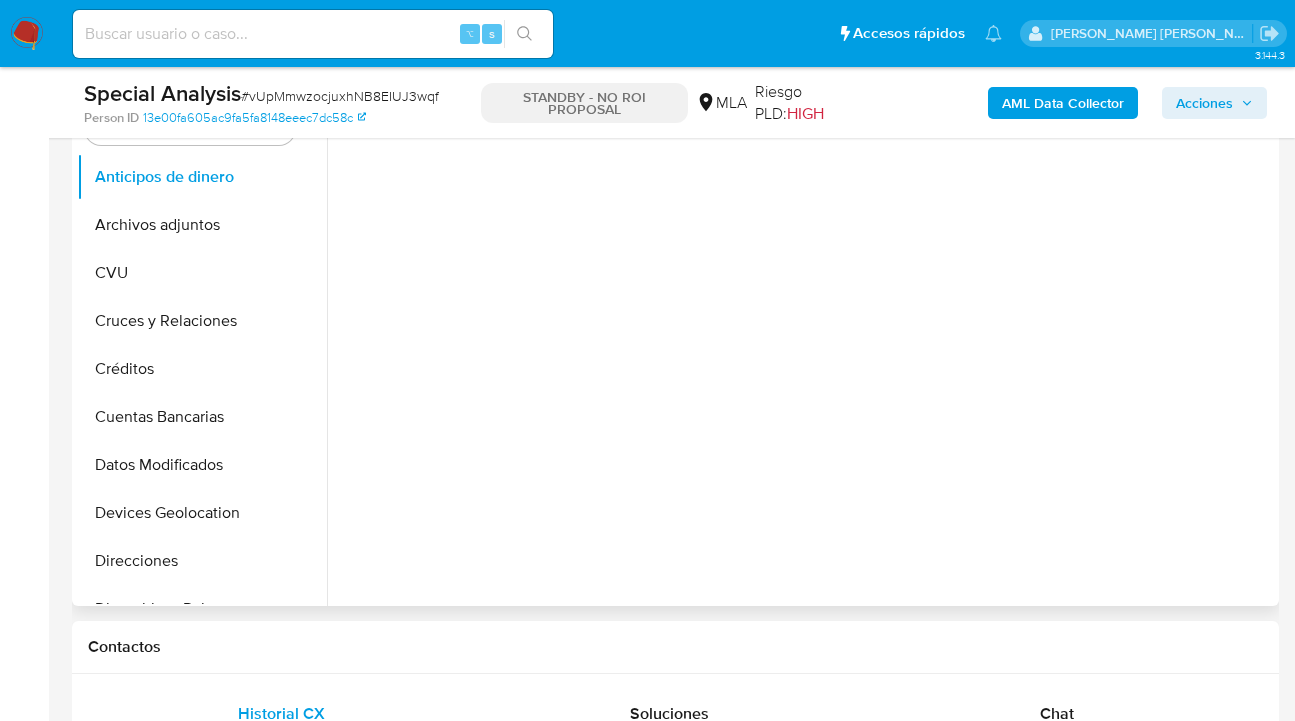 select on "10" 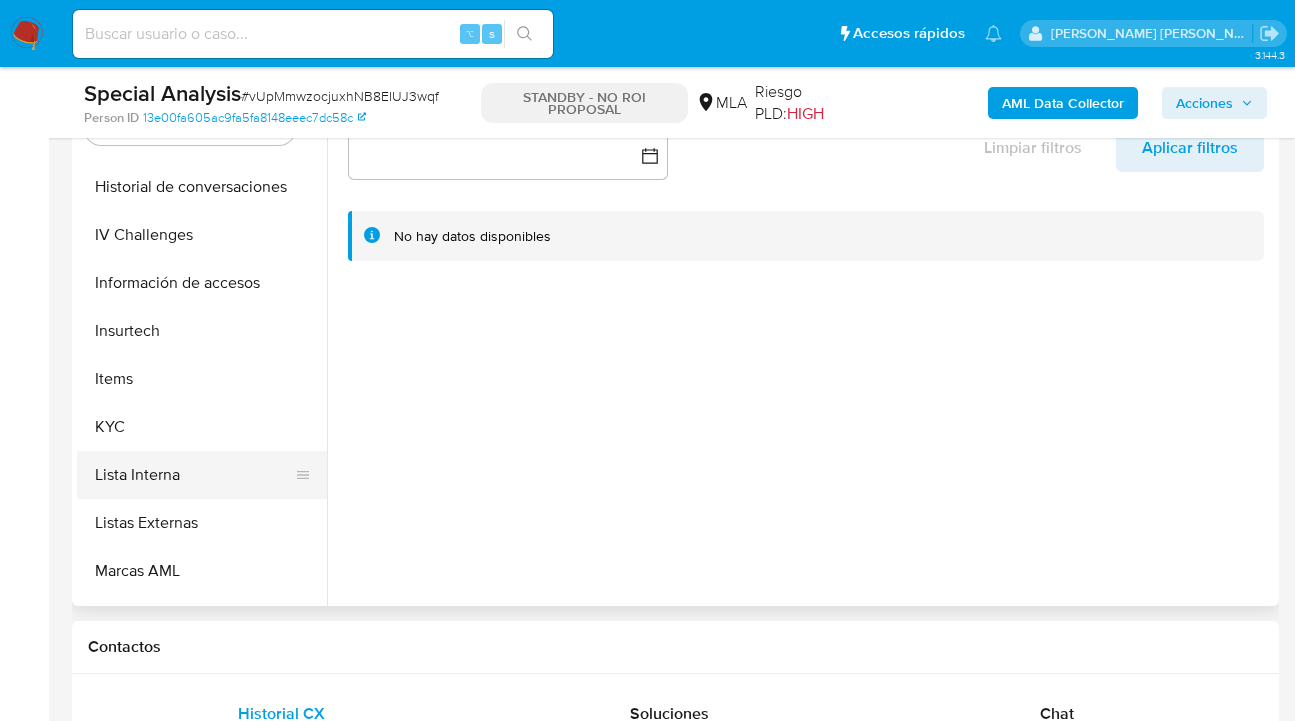 scroll, scrollTop: 887, scrollLeft: 0, axis: vertical 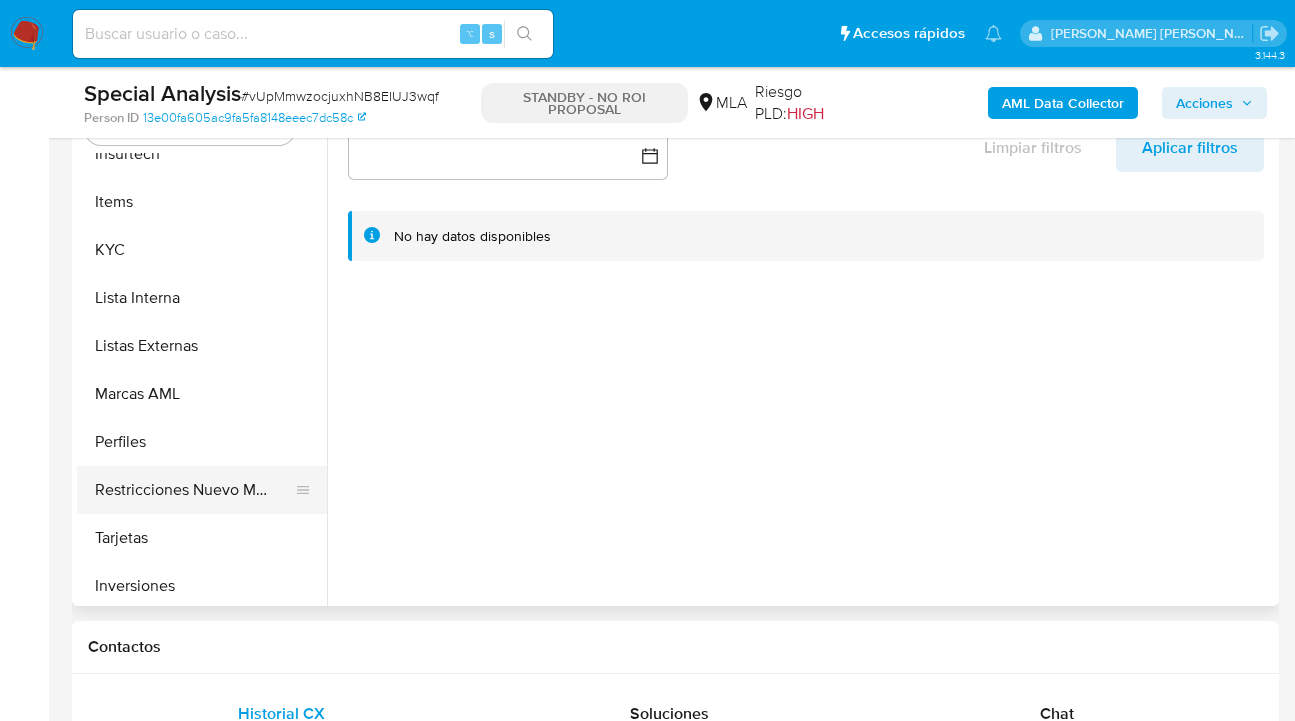 click on "Restricciones Nuevo Mundo" at bounding box center (194, 490) 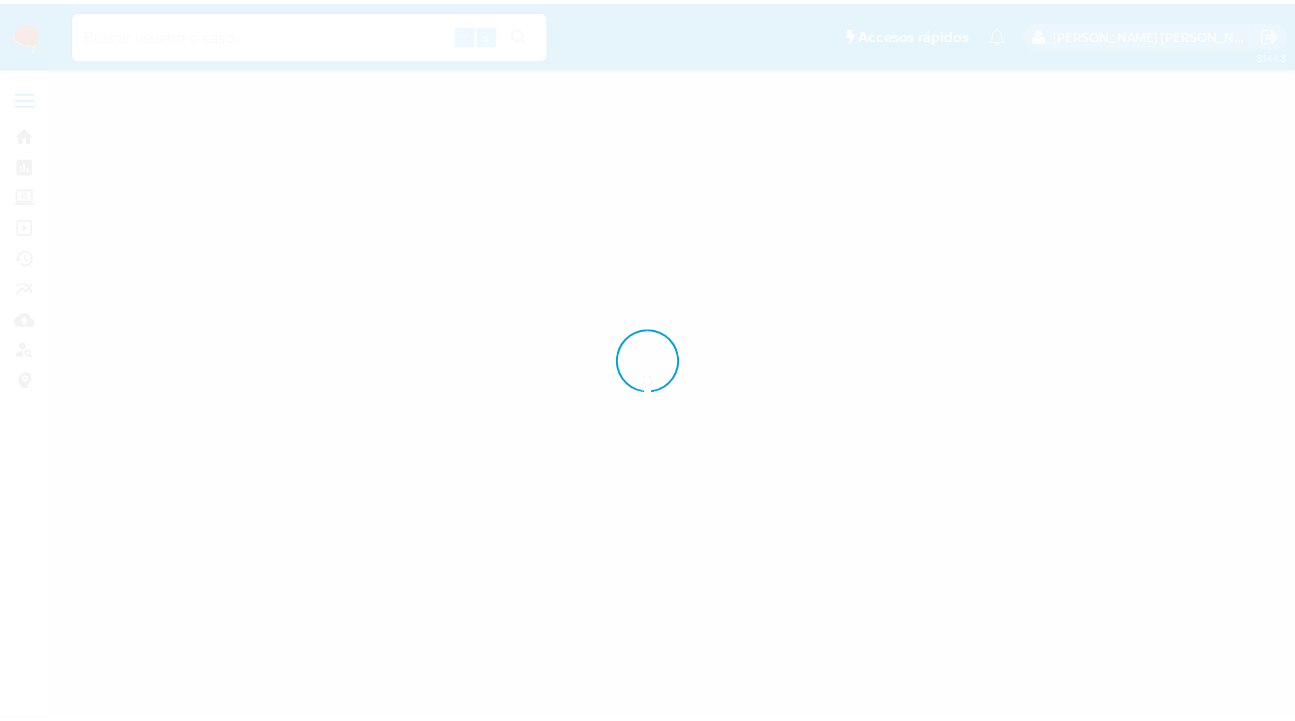 scroll, scrollTop: 0, scrollLeft: 0, axis: both 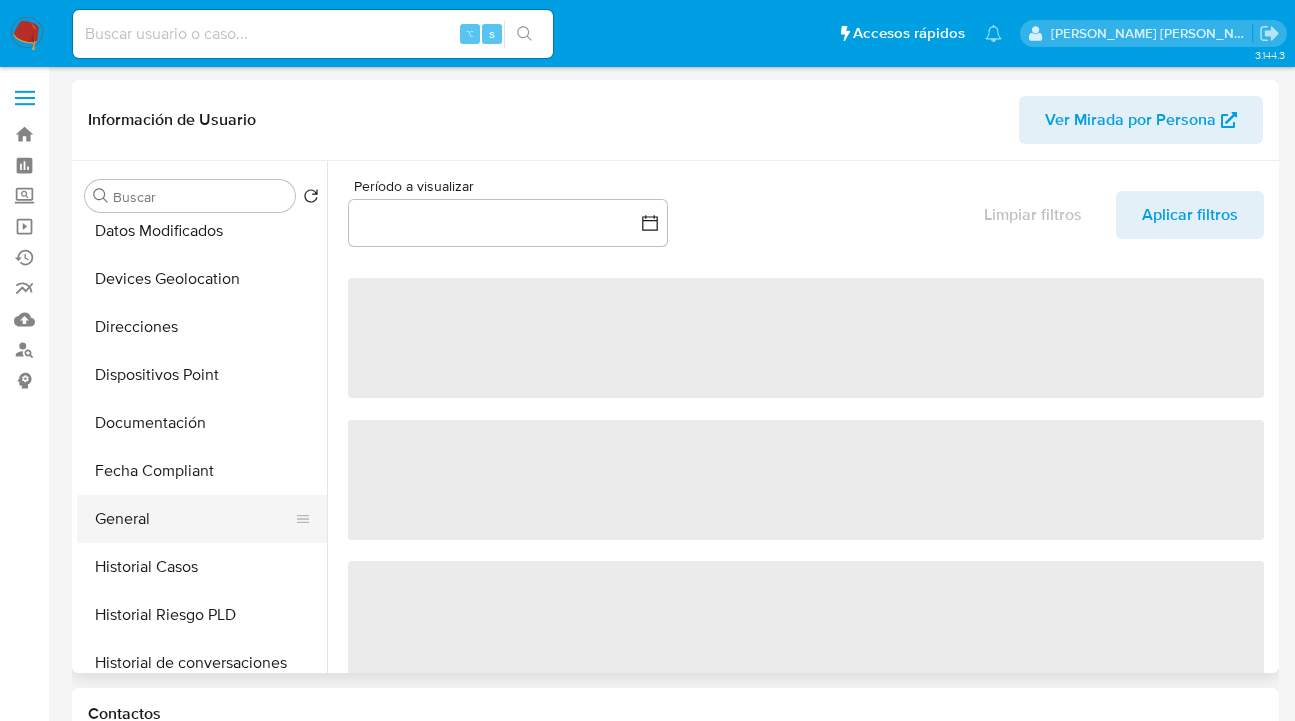 click on "General" at bounding box center [194, 519] 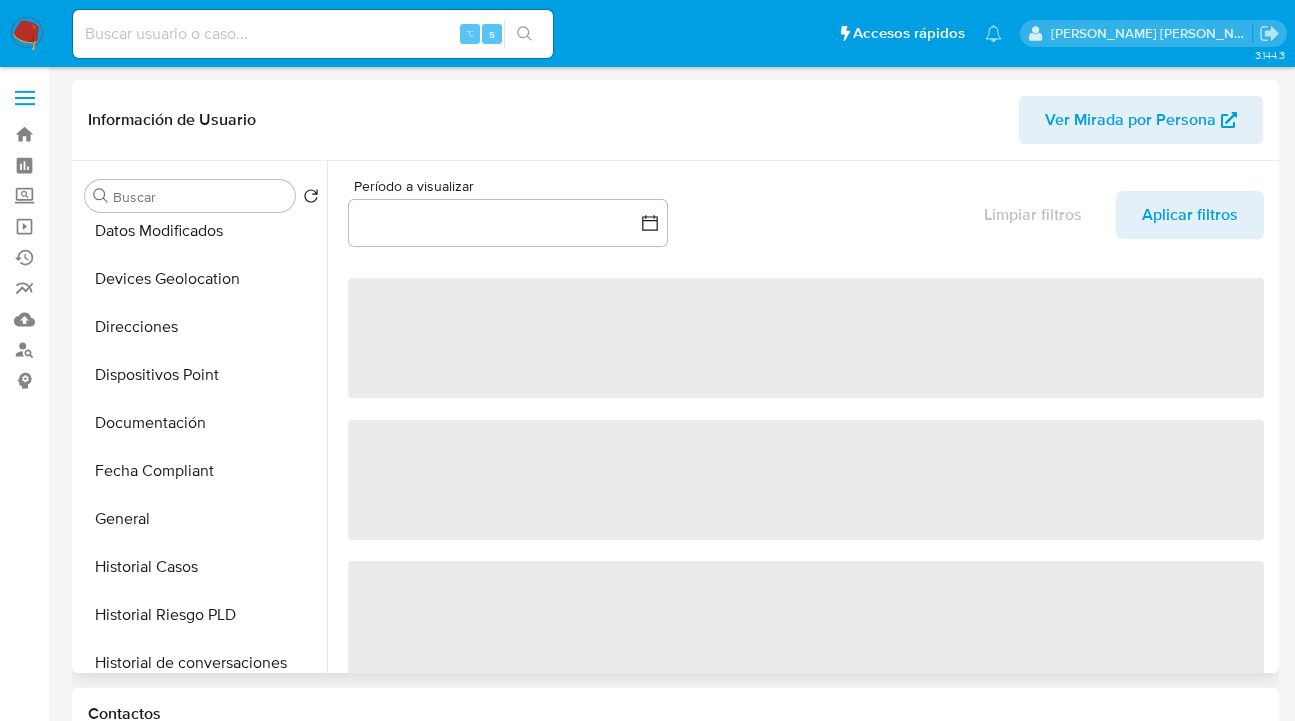 select on "10" 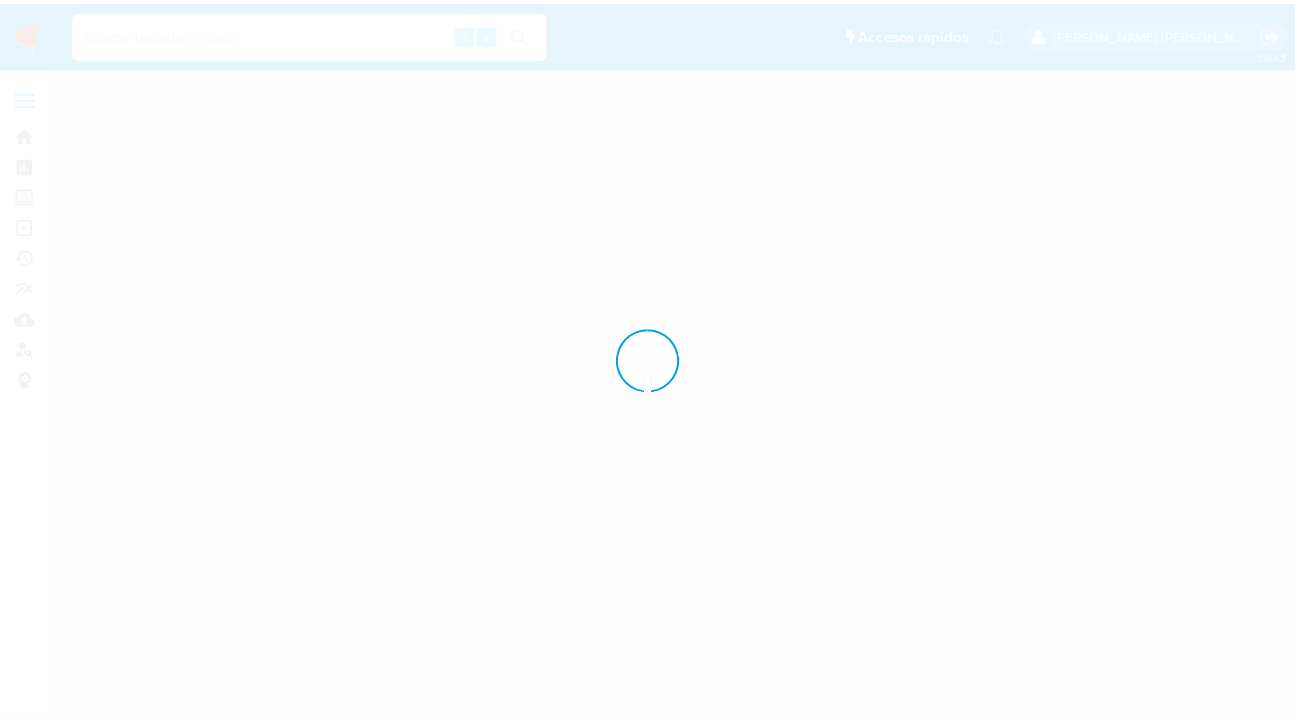 scroll, scrollTop: 0, scrollLeft: 0, axis: both 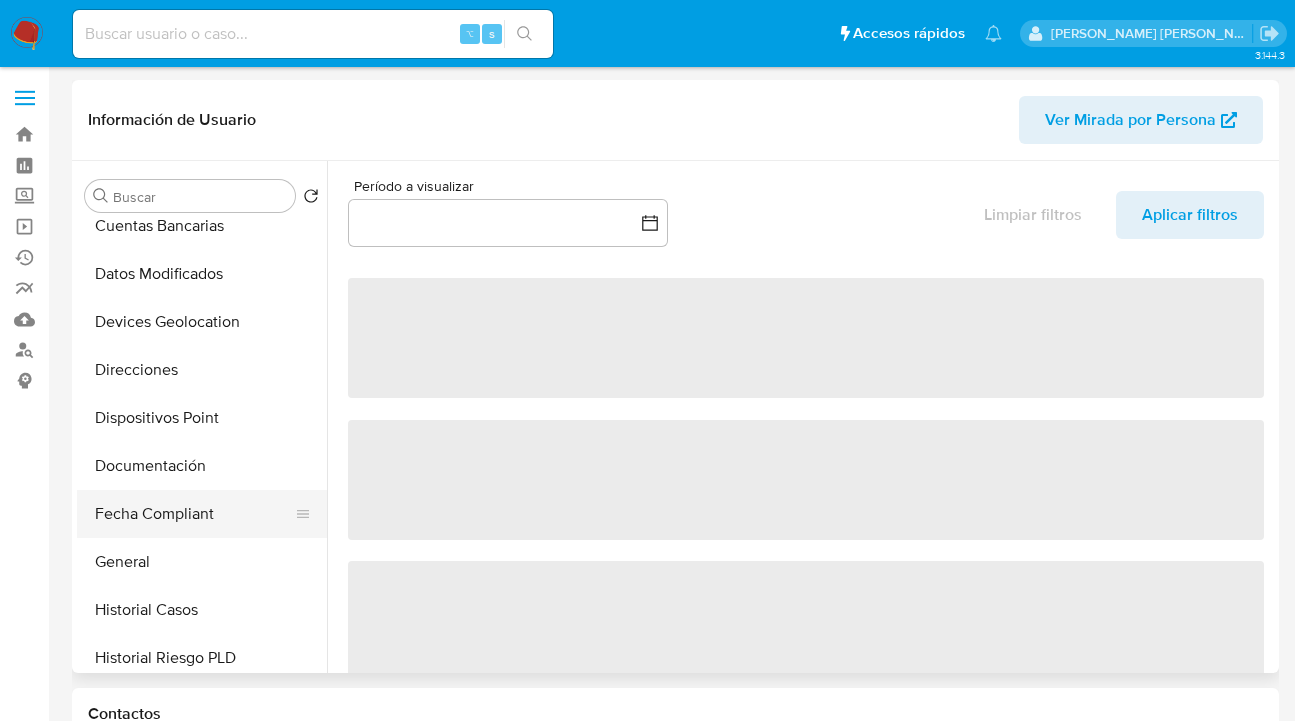 select on "10" 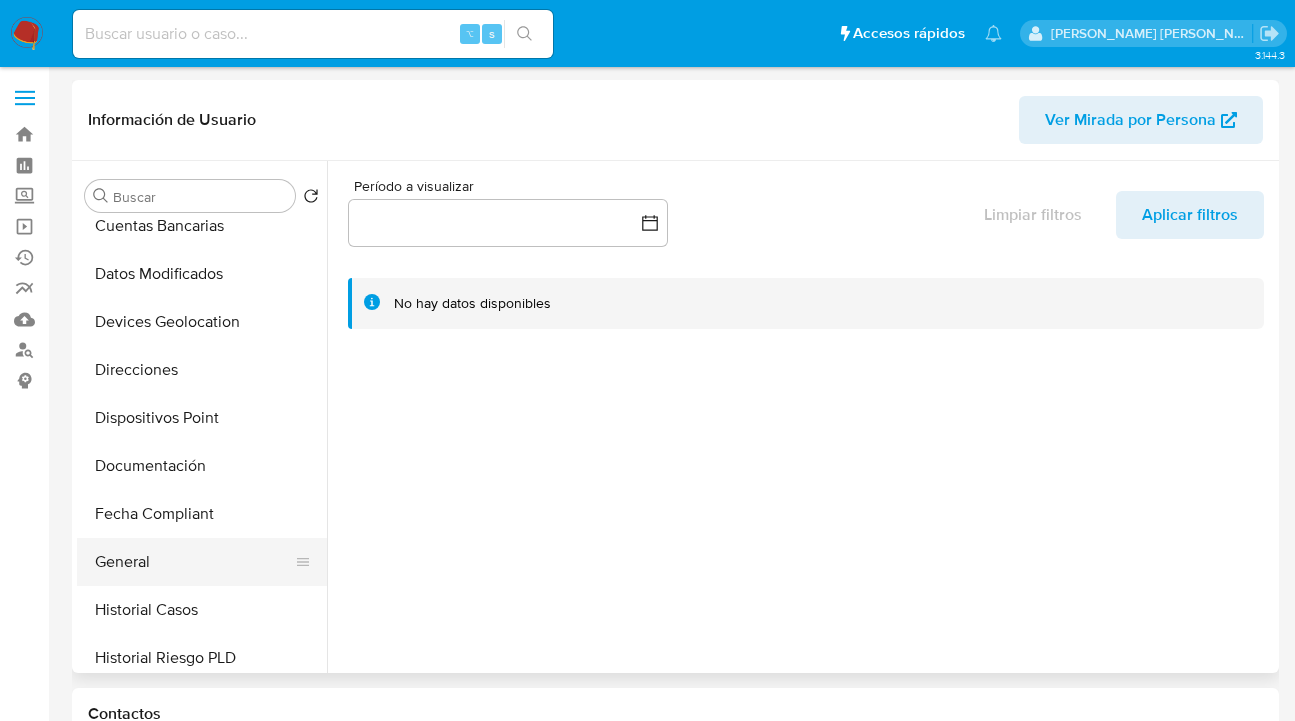 click on "General" at bounding box center [194, 562] 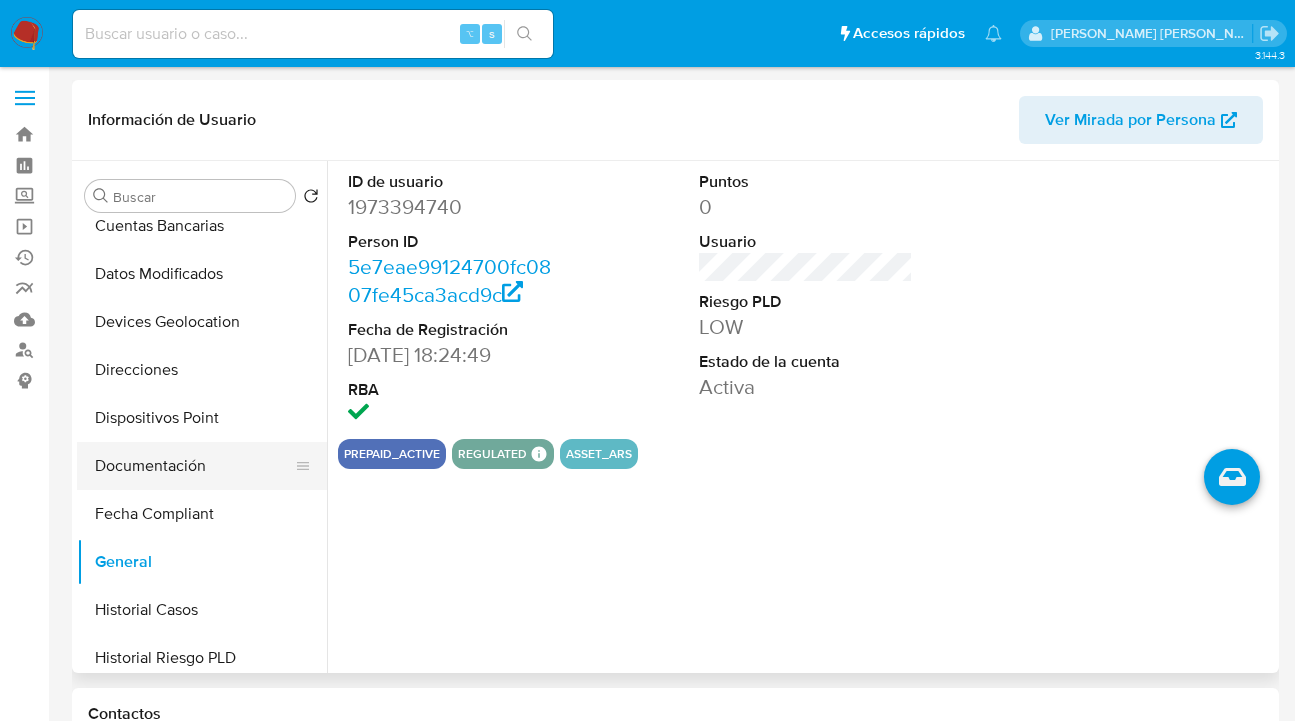 click on "Documentación" at bounding box center (194, 466) 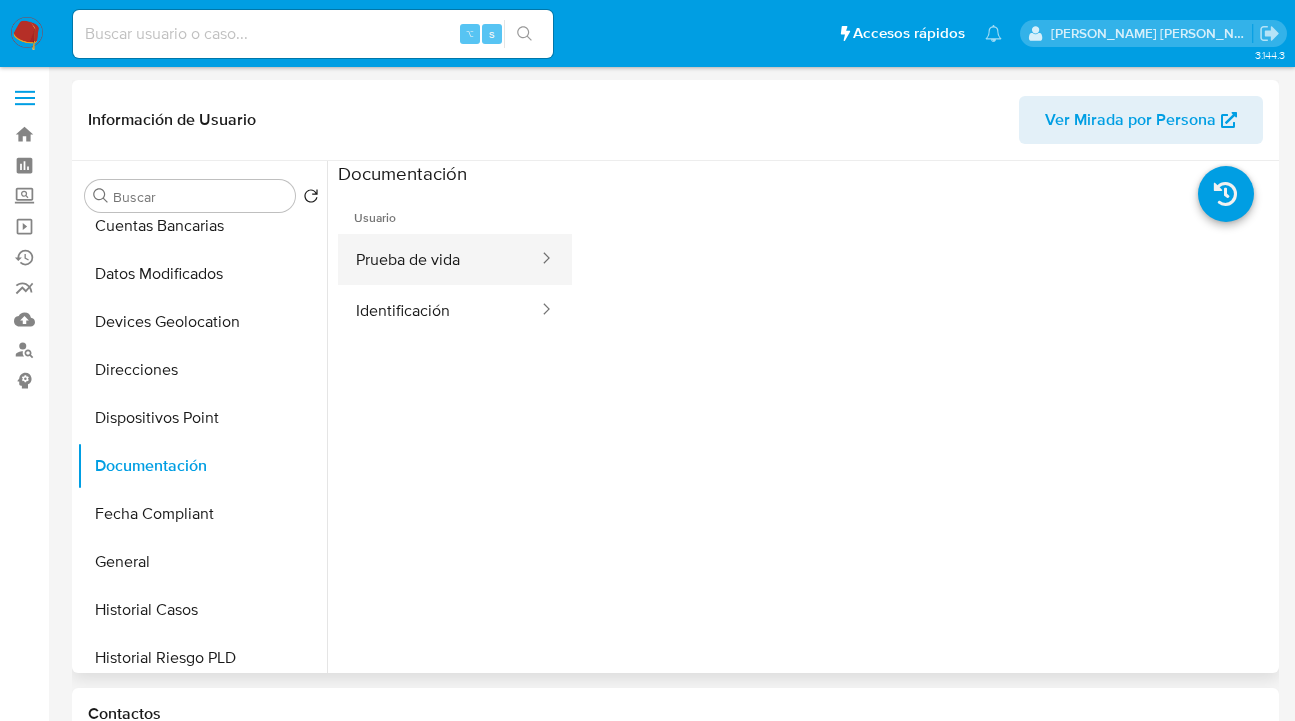 click on "Prueba de vida" at bounding box center [439, 259] 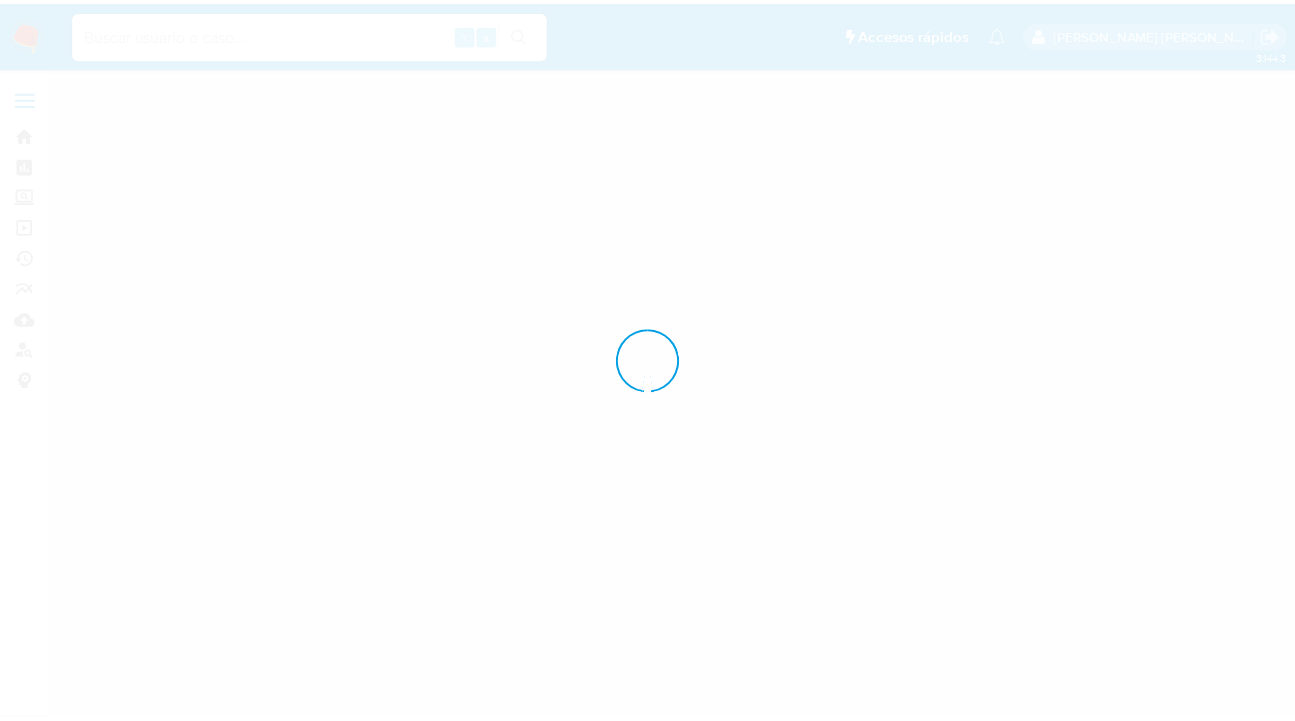 scroll, scrollTop: 0, scrollLeft: 0, axis: both 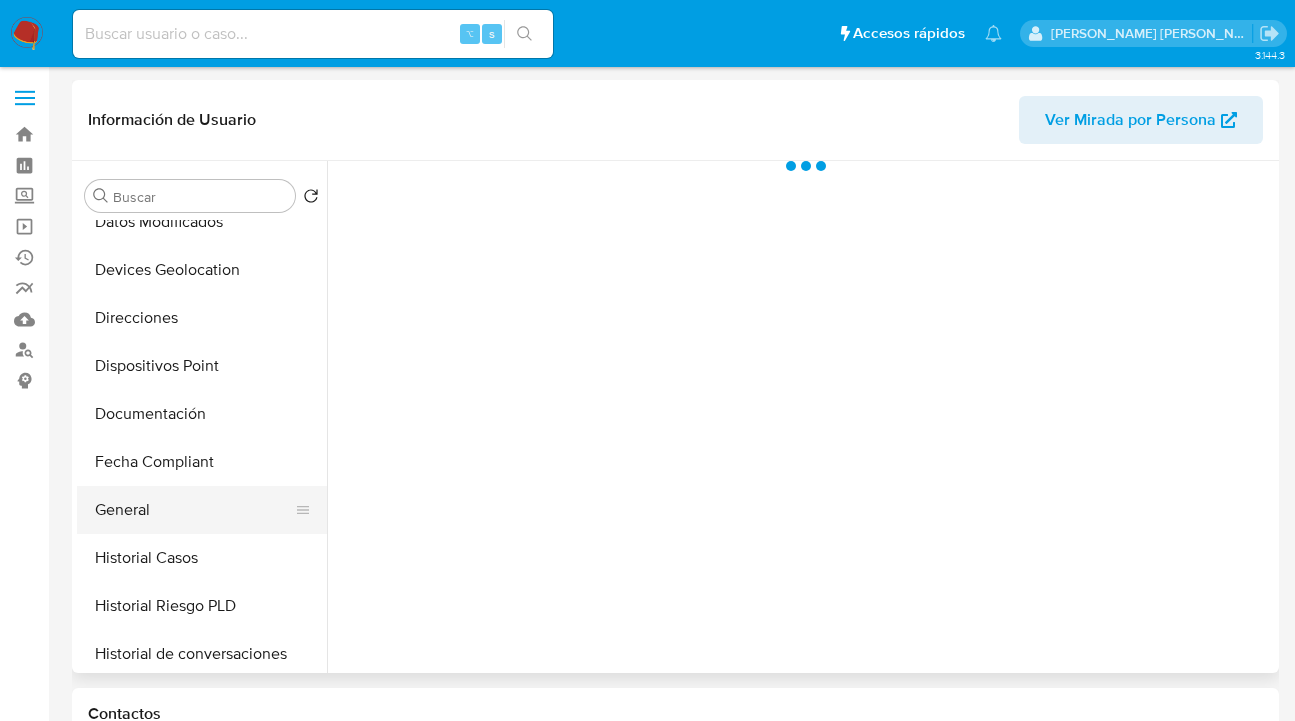 drag, startPoint x: 227, startPoint y: 511, endPoint x: 378, endPoint y: 479, distance: 154.35349 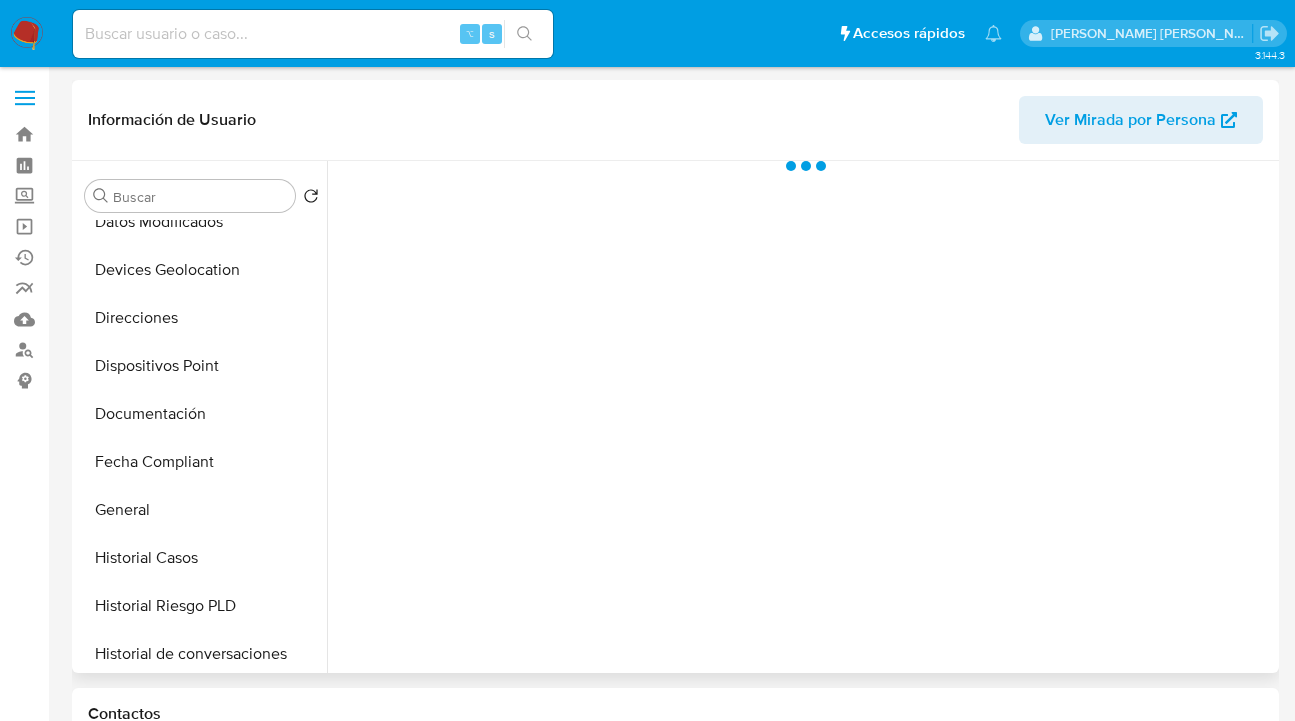 click on "General" at bounding box center (202, 510) 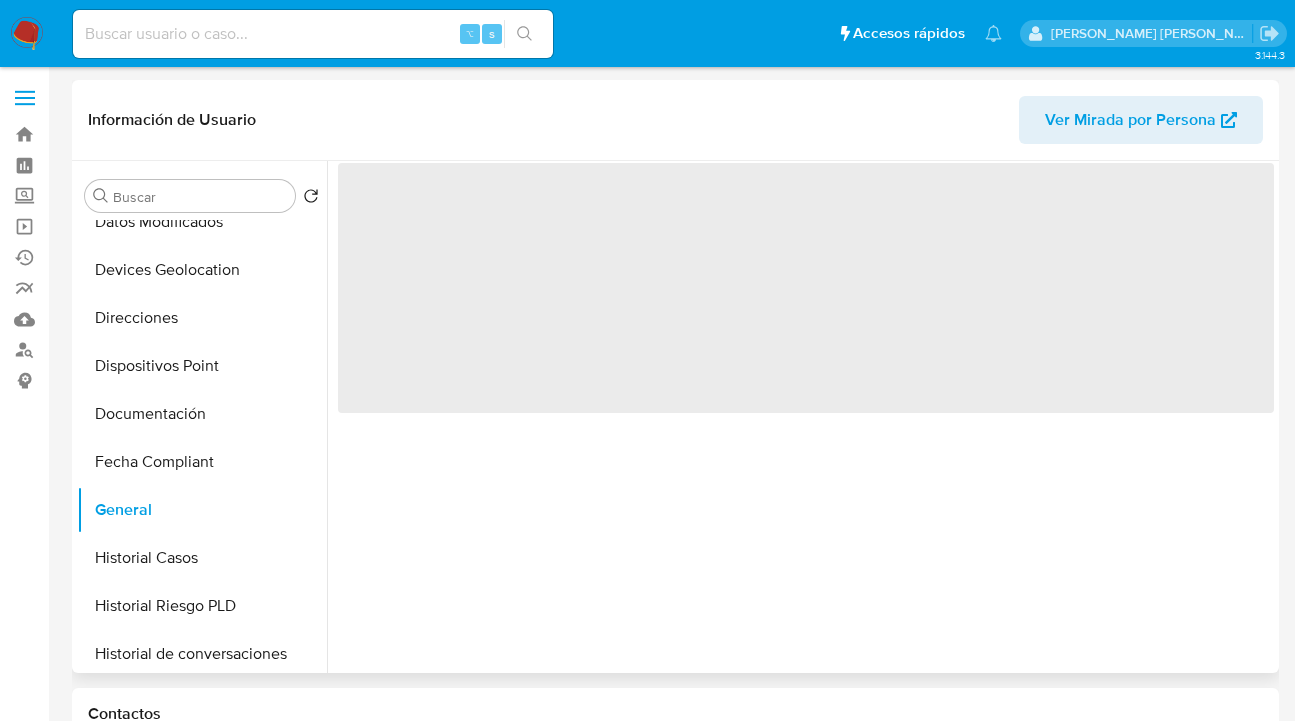 select on "10" 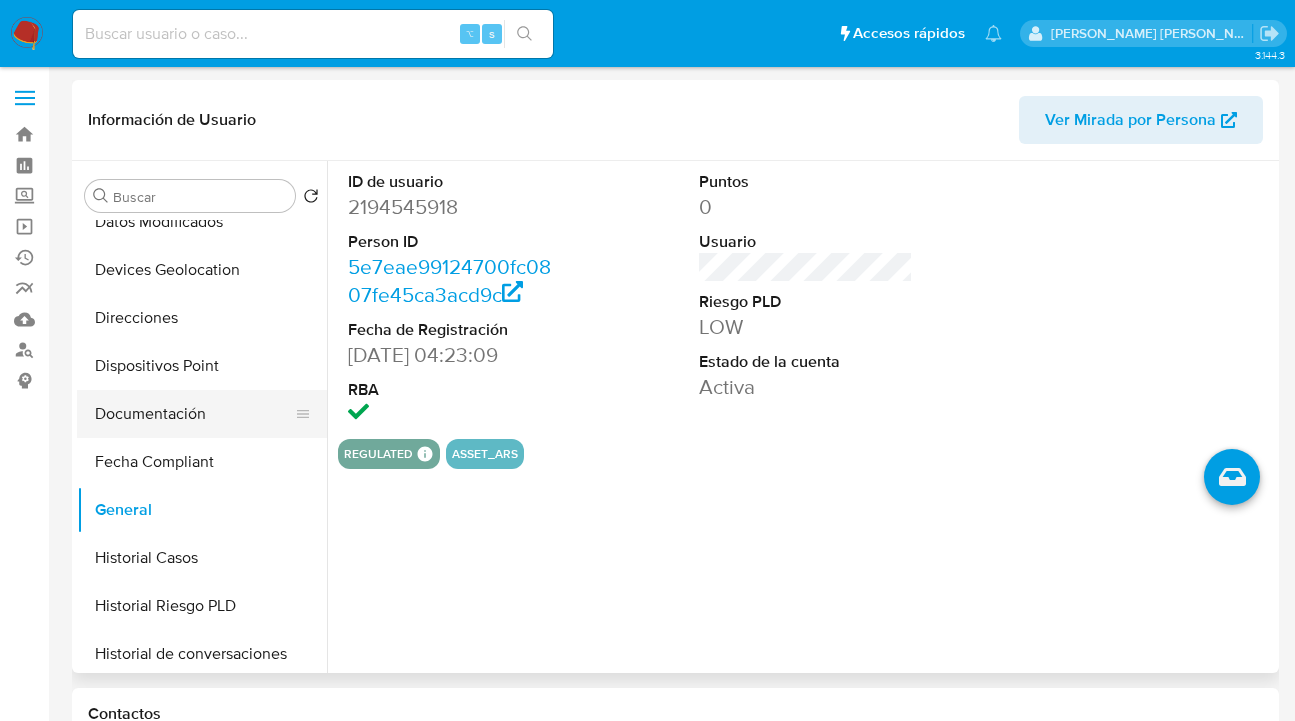 click on "Documentación" at bounding box center [194, 414] 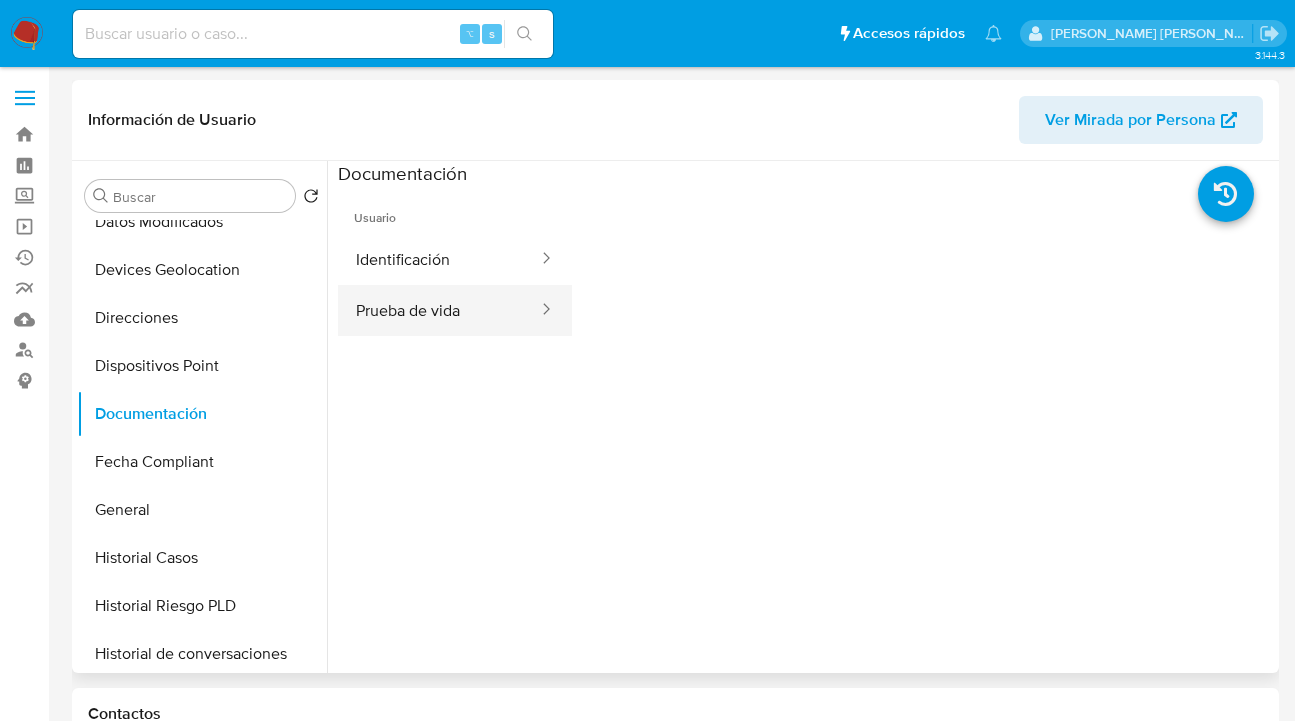 click on "Prueba de vida" at bounding box center (439, 310) 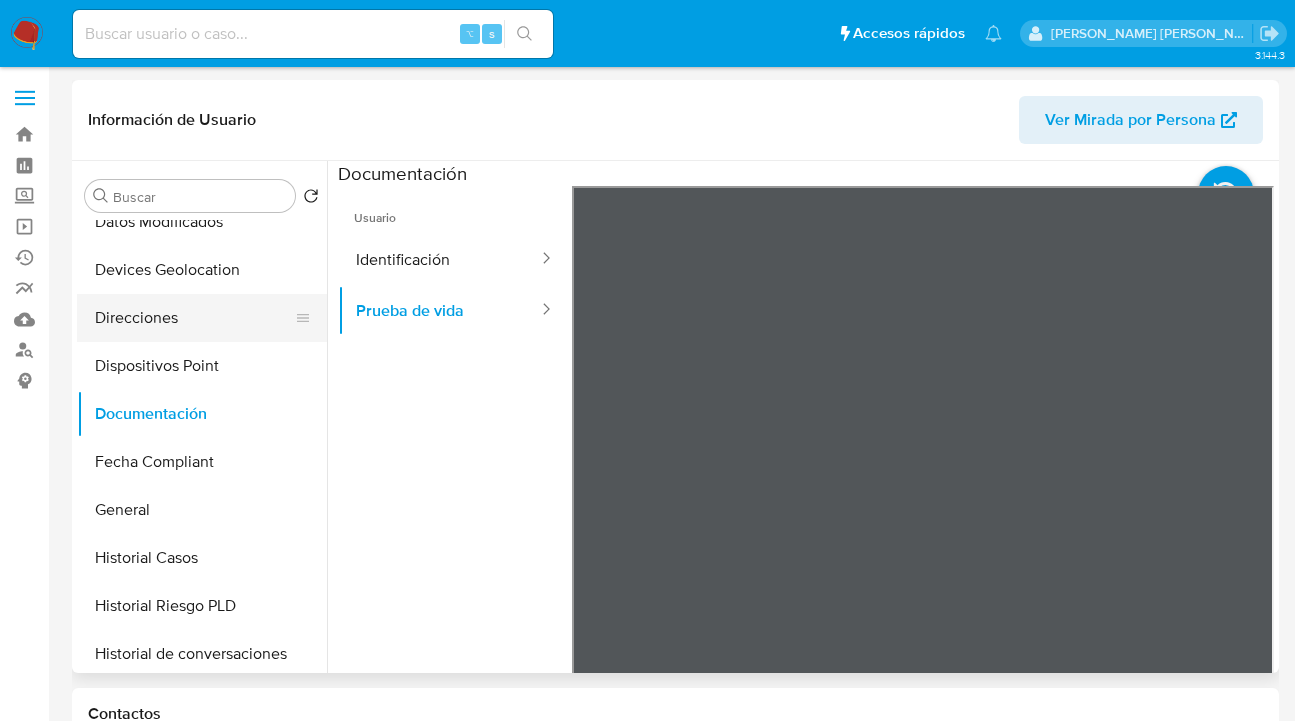 click on "Direcciones" at bounding box center (194, 318) 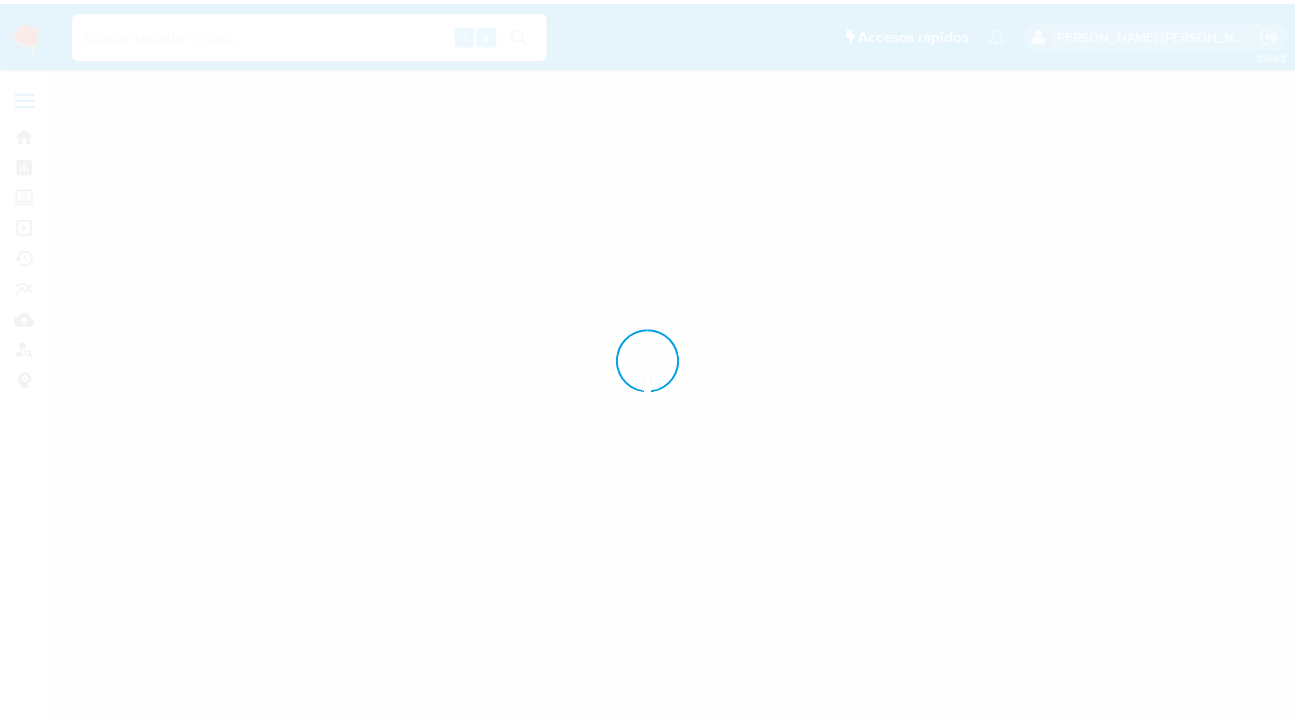 scroll, scrollTop: 0, scrollLeft: 0, axis: both 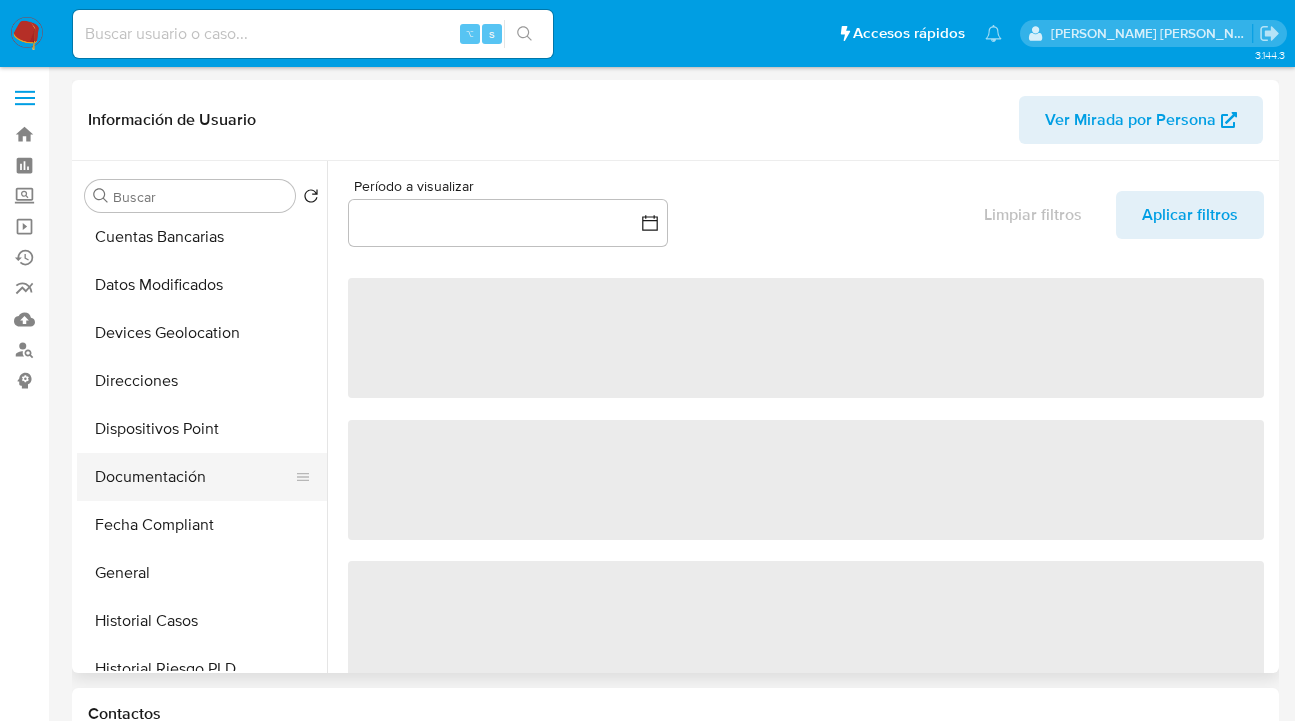 select on "10" 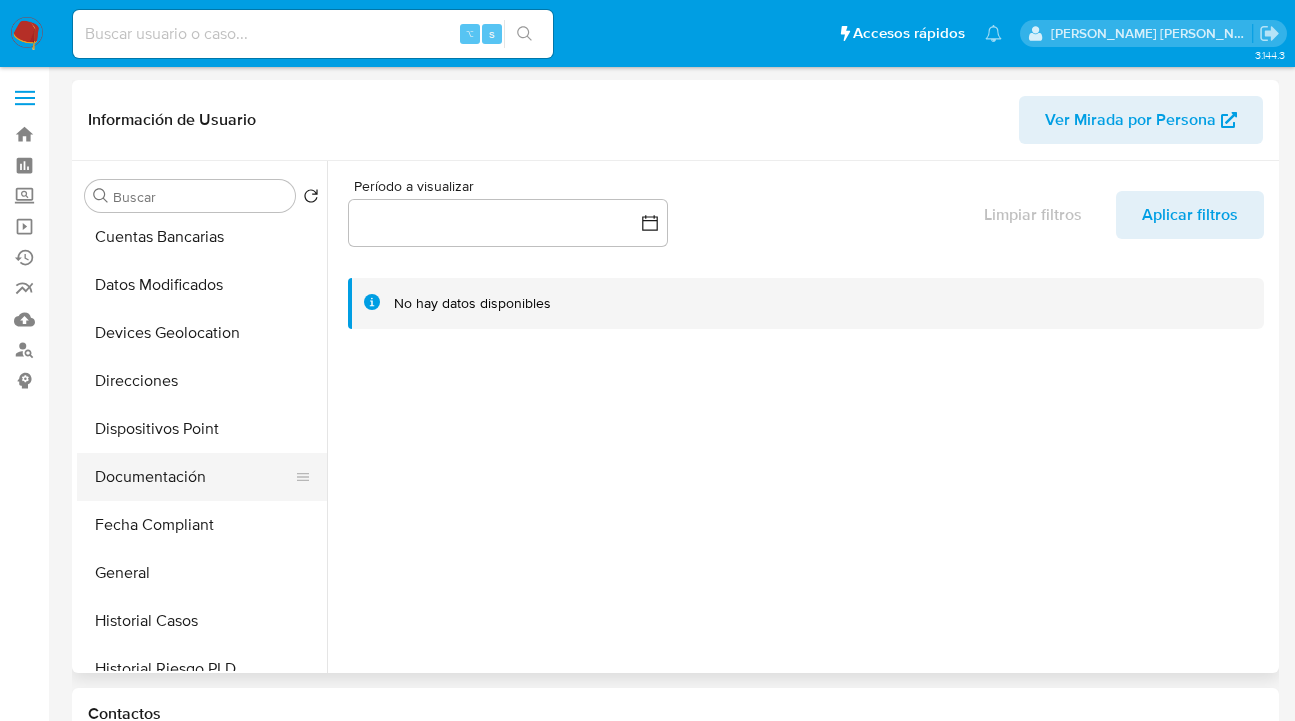 click on "Documentación" at bounding box center (194, 477) 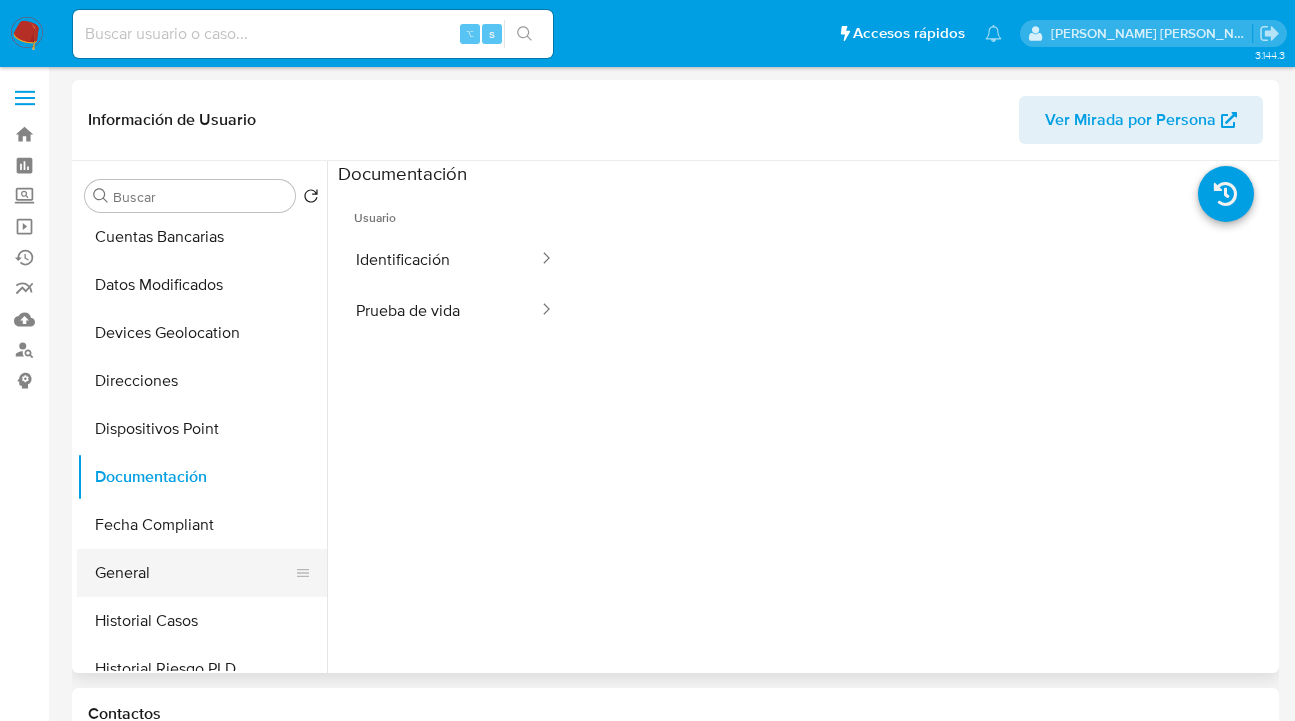 click on "General" at bounding box center [194, 573] 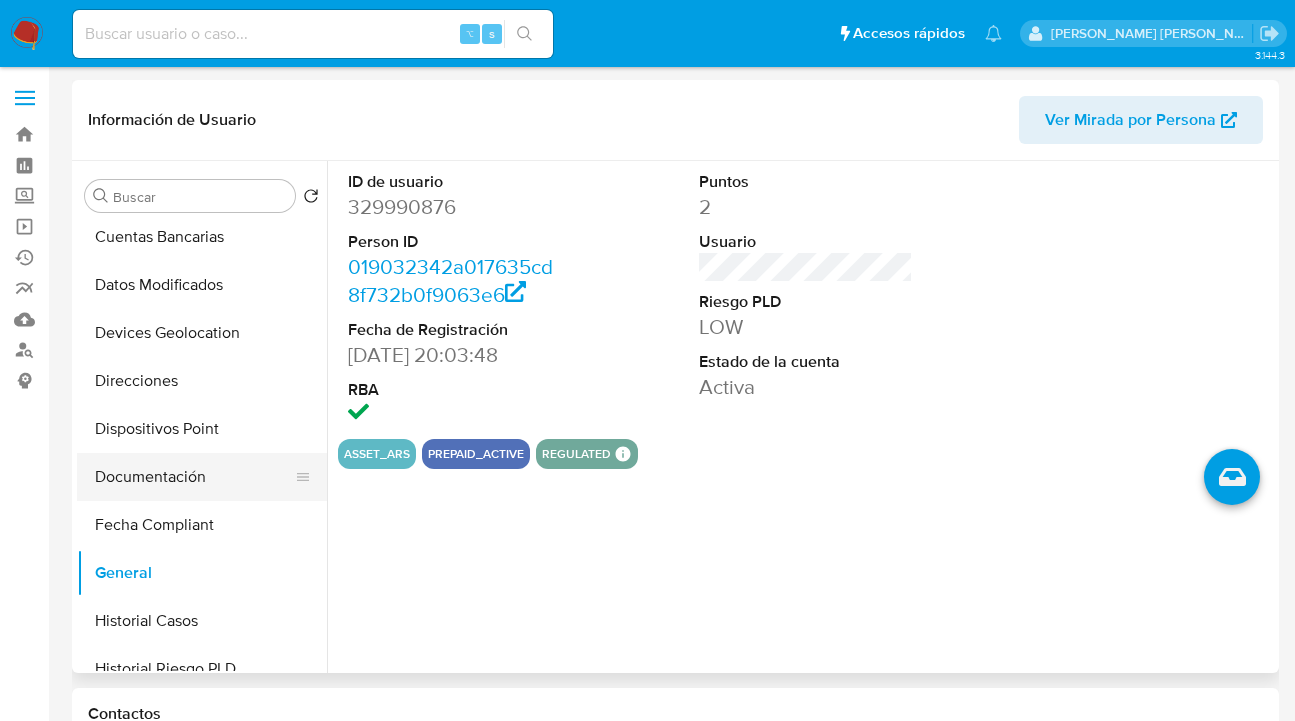 drag, startPoint x: 211, startPoint y: 486, endPoint x: 236, endPoint y: 480, distance: 25.70992 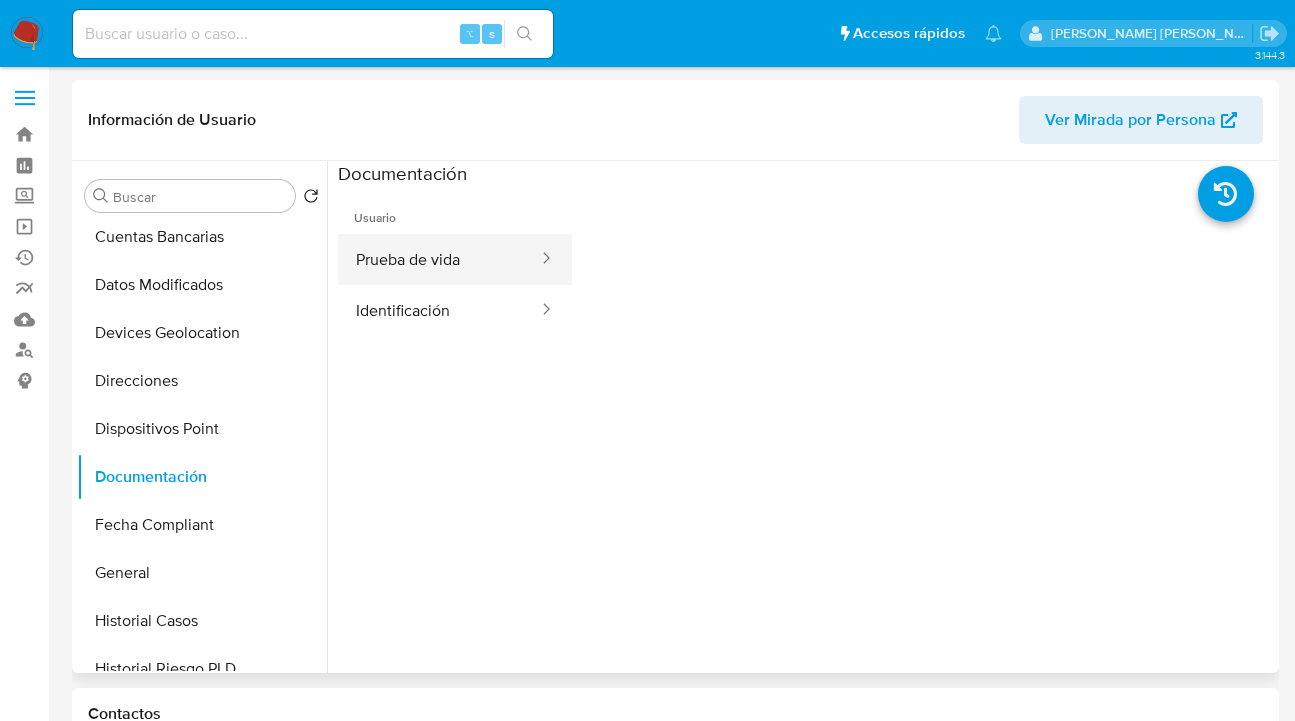 click on "Prueba de vida" at bounding box center [439, 259] 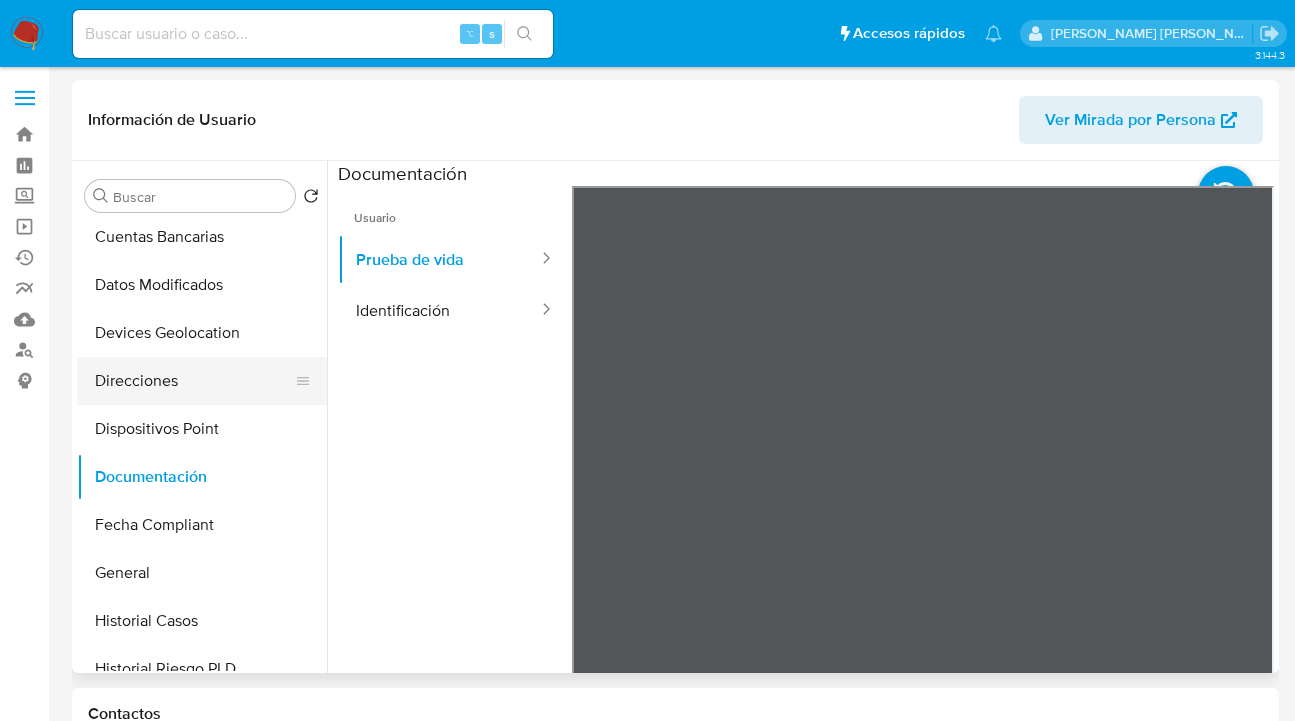 click on "Direcciones" at bounding box center (194, 381) 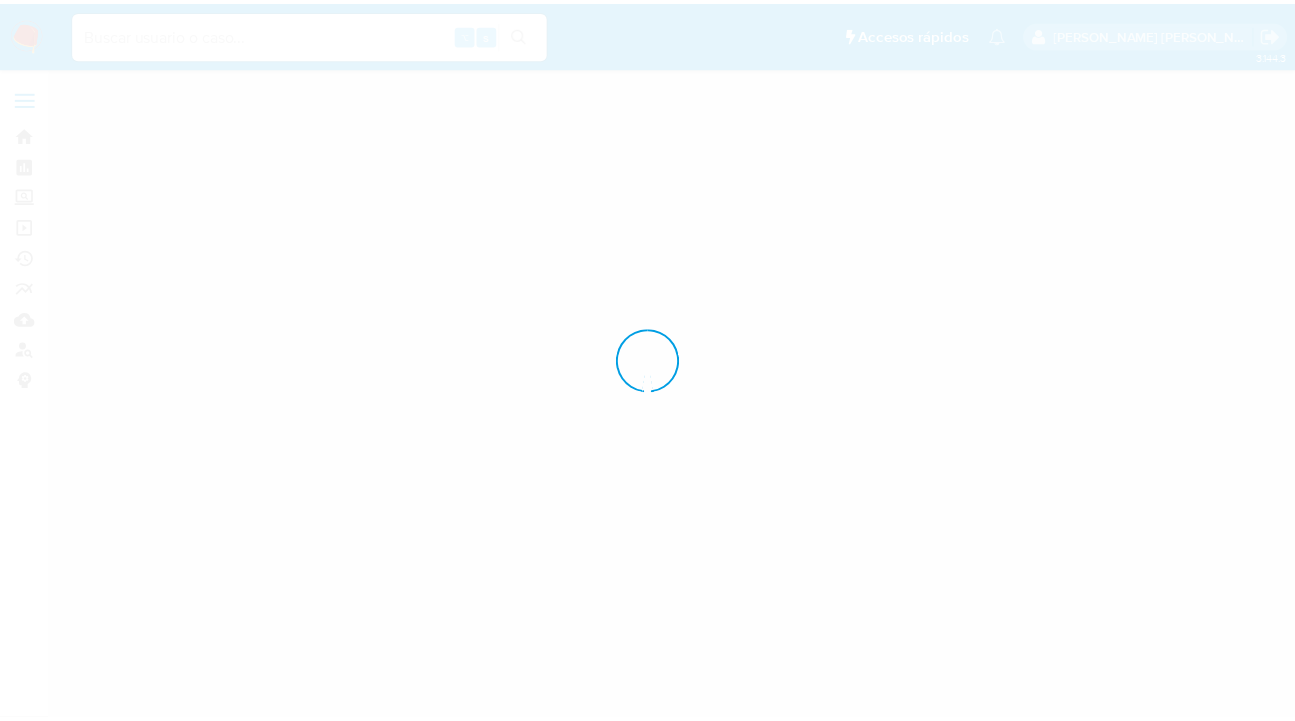 scroll, scrollTop: 0, scrollLeft: 0, axis: both 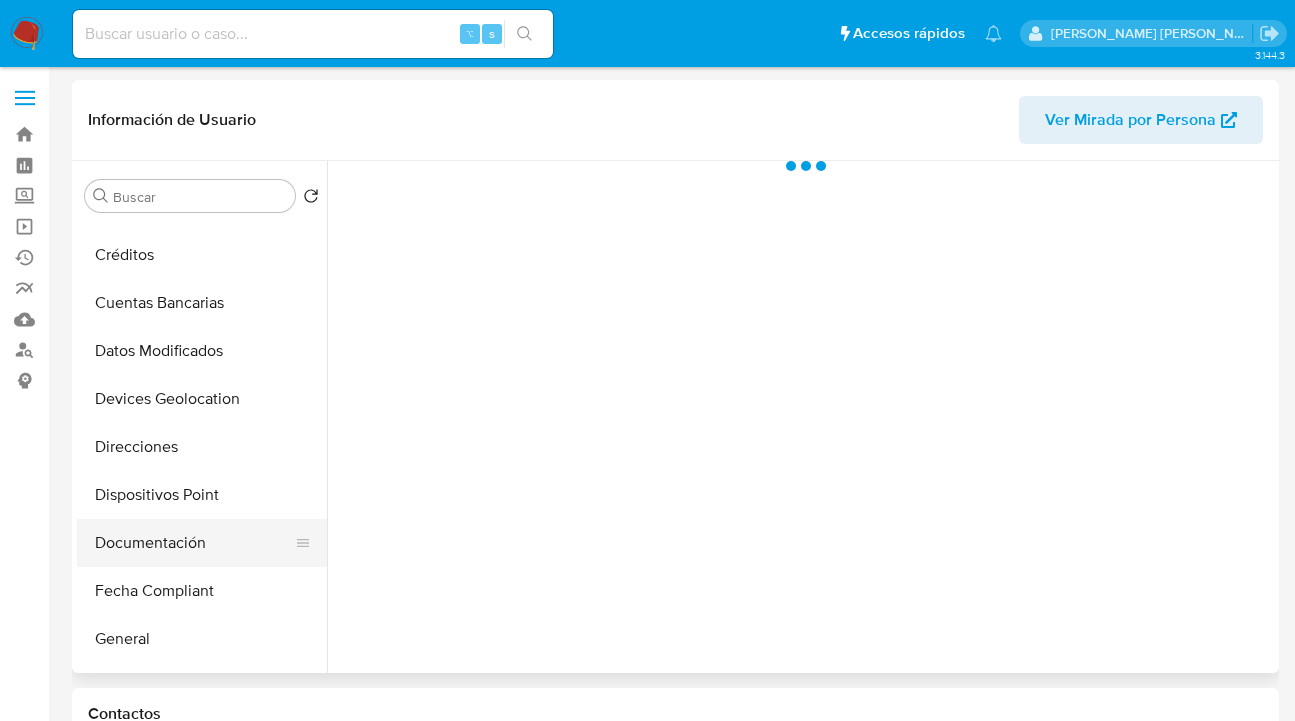 drag, startPoint x: 190, startPoint y: 541, endPoint x: 223, endPoint y: 536, distance: 33.37664 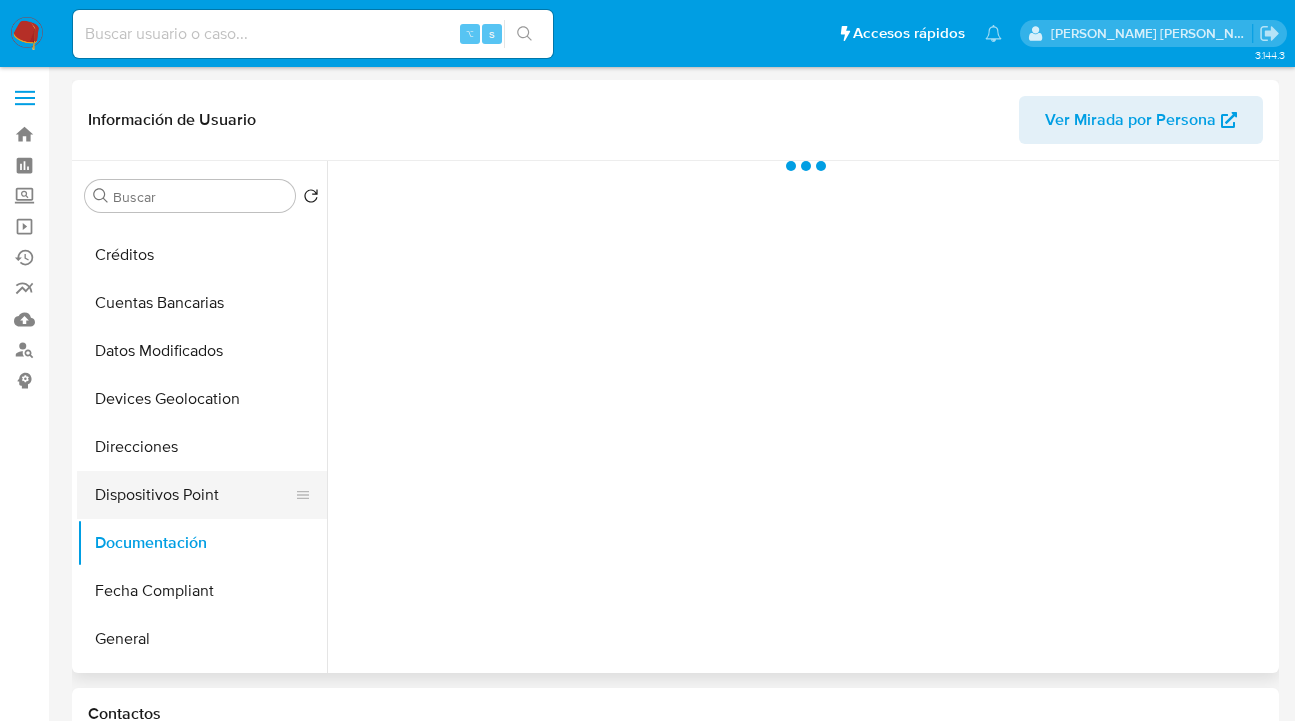 select on "10" 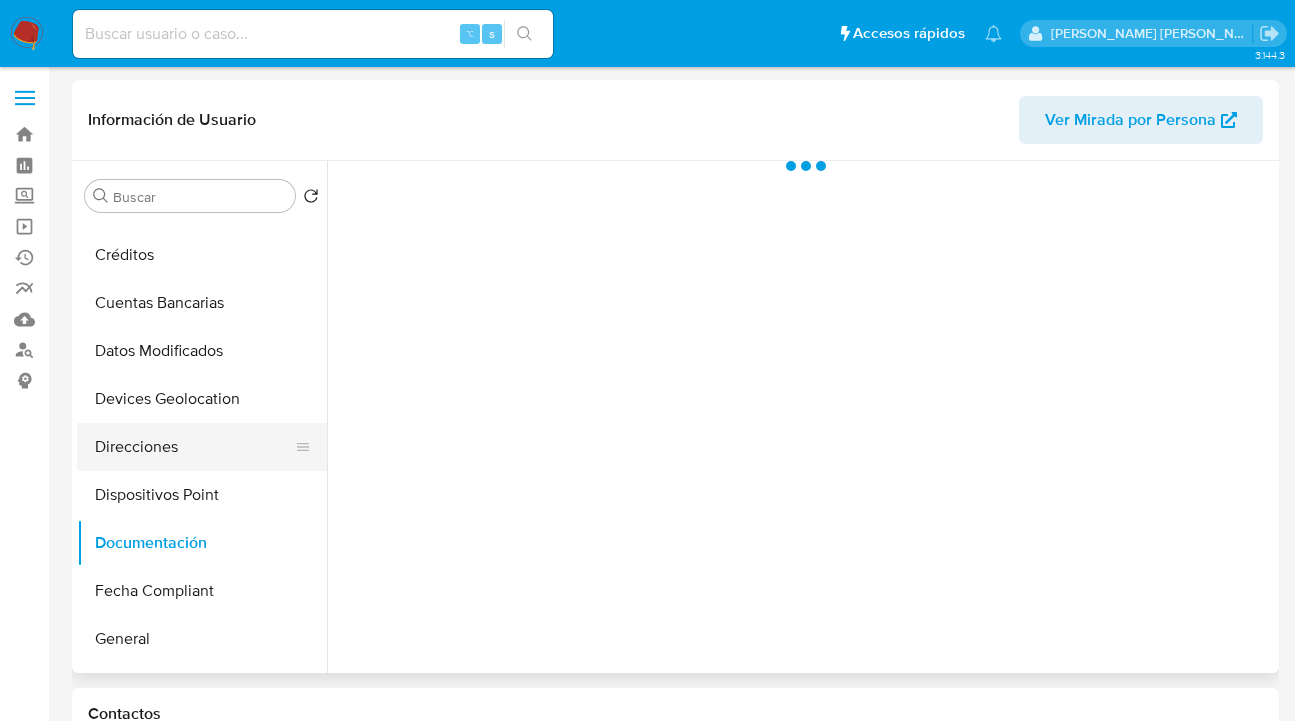 click on "Direcciones" at bounding box center (194, 447) 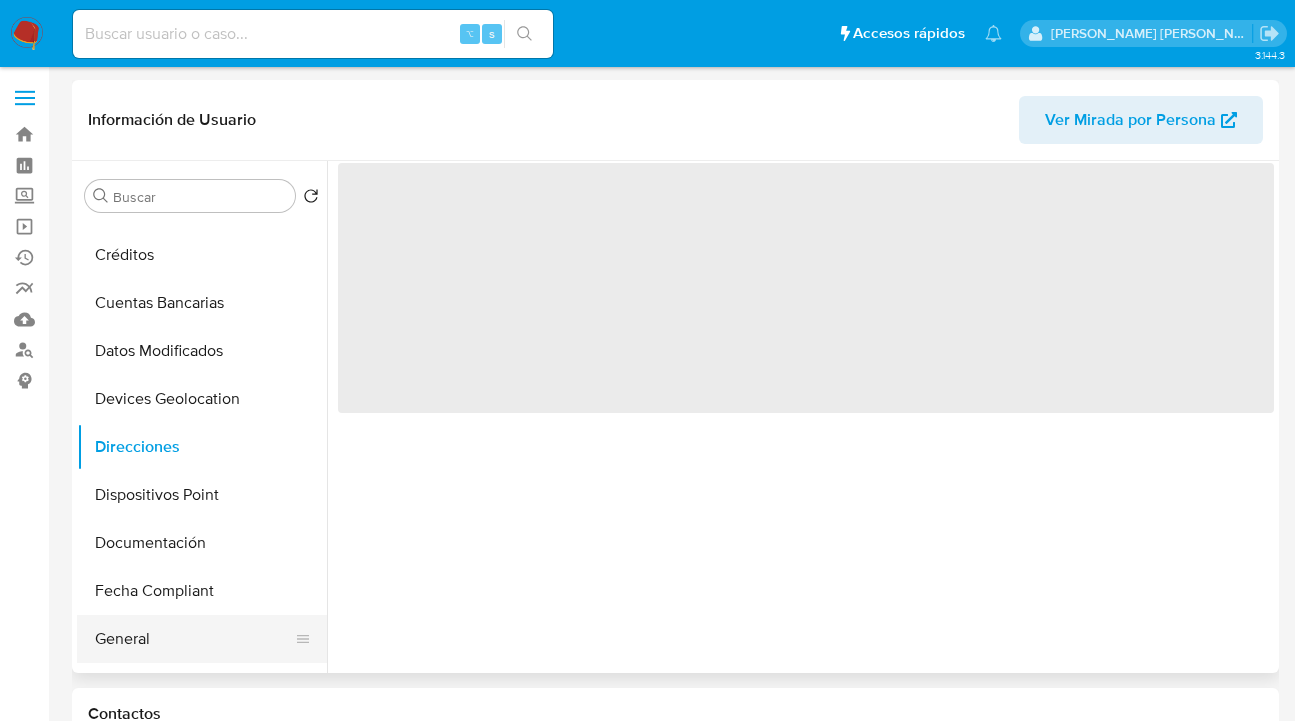 click on "General" at bounding box center [194, 639] 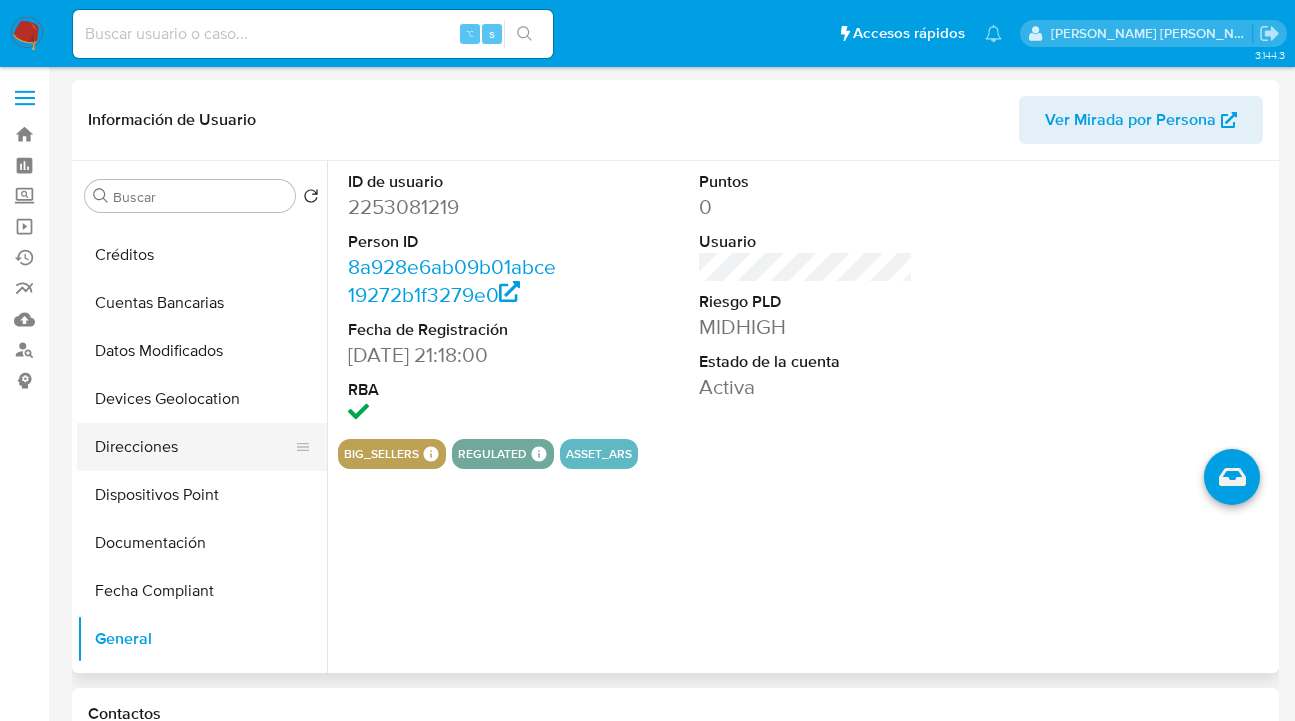 click on "Direcciones" at bounding box center (194, 447) 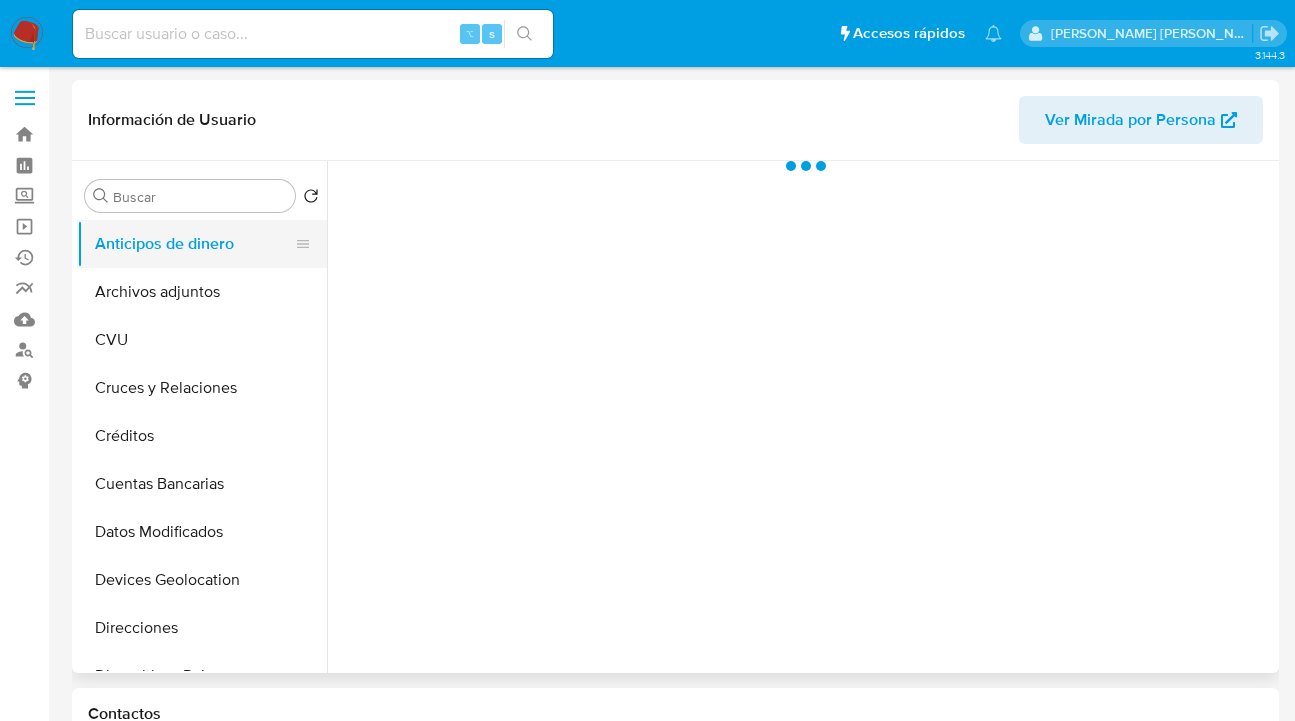 scroll, scrollTop: 0, scrollLeft: 0, axis: both 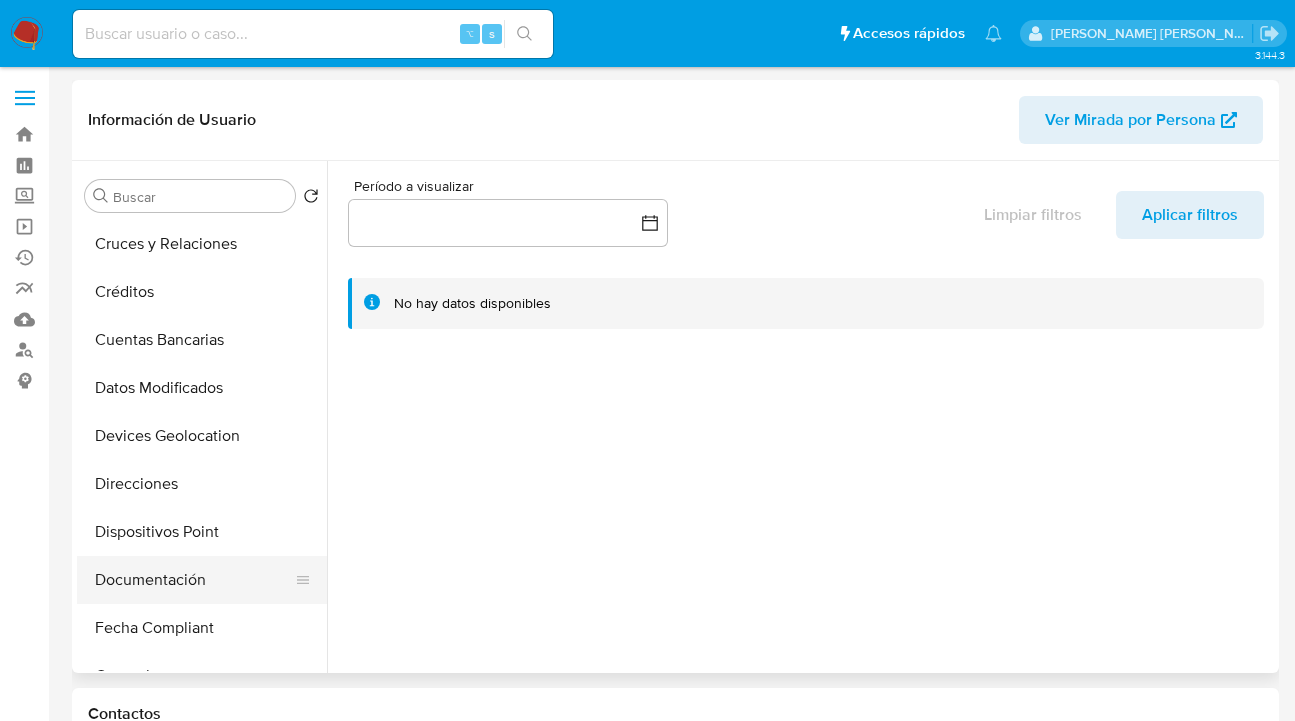 drag, startPoint x: 199, startPoint y: 574, endPoint x: 217, endPoint y: 558, distance: 24.083189 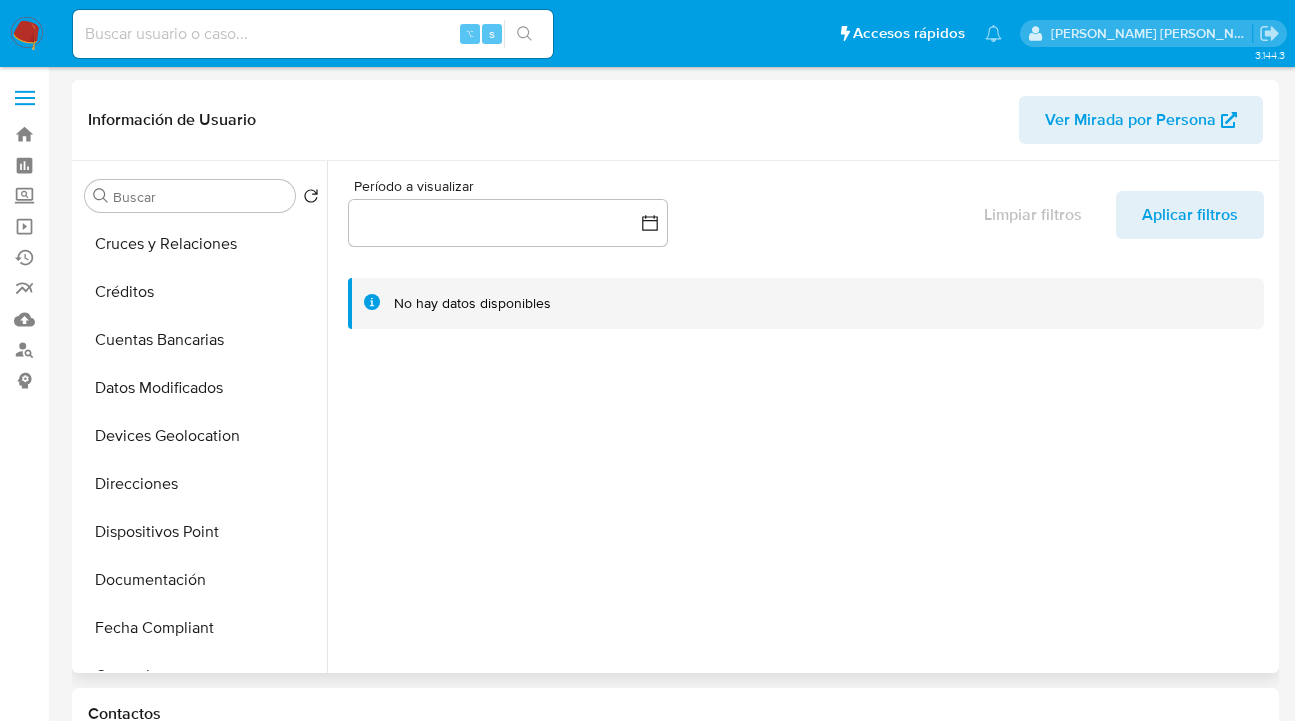 select on "10" 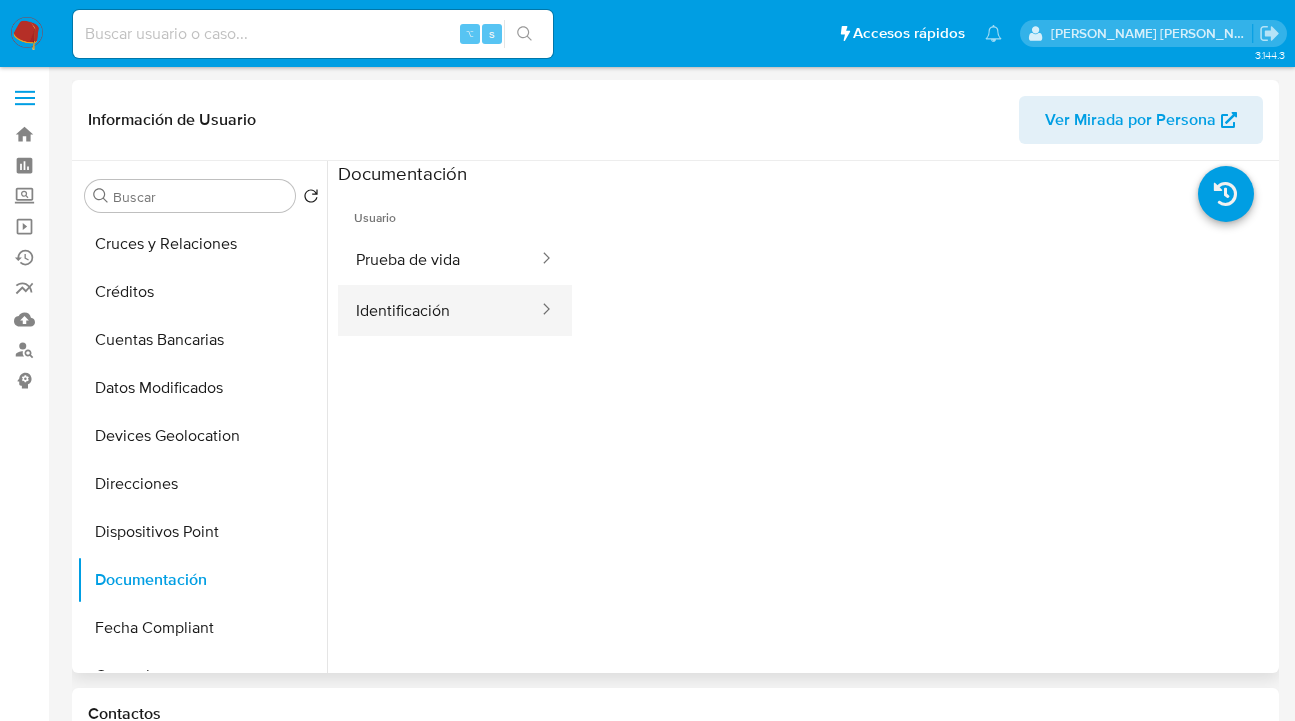 click on "Identificación" at bounding box center (439, 310) 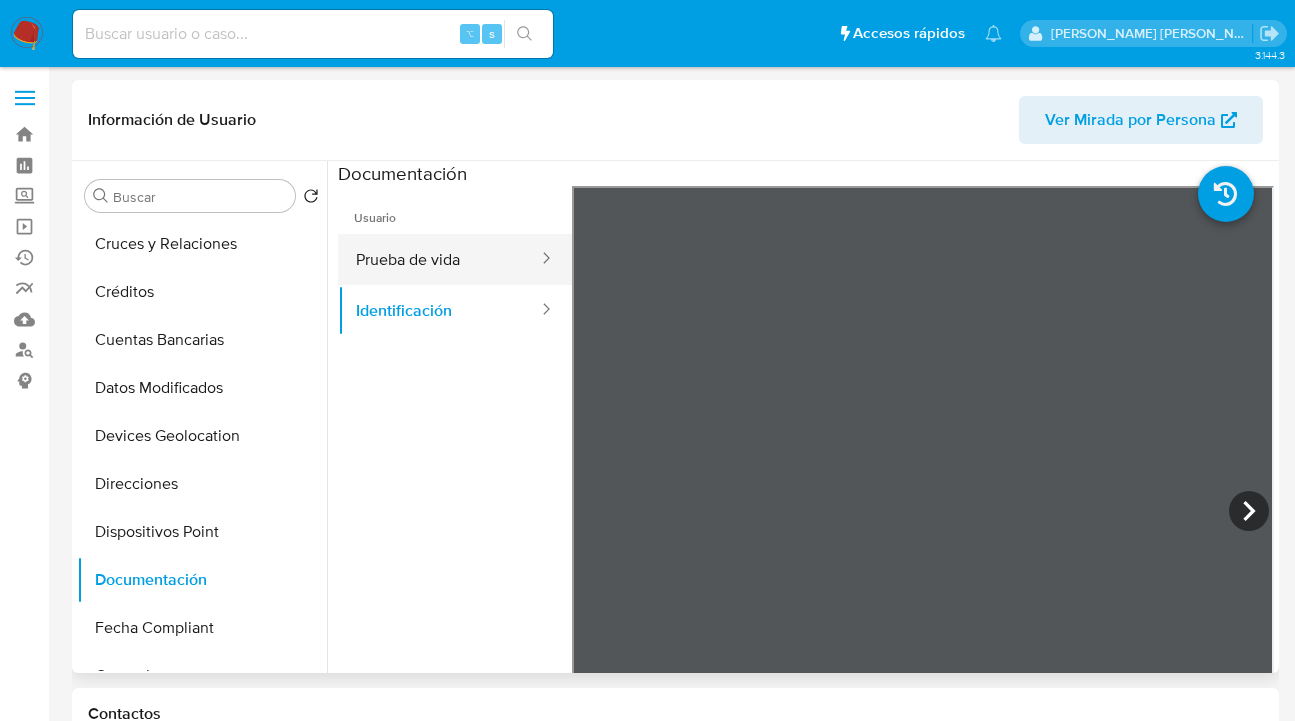 click on "Prueba de vida" at bounding box center [439, 259] 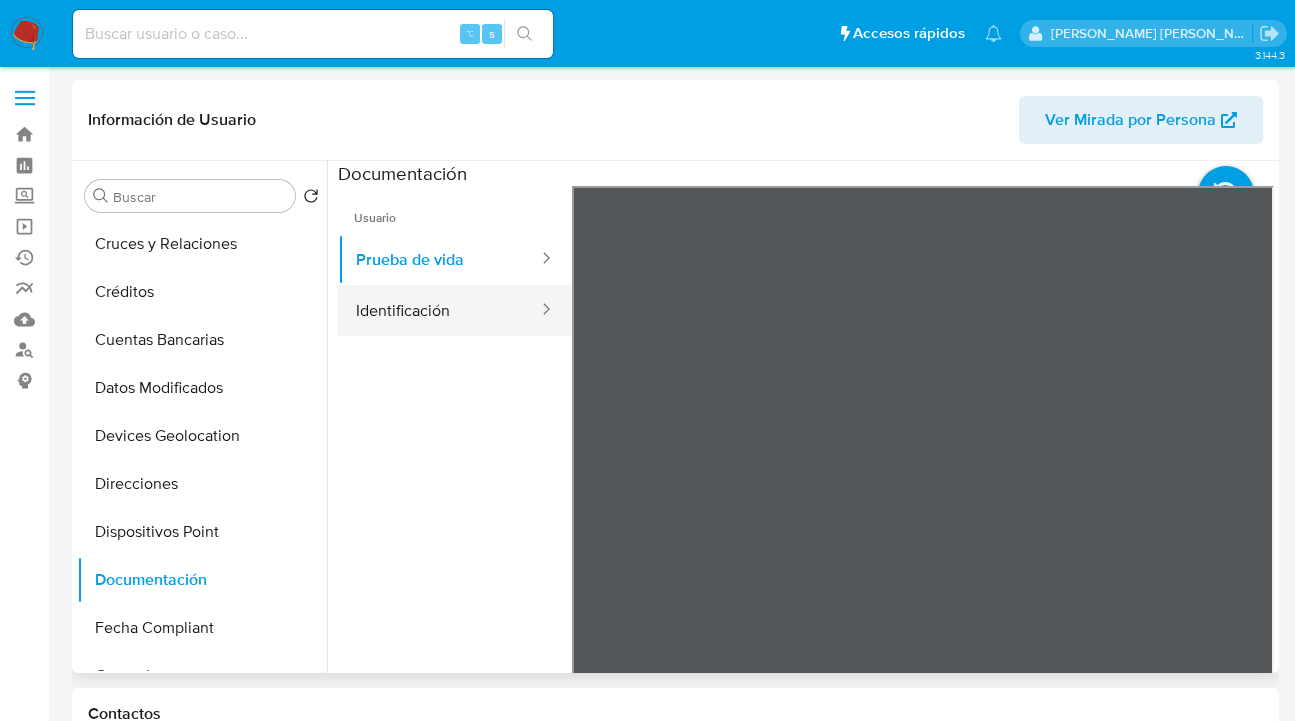 click on "Identificación" at bounding box center (439, 310) 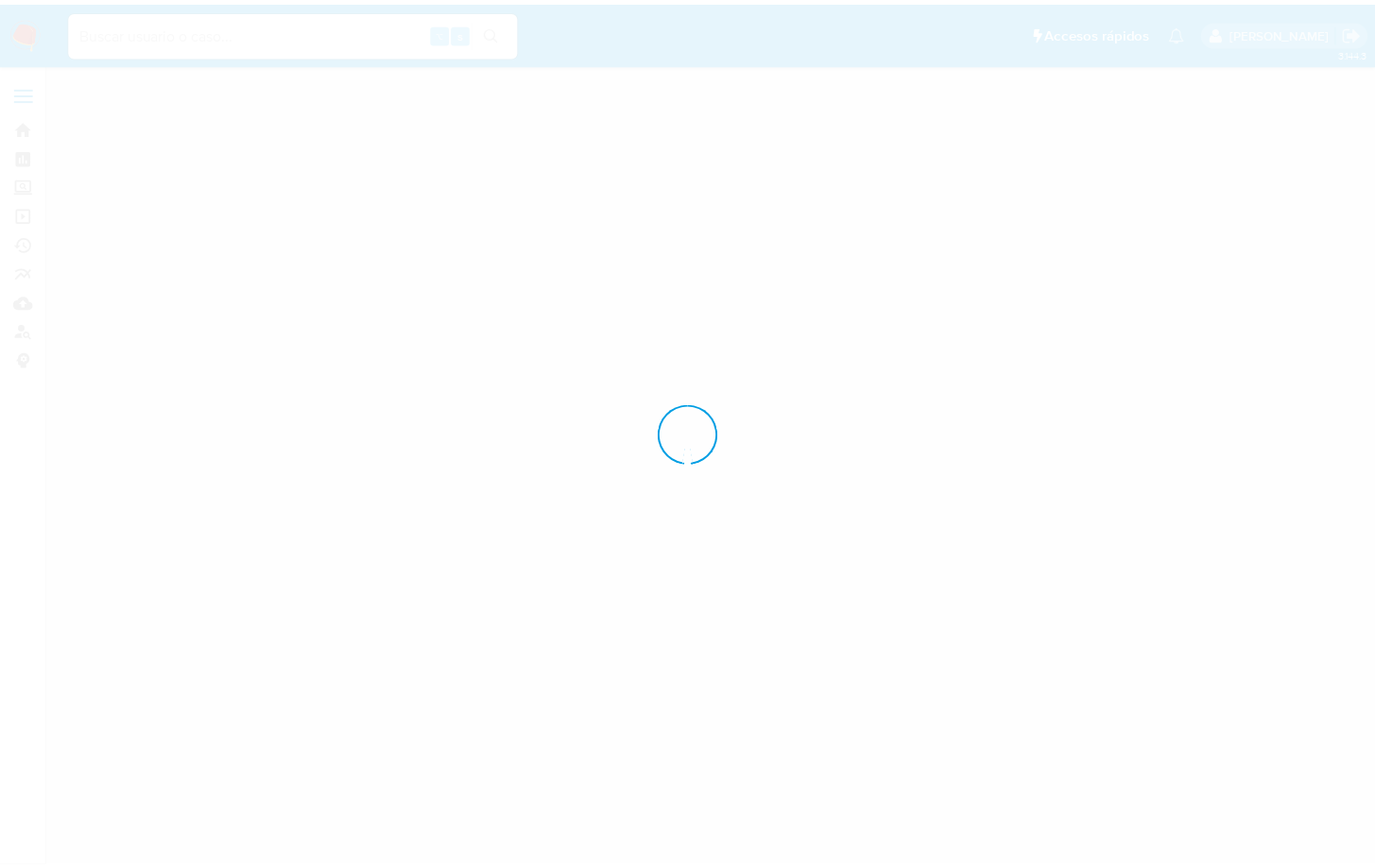 scroll, scrollTop: 0, scrollLeft: 0, axis: both 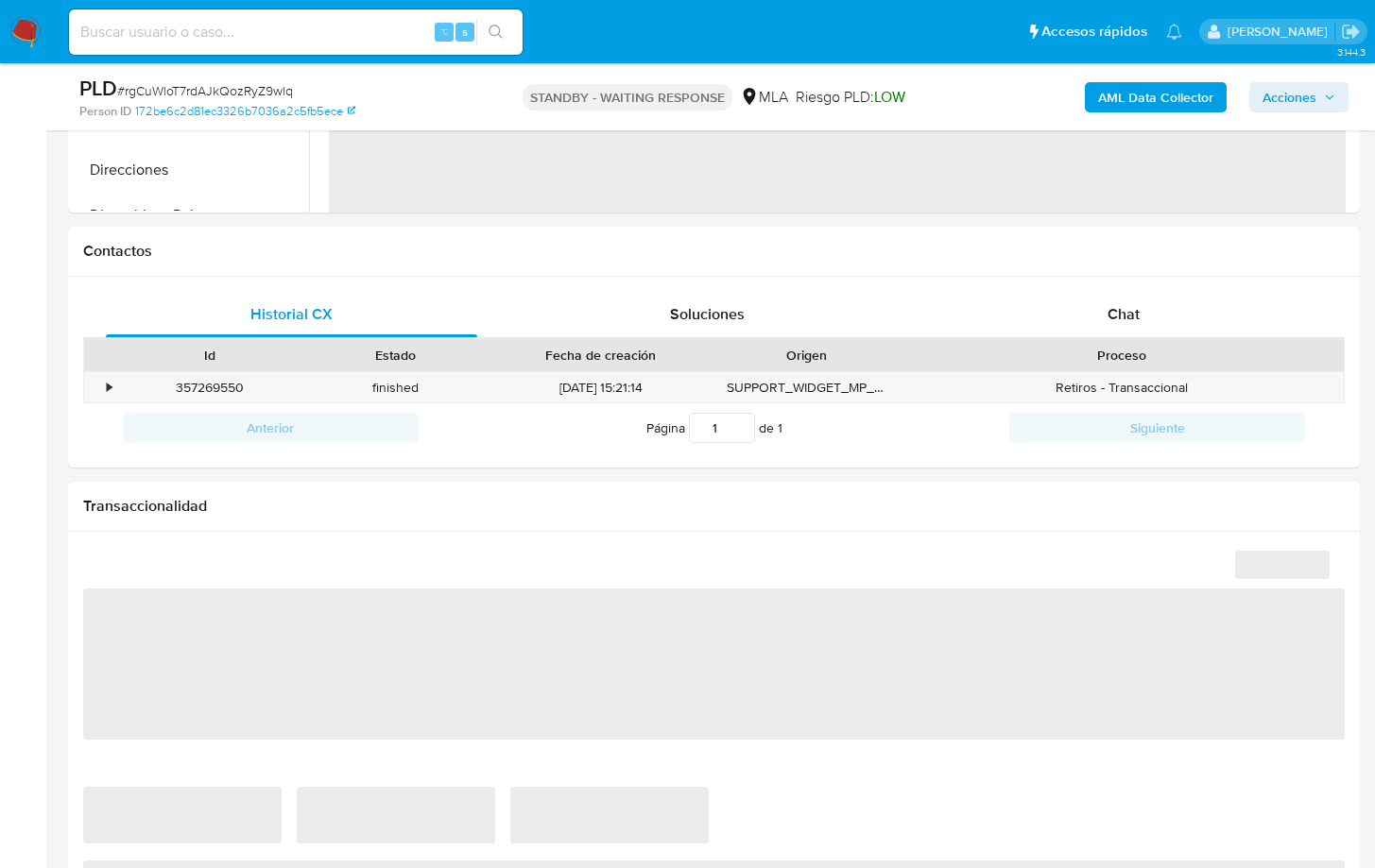 select on "10" 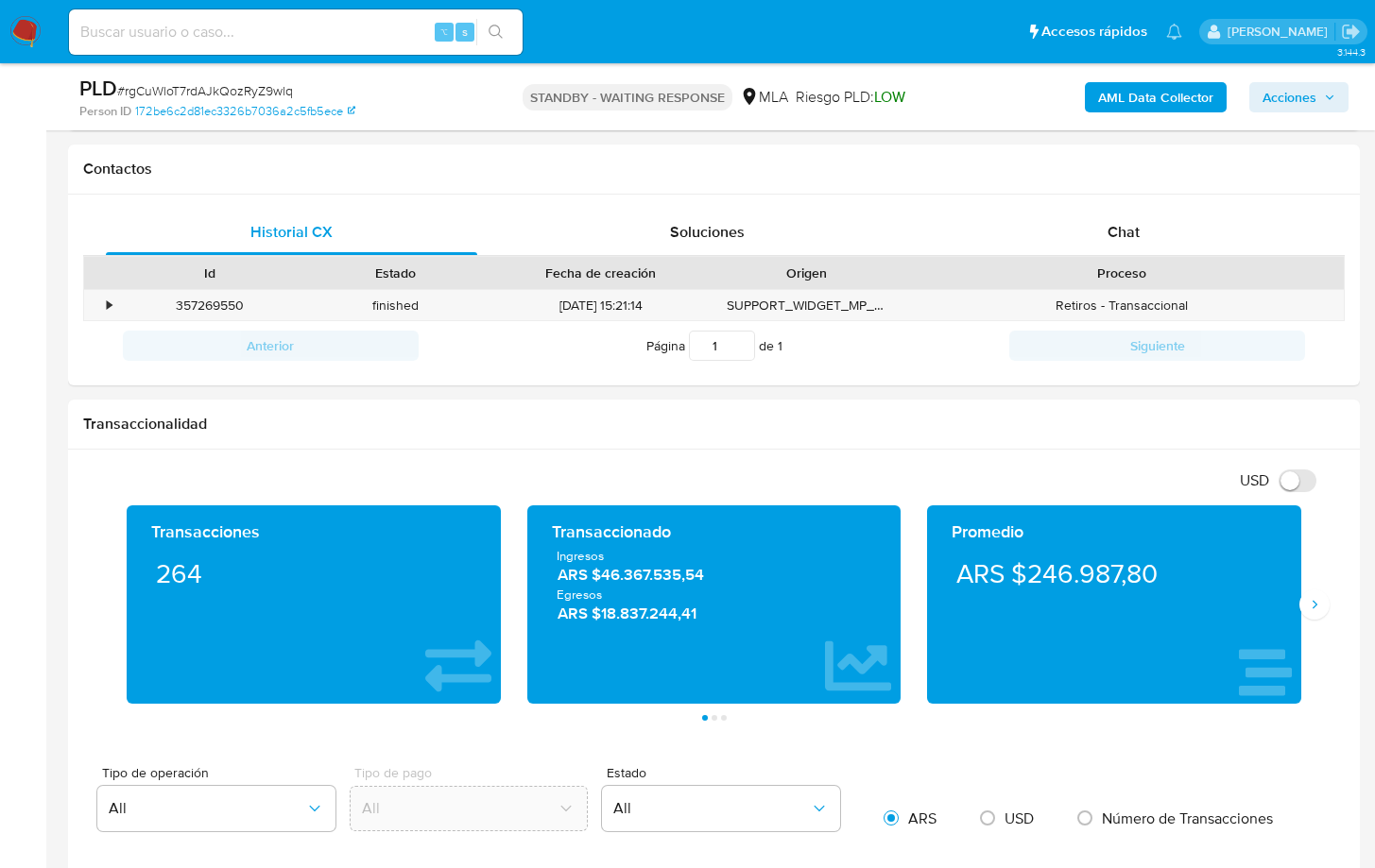 scroll, scrollTop: 846, scrollLeft: 0, axis: vertical 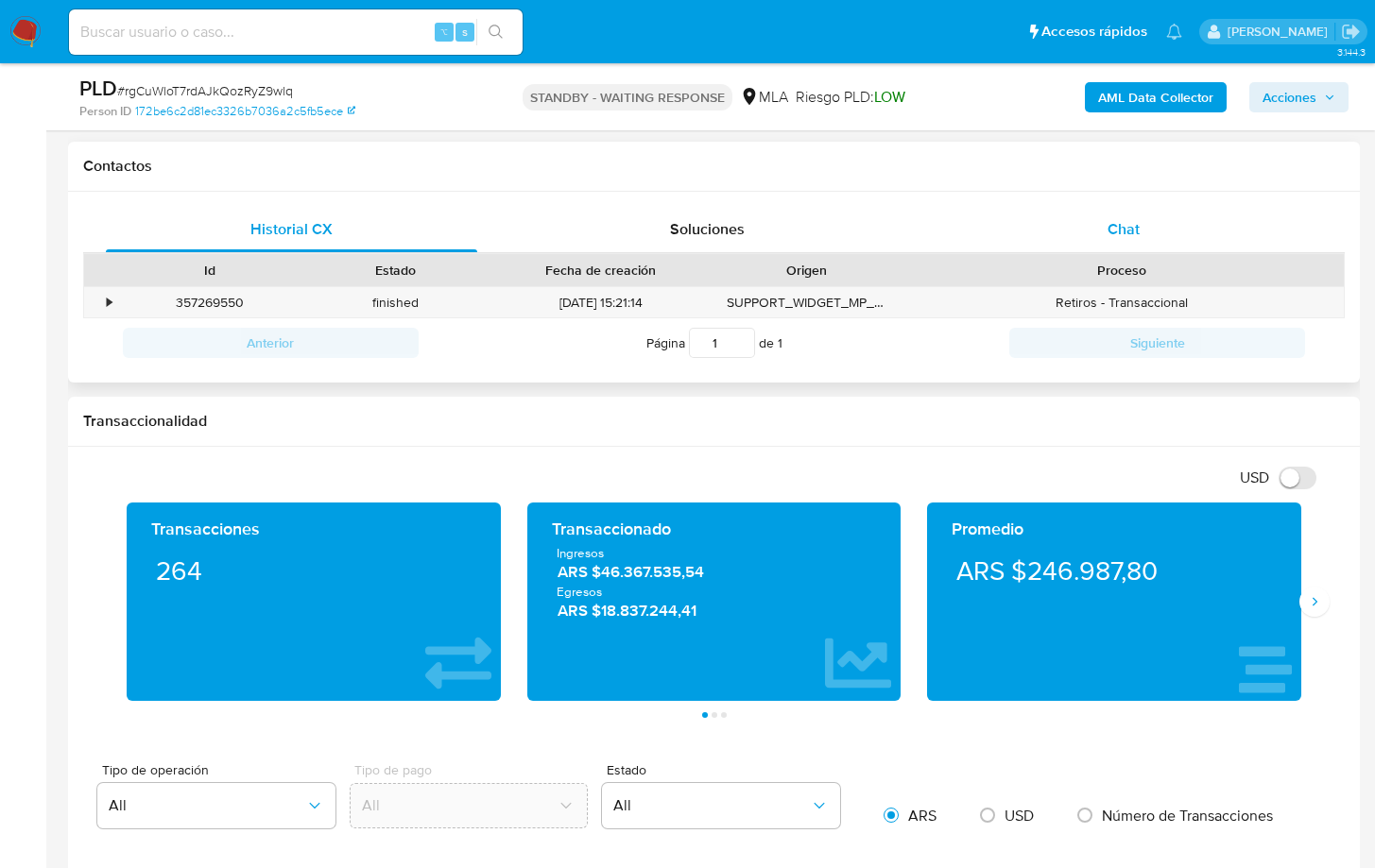 click on "Chat" at bounding box center (1124, 229) 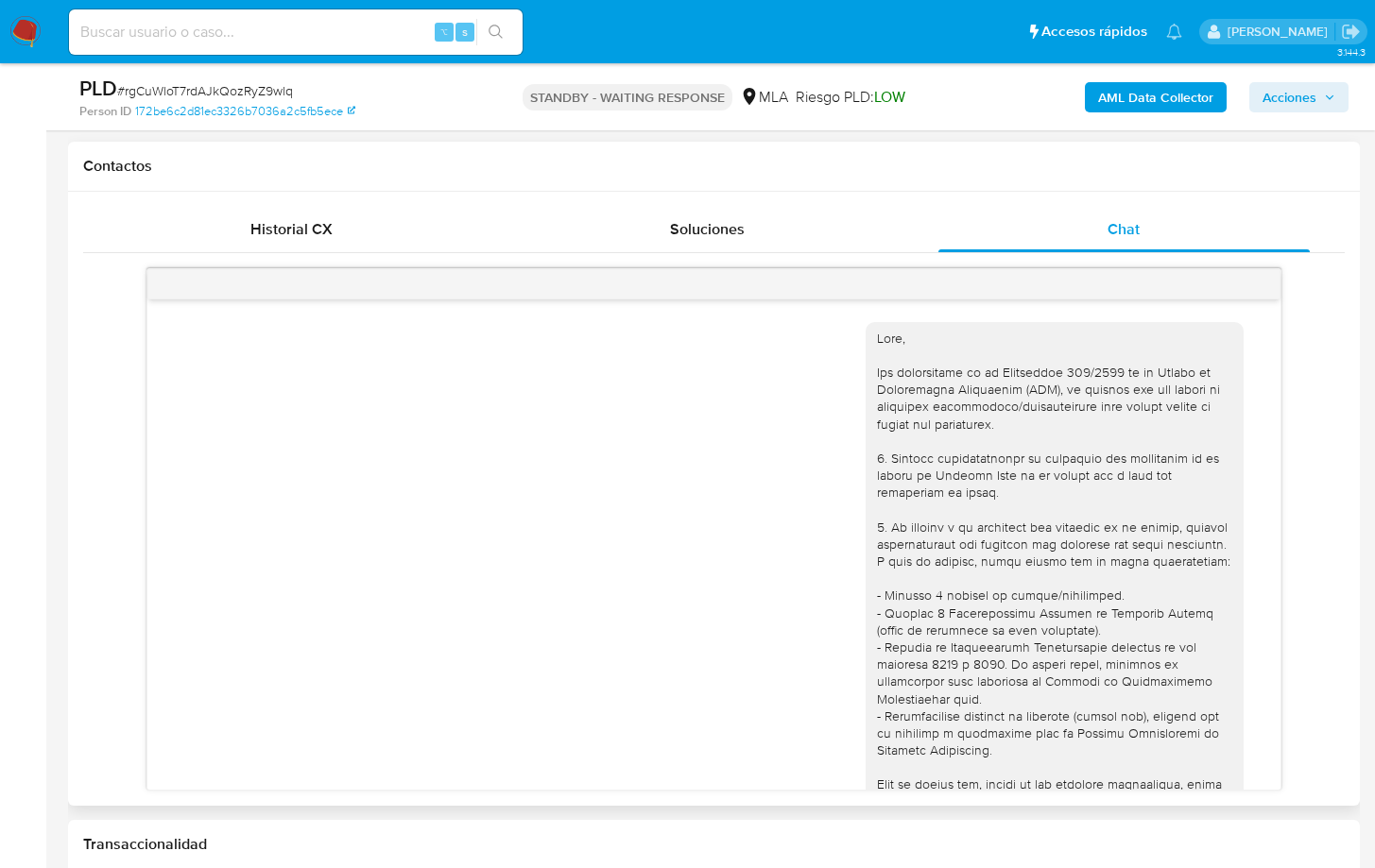 scroll, scrollTop: 1857, scrollLeft: 0, axis: vertical 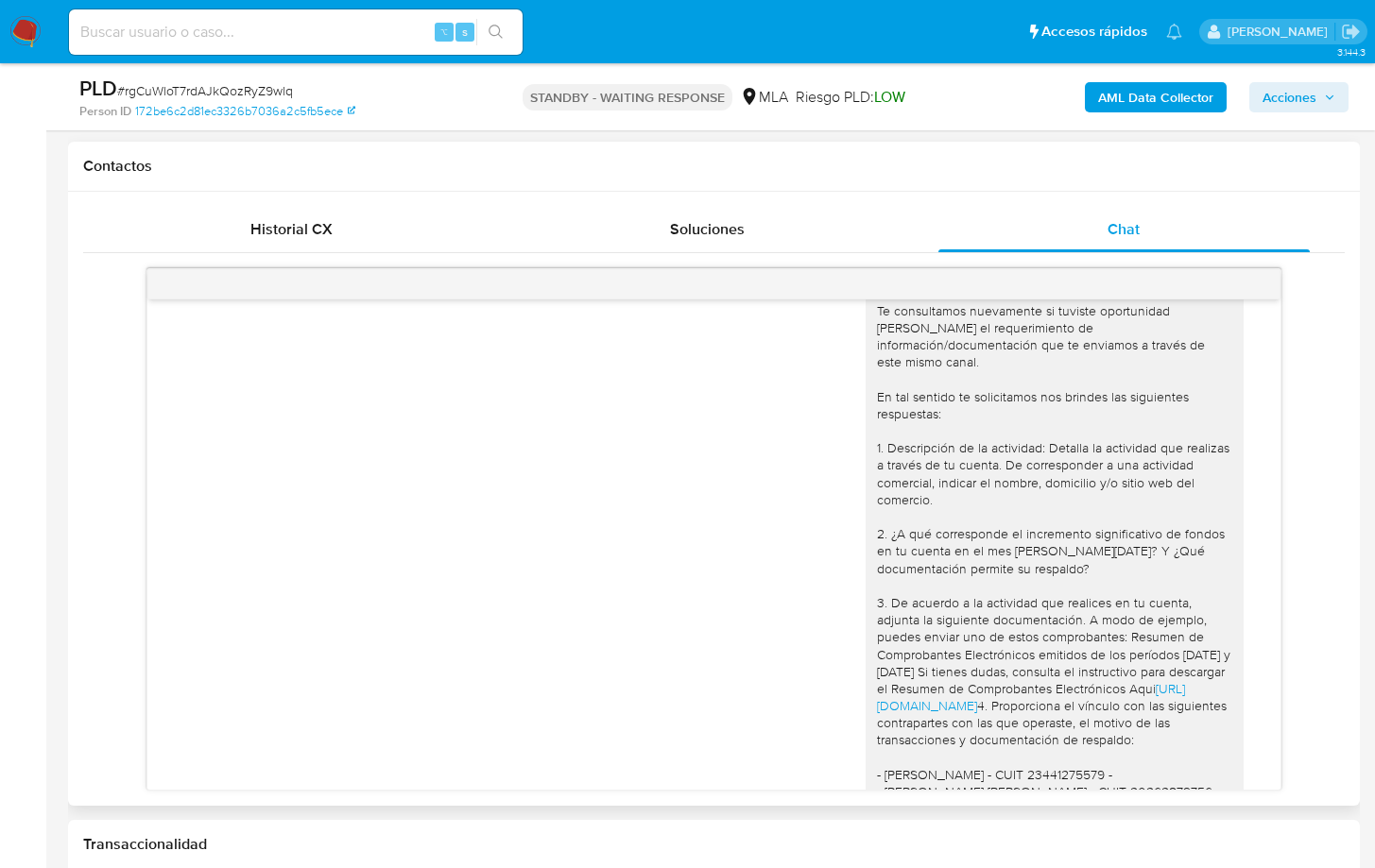 type 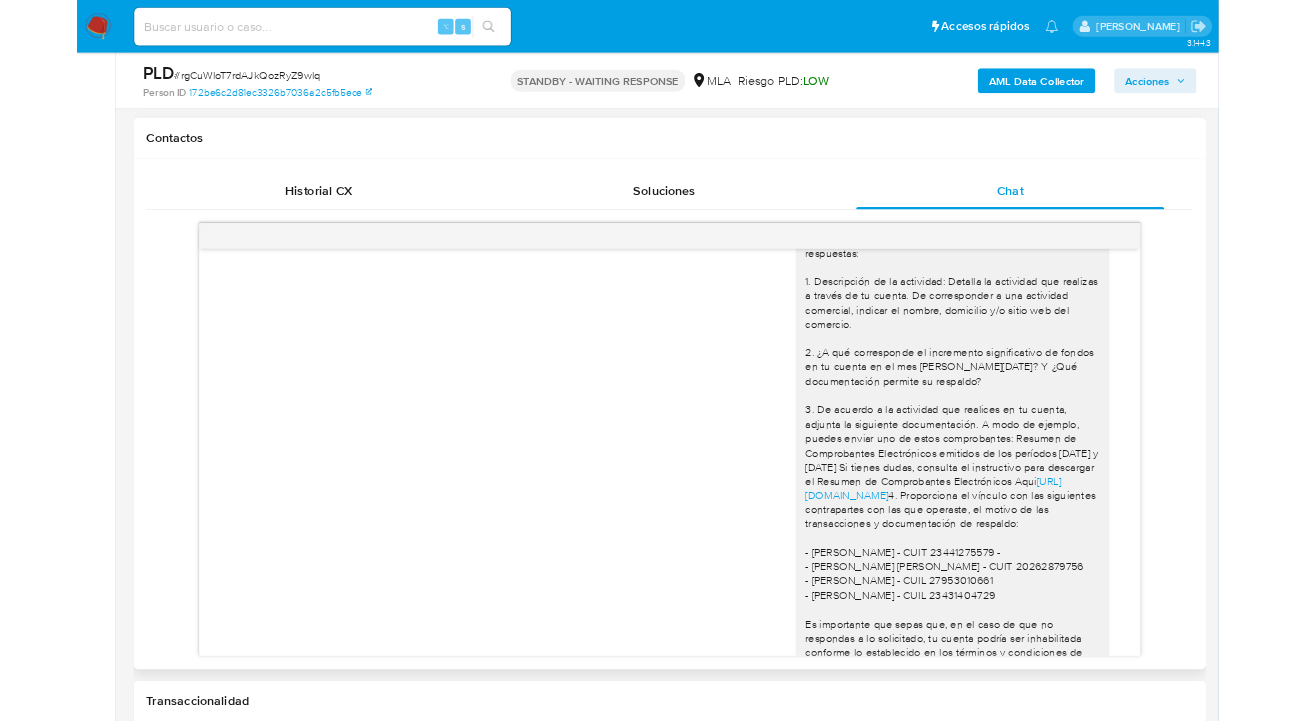 scroll, scrollTop: 1966, scrollLeft: 0, axis: vertical 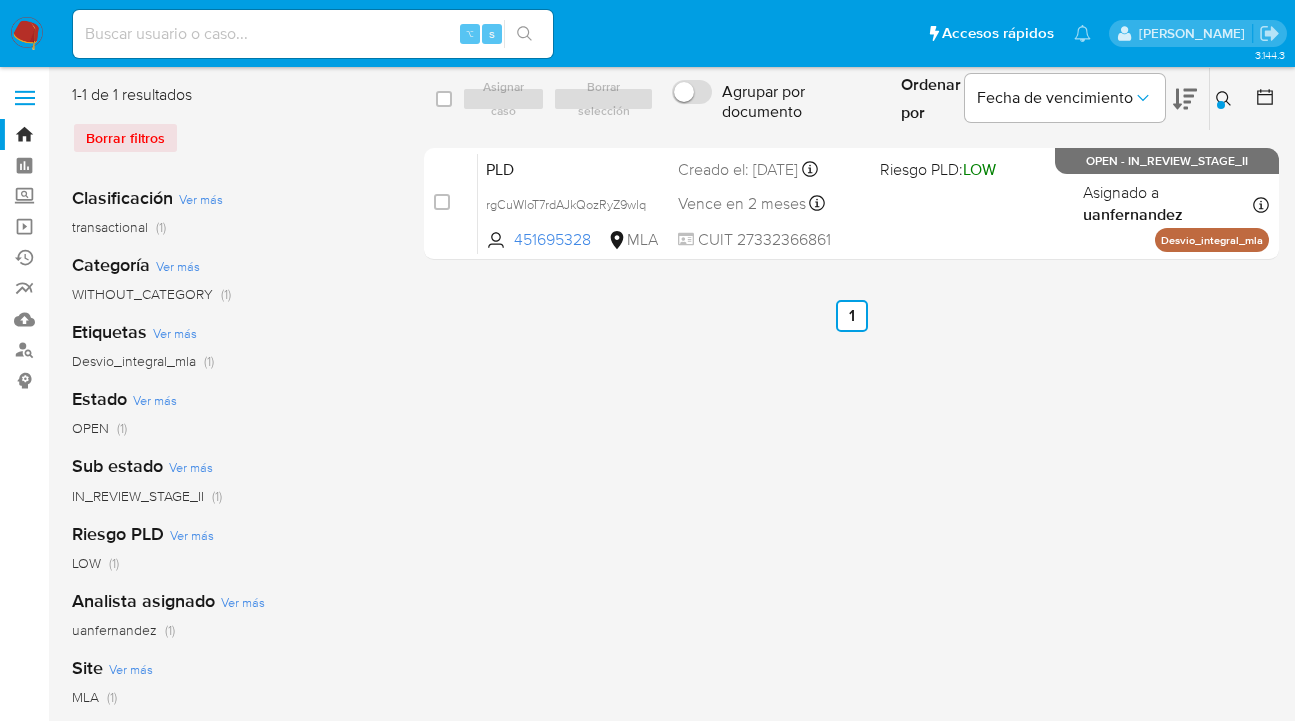 click 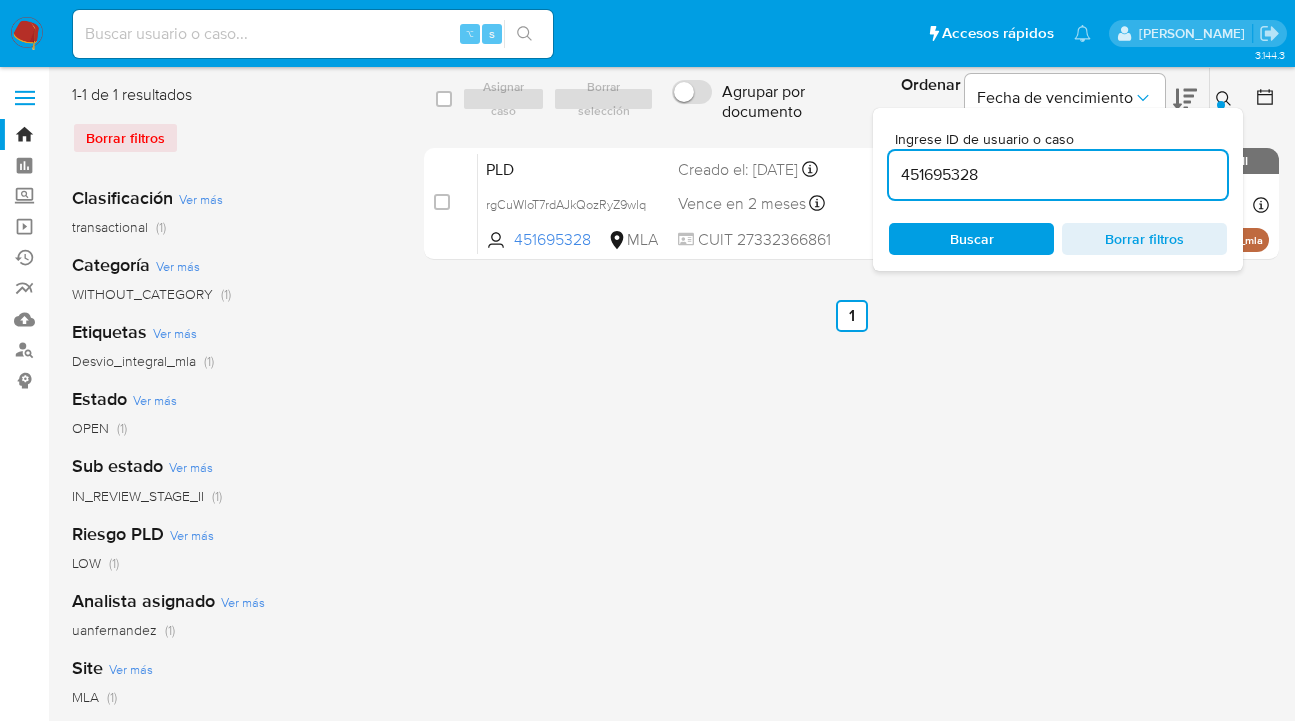 drag, startPoint x: 1047, startPoint y: 173, endPoint x: 875, endPoint y: 166, distance: 172.14238 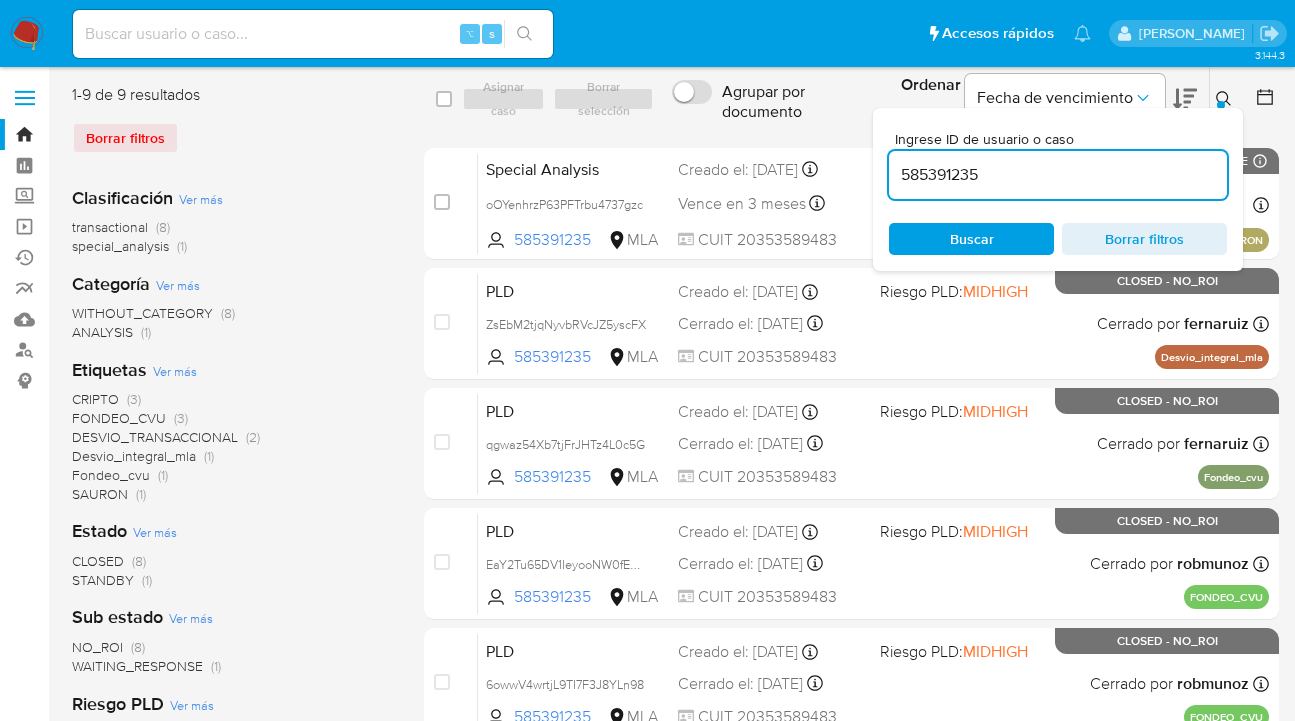 click 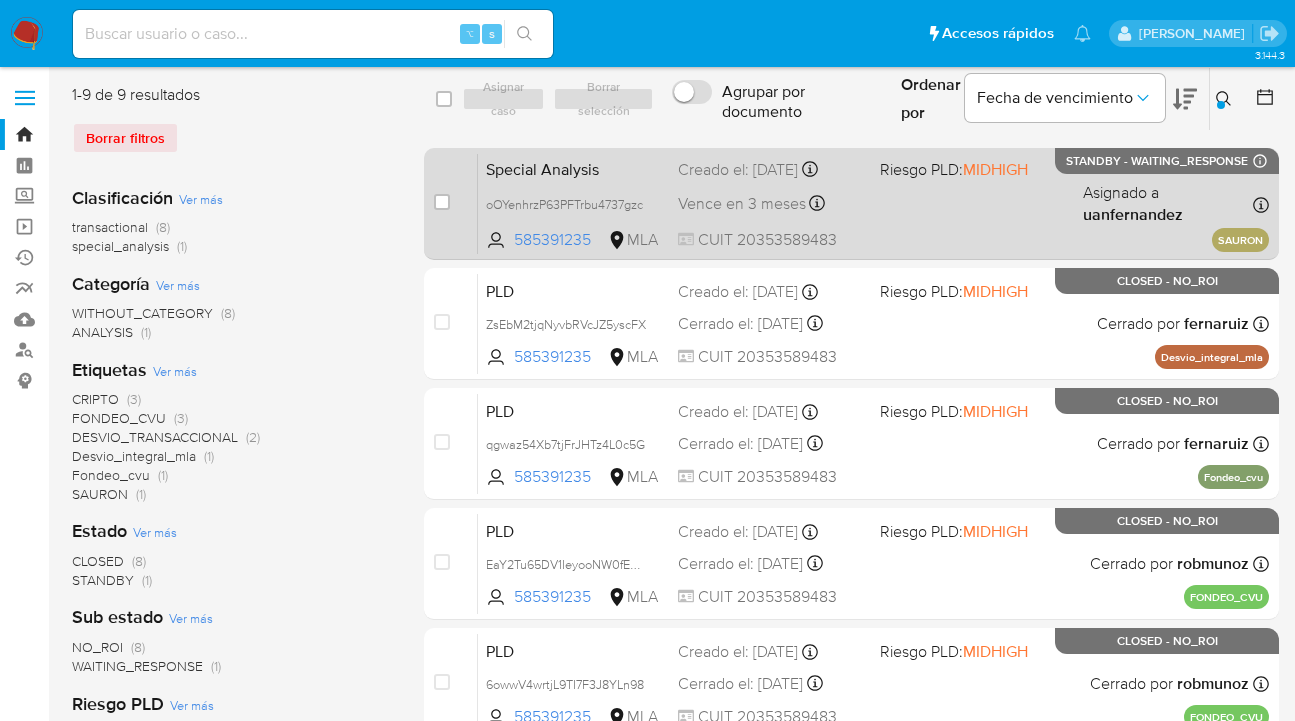 click on "Special Analysis oOYenhrzP63PFTrbu4737gzc 585391235 MLA Riesgo PLD:  MIDHIGH Creado el: 07/07/2025   Creado el: 07/07/2025 11:11:50 Vence en 3 meses   Vence el 05/10/2025 11:11:50 CUIT   20353589483 Asignado a   uanfernandez   Asignado el: 07/07/2025 11:11:50 SAURON STANDBY - WAITING_RESPONSE    Expiración: 08/07/2025 20:59:59 (en un día)" at bounding box center (873, 203) 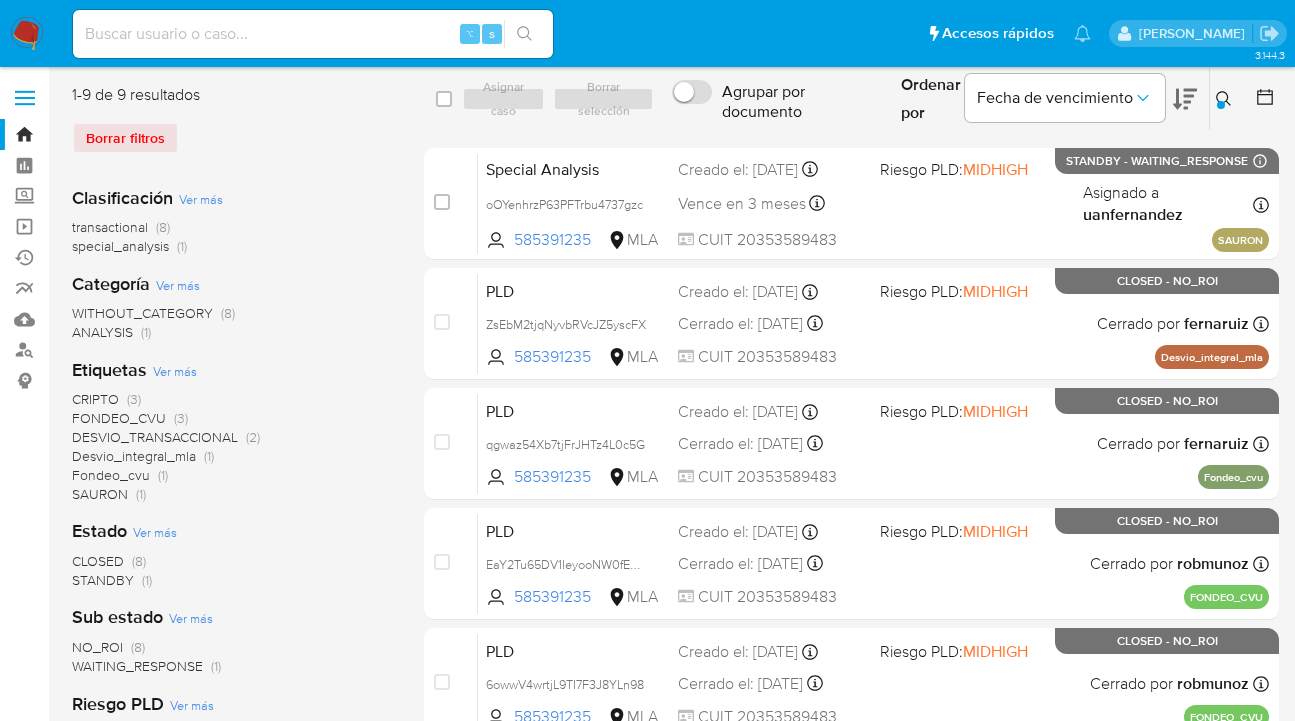click 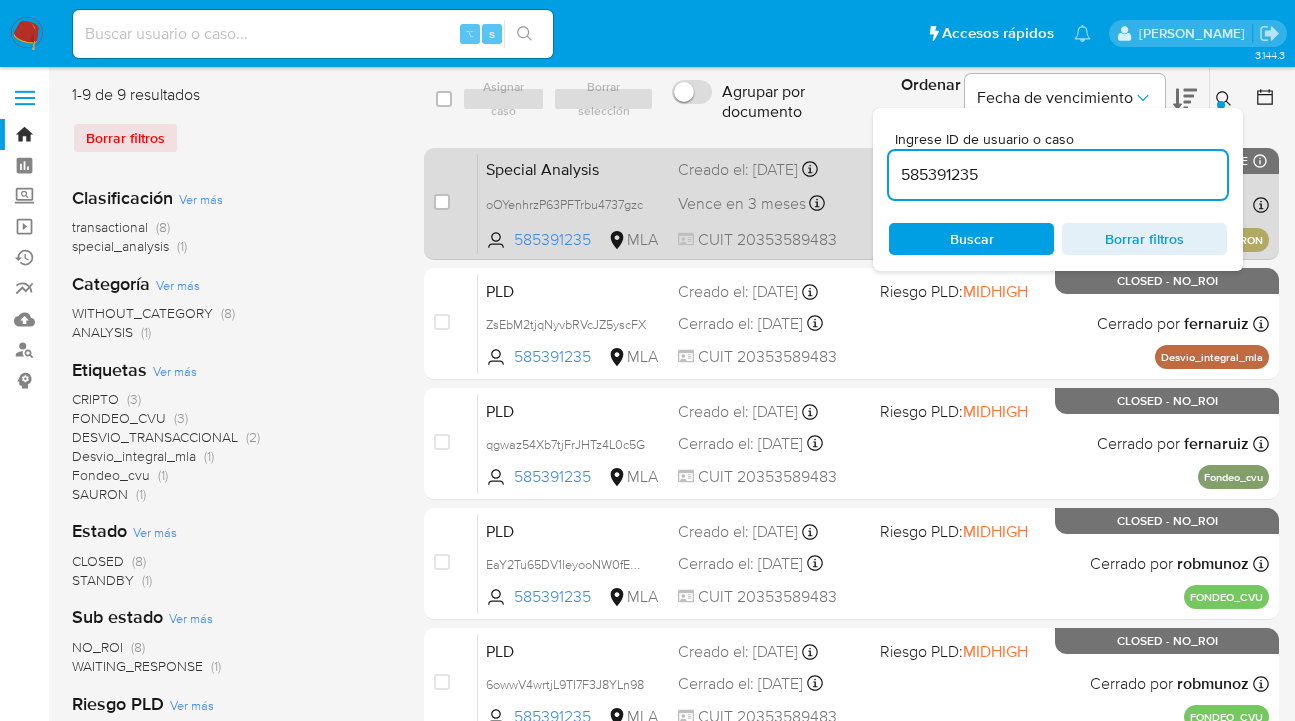drag, startPoint x: 1022, startPoint y: 173, endPoint x: 842, endPoint y: 160, distance: 180.46883 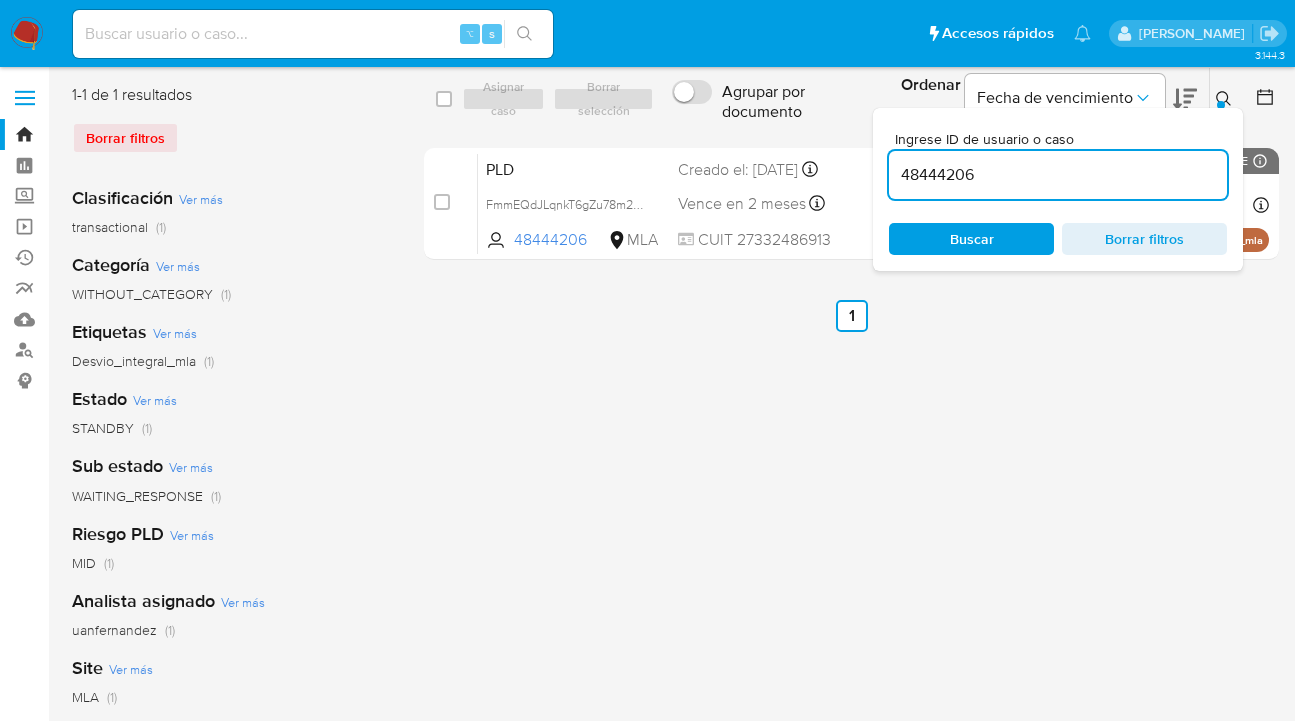 click 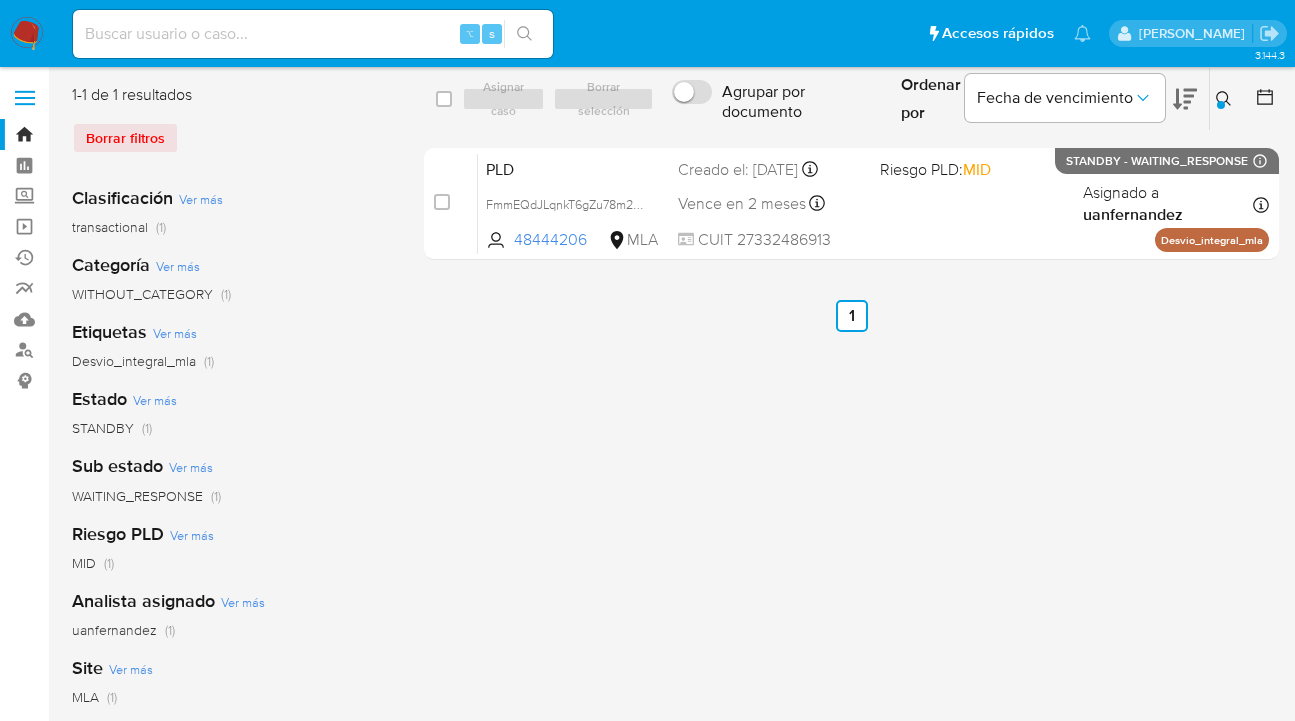 drag, startPoint x: 1219, startPoint y: 96, endPoint x: 1162, endPoint y: 126, distance: 64.412735 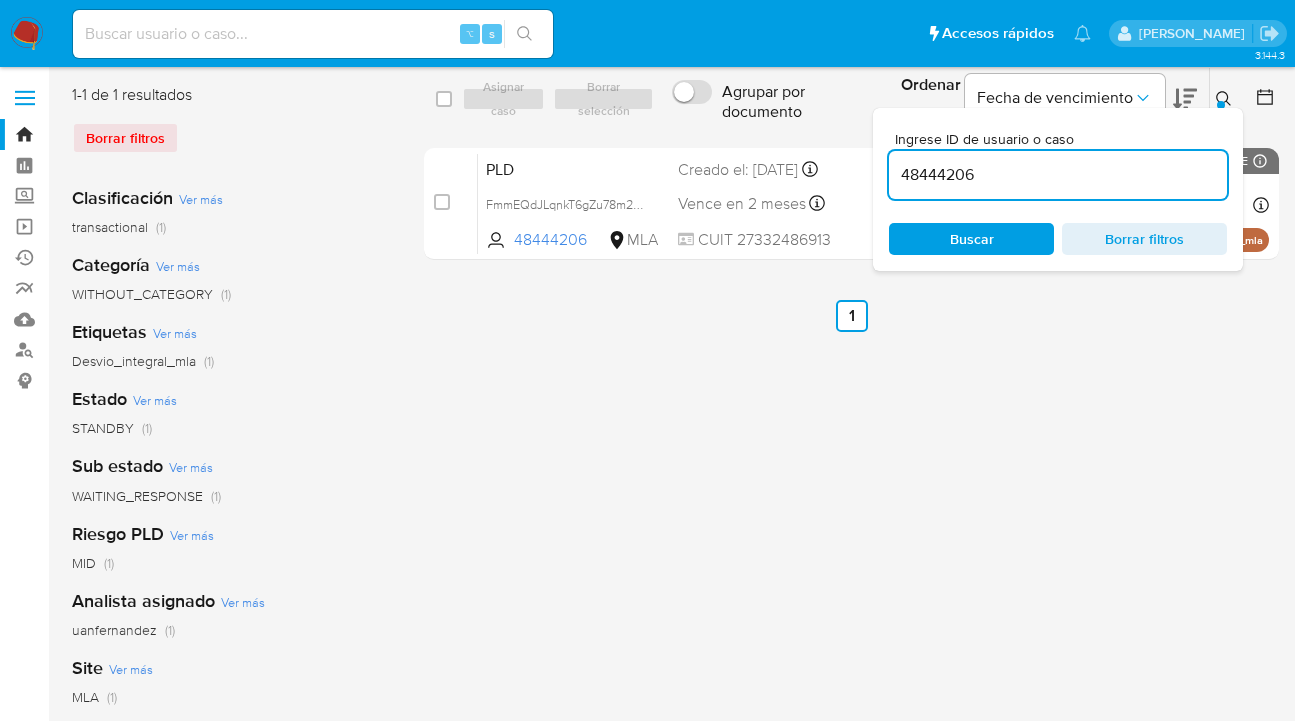 drag, startPoint x: 968, startPoint y: 167, endPoint x: 914, endPoint y: 161, distance: 54.33231 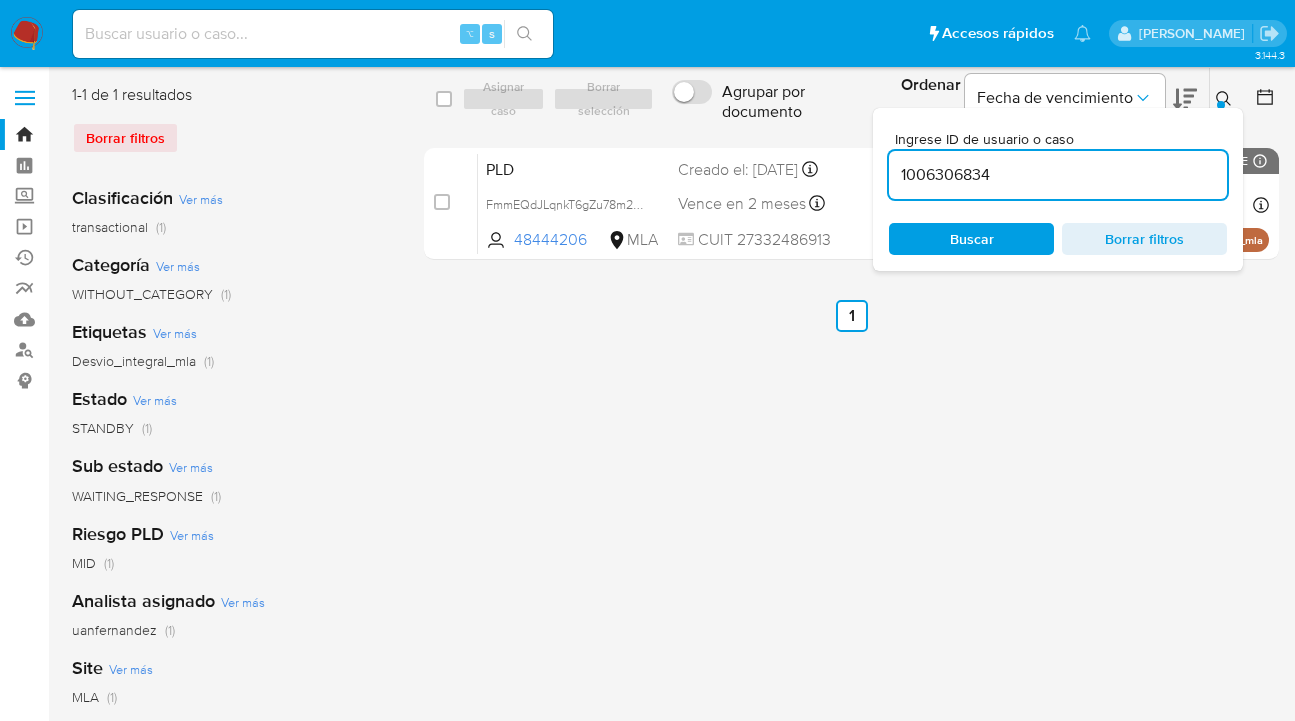 type on "1006306834" 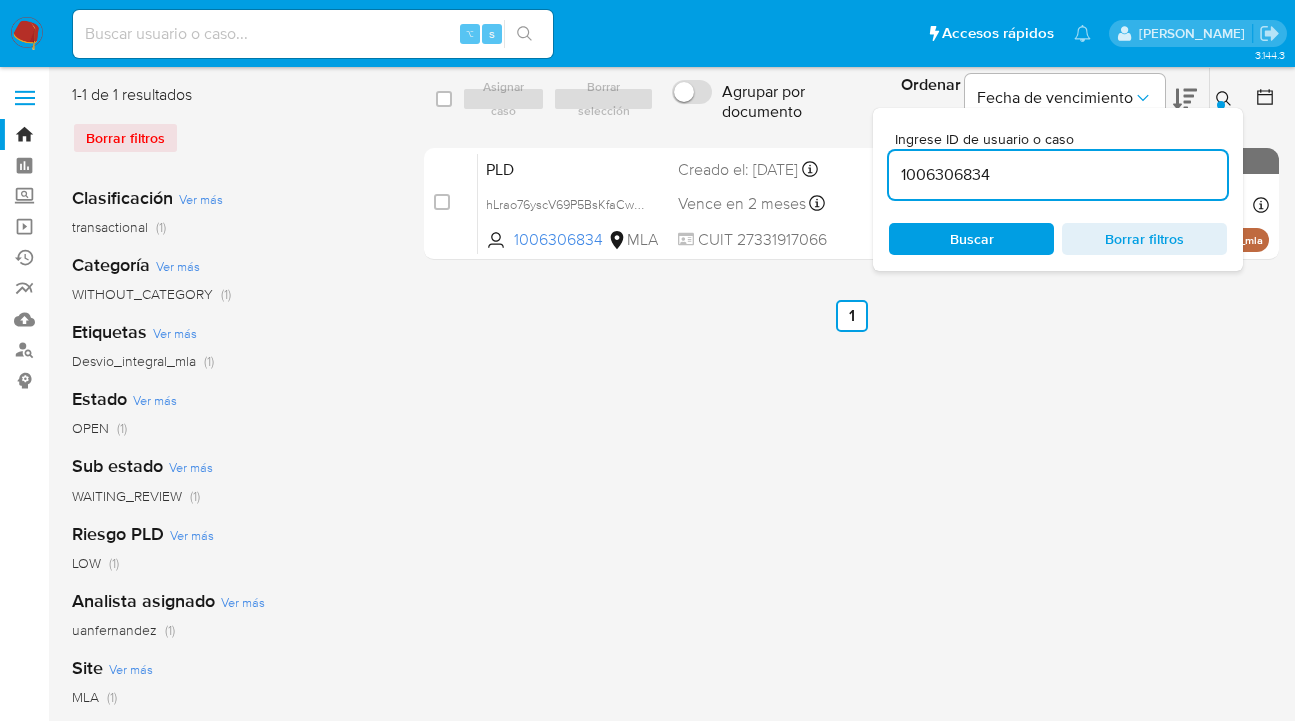drag, startPoint x: 1219, startPoint y: 97, endPoint x: 1154, endPoint y: 140, distance: 77.93587 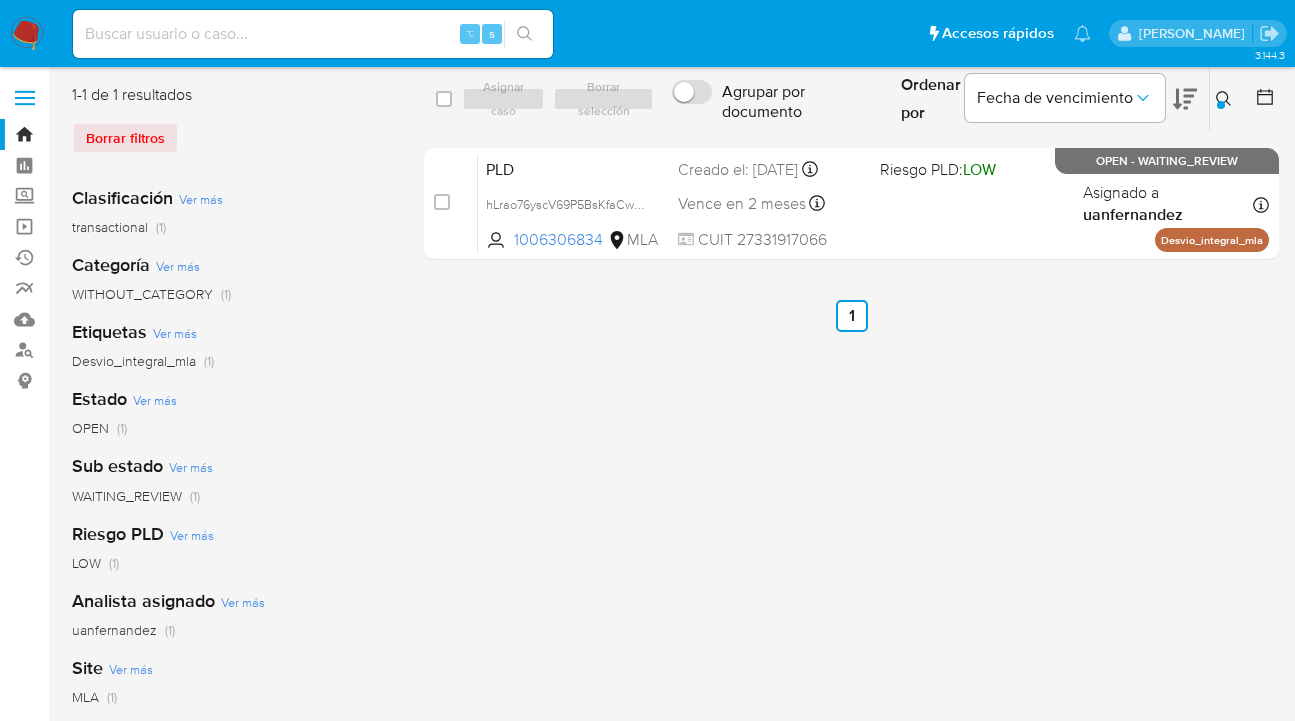 drag, startPoint x: 449, startPoint y: 96, endPoint x: 475, endPoint y: 99, distance: 26.172504 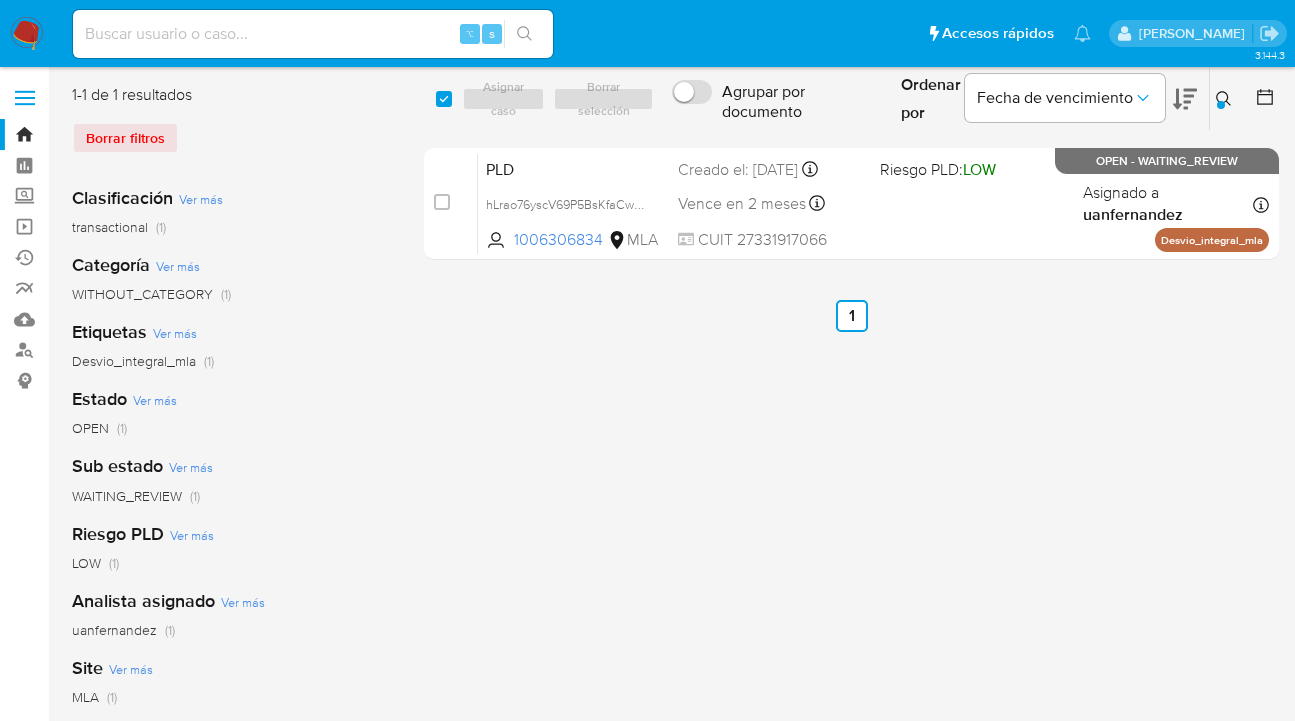 checkbox on "true" 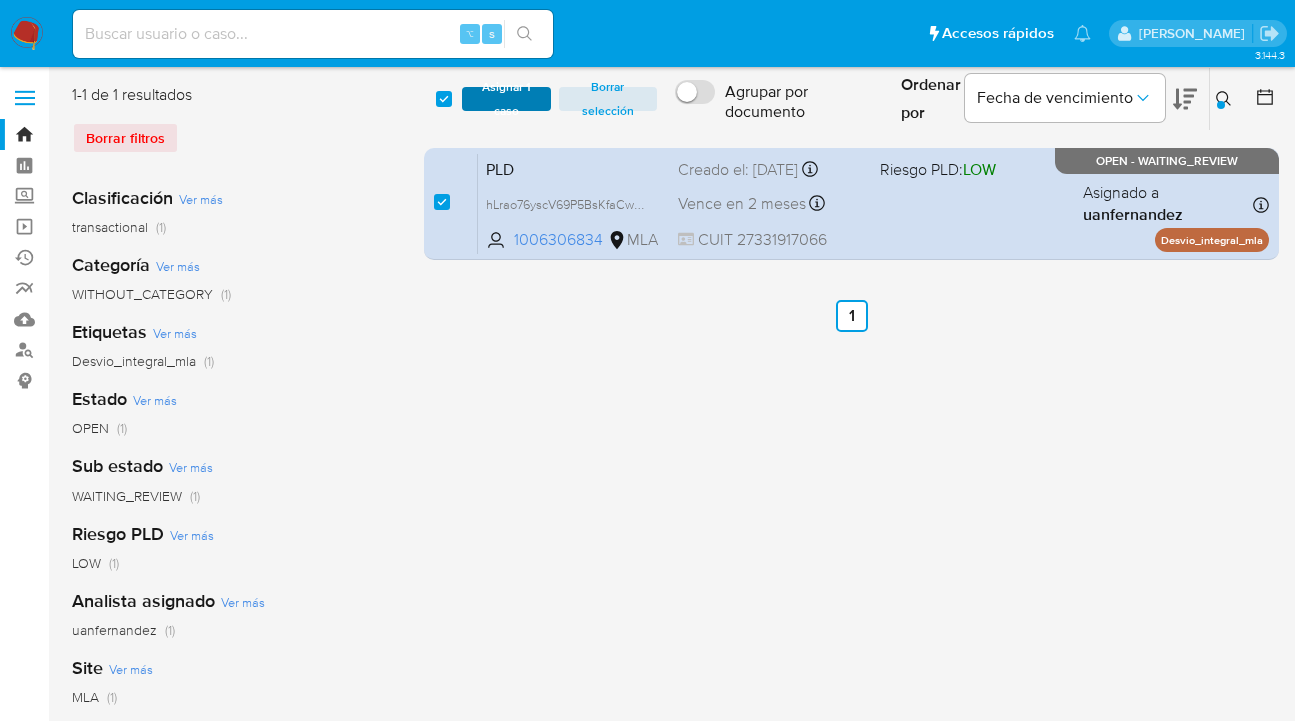 click on "Asignar 1 caso" at bounding box center (506, 99) 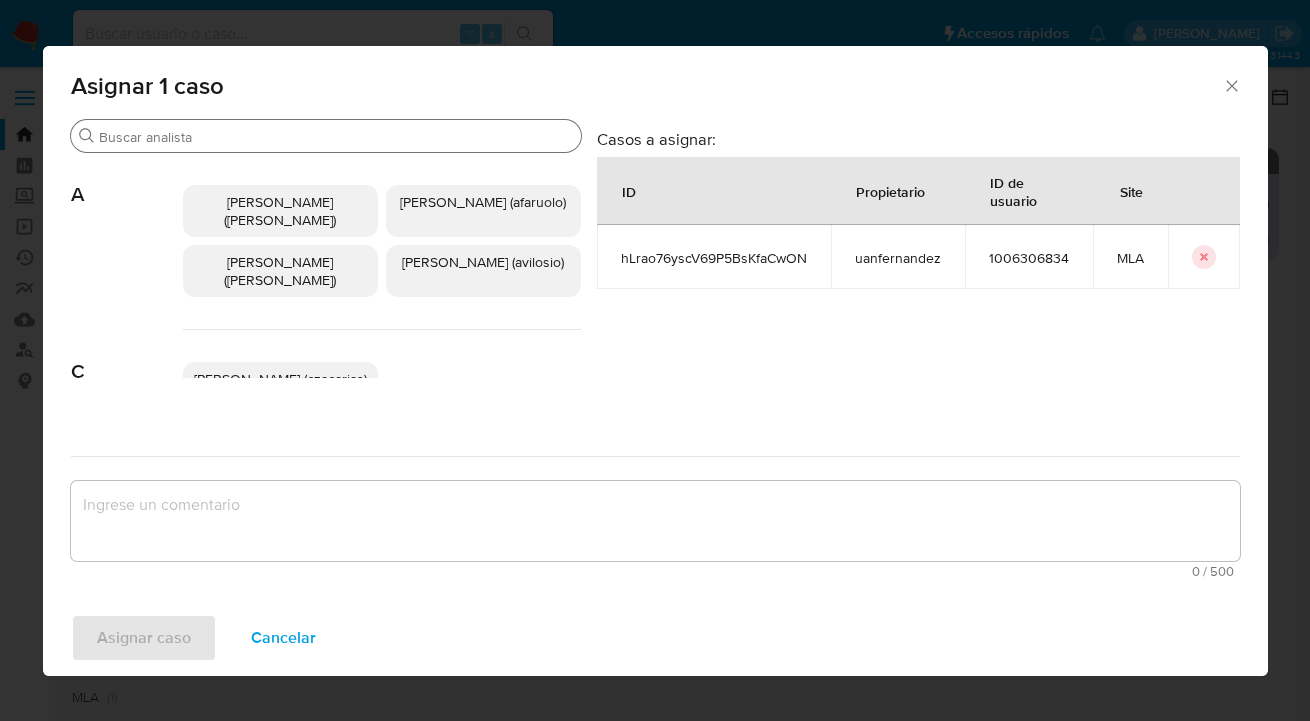 drag, startPoint x: 364, startPoint y: 120, endPoint x: 348, endPoint y: 140, distance: 25.612497 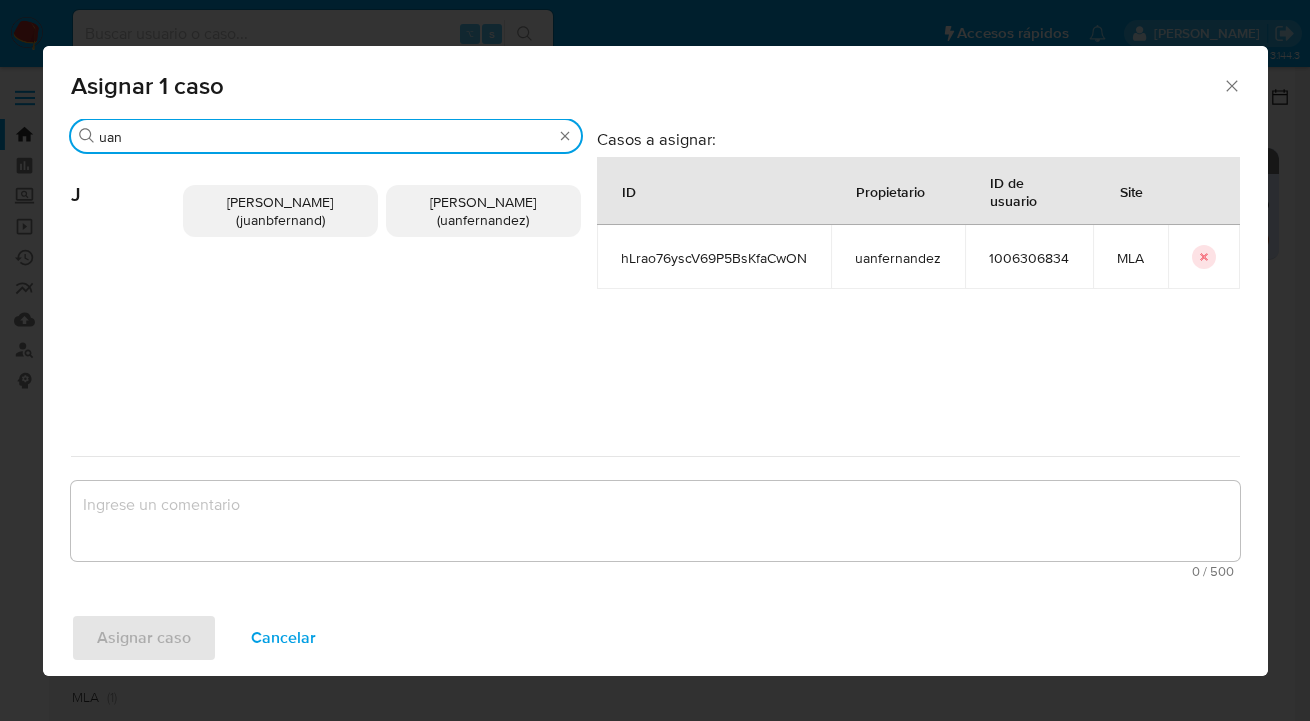 type on "uan" 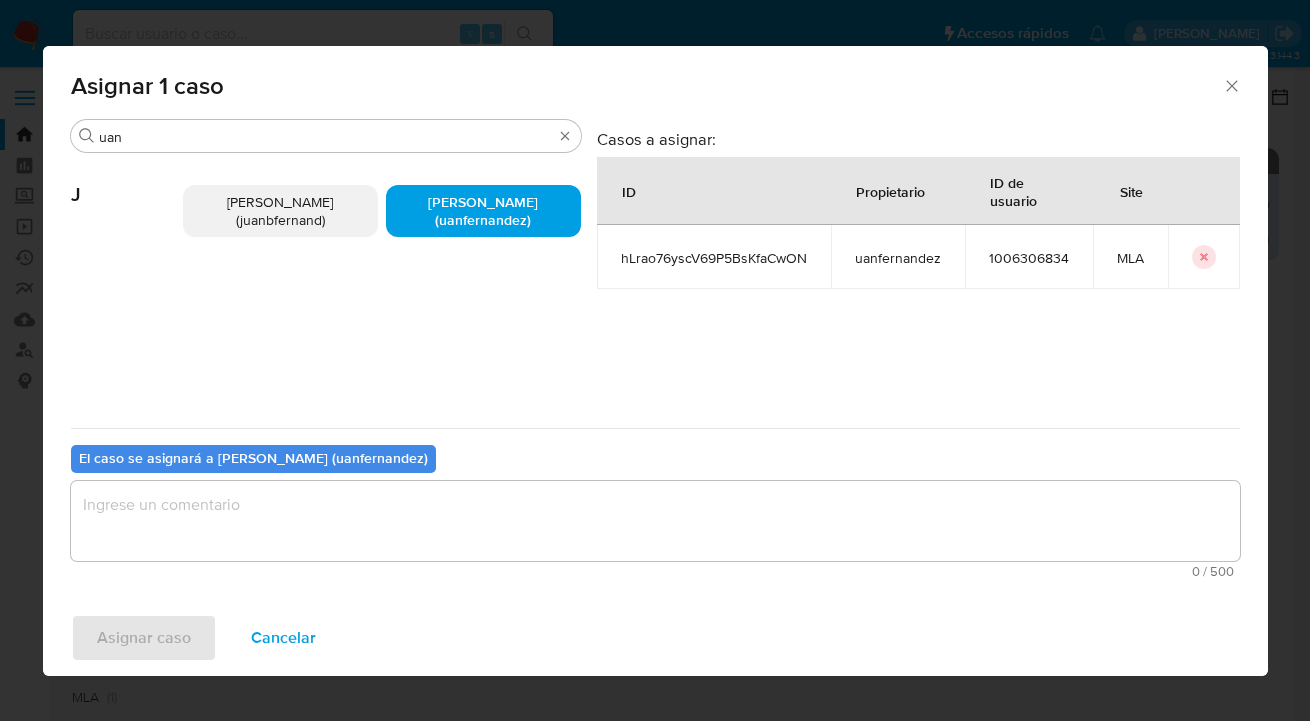 click at bounding box center [655, 521] 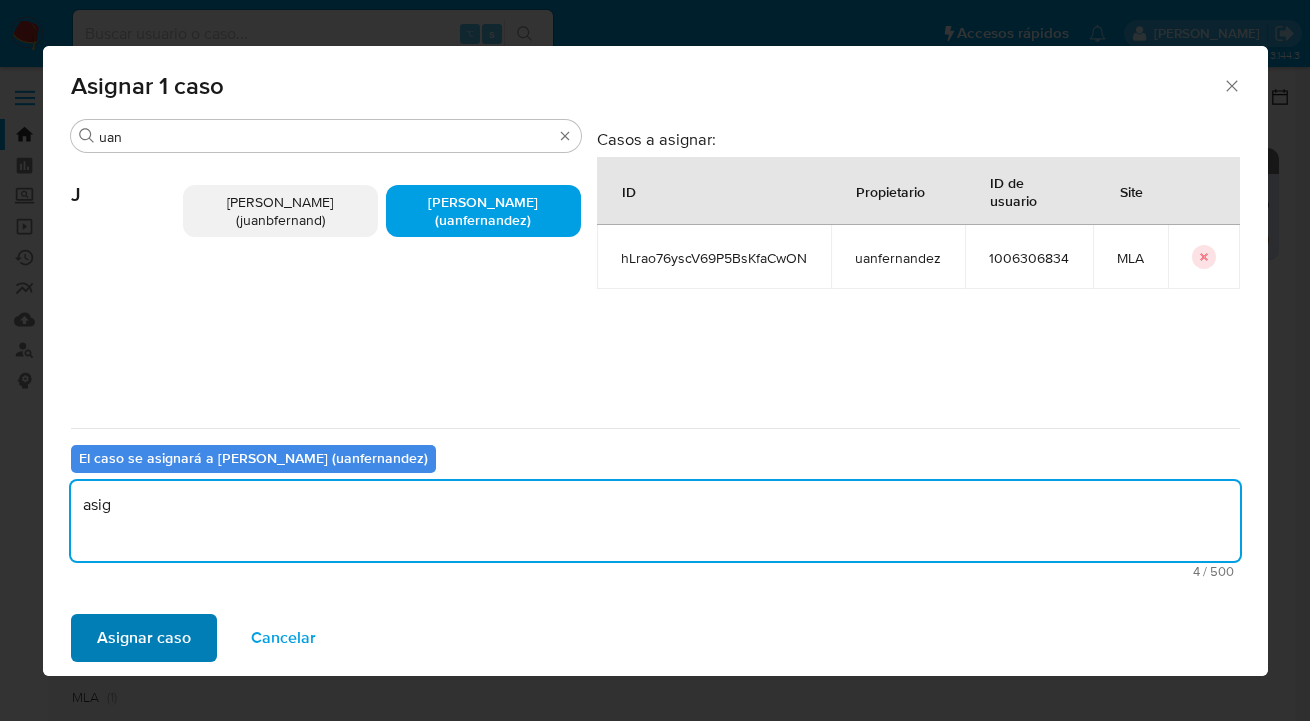 type on "asig" 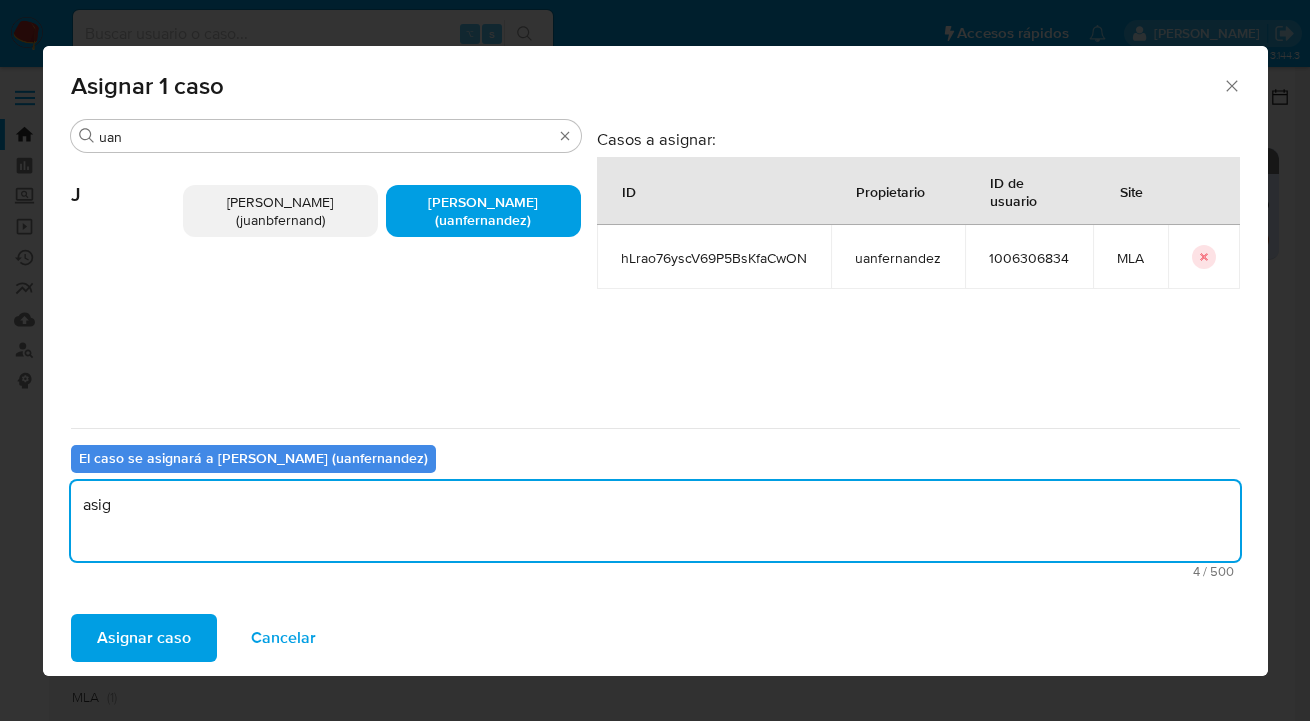 click on "Asignar caso" at bounding box center [144, 638] 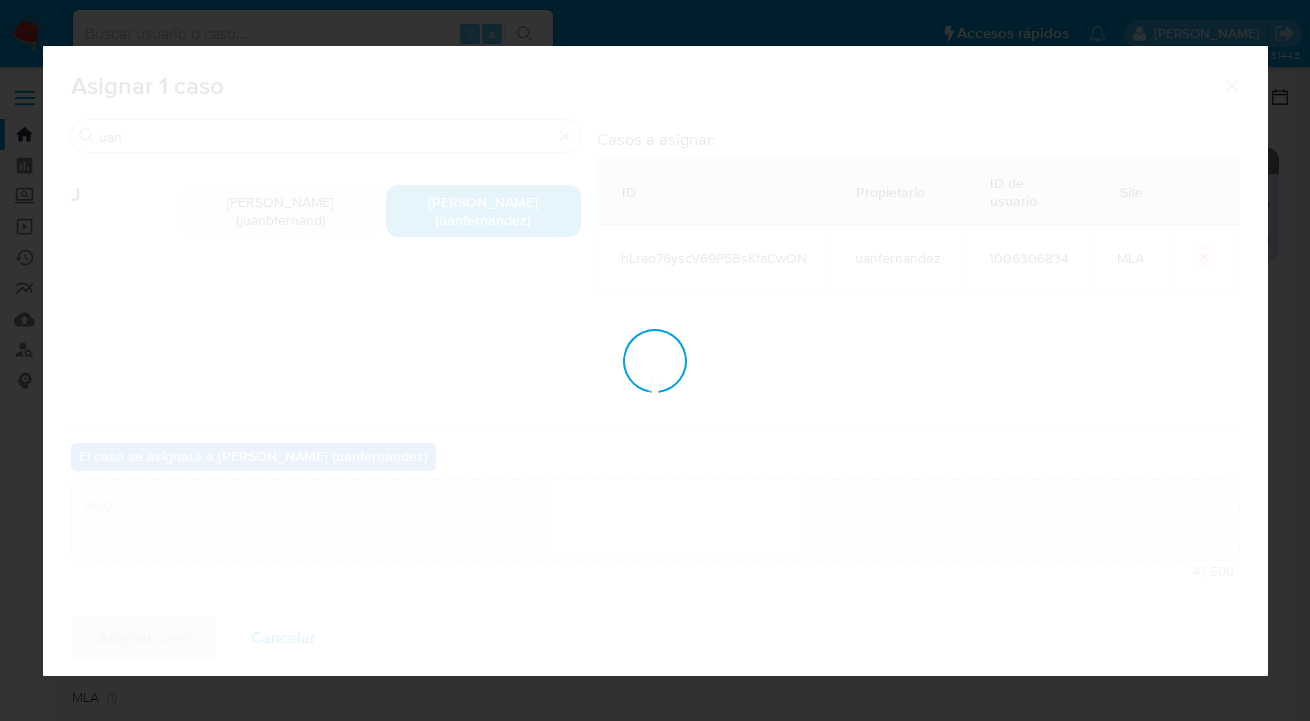 type 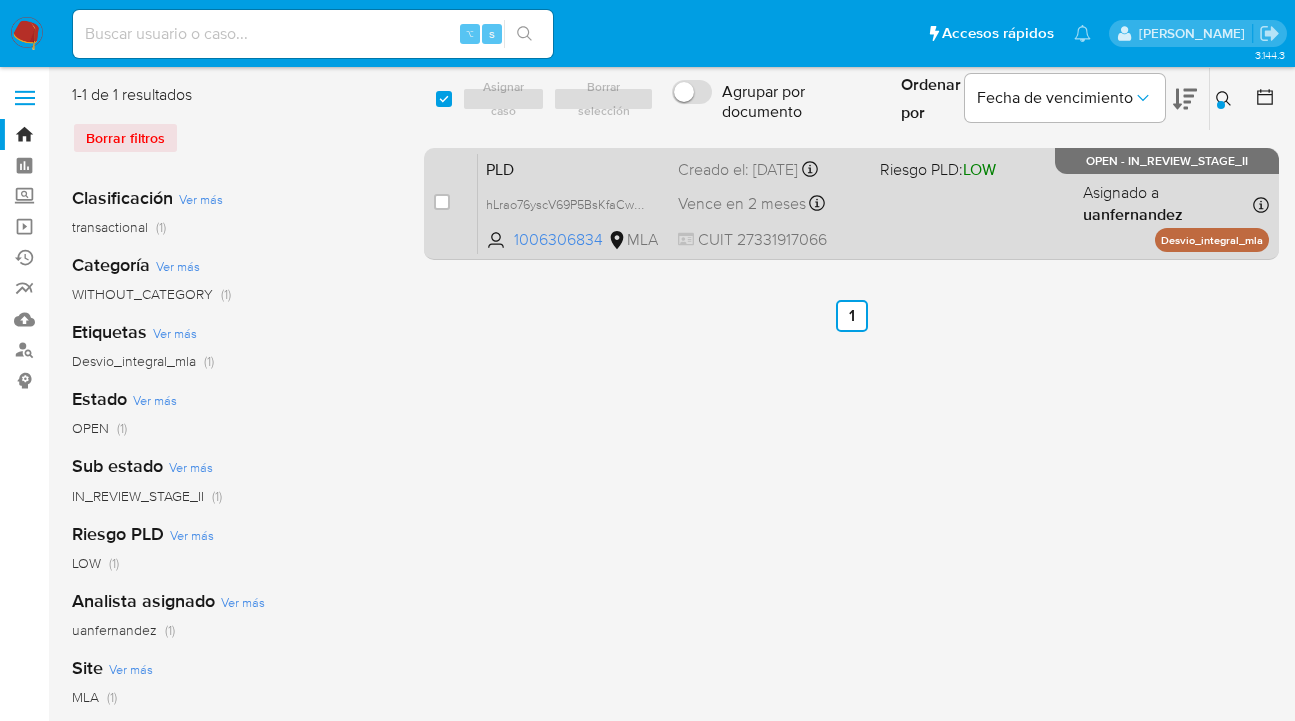 click on "PLD hLrao76yscV69P5BsKfaCwON 1006306834 MLA Riesgo PLD:  LOW Creado el: 12/06/2025   Creado el: 12/06/2025 03:20:43 Vence en 2 meses   Vence el 10/09/2025 03:20:44 CUIT   27331917066 Asignado a   uanfernandez   Asignado el: 18/06/2025 14:17:22 Desvio_integral_mla OPEN - IN_REVIEW_STAGE_II" at bounding box center [873, 203] 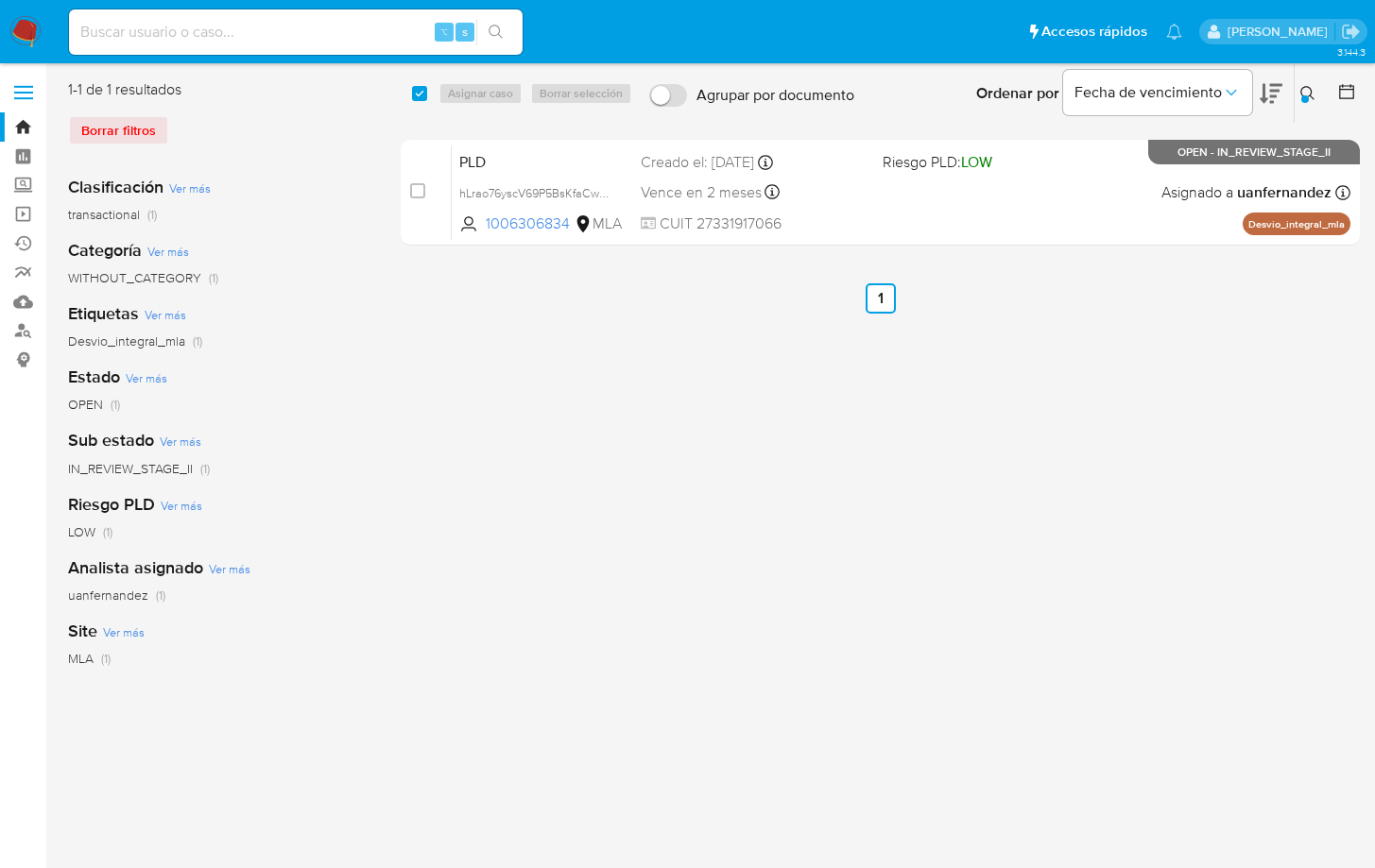 click 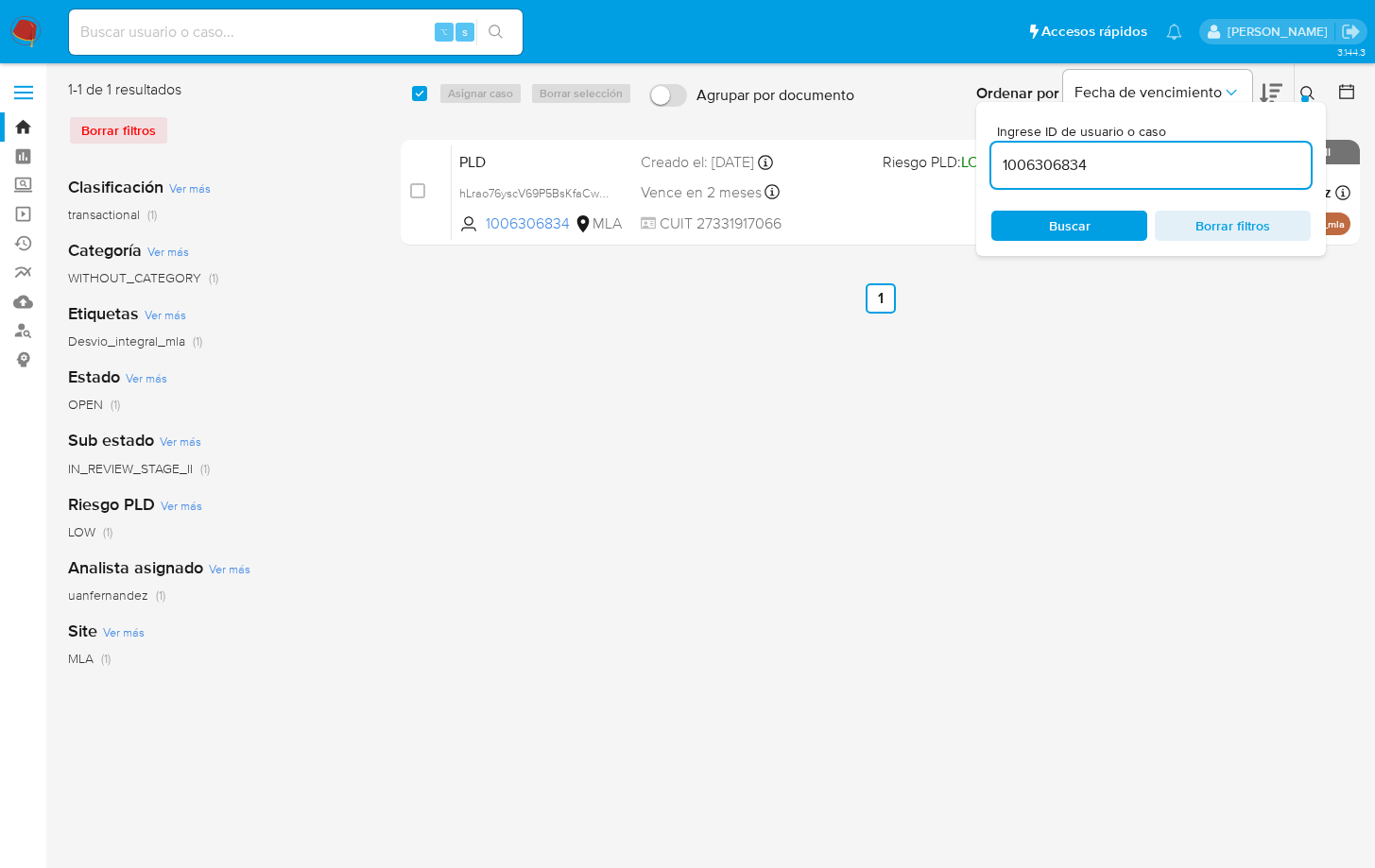 drag, startPoint x: 1086, startPoint y: 230, endPoint x: 1211, endPoint y: 192, distance: 130.64838 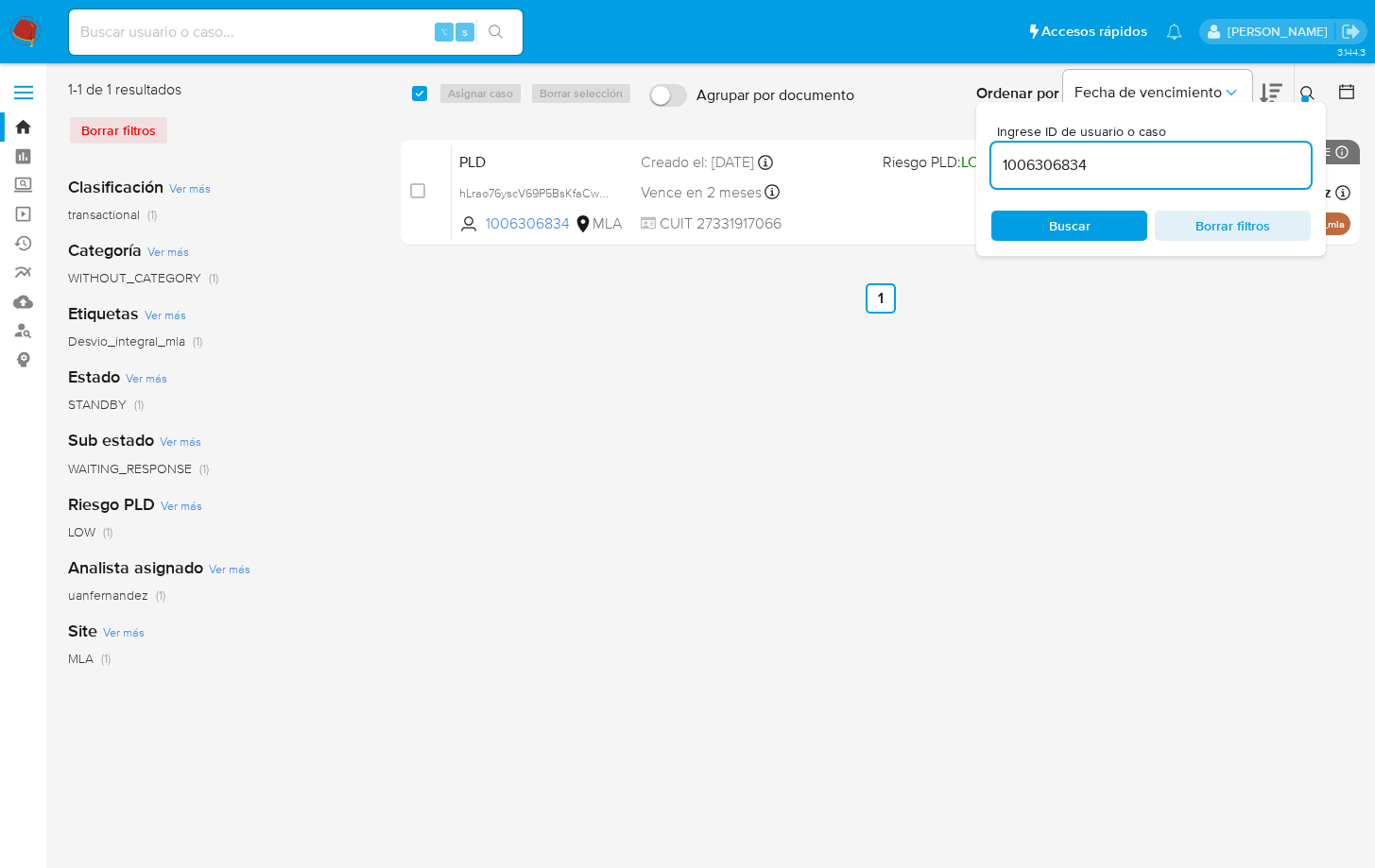 click 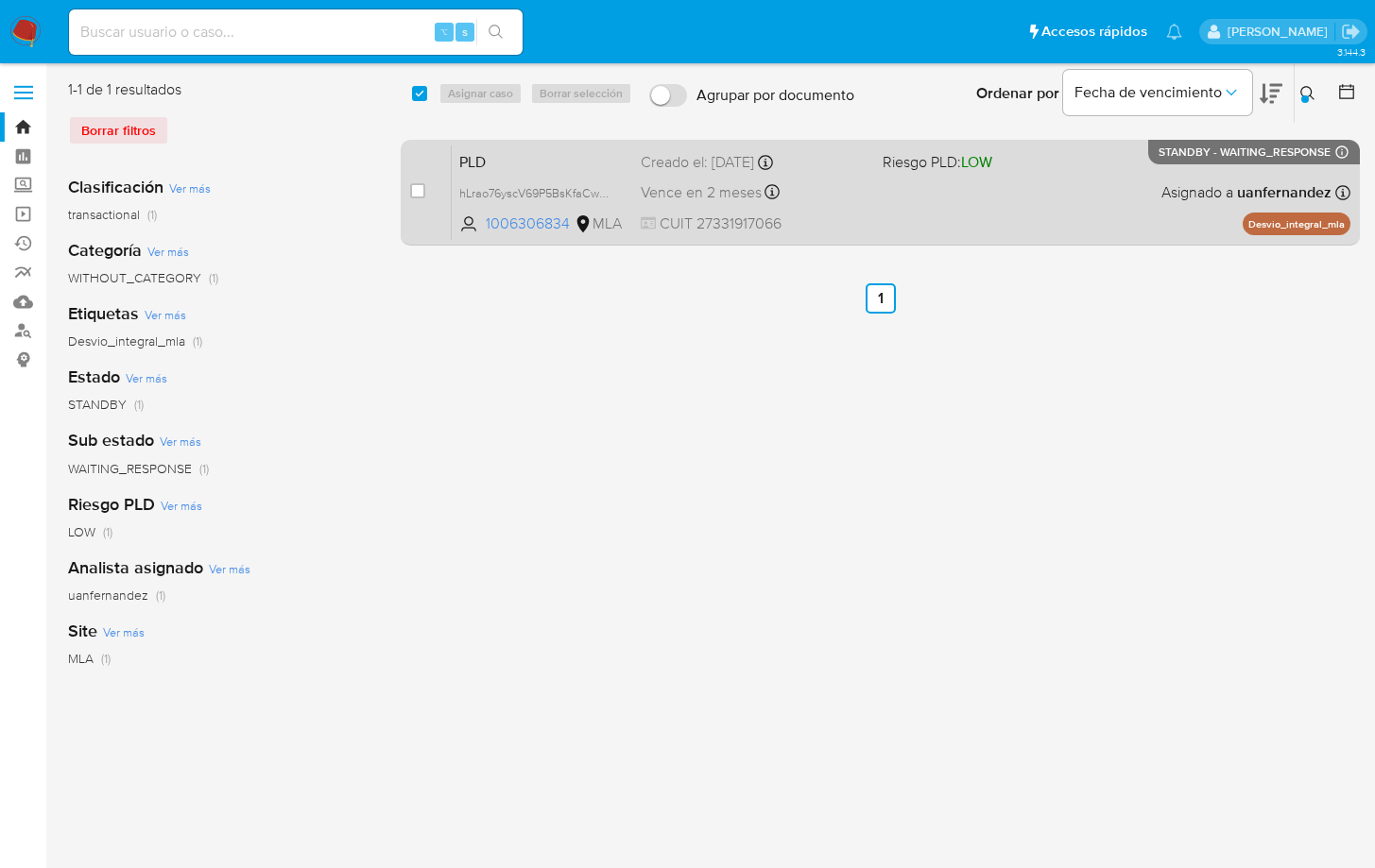 click on "PLD hLrao76yscV69P5BsKfaCwON 1006306834 MLA Riesgo PLD:  LOW Creado el: 12/06/2025   Creado el: 12/06/2025 03:20:43 Vence en 2 meses   Vence el 10/09/2025 03:20:44 CUIT   27331917066 Asignado a   uanfernandez   Asignado el: 18/06/2025 14:17:22 Desvio_integral_mla STANDBY - WAITING_RESPONSE    Expiración: 08/07/2025 20:59:59 (en un día)" at bounding box center [901, 192] 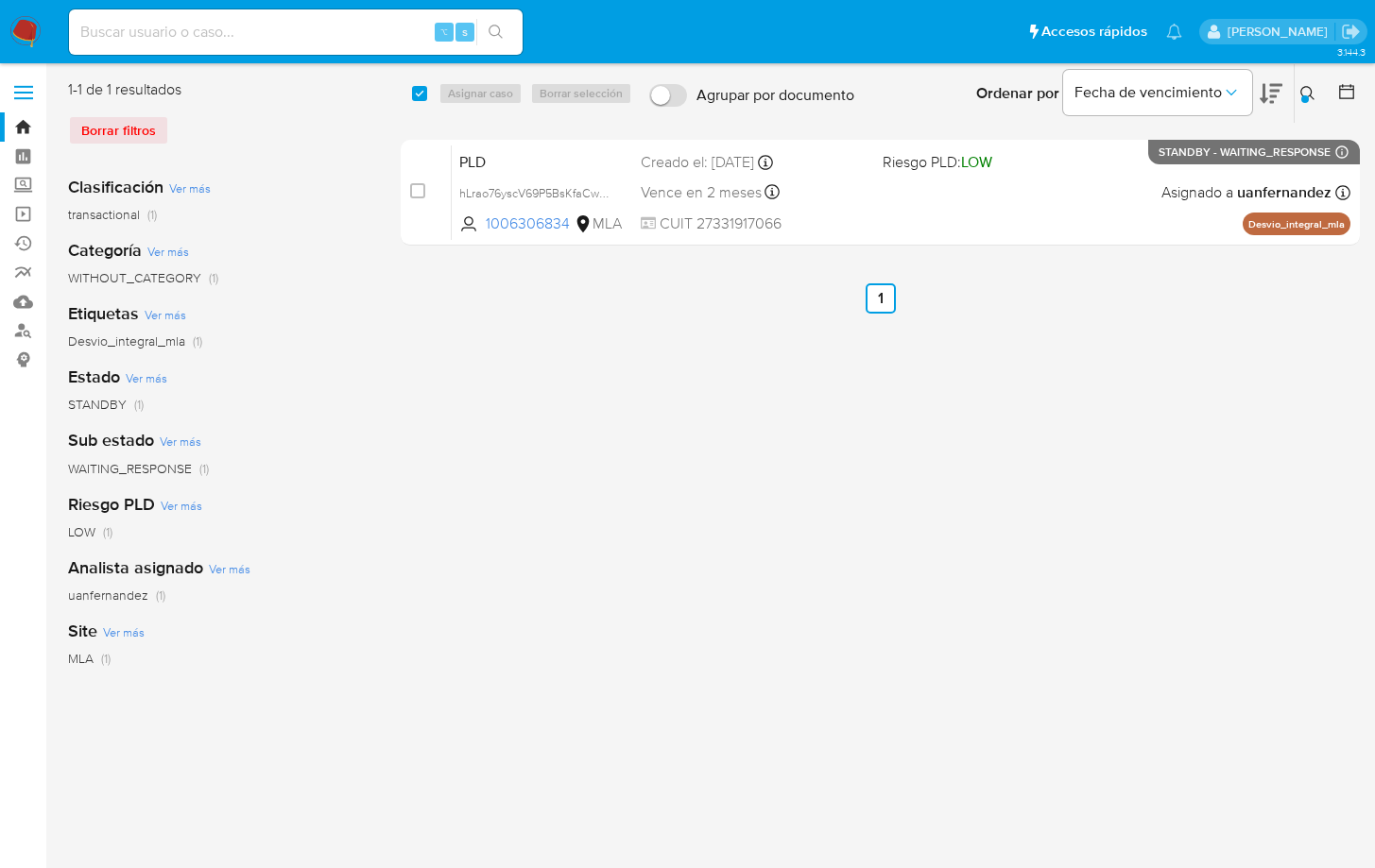 drag, startPoint x: 418, startPoint y: 94, endPoint x: 429, endPoint y: 91, distance: 11.401754 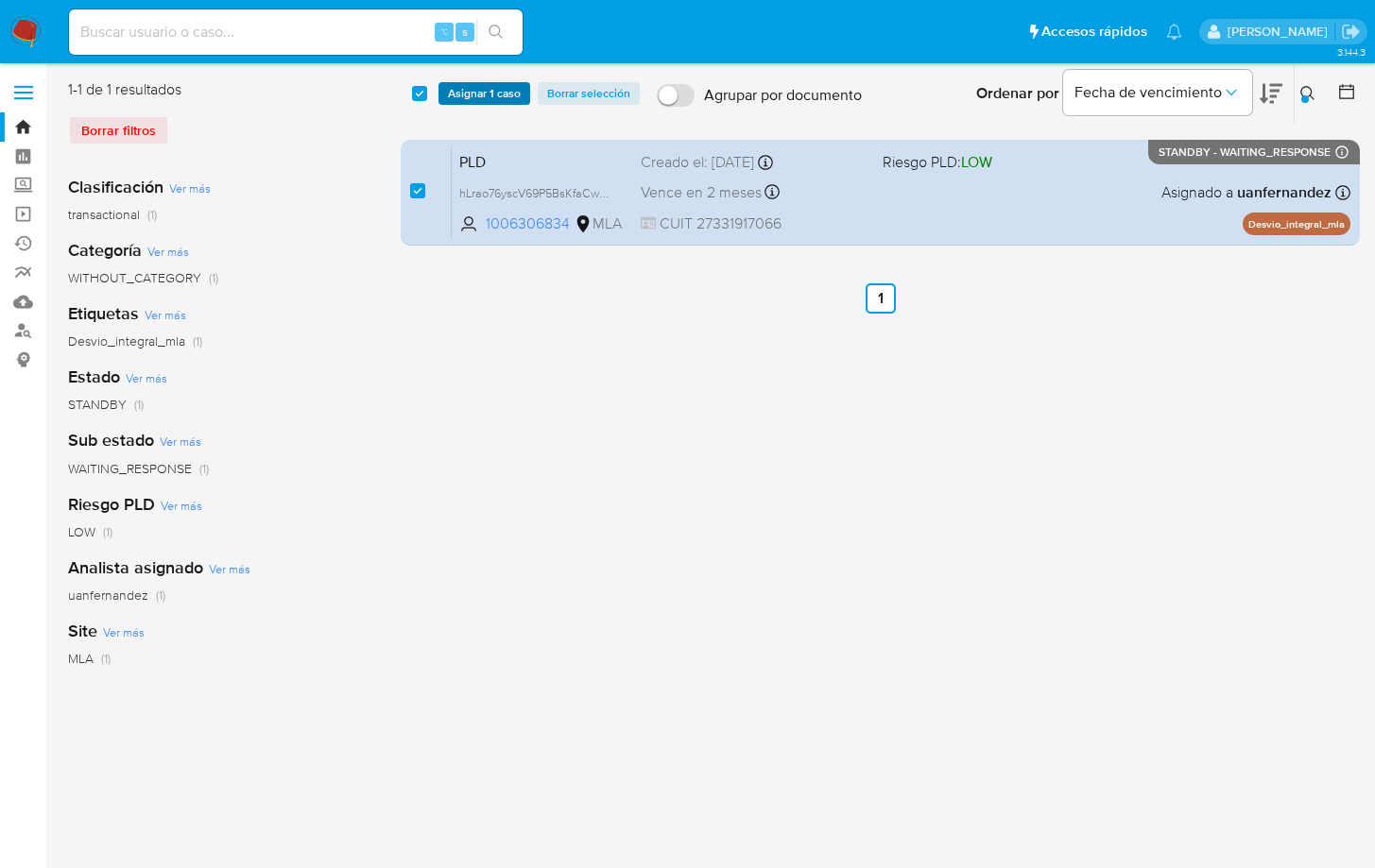 click on "Asignar 1 caso" at bounding box center (484, 94) 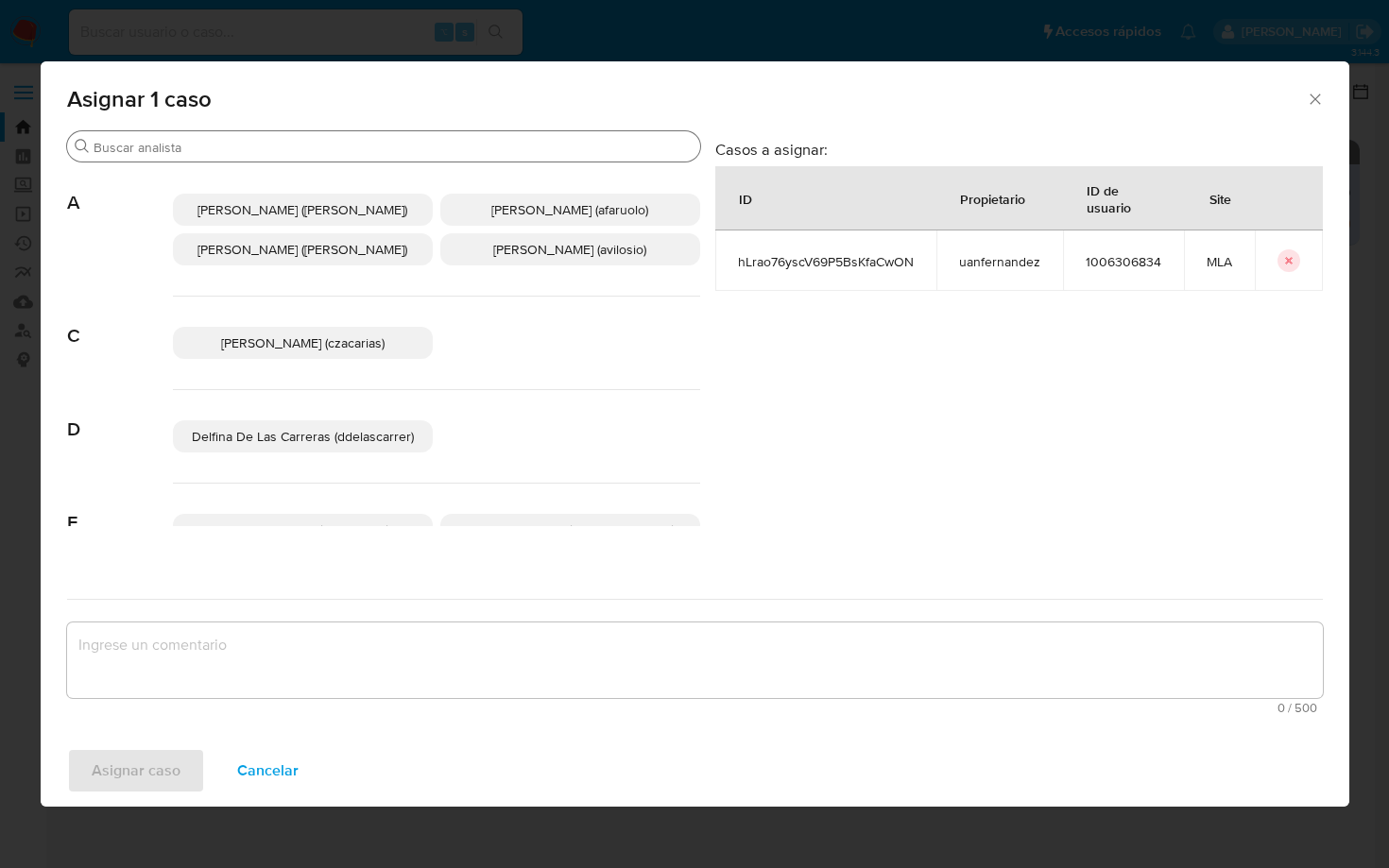 click on "Buscar" at bounding box center [393, 147] 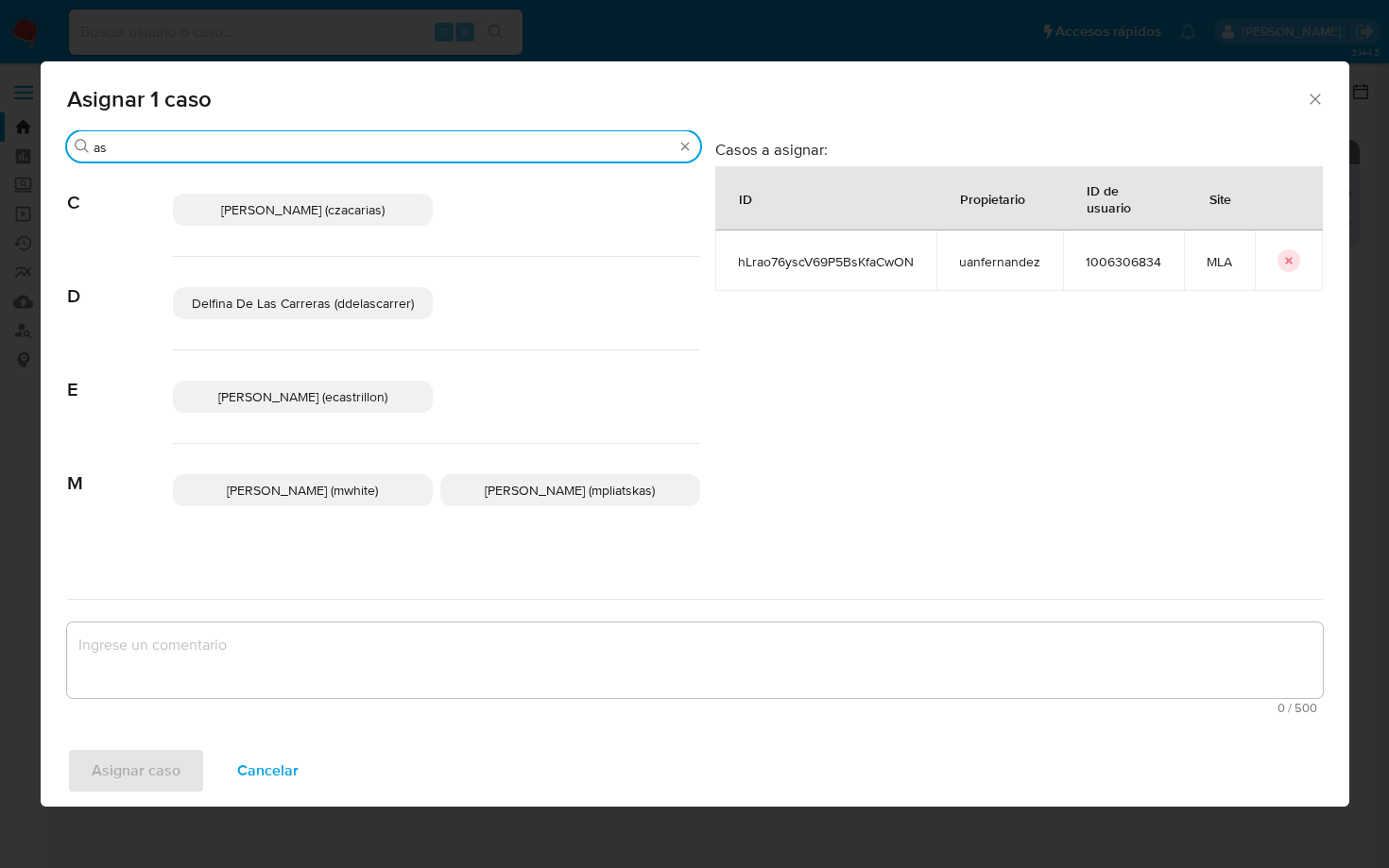 type on "a" 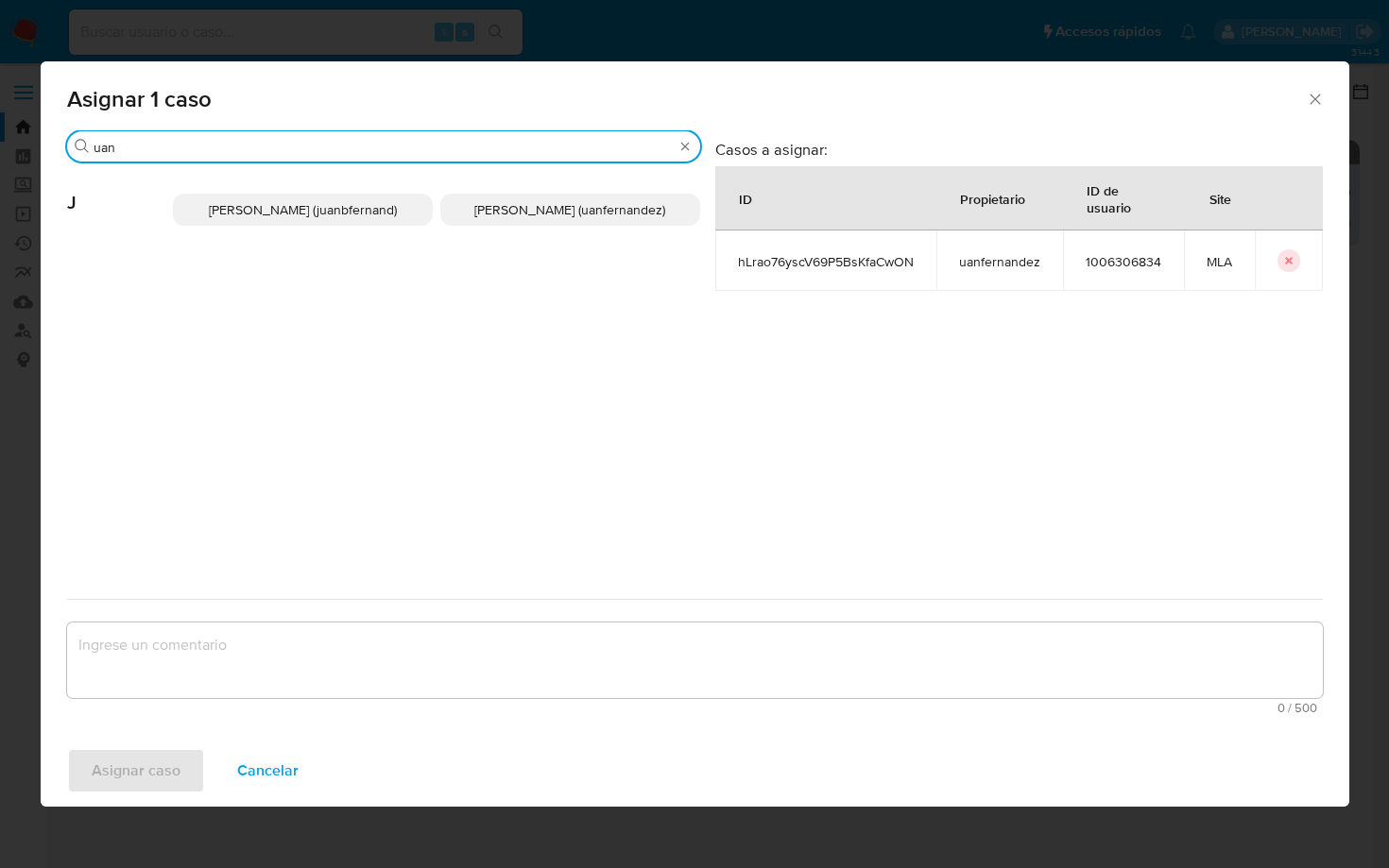 type on "uan" 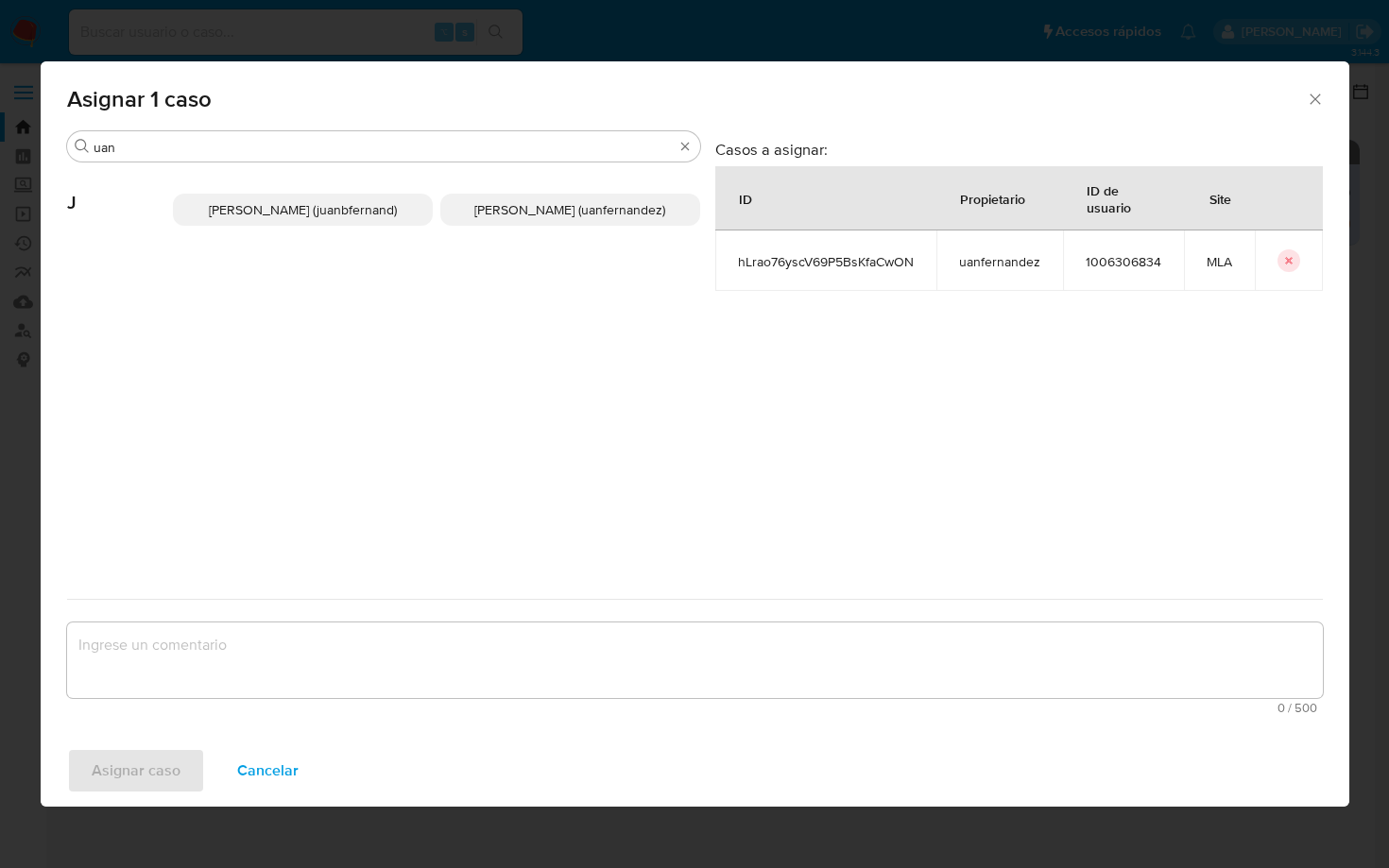 click on "Juan Pablo Fernandez (uanfernandez)" at bounding box center [570, 210] 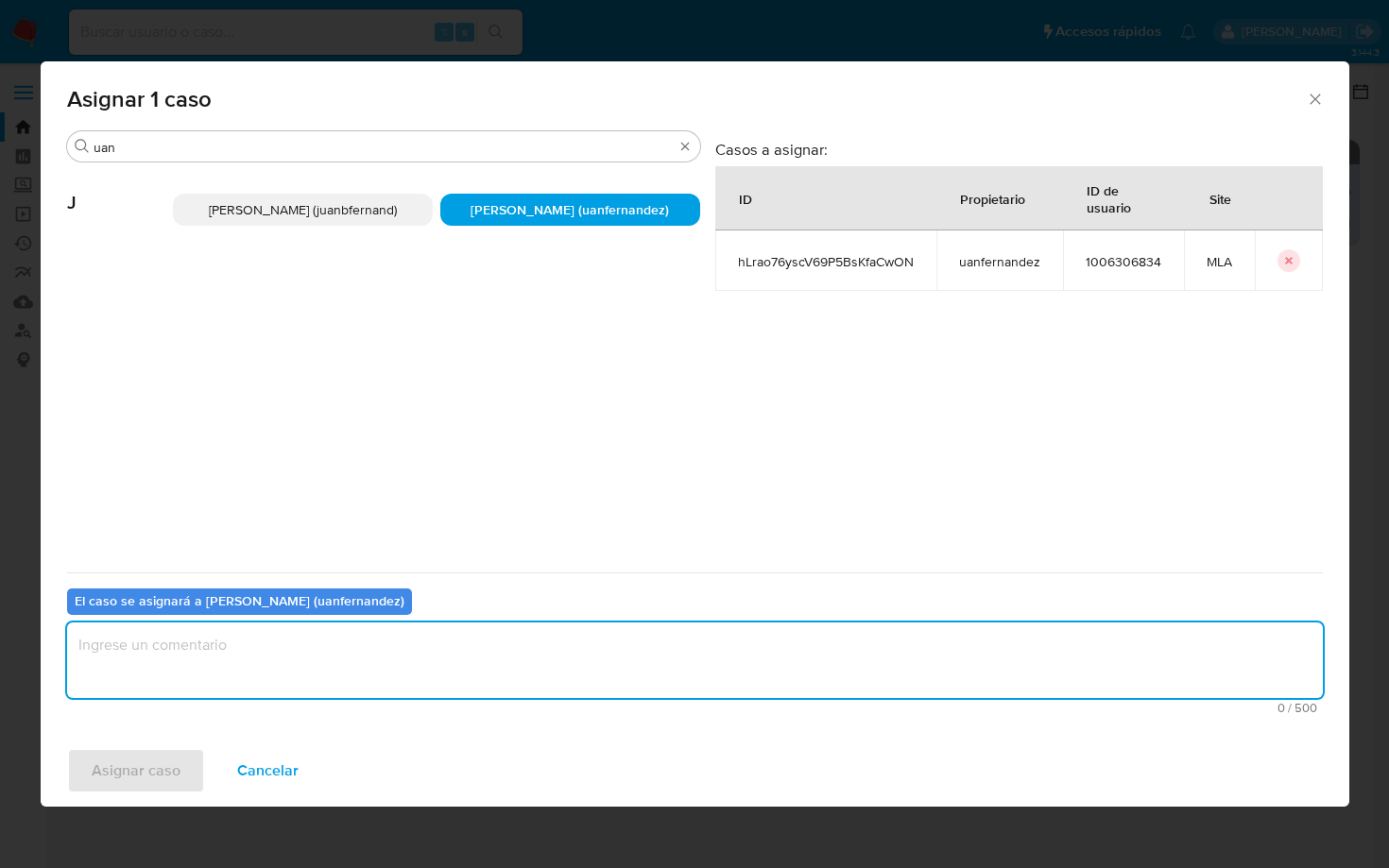 click at bounding box center (694, 660) 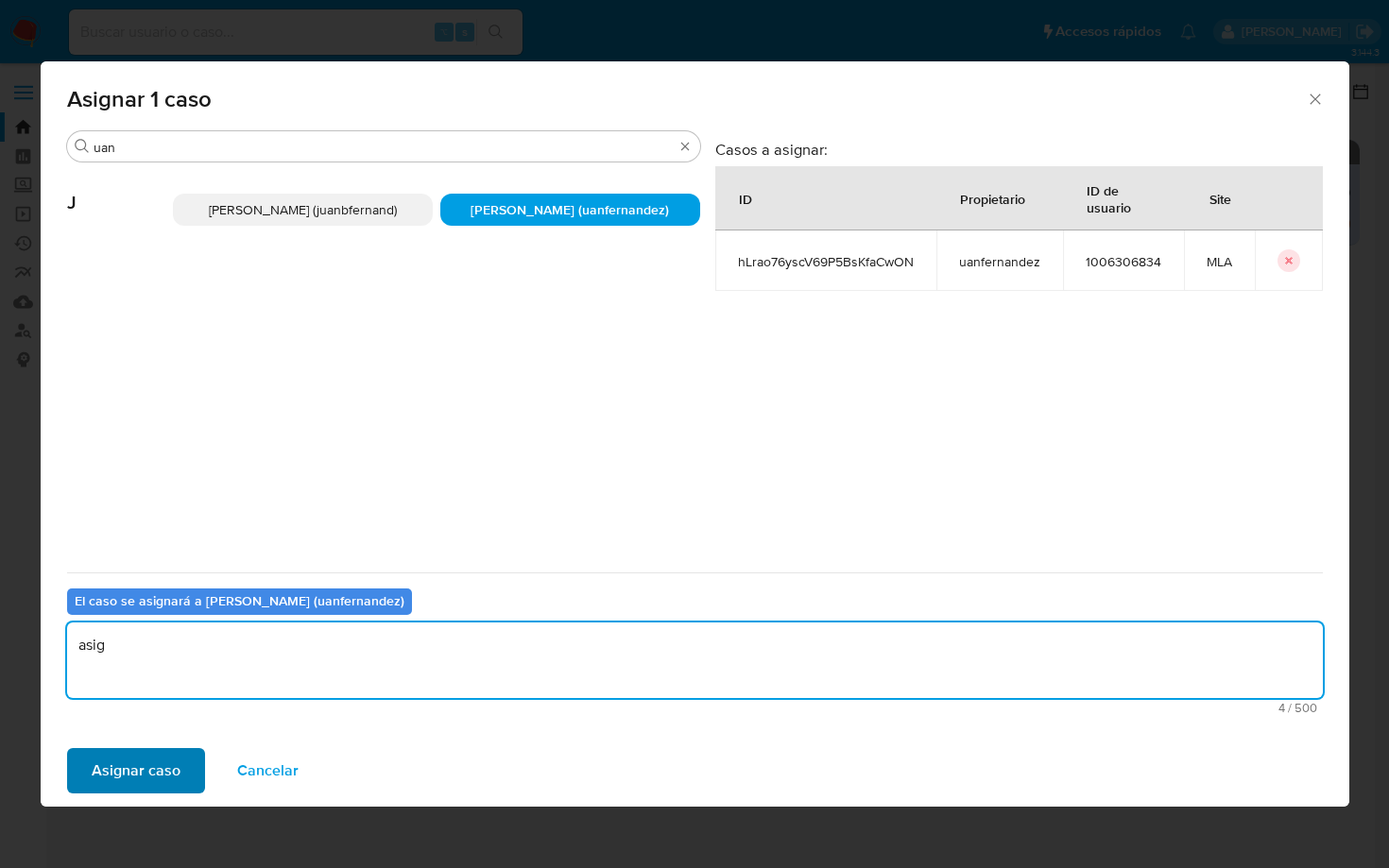 type on "asig" 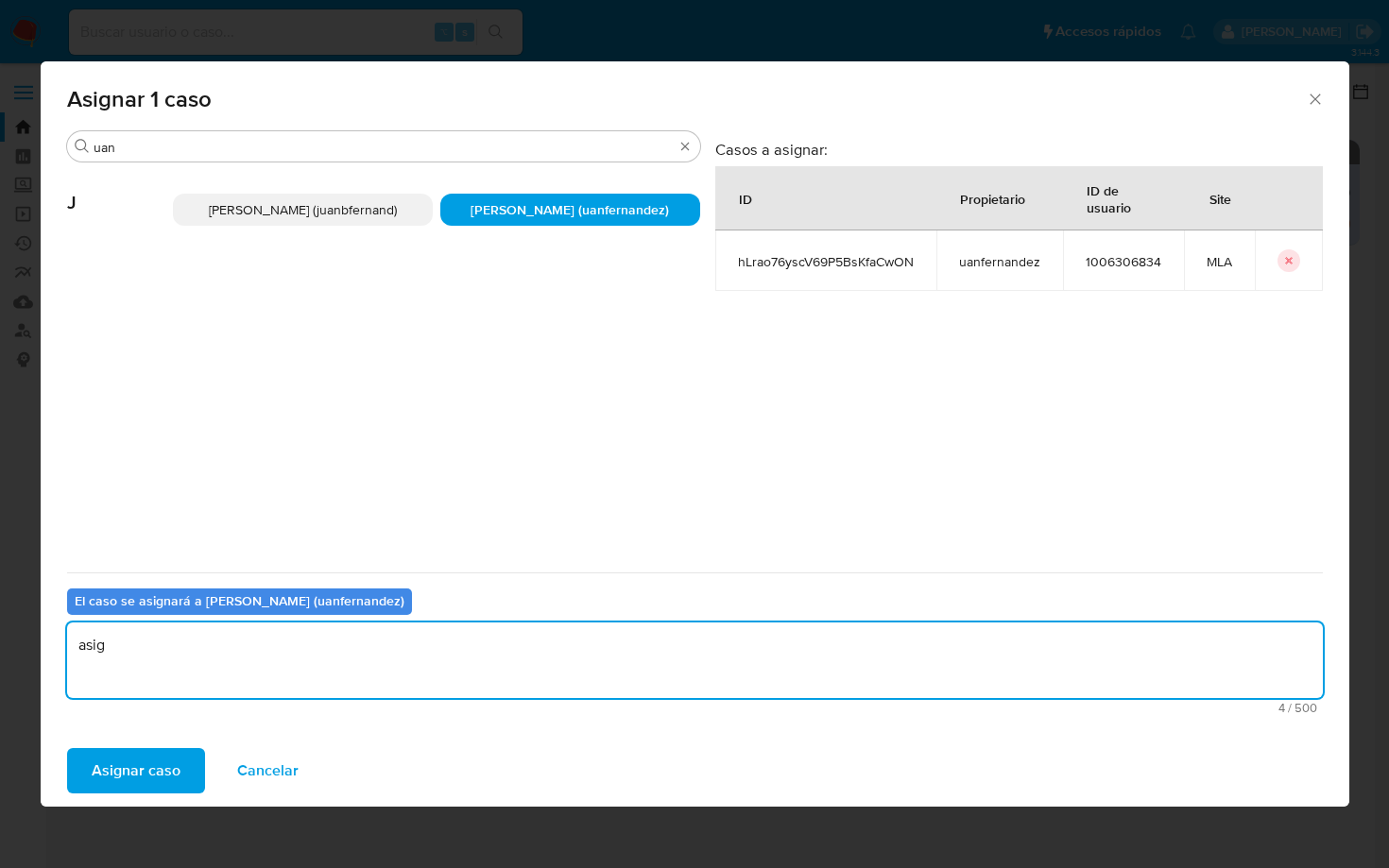 click on "Asignar caso" at bounding box center [136, 771] 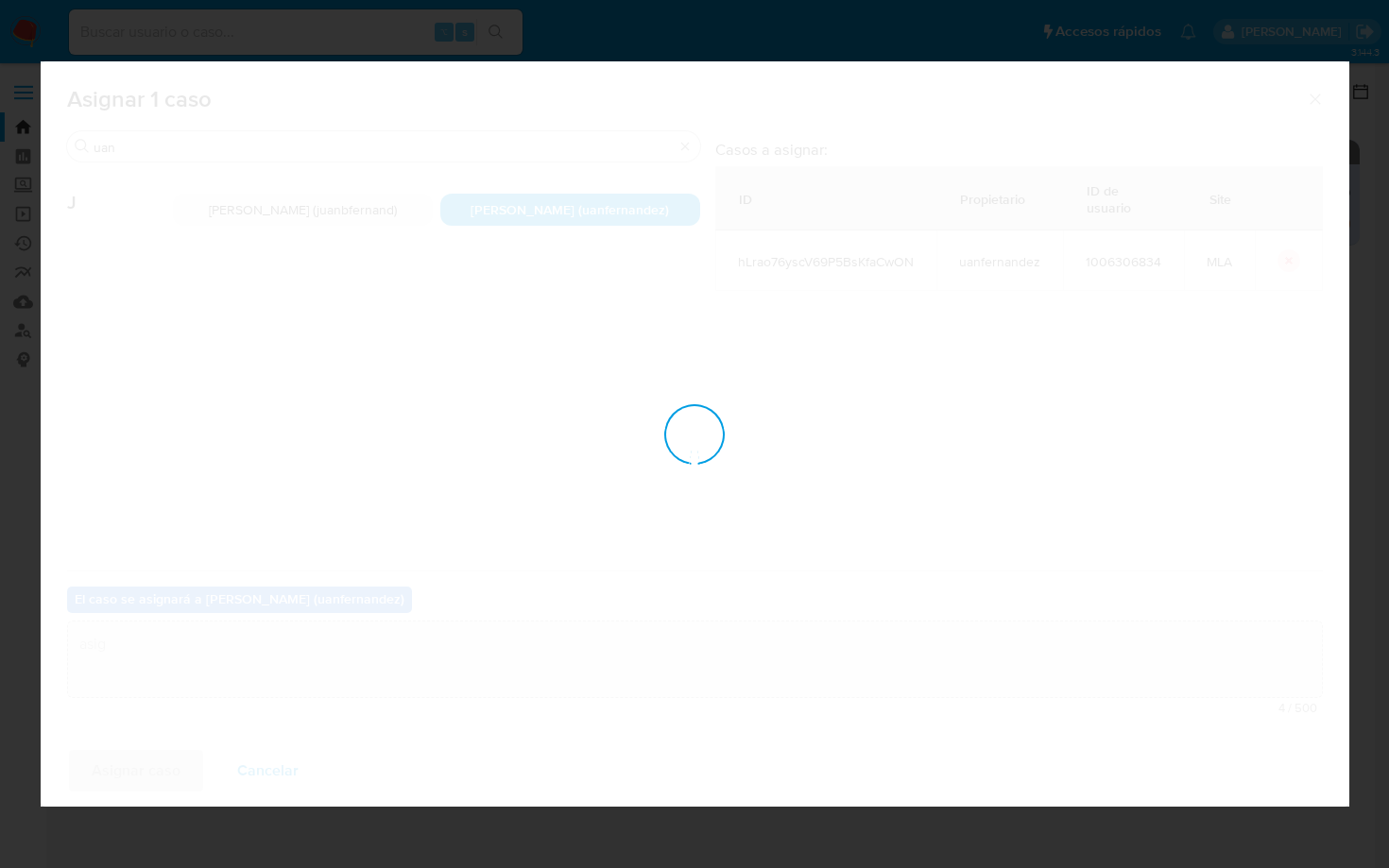 type 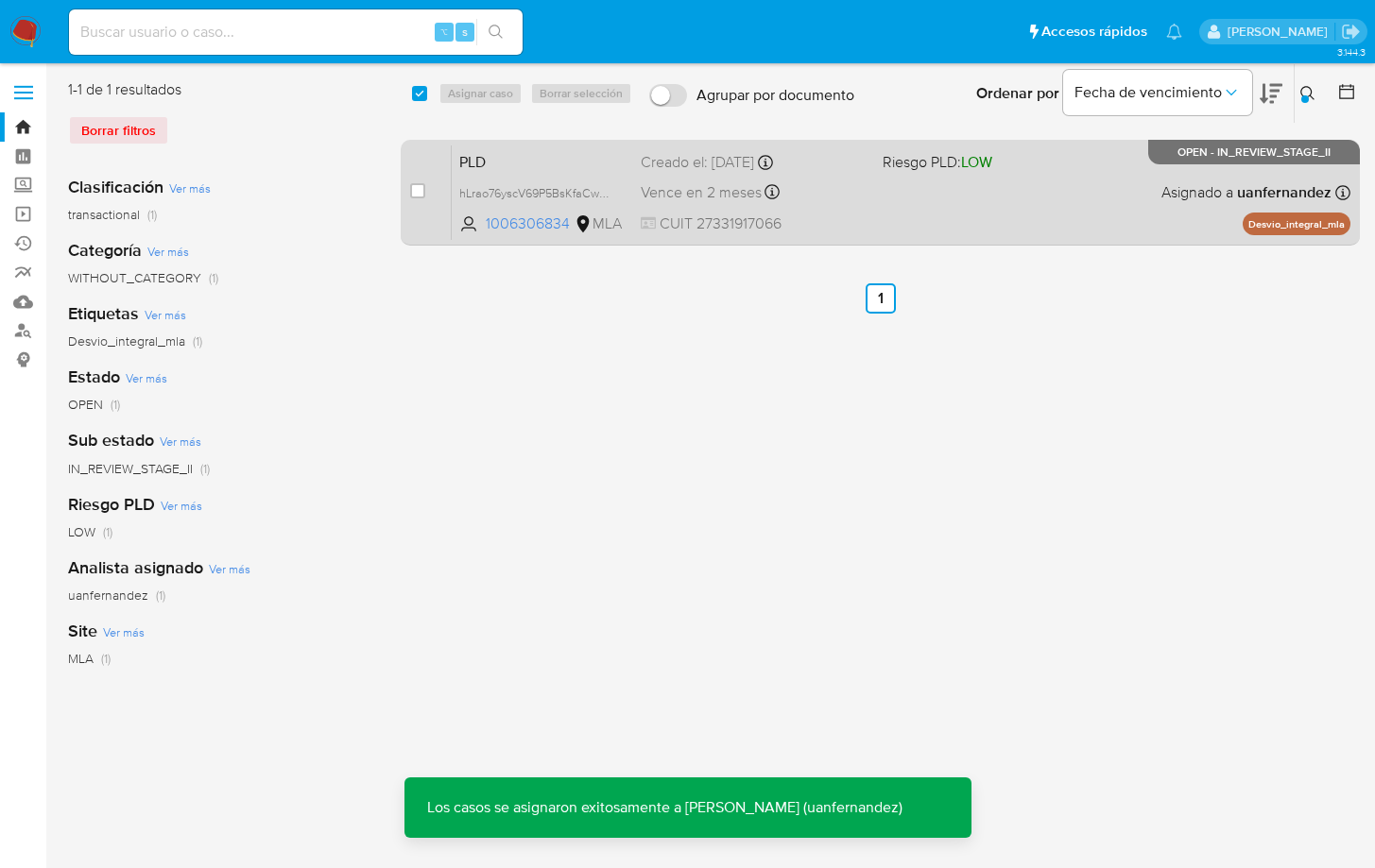 click on "Vence en 2 meses   Vence el 10/09/2025 03:20:44" at bounding box center (754, 192) 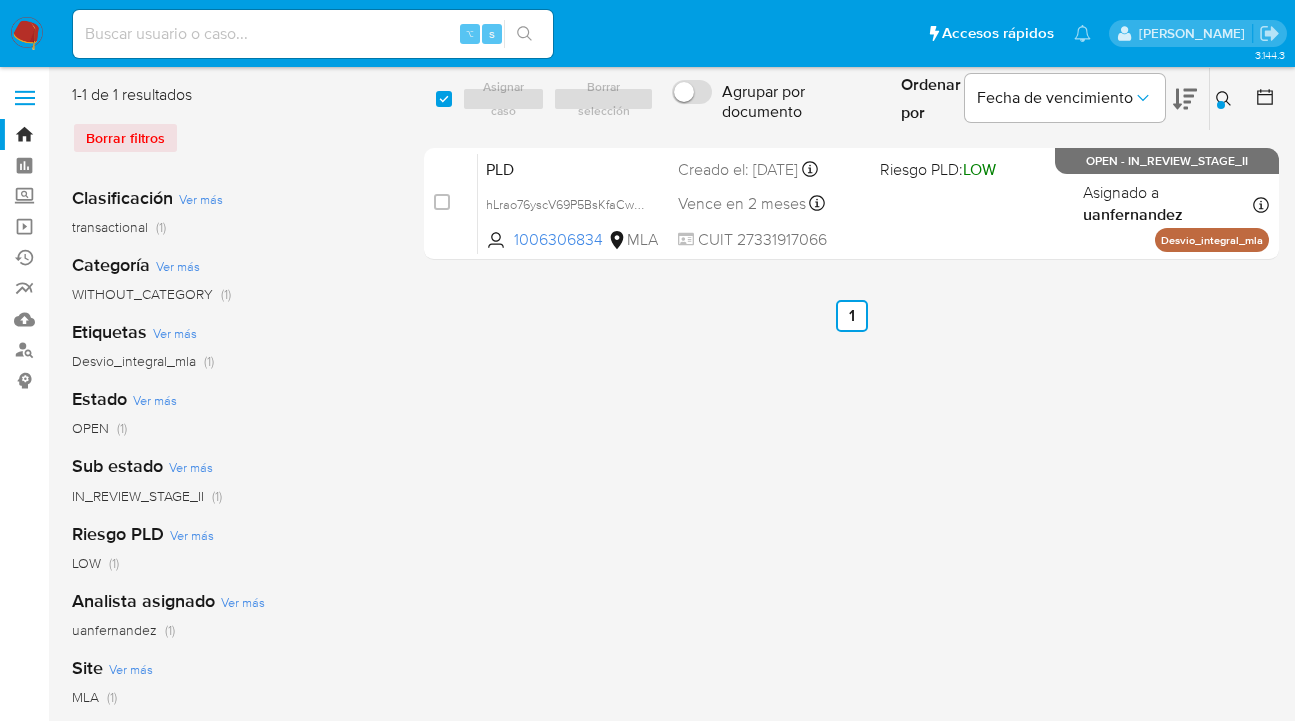 click 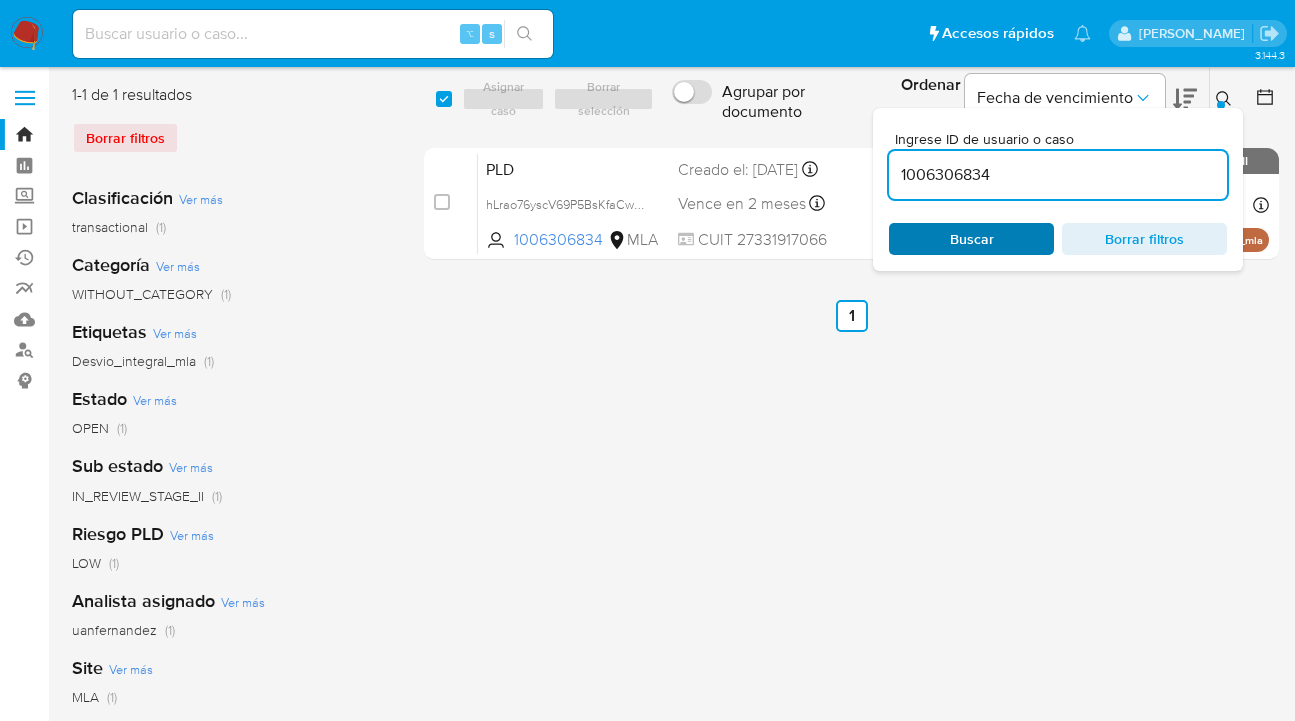 click on "Buscar" at bounding box center [972, 239] 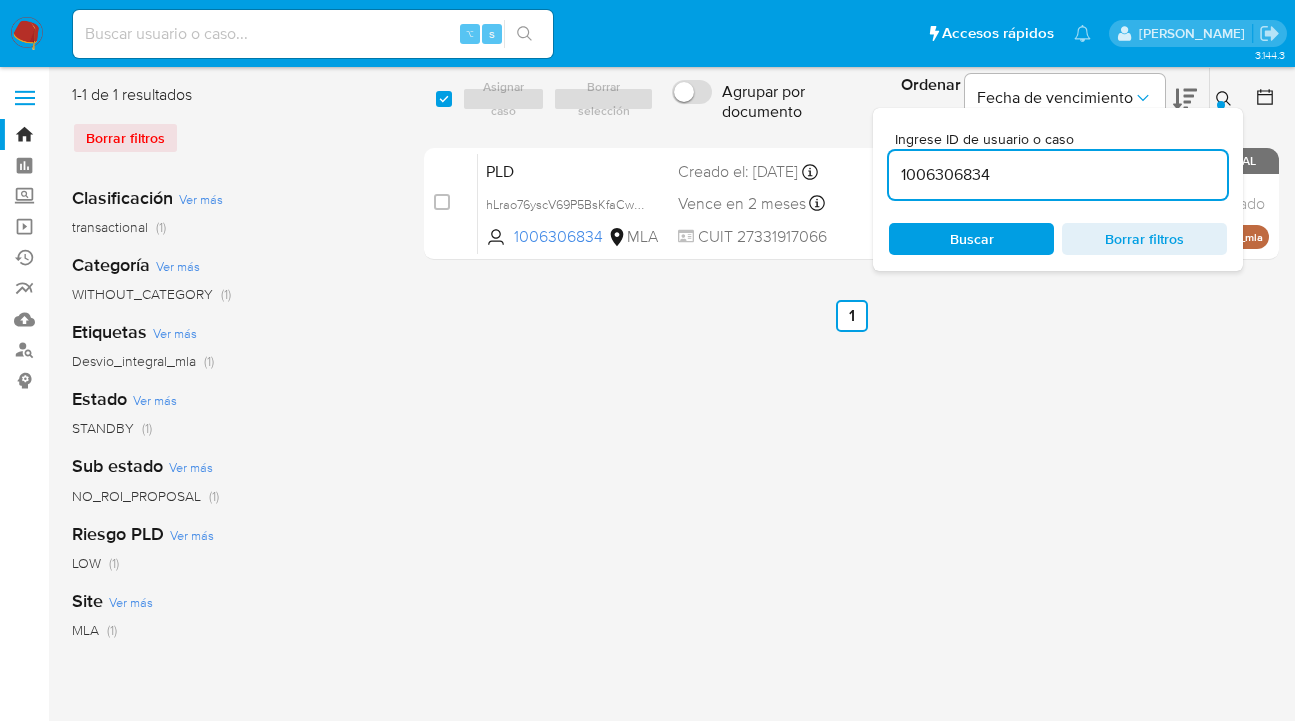 click 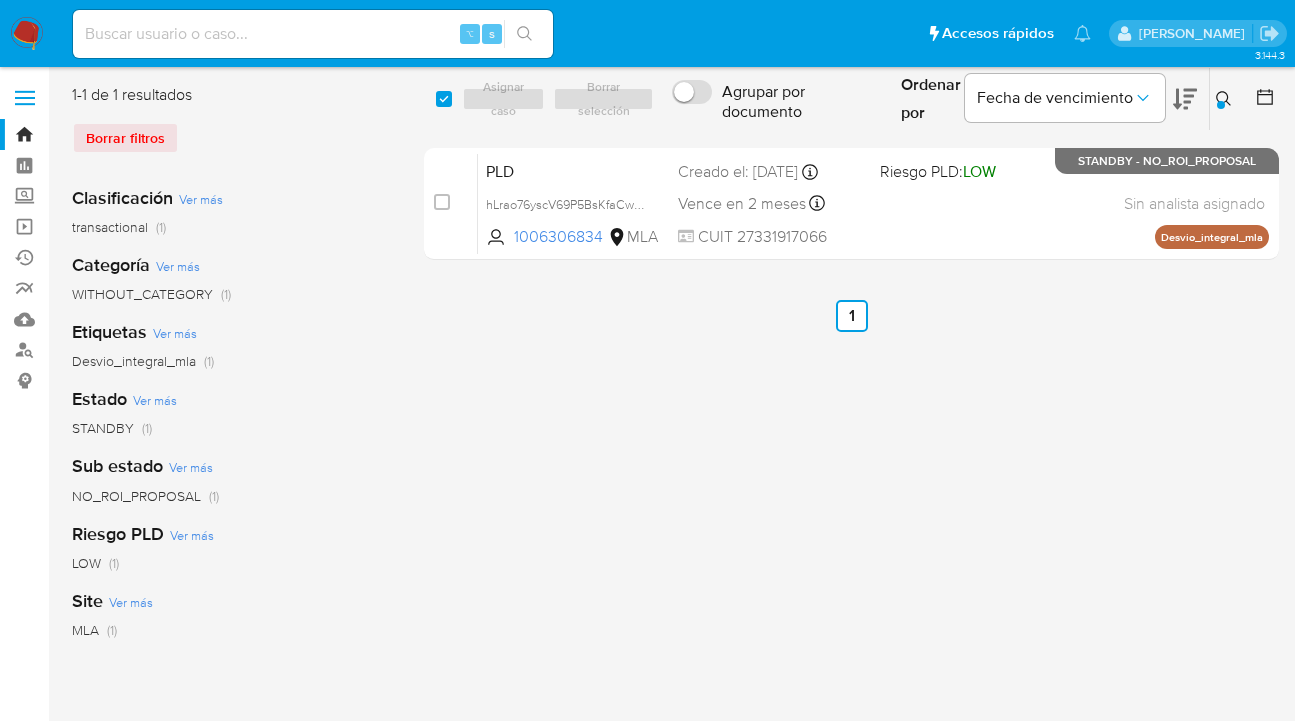 drag, startPoint x: 1220, startPoint y: 98, endPoint x: 1059, endPoint y: 168, distance: 175.55911 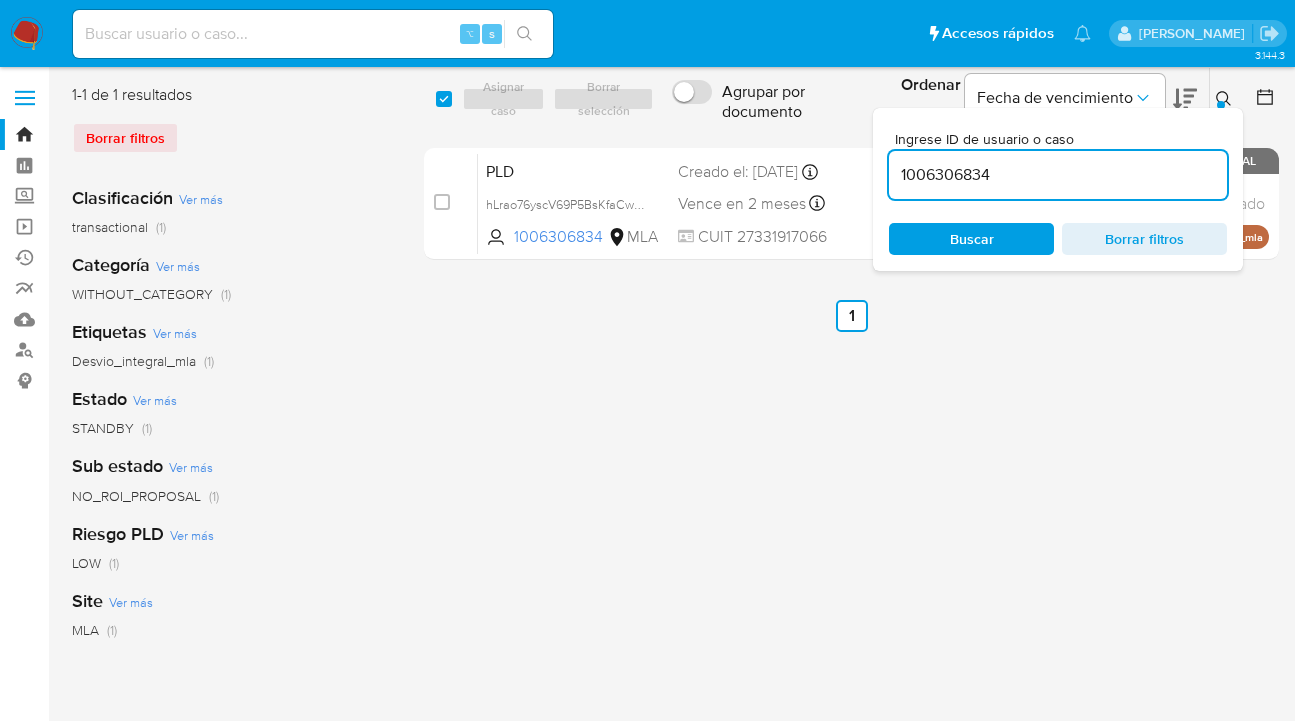 drag, startPoint x: 1010, startPoint y: 178, endPoint x: 886, endPoint y: 163, distance: 124.90396 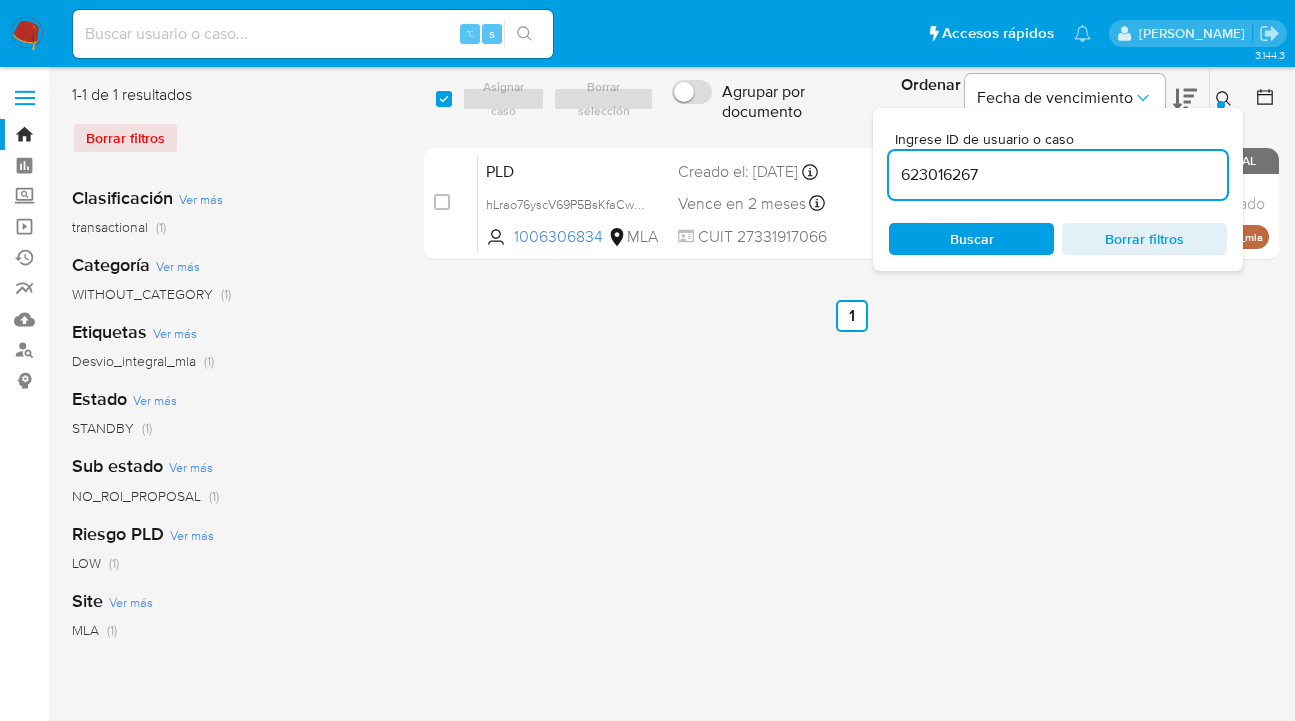 type on "623016267" 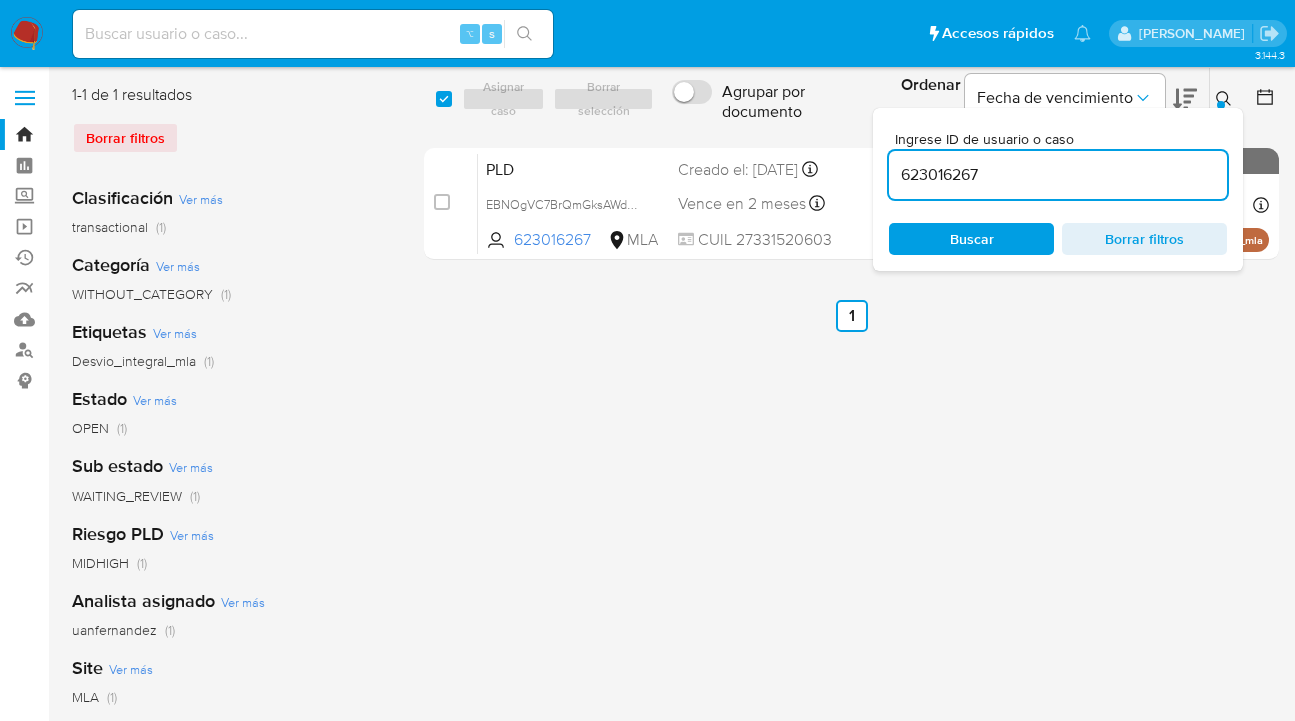 drag, startPoint x: 1220, startPoint y: 95, endPoint x: 1181, endPoint y: 123, distance: 48.010414 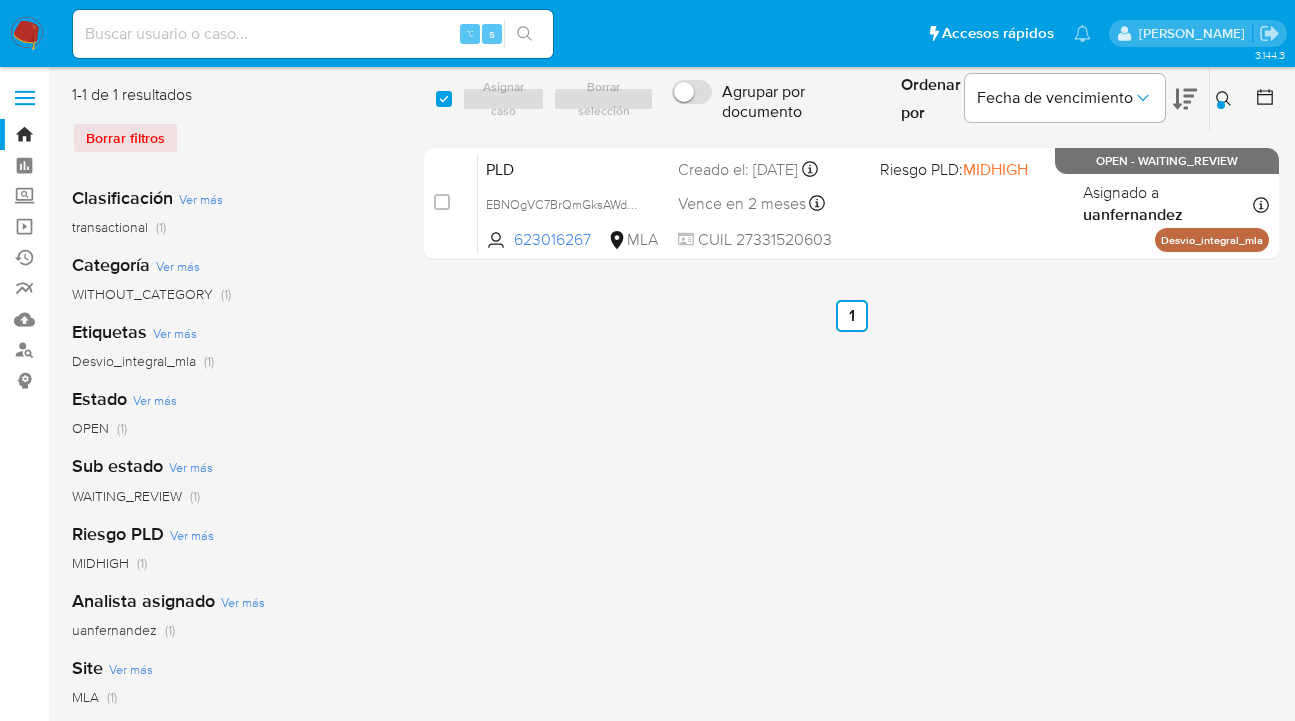 drag, startPoint x: 447, startPoint y: 97, endPoint x: 471, endPoint y: 101, distance: 24.33105 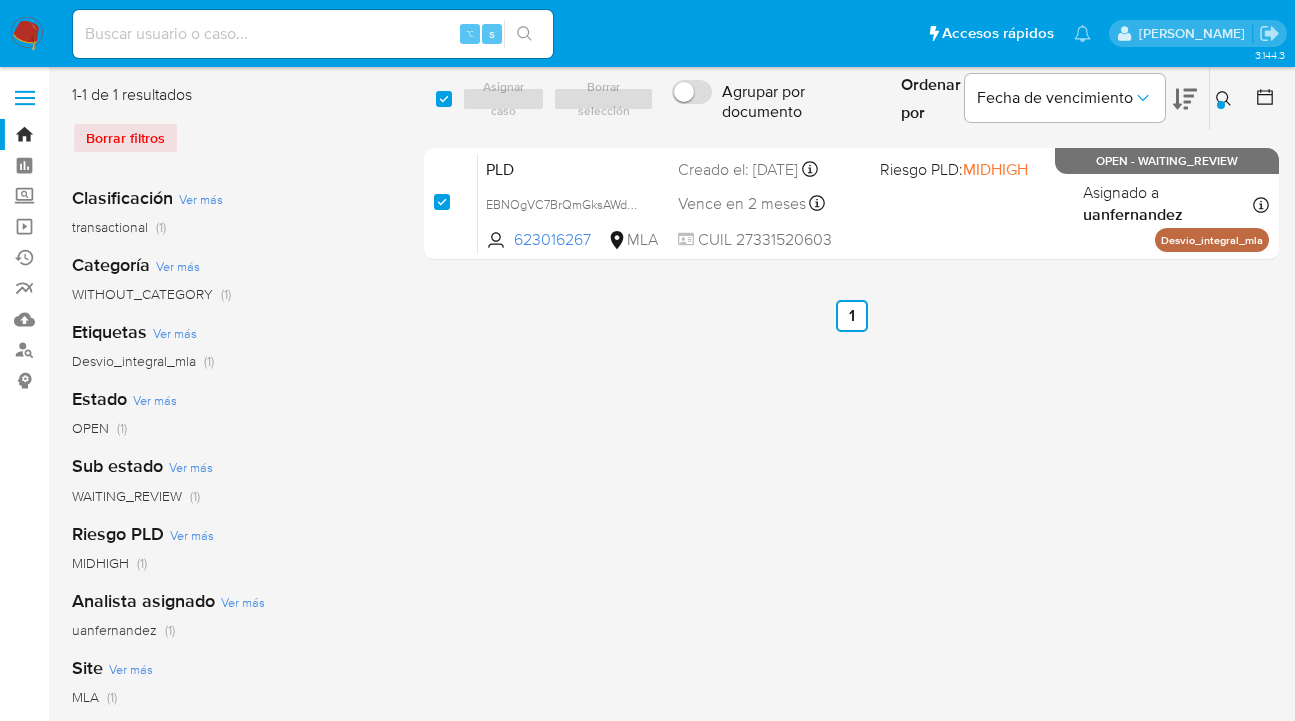 checkbox on "true" 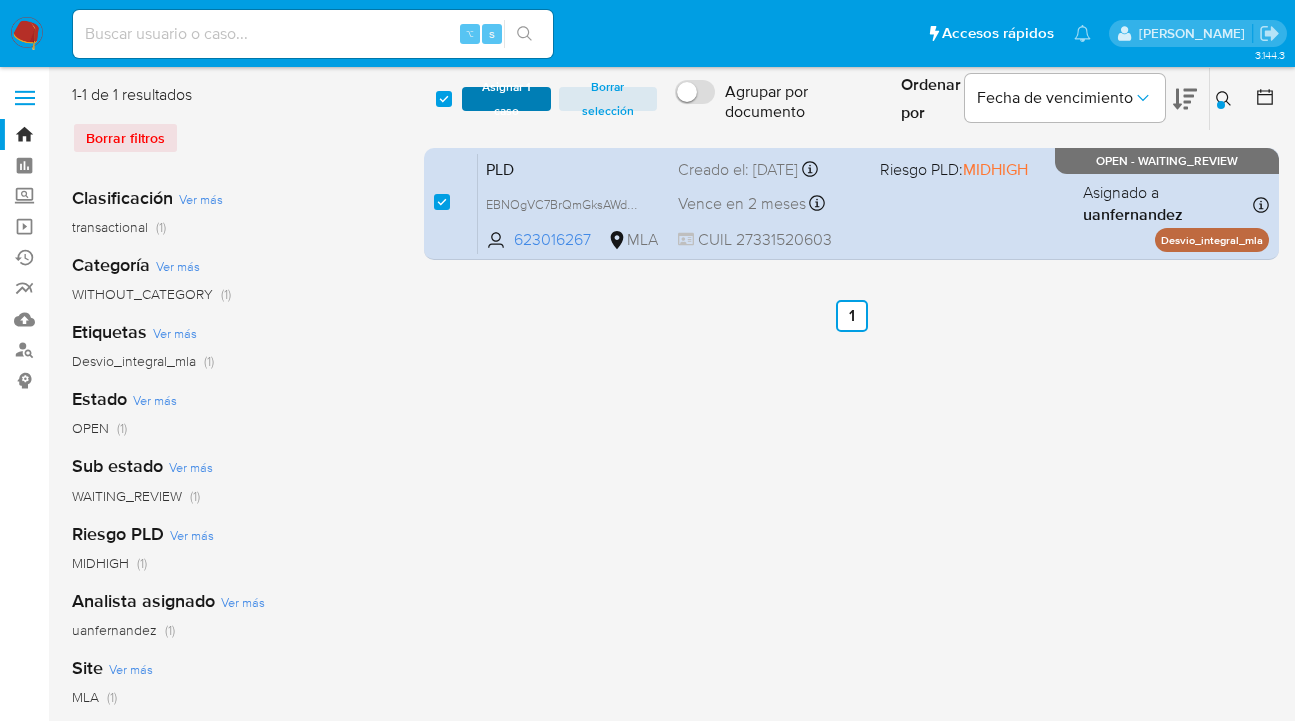 click on "Asignar 1 caso" at bounding box center [506, 99] 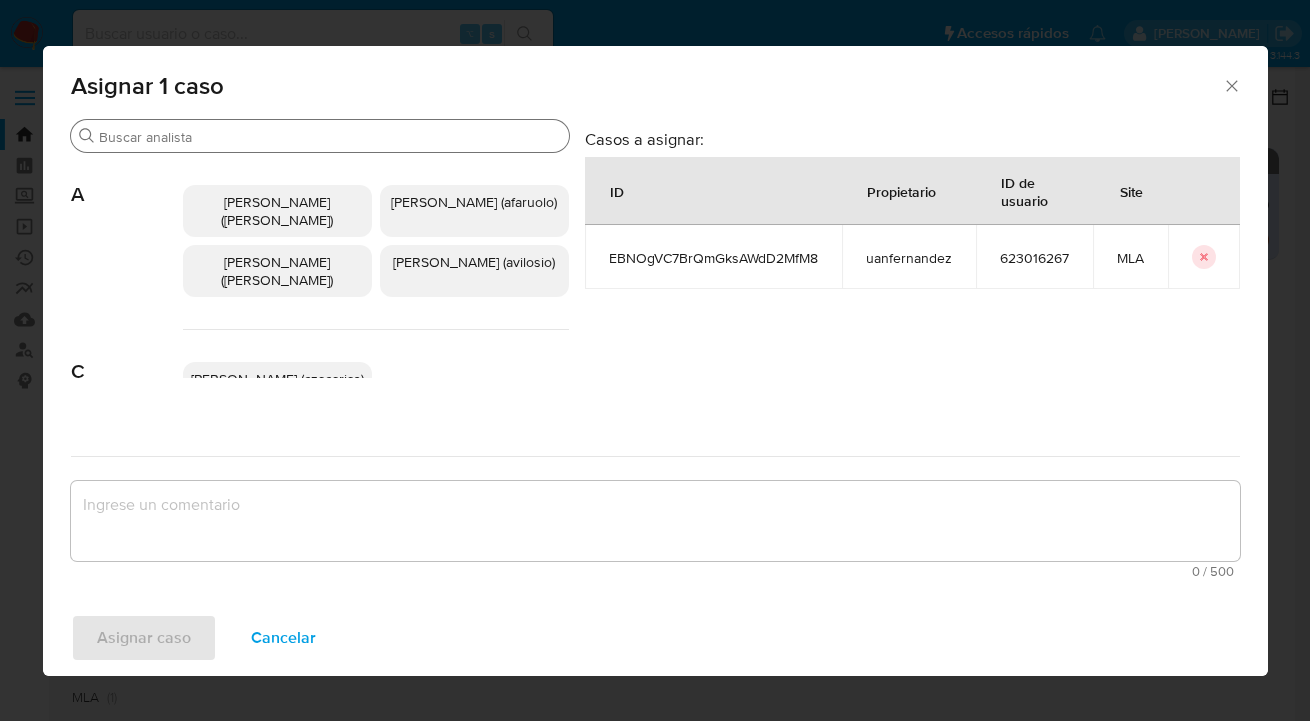 click on "Buscar" at bounding box center (320, 136) 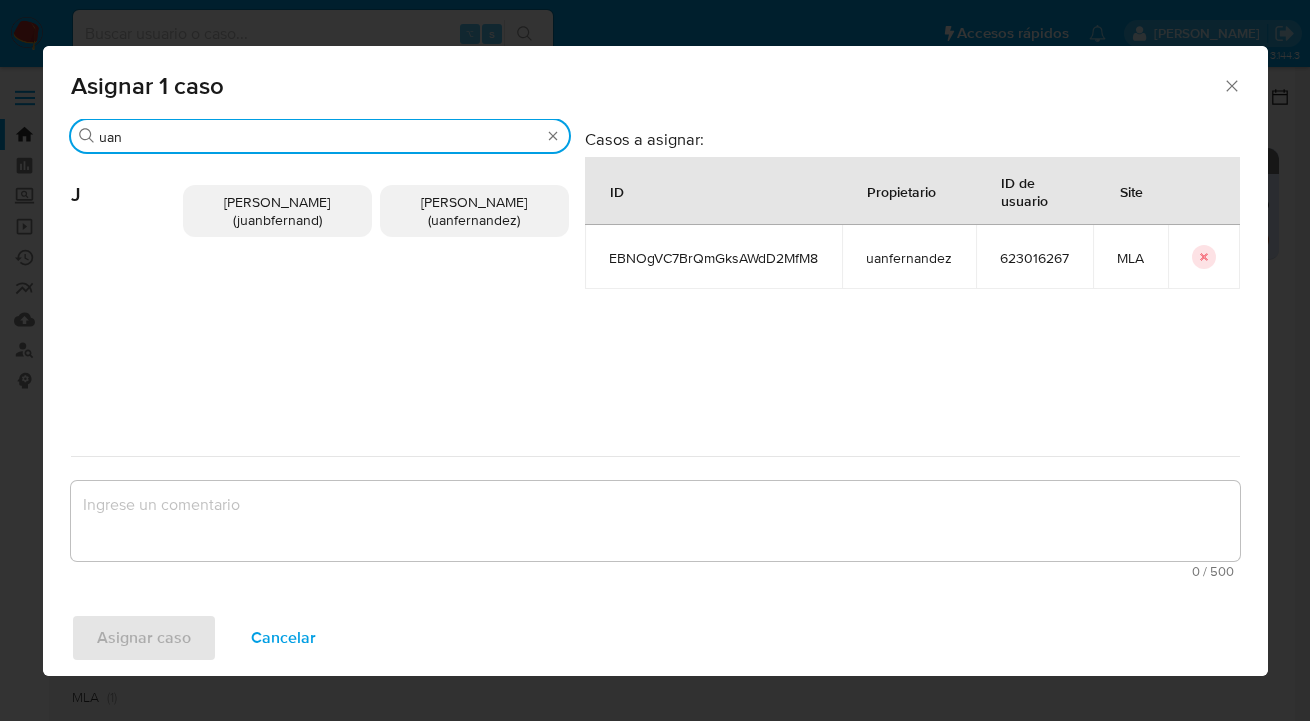 type on "uan" 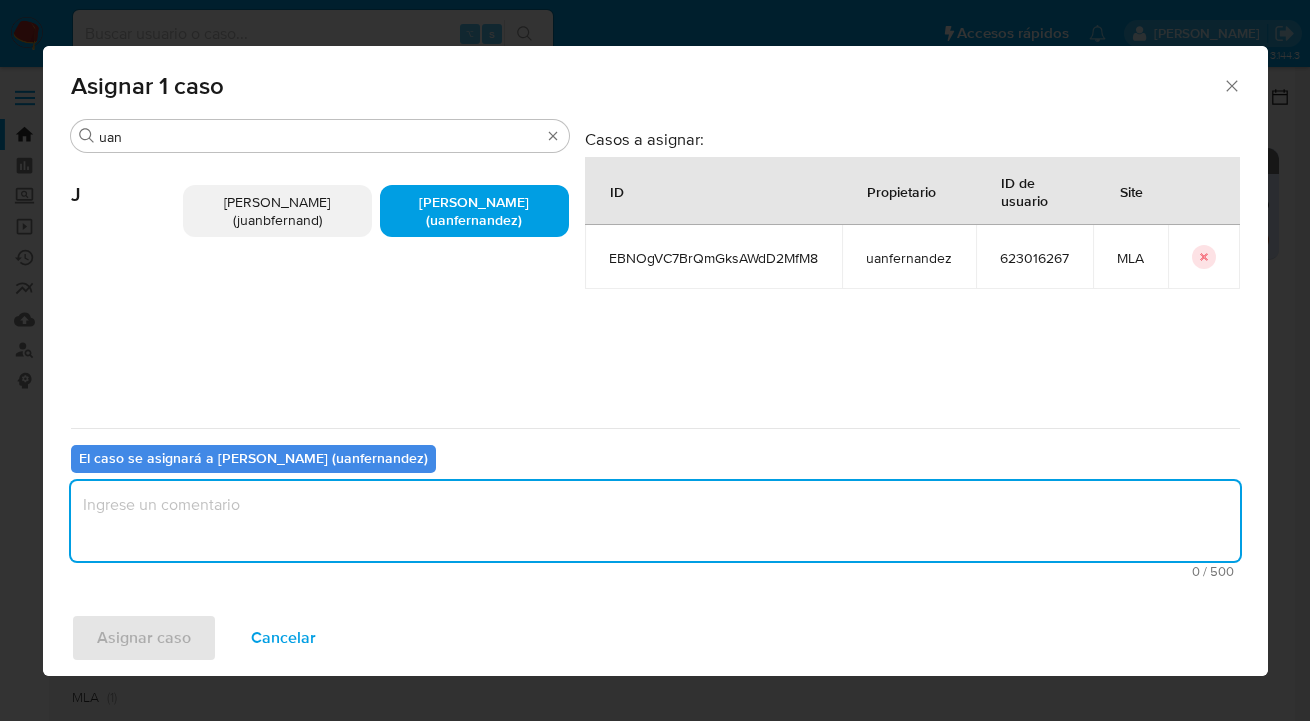 click at bounding box center (655, 521) 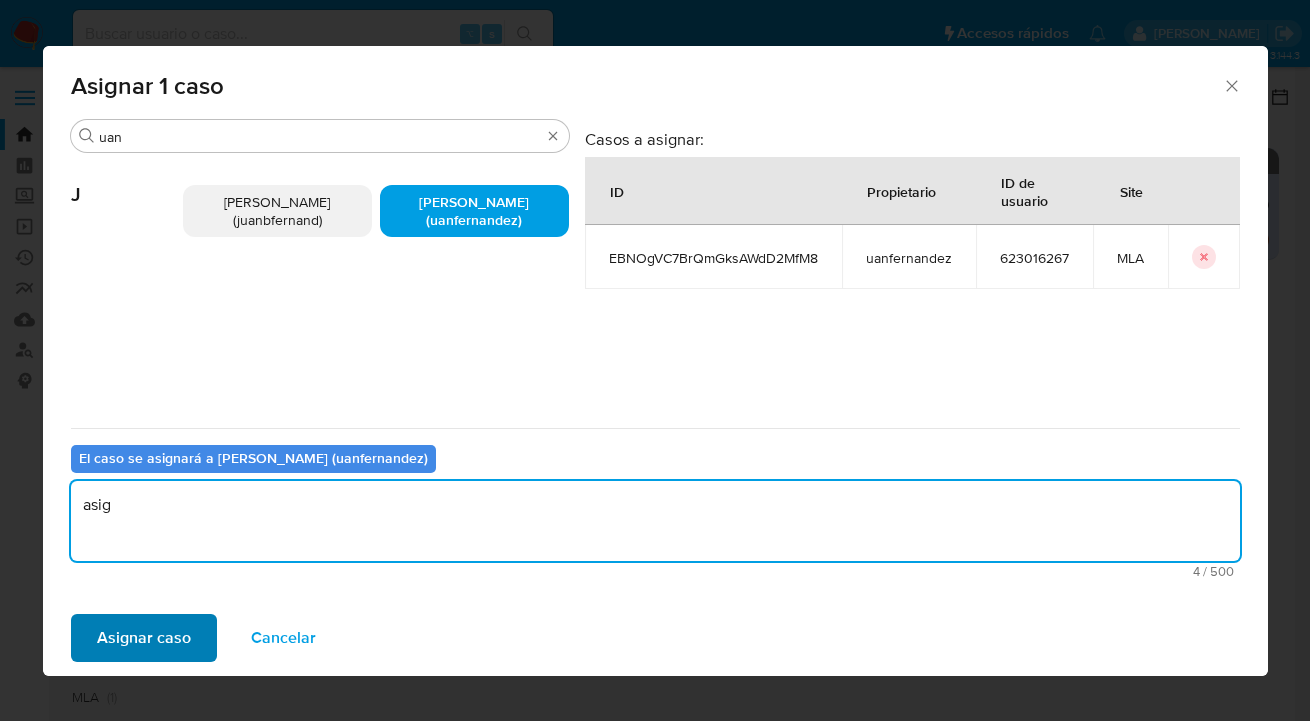 type on "asig" 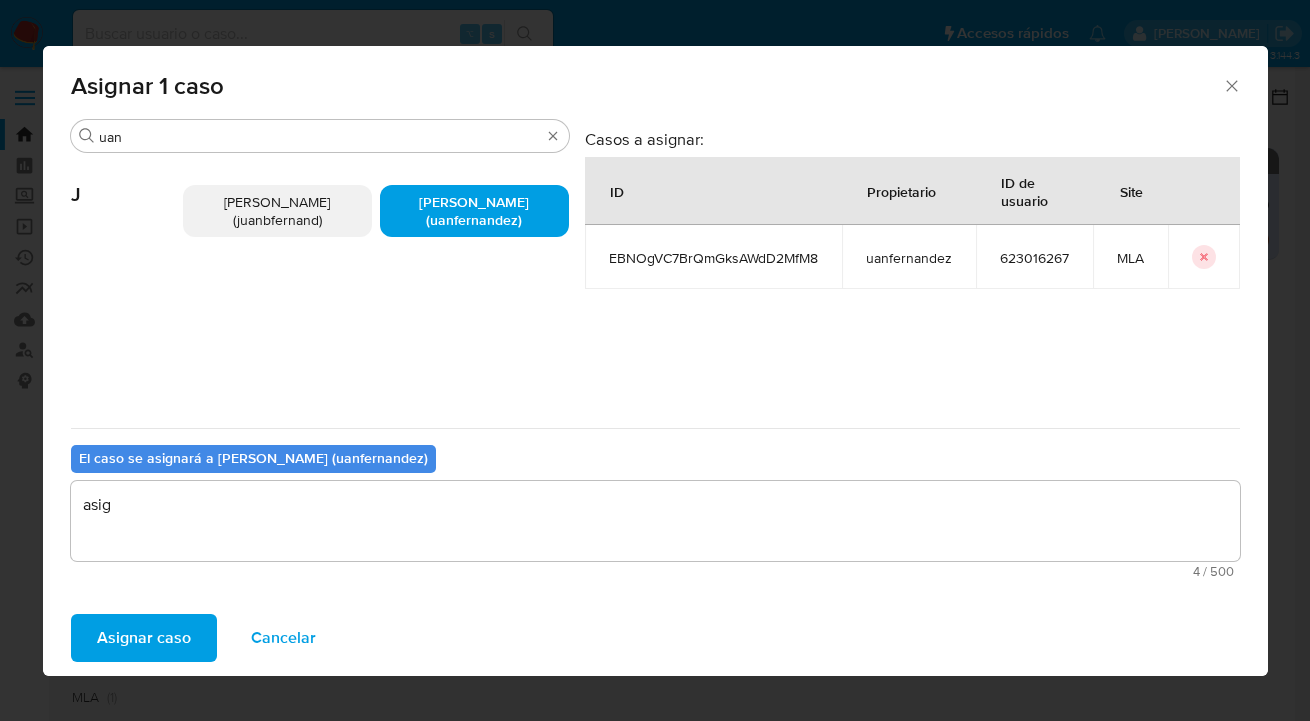 click on "Asignar caso" at bounding box center [144, 638] 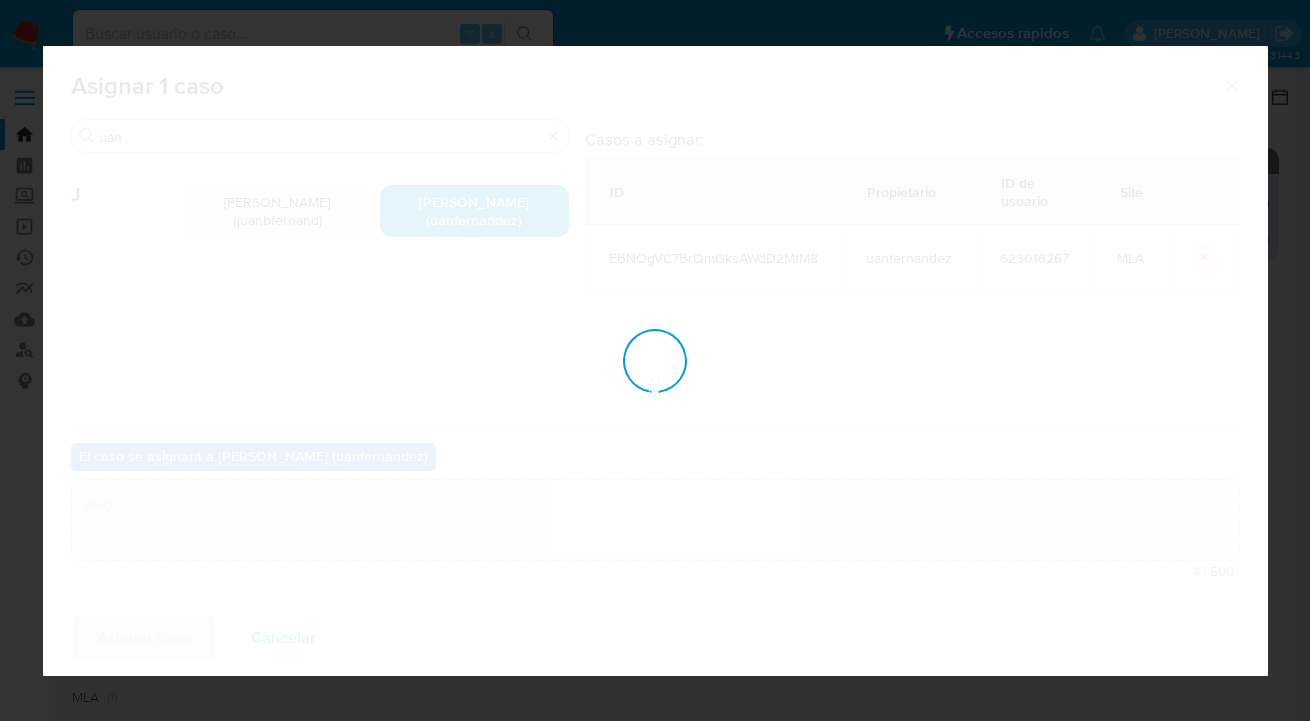 type 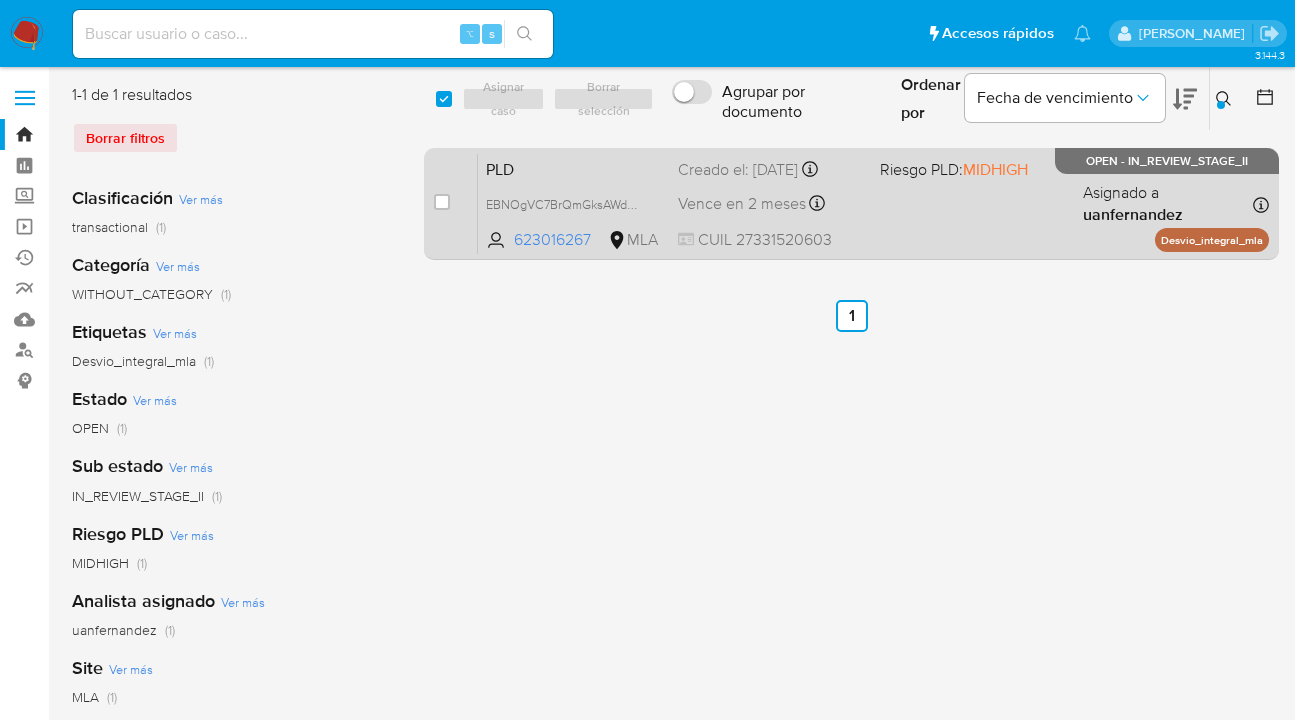 click on "PLD EBNOgVC7BrQmGksAWdD2MfM8 623016267 MLA Riesgo PLD:  MIDHIGH Creado el: 12/06/2025   Creado el: 12/06/2025 03:12:33 Vence en 2 meses   Vence el 10/09/2025 03:12:34 CUIL   27331520603 Asignado a   uanfernandez   Asignado el: 18/06/2025 14:17:22 Desvio_integral_mla OPEN - IN_REVIEW_STAGE_II" at bounding box center (873, 203) 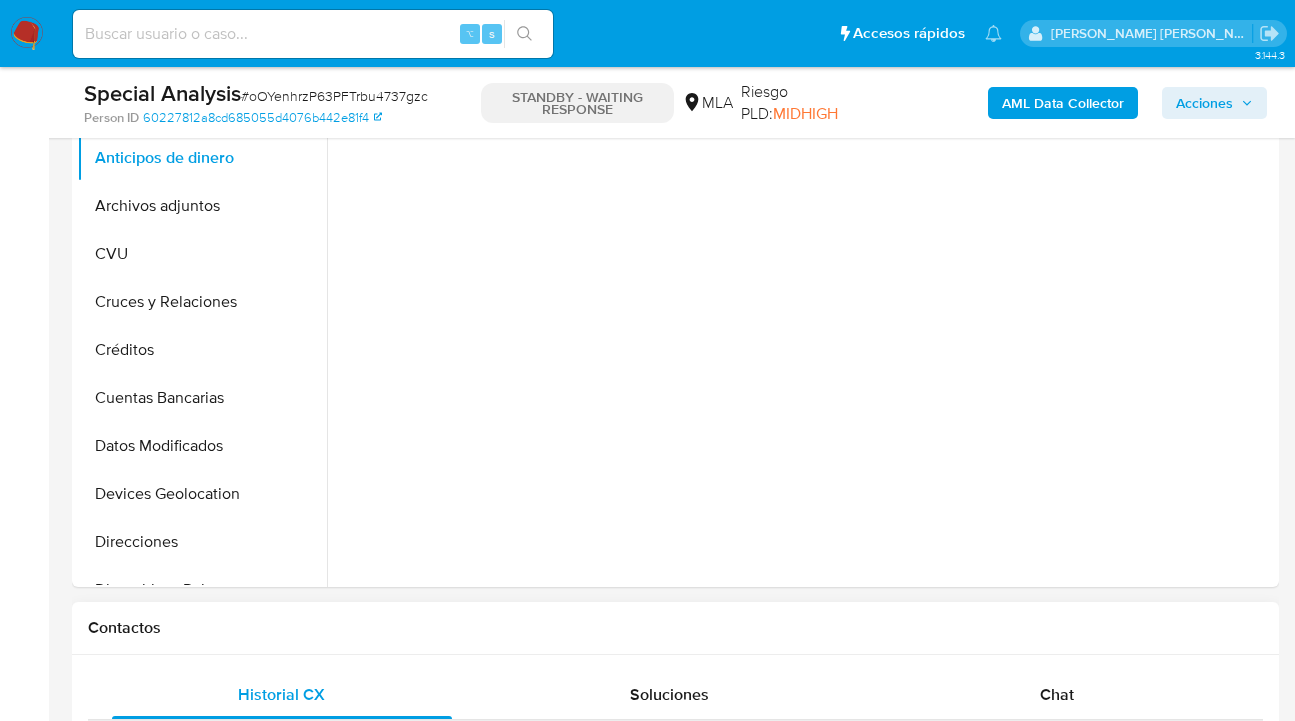 scroll, scrollTop: 765, scrollLeft: 0, axis: vertical 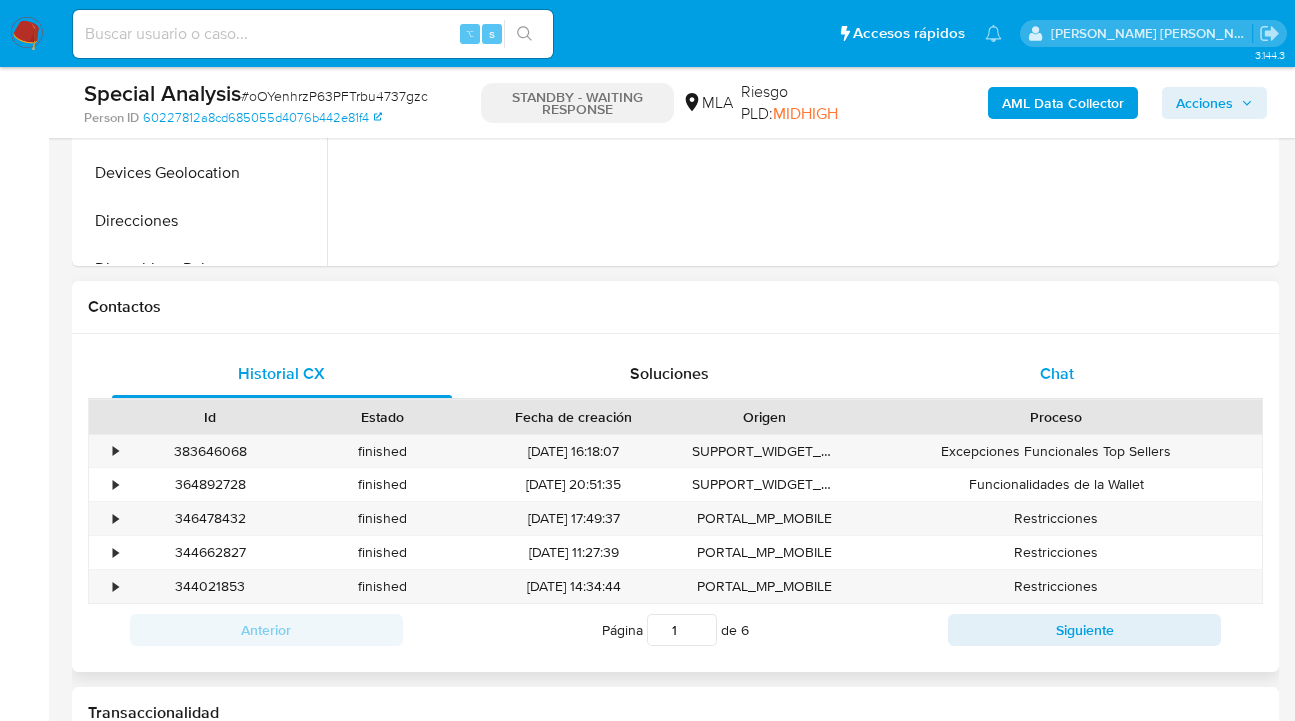 click on "Chat" at bounding box center [1057, 373] 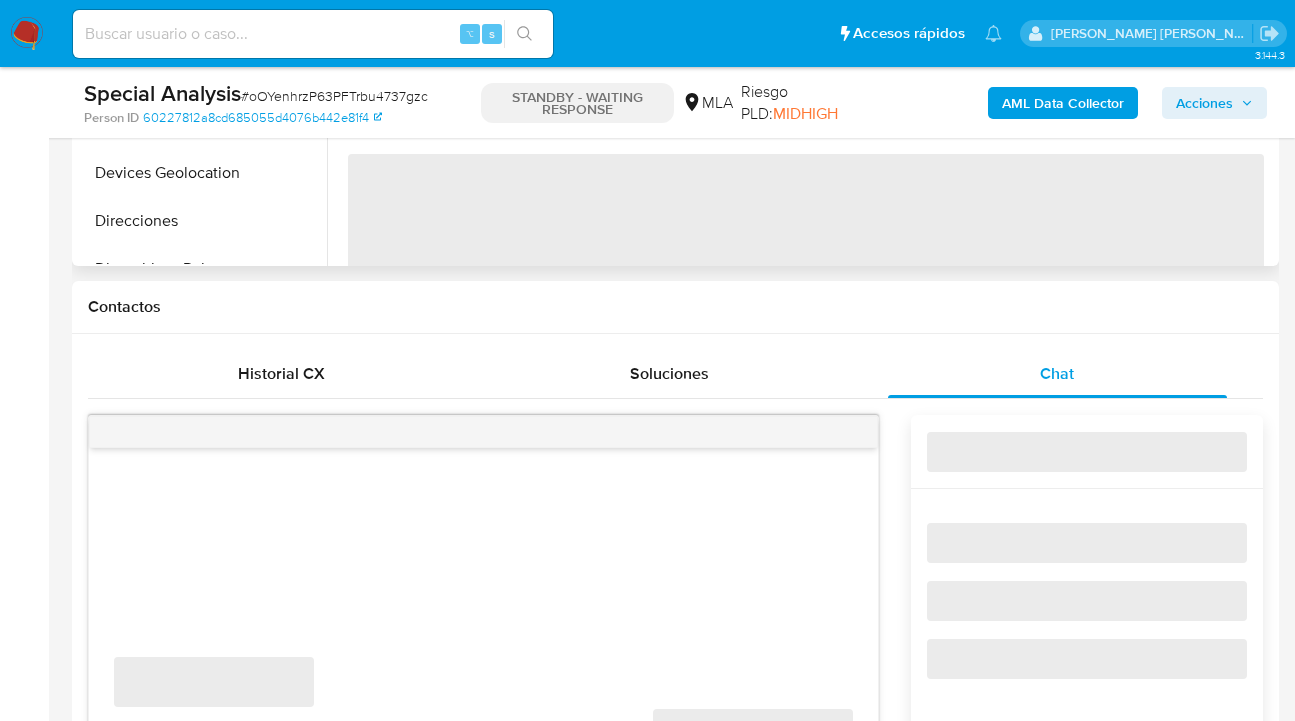 select on "10" 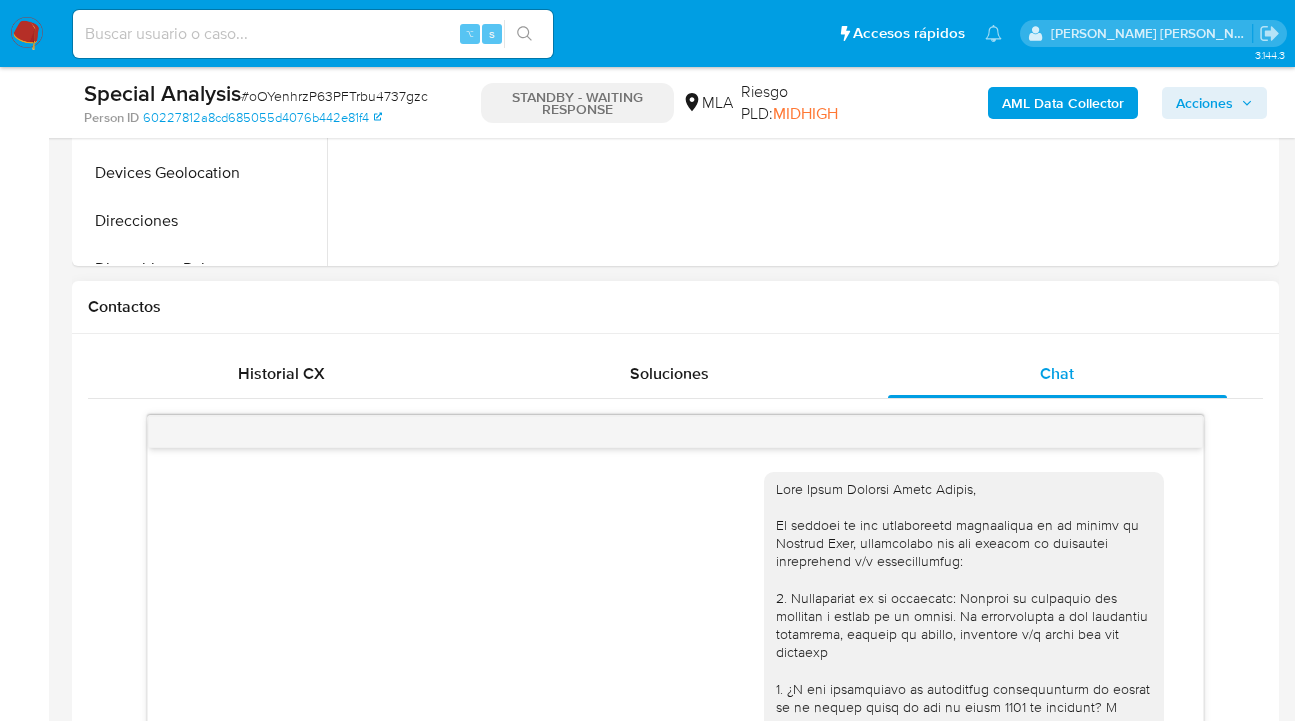 scroll, scrollTop: 703, scrollLeft: 0, axis: vertical 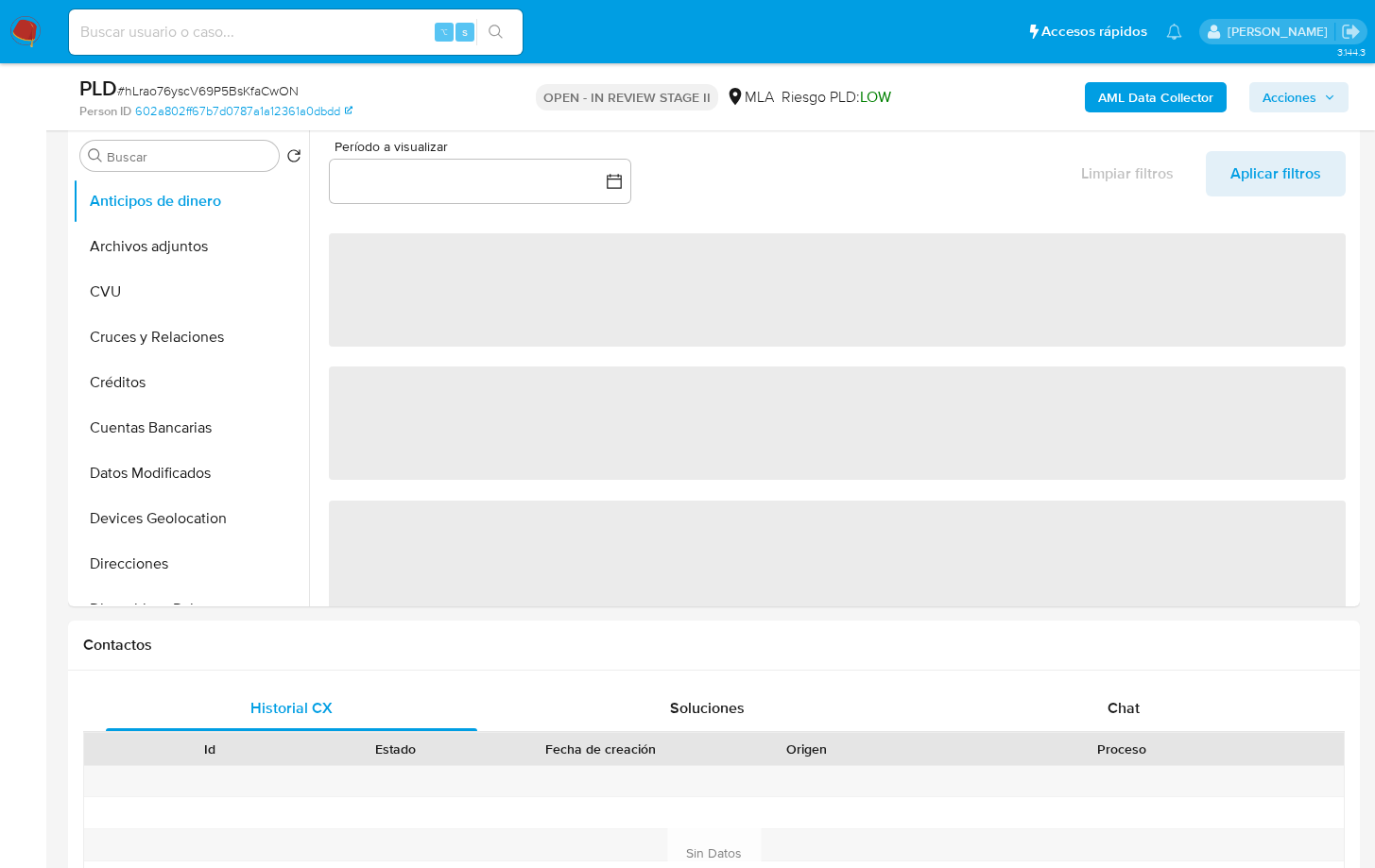 select on "10" 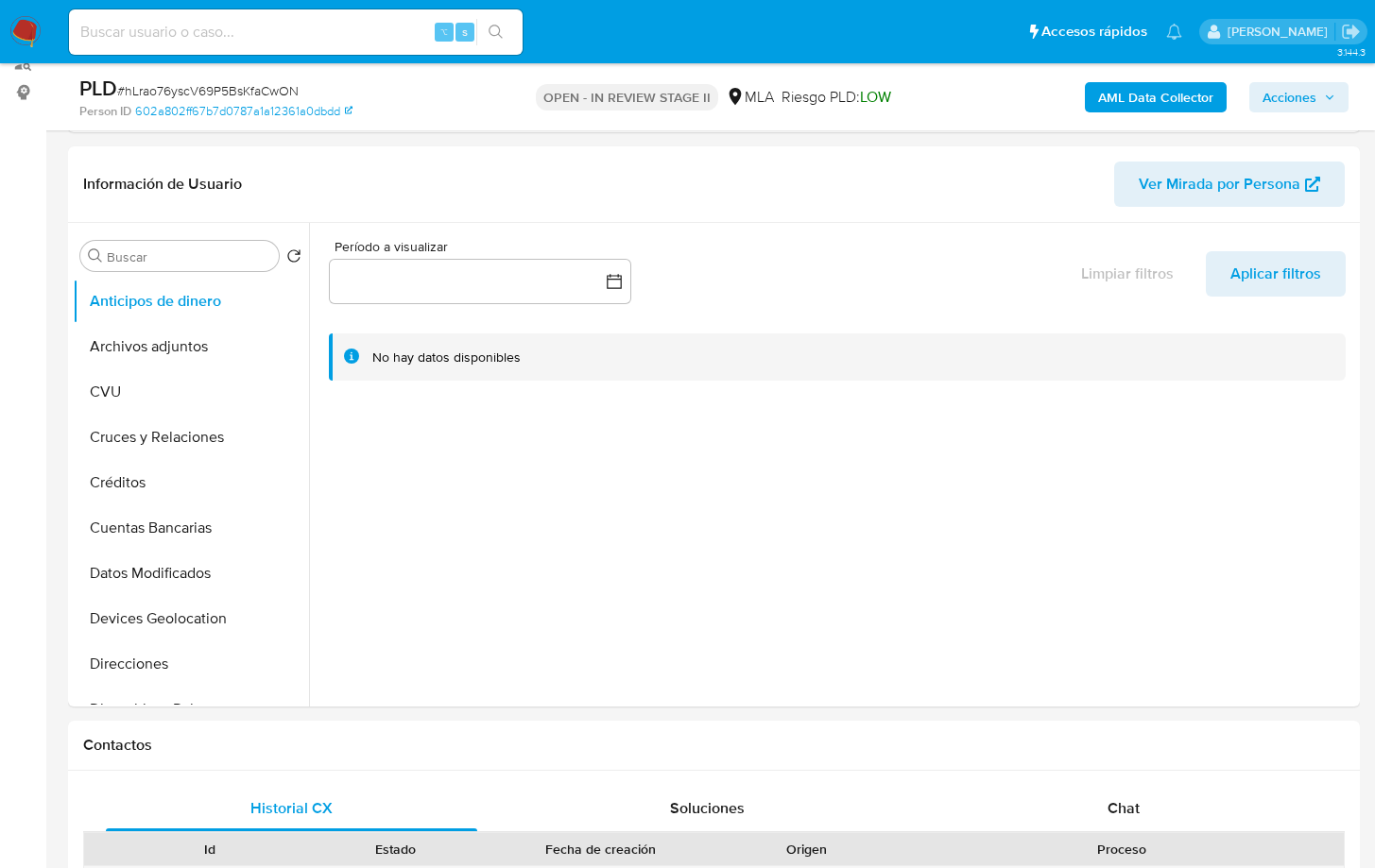 scroll, scrollTop: 269, scrollLeft: 0, axis: vertical 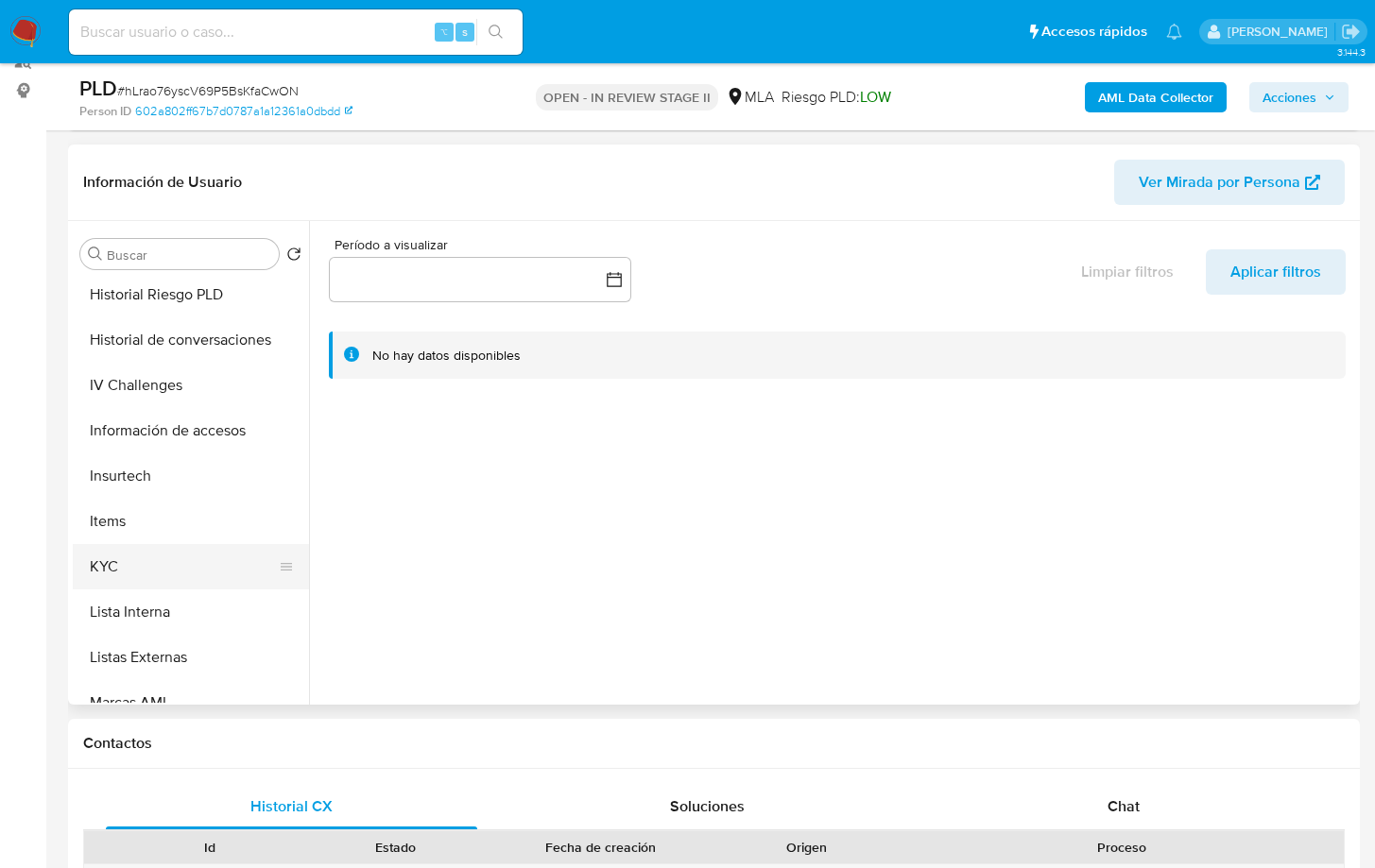 click on "KYC" at bounding box center (183, 567) 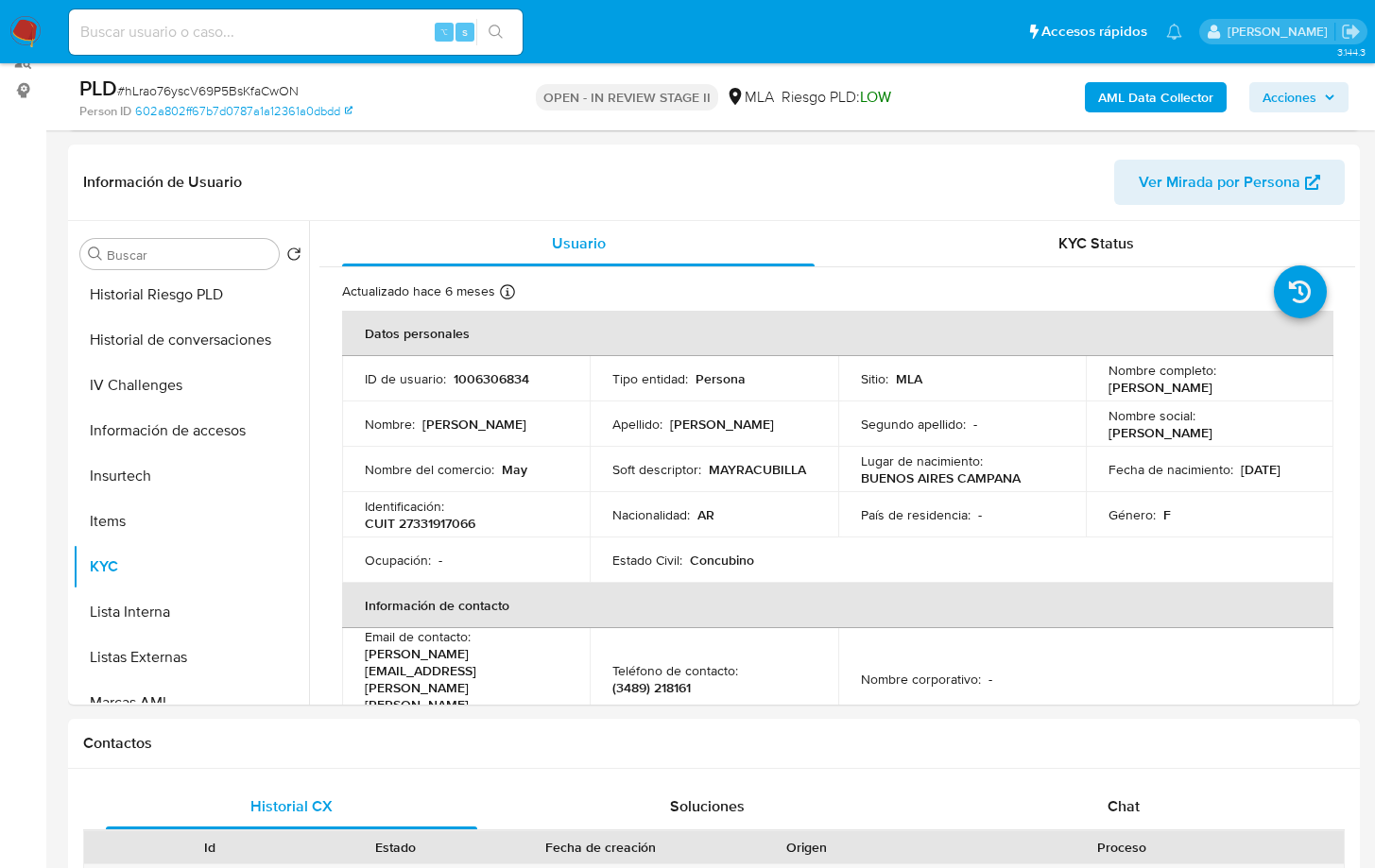 type 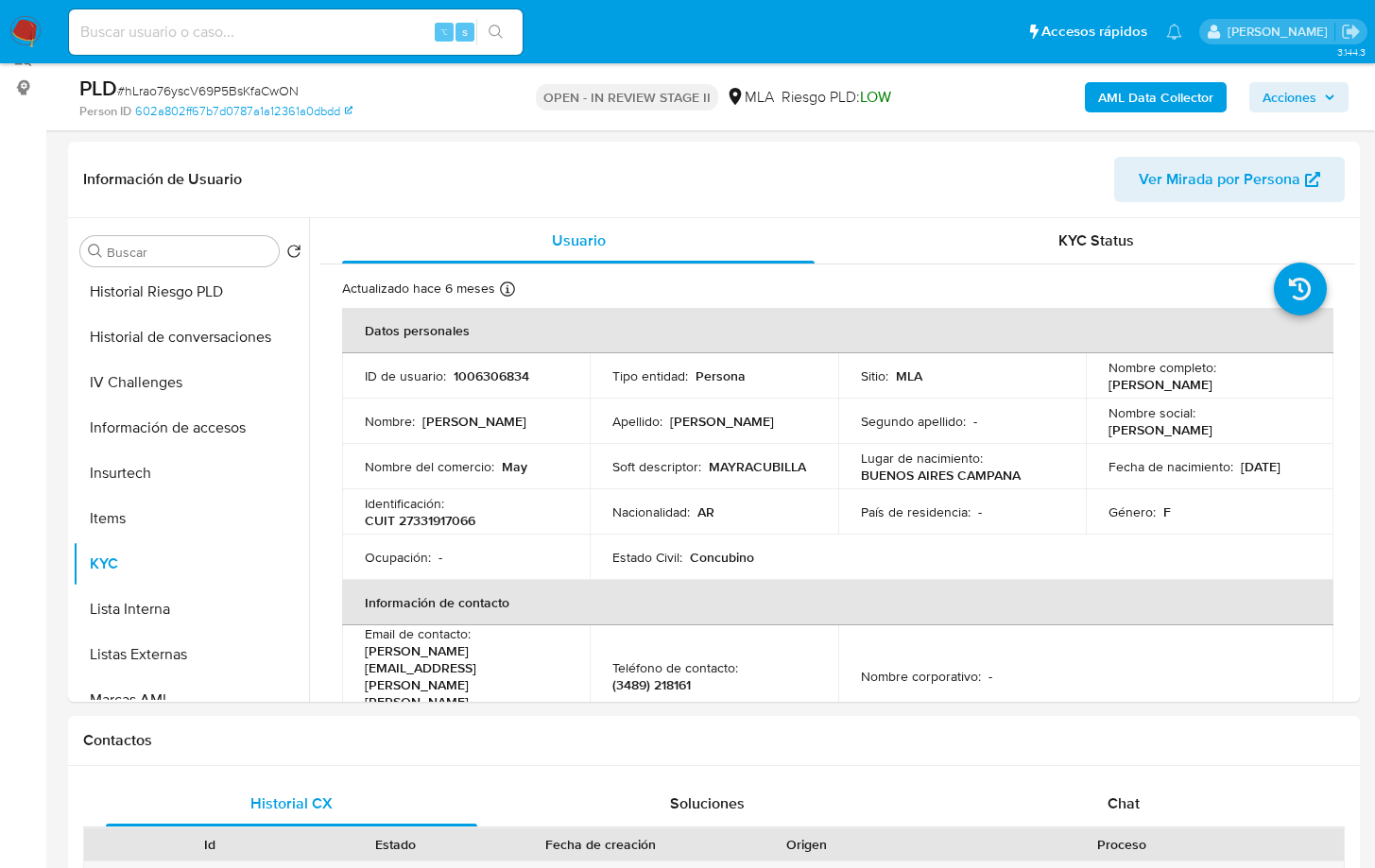 scroll, scrollTop: 274, scrollLeft: 0, axis: vertical 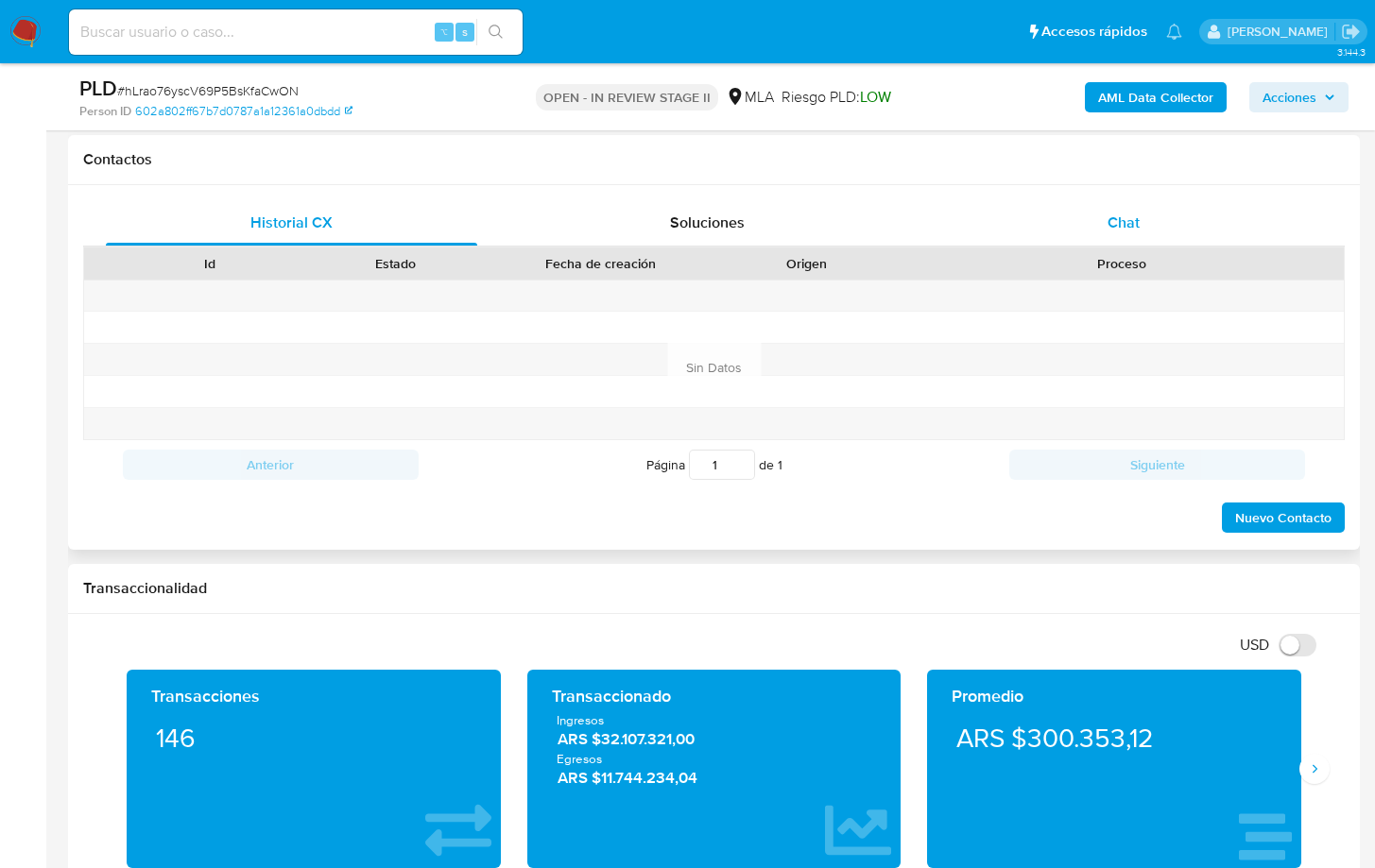 click on "Chat" at bounding box center [1124, 223] 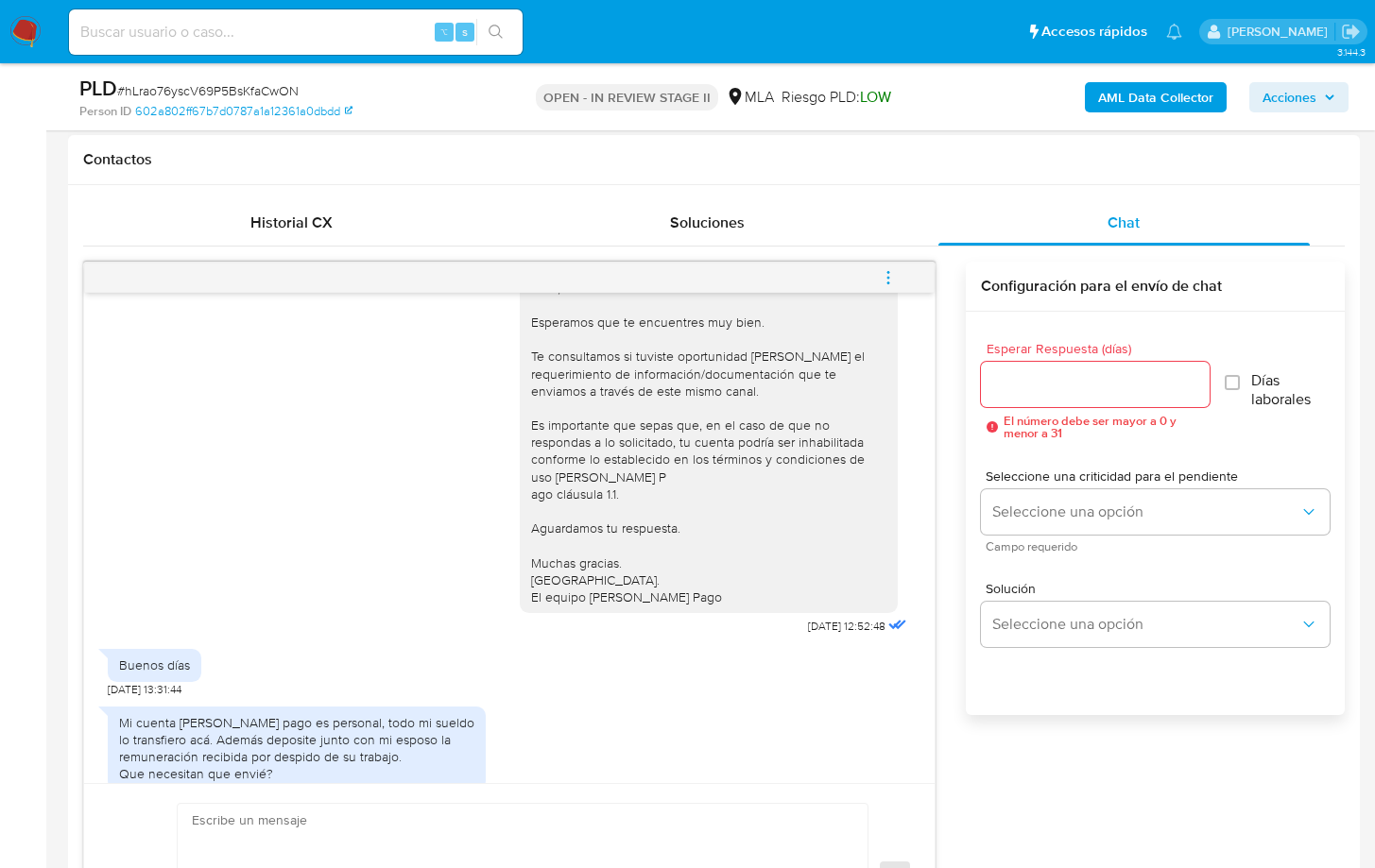 scroll, scrollTop: 0, scrollLeft: 0, axis: both 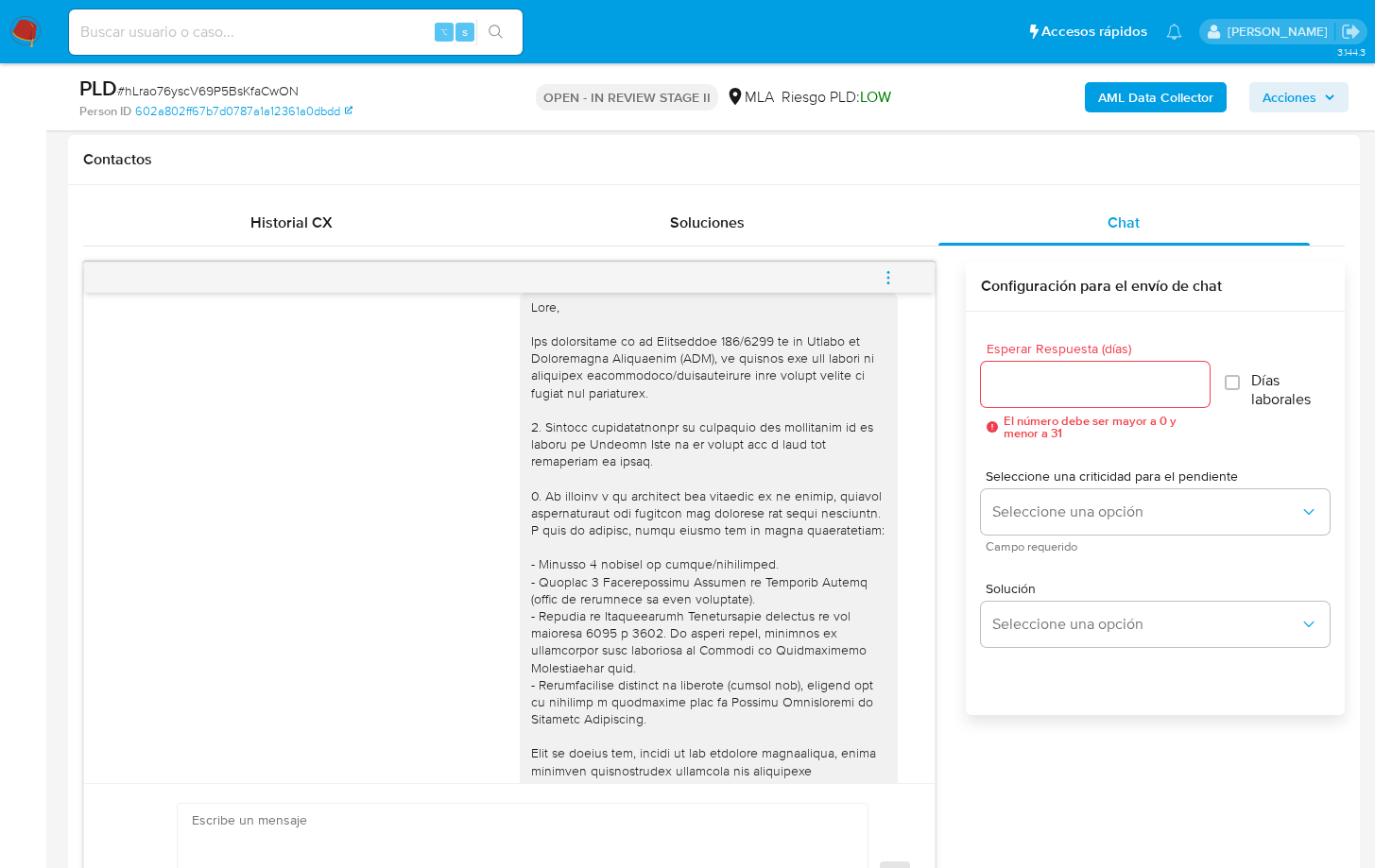 type 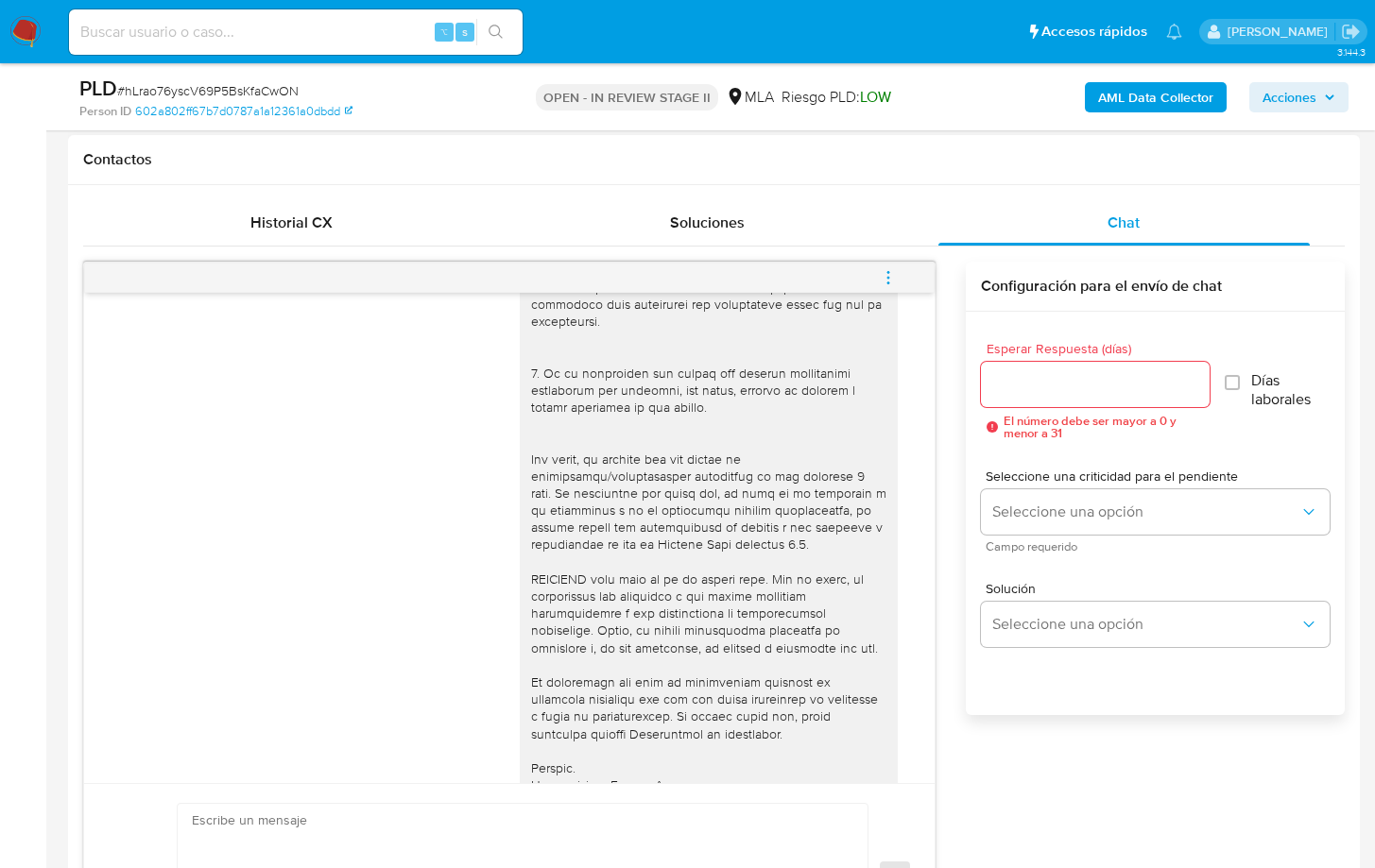 scroll, scrollTop: 510, scrollLeft: 0, axis: vertical 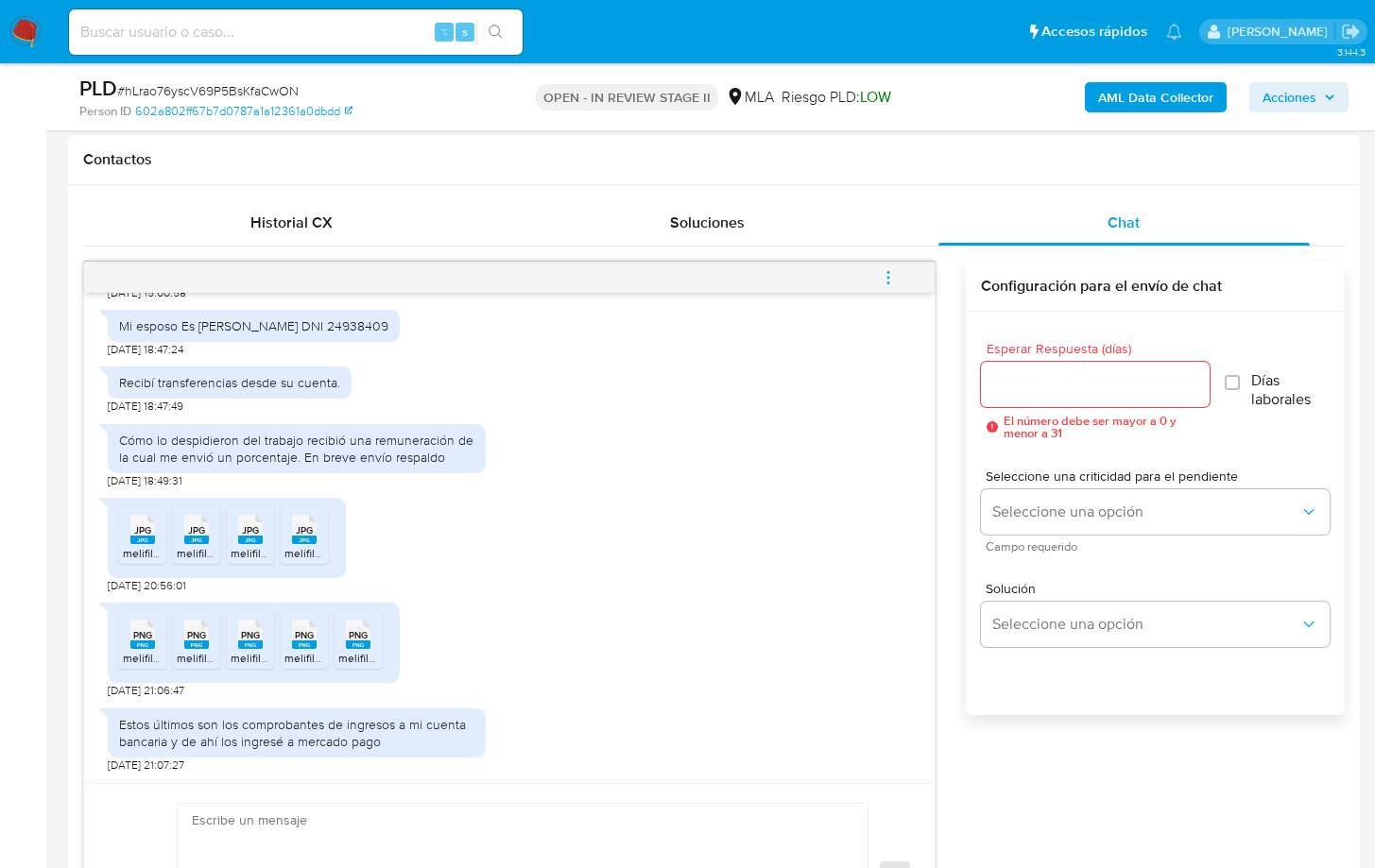 click on "JPG" at bounding box center [143, 530] 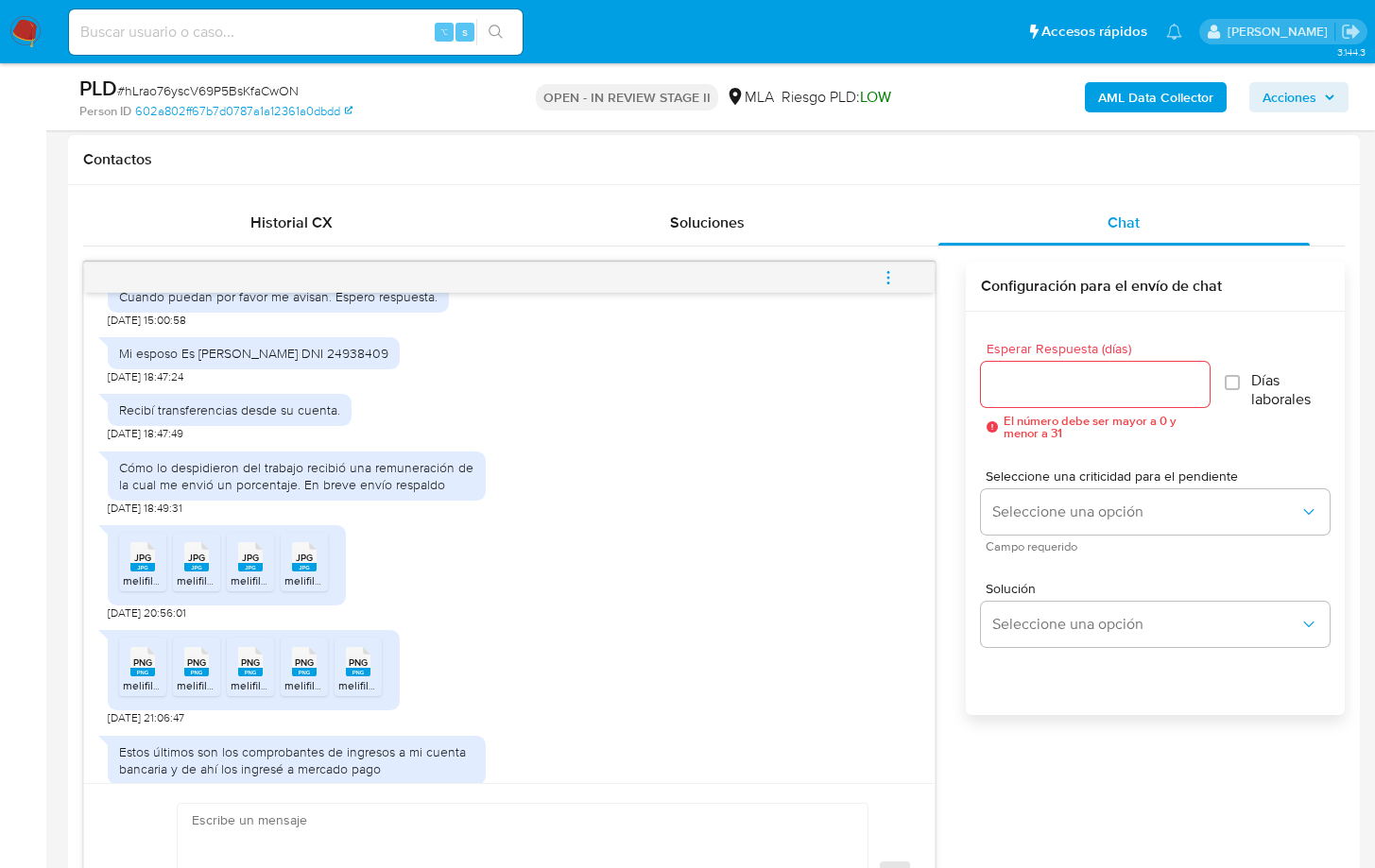 scroll, scrollTop: 1472, scrollLeft: 0, axis: vertical 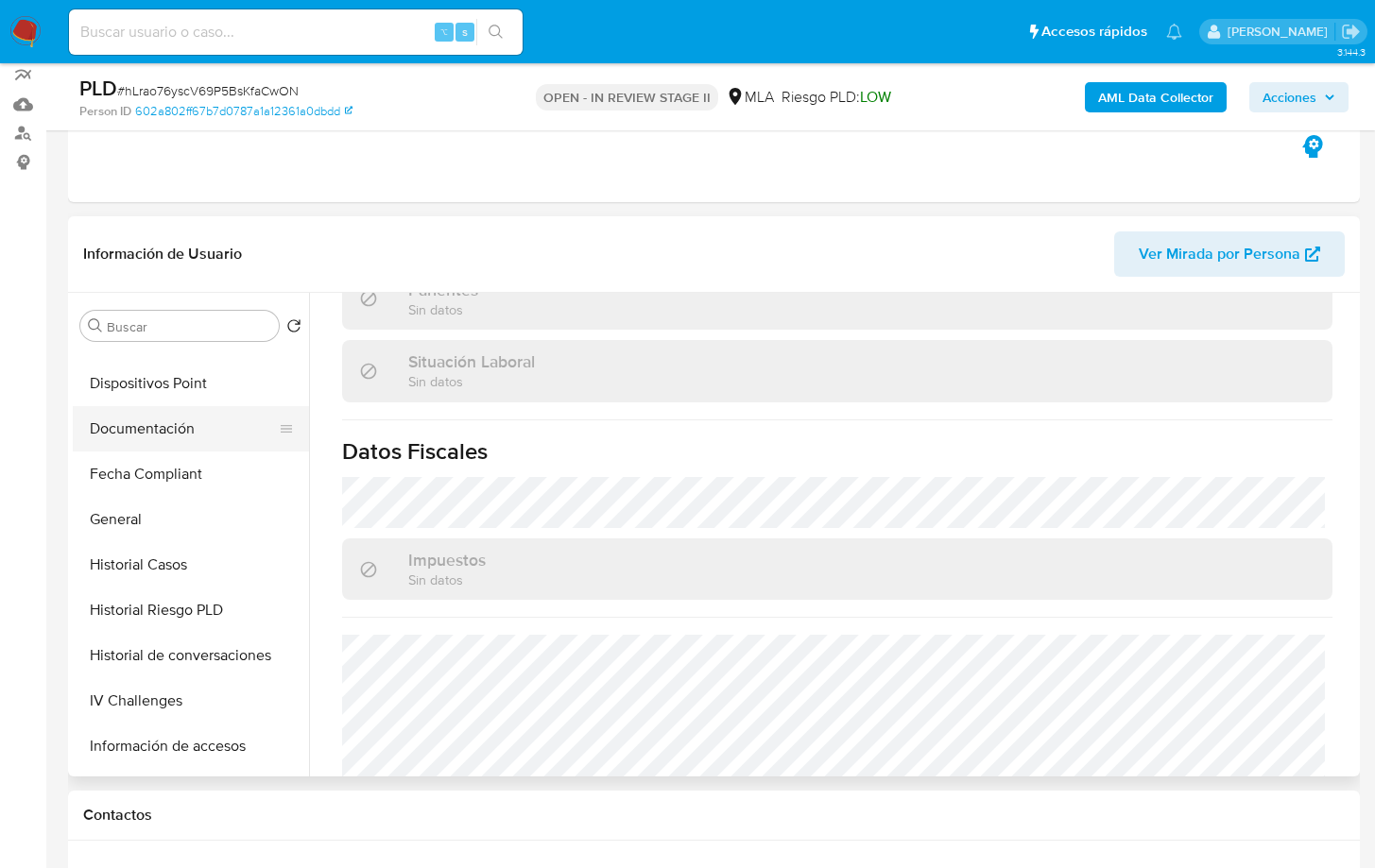 drag, startPoint x: 178, startPoint y: 417, endPoint x: 235, endPoint y: 418, distance: 57.008771 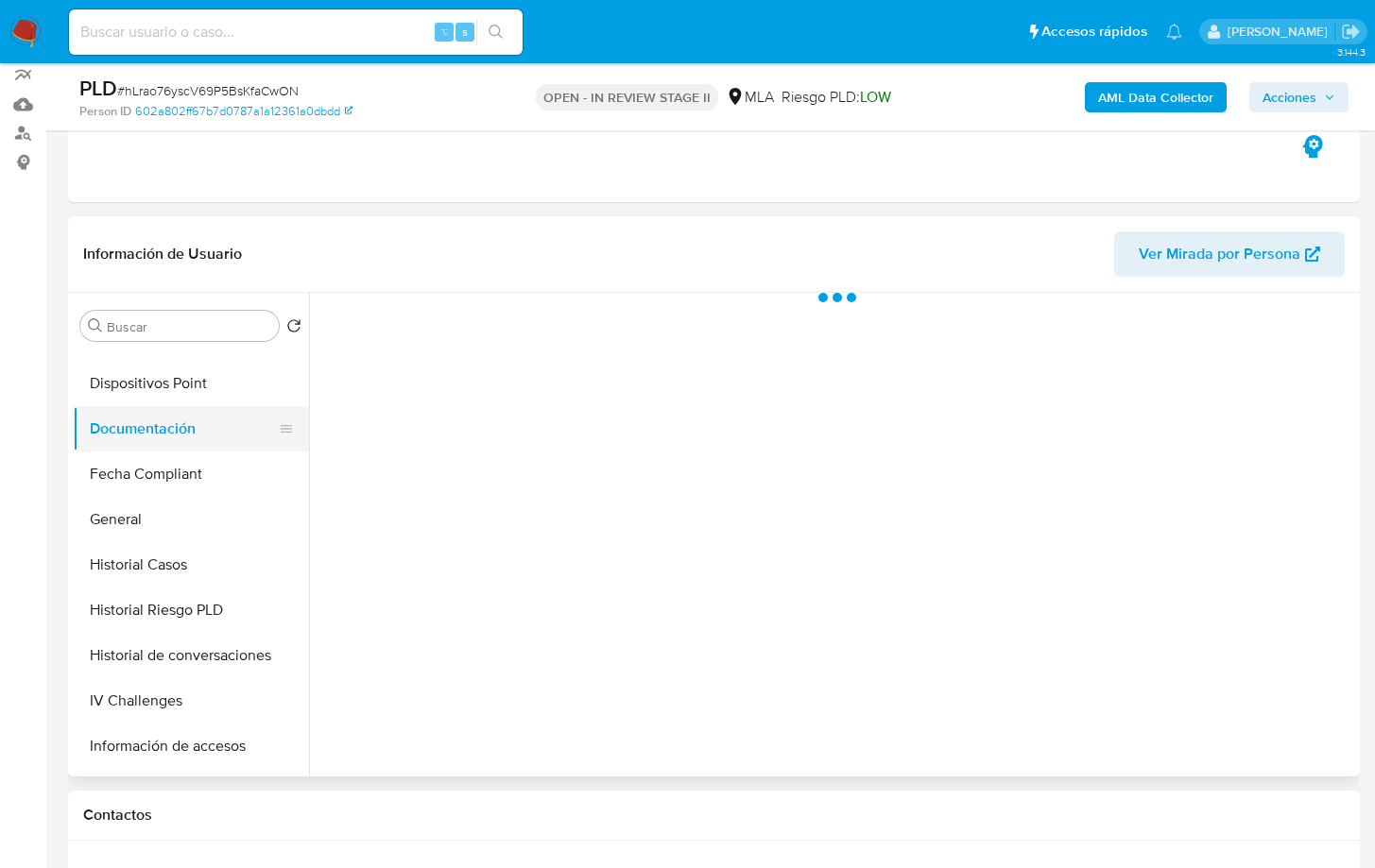 scroll, scrollTop: 0, scrollLeft: 0, axis: both 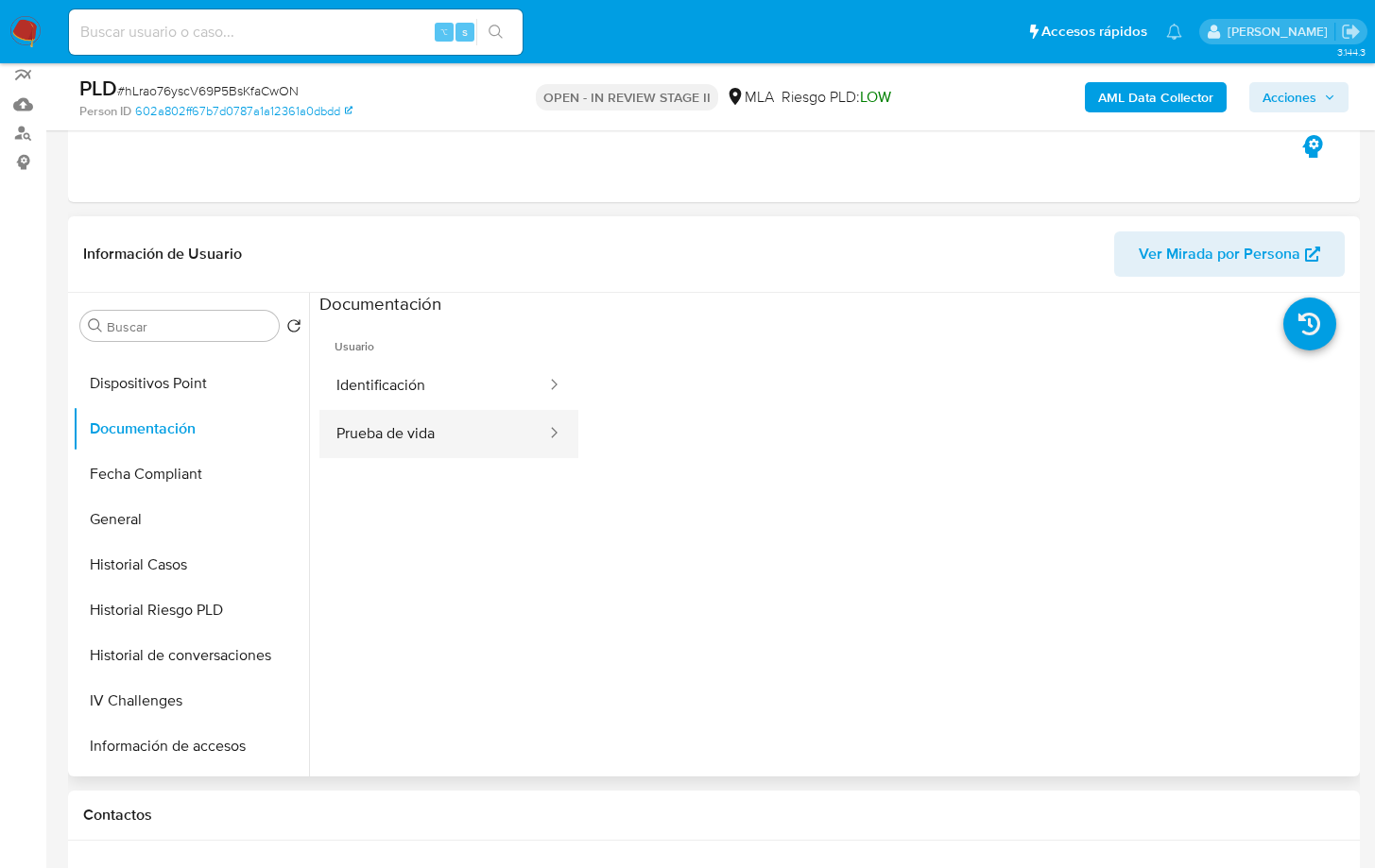 click on "Prueba de vida" at bounding box center [434, 434] 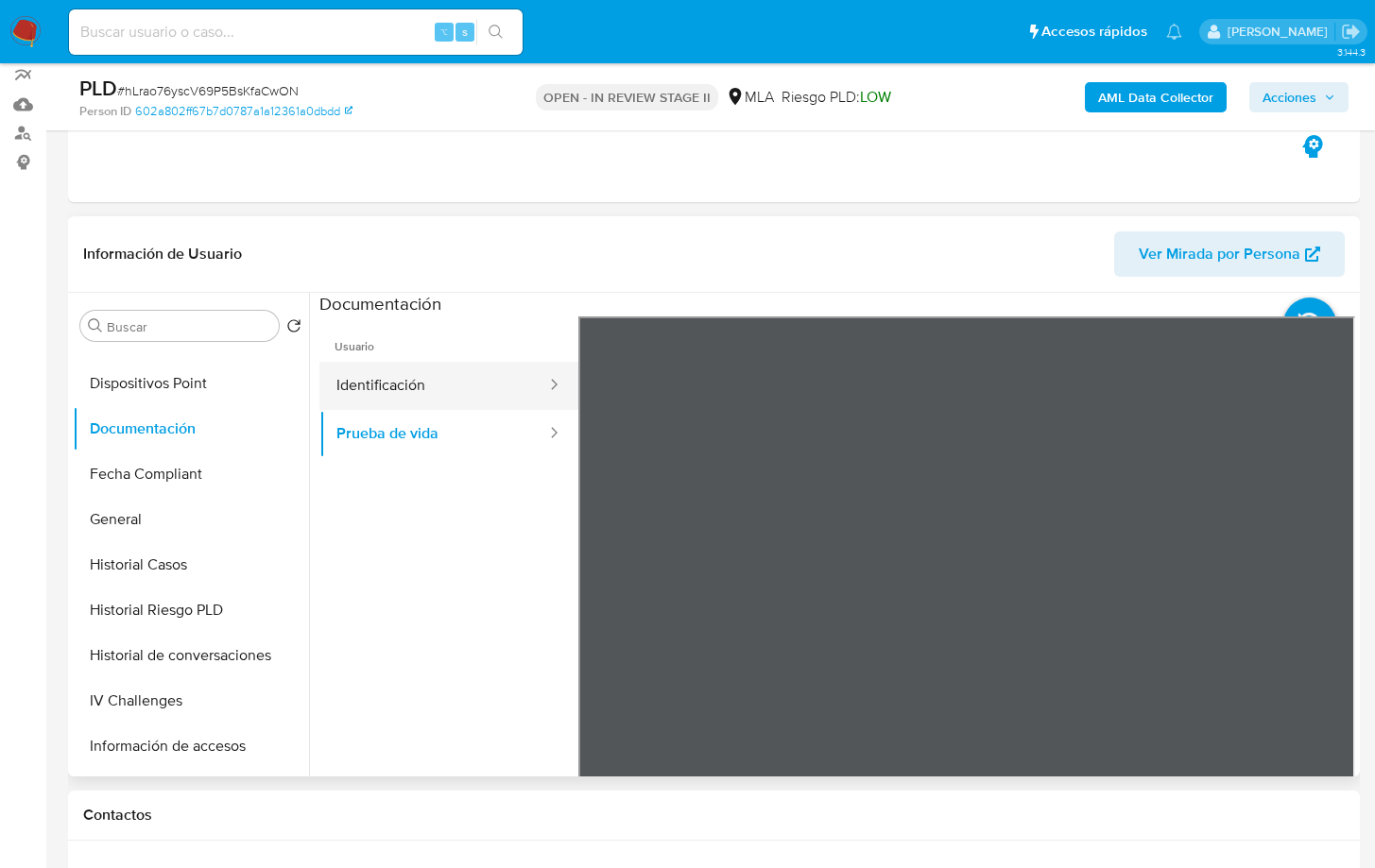 click on "Identificación" at bounding box center (434, 385) 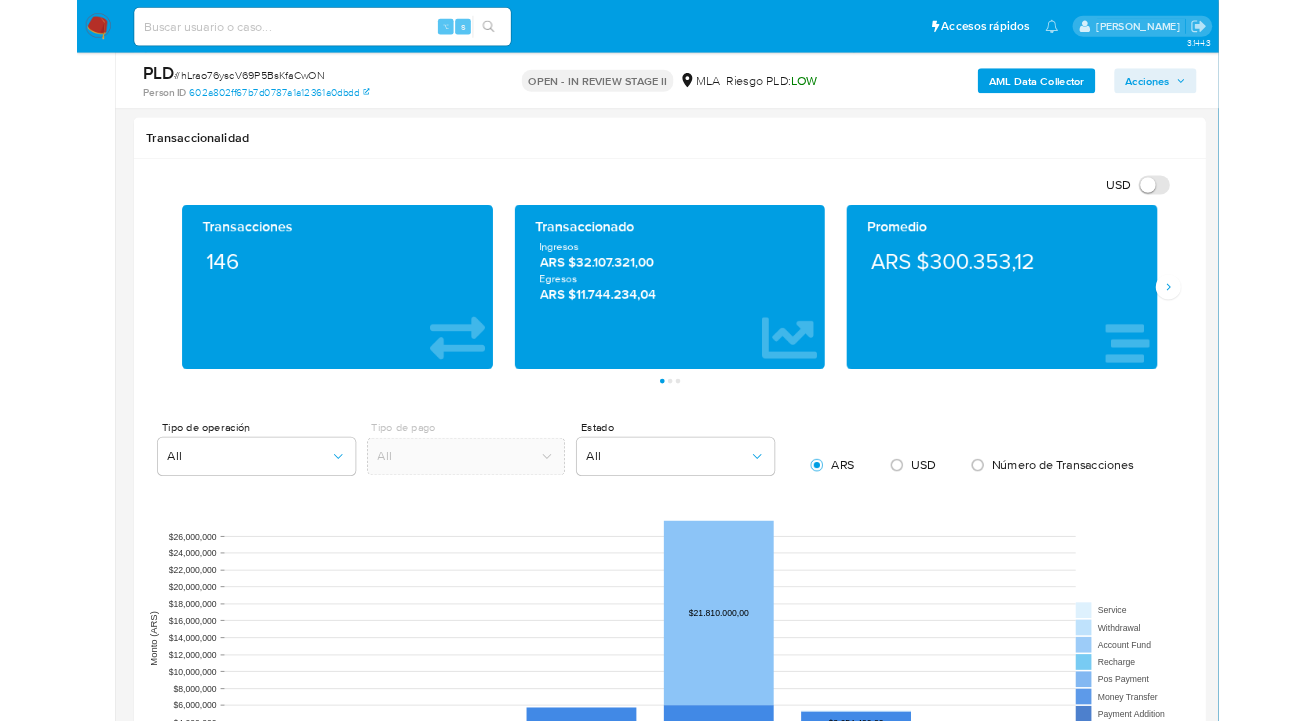 scroll, scrollTop: 1814, scrollLeft: 0, axis: vertical 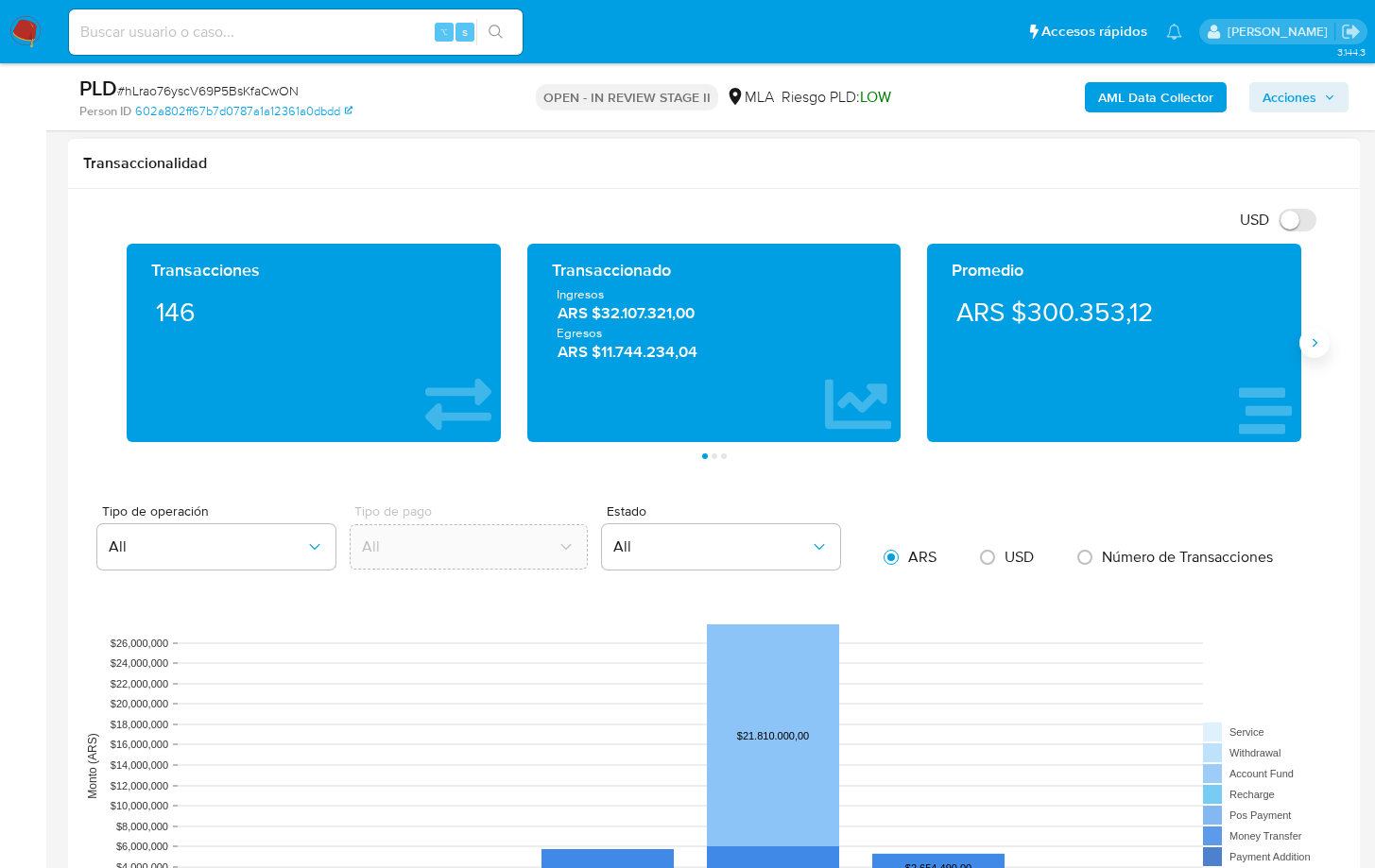 click at bounding box center (1315, 343) 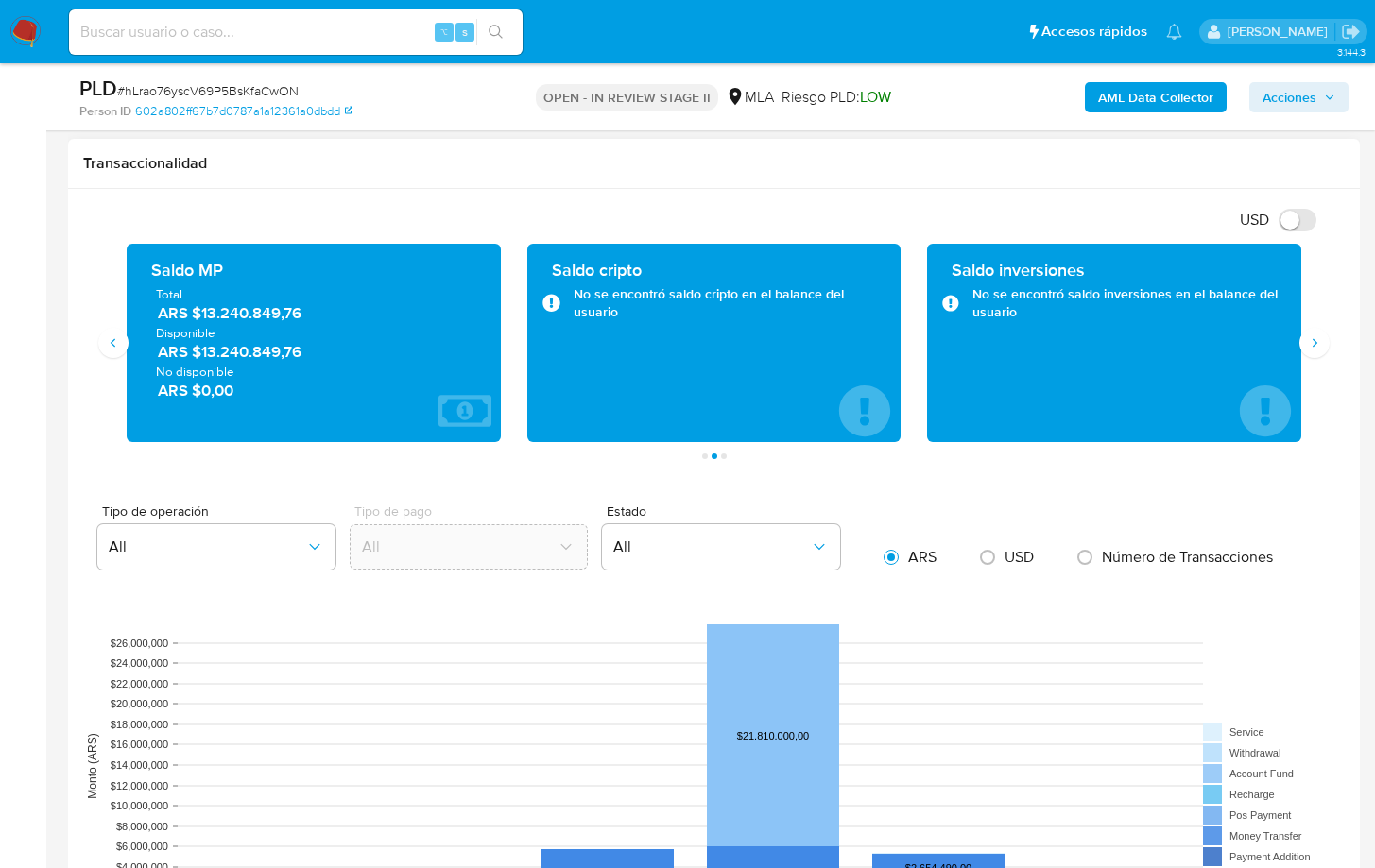 type 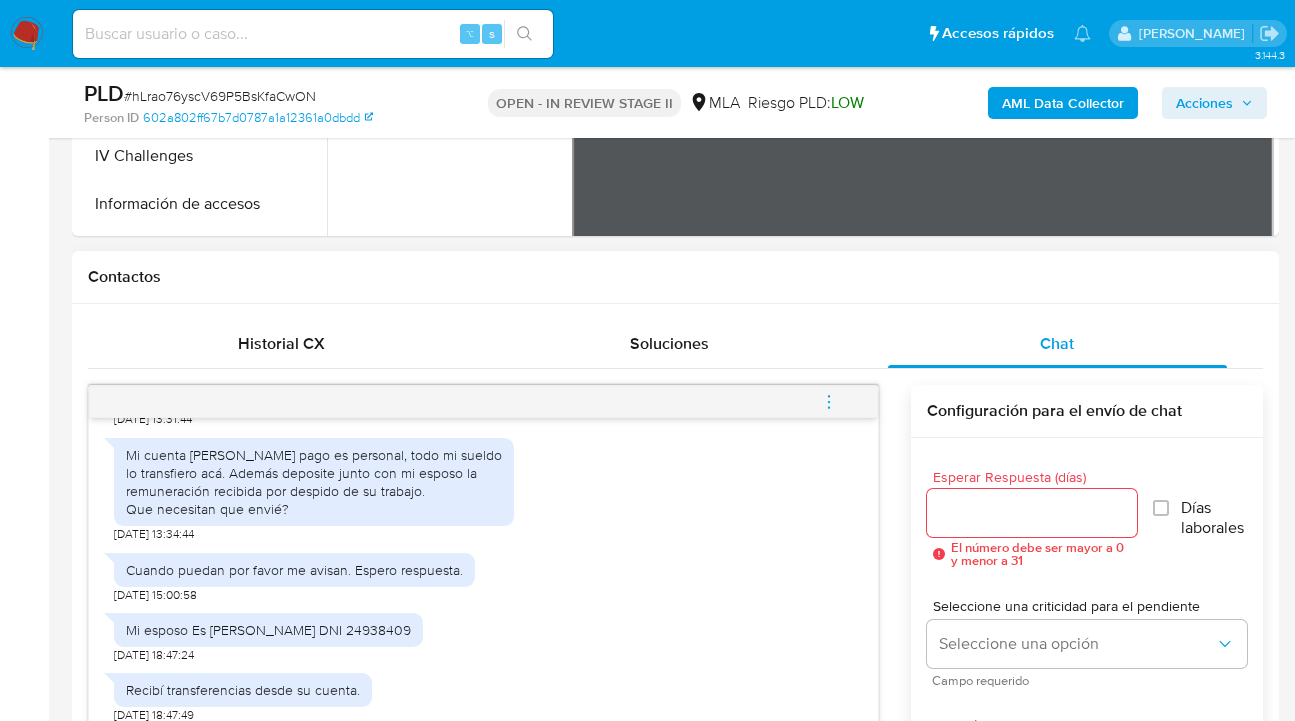 scroll, scrollTop: 816, scrollLeft: 0, axis: vertical 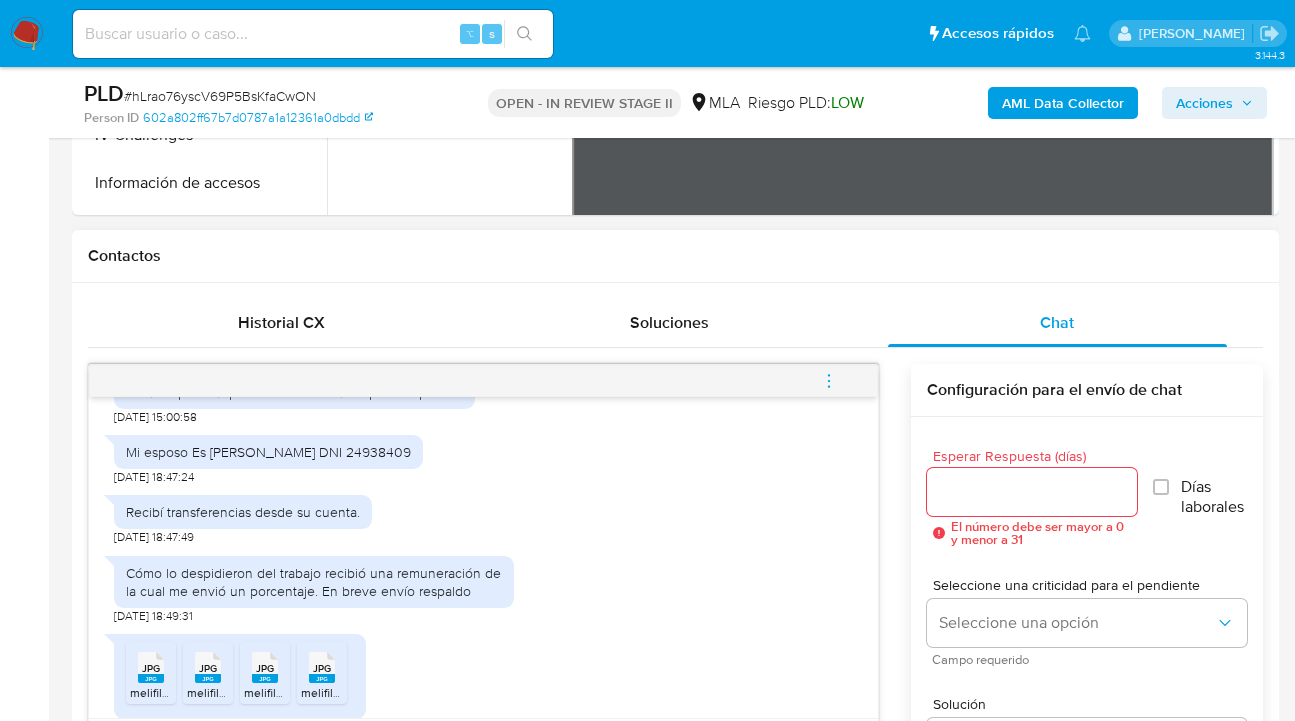 drag, startPoint x: 208, startPoint y: 505, endPoint x: 464, endPoint y: 509, distance: 256.03125 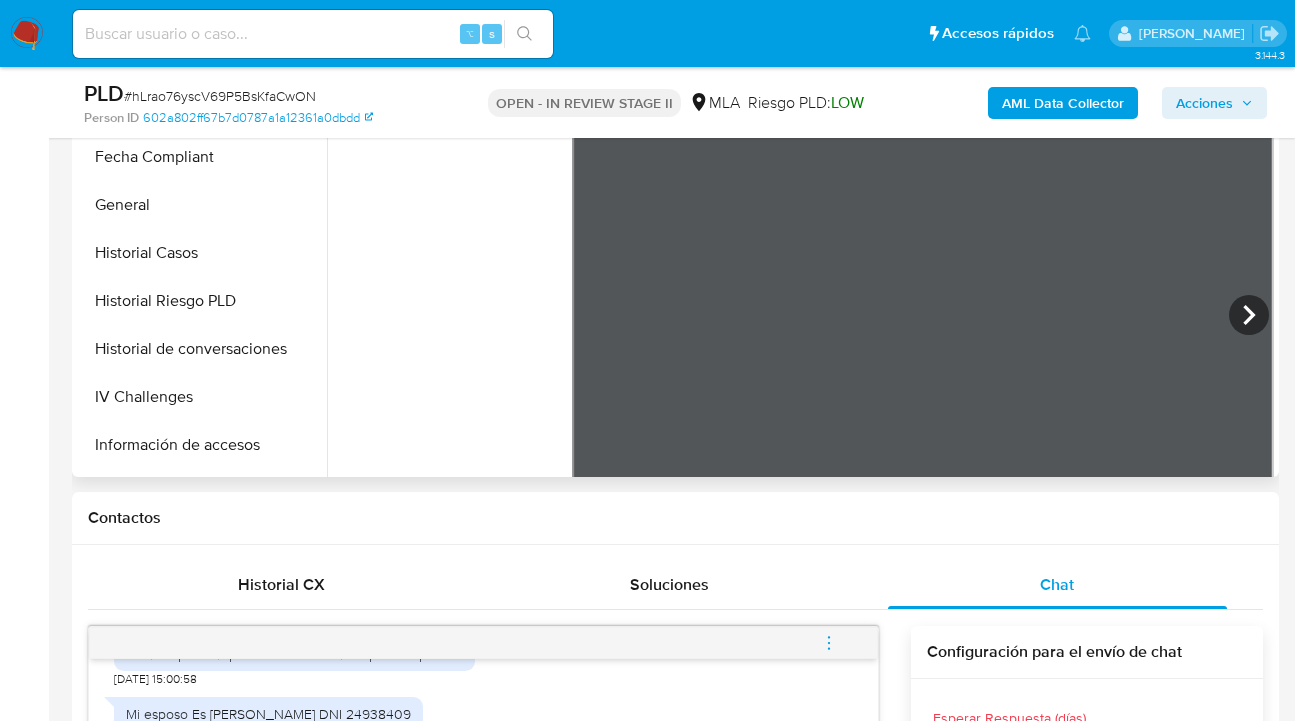 scroll, scrollTop: 398, scrollLeft: 0, axis: vertical 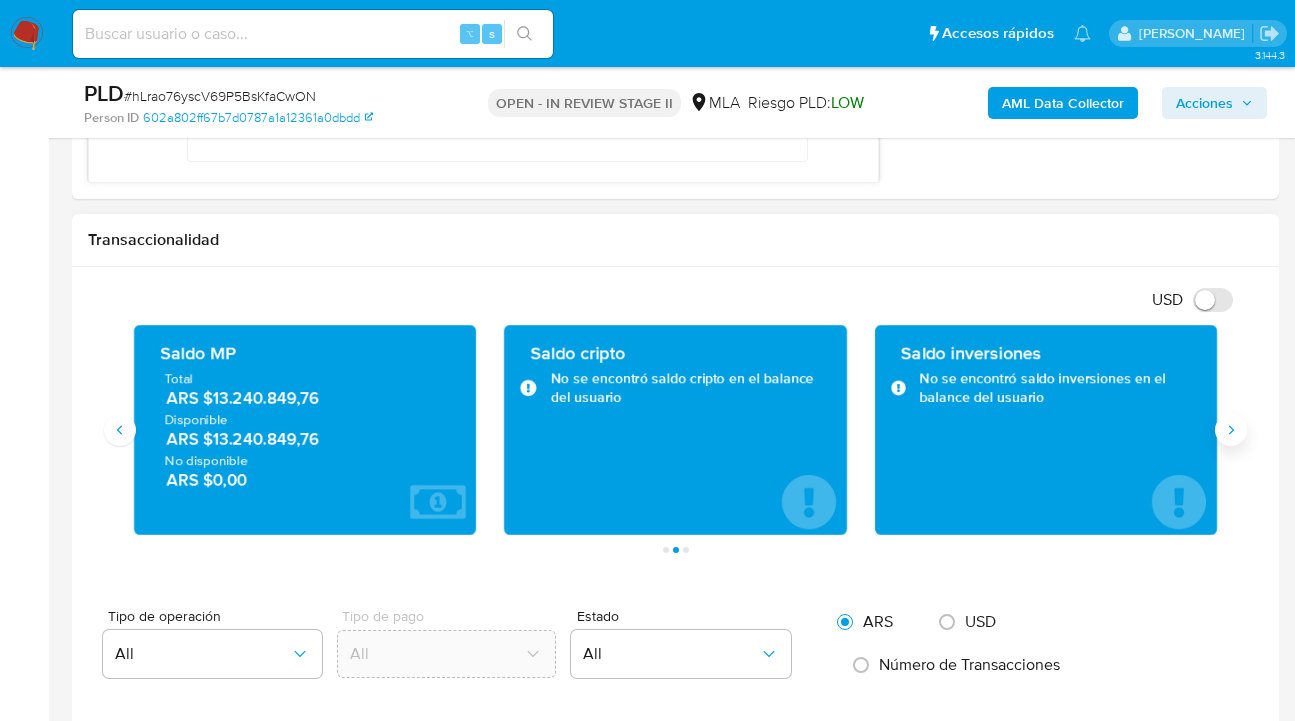 click 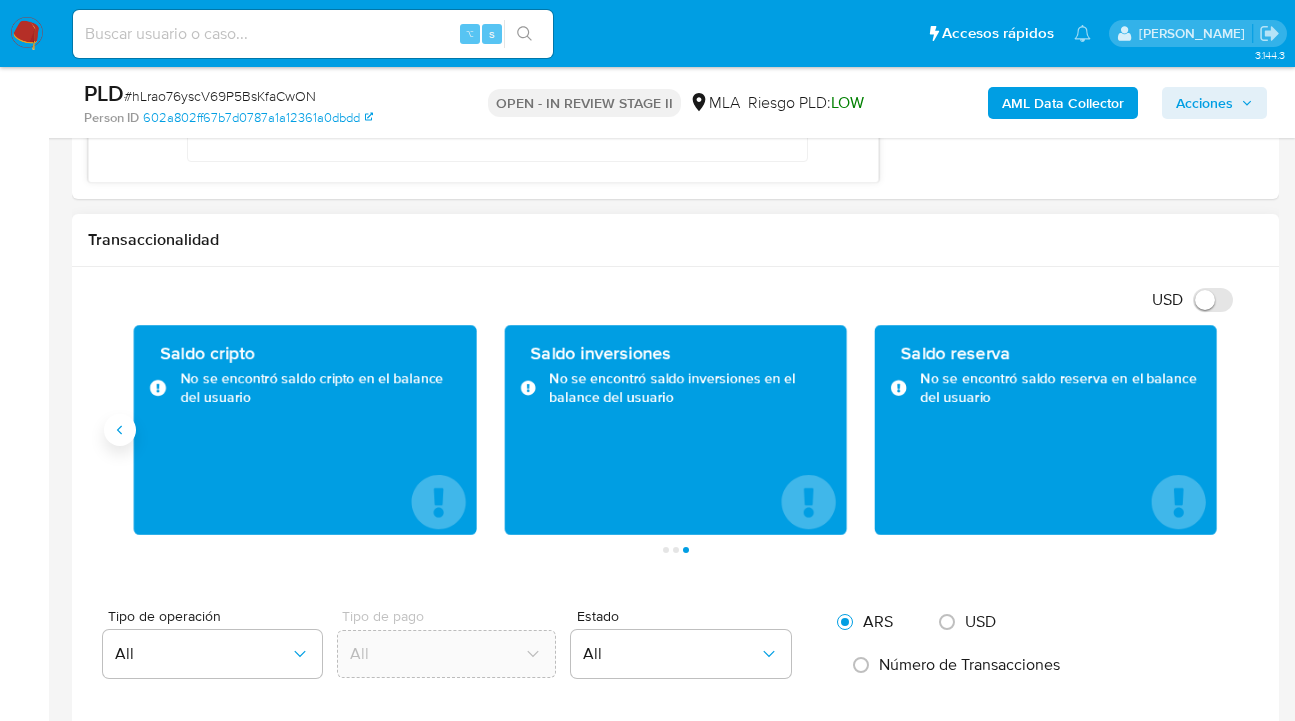 click 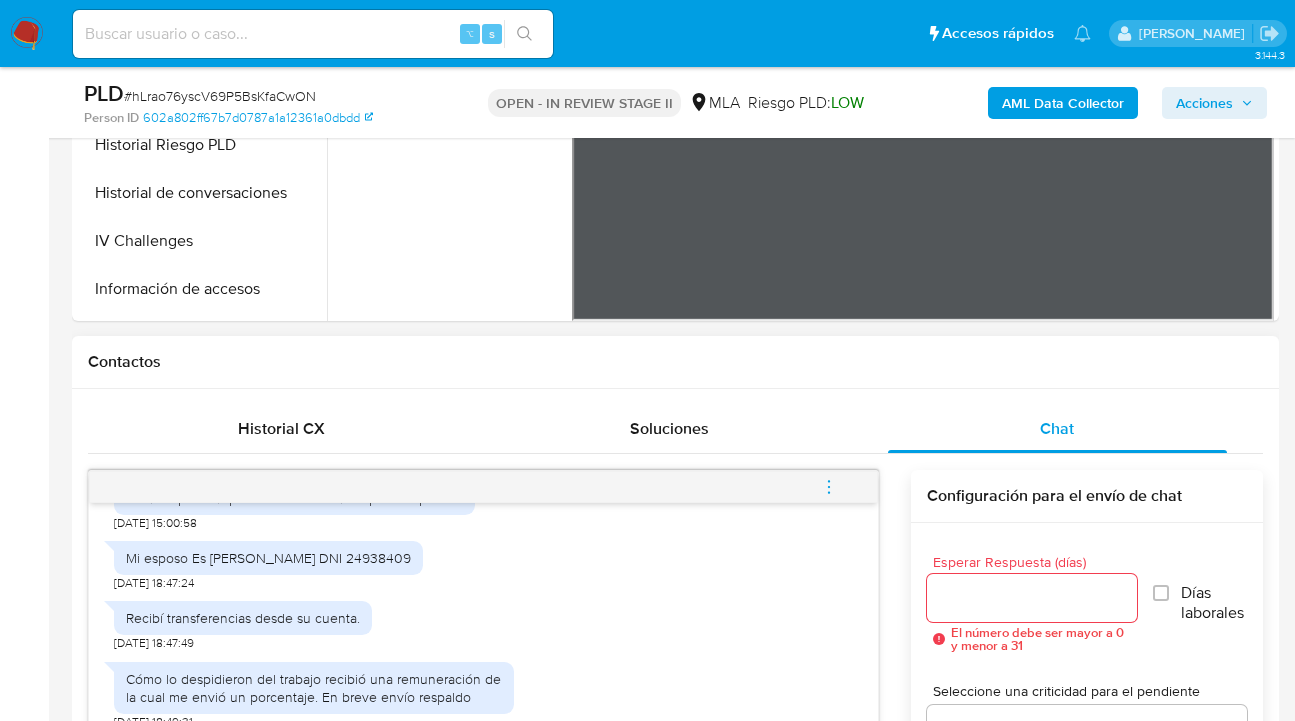 scroll, scrollTop: 971, scrollLeft: 0, axis: vertical 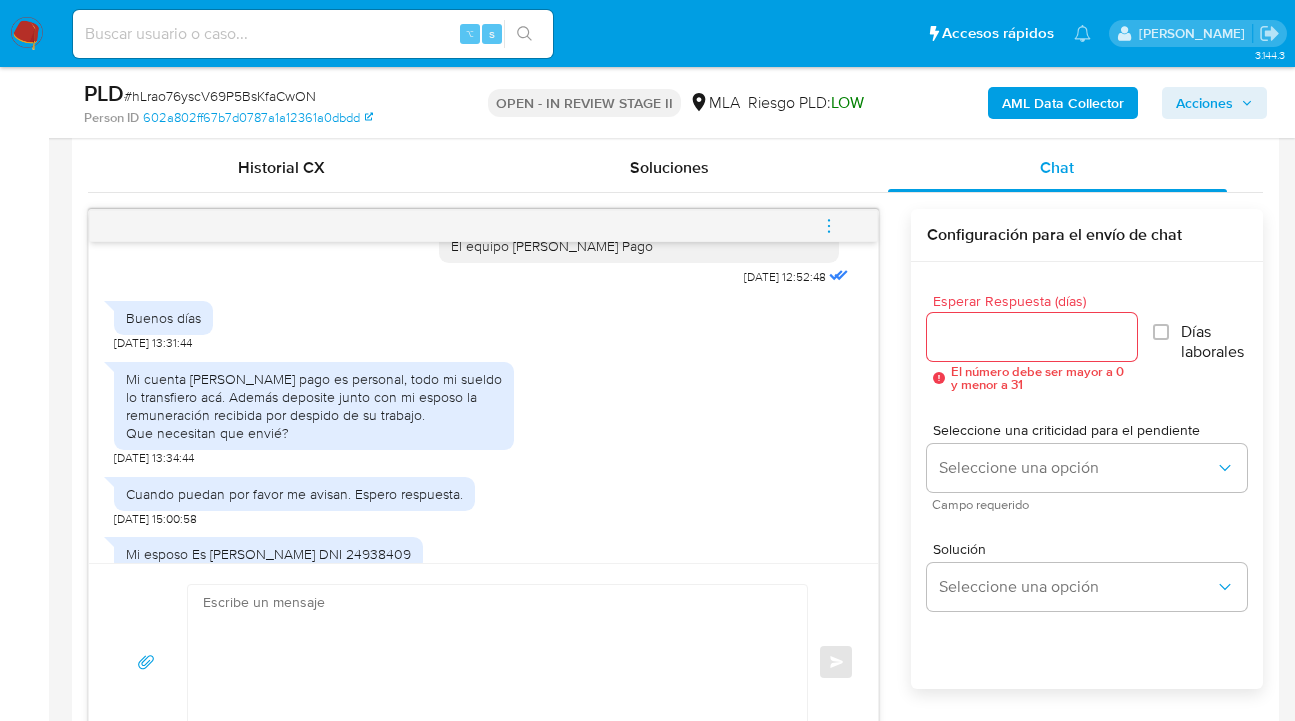 click on "Mi cuenta de mercado pago es personal, todo mi sueldo lo transfiero acá. Además deposite junto con mi esposo la remuneración recibida por despido de su trabajo.
Que necesitan que envié?" at bounding box center [314, 406] 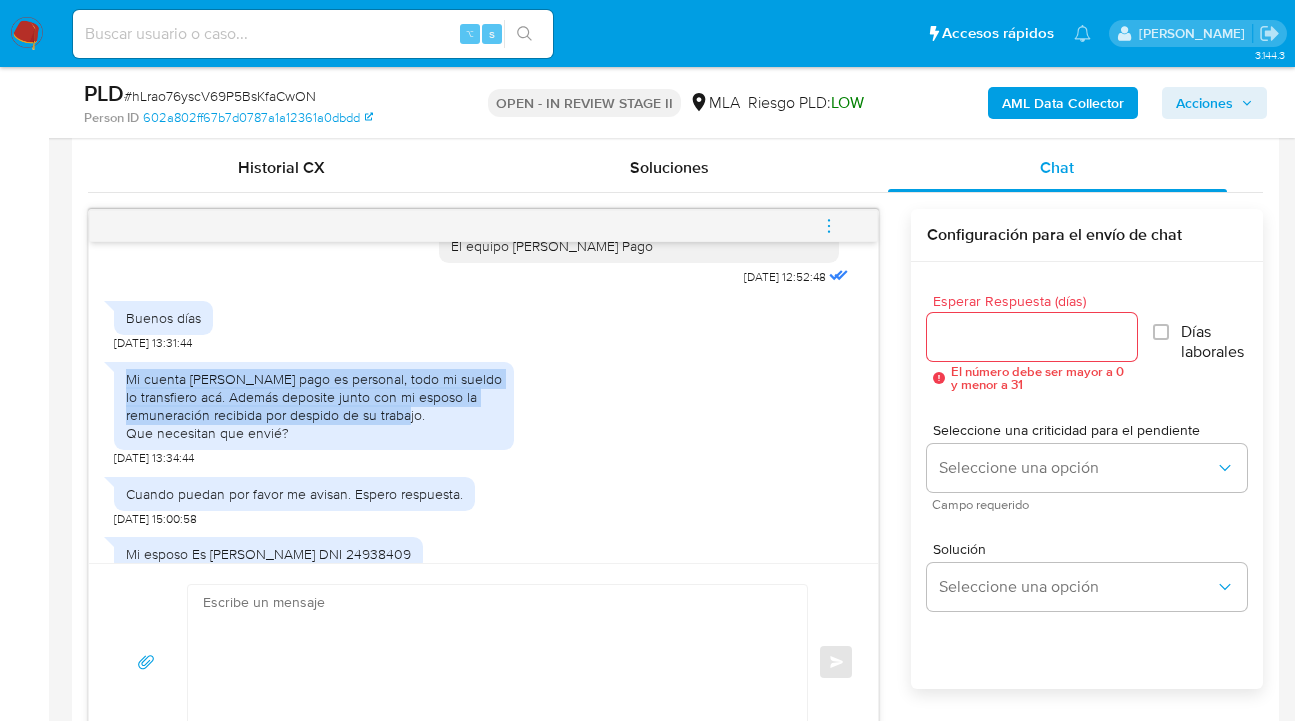 drag, startPoint x: 127, startPoint y: 430, endPoint x: 438, endPoint y: 469, distance: 313.4358 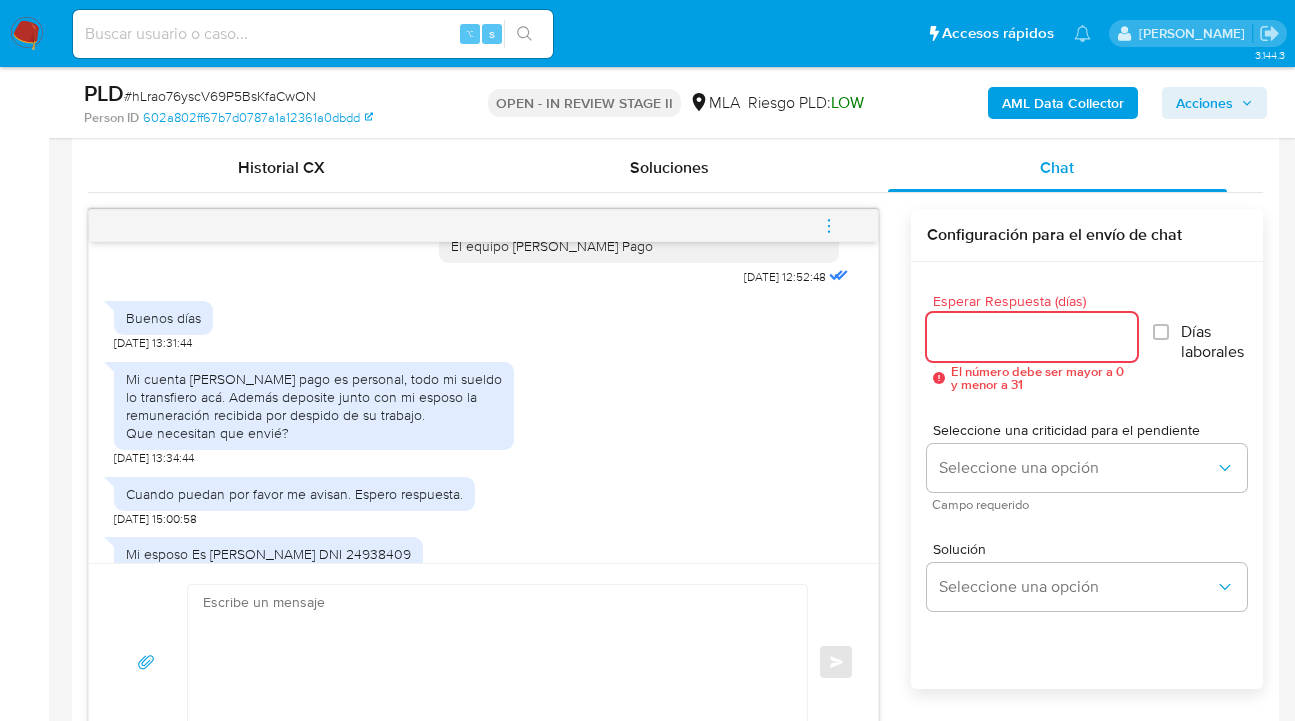 click on "Esperar Respuesta (días)" at bounding box center (1031, 337) 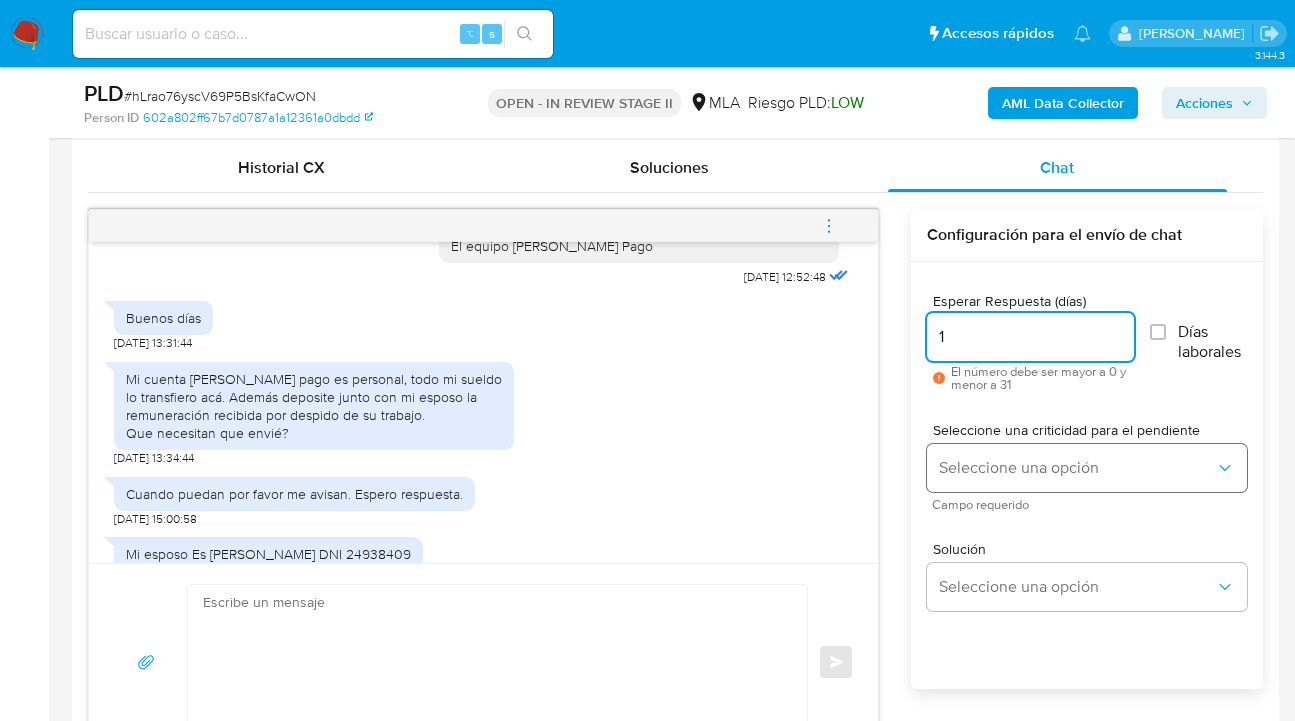 type on "1" 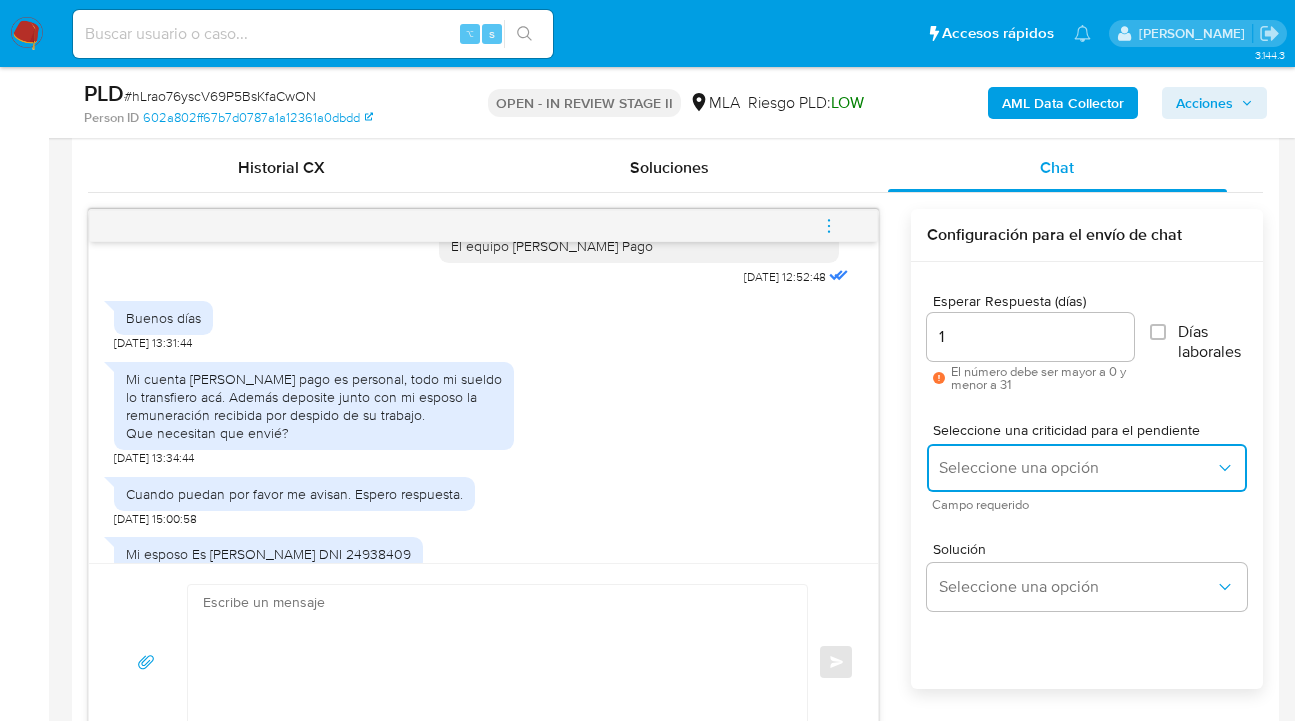 drag, startPoint x: 970, startPoint y: 468, endPoint x: 976, endPoint y: 482, distance: 15.231546 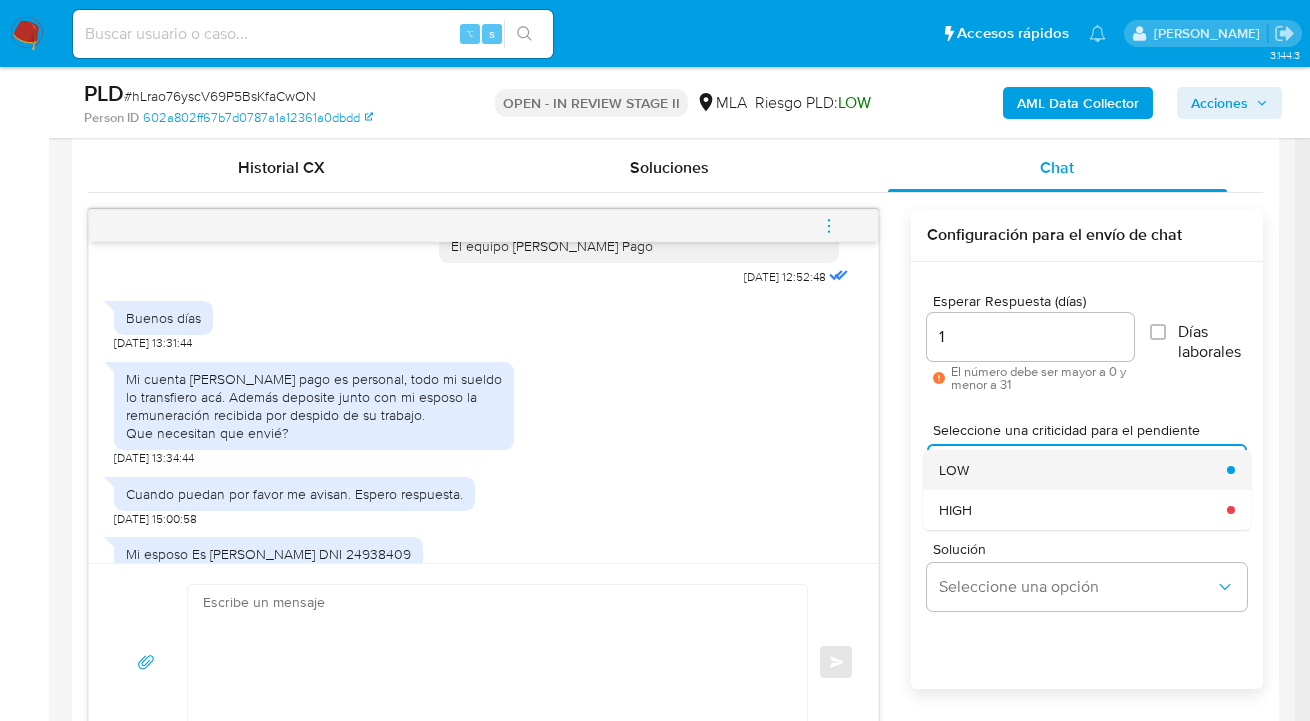 click on "LOW" at bounding box center (1077, 470) 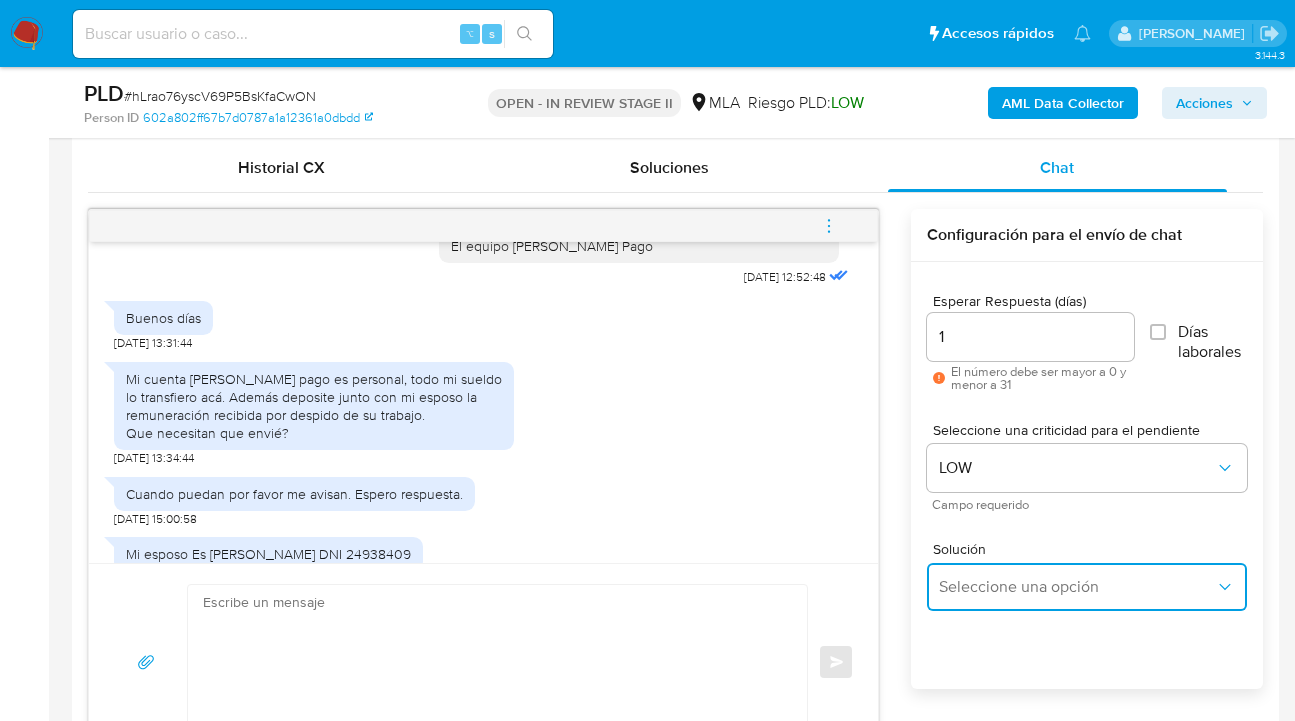 click on "Seleccione una opción" at bounding box center (1077, 587) 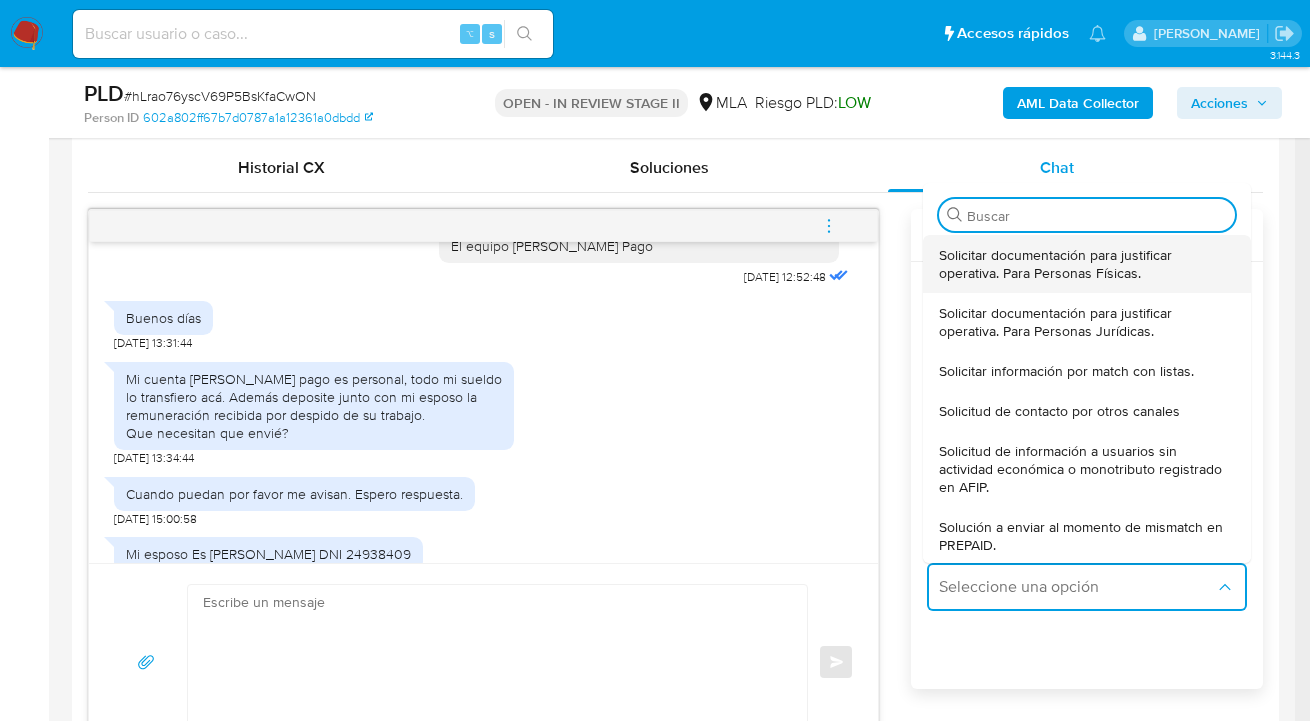 click on "Solicitar documentación para justificar operativa. Para Personas Físicas." at bounding box center [1081, 264] 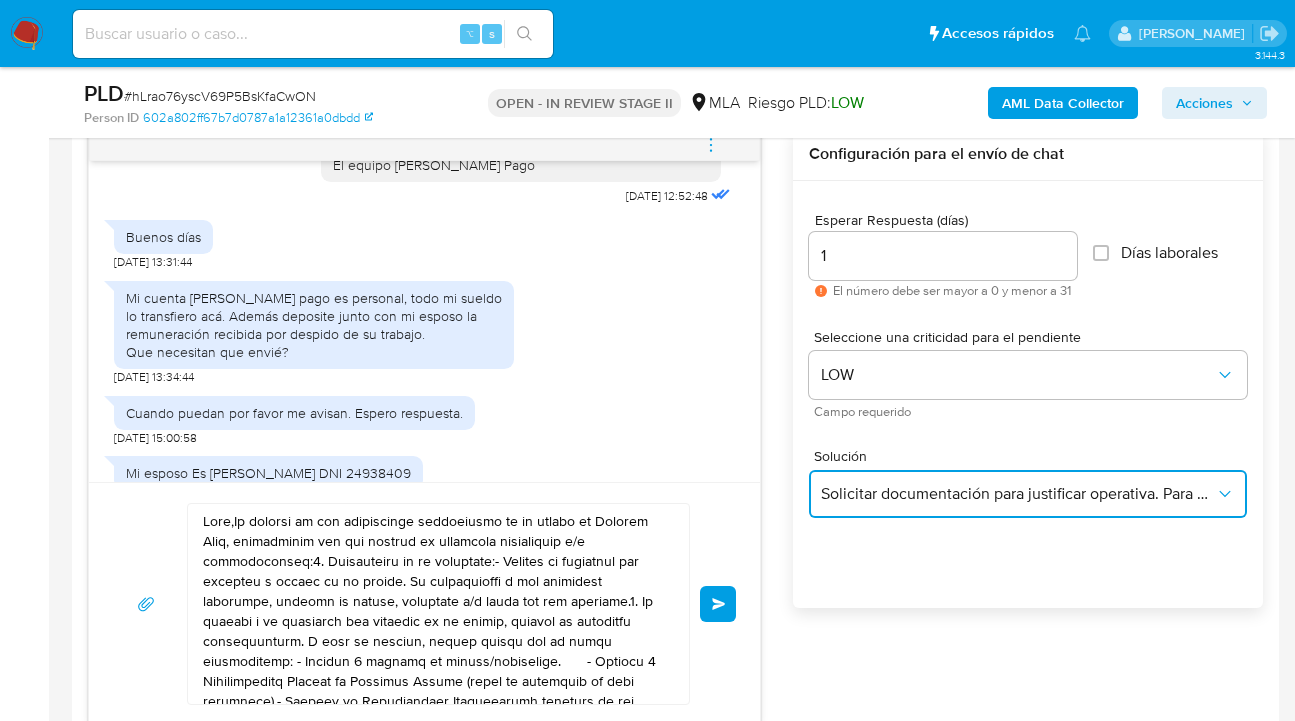 scroll, scrollTop: 1134, scrollLeft: 0, axis: vertical 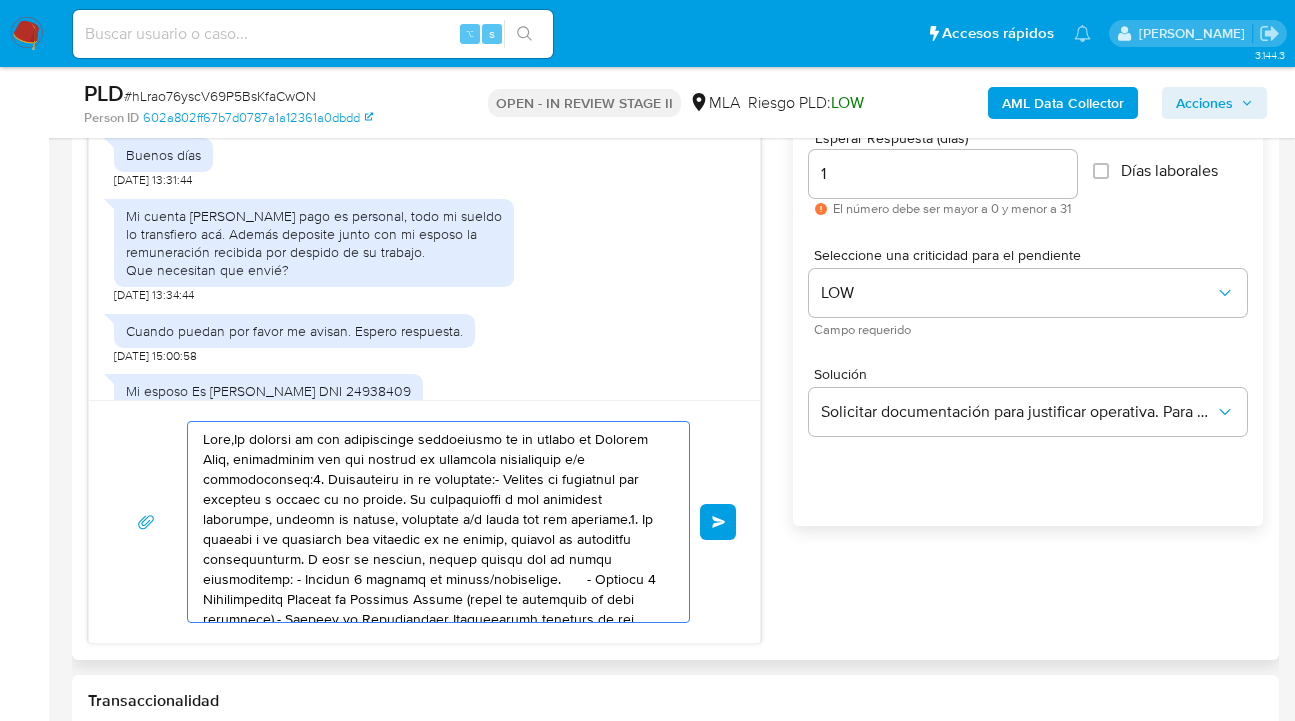 drag, startPoint x: 380, startPoint y: 541, endPoint x: 153, endPoint y: 444, distance: 246.85623 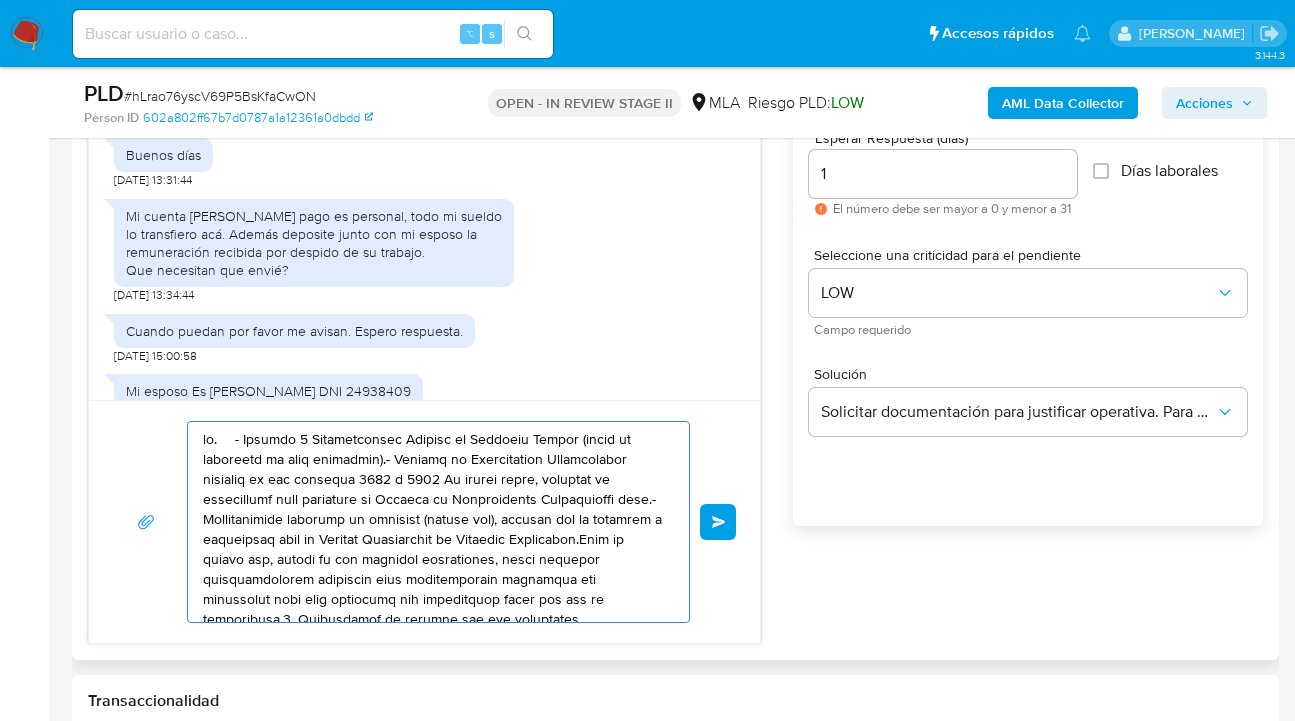 drag, startPoint x: 273, startPoint y: 494, endPoint x: 156, endPoint y: 419, distance: 138.97482 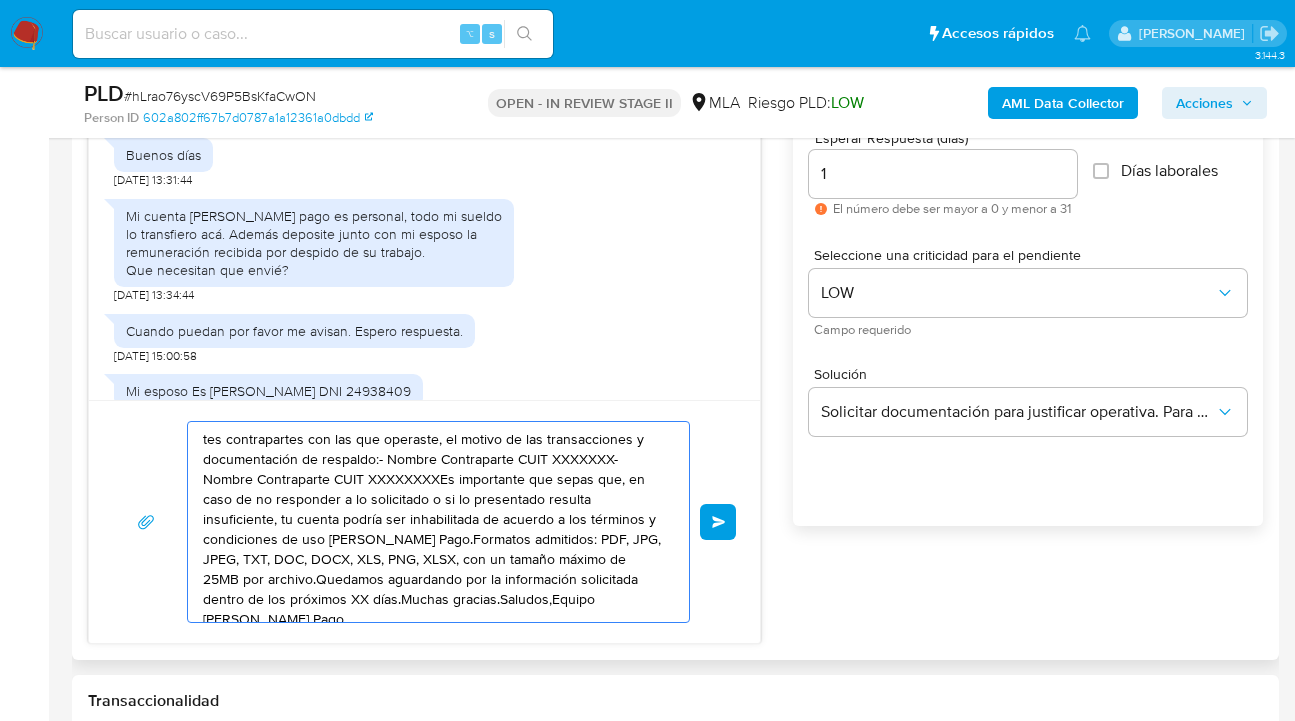 drag, startPoint x: 399, startPoint y: 516, endPoint x: 191, endPoint y: 431, distance: 224.69757 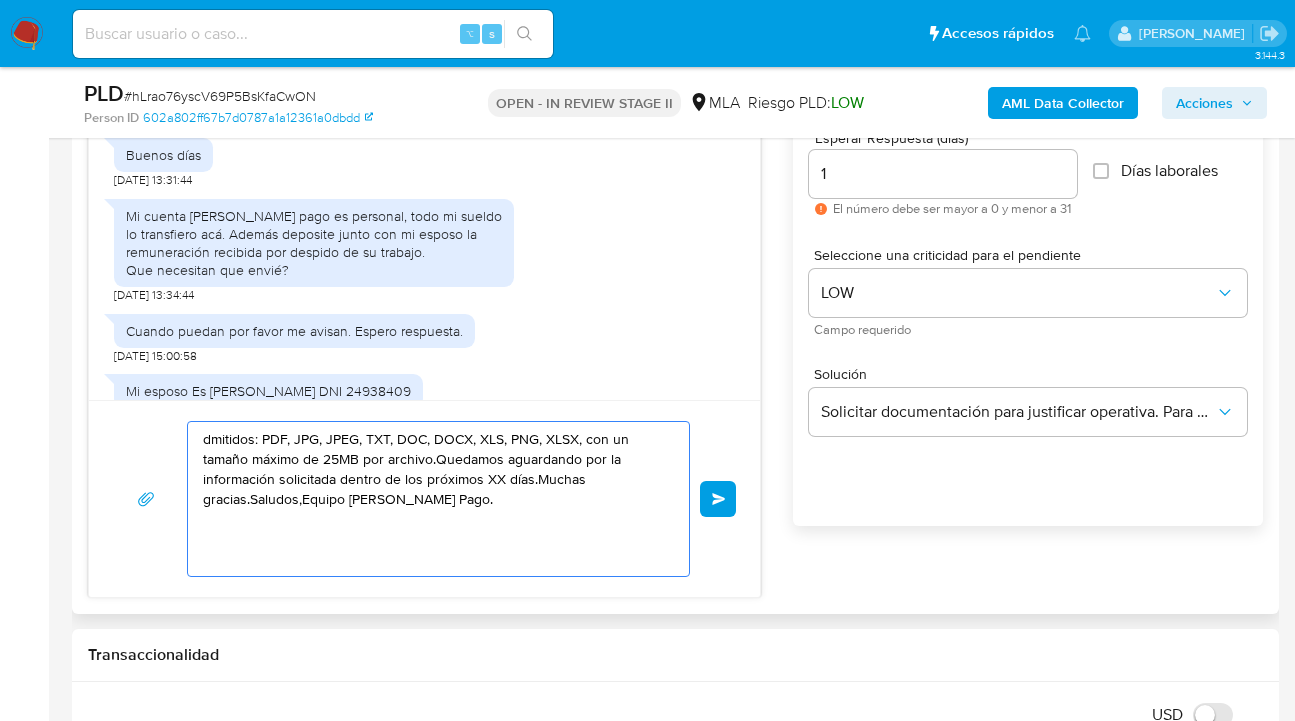 drag, startPoint x: 488, startPoint y: 563, endPoint x: 114, endPoint y: 416, distance: 401.85196 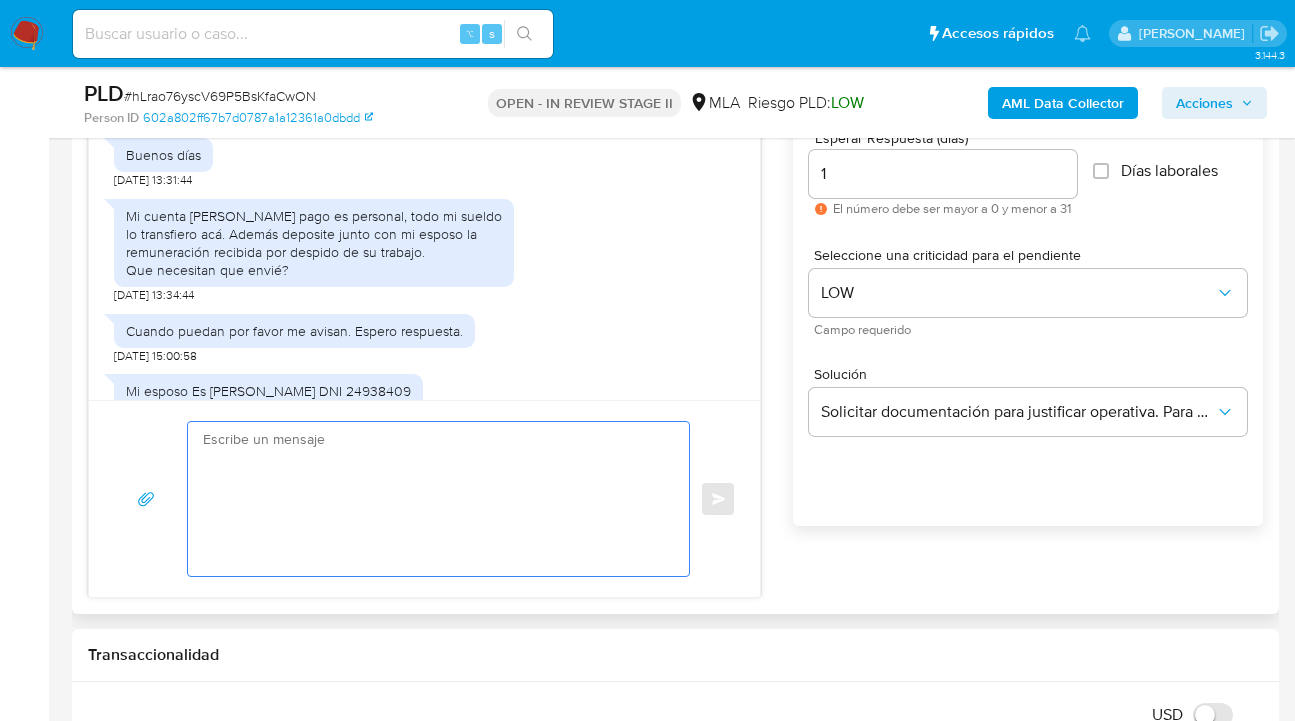 paste on "Hola,
¡Muchas gracias por tu respuesta! Confirmamos la recepción de la documentación.
Te informamos que estaremos analizando la misma y en caso de necesitar información adicional nos pondremos en contacto con vos nuevamente.
Saludos, Equipo de Mercado Pago." 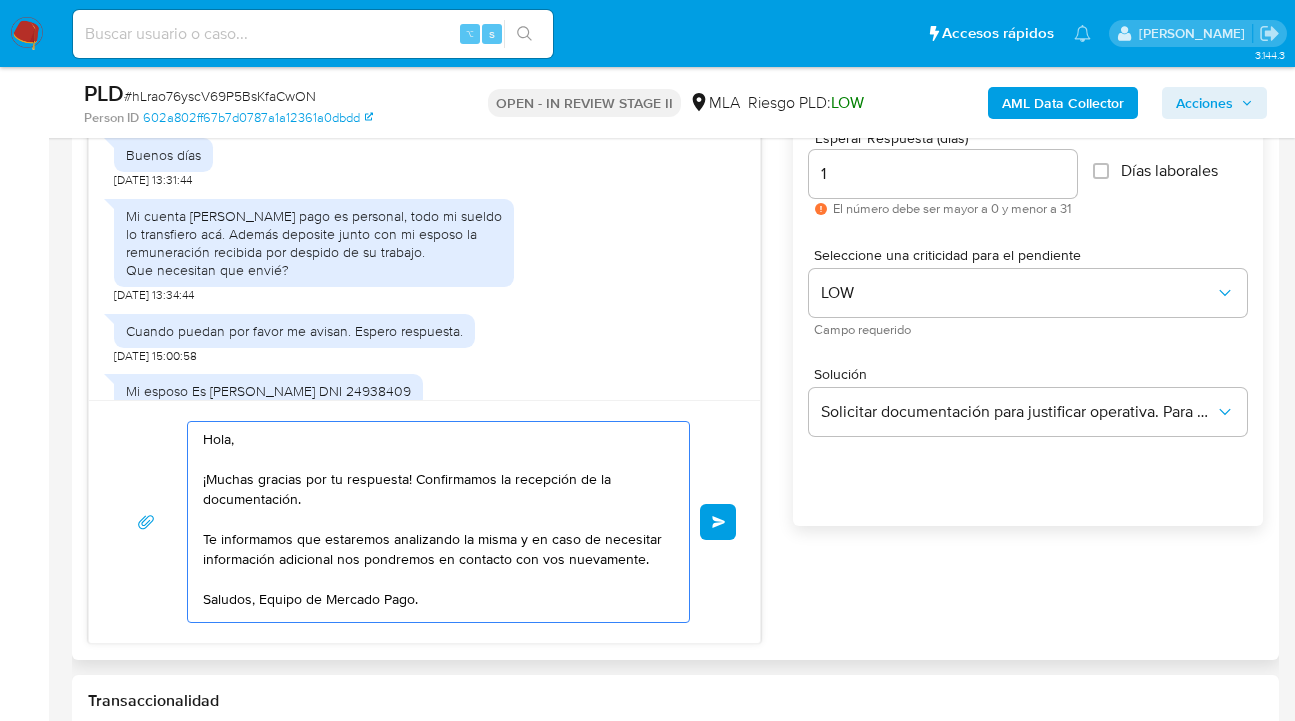 scroll, scrollTop: 0, scrollLeft: 0, axis: both 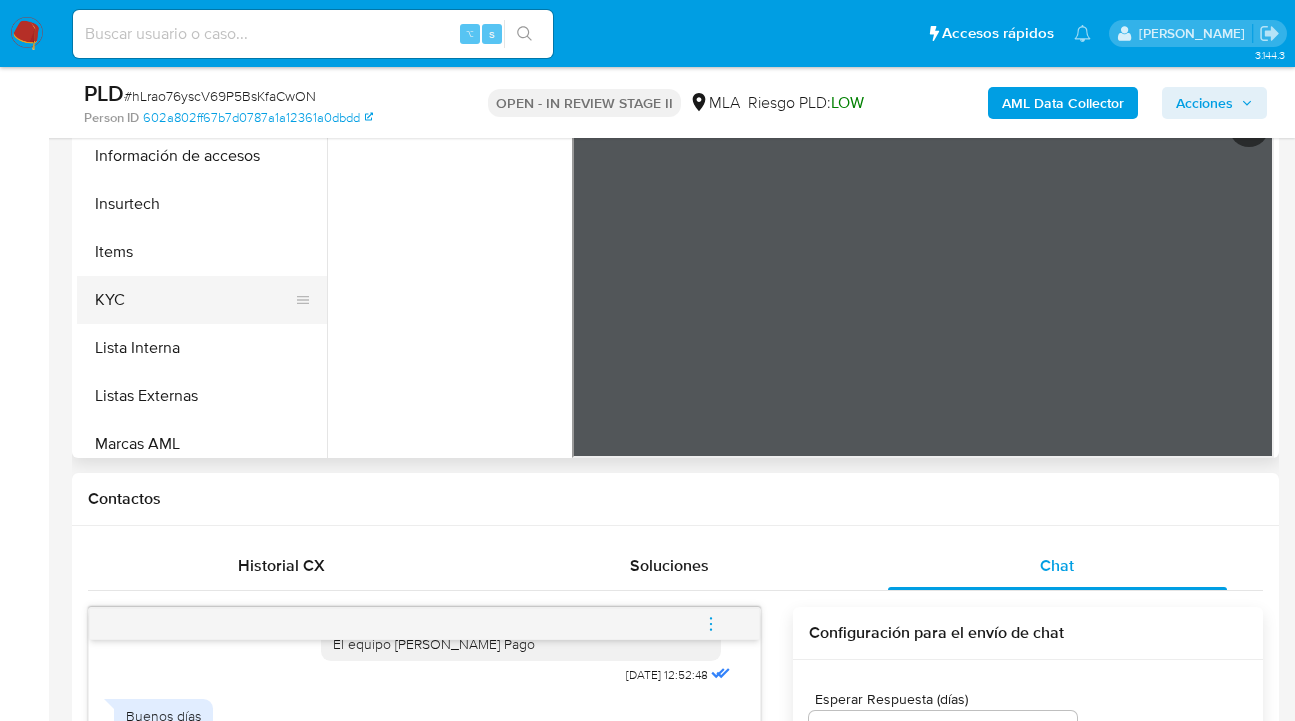 click on "KYC" at bounding box center (194, 300) 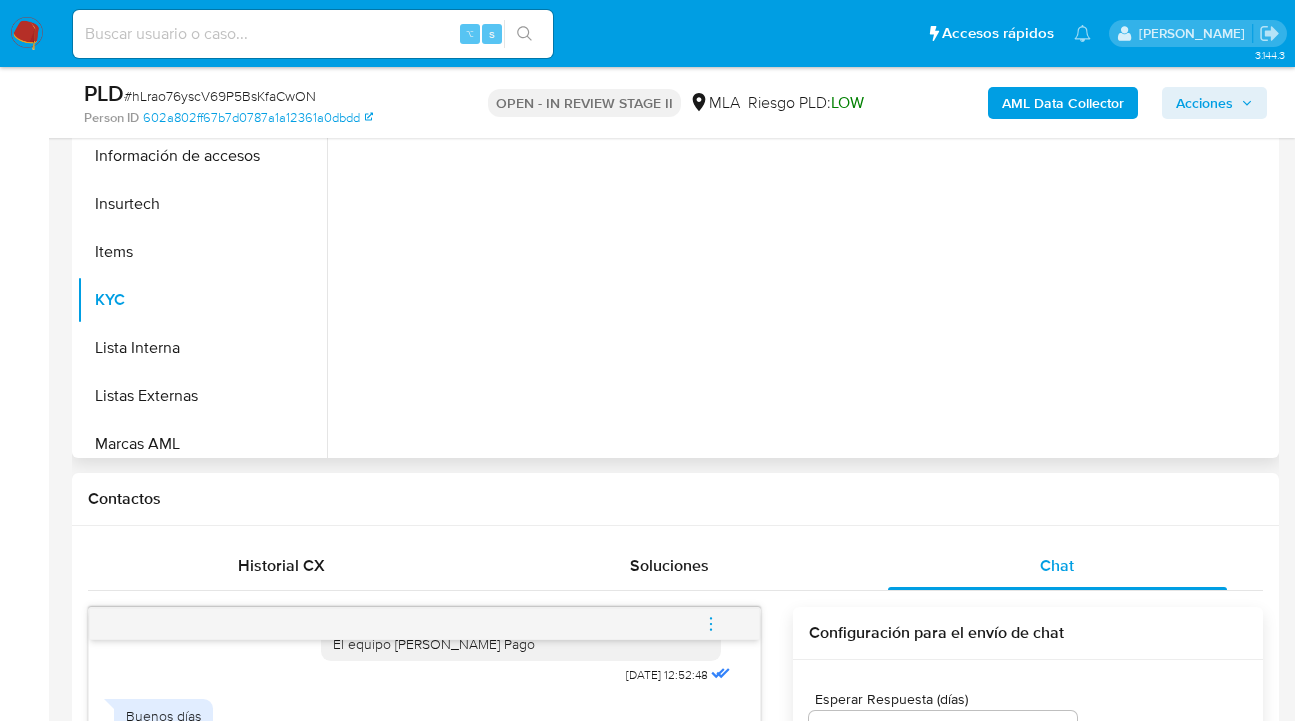 scroll, scrollTop: 0, scrollLeft: 0, axis: both 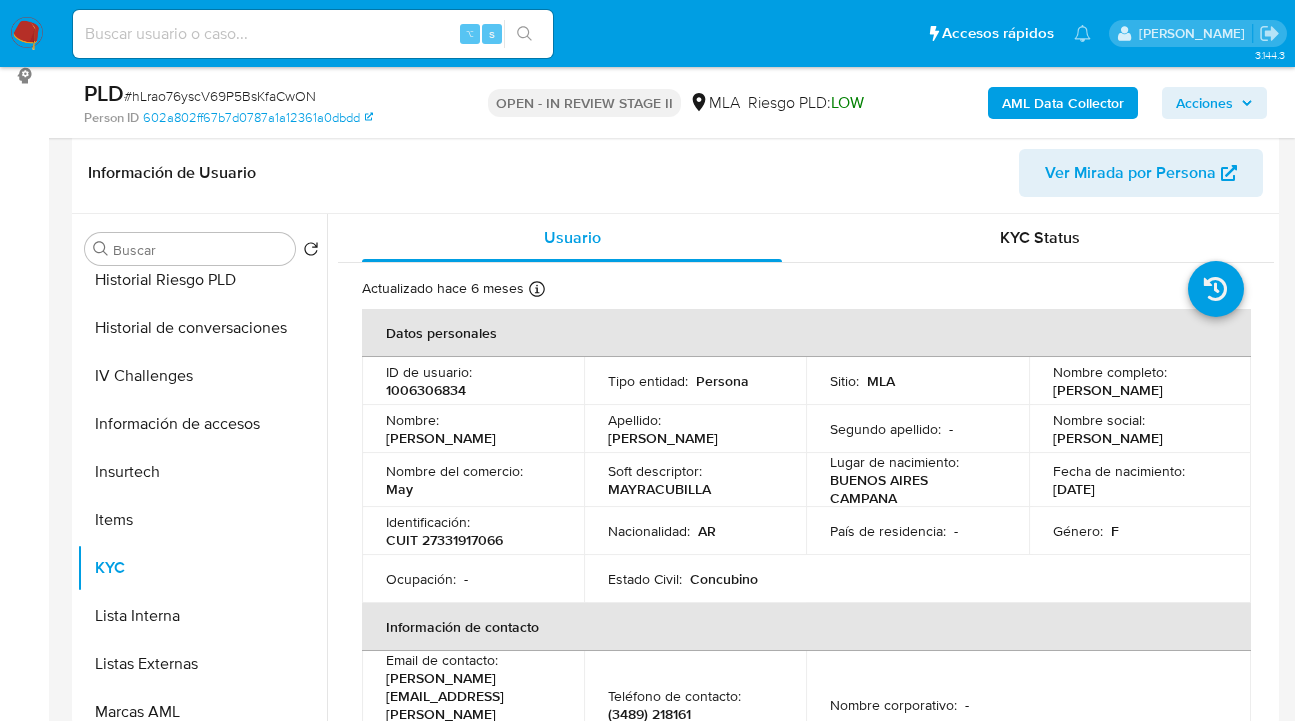drag, startPoint x: 1047, startPoint y: 394, endPoint x: 1177, endPoint y: 396, distance: 130.01538 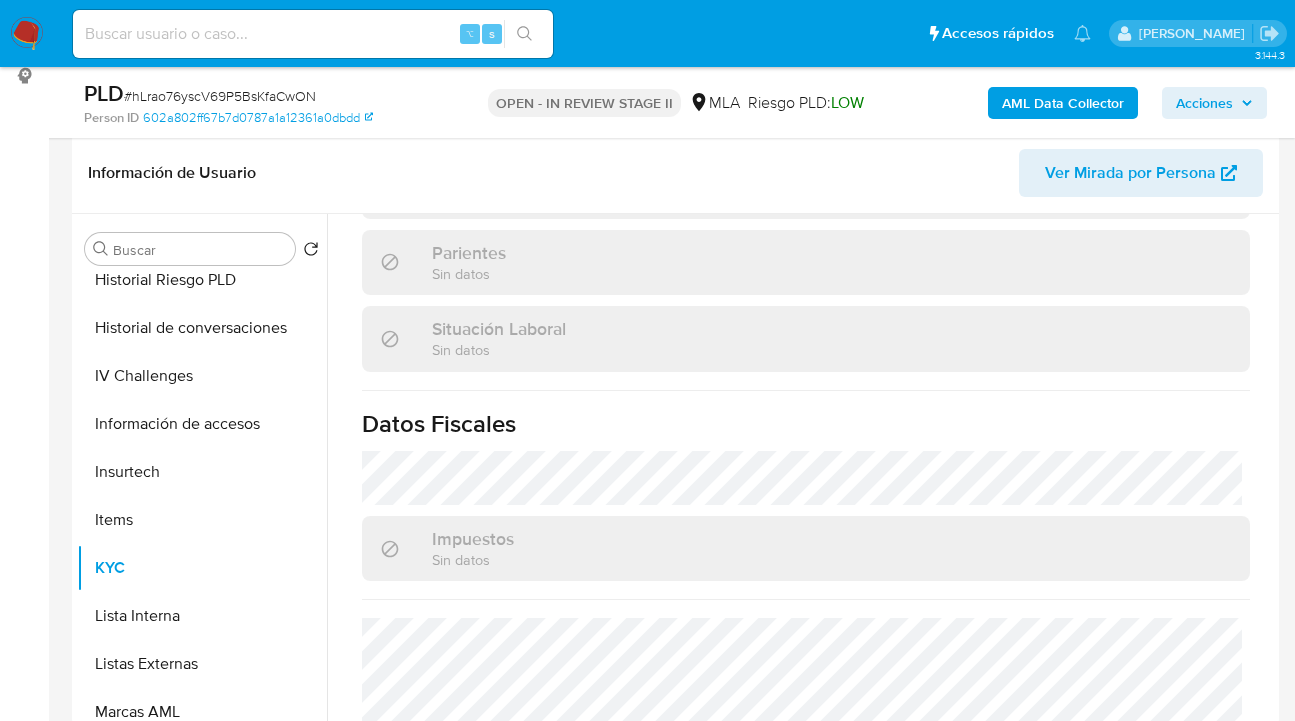 scroll, scrollTop: 1129, scrollLeft: 0, axis: vertical 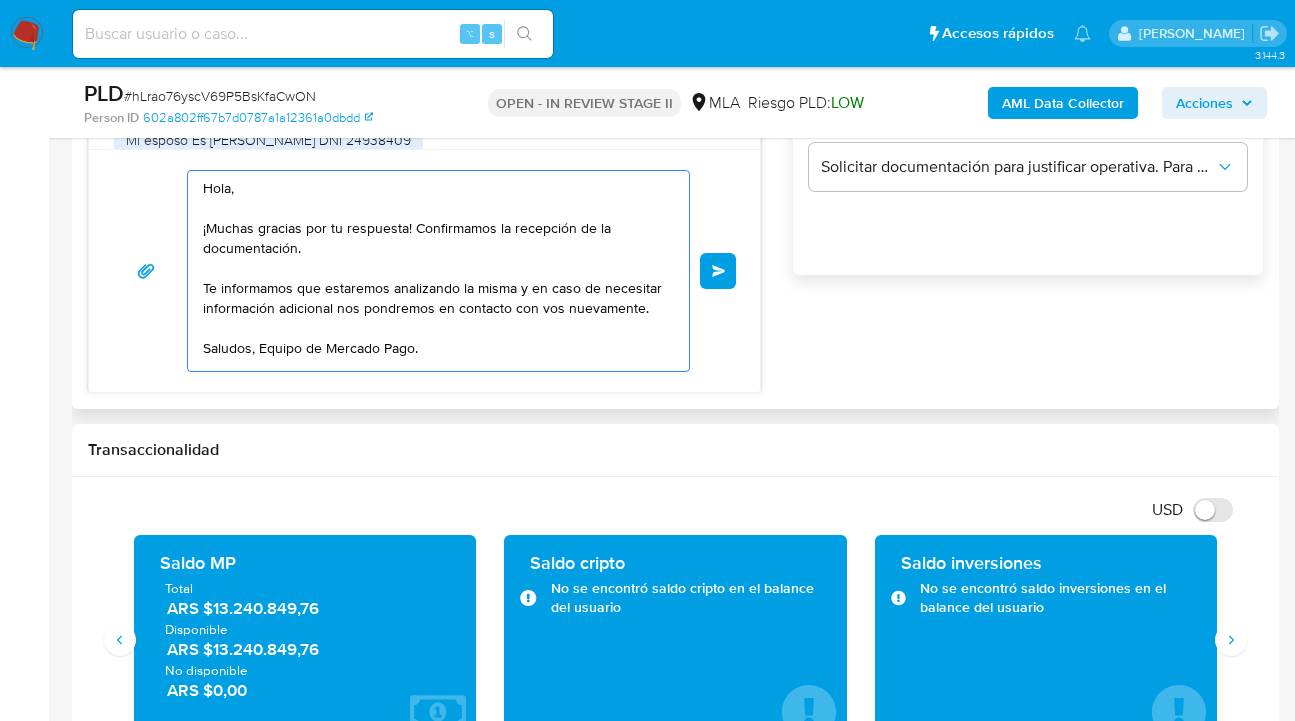 drag, startPoint x: 230, startPoint y: 186, endPoint x: 272, endPoint y: 257, distance: 82.492424 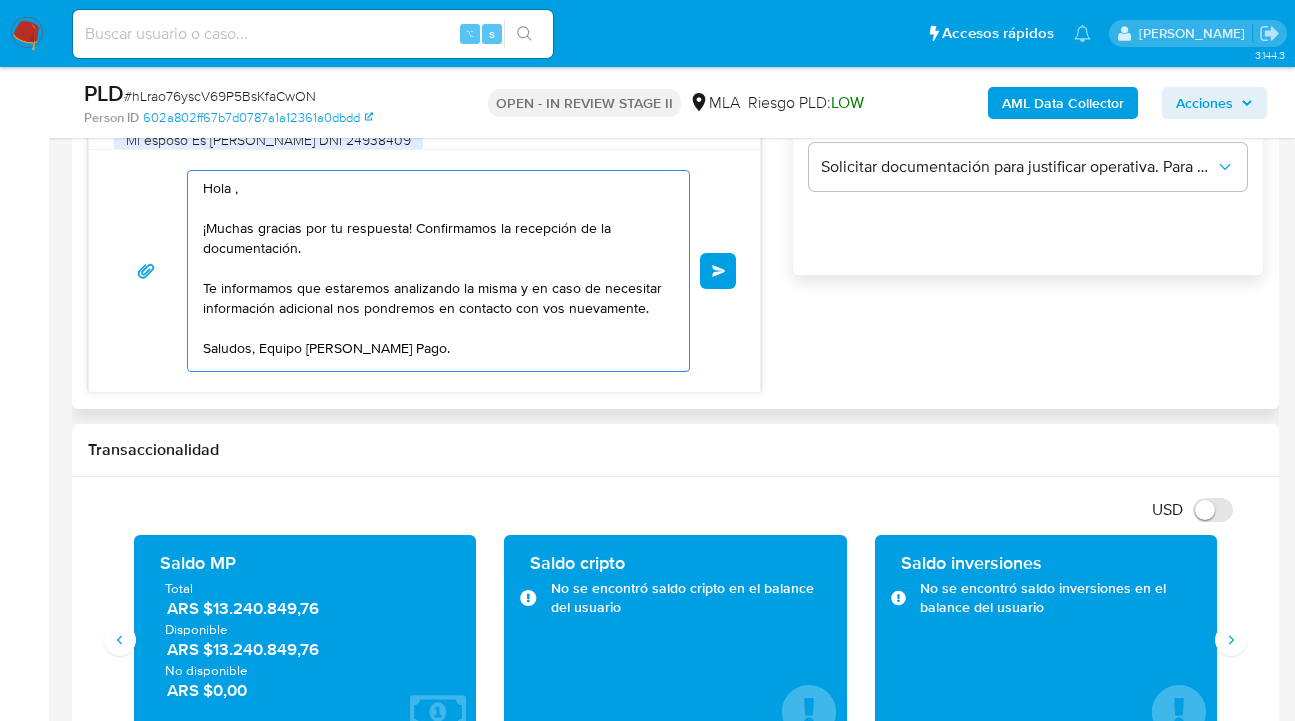 paste on "Mayra Alejandra Cubilla" 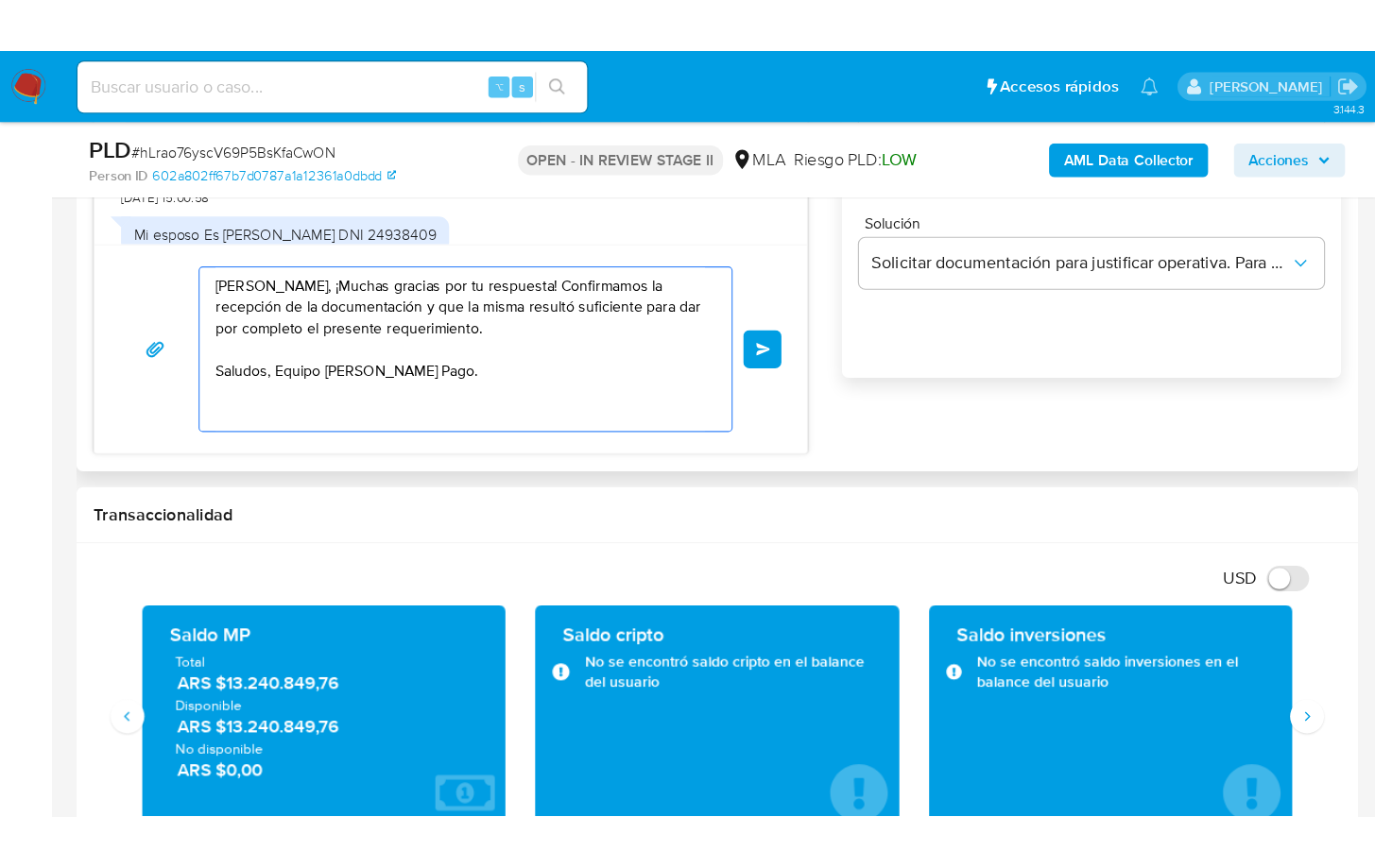 scroll, scrollTop: 1275, scrollLeft: 0, axis: vertical 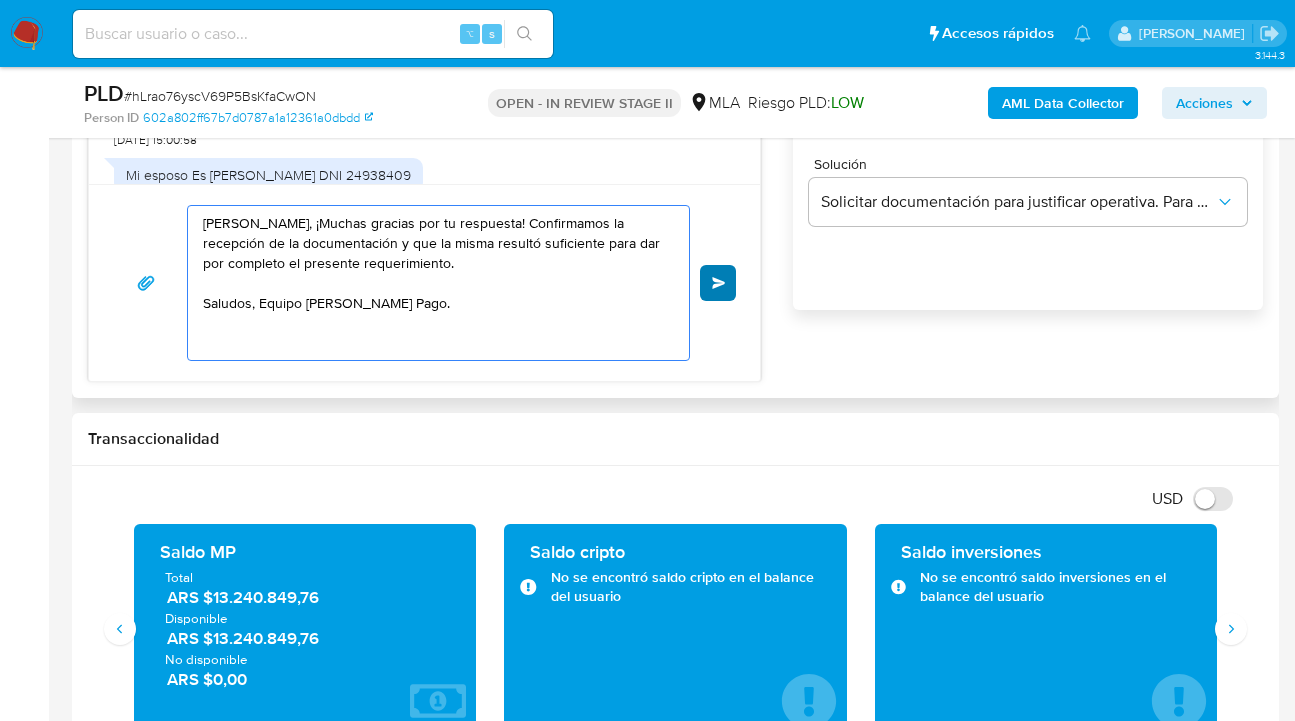 type on "Hola Mayra Alejandra Cubilla, ¡Muchas gracias por tu respuesta! Confirmamos la recepción de la documentación y que la misma resultó suficiente para dar por completo el presente requerimiento.
Saludos, Equipo de Mercado Pago." 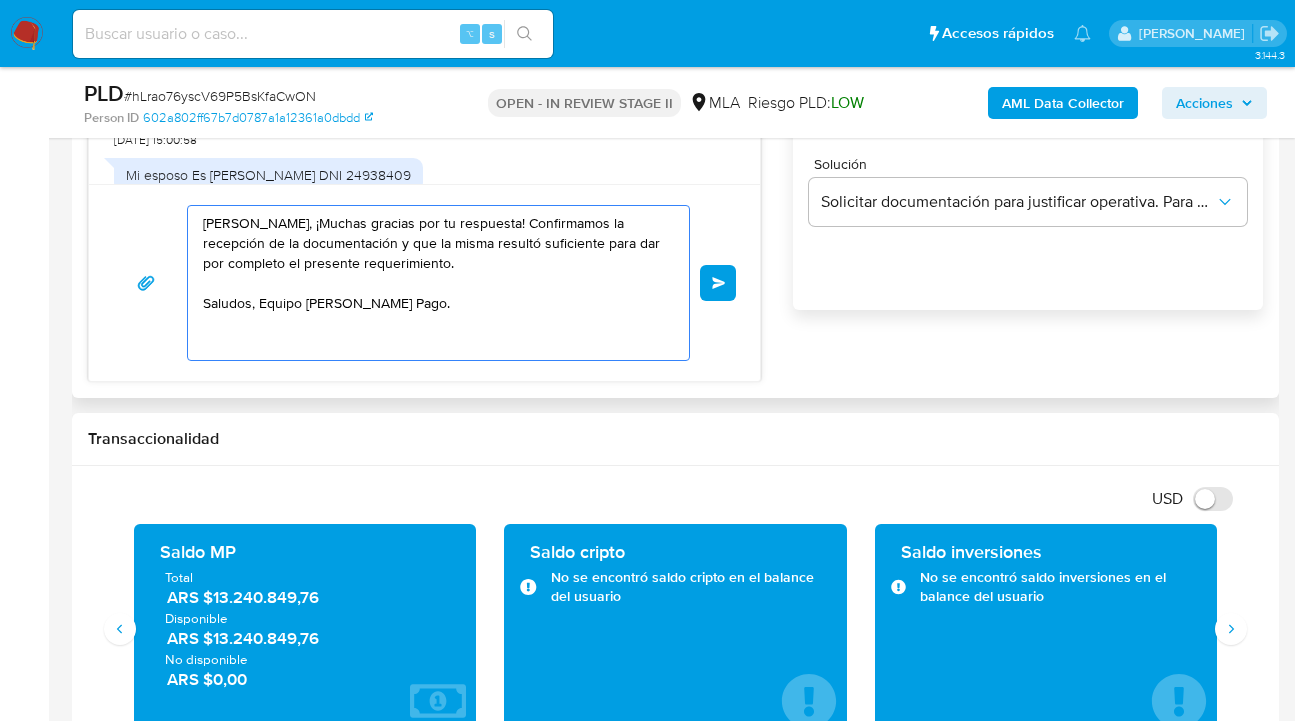 click on "Enviar" at bounding box center (718, 283) 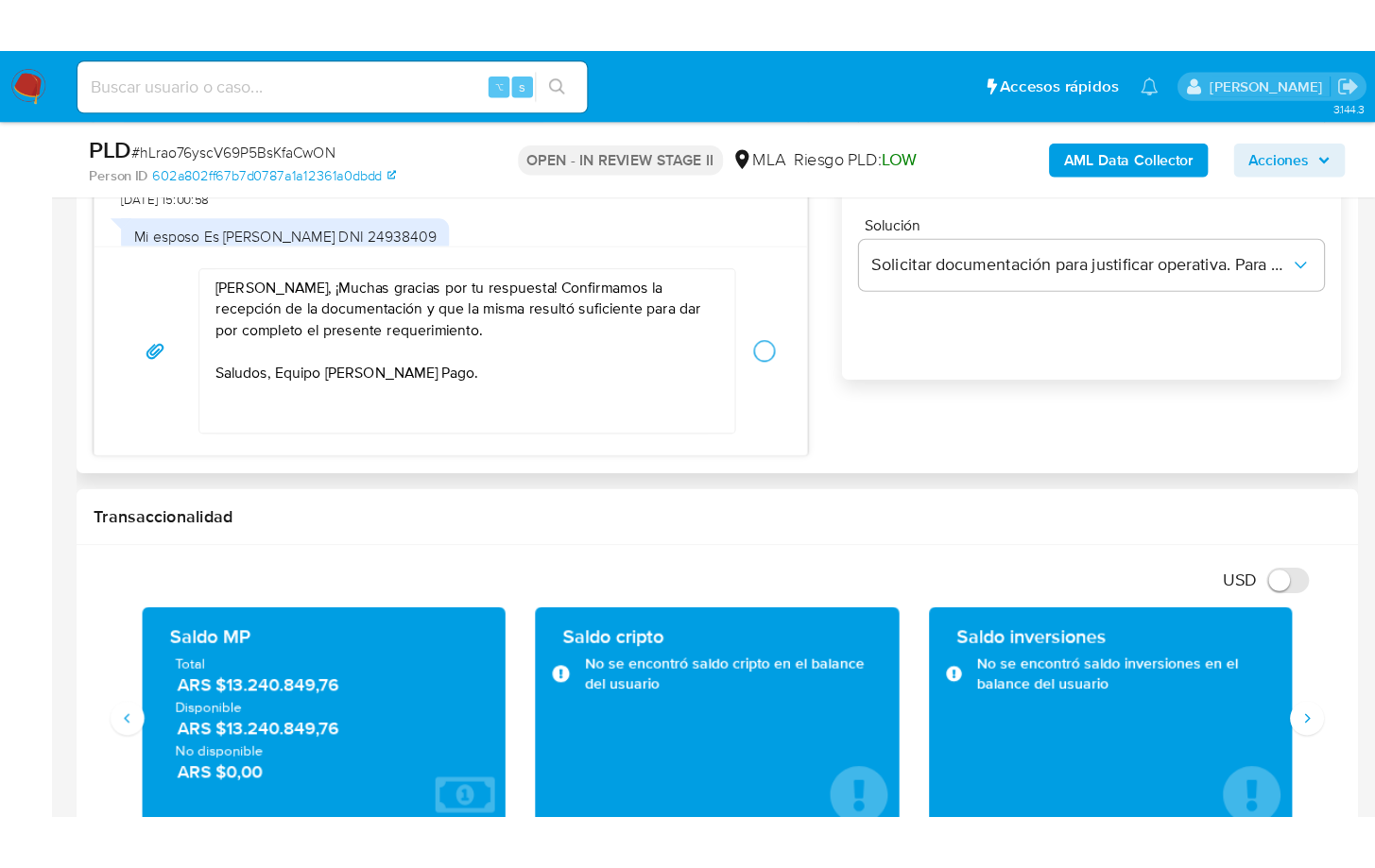scroll, scrollTop: 1012, scrollLeft: 0, axis: vertical 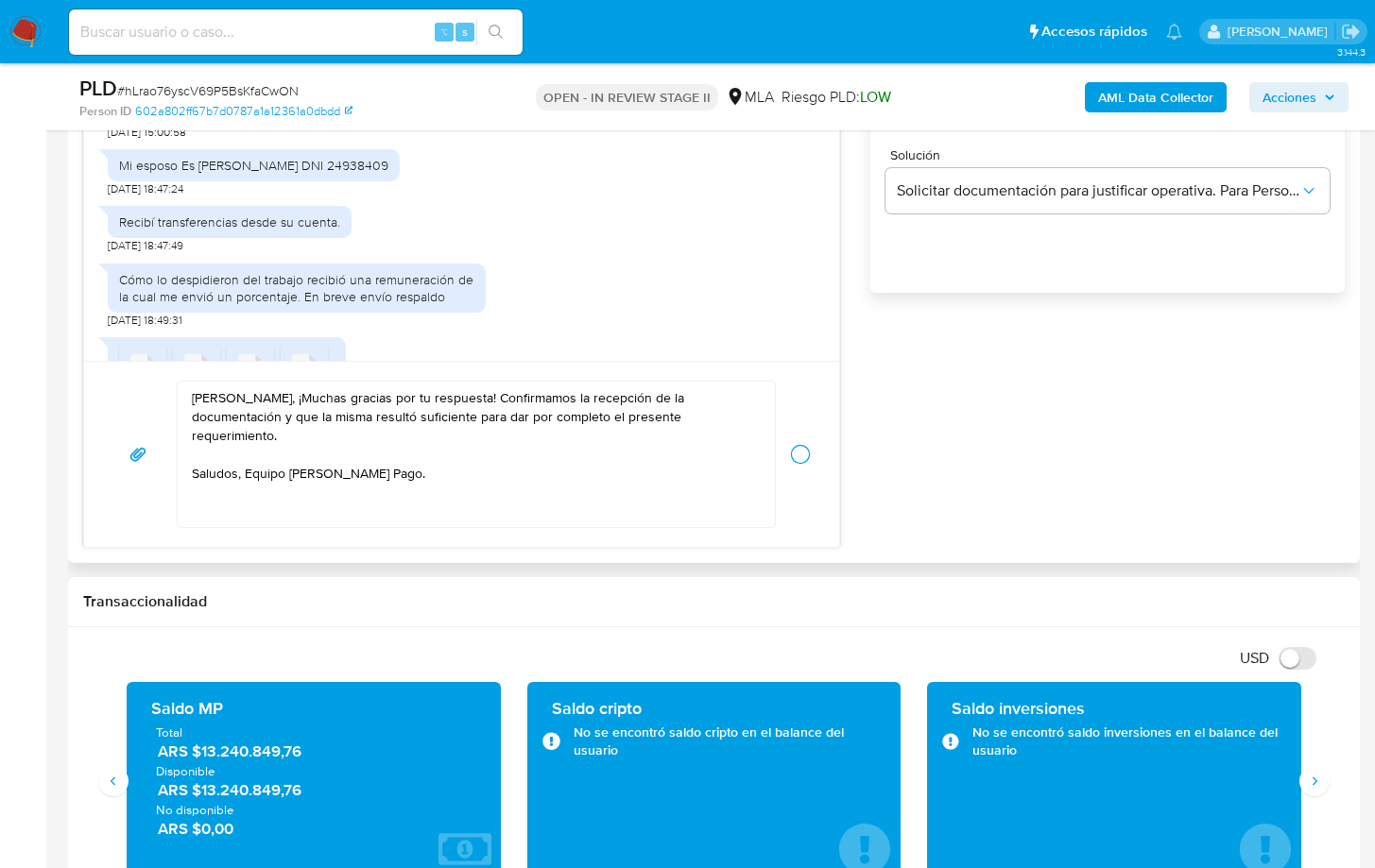 type 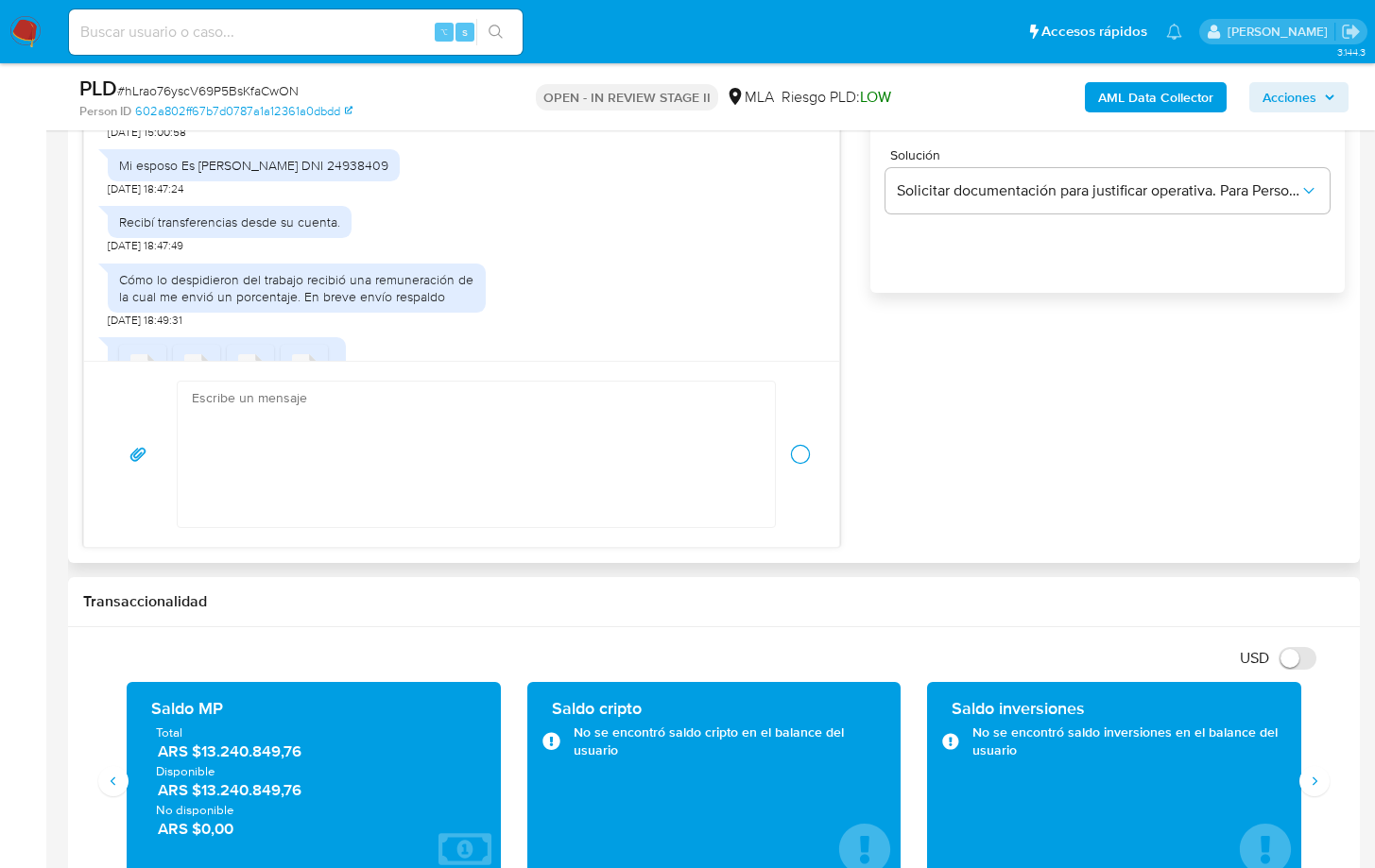 scroll, scrollTop: 1848, scrollLeft: 0, axis: vertical 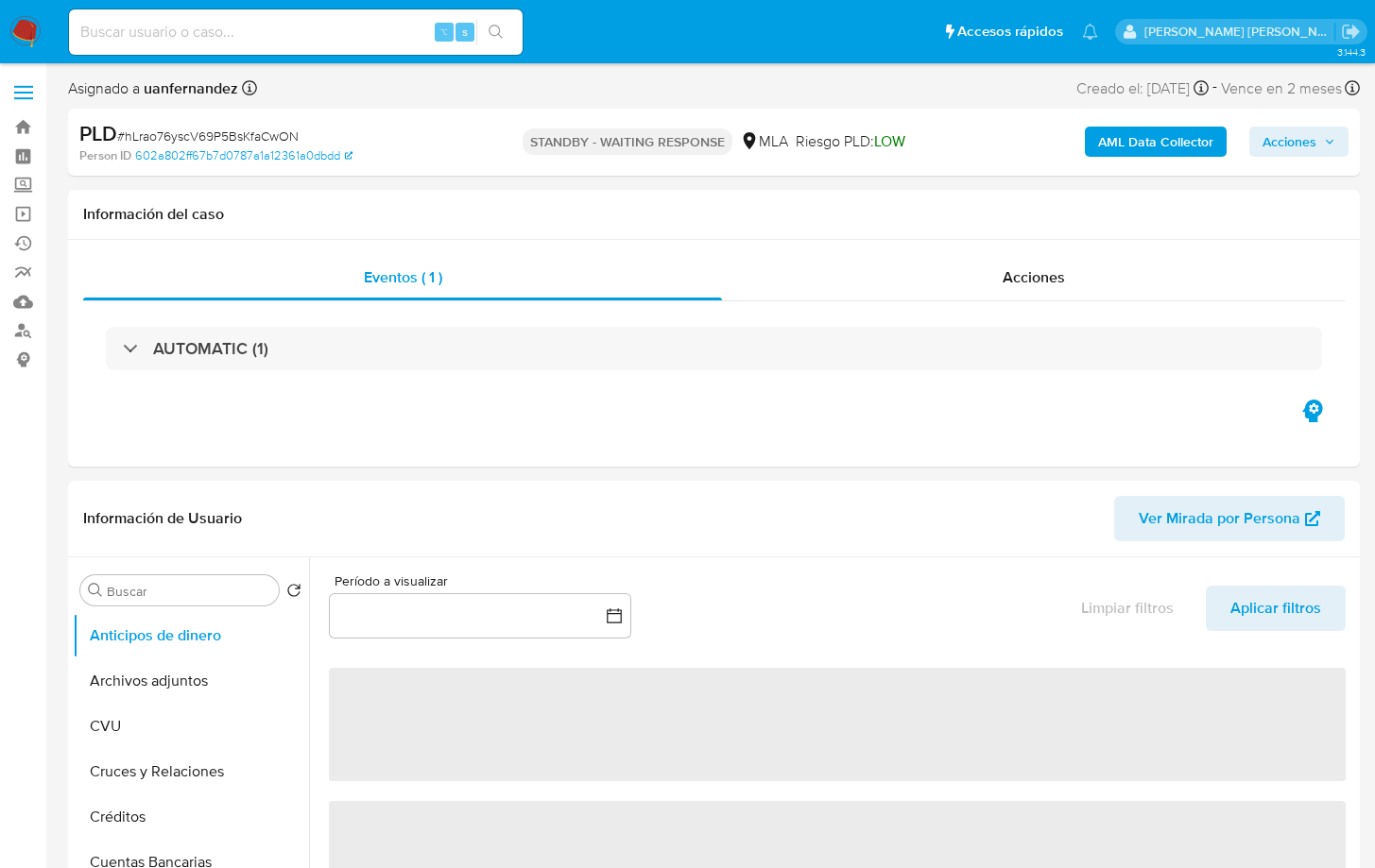 select on "10" 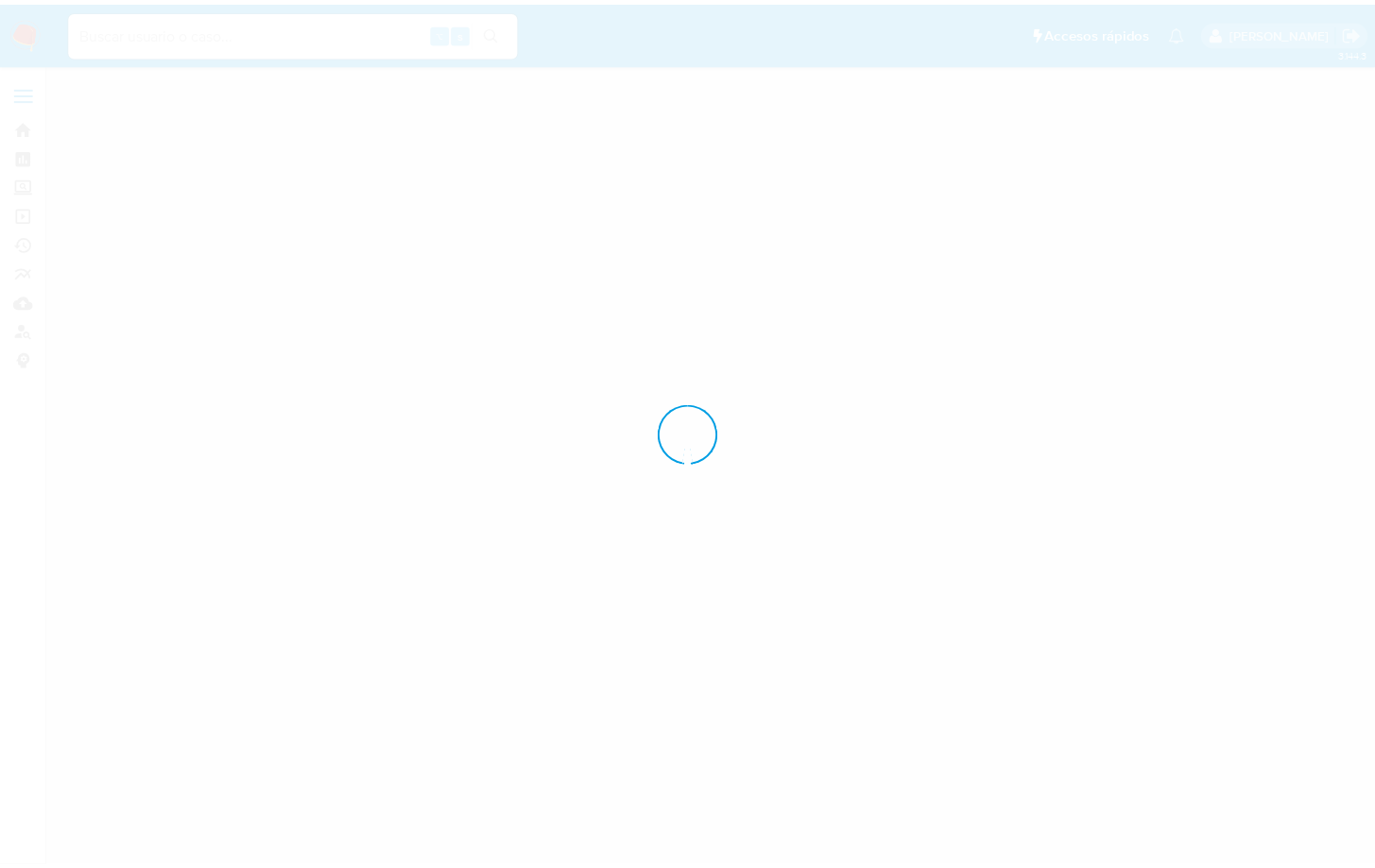 scroll, scrollTop: 0, scrollLeft: 0, axis: both 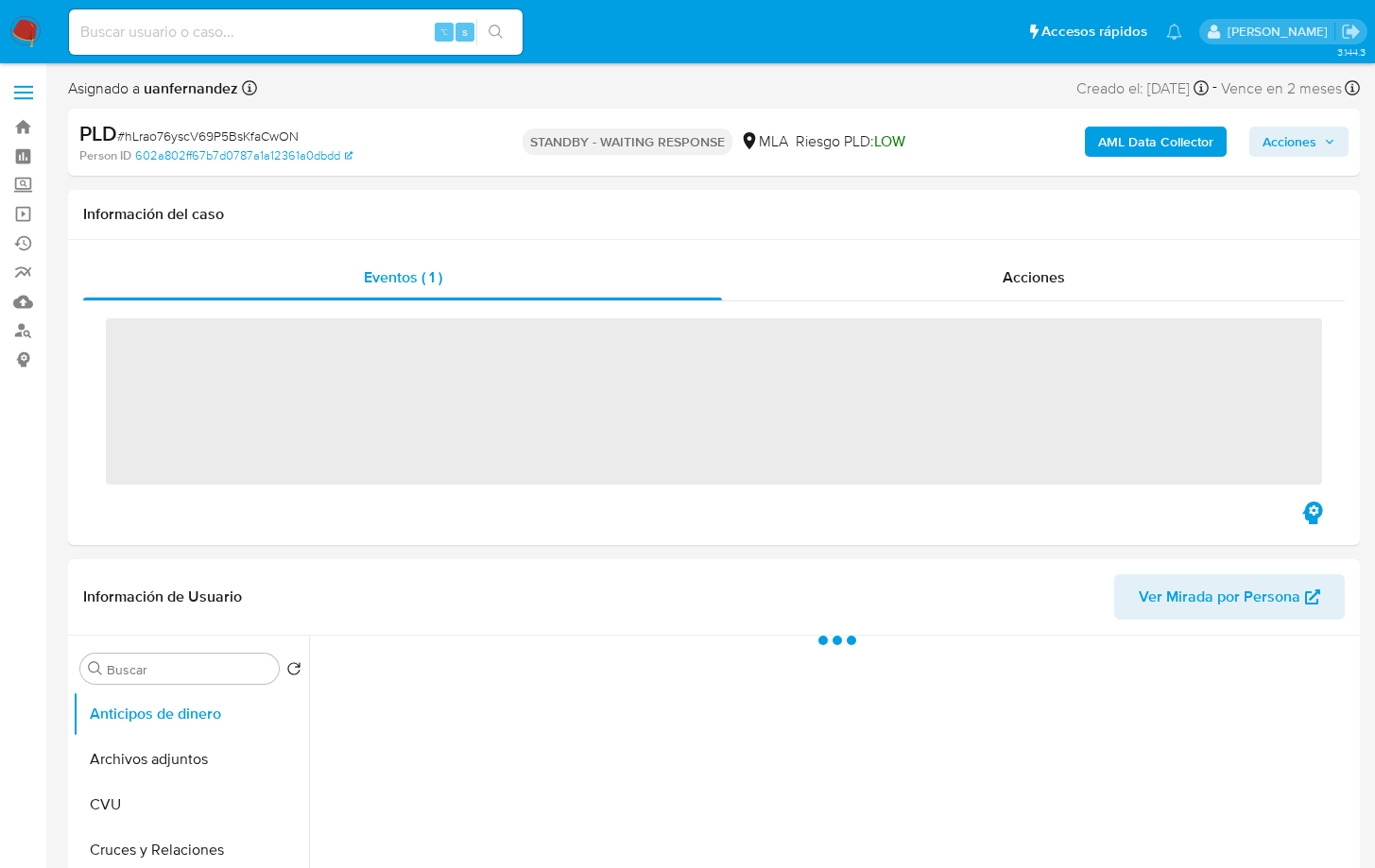 click on "⌥ s" at bounding box center (296, 32) 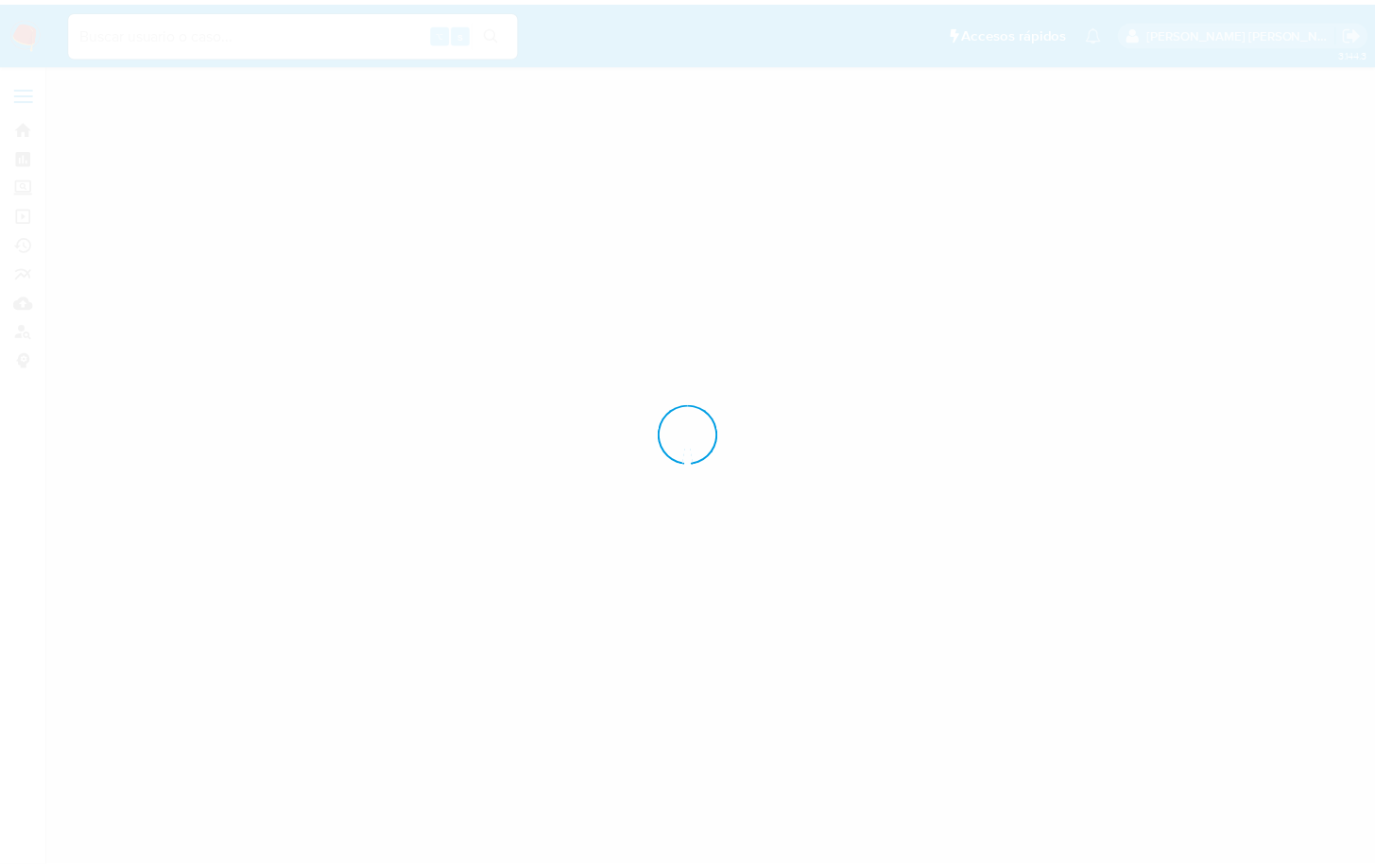 scroll, scrollTop: 0, scrollLeft: 0, axis: both 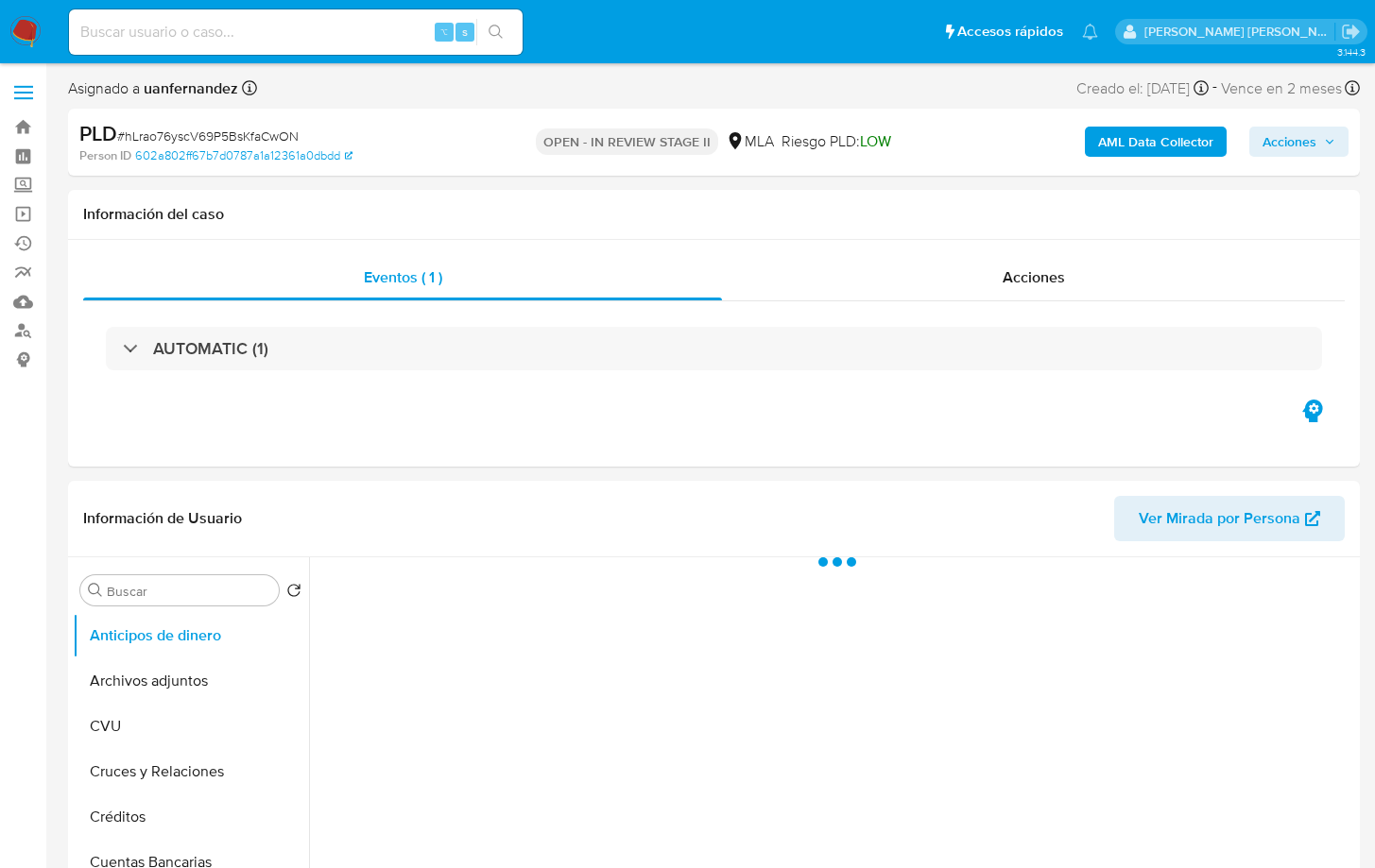 select on "10" 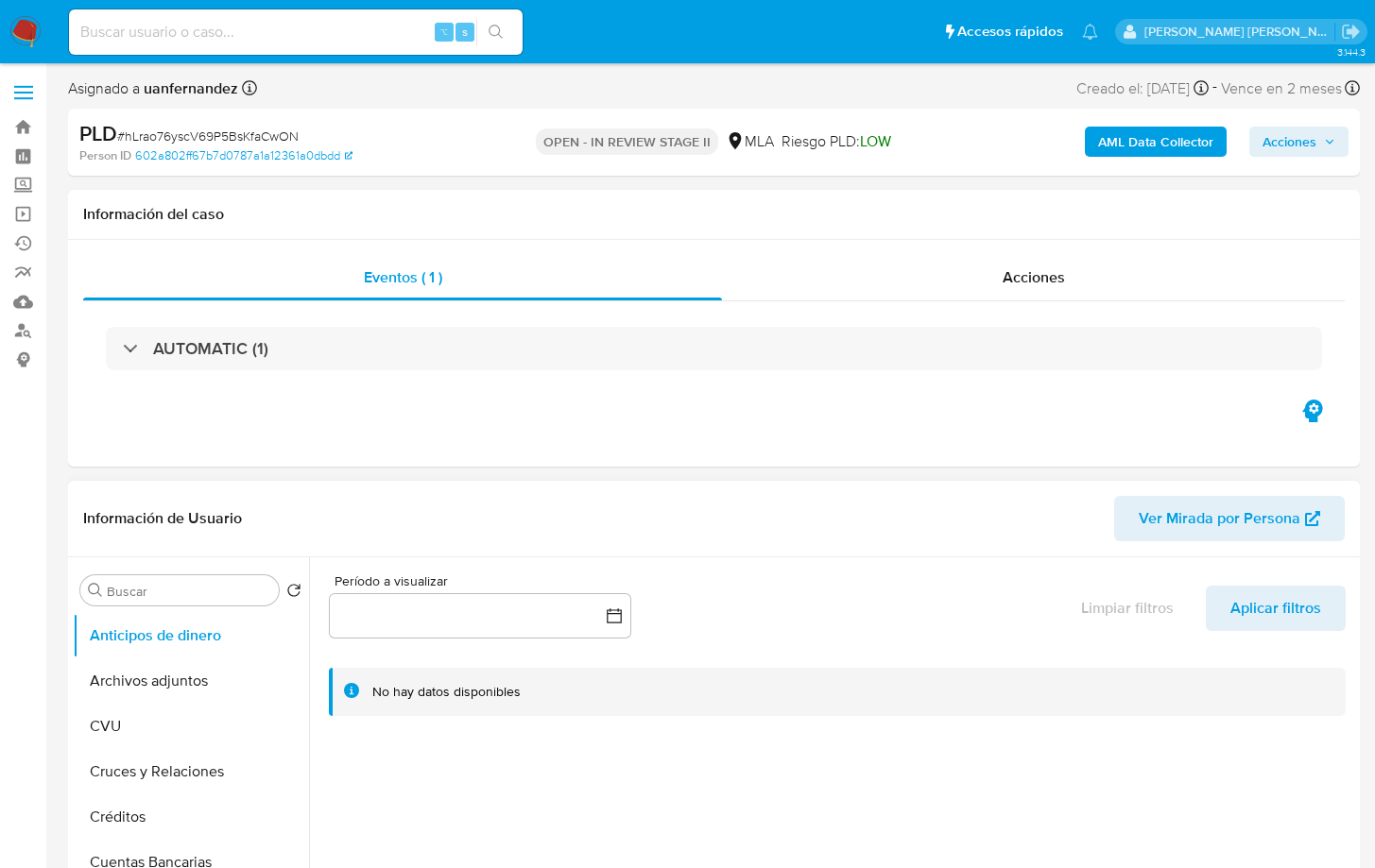 drag, startPoint x: 196, startPoint y: 685, endPoint x: 339, endPoint y: 592, distance: 170.58136 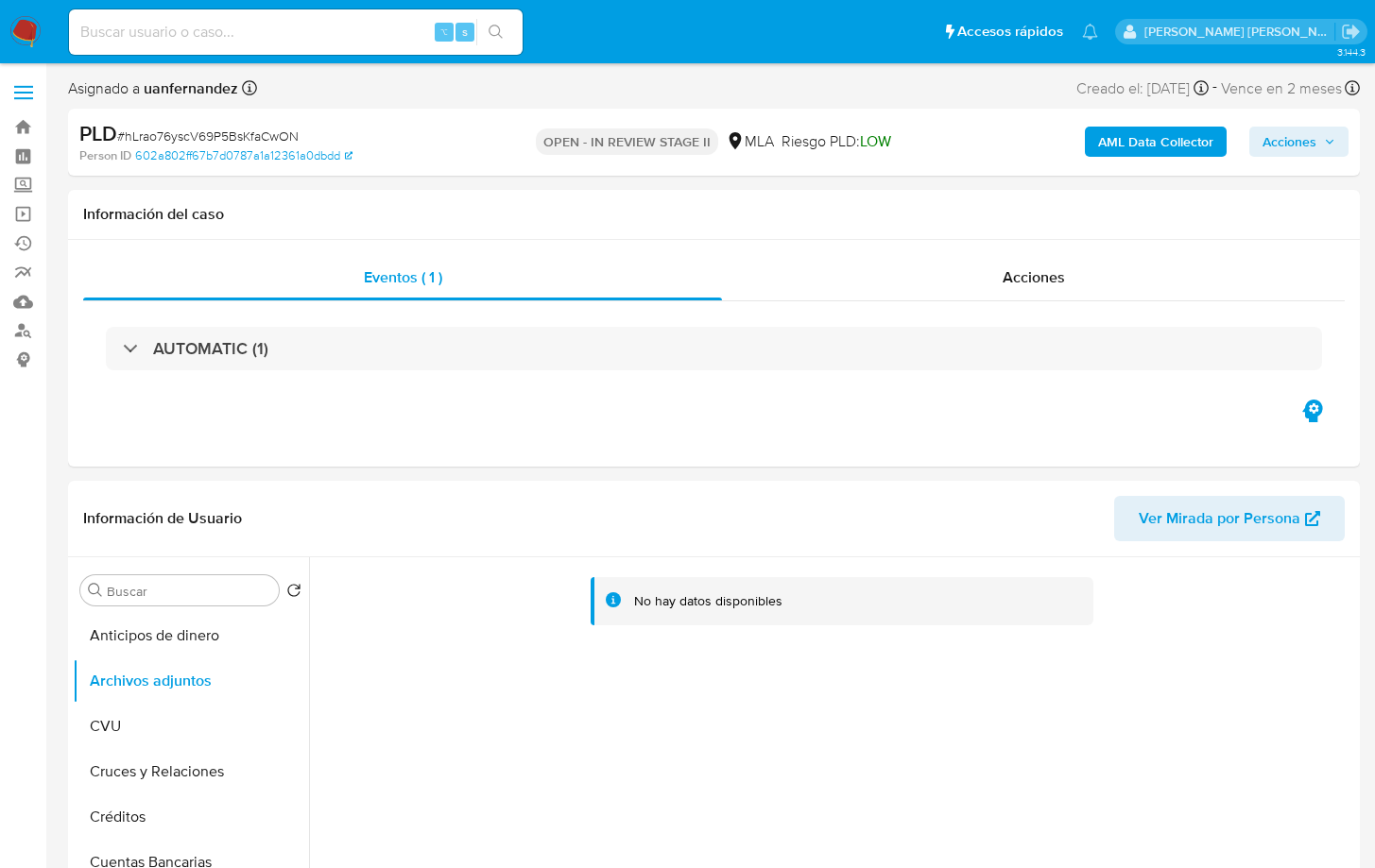 click on "AML Data Collector" at bounding box center [1156, 142] 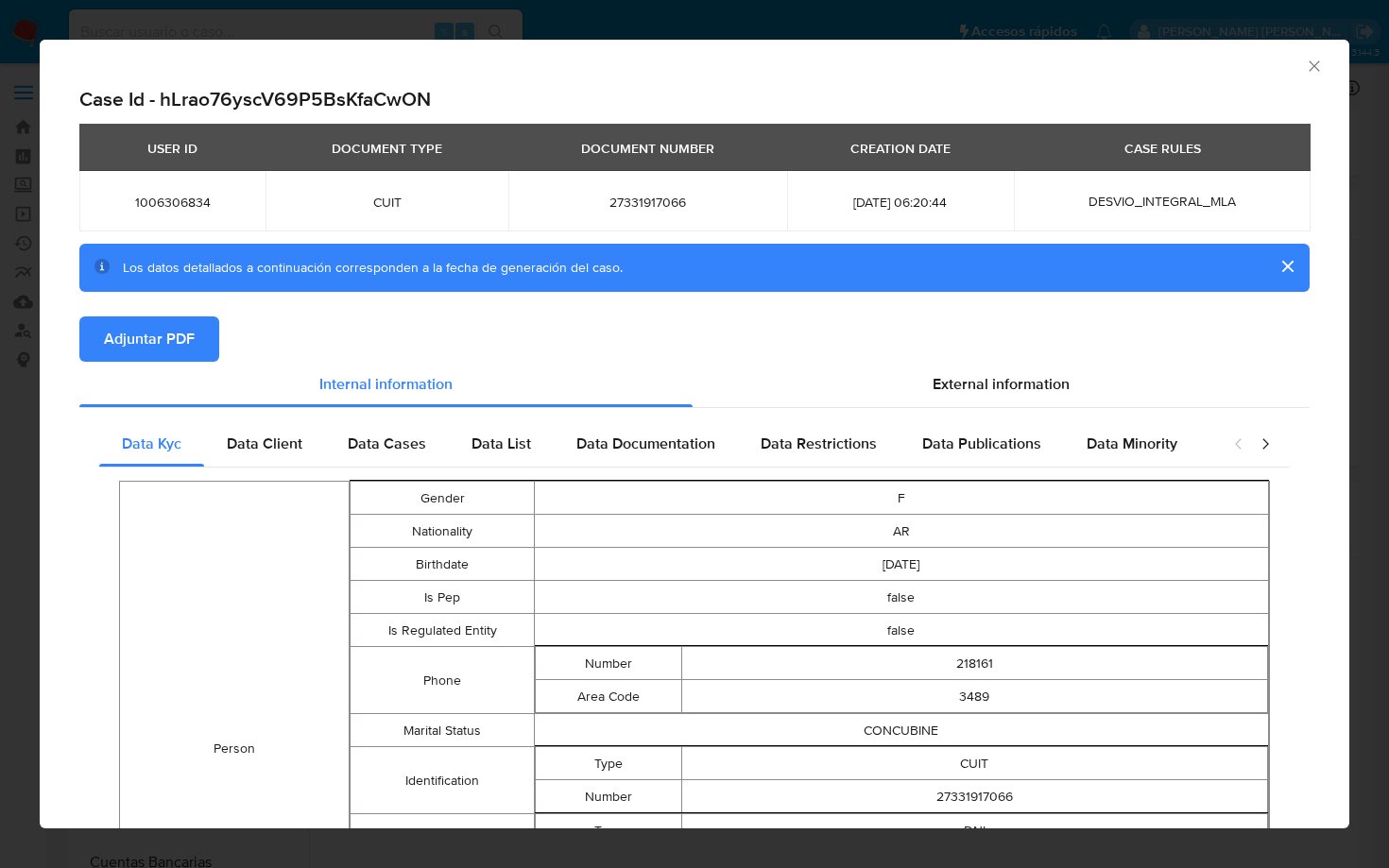 click on "Adjuntar PDF" at bounding box center [149, 339] 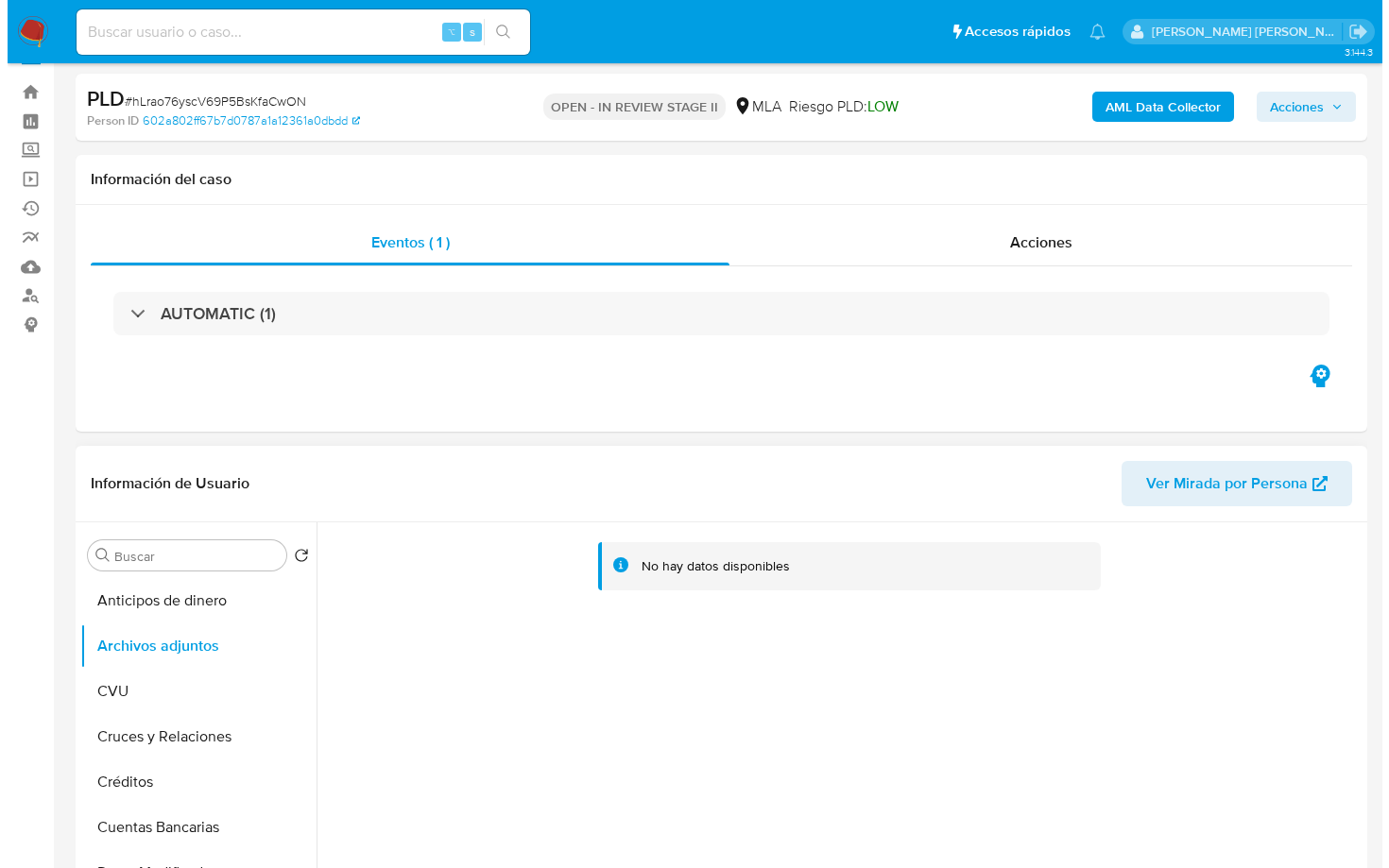 scroll, scrollTop: 304, scrollLeft: 0, axis: vertical 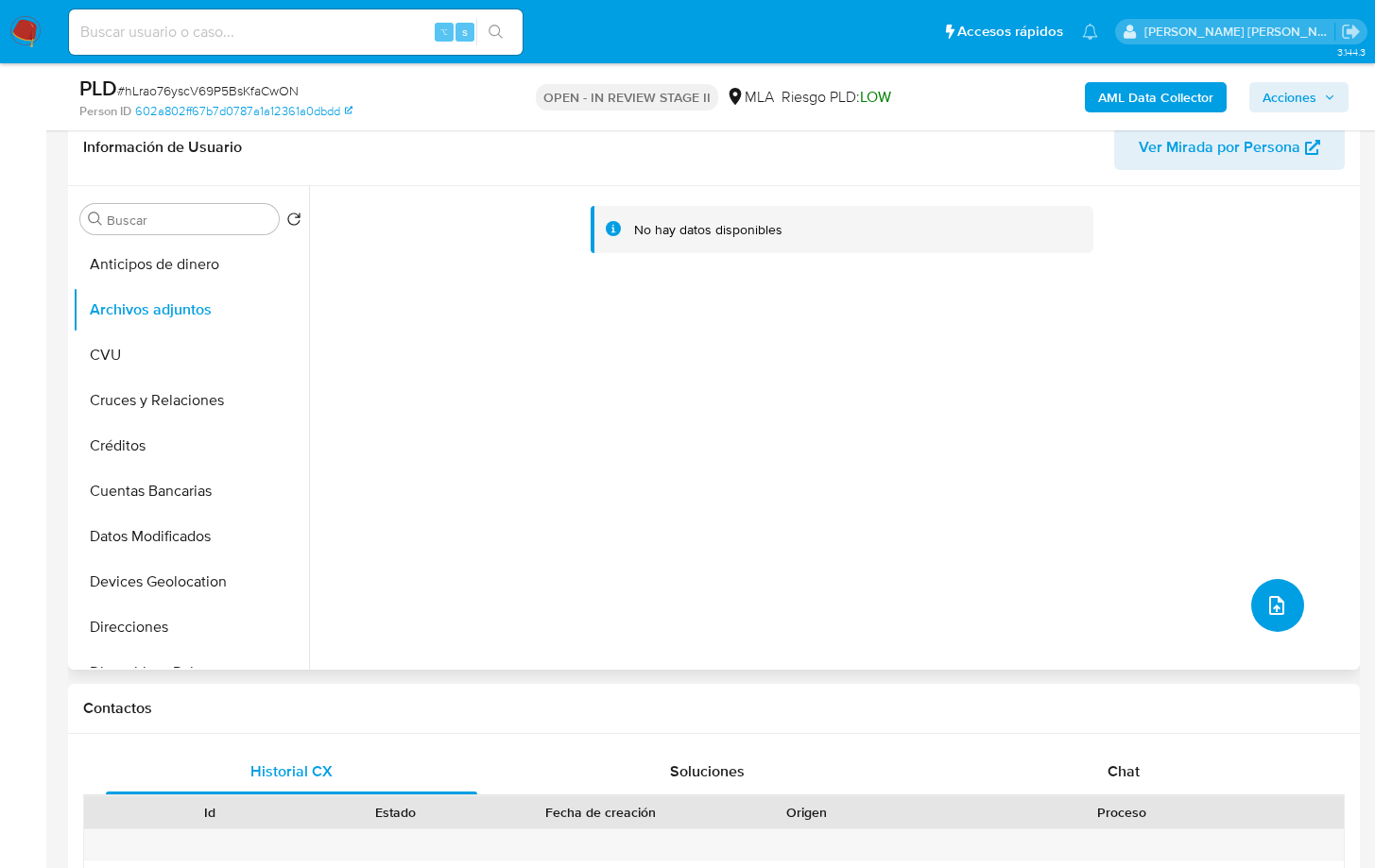 click 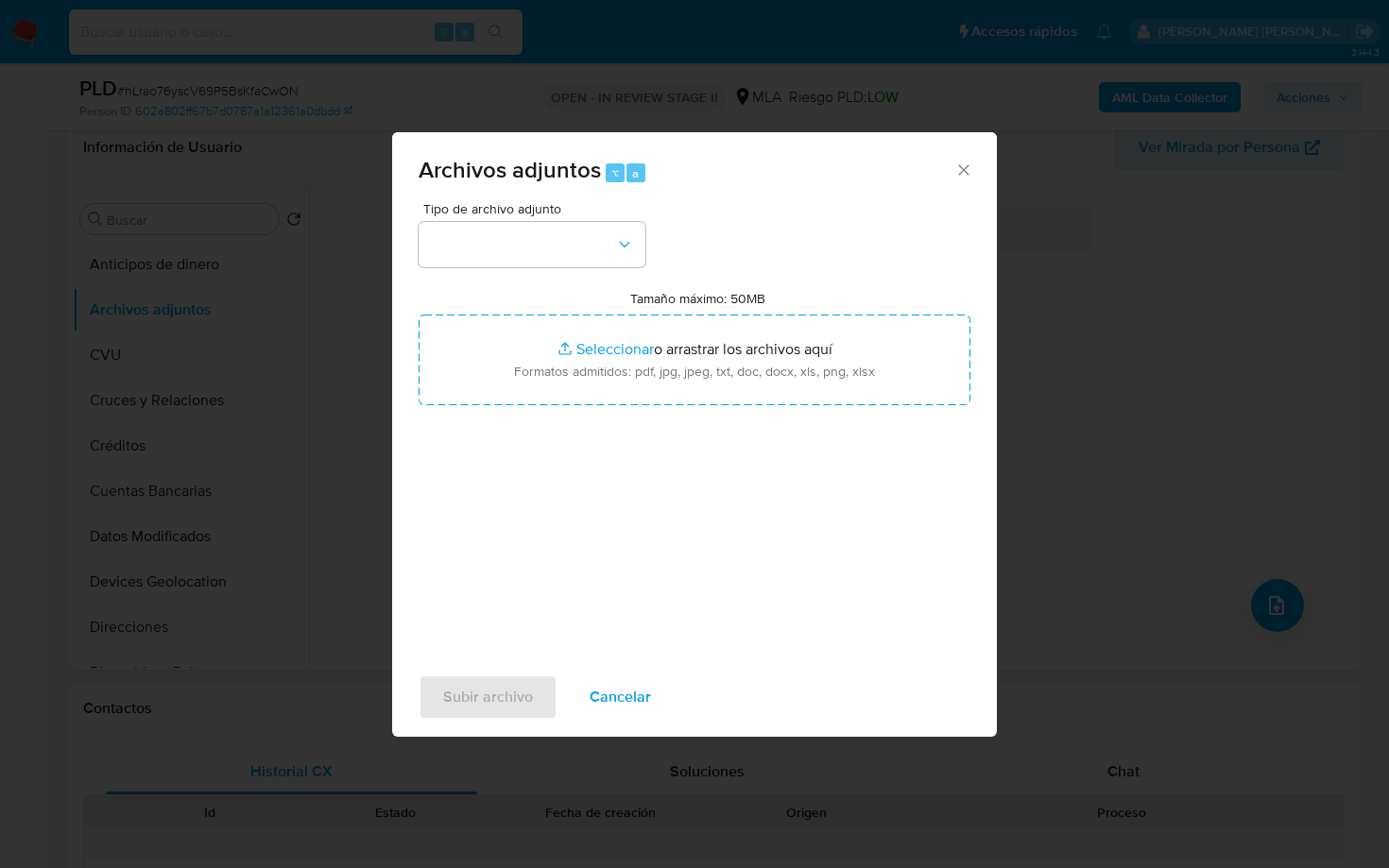 drag, startPoint x: 601, startPoint y: 216, endPoint x: 628, endPoint y: 269, distance: 59.48109 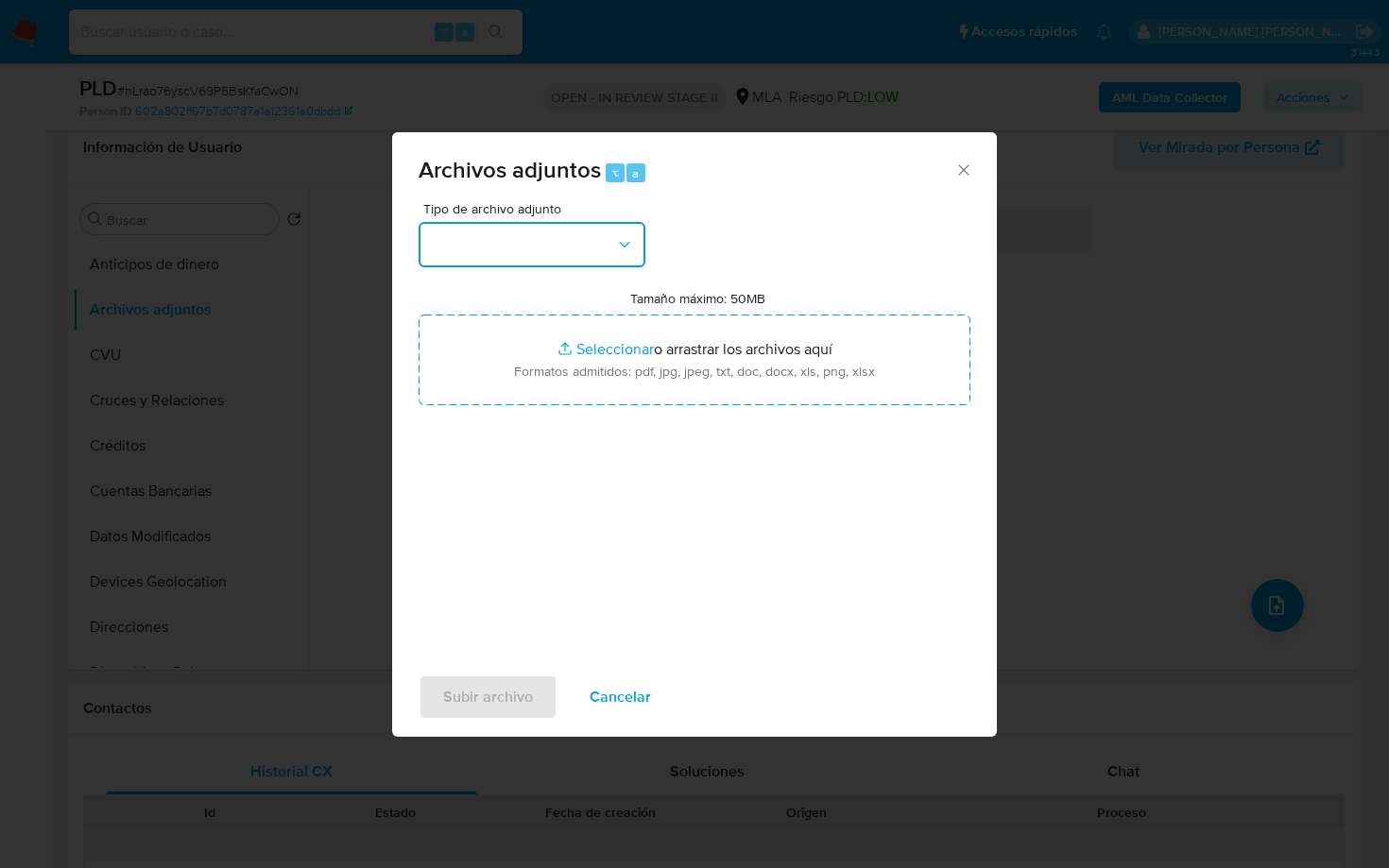 click at bounding box center (532, 245) 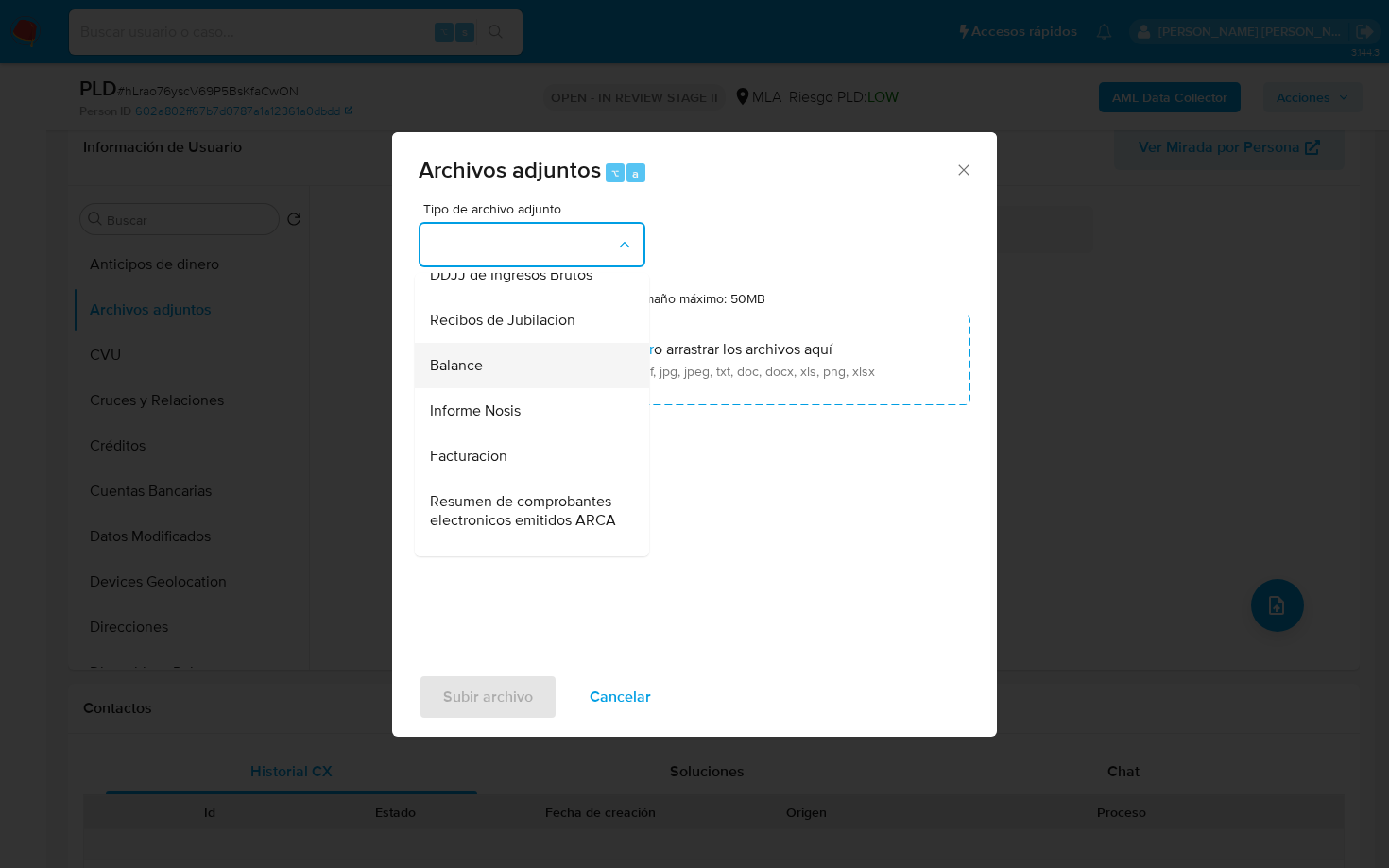 scroll, scrollTop: 659, scrollLeft: 0, axis: vertical 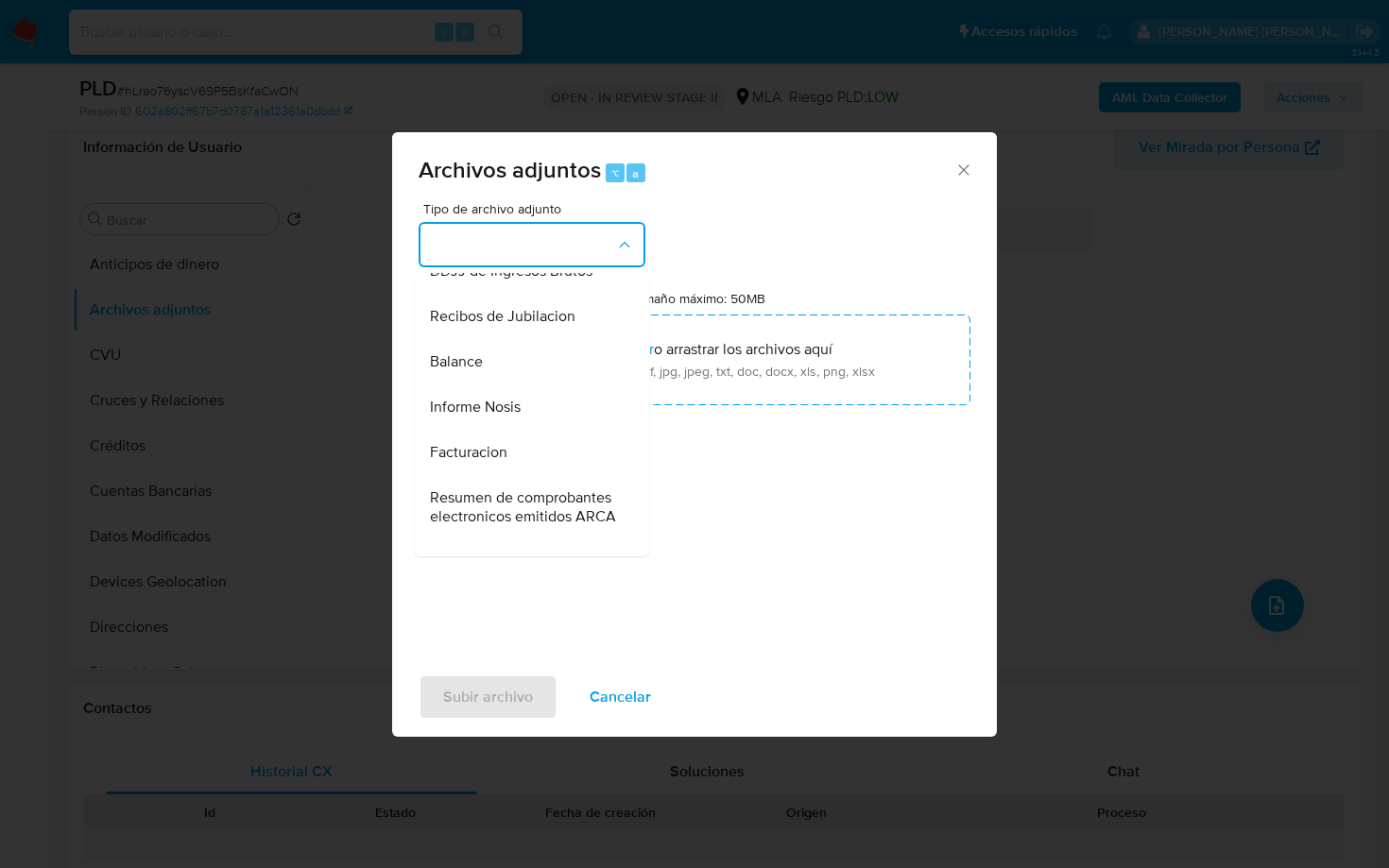 drag, startPoint x: 549, startPoint y: 451, endPoint x: 565, endPoint y: 438, distance: 20.615528 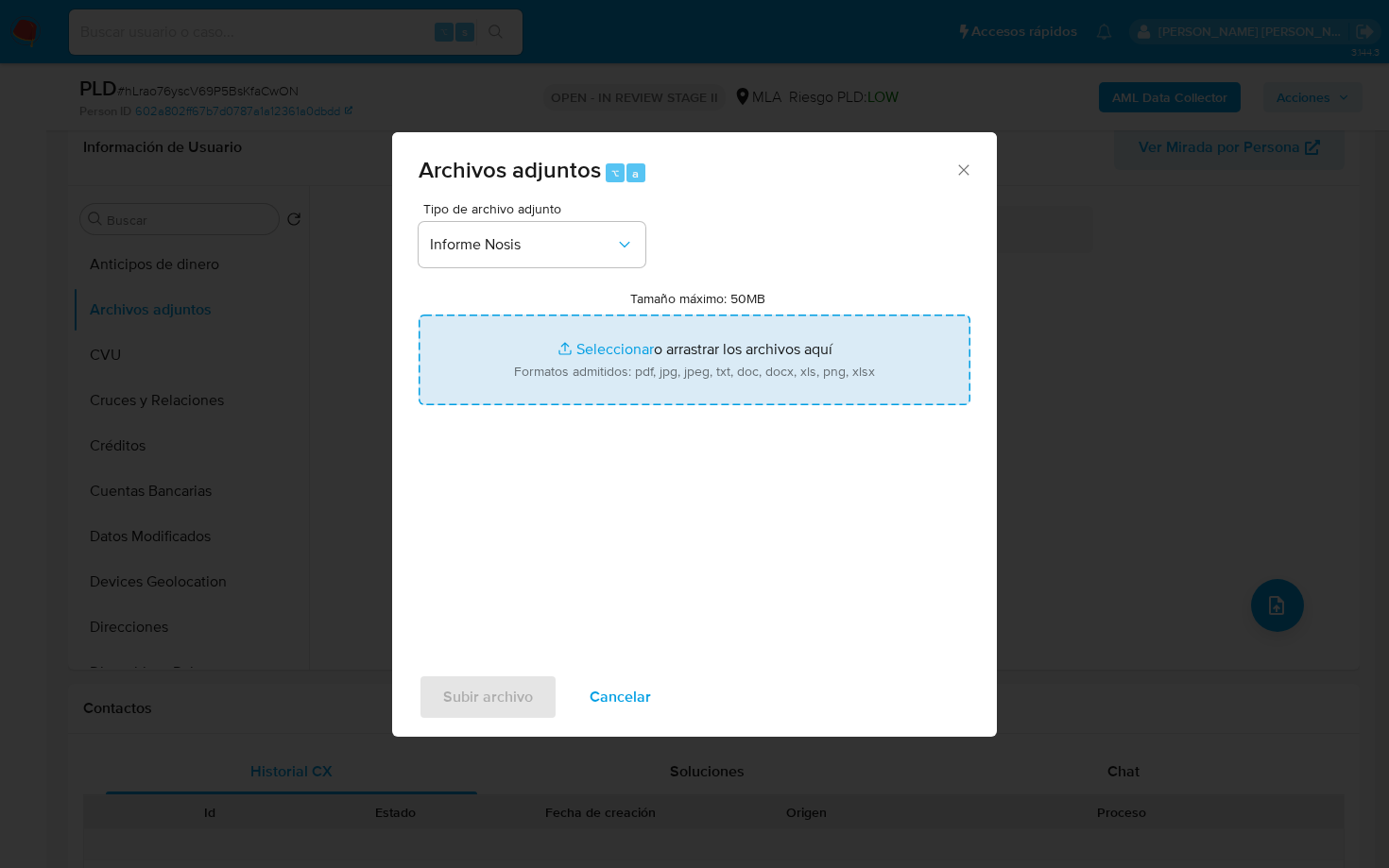 click on "Tamaño máximo: 50MB Seleccionar archivos" at bounding box center [694, 360] 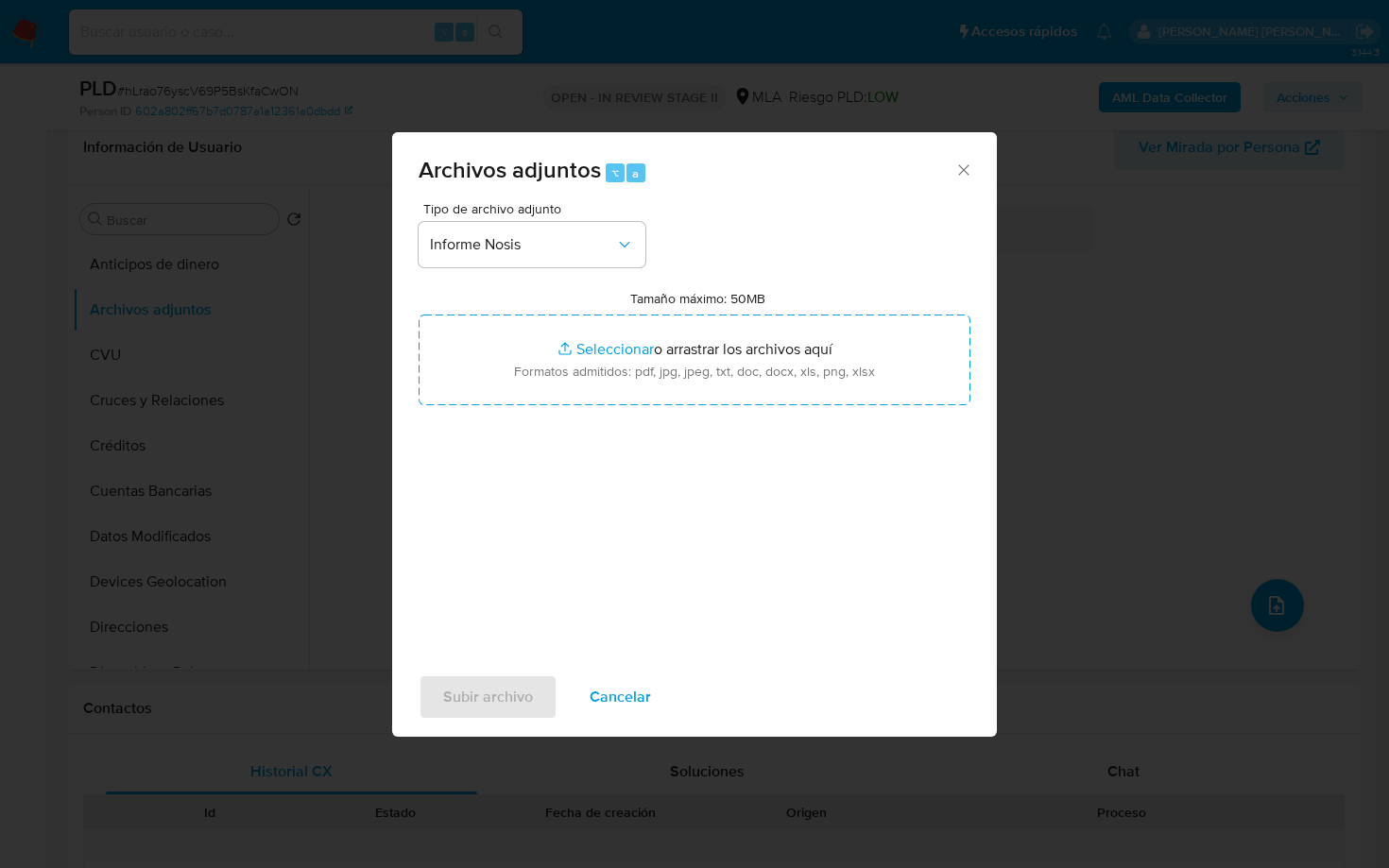 drag, startPoint x: 618, startPoint y: 694, endPoint x: 585, endPoint y: 640, distance: 63.28507 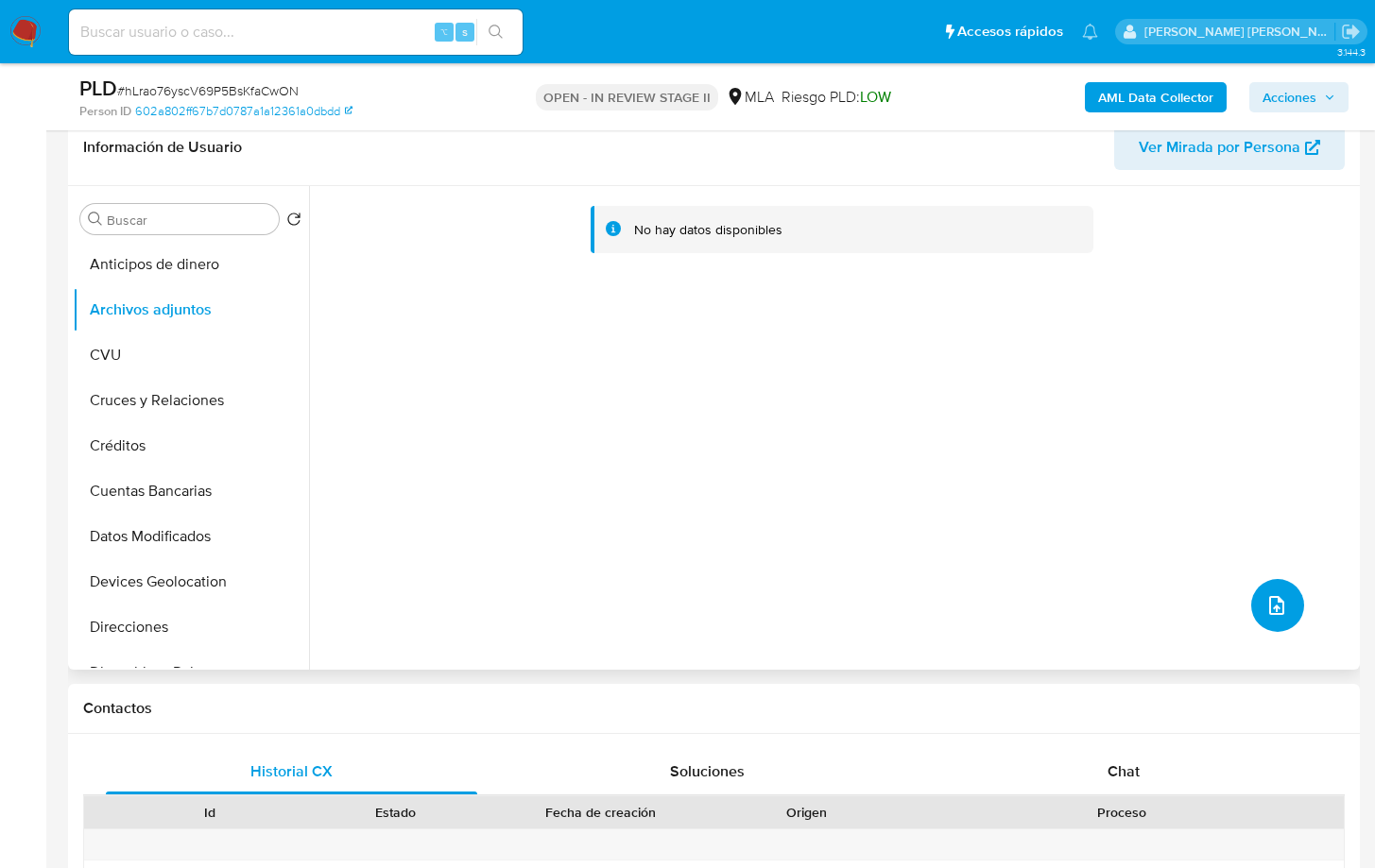 click at bounding box center [1278, 605] 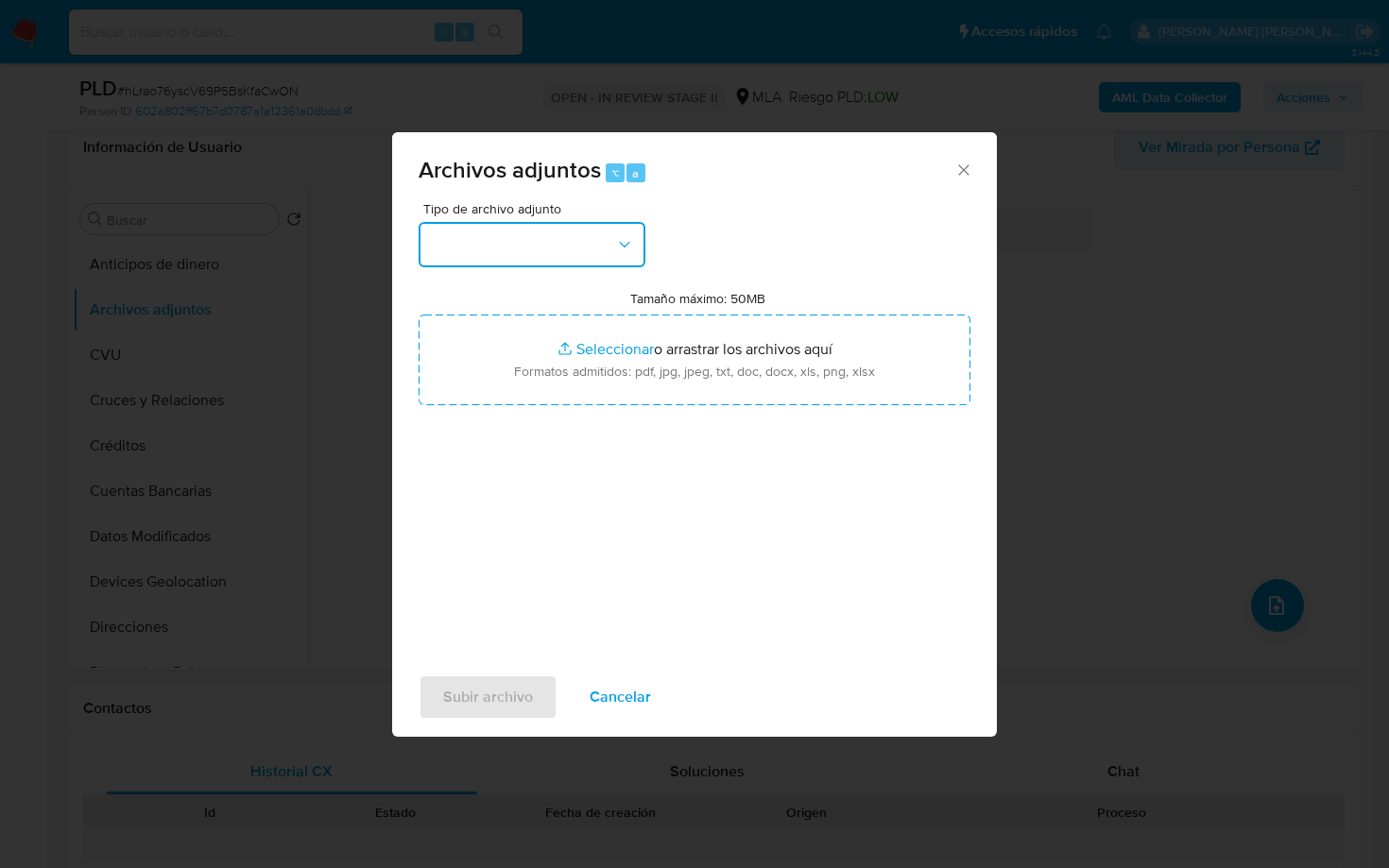 drag, startPoint x: 626, startPoint y: 248, endPoint x: 610, endPoint y: 260, distance: 20 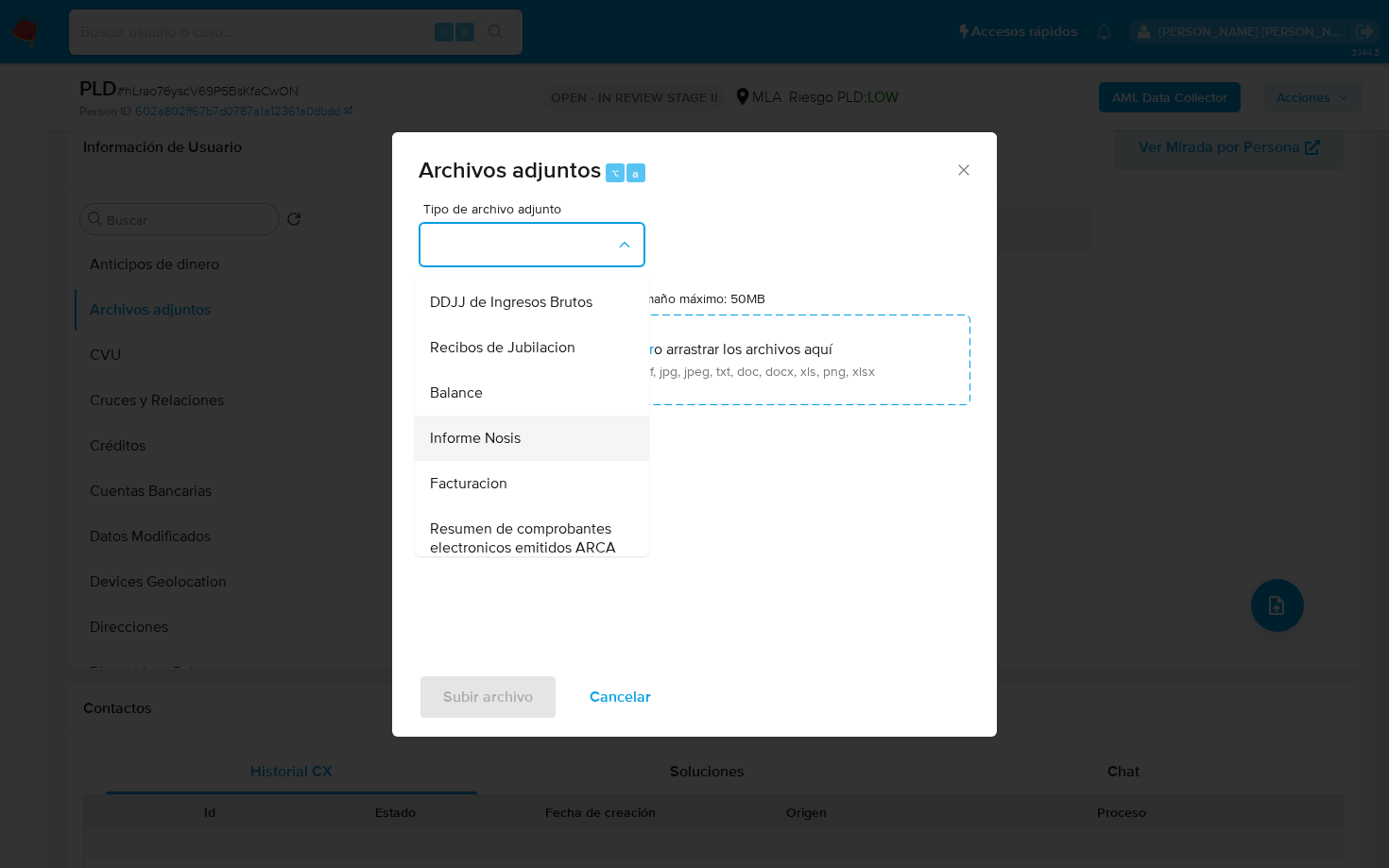 scroll, scrollTop: 647, scrollLeft: 0, axis: vertical 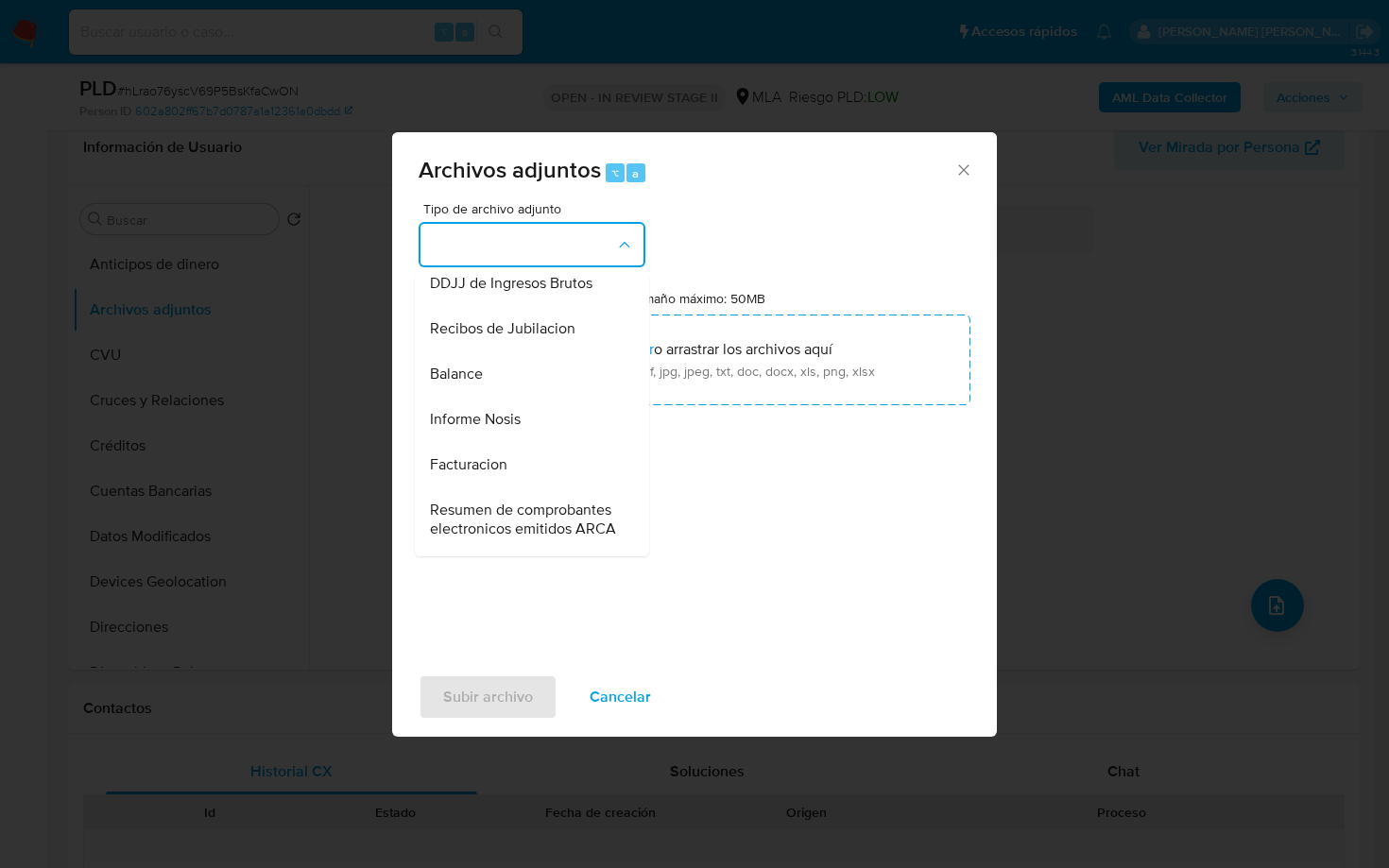 click on "Informe Nosis" at bounding box center (526, 419) 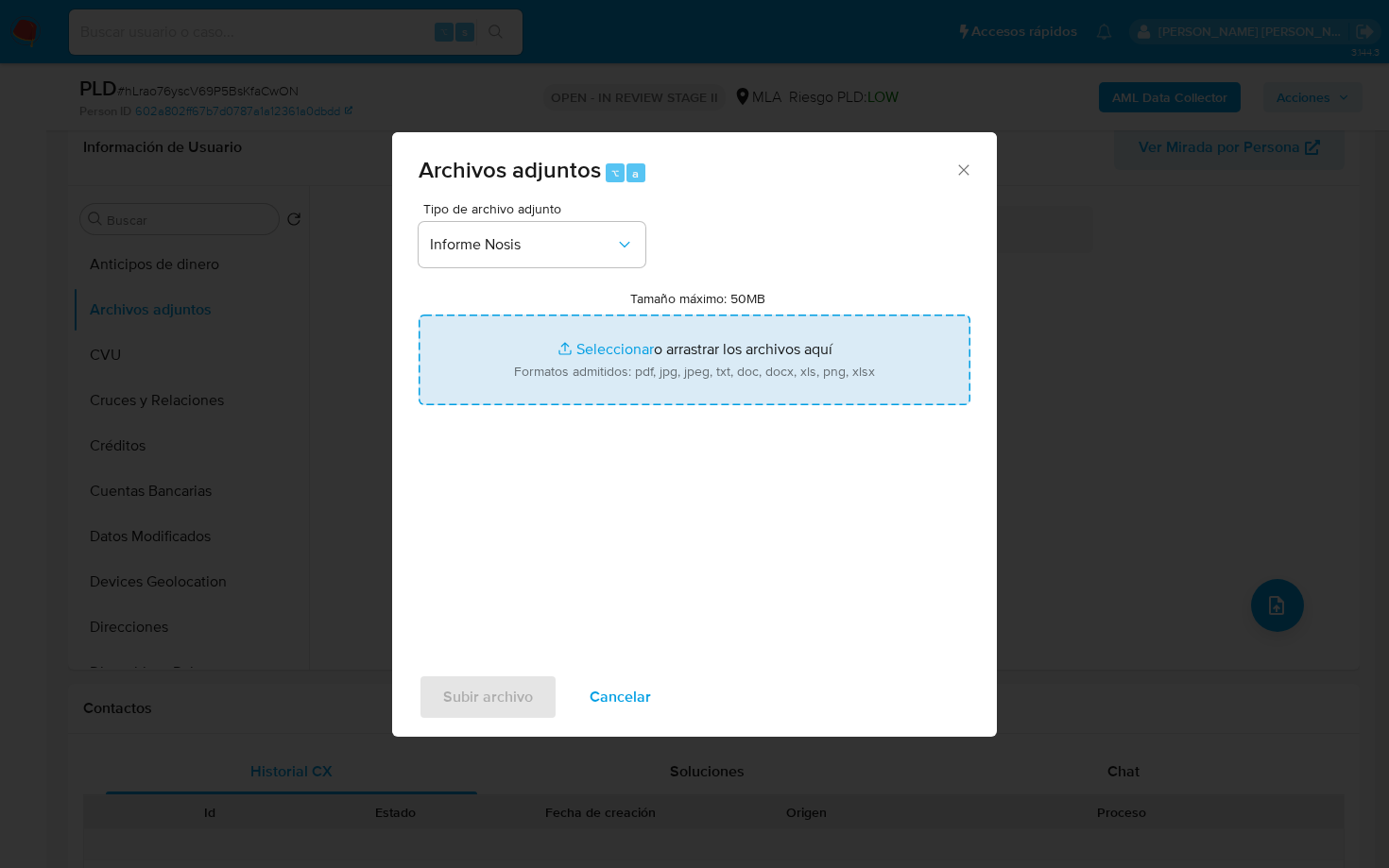 click on "Tamaño máximo: 50MB Seleccionar archivos" at bounding box center [694, 360] 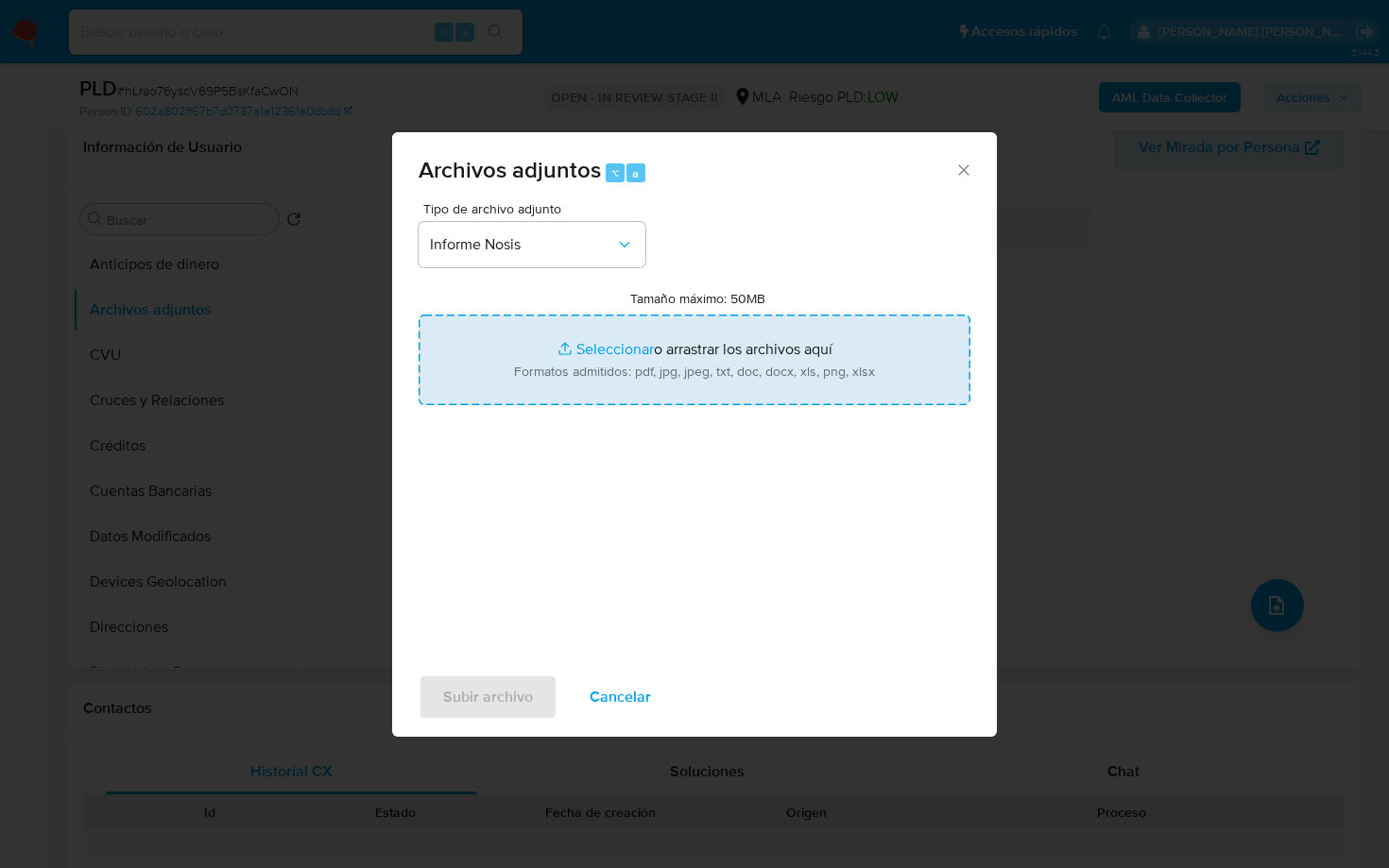 type on "C:\fakepath\1006306834-NOSIS_Manager_InformeIndividual_27331917066_620658_20250707151454.pdf" 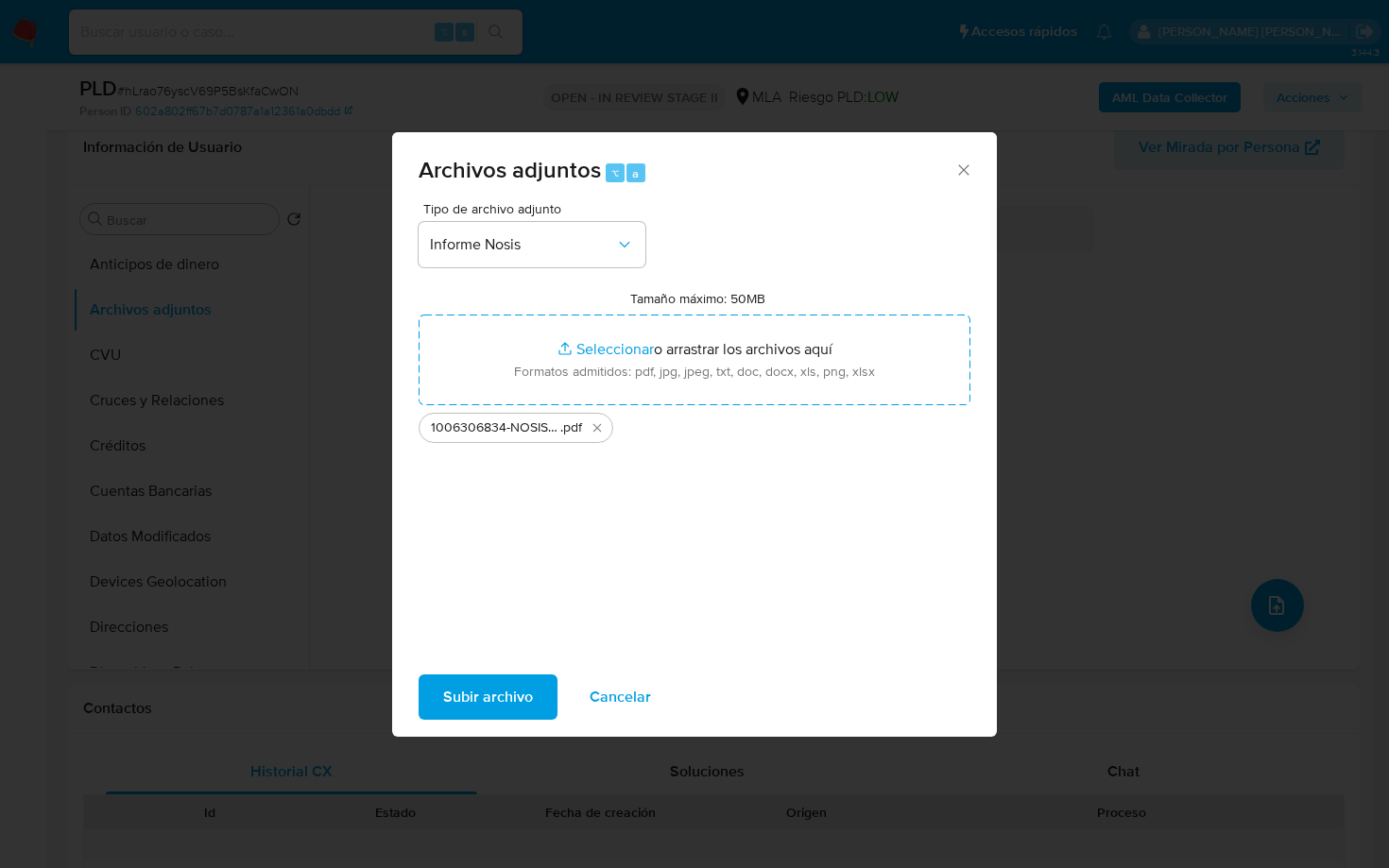 drag, startPoint x: 669, startPoint y: 383, endPoint x: 493, endPoint y: 699, distance: 361.7071 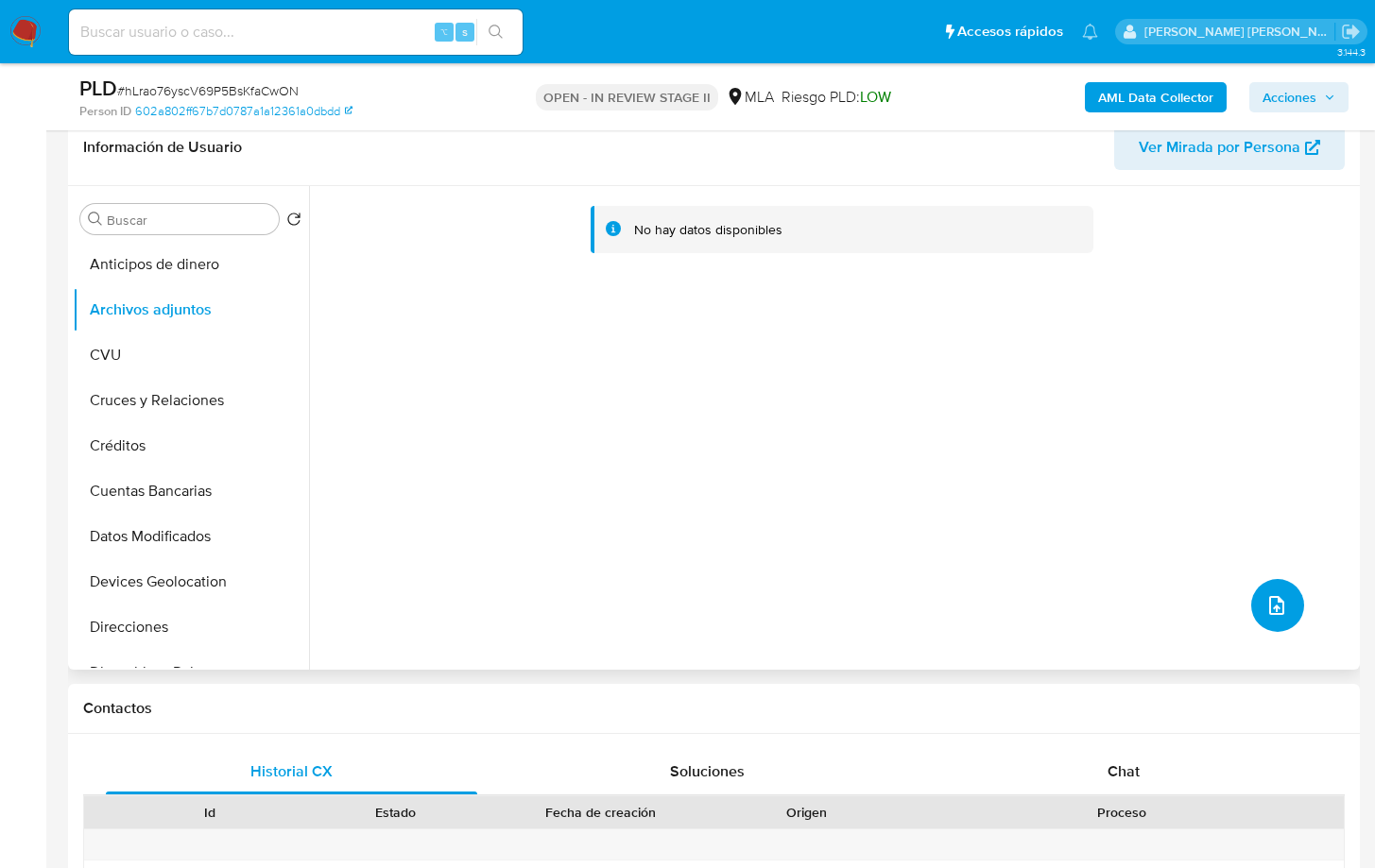 click 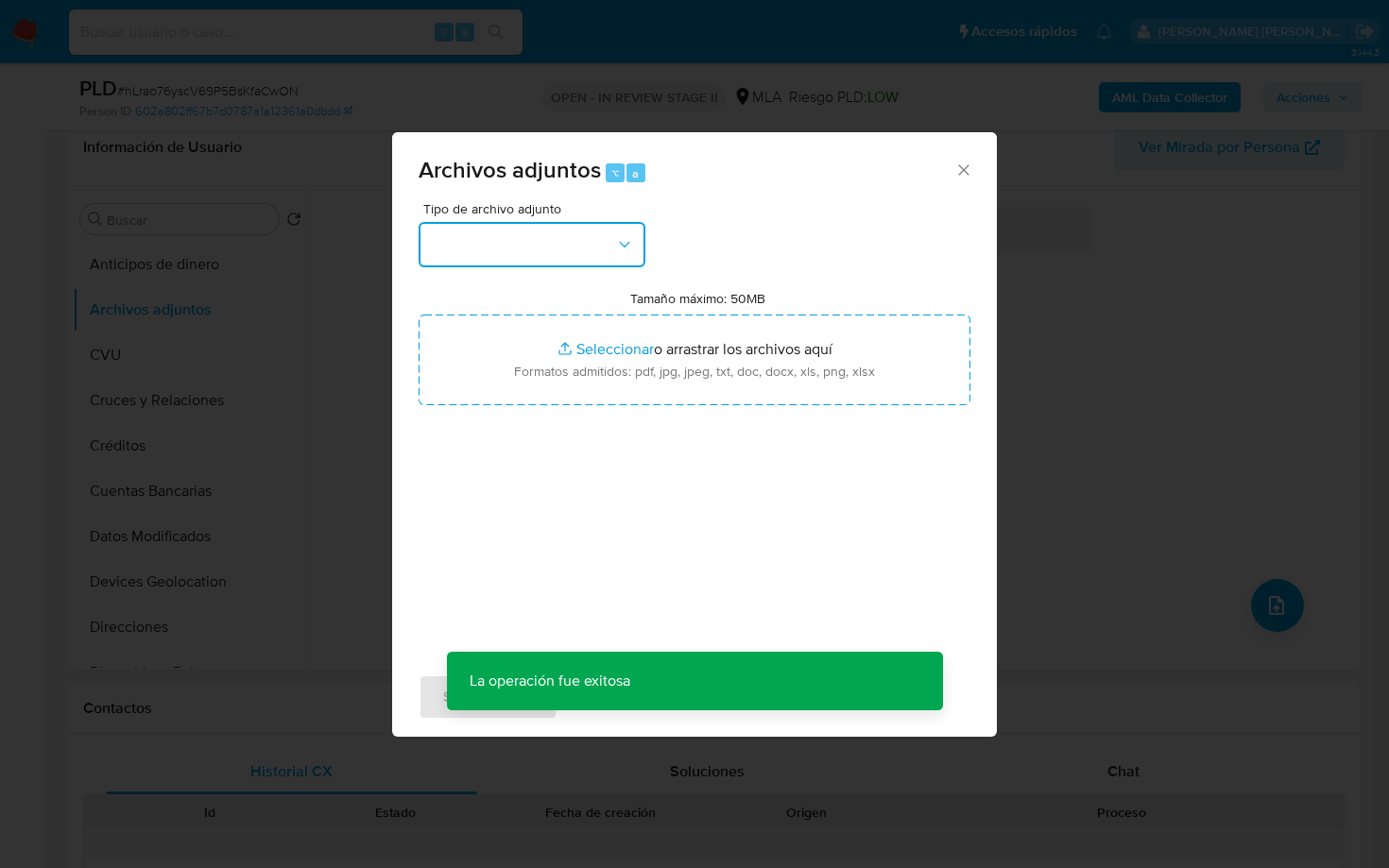 click at bounding box center (532, 245) 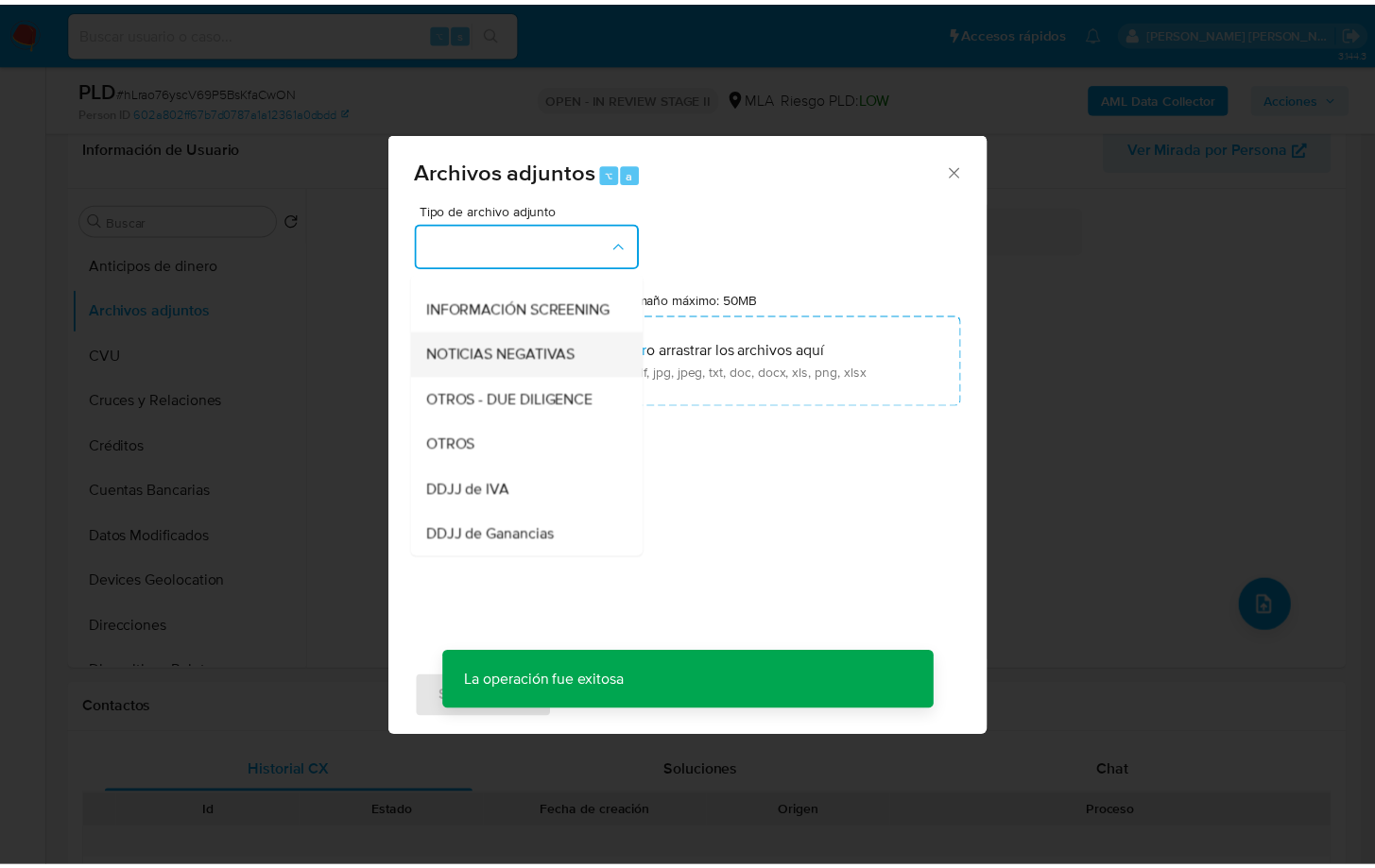 scroll, scrollTop: 263, scrollLeft: 0, axis: vertical 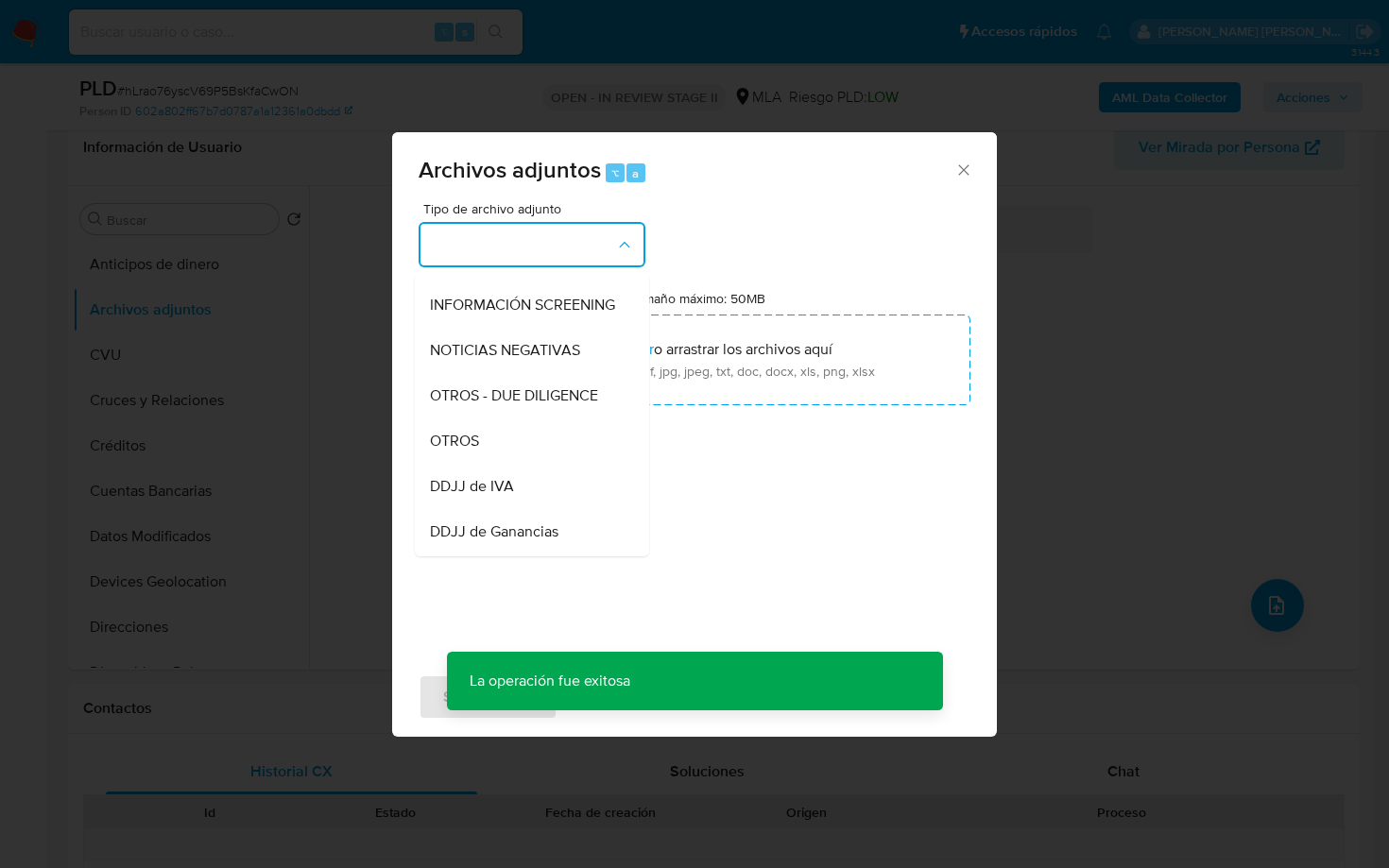 click on "OTROS" at bounding box center (526, 441) 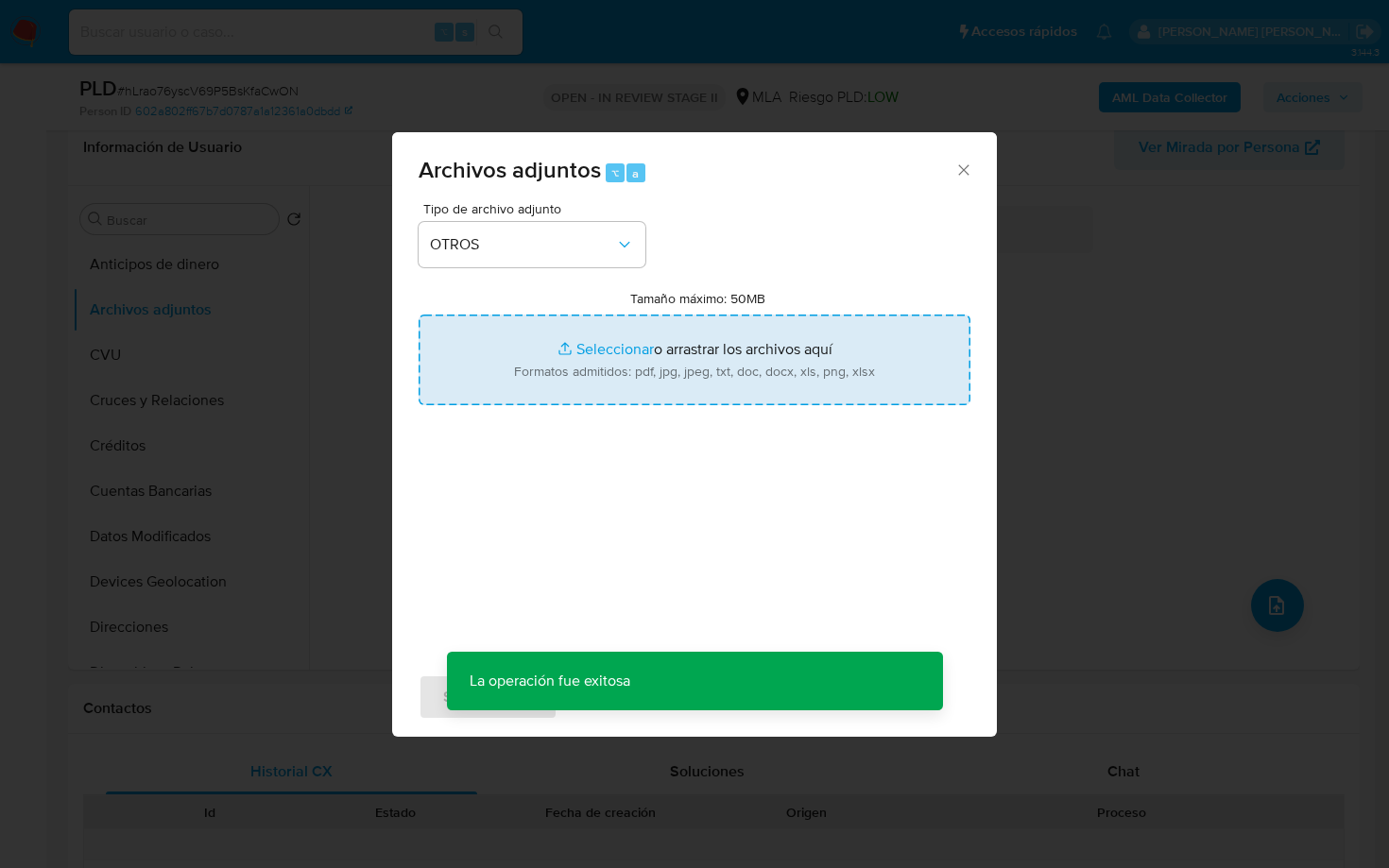 click on "Tamaño máximo: 50MB Seleccionar archivos" at bounding box center (694, 360) 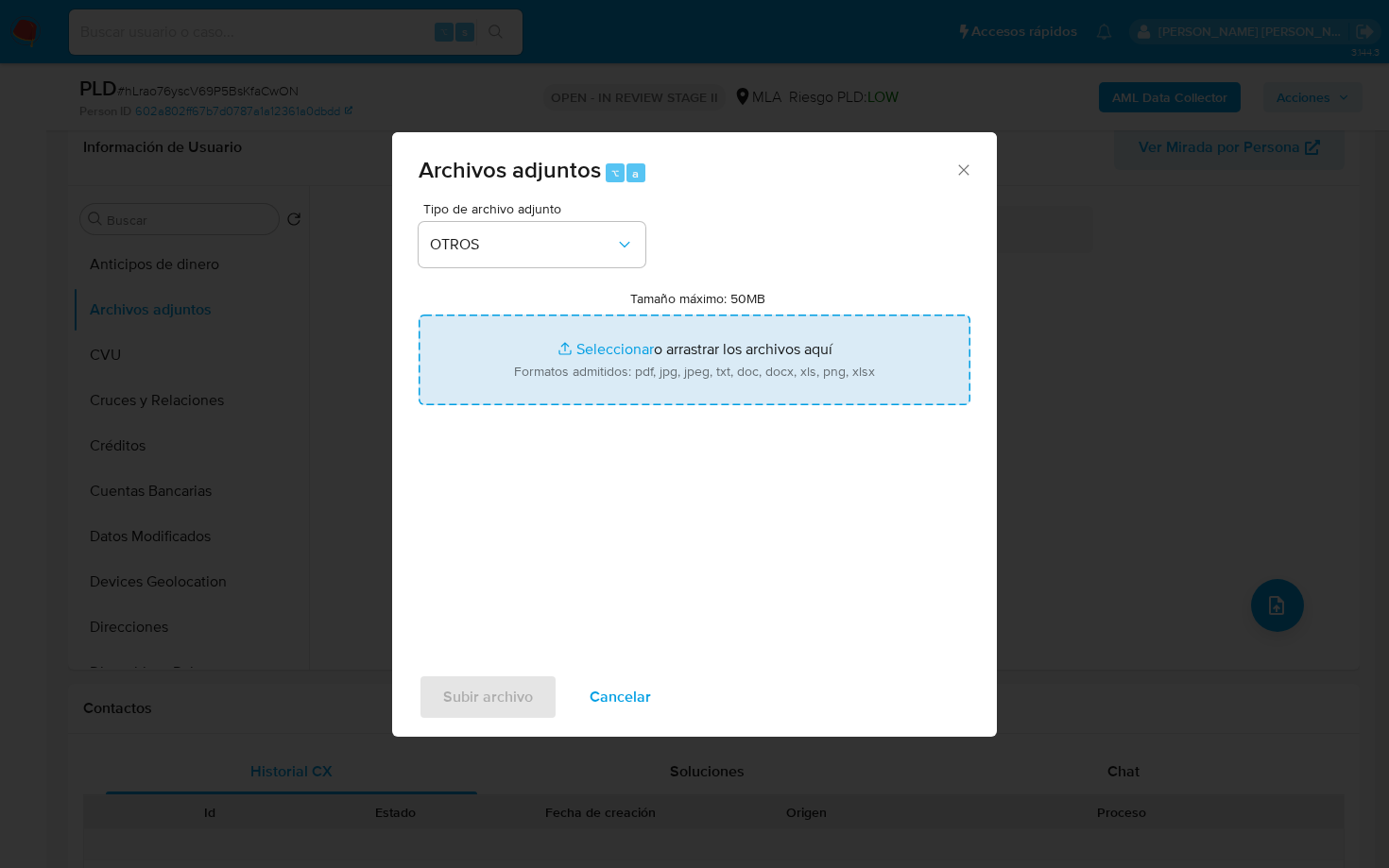 type on "C:\fakepath\1006306834-Movimientos-Aladdin-v10_2.xlsx" 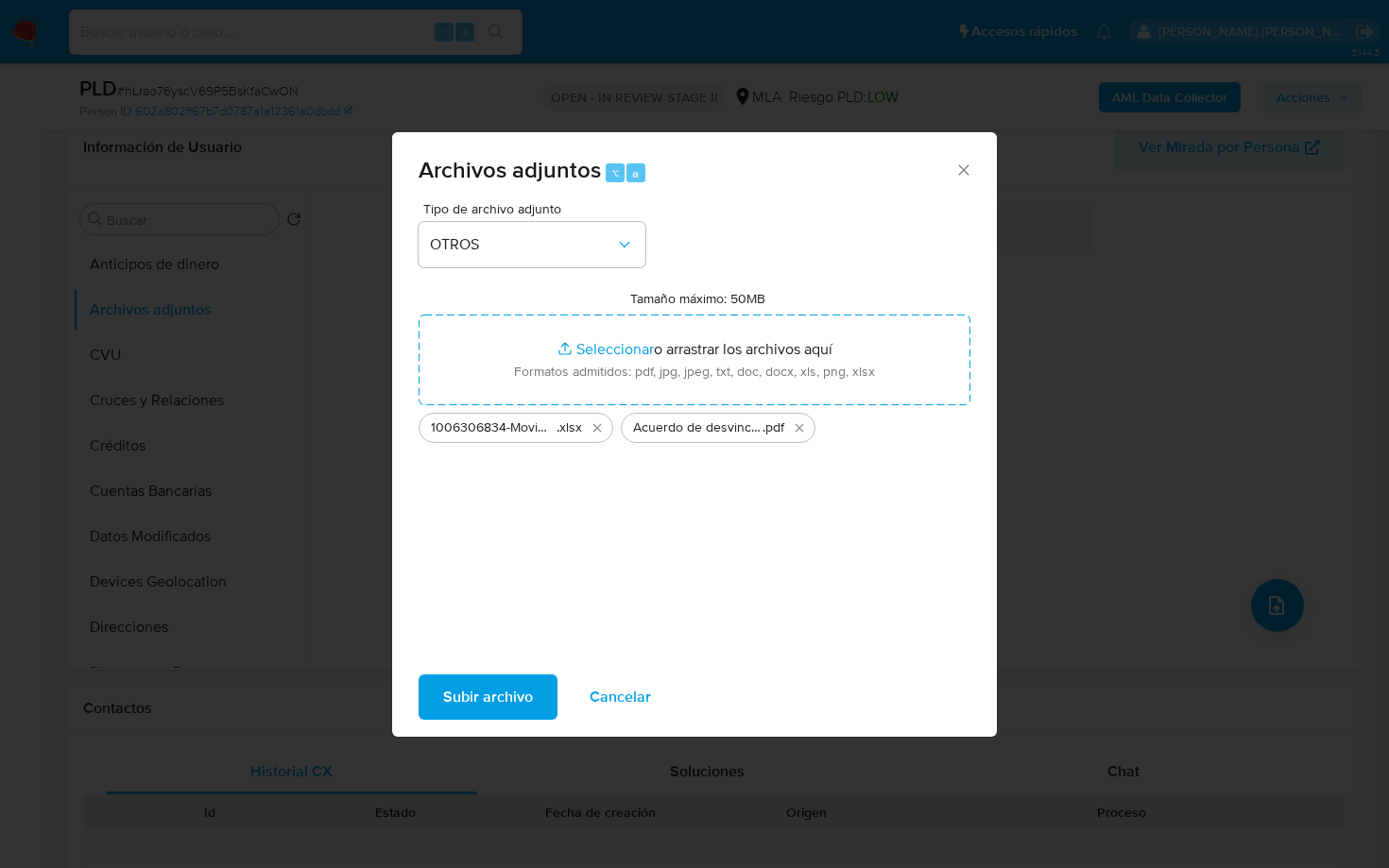 click on "Subir archivo" at bounding box center [488, 697] 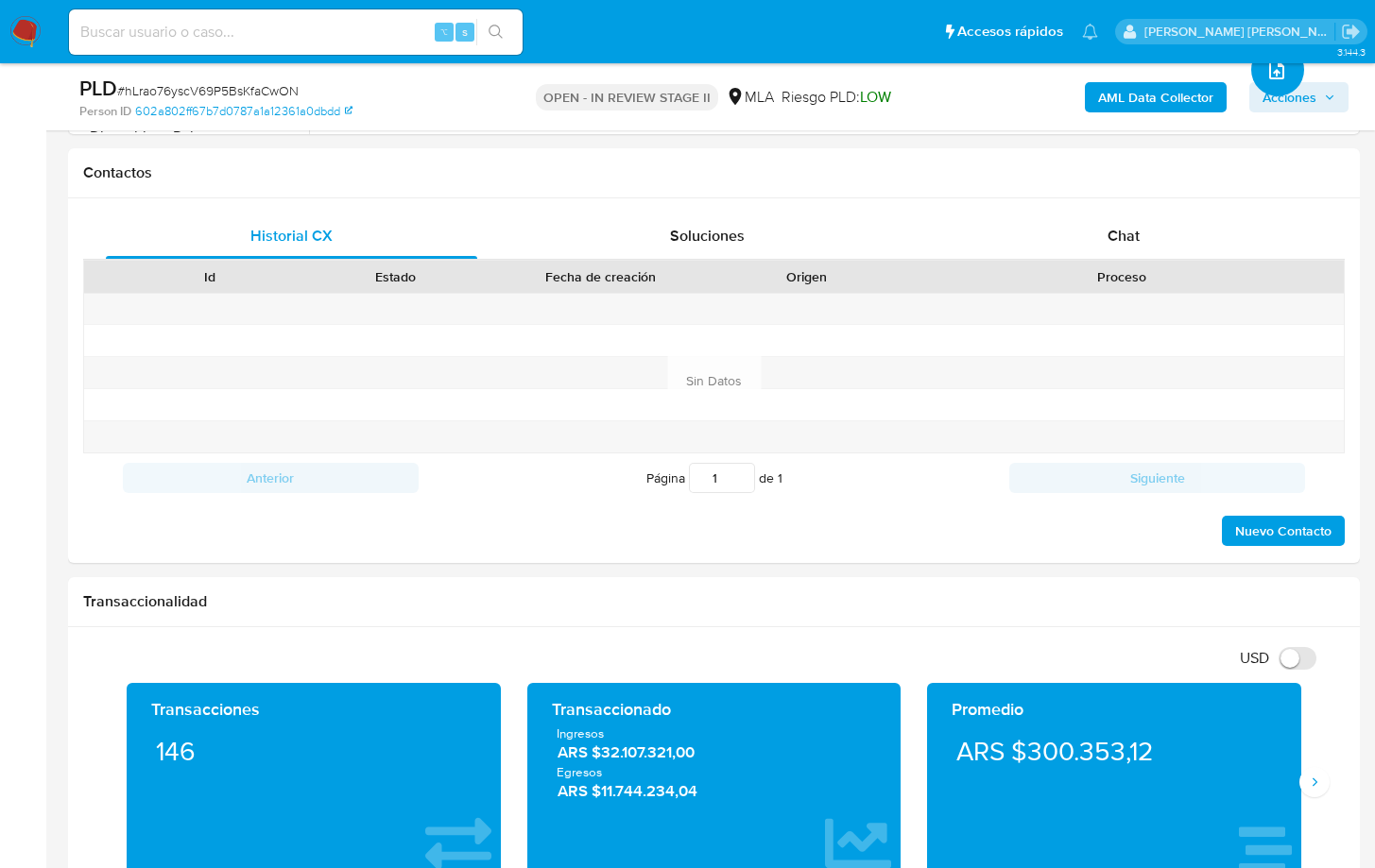 scroll, scrollTop: 852, scrollLeft: 0, axis: vertical 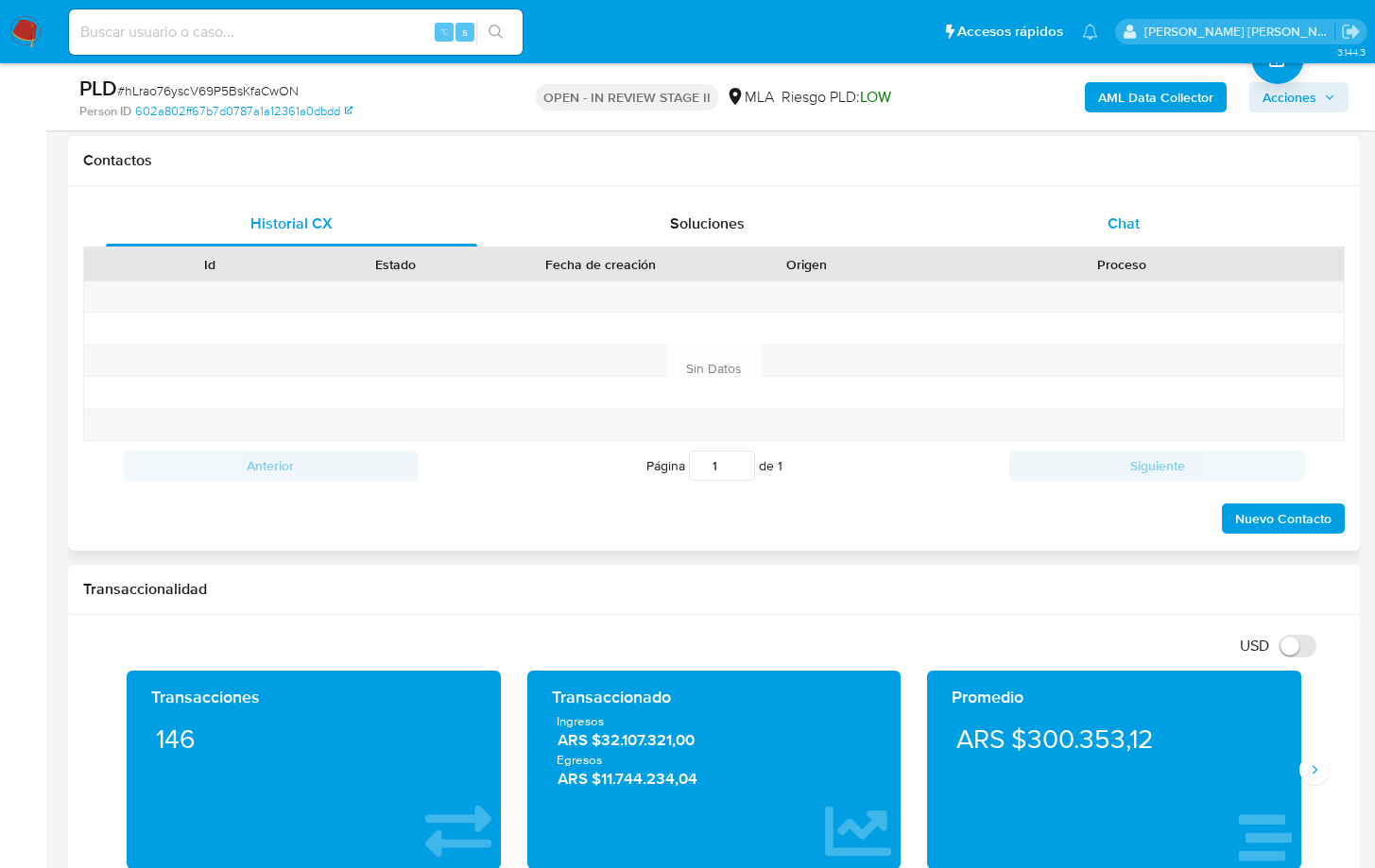 click on "Chat" at bounding box center [1124, 223] 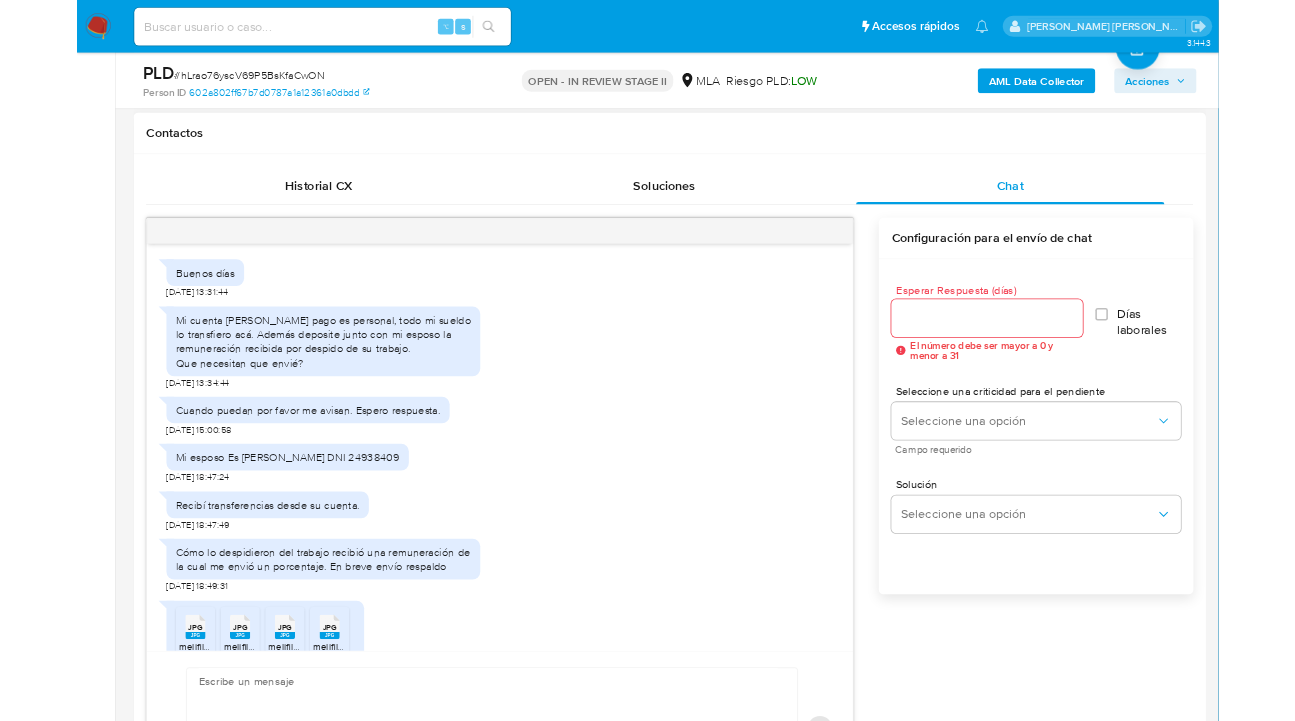 scroll, scrollTop: 404, scrollLeft: 0, axis: vertical 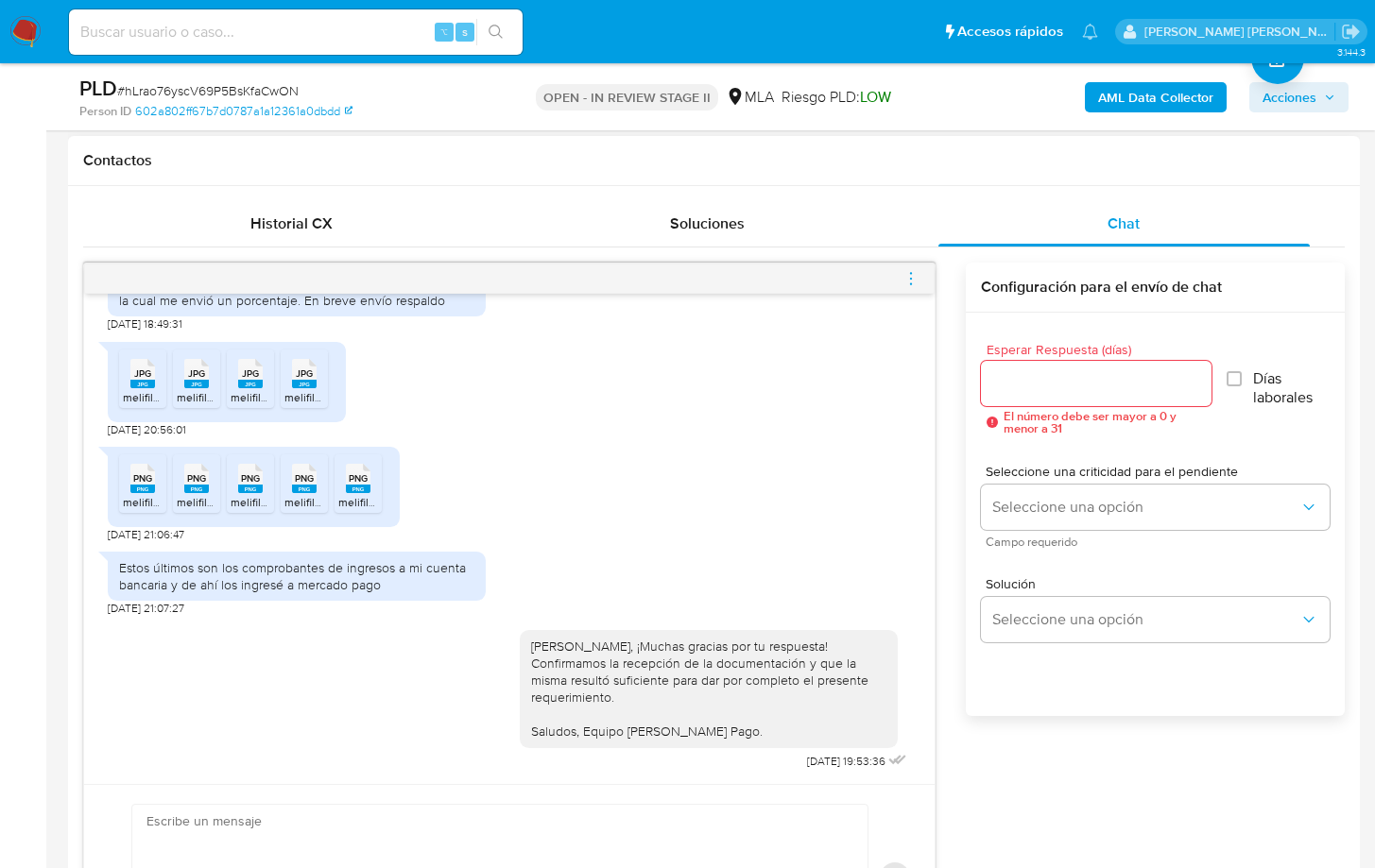 type 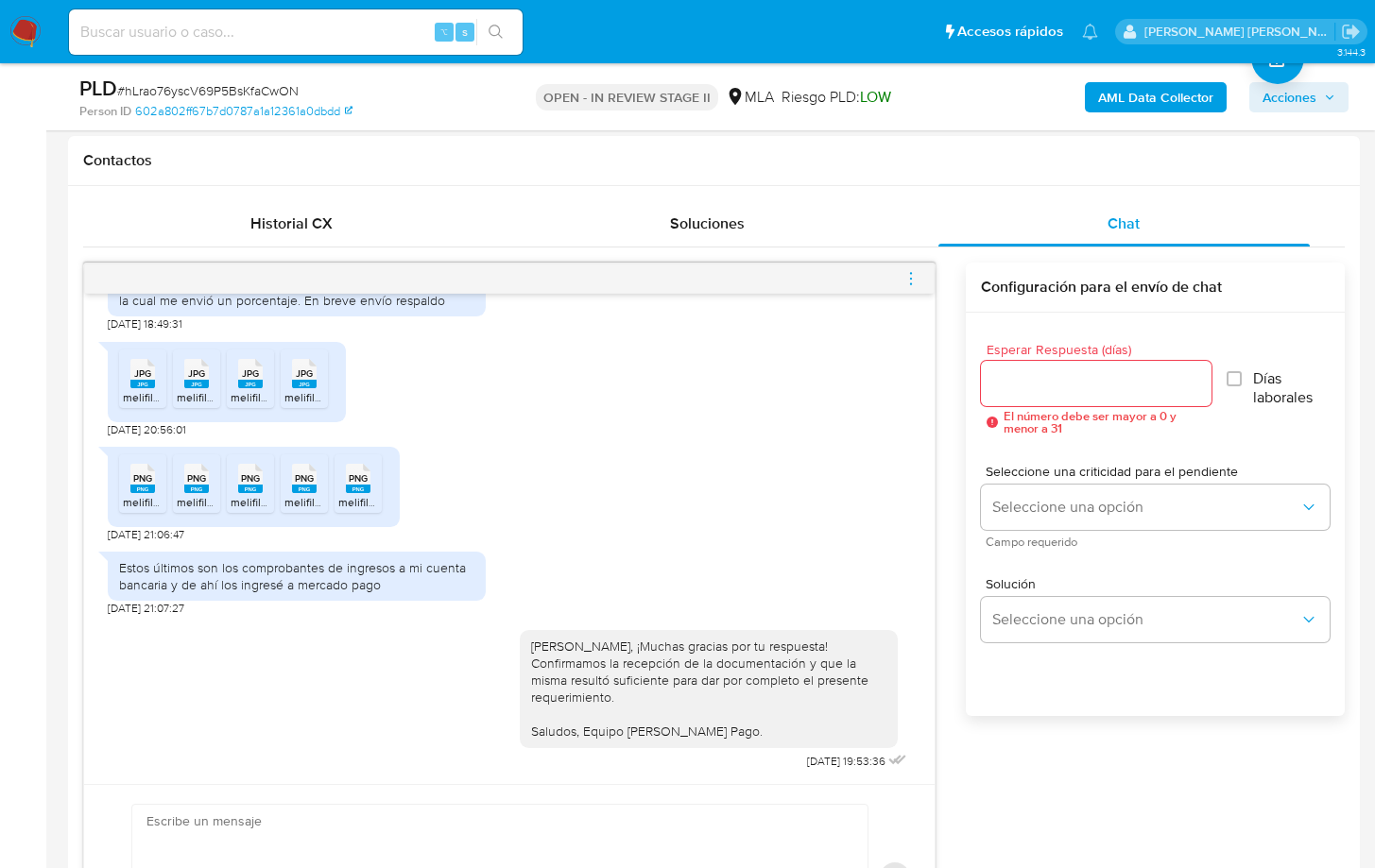 click 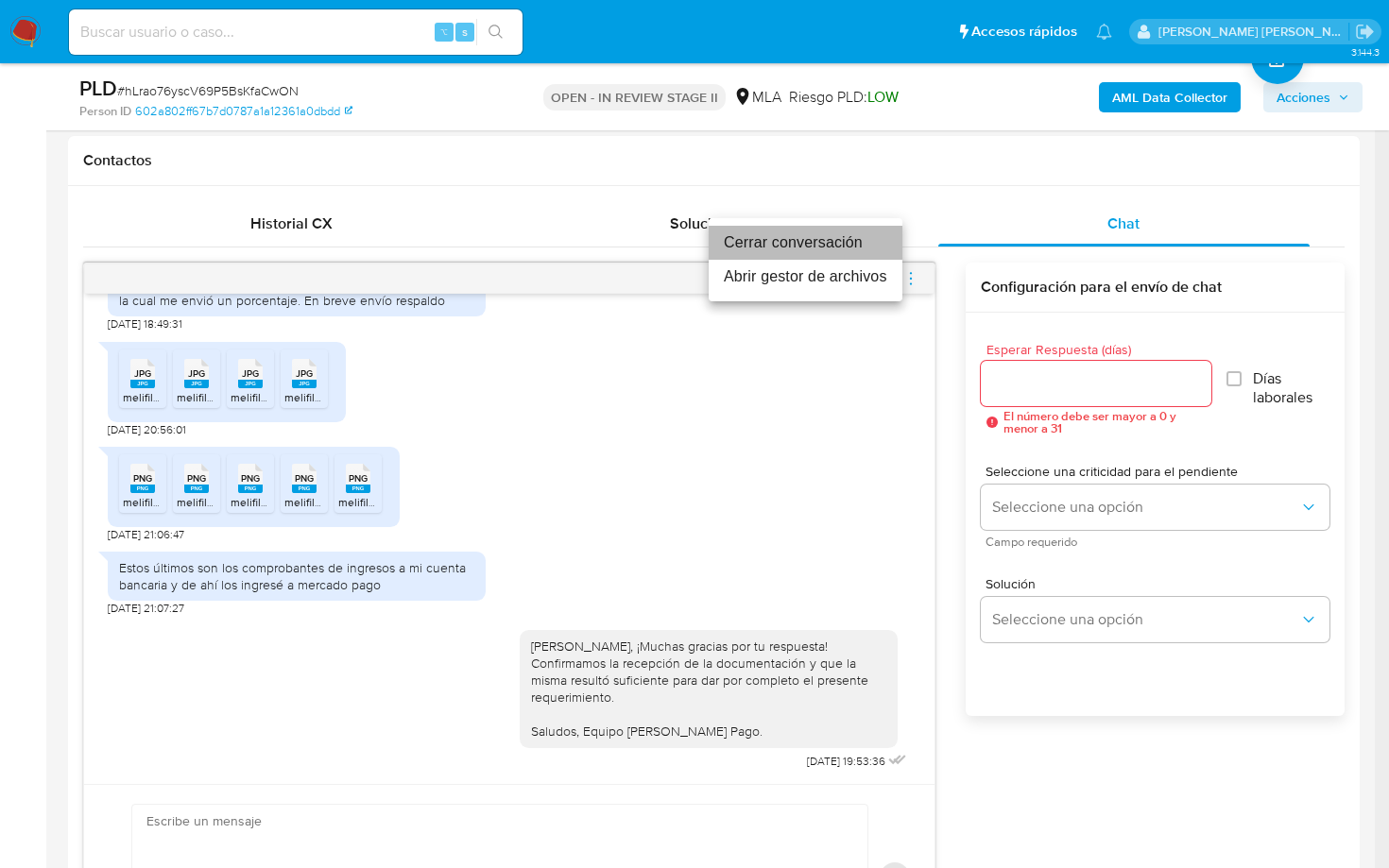 click on "Cerrar conversación" at bounding box center [805, 243] 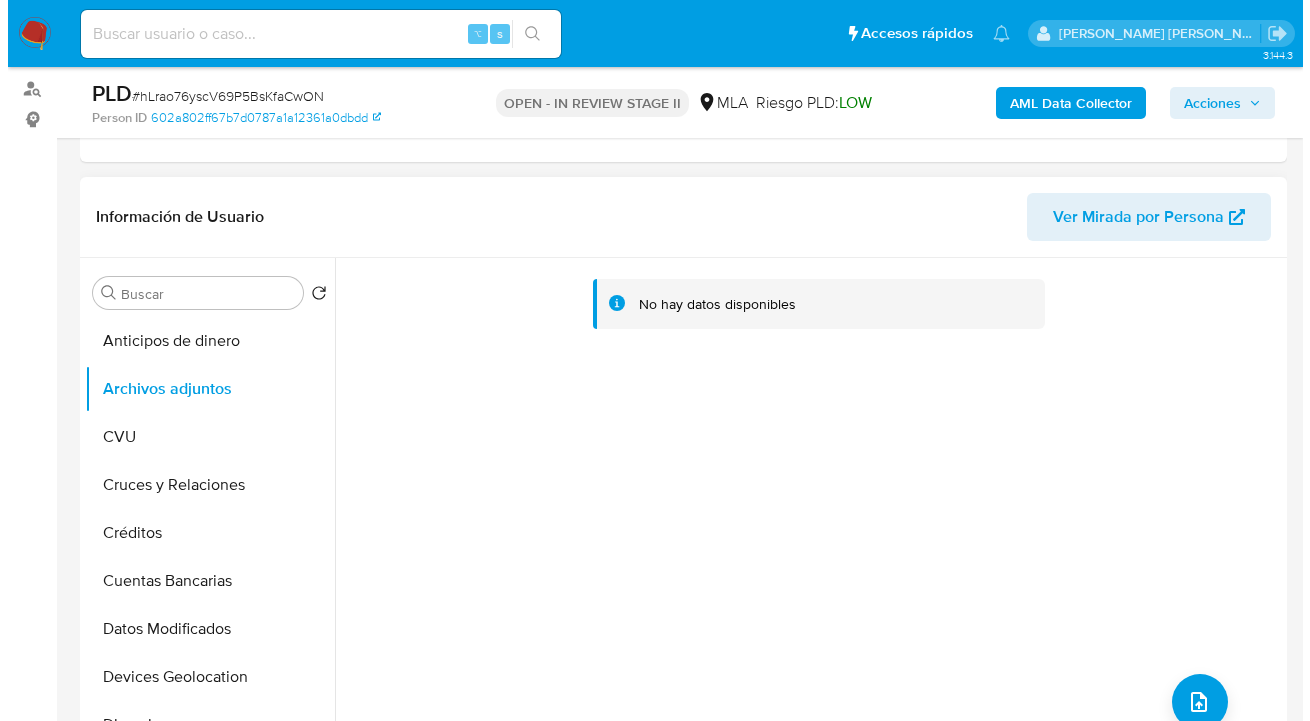 scroll, scrollTop: 360, scrollLeft: 0, axis: vertical 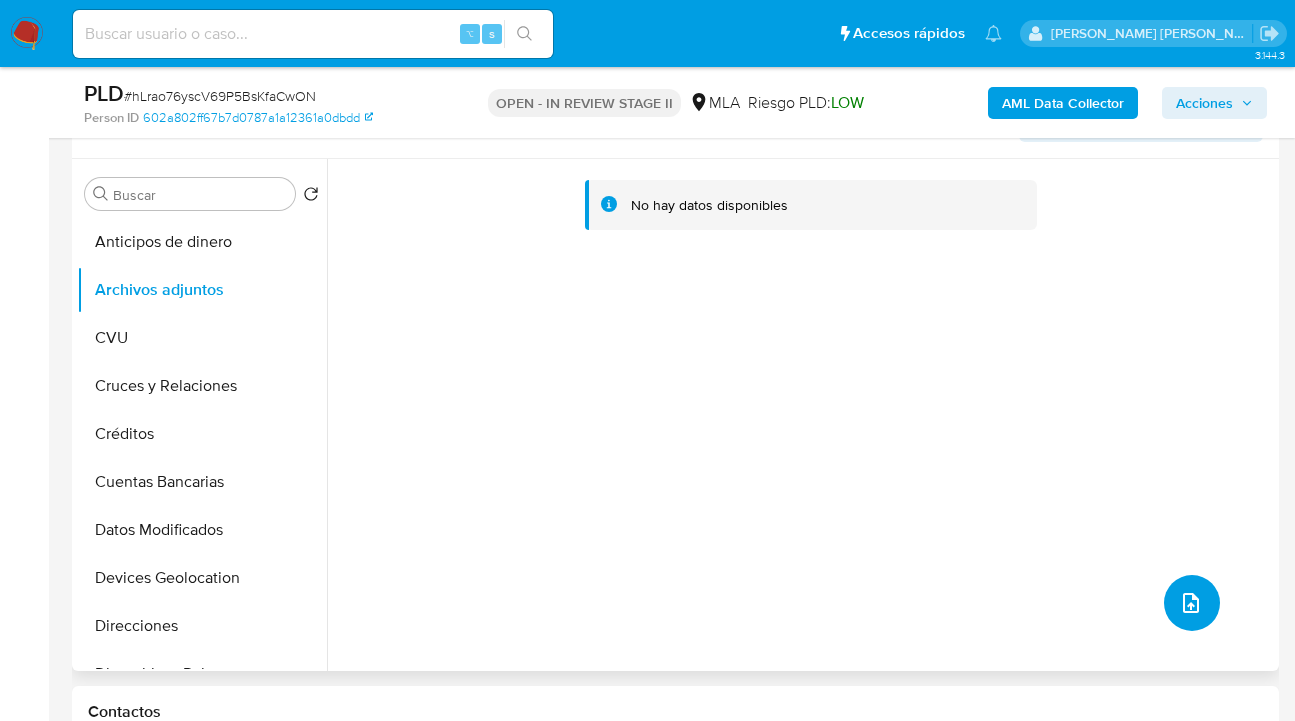 click at bounding box center [1192, 603] 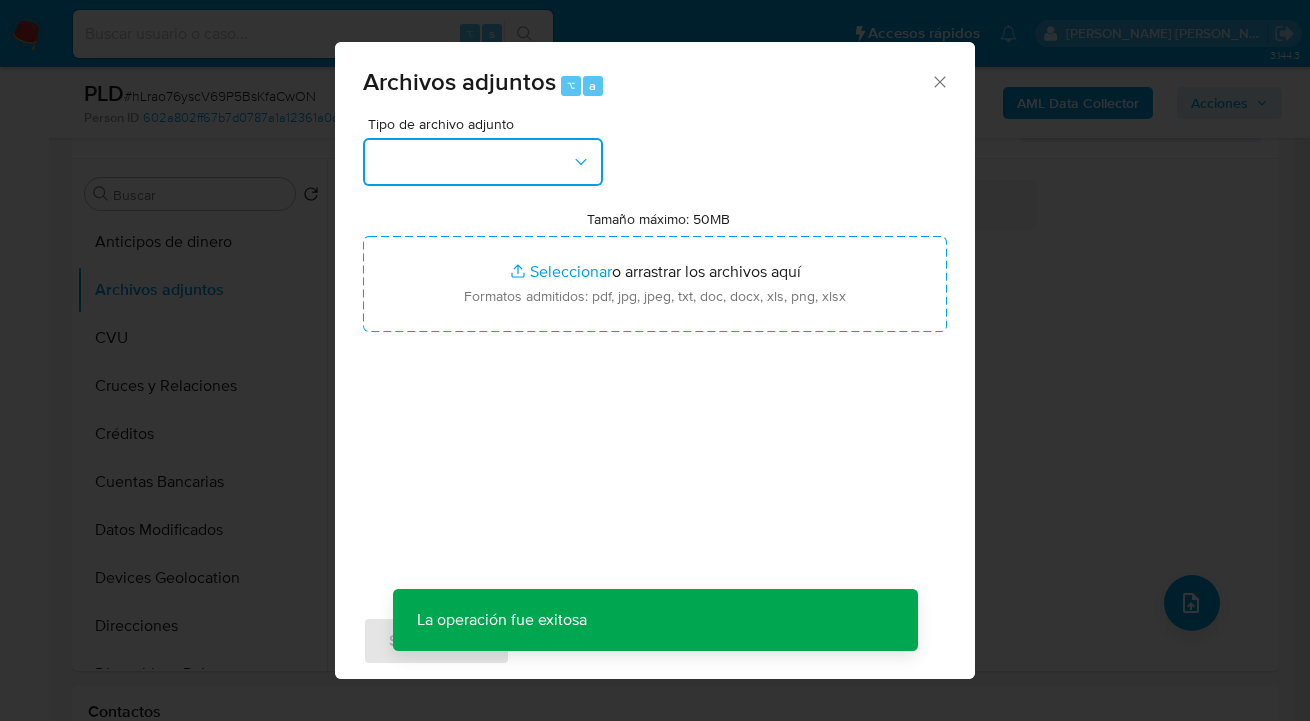 click 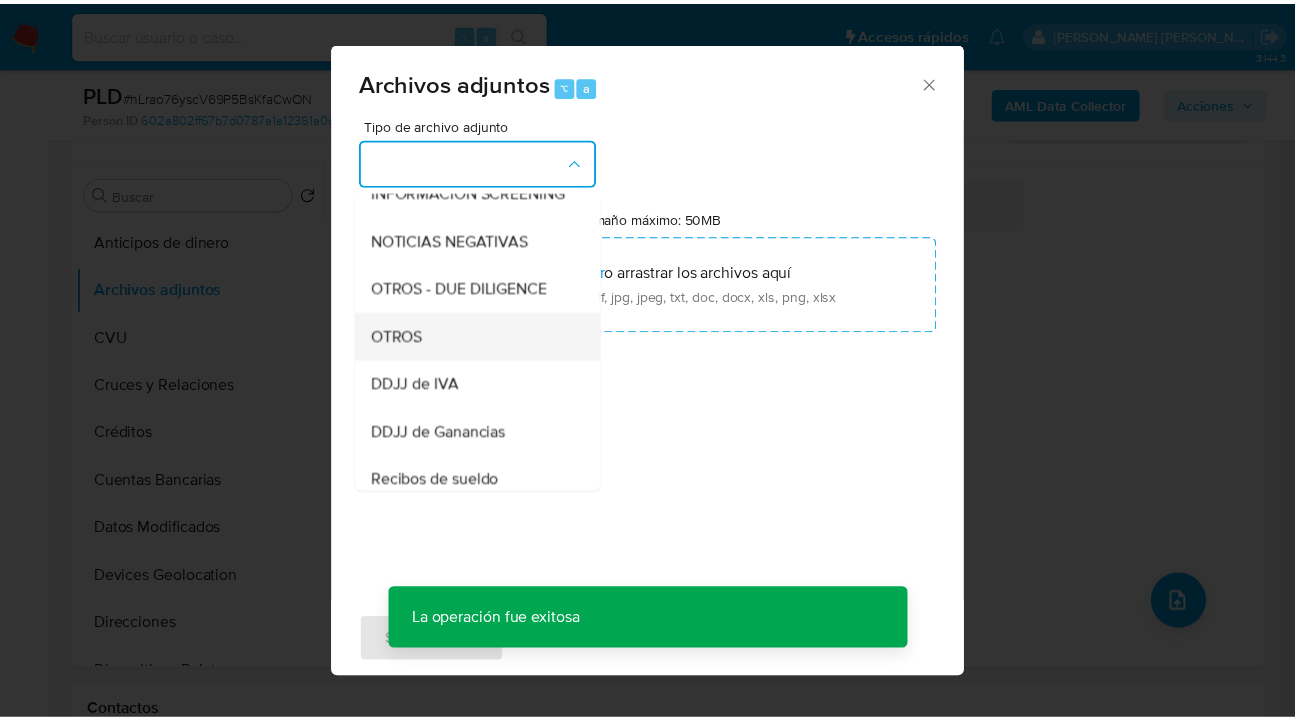 scroll, scrollTop: 314, scrollLeft: 0, axis: vertical 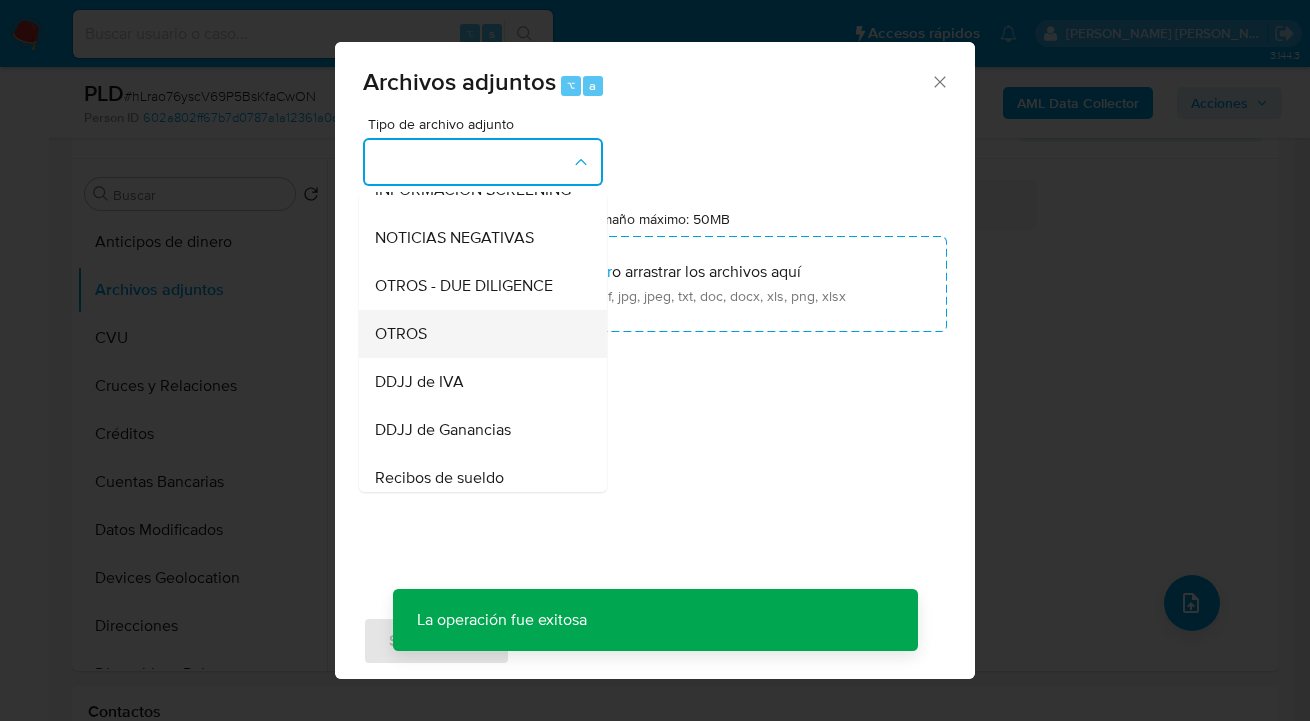 click on "OTROS" at bounding box center [477, 334] 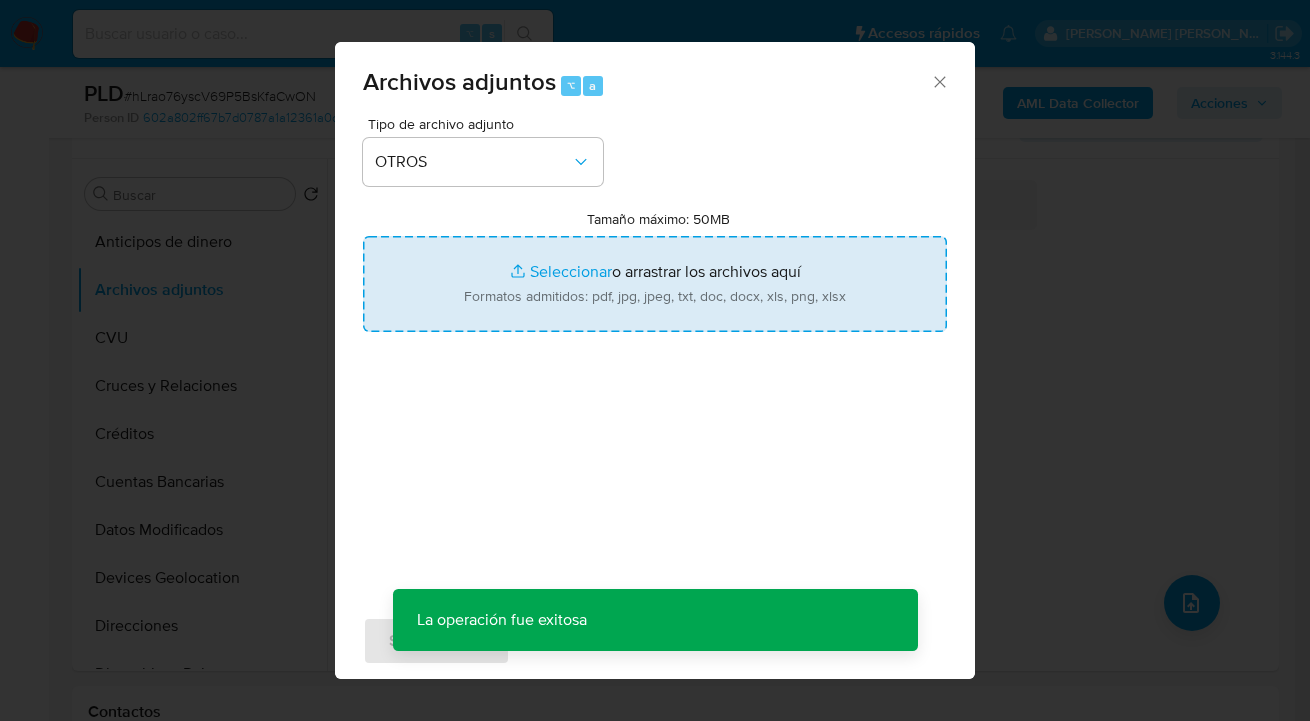 click on "Tamaño máximo: 50MB Seleccionar archivos" at bounding box center (655, 284) 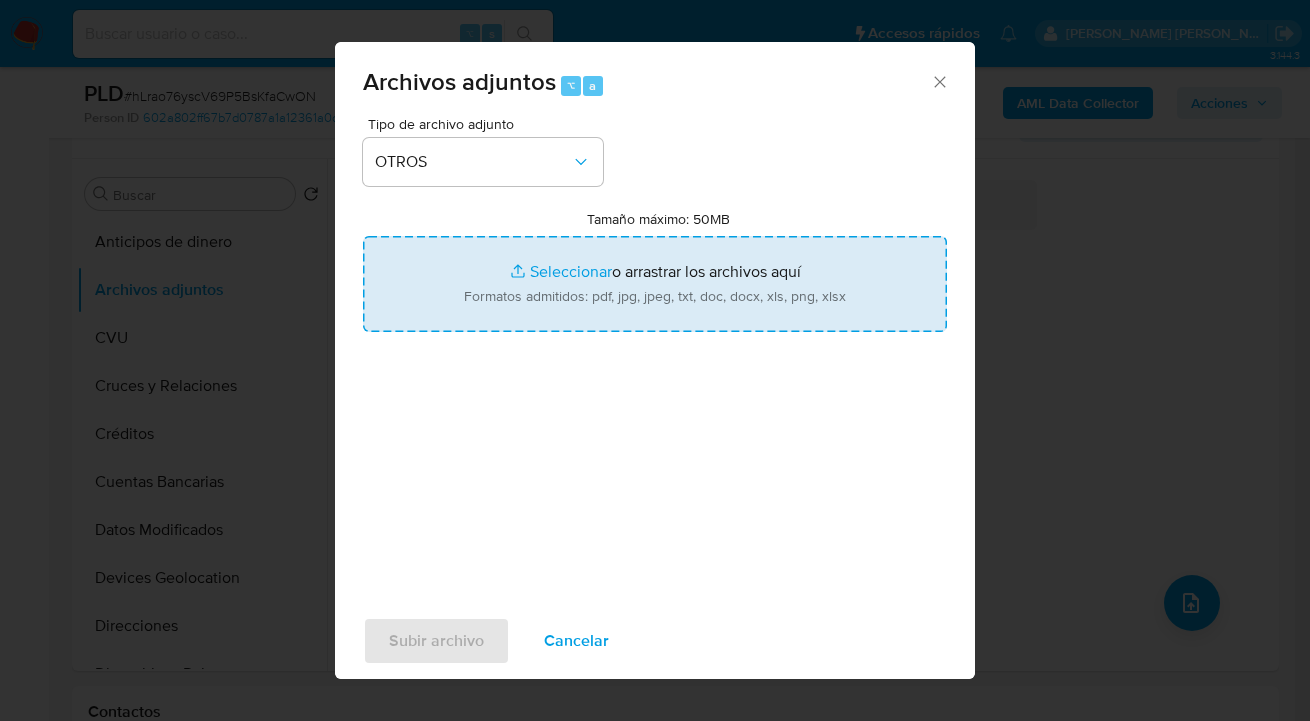 type on "C:\fakepath\1006306834 - analisis no roi Caselog hLrao76yscV69P5BsKfaCwON.docx" 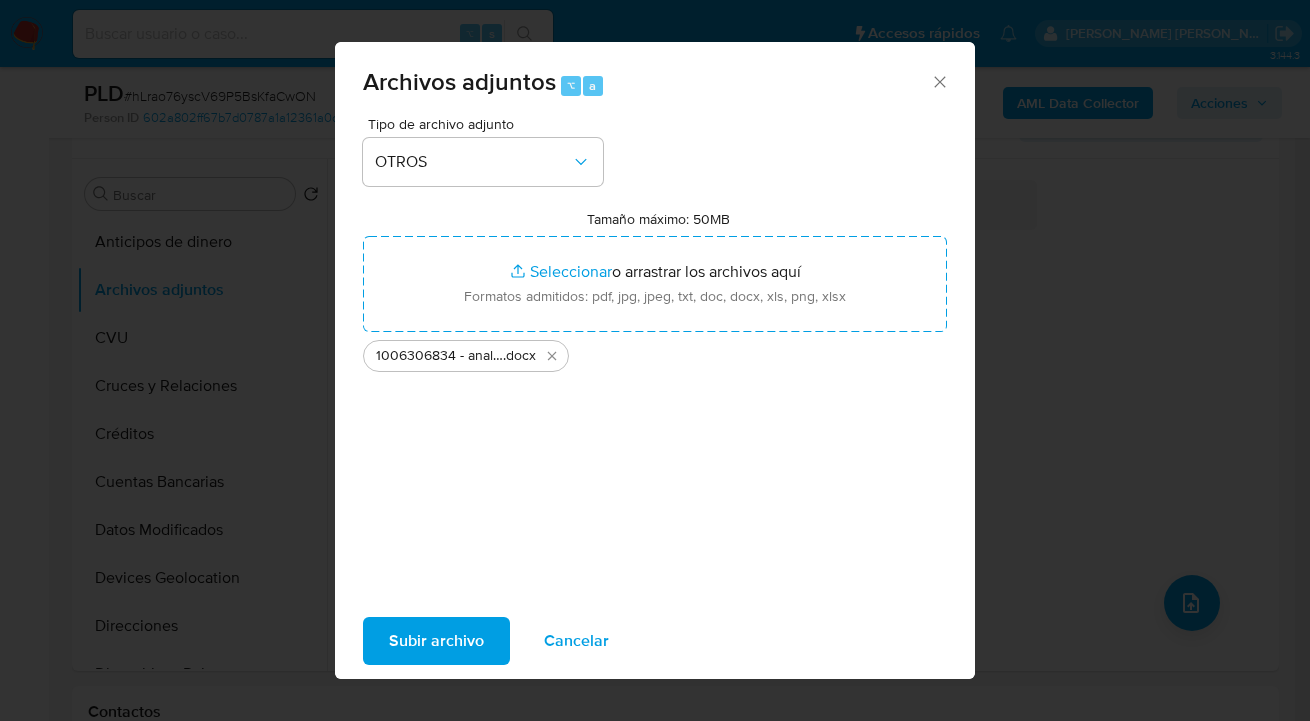 click on "Subir archivo" at bounding box center [436, 641] 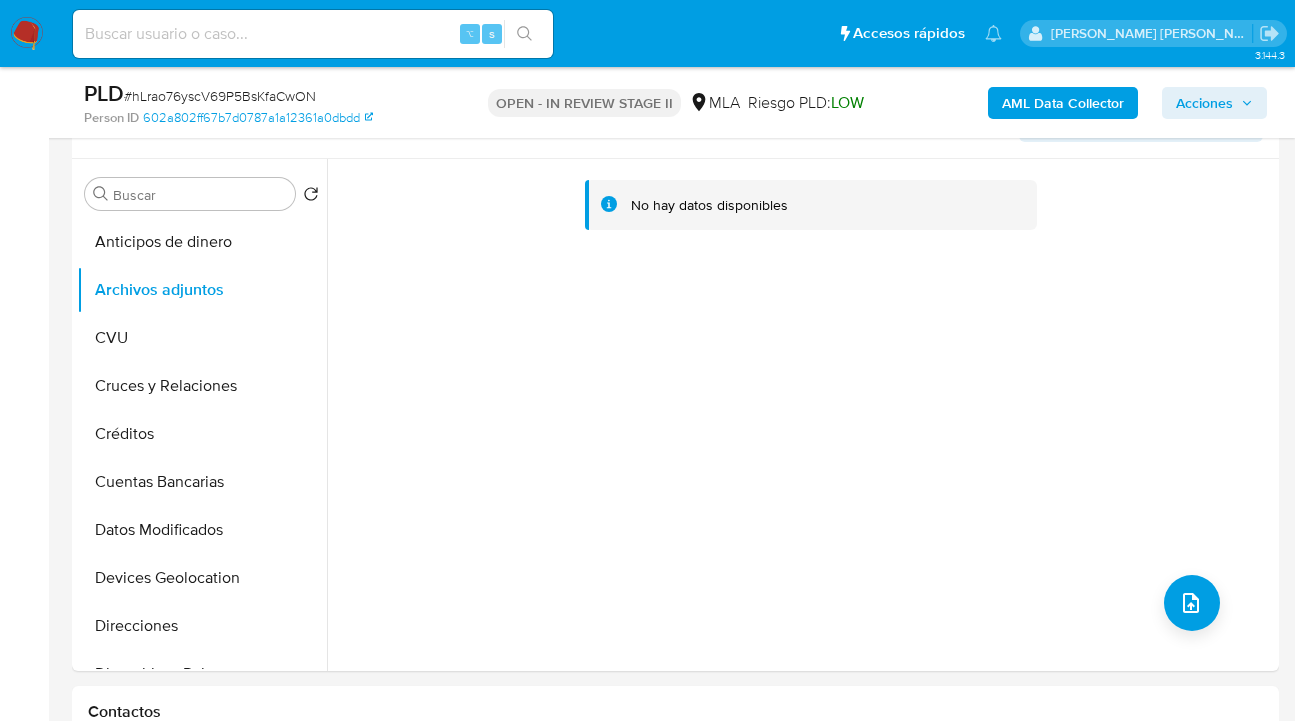 click on "Acciones" at bounding box center [1204, 103] 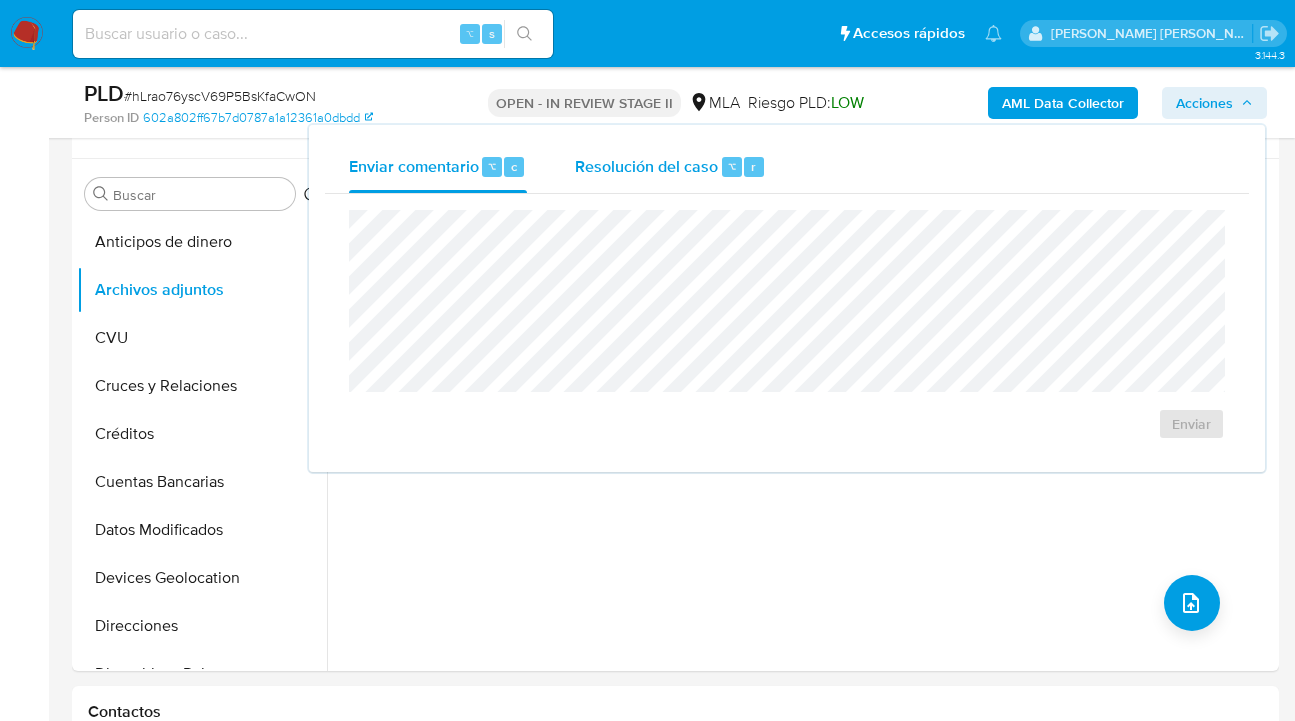 drag, startPoint x: 628, startPoint y: 163, endPoint x: 624, endPoint y: 180, distance: 17.464249 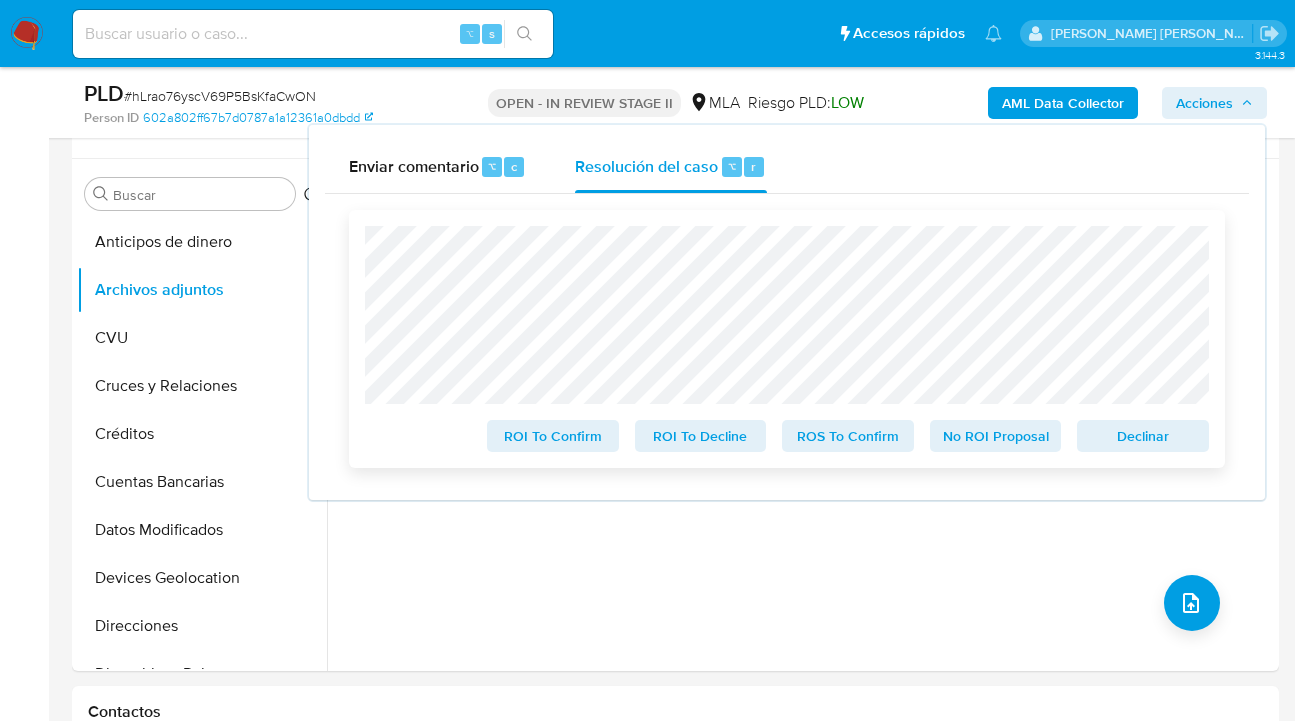 click on "No ROI Proposal" at bounding box center (996, 436) 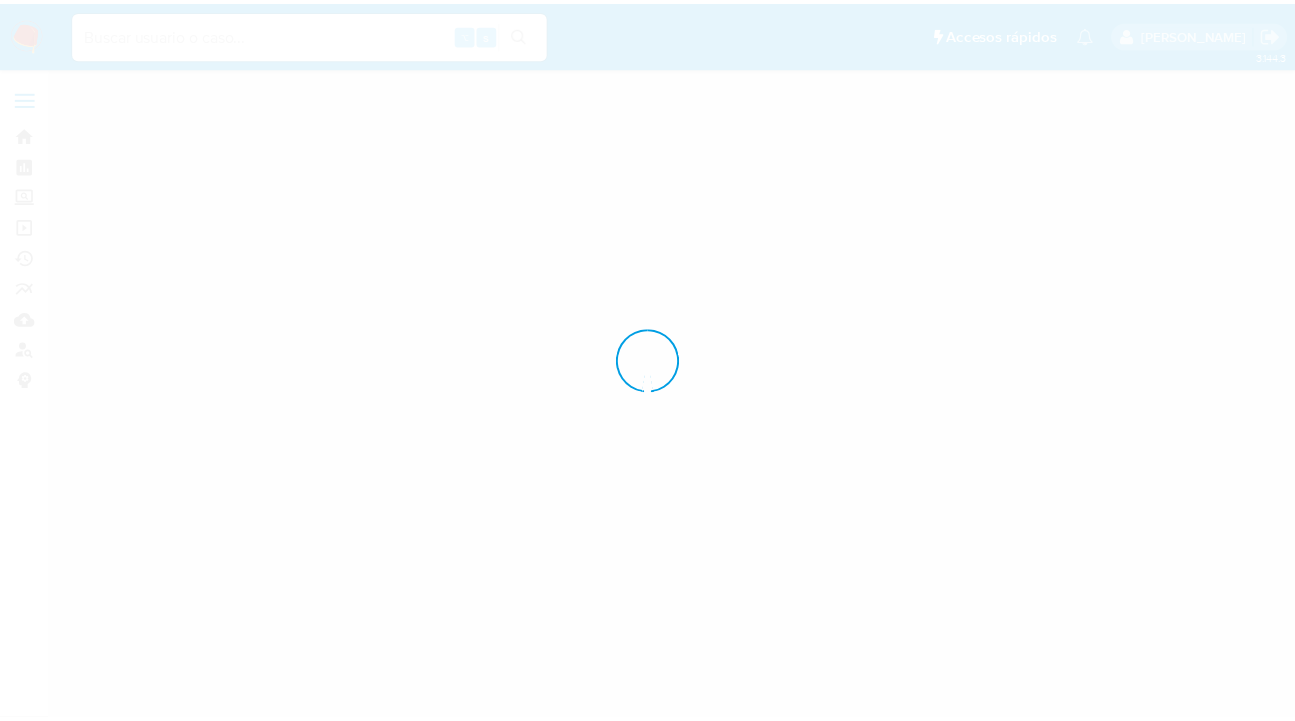 scroll, scrollTop: 0, scrollLeft: 0, axis: both 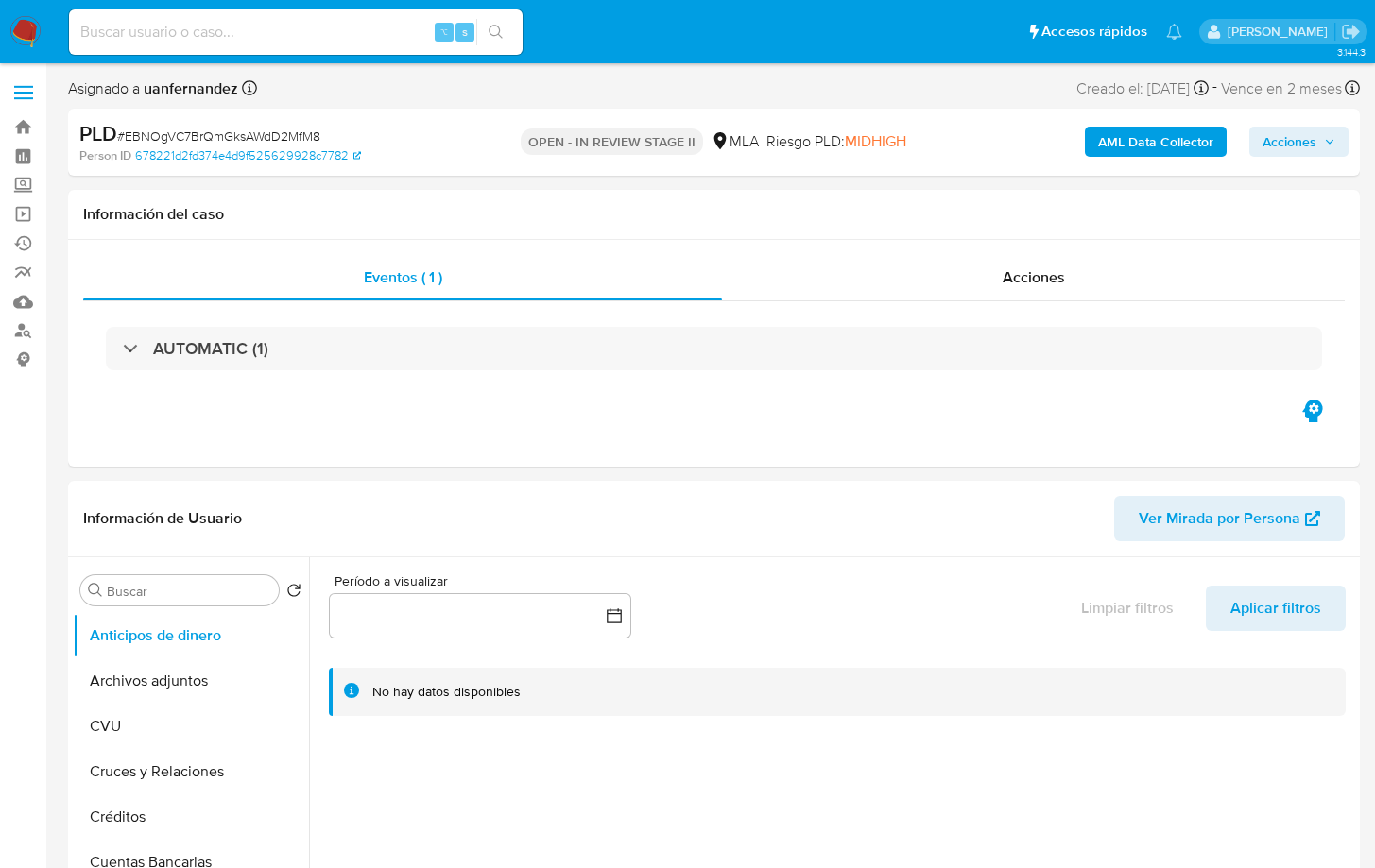 select on "10" 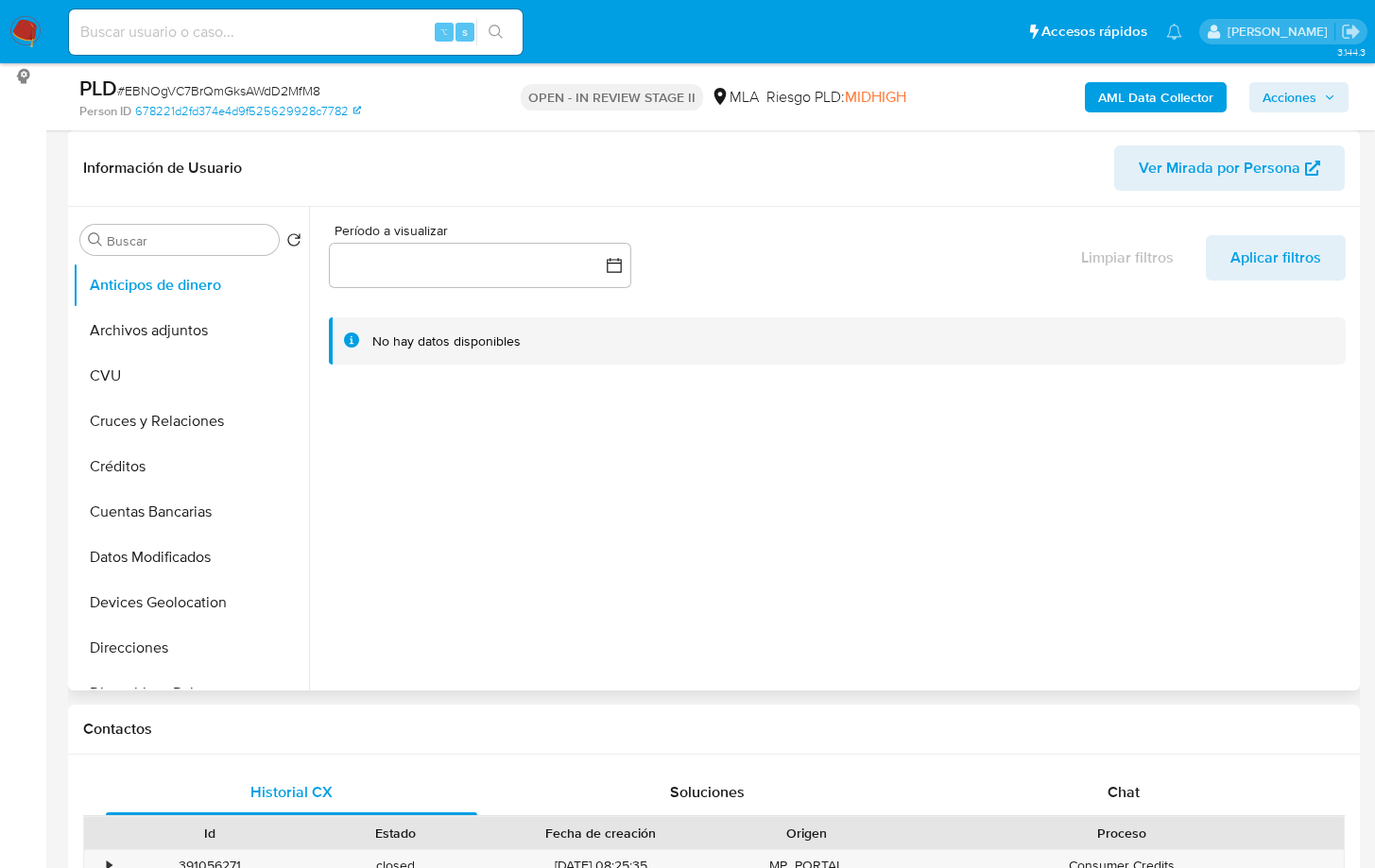 scroll, scrollTop: 281, scrollLeft: 0, axis: vertical 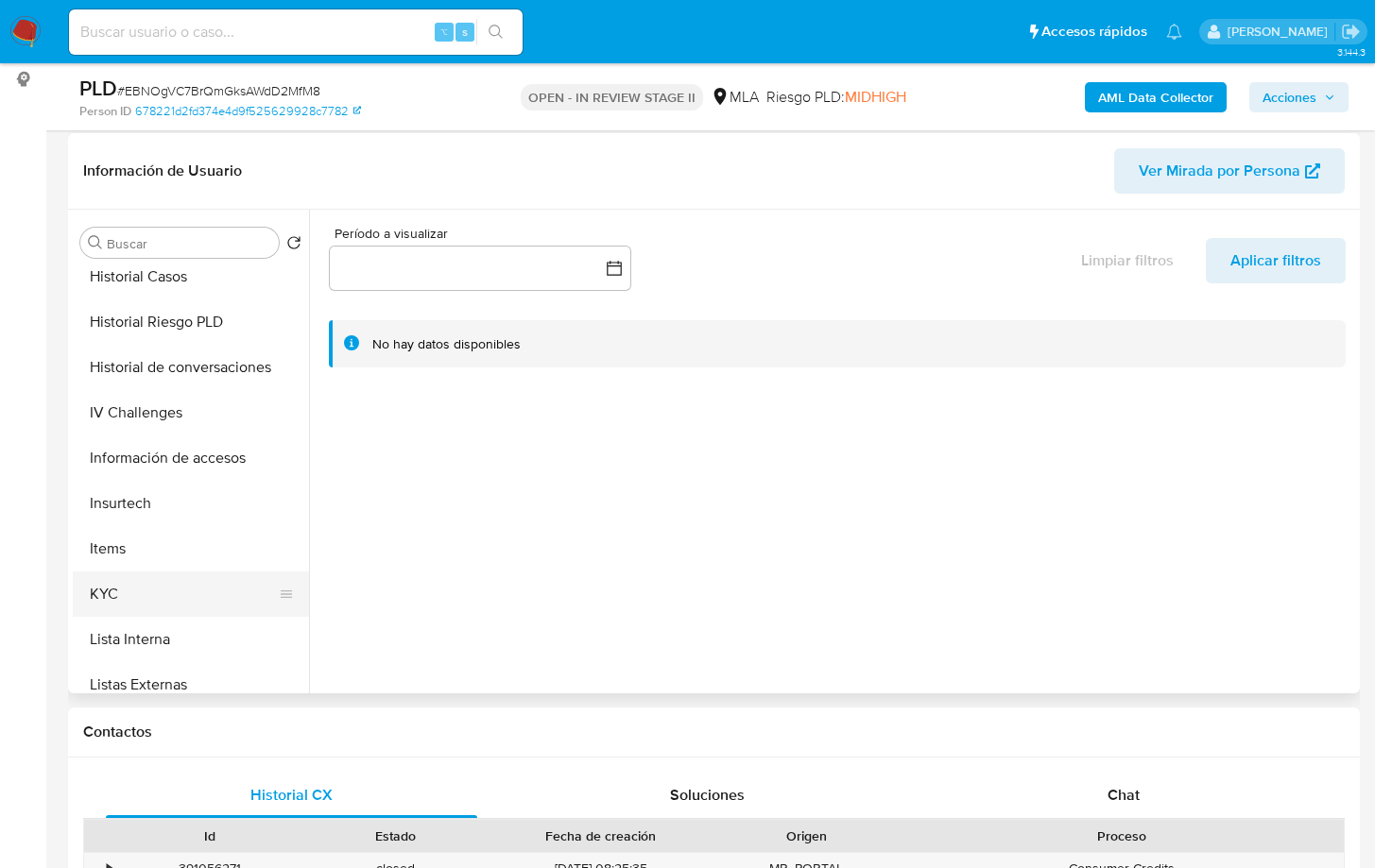 click on "KYC" at bounding box center (183, 594) 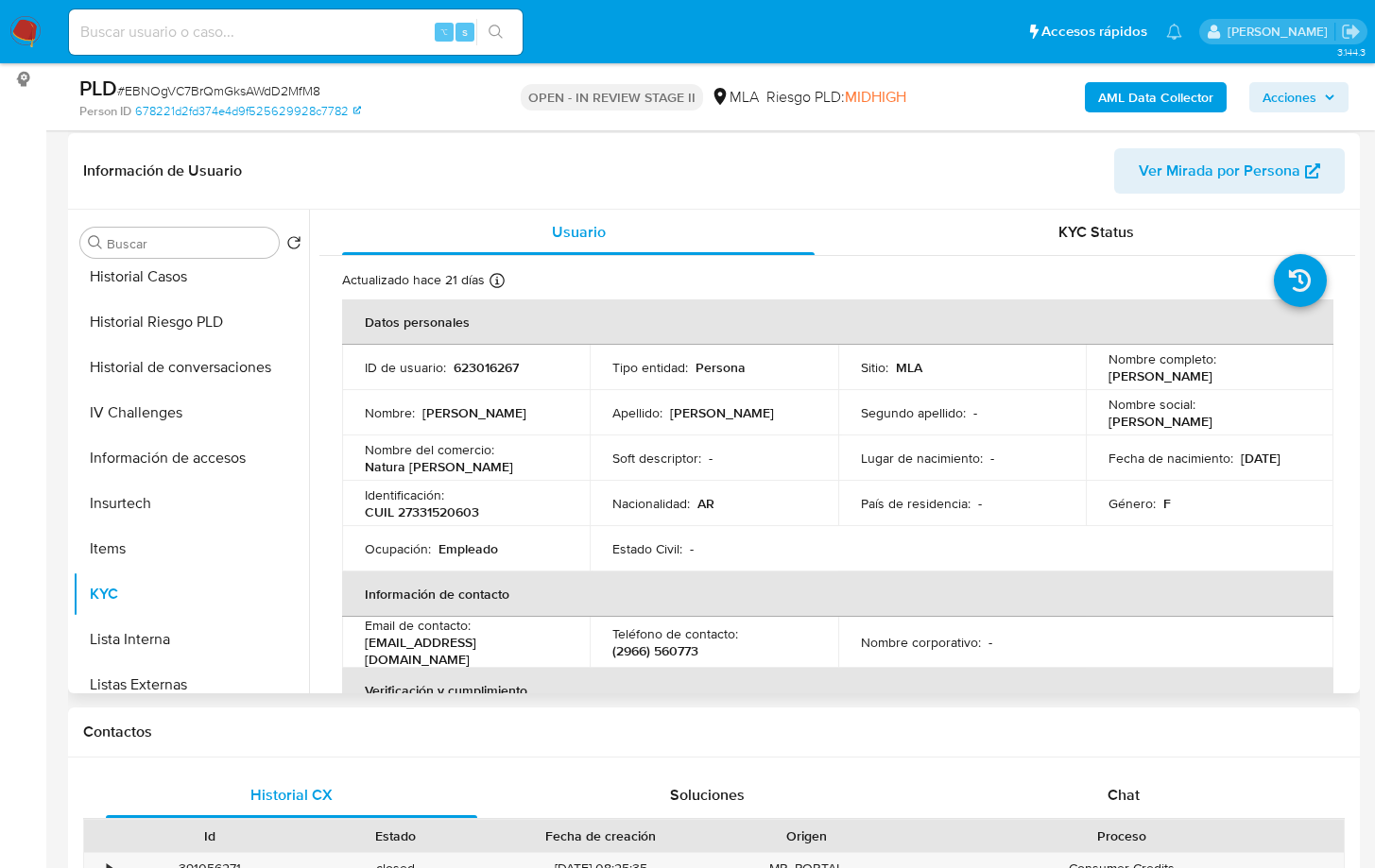 type 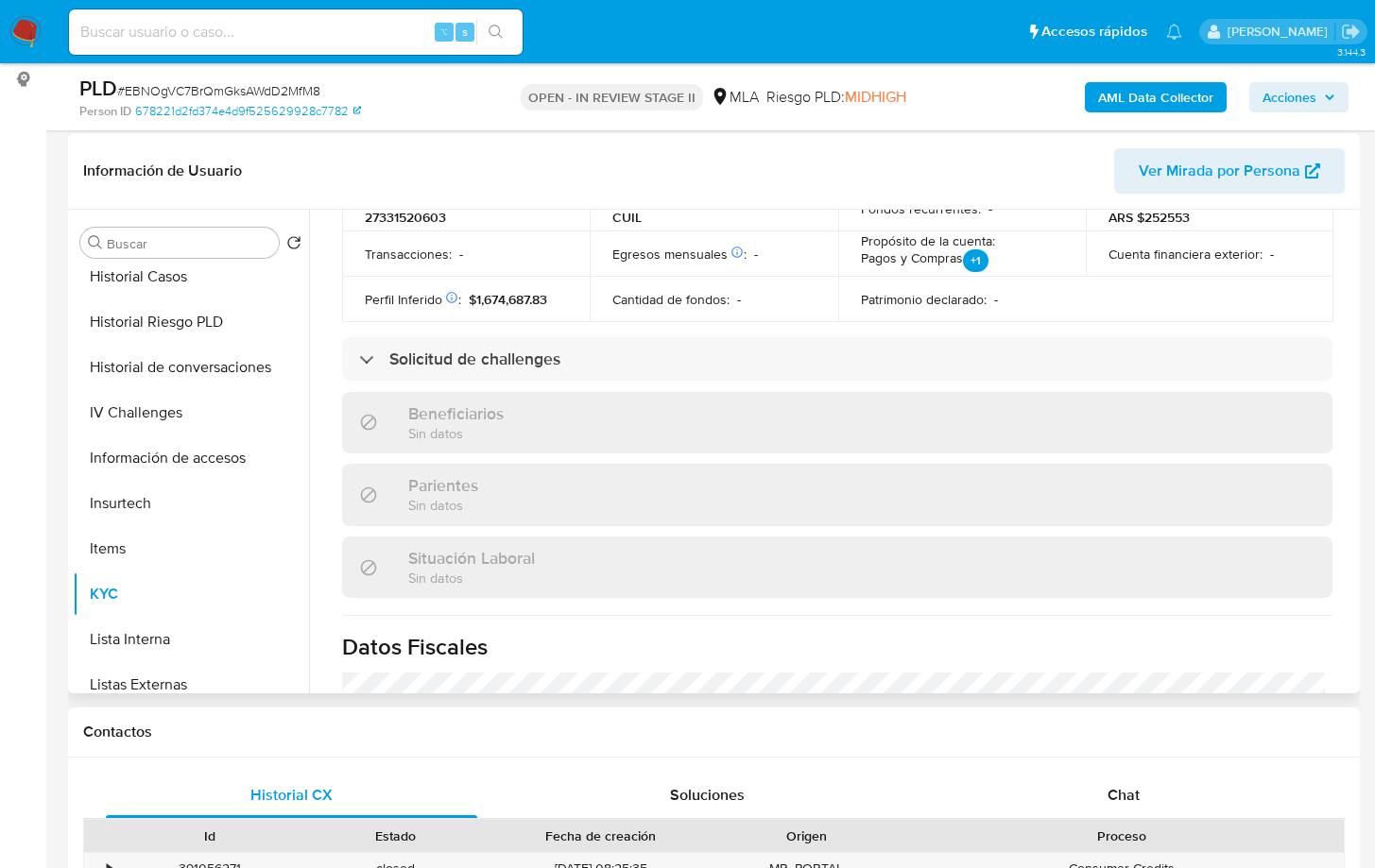 scroll, scrollTop: 994, scrollLeft: 0, axis: vertical 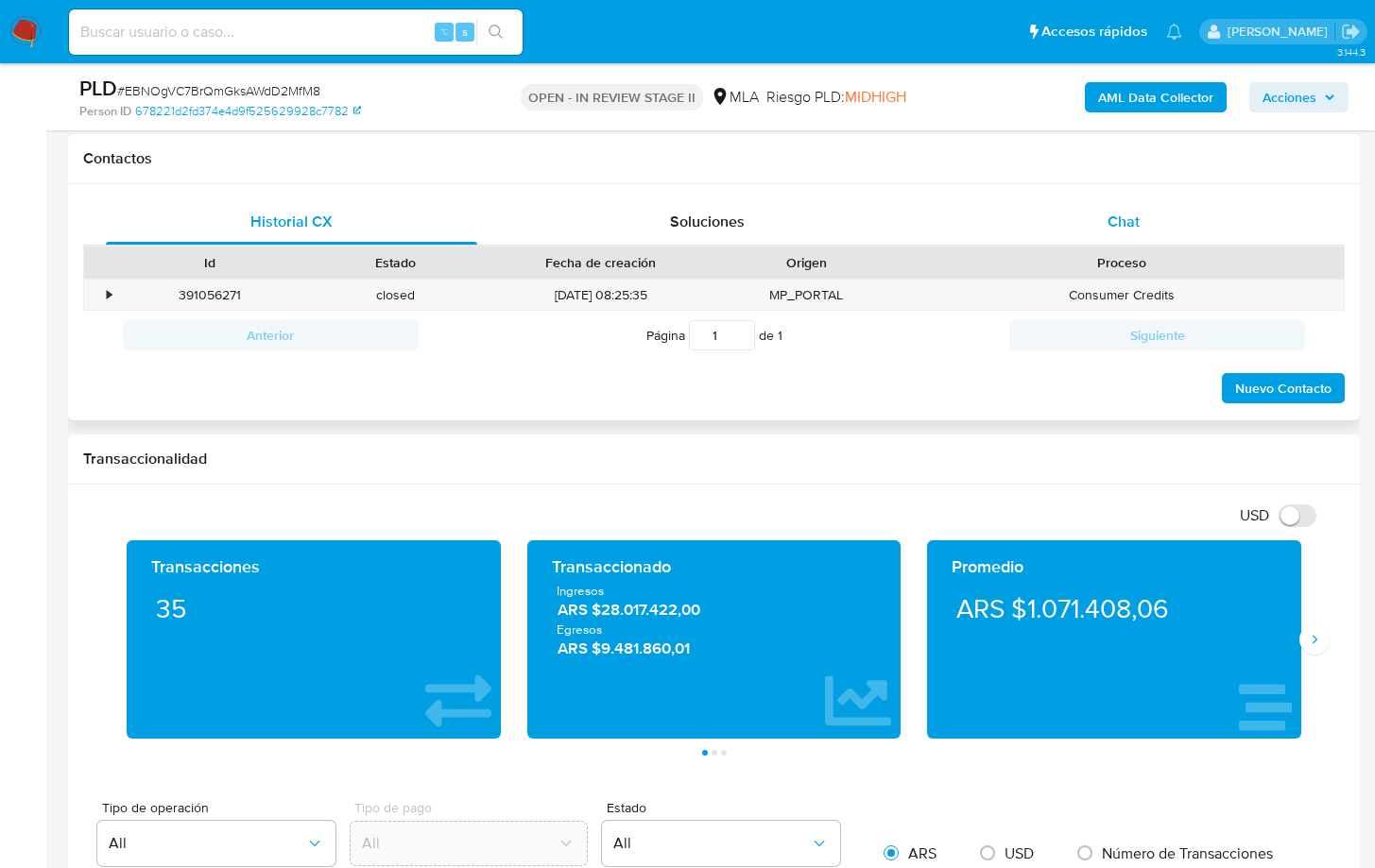 drag, startPoint x: 1131, startPoint y: 227, endPoint x: 1118, endPoint y: 237, distance: 16.401219 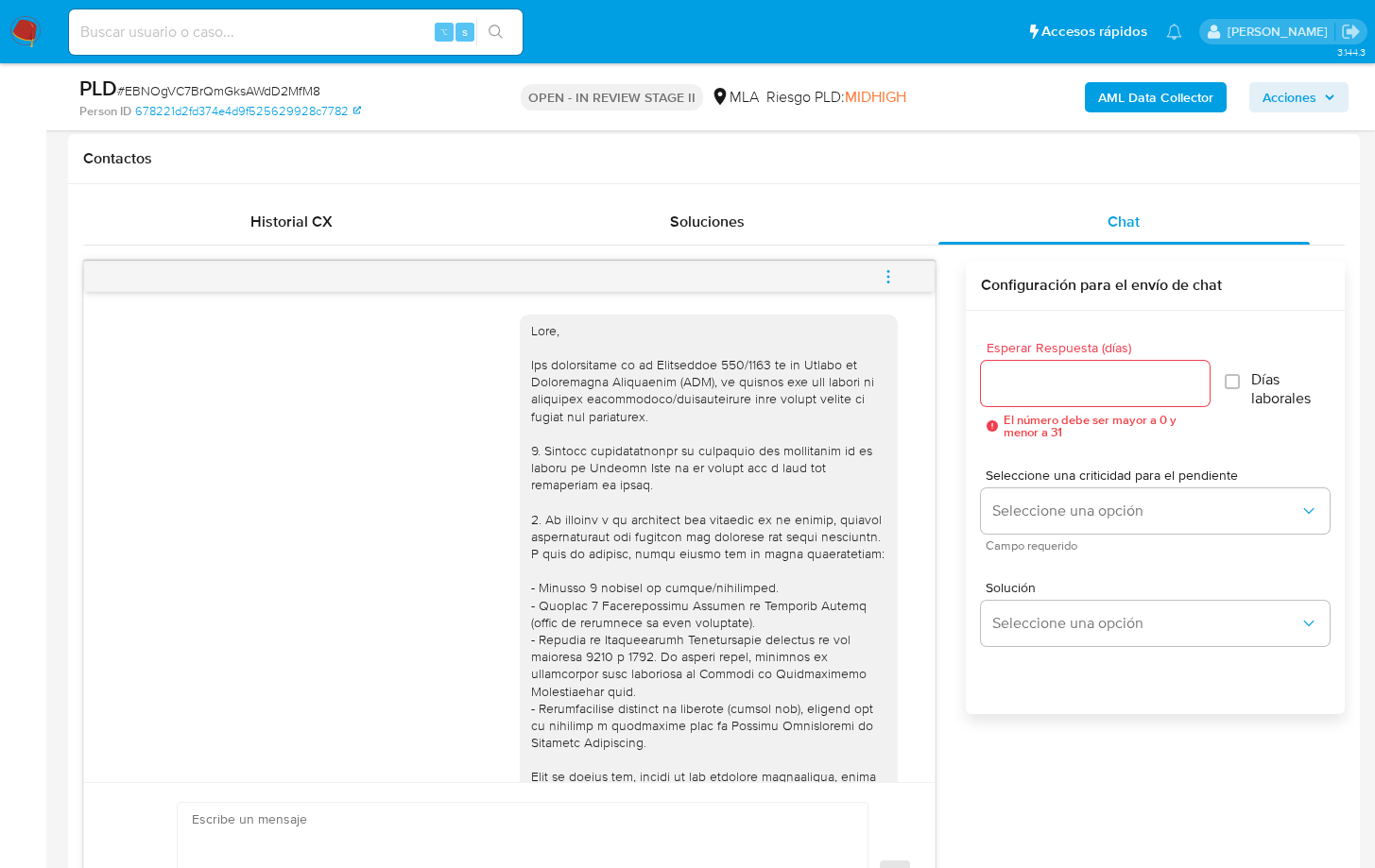 scroll, scrollTop: 672, scrollLeft: 0, axis: vertical 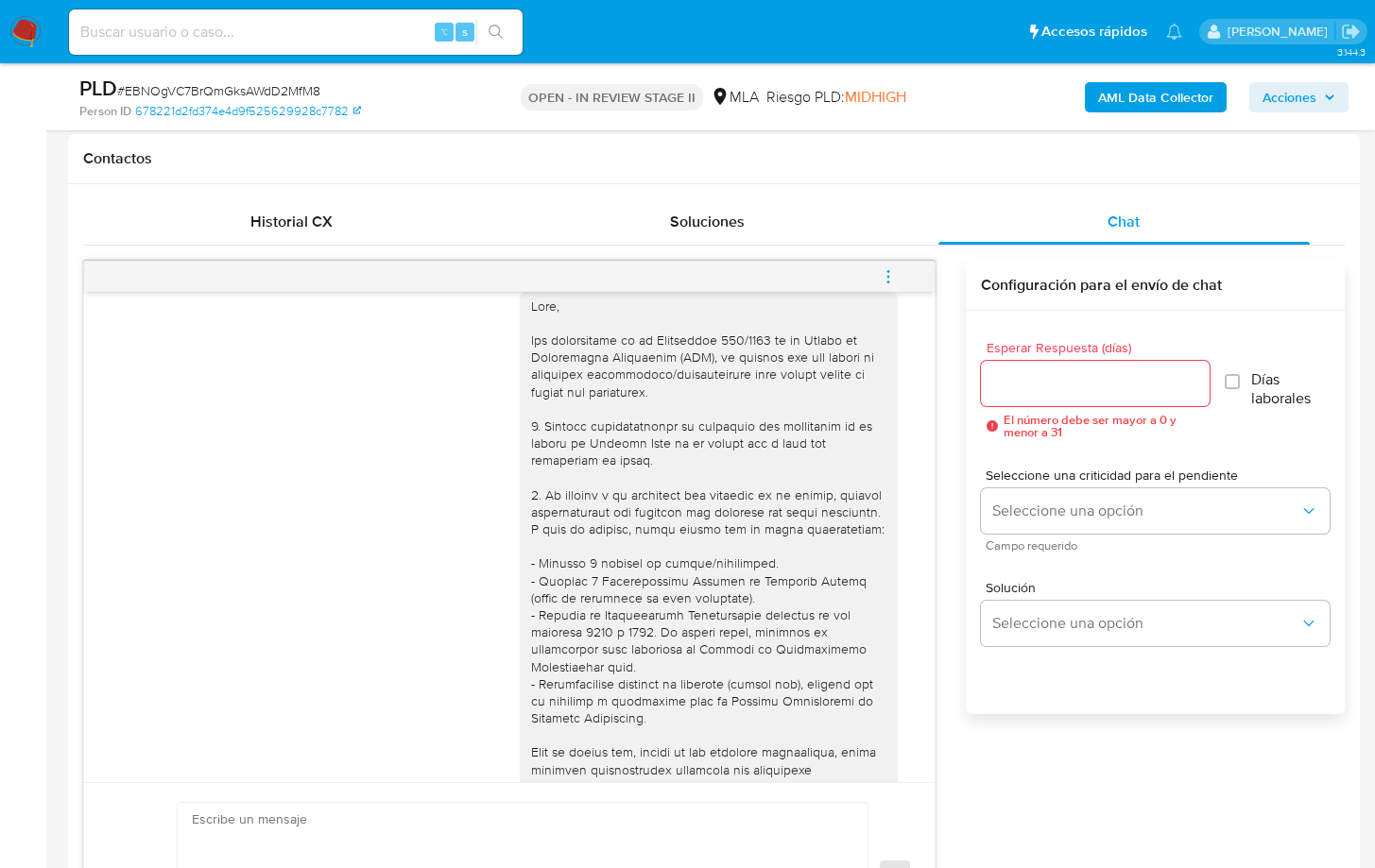 type 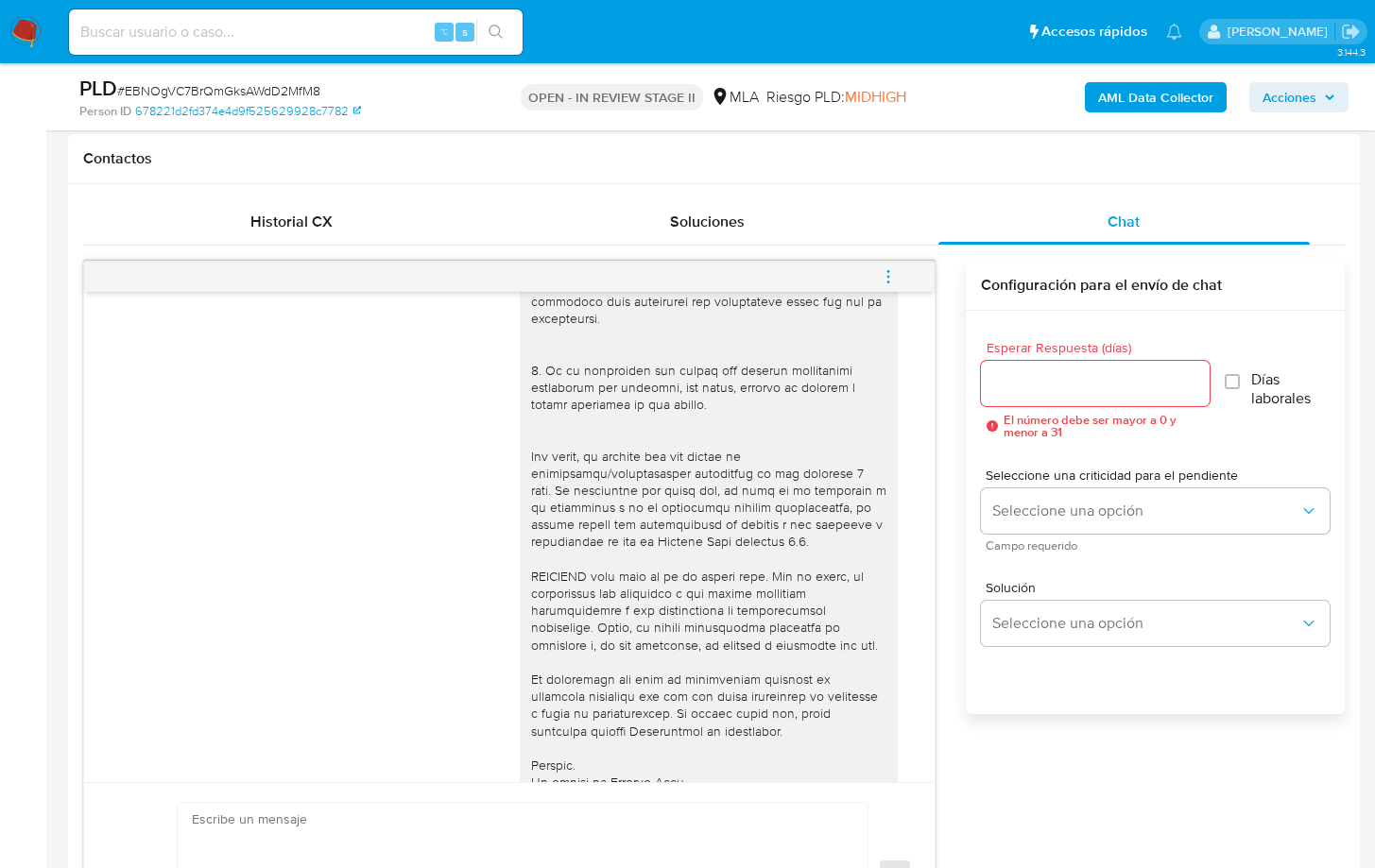 scroll, scrollTop: 511, scrollLeft: 0, axis: vertical 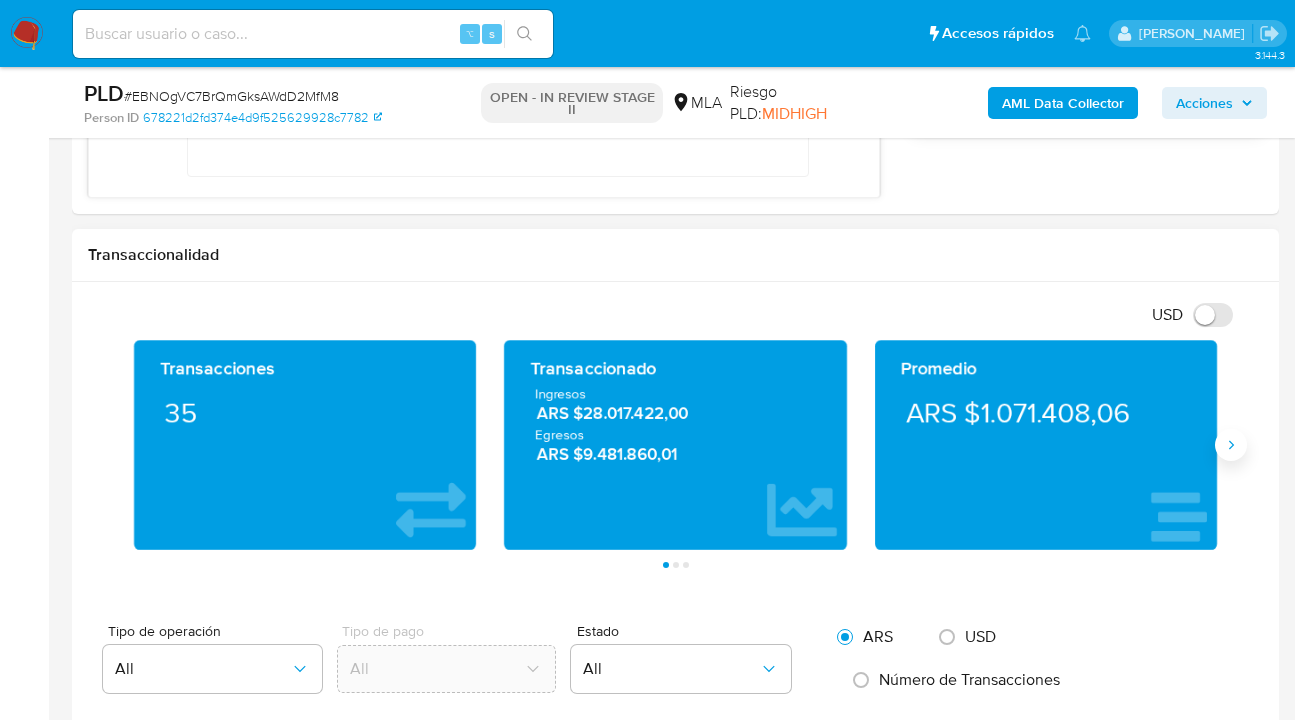 click at bounding box center [1231, 445] 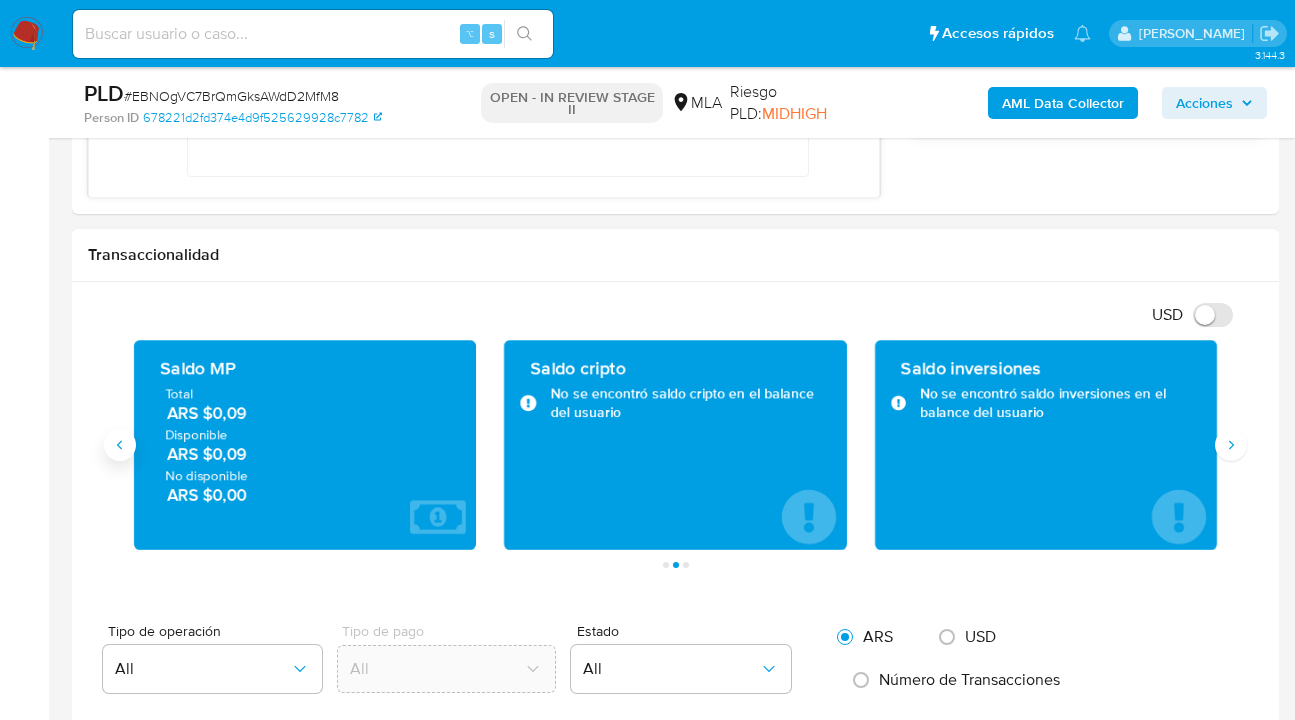 click 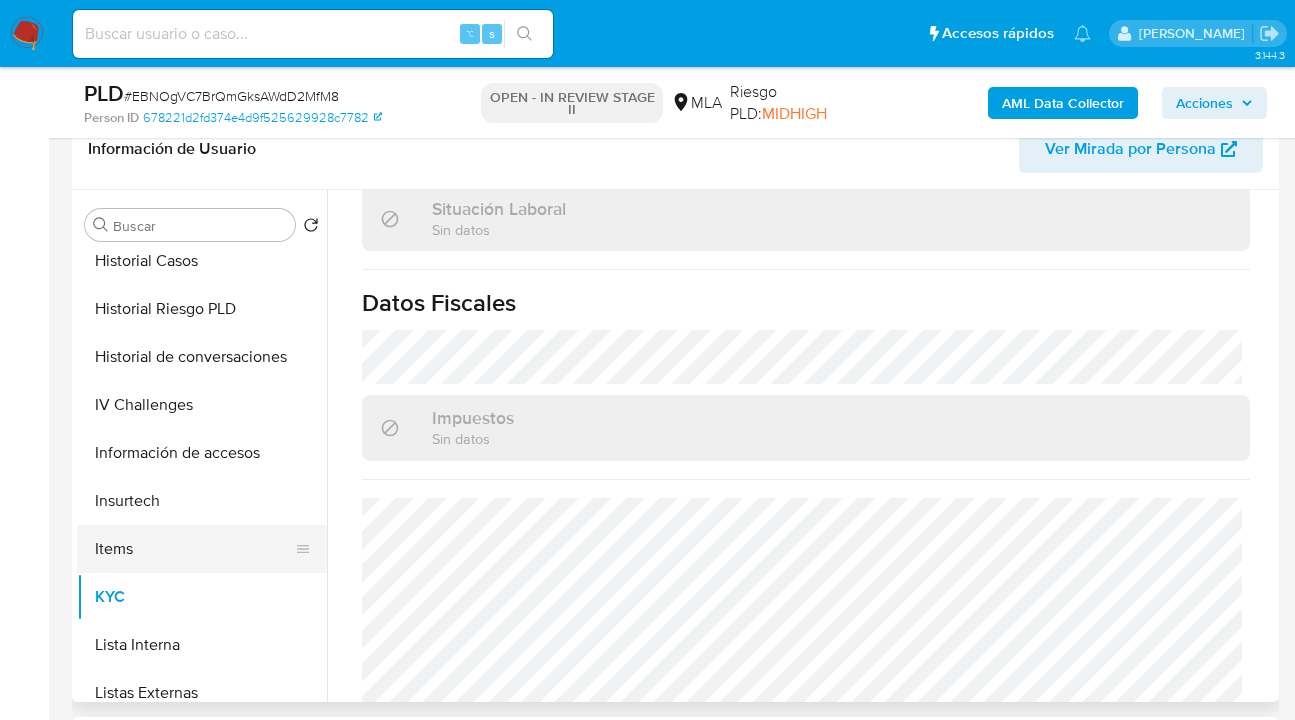 scroll, scrollTop: 408, scrollLeft: 0, axis: vertical 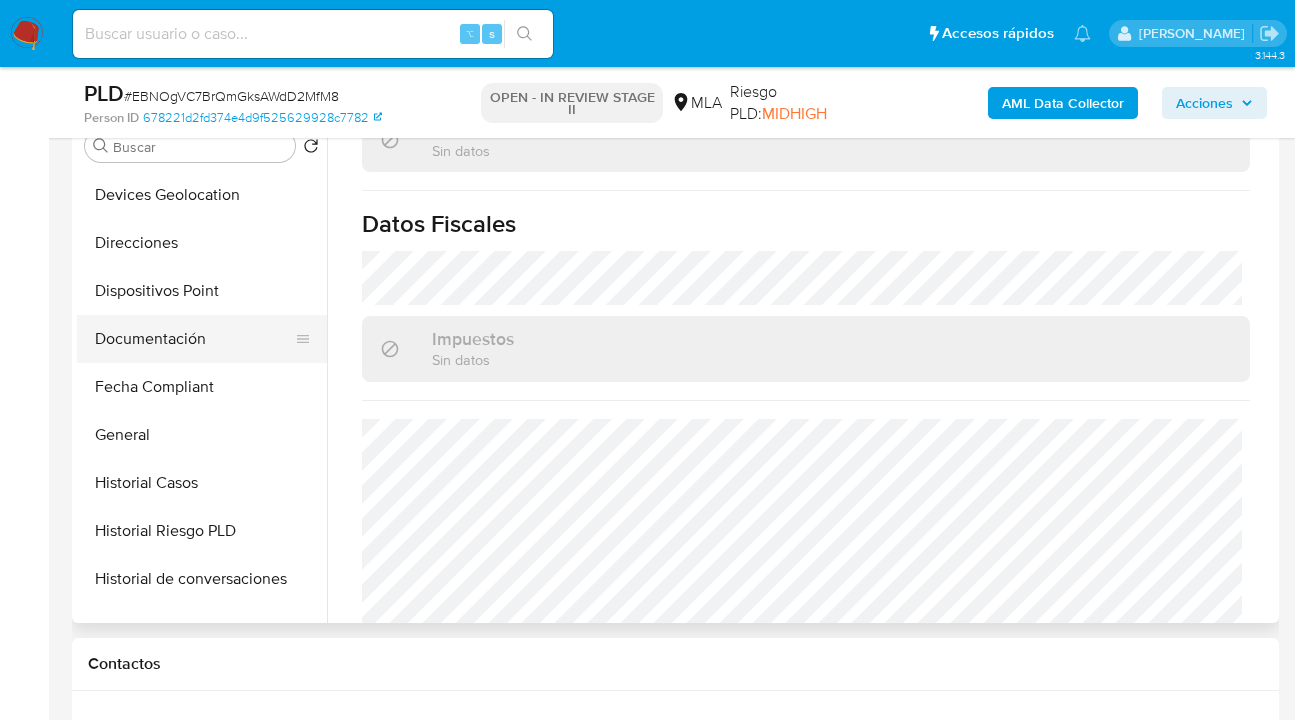 click on "Documentación" at bounding box center [194, 339] 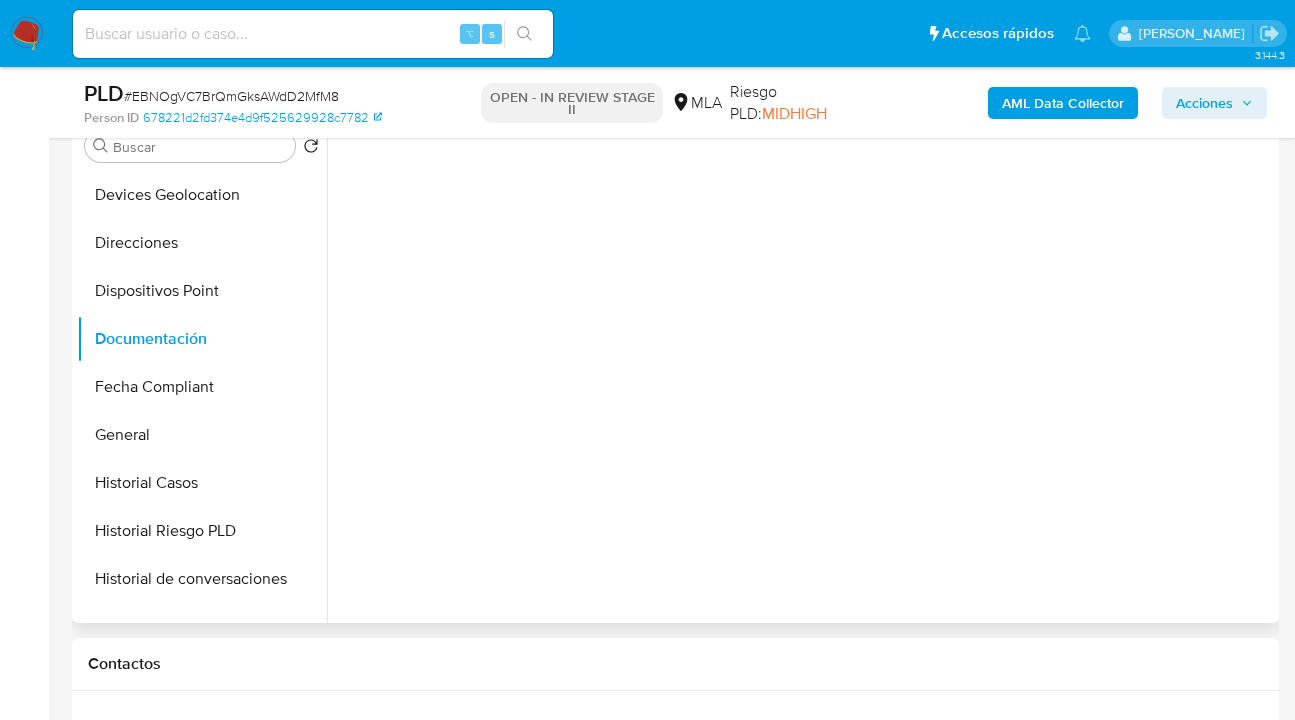 scroll, scrollTop: 0, scrollLeft: 0, axis: both 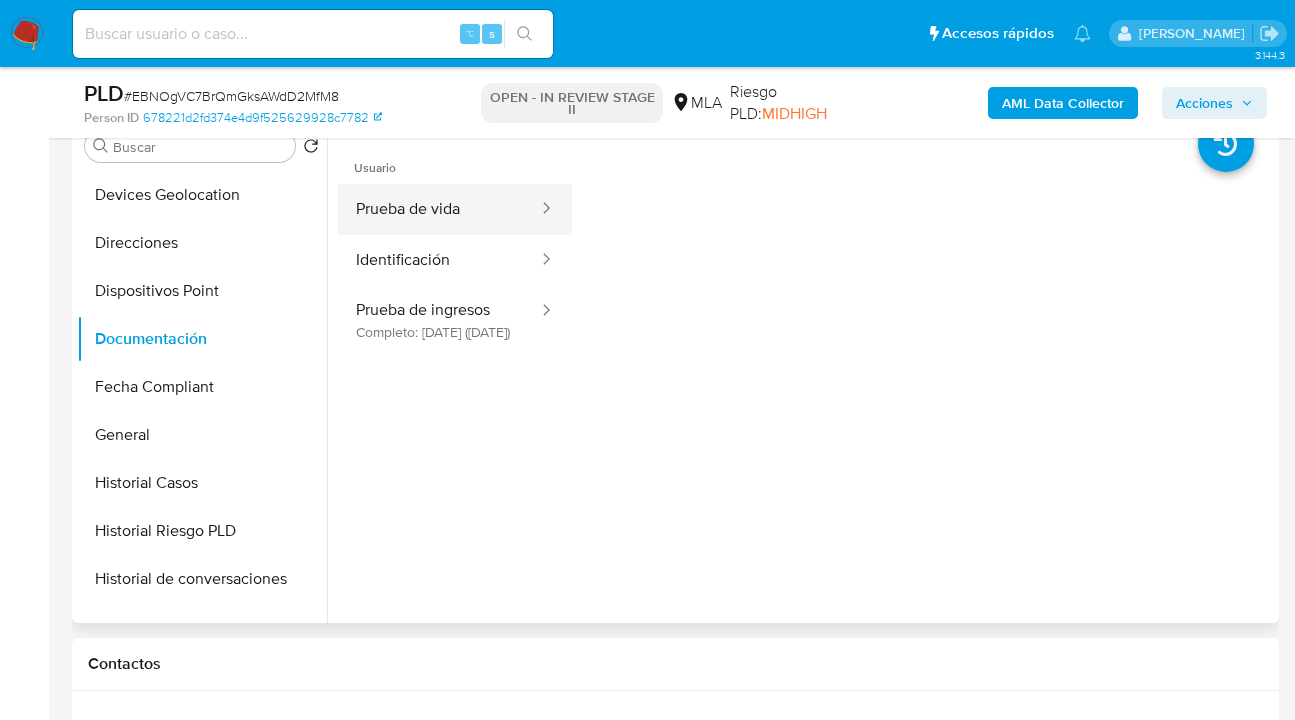 click on "Prueba de vida" at bounding box center (439, 209) 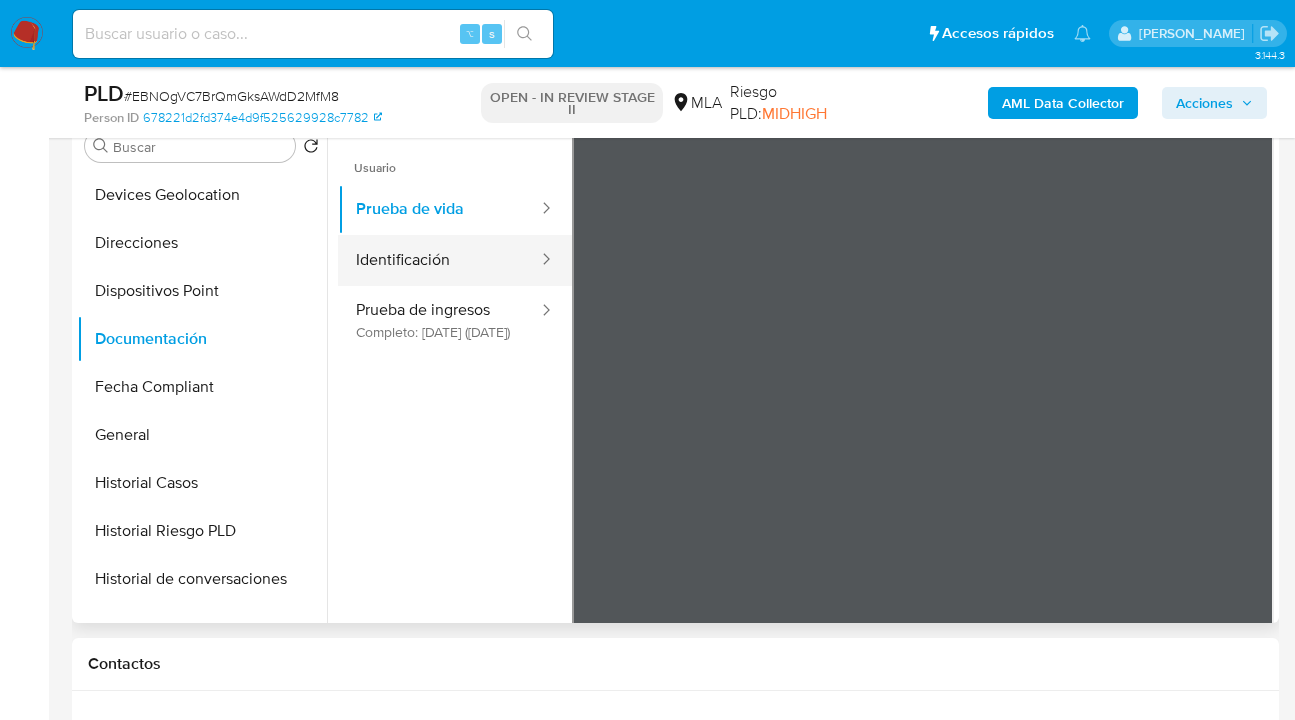 click on "Identificación" at bounding box center (439, 260) 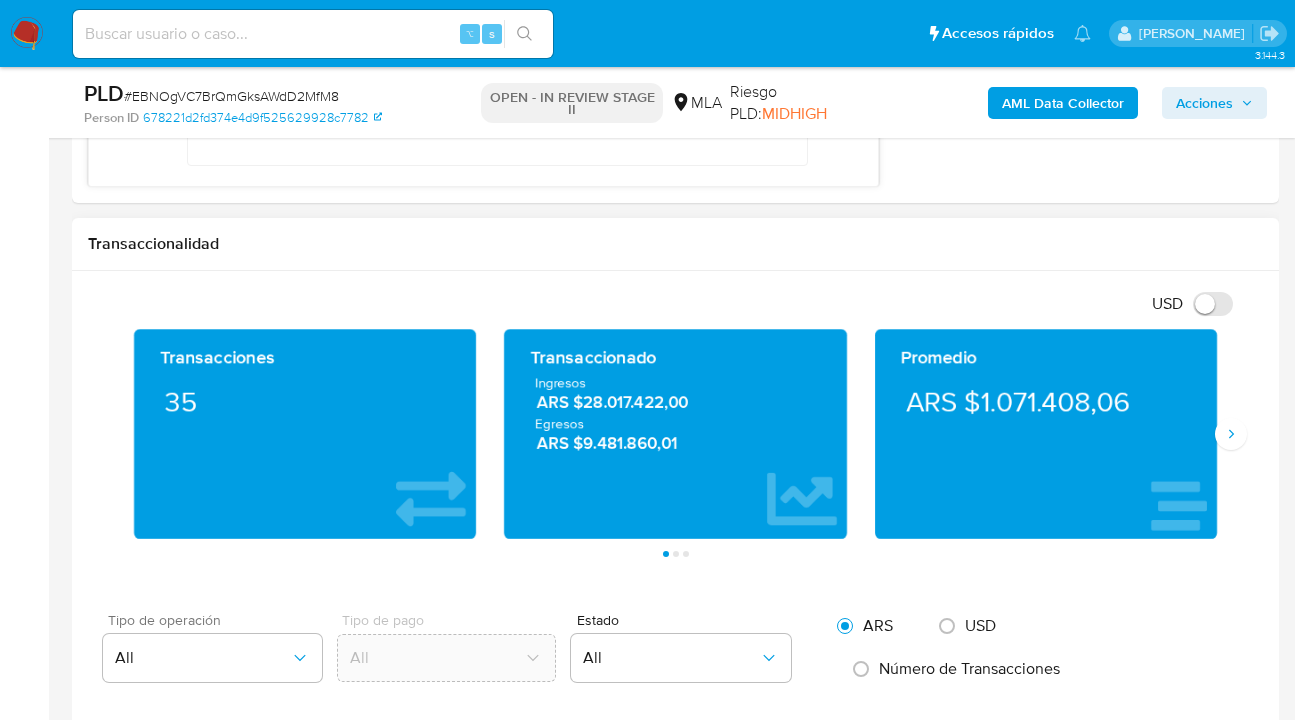 scroll, scrollTop: 1685, scrollLeft: 0, axis: vertical 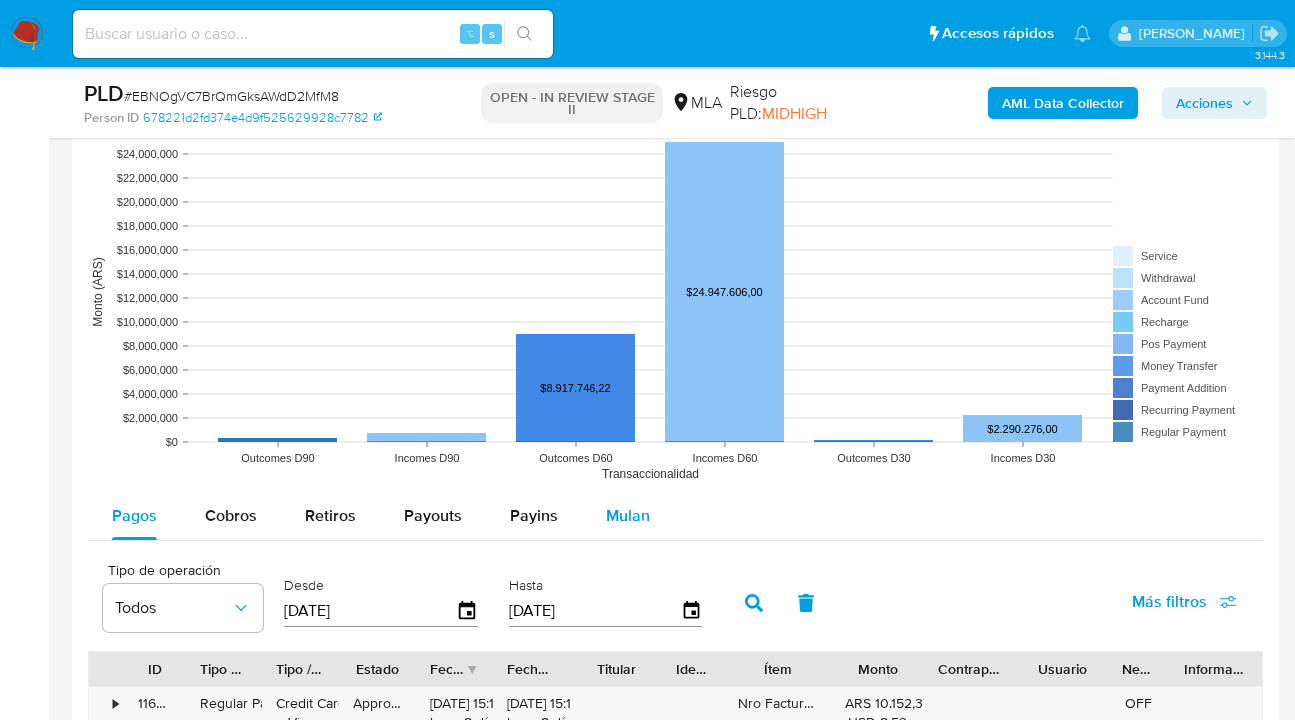 click on "Mulan" at bounding box center (628, 516) 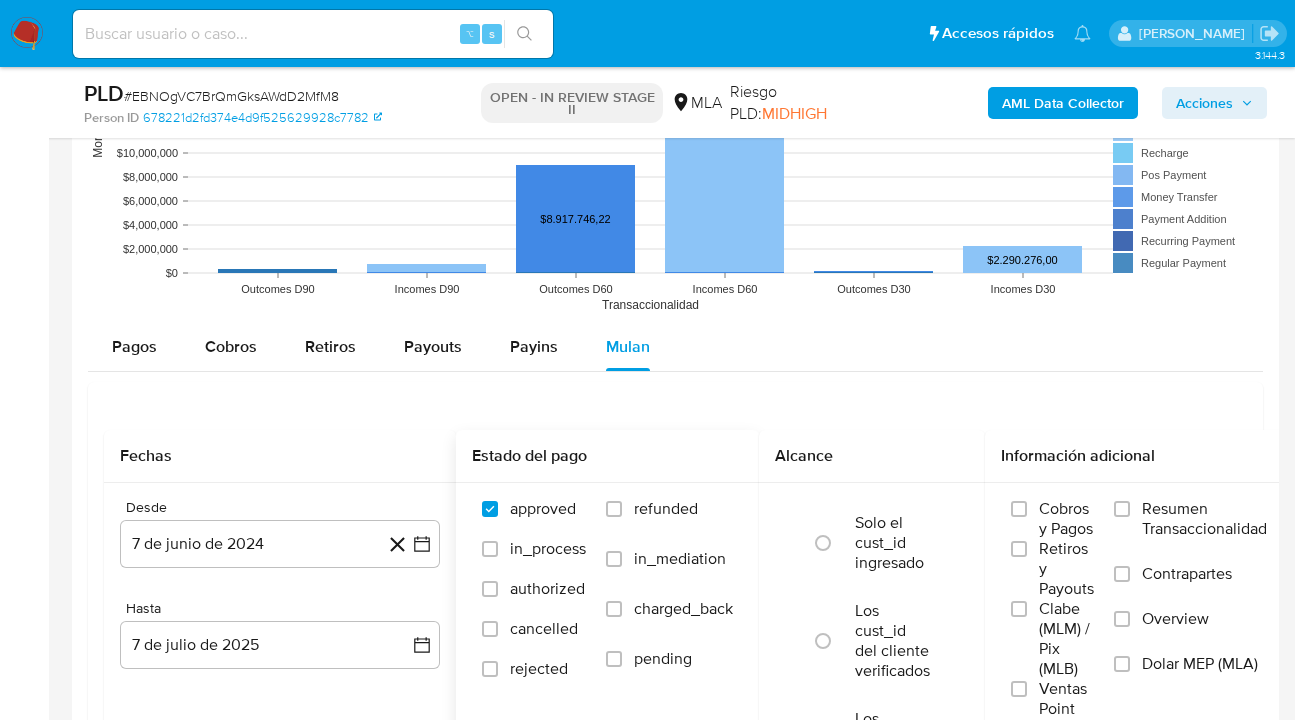 scroll, scrollTop: 2337, scrollLeft: 0, axis: vertical 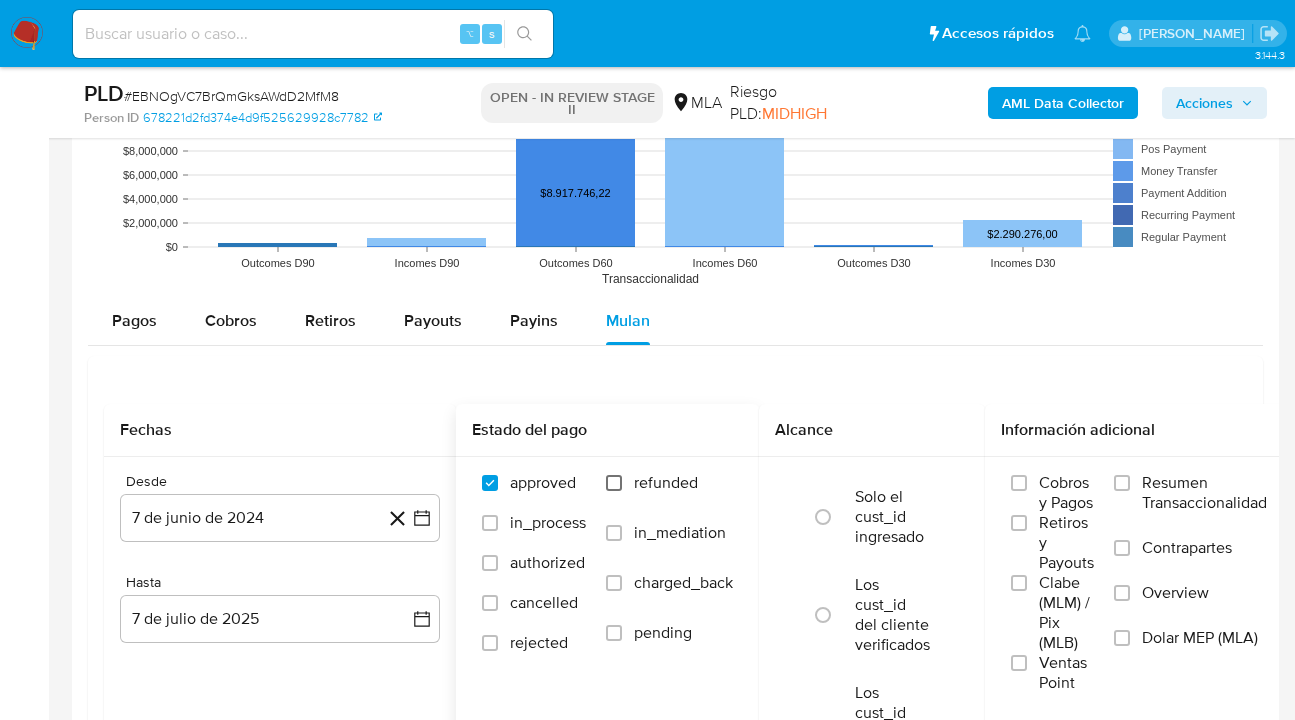 click on "approved in_process authorized cancelled rejected refunded in_mediation charged_back pending" at bounding box center [607, 573] 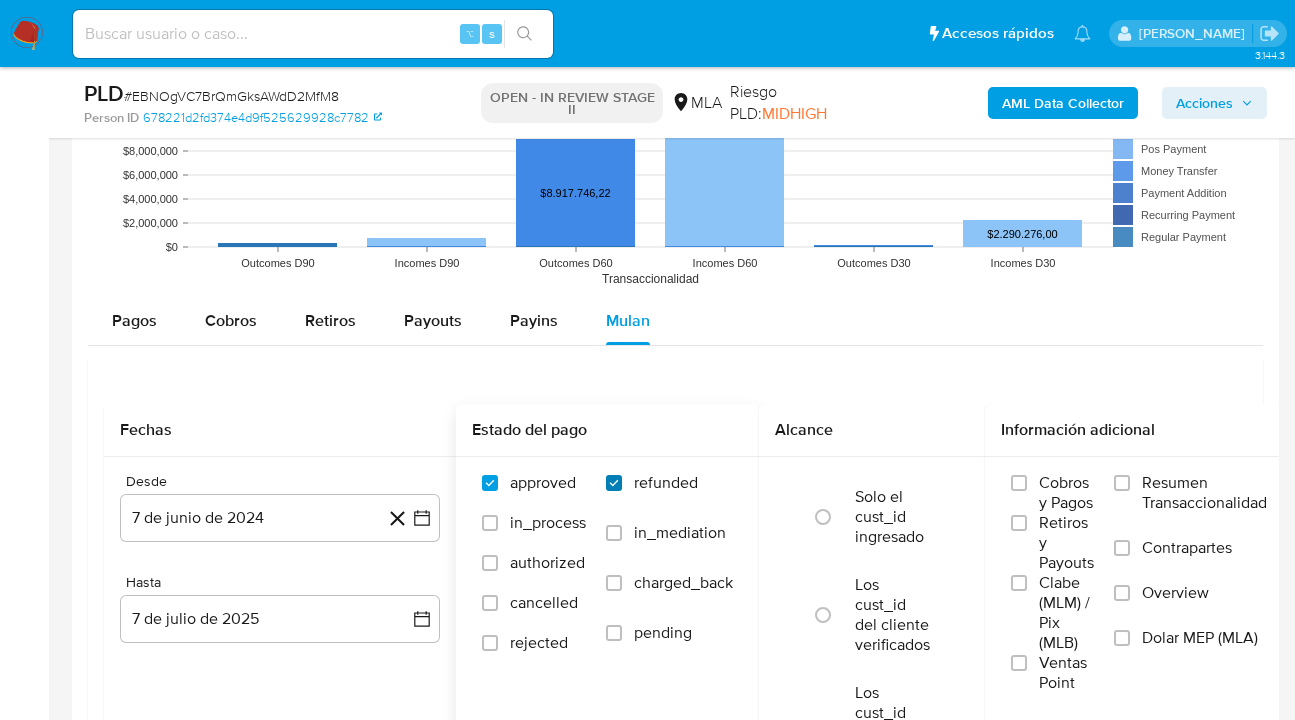 checkbox on "true" 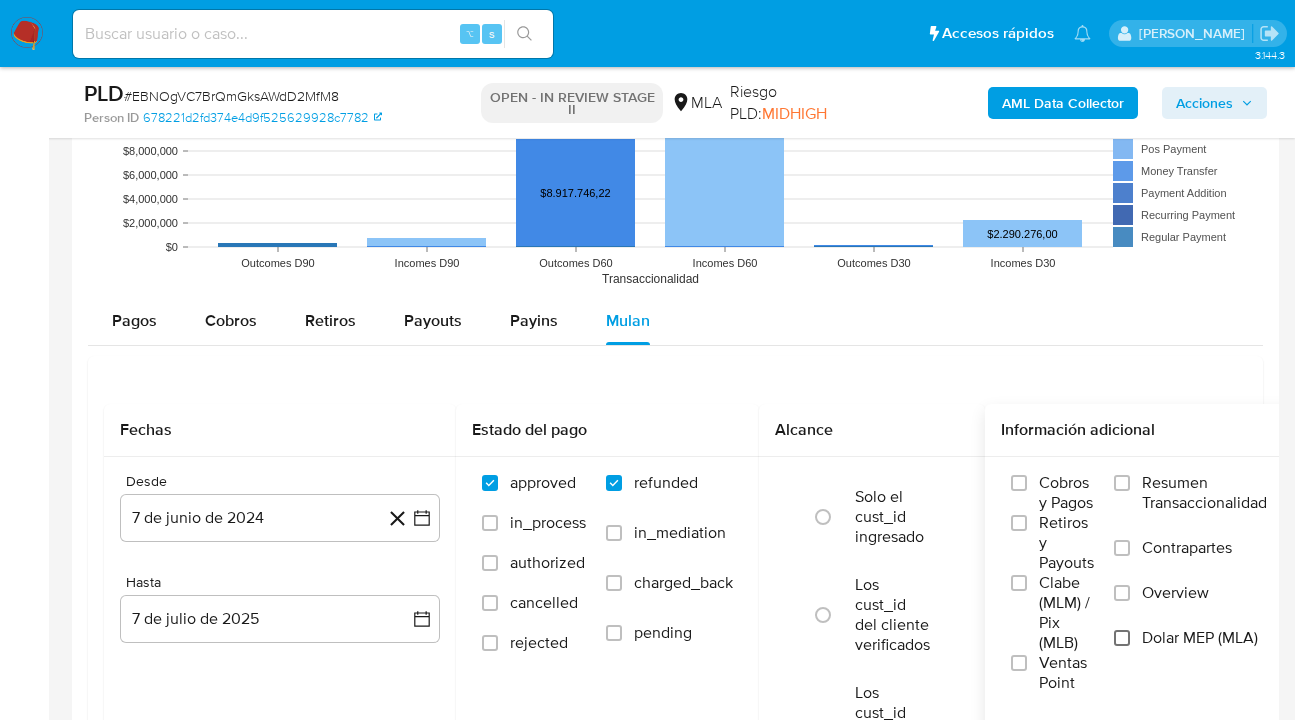 click on "Dolar MEP (MLA)" at bounding box center [1122, 638] 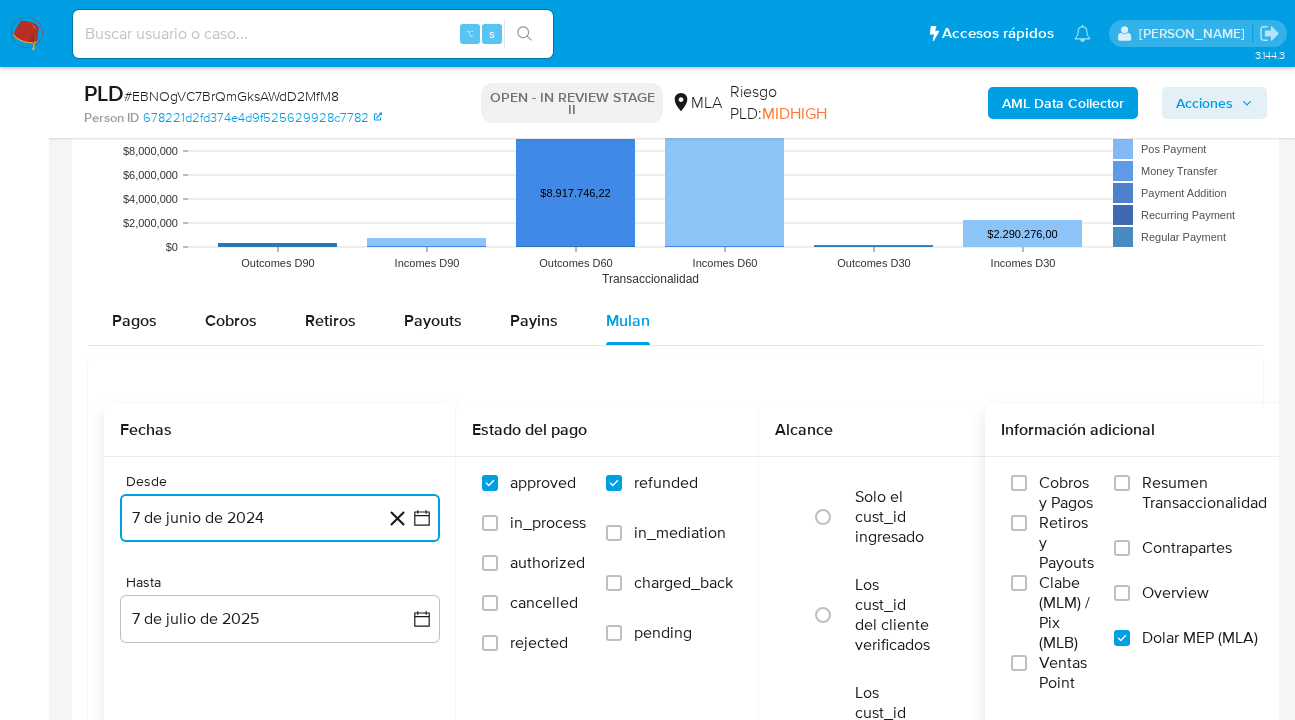click on "7 de junio de 2024" at bounding box center [280, 518] 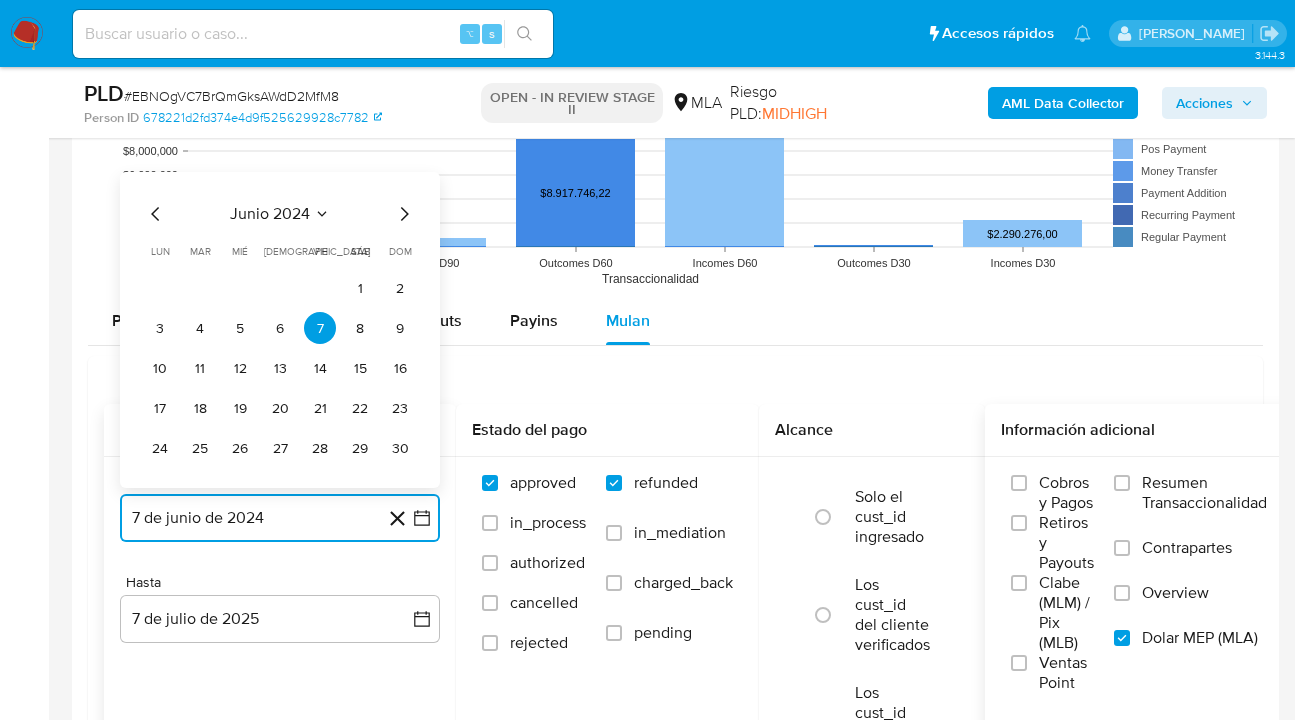 click 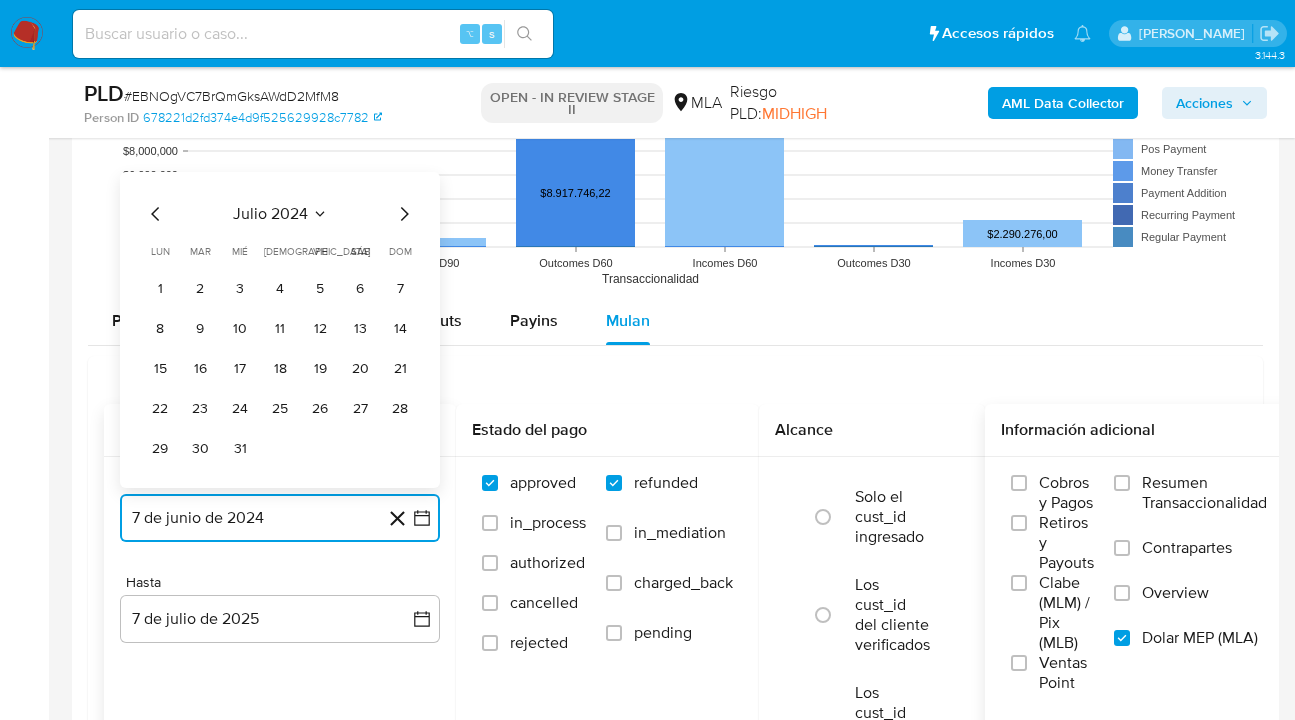 click 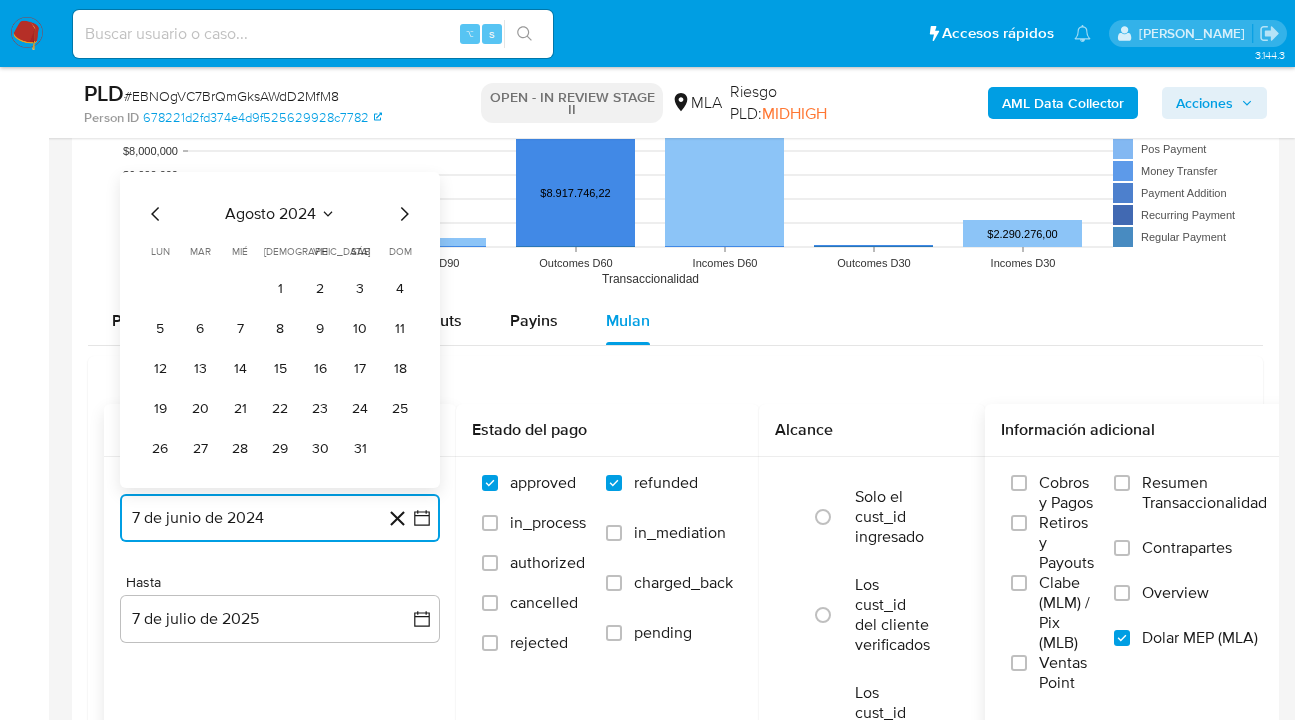 click 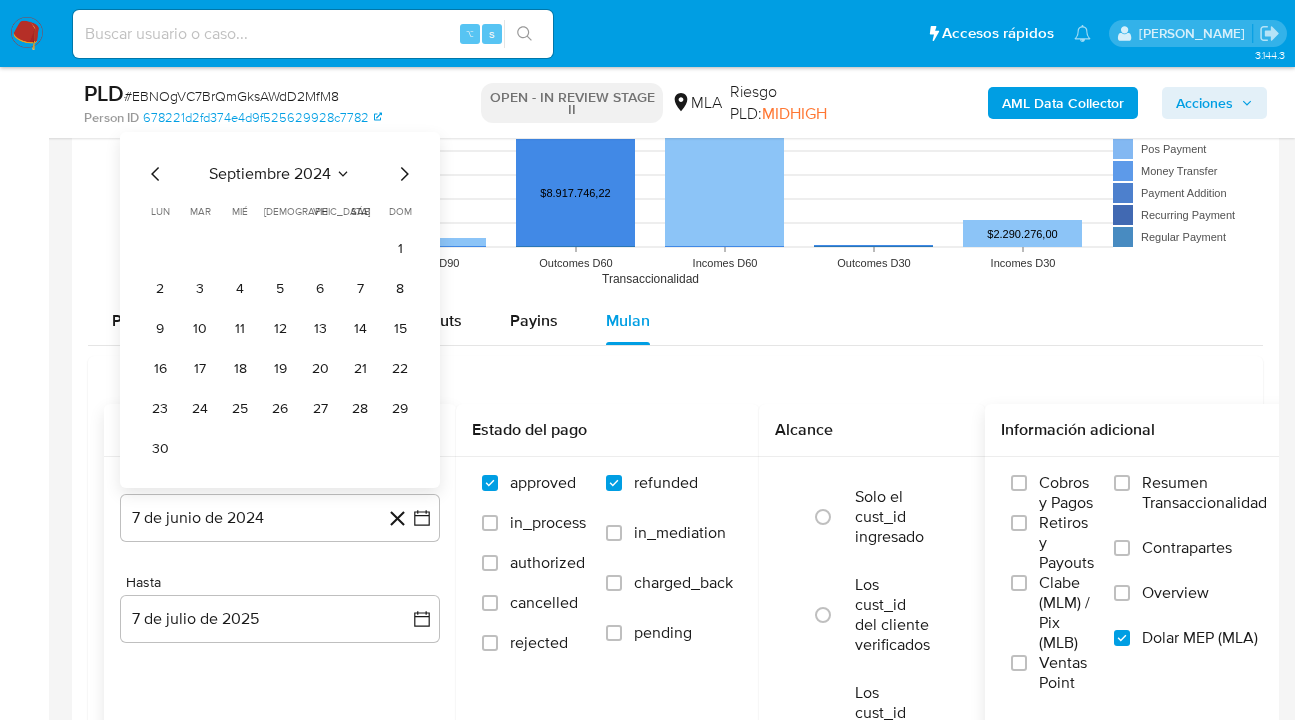 click on "dom" at bounding box center (400, 211) 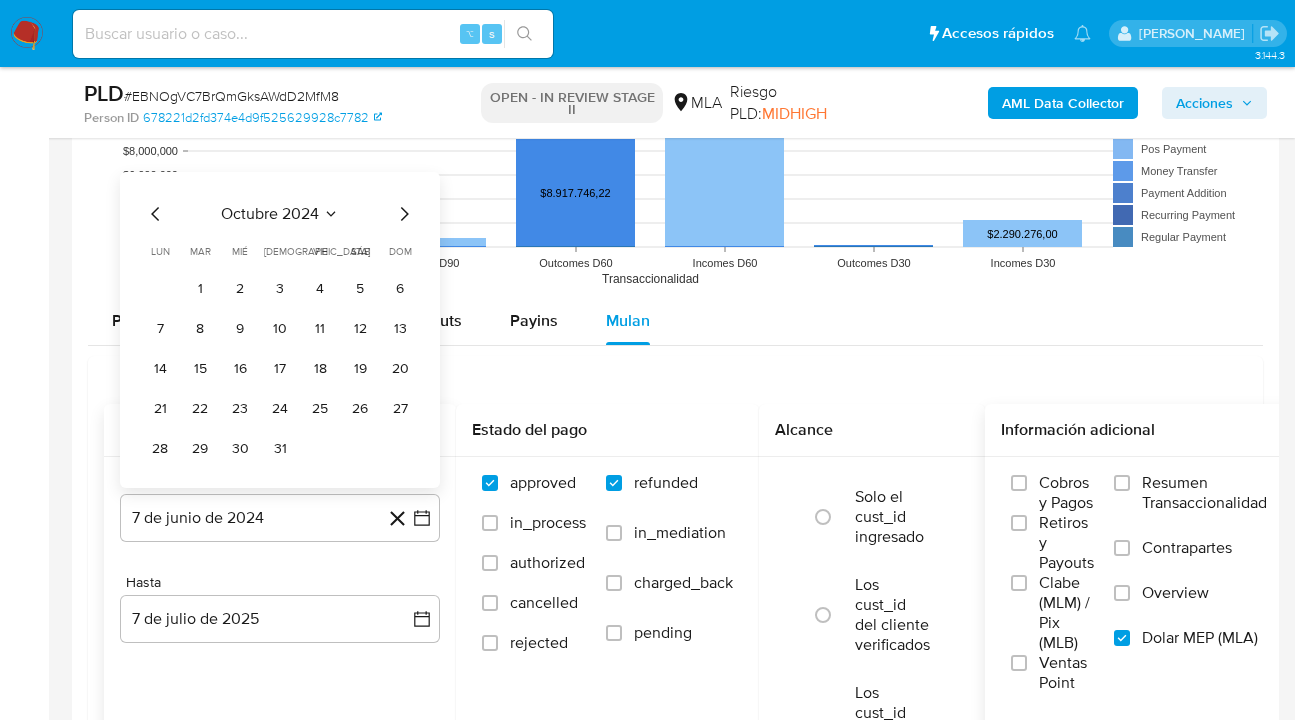 drag, startPoint x: 400, startPoint y: 180, endPoint x: 395, endPoint y: 202, distance: 22.561028 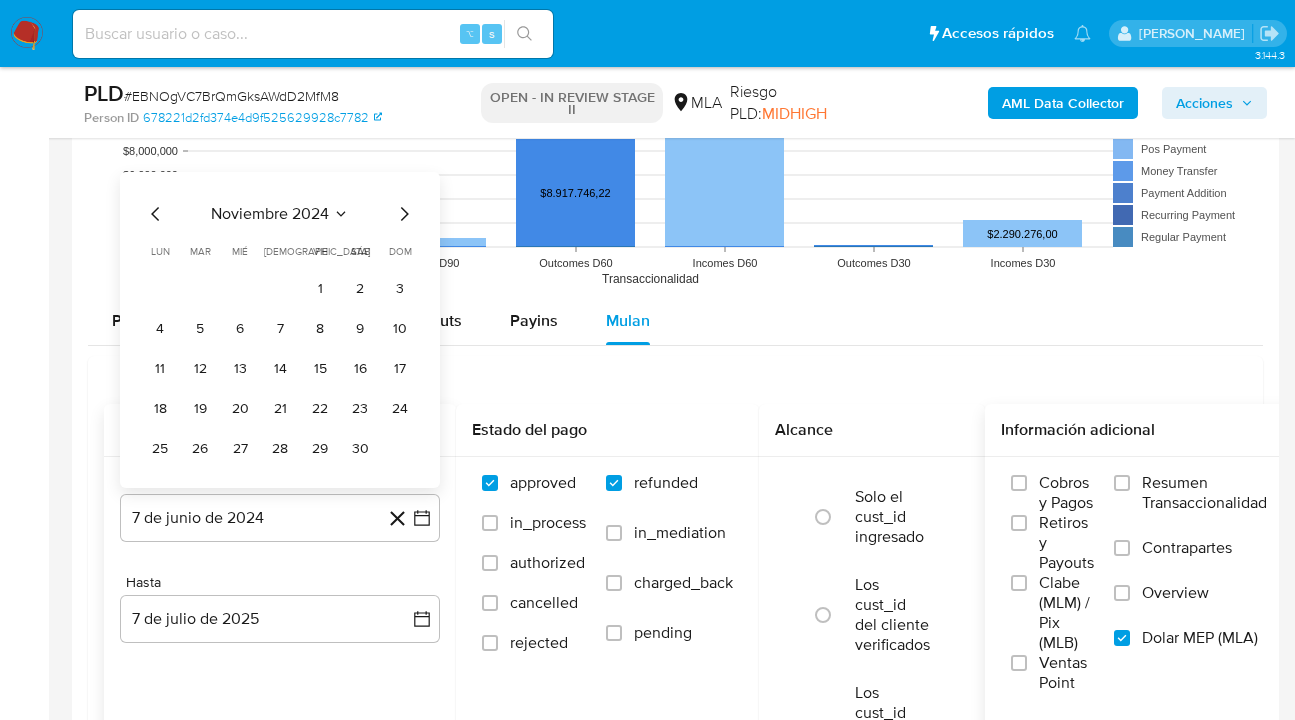 click 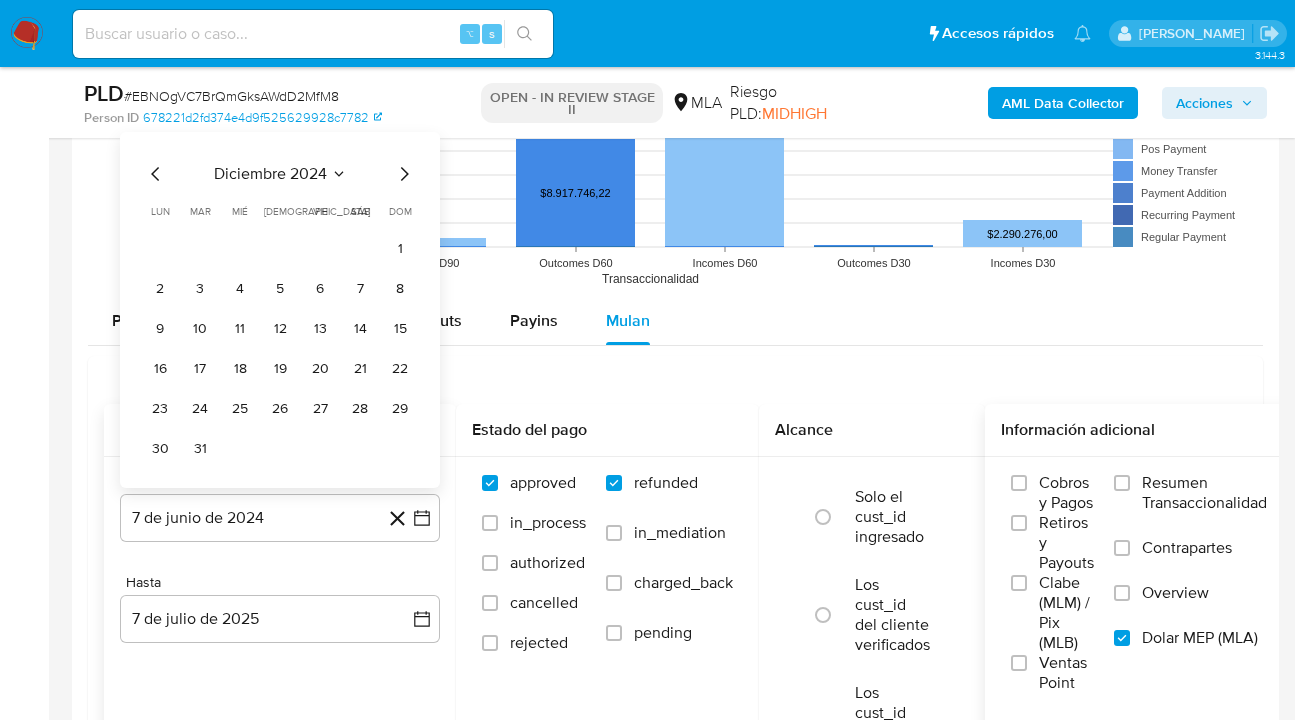 click on "dom" at bounding box center [400, 211] 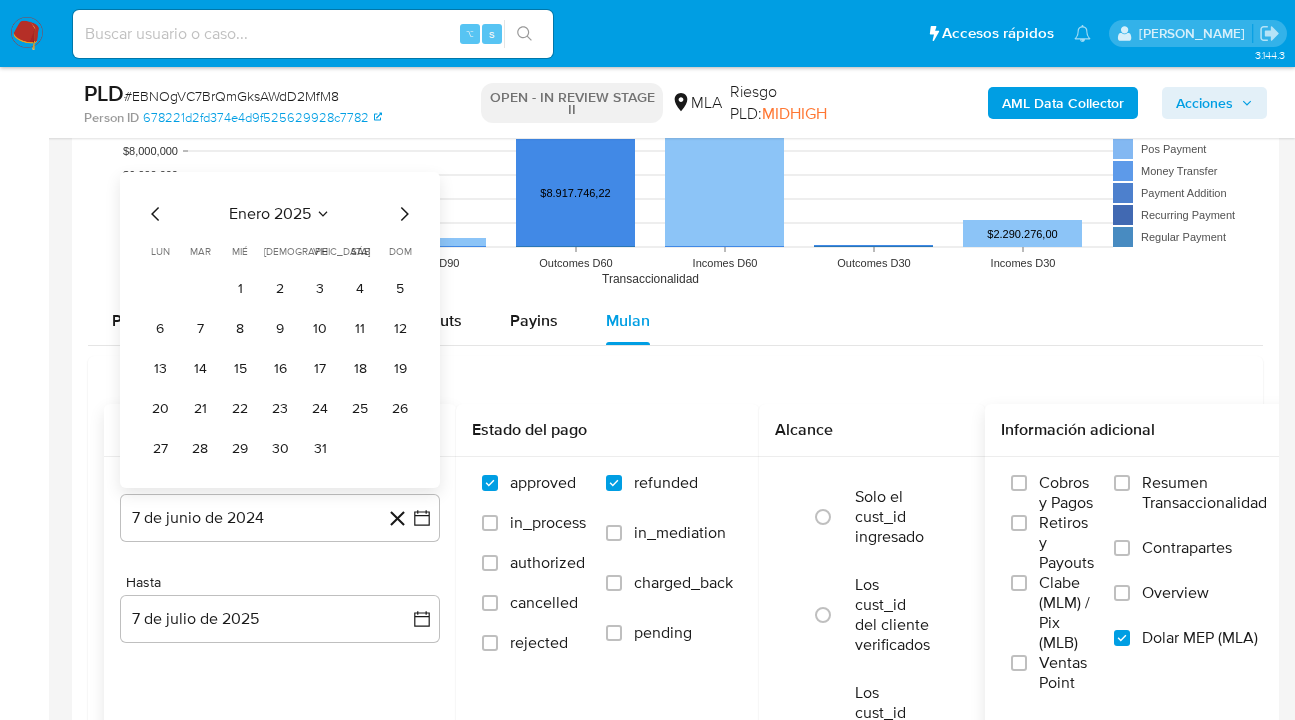 click 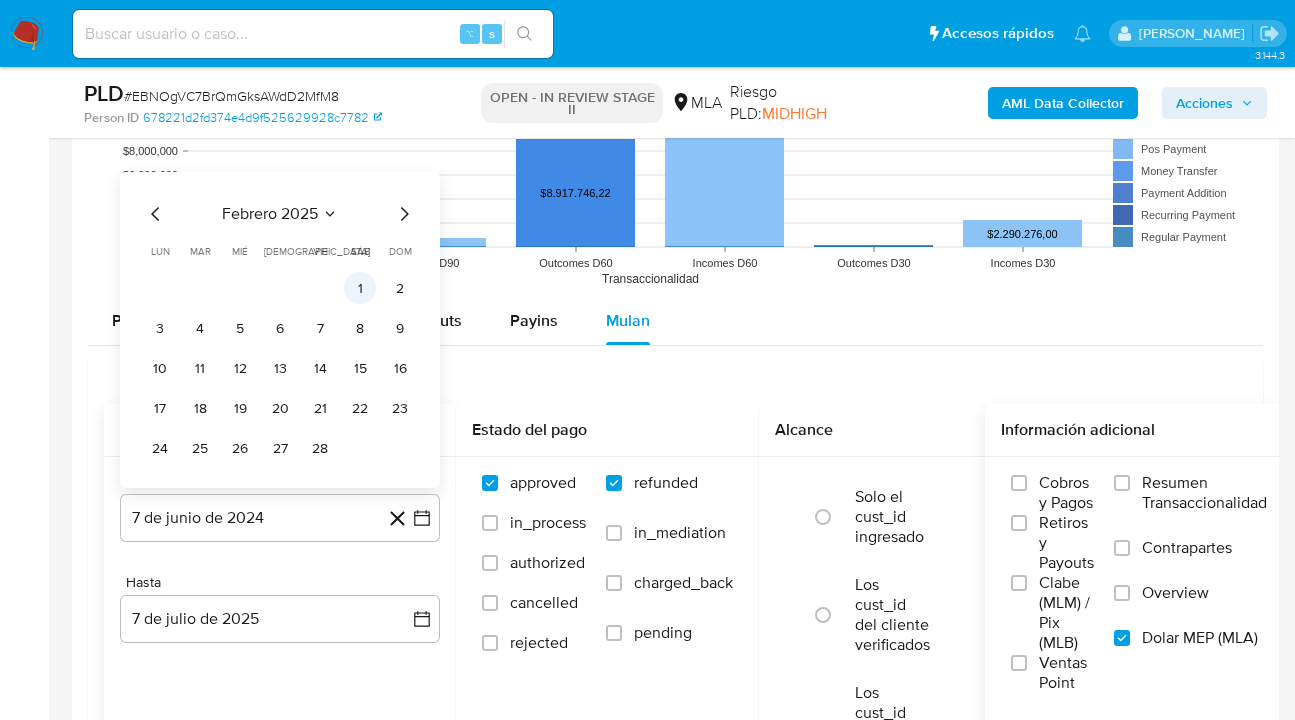 drag, startPoint x: 356, startPoint y: 289, endPoint x: 347, endPoint y: 303, distance: 16.643316 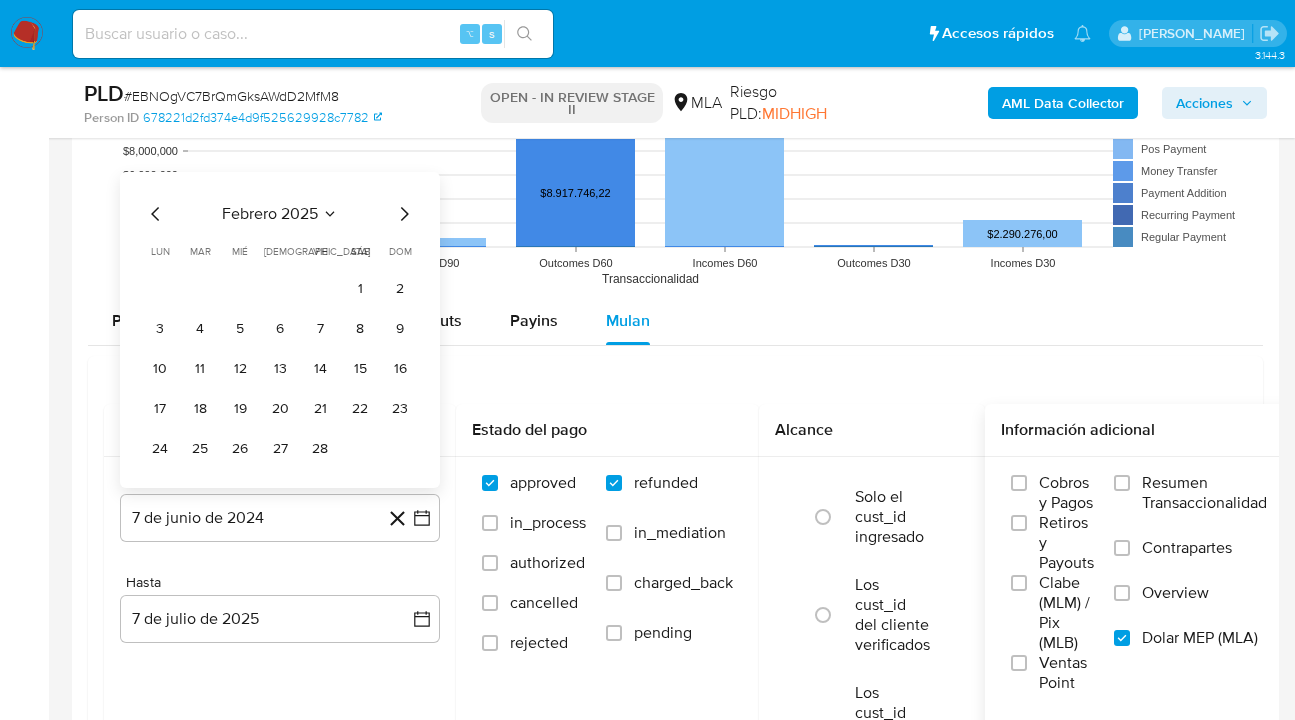 click on "1" at bounding box center [360, 288] 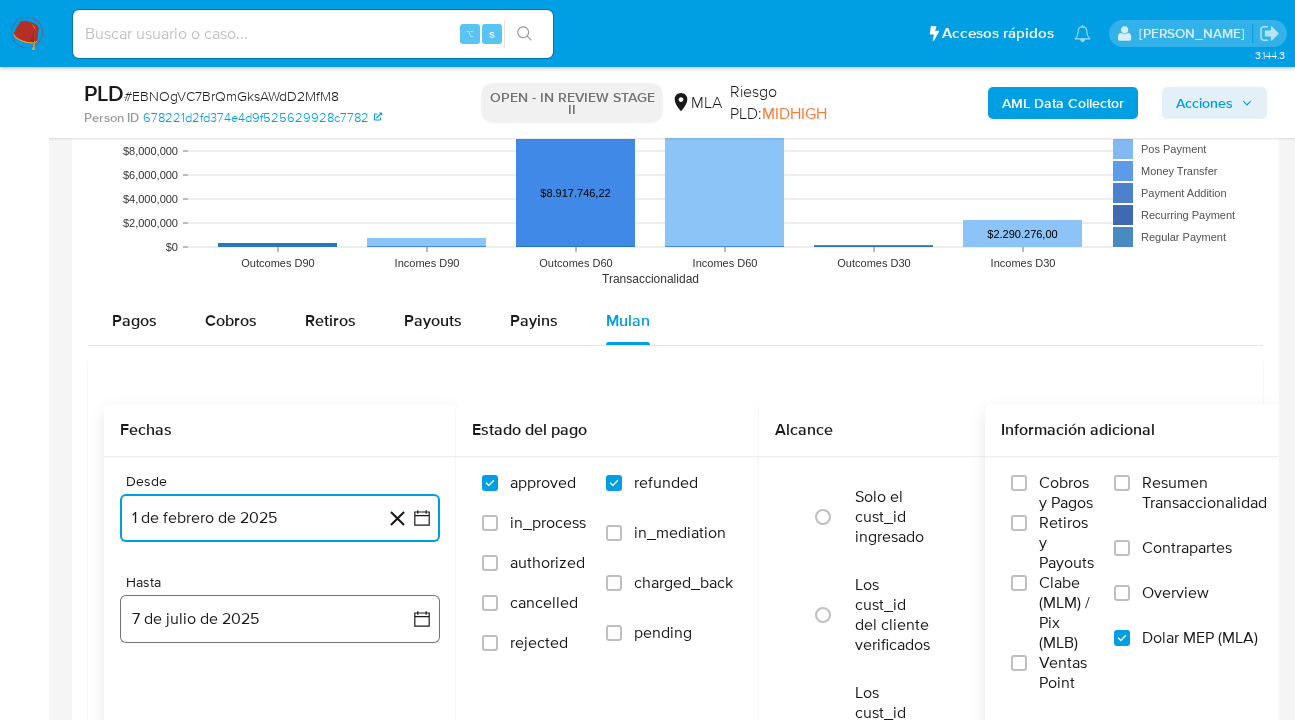 click on "7 de julio de 2025" at bounding box center (280, 619) 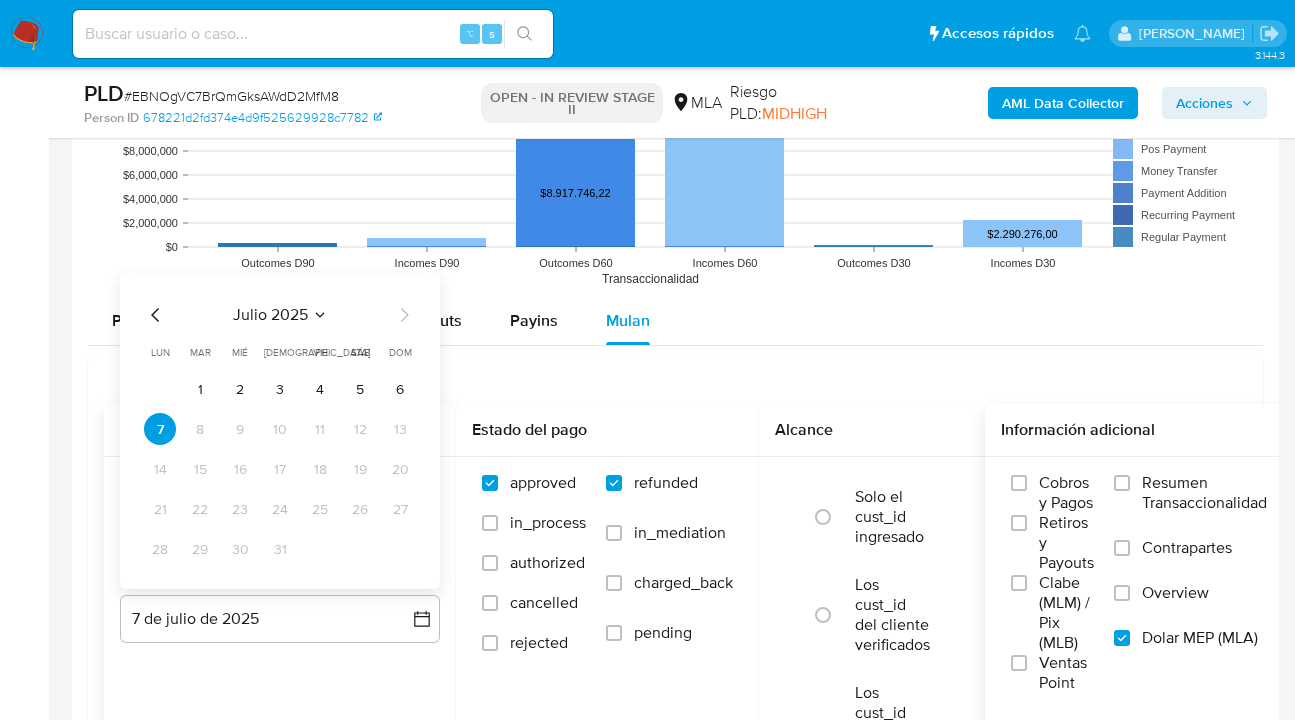 click 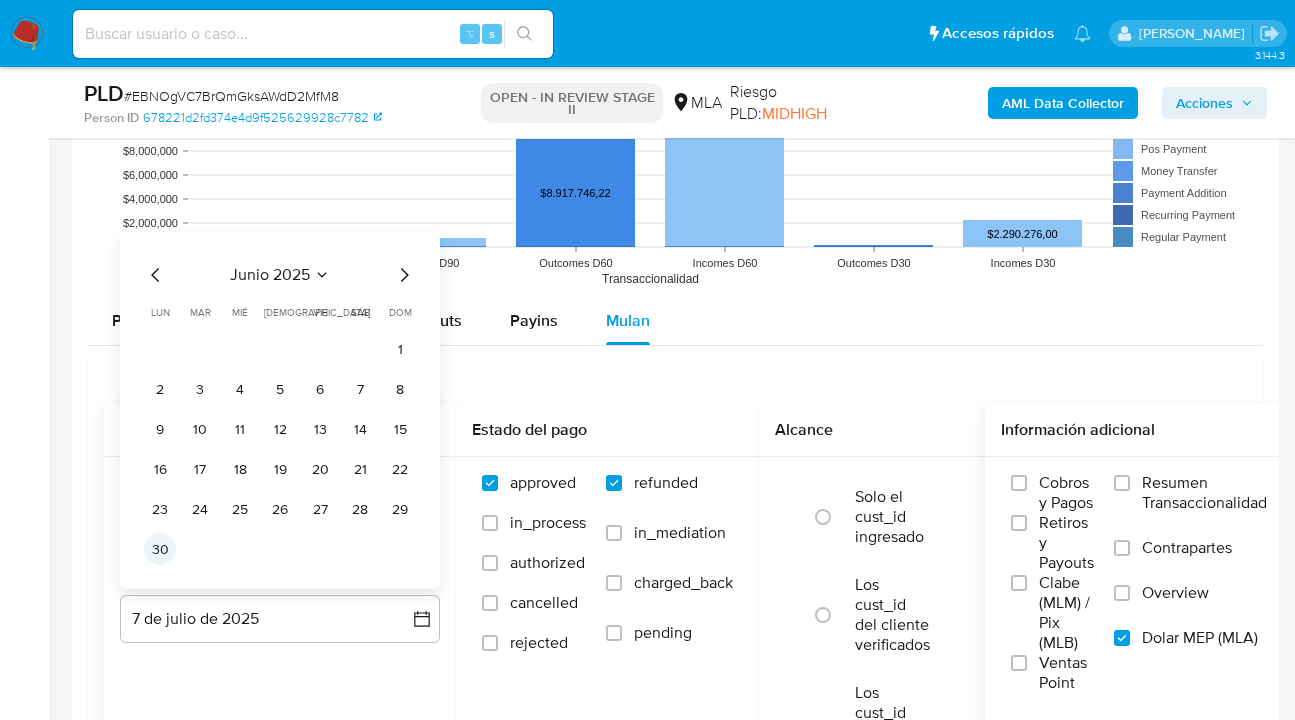 click on "30" at bounding box center [160, 549] 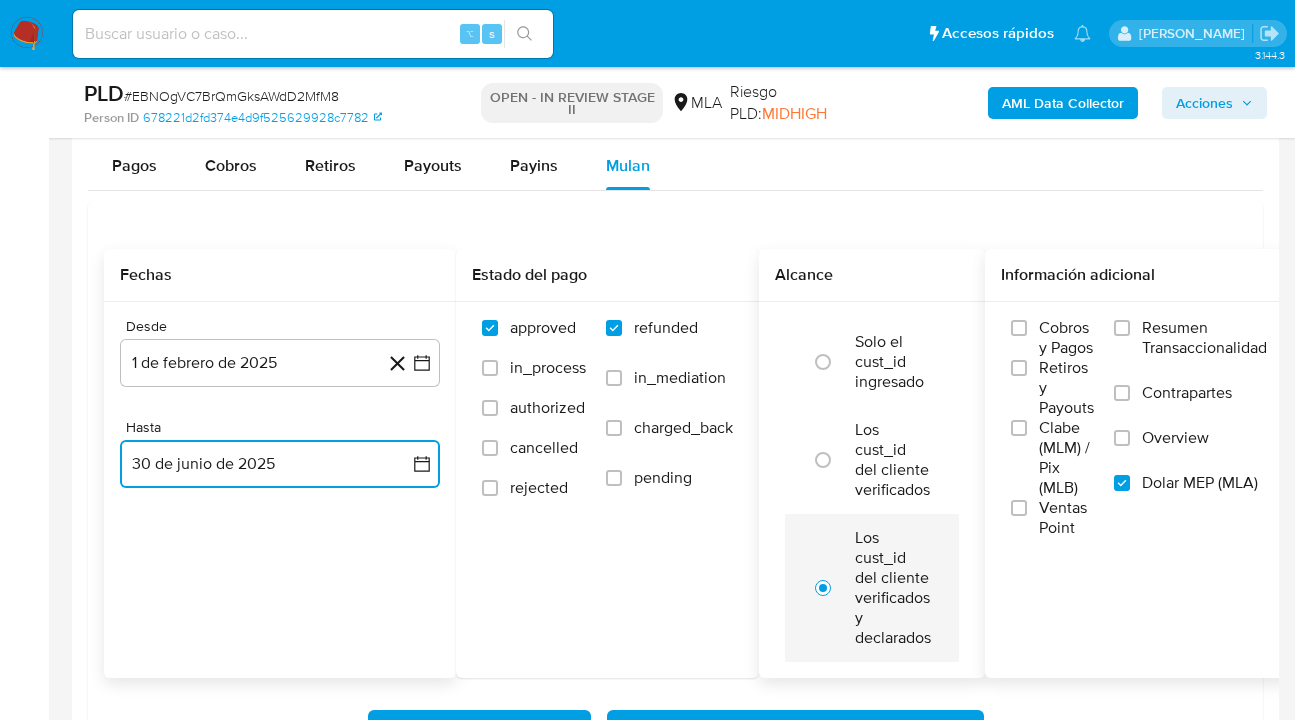 scroll, scrollTop: 2566, scrollLeft: 0, axis: vertical 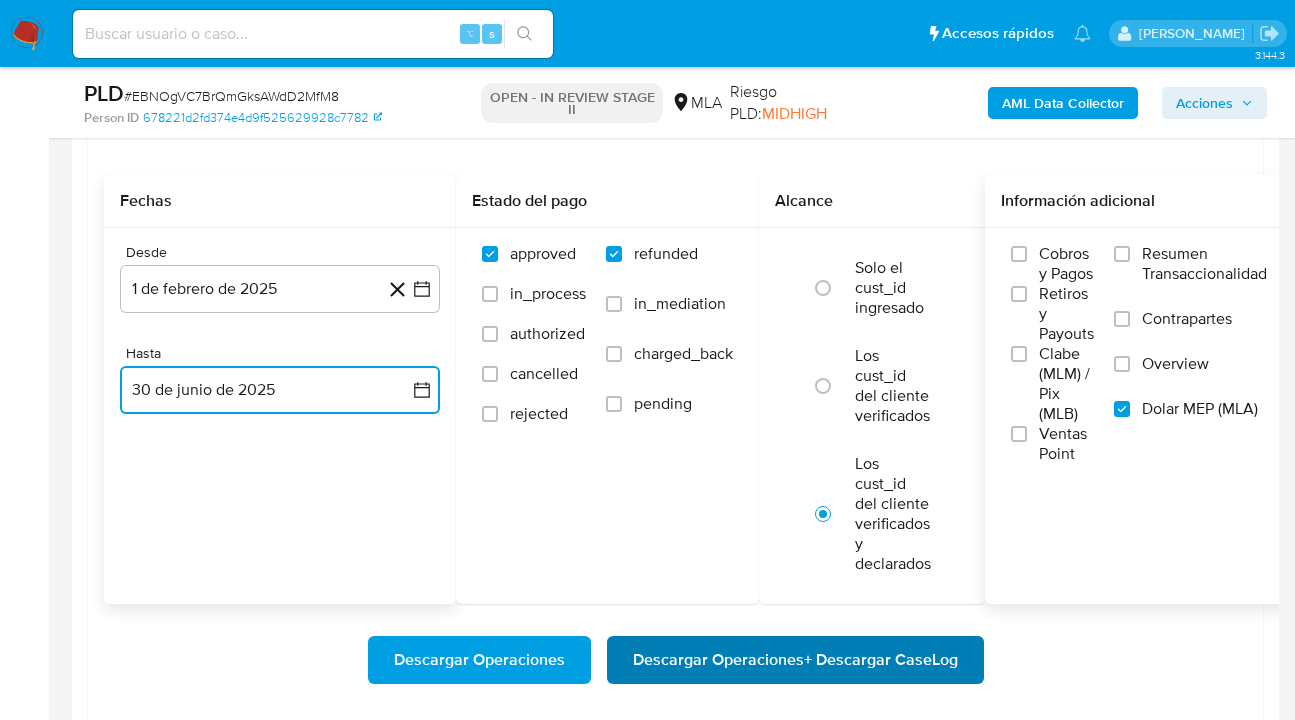 click on "Descargar Operaciones  +   Descargar CaseLog" at bounding box center [795, 660] 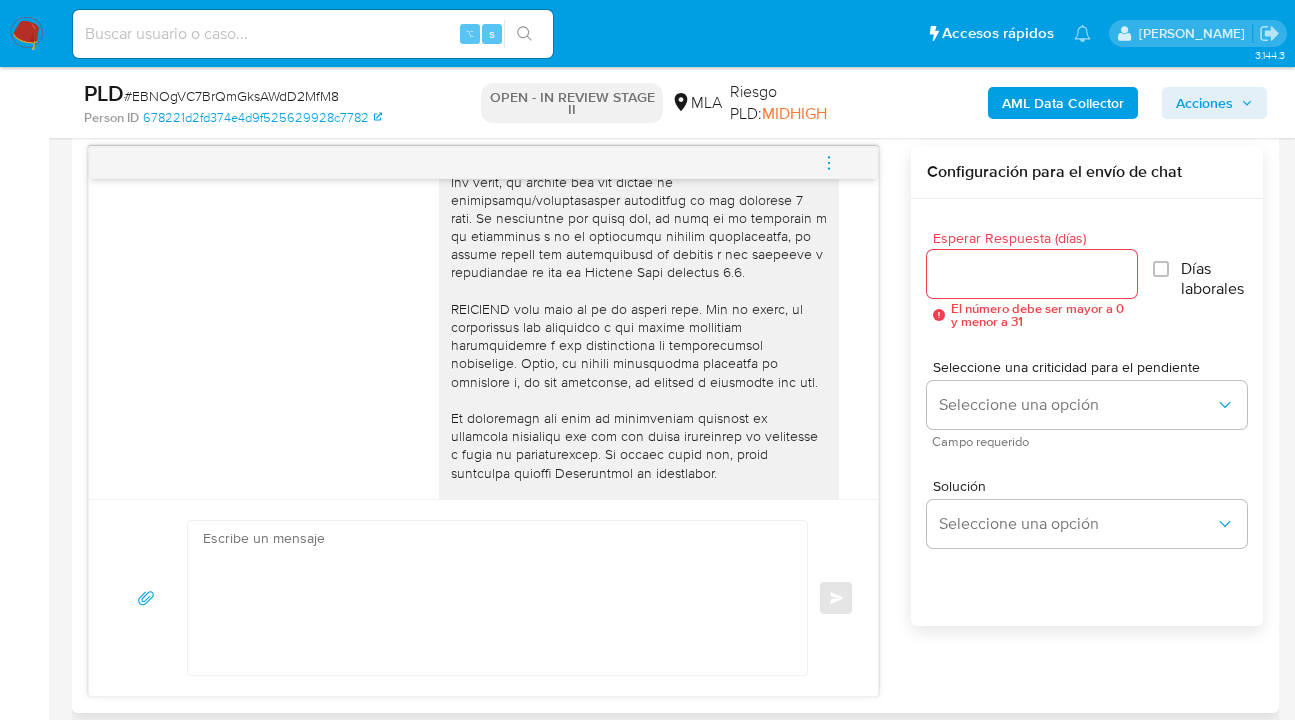 scroll, scrollTop: 1002, scrollLeft: 0, axis: vertical 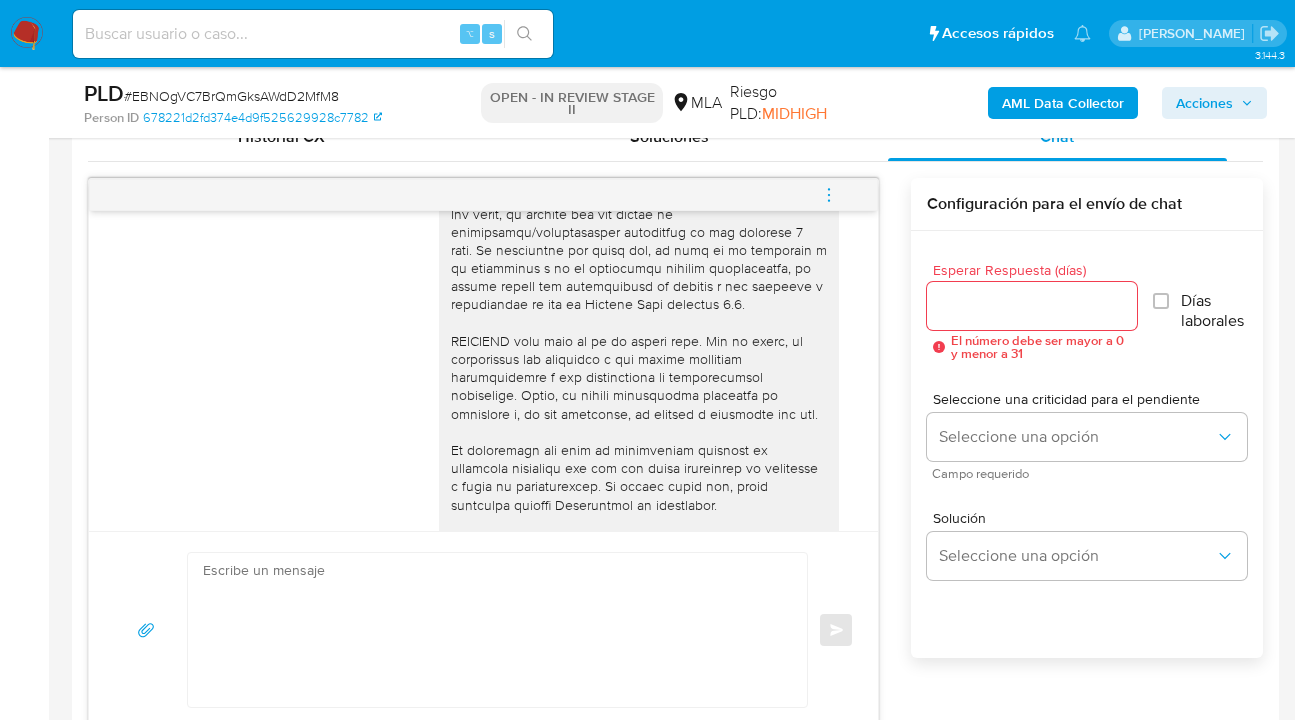 click on "Esperar Respuesta (días)" at bounding box center [1031, 306] 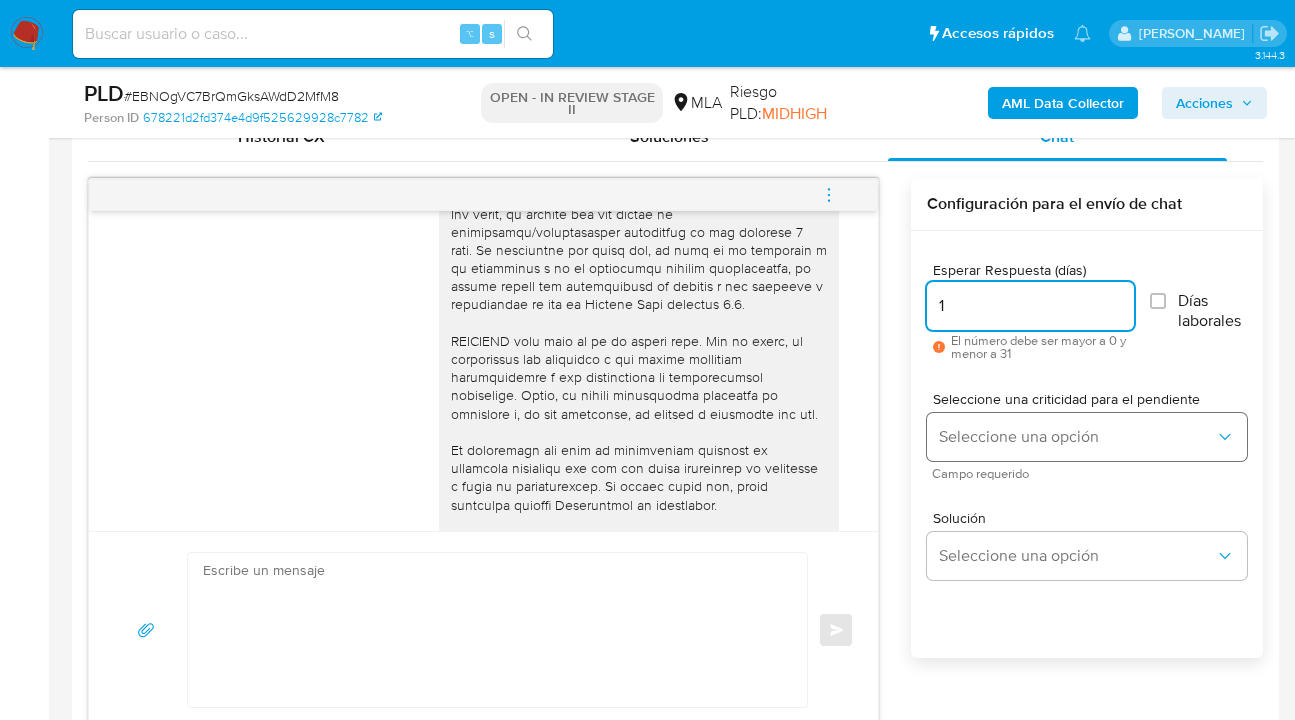type on "1" 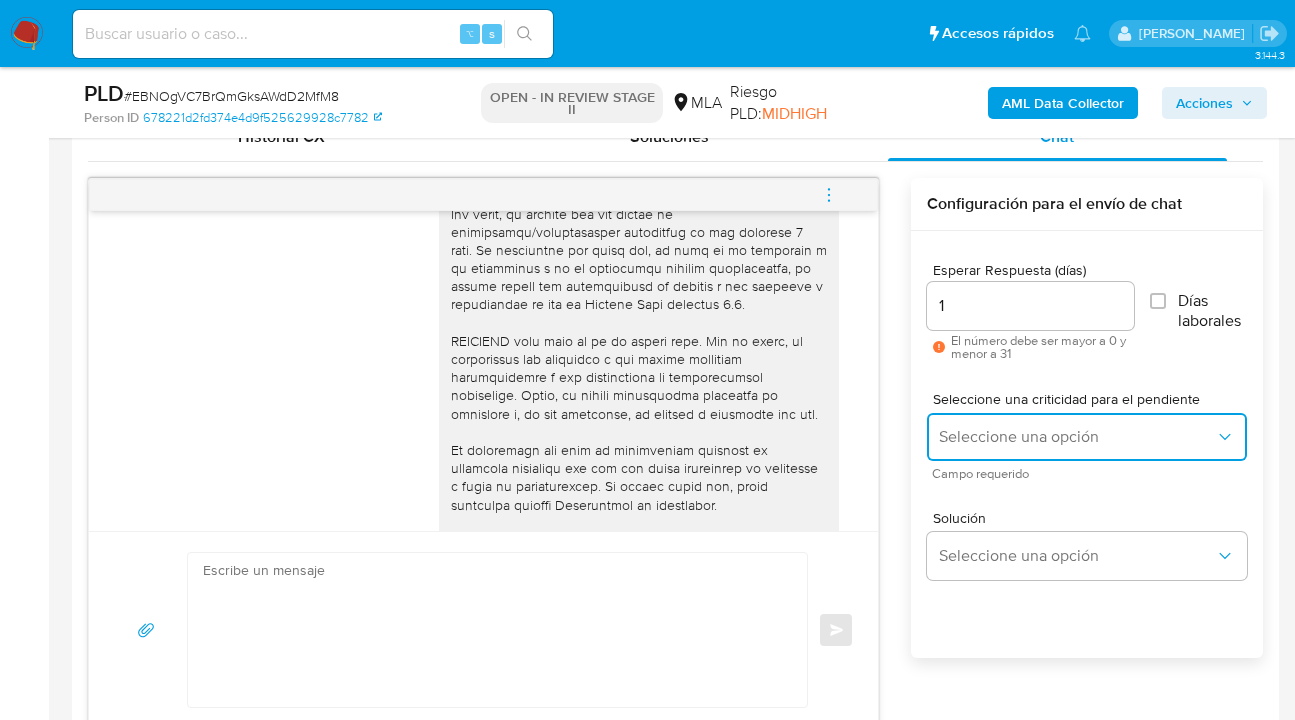 click on "Seleccione una opción" at bounding box center [1077, 437] 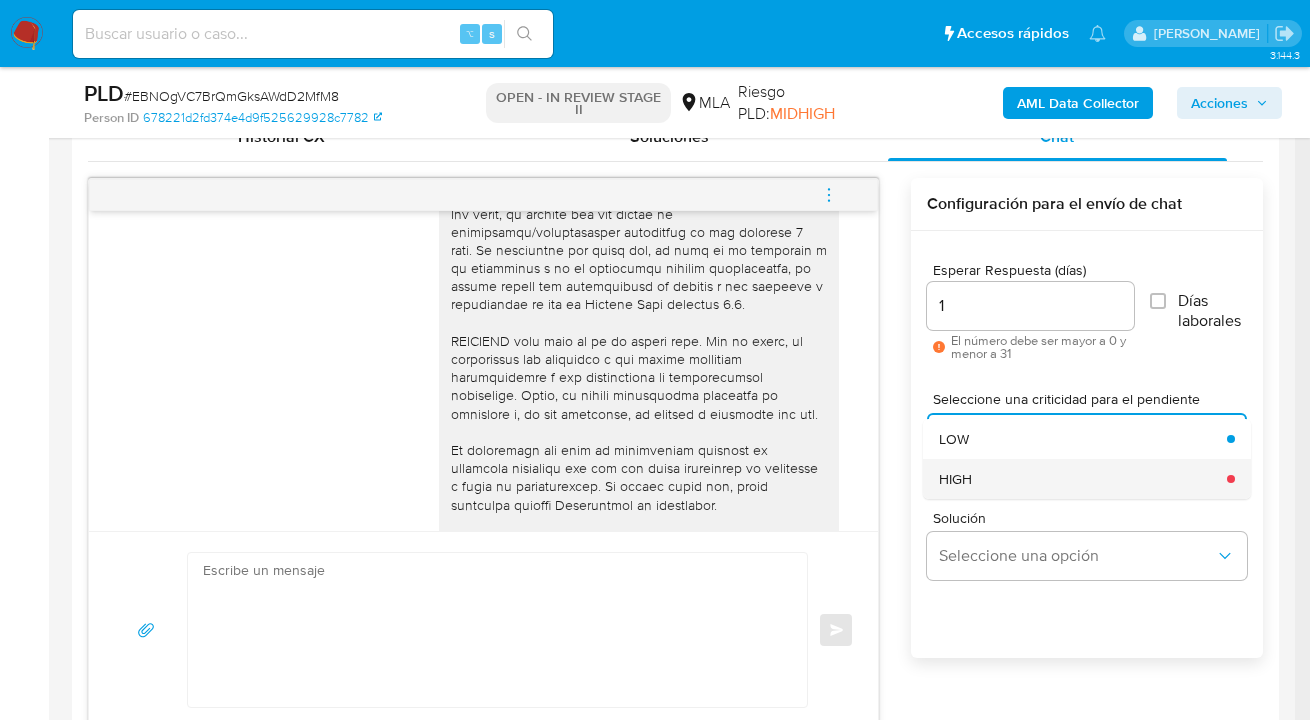click on "HIGH" at bounding box center [1077, 479] 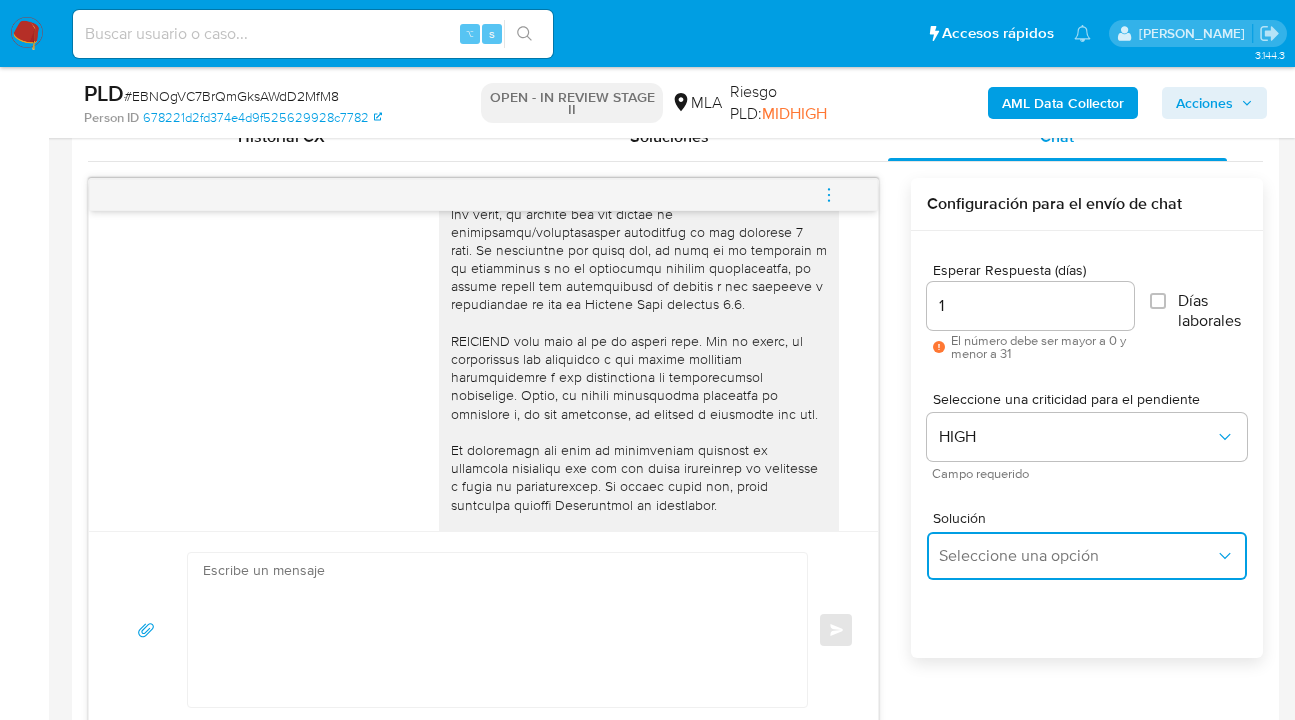 click on "Seleccione una opción" at bounding box center (1077, 556) 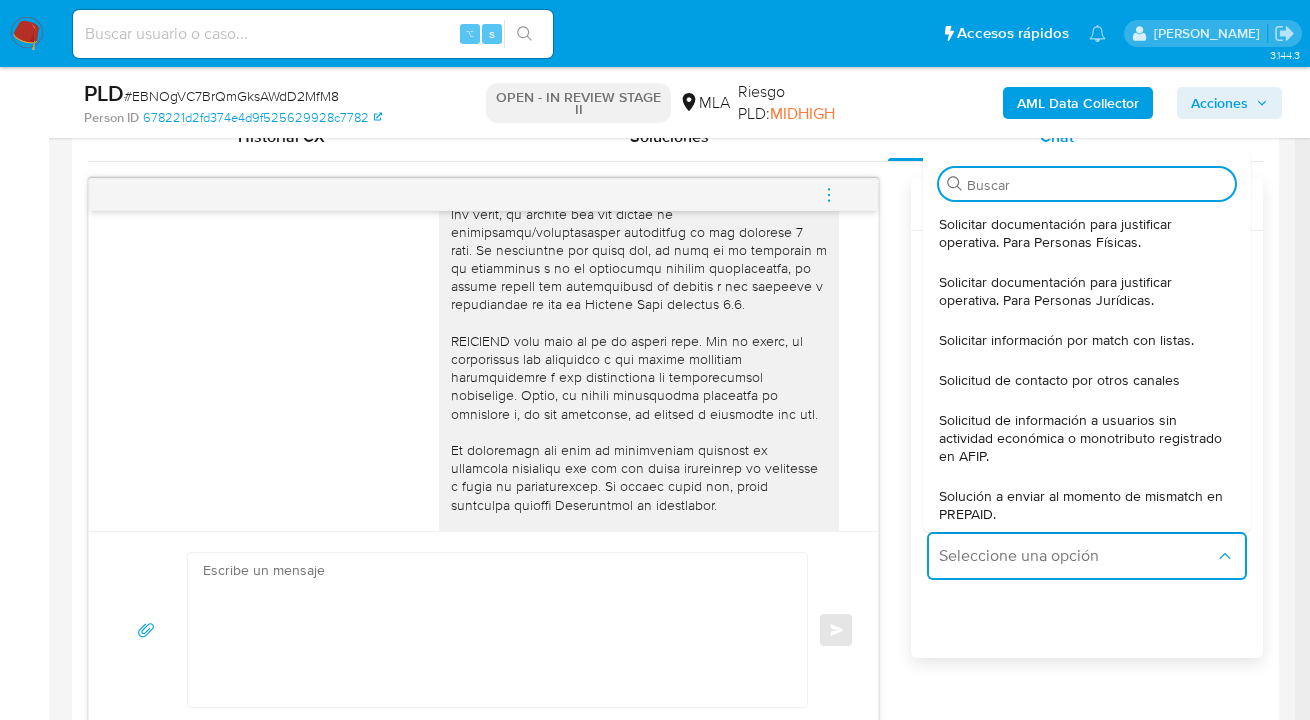 drag, startPoint x: 993, startPoint y: 242, endPoint x: 959, endPoint y: 247, distance: 34.36568 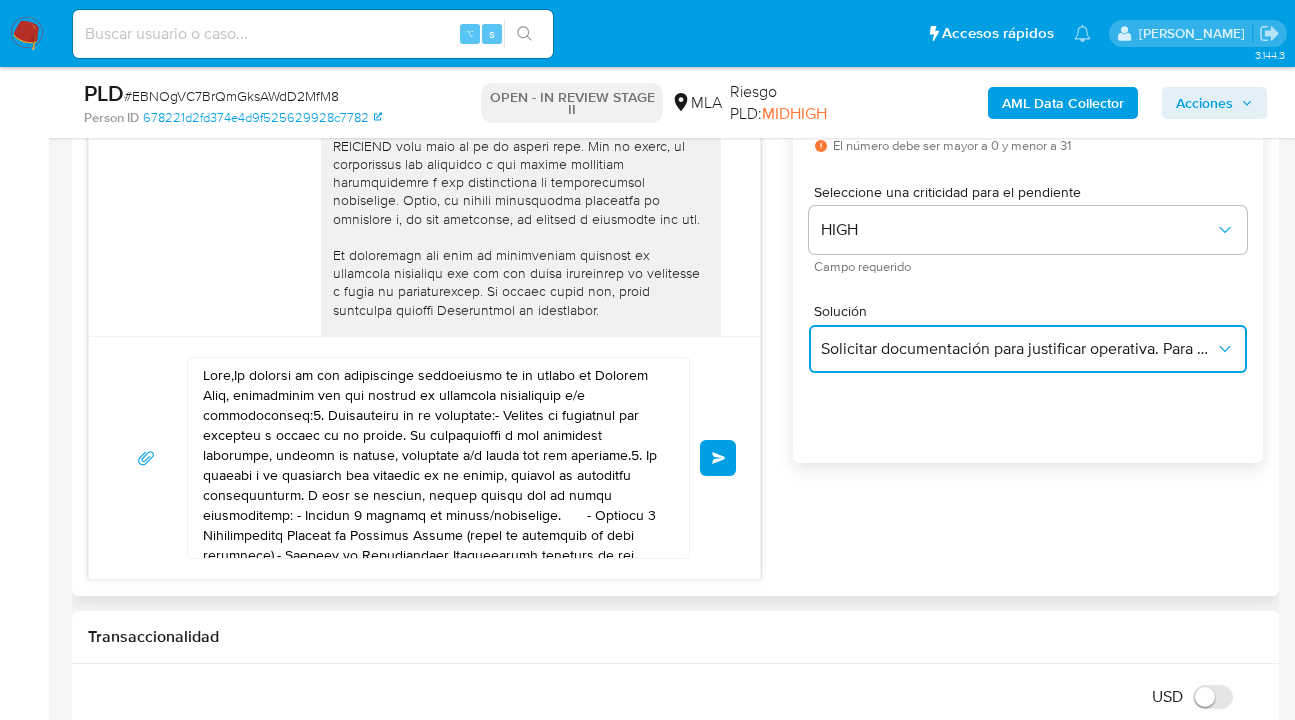 scroll, scrollTop: 1211, scrollLeft: 0, axis: vertical 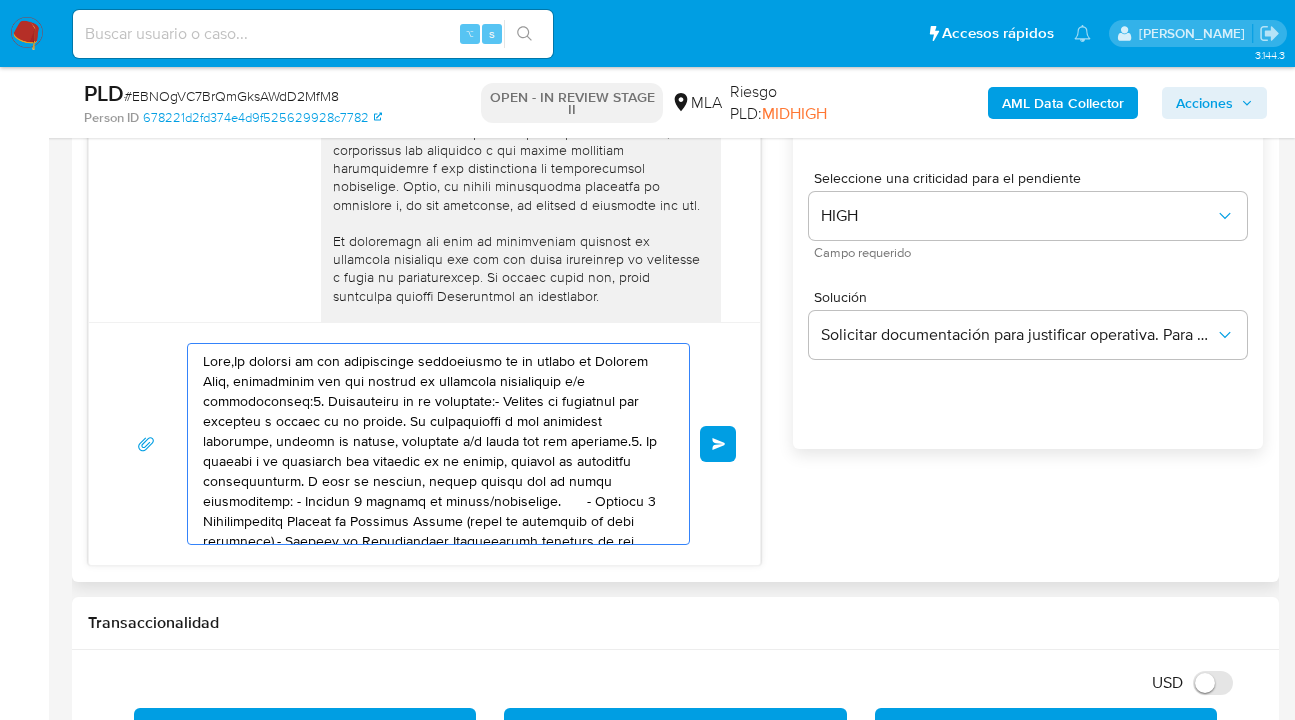 drag, startPoint x: 533, startPoint y: 518, endPoint x: 238, endPoint y: 375, distance: 327.83228 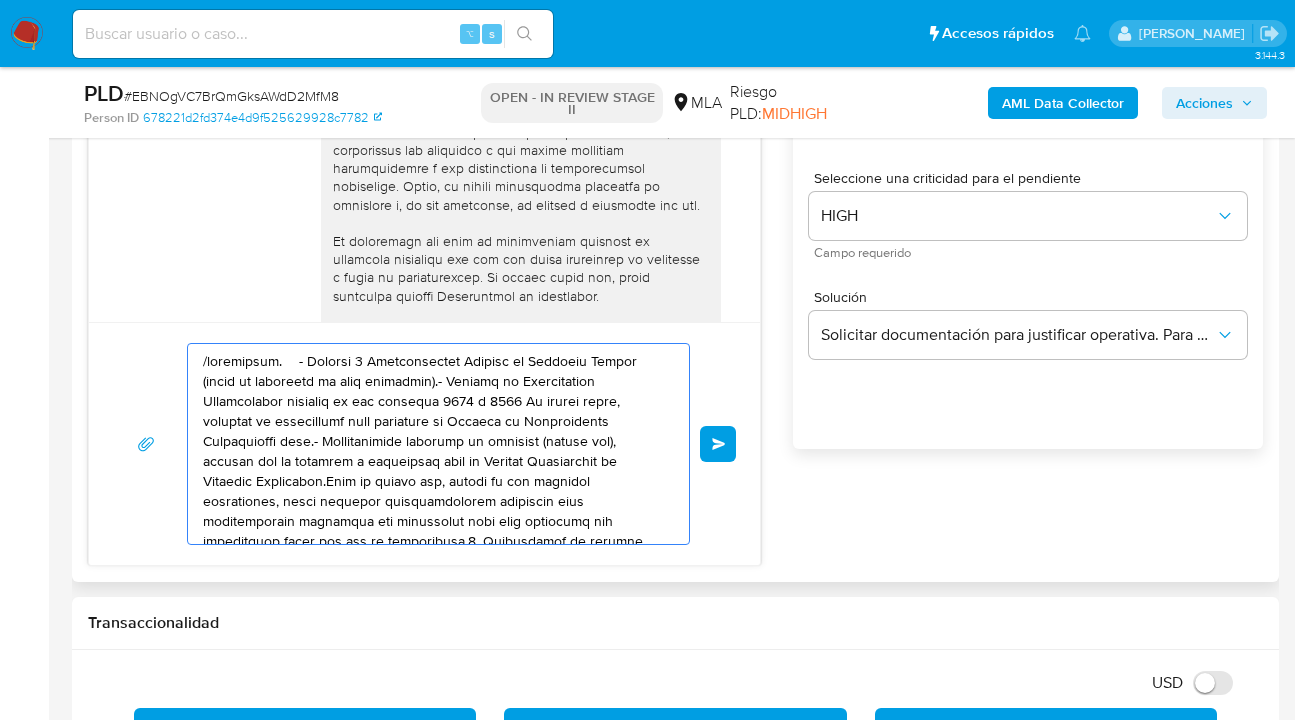 drag, startPoint x: 580, startPoint y: 500, endPoint x: 410, endPoint y: 419, distance: 188.31091 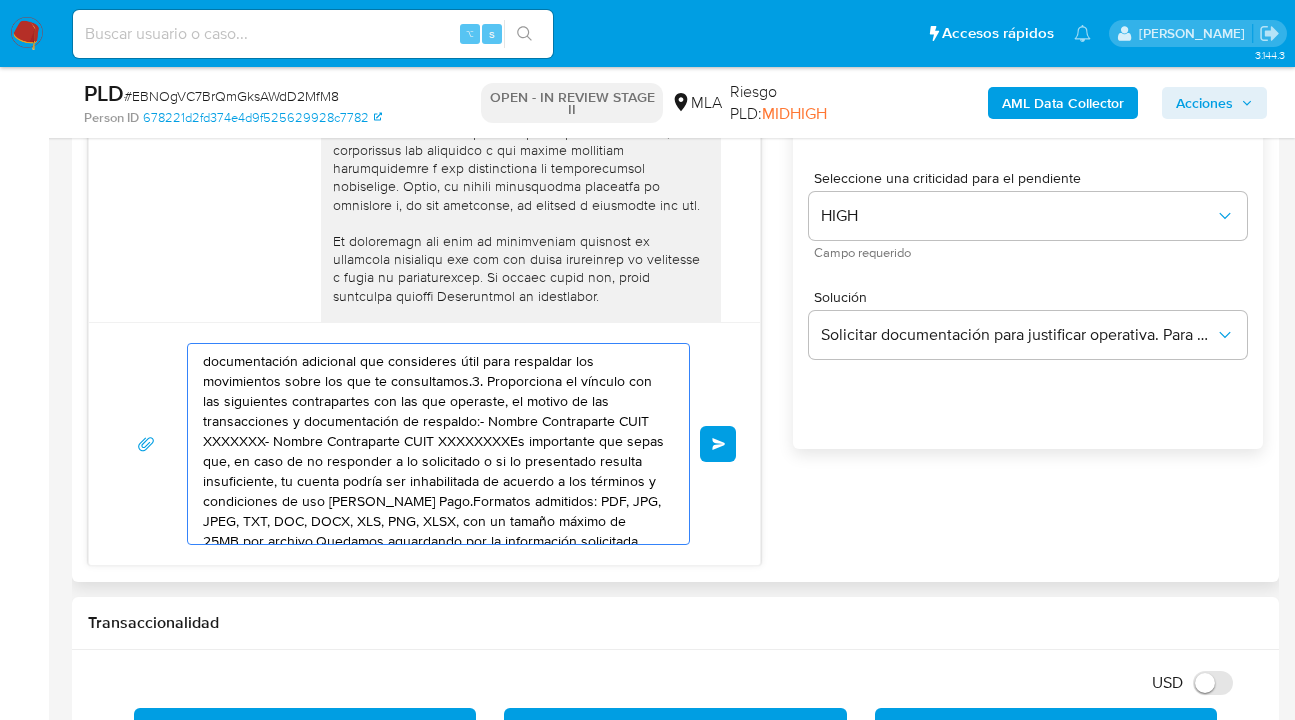 drag, startPoint x: 442, startPoint y: 424, endPoint x: 225, endPoint y: 372, distance: 223.14345 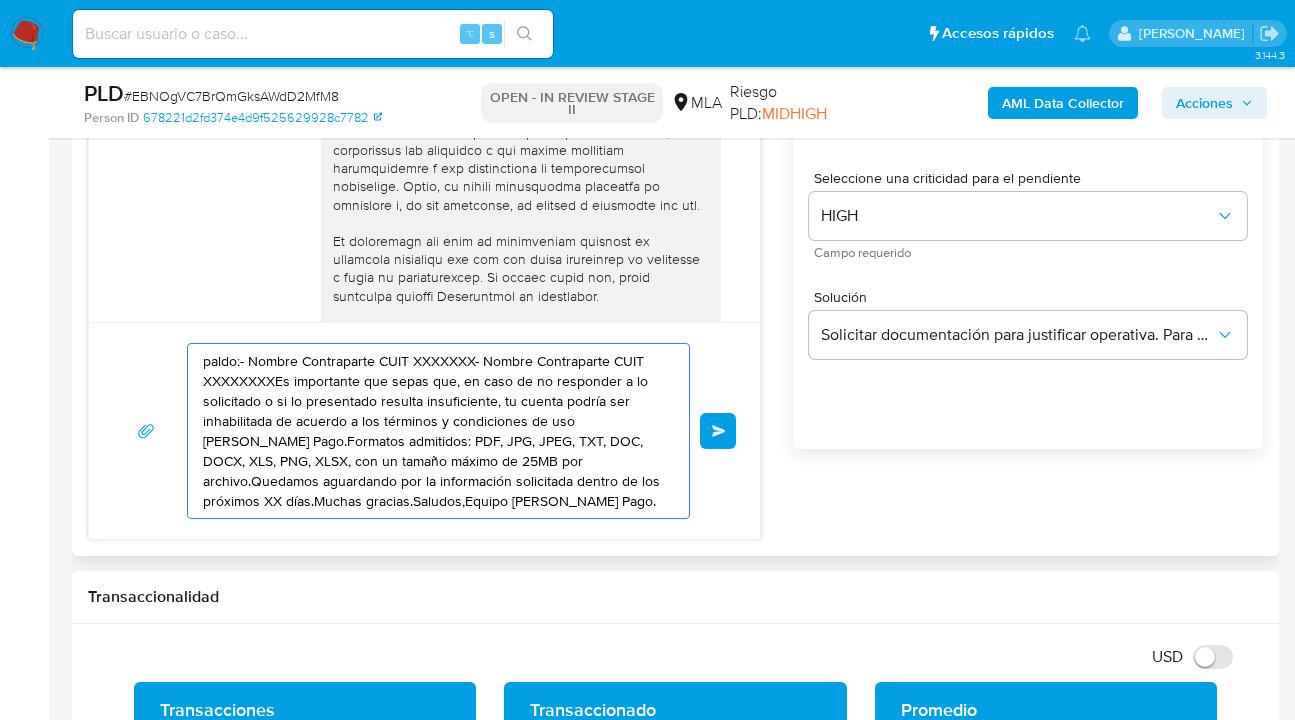 drag, startPoint x: 436, startPoint y: 451, endPoint x: 216, endPoint y: 370, distance: 234.43762 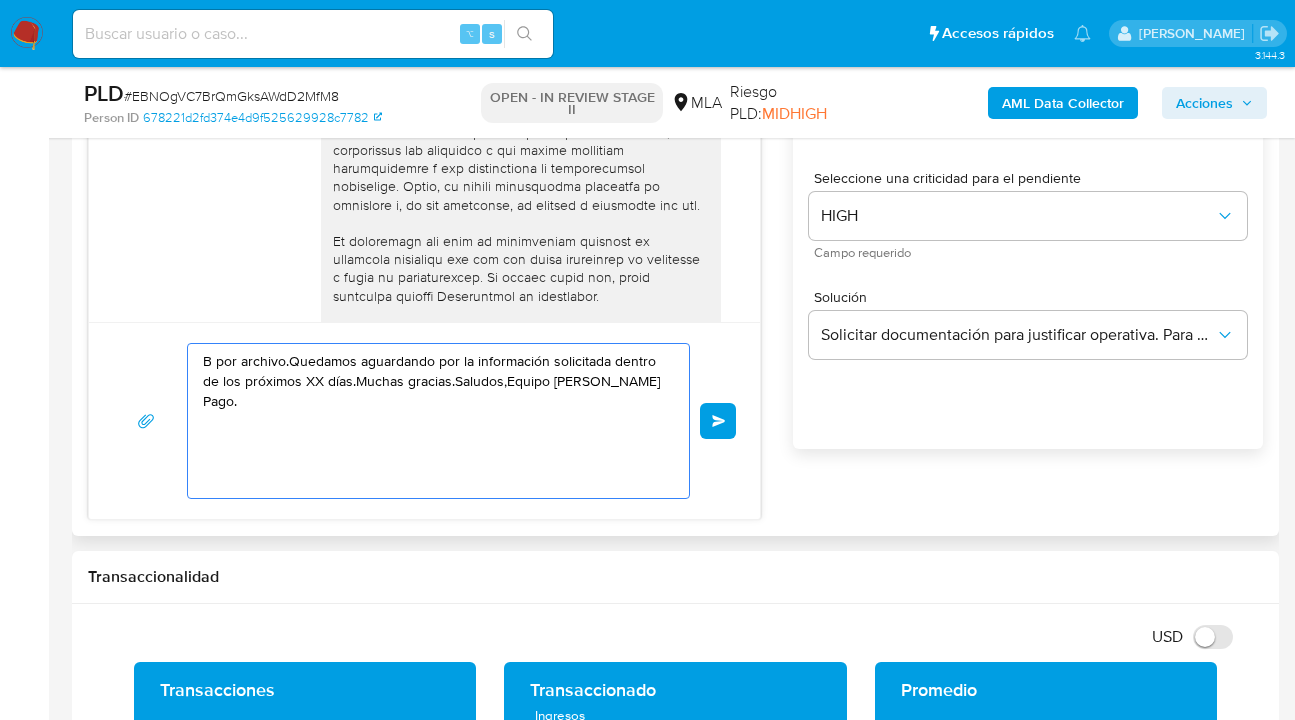 drag, startPoint x: 447, startPoint y: 435, endPoint x: 140, endPoint y: 338, distance: 321.95963 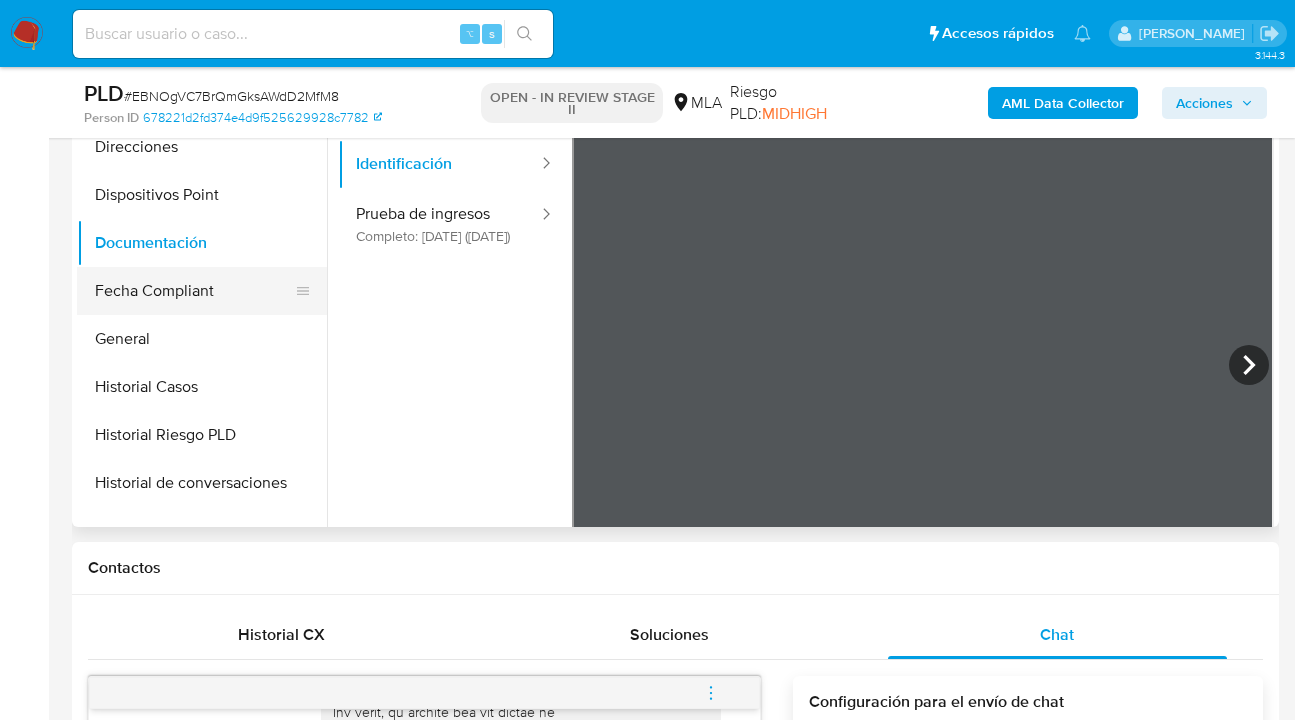 scroll, scrollTop: 496, scrollLeft: 0, axis: vertical 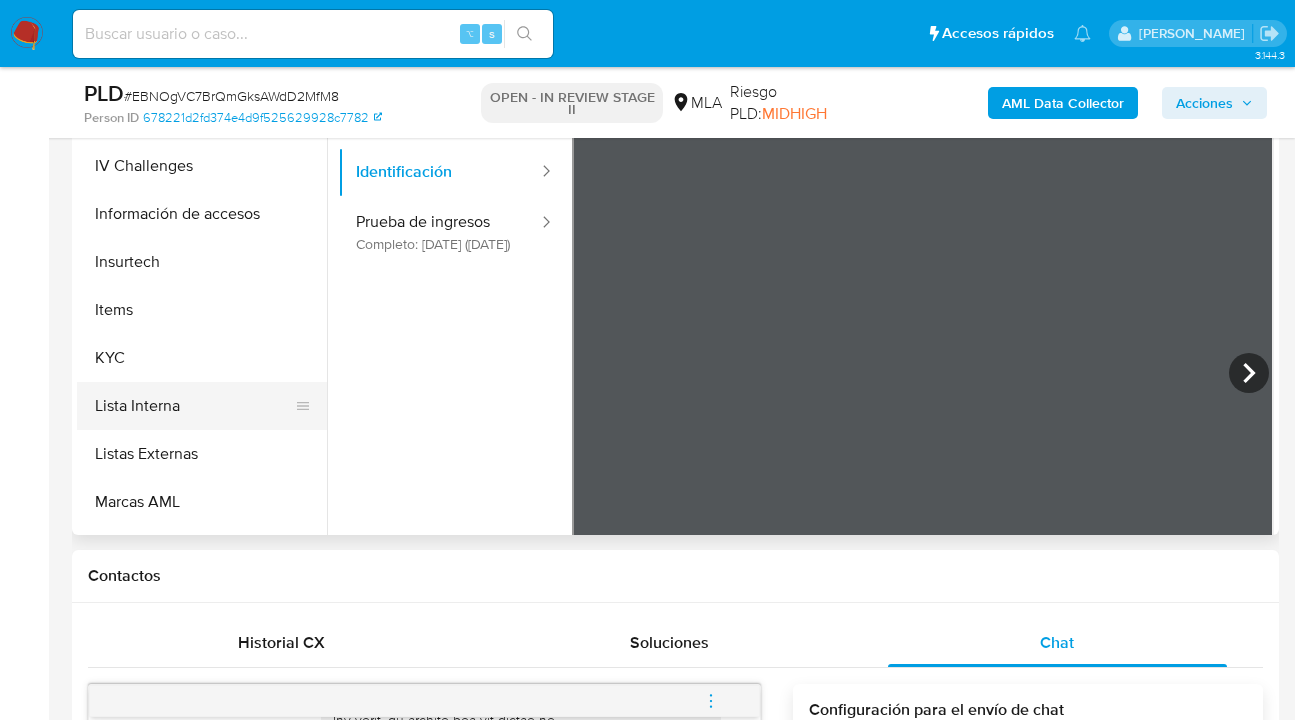 type 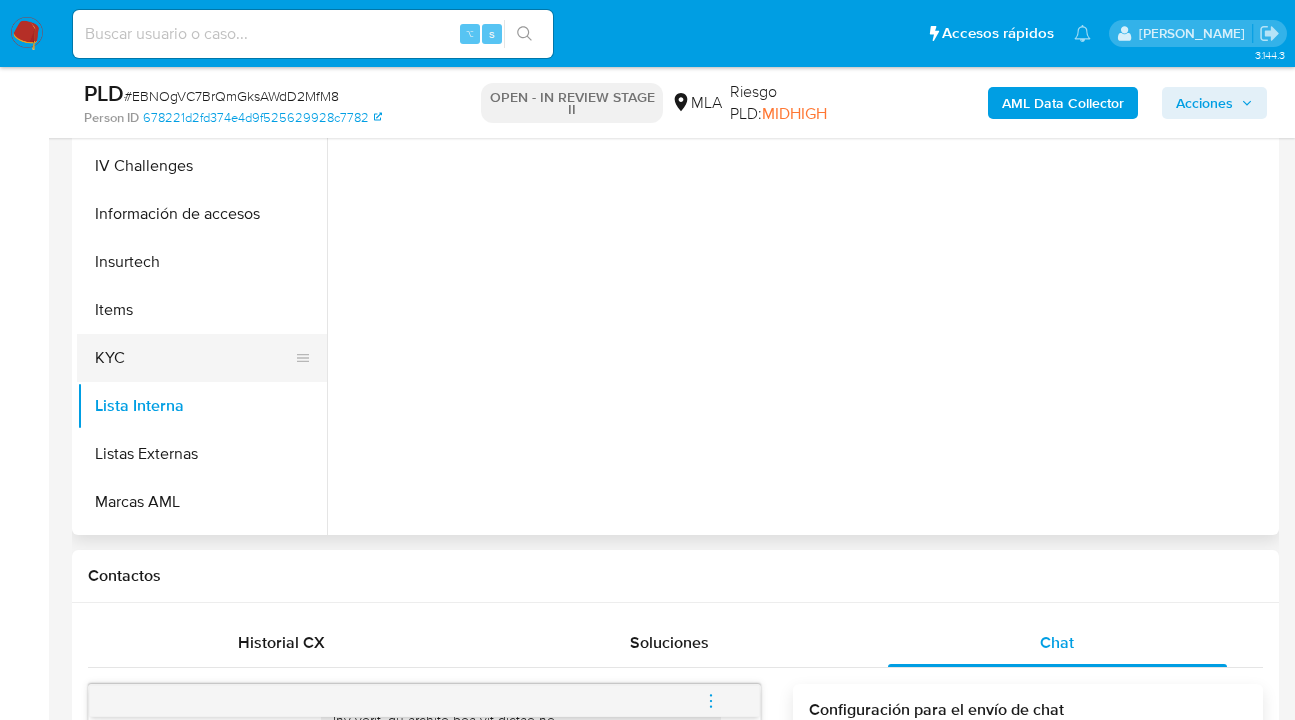 drag, startPoint x: 223, startPoint y: 370, endPoint x: 252, endPoint y: 373, distance: 29.15476 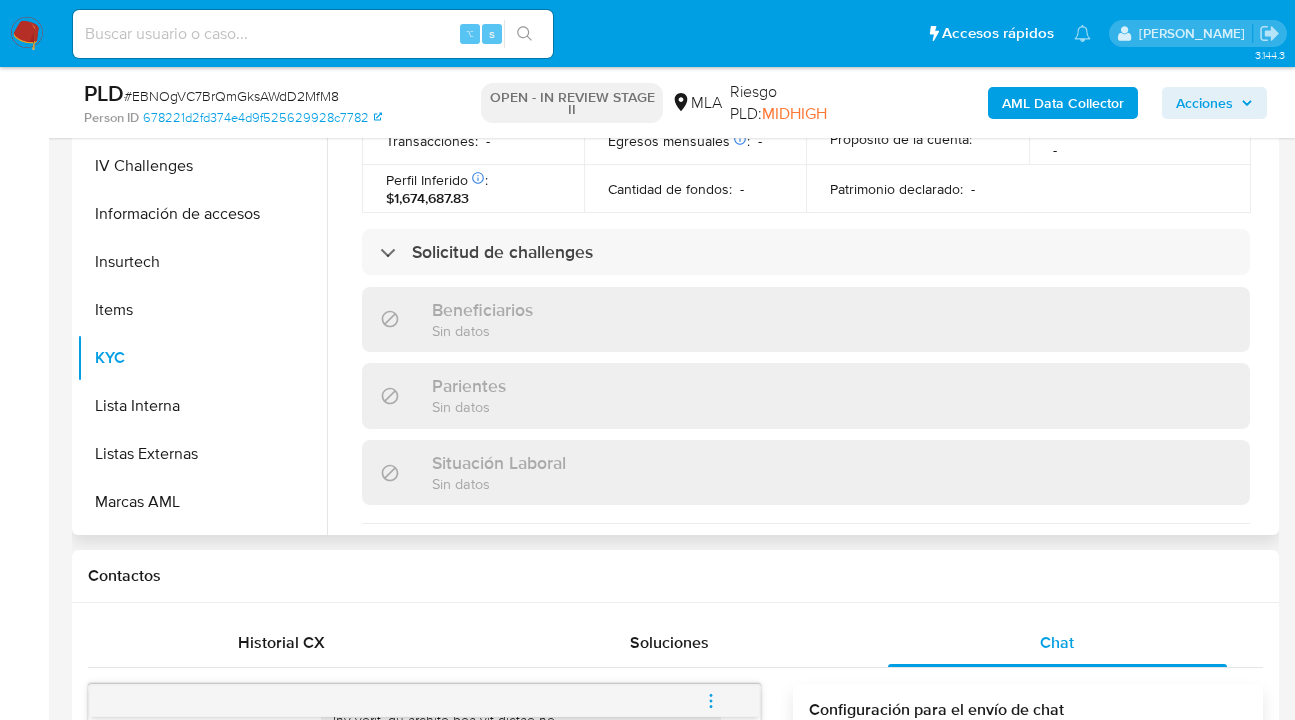 scroll, scrollTop: 1104, scrollLeft: 0, axis: vertical 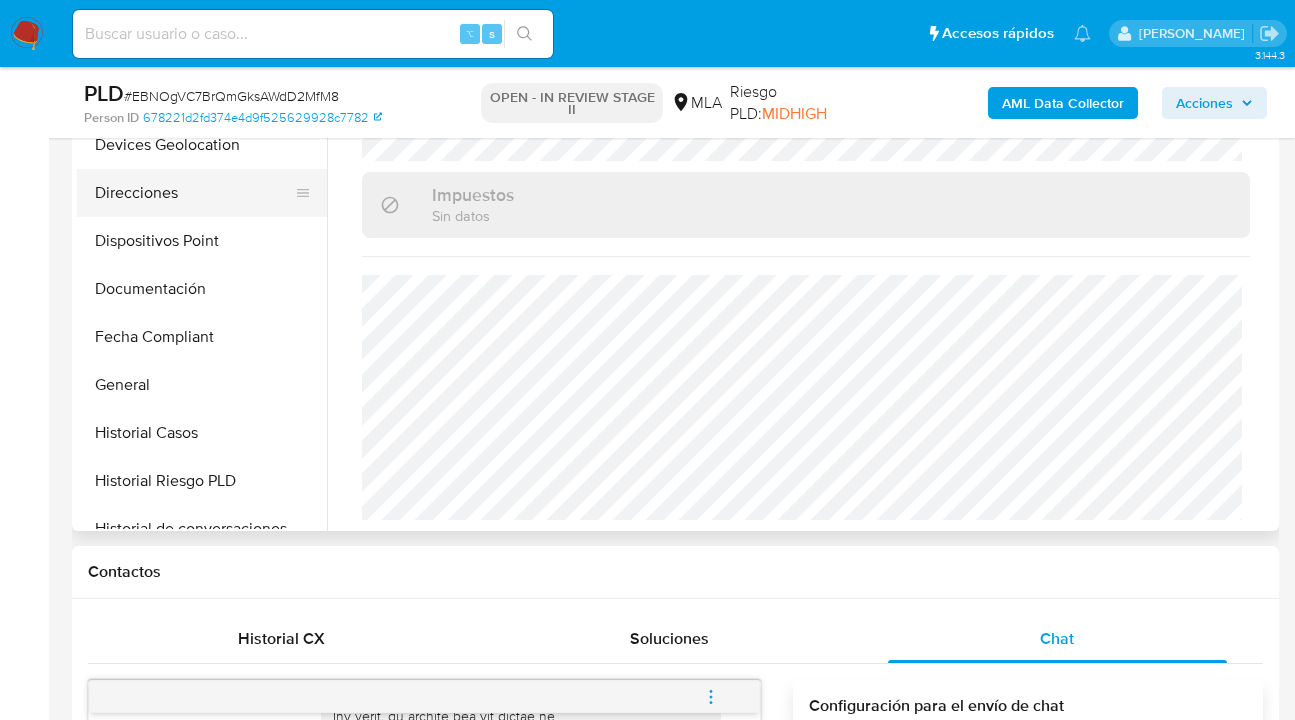 click on "Direcciones" at bounding box center (194, 193) 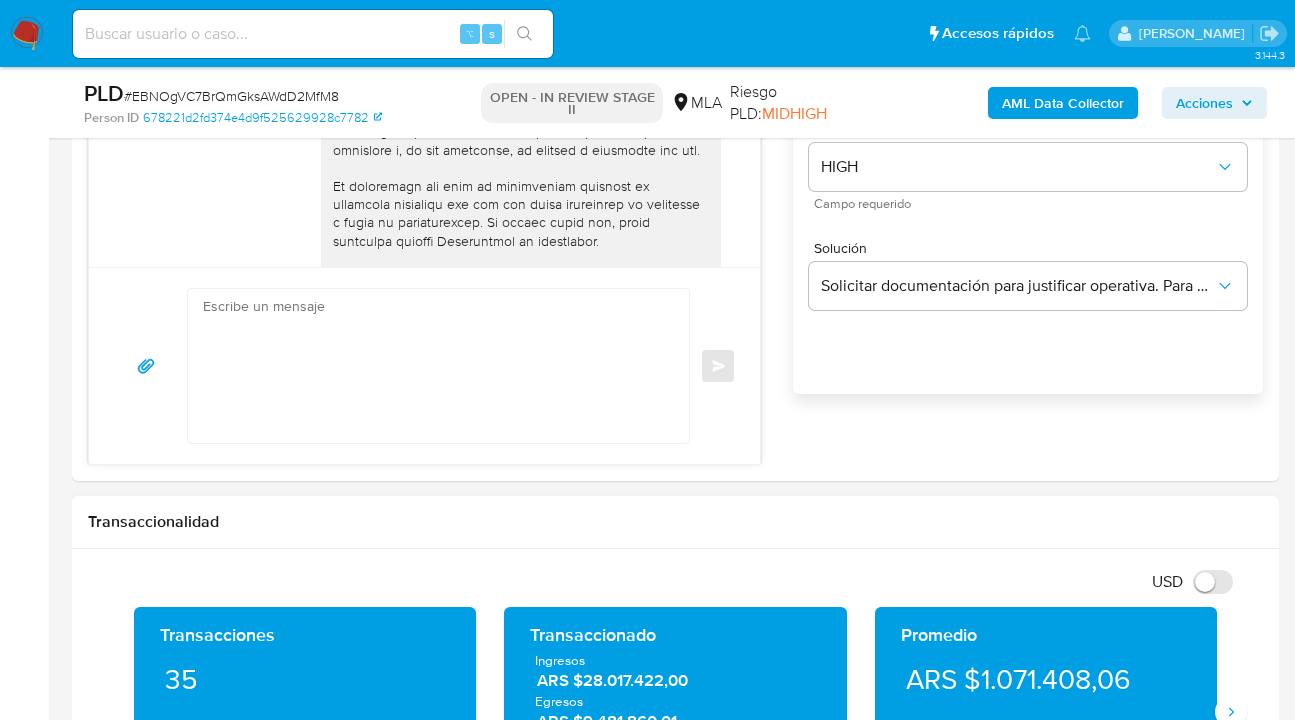 scroll, scrollTop: 1303, scrollLeft: 0, axis: vertical 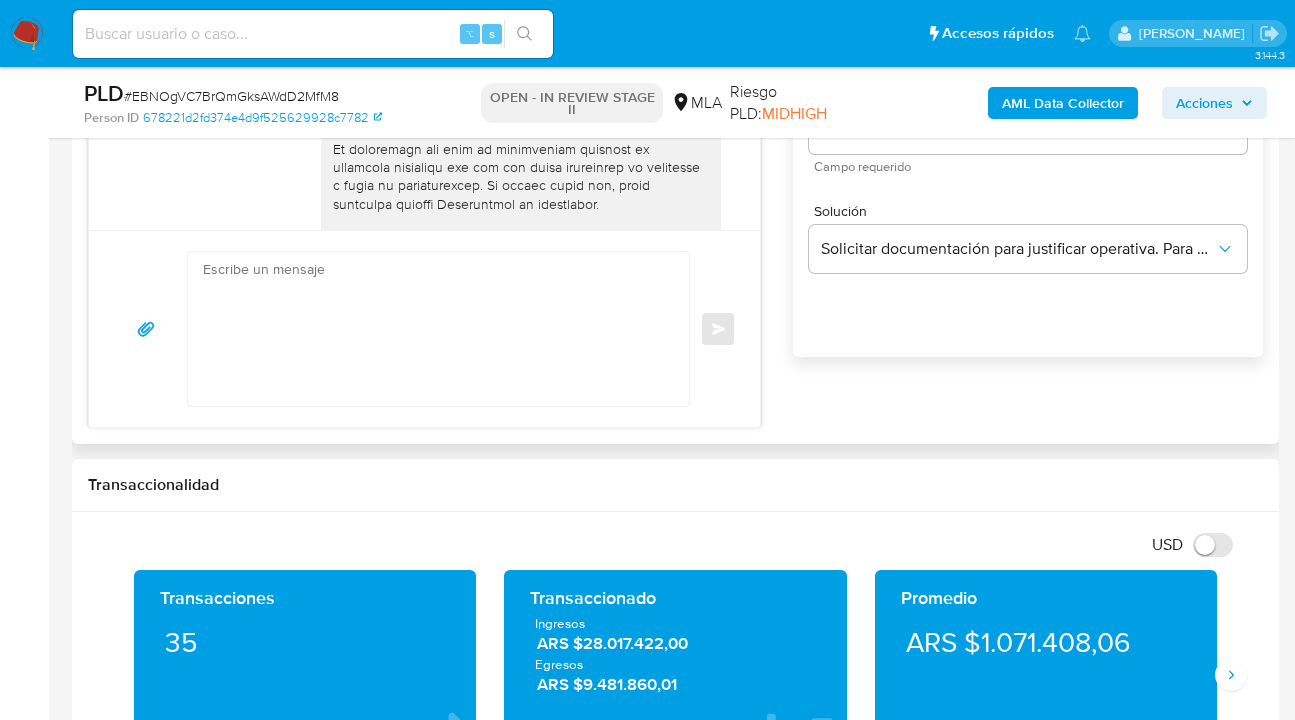 type 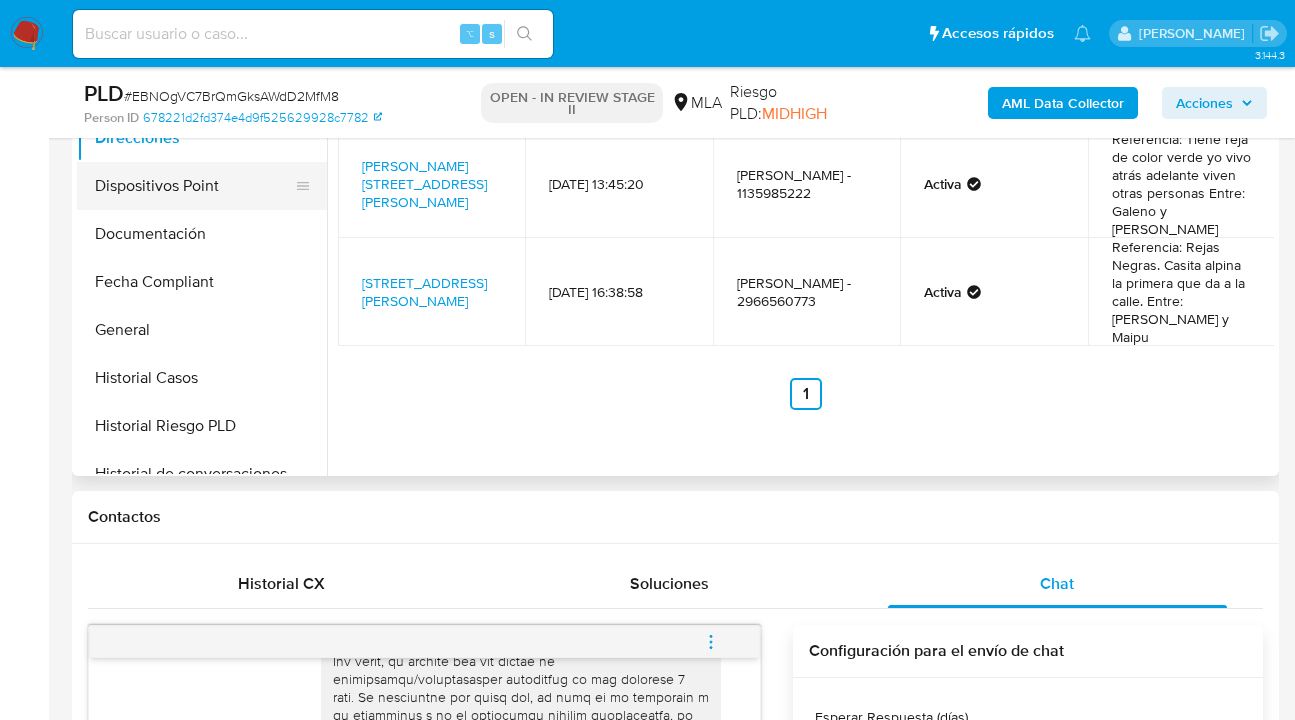 scroll, scrollTop: 427, scrollLeft: 0, axis: vertical 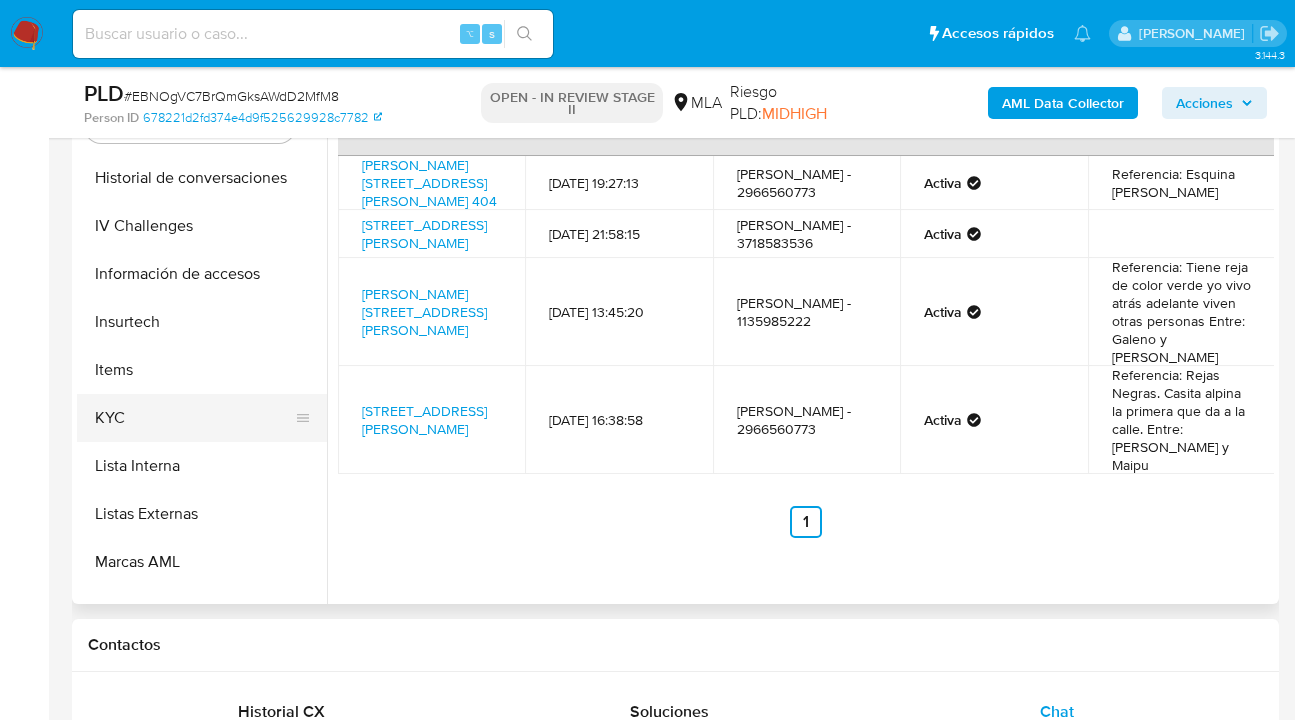 click on "KYC" at bounding box center [194, 418] 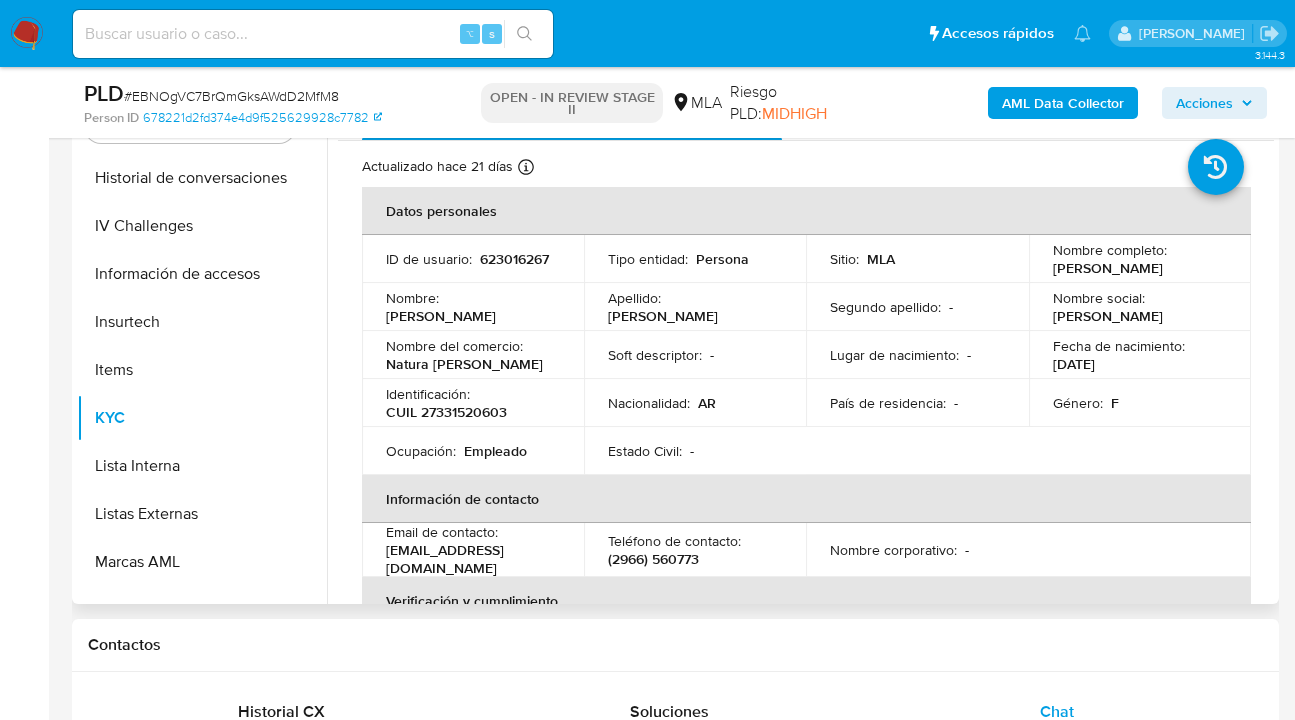 drag, startPoint x: 1046, startPoint y: 271, endPoint x: 1177, endPoint y: 271, distance: 131 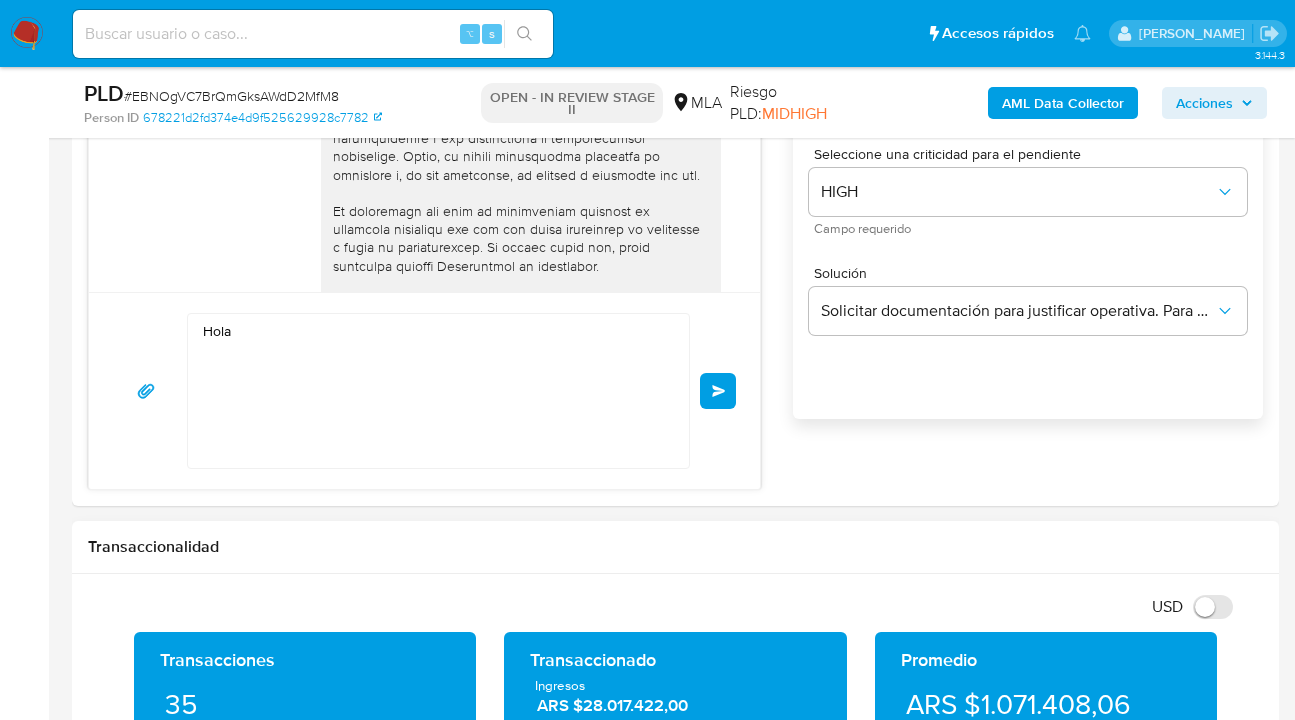 scroll, scrollTop: 1255, scrollLeft: 0, axis: vertical 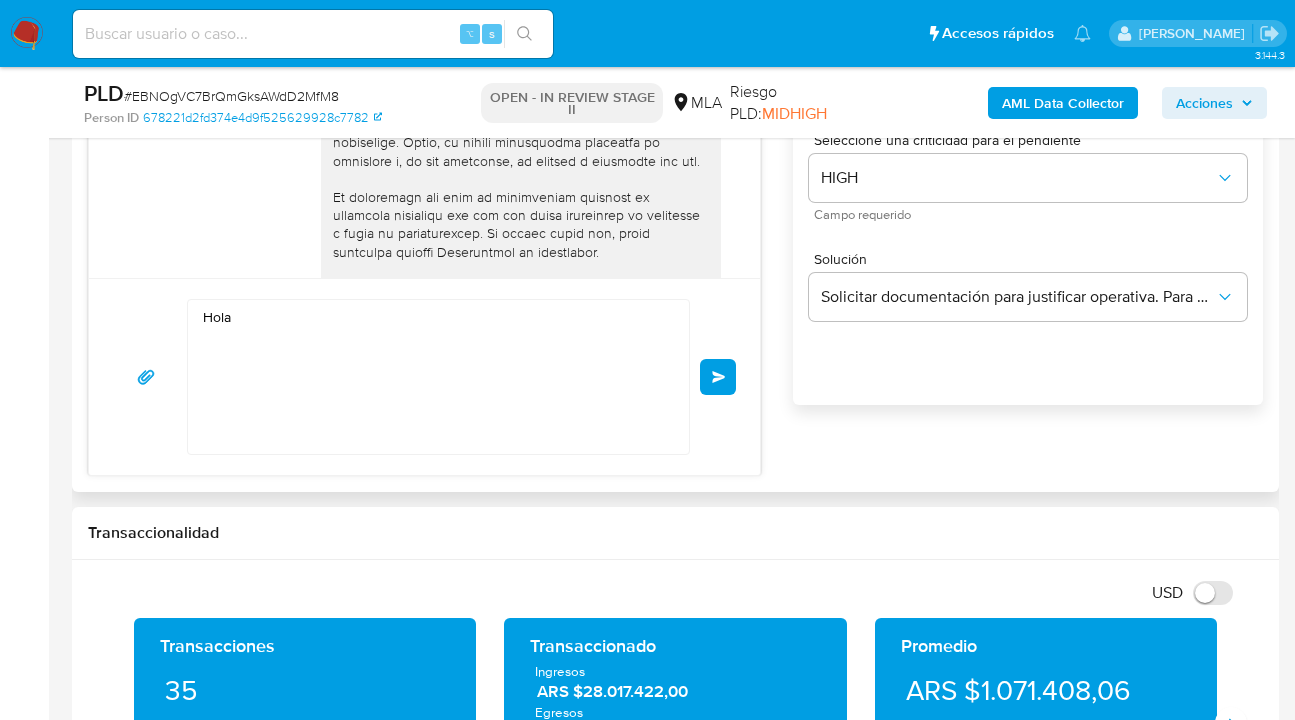 click on "Hola" at bounding box center (433, 377) 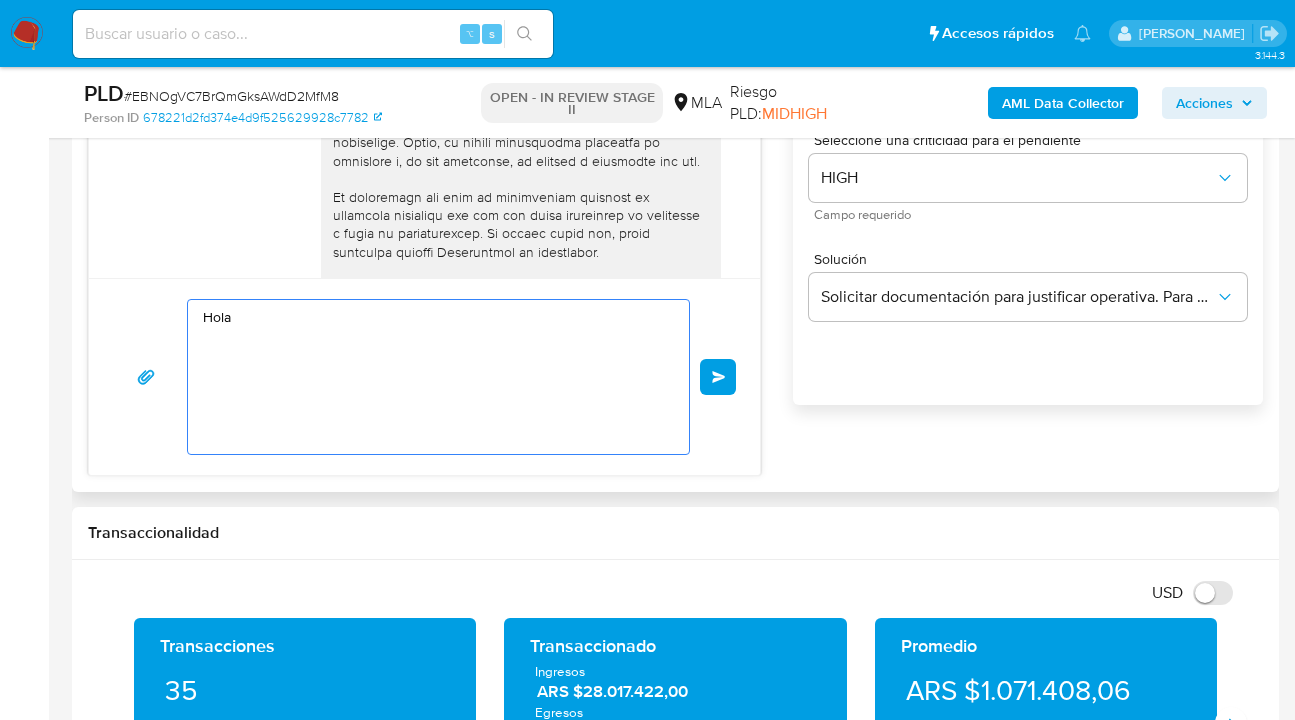 paste on "[PERSON_NAME]" 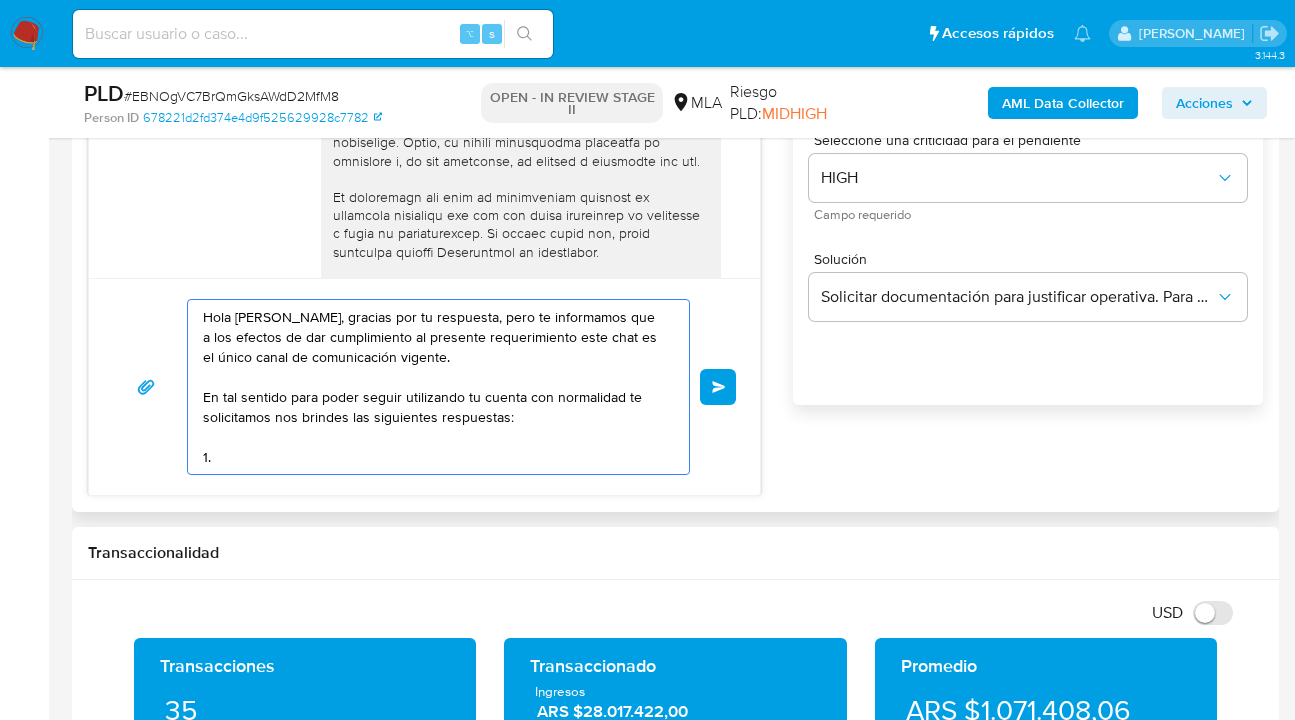 paste on "Descripción de la actividad:
- Detalla la actividad que realizas a través de tu cuenta. De corresponder a una actividad comercial, indicar el nombre, domicilio y/o sitio web del comercio." 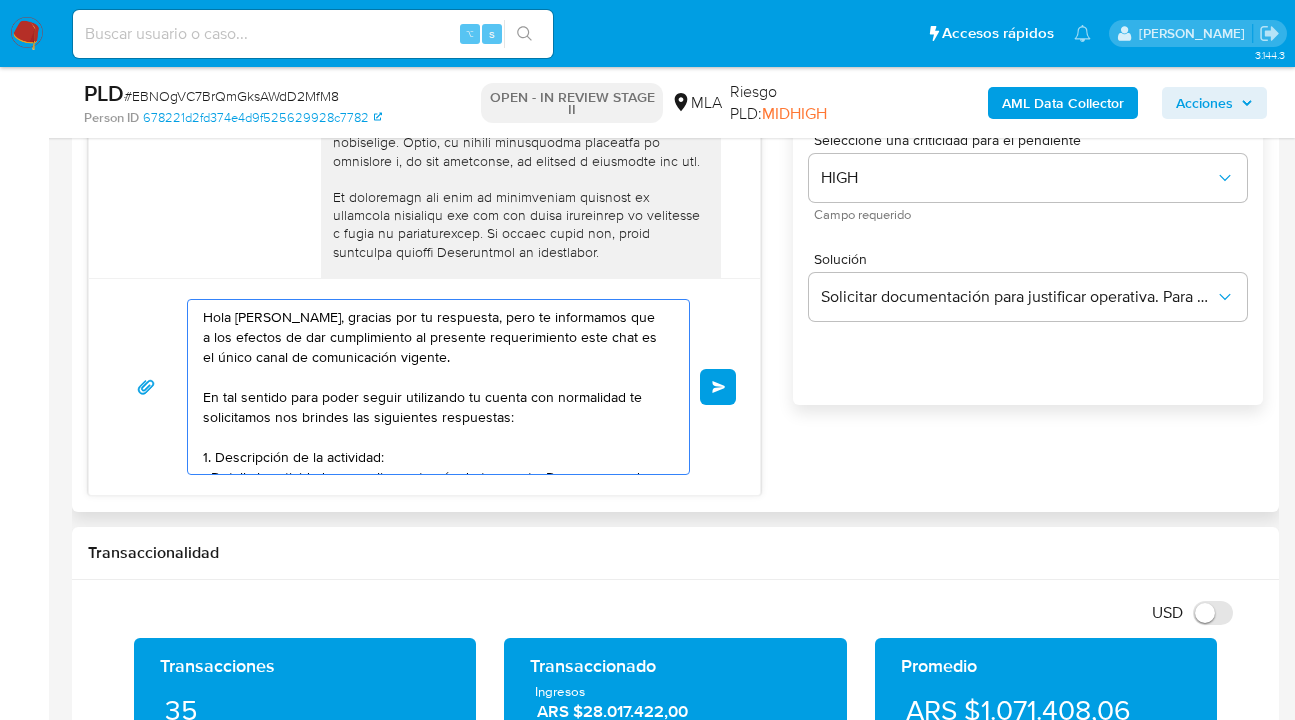 scroll, scrollTop: 47, scrollLeft: 0, axis: vertical 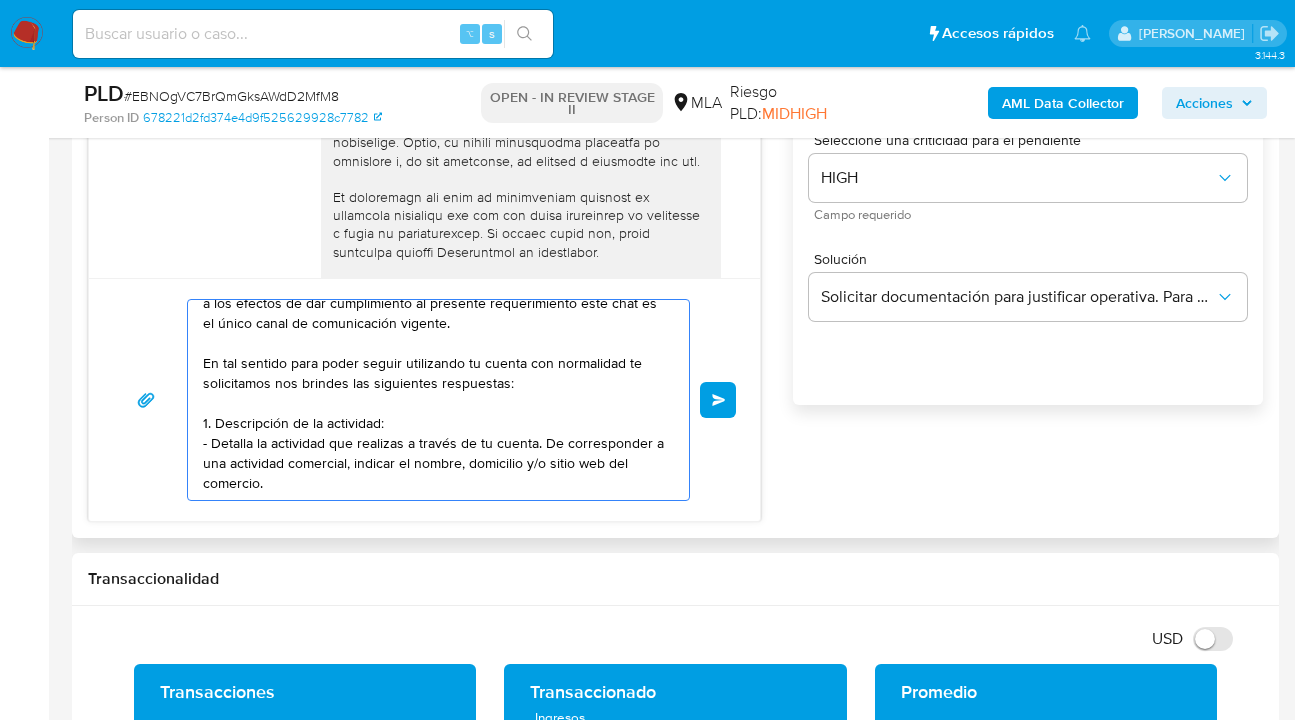 click on "Hola Sandra Mariela Rossi, gracias por tu respuesta, pero te informamos que a los efectos de dar cumplimiento al presente requerimiento este chat es el único canal de comunicación vigente.
En tal sentido para poder seguir utilizando tu cuenta con normalidad te solicitamos nos brindes las siguientes respuestas:
1. Descripción de la actividad:
- Detalla la actividad que realizas a través de tu cuenta. De corresponder a una actividad comercial, indicar el nombre, domicilio y/o sitio web del comercio." at bounding box center [433, 400] 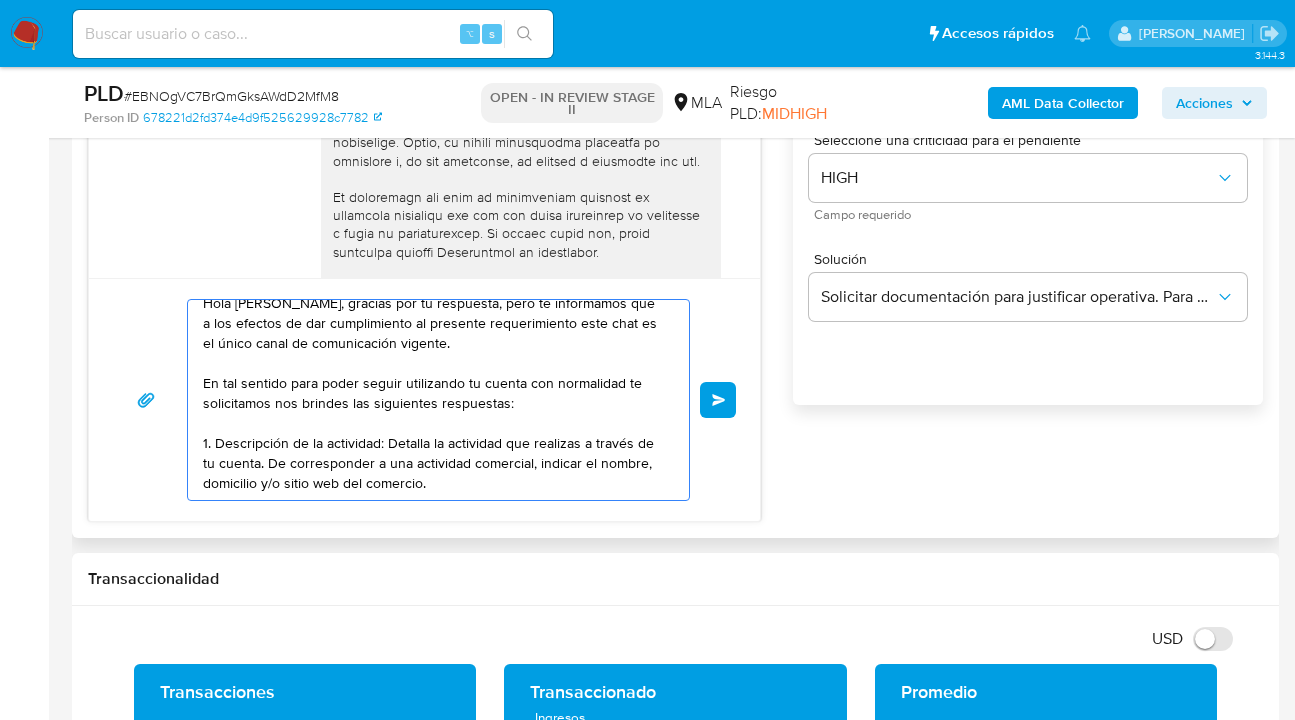 scroll, scrollTop: 47, scrollLeft: 0, axis: vertical 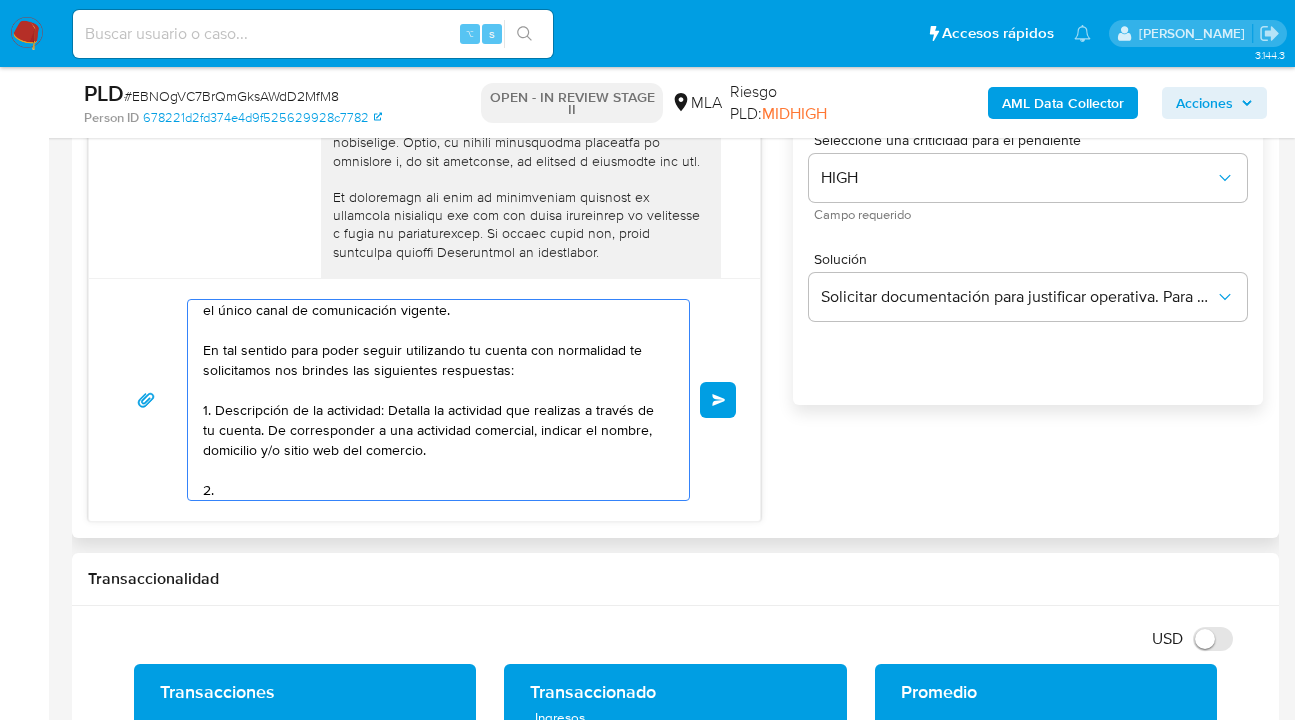 paste on "¿A qué corresponde el incremento significativo de fondos en tu cuenta en el mes de mayo 2025? Y ¿Qué documentación permite su respaldo?" 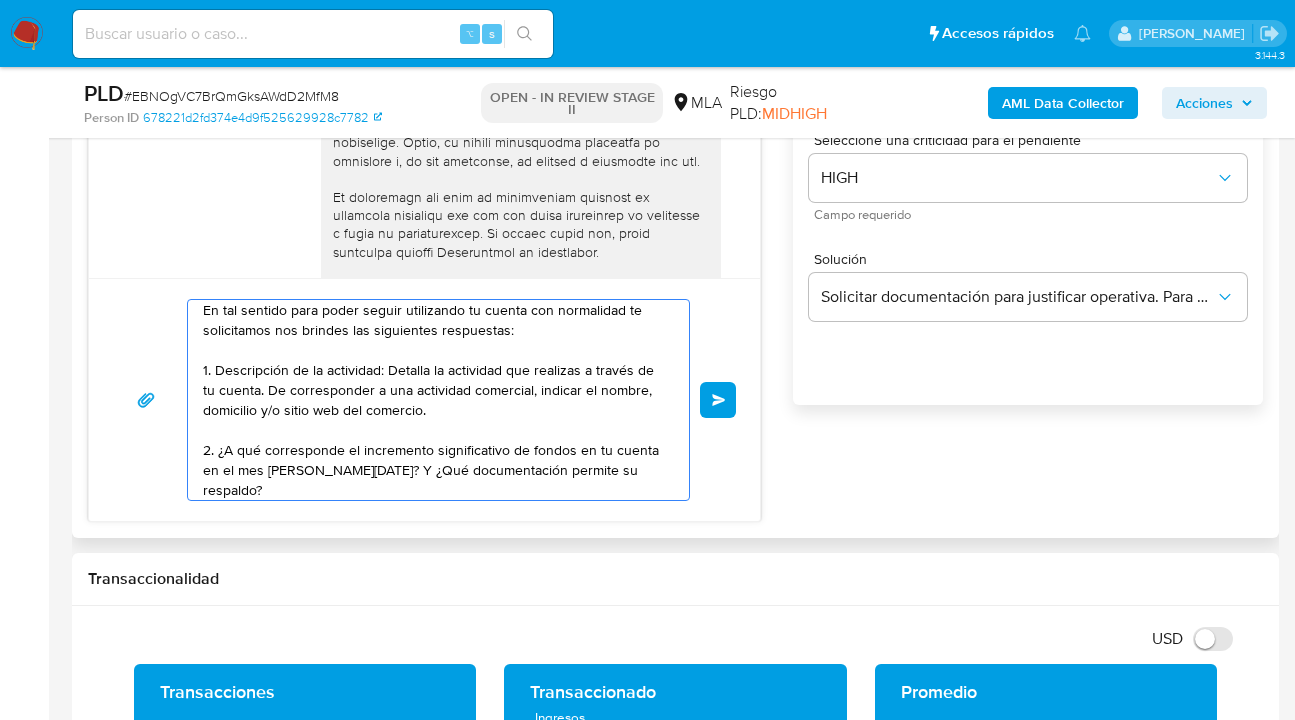 scroll, scrollTop: 127, scrollLeft: 0, axis: vertical 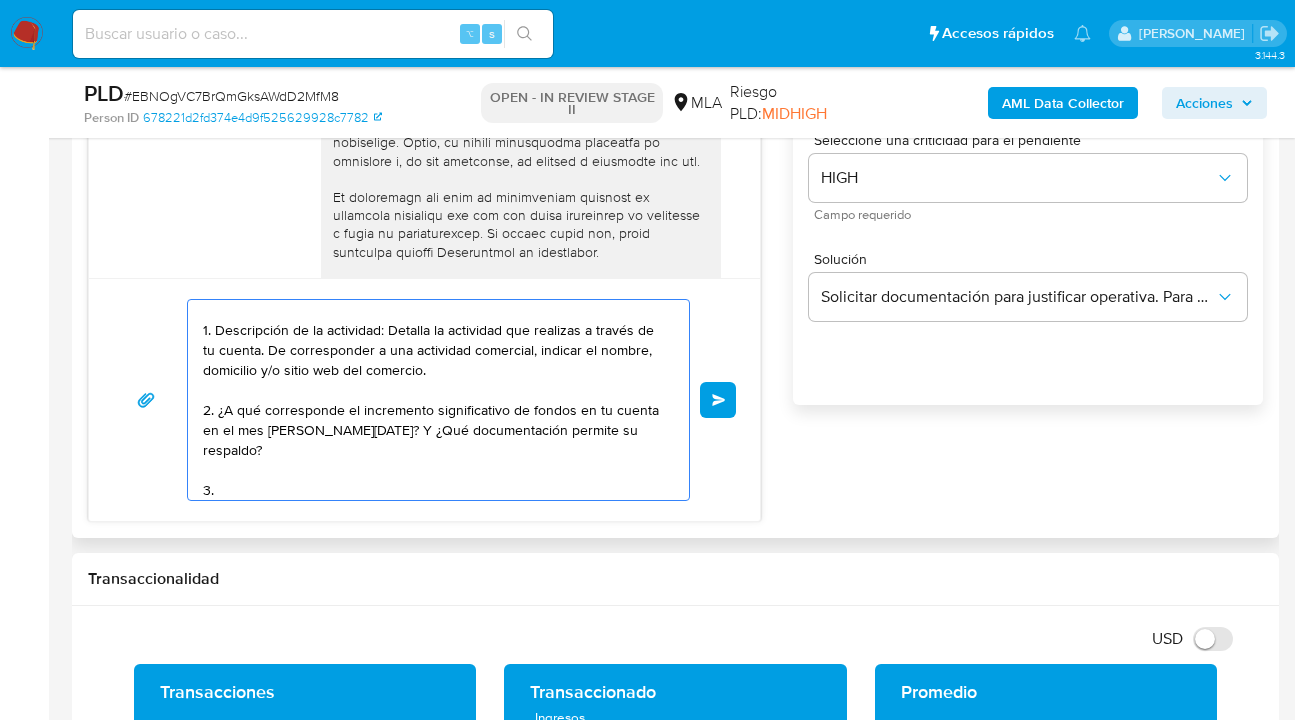 paste on "De acuerdo a la actividad que realices en tu cuenta, adjunta la siguiente documentación. A modo de ejemplo, puedes enviar uno de estos comprobantes:" 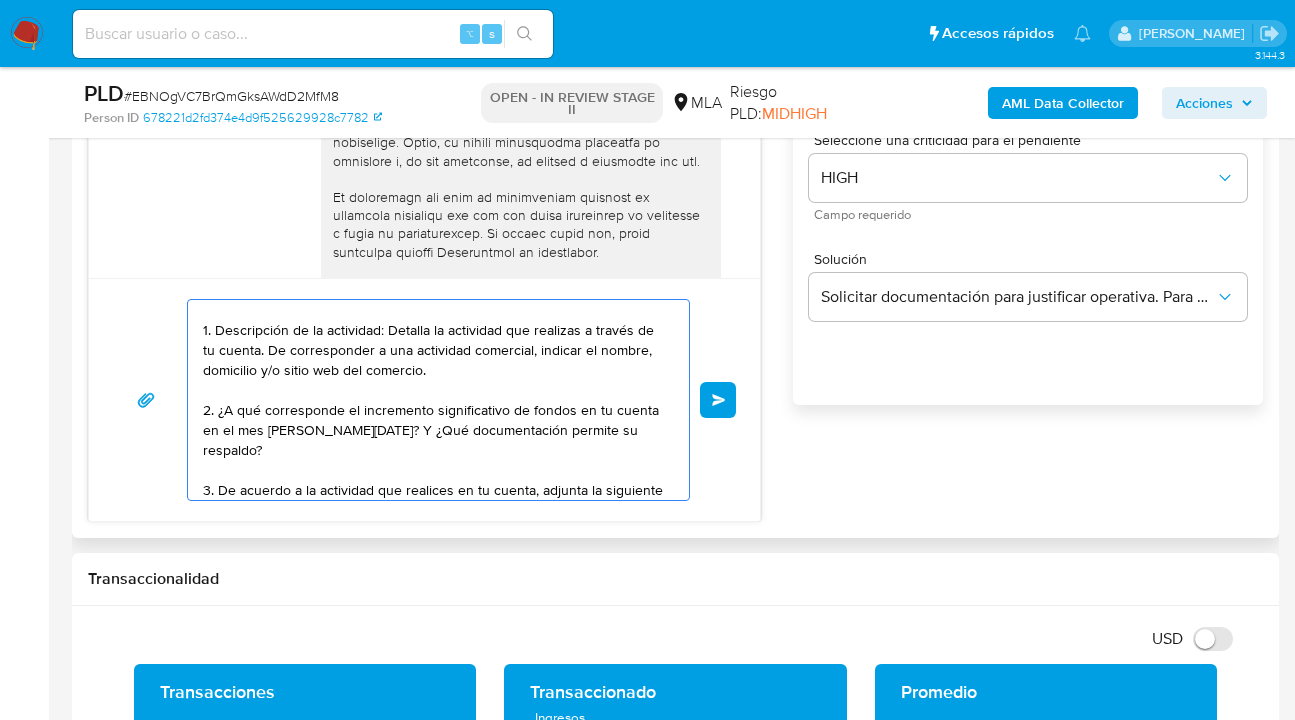scroll, scrollTop: 167, scrollLeft: 0, axis: vertical 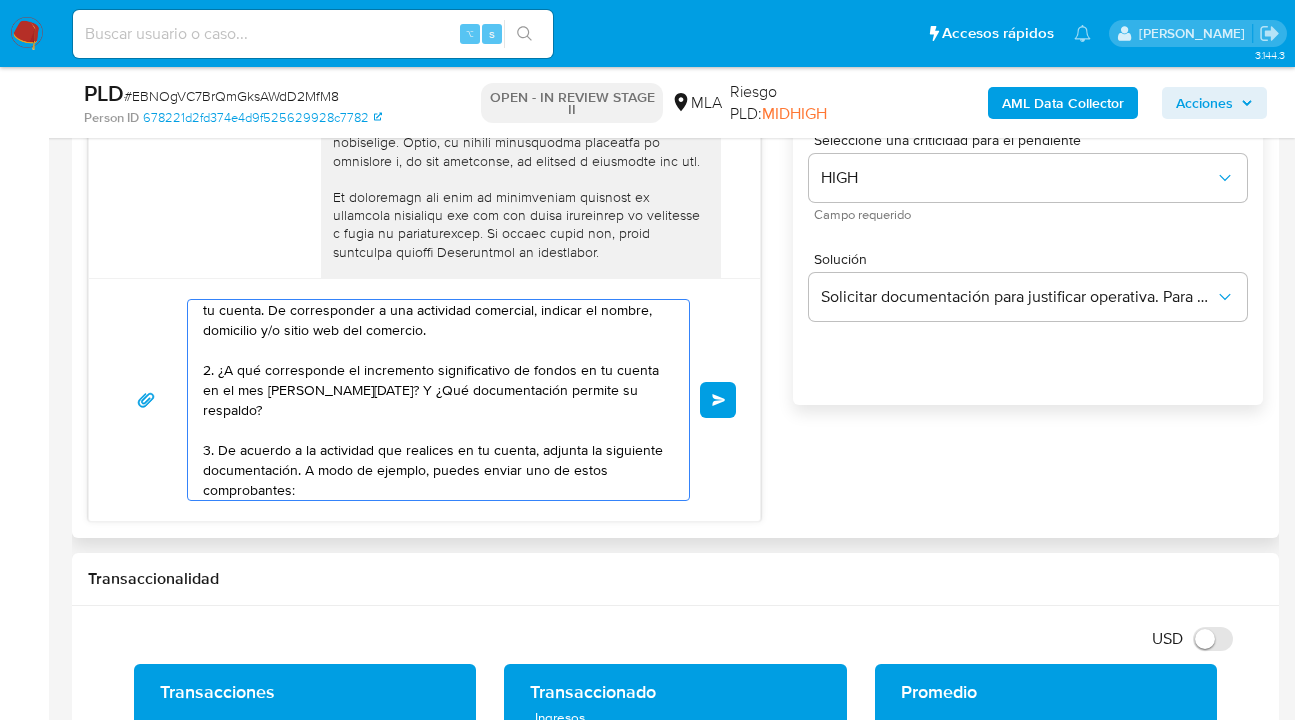 drag, startPoint x: 261, startPoint y: 470, endPoint x: 204, endPoint y: 468, distance: 57.035076 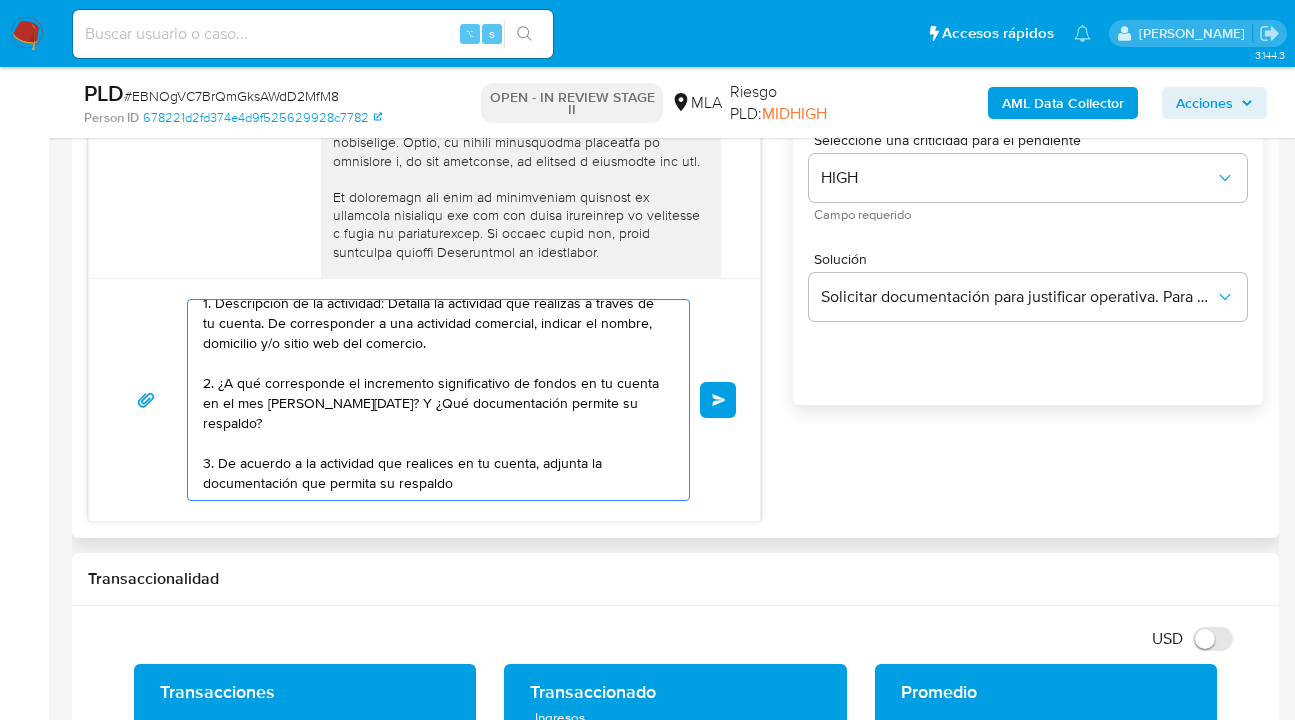 scroll, scrollTop: 187, scrollLeft: 0, axis: vertical 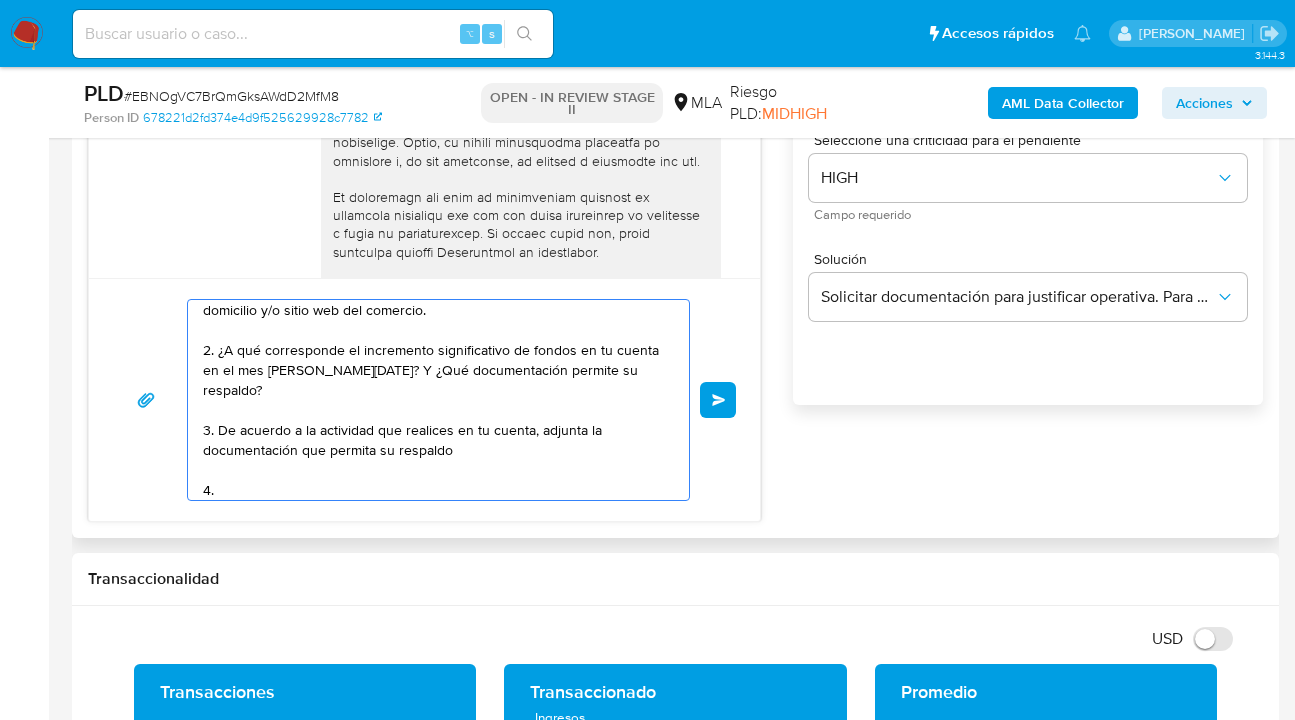 paste on "Proporciona el vínculo con las siguientes contrapartes con las que operaste, el motivo de las transacciones y documentación de respaldo:
-" 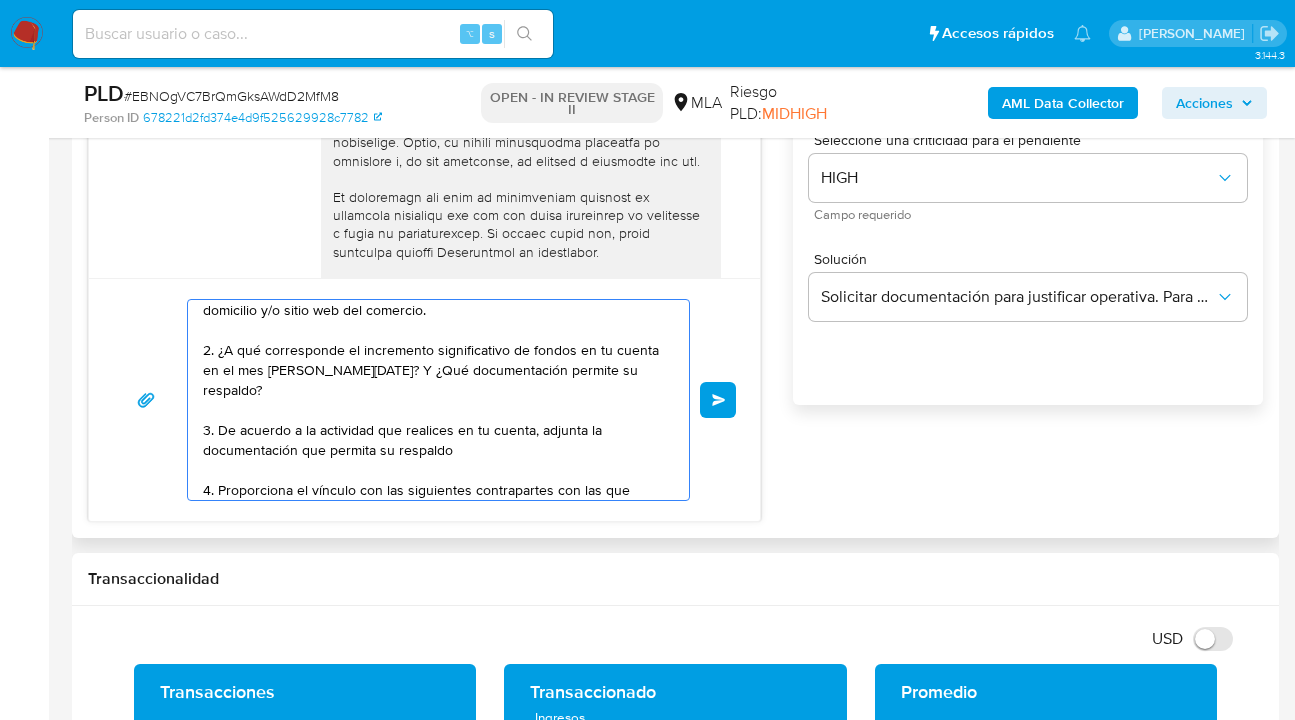 scroll, scrollTop: 267, scrollLeft: 0, axis: vertical 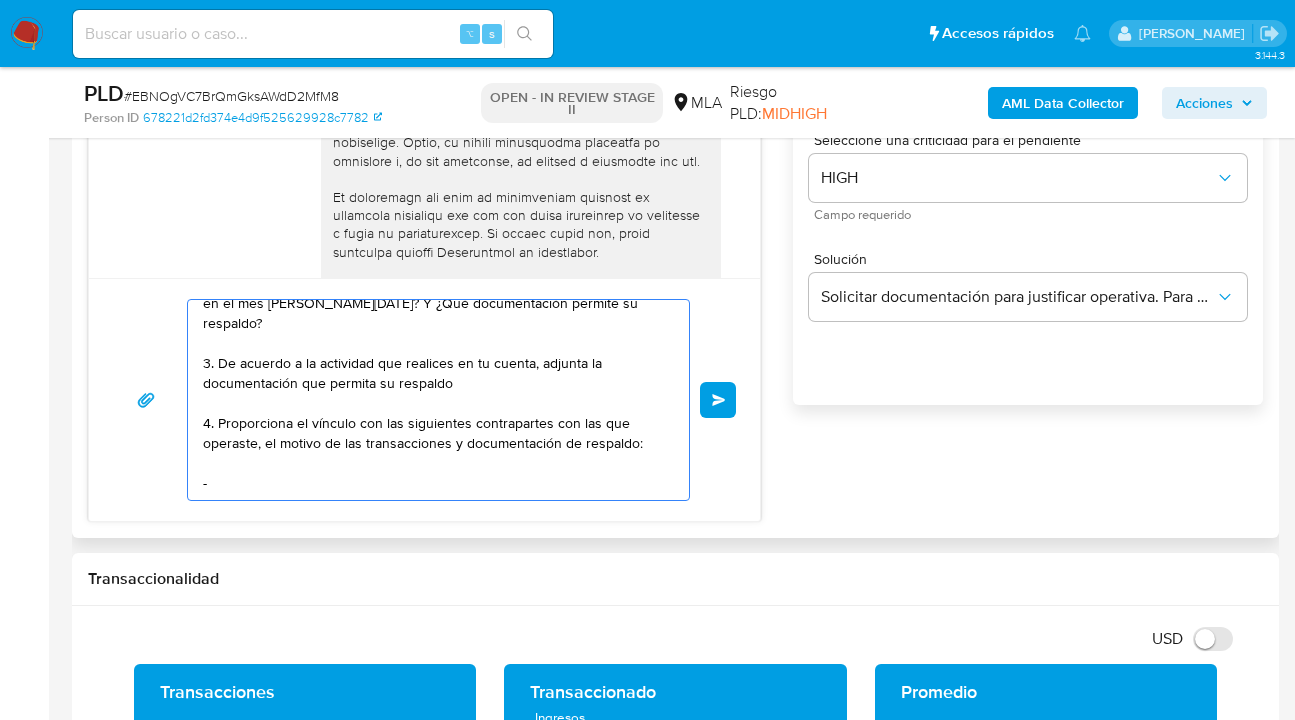 click on "Hola Sandra Mariela Rossi, gracias por tu respuesta, pero te informamos que a los efectos de dar cumplimiento al presente requerimiento este chat es el único canal de comunicación vigente.
En tal sentido para poder seguir utilizando tu cuenta con normalidad te solicitamos nos brindes las siguientes respuestas:
1. Descripción de la actividad: Detalla la actividad que realizas a través de tu cuenta. De corresponder a una actividad comercial, indicar el nombre, domicilio y/o sitio web del comercio.
2. ¿A qué corresponde el incremento significativo de fondos en tu cuenta en el mes de mayo 2025? Y ¿Qué documentación permite su respaldo?
3. De acuerdo a la actividad que realices en tu cuenta, adjunta la documentación que permita su respaldo
4. Proporciona el vínculo con las siguientes contrapartes con las que operaste, el motivo de las transacciones y documentación de respaldo:
-" at bounding box center (433, 400) 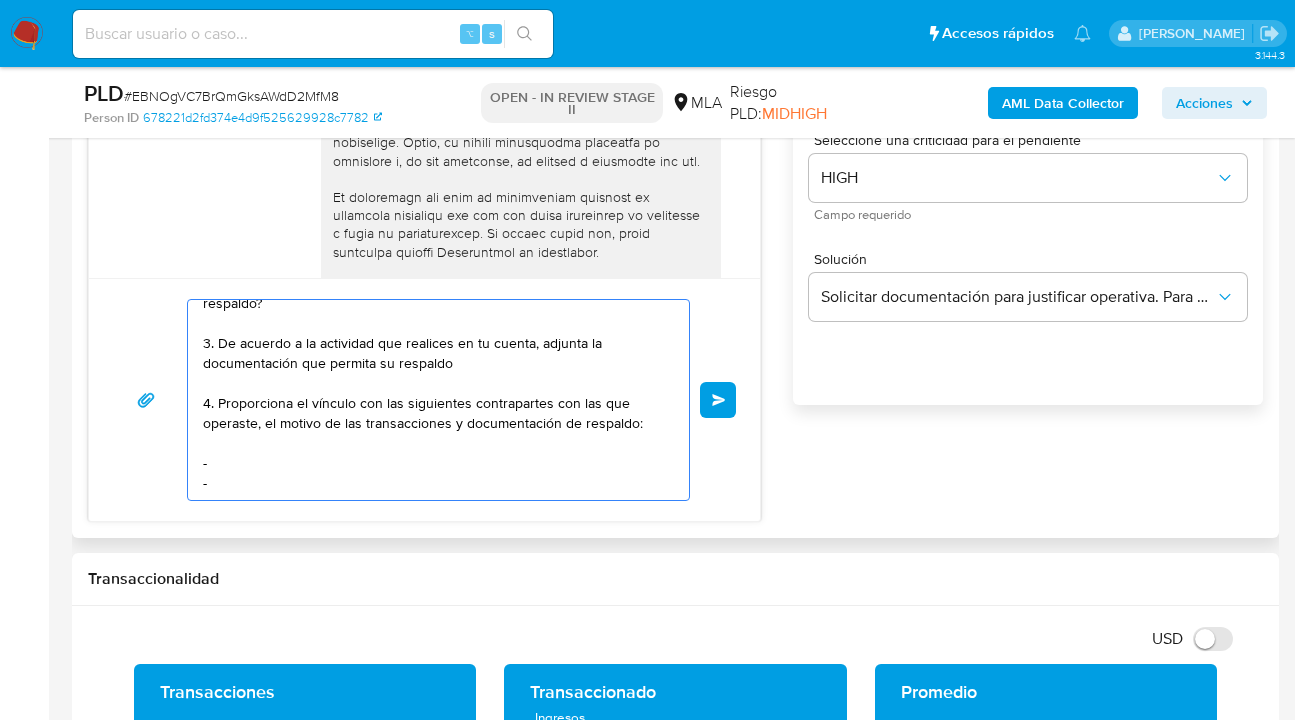 paste on "-" 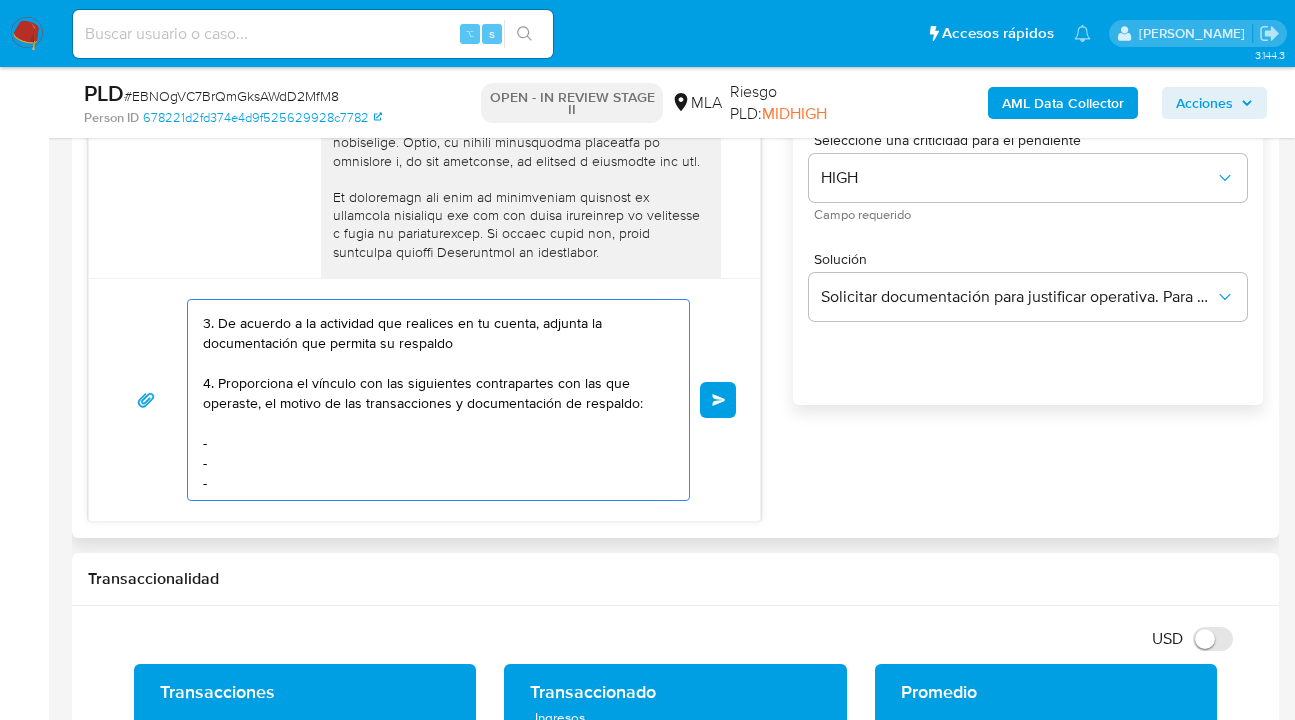 scroll, scrollTop: 327, scrollLeft: 0, axis: vertical 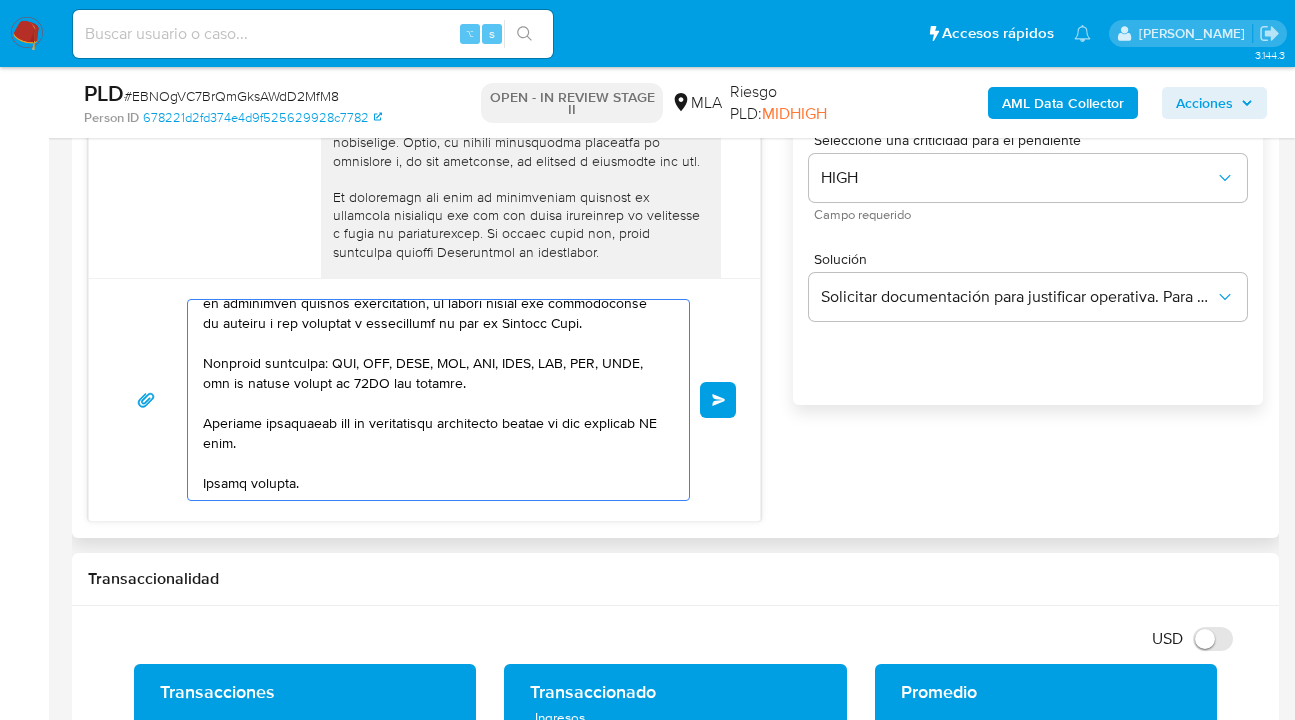 click at bounding box center [433, 400] 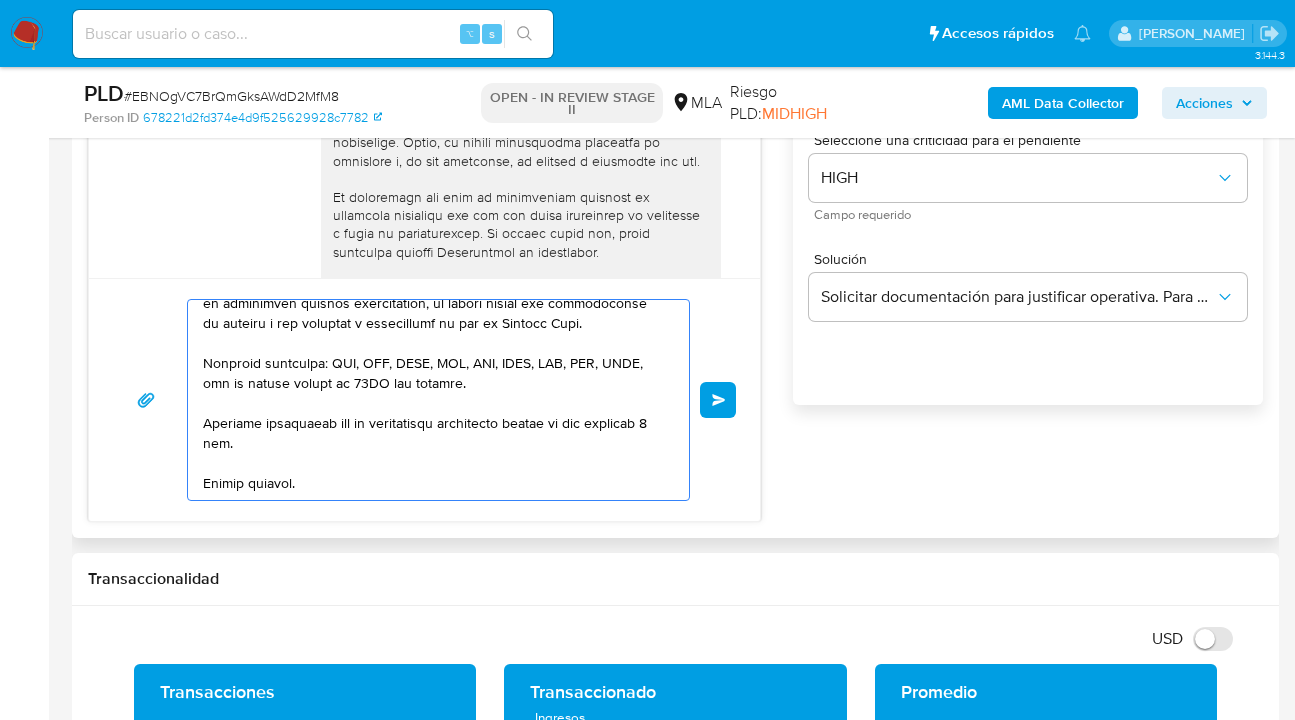 drag, startPoint x: 589, startPoint y: 439, endPoint x: 598, endPoint y: 492, distance: 53.75872 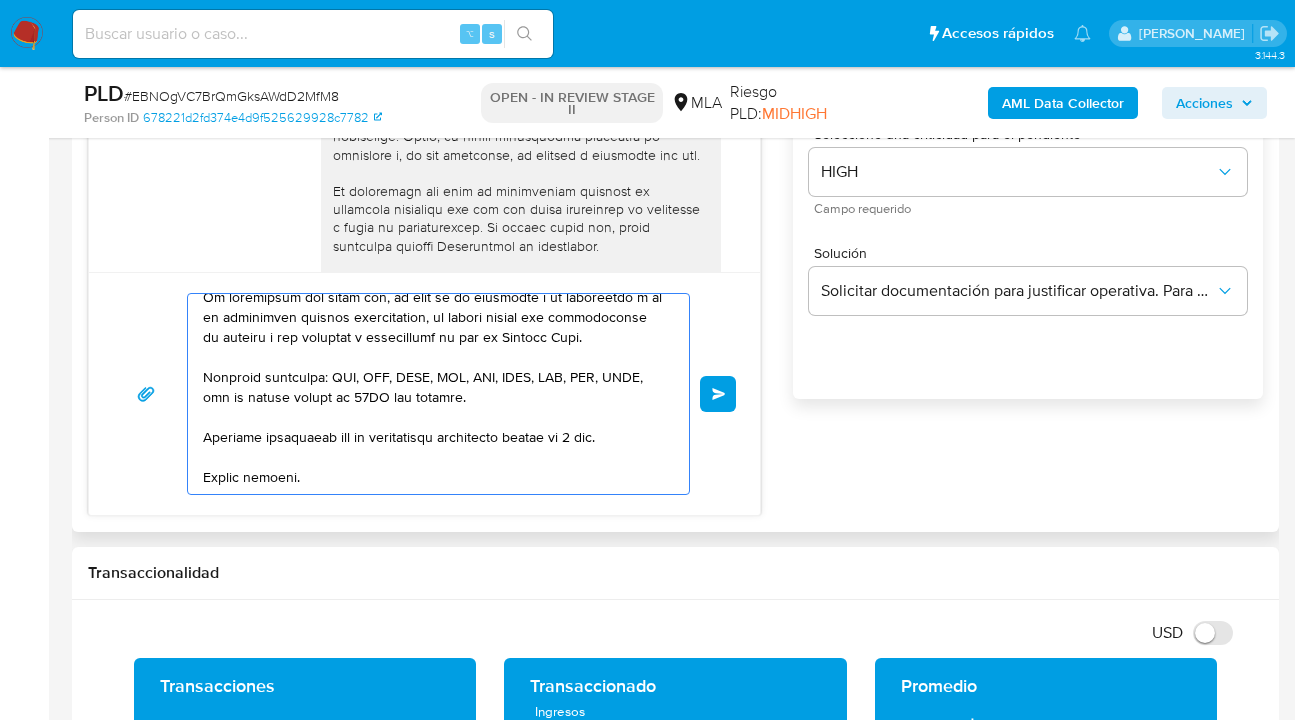 scroll, scrollTop: 1396, scrollLeft: 0, axis: vertical 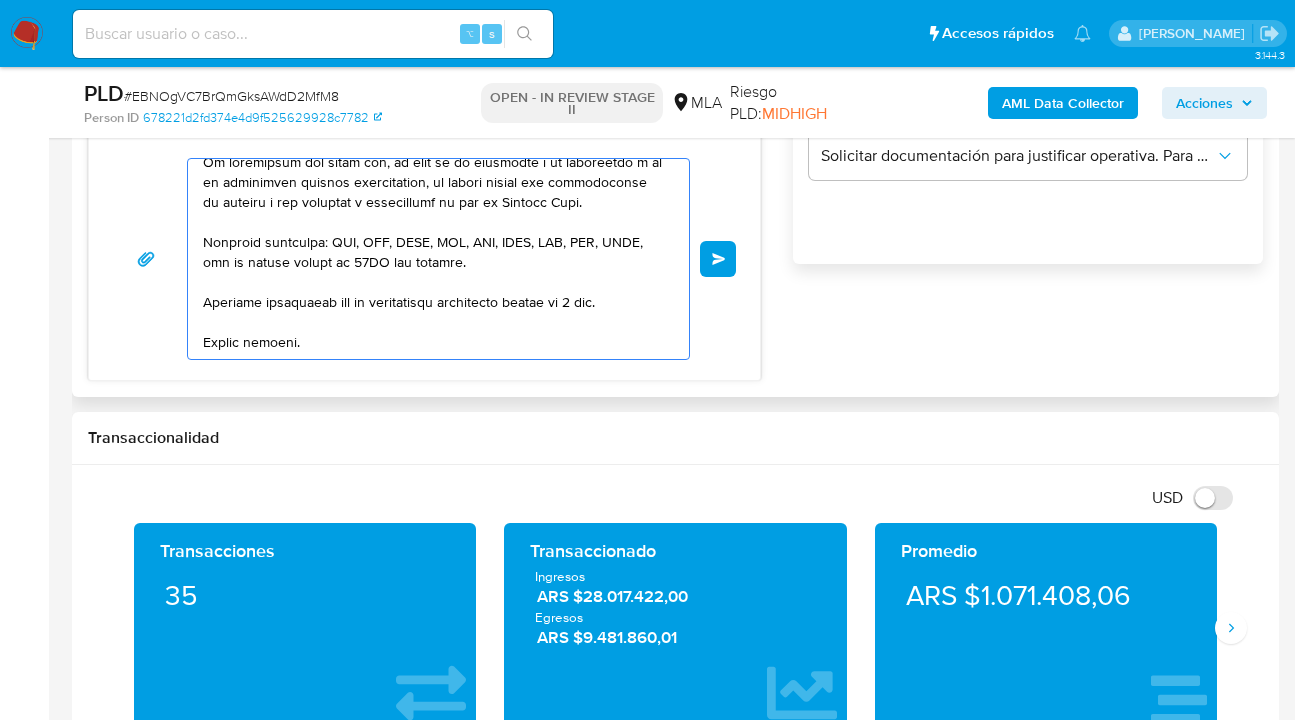 drag, startPoint x: 310, startPoint y: 339, endPoint x: 203, endPoint y: 315, distance: 109.65856 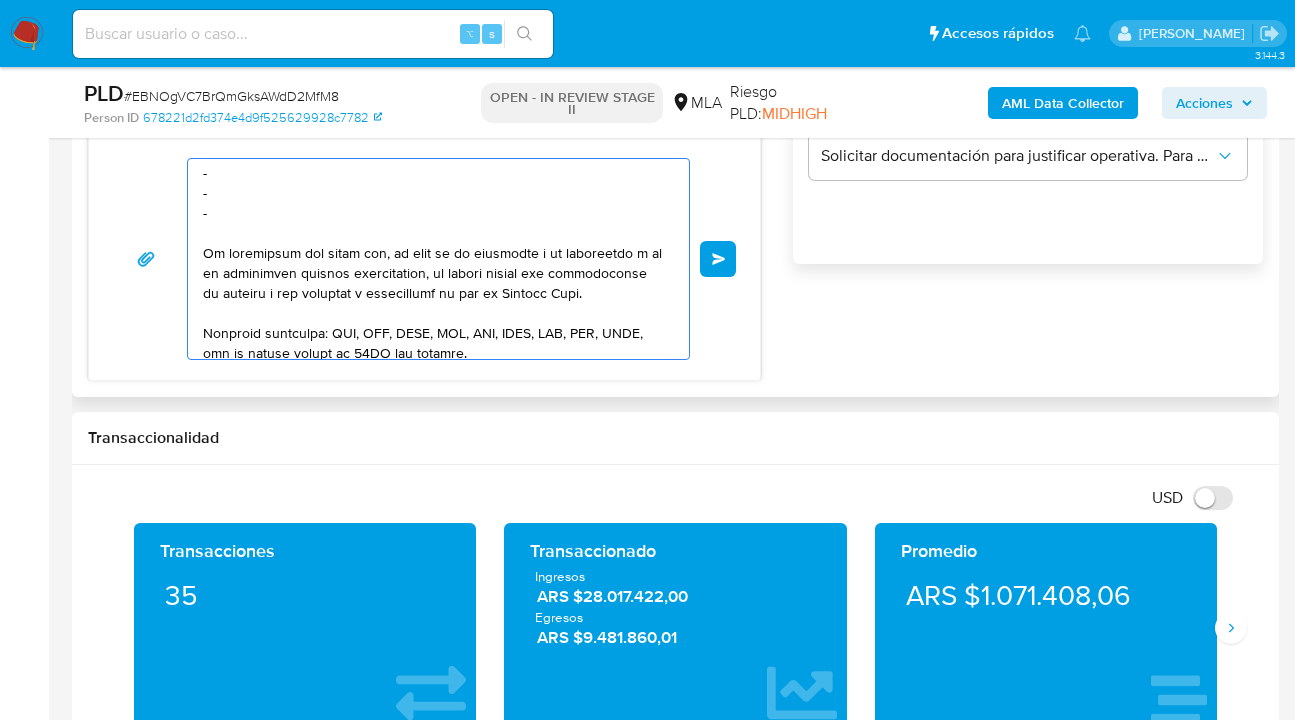 scroll, scrollTop: 392, scrollLeft: 0, axis: vertical 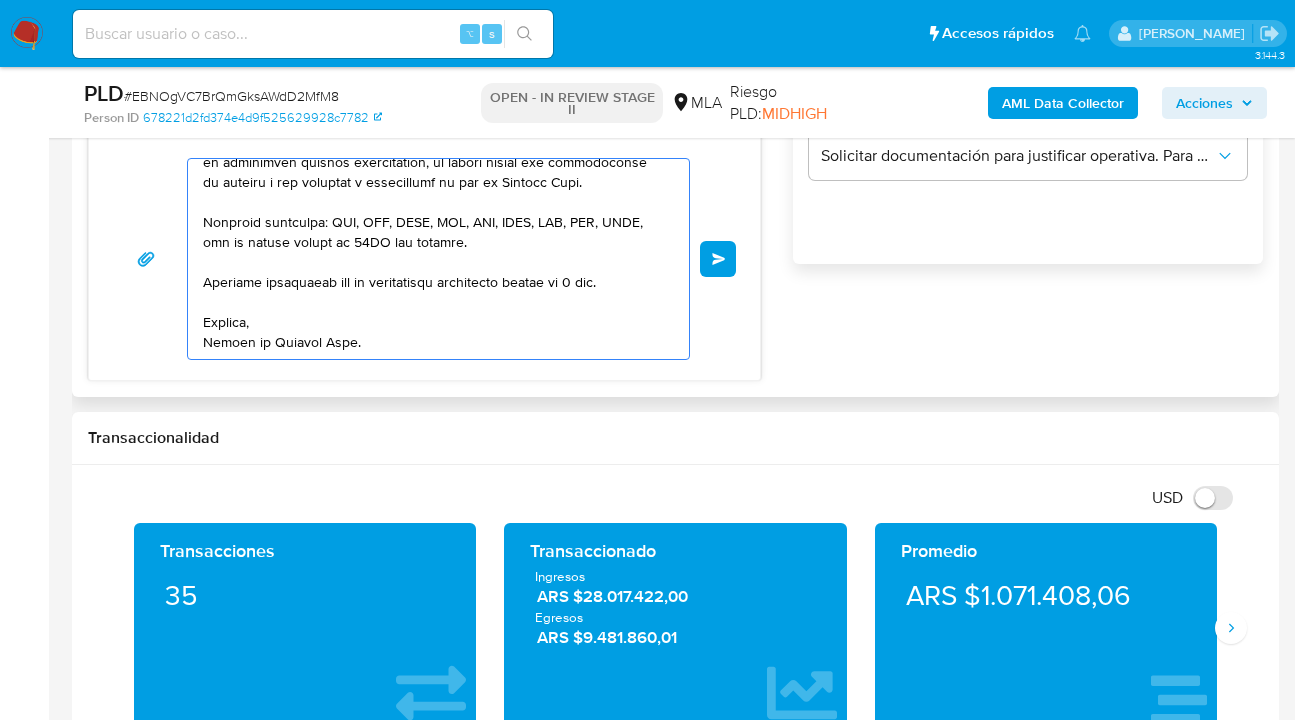 drag, startPoint x: 597, startPoint y: 264, endPoint x: 596, endPoint y: 277, distance: 13.038404 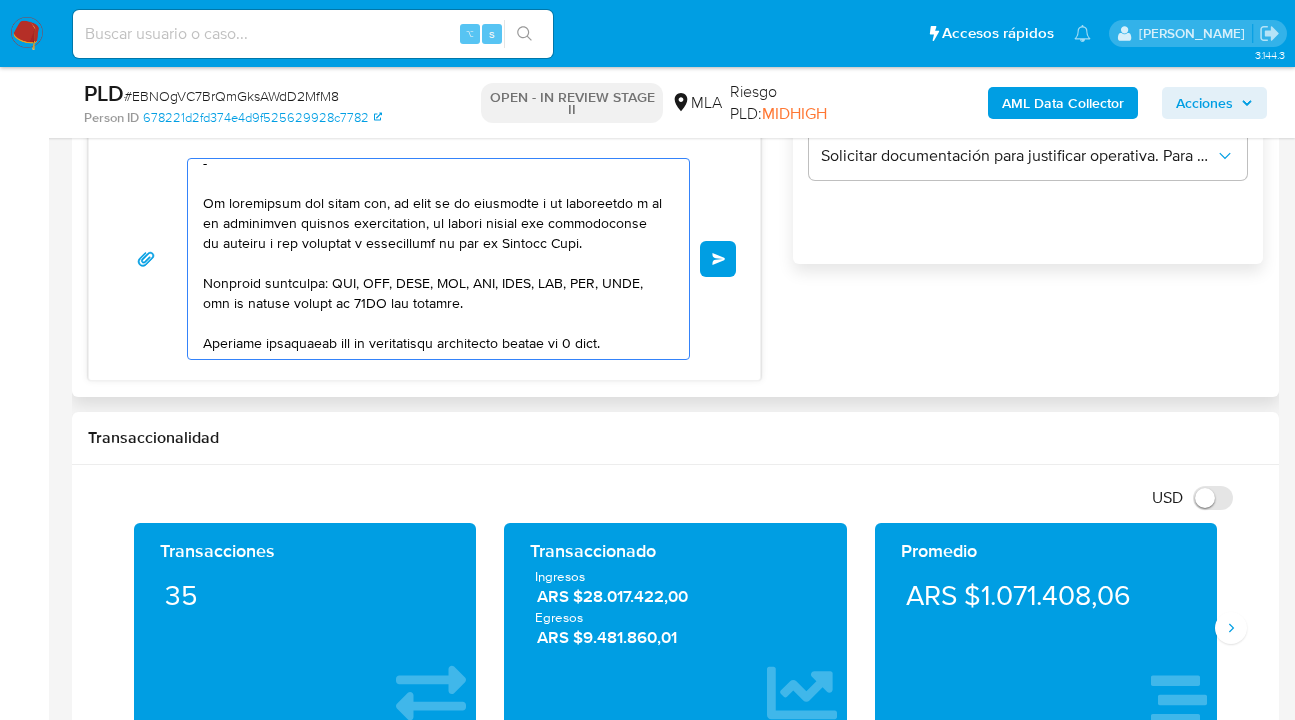 scroll, scrollTop: 336, scrollLeft: 0, axis: vertical 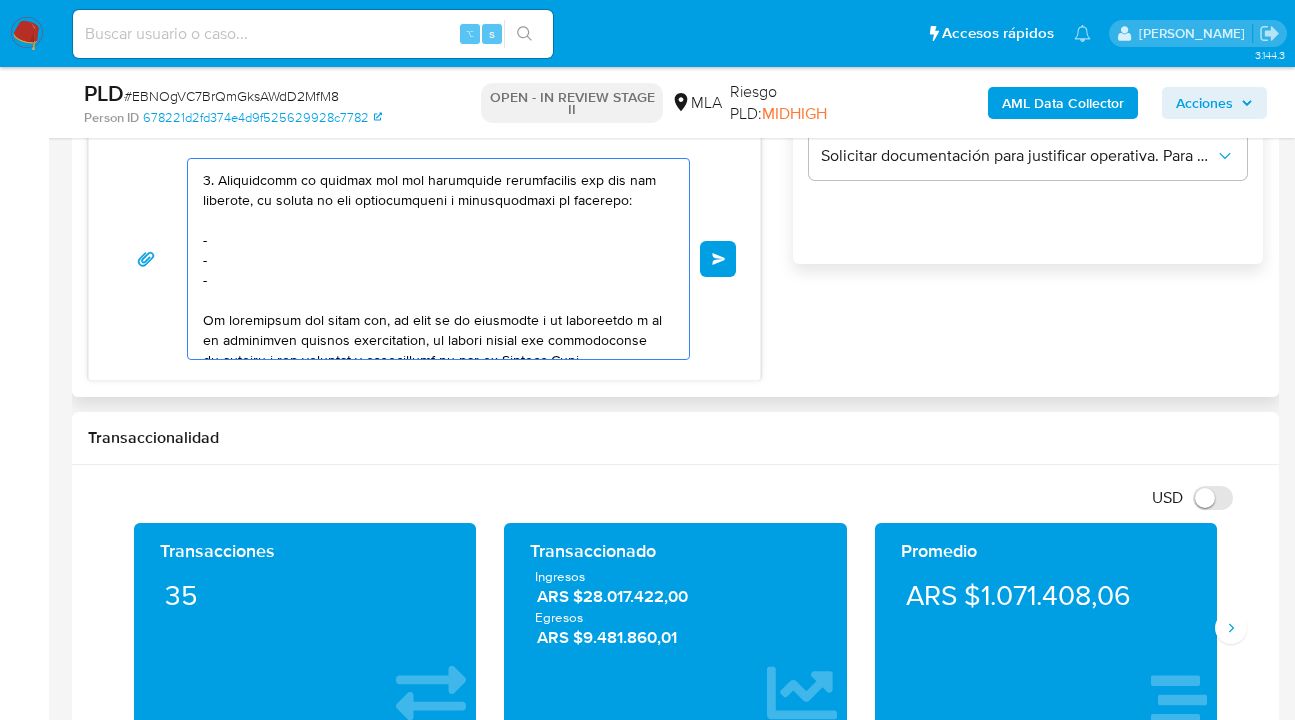 click at bounding box center (433, 259) 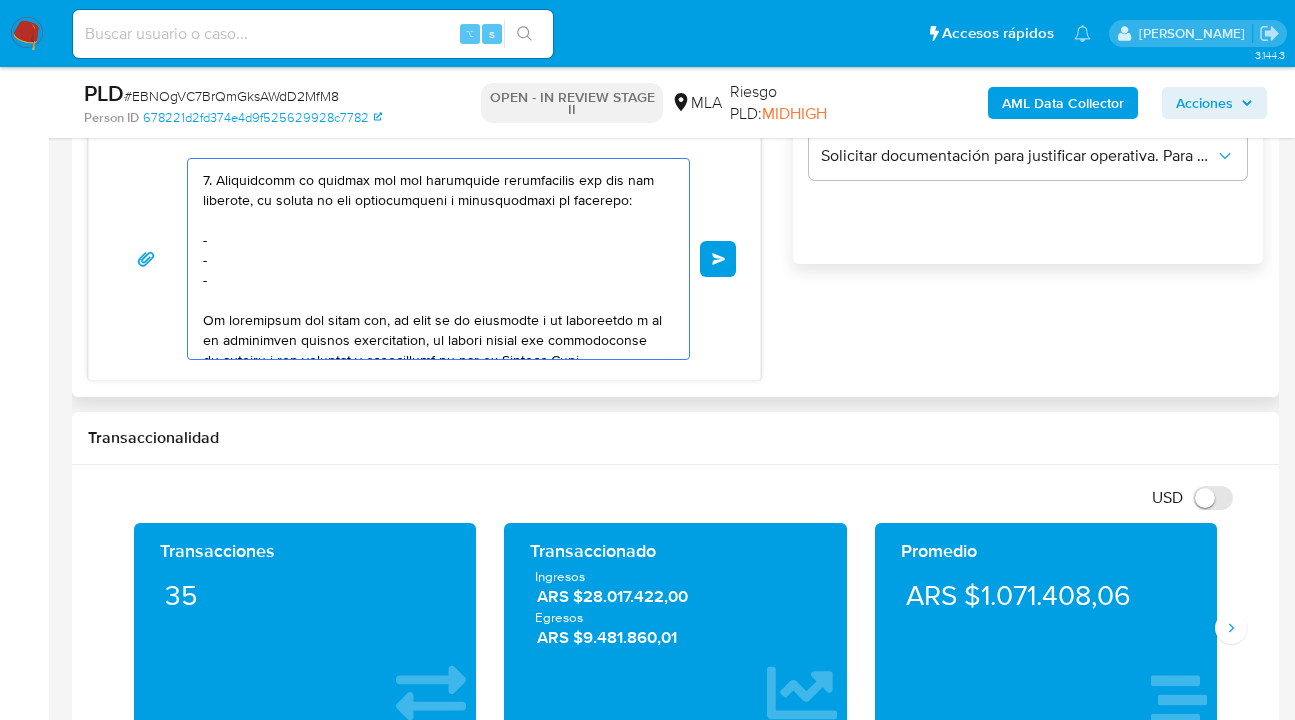 paste on "Teca Reyes Silvana Del Rosario - CUIT 27188791749" 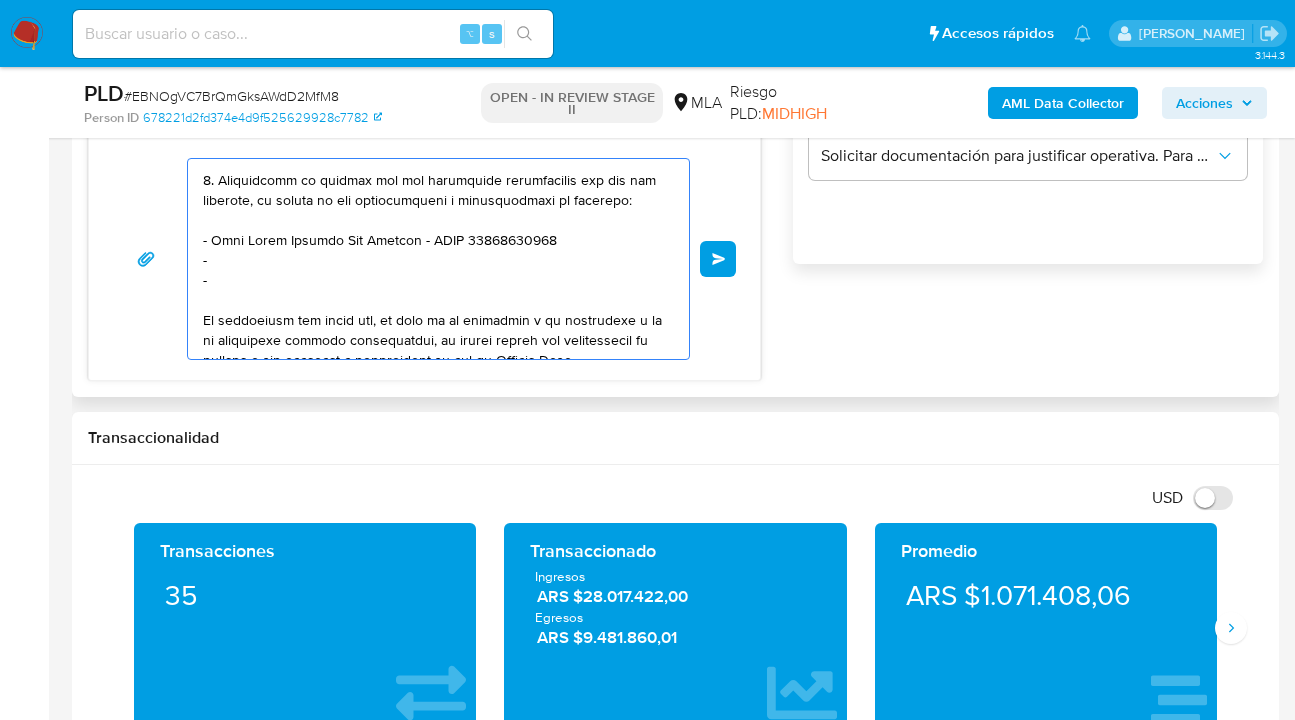 click at bounding box center [433, 259] 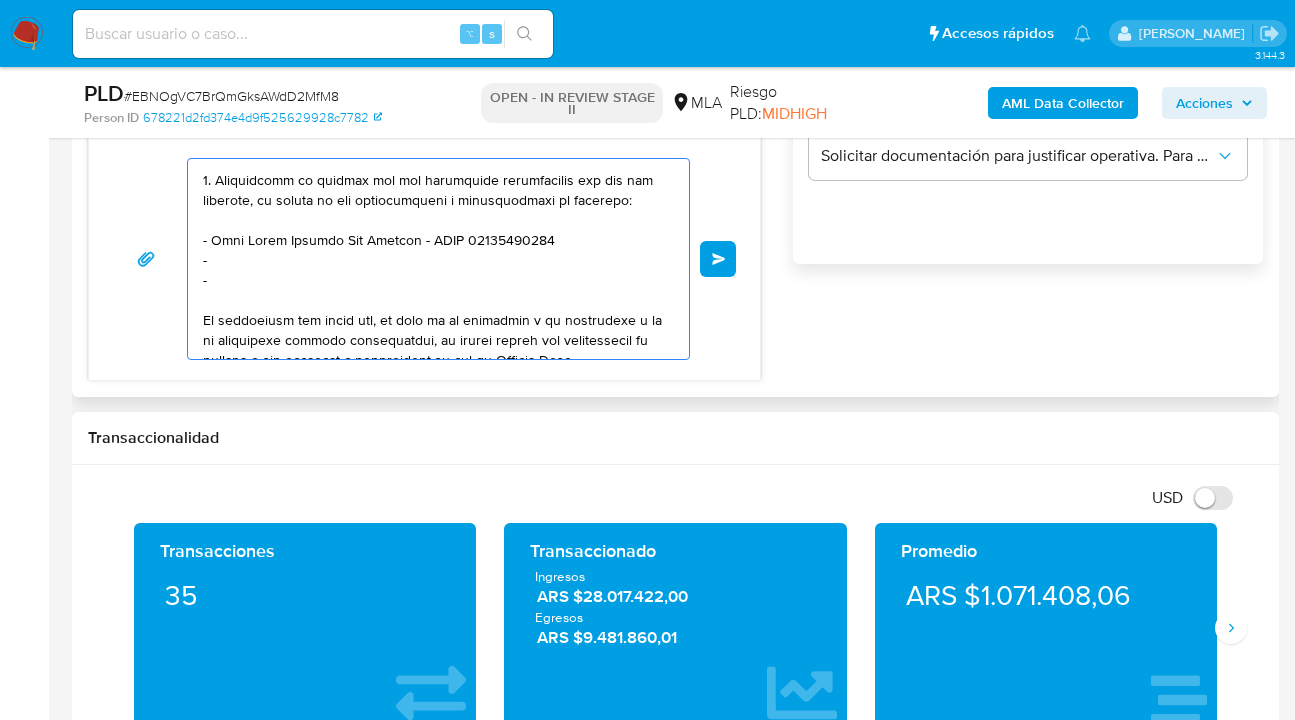 paste on "Marcos Abel Santomauro - CUIL 20375121833" 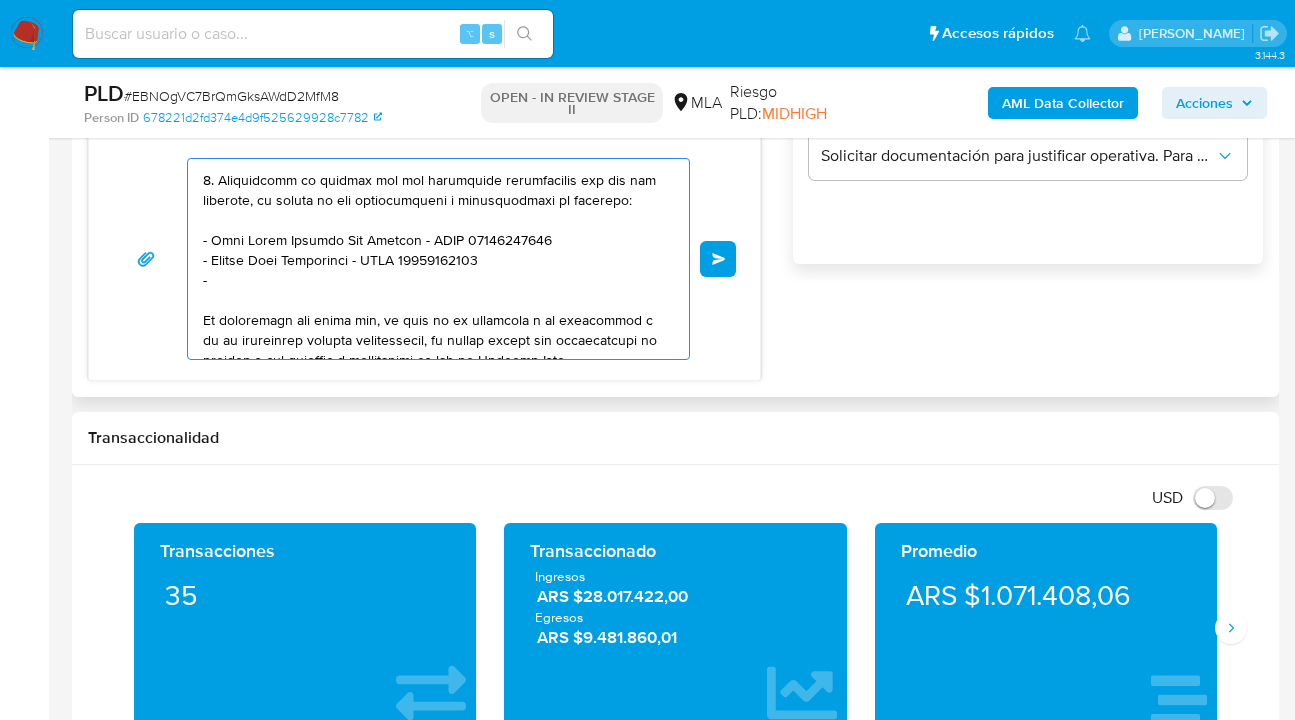click at bounding box center (433, 259) 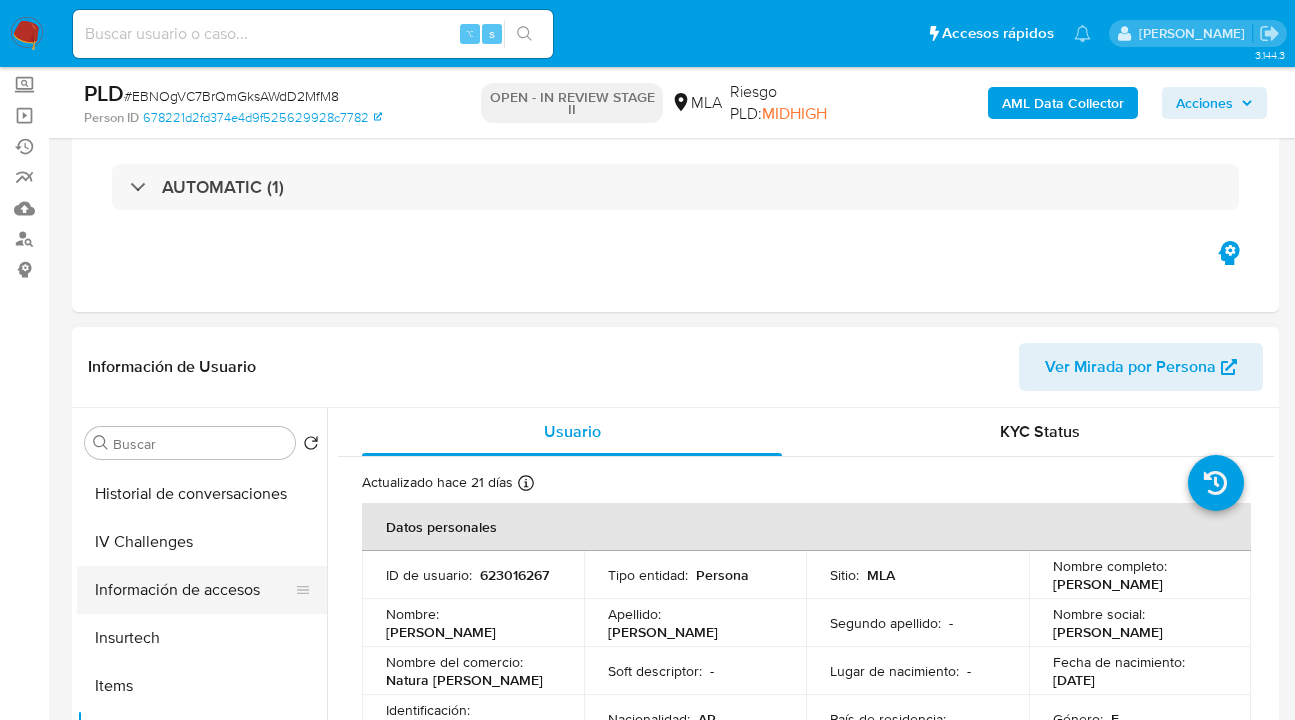scroll, scrollTop: 251, scrollLeft: 0, axis: vertical 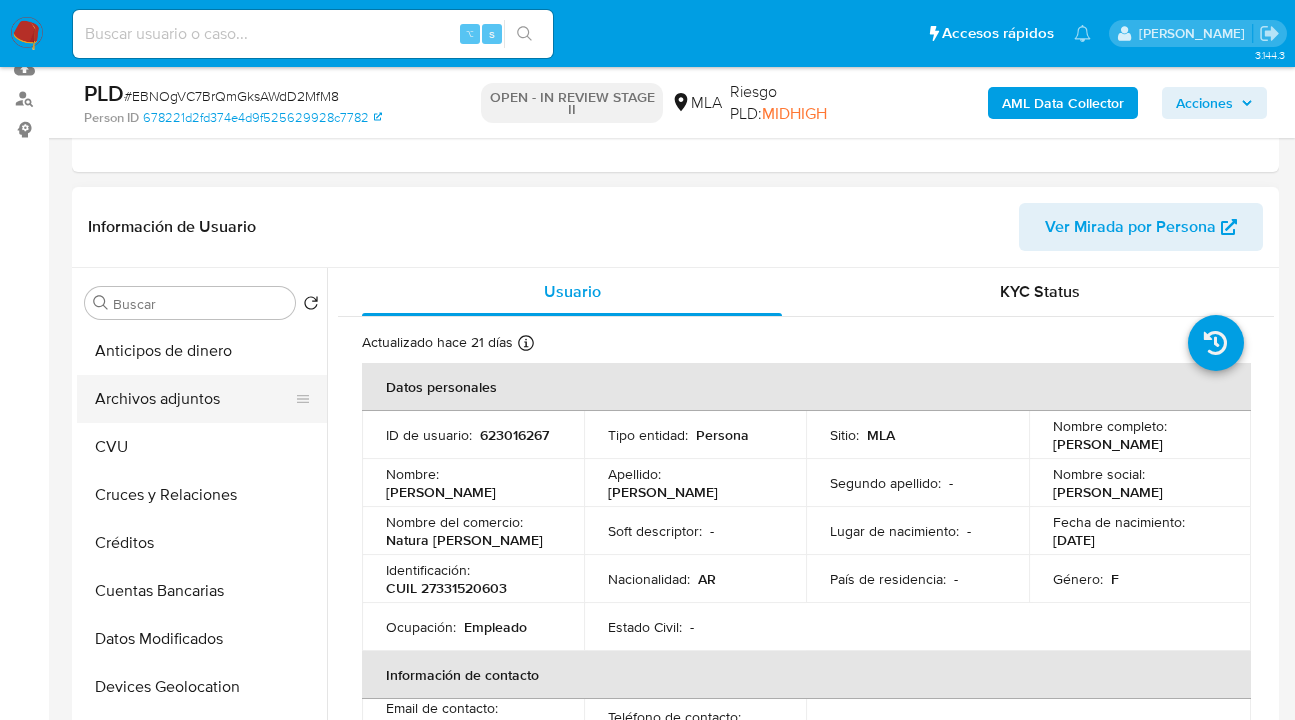 type on "Hola Sandra Mariela Rossi, gracias por tu respuesta, pero te informamos que a los efectos de dar cumplimiento al presente requerimiento este chat es el único canal de comunicación vigente.
En tal sentido para poder seguir utilizando tu cuenta con normalidad te solicitamos nos brindes las siguientes respuestas:
1. Descripción de la actividad: Detalla la actividad que realizas a través de tu cuenta. De corresponder a una actividad comercial, indicar el nombre, domicilio y/o sitio web del comercio.
2. ¿A qué corresponde el incremento significativo de fondos en tu cuenta en el mes de mayo 2025? Y ¿Qué documentación permite su respaldo?
3. De acuerdo a la actividad que realices en tu cuenta, adjunta la documentación que permita su respaldo
4. Proporciona el vínculo con las siguientes contrapartes con las que operaste, el motivo de las transacciones y documentación de respaldo:
- Teca Reyes Silvana Del Rosario - CUIT 27188791749
- Marcos Abel Santomauro - CUIL 20375121833
Es importante que sepas que, ..." 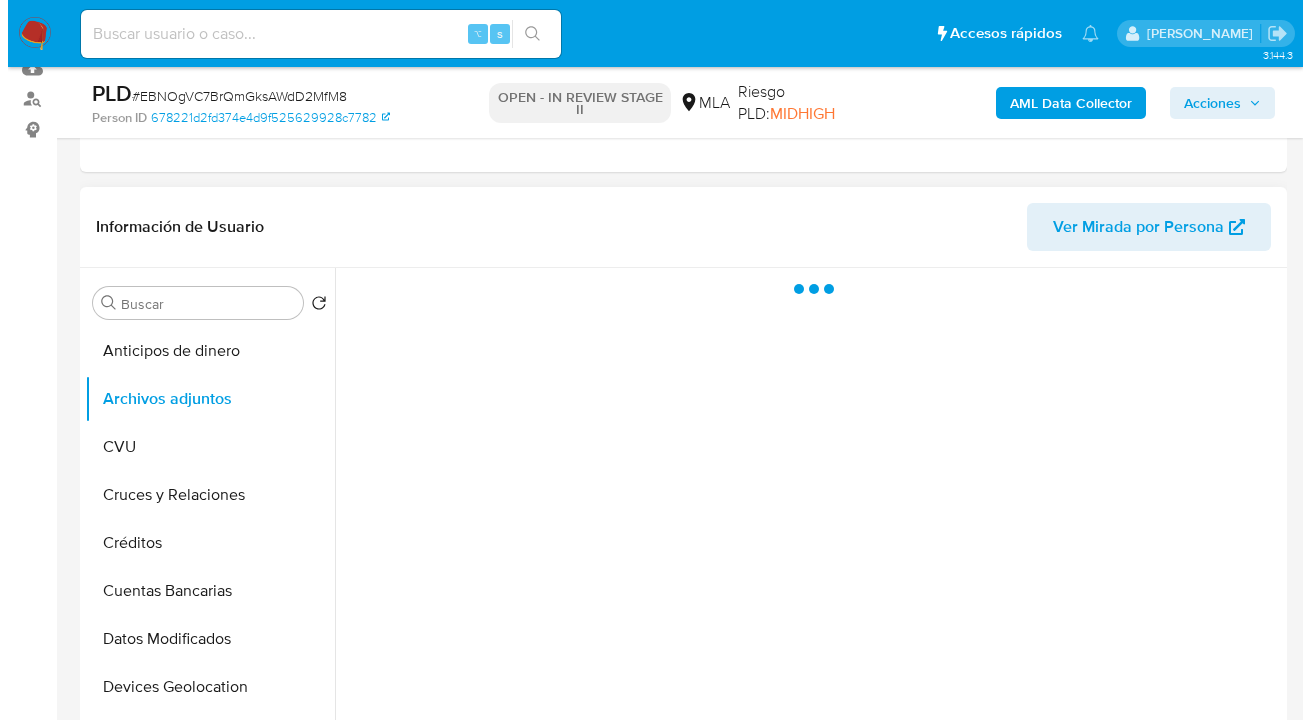 scroll, scrollTop: 316, scrollLeft: 0, axis: vertical 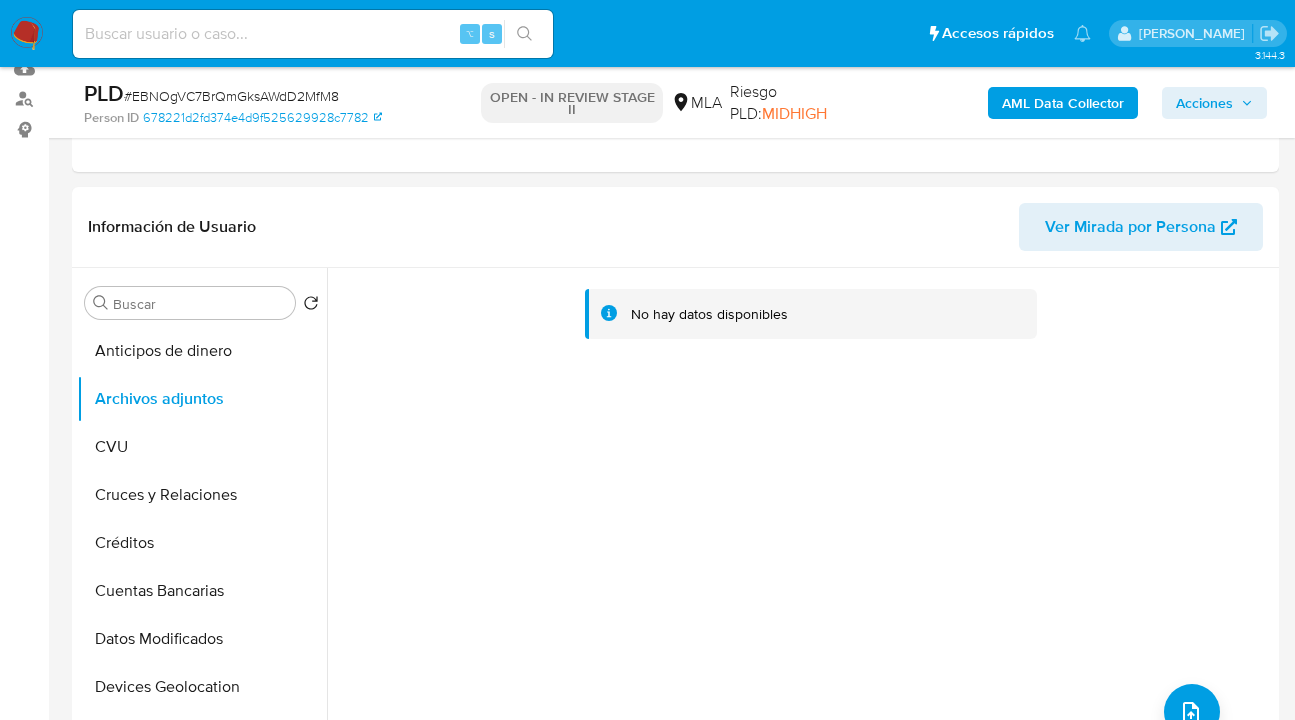 click on "AML Data Collector" at bounding box center (1063, 103) 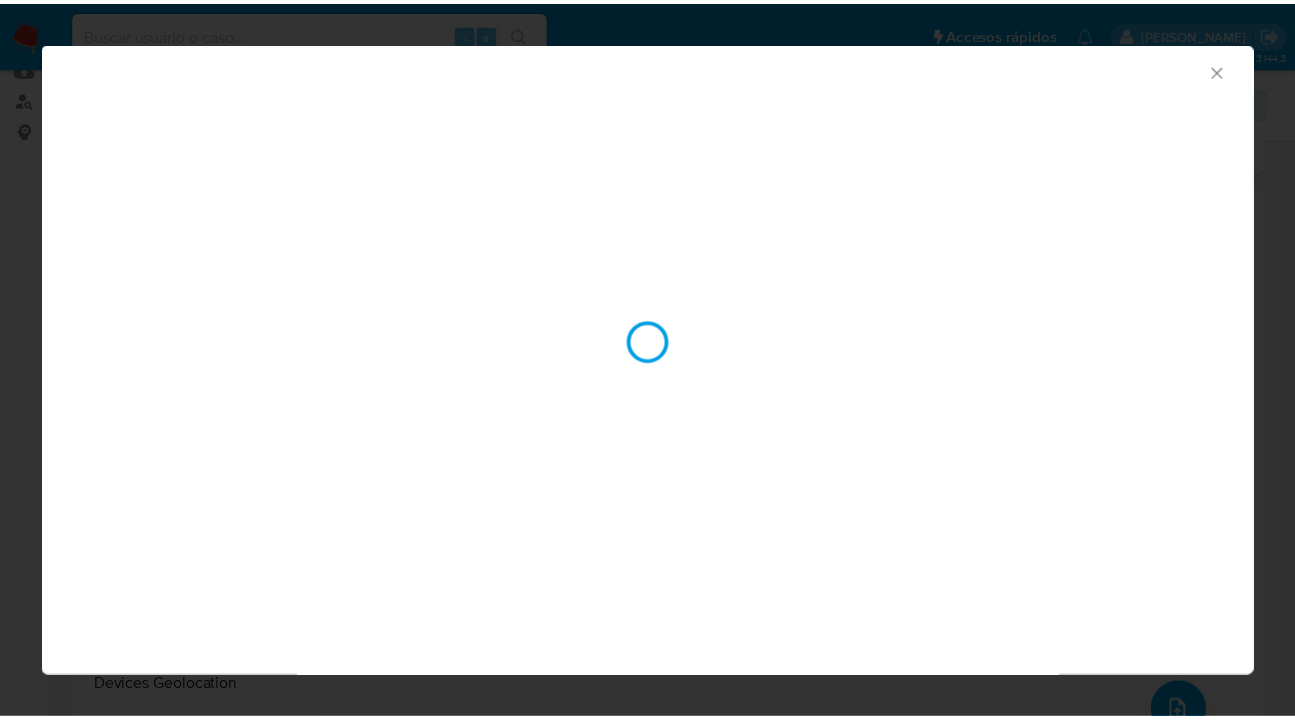 scroll, scrollTop: 336, scrollLeft: 0, axis: vertical 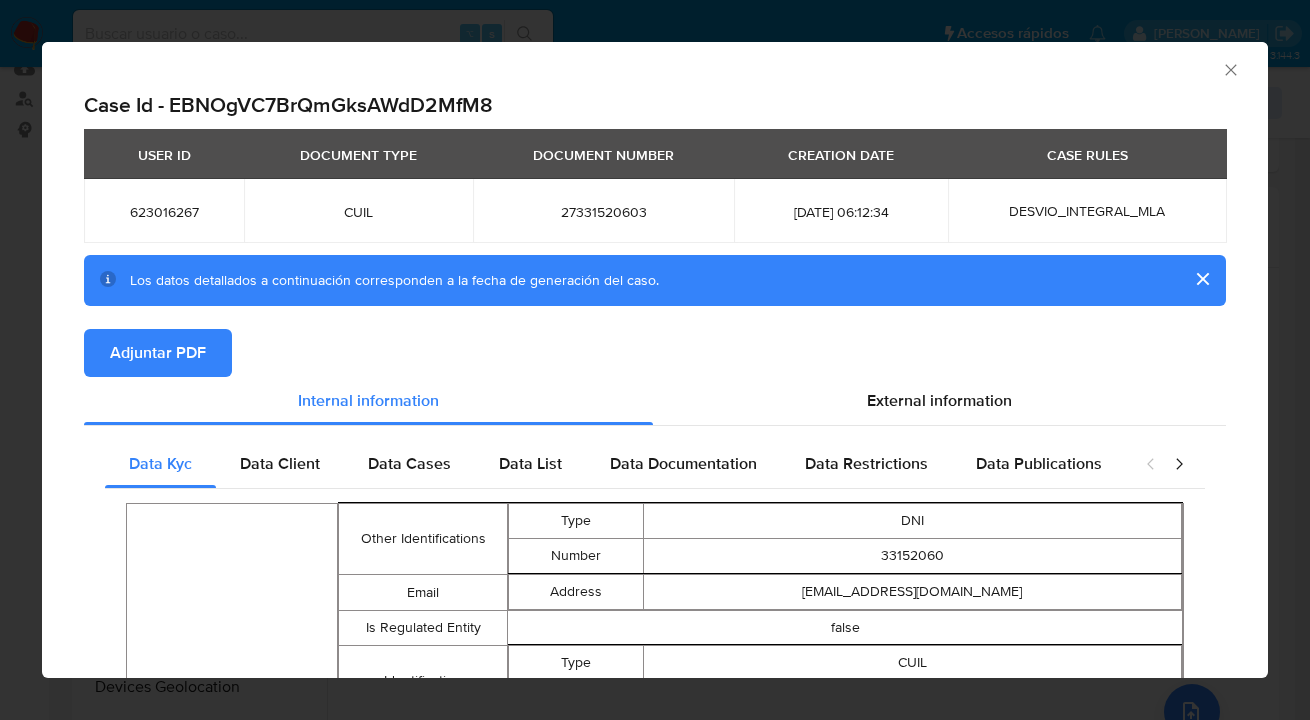drag, startPoint x: 910, startPoint y: 400, endPoint x: 876, endPoint y: 435, distance: 48.79549 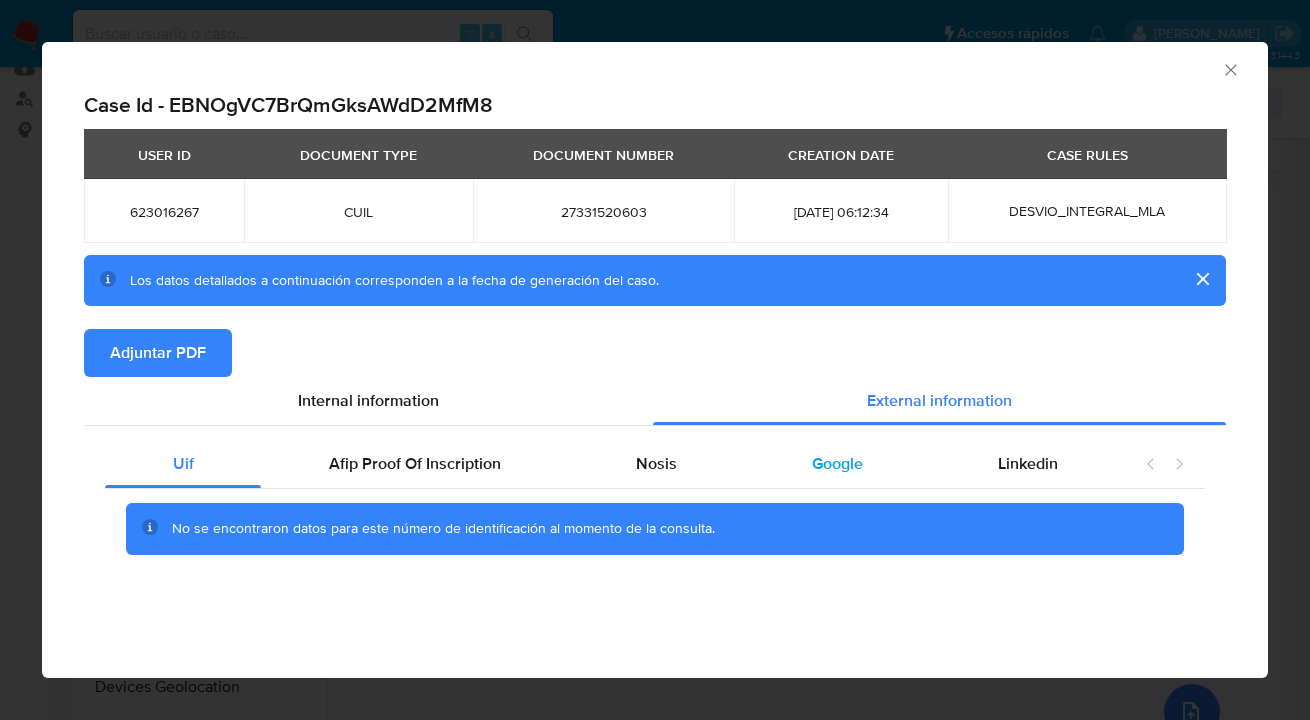 click on "Google" at bounding box center (837, 463) 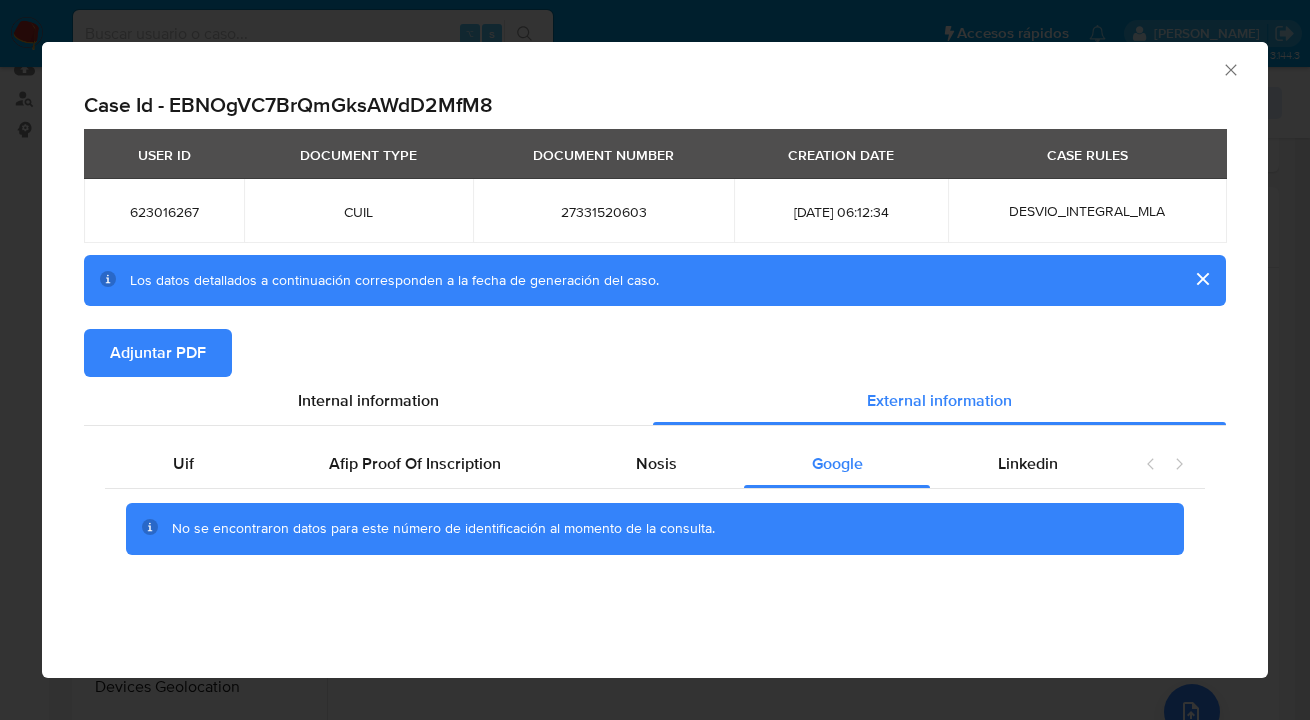 click on "Adjuntar PDF" at bounding box center (158, 353) 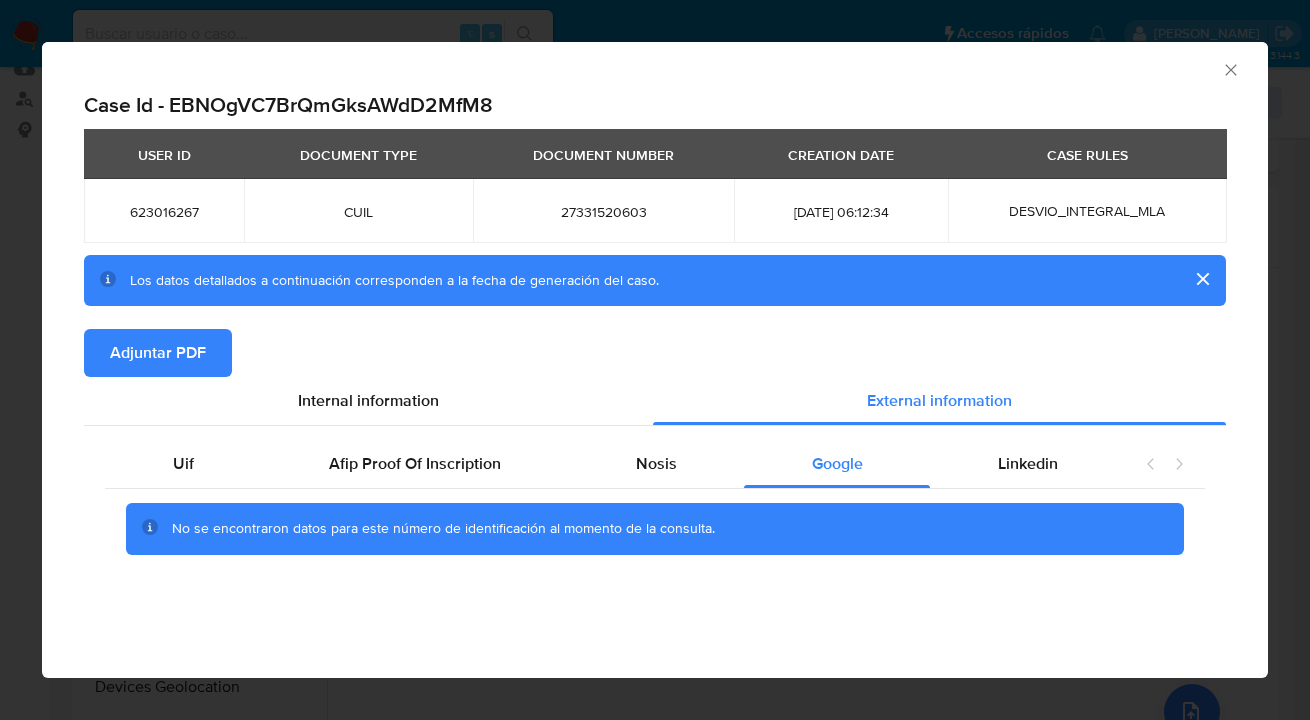 click 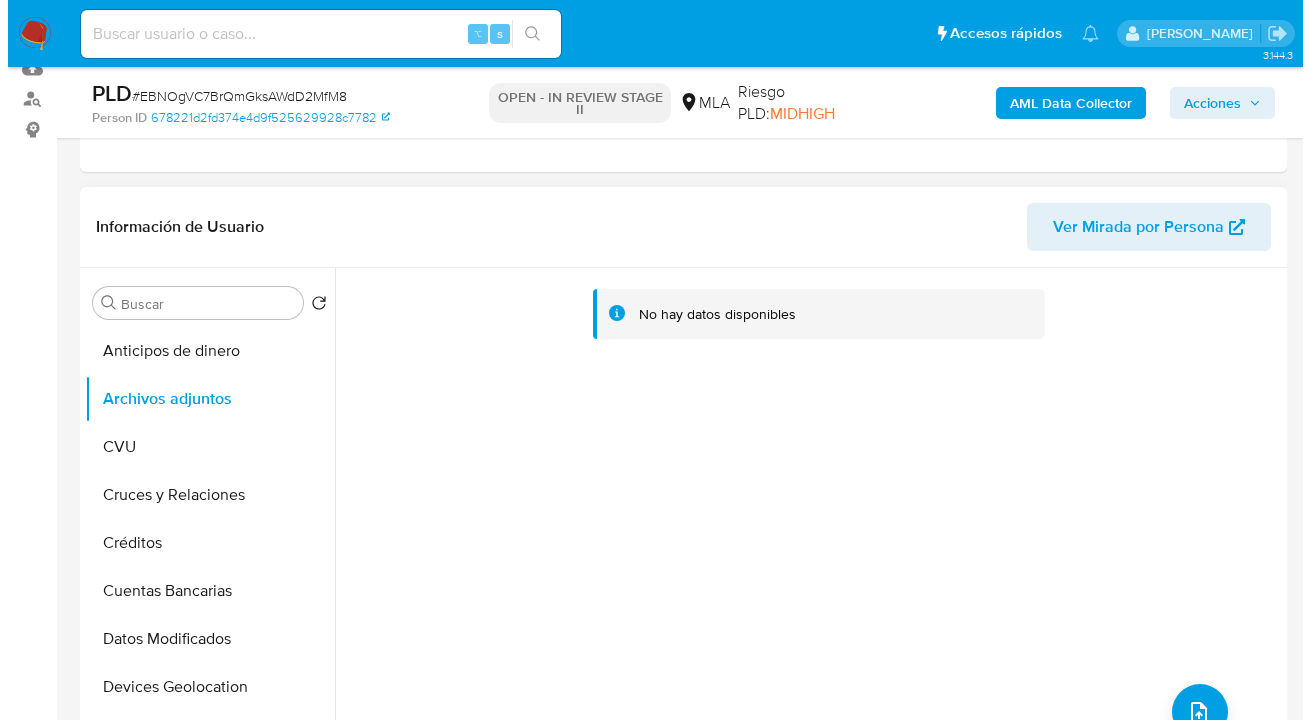 scroll, scrollTop: 316, scrollLeft: 0, axis: vertical 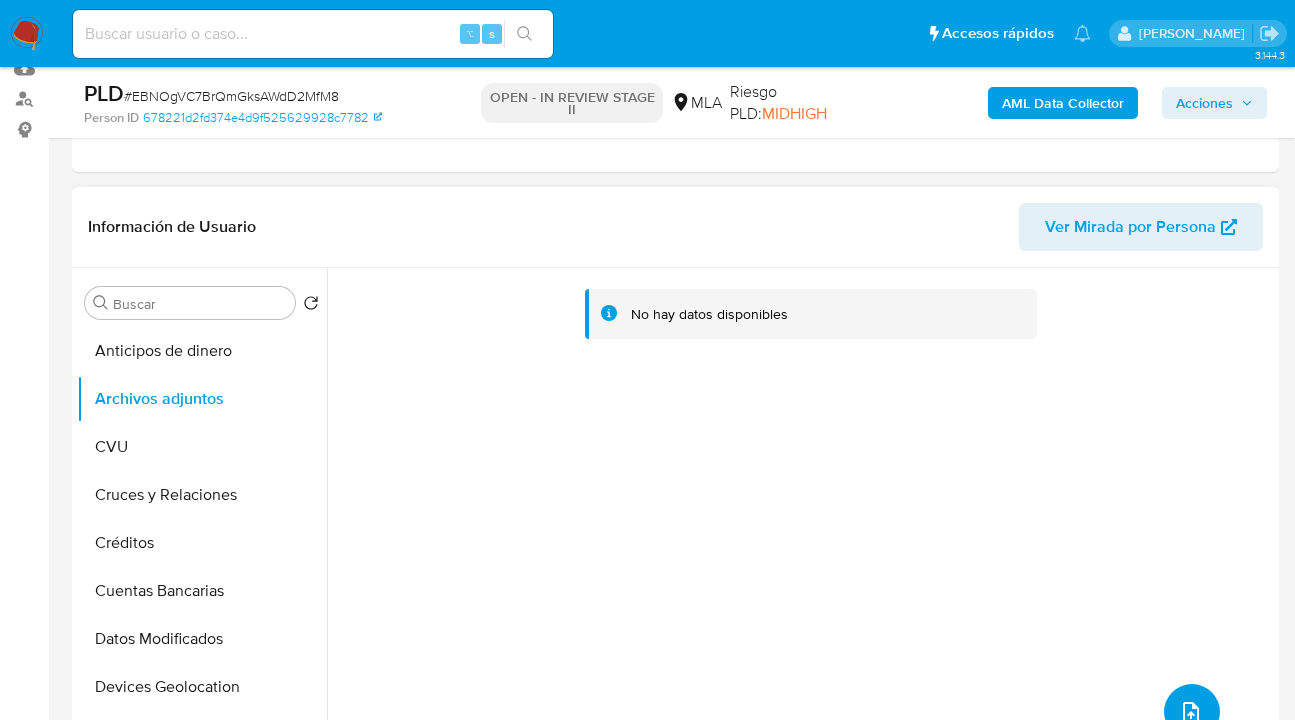 click at bounding box center [1192, 712] 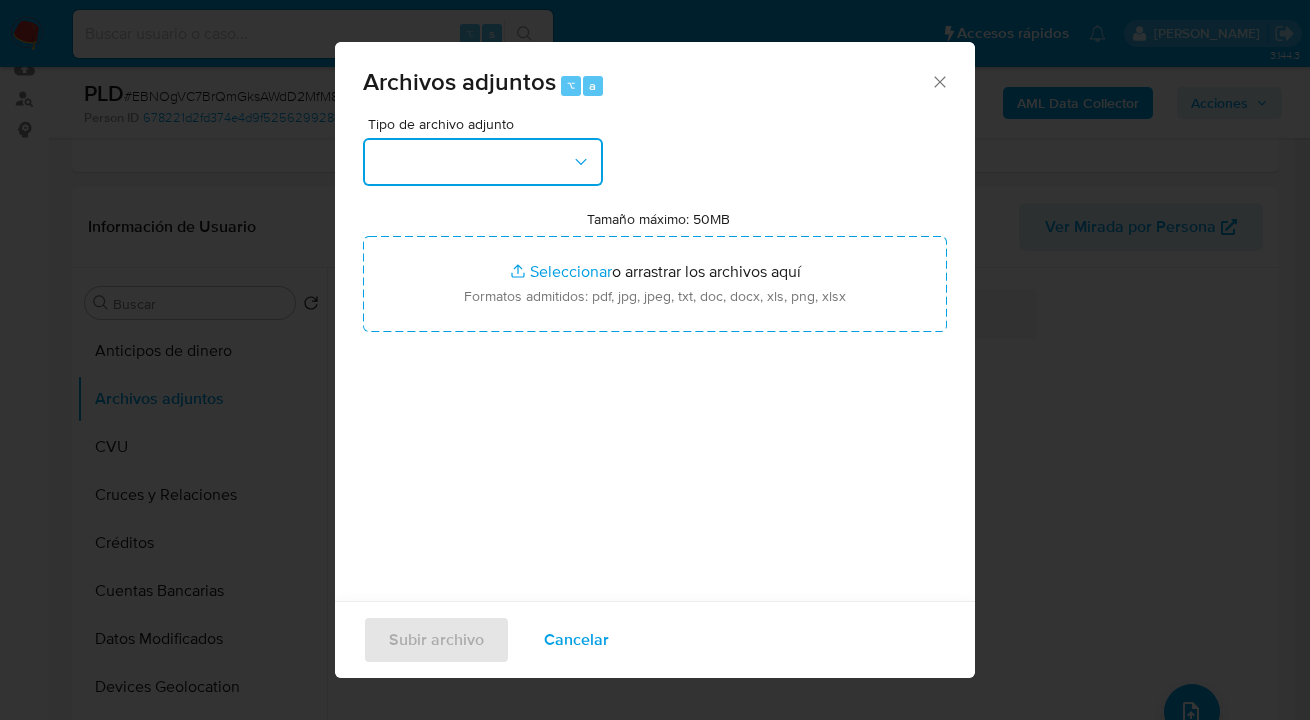 click 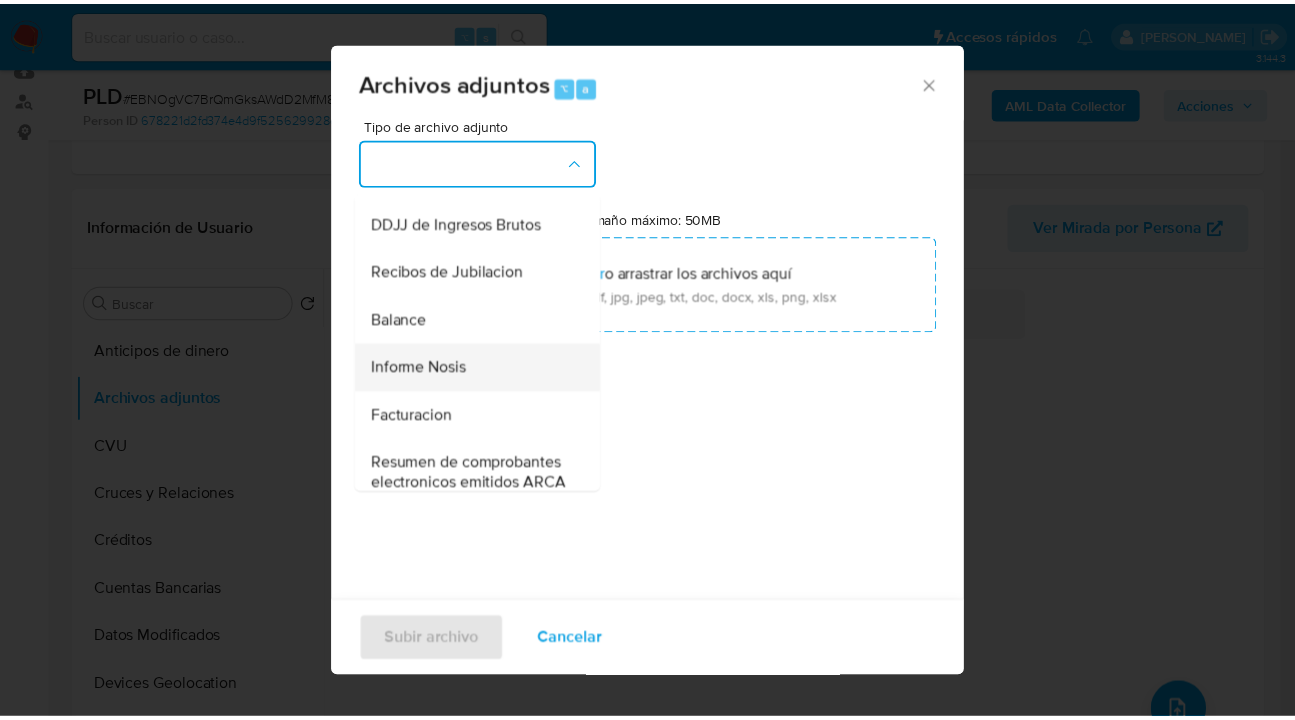 scroll, scrollTop: 694, scrollLeft: 0, axis: vertical 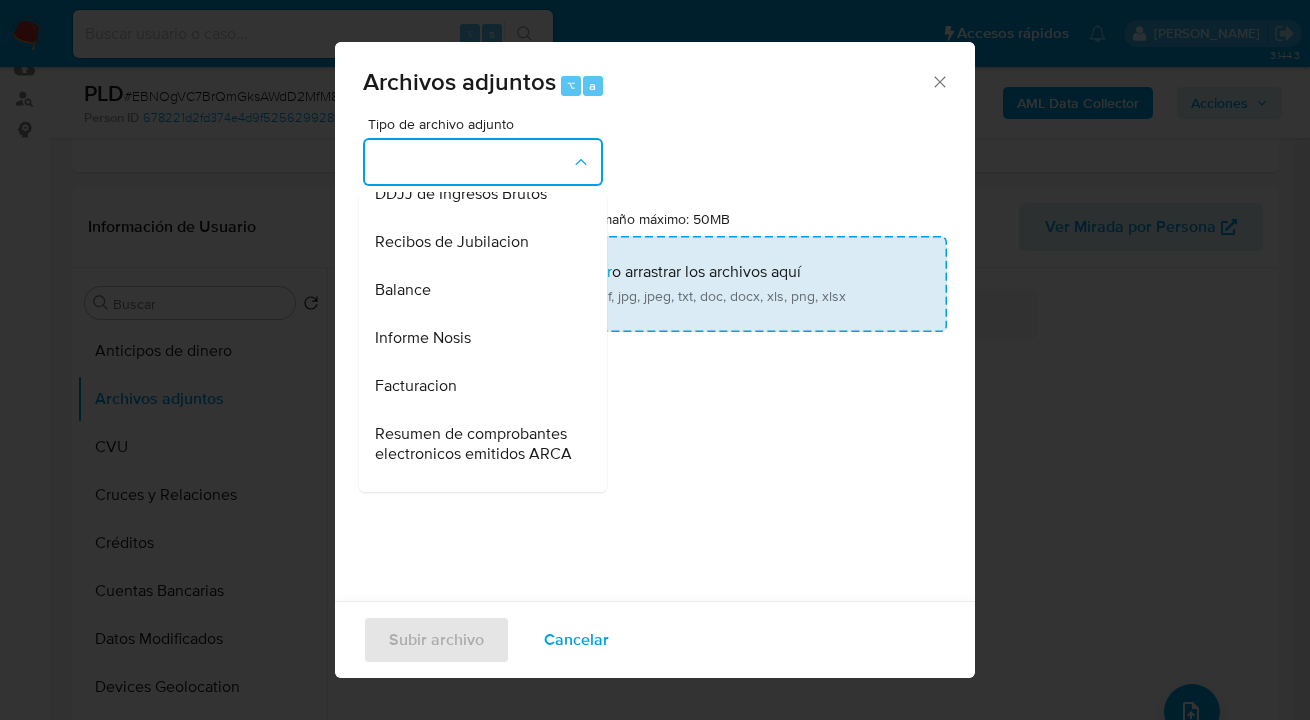 drag, startPoint x: 491, startPoint y: 376, endPoint x: 649, endPoint y: 308, distance: 172.01163 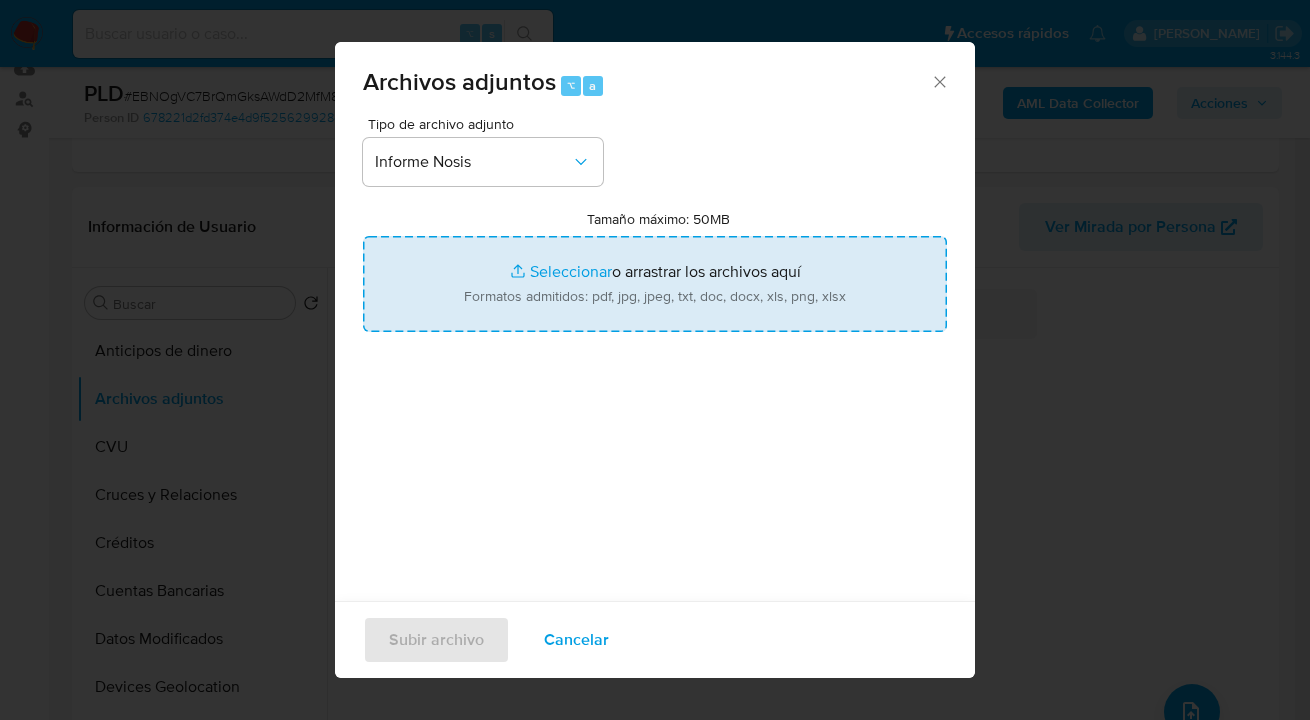 click on "Tamaño máximo: 50MB Seleccionar archivos" at bounding box center (655, 284) 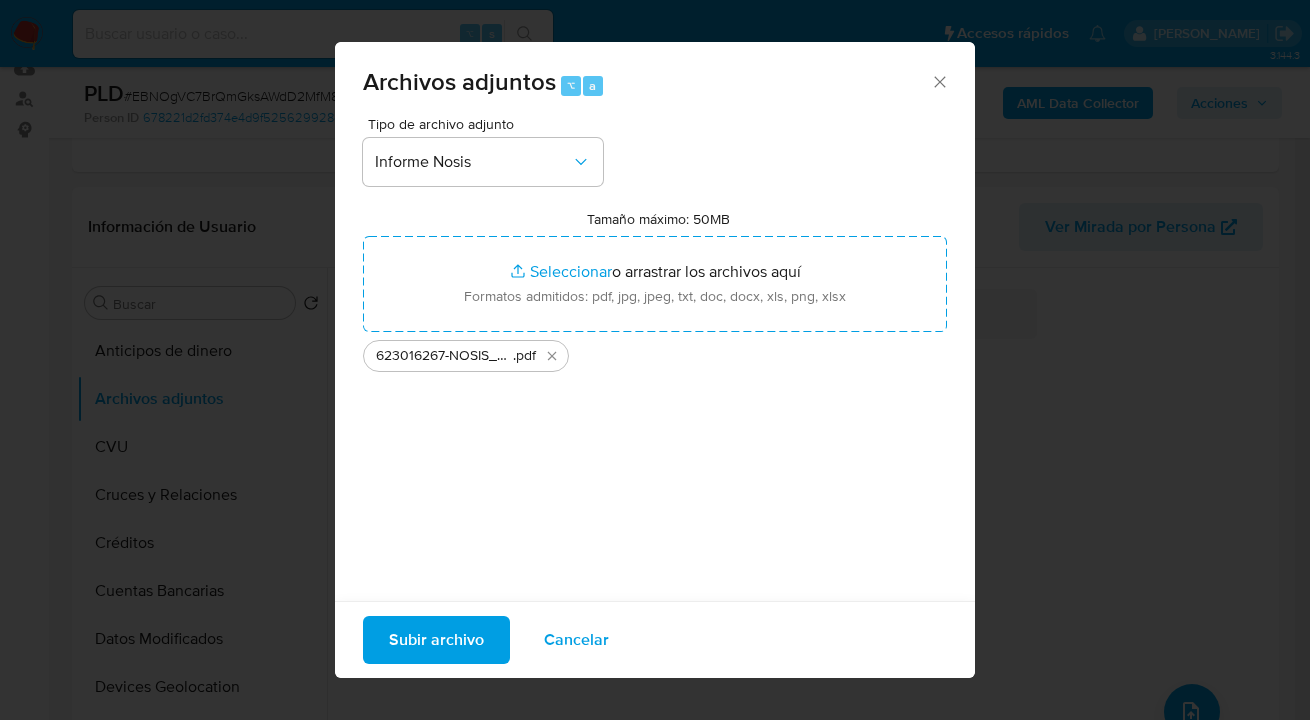 click on "Subir archivo" at bounding box center [436, 640] 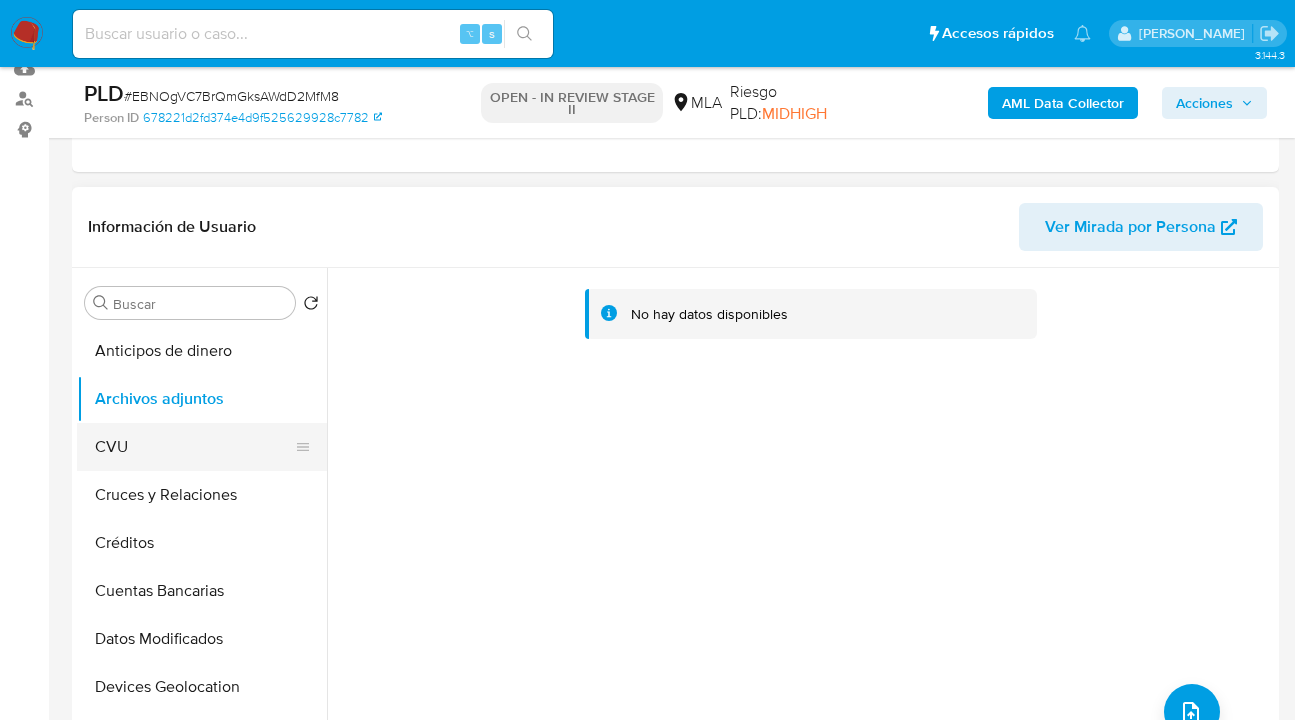 drag, startPoint x: 188, startPoint y: 442, endPoint x: 194, endPoint y: 422, distance: 20.880613 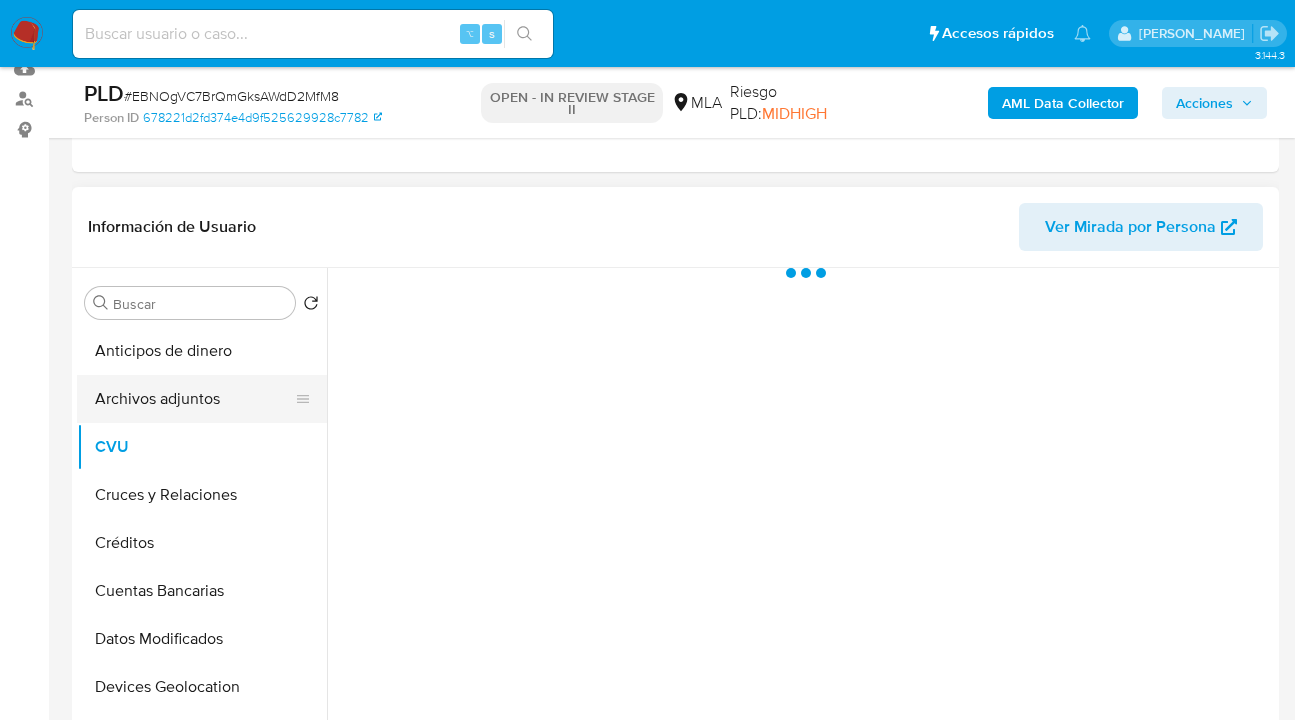 scroll, scrollTop: 336, scrollLeft: 0, axis: vertical 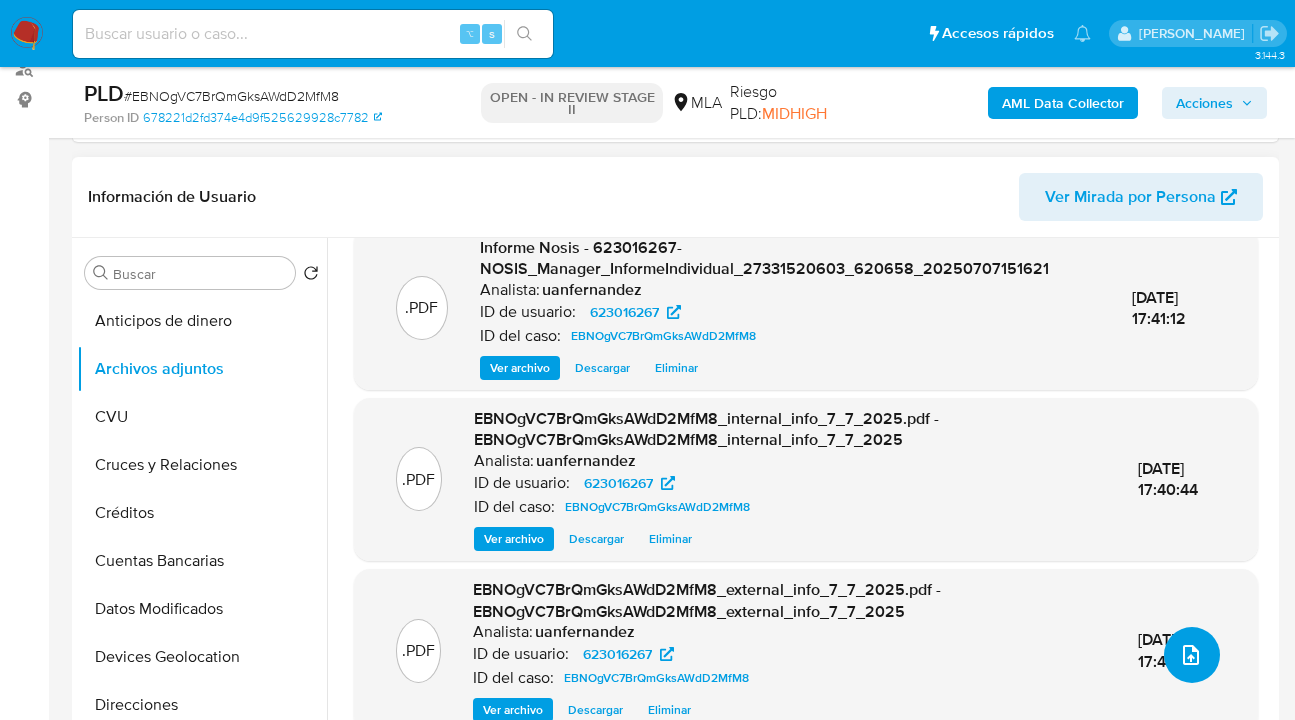 click 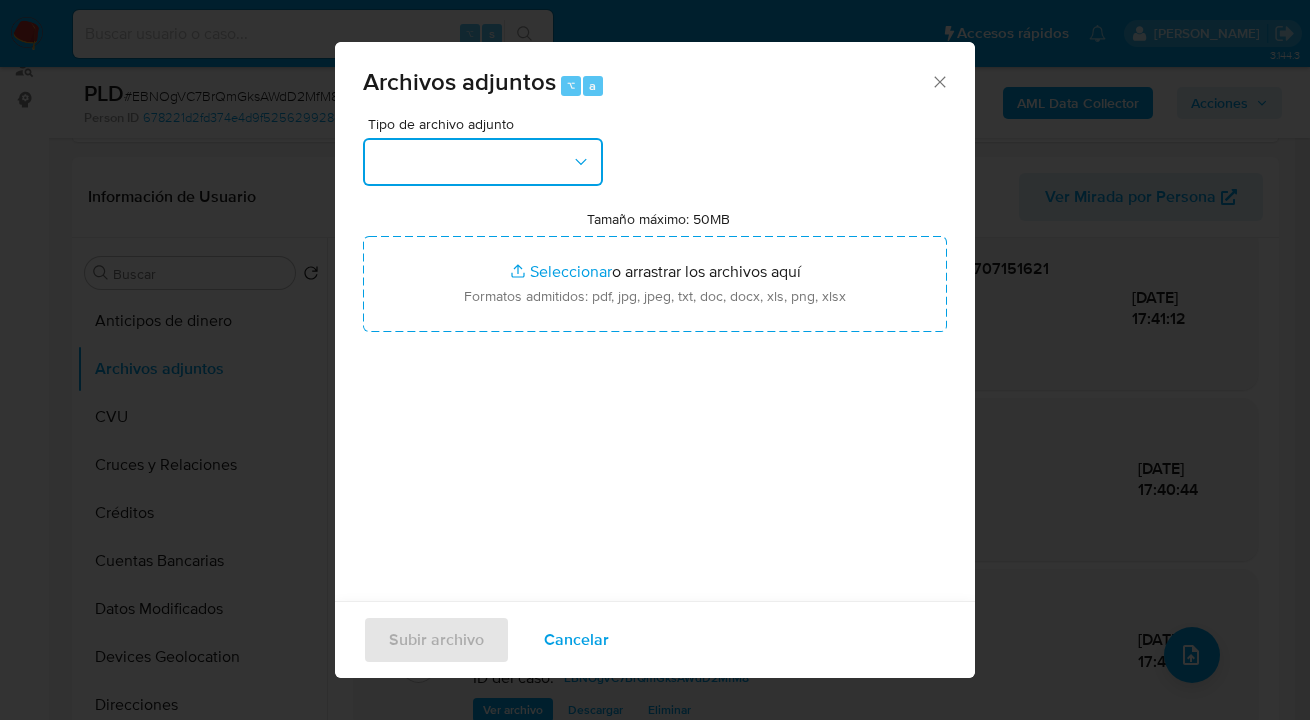 drag, startPoint x: 563, startPoint y: 137, endPoint x: 559, endPoint y: 165, distance: 28.284271 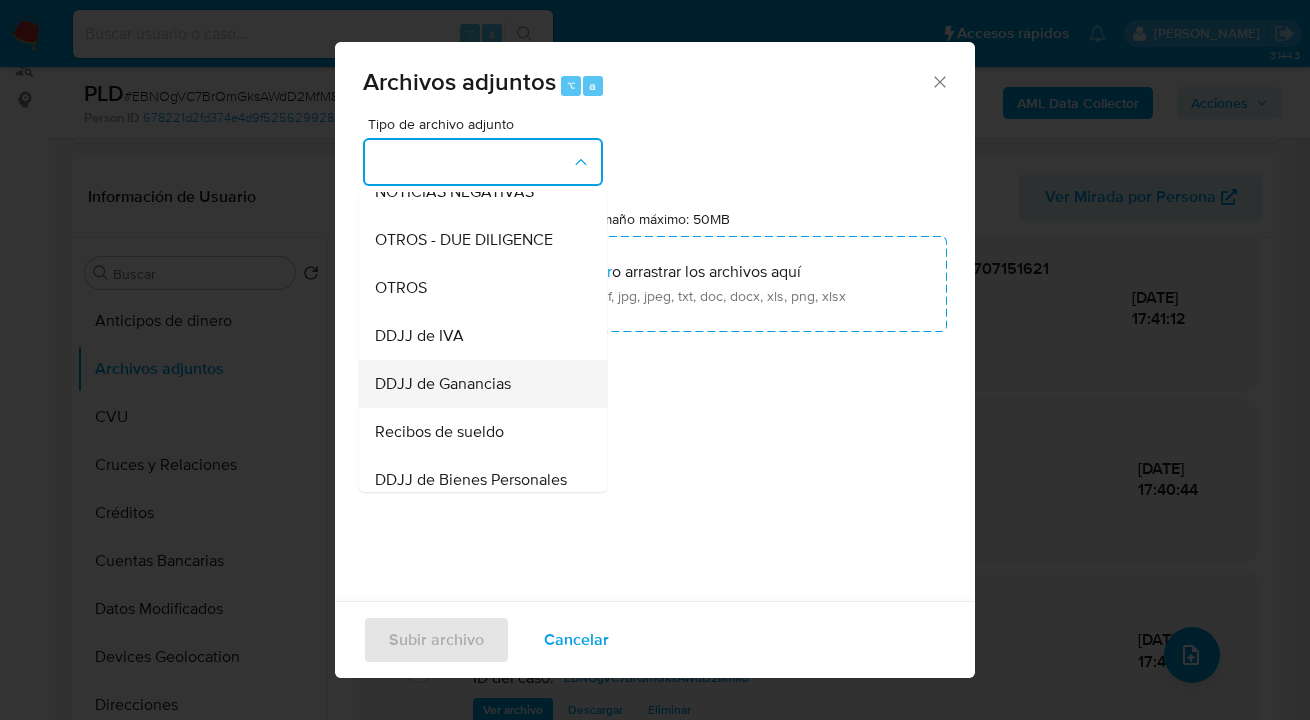 scroll, scrollTop: 428, scrollLeft: 0, axis: vertical 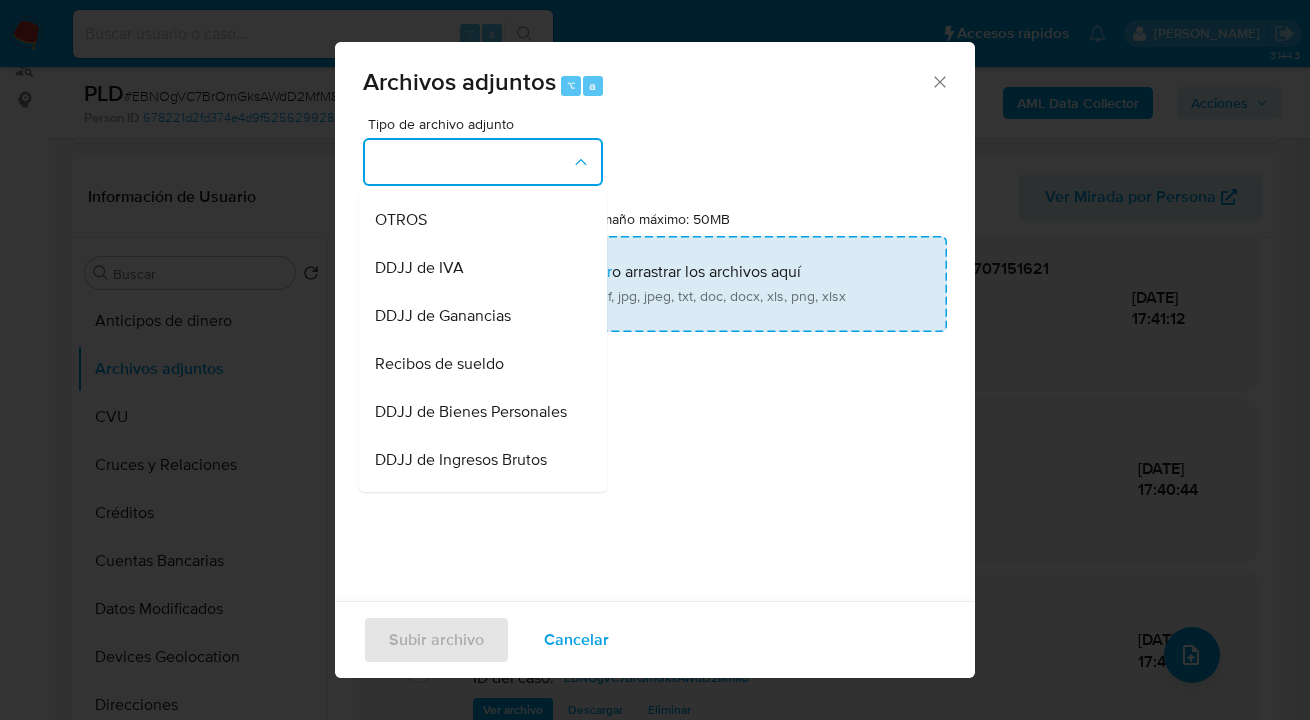 drag, startPoint x: 486, startPoint y: 247, endPoint x: 528, endPoint y: 259, distance: 43.68066 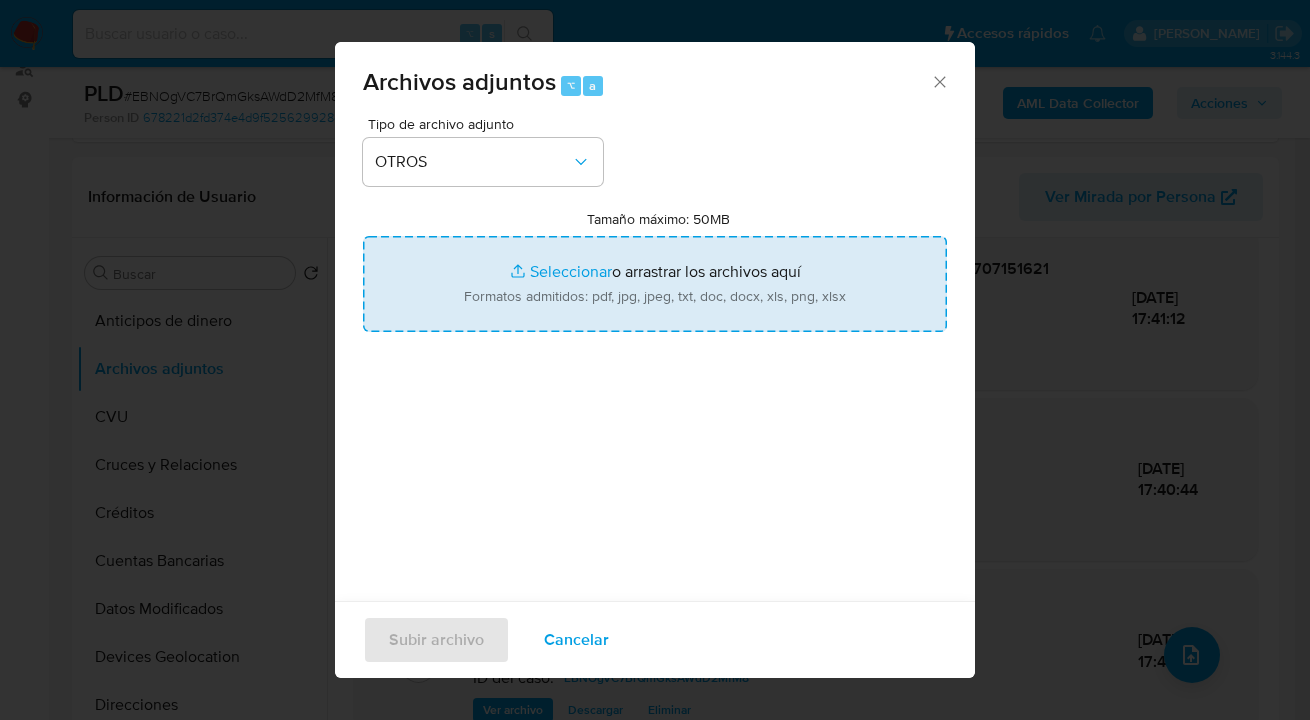 click on "Tamaño máximo: 50MB Seleccionar archivos" at bounding box center (655, 284) 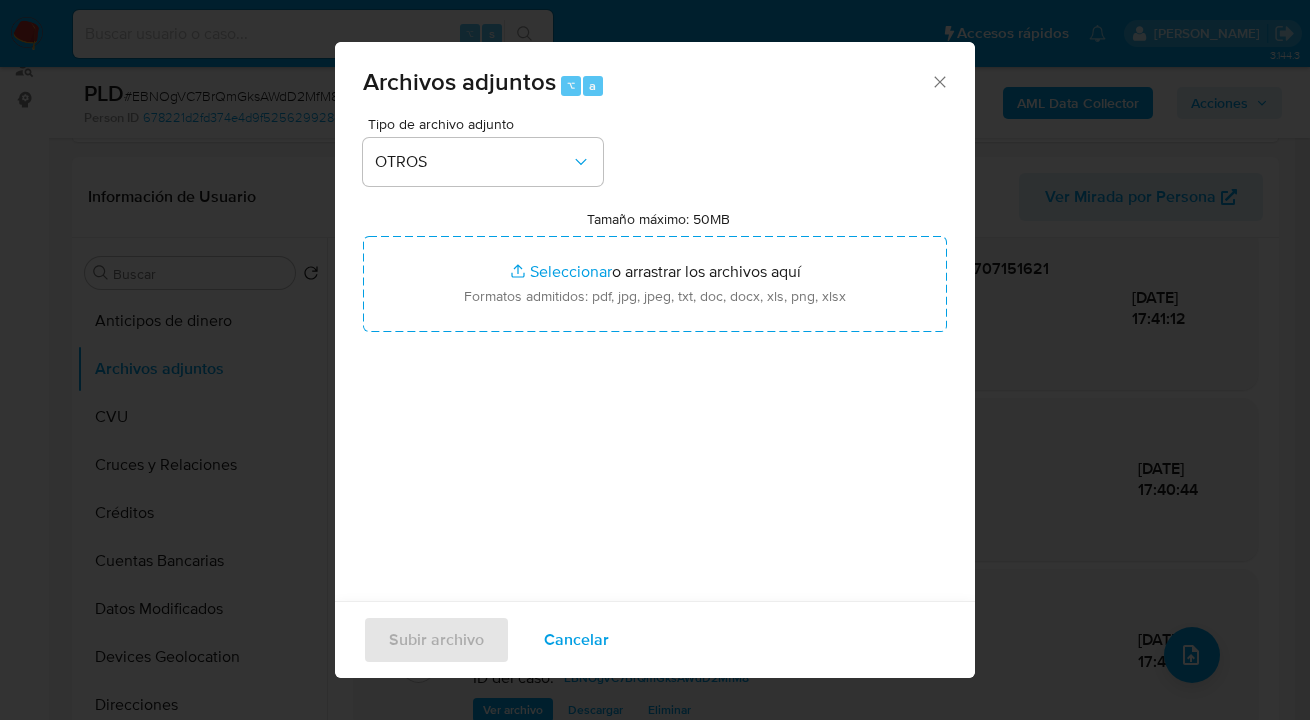 click on "Cancelar" at bounding box center (576, 640) 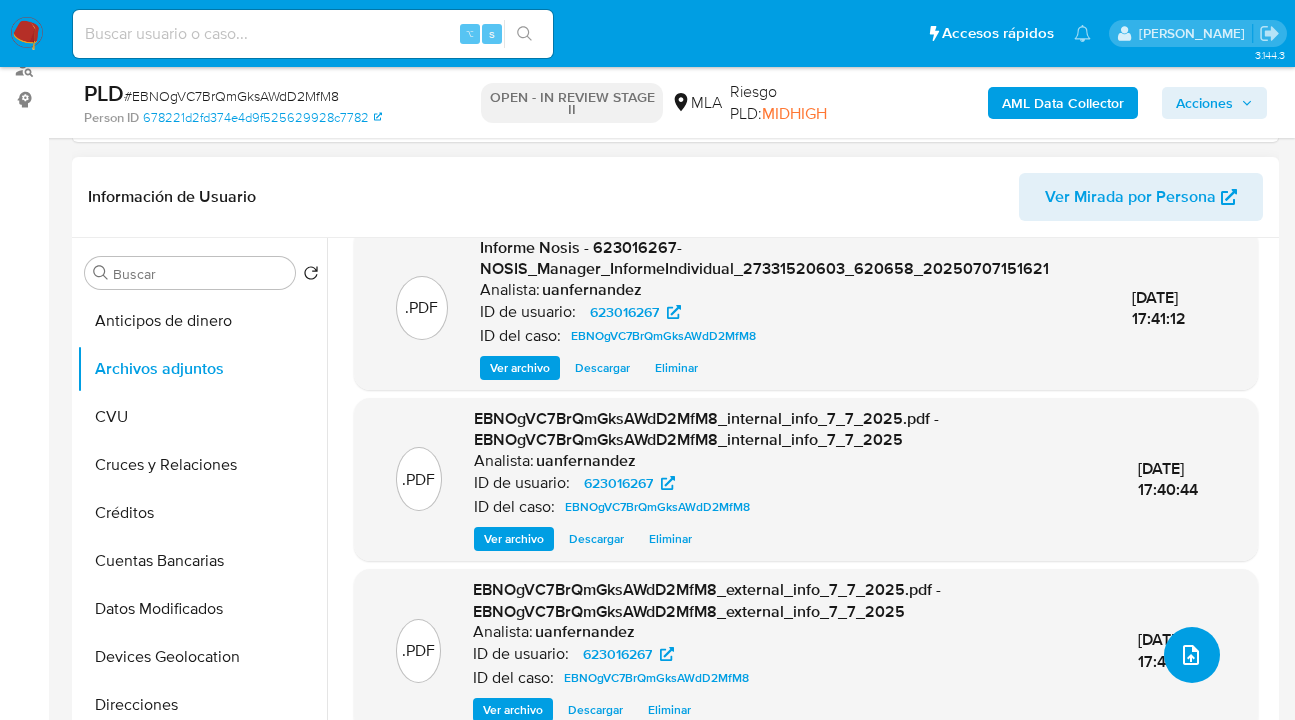 click 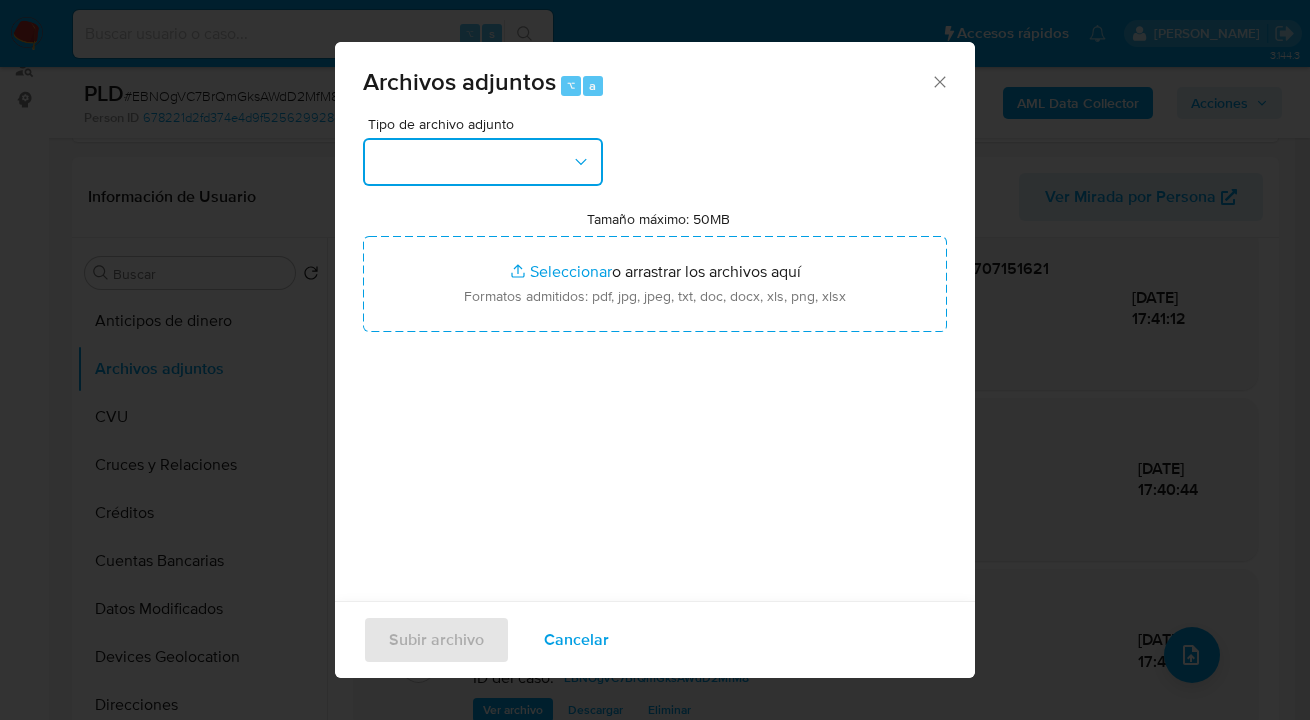 click at bounding box center [483, 162] 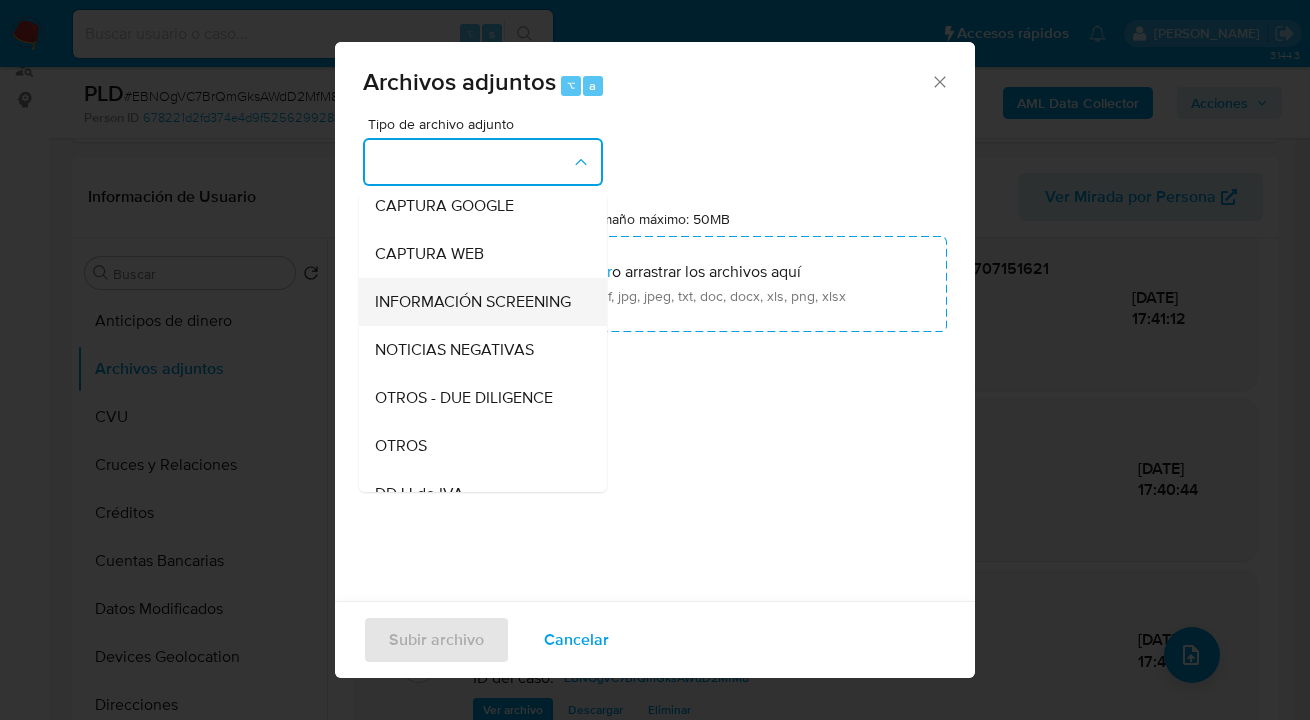 scroll, scrollTop: 240, scrollLeft: 0, axis: vertical 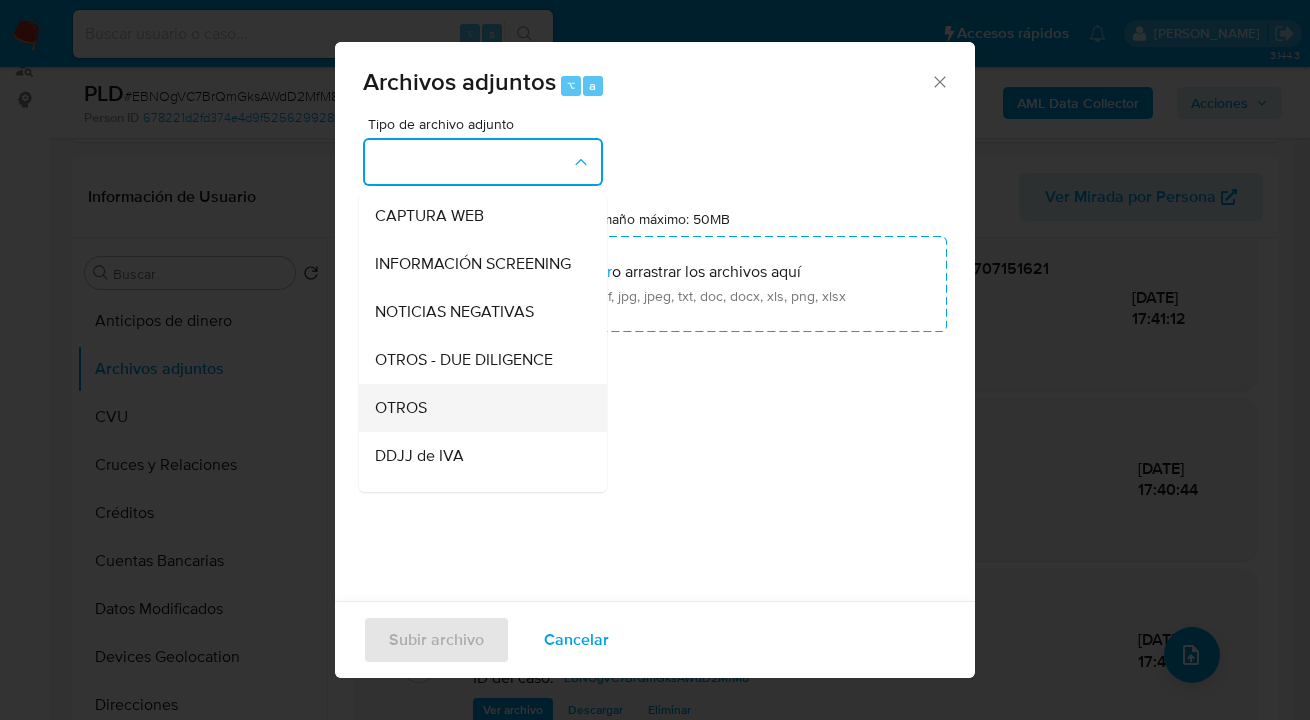 click on "OTROS" at bounding box center (477, 408) 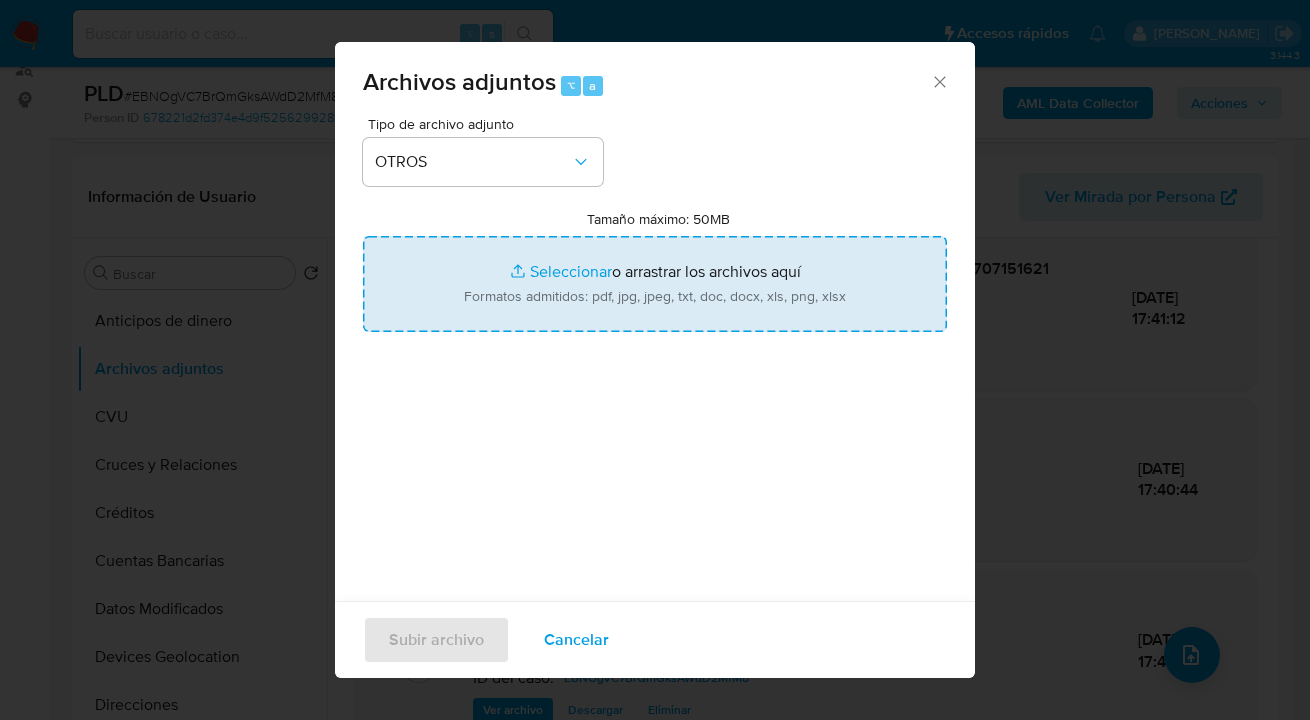 click on "Tamaño máximo: 50MB Seleccionar archivos" at bounding box center [655, 284] 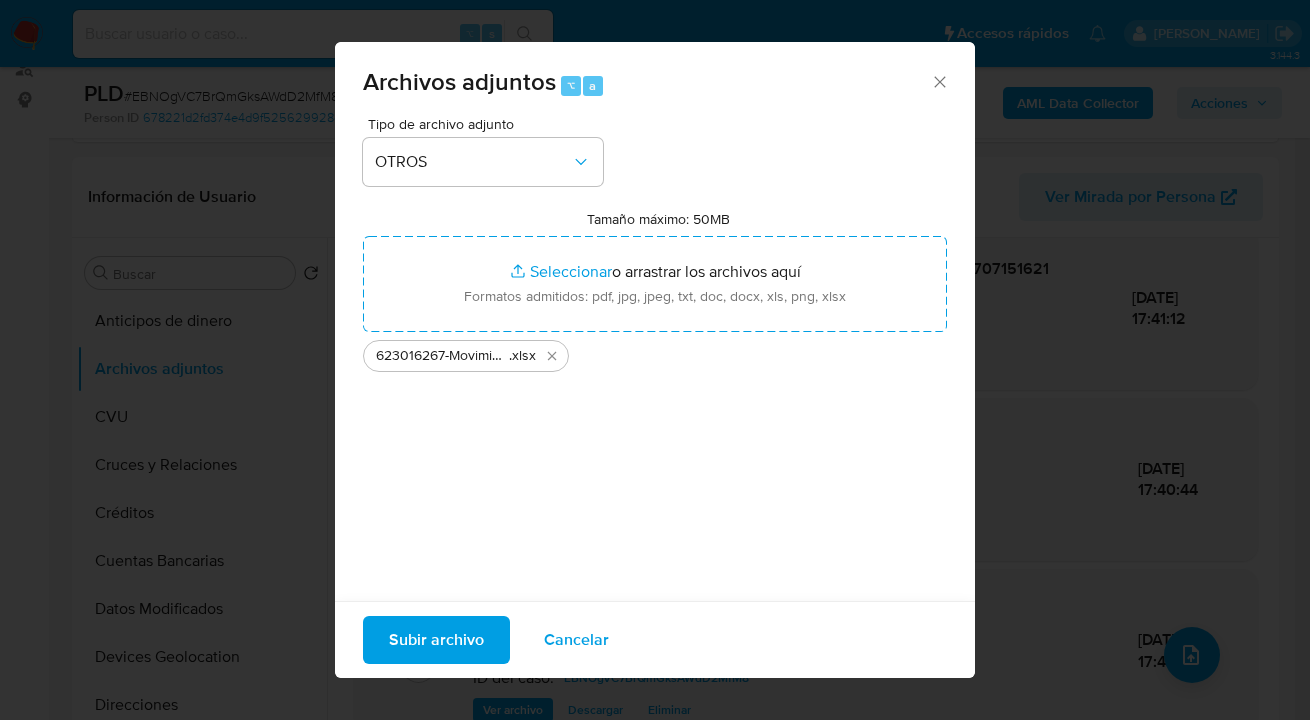 drag, startPoint x: 585, startPoint y: 320, endPoint x: 418, endPoint y: 637, distance: 358.29877 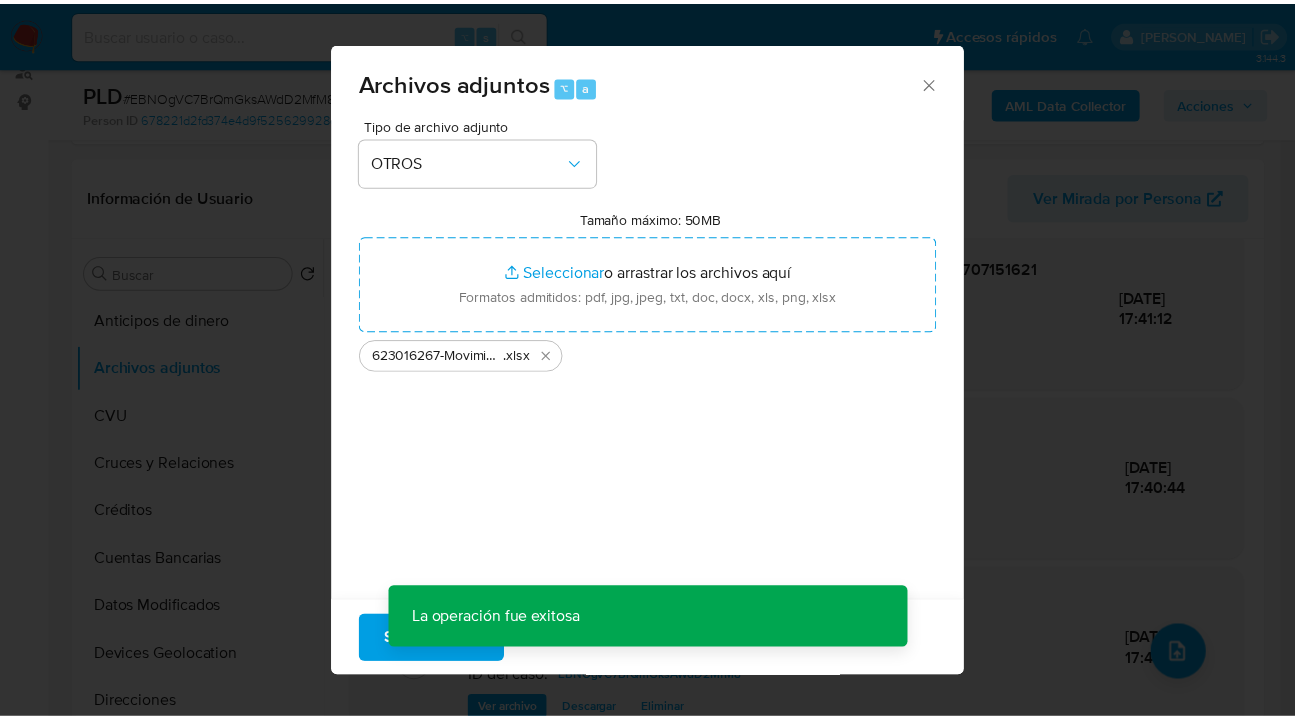 scroll, scrollTop: 153, scrollLeft: 0, axis: vertical 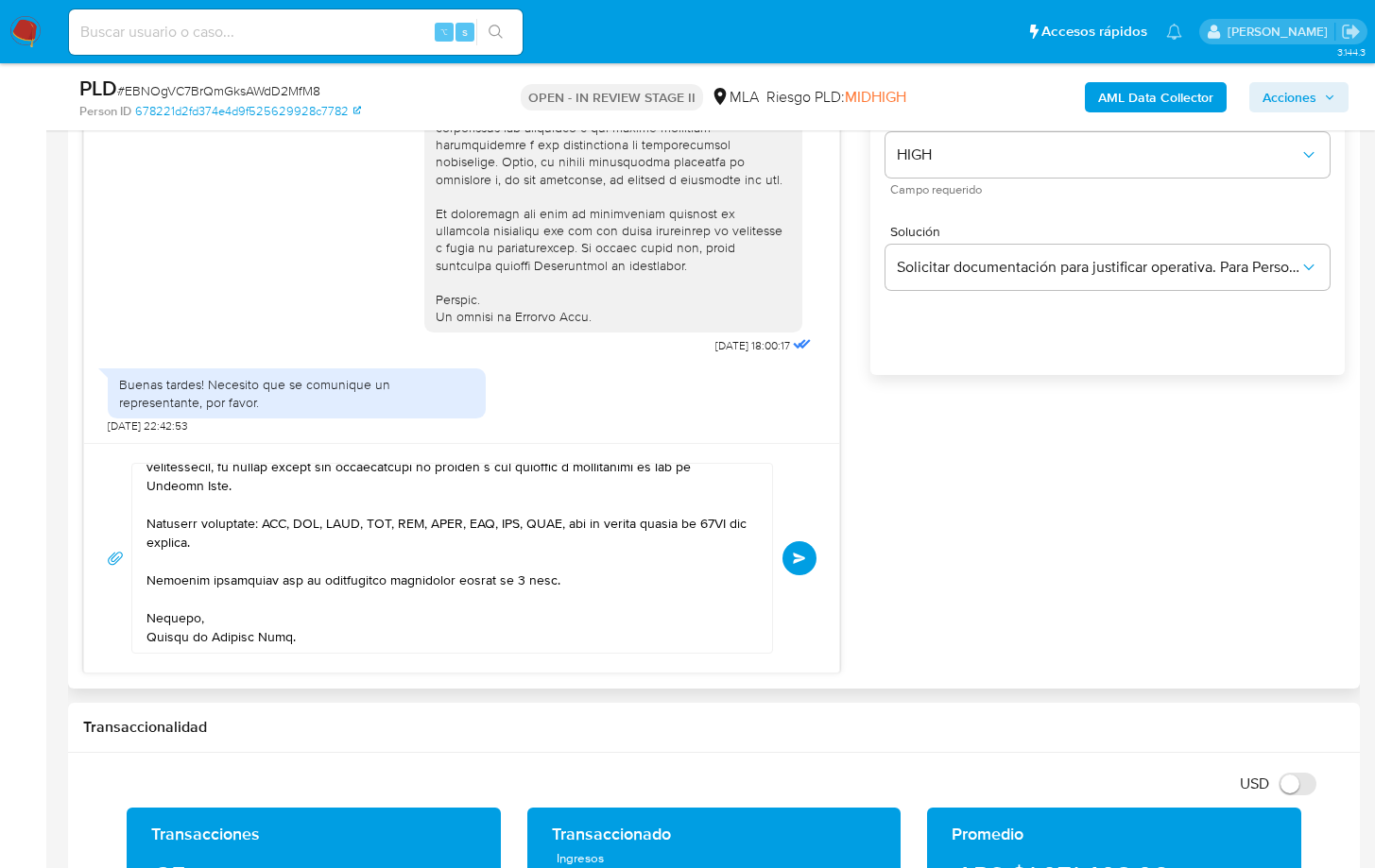 click on "Enviar" at bounding box center [799, 558] 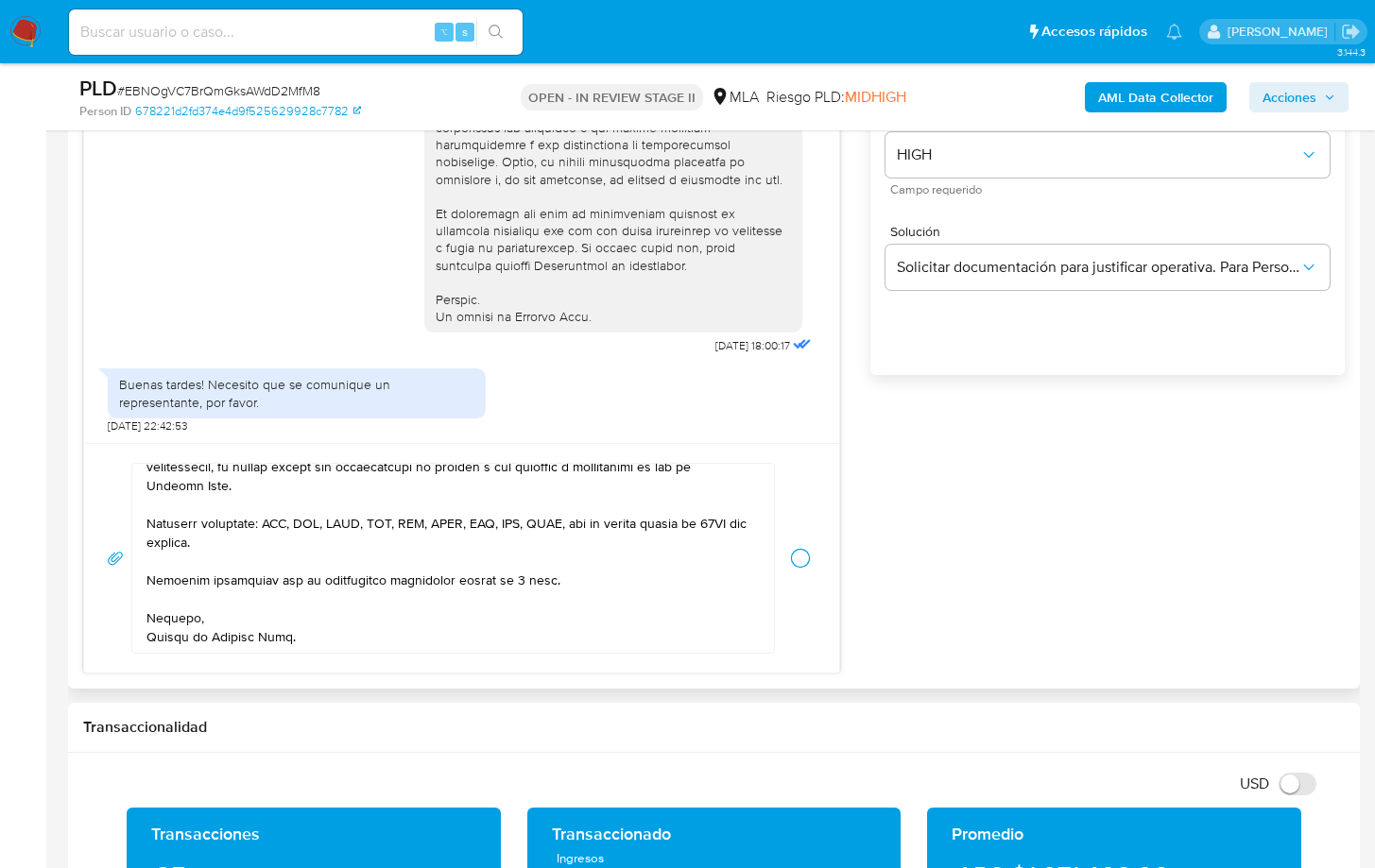 type 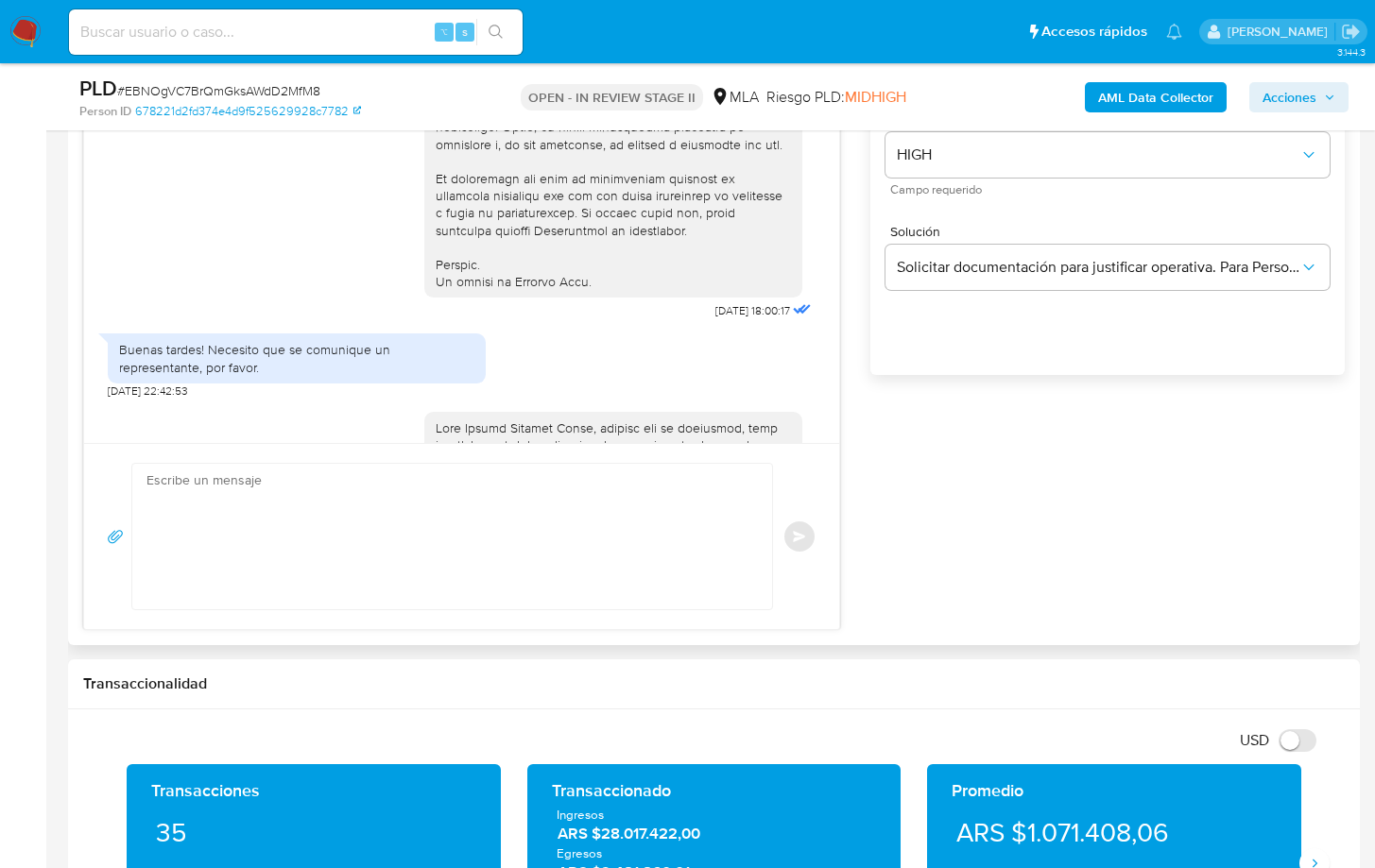 scroll, scrollTop: 1430, scrollLeft: 0, axis: vertical 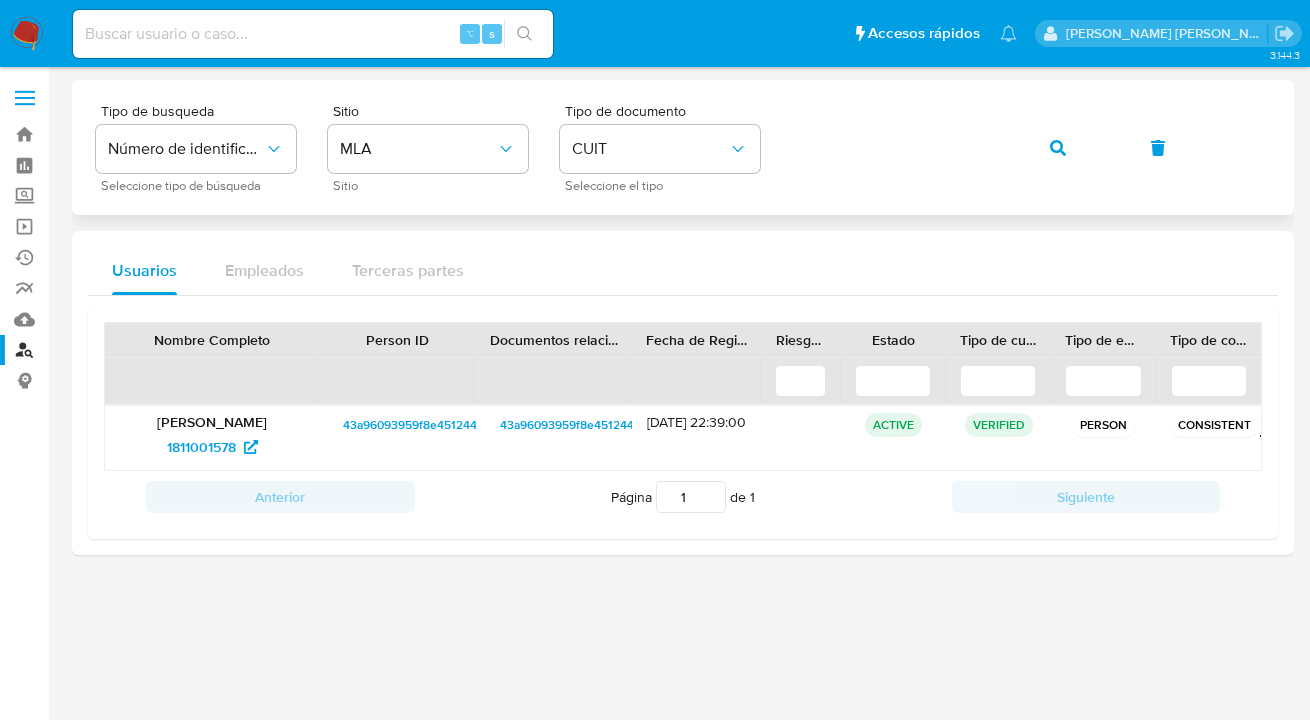 drag, startPoint x: 1049, startPoint y: 146, endPoint x: 1018, endPoint y: 139, distance: 31.780497 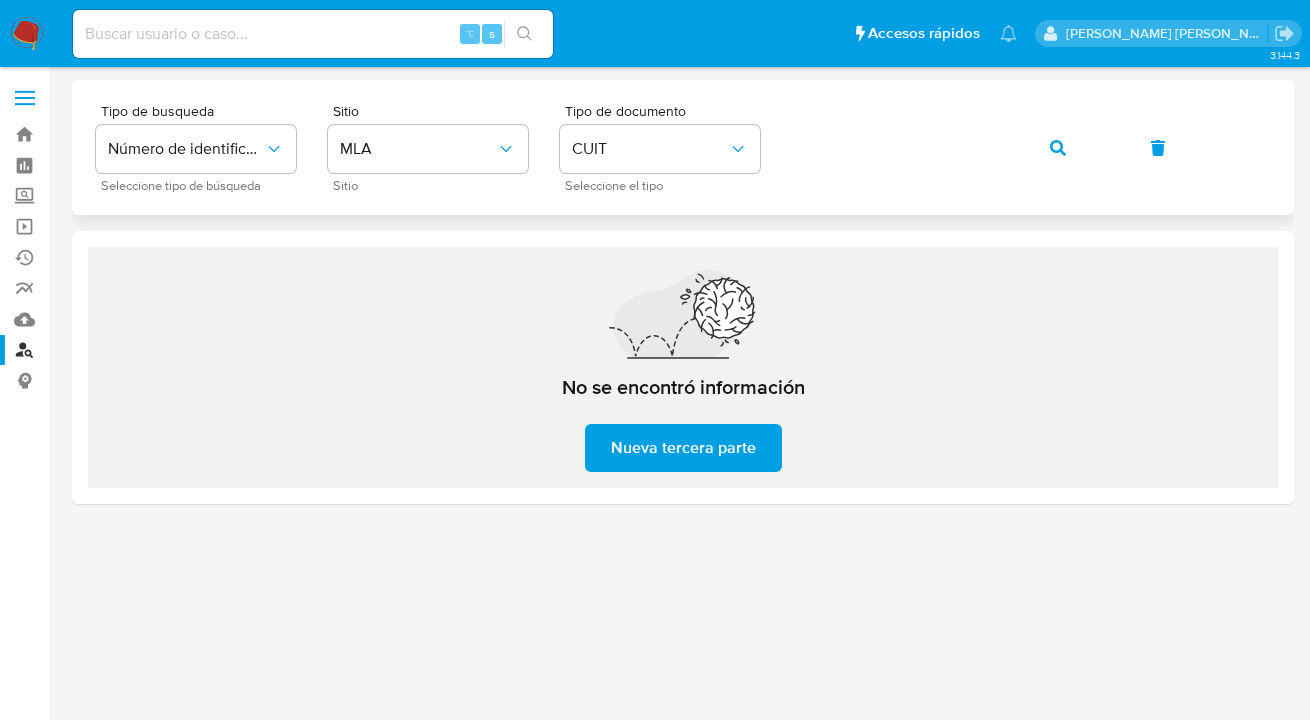 click 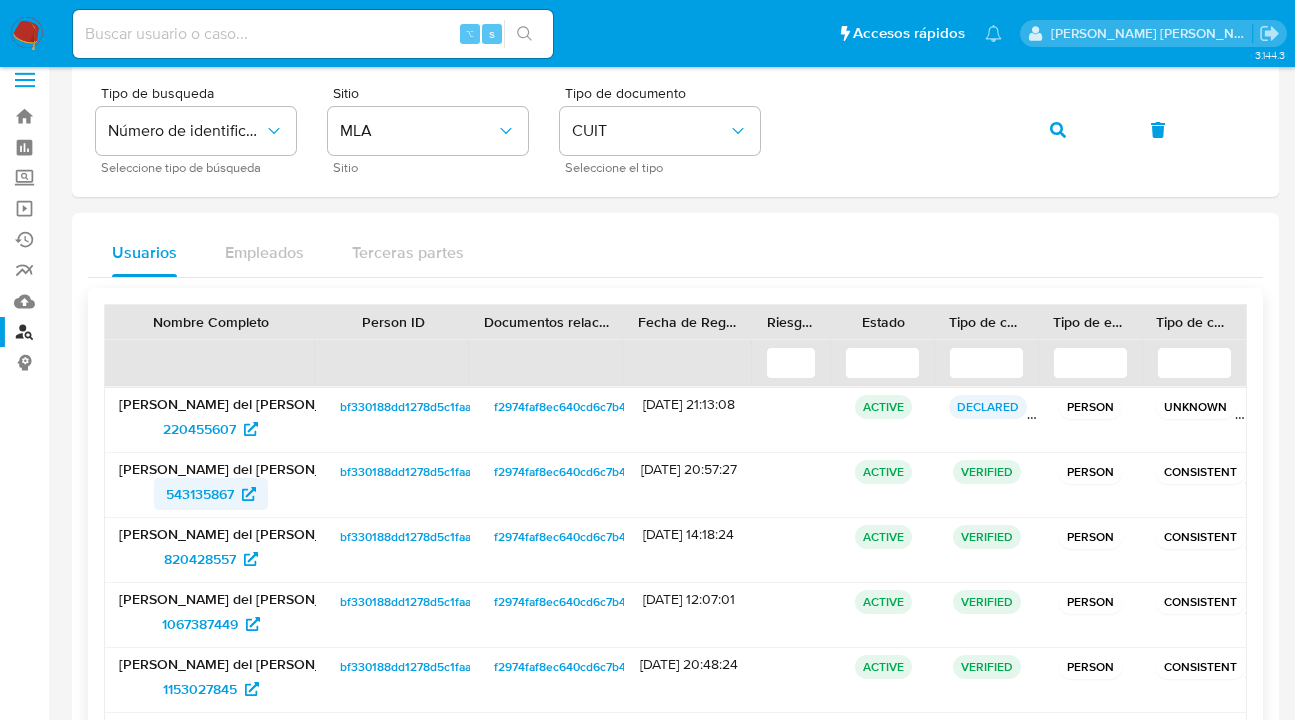 scroll, scrollTop: 19, scrollLeft: 0, axis: vertical 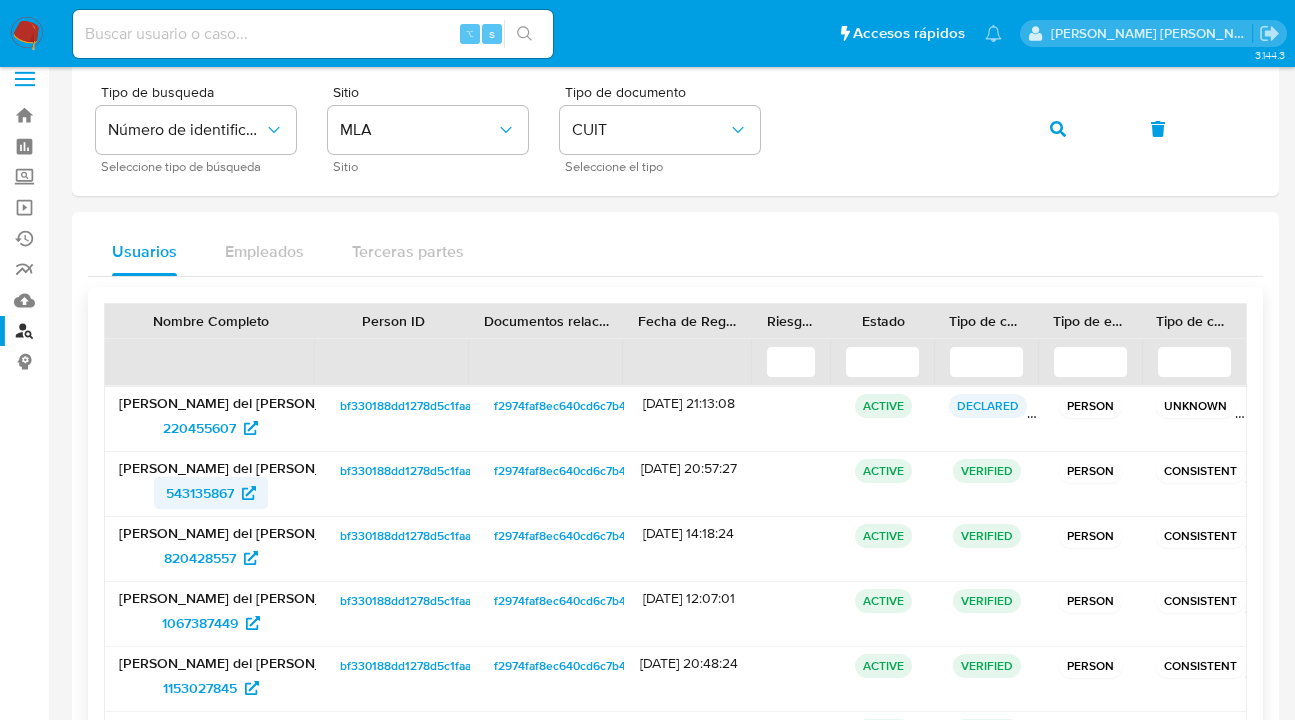 click on "543135867" at bounding box center (200, 493) 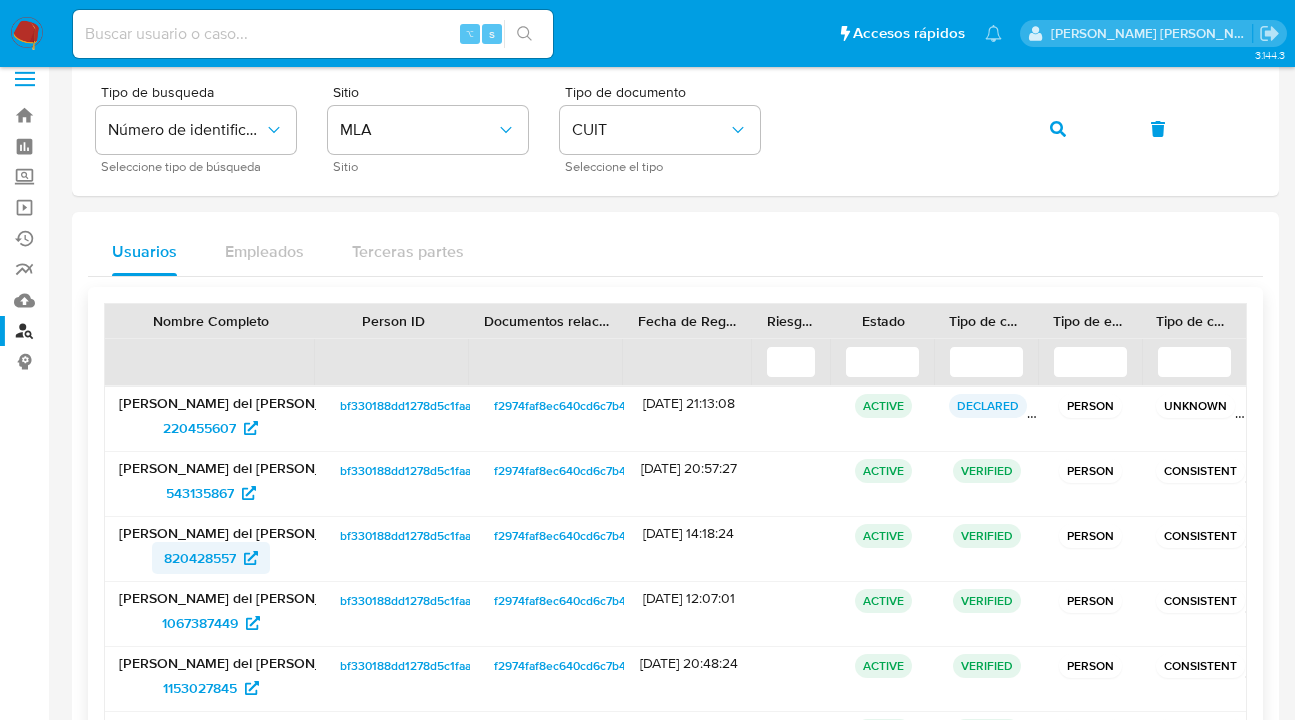 click on "820428557" at bounding box center [200, 558] 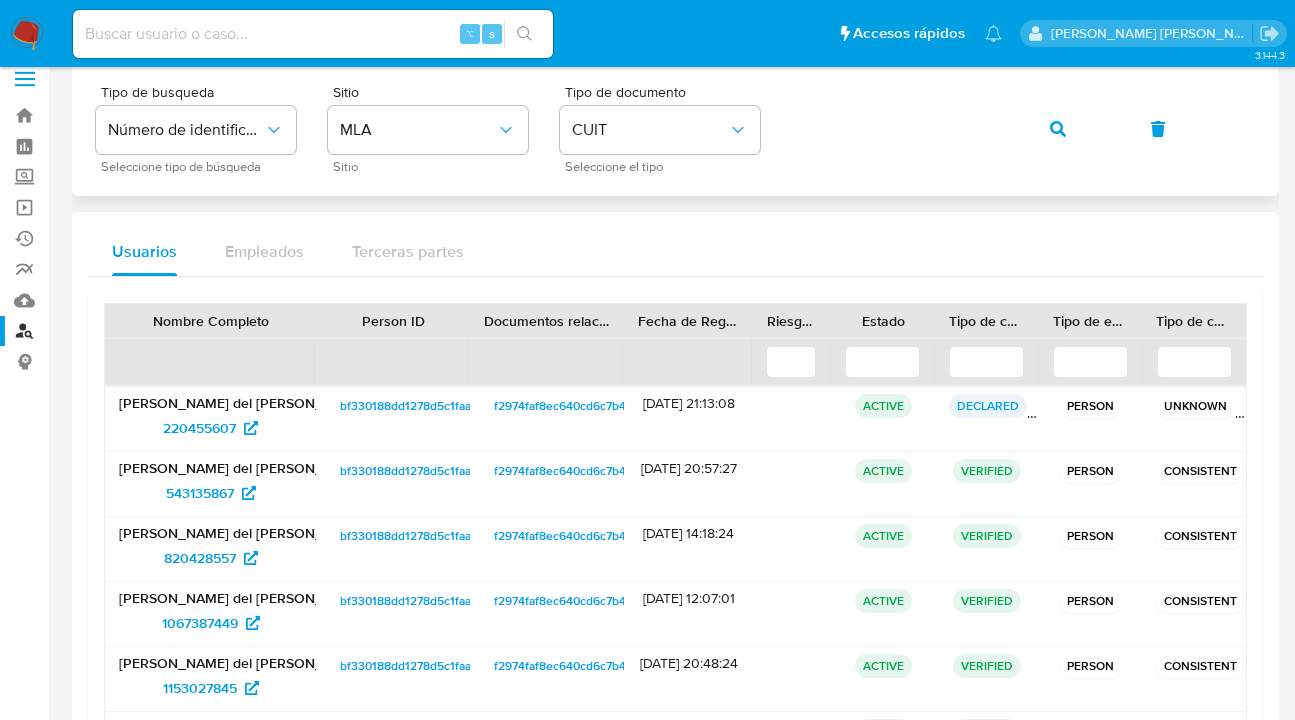 click on "Tipo de busqueda Número de identificación Seleccione tipo de búsqueda Sitio MLA Sitio Tipo de documento CUIT Seleccione el tipo" at bounding box center (675, 128) 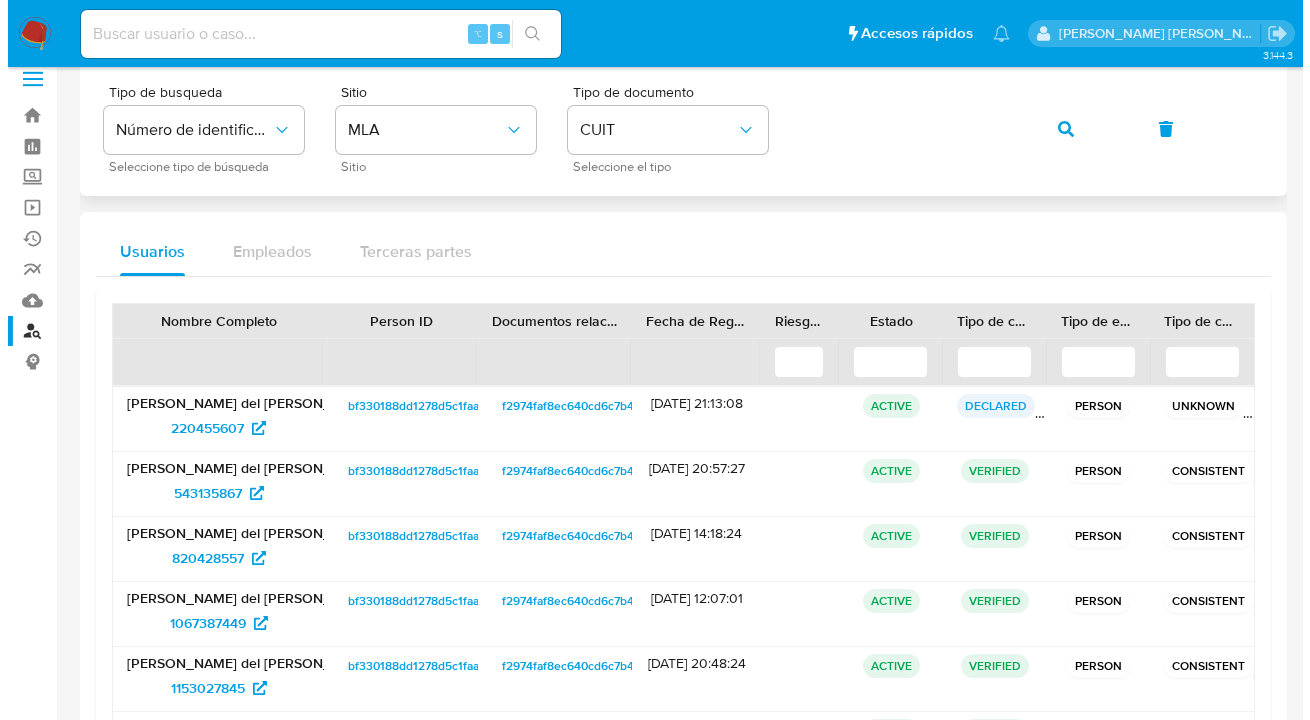 scroll, scrollTop: 0, scrollLeft: 0, axis: both 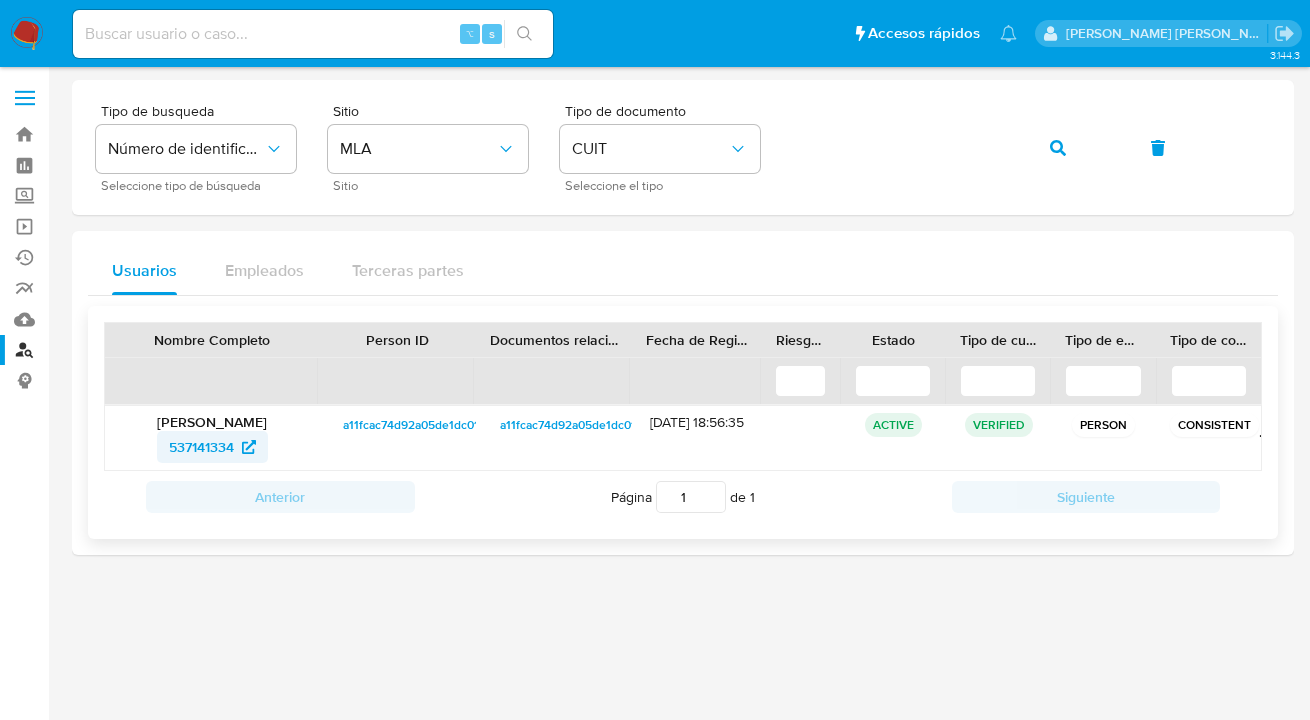 click on "537141334" at bounding box center [201, 447] 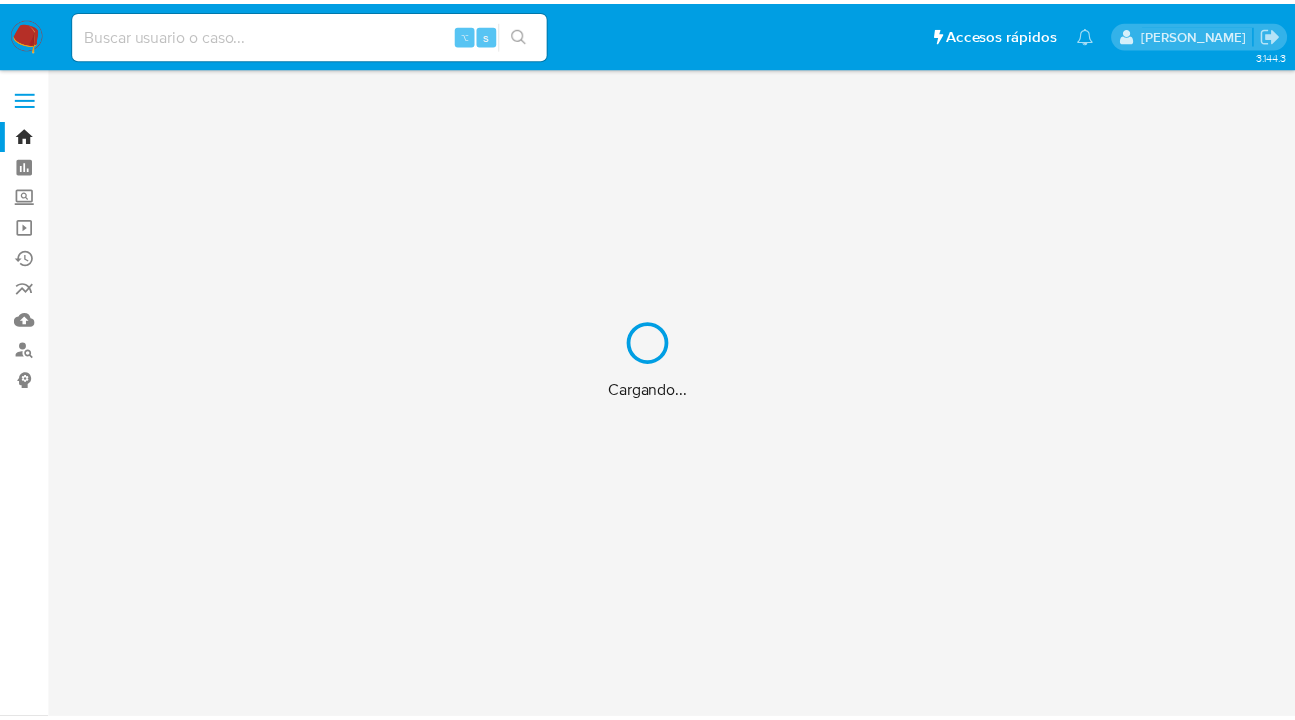 scroll, scrollTop: 0, scrollLeft: 0, axis: both 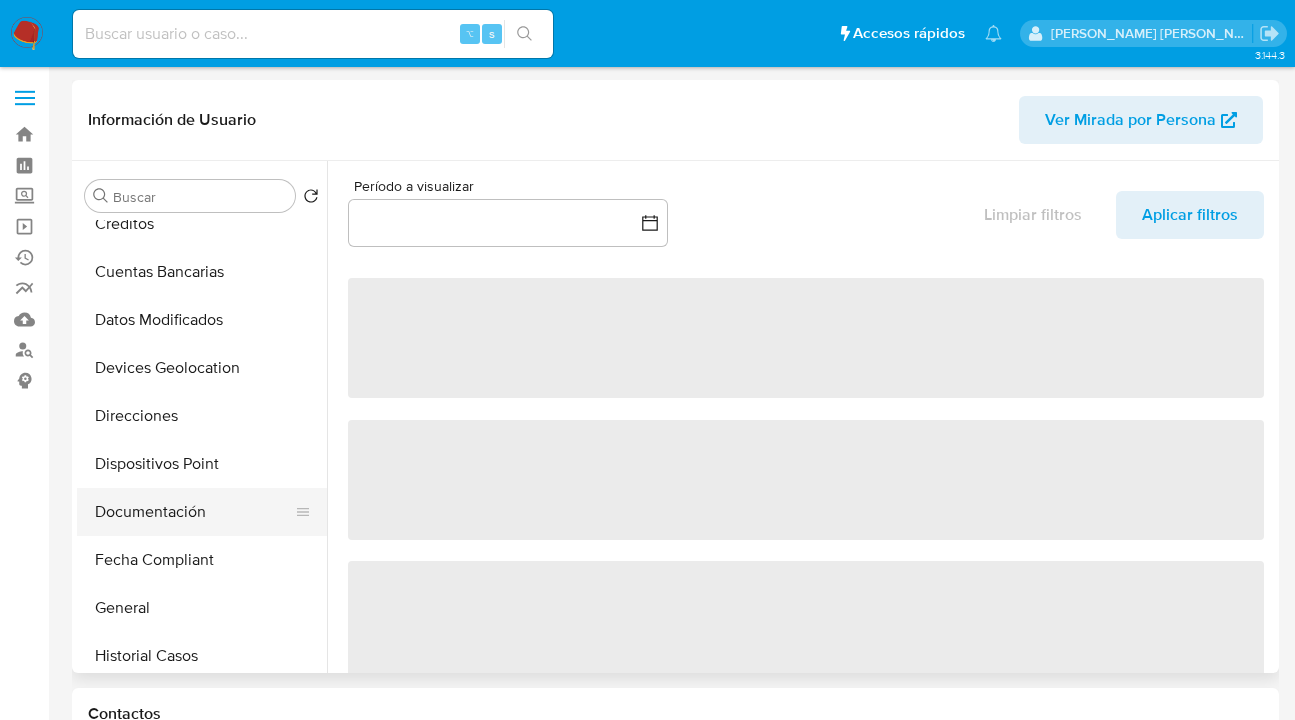 select on "10" 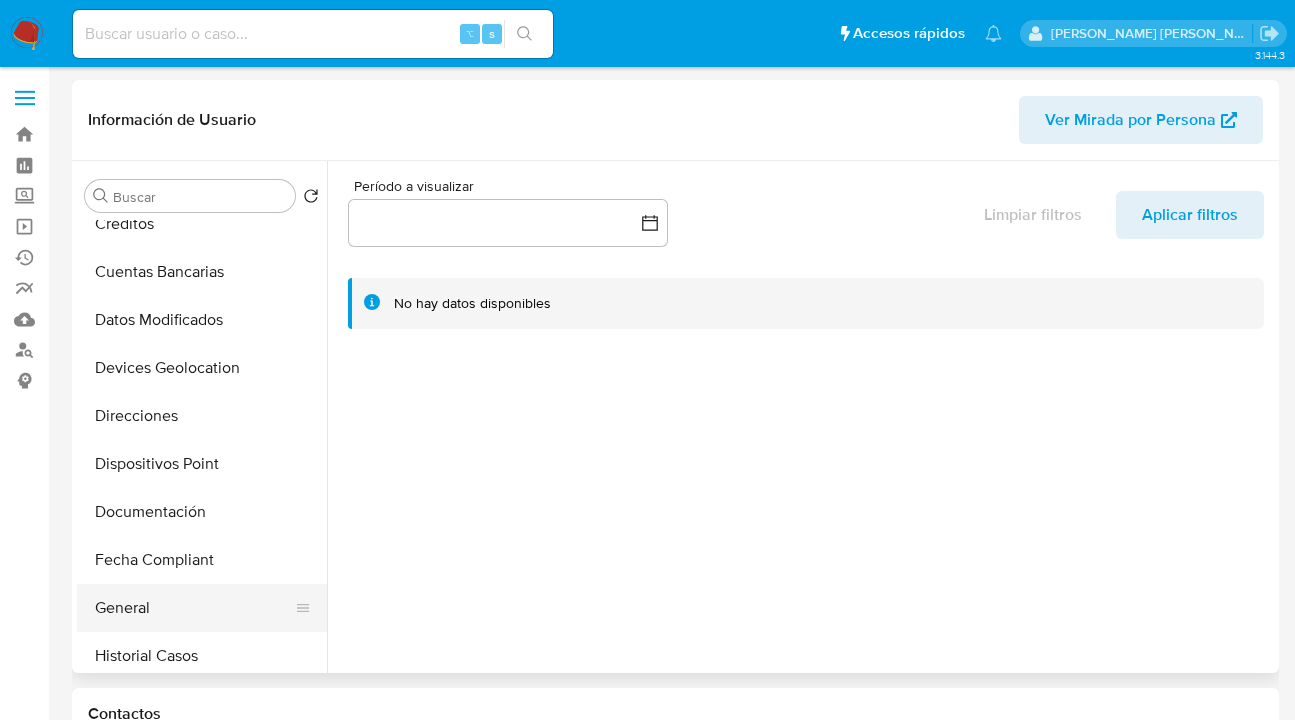 click on "General" at bounding box center (194, 608) 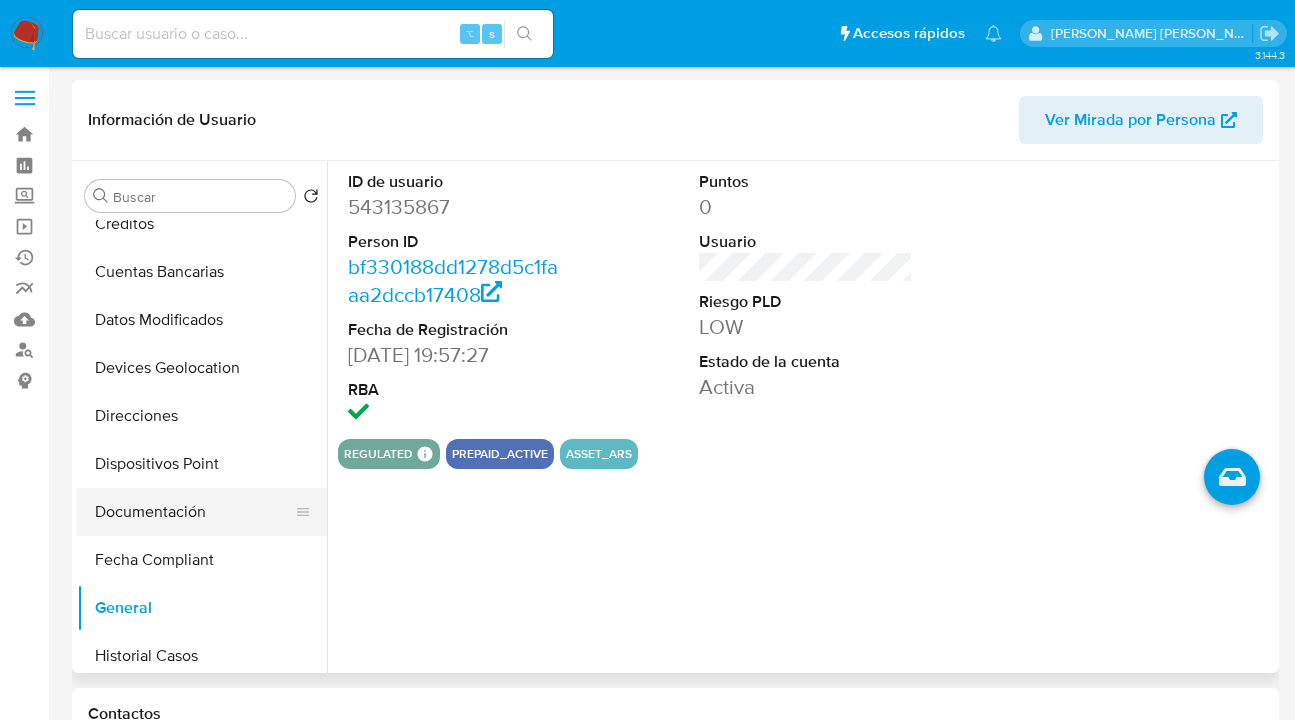click on "Documentación" at bounding box center (194, 512) 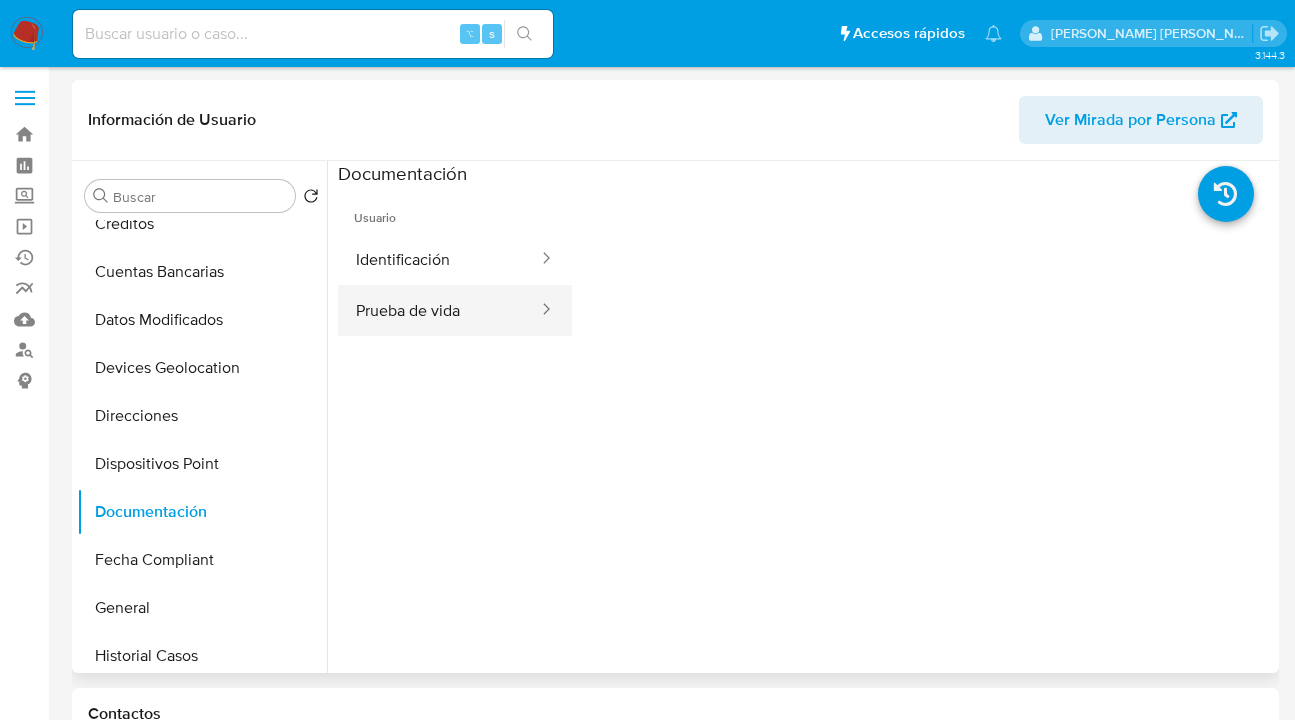 click on "Prueba de vida" at bounding box center (439, 310) 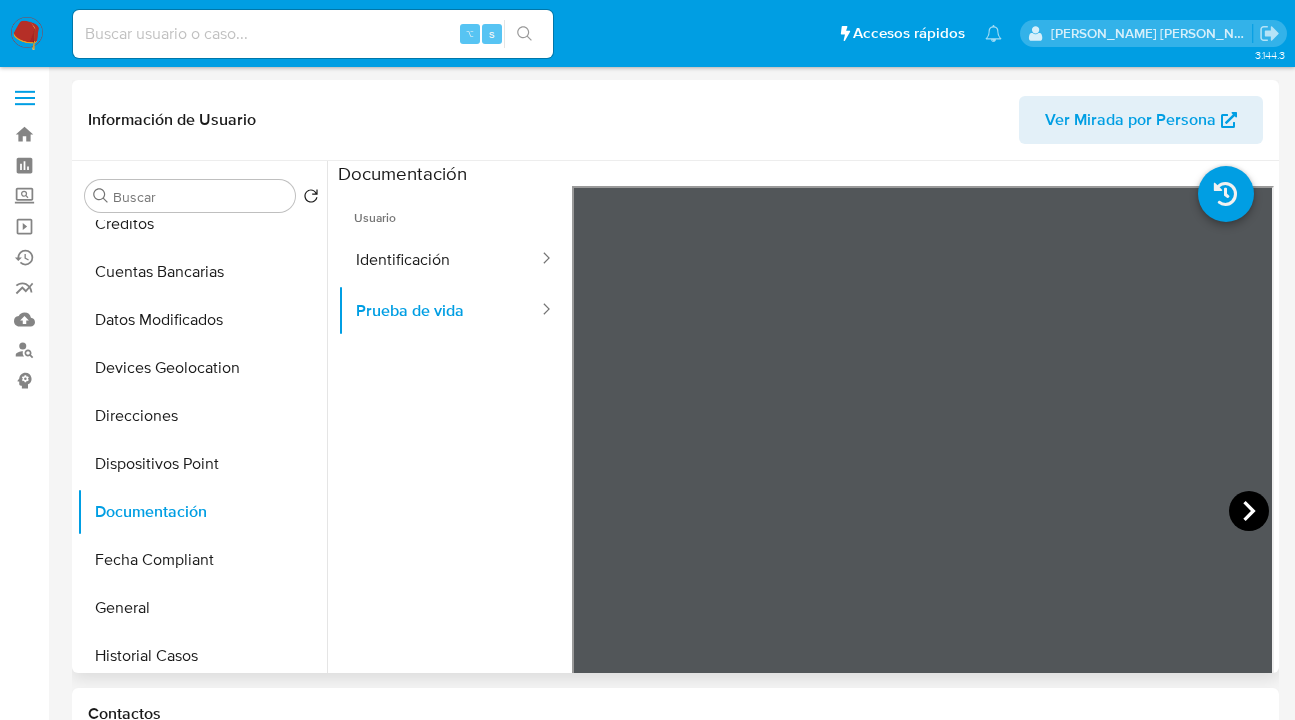 click 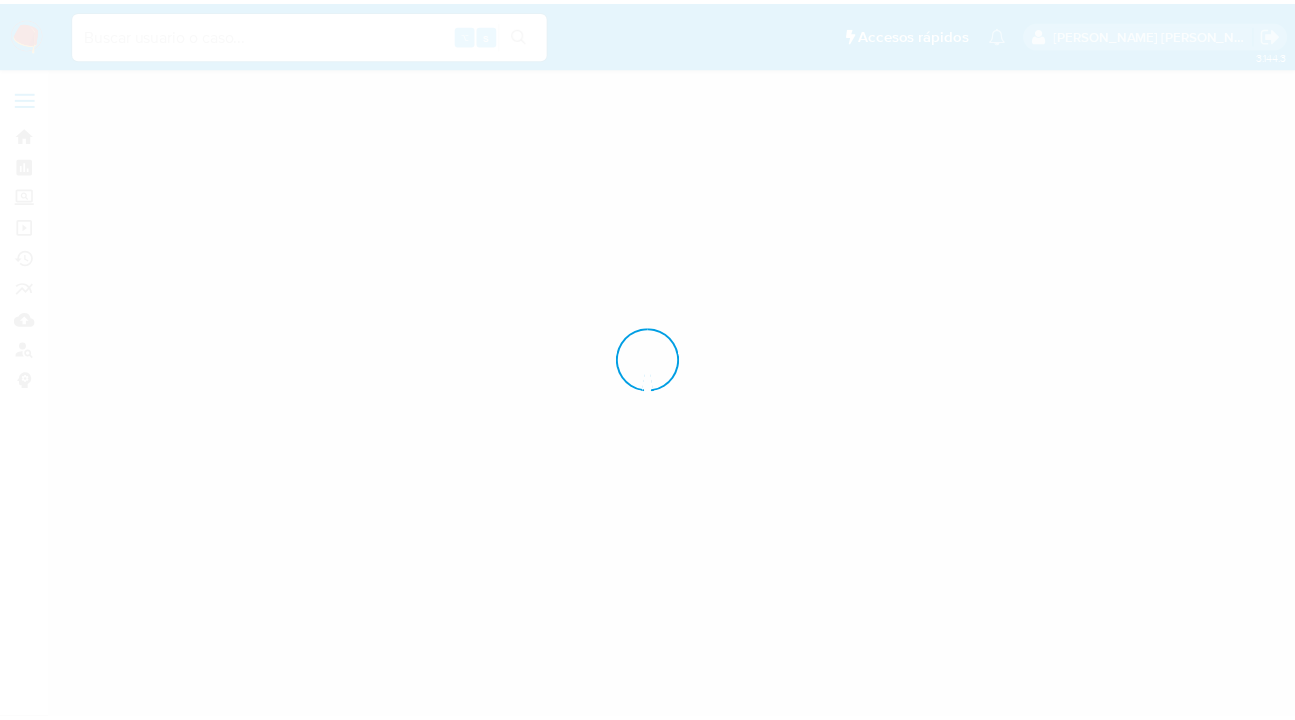 scroll, scrollTop: 0, scrollLeft: 0, axis: both 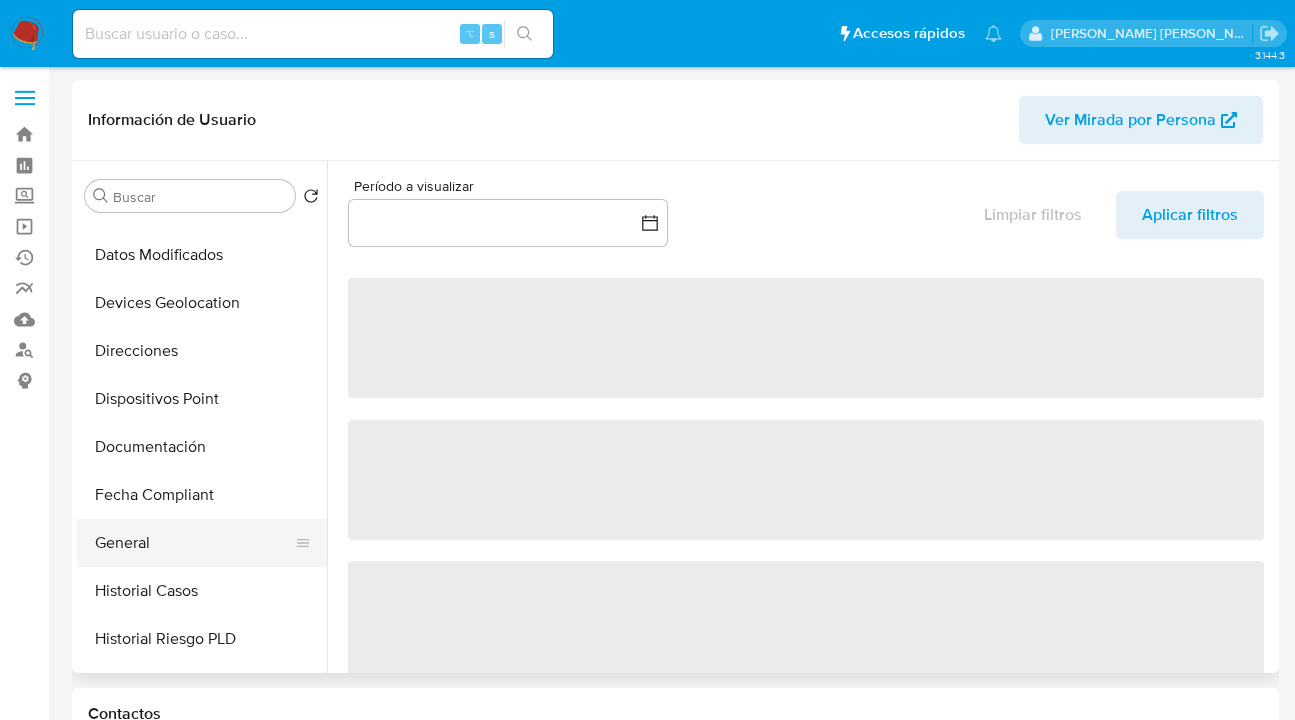 click on "General" at bounding box center (194, 543) 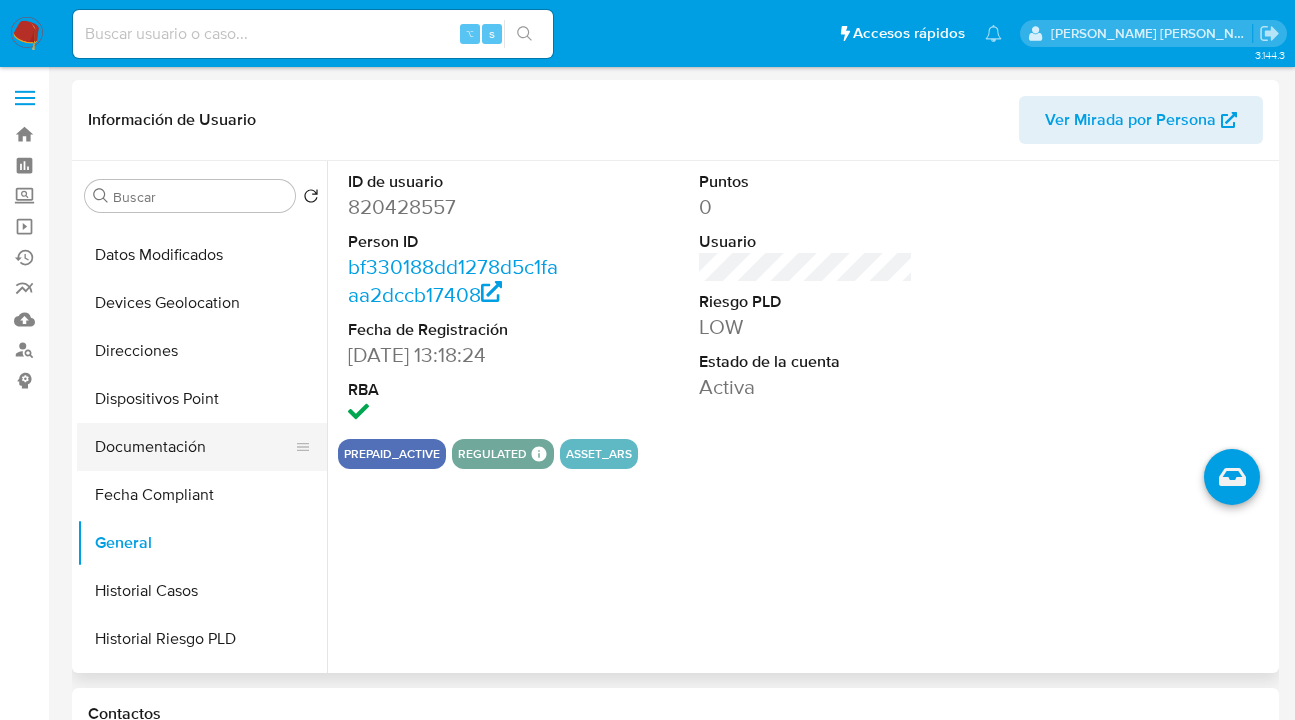 click on "Documentación" at bounding box center (194, 447) 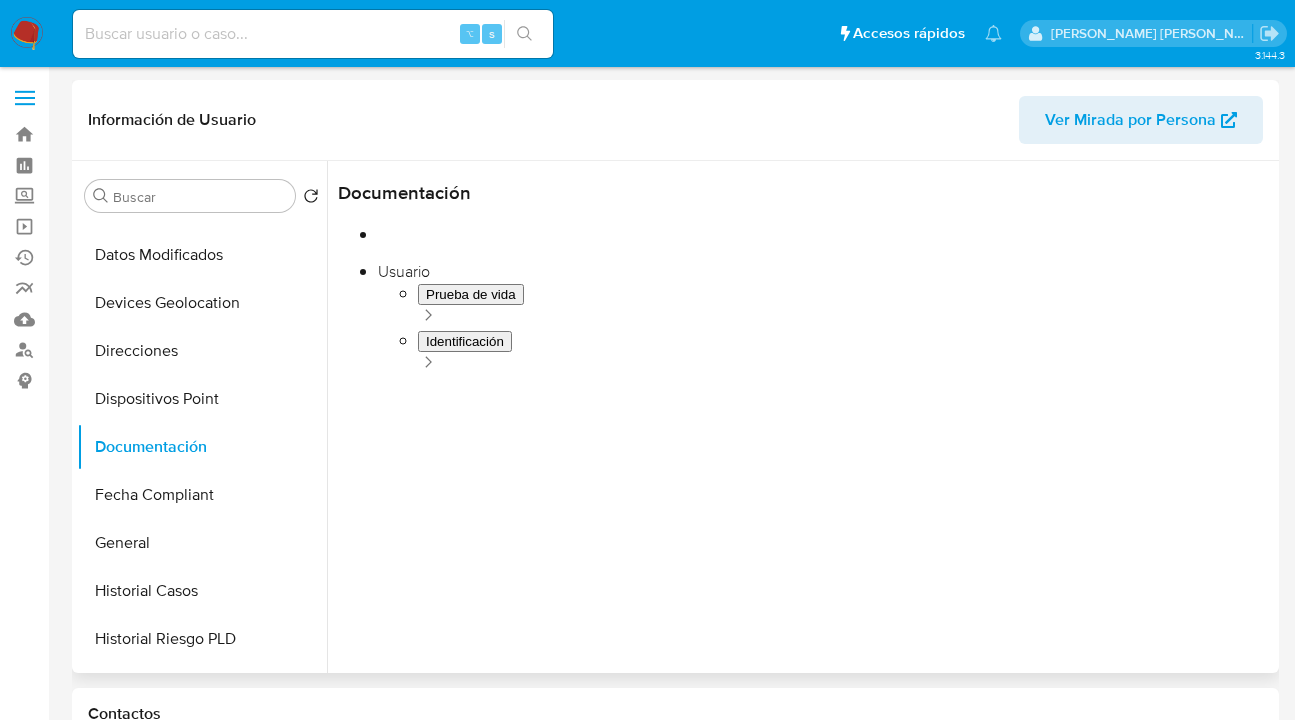 scroll, scrollTop: 0, scrollLeft: 0, axis: both 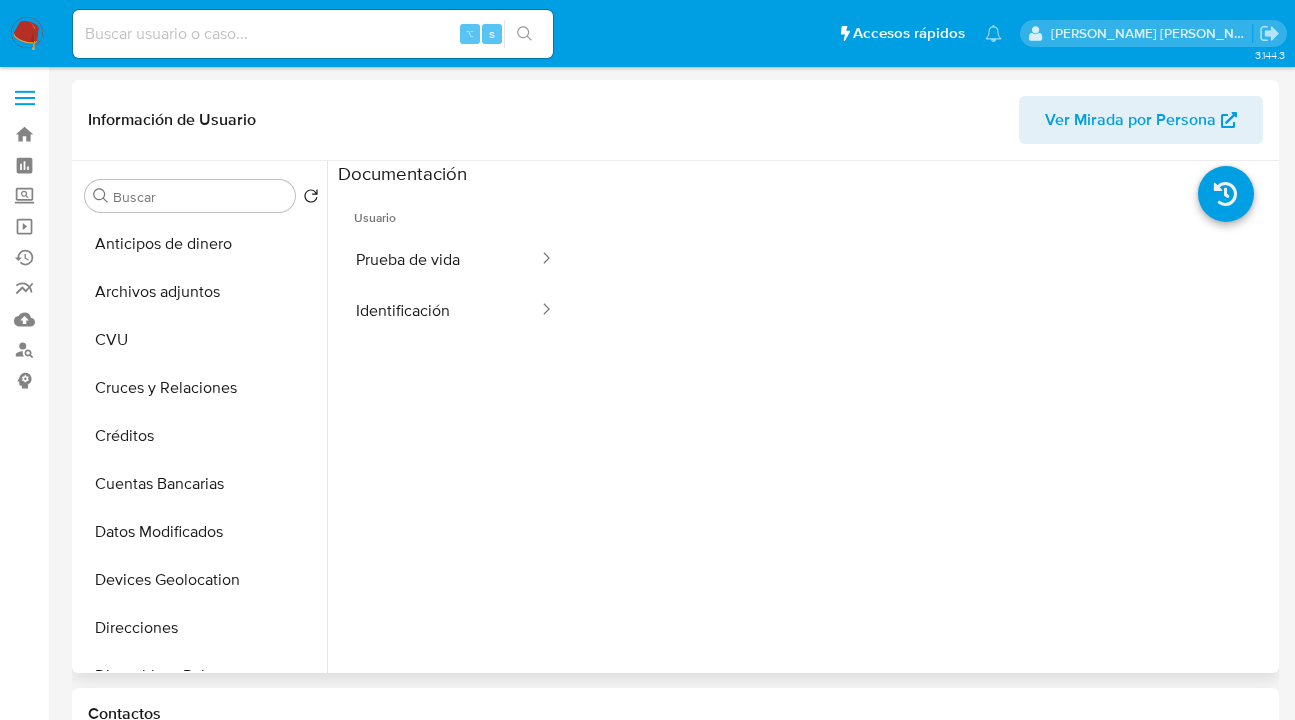 click on "Ver Mirada por Persona" at bounding box center [1130, 120] 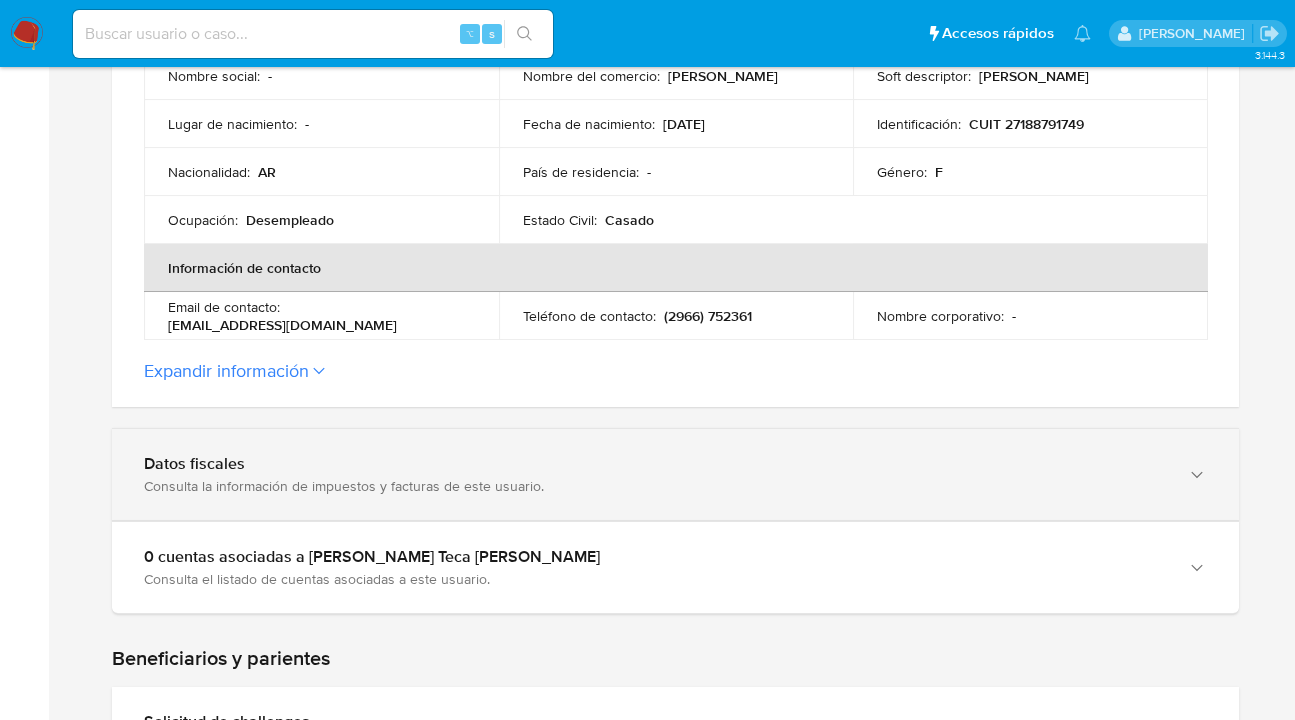 scroll, scrollTop: 605, scrollLeft: 0, axis: vertical 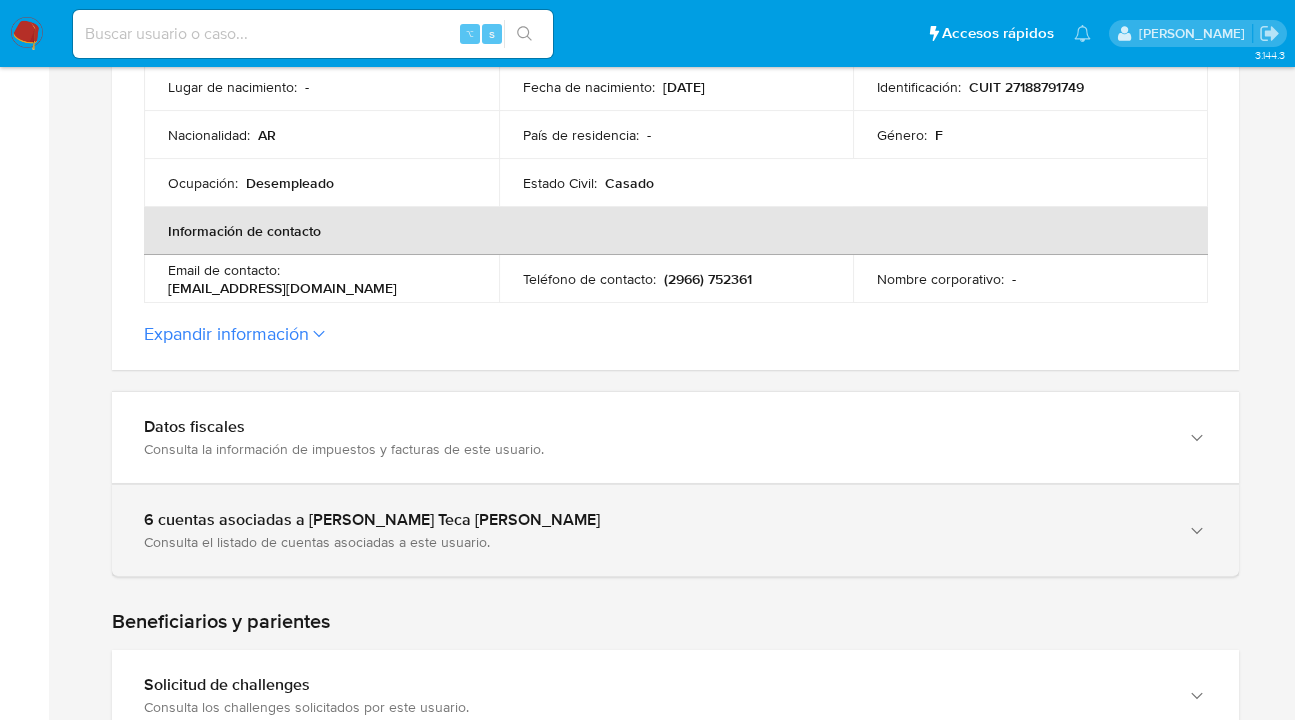 drag, startPoint x: 1204, startPoint y: 523, endPoint x: 1190, endPoint y: 527, distance: 14.56022 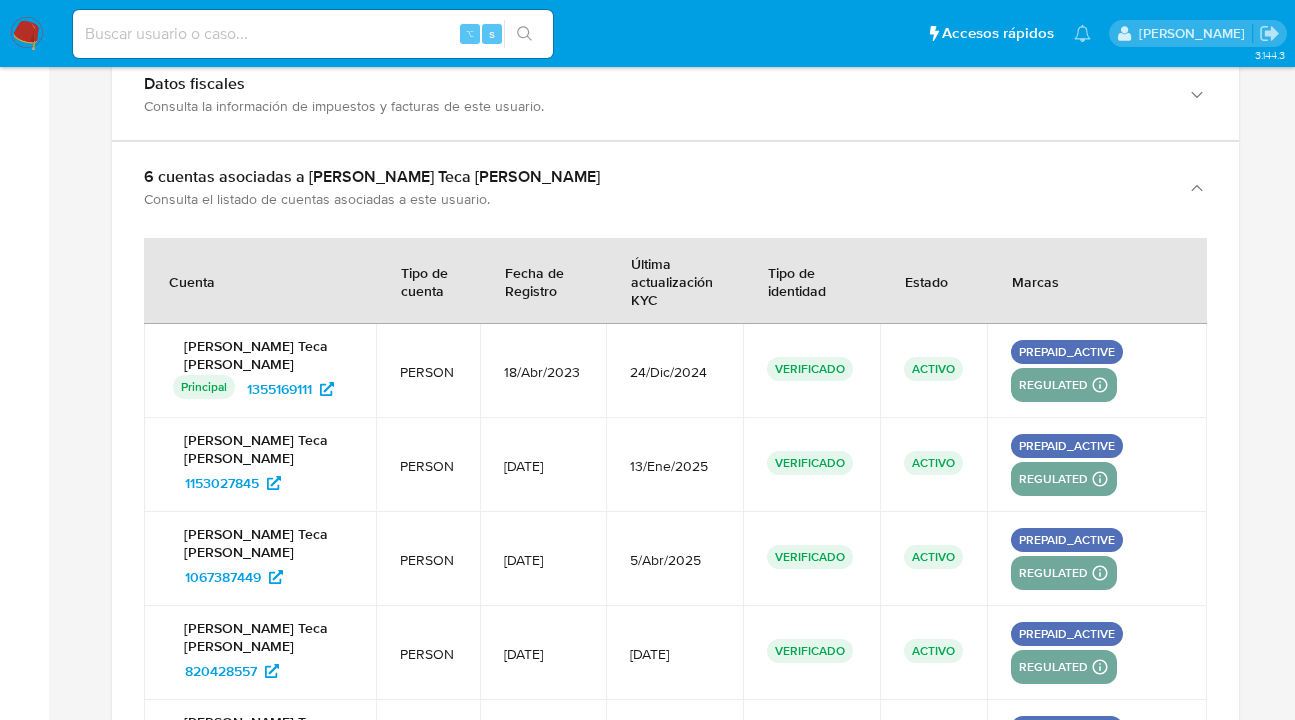 scroll, scrollTop: 448, scrollLeft: 0, axis: vertical 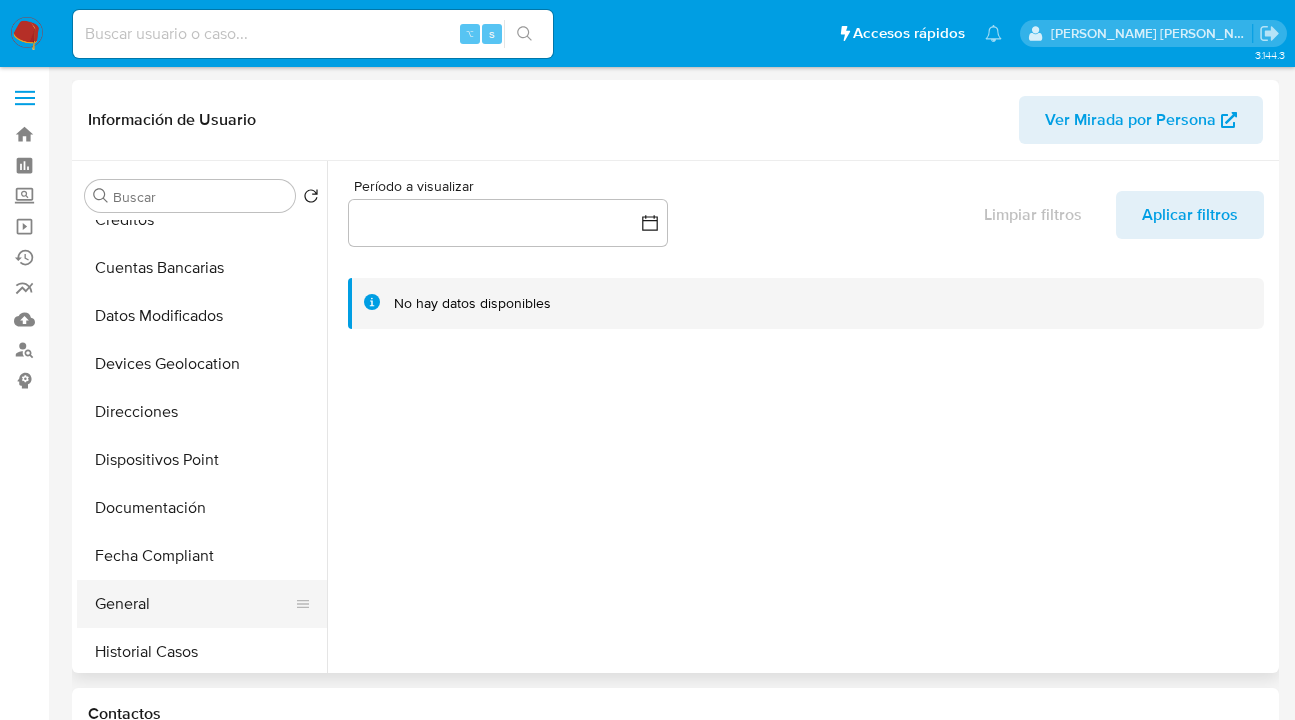 click on "General" at bounding box center (194, 604) 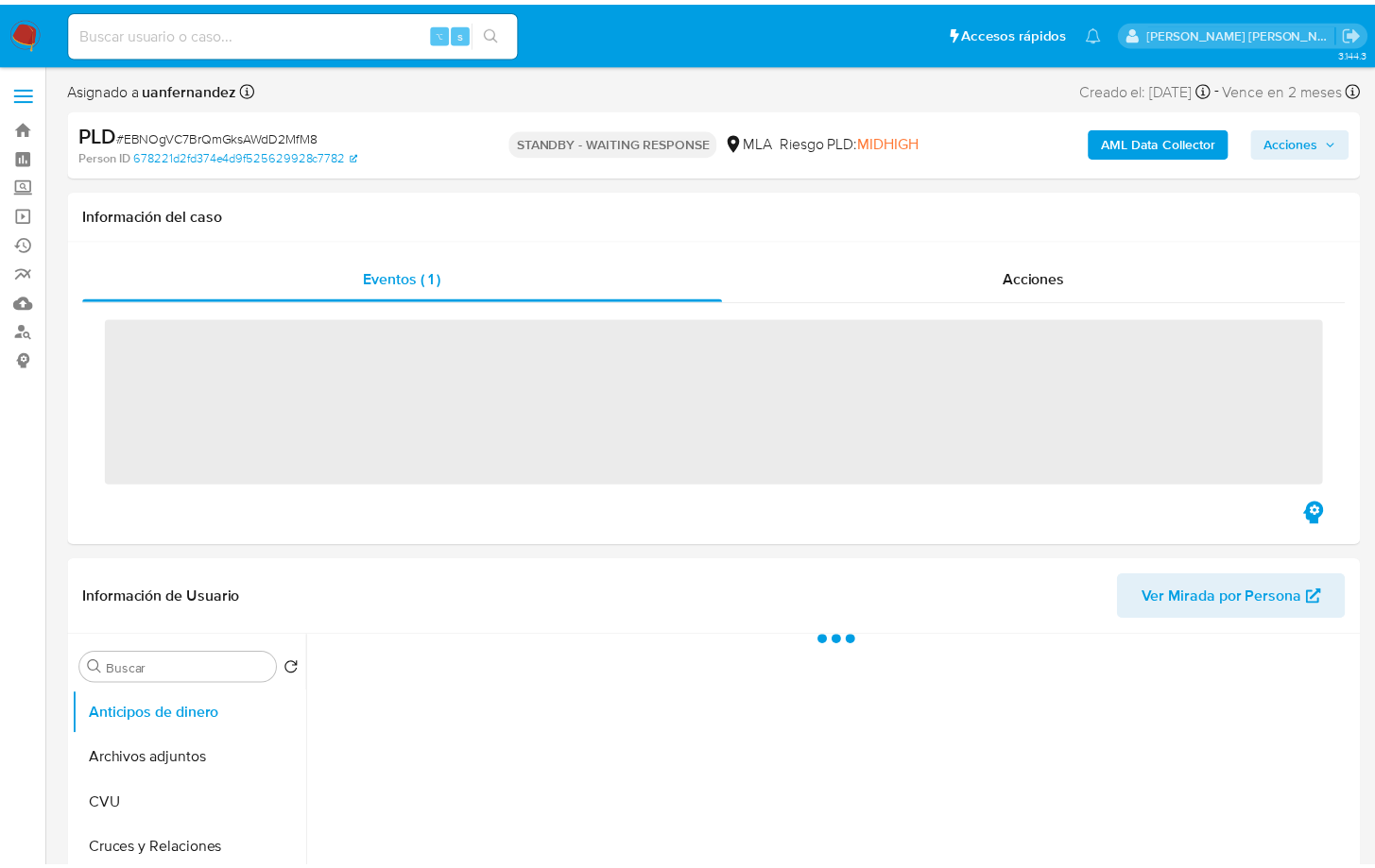 scroll, scrollTop: 0, scrollLeft: 0, axis: both 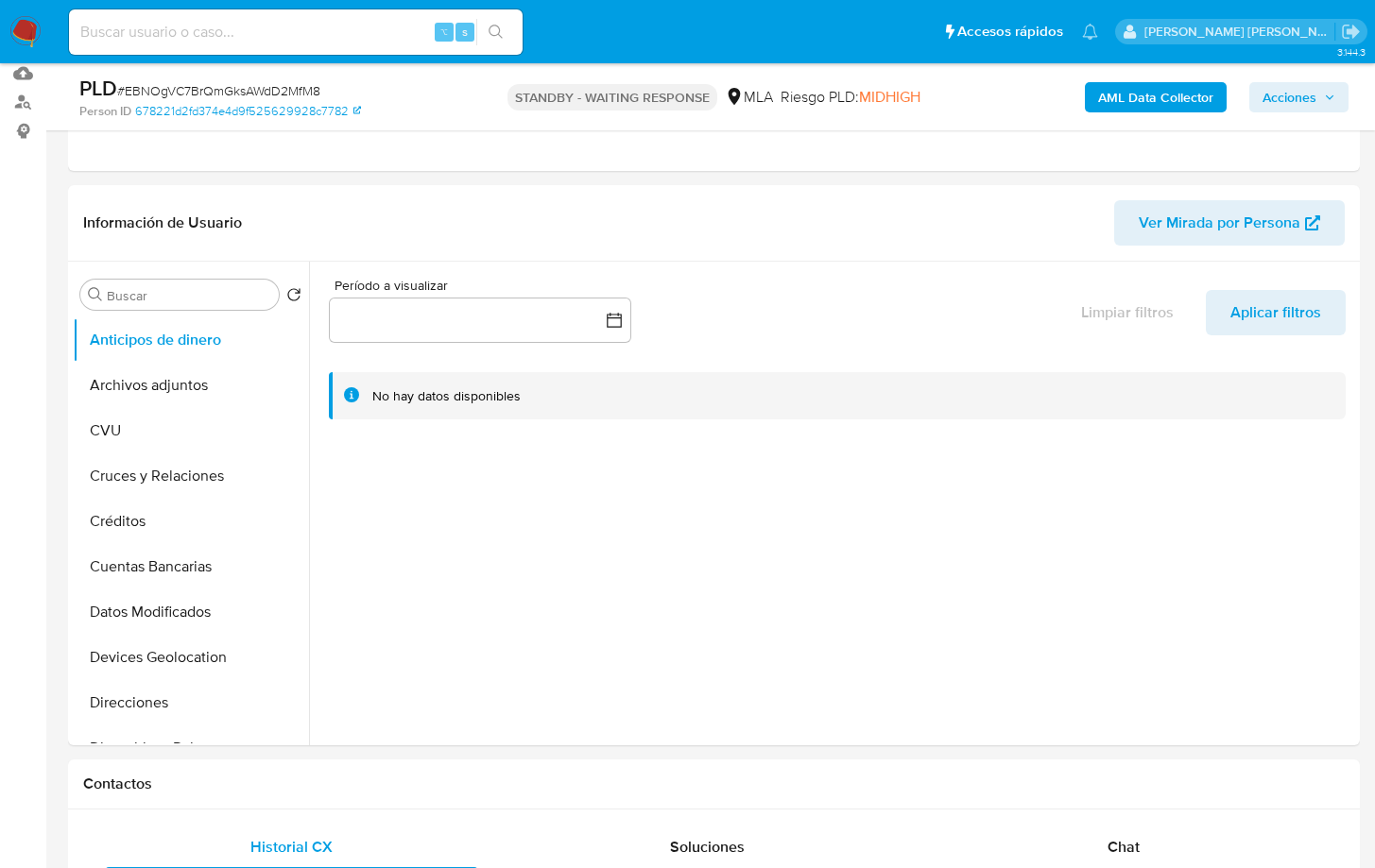 select on "10" 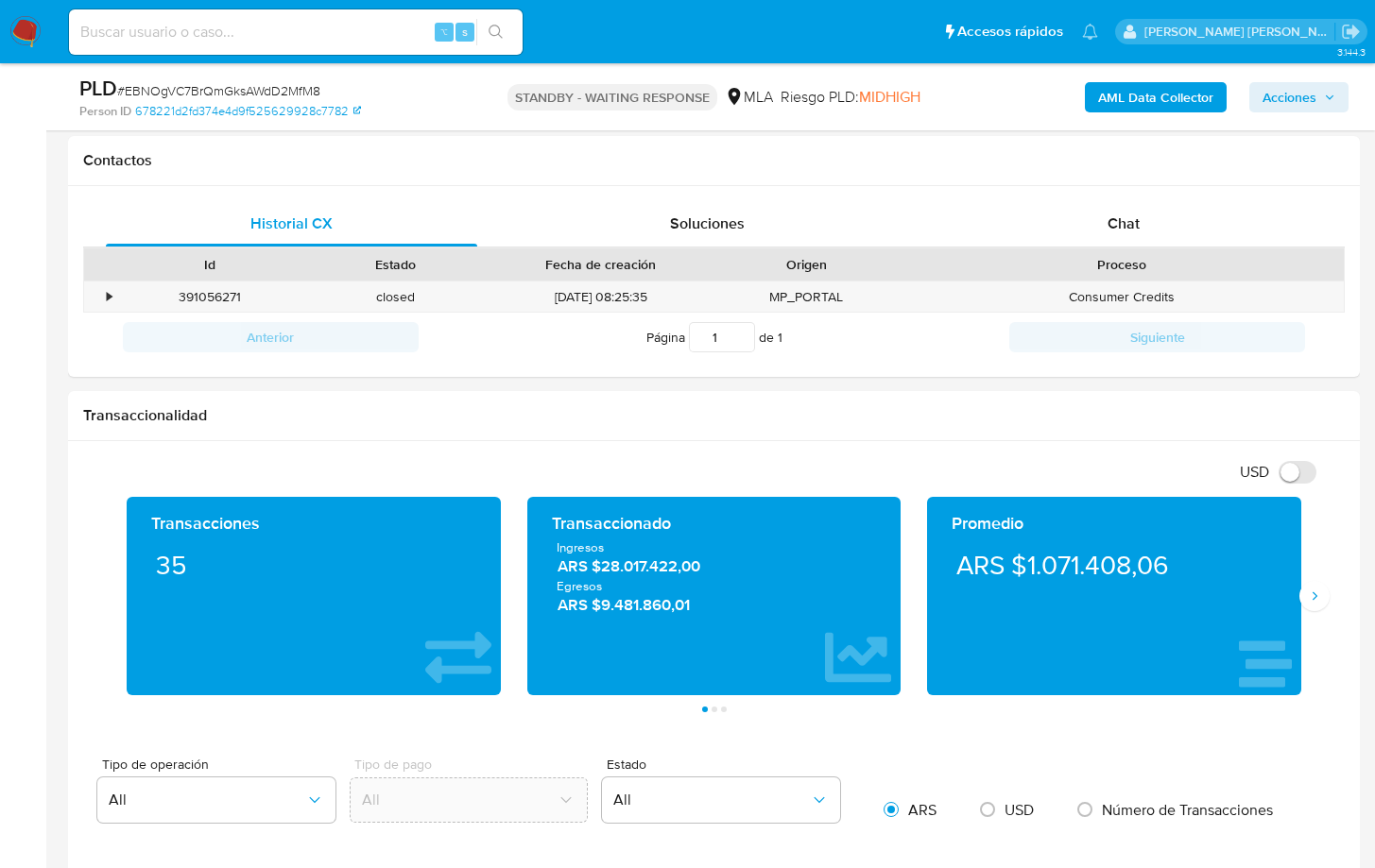 scroll, scrollTop: 854, scrollLeft: 0, axis: vertical 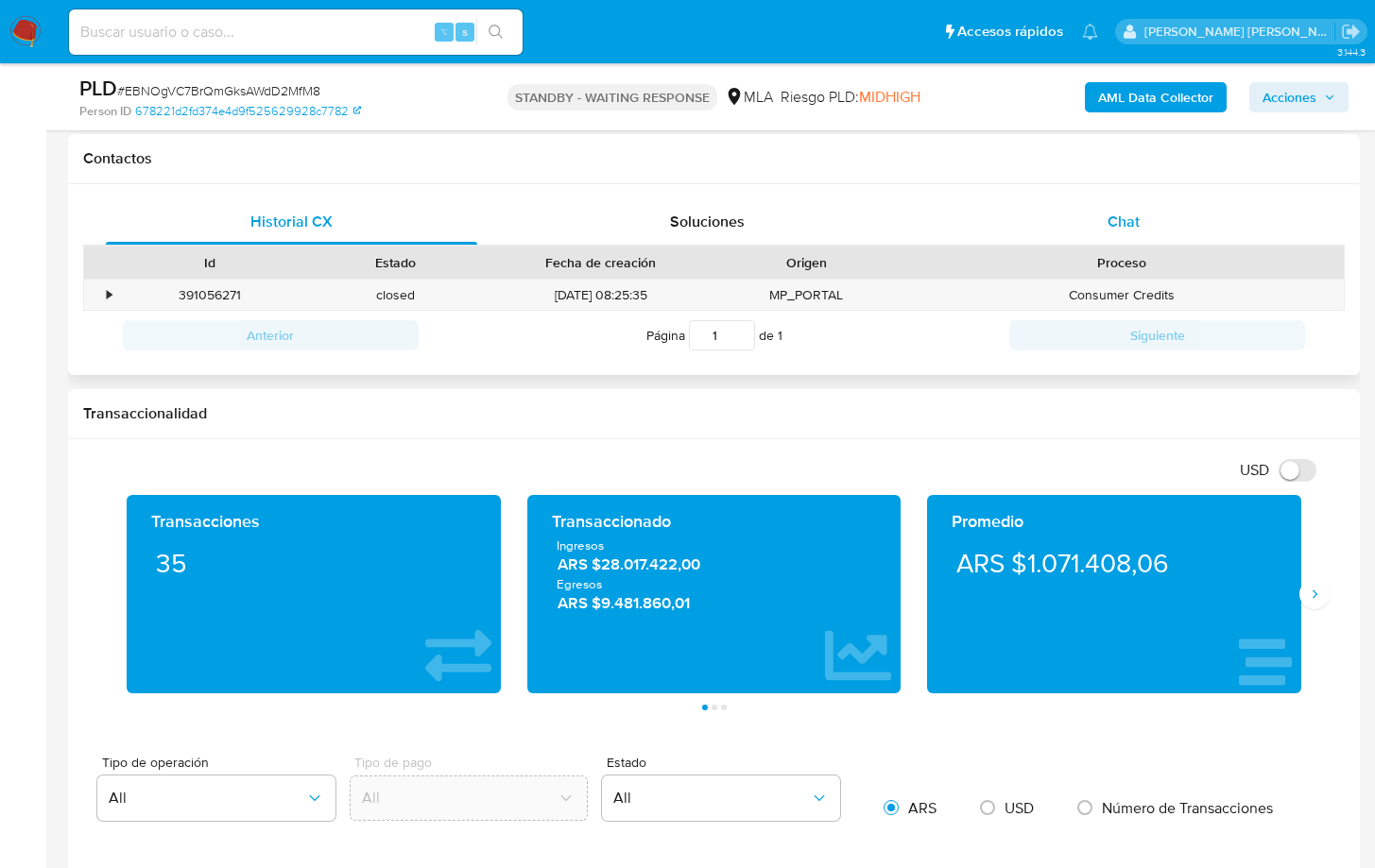 click on "Chat" at bounding box center (1124, 221) 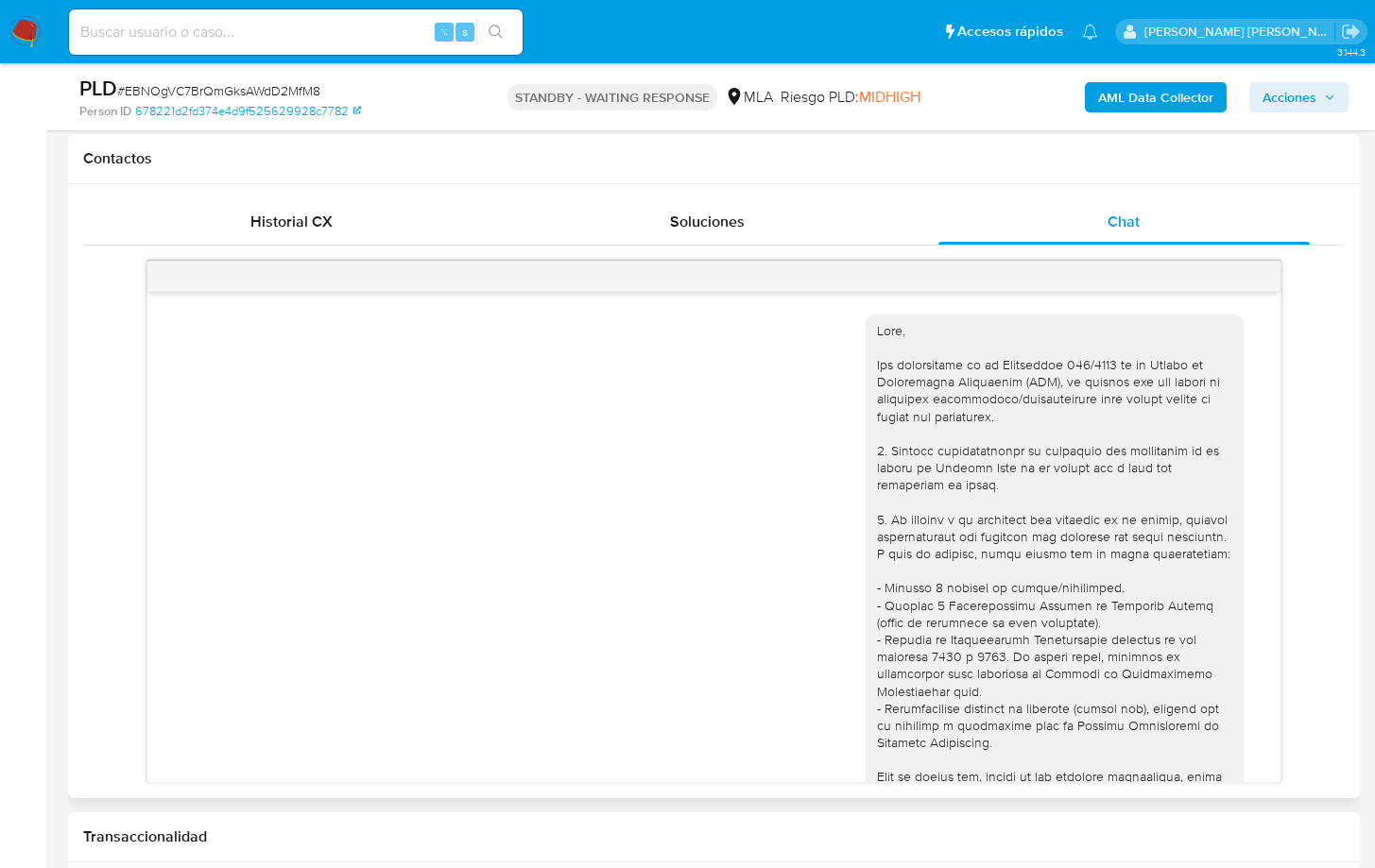 scroll, scrollTop: 1430, scrollLeft: 0, axis: vertical 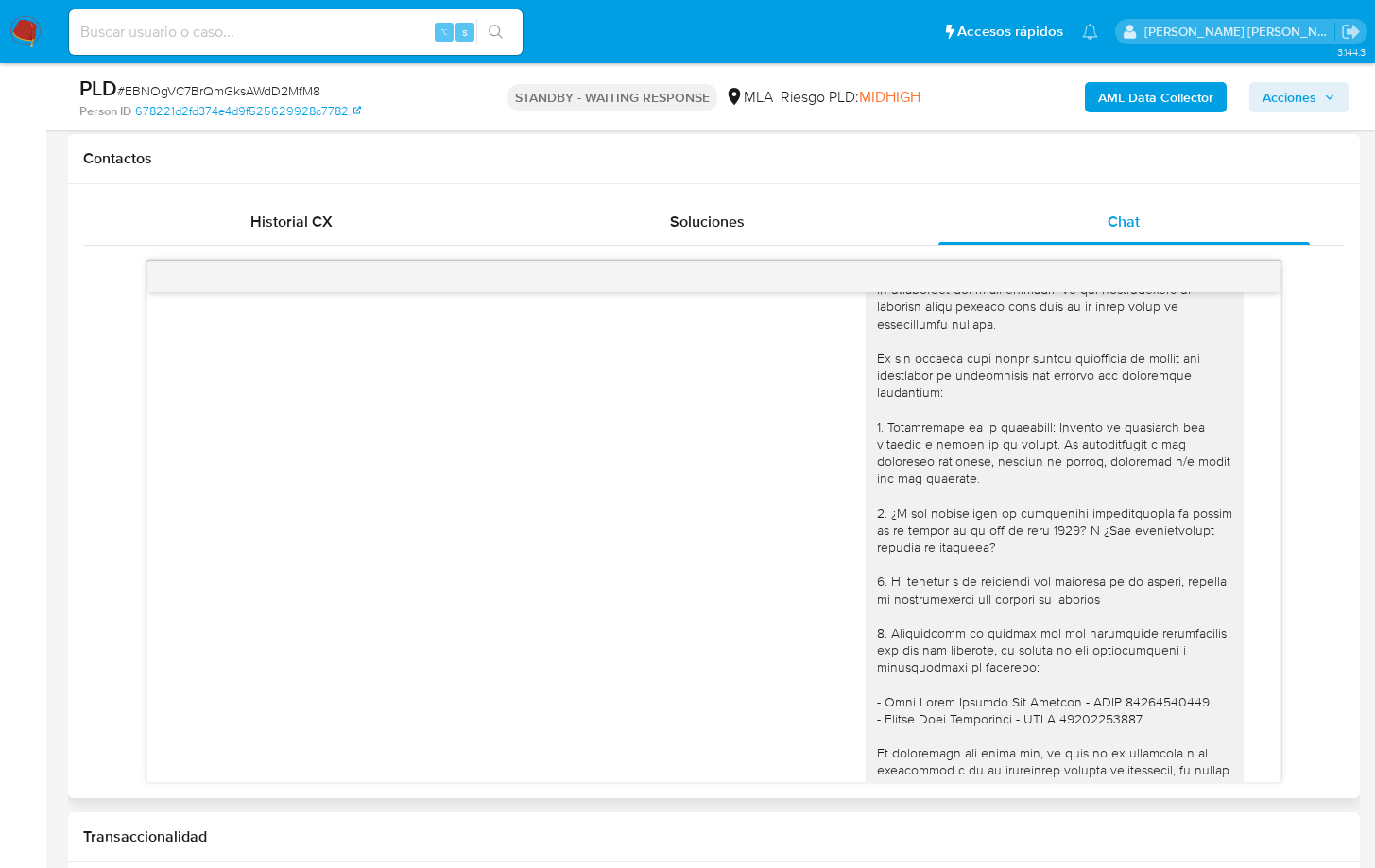 type 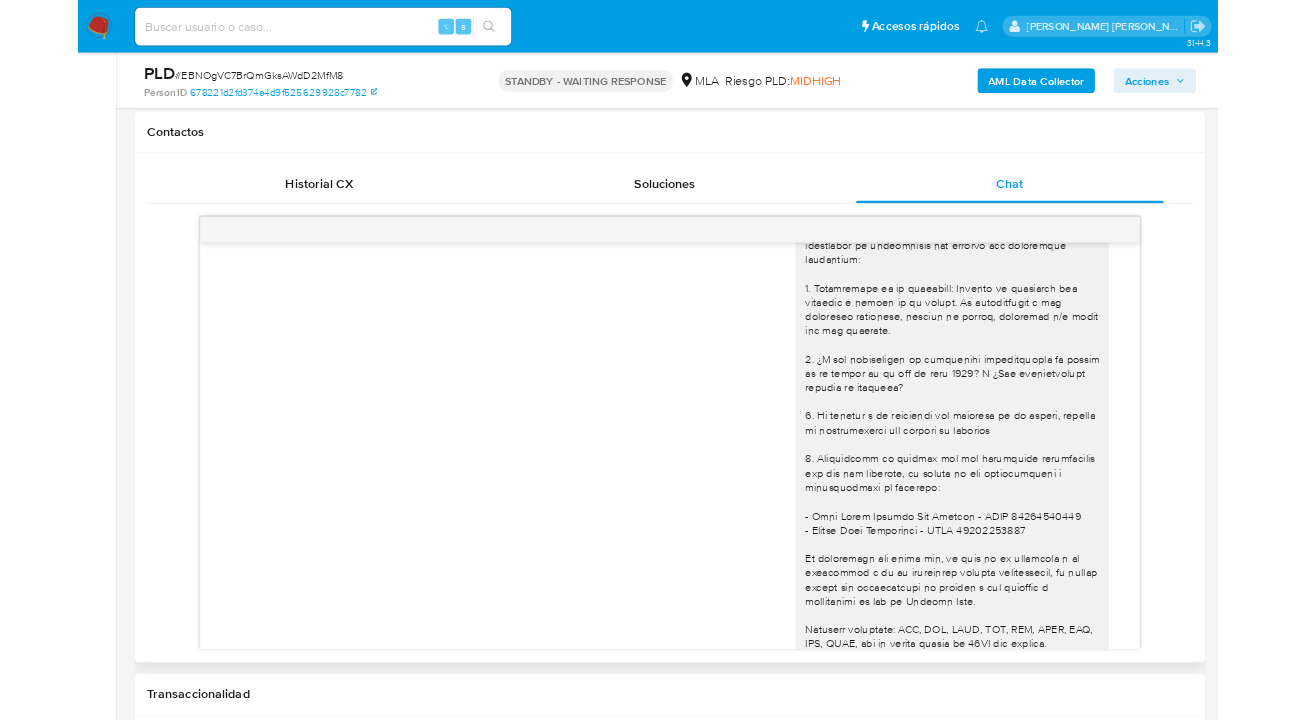 scroll, scrollTop: 1514, scrollLeft: 0, axis: vertical 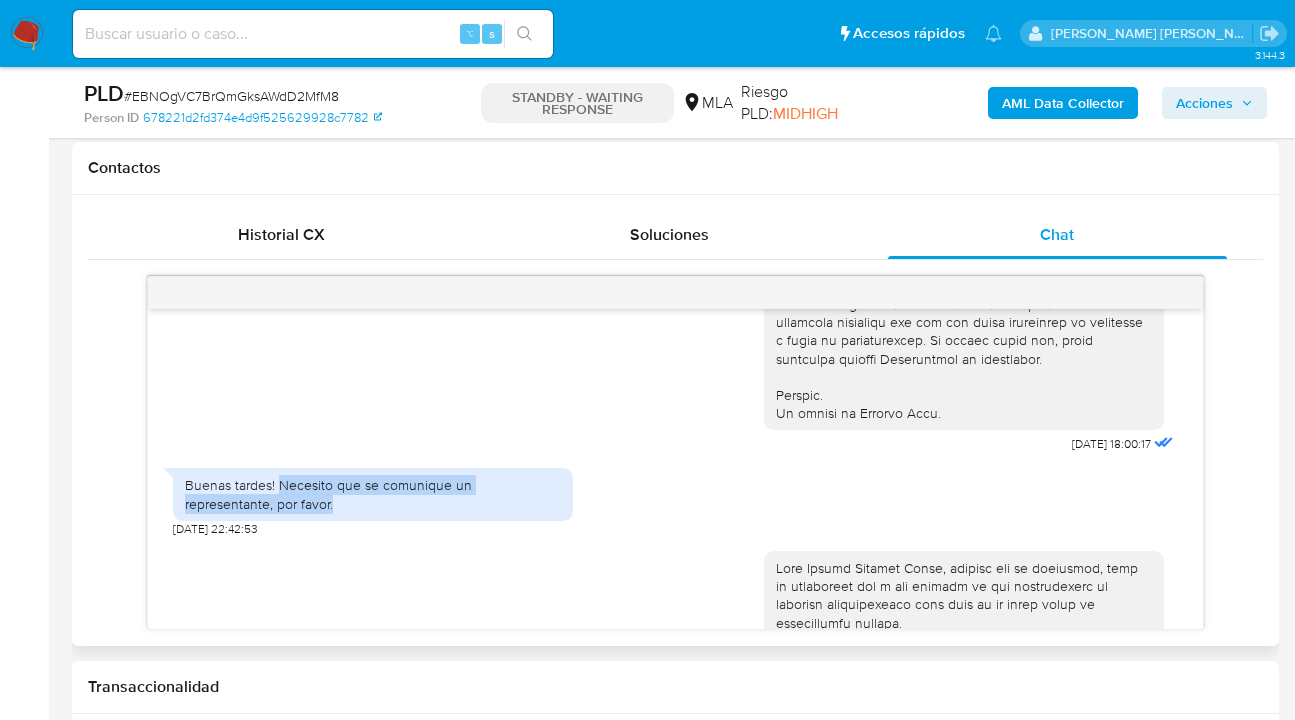 drag, startPoint x: 280, startPoint y: 522, endPoint x: 299, endPoint y: 539, distance: 25.495098 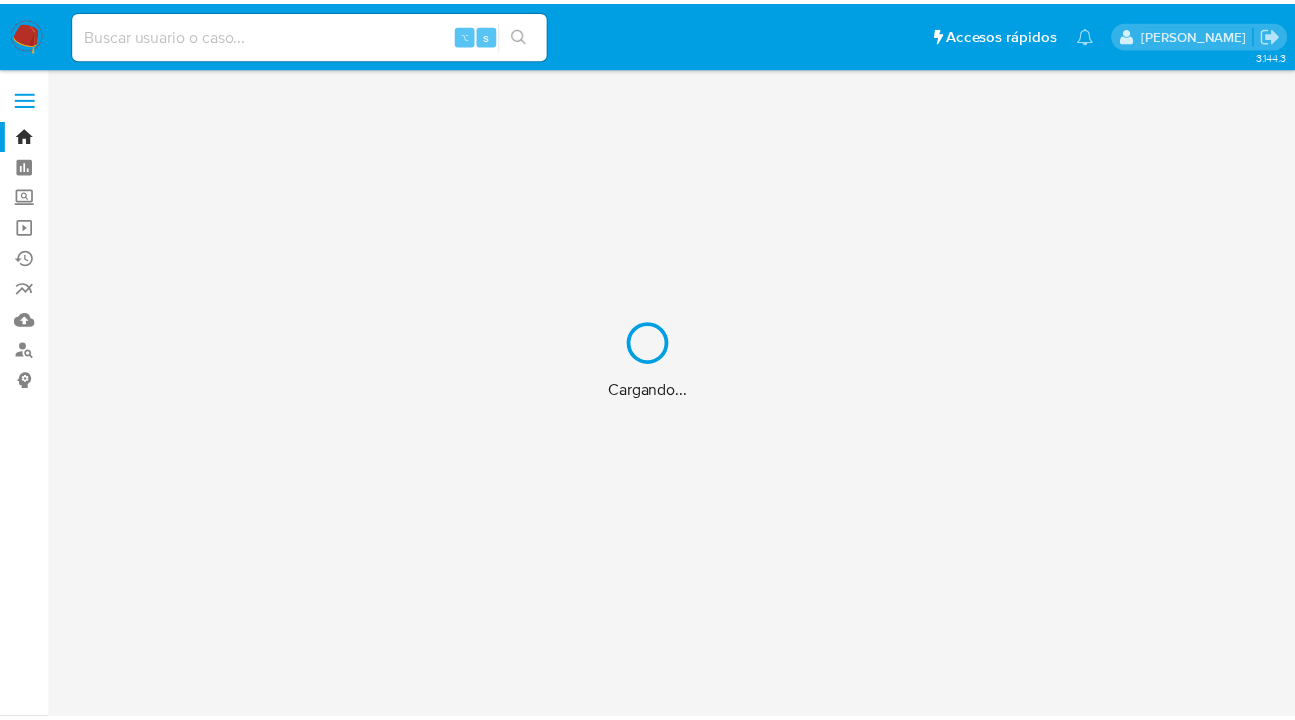 scroll, scrollTop: 0, scrollLeft: 0, axis: both 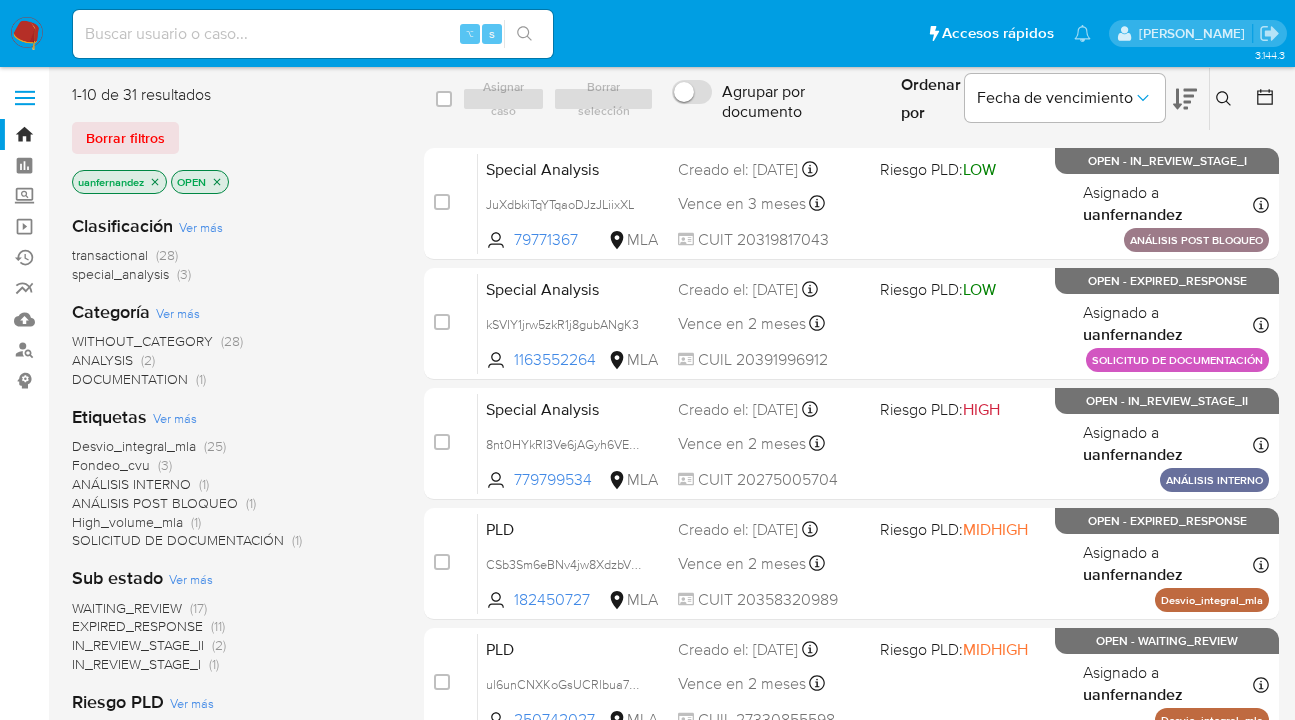 drag, startPoint x: 102, startPoint y: 139, endPoint x: 306, endPoint y: 120, distance: 204.88289 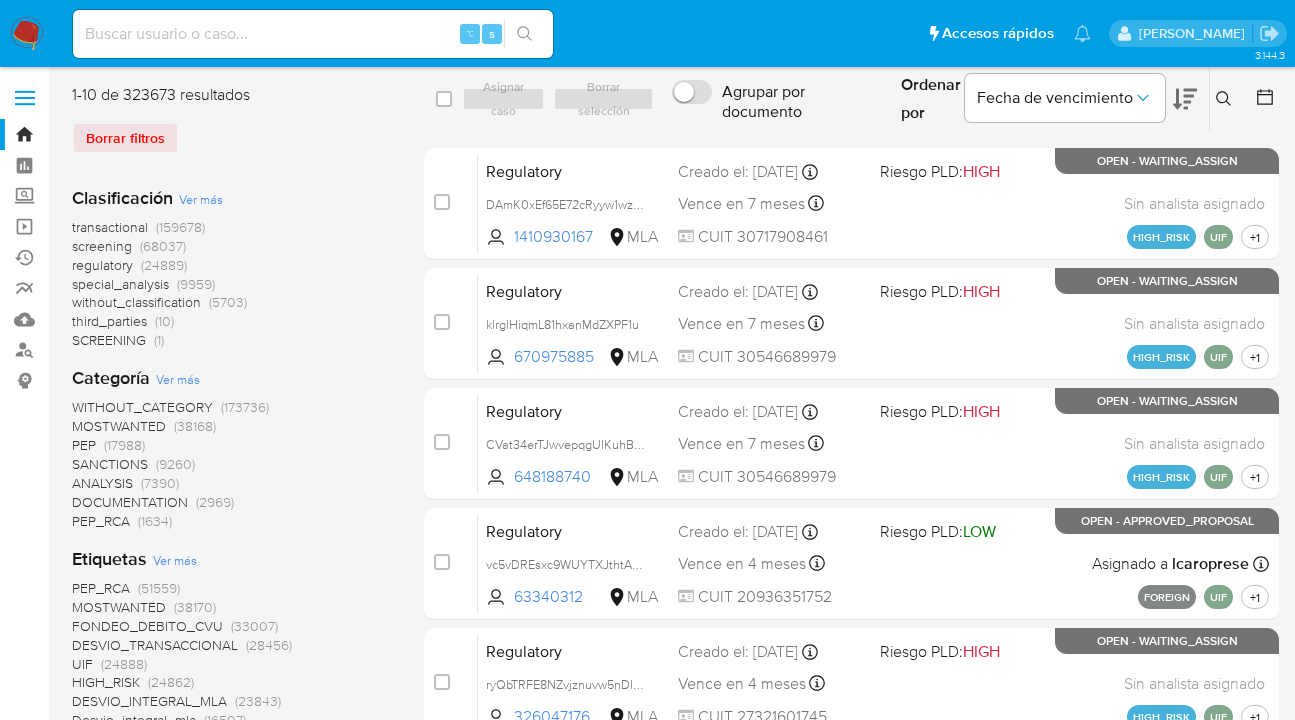 drag, startPoint x: 1222, startPoint y: 92, endPoint x: 1186, endPoint y: 106, distance: 38.626415 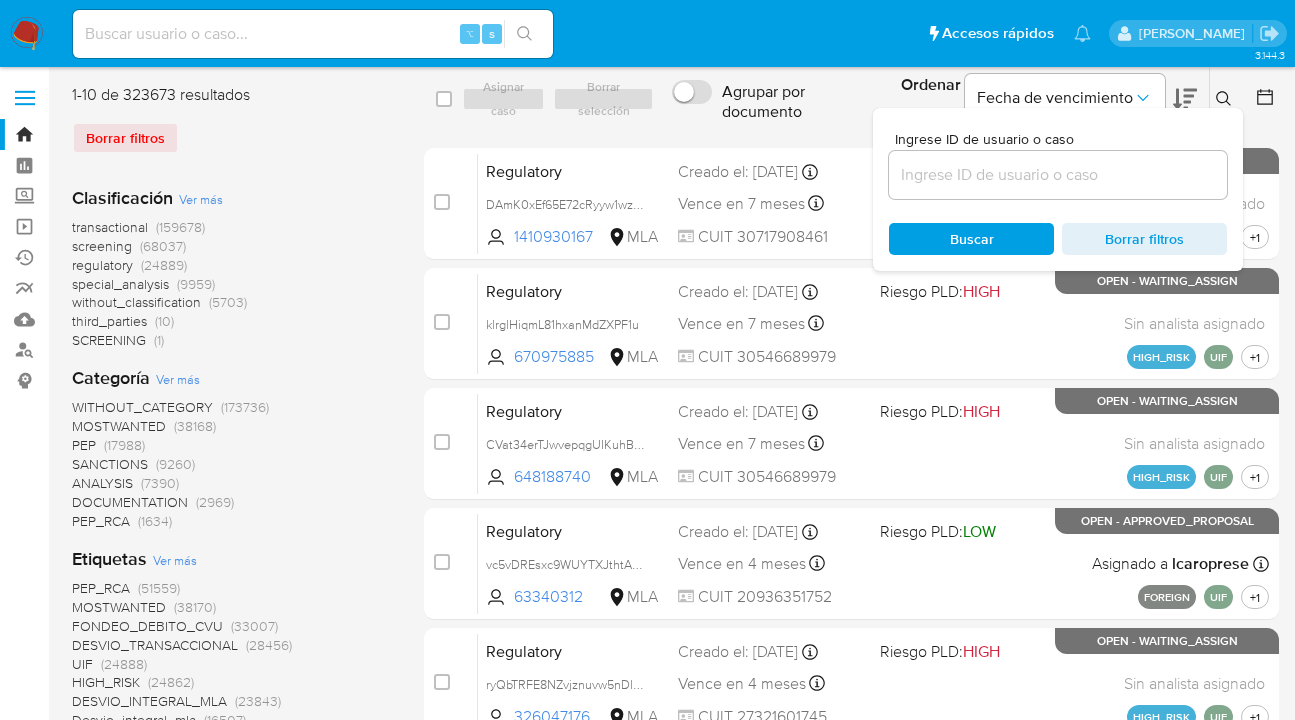 click at bounding box center [1058, 175] 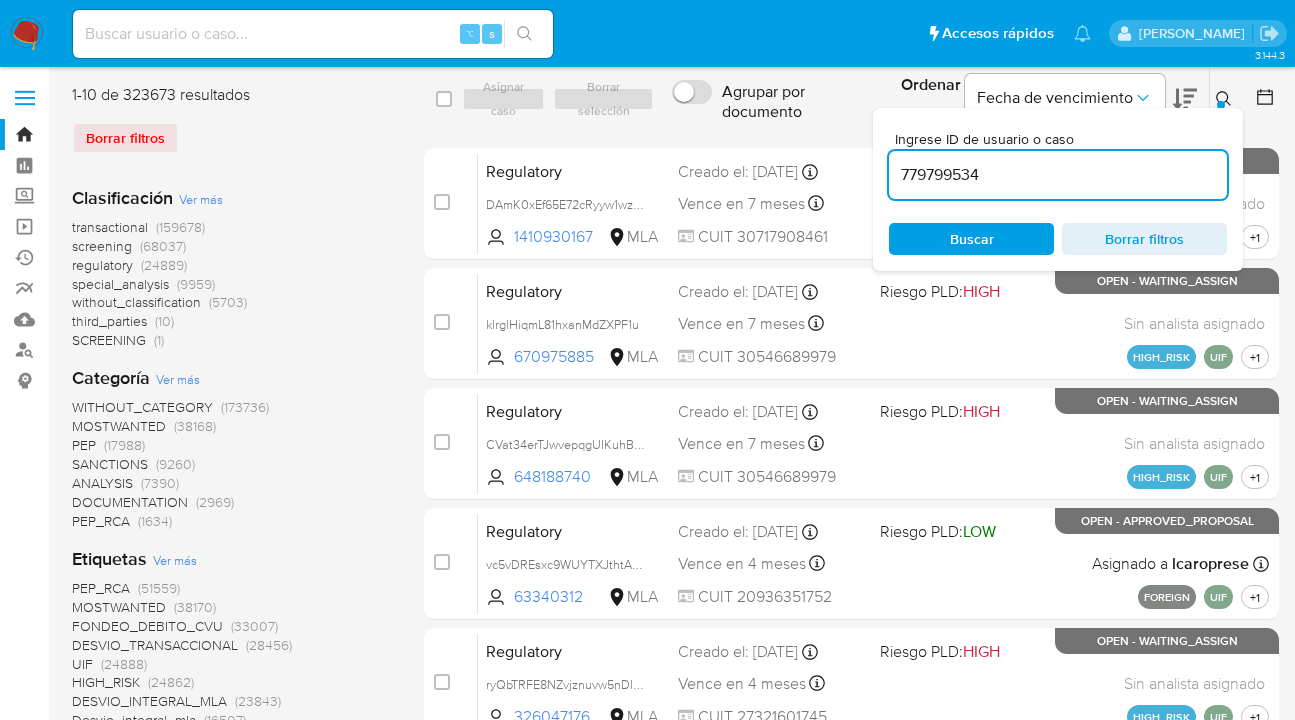 type on "779799534" 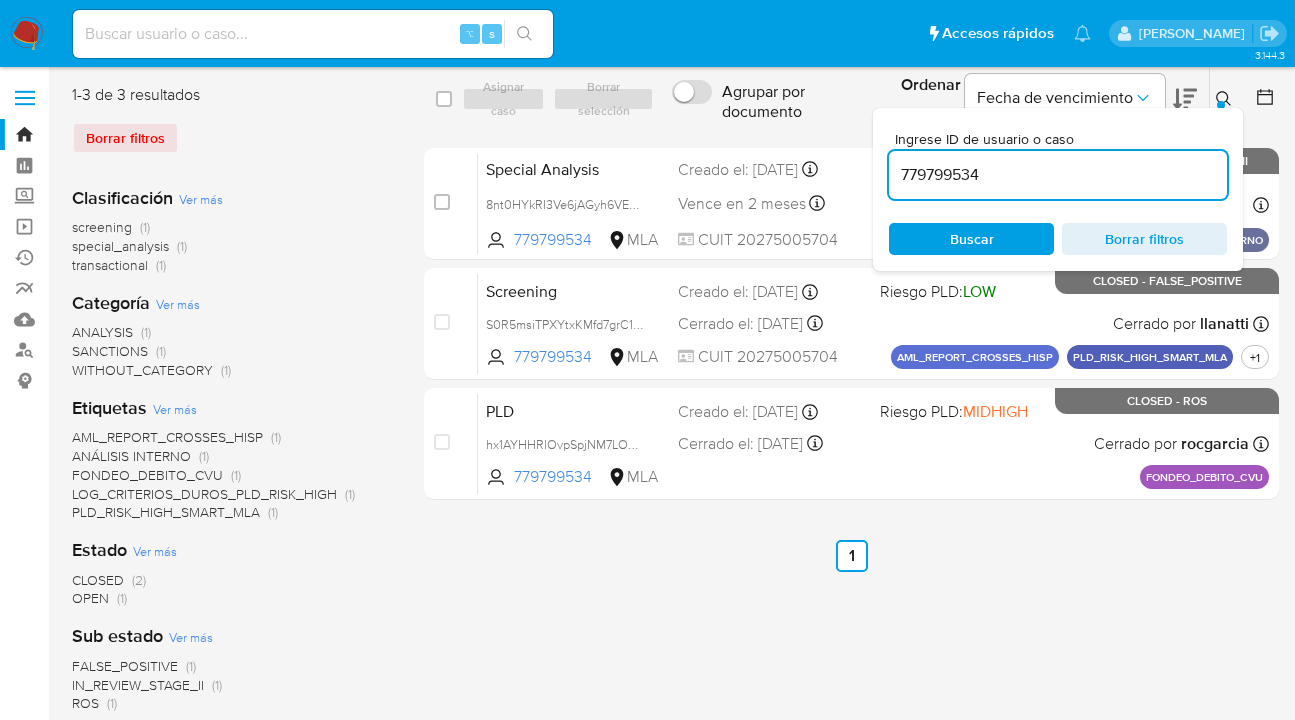 click 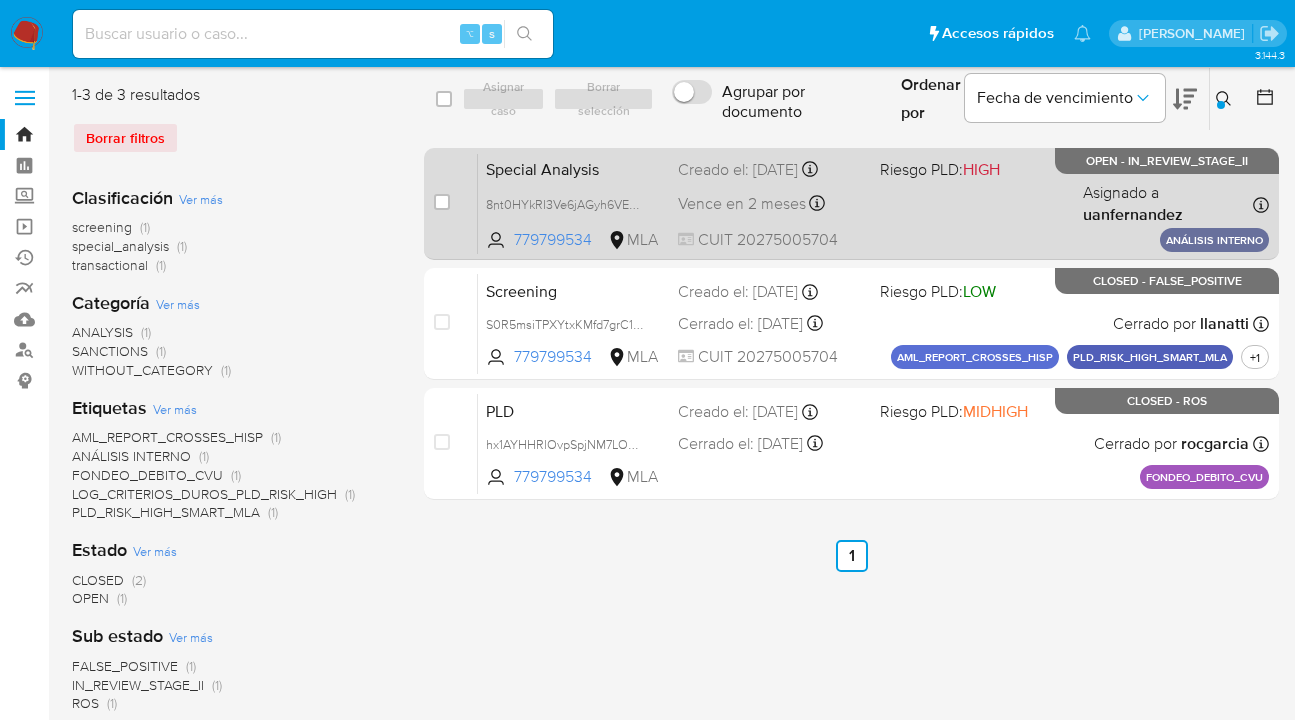 click on "Special Analysis 8nt0HYkRI3Ve6jAGyh6VEPm4 779799534 MLA Riesgo PLD:  HIGH Creado el: 24/06/2025   Creado el: 24/06/2025 10:39:33 Vence en 2 meses   Vence el 22/09/2025 10:39:33 CUIT   20275005704 Asignado a   uanfernandez   Asignado el: 24/06/2025 10:39:33 ANÁLISIS INTERNO OPEN - IN_REVIEW_STAGE_II" at bounding box center [873, 203] 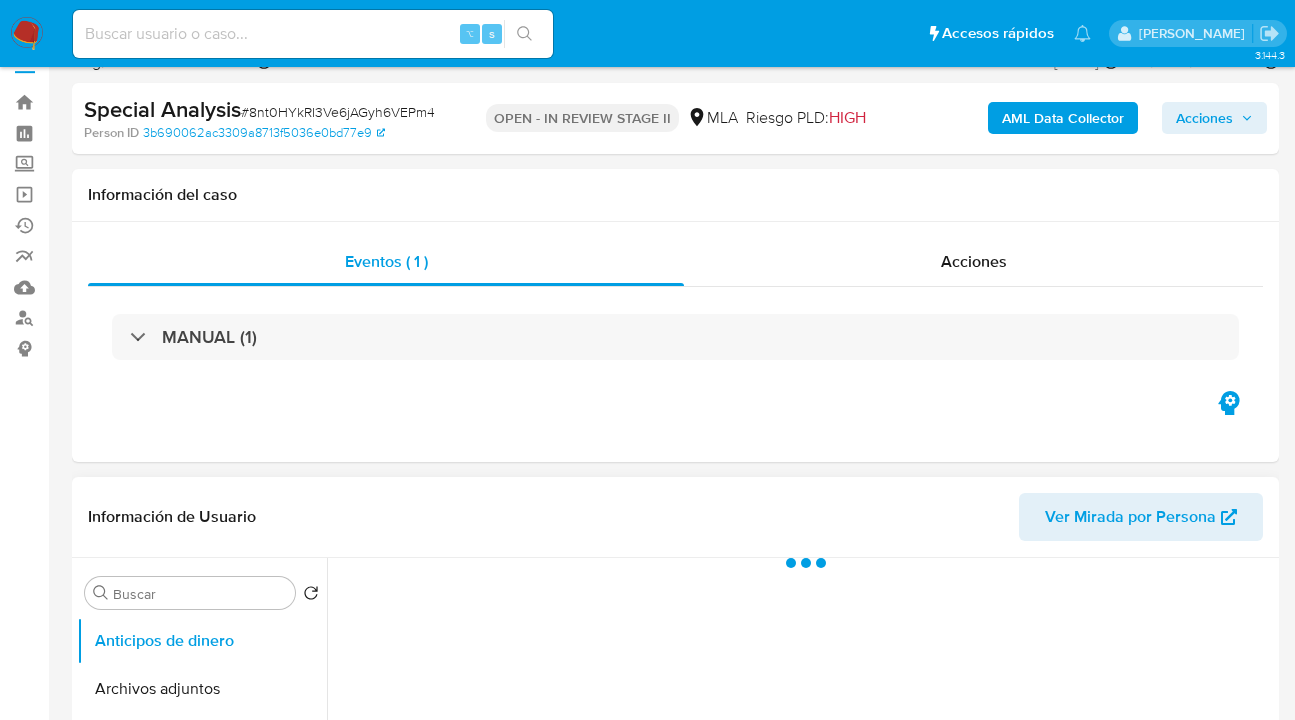 scroll, scrollTop: 703, scrollLeft: 0, axis: vertical 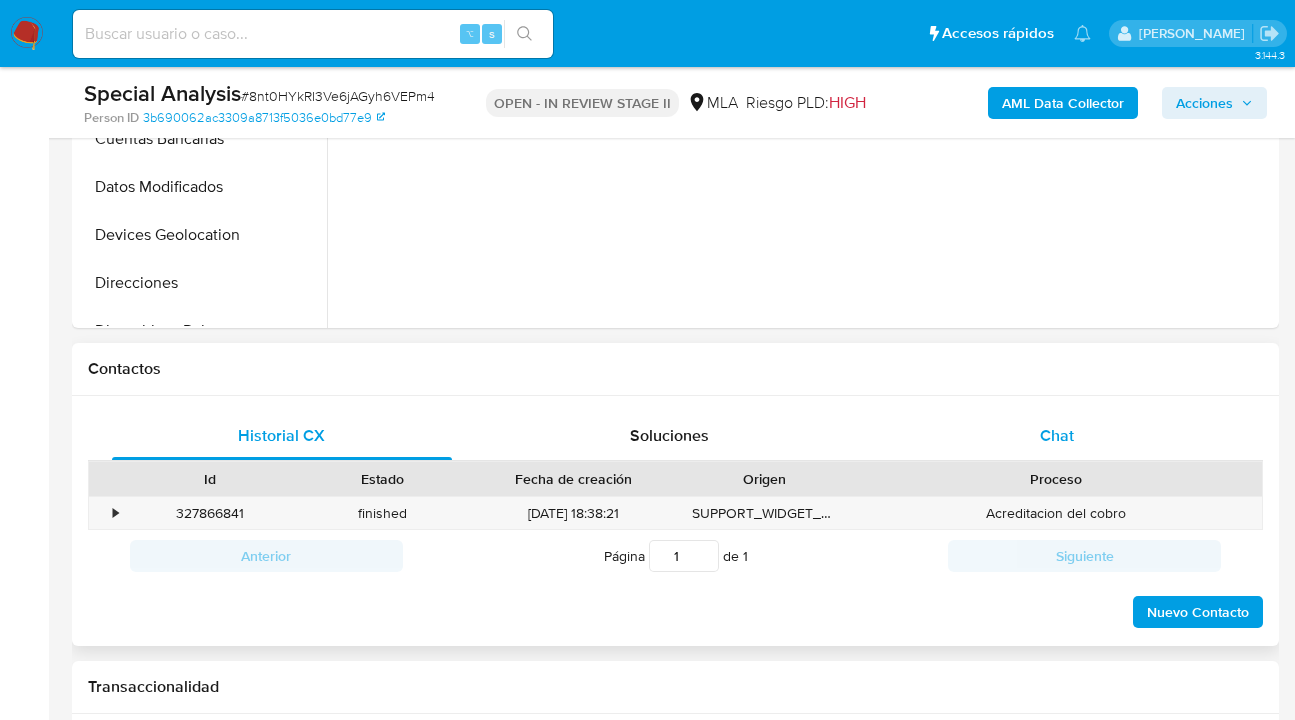 click on "Chat" at bounding box center [1058, 436] 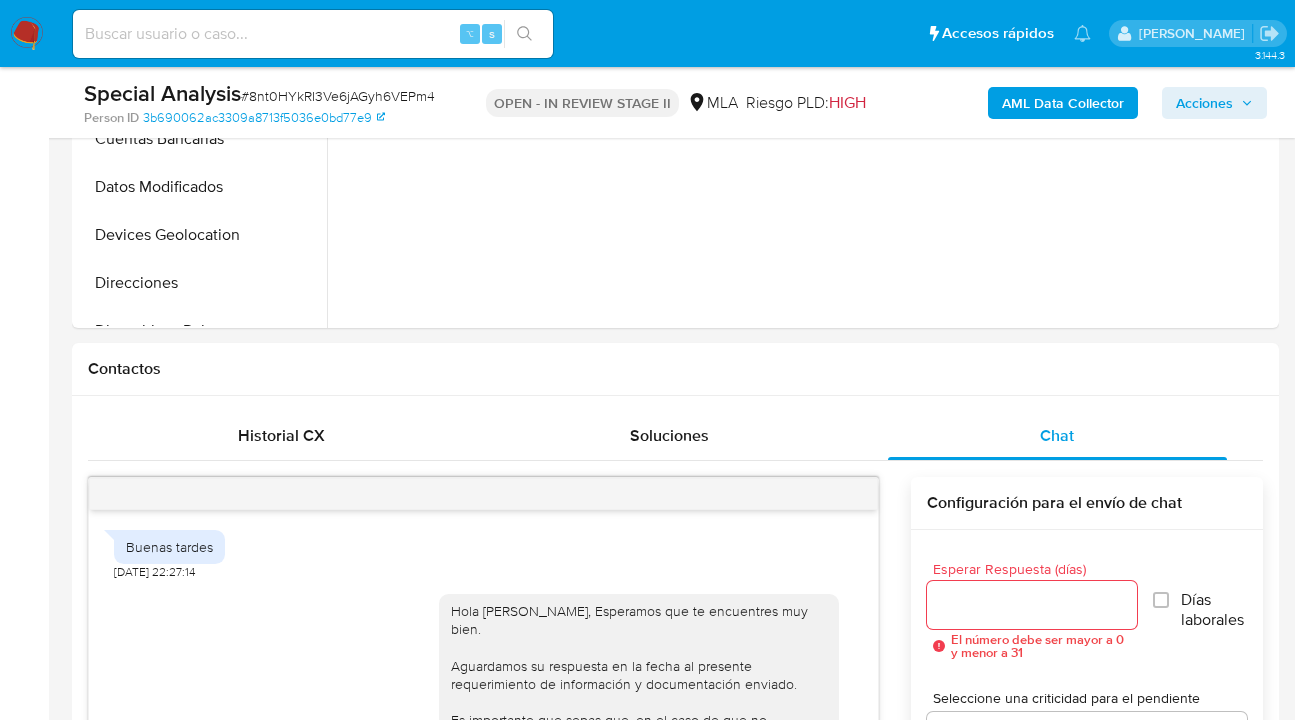 scroll, scrollTop: 744, scrollLeft: 0, axis: vertical 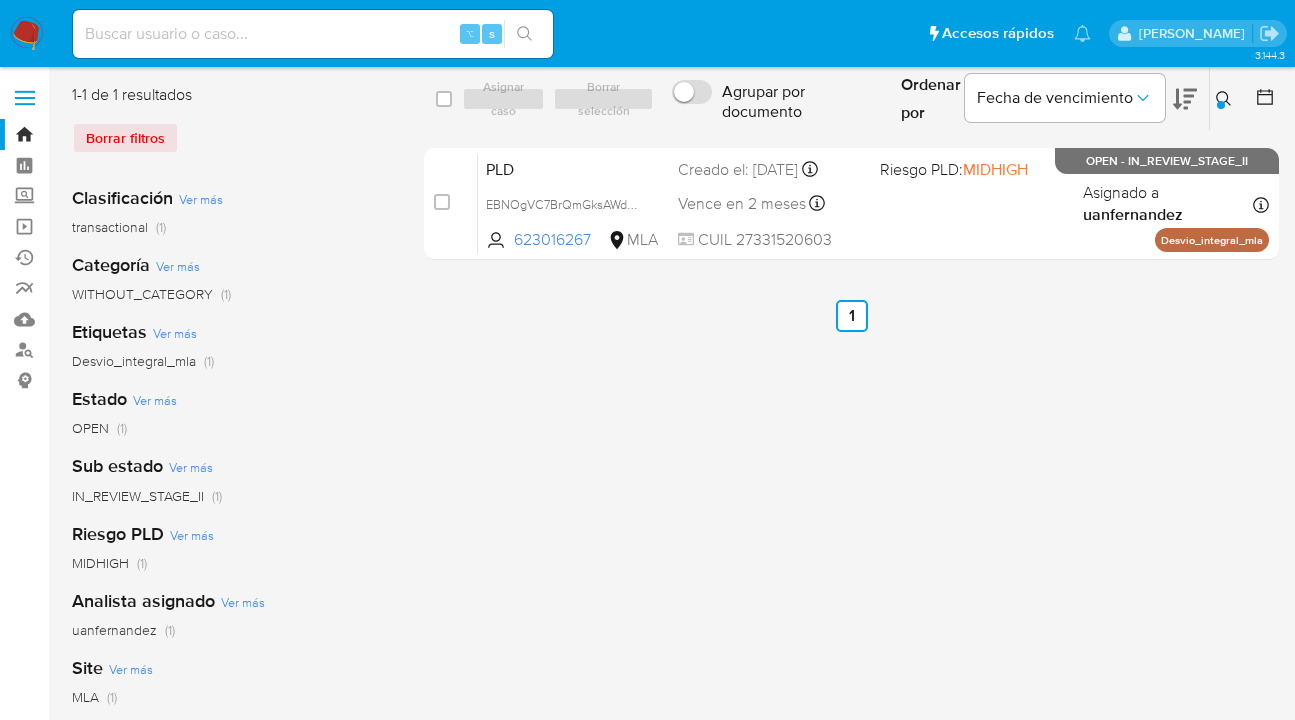 drag, startPoint x: 1223, startPoint y: 94, endPoint x: 1152, endPoint y: 148, distance: 89.20202 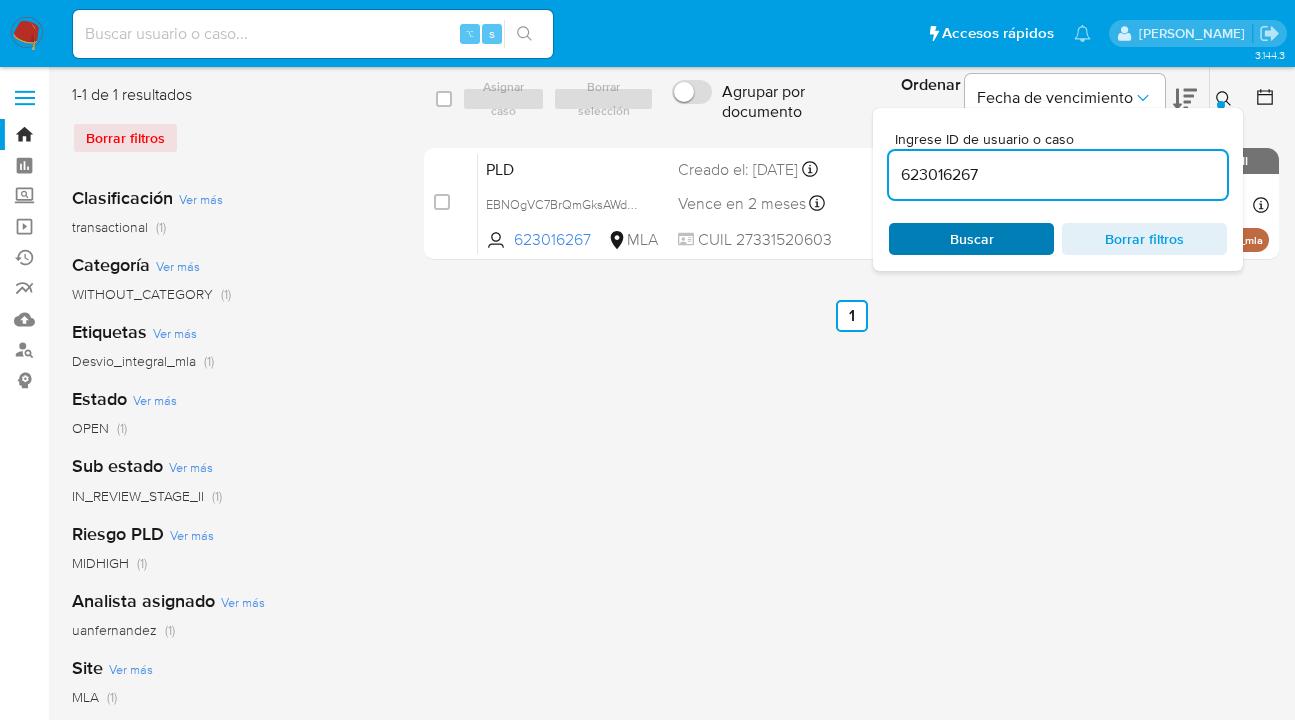 click on "Buscar" at bounding box center [971, 239] 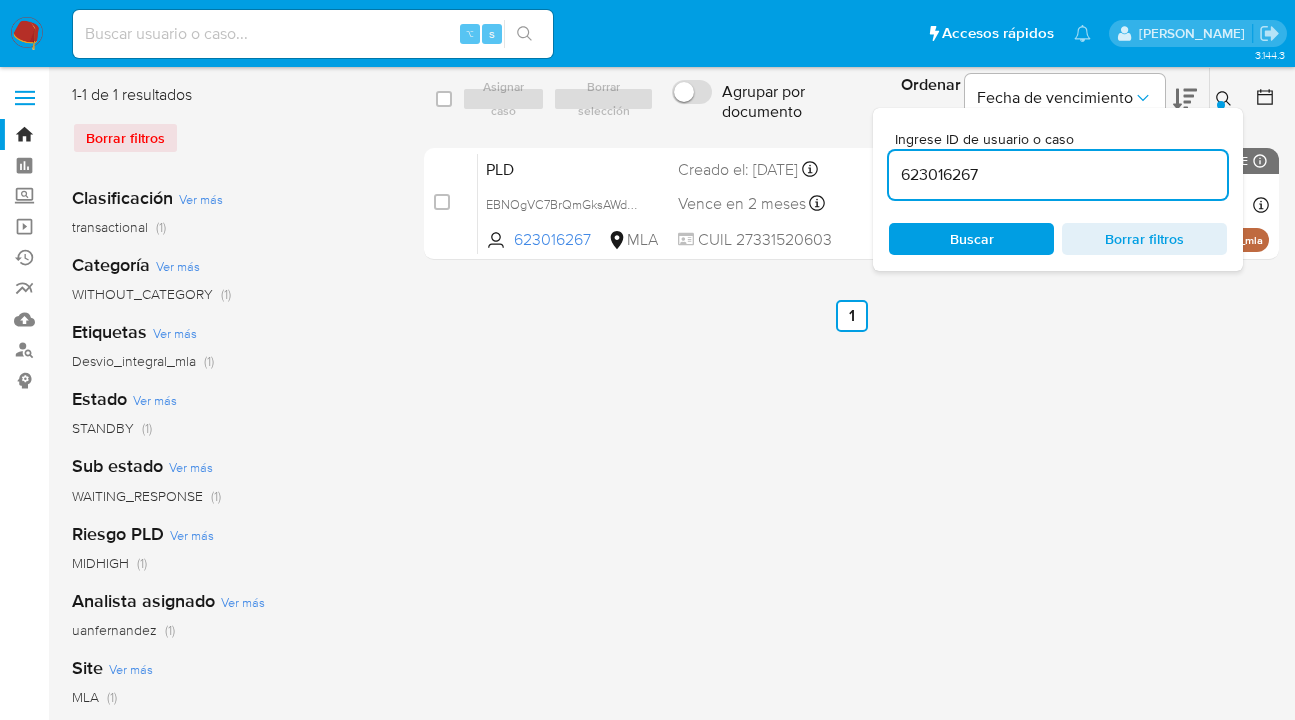 click 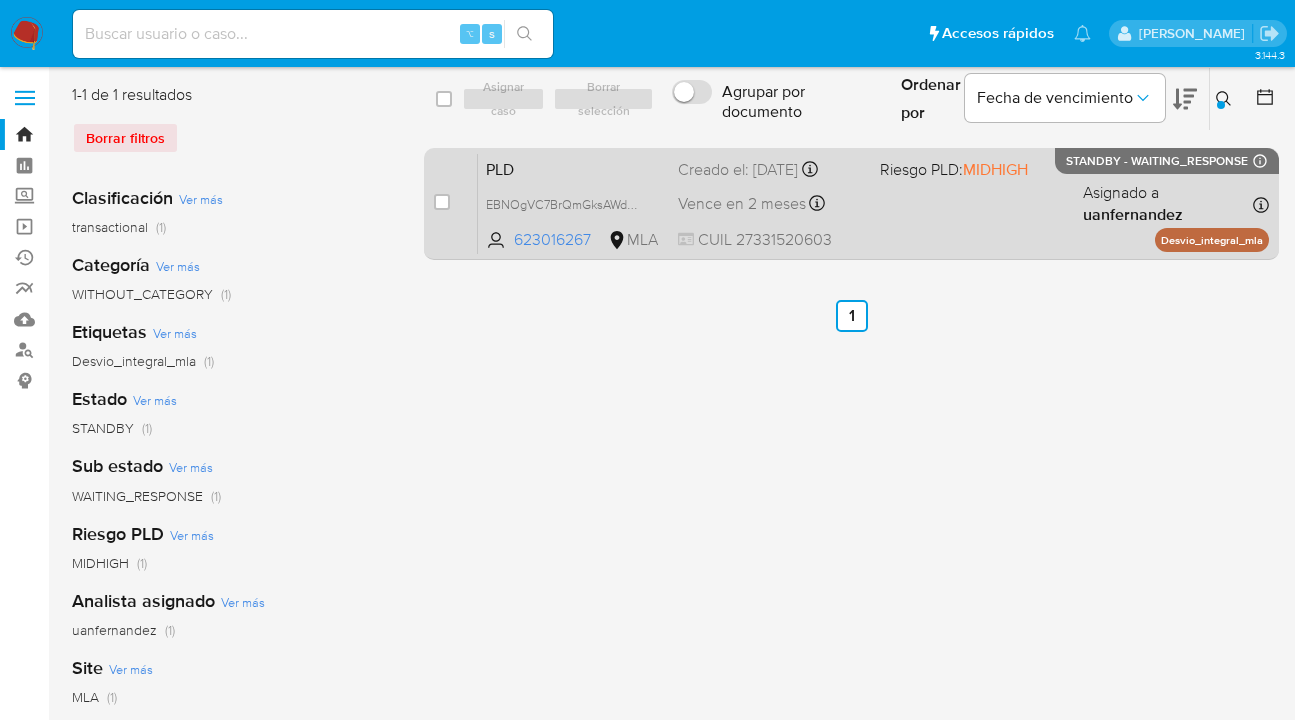 click on "PLD EBNOgVC7BrQmGksAWdD2MfM8 623016267 MLA Riesgo PLD:  MIDHIGH Creado el: 12/06/2025   Creado el: 12/06/2025 03:12:33 Vence en 2 meses   Vence el 10/09/2025 03:12:34 CUIL   27331520603 Asignado a   uanfernandez   Asignado el: 18/06/2025 14:17:22 Desvio_integral_mla STANDBY - WAITING_RESPONSE    Expiración: 08/07/2025 20:59:59 (en un día)" at bounding box center (873, 203) 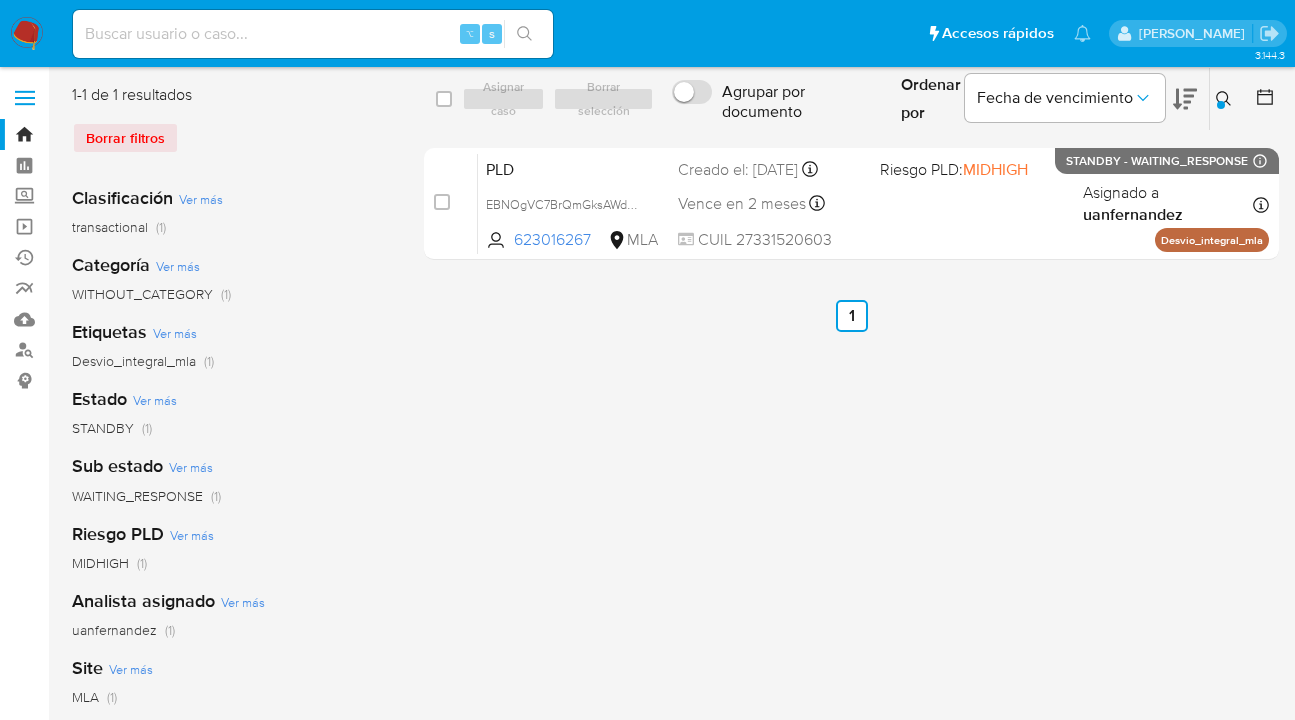 drag, startPoint x: 1222, startPoint y: 93, endPoint x: 1193, endPoint y: 112, distance: 34.669872 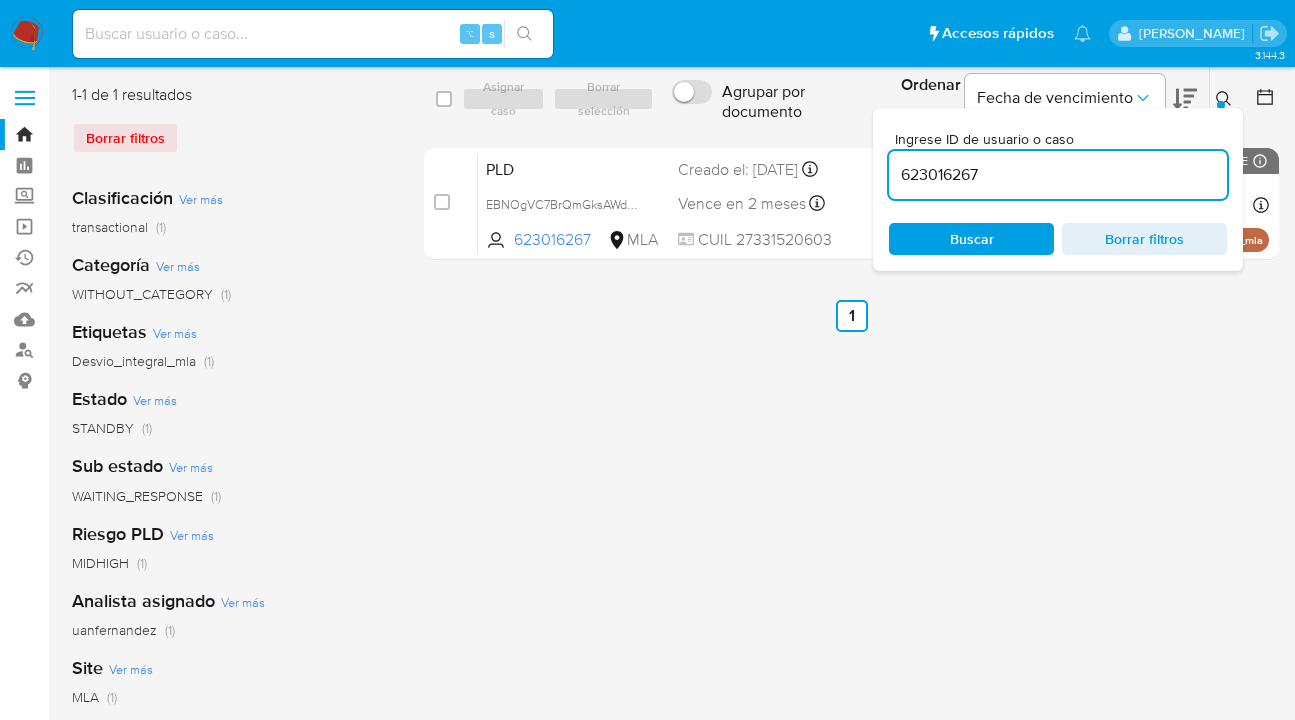 scroll, scrollTop: 0, scrollLeft: 0, axis: both 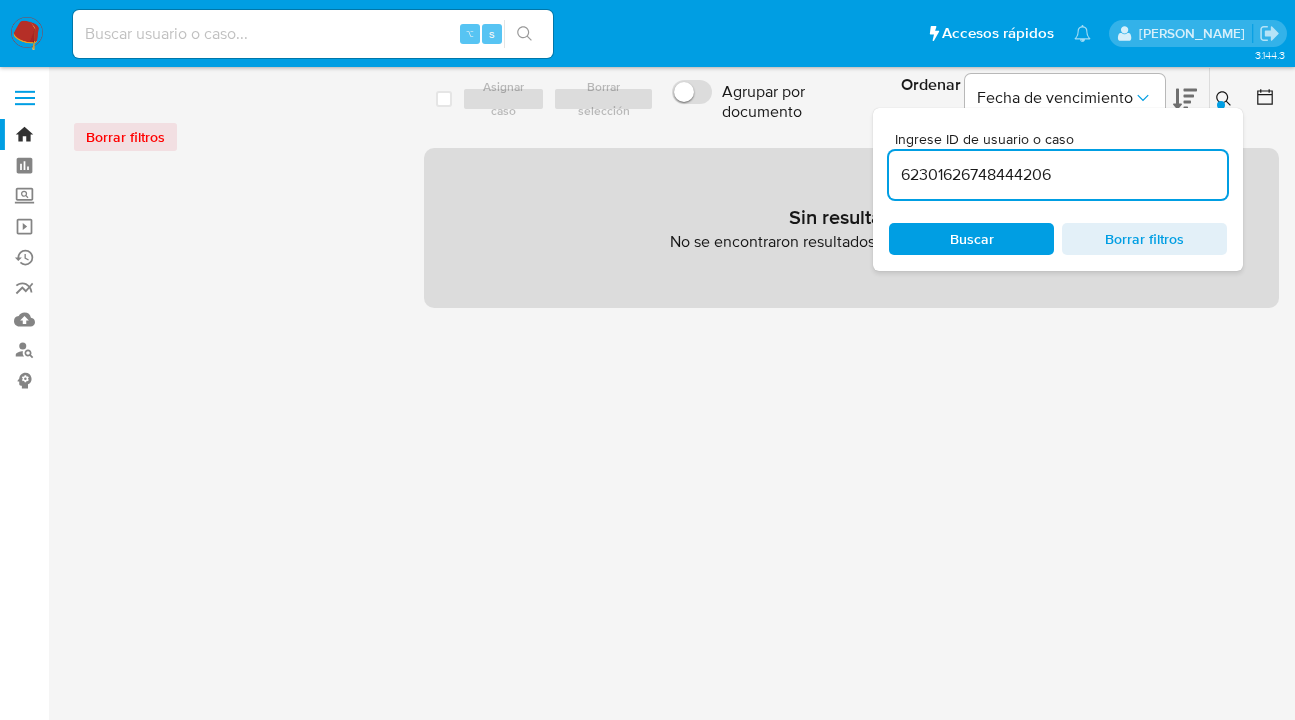 drag, startPoint x: 1063, startPoint y: 177, endPoint x: 894, endPoint y: 177, distance: 169 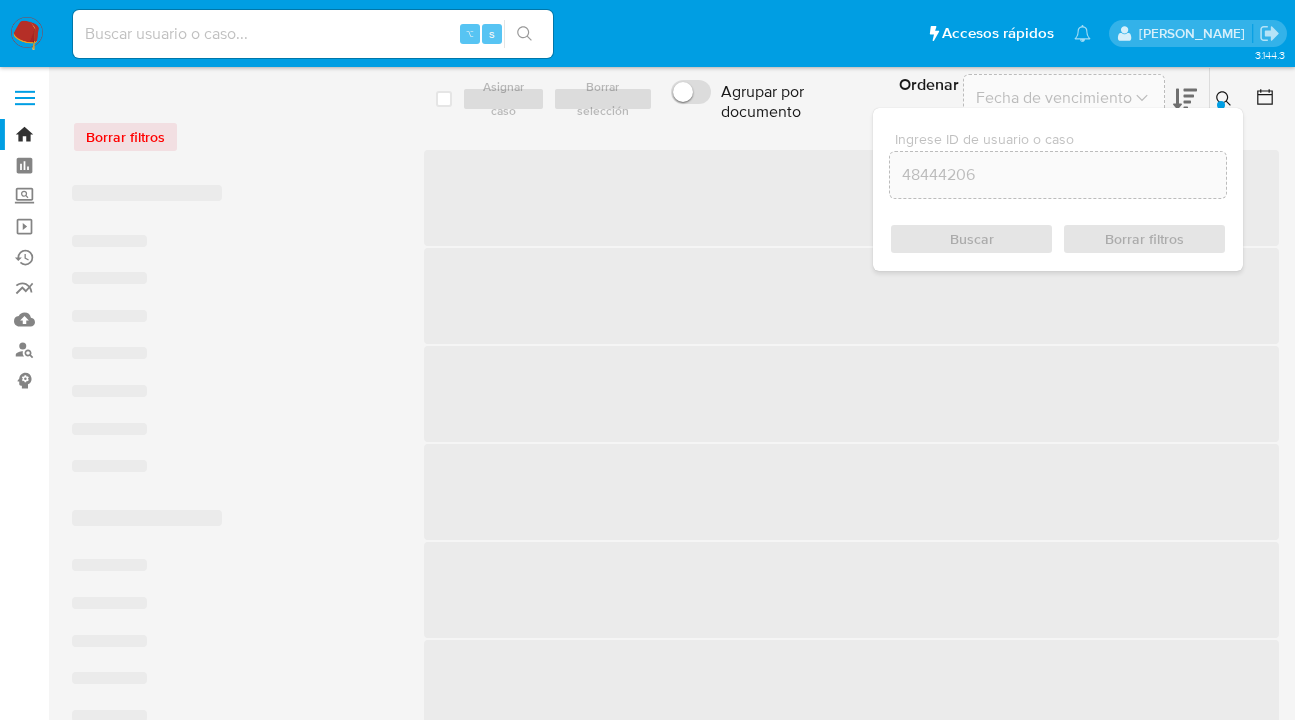 scroll, scrollTop: 0, scrollLeft: 0, axis: both 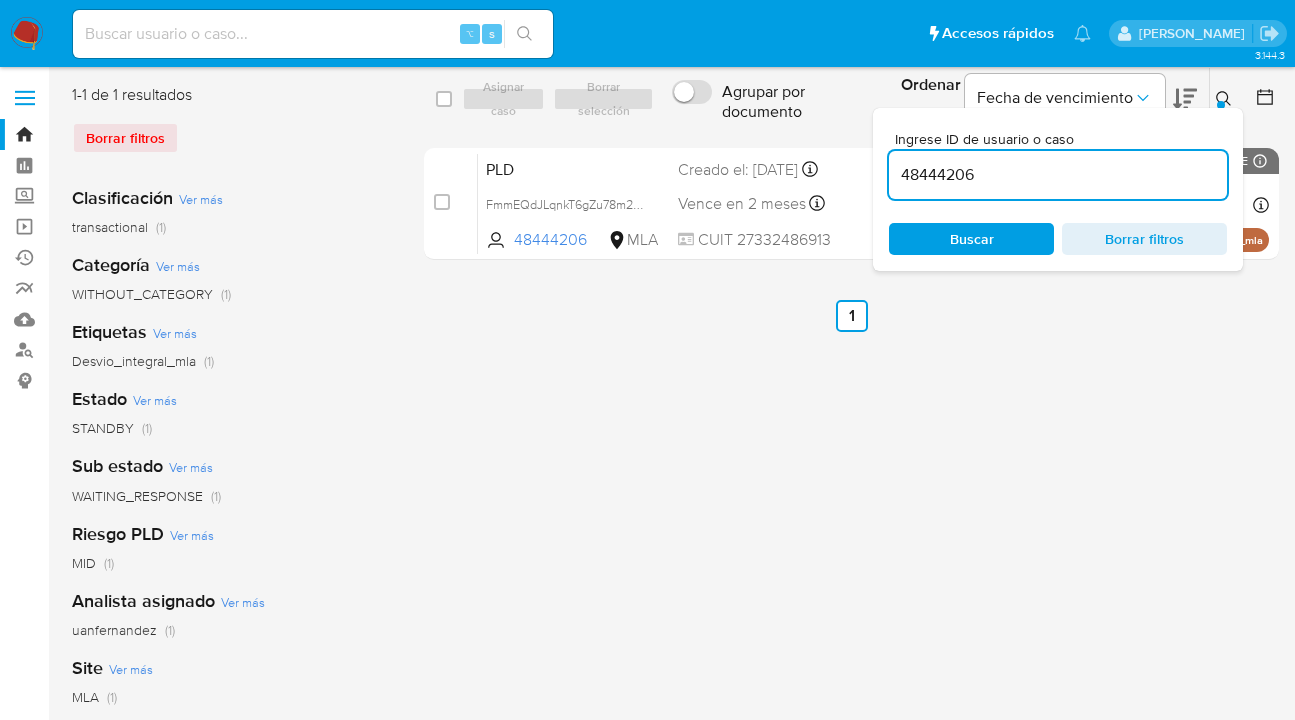 click 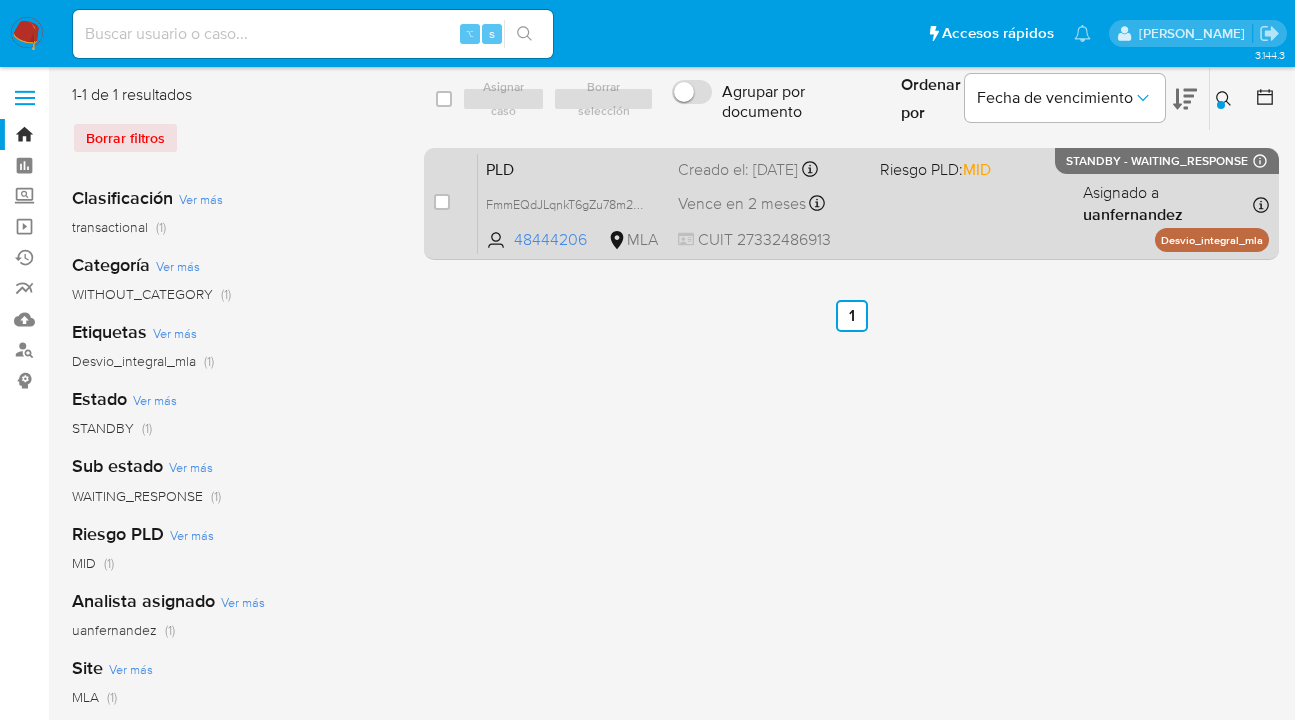 click on "PLD FmmEQdJLqnkT6gZu78m2lDav 48444206 MLA Riesgo PLD:  MID Creado el: 12/06/2025   Creado el: 12/06/2025 03:05:58 Vence en 2 meses   Vence el 10/09/2025 03:05:58 CUIT   27332486913 Asignado a   uanfernandez   Asignado el: 18/06/2025 14:17:22 Desvio_integral_mla STANDBY - WAITING_RESPONSE    Expiración: 08/07/2025 20:59:59 (en un día)" at bounding box center (873, 203) 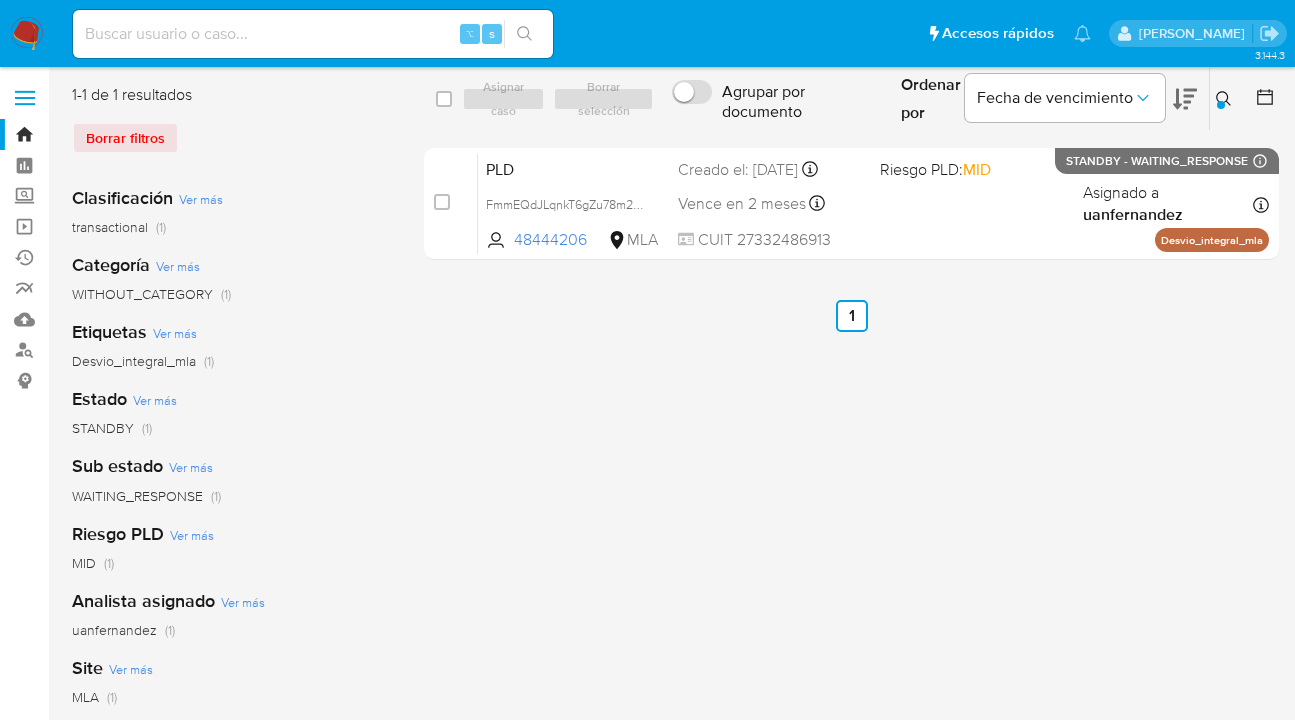 click 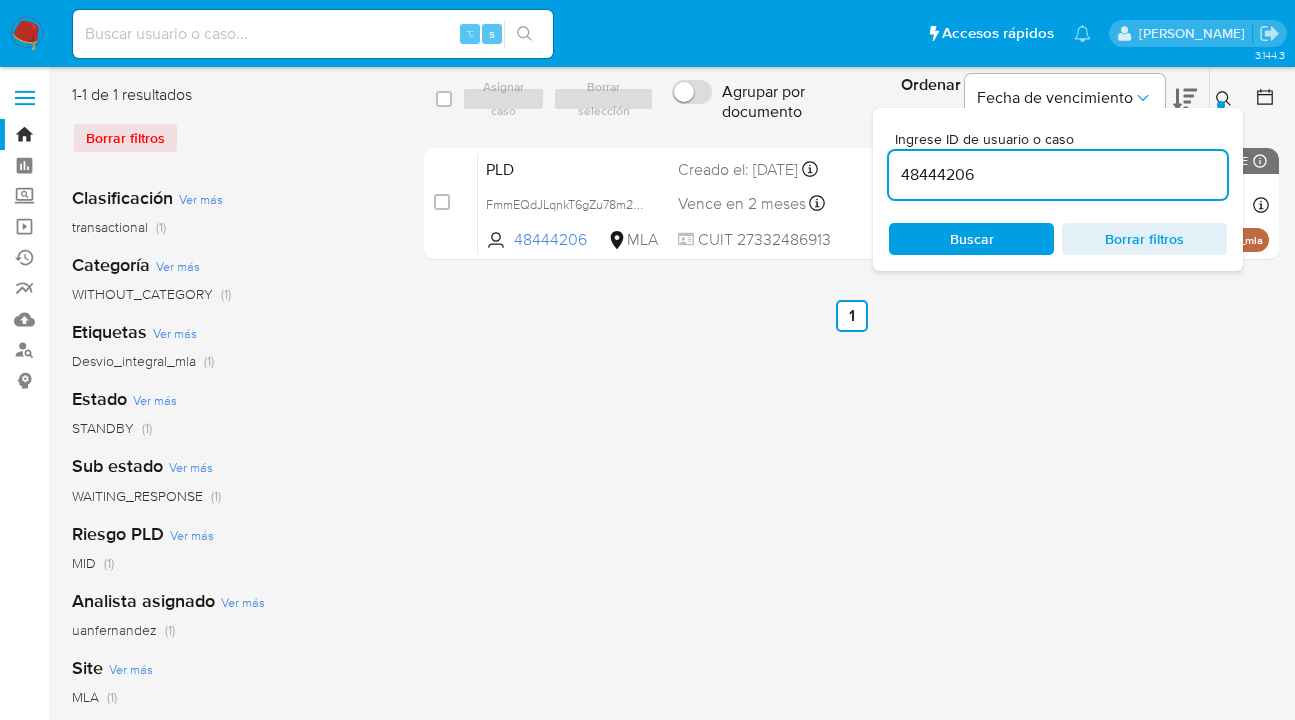 drag, startPoint x: 1029, startPoint y: 178, endPoint x: 944, endPoint y: 149, distance: 89.81091 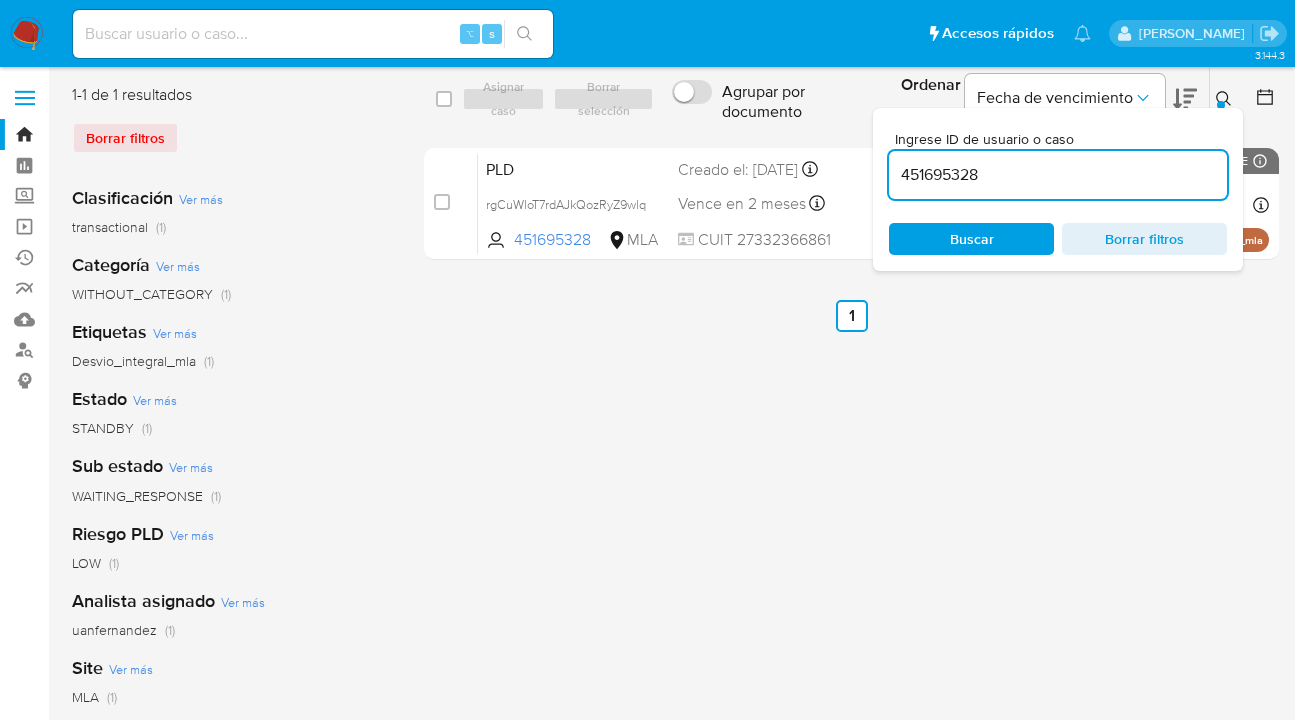 drag, startPoint x: 1223, startPoint y: 97, endPoint x: 1167, endPoint y: 121, distance: 60.926186 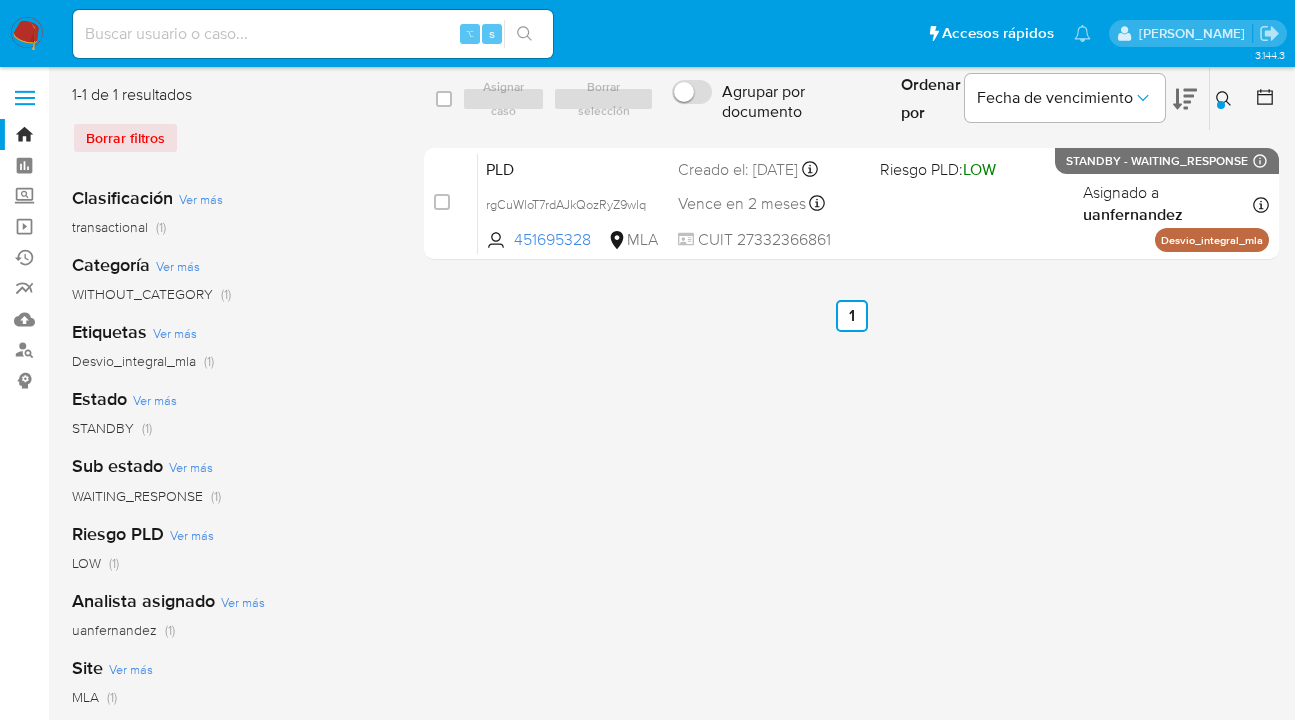 click 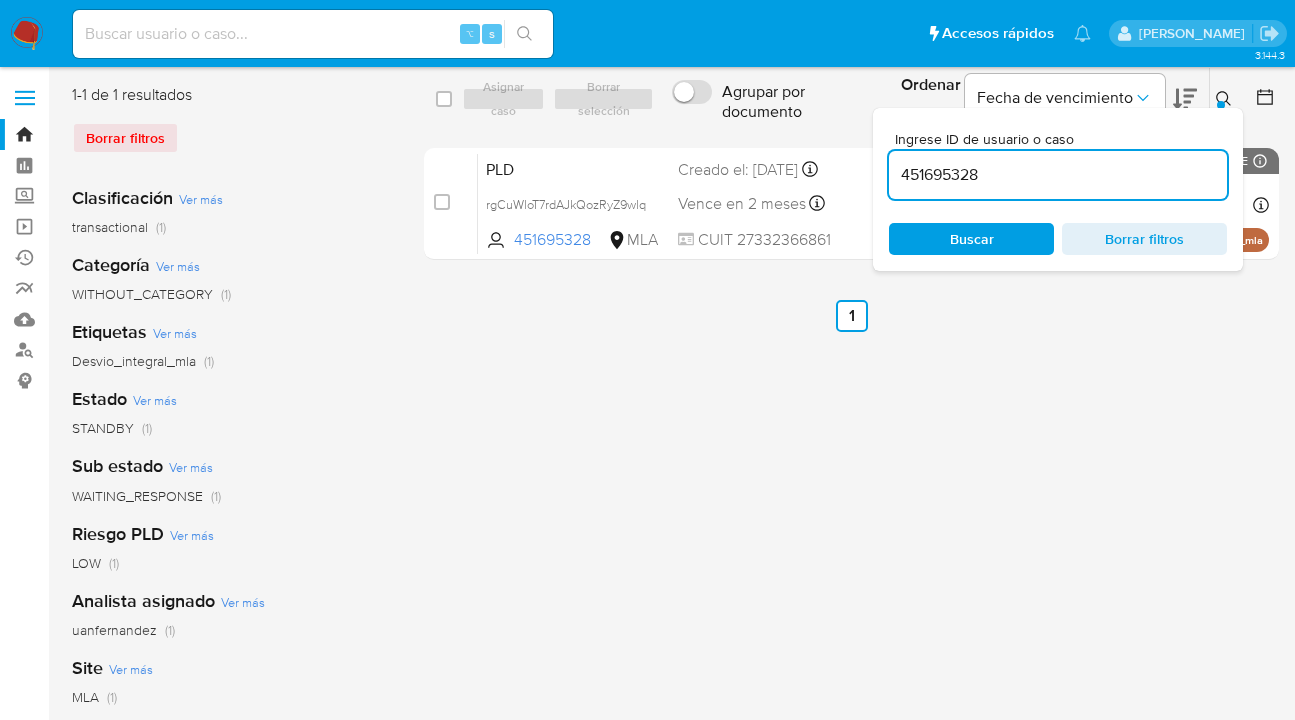 scroll, scrollTop: 0, scrollLeft: 0, axis: both 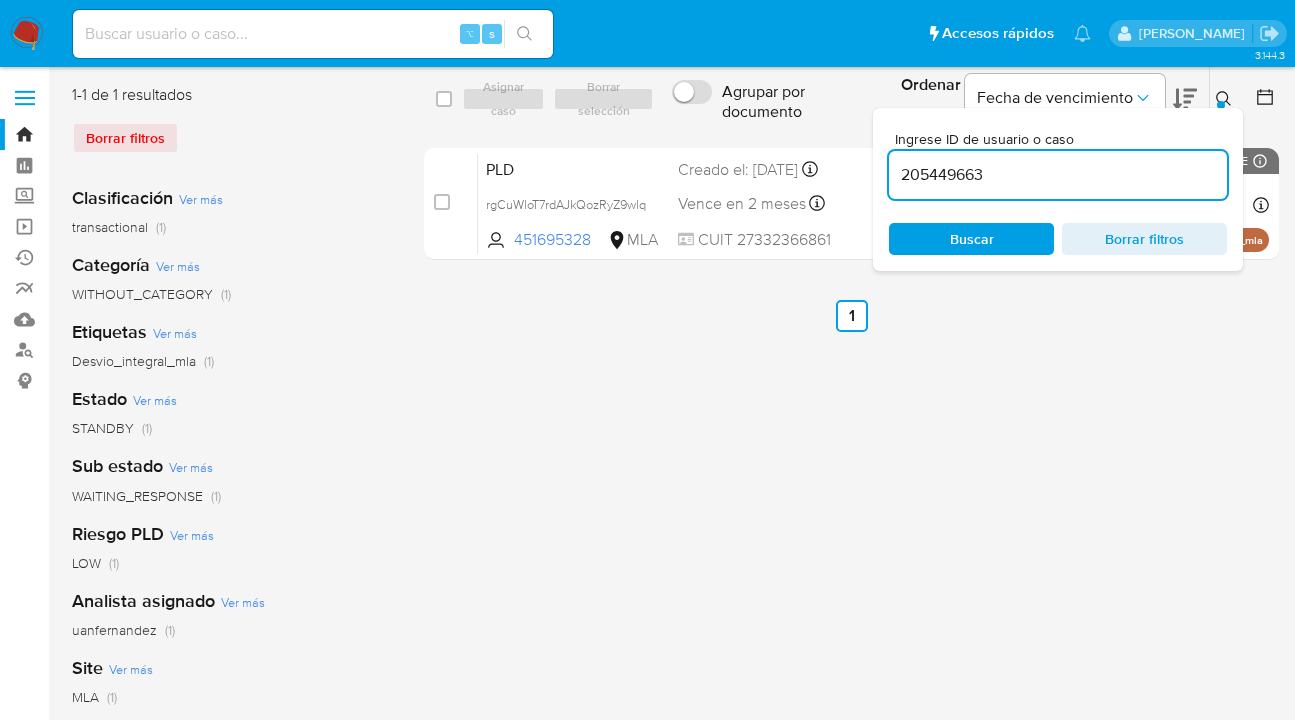 type on "205449663" 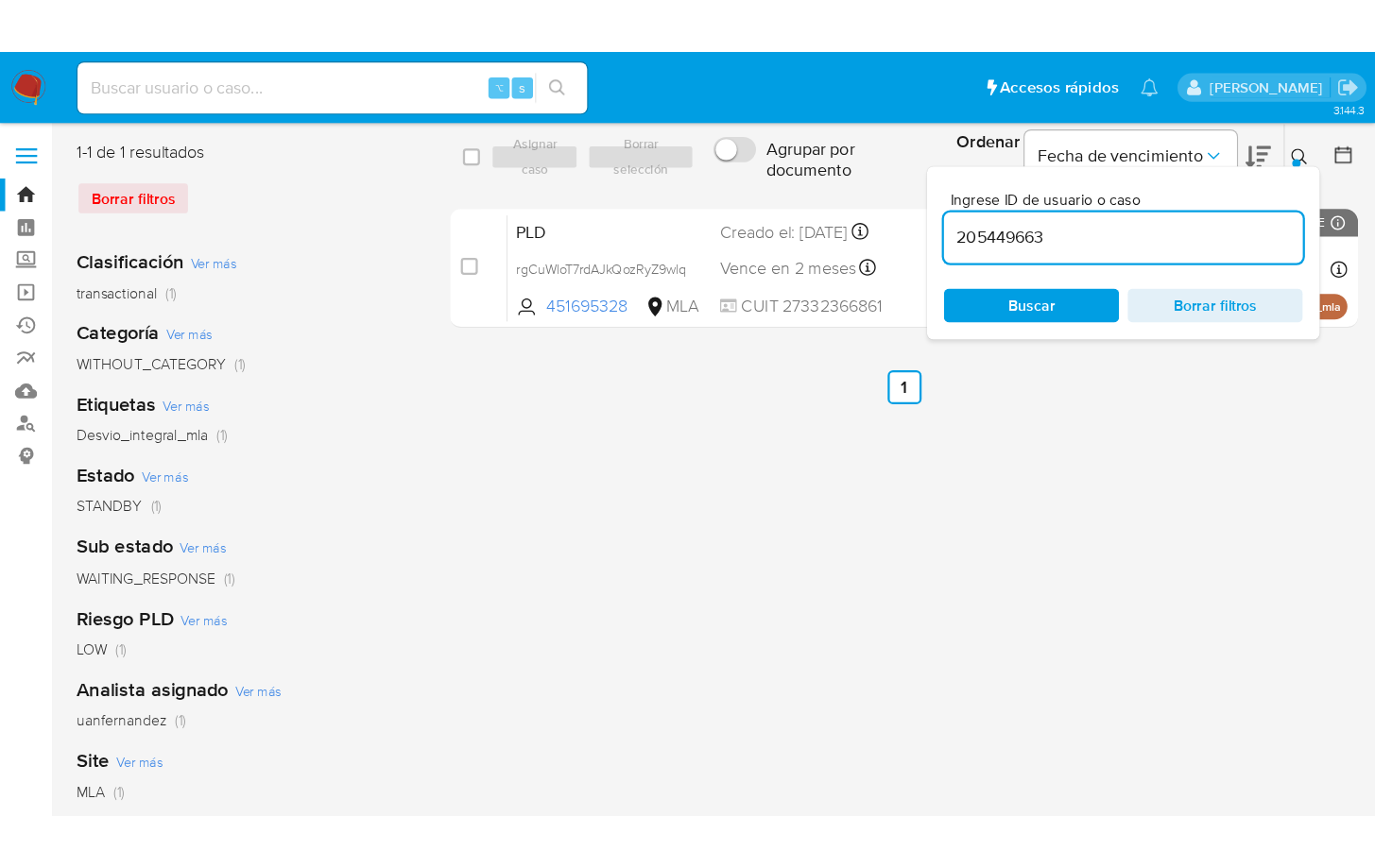 scroll, scrollTop: 0, scrollLeft: 0, axis: both 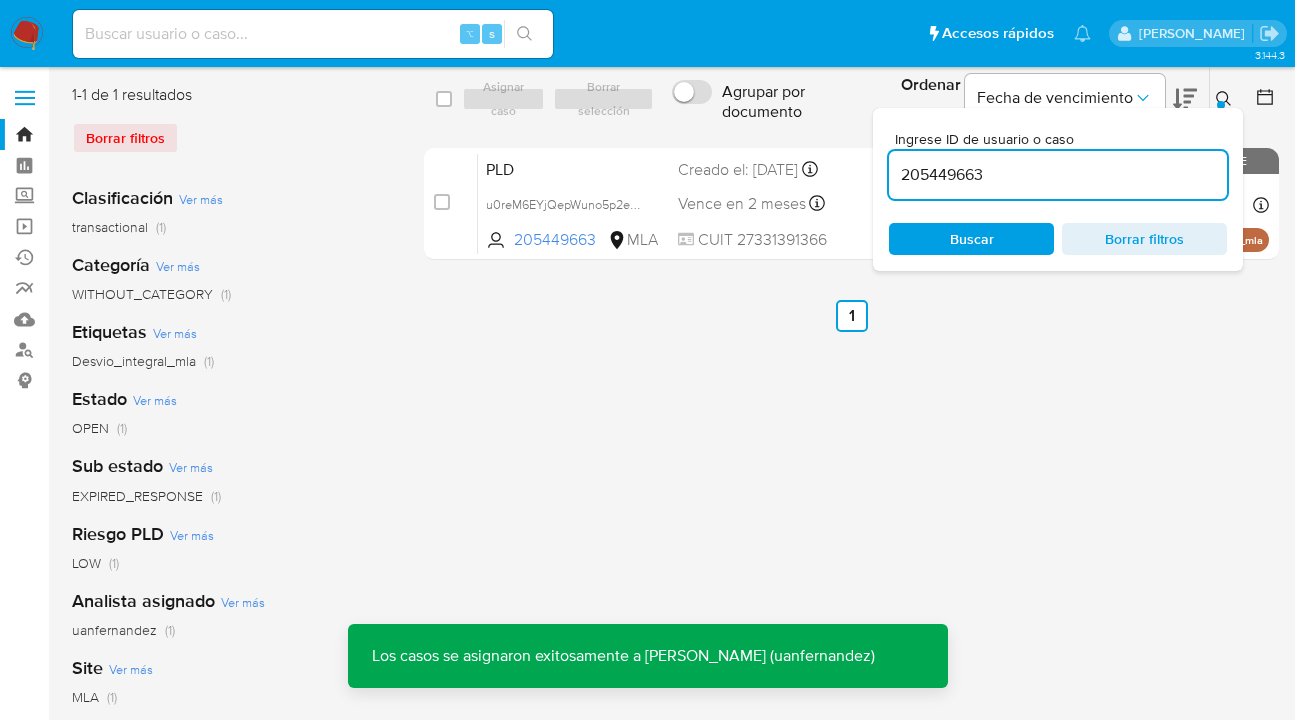 drag, startPoint x: 1220, startPoint y: 96, endPoint x: 1199, endPoint y: 106, distance: 23.259407 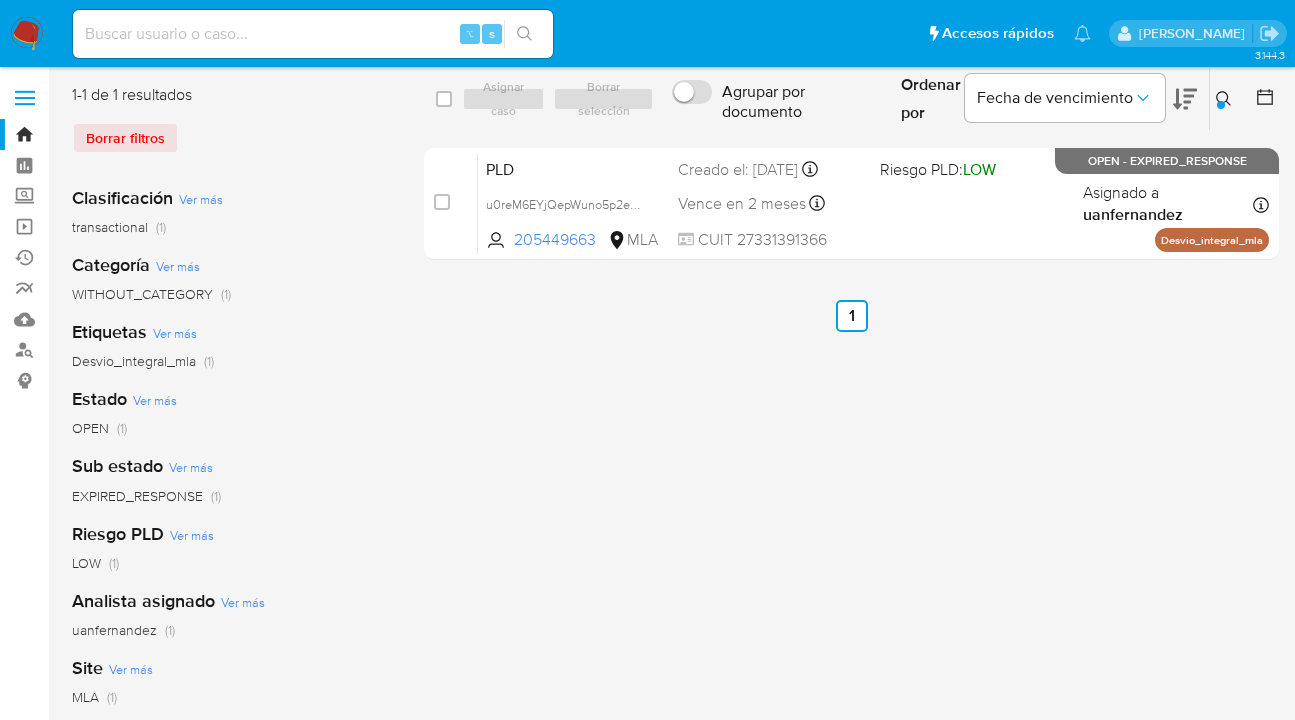 drag, startPoint x: 442, startPoint y: 101, endPoint x: 467, endPoint y: 95, distance: 25.70992 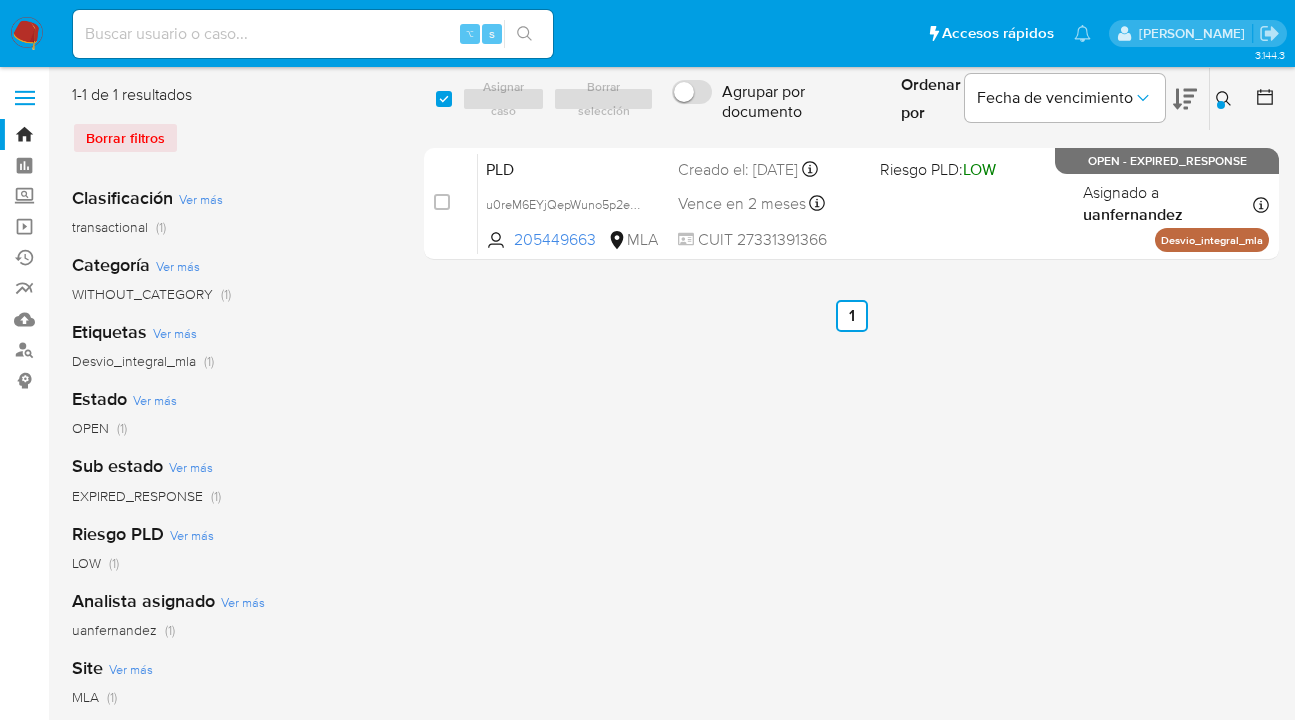 checkbox on "true" 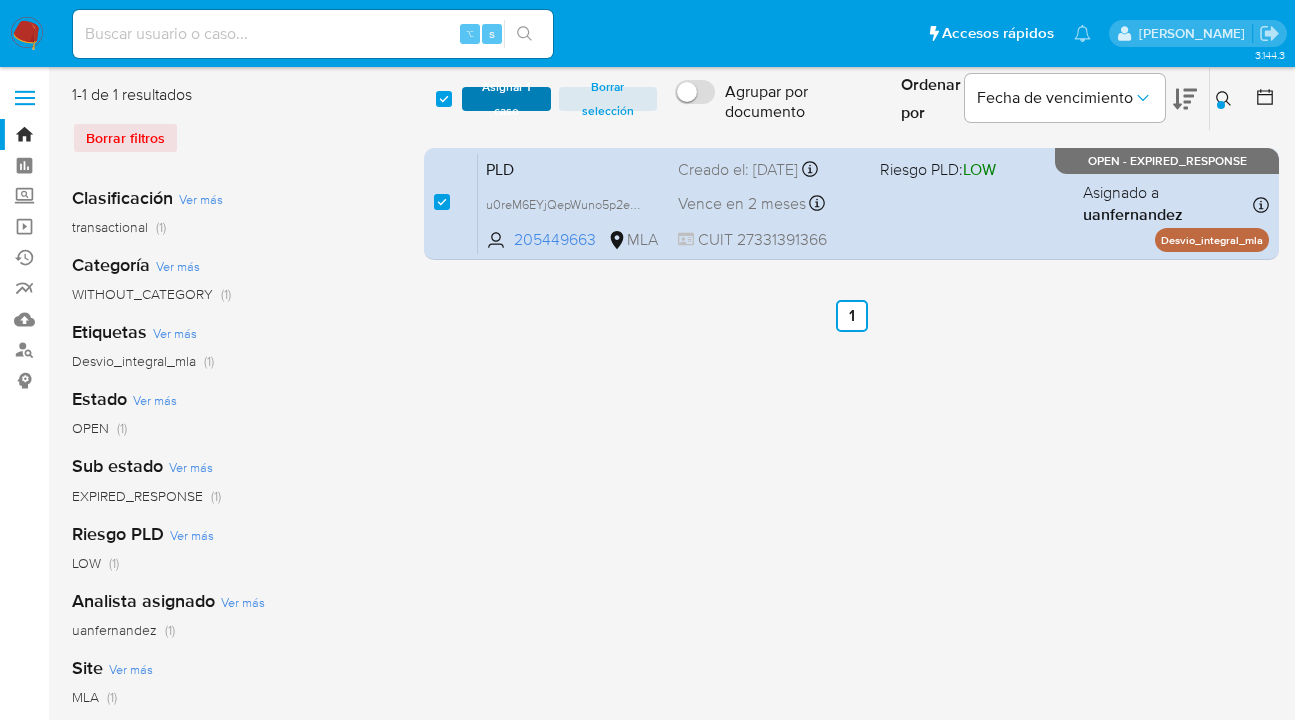 click on "Asignar 1 caso" at bounding box center (506, 99) 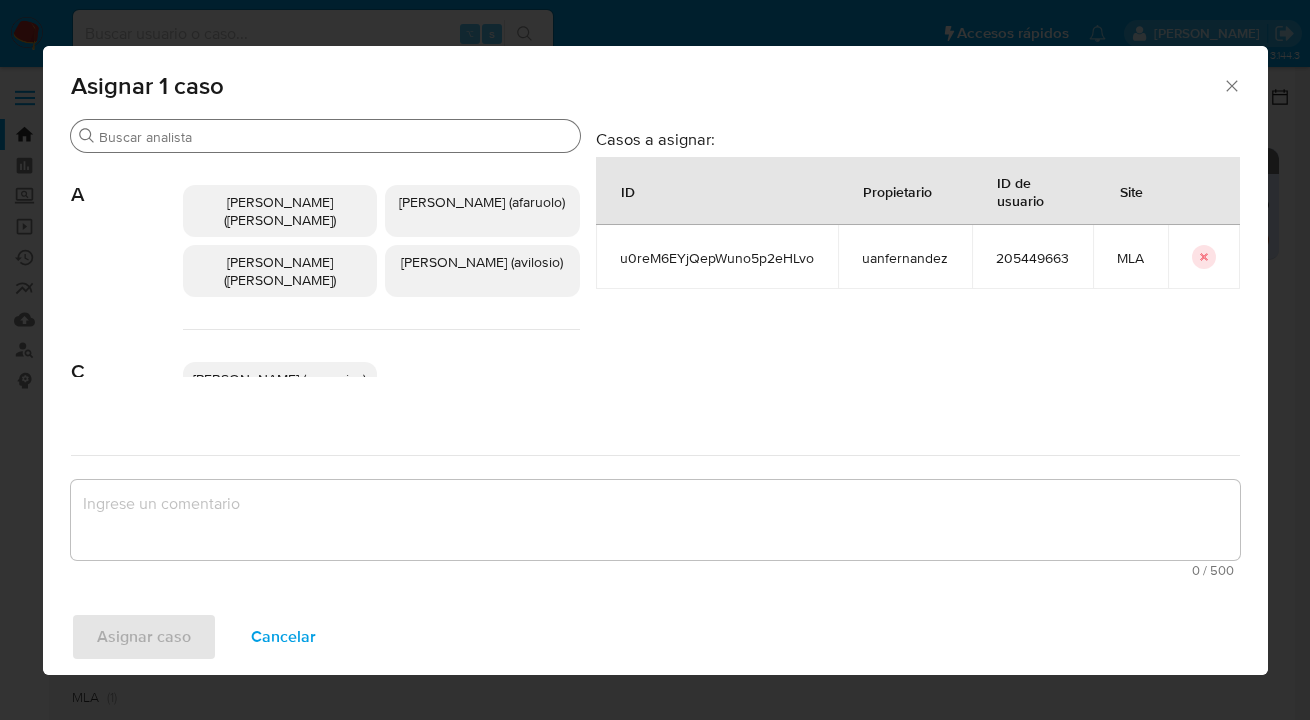 click on "Buscar" at bounding box center [335, 137] 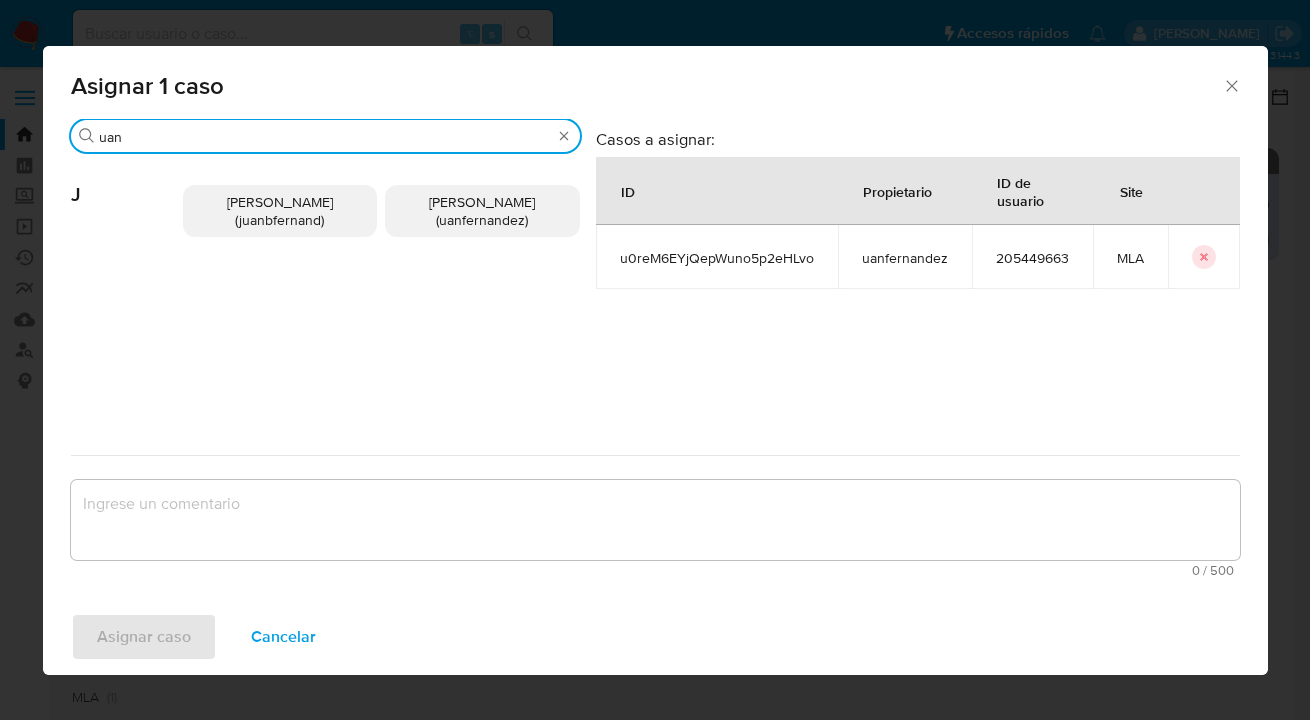 type on "uan" 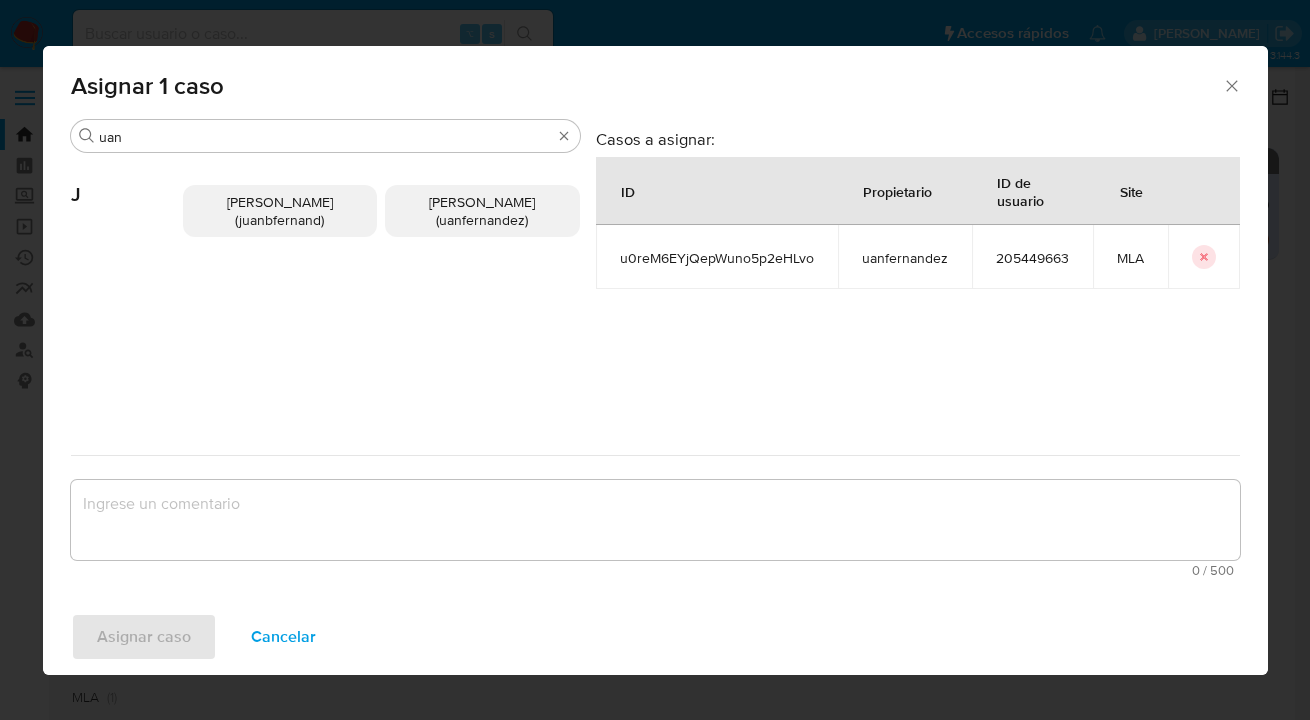 click on "Juan Pablo Fernandez (uanfernandez)" at bounding box center [482, 211] 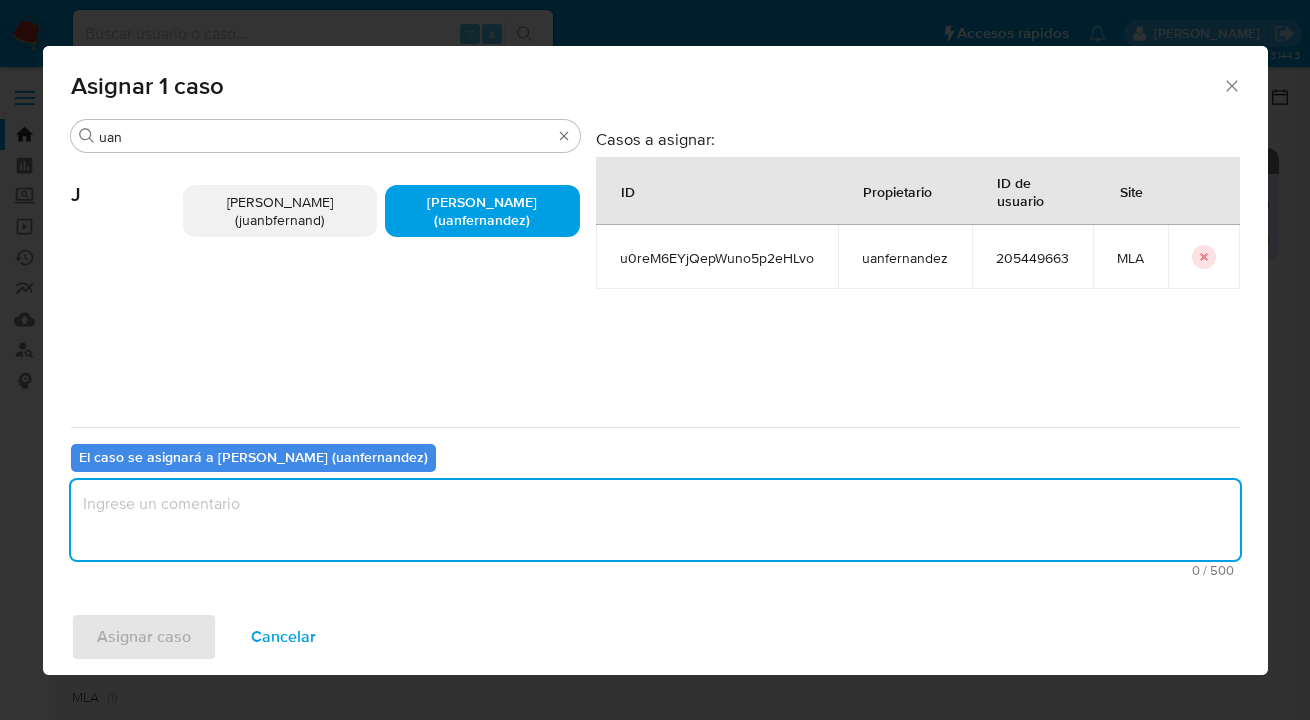 click at bounding box center (655, 520) 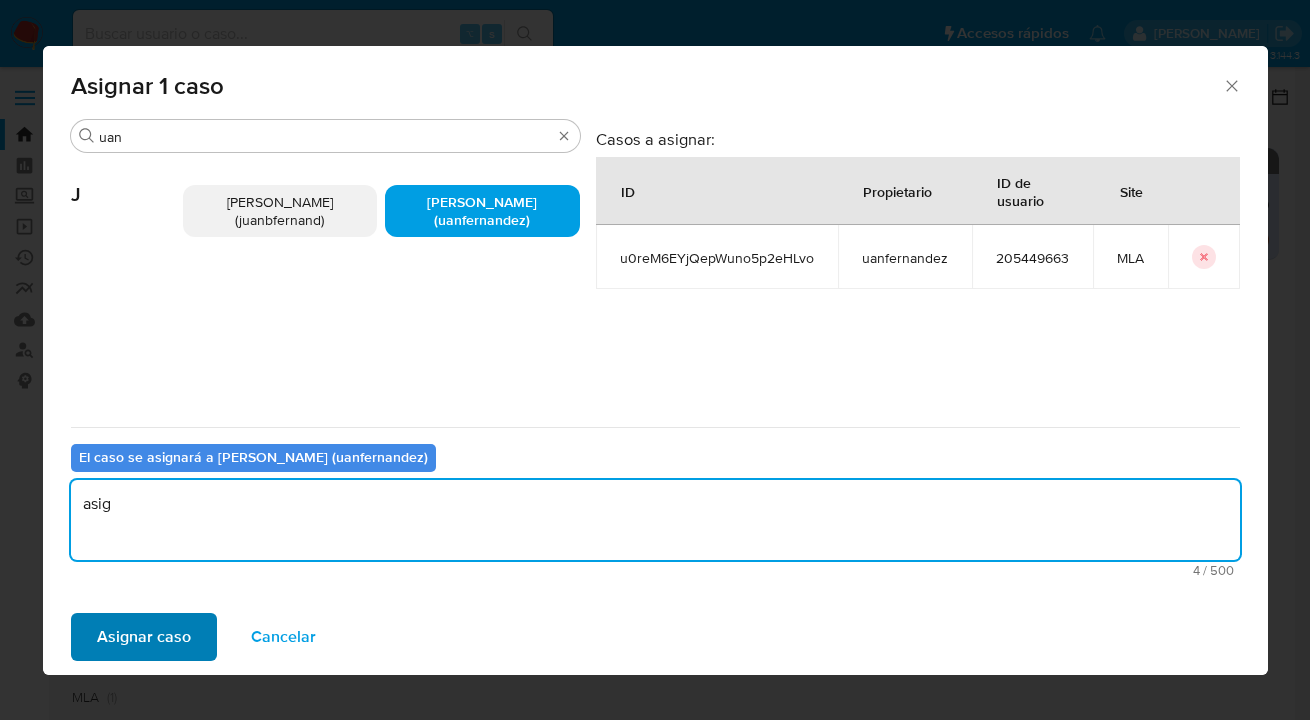 type on "asig" 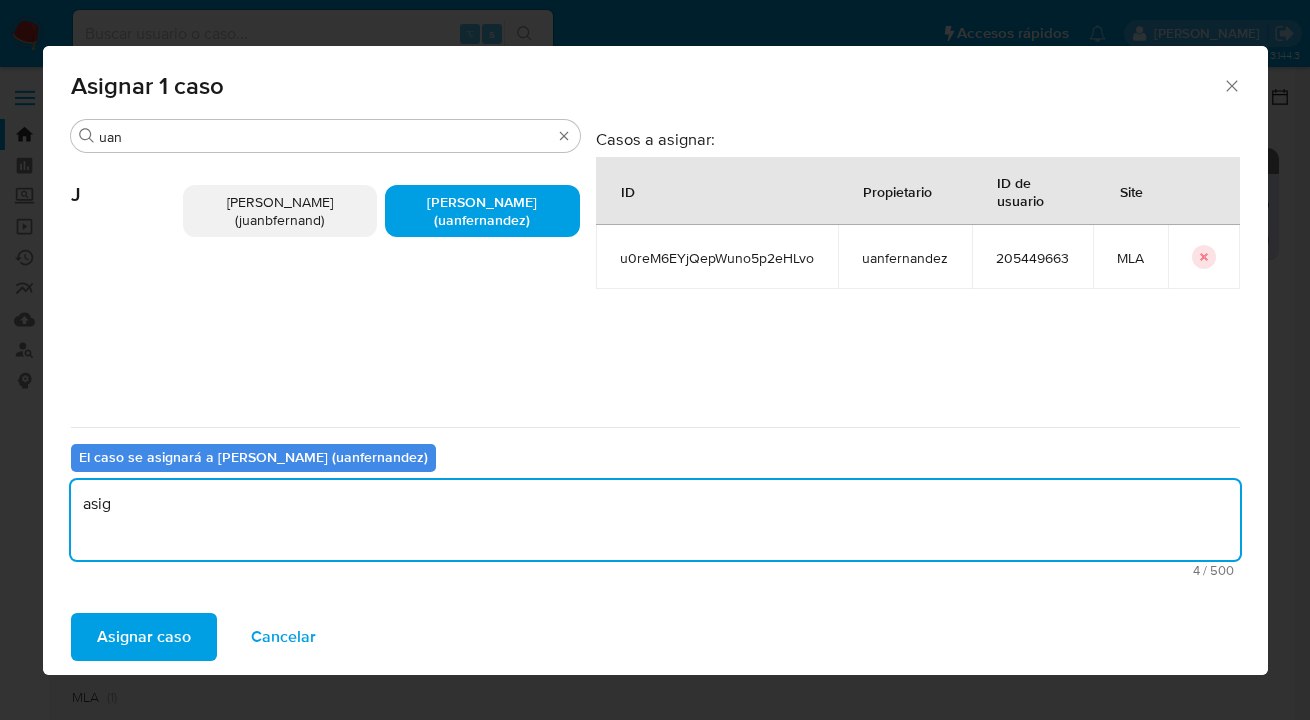 click on "Asignar caso" at bounding box center (144, 637) 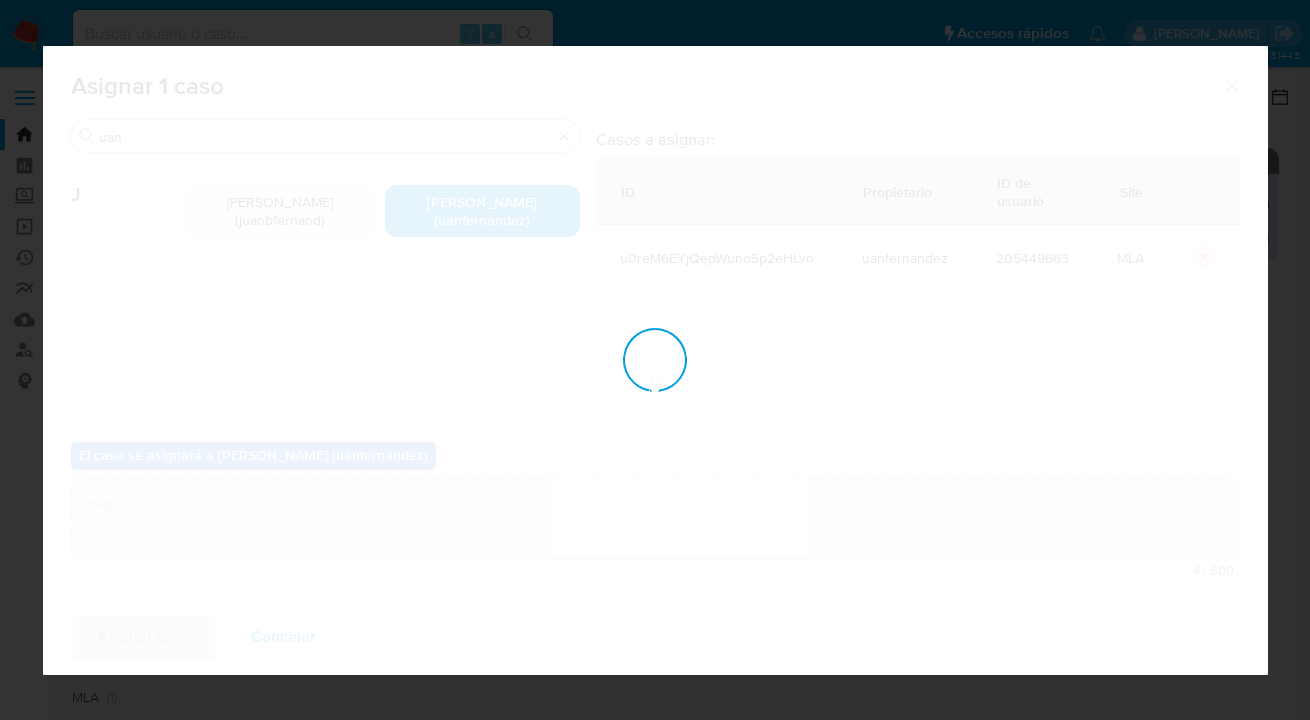 type 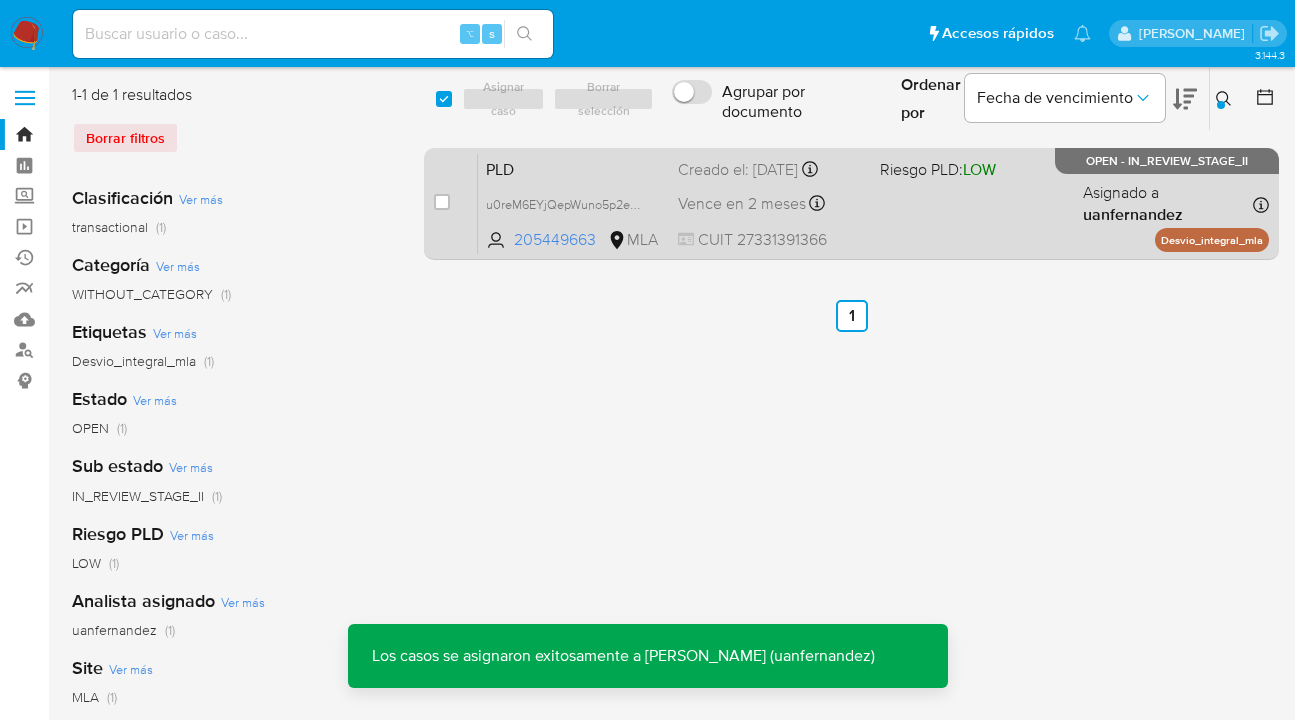 click on "PLD u0reM6EYjQepWuno5p2eHLvo 205449663 MLA Riesgo PLD:  LOW Creado el: 12/06/2025   Creado el: 12/06/2025 03:28:18 Vence en 2 meses   Vence el 10/09/2025 03:28:18 CUIT   27331391366 Asignado a   uanfernandez   Asignado el: 18/06/2025 14:17:23 Desvio_integral_mla OPEN - IN_REVIEW_STAGE_II" at bounding box center [873, 203] 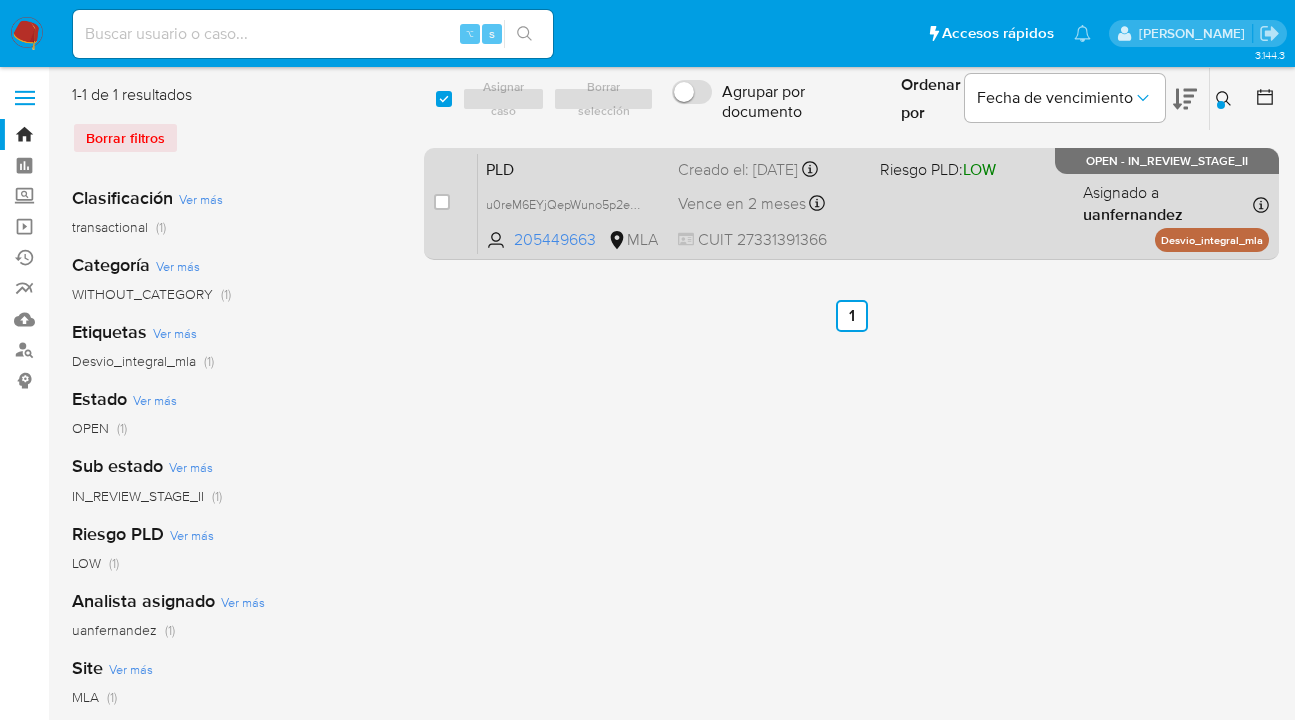 click on "PLD u0reM6EYjQepWuno5p2eHLvo 205449663 MLA Riesgo PLD:  LOW Creado el: 12/06/2025   Creado el: 12/06/2025 03:28:18 Vence en 2 meses   Vence el 10/09/2025 03:28:18 CUIT   27331391366 Asignado a   uanfernandez   Asignado el: 18/06/2025 14:17:23 Desvio_integral_mla OPEN - IN_REVIEW_STAGE_II" at bounding box center [873, 203] 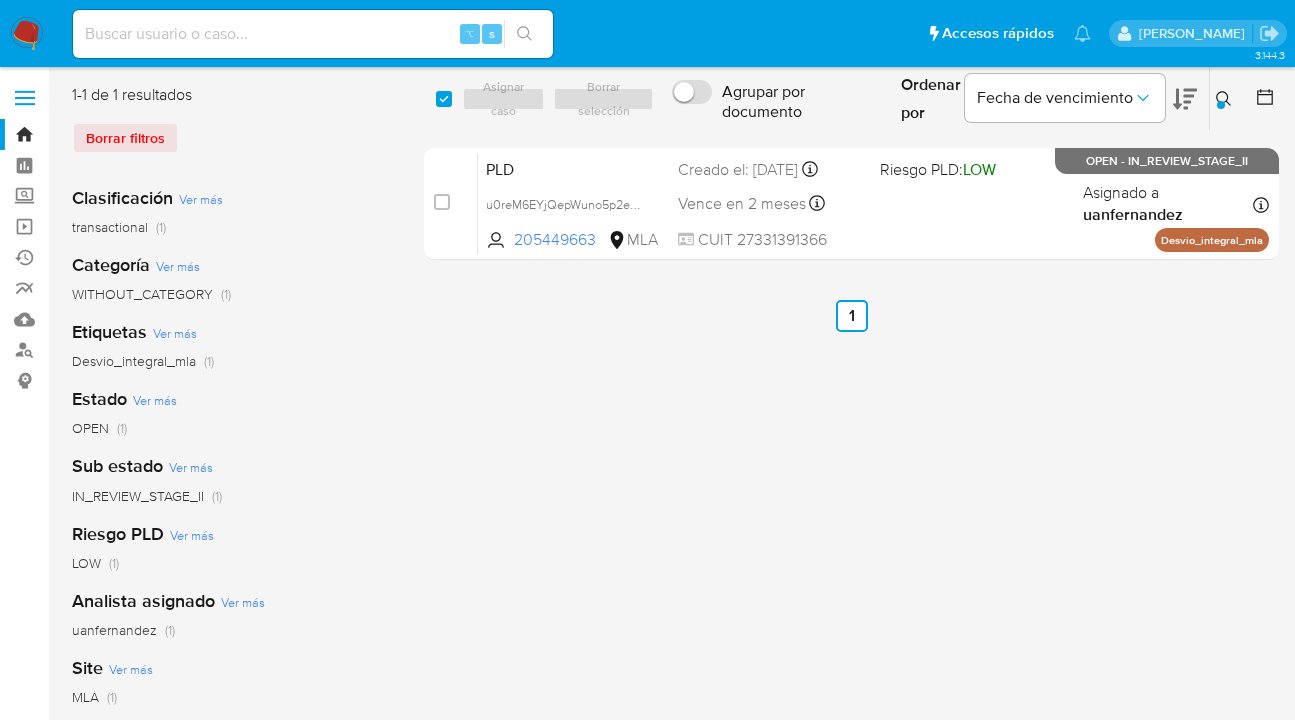 click 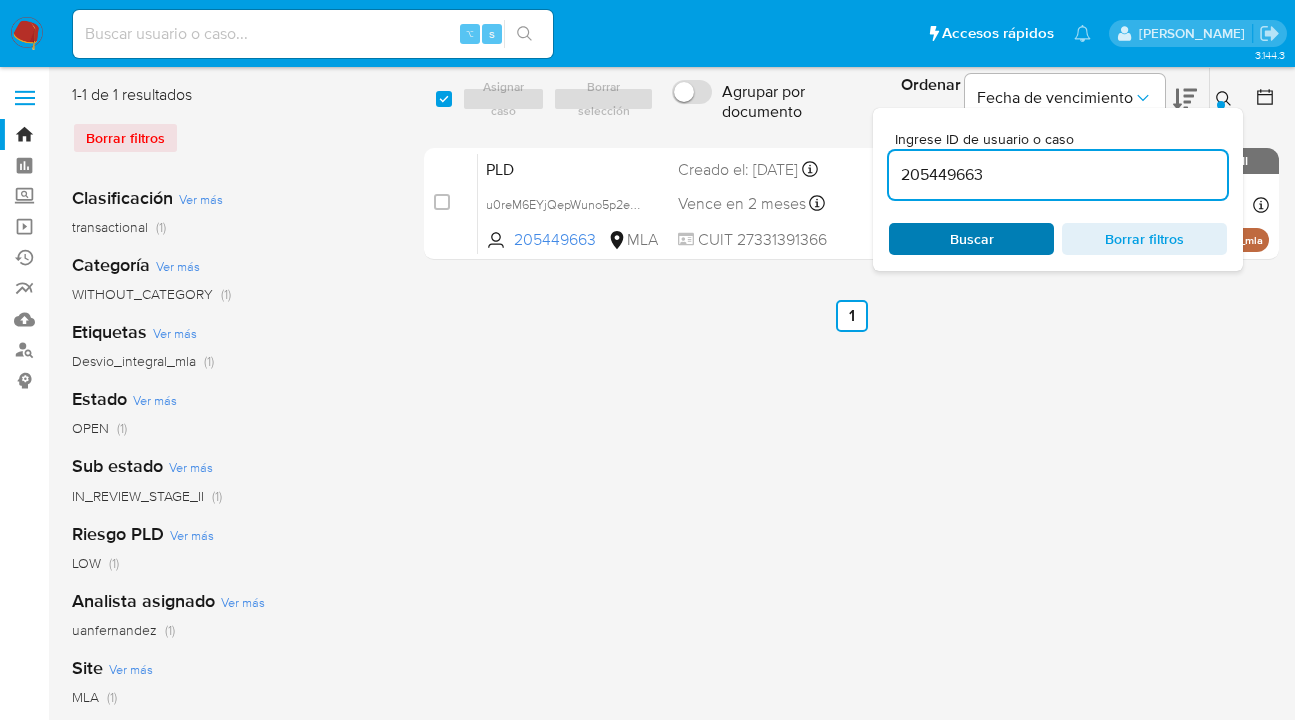 click on "Buscar" at bounding box center [972, 239] 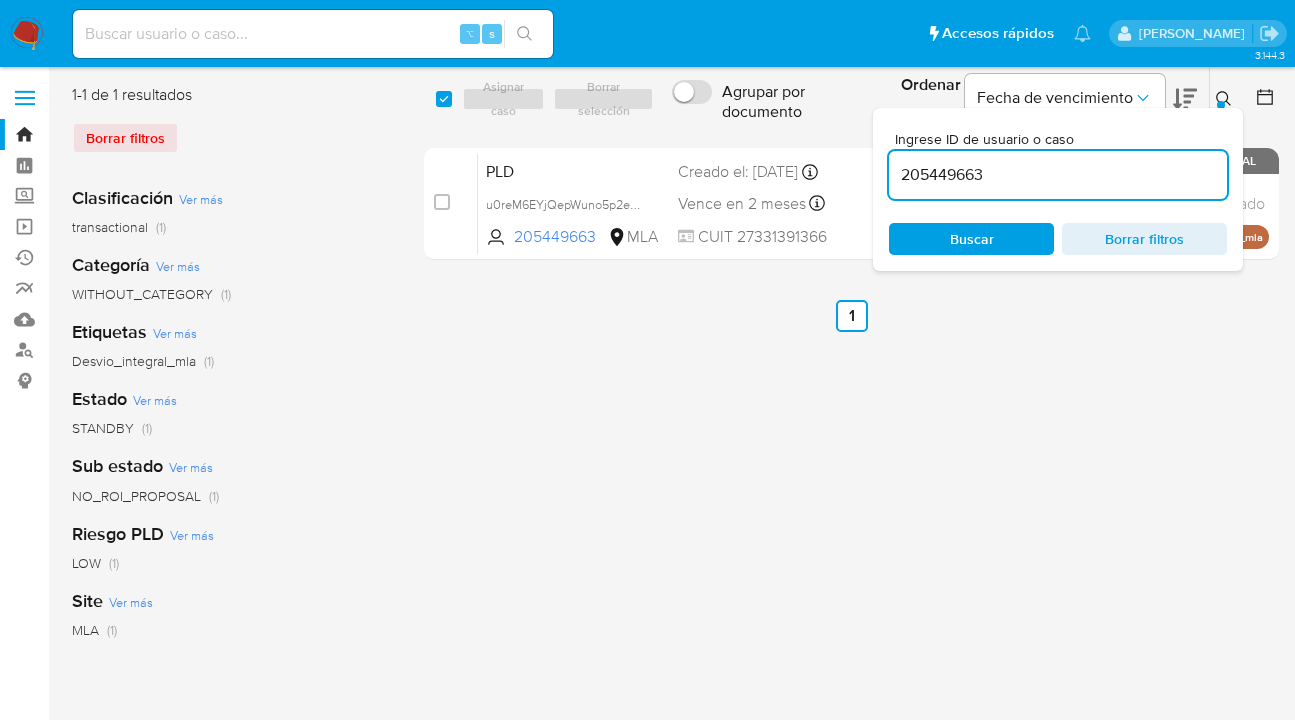 click 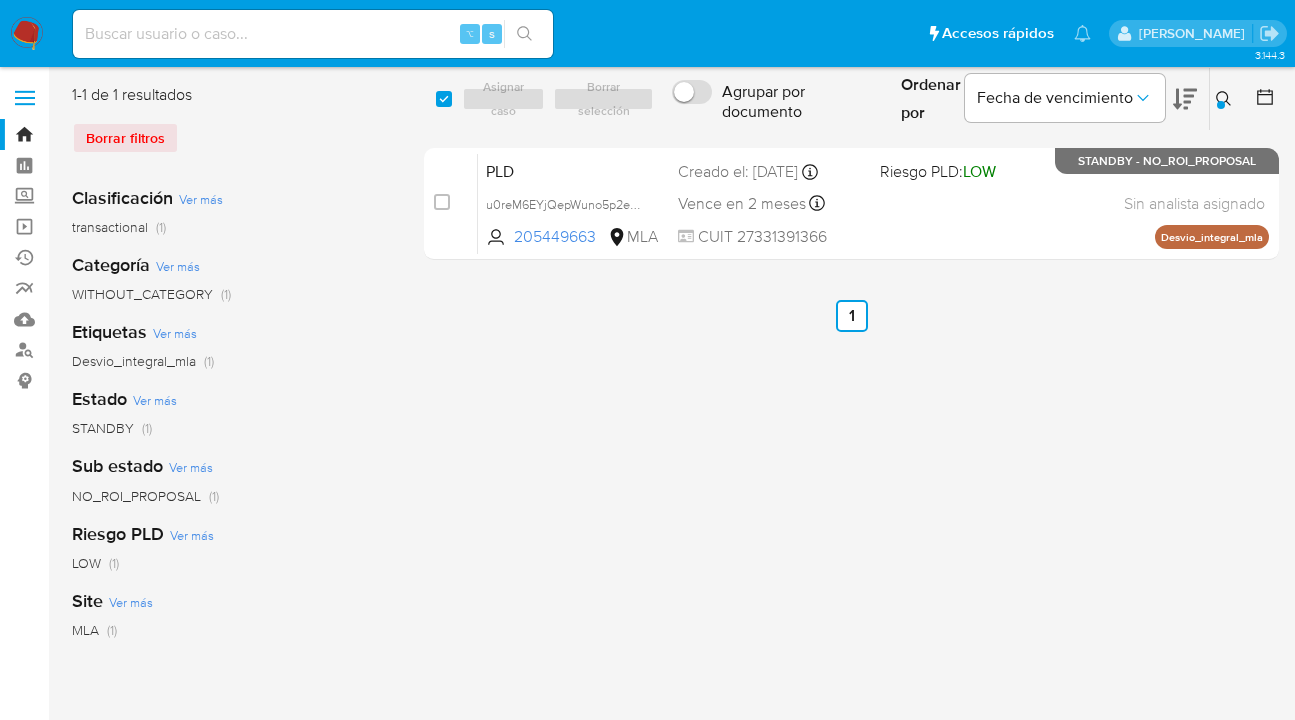 click at bounding box center (1226, 99) 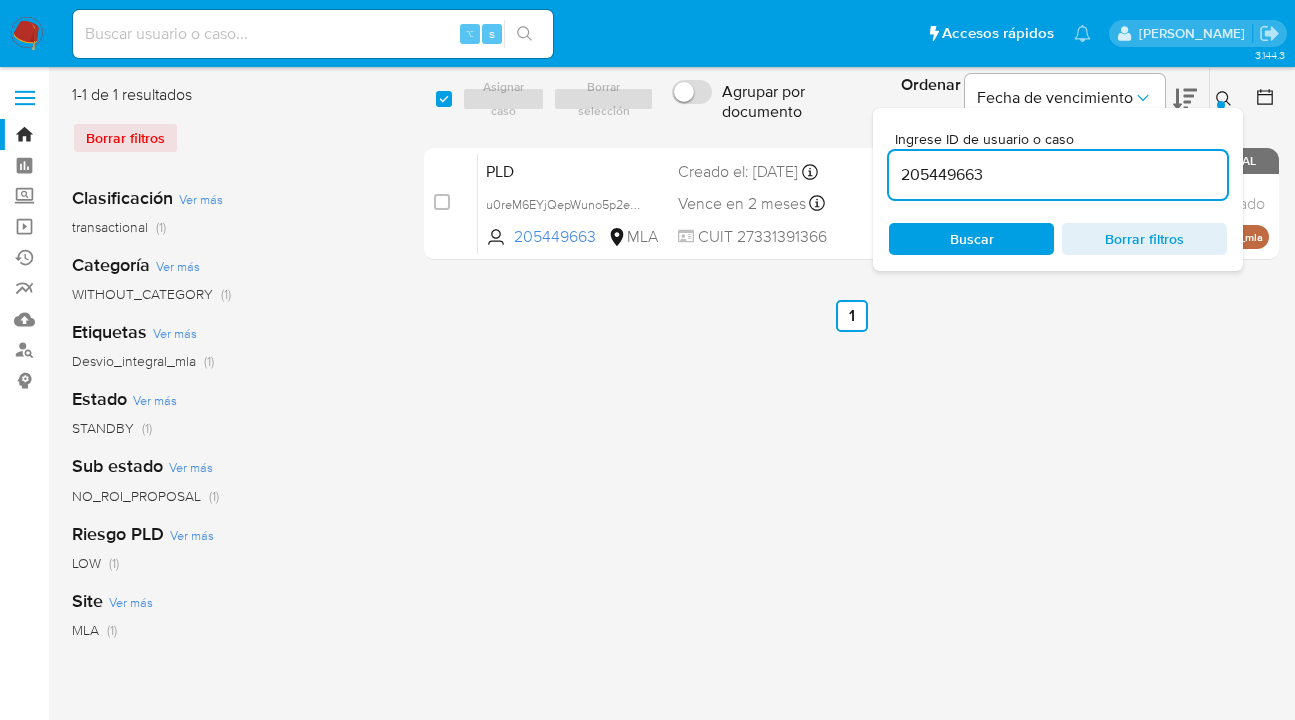 drag, startPoint x: 1033, startPoint y: 171, endPoint x: 994, endPoint y: 151, distance: 43.829212 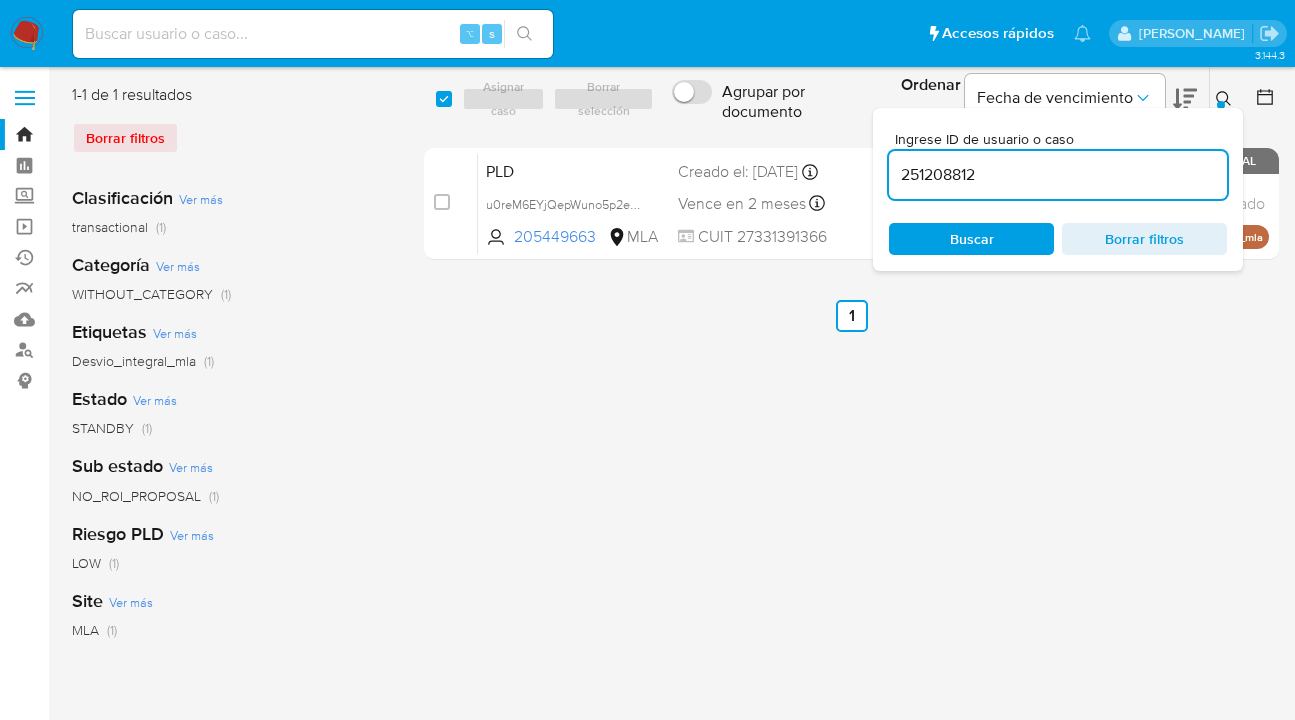 type on "251208812" 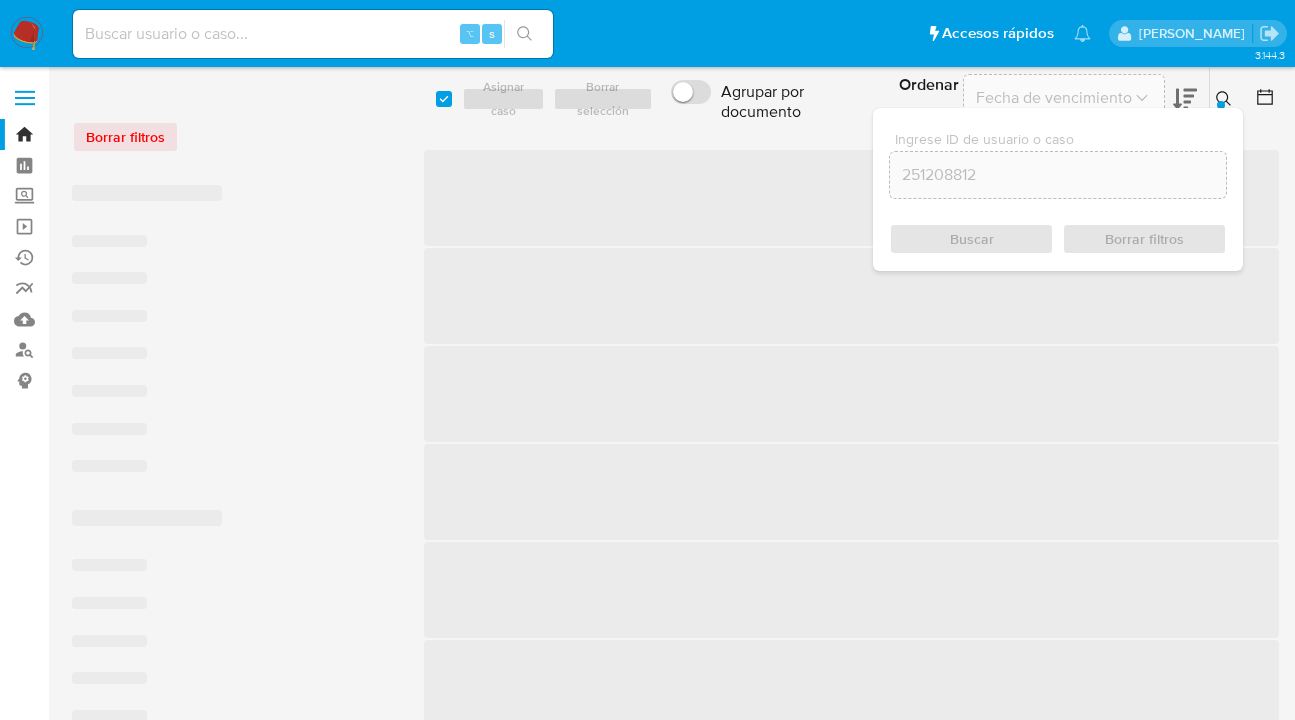 click 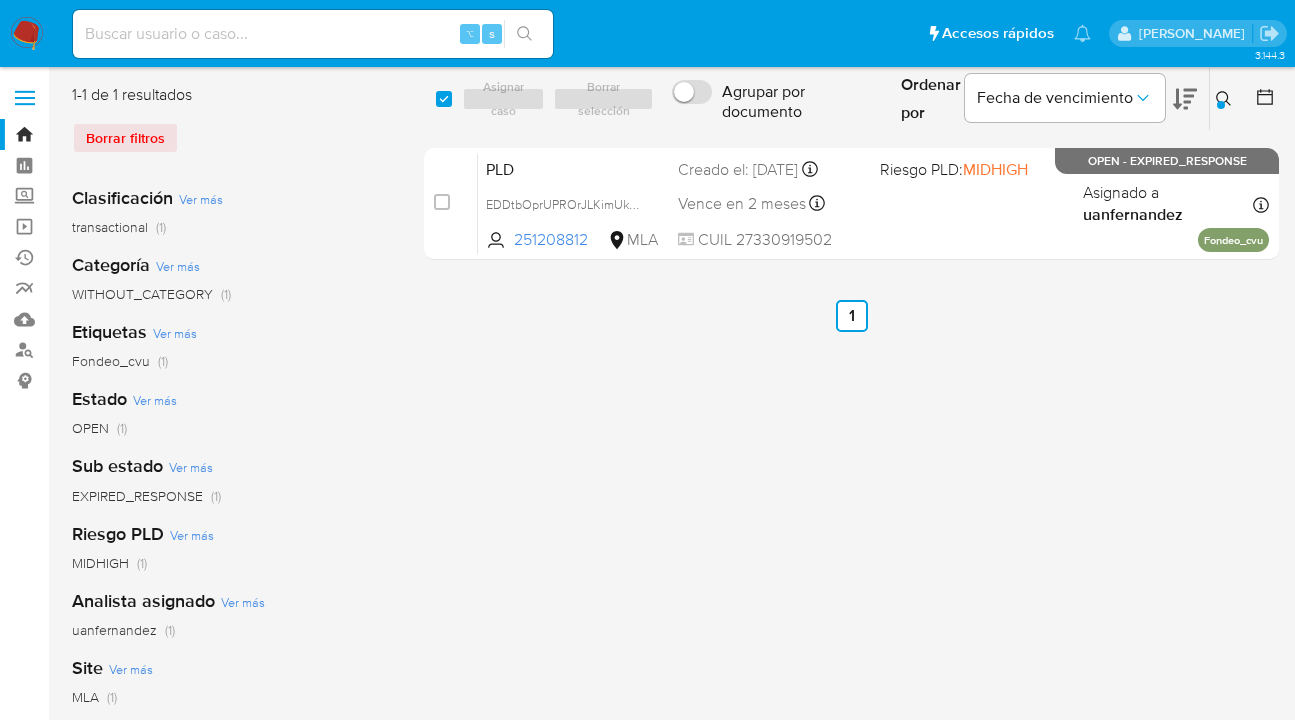 drag, startPoint x: 440, startPoint y: 96, endPoint x: 487, endPoint y: 101, distance: 47.26521 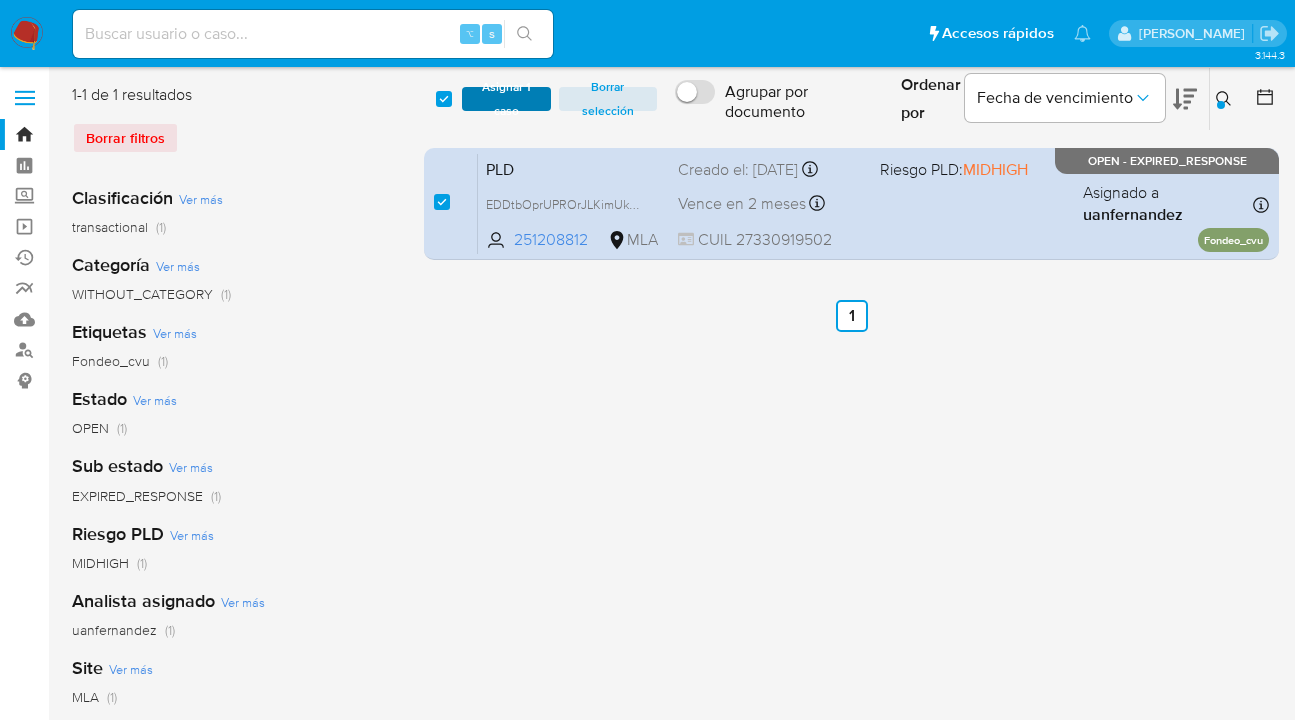 click on "Asignar 1 caso" at bounding box center (506, 99) 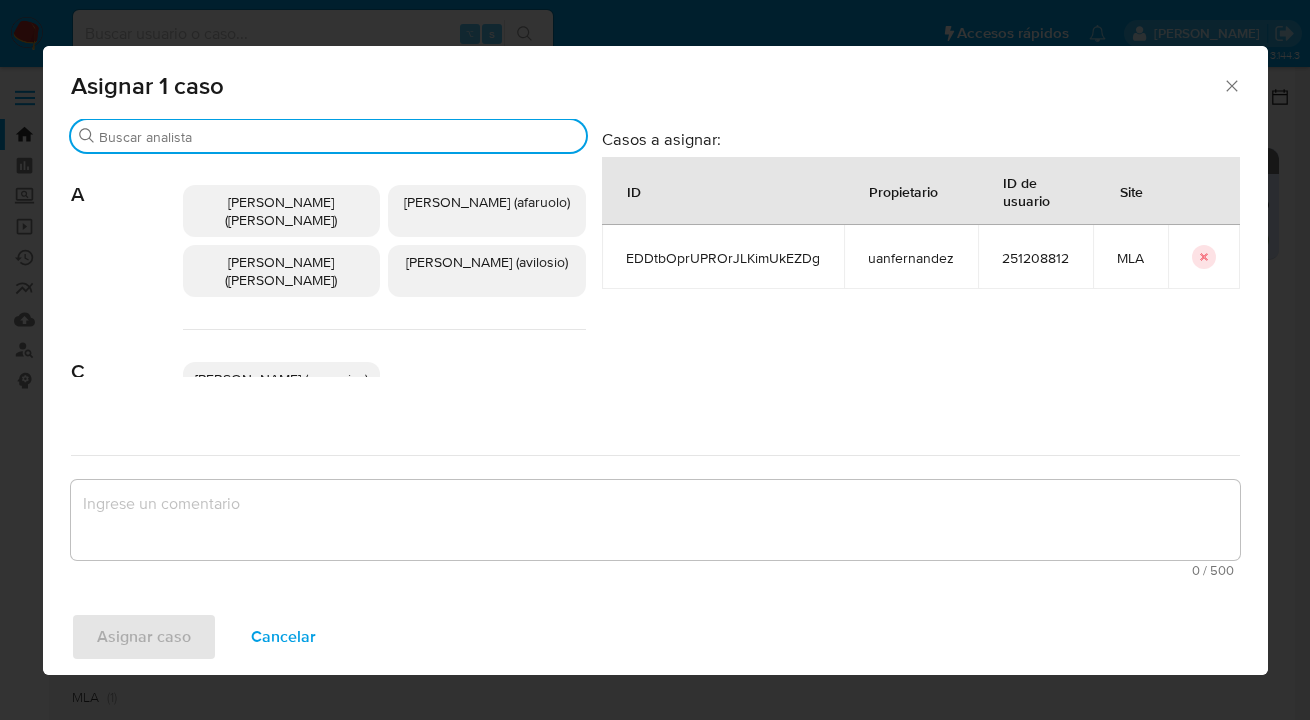 click on "Buscar" at bounding box center (338, 137) 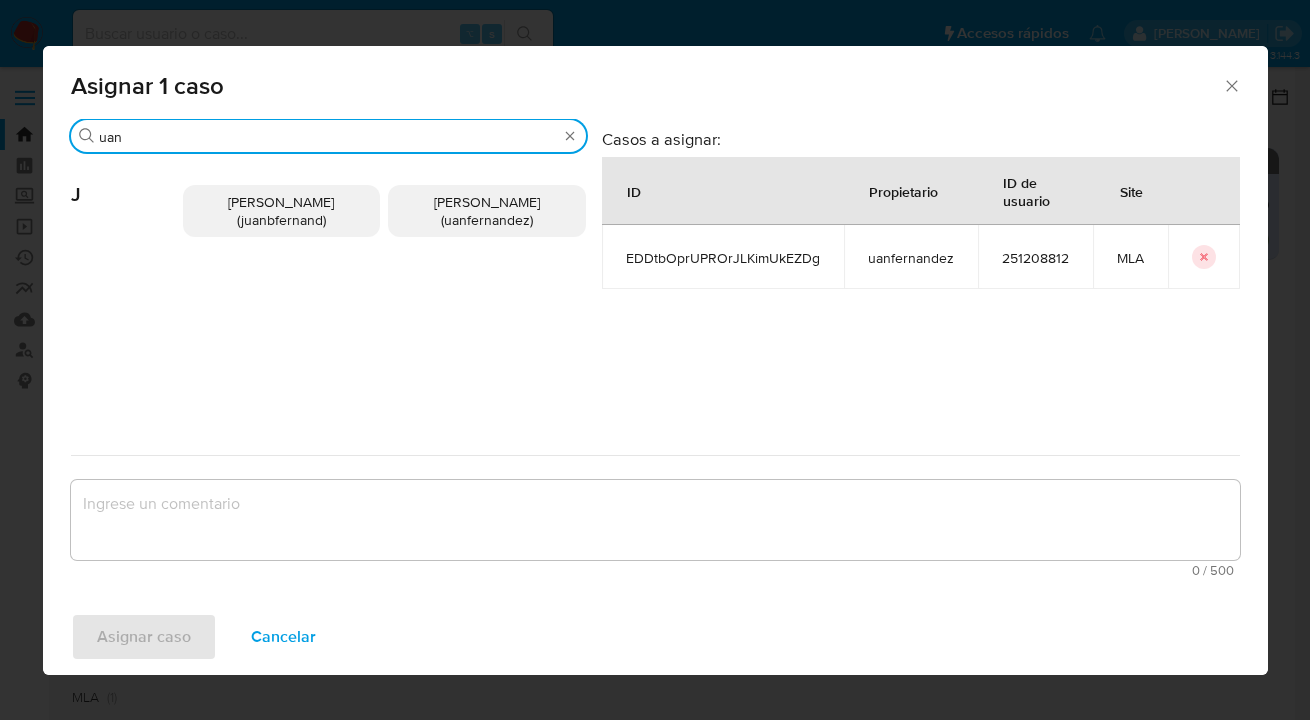 type on "uan" 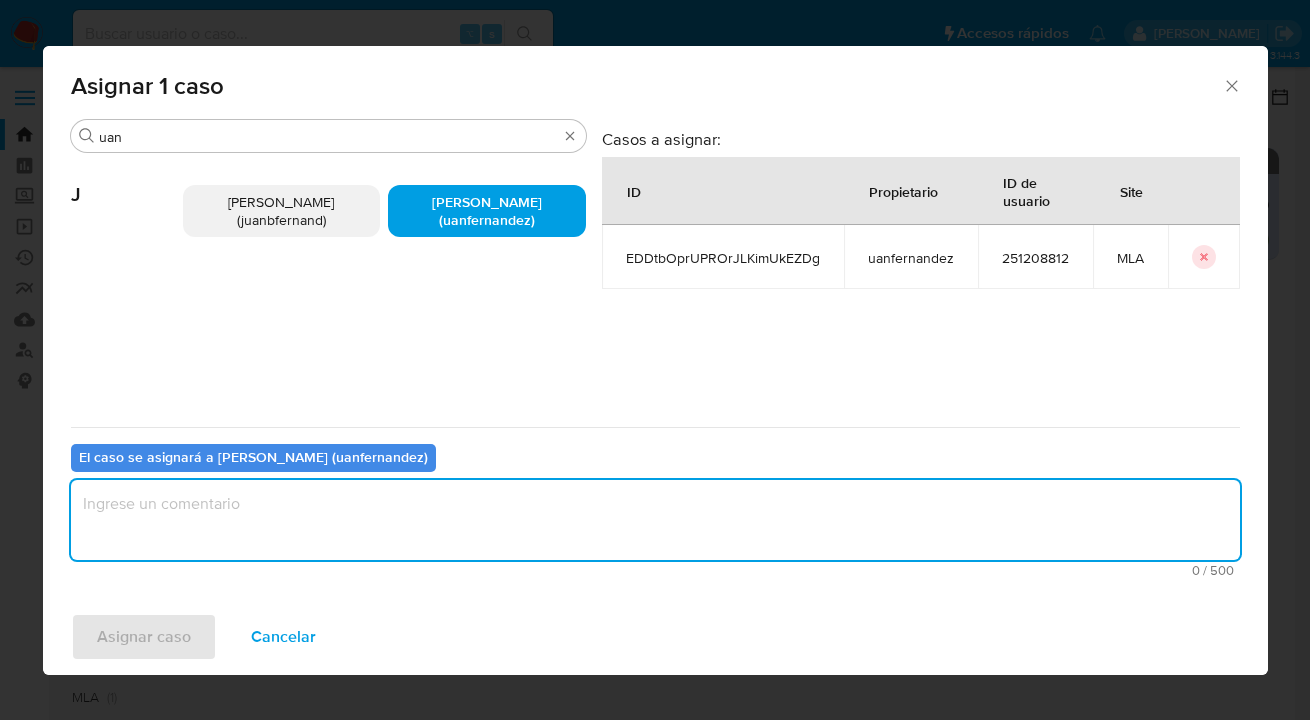 click at bounding box center [655, 520] 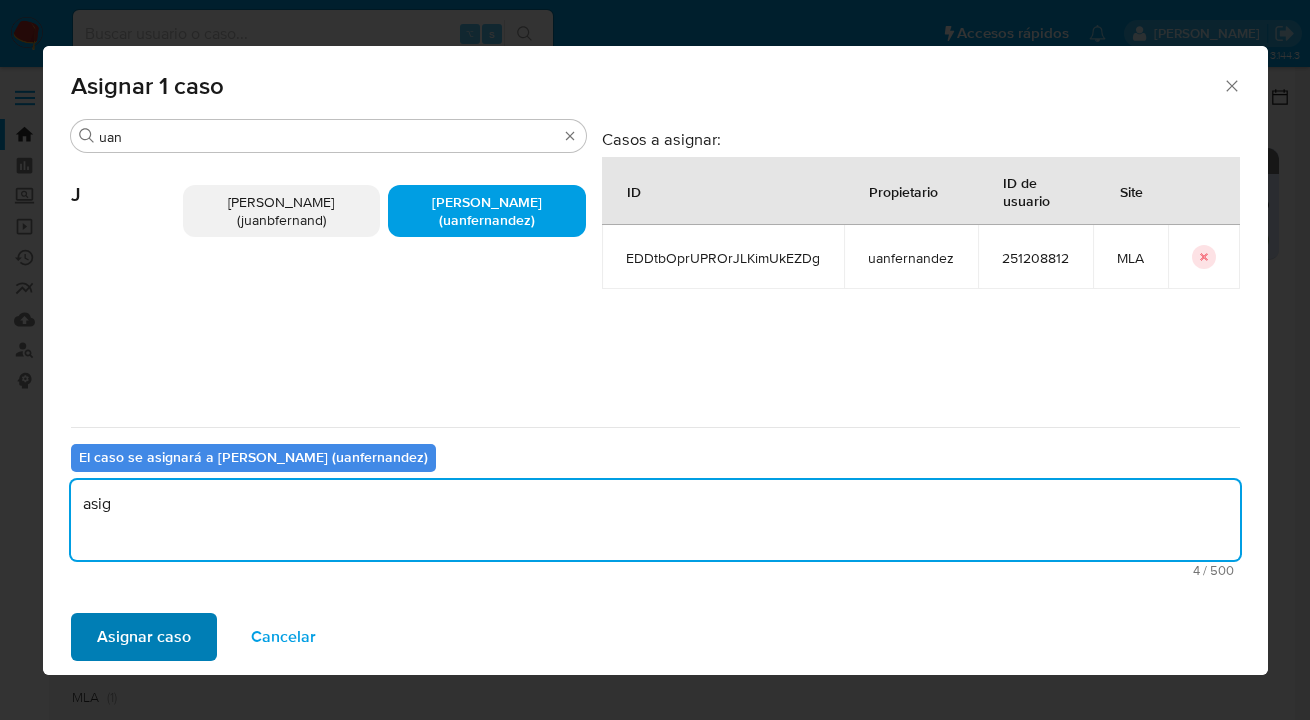type on "asig" 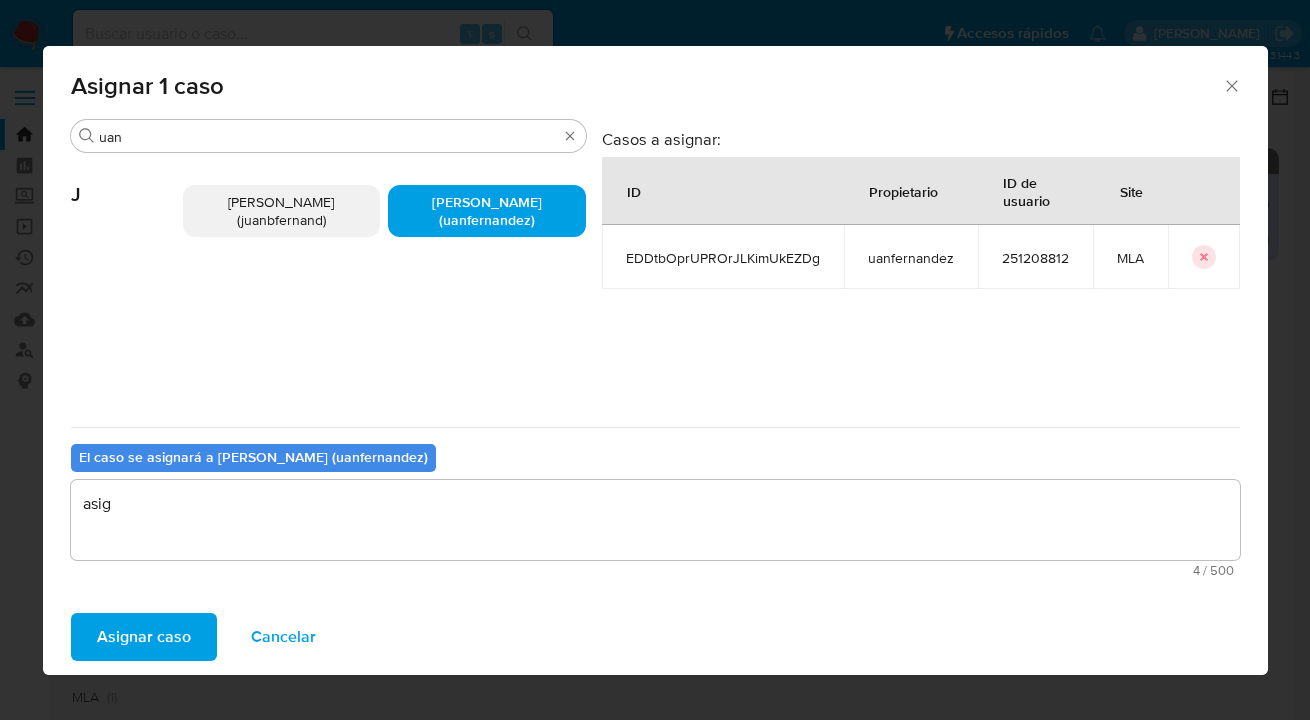 click on "Asignar caso" at bounding box center (144, 637) 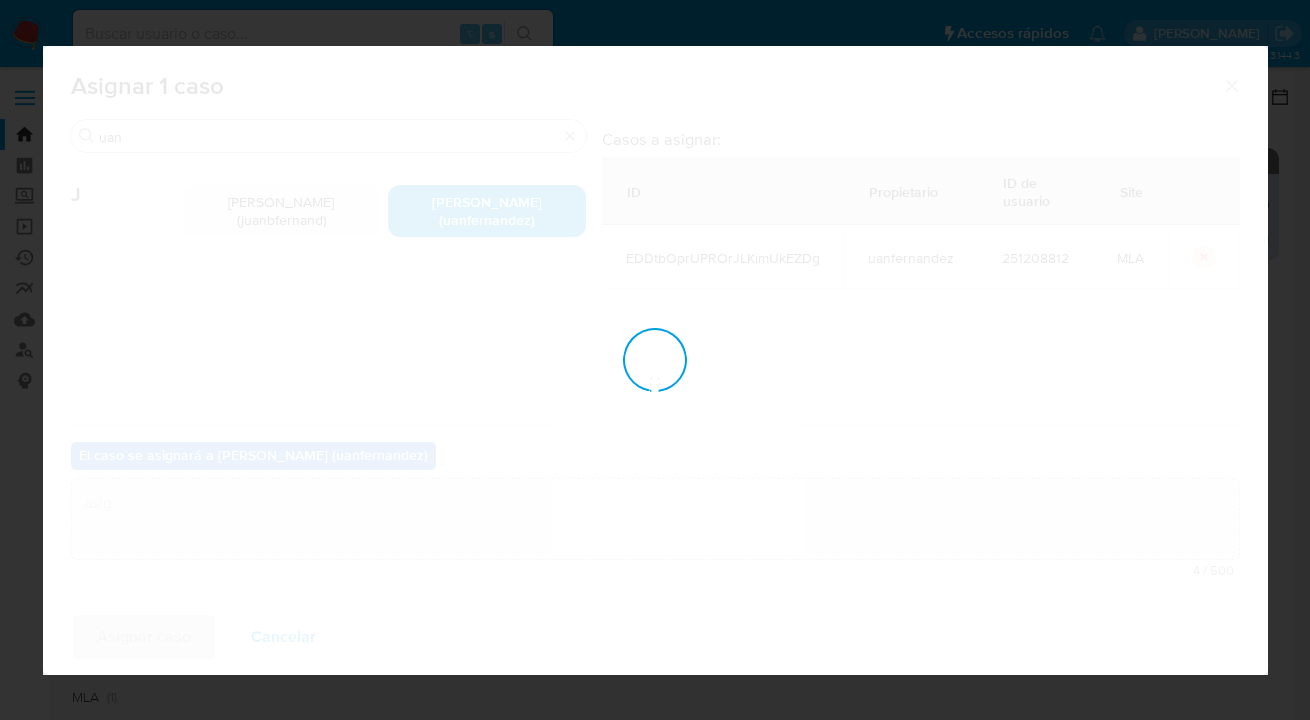 type 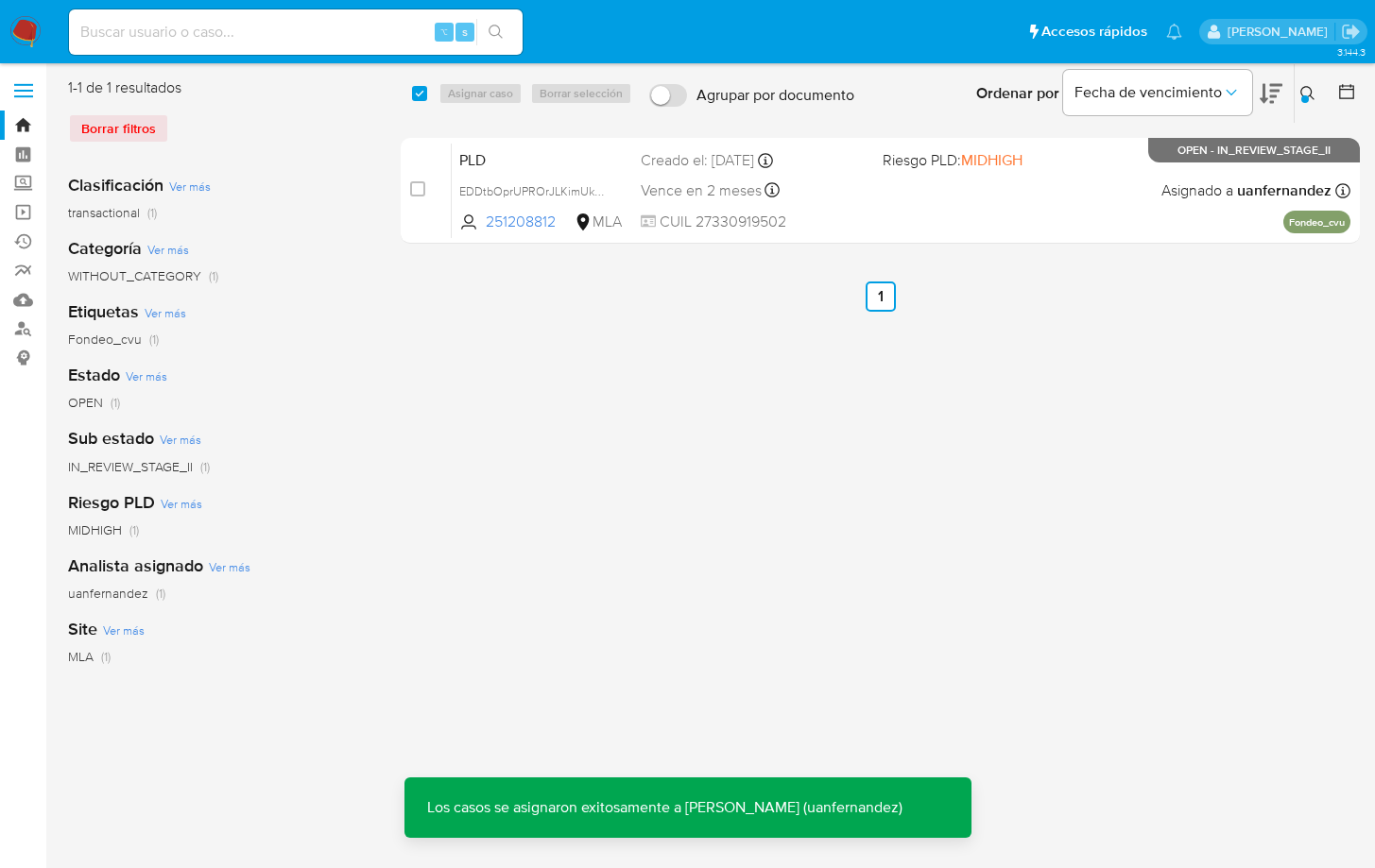 scroll, scrollTop: 0, scrollLeft: 0, axis: both 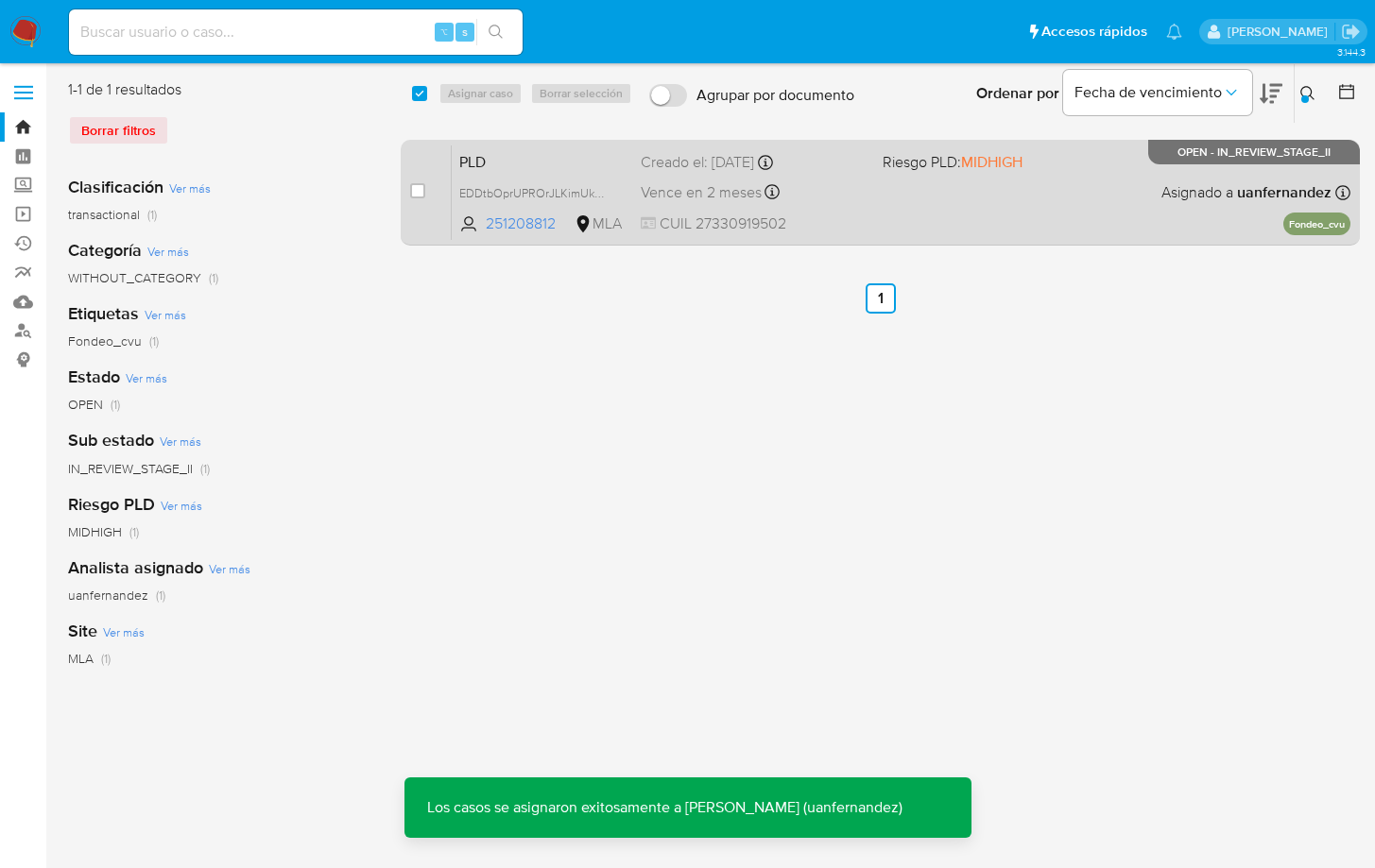 click on "PLD EDDtbOprUPROrJLKimUkEZDg 251208812 MLA Riesgo PLD:  MIDHIGH Creado el: 12/06/2025   Creado el: 12/06/2025 03:26:01 Vence en 2 meses   Vence el 10/09/2025 03:26:02 CUIL   27330919502 Asignado a   uanfernandez   Asignado el: 18/06/2025 14:17:23 Fondeo_cvu OPEN - IN_REVIEW_STAGE_II" at bounding box center [901, 192] 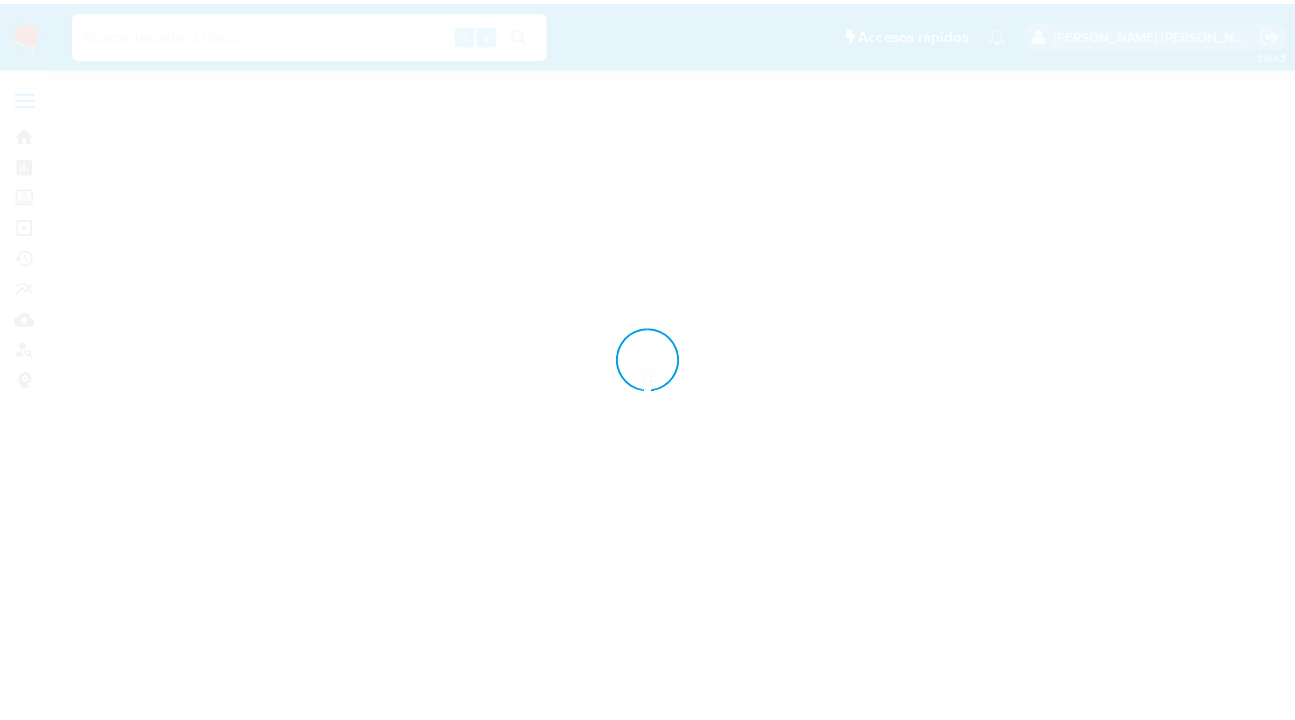 scroll, scrollTop: 0, scrollLeft: 0, axis: both 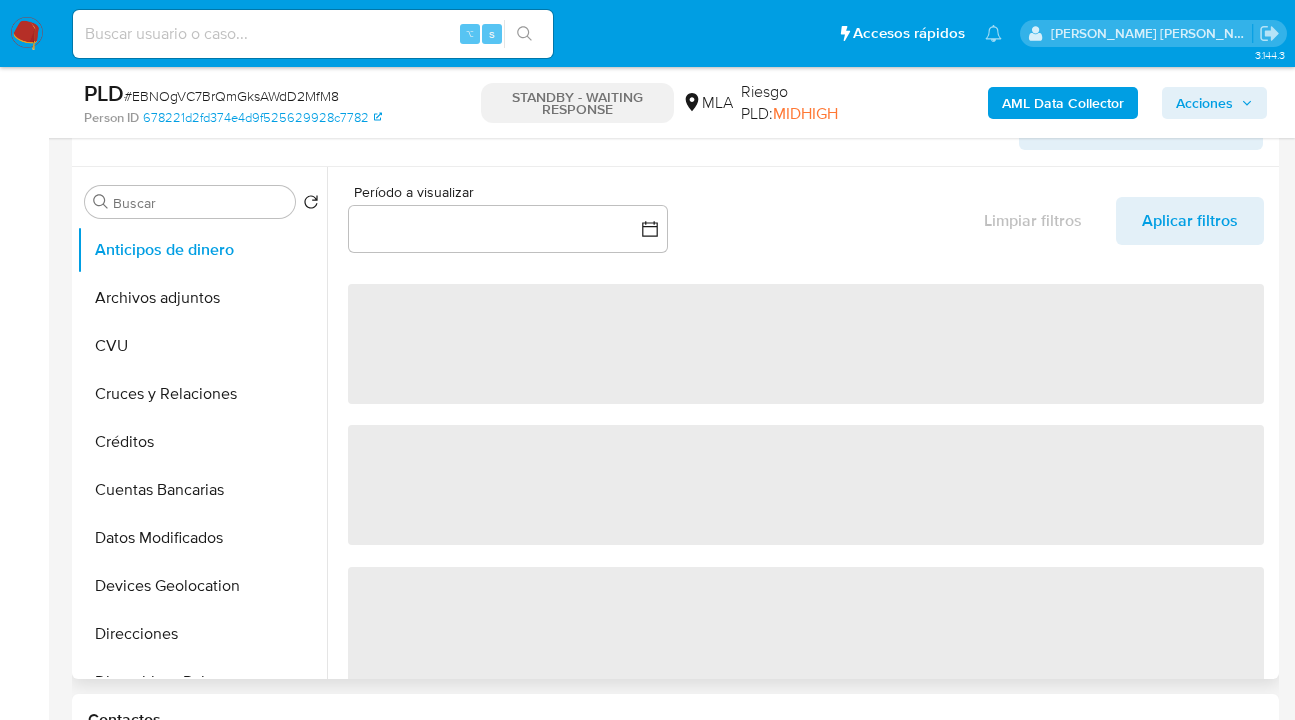 select on "10" 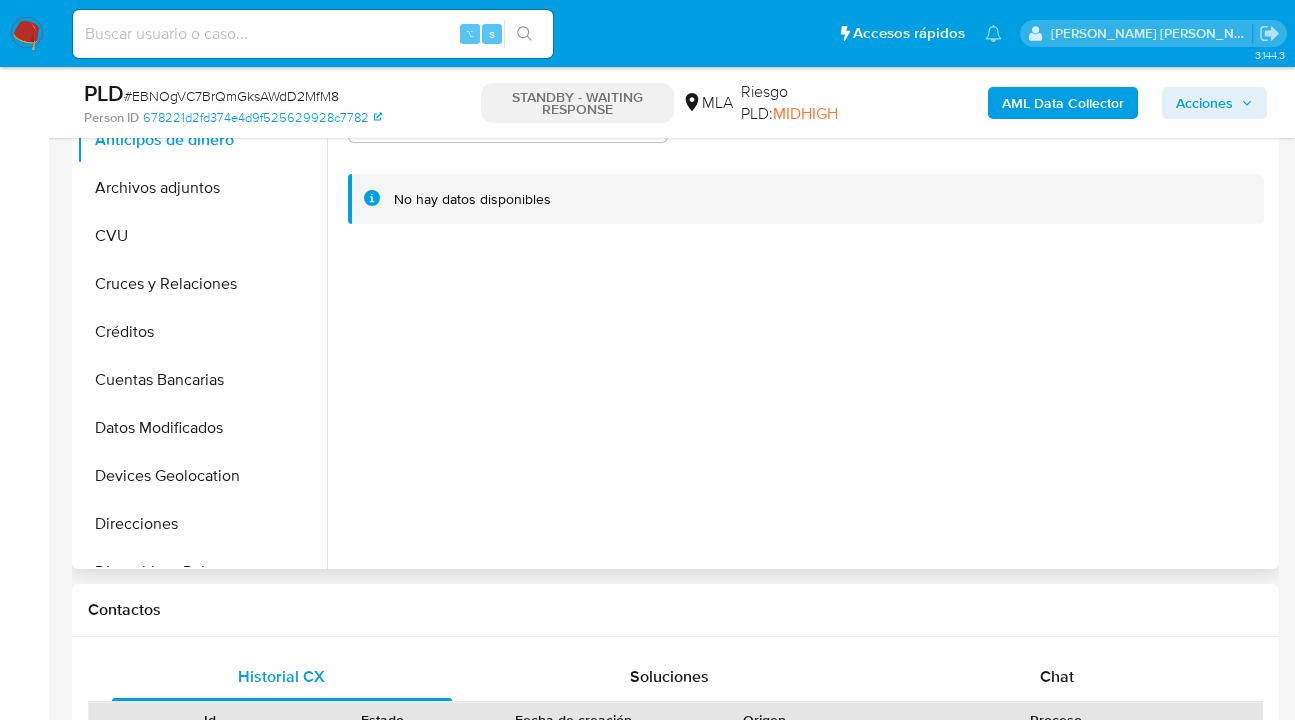 scroll, scrollTop: 752, scrollLeft: 0, axis: vertical 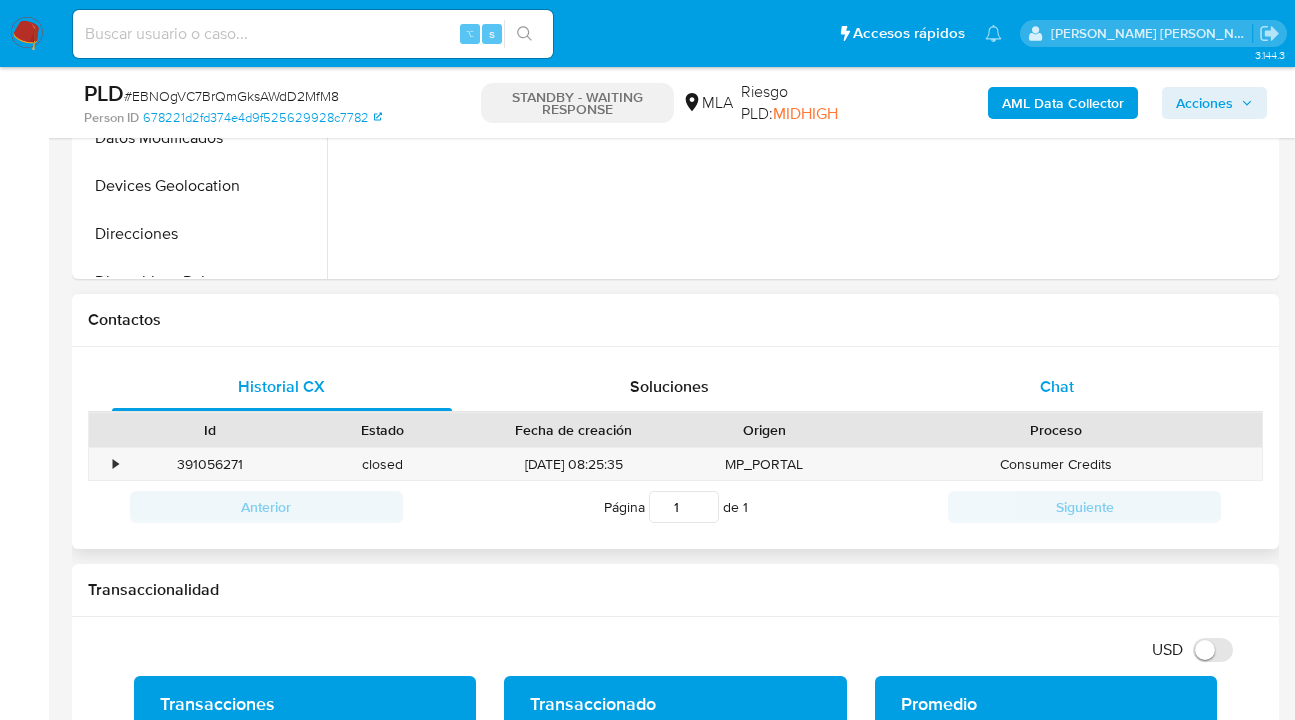 click on "Chat" at bounding box center [1057, 386] 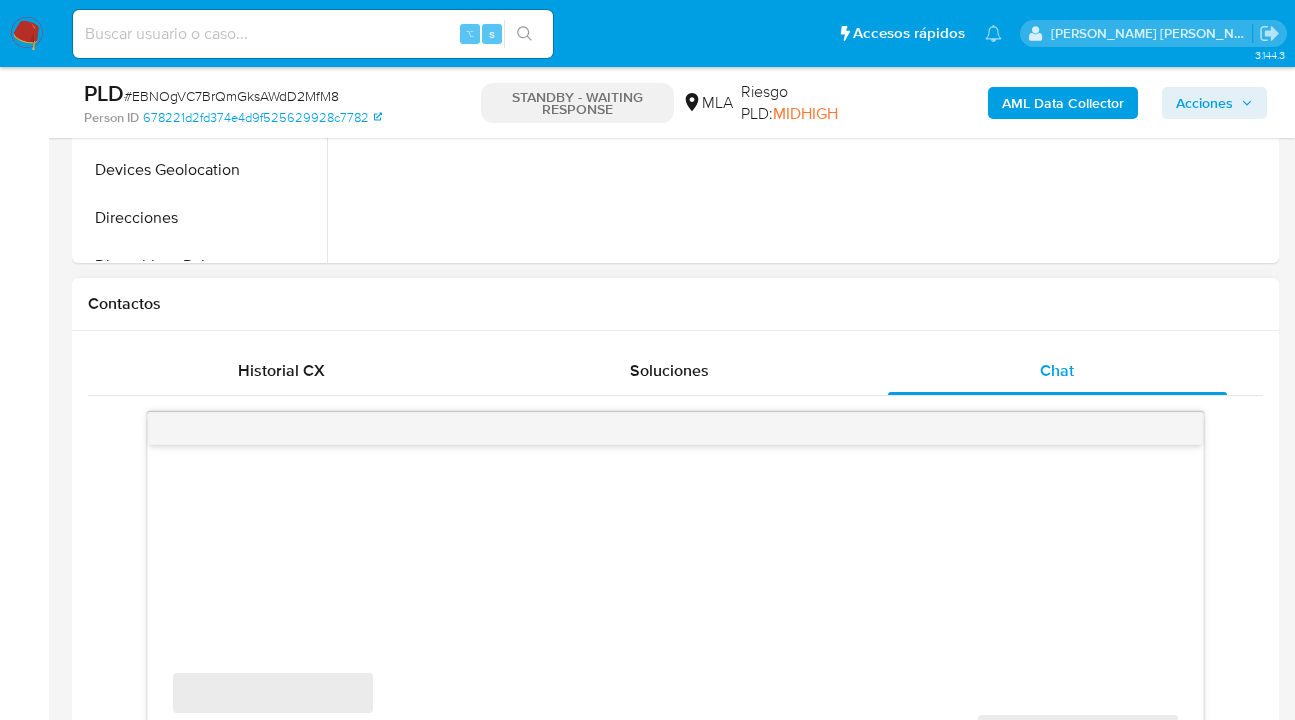 scroll, scrollTop: 789, scrollLeft: 0, axis: vertical 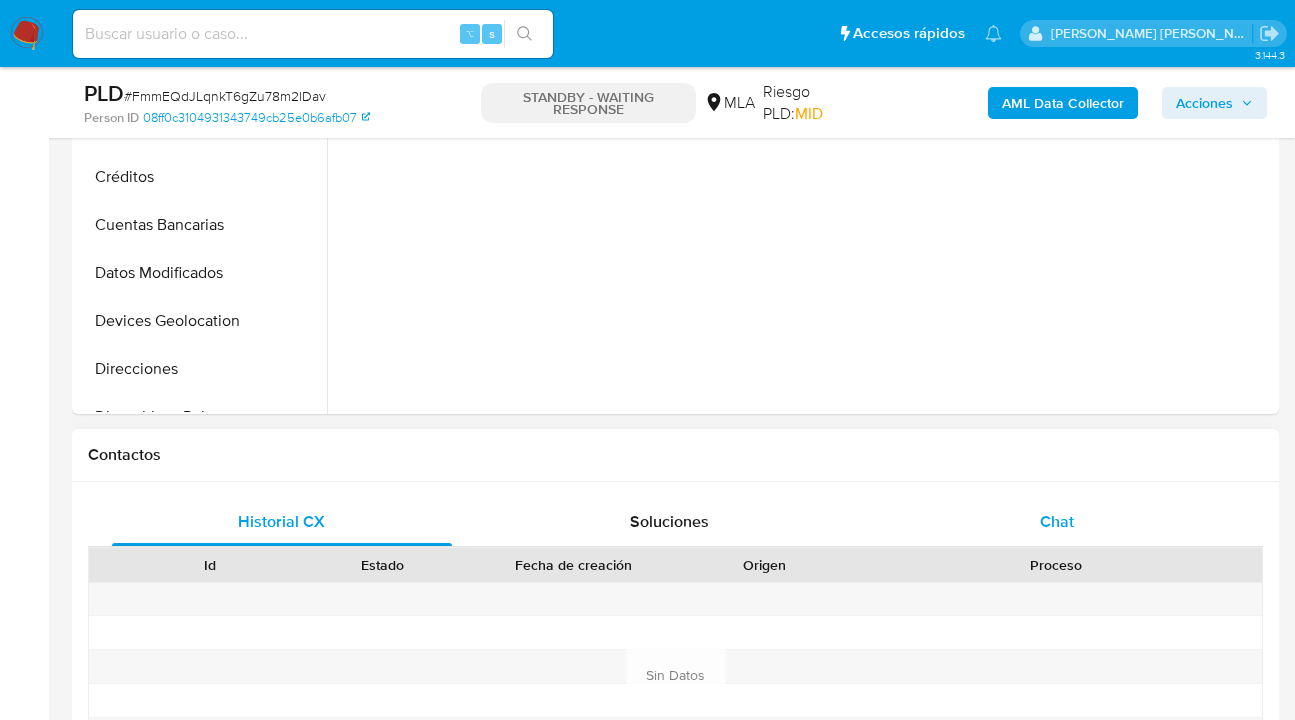 select on "10" 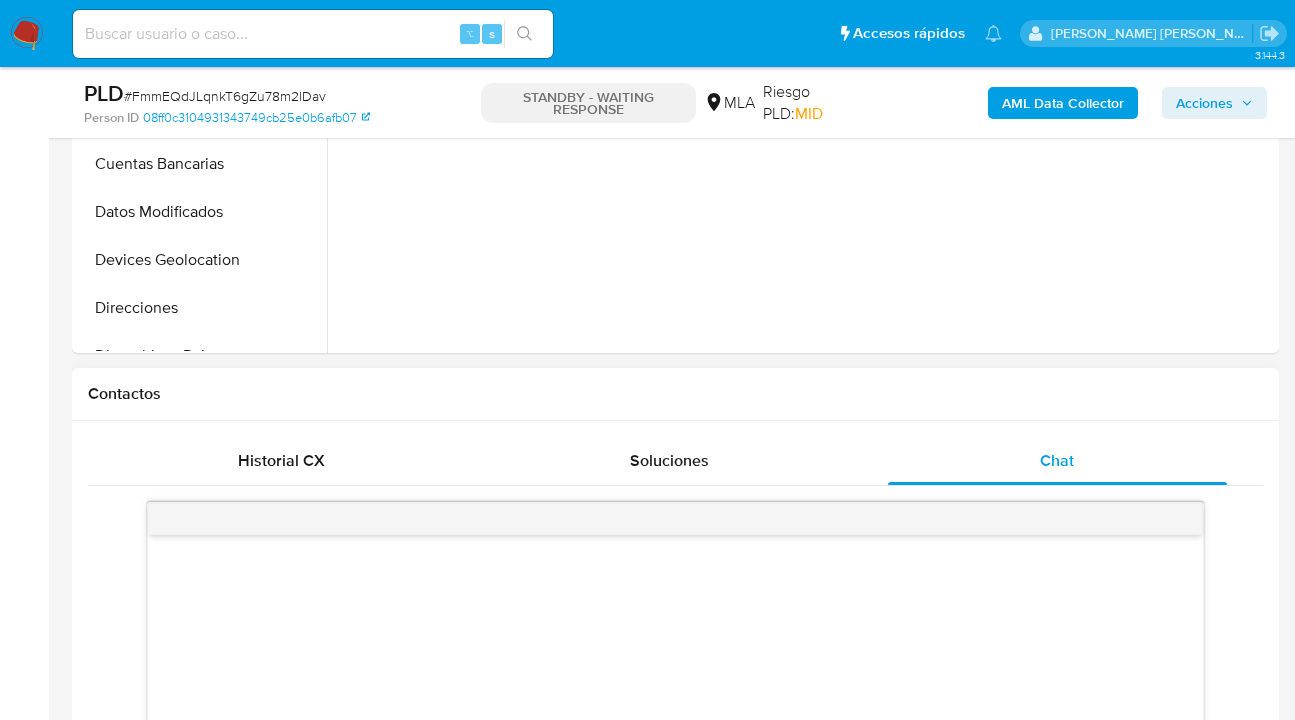 scroll, scrollTop: 989, scrollLeft: 0, axis: vertical 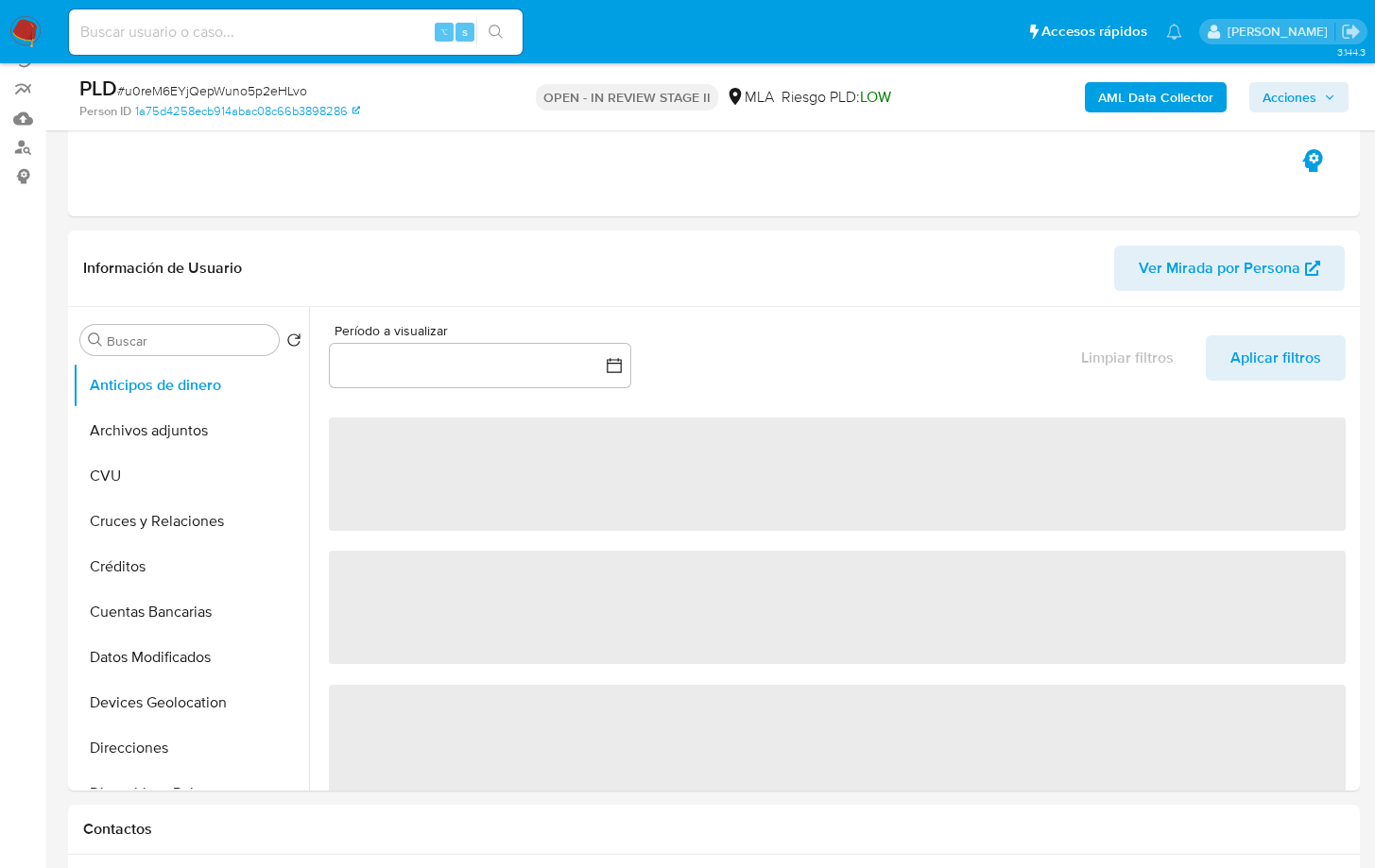 select on "10" 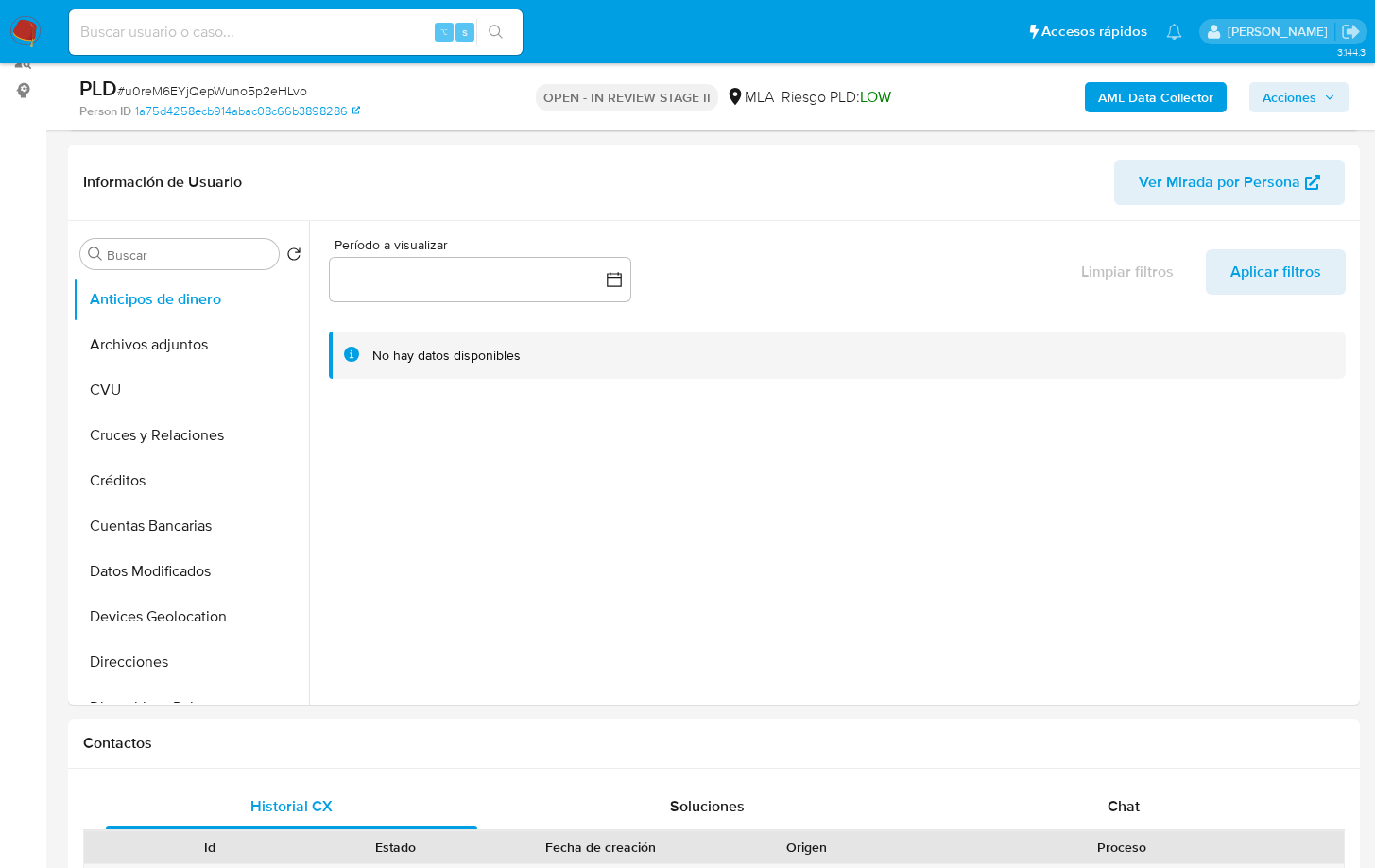 scroll, scrollTop: 271, scrollLeft: 0, axis: vertical 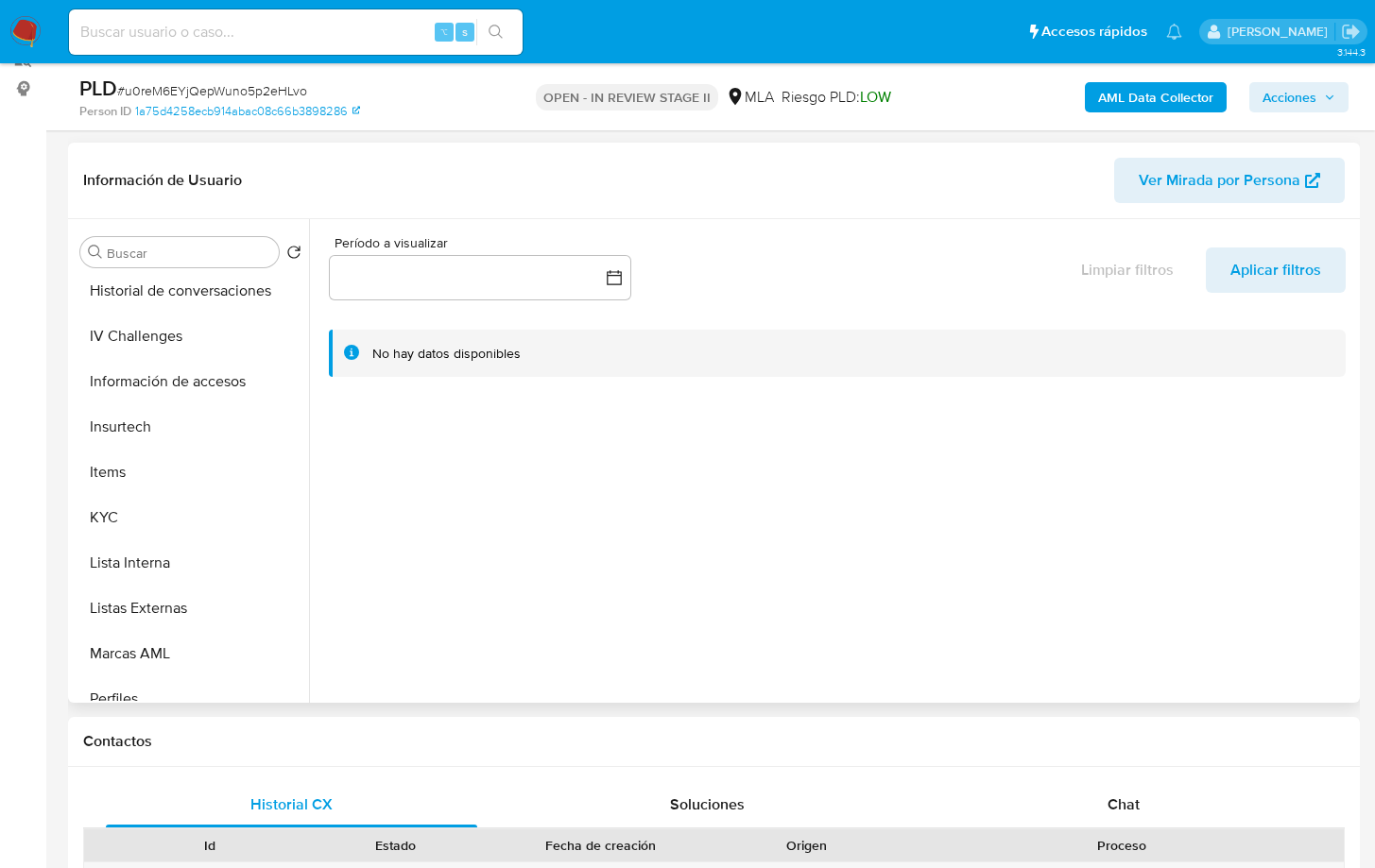 drag, startPoint x: 198, startPoint y: 525, endPoint x: 313, endPoint y: 528, distance: 115.03912 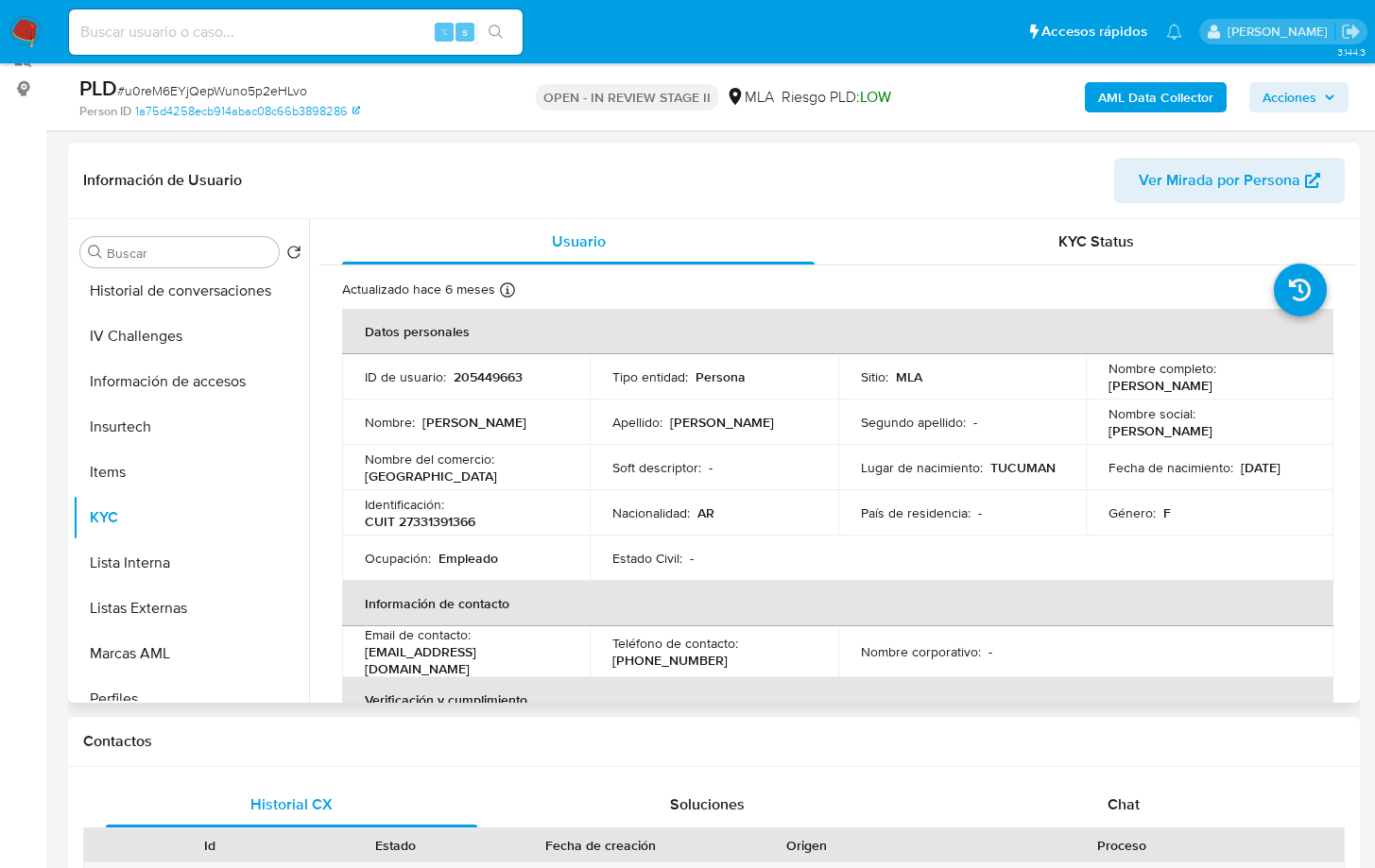 type 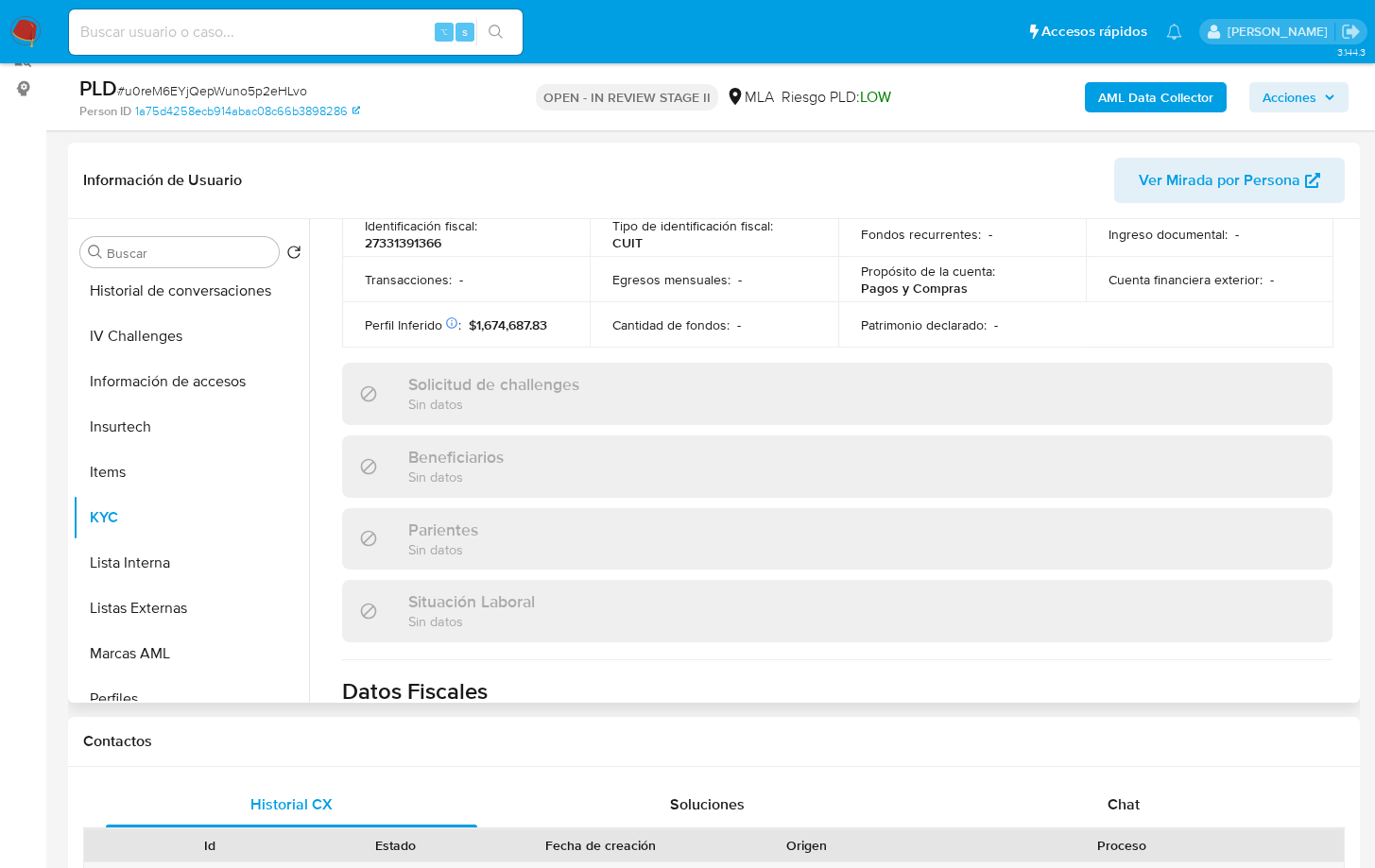 scroll, scrollTop: 1012, scrollLeft: 0, axis: vertical 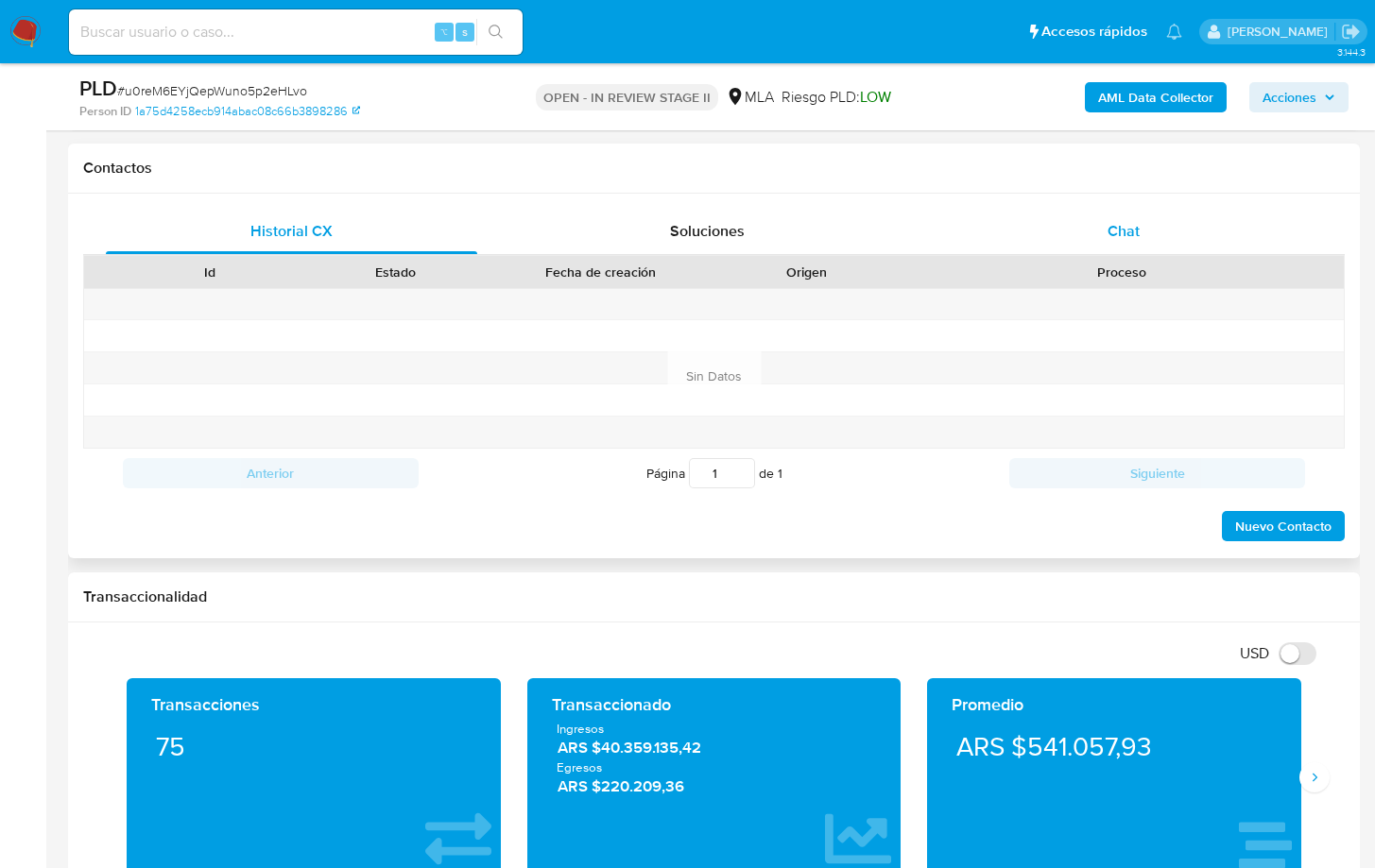 click on "Chat" at bounding box center [1124, 231] 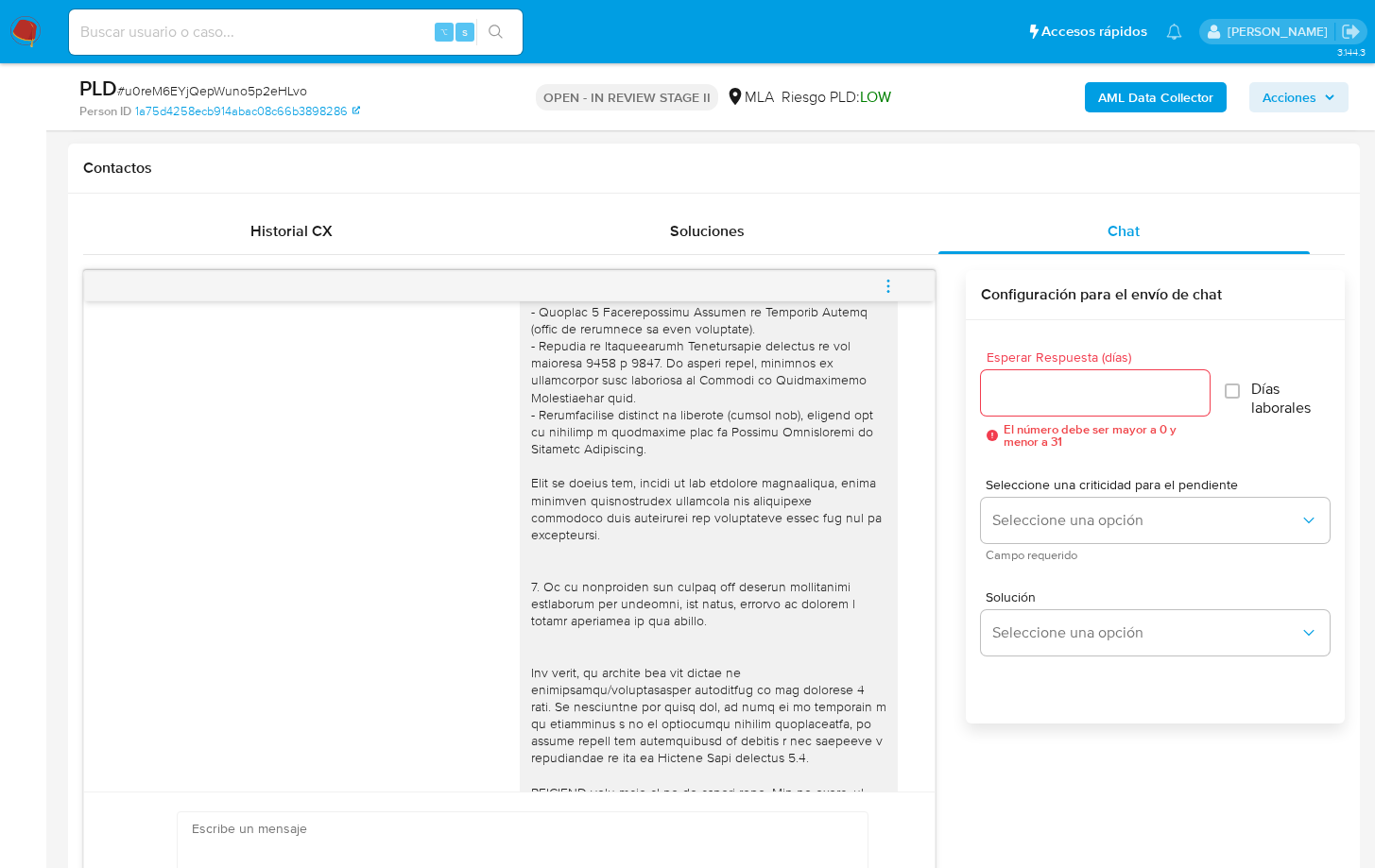 scroll, scrollTop: 0, scrollLeft: 0, axis: both 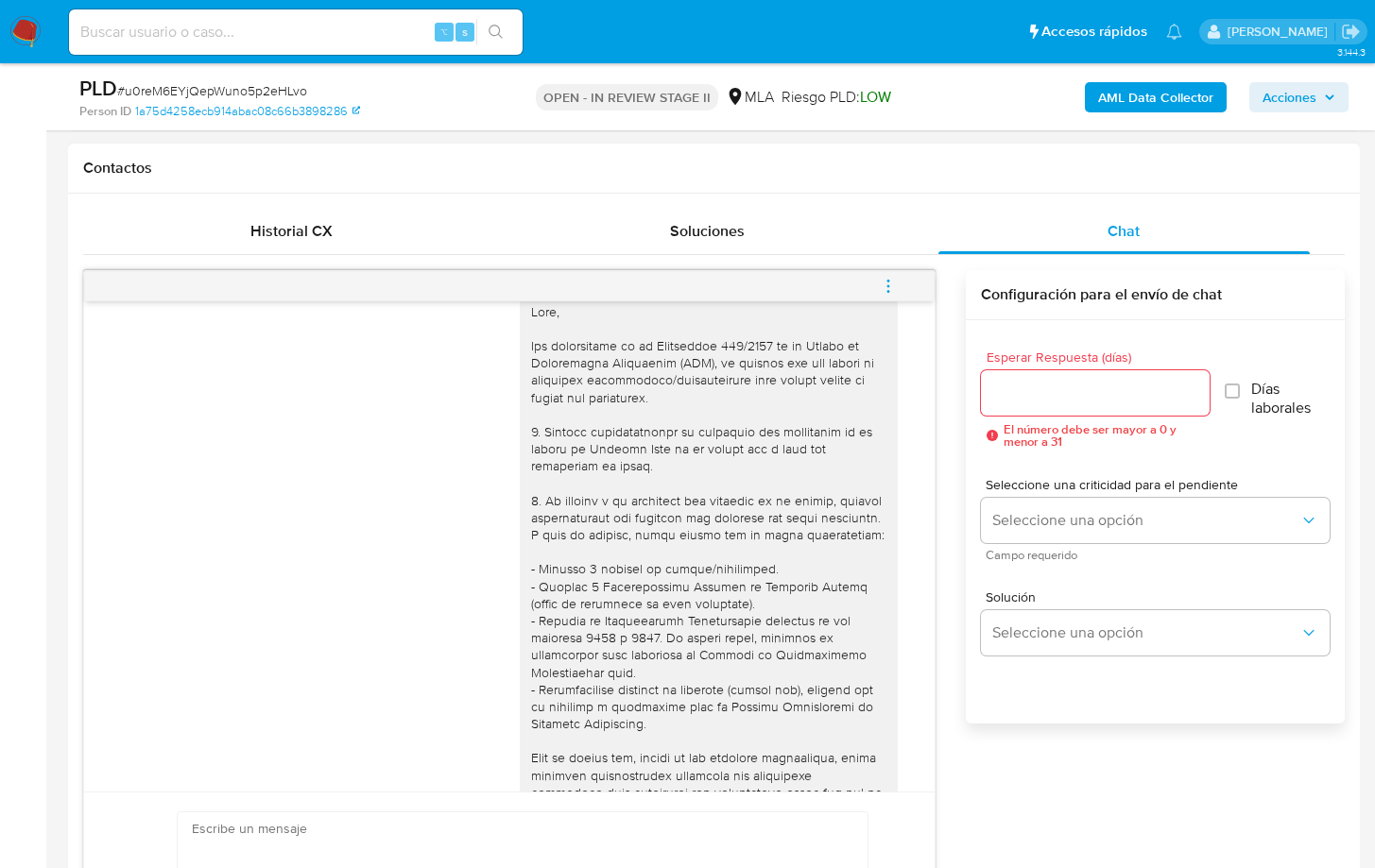 type 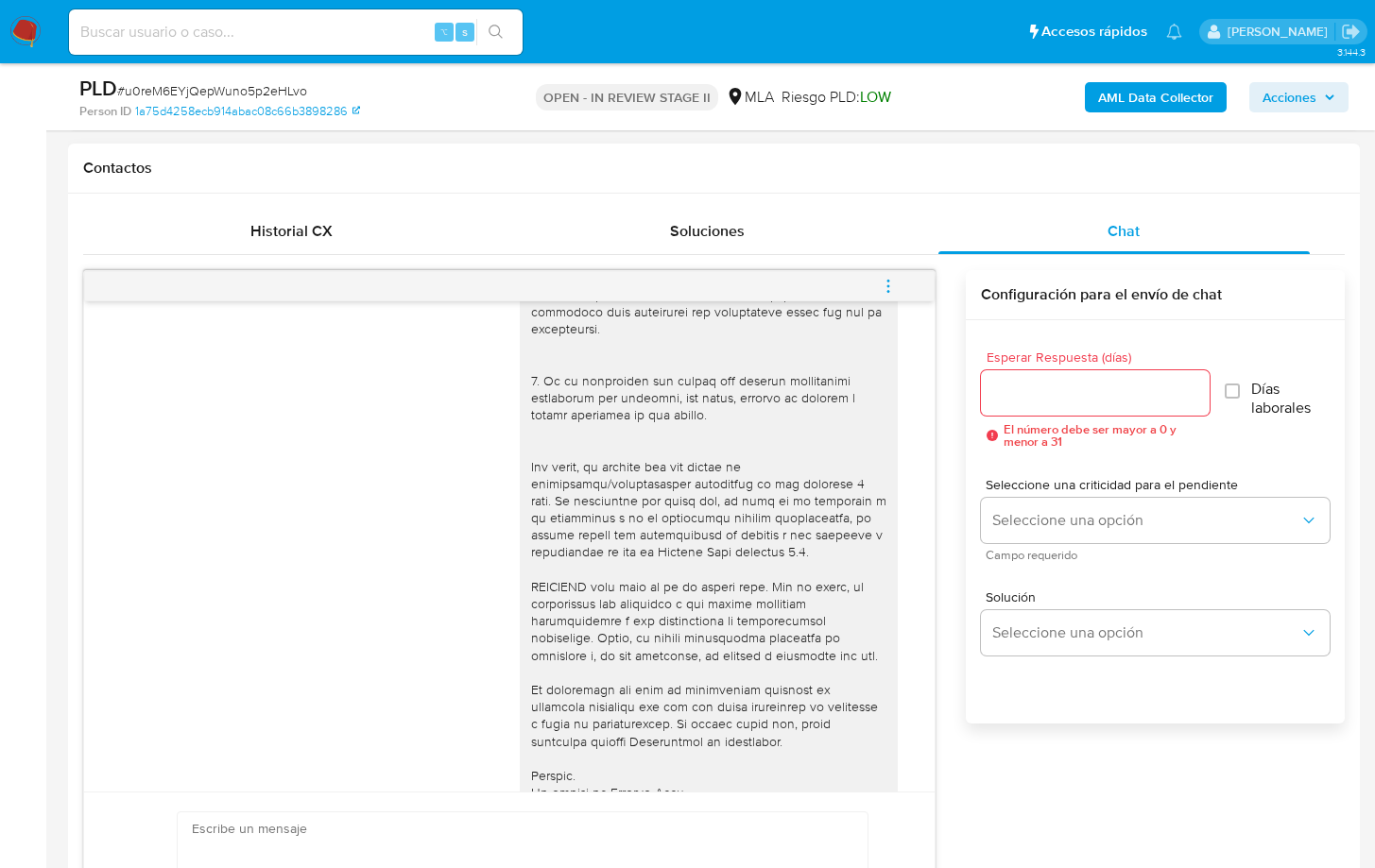 scroll, scrollTop: 515, scrollLeft: 0, axis: vertical 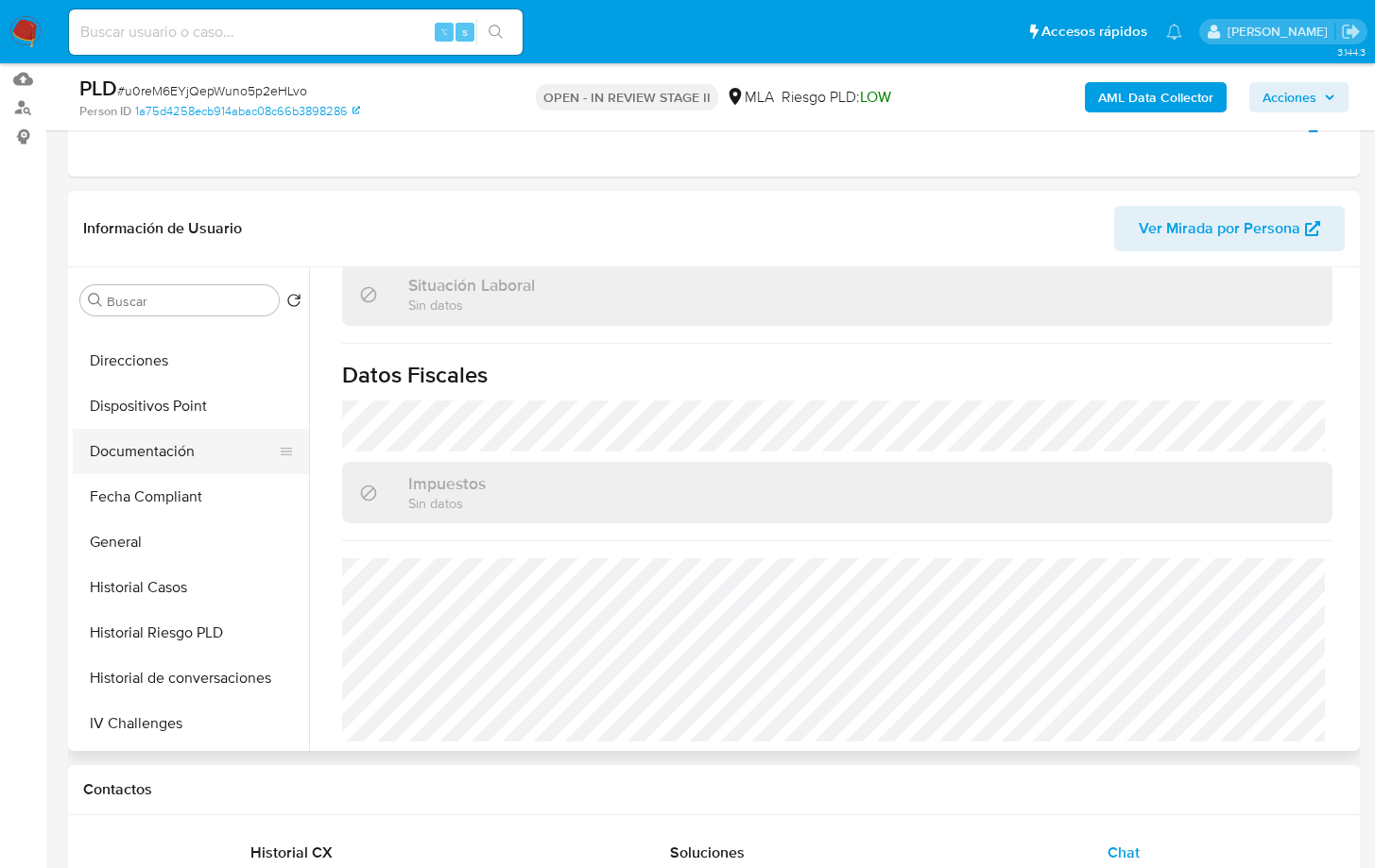 drag, startPoint x: 203, startPoint y: 470, endPoint x: 224, endPoint y: 472, distance: 21.095023 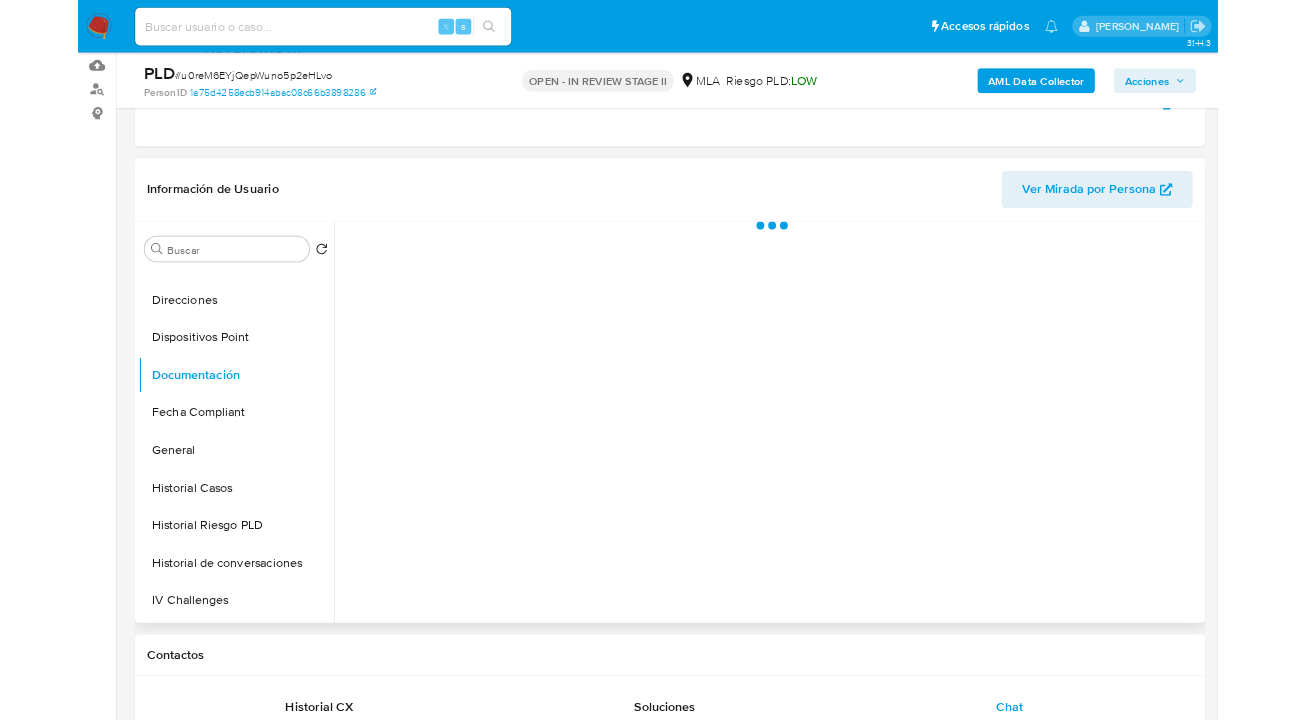 scroll, scrollTop: 0, scrollLeft: 0, axis: both 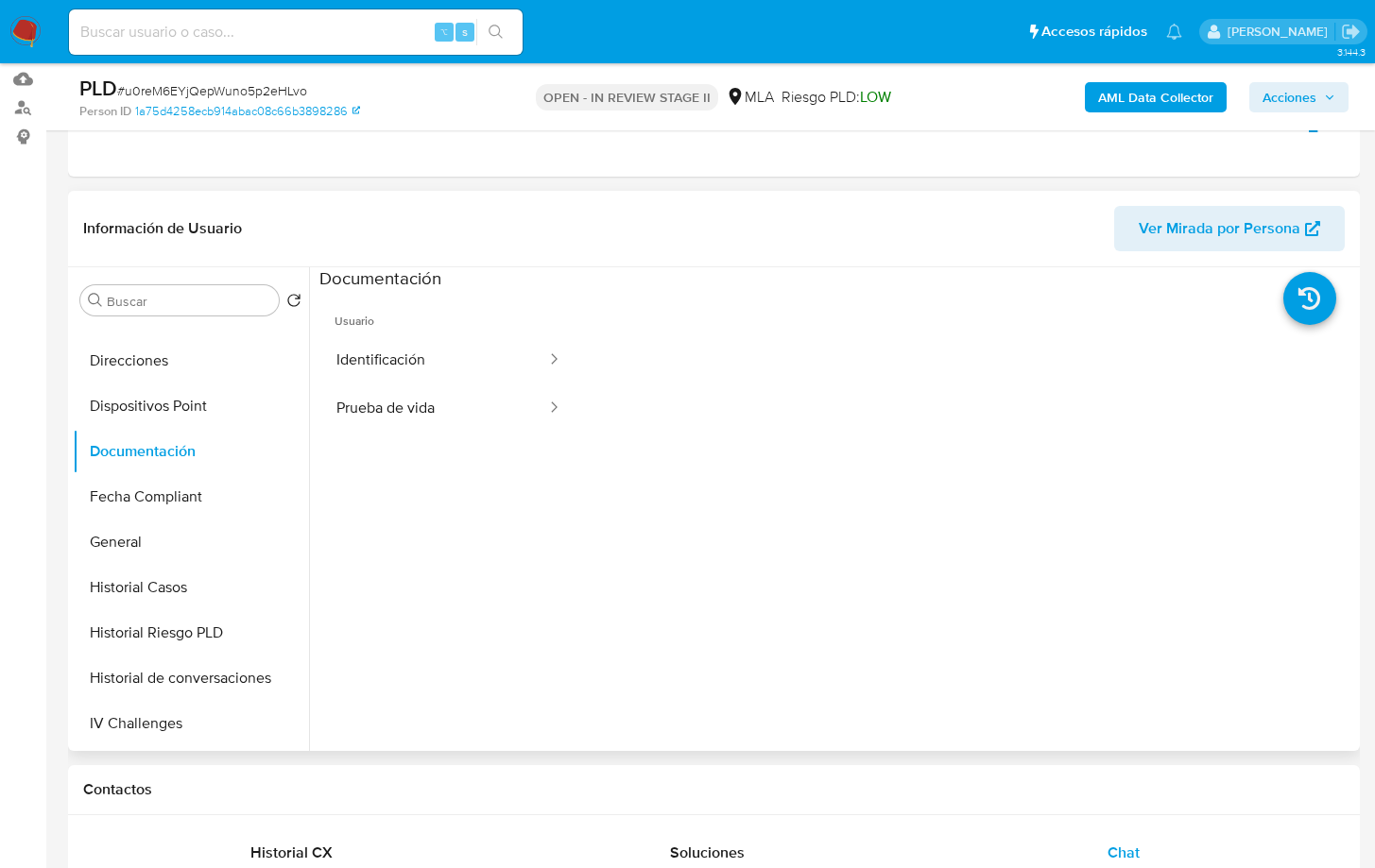 drag, startPoint x: 397, startPoint y: 415, endPoint x: 316, endPoint y: 457, distance: 91.24144 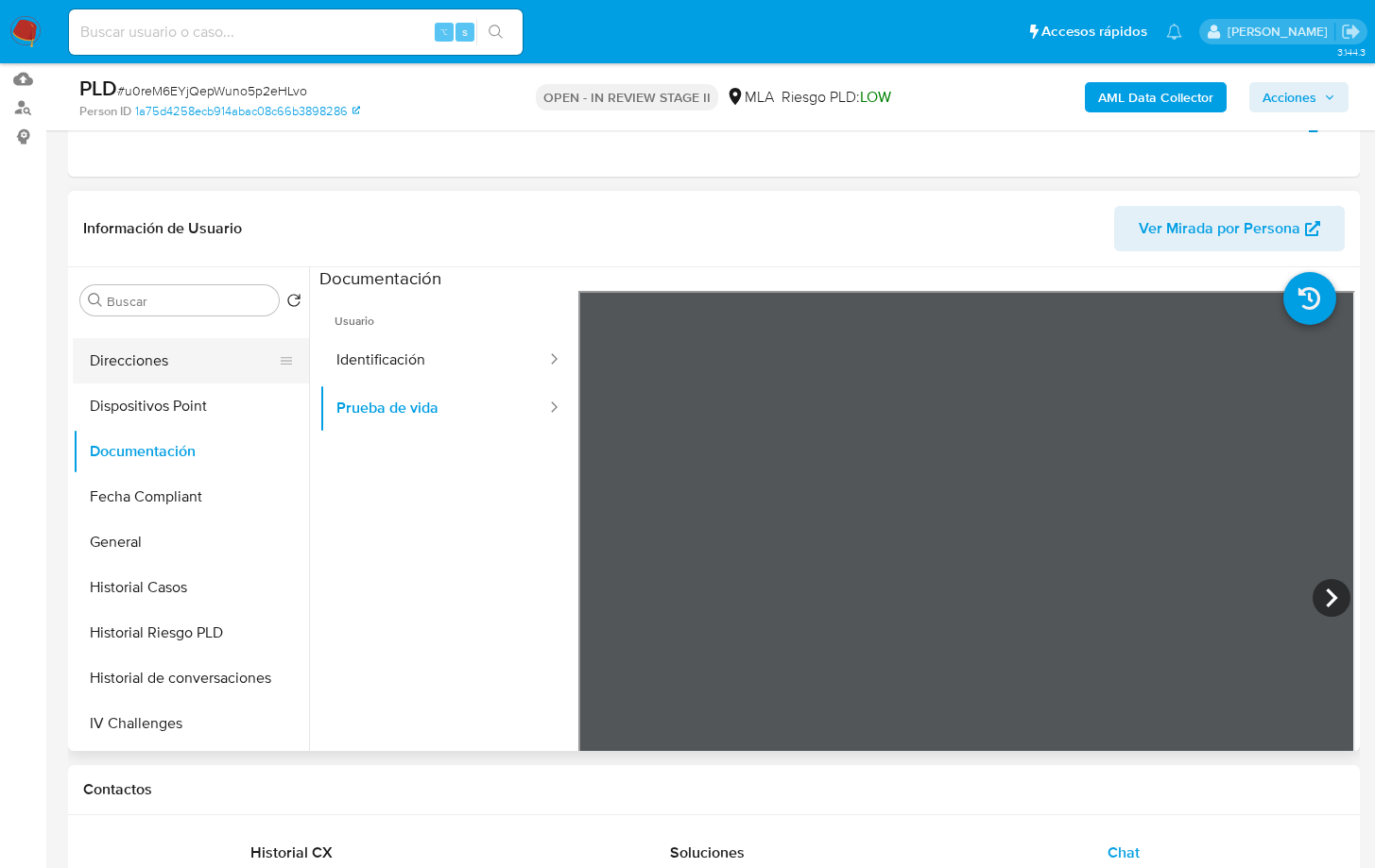 click on "Direcciones" at bounding box center [183, 361] 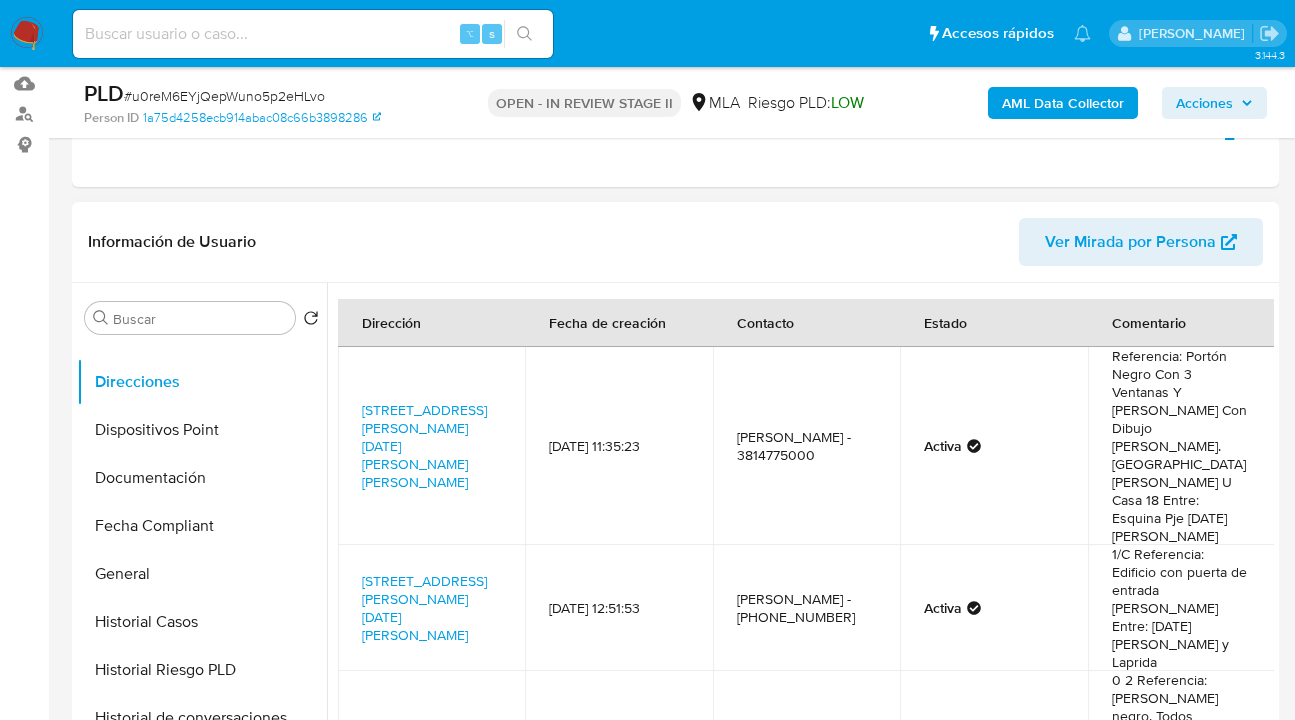 scroll, scrollTop: 0, scrollLeft: 0, axis: both 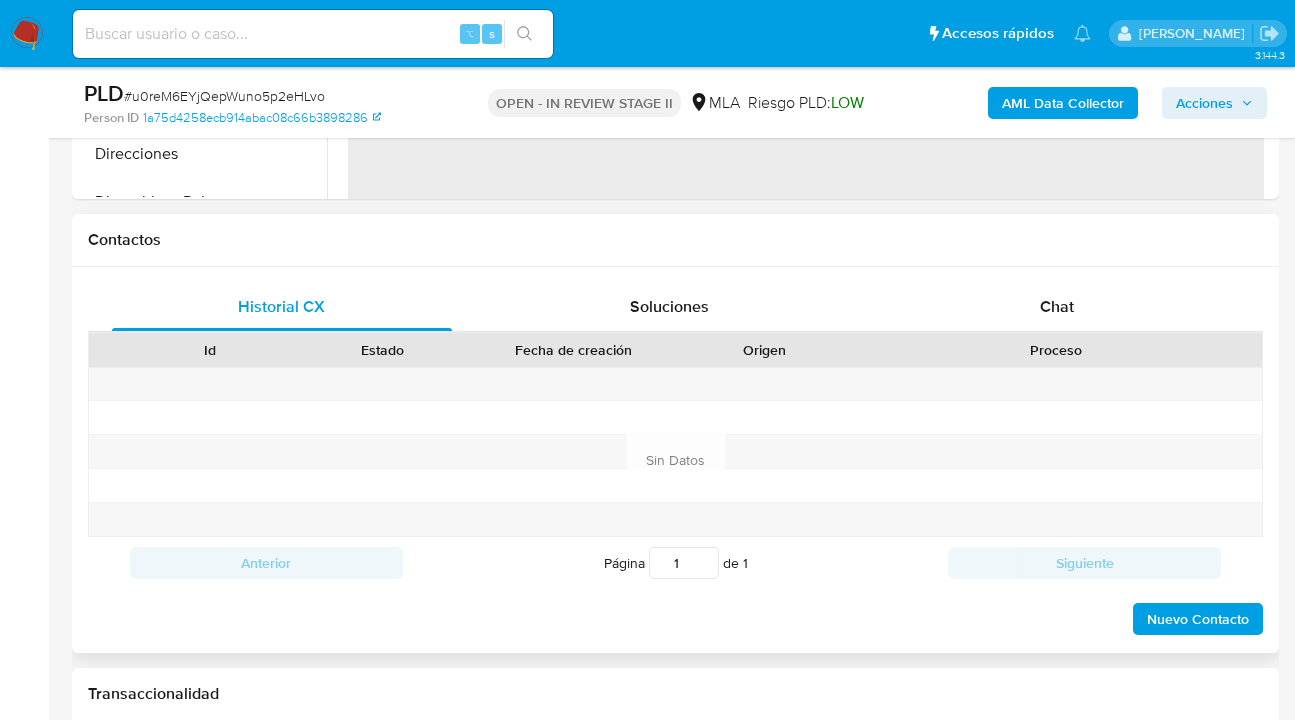 select on "10" 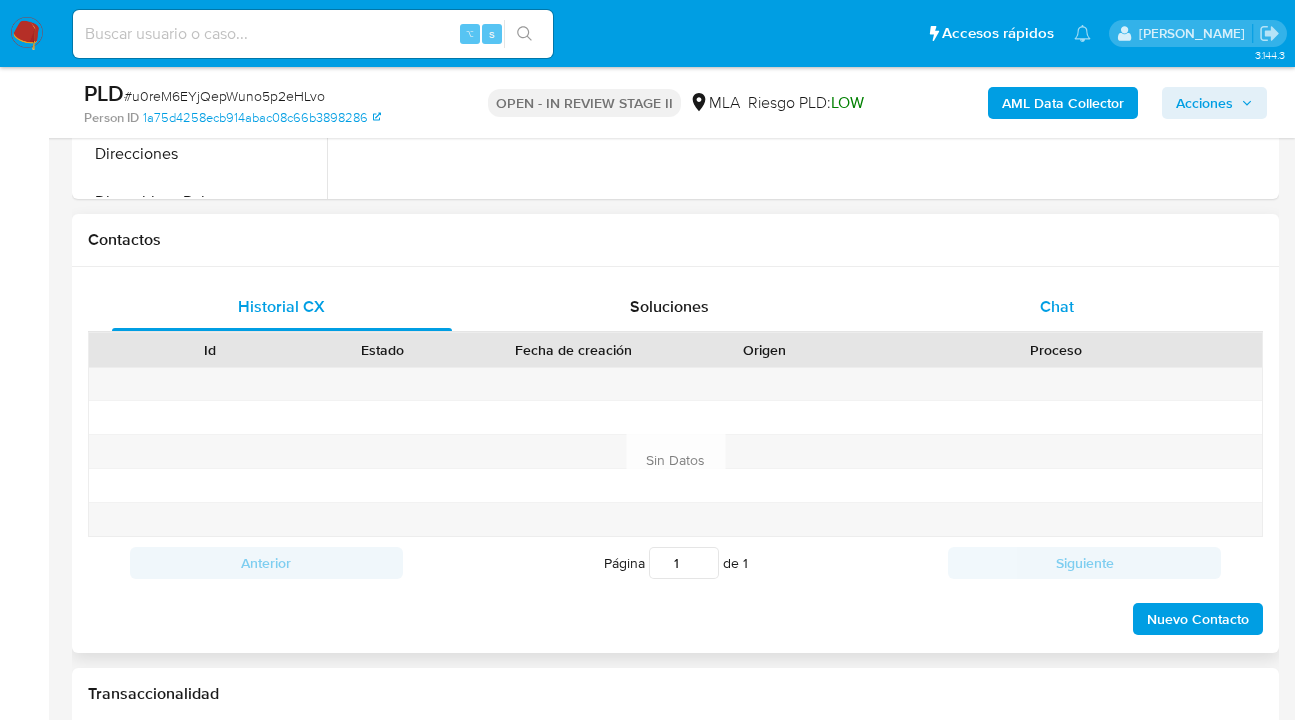 drag, startPoint x: 1049, startPoint y: 312, endPoint x: 969, endPoint y: 305, distance: 80.305664 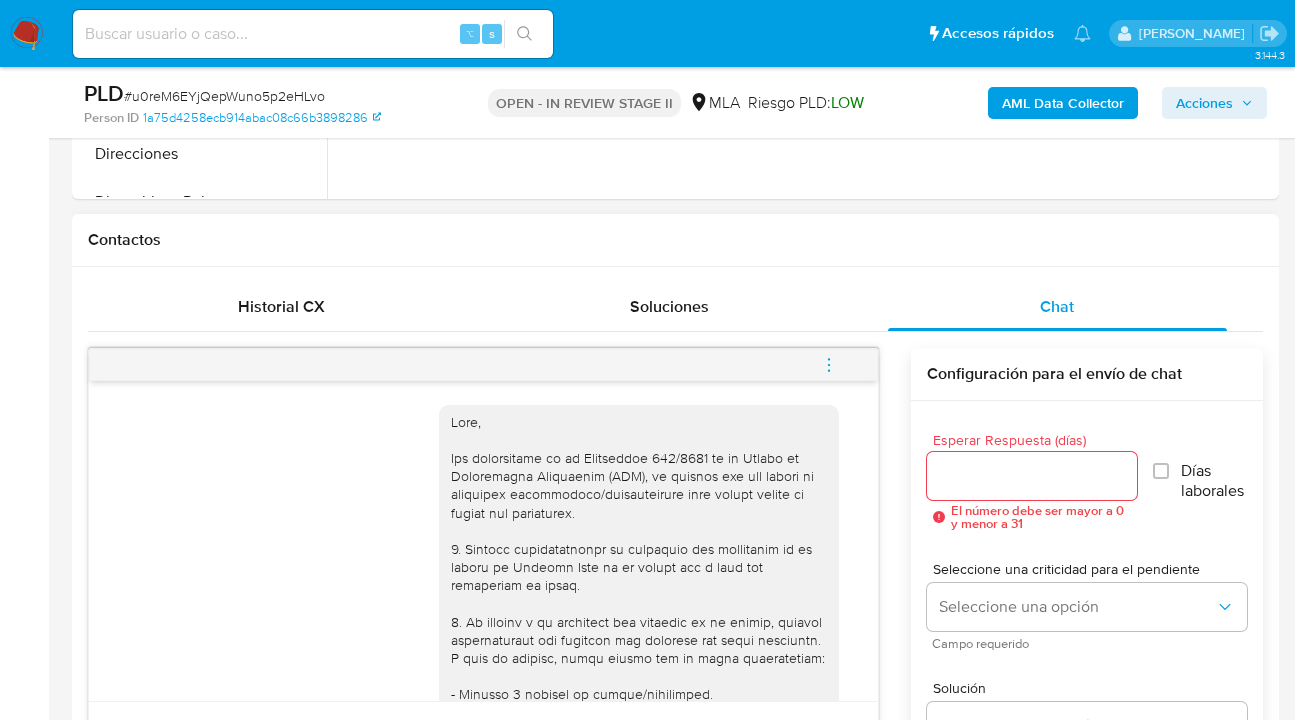 scroll, scrollTop: 1253, scrollLeft: 0, axis: vertical 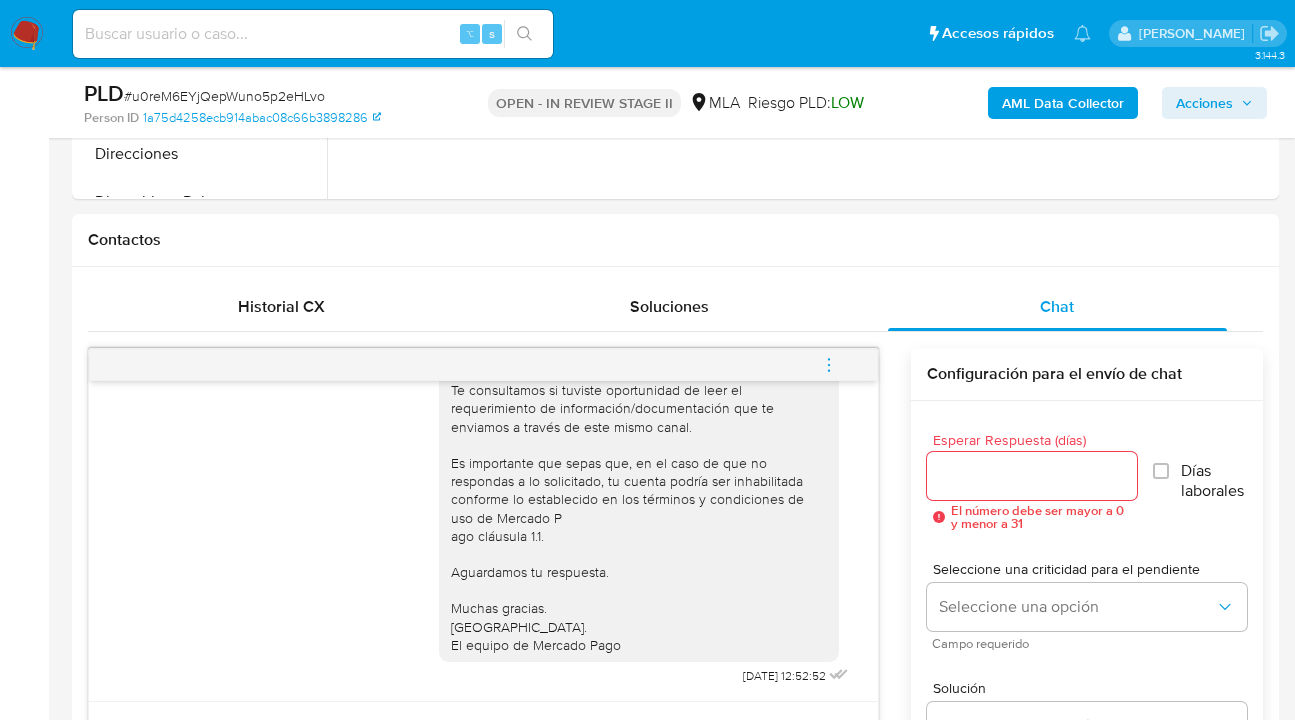 click 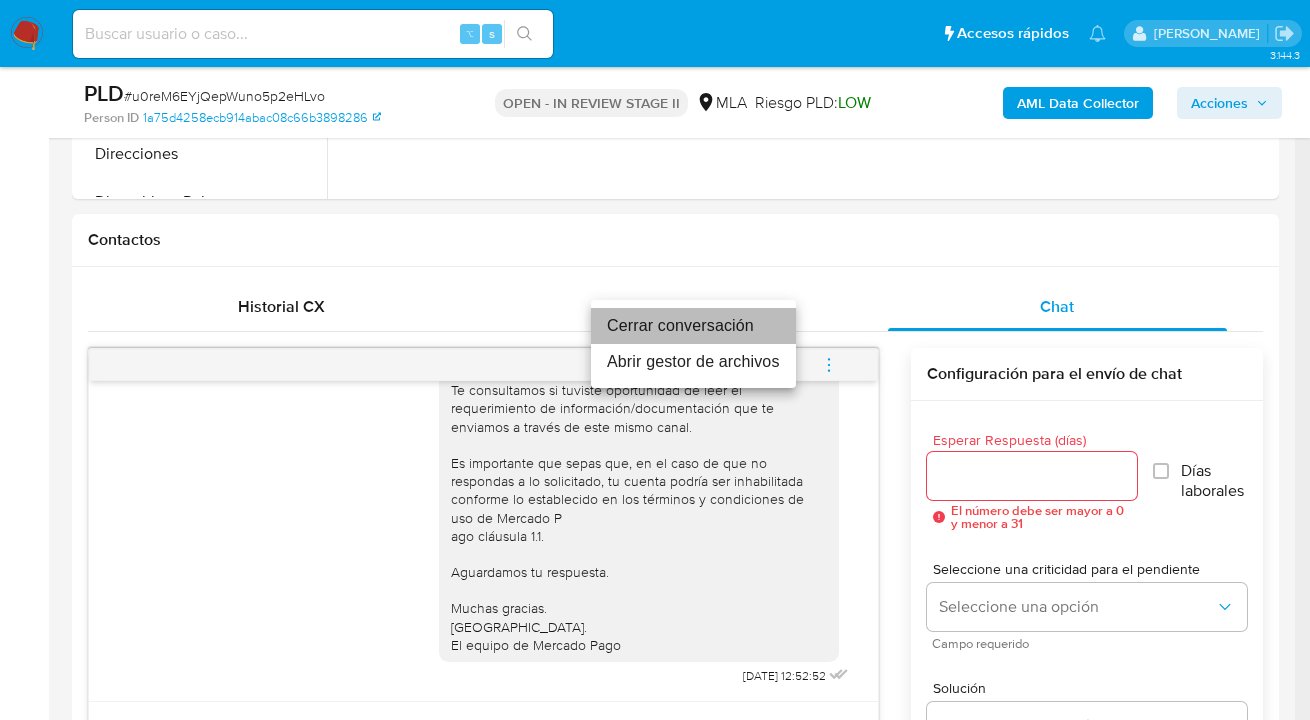 drag, startPoint x: 633, startPoint y: 323, endPoint x: 596, endPoint y: 326, distance: 37.12142 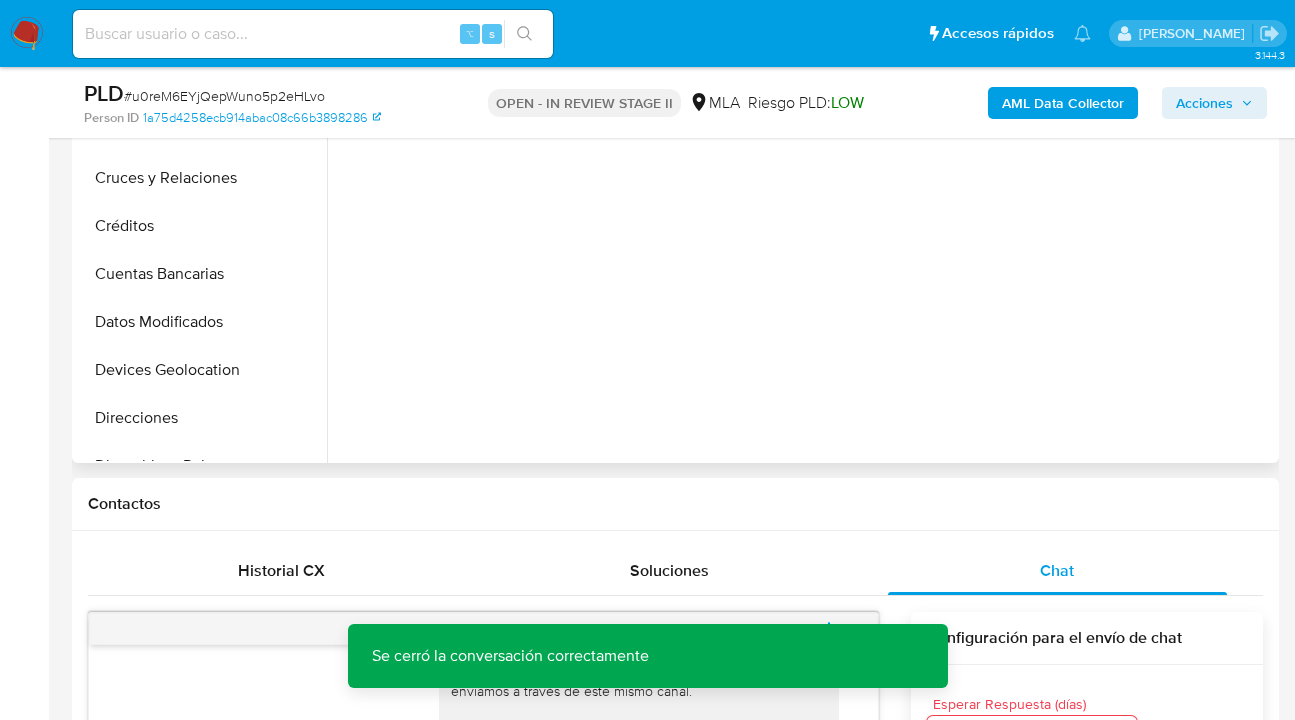 scroll, scrollTop: 387, scrollLeft: 0, axis: vertical 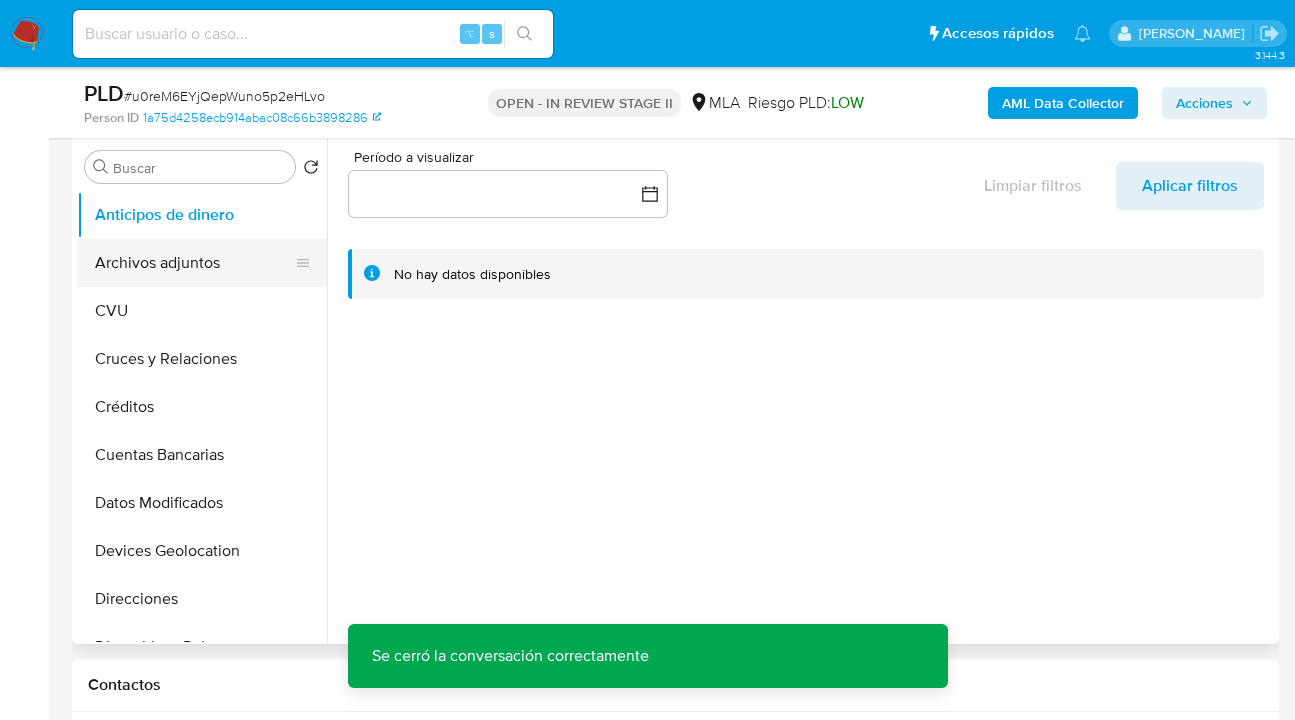 click on "Archivos adjuntos" at bounding box center [194, 263] 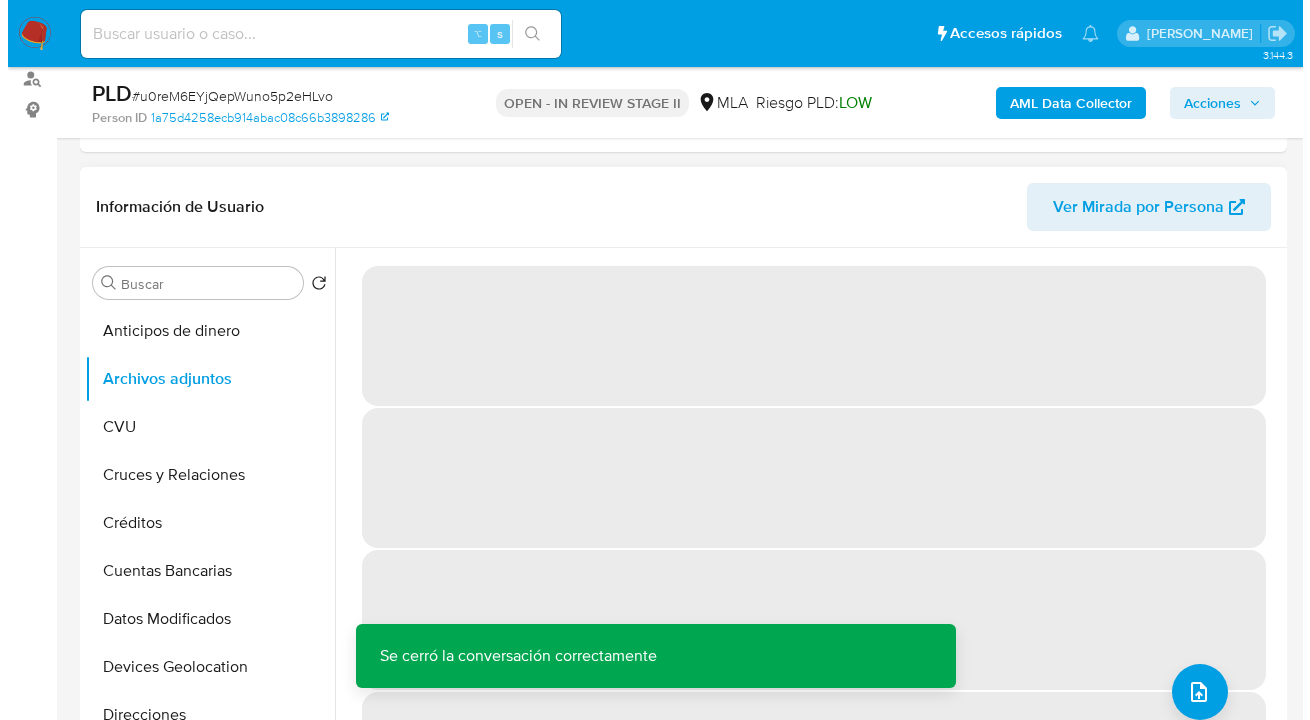 scroll, scrollTop: 309, scrollLeft: 0, axis: vertical 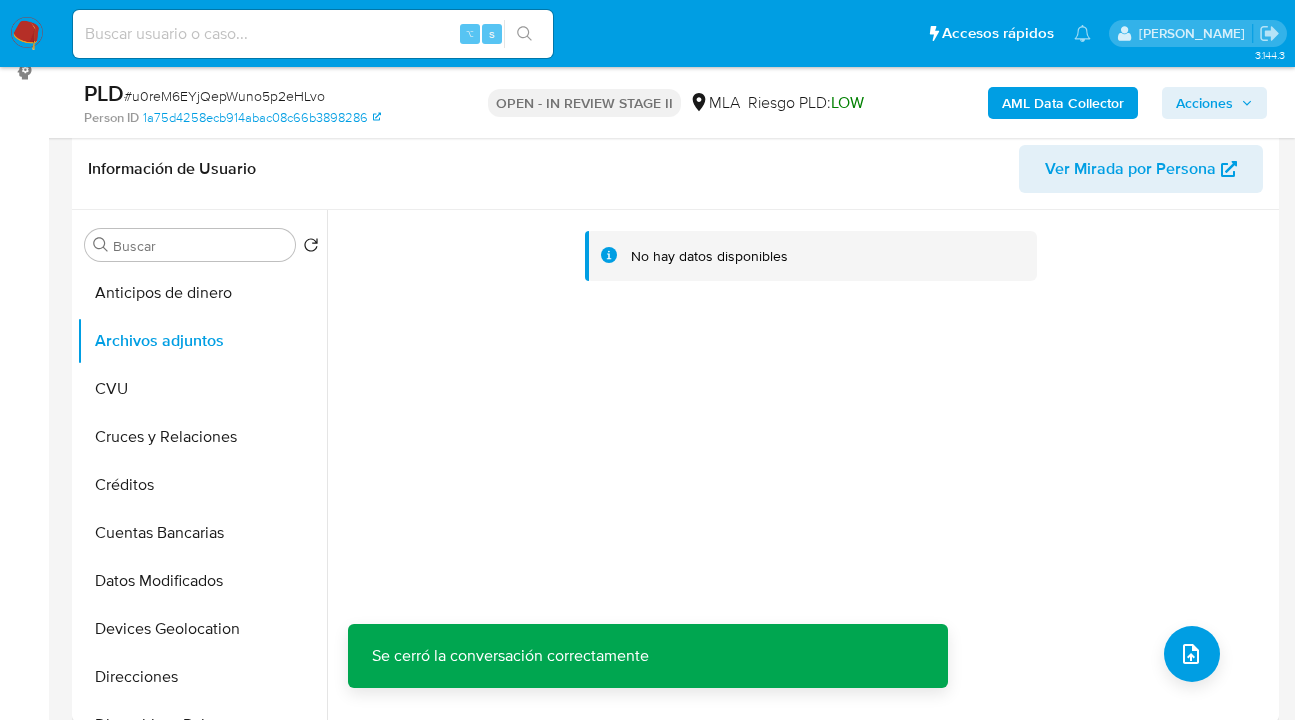 click on "AML Data Collector" at bounding box center (1063, 103) 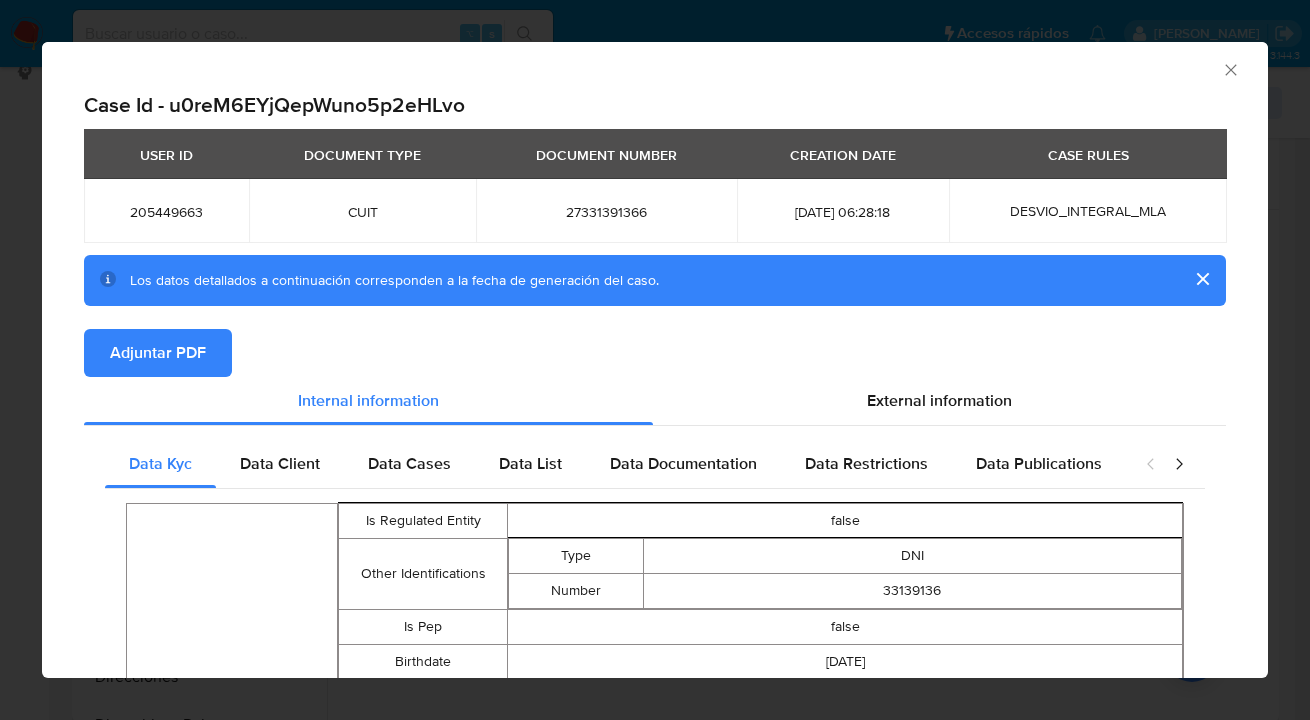 click on "Adjuntar PDF" at bounding box center [158, 353] 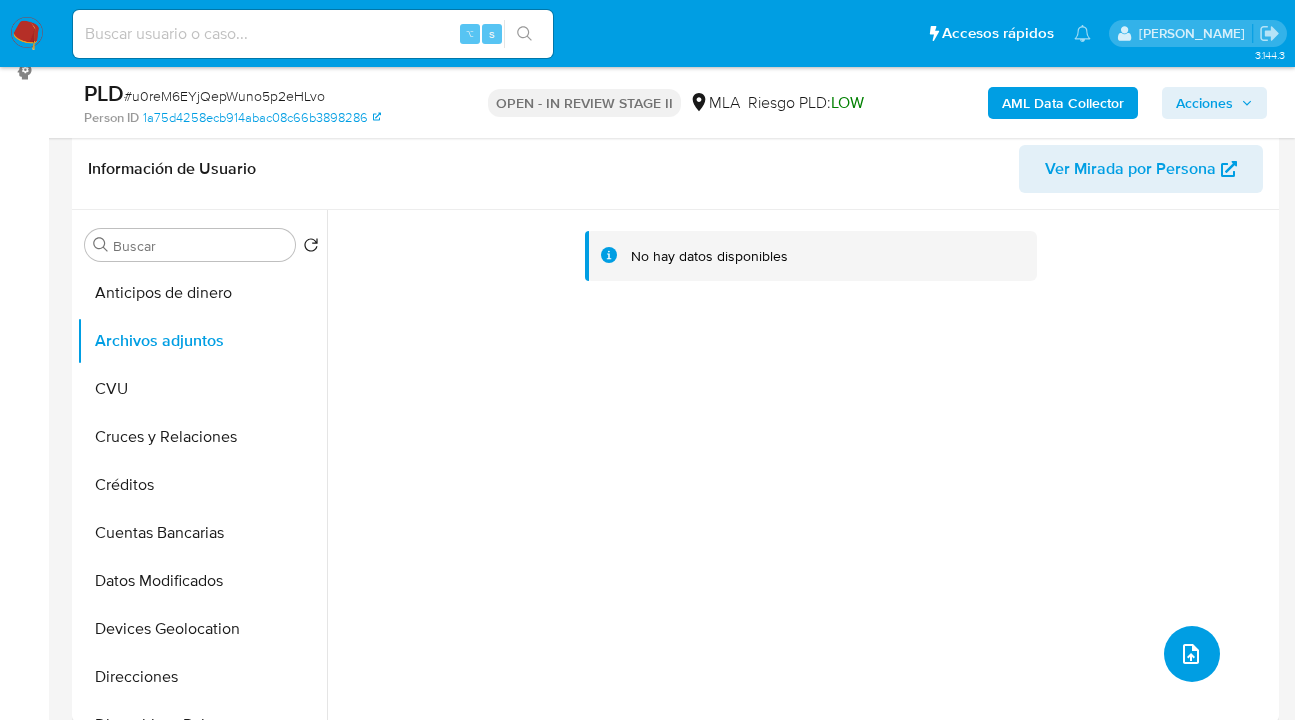 click 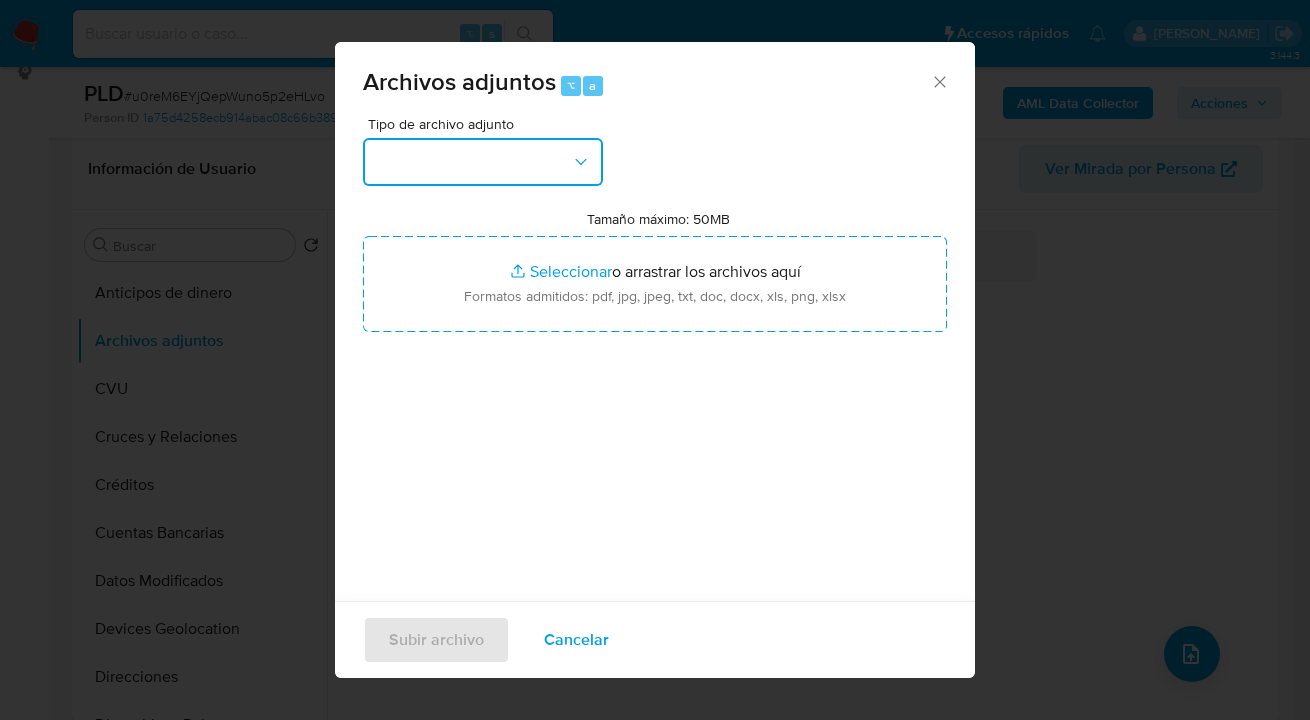 click at bounding box center (483, 162) 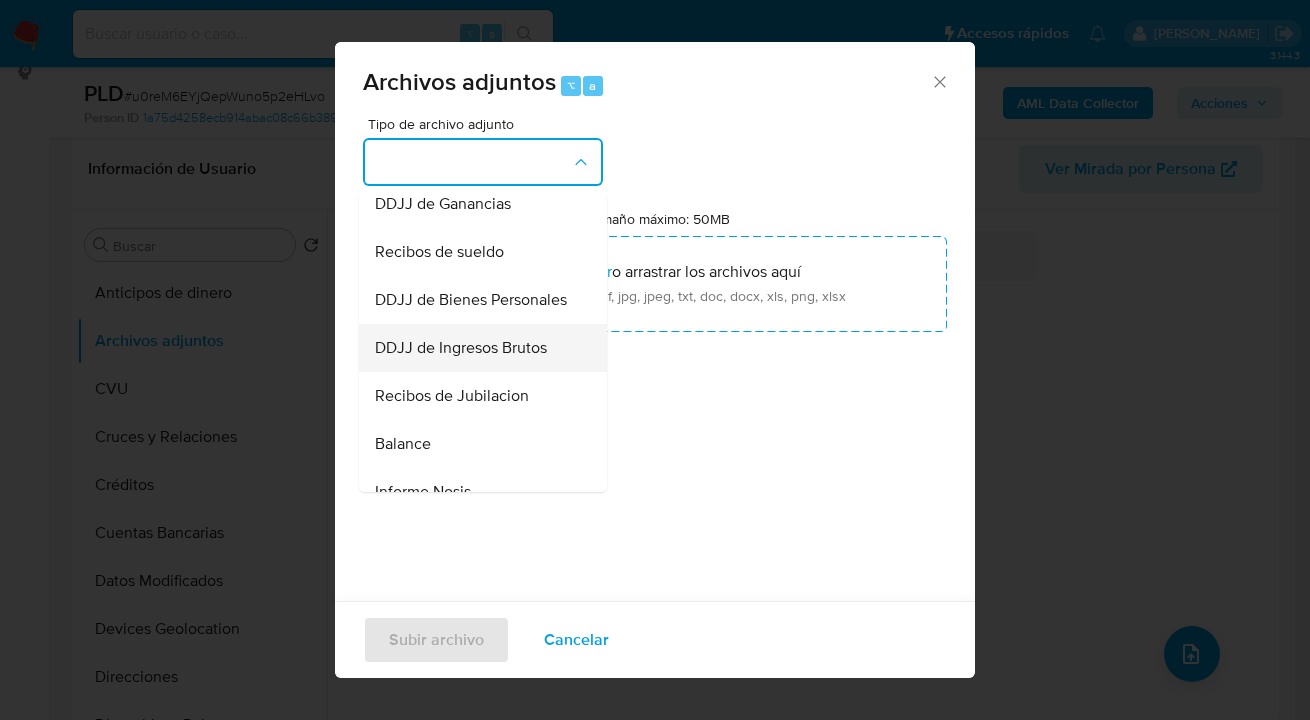 scroll, scrollTop: 705, scrollLeft: 0, axis: vertical 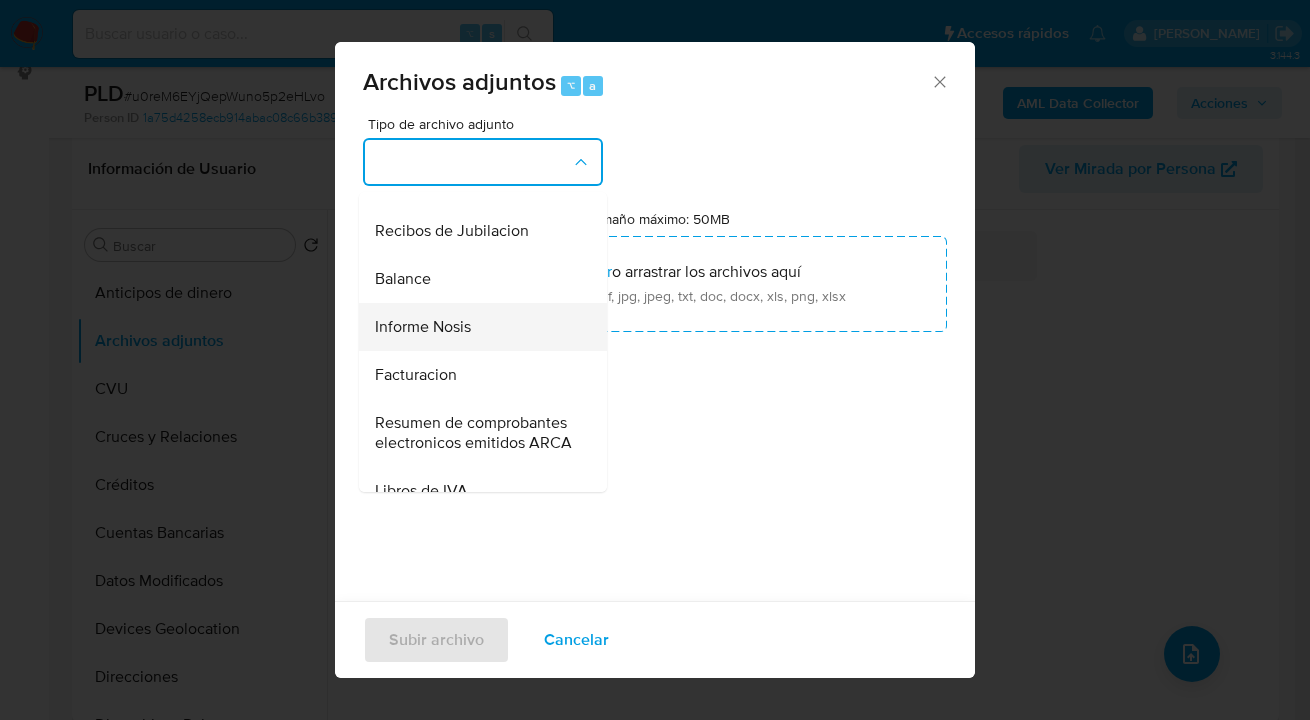 click on "Informe Nosis" at bounding box center [477, 327] 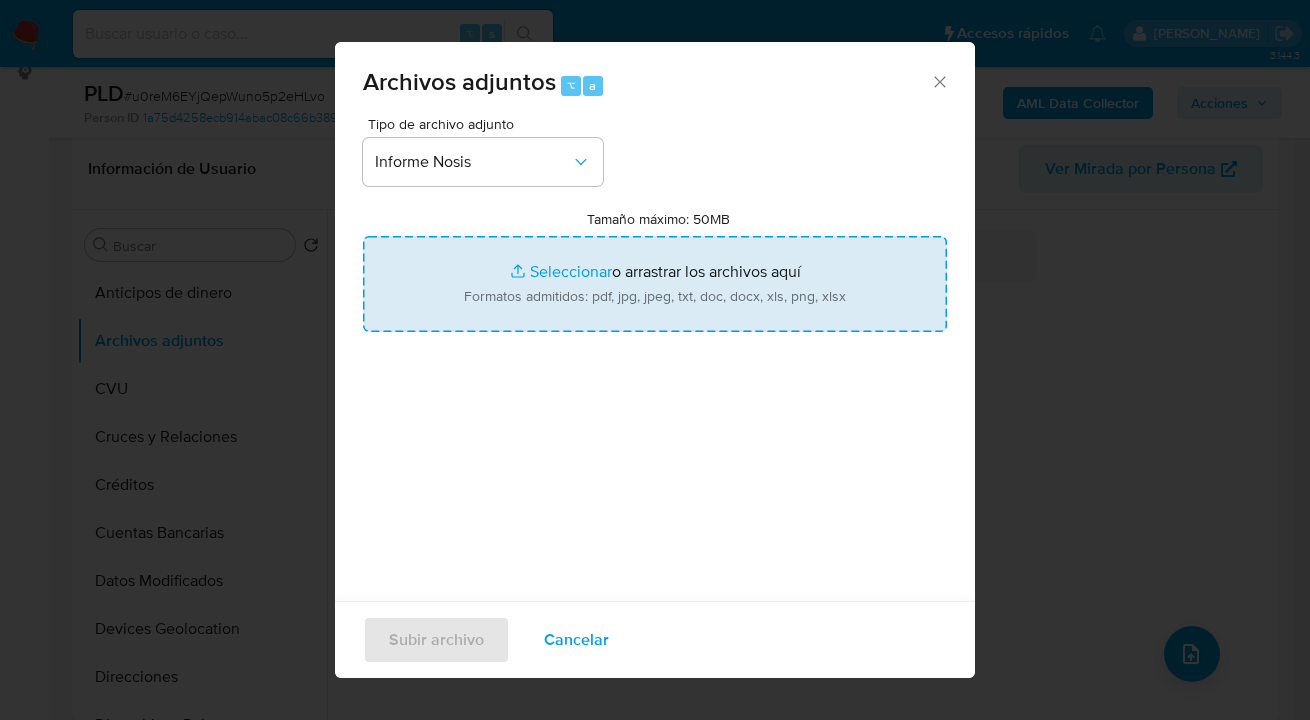 click on "Tamaño máximo: 50MB Seleccionar archivos" at bounding box center [655, 284] 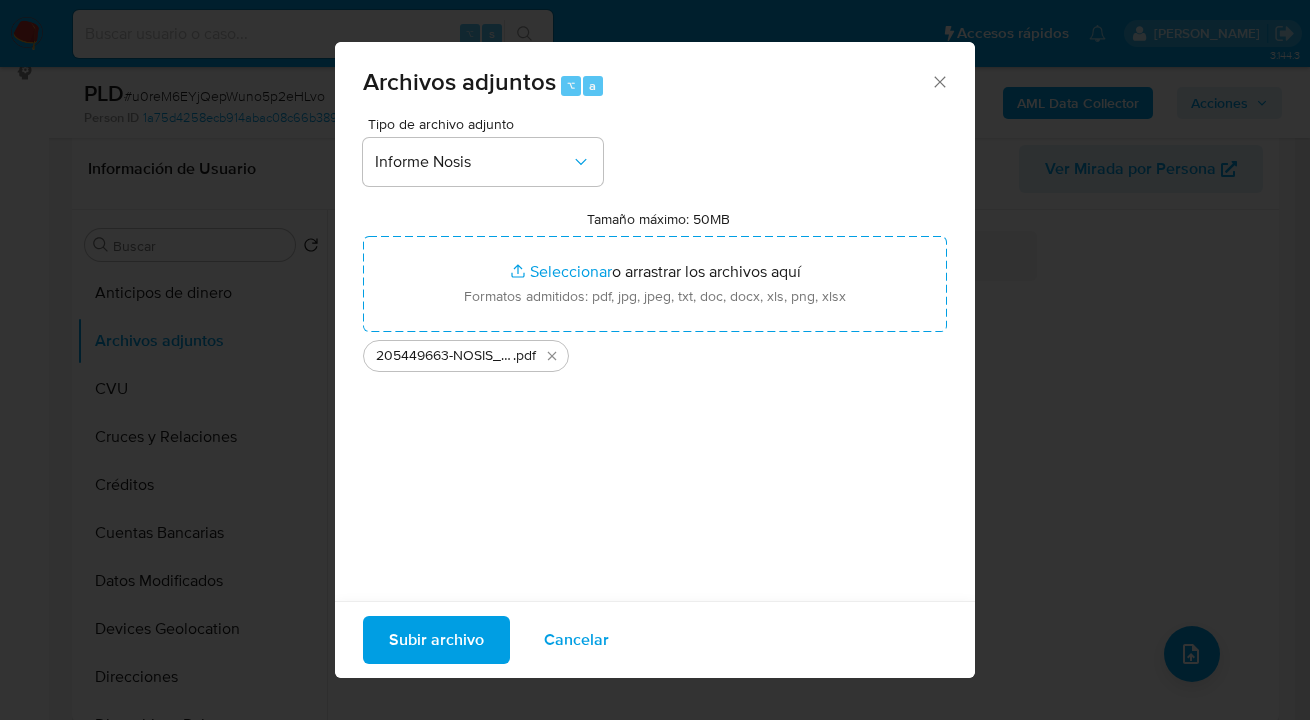 drag, startPoint x: 693, startPoint y: 285, endPoint x: 434, endPoint y: 636, distance: 436.21326 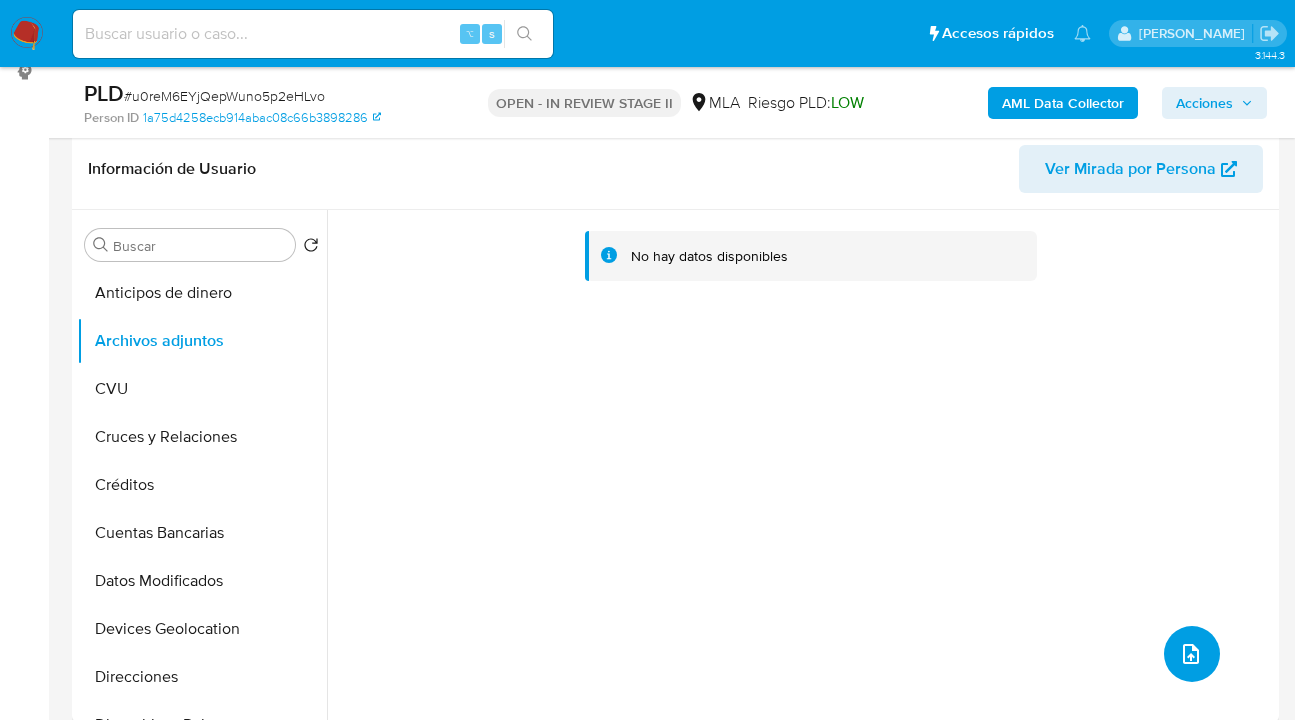 click 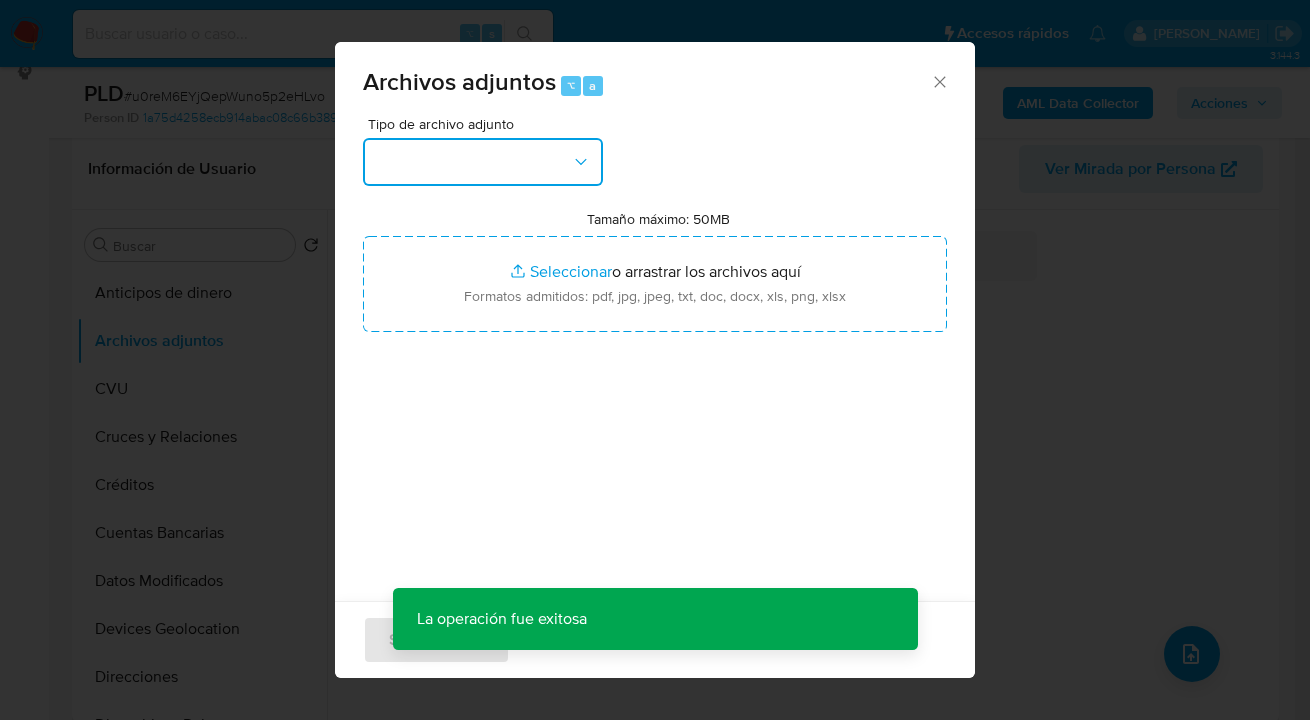 click at bounding box center [483, 162] 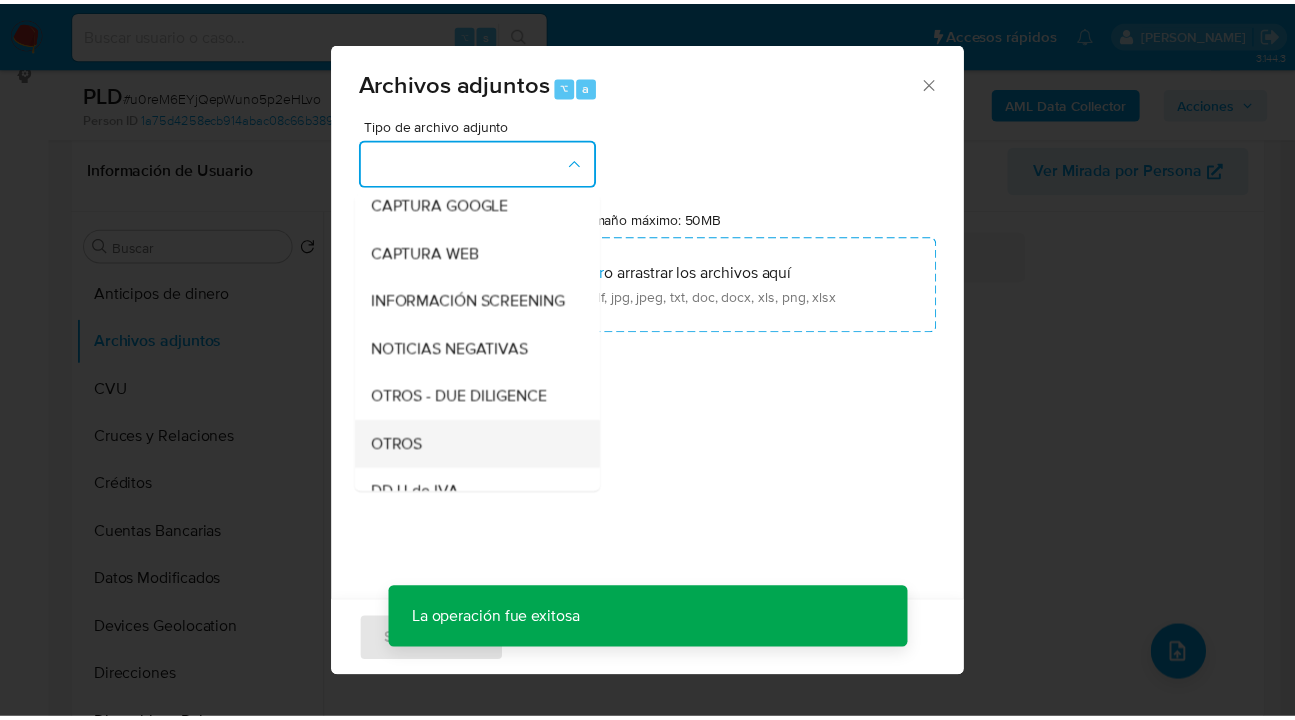 scroll, scrollTop: 318, scrollLeft: 0, axis: vertical 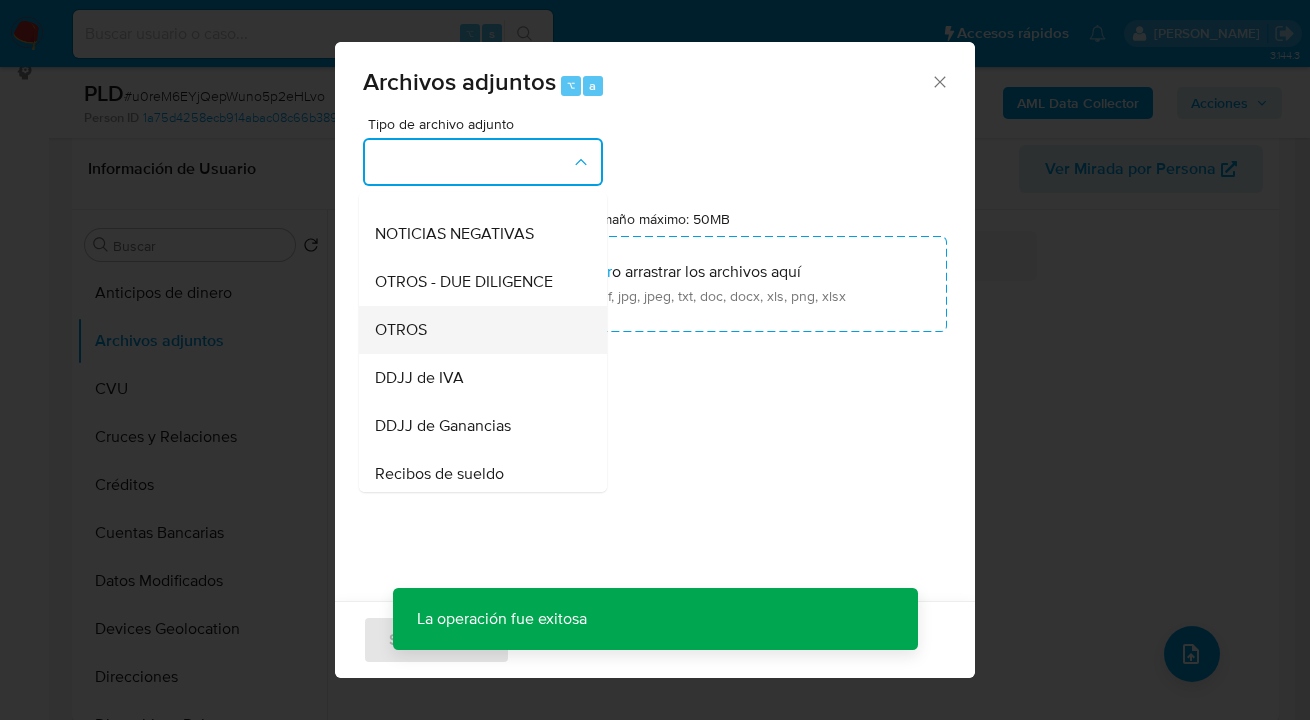 click on "OTROS" at bounding box center (477, 330) 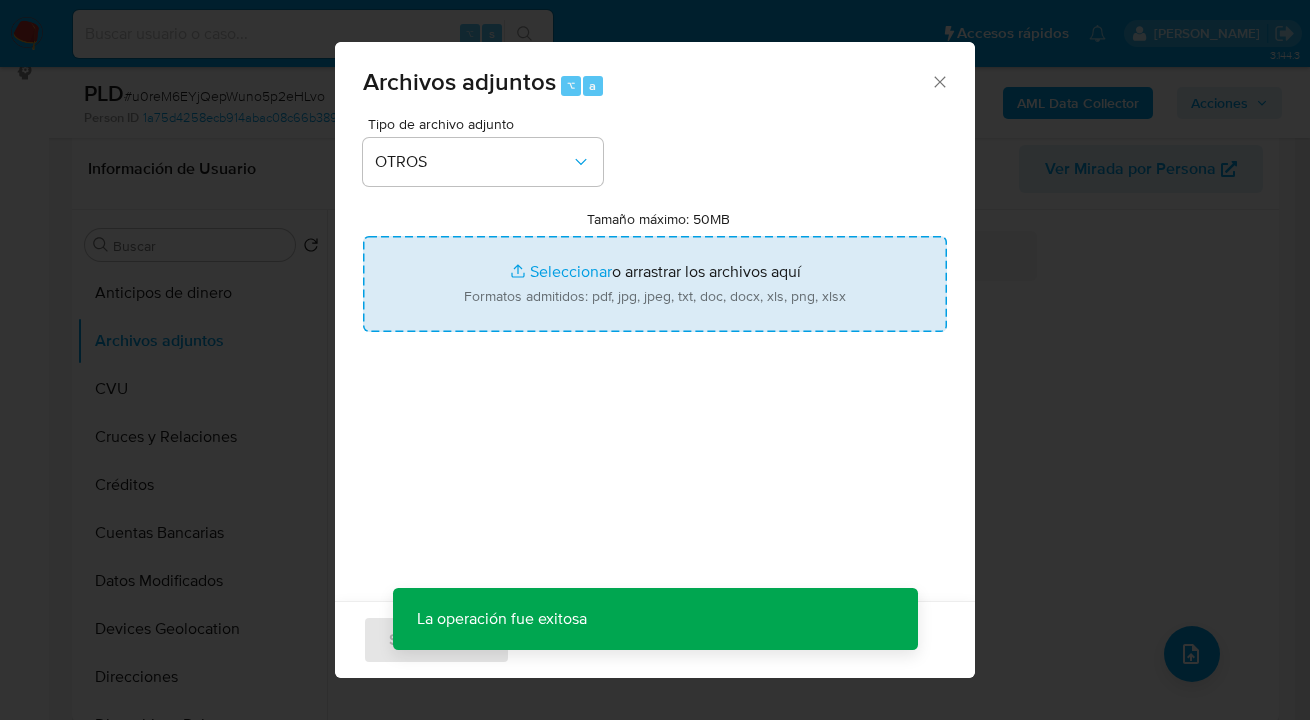 click on "Tamaño máximo: 50MB Seleccionar archivos" at bounding box center (655, 284) 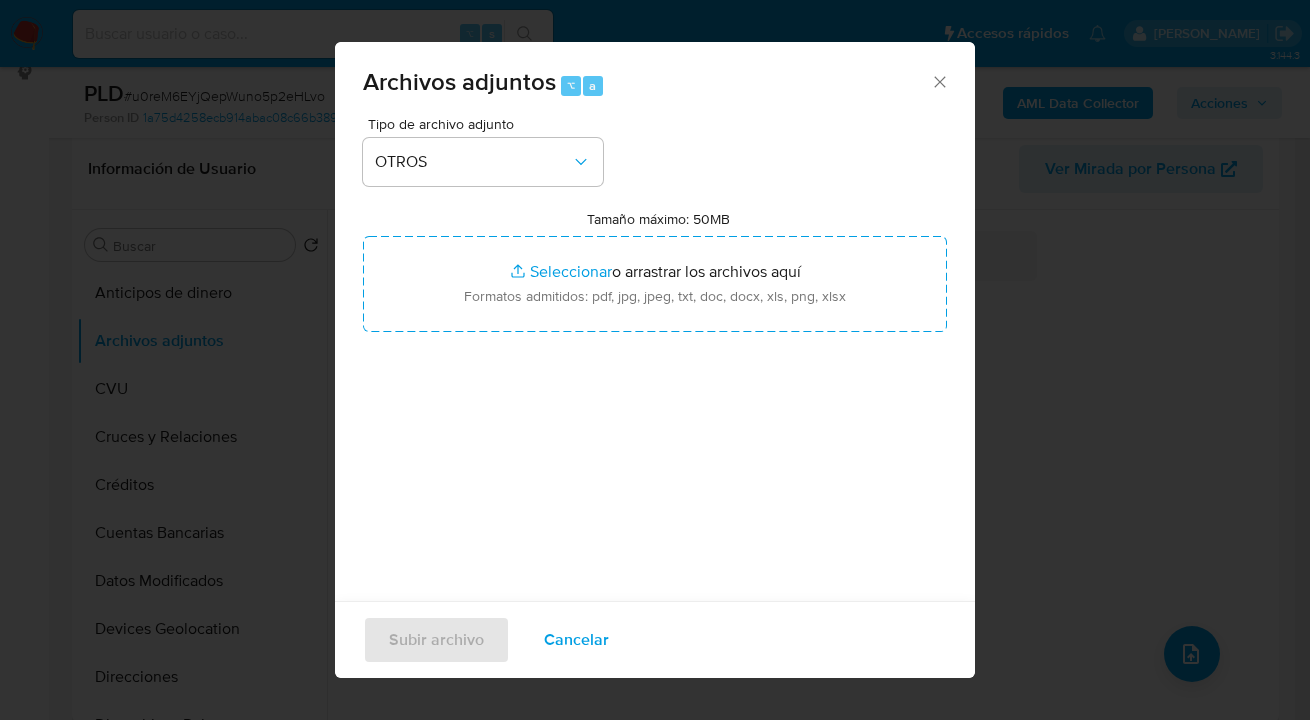 type on "C:\fakepath\205449663-Movimientos-Aladdin-v10_2.xlsx" 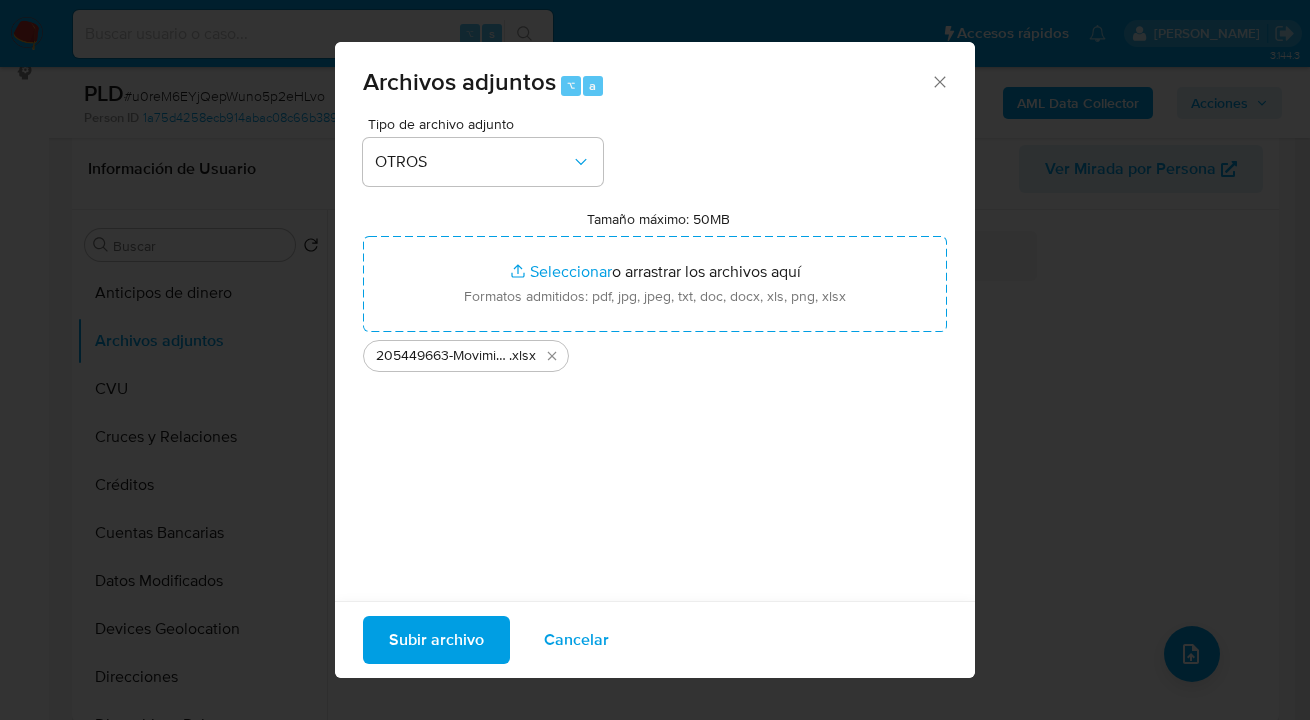 click on "Subir archivo" at bounding box center [436, 640] 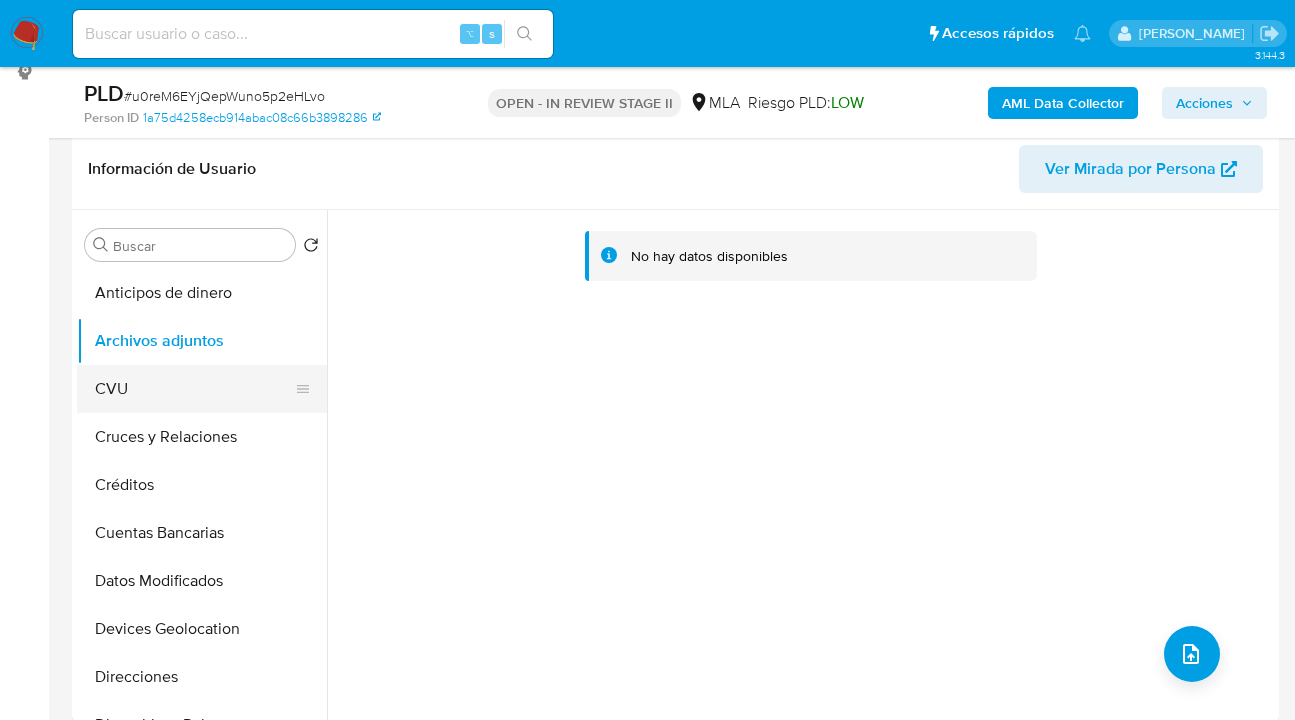 click on "CVU" at bounding box center (194, 389) 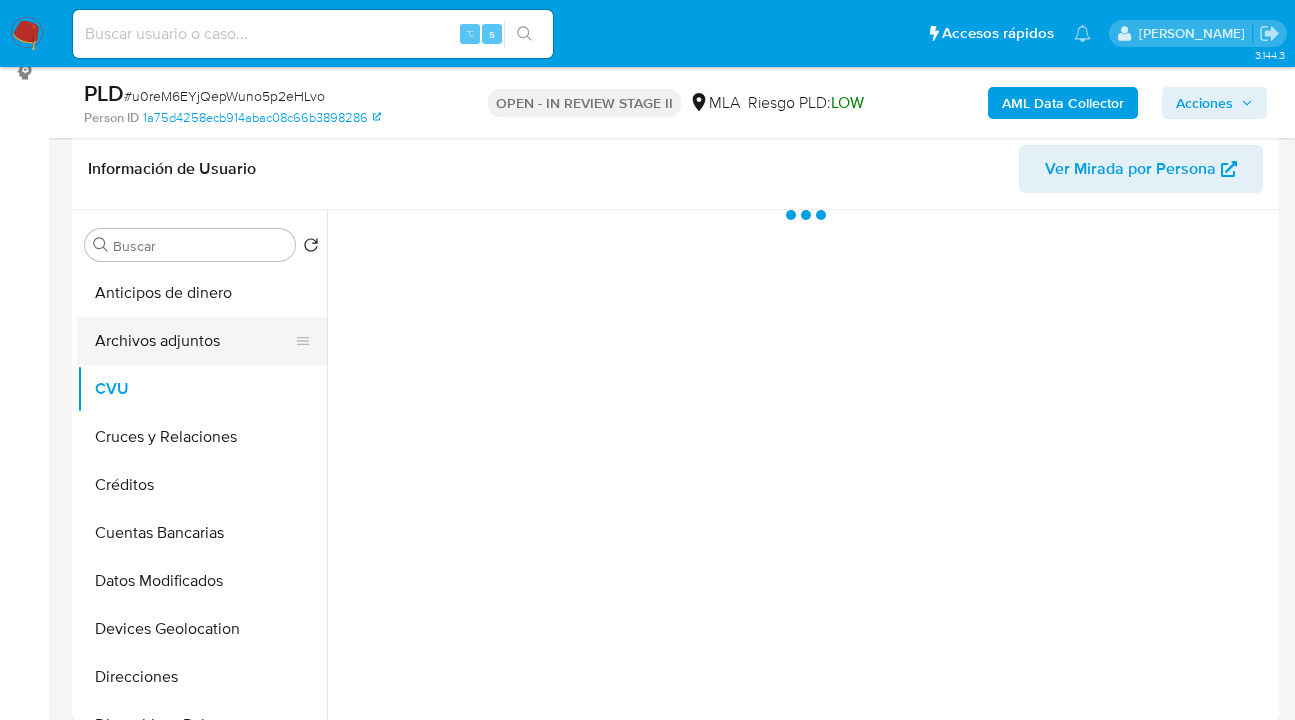 click on "Archivos adjuntos" at bounding box center [194, 341] 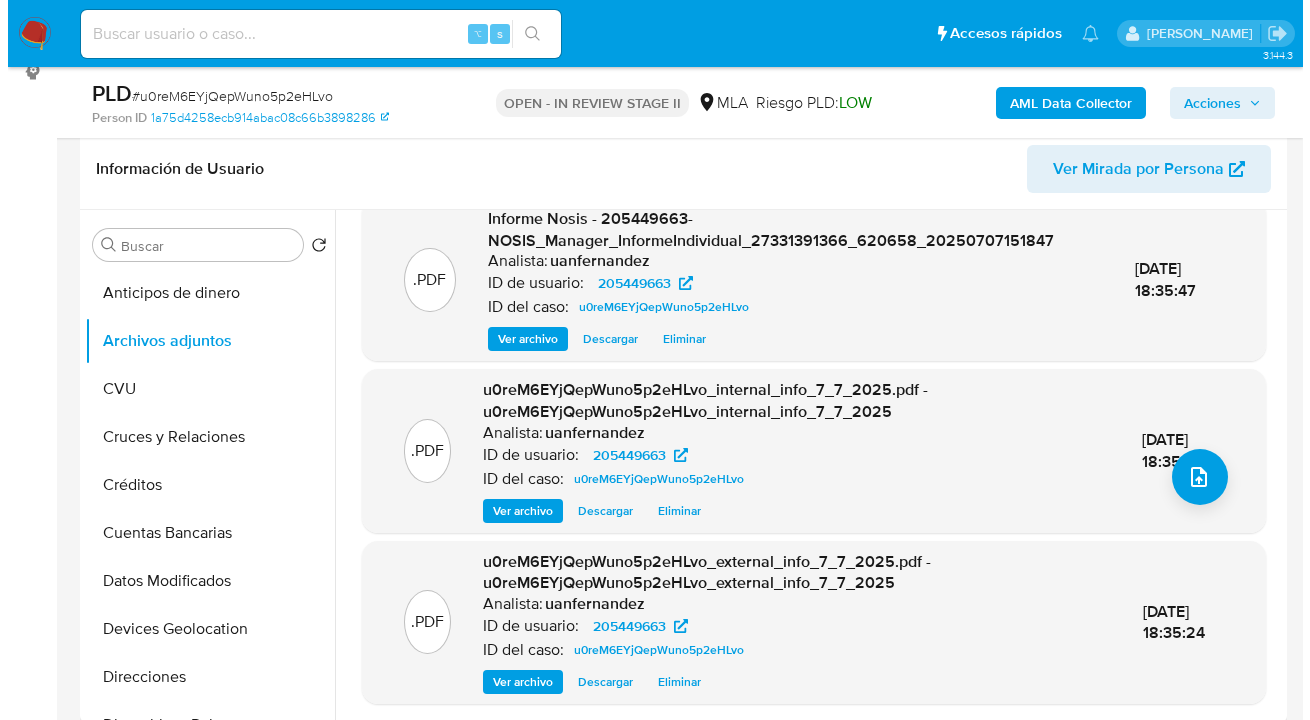 scroll, scrollTop: 0, scrollLeft: 0, axis: both 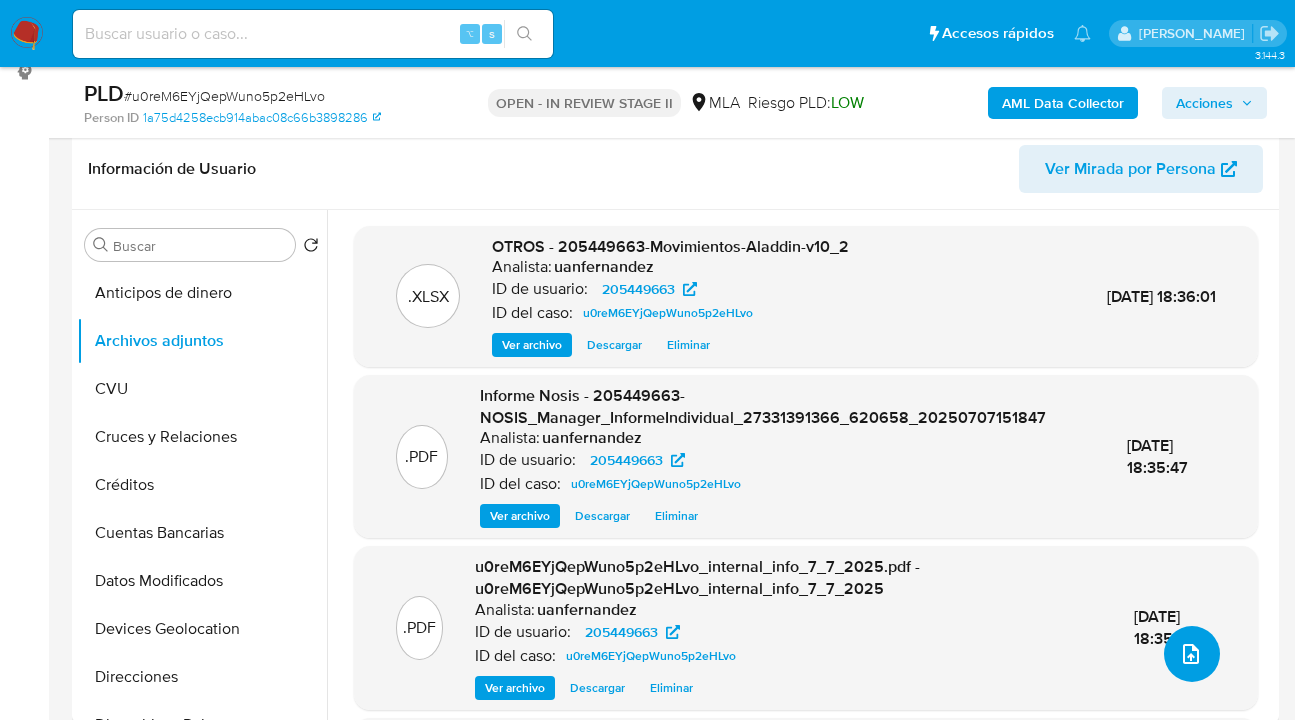 click 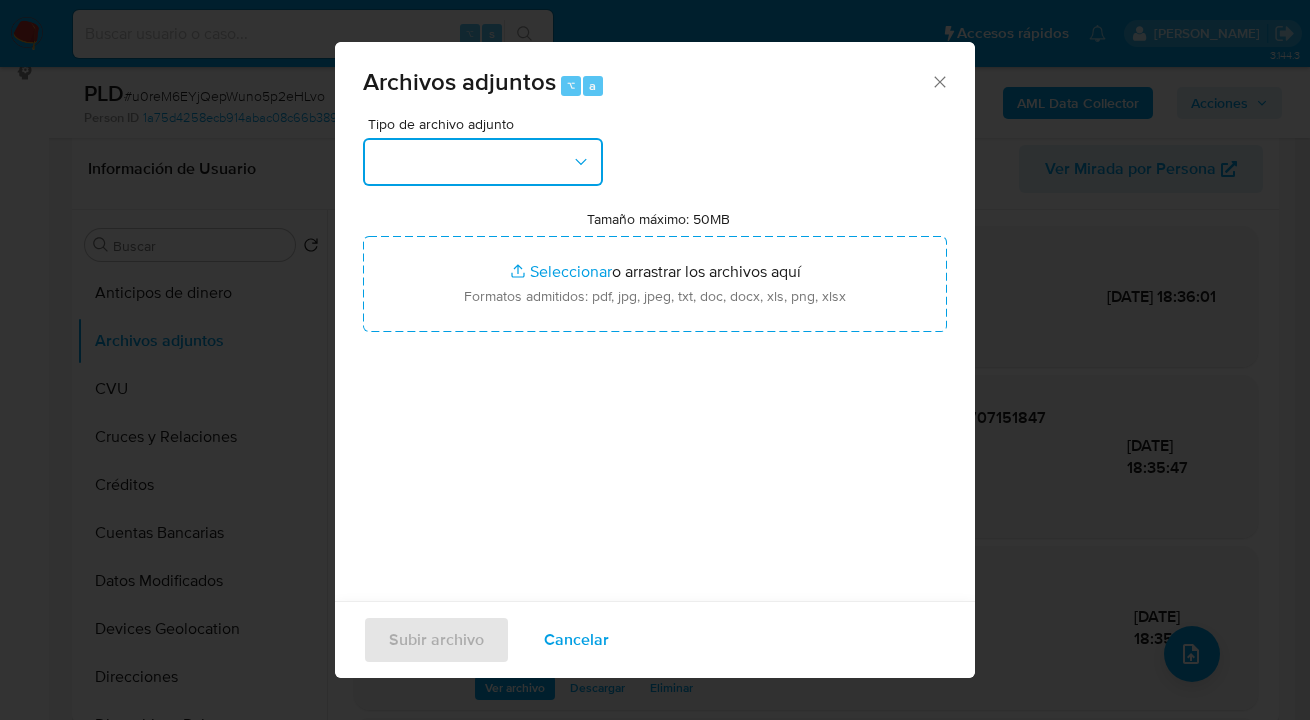 click 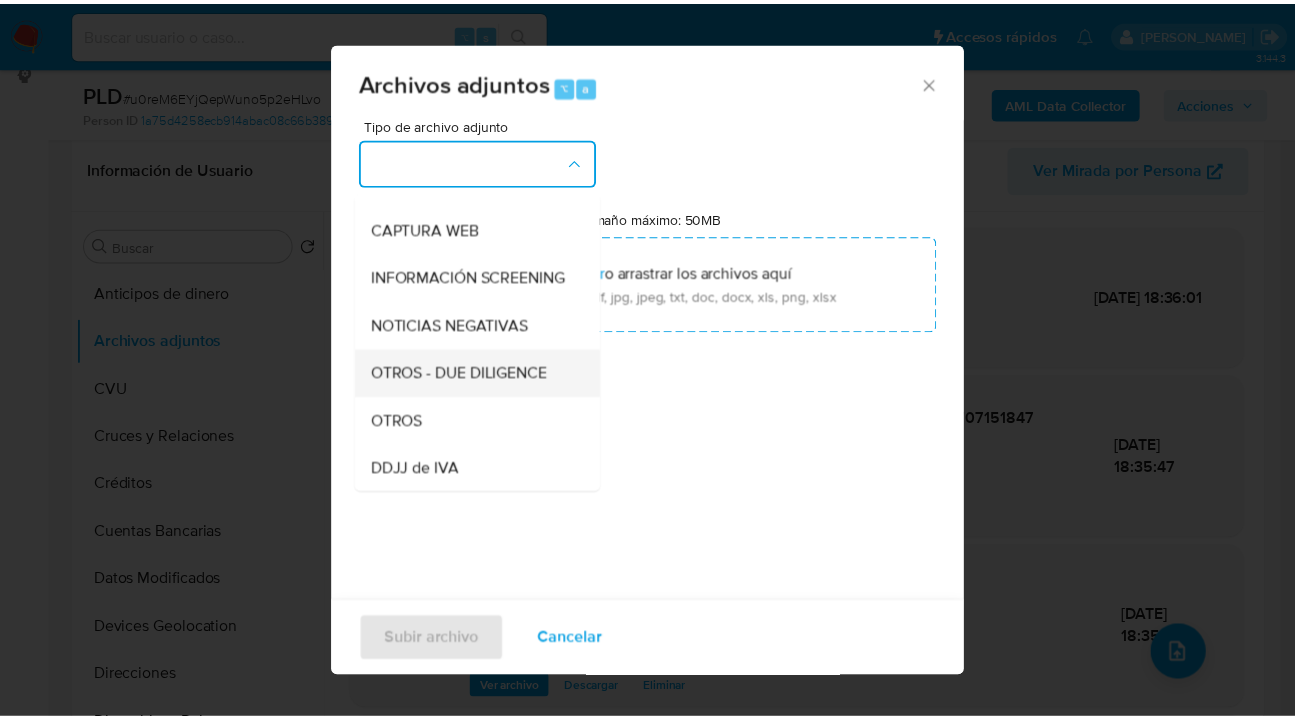 scroll, scrollTop: 228, scrollLeft: 0, axis: vertical 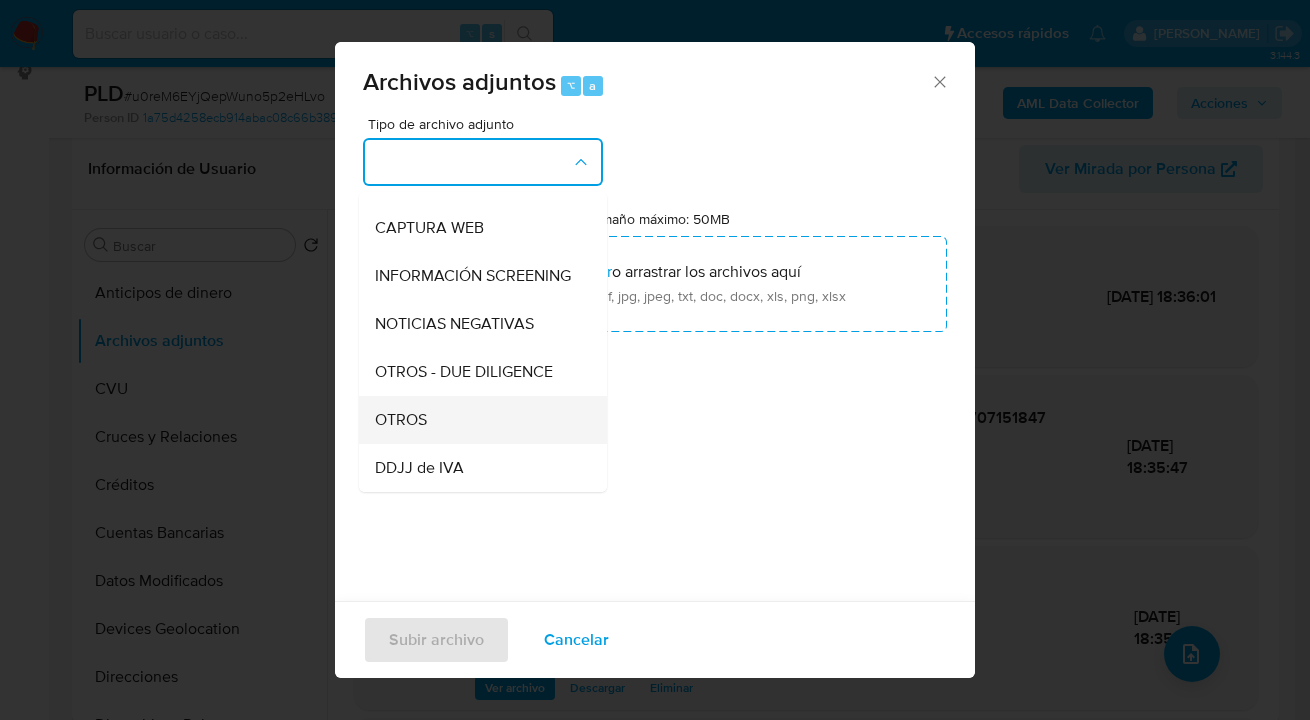 click on "OTROS" at bounding box center [477, 420] 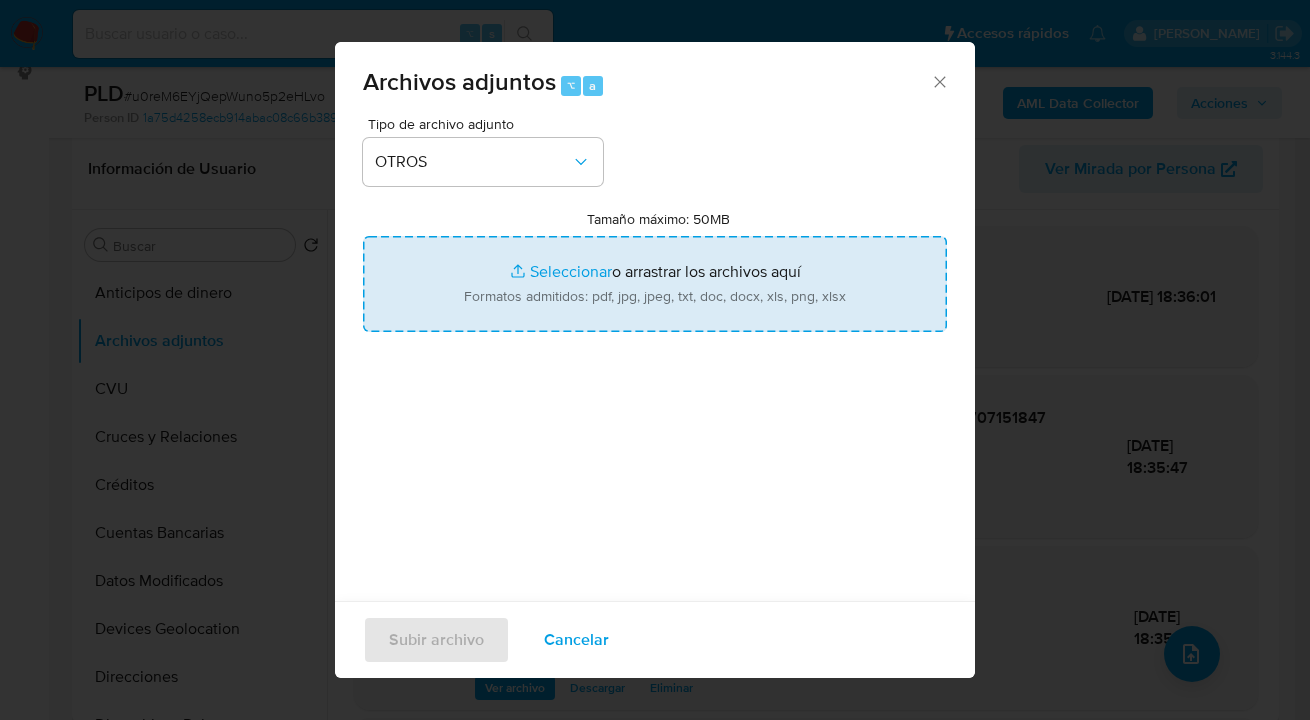 click on "Tamaño máximo: 50MB Seleccionar archivos" at bounding box center (655, 284) 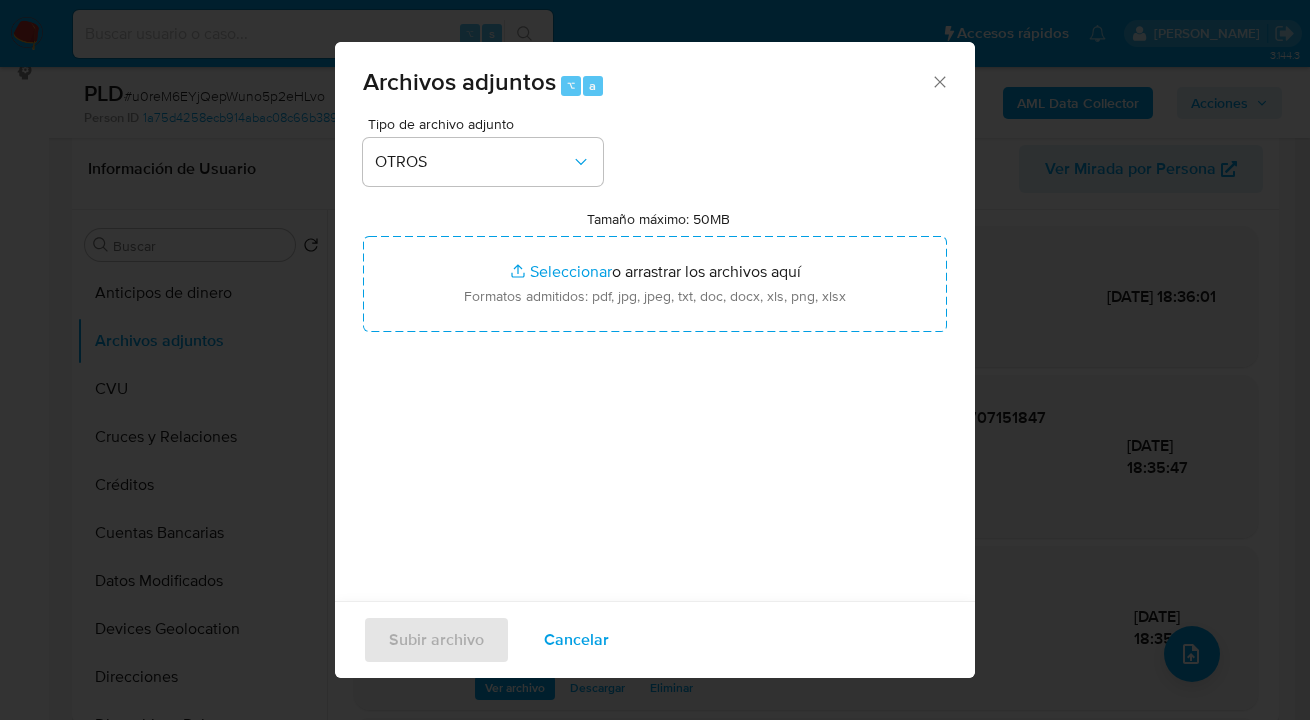 type on "C:\fakepath\205449663 - analisis no roi Caselog u0reM6EYjQepWuno5p2eHLvo.docx" 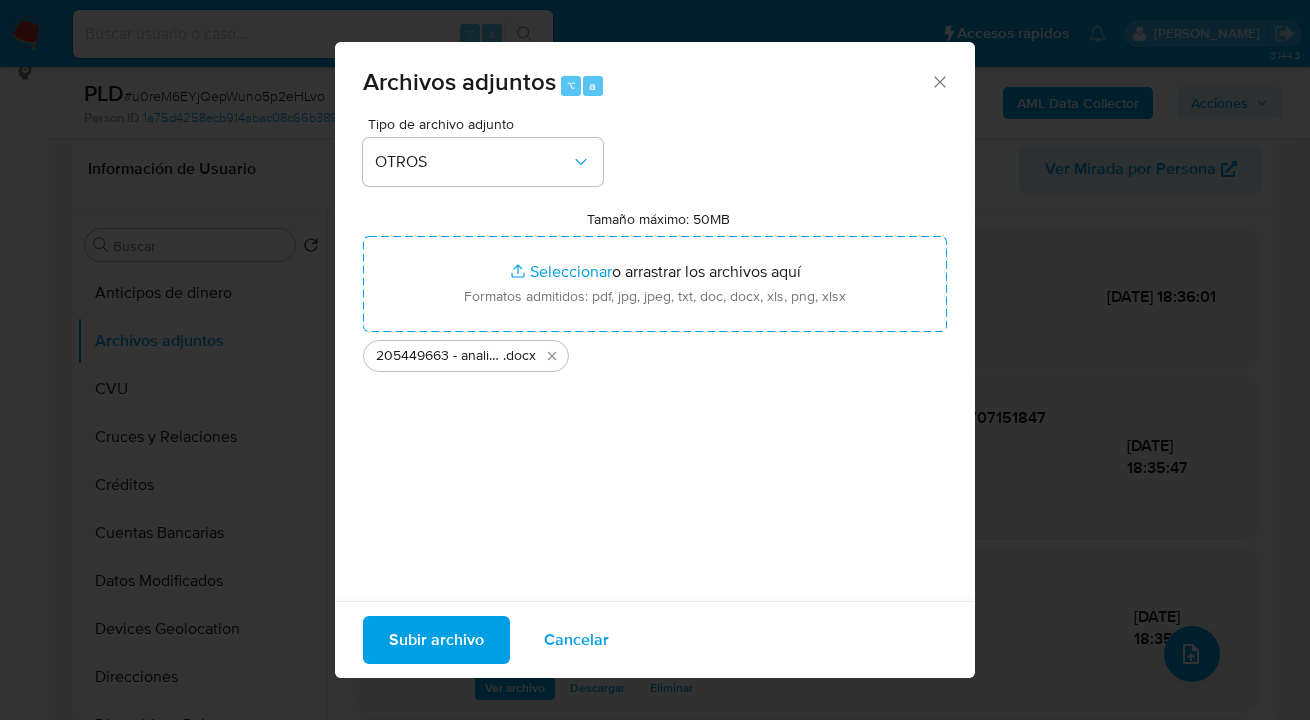 click on "Subir archivo" at bounding box center [436, 640] 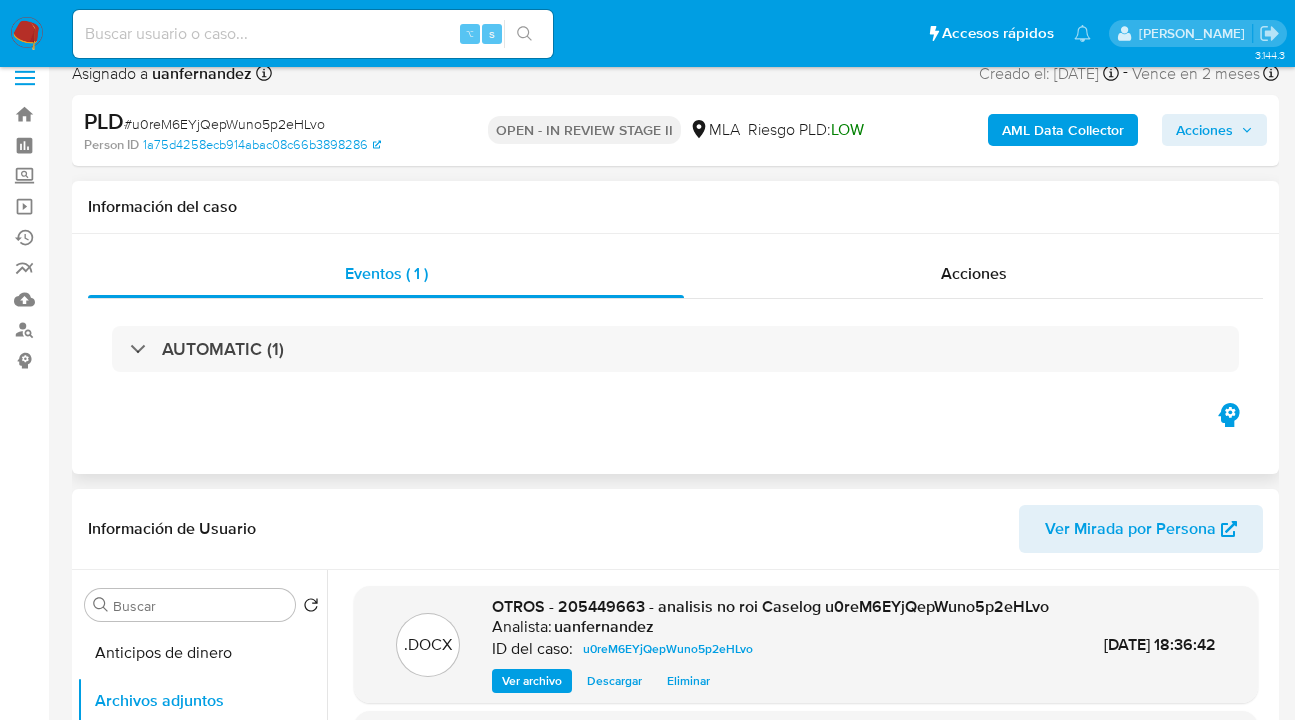 scroll, scrollTop: 44, scrollLeft: 0, axis: vertical 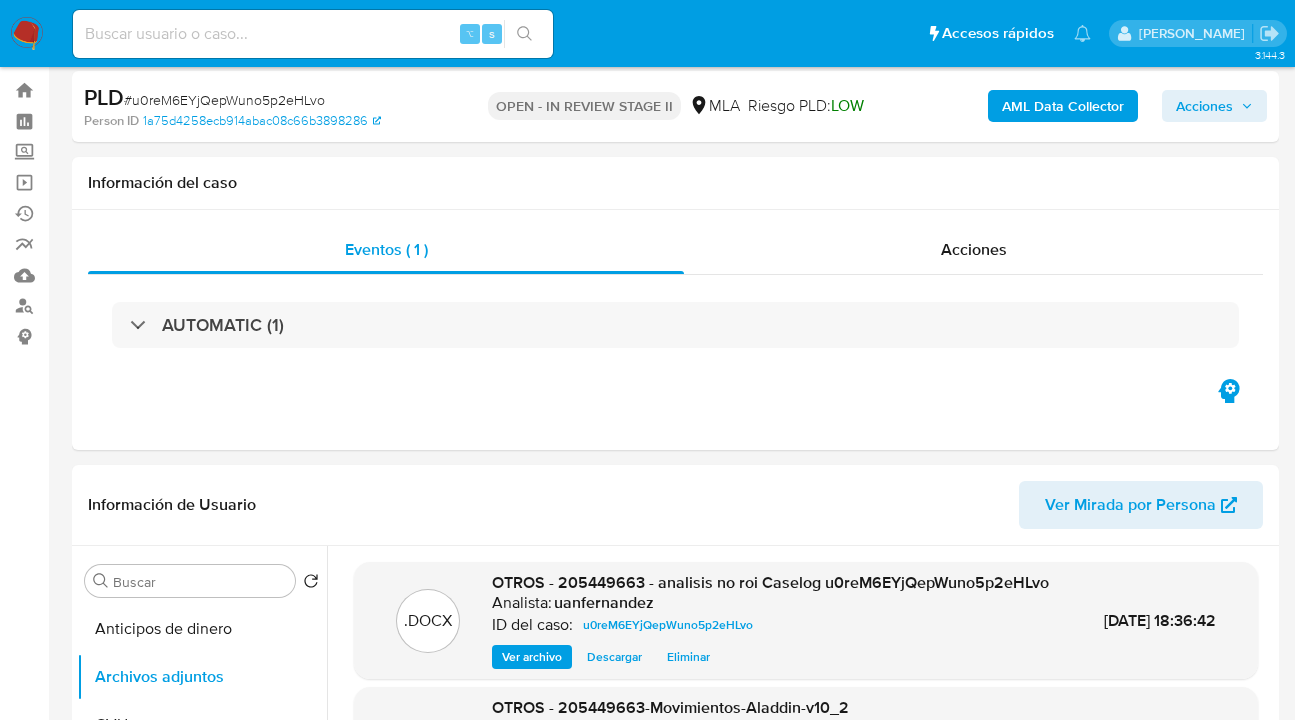 click on "Acciones" at bounding box center [1204, 106] 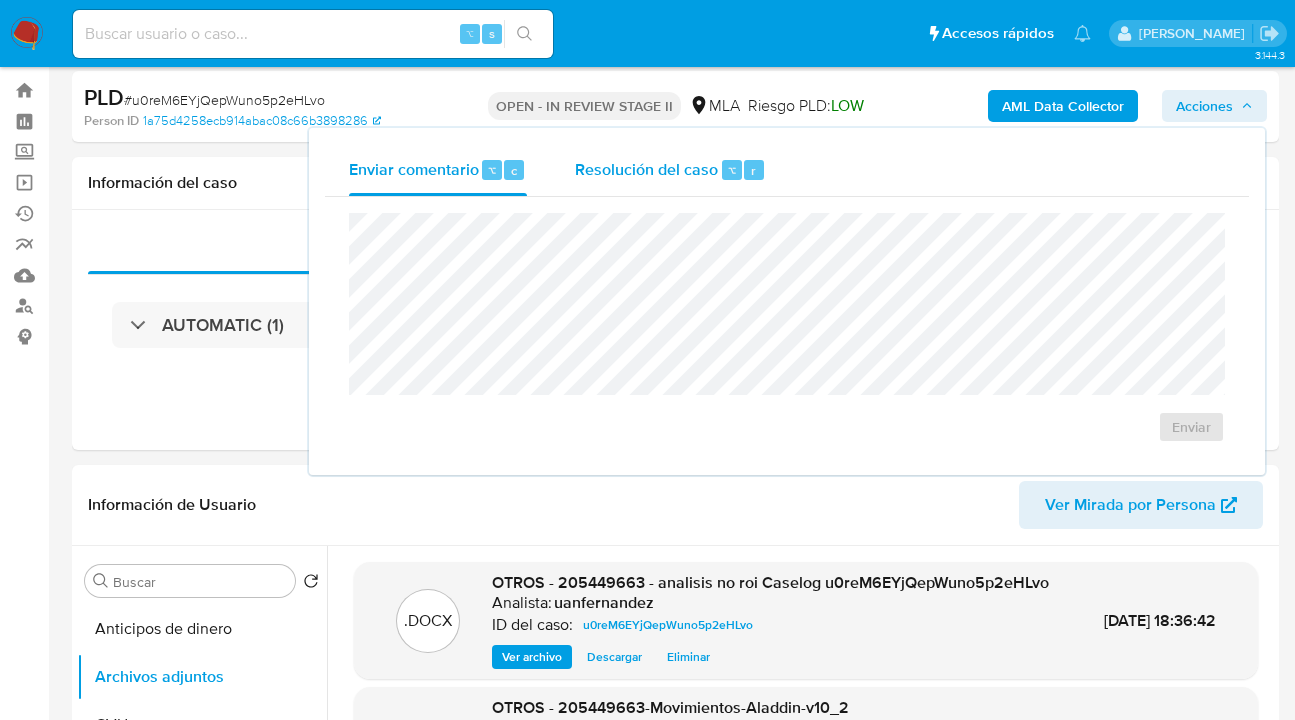click on "Resolución del caso" at bounding box center [646, 169] 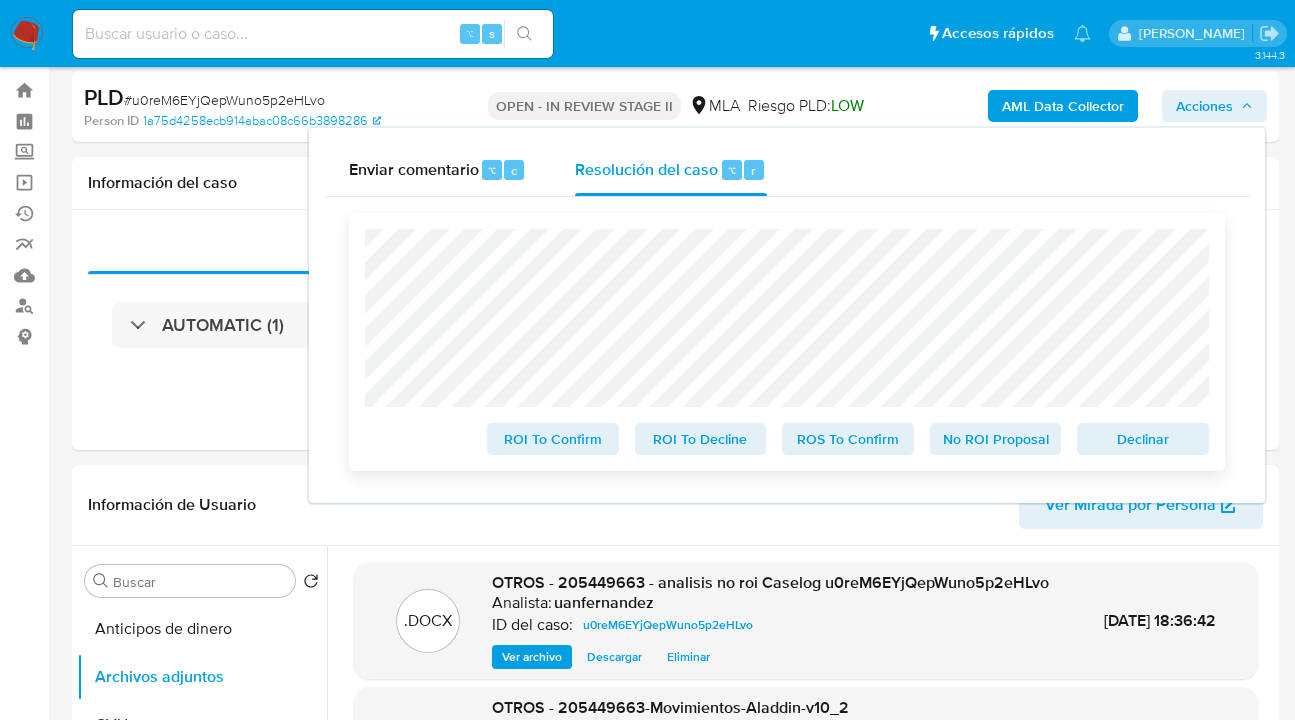 click on "No ROI Proposal" at bounding box center [996, 439] 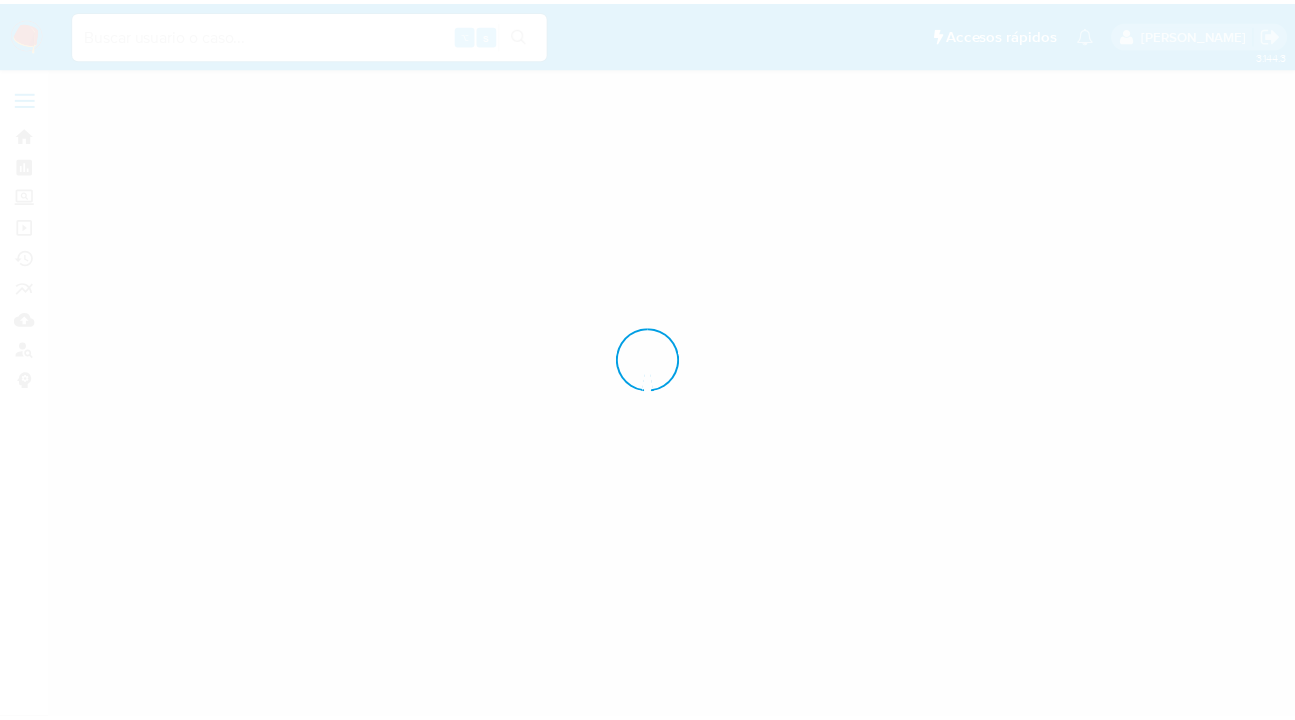 scroll, scrollTop: 0, scrollLeft: 0, axis: both 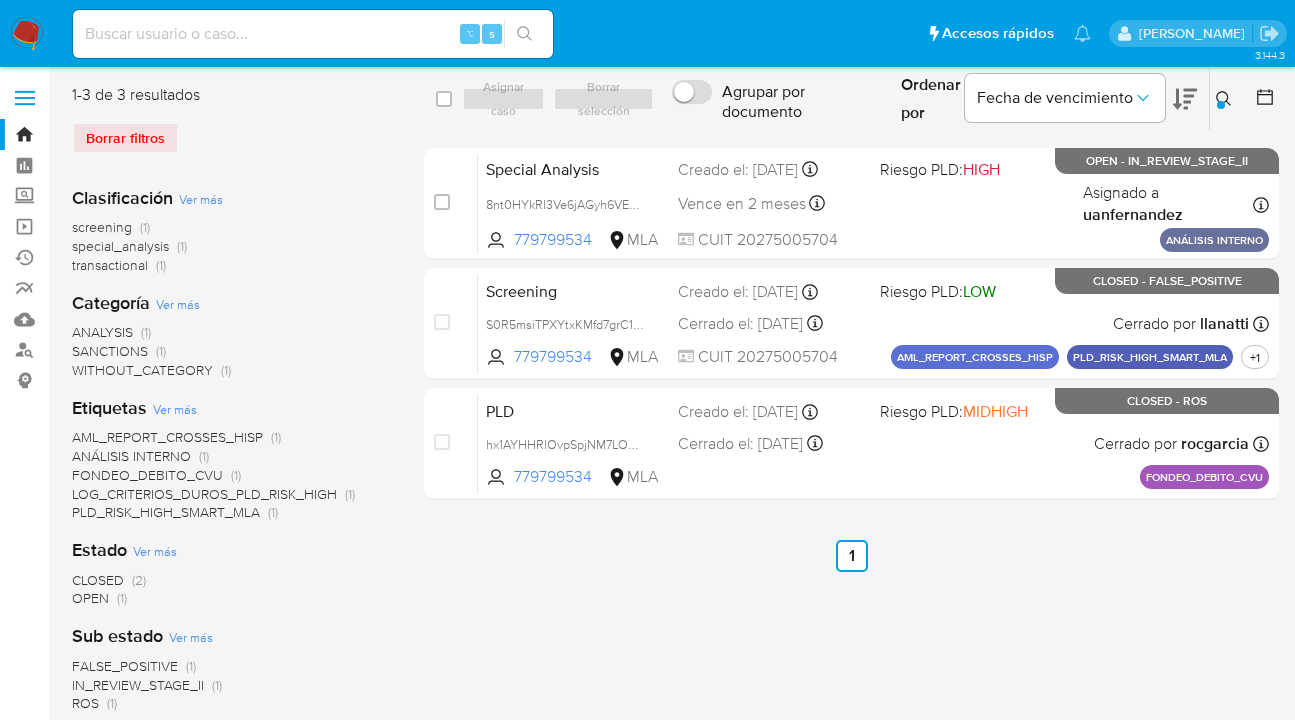 drag, startPoint x: 1215, startPoint y: 99, endPoint x: 1211, endPoint y: 110, distance: 11.7046995 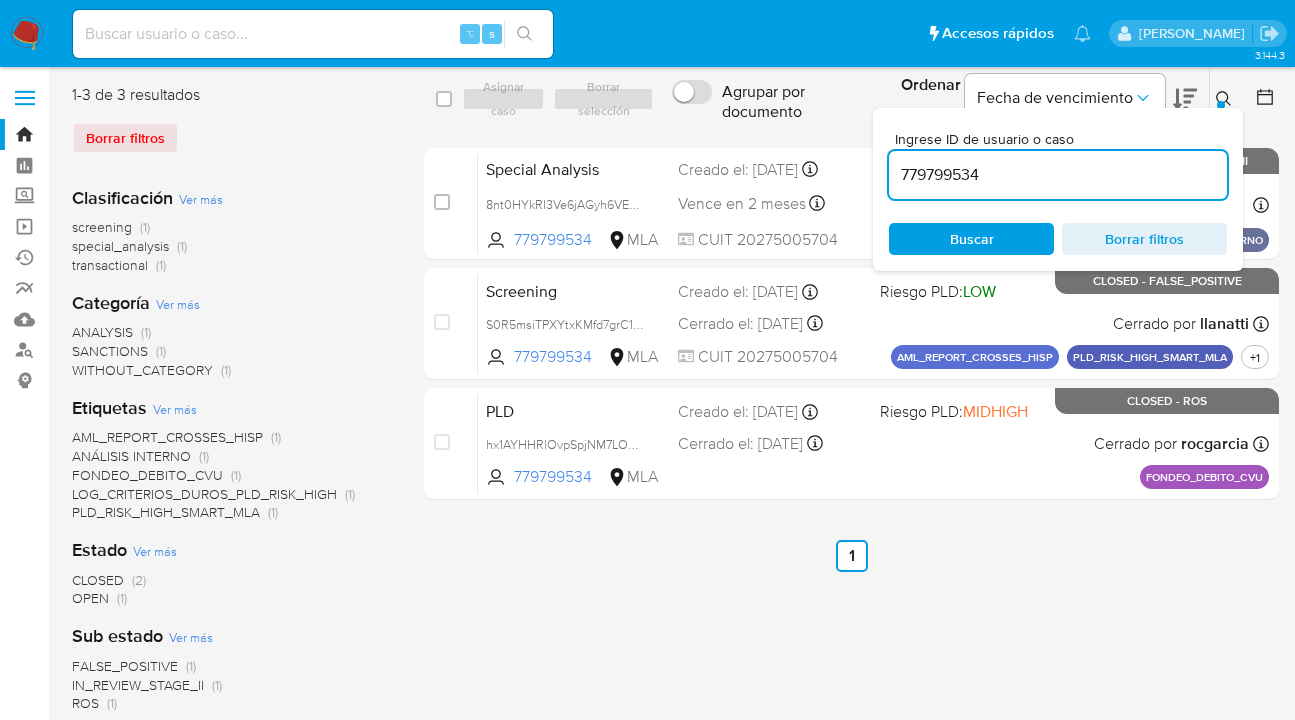 drag, startPoint x: 1009, startPoint y: 236, endPoint x: 1165, endPoint y: 110, distance: 200.5293 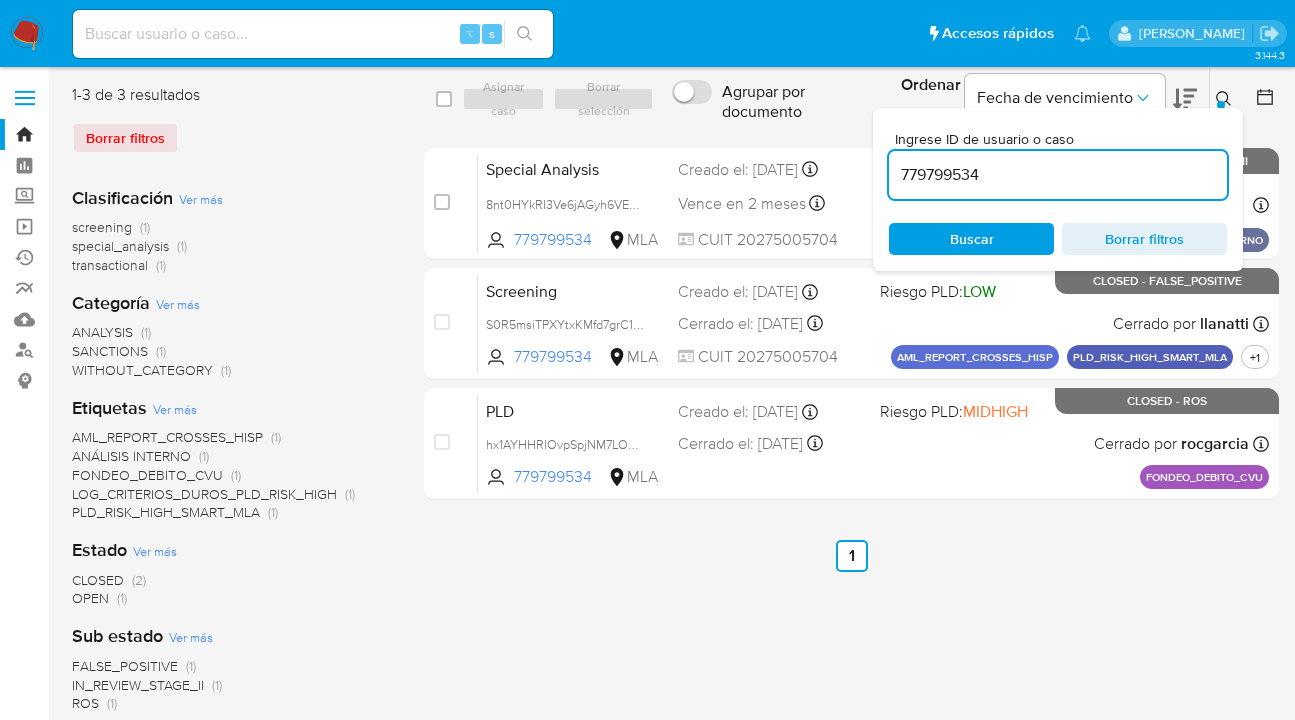 click 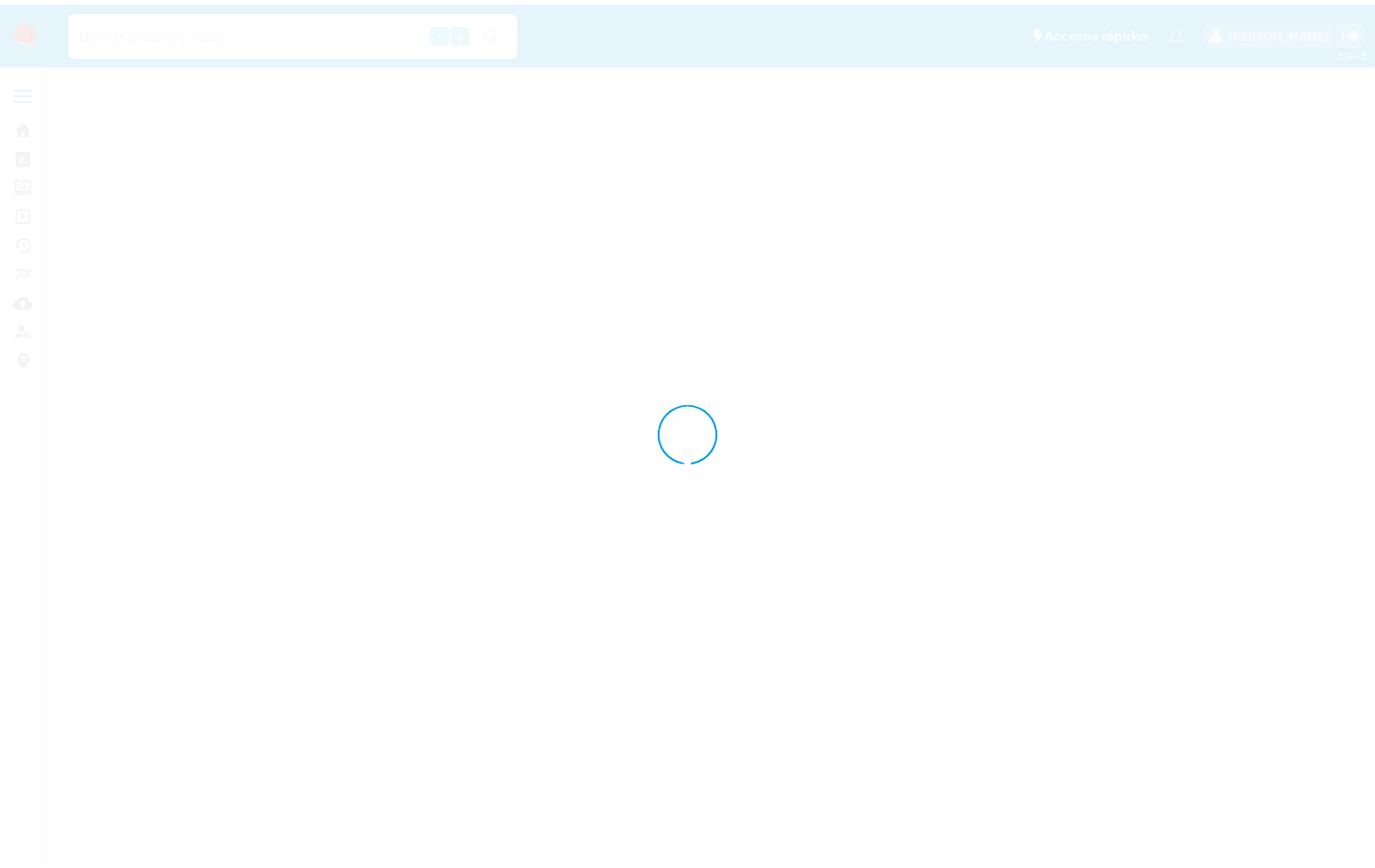scroll, scrollTop: 0, scrollLeft: 0, axis: both 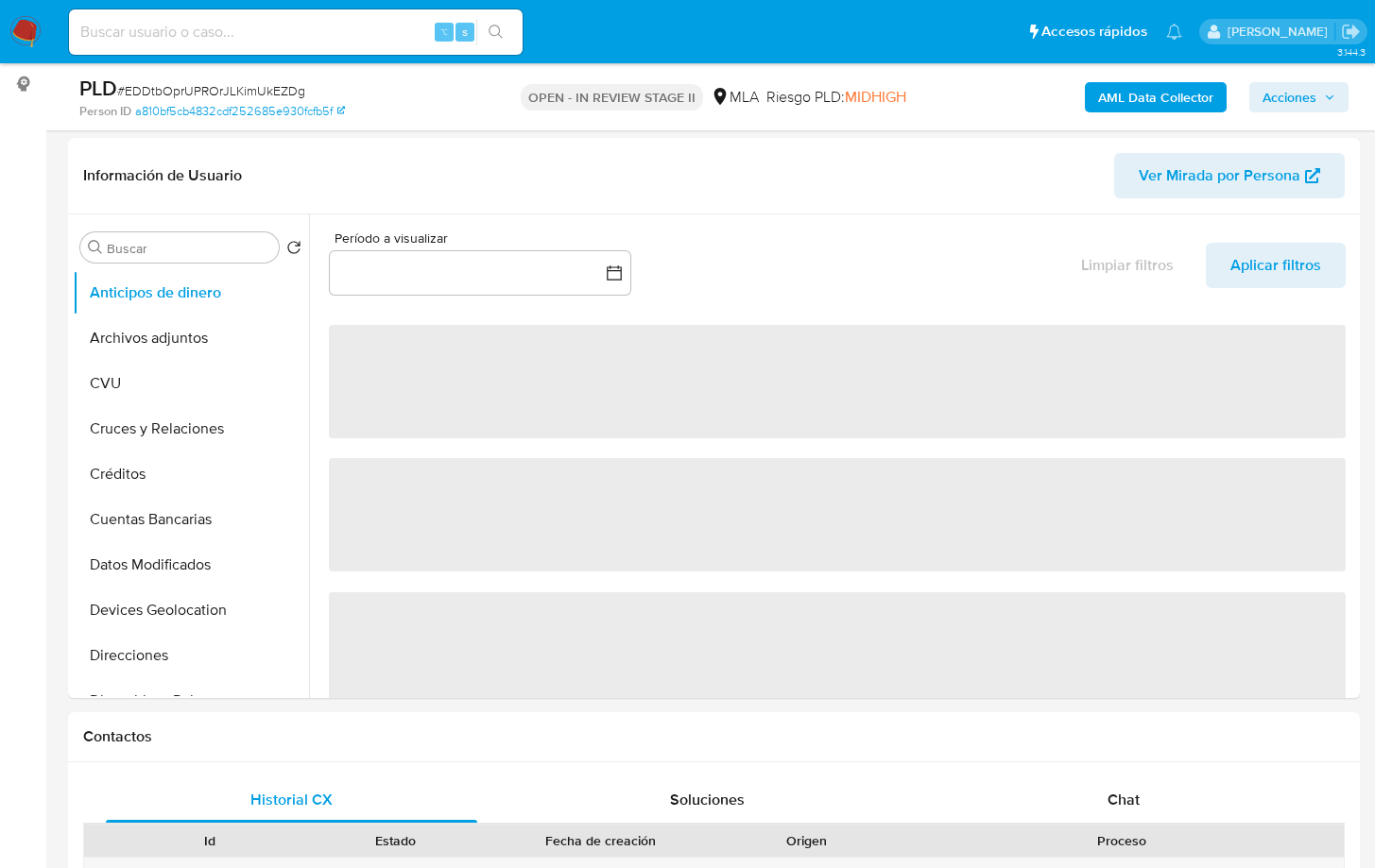 select on "10" 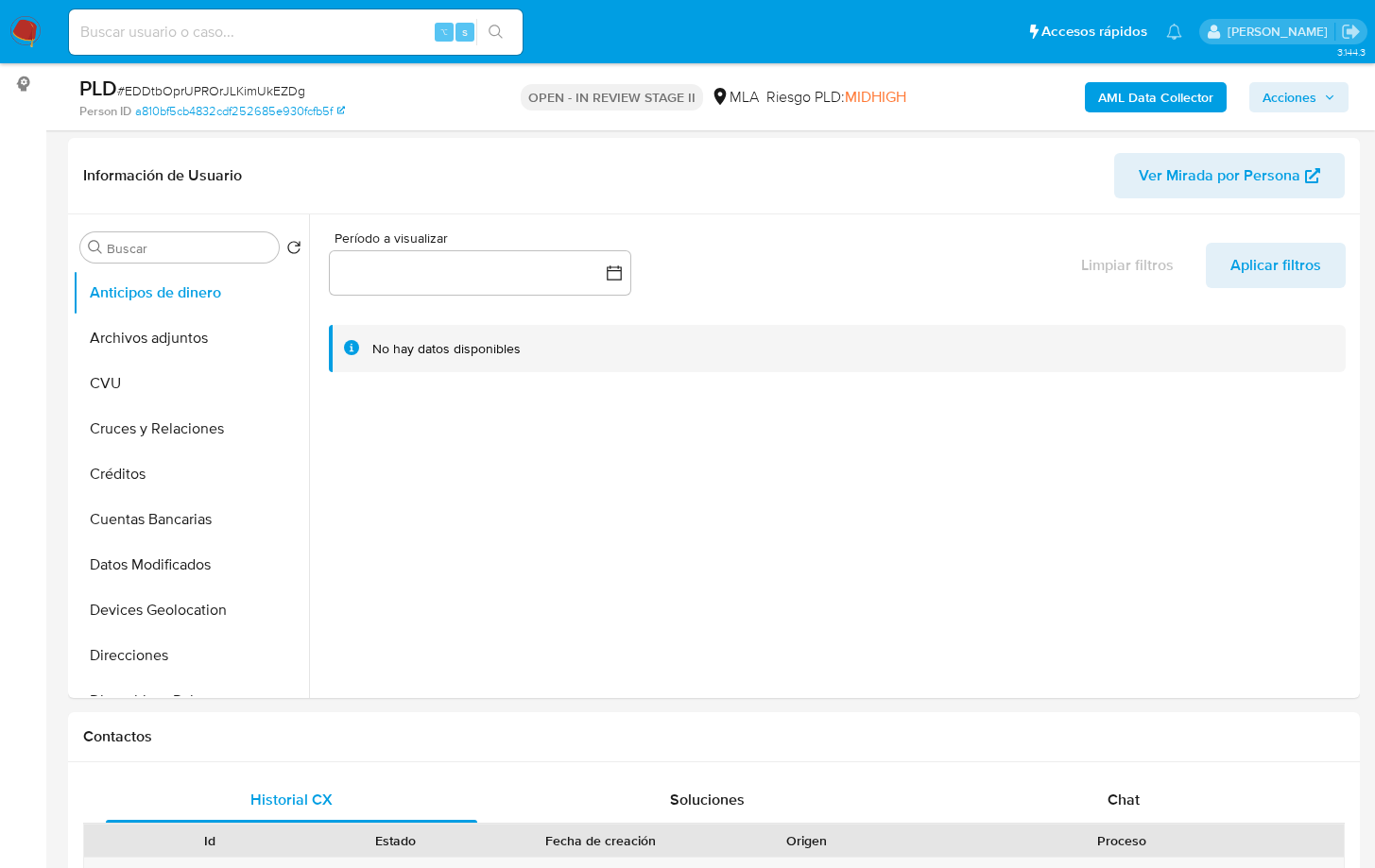 scroll, scrollTop: 280, scrollLeft: 0, axis: vertical 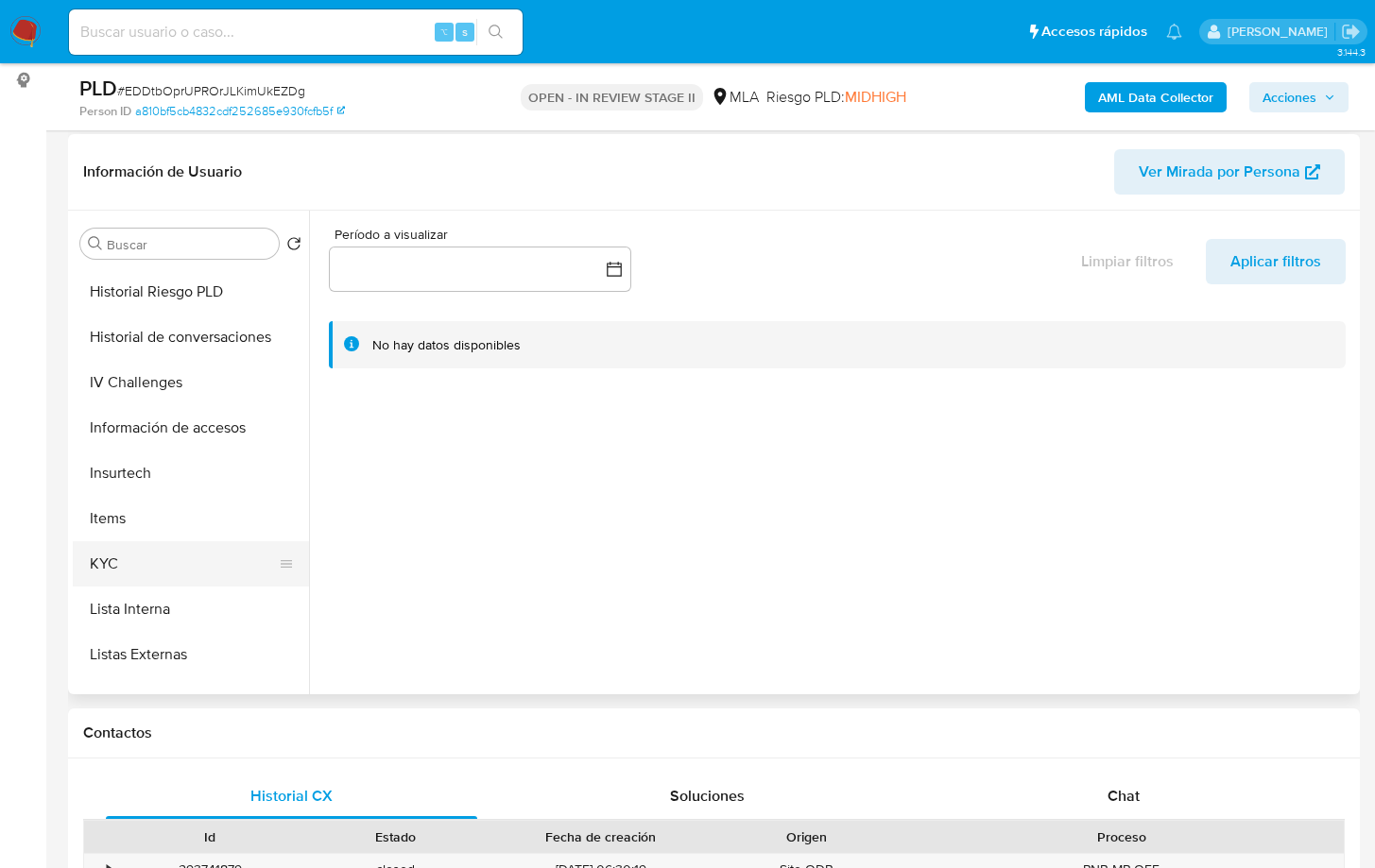 click on "KYC" at bounding box center (183, 564) 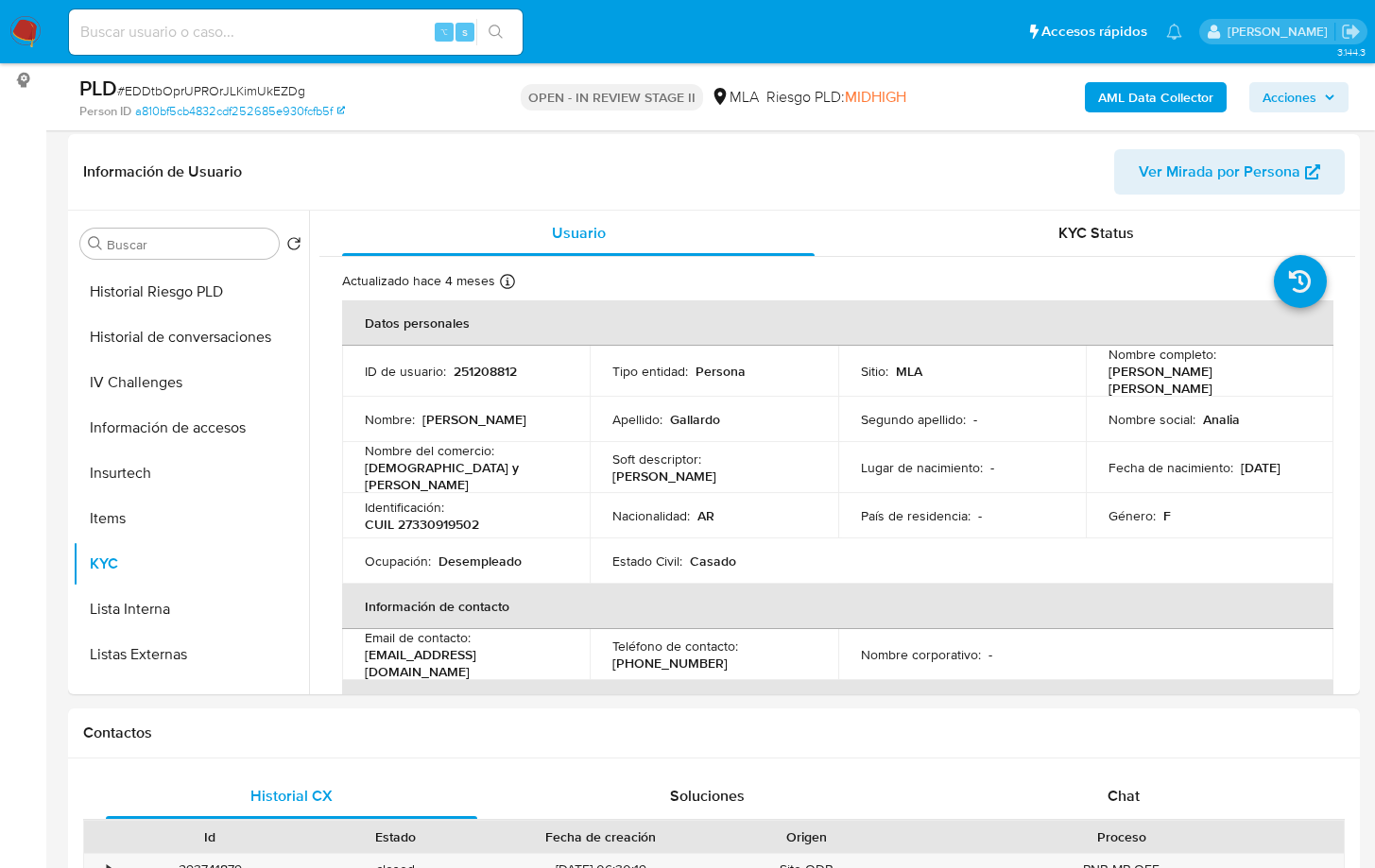 type 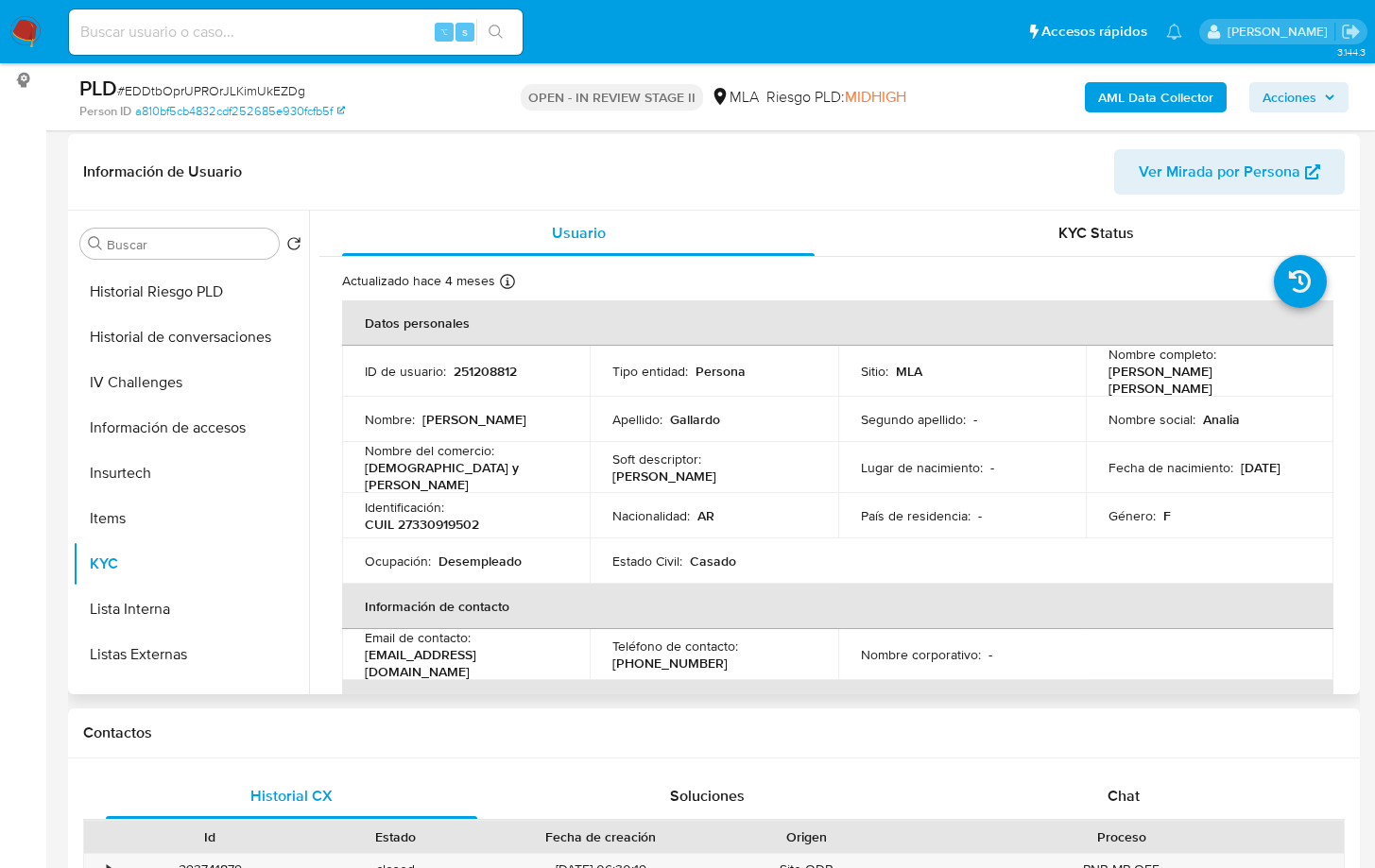 drag, startPoint x: 1347, startPoint y: 271, endPoint x: 1329, endPoint y: 370, distance: 100.6231 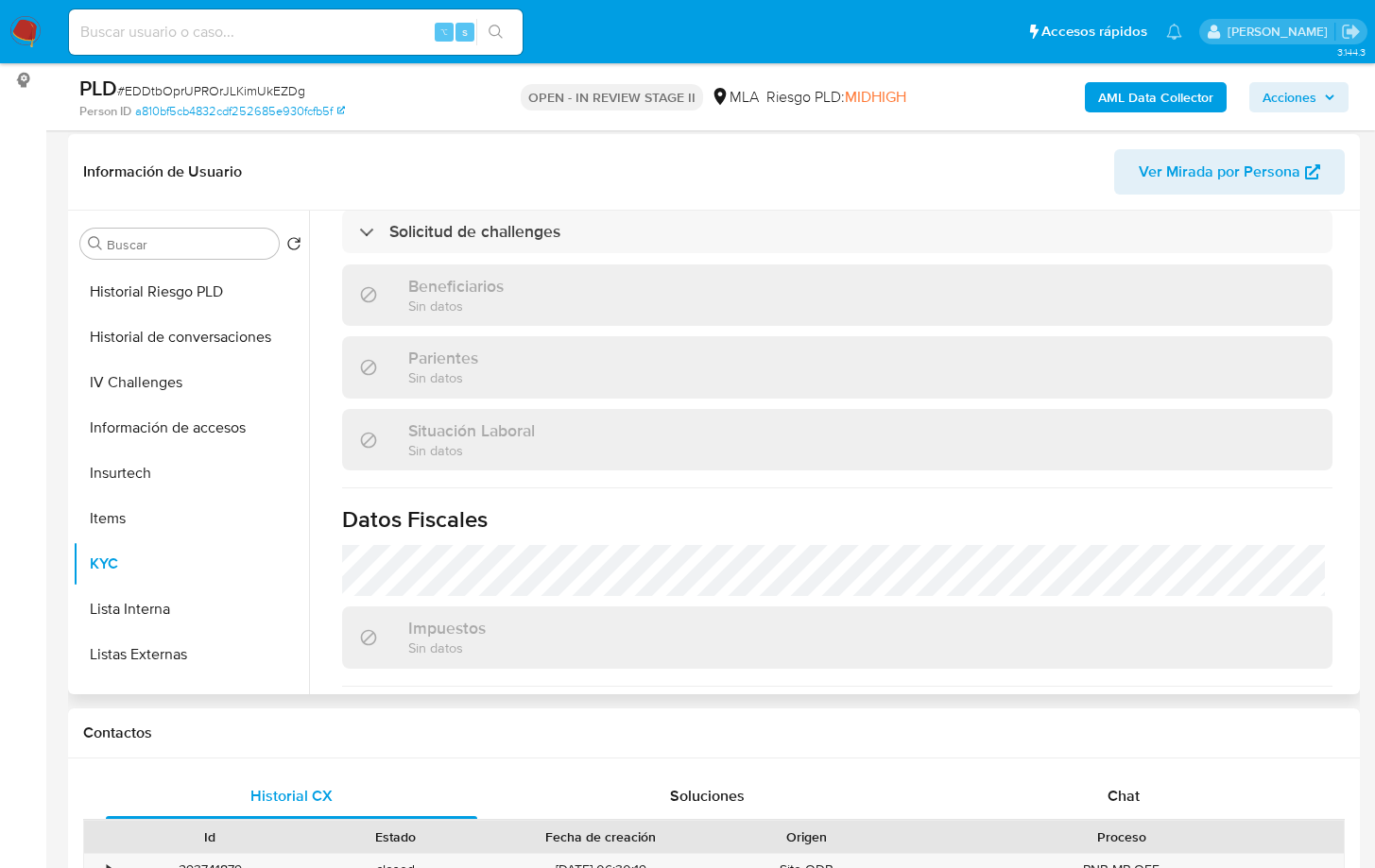 scroll, scrollTop: 994, scrollLeft: 0, axis: vertical 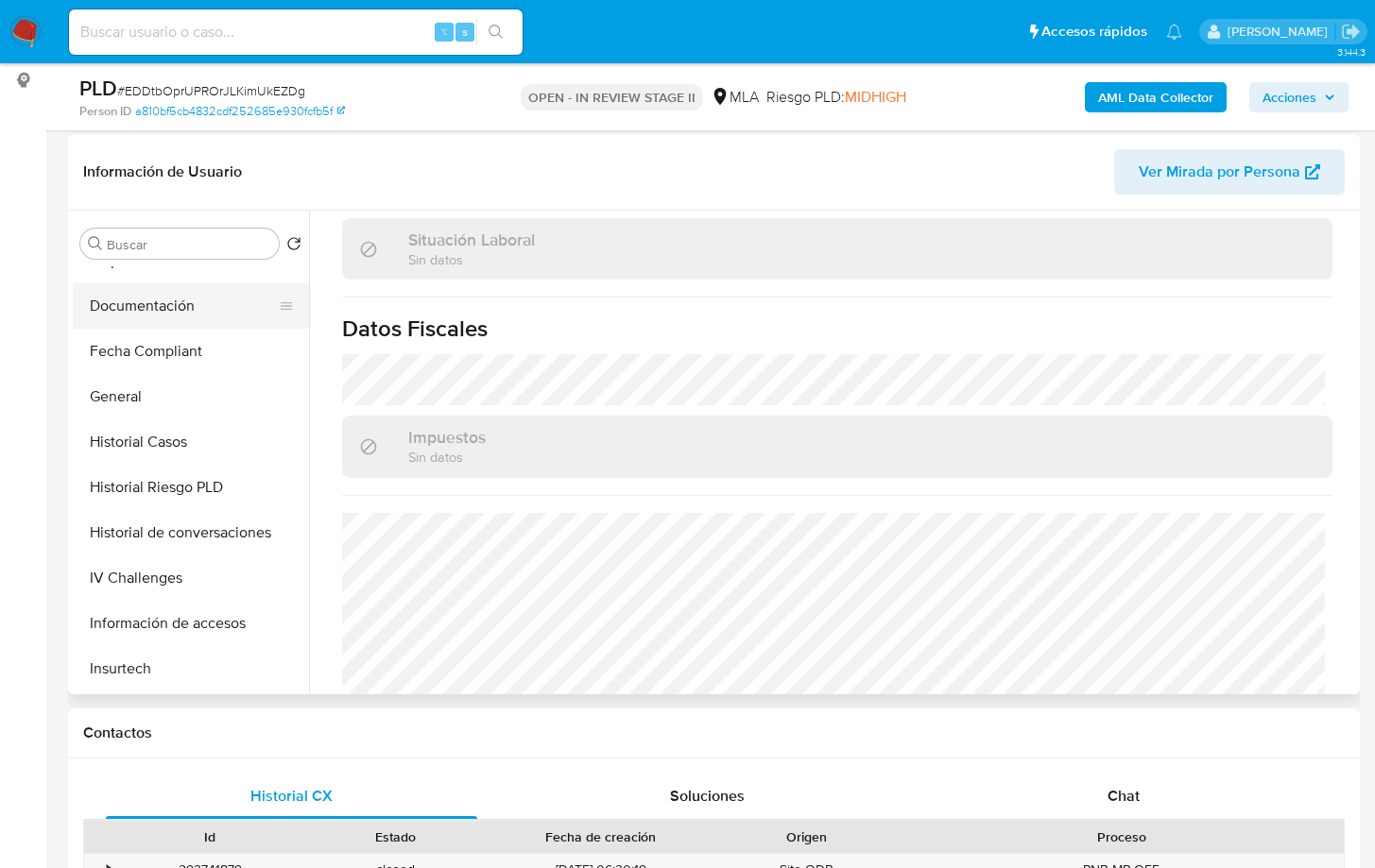 click on "Documentación" at bounding box center (183, 306) 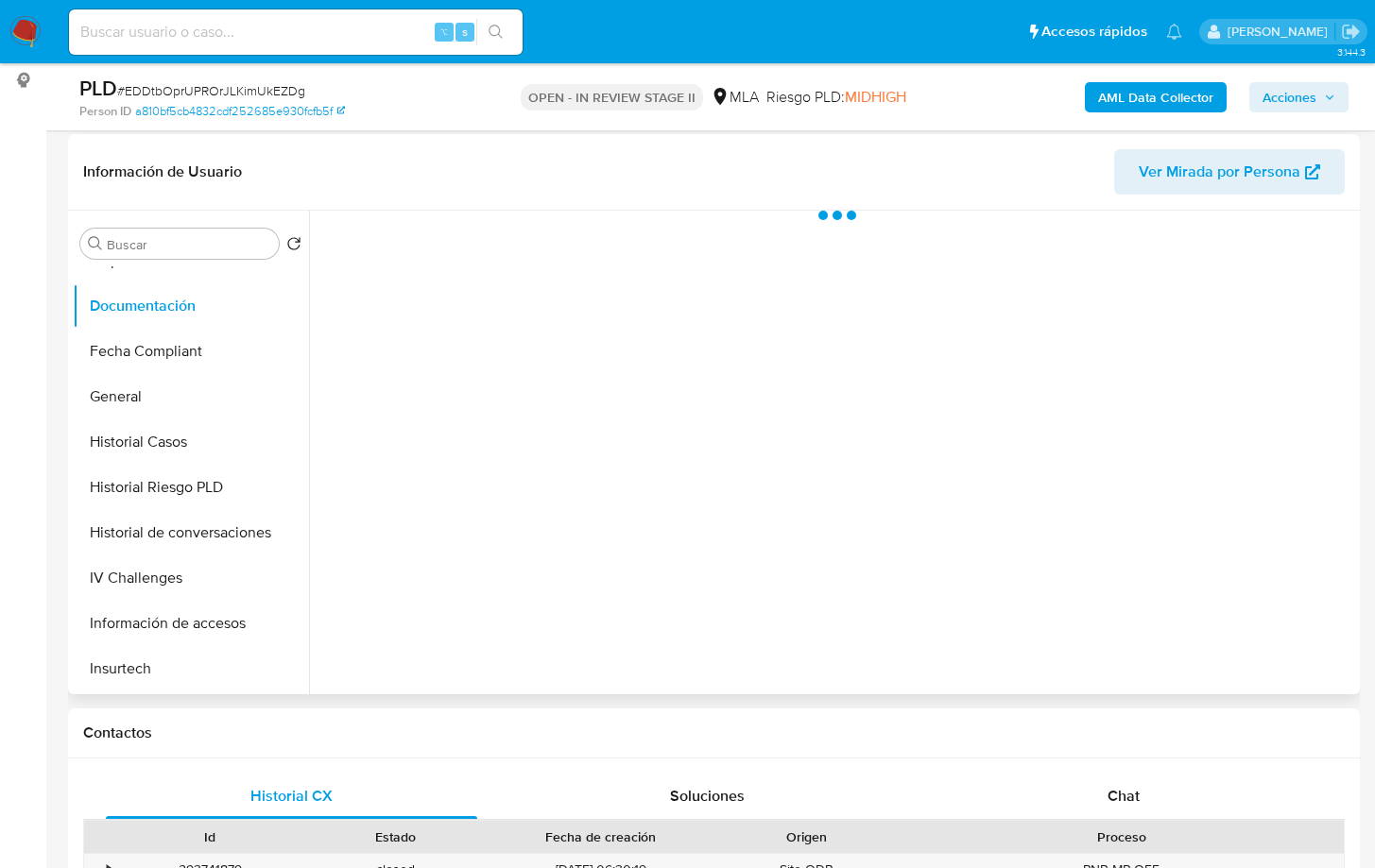 scroll, scrollTop: 0, scrollLeft: 0, axis: both 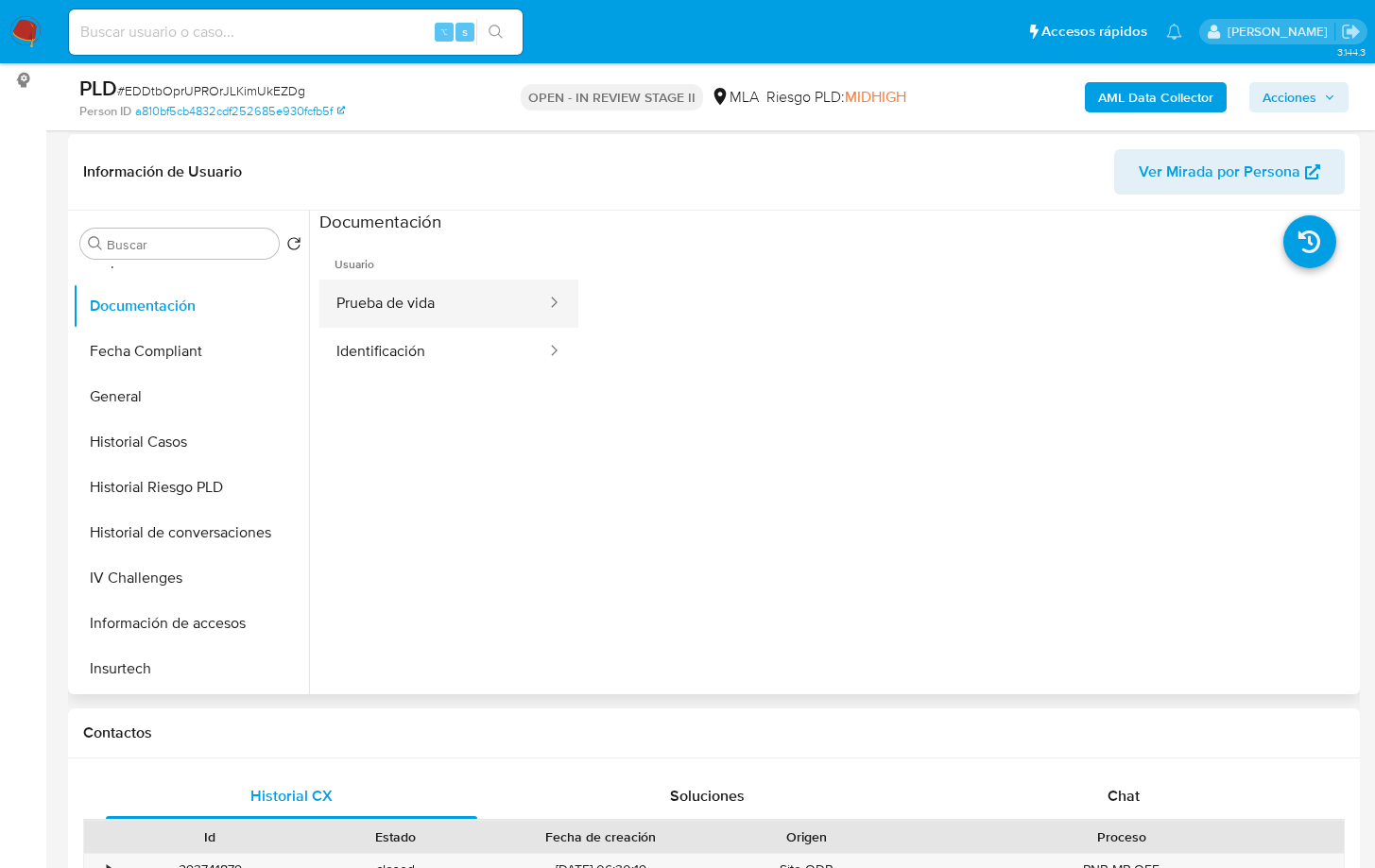 click on "Prueba de vida" at bounding box center (434, 303) 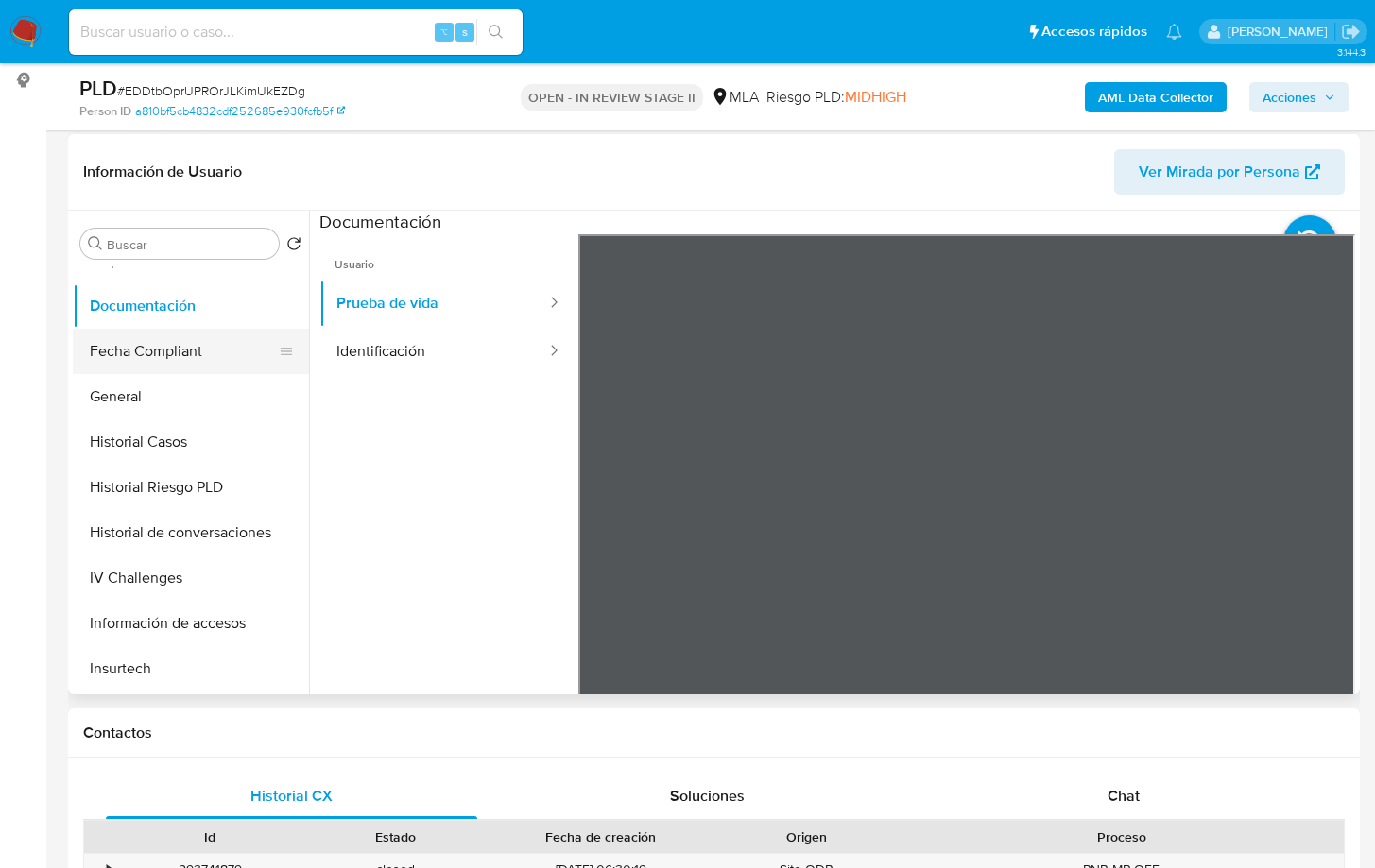 click on "Fecha Compliant" at bounding box center (183, 351) 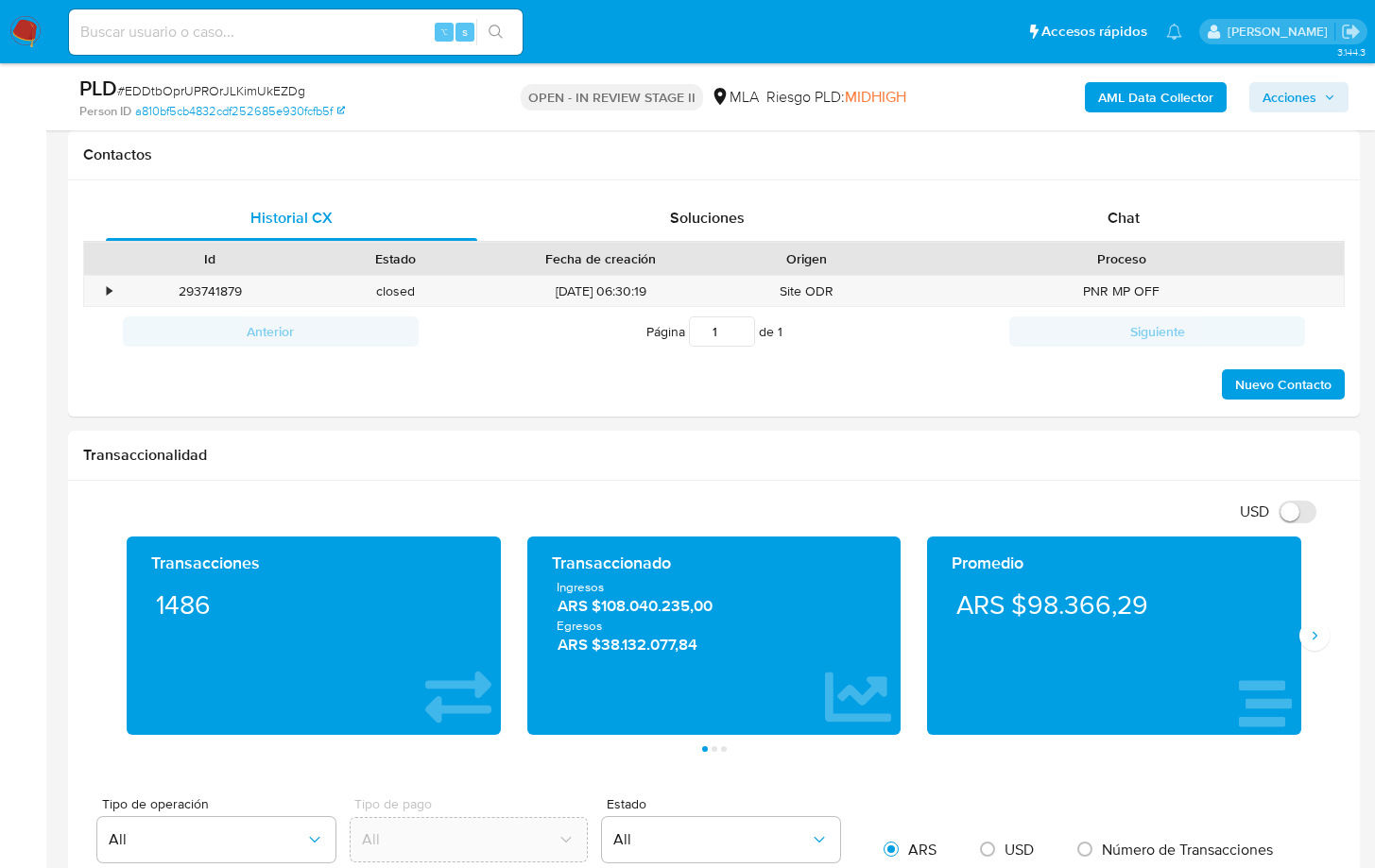 scroll, scrollTop: 859, scrollLeft: 0, axis: vertical 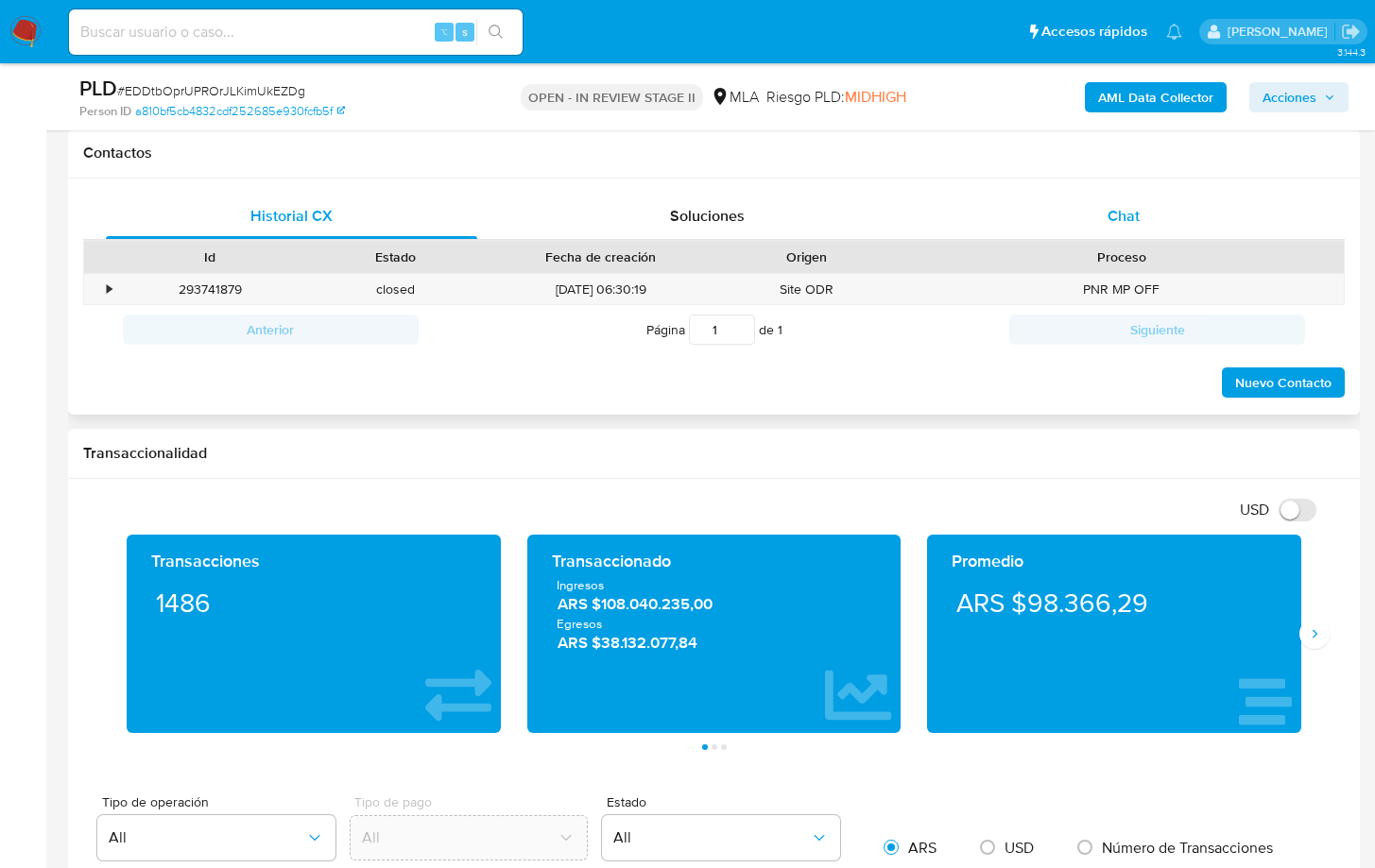 click on "Chat" at bounding box center [1124, 216] 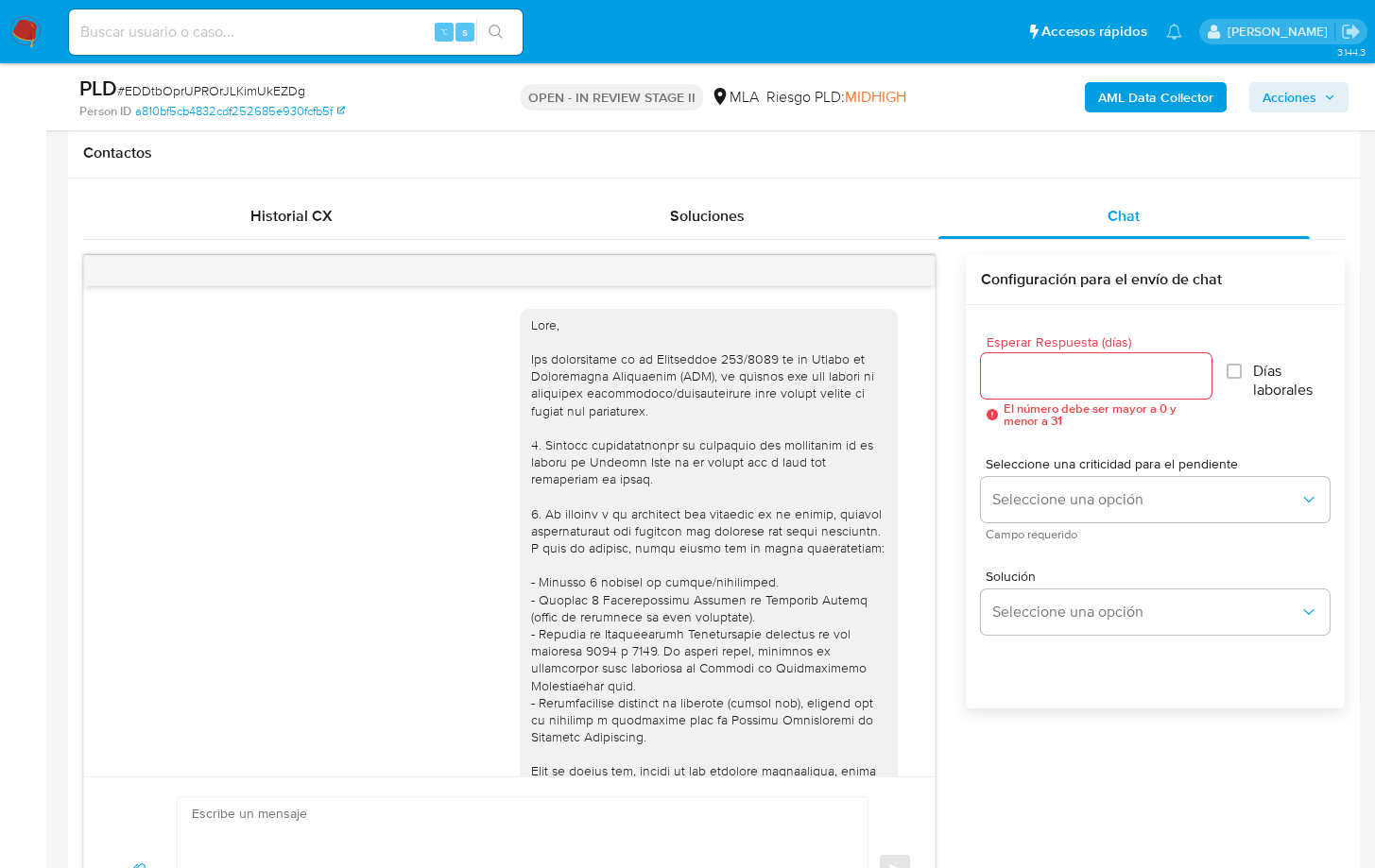 scroll, scrollTop: 996, scrollLeft: 0, axis: vertical 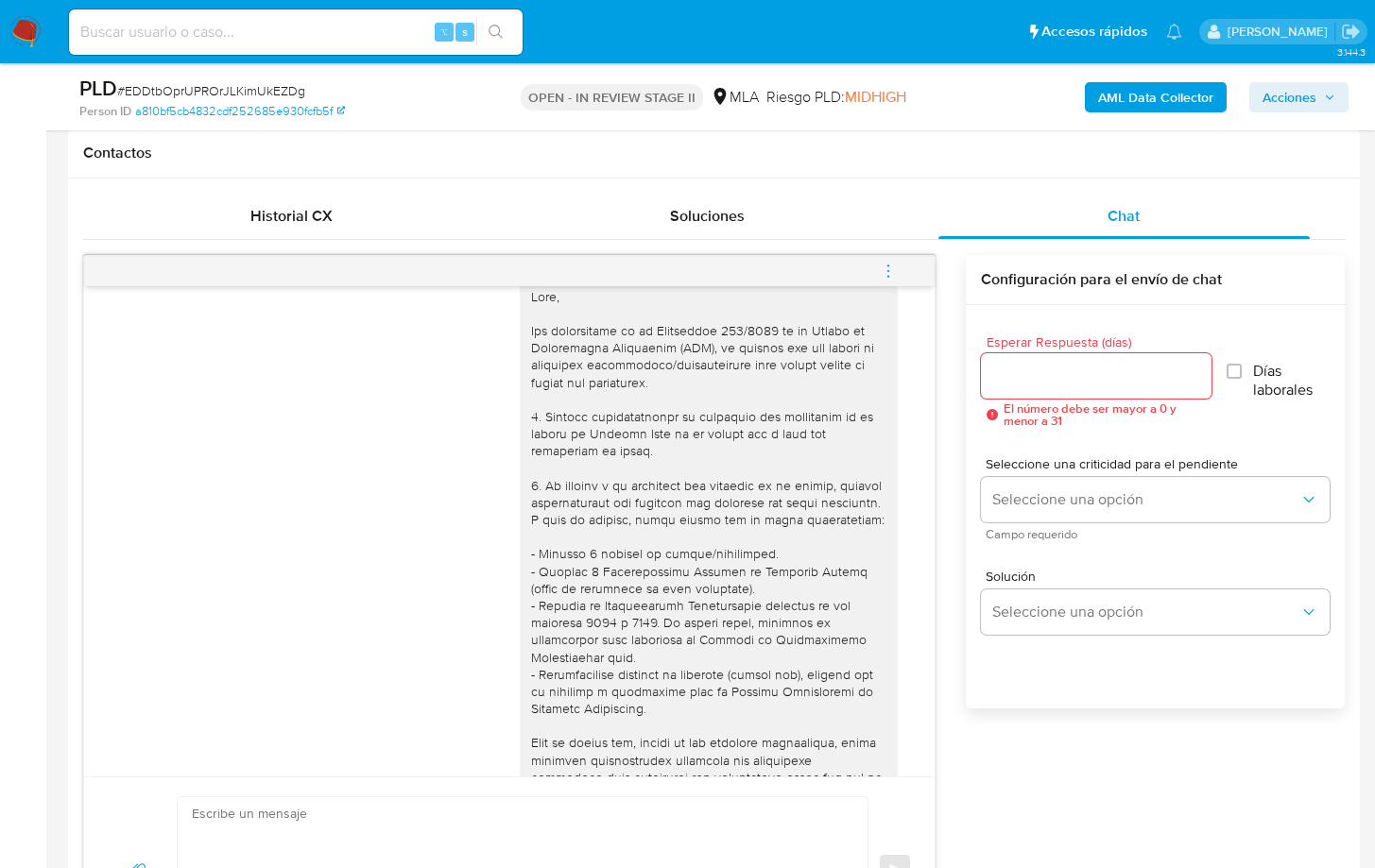 type 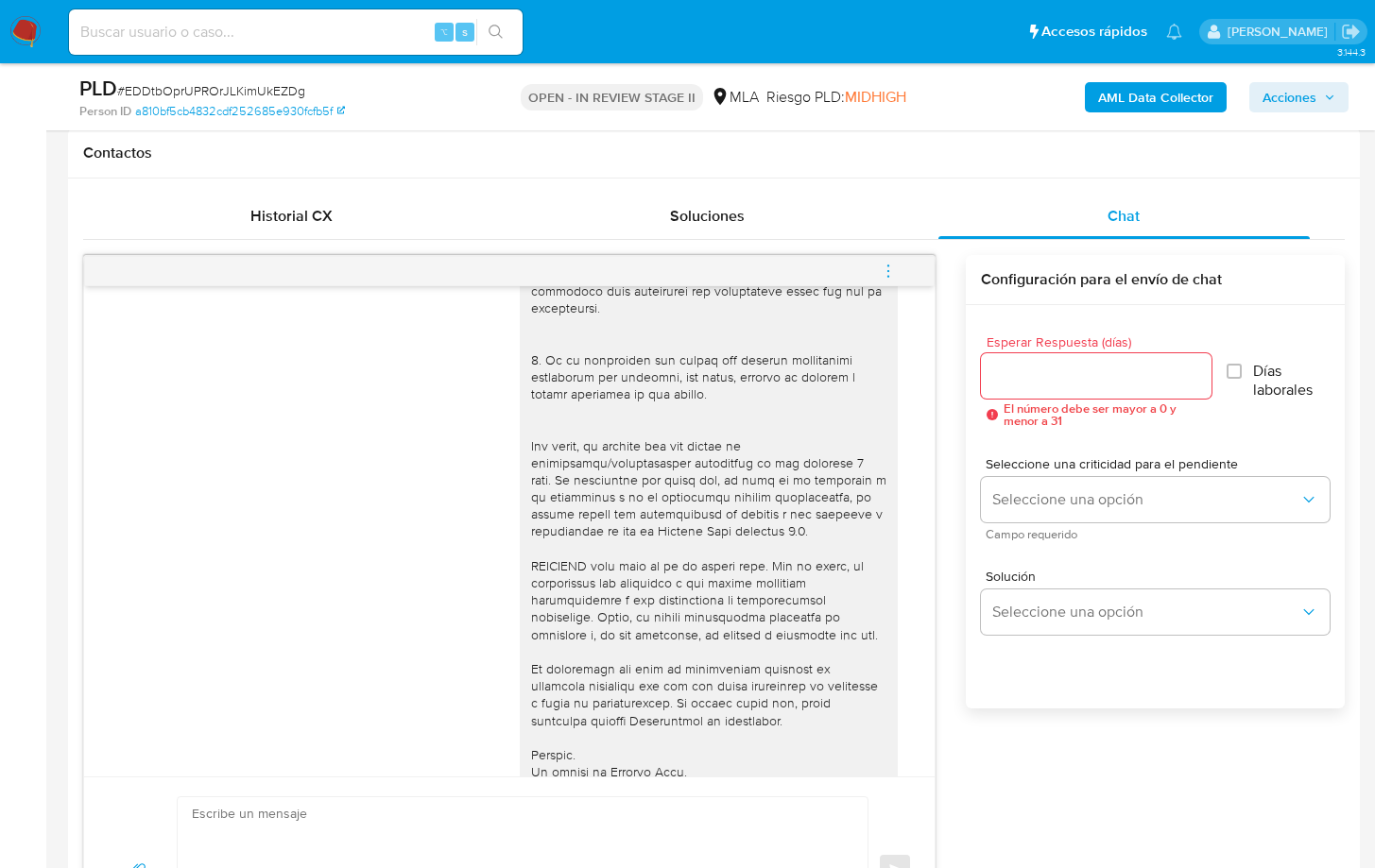 scroll, scrollTop: 516, scrollLeft: 0, axis: vertical 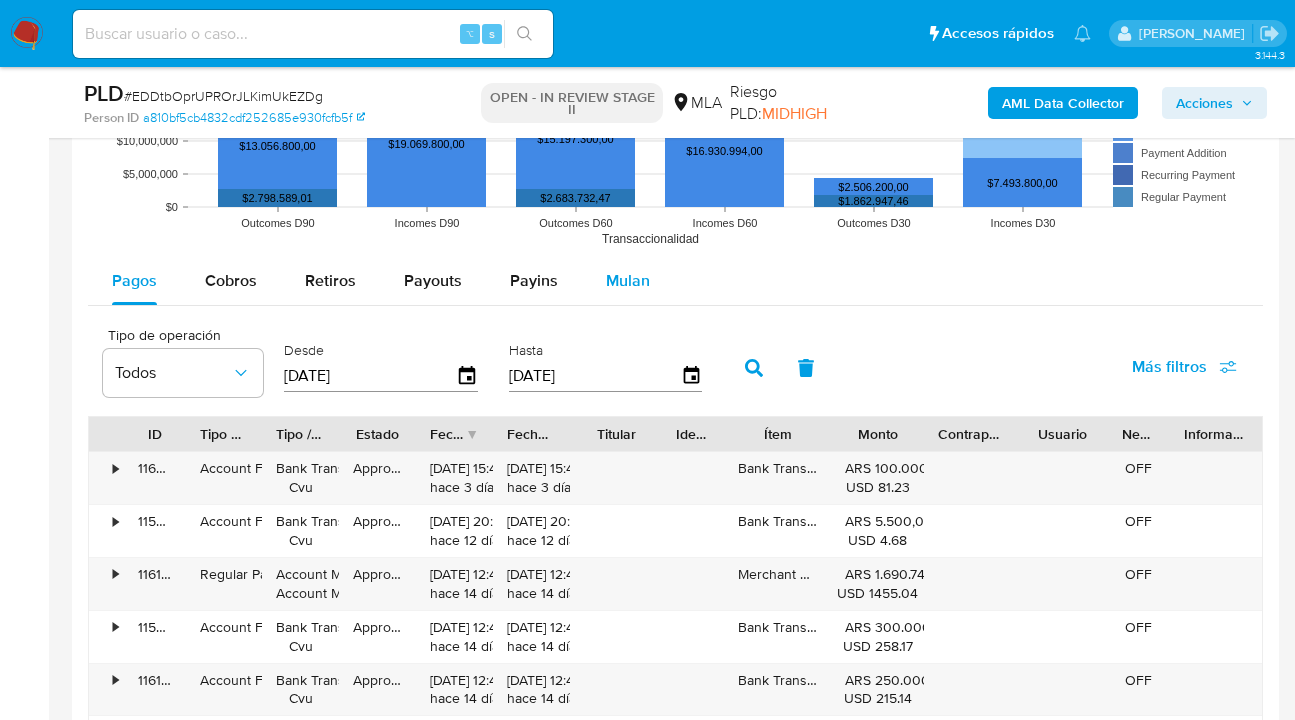 drag, startPoint x: 621, startPoint y: 278, endPoint x: 664, endPoint y: 272, distance: 43.416588 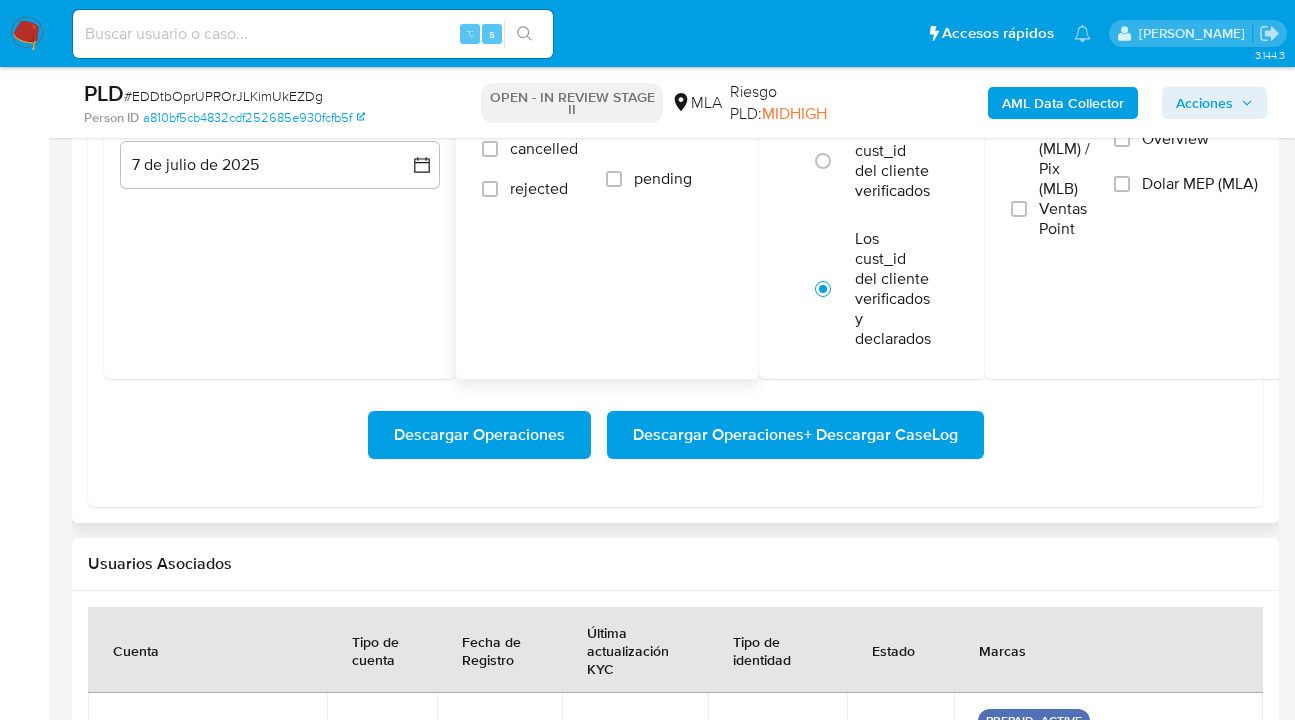 scroll, scrollTop: 2602, scrollLeft: 0, axis: vertical 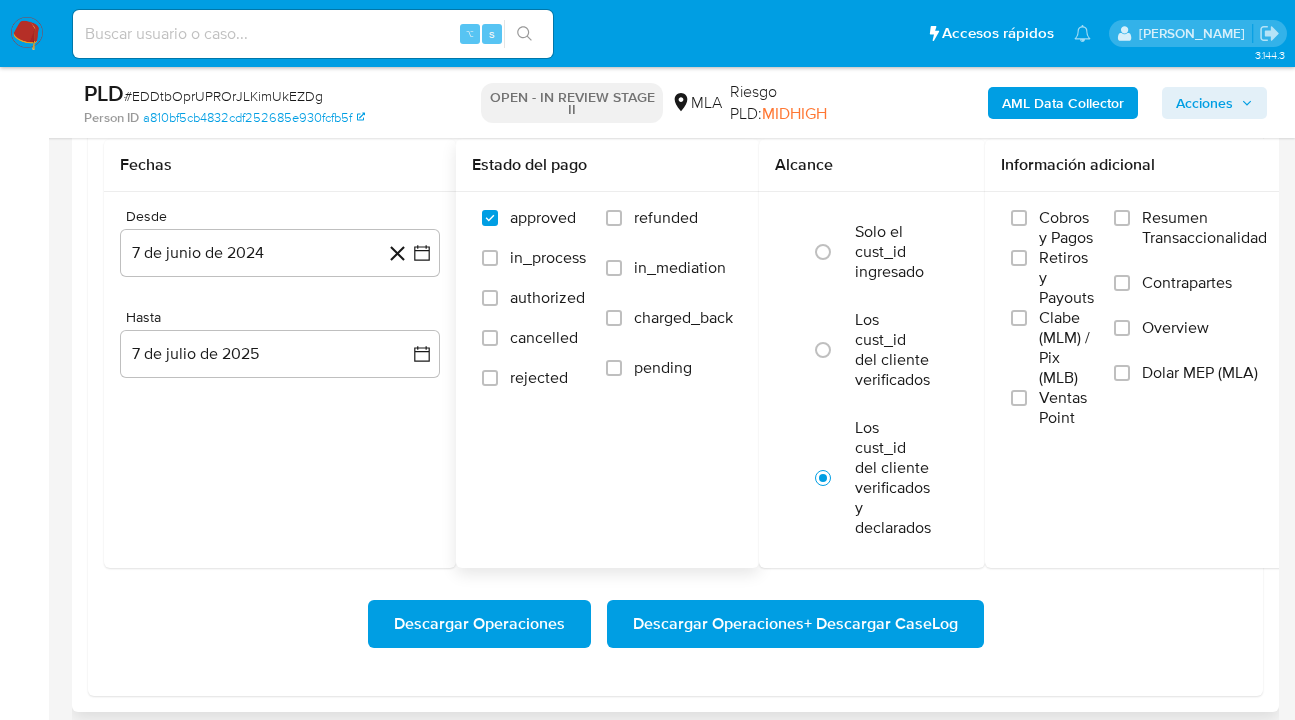click on "refunded" at bounding box center [669, 233] 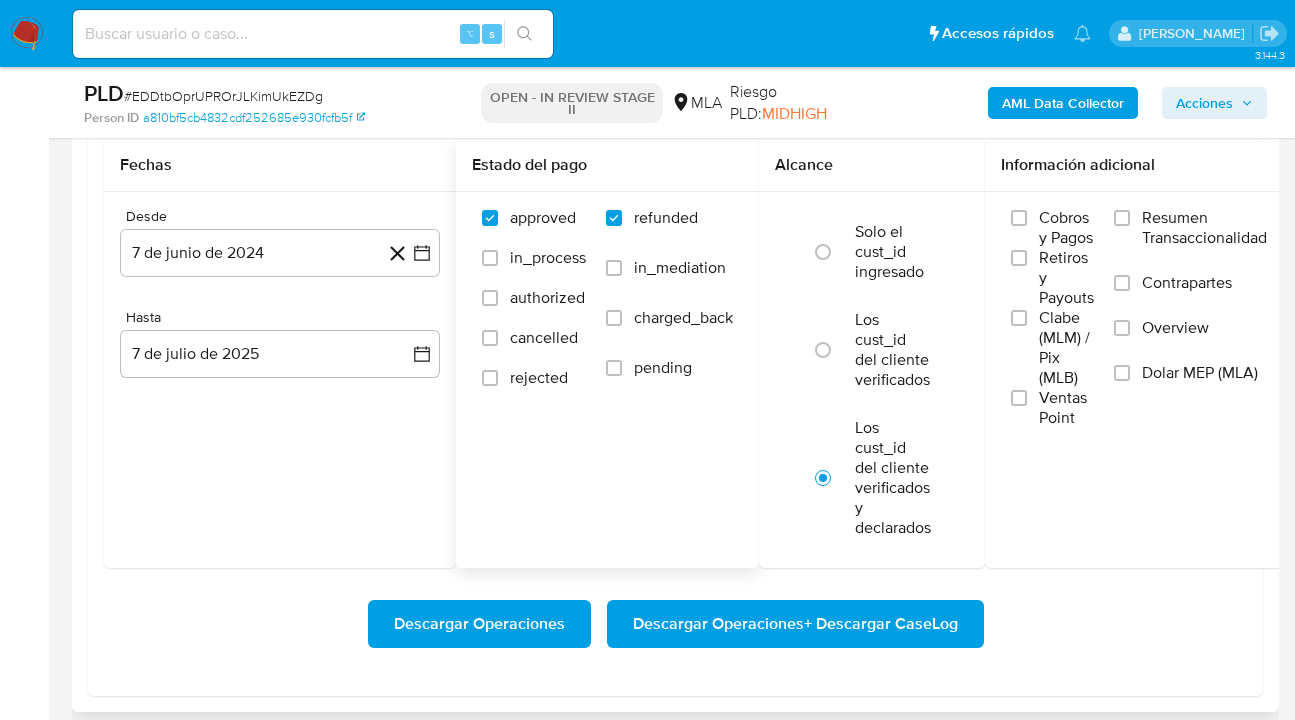 checkbox on "true" 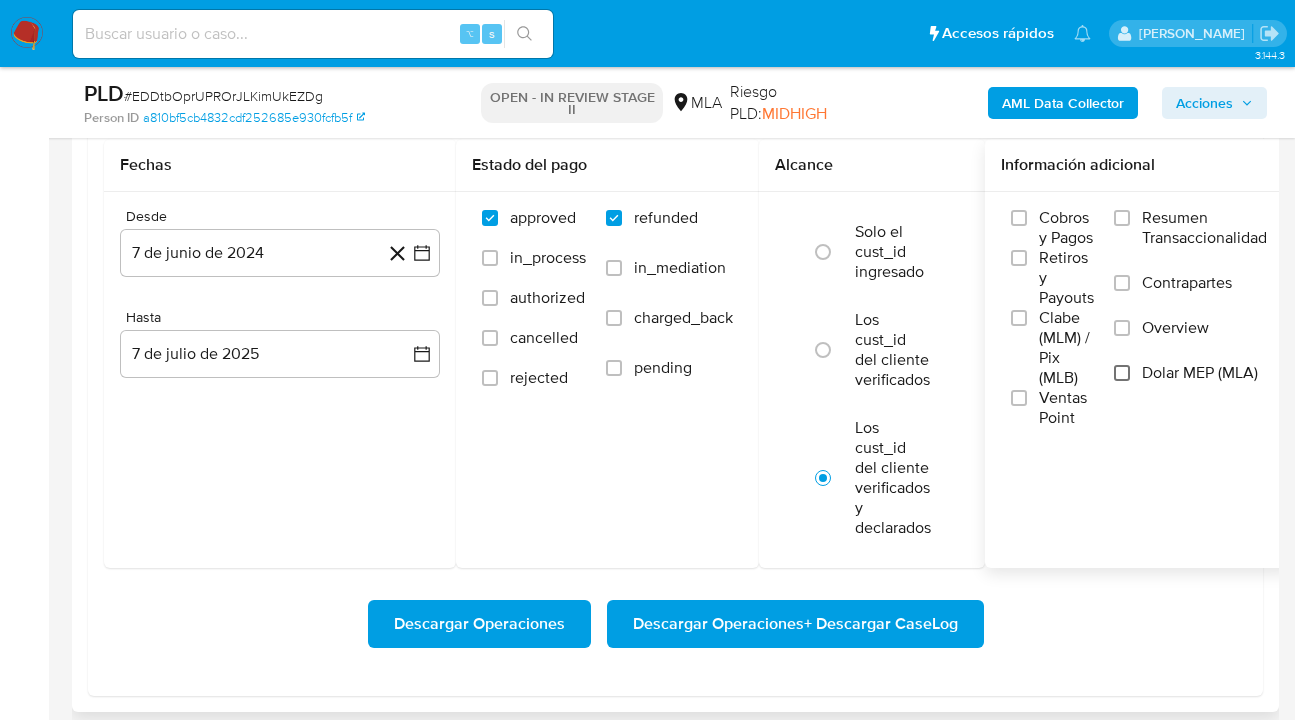 click on "Dolar MEP (MLA)" at bounding box center [1122, 373] 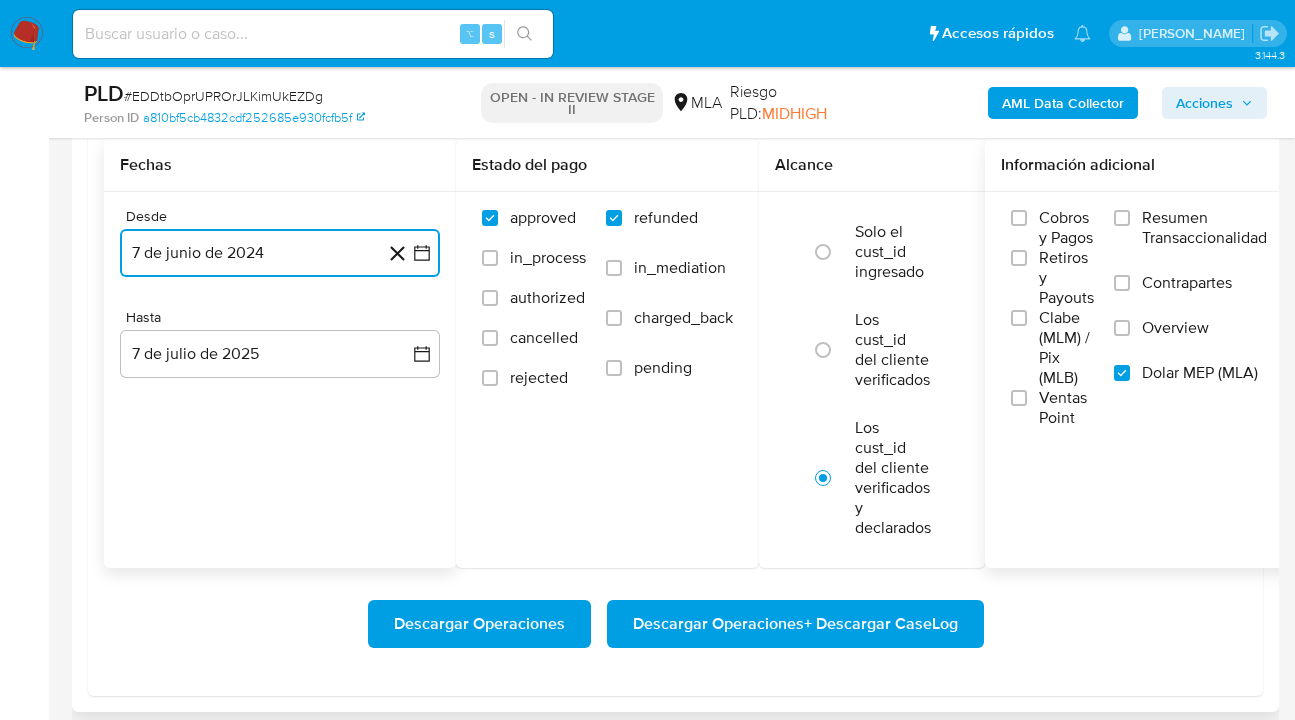 click on "7 de junio de 2024" at bounding box center (280, 253) 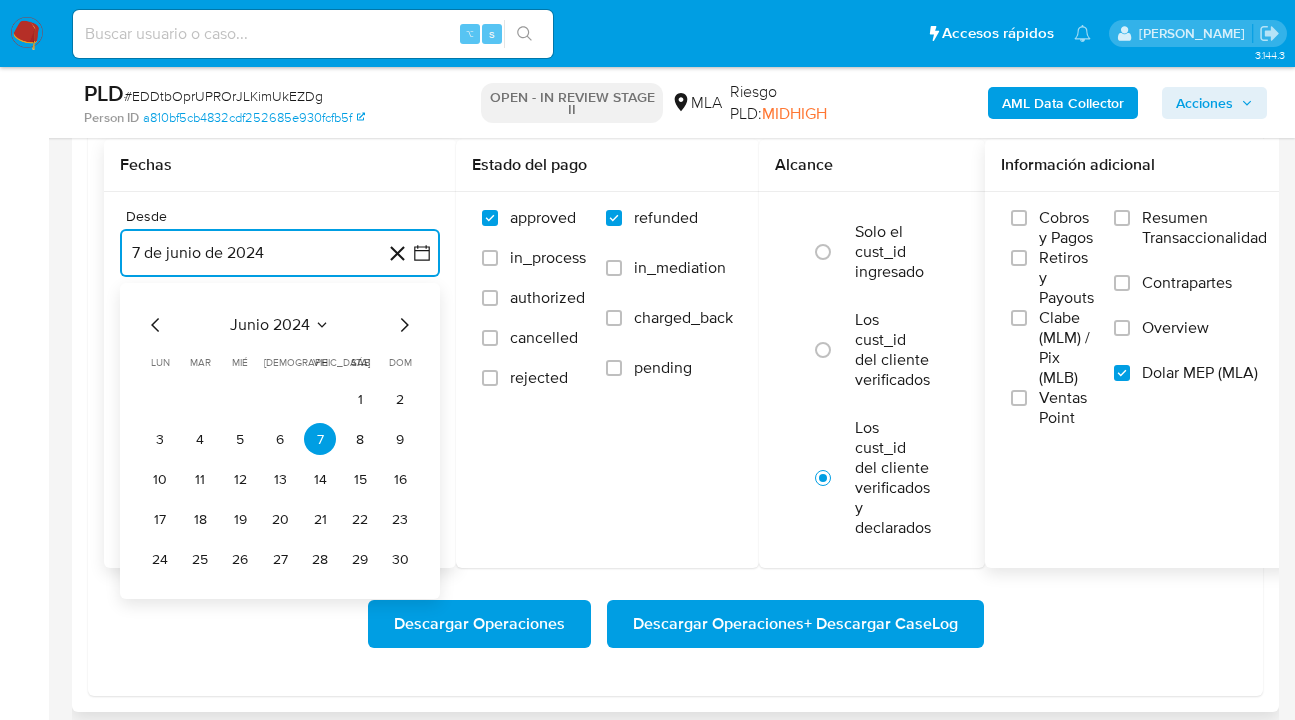 click 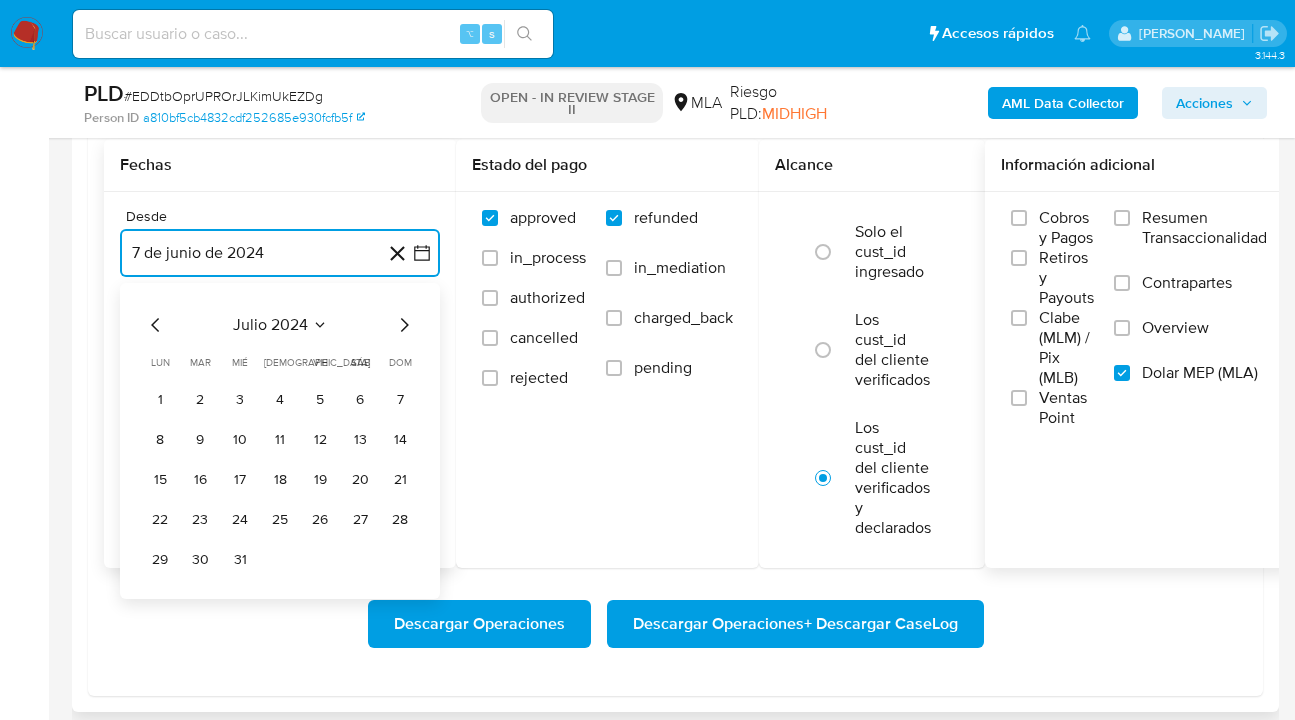 click 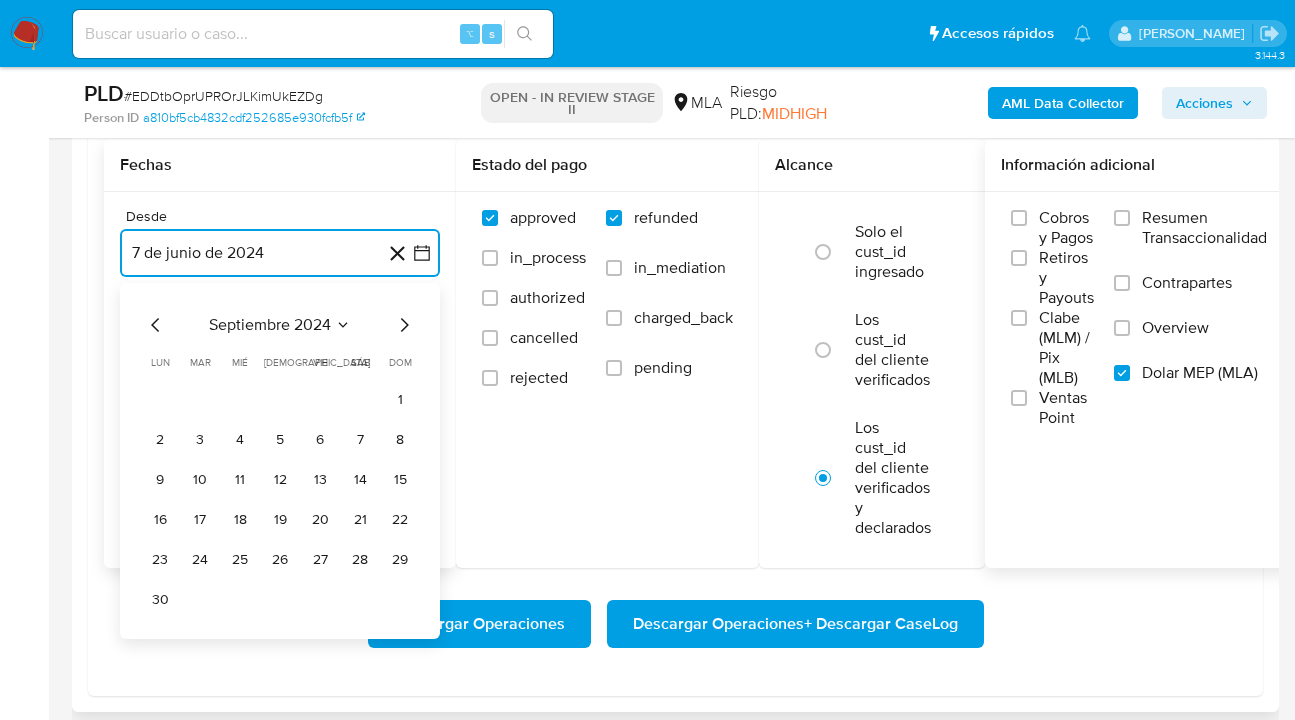 click 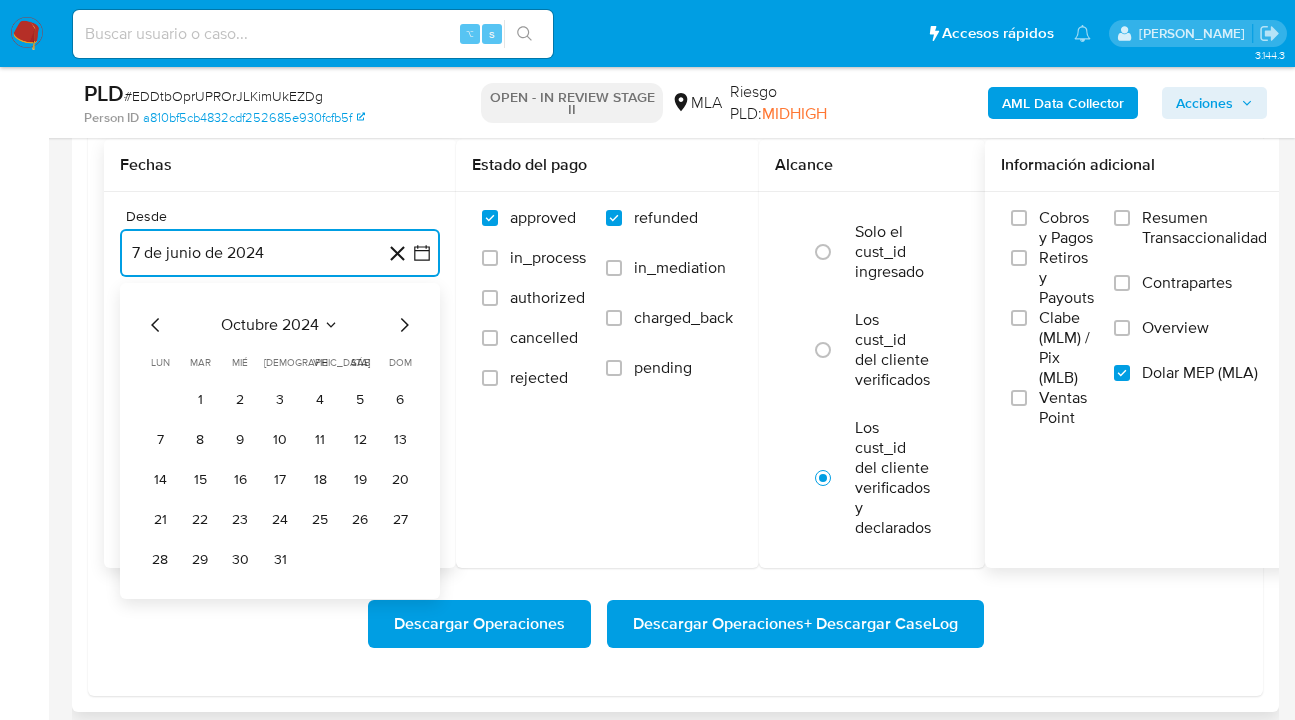 click 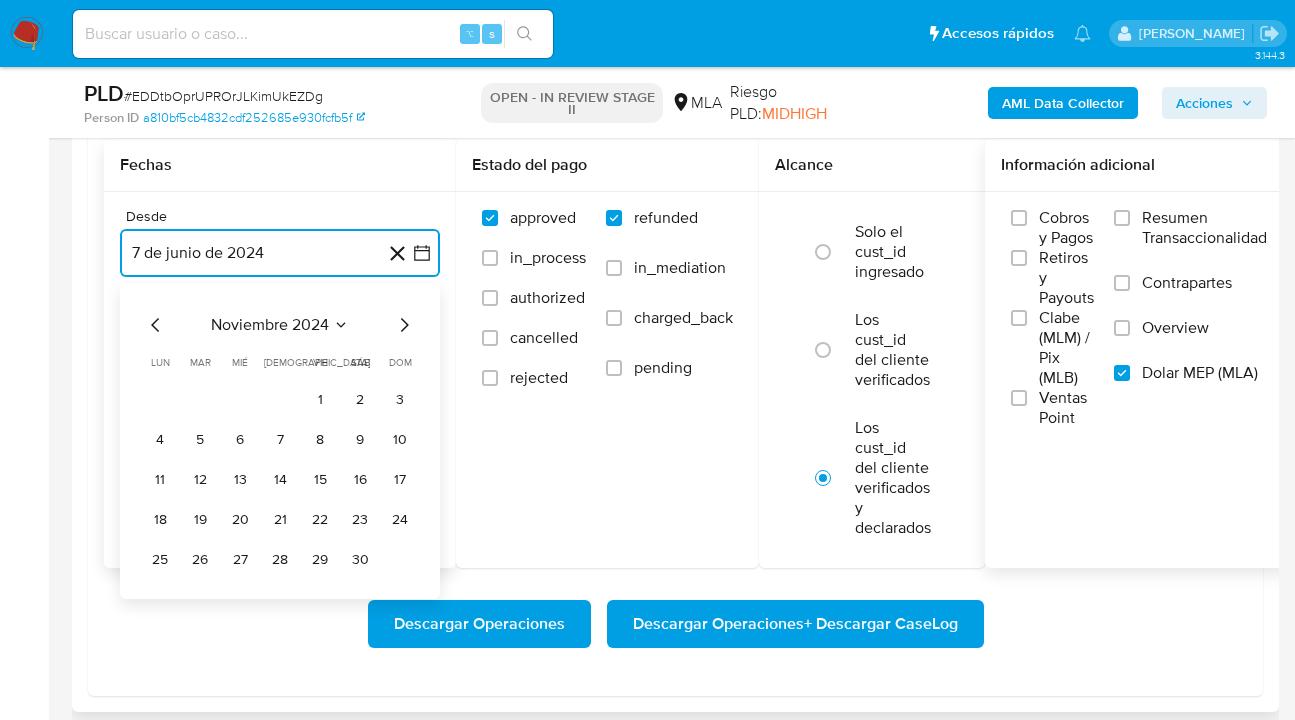 click 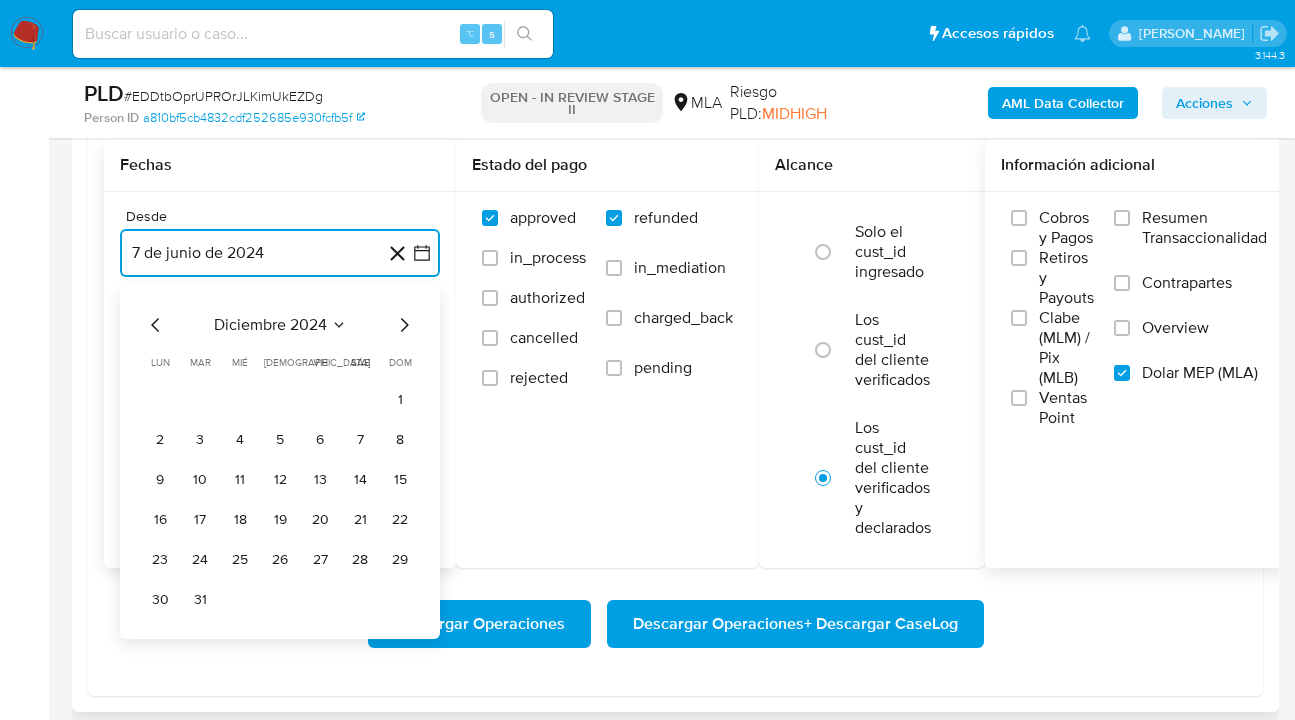 click 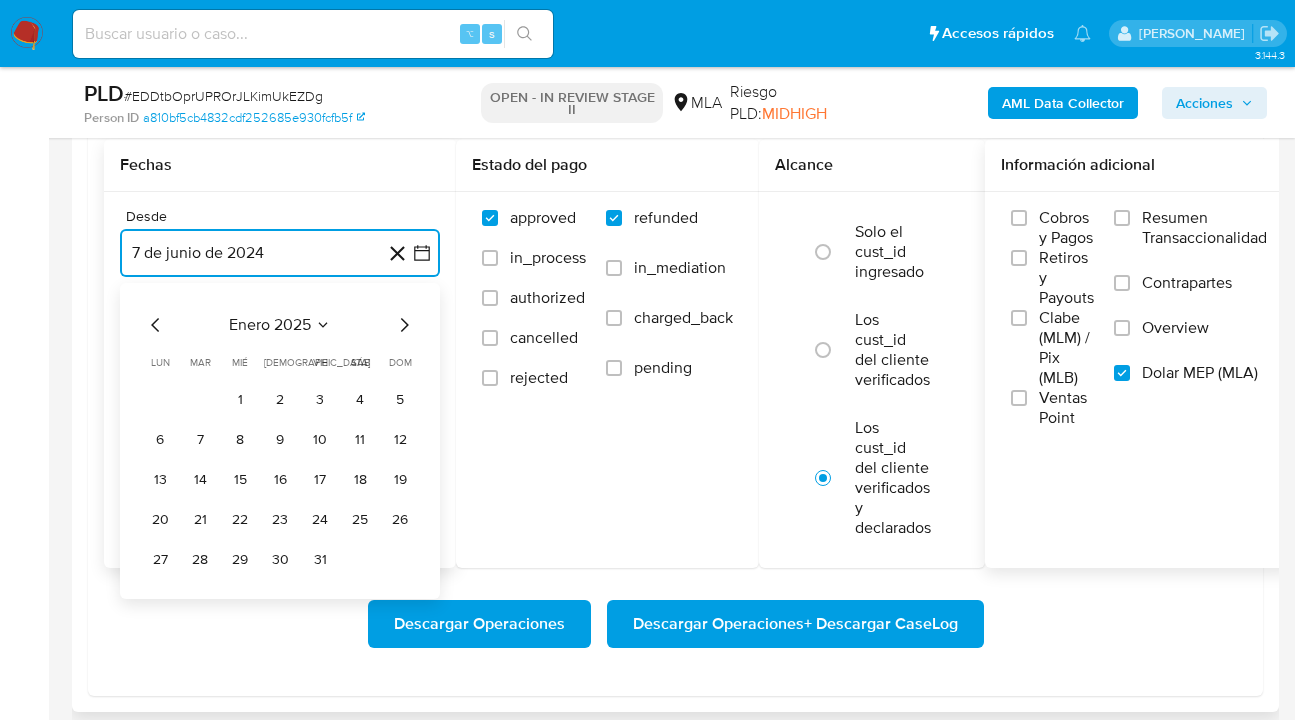 click 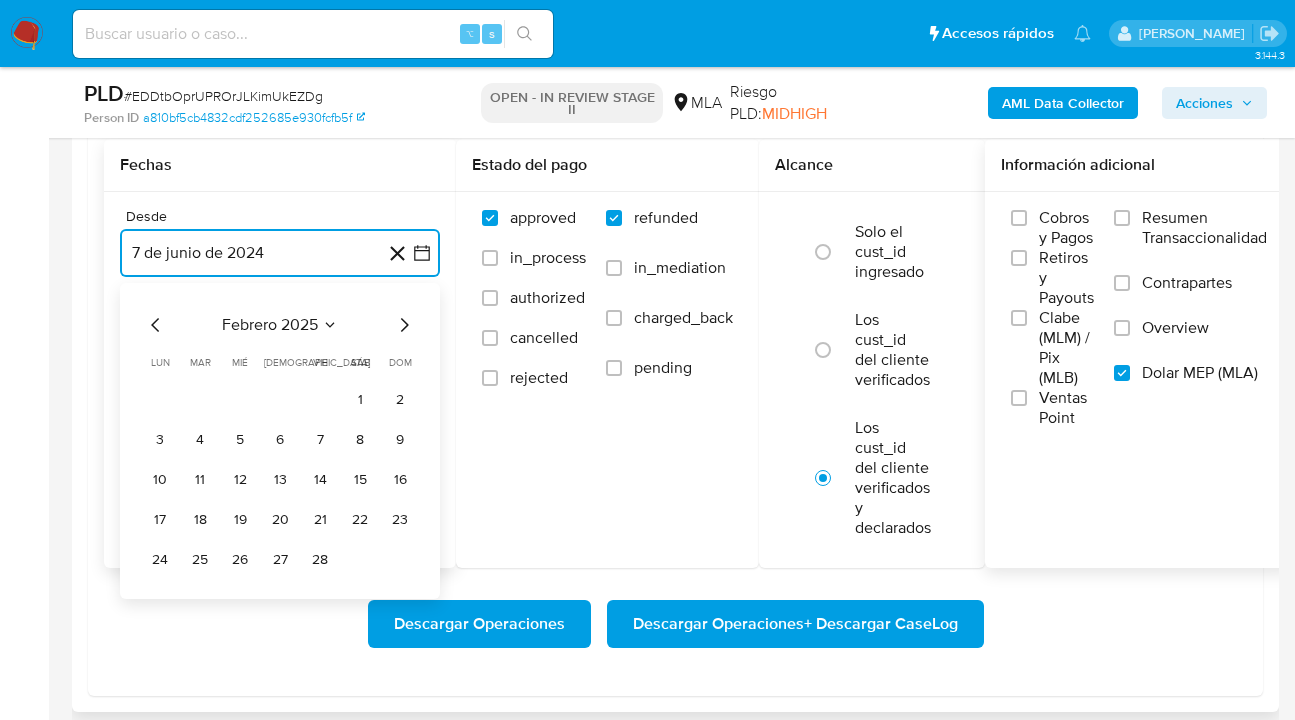 click on "1" at bounding box center (360, 399) 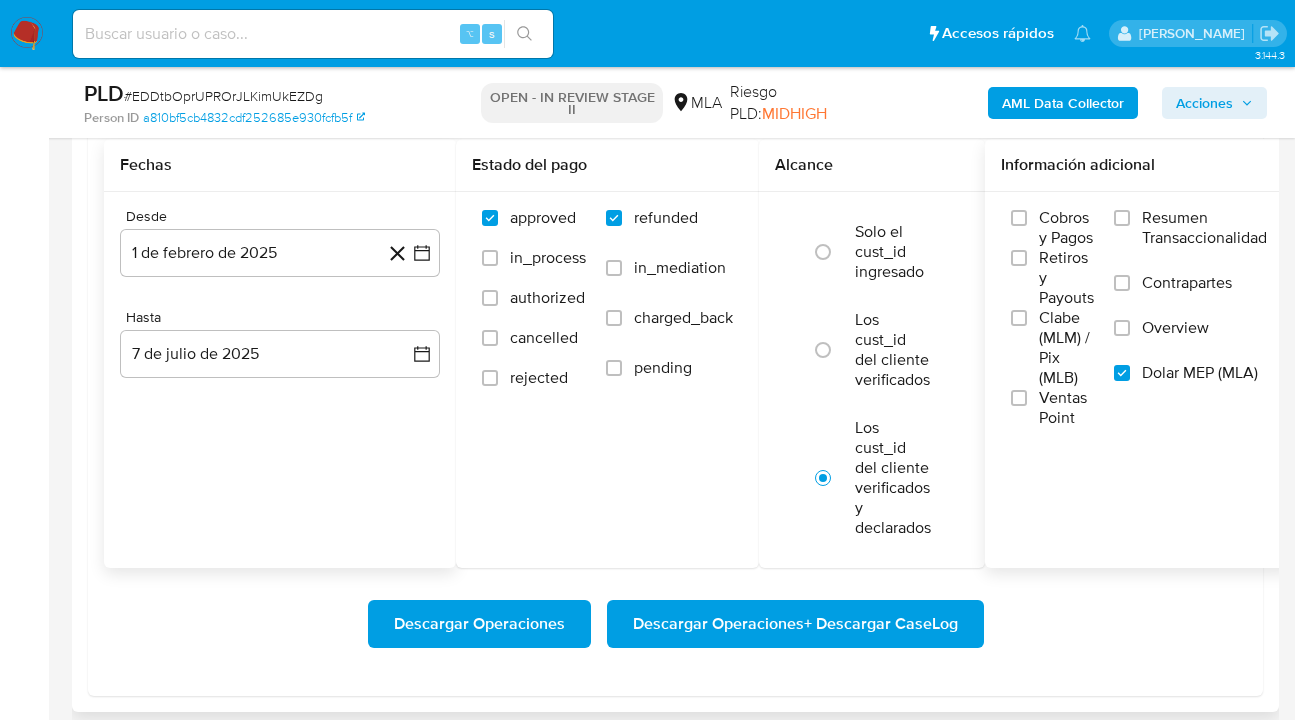 click on "Desde [DATE] [DATE] Hasta [DATE] [DATE]" at bounding box center (280, 309) 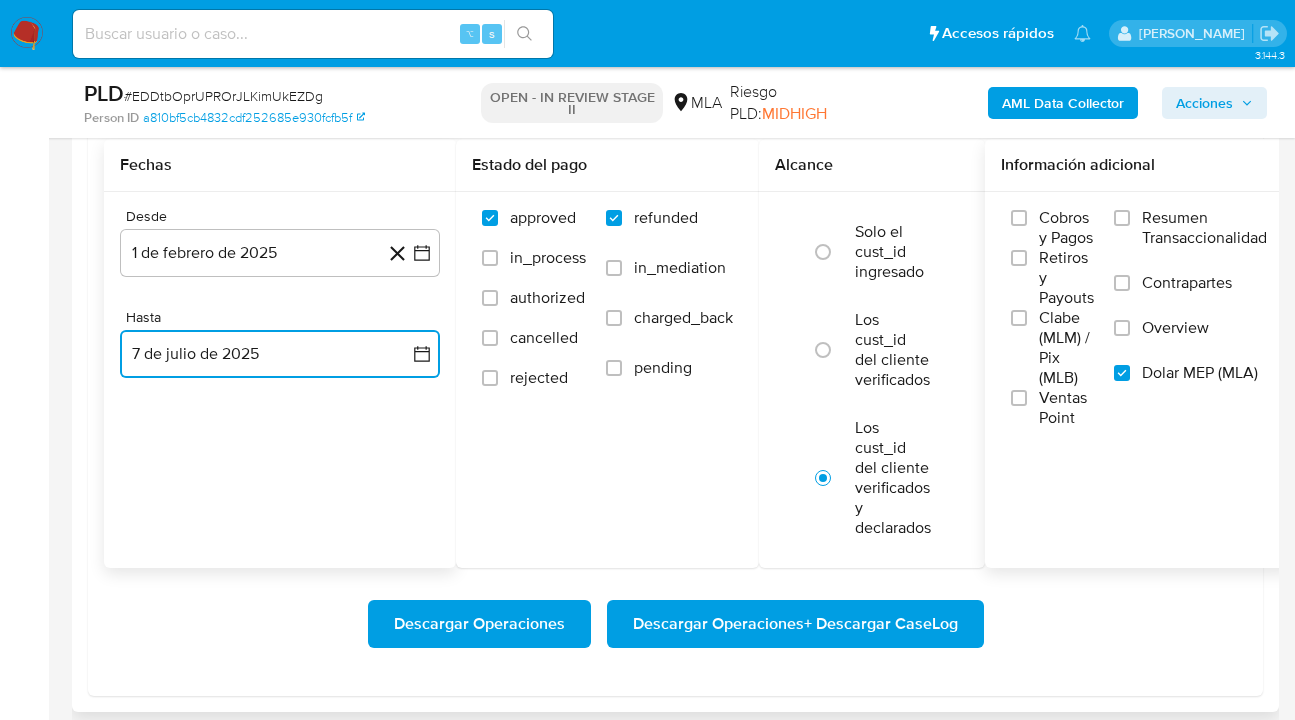 click on "7 de julio de 2025" at bounding box center [280, 354] 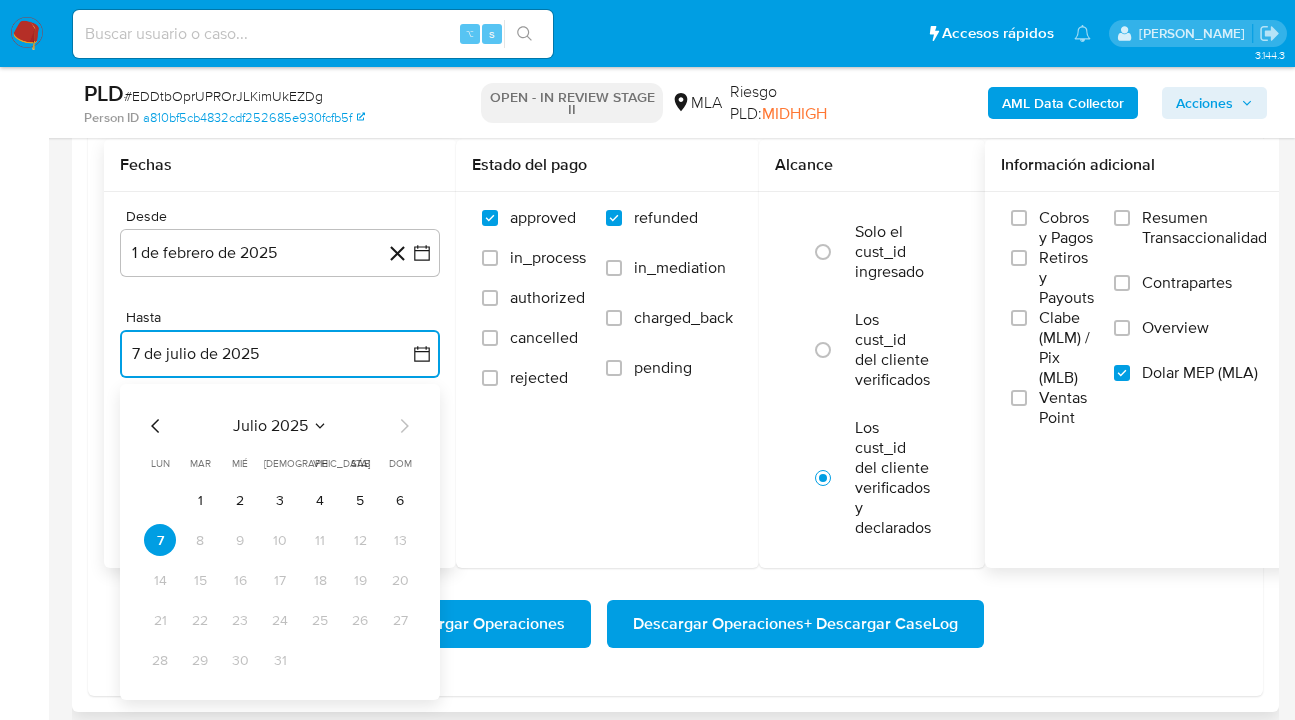 click 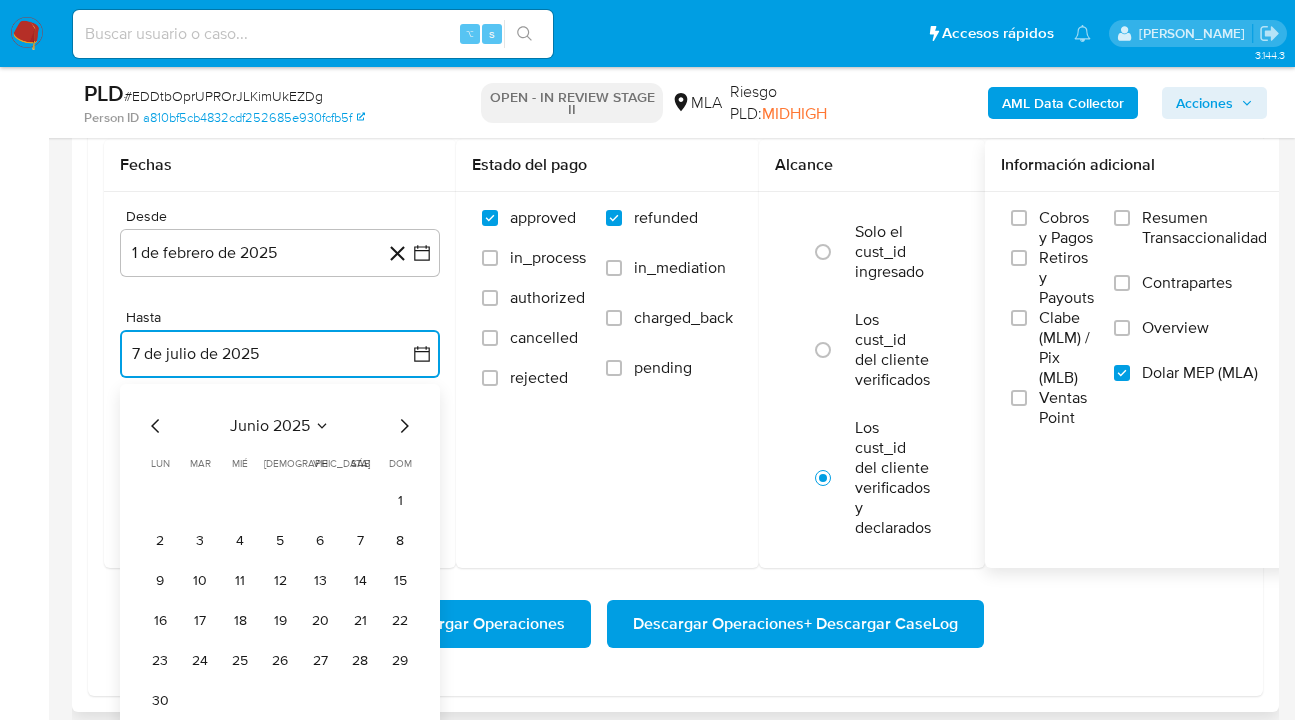 click on "30" at bounding box center (160, 700) 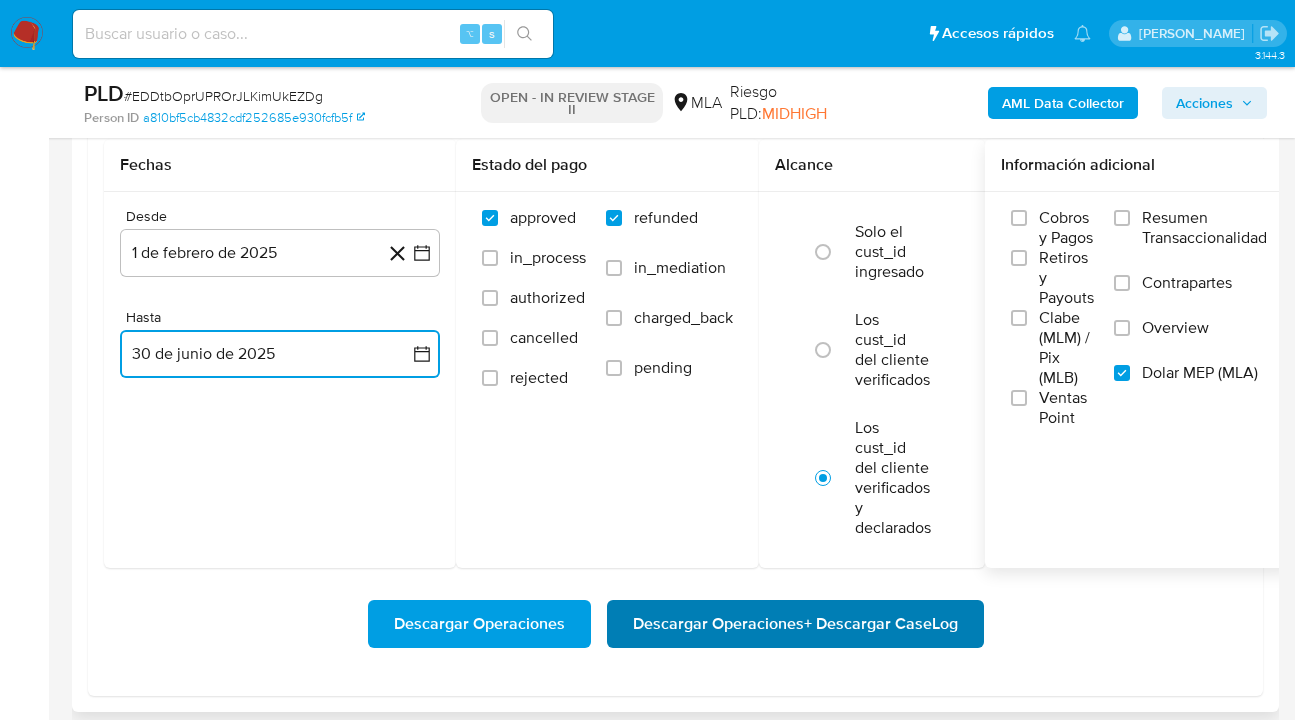 click on "Descargar Operaciones  +   Descargar CaseLog" at bounding box center [795, 624] 